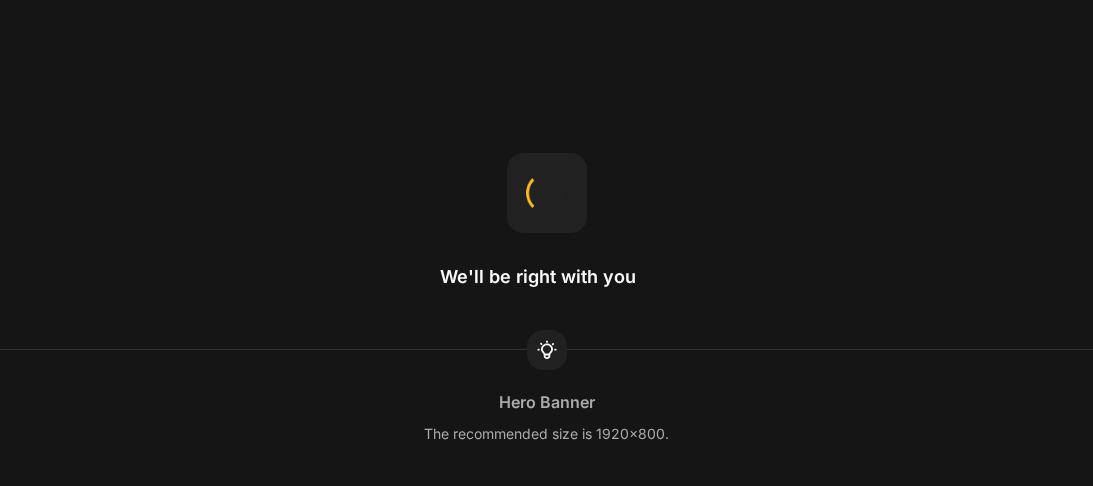 scroll, scrollTop: 0, scrollLeft: 0, axis: both 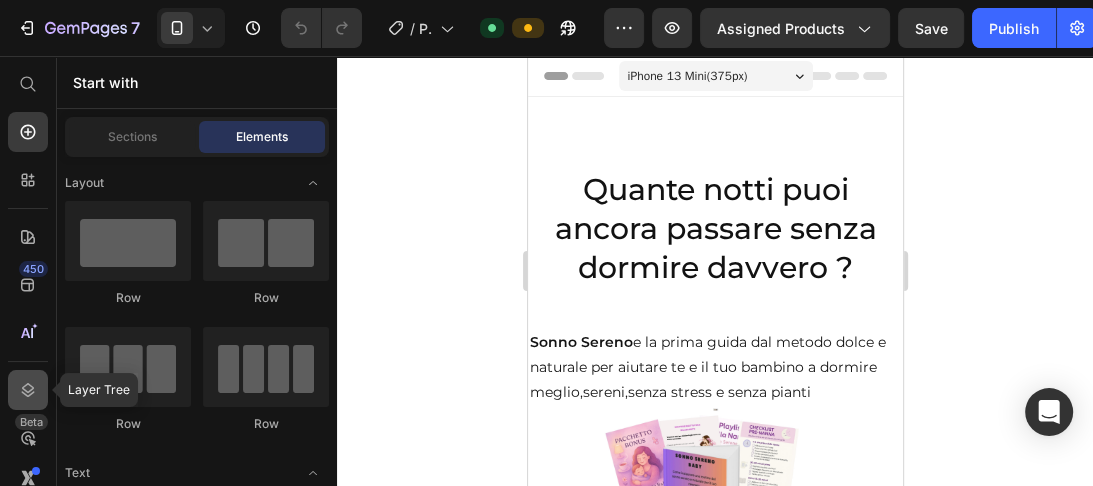 click 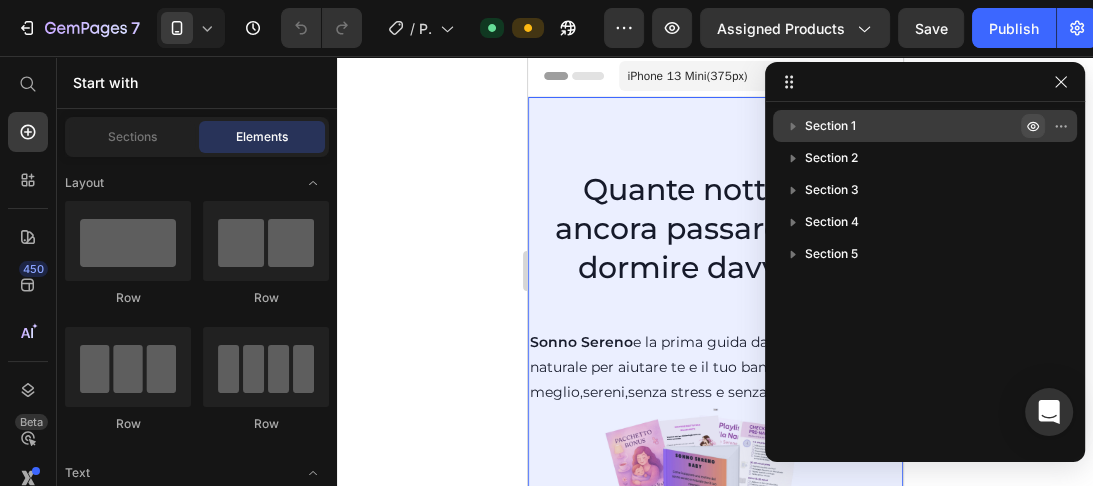 click 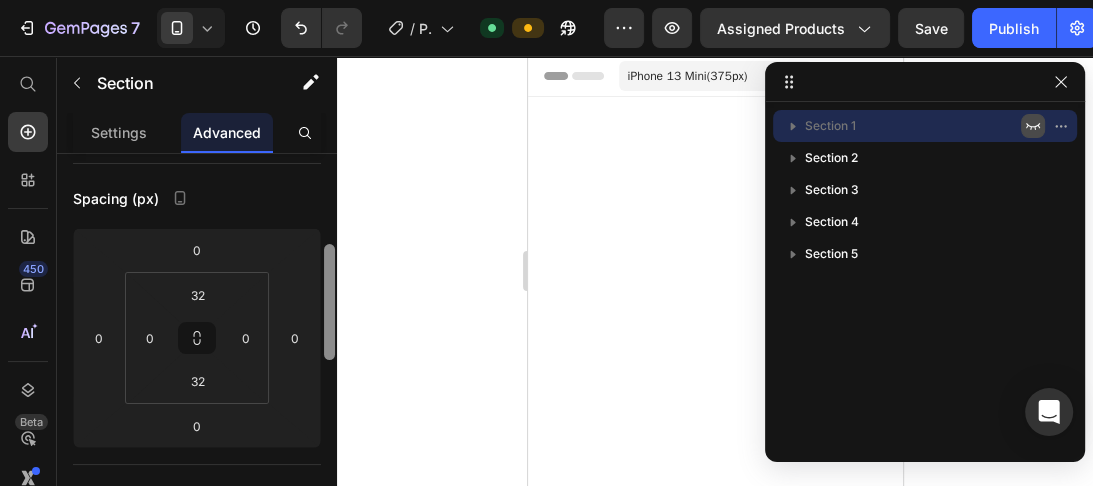 scroll, scrollTop: 217, scrollLeft: 0, axis: vertical 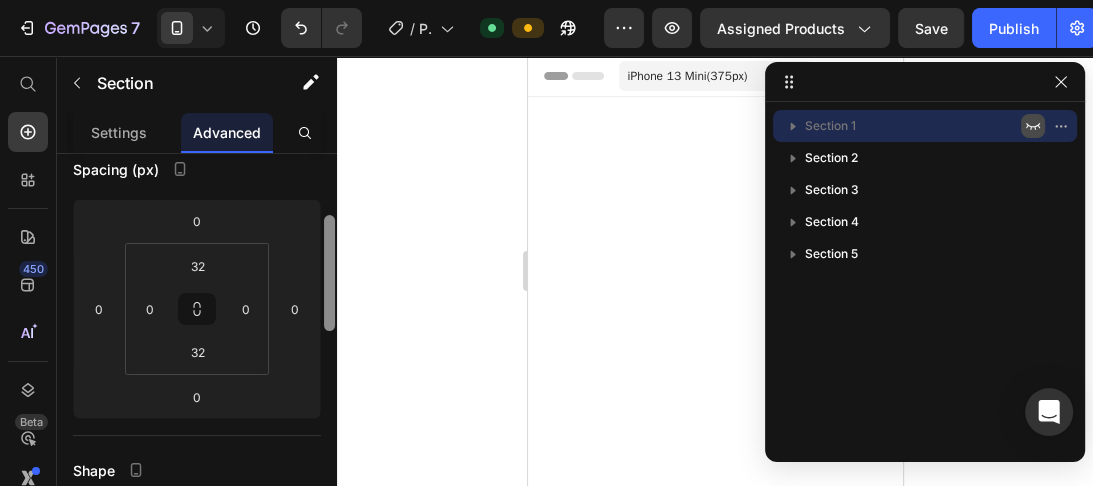 drag, startPoint x: 332, startPoint y: 164, endPoint x: 331, endPoint y: 228, distance: 64.00781 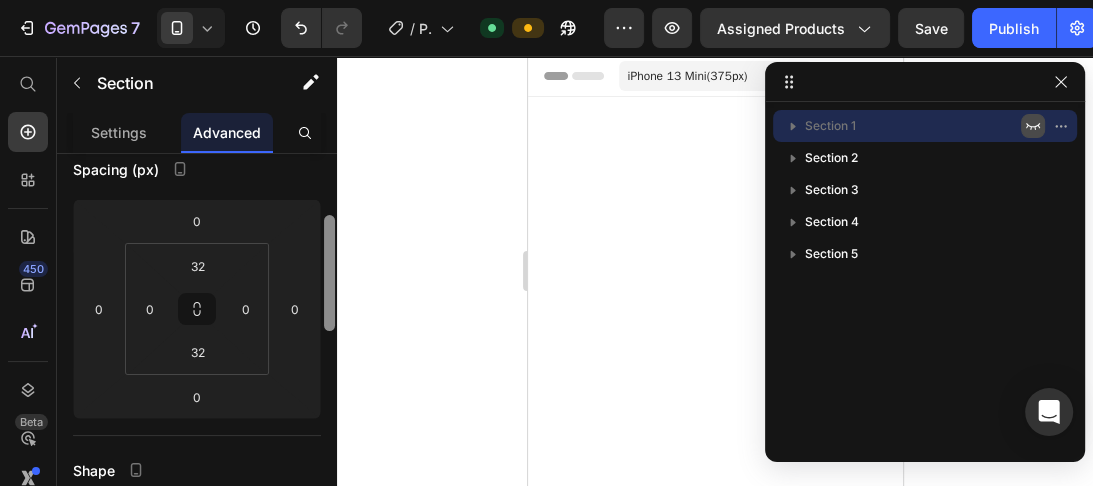 click at bounding box center [329, 273] 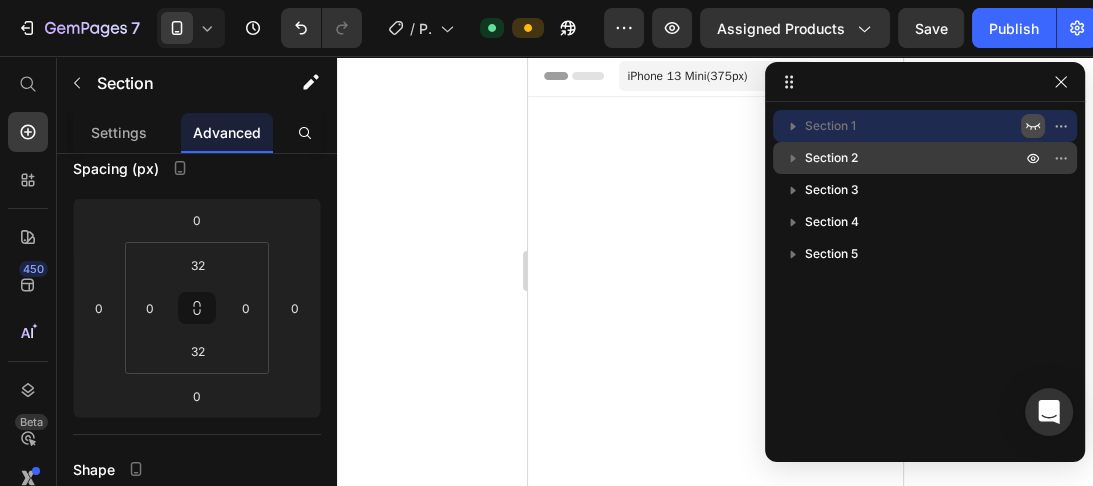 click on "Section 2" at bounding box center [831, 158] 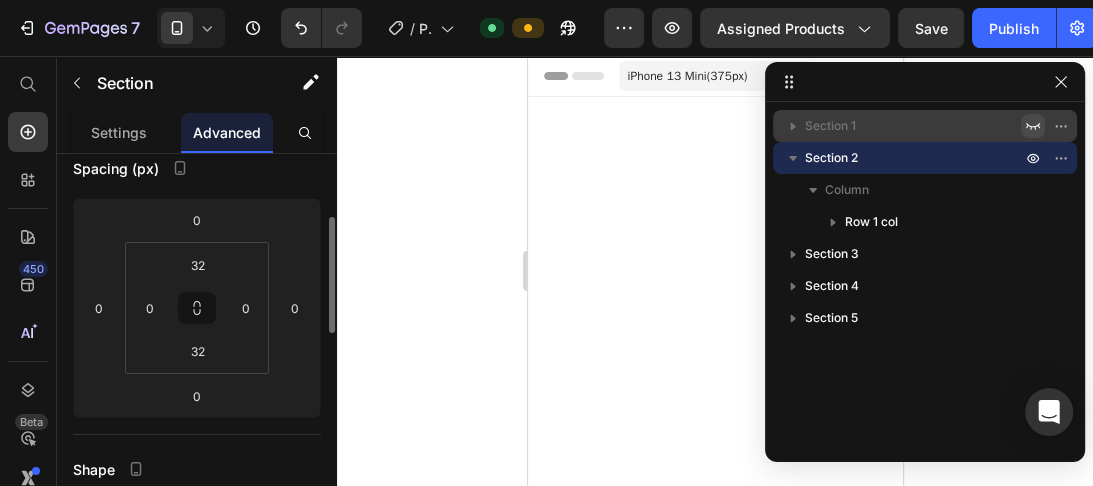 scroll, scrollTop: 216, scrollLeft: 0, axis: vertical 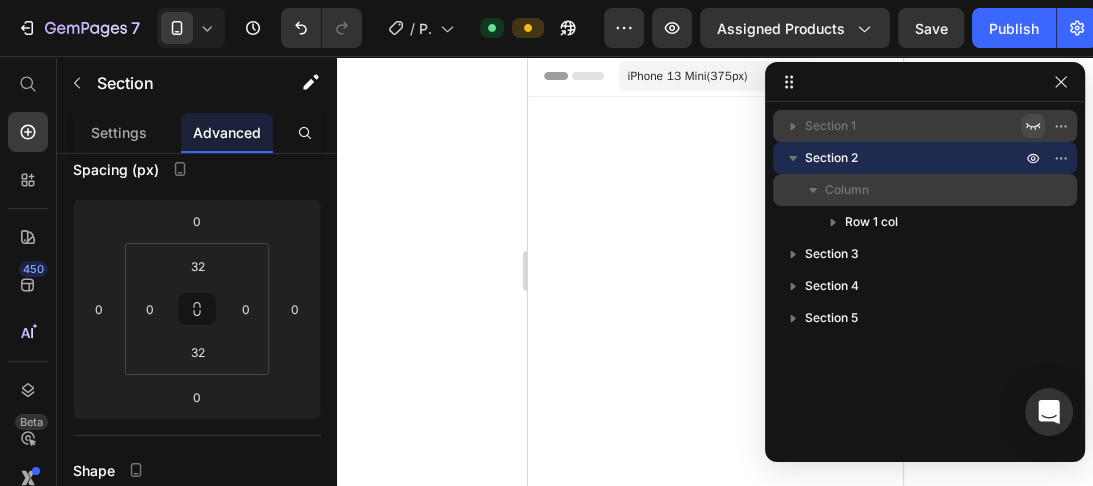click at bounding box center [813, 190] 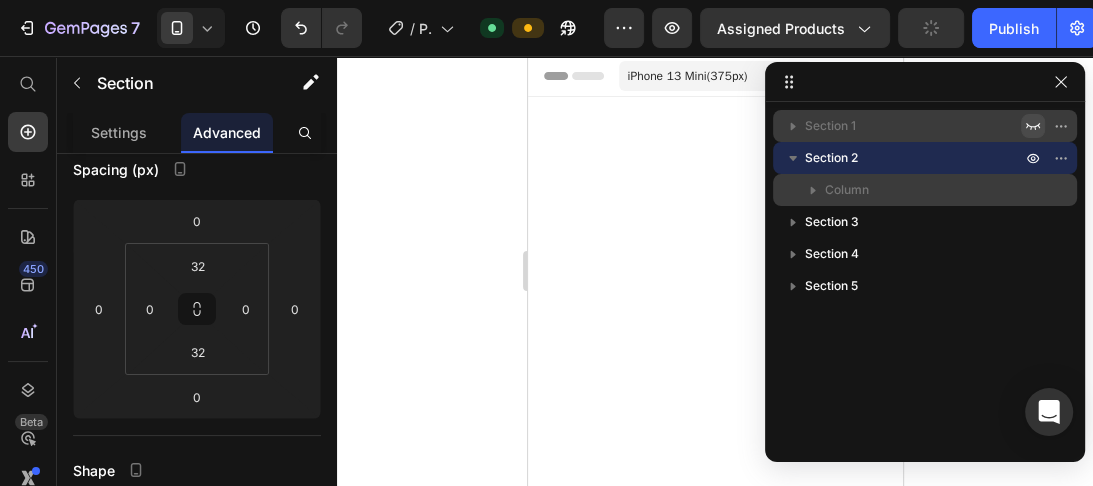 click 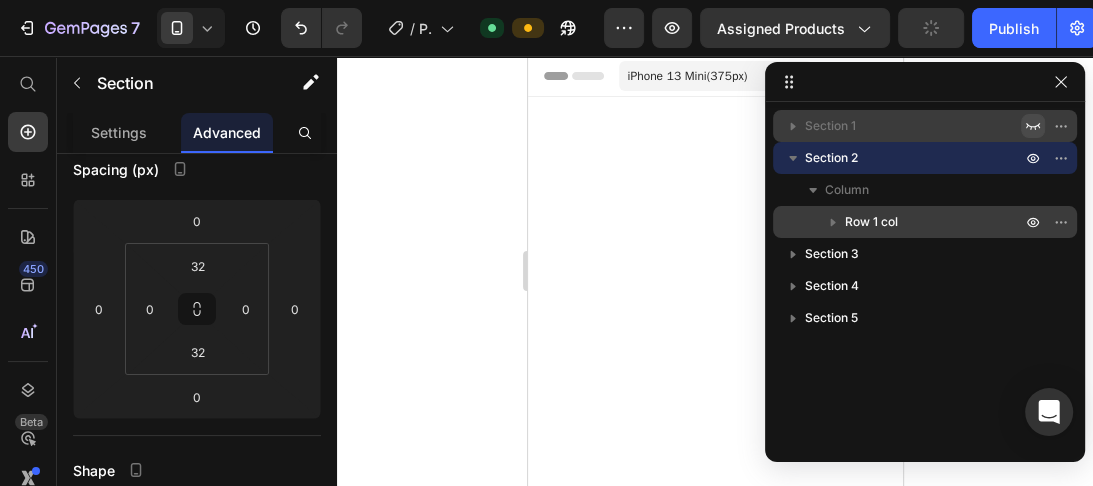 click on "Row 1 col" at bounding box center (871, 222) 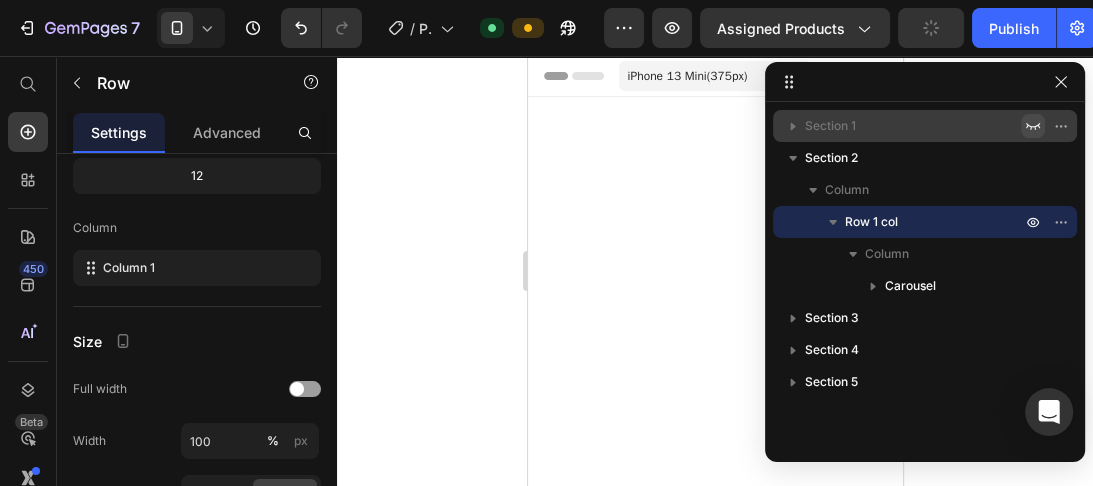 scroll, scrollTop: 0, scrollLeft: 0, axis: both 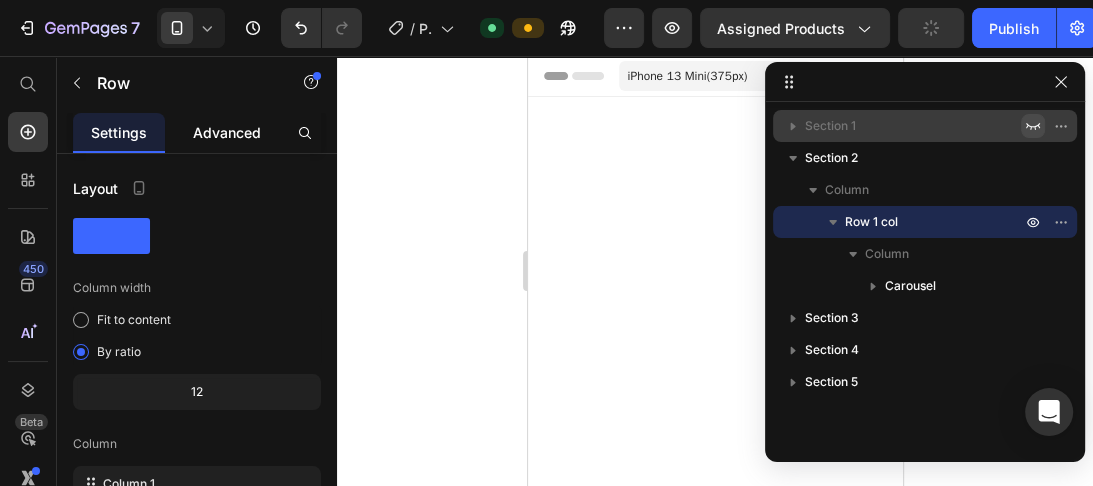 click on "Advanced" at bounding box center [227, 132] 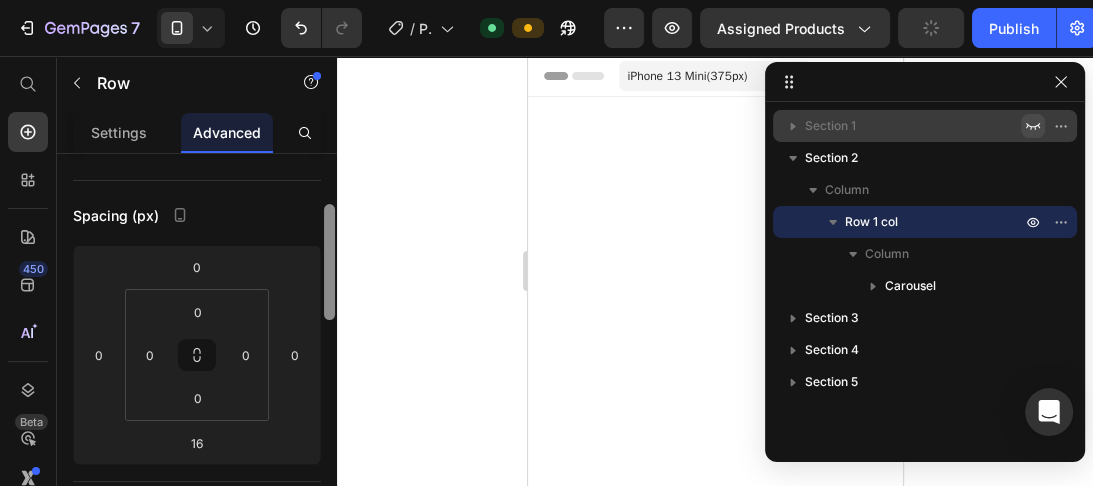drag, startPoint x: 328, startPoint y: 177, endPoint x: 327, endPoint y: 229, distance: 52.009613 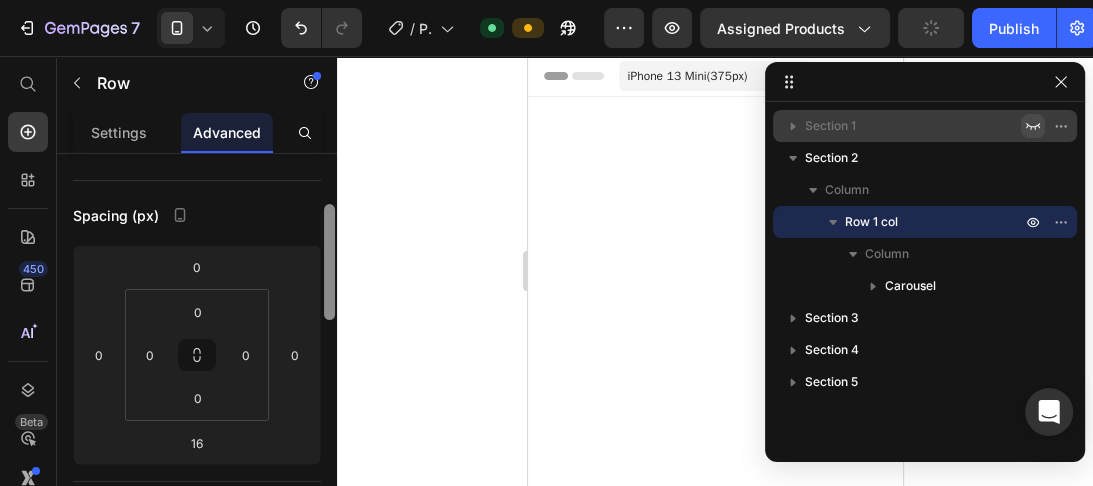 click at bounding box center [329, 262] 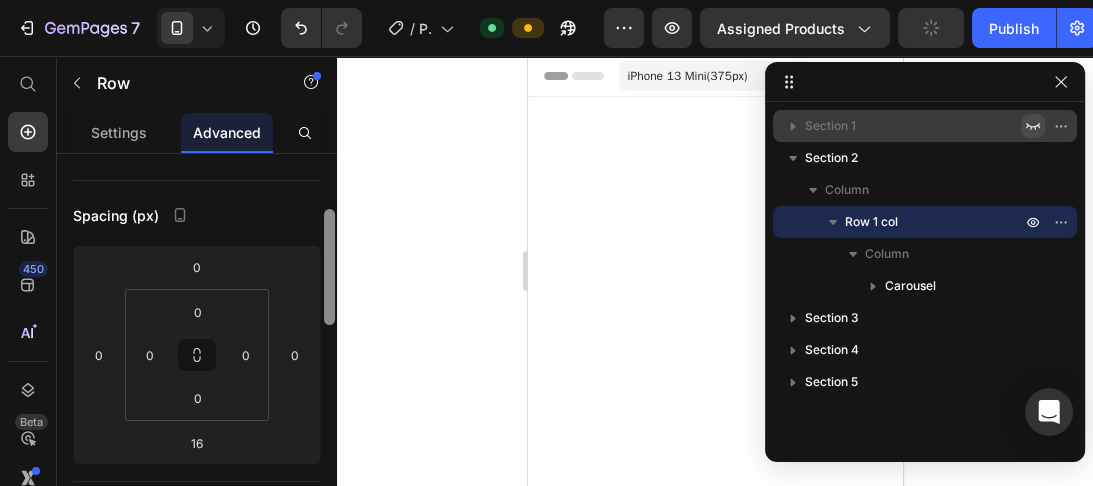 scroll, scrollTop: 174, scrollLeft: 0, axis: vertical 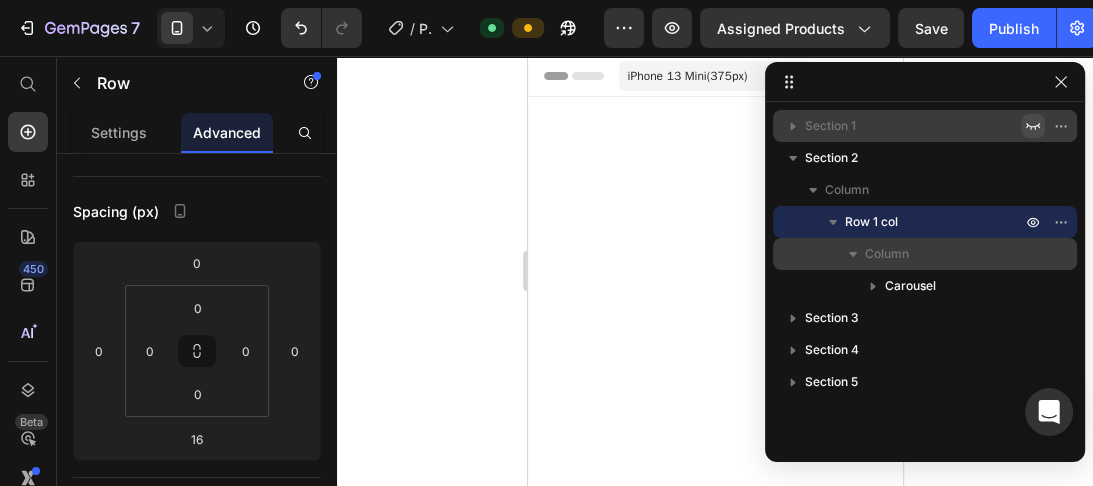 click on "Column" at bounding box center [887, 254] 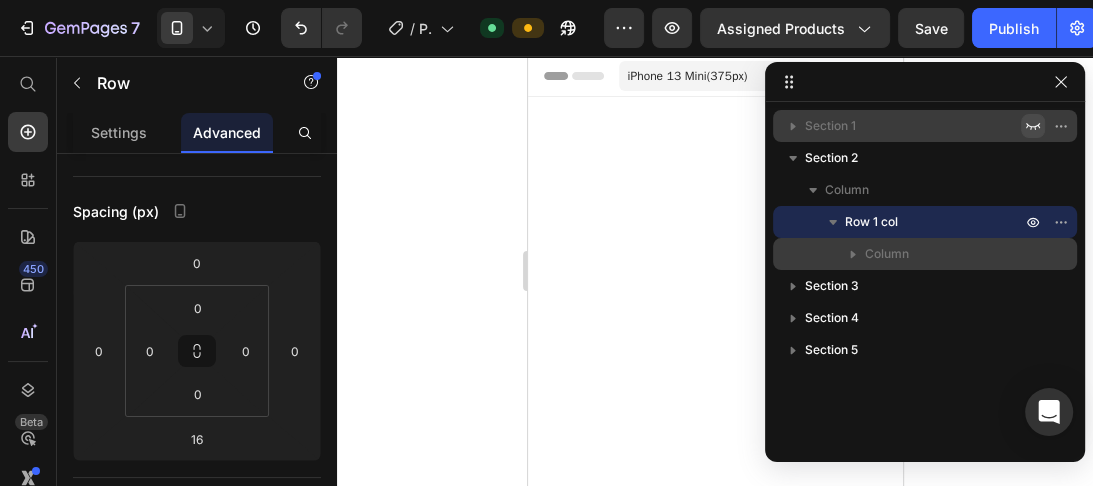 click on "Column" at bounding box center (887, 254) 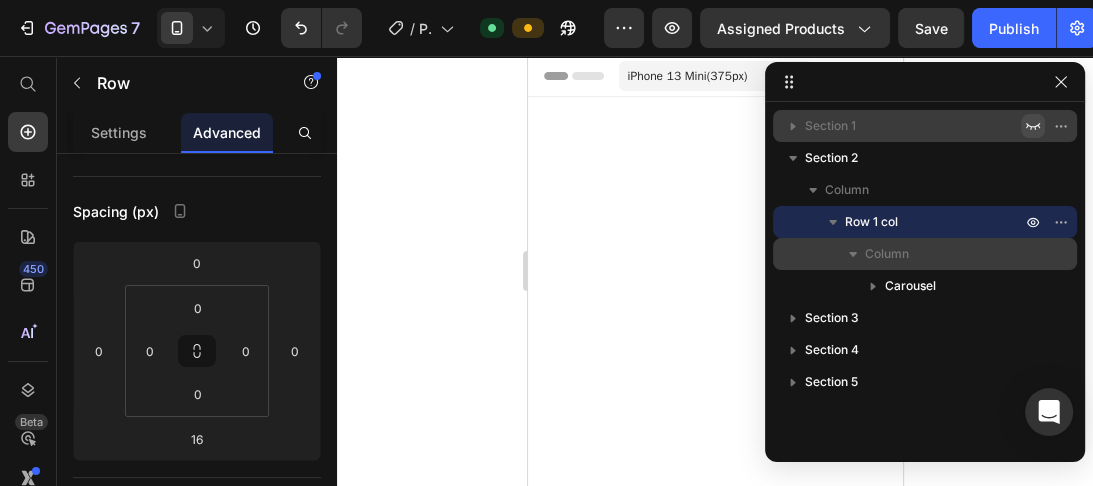 click on "Column" at bounding box center [887, 254] 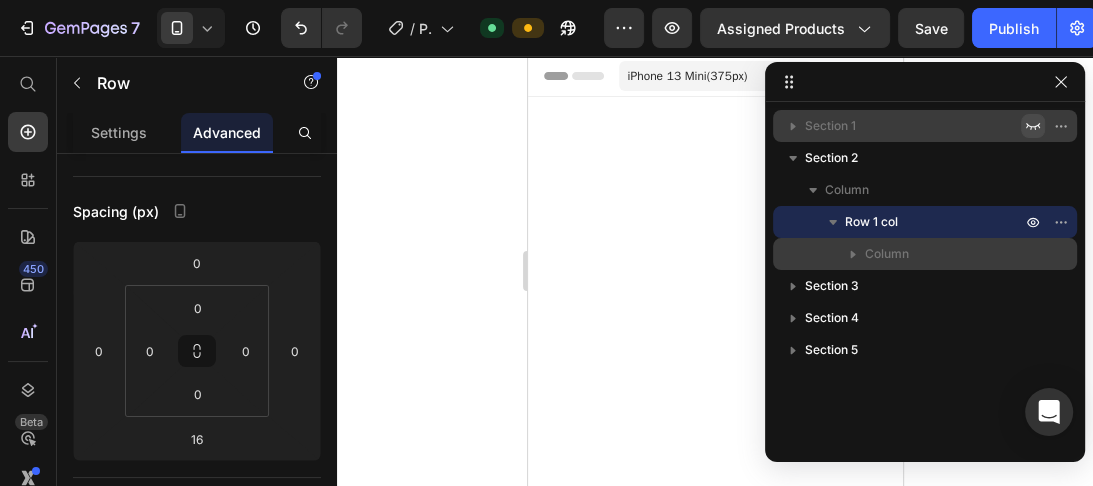 click on "Column" at bounding box center (887, 254) 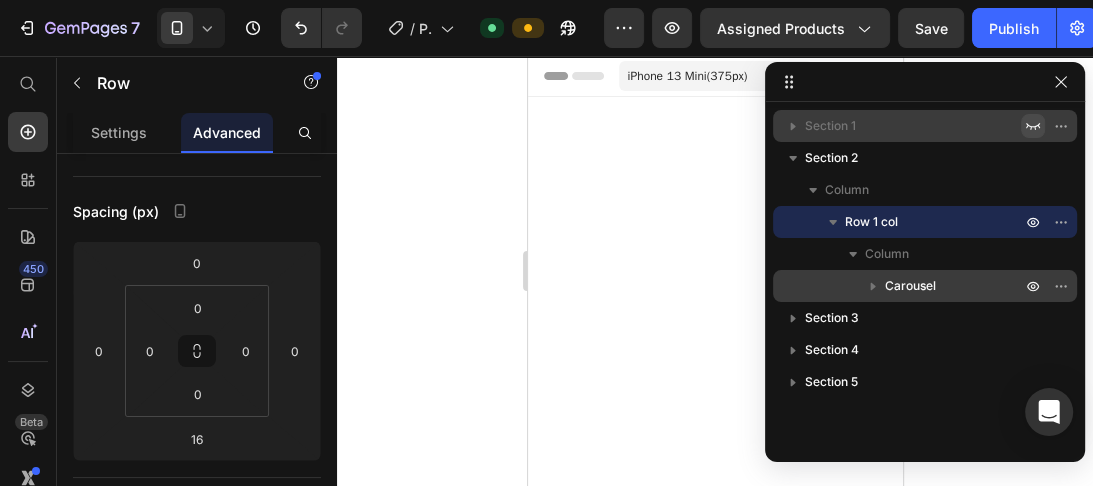 click on "Carousel" at bounding box center [910, 286] 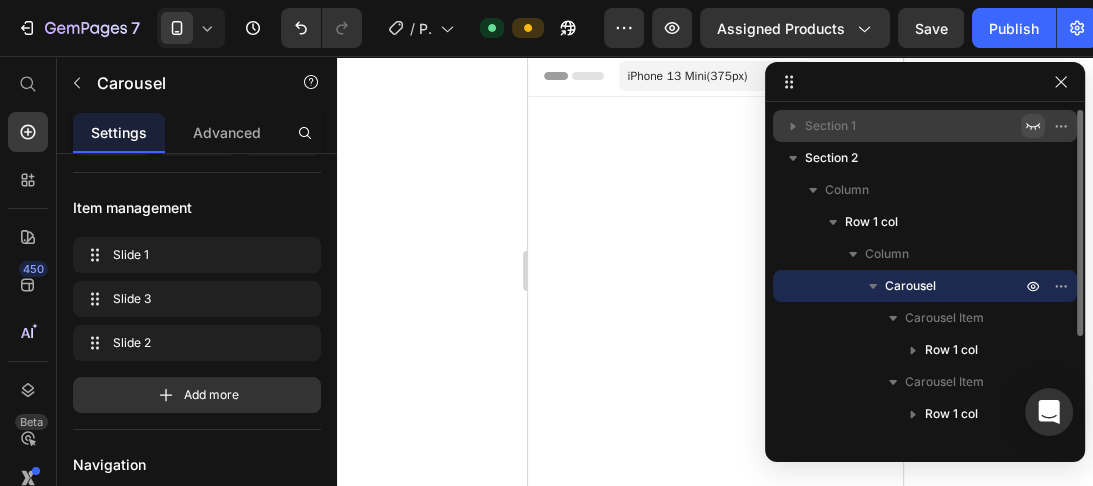 scroll, scrollTop: 0, scrollLeft: 0, axis: both 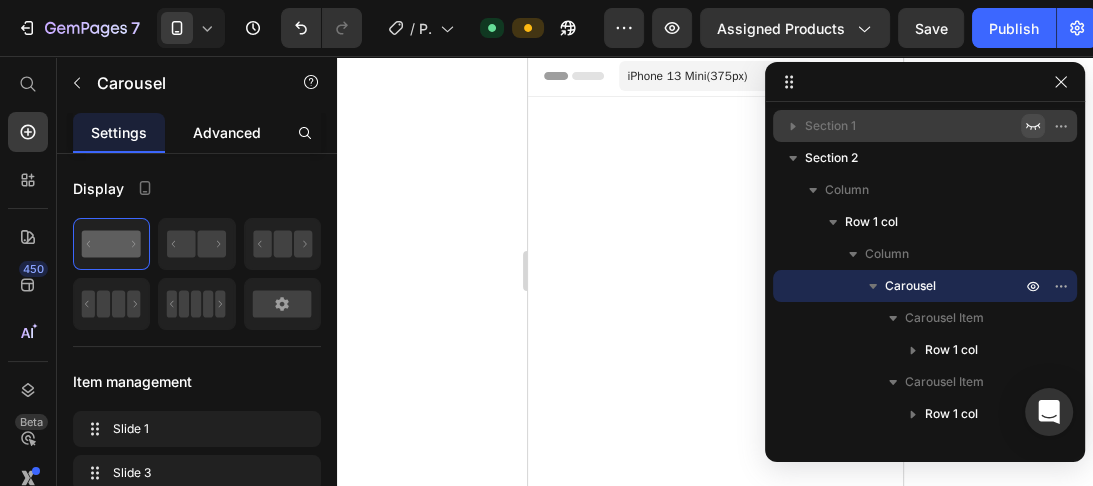 click on "Advanced" at bounding box center [227, 132] 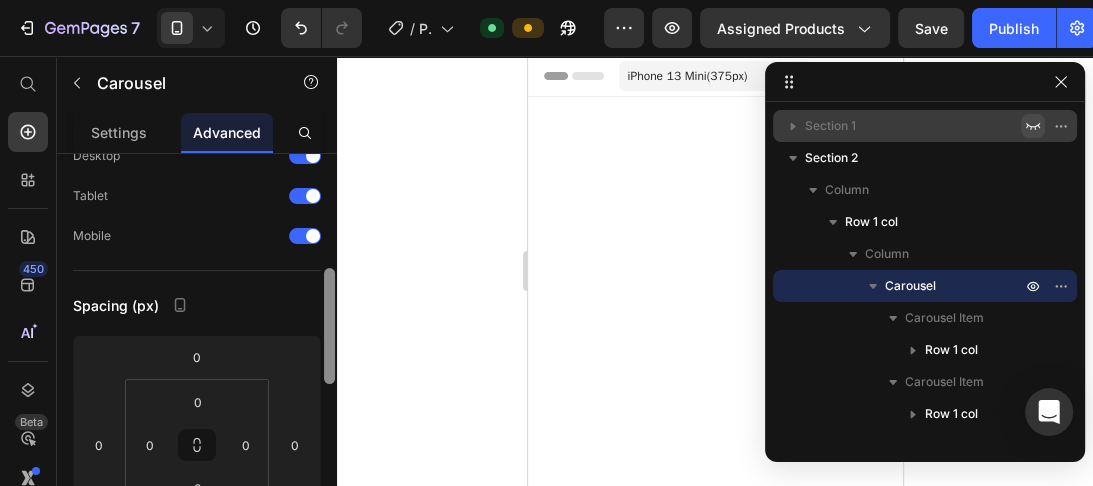scroll, scrollTop: 150, scrollLeft: 0, axis: vertical 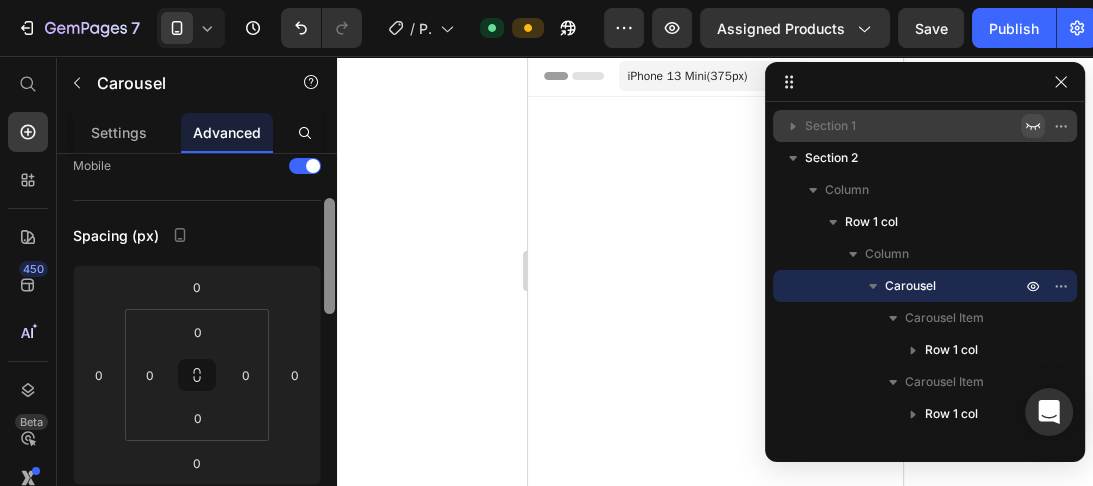 drag, startPoint x: 329, startPoint y: 183, endPoint x: 330, endPoint y: 228, distance: 45.01111 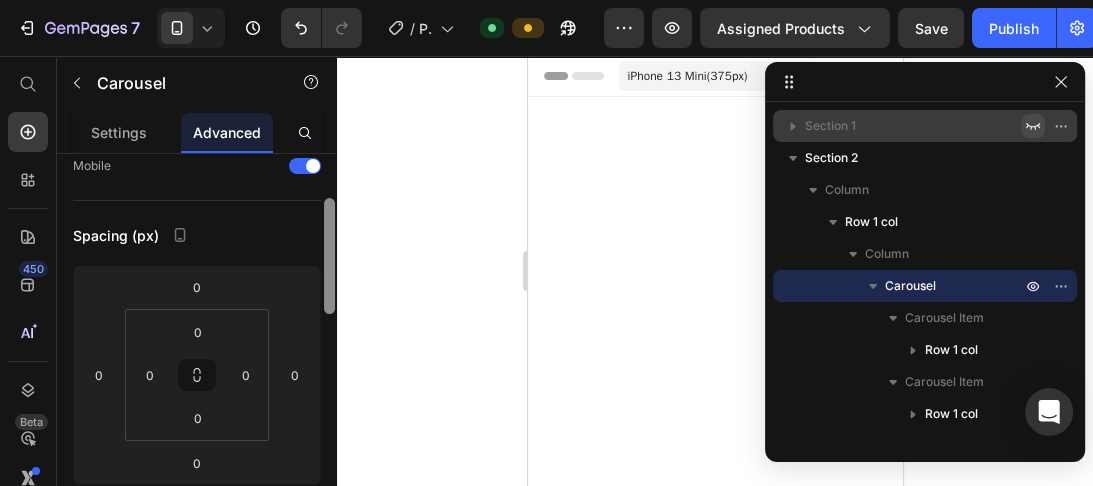 click at bounding box center [329, 256] 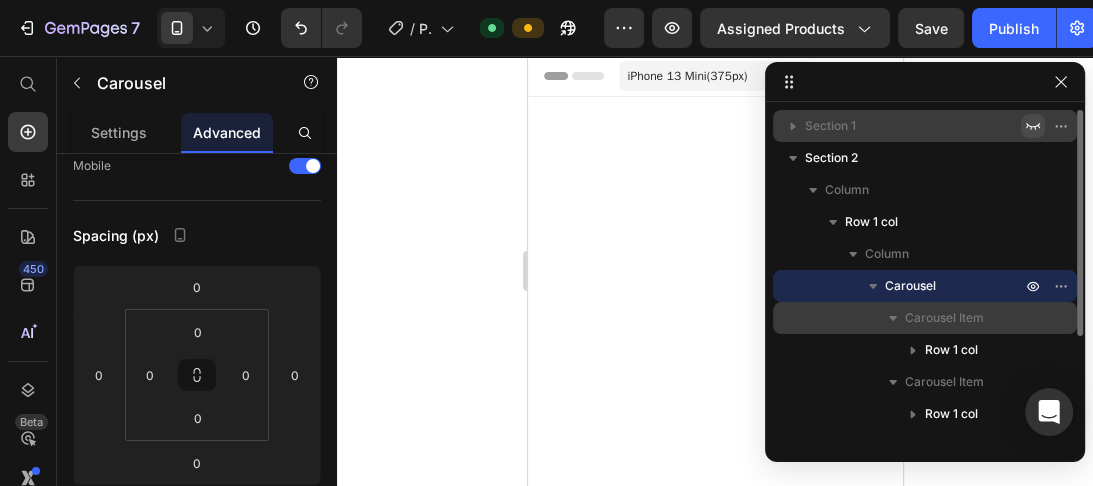 click on "Carousel Item" at bounding box center (944, 318) 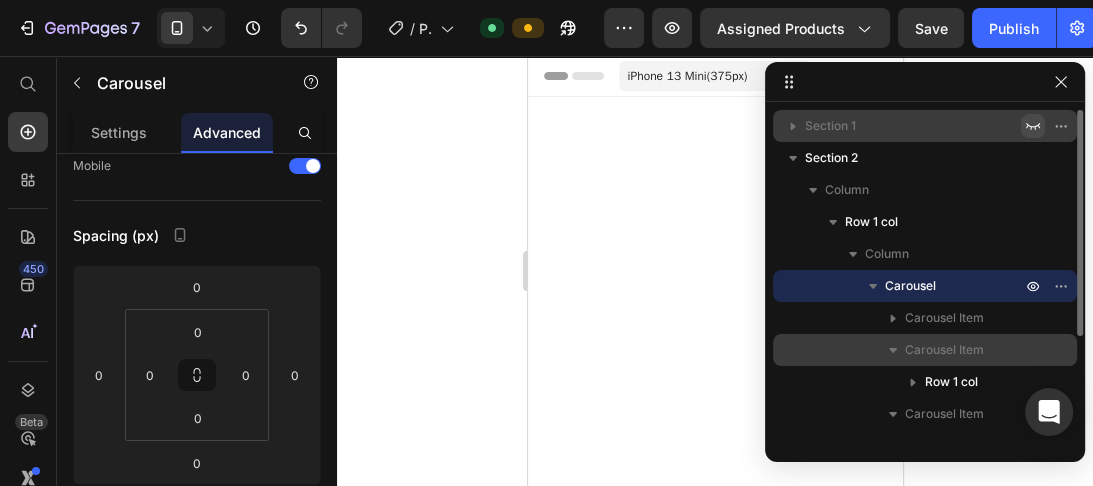 click on "Carousel Item" at bounding box center [944, 350] 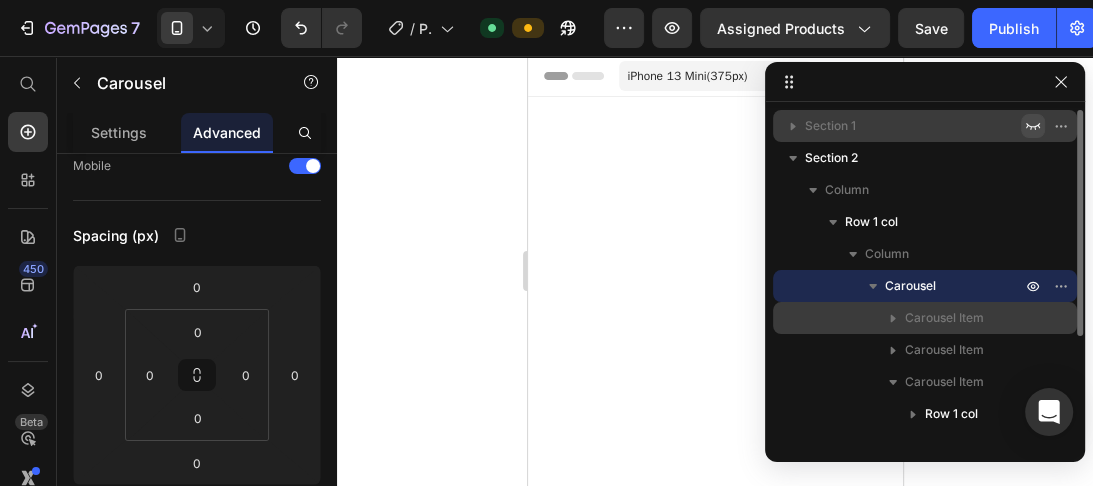 click on "Carousel Item" at bounding box center [925, 318] 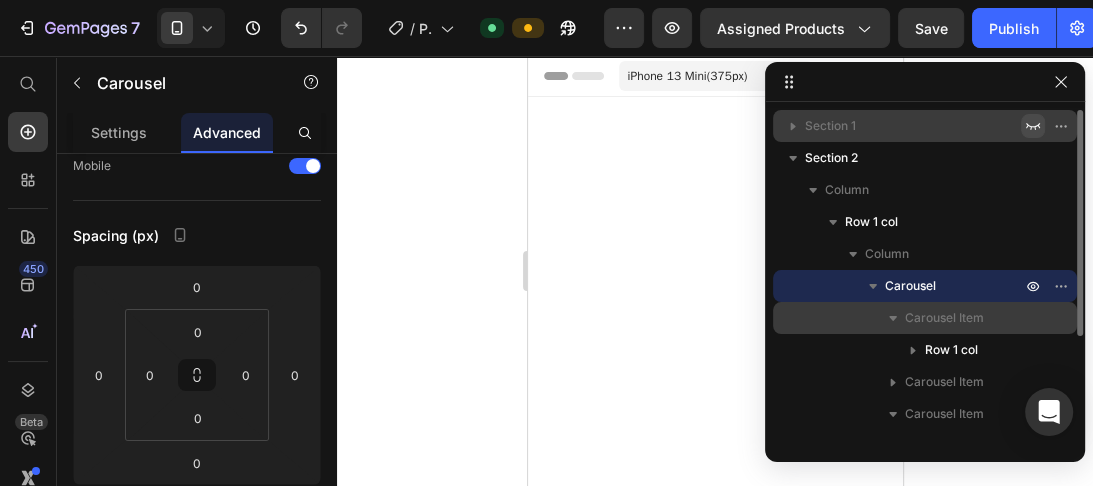 click on "Carousel Item" at bounding box center (944, 318) 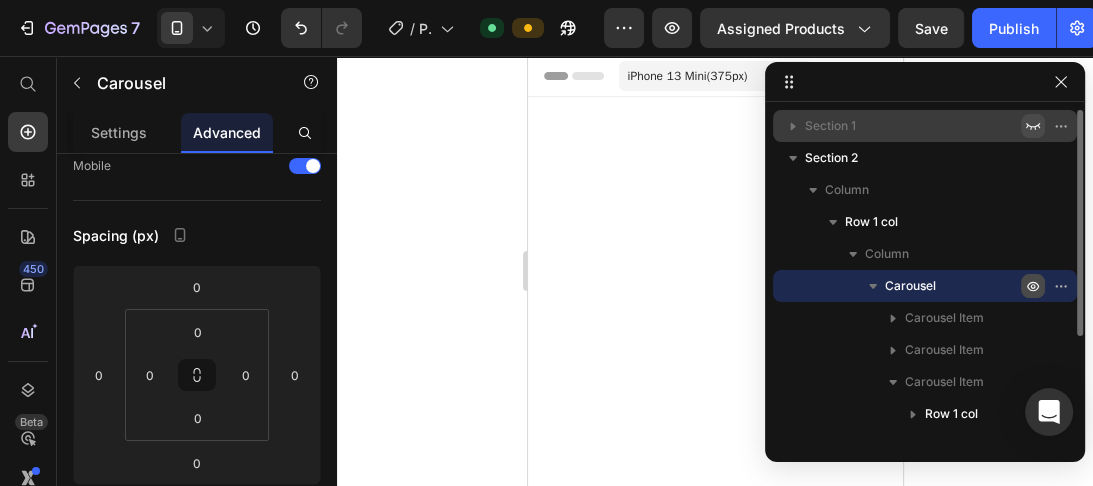 click 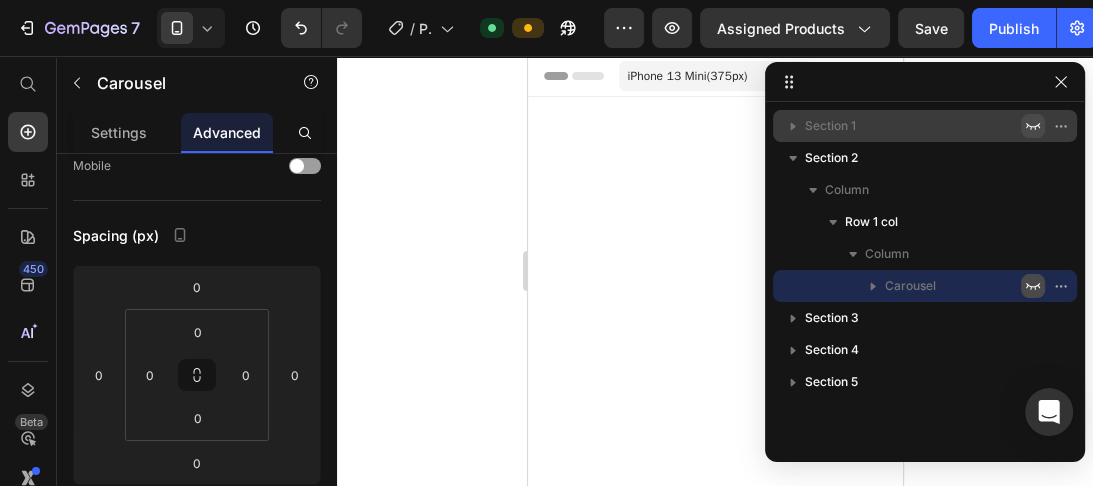 click 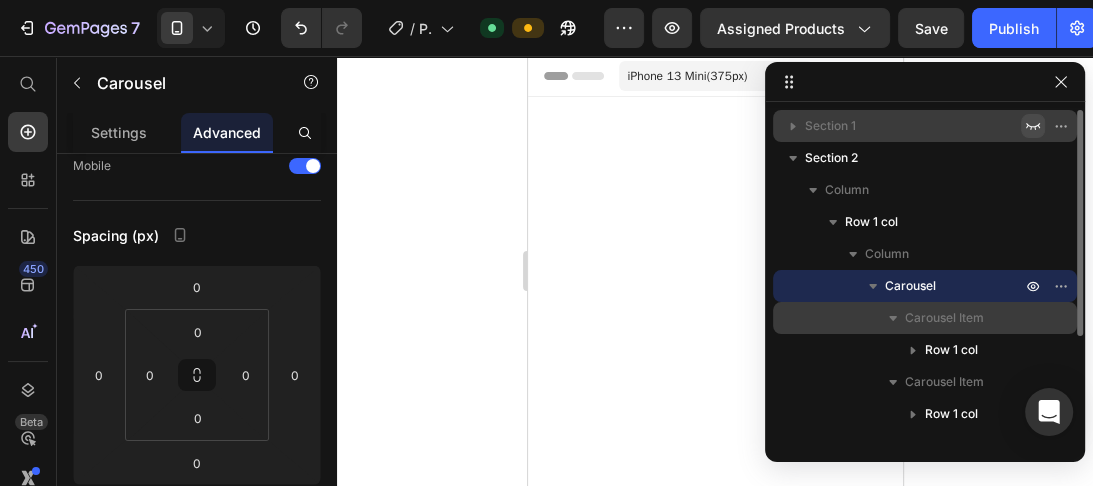 click on "Carousel Item" at bounding box center [944, 318] 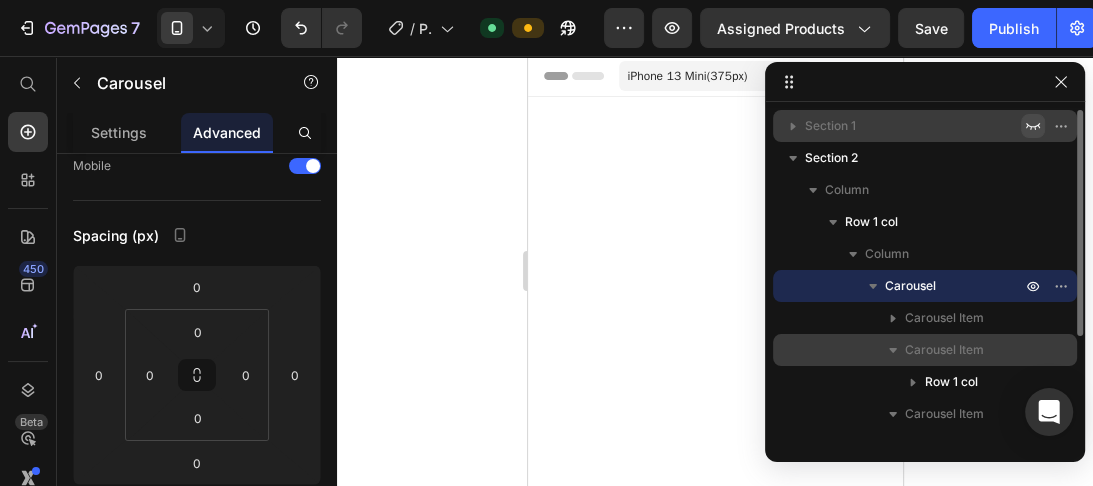click on "Carousel Item" at bounding box center [944, 350] 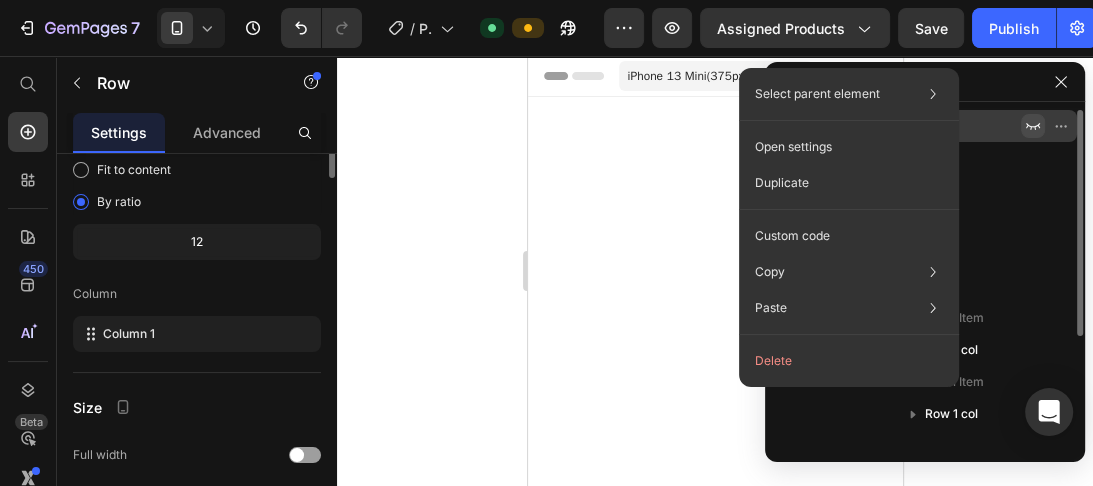 scroll, scrollTop: 0, scrollLeft: 0, axis: both 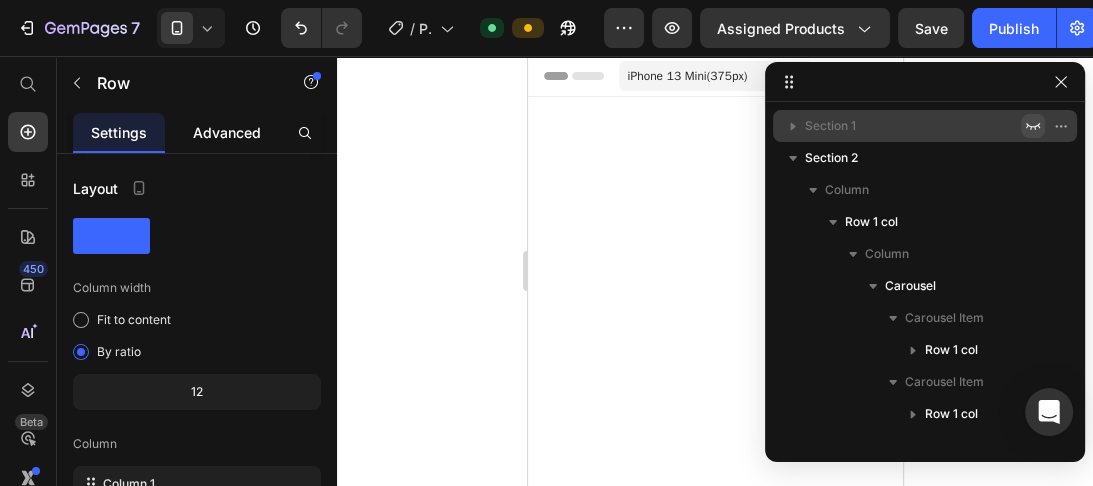 click on "Advanced" at bounding box center (227, 132) 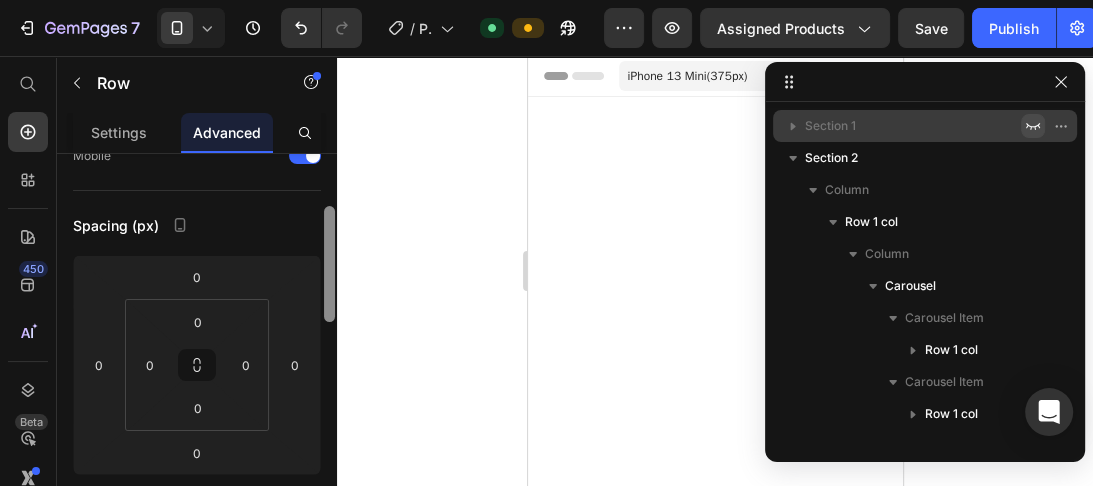 drag, startPoint x: 328, startPoint y: 168, endPoint x: 327, endPoint y: 215, distance: 47.010635 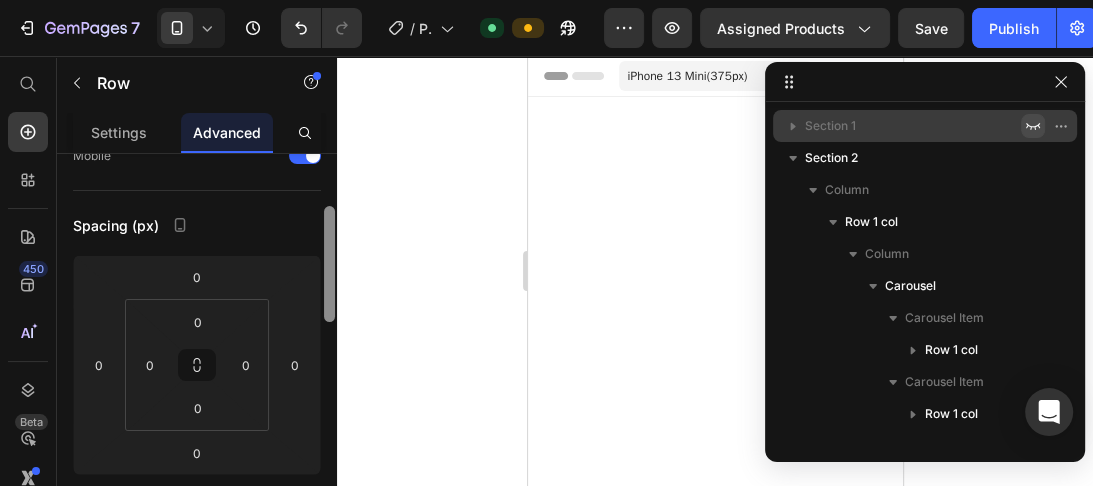 click at bounding box center (329, 264) 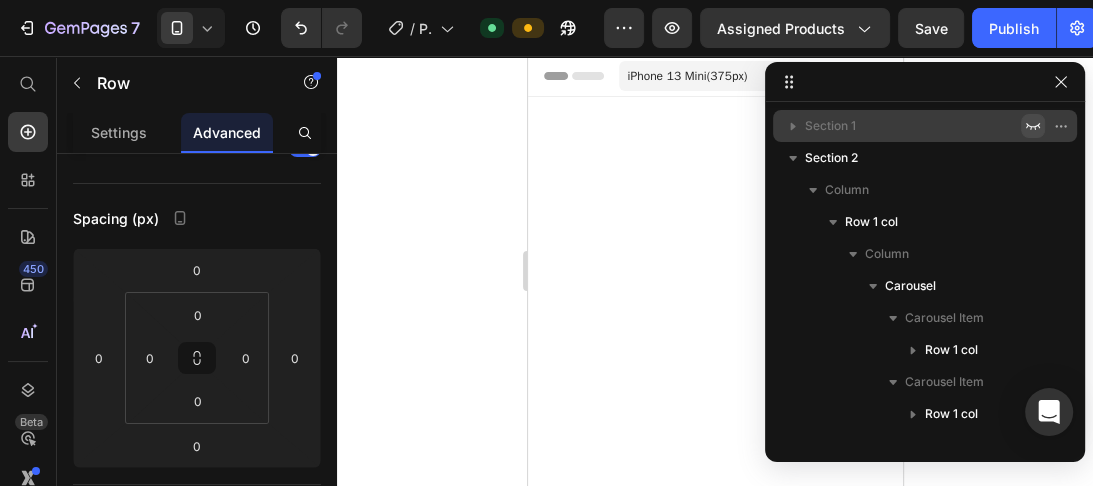 click on "Section 1" at bounding box center (830, 126) 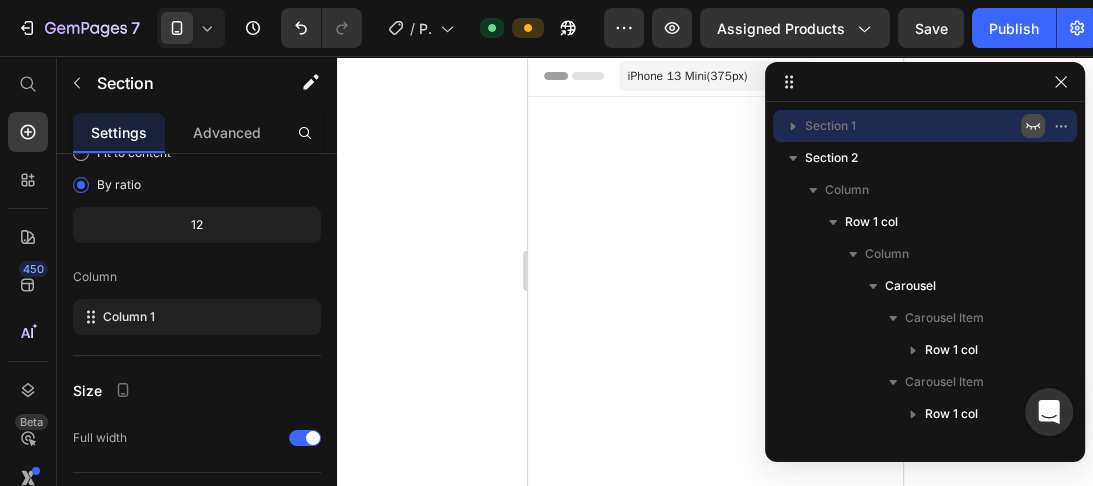 scroll, scrollTop: 0, scrollLeft: 0, axis: both 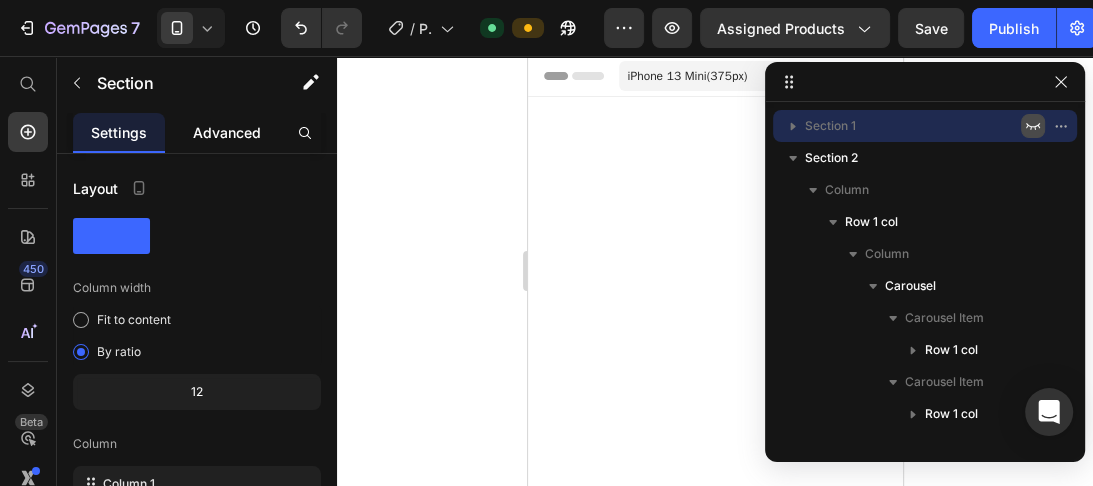 click on "Advanced" at bounding box center [227, 132] 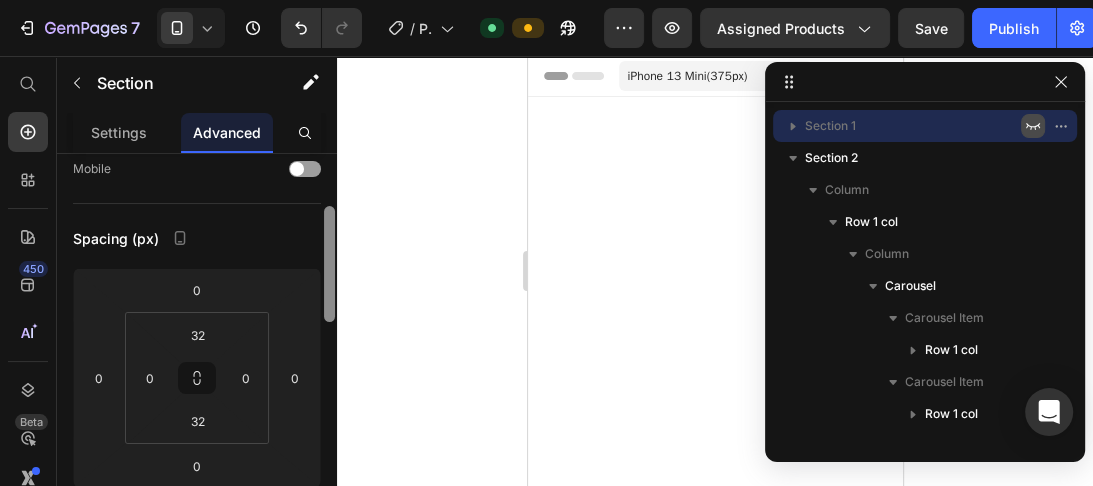 scroll, scrollTop: 180, scrollLeft: 0, axis: vertical 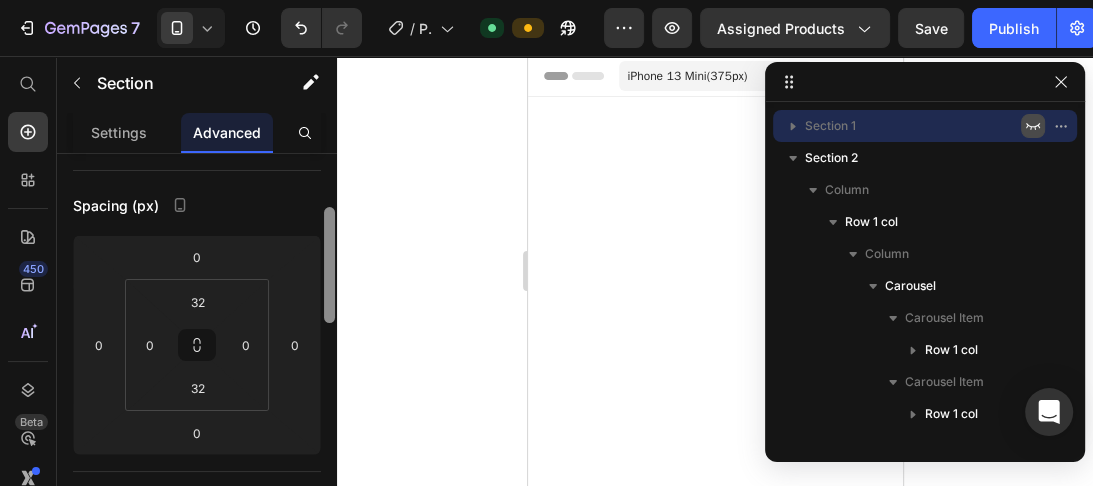 drag, startPoint x: 329, startPoint y: 178, endPoint x: 330, endPoint y: 232, distance: 54.00926 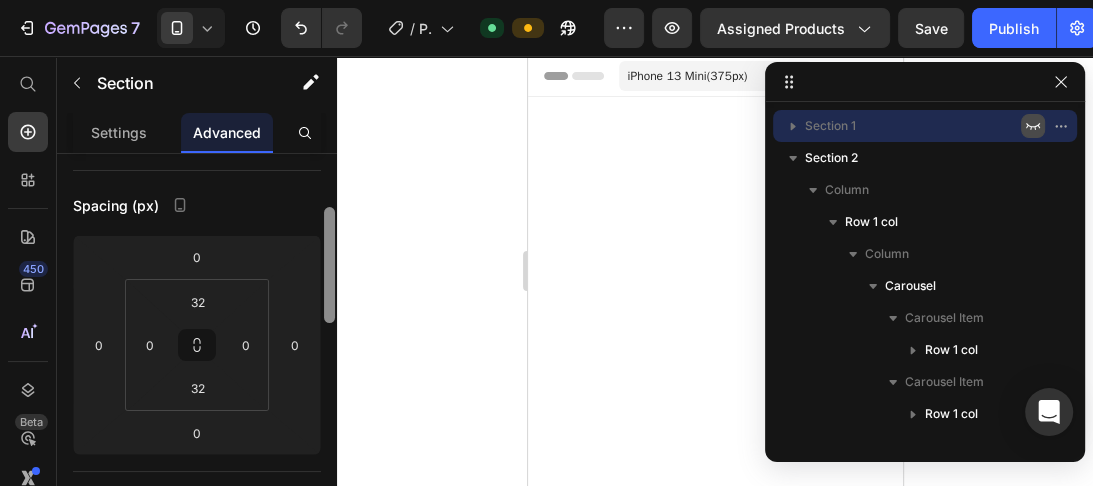 click at bounding box center [329, 265] 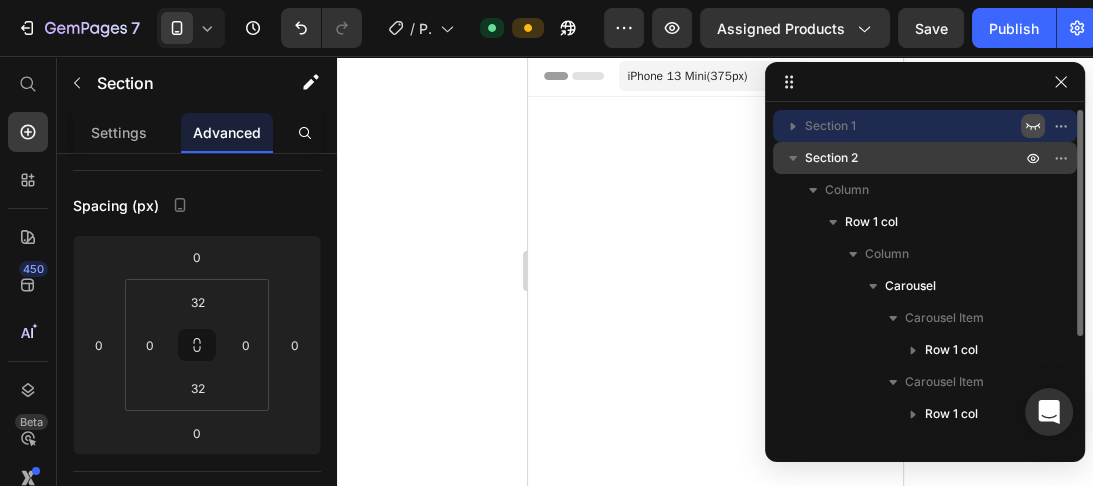 click on "Section 2" at bounding box center [831, 158] 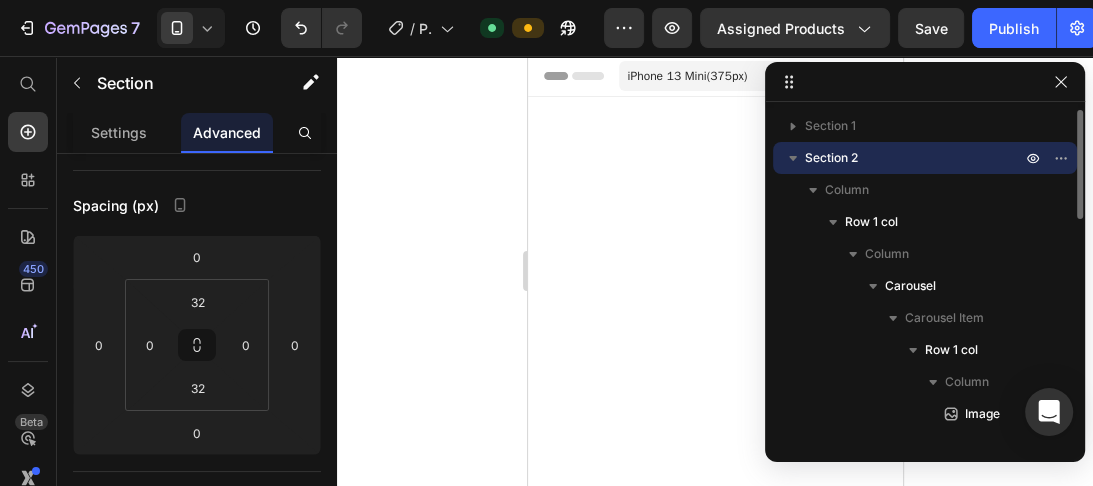 scroll, scrollTop: 180, scrollLeft: 0, axis: vertical 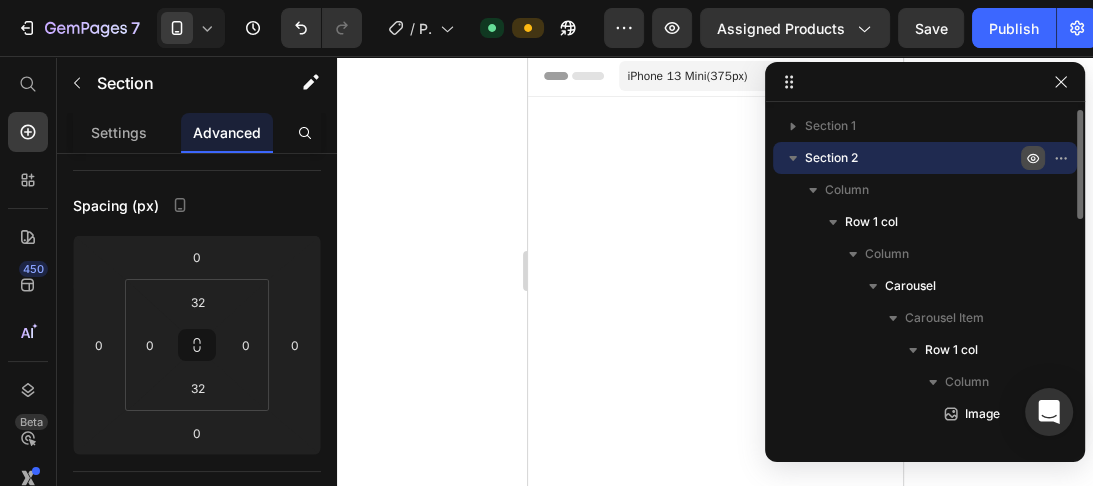 click 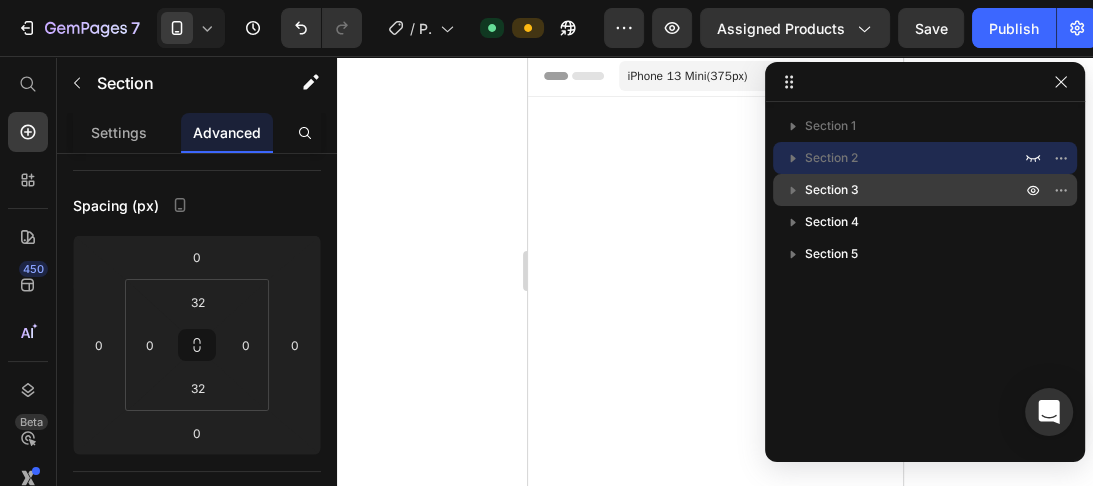 click on "Section 3" at bounding box center (832, 190) 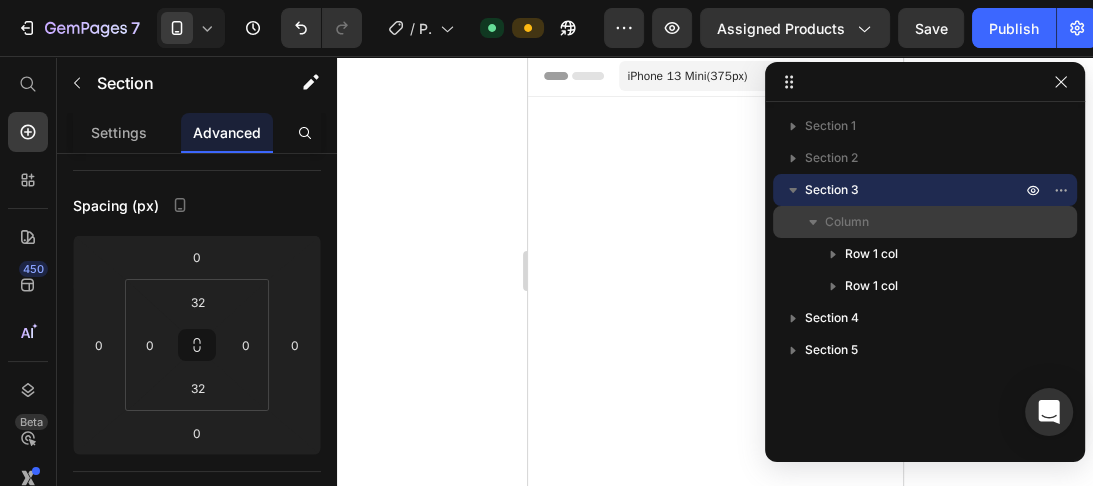 click 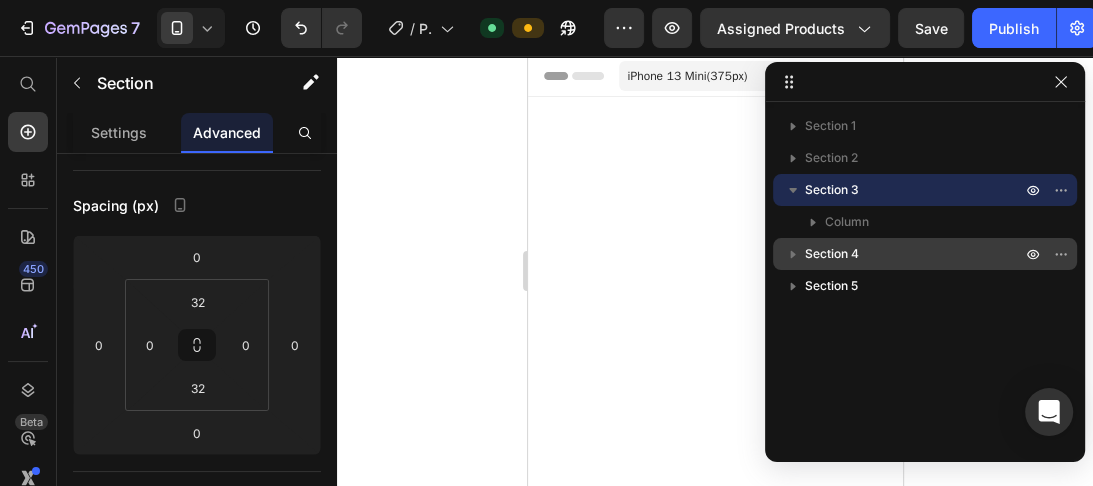 click on "Section 4" at bounding box center (832, 254) 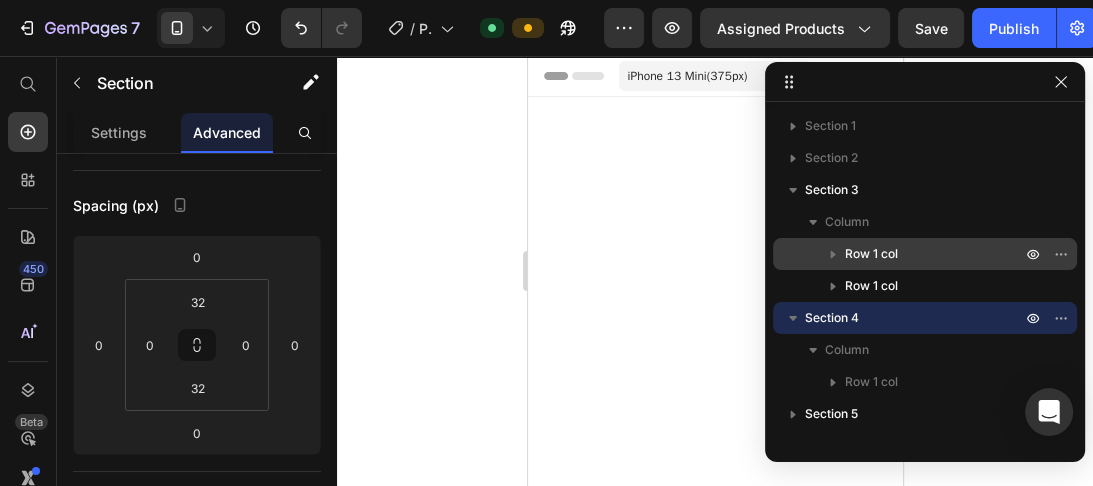 click on "Row 1 col" at bounding box center (871, 254) 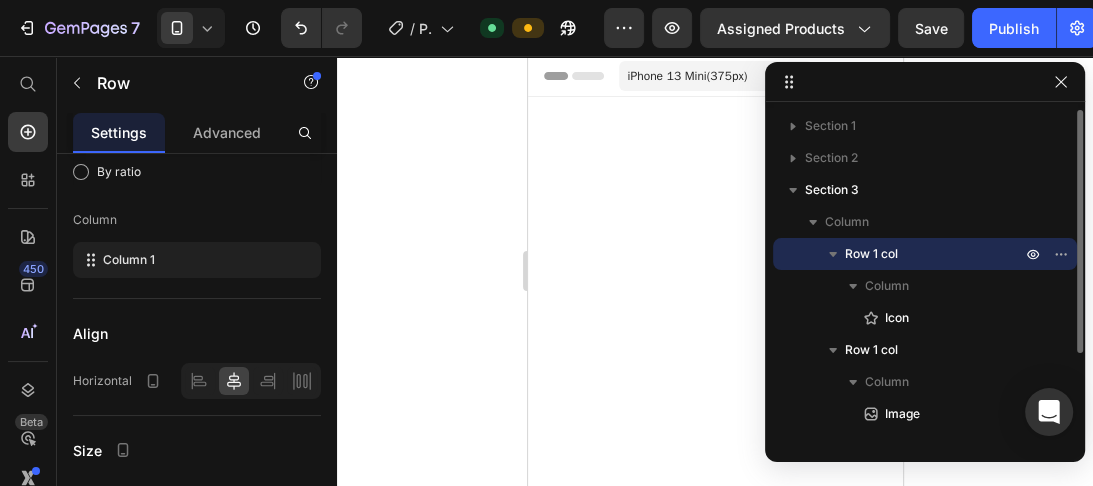scroll, scrollTop: 0, scrollLeft: 0, axis: both 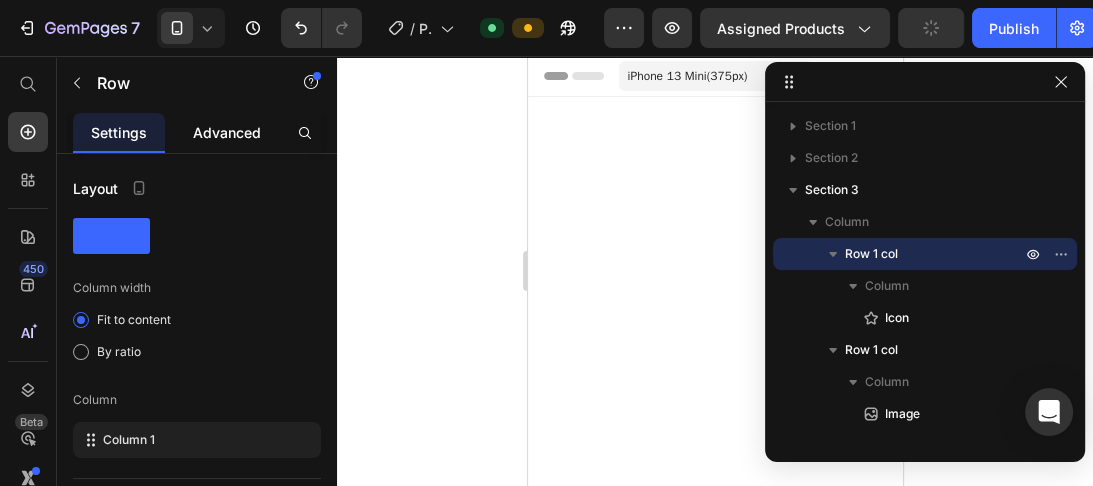 click on "Advanced" at bounding box center [227, 132] 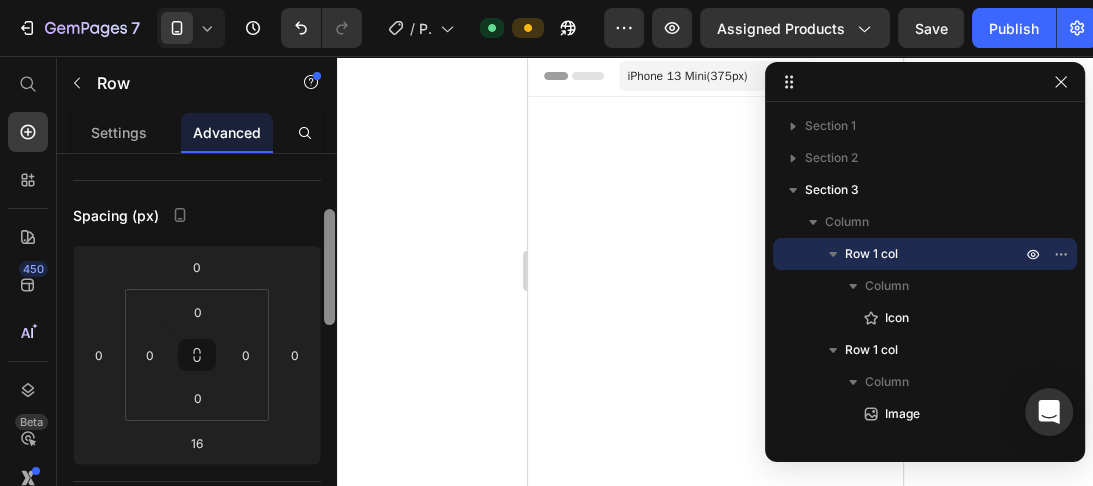 drag, startPoint x: 326, startPoint y: 180, endPoint x: 500, endPoint y: 258, distance: 190.68298 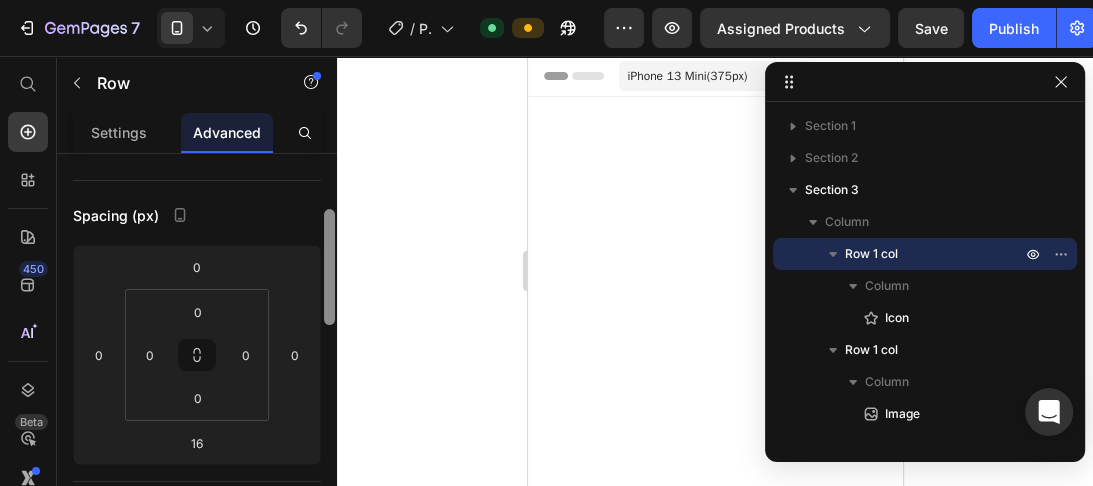 click at bounding box center (329, 267) 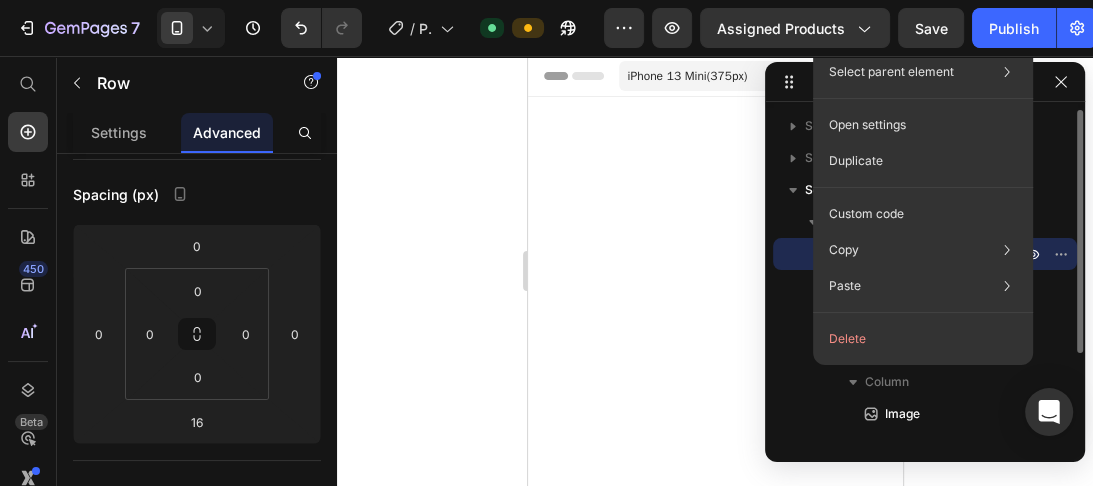 click on "Row 1 col" at bounding box center (925, 254) 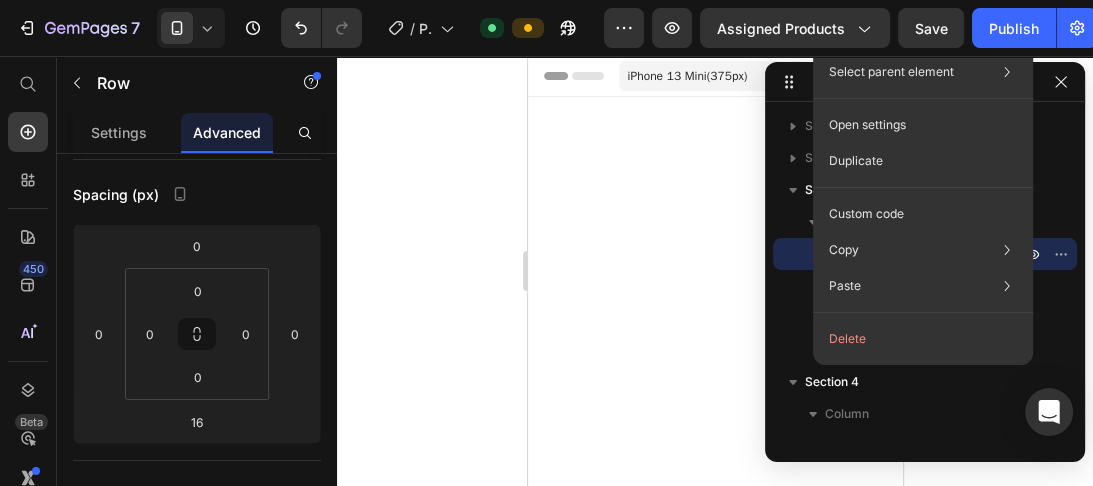 click at bounding box center [714, 273] 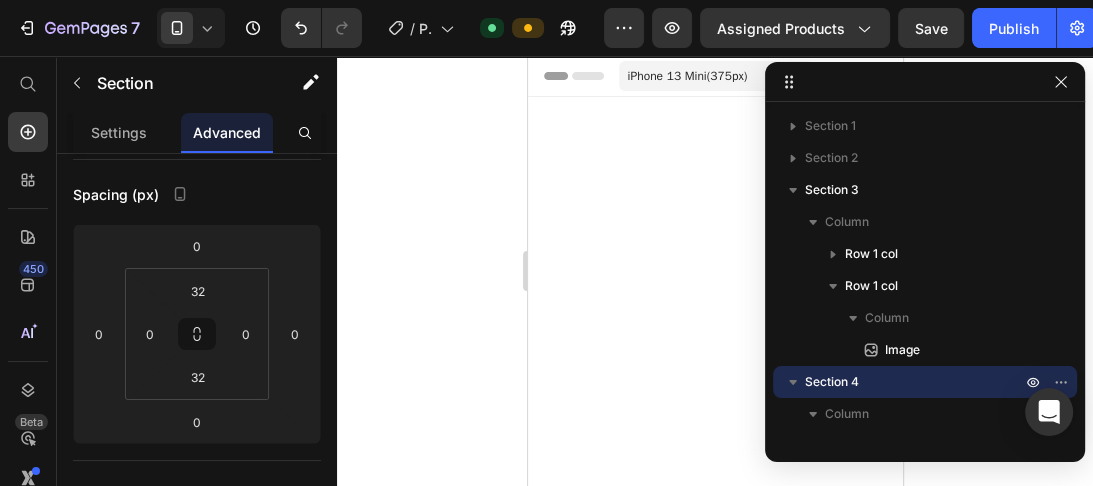scroll, scrollTop: 0, scrollLeft: 0, axis: both 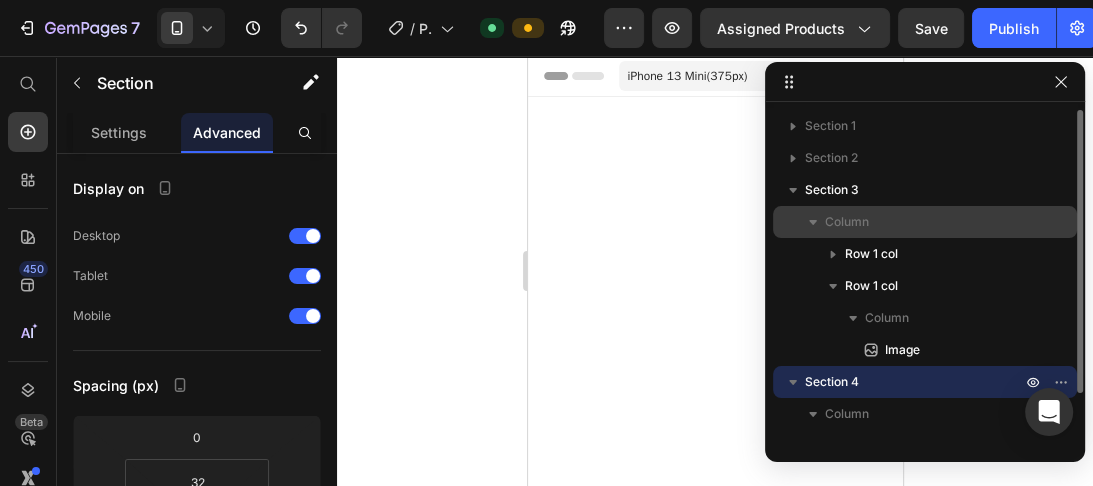 click on "Column" at bounding box center [847, 222] 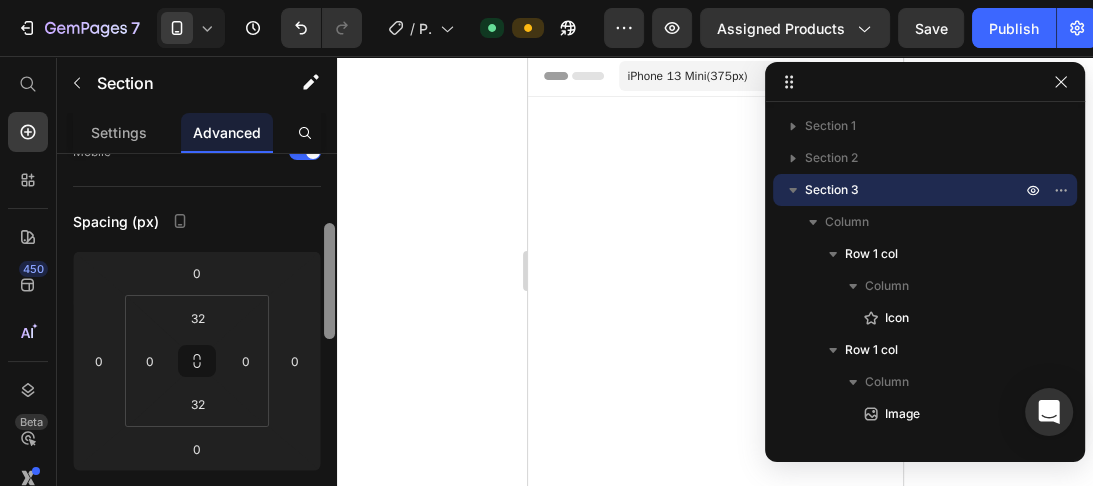 drag, startPoint x: 326, startPoint y: 196, endPoint x: 335, endPoint y: 254, distance: 58.694122 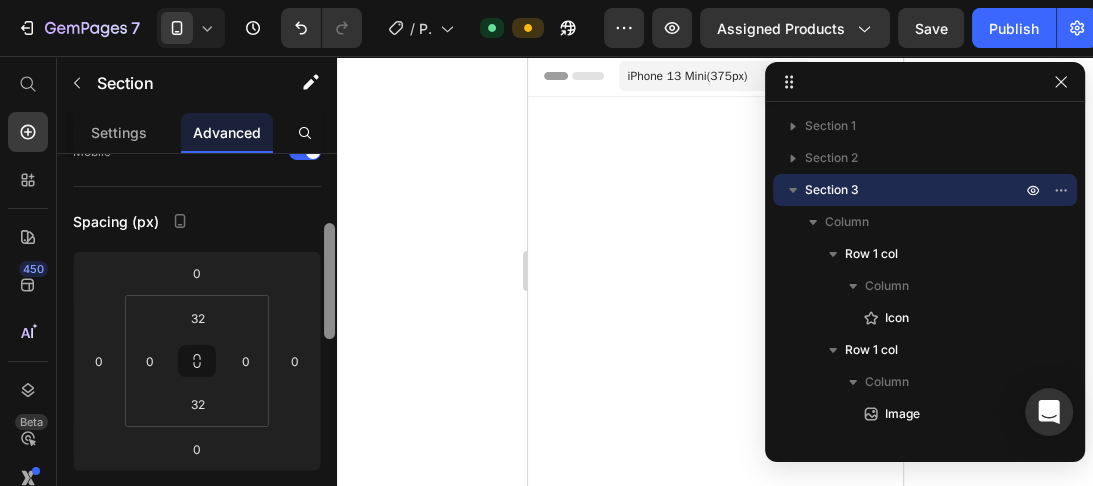 click at bounding box center [329, 364] 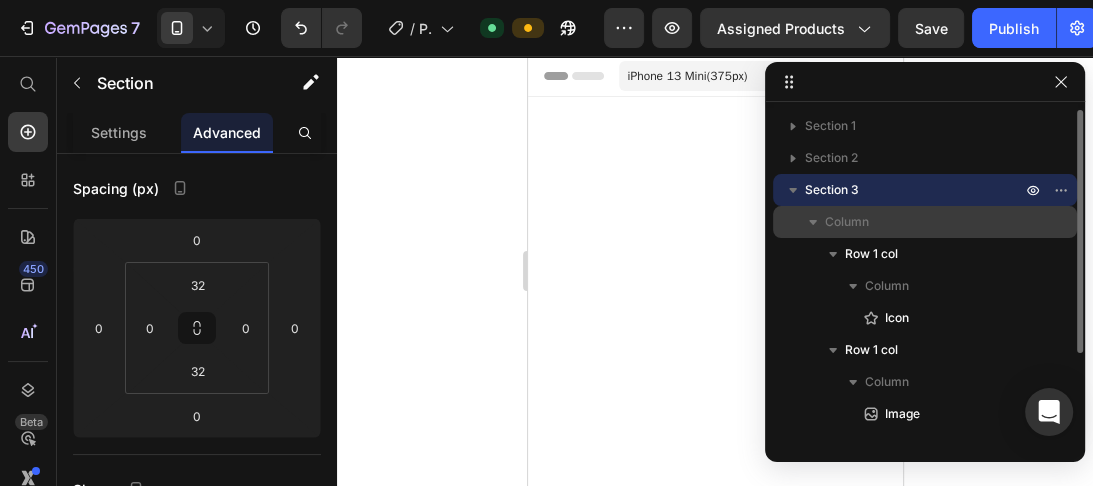 click on "Column" at bounding box center (847, 222) 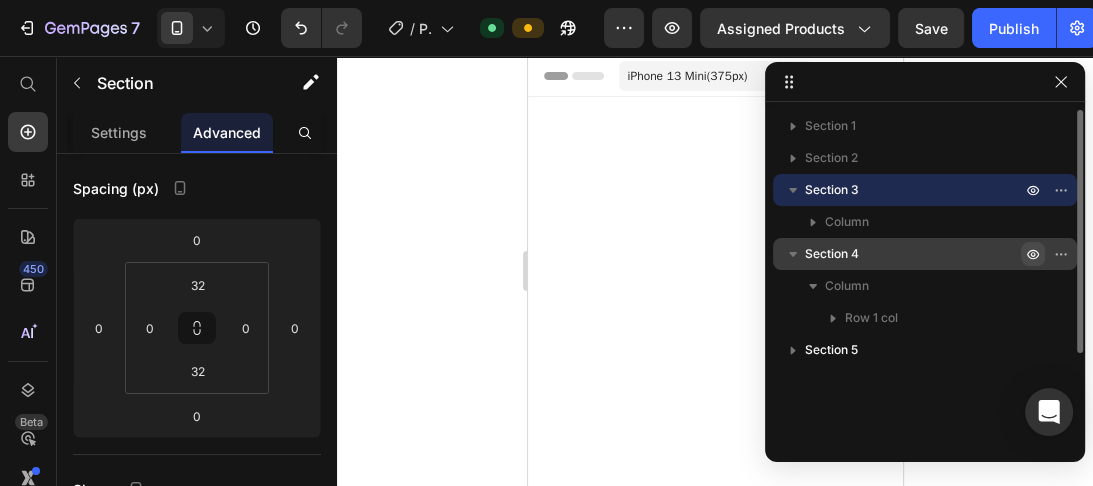 click at bounding box center [1033, 254] 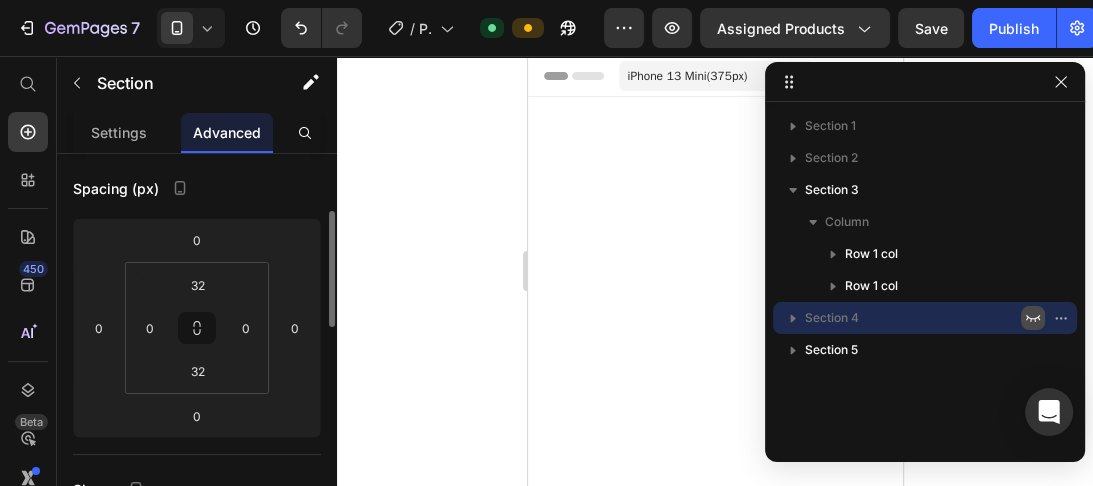 scroll, scrollTop: 196, scrollLeft: 0, axis: vertical 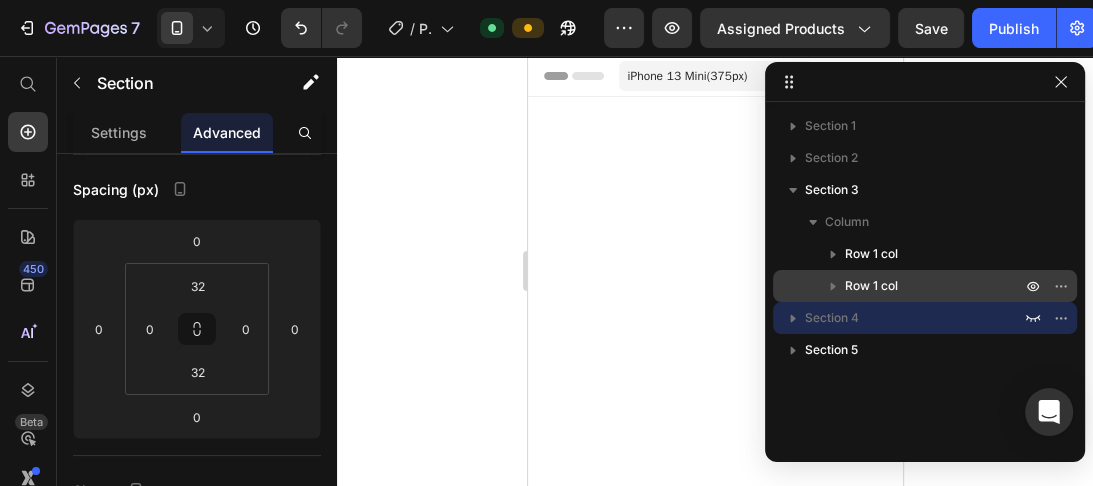 click on "Row 1 col" at bounding box center [925, 286] 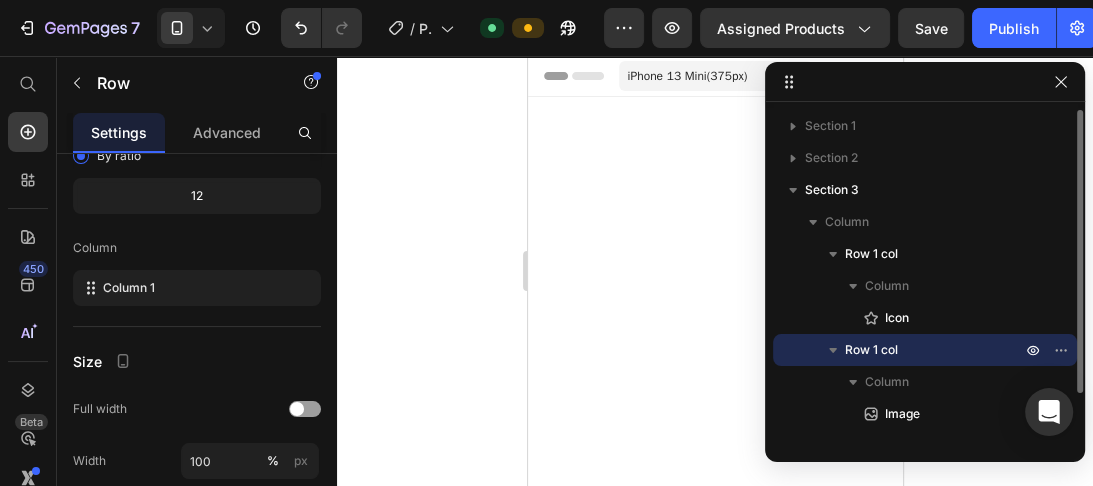 scroll, scrollTop: 0, scrollLeft: 0, axis: both 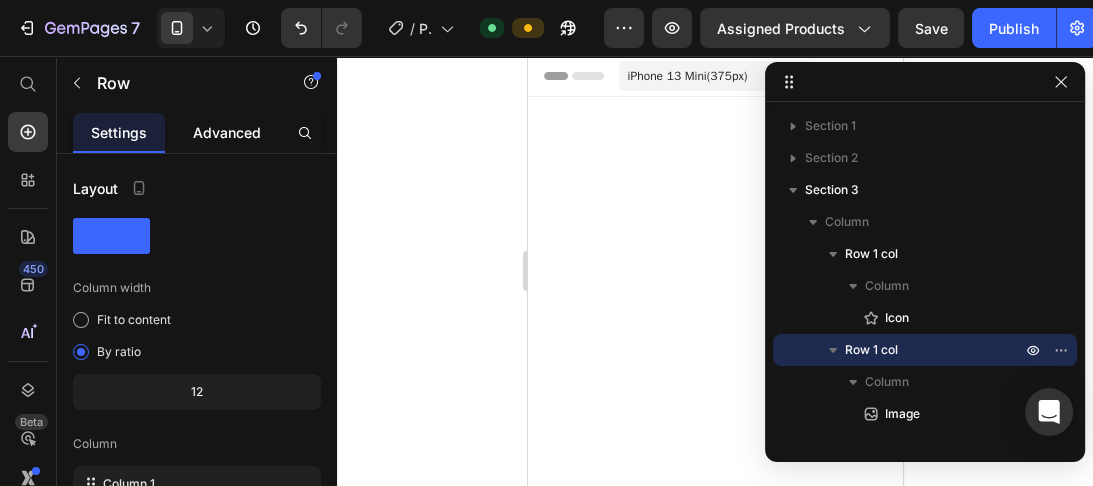 click on "Advanced" at bounding box center (227, 132) 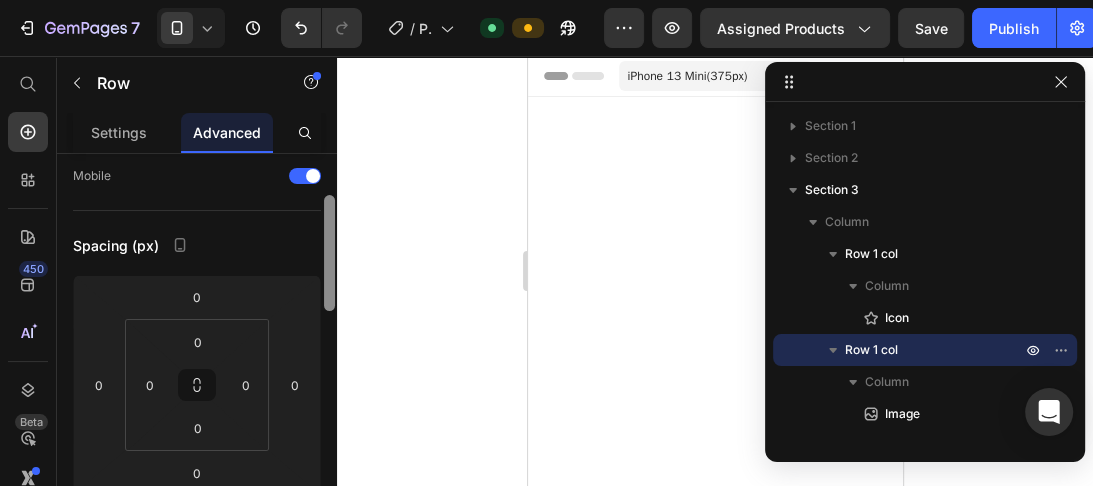 scroll, scrollTop: 144, scrollLeft: 0, axis: vertical 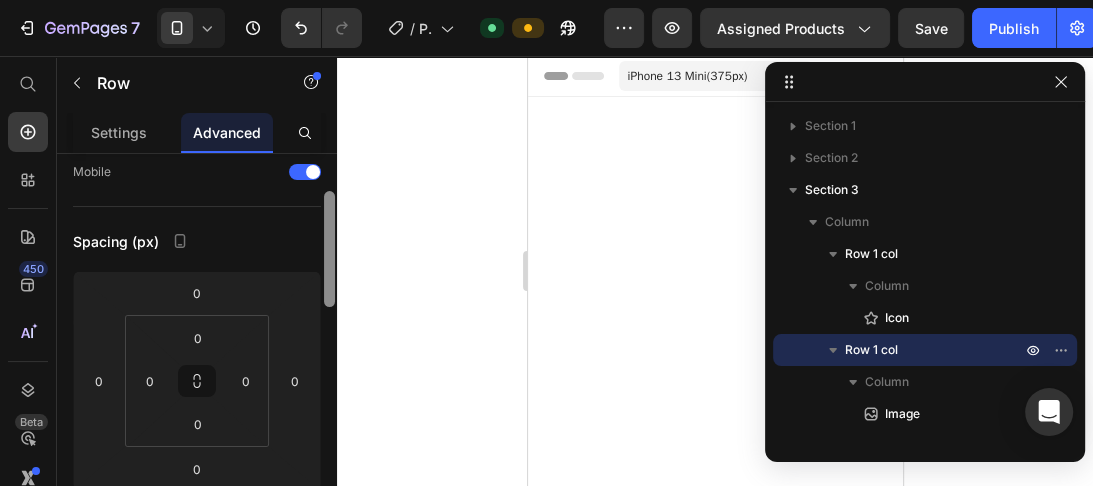 drag, startPoint x: 332, startPoint y: 163, endPoint x: 334, endPoint y: 206, distance: 43.046486 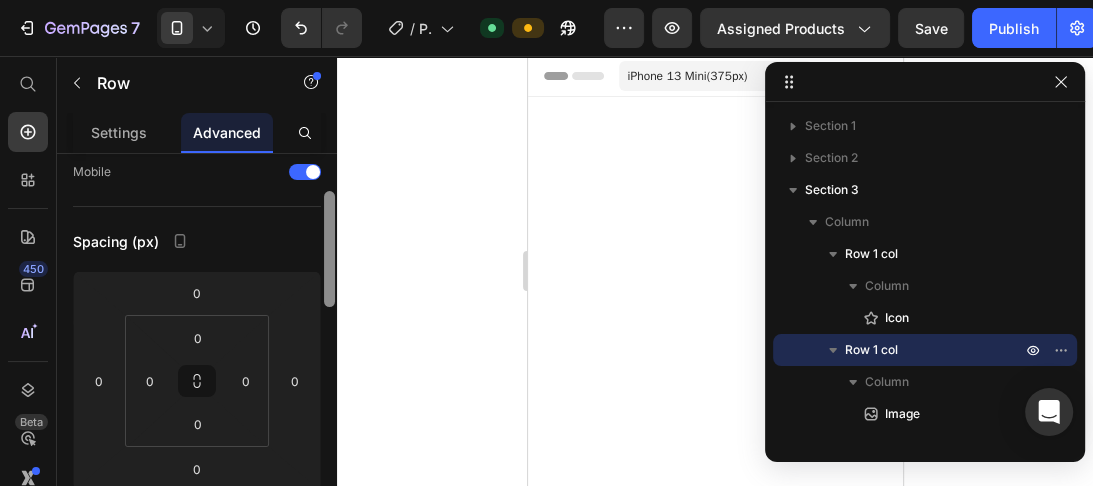 click at bounding box center [329, 249] 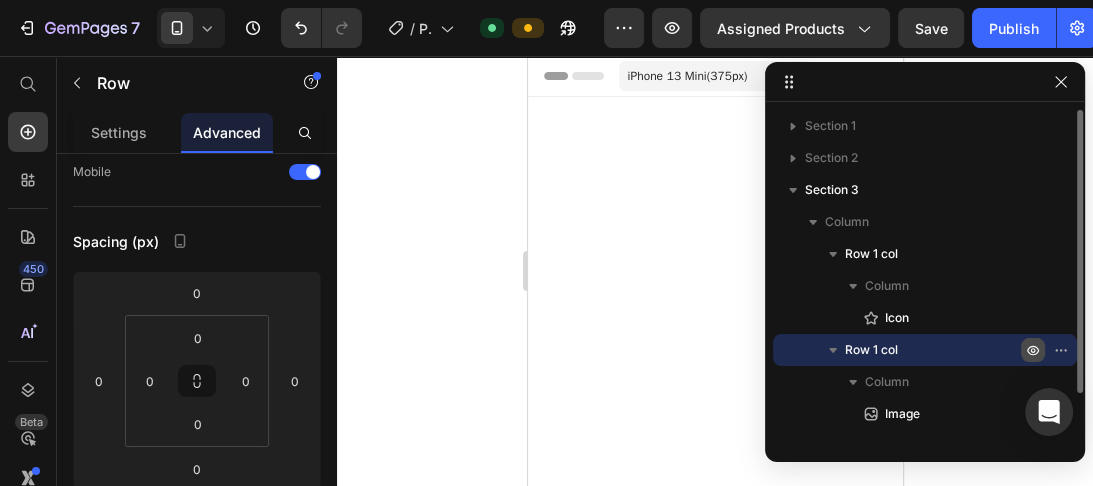 click 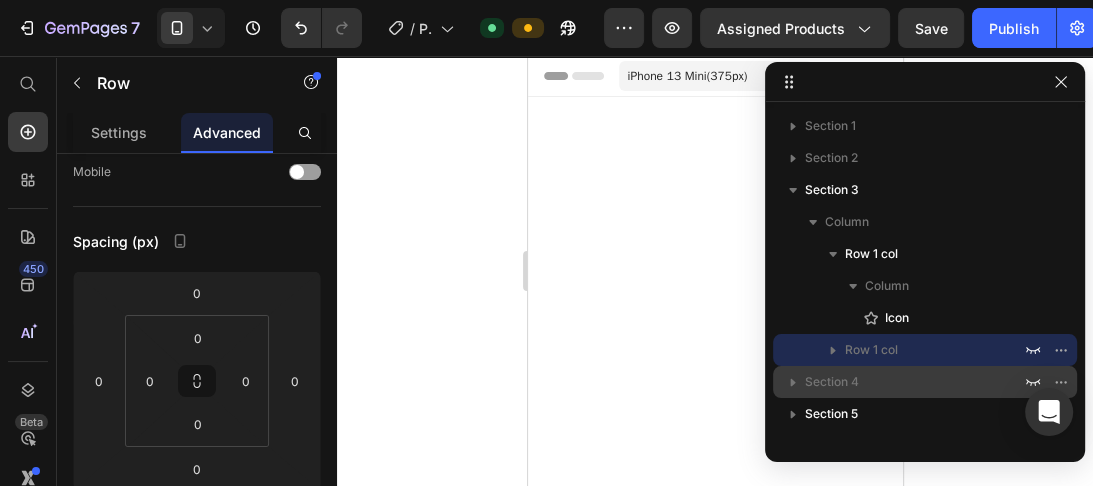 click on "Section 4" at bounding box center (832, 382) 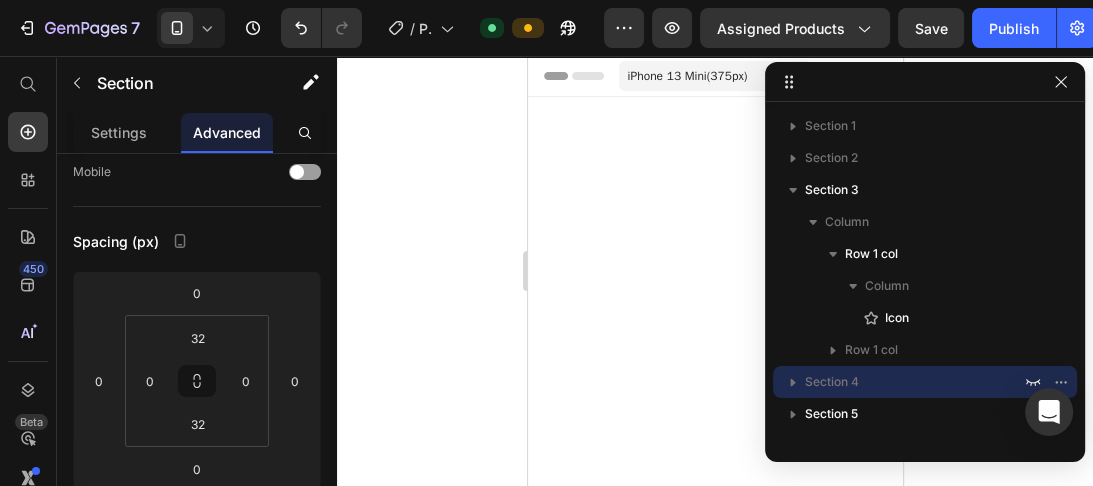 scroll, scrollTop: 0, scrollLeft: 0, axis: both 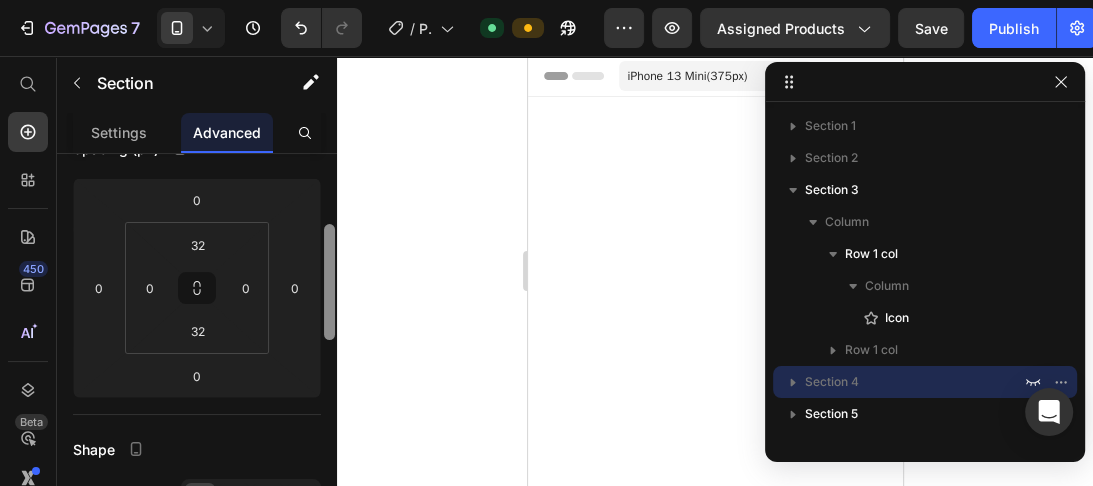 drag, startPoint x: 329, startPoint y: 202, endPoint x: 331, endPoint y: 273, distance: 71.02816 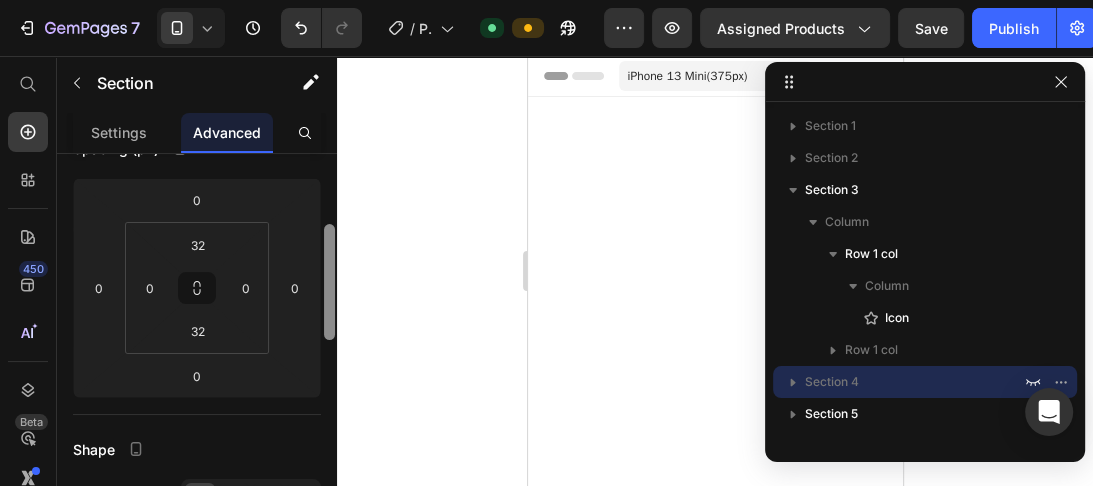 click at bounding box center (329, 282) 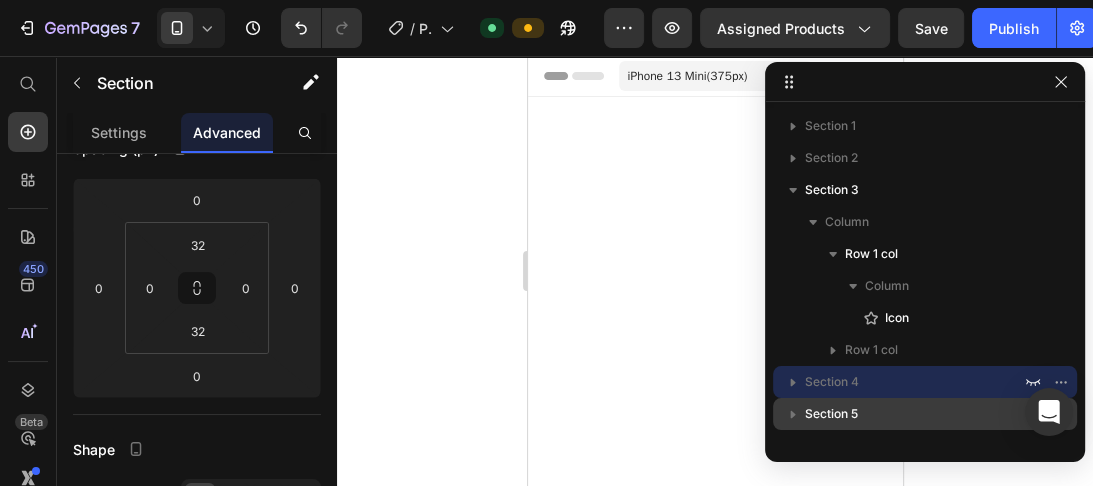 click on "Section 5" at bounding box center (831, 414) 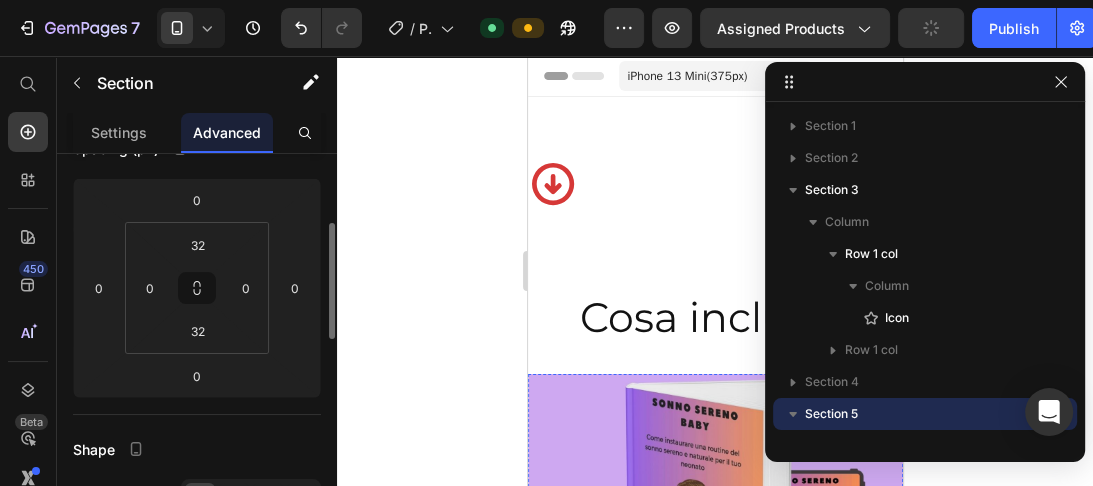 scroll, scrollTop: 115, scrollLeft: 0, axis: vertical 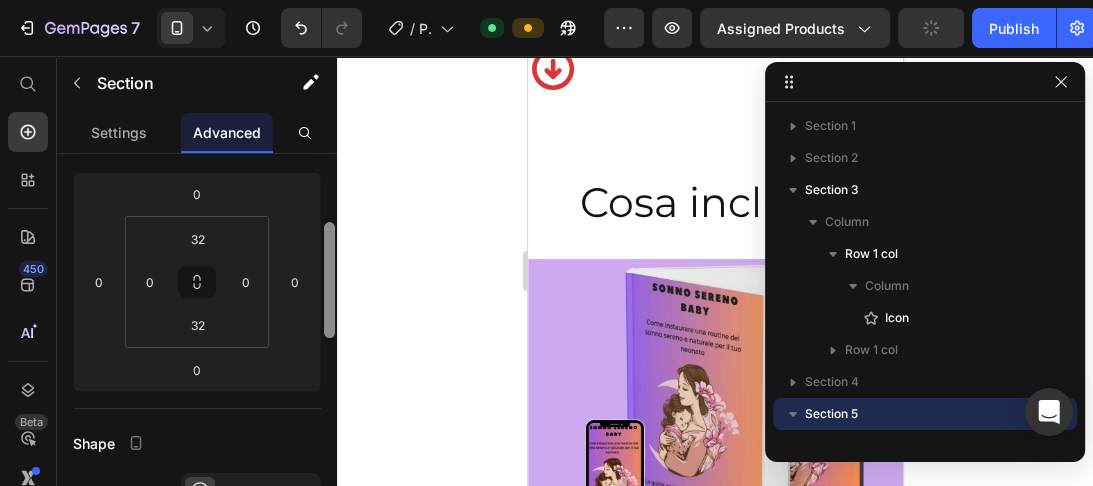 click at bounding box center [329, 280] 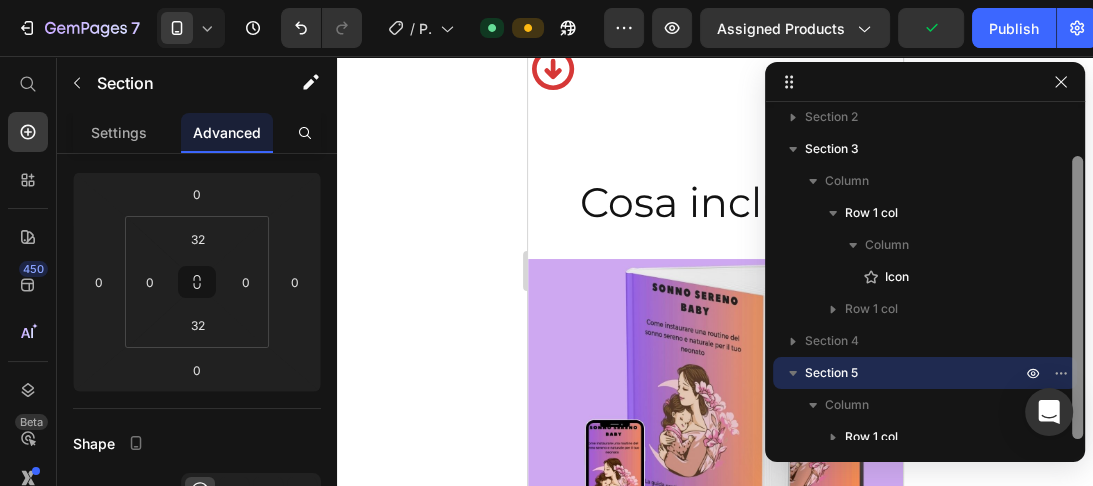 scroll, scrollTop: 53, scrollLeft: 0, axis: vertical 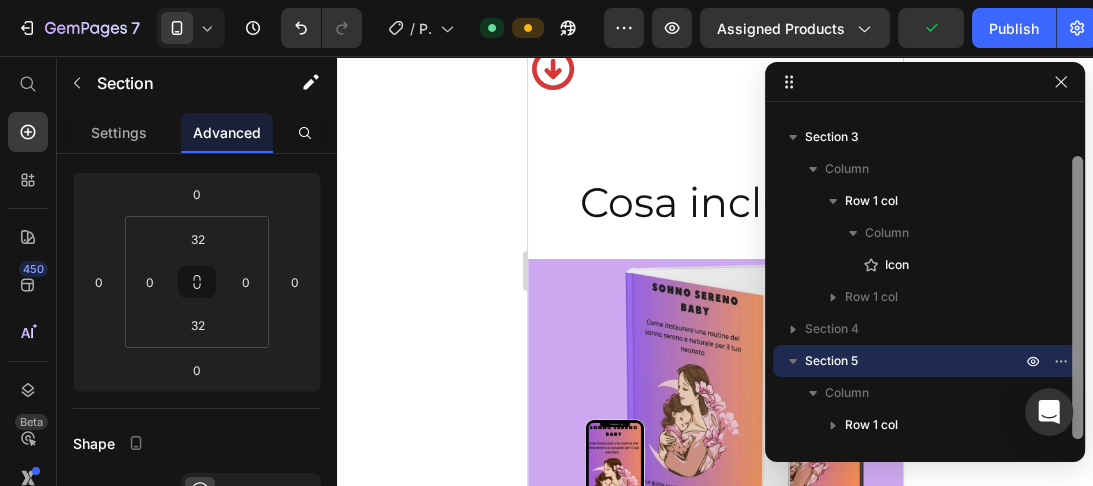 drag, startPoint x: 1075, startPoint y: 232, endPoint x: 1076, endPoint y: 305, distance: 73.00685 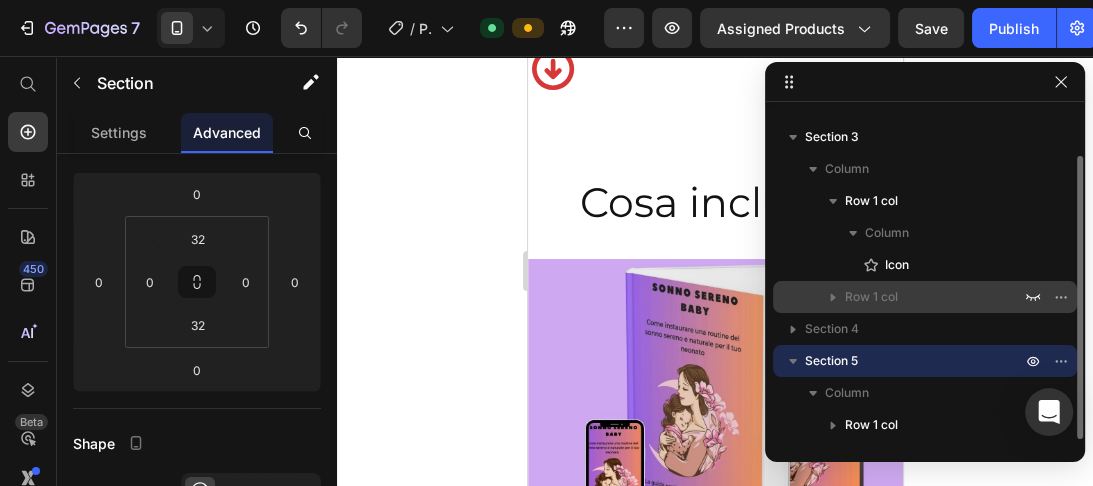 click 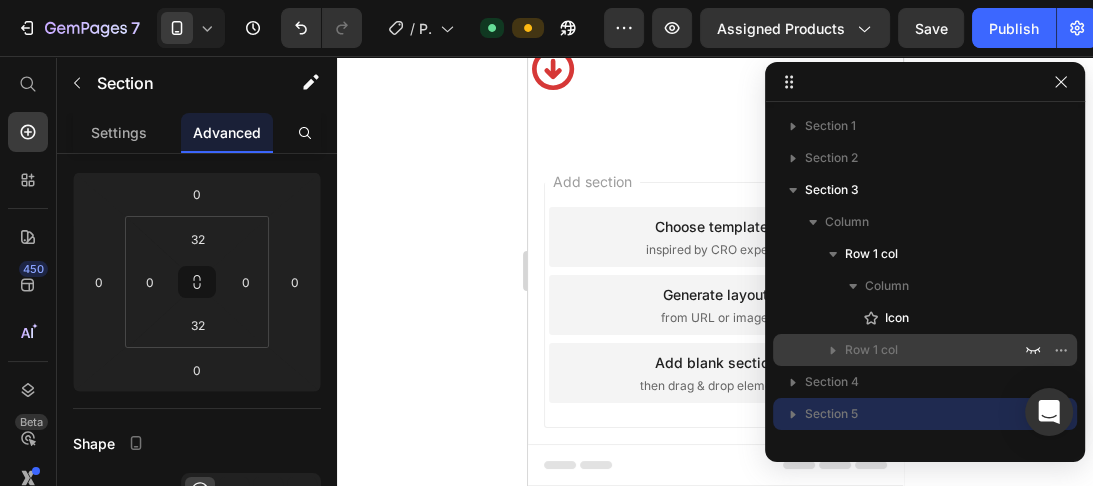 scroll, scrollTop: 0, scrollLeft: 0, axis: both 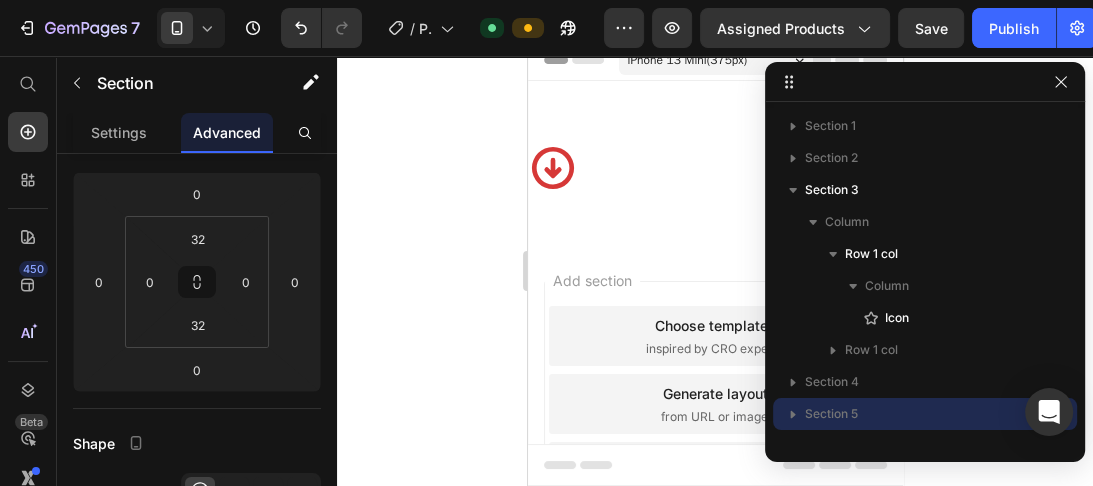 click on "Section 5" at bounding box center [915, 414] 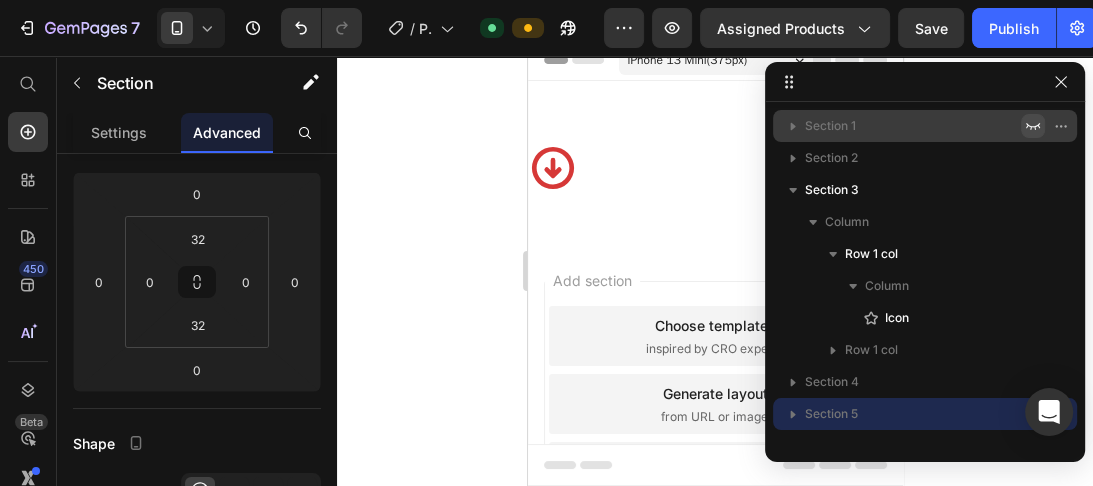 click on "Section 1" at bounding box center [830, 126] 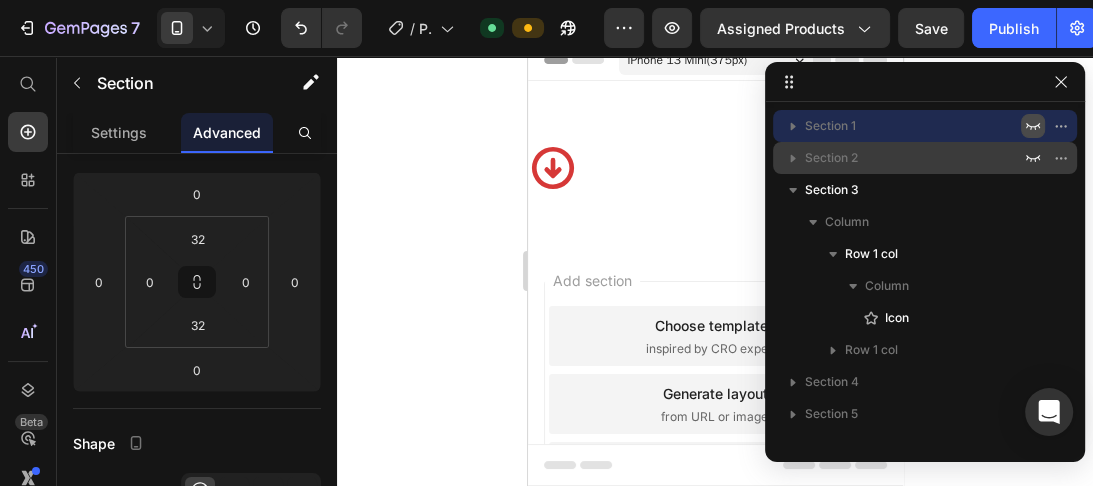 click on "Section 2" at bounding box center [831, 158] 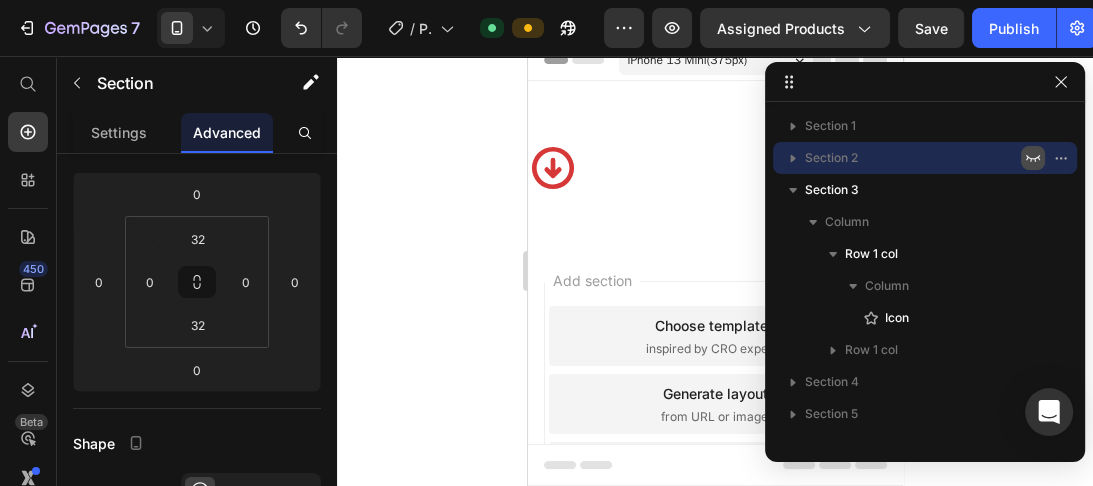 click 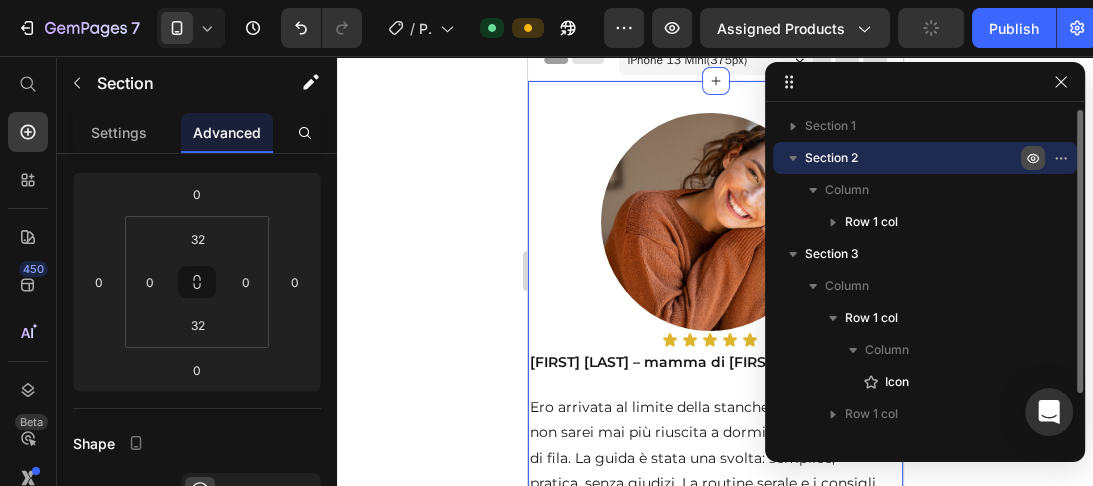 click 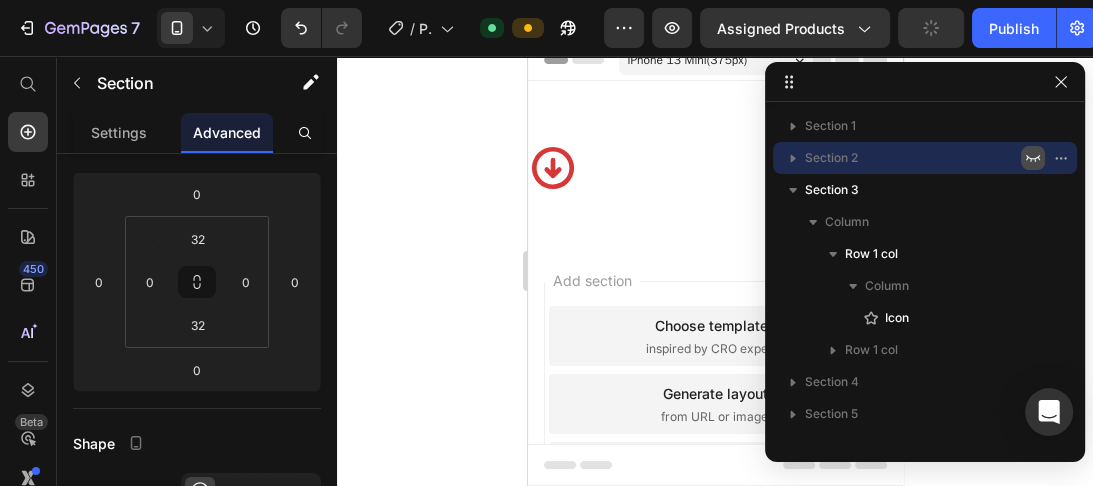 click 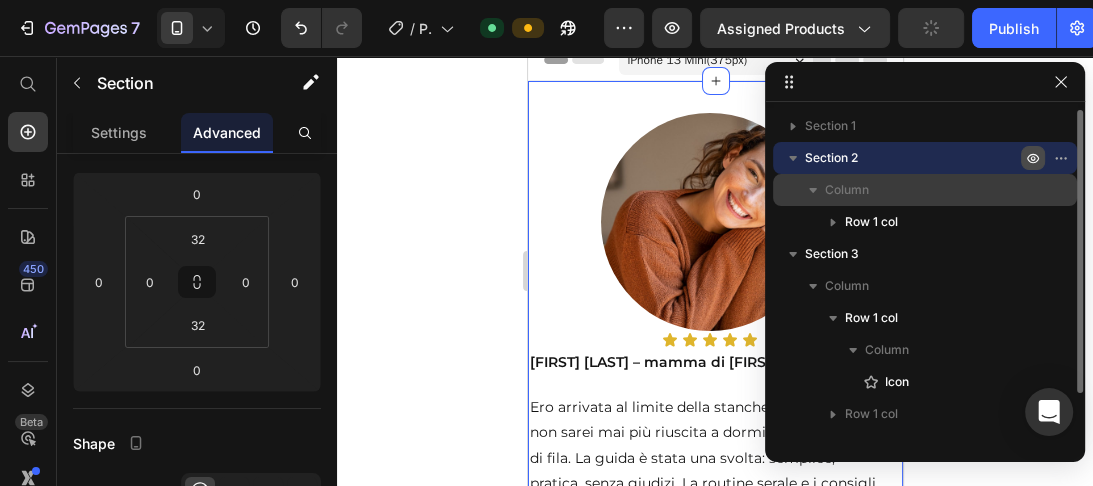 click on "Column" at bounding box center (847, 190) 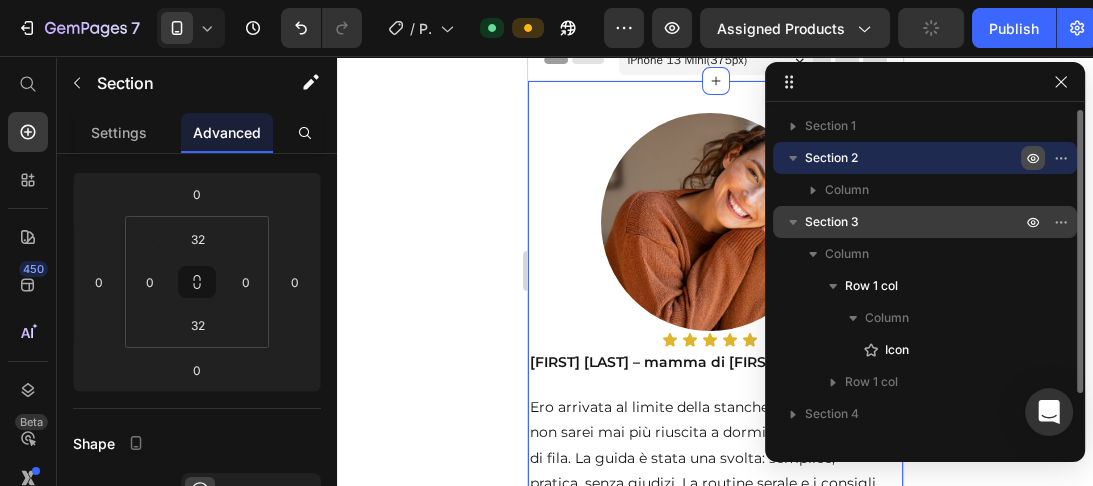 click on "Section 3" at bounding box center [832, 222] 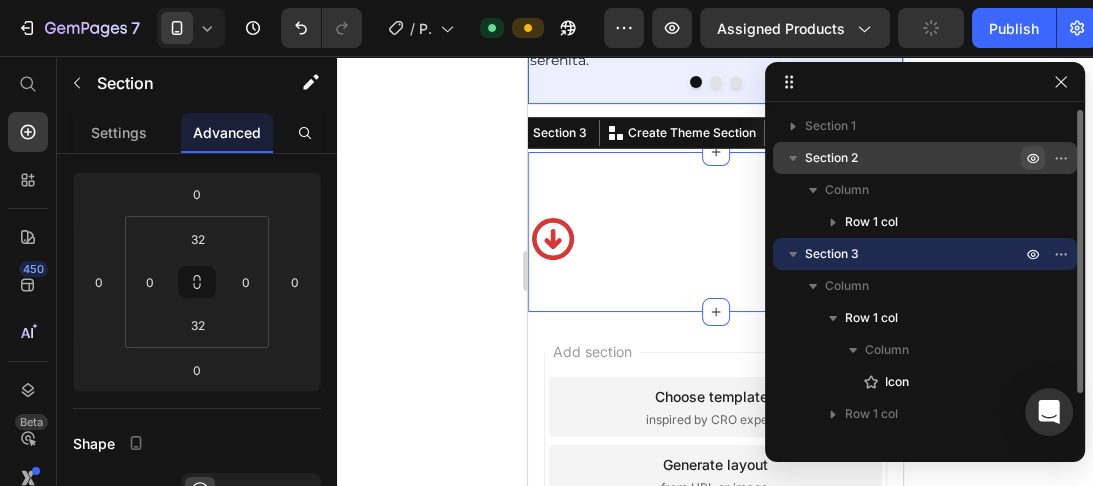 scroll, scrollTop: 515, scrollLeft: 0, axis: vertical 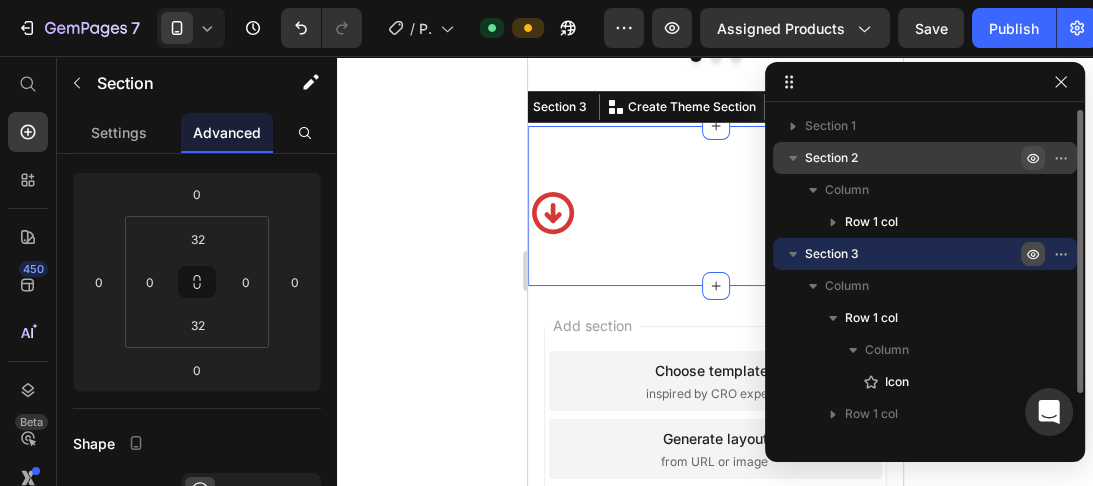click 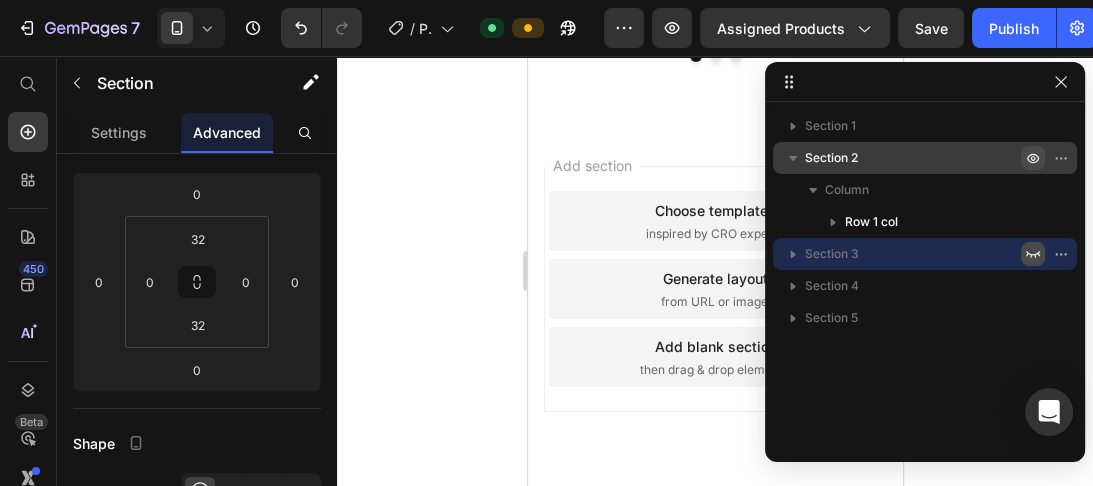 scroll, scrollTop: 442, scrollLeft: 0, axis: vertical 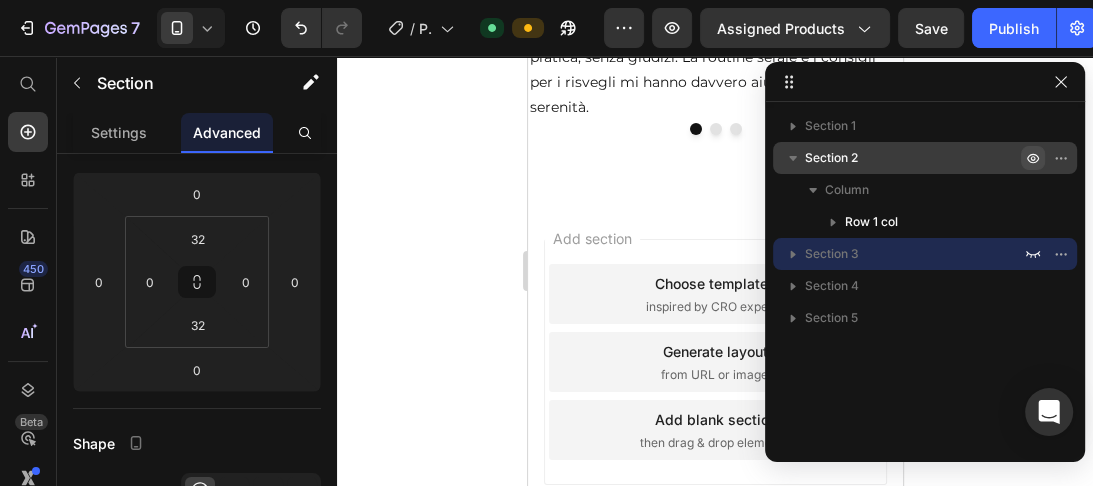click on "Section 3" at bounding box center (832, 254) 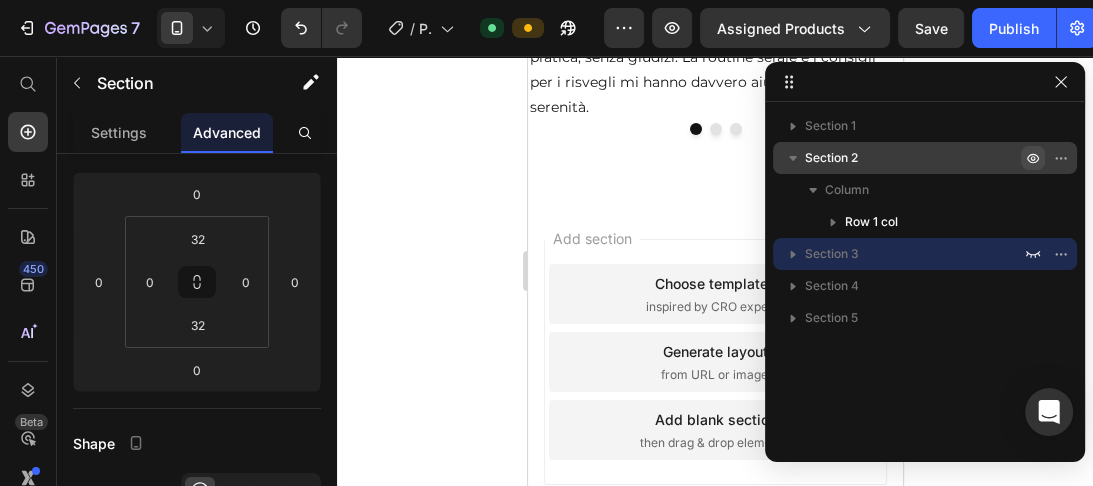 click on "Section 3" at bounding box center (832, 254) 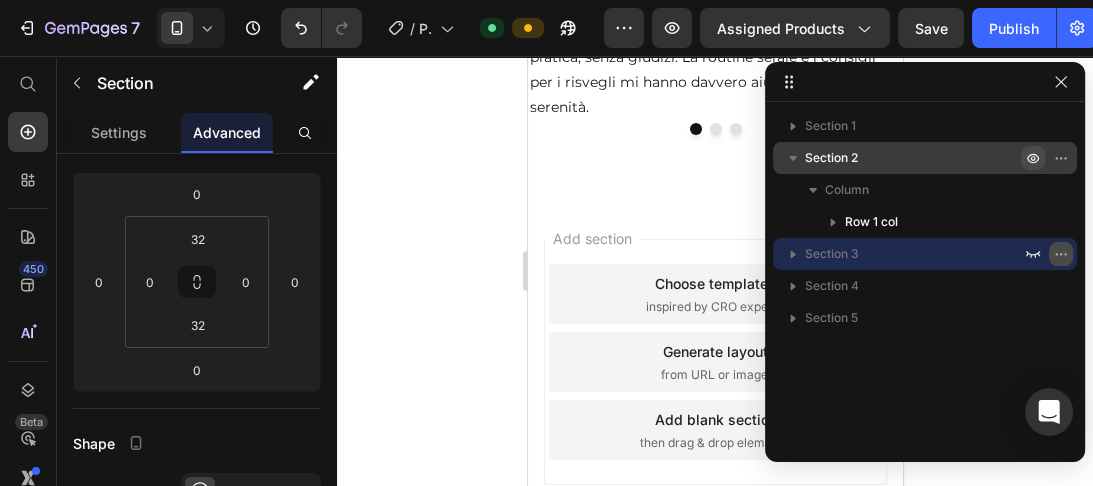 click 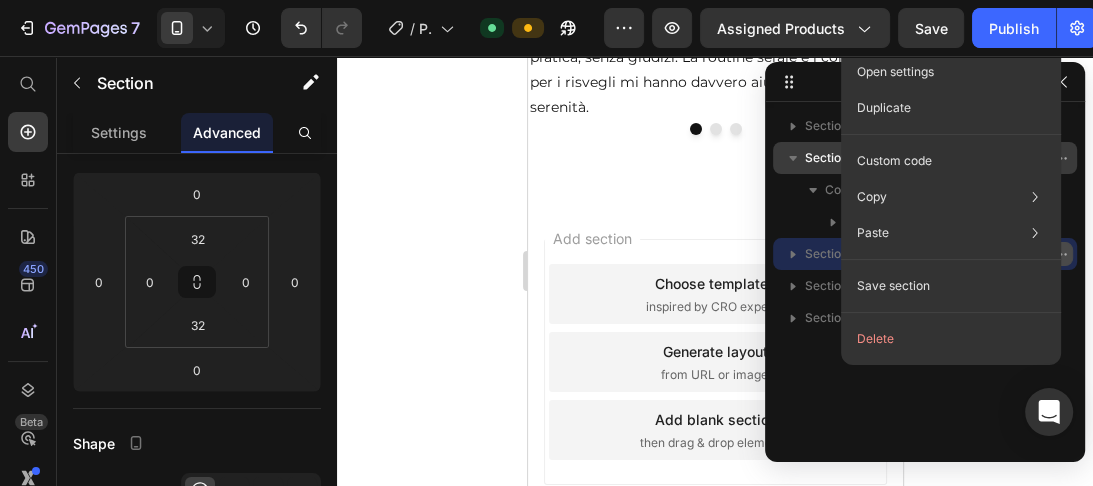 click 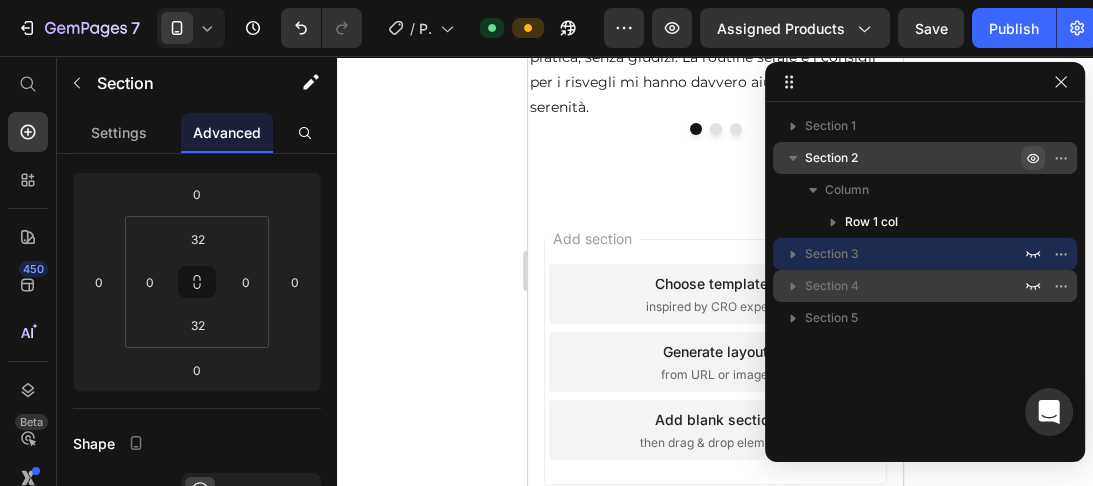 click on "Section 4" at bounding box center (915, 286) 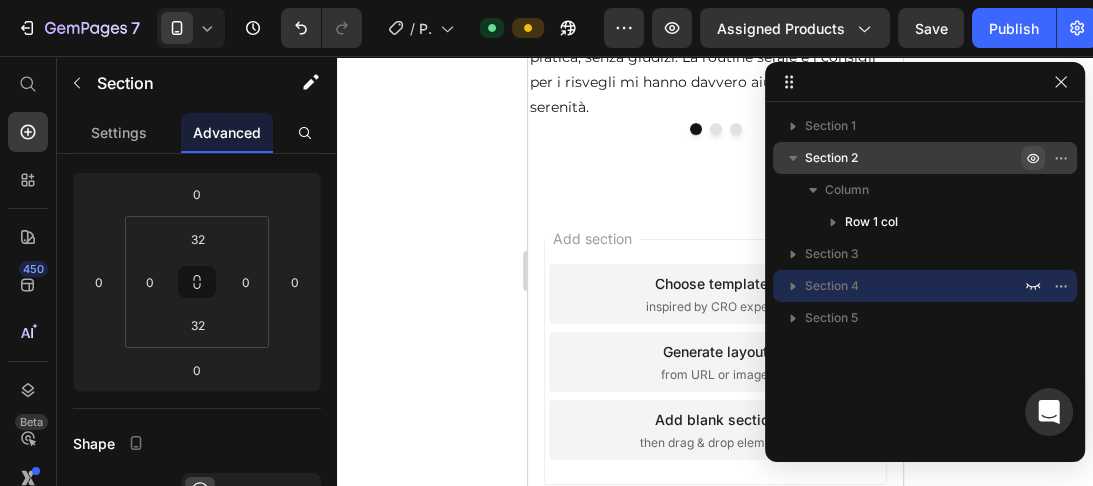 drag, startPoint x: 863, startPoint y: 283, endPoint x: 393, endPoint y: 185, distance: 480.1083 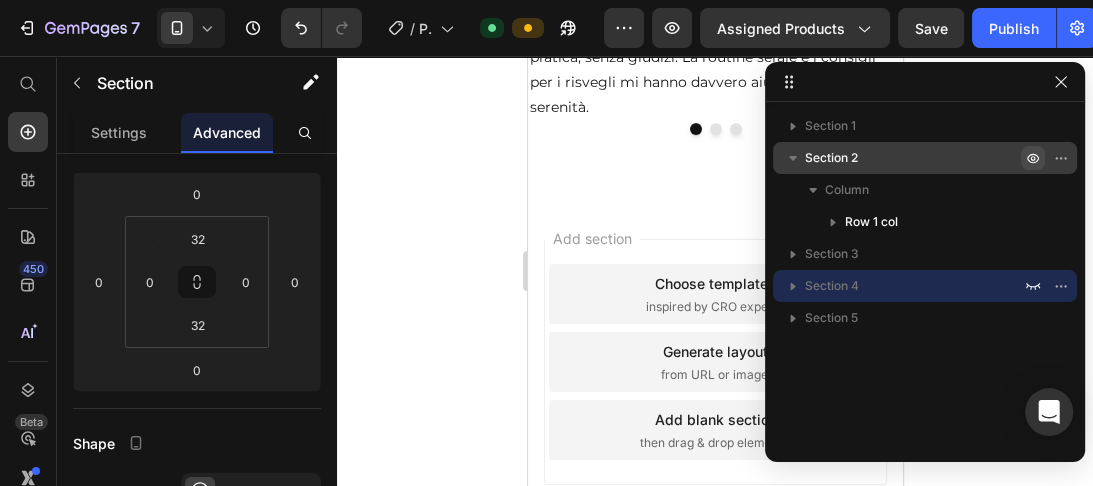 click on "Section 1 Section 2 Column  Row 1 col Section 3 Section 4 Section 5 333333 100 % 333333 100 %" 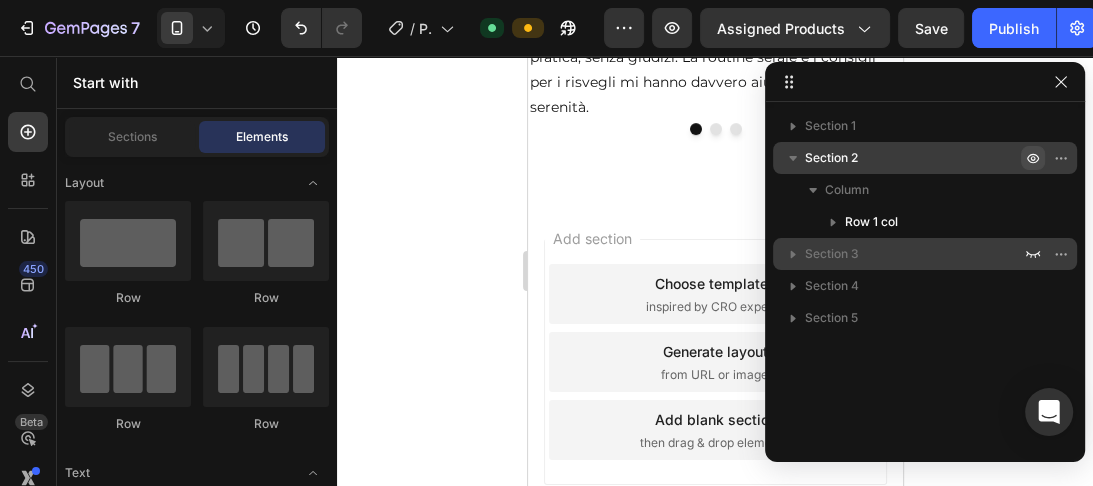 click on "Section 3" at bounding box center [915, 254] 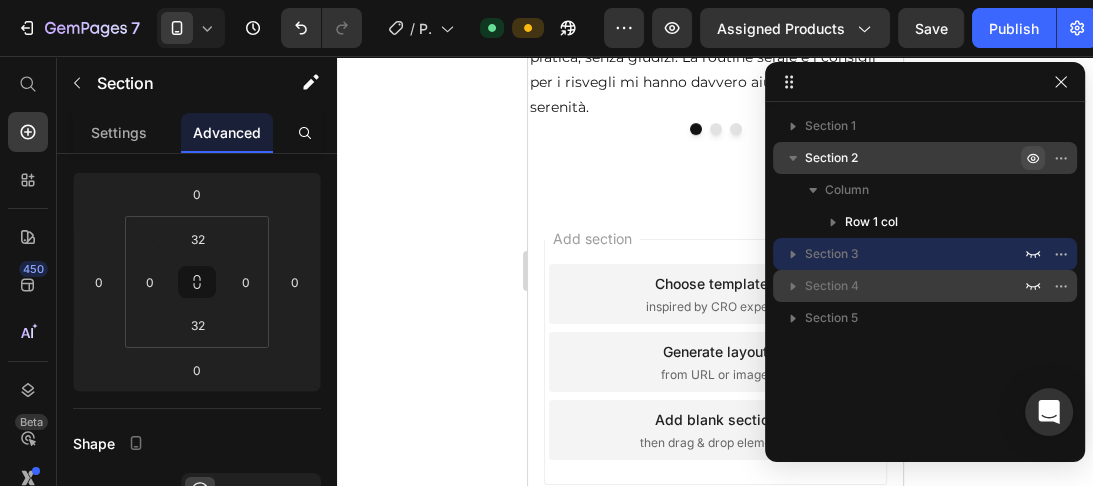click on "Section 4" at bounding box center [915, 286] 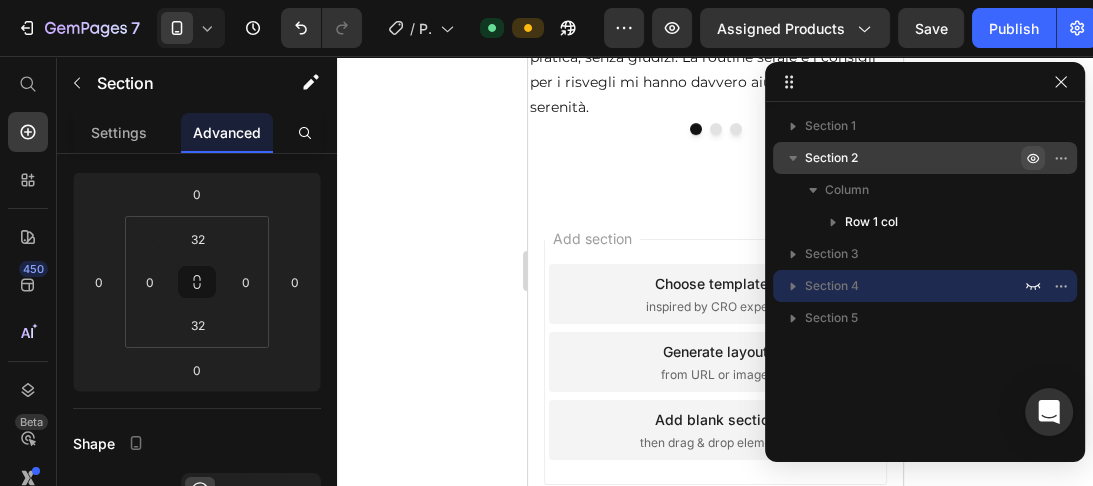 click on "Section 4" at bounding box center (832, 286) 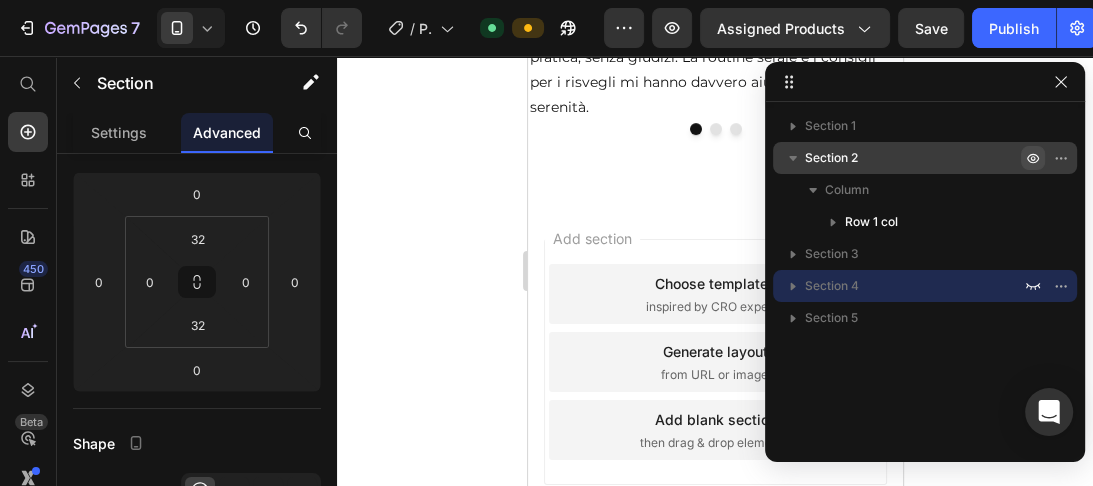 click on "Section 4" at bounding box center [832, 286] 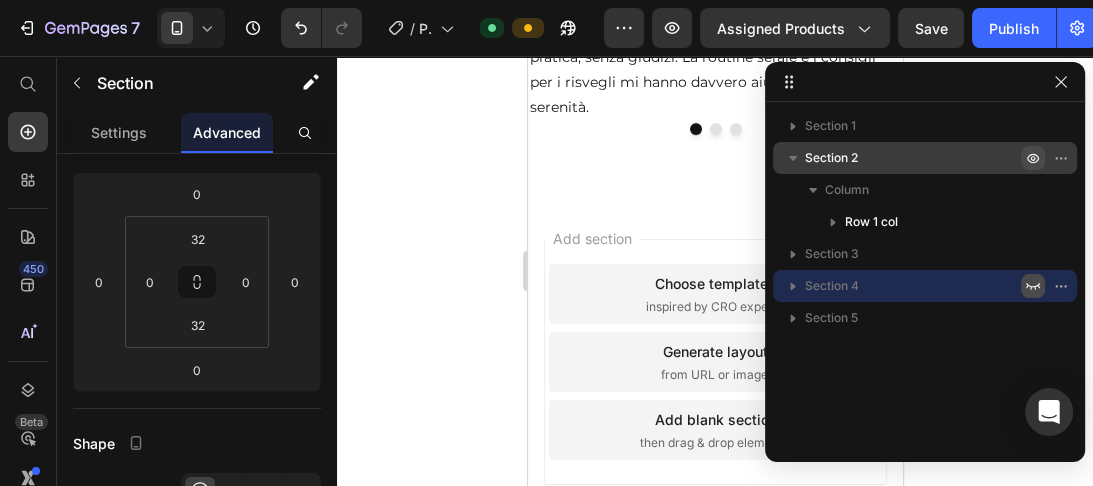 click 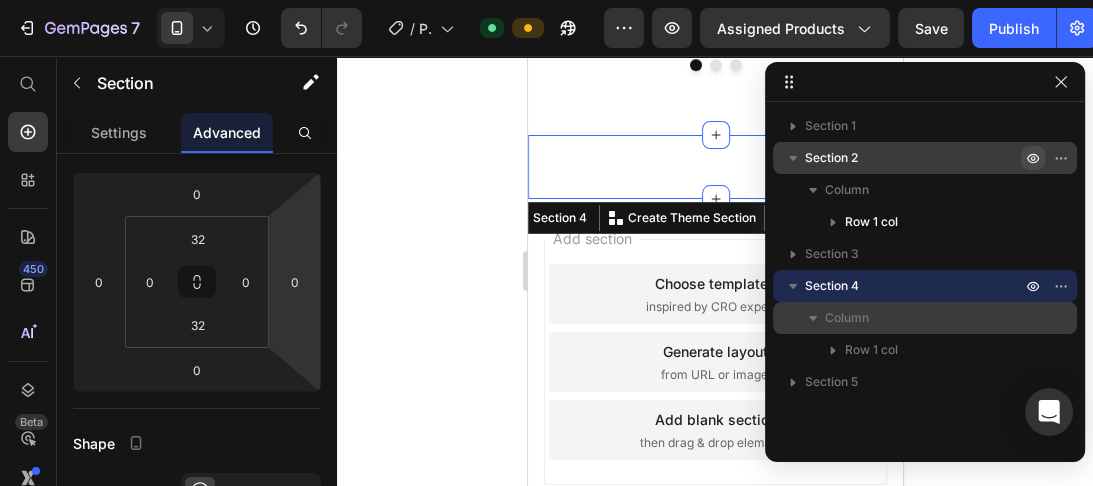 click on "Column" at bounding box center (847, 318) 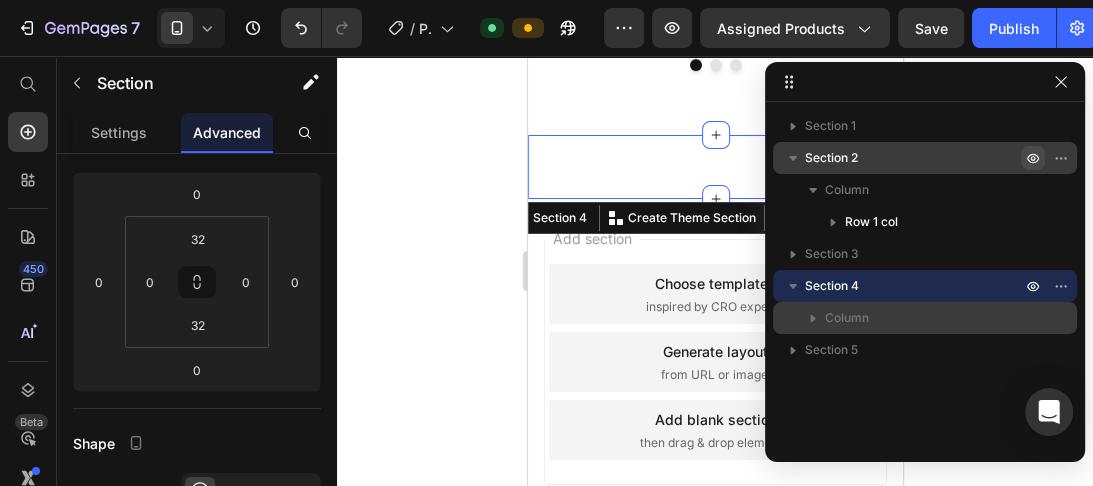 click on "Column" at bounding box center (847, 318) 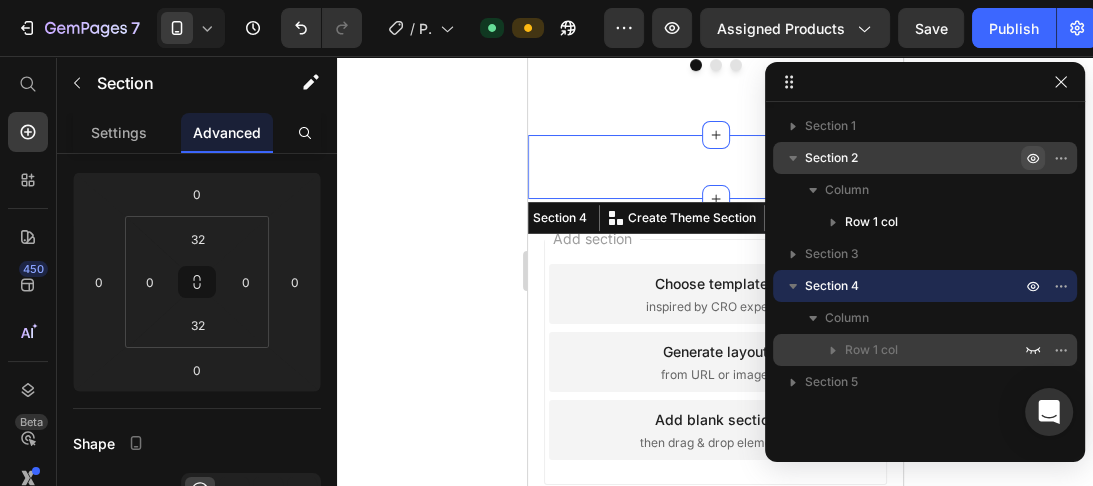 click on "Row 1 col" at bounding box center (871, 350) 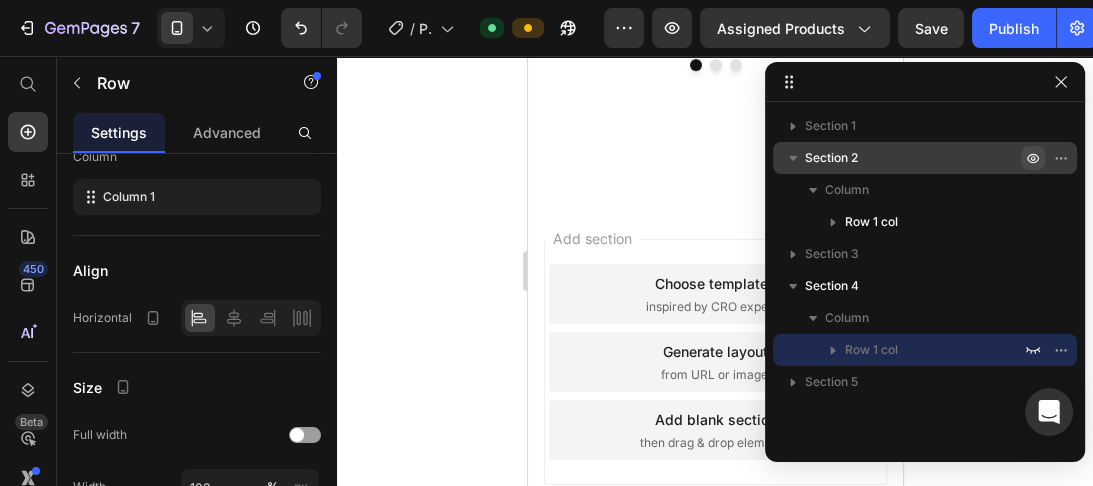 scroll, scrollTop: 0, scrollLeft: 0, axis: both 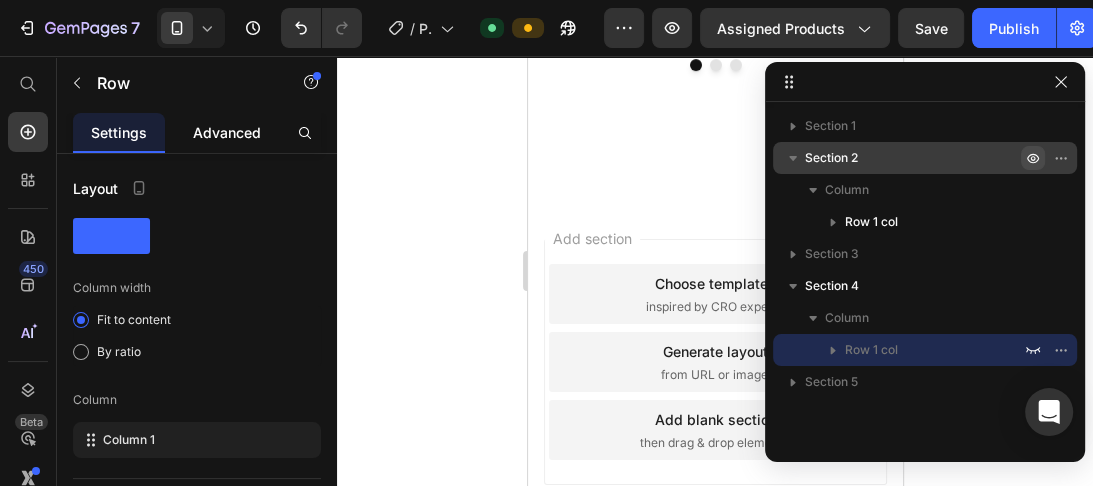 click on "Advanced" at bounding box center [227, 132] 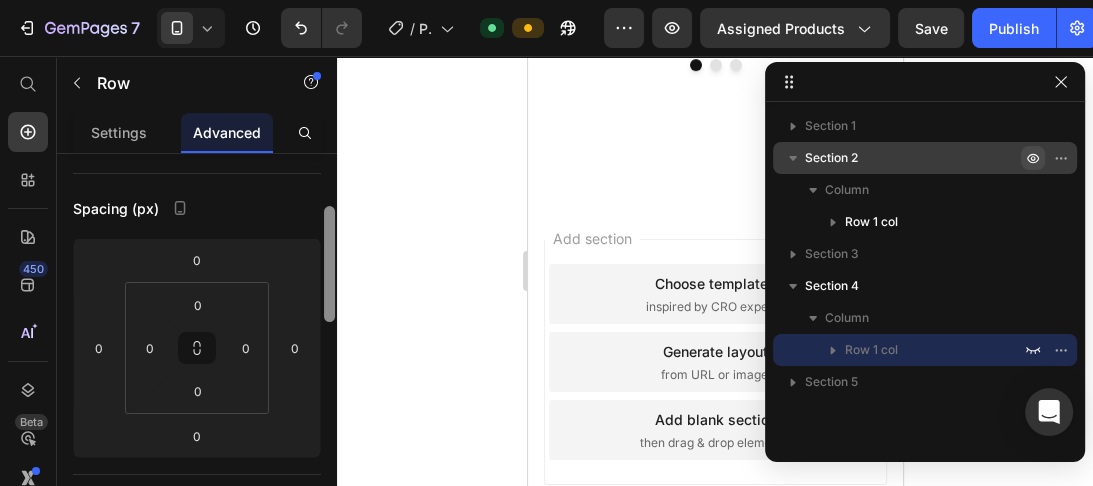 drag, startPoint x: 330, startPoint y: 184, endPoint x: 331, endPoint y: 245, distance: 61.008198 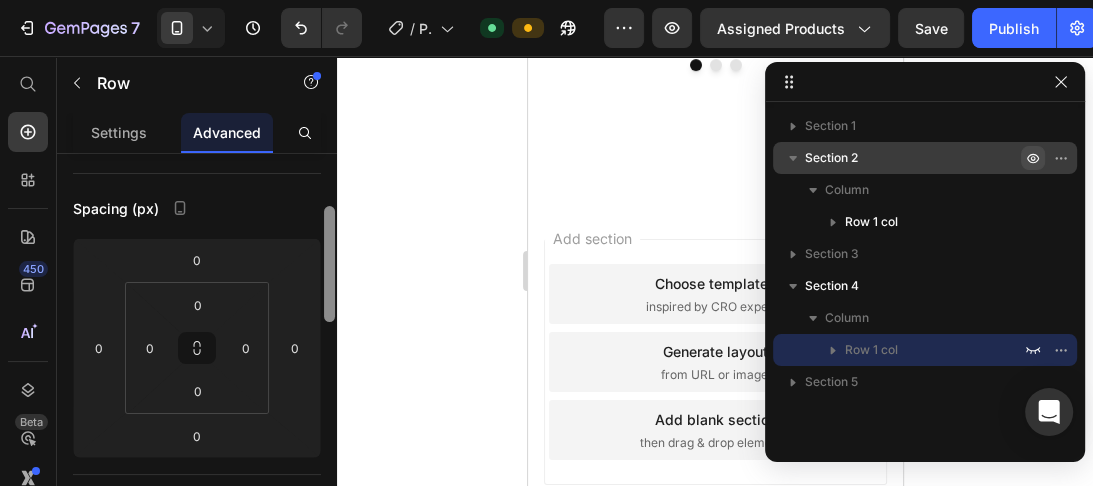 click at bounding box center (329, 264) 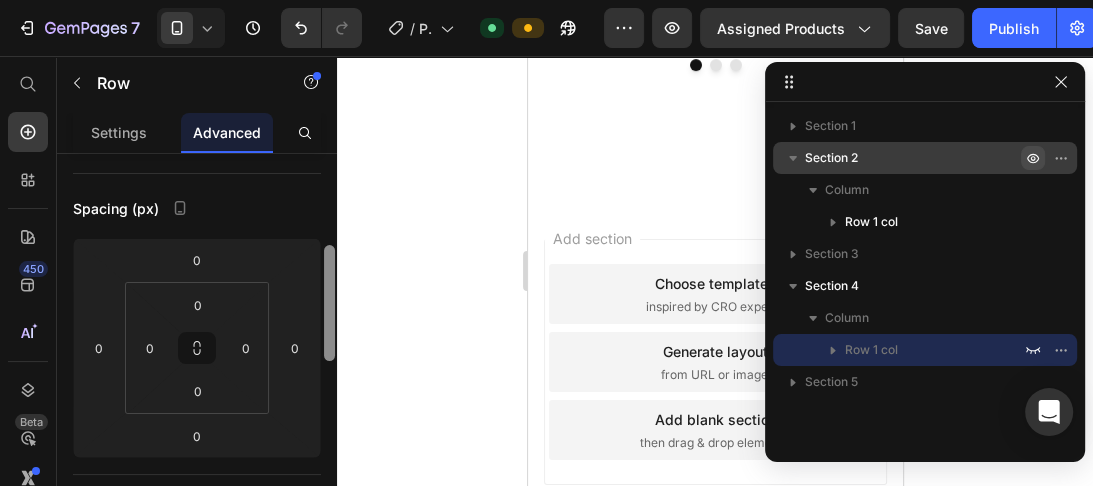 scroll, scrollTop: 207, scrollLeft: 0, axis: vertical 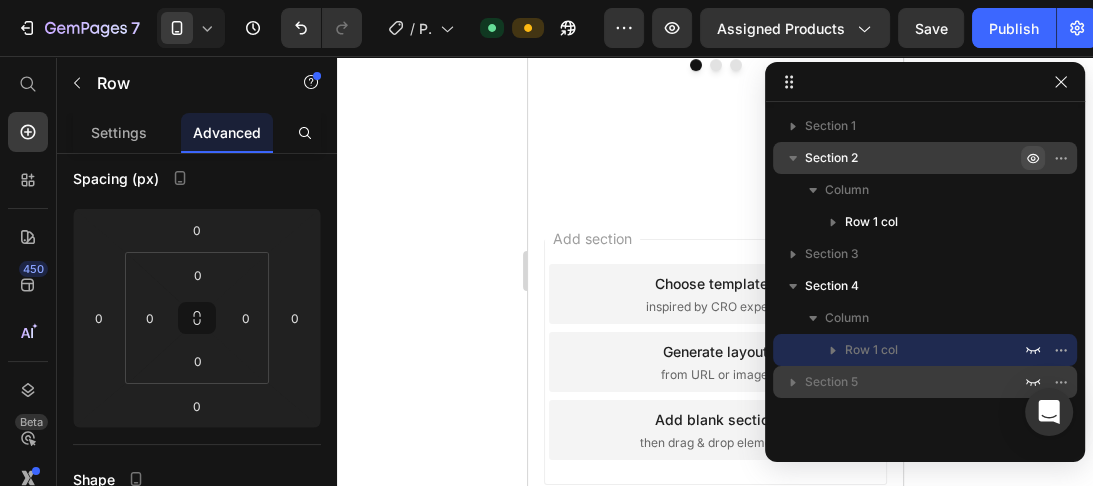 click on "Section 5" at bounding box center [831, 382] 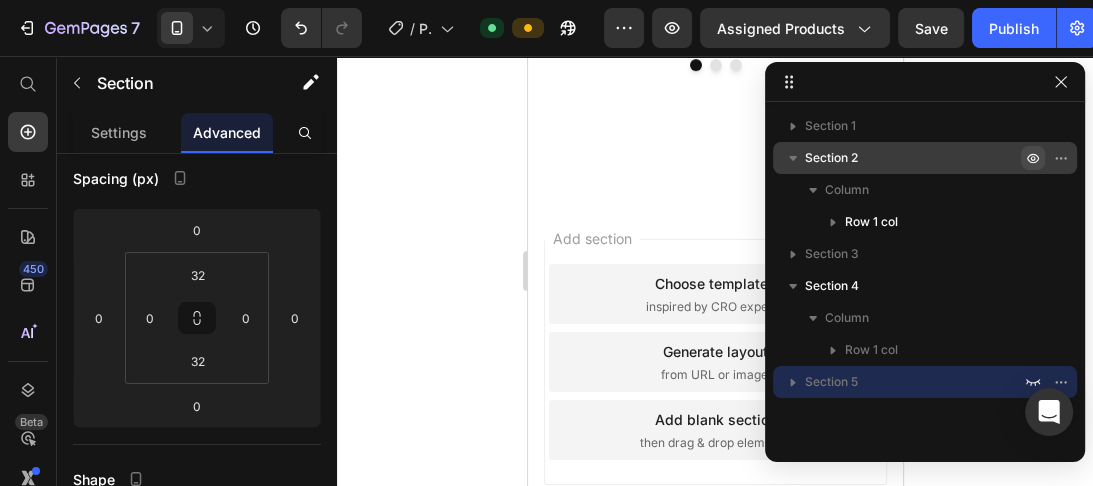 scroll, scrollTop: 0, scrollLeft: 0, axis: both 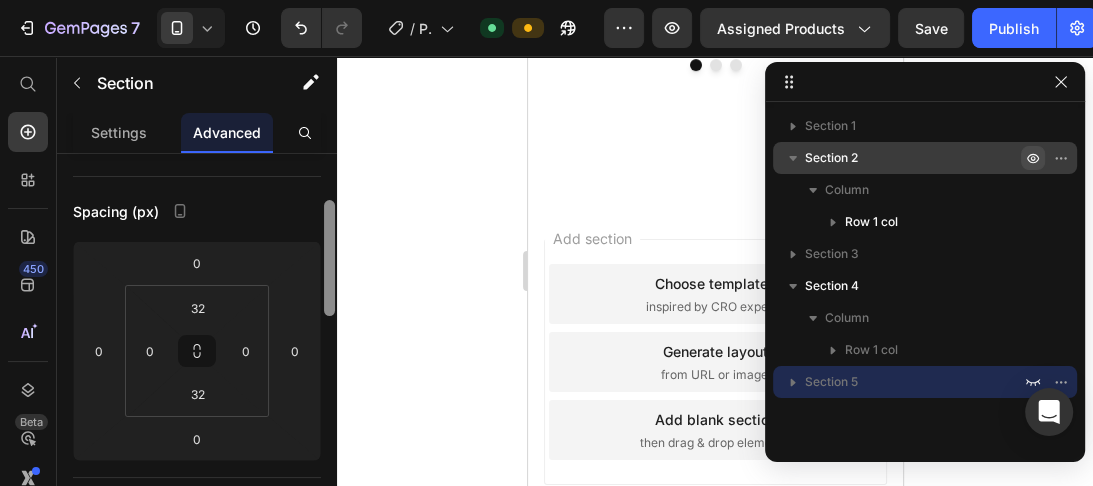 drag, startPoint x: 330, startPoint y: 204, endPoint x: 325, endPoint y: 265, distance: 61.204575 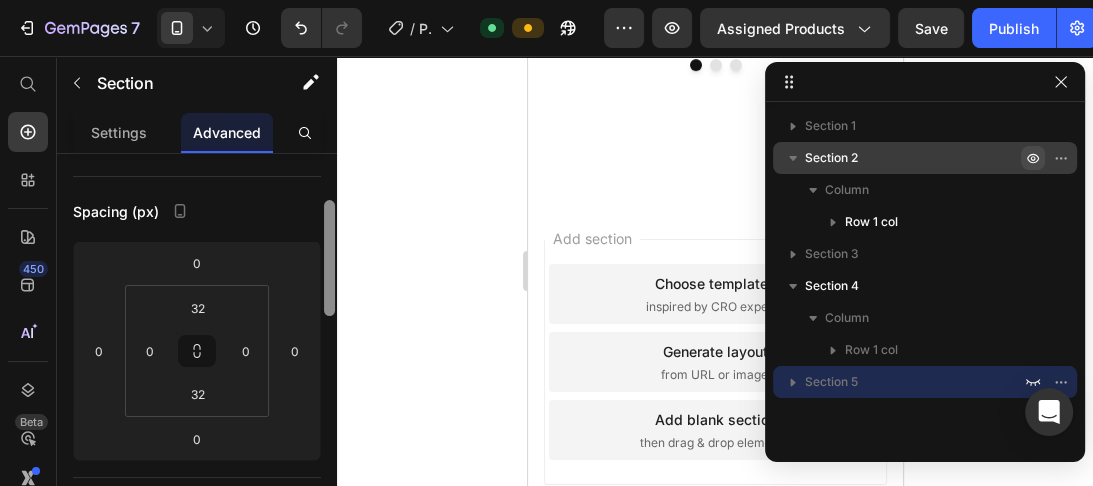 click at bounding box center (329, 258) 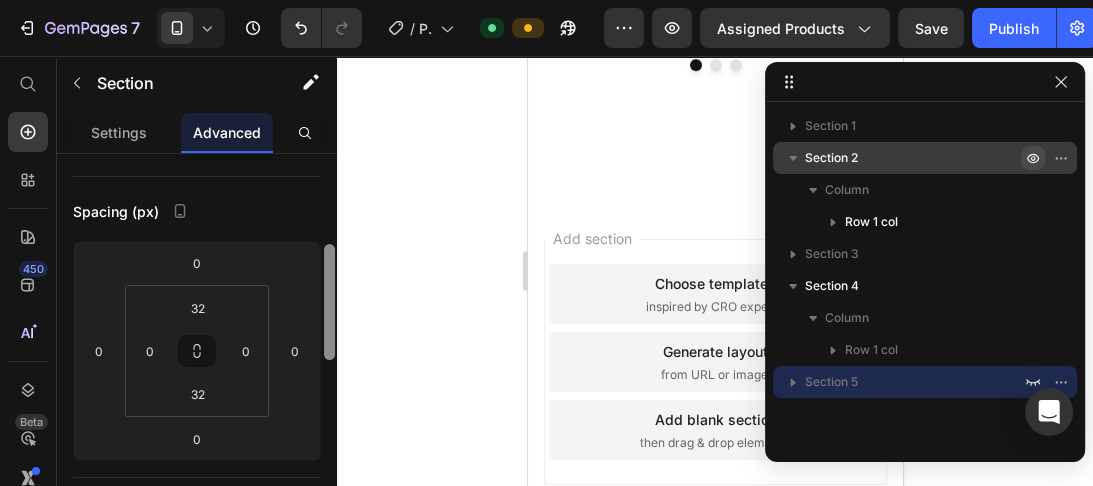 scroll, scrollTop: 204, scrollLeft: 0, axis: vertical 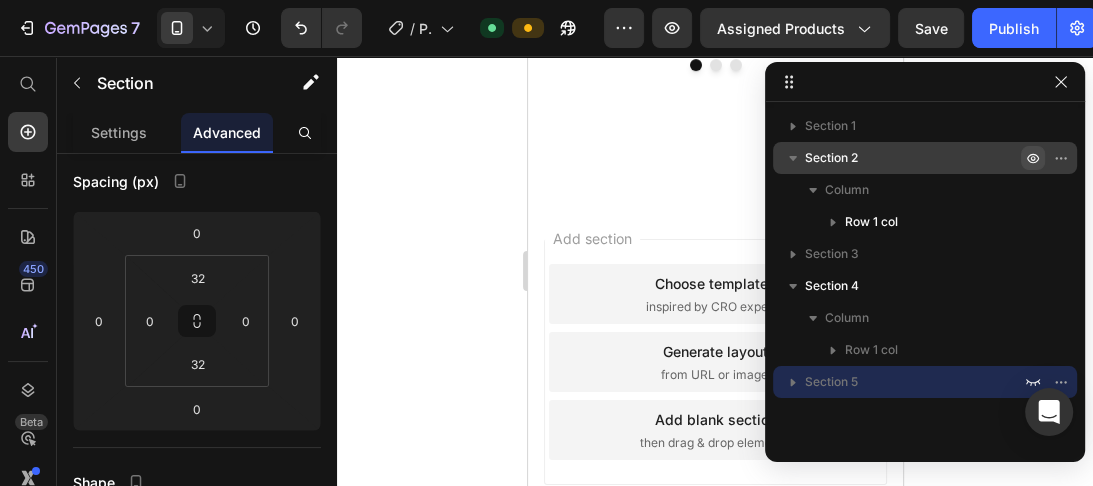click 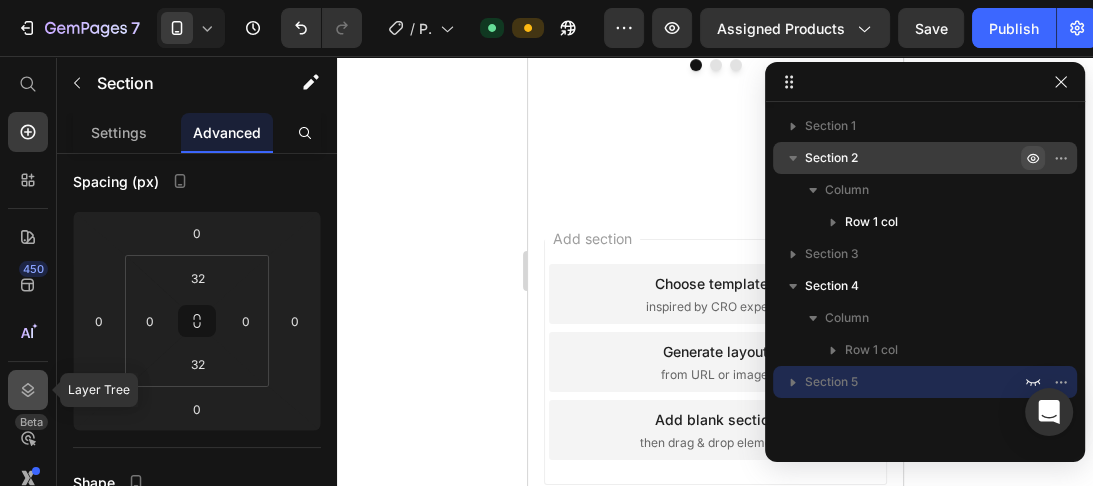 click 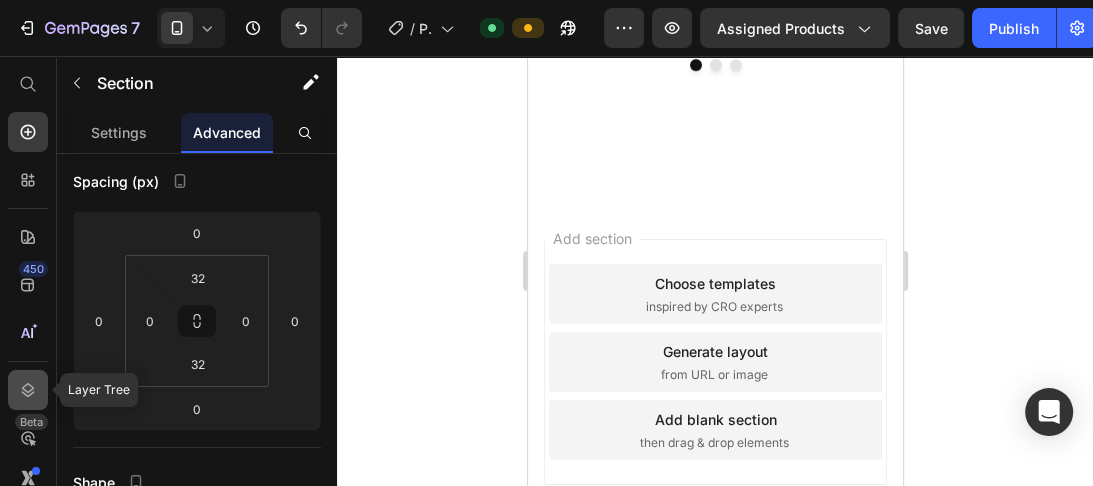 click 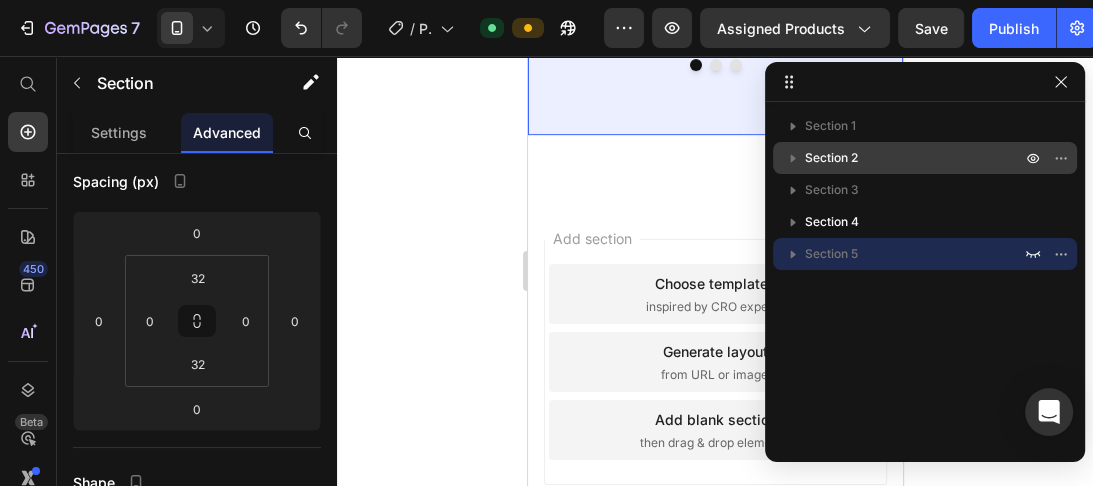 click on "Section 2" at bounding box center [831, 158] 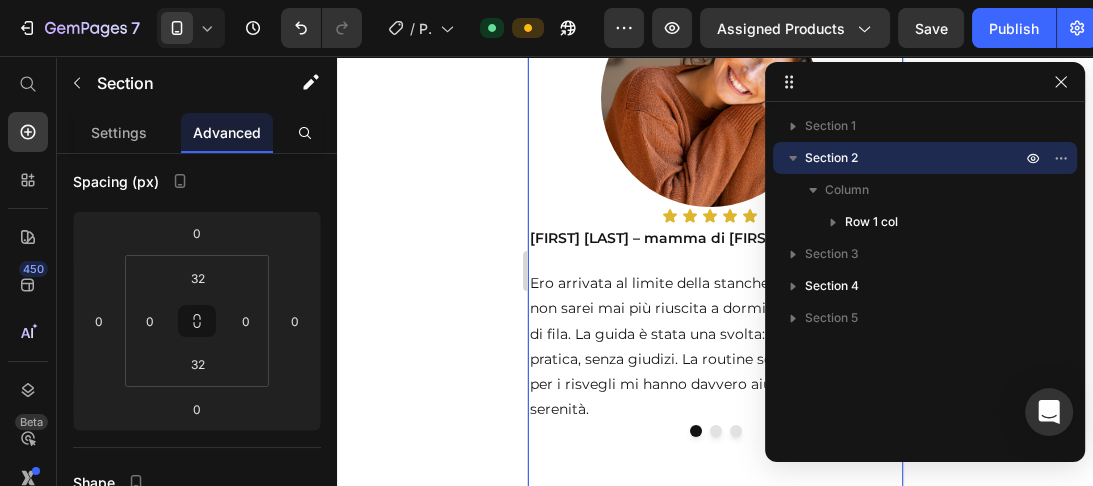 scroll, scrollTop: 0, scrollLeft: 0, axis: both 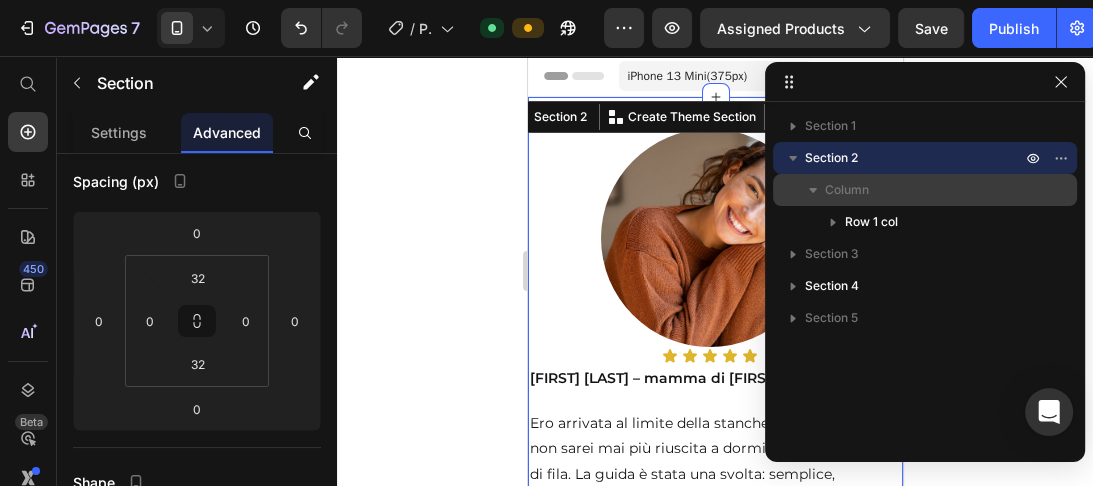 click on "Column" at bounding box center (847, 190) 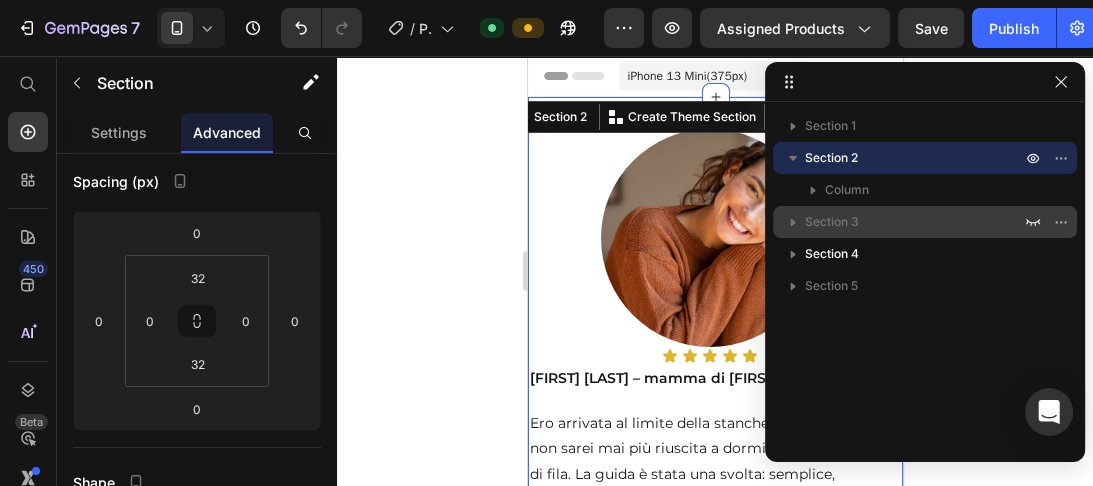 click on "Section 3" at bounding box center [832, 222] 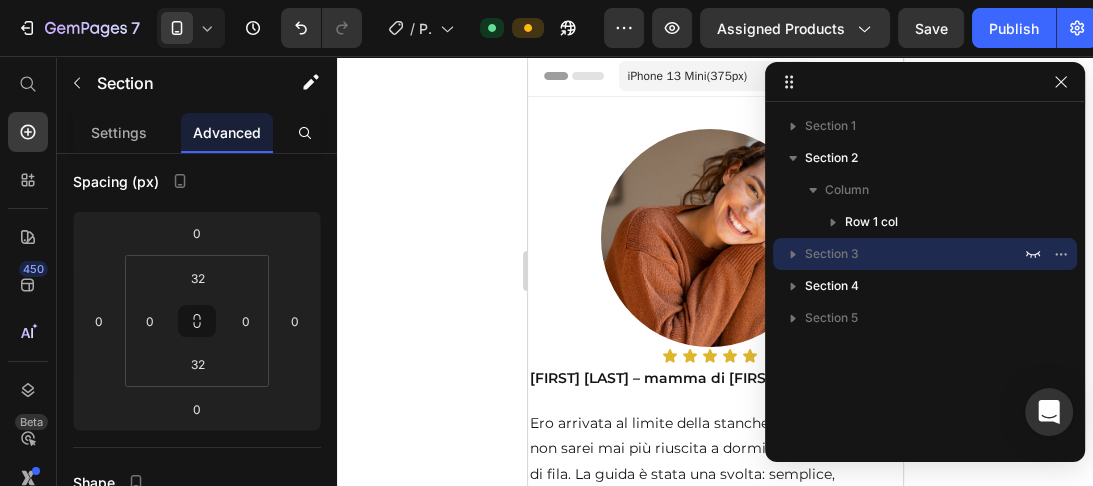 click on "Section 3" at bounding box center (832, 254) 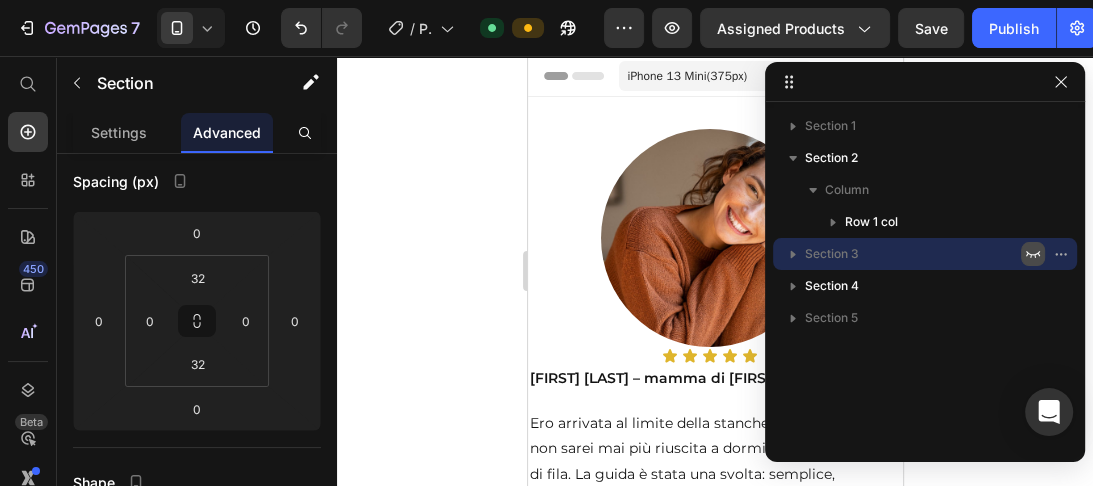 click at bounding box center [1033, 254] 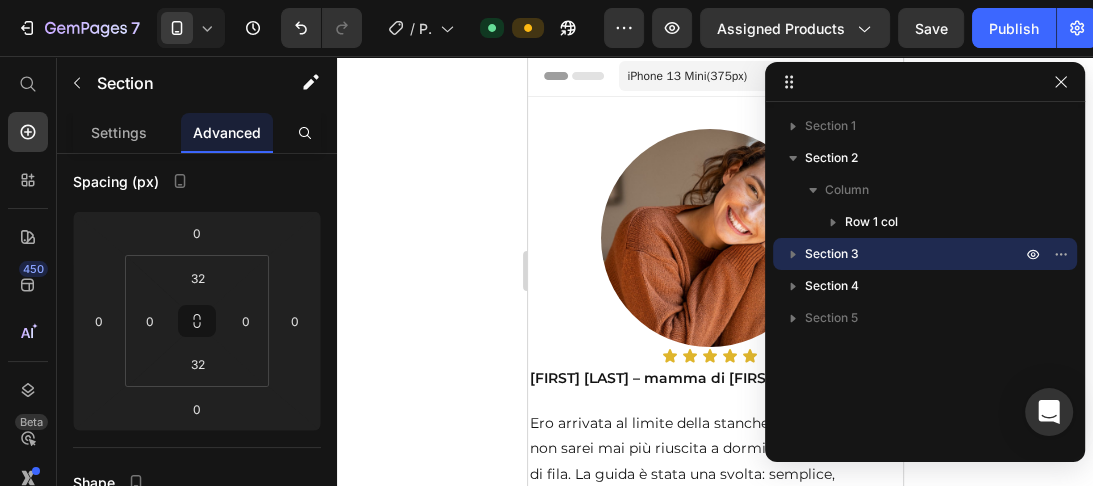 click on "Section 3" at bounding box center [832, 254] 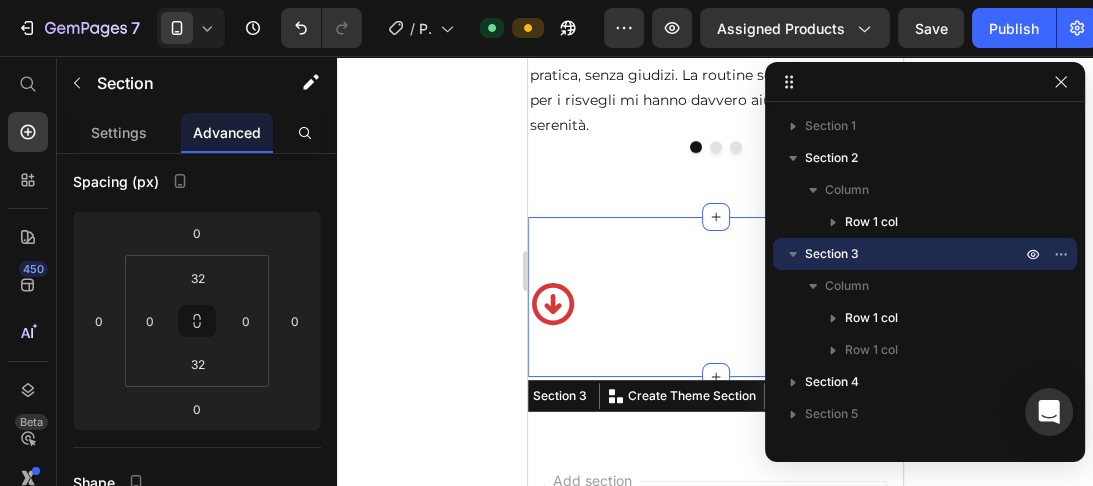 scroll, scrollTop: 515, scrollLeft: 0, axis: vertical 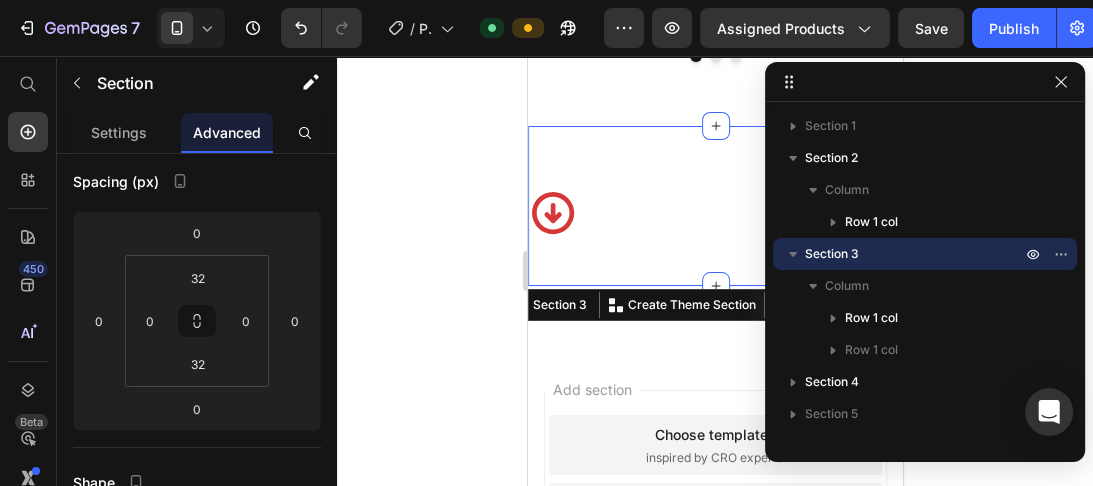 click on "Advanced" at bounding box center [227, 132] 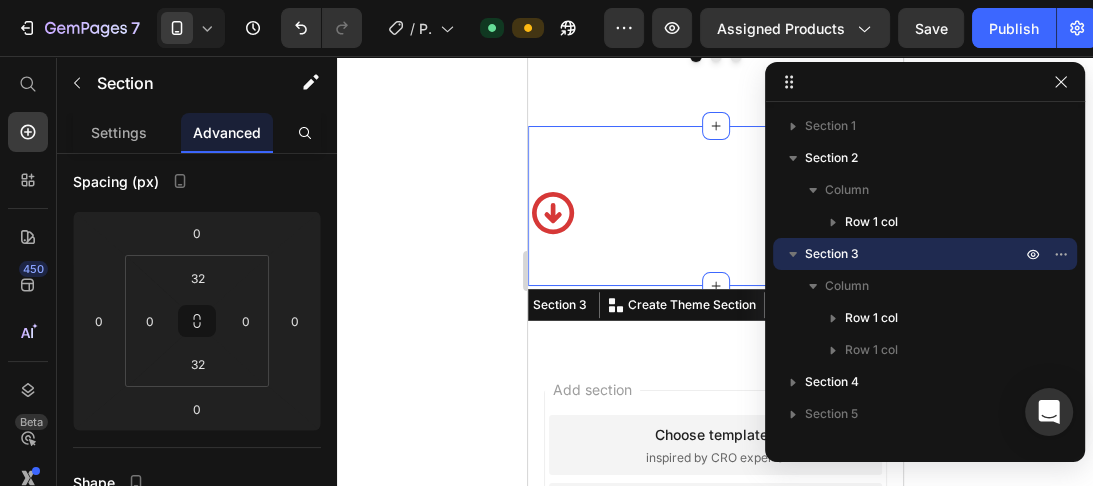 scroll, scrollTop: 0, scrollLeft: 0, axis: both 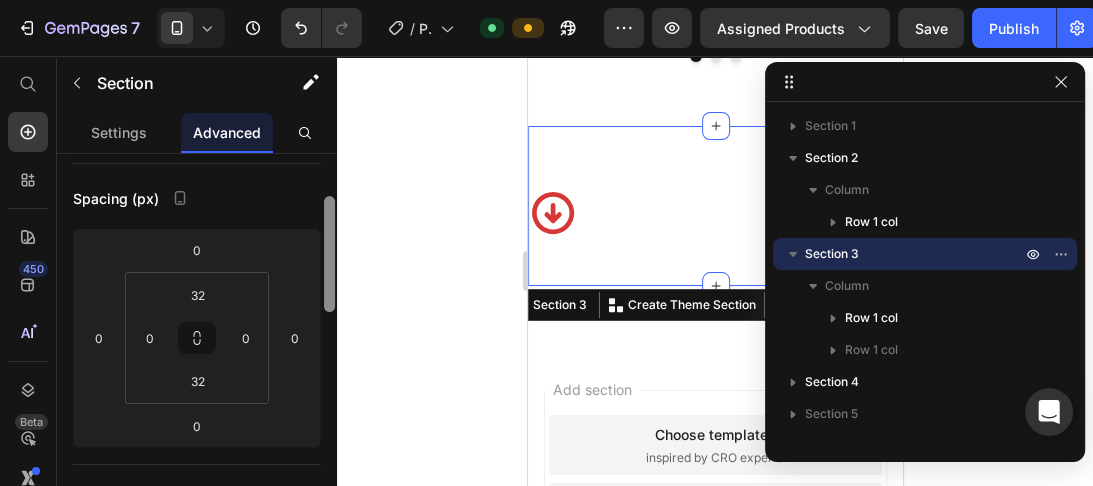 drag, startPoint x: 328, startPoint y: 200, endPoint x: 332, endPoint y: 262, distance: 62.1289 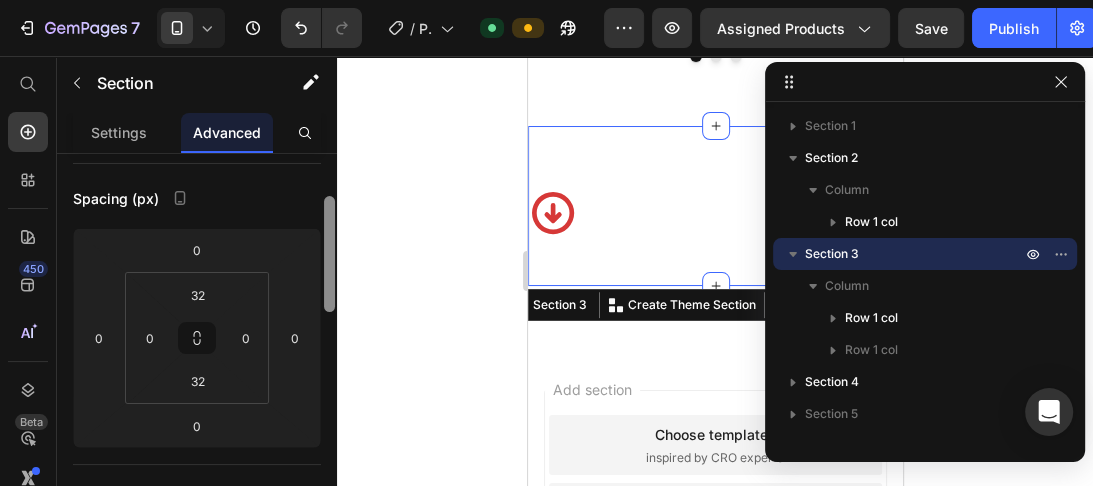click at bounding box center [329, 254] 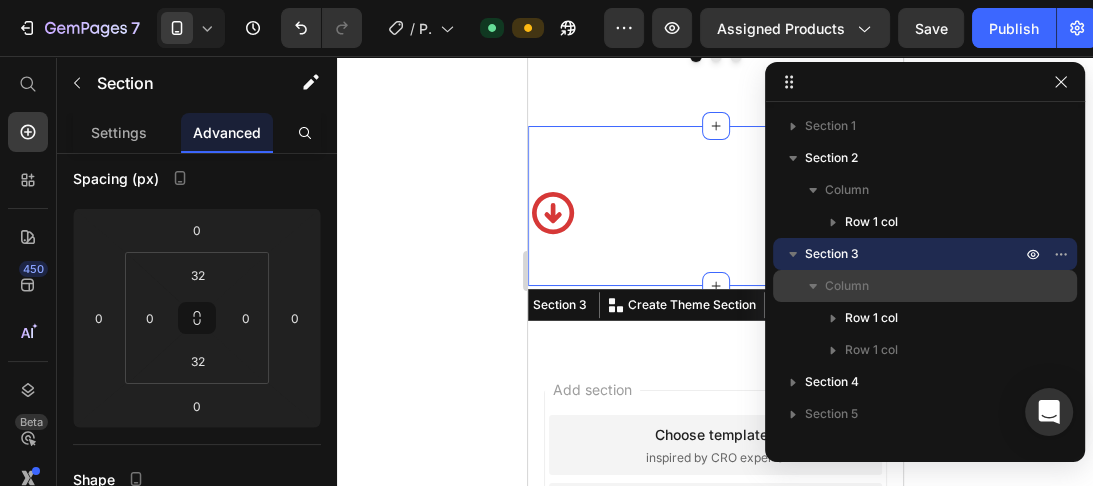 click on "Column" at bounding box center [847, 286] 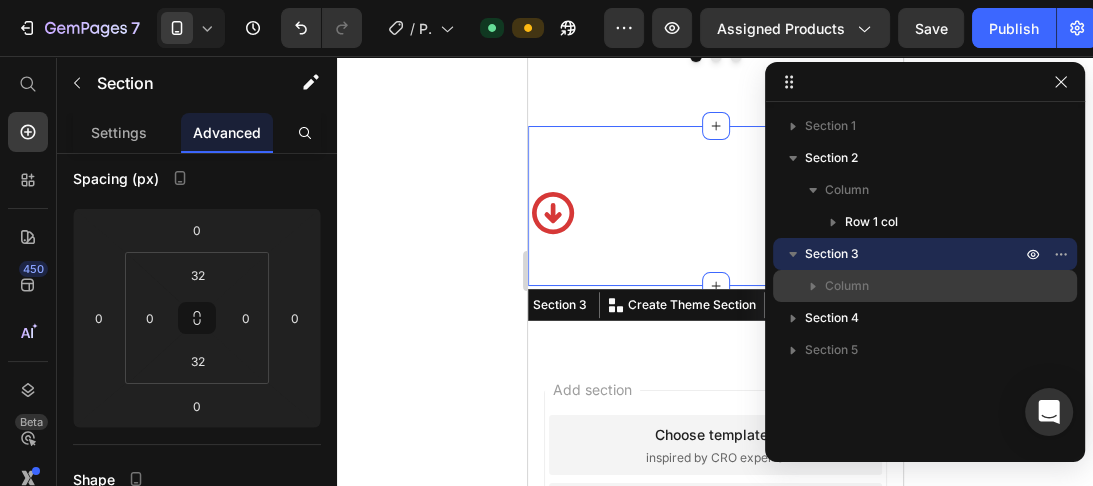 click on "Column" at bounding box center [925, 286] 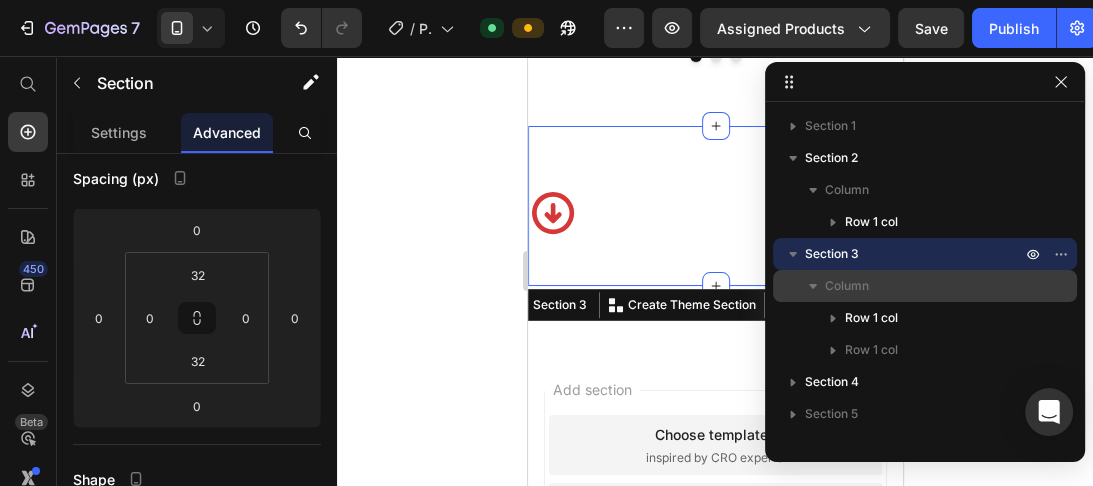 click on "Column" at bounding box center [925, 286] 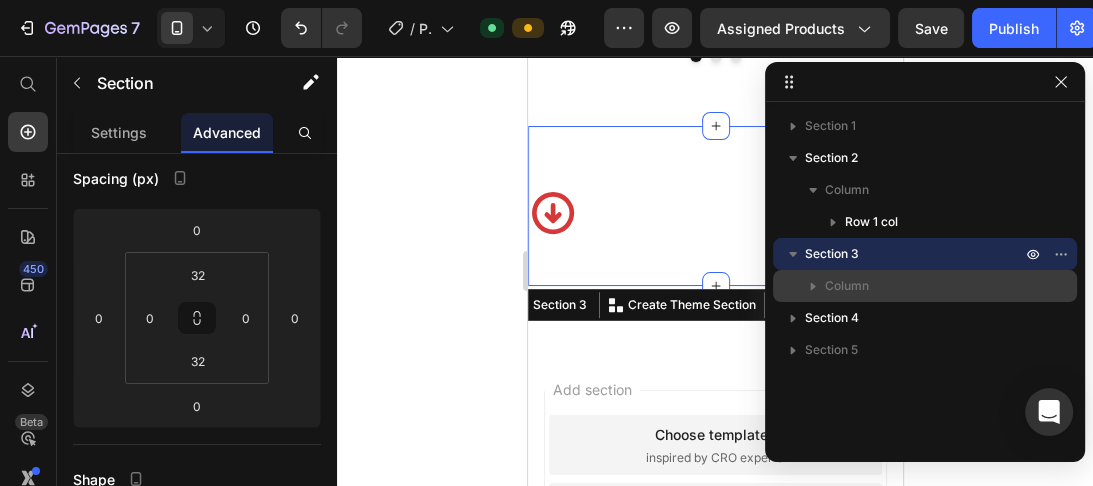 click on "Column" at bounding box center [925, 286] 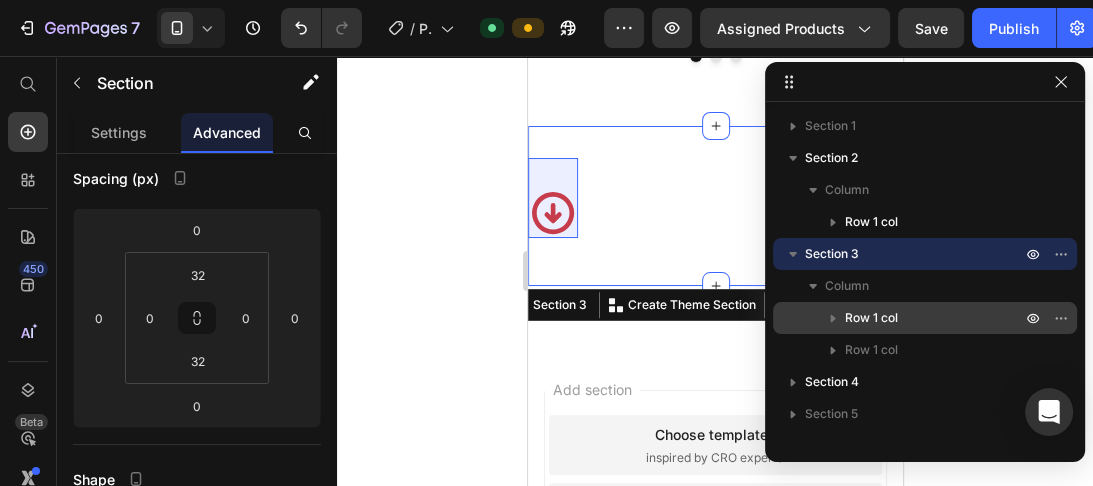 click on "Row 1 col" at bounding box center (871, 318) 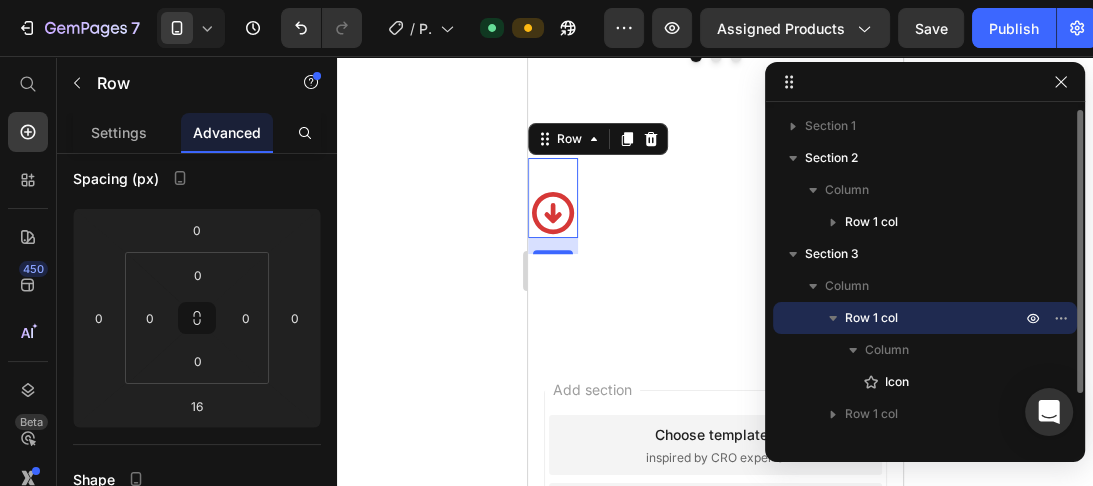 scroll, scrollTop: 0, scrollLeft: 0, axis: both 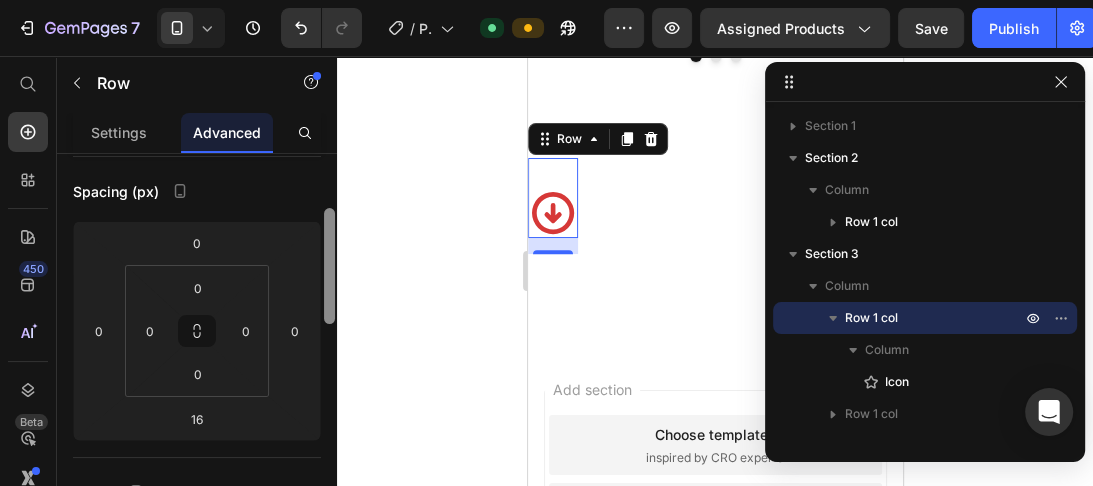 drag, startPoint x: 328, startPoint y: 192, endPoint x: 330, endPoint y: 251, distance: 59.03389 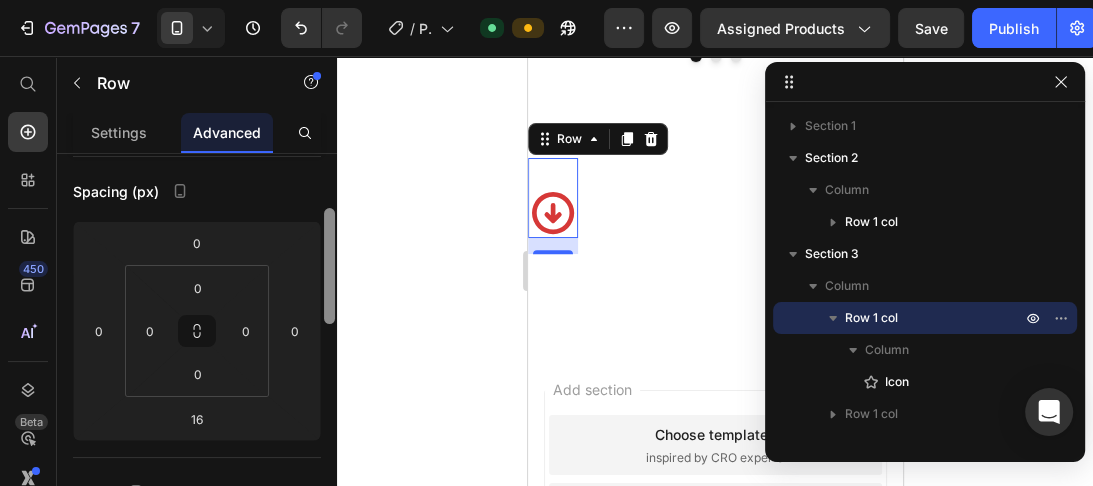 click at bounding box center (329, 266) 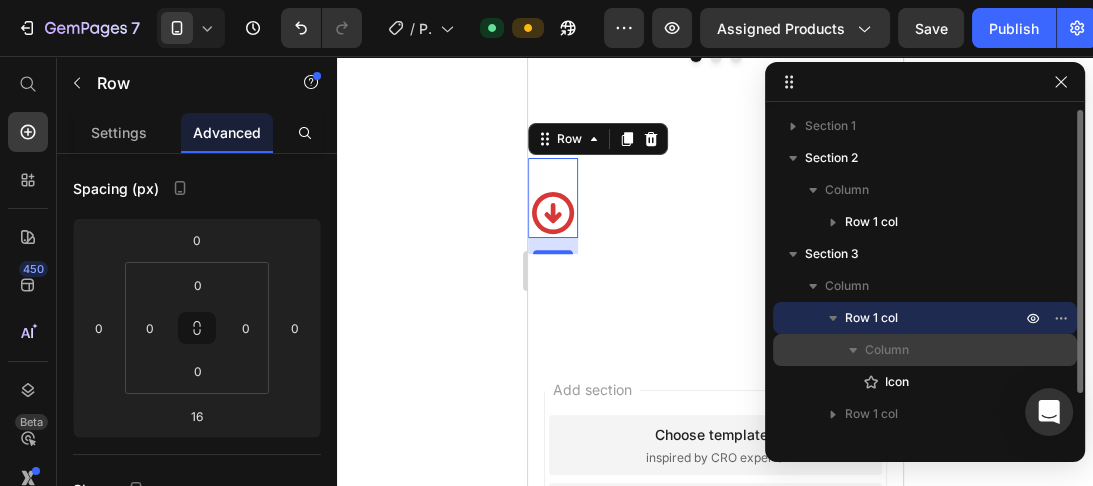 click on "Column" at bounding box center (887, 350) 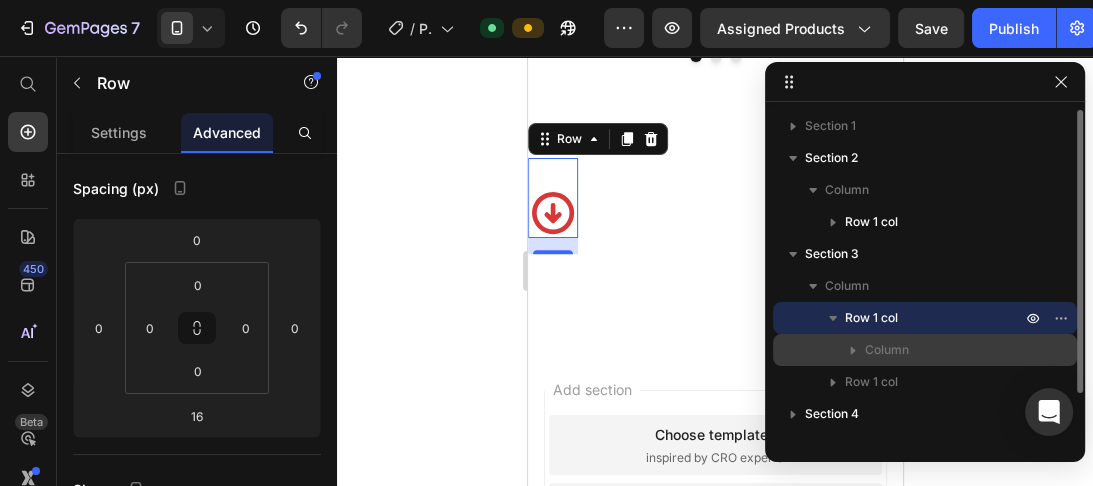 click on "Column" at bounding box center [887, 350] 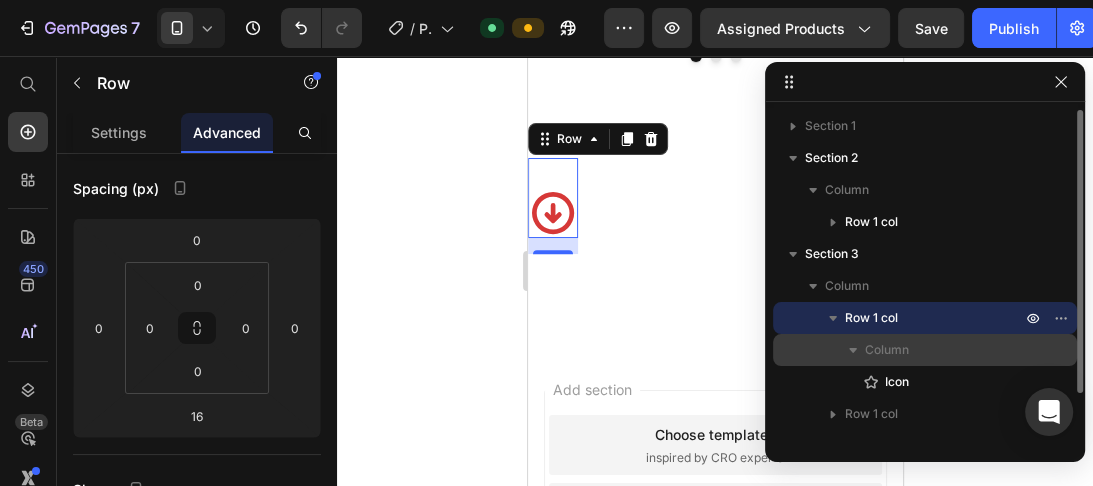 click on "Column" at bounding box center (887, 350) 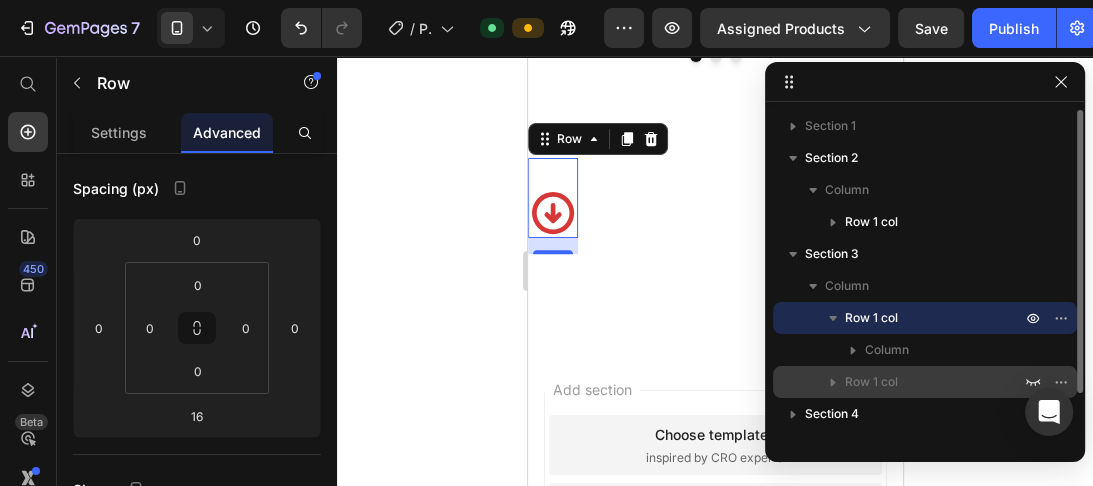click on "Row 1 col" at bounding box center [871, 382] 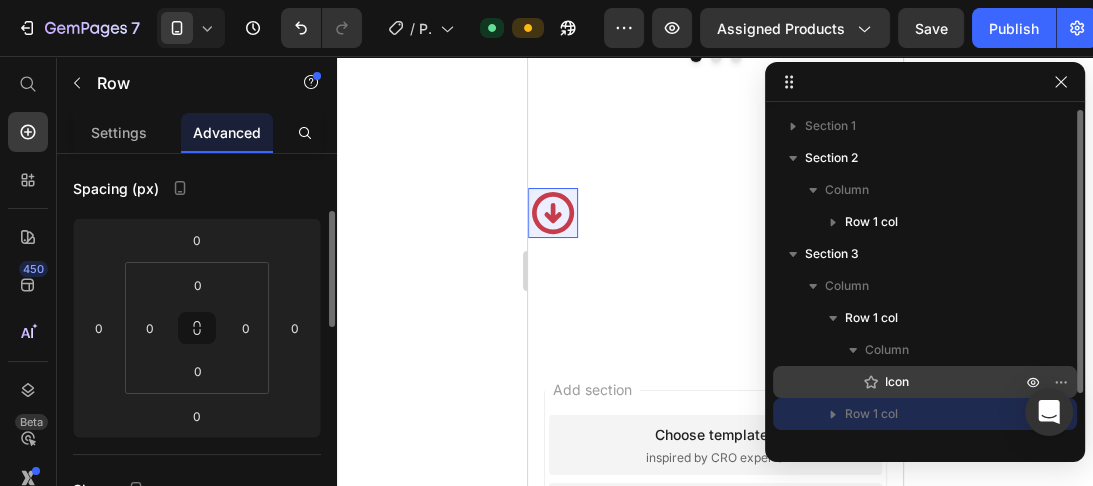 scroll, scrollTop: 196, scrollLeft: 0, axis: vertical 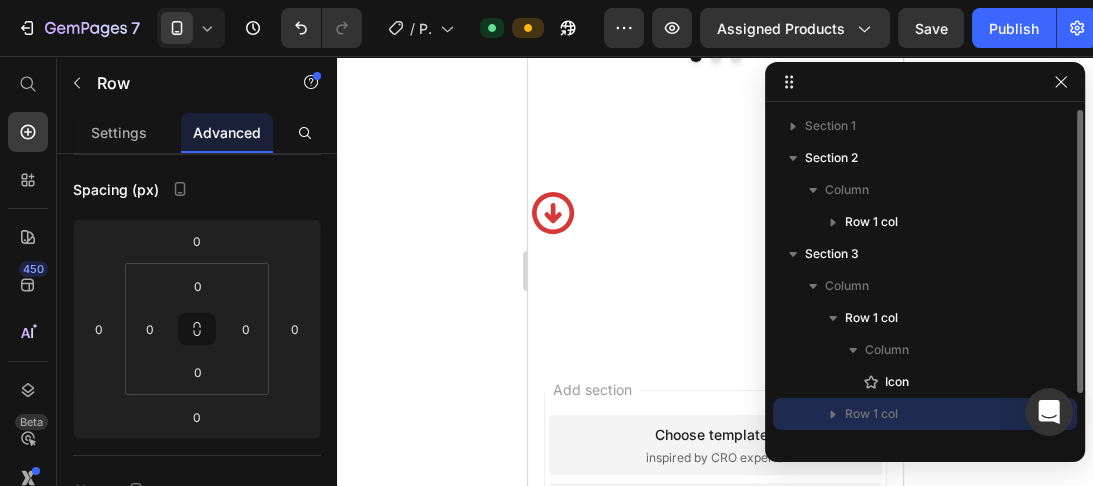 click on "Row 1 col" at bounding box center [935, 414] 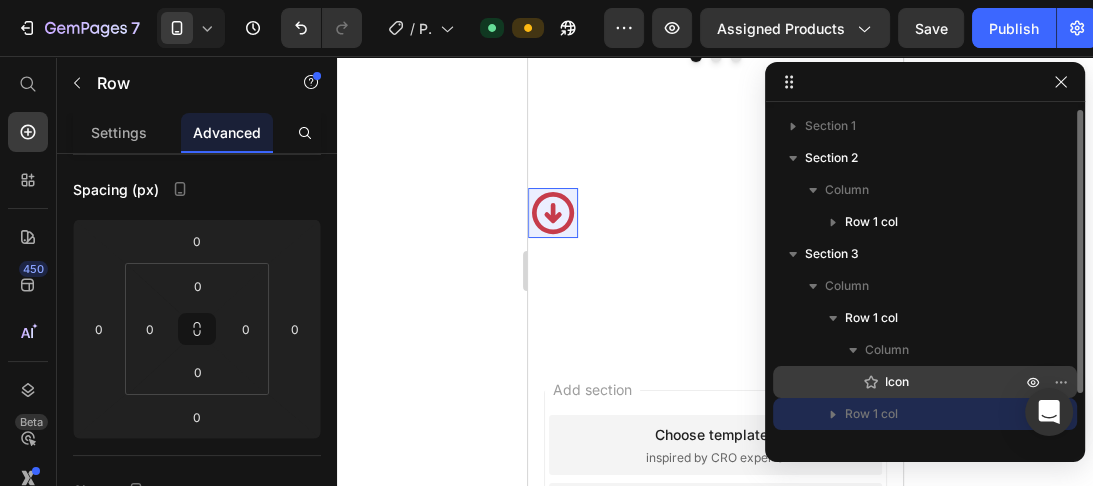 click on "Icon" at bounding box center (897, 382) 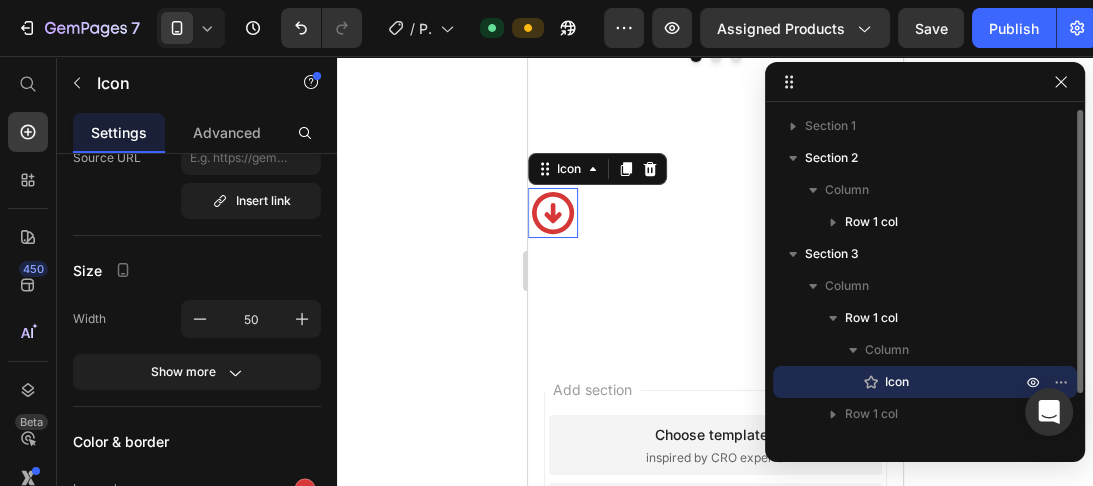 scroll, scrollTop: 0, scrollLeft: 0, axis: both 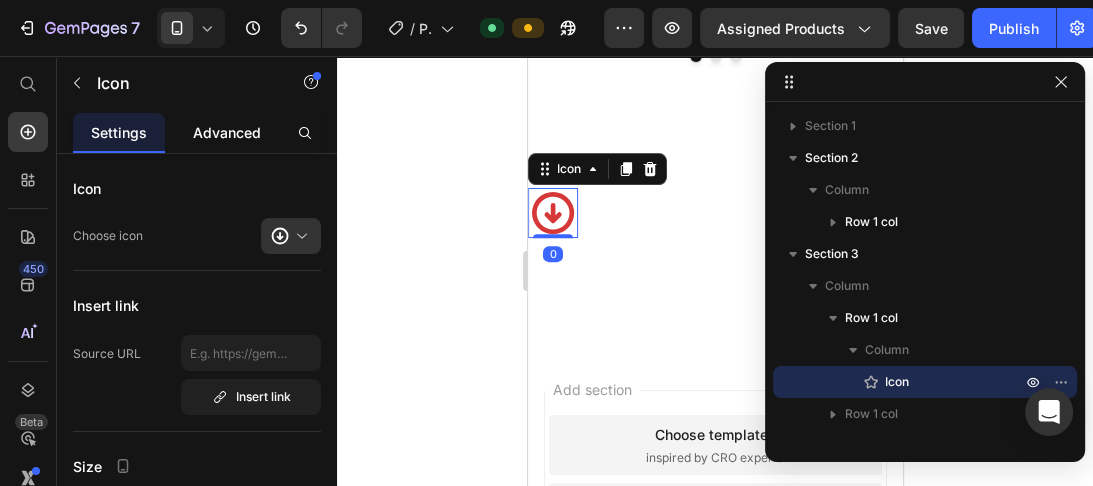 click on "Advanced" at bounding box center [227, 132] 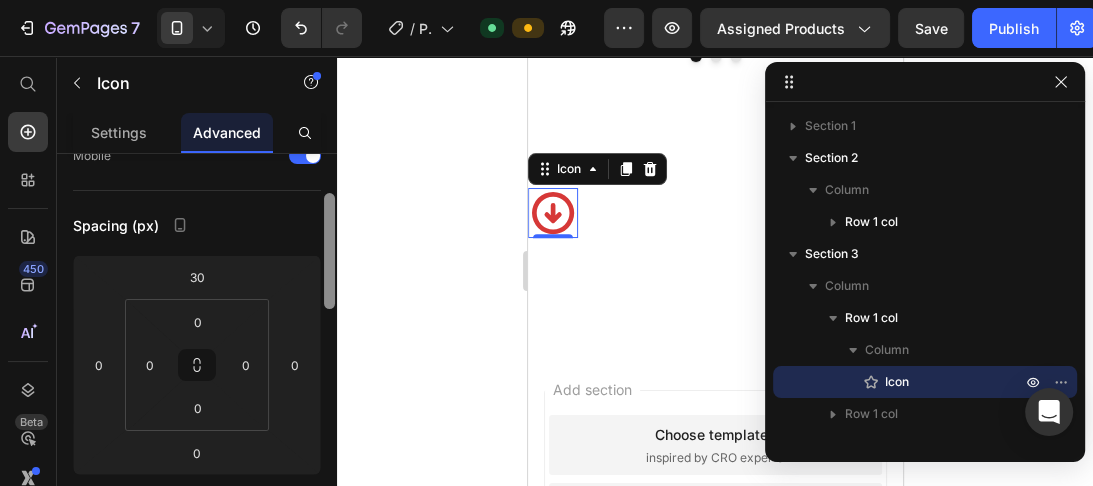 drag, startPoint x: 330, startPoint y: 172, endPoint x: 331, endPoint y: 226, distance: 54.00926 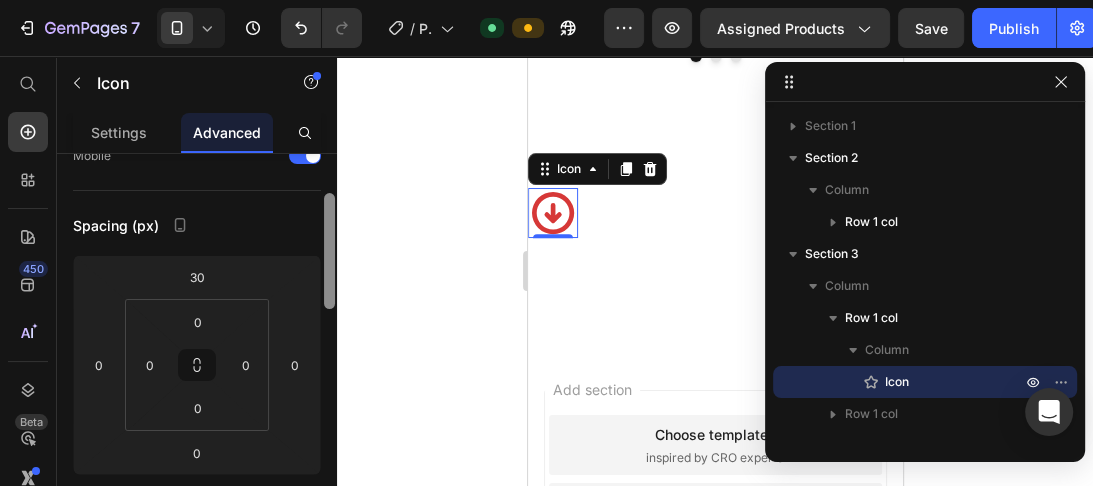 click at bounding box center [329, 251] 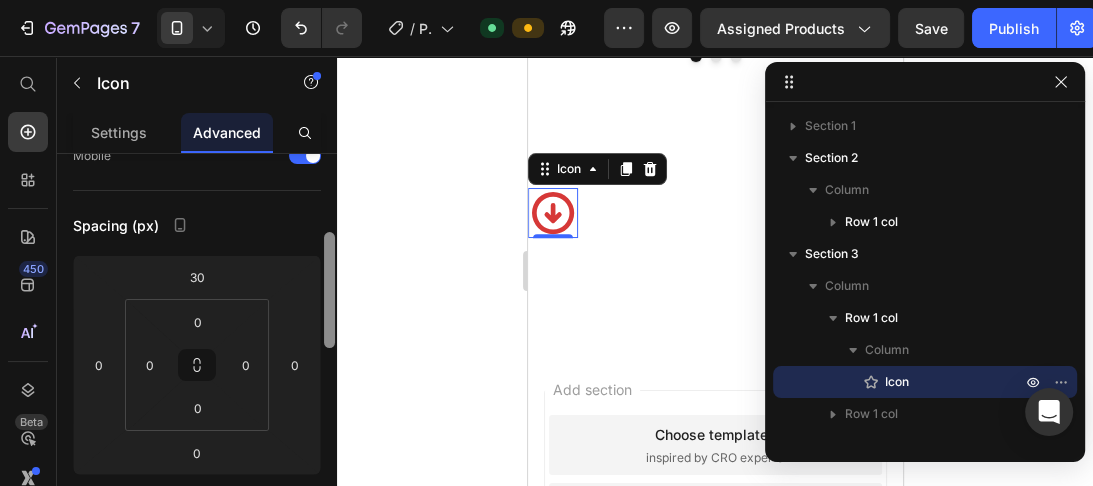 scroll, scrollTop: 184, scrollLeft: 0, axis: vertical 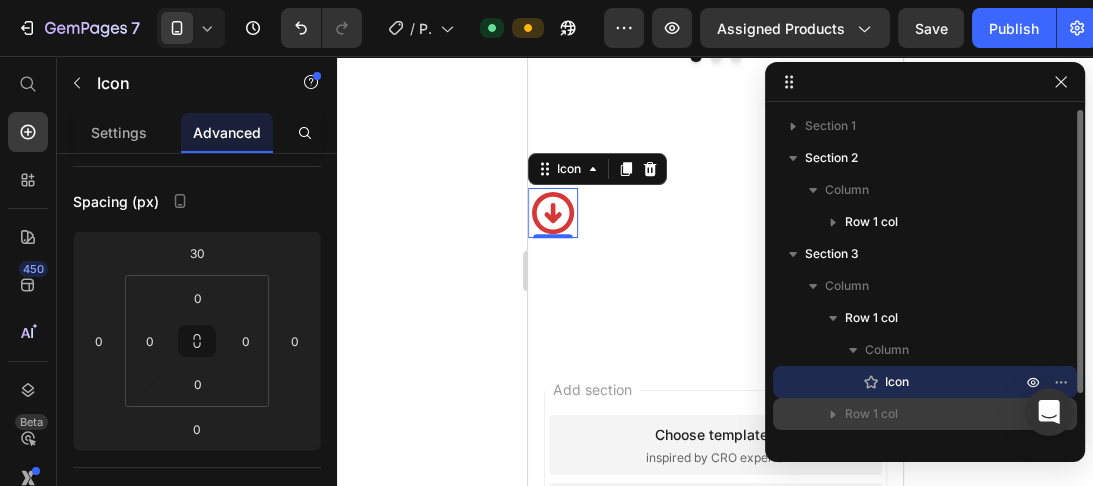 click on "Row 1 col" at bounding box center [871, 414] 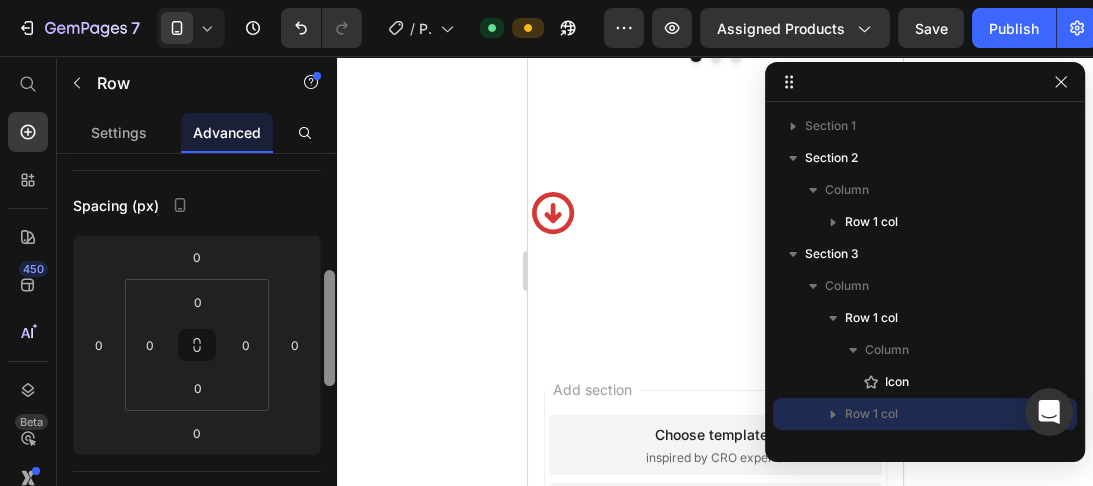 scroll, scrollTop: 228, scrollLeft: 0, axis: vertical 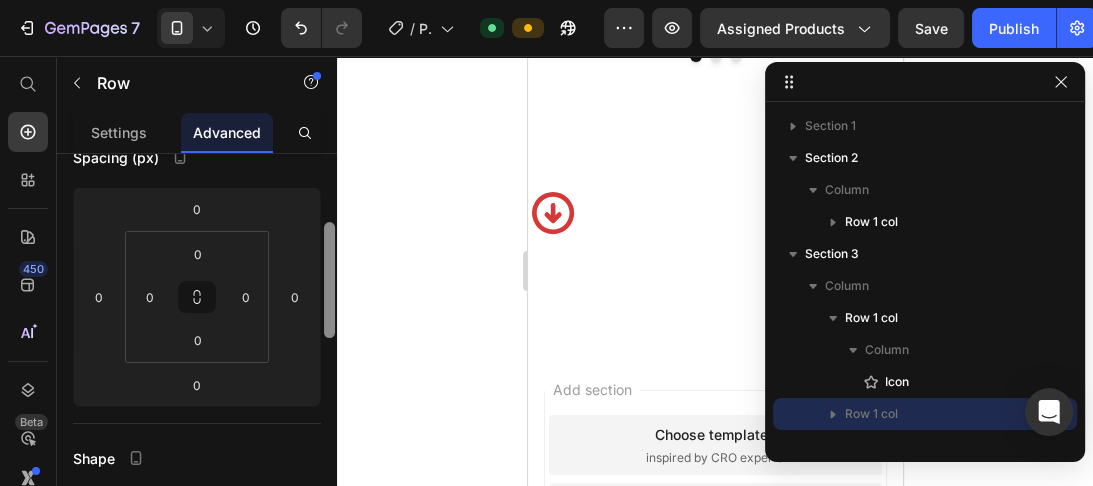 drag, startPoint x: 328, startPoint y: 178, endPoint x: 330, endPoint y: 246, distance: 68.0294 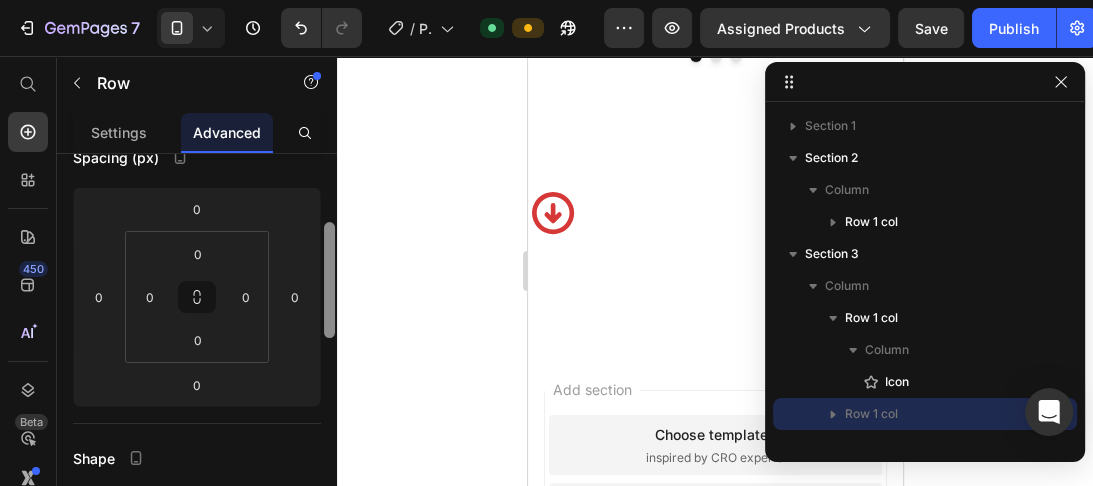 click at bounding box center (329, 280) 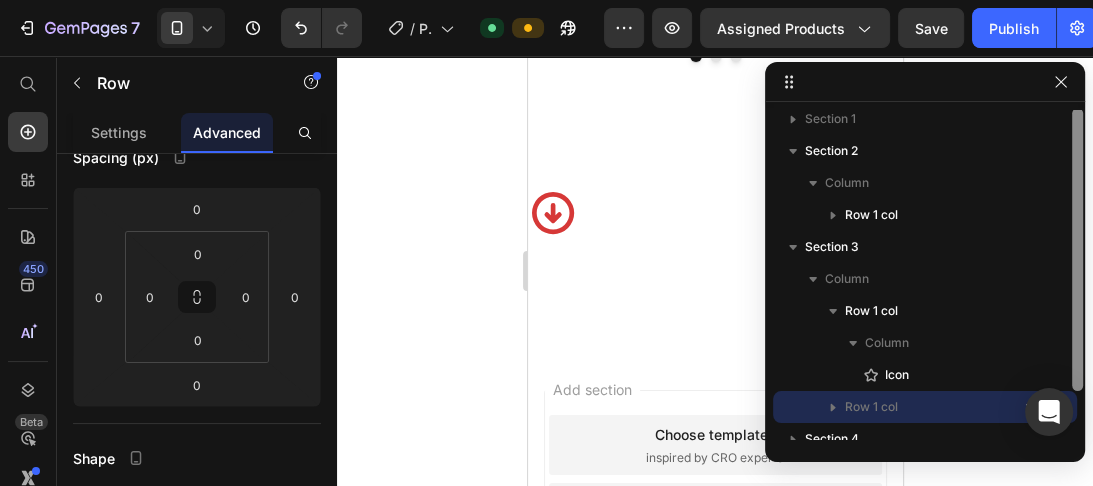 scroll, scrollTop: 12, scrollLeft: 0, axis: vertical 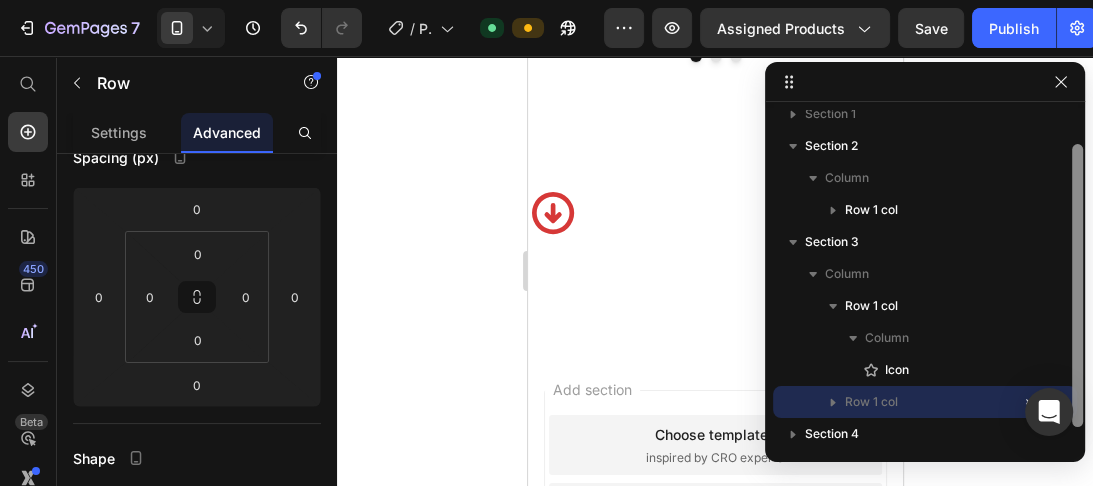 drag, startPoint x: 1076, startPoint y: 269, endPoint x: 1084, endPoint y: 348, distance: 79.40403 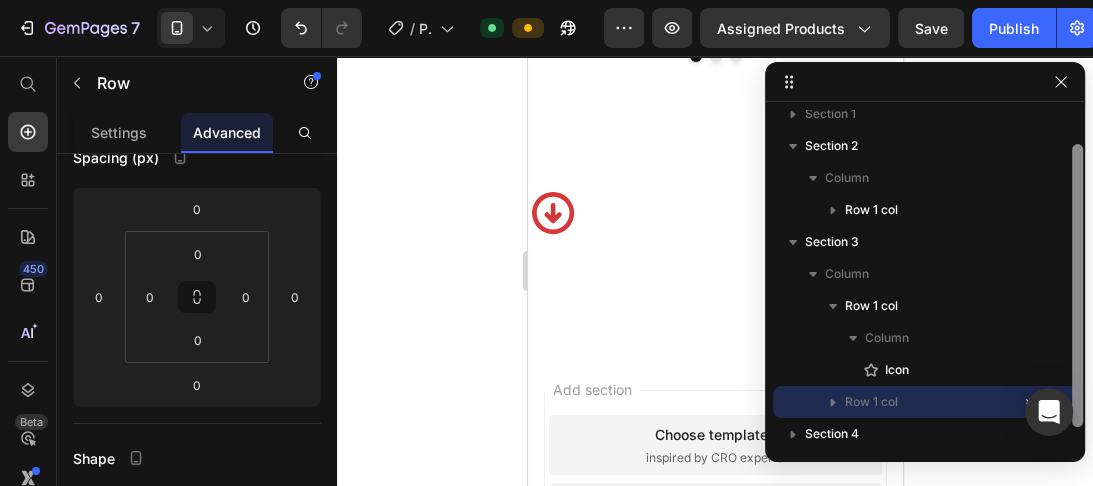 click on "Section 1 Section 2 Column  Row 1 col Section 3 Column  Row 1 col Column  Icon Row 1 col Section 4 Section 5" 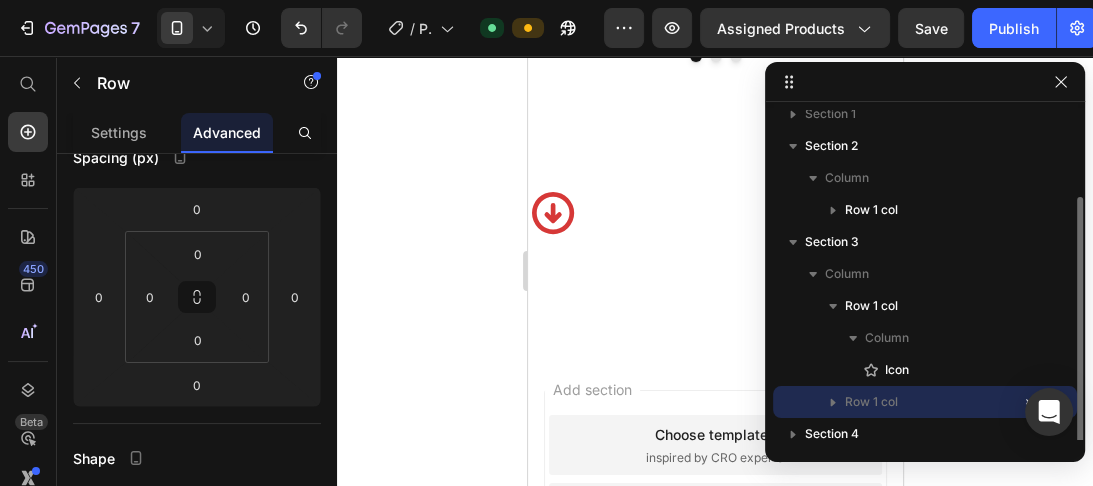 scroll, scrollTop: 53, scrollLeft: 0, axis: vertical 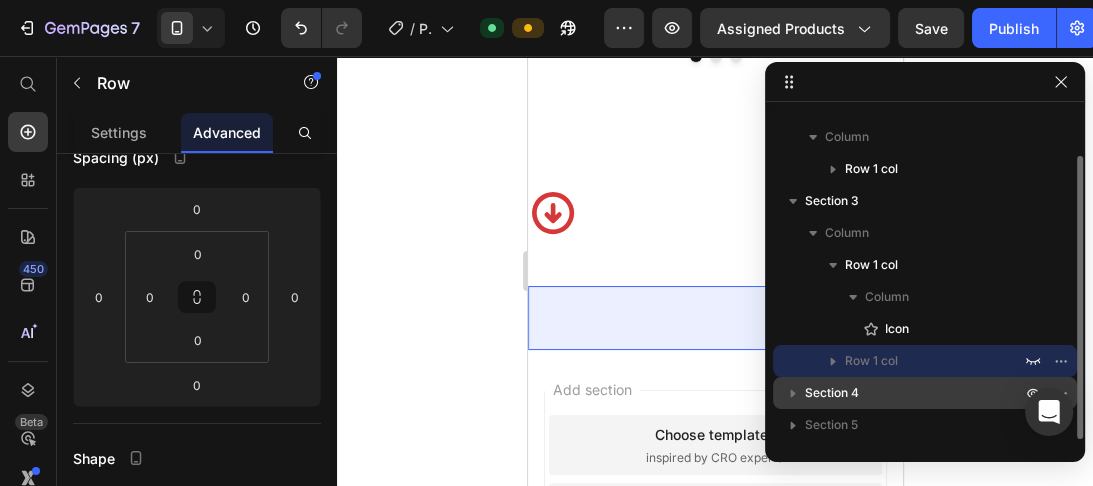 click on "Section 4" at bounding box center (832, 393) 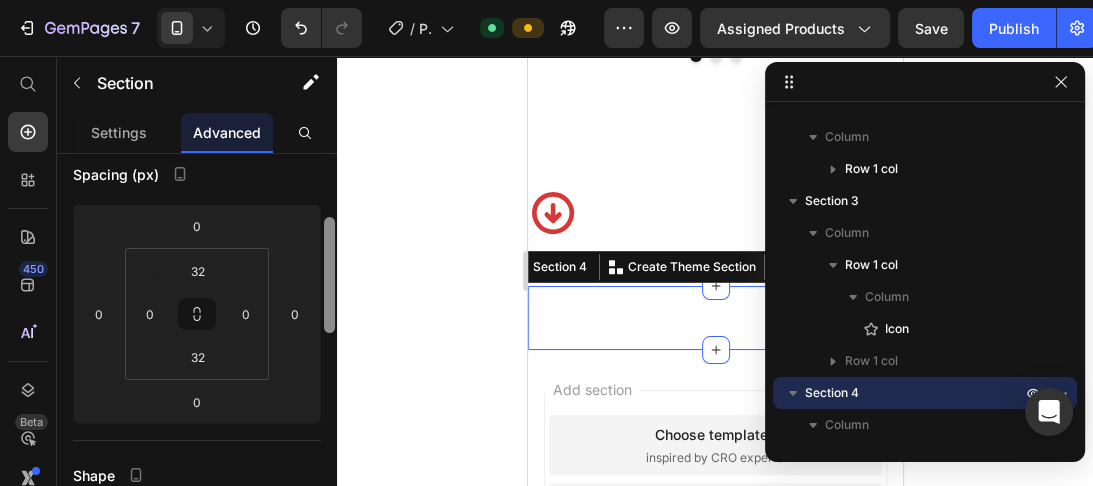 scroll, scrollTop: 214, scrollLeft: 0, axis: vertical 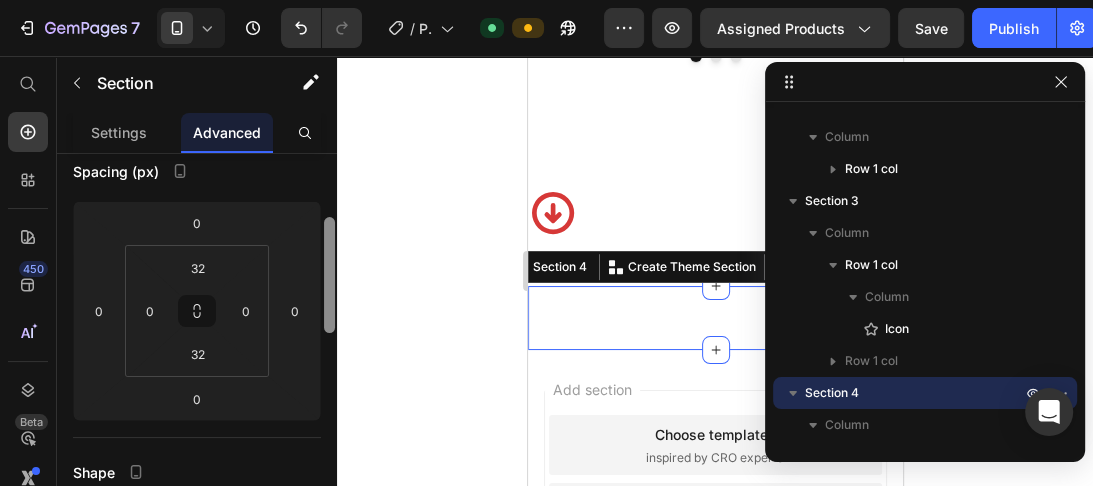 drag, startPoint x: 328, startPoint y: 204, endPoint x: 326, endPoint y: 268, distance: 64.03124 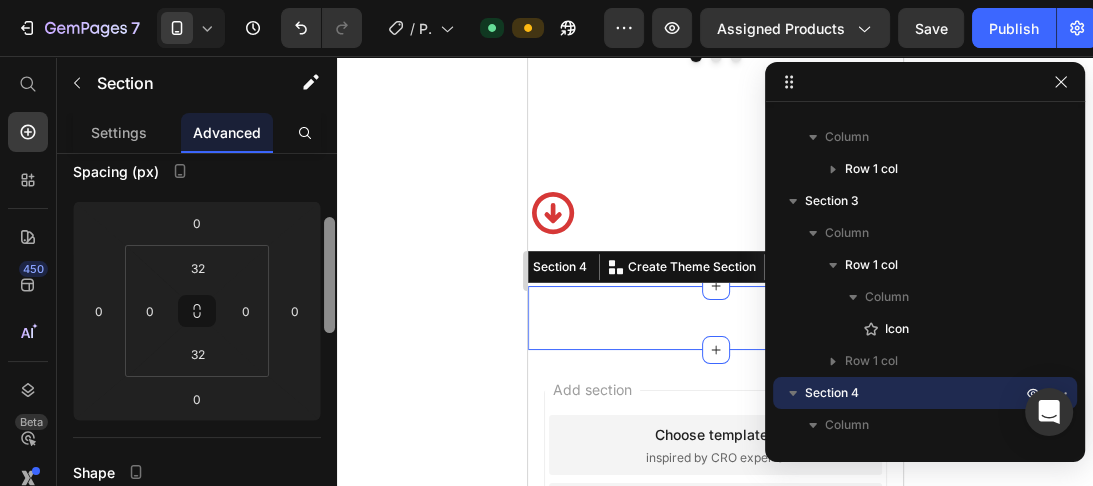 click at bounding box center [329, 275] 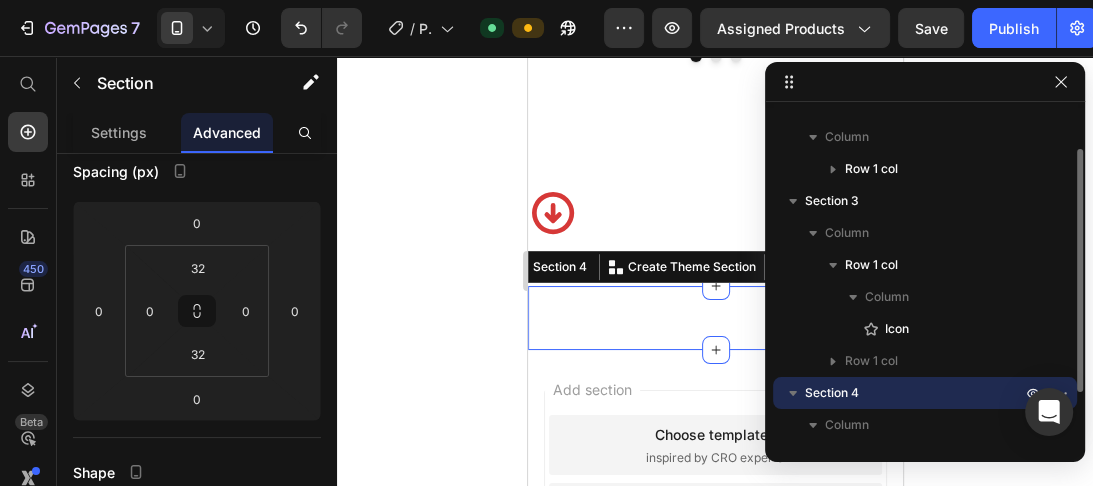 click on "Section 4" at bounding box center (832, 393) 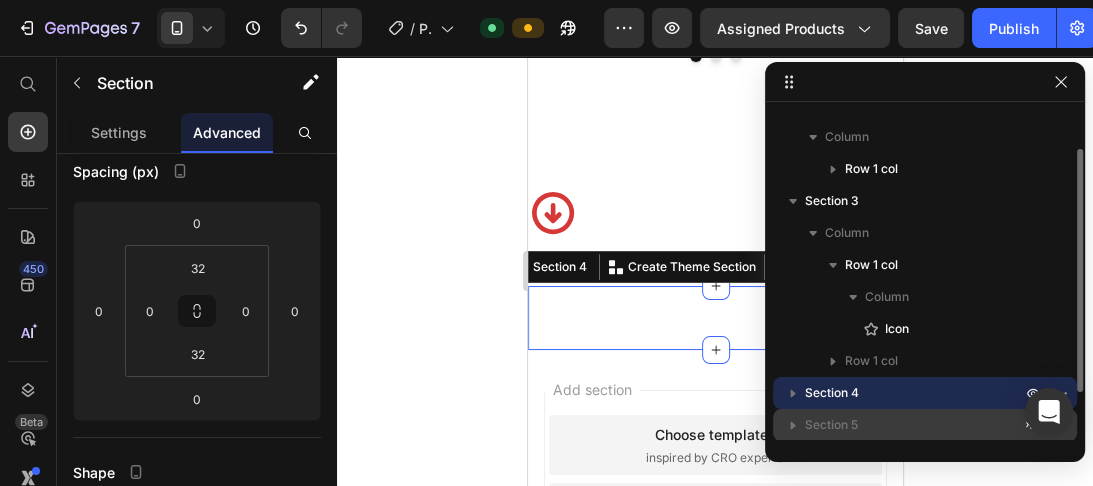 click on "Section 5" at bounding box center [831, 425] 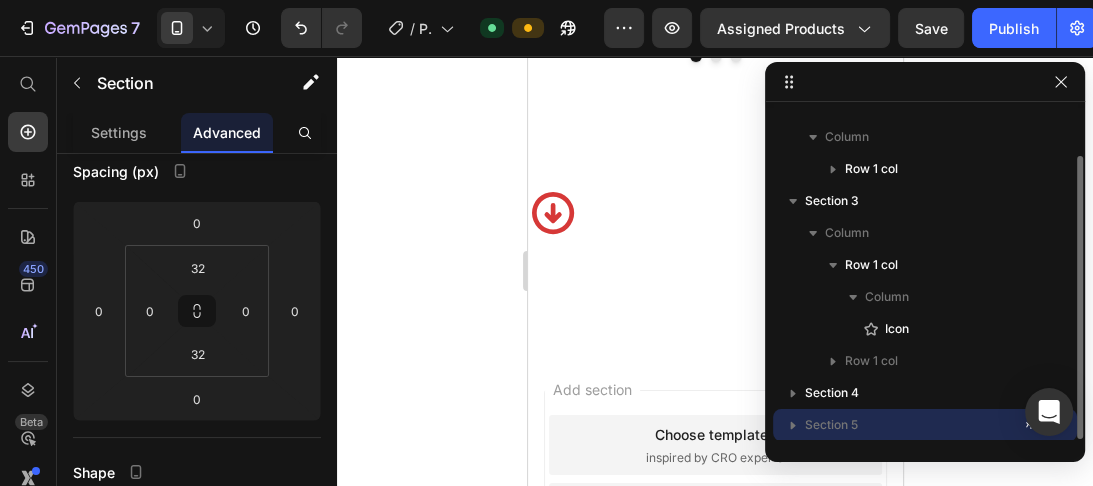 click on "Section 5" at bounding box center [915, 425] 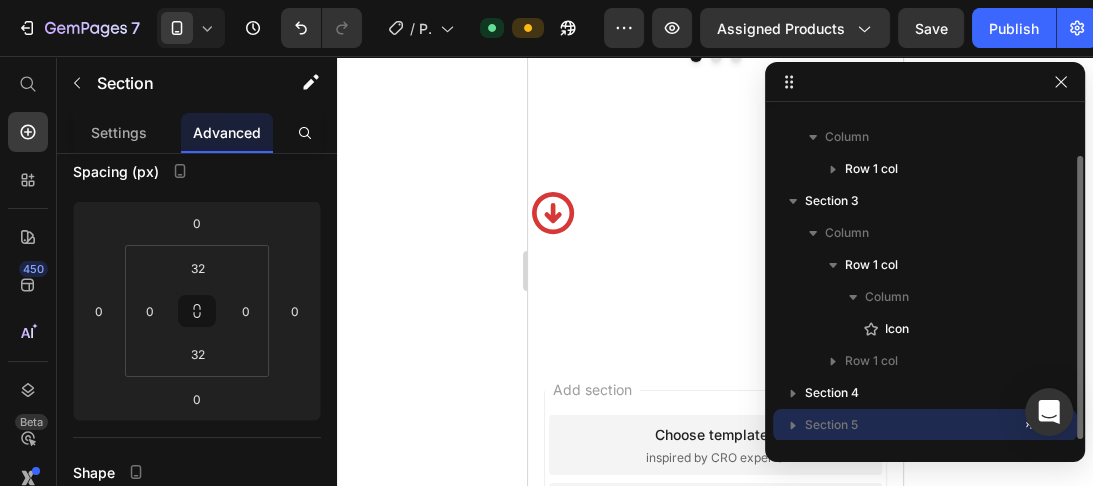 click on "Section 5" at bounding box center [915, 425] 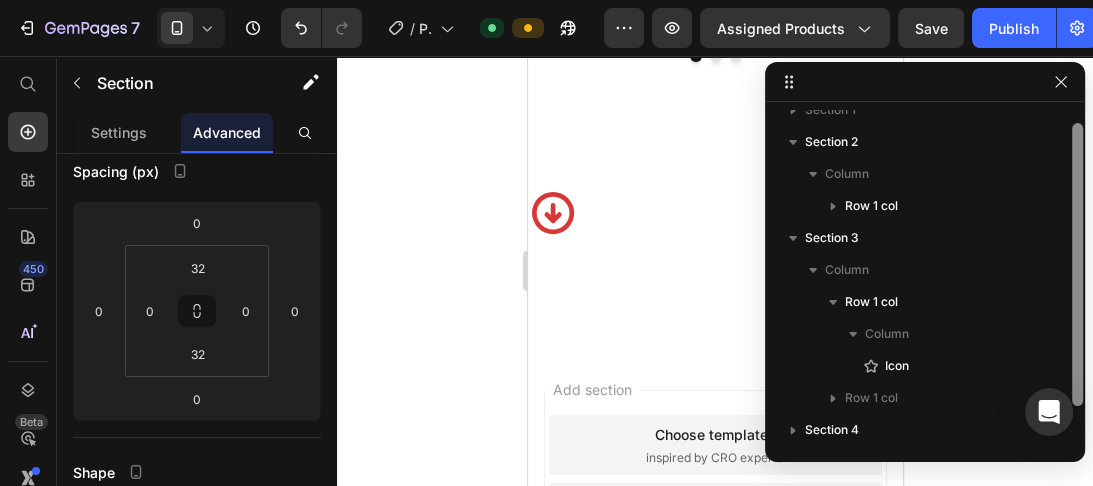 scroll, scrollTop: 0, scrollLeft: 0, axis: both 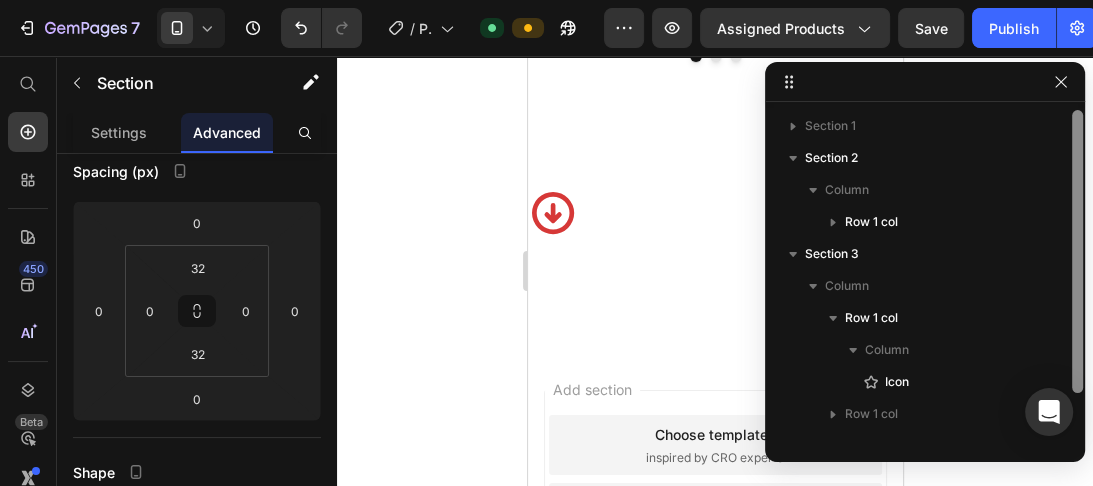 drag, startPoint x: 1074, startPoint y: 205, endPoint x: 1073, endPoint y: 122, distance: 83.00603 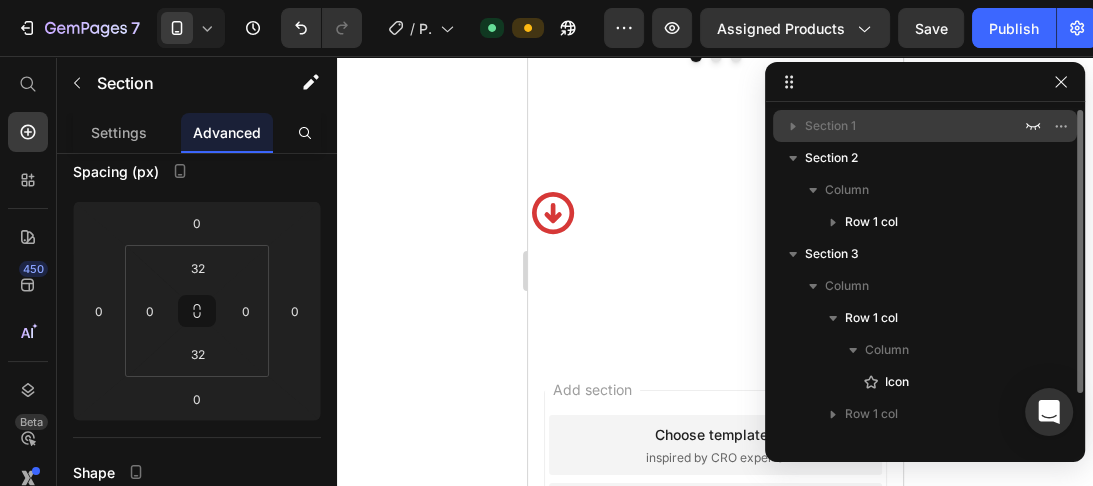 click on "Section 1" at bounding box center [830, 126] 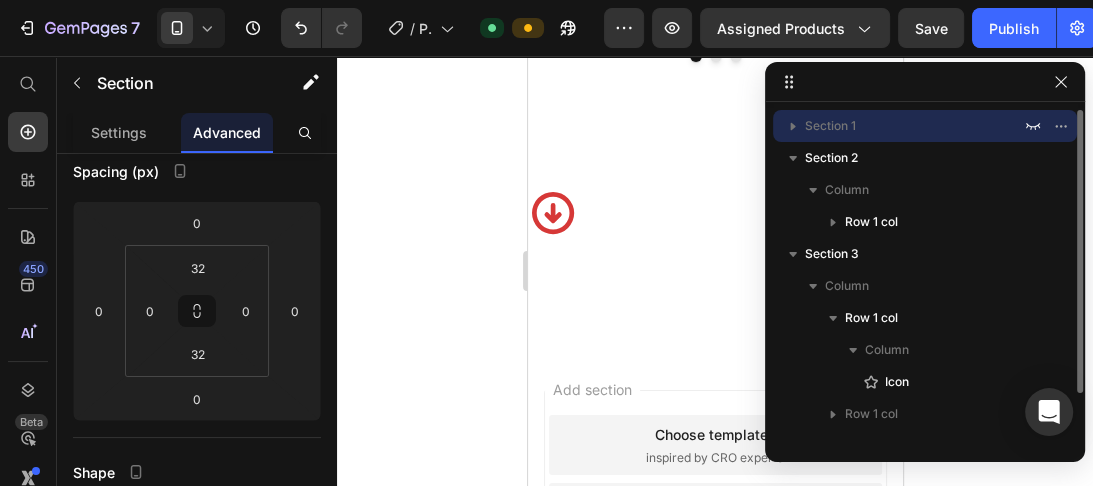 click on "Section 1" at bounding box center [830, 126] 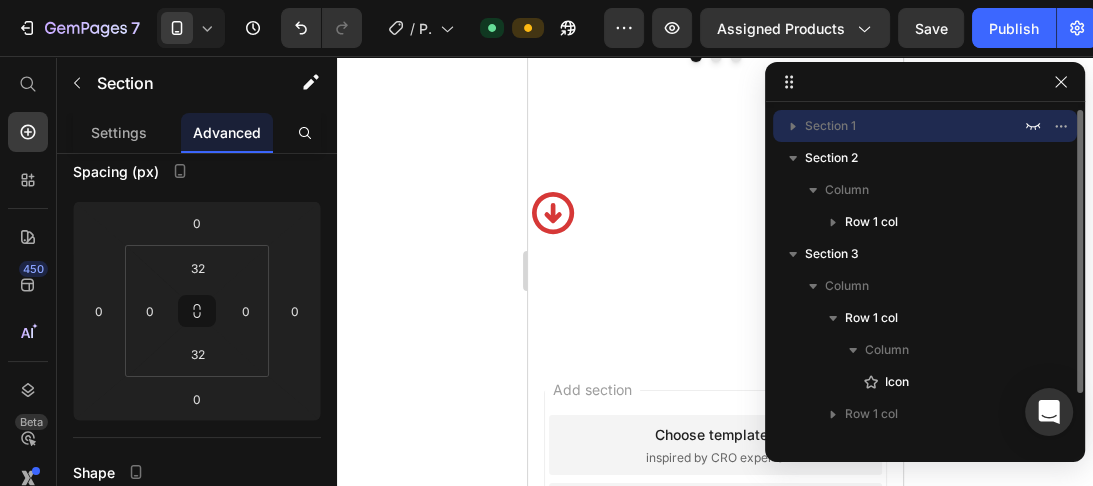 click on "Section 1" at bounding box center [830, 126] 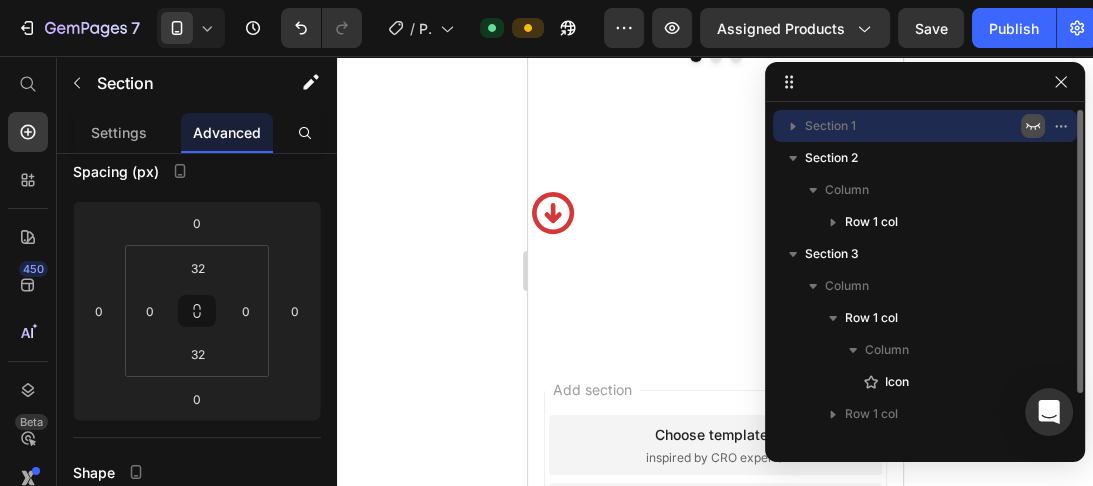click 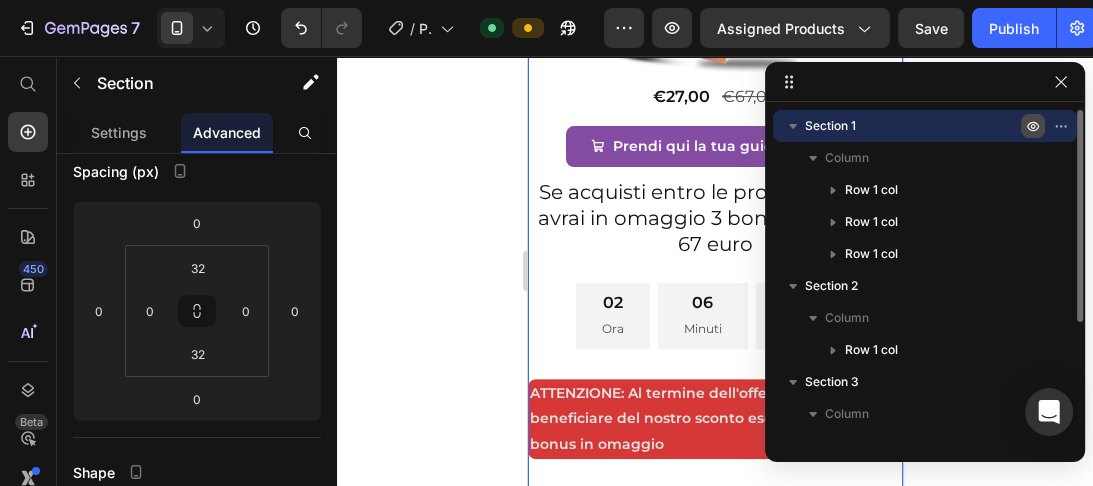 scroll, scrollTop: 2194, scrollLeft: 0, axis: vertical 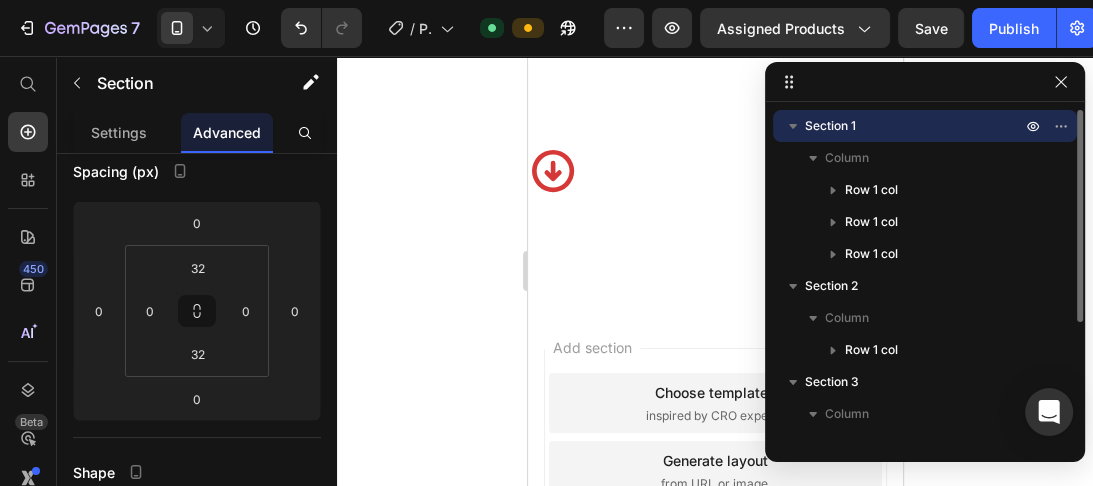 click on "Section 1" at bounding box center [830, 126] 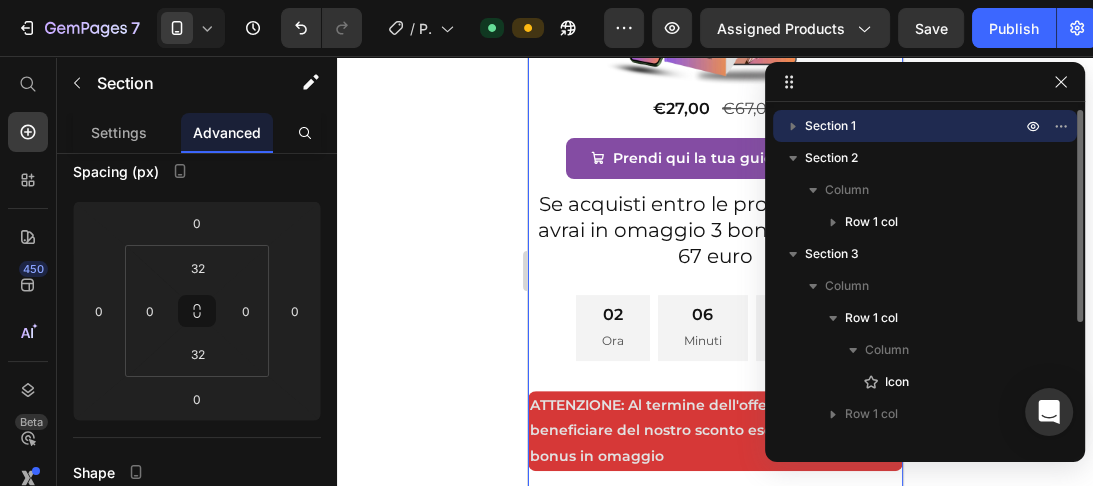 scroll, scrollTop: 0, scrollLeft: 0, axis: both 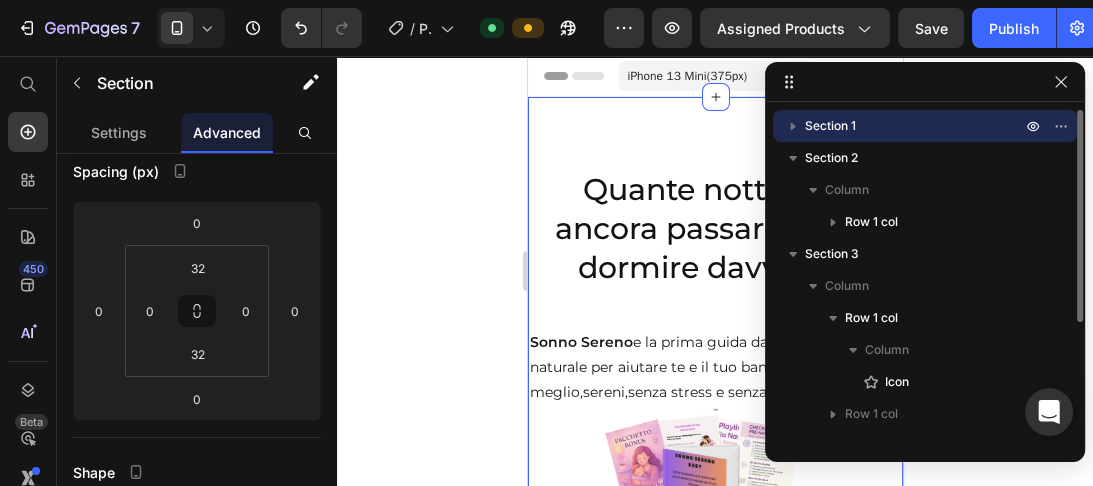 click on "Section 1" at bounding box center (830, 126) 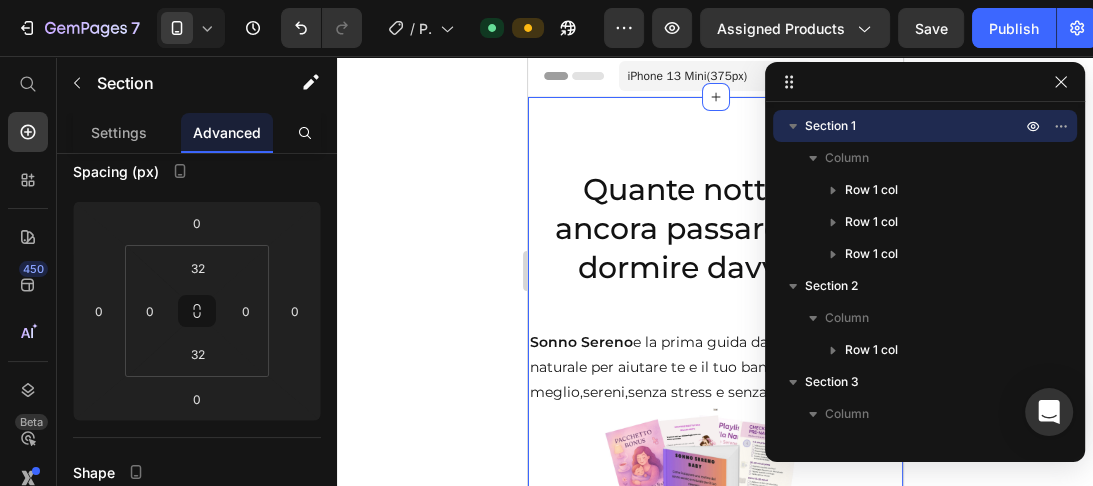 click on "Advanced" at bounding box center [227, 132] 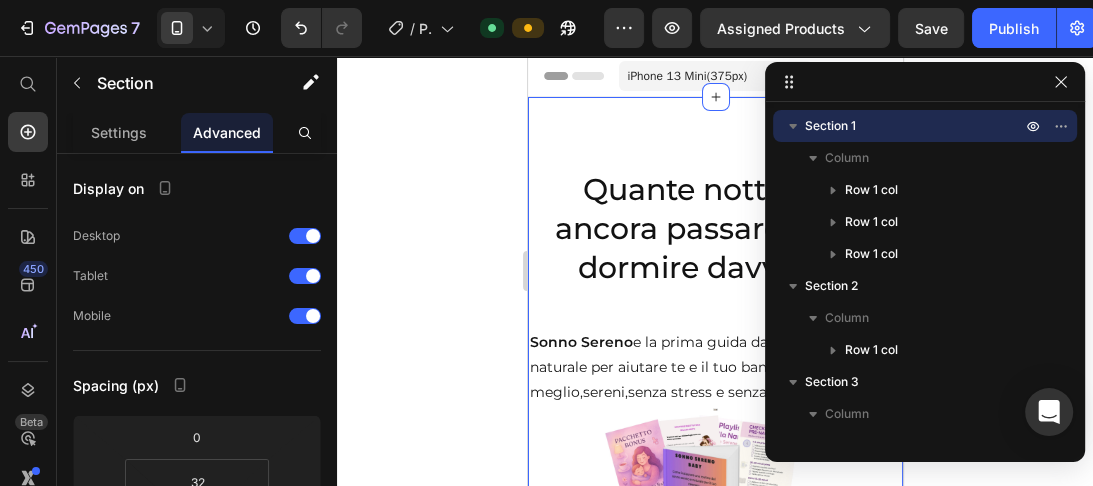 click on "Advanced" at bounding box center [227, 132] 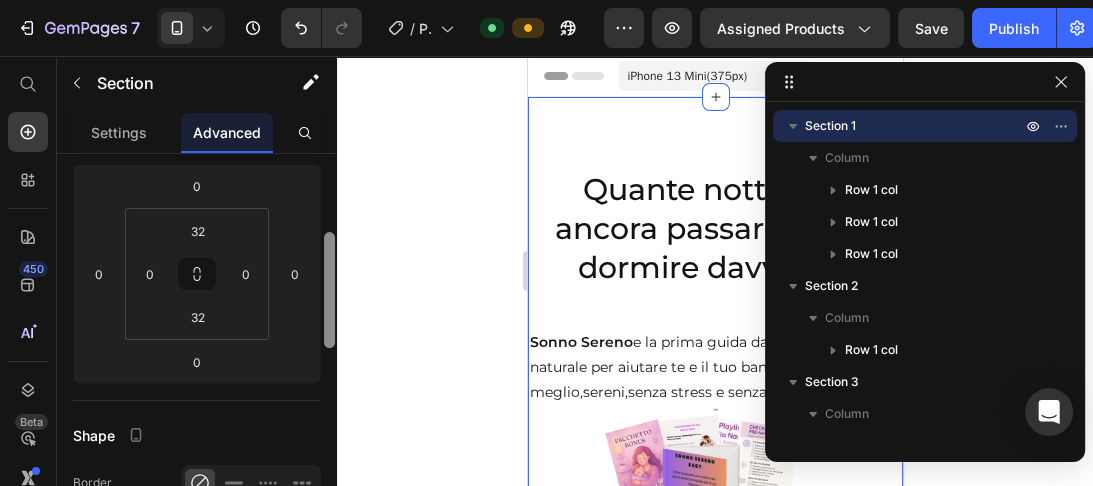 drag, startPoint x: 330, startPoint y: 160, endPoint x: 332, endPoint y: 236, distance: 76.02631 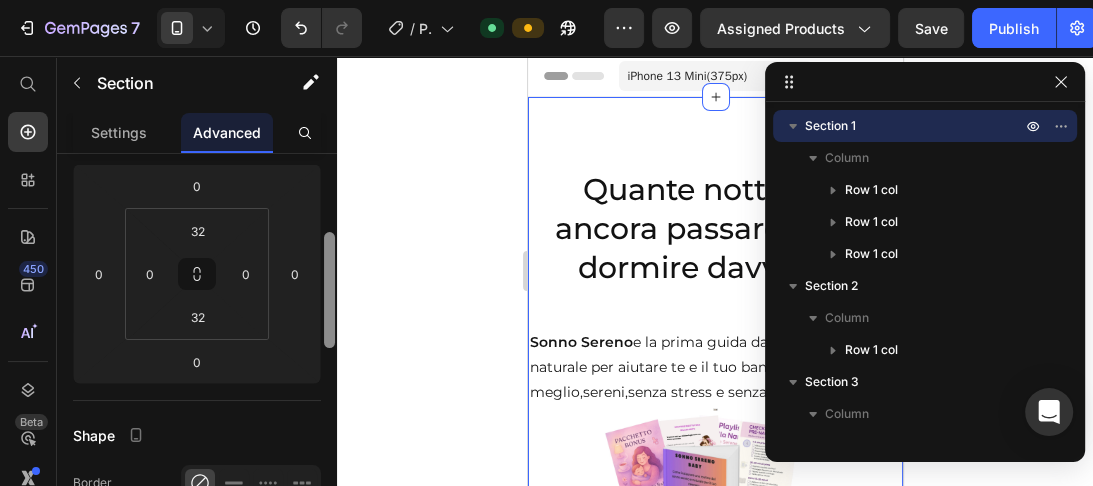 click at bounding box center [329, 290] 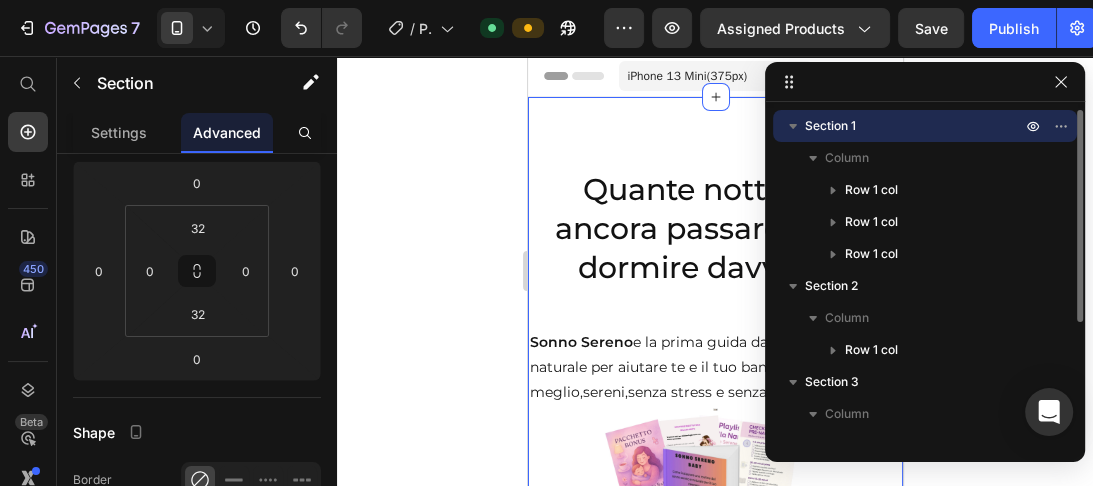 click on "Section 1" at bounding box center (830, 126) 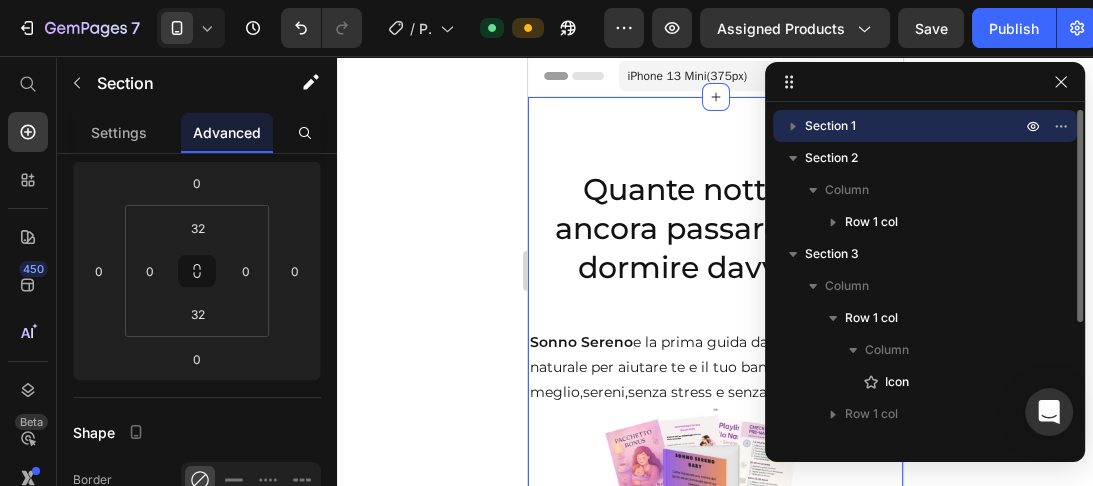 click on "Section 1" at bounding box center [830, 126] 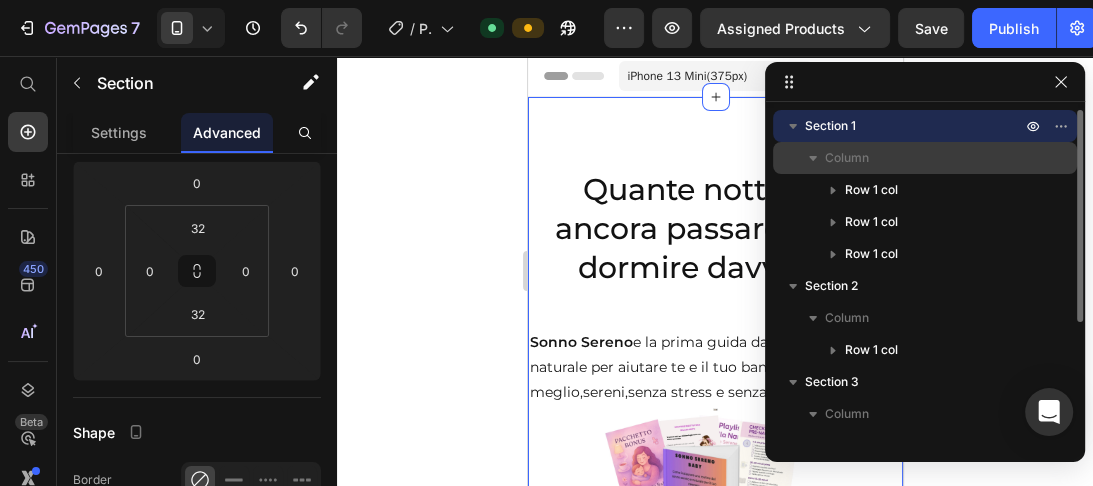 click on "Column" at bounding box center (847, 158) 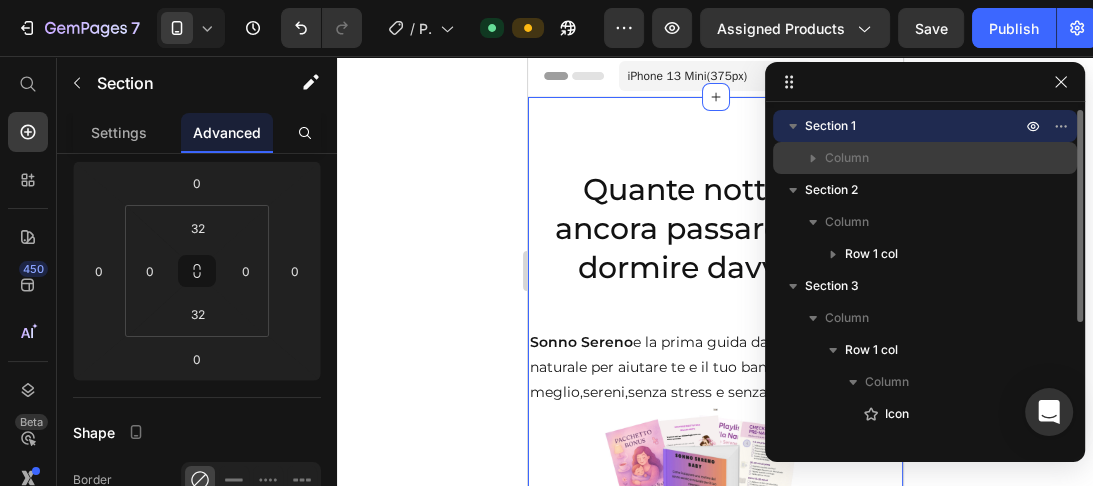 click on "Column" at bounding box center (847, 158) 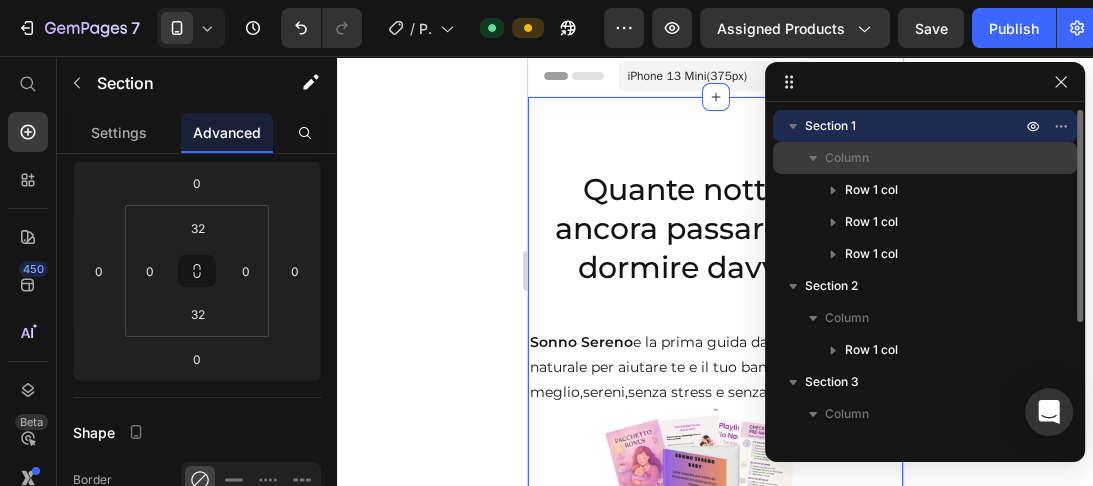 click on "Column" at bounding box center (847, 158) 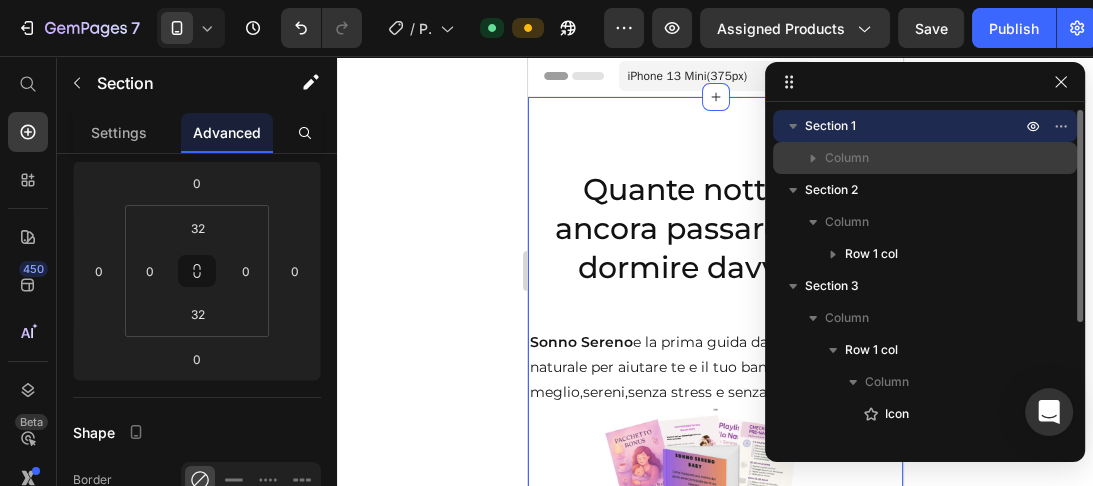 click on "Column" at bounding box center [847, 158] 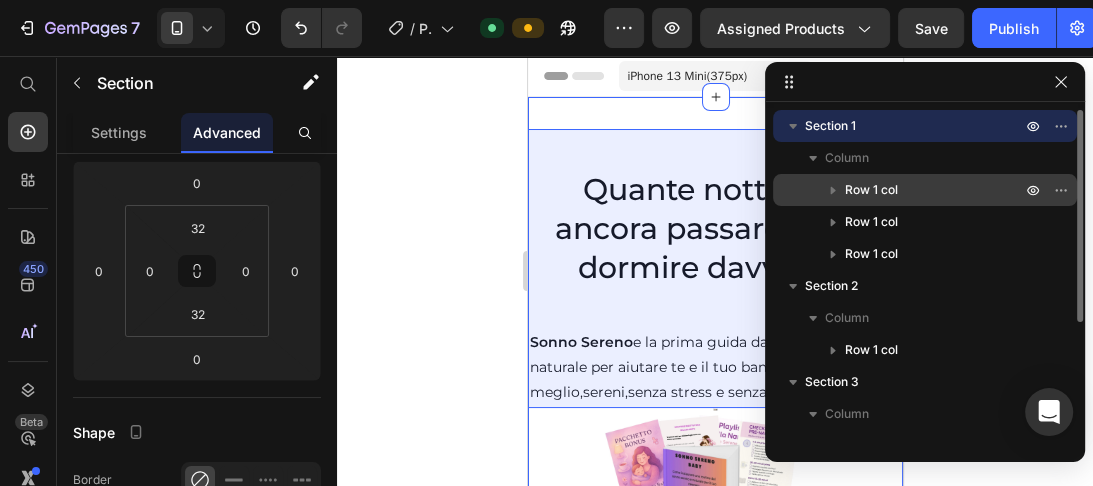 click on "Row 1 col" at bounding box center (871, 190) 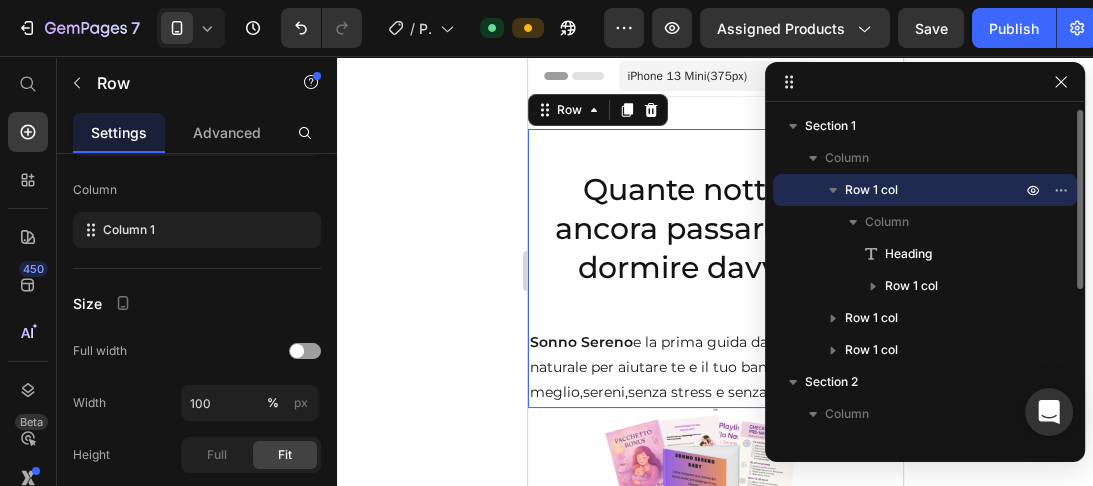 scroll, scrollTop: 0, scrollLeft: 0, axis: both 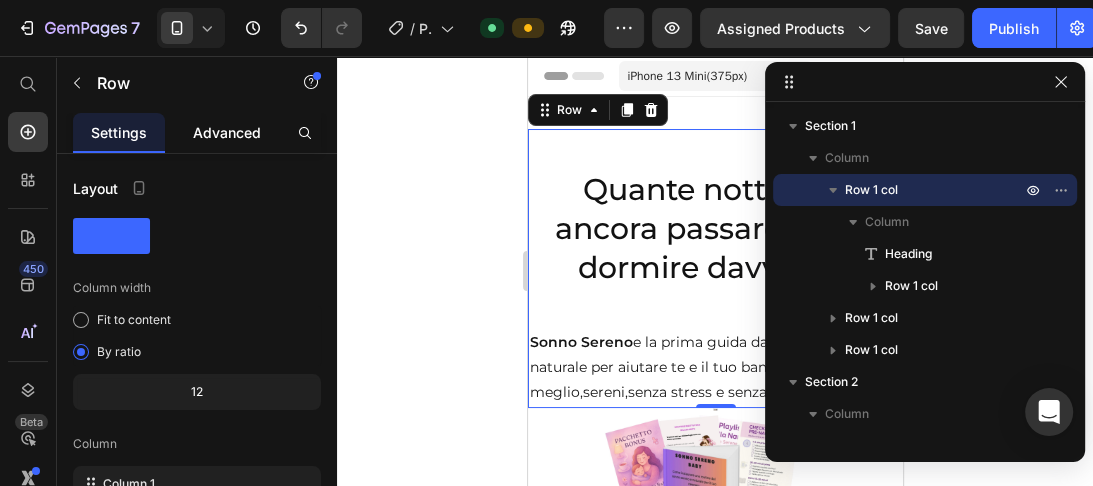 click on "Advanced" at bounding box center (227, 132) 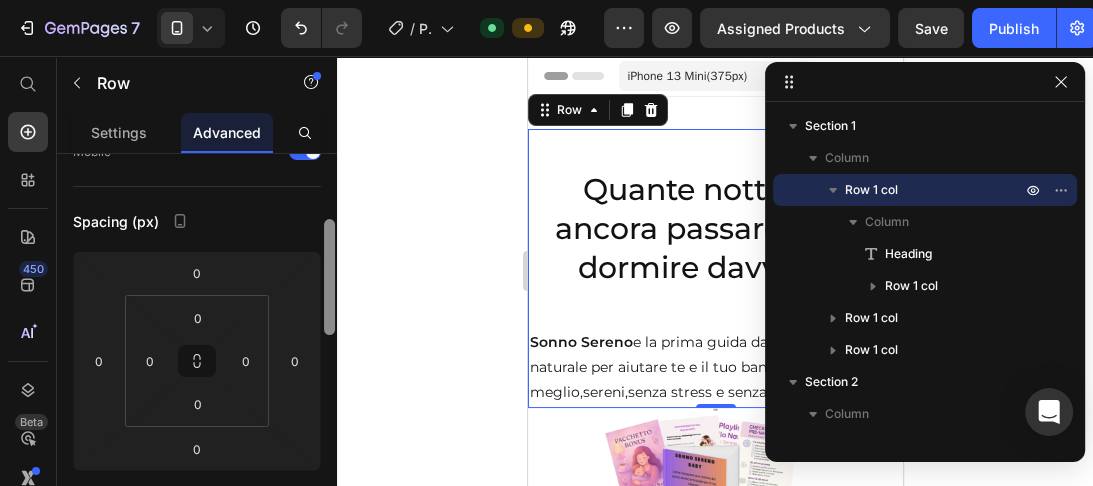 scroll, scrollTop: 177, scrollLeft: 0, axis: vertical 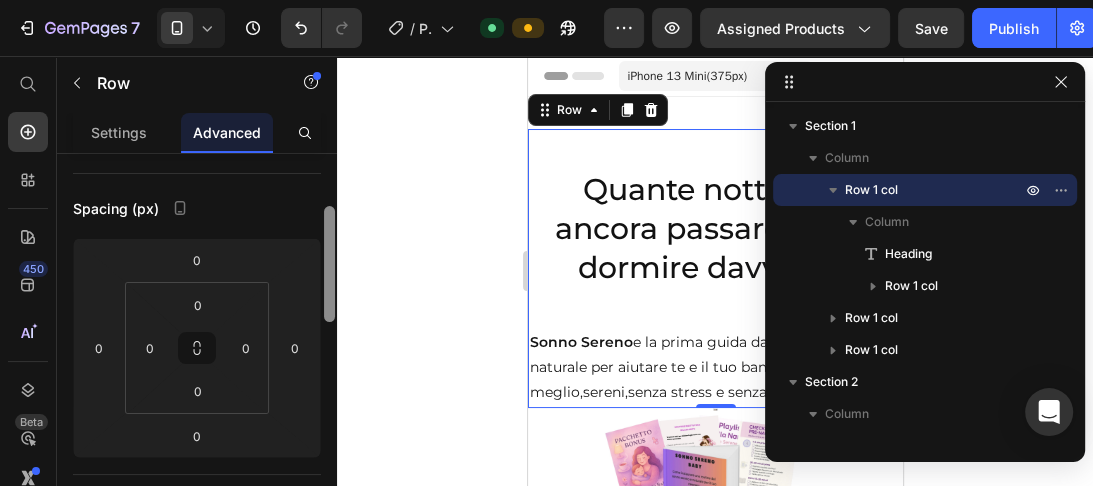 drag, startPoint x: 328, startPoint y: 171, endPoint x: 324, endPoint y: 224, distance: 53.15073 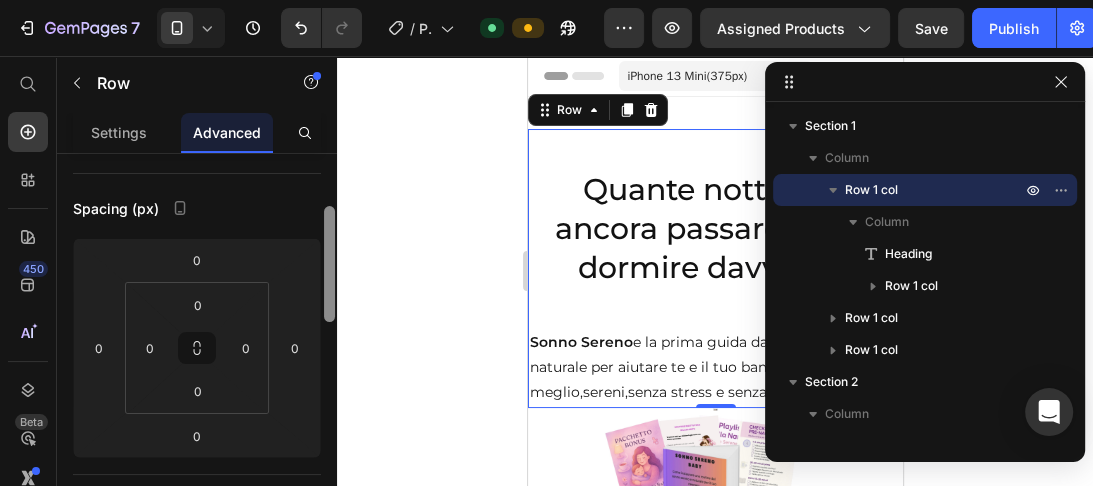 click at bounding box center [329, 264] 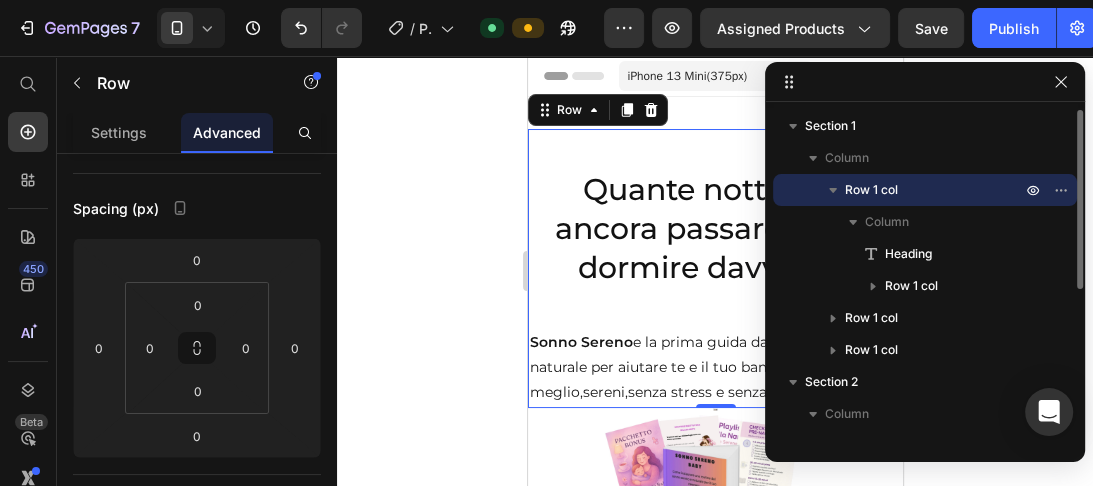 click on "Row 1 col" at bounding box center [871, 190] 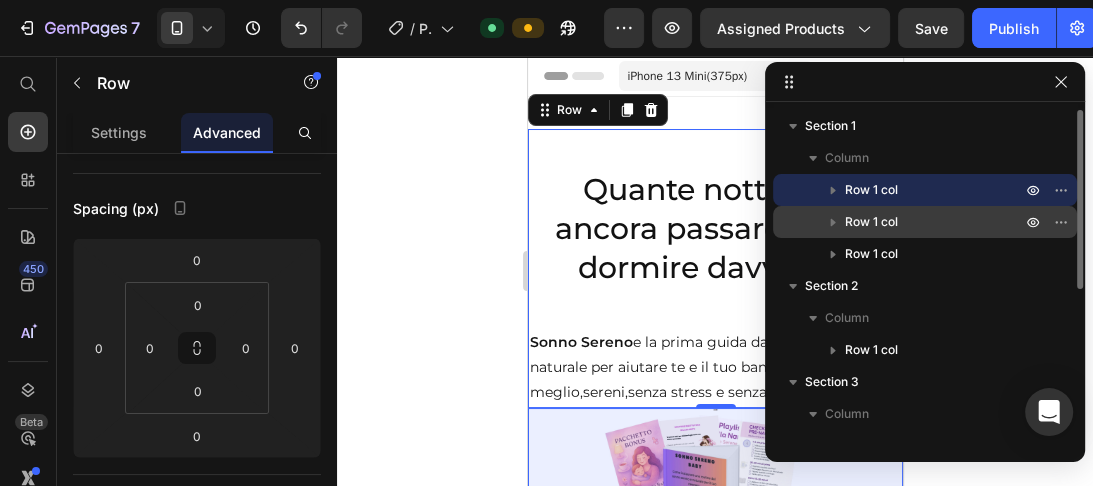 click on "Row 1 col" at bounding box center (871, 222) 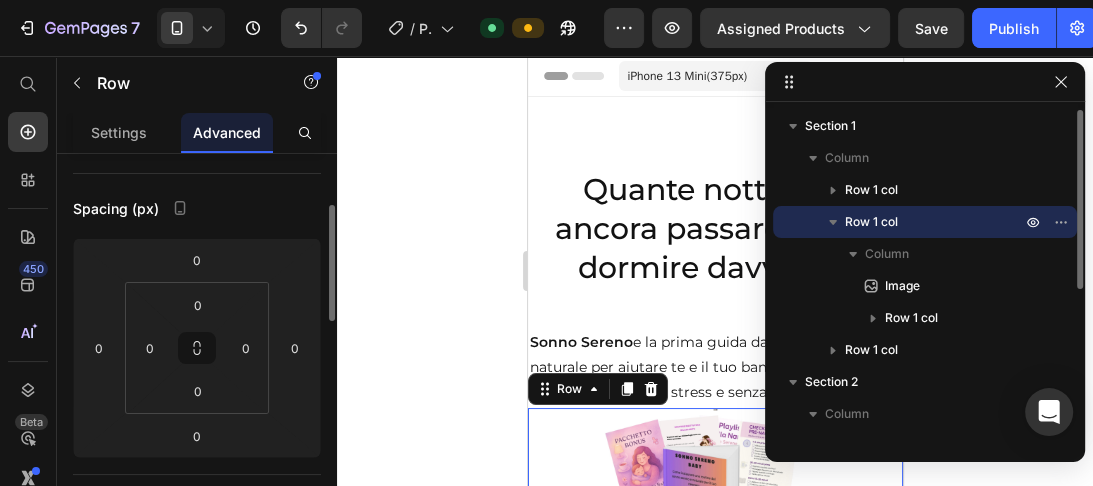 scroll, scrollTop: 176, scrollLeft: 0, axis: vertical 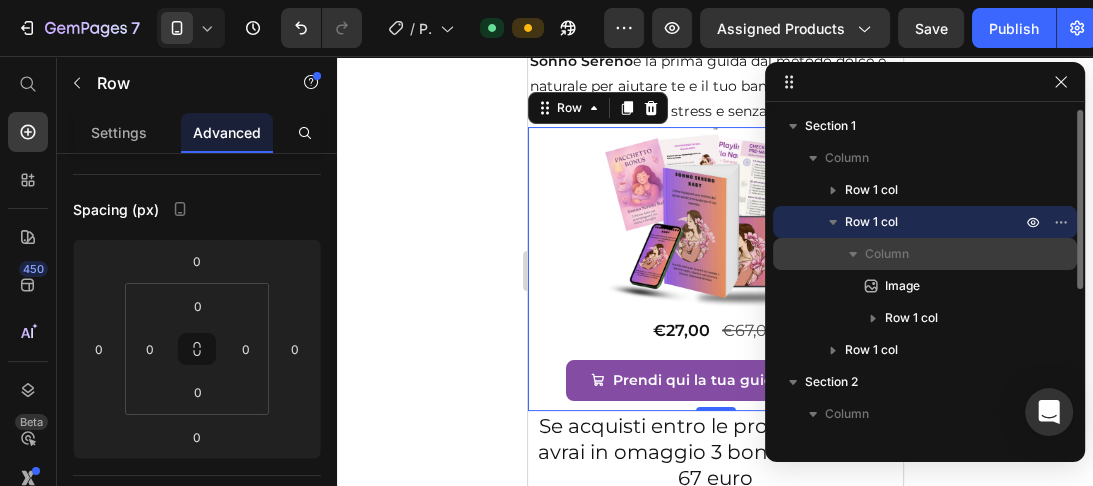 click 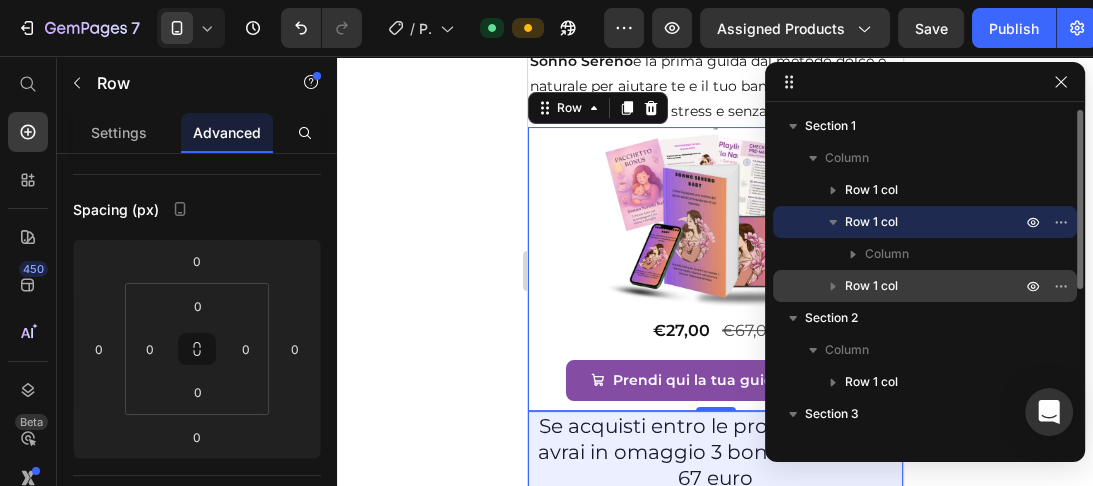 click on "Row 1 col" at bounding box center (871, 286) 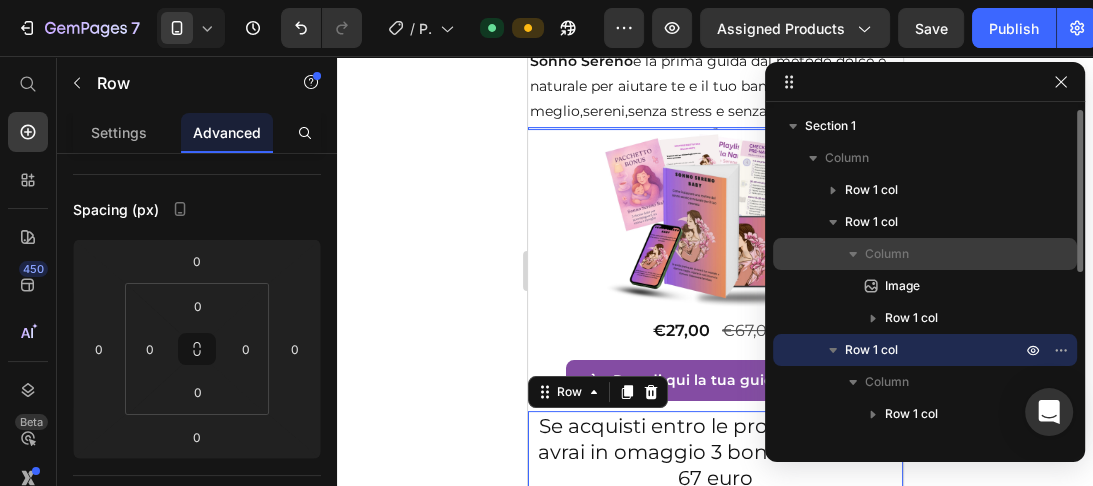 scroll, scrollTop: 176, scrollLeft: 0, axis: vertical 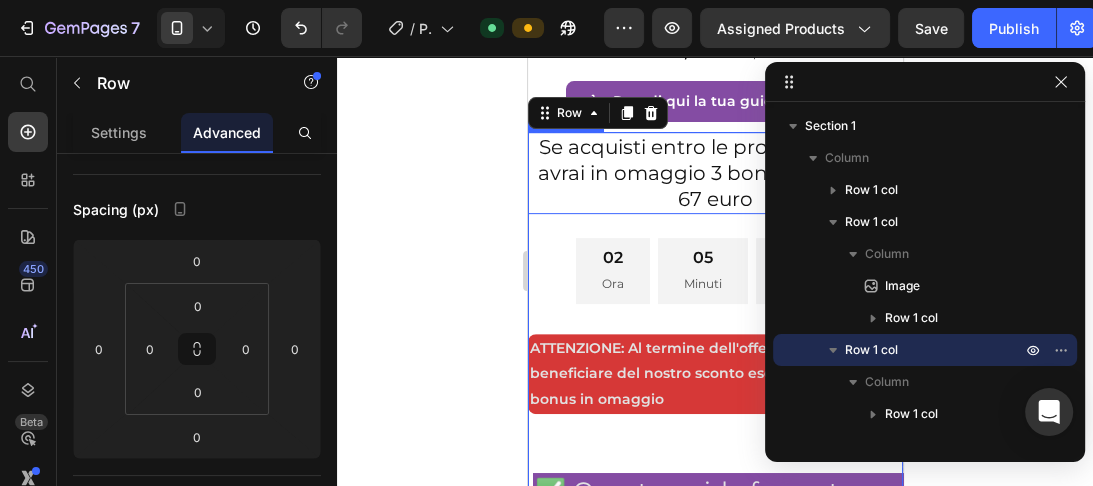click on "Advanced" at bounding box center [227, 132] 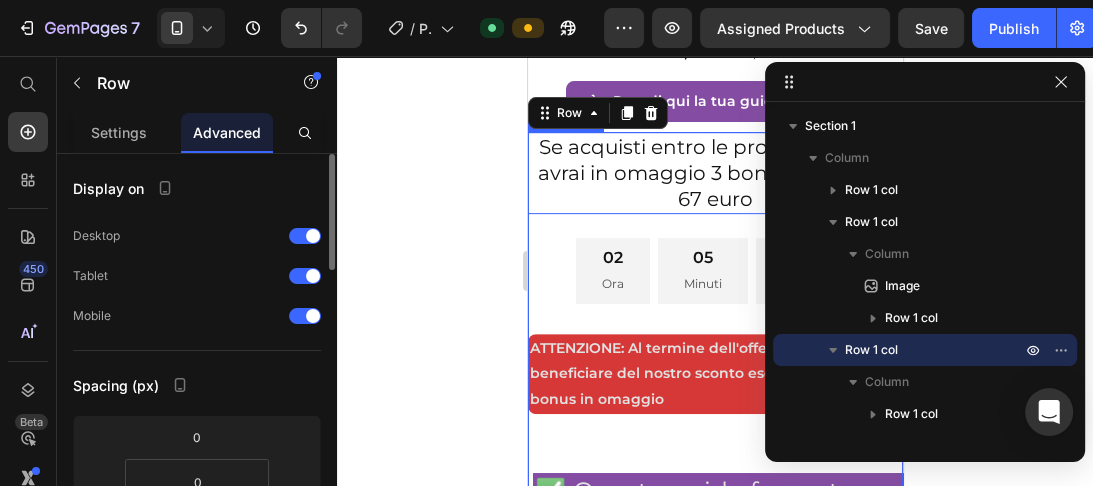 click on "Advanced" at bounding box center [227, 132] 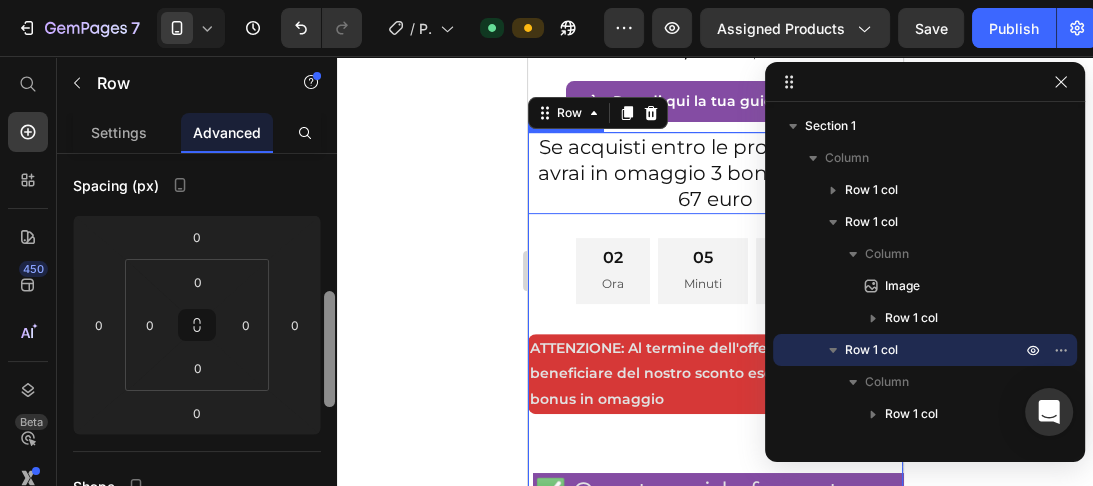 scroll, scrollTop: 260, scrollLeft: 0, axis: vertical 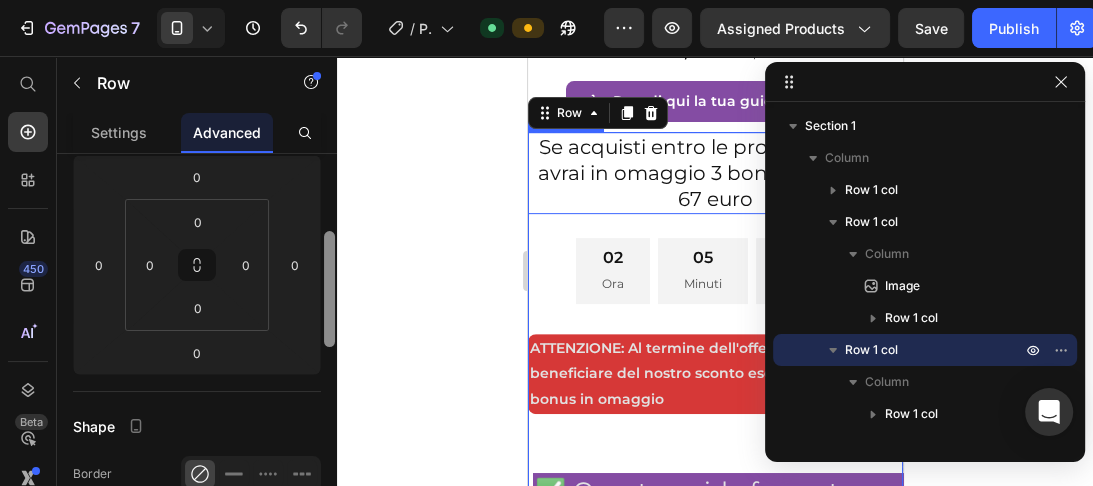 drag, startPoint x: 330, startPoint y: 188, endPoint x: 334, endPoint y: 266, distance: 78.10249 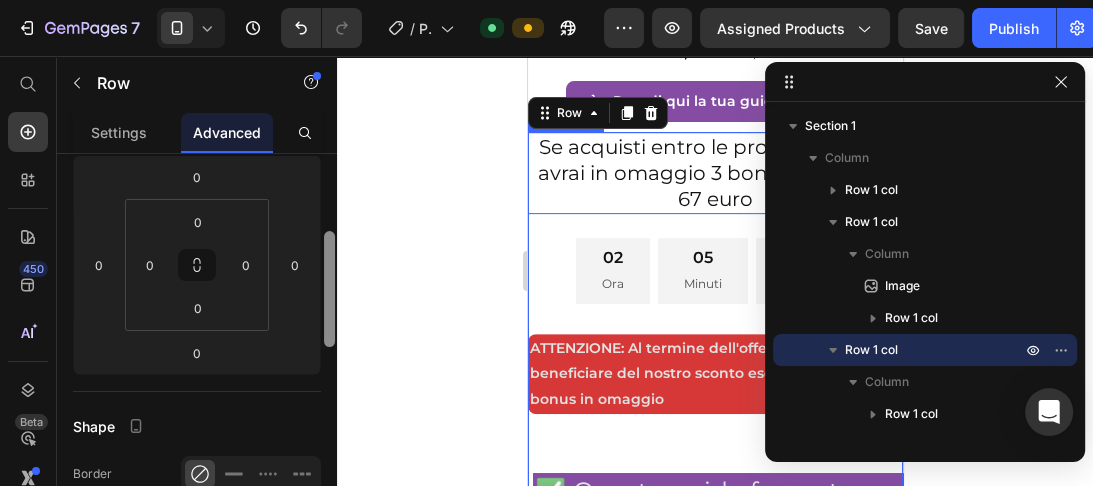 click at bounding box center [329, 289] 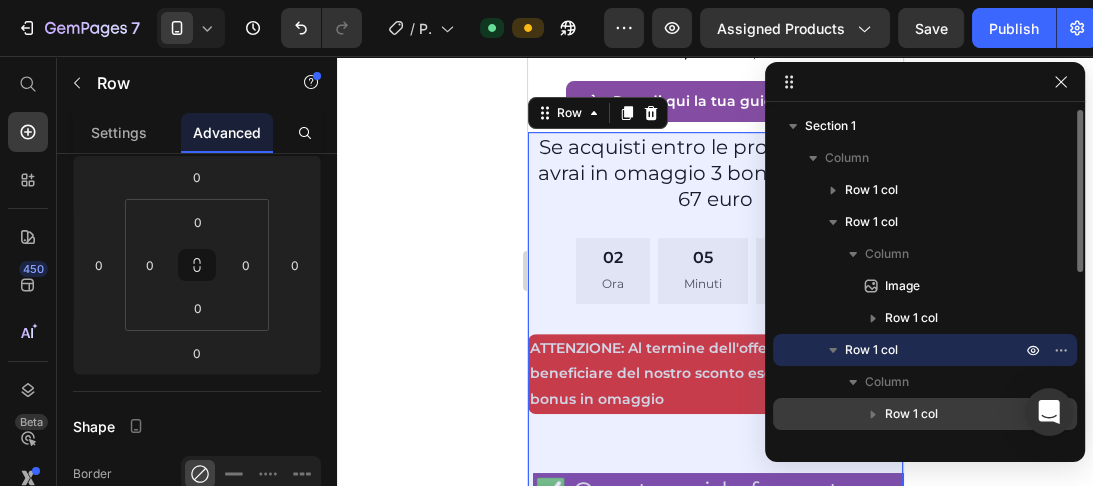 click on "Row 1 col" at bounding box center (911, 414) 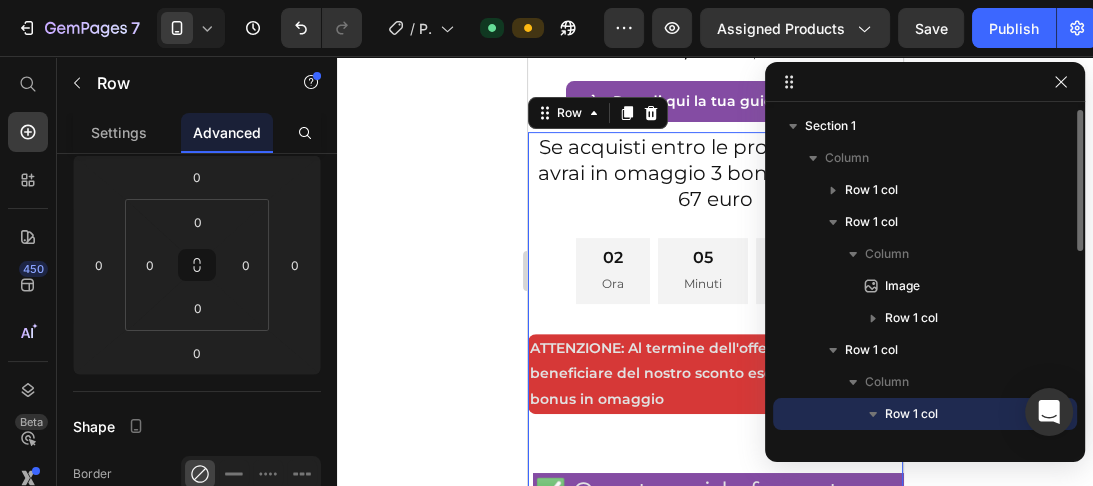 scroll, scrollTop: 260, scrollLeft: 0, axis: vertical 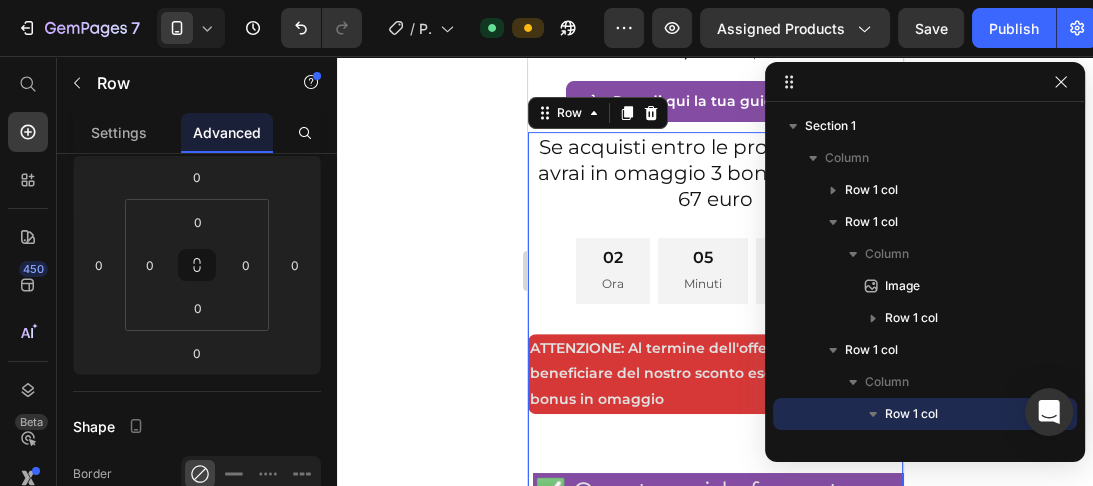click on "Advanced" at bounding box center (227, 132) 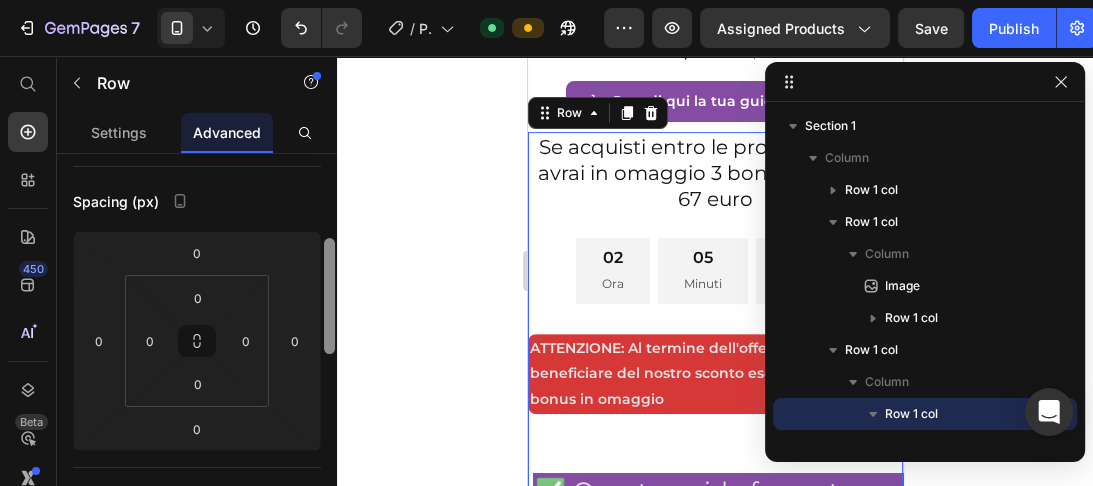 scroll, scrollTop: 207, scrollLeft: 0, axis: vertical 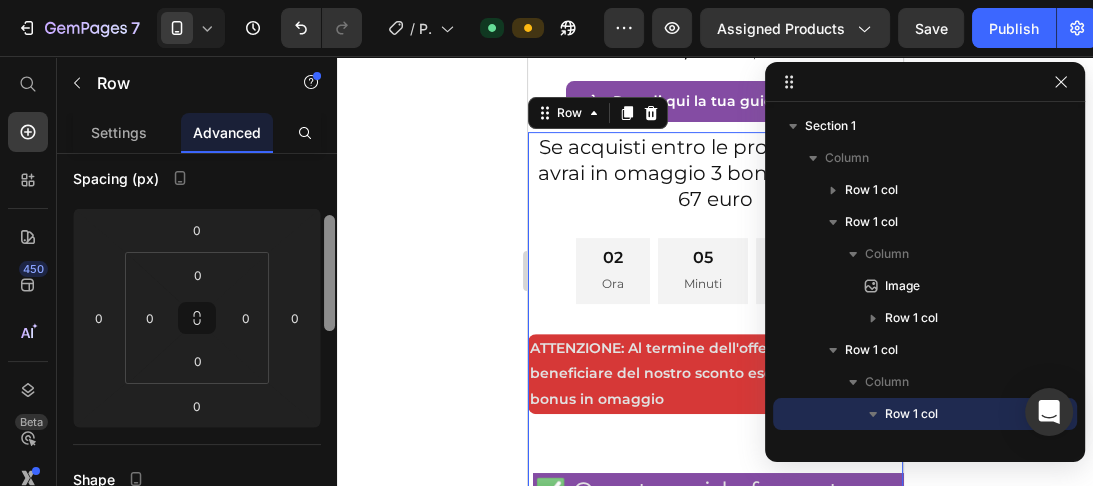 drag, startPoint x: 328, startPoint y: 186, endPoint x: 325, endPoint y: 248, distance: 62.072536 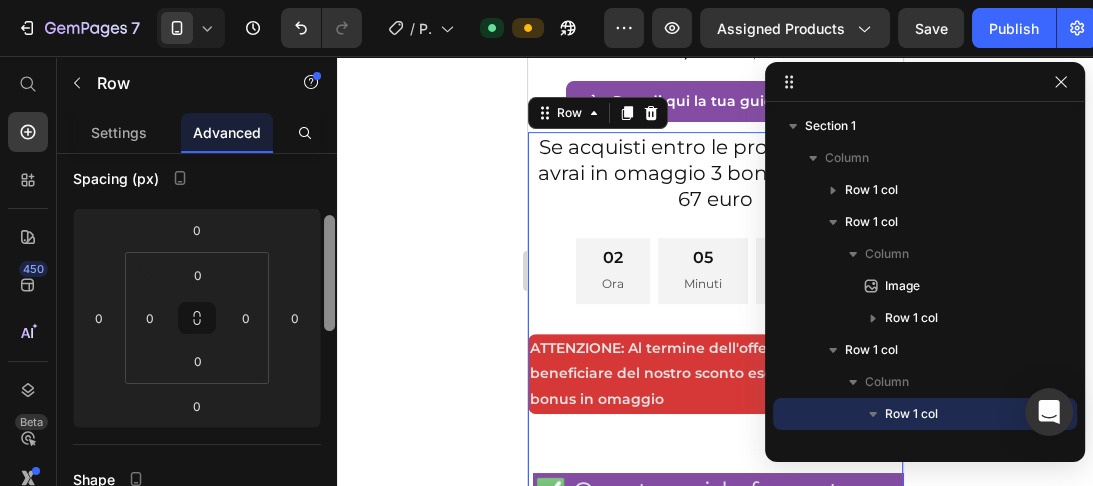 click at bounding box center [329, 273] 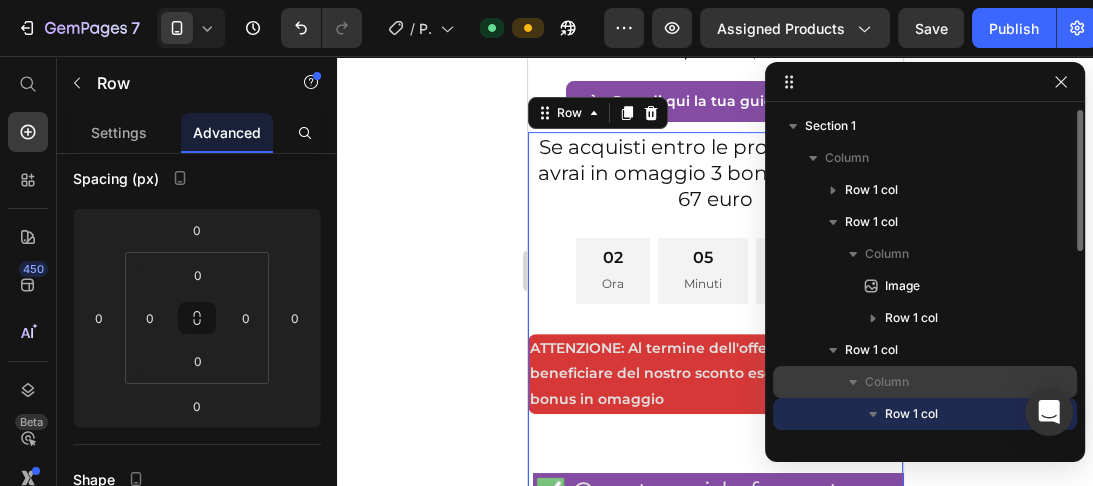 click on "Column" at bounding box center (887, 382) 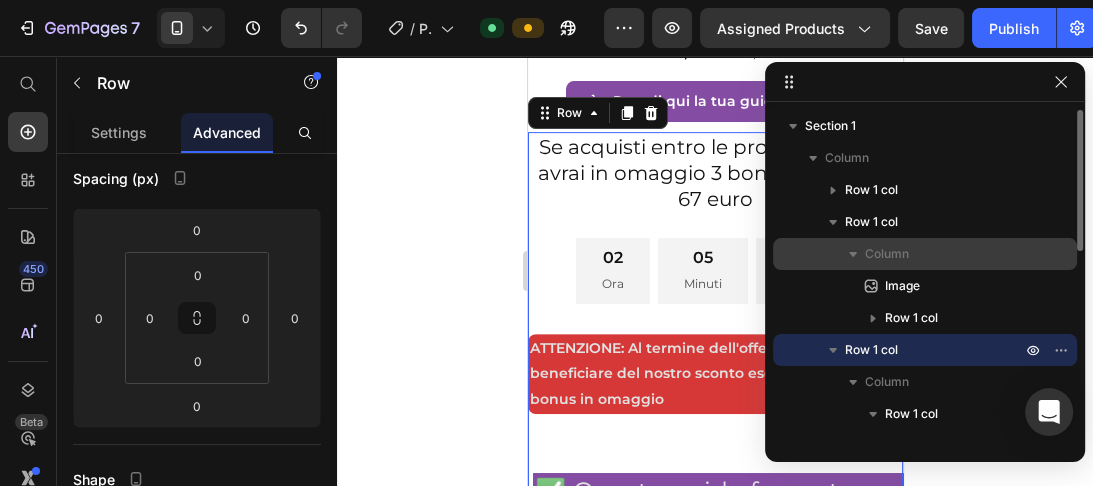 click on "Column" at bounding box center [925, 254] 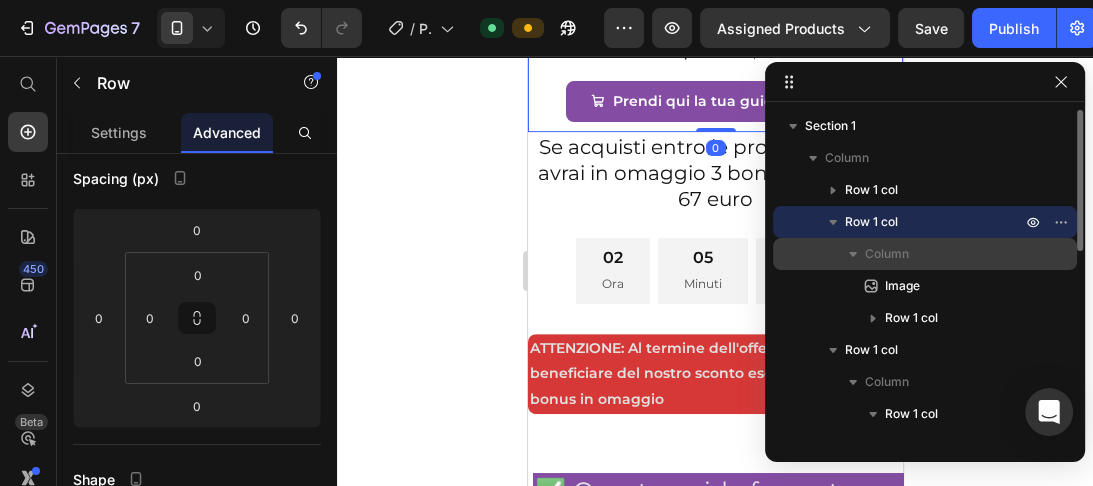 click on "Column" at bounding box center [925, 254] 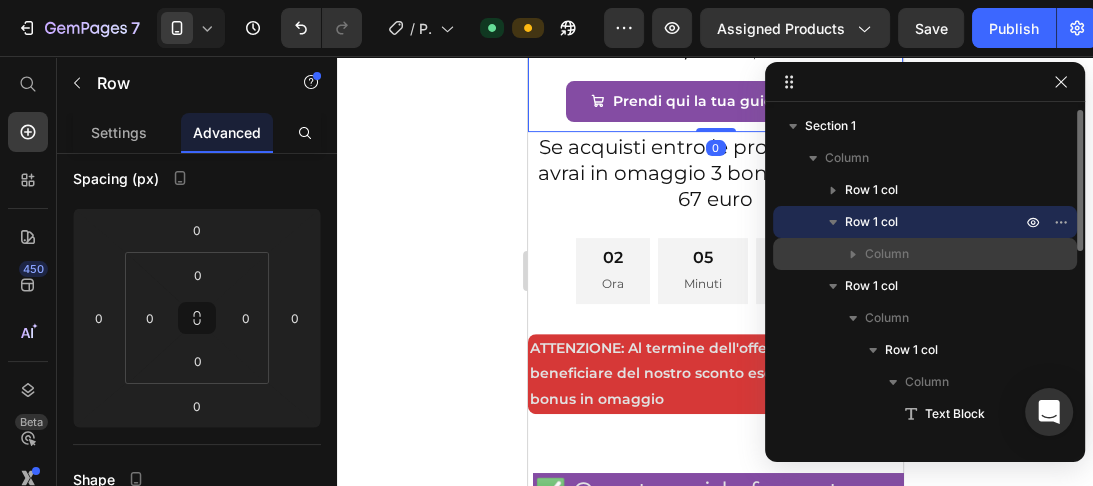 click on "Column" at bounding box center [887, 254] 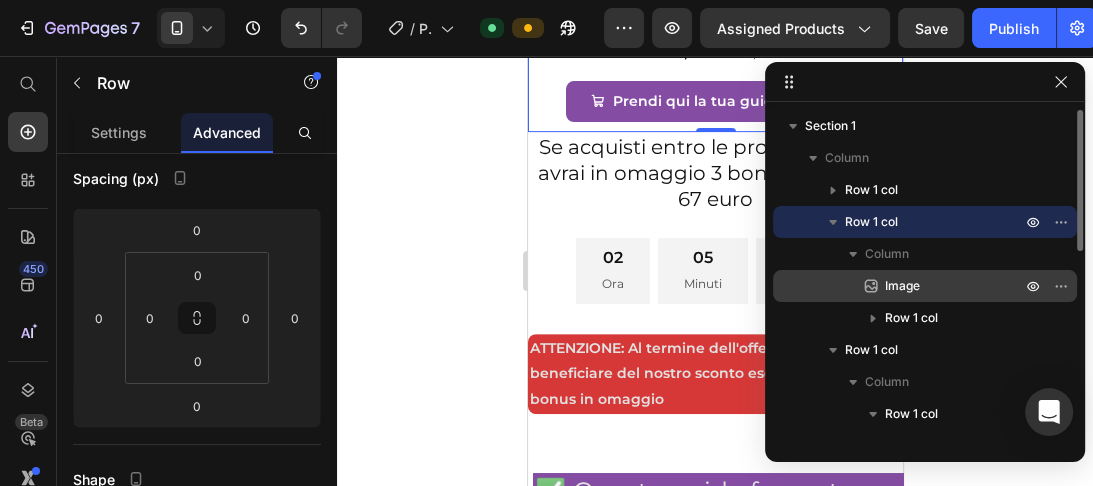 click on "Image" at bounding box center [902, 286] 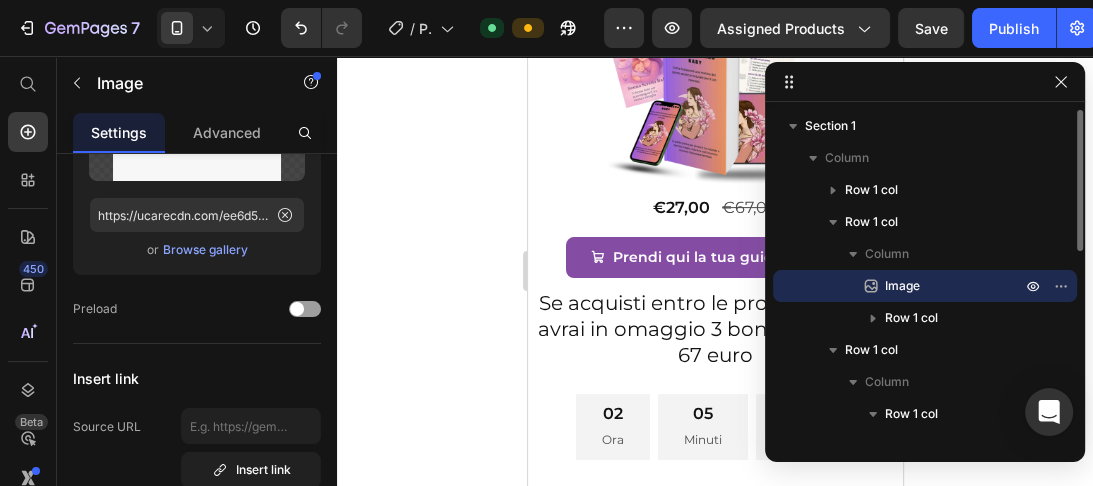 scroll, scrollTop: 0, scrollLeft: 0, axis: both 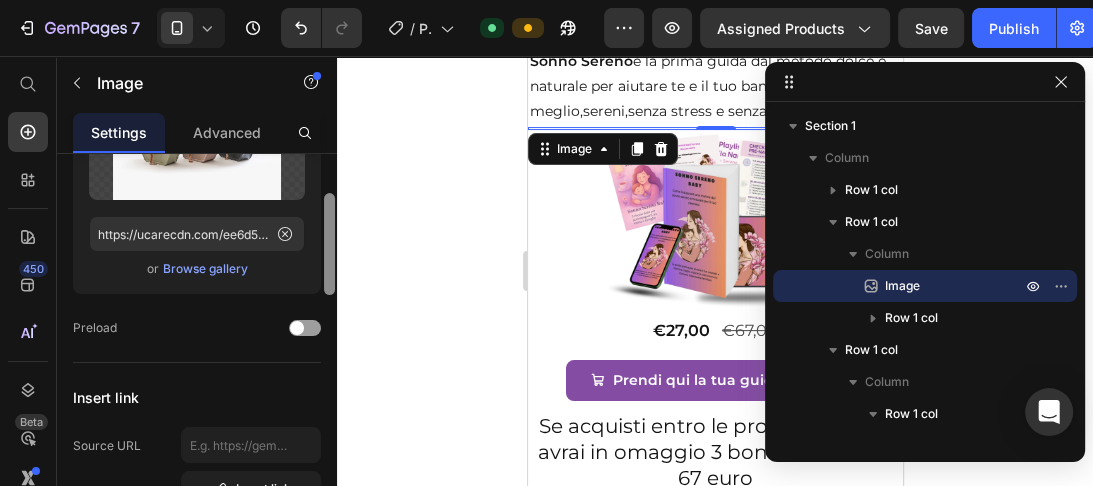 drag, startPoint x: 331, startPoint y: 192, endPoint x: 332, endPoint y: 242, distance: 50.01 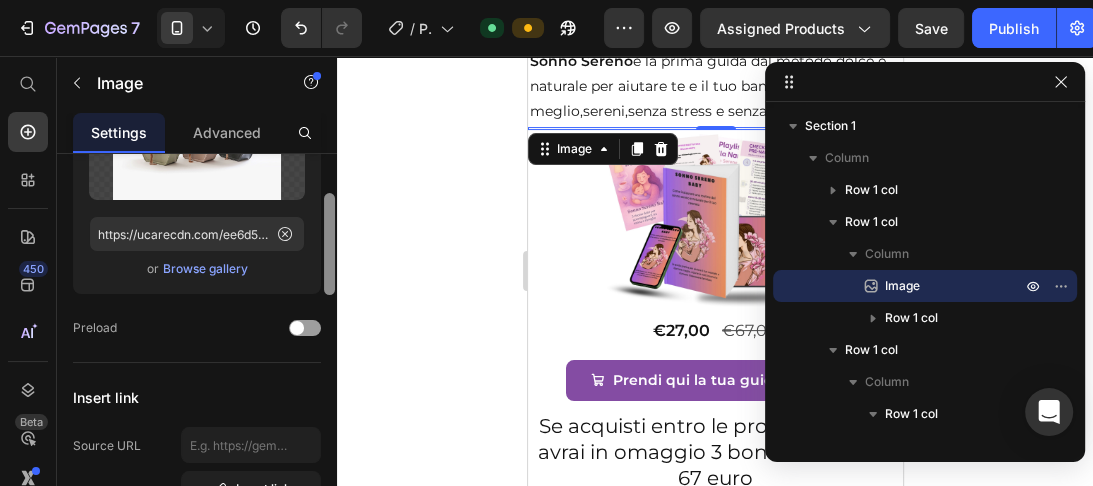 click at bounding box center [329, 244] 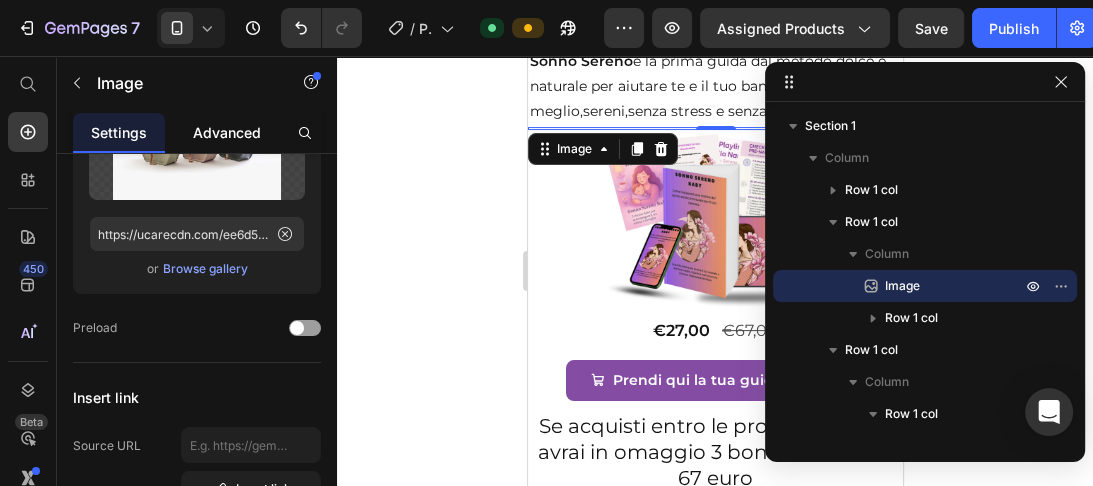 click on "Advanced" at bounding box center [227, 132] 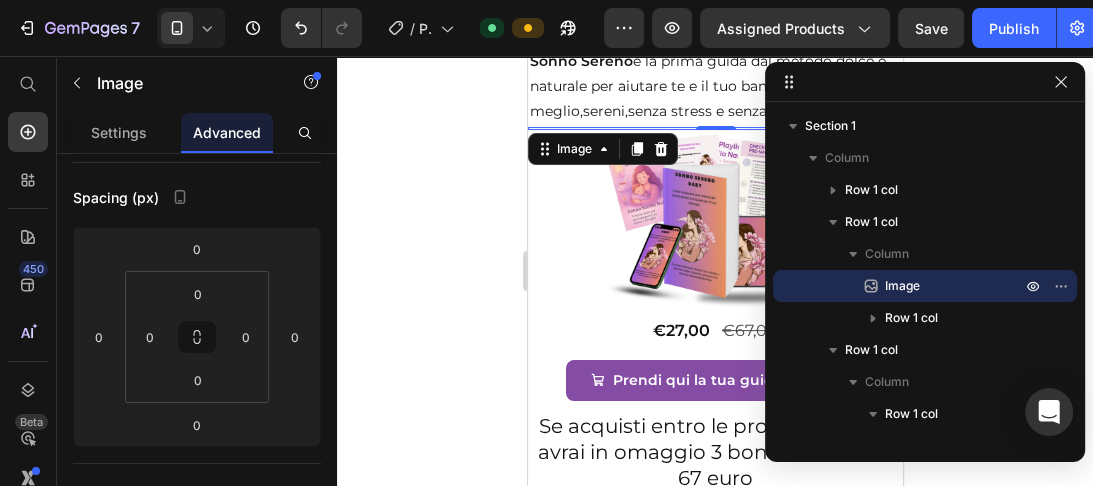 scroll, scrollTop: 0, scrollLeft: 0, axis: both 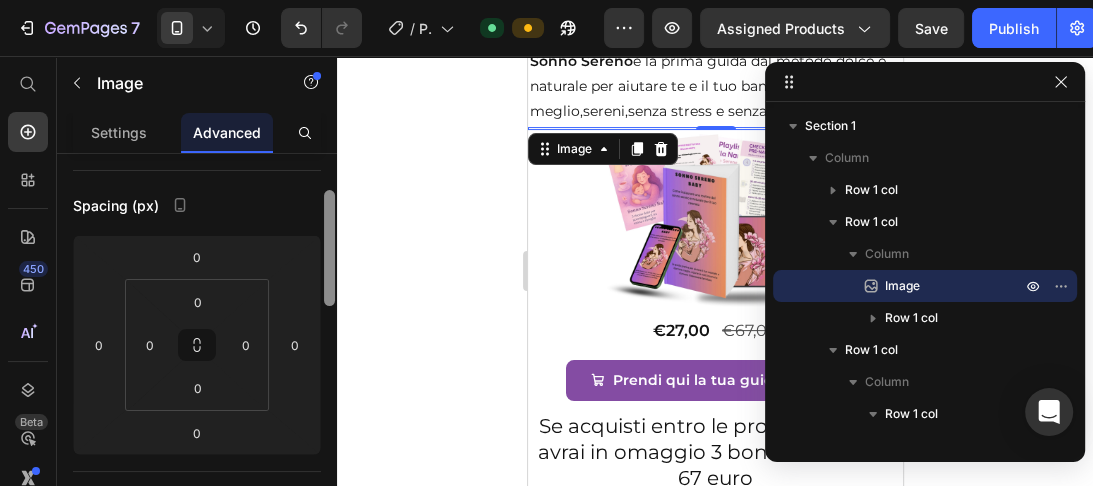 drag, startPoint x: 327, startPoint y: 178, endPoint x: 332, endPoint y: 235, distance: 57.21888 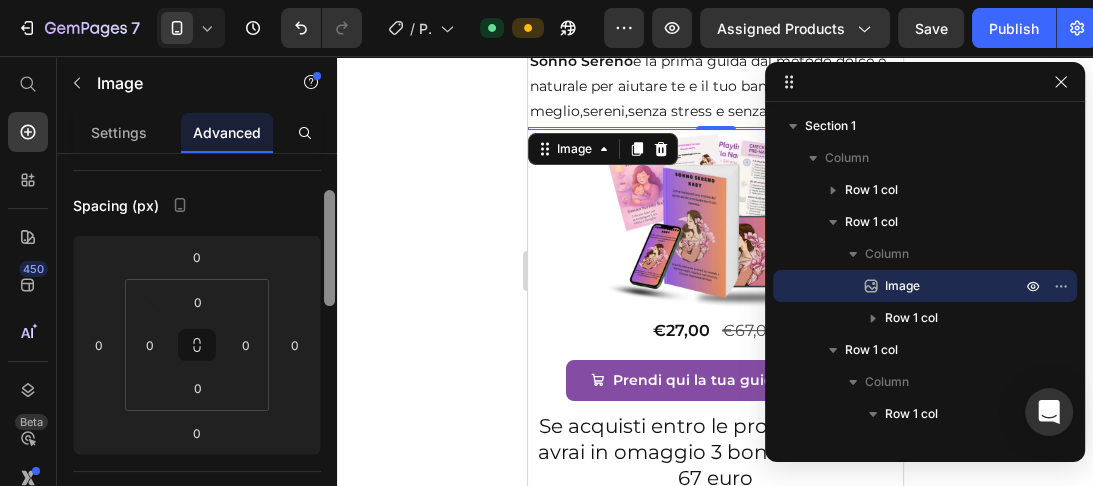 click at bounding box center (329, 248) 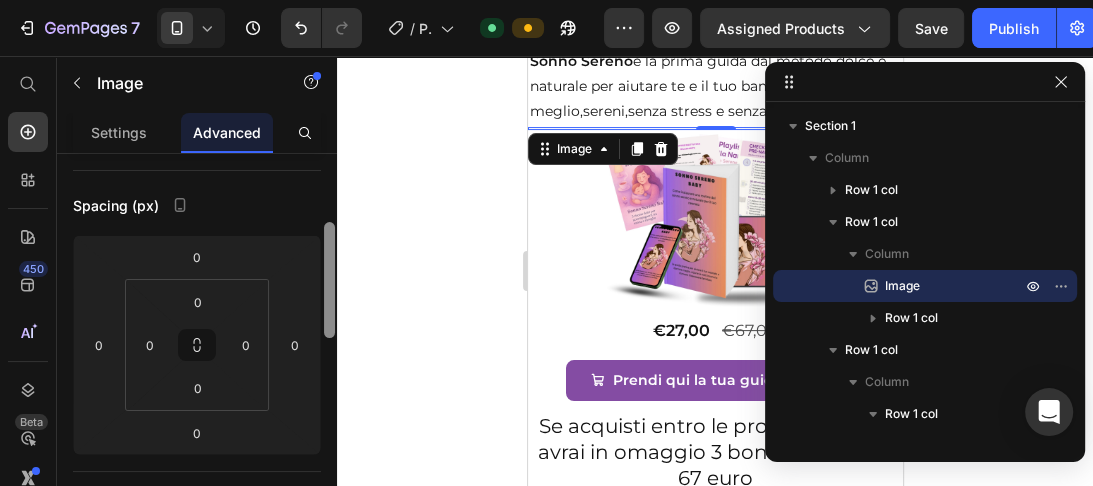 scroll, scrollTop: 191, scrollLeft: 0, axis: vertical 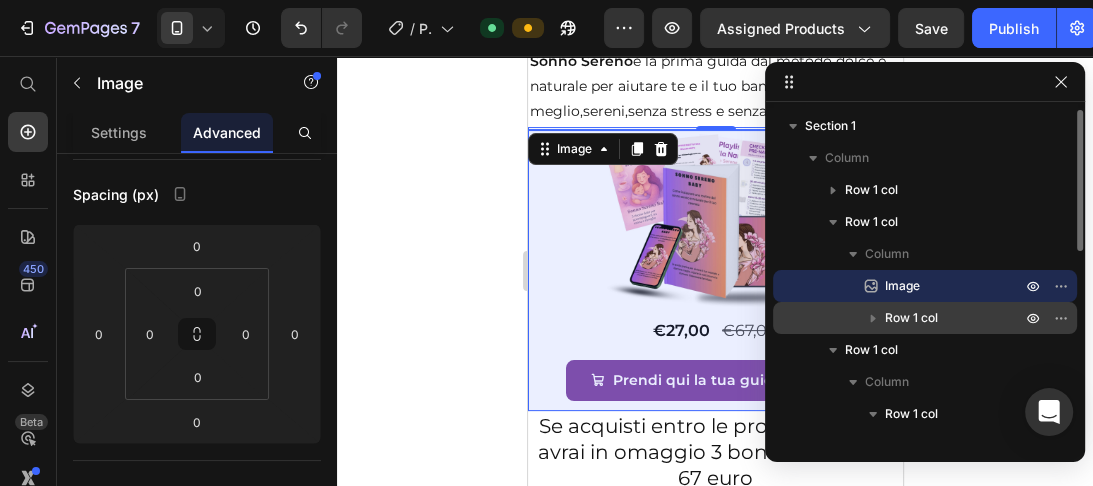 click on "Row 1 col" at bounding box center [925, 318] 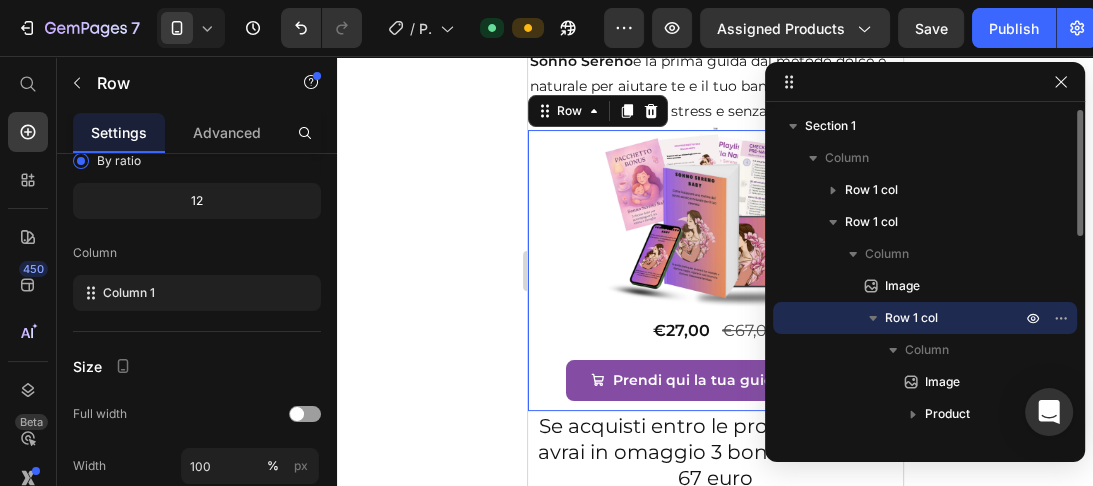 scroll, scrollTop: 0, scrollLeft: 0, axis: both 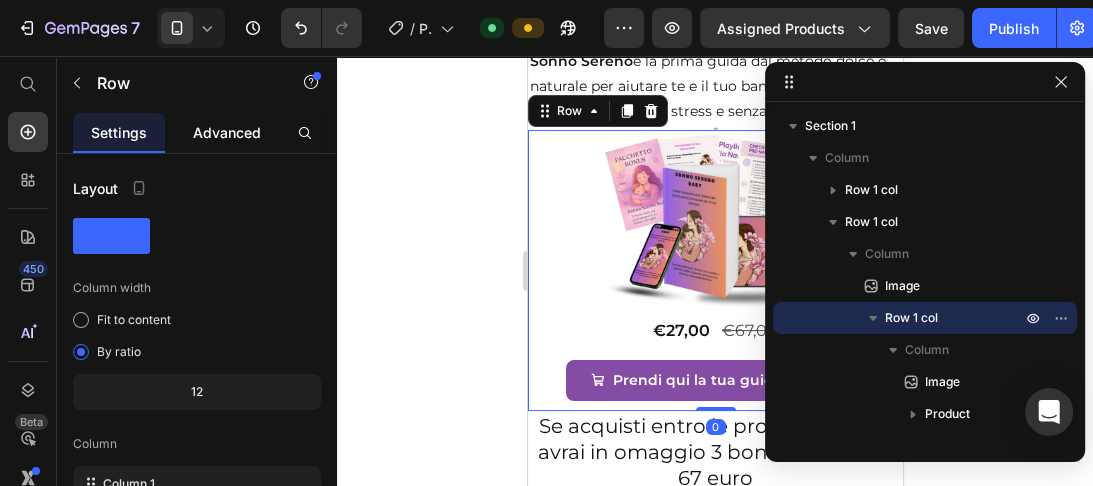 click on "Advanced" 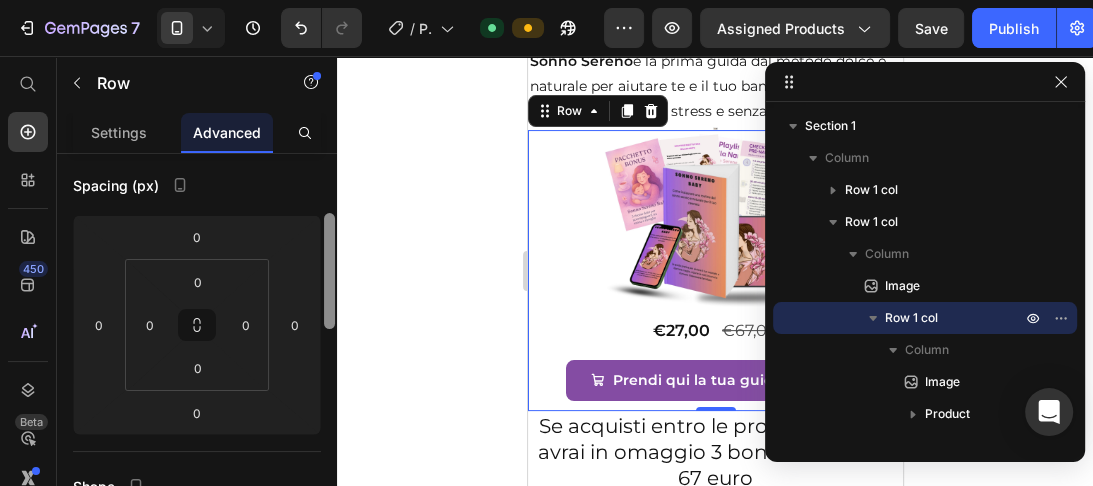 drag, startPoint x: 332, startPoint y: 176, endPoint x: 328, endPoint y: 236, distance: 60.133186 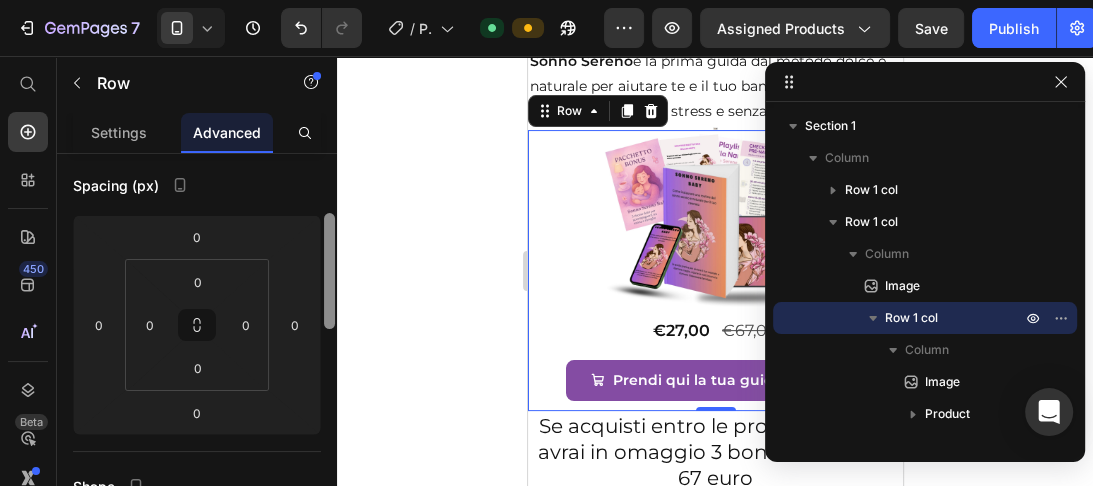 click at bounding box center (329, 271) 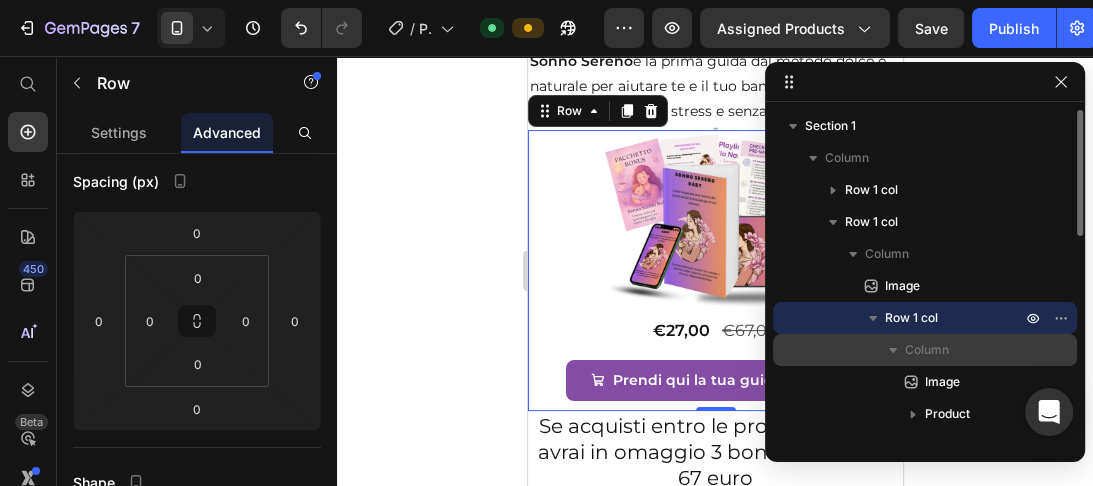 click on "Column" at bounding box center (927, 350) 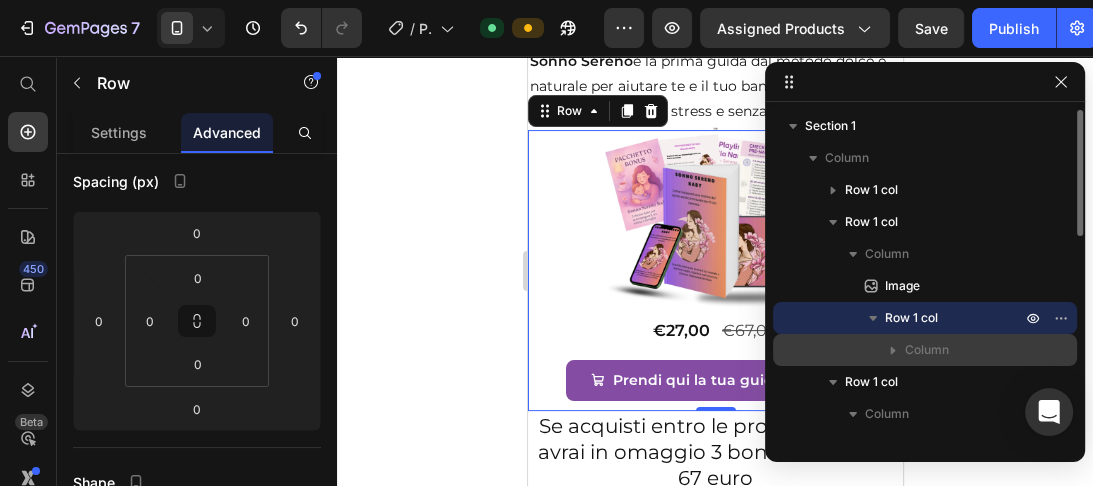 click on "Column" at bounding box center (927, 350) 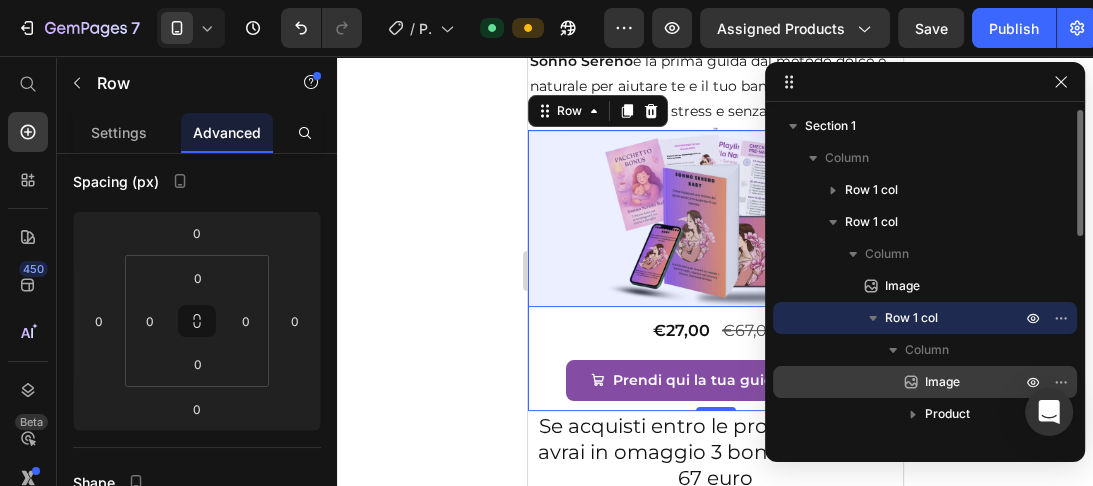 click on "Image" at bounding box center [942, 382] 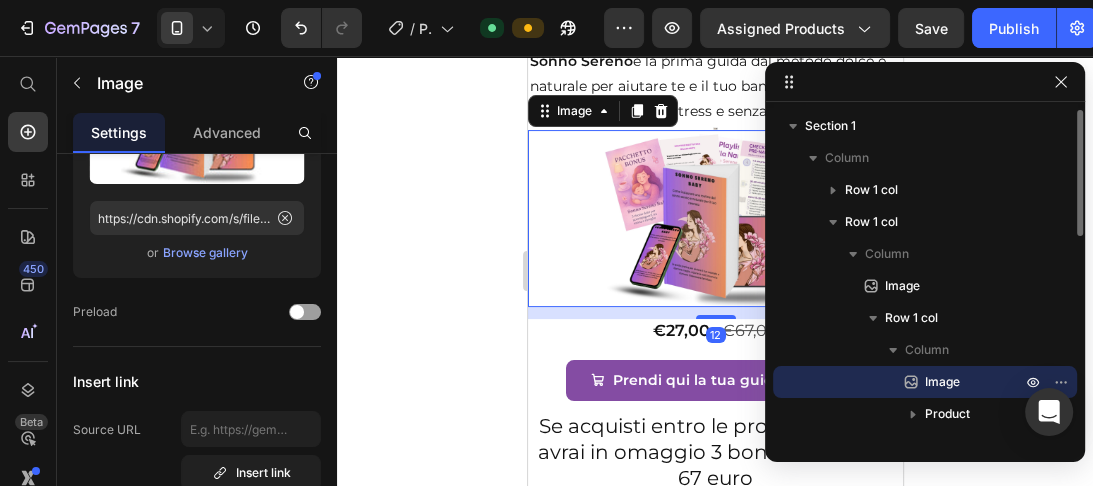 scroll, scrollTop: 0, scrollLeft: 0, axis: both 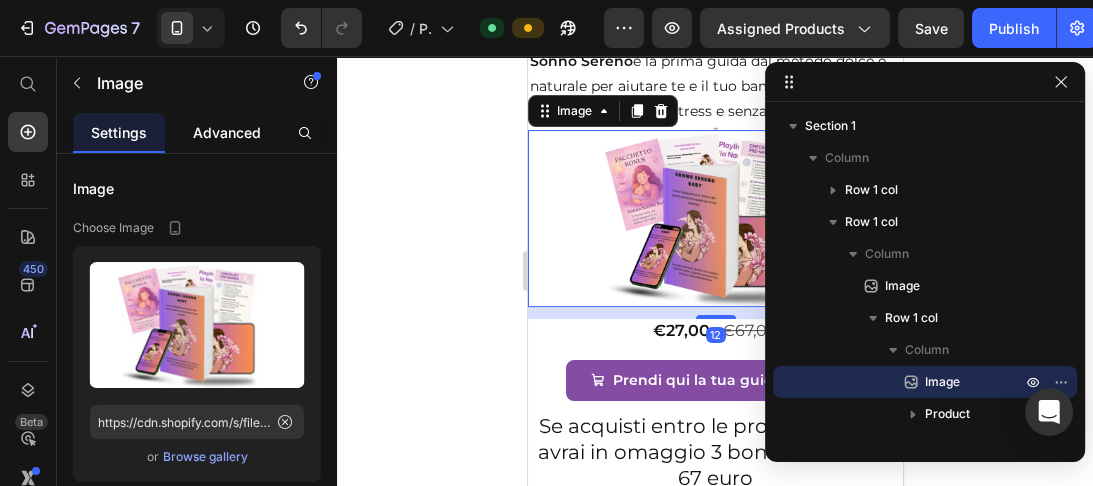click on "Advanced" at bounding box center (227, 132) 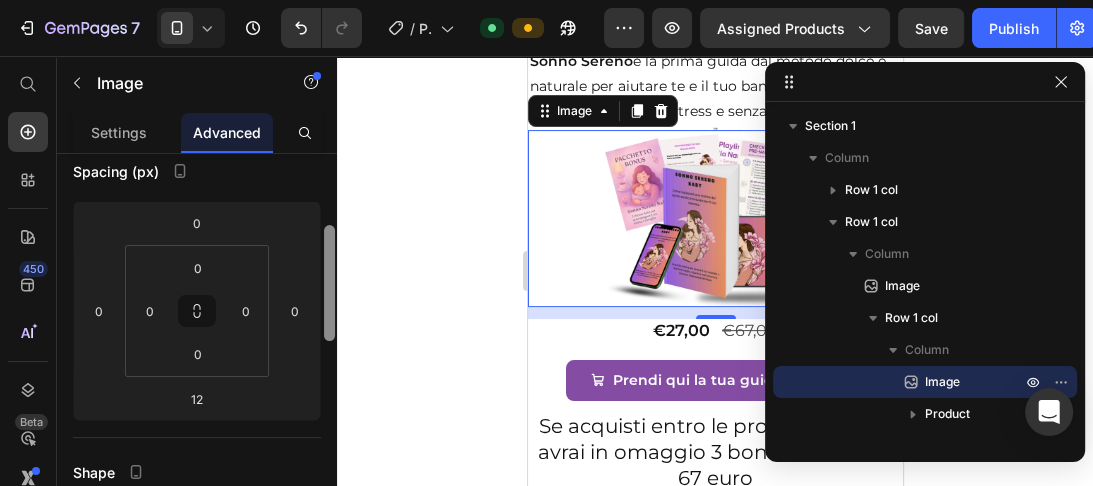 scroll, scrollTop: 220, scrollLeft: 0, axis: vertical 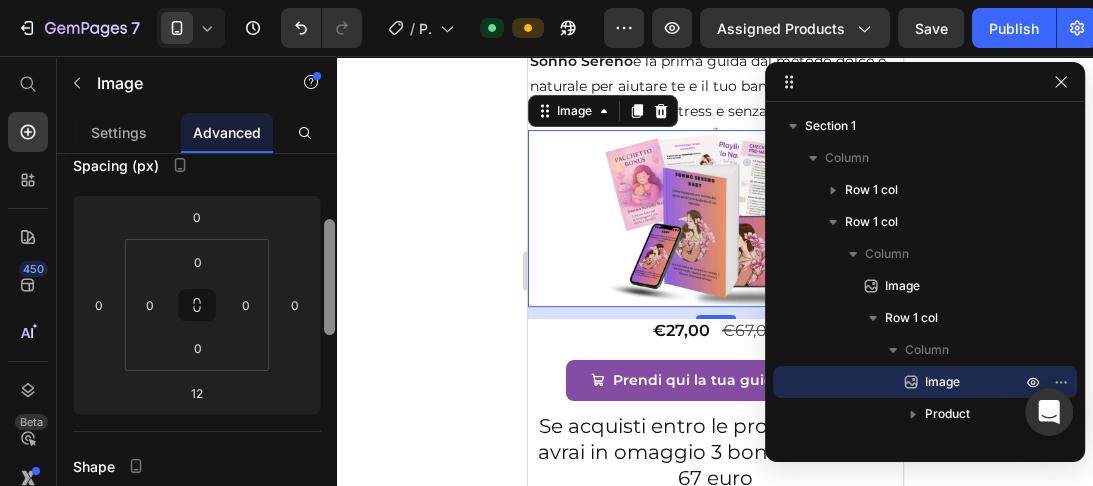 drag, startPoint x: 330, startPoint y: 169, endPoint x: 324, endPoint y: 235, distance: 66.27216 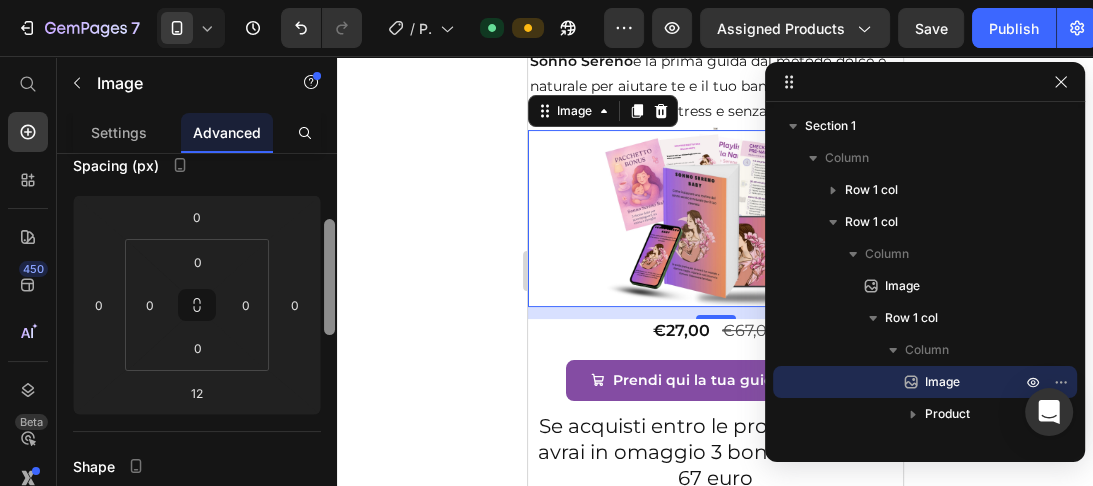 click at bounding box center (329, 277) 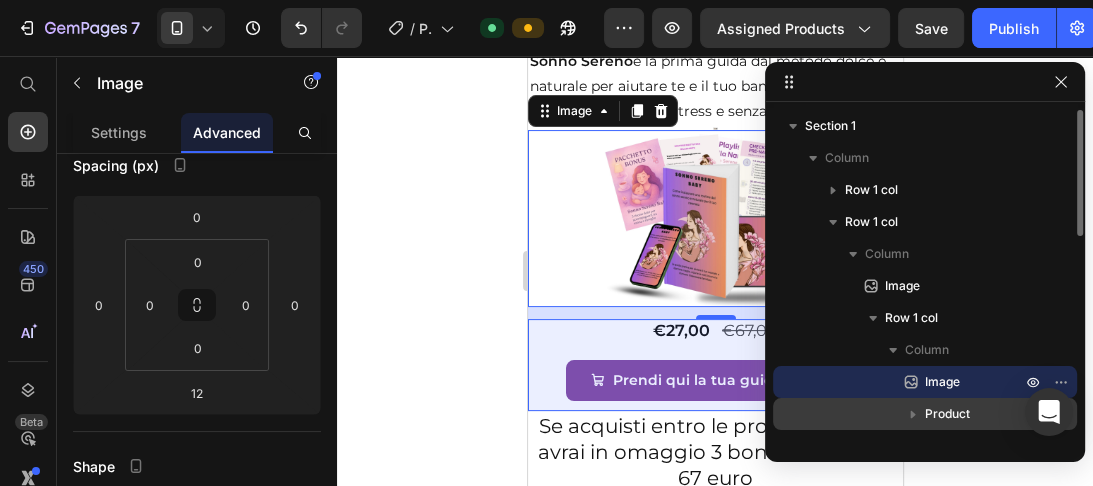 click on "Product" at bounding box center (947, 414) 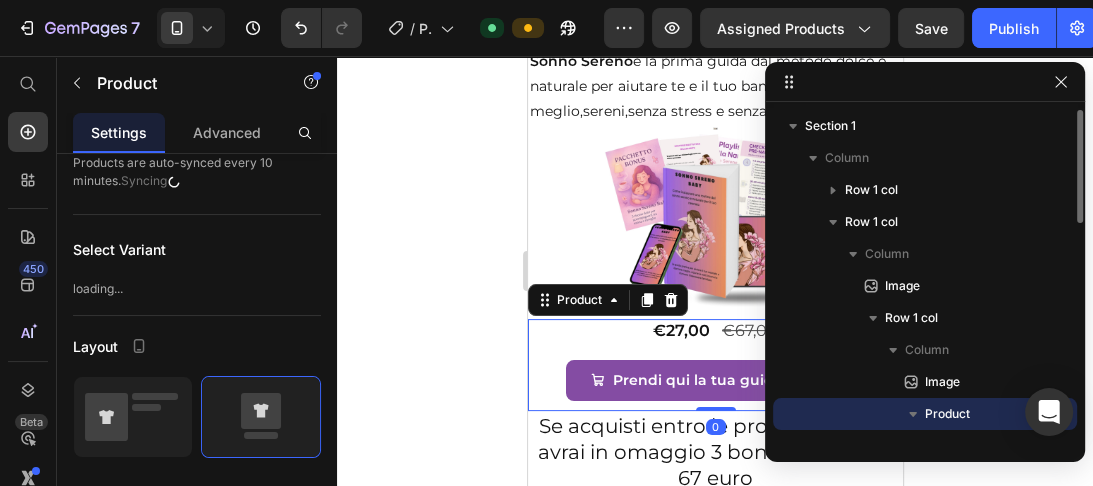 scroll, scrollTop: 0, scrollLeft: 0, axis: both 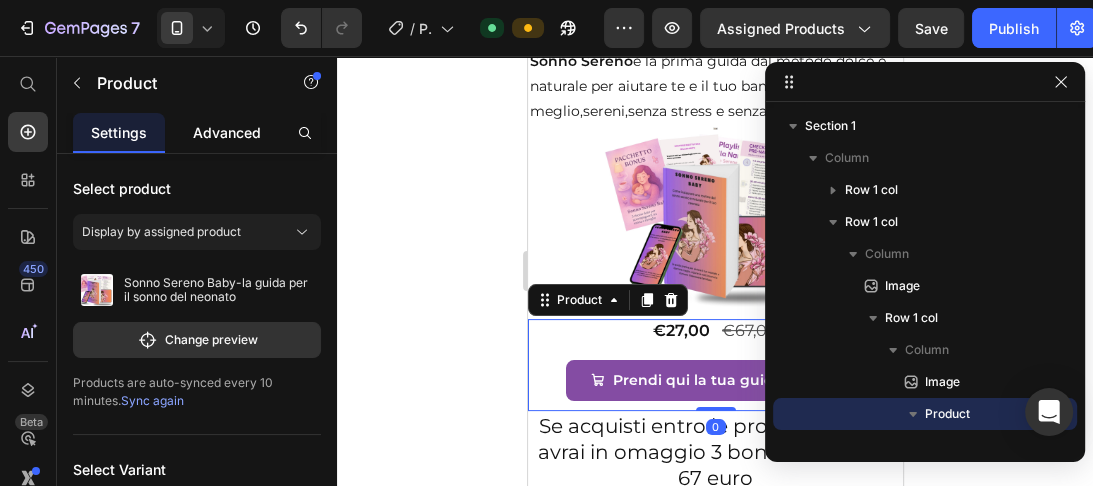 click on "Advanced" at bounding box center [227, 132] 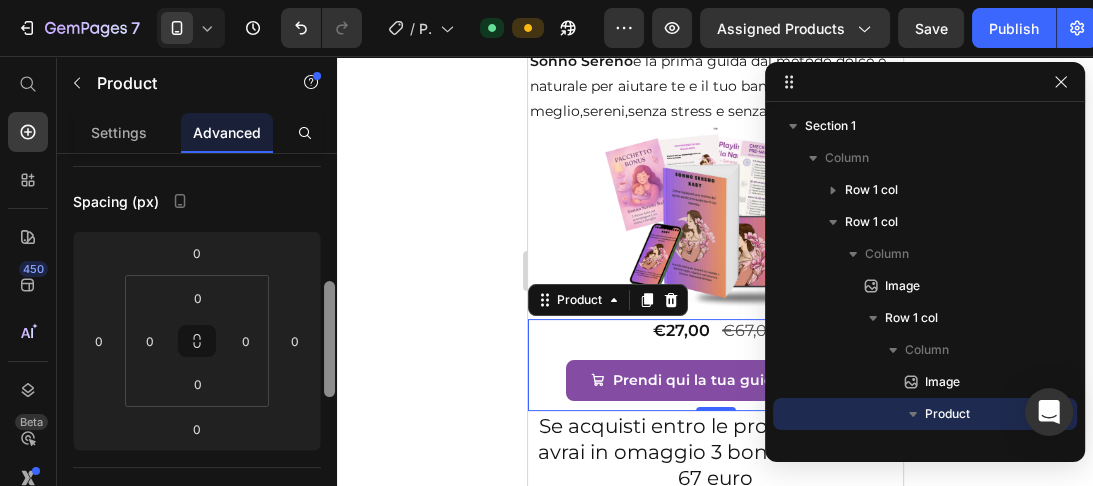 scroll, scrollTop: 244, scrollLeft: 0, axis: vertical 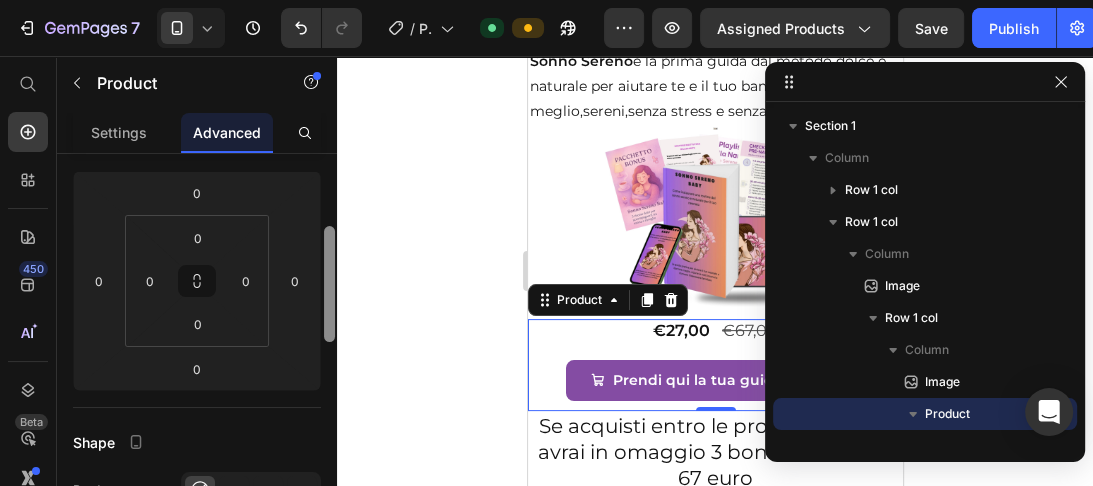 drag, startPoint x: 326, startPoint y: 172, endPoint x: 332, endPoint y: 245, distance: 73.24616 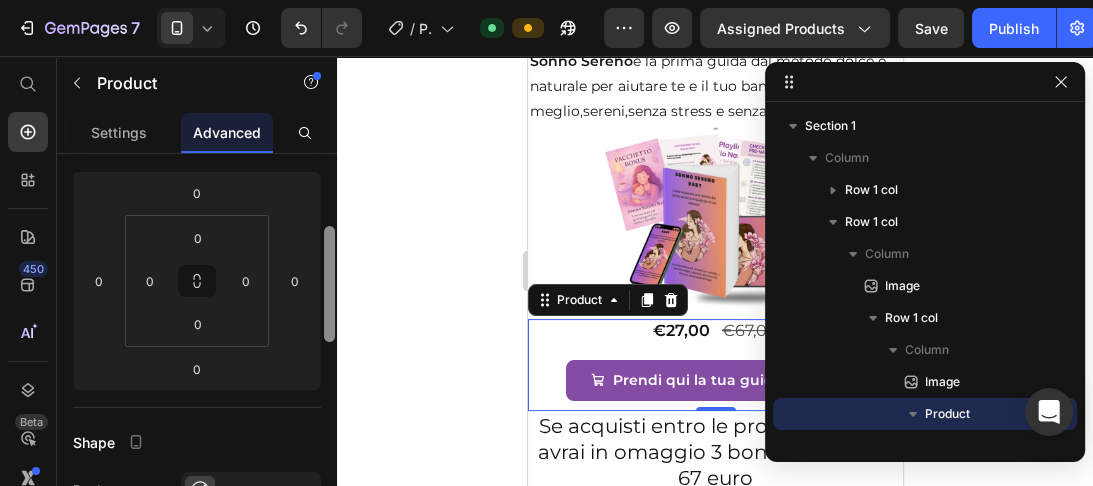 click at bounding box center [329, 284] 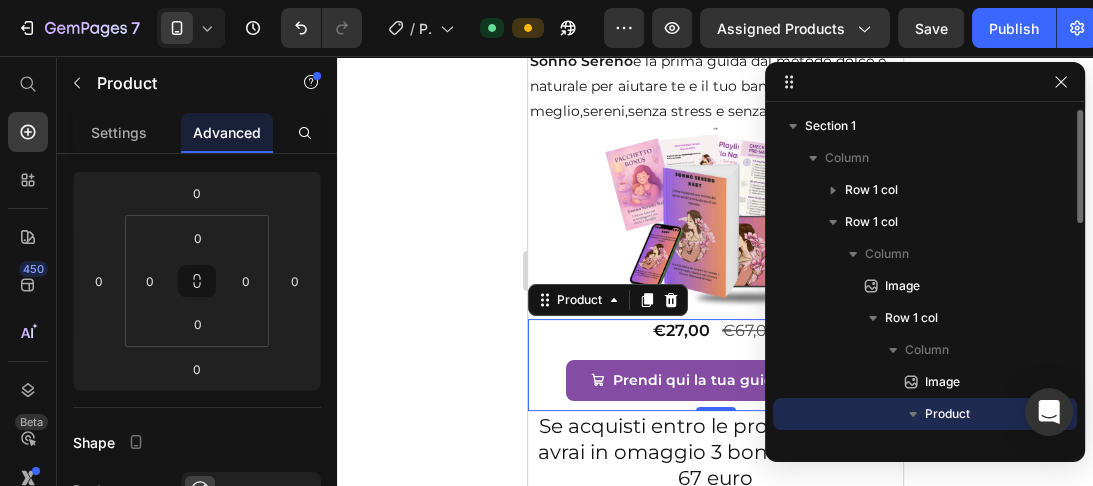 click 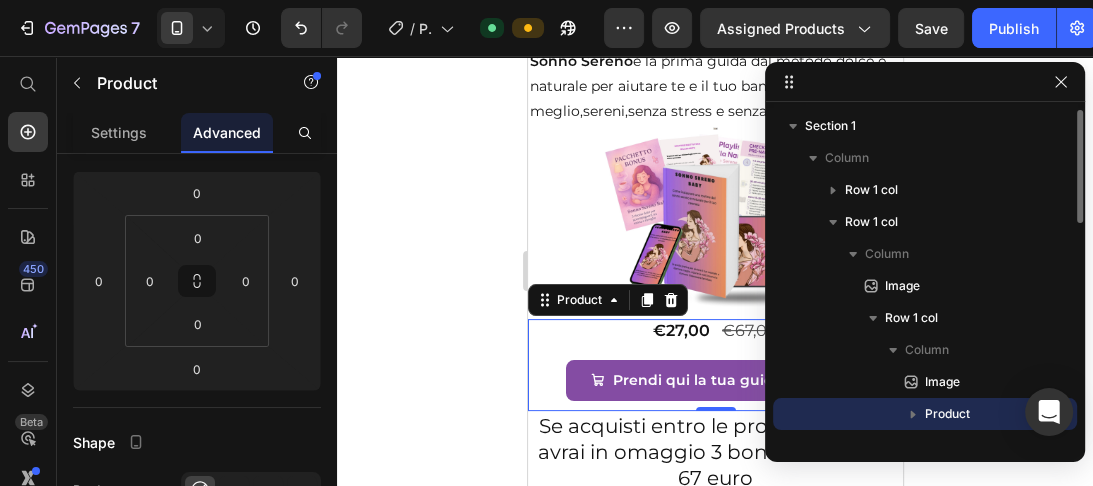 click 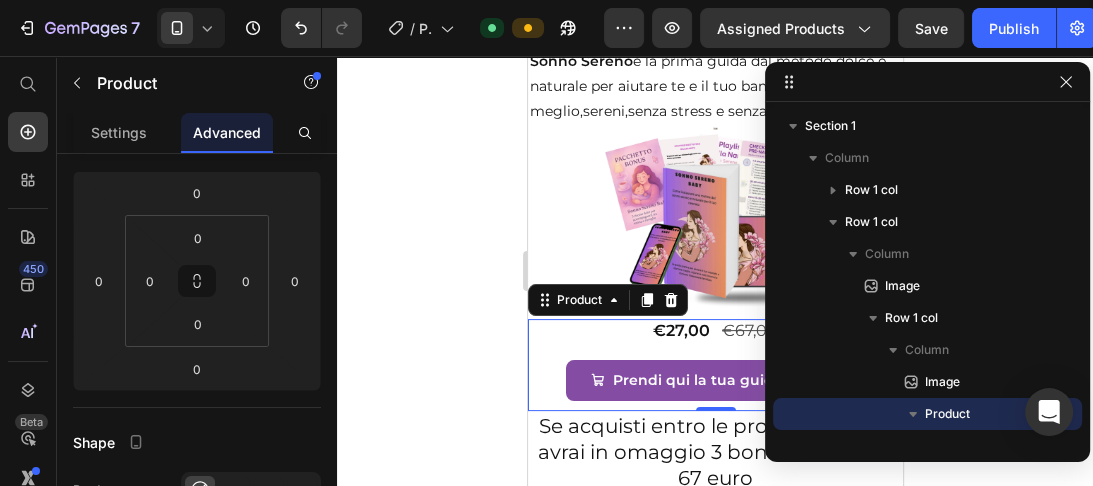 drag, startPoint x: 1078, startPoint y: 200, endPoint x: 1083, endPoint y: 243, distance: 43.289722 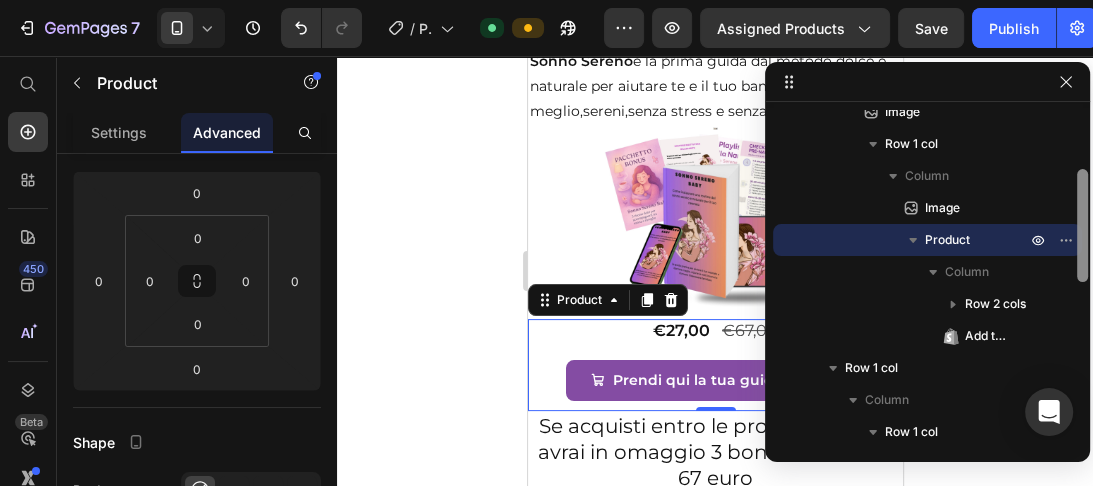 scroll, scrollTop: 180, scrollLeft: 0, axis: vertical 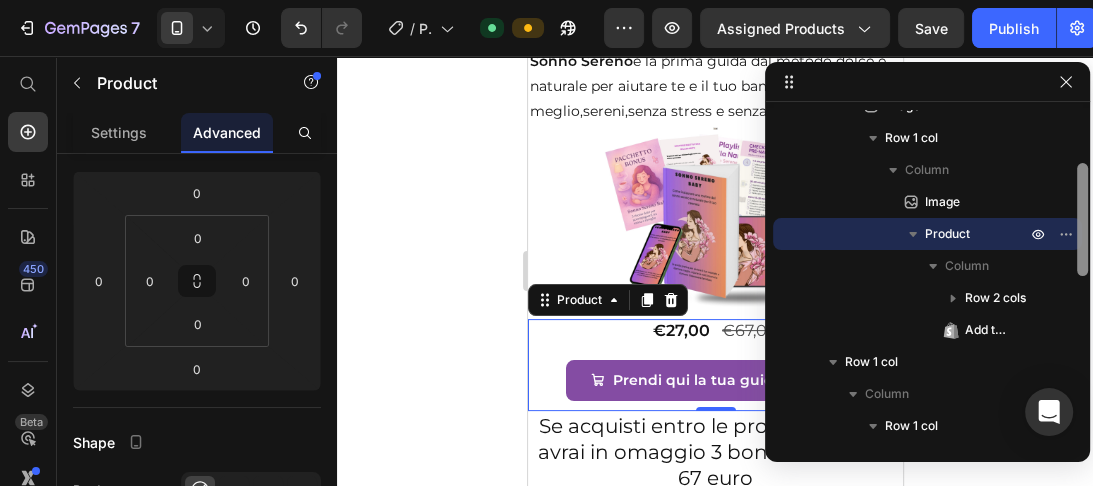 drag, startPoint x: 1078, startPoint y: 196, endPoint x: 1082, endPoint y: 257, distance: 61.13101 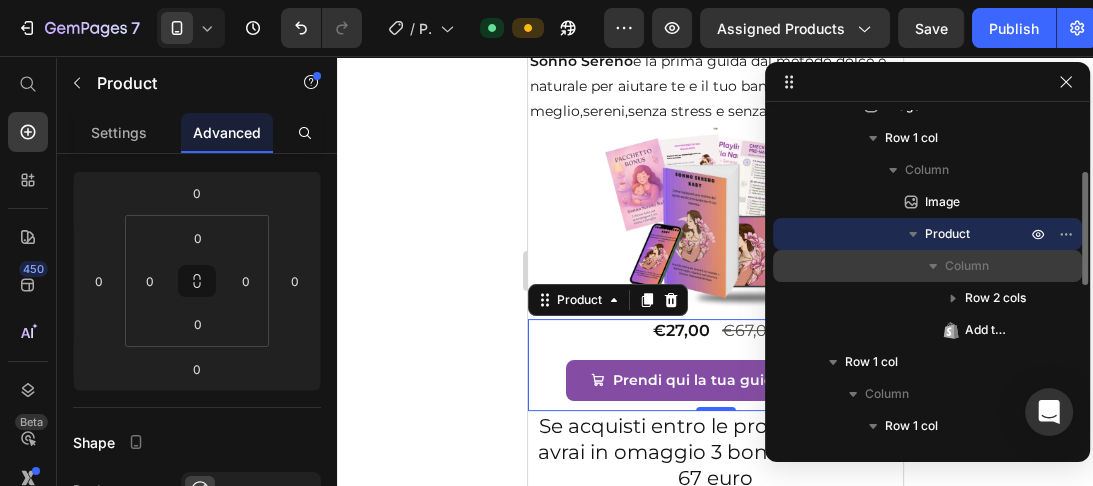 click on "Column" at bounding box center (967, 266) 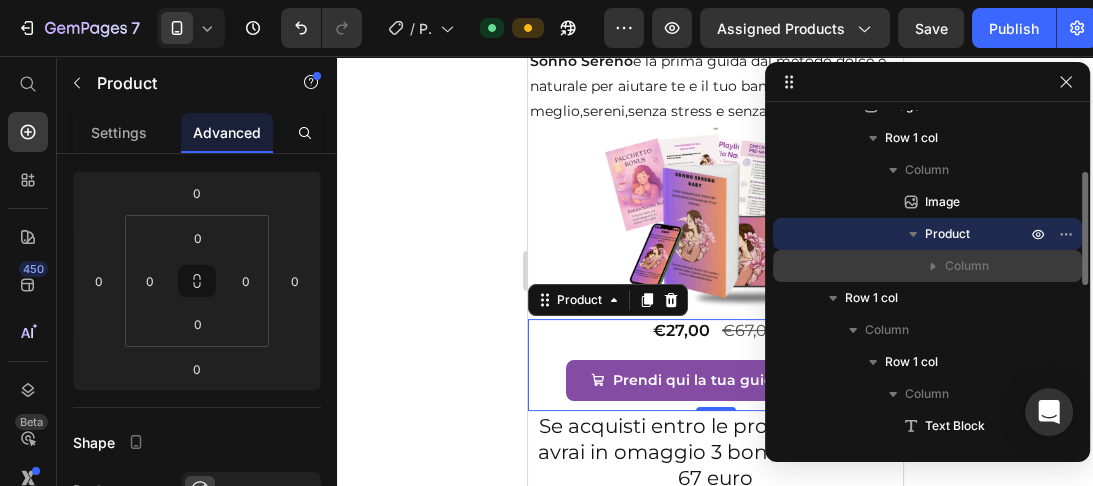 click on "Column" at bounding box center (967, 266) 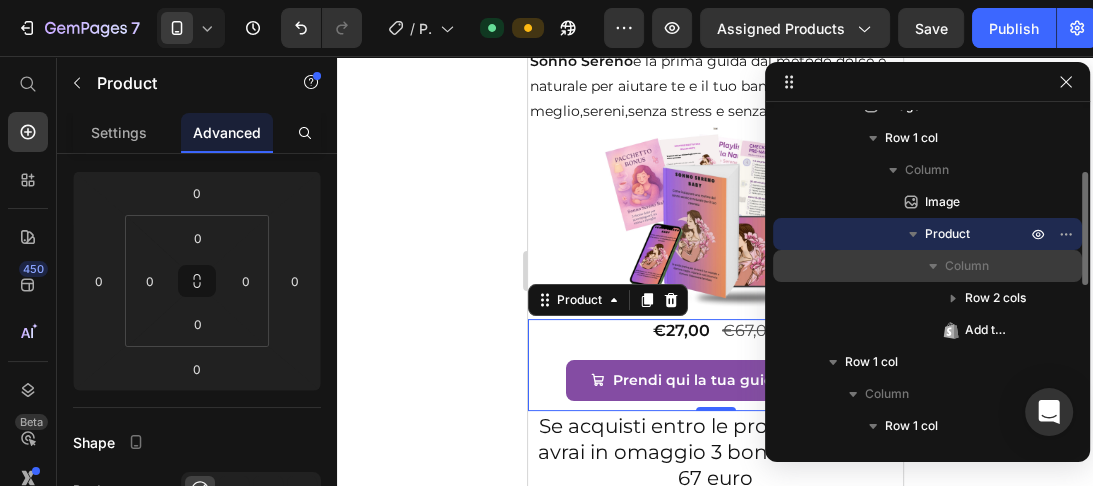 click on "Column" at bounding box center [967, 266] 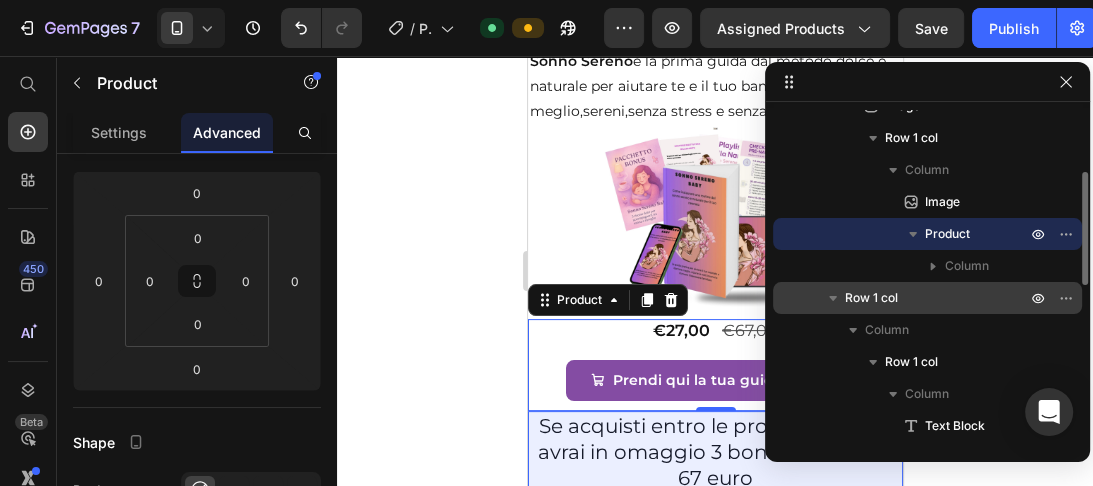 click on "Row 1 col" at bounding box center [871, 298] 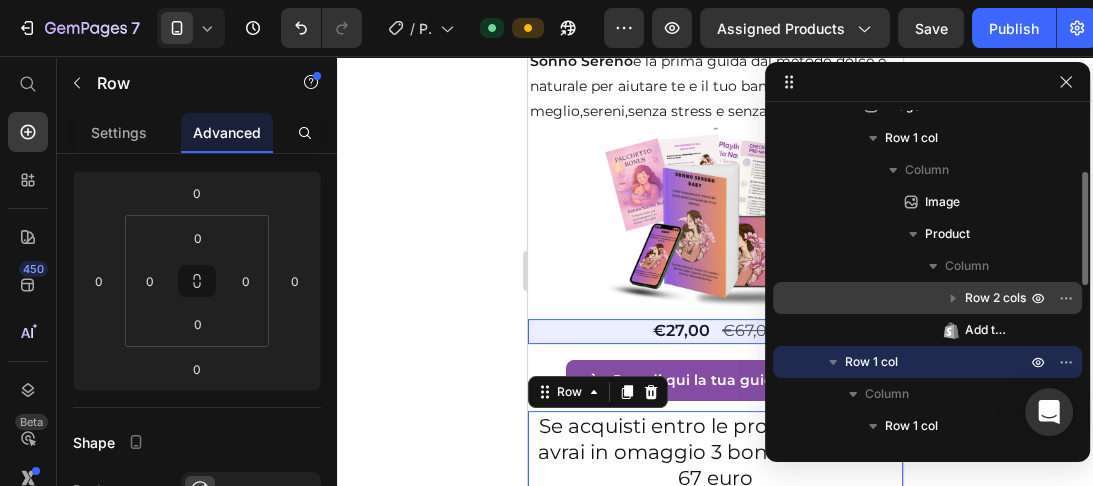 scroll, scrollTop: 560, scrollLeft: 0, axis: vertical 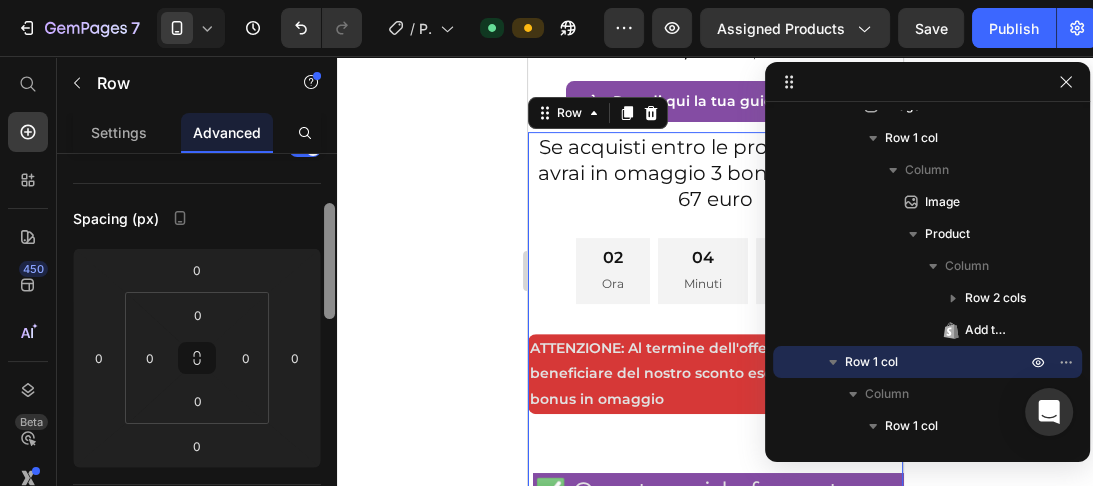 drag, startPoint x: 328, startPoint y: 219, endPoint x: 333, endPoint y: 269, distance: 50.24938 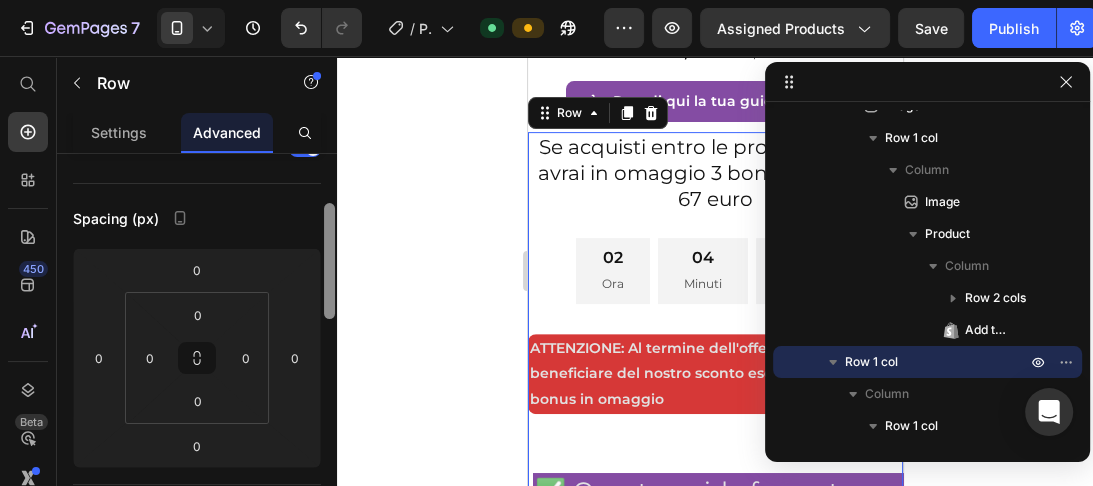 click at bounding box center (329, 261) 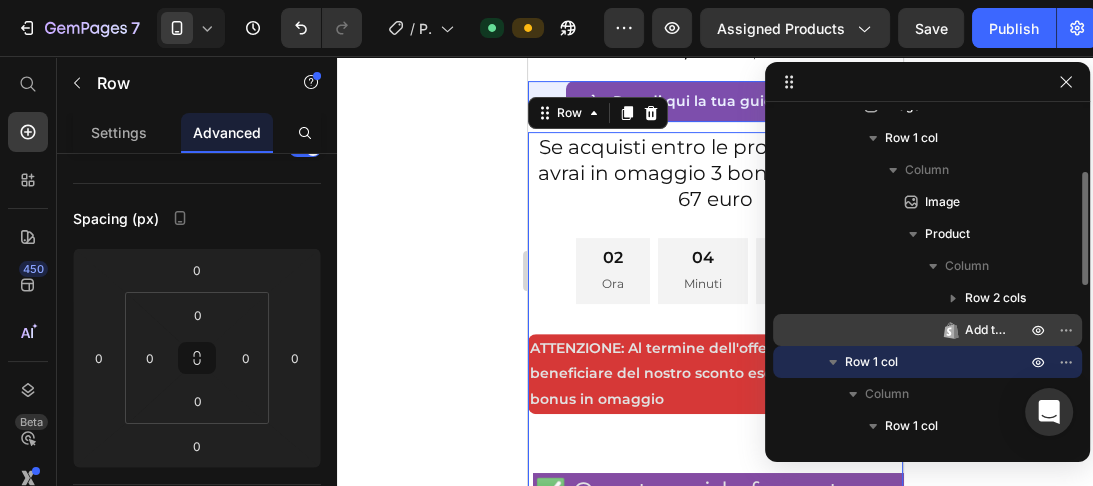 click on "Add to Cart" at bounding box center [973, 330] 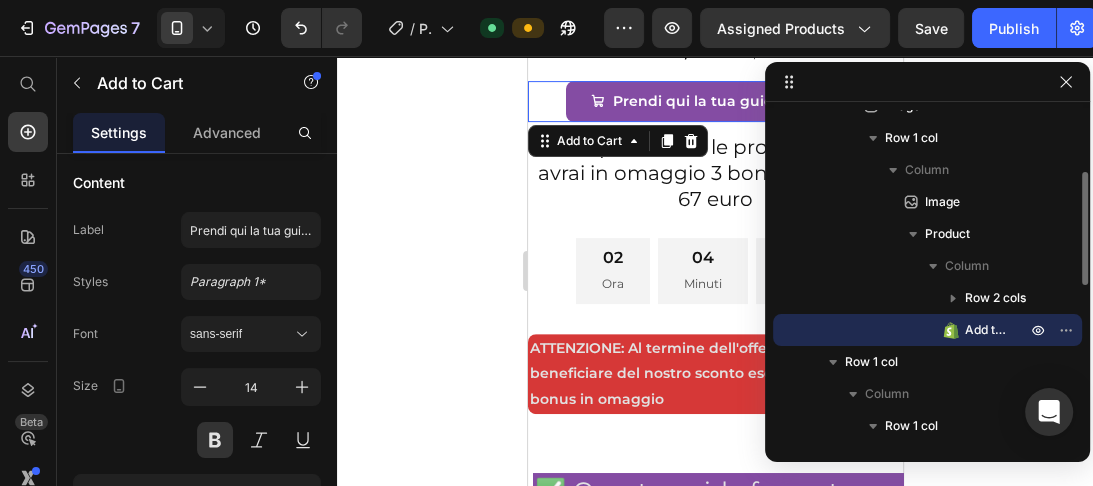 click on "Add to Cart" at bounding box center (973, 330) 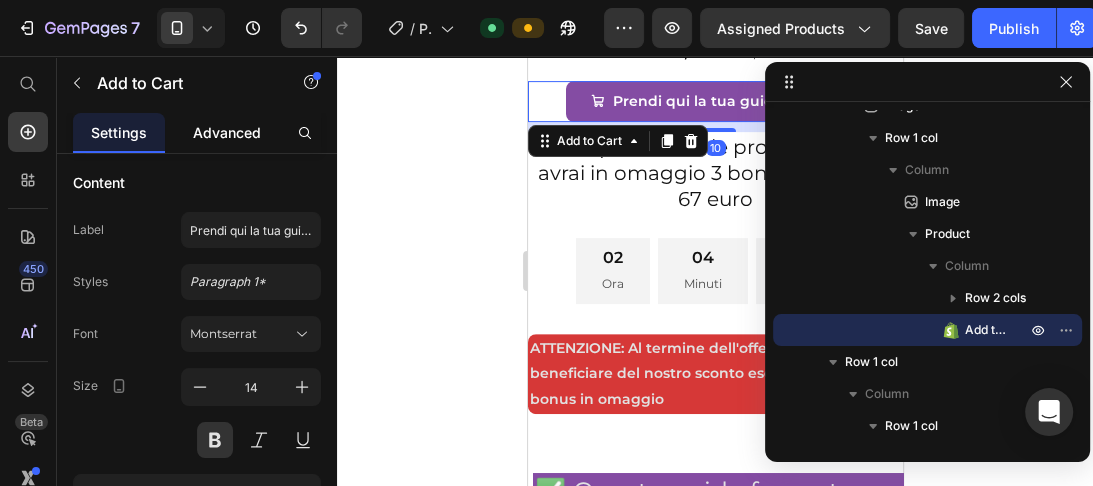 scroll, scrollTop: 0, scrollLeft: 0, axis: both 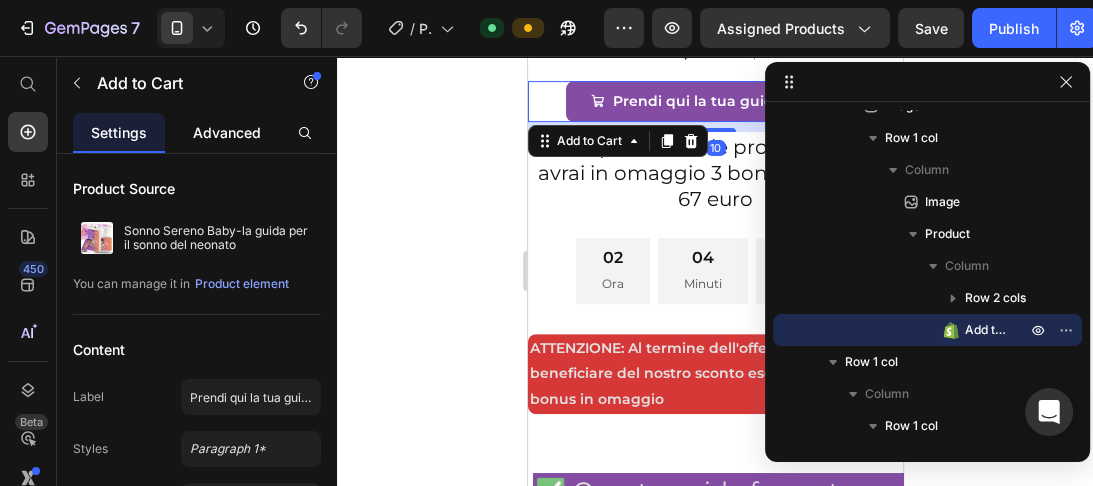 click on "Advanced" at bounding box center (227, 132) 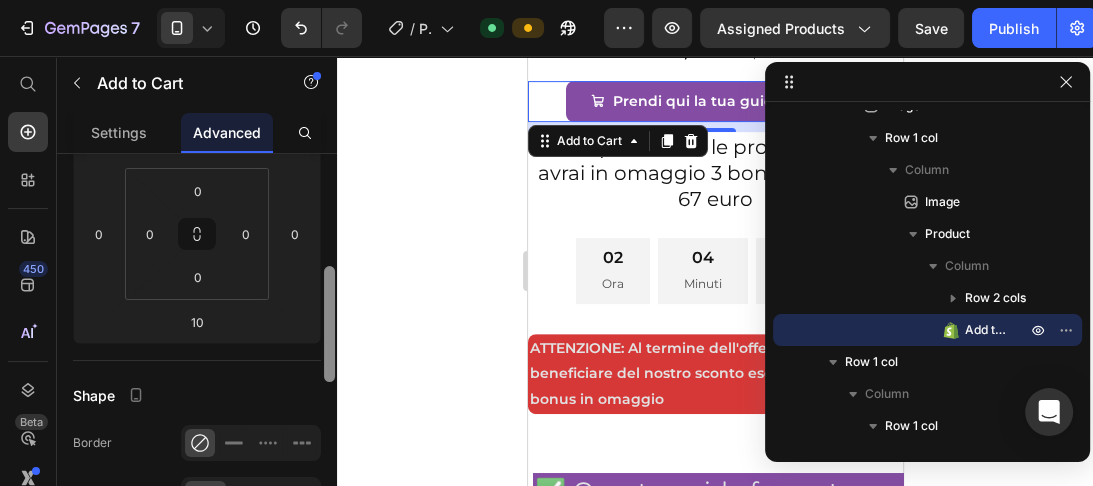 scroll, scrollTop: 318, scrollLeft: 0, axis: vertical 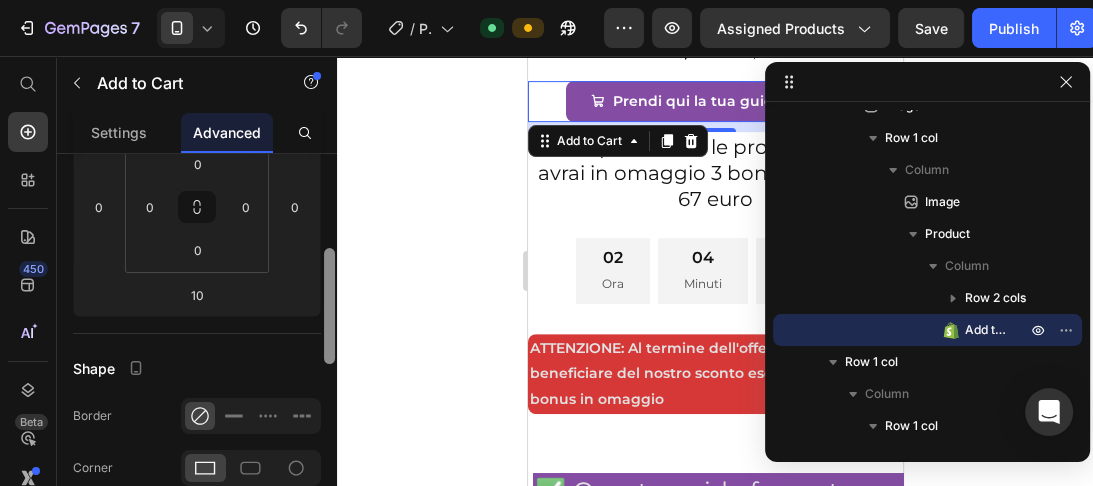 drag, startPoint x: 330, startPoint y: 257, endPoint x: 332, endPoint y: 352, distance: 95.02105 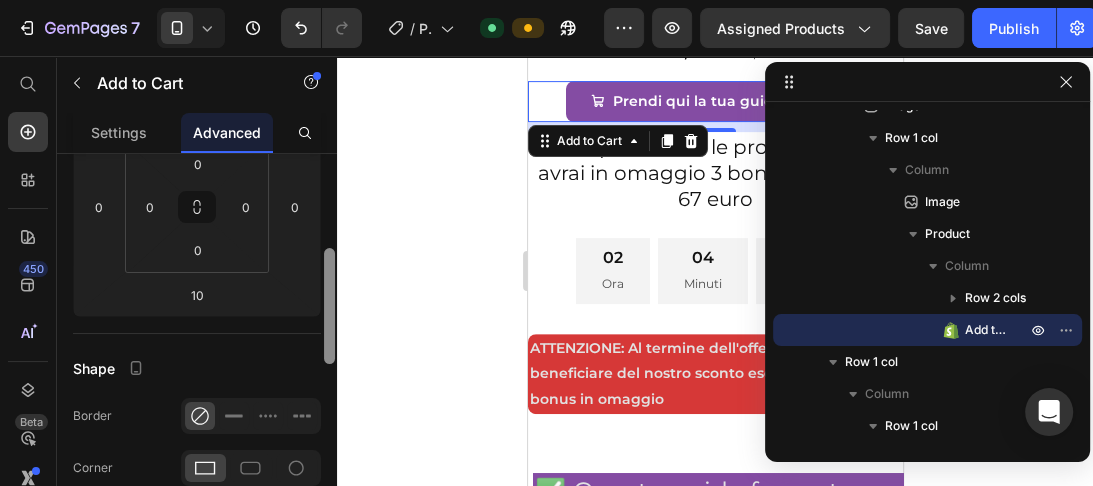 click at bounding box center [329, 306] 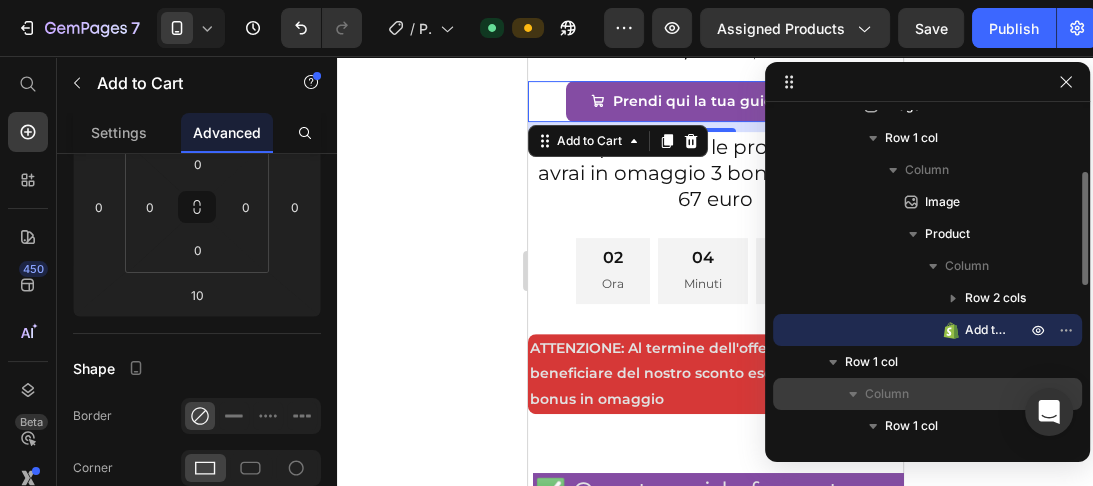 click on "Column" at bounding box center (927, 394) 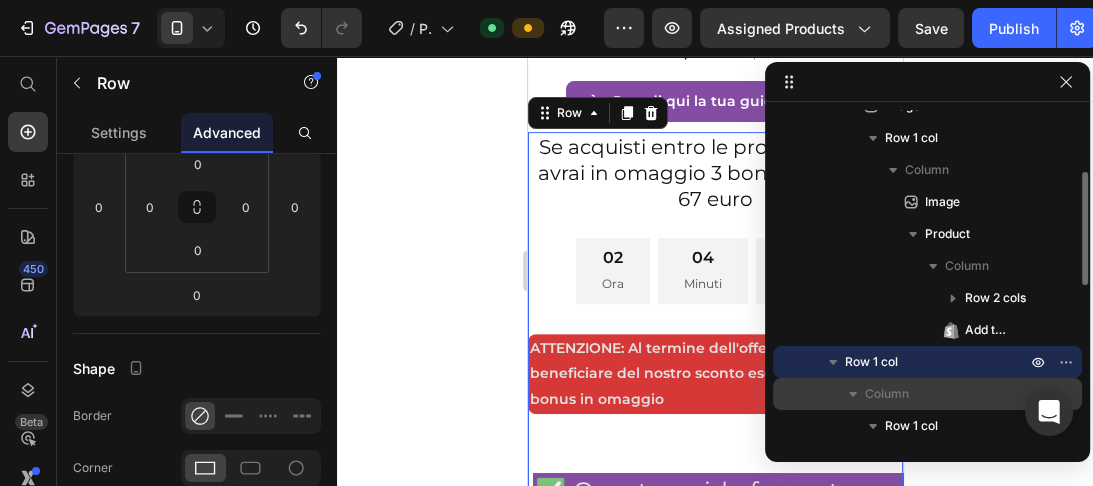 scroll, scrollTop: 0, scrollLeft: 0, axis: both 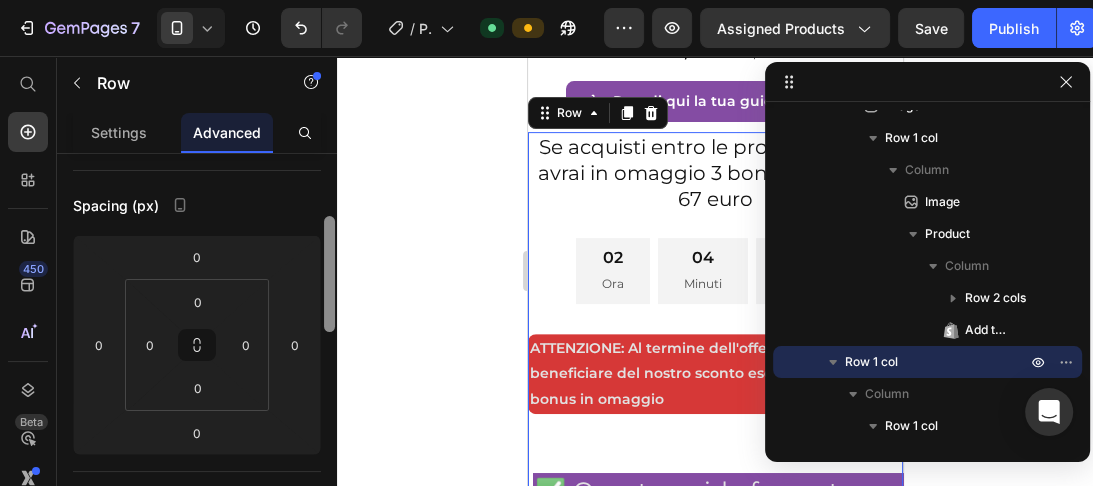 drag, startPoint x: 328, startPoint y: 184, endPoint x: 335, endPoint y: 244, distance: 60.40695 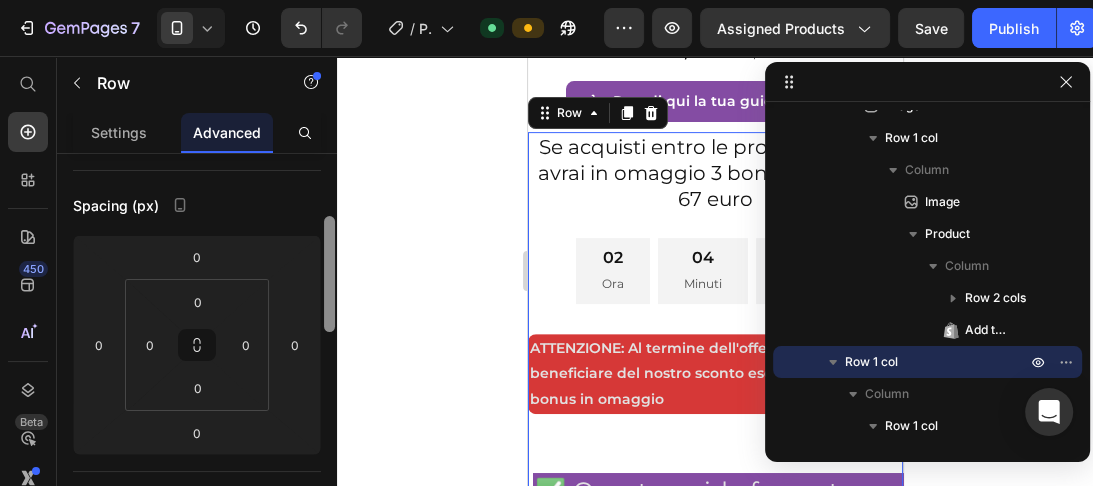 click at bounding box center [329, 274] 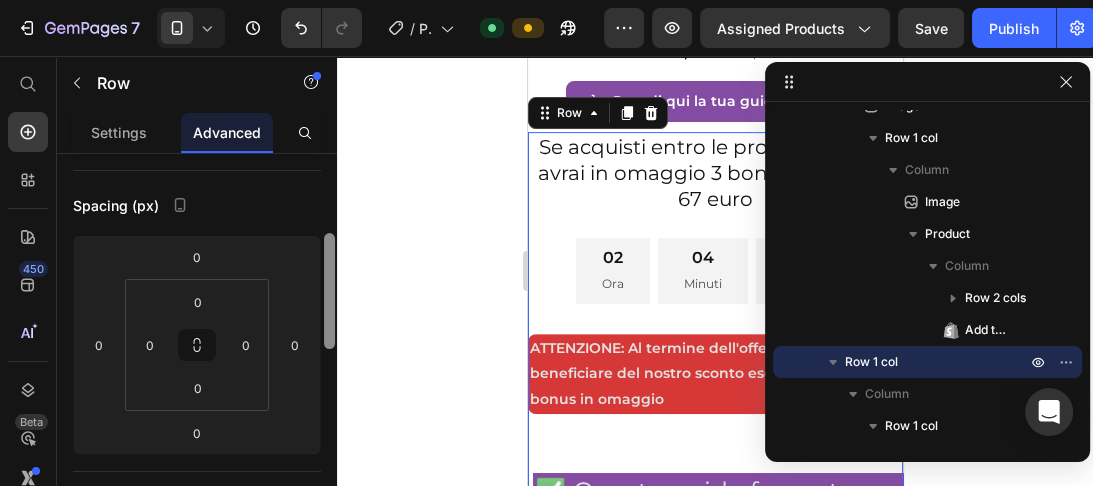 scroll, scrollTop: 200, scrollLeft: 0, axis: vertical 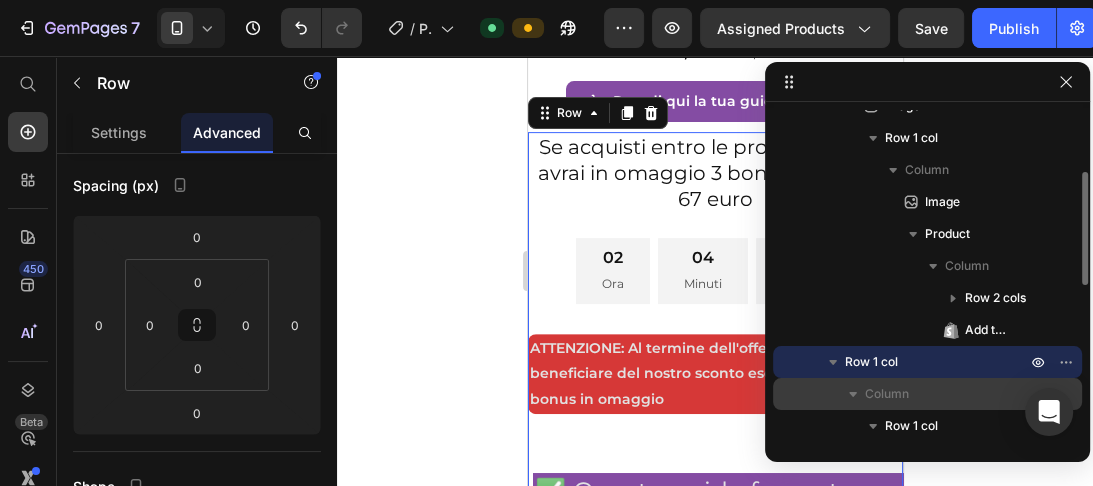 click on "Column" at bounding box center (887, 394) 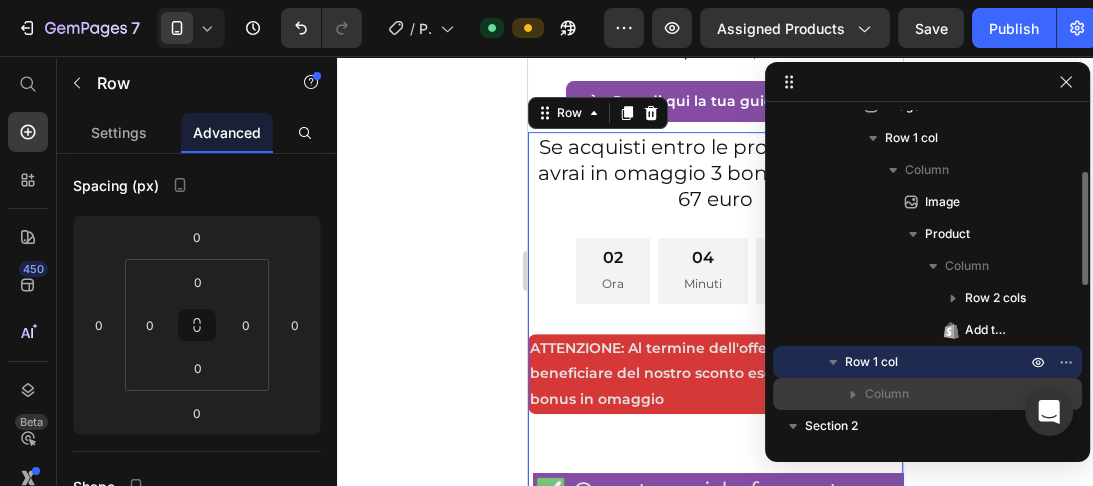 click on "Column" at bounding box center [887, 394] 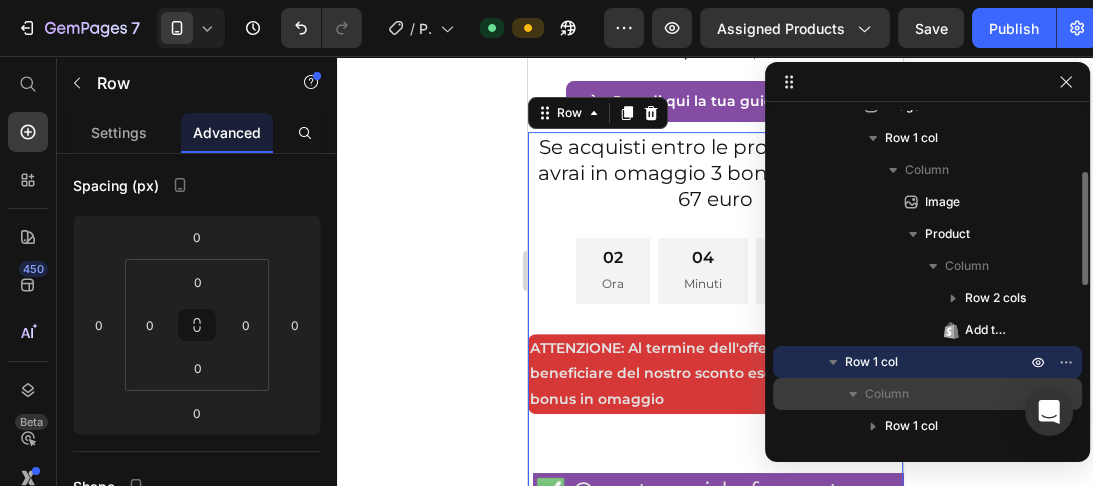 click on "Column" at bounding box center [887, 394] 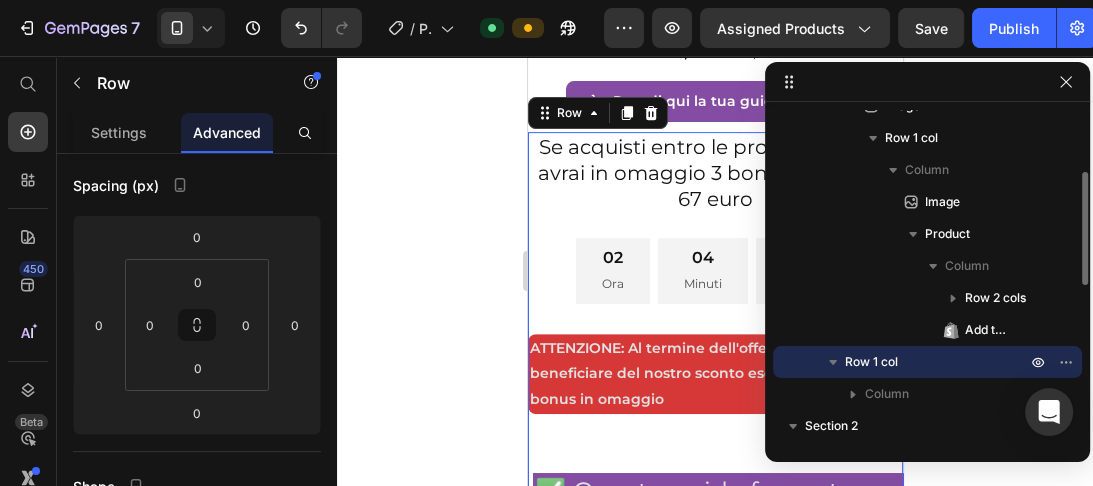 click on "Section 2" at bounding box center (831, 426) 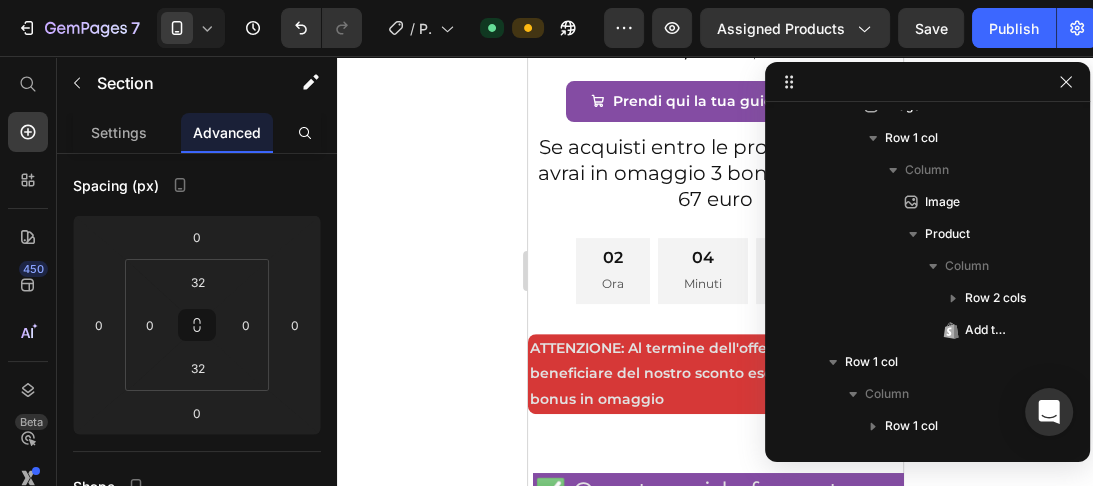 scroll, scrollTop: 378, scrollLeft: 0, axis: vertical 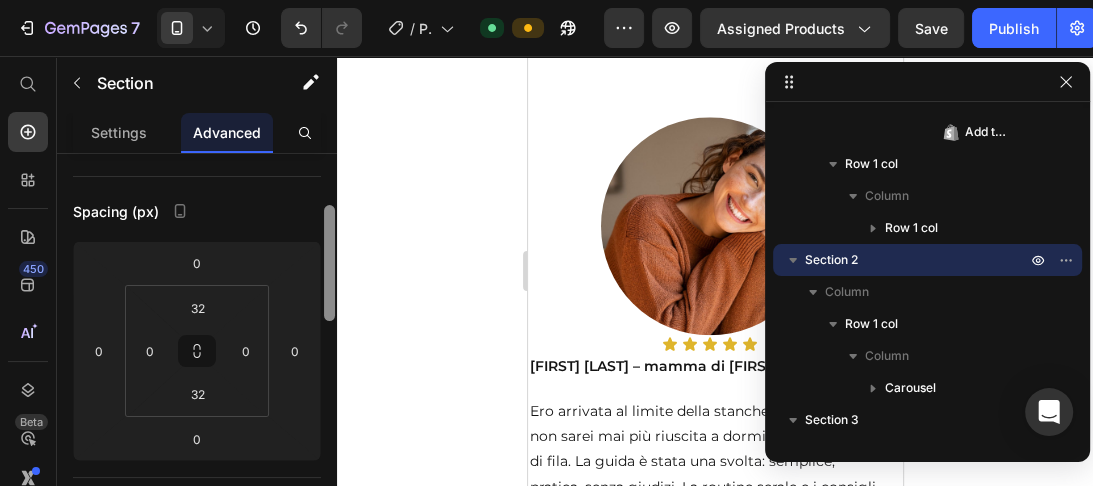 drag, startPoint x: 331, startPoint y: 220, endPoint x: 335, endPoint y: 272, distance: 52.153618 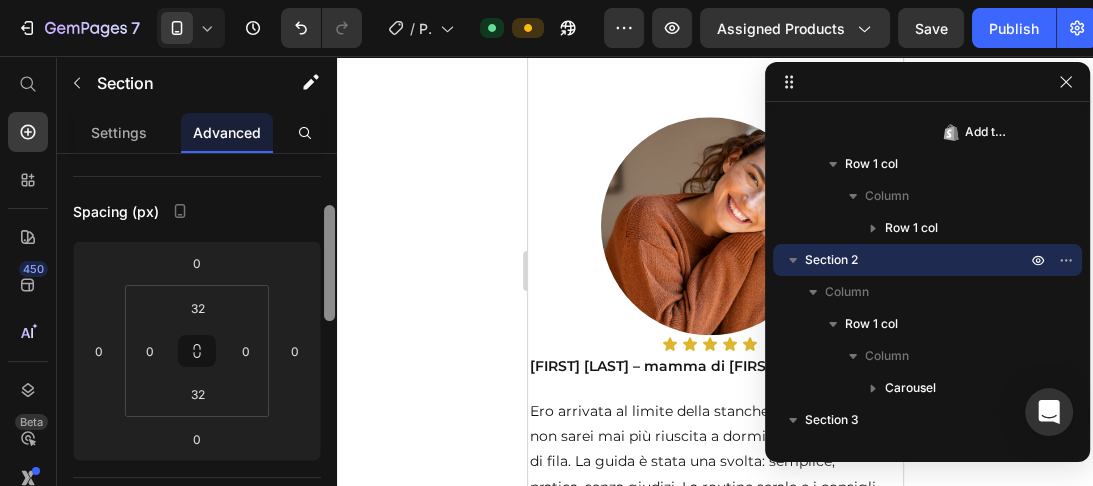 click at bounding box center (329, 348) 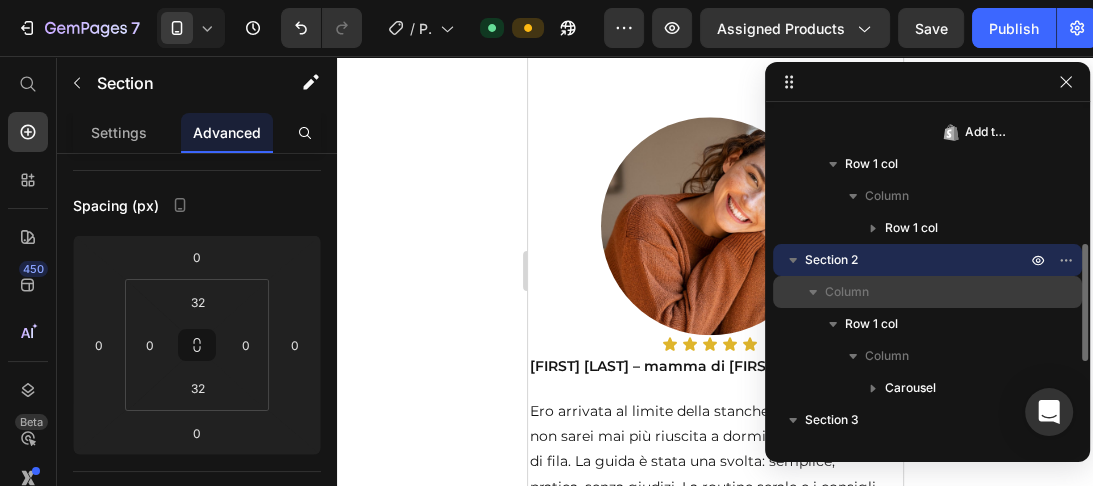 click on "Column" at bounding box center (847, 292) 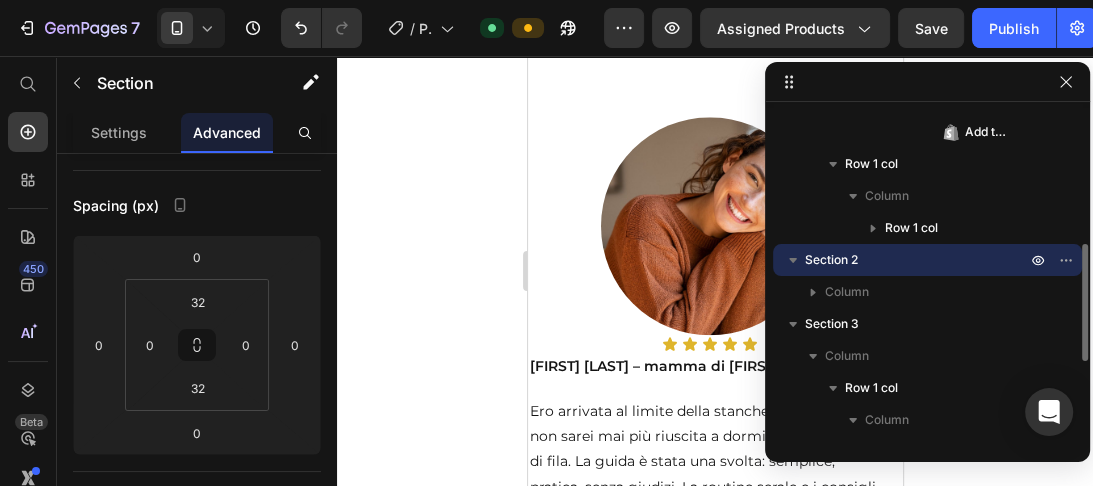 click on "Section 2" at bounding box center [831, 260] 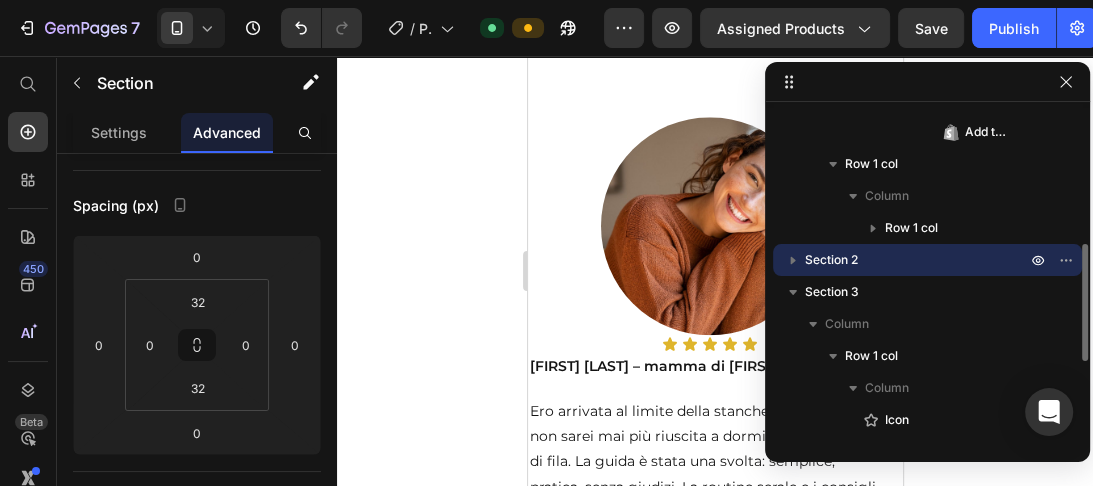 click on "Section 2" at bounding box center (831, 260) 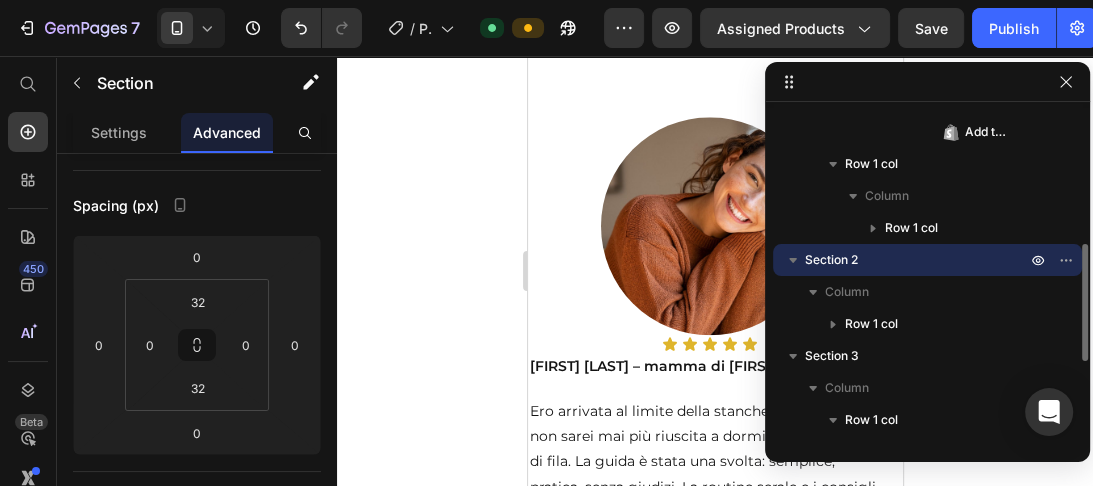 click on "Section 2" at bounding box center (831, 260) 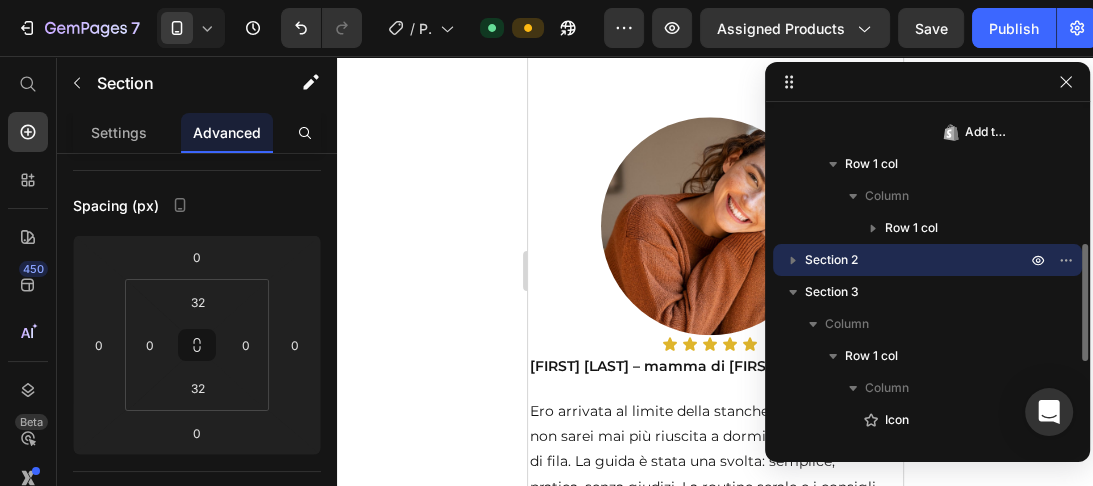click on "Section 2" at bounding box center [831, 260] 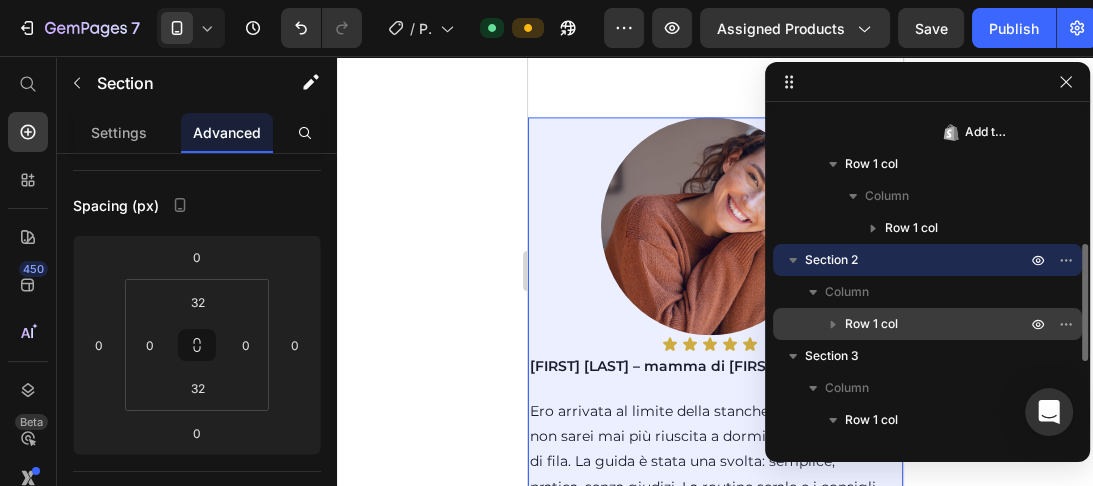 click on "Row 1 col" at bounding box center [871, 324] 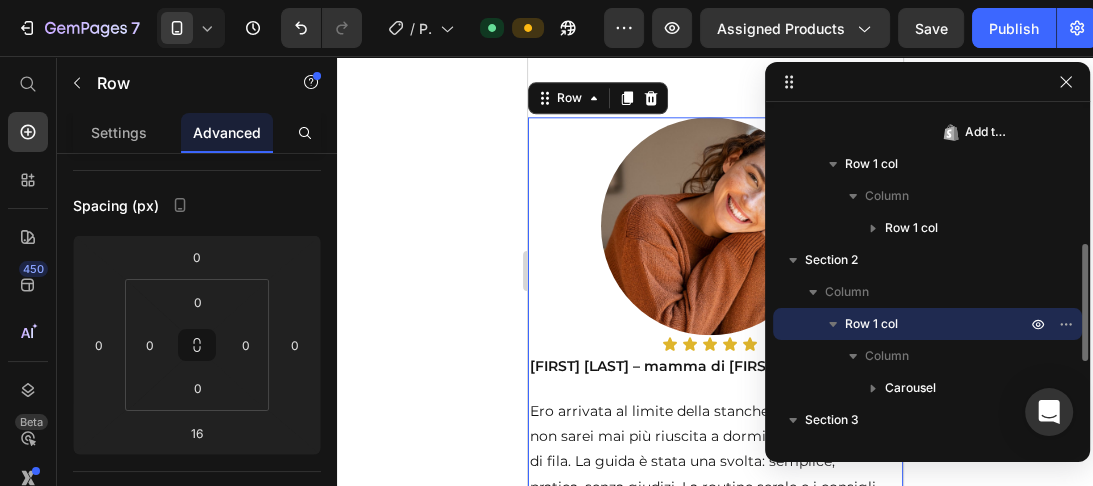 scroll, scrollTop: 0, scrollLeft: 0, axis: both 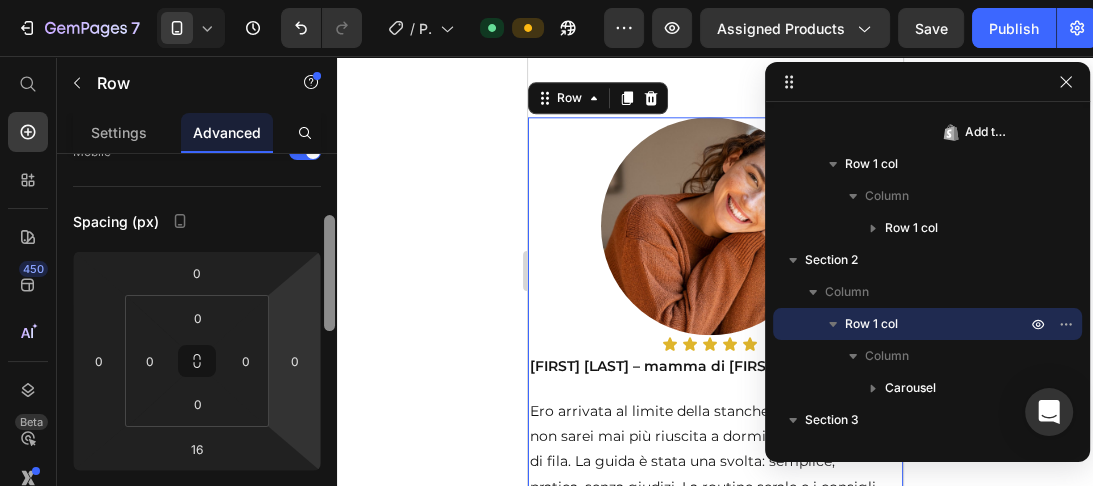 drag, startPoint x: 326, startPoint y: 209, endPoint x: 320, endPoint y: 259, distance: 50.358715 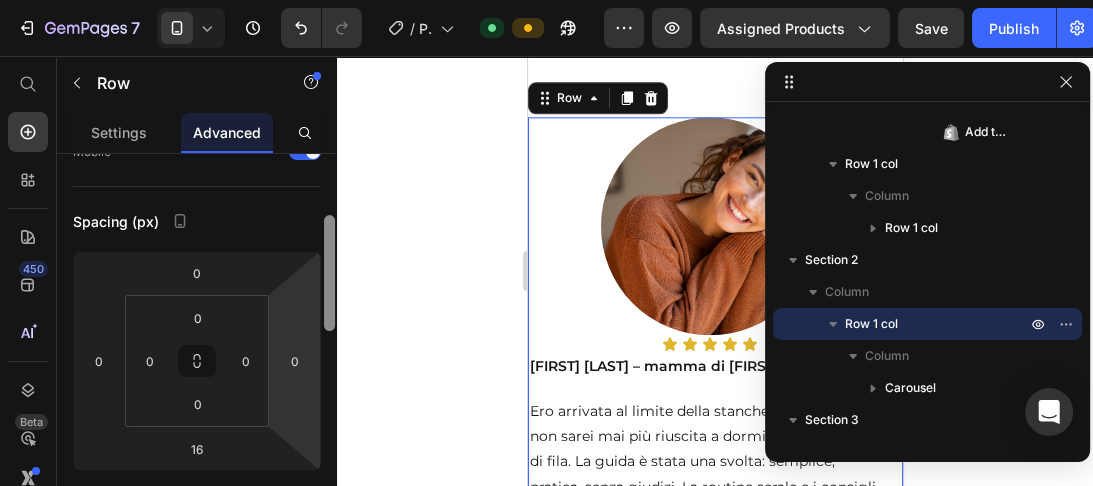 click on "Display on Desktop Tablet Mobile Spacing (px) 0 0 16 0 0 0 0 0 Shape Border Corner Shadow Position Opacity 100 % Animation Upgrade to Build plan  to unlock Animation & other premium features. Interaction Upgrade to Optimize plan  to unlock Interaction & other premium features. CSS class  Delete element" at bounding box center [197, 348] 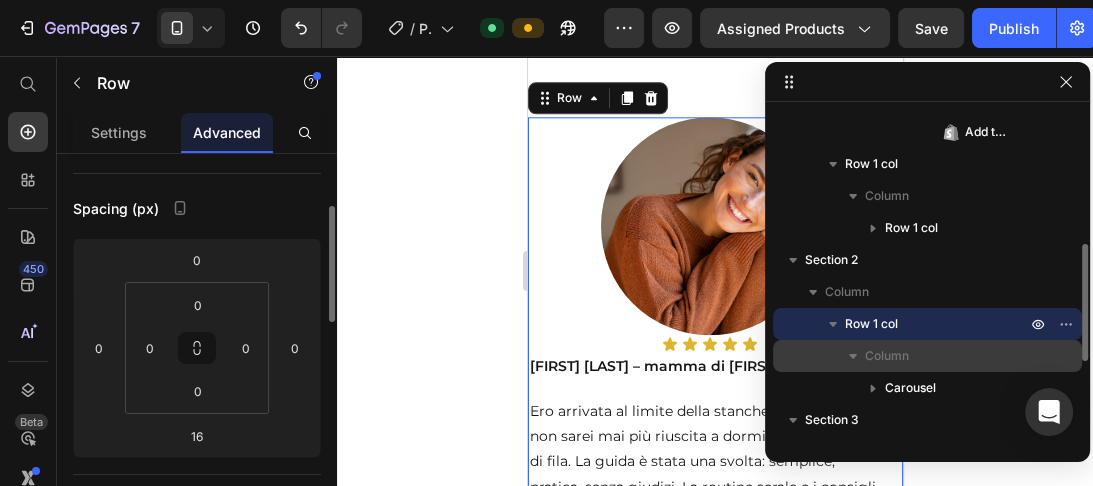 click on "Column" at bounding box center [887, 356] 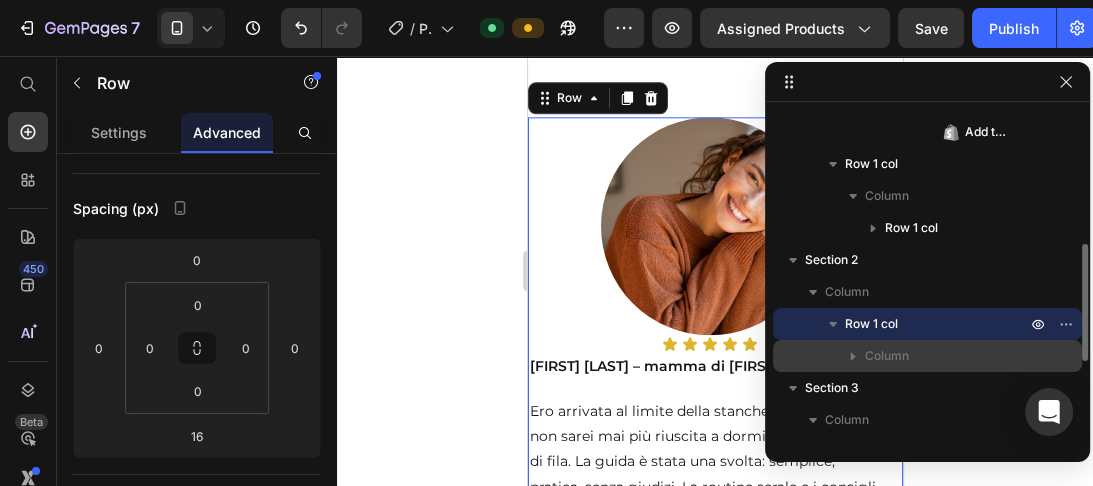 click on "Column" at bounding box center [887, 356] 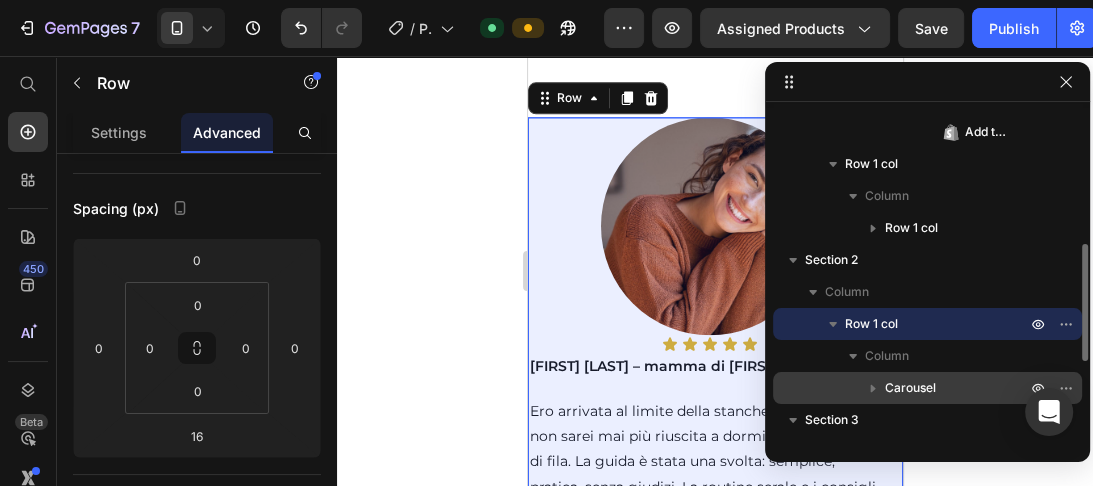 click on "Carousel" at bounding box center (910, 388) 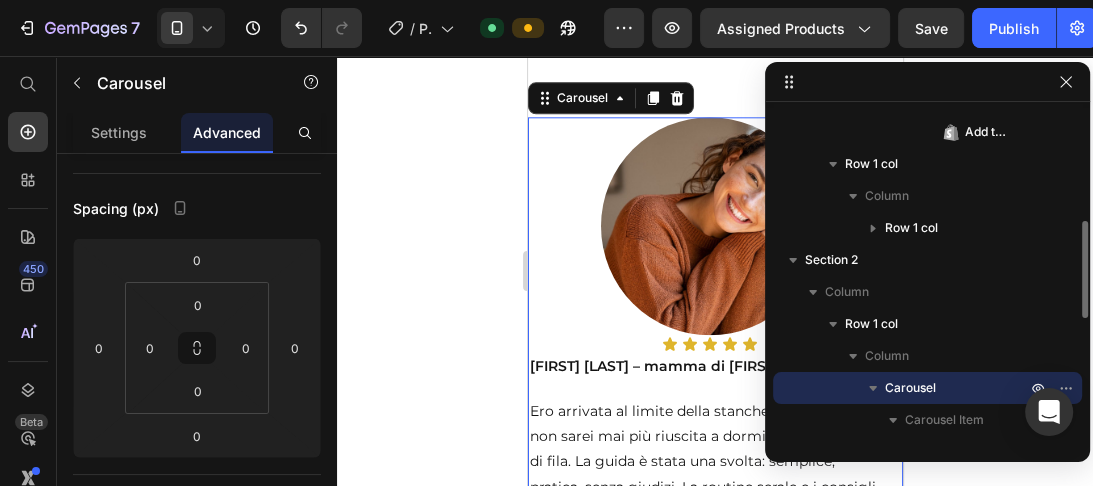 scroll, scrollTop: 0, scrollLeft: 0, axis: both 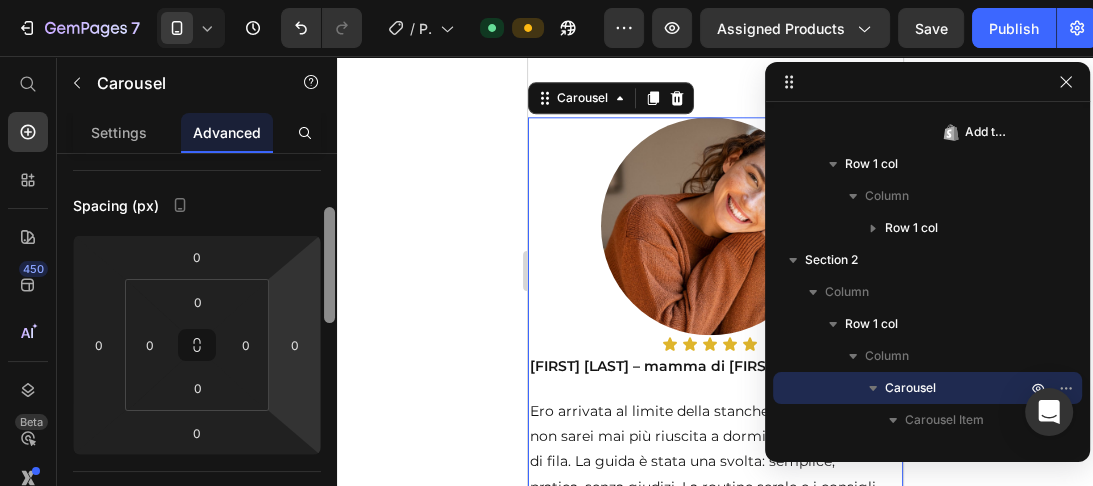 drag, startPoint x: 328, startPoint y: 188, endPoint x: 318, endPoint y: 248, distance: 60.827625 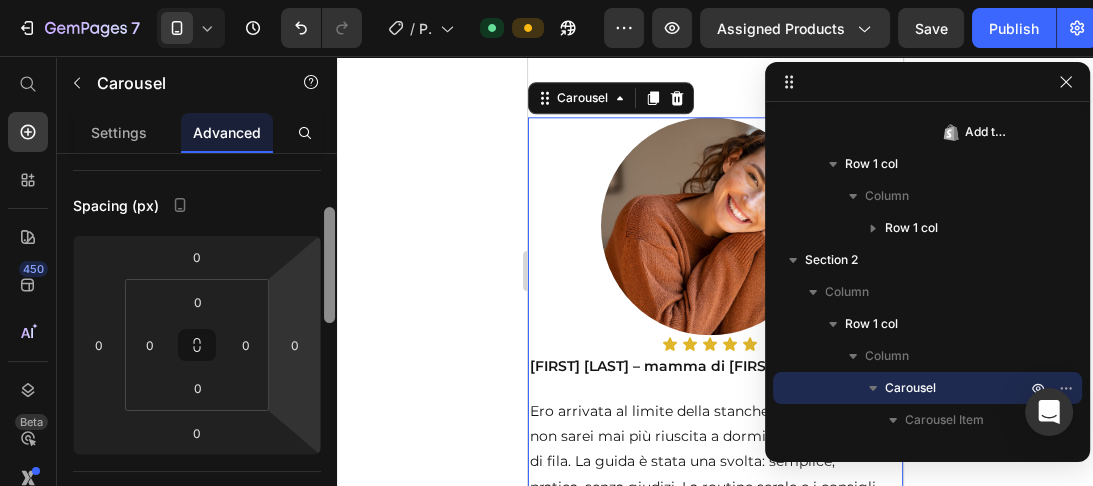 click on "Display on Desktop Tablet Mobile Spacing (px) 0 0 0 0 0 0 0 0 Shape Border Corner Shadow Position Opacity 100 % Animation Upgrade to Build plan  to unlock Animation & other premium features. Interaction Upgrade to Optimize plan  to unlock Interaction & other premium features. CSS class  Delete element" at bounding box center [197, 348] 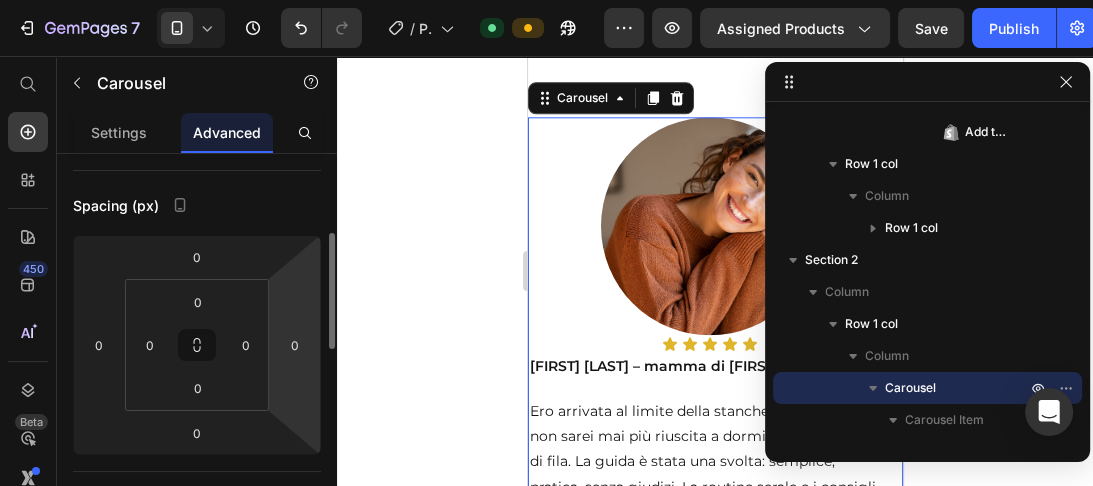 scroll, scrollTop: 200, scrollLeft: 0, axis: vertical 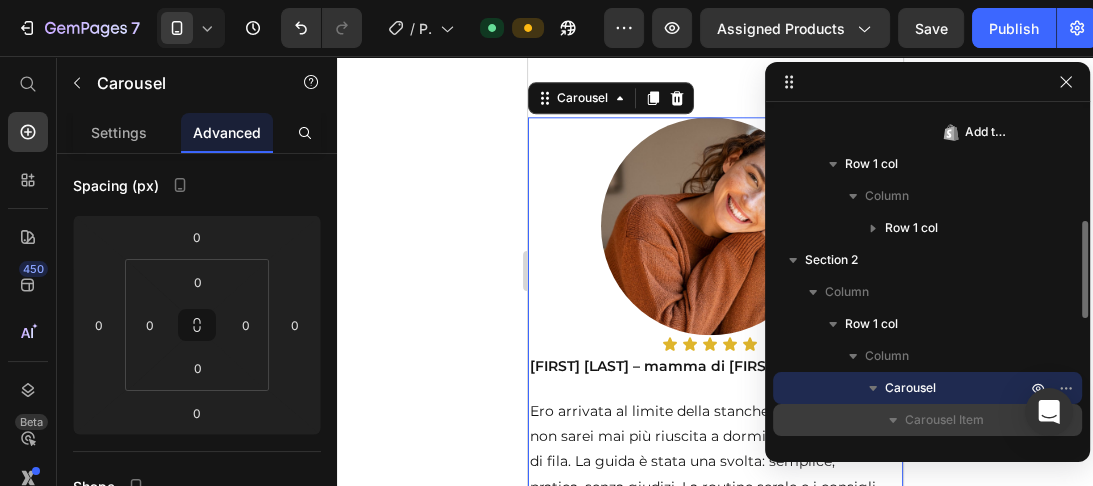 click on "Carousel Item" at bounding box center (944, 420) 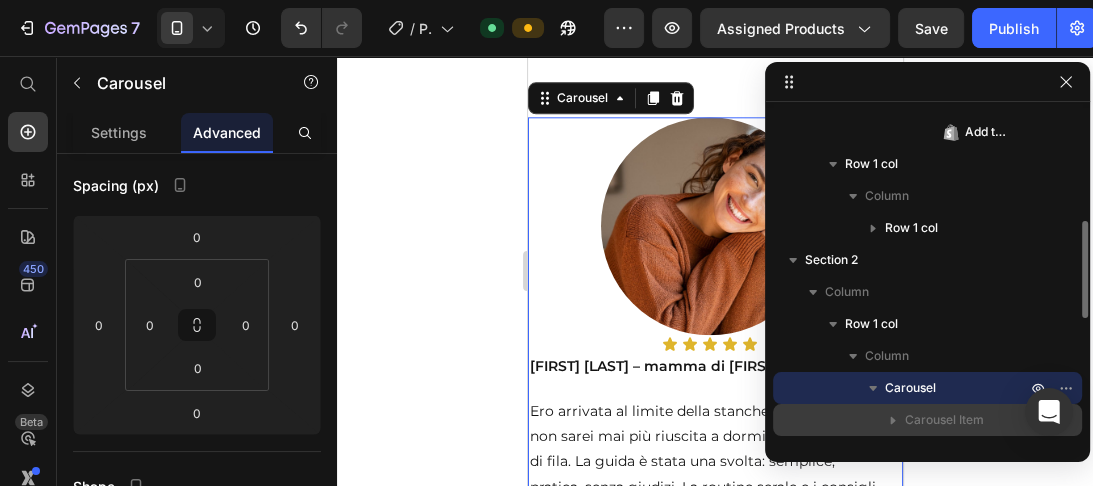 click on "Carousel Item" at bounding box center [944, 420] 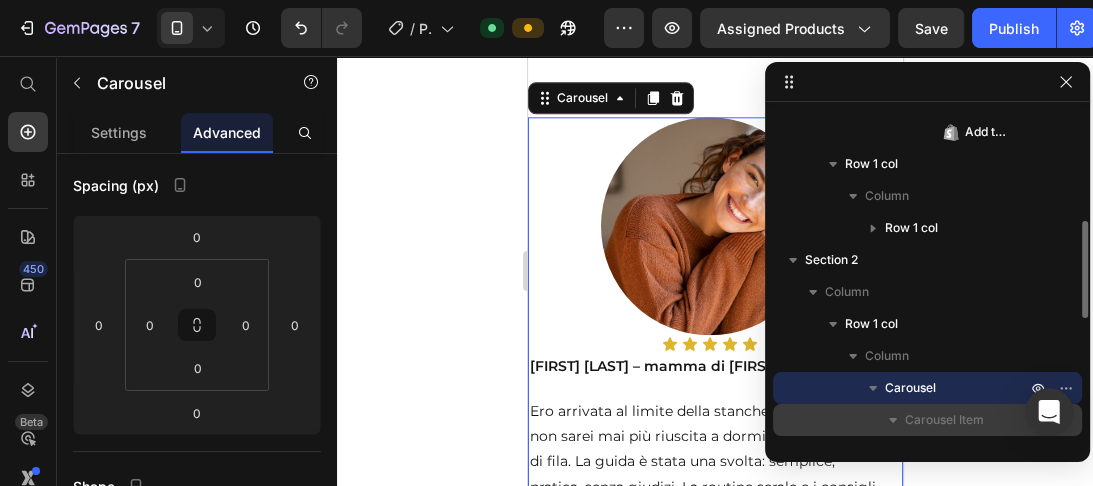 click on "Carousel Item" at bounding box center (944, 420) 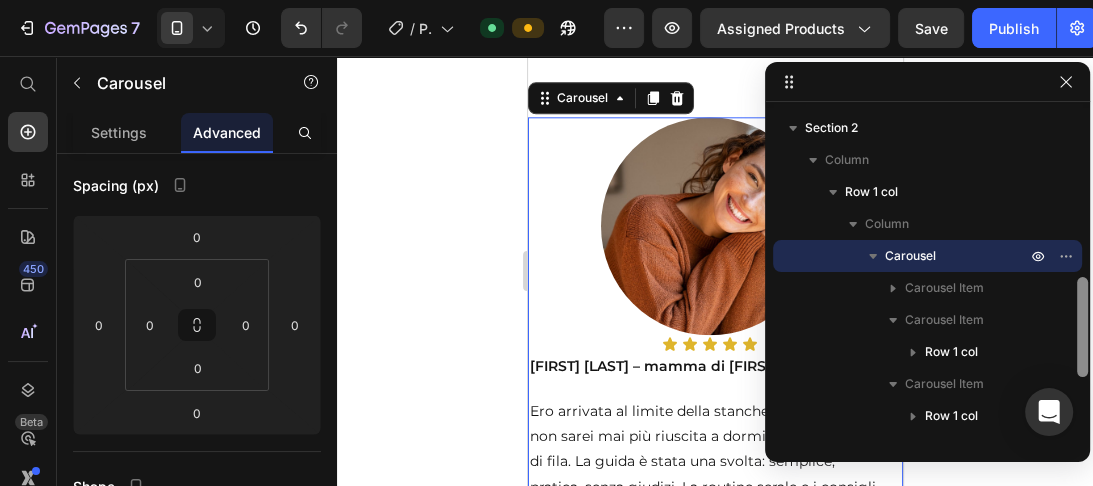 scroll, scrollTop: 520, scrollLeft: 0, axis: vertical 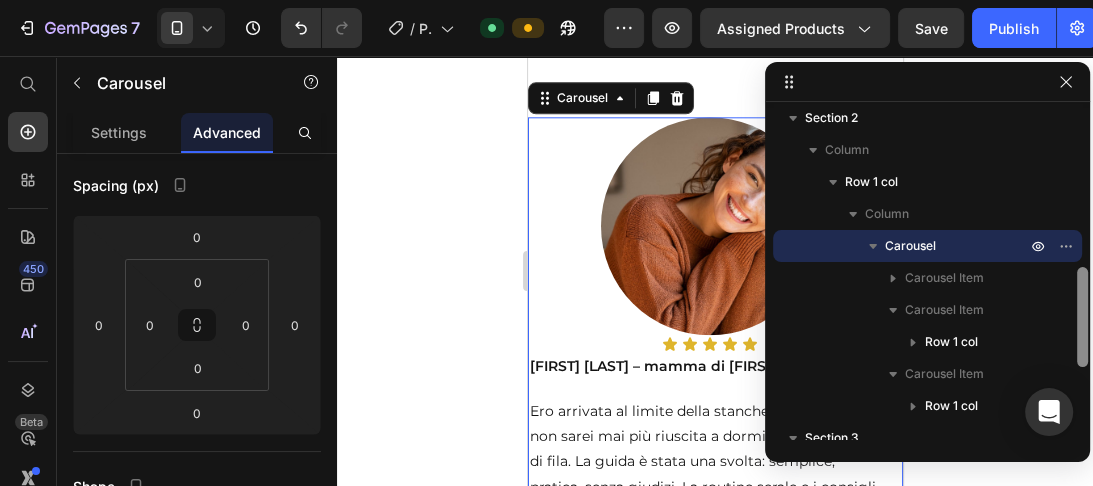 drag, startPoint x: 1080, startPoint y: 282, endPoint x: 1077, endPoint y: 324, distance: 42.107006 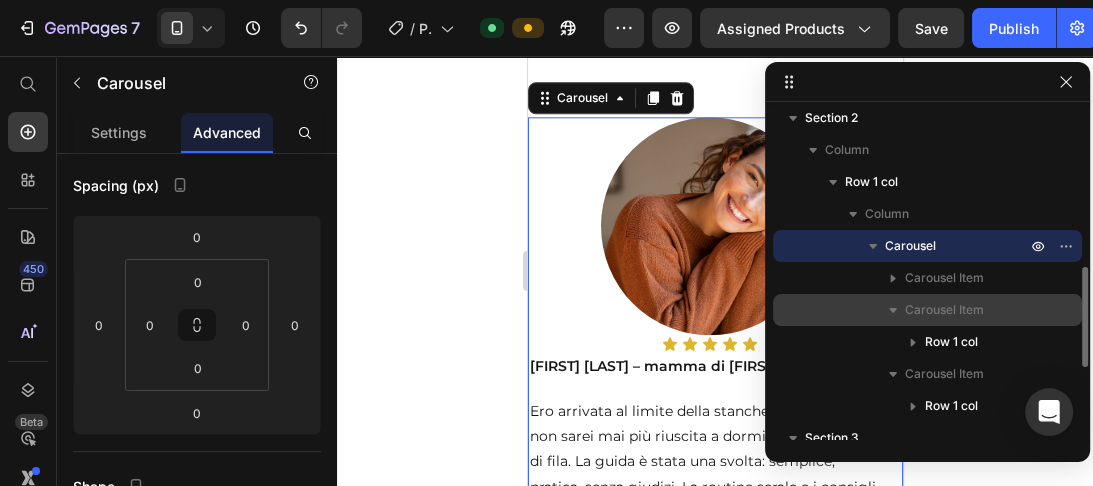 click on "Carousel Item" at bounding box center [944, 310] 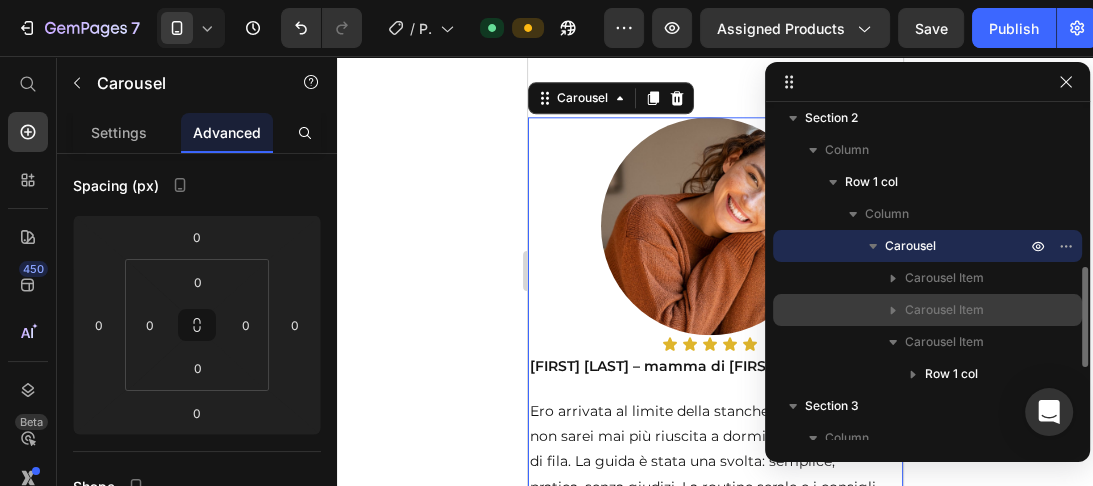 click on "Carousel Item" at bounding box center (944, 310) 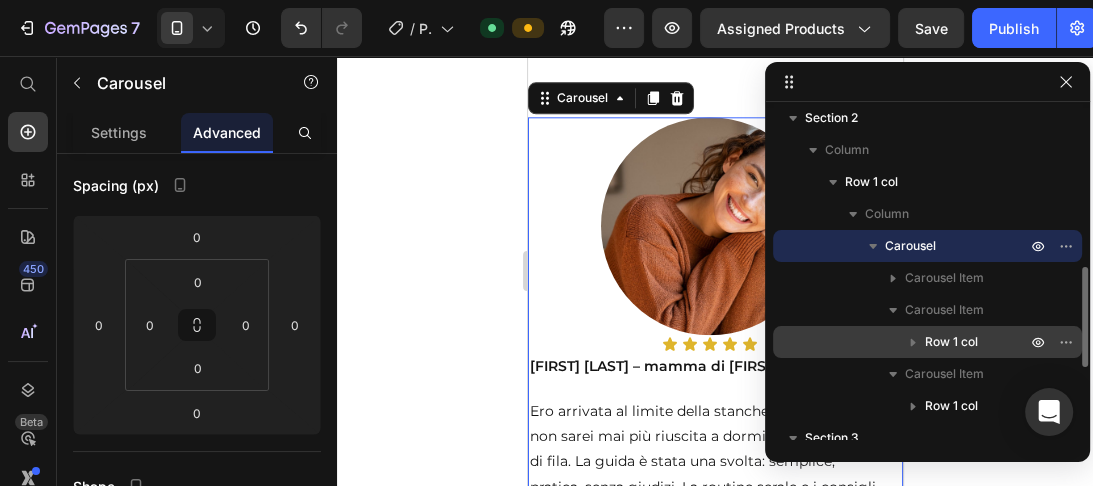 click on "Row 1 col" at bounding box center [951, 342] 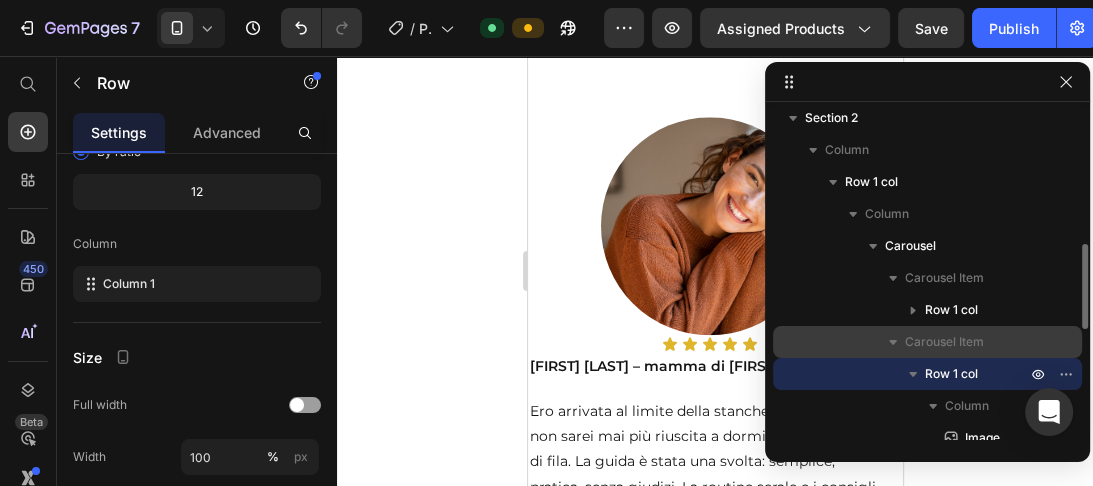 scroll, scrollTop: 0, scrollLeft: 0, axis: both 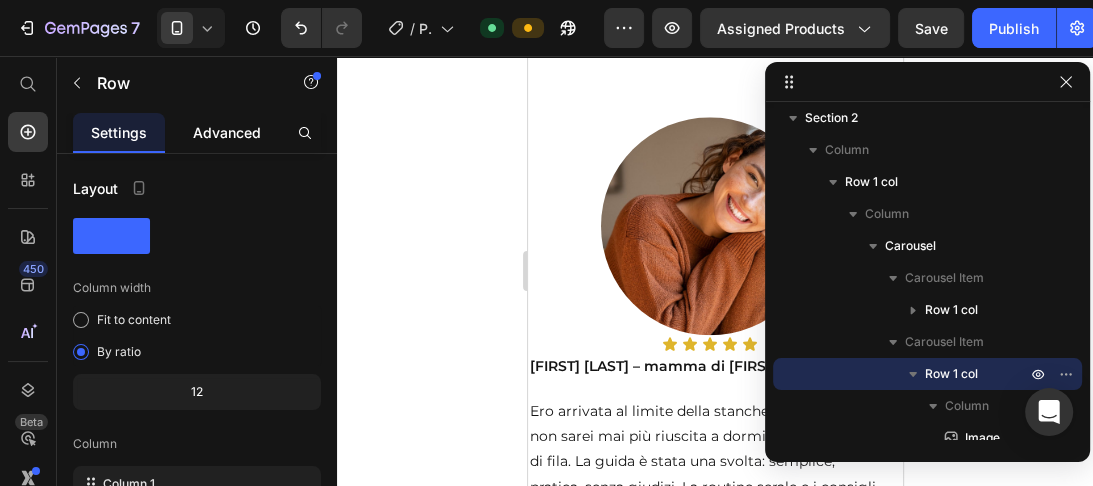 click on "Advanced" at bounding box center [227, 132] 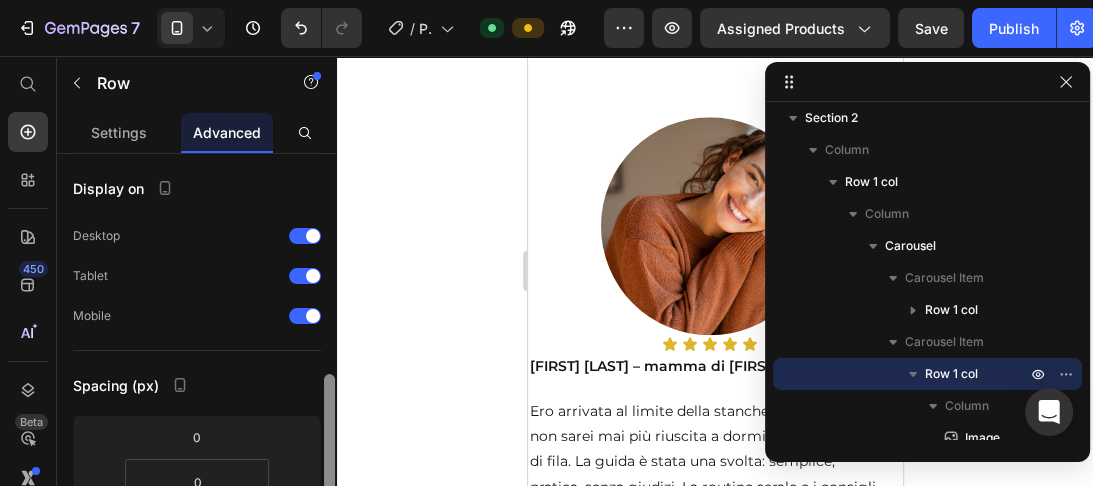 scroll, scrollTop: 170, scrollLeft: 0, axis: vertical 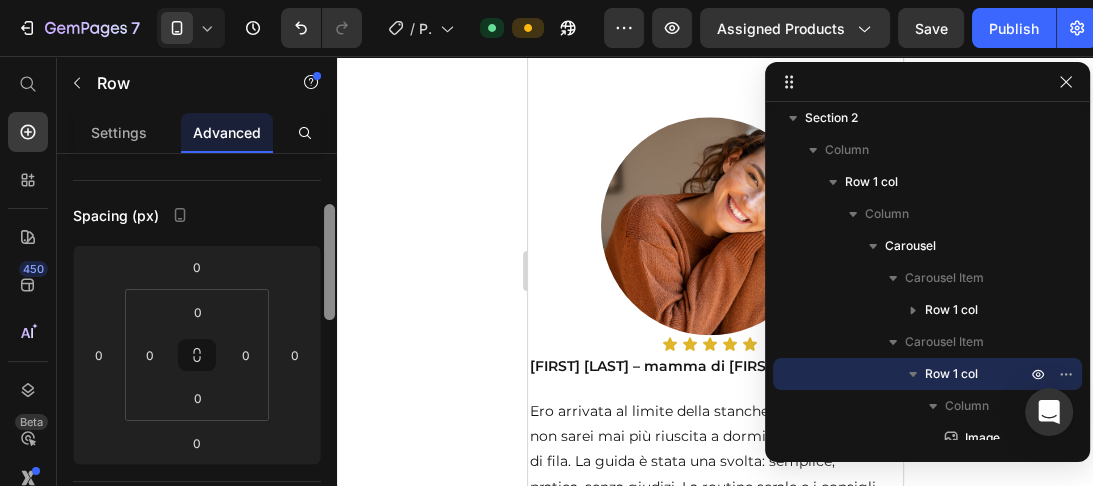 drag, startPoint x: 328, startPoint y: 180, endPoint x: 324, endPoint y: 231, distance: 51.156624 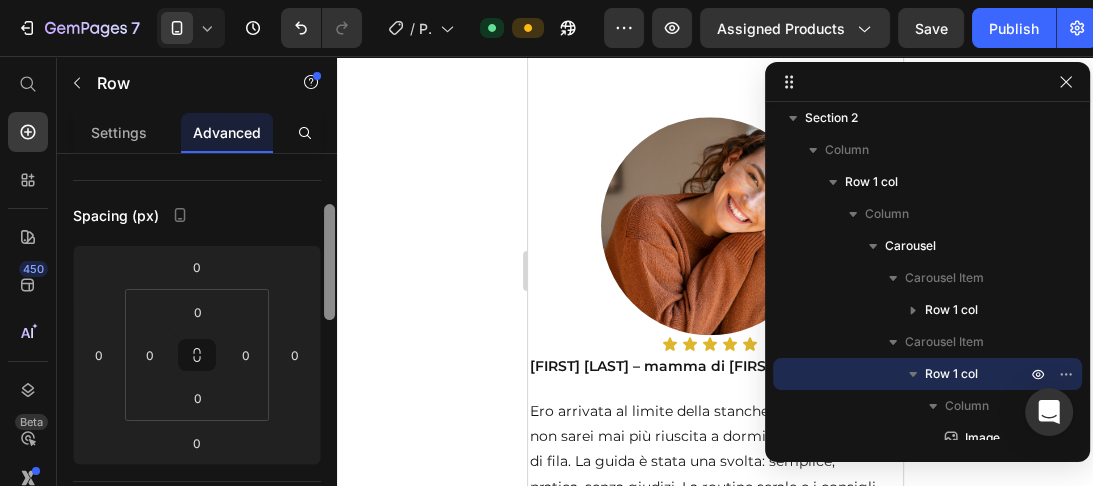 click at bounding box center (329, 262) 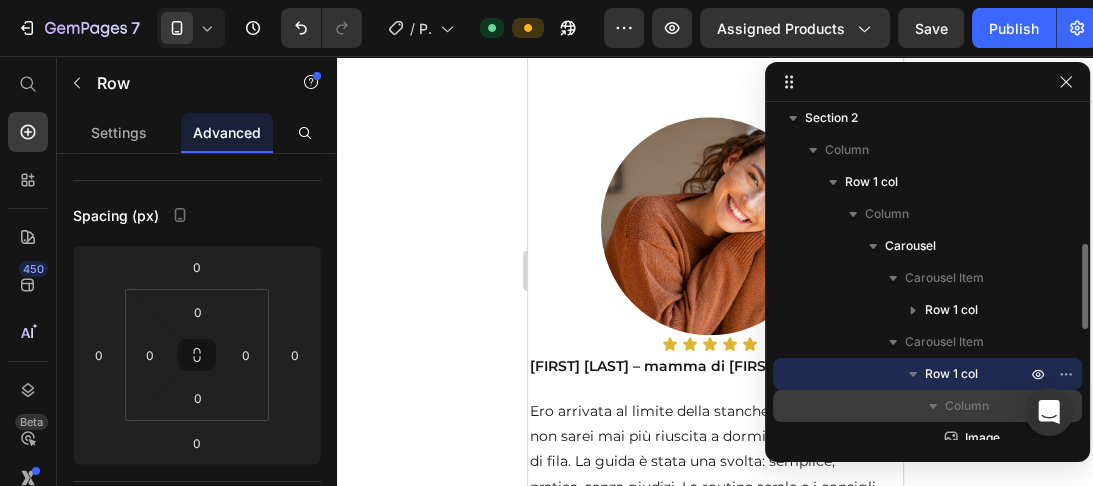 click on "Column" at bounding box center [967, 406] 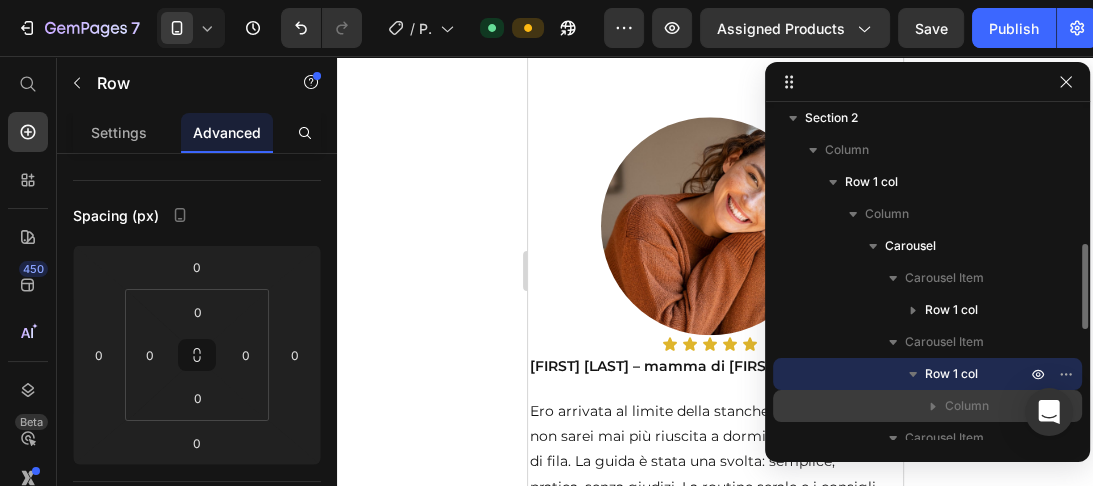 click 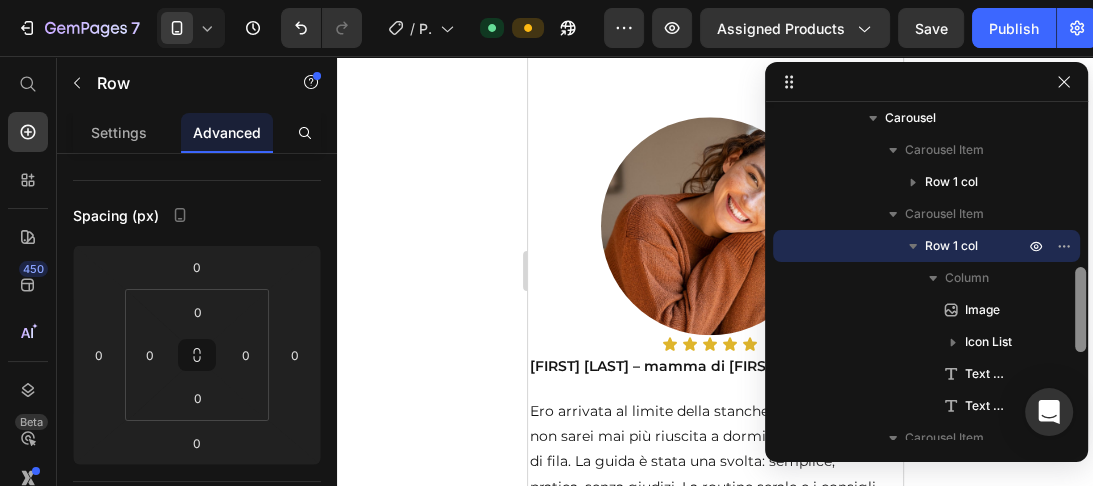drag, startPoint x: 1078, startPoint y: 291, endPoint x: 1076, endPoint y: 325, distance: 34.058773 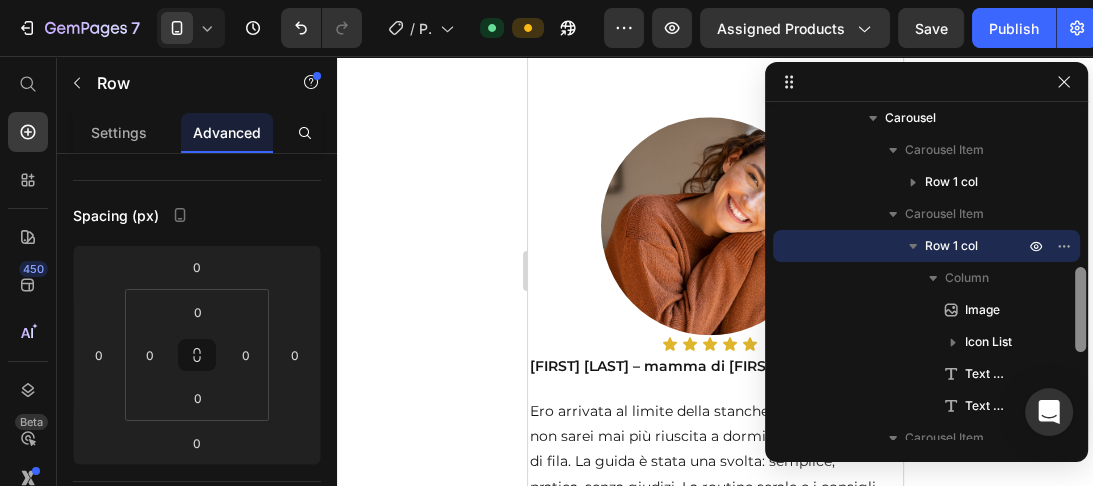 click at bounding box center (1080, 309) 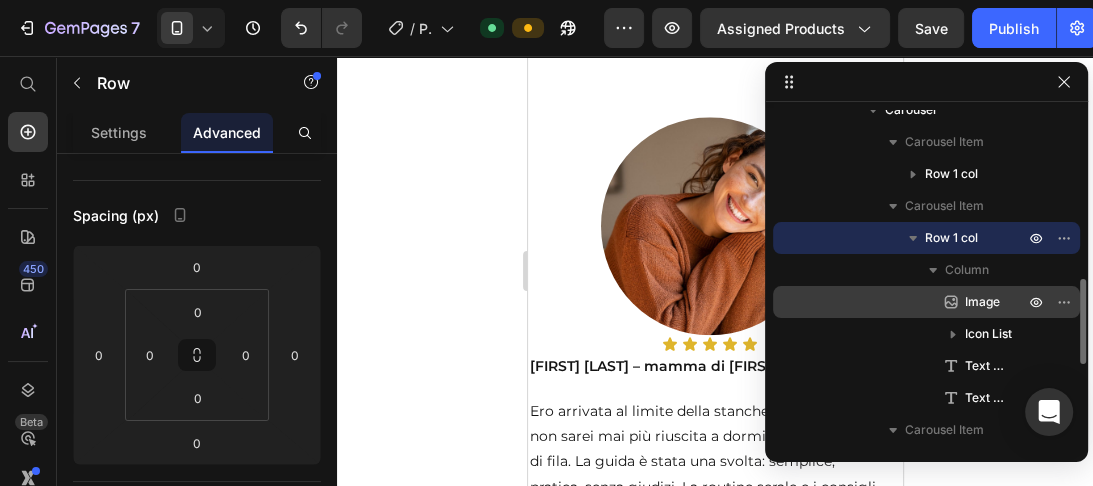 click on "Image" at bounding box center [982, 302] 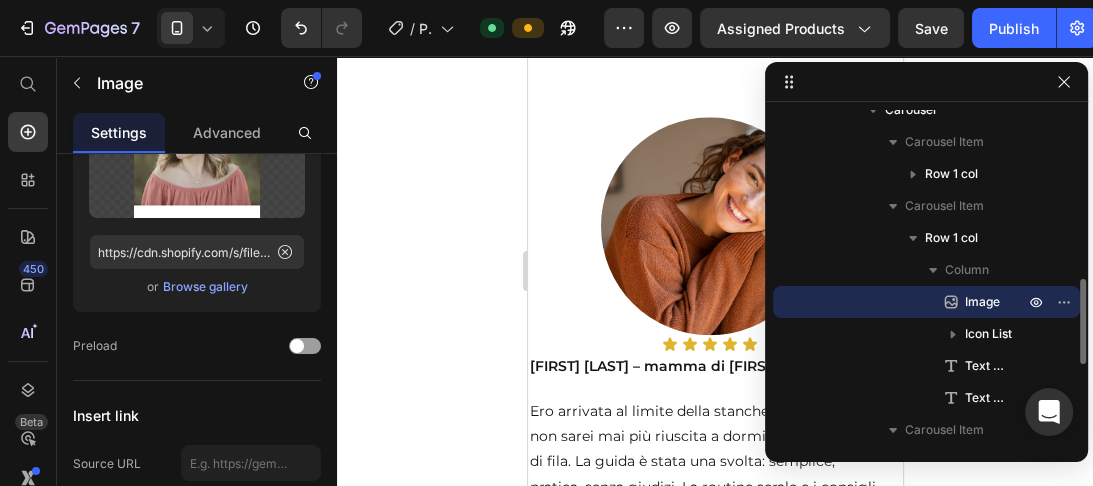 scroll, scrollTop: 0, scrollLeft: 0, axis: both 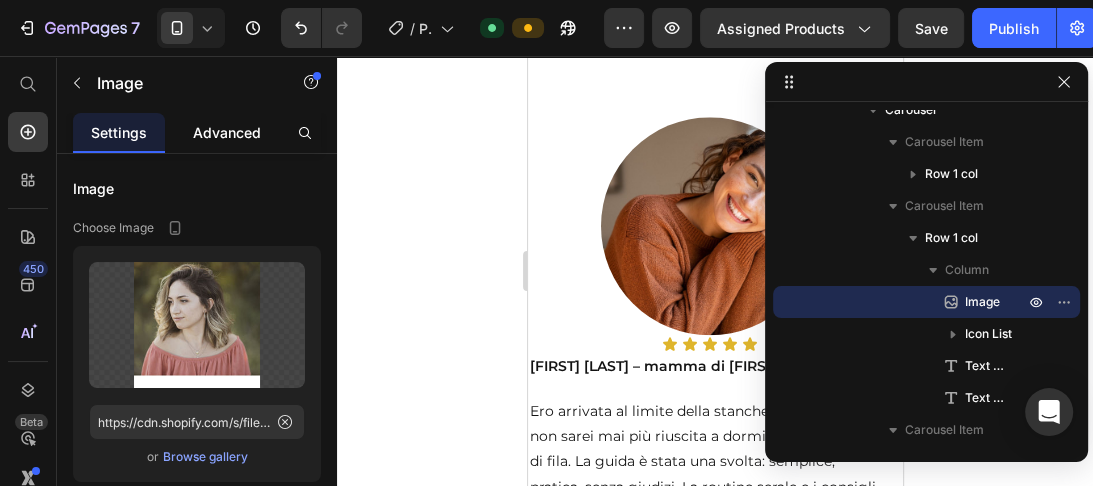click on "Advanced" 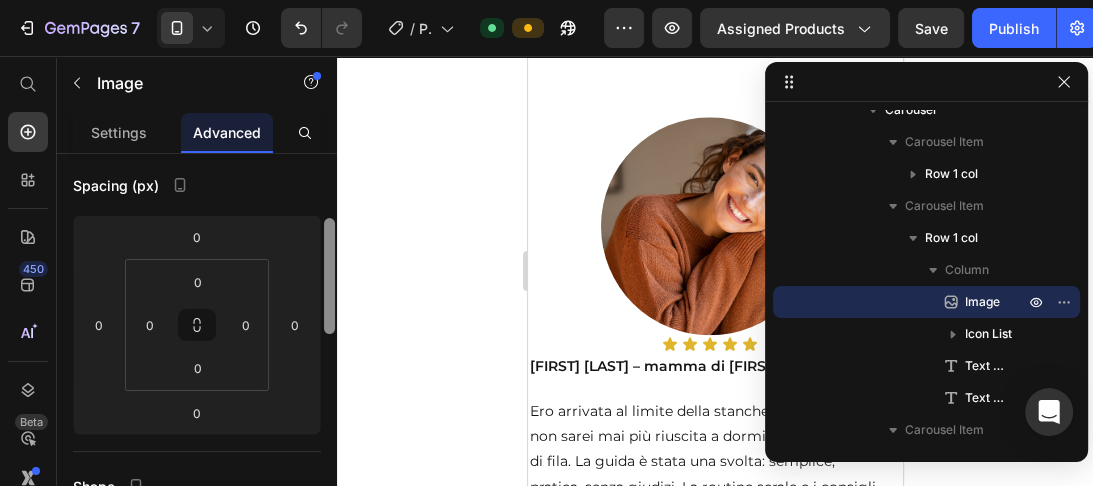 scroll, scrollTop: 204, scrollLeft: 0, axis: vertical 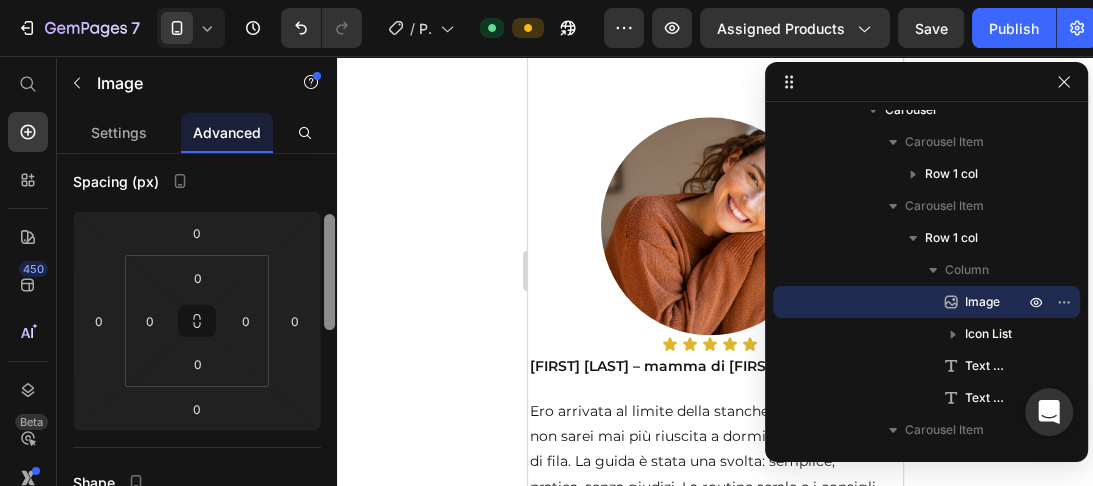 drag, startPoint x: 332, startPoint y: 174, endPoint x: 329, endPoint y: 235, distance: 61.073727 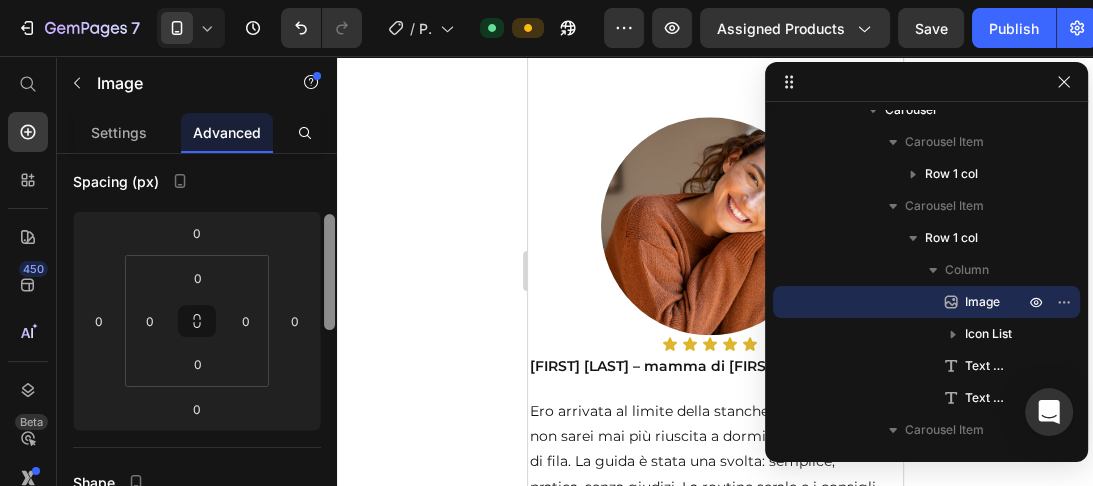 click at bounding box center (329, 272) 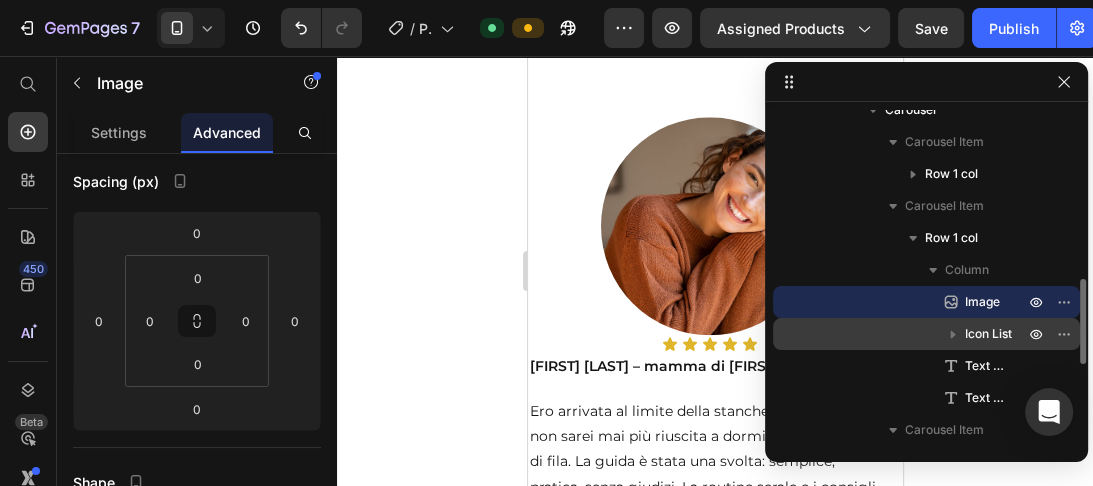 click on "Icon List" at bounding box center [926, 334] 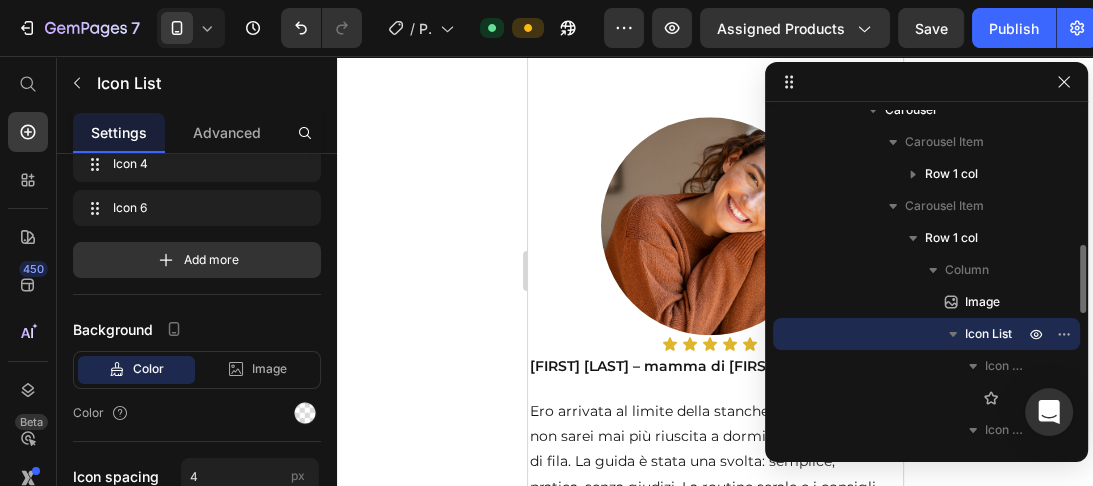 scroll, scrollTop: 0, scrollLeft: 0, axis: both 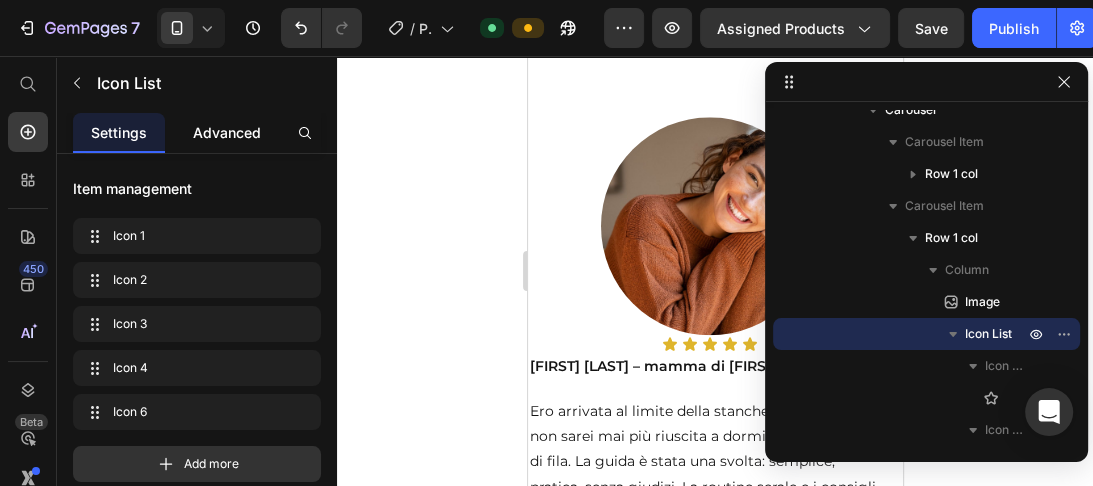 click on "Advanced" at bounding box center (227, 132) 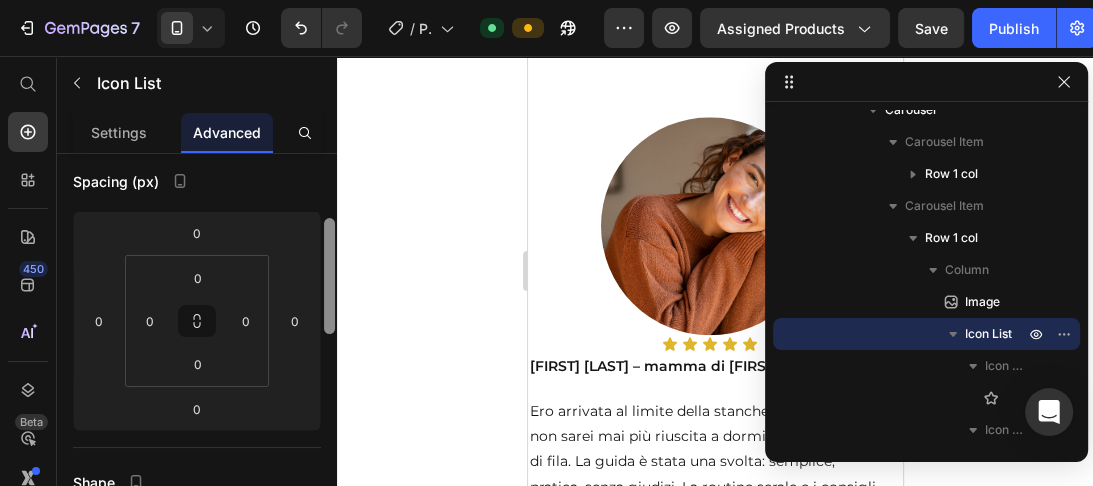 drag, startPoint x: 331, startPoint y: 174, endPoint x: 327, endPoint y: 236, distance: 62.1289 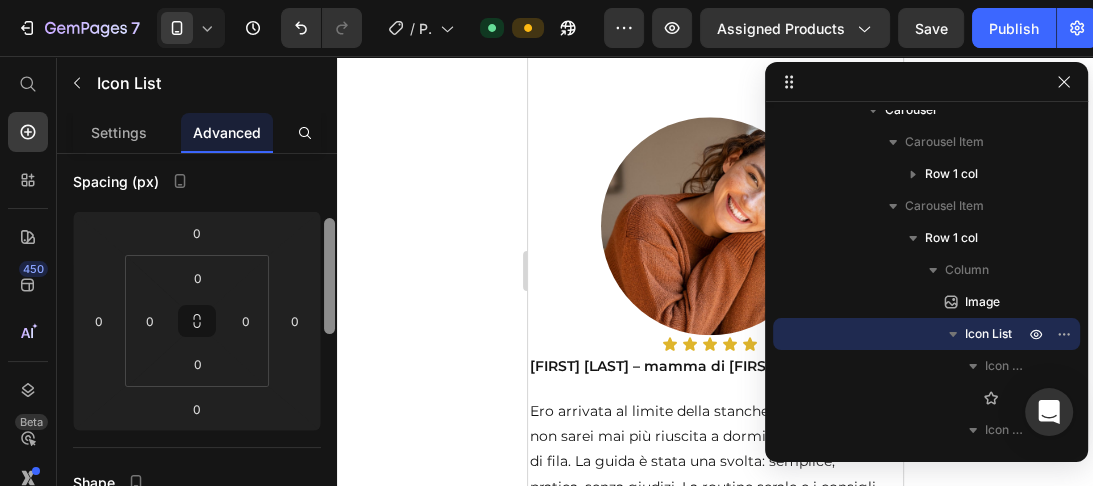 click at bounding box center [329, 276] 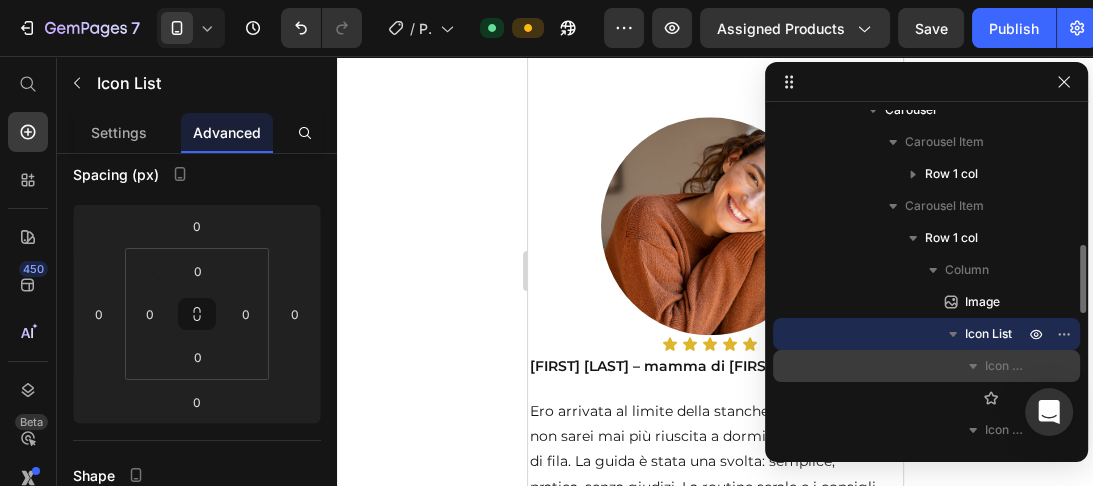 click on "Icon List Item" at bounding box center [1006, 366] 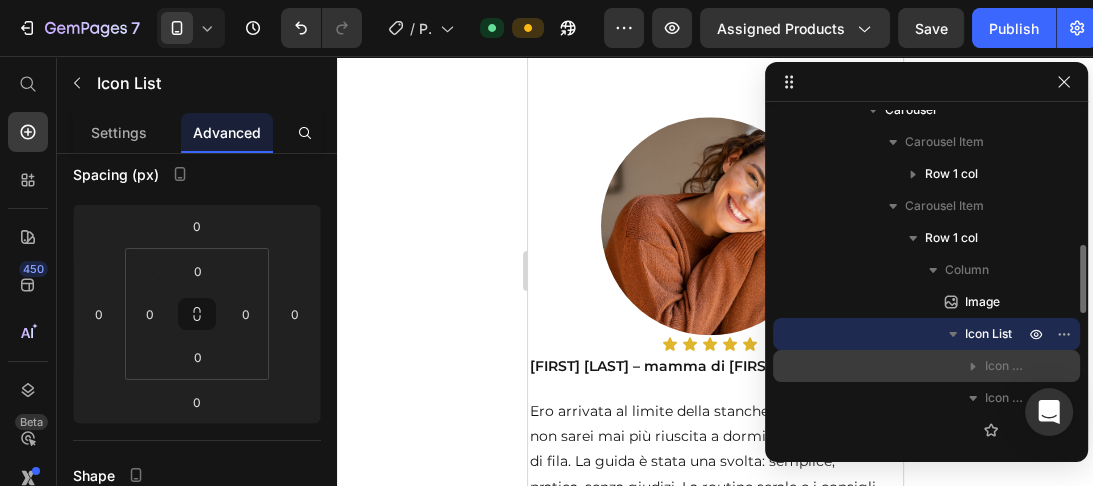 click on "Icon List Item" at bounding box center [1006, 366] 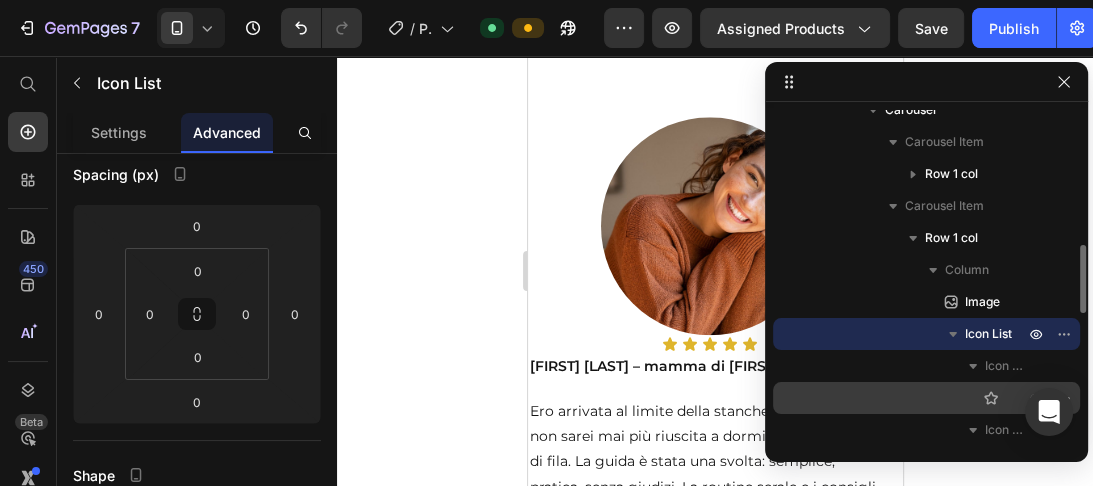 click 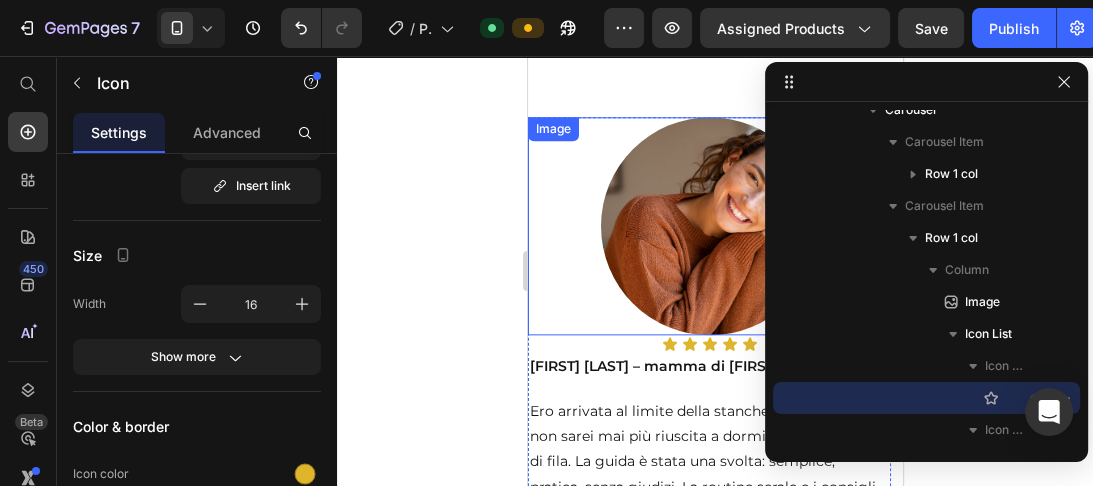 scroll, scrollTop: 0, scrollLeft: 0, axis: both 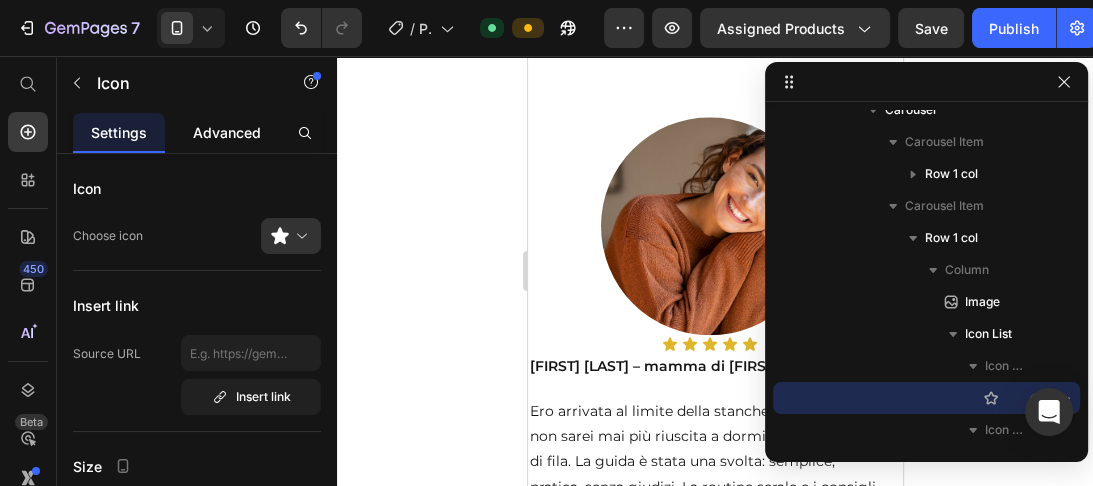 click on "Advanced" at bounding box center (227, 132) 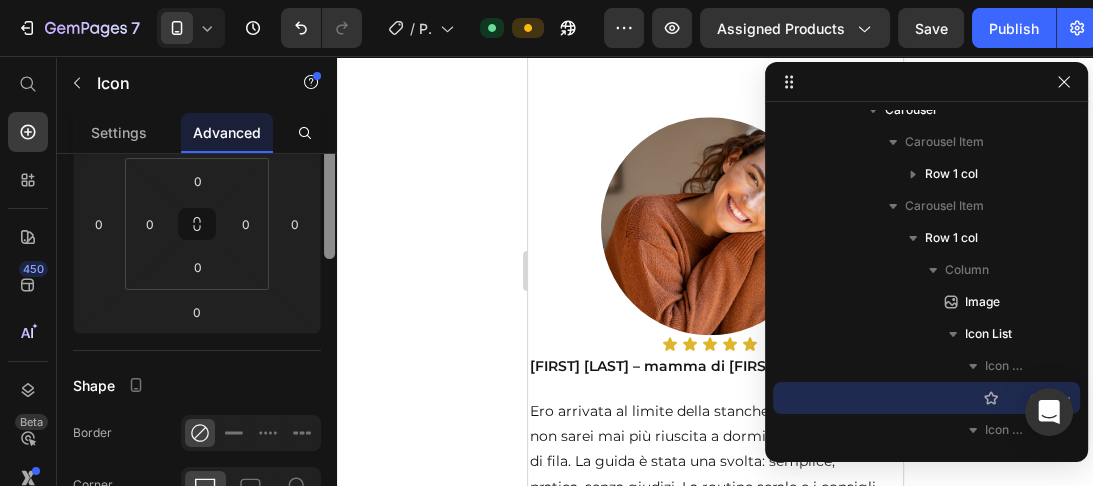 drag, startPoint x: 328, startPoint y: 164, endPoint x: 333, endPoint y: 254, distance: 90.13878 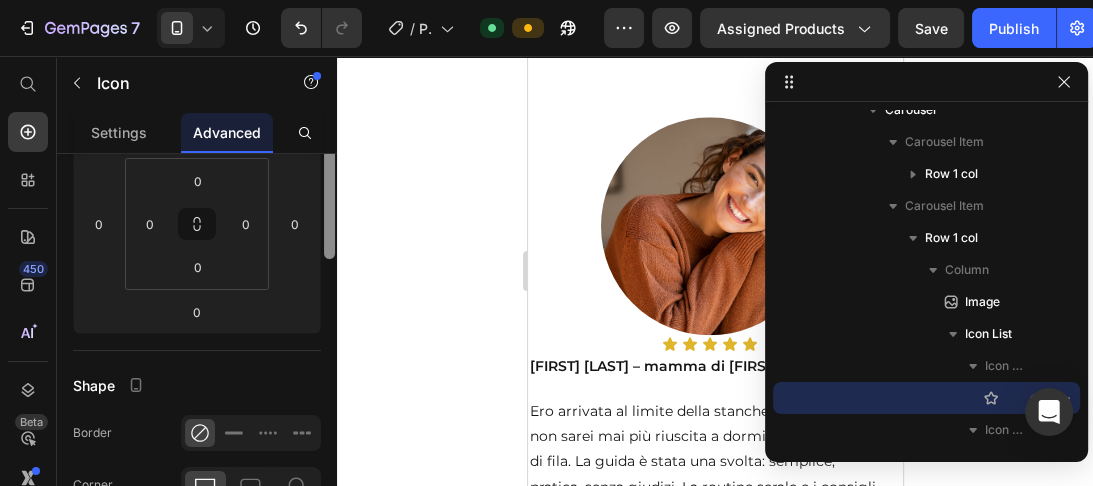 click at bounding box center [329, 201] 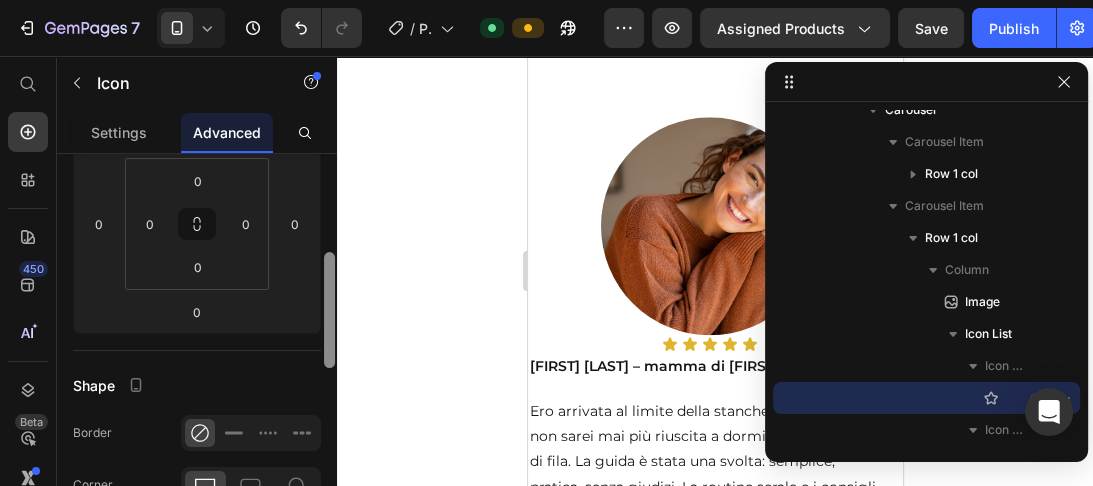 scroll, scrollTop: 308, scrollLeft: 0, axis: vertical 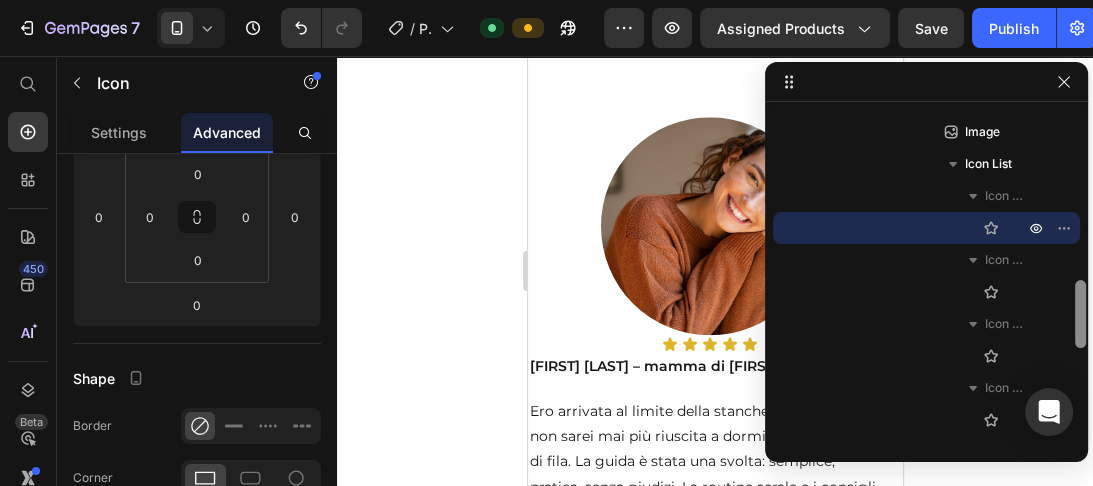 drag, startPoint x: 1078, startPoint y: 272, endPoint x: 1076, endPoint y: 307, distance: 35.057095 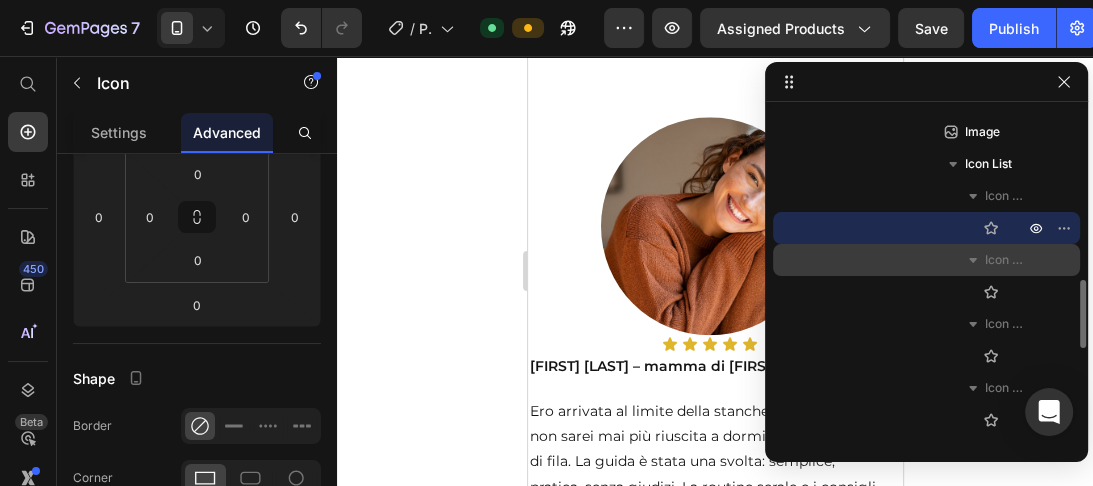 click on "Icon List Item" at bounding box center (1006, 260) 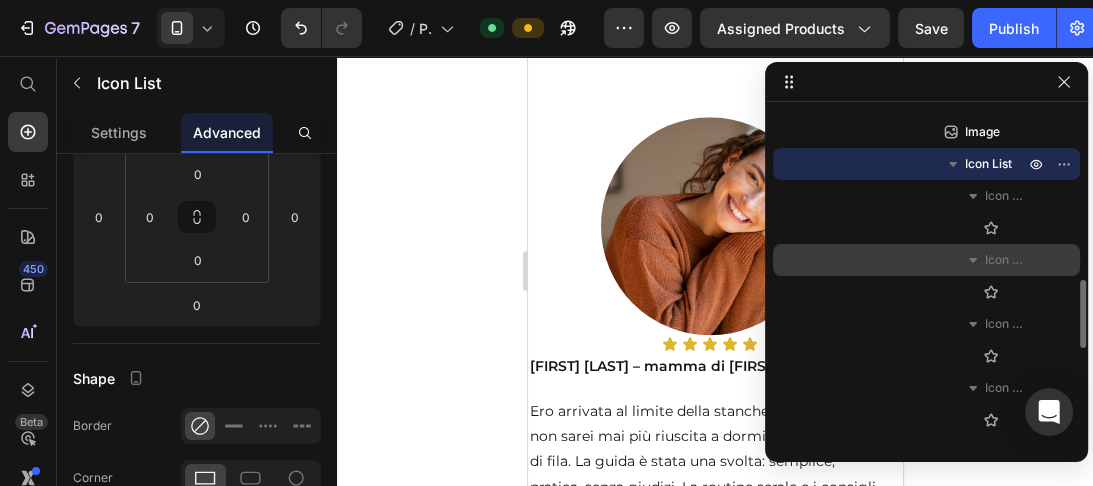 scroll, scrollTop: 0, scrollLeft: 0, axis: both 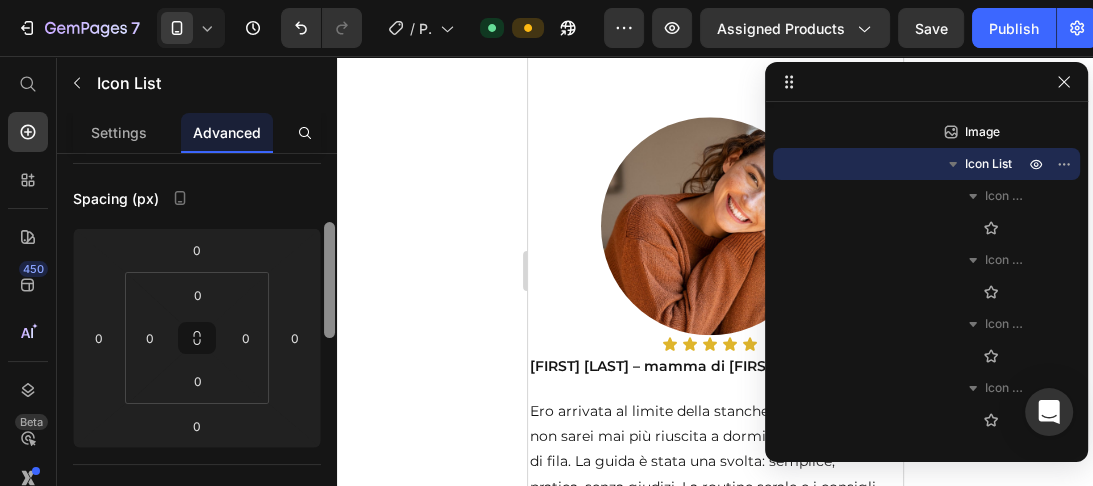 drag, startPoint x: 329, startPoint y: 215, endPoint x: 335, endPoint y: 276, distance: 61.294373 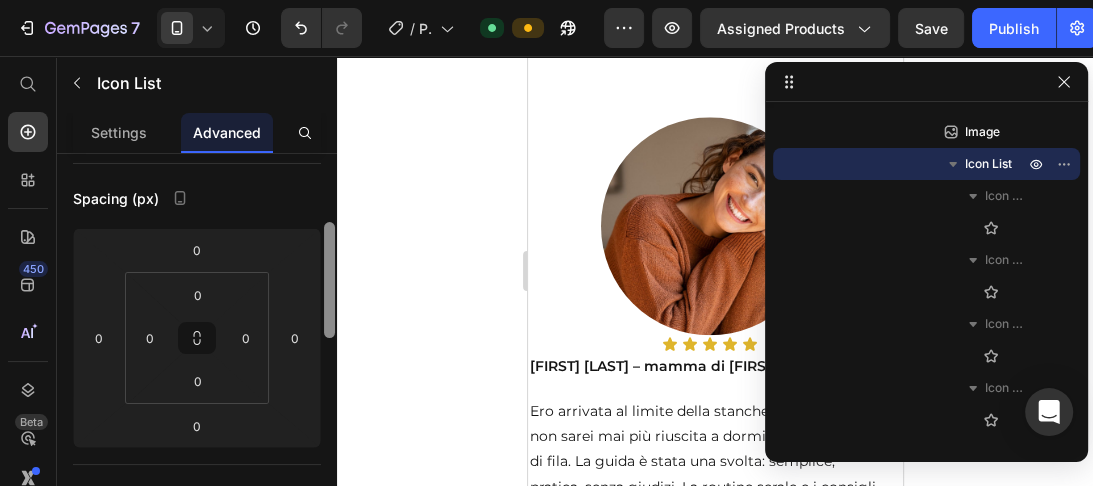 click at bounding box center [329, 358] 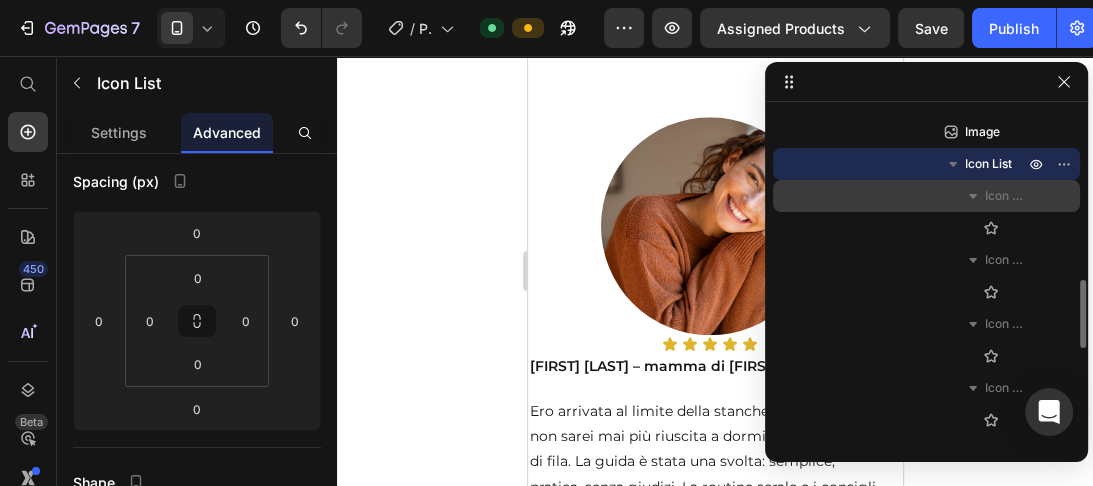 click on "Icon List Item" at bounding box center (1006, 196) 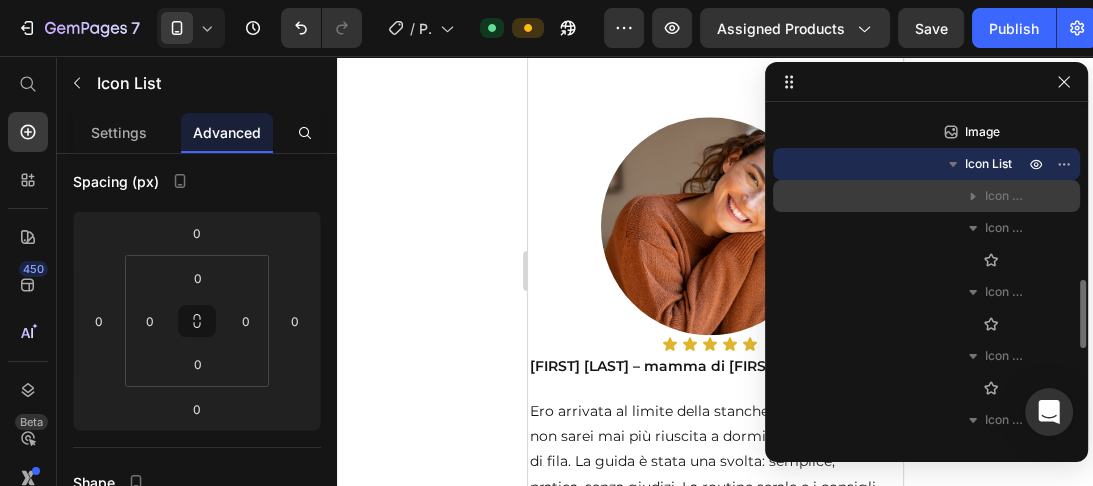 click on "Icon List Item" at bounding box center [926, 196] 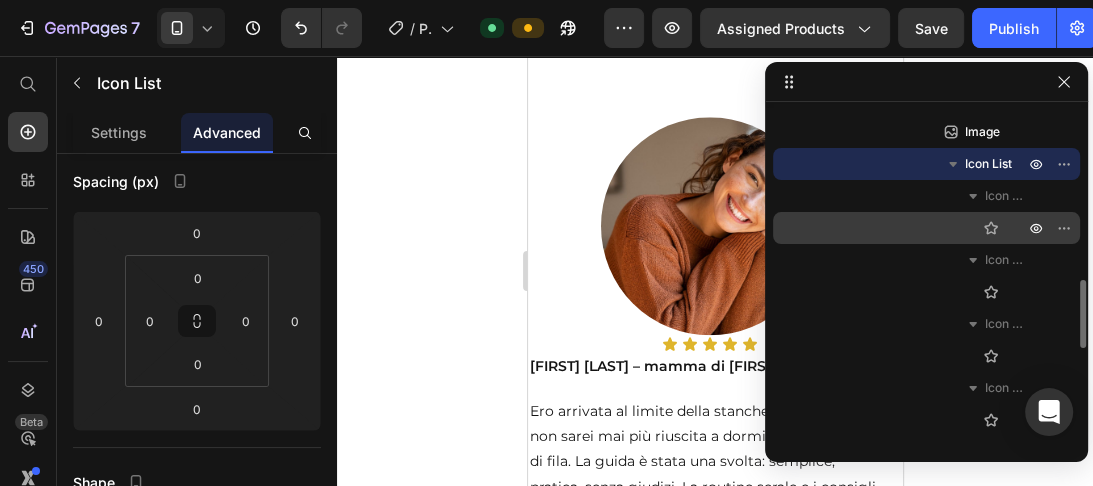 click 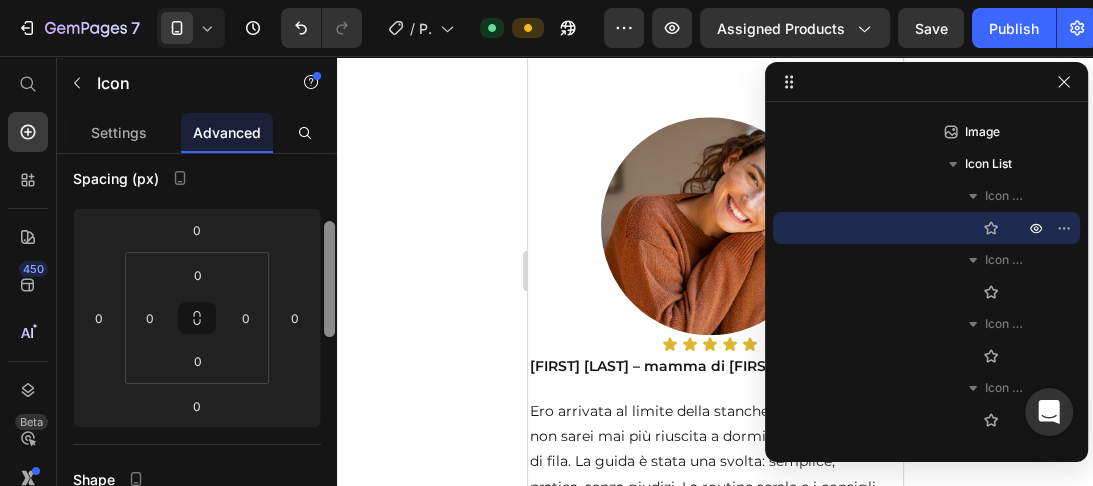 scroll, scrollTop: 217, scrollLeft: 0, axis: vertical 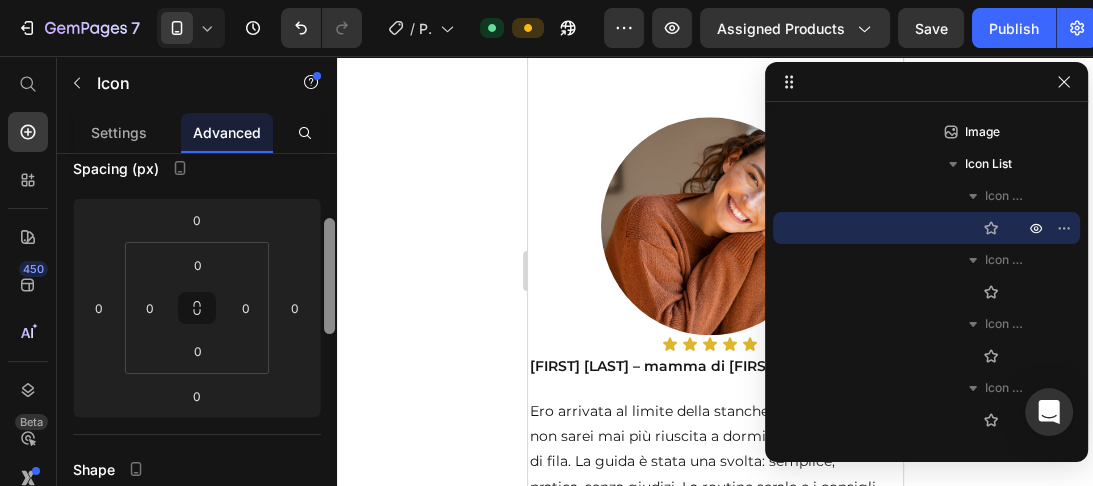 drag, startPoint x: 328, startPoint y: 195, endPoint x: 328, endPoint y: 260, distance: 65 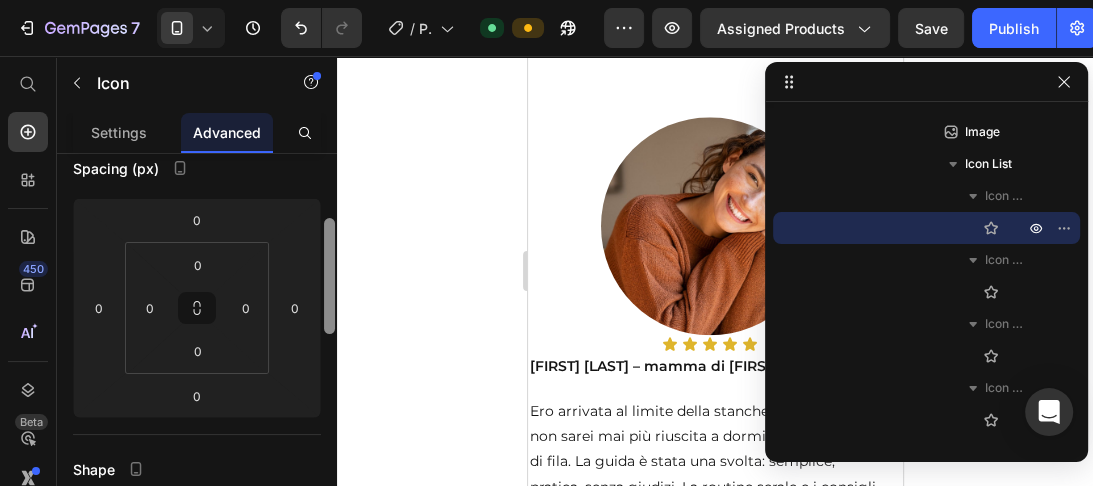 click at bounding box center (329, 276) 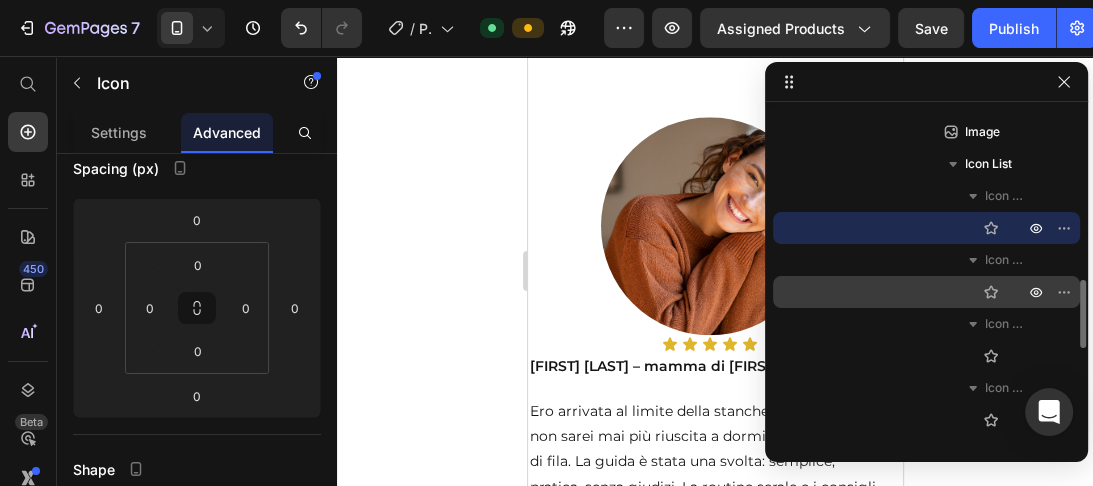 click 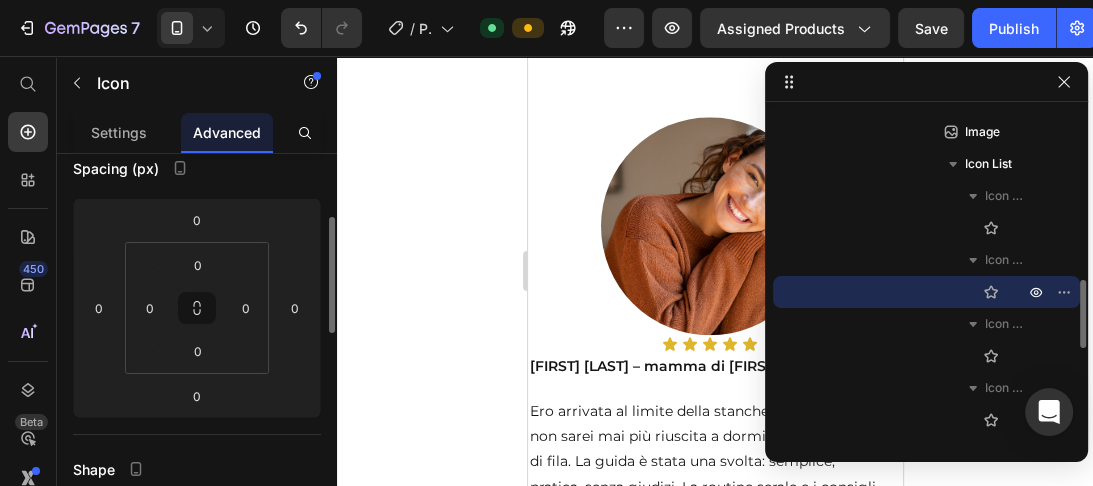 scroll, scrollTop: 216, scrollLeft: 0, axis: vertical 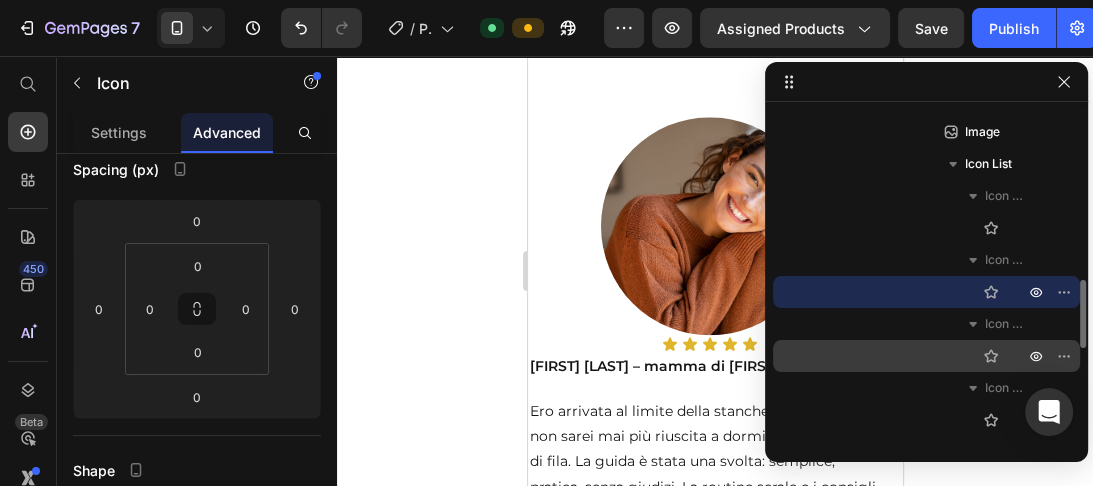 click 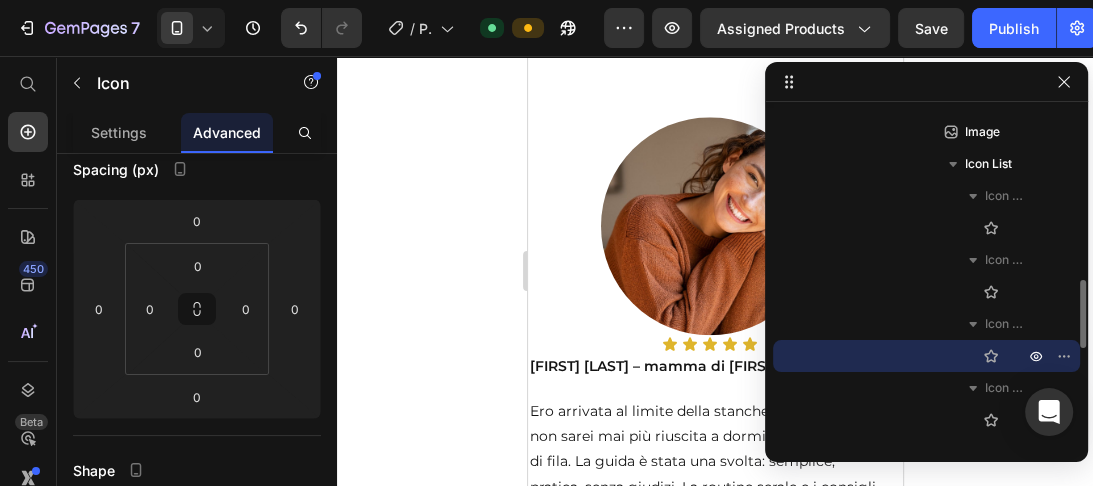 scroll, scrollTop: 216, scrollLeft: 0, axis: vertical 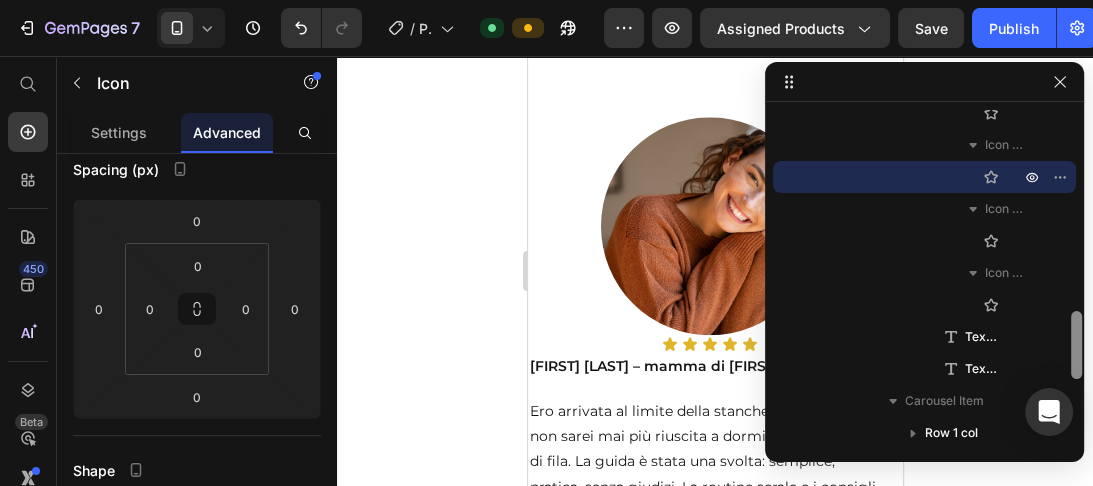 drag, startPoint x: 1076, startPoint y: 304, endPoint x: 1074, endPoint y: 341, distance: 37.054016 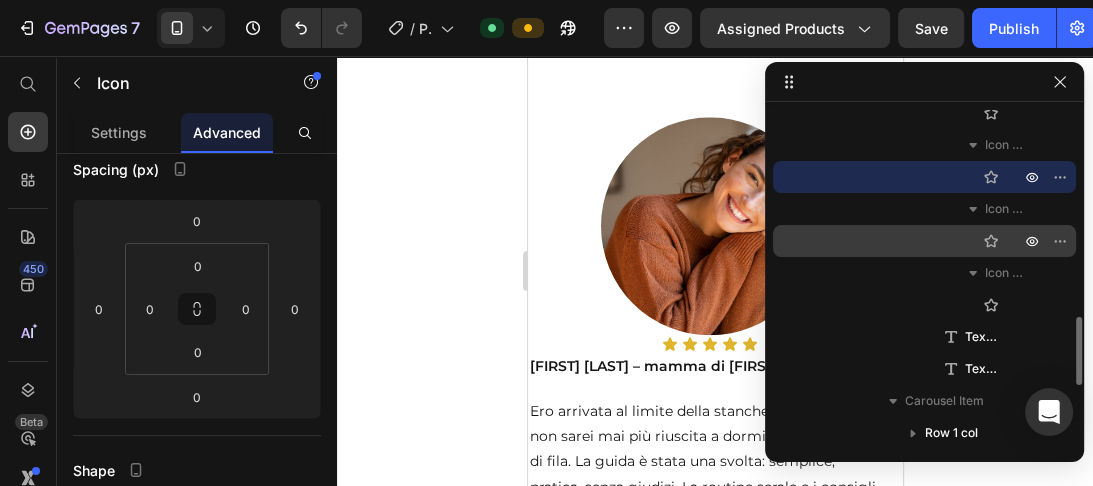 click on "Icon" at bounding box center (924, 241) 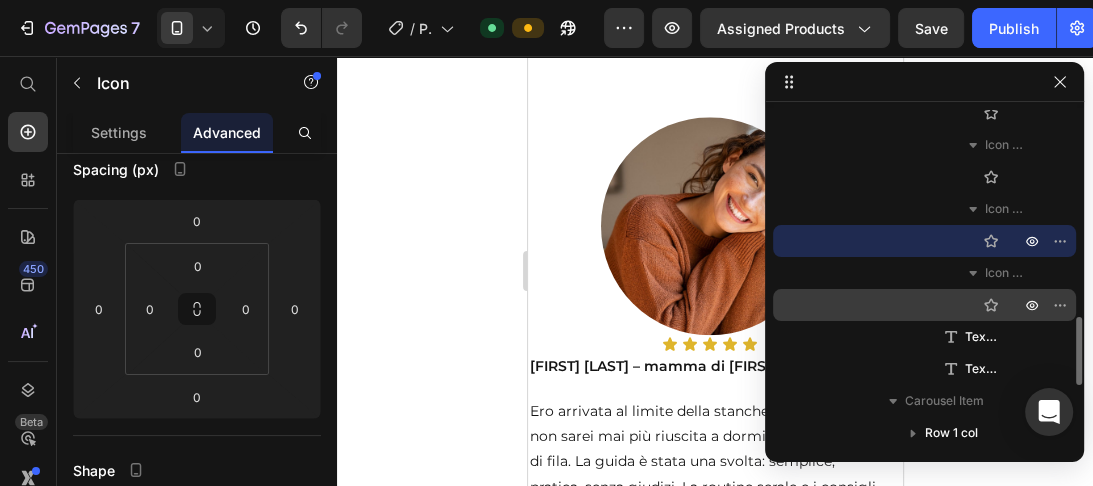 click 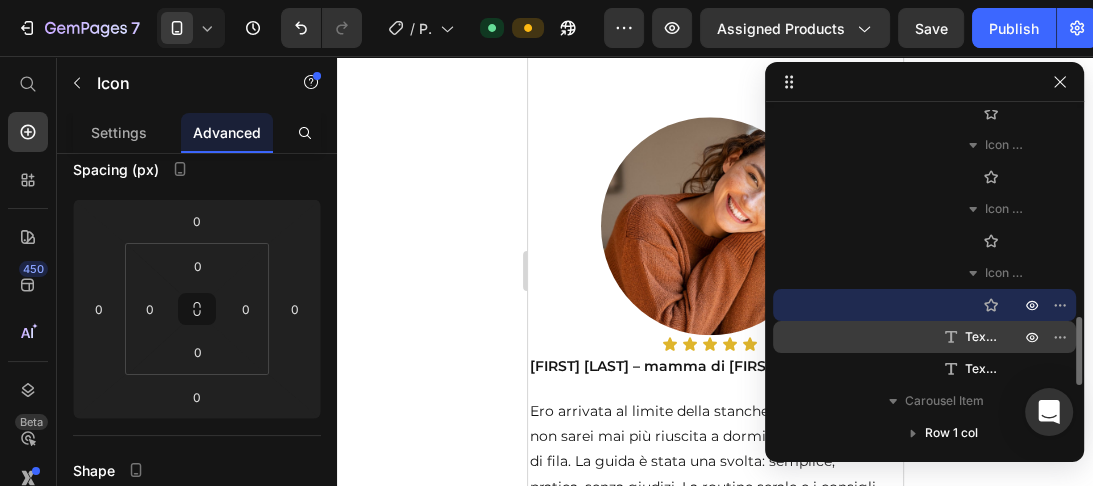 click on "Text Block" at bounding box center [982, 337] 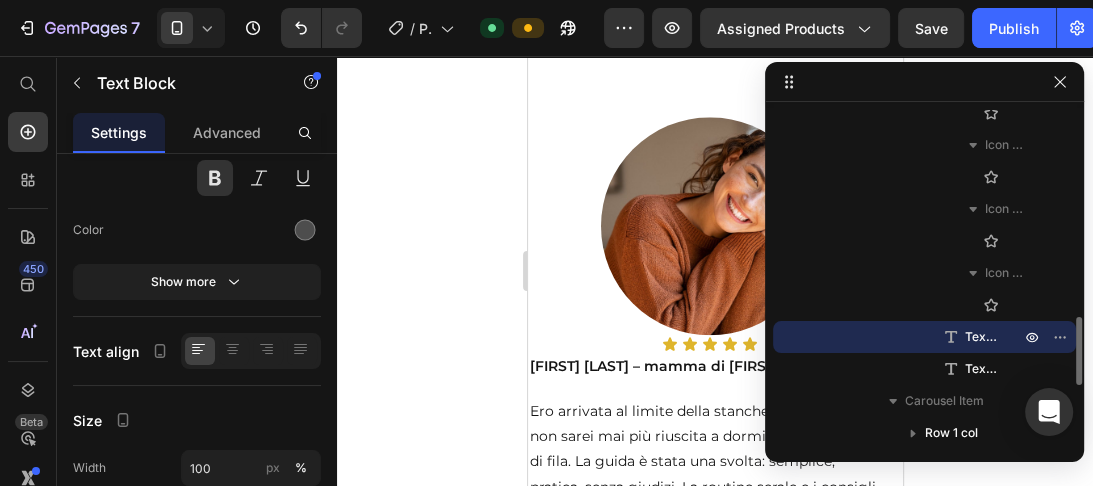 scroll, scrollTop: 0, scrollLeft: 0, axis: both 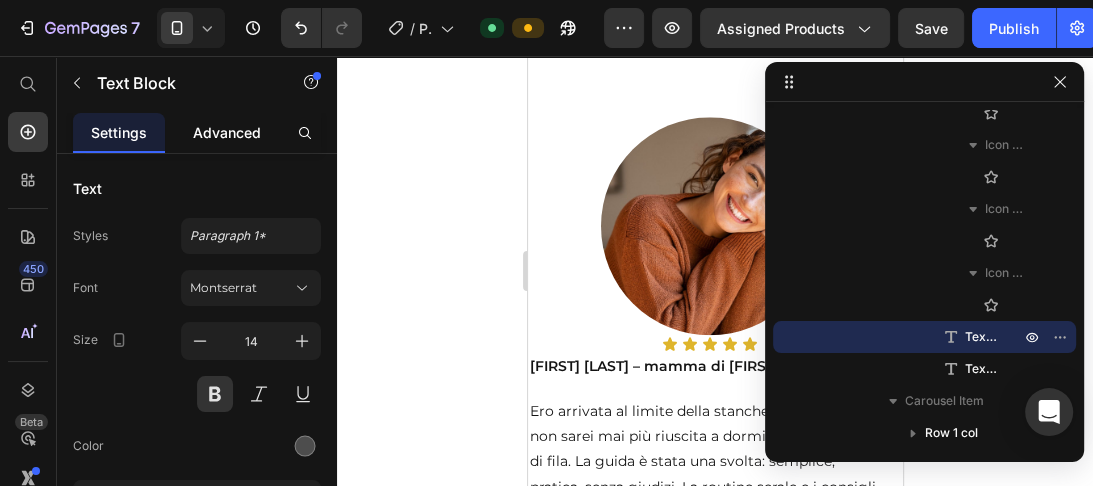 click on "Advanced" at bounding box center [227, 132] 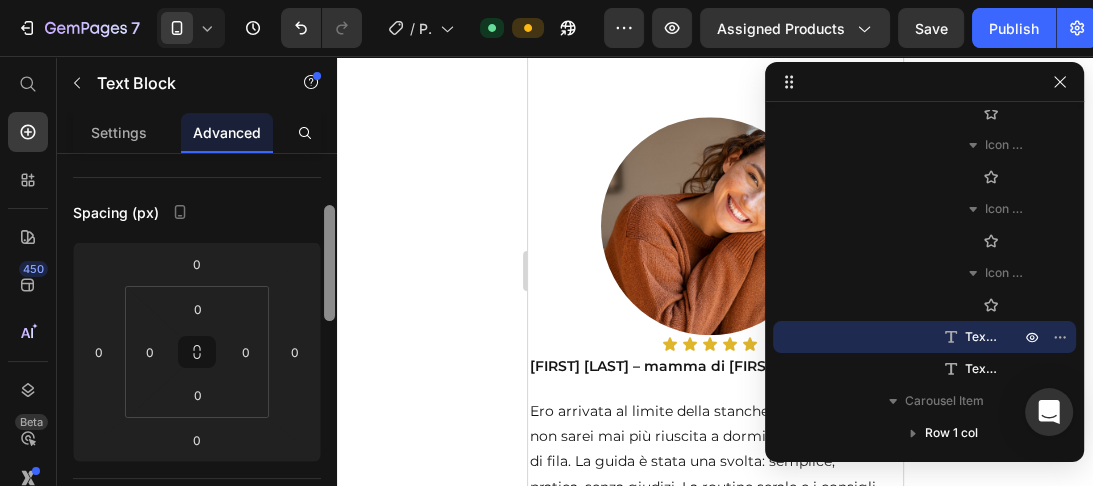 drag, startPoint x: 332, startPoint y: 171, endPoint x: 328, endPoint y: 225, distance: 54.147945 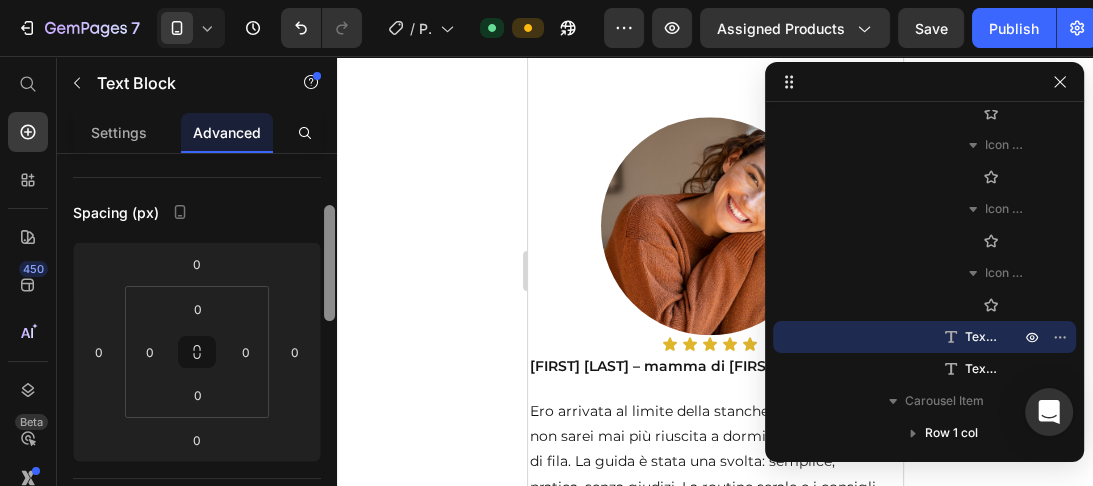 click at bounding box center [329, 263] 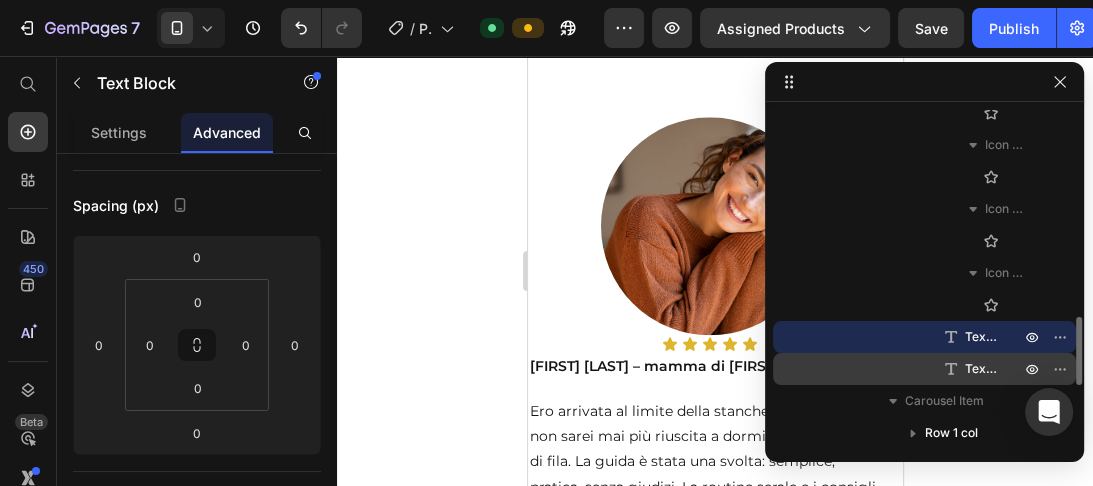 click on "Text Block" at bounding box center [924, 369] 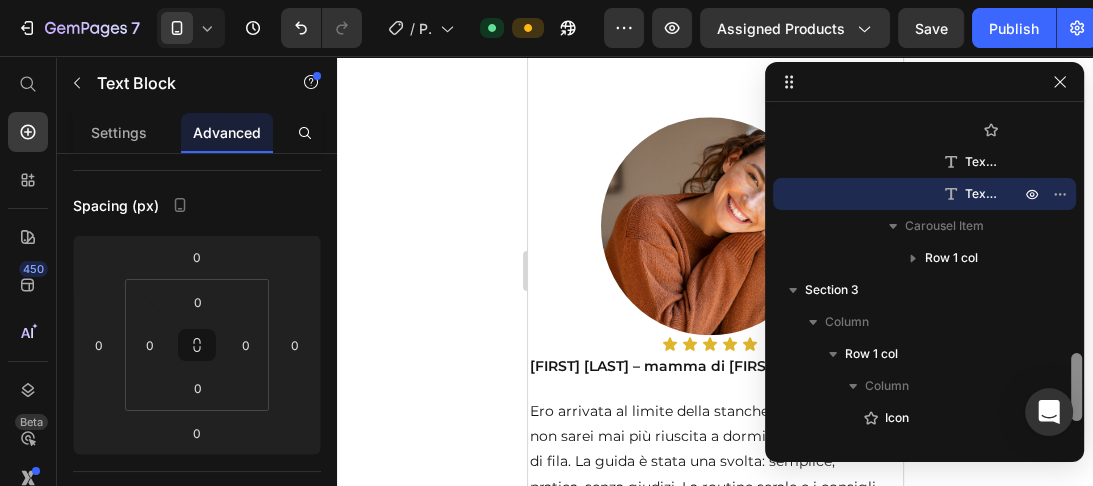 drag, startPoint x: 1076, startPoint y: 340, endPoint x: 1080, endPoint y: 377, distance: 37.215588 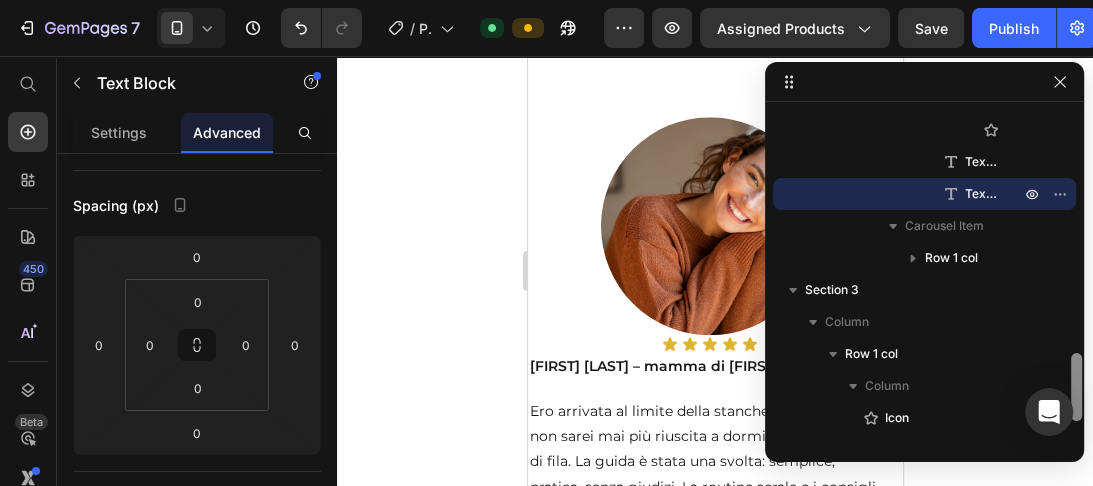 click on "Section 1 Column  Row 1 col Row 1 col Column  Image Row 1 col Column  Image Product Column  Row 2 cols Add to Cart Row 1 col Column  Row 1 col Section 2 Column  Row 1 col Column  Carousel Carousel Item Row 1 col Carousel Item Row 1 col Column  Image Icon List Icon List Item Icon Icon List Item Icon Icon List Item Icon Icon List Item Icon Icon List Item Icon Text Block Text Block Carousel Item Row 1 col Section 3 Column  Row 1 col Column  Icon Row 1 col Section 4 Section 5" 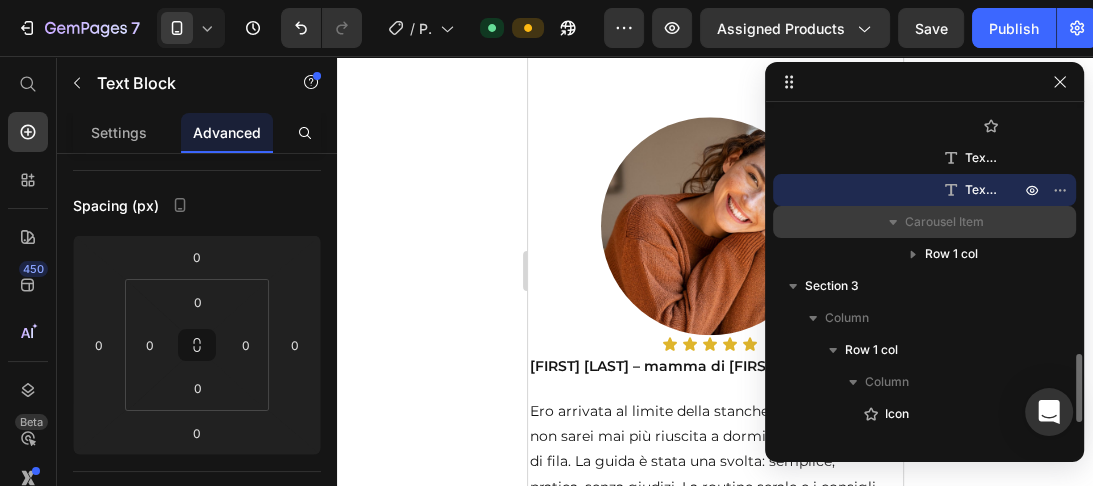 click on "Carousel Item" at bounding box center (944, 222) 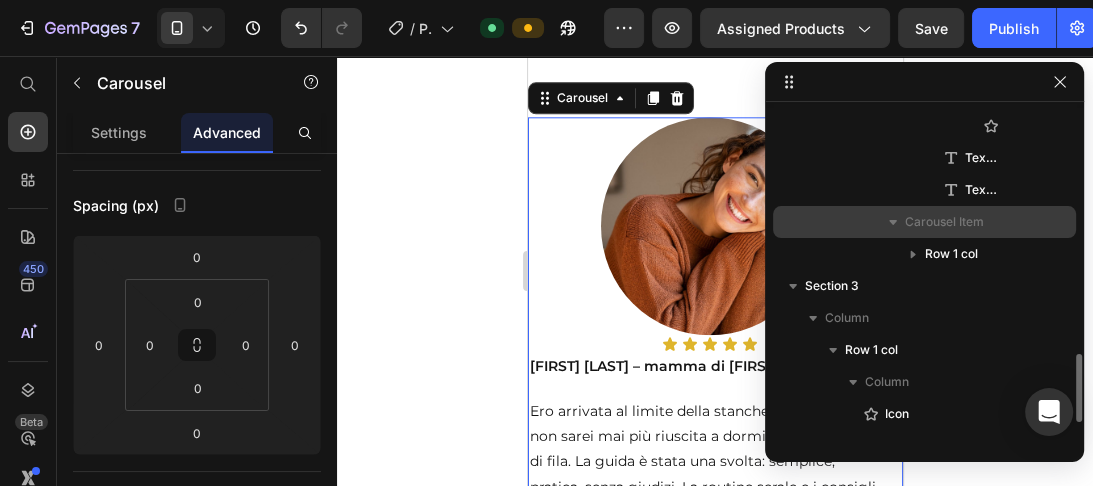 scroll, scrollTop: 0, scrollLeft: 0, axis: both 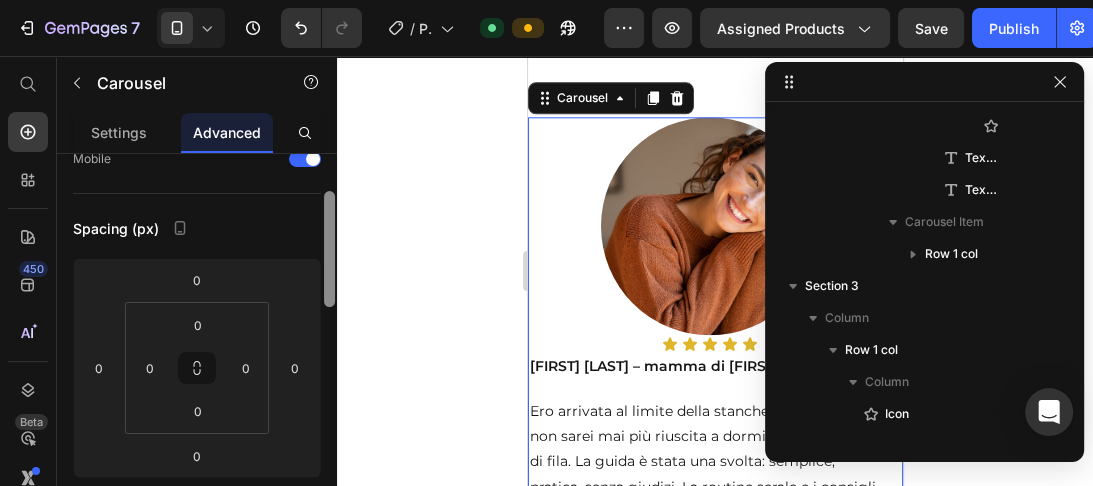 drag, startPoint x: 326, startPoint y: 185, endPoint x: 328, endPoint y: 236, distance: 51.0392 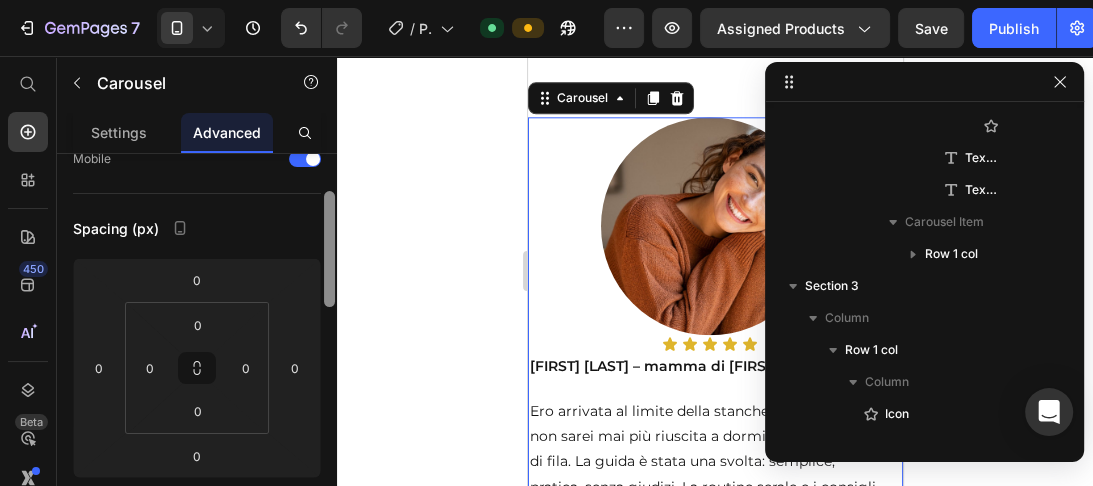 click at bounding box center [329, 249] 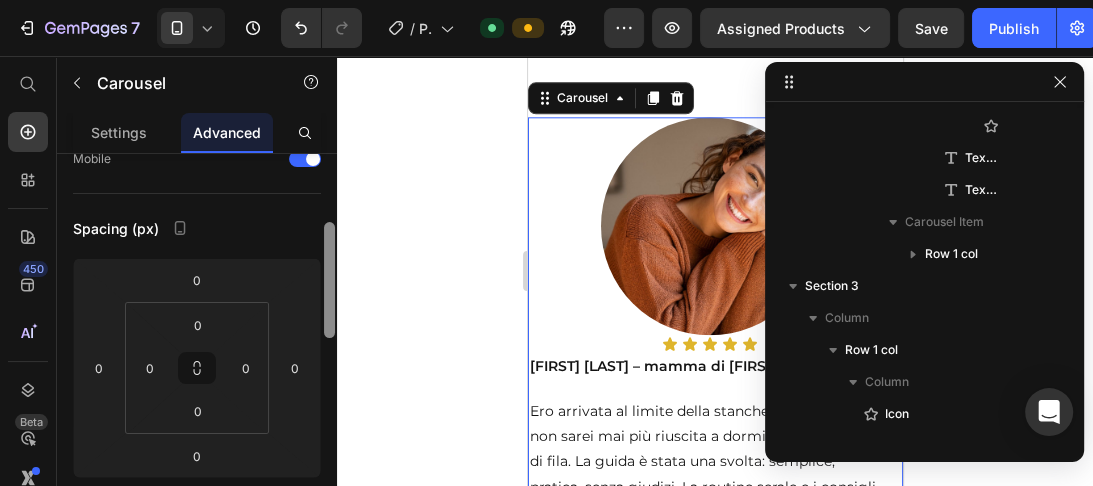 scroll, scrollTop: 174, scrollLeft: 0, axis: vertical 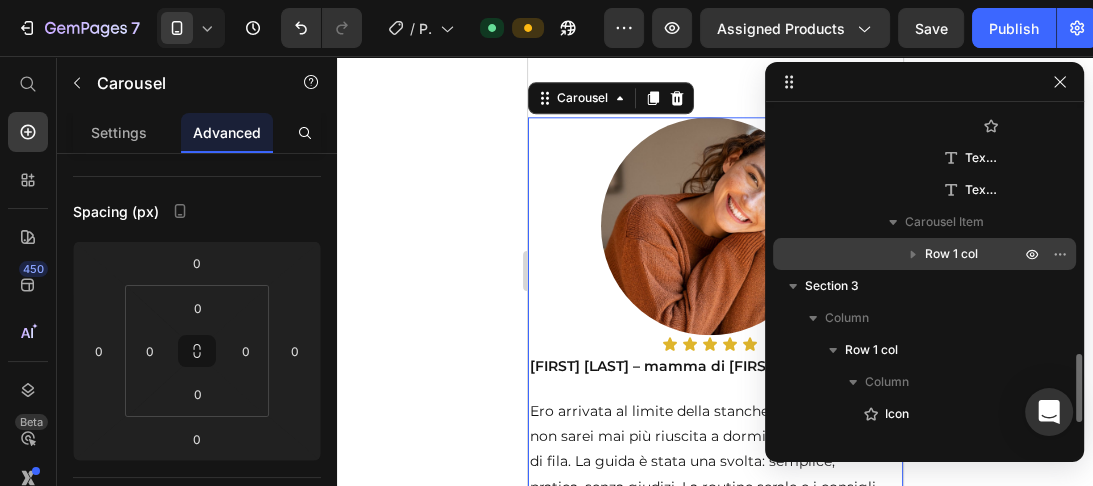 click 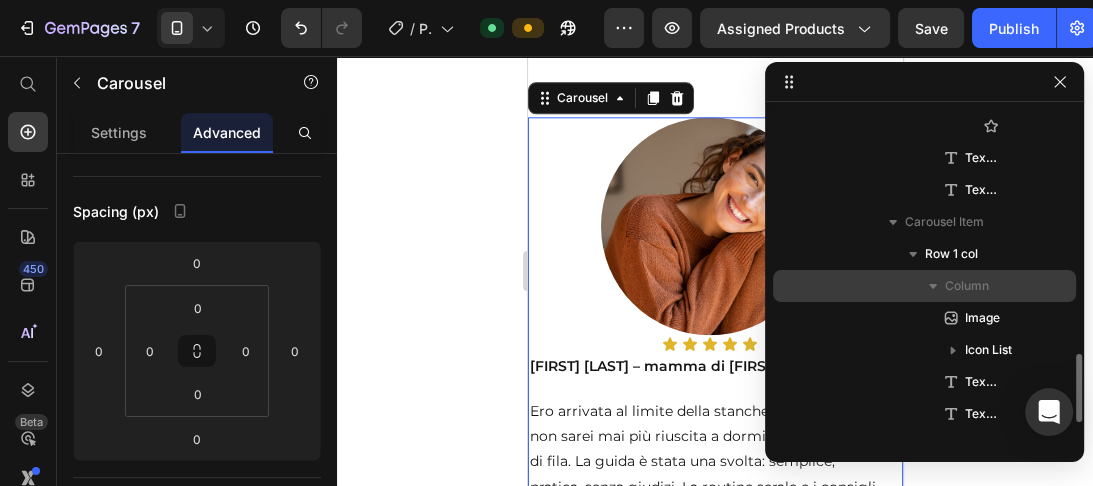 click on "Column" at bounding box center (924, 286) 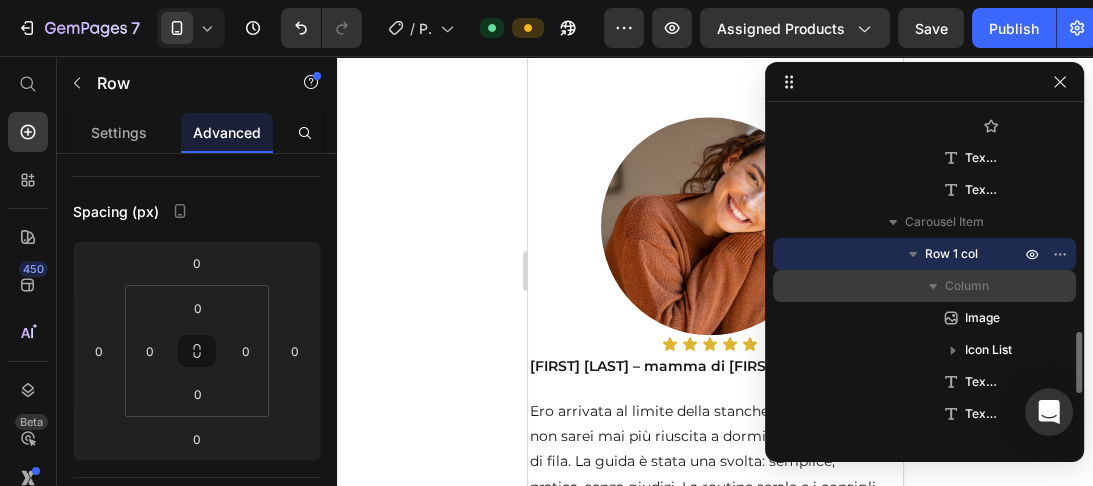 scroll, scrollTop: 0, scrollLeft: 0, axis: both 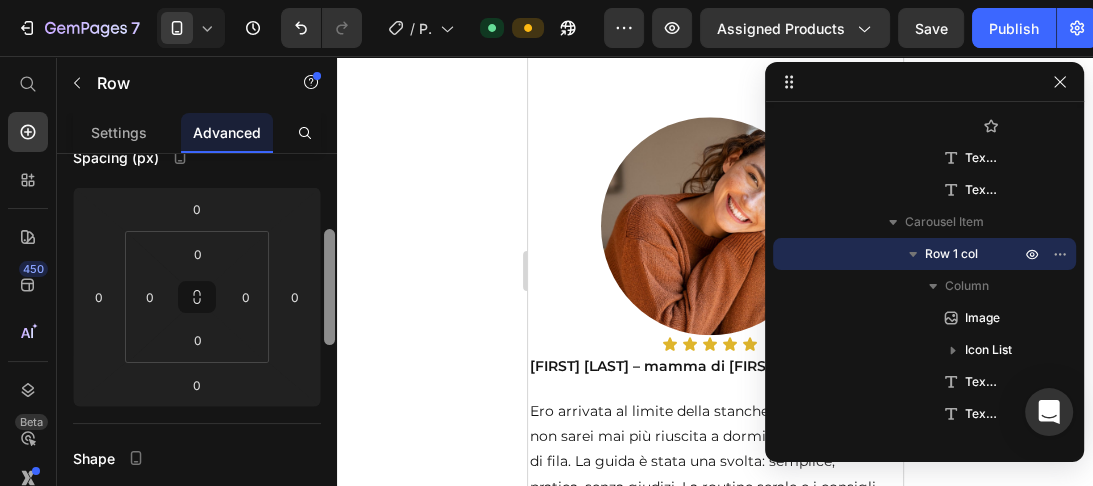 drag, startPoint x: 330, startPoint y: 178, endPoint x: 336, endPoint y: 248, distance: 70.256676 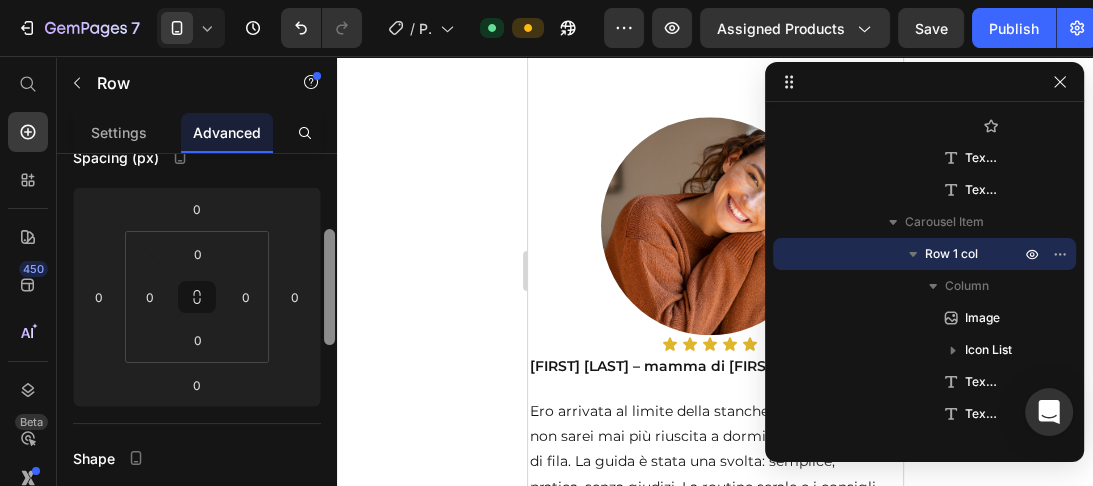 click at bounding box center [329, 354] 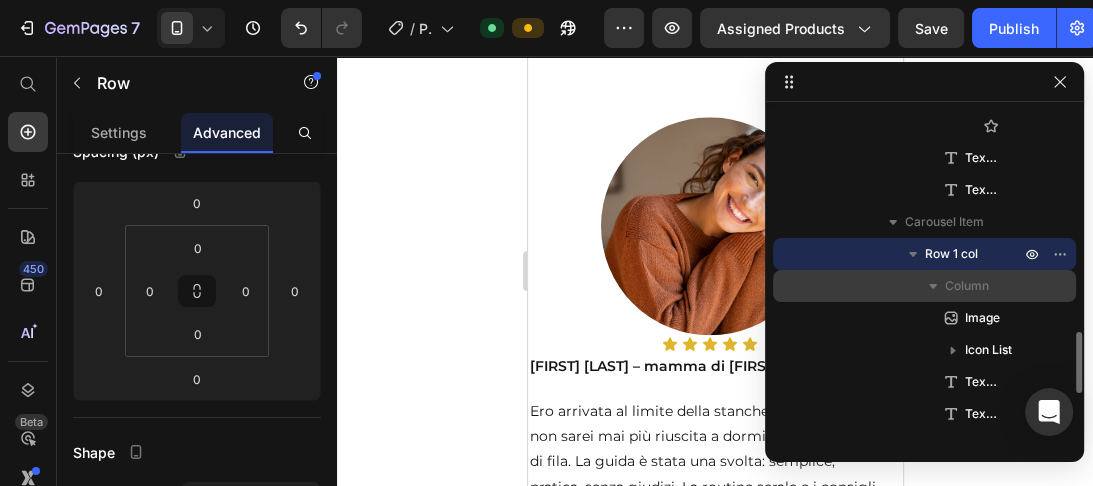 click on "Column" at bounding box center [967, 286] 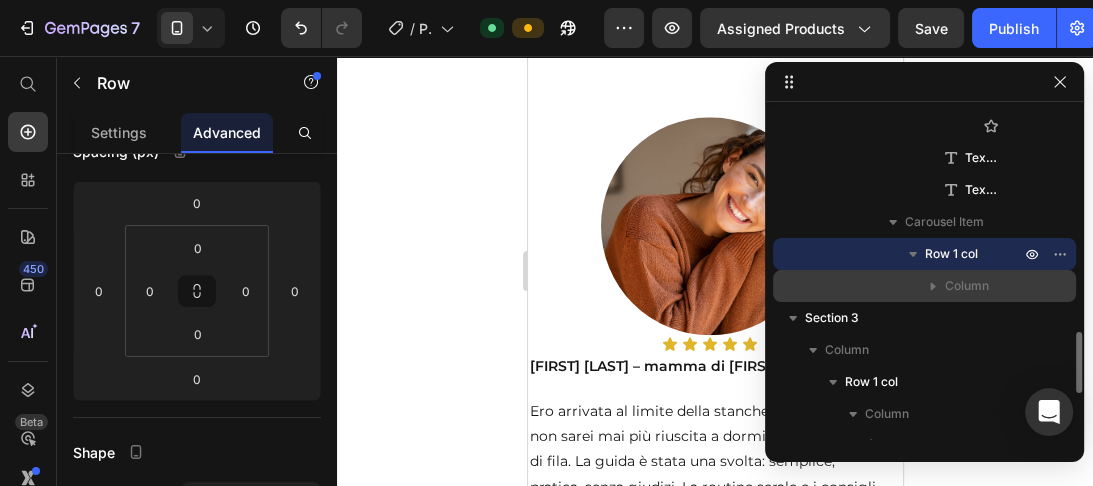 click on "Column" at bounding box center [924, 286] 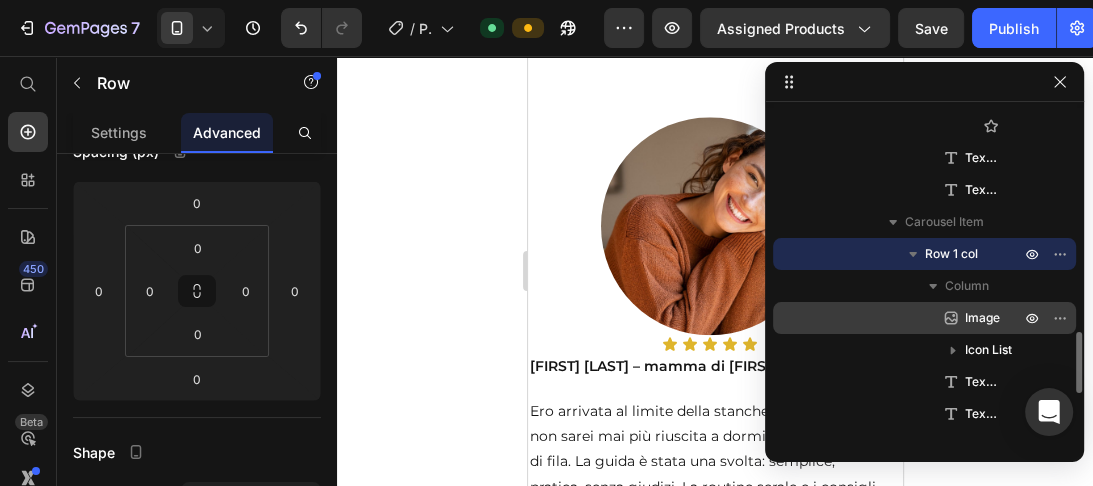 click on "Image" at bounding box center [982, 318] 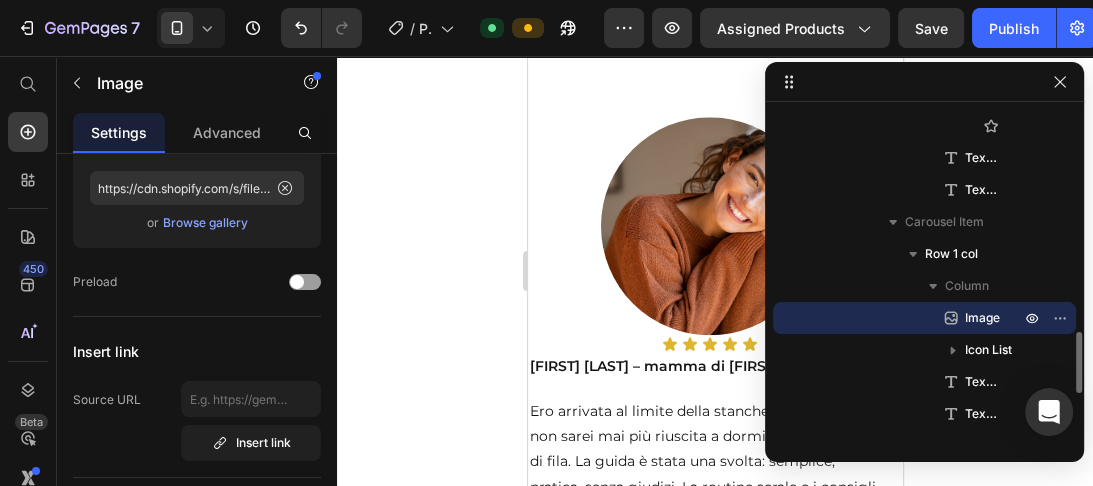 scroll, scrollTop: 0, scrollLeft: 0, axis: both 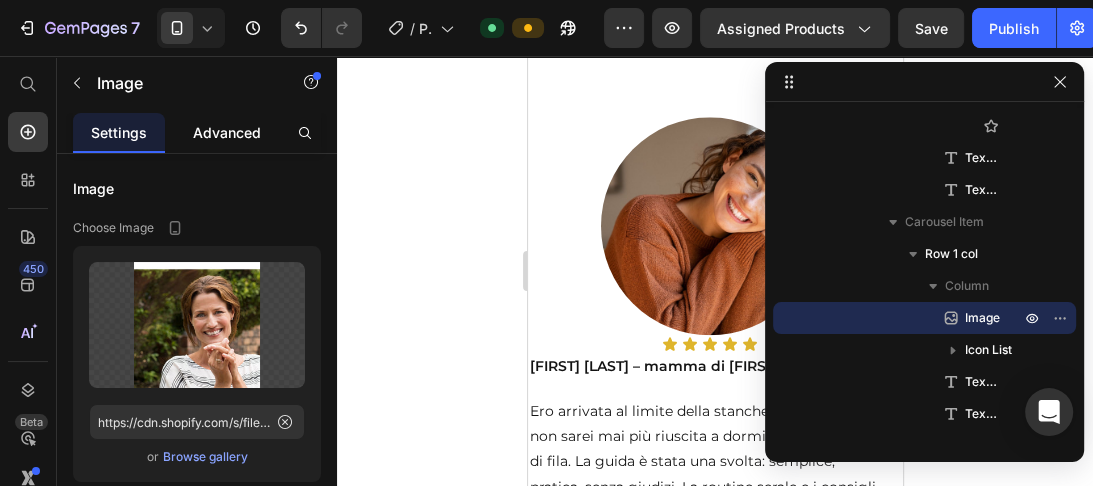click on "Advanced" at bounding box center [227, 132] 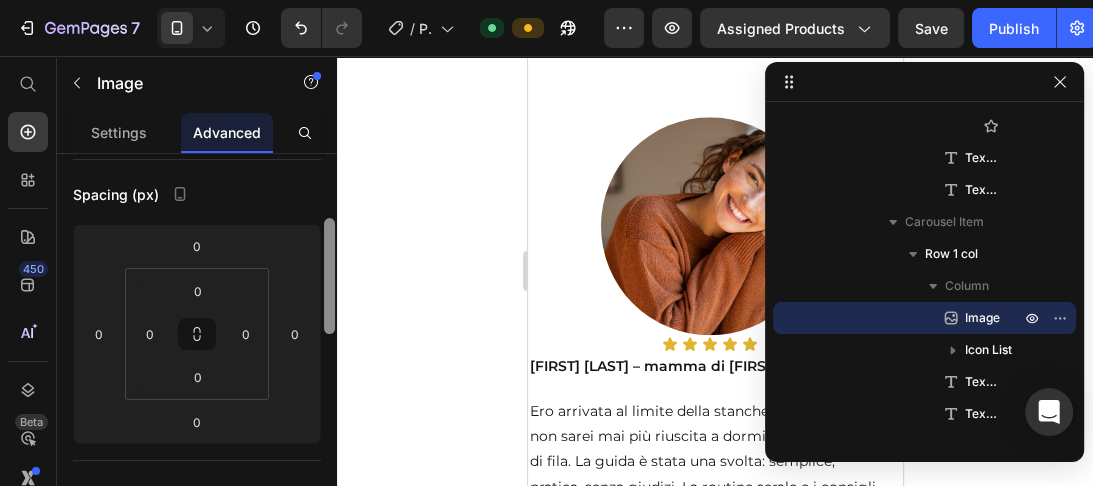 scroll, scrollTop: 197, scrollLeft: 0, axis: vertical 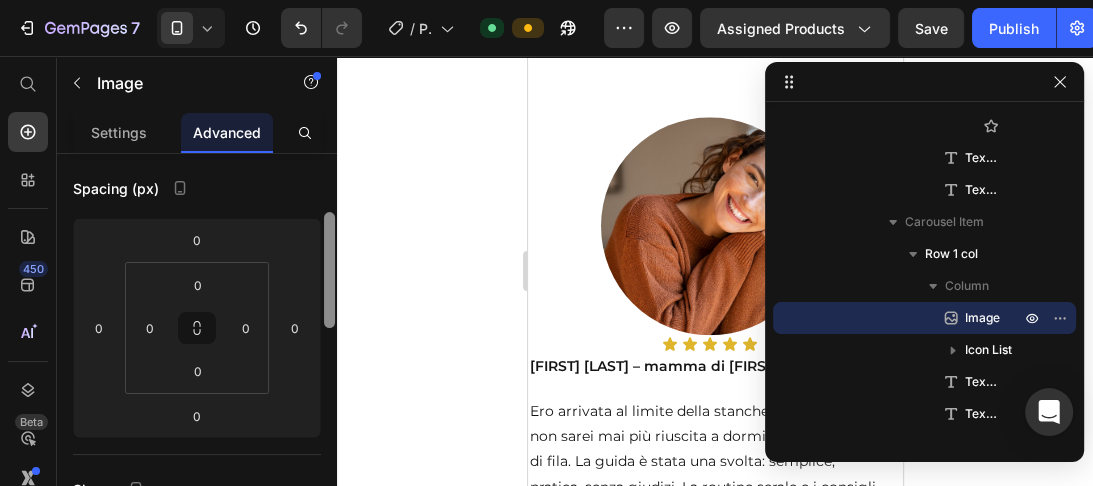 drag, startPoint x: 332, startPoint y: 180, endPoint x: 328, endPoint y: 239, distance: 59.135437 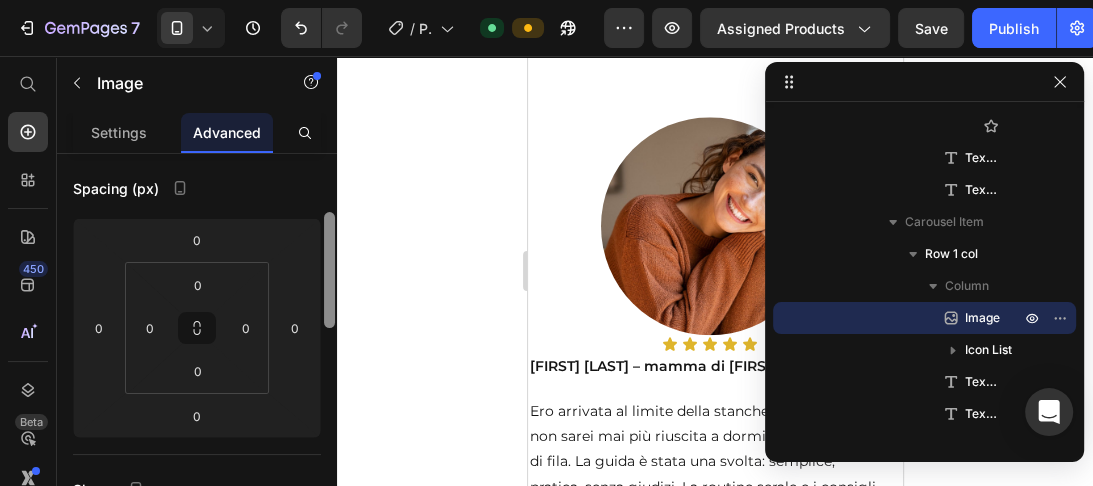 click at bounding box center [329, 270] 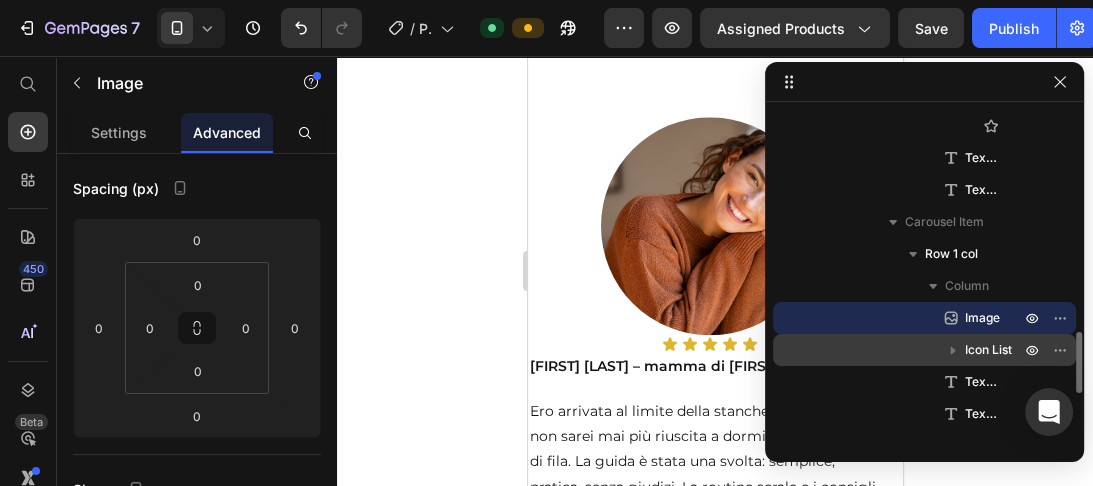 click on "Icon List" at bounding box center [988, 350] 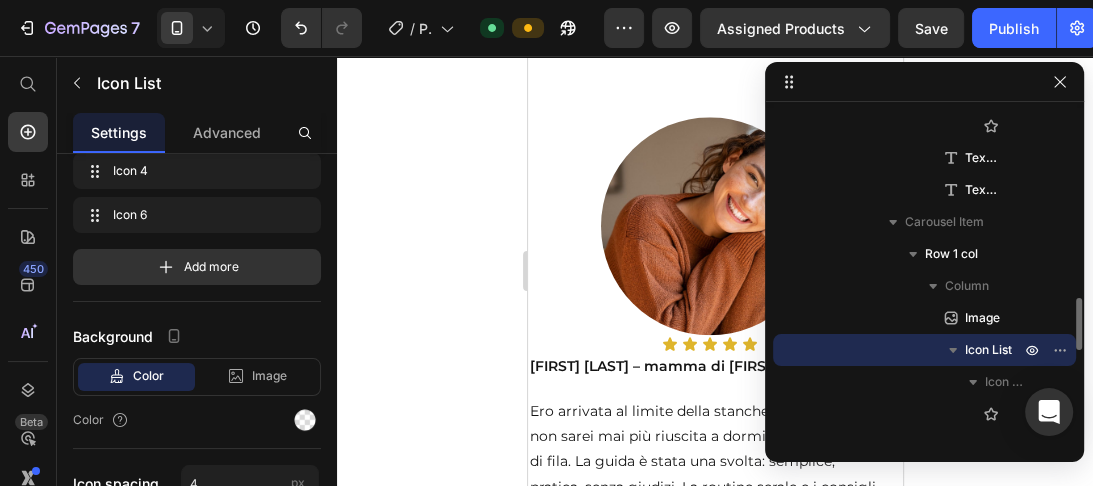 scroll, scrollTop: 0, scrollLeft: 0, axis: both 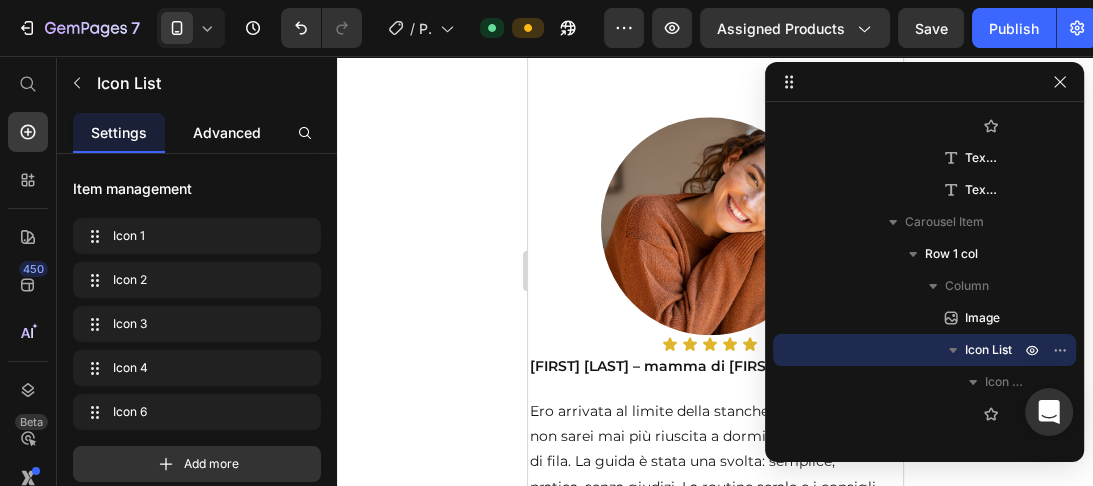 click on "Advanced" at bounding box center (227, 132) 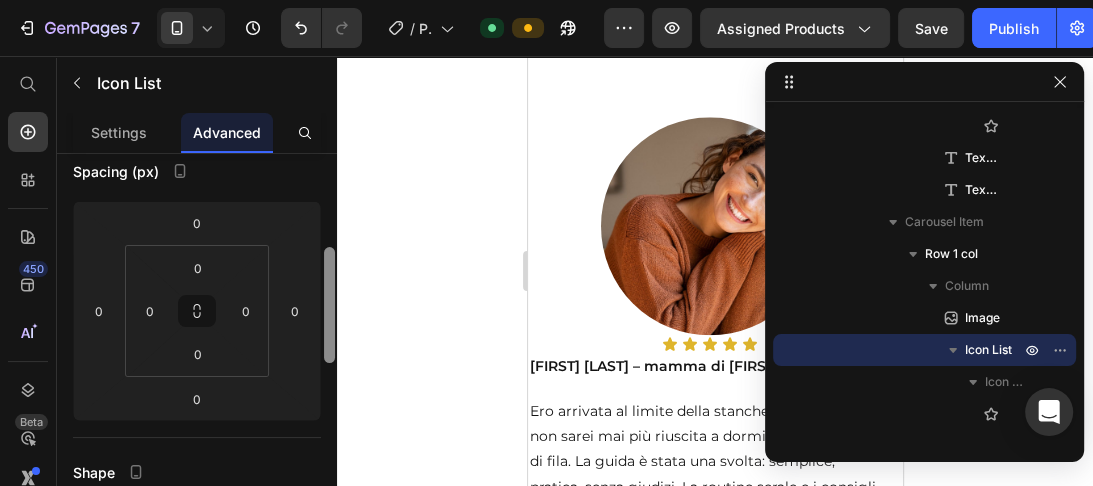 scroll, scrollTop: 251, scrollLeft: 0, axis: vertical 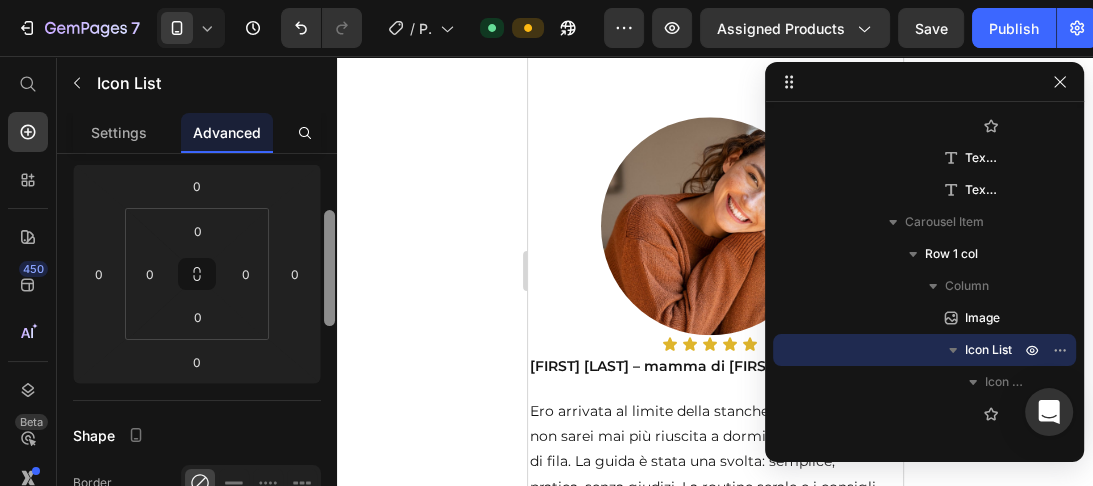 drag, startPoint x: 328, startPoint y: 180, endPoint x: 326, endPoint y: 255, distance: 75.026665 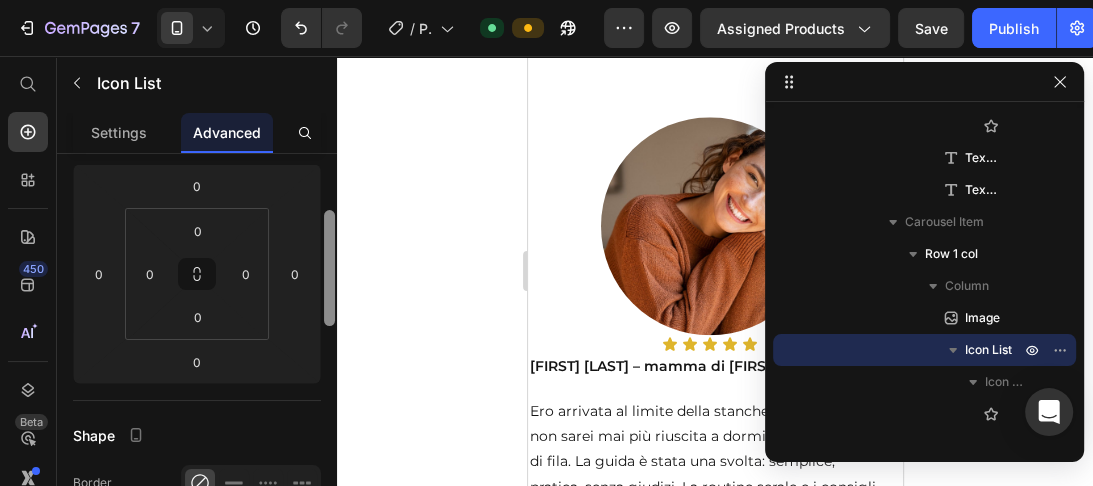 click at bounding box center [329, 268] 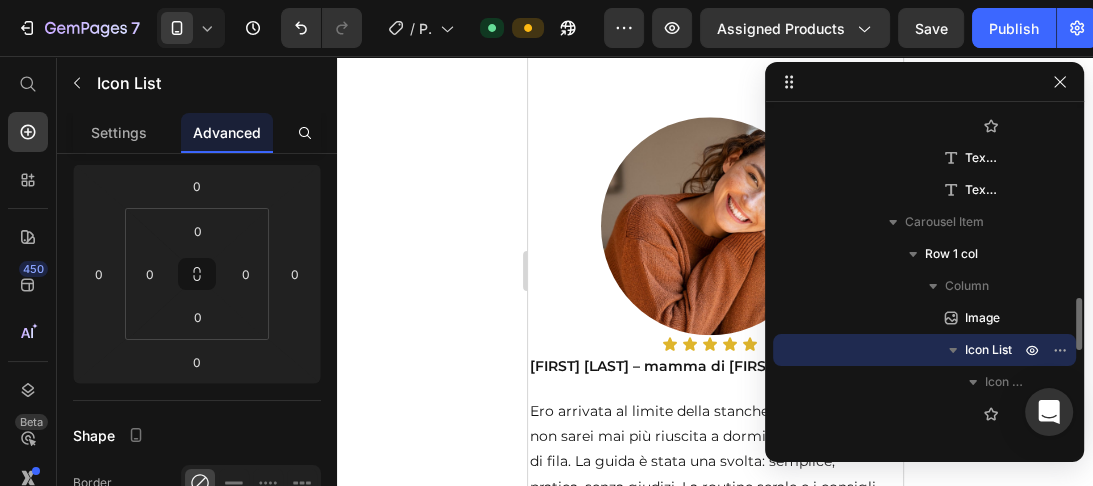 click 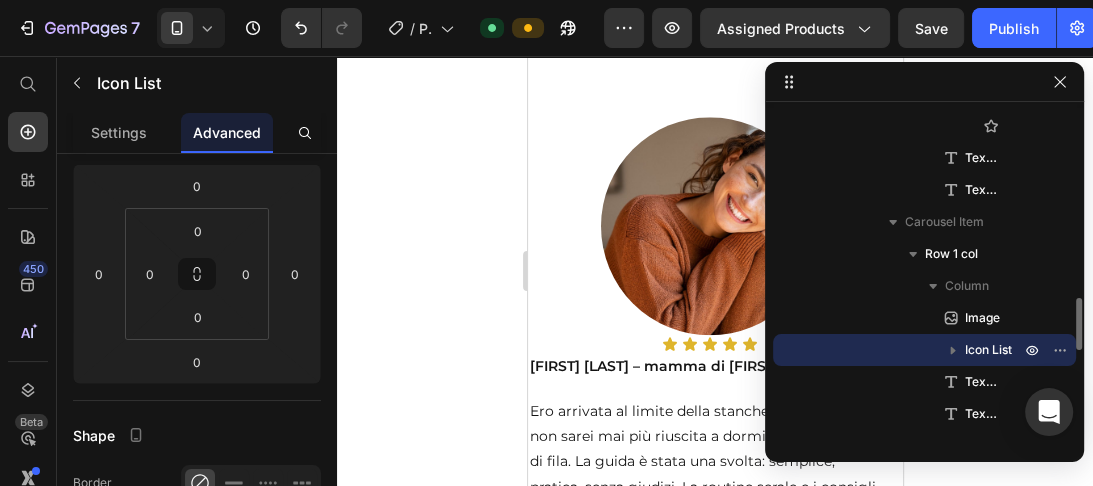 click 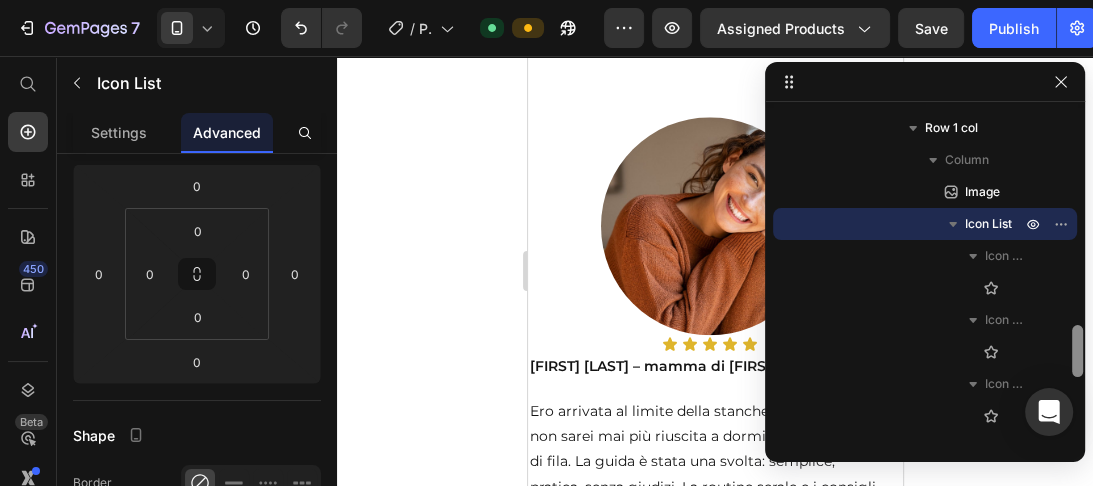 scroll, scrollTop: 1316, scrollLeft: 0, axis: vertical 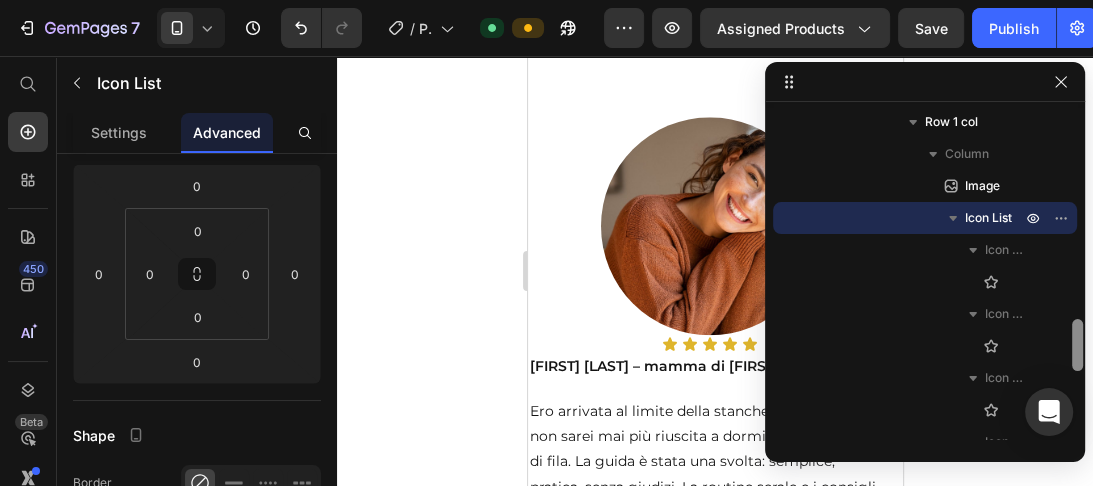 drag, startPoint x: 1076, startPoint y: 329, endPoint x: 1076, endPoint y: 350, distance: 21 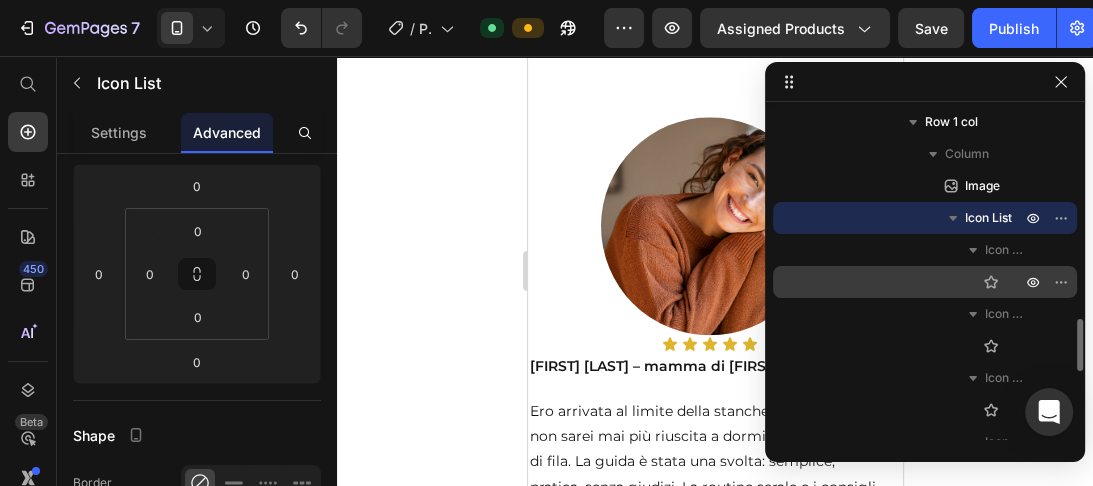 click 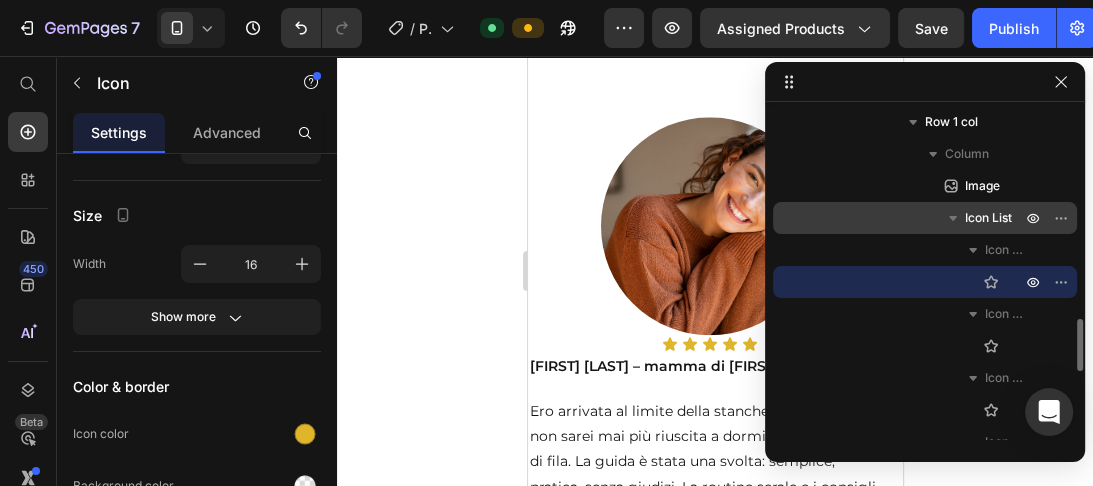 scroll, scrollTop: 0, scrollLeft: 0, axis: both 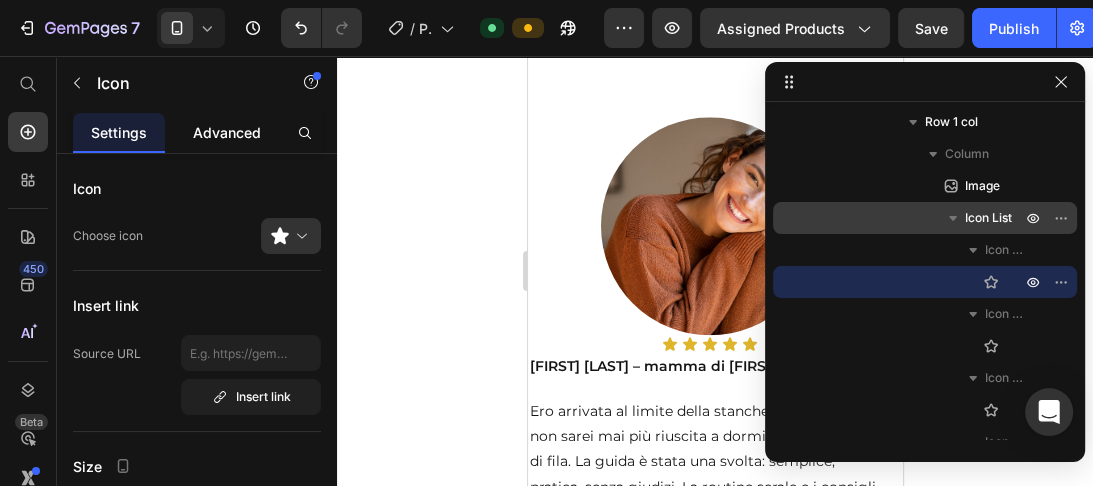 click on "Advanced" at bounding box center (227, 132) 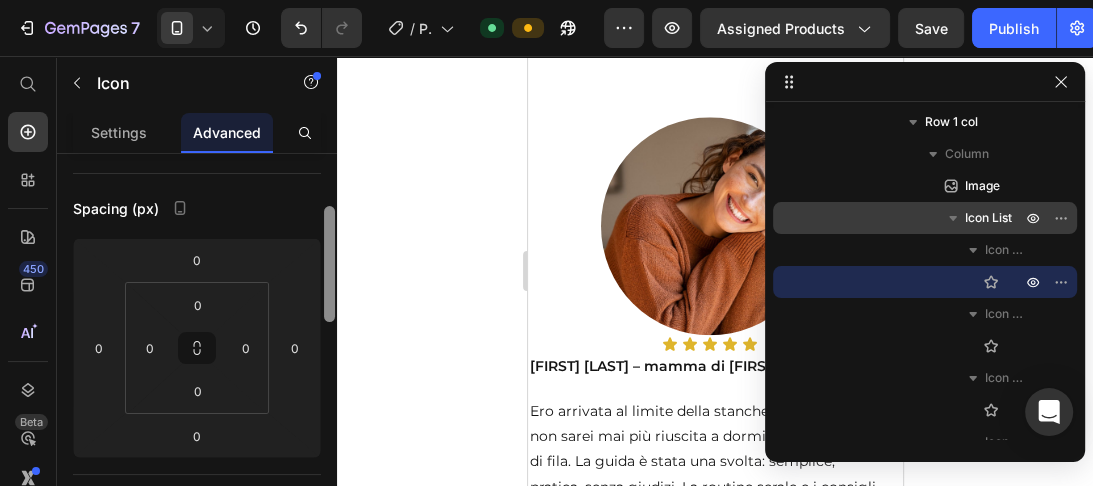 drag, startPoint x: 328, startPoint y: 179, endPoint x: 325, endPoint y: 239, distance: 60.074955 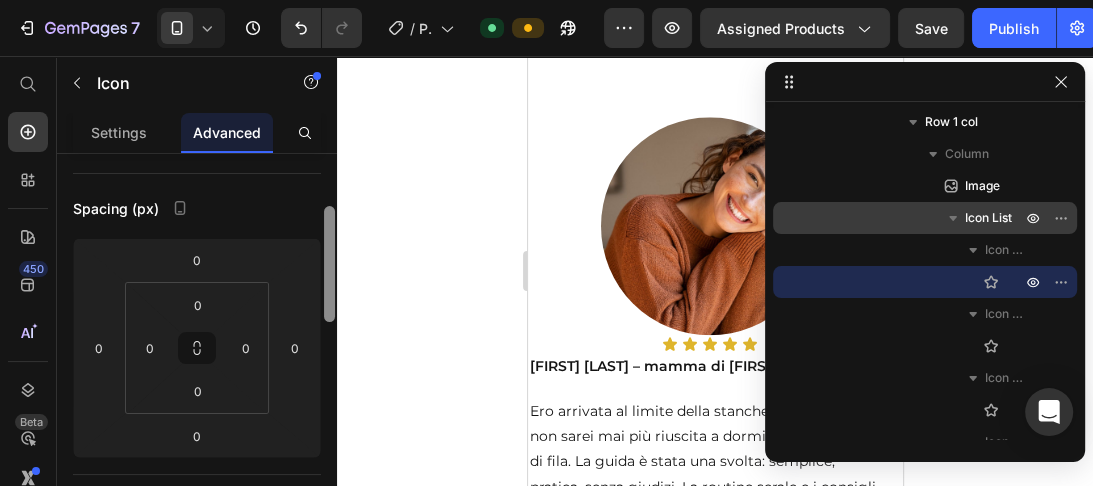 click at bounding box center [329, 264] 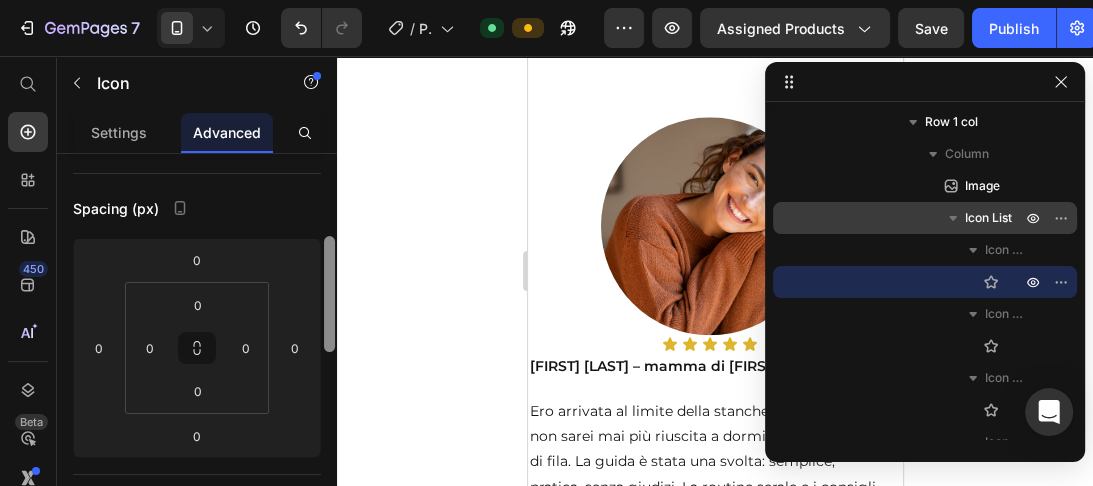 scroll, scrollTop: 200, scrollLeft: 0, axis: vertical 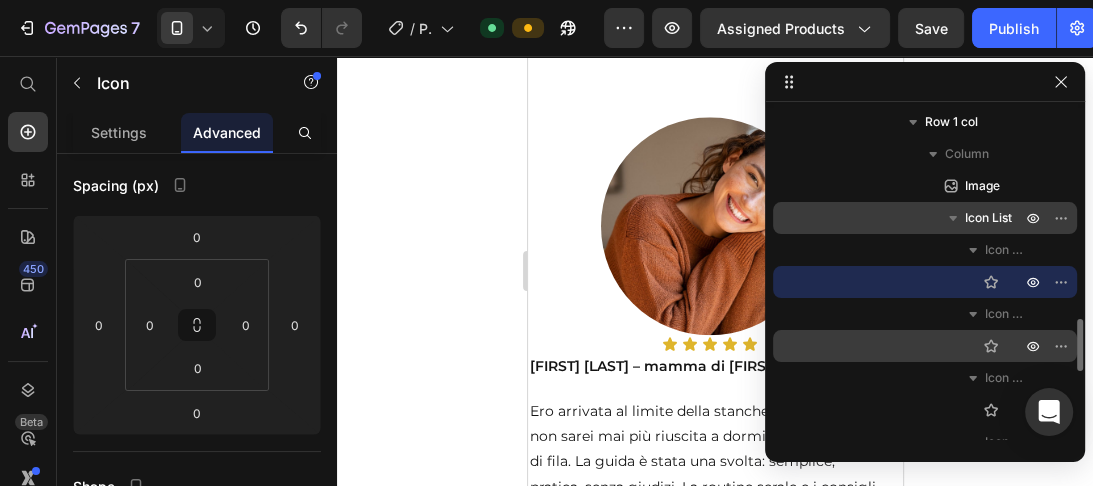 click on "Icon" at bounding box center [925, 346] 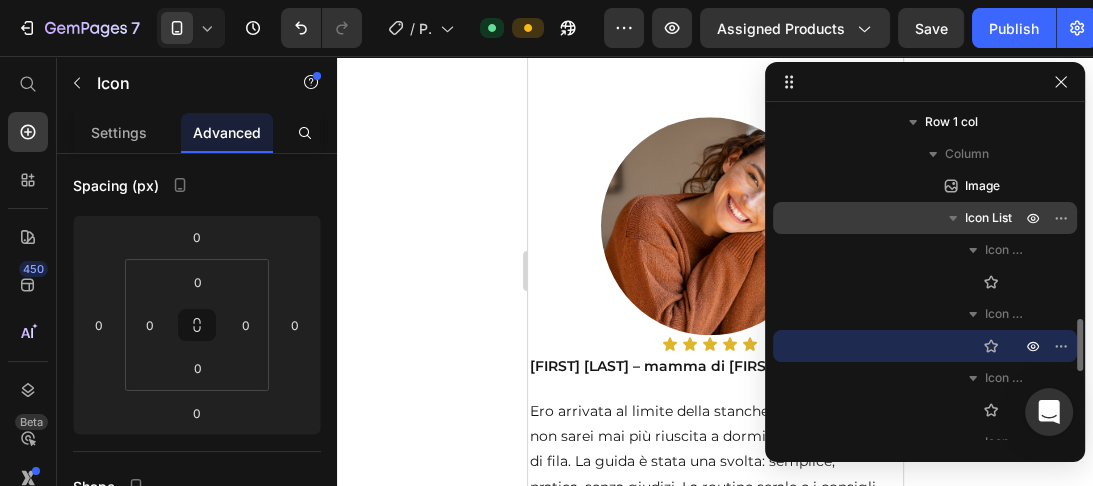 scroll, scrollTop: 200, scrollLeft: 0, axis: vertical 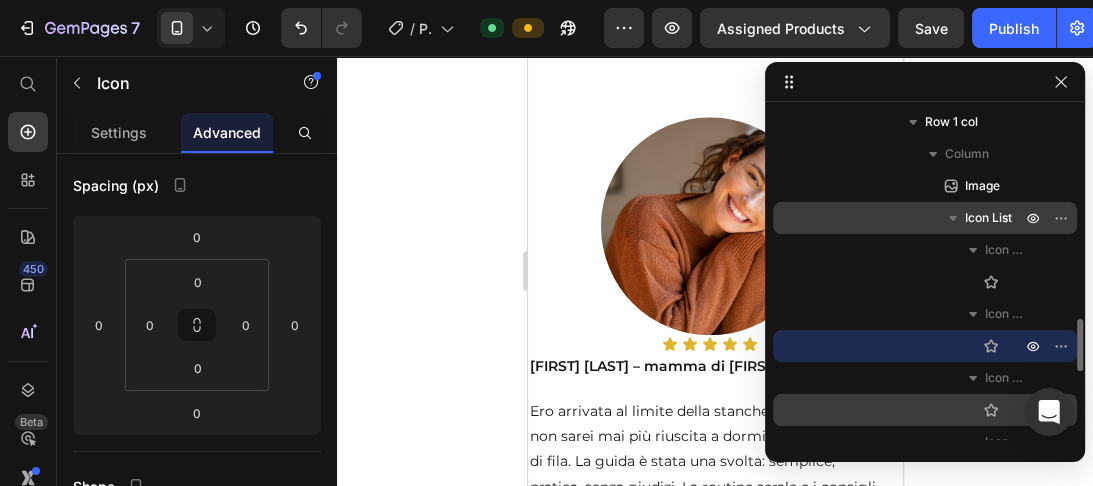 click on "Icon" at bounding box center (925, 410) 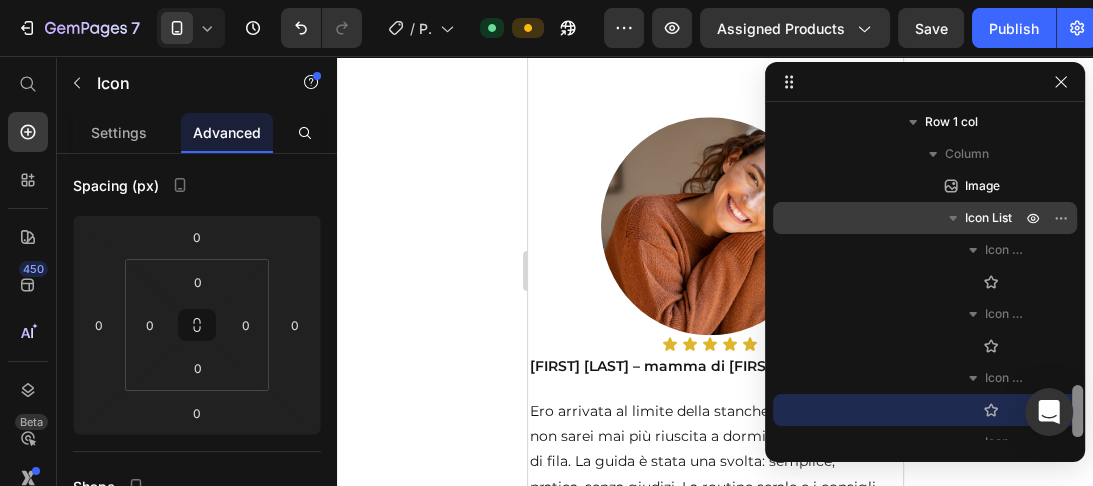 scroll, scrollTop: 1386, scrollLeft: 0, axis: vertical 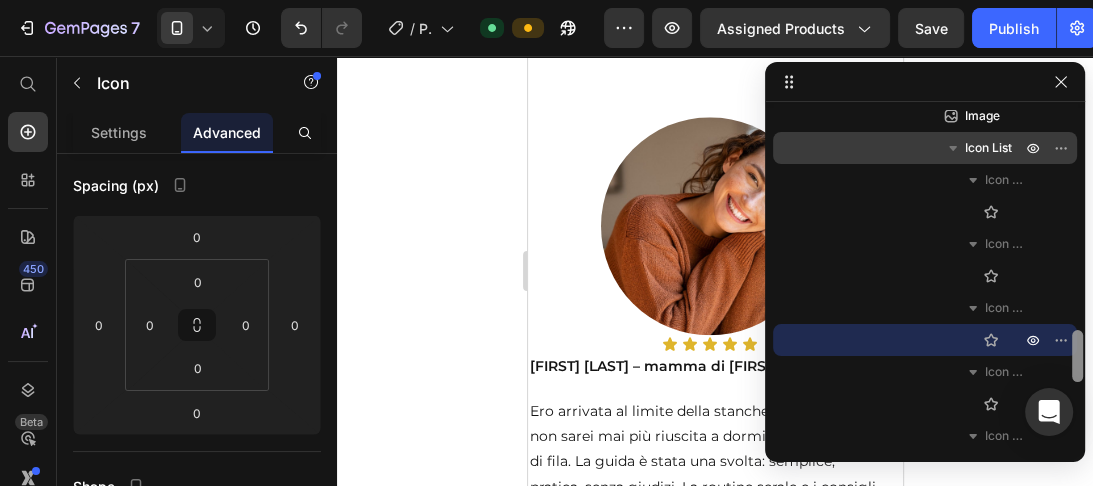 drag, startPoint x: 1076, startPoint y: 353, endPoint x: 1079, endPoint y: 364, distance: 11.401754 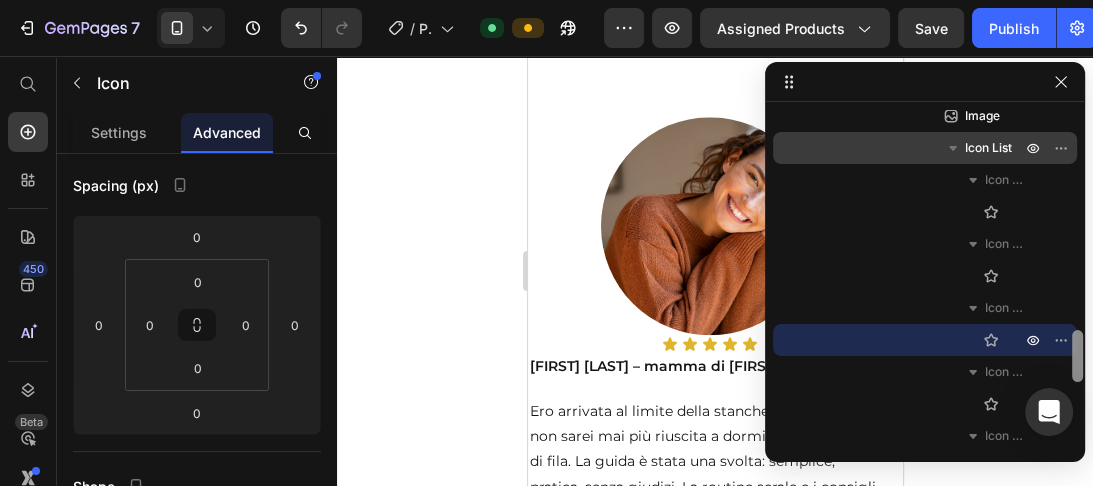 click on "Section 1 Column  Row 1 col Row 1 col Column  Image Row 1 col Column  Image Product Column  Row 2 cols Add to Cart Row 1 col Column  Row 1 col Section 2 Column  Row 1 col Column  Carousel Carousel Item Row 1 col Carousel Item Row 1 col Column  Image Icon List Icon List Item Icon Icon List Item Icon Icon List Item Icon Icon List Item Icon Icon List Item Icon Text Block Text Block Carousel Item Row 1 col Column  Image Icon List Icon List Item Icon Icon List Item Icon Icon List Item Icon Icon List Item Icon Icon List Item Icon Text Block Text Block Section 3 Column  Row 1 col Column  Icon Row 1 col Section 4 Section 5" 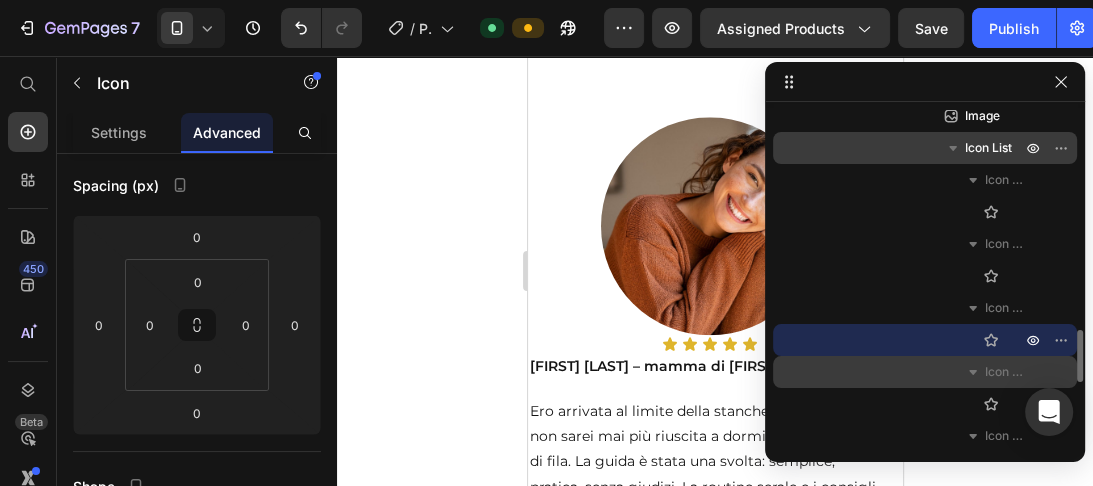 click on "Icon List Item" at bounding box center (925, 372) 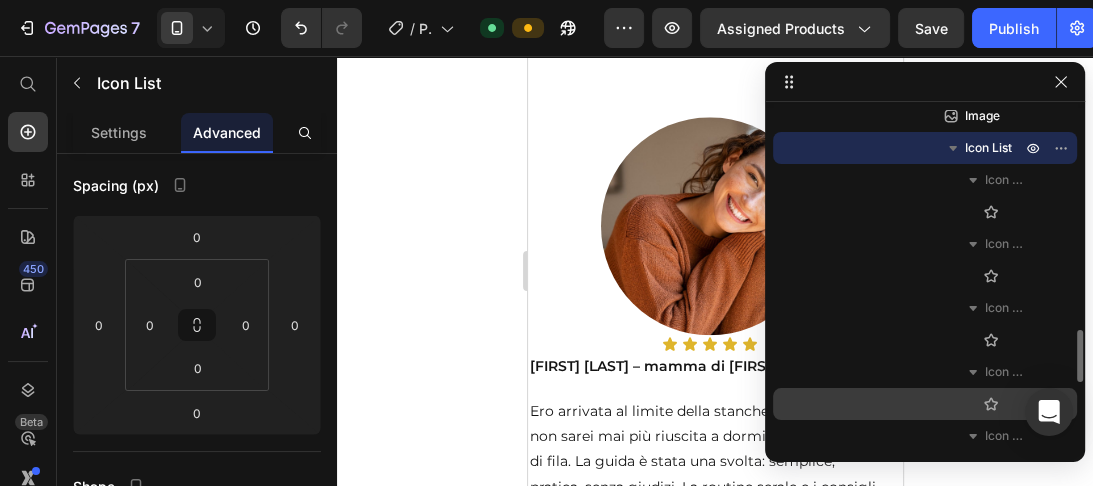 scroll, scrollTop: 0, scrollLeft: 0, axis: both 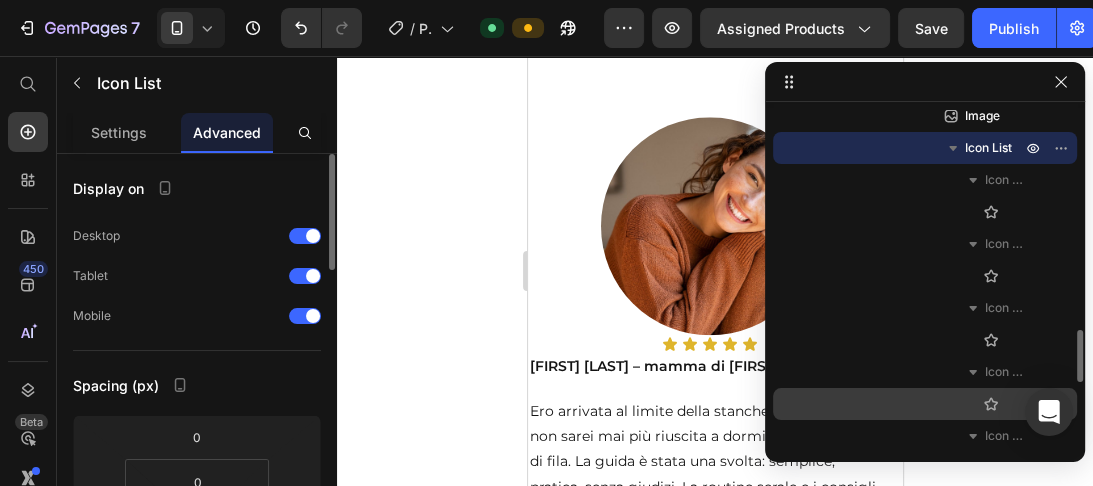 click 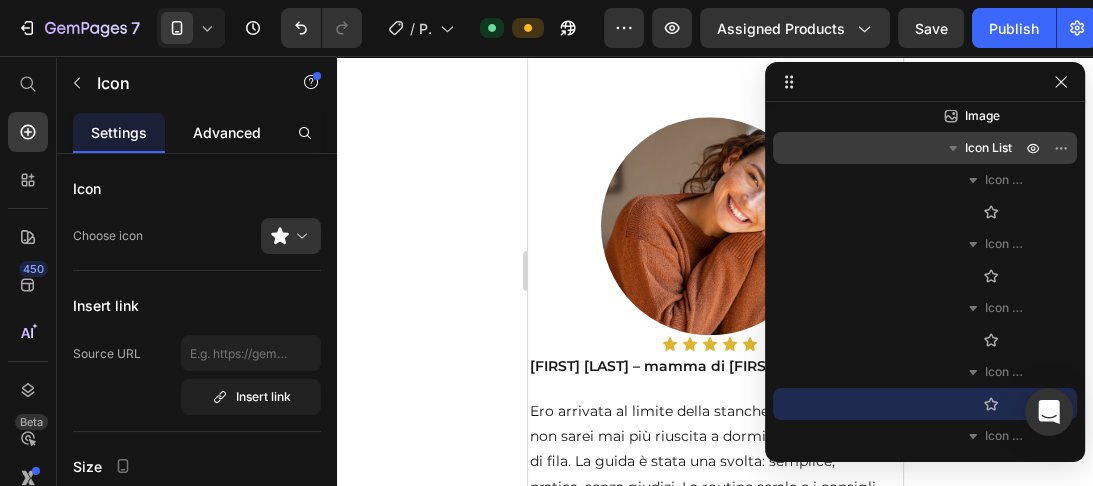 click on "Advanced" at bounding box center (227, 132) 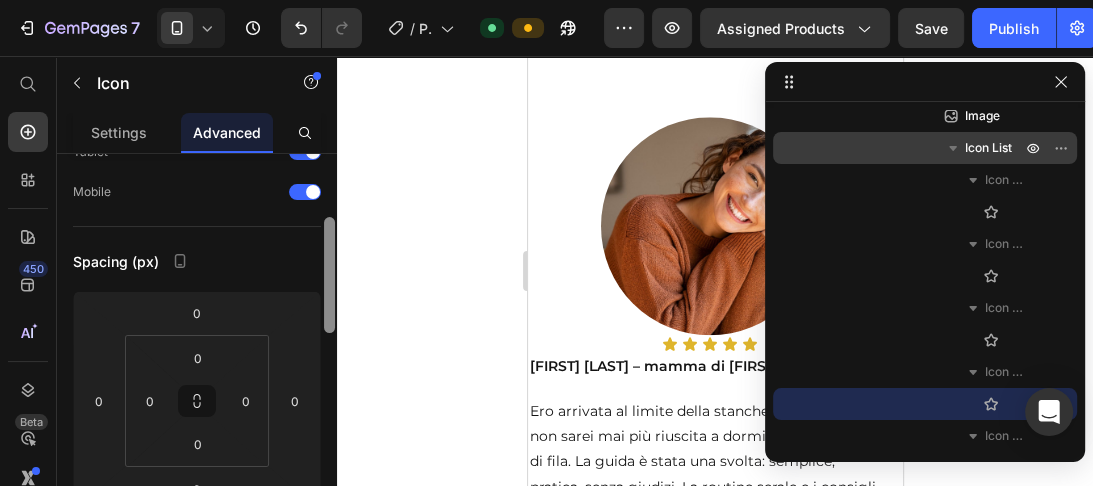 scroll, scrollTop: 144, scrollLeft: 0, axis: vertical 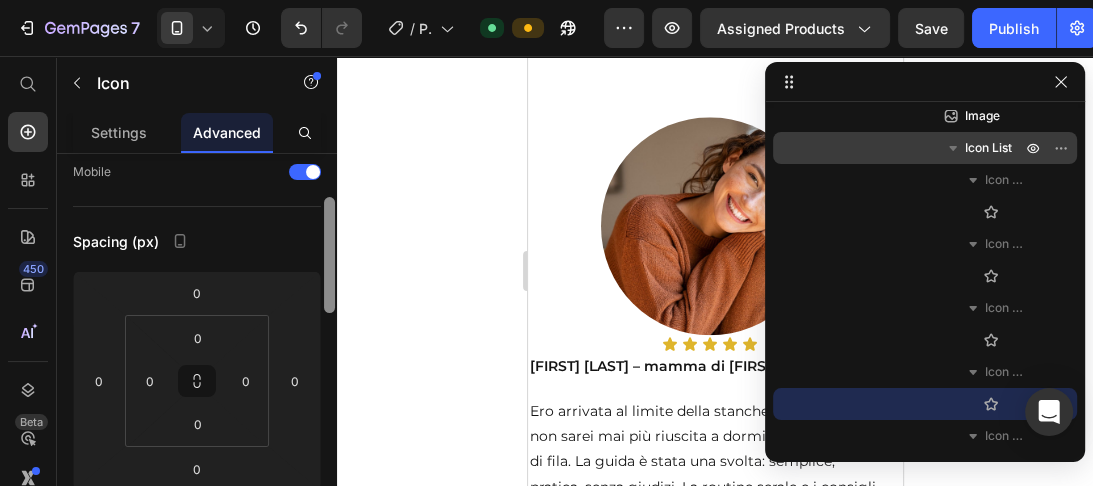 drag, startPoint x: 327, startPoint y: 180, endPoint x: 328, endPoint y: 223, distance: 43.011627 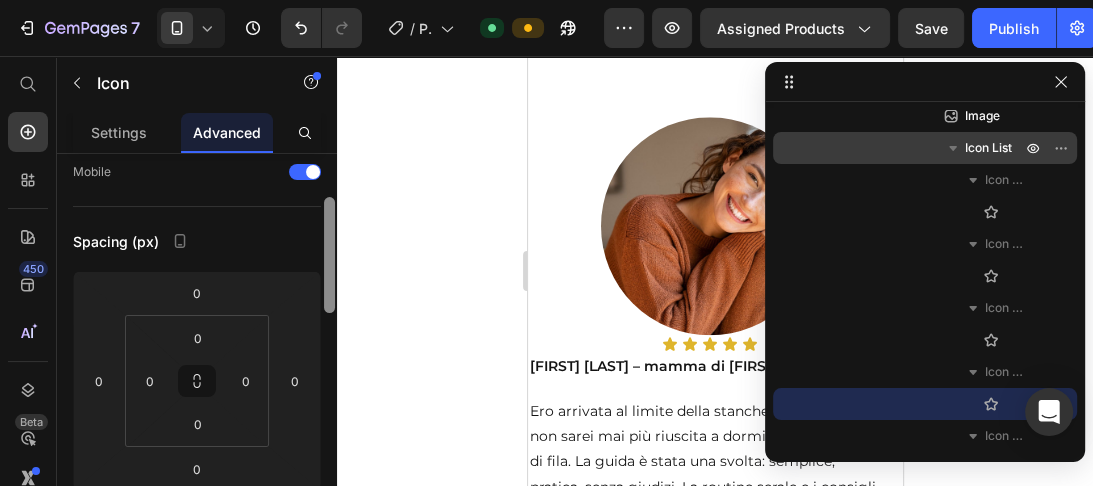click at bounding box center [329, 255] 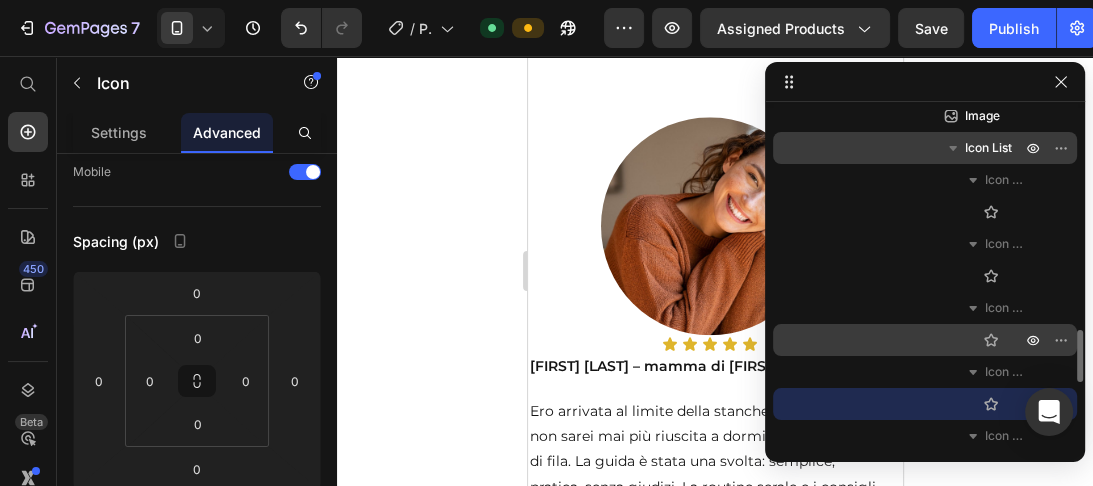 click on "Icon" at bounding box center (925, 340) 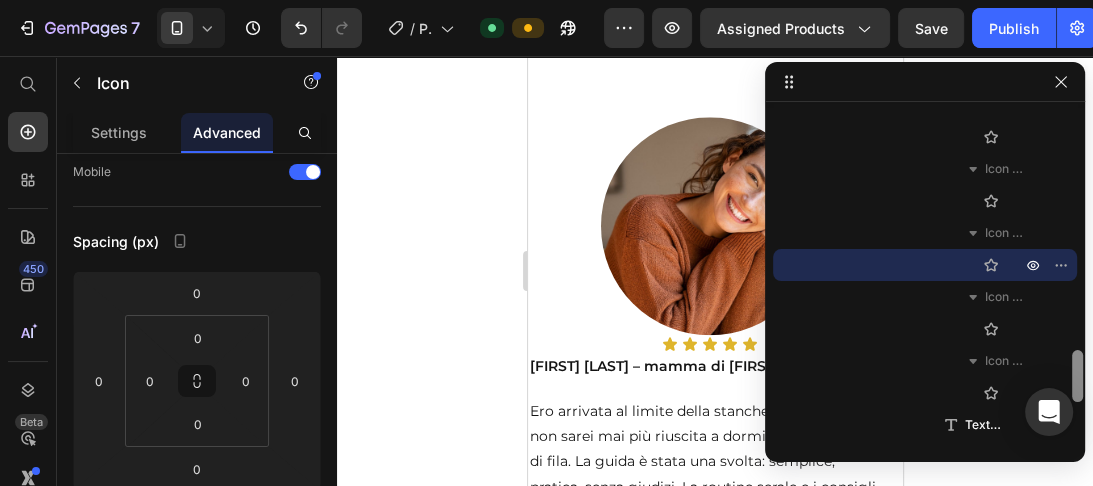 scroll, scrollTop: 1487, scrollLeft: 0, axis: vertical 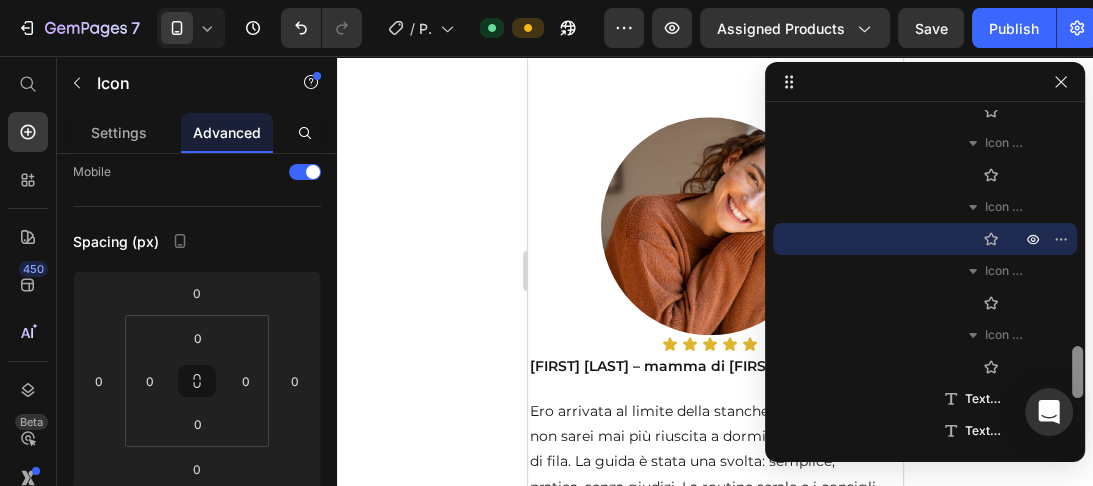drag, startPoint x: 1077, startPoint y: 344, endPoint x: 1077, endPoint y: 360, distance: 16 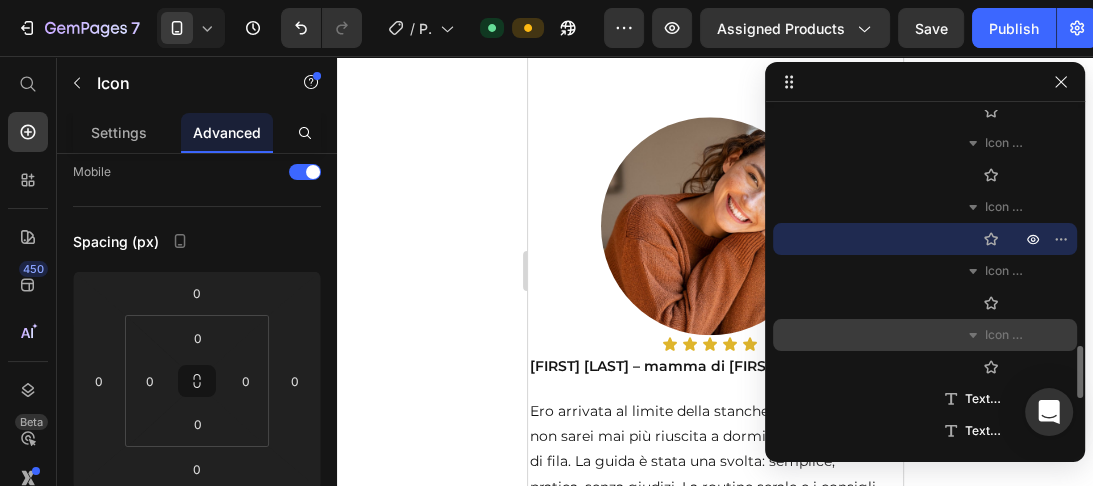 click 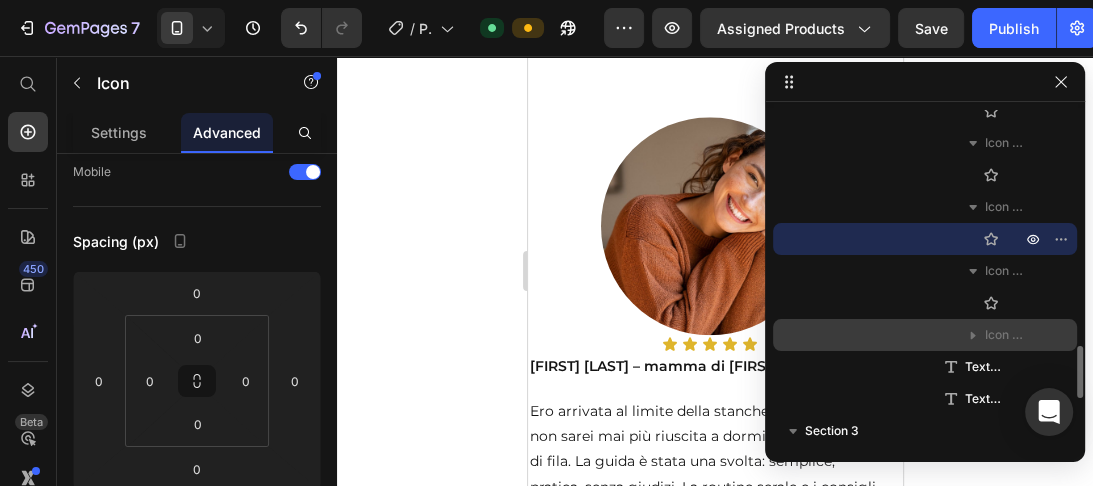 click at bounding box center (973, 335) 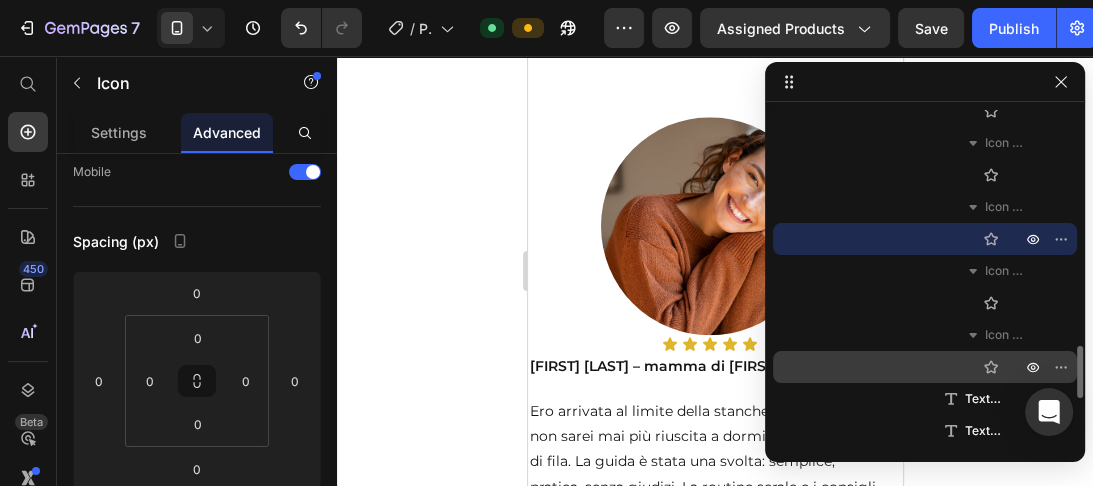 click 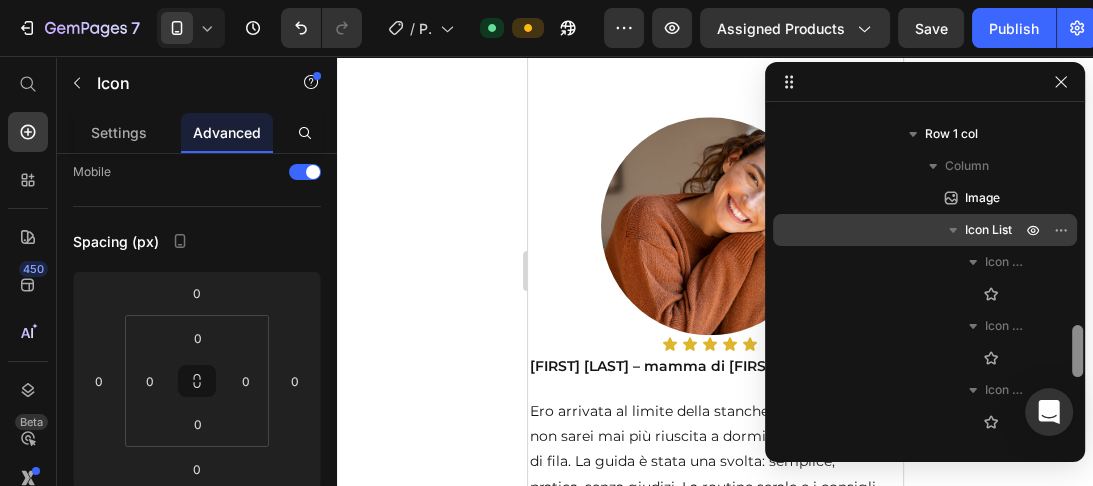 scroll, scrollTop: 1292, scrollLeft: 0, axis: vertical 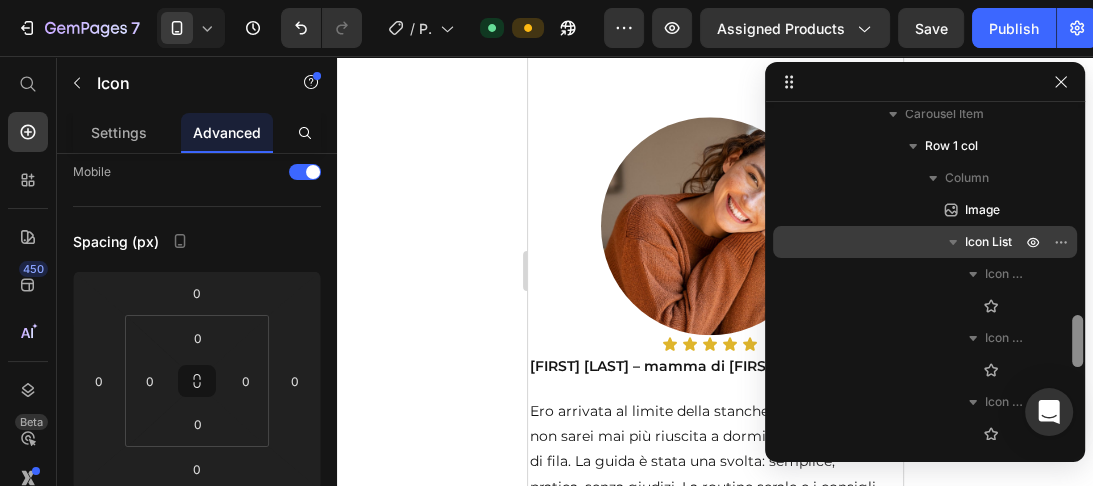 drag, startPoint x: 1076, startPoint y: 363, endPoint x: 1073, endPoint y: 332, distance: 31.144823 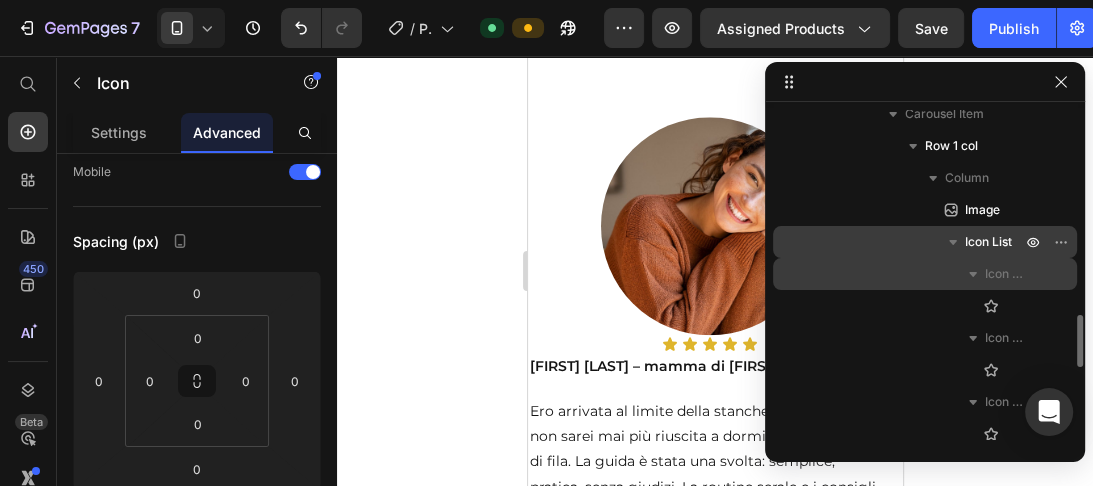 drag, startPoint x: 980, startPoint y: 287, endPoint x: 953, endPoint y: 282, distance: 27.45906 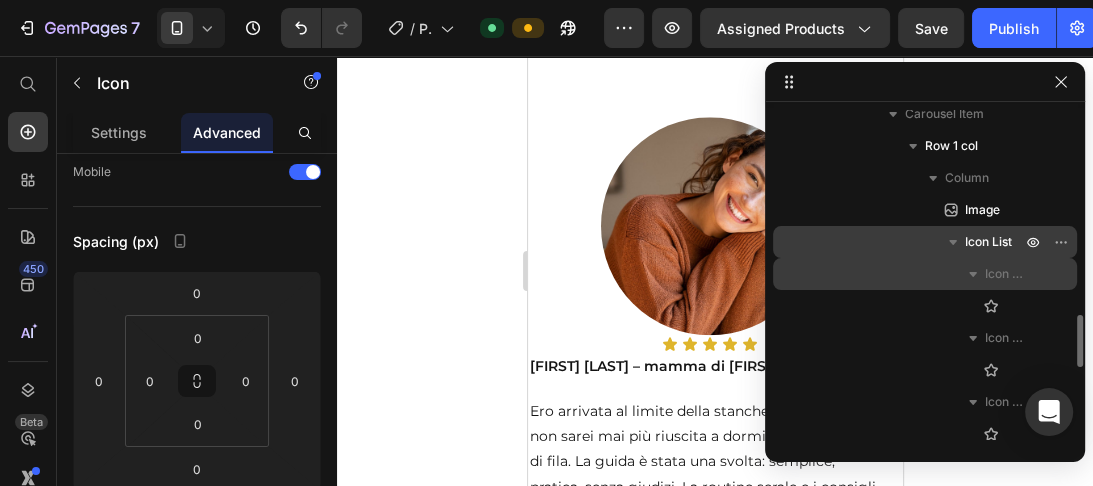 click on "Icon List Item" at bounding box center [925, 402] 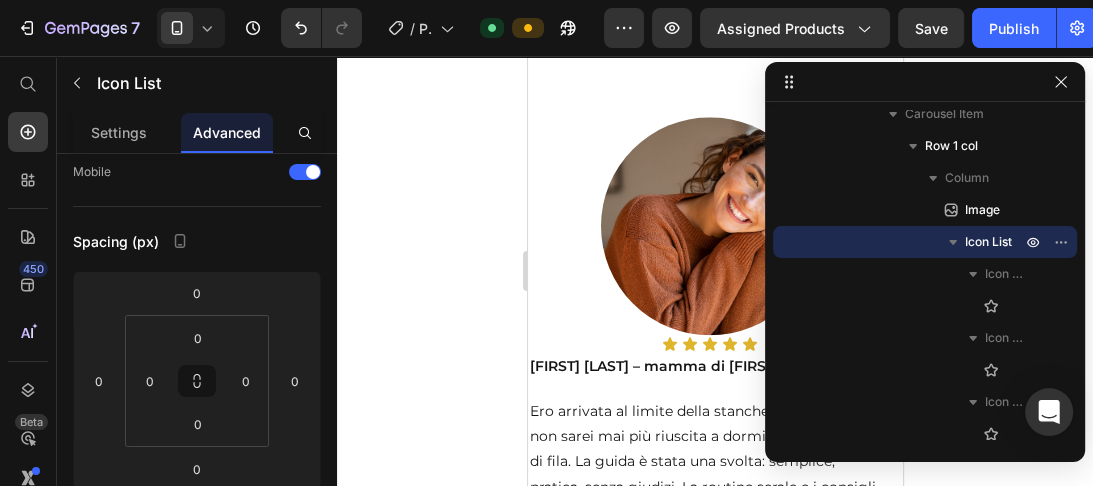 scroll, scrollTop: 0, scrollLeft: 0, axis: both 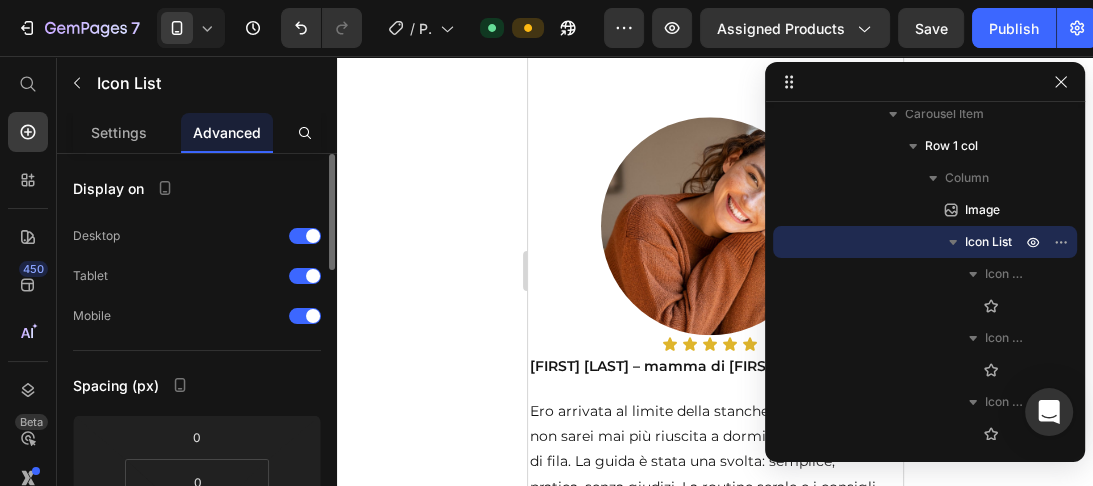 click 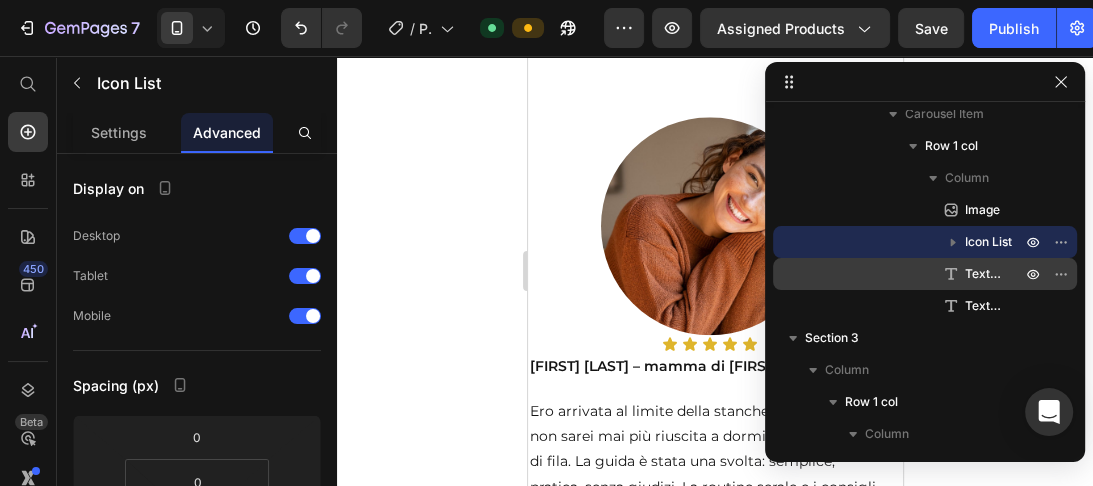 click on "Text Block" at bounding box center (983, 274) 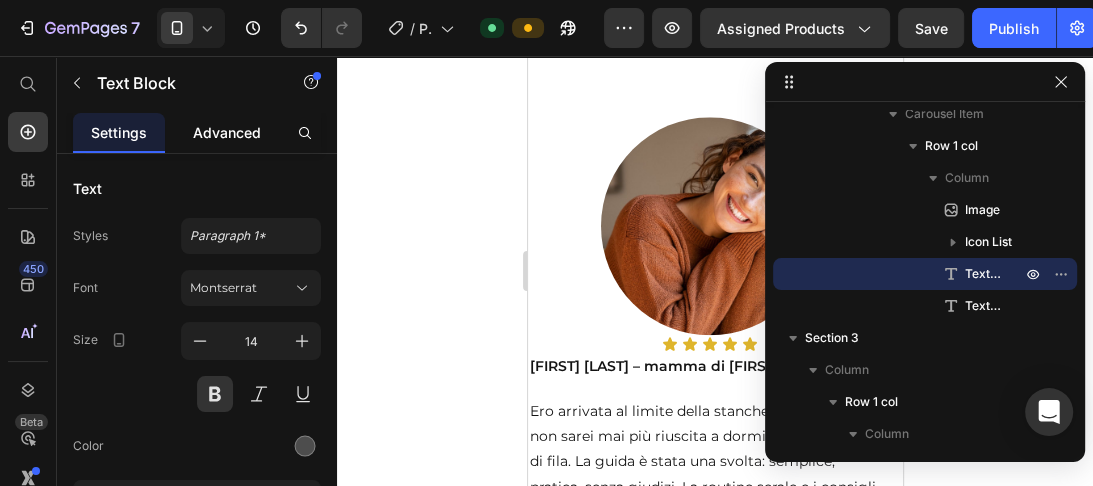click on "Advanced" at bounding box center (227, 132) 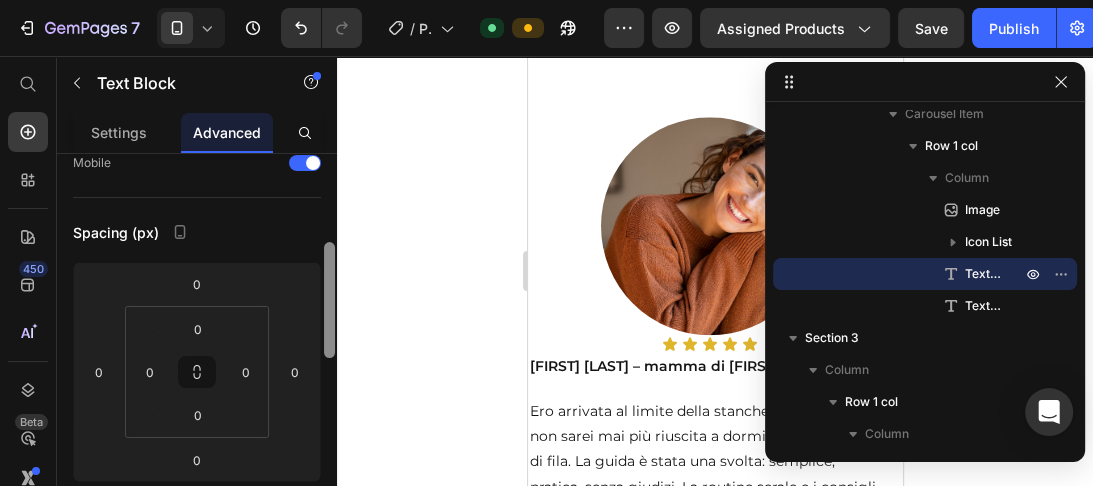 scroll, scrollTop: 190, scrollLeft: 0, axis: vertical 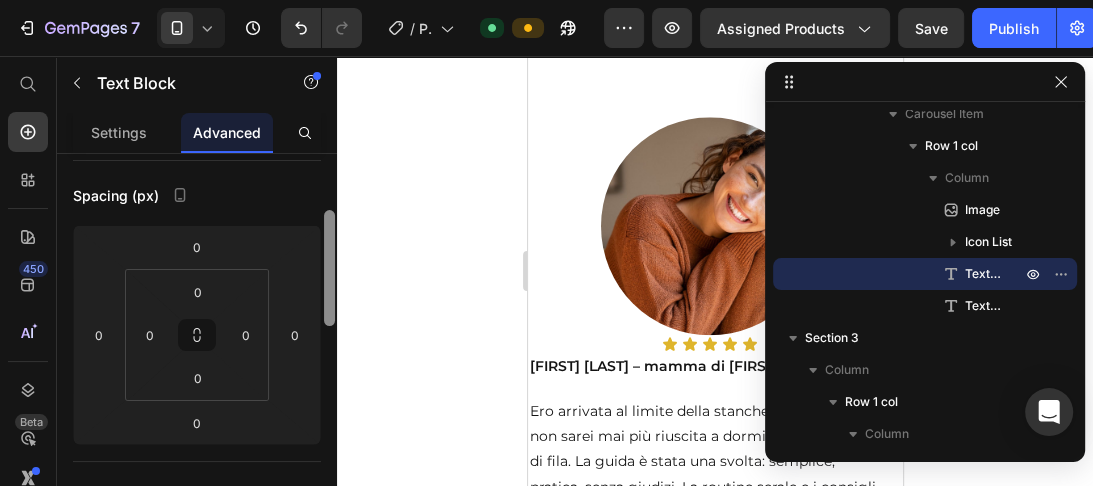 drag, startPoint x: 327, startPoint y: 179, endPoint x: 331, endPoint y: 236, distance: 57.14018 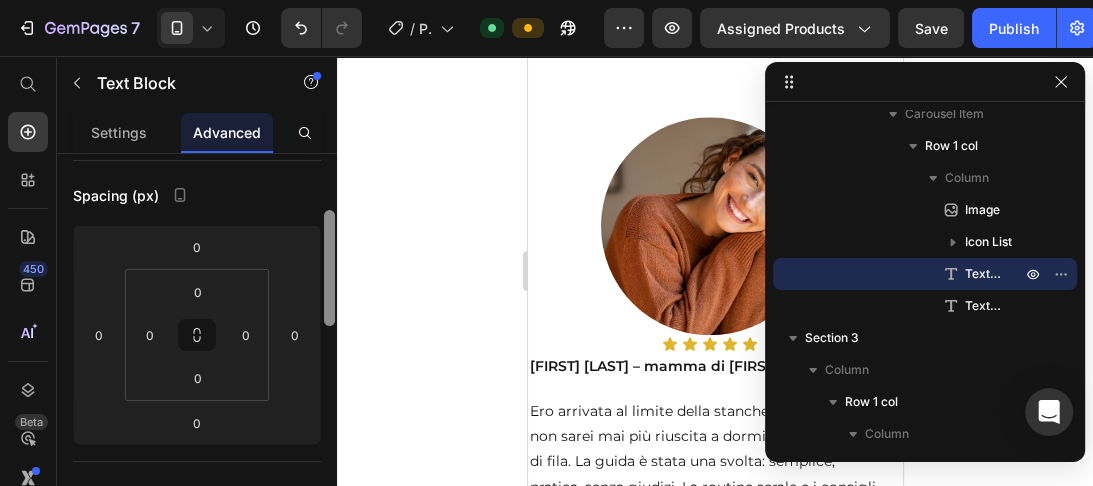 click at bounding box center (329, 268) 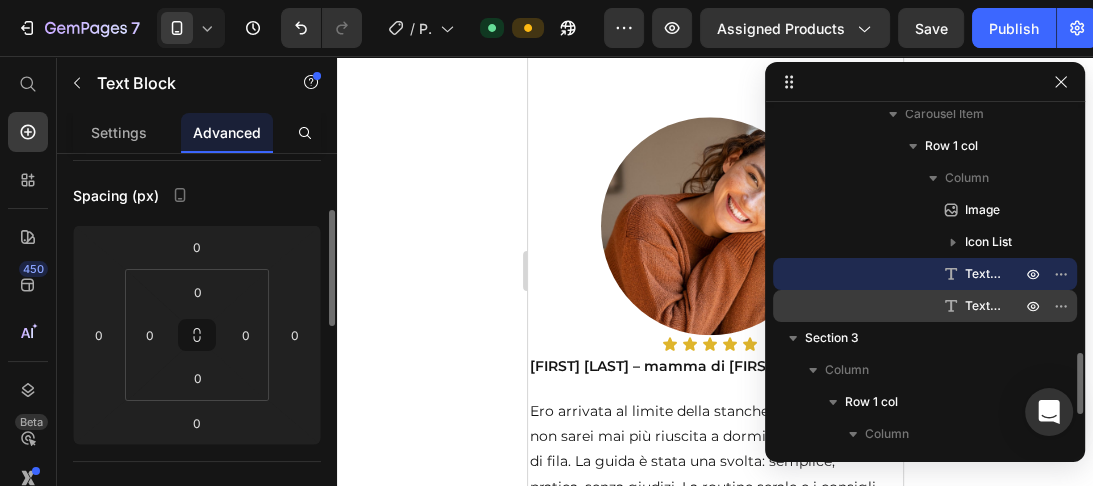 drag, startPoint x: 966, startPoint y: 300, endPoint x: 955, endPoint y: 298, distance: 11.18034 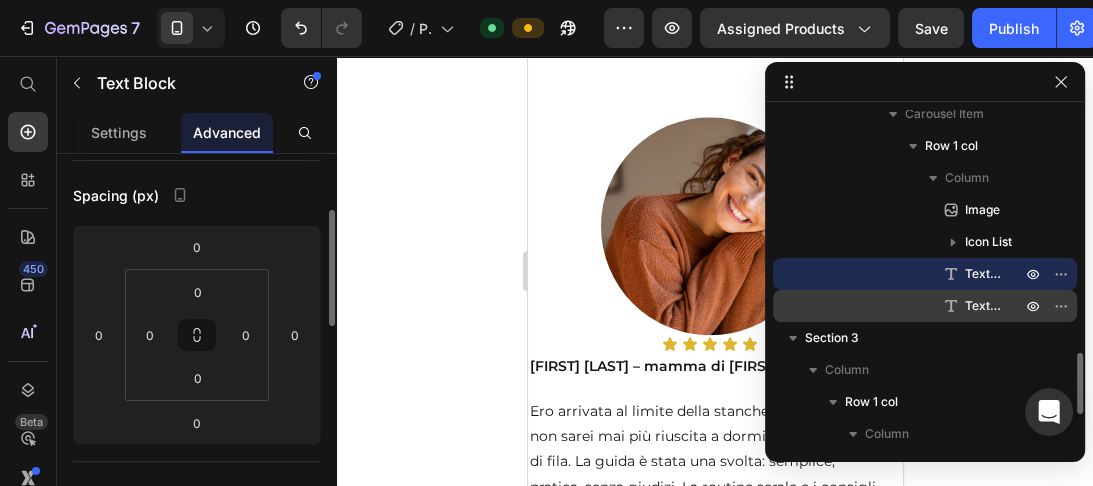 click on "Text Block" at bounding box center (983, 306) 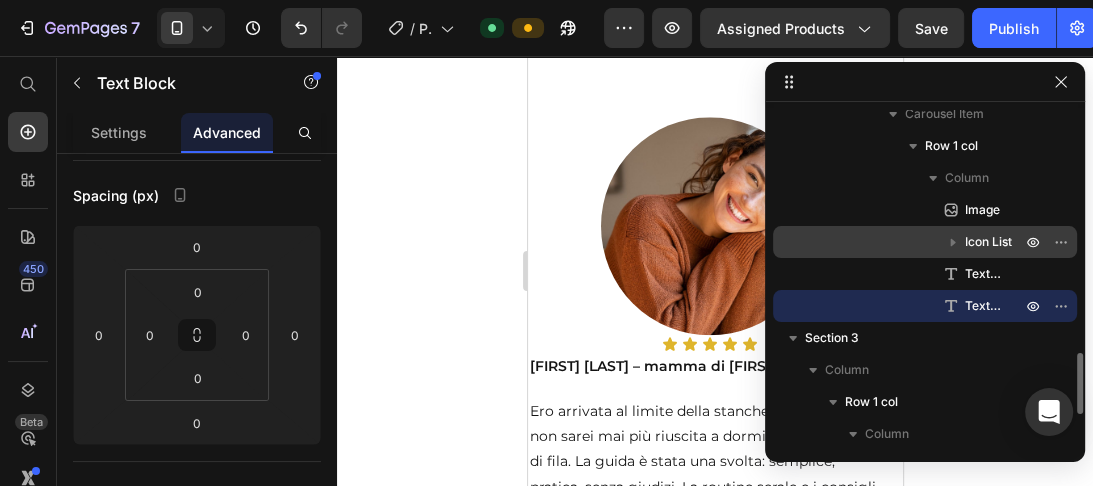 click 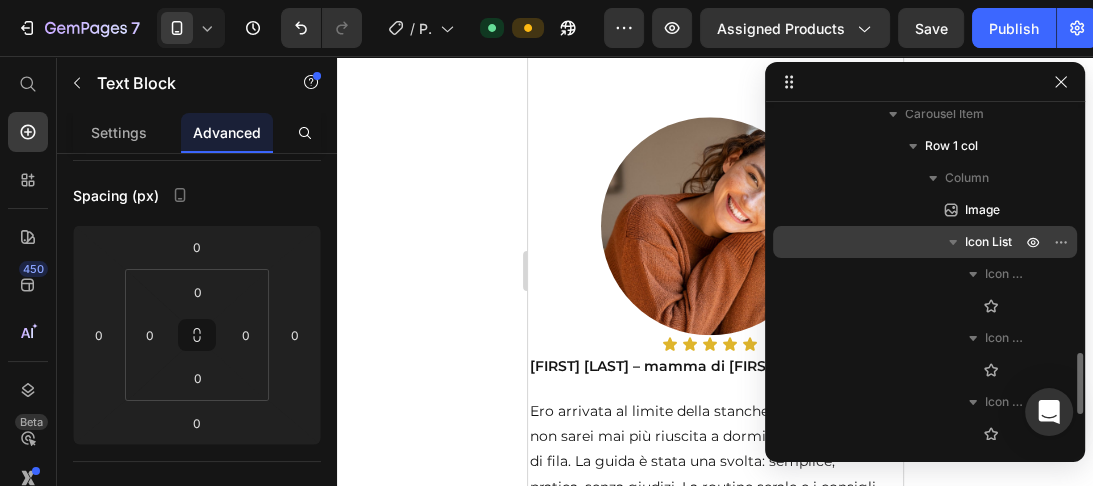 click 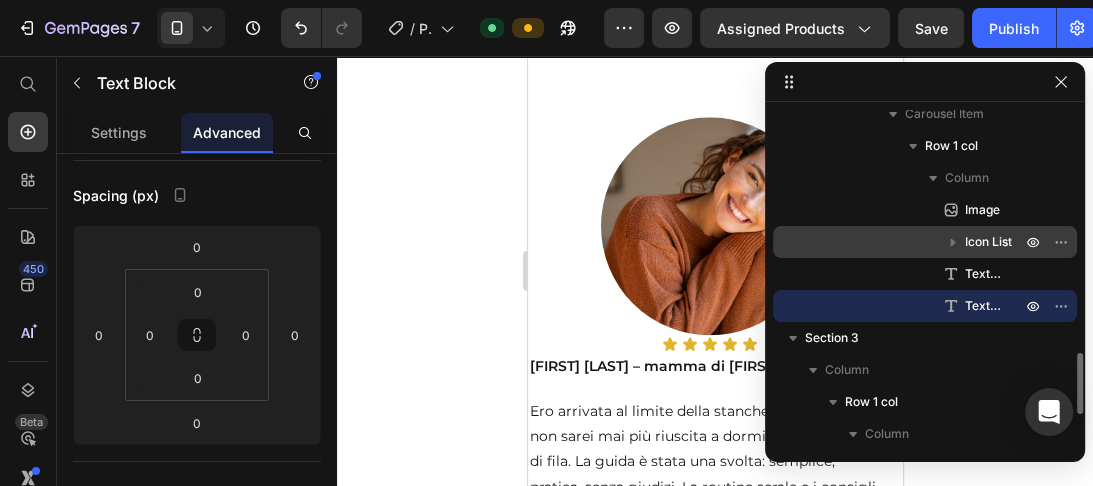 click 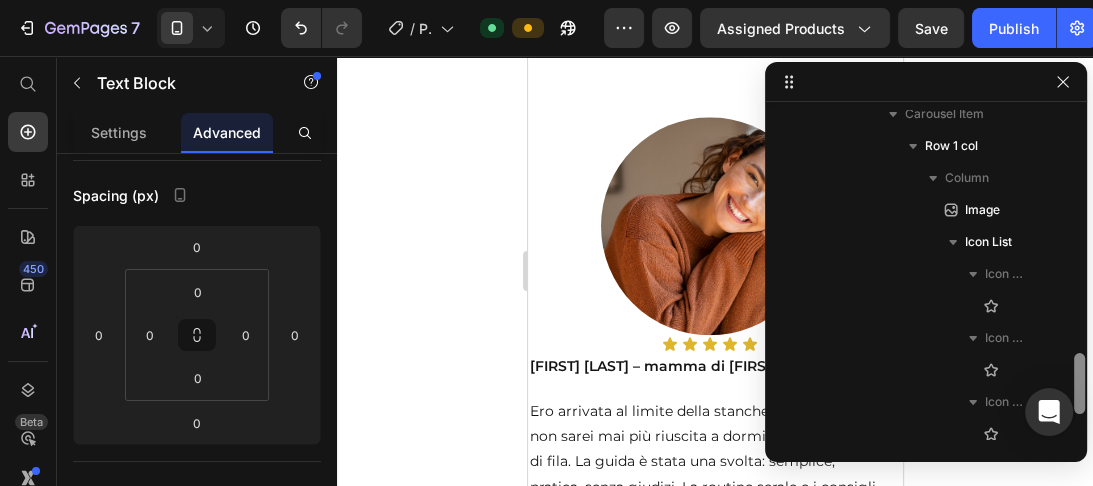 drag, startPoint x: 1078, startPoint y: 363, endPoint x: 1076, endPoint y: 384, distance: 21.095022 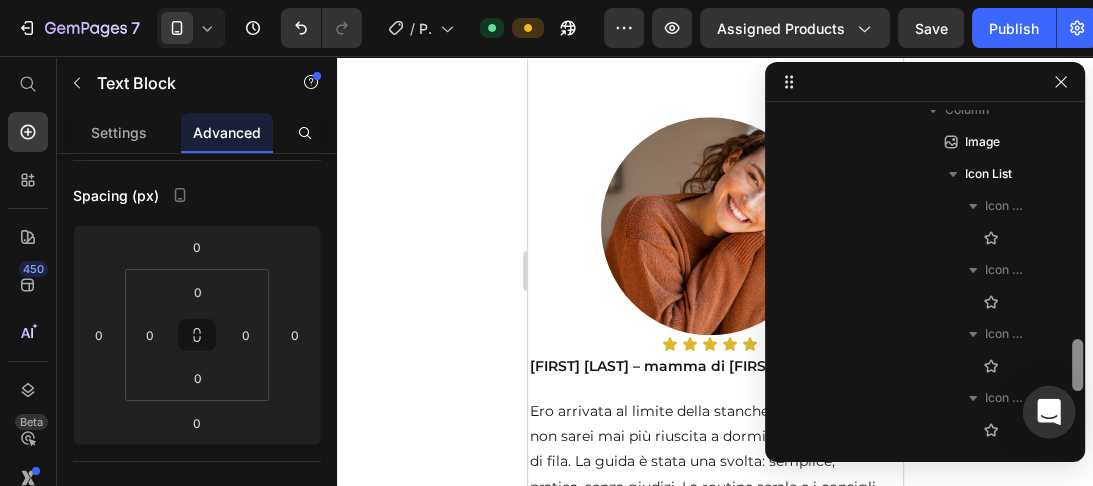 scroll, scrollTop: 1388, scrollLeft: 0, axis: vertical 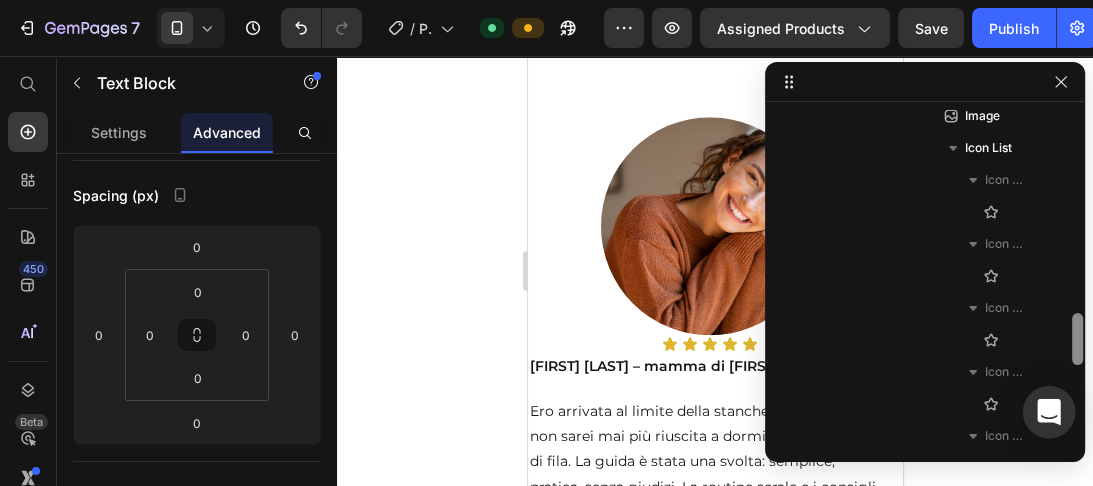 drag, startPoint x: 1076, startPoint y: 378, endPoint x: 1072, endPoint y: 396, distance: 18.439089 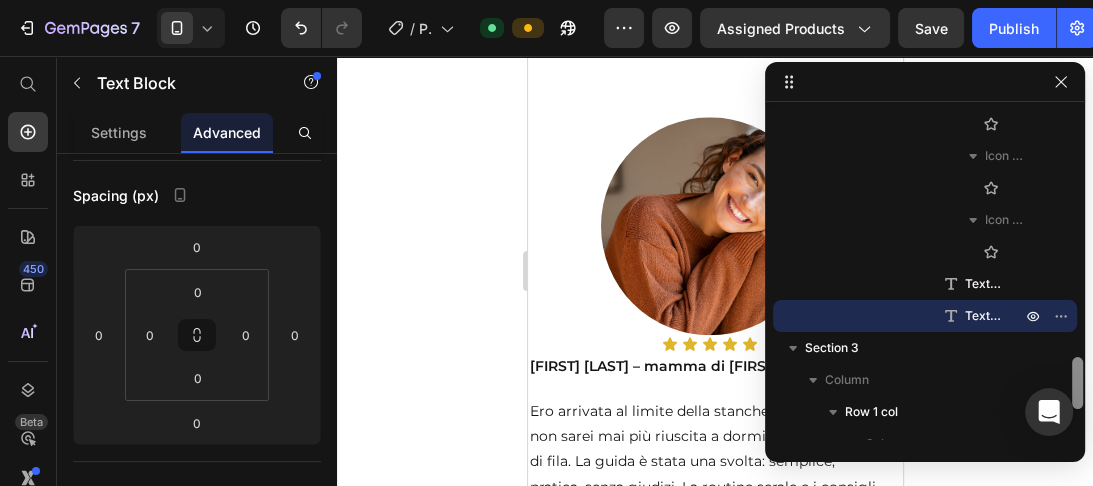 scroll, scrollTop: 1614, scrollLeft: 0, axis: vertical 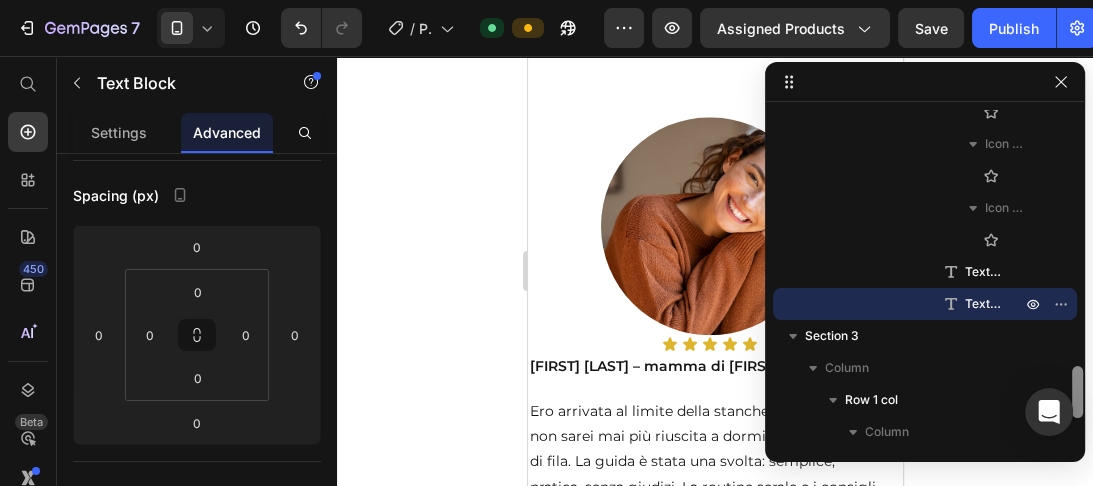 drag, startPoint x: 1076, startPoint y: 350, endPoint x: 1076, endPoint y: 386, distance: 36 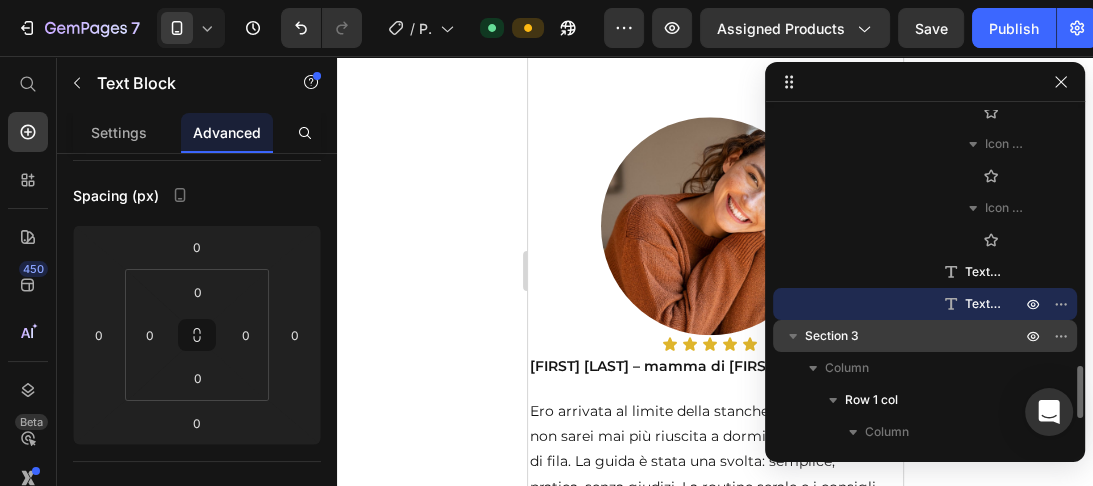 click on "Section 3" at bounding box center (832, 336) 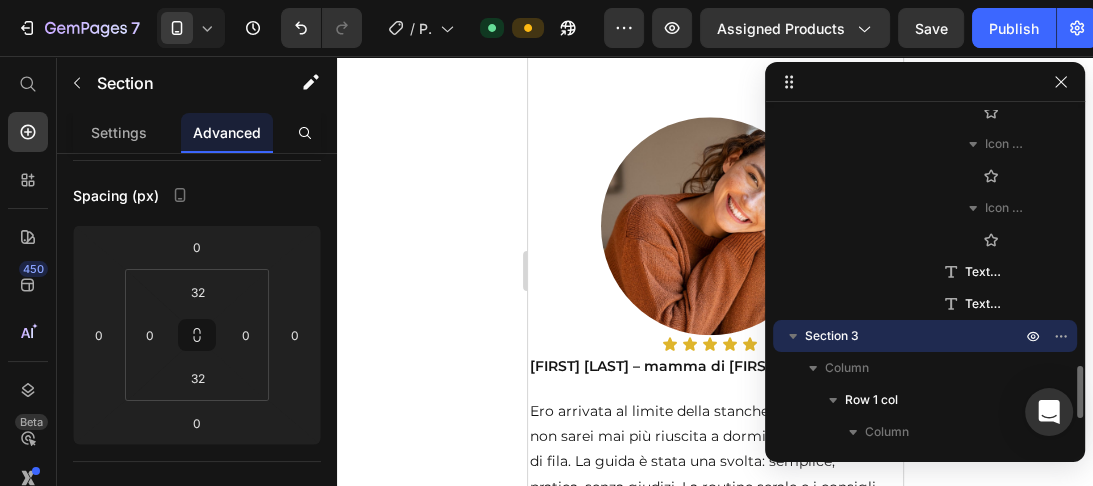 scroll, scrollTop: 1731, scrollLeft: 0, axis: vertical 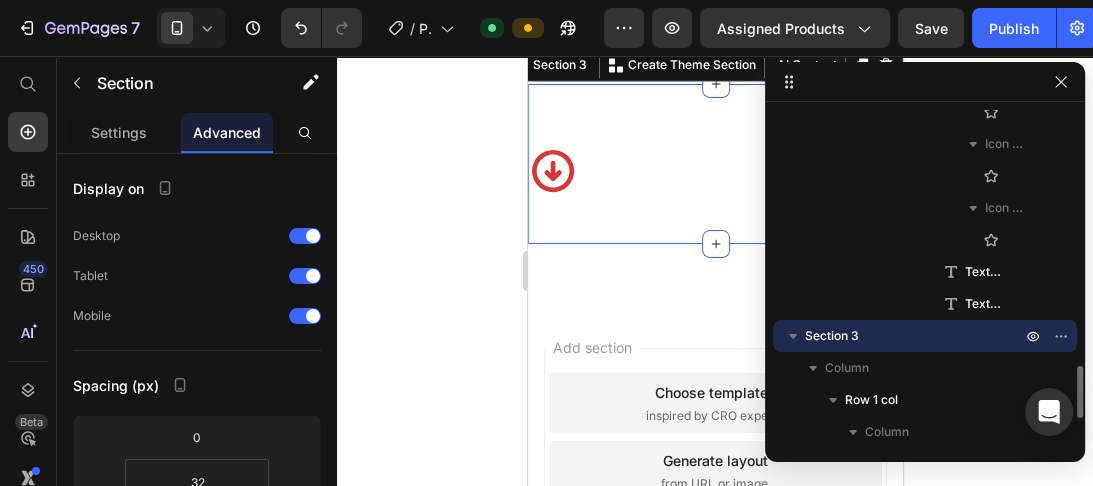 click 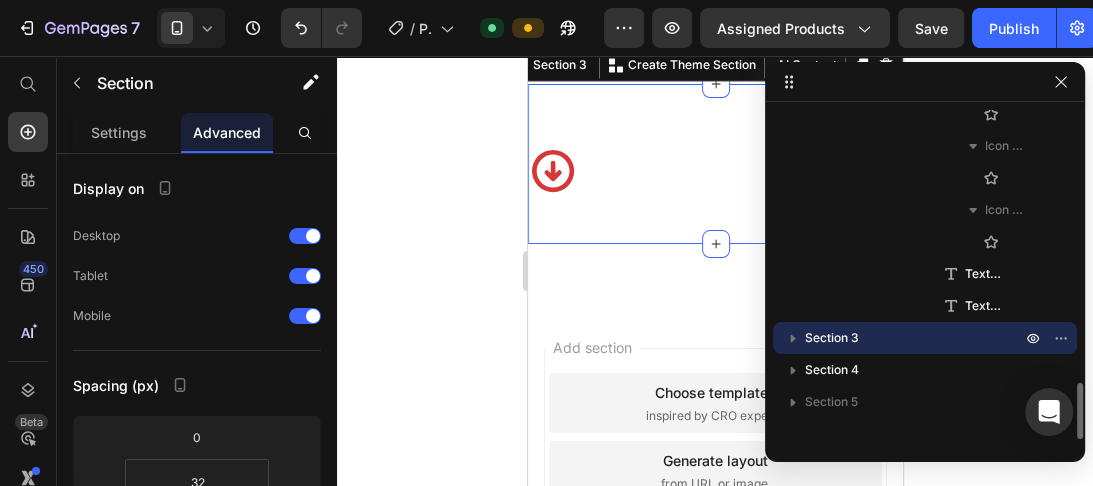 scroll, scrollTop: 1612, scrollLeft: 0, axis: vertical 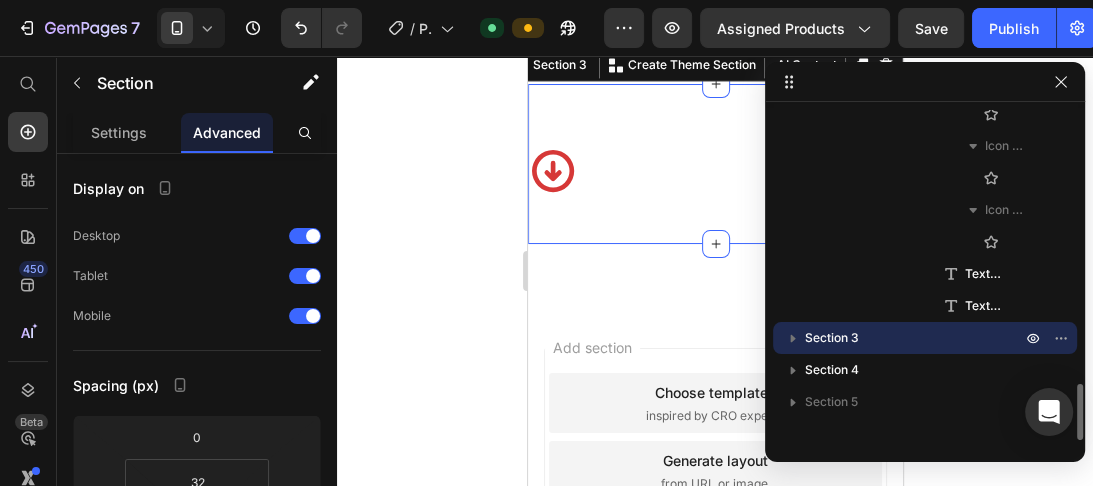 click 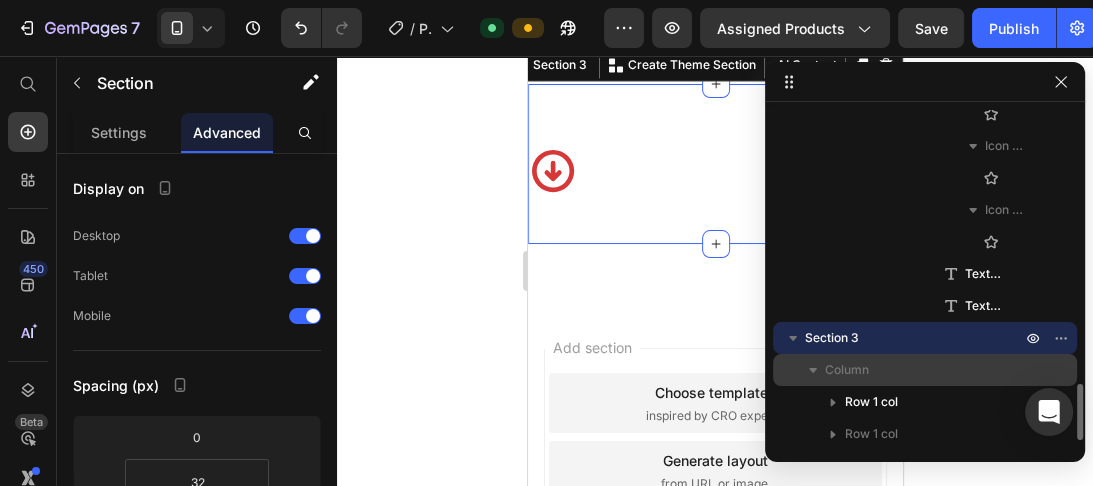 click 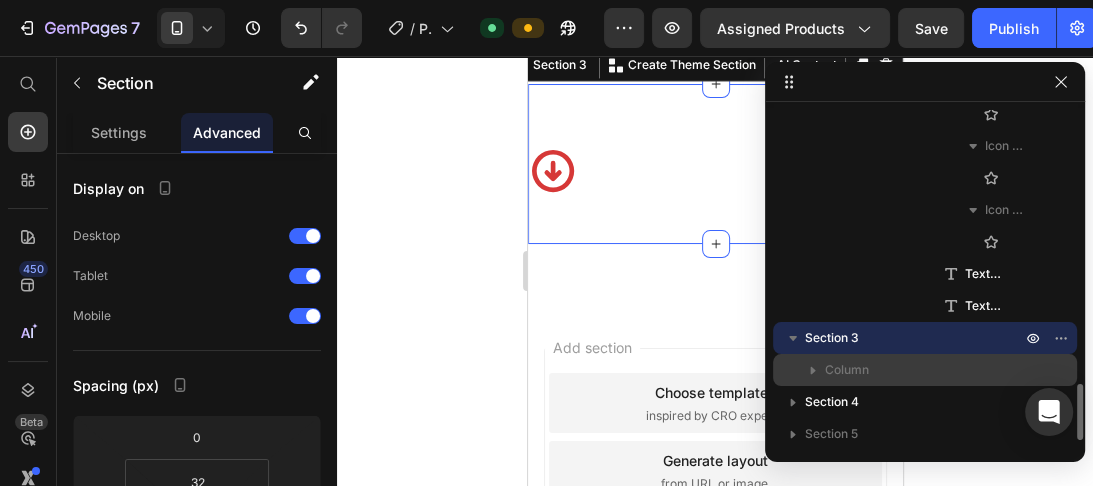 click 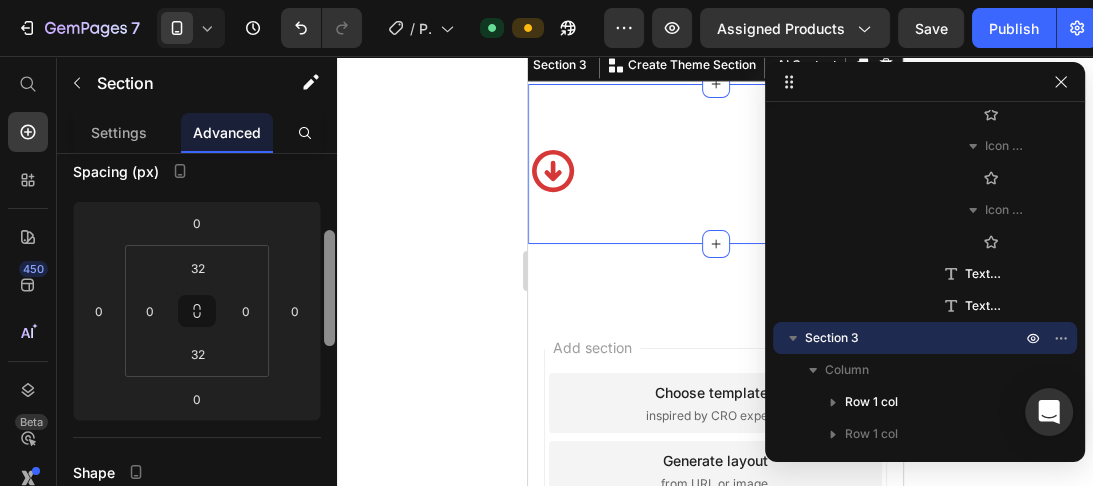 drag, startPoint x: 328, startPoint y: 164, endPoint x: 332, endPoint y: 233, distance: 69.115845 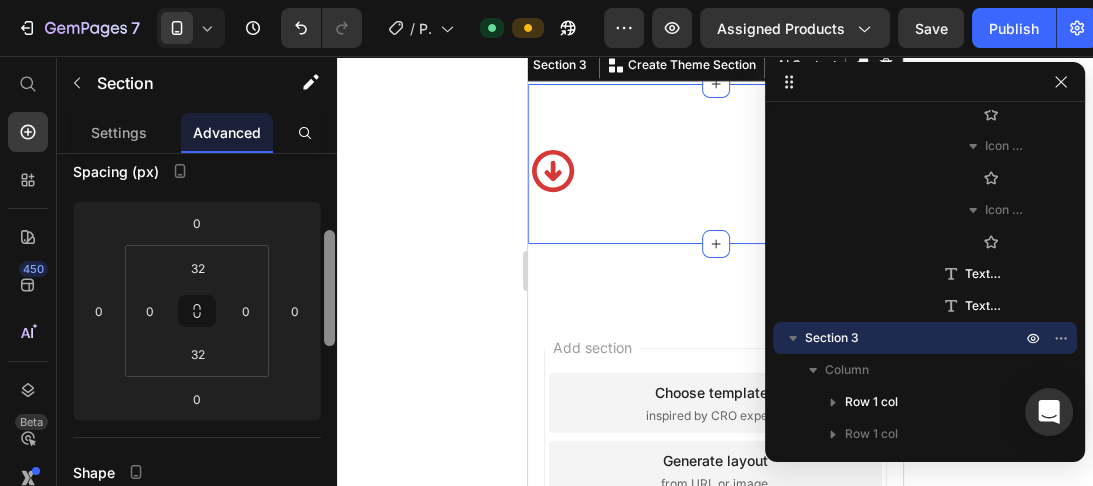 click at bounding box center [329, 288] 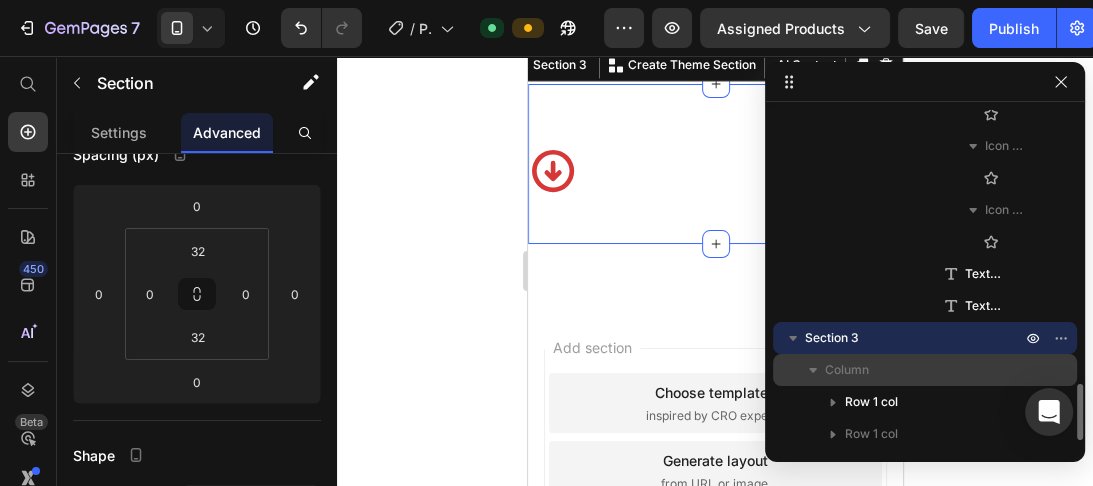 click on "Column" at bounding box center [847, 370] 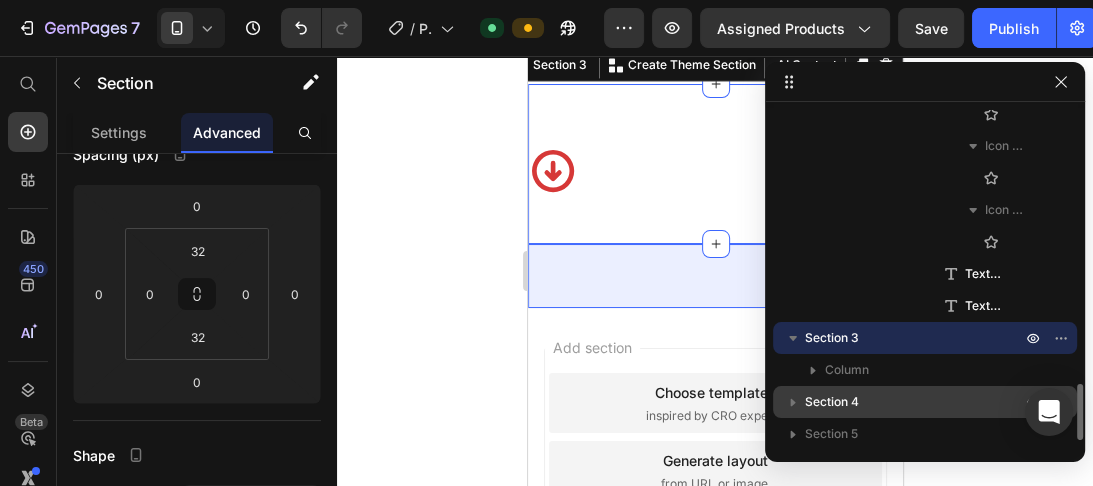 click on "Section 4" at bounding box center (832, 402) 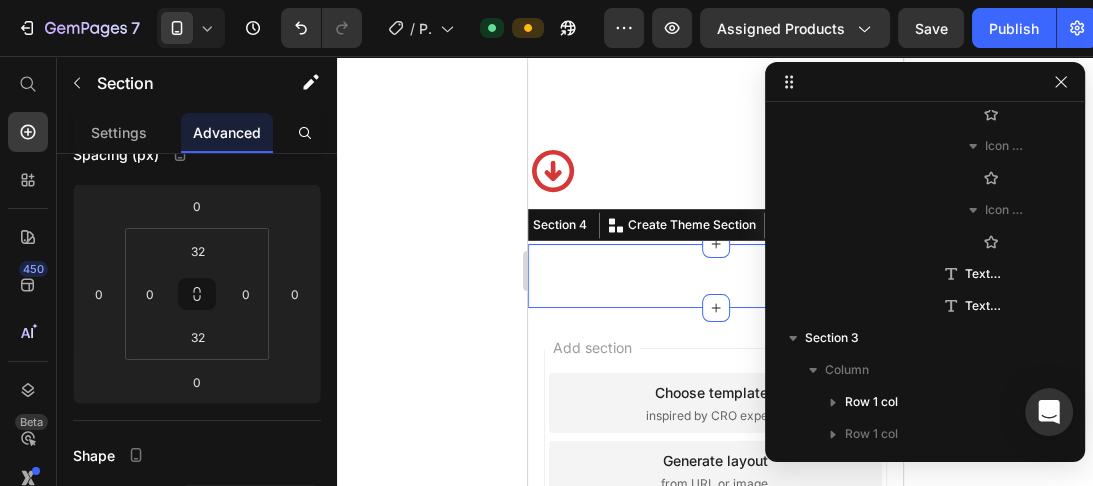 scroll, scrollTop: 1749, scrollLeft: 0, axis: vertical 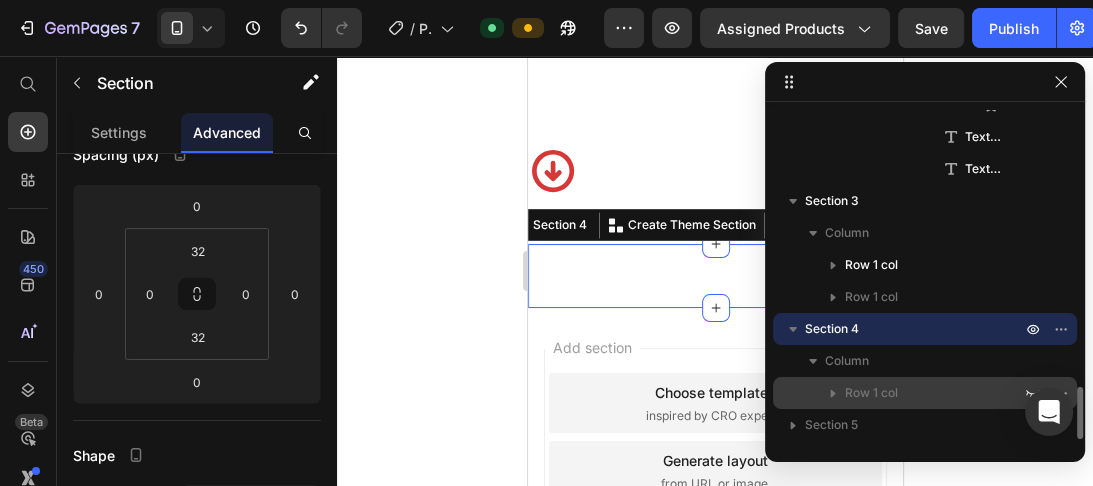 click on "Row 1 col" at bounding box center [871, 393] 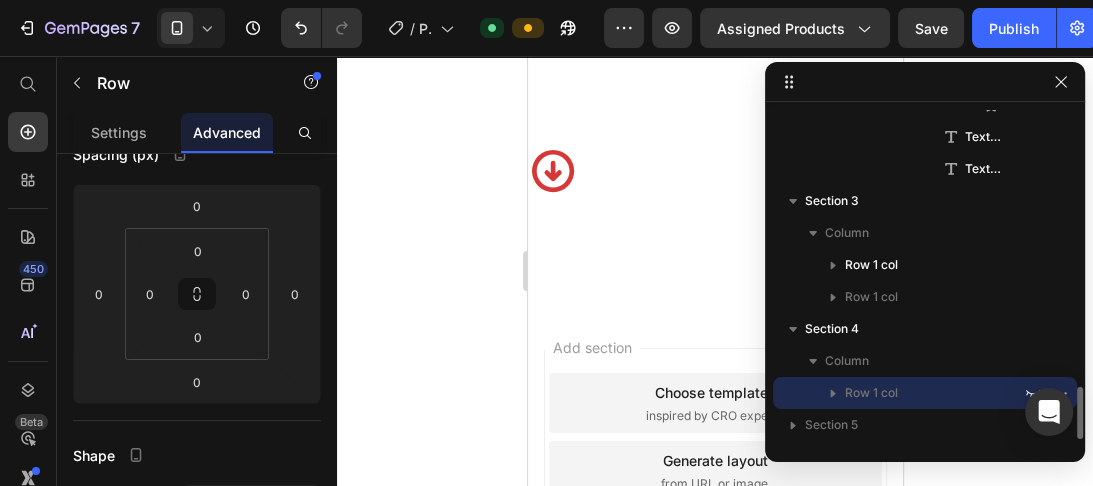 scroll, scrollTop: 0, scrollLeft: 0, axis: both 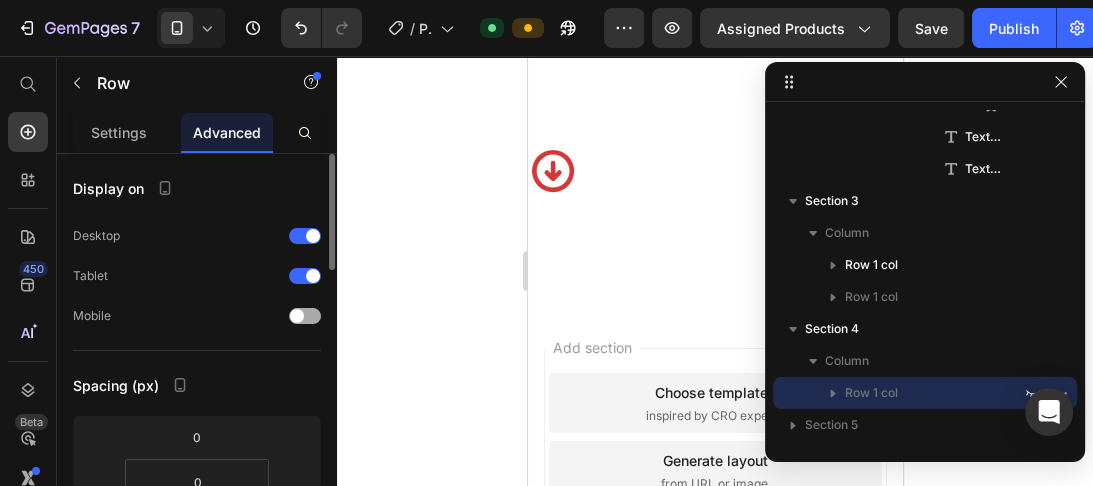 click at bounding box center [305, 316] 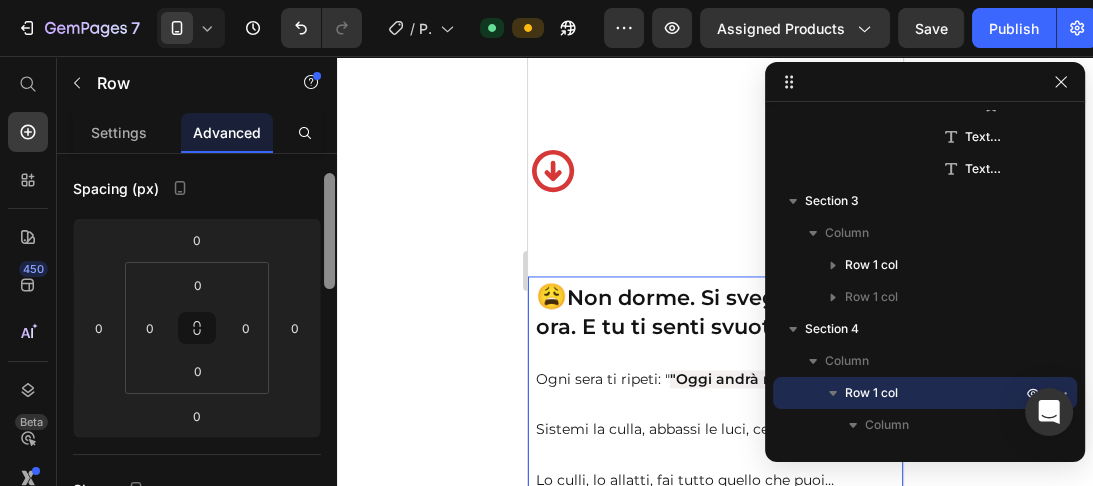 drag, startPoint x: 332, startPoint y: 210, endPoint x: 328, endPoint y: 272, distance: 62.1289 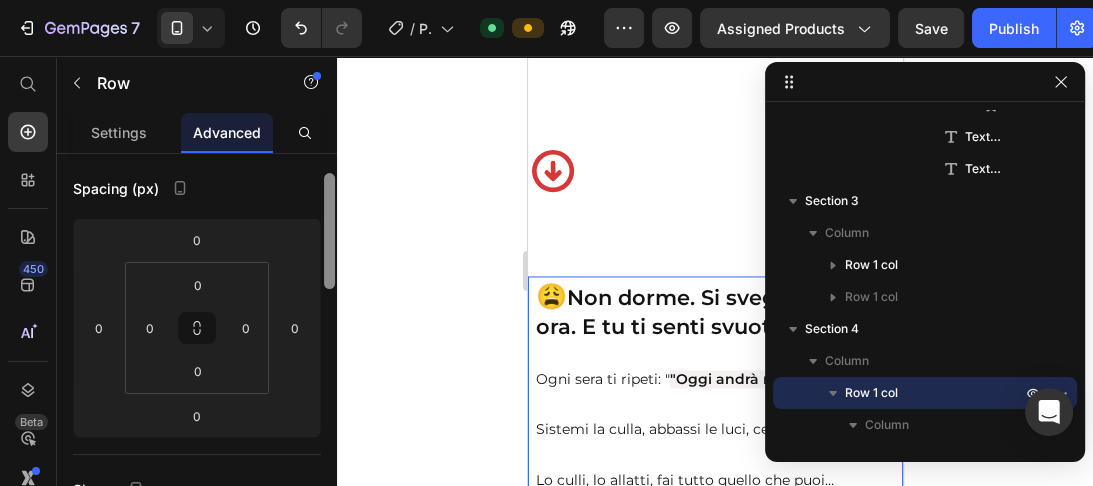 click at bounding box center (329, 231) 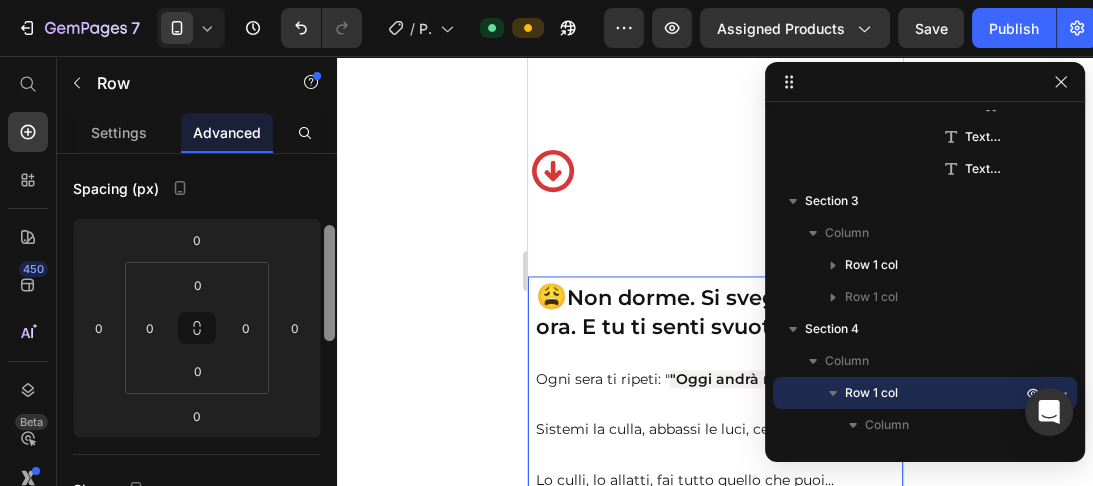 scroll, scrollTop: 207, scrollLeft: 0, axis: vertical 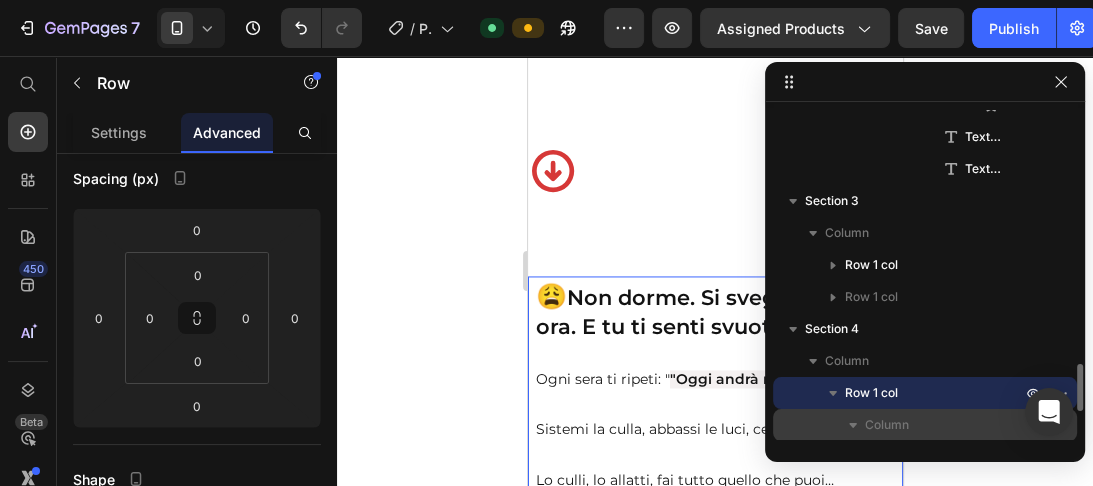click 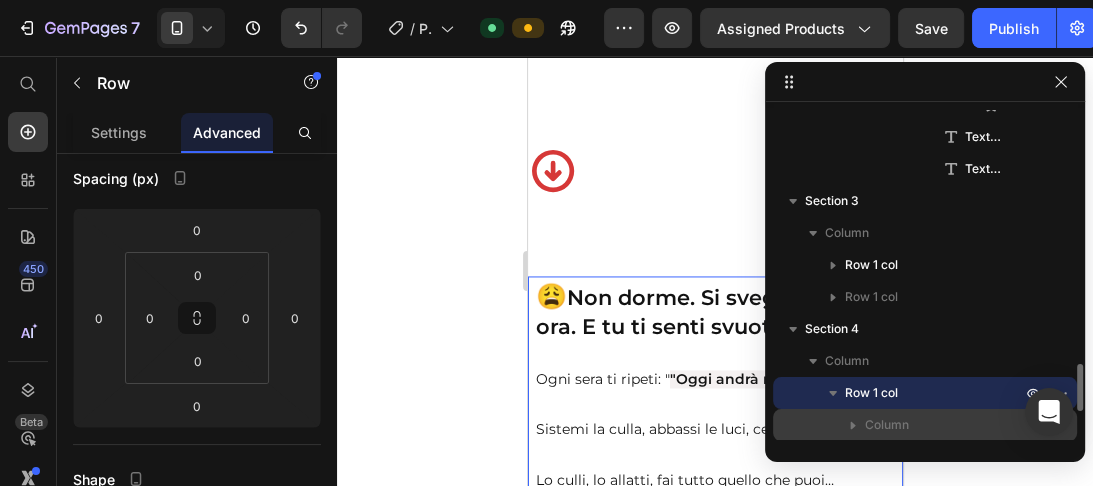 click 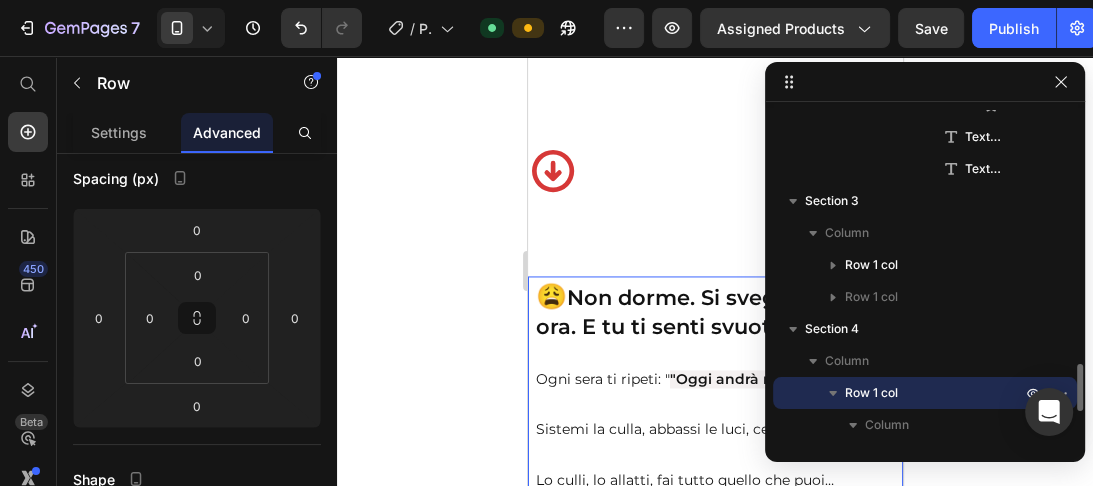click 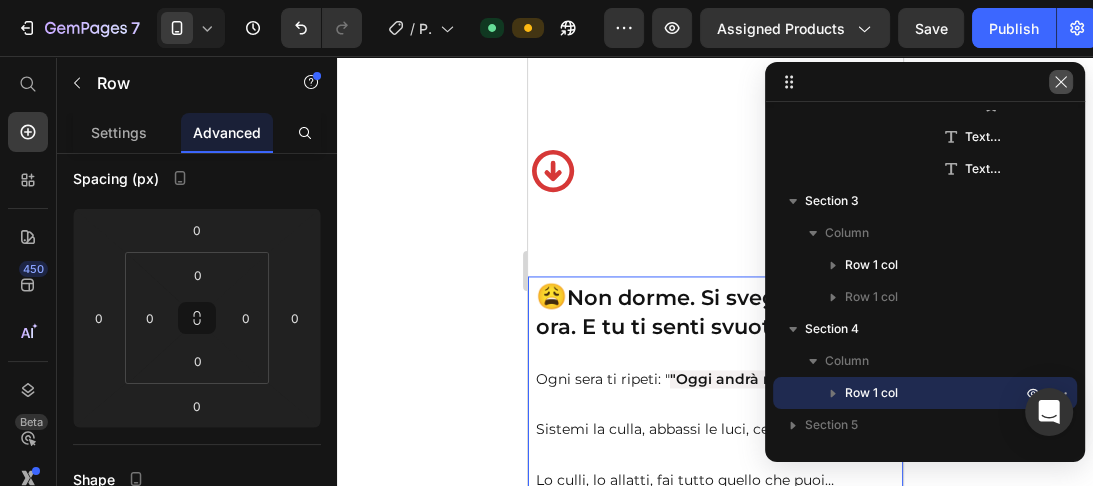 click 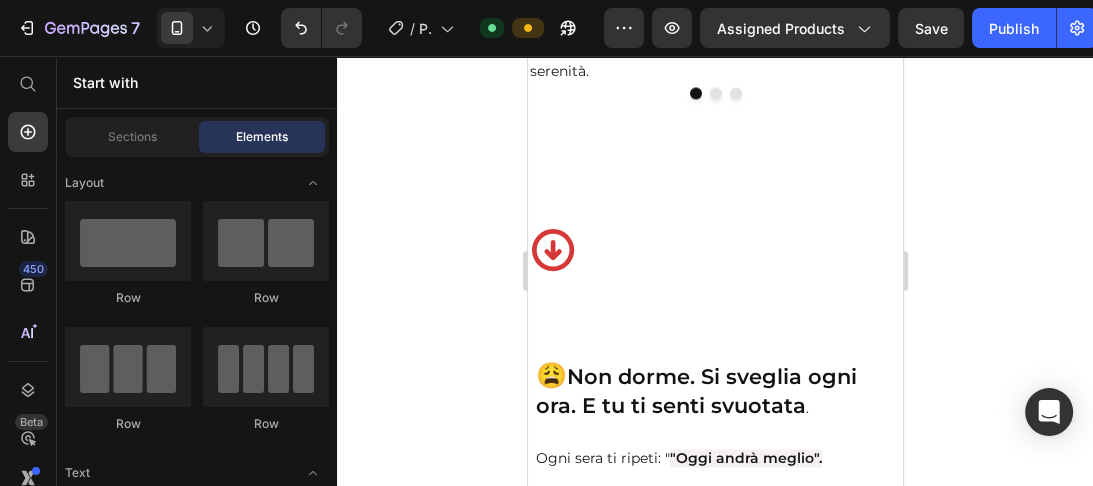 scroll, scrollTop: 2257, scrollLeft: 0, axis: vertical 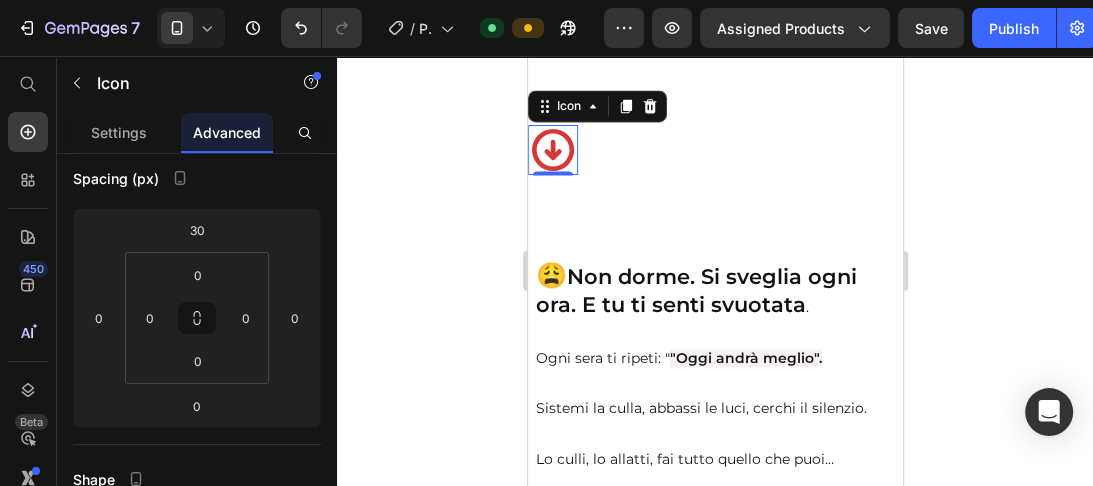 click 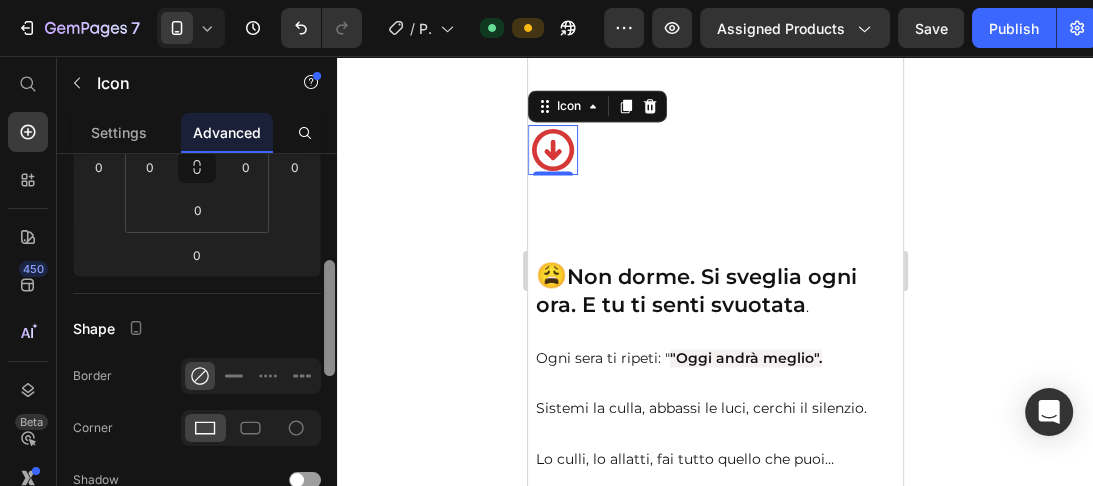 scroll, scrollTop: 361, scrollLeft: 0, axis: vertical 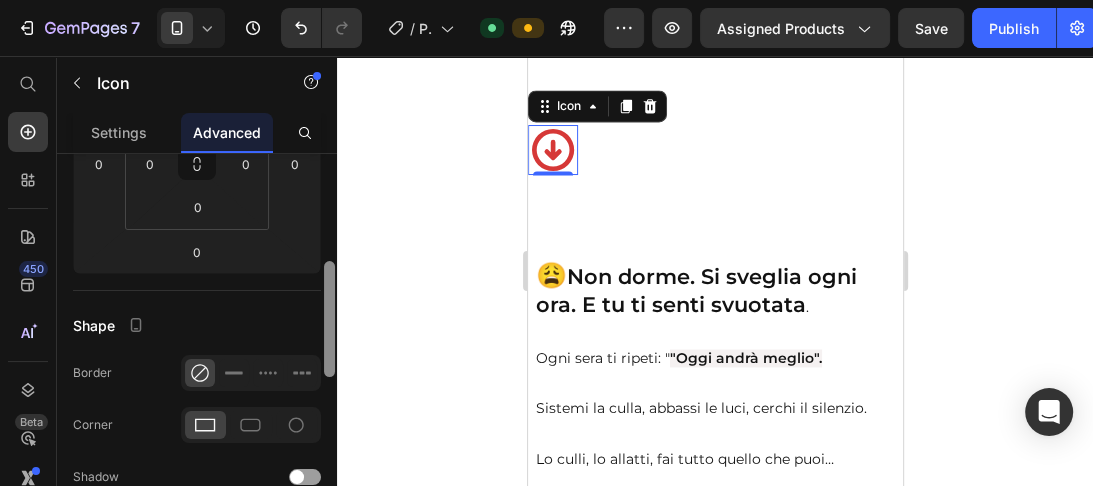 drag, startPoint x: 327, startPoint y: 172, endPoint x: 333, endPoint y: 280, distance: 108.16654 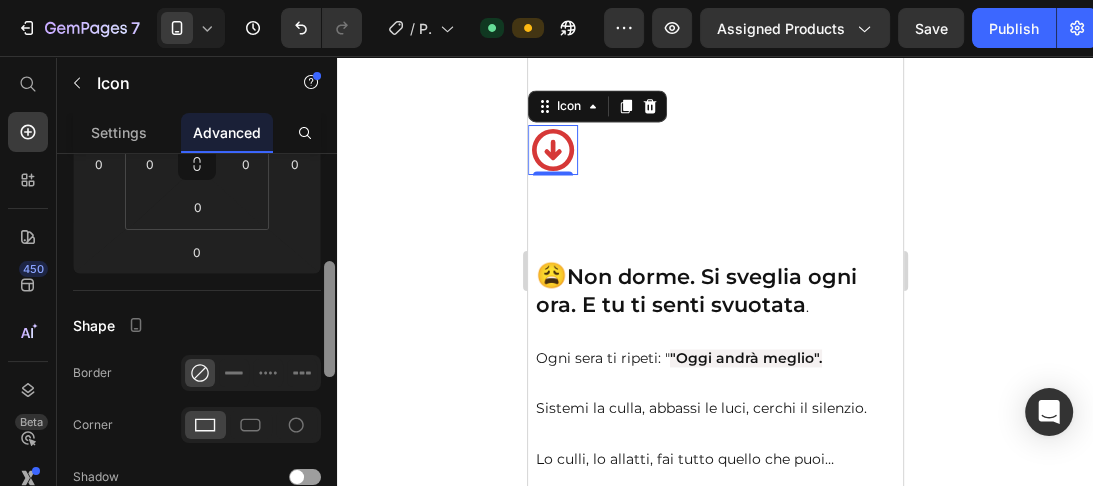 click at bounding box center (329, 319) 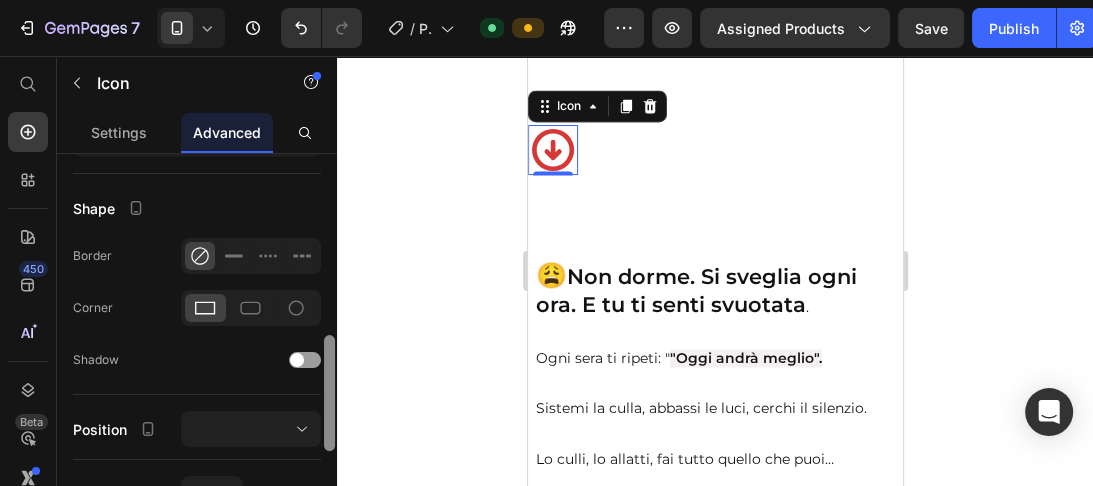 drag, startPoint x: 333, startPoint y: 283, endPoint x: 323, endPoint y: 330, distance: 48.052055 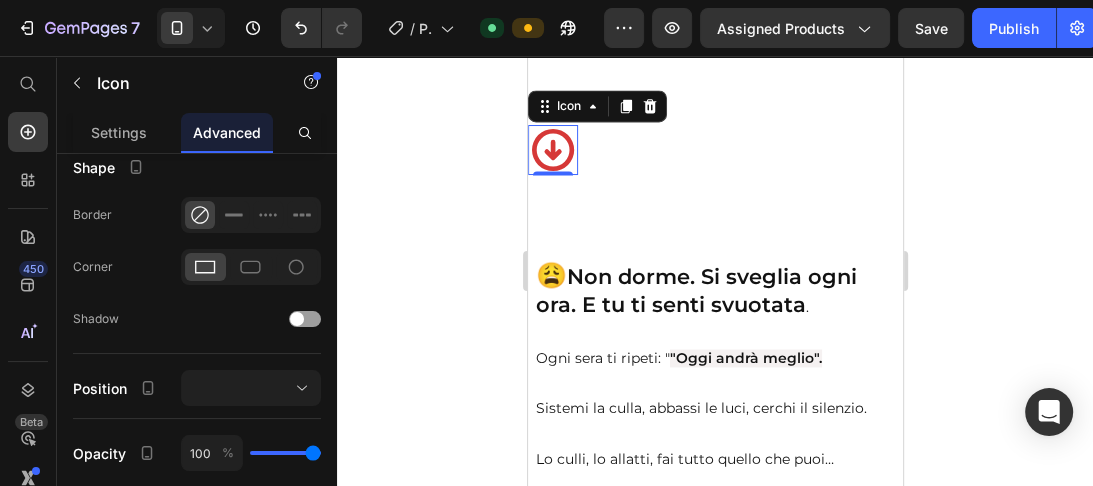 scroll, scrollTop: 693, scrollLeft: 0, axis: vertical 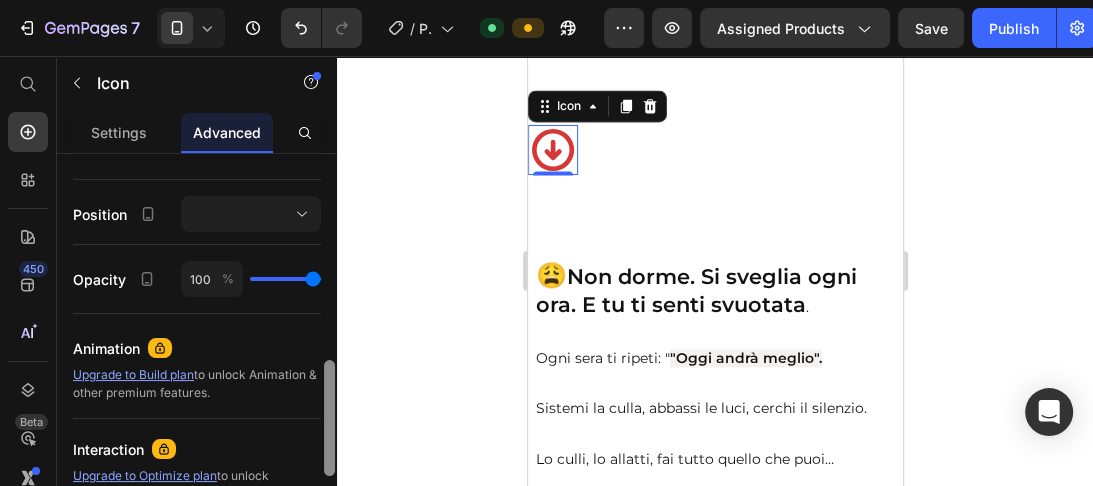 drag, startPoint x: 325, startPoint y: 332, endPoint x: 318, endPoint y: 384, distance: 52.46904 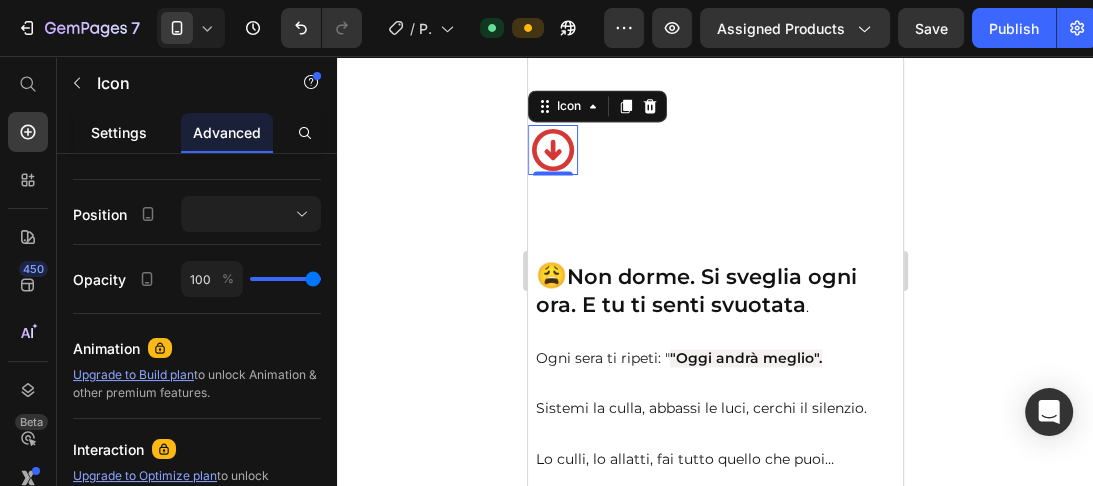 click on "Settings" 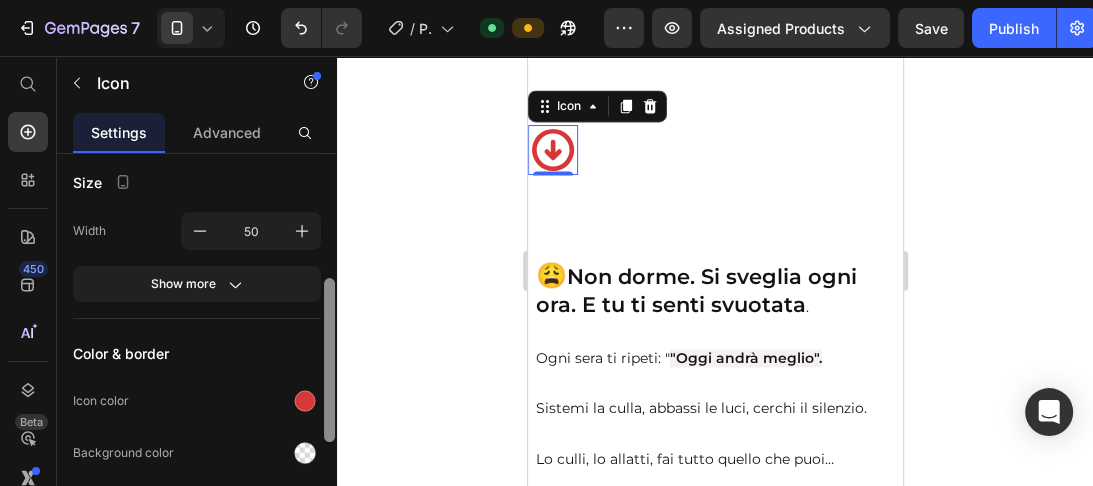 scroll, scrollTop: 296, scrollLeft: 0, axis: vertical 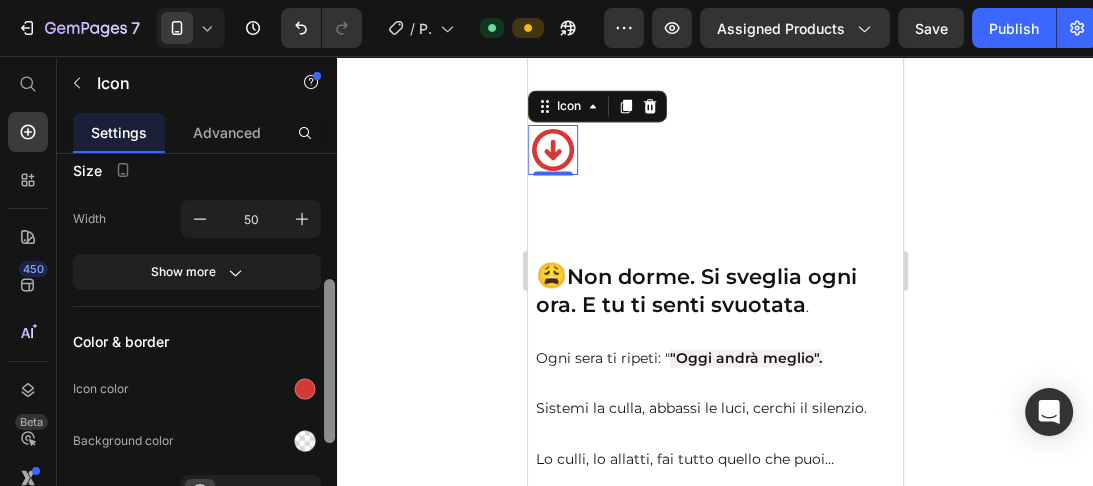 drag, startPoint x: 329, startPoint y: 213, endPoint x: 336, endPoint y: 339, distance: 126.1943 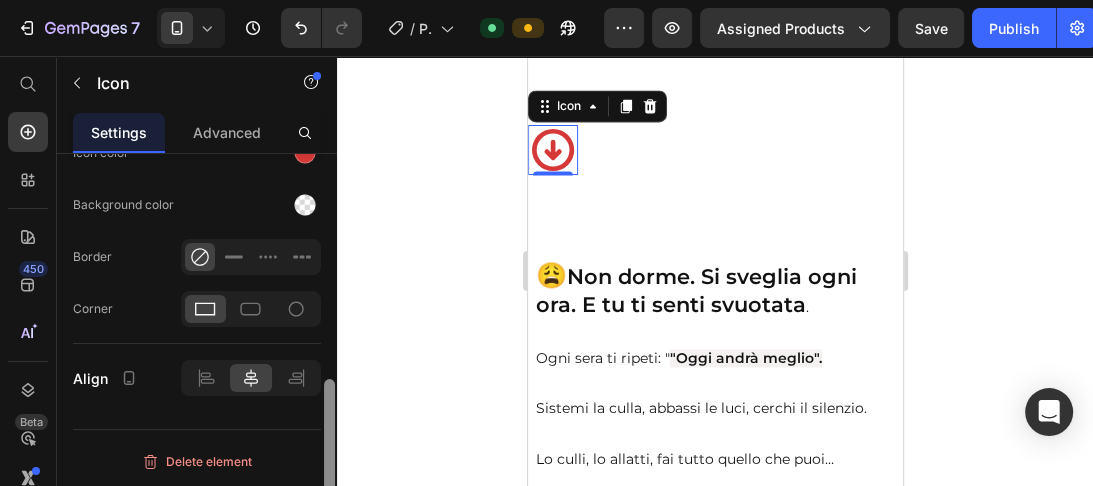 drag, startPoint x: 336, startPoint y: 341, endPoint x: 335, endPoint y: 385, distance: 44.011364 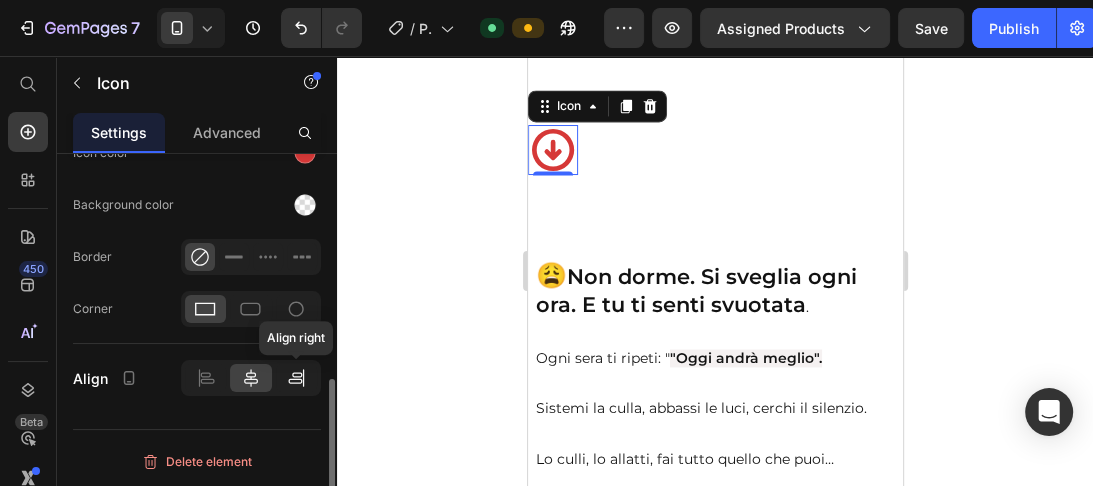 click 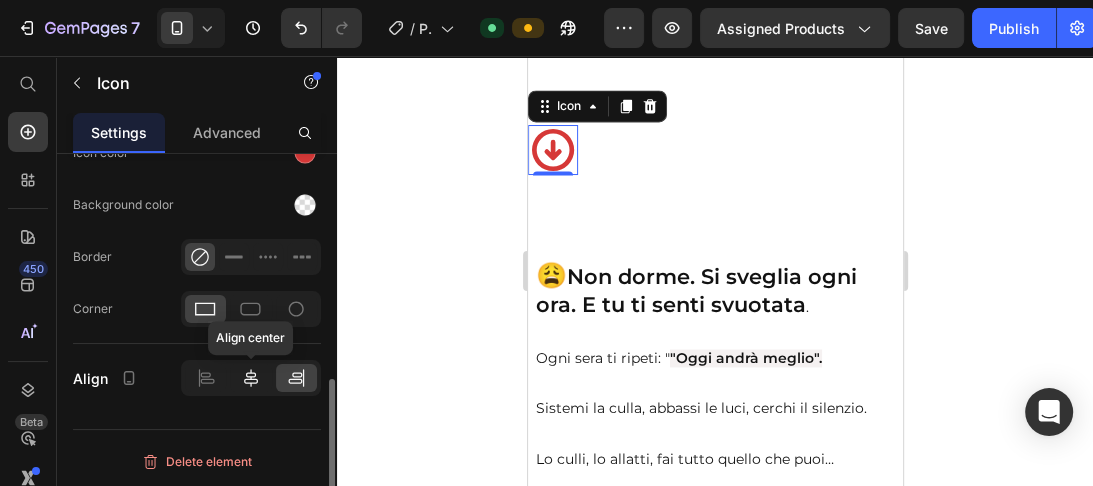 click 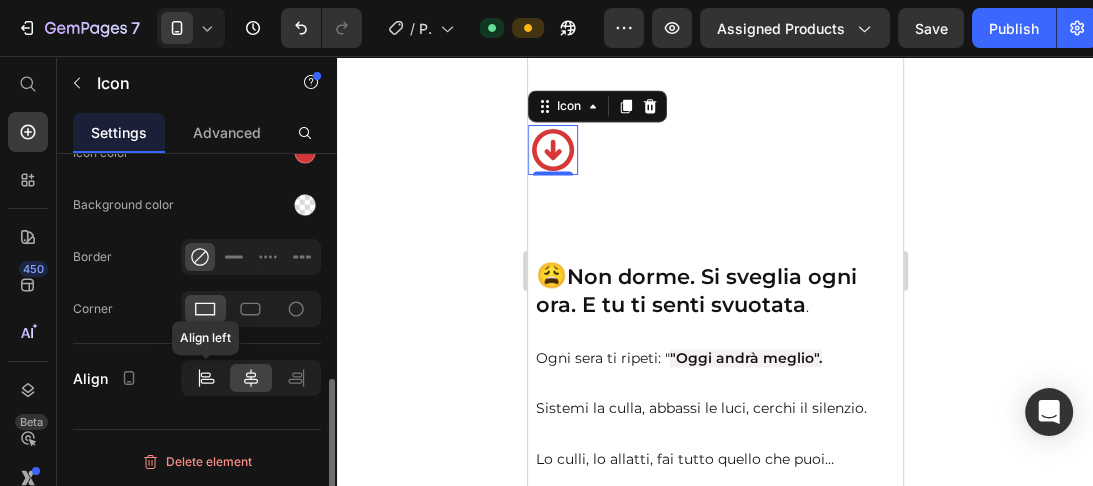 click 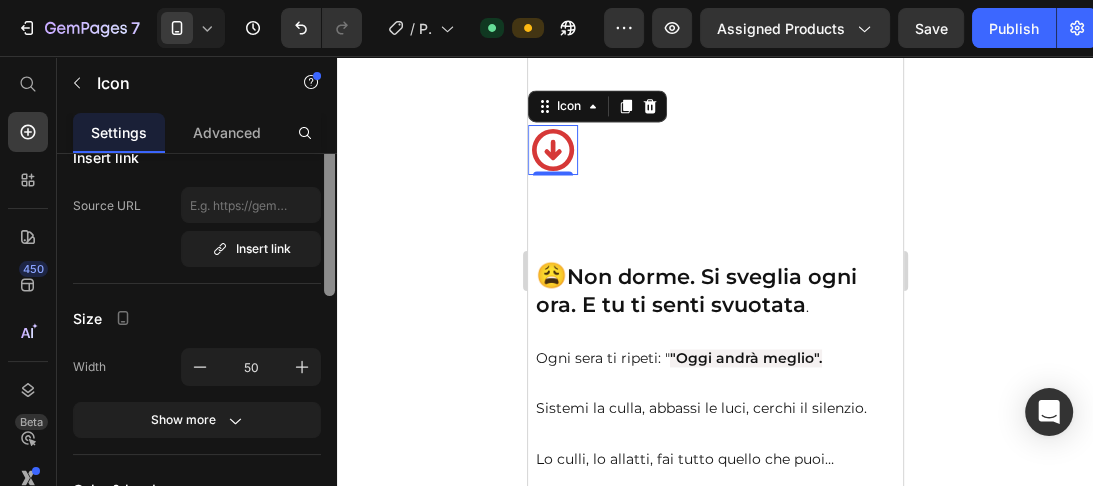 scroll, scrollTop: 0, scrollLeft: 0, axis: both 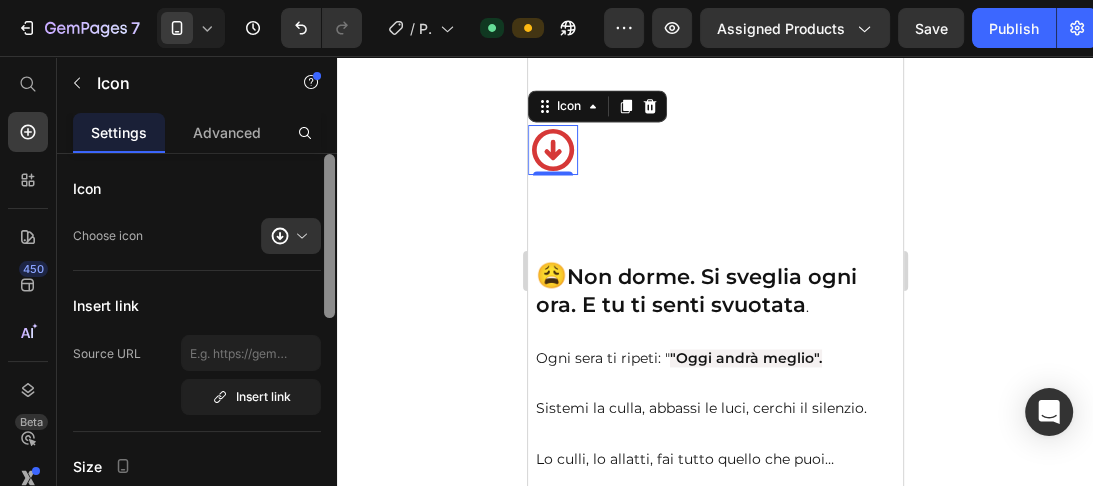 drag, startPoint x: 328, startPoint y: 390, endPoint x: 327, endPoint y: 67, distance: 323.00156 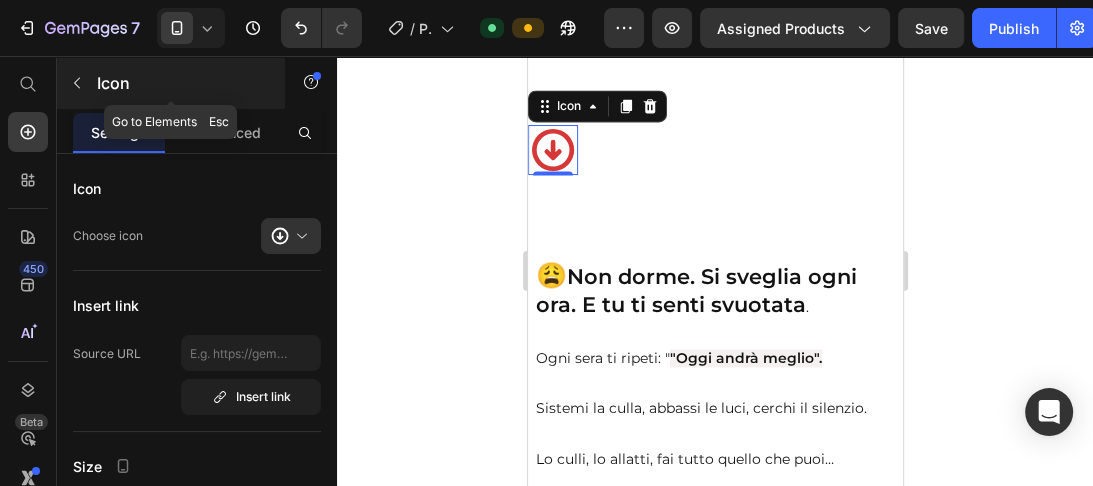 click 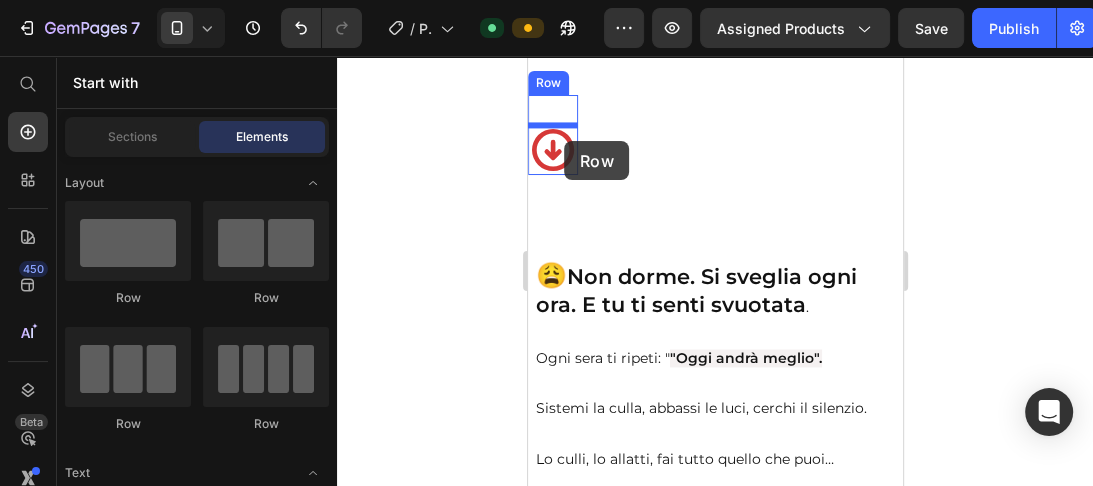 drag, startPoint x: 665, startPoint y: 299, endPoint x: 564, endPoint y: 141, distance: 187.52333 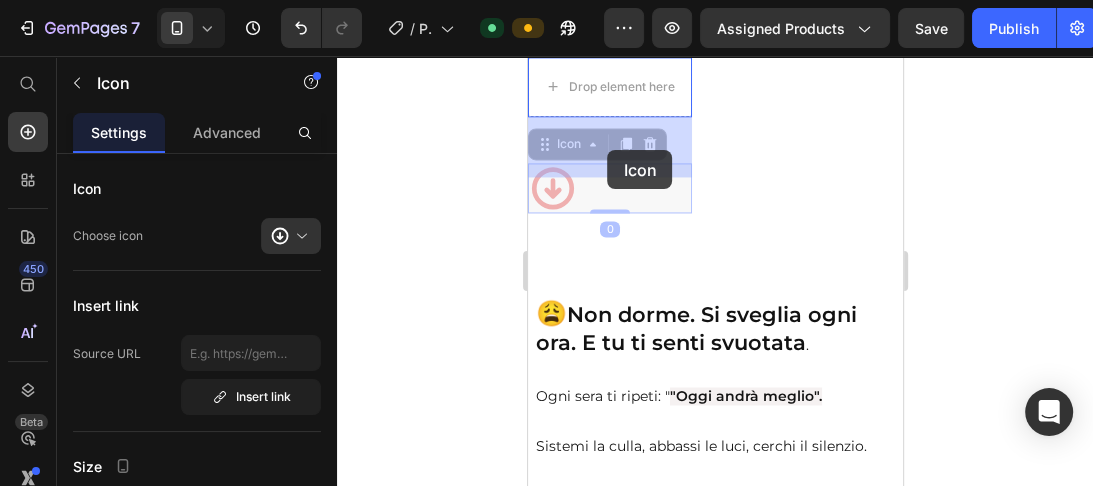 scroll, scrollTop: 2205, scrollLeft: 0, axis: vertical 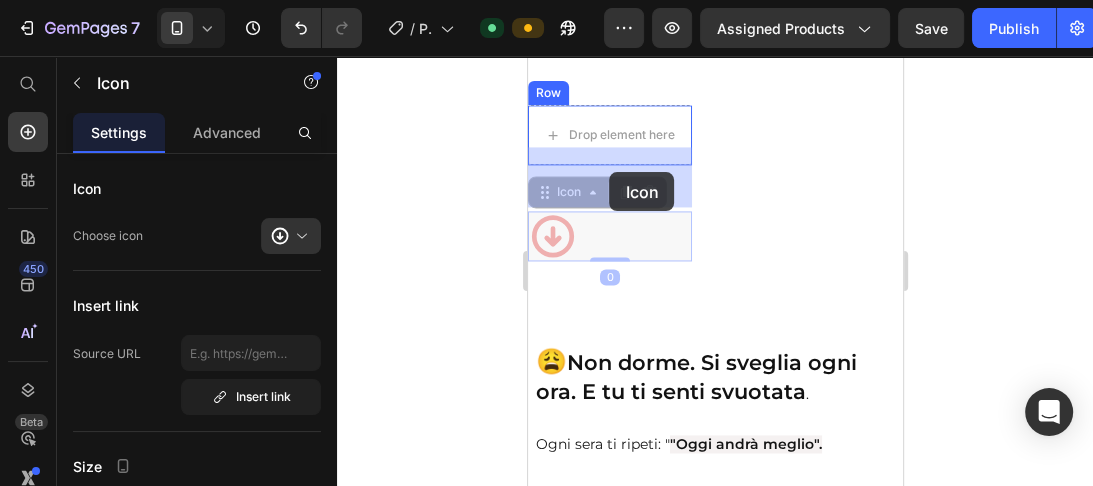 drag, startPoint x: 562, startPoint y: 189, endPoint x: 609, endPoint y: 169, distance: 51.078373 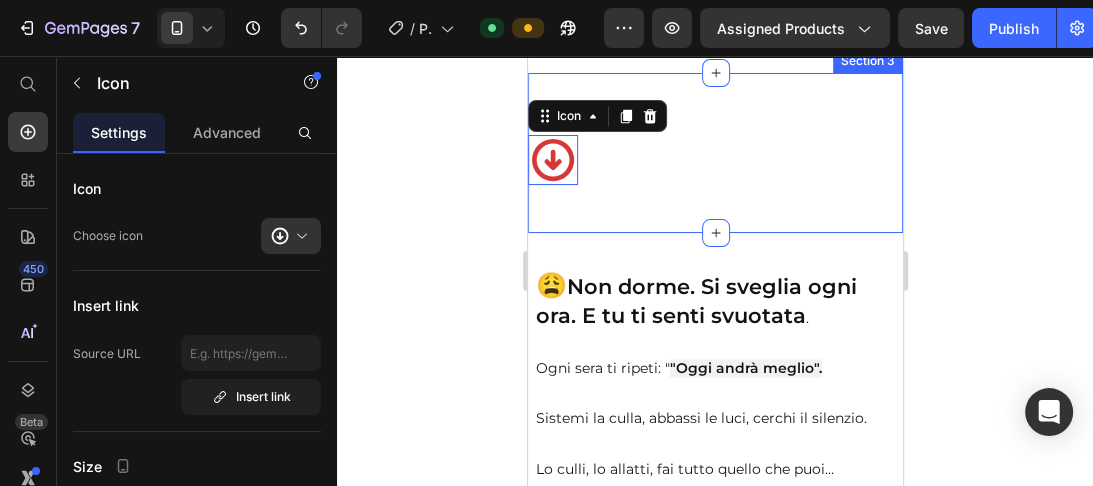 scroll, scrollTop: 2196, scrollLeft: 0, axis: vertical 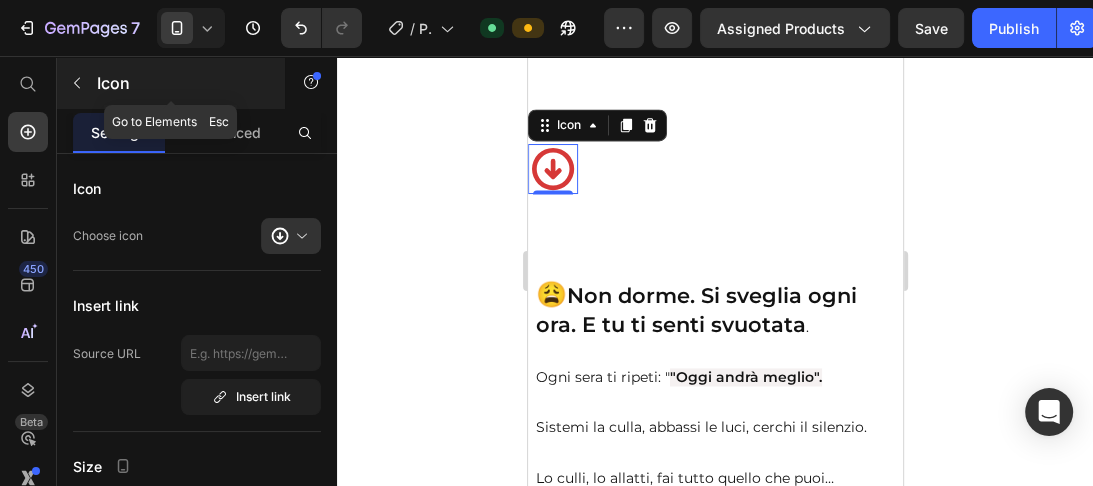 click 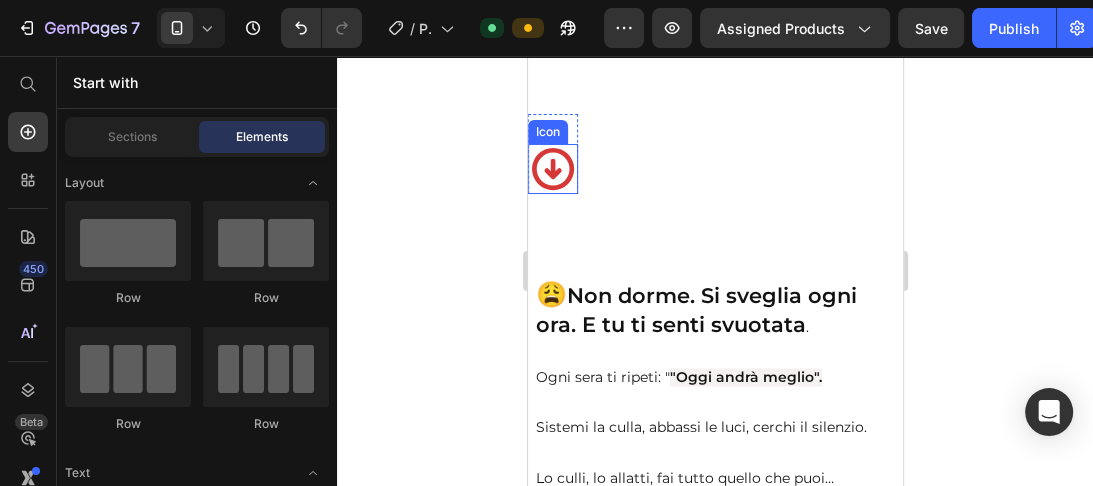 click 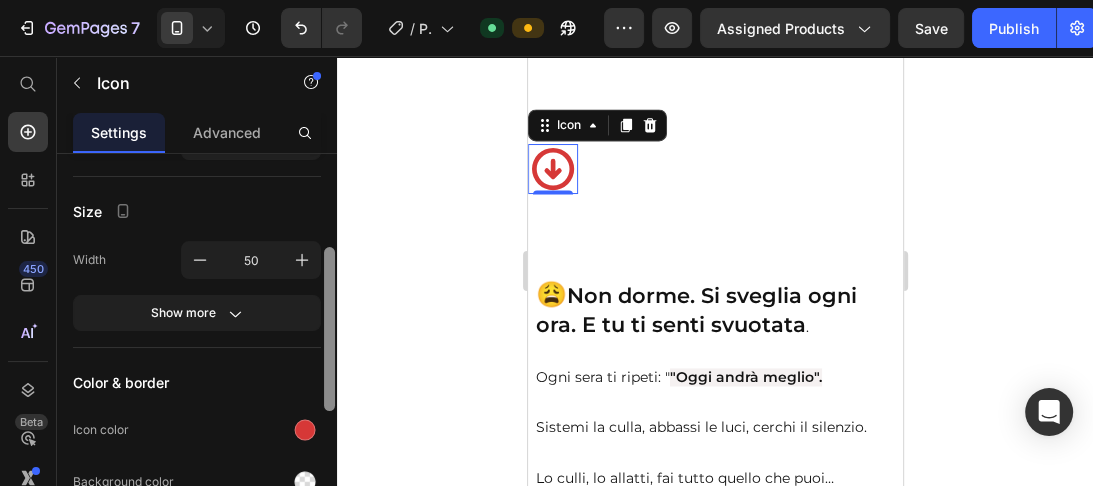 drag, startPoint x: 331, startPoint y: 180, endPoint x: 353, endPoint y: 290, distance: 112.17843 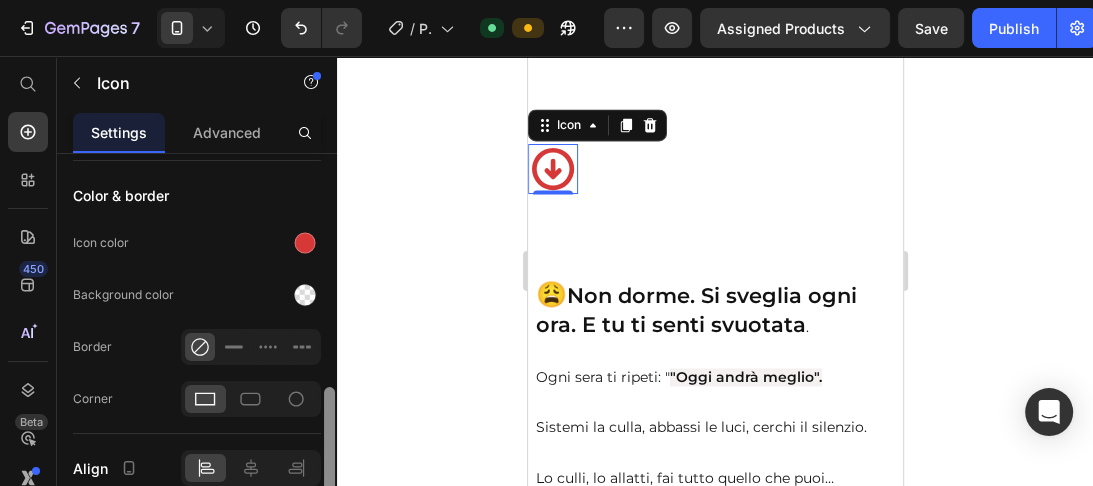 scroll, scrollTop: 482, scrollLeft: 0, axis: vertical 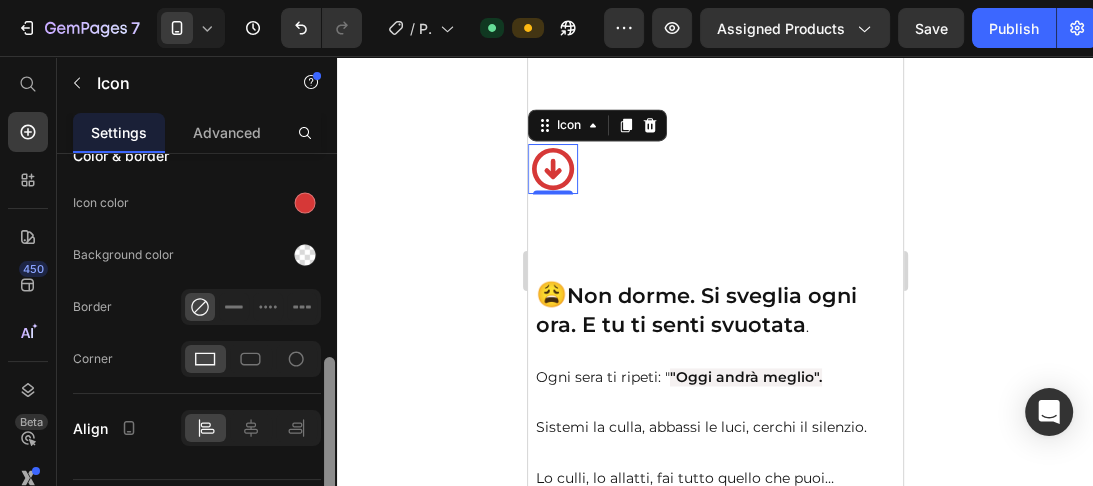 drag, startPoint x: 331, startPoint y: 288, endPoint x: 341, endPoint y: 382, distance: 94.53042 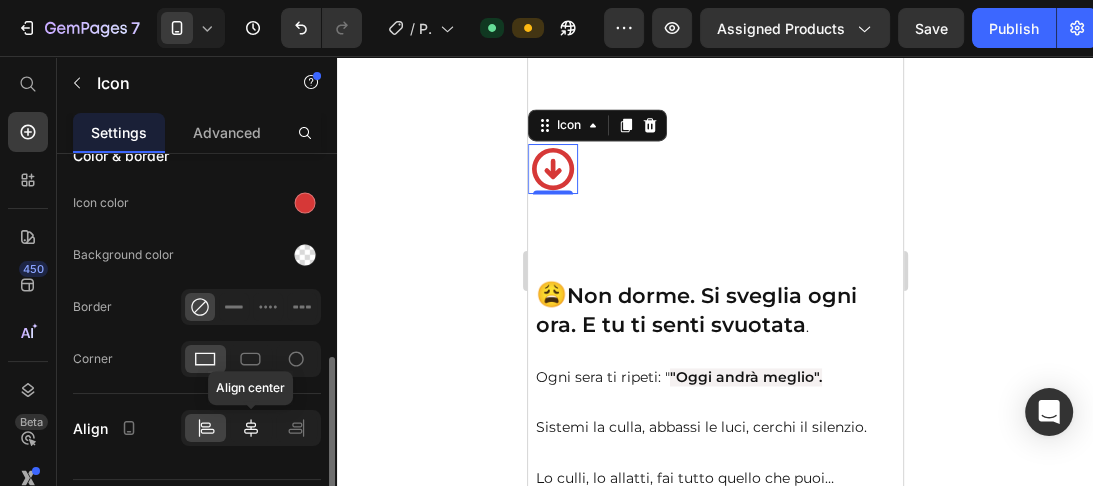 click 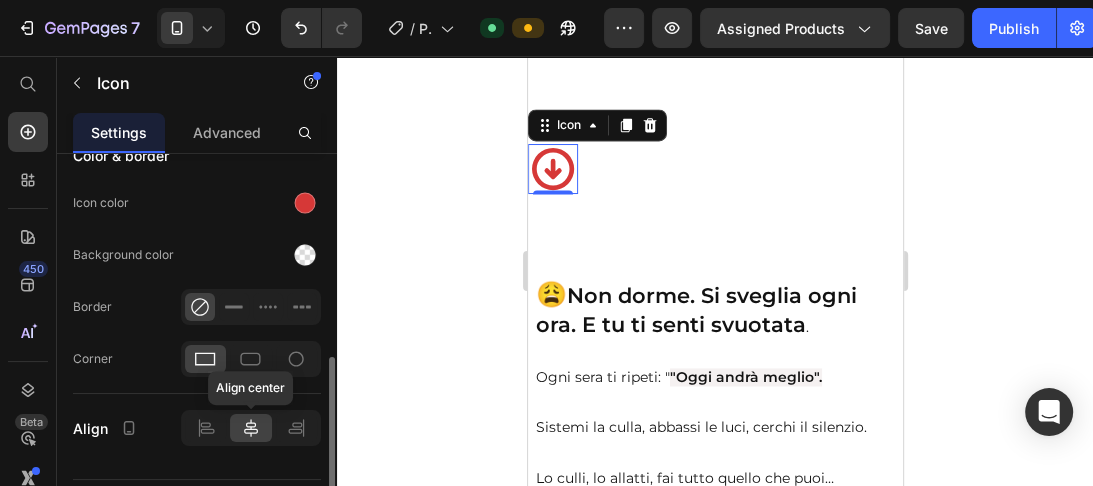 click 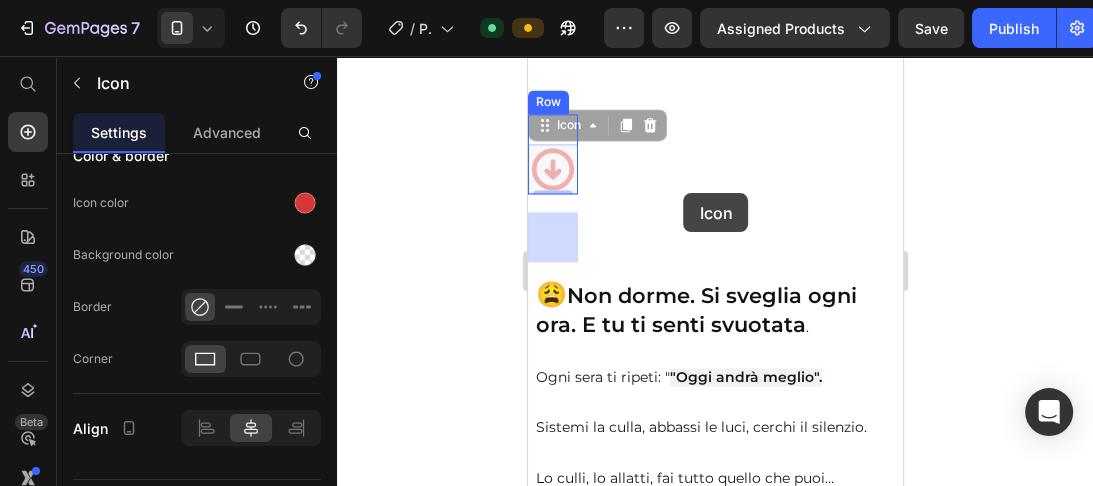 drag, startPoint x: 552, startPoint y: 168, endPoint x: 684, endPoint y: 192, distance: 134.16408 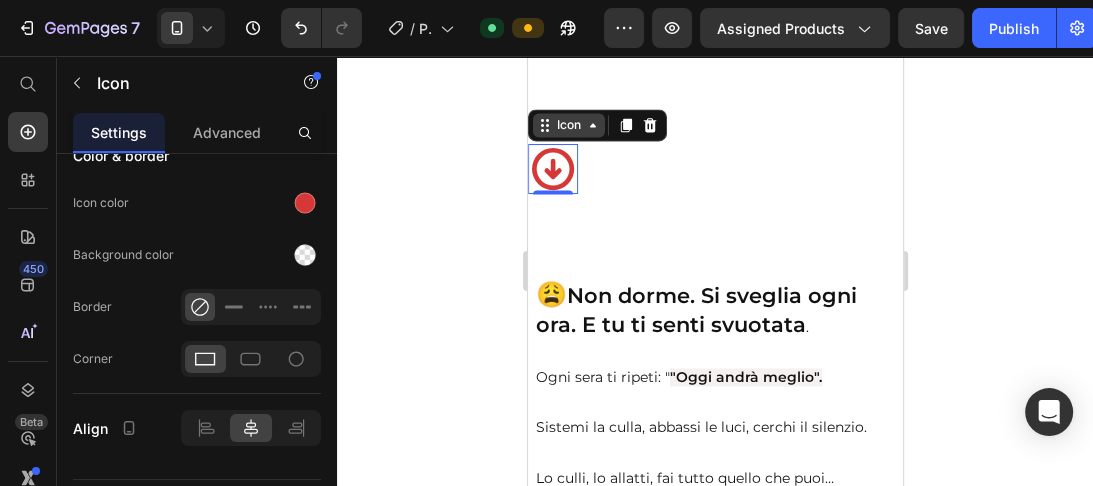 click on "Icon" at bounding box center [568, 125] 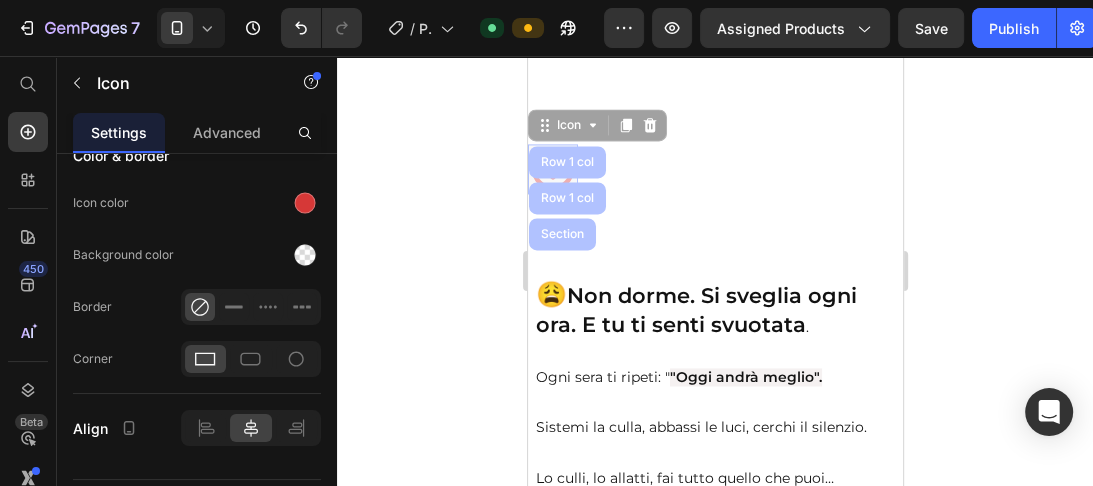 drag, startPoint x: 556, startPoint y: 164, endPoint x: 573, endPoint y: 193, distance: 33.61547 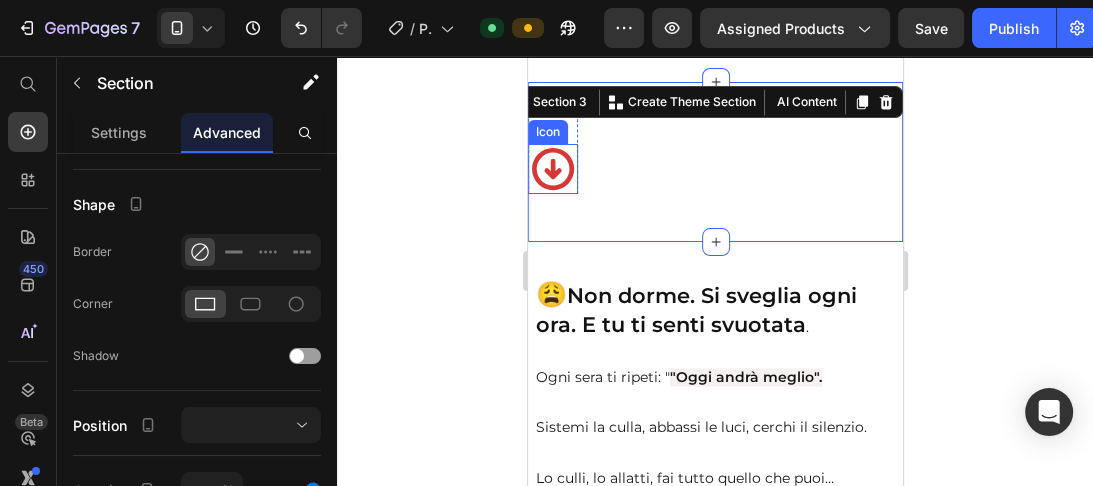 scroll, scrollTop: 0, scrollLeft: 0, axis: both 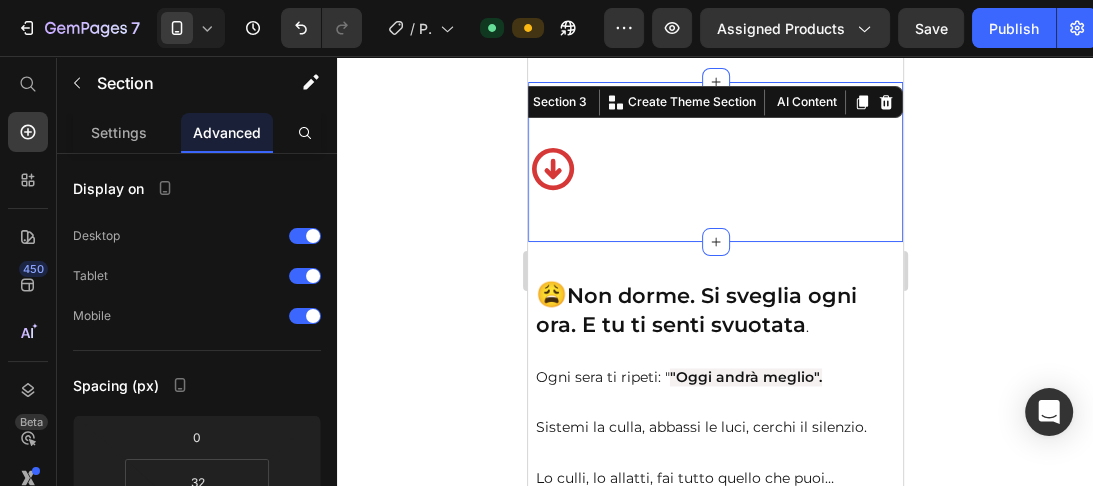 click on "Icon Row Row Image Row Section 3   You can create reusable sections Create Theme Section AI Content Write with GemAI What would you like to describe here? Tone and Voice Persuasive Product Sonno Sereno Baby-la guida per il sonno del neonato Show more Generate" at bounding box center (714, 162) 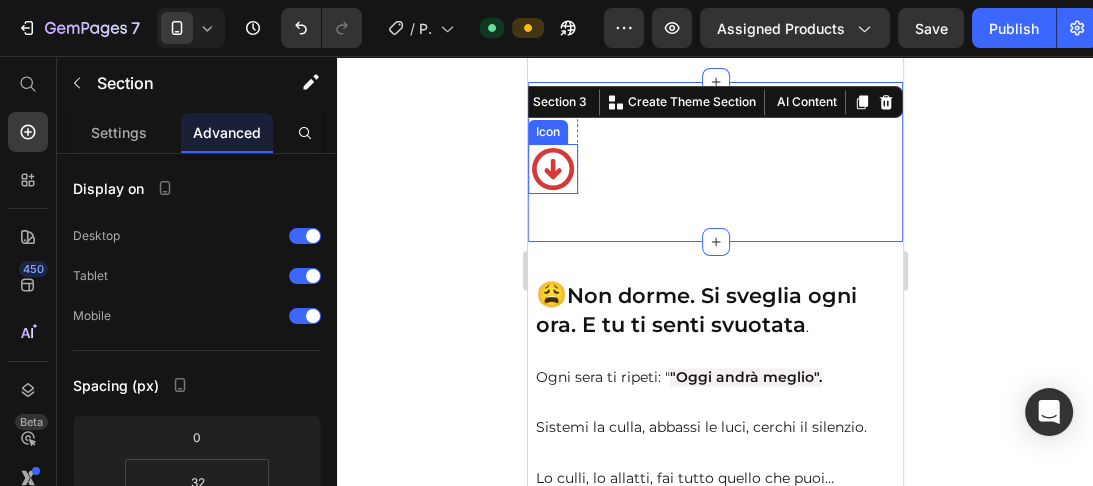 click 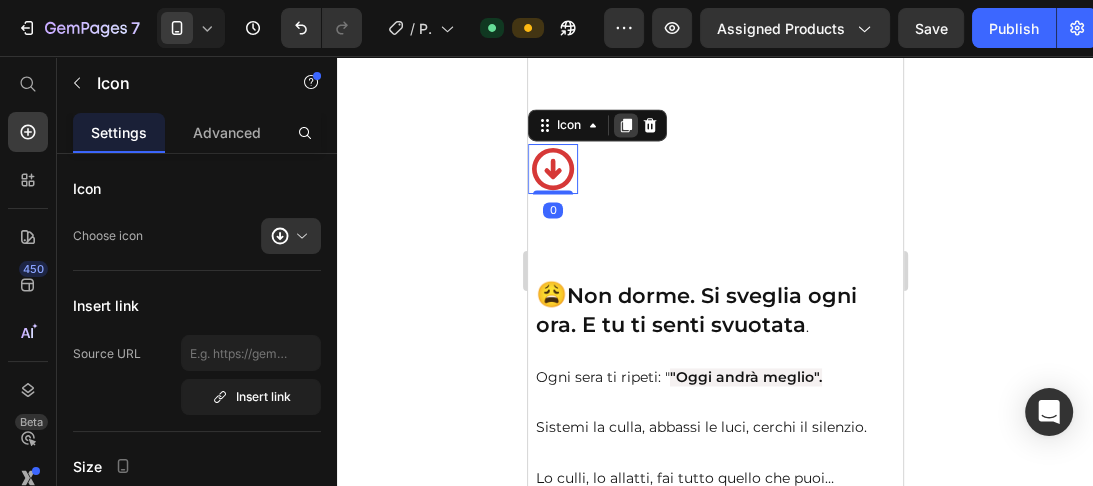 click 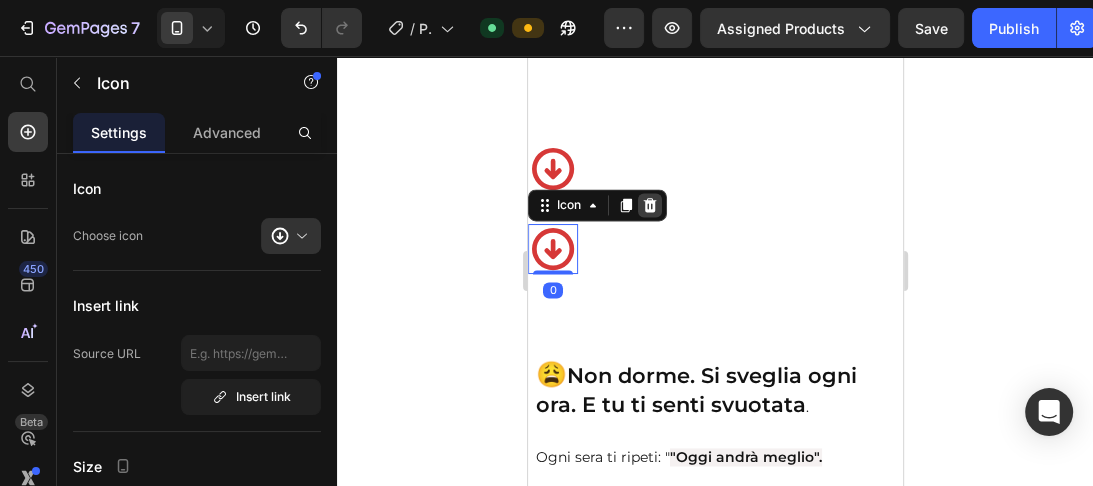 drag, startPoint x: 549, startPoint y: 290, endPoint x: 647, endPoint y: 250, distance: 105.848946 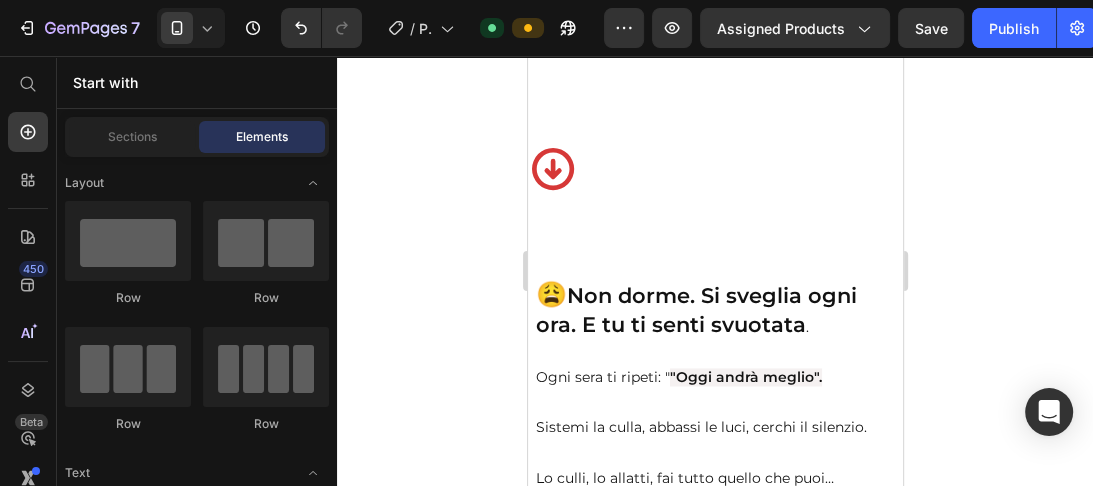 click 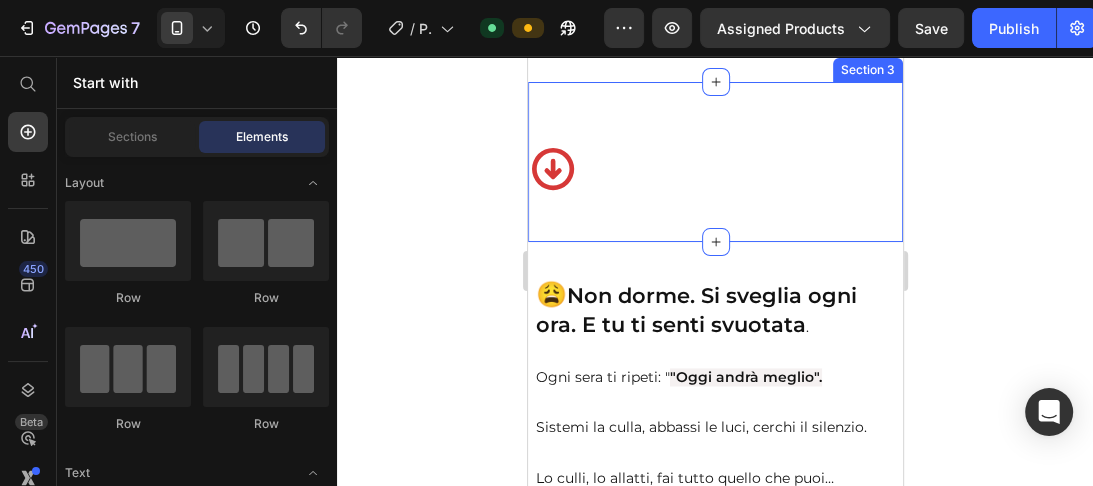 click on "Icon Row Row Image Row Section 3" at bounding box center (714, 162) 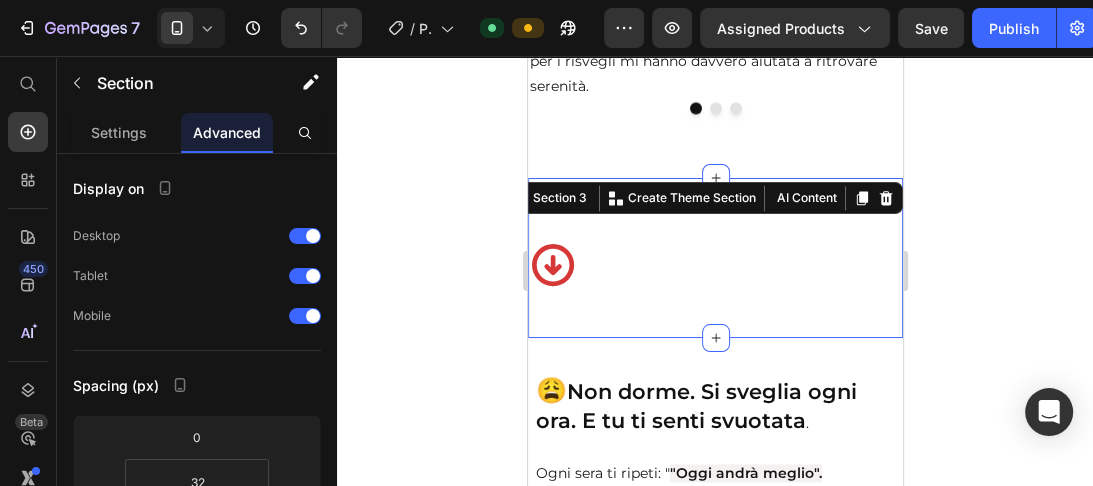 scroll, scrollTop: 2132, scrollLeft: 0, axis: vertical 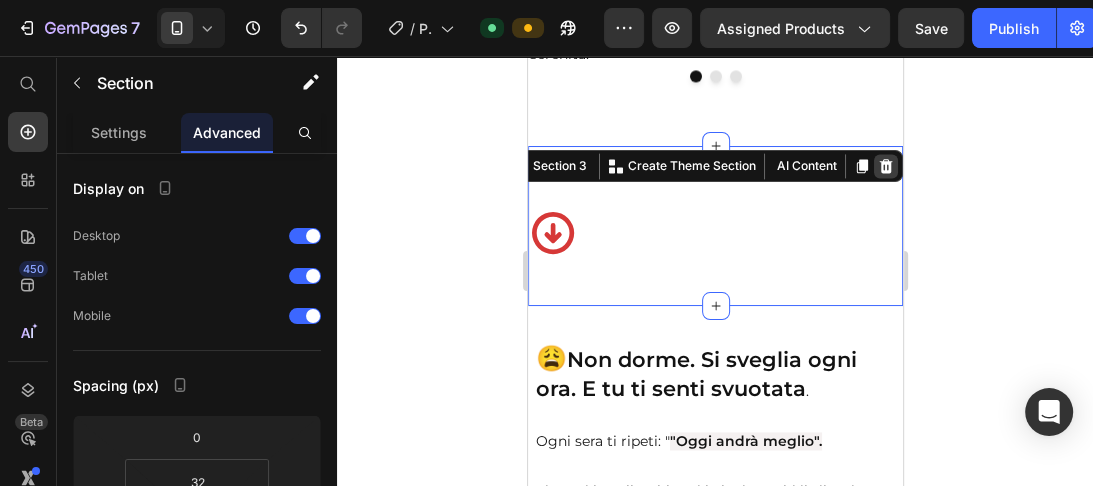 click 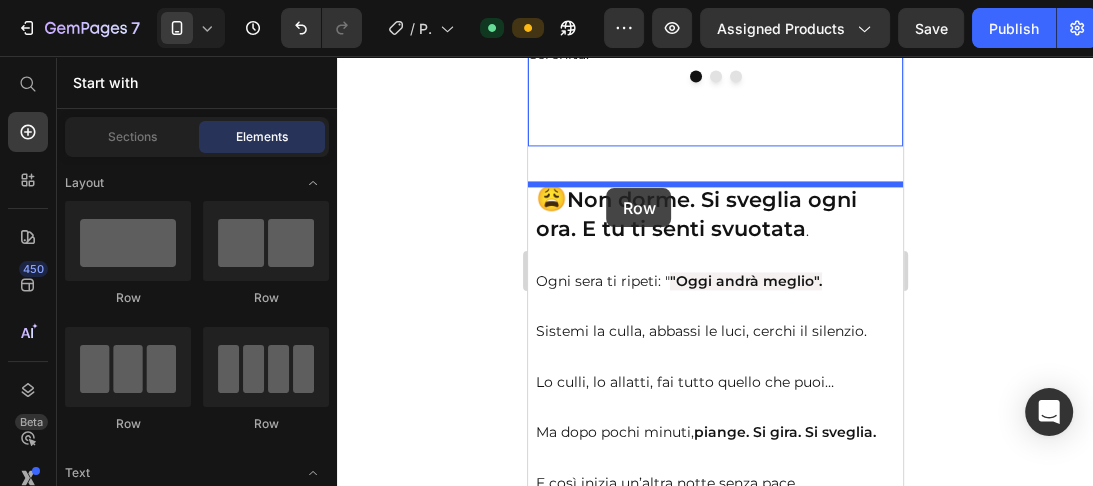 drag, startPoint x: 651, startPoint y: 292, endPoint x: 606, endPoint y: 188, distance: 113.31814 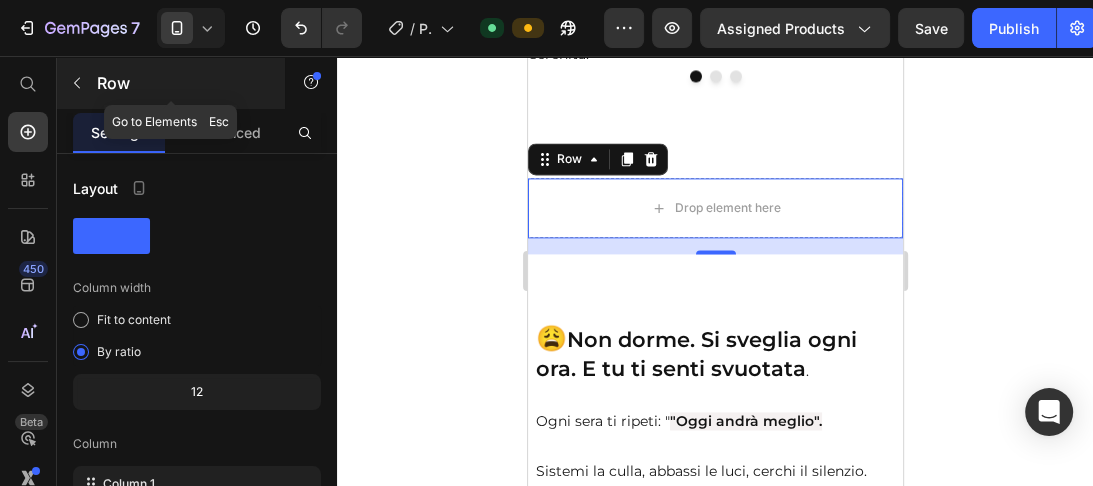 click 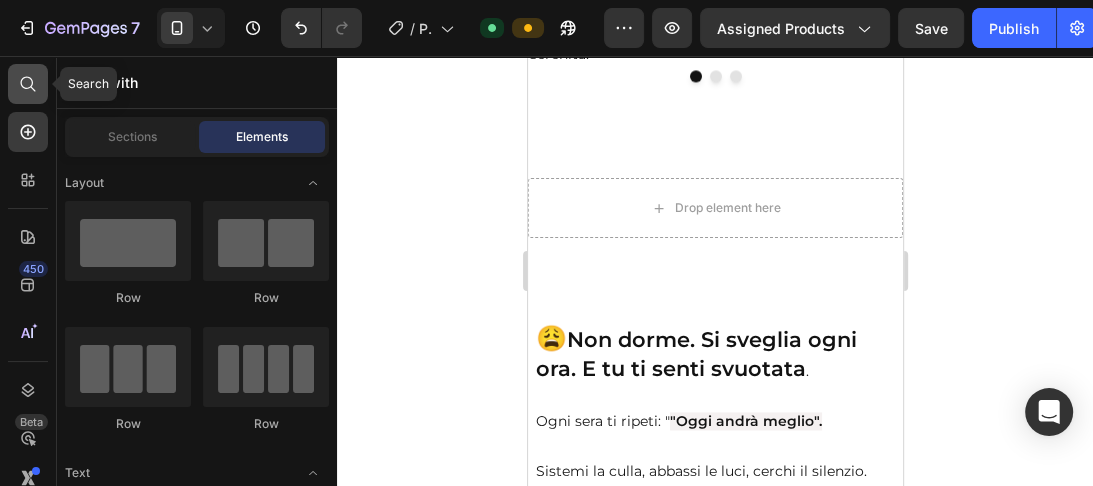 click 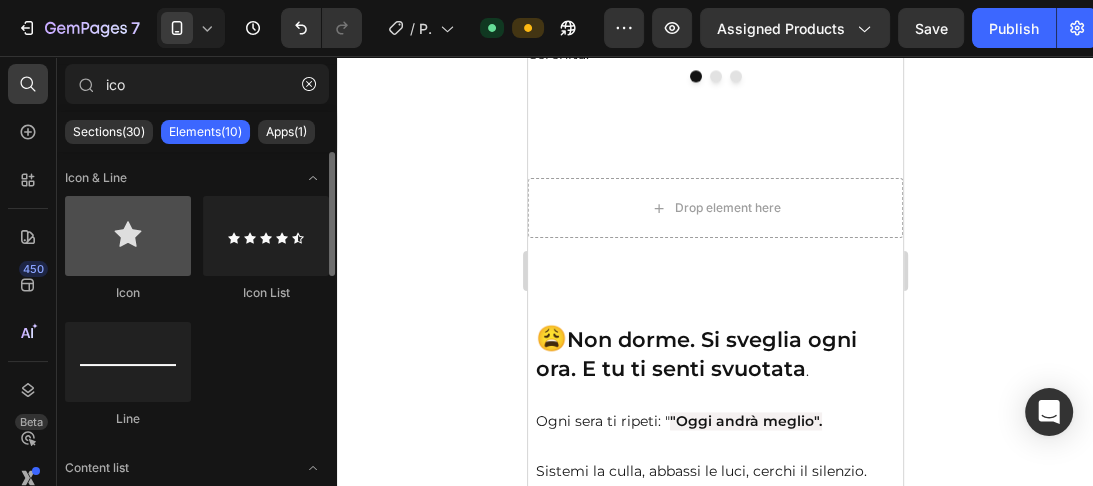type on "ico" 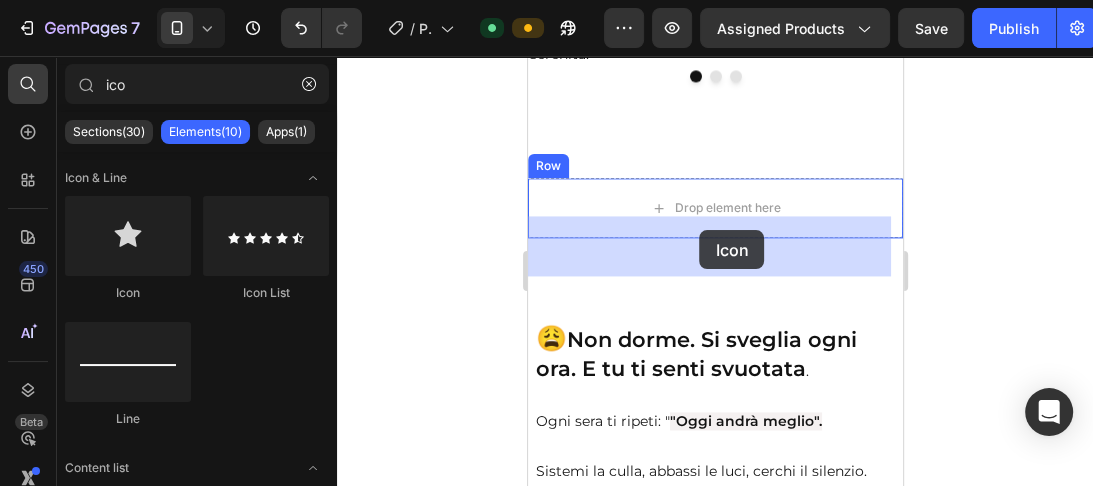 drag, startPoint x: 656, startPoint y: 301, endPoint x: 700, endPoint y: 231, distance: 82.68011 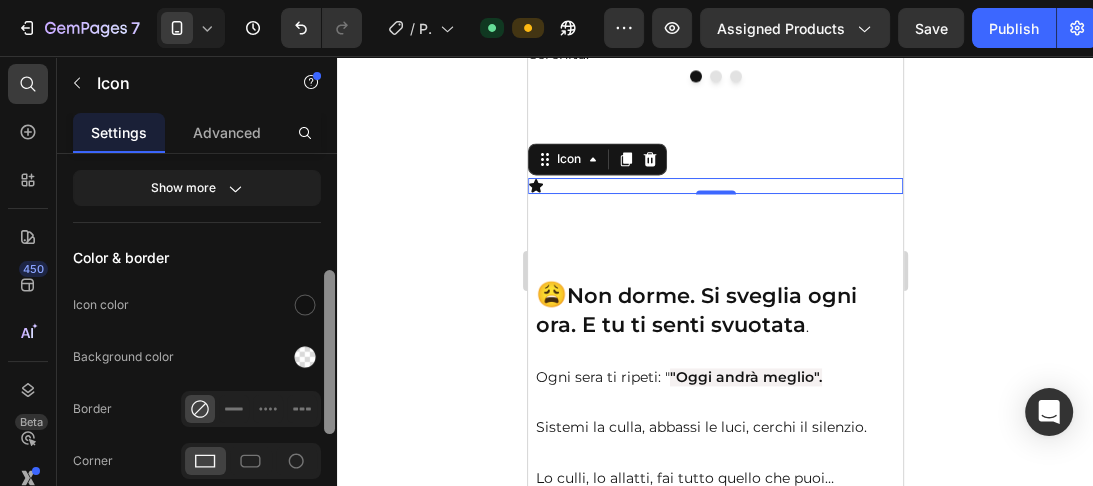 drag, startPoint x: 331, startPoint y: 178, endPoint x: 332, endPoint y: 340, distance: 162.00308 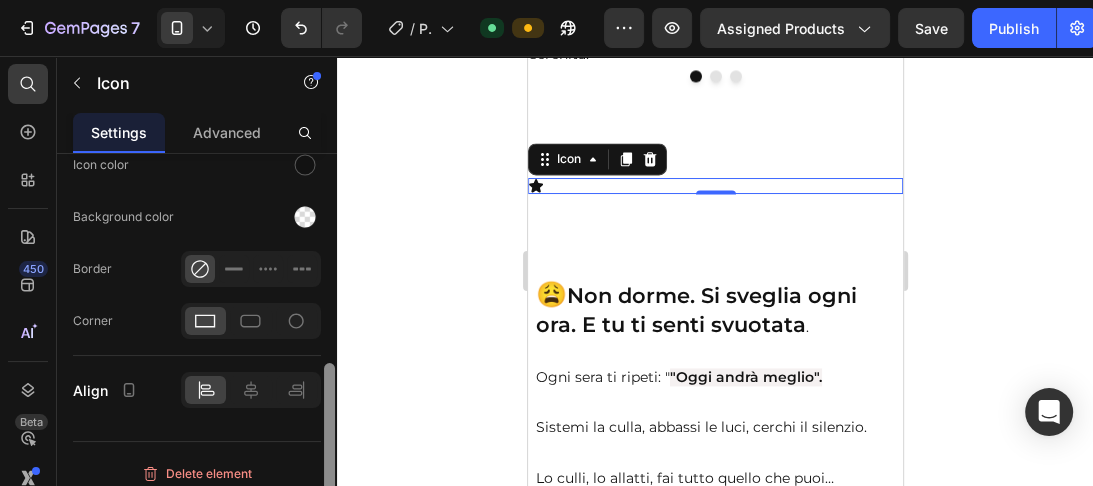 drag, startPoint x: 332, startPoint y: 340, endPoint x: 329, endPoint y: 401, distance: 61.073727 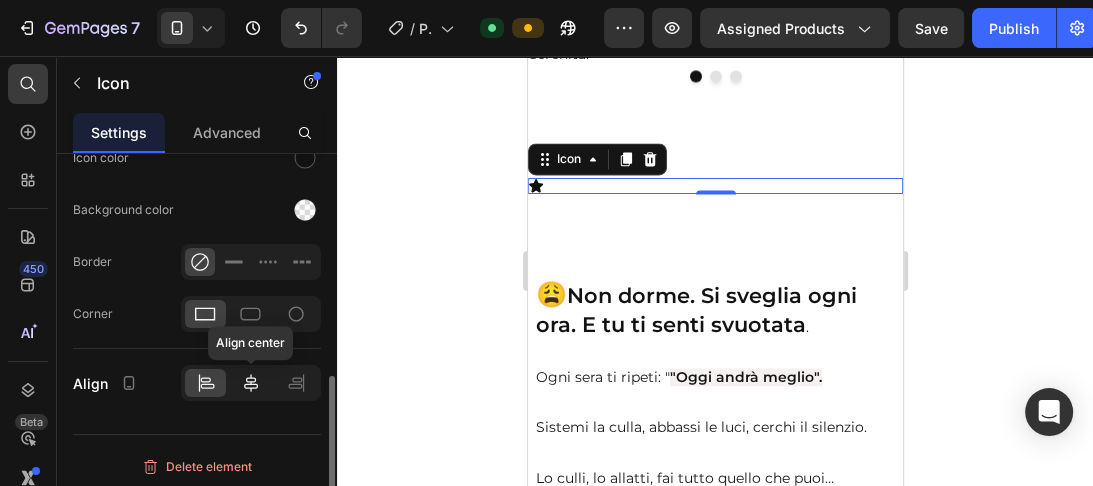 click 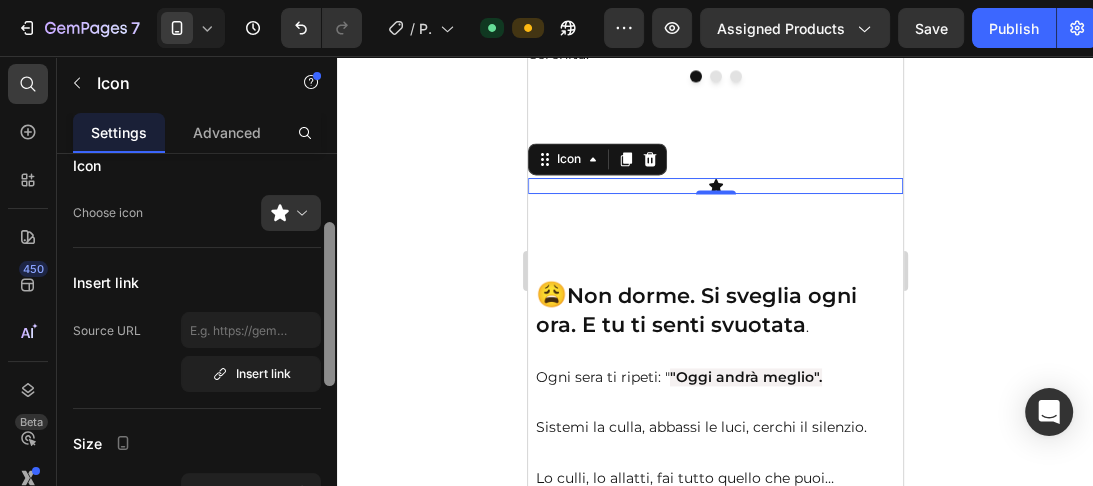 scroll, scrollTop: 2, scrollLeft: 0, axis: vertical 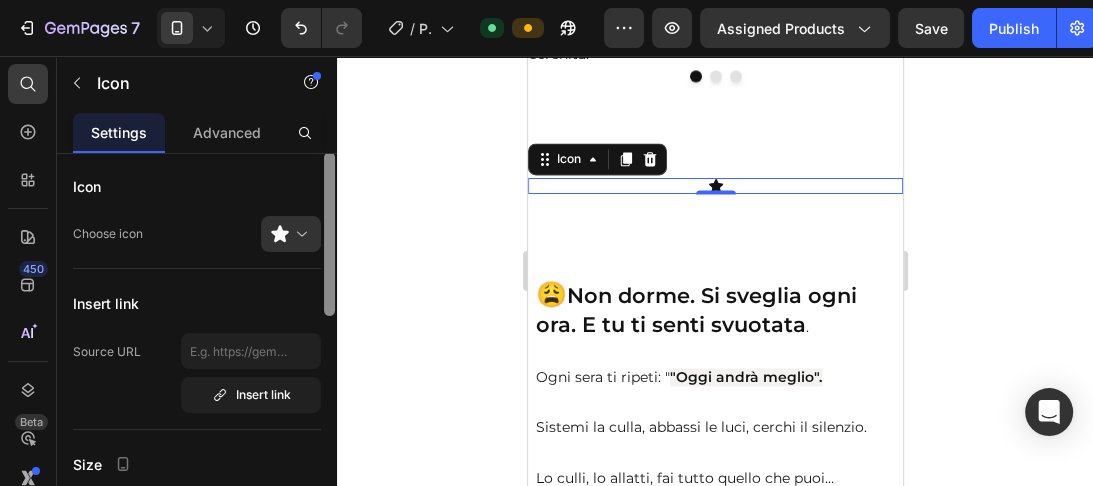 drag, startPoint x: 328, startPoint y: 388, endPoint x: 332, endPoint y: 161, distance: 227.03523 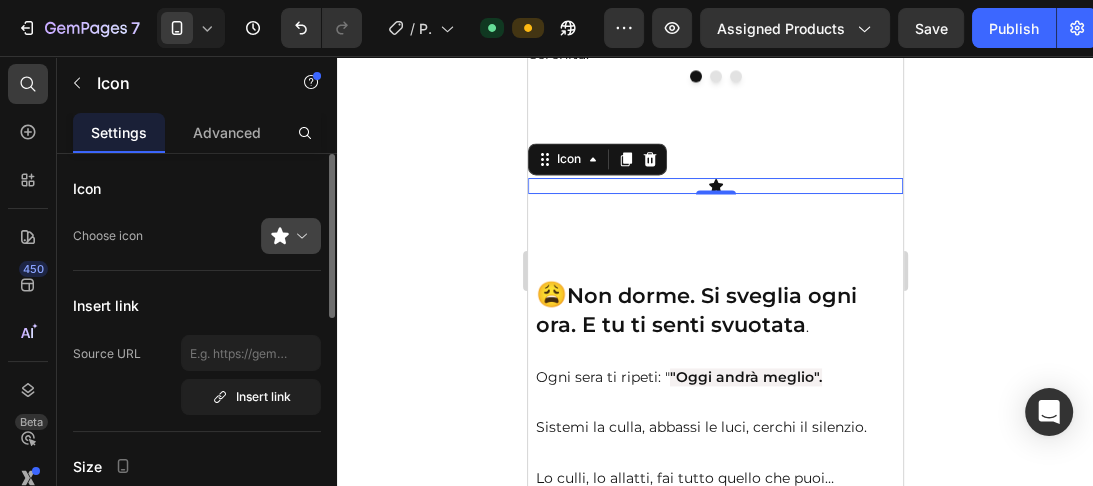 click at bounding box center [299, 236] 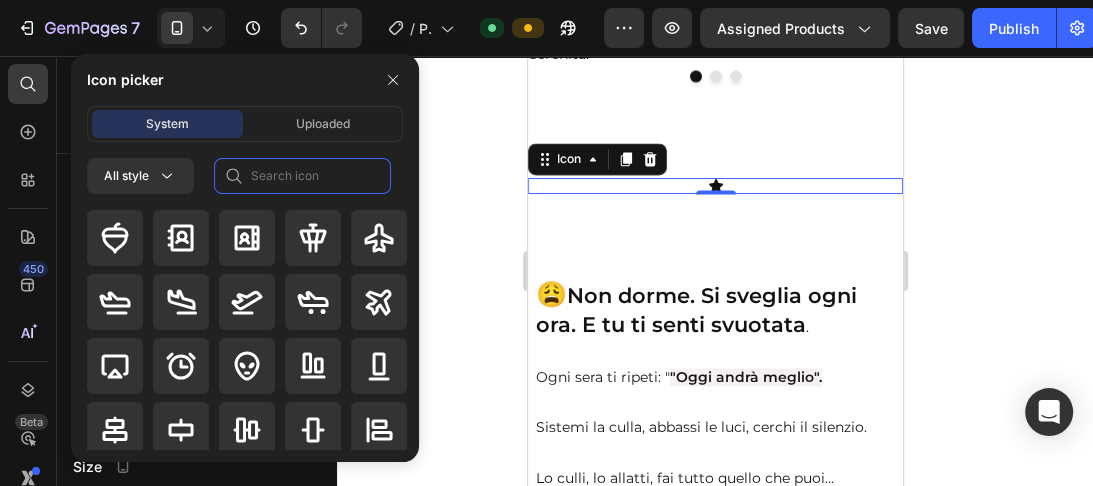 click 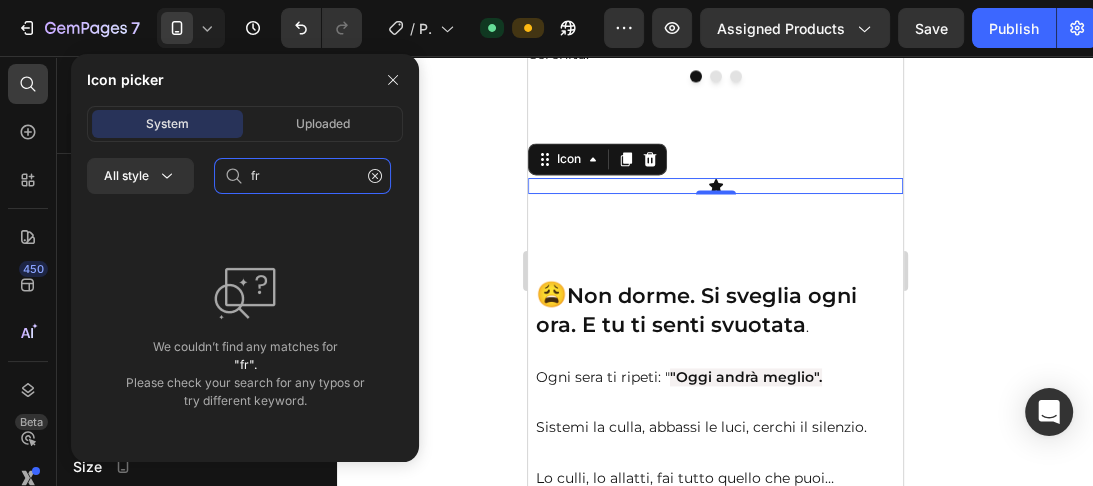 type on "f" 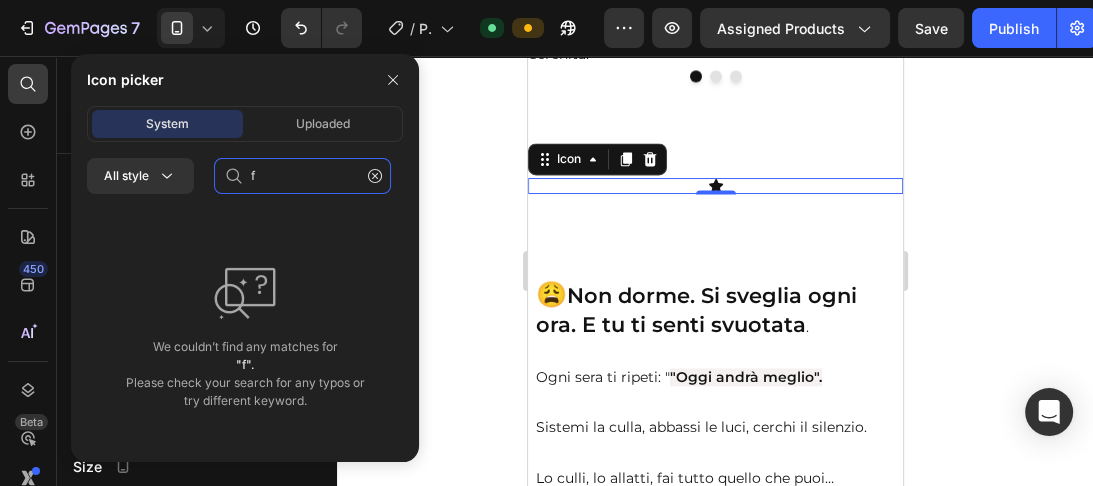 type 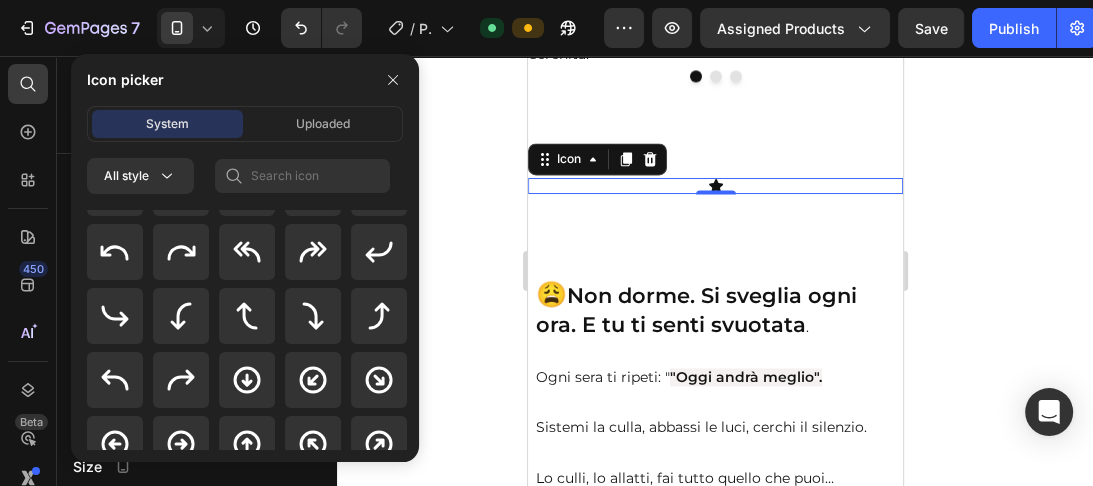 scroll, scrollTop: 462, scrollLeft: 0, axis: vertical 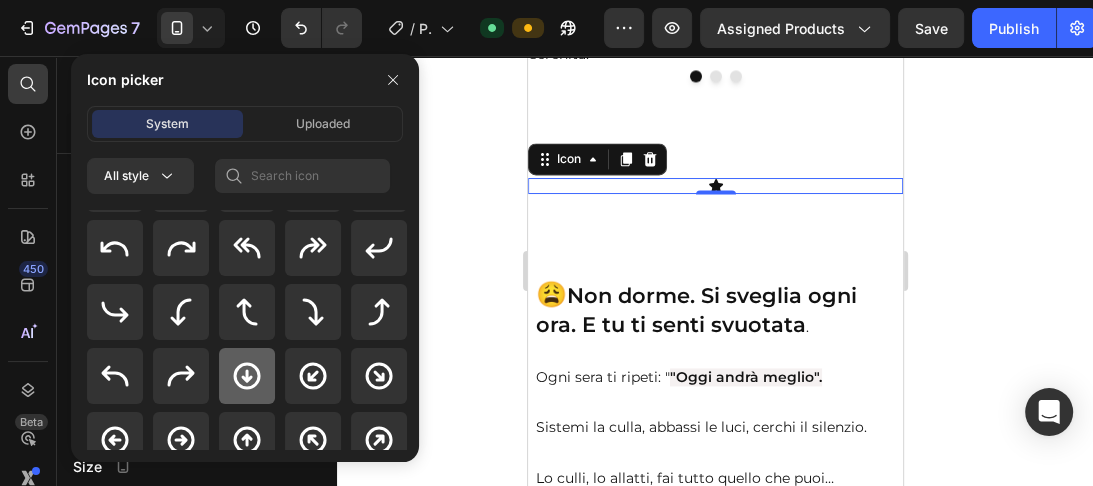 click 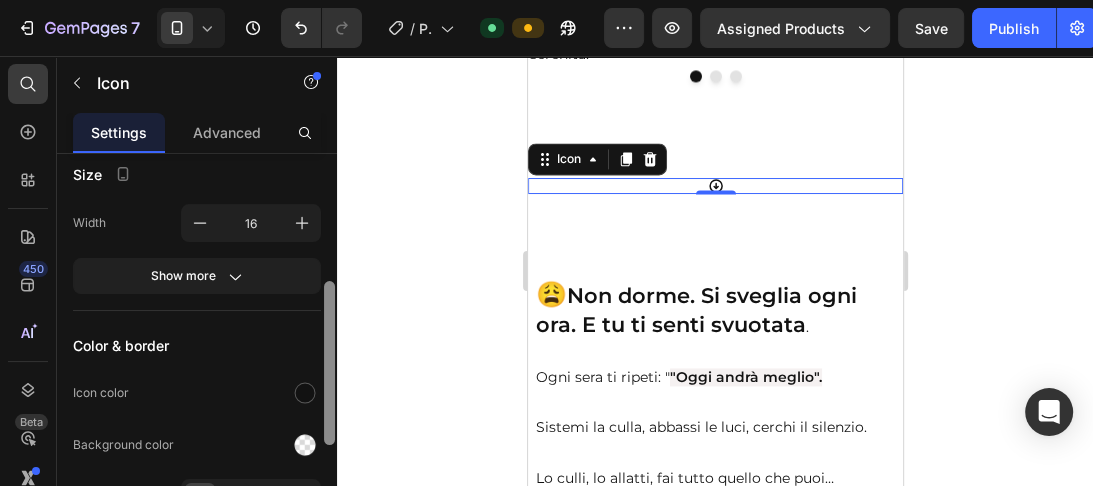 scroll, scrollTop: 300, scrollLeft: 0, axis: vertical 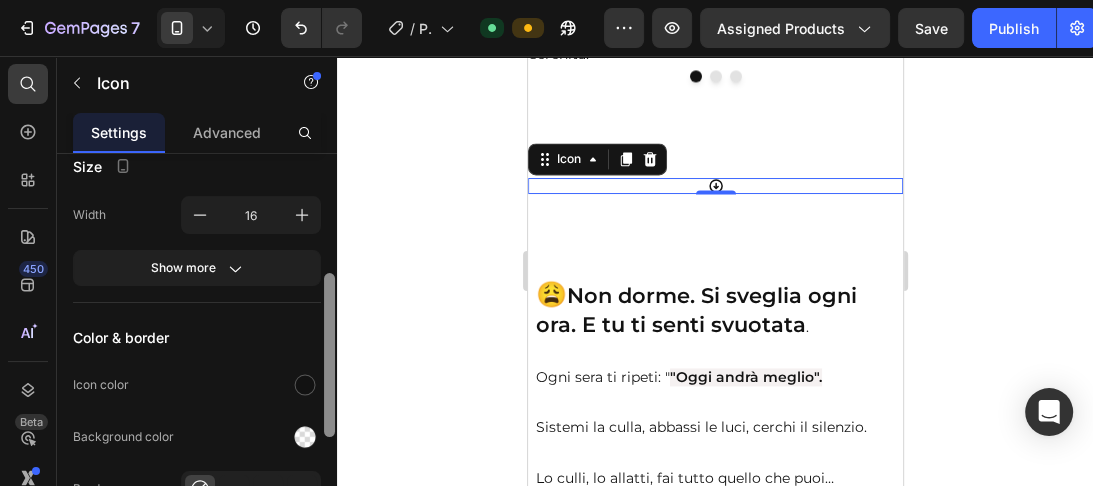 drag, startPoint x: 328, startPoint y: 279, endPoint x: 339, endPoint y: 406, distance: 127.47549 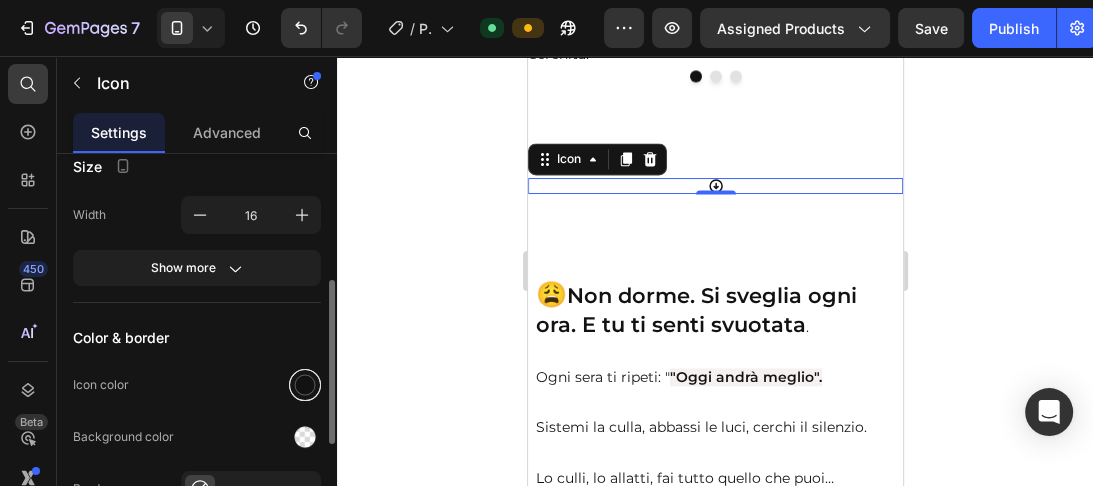 click at bounding box center [305, 385] 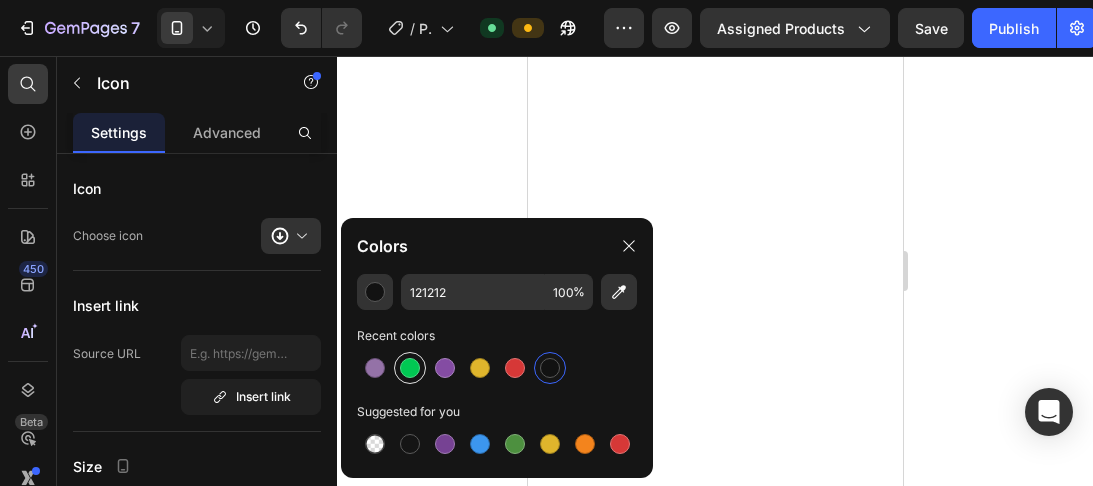 scroll, scrollTop: 0, scrollLeft: 0, axis: both 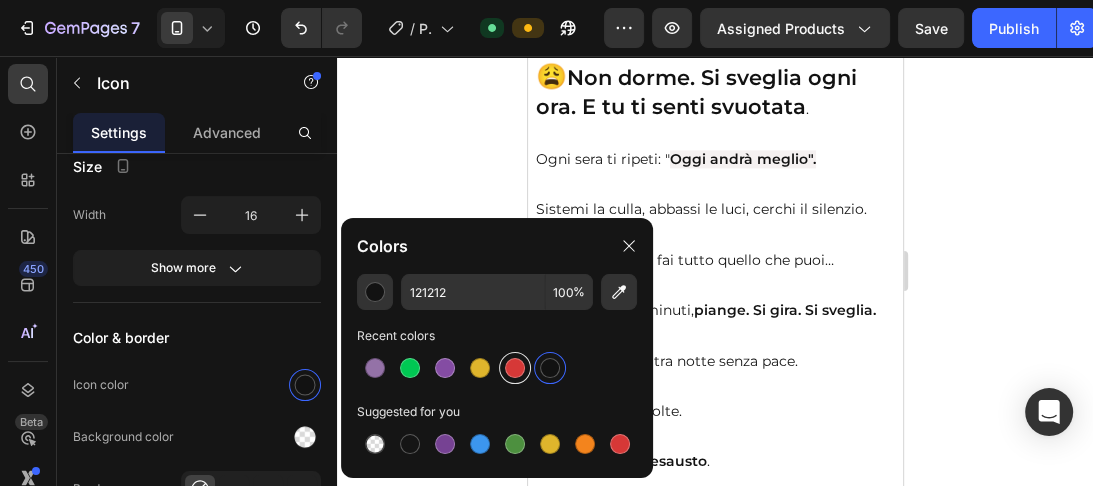 click at bounding box center [515, 368] 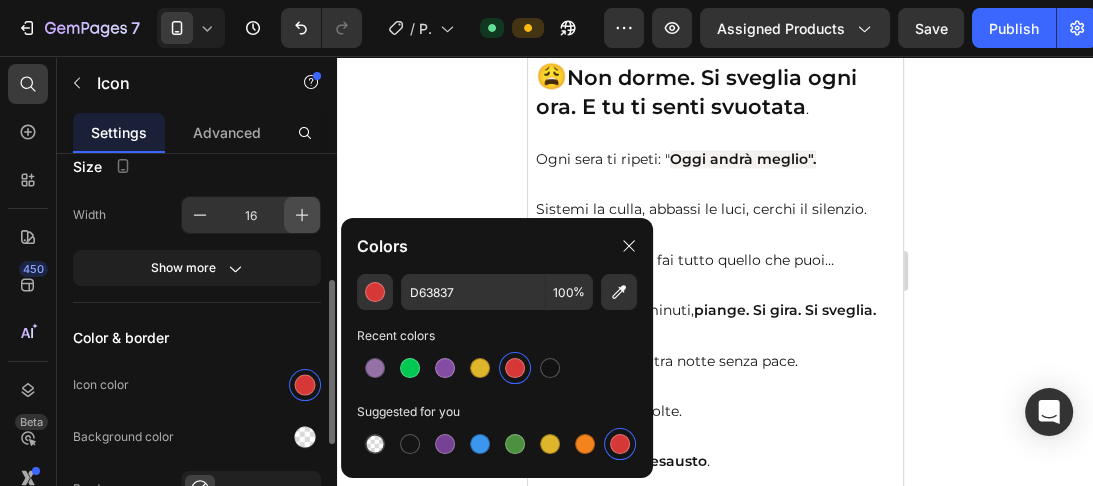 click 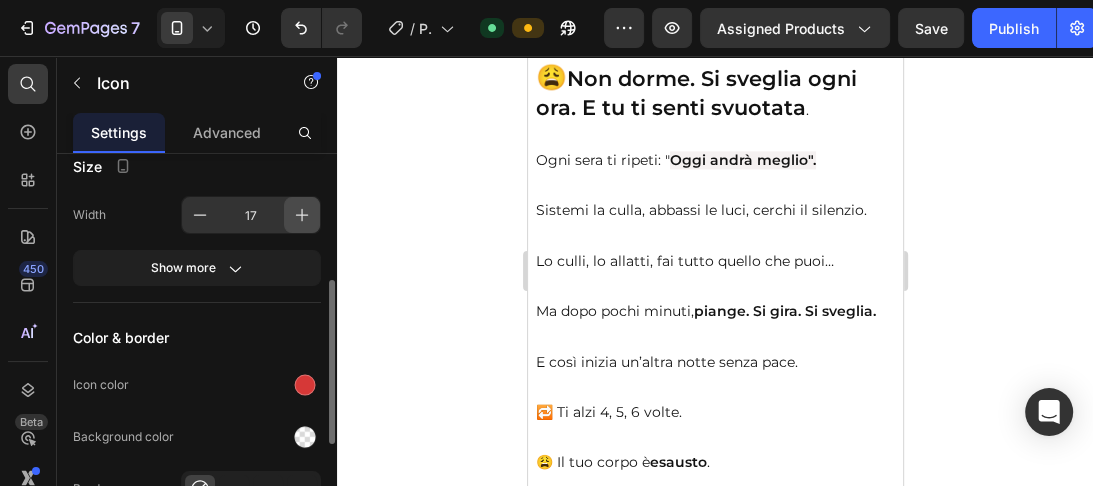 click 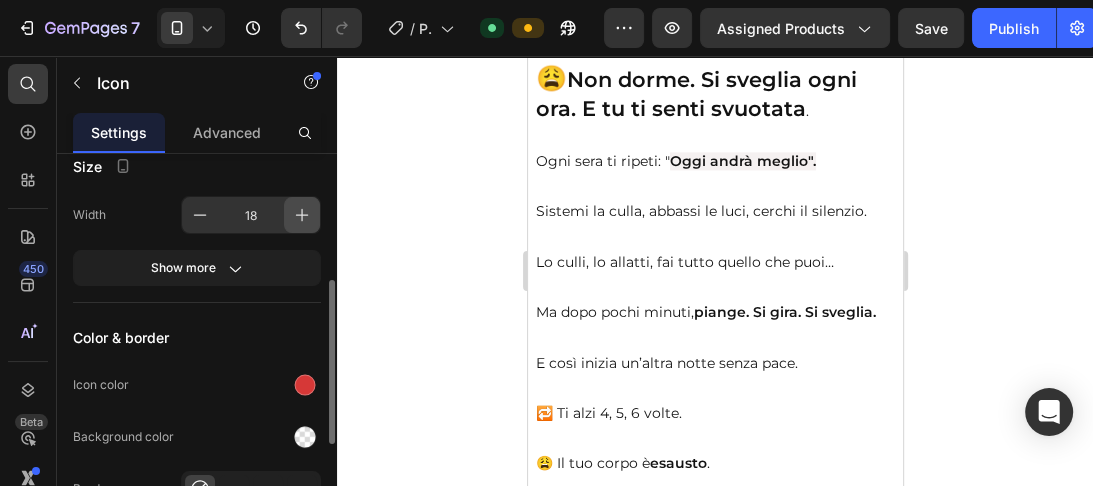 click 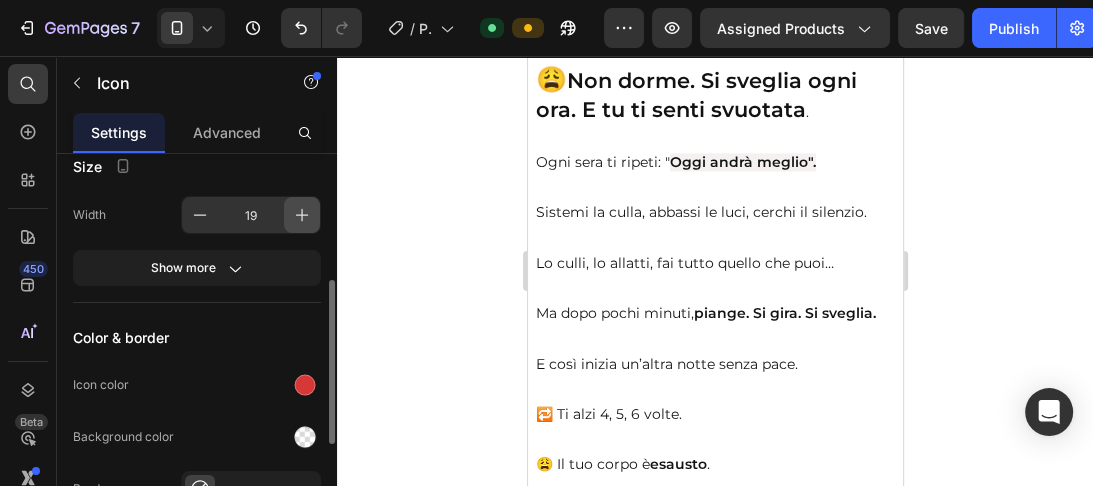 click 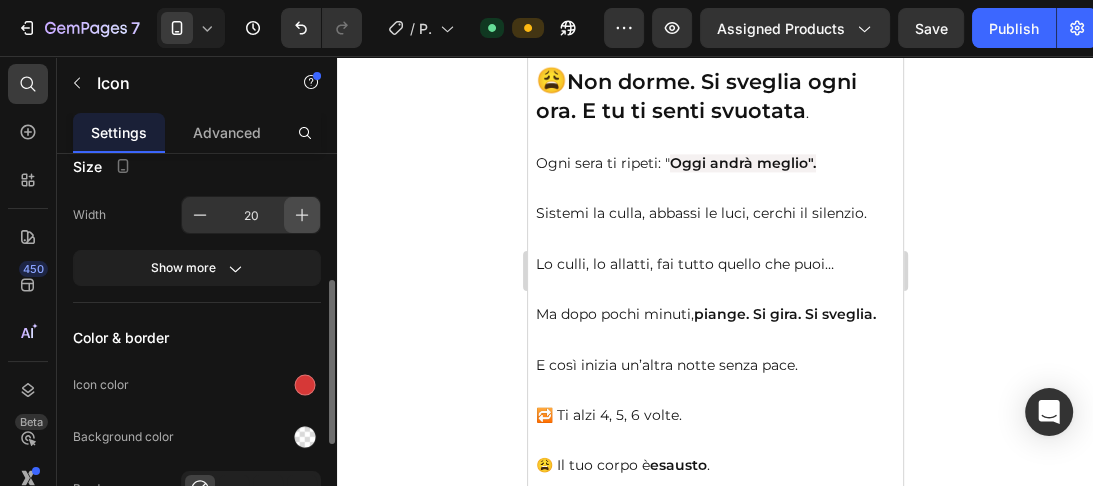 click 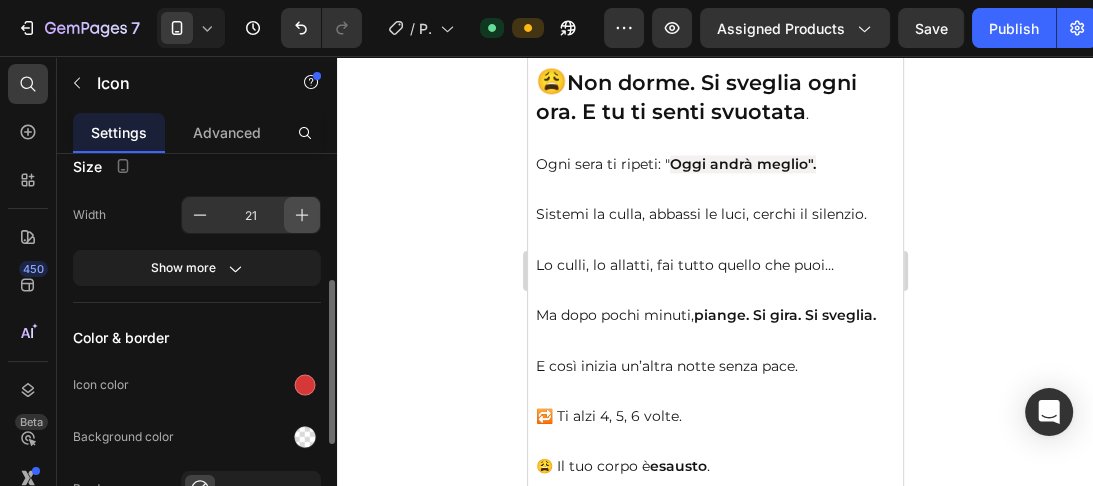 click 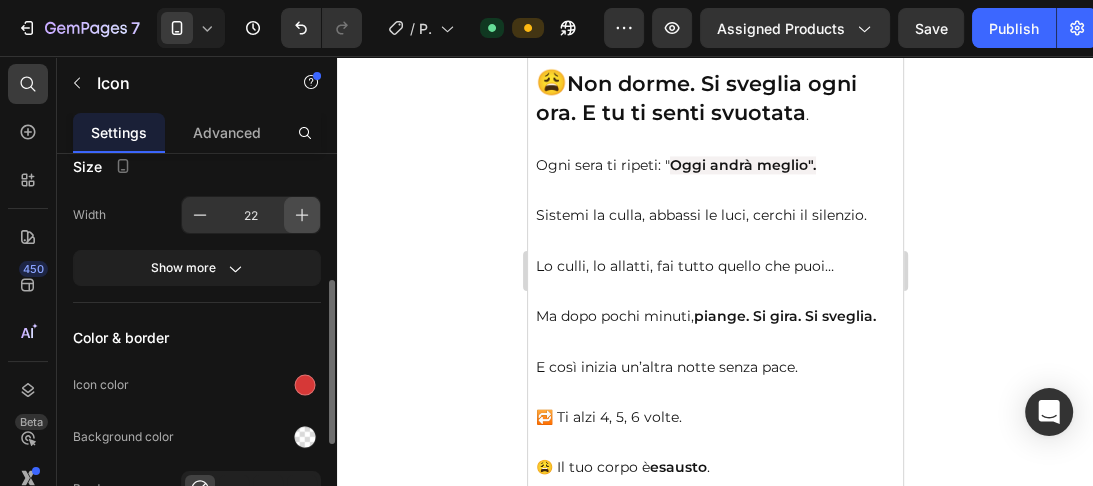 click 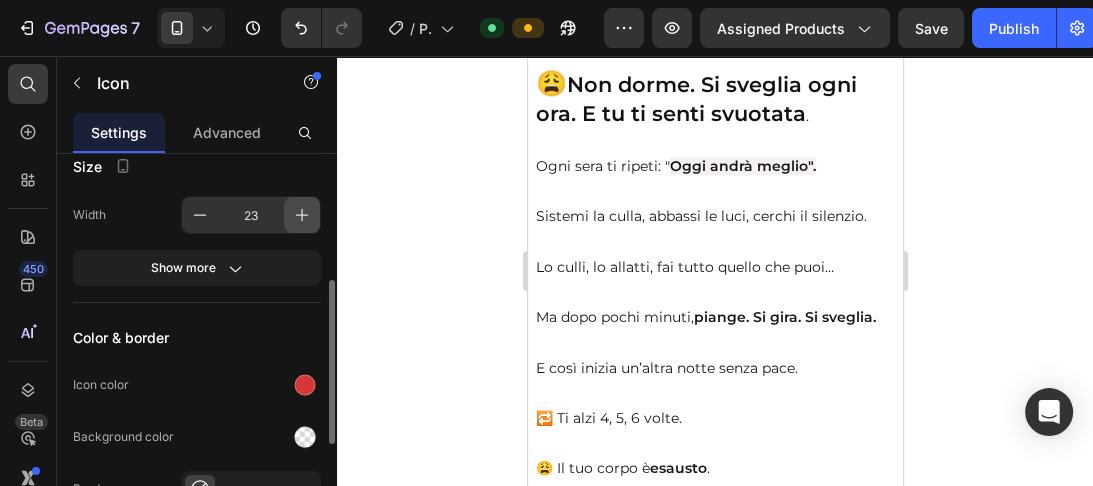 click 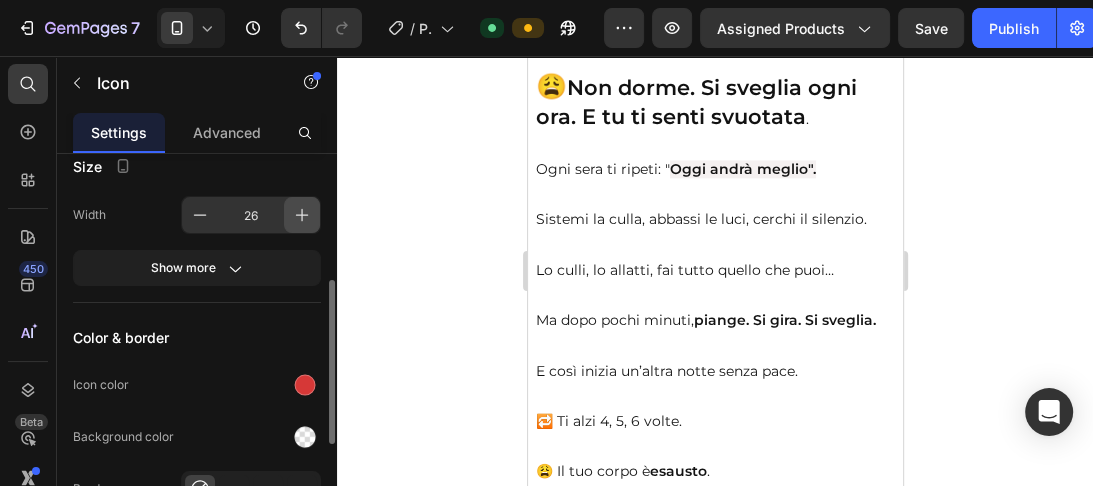 click 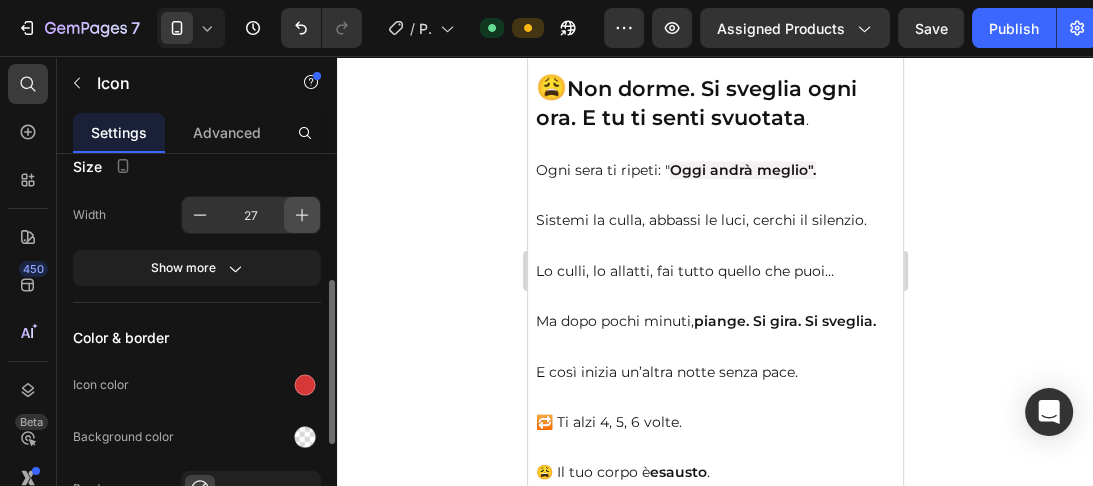click 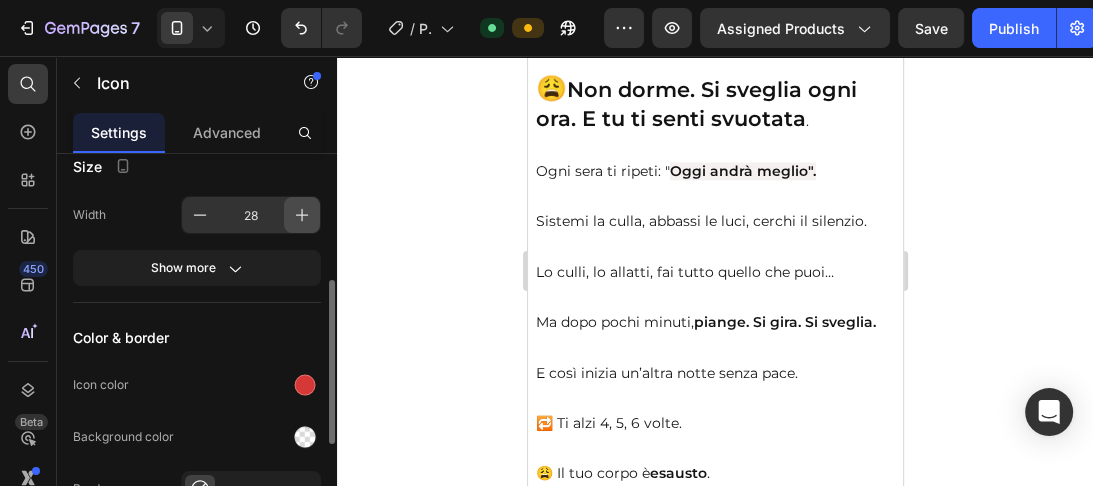 click 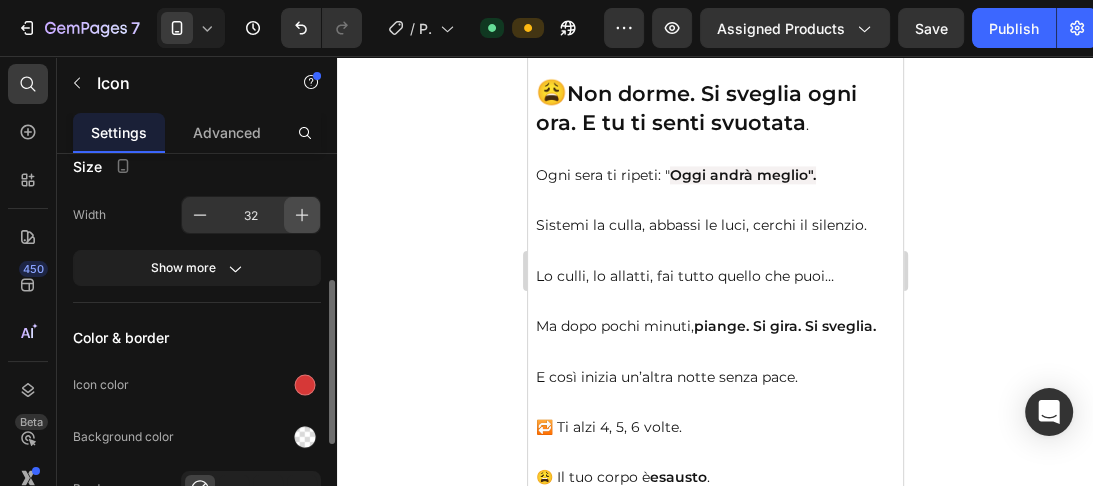 click 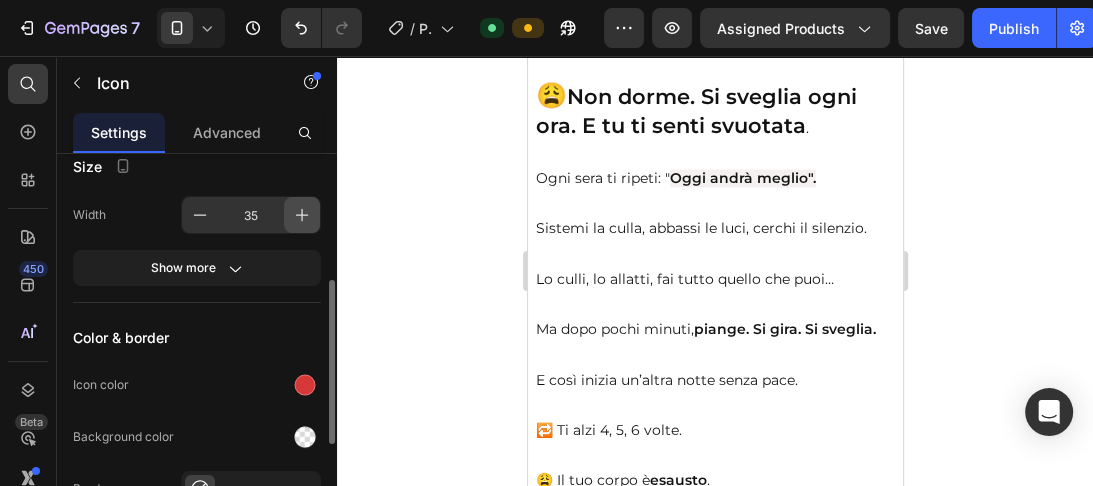click 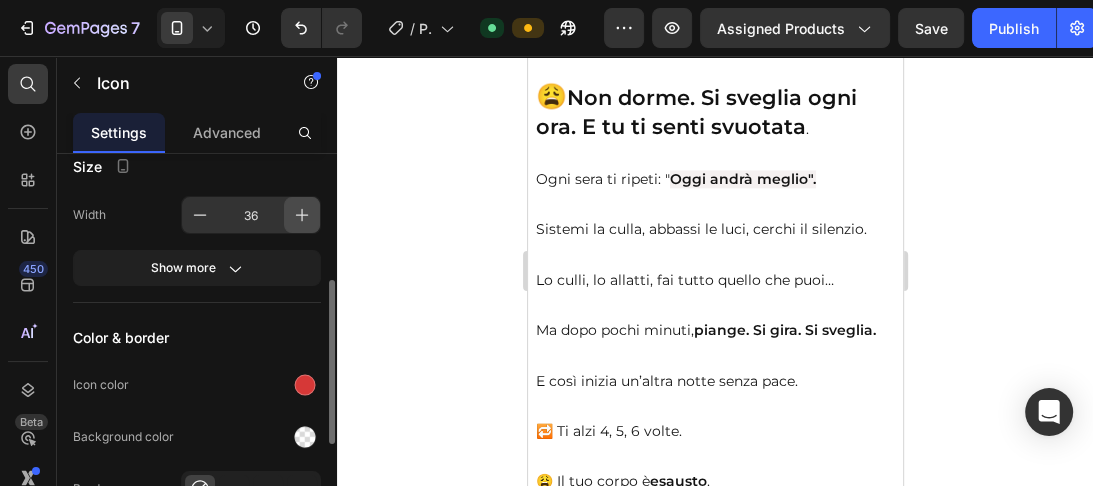 click 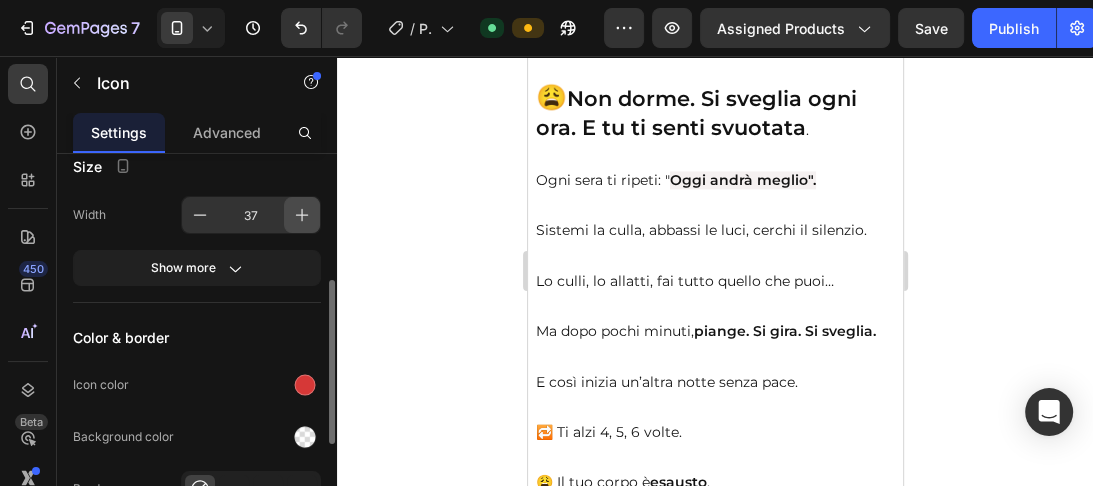 click 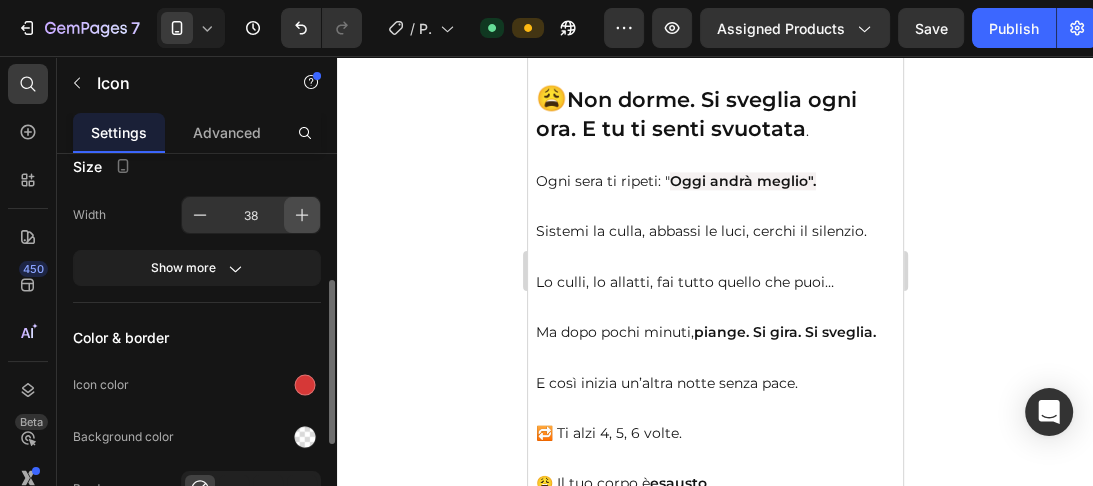 click 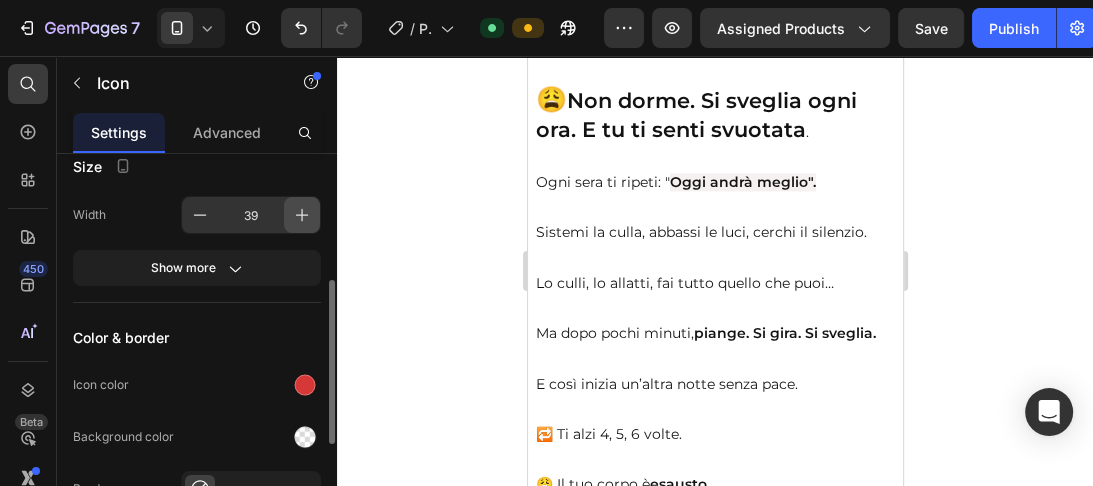 click 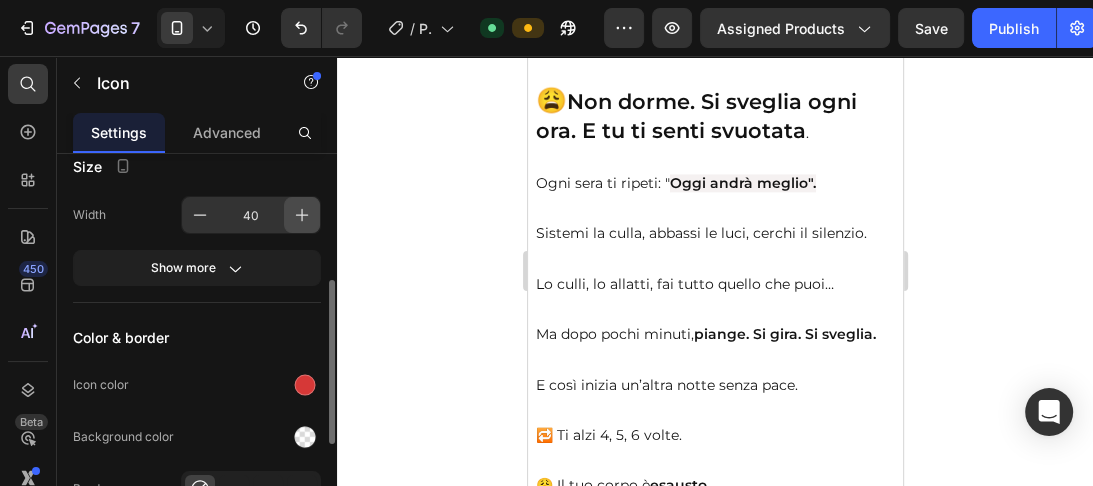 click 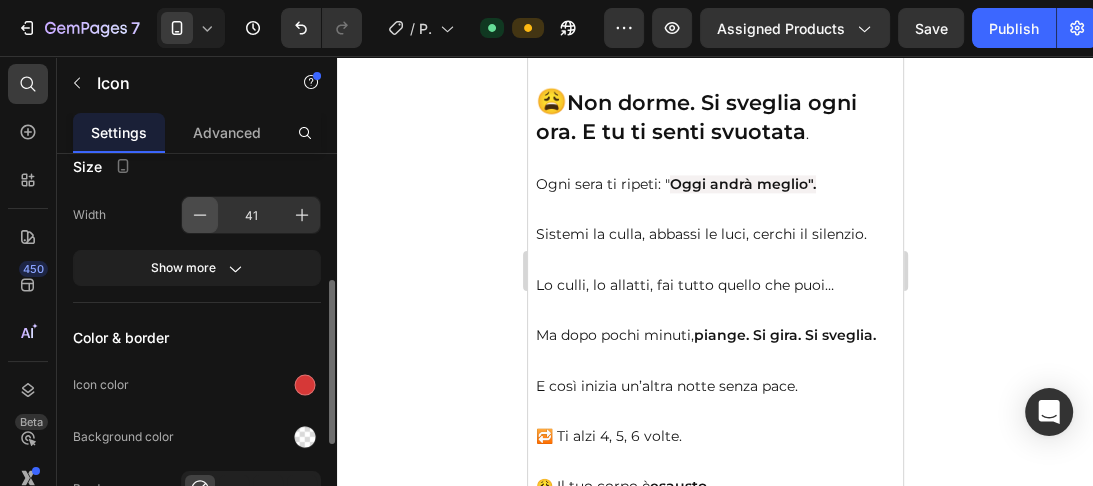 click at bounding box center (200, 215) 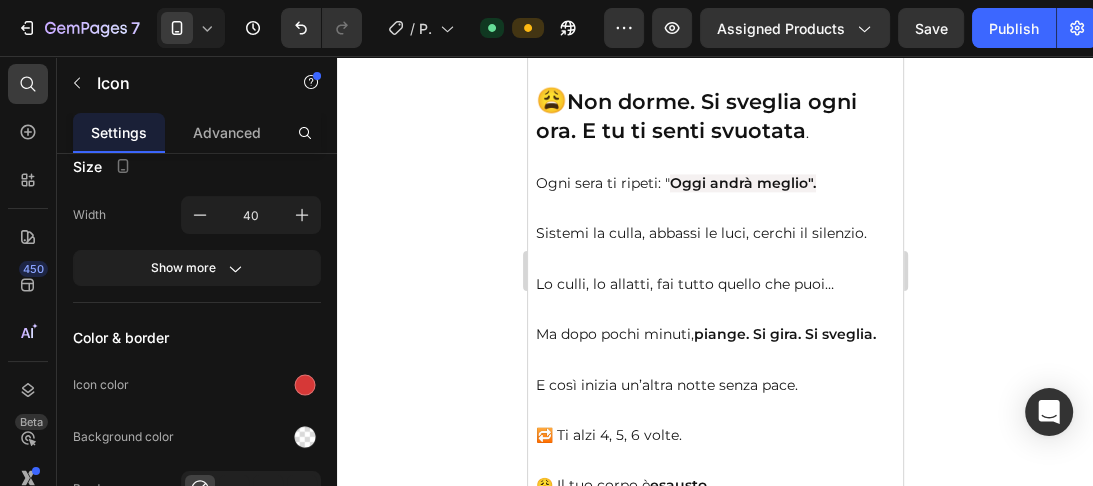 click 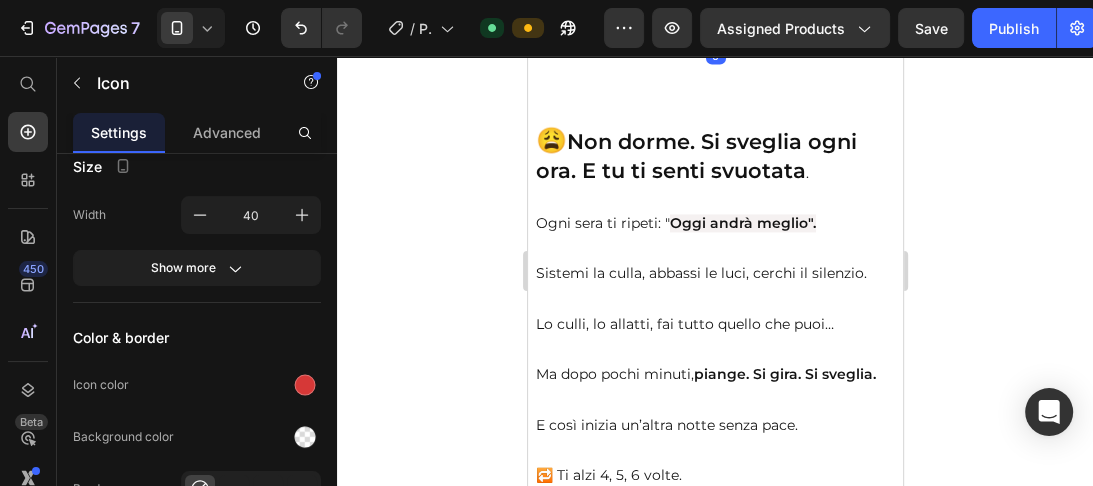 drag, startPoint x: 666, startPoint y: 274, endPoint x: 638, endPoint y: 268, distance: 28.635643 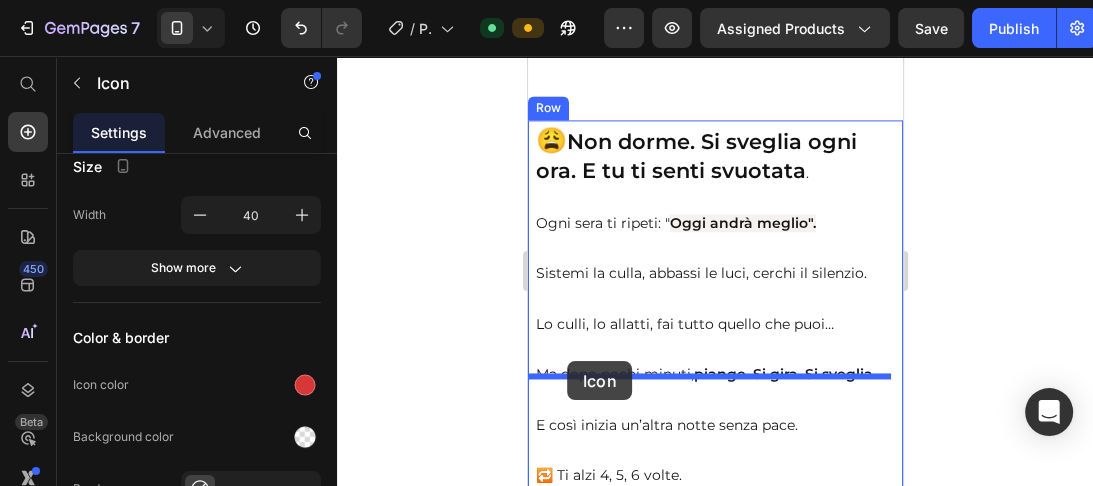 drag, startPoint x: 564, startPoint y: 239, endPoint x: 567, endPoint y: 361, distance: 122.03688 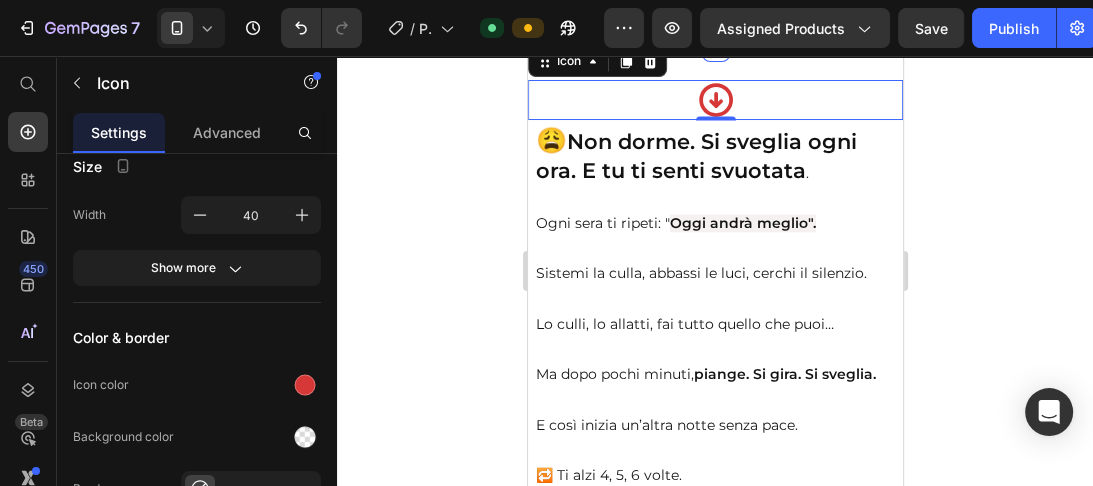 click on "Section 3" at bounding box center (867, -84) 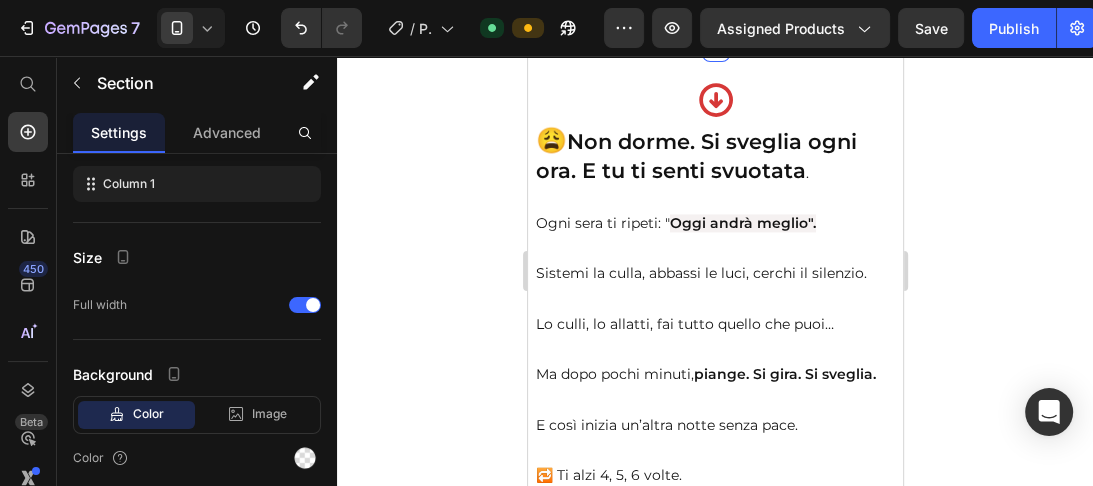 scroll, scrollTop: 0, scrollLeft: 0, axis: both 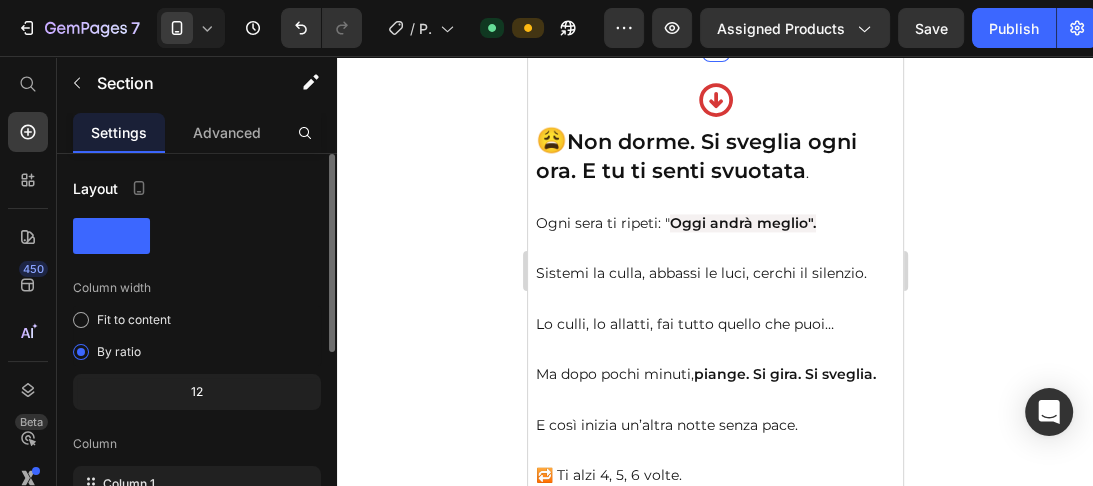 click 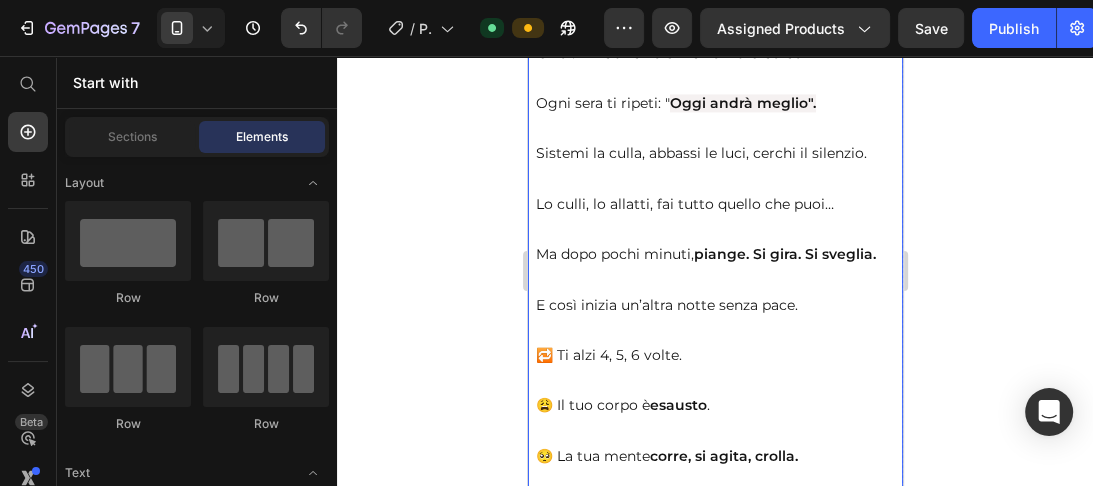 click on "😩 Non dorme. Si sveglia ogni ora. E tu ti senti svuotata . Ogni sera ti ripeti: "Oggi andrà meglio". Sistemi la culla, abbassi le luci, cerchi il silenzio. Lo culli, lo allatti, fai tutto quello che puoi… Ma dopo pochi minuti, piange. Si gira. Si sveglia. E così inizia un’altra notte senza pace. 🔁 Ti alzi [NUMBER], [NUMBER], [NUMBER] volte. 😩 Il tuo corpo è esausto . 🥺 La tua mente corre, si agita, crolla. 💭 Ti domandi: “Perché il mio bambino non dorme come gli altri? ” 💬 “Sto sbagliando qualcosa? Sono io che non ci riesco? ” Durante il giorno, provi a far finta di niente. Sorridi, ti dici che è normale, che passerà. Ma dentro hai un nodo fisso allo stomaco: la paura di non reggere, il senso di colpa che ti stringe, la rabbia che ti sorprende. Nessuno ti aveva detto che il sonno potesse diventare un tale incubo. Non è solo stanchezza. È solitudine. Sovraccarico. Confusione. Ti senti divisa tra l’amore immenso che provi per il tuo bambino… ❌ ❌ ❌ ❌ Di essere capita." at bounding box center [714, 896] 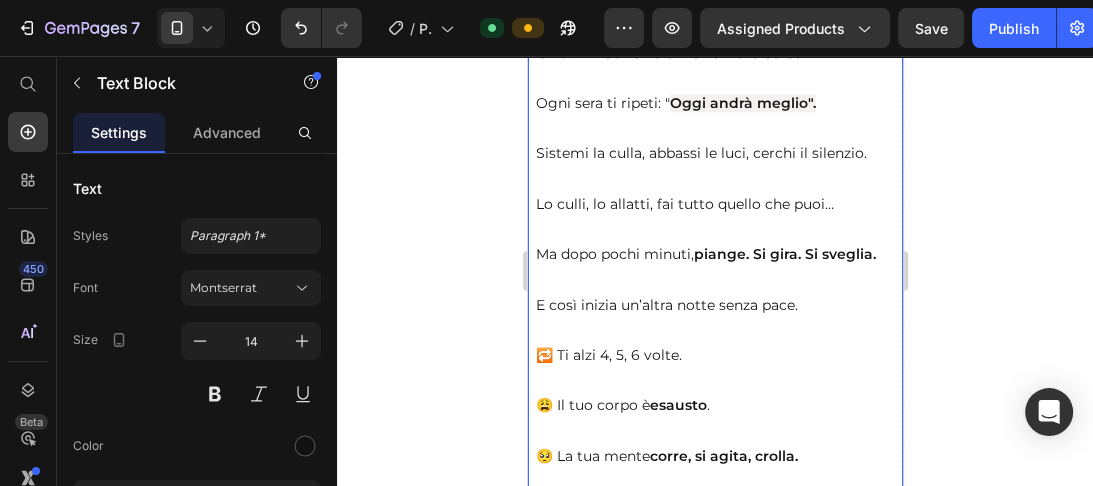 click 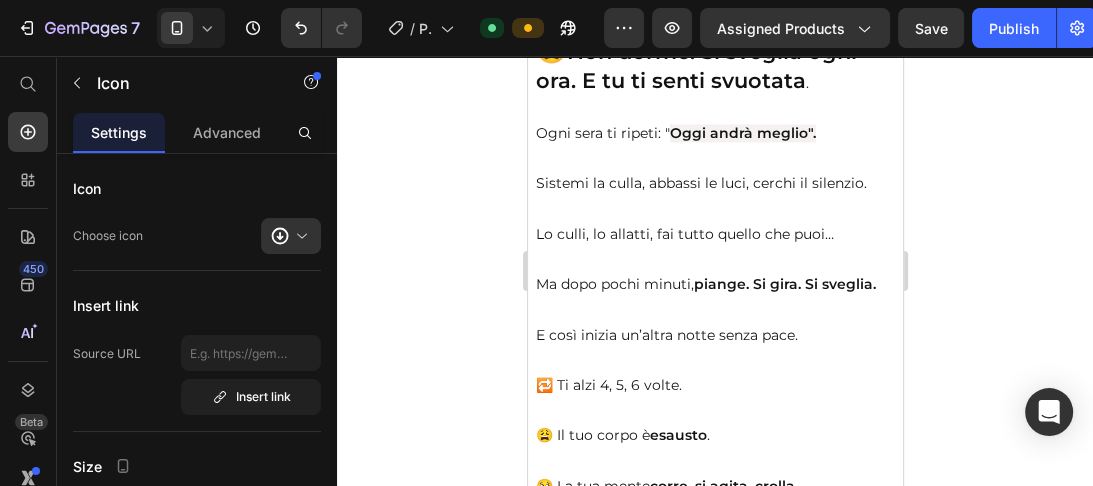 drag, startPoint x: 706, startPoint y: 252, endPoint x: 704, endPoint y: 282, distance: 30.066593 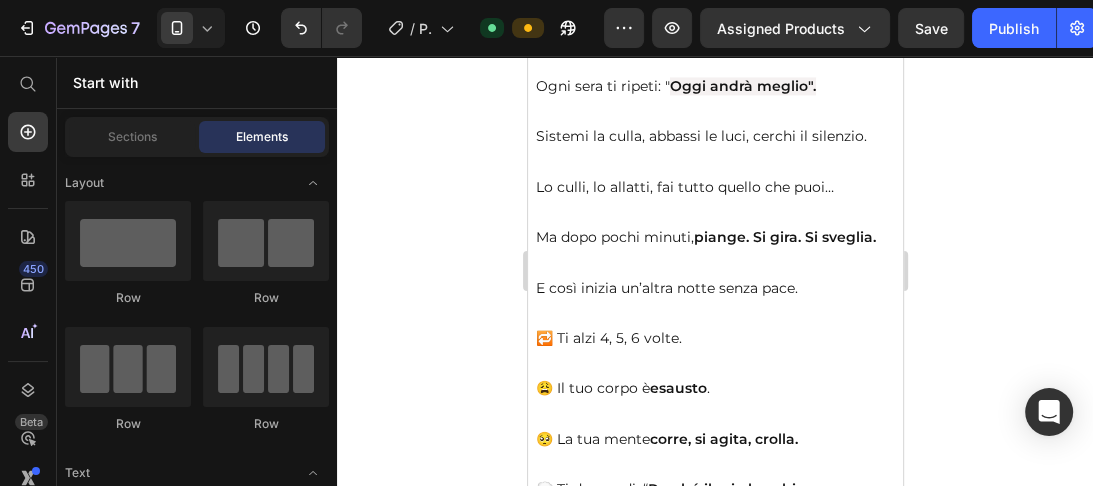 scroll, scrollTop: 2195, scrollLeft: 0, axis: vertical 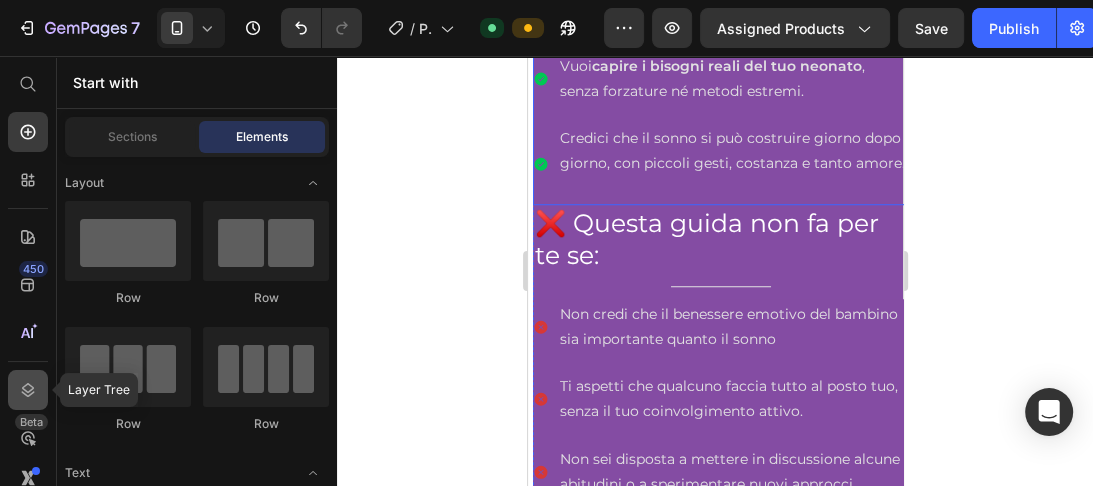 click 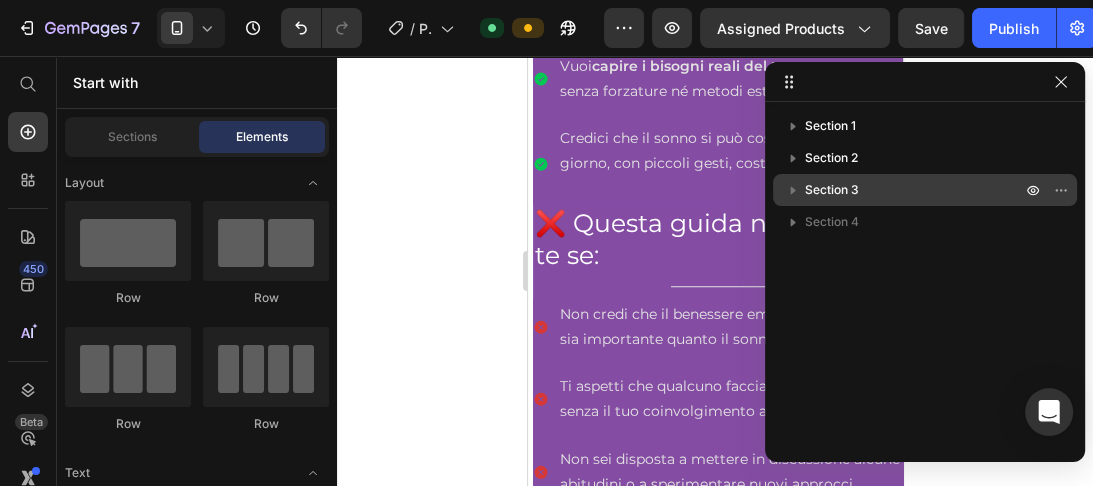 click on "Section 3" at bounding box center (832, 190) 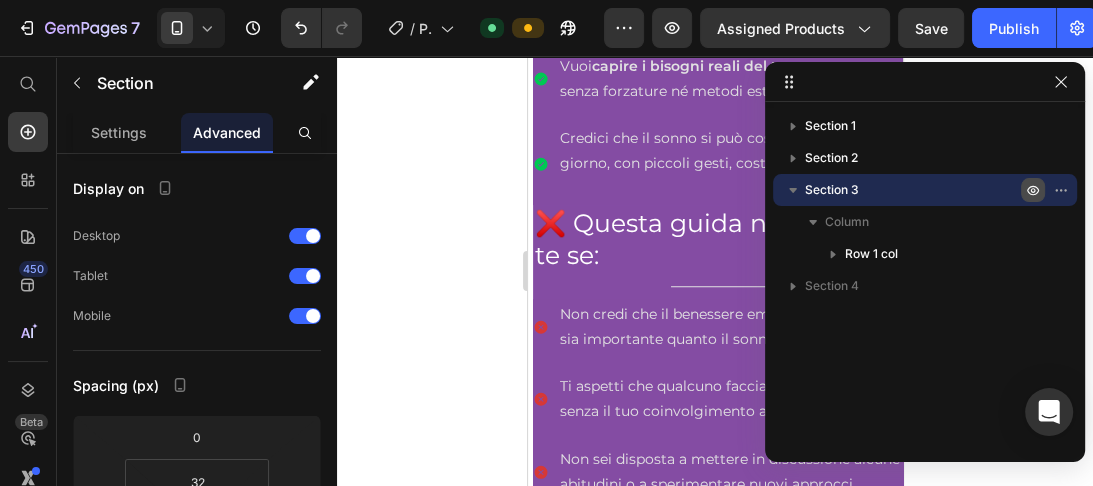 scroll, scrollTop: 2194, scrollLeft: 0, axis: vertical 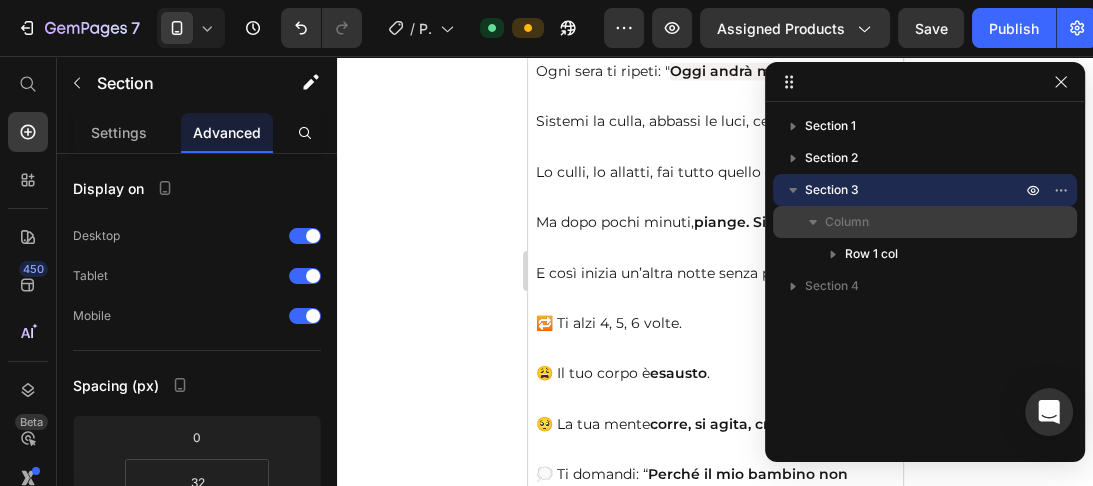 click on "Column" at bounding box center [847, 222] 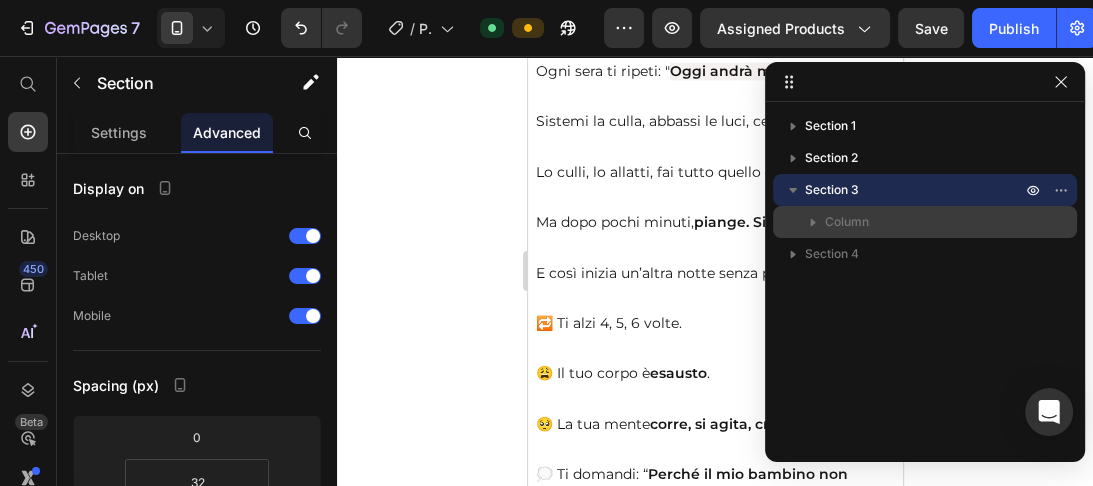 click on "Column" at bounding box center (847, 222) 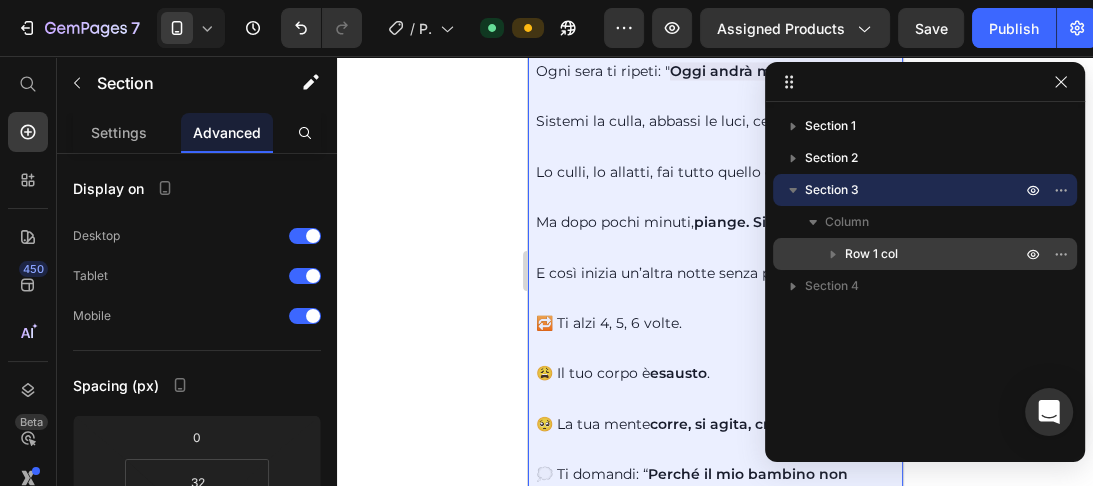 click on "Row 1 col" at bounding box center [871, 254] 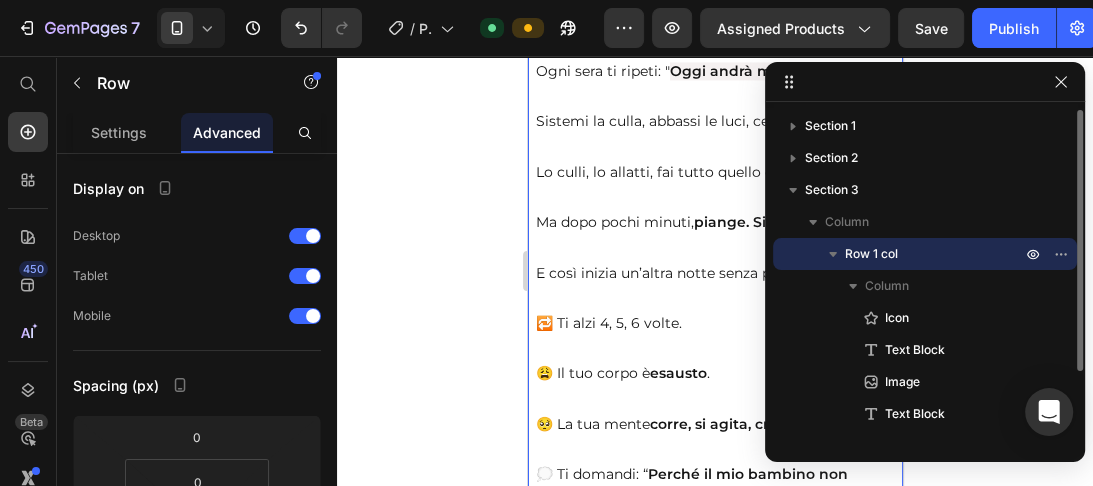 scroll, scrollTop: 2226, scrollLeft: 0, axis: vertical 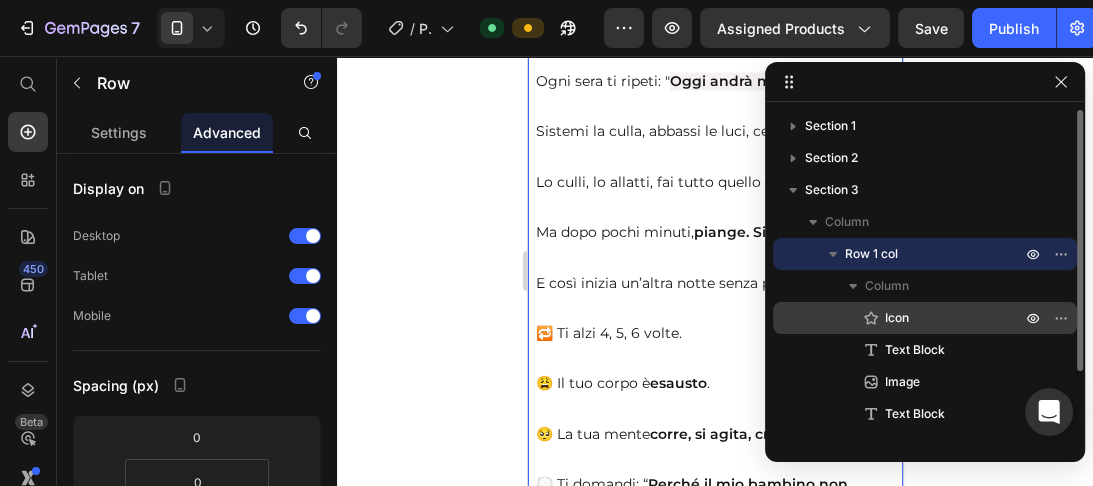 click on "Icon" at bounding box center [897, 318] 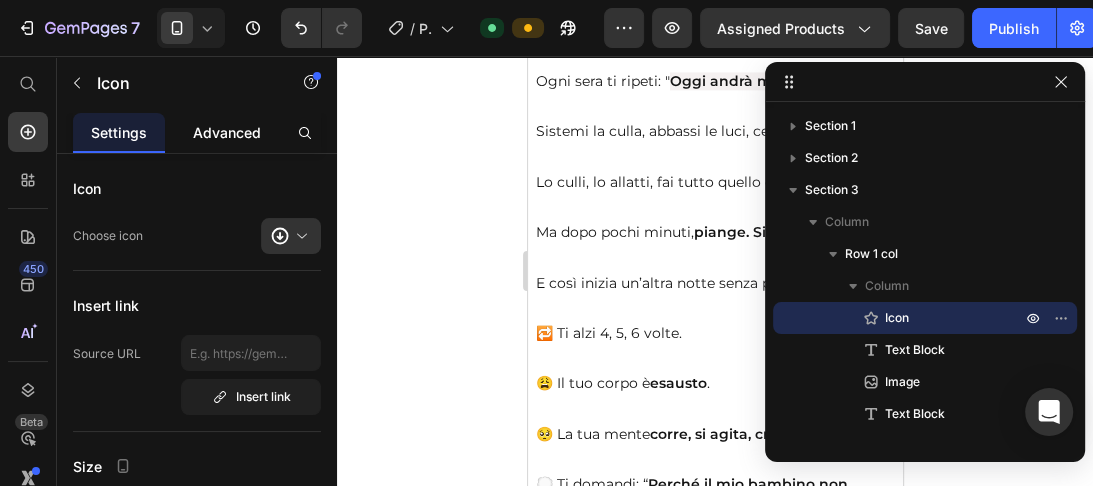 click on "Advanced" at bounding box center (227, 132) 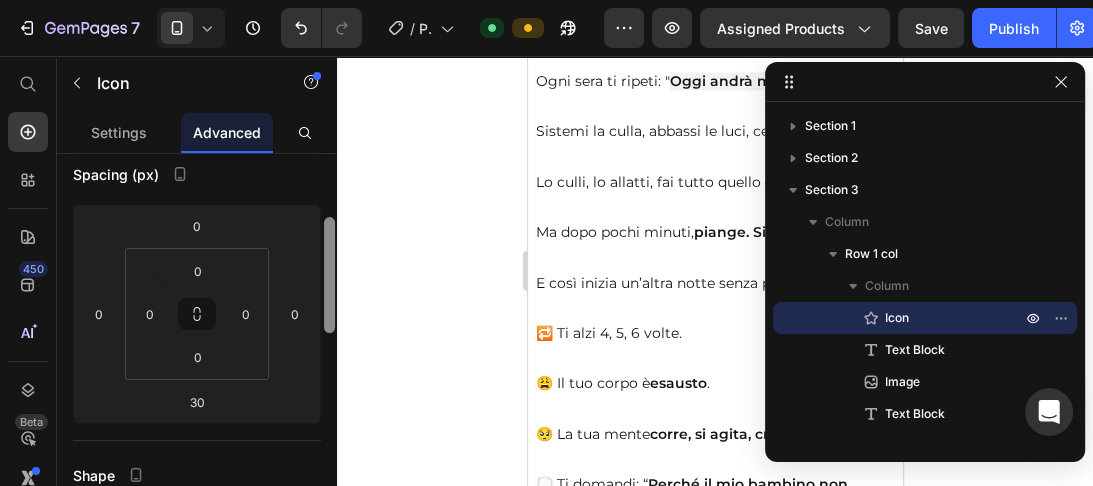 scroll, scrollTop: 214, scrollLeft: 0, axis: vertical 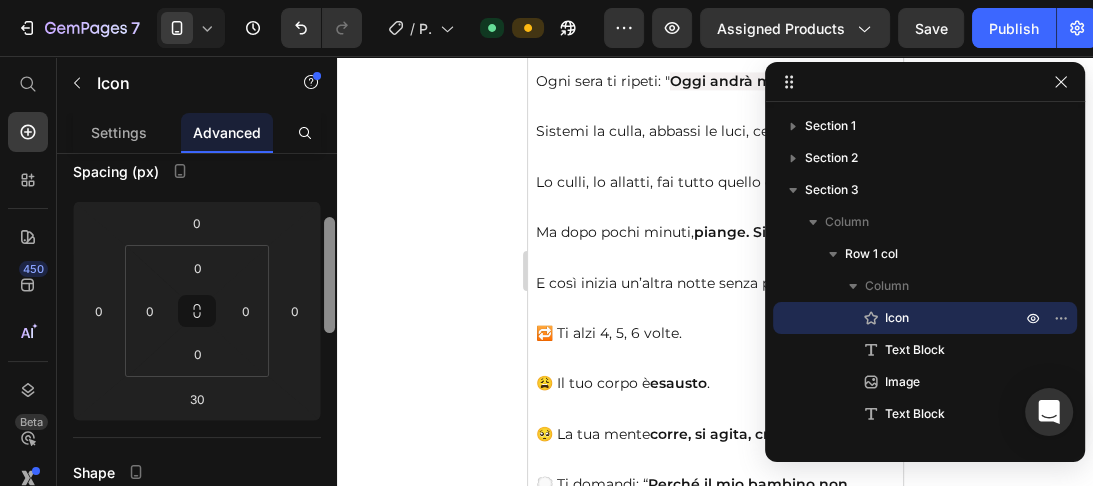 drag, startPoint x: 331, startPoint y: 176, endPoint x: 336, endPoint y: 240, distance: 64.195015 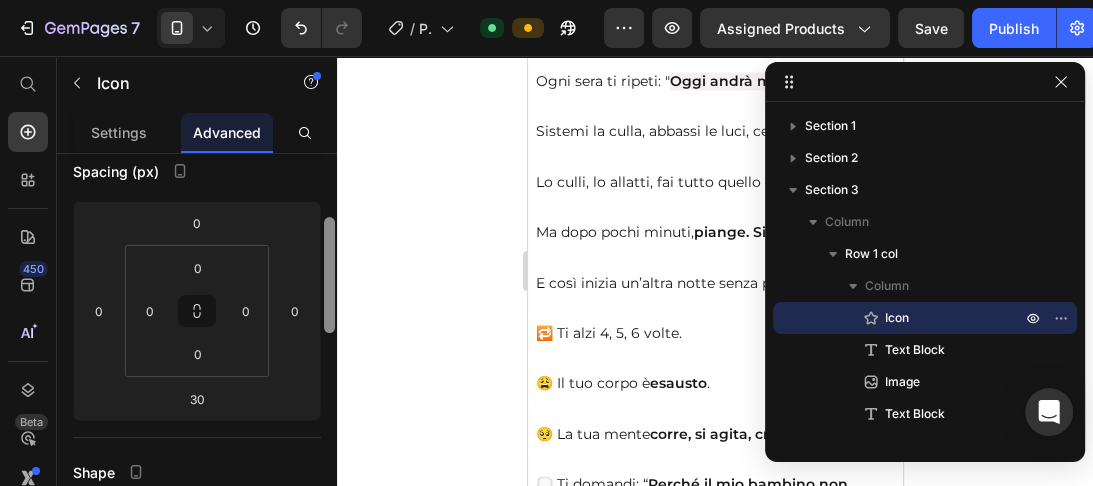 click at bounding box center (329, 348) 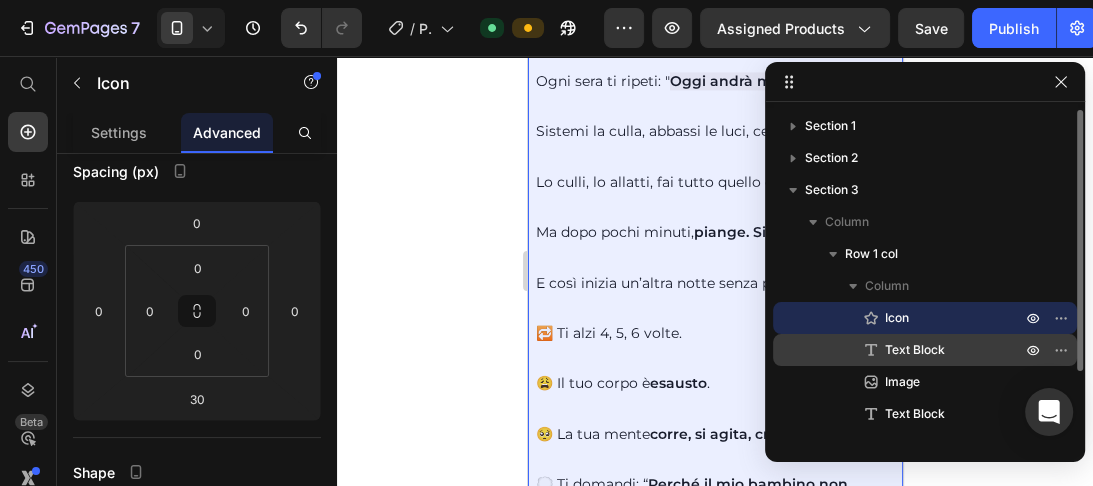 click on "Text Block" at bounding box center [915, 350] 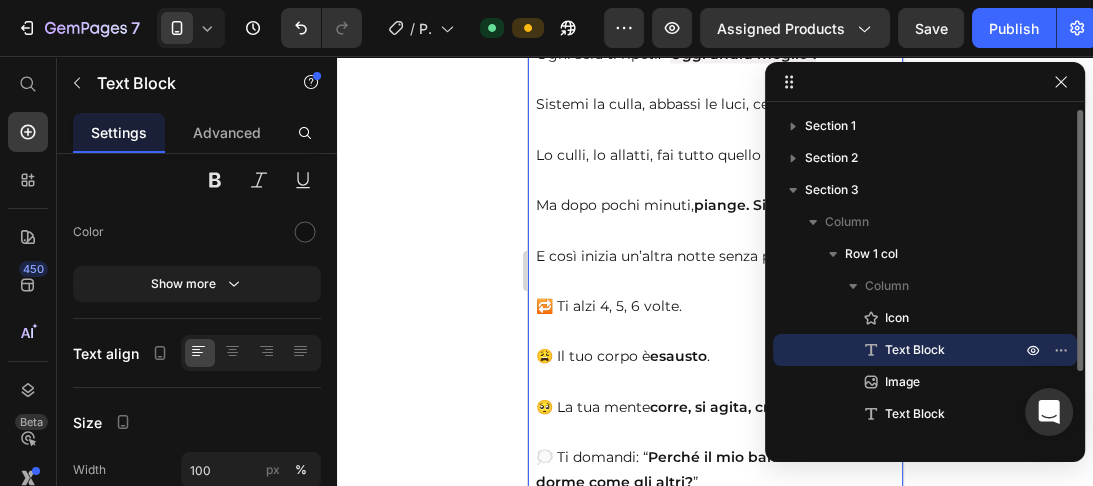 scroll, scrollTop: 0, scrollLeft: 0, axis: both 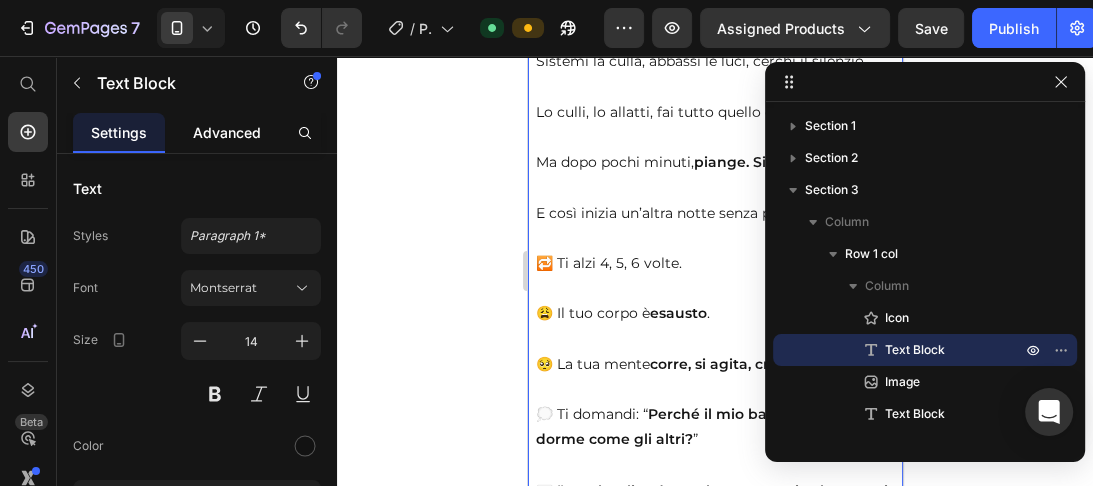 click on "Advanced" at bounding box center [227, 132] 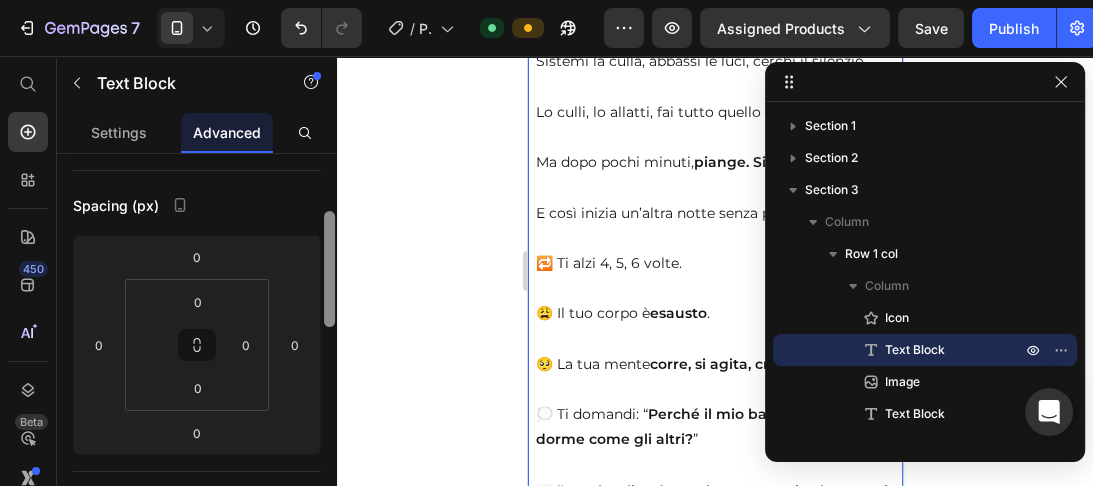 scroll, scrollTop: 186, scrollLeft: 0, axis: vertical 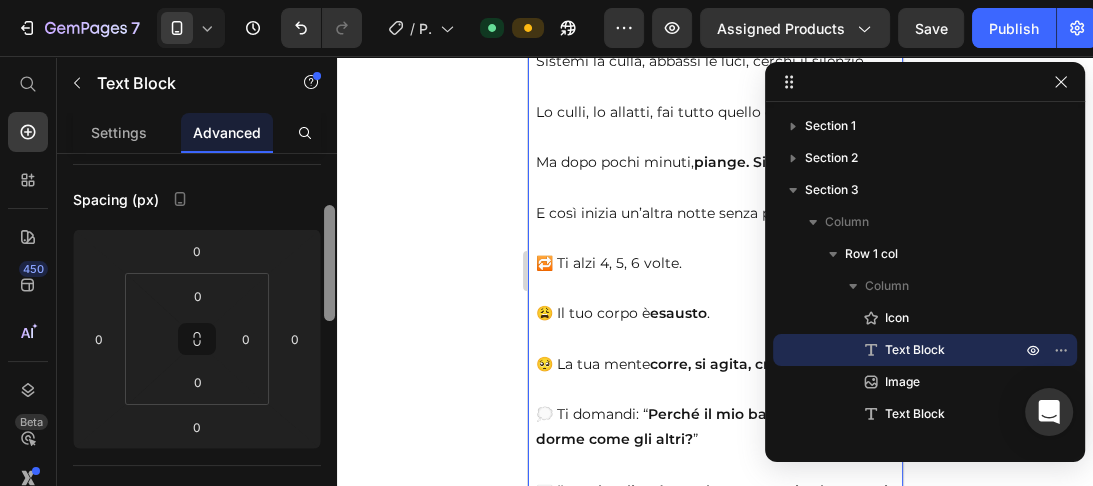 drag, startPoint x: 325, startPoint y: 218, endPoint x: 327, endPoint y: 274, distance: 56.0357 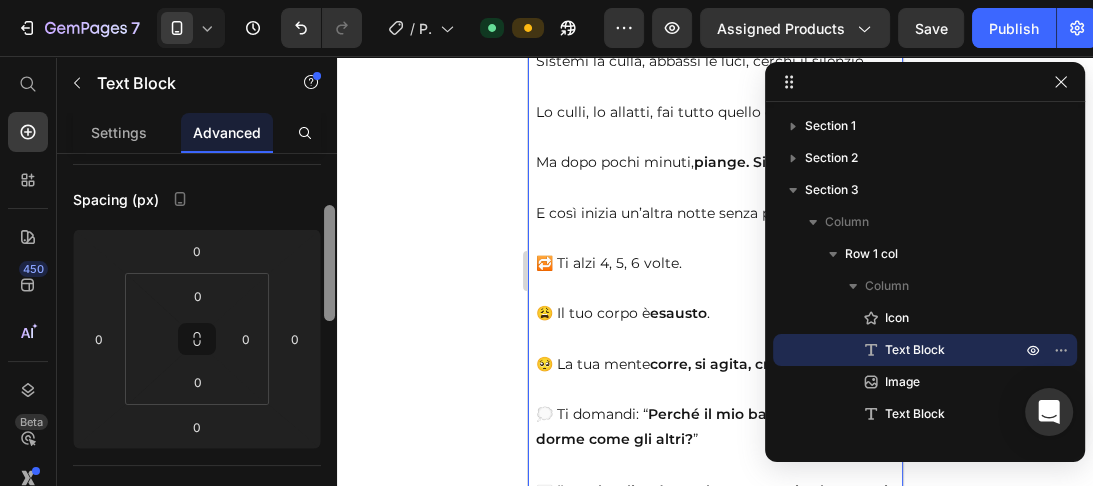 click at bounding box center [329, 263] 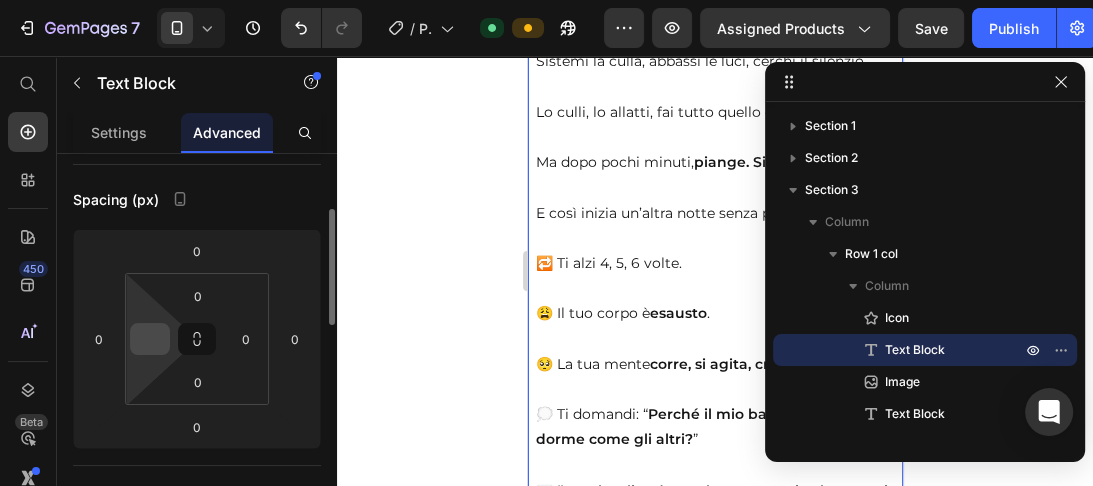 click at bounding box center (150, 339) 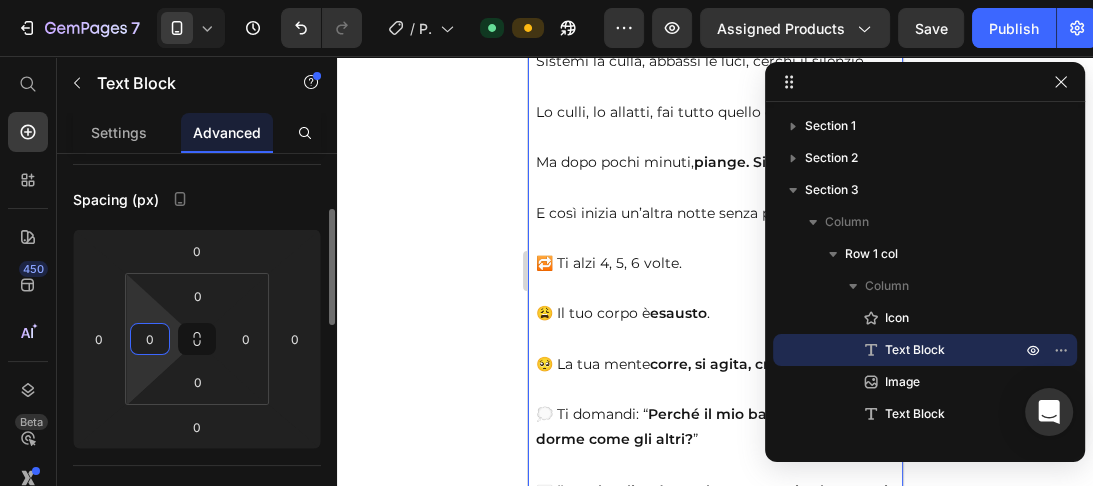 click on "0" at bounding box center (150, 339) 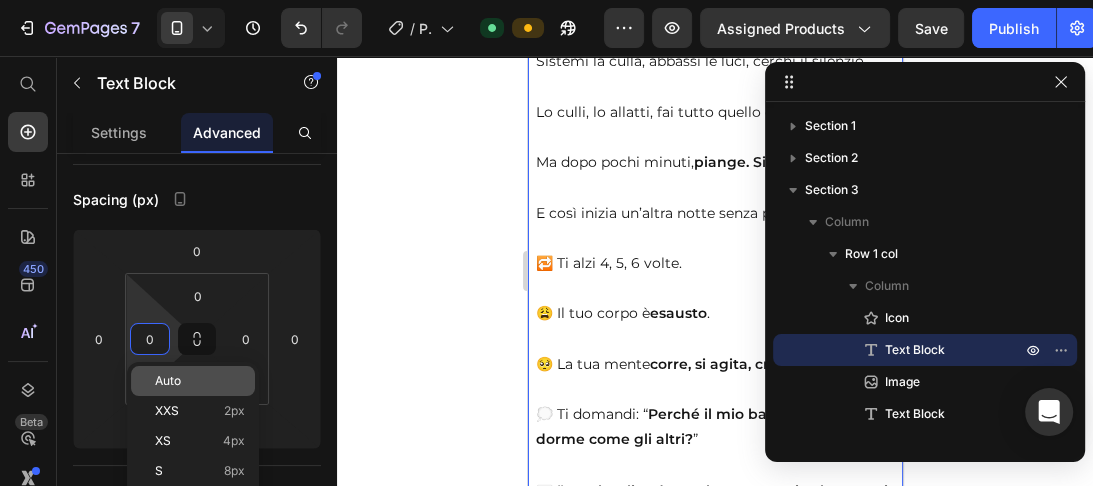 type on "0" 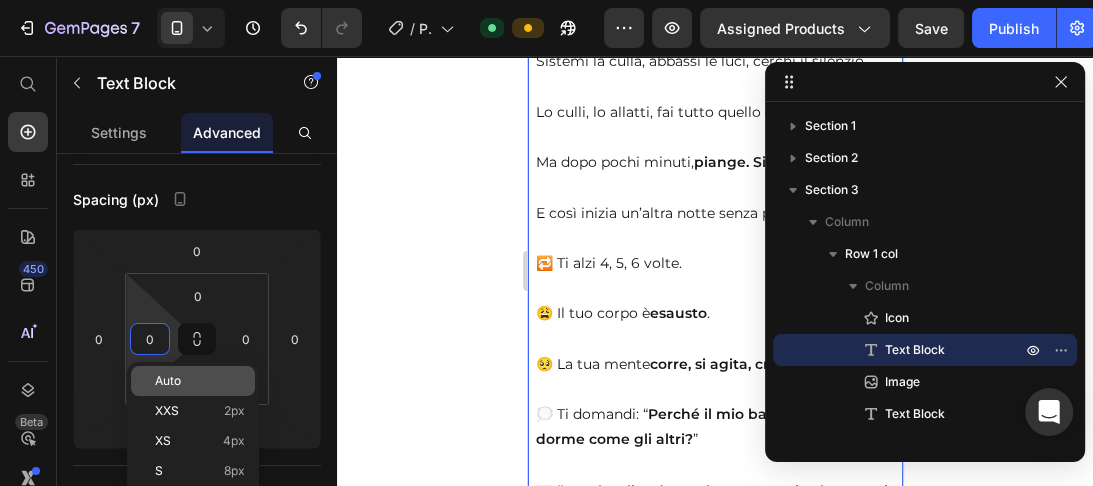 click on "Auto" at bounding box center [168, 381] 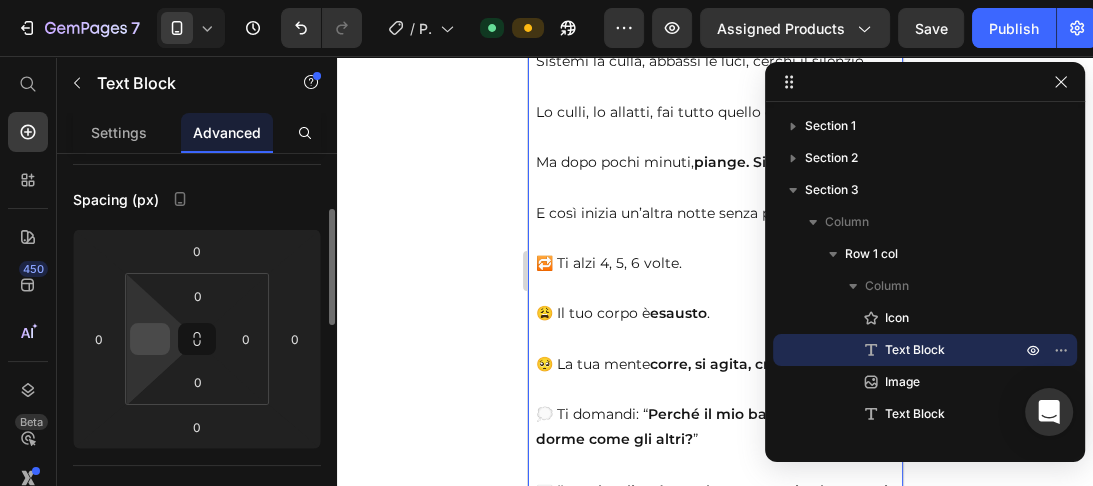 click at bounding box center (150, 339) 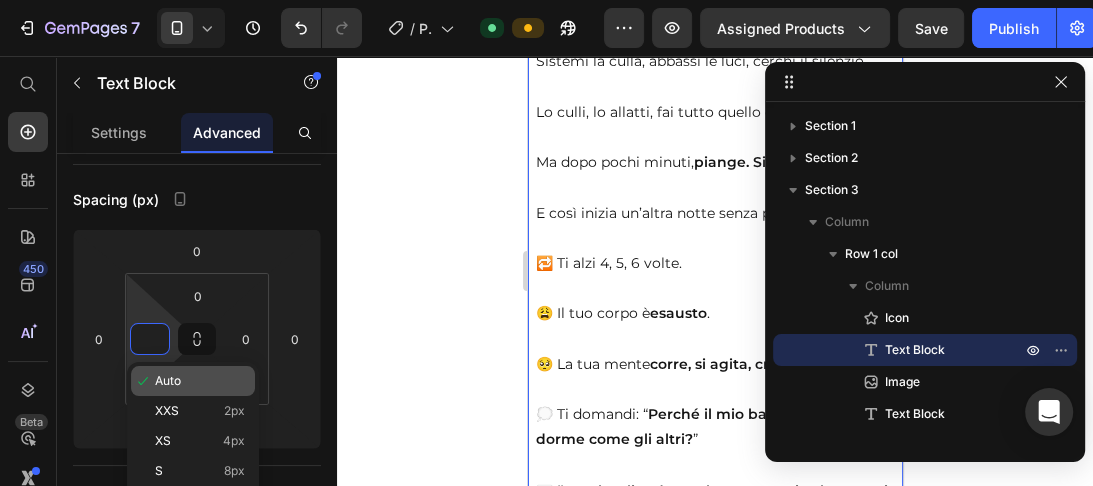 click on "Auto" at bounding box center [168, 381] 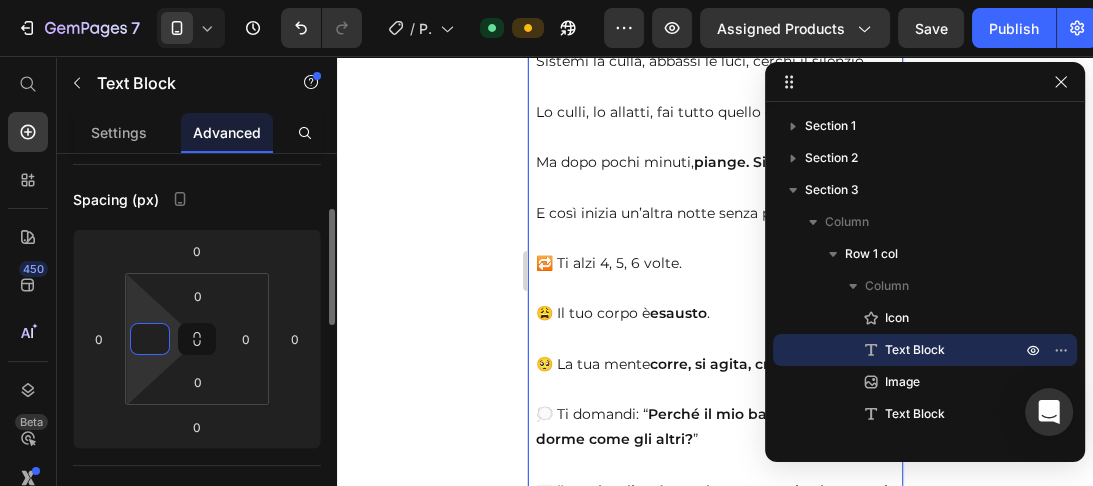 click at bounding box center (150, 339) 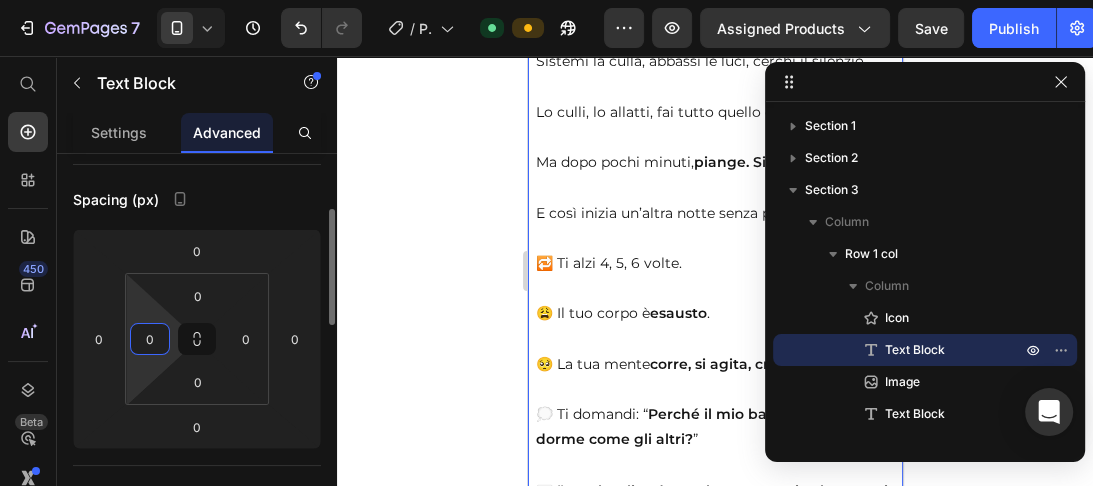 type on "0" 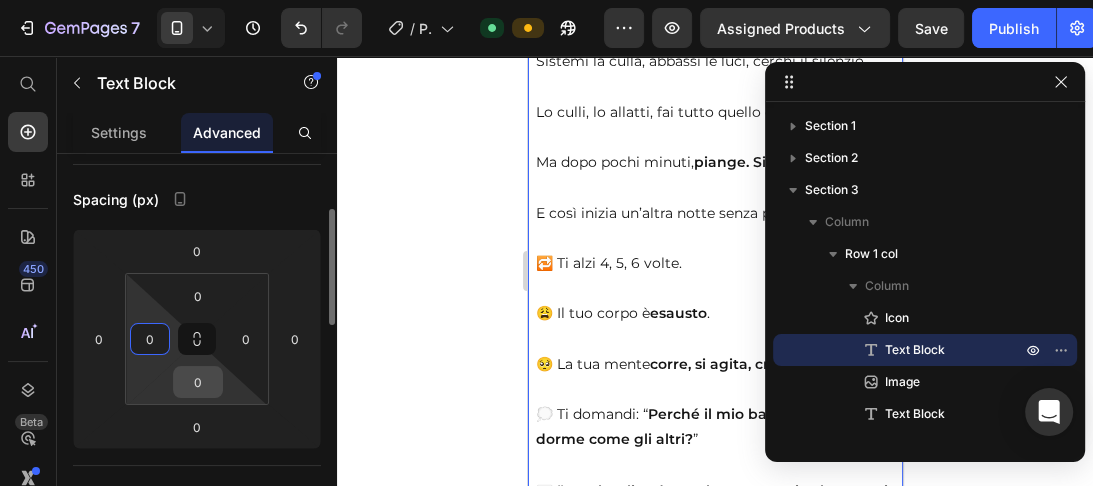 click on "0" at bounding box center [198, 382] 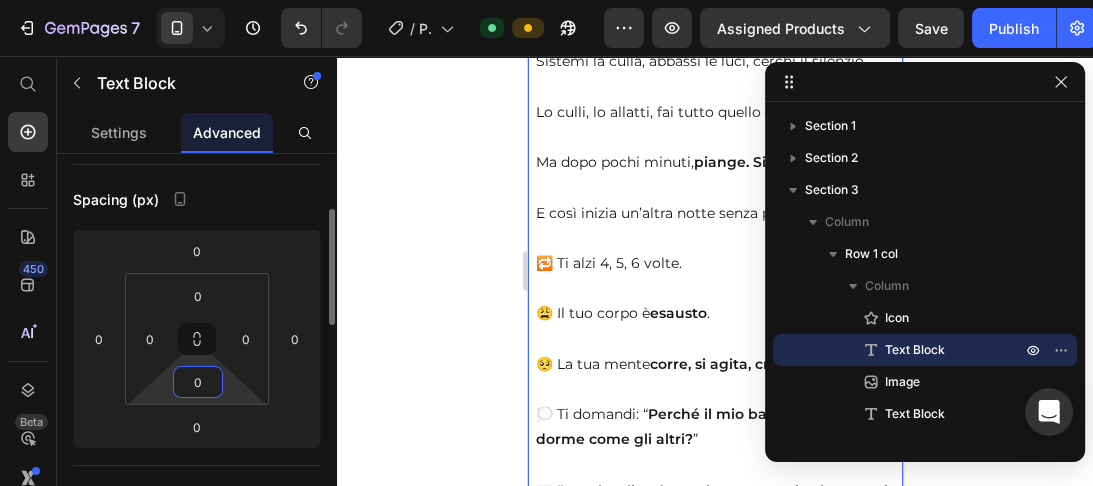 click on "0" at bounding box center [198, 382] 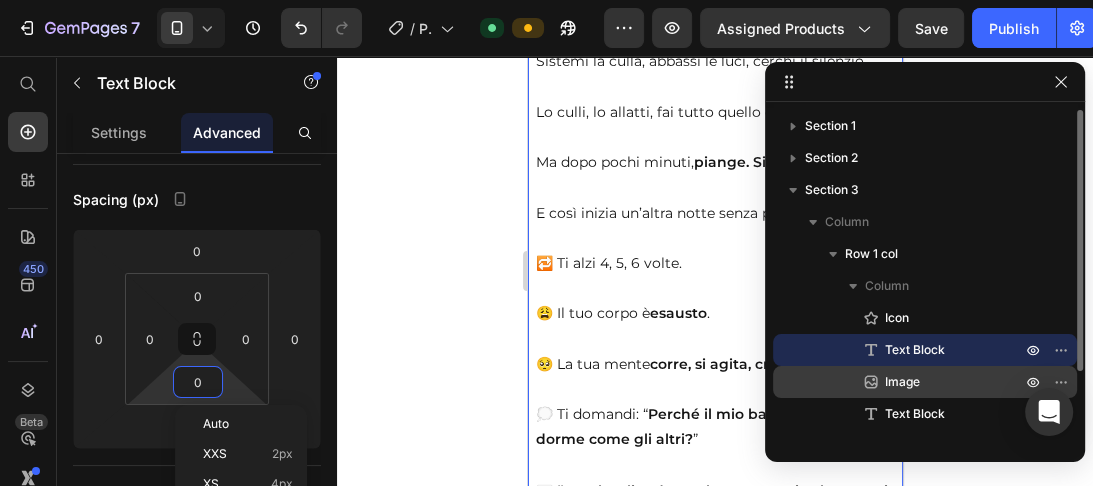 click on "Image" at bounding box center [902, 382] 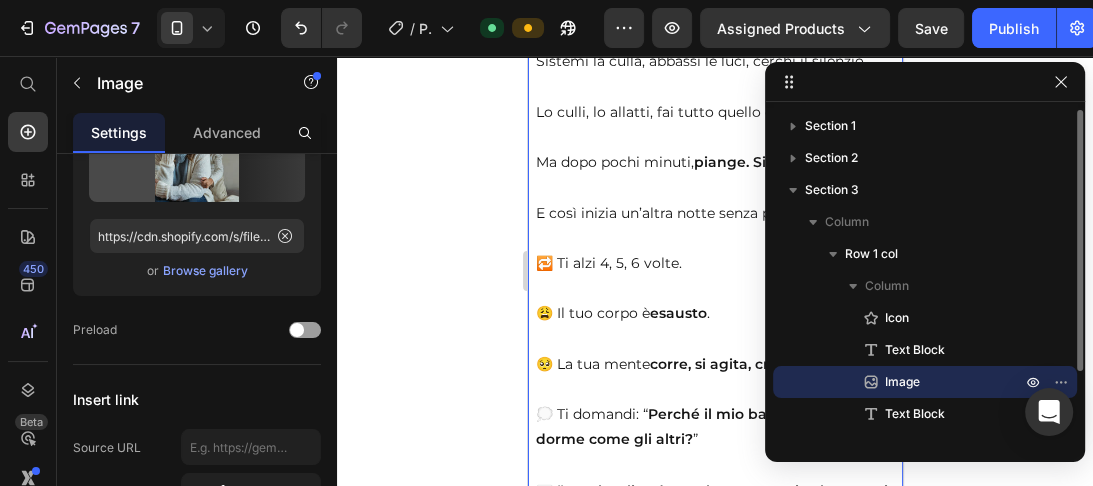 click on "Image" at bounding box center (902, 382) 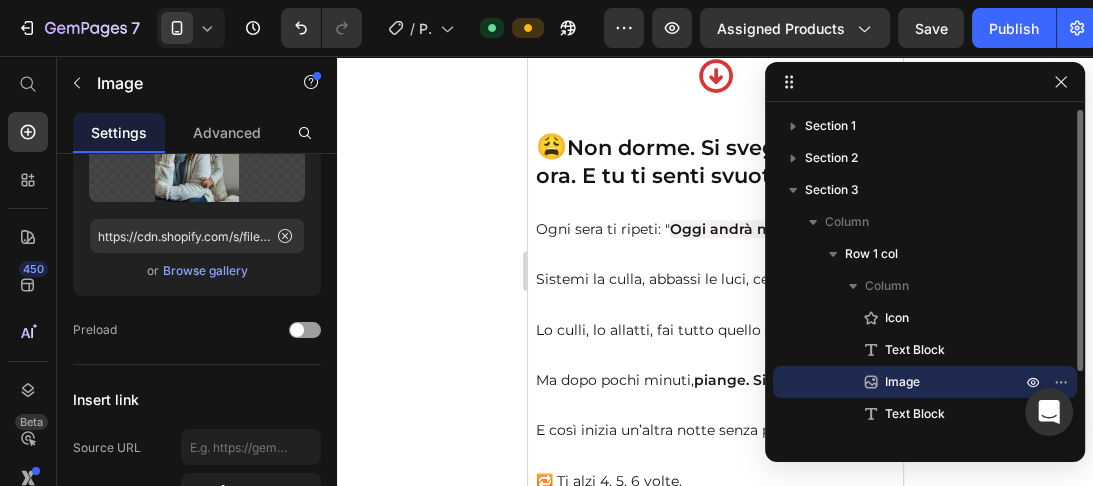 scroll, scrollTop: 0, scrollLeft: 0, axis: both 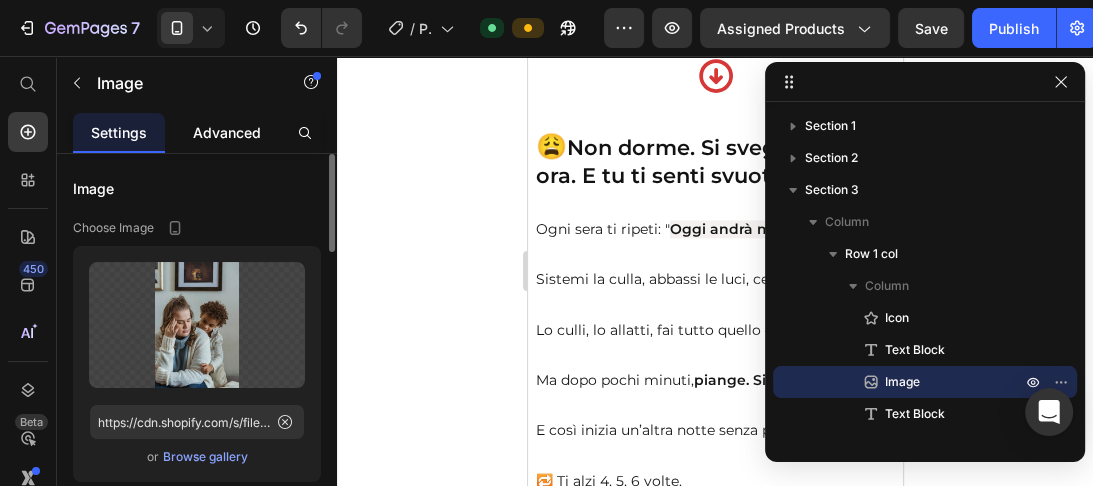 click on "Advanced" at bounding box center [227, 132] 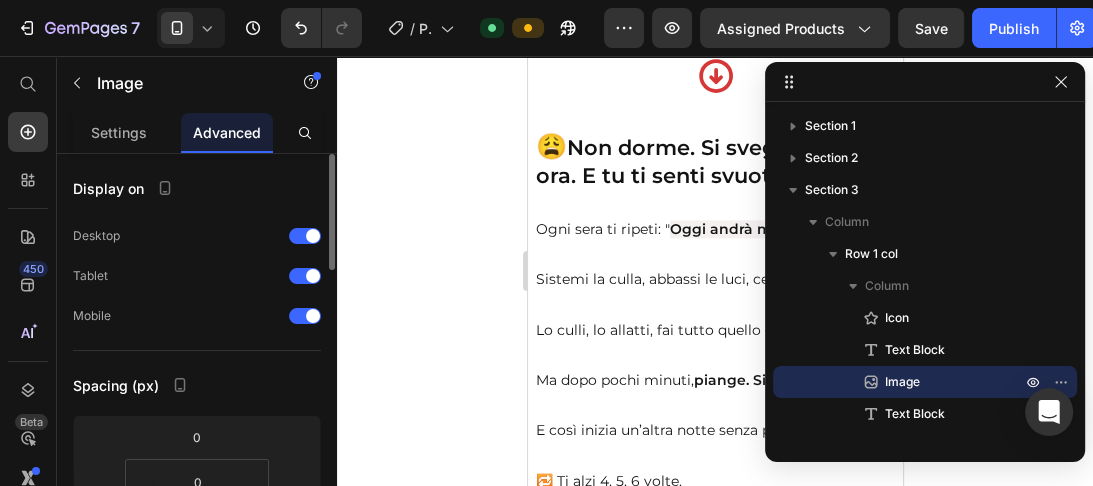scroll, scrollTop: 4111, scrollLeft: 0, axis: vertical 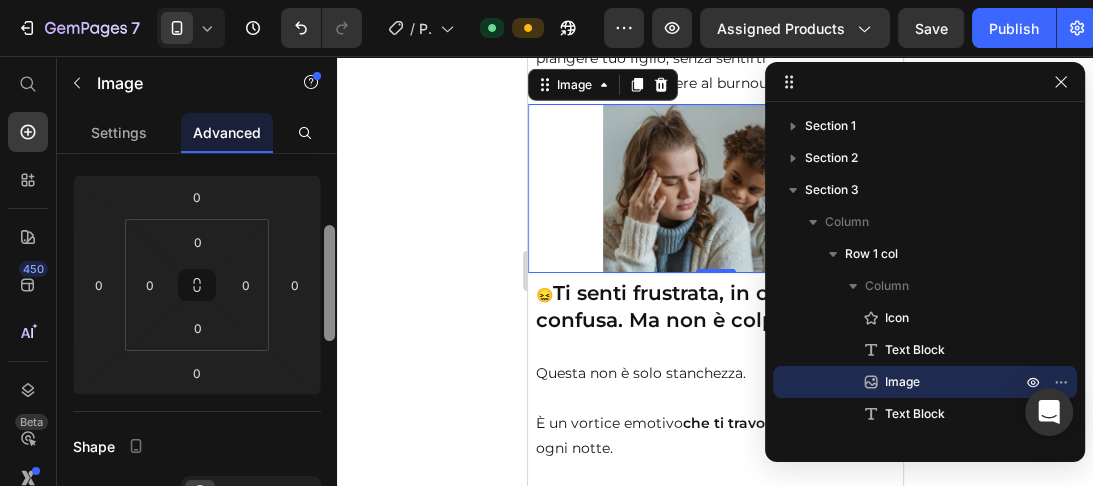 drag, startPoint x: 328, startPoint y: 220, endPoint x: 333, endPoint y: 292, distance: 72.1734 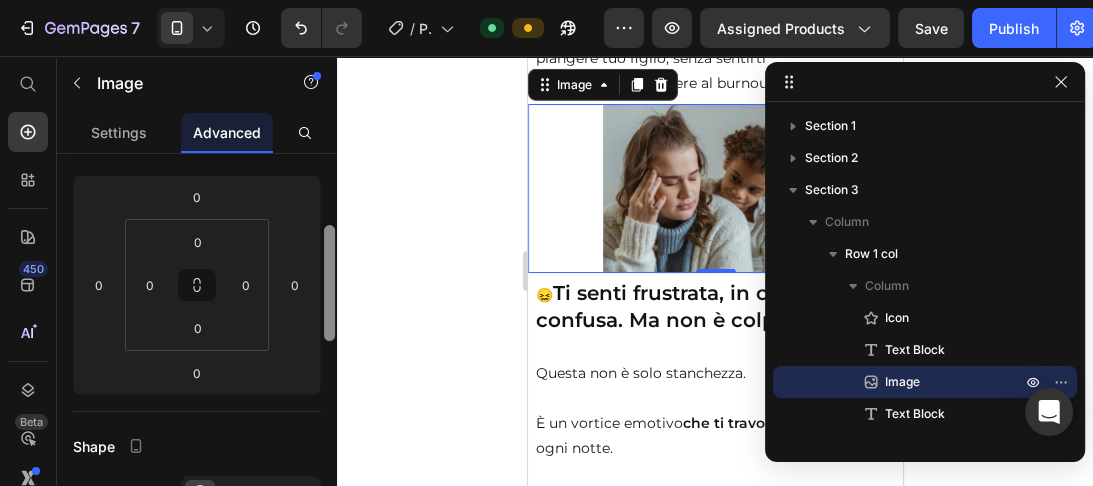 click at bounding box center (329, 283) 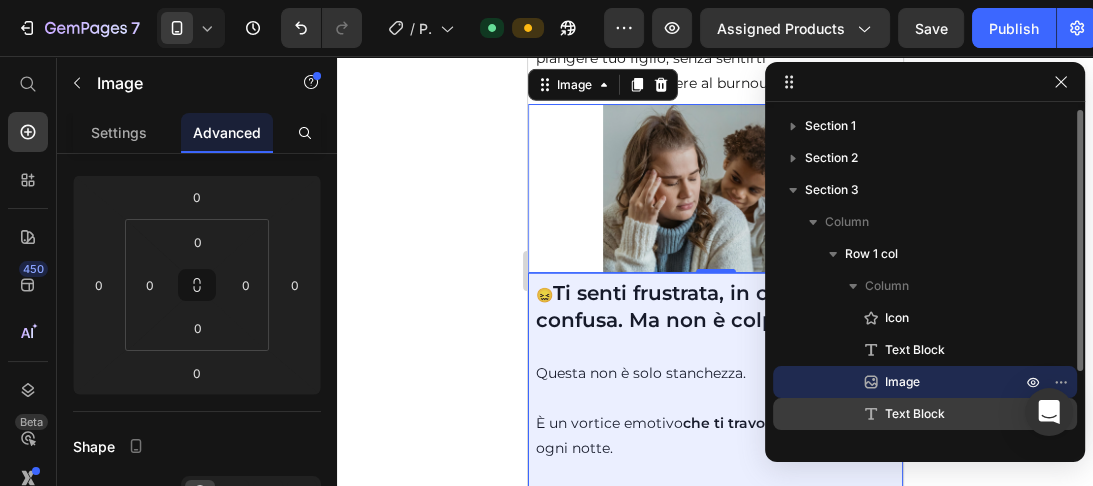 click on "Text Block" at bounding box center [915, 414] 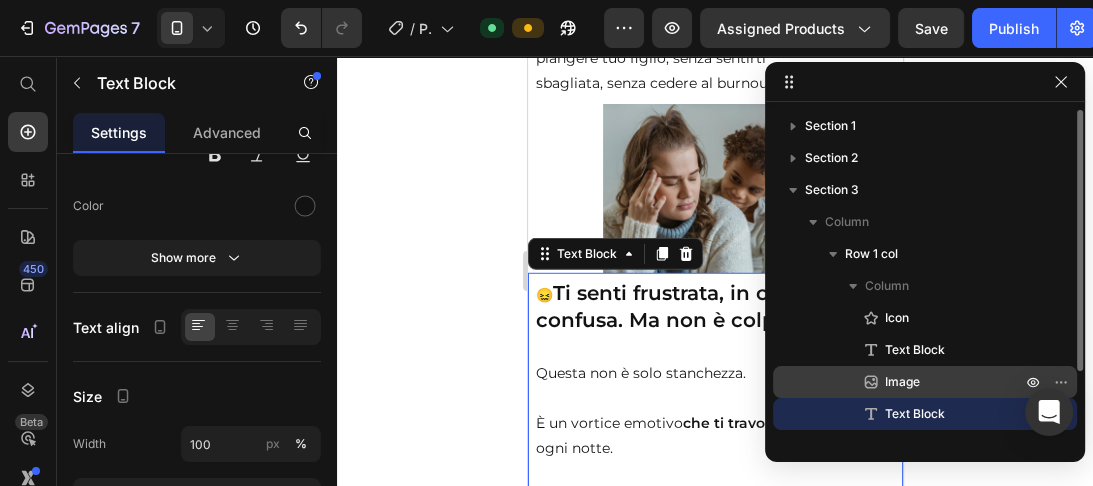 scroll, scrollTop: 0, scrollLeft: 0, axis: both 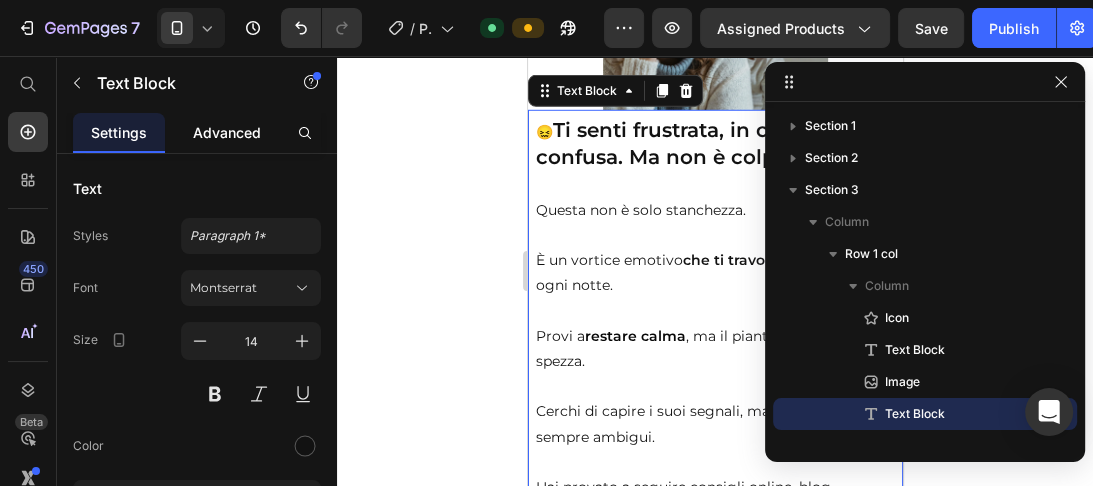 click on "Advanced" at bounding box center [227, 132] 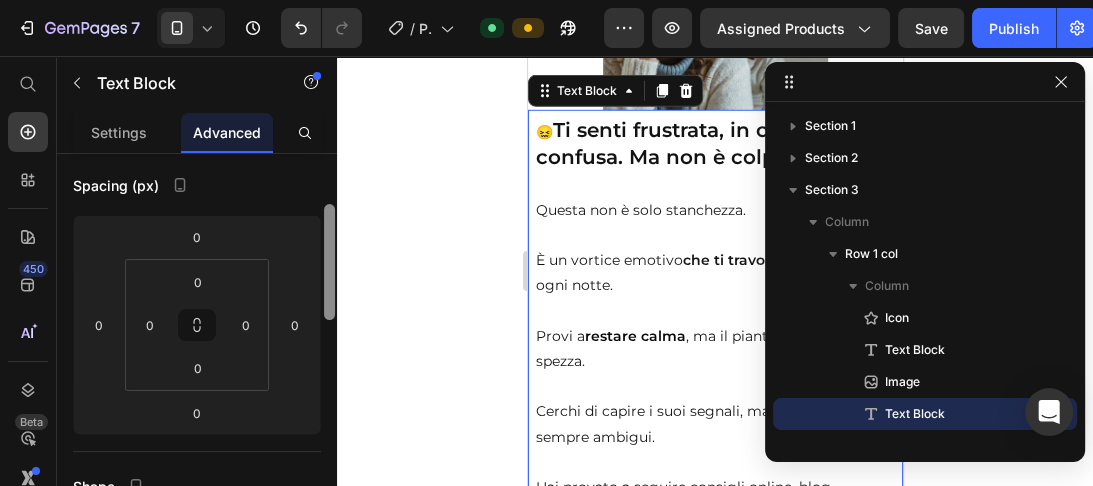 drag, startPoint x: 328, startPoint y: 183, endPoint x: 331, endPoint y: 252, distance: 69.065186 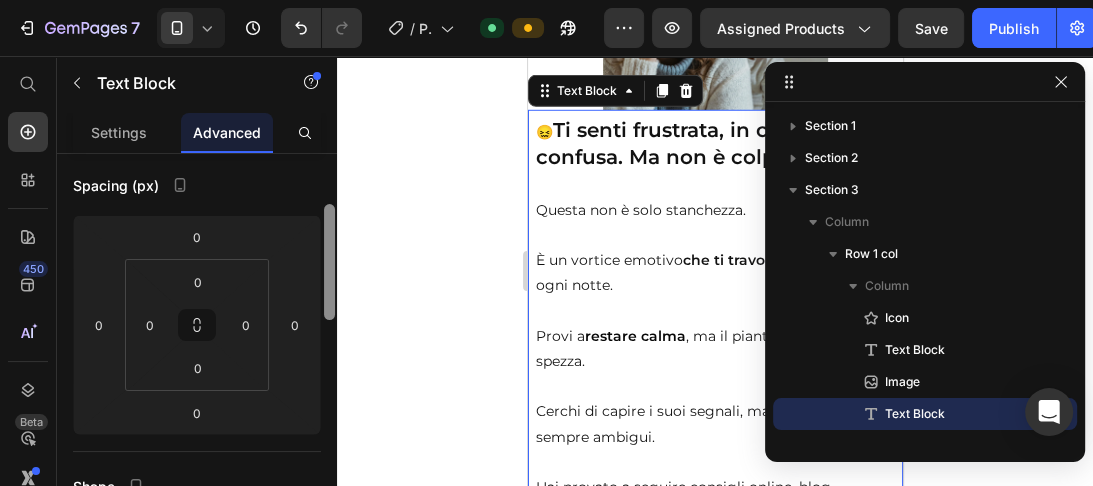 click at bounding box center [329, 262] 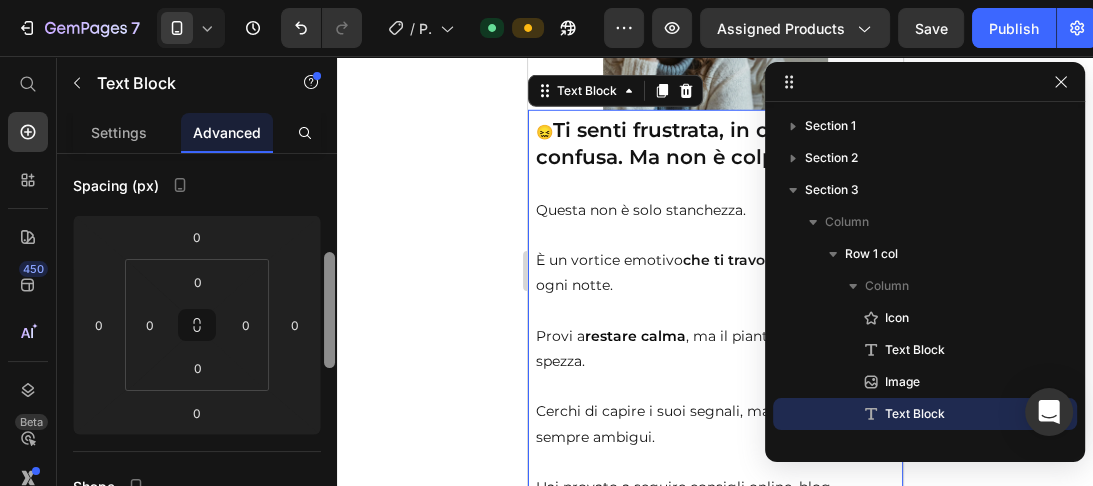 scroll, scrollTop: 230, scrollLeft: 0, axis: vertical 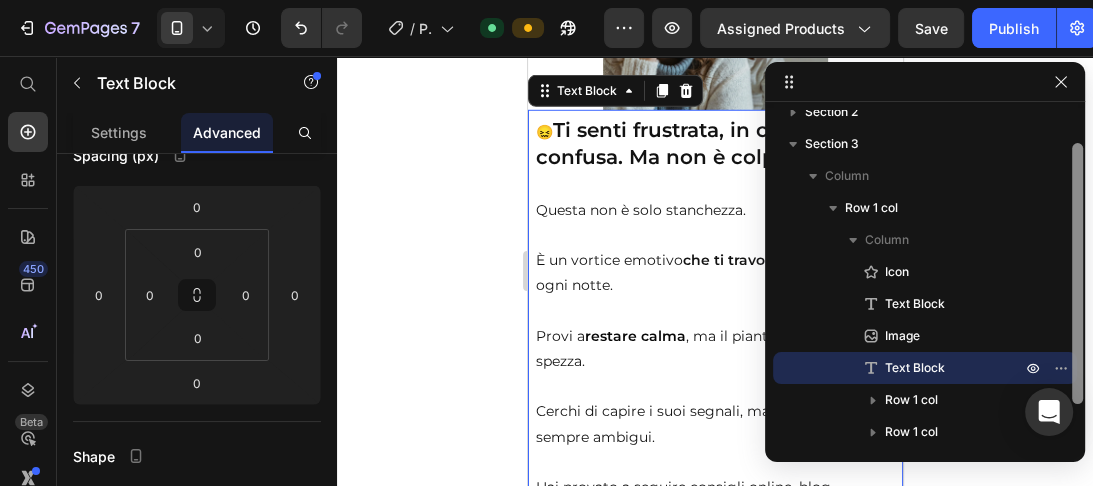 drag, startPoint x: 1077, startPoint y: 192, endPoint x: 1083, endPoint y: 229, distance: 37.48333 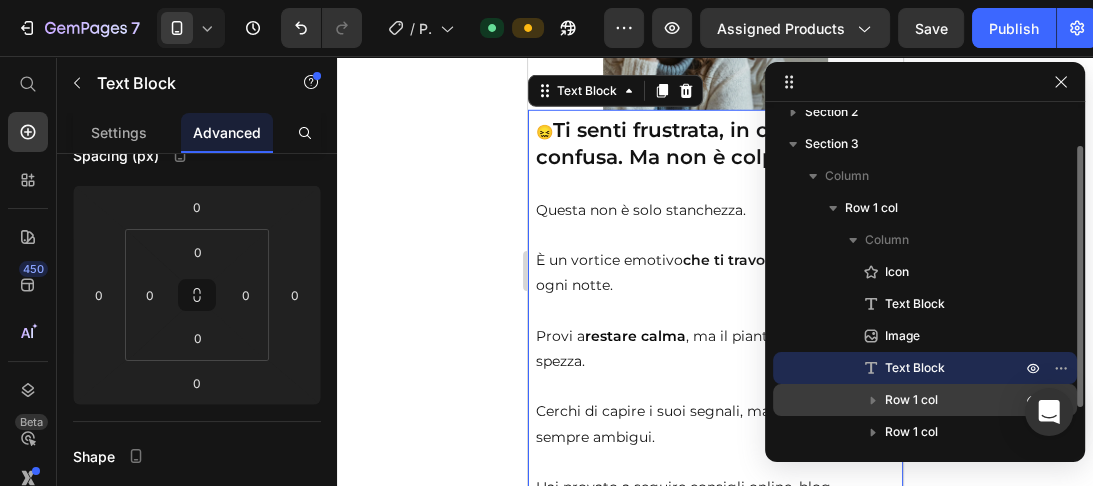 click on "Row 1 col" at bounding box center (911, 400) 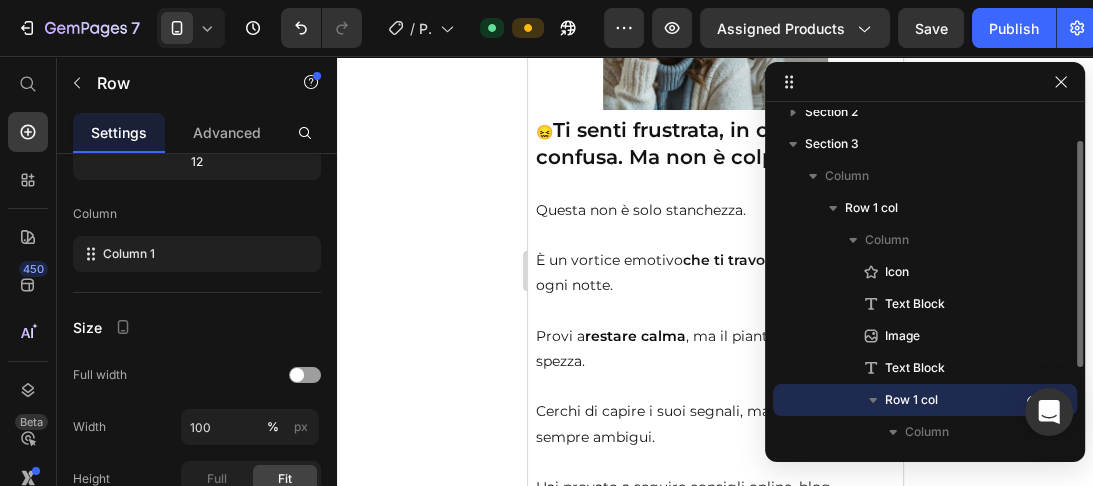 scroll, scrollTop: 0, scrollLeft: 0, axis: both 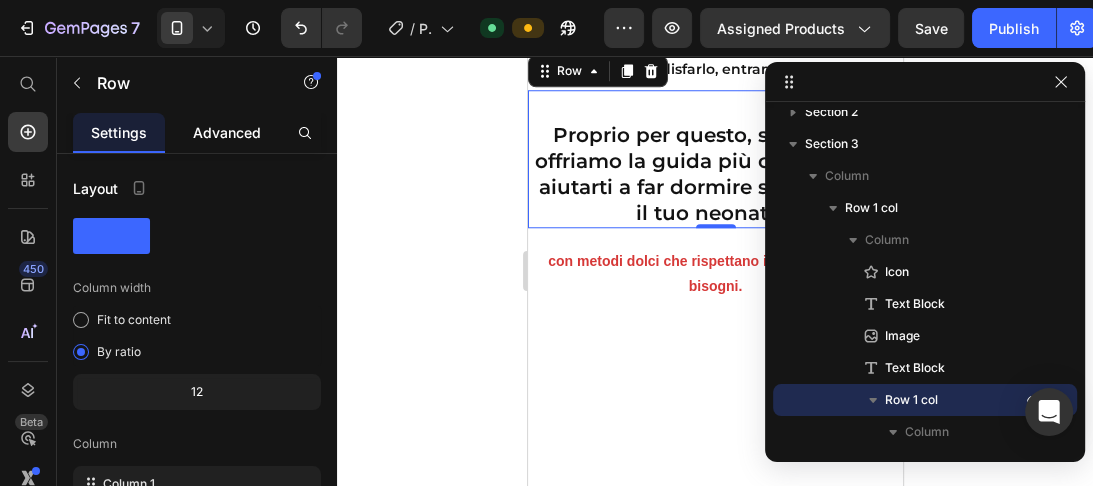 click on "Advanced" 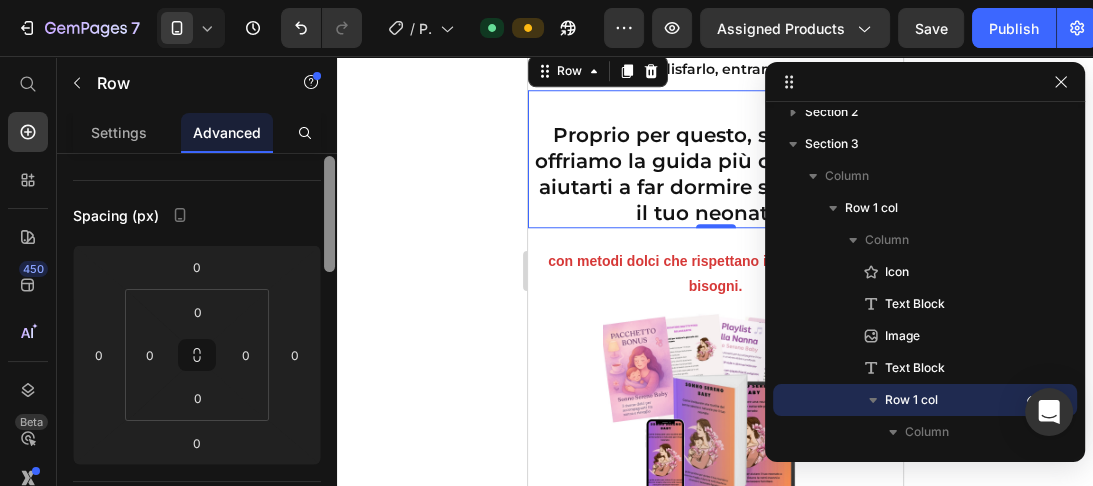 drag, startPoint x: 330, startPoint y: 164, endPoint x: 332, endPoint y: 216, distance: 52.03845 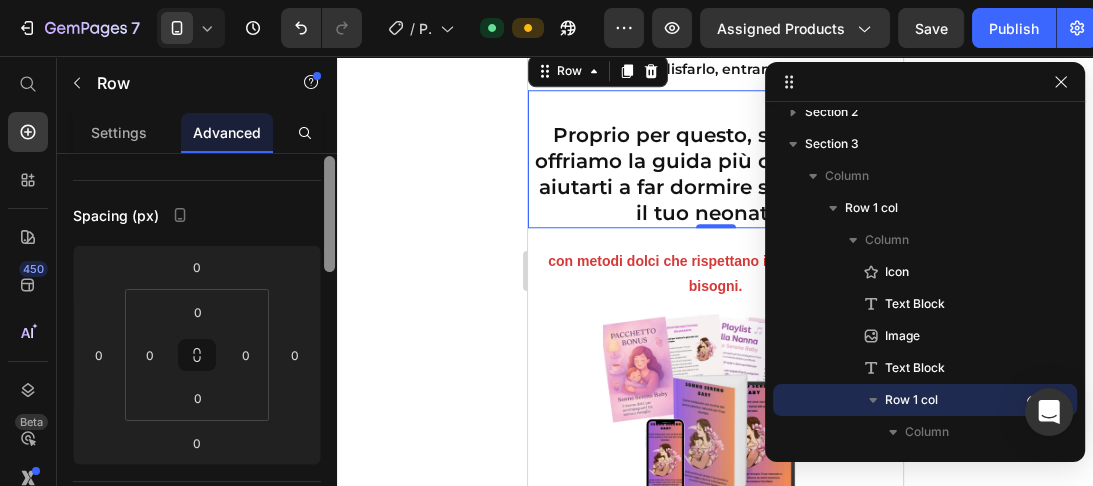 click at bounding box center (329, 214) 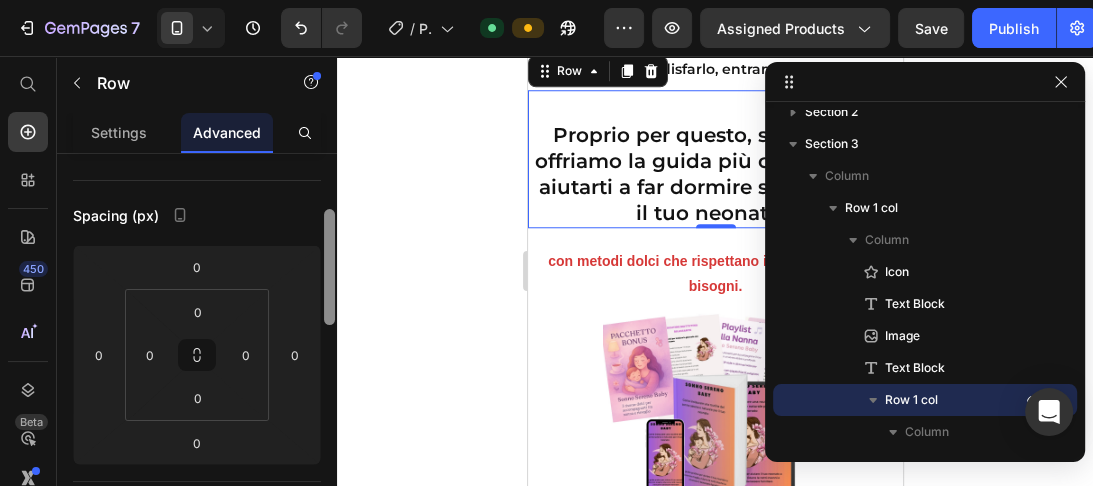 scroll, scrollTop: 174, scrollLeft: 0, axis: vertical 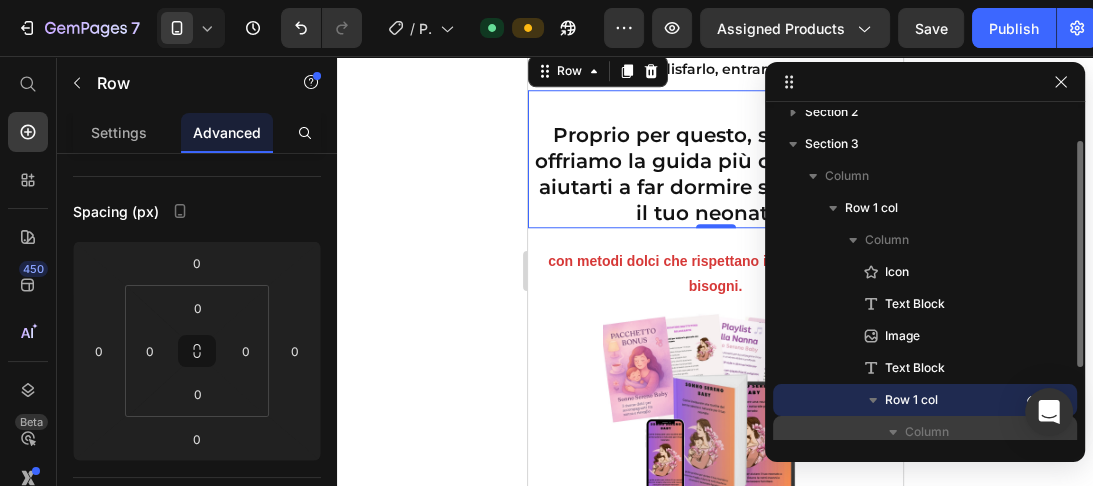 click on "Column" at bounding box center [927, 432] 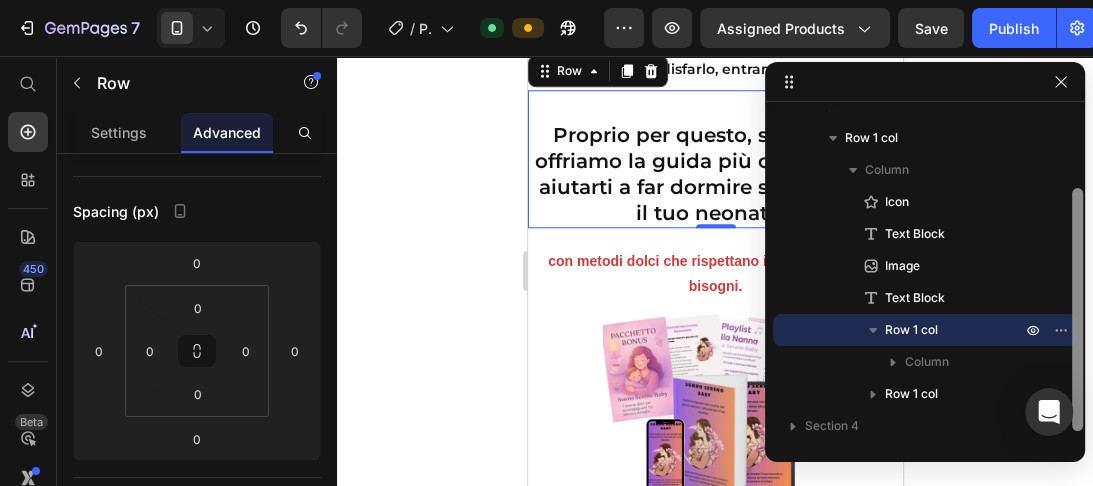 scroll, scrollTop: 117, scrollLeft: 0, axis: vertical 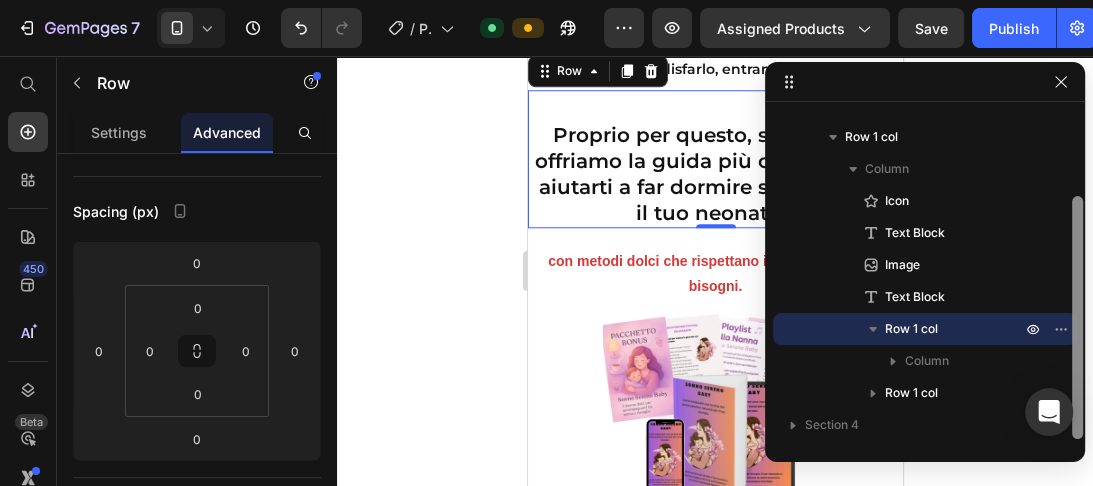 drag, startPoint x: 1073, startPoint y: 274, endPoint x: 1076, endPoint y: 337, distance: 63.07139 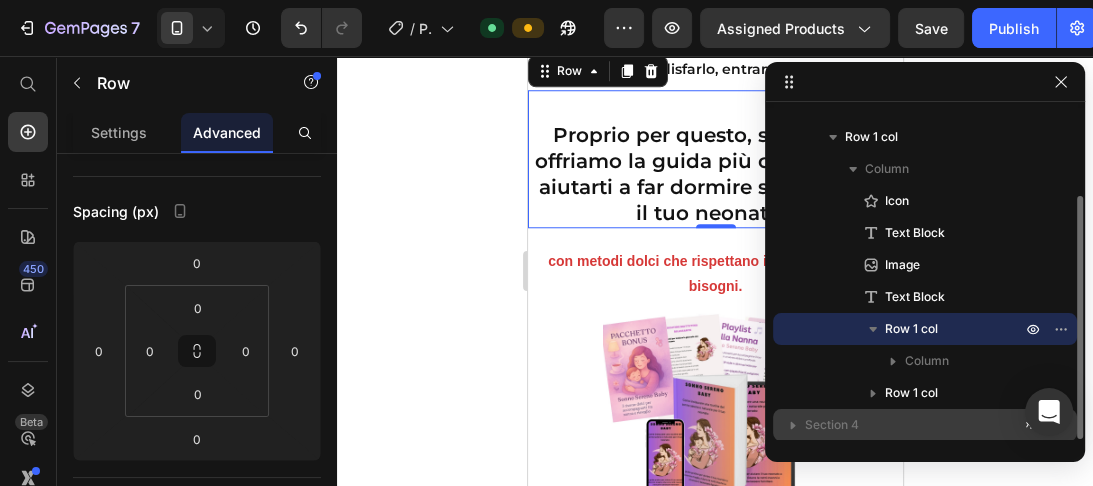 click on "Section 4" at bounding box center (925, 425) 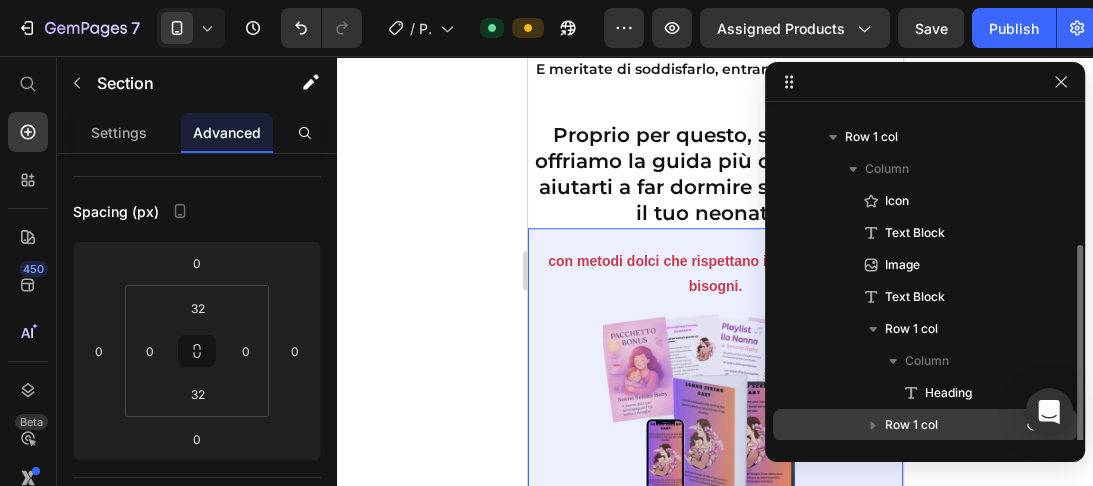 scroll, scrollTop: 149, scrollLeft: 0, axis: vertical 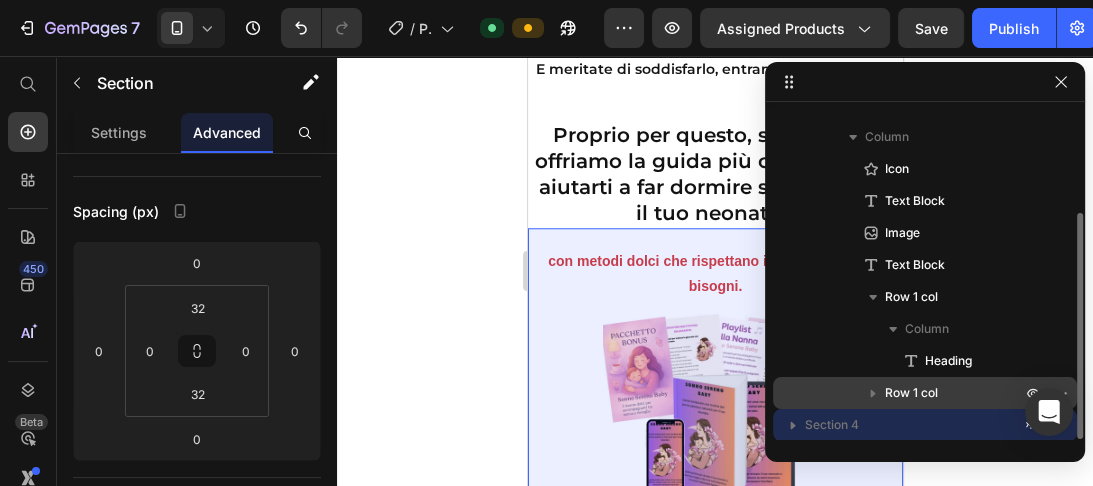 click on "Row 1 col" at bounding box center (911, 393) 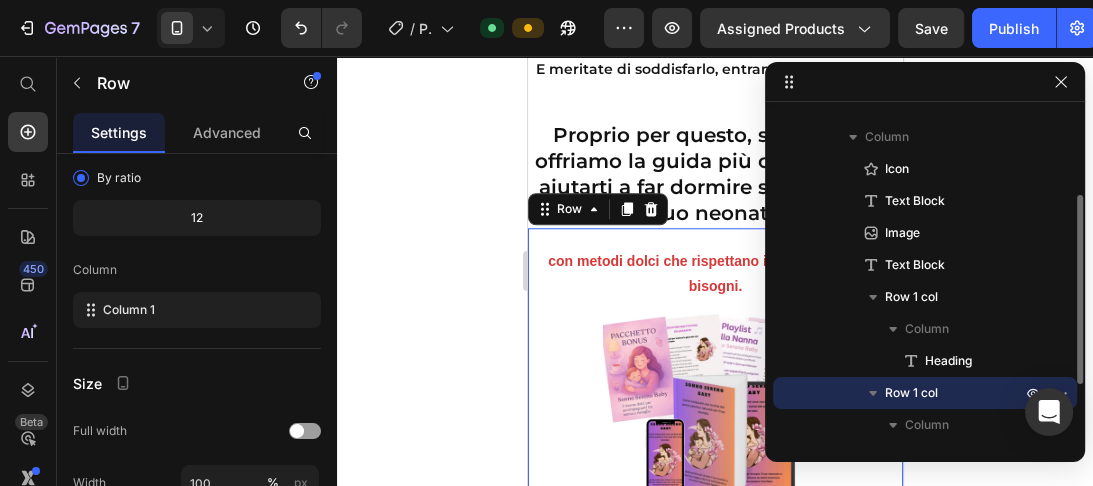 scroll, scrollTop: 0, scrollLeft: 0, axis: both 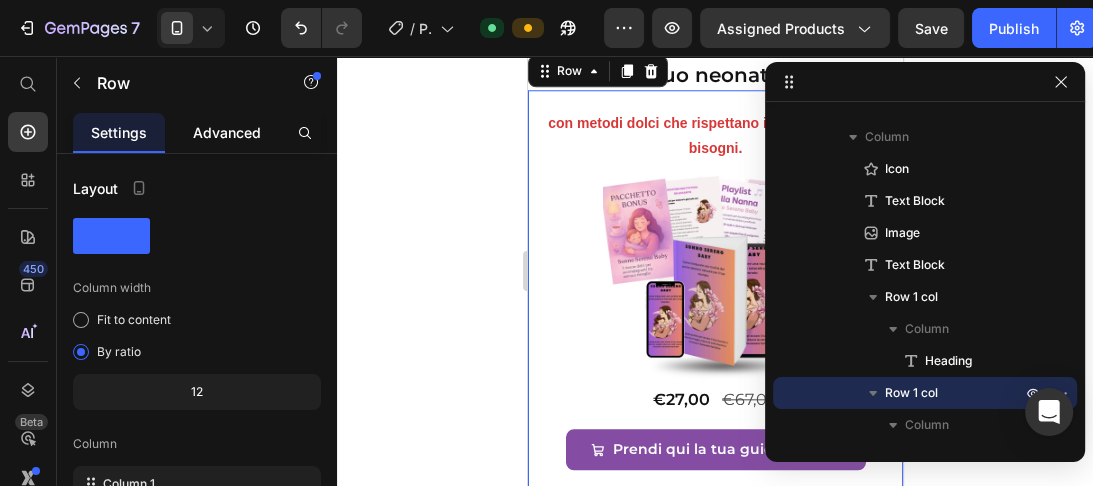 click on "Advanced" at bounding box center (227, 132) 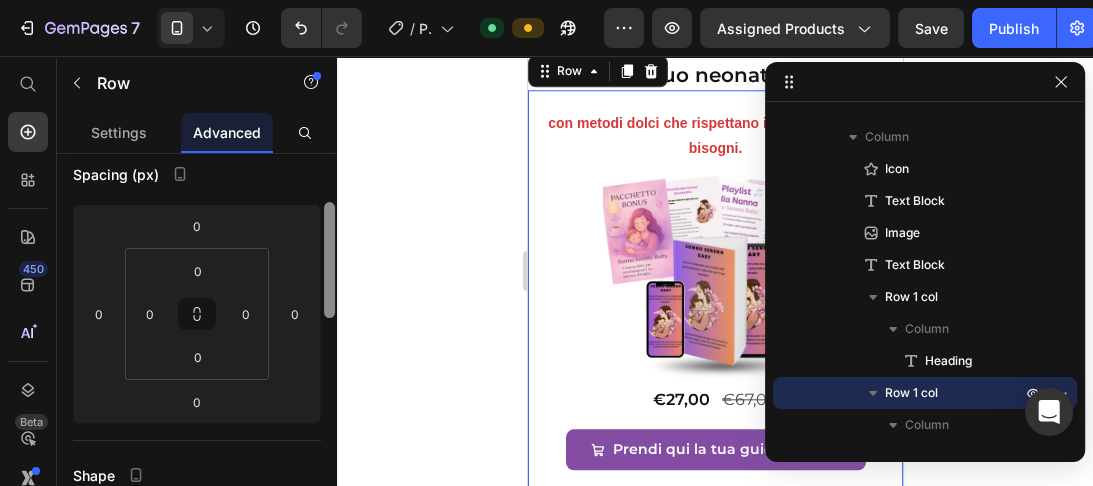 drag, startPoint x: 328, startPoint y: 165, endPoint x: 328, endPoint y: 230, distance: 65 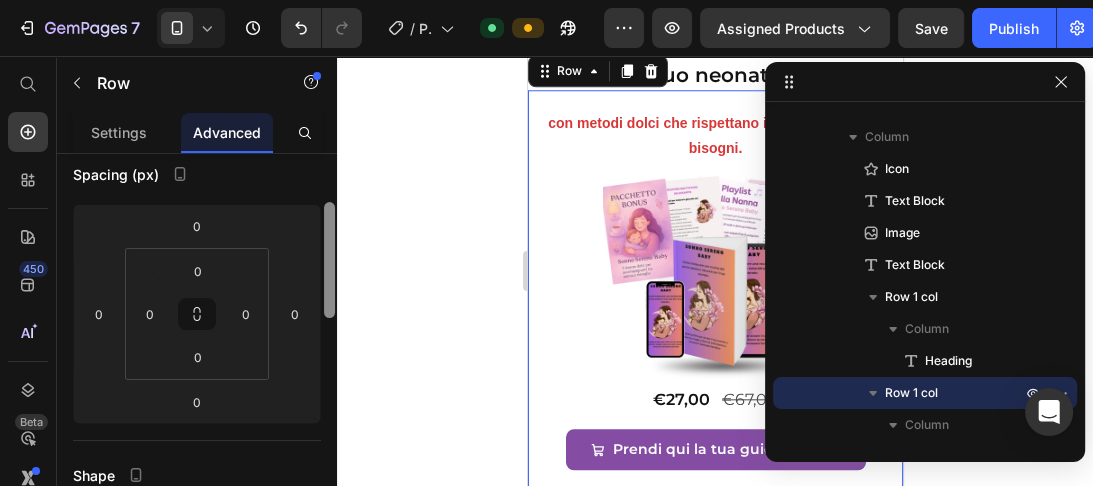 click at bounding box center [329, 260] 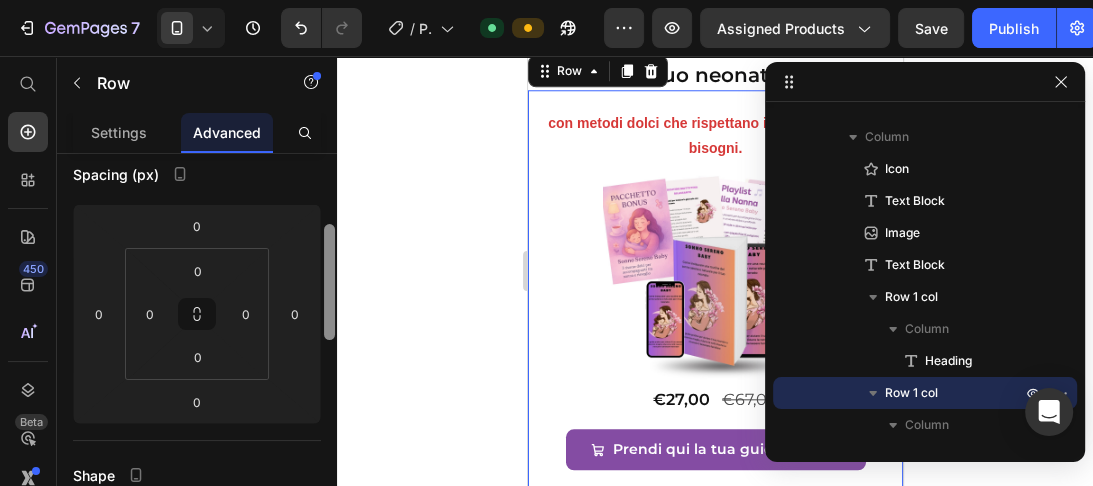 scroll, scrollTop: 217, scrollLeft: 0, axis: vertical 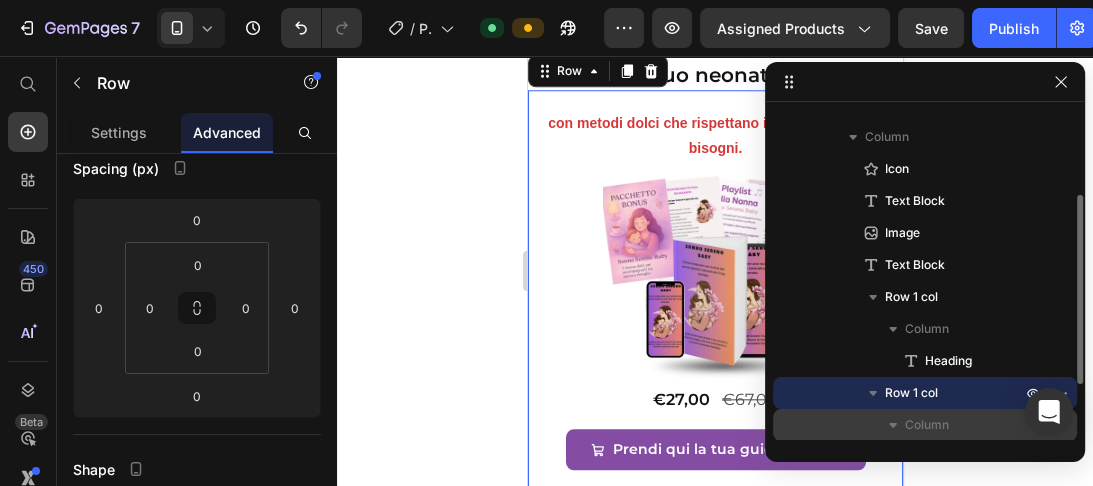 click on "Column" at bounding box center (927, 425) 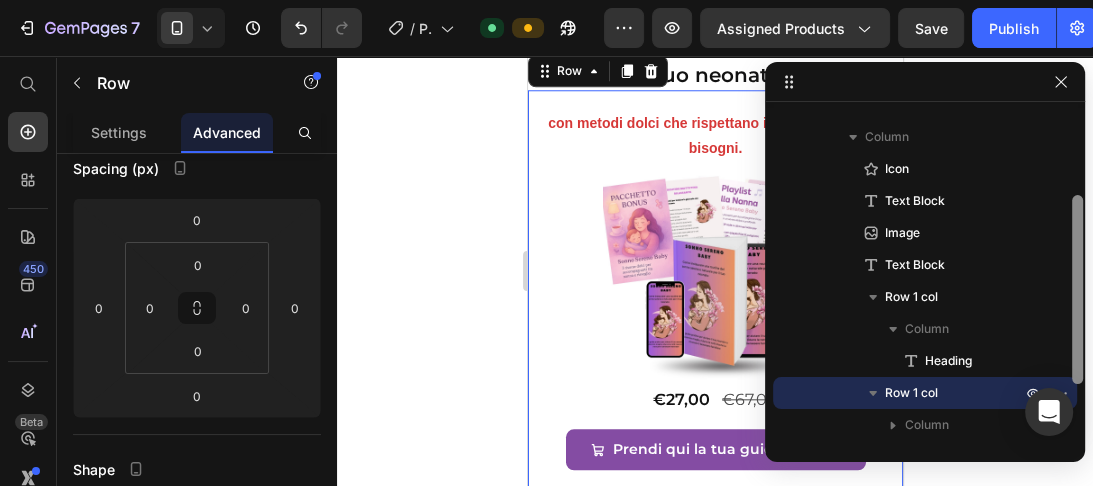 scroll, scrollTop: 181, scrollLeft: 0, axis: vertical 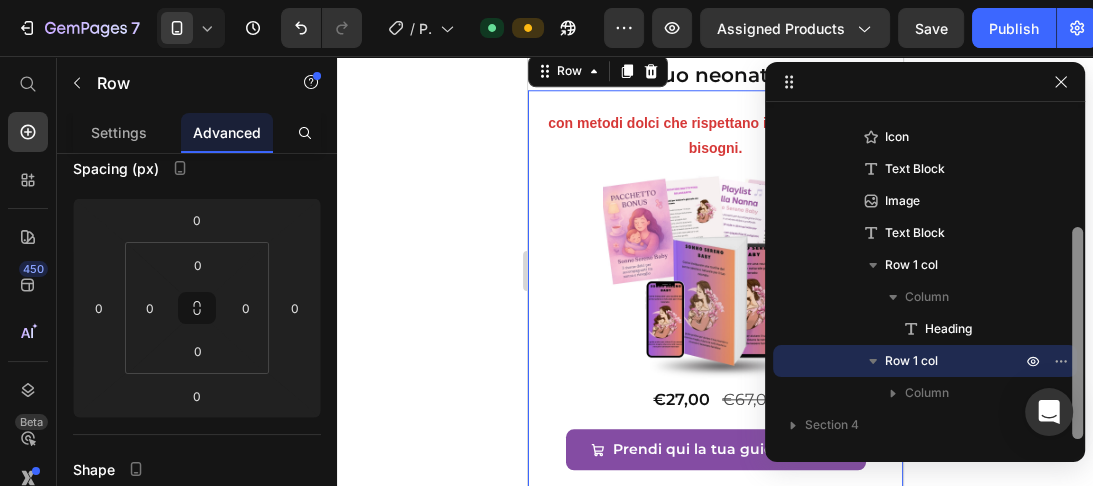 drag, startPoint x: 1077, startPoint y: 333, endPoint x: 1078, endPoint y: 383, distance: 50.01 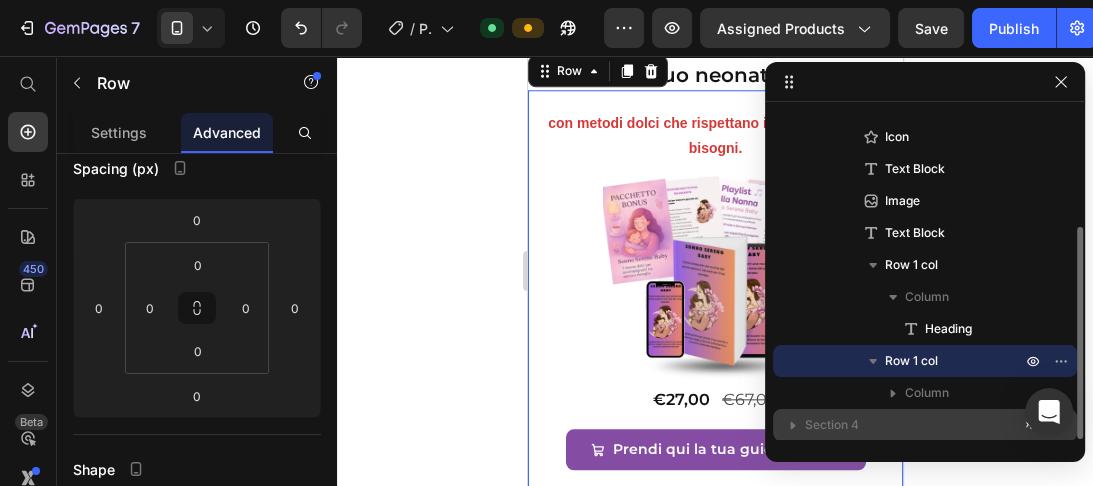 click on "Section 4" at bounding box center (832, 425) 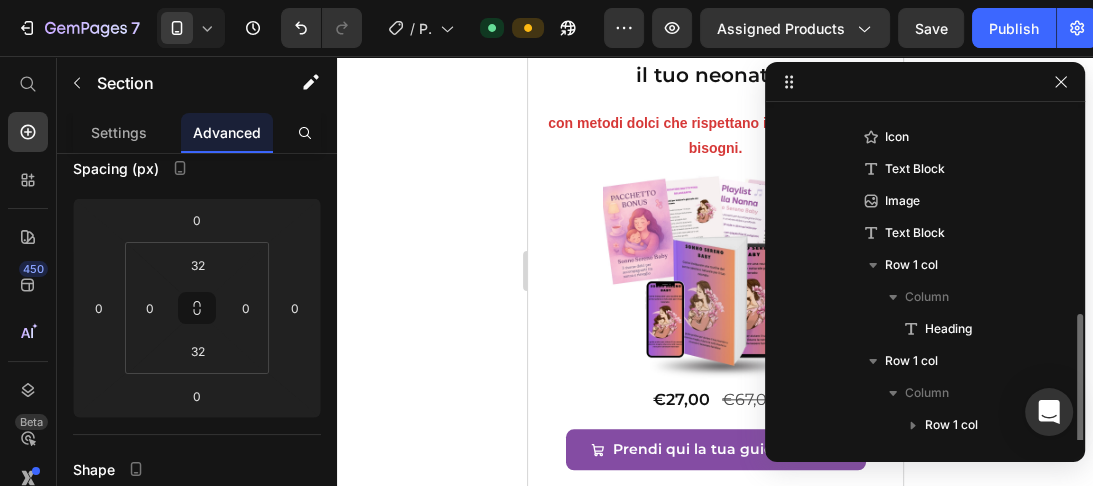 scroll, scrollTop: 245, scrollLeft: 0, axis: vertical 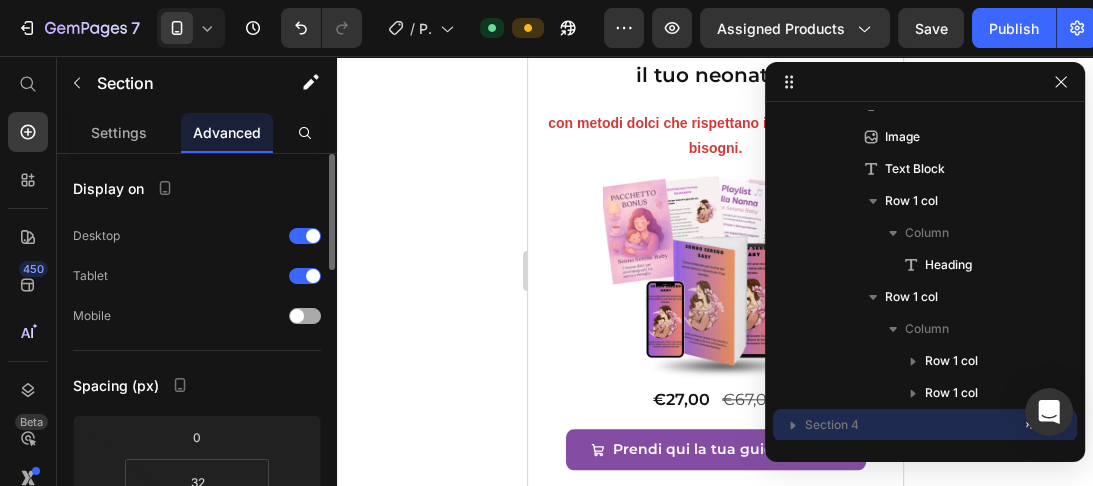 click at bounding box center [305, 316] 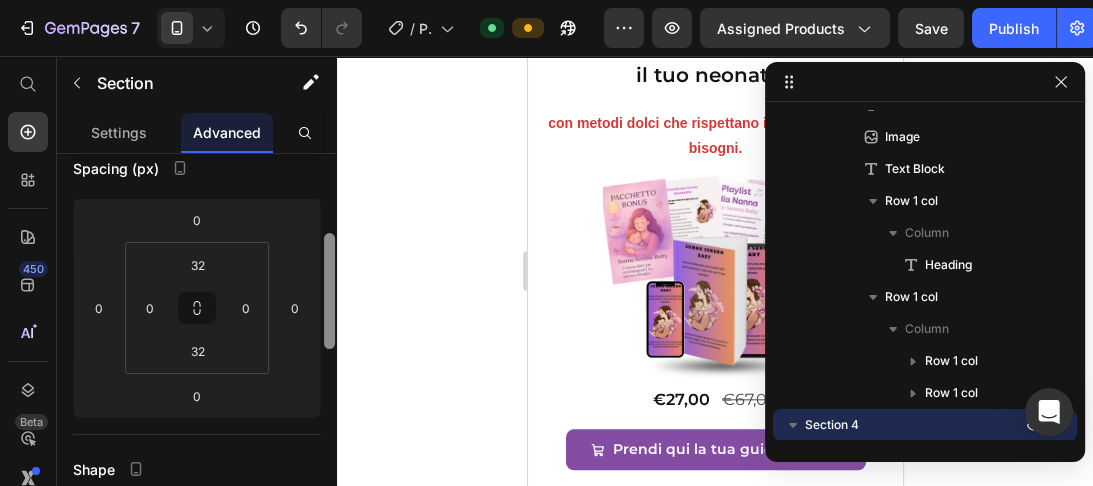 scroll, scrollTop: 228, scrollLeft: 0, axis: vertical 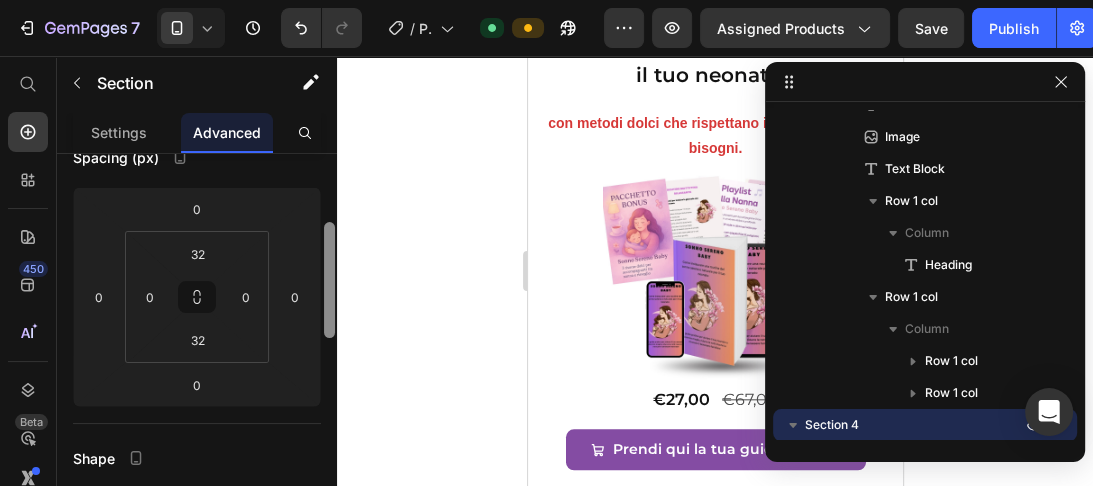 drag, startPoint x: 331, startPoint y: 192, endPoint x: 334, endPoint y: 260, distance: 68.06615 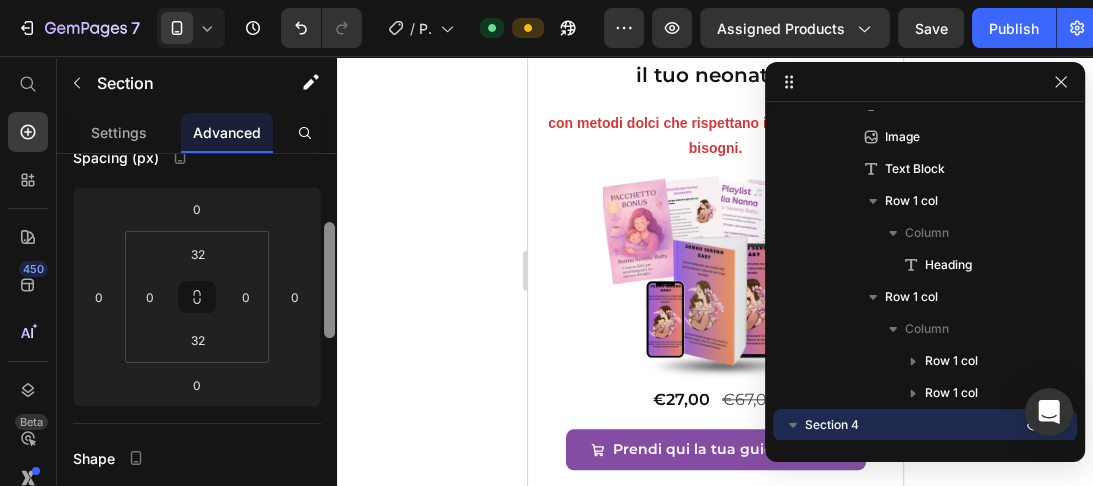 click at bounding box center (329, 280) 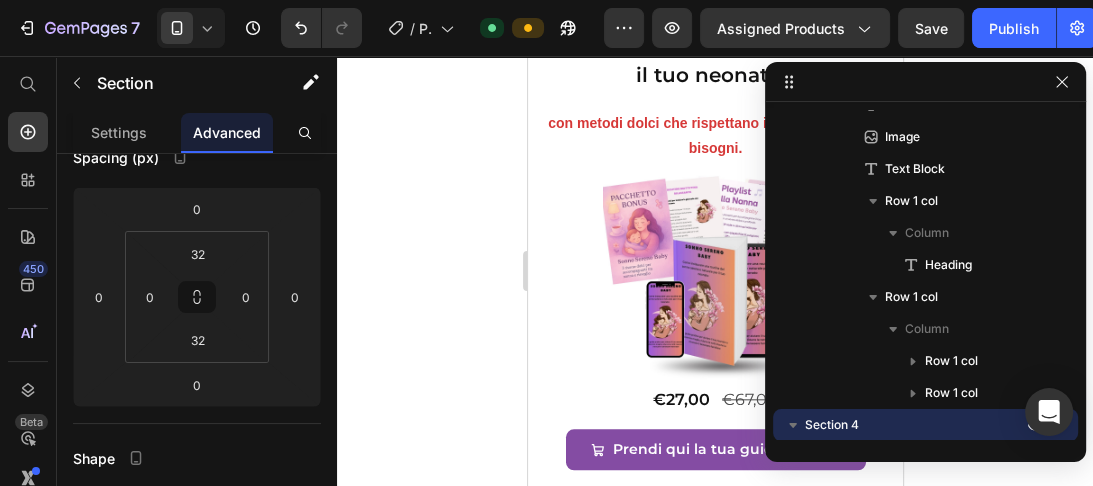 drag, startPoint x: 1079, startPoint y: 282, endPoint x: 1080, endPoint y: 301, distance: 19.026299 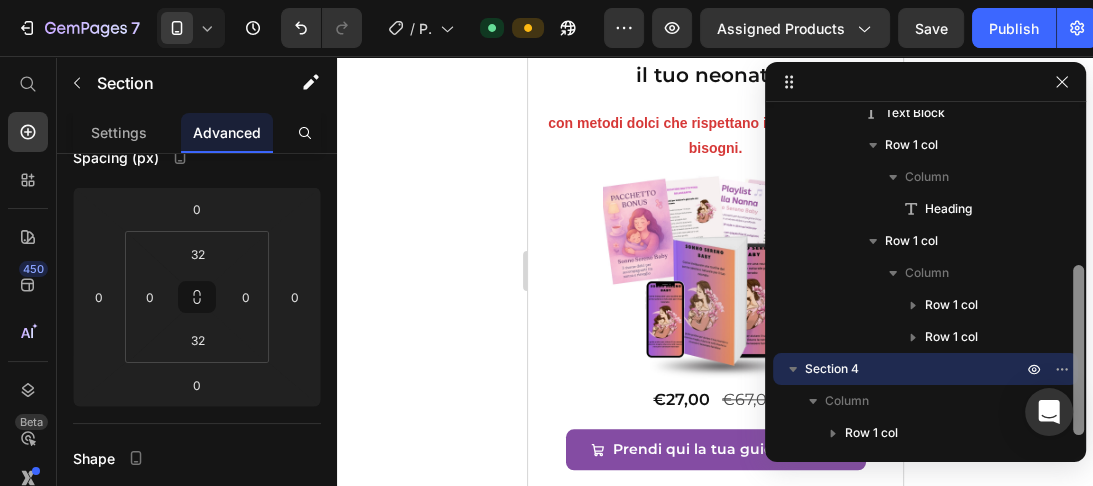 scroll, scrollTop: 309, scrollLeft: 0, axis: vertical 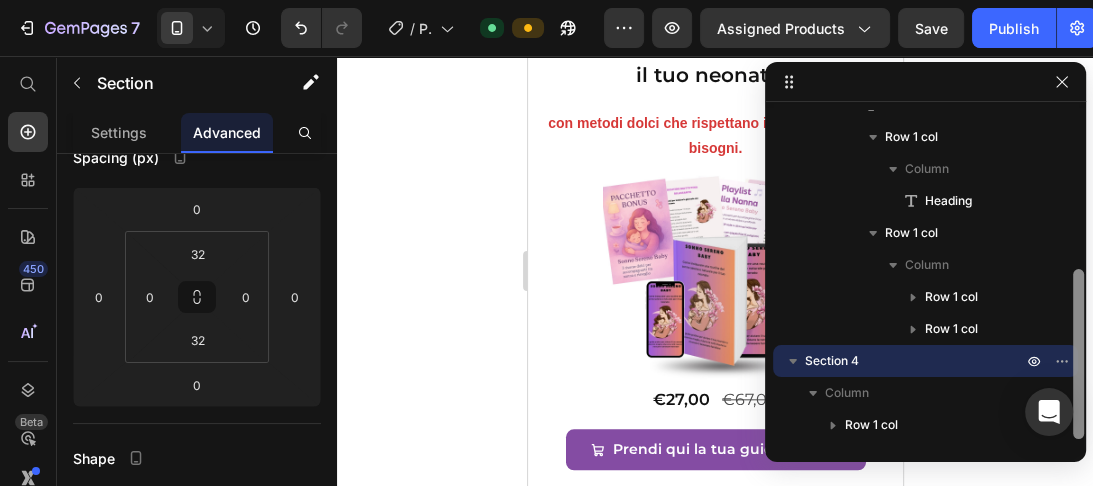 drag, startPoint x: 1076, startPoint y: 299, endPoint x: 1084, endPoint y: 360, distance: 61.522354 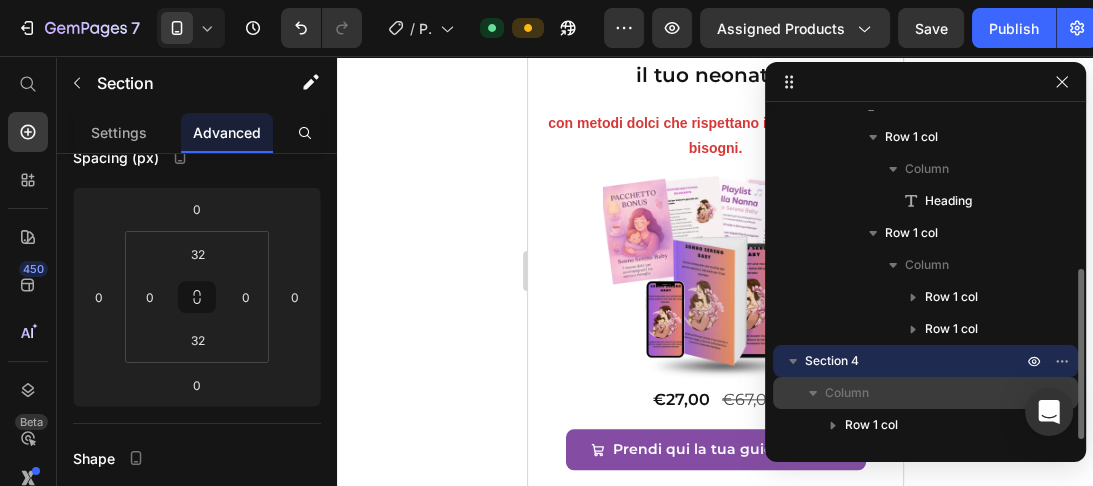 click on "Column" at bounding box center (925, 393) 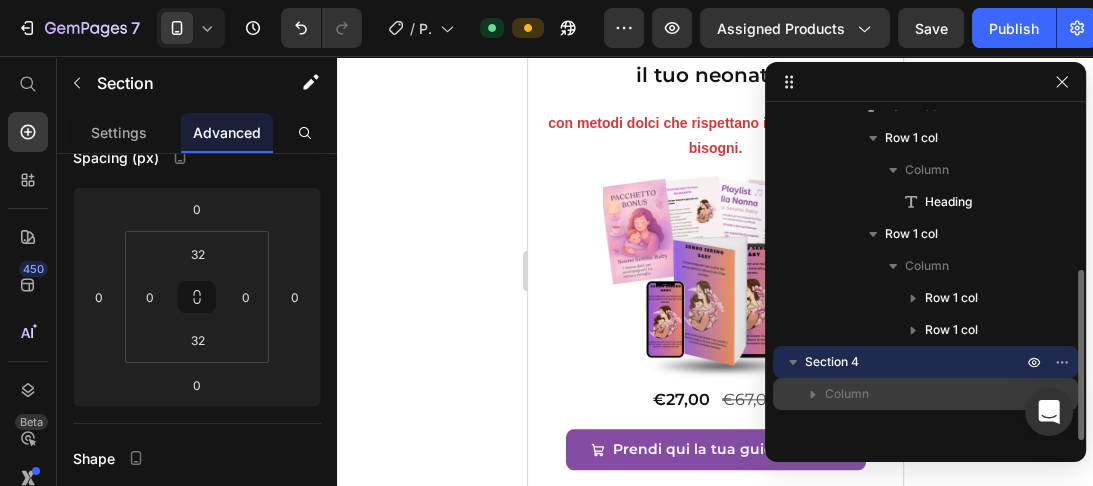 scroll, scrollTop: 308, scrollLeft: 0, axis: vertical 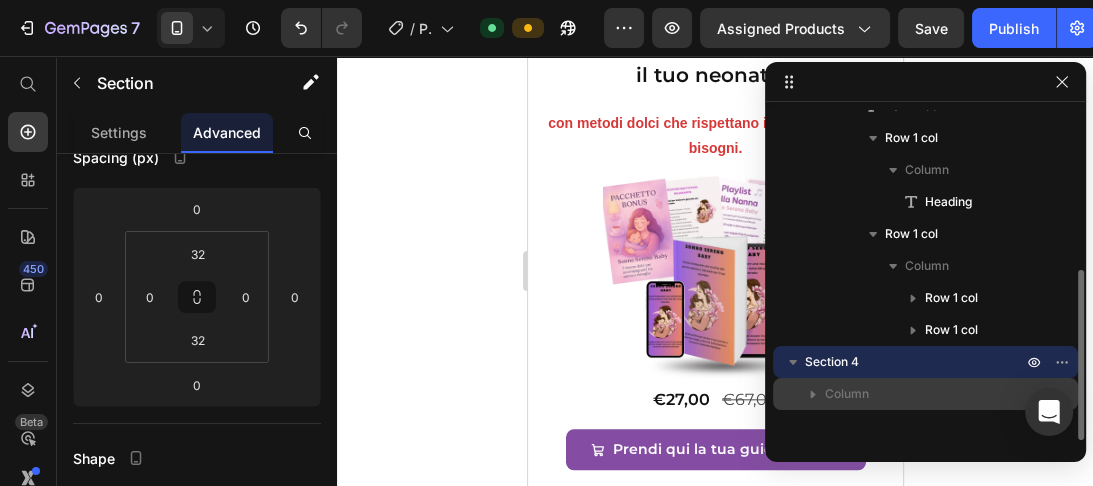 click on "Column" at bounding box center [925, 394] 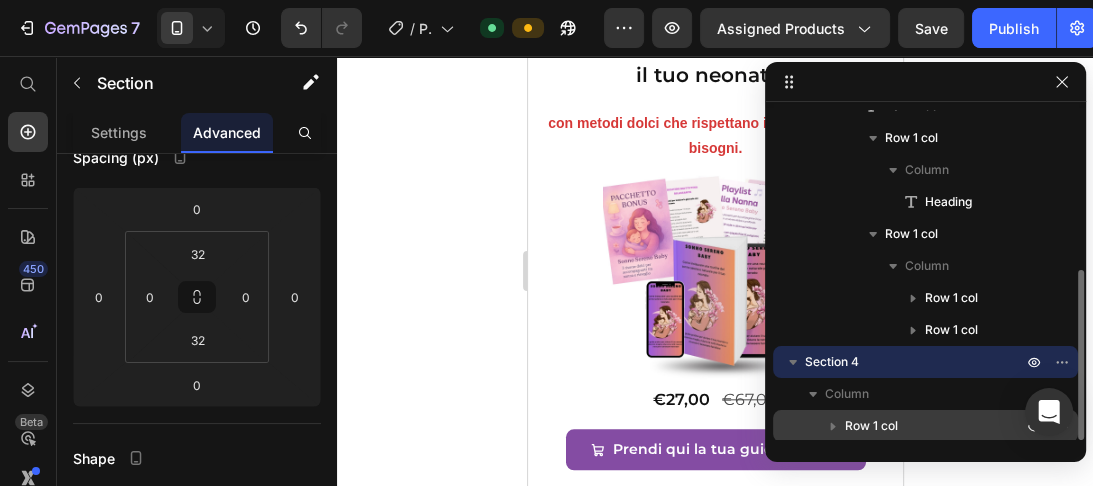 click on "Row 1 col" at bounding box center [935, 426] 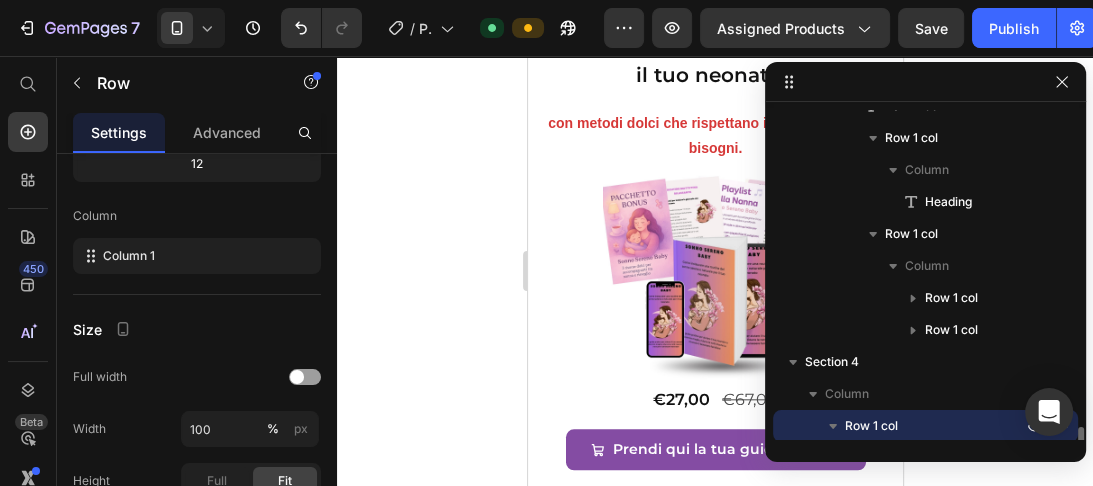 scroll, scrollTop: 437, scrollLeft: 0, axis: vertical 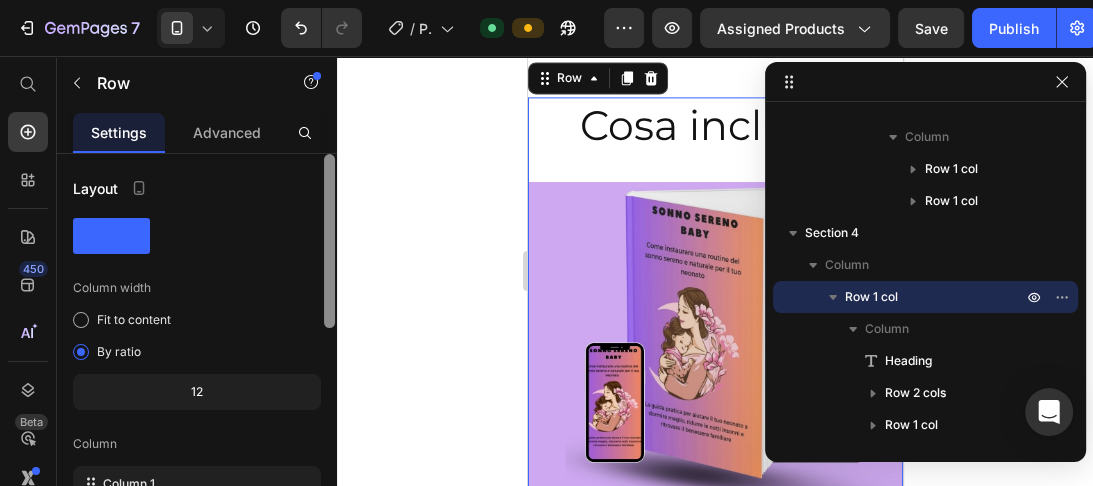 drag, startPoint x: 326, startPoint y: 172, endPoint x: 327, endPoint y: 127, distance: 45.01111 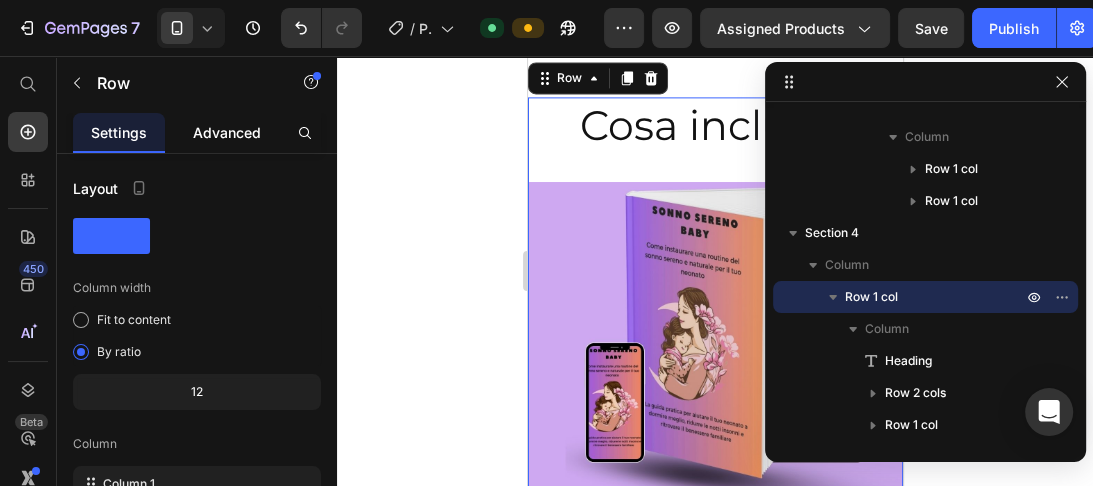 click on "Advanced" at bounding box center (227, 132) 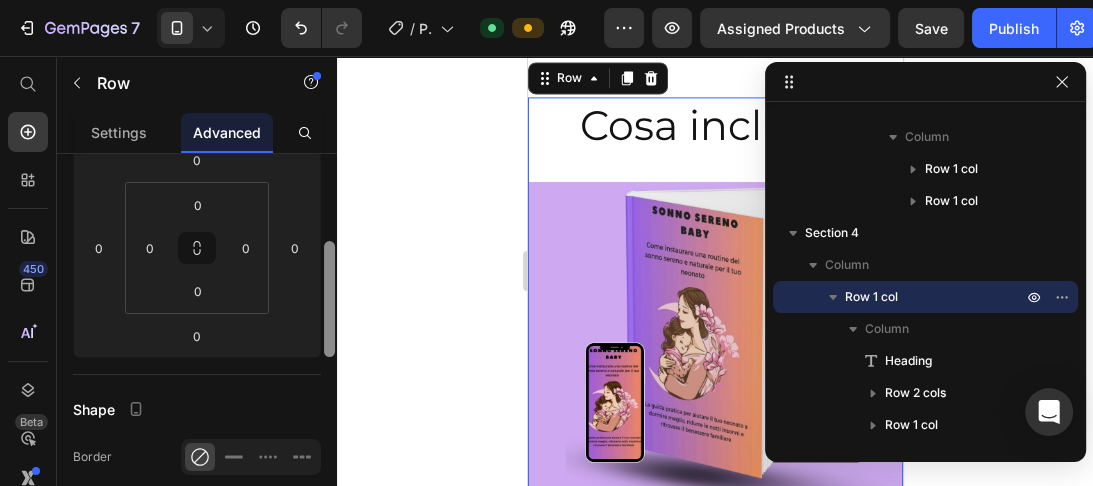 scroll, scrollTop: 281, scrollLeft: 0, axis: vertical 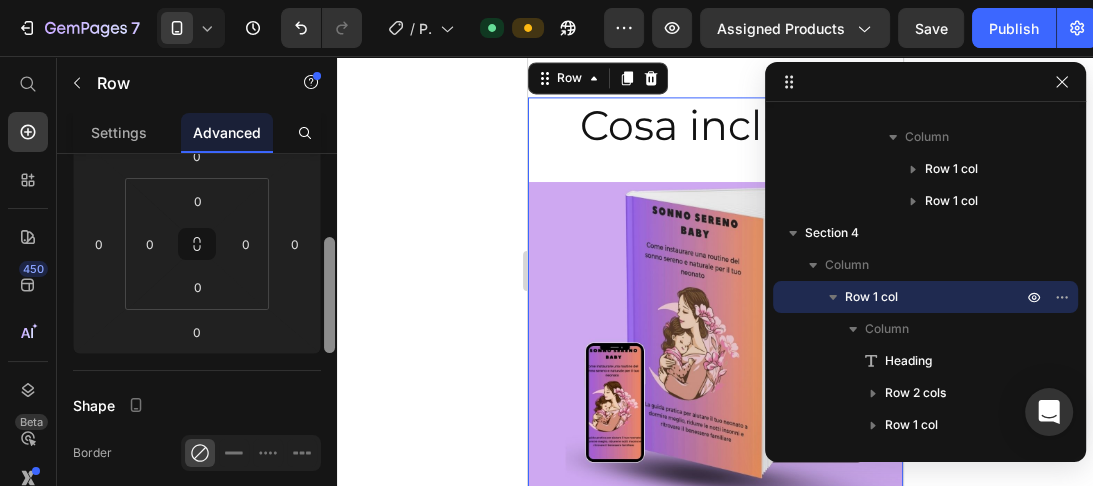 drag, startPoint x: 329, startPoint y: 199, endPoint x: 328, endPoint y: 283, distance: 84.00595 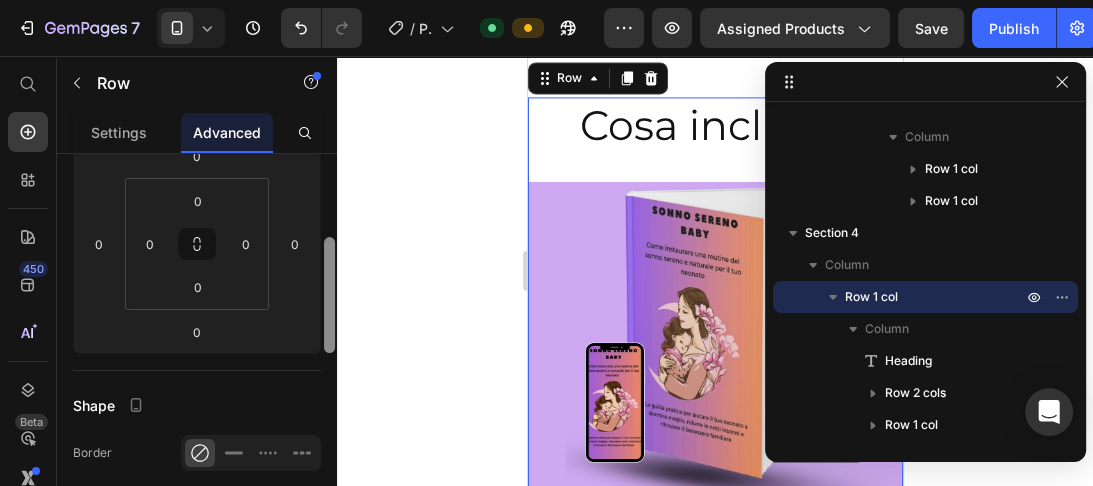 click at bounding box center [329, 295] 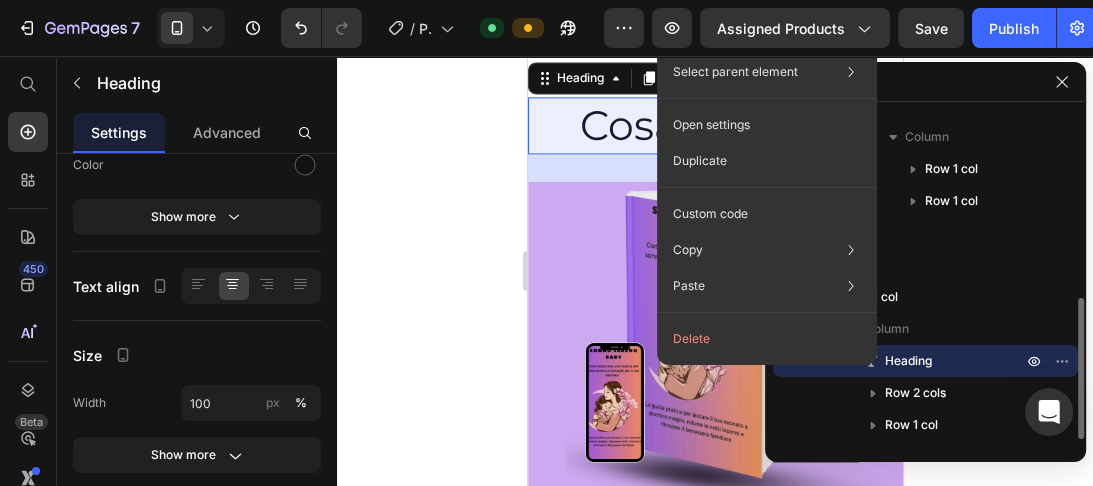 scroll, scrollTop: 0, scrollLeft: 0, axis: both 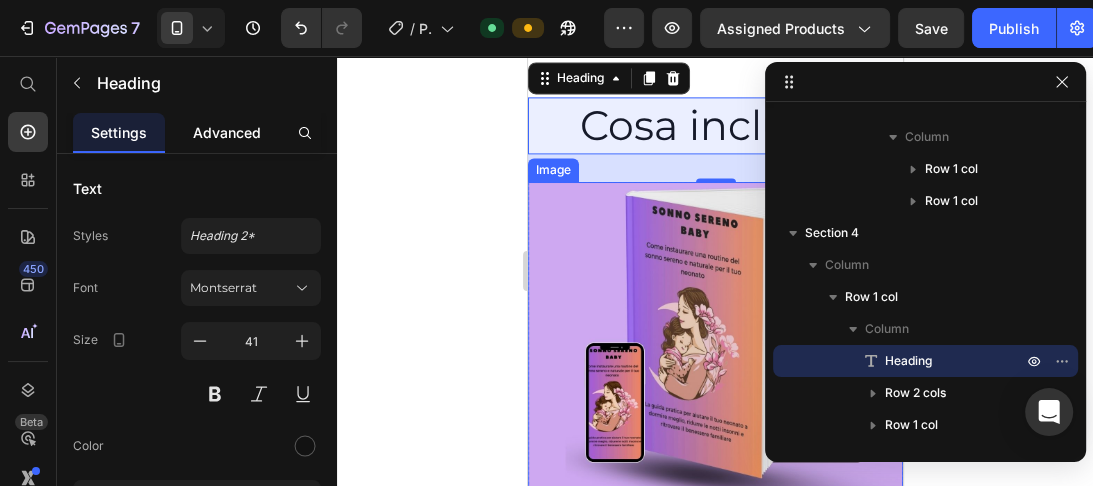 click on "Advanced" at bounding box center [227, 132] 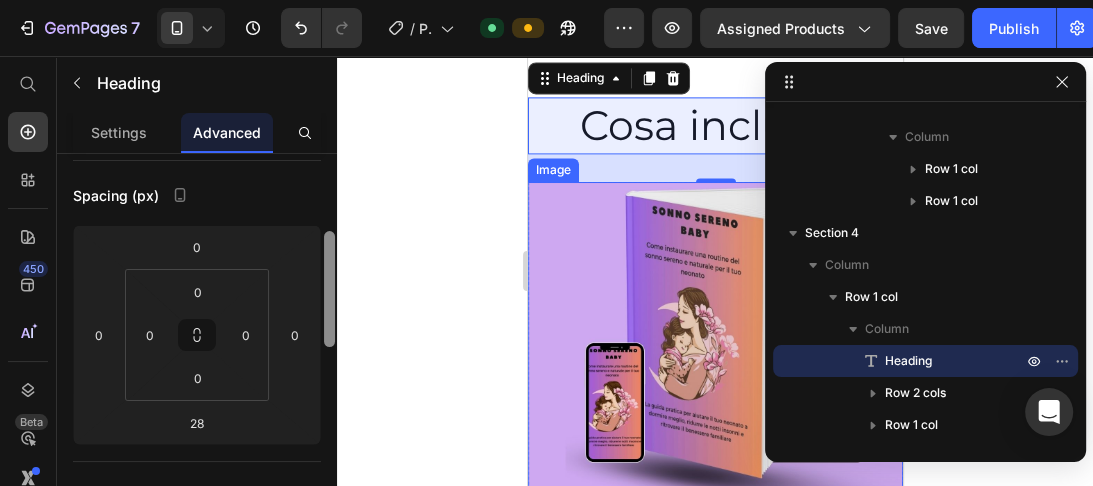 scroll, scrollTop: 210, scrollLeft: 0, axis: vertical 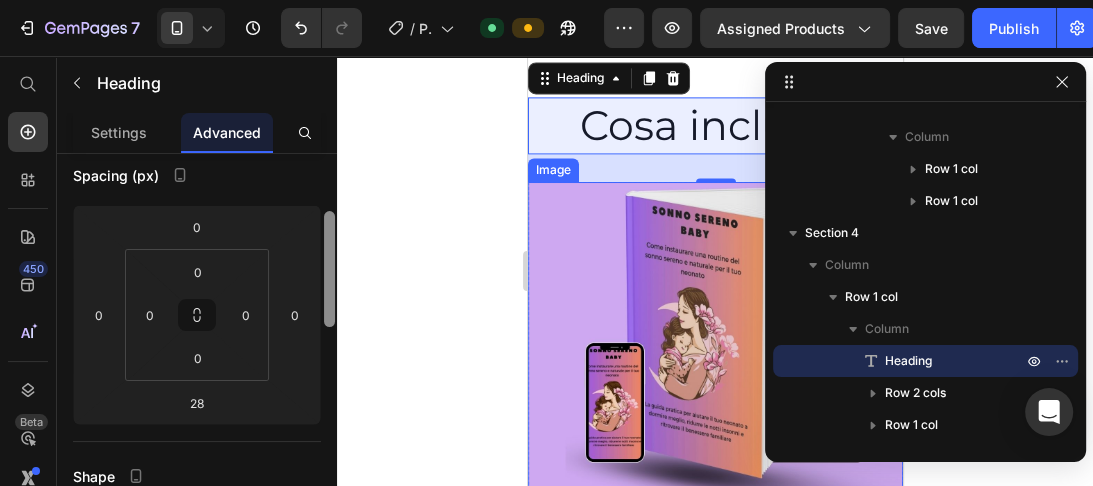 drag, startPoint x: 328, startPoint y: 189, endPoint x: 327, endPoint y: 252, distance: 63.007935 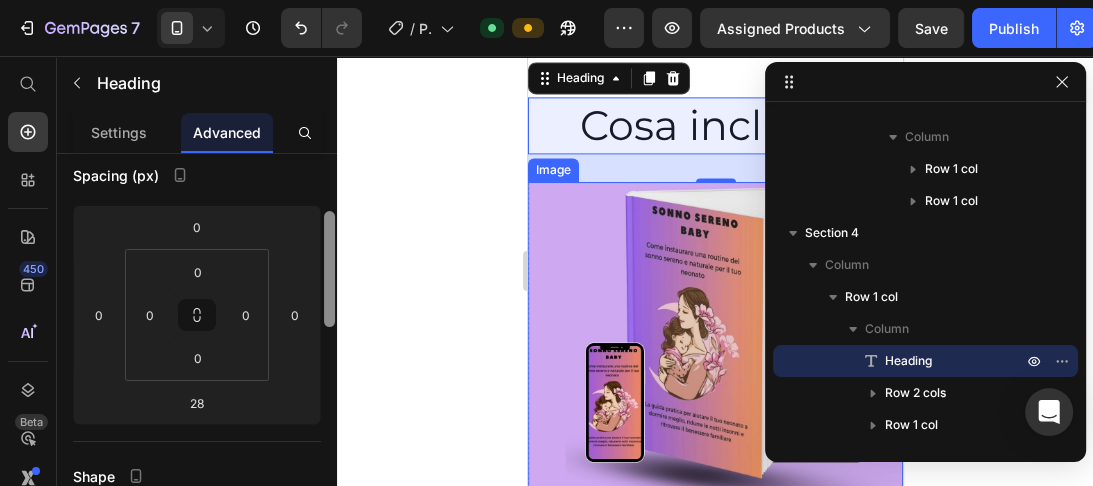 click at bounding box center (329, 269) 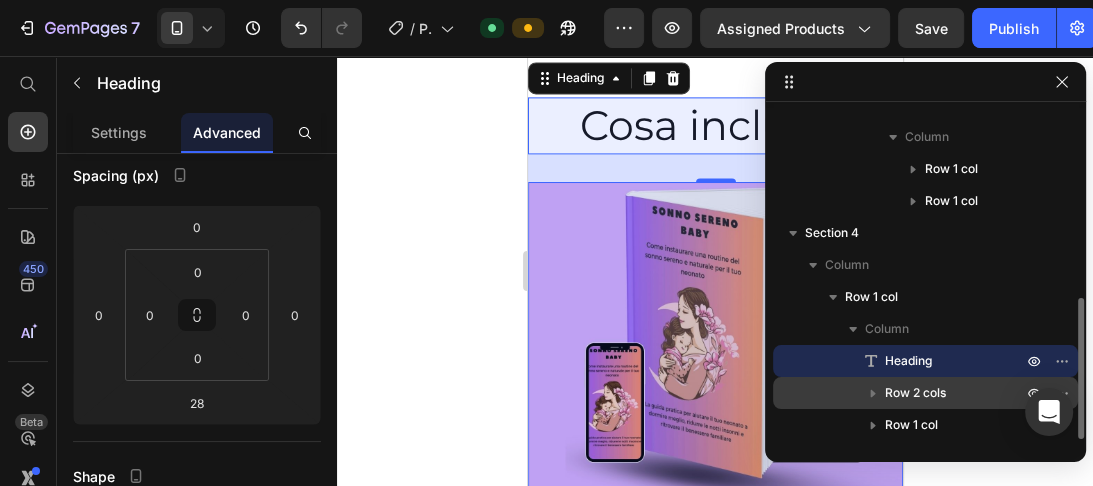 click 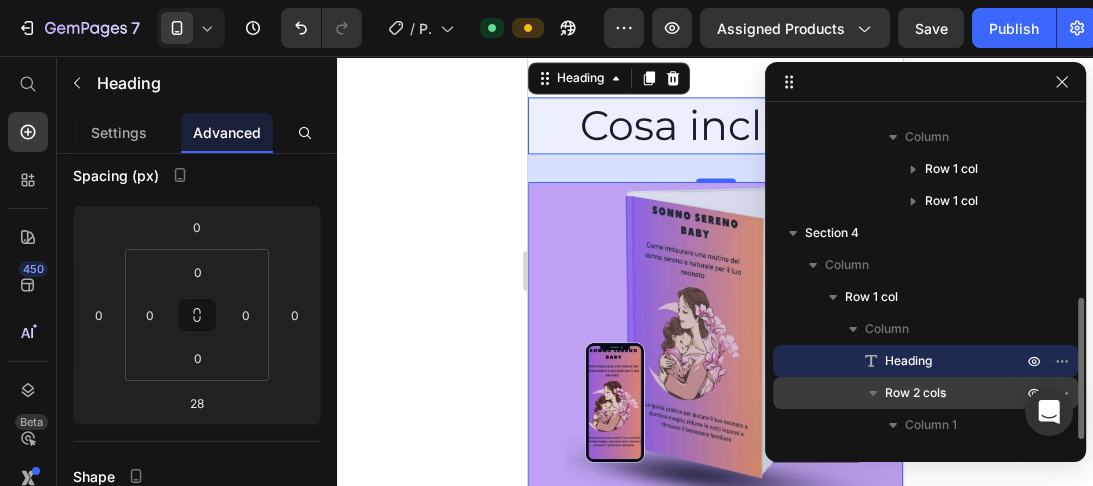 click 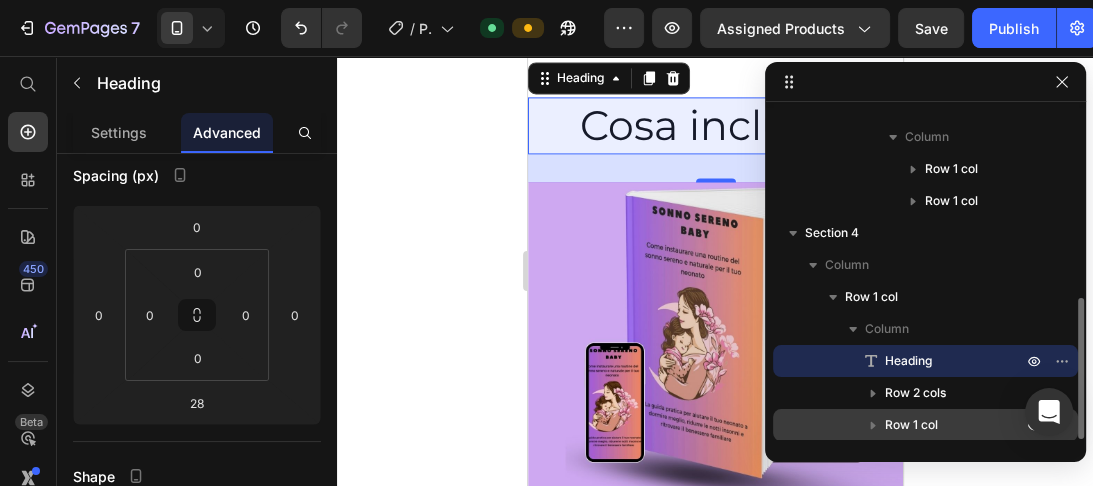 click on "Row 1 col" at bounding box center (911, 425) 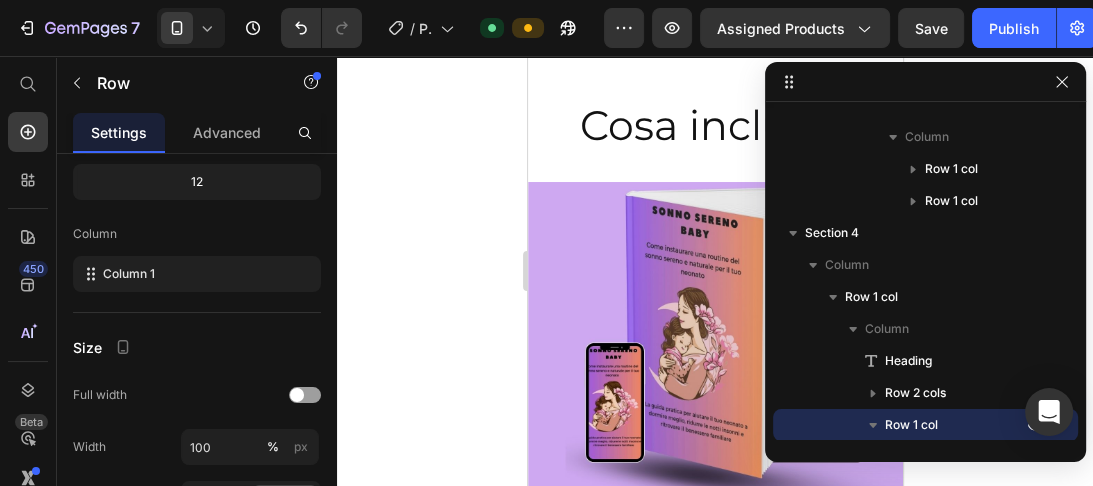 scroll, scrollTop: 602, scrollLeft: 0, axis: vertical 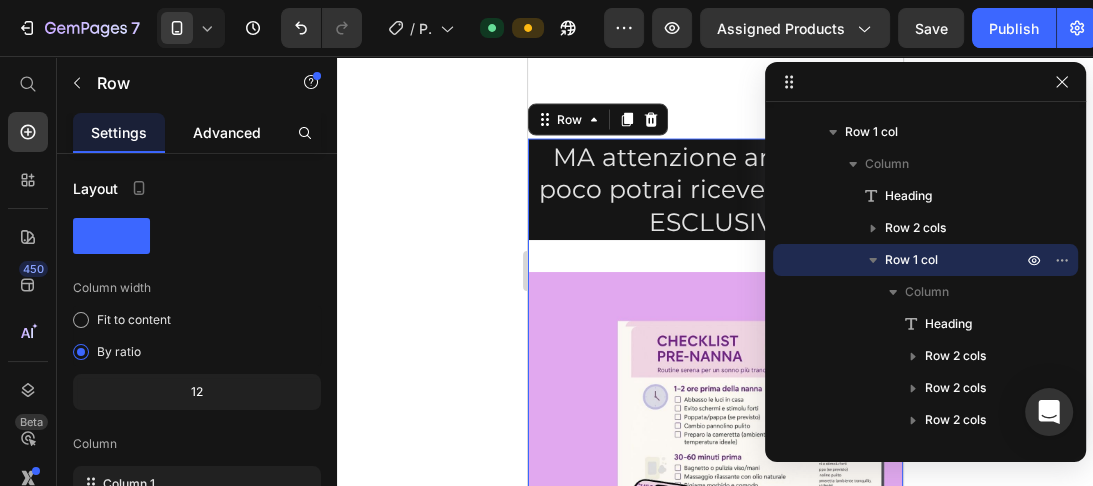click on "Advanced" at bounding box center [227, 132] 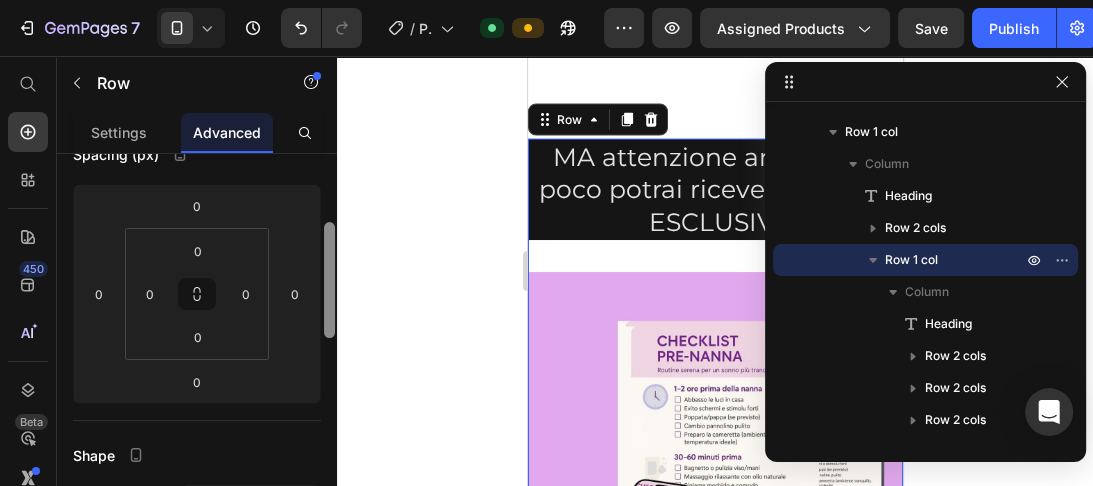 drag, startPoint x: 327, startPoint y: 171, endPoint x: 329, endPoint y: 239, distance: 68.0294 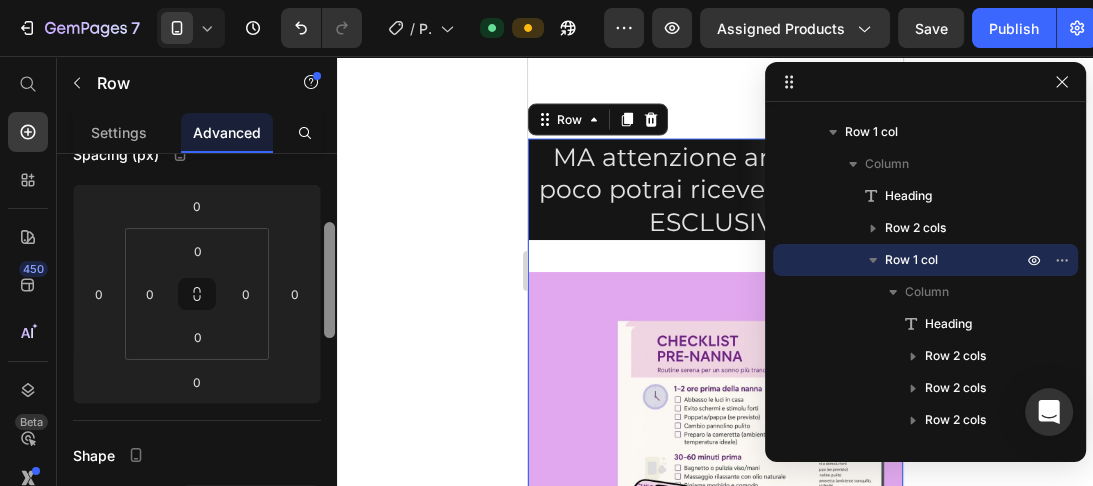 click at bounding box center [329, 280] 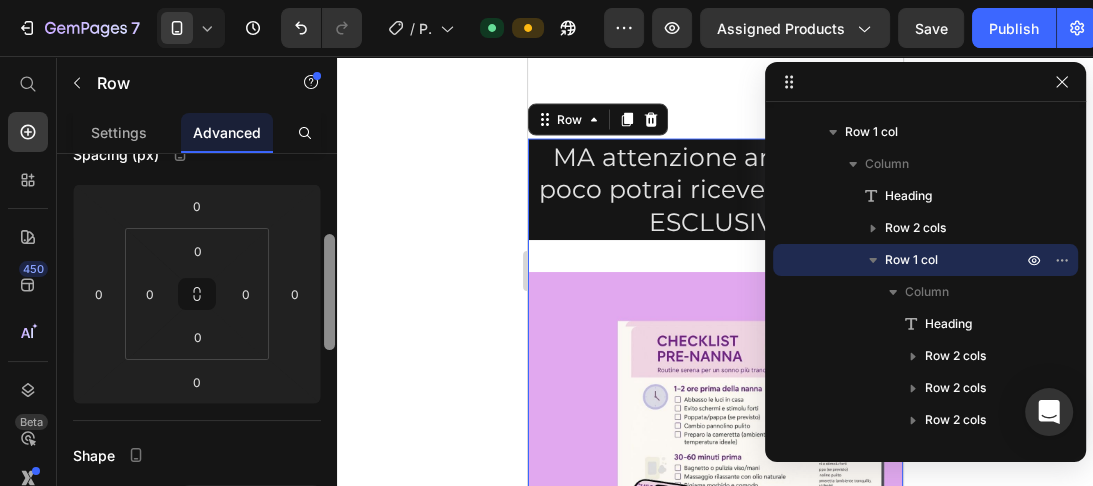 scroll, scrollTop: 240, scrollLeft: 0, axis: vertical 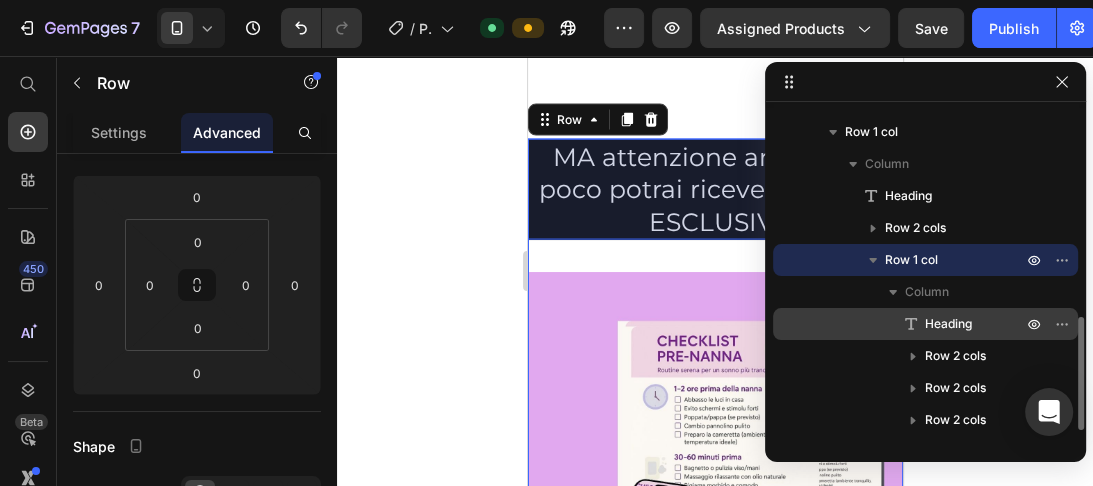 drag, startPoint x: 904, startPoint y: 316, endPoint x: 146, endPoint y: 246, distance: 761.22534 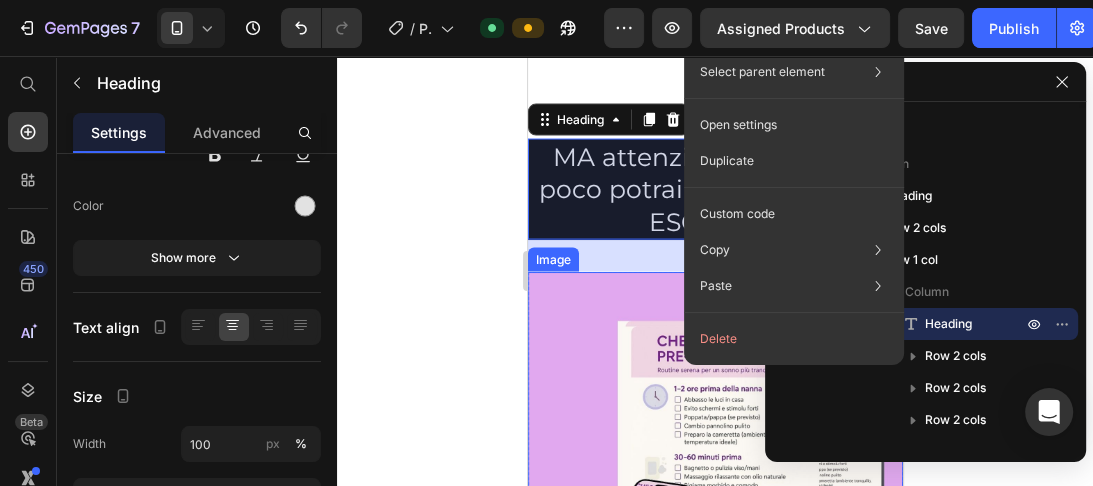 scroll, scrollTop: 0, scrollLeft: 0, axis: both 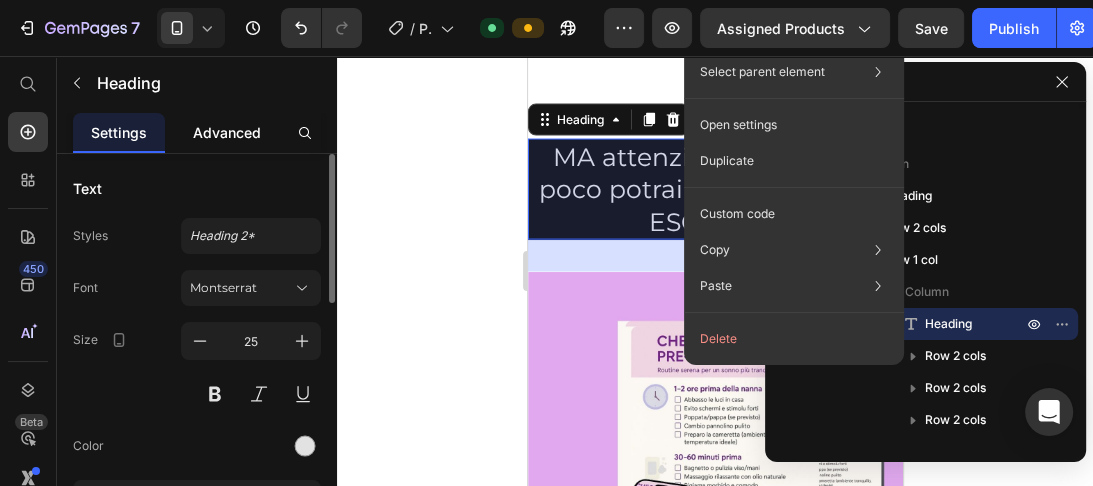 click on "Advanced" at bounding box center (227, 132) 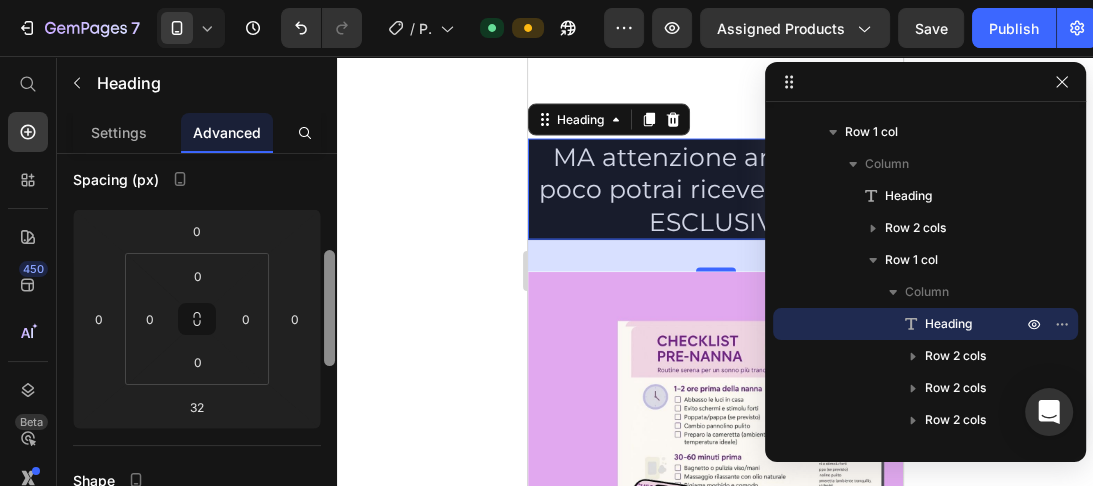 drag, startPoint x: 329, startPoint y: 182, endPoint x: 328, endPoint y: 252, distance: 70.00714 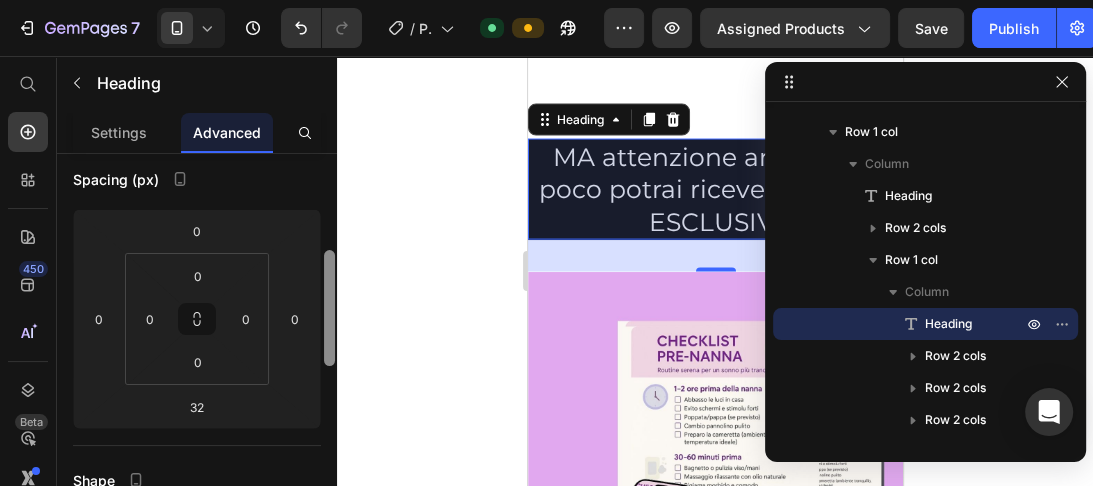 click at bounding box center (329, 308) 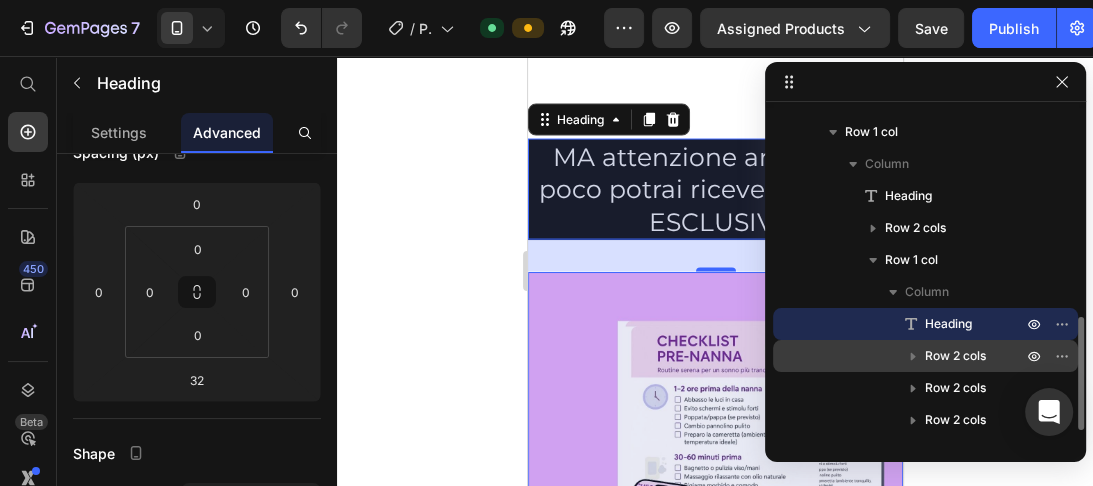 click on "Row 2 cols" at bounding box center [955, 356] 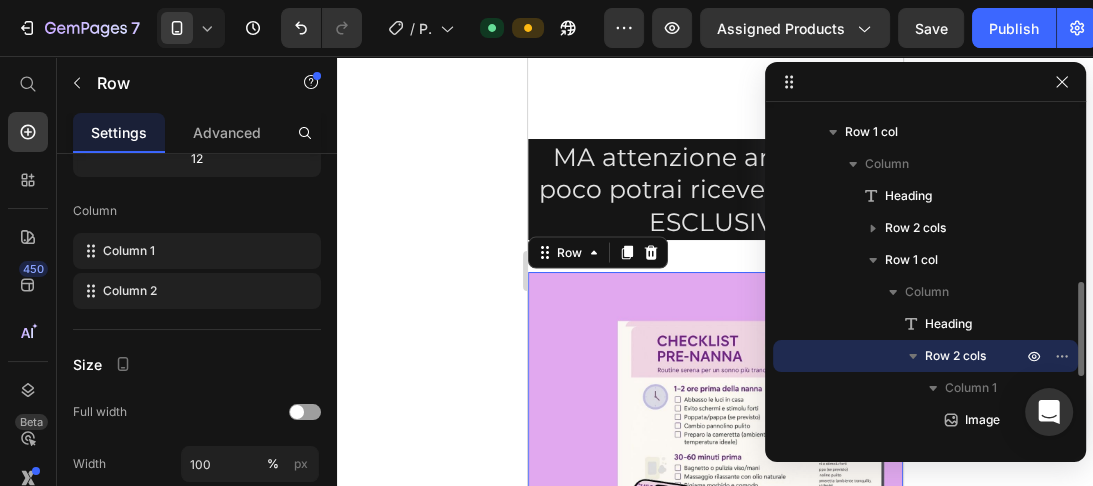 scroll, scrollTop: 8532, scrollLeft: 0, axis: vertical 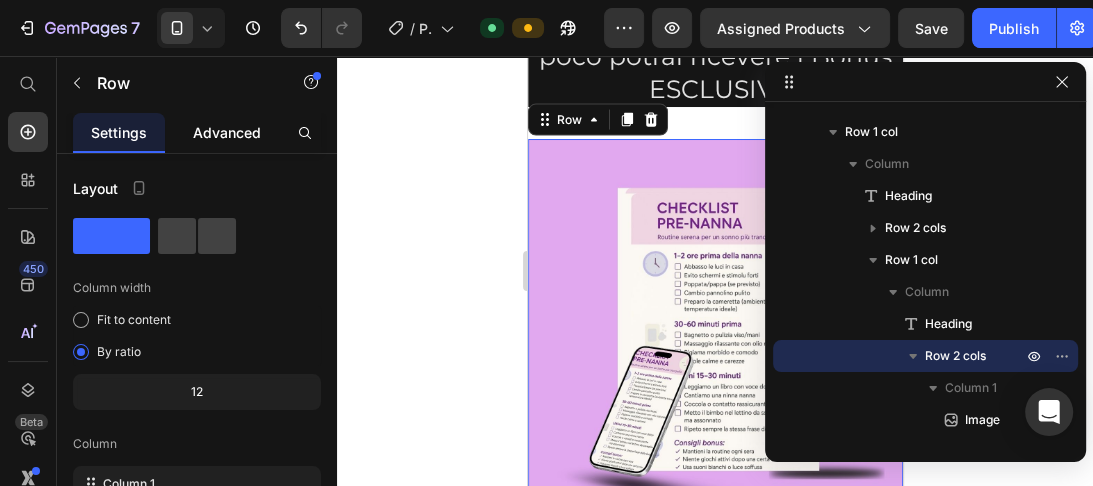click on "Advanced" at bounding box center (227, 132) 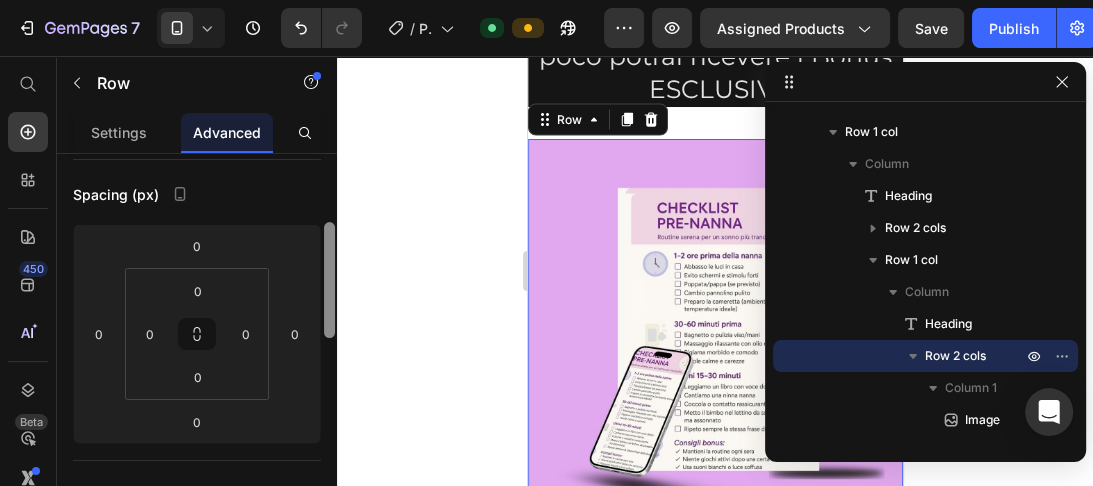 scroll, scrollTop: 200, scrollLeft: 0, axis: vertical 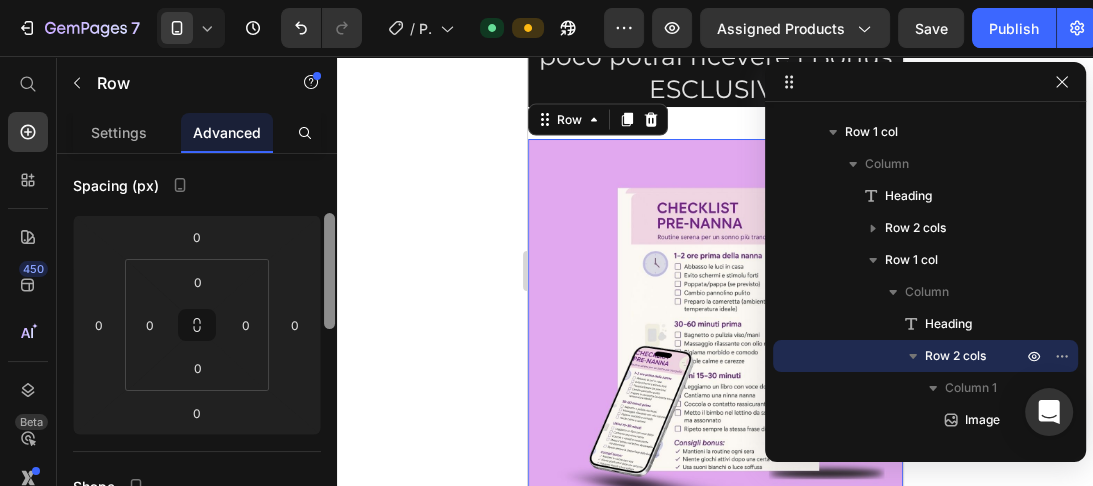 drag, startPoint x: 330, startPoint y: 172, endPoint x: 336, endPoint y: 232, distance: 60.299255 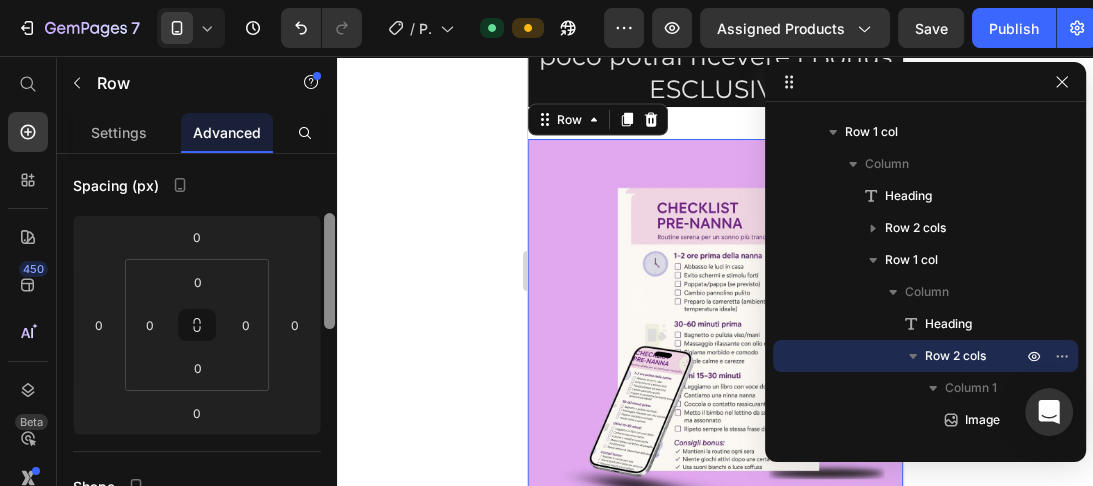click at bounding box center [329, 348] 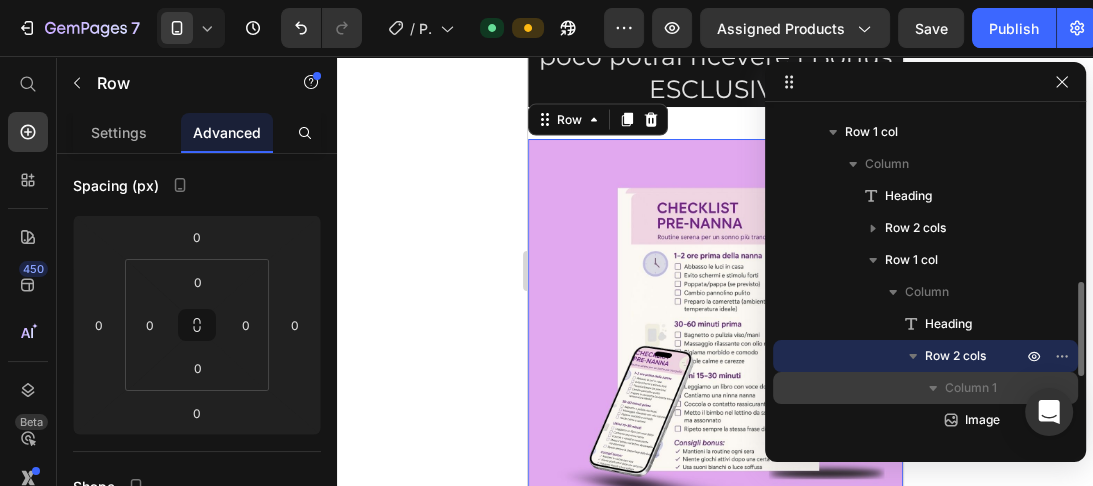 click on "Column 1" at bounding box center (971, 388) 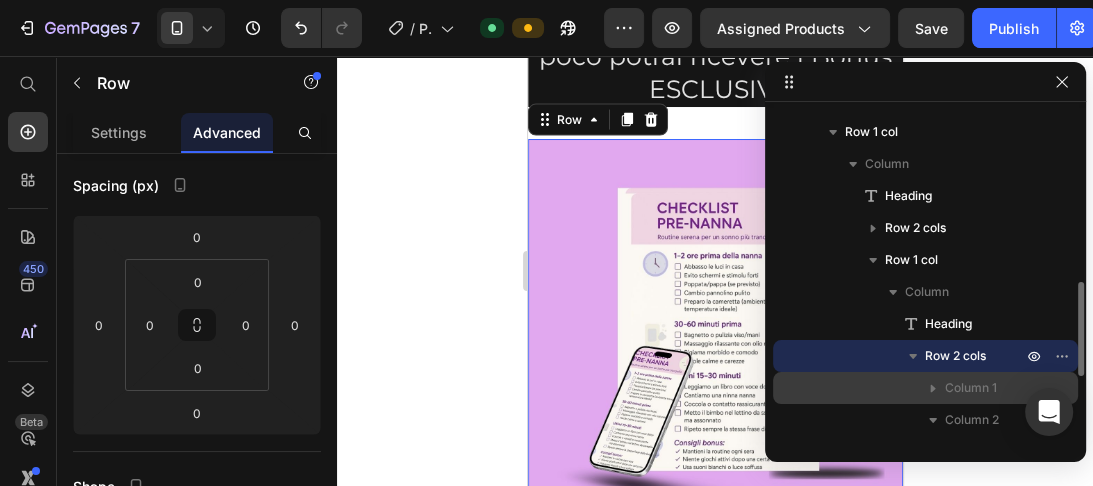 click on "Column 1" at bounding box center [971, 388] 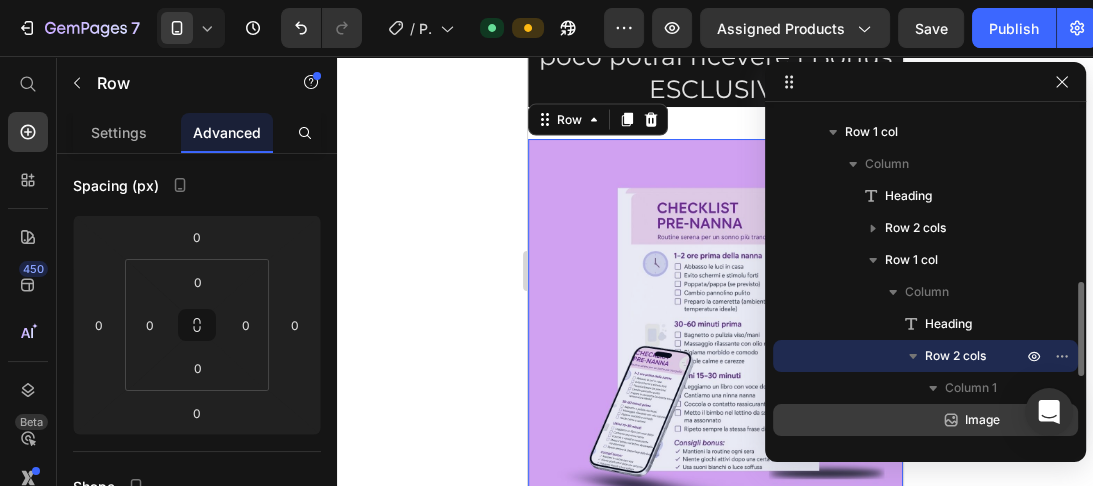 click on "Image" at bounding box center (982, 420) 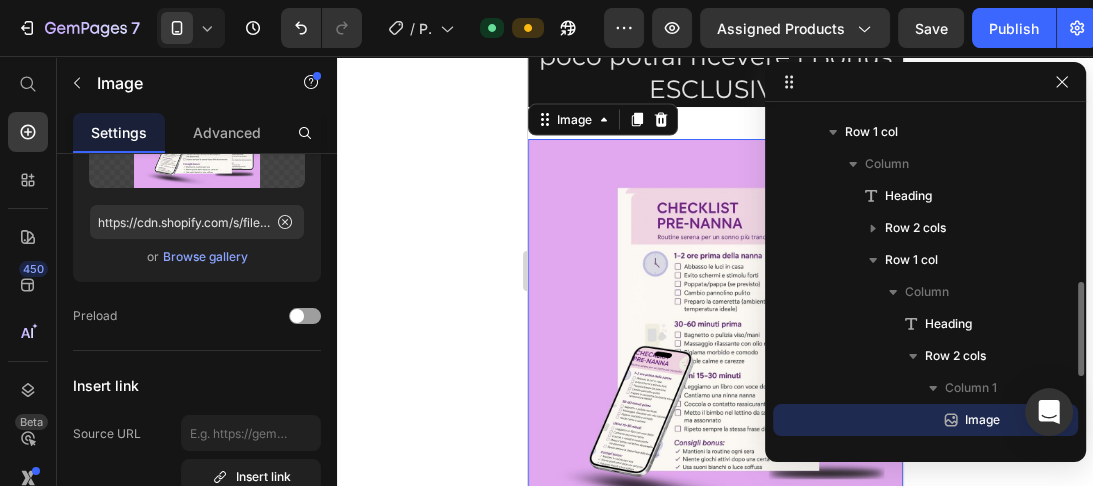 scroll, scrollTop: 0, scrollLeft: 0, axis: both 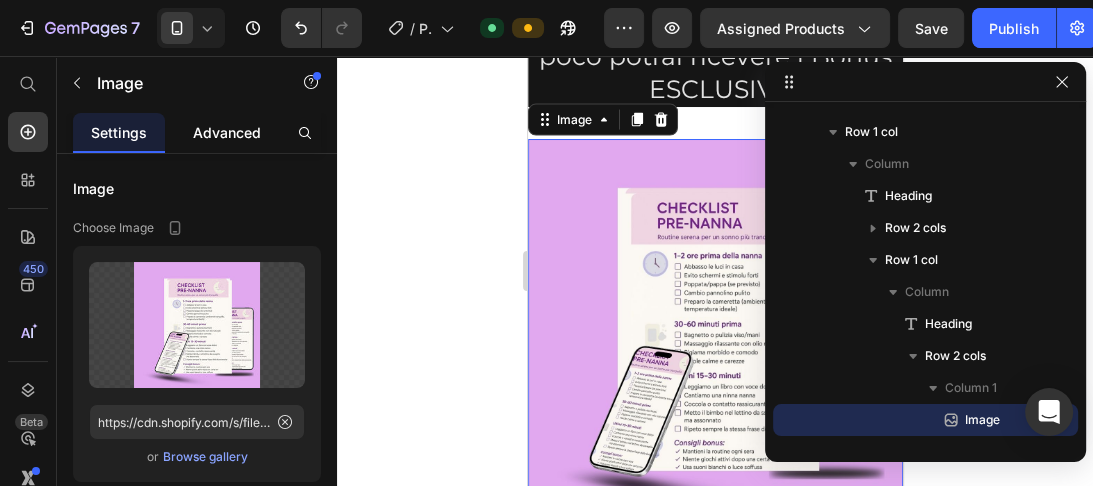 click on "Advanced" at bounding box center (227, 132) 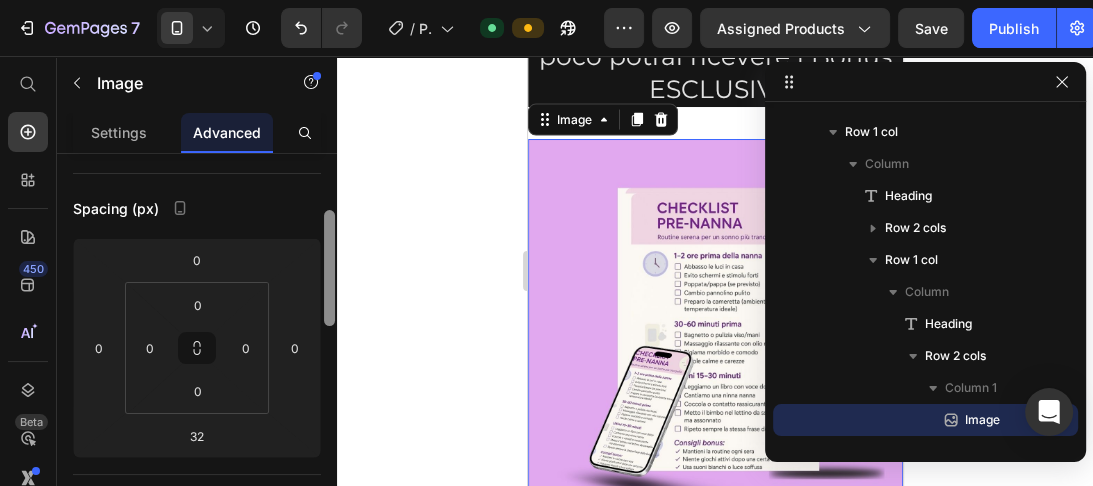 scroll, scrollTop: 180, scrollLeft: 0, axis: vertical 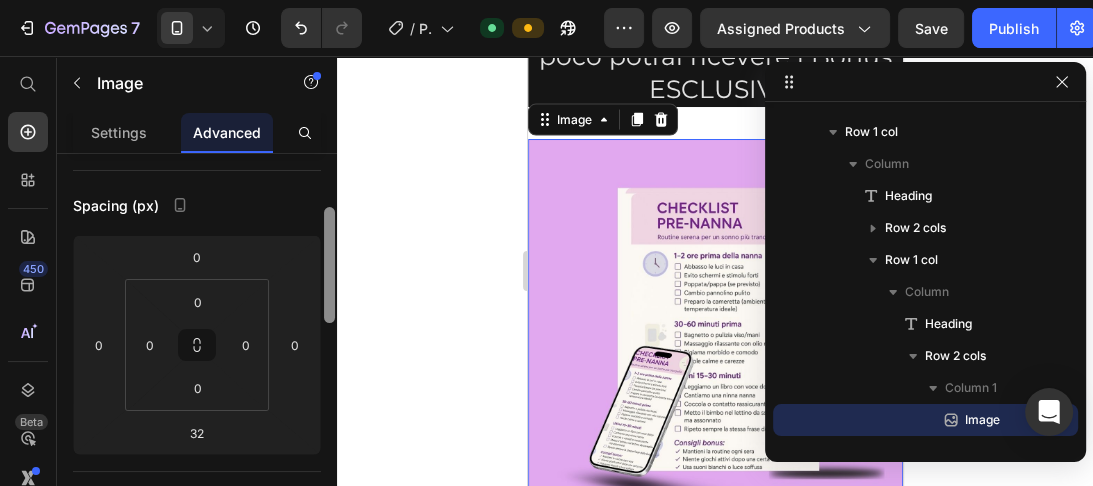 drag, startPoint x: 327, startPoint y: 174, endPoint x: 328, endPoint y: 228, distance: 54.00926 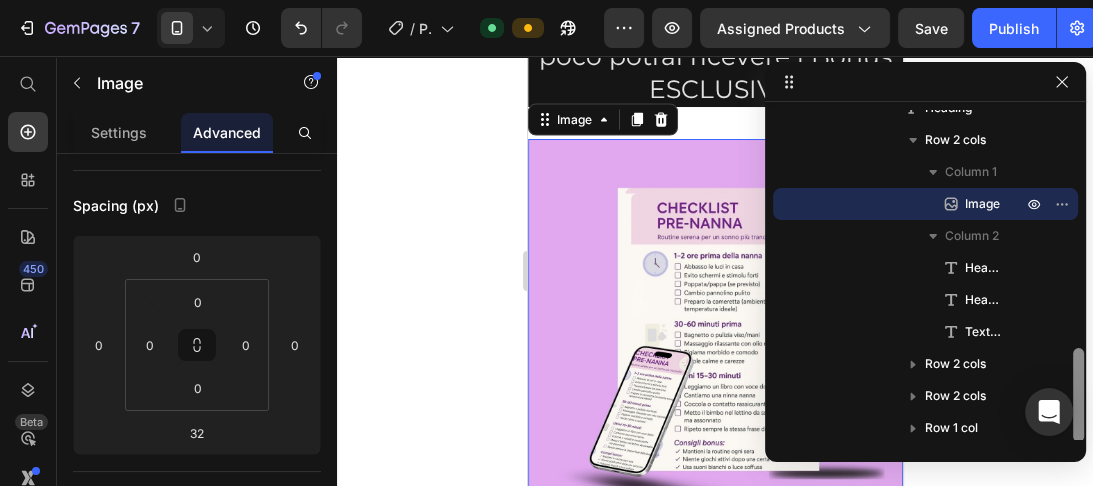 scroll, scrollTop: 821, scrollLeft: 0, axis: vertical 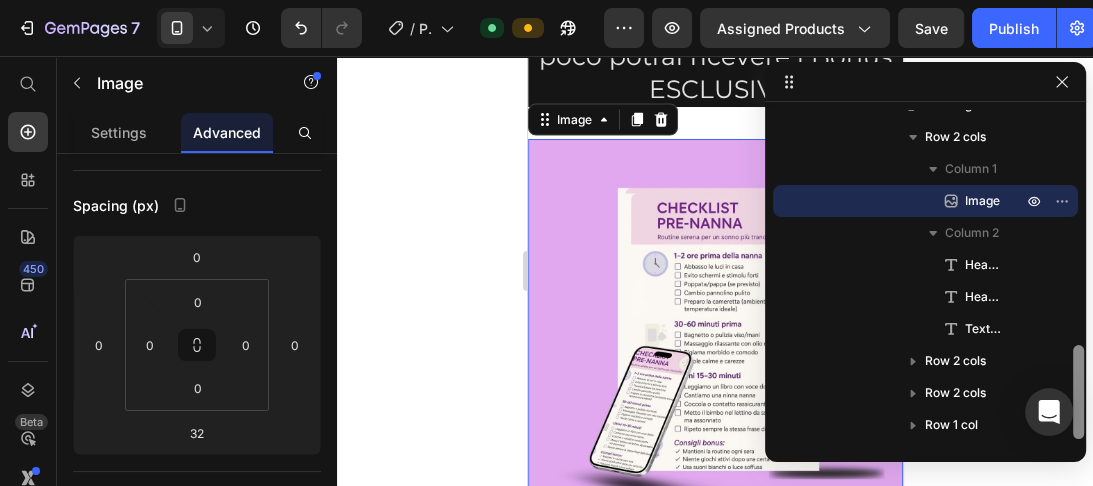drag, startPoint x: 1078, startPoint y: 338, endPoint x: 1076, endPoint y: 412, distance: 74.02702 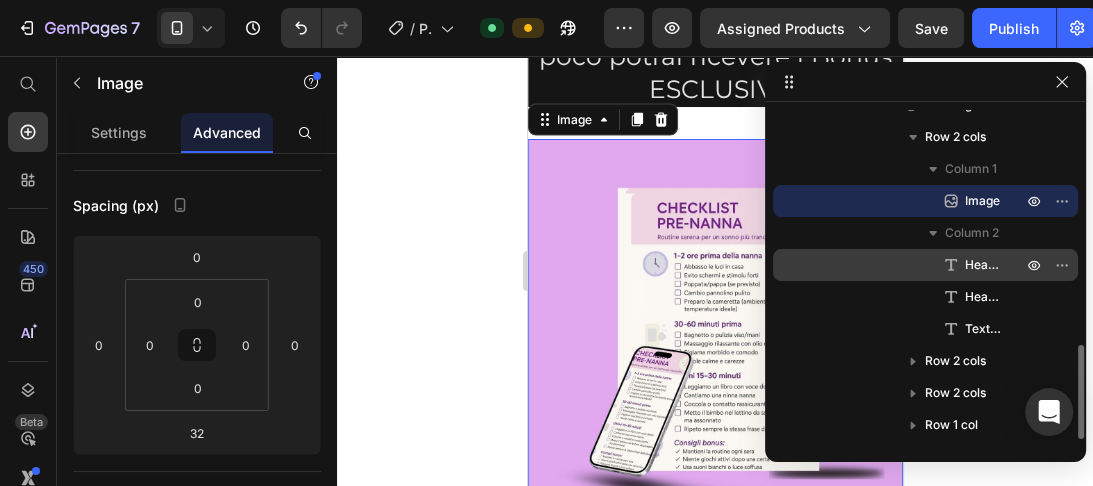 click on "Heading" at bounding box center [971, 265] 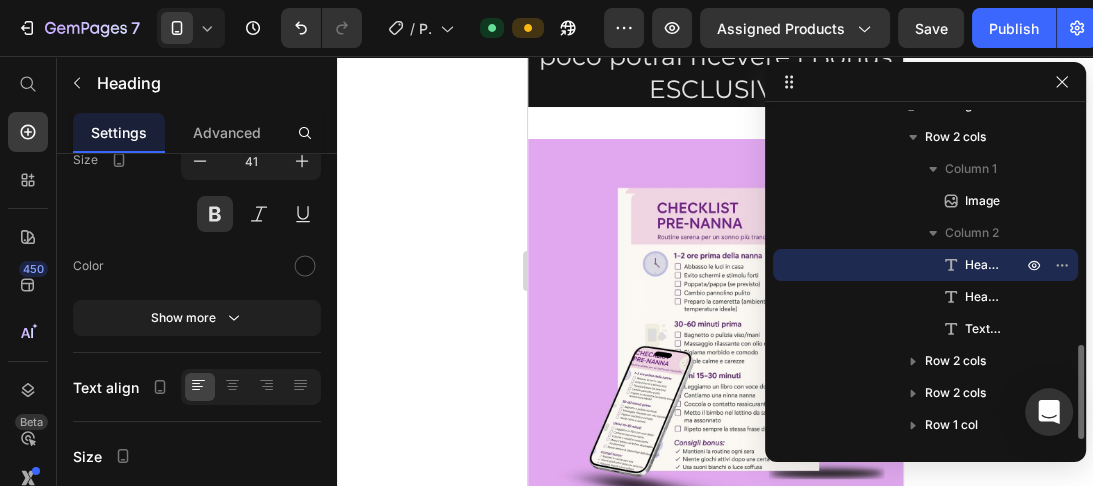 scroll, scrollTop: 8815, scrollLeft: 0, axis: vertical 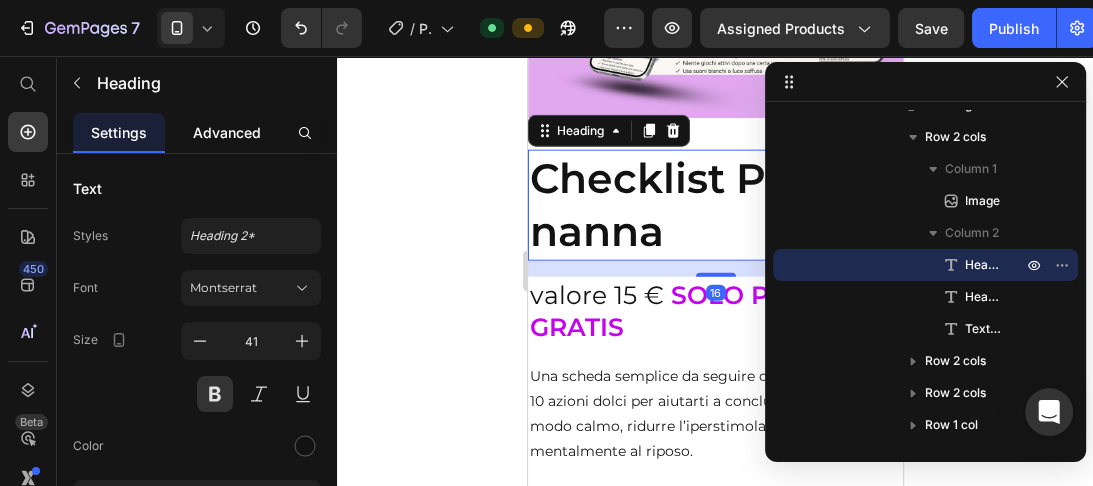 click on "Advanced" at bounding box center [227, 132] 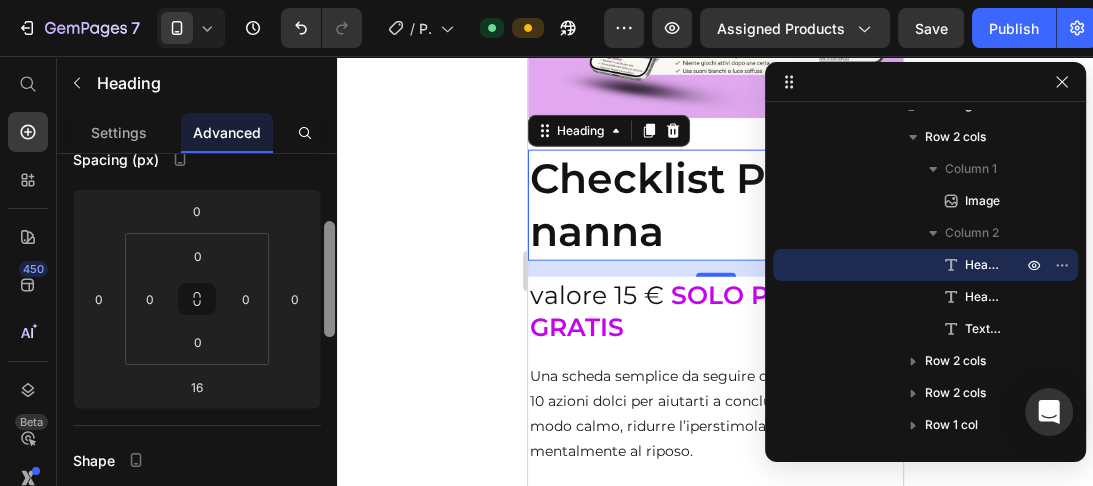 drag, startPoint x: 328, startPoint y: 199, endPoint x: 332, endPoint y: 270, distance: 71.11259 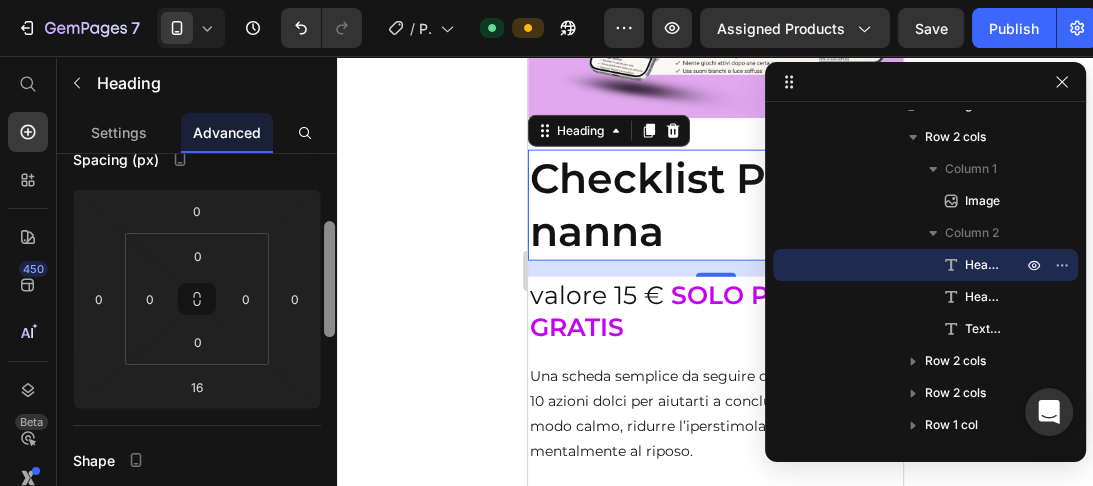 click at bounding box center [329, 279] 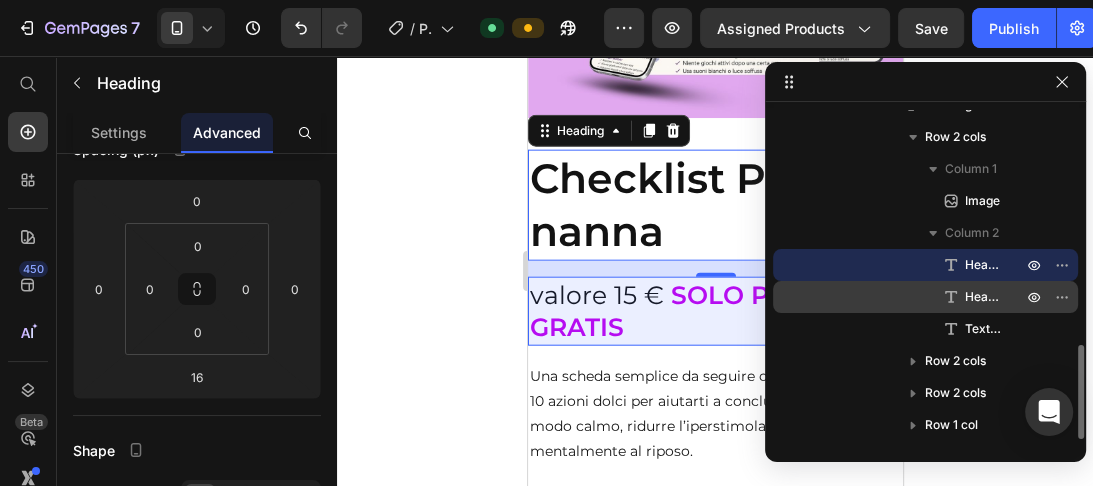 click on "Heading" at bounding box center (983, 297) 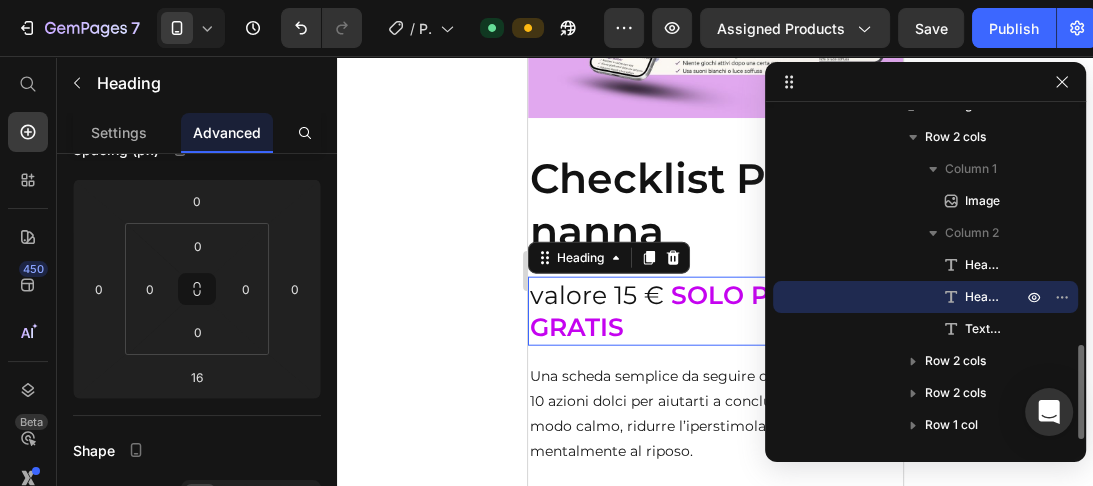 scroll, scrollTop: 236, scrollLeft: 0, axis: vertical 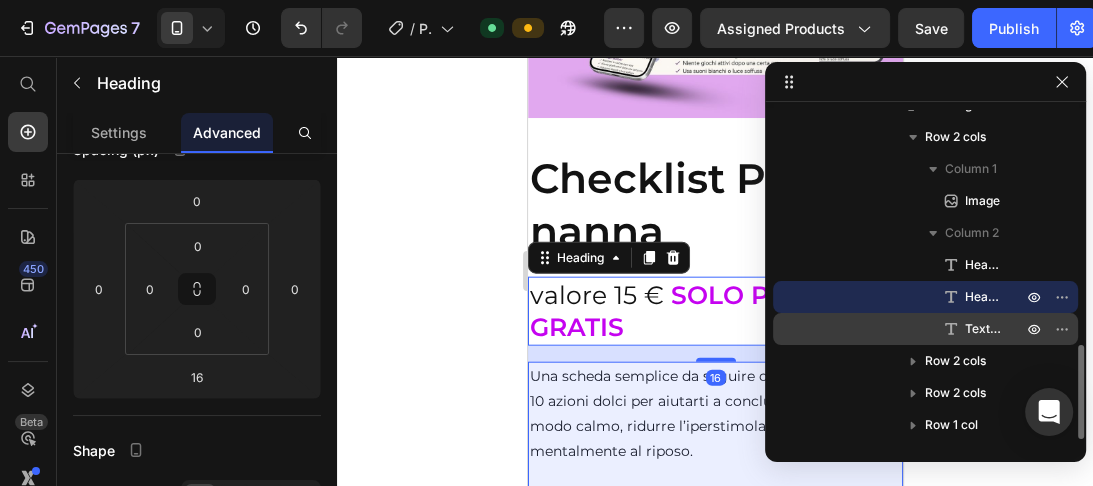 click on "Text Block" at bounding box center (983, 329) 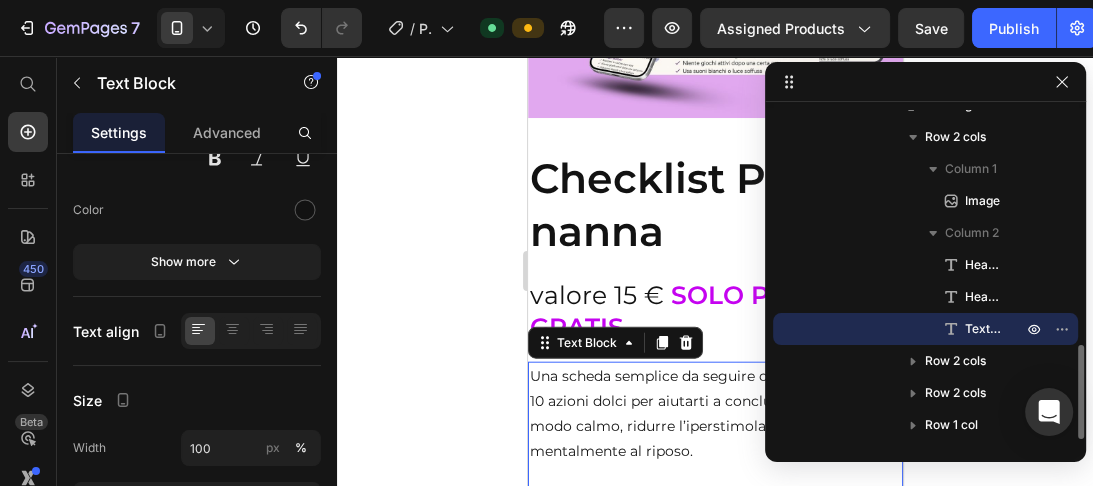 scroll, scrollTop: 0, scrollLeft: 0, axis: both 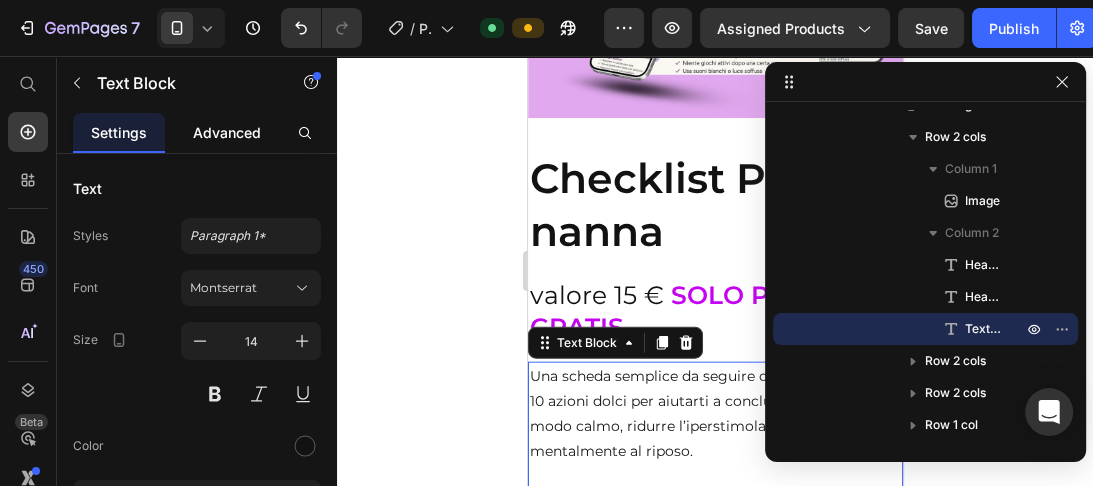 click on "Advanced" at bounding box center [227, 132] 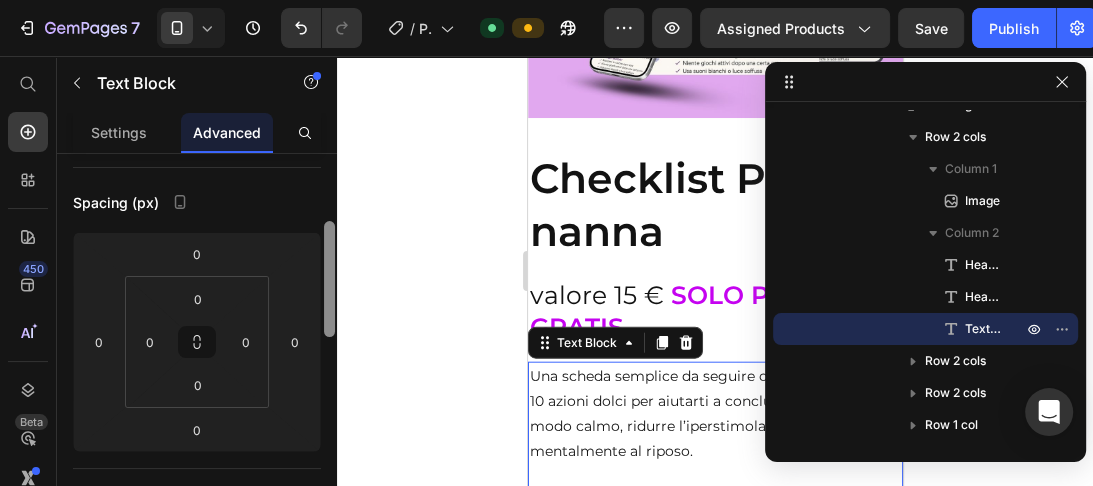 drag, startPoint x: 327, startPoint y: 190, endPoint x: 332, endPoint y: 248, distance: 58.21512 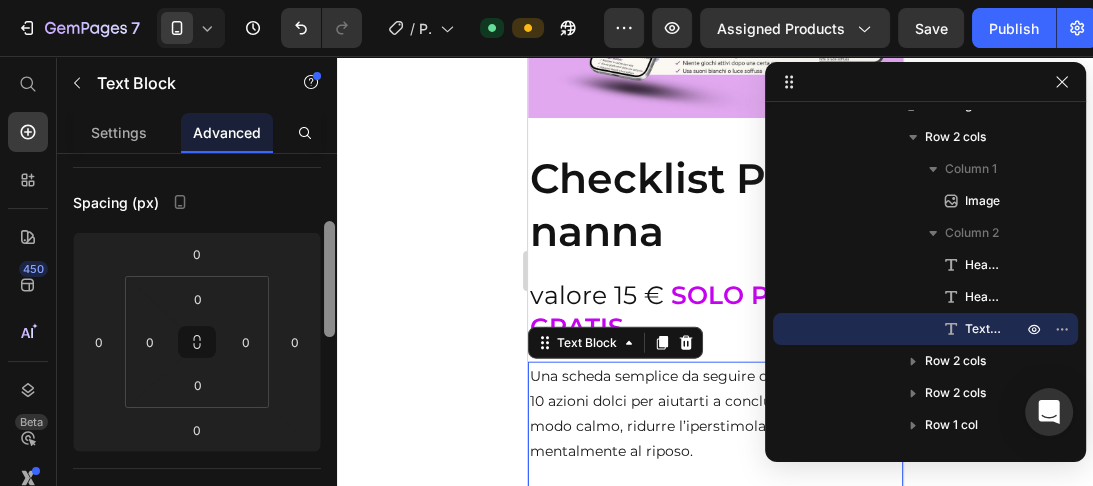 click at bounding box center [329, 279] 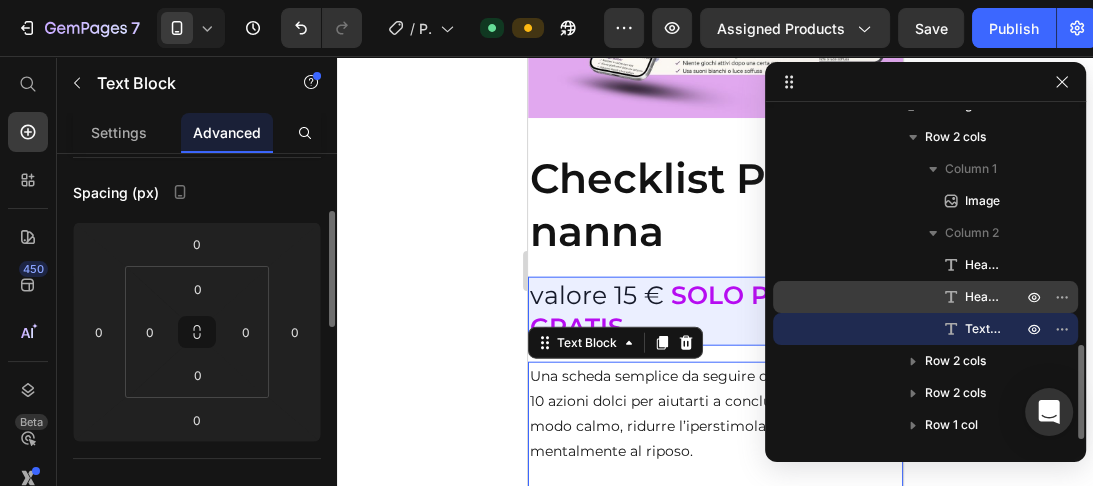 click on "Heading" at bounding box center [925, 297] 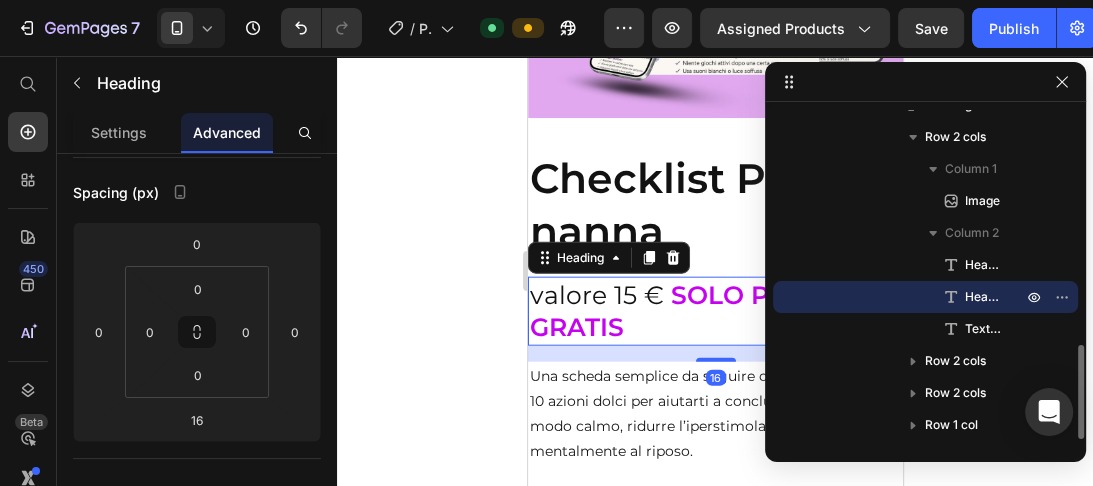 scroll, scrollTop: 0, scrollLeft: 0, axis: both 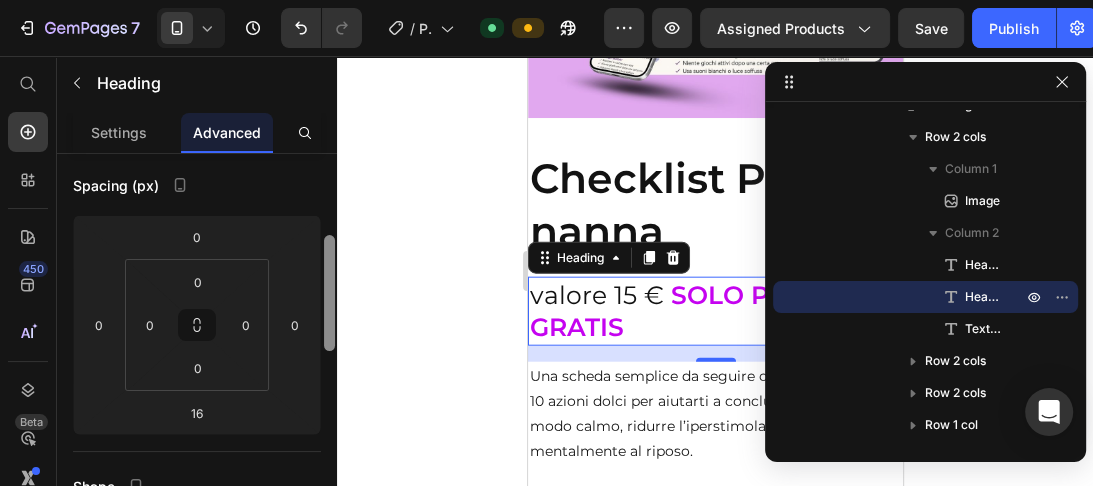 drag, startPoint x: 328, startPoint y: 204, endPoint x: 323, endPoint y: 269, distance: 65.192024 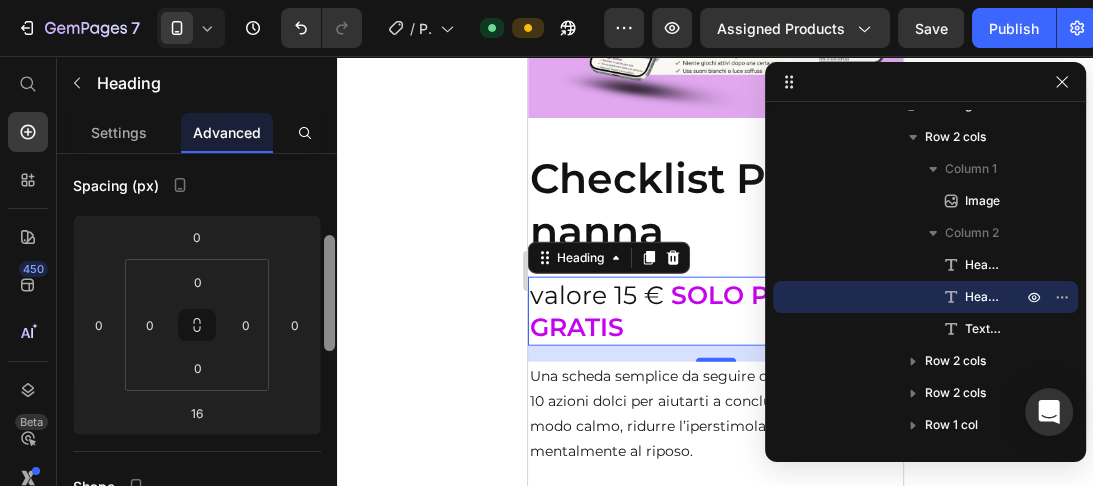 click at bounding box center (329, 365) 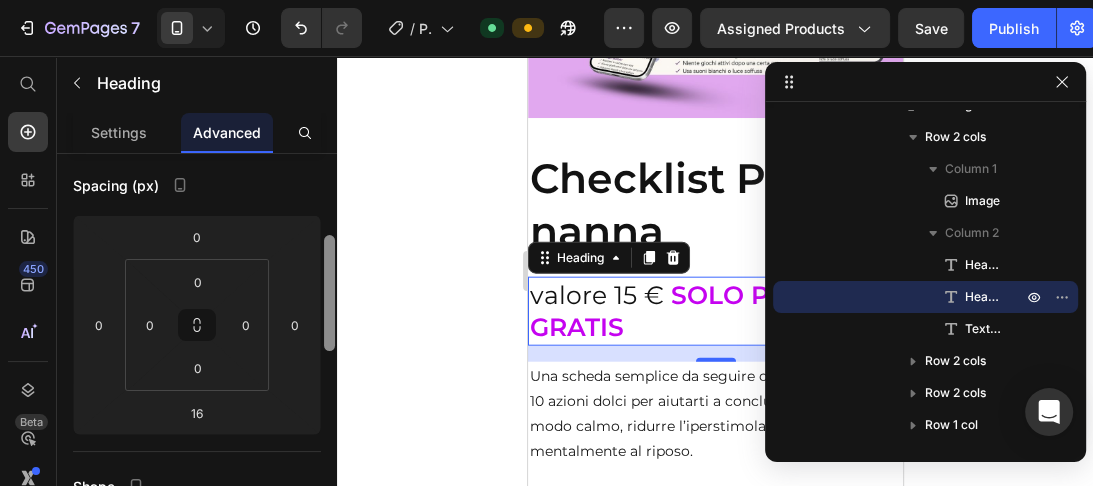 scroll, scrollTop: 217, scrollLeft: 0, axis: vertical 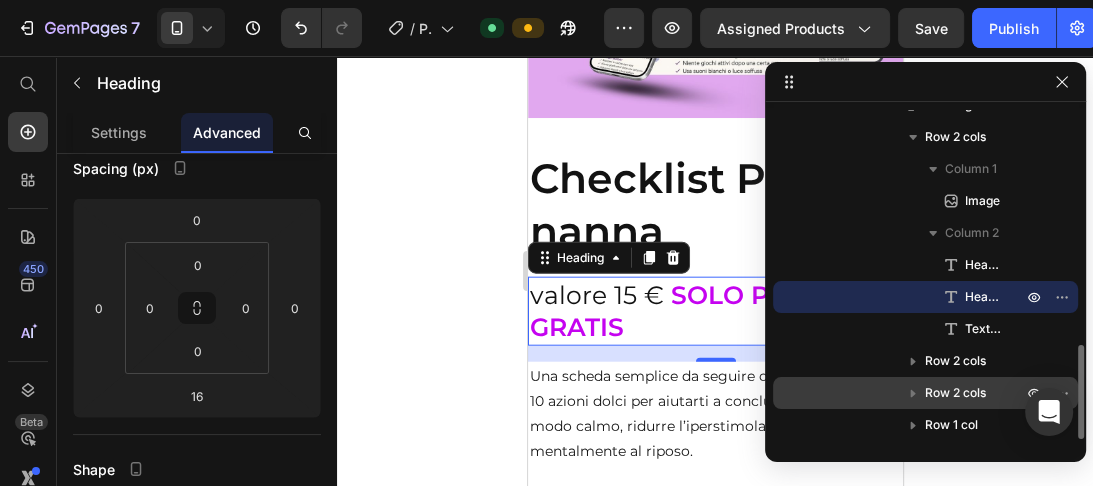 click on "Row 2 cols" at bounding box center (955, 393) 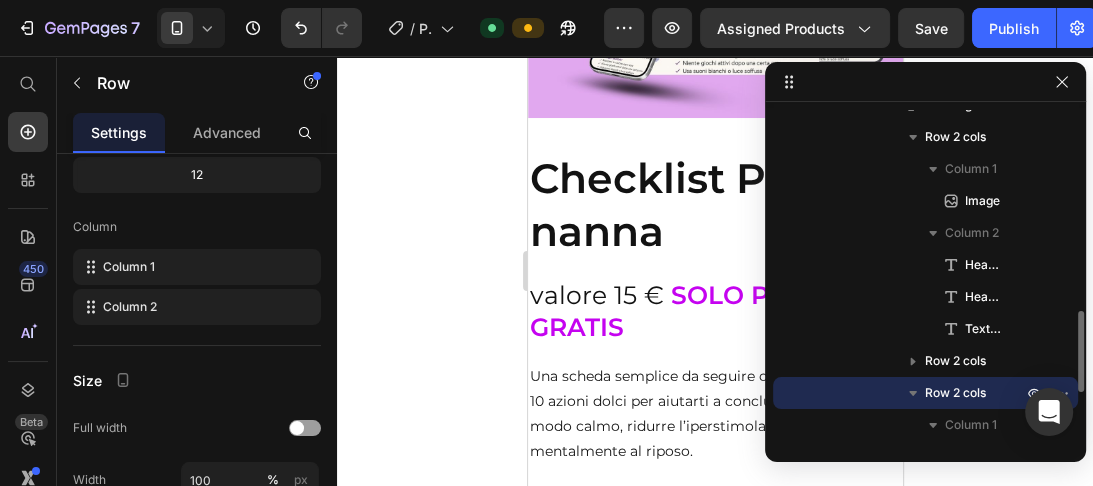 scroll, scrollTop: 9130, scrollLeft: 0, axis: vertical 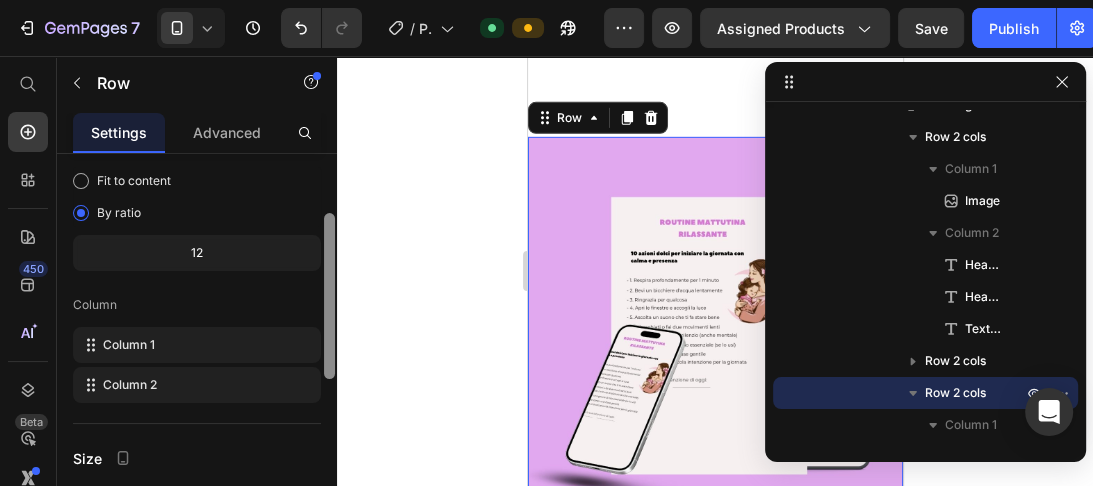 drag, startPoint x: 326, startPoint y: 240, endPoint x: 325, endPoint y: 300, distance: 60.00833 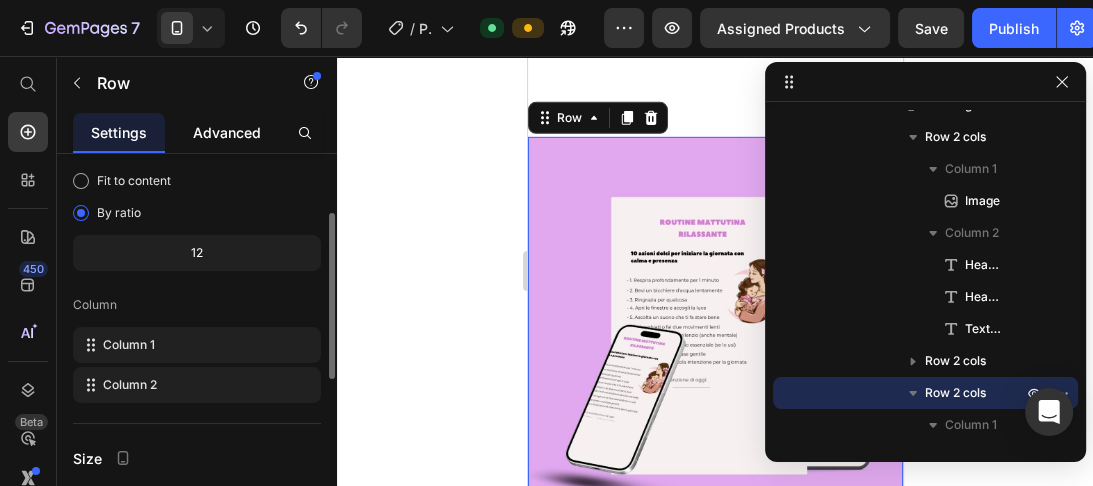 click on "Advanced" 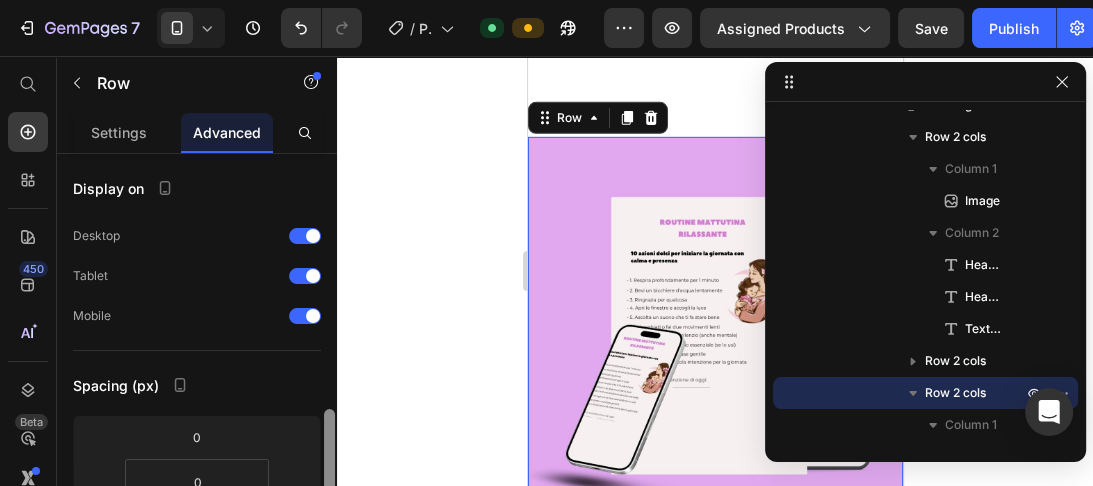 scroll, scrollTop: 197, scrollLeft: 0, axis: vertical 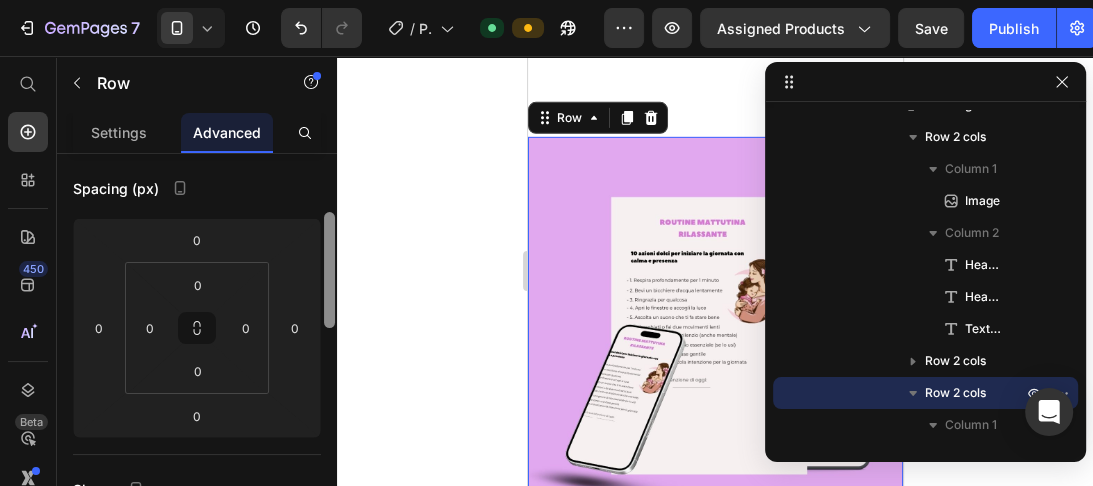 drag, startPoint x: 328, startPoint y: 201, endPoint x: 324, endPoint y: 260, distance: 59.135437 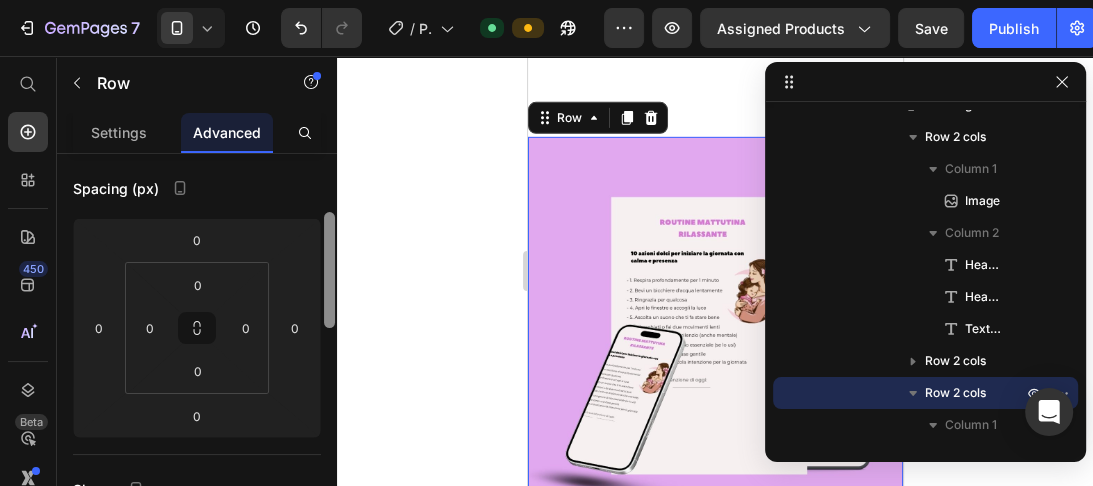 click at bounding box center (329, 270) 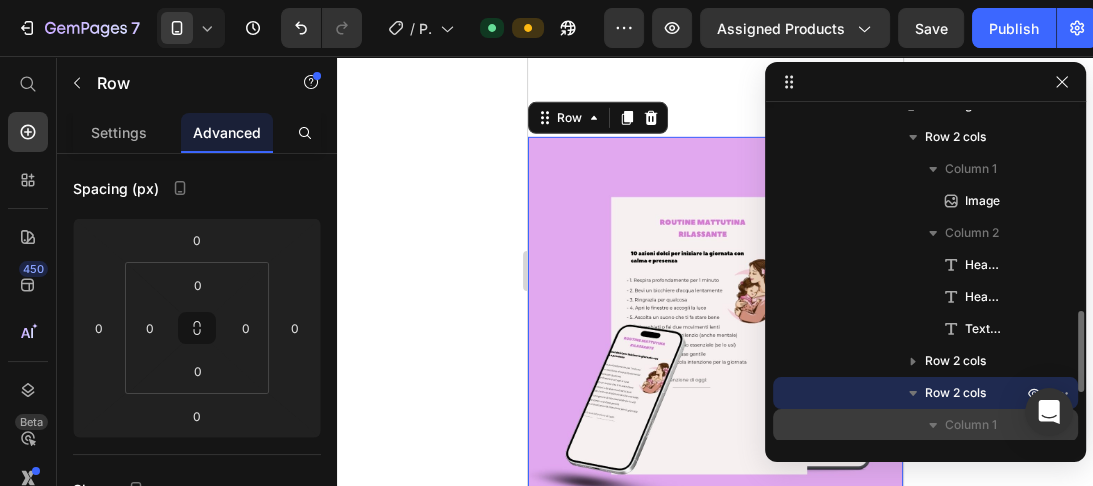 click on "Column 1" at bounding box center (971, 425) 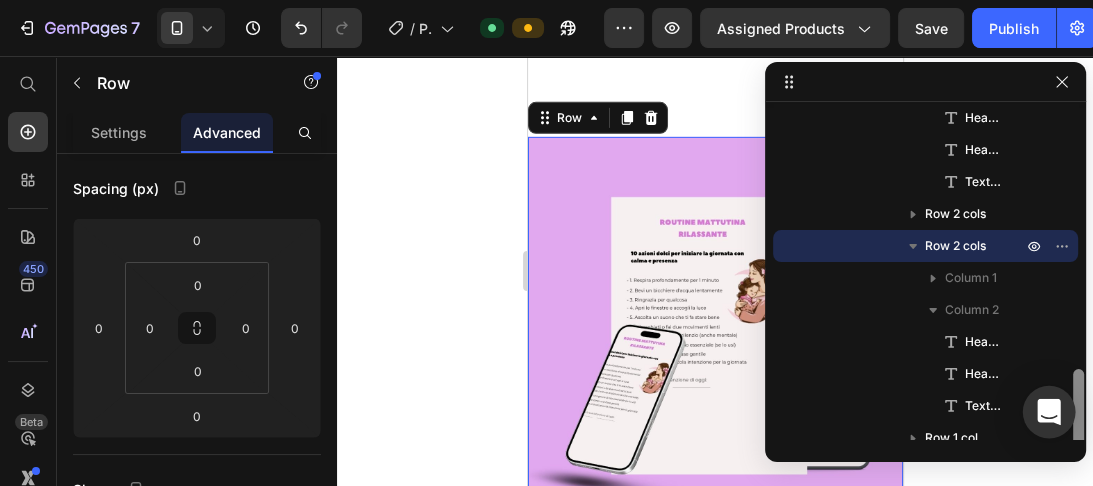 scroll, scrollTop: 981, scrollLeft: 0, axis: vertical 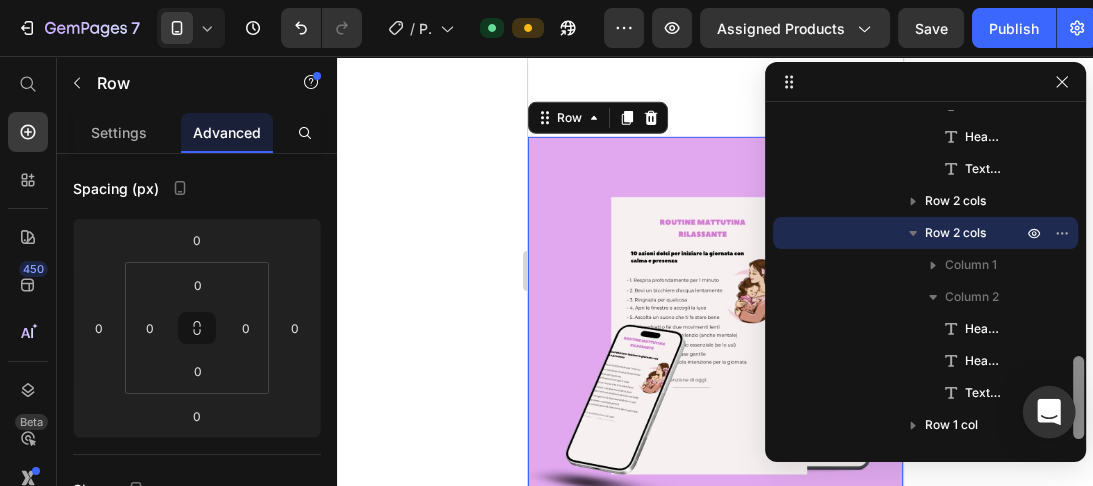 drag, startPoint x: 1076, startPoint y: 352, endPoint x: 1068, endPoint y: 411, distance: 59.5399 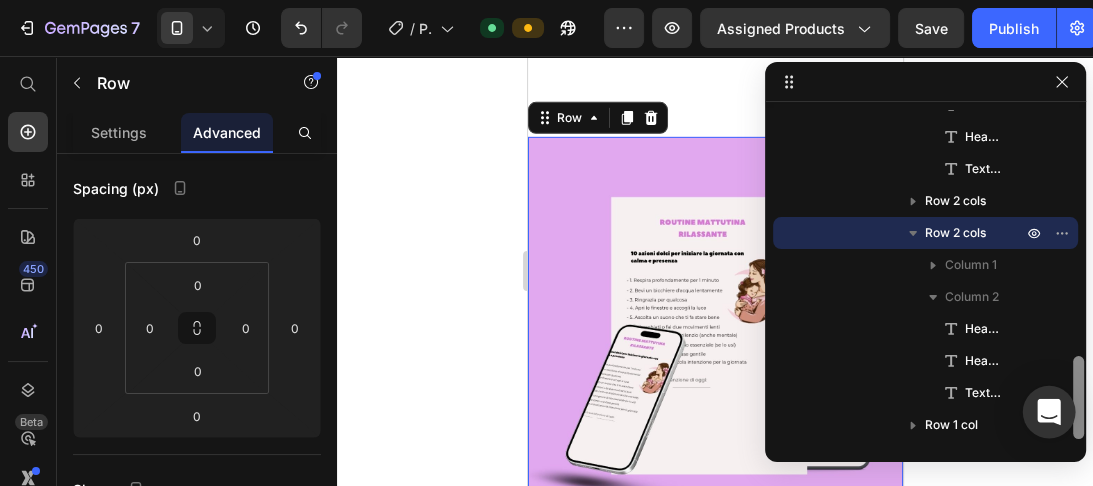 click on "7   /  Product Page - Jul 4, 15:19:08 Default Preview Assigned Products  Save   Publish  450 Beta Start with Sections Elements Hero Section Product Detail Brands Trusted Badges Guarantee Product Breakdown How to use Testimonials Compare Bundle FAQs Social Proof Brand Story Product List Collection Blog List Contact Sticky Add to Cart Custom Footer Browse Library 450 Layout
Row
Row
Row
Row Text
Heading
Text Block Button
Button
Button
Sticky Back to top Media
Image Image" at bounding box center [546, 0] 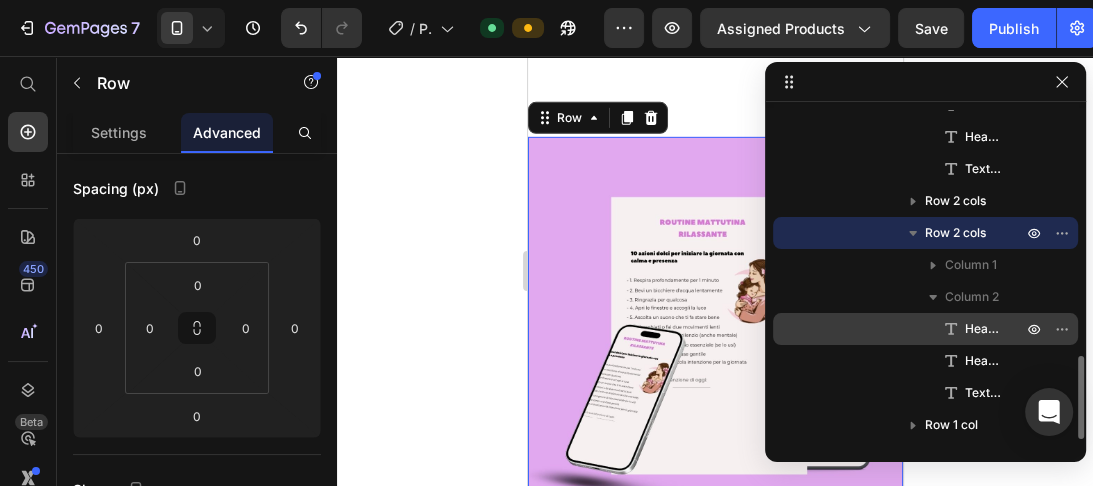 click 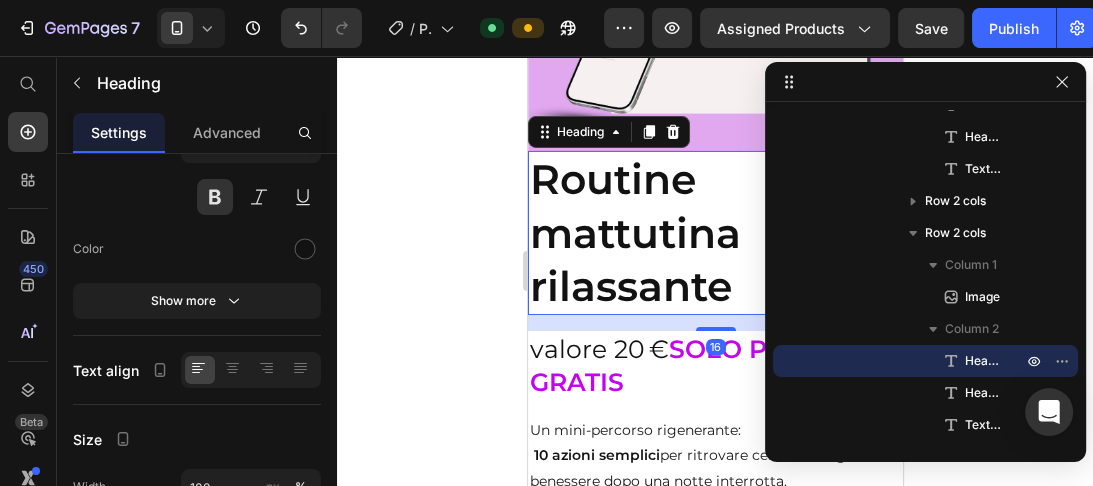 scroll, scrollTop: 0, scrollLeft: 0, axis: both 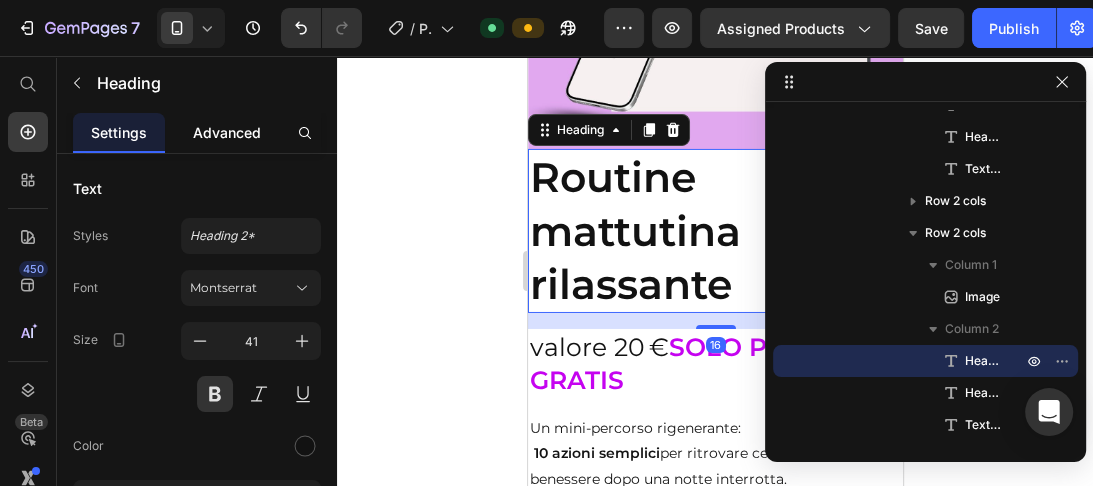 click on "Advanced" 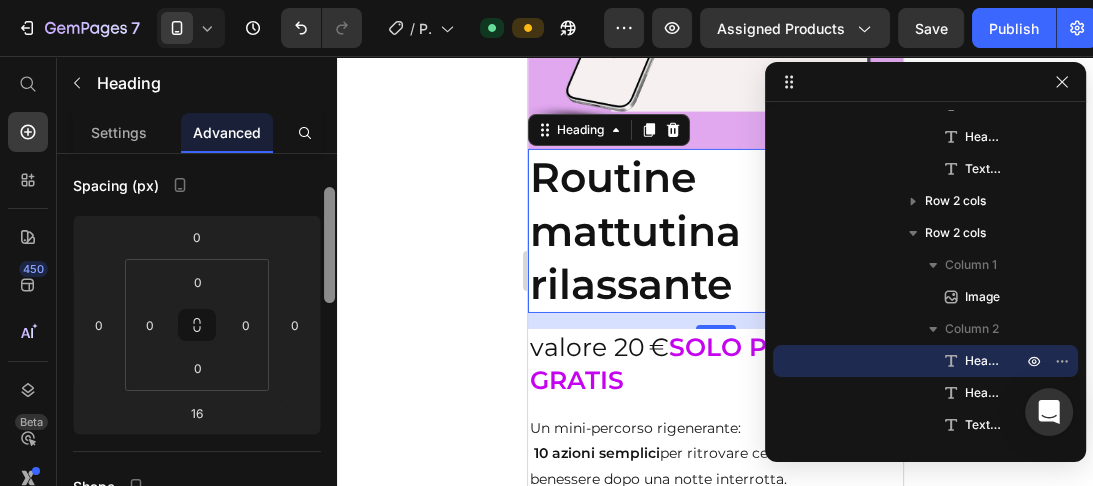 scroll, scrollTop: 203, scrollLeft: 0, axis: vertical 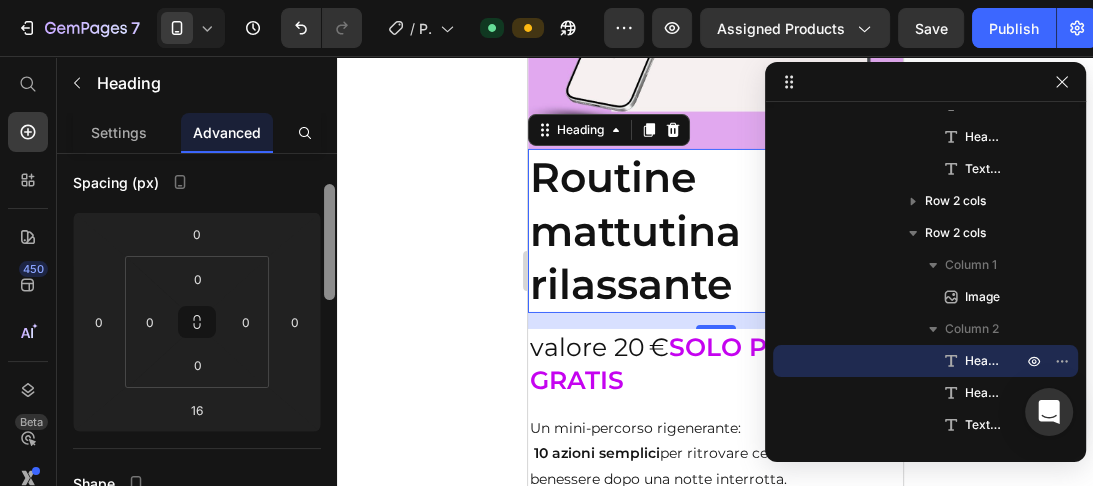 drag, startPoint x: 328, startPoint y: 164, endPoint x: 330, endPoint y: 225, distance: 61.03278 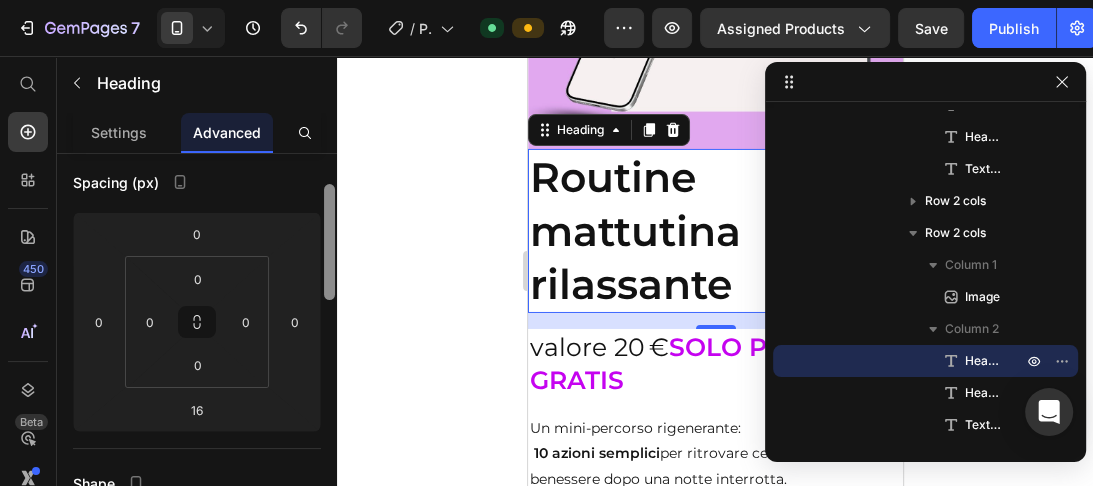 click at bounding box center [329, 242] 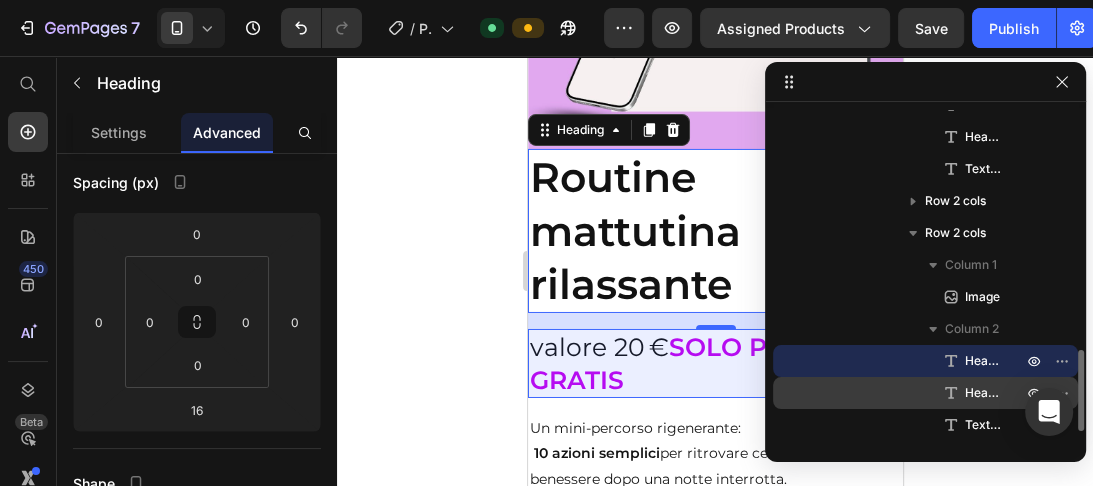 click on "Heading" at bounding box center [983, 393] 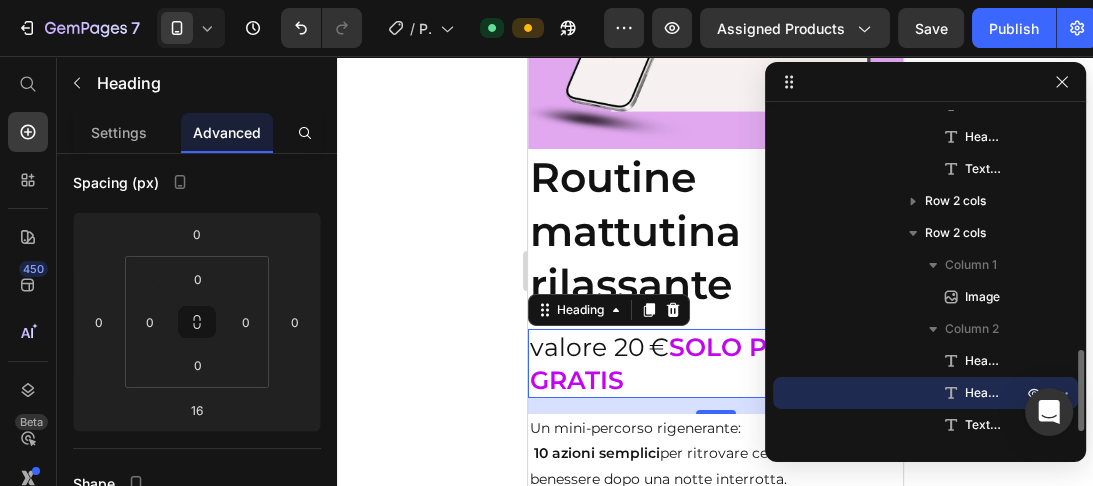 click 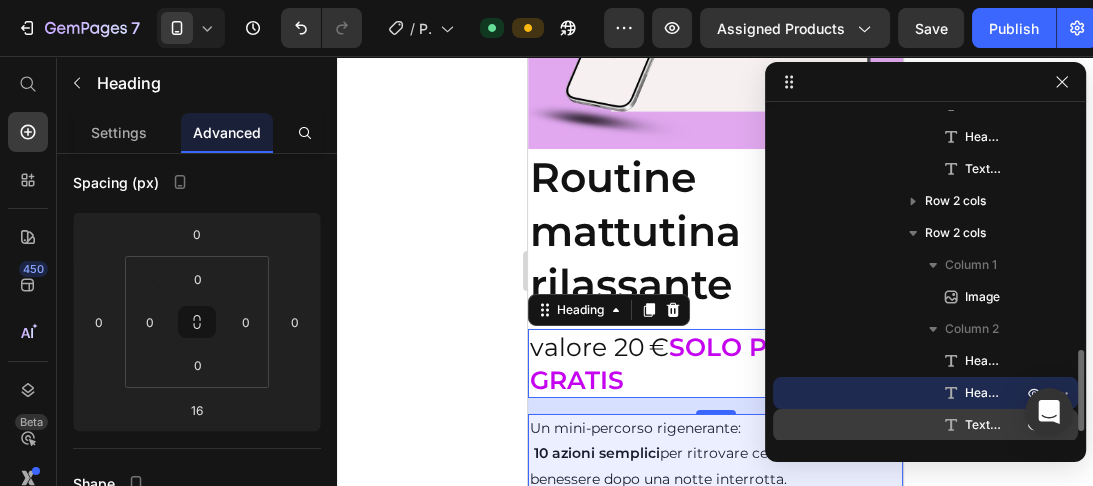 click on "Text Block" at bounding box center [971, 425] 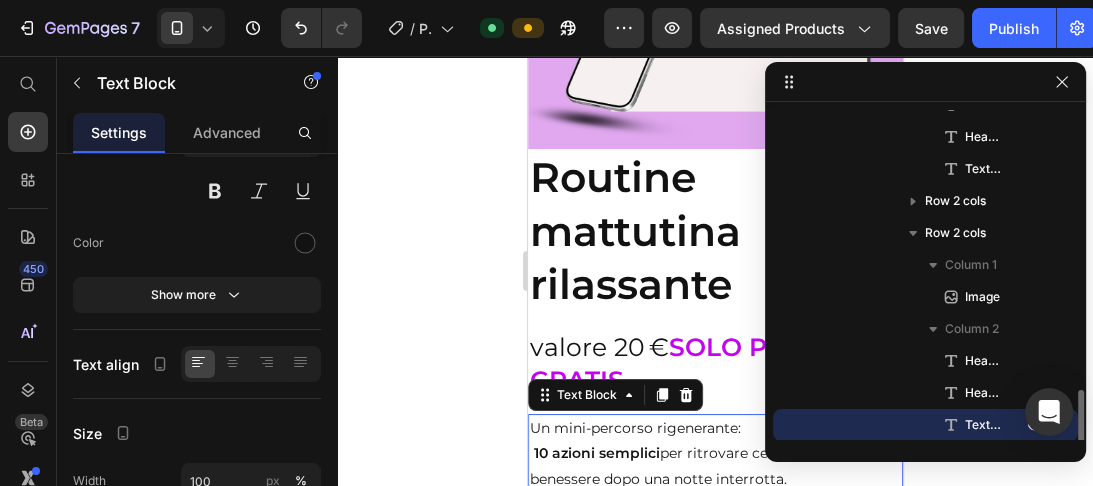 scroll, scrollTop: 1013, scrollLeft: 0, axis: vertical 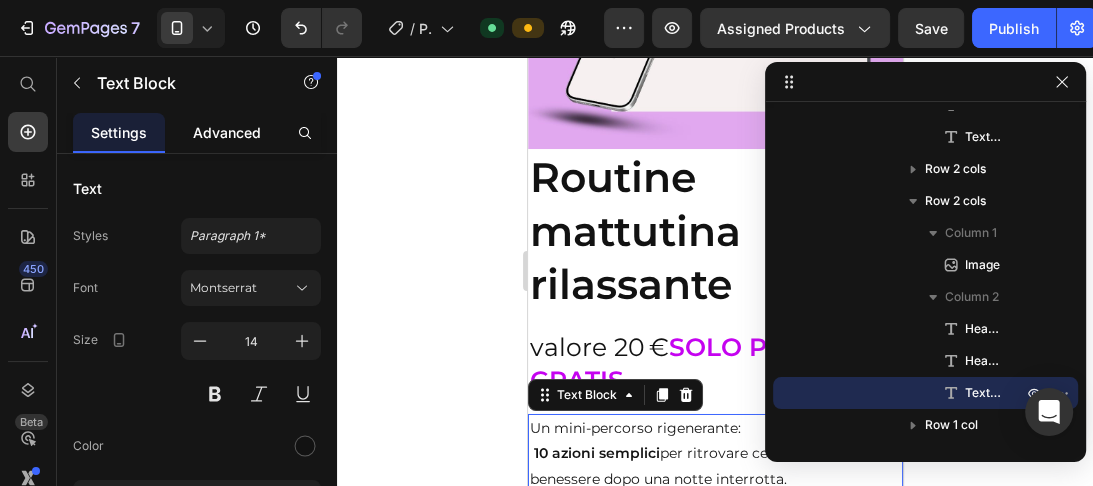 click on "Advanced" at bounding box center [227, 132] 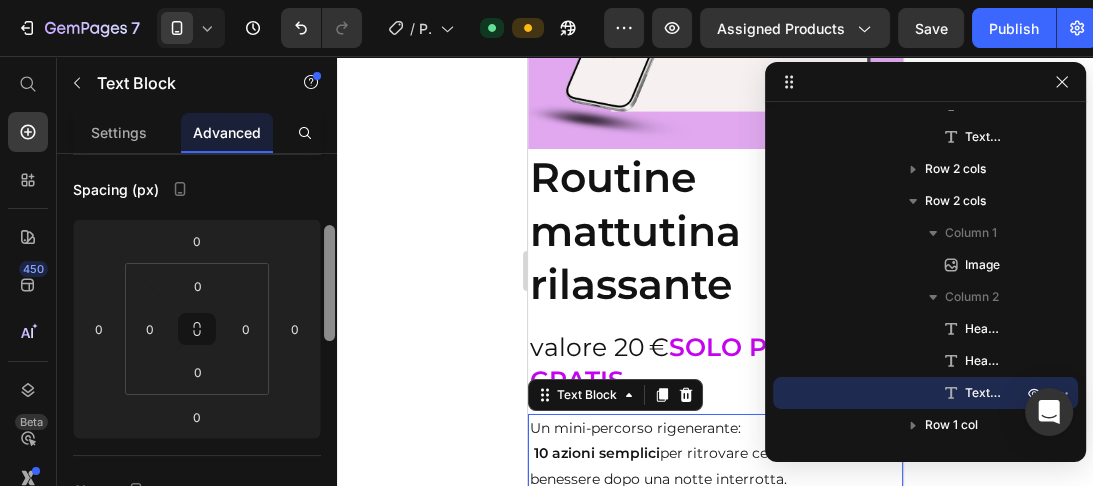 drag, startPoint x: 328, startPoint y: 222, endPoint x: 330, endPoint y: 304, distance: 82.02438 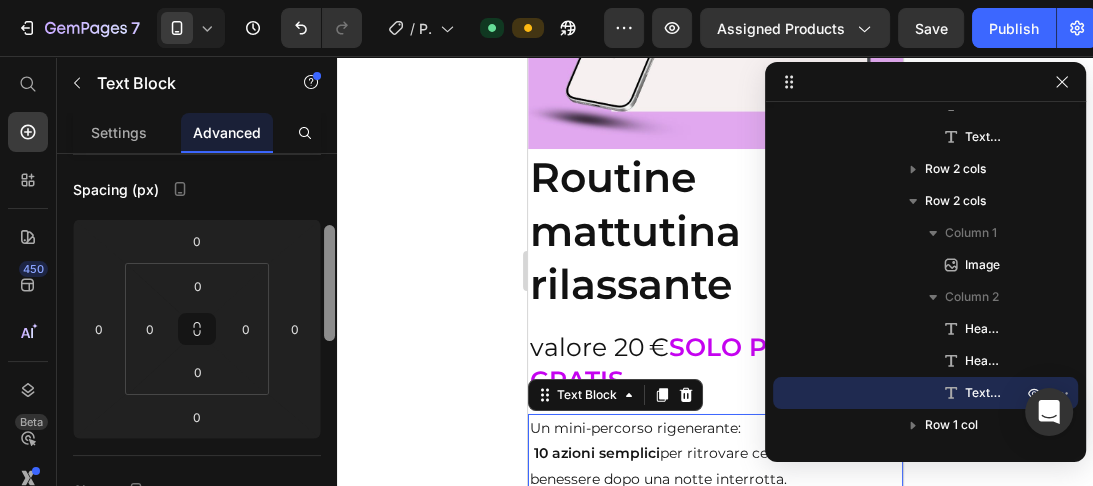 click at bounding box center [329, 283] 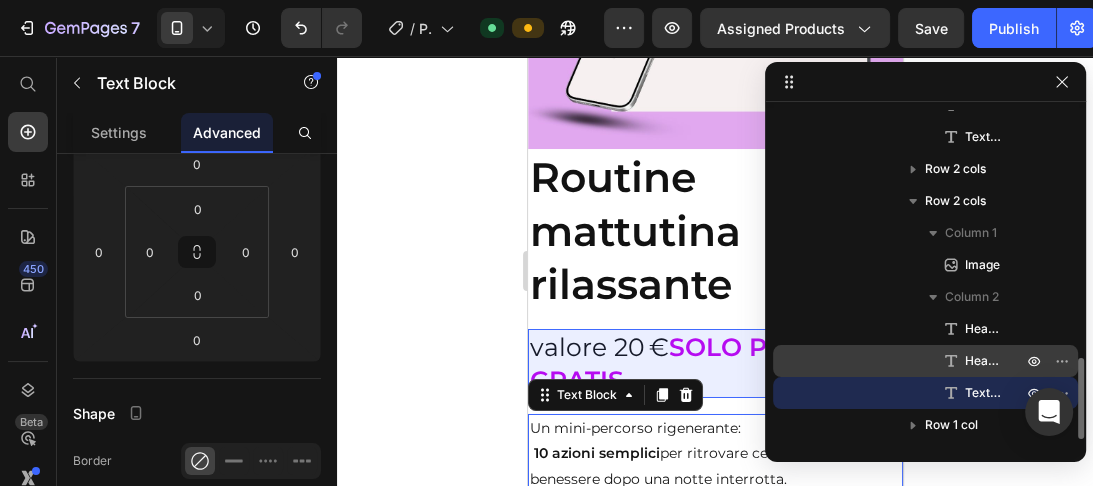 click on "Heading" at bounding box center [925, 361] 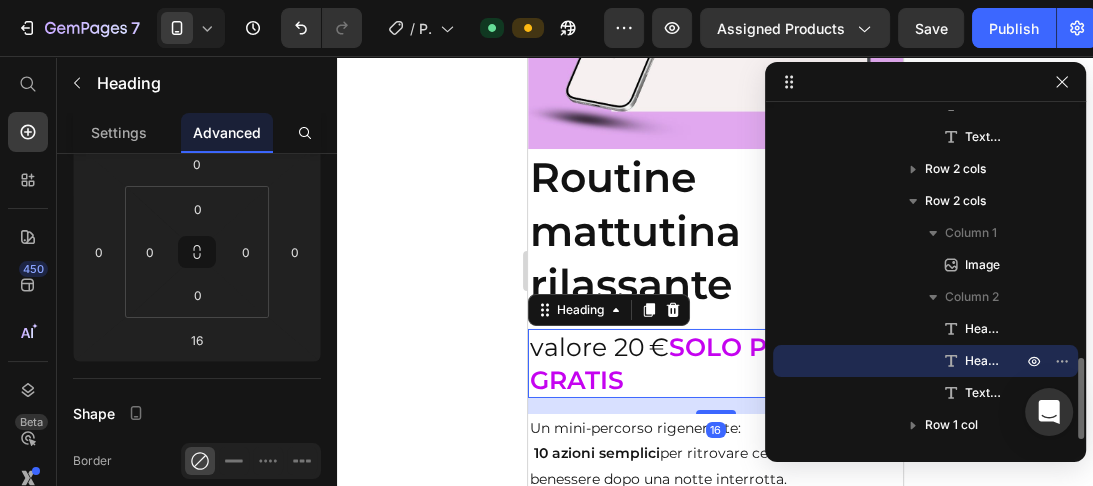 scroll, scrollTop: 0, scrollLeft: 0, axis: both 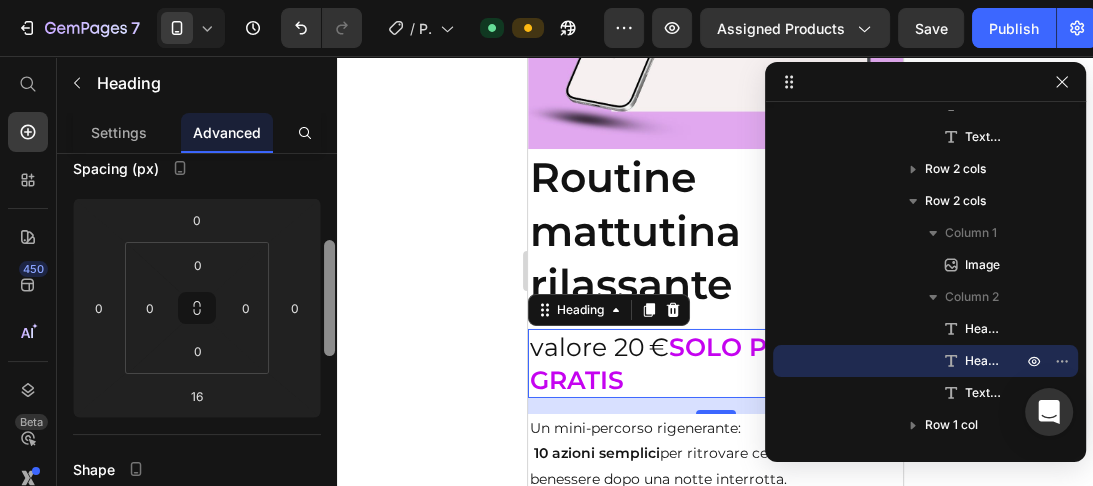 drag, startPoint x: 326, startPoint y: 237, endPoint x: 330, endPoint y: 311, distance: 74.10803 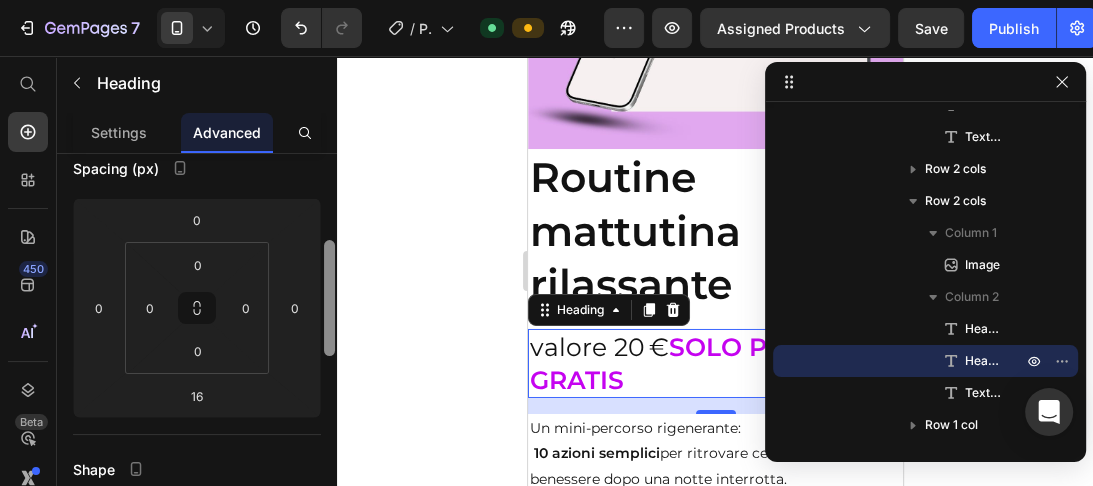 click at bounding box center [329, 298] 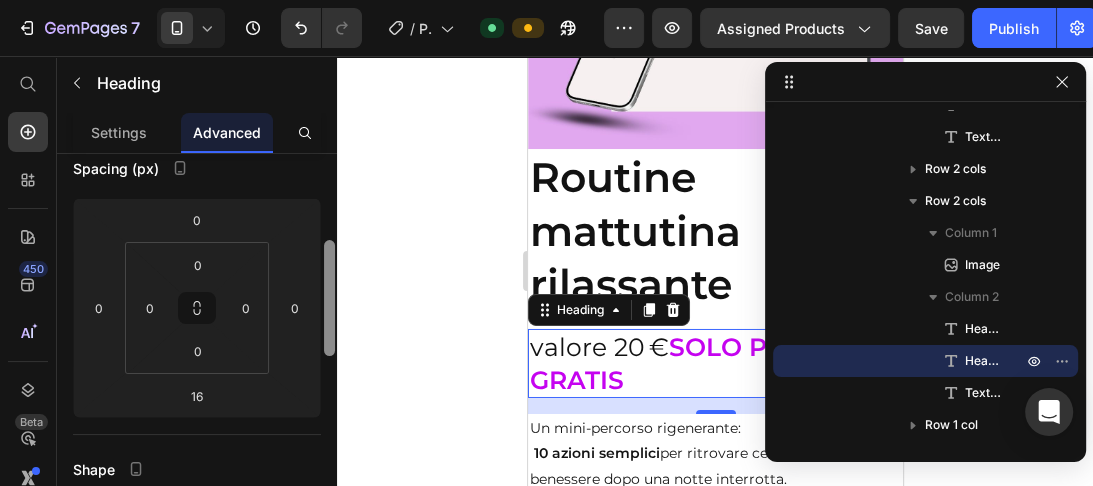 scroll, scrollTop: 248, scrollLeft: 0, axis: vertical 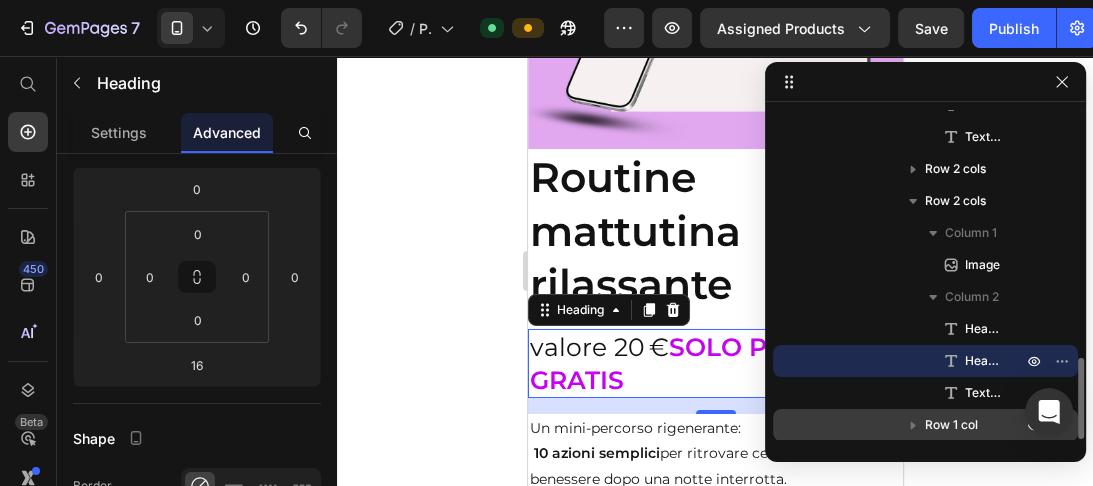click 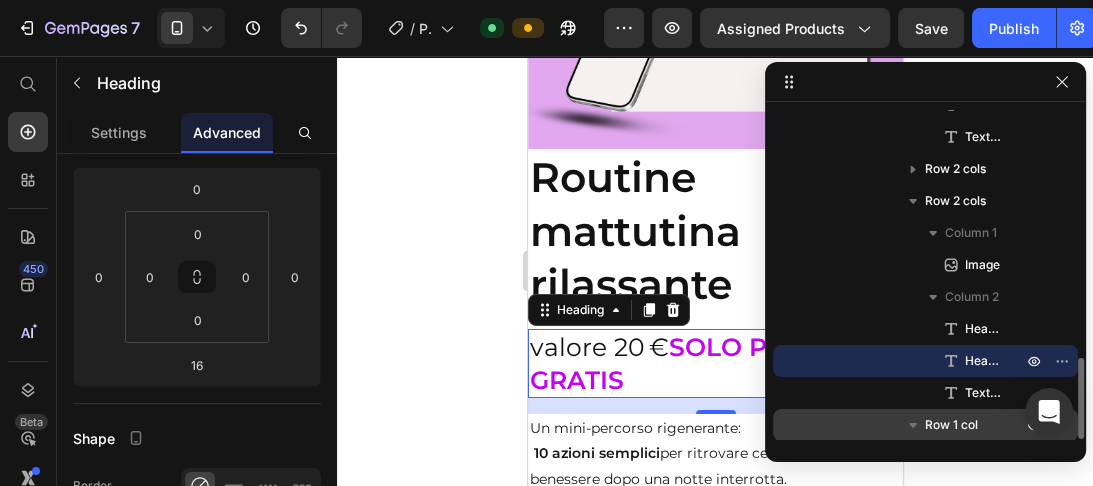 click 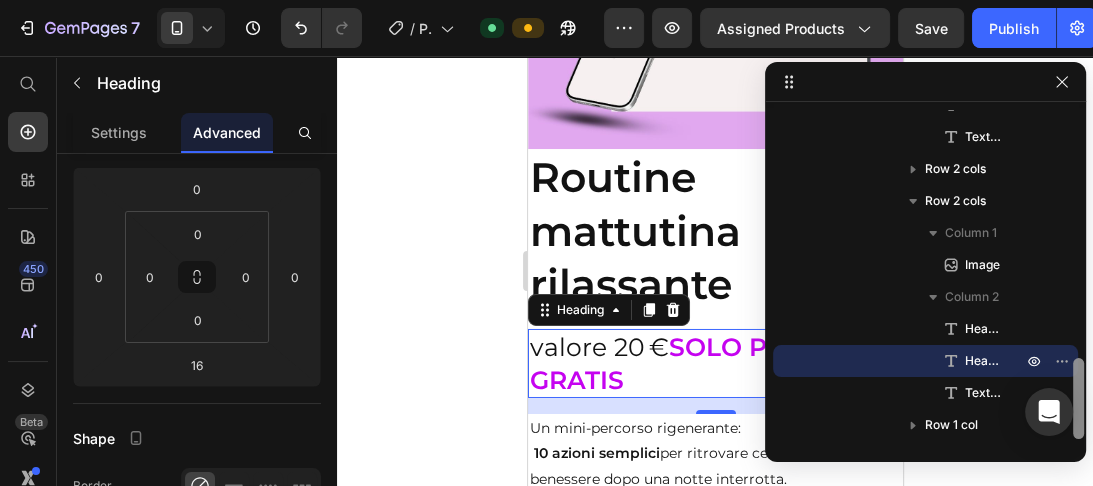 drag, startPoint x: 1079, startPoint y: 380, endPoint x: 1078, endPoint y: 414, distance: 34.0147 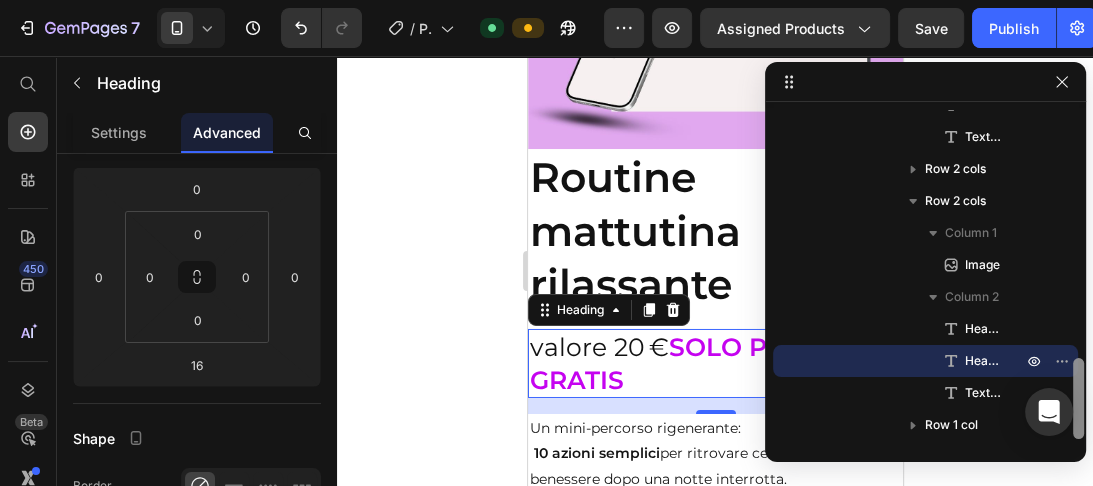 click at bounding box center [1078, 398] 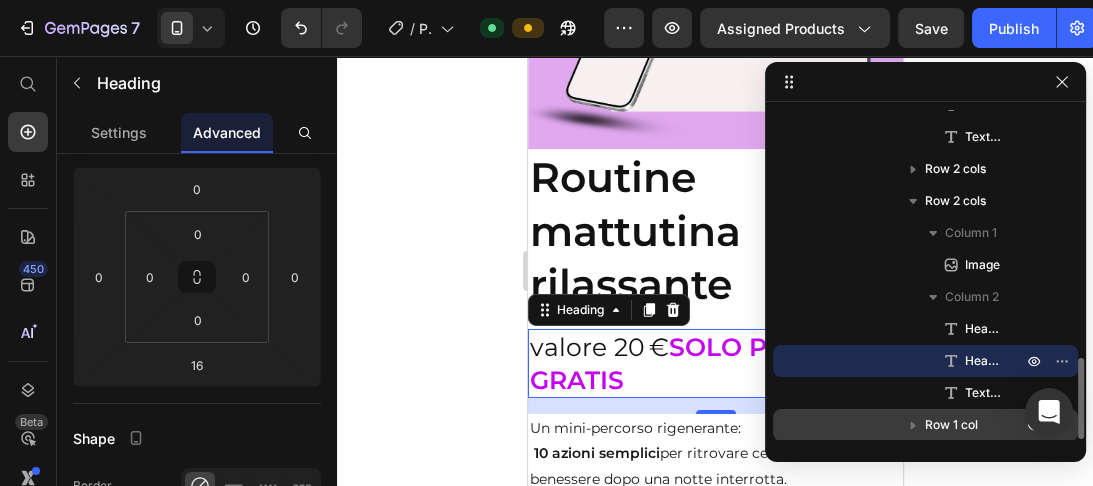 drag, startPoint x: 1076, startPoint y: 418, endPoint x: 959, endPoint y: 425, distance: 117.20921 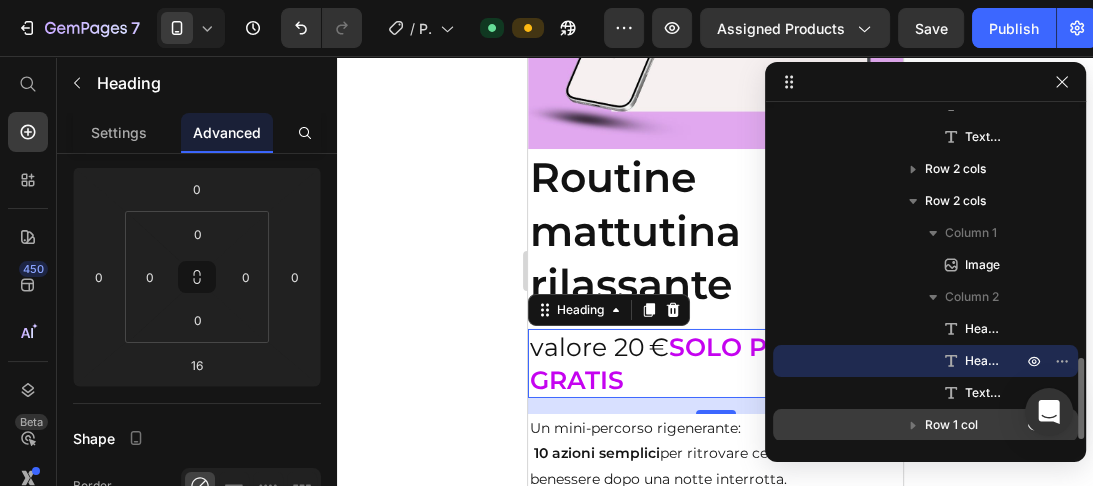 click on "Row 1 col" at bounding box center [951, 425] 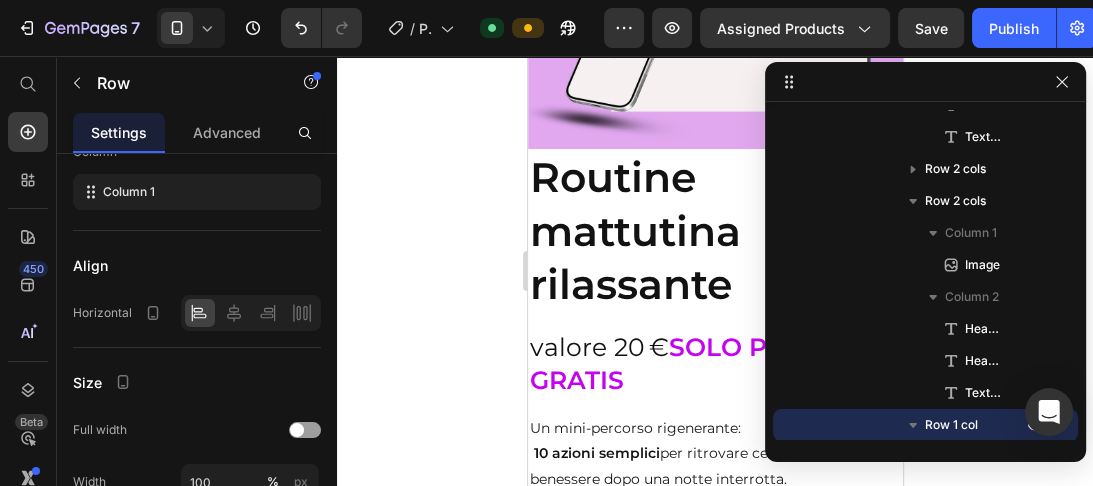 scroll, scrollTop: 1173, scrollLeft: 0, axis: vertical 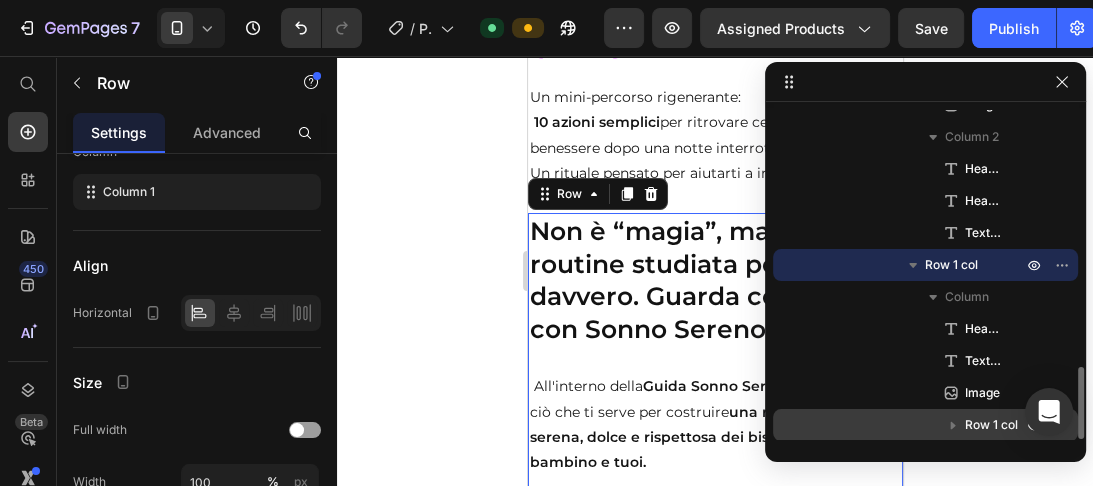 click 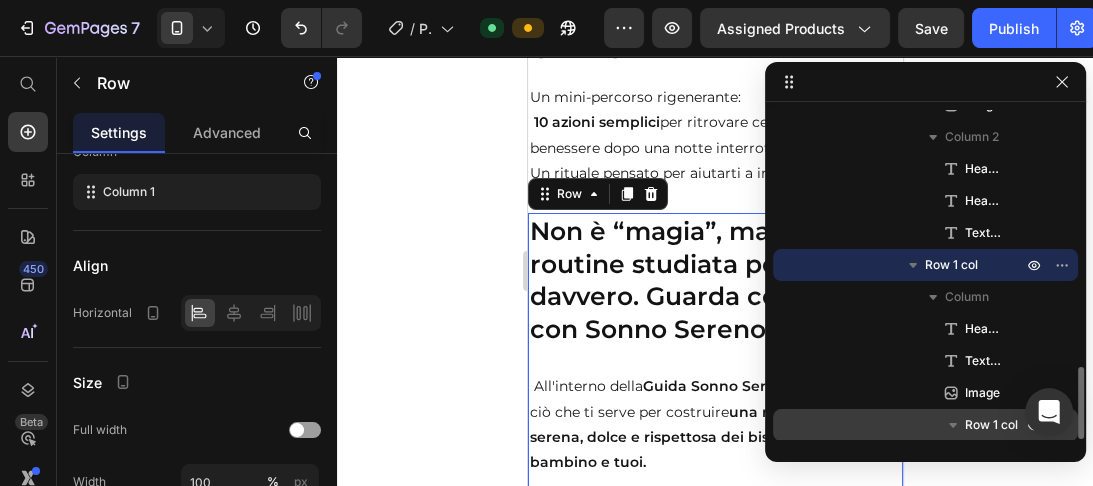 scroll, scrollTop: 0, scrollLeft: 0, axis: both 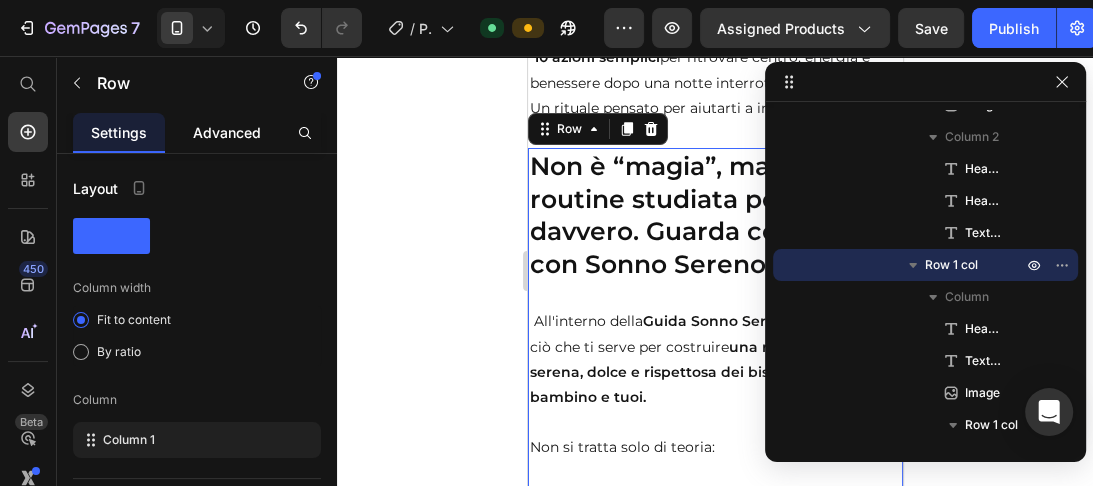 click on "Advanced" at bounding box center (227, 132) 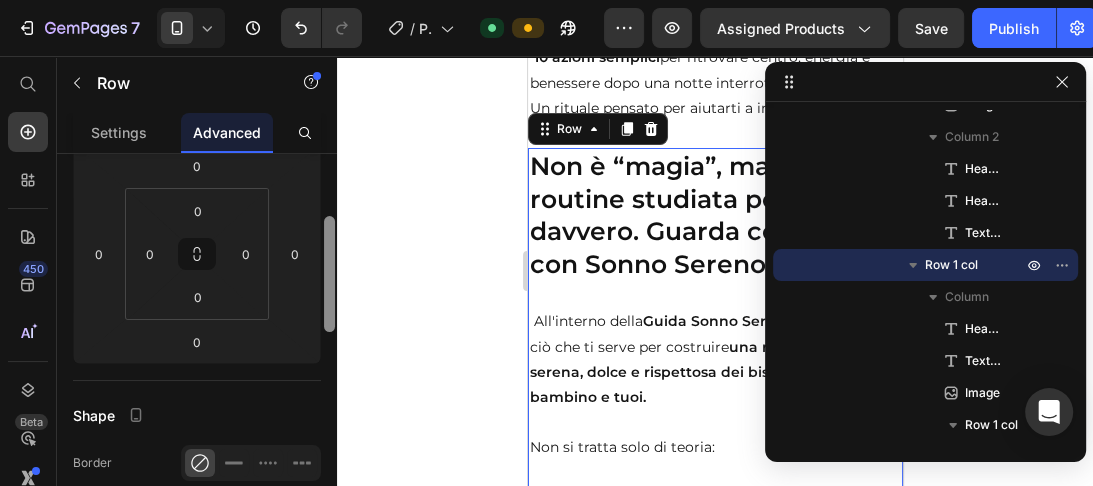 drag, startPoint x: 325, startPoint y: 219, endPoint x: 332, endPoint y: 303, distance: 84.29116 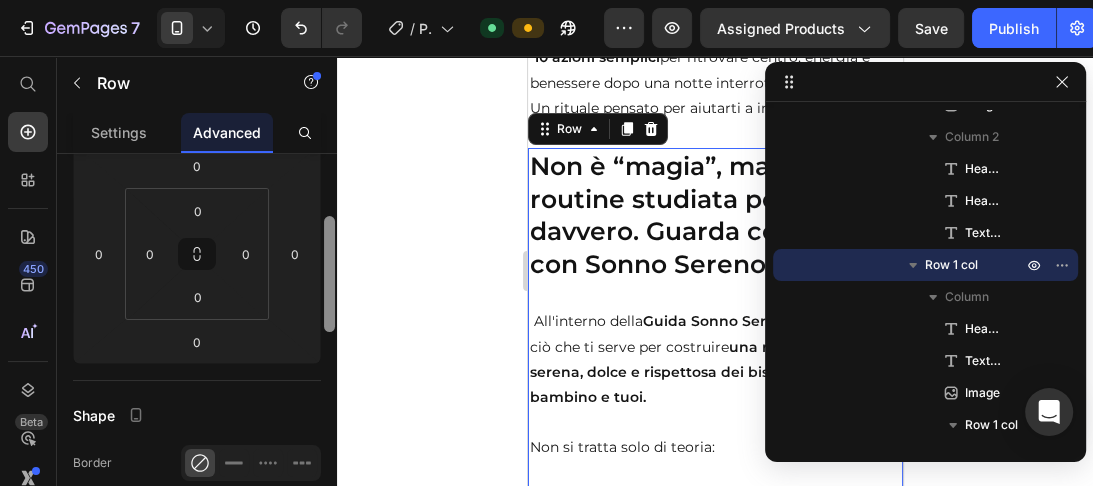 click at bounding box center (329, 274) 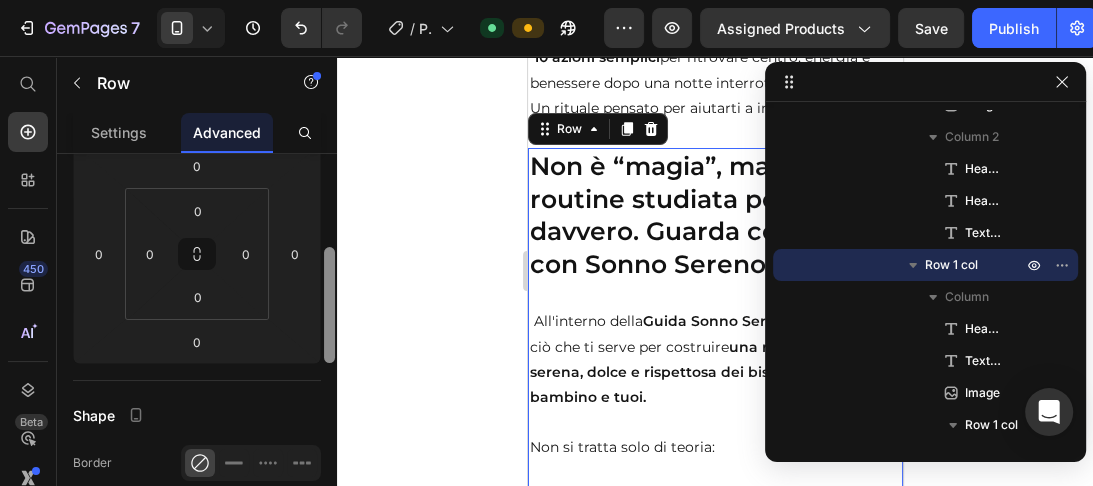 scroll, scrollTop: 281, scrollLeft: 0, axis: vertical 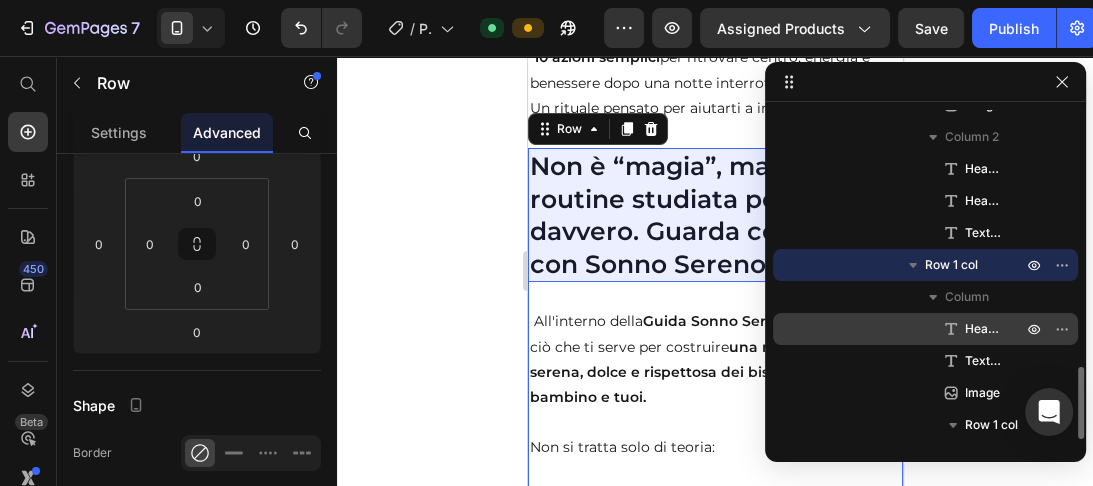 click 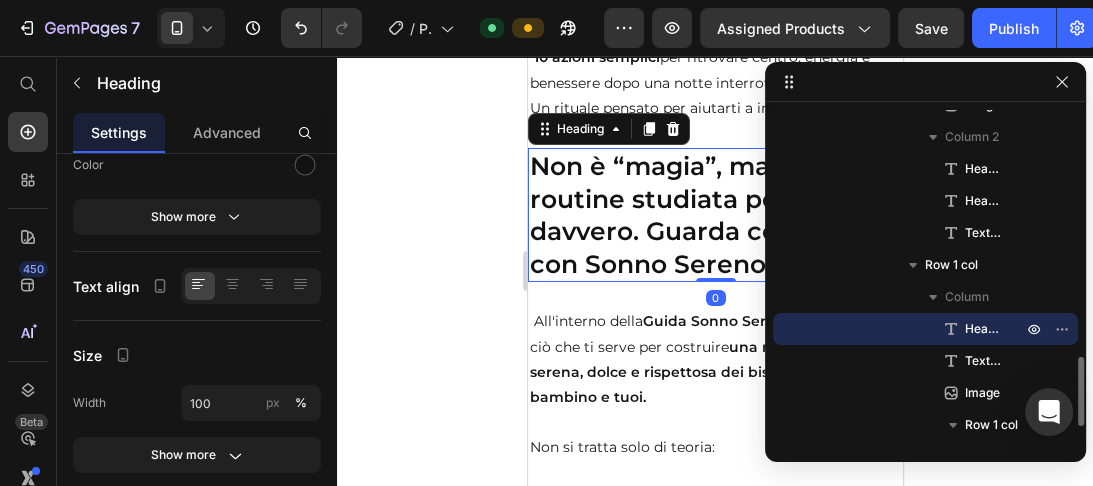 scroll, scrollTop: 0, scrollLeft: 0, axis: both 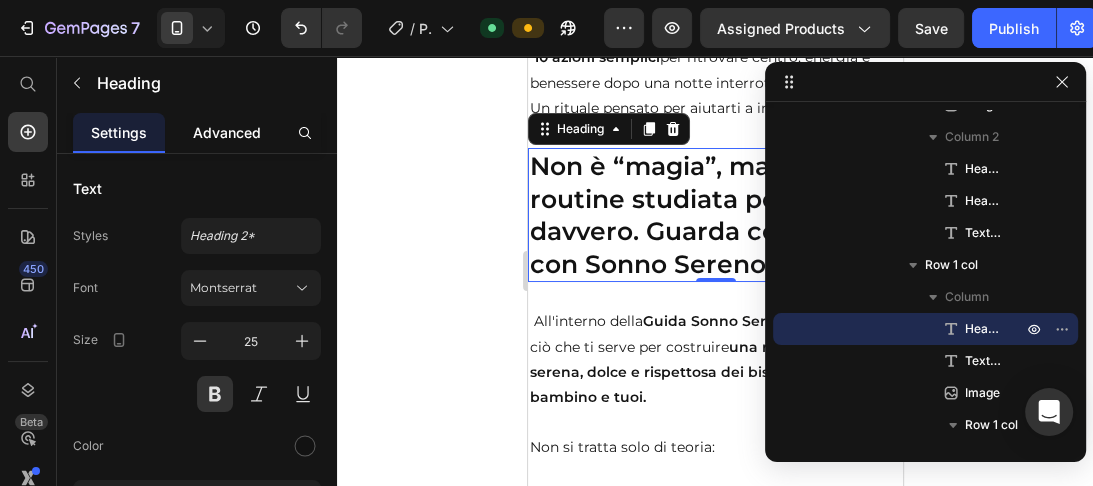 click on "Advanced" at bounding box center [227, 132] 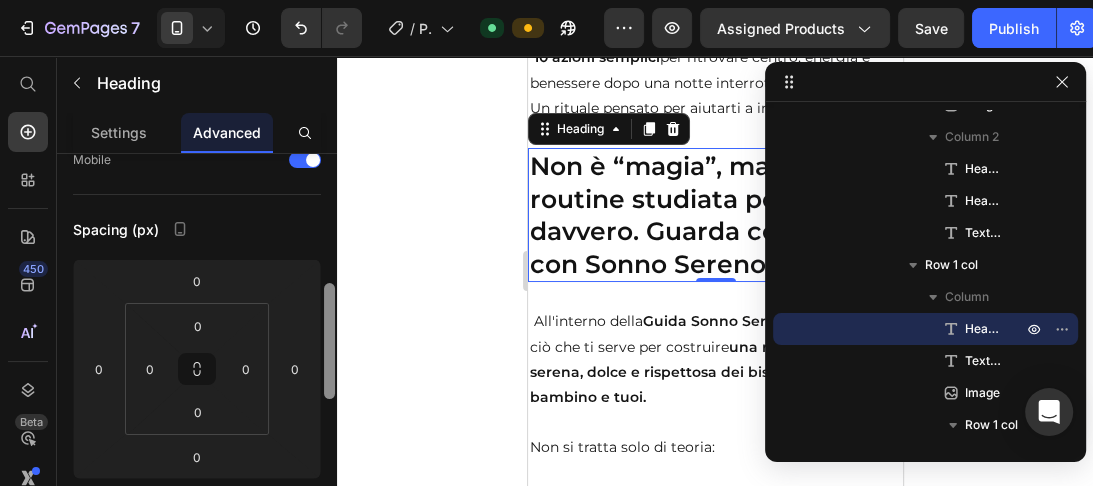 drag, startPoint x: 326, startPoint y: 179, endPoint x: 324, endPoint y: 248, distance: 69.02898 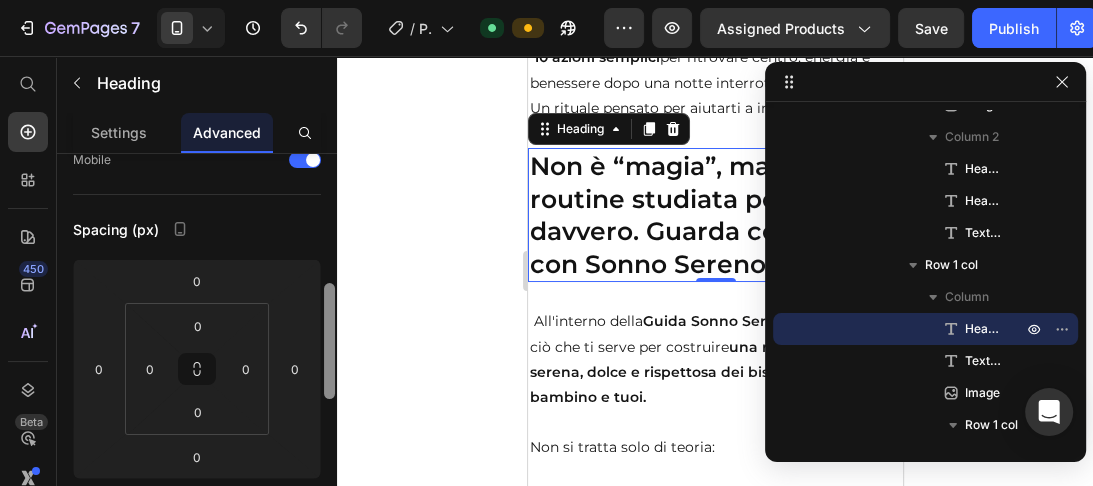 click at bounding box center (329, 341) 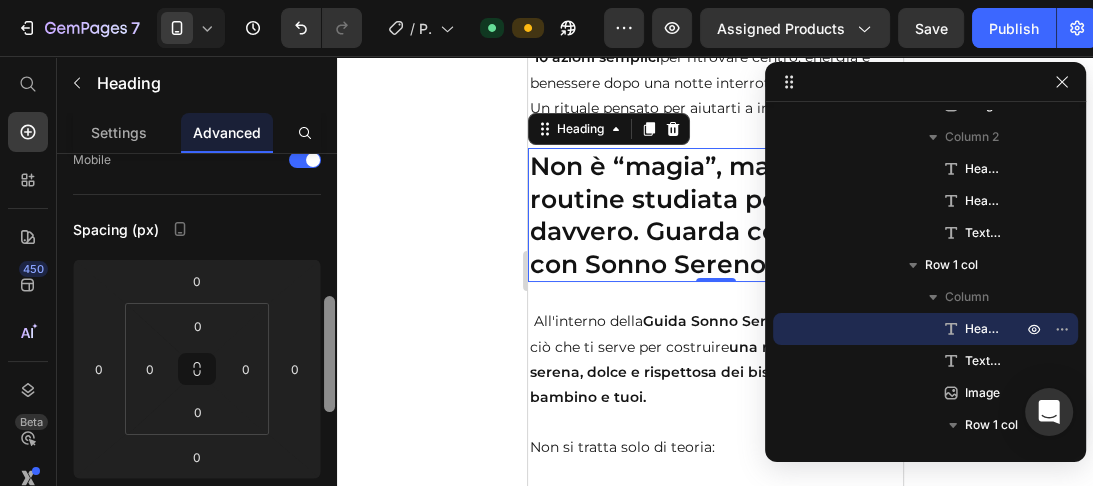 scroll, scrollTop: 230, scrollLeft: 0, axis: vertical 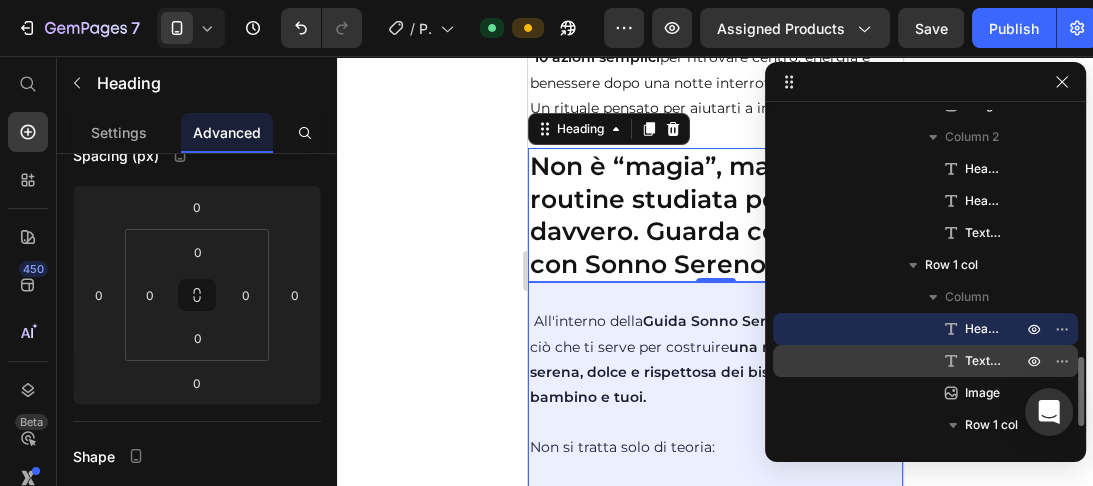 drag, startPoint x: 959, startPoint y: 360, endPoint x: 75, endPoint y: 287, distance: 887.00903 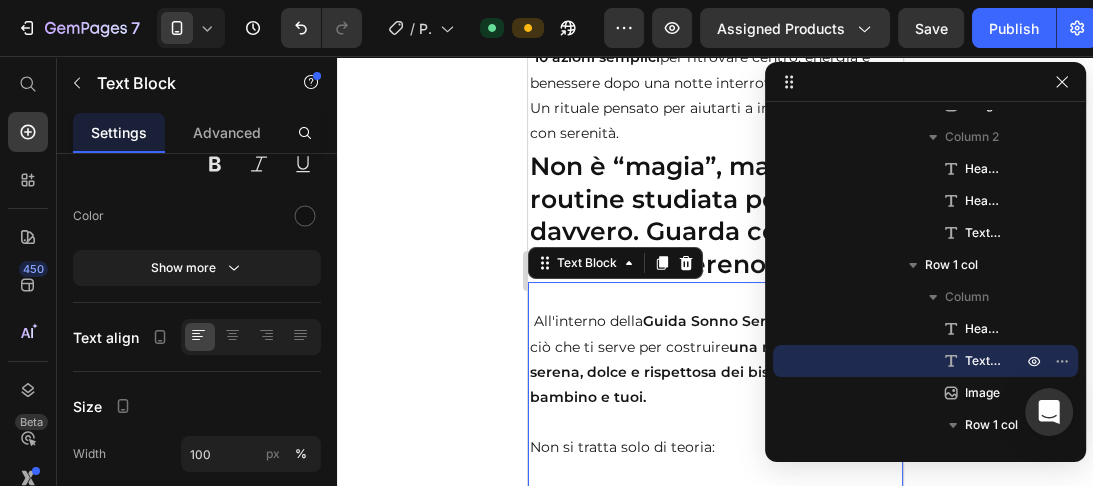 scroll, scrollTop: 0, scrollLeft: 0, axis: both 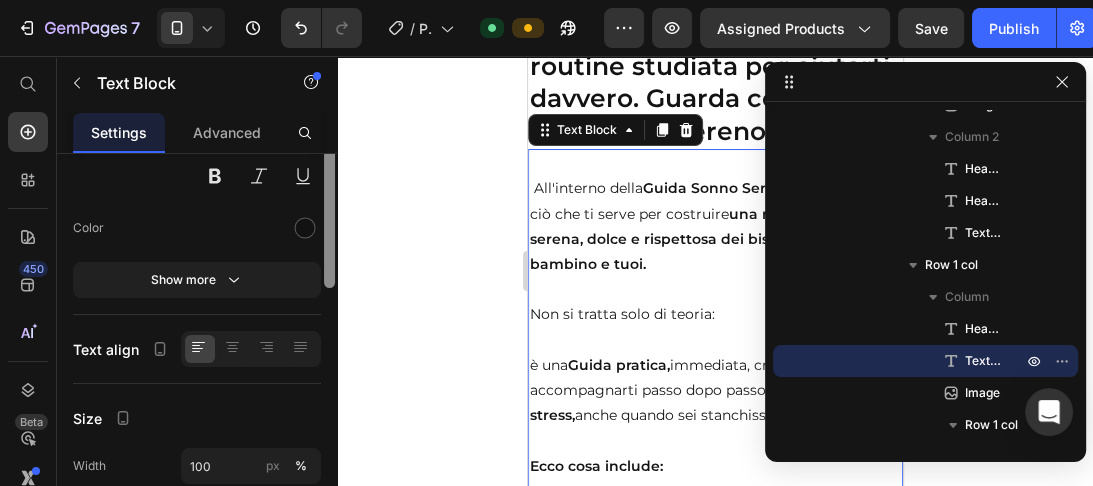 drag, startPoint x: 325, startPoint y: 196, endPoint x: 324, endPoint y: 291, distance: 95.005264 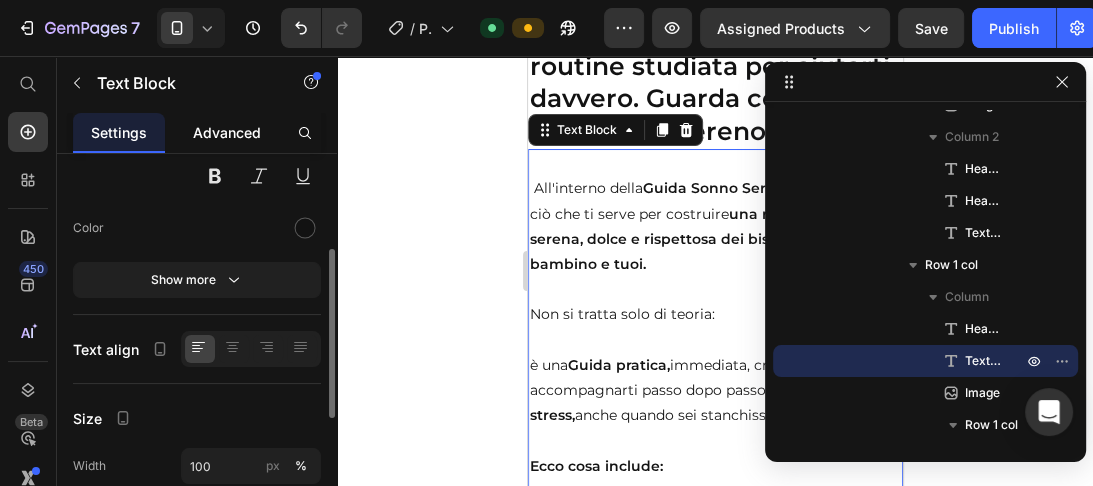 click on "Advanced" at bounding box center (227, 132) 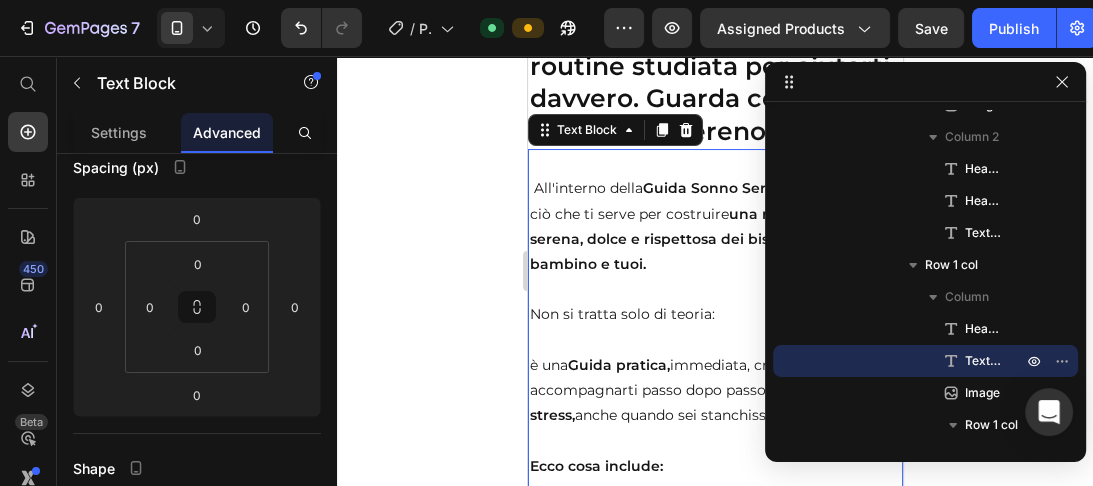 scroll, scrollTop: 0, scrollLeft: 0, axis: both 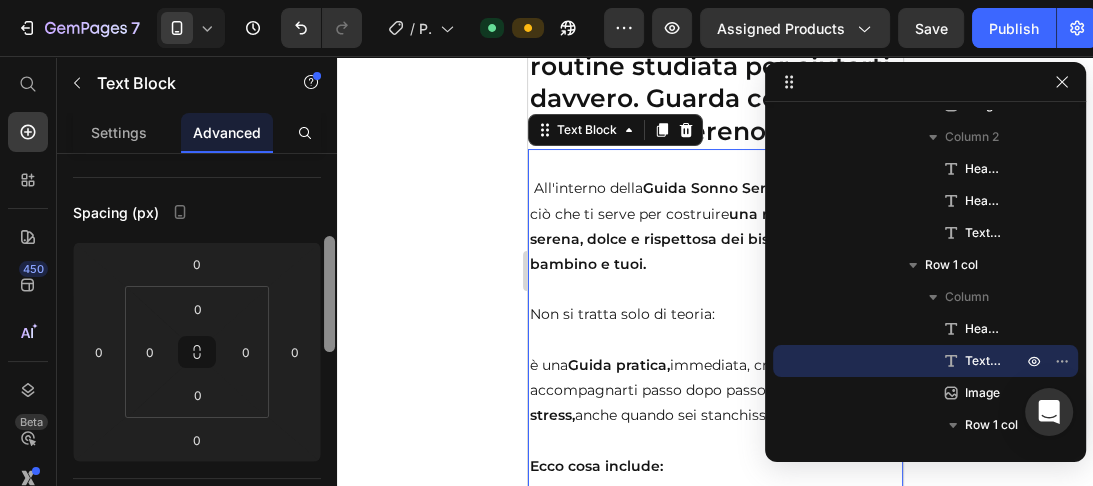 drag, startPoint x: 328, startPoint y: 189, endPoint x: 336, endPoint y: 248, distance: 59.5399 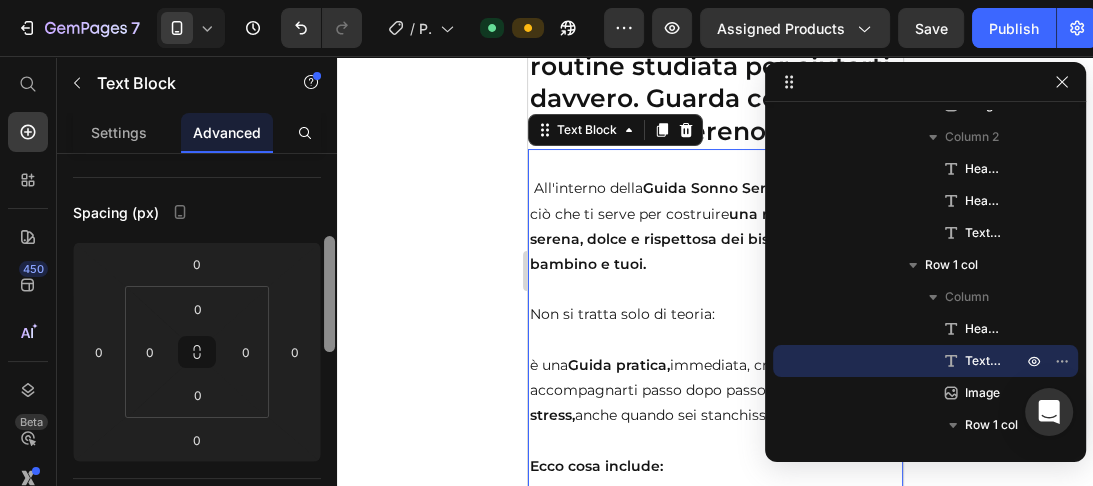 click at bounding box center [329, 372] 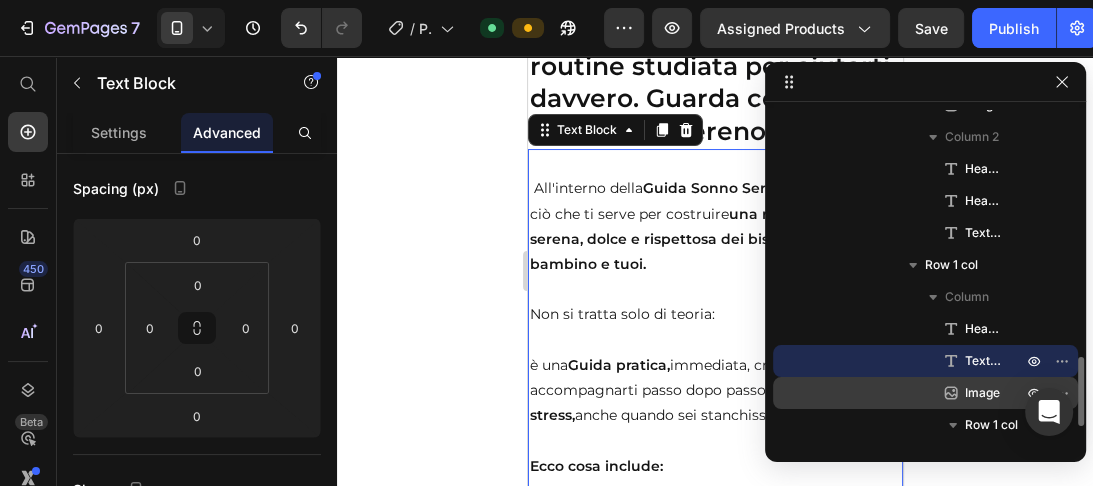 click 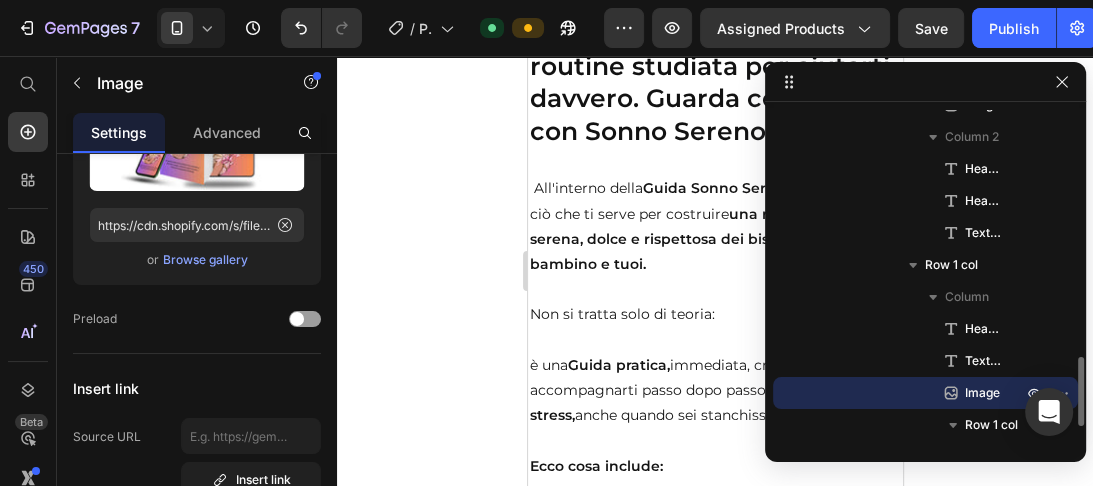 scroll, scrollTop: 11955, scrollLeft: 0, axis: vertical 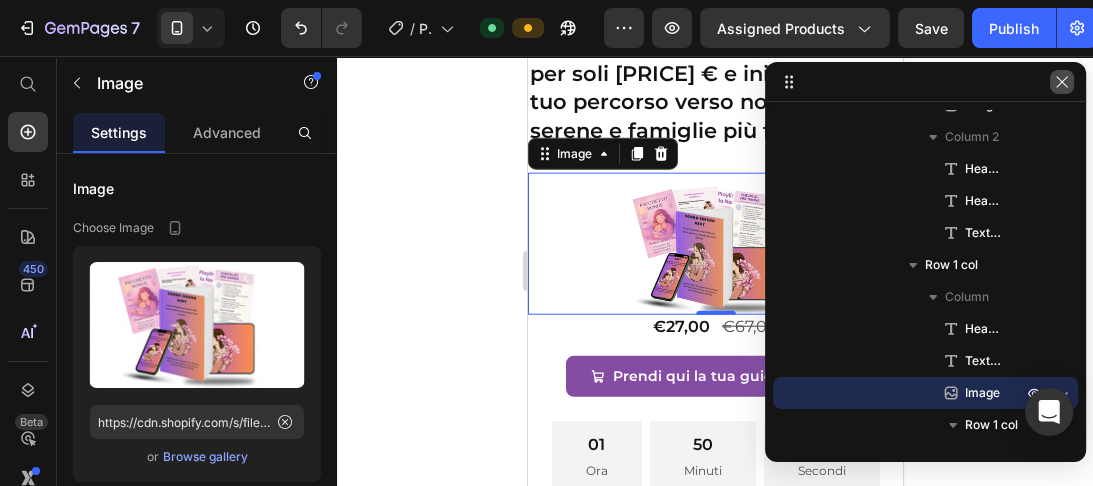 click 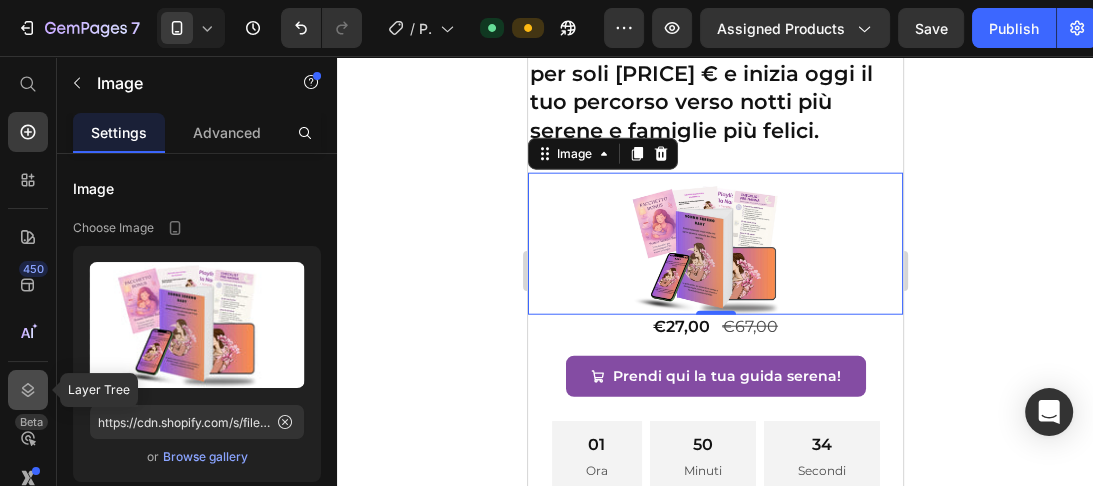 click 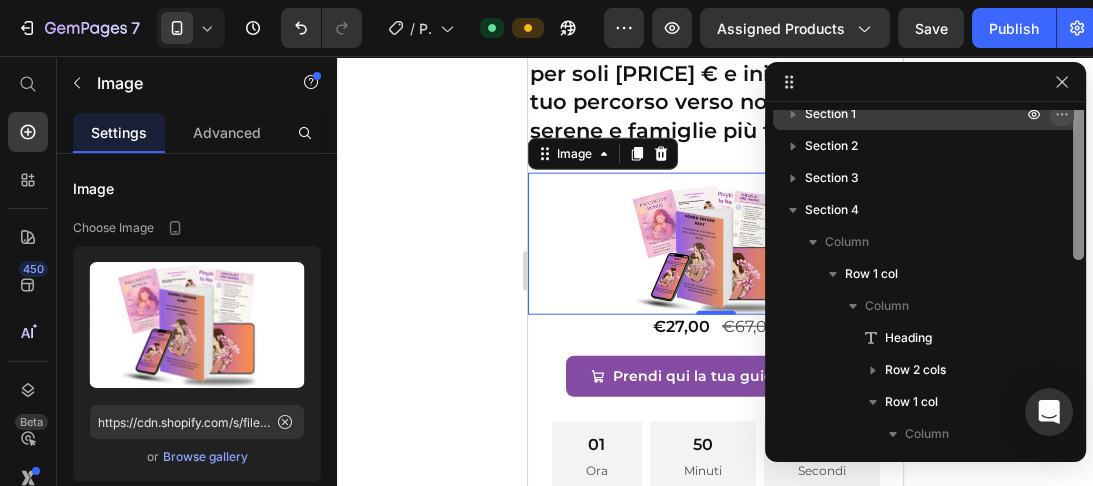 scroll, scrollTop: 0, scrollLeft: 0, axis: both 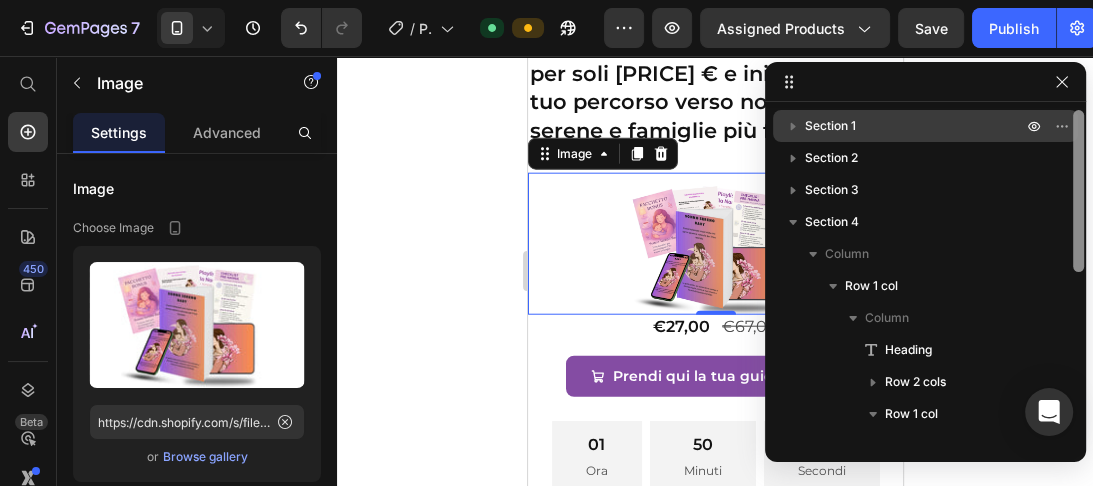 drag, startPoint x: 1078, startPoint y: 289, endPoint x: 1065, endPoint y: 110, distance: 179.47145 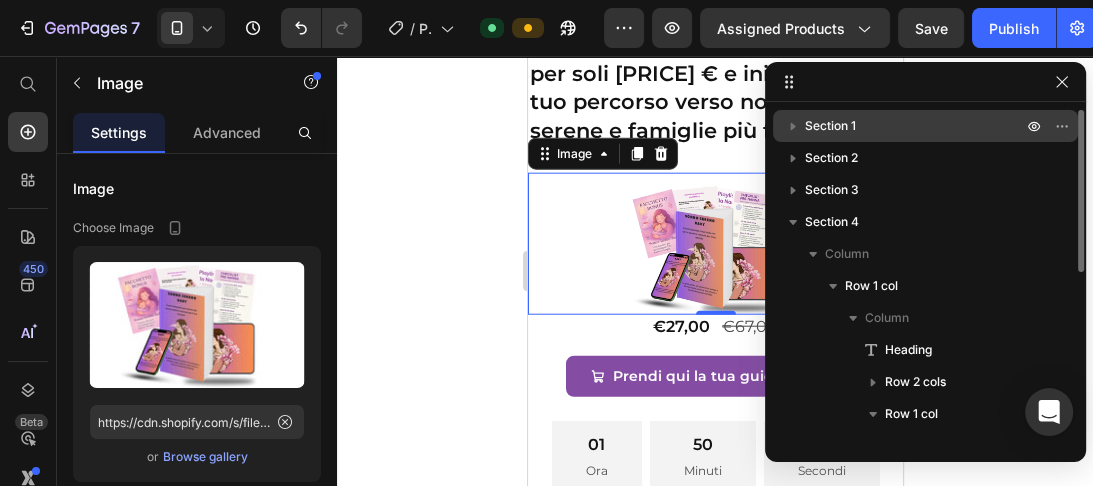 click on "Section 1" at bounding box center [830, 126] 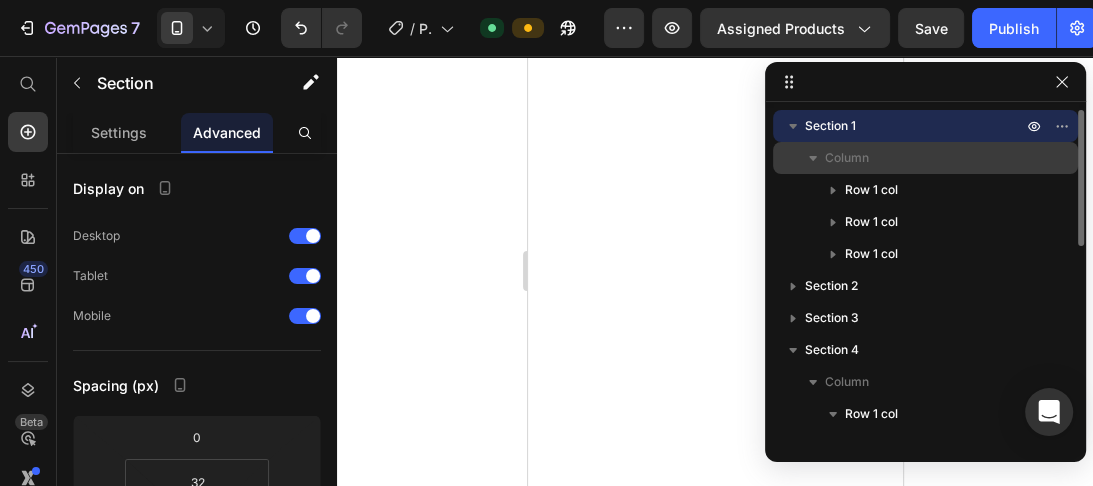 scroll, scrollTop: 0, scrollLeft: 0, axis: both 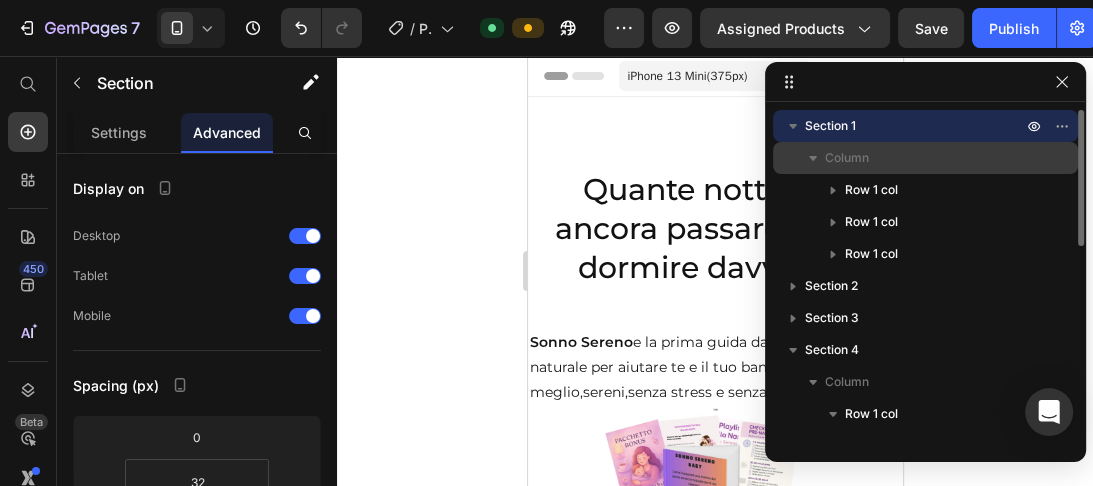 click on "Column" at bounding box center (847, 158) 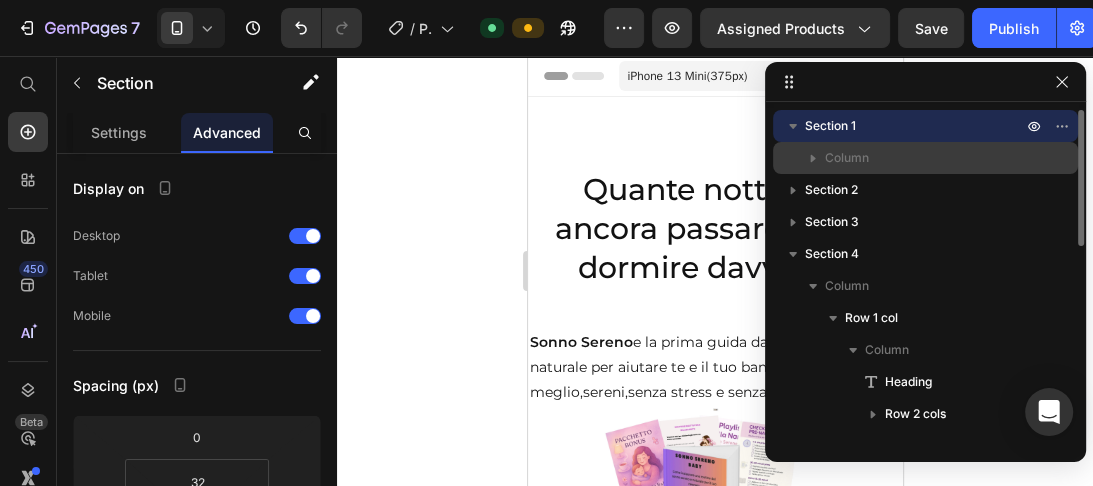 click on "Column" at bounding box center [847, 158] 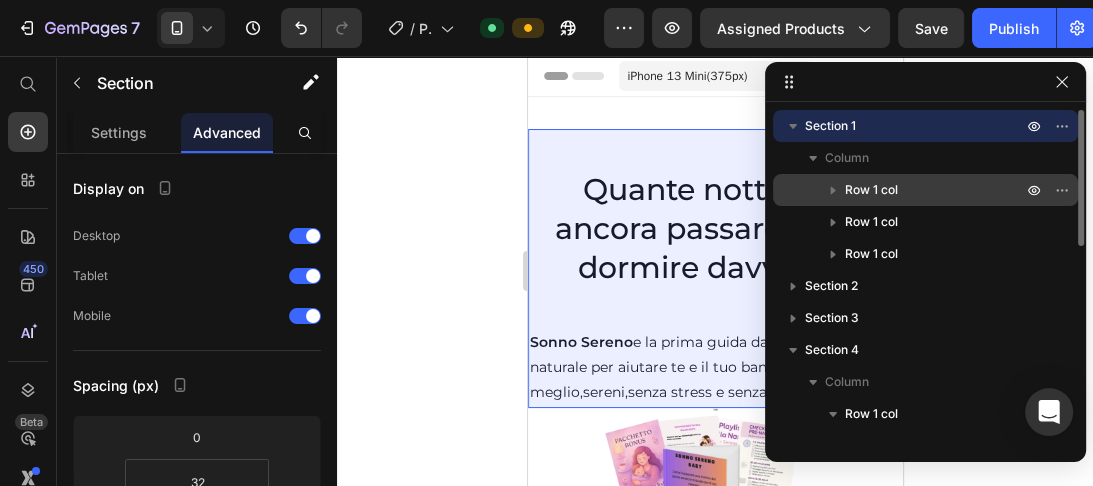 click on "Row 1 col" at bounding box center (871, 190) 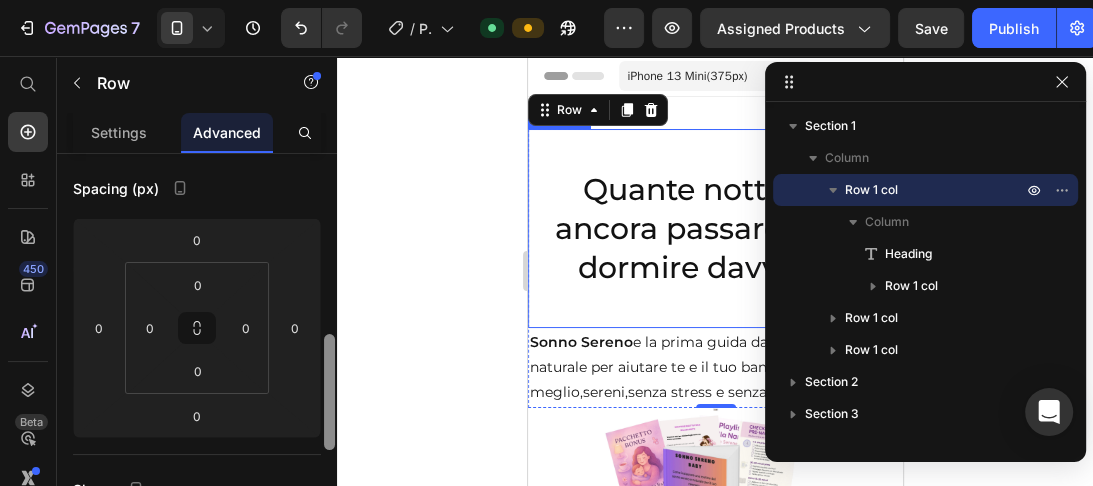 scroll, scrollTop: 291, scrollLeft: 0, axis: vertical 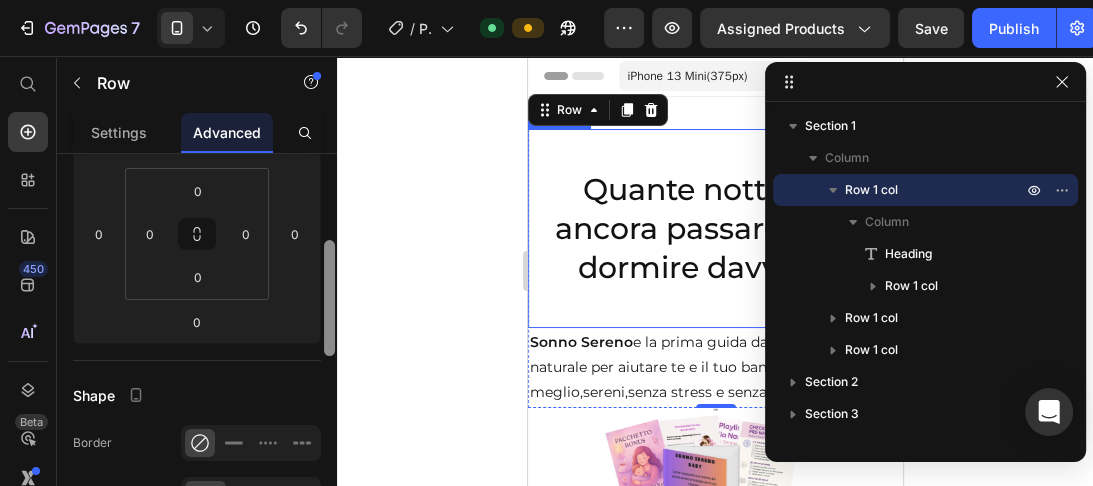 drag, startPoint x: 327, startPoint y: 161, endPoint x: 339, endPoint y: 248, distance: 87.823685 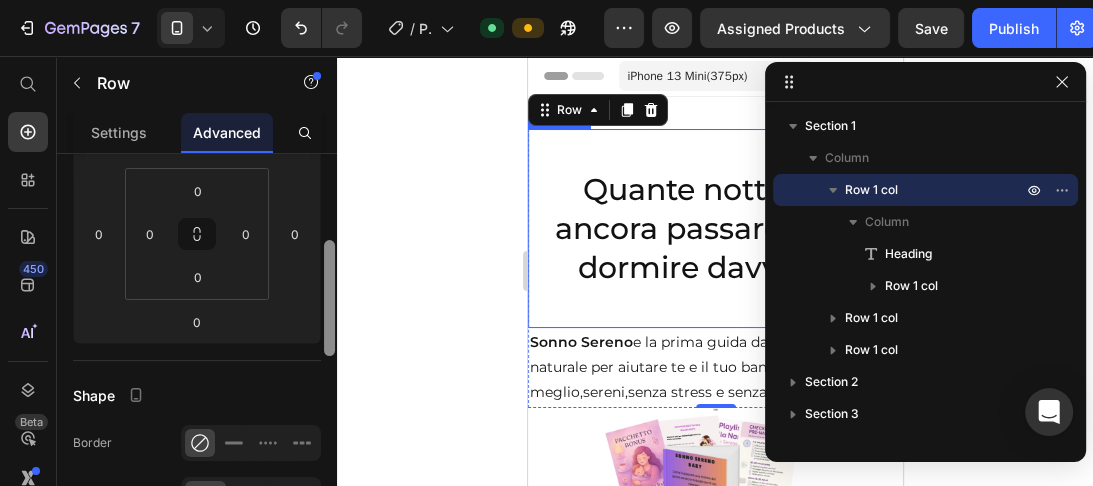 click on "7   /  Product Page - Jul 4, 15:19:08 Default Preview Assigned Products  Save   Publish  450 Beta Start with Sections Elements Hero Section Product Detail Brands Trusted Badges Guarantee Product Breakdown How to use Testimonials Compare Bundle FAQs Social Proof Brand Story Product List Collection Blog List Contact Sticky Add to Cart Custom Footer Browse Library 450 Layout
Row
Row
Row
Row Text
Heading
Text Block Button
Button
Button
Sticky Back to top Media
Image
Image" 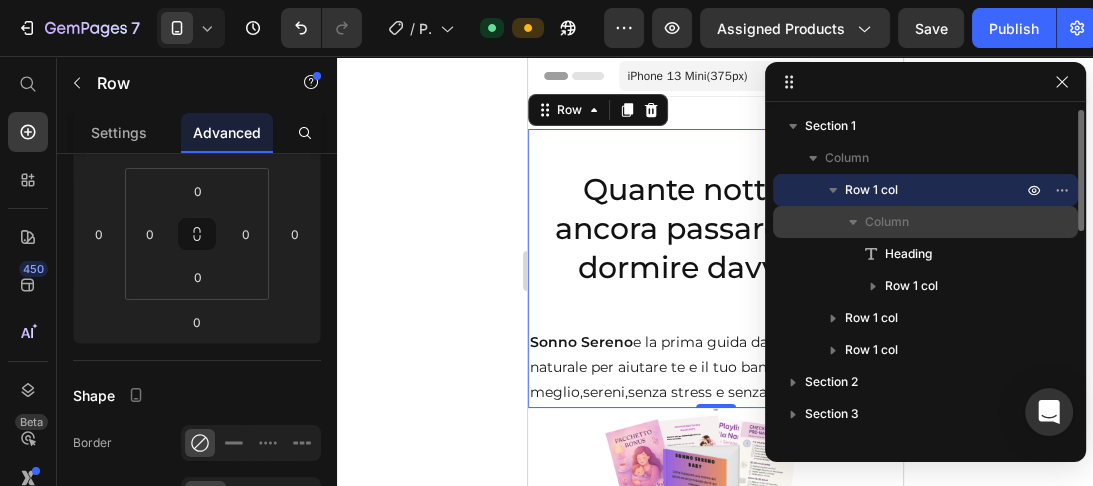 click on "Column" at bounding box center (887, 222) 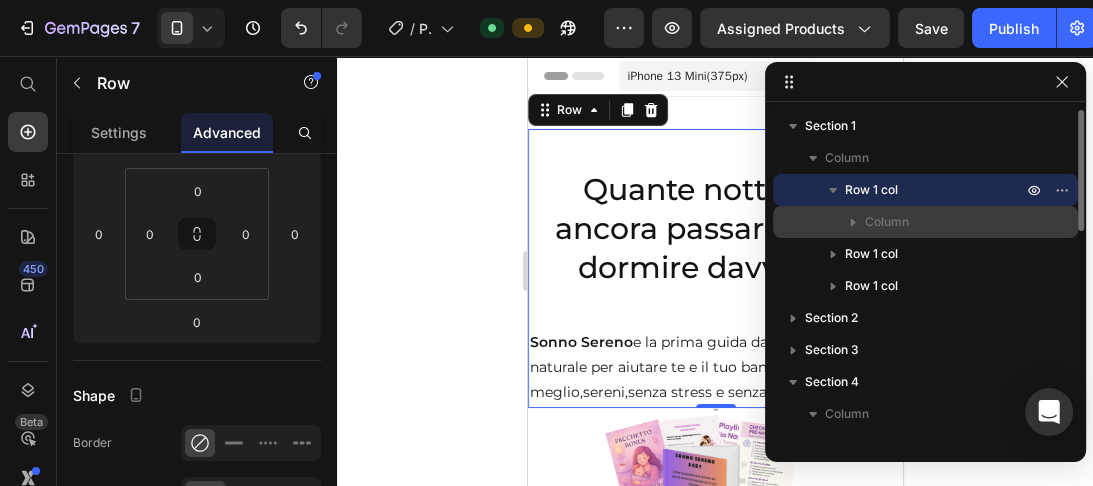 click on "Column" at bounding box center [887, 222] 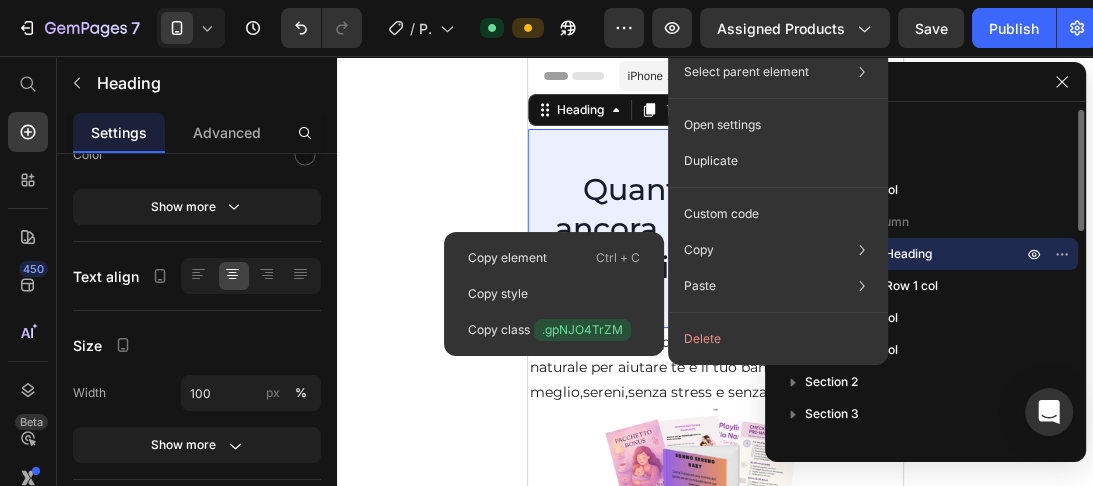 scroll, scrollTop: 0, scrollLeft: 0, axis: both 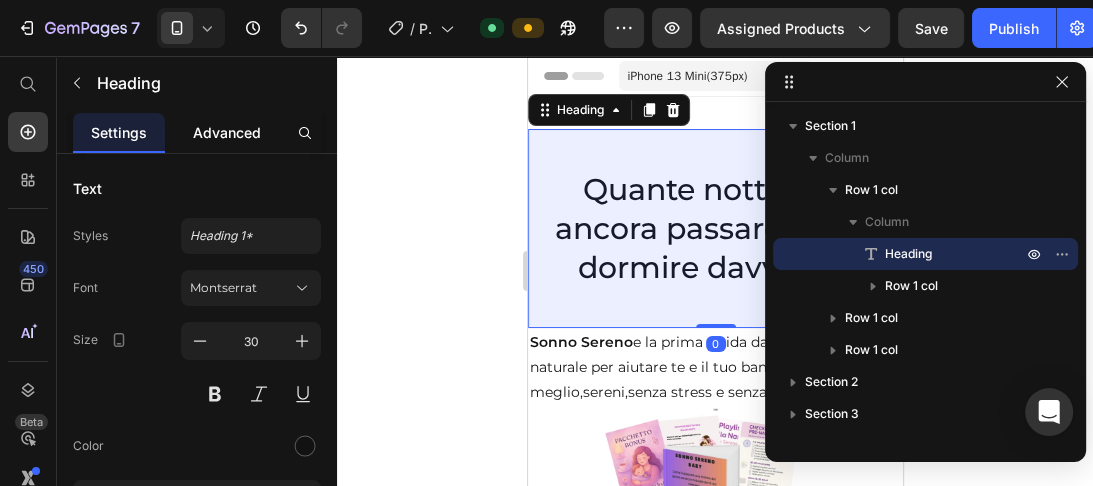 click on "Advanced" 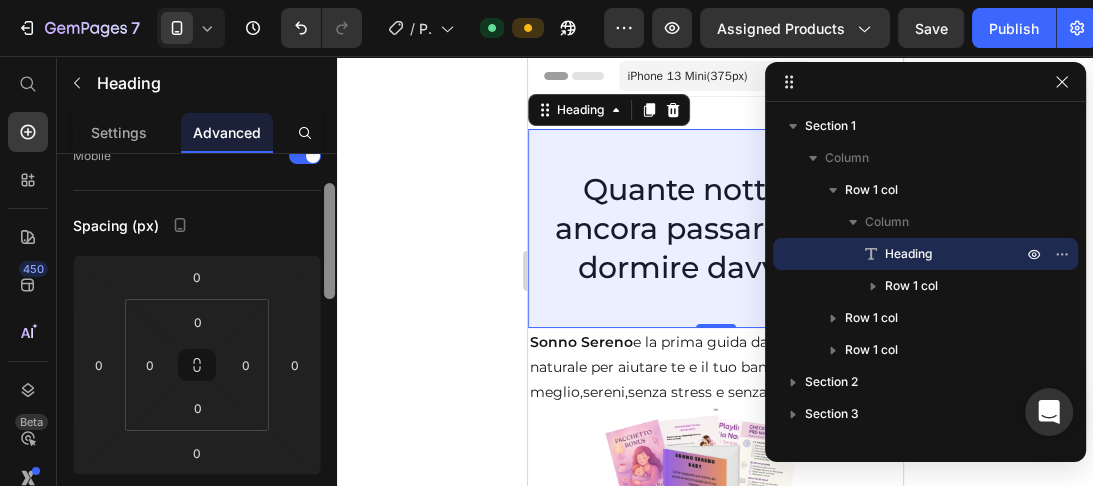 drag, startPoint x: 330, startPoint y: 204, endPoint x: 340, endPoint y: 255, distance: 51.971146 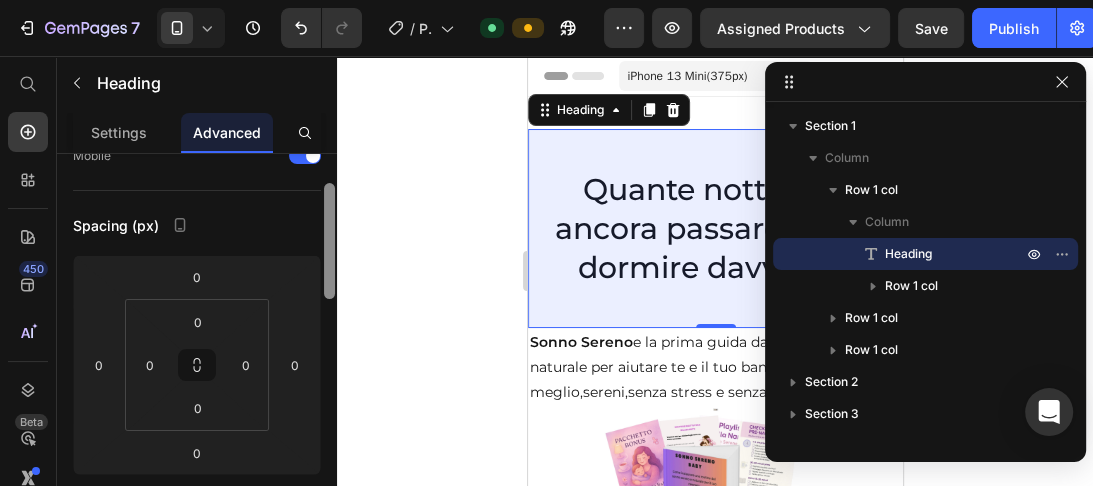 click on "7   /  Product Page - Jul 4, 15:19:08 Default Preview Assigned Products  Save   Publish  450 Beta Start with Sections Elements Hero Section Product Detail Brands Trusted Badges Guarantee Product Breakdown How to use Testimonials Compare Bundle FAQs Social Proof Brand Story Product List Collection Blog List Contact Sticky Add to Cart Custom Footer Browse Library 450 Layout
Row
Row
Row
Row Text
Heading
Text Block Button
Button
Button
Sticky Back to top Media
Image
Image" 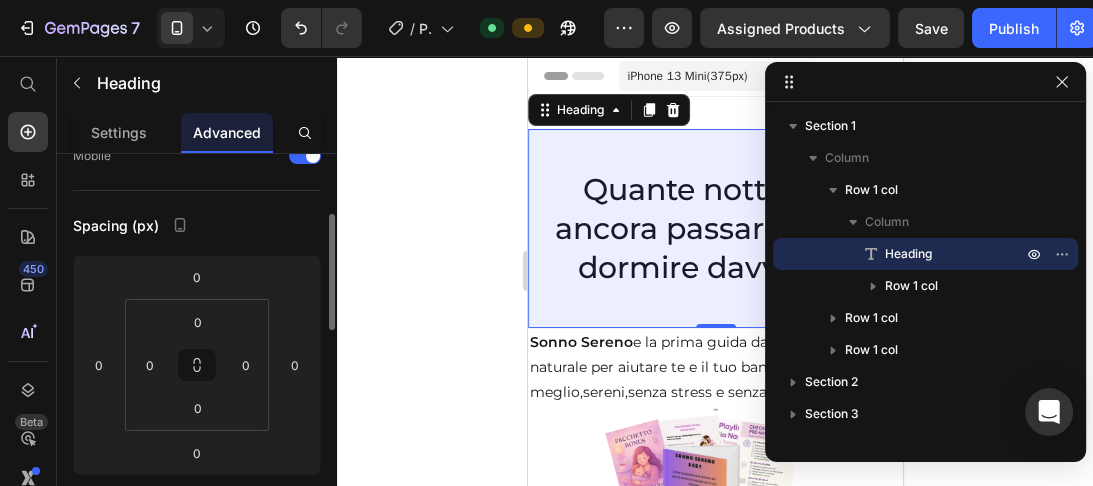 scroll, scrollTop: 170, scrollLeft: 0, axis: vertical 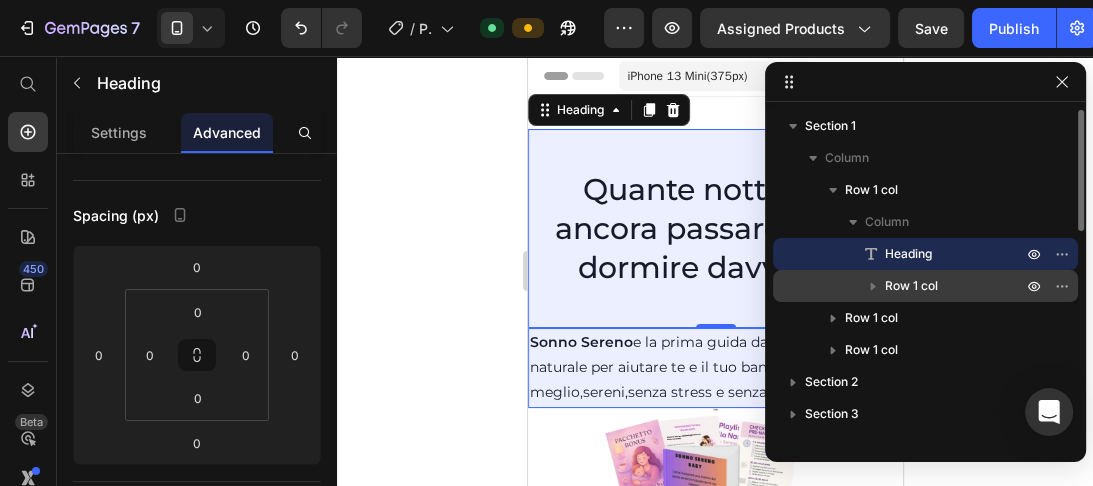 click on "Row 1 col" at bounding box center [955, 286] 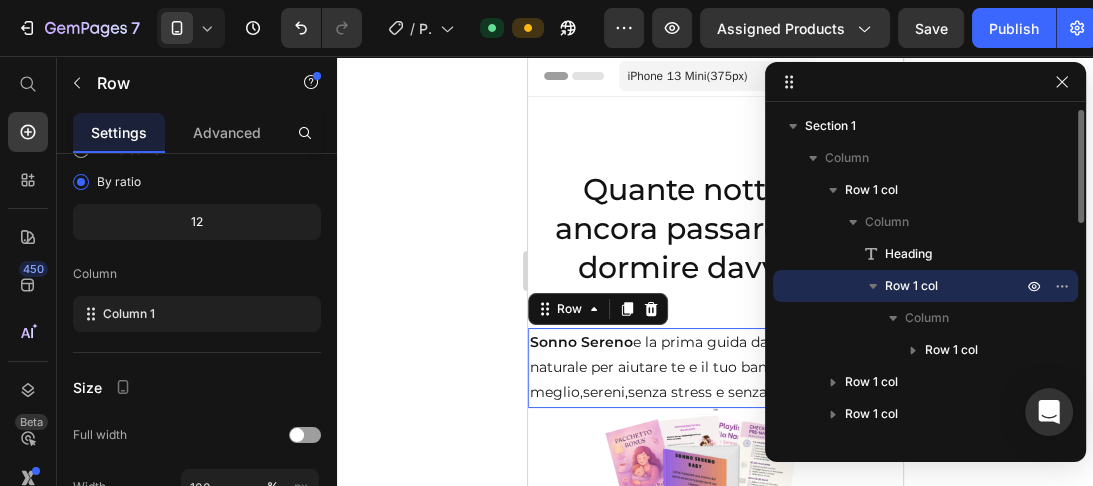 scroll, scrollTop: 0, scrollLeft: 0, axis: both 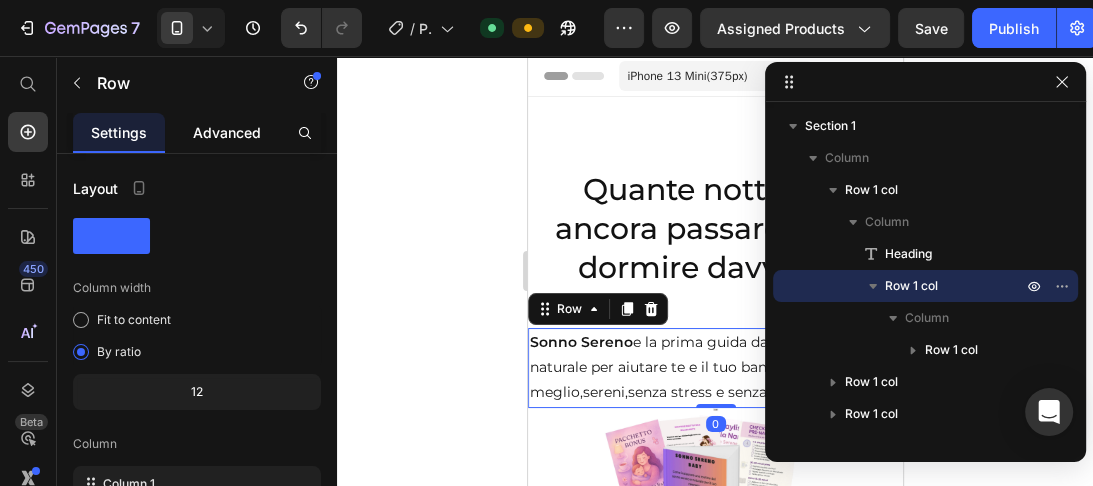 click on "Advanced" at bounding box center (227, 132) 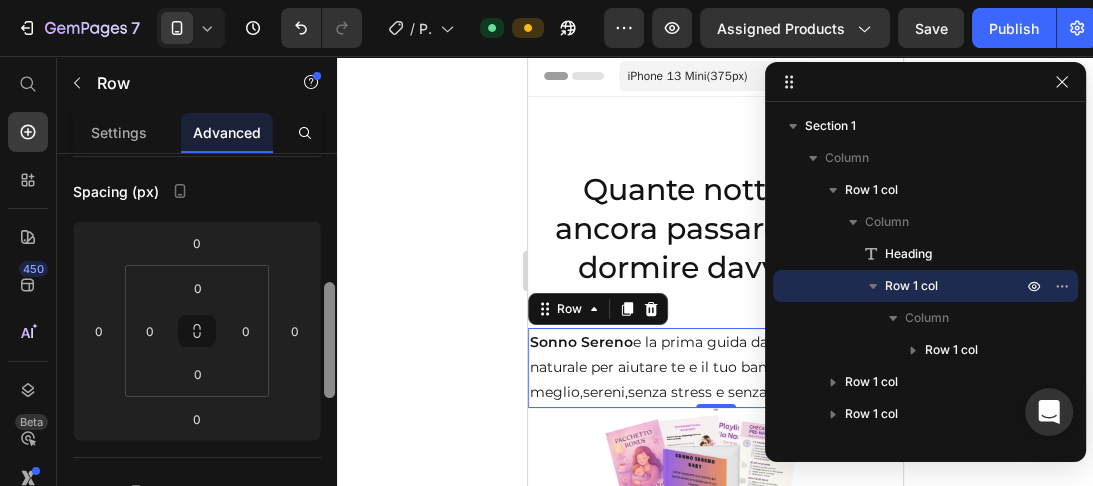 drag, startPoint x: 329, startPoint y: 190, endPoint x: 332, endPoint y: 264, distance: 74.06078 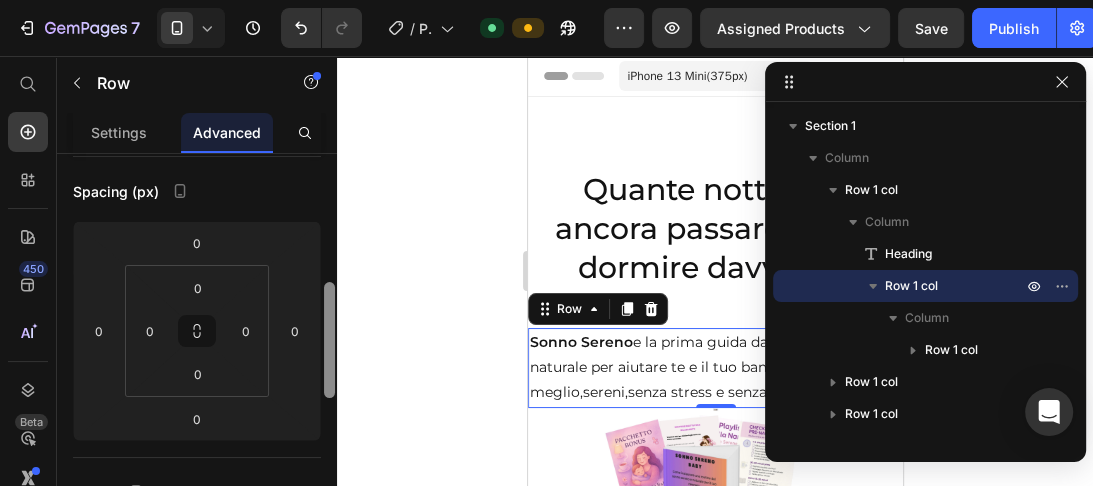 click at bounding box center (329, 340) 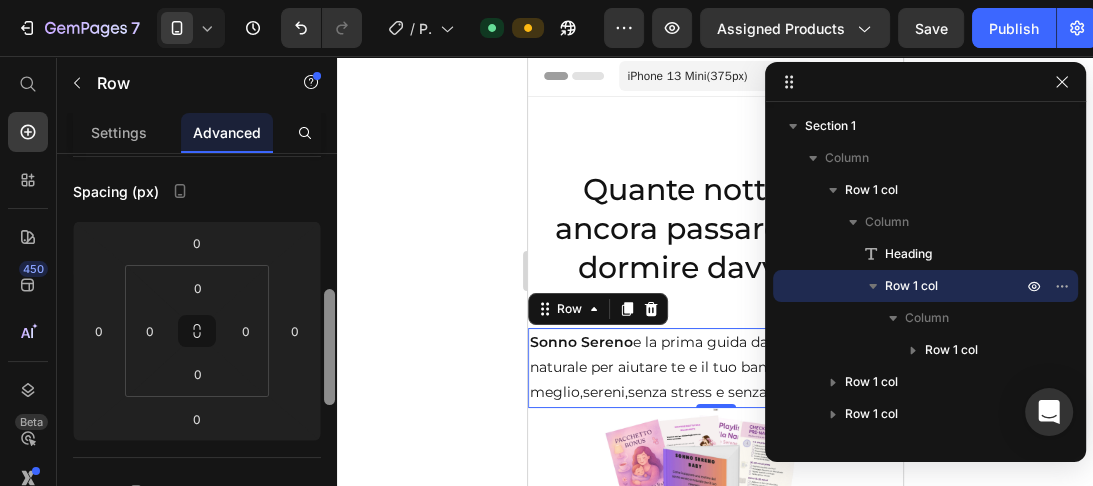 scroll, scrollTop: 254, scrollLeft: 0, axis: vertical 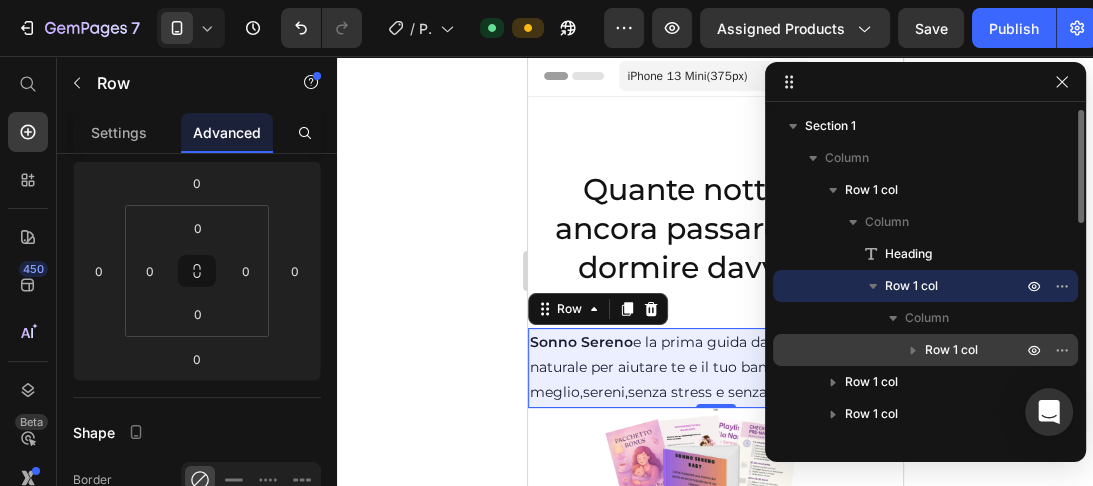 click on "Row 1 col" at bounding box center (951, 350) 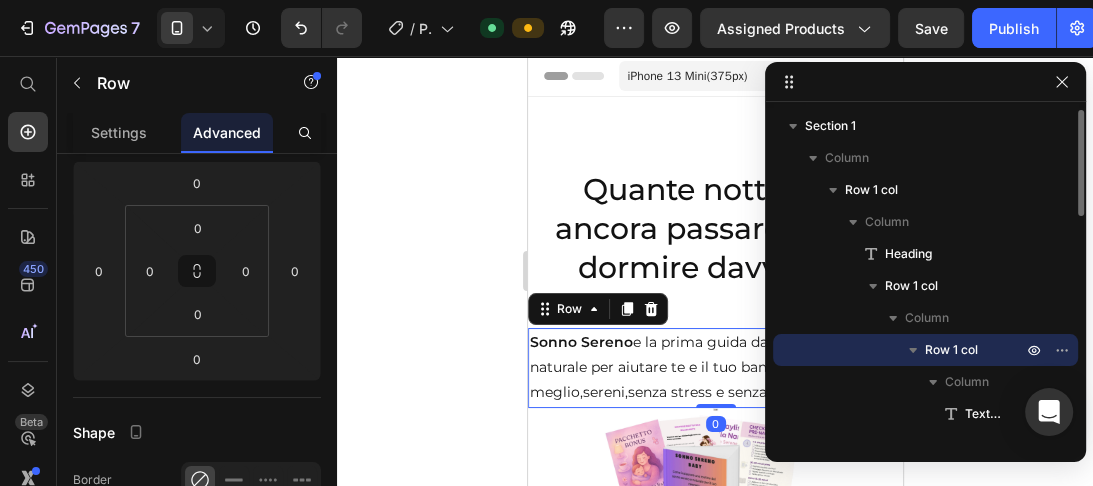 click on "Row 1 col" at bounding box center [951, 350] 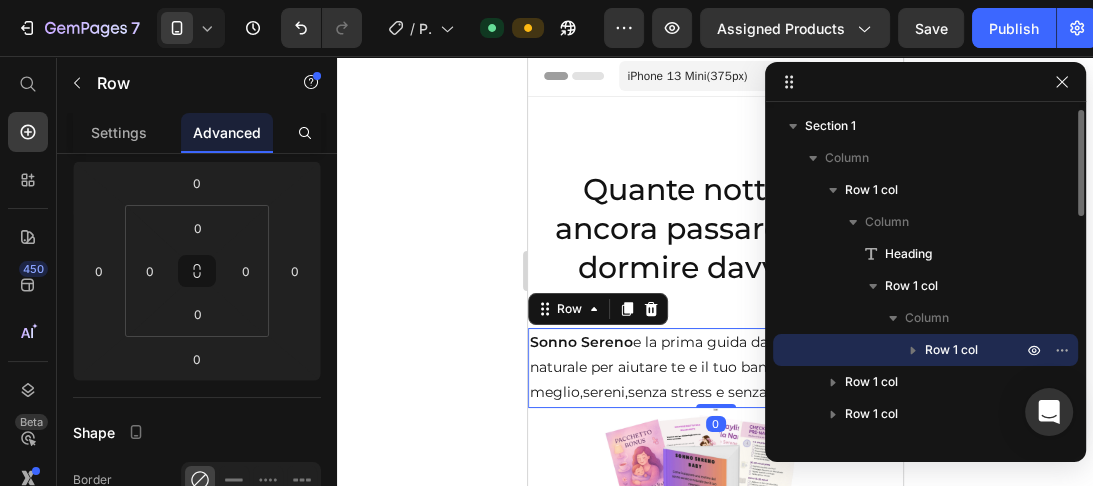 click on "Row 1 col" at bounding box center (951, 350) 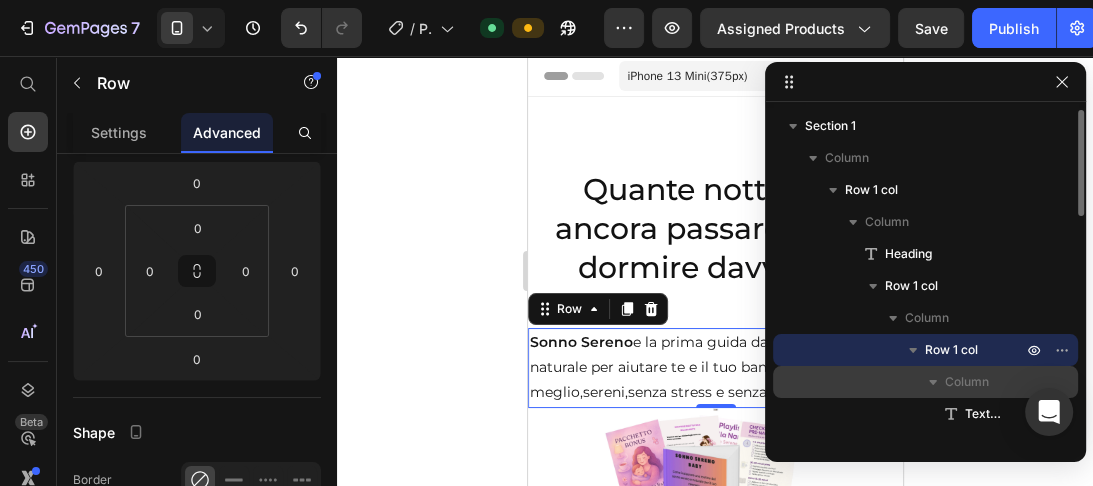click on "Column" at bounding box center [967, 382] 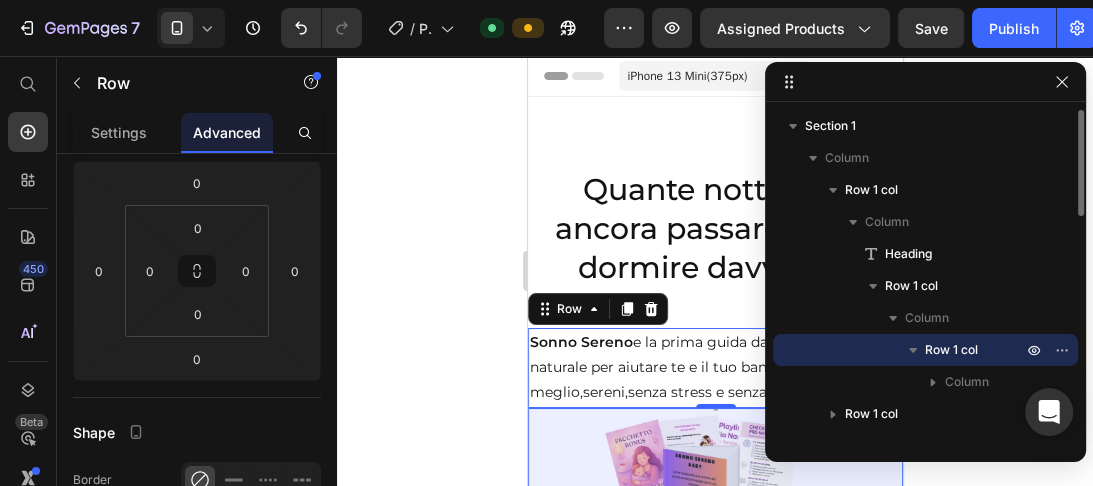 click on "Row 1 col" at bounding box center [871, 414] 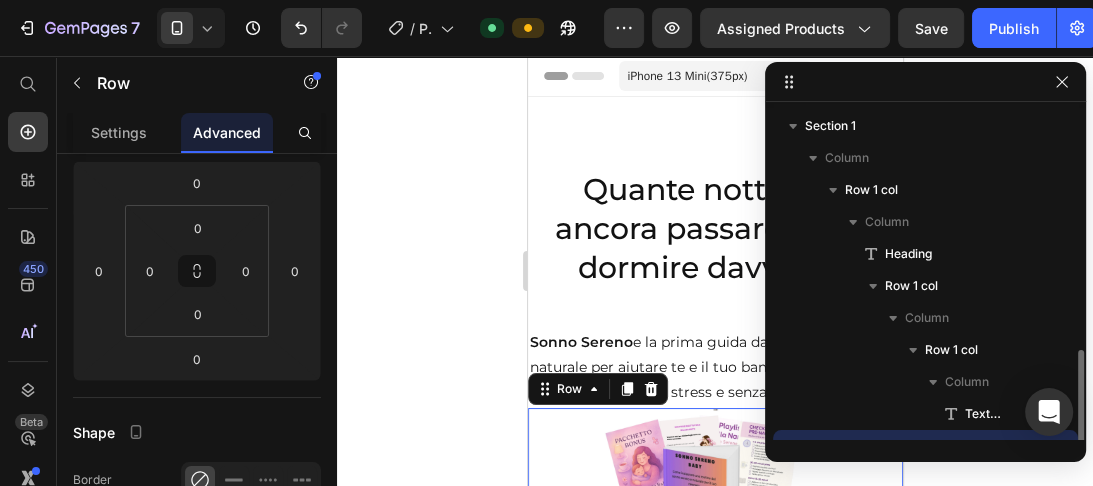 scroll, scrollTop: 186, scrollLeft: 0, axis: vertical 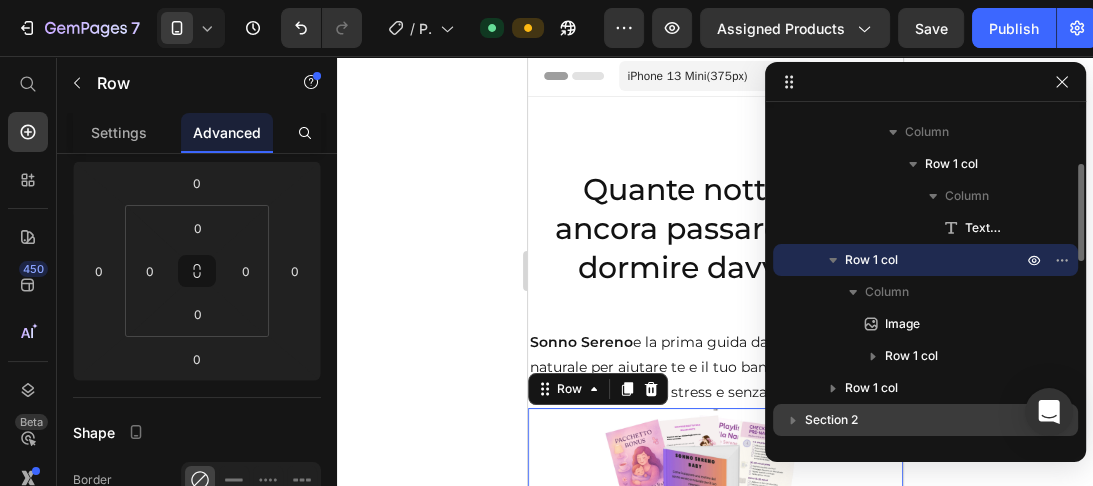click on "Section 2" at bounding box center [915, 420] 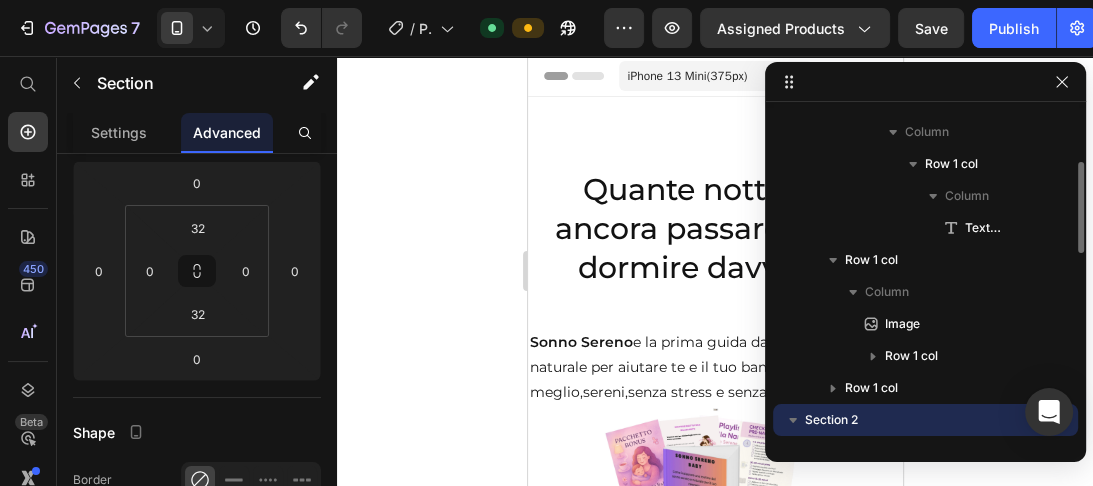 scroll, scrollTop: 413, scrollLeft: 0, axis: vertical 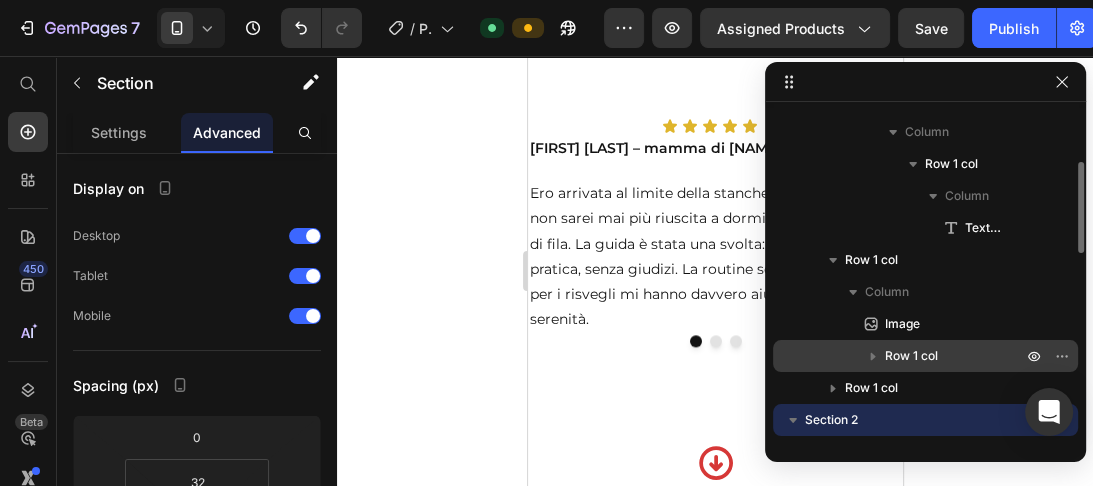 click on "Row 1 col" at bounding box center (911, 356) 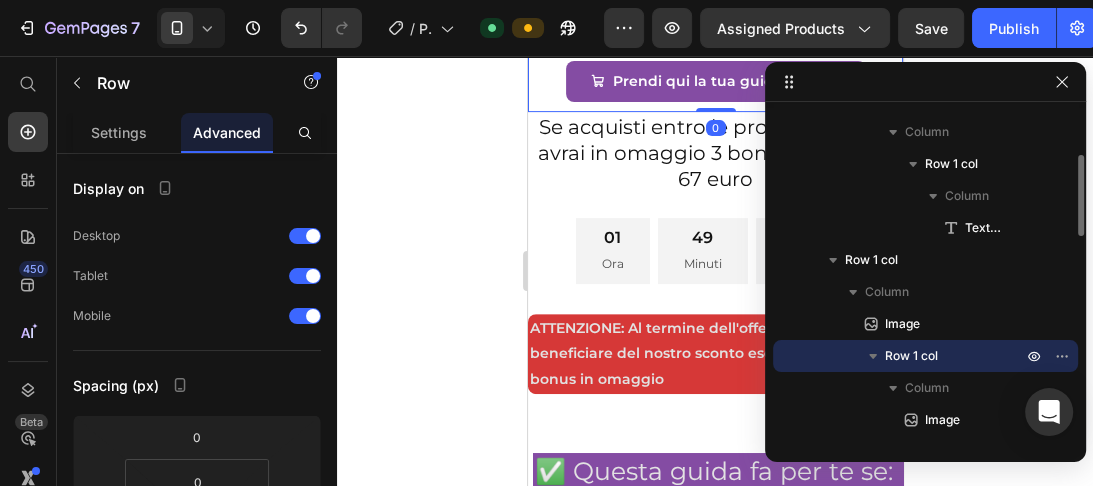 scroll, scrollTop: 284, scrollLeft: 0, axis: vertical 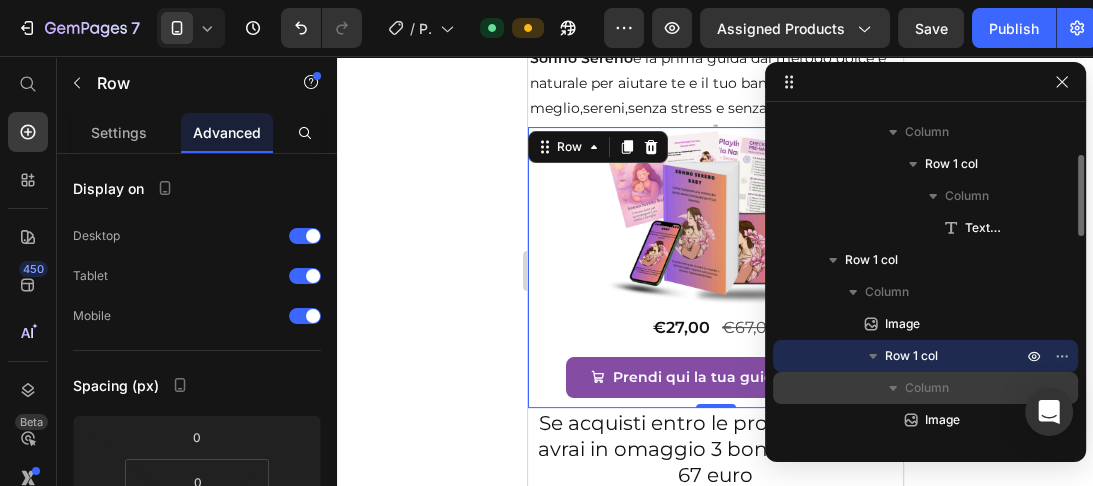 click on "Column" at bounding box center [927, 388] 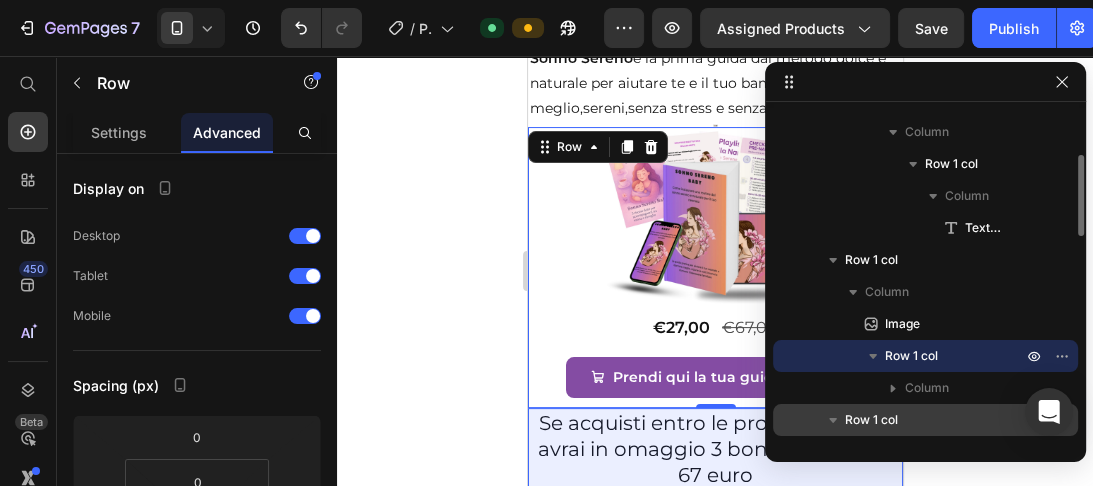 click 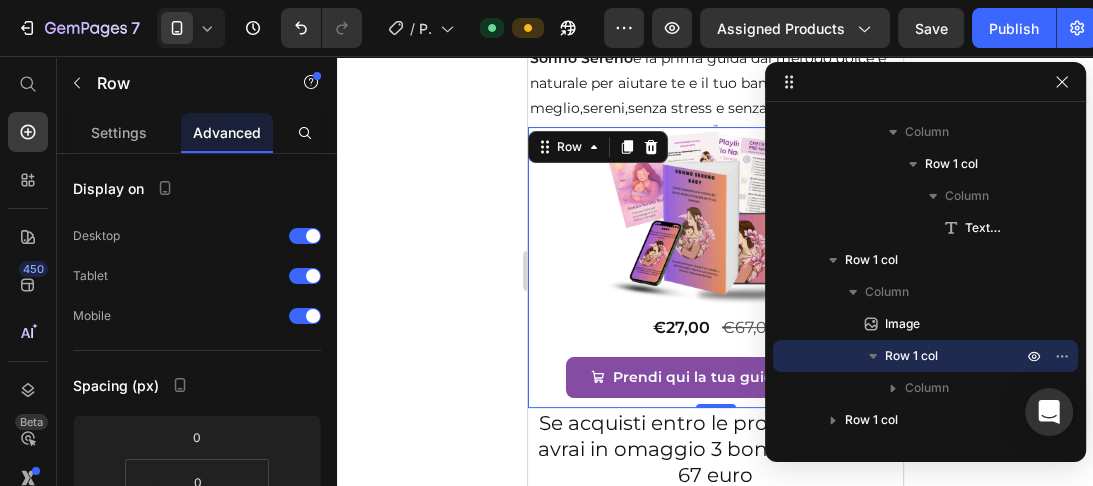 drag, startPoint x: 1080, startPoint y: 183, endPoint x: 1080, endPoint y: 200, distance: 17 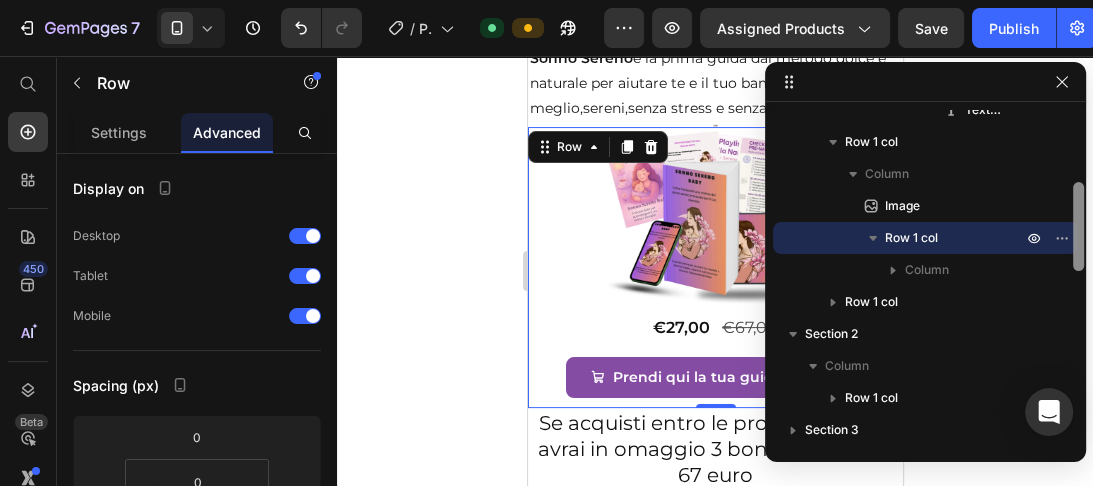 scroll, scrollTop: 312, scrollLeft: 0, axis: vertical 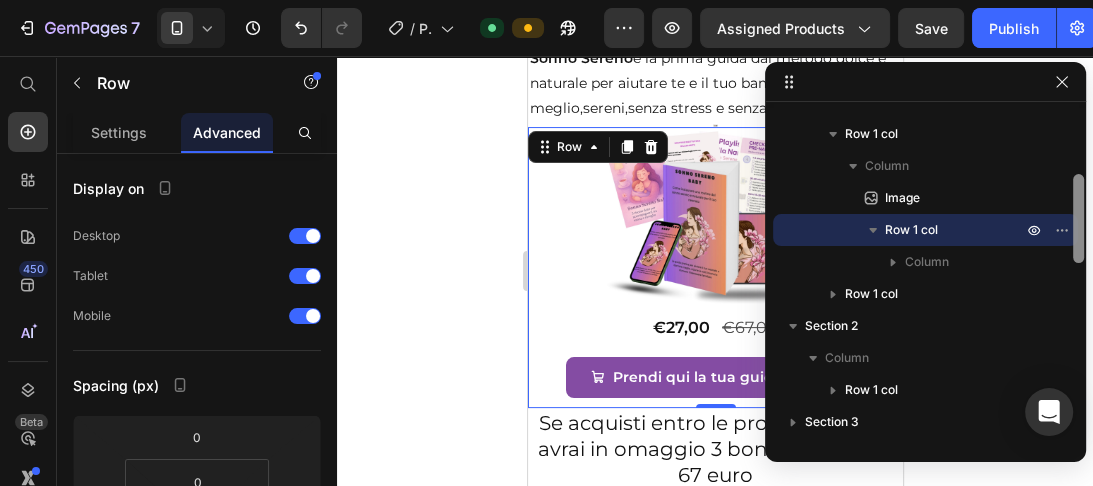 drag, startPoint x: 1073, startPoint y: 194, endPoint x: 1077, endPoint y: 225, distance: 31.257 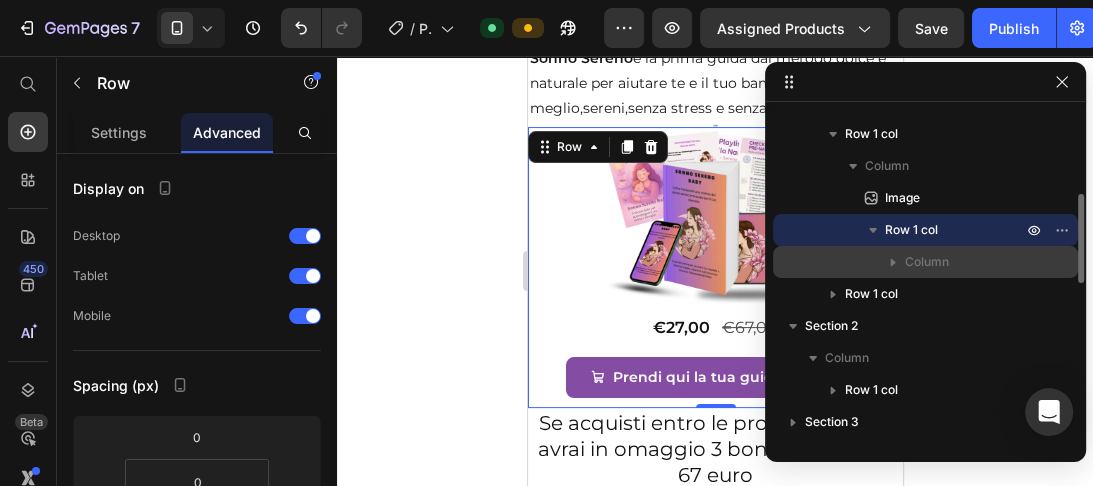 click 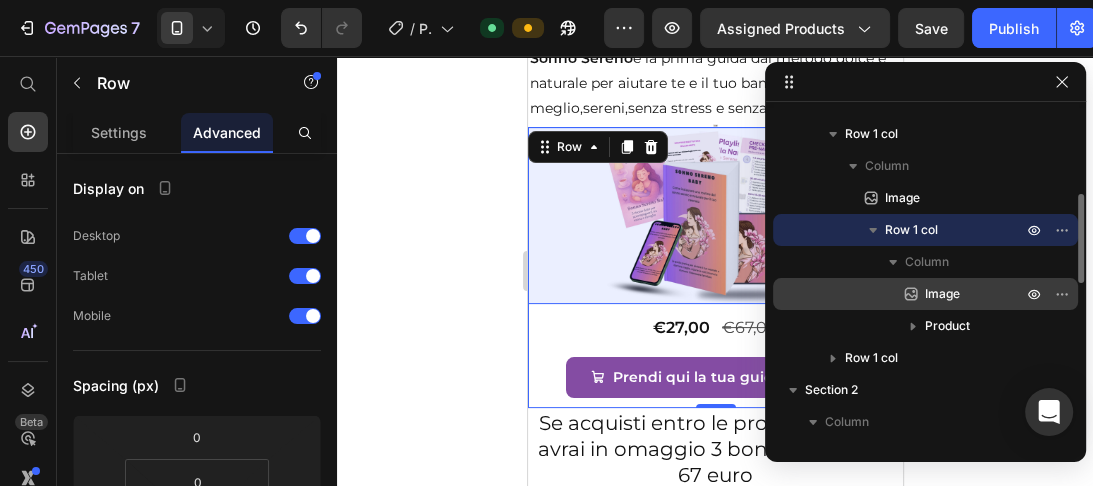 click on "Image" at bounding box center [942, 294] 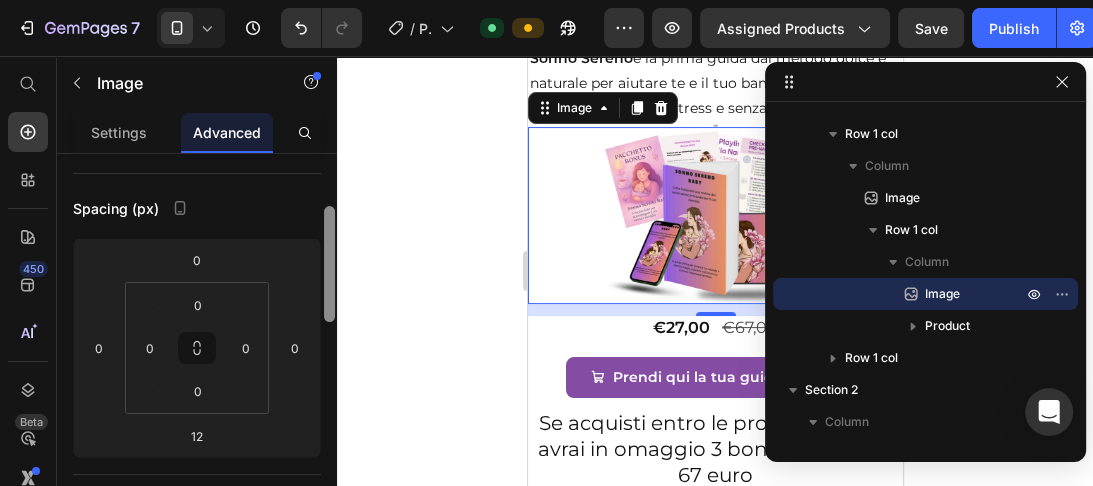 drag, startPoint x: 328, startPoint y: 188, endPoint x: 330, endPoint y: 242, distance: 54.037025 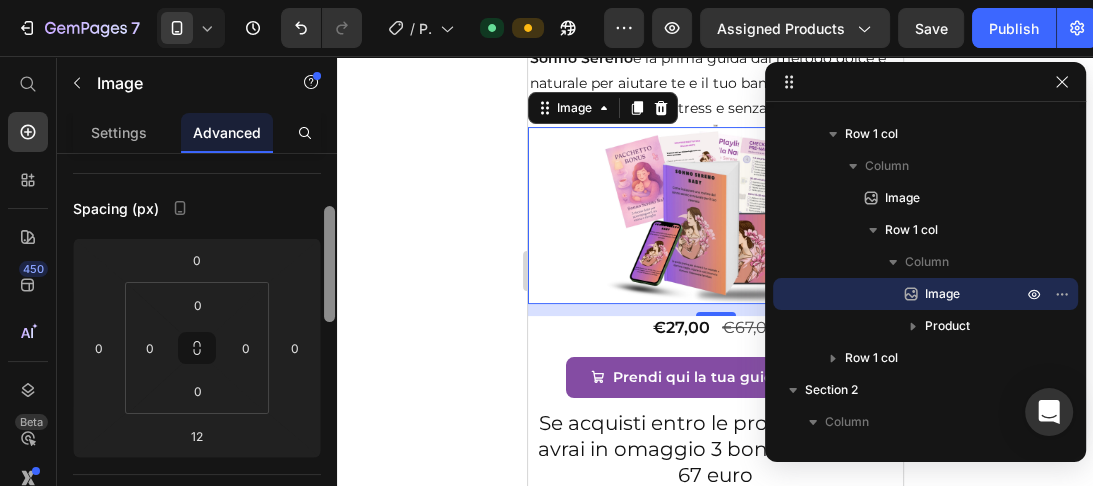 click at bounding box center (329, 264) 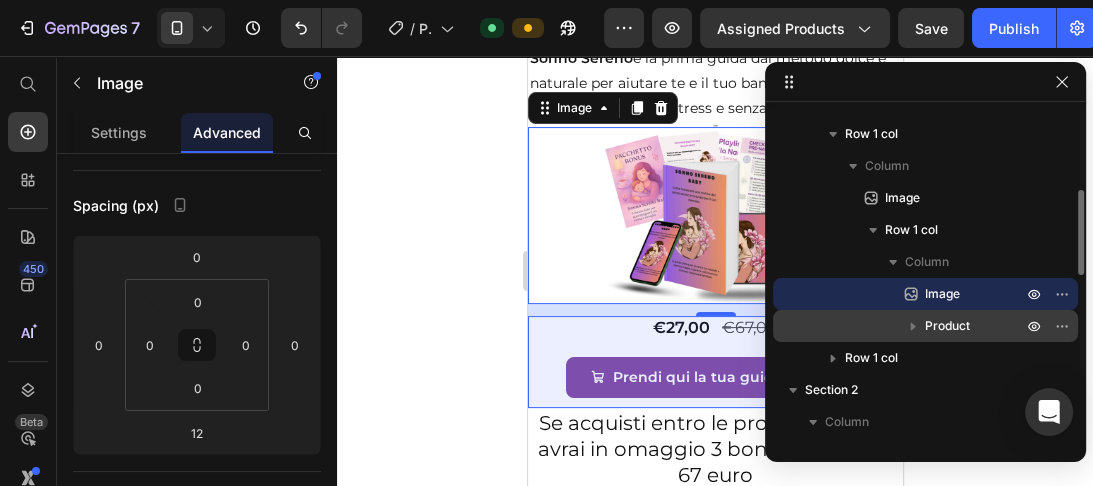 click on "Product" at bounding box center [947, 326] 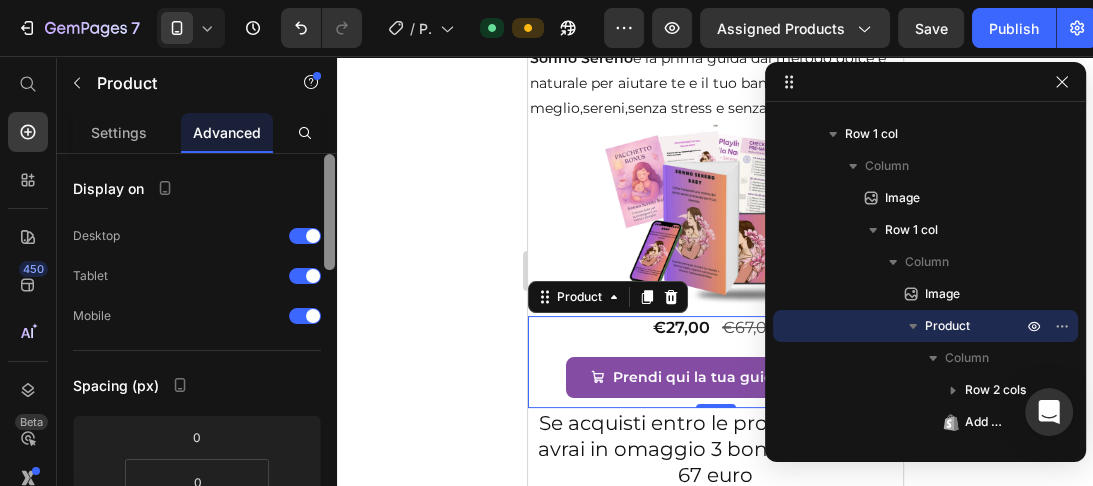 scroll, scrollTop: 388, scrollLeft: 0, axis: vertical 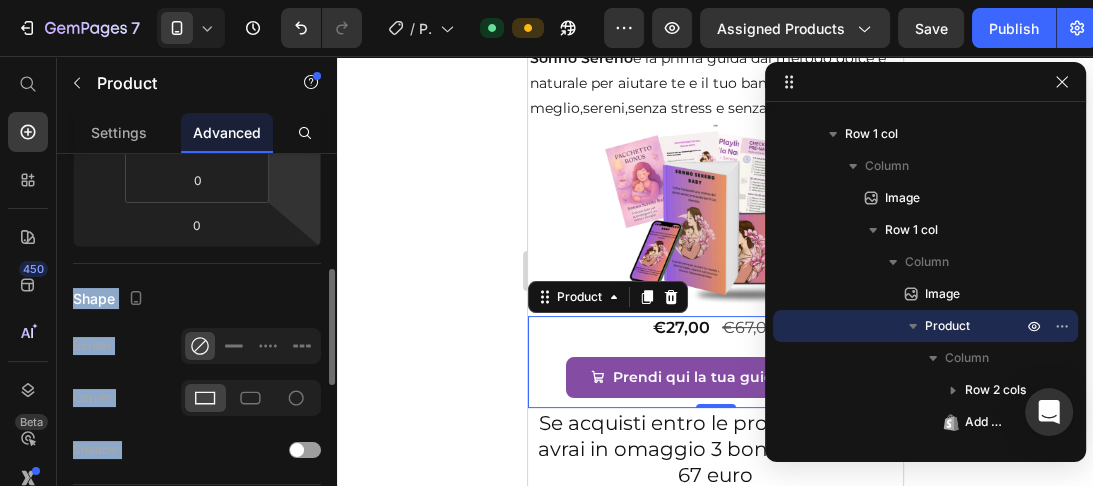 click on "Display on Desktop Tablet Mobile Spacing (px) 0 0 0 0 0 0 0 0 Shape Border Corner Shadow Position Opacity 100 % Animation Upgrade to Build plan  to unlock Animation & other premium features. Interaction Upgrade to Optimize plan  to unlock Interaction & other premium features. CSS class  Delete element" at bounding box center [197, 348] 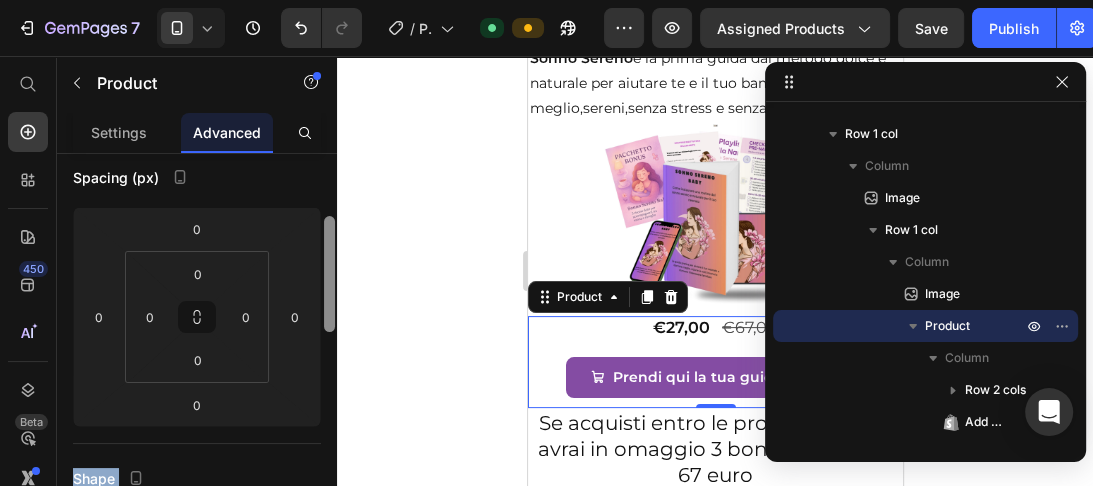 drag, startPoint x: 328, startPoint y: 288, endPoint x: 338, endPoint y: 237, distance: 51.971146 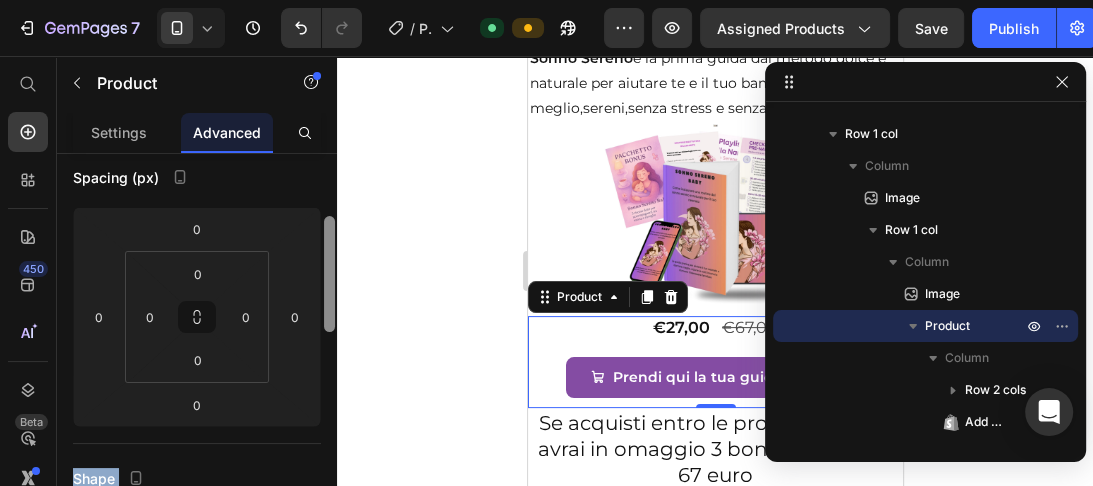 click on "7   /  Product Page - Jul 4, 15:19:08 Default Preview Assigned Products  Save   Publish  450 Beta Start with Sections Elements Hero Section Product Detail Brands Trusted Badges Guarantee Product Breakdown How to use Testimonials Compare Bundle FAQs Social Proof Brand Story Product List Collection Blog List Contact Sticky Add to Cart Custom Footer Browse Library 450 Layout
Row
Row
Row
Row Text
Heading
Text Block Button
Button
Button
Sticky Back to top Media
Image
Image" 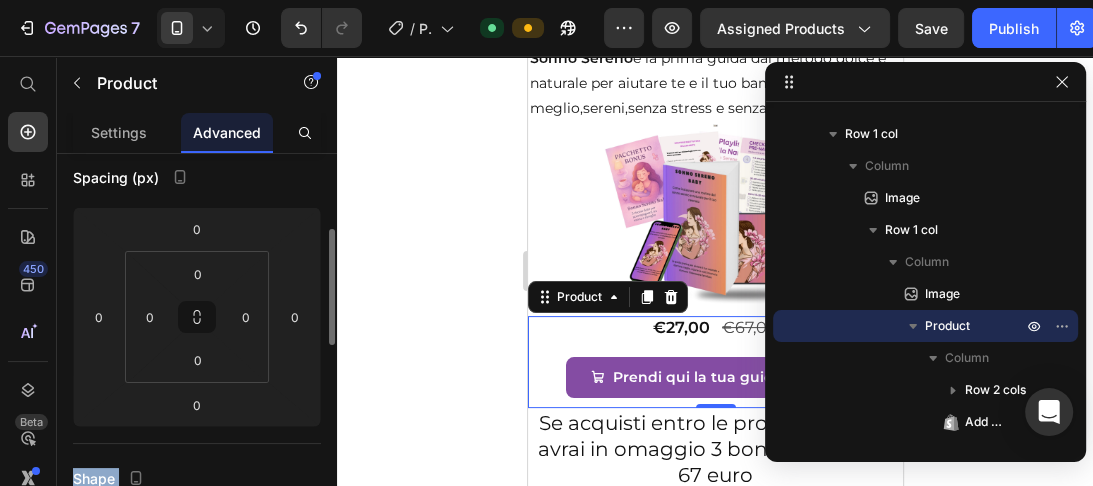 scroll, scrollTop: 218, scrollLeft: 0, axis: vertical 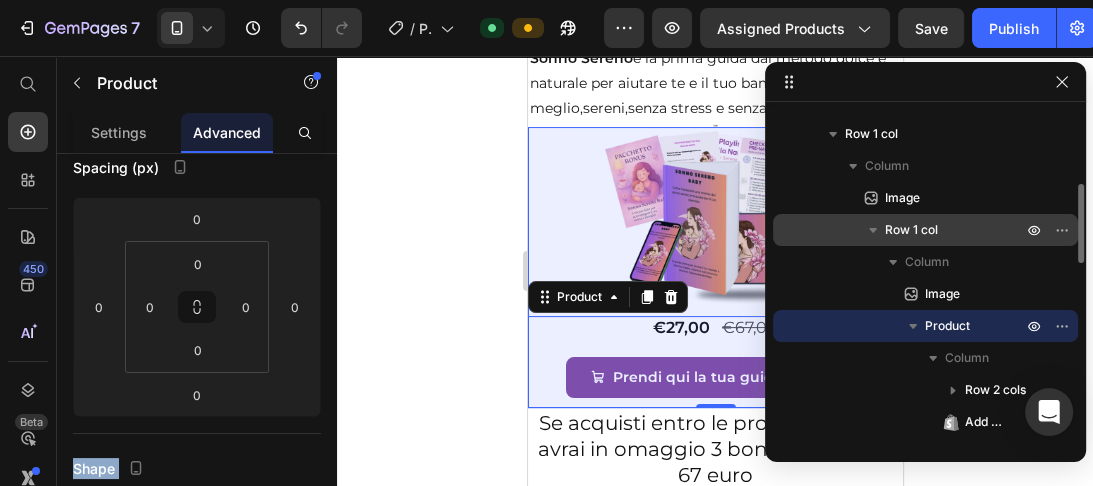 click on "Row 1 col" at bounding box center [911, 230] 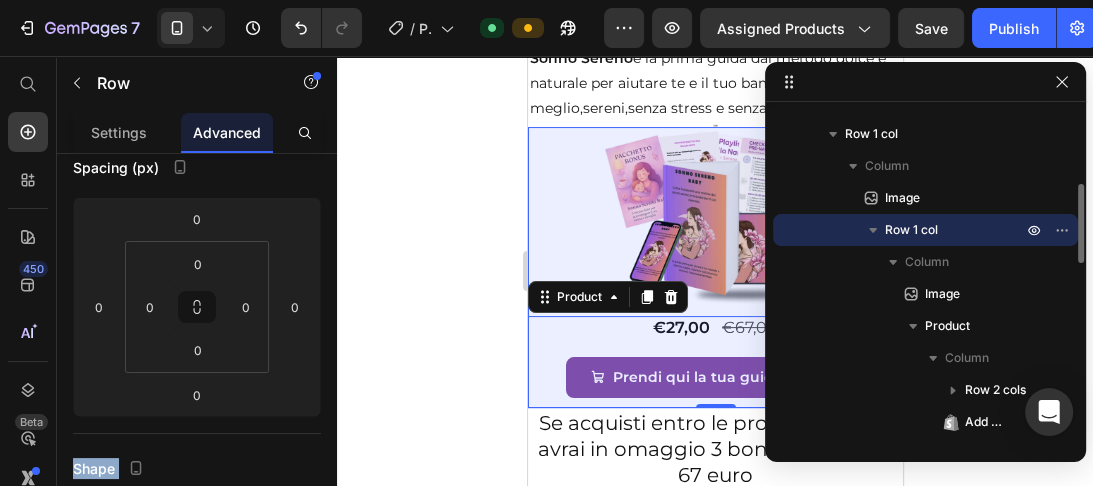 click on "Row 1 col" at bounding box center (911, 230) 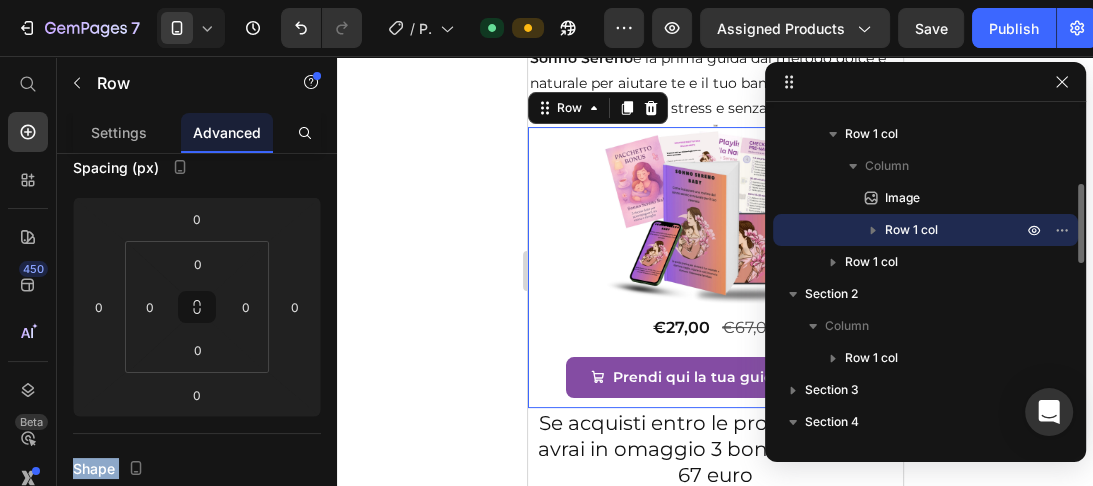 scroll, scrollTop: 0, scrollLeft: 0, axis: both 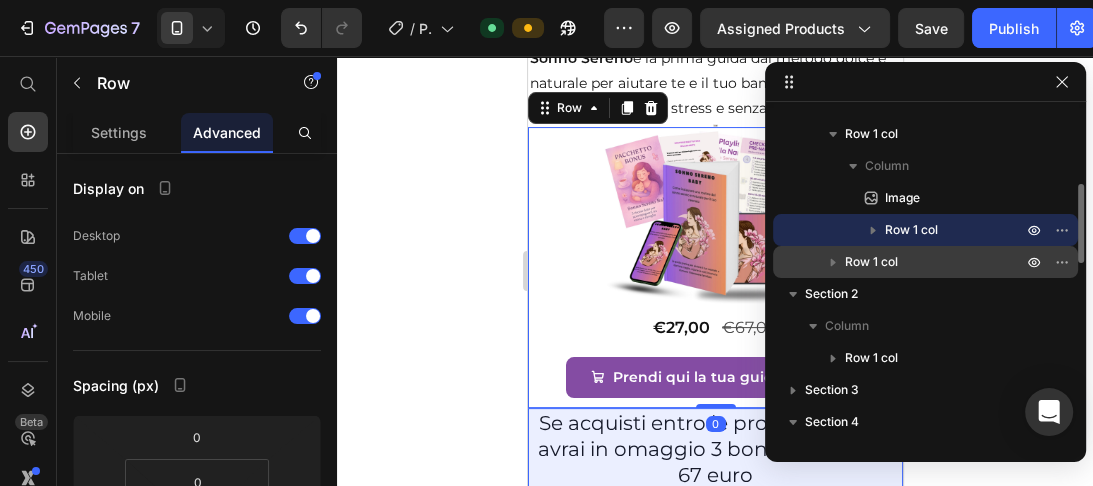 click on "Row 1 col" at bounding box center [871, 262] 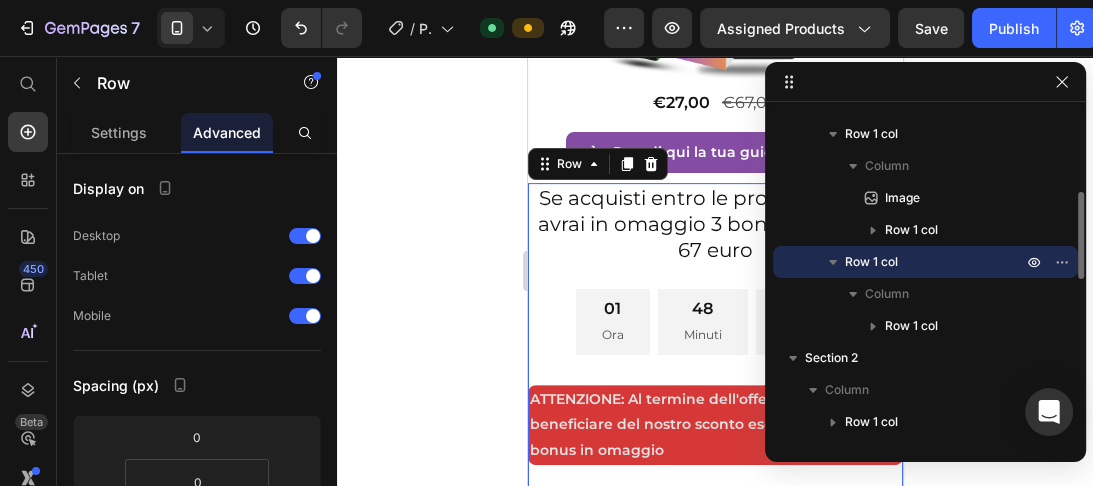 scroll, scrollTop: 560, scrollLeft: 0, axis: vertical 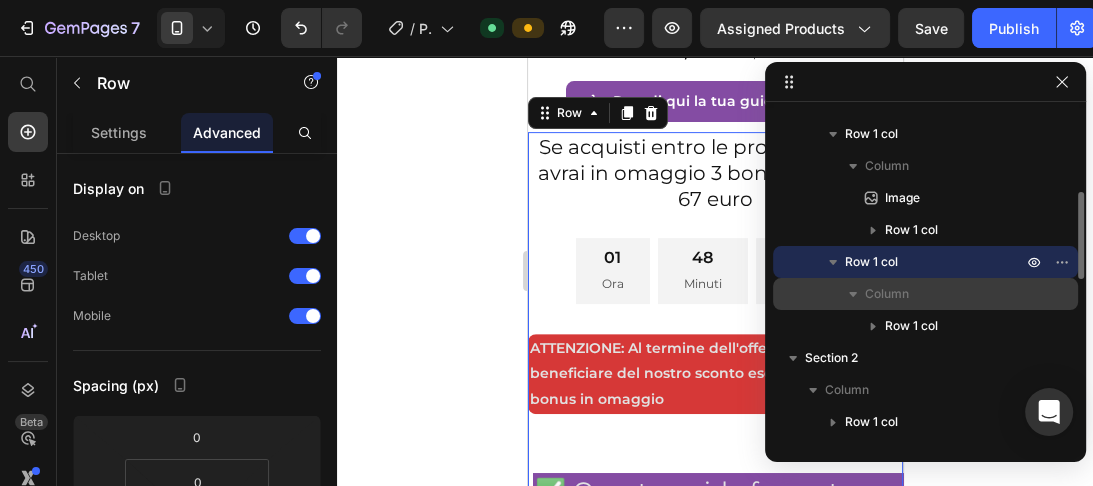 click on "Column" at bounding box center (887, 294) 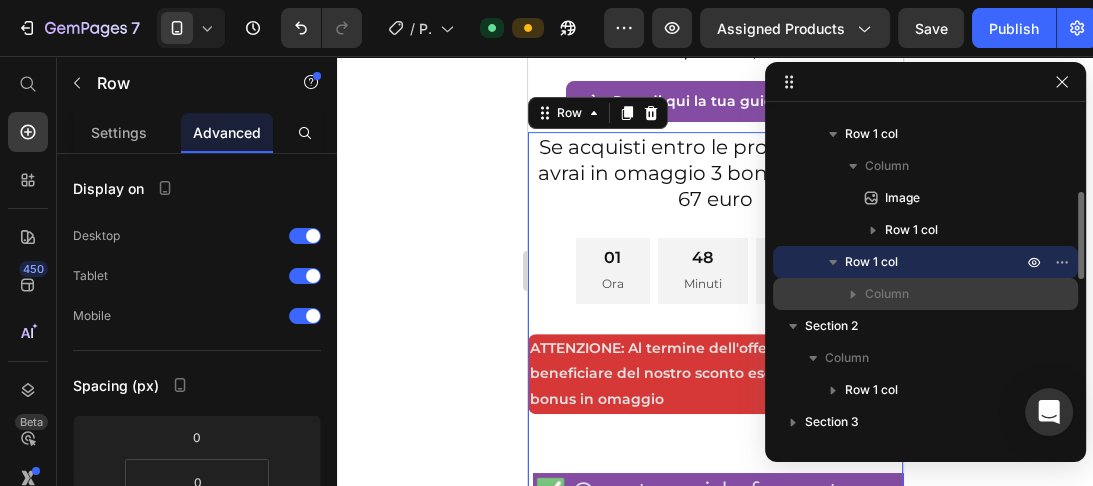 click on "Column" at bounding box center (887, 294) 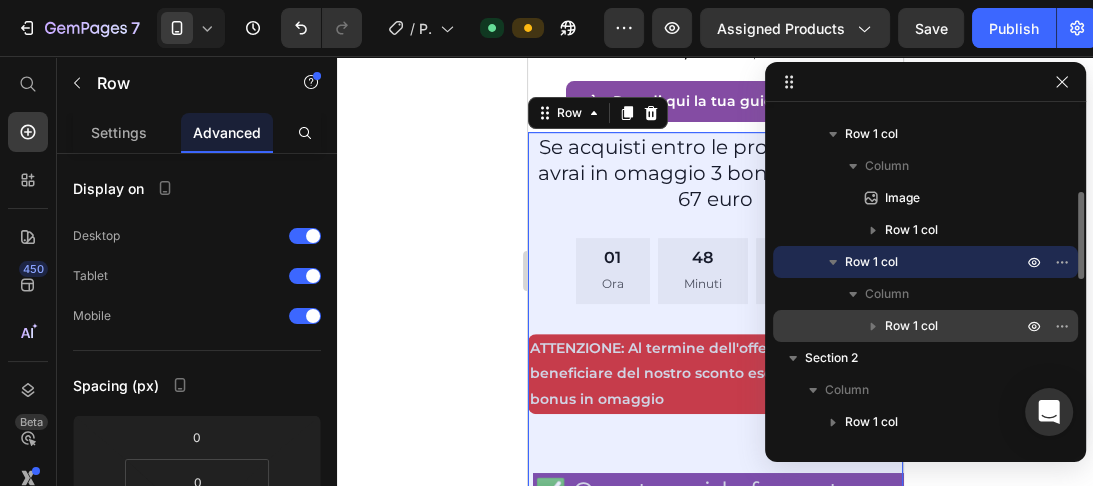 click on "Row 1 col" at bounding box center (911, 326) 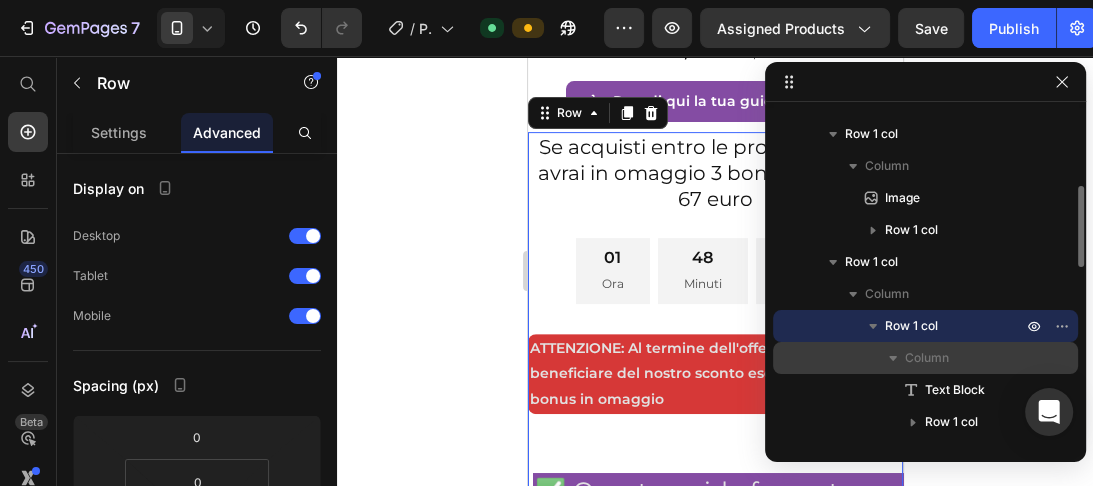 click on "Column" at bounding box center (927, 358) 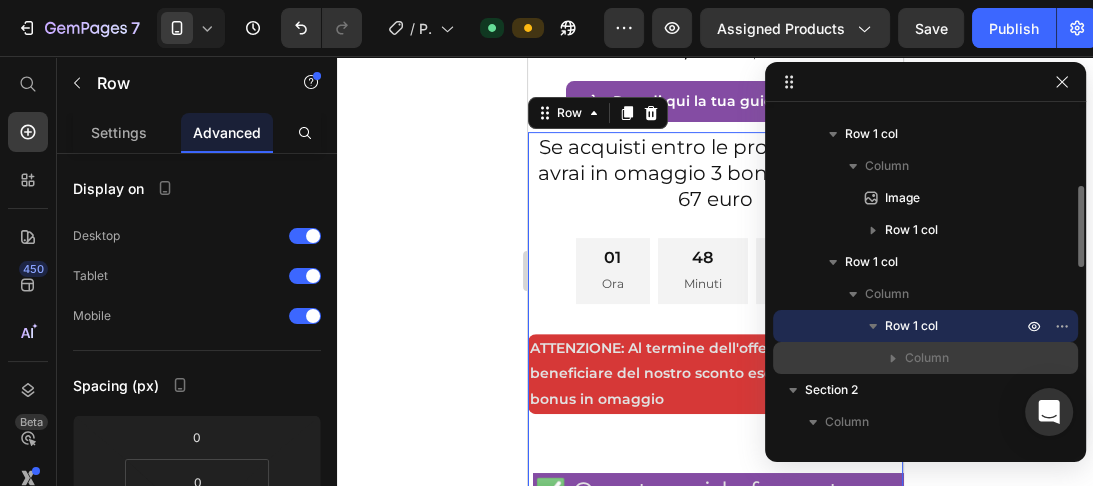click on "Column" at bounding box center [927, 358] 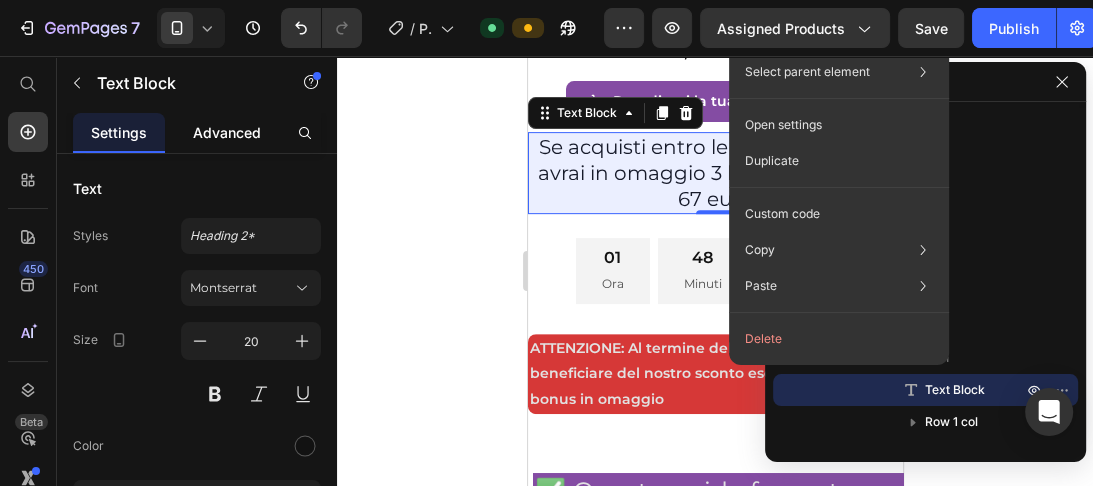 click on "Advanced" at bounding box center (227, 132) 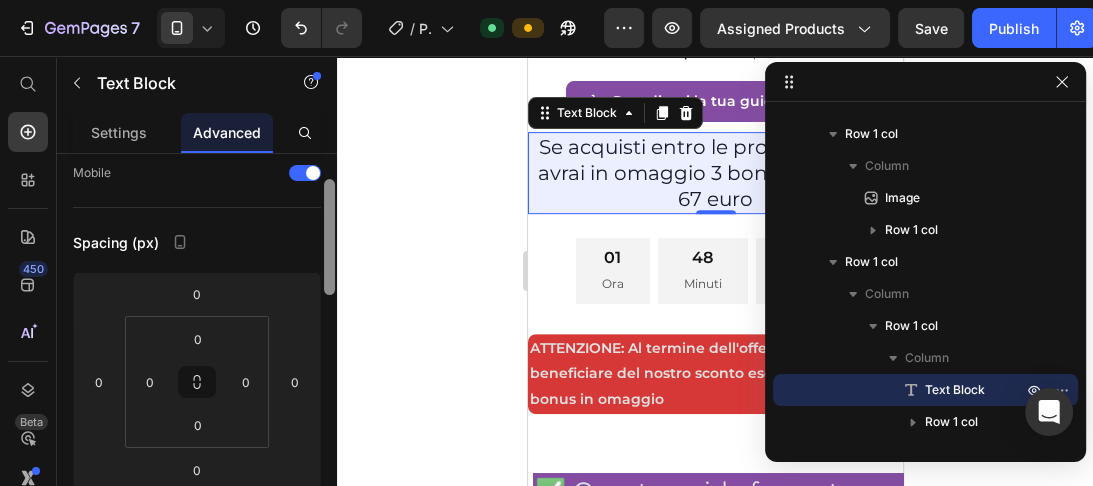 drag, startPoint x: 331, startPoint y: 170, endPoint x: 332, endPoint y: 214, distance: 44.011364 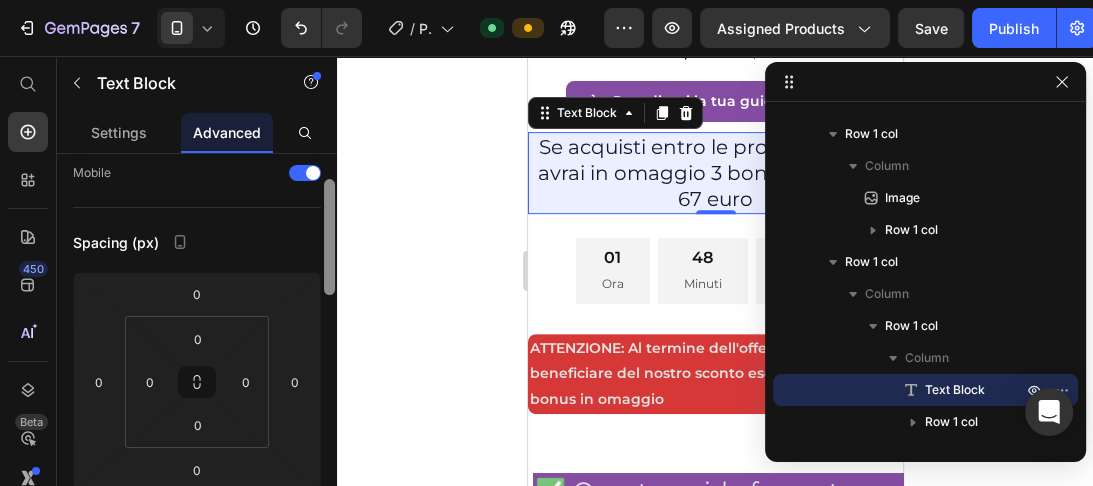 click at bounding box center (329, 237) 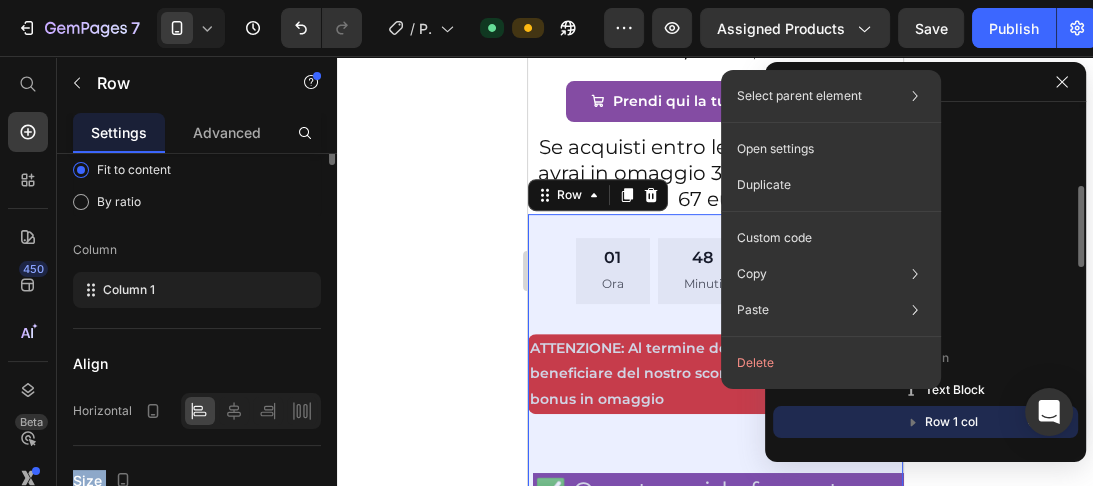 scroll, scrollTop: 0, scrollLeft: 0, axis: both 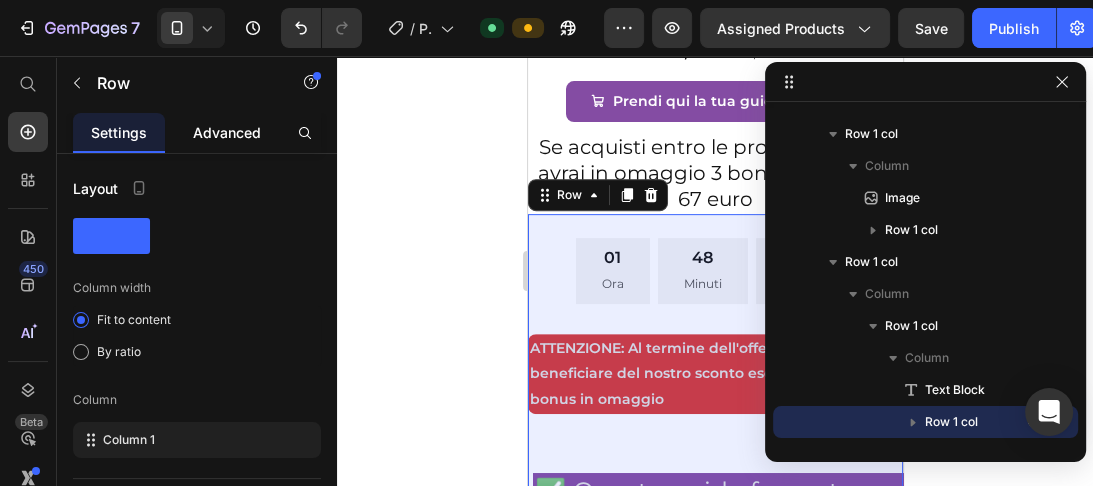 click on "Advanced" at bounding box center (227, 132) 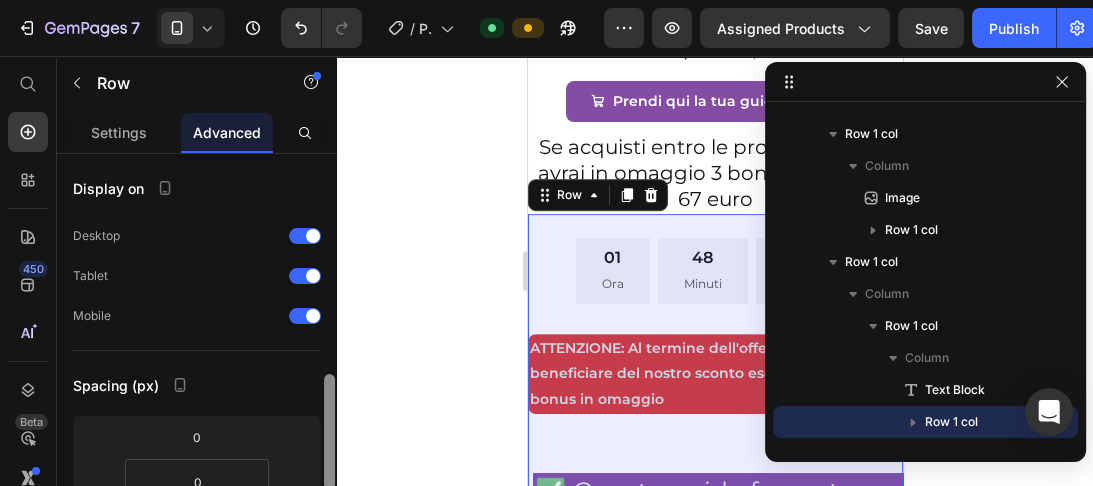 drag, startPoint x: 324, startPoint y: 192, endPoint x: 322, endPoint y: 243, distance: 51.0392 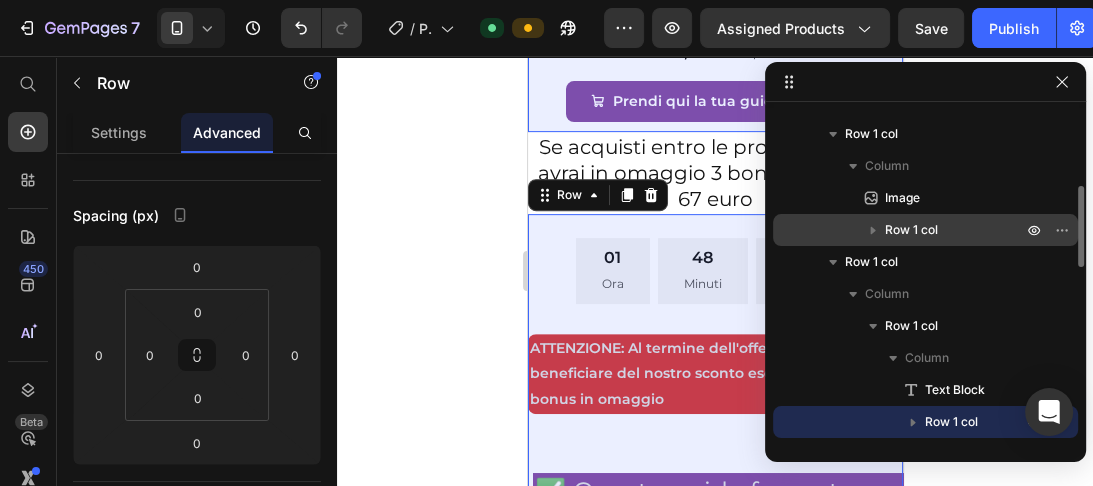 click on "Row 1 col" at bounding box center (911, 230) 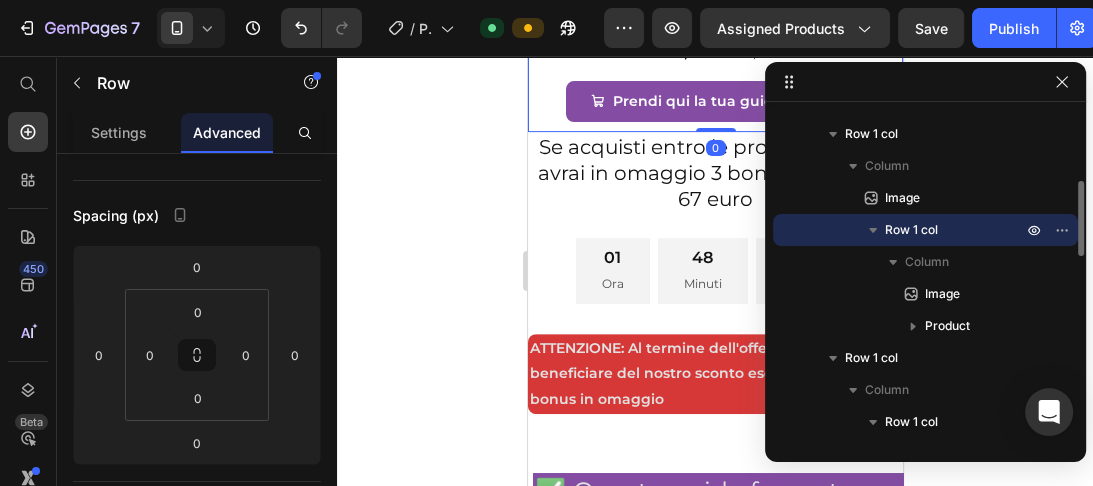 scroll, scrollTop: 284, scrollLeft: 0, axis: vertical 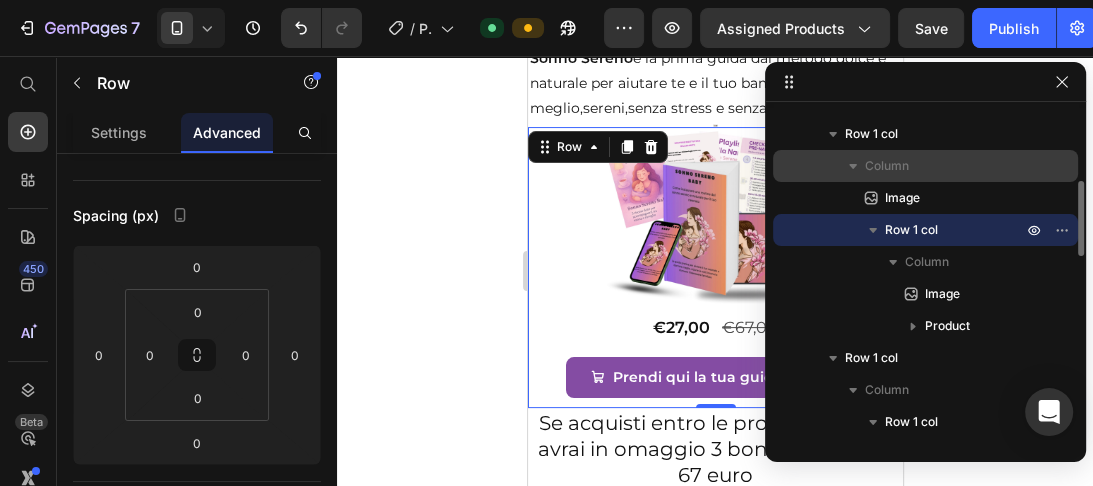click on "Column" at bounding box center (887, 166) 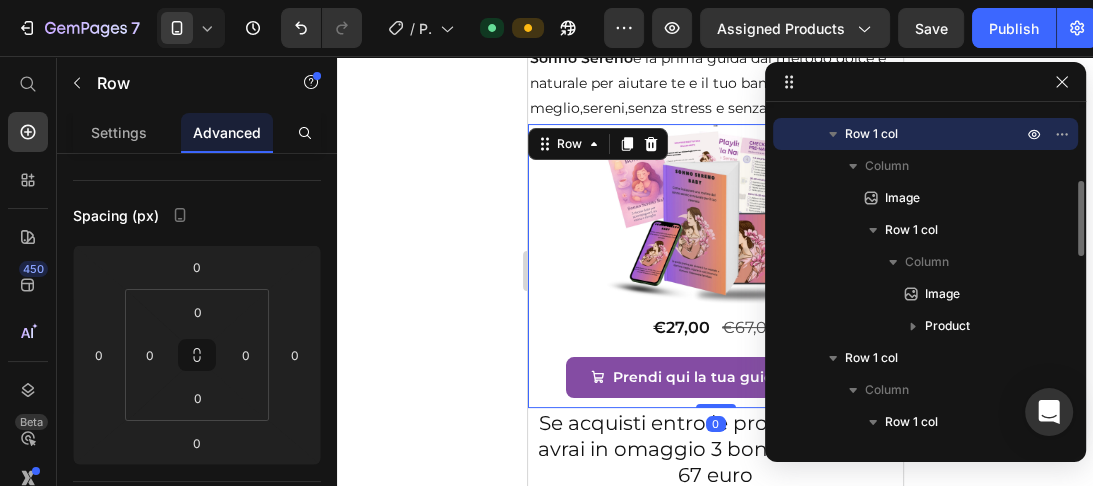 click on "Row 1 col" at bounding box center [871, 134] 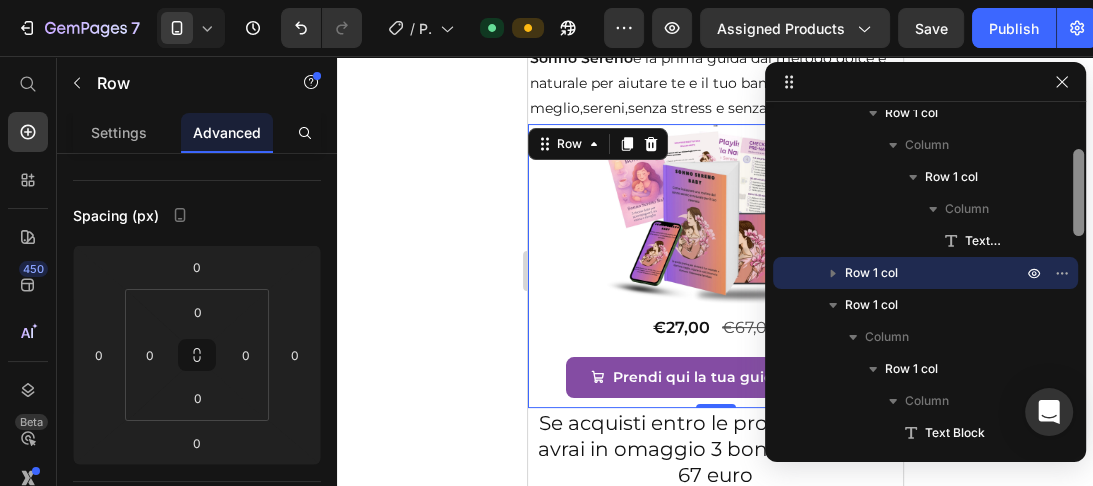 scroll, scrollTop: 164, scrollLeft: 0, axis: vertical 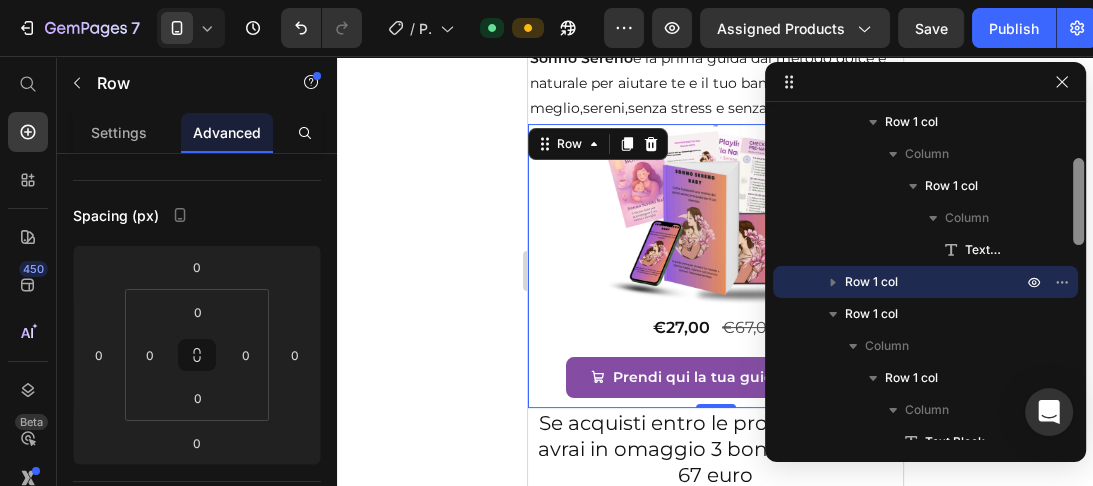 drag, startPoint x: 1077, startPoint y: 192, endPoint x: 1078, endPoint y: 158, distance: 34.0147 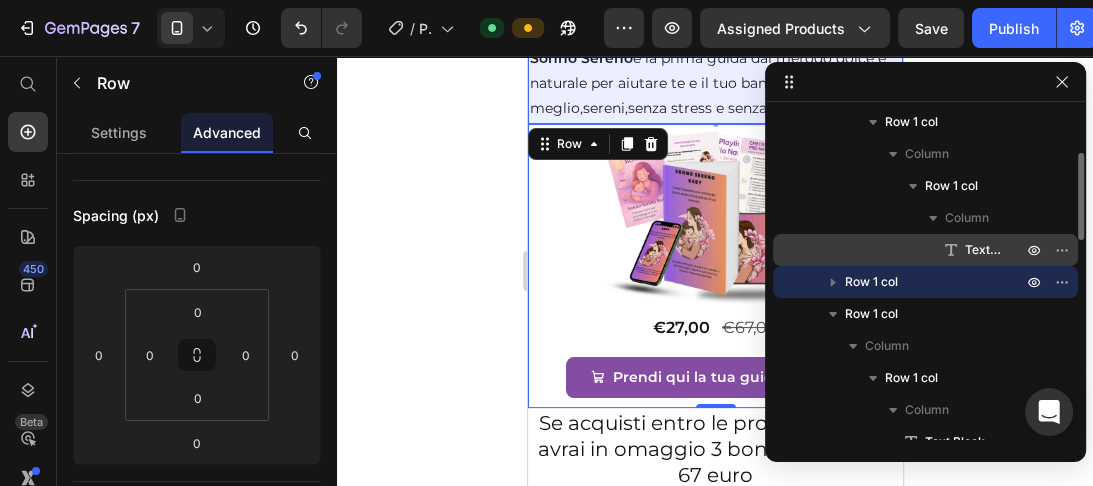 click on "Text Block" at bounding box center [925, 250] 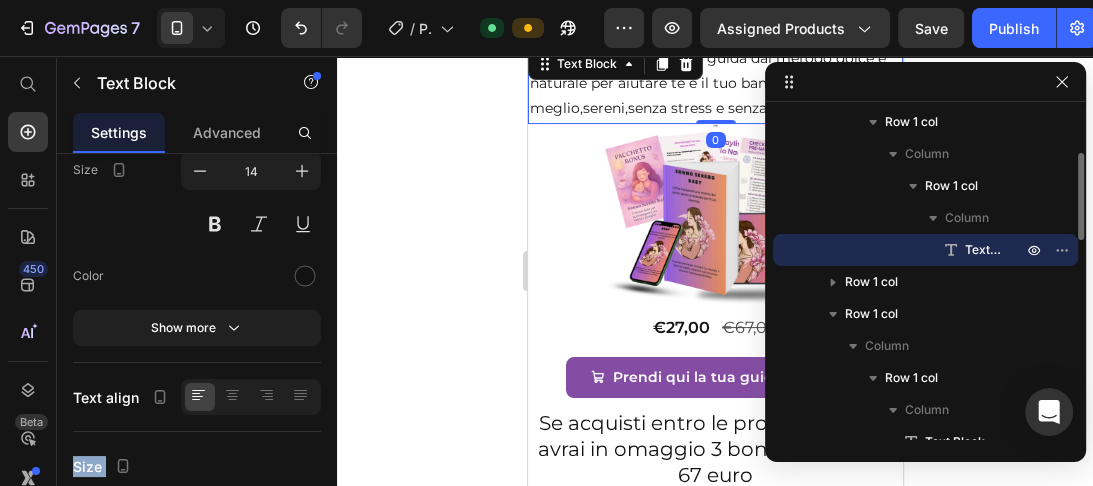 scroll, scrollTop: 0, scrollLeft: 0, axis: both 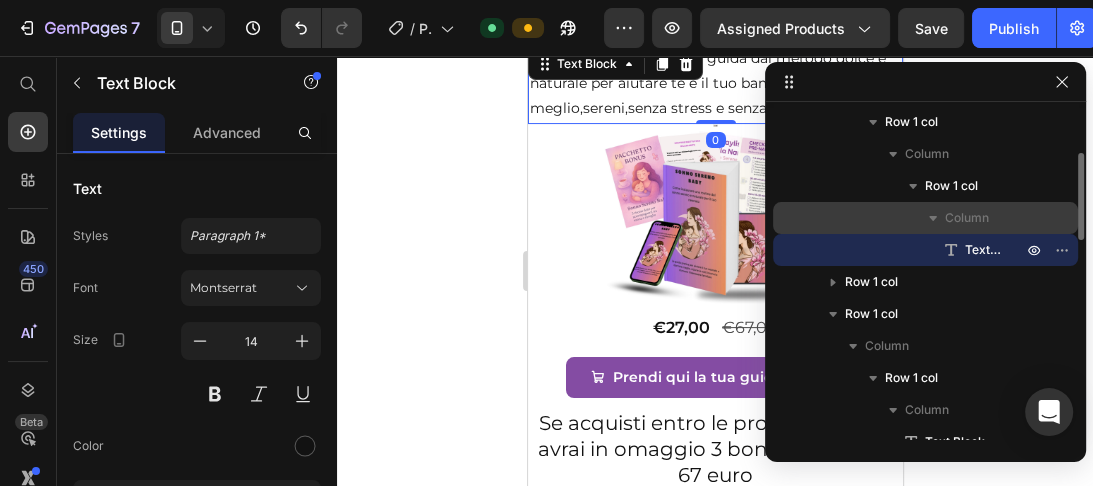 click on "Column" at bounding box center [925, 218] 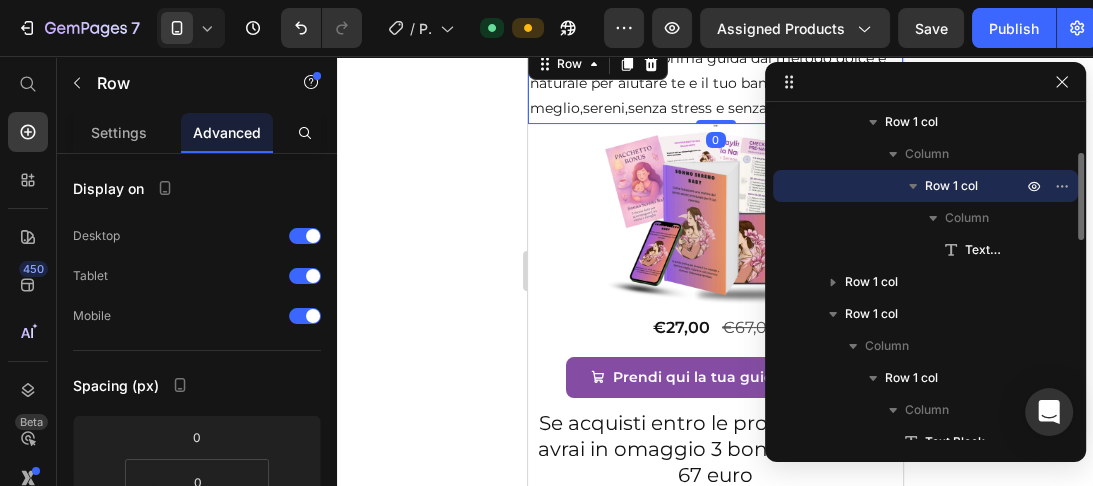 click on "Row 1 col" at bounding box center (951, 186) 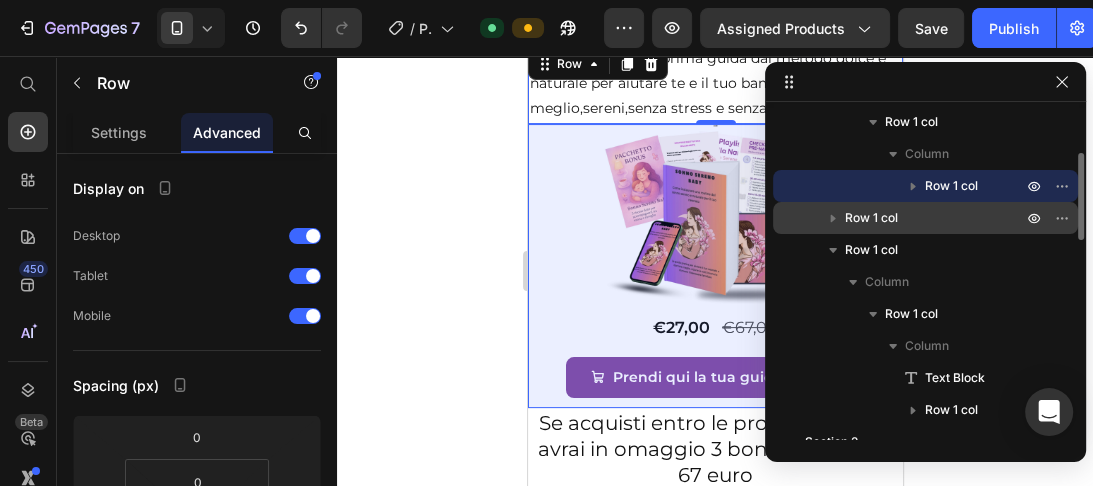 click on "Row 1 col" at bounding box center [871, 218] 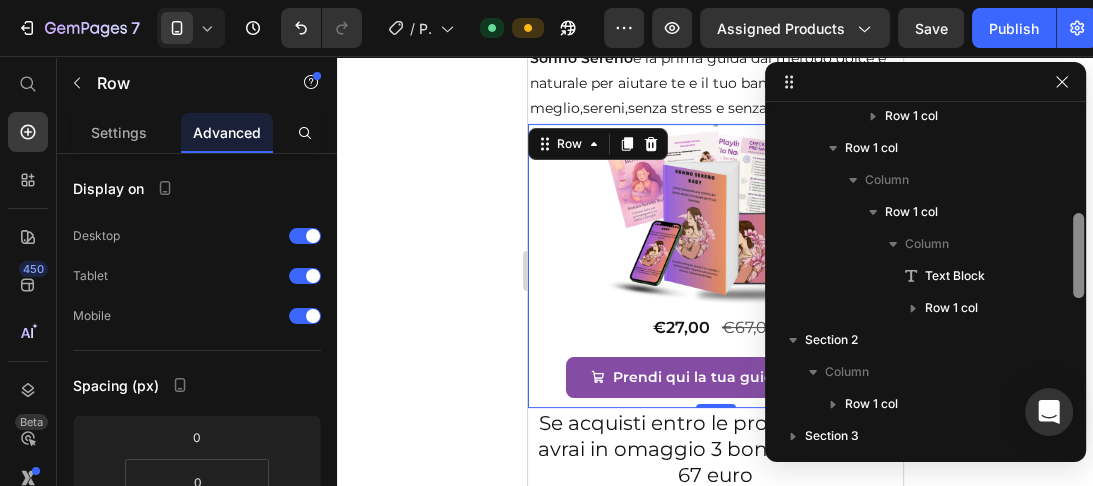 scroll, scrollTop: 370, scrollLeft: 0, axis: vertical 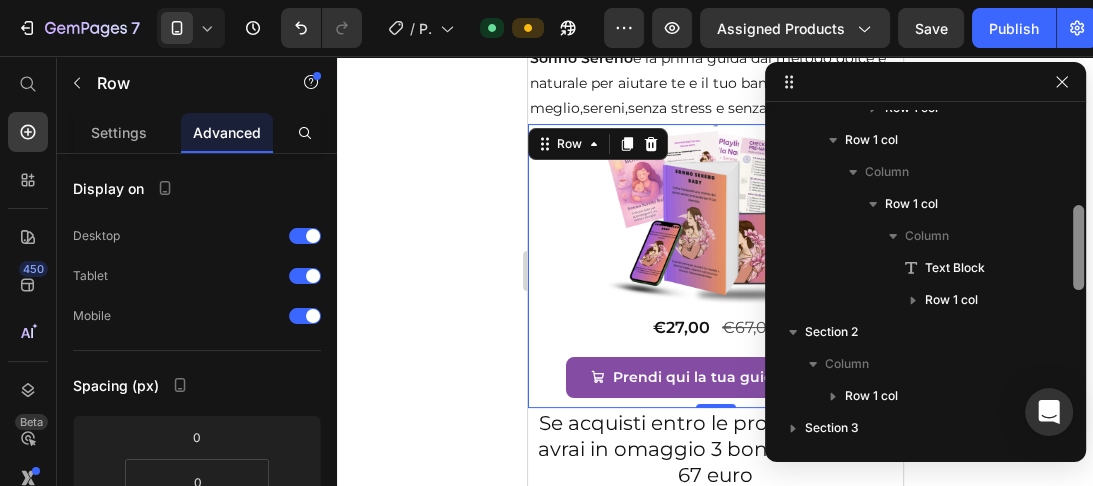 drag, startPoint x: 1076, startPoint y: 197, endPoint x: 1075, endPoint y: 250, distance: 53.009434 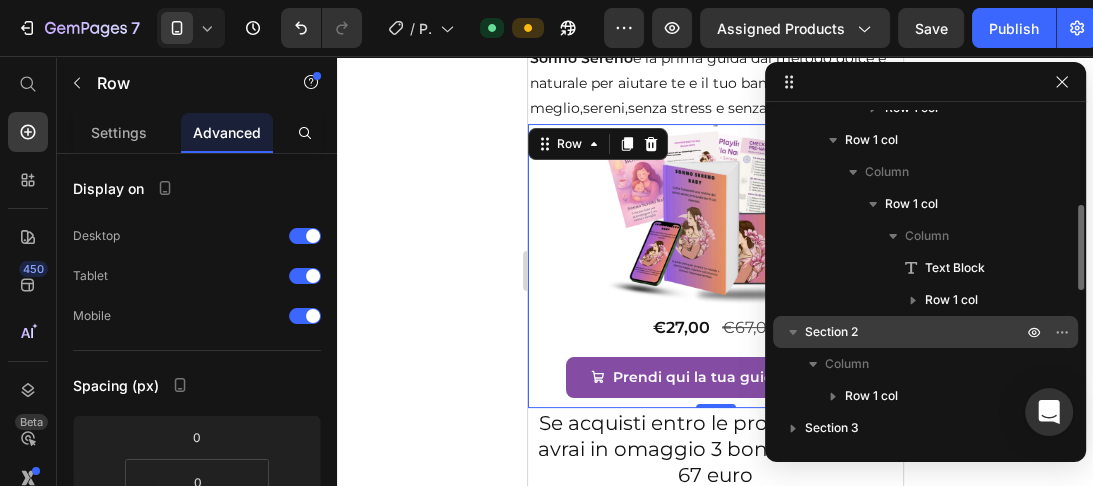 click on "Section 2" at bounding box center [831, 332] 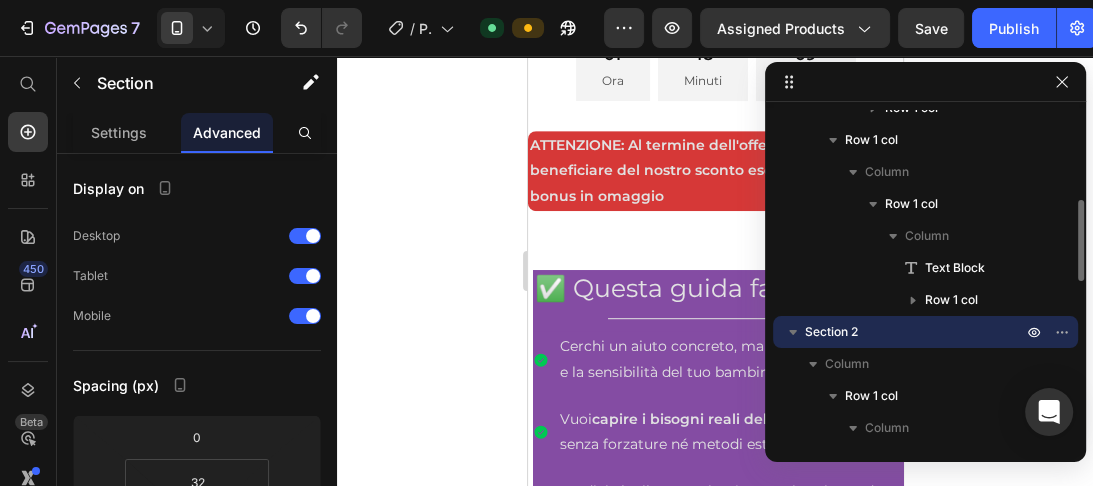 scroll, scrollTop: 1649, scrollLeft: 0, axis: vertical 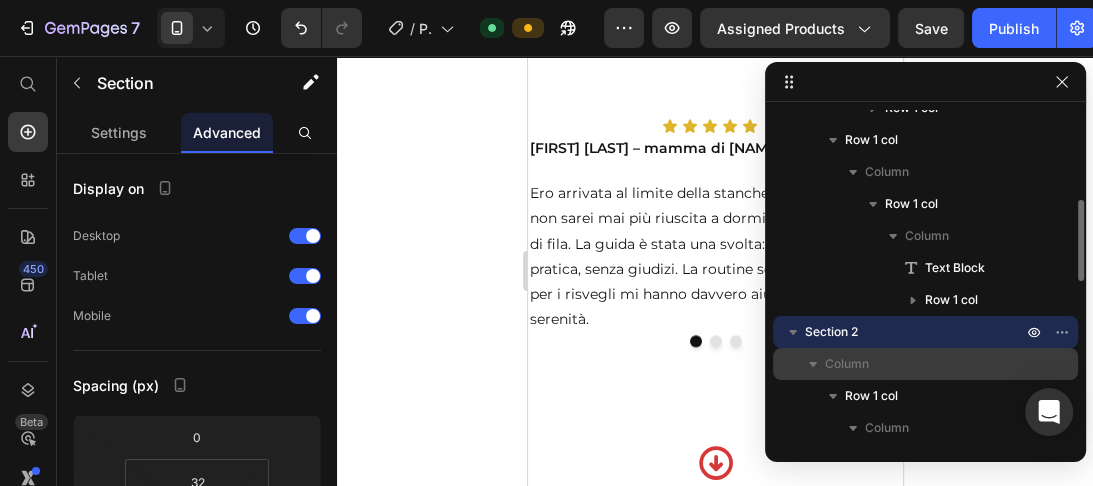 click on "Column" at bounding box center [847, 364] 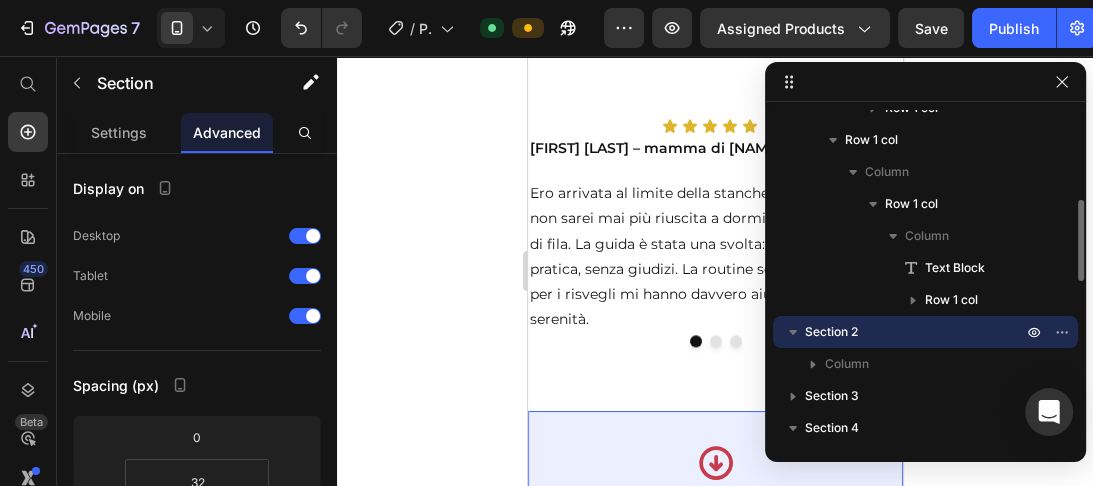 click on "Section 3" at bounding box center [832, 396] 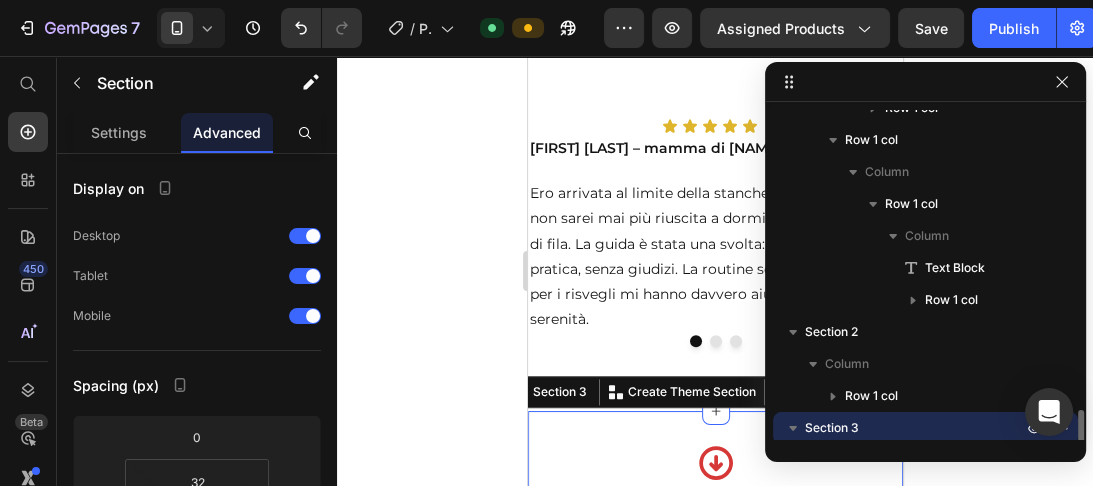 scroll, scrollTop: 538, scrollLeft: 0, axis: vertical 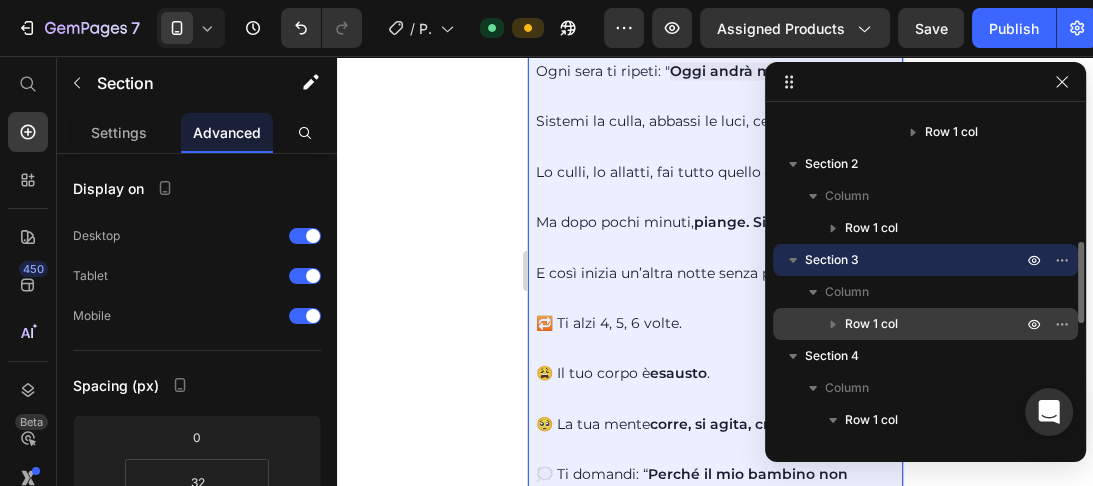 click on "Row 1 col" at bounding box center (871, 324) 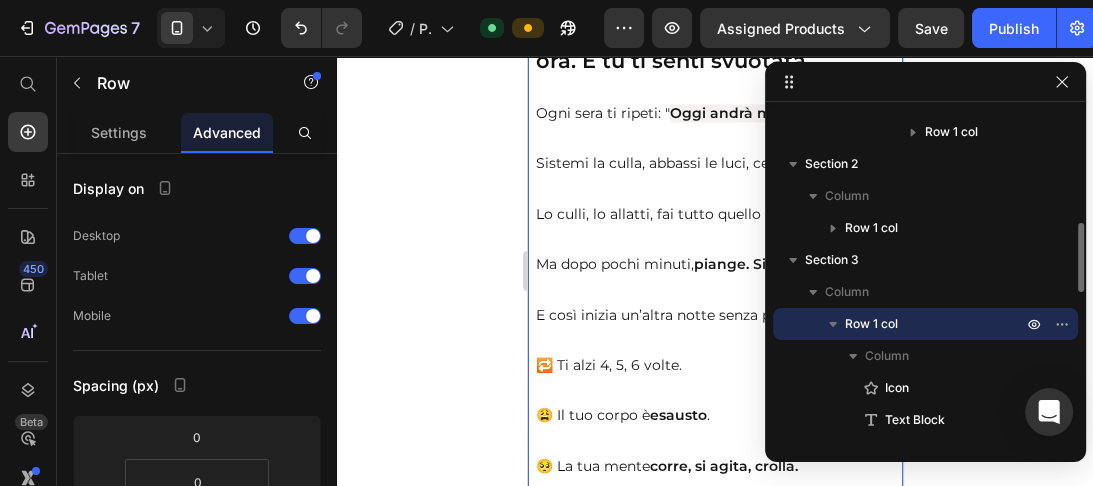 scroll, scrollTop: 2226, scrollLeft: 0, axis: vertical 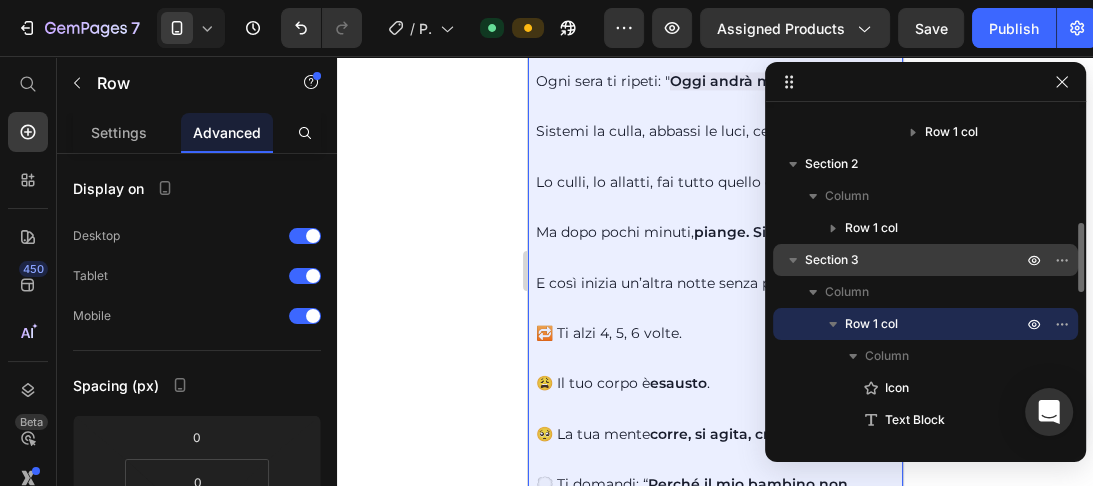 click on "Section 3" at bounding box center (915, 260) 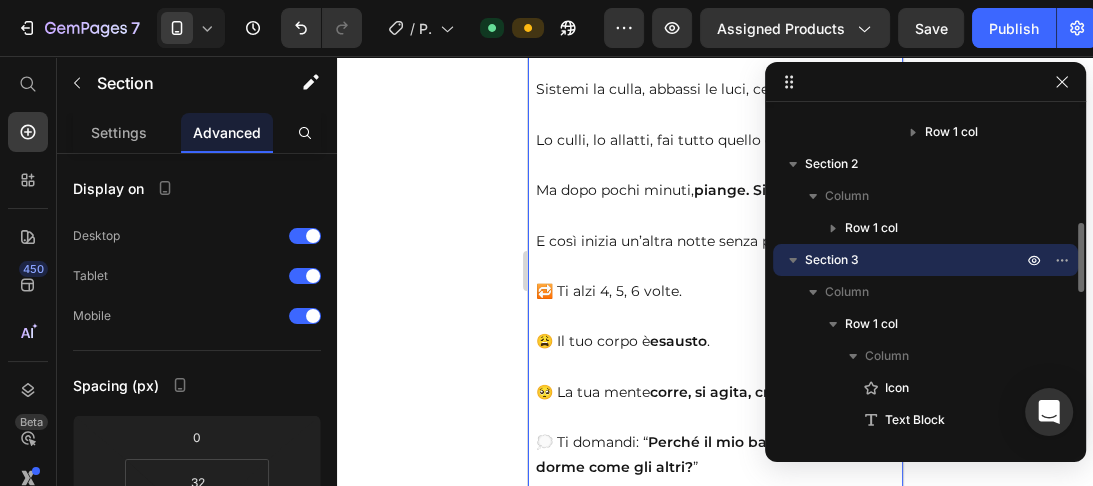 scroll, scrollTop: 2194, scrollLeft: 0, axis: vertical 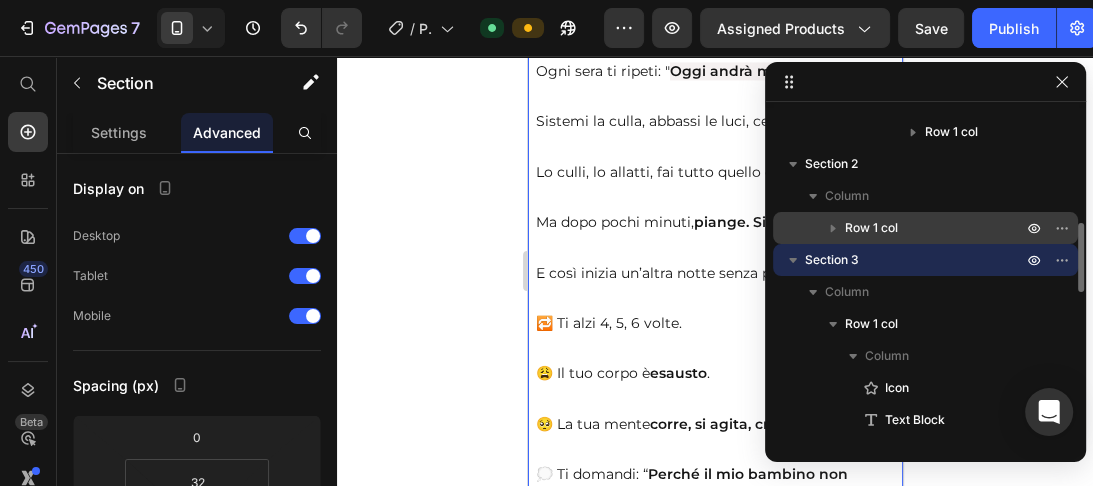 click on "Row 1 col" at bounding box center [925, 228] 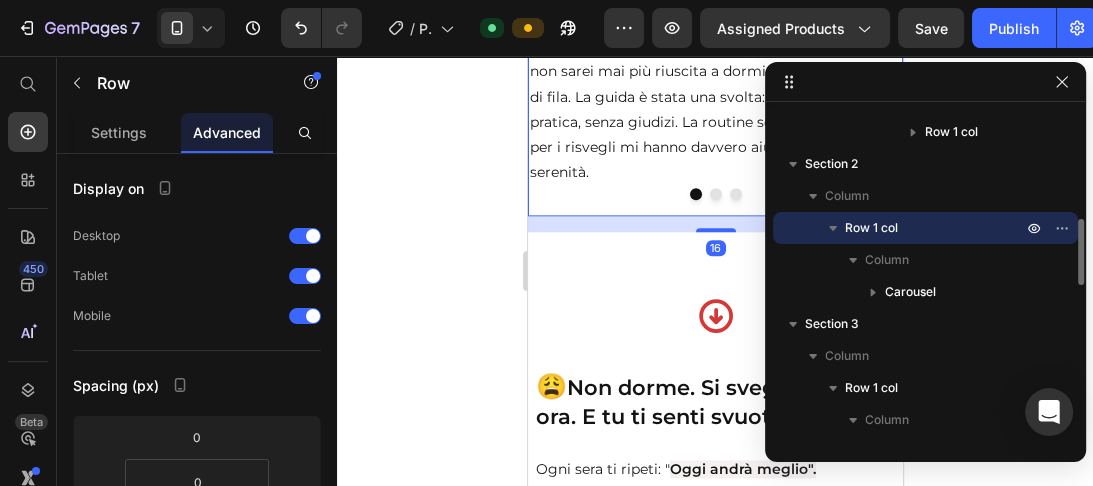 scroll, scrollTop: 1681, scrollLeft: 0, axis: vertical 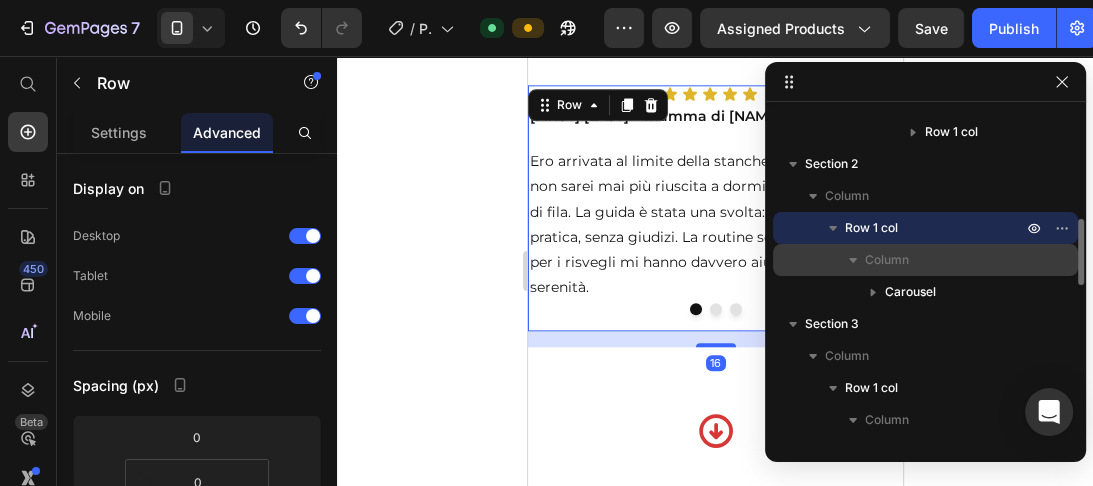 click on "Column" at bounding box center (887, 260) 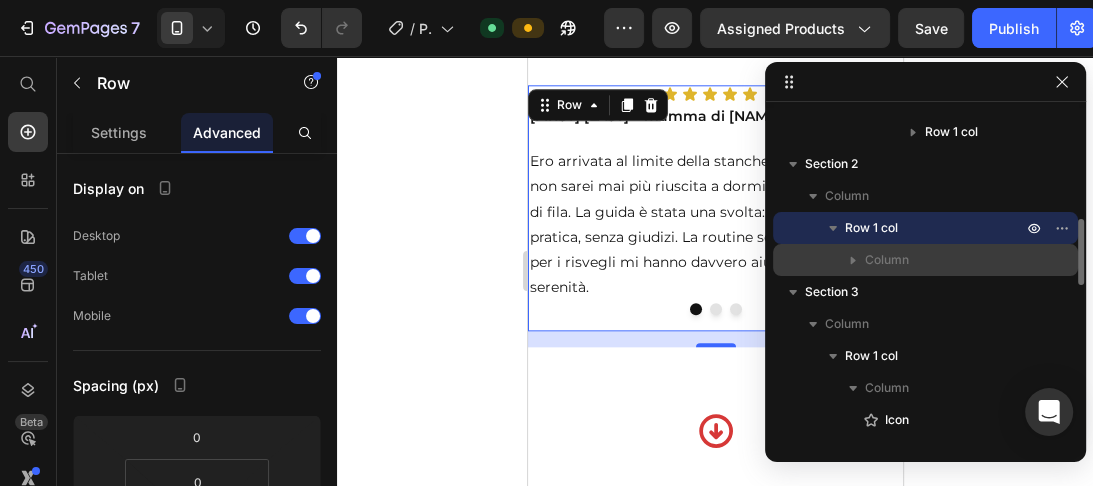 click on "Column" at bounding box center (887, 260) 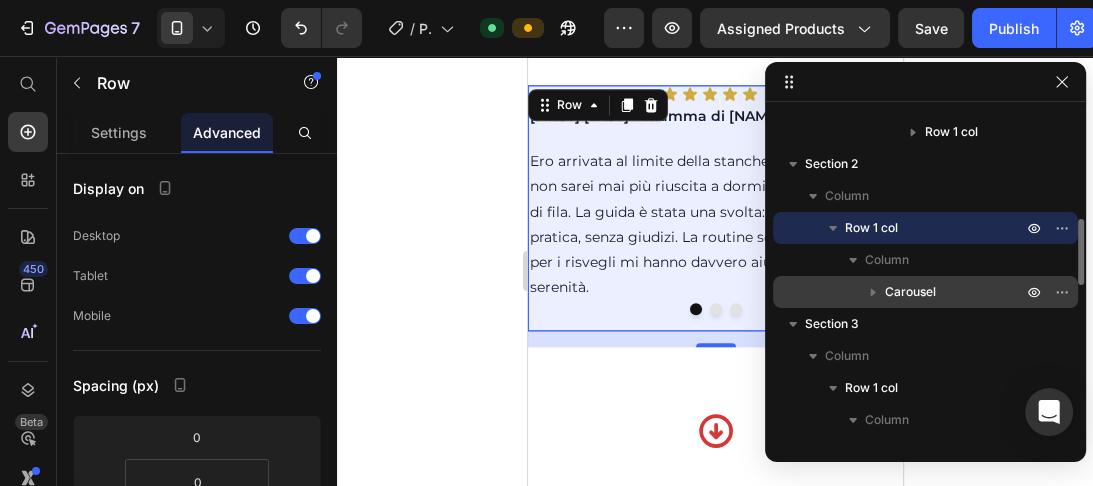 click on "Carousel" at bounding box center (910, 292) 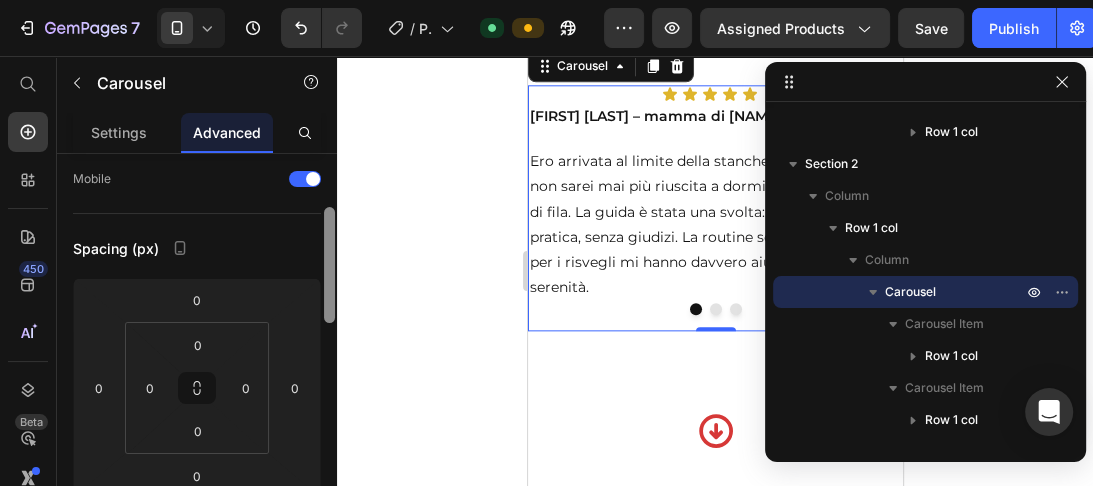 scroll, scrollTop: 160, scrollLeft: 0, axis: vertical 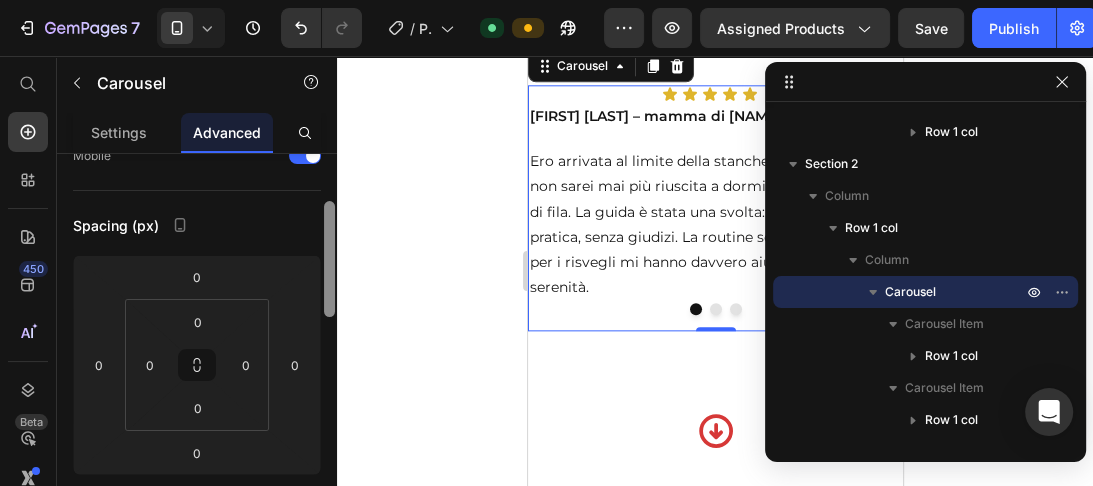 drag, startPoint x: 326, startPoint y: 181, endPoint x: 324, endPoint y: 229, distance: 48.04165 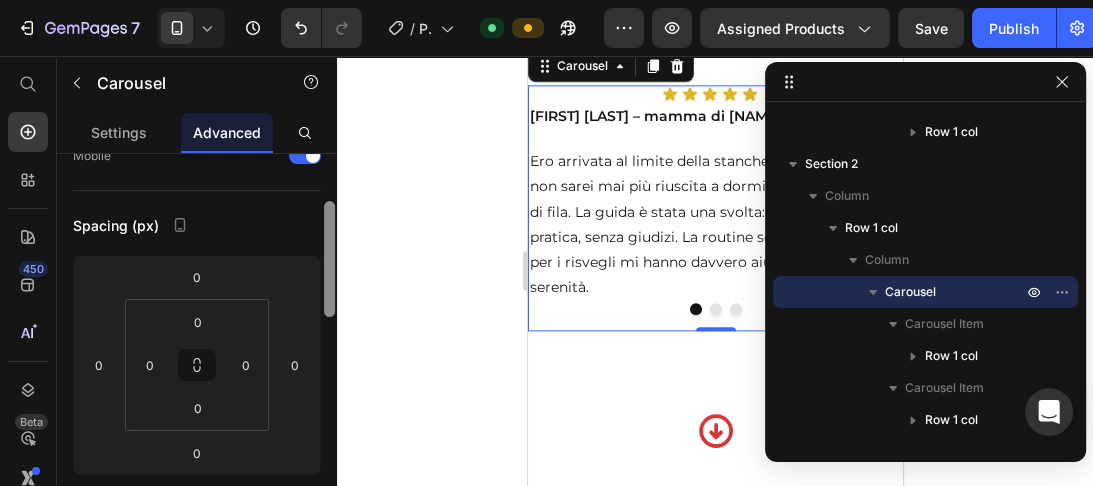 click at bounding box center (329, 259) 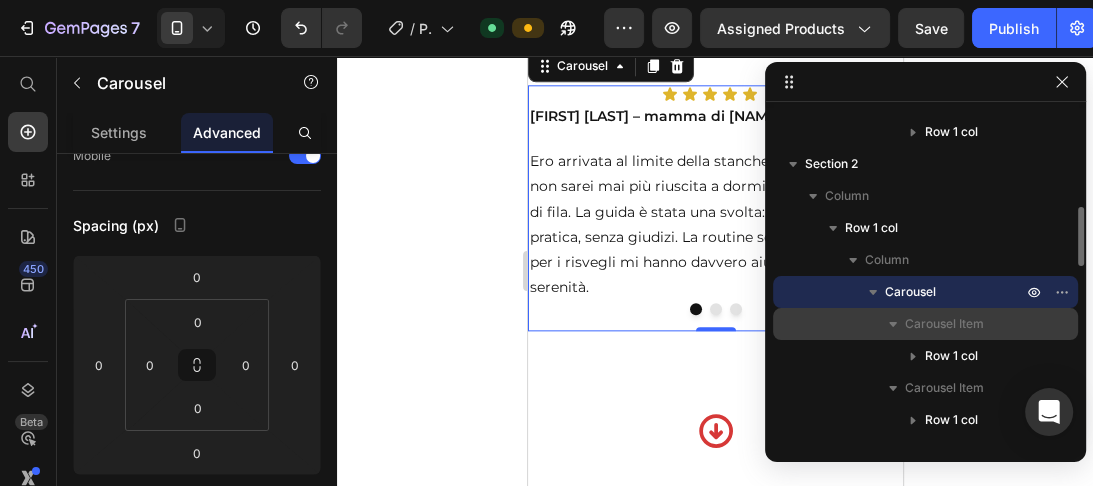 click on "Carousel Item" at bounding box center [965, 324] 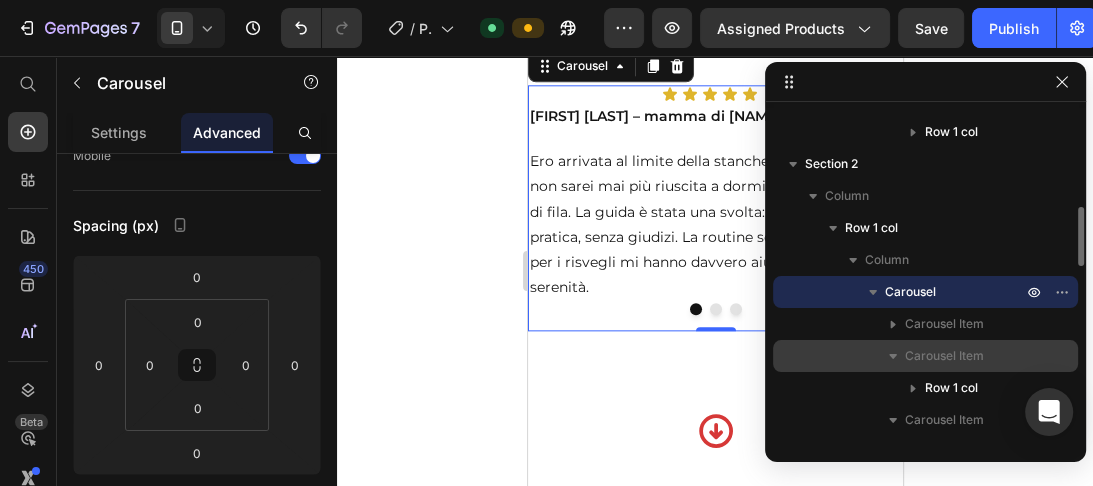 click on "Carousel Item" at bounding box center (965, 356) 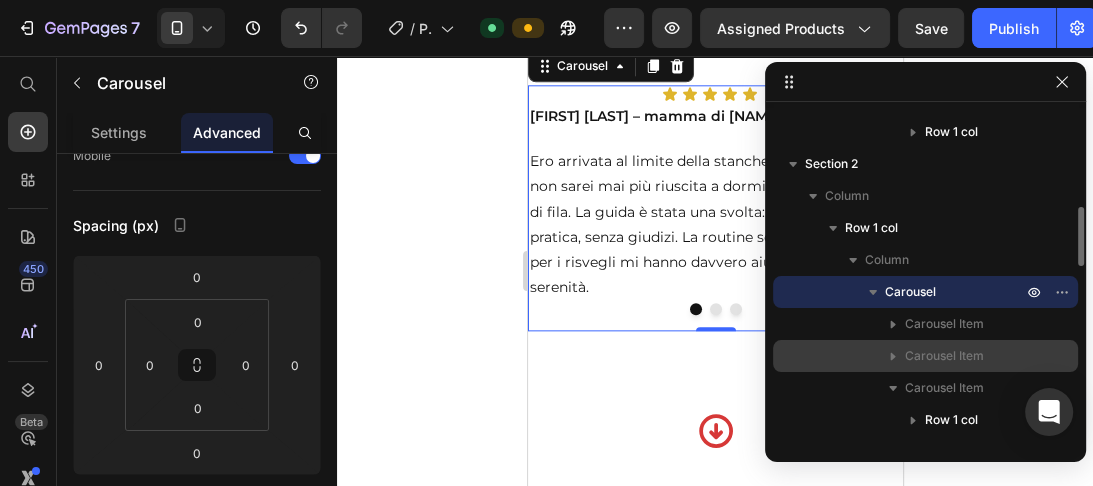 click on "Carousel Item" at bounding box center [965, 356] 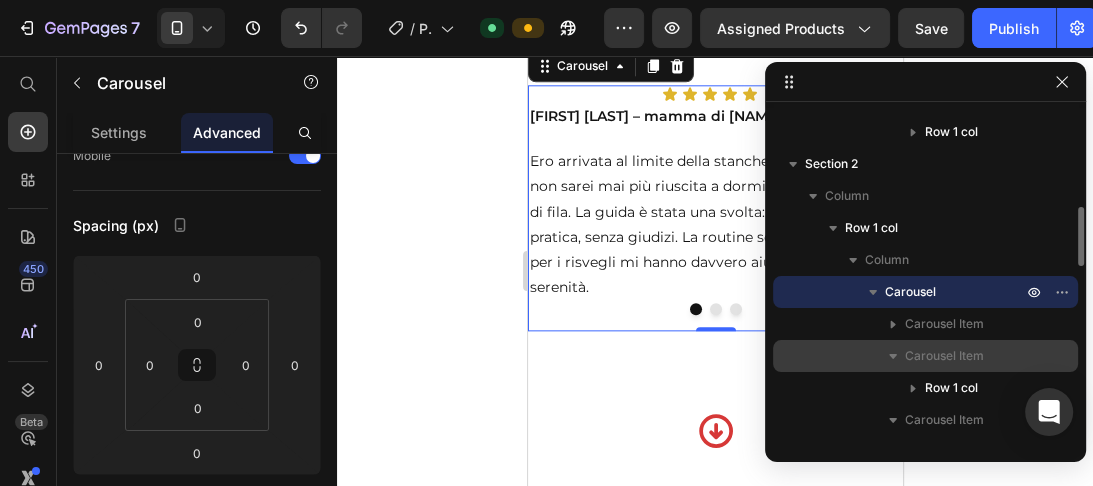 click on "Row 1 col" at bounding box center (975, 388) 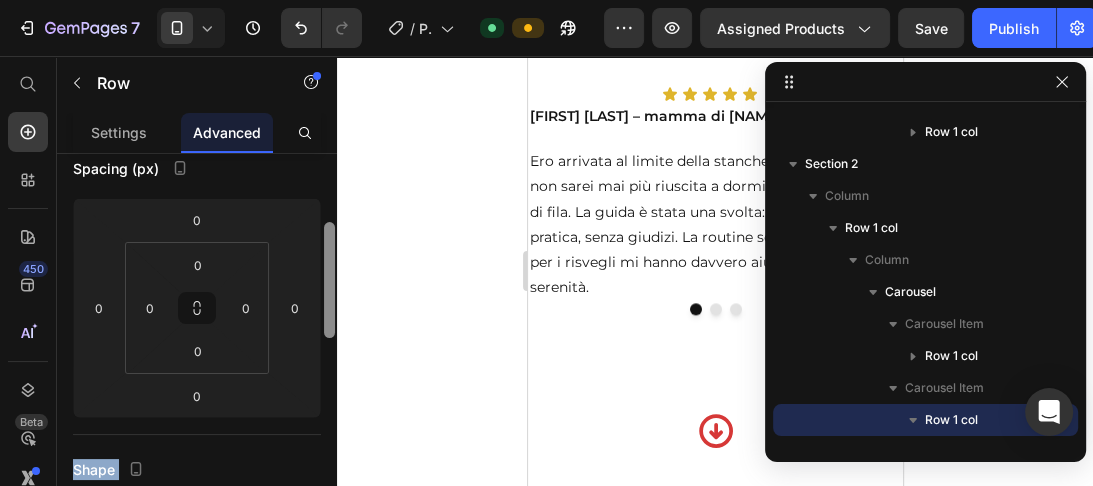 scroll, scrollTop: 220, scrollLeft: 0, axis: vertical 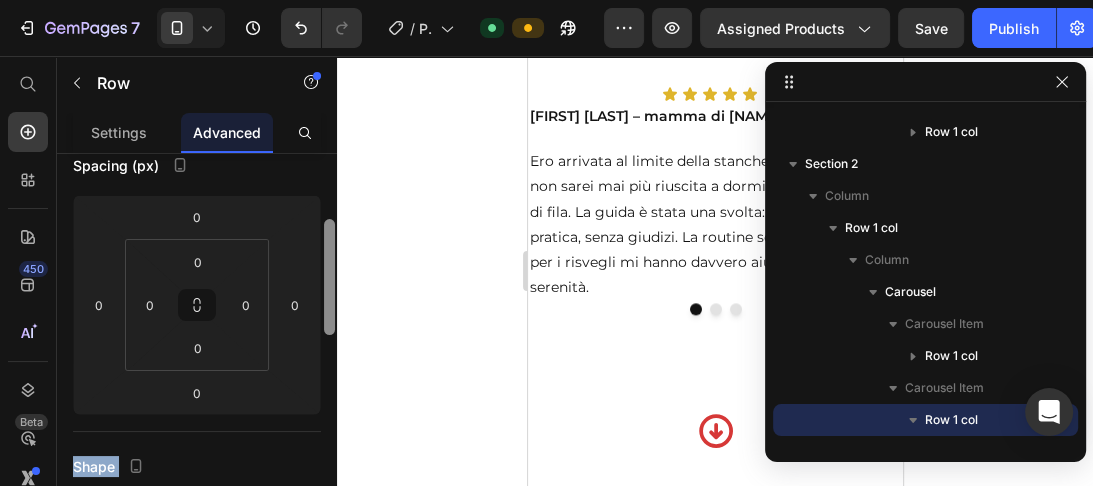 drag, startPoint x: 328, startPoint y: 180, endPoint x: 328, endPoint y: 246, distance: 66 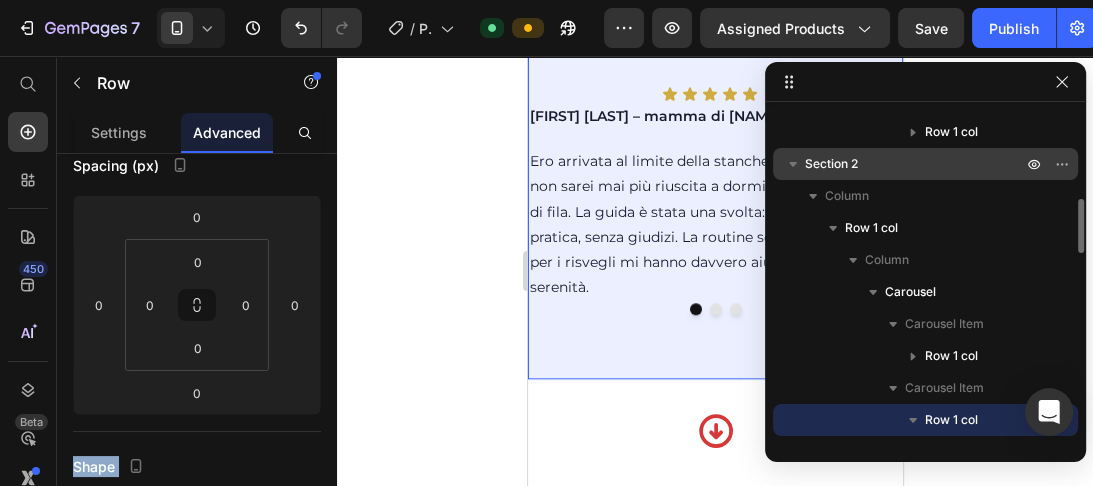 click on "Section 2" at bounding box center (915, 164) 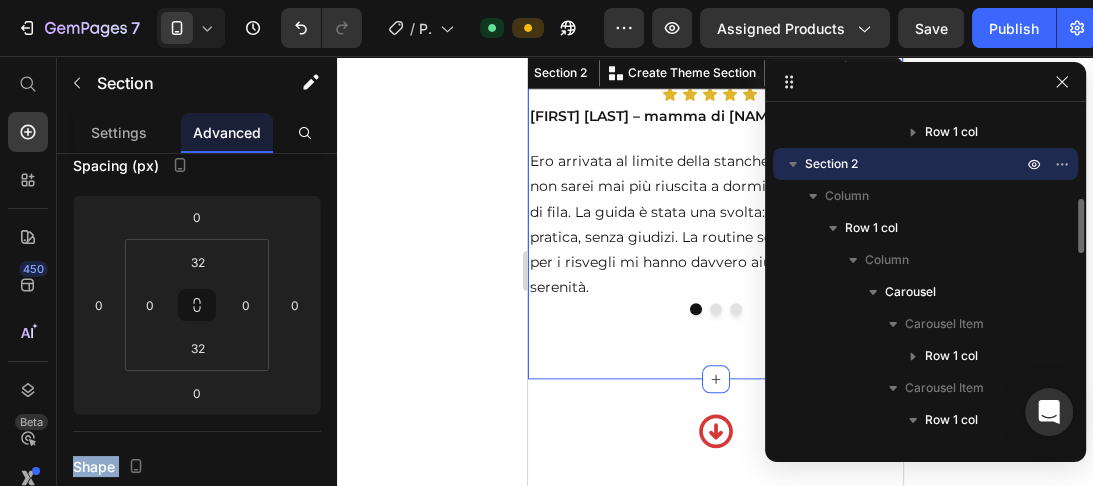 scroll, scrollTop: 0, scrollLeft: 0, axis: both 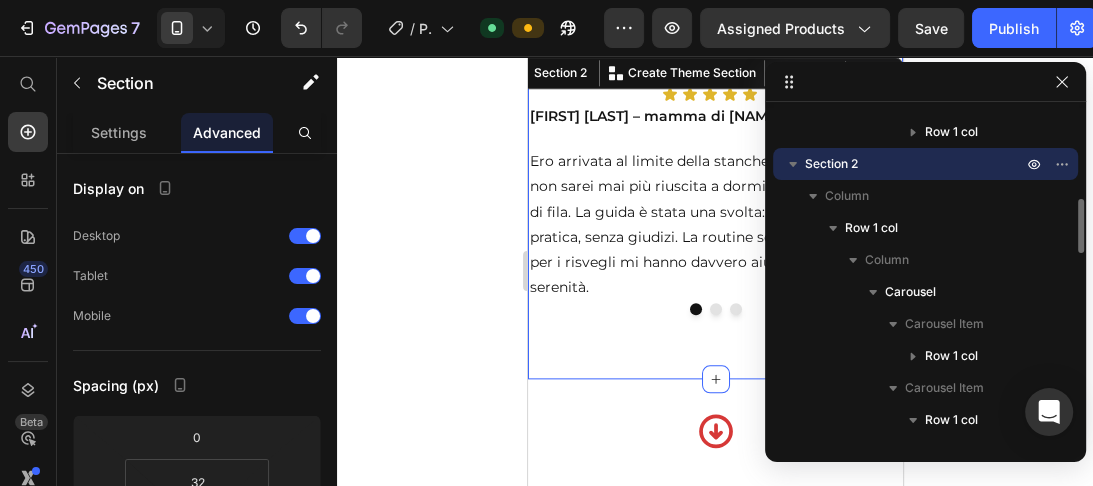 click on "Section 2" at bounding box center (915, 164) 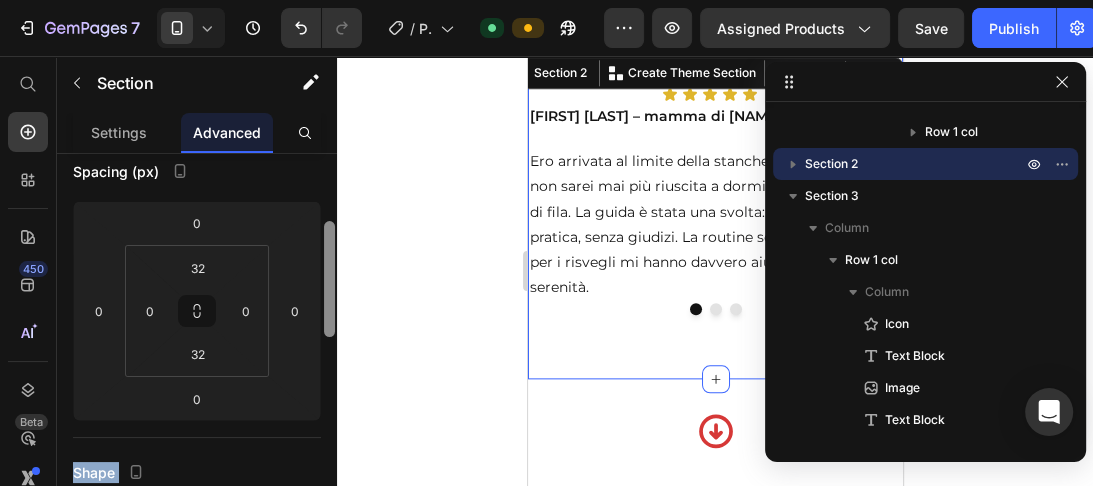 scroll, scrollTop: 220, scrollLeft: 0, axis: vertical 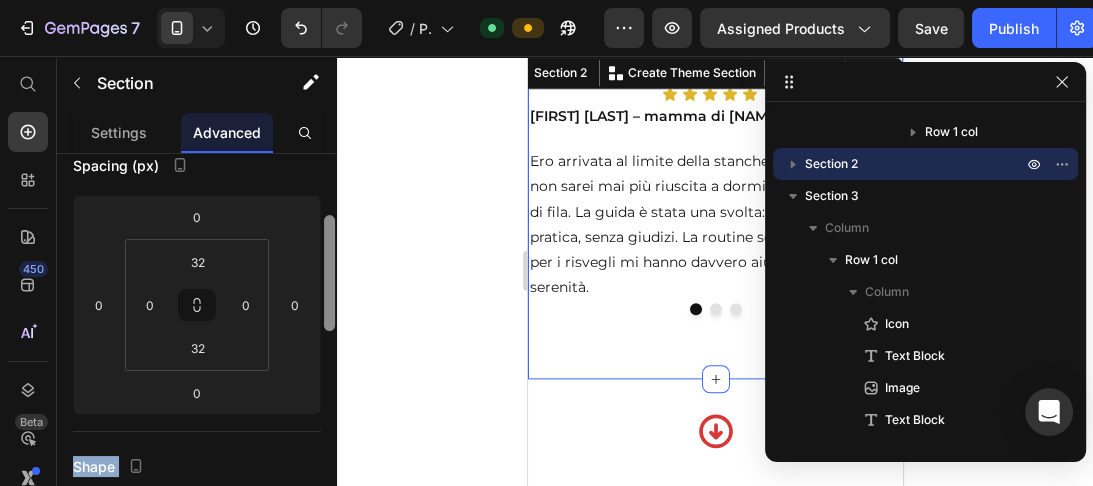 drag, startPoint x: 329, startPoint y: 200, endPoint x: 336, endPoint y: 266, distance: 66.37017 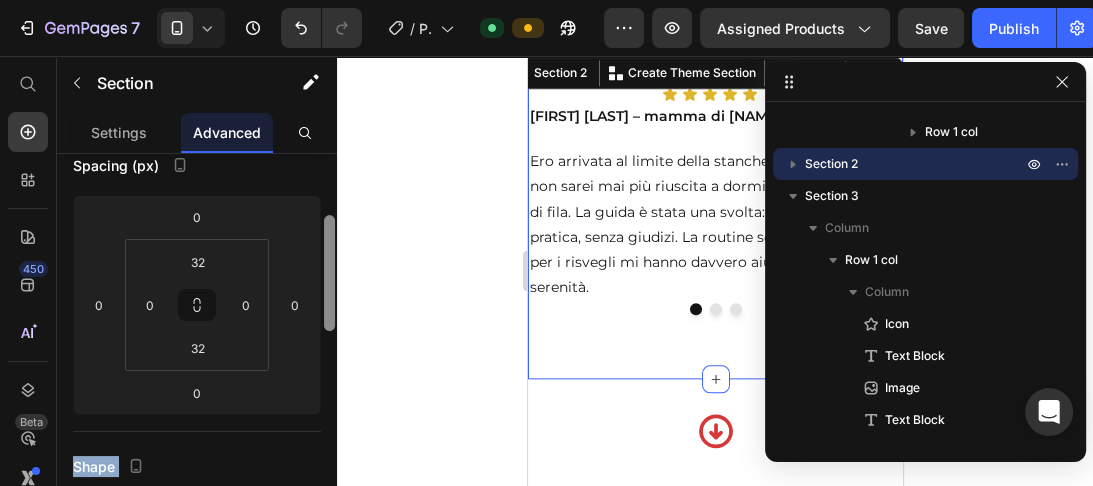 click at bounding box center (329, 345) 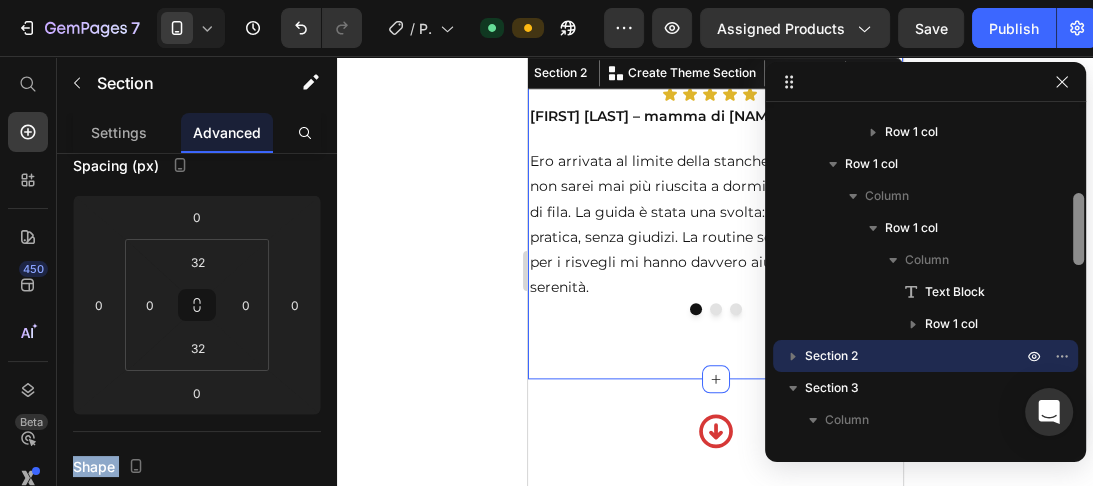 scroll, scrollTop: 334, scrollLeft: 0, axis: vertical 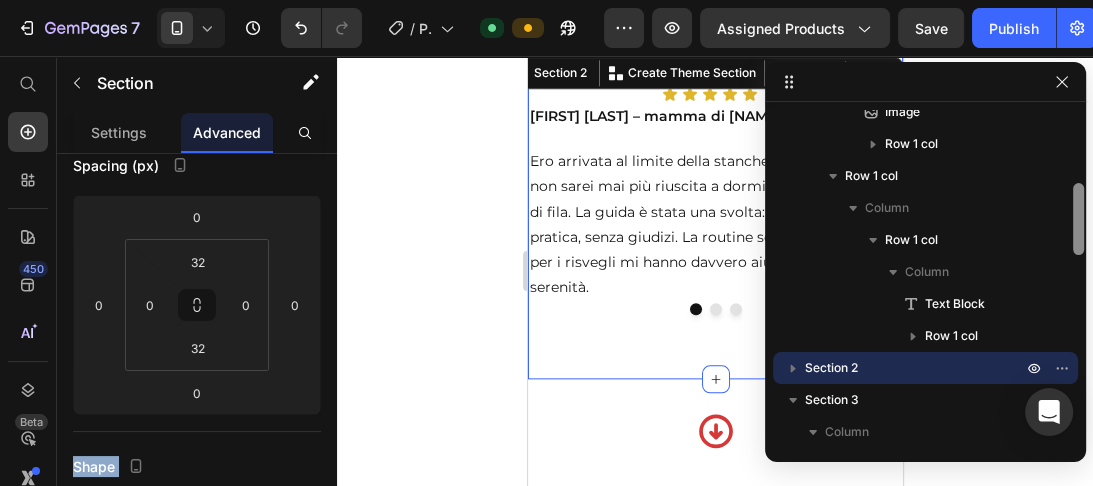 drag, startPoint x: 1079, startPoint y: 227, endPoint x: 1076, endPoint y: 193, distance: 34.132095 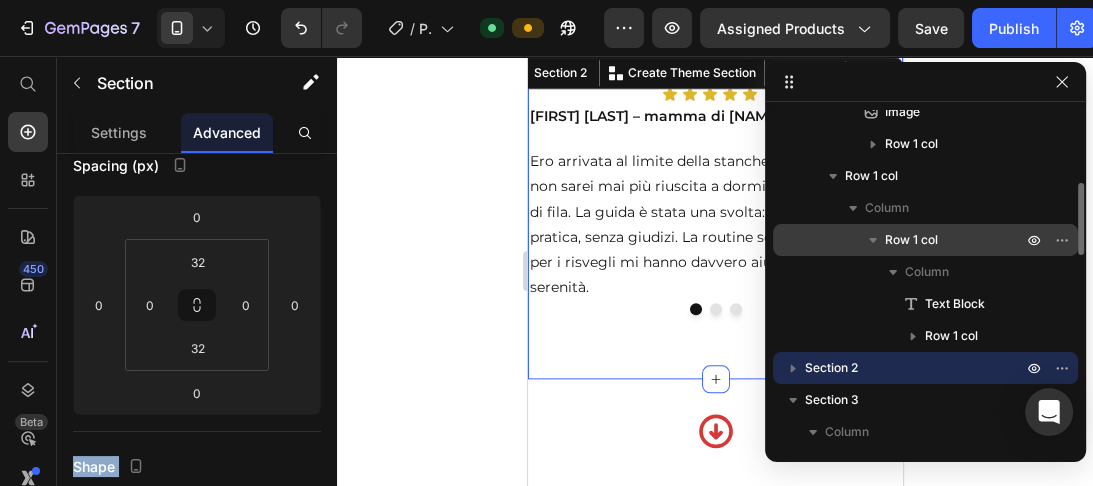 click on "Row 1 col" at bounding box center (911, 240) 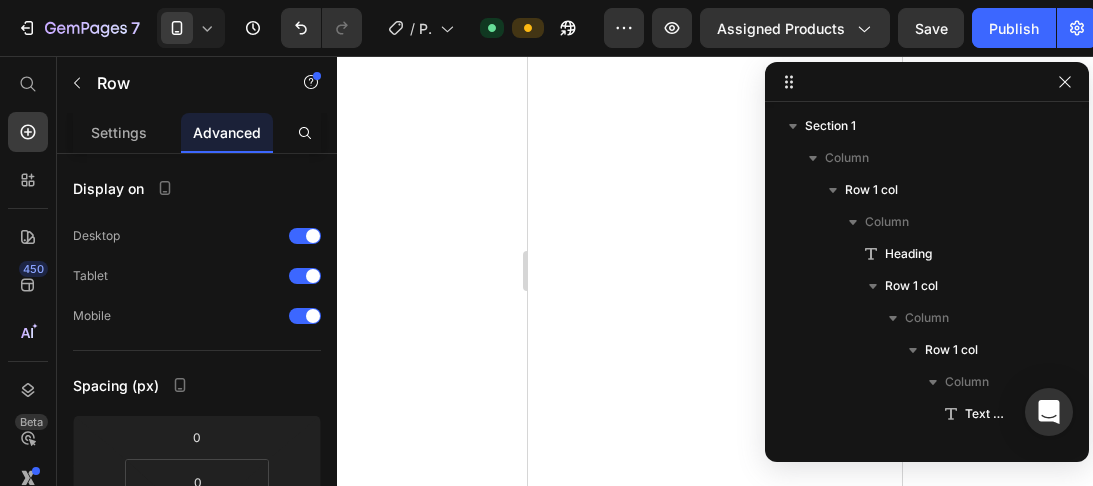 scroll, scrollTop: 0, scrollLeft: 0, axis: both 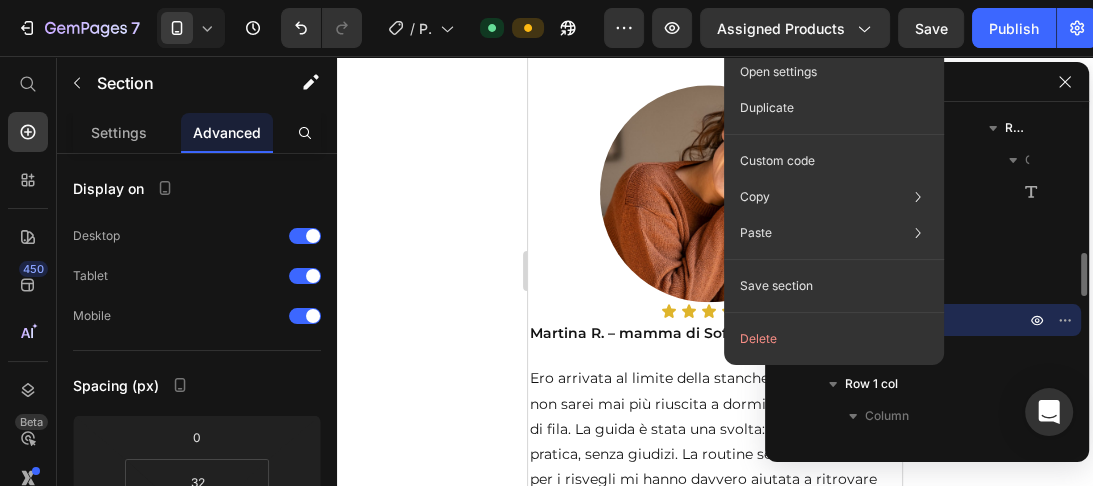 click on "Section 3" at bounding box center (917, 320) 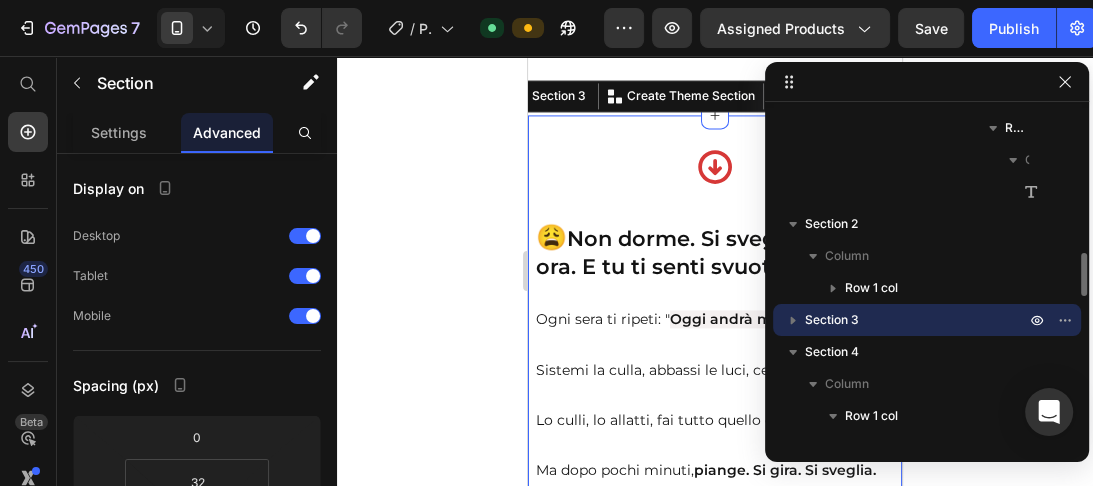 scroll, scrollTop: 2218, scrollLeft: 0, axis: vertical 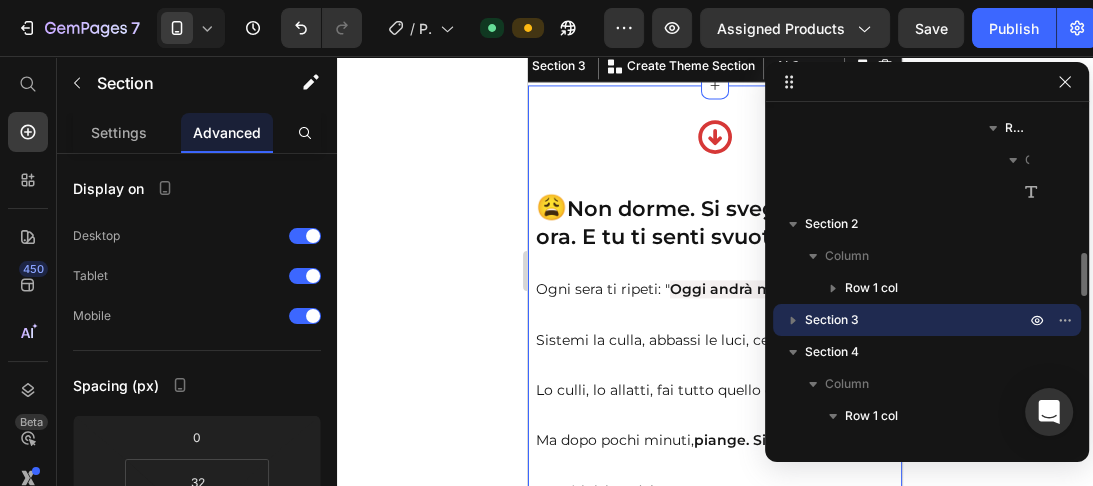 click on "Section 3" at bounding box center [917, 320] 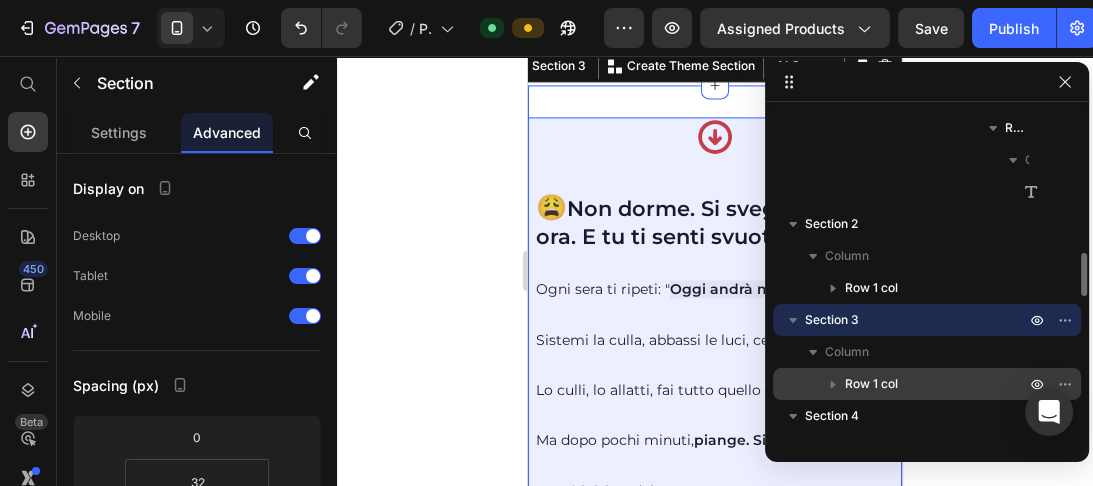 click on "Row 1 col" at bounding box center [937, 384] 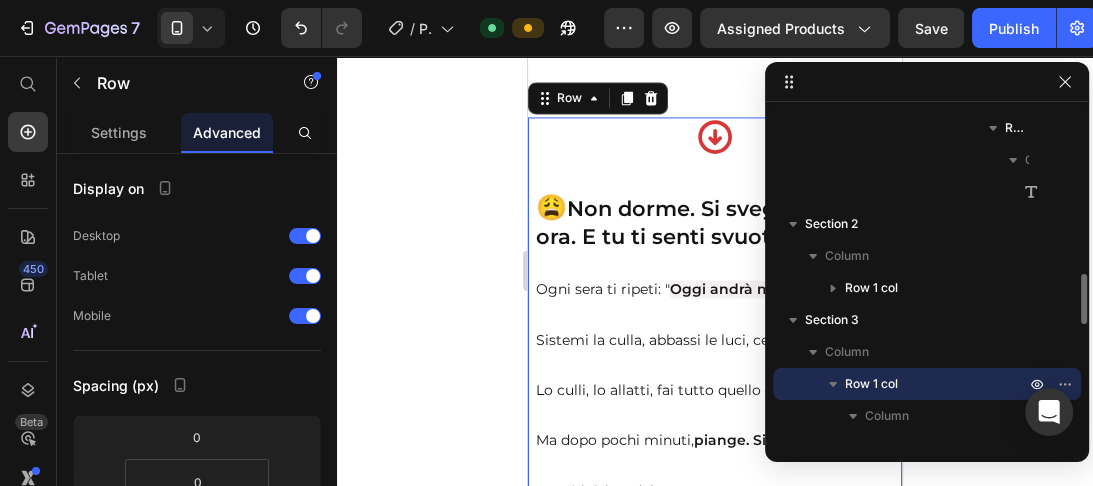 scroll, scrollTop: 2250, scrollLeft: 0, axis: vertical 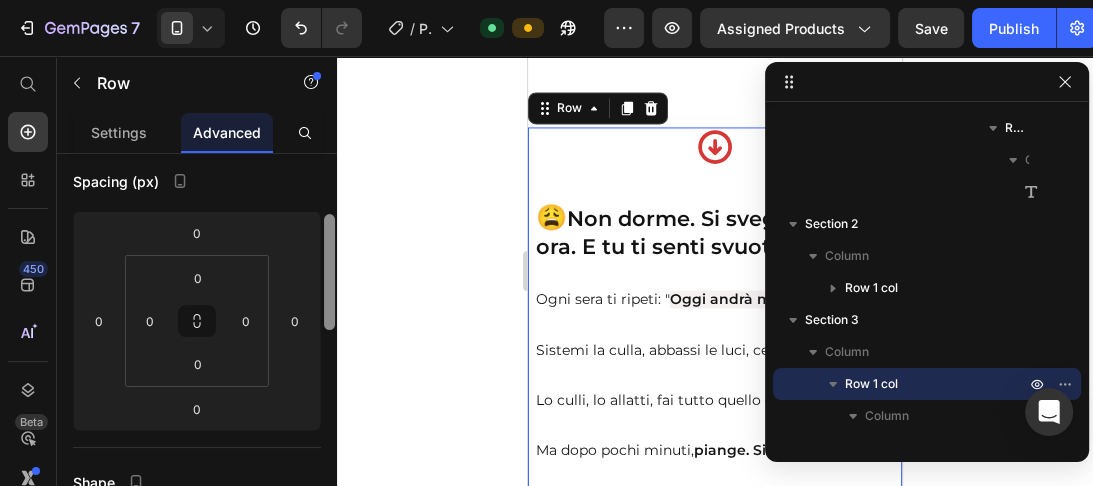 drag, startPoint x: 328, startPoint y: 236, endPoint x: 330, endPoint y: 297, distance: 61.03278 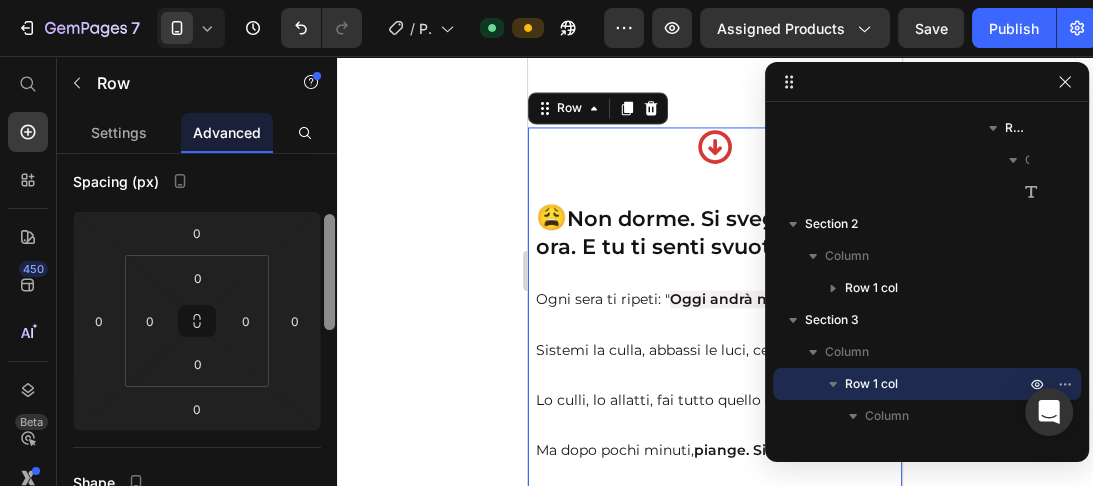 click at bounding box center (329, 272) 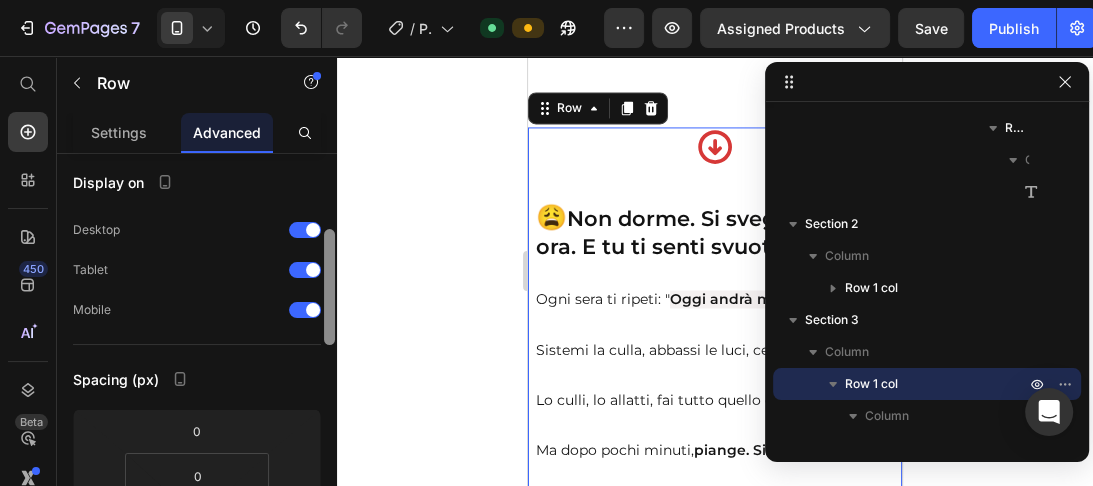 drag, startPoint x: 331, startPoint y: 292, endPoint x: 342, endPoint y: 253, distance: 40.5216 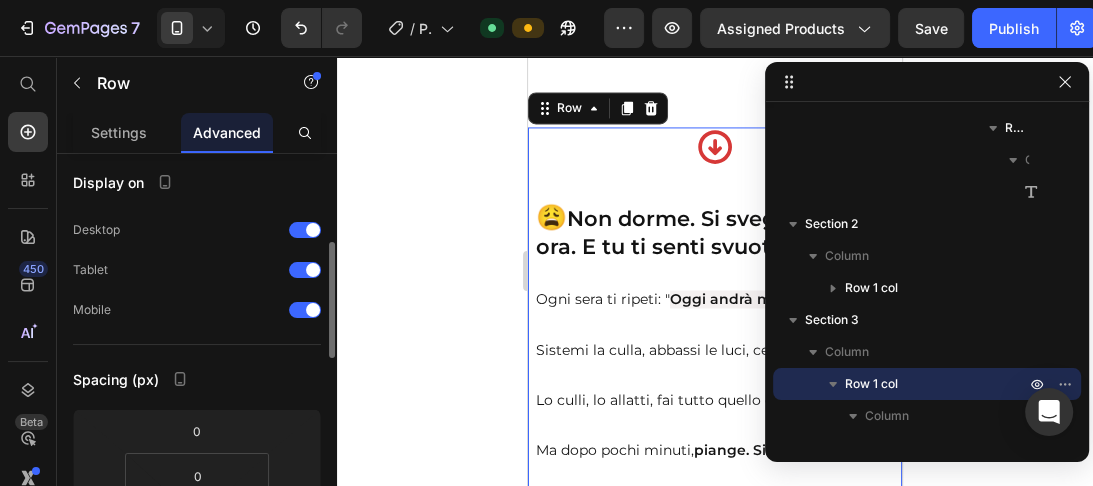 scroll, scrollTop: 73, scrollLeft: 0, axis: vertical 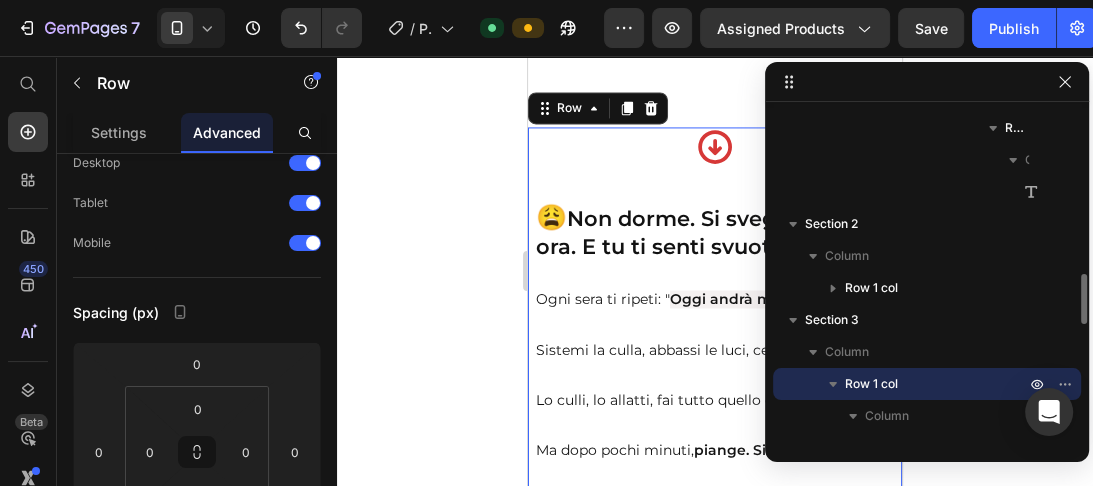 click on "Row 1 col" at bounding box center [871, 384] 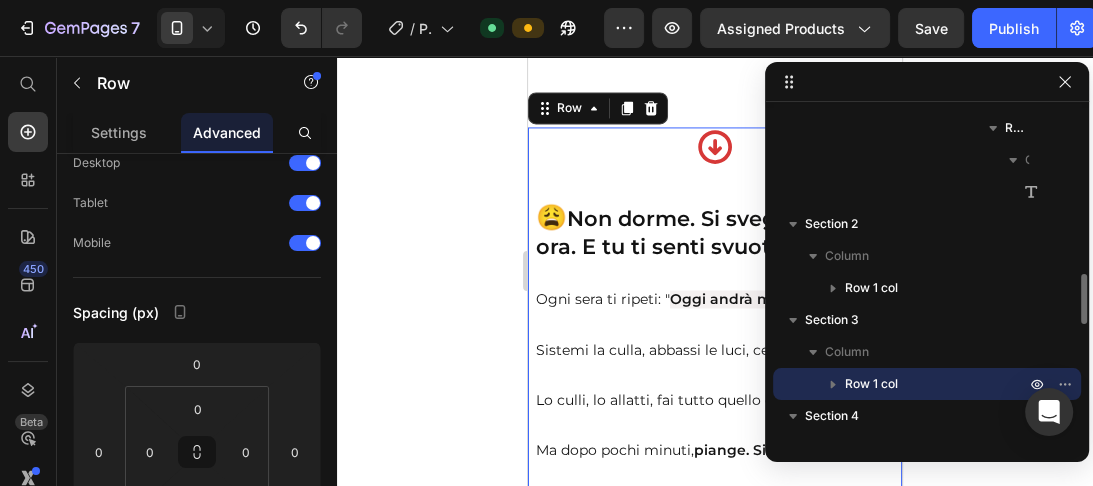 click on "Row 1 col" at bounding box center (871, 384) 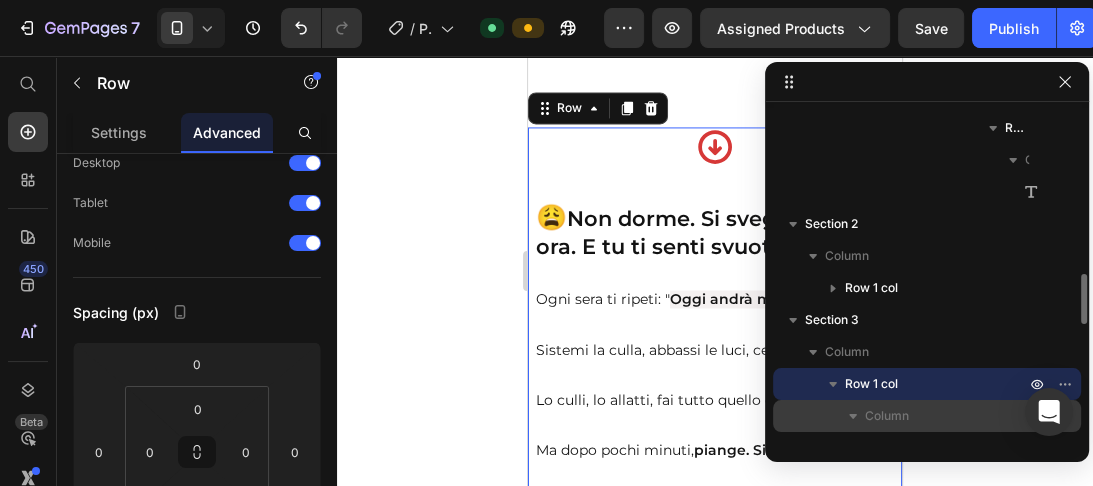 click on "Column" at bounding box center (887, 416) 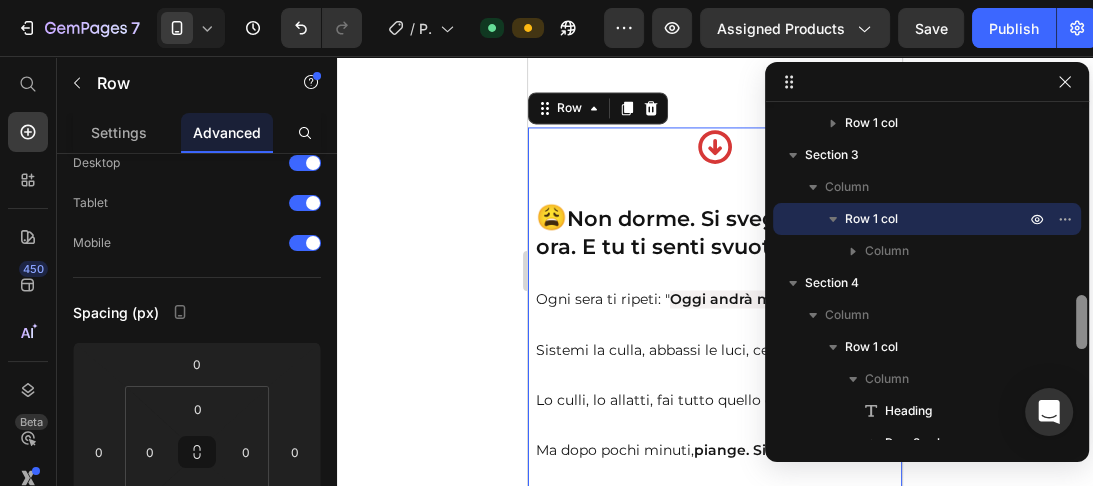 drag, startPoint x: 1079, startPoint y: 299, endPoint x: 1076, endPoint y: 325, distance: 26.172504 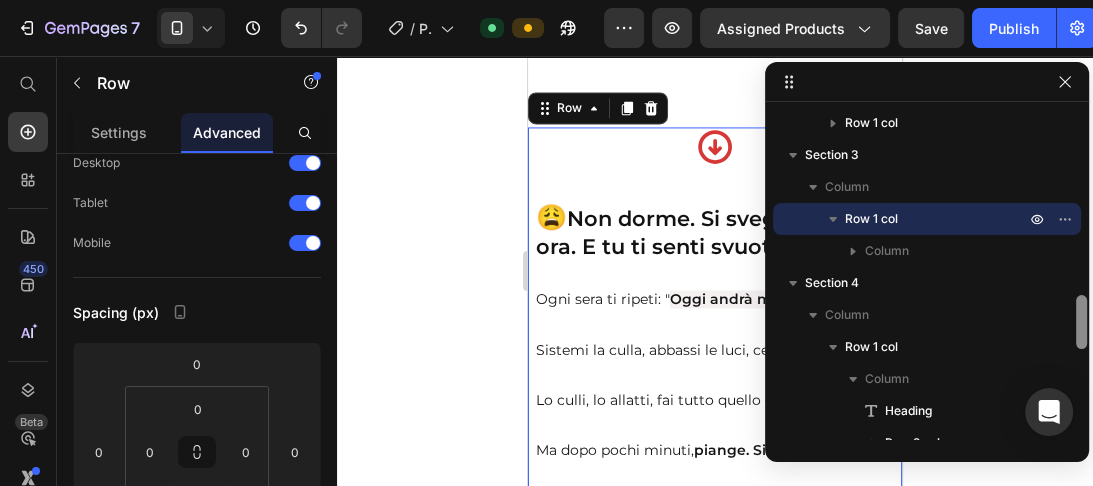 click at bounding box center [1081, 322] 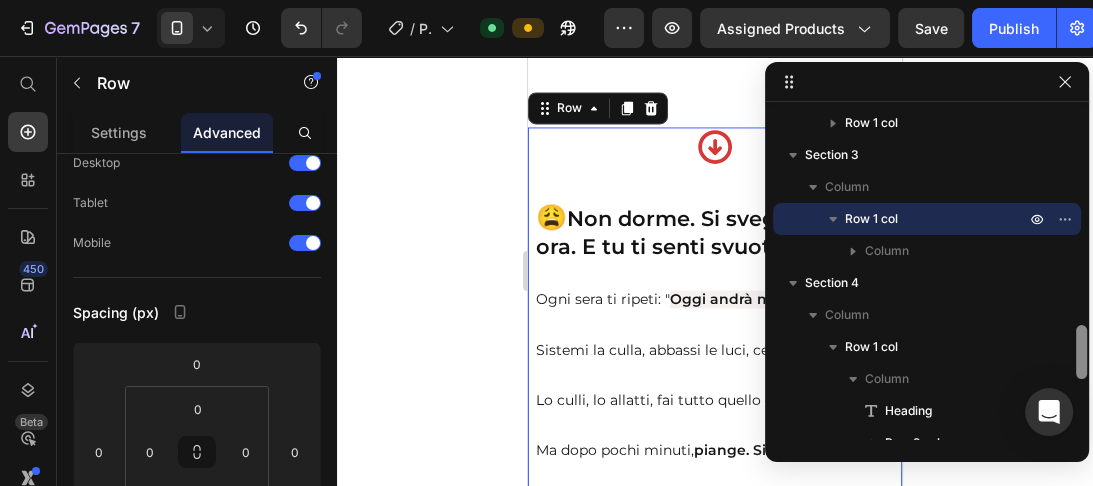 scroll, scrollTop: 1257, scrollLeft: 0, axis: vertical 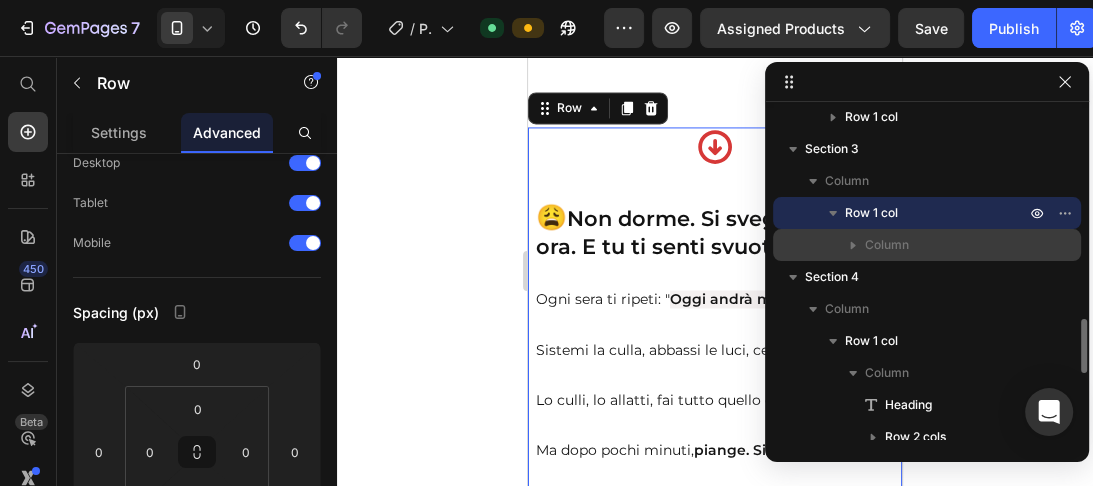click 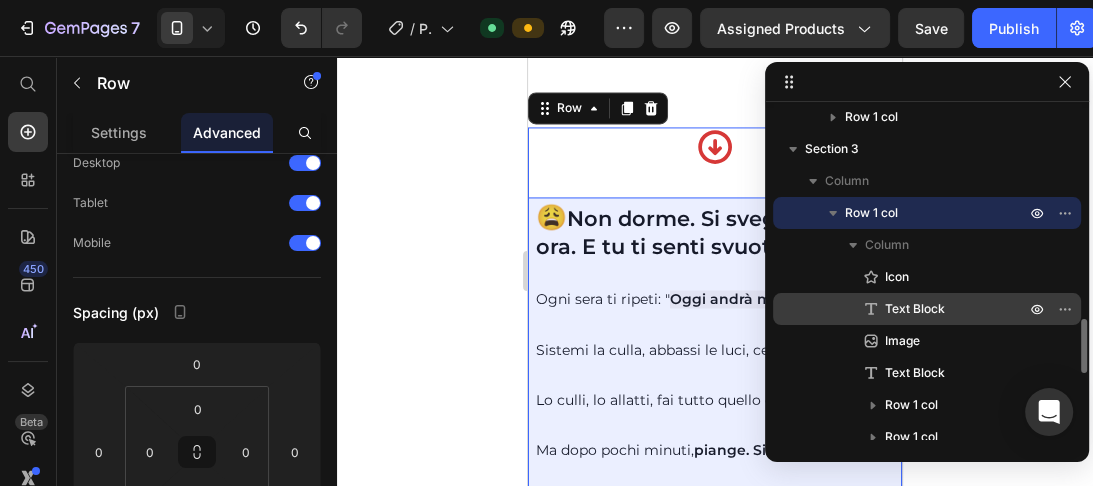 click on "Text Block" at bounding box center (915, 309) 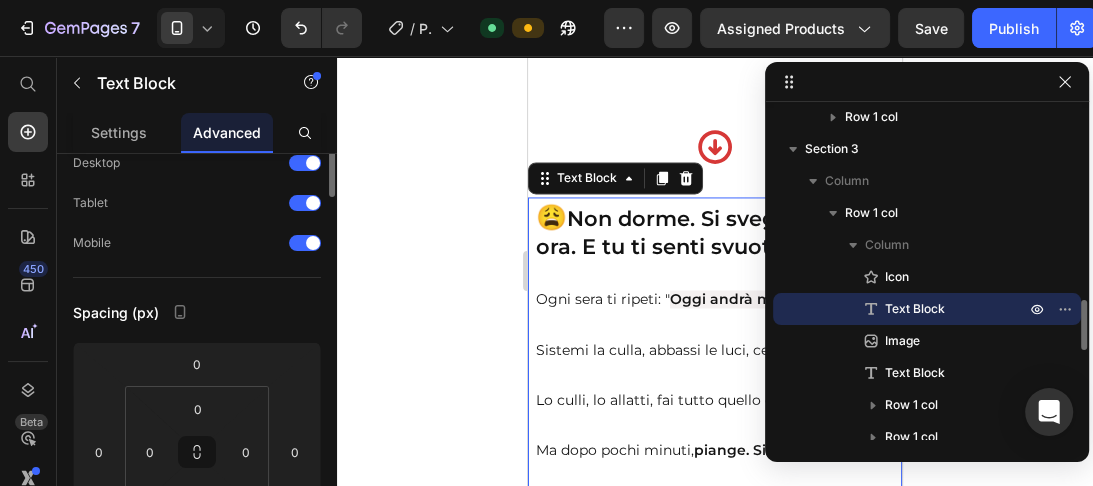 scroll, scrollTop: 2320, scrollLeft: 0, axis: vertical 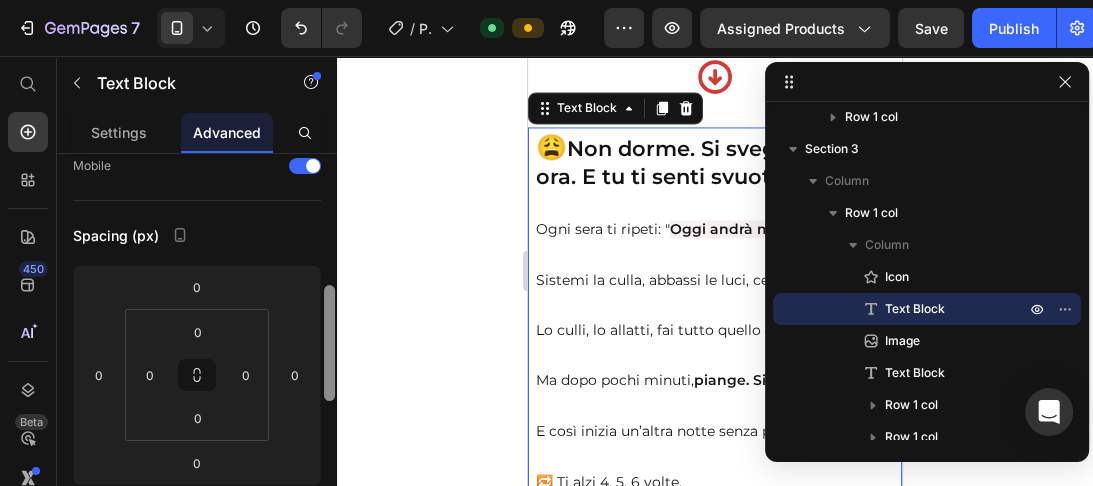 drag, startPoint x: 332, startPoint y: 203, endPoint x: 336, endPoint y: 268, distance: 65.12296 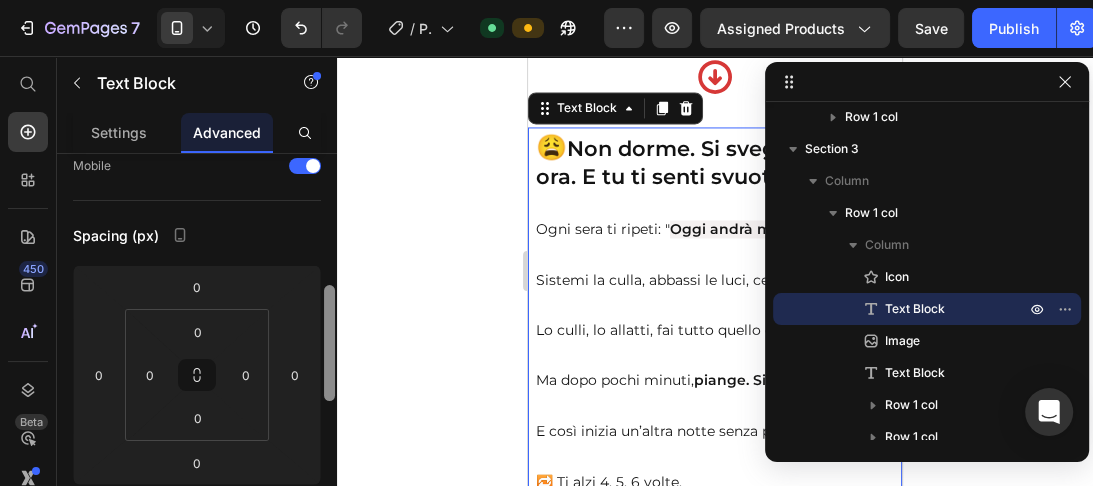 click at bounding box center (329, 415) 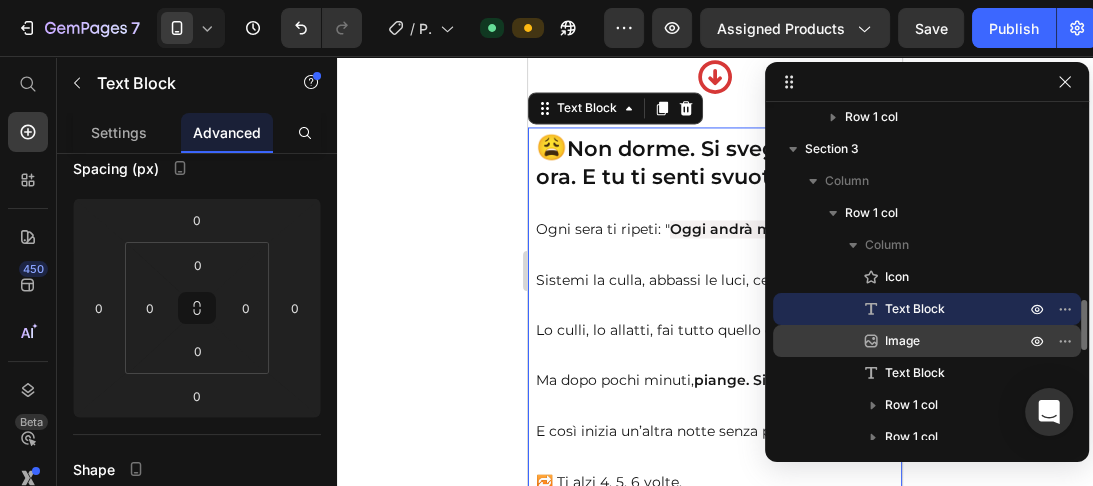 click on "Image" at bounding box center (902, 341) 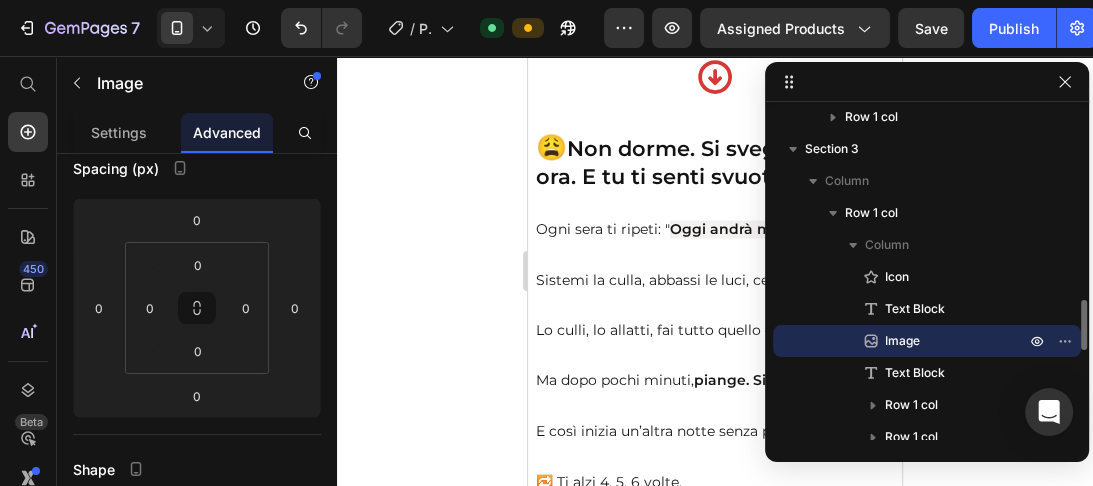 scroll, scrollTop: 2741, scrollLeft: 0, axis: vertical 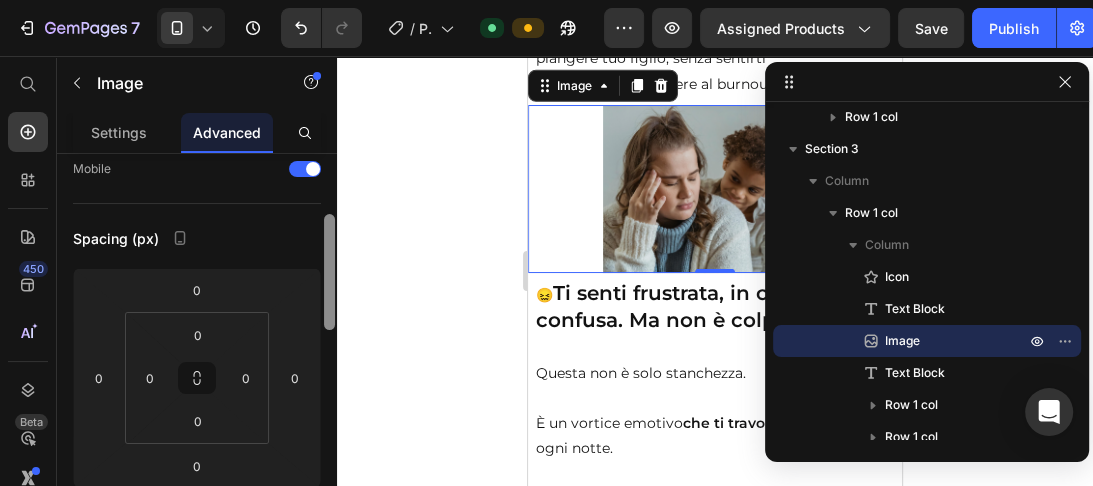 drag, startPoint x: 327, startPoint y: 204, endPoint x: 322, endPoint y: 262, distance: 58.21512 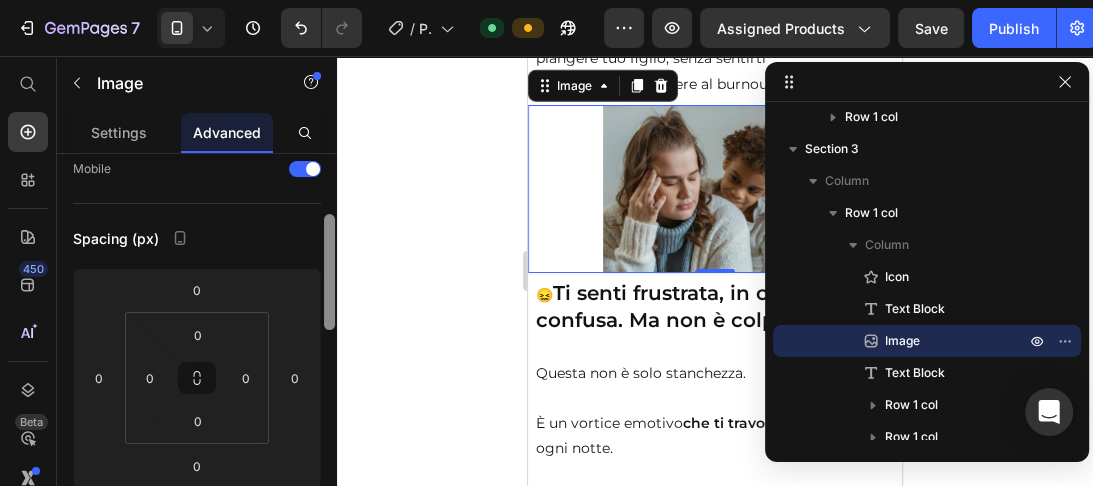 click at bounding box center (329, 361) 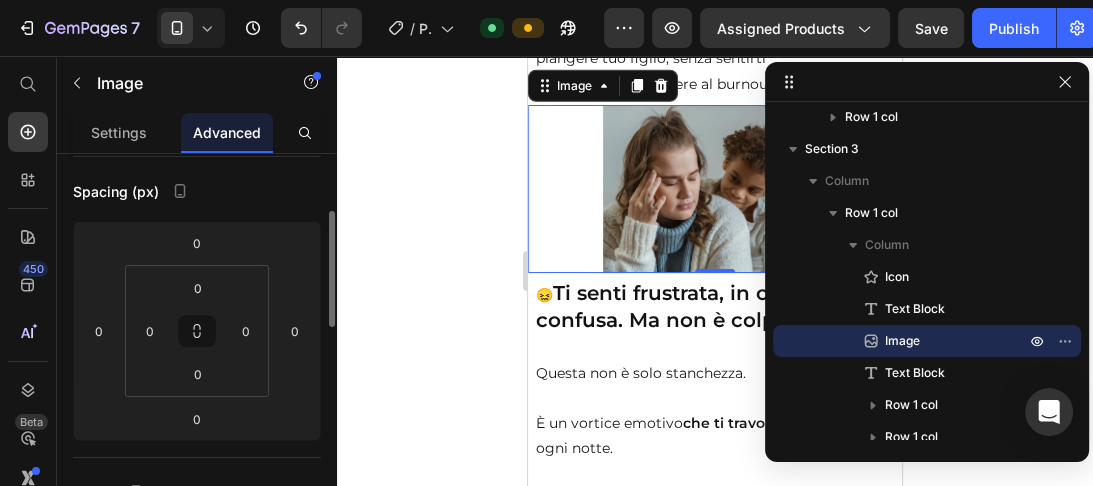 click on "Text Block" at bounding box center [915, 373] 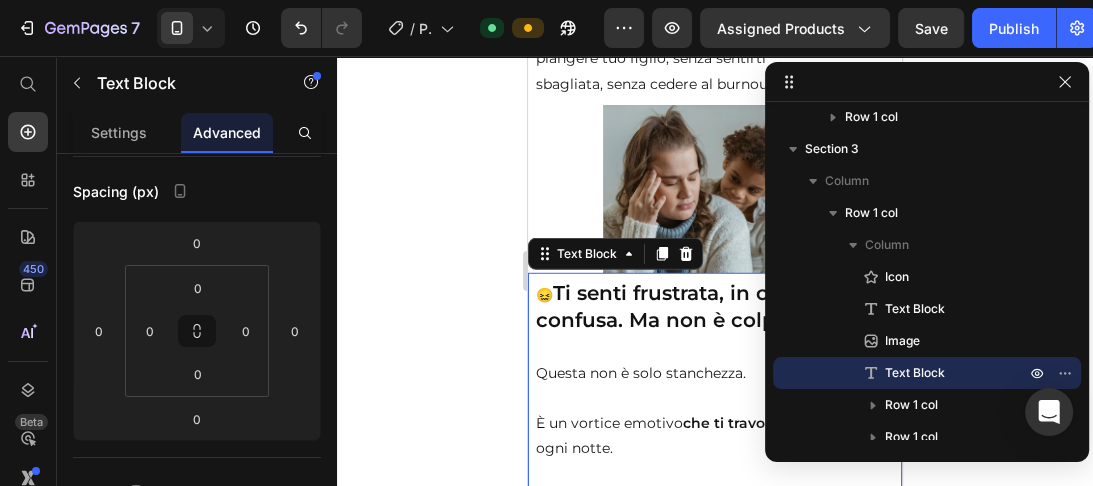 scroll, scrollTop: 4298, scrollLeft: 0, axis: vertical 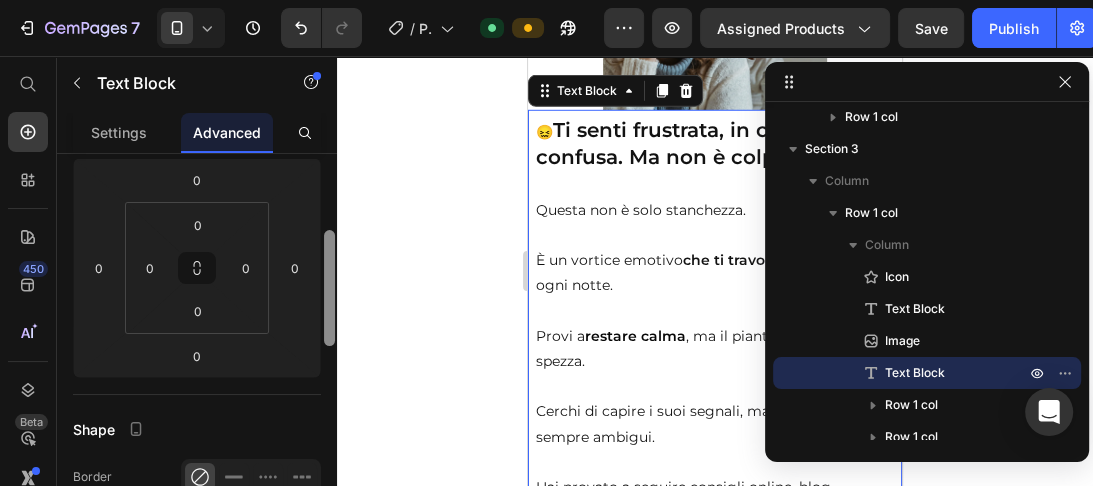 drag, startPoint x: 330, startPoint y: 244, endPoint x: 340, endPoint y: 321, distance: 77.64664 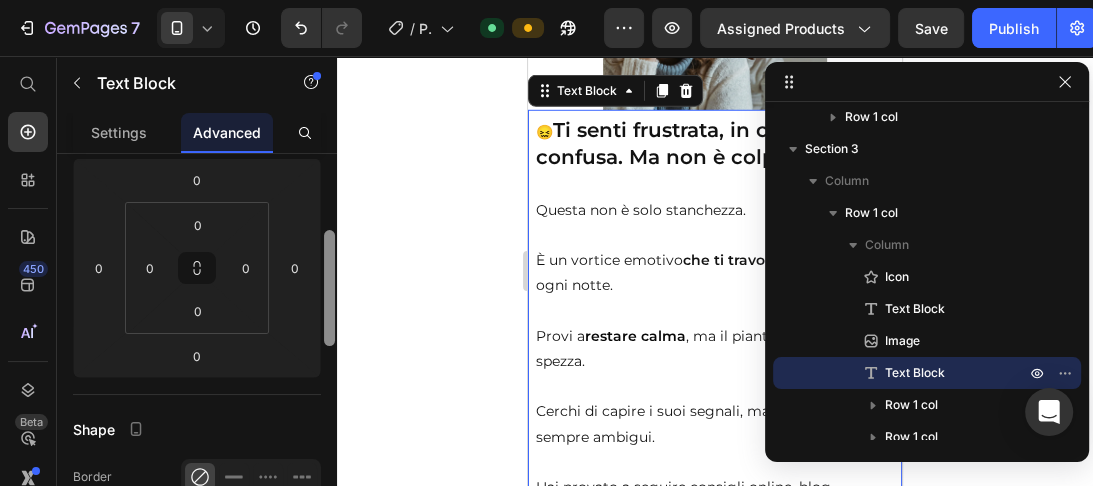 click on "7   /  Product Page - Jul 4, 15:19:08 Default Preview Assigned Products  Save   Publish  450 Beta Start with Sections Elements Hero Section Product Detail Brands Trusted Badges Guarantee Product Breakdown How to use Testimonials Compare Bundle FAQs Social Proof Brand Story Product List Collection Blog List Contact Sticky Add to Cart Custom Footer Browse Library 450 Layout
Row
Row
Row
Row Text
Heading
Text Block Button
Button
Button
Sticky Back to top Media
Image
Image" 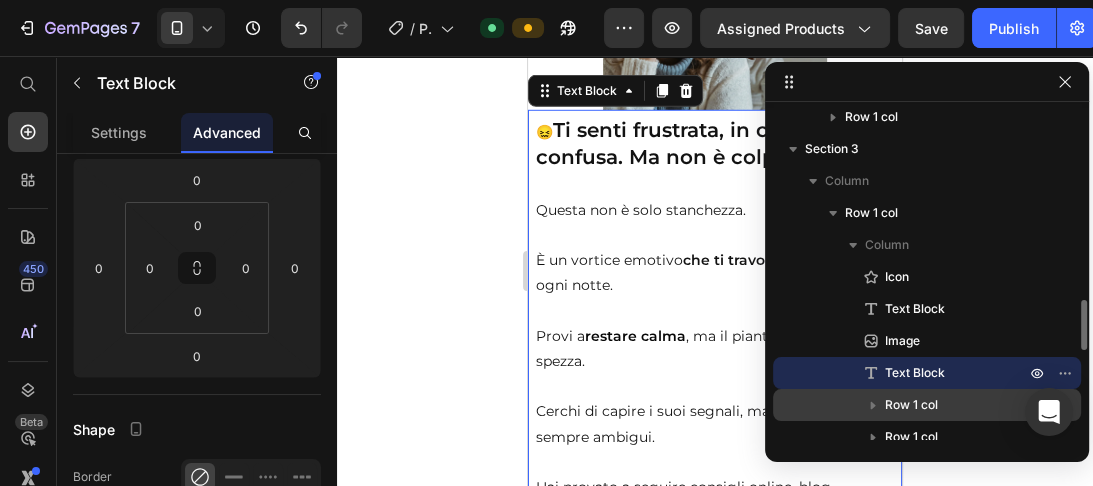click on "Row 1 col" at bounding box center (911, 405) 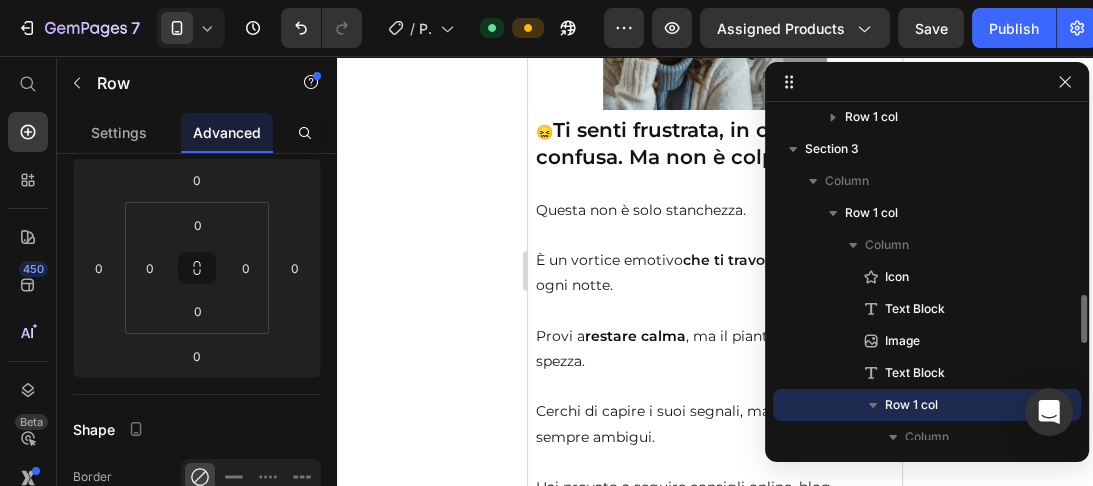 scroll, scrollTop: 6798, scrollLeft: 0, axis: vertical 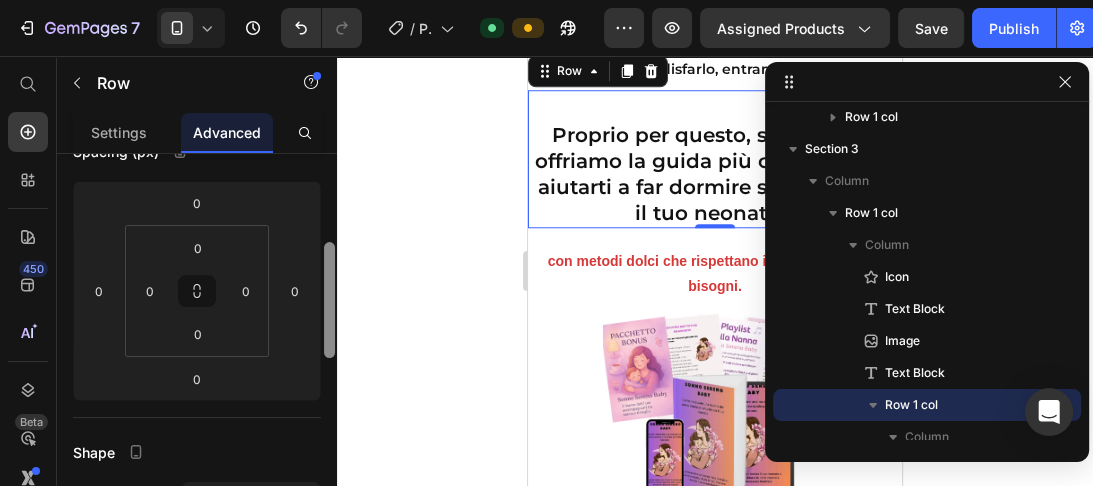 drag, startPoint x: 330, startPoint y: 258, endPoint x: 330, endPoint y: 333, distance: 75 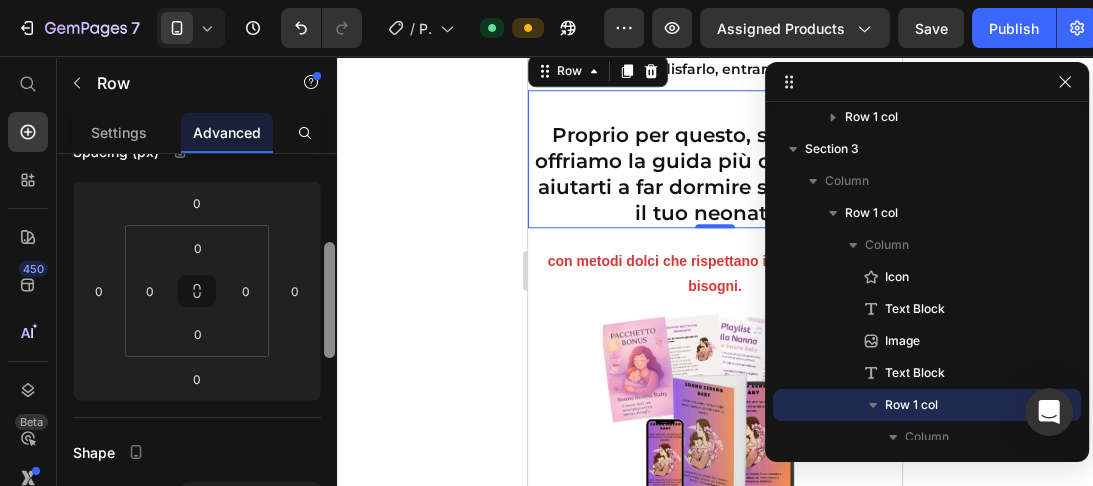 click at bounding box center [329, 300] 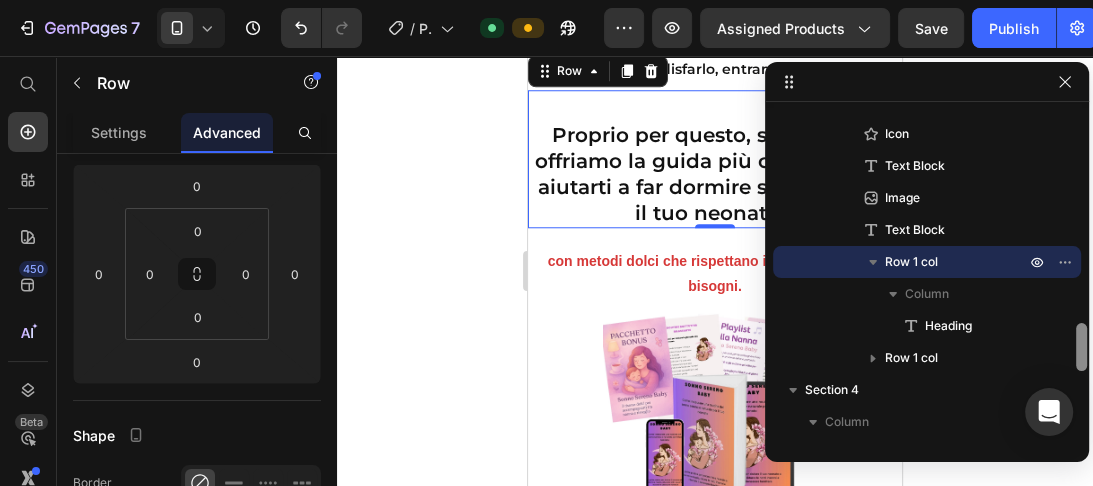 scroll, scrollTop: 1406, scrollLeft: 0, axis: vertical 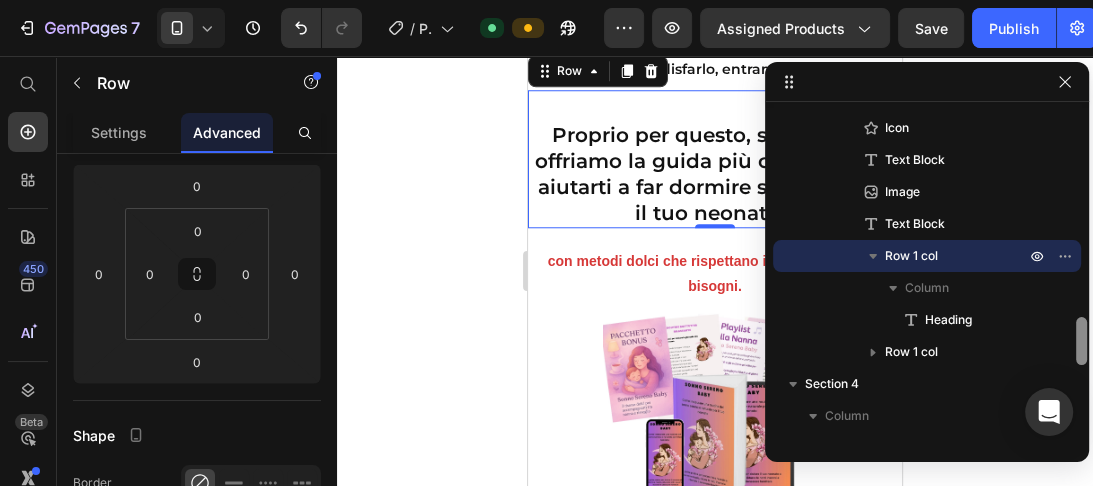 drag, startPoint x: 1080, startPoint y: 319, endPoint x: 1080, endPoint y: 341, distance: 22 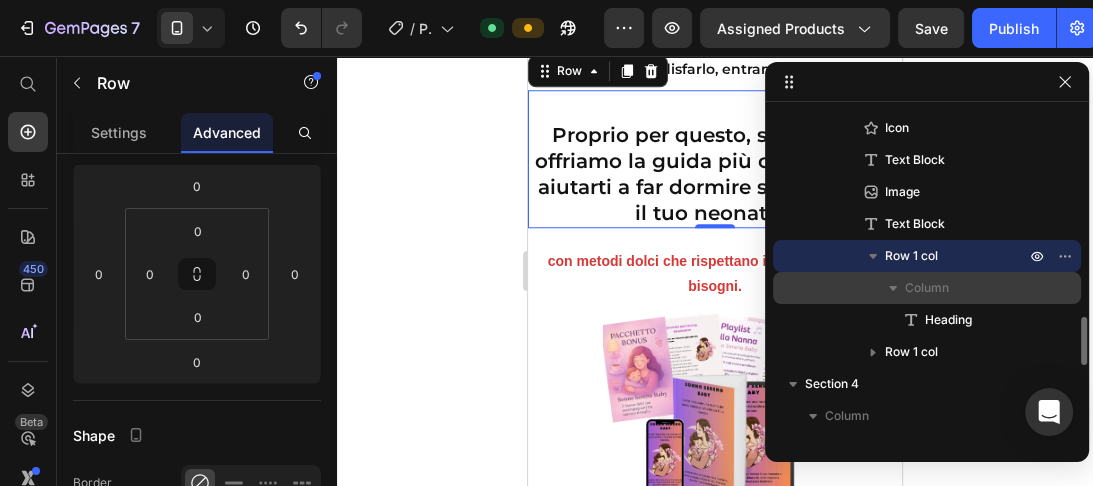 click on "Column" at bounding box center [927, 288] 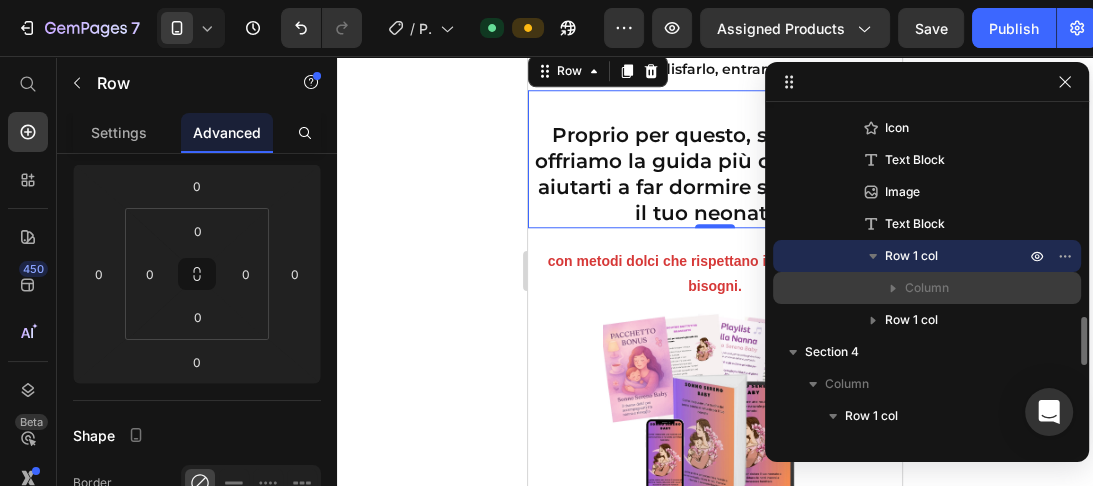 click on "Column" at bounding box center (927, 288) 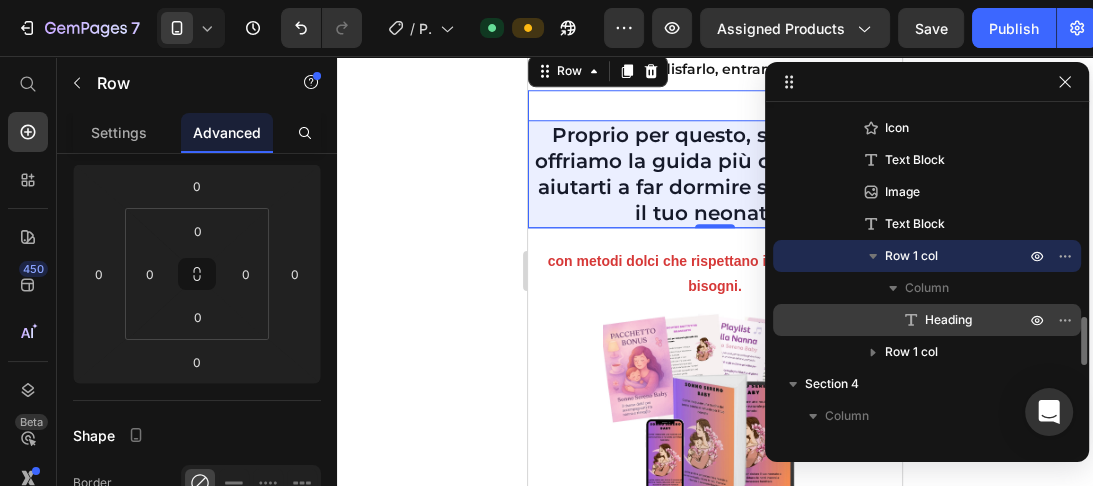 click on "Heading" at bounding box center (948, 320) 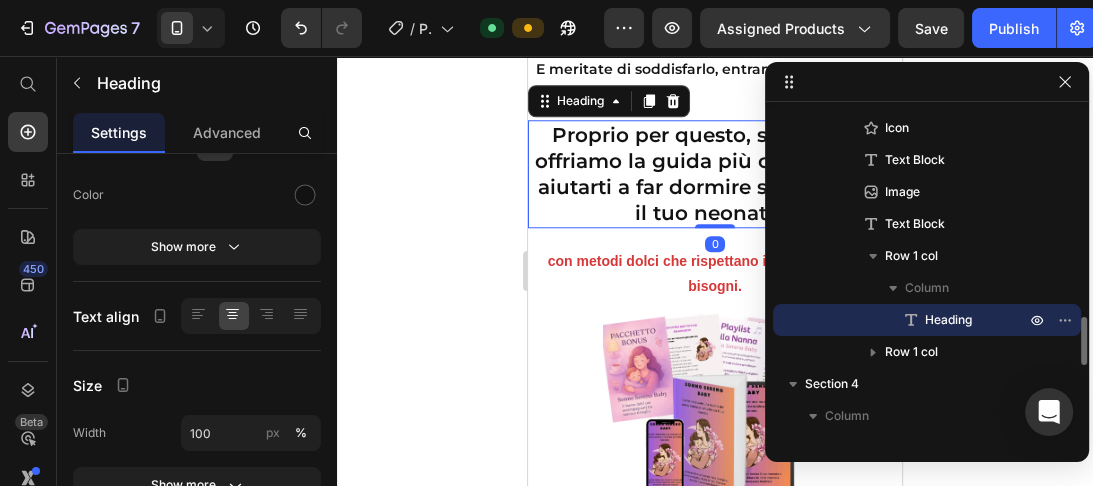scroll, scrollTop: 0, scrollLeft: 0, axis: both 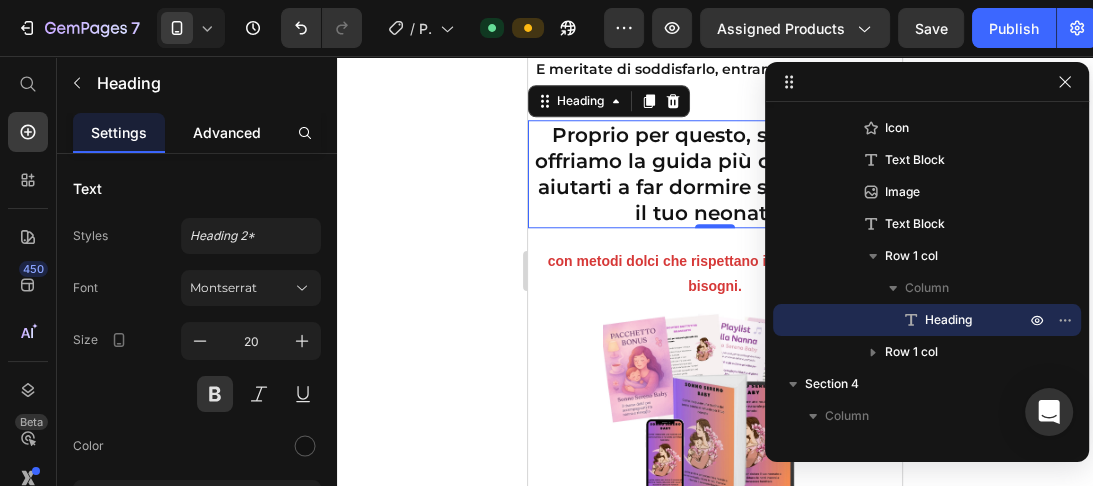 click on "Advanced" at bounding box center (227, 132) 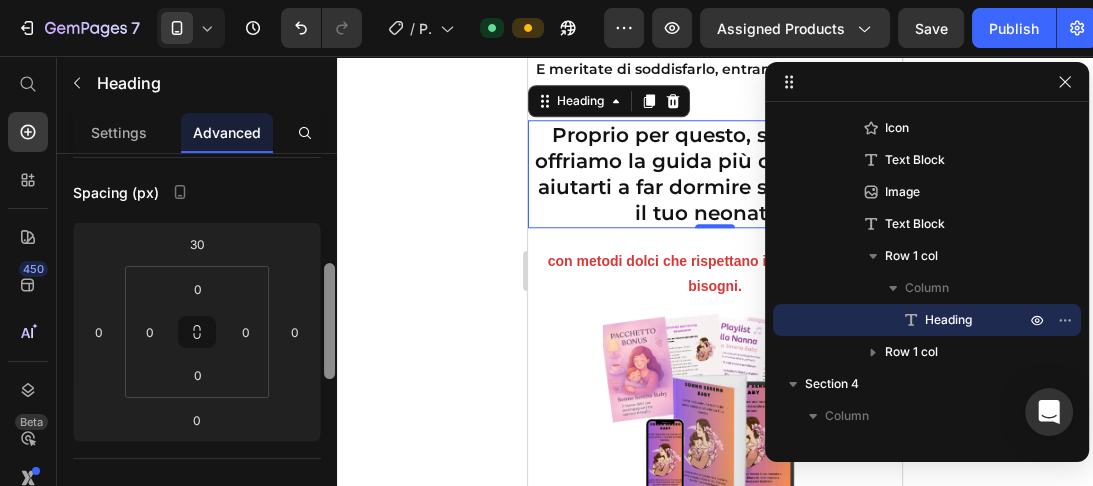 drag, startPoint x: 329, startPoint y: 198, endPoint x: 336, endPoint y: 268, distance: 70.34913 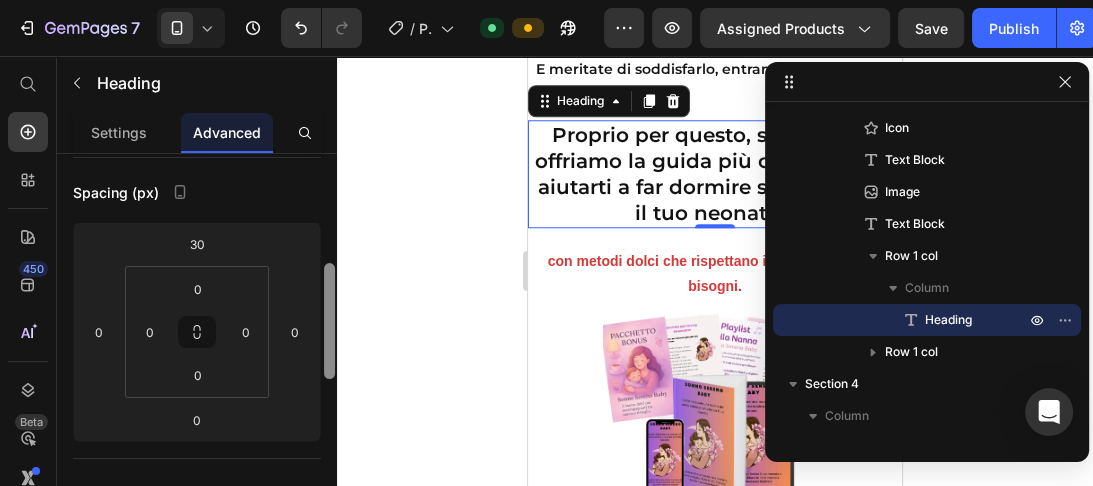 click at bounding box center (329, 388) 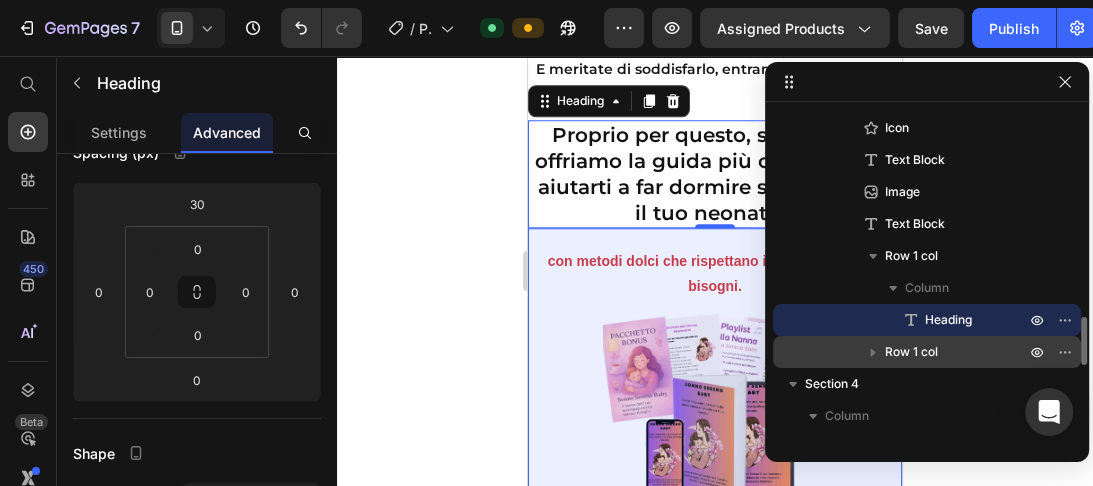 click on "Row 1 col" at bounding box center (927, 352) 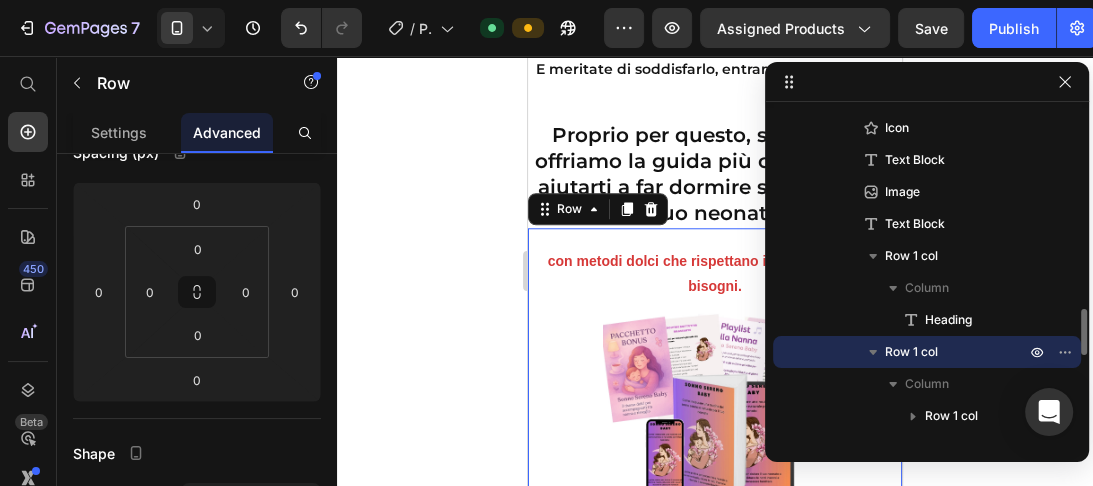 scroll, scrollTop: 6936, scrollLeft: 0, axis: vertical 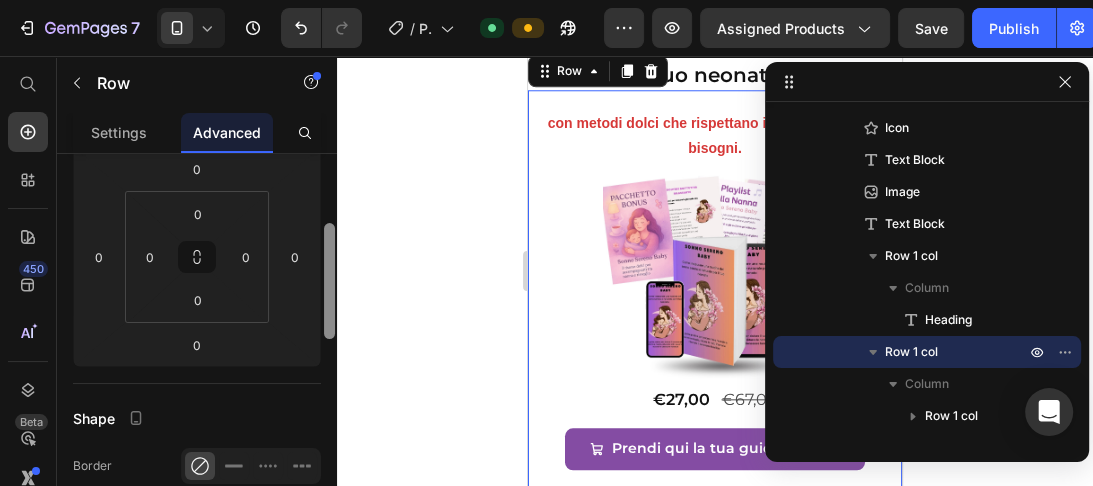 drag, startPoint x: 329, startPoint y: 228, endPoint x: 328, endPoint y: 308, distance: 80.00625 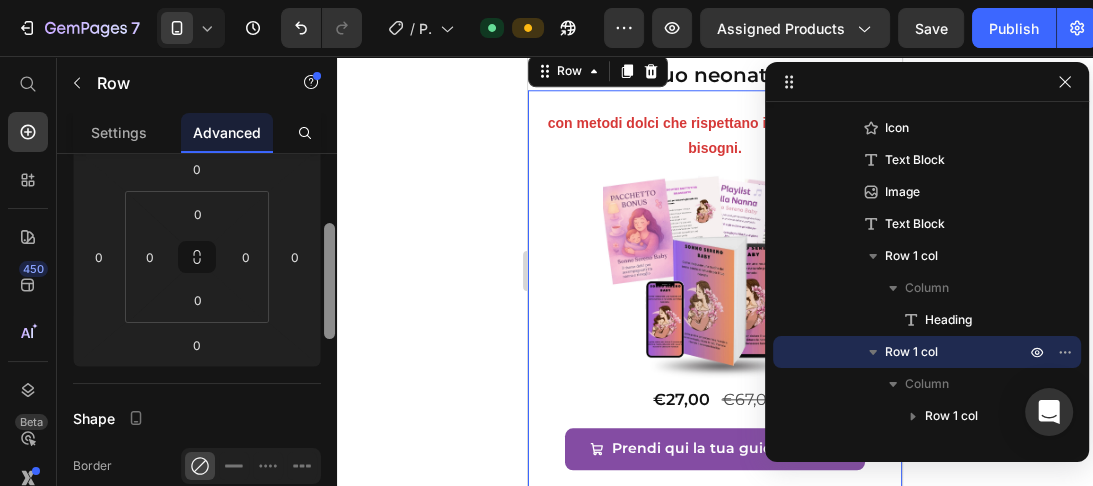 click at bounding box center (329, 281) 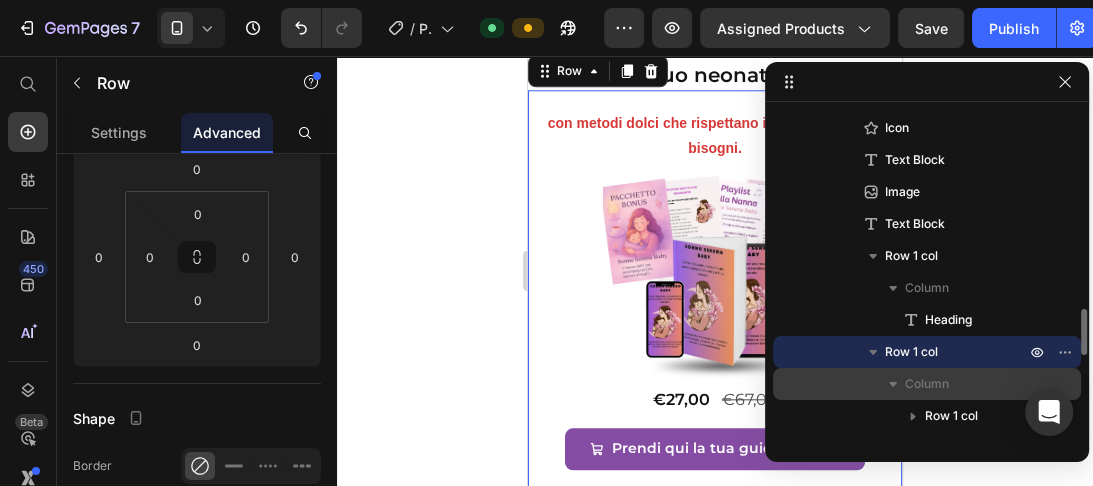 click 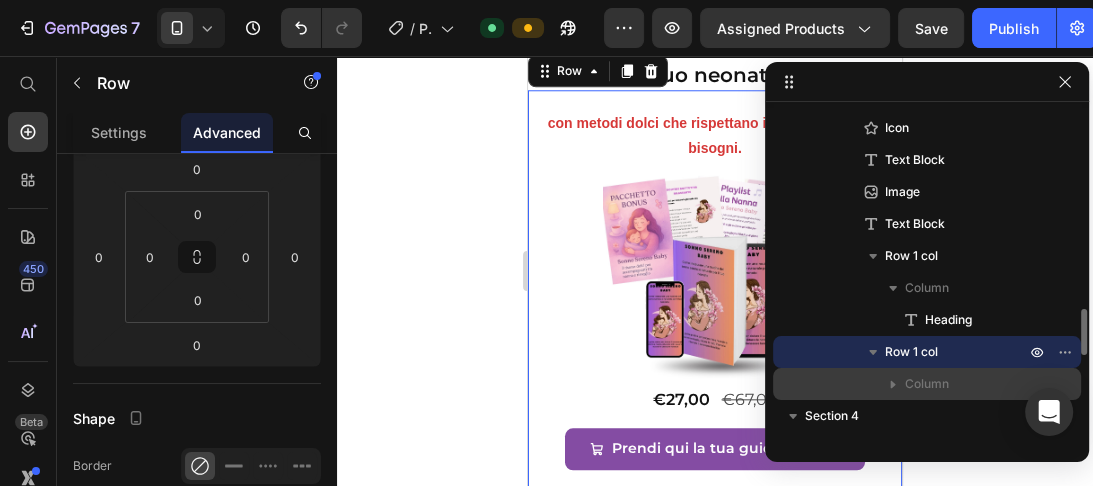 click 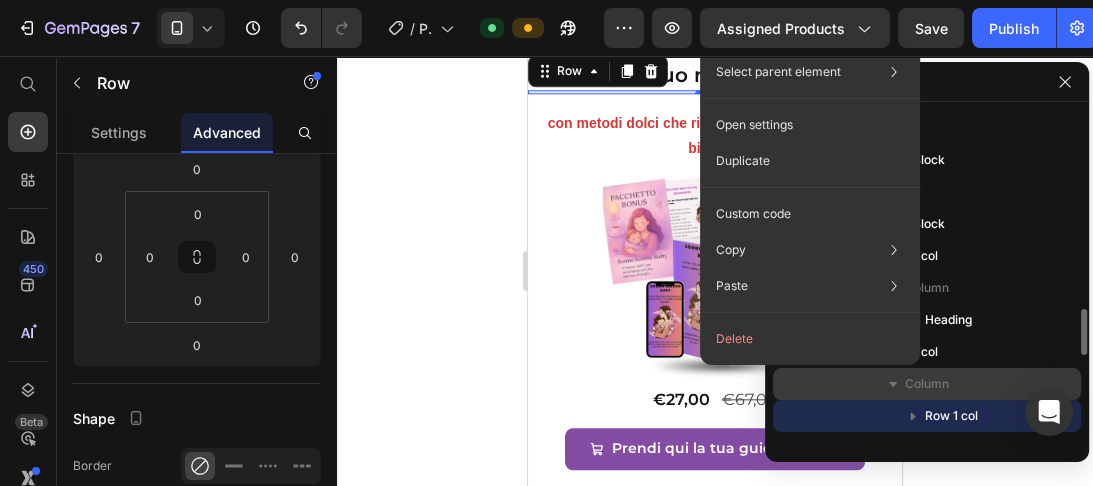 click at bounding box center [893, 384] 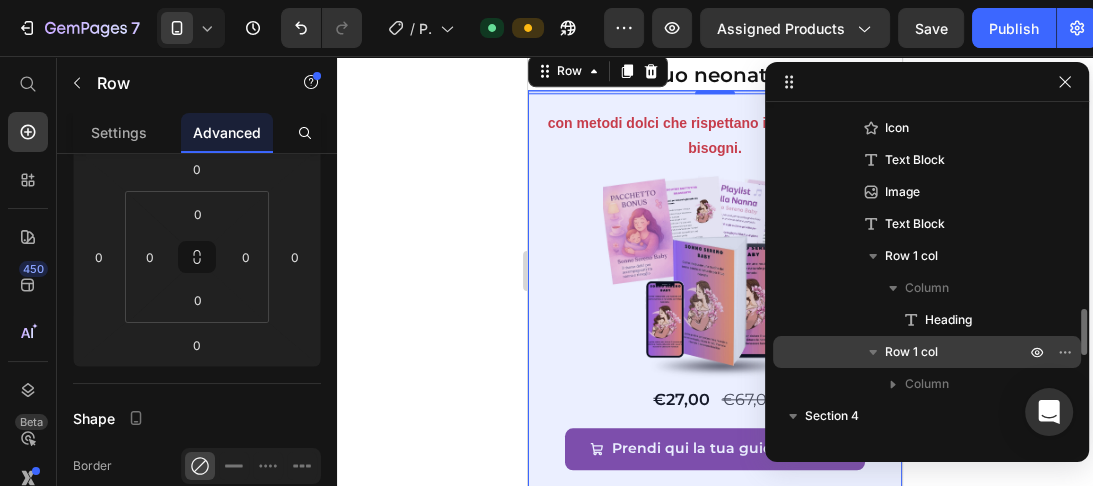 click on "Row 1 col" at bounding box center (911, 352) 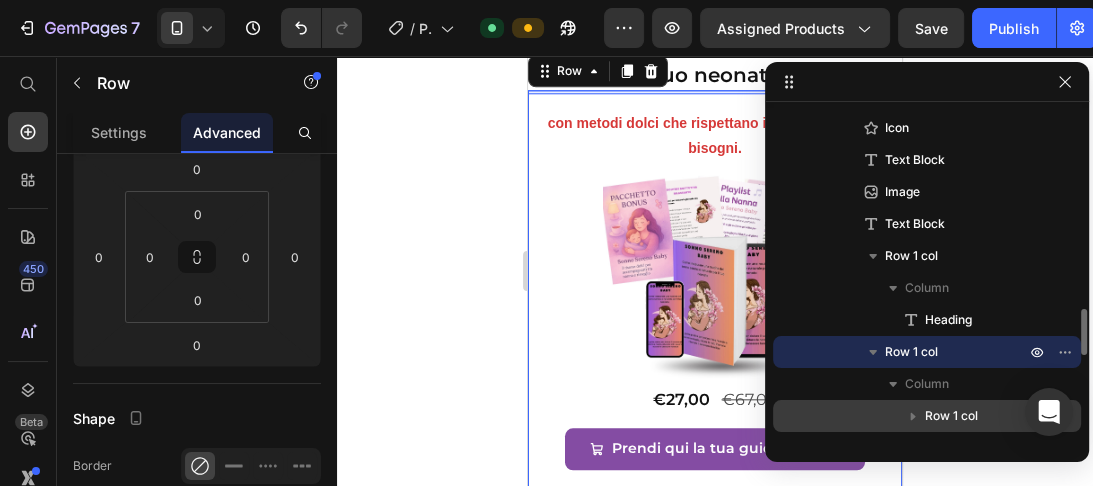 click on "Row 1 col" at bounding box center (951, 416) 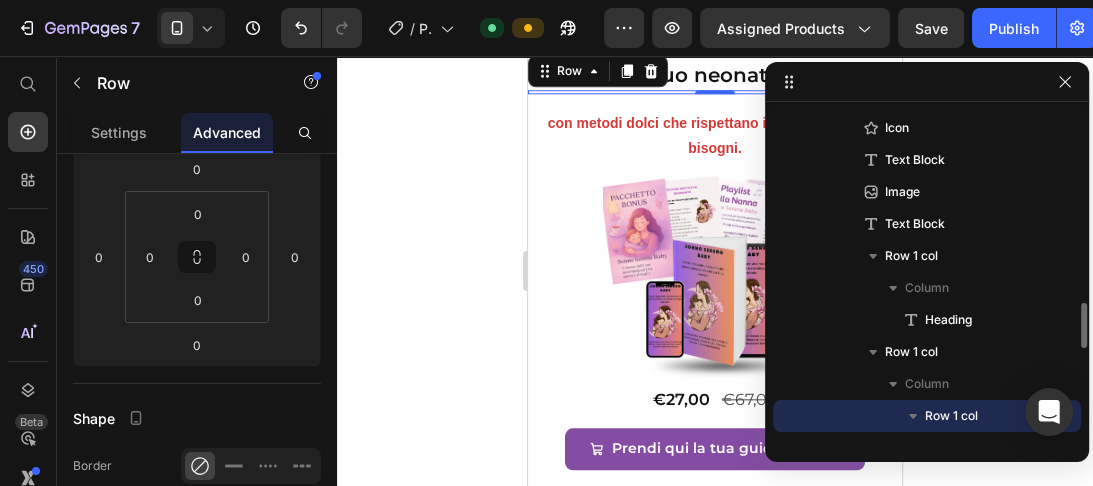 click 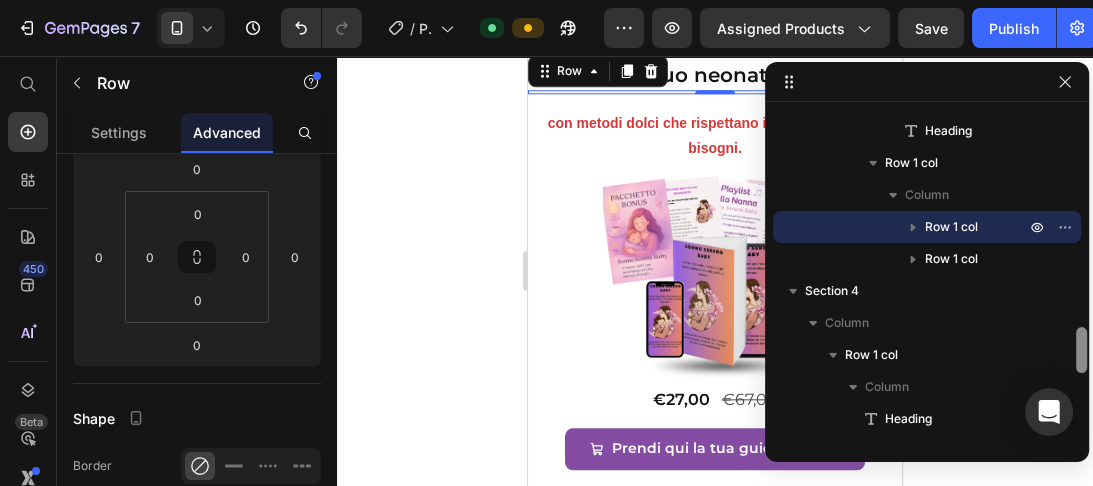 scroll, scrollTop: 1616, scrollLeft: 0, axis: vertical 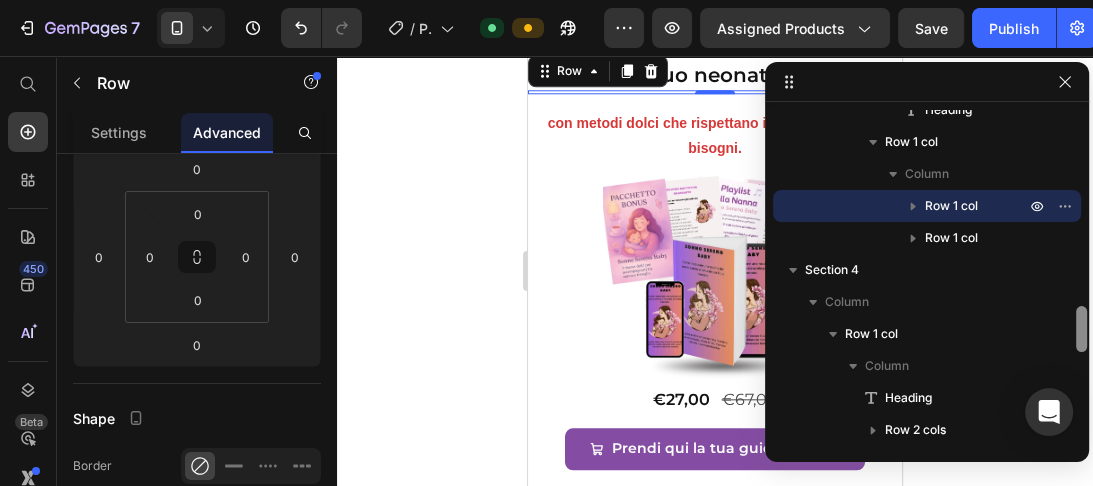 drag, startPoint x: 1078, startPoint y: 325, endPoint x: 1079, endPoint y: 354, distance: 29.017237 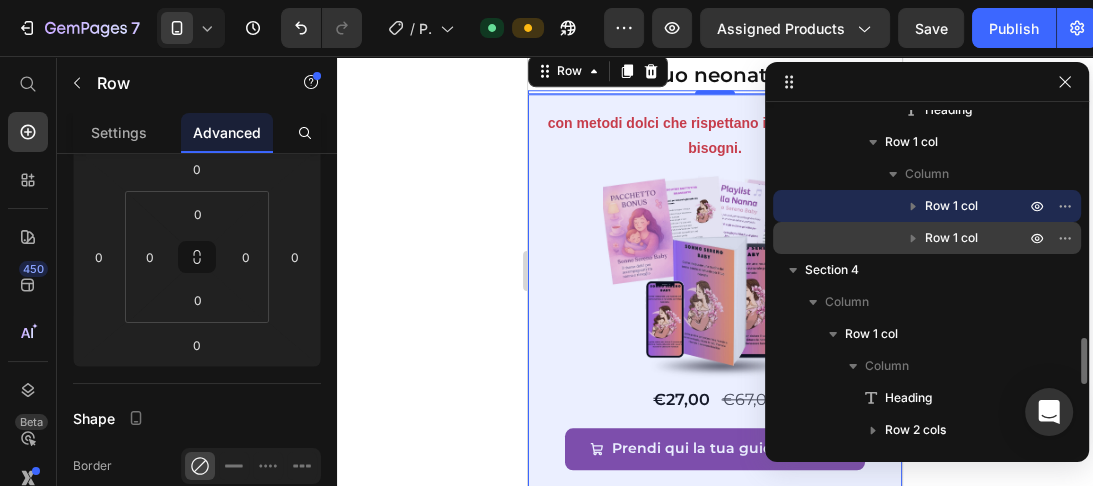 click on "Row 1 col" at bounding box center (951, 238) 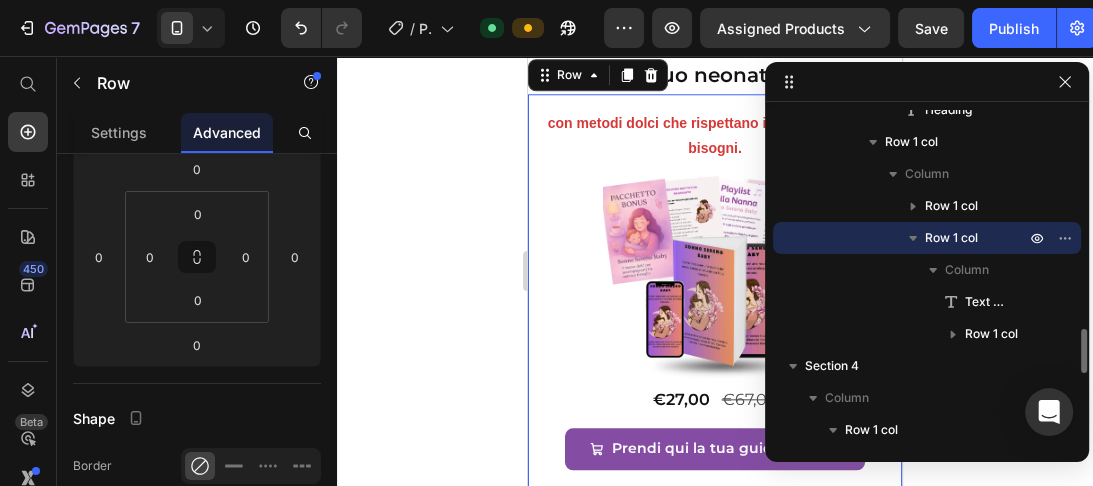 scroll, scrollTop: 6940, scrollLeft: 0, axis: vertical 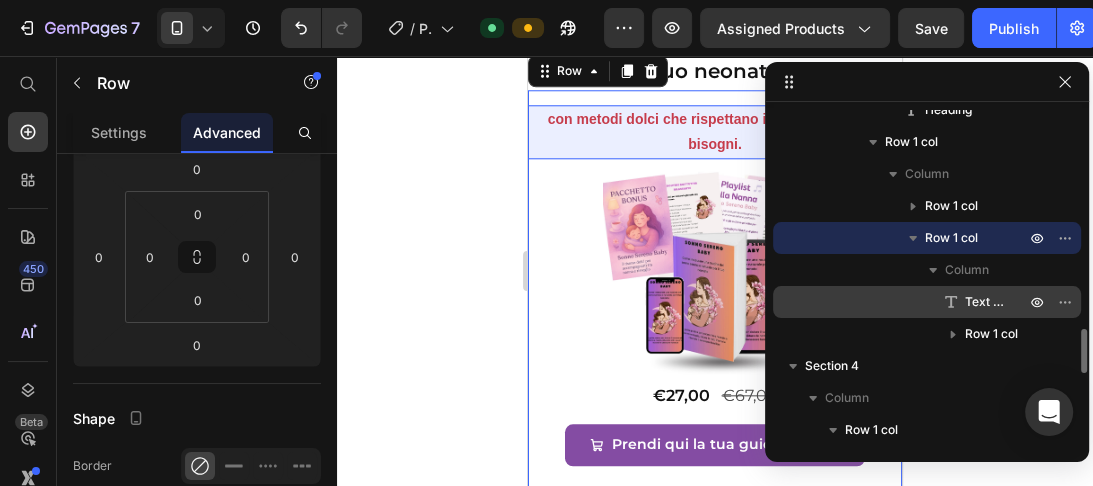 click on "Text Block" at bounding box center (985, 302) 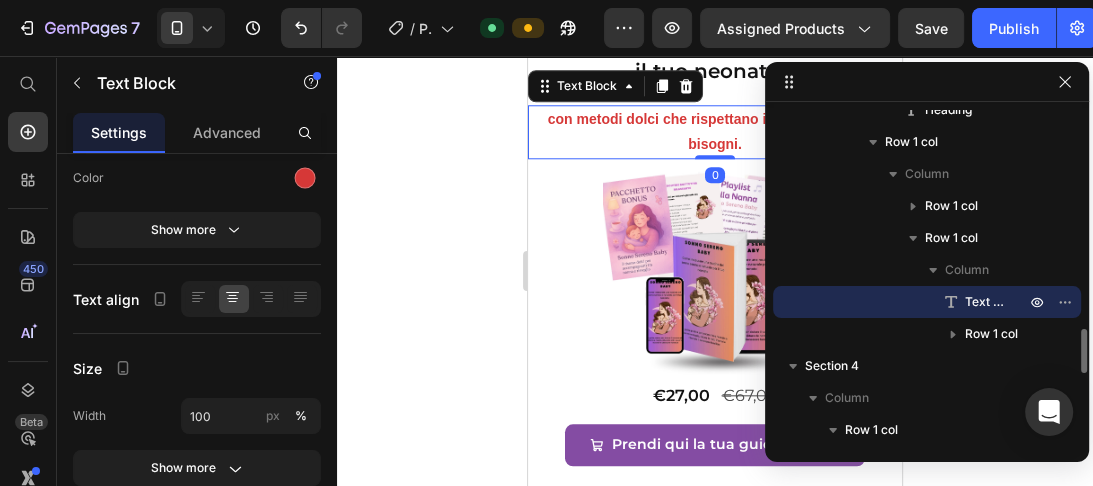 scroll, scrollTop: 0, scrollLeft: 0, axis: both 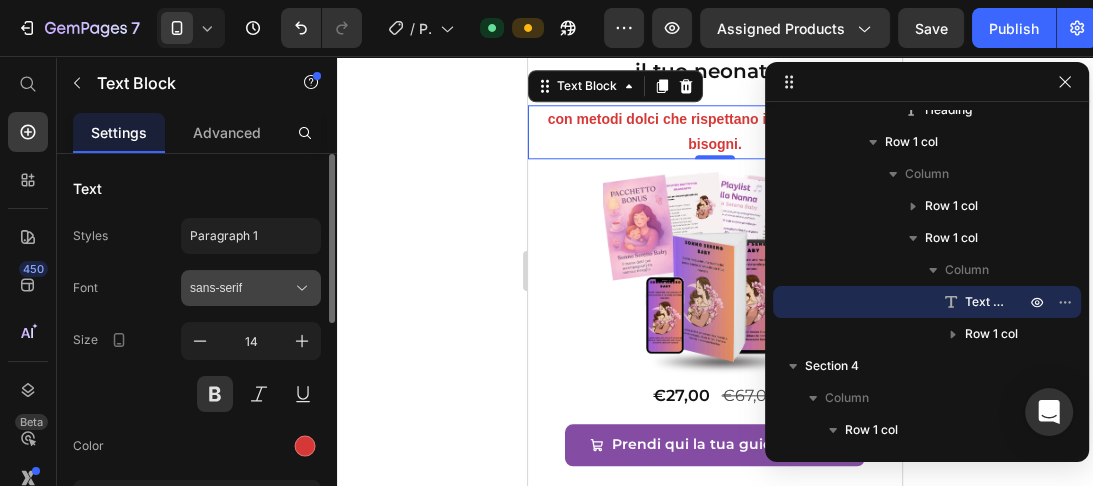 click 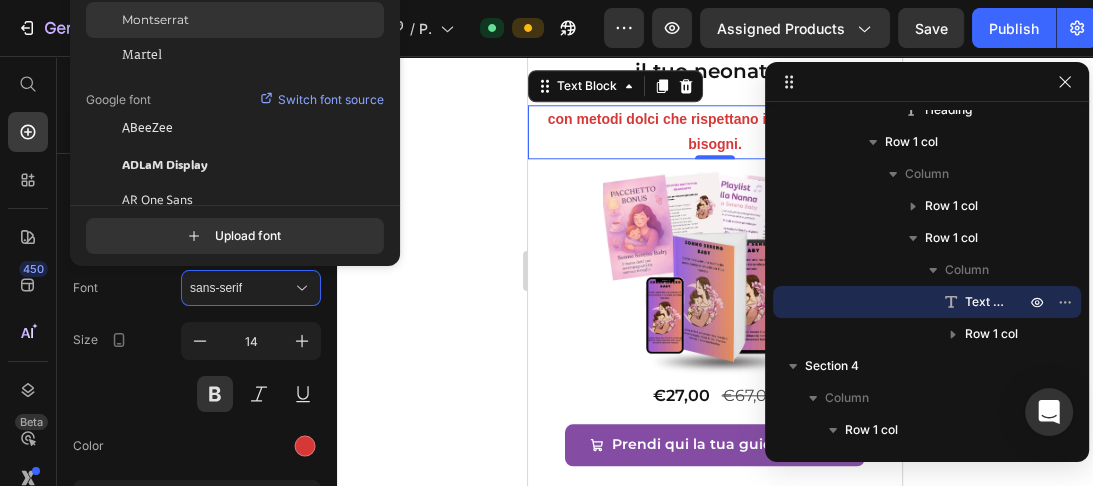 click on "Montserrat" 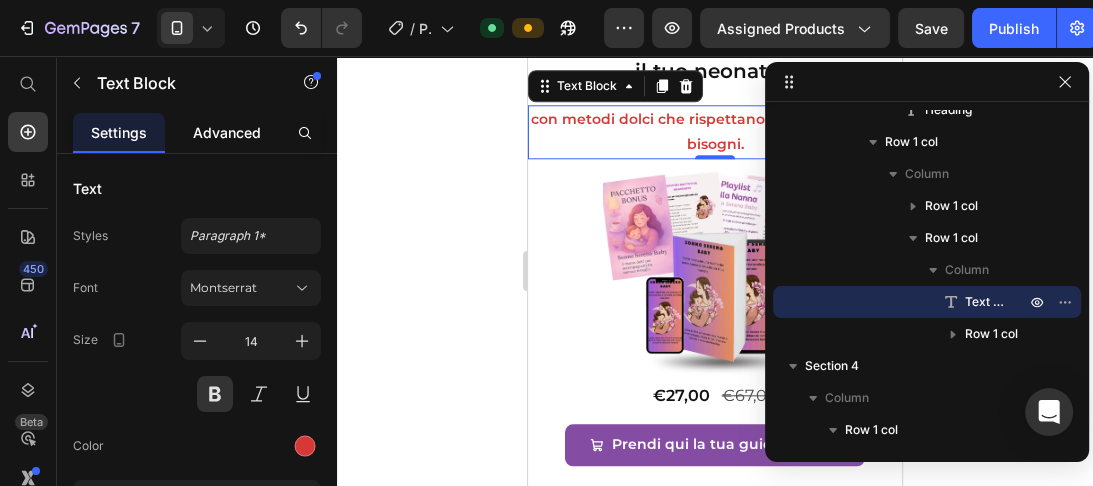 click on "Advanced" at bounding box center (227, 132) 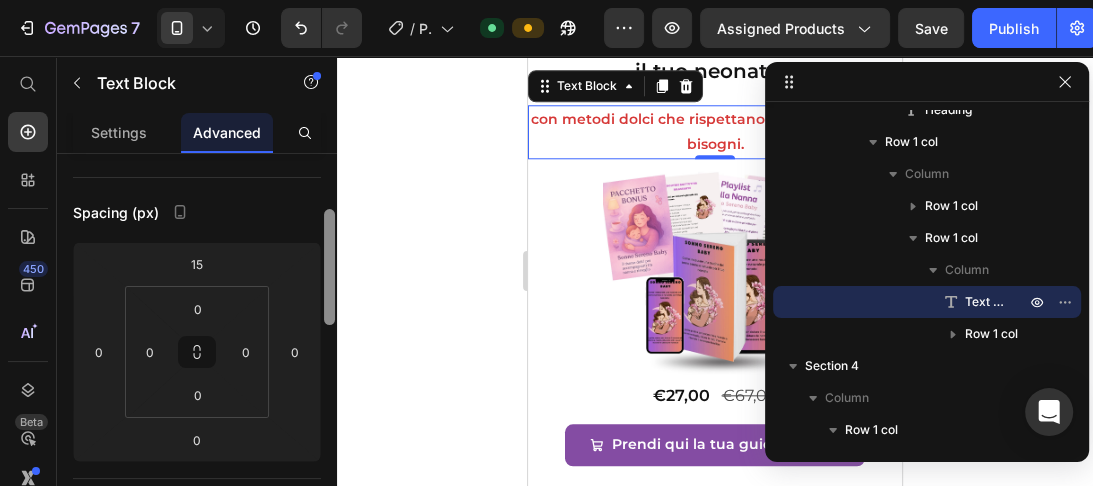 scroll, scrollTop: 176, scrollLeft: 0, axis: vertical 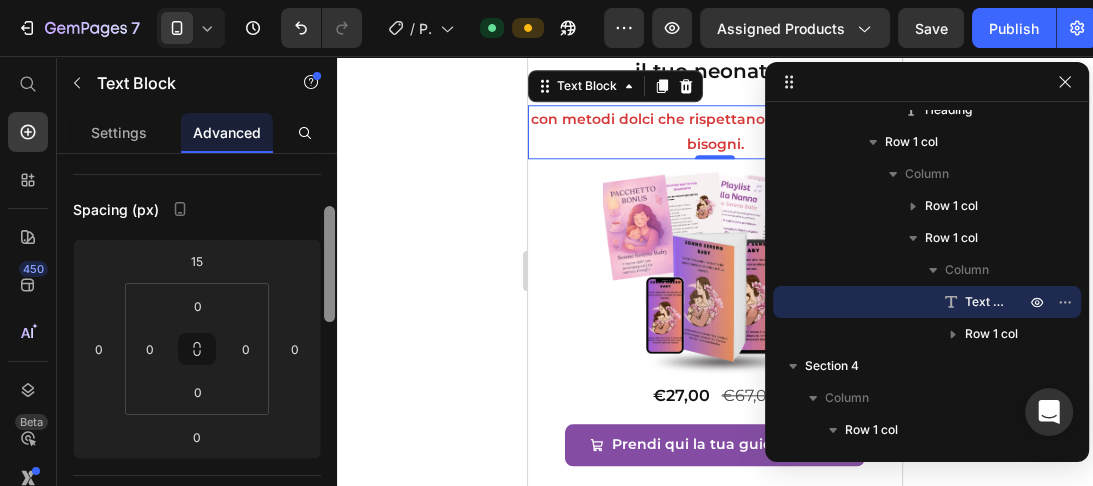 drag, startPoint x: 328, startPoint y: 167, endPoint x: 328, endPoint y: 220, distance: 53 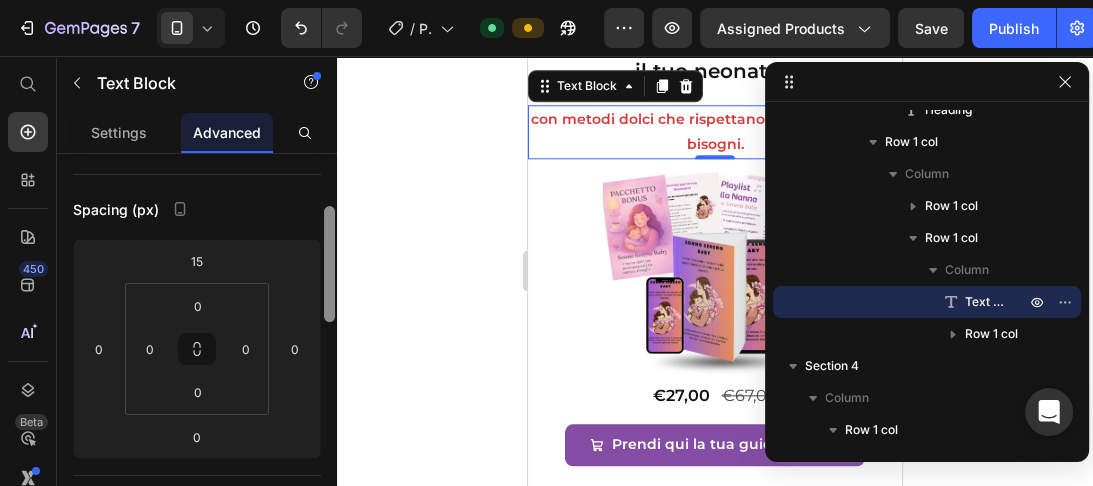 click at bounding box center (329, 264) 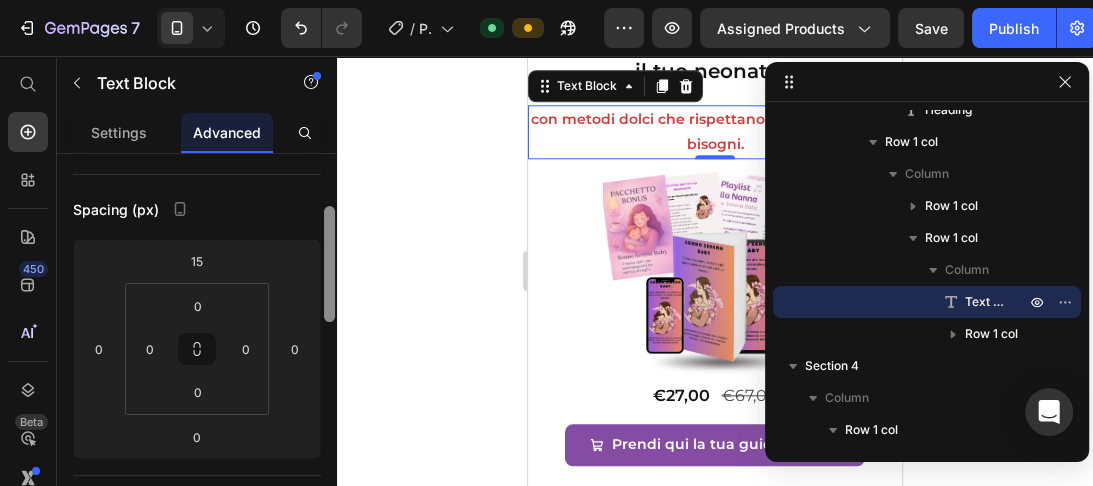 click at bounding box center [329, 264] 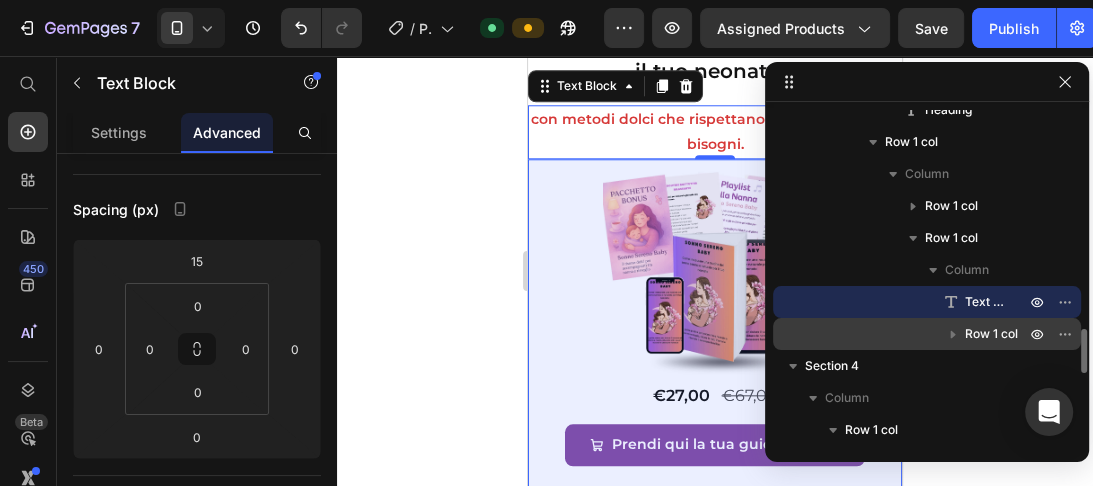 click on "Row 1 col" at bounding box center (991, 334) 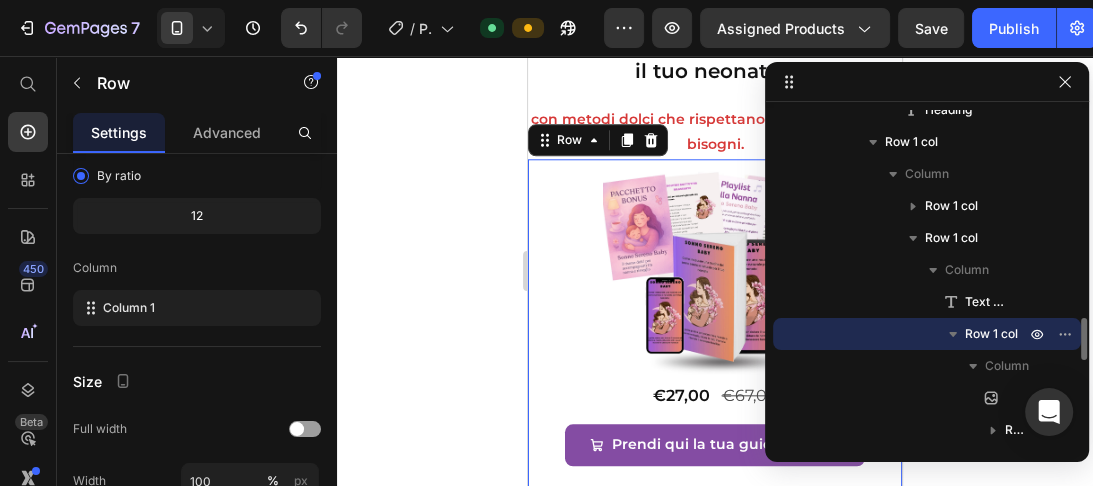 scroll, scrollTop: 7009, scrollLeft: 0, axis: vertical 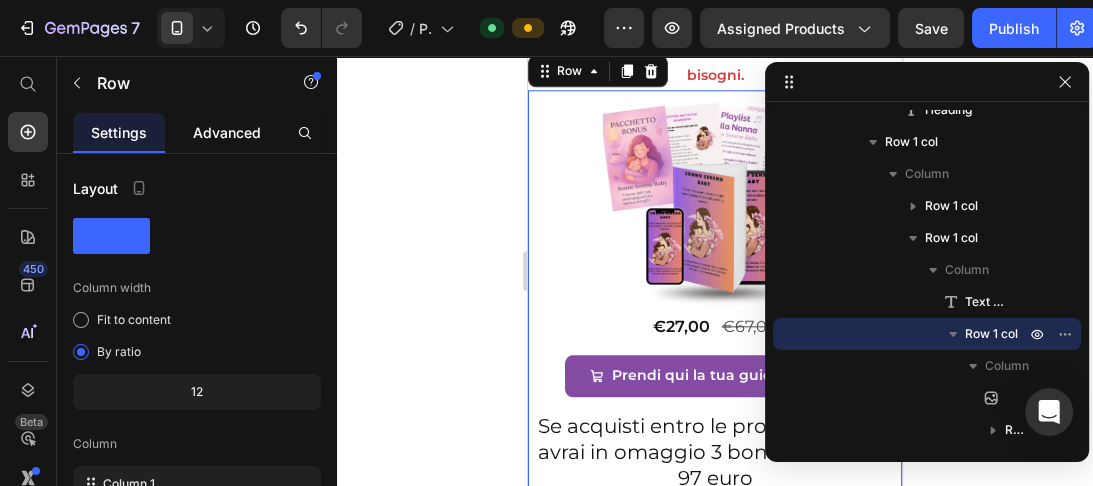 click on "Advanced" at bounding box center (227, 132) 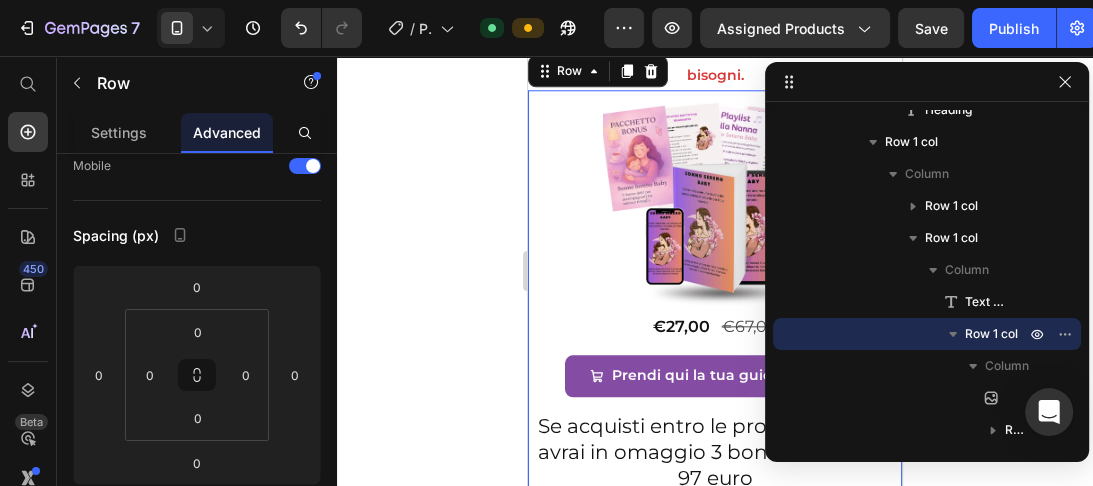 scroll, scrollTop: 0, scrollLeft: 0, axis: both 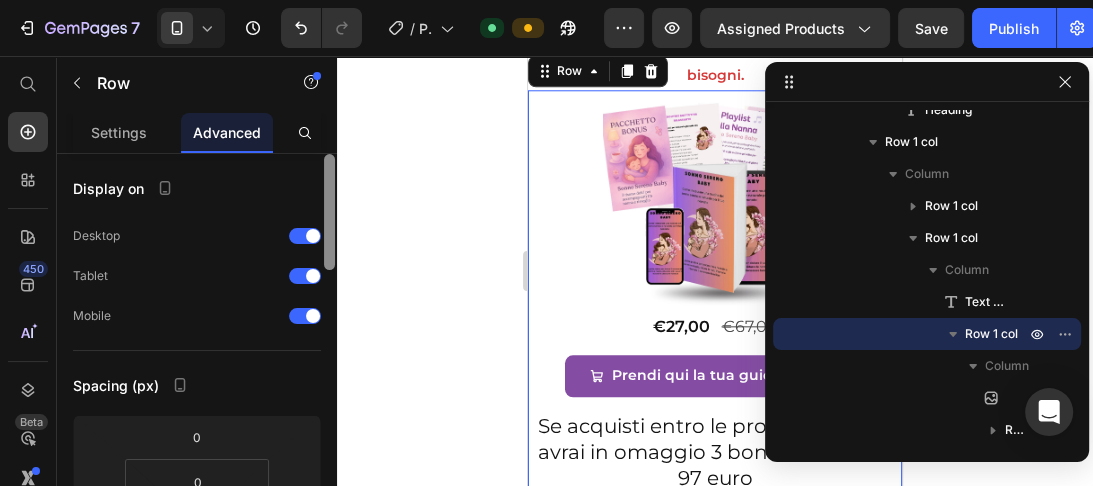 drag, startPoint x: 332, startPoint y: 193, endPoint x: 325, endPoint y: 180, distance: 14.764823 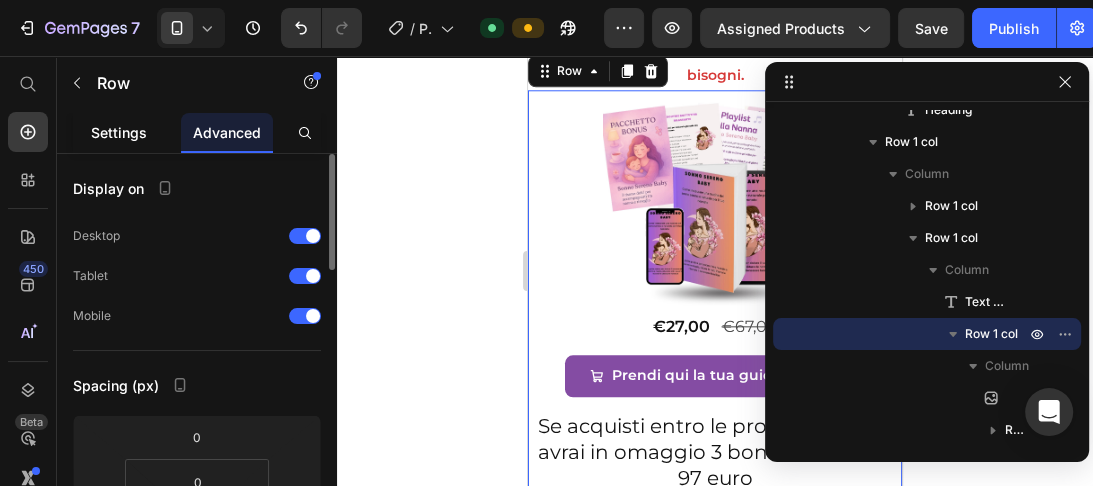 click on "Settings" at bounding box center [119, 132] 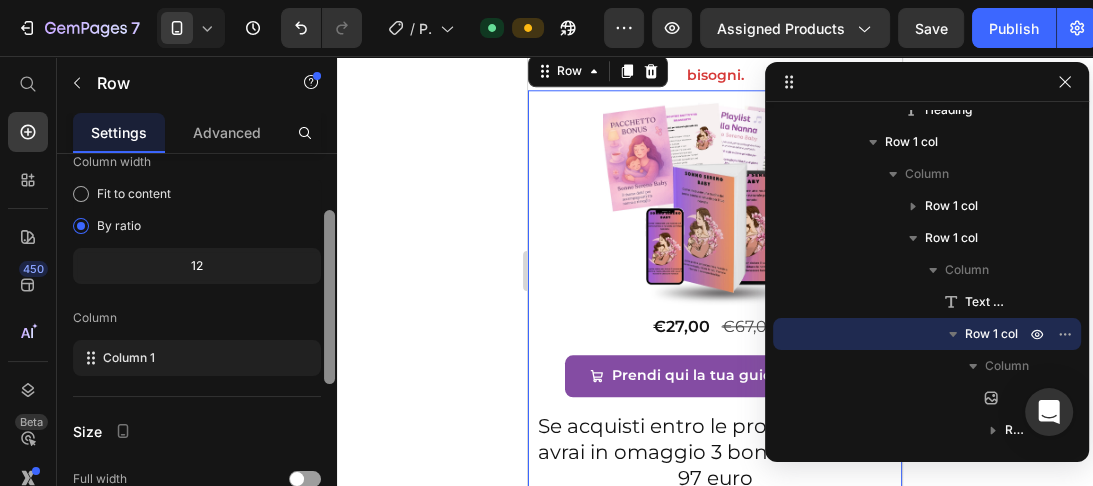 scroll, scrollTop: 140, scrollLeft: 0, axis: vertical 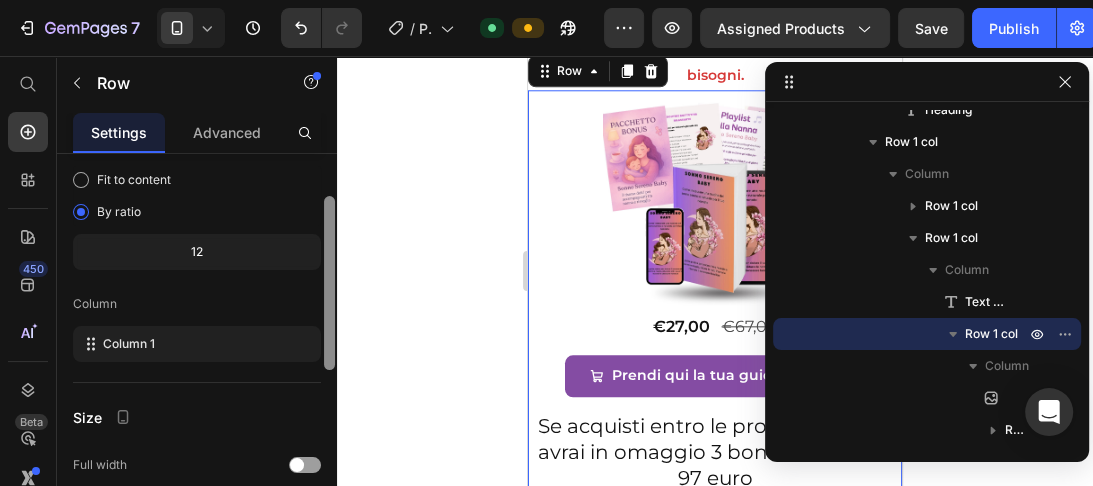 drag, startPoint x: 326, startPoint y: 193, endPoint x: 327, endPoint y: 256, distance: 63.007935 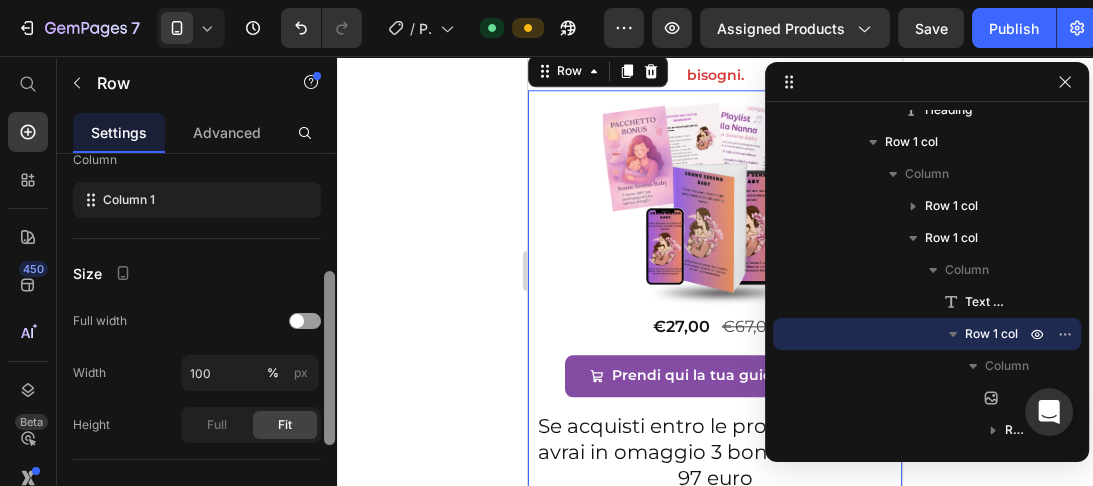 drag, startPoint x: 328, startPoint y: 257, endPoint x: 331, endPoint y: 319, distance: 62.072536 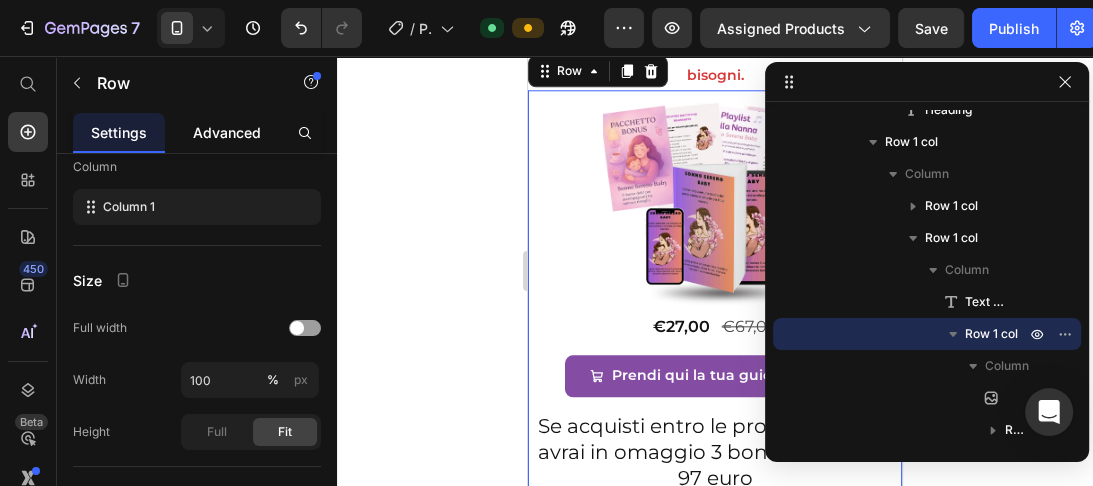 click on "Advanced" at bounding box center [227, 132] 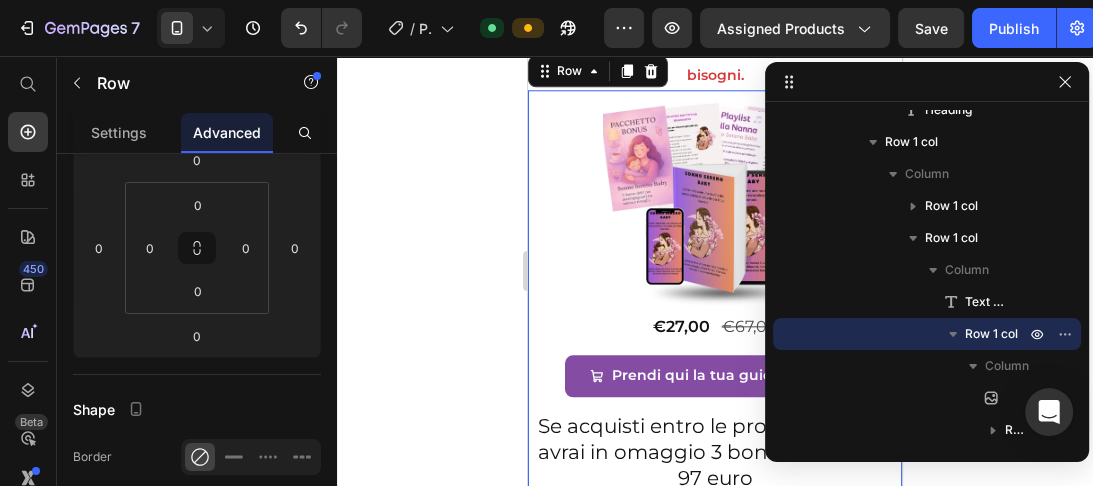 scroll, scrollTop: 0, scrollLeft: 0, axis: both 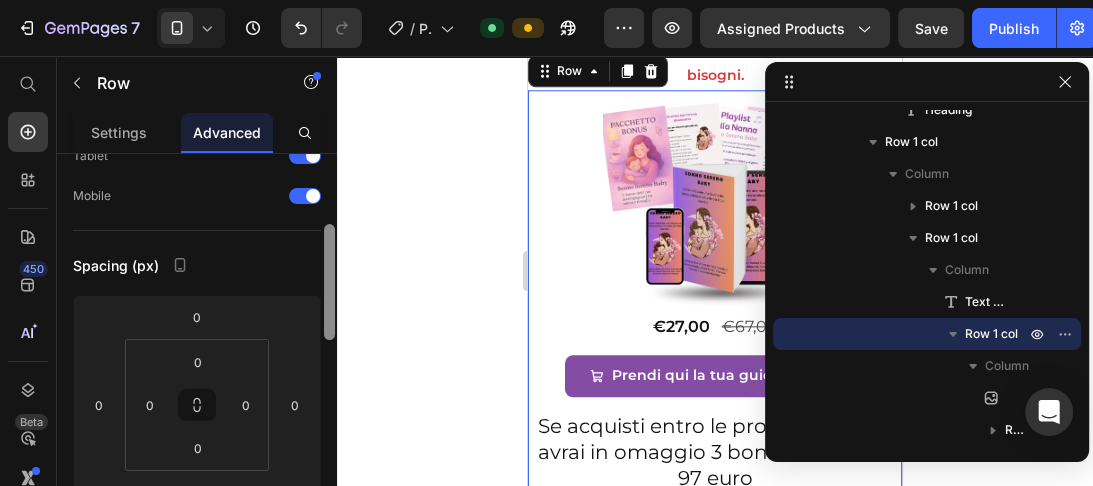 drag, startPoint x: 330, startPoint y: 223, endPoint x: 328, endPoint y: 268, distance: 45.044422 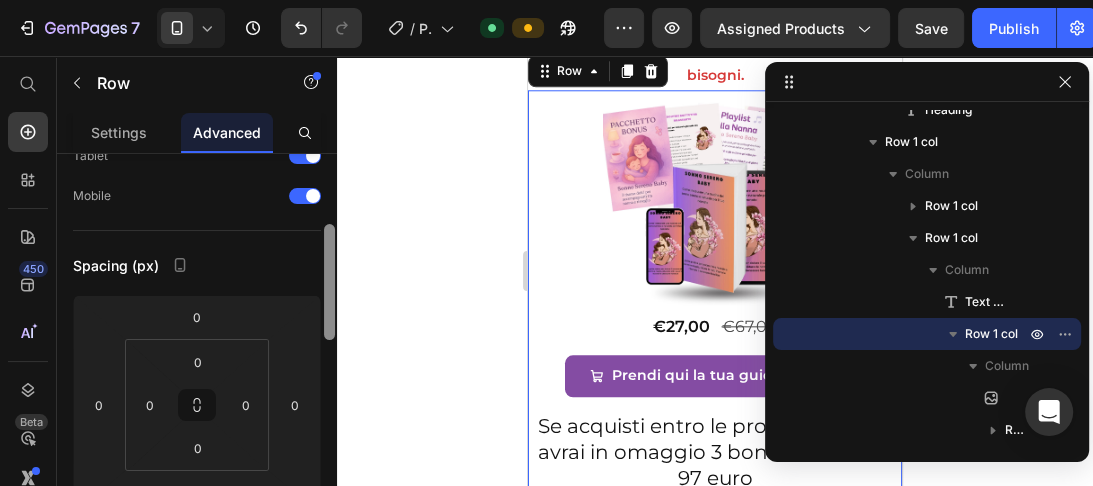 click at bounding box center (329, 282) 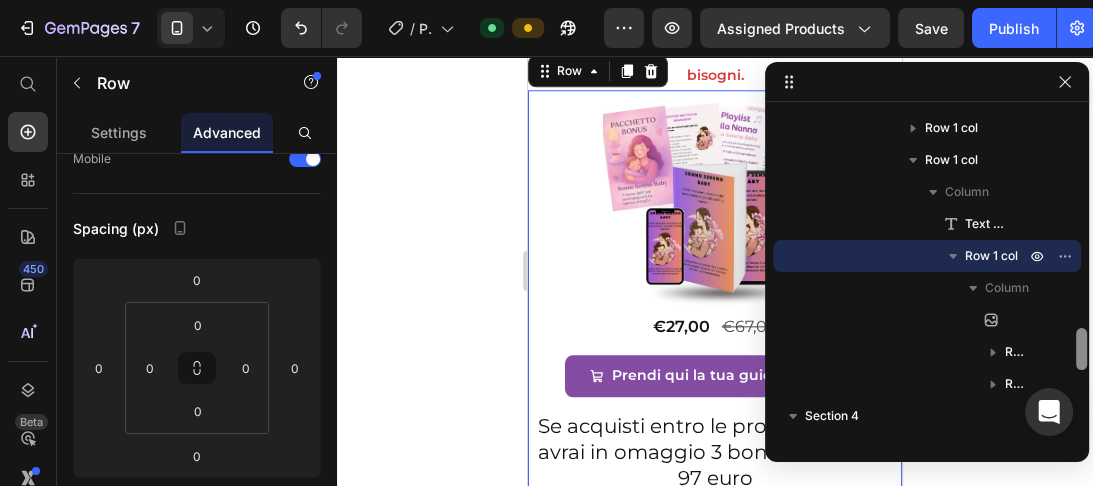 scroll, scrollTop: 1701, scrollLeft: 0, axis: vertical 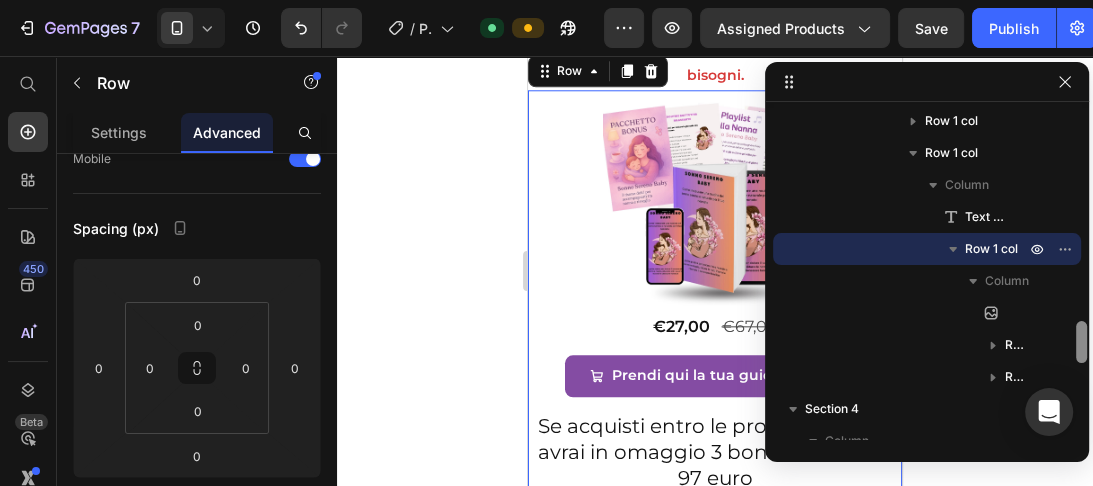 drag, startPoint x: 1081, startPoint y: 346, endPoint x: 1084, endPoint y: 357, distance: 11.401754 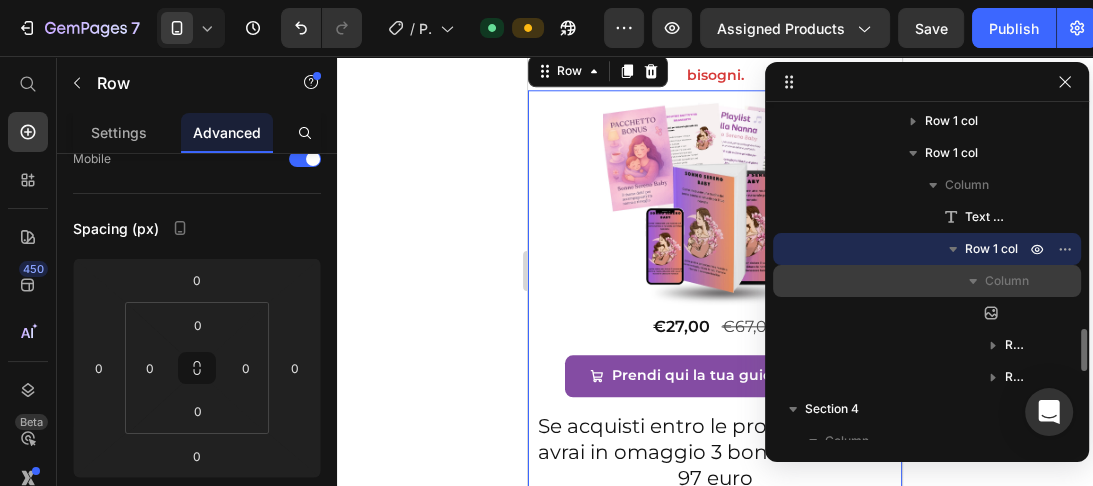 click on "Column" at bounding box center (1007, 281) 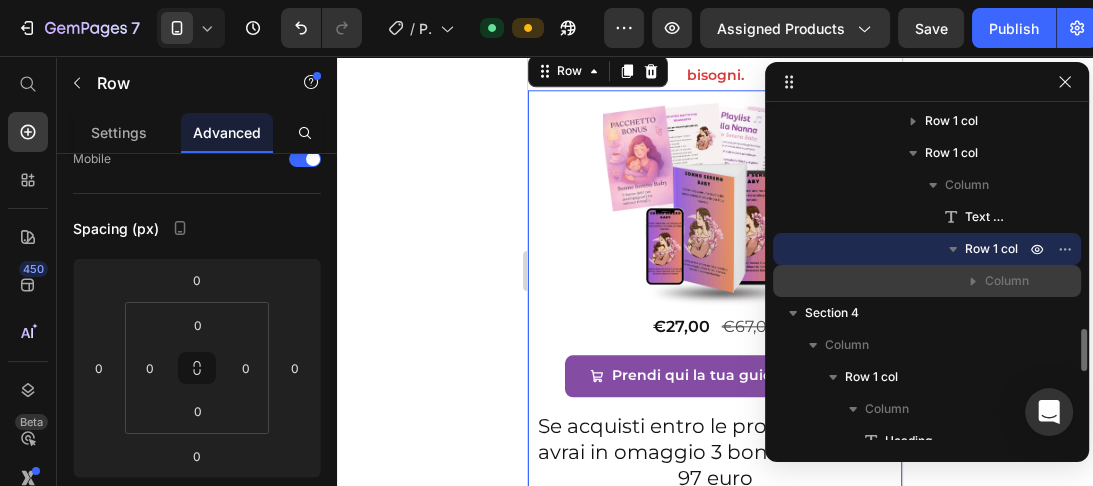 click on "Column" at bounding box center [1007, 281] 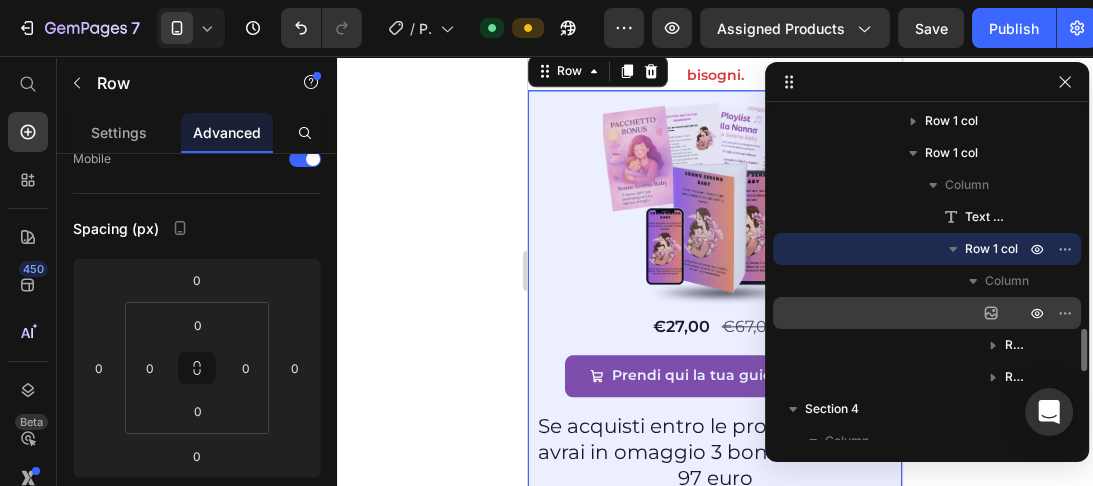 click on "Image" at bounding box center [927, 313] 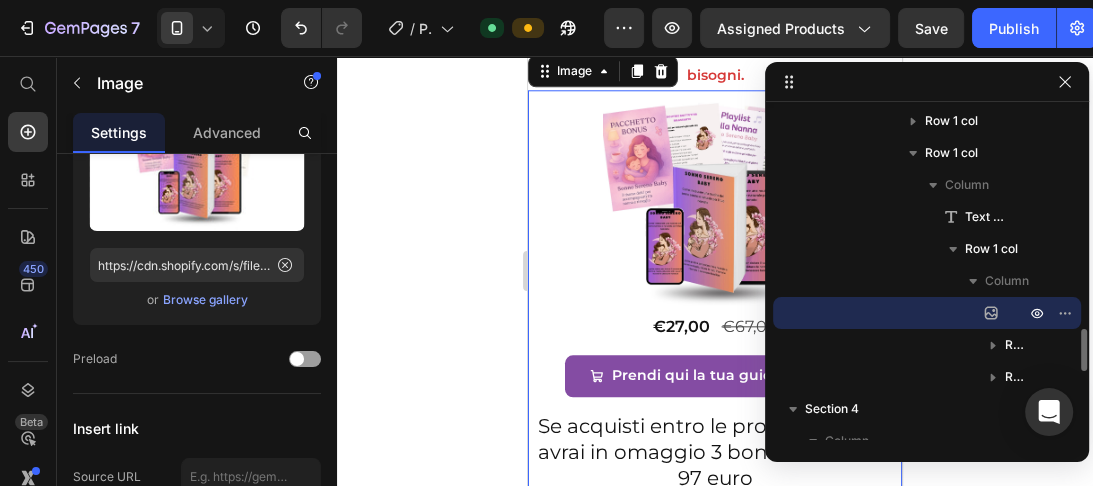 scroll, scrollTop: 0, scrollLeft: 0, axis: both 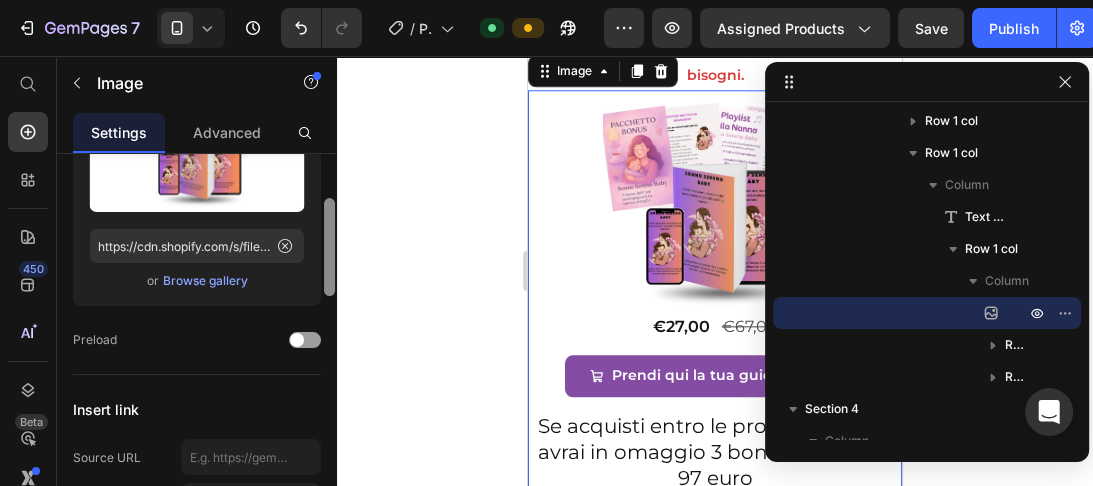 drag, startPoint x: 326, startPoint y: 200, endPoint x: 332, endPoint y: 245, distance: 45.39824 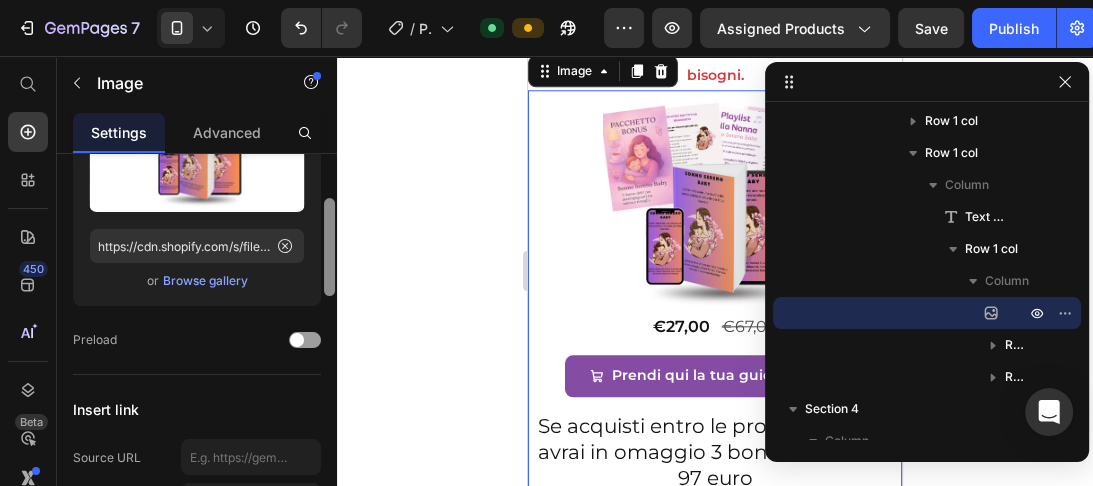click at bounding box center [329, 247] 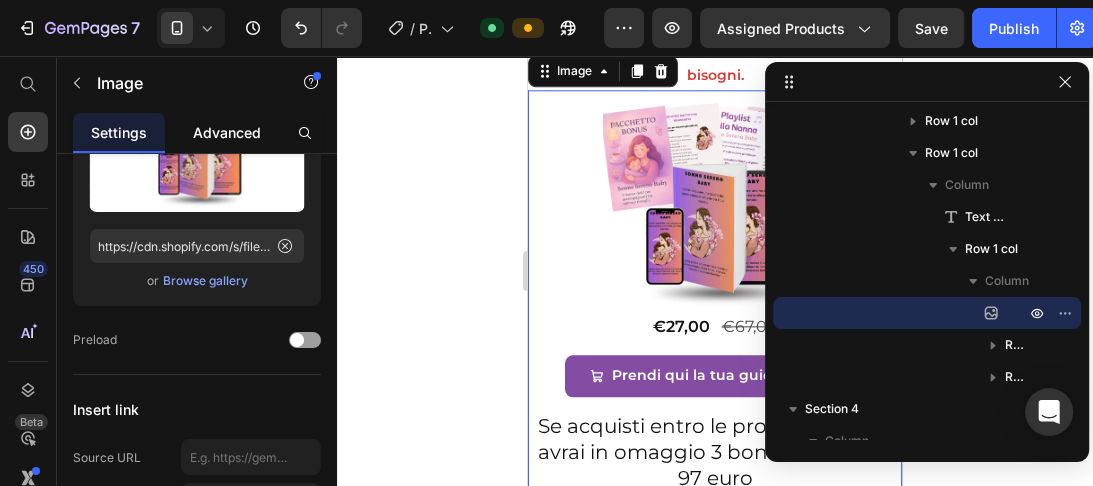 click on "Advanced" at bounding box center (227, 132) 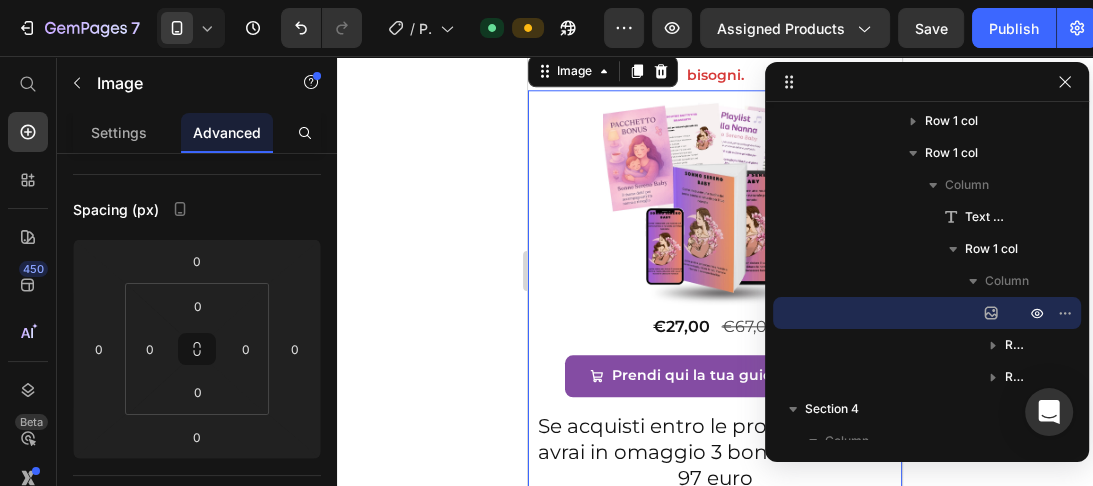 scroll, scrollTop: 0, scrollLeft: 0, axis: both 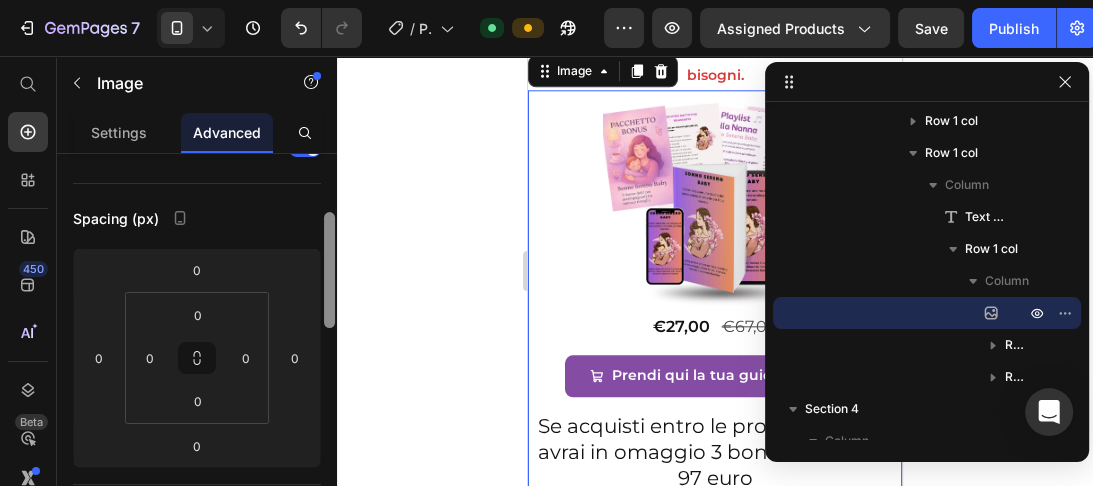 drag, startPoint x: 331, startPoint y: 163, endPoint x: 333, endPoint y: 216, distance: 53.037724 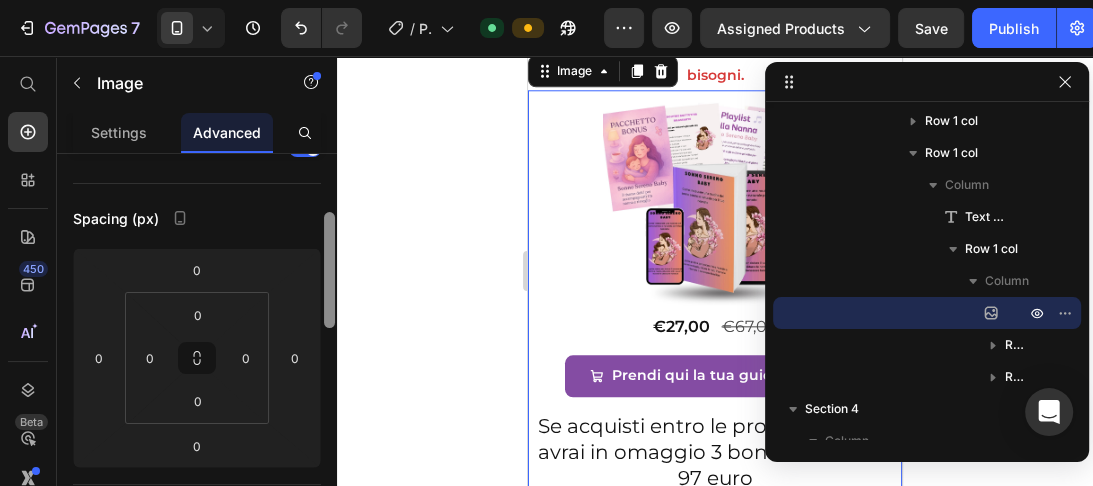 click at bounding box center (329, 270) 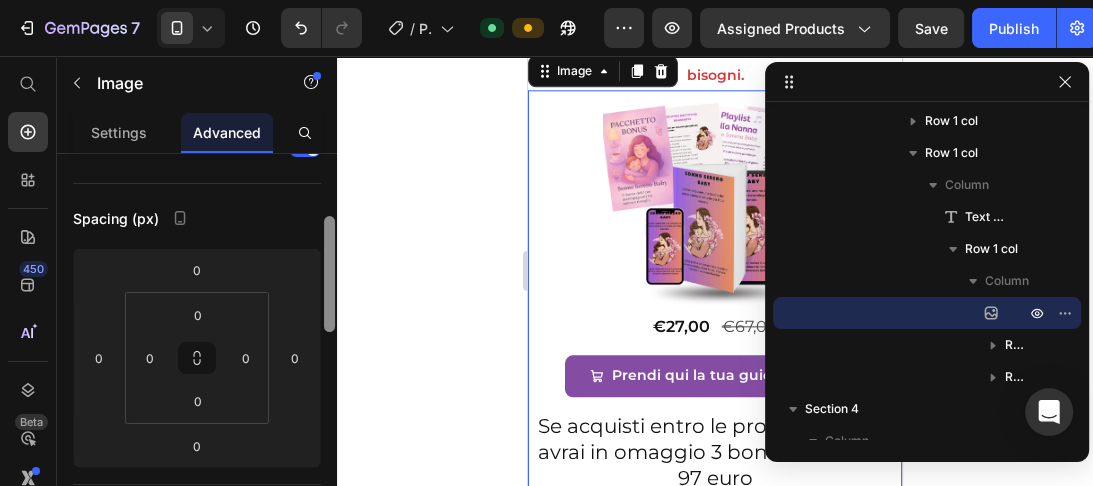 scroll, scrollTop: 177, scrollLeft: 0, axis: vertical 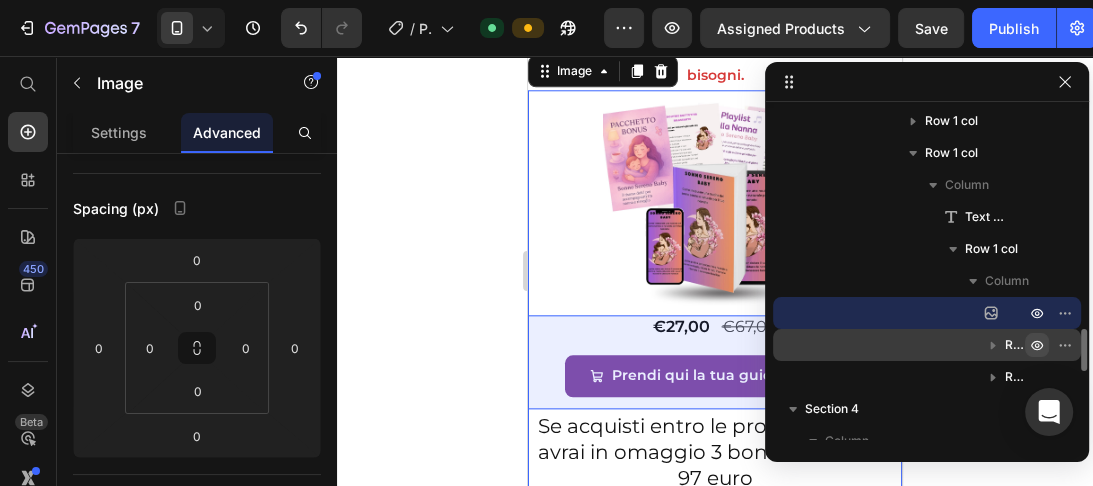 click 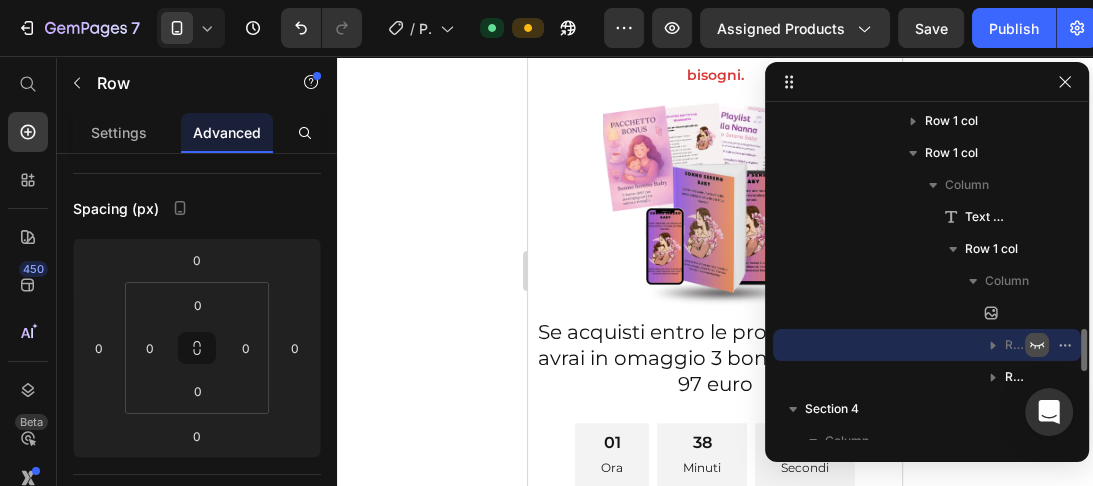 scroll, scrollTop: 0, scrollLeft: 0, axis: both 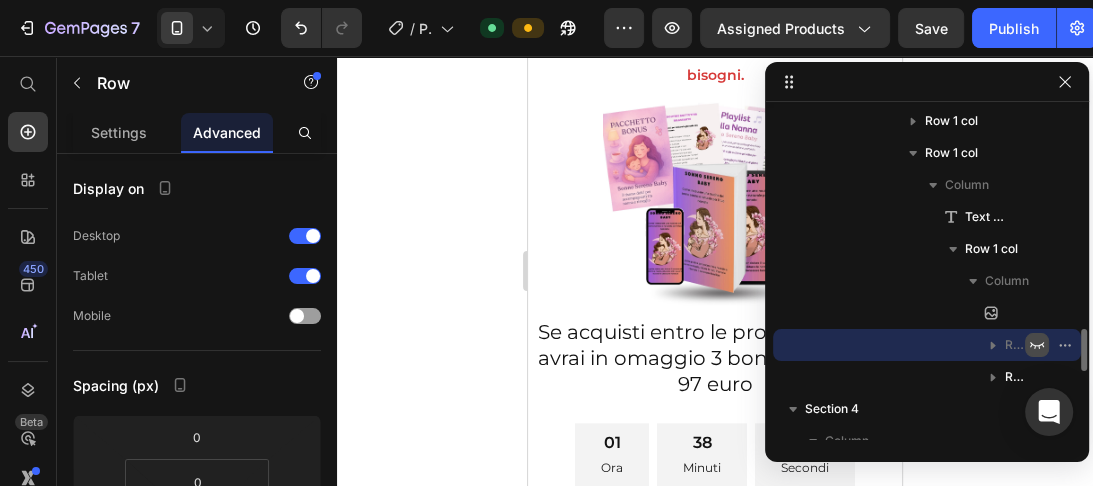 click 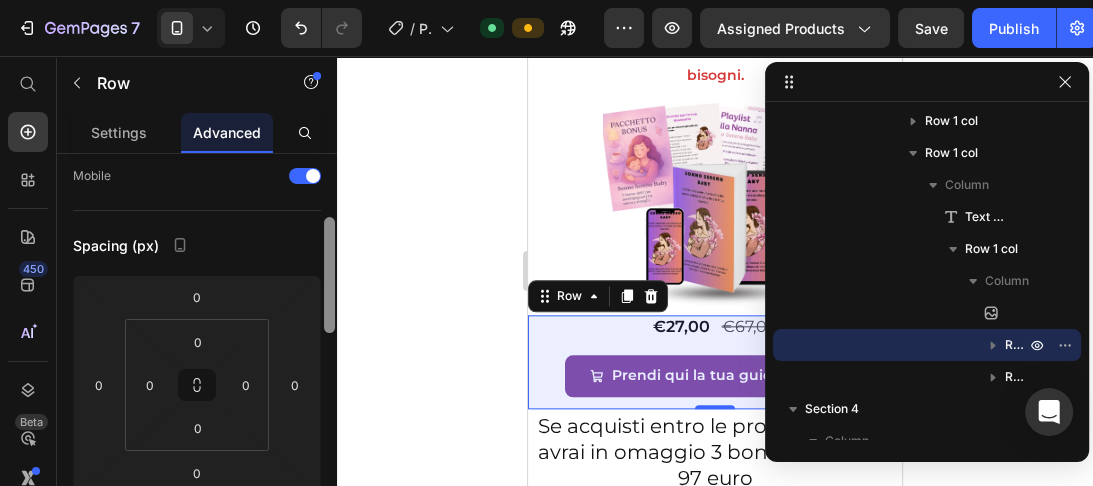 drag, startPoint x: 328, startPoint y: 231, endPoint x: 328, endPoint y: 282, distance: 51 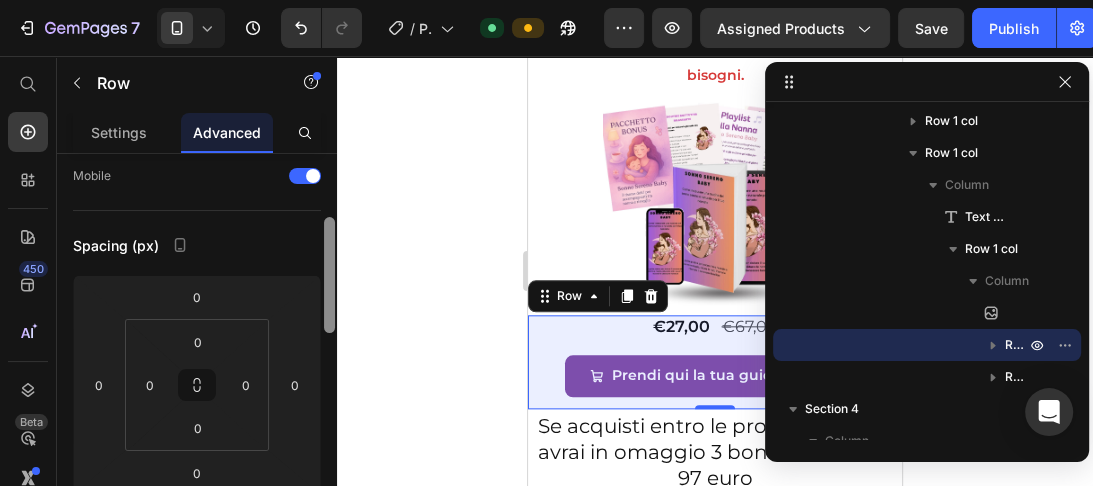 click at bounding box center [329, 275] 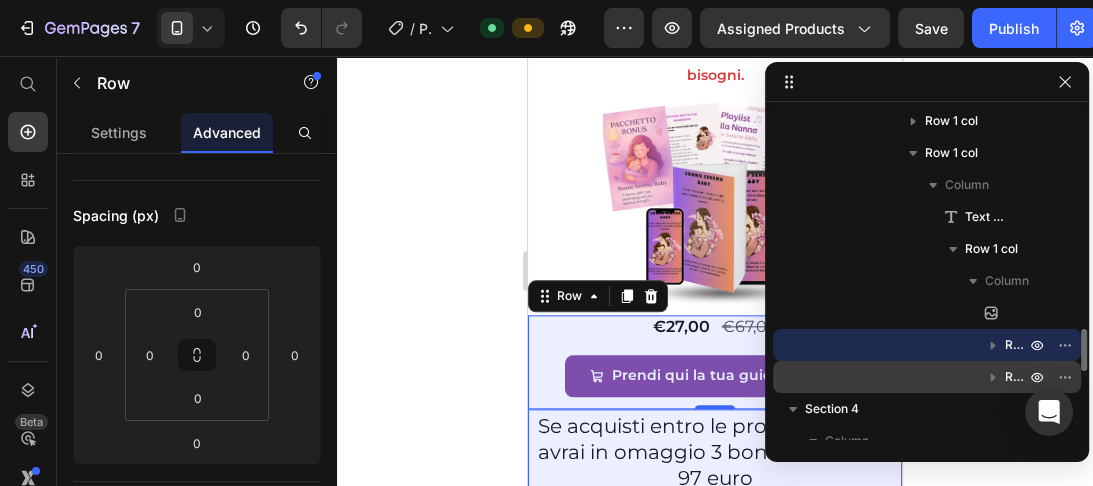 click 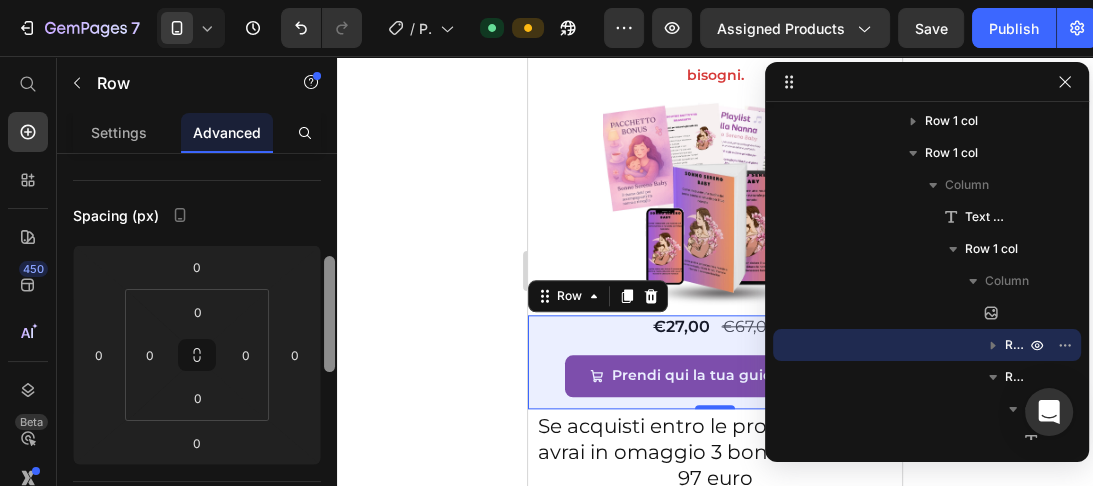 scroll, scrollTop: 213, scrollLeft: 0, axis: vertical 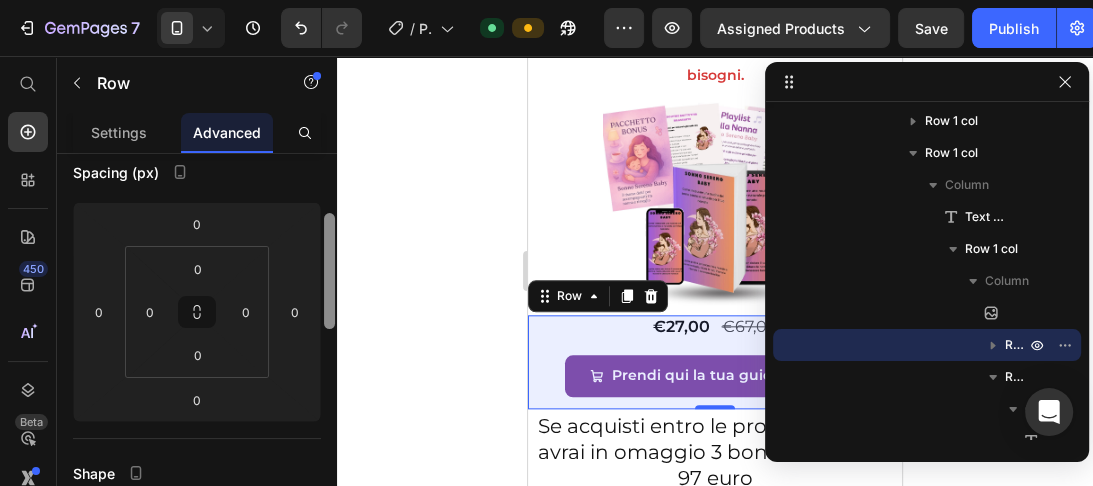 drag, startPoint x: 332, startPoint y: 252, endPoint x: 333, endPoint y: 265, distance: 13.038404 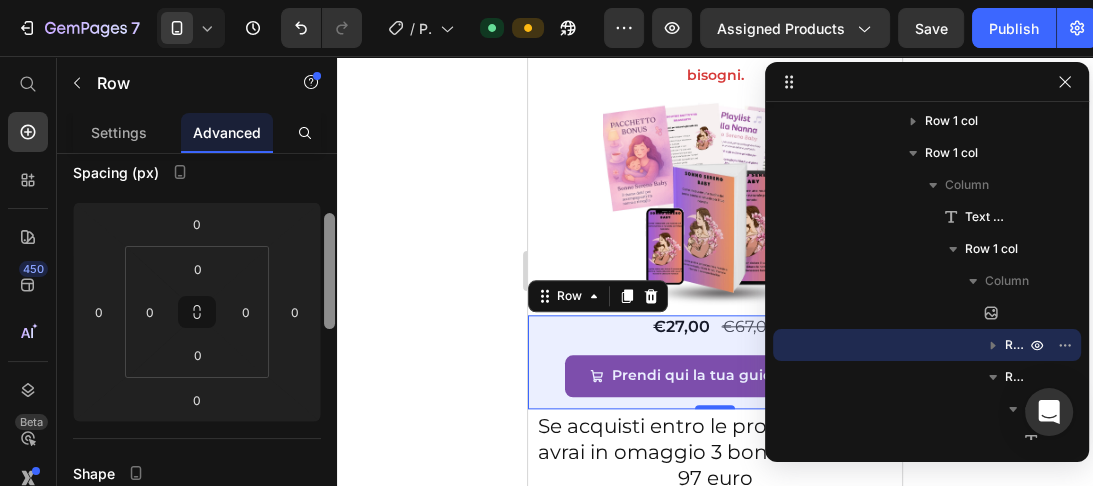 click at bounding box center (329, 271) 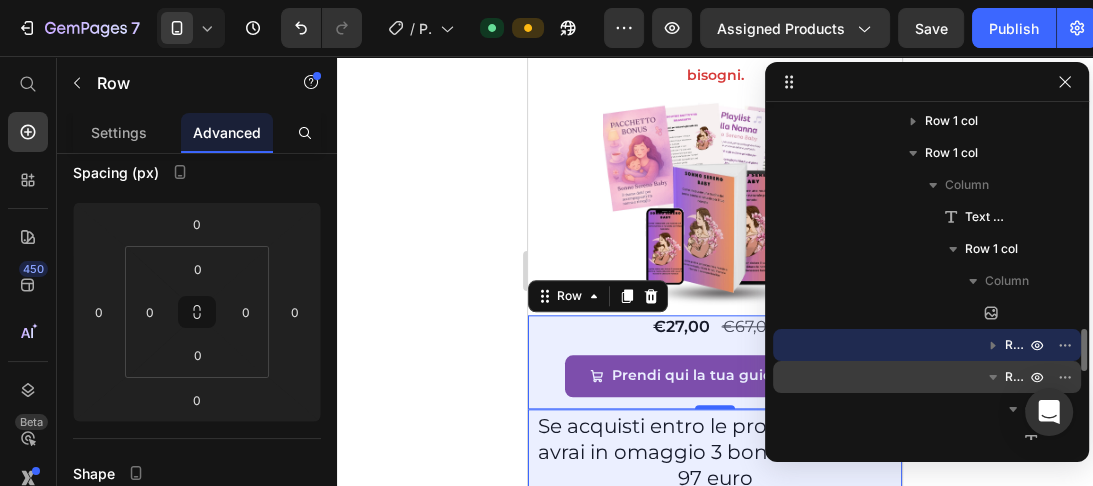 click on "Row 1 col" at bounding box center (1017, 377) 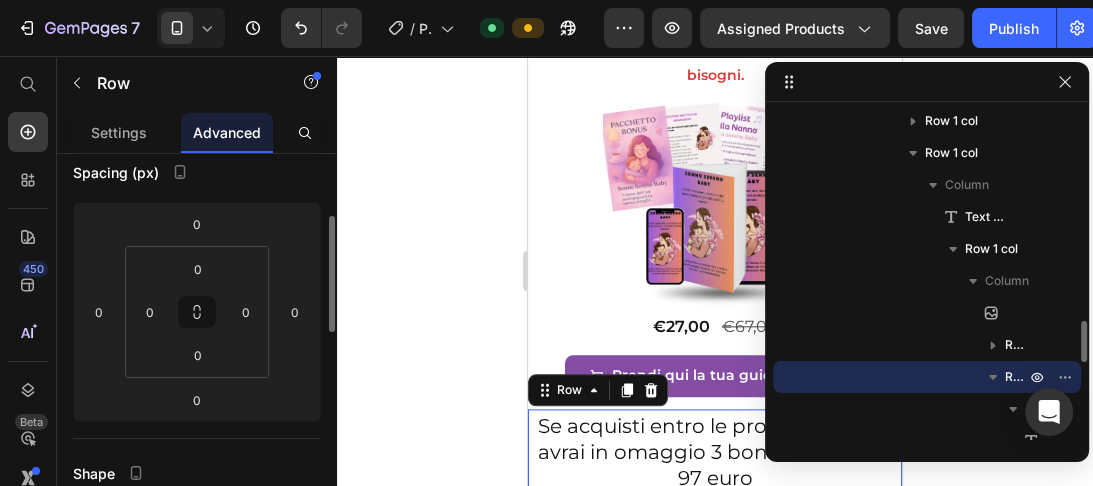 scroll, scrollTop: 212, scrollLeft: 0, axis: vertical 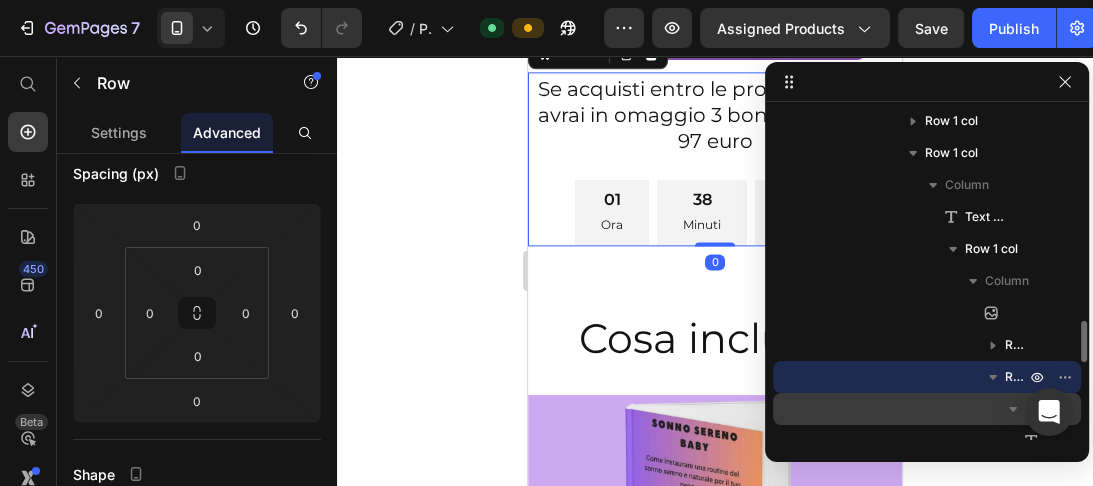 click 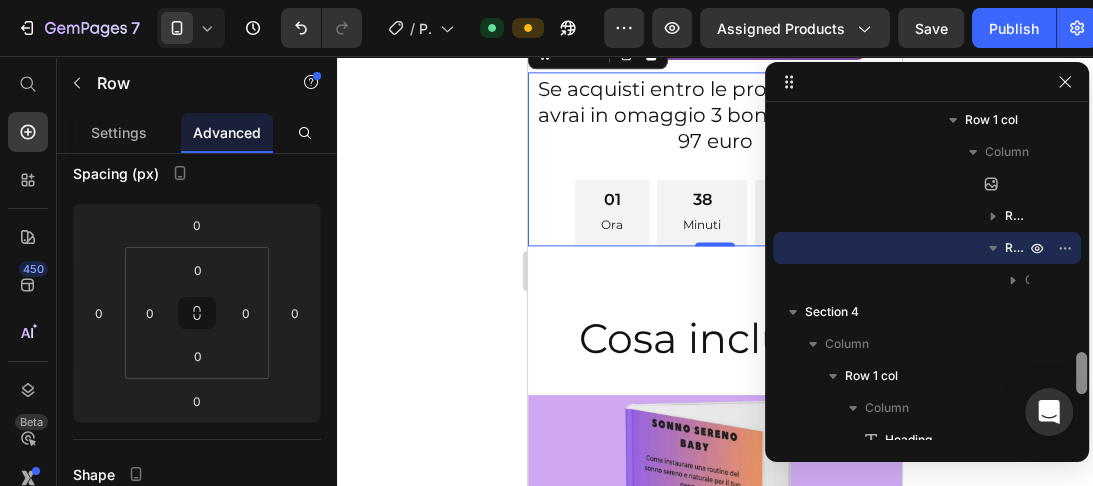 drag, startPoint x: 1081, startPoint y: 340, endPoint x: 1084, endPoint y: 357, distance: 17.262676 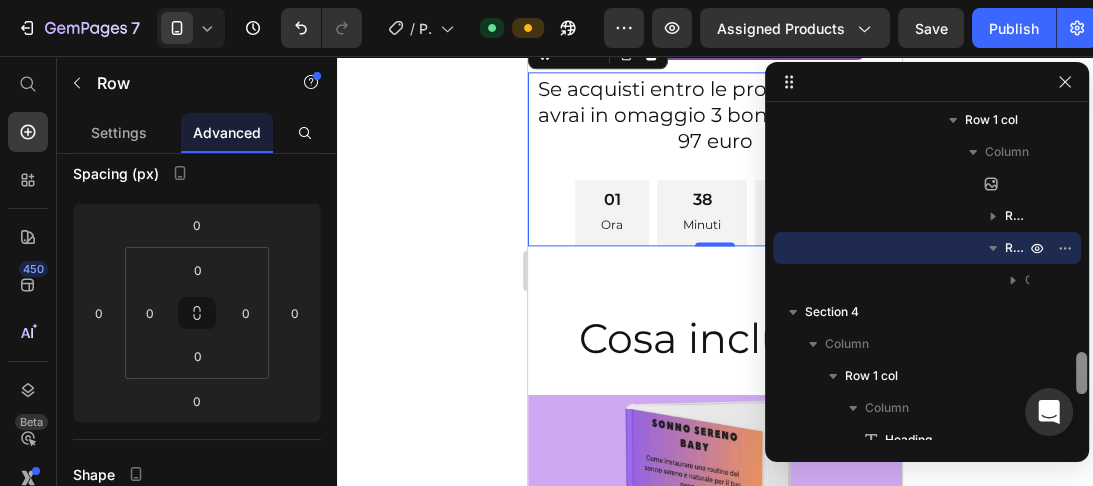 click on "Section 1 Column  Row 1 col Column  Heading Row 1 col Column  Row 1 col Column  Text Block Row 1 col Column  Image Row 1 col Column  Image Product Column  Row 2 cols Add to Cart Row 1 col Column  Row 1 col Column  Text Block Row 1 col Column  Countdown Timer Row 1 col Column  Text Block Row 1 col Row 1 col Column  Row 1 col Column  Heading Section 2 Column  Row 1 col Section 3 Column  Row 1 col Column  Icon Text Block Image Text Block Row 1 col Column  Heading Row 1 col Column  Row 1 col Row 1 col Column  Text Block Row 1 col Column  Image Row 1 col Row 1 col Column  Section 4 Column  Row 1 col Column  Heading Row 2 cols Row 1 col Column  Heading Row 2 cols Row 2 cols Row 2 cols Row 1 col Column  Heading Text Block Image Row 1 col" 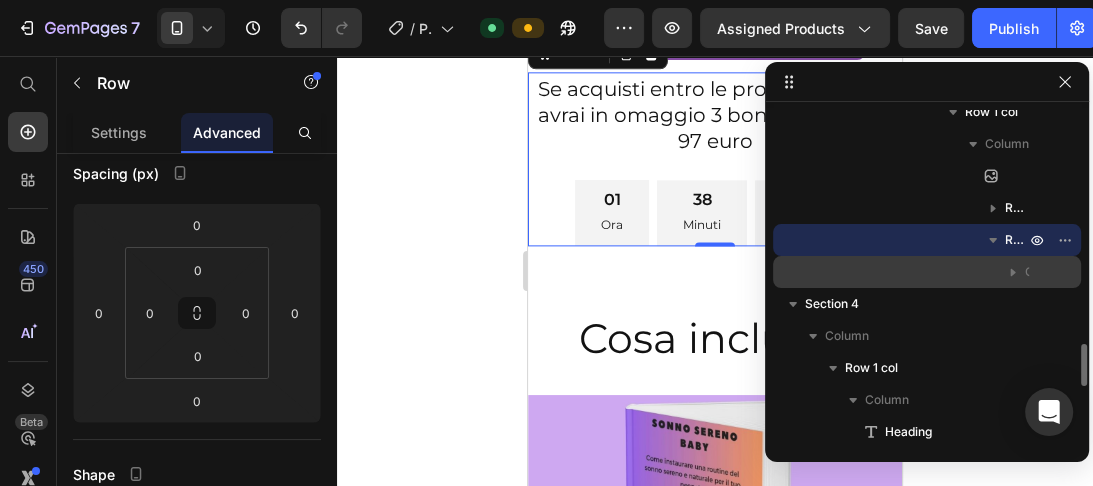 click on "Column" at bounding box center (927, 272) 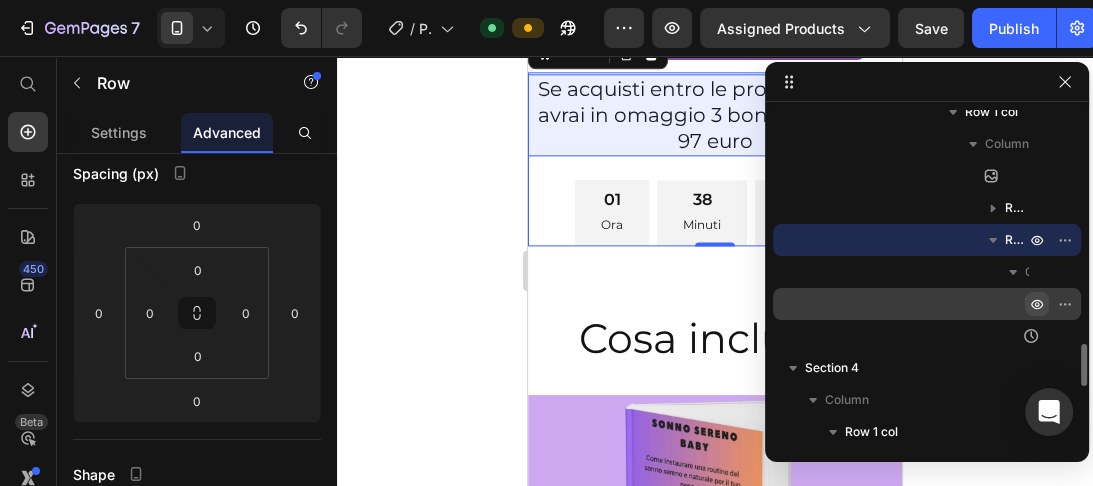 click 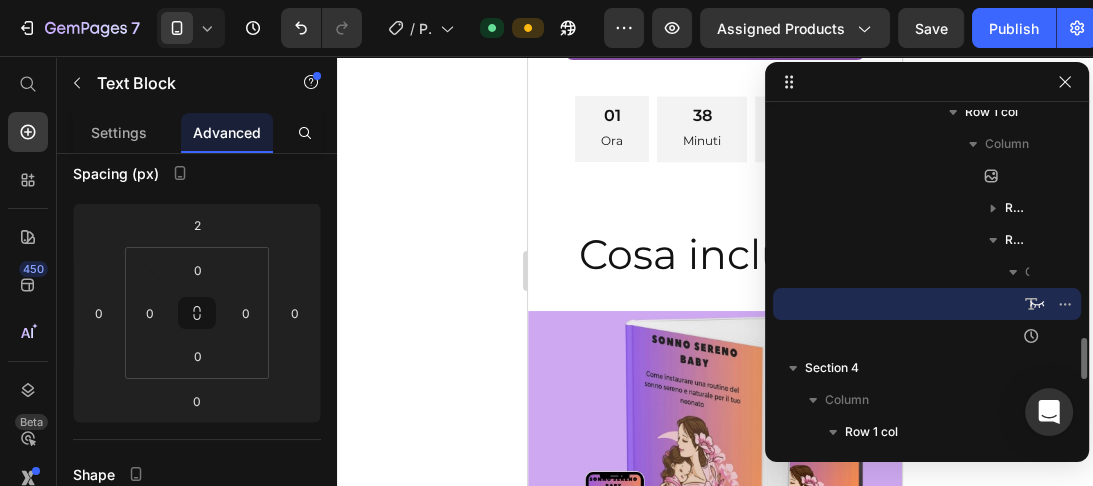 scroll, scrollTop: 0, scrollLeft: 0, axis: both 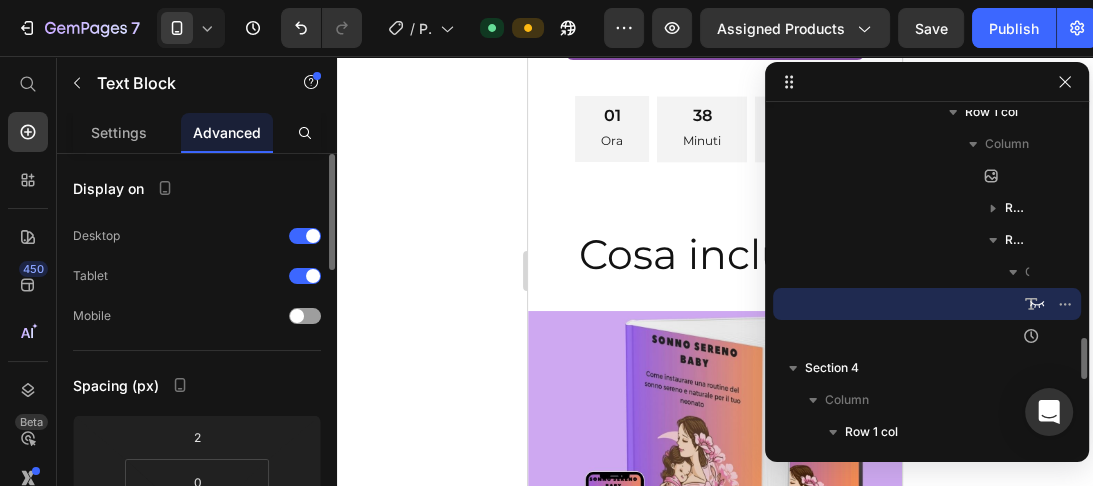 click on "Text Block" at bounding box center [927, 304] 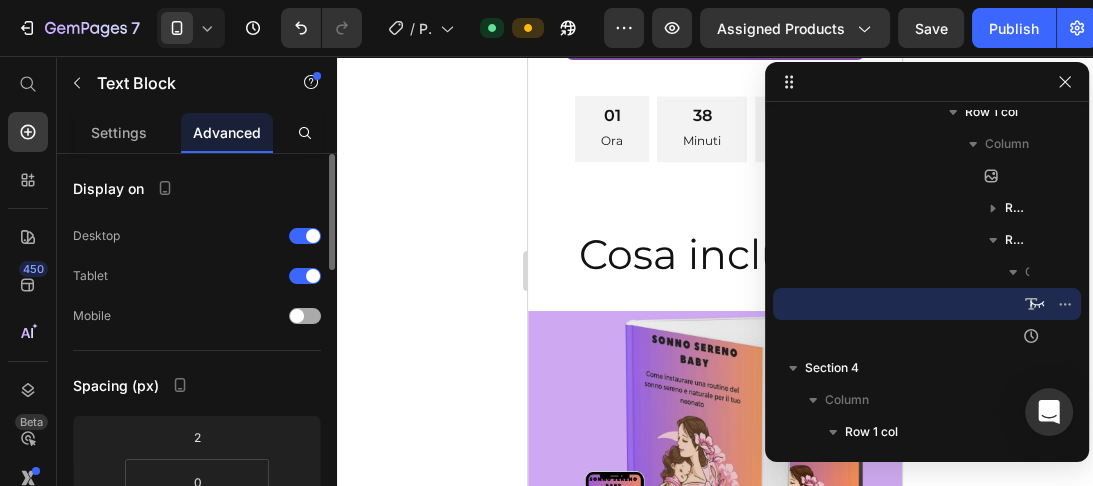 click at bounding box center [305, 316] 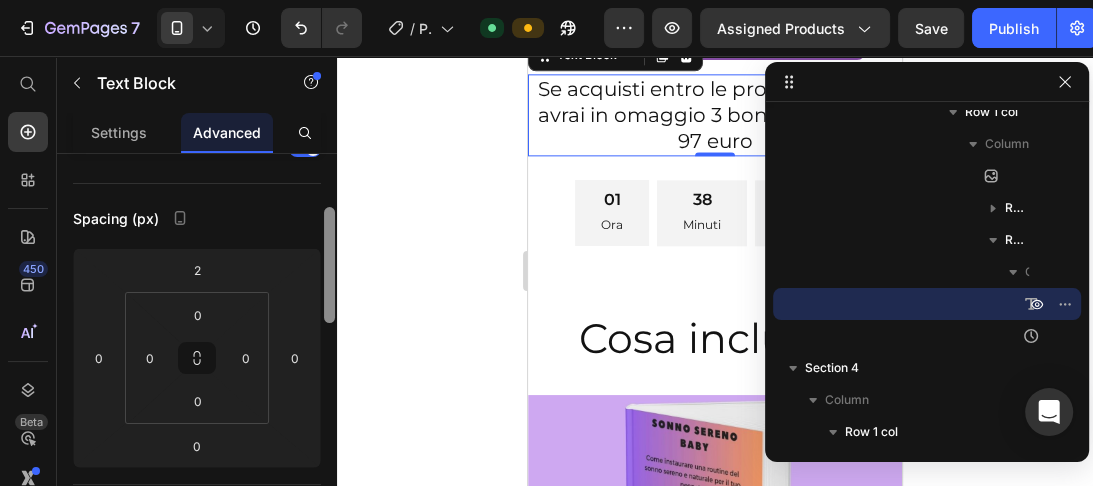 scroll, scrollTop: 174, scrollLeft: 0, axis: vertical 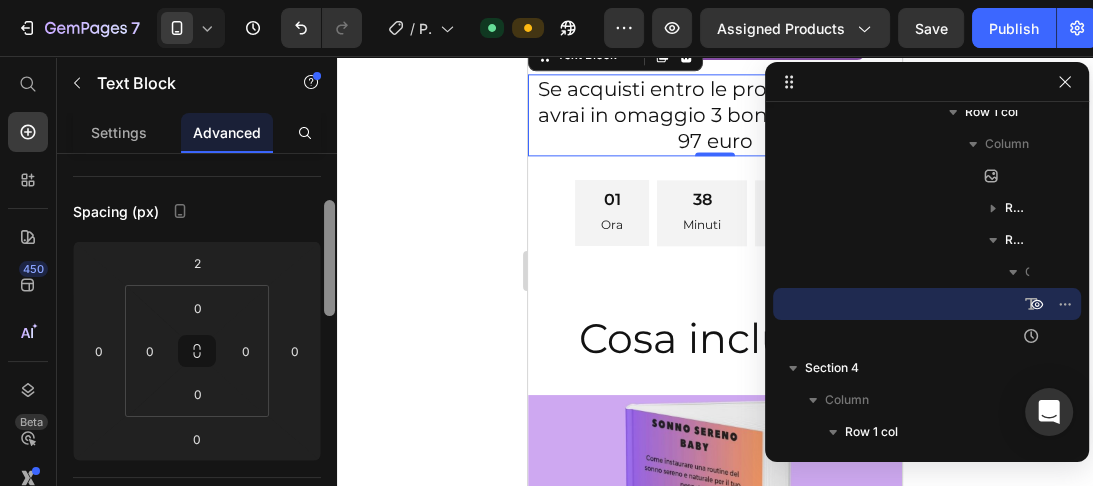 drag, startPoint x: 332, startPoint y: 219, endPoint x: 331, endPoint y: 271, distance: 52.009613 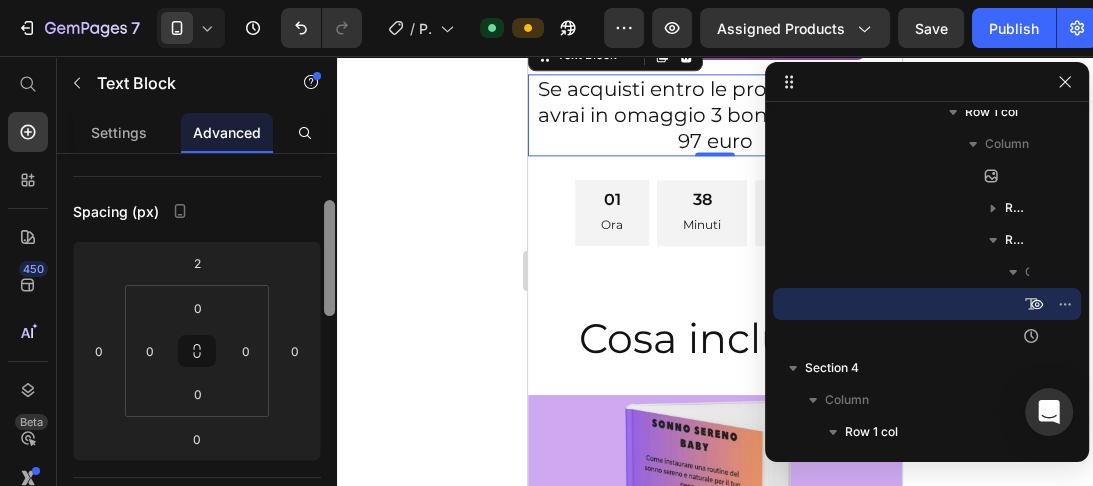 click at bounding box center (329, 258) 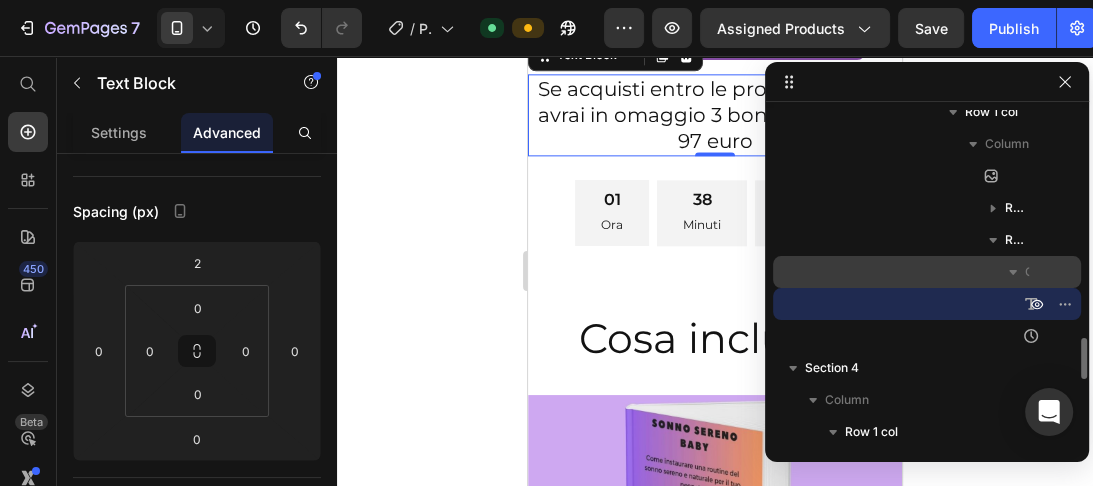 click 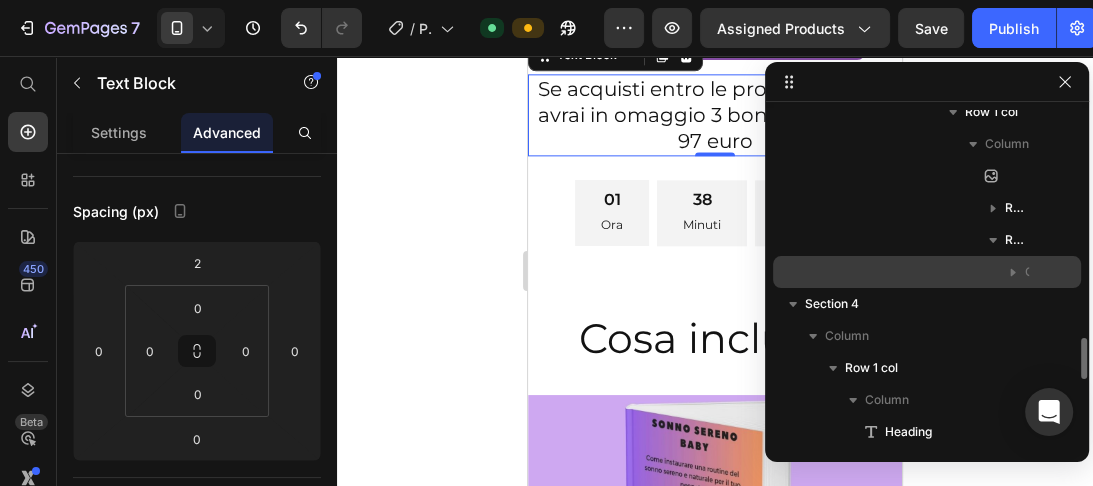 click 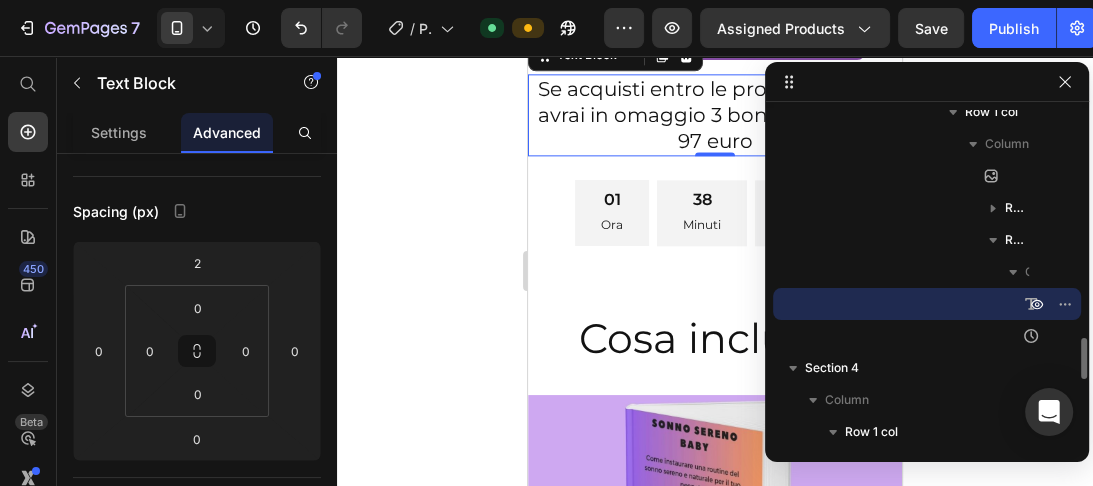 click on "Text Block" at bounding box center [927, 304] 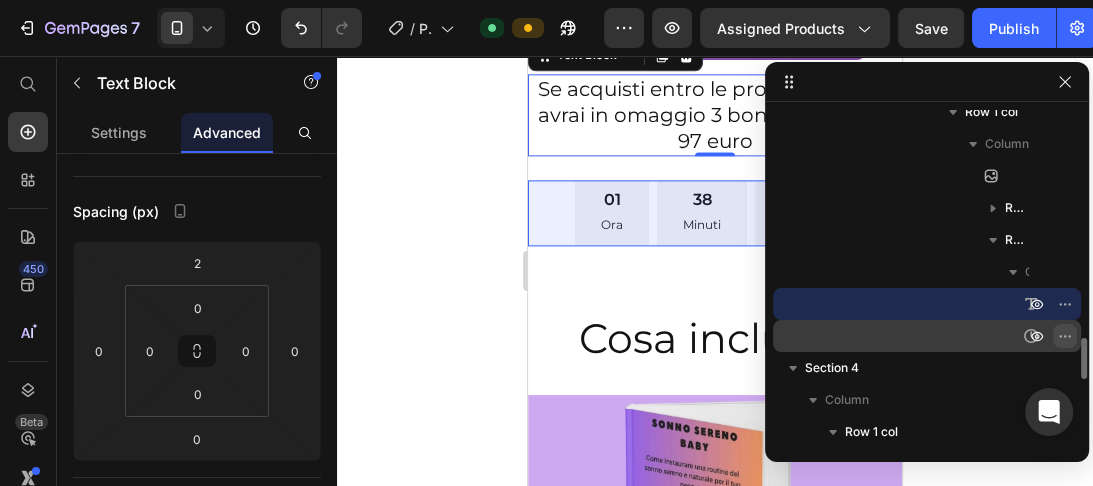 click at bounding box center (1065, 336) 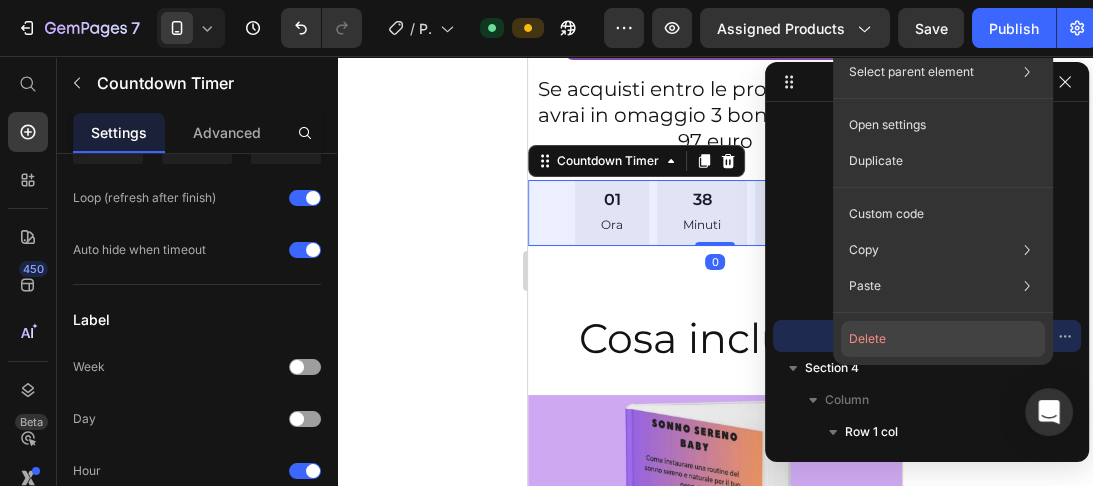 scroll, scrollTop: 0, scrollLeft: 0, axis: both 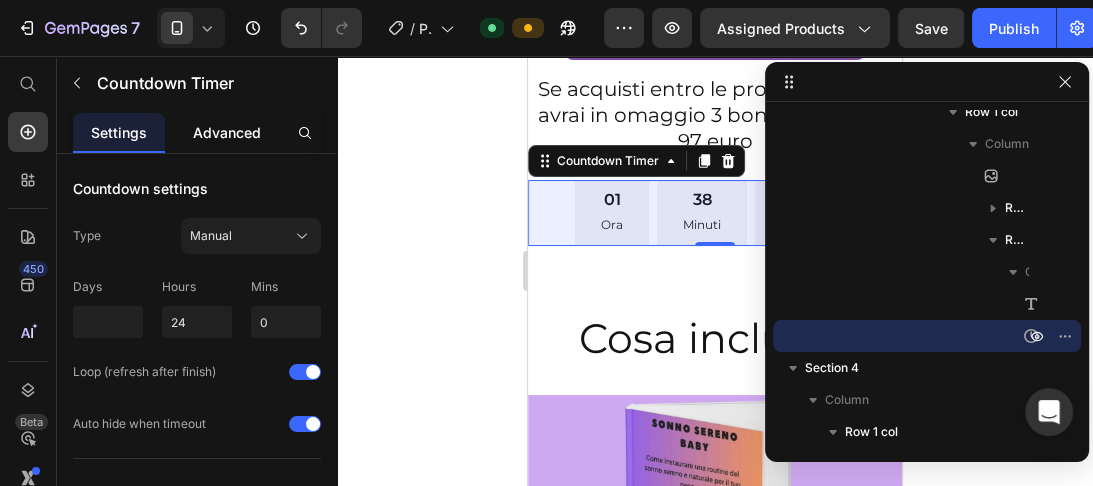 click on "Advanced" at bounding box center (227, 132) 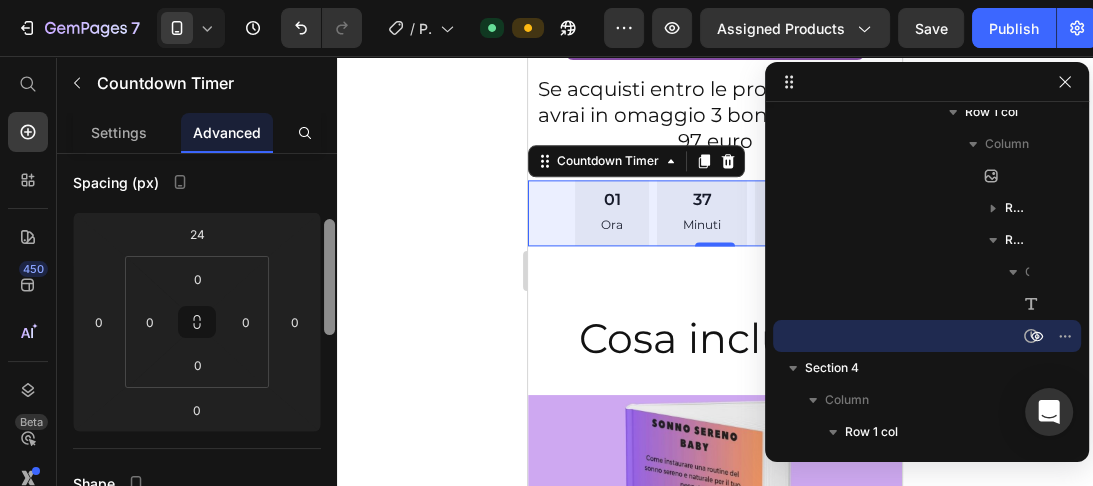 scroll, scrollTop: 213, scrollLeft: 0, axis: vertical 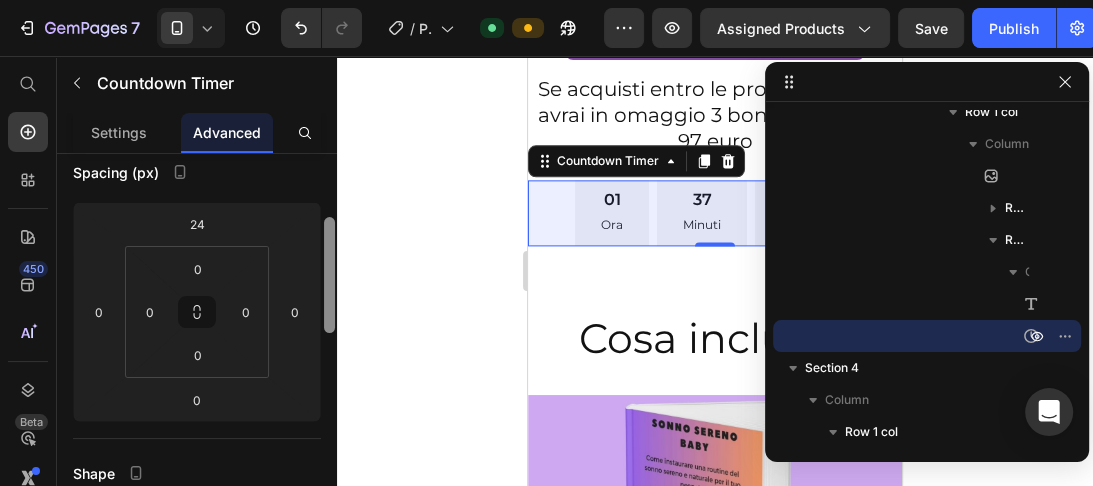 drag, startPoint x: 328, startPoint y: 174, endPoint x: 331, endPoint y: 235, distance: 61.073727 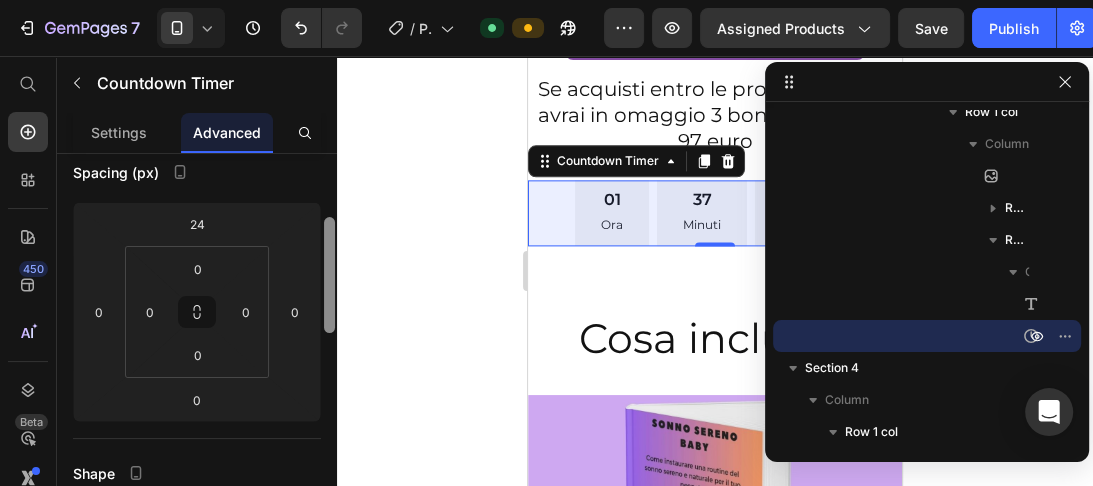 click at bounding box center (329, 275) 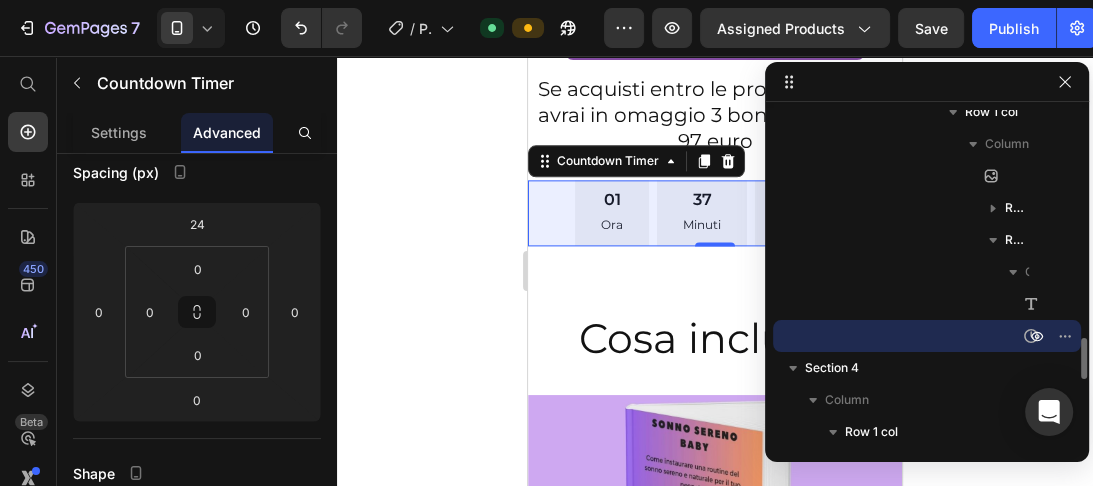 click on "Countdown Timer" at bounding box center (927, 336) 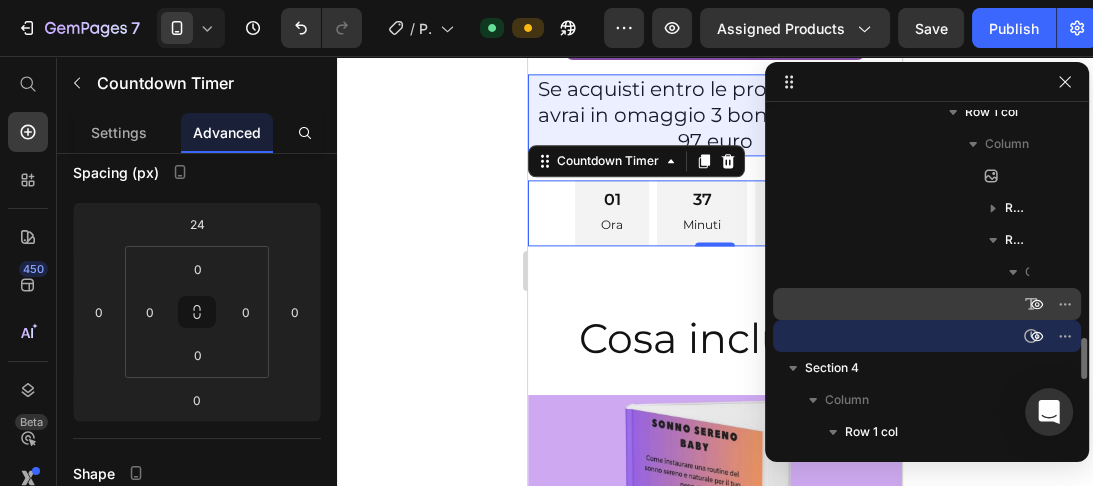 click on "Text Block" at bounding box center [927, 304] 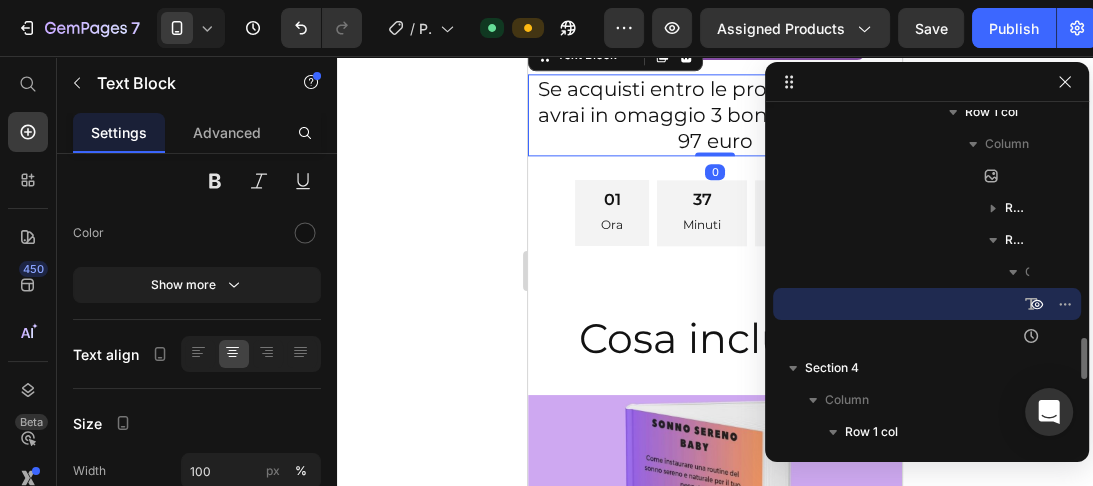 scroll, scrollTop: 0, scrollLeft: 0, axis: both 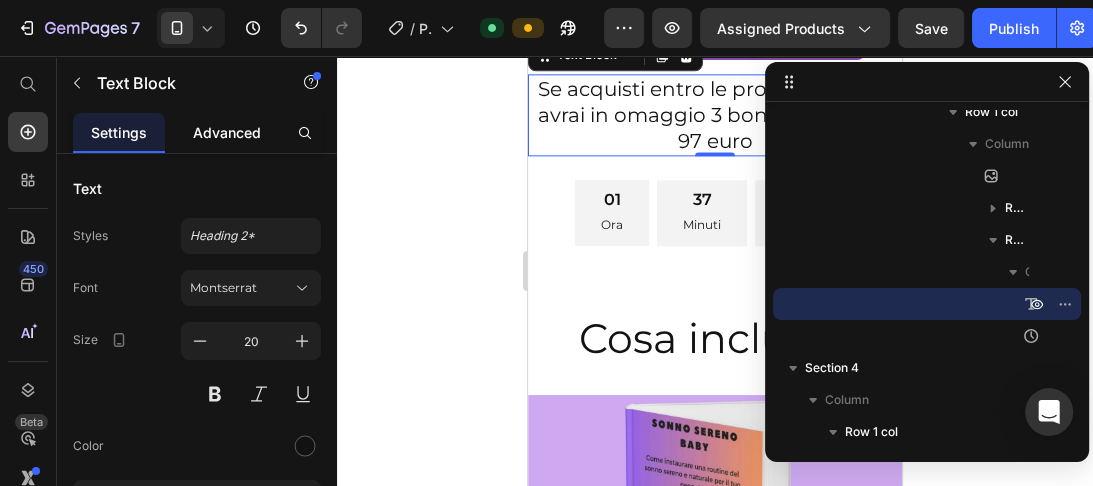click on "Advanced" at bounding box center [227, 132] 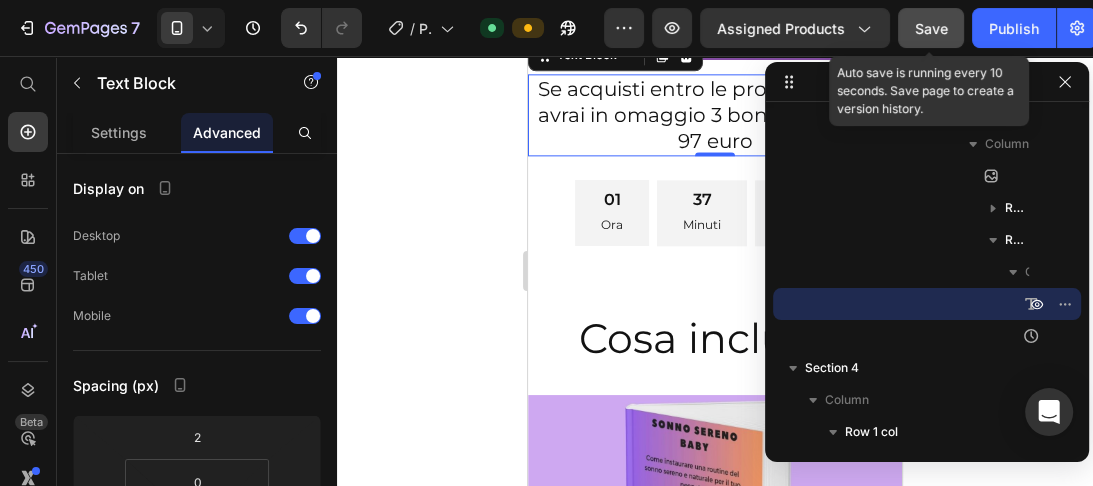 click on "Save" at bounding box center (931, 28) 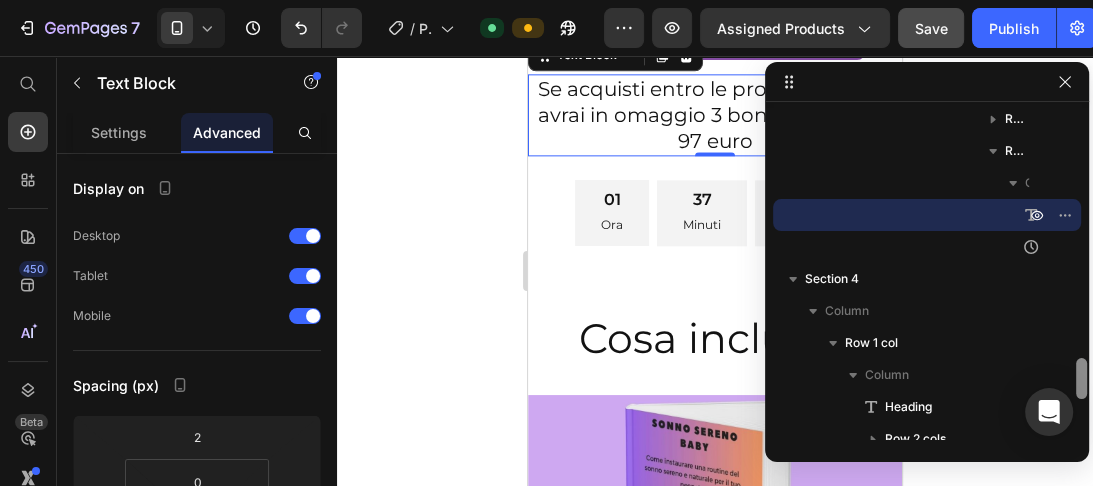 scroll, scrollTop: 1943, scrollLeft: 0, axis: vertical 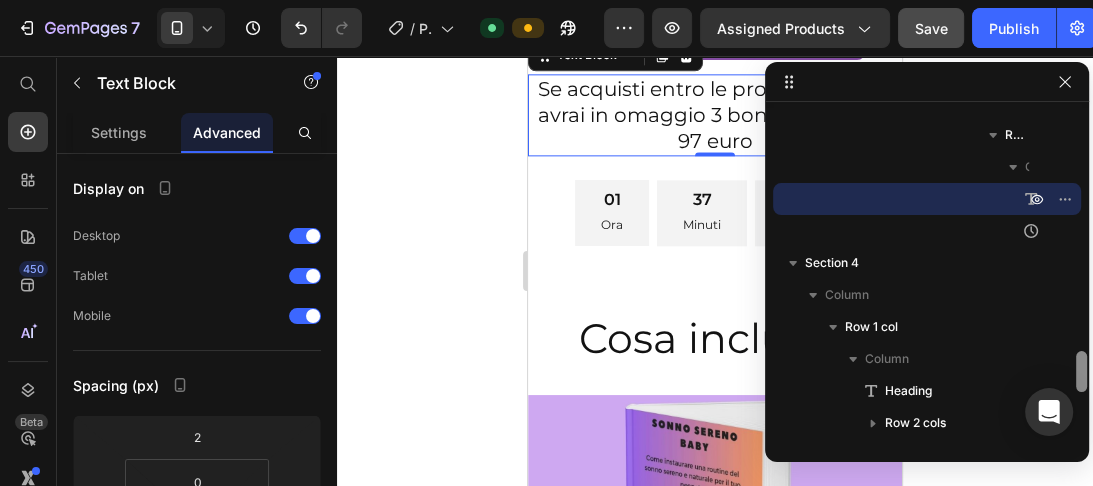 drag, startPoint x: 1078, startPoint y: 367, endPoint x: 1080, endPoint y: 380, distance: 13.152946 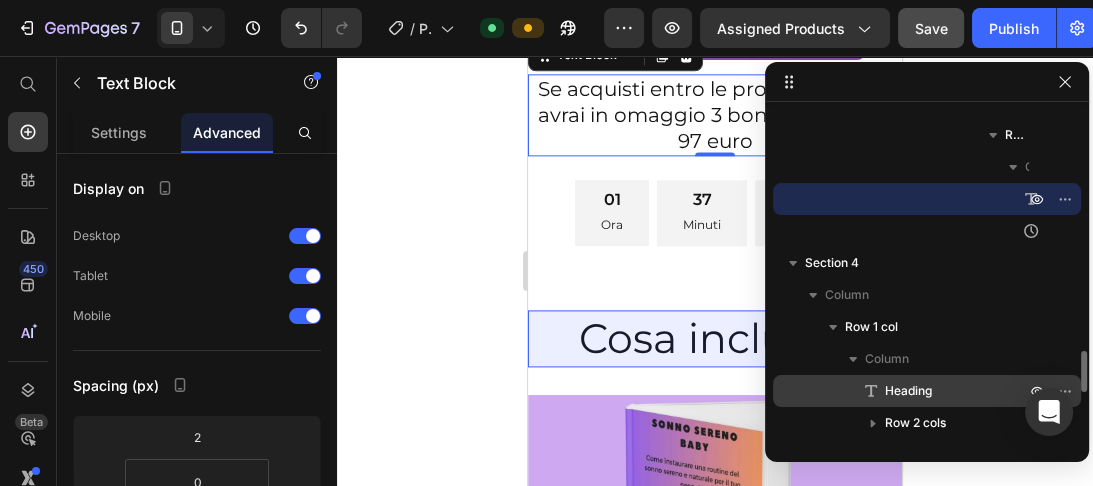 click on "Heading" at bounding box center (908, 391) 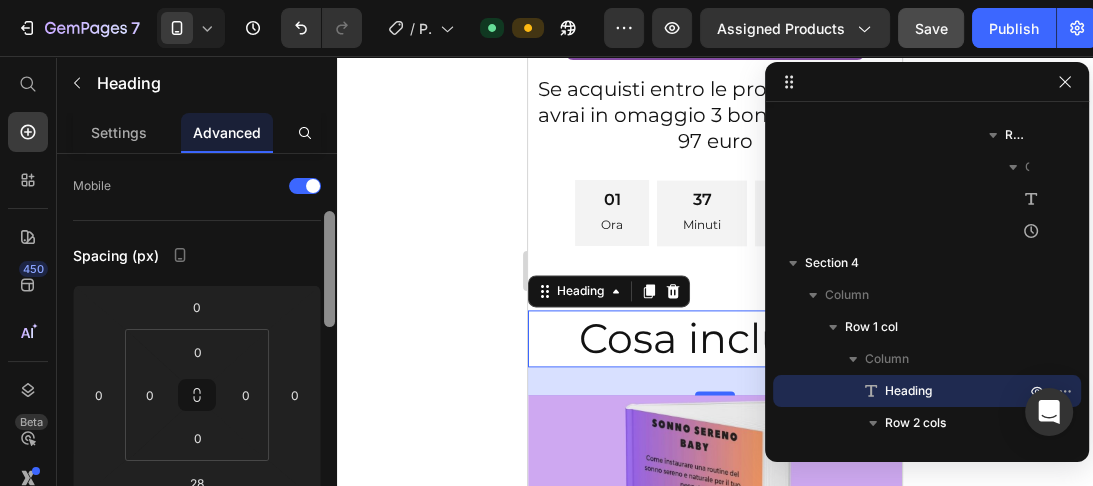 drag, startPoint x: 326, startPoint y: 189, endPoint x: 326, endPoint y: 240, distance: 51 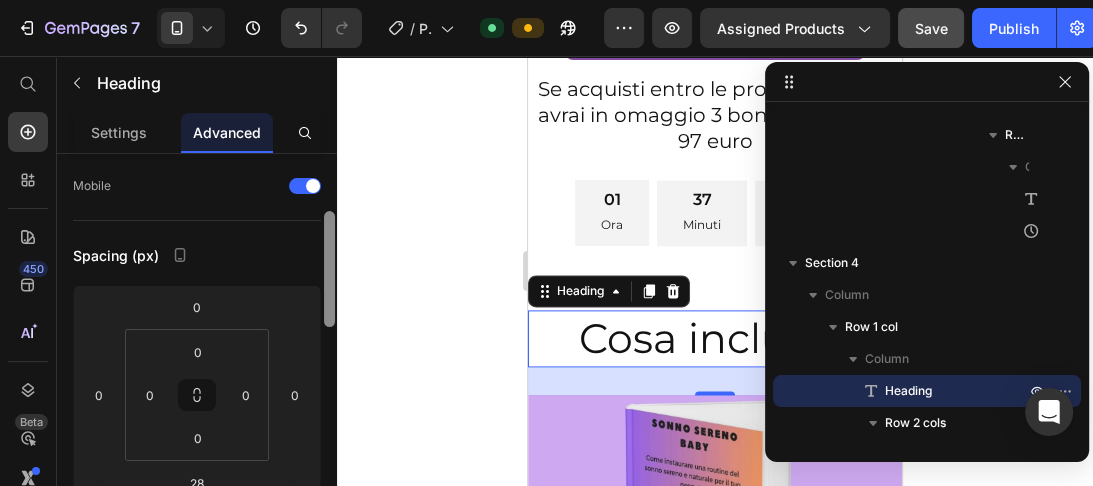 click at bounding box center [329, 269] 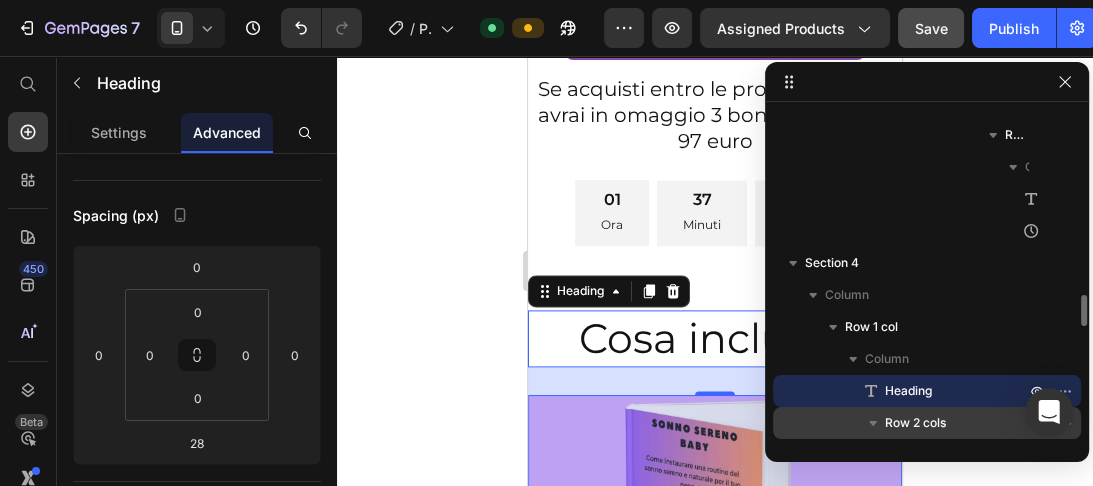 click on "Row 2 cols" at bounding box center (915, 423) 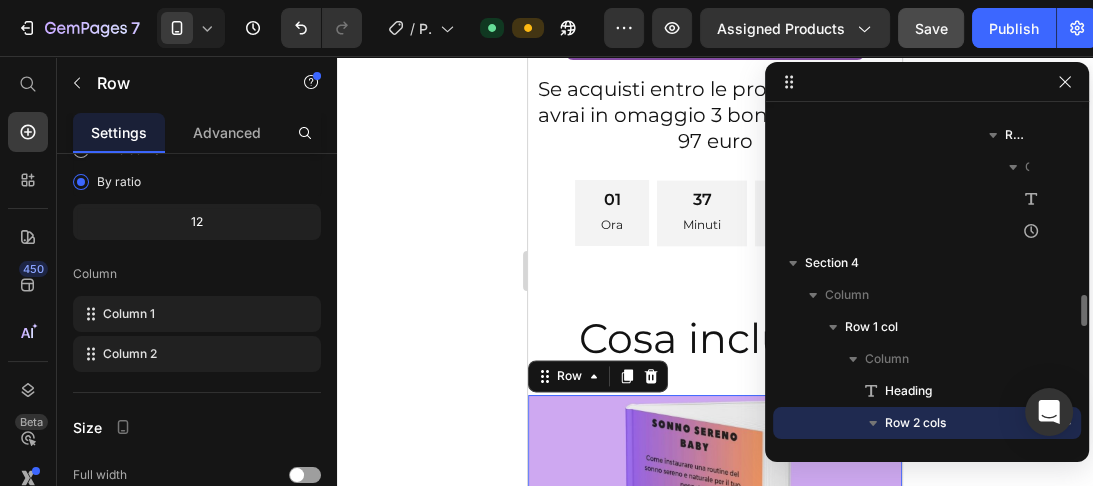 scroll, scrollTop: 0, scrollLeft: 0, axis: both 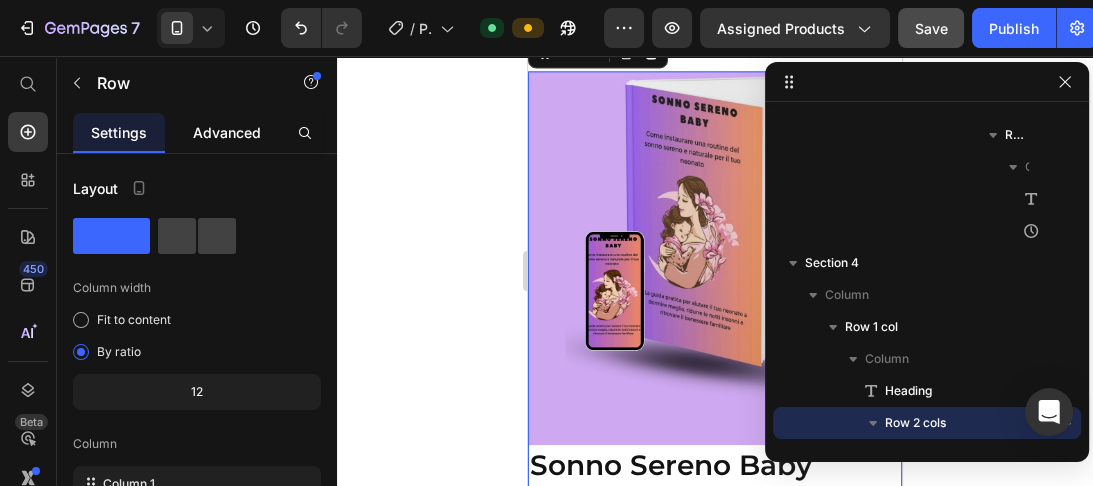 click on "Advanced" at bounding box center (227, 132) 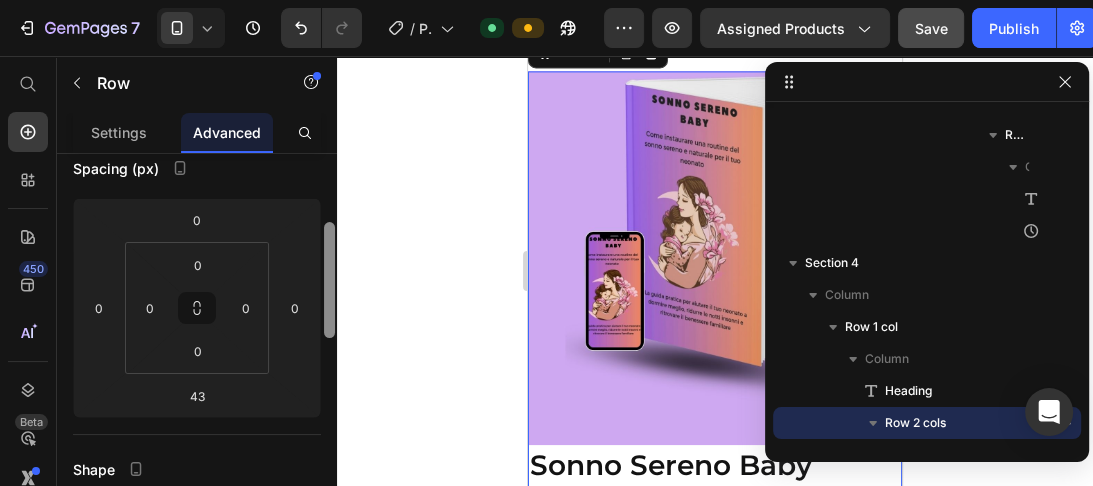 drag, startPoint x: 327, startPoint y: 168, endPoint x: 326, endPoint y: 234, distance: 66.007576 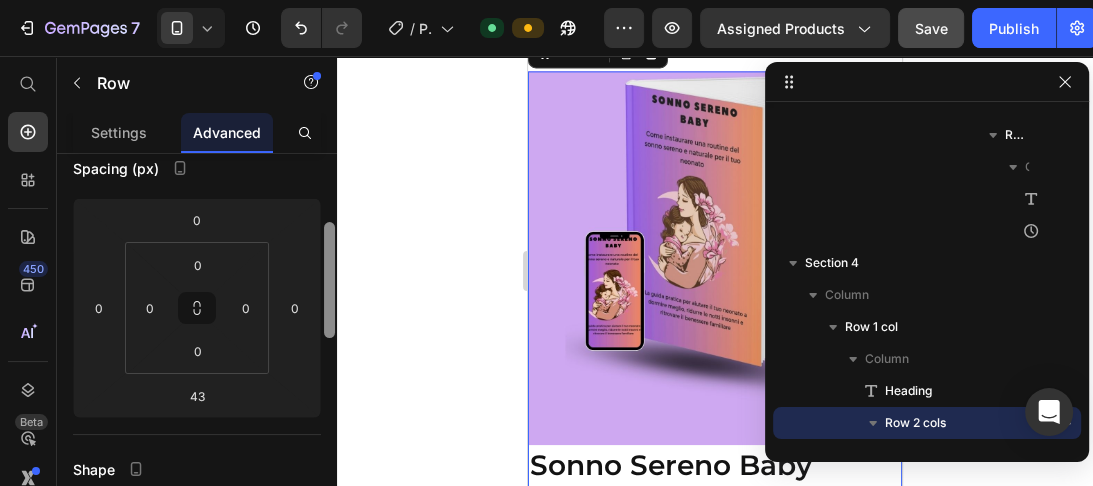 click at bounding box center (329, 280) 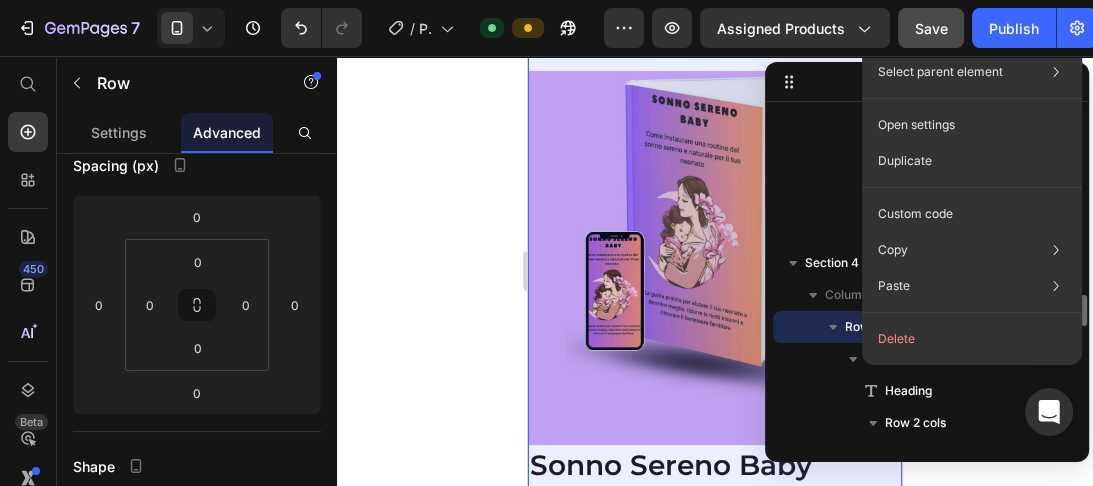 scroll, scrollTop: 220, scrollLeft: 0, axis: vertical 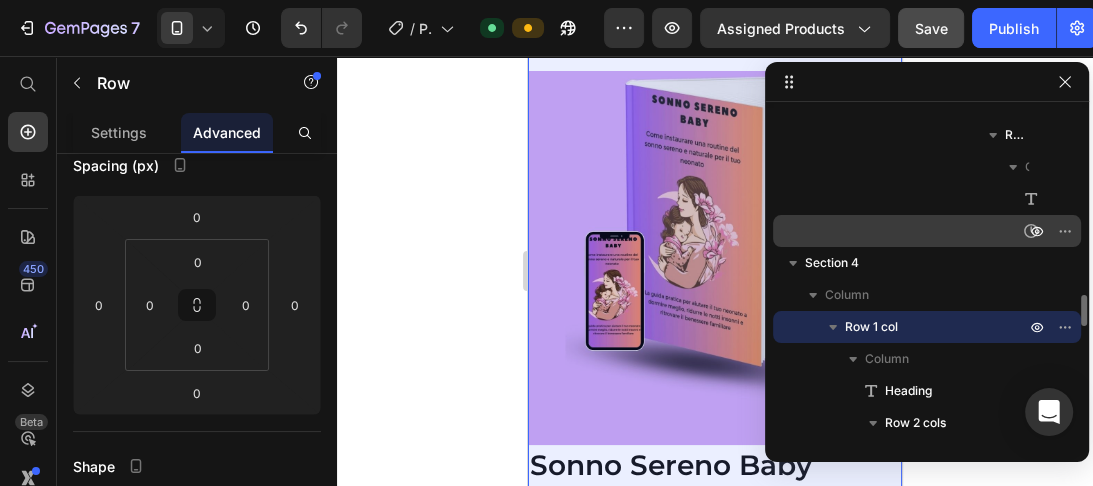 click on "Countdown Timer" at bounding box center (927, 231) 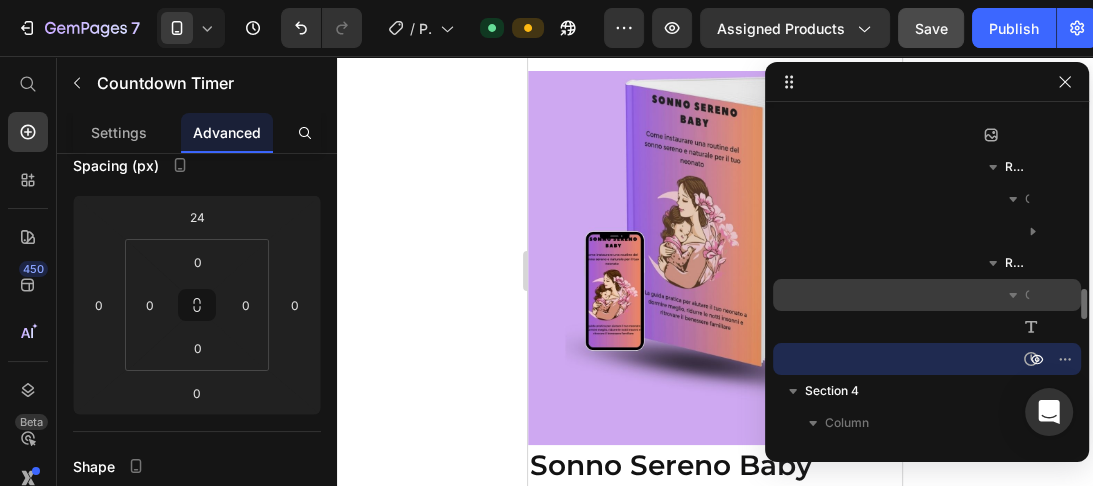 scroll, scrollTop: 7454, scrollLeft: 0, axis: vertical 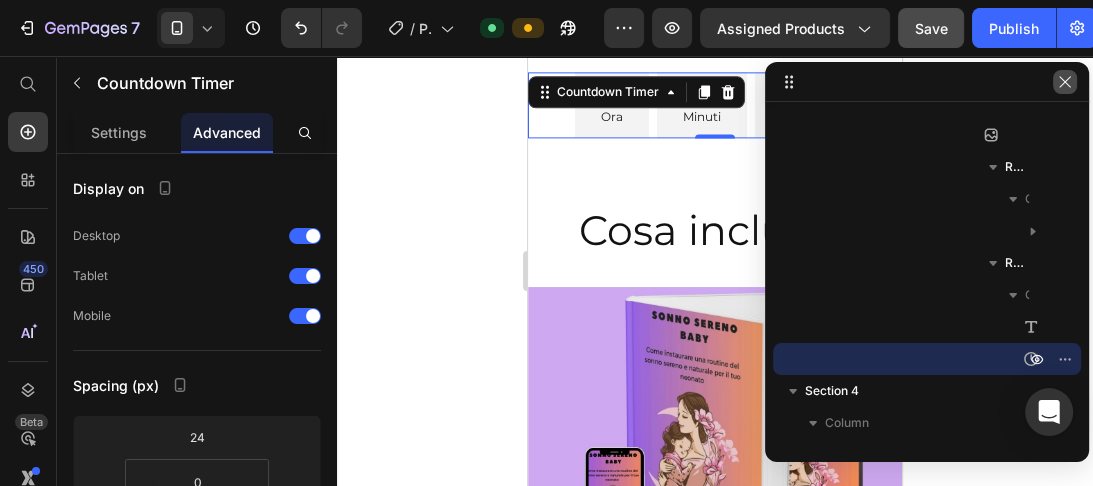 click 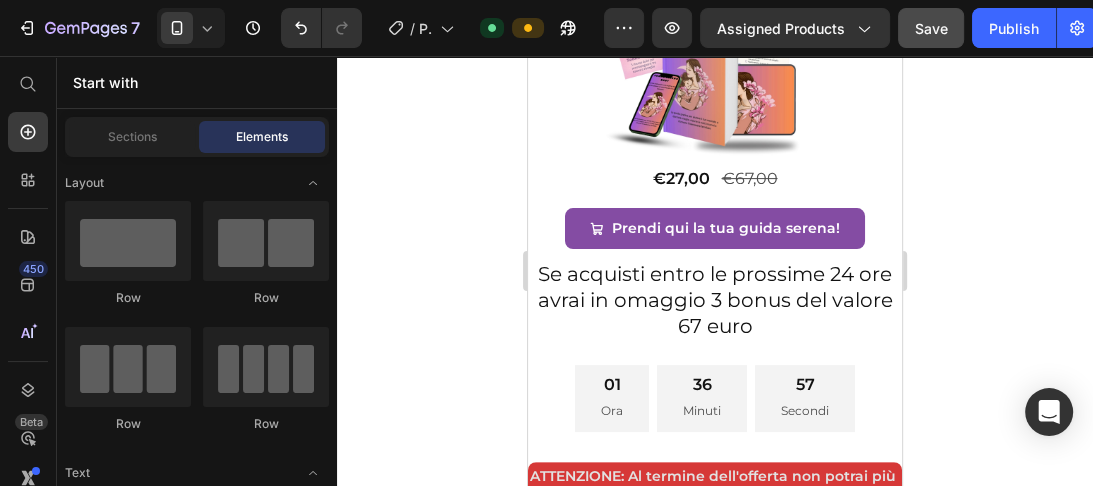 scroll, scrollTop: 808, scrollLeft: 0, axis: vertical 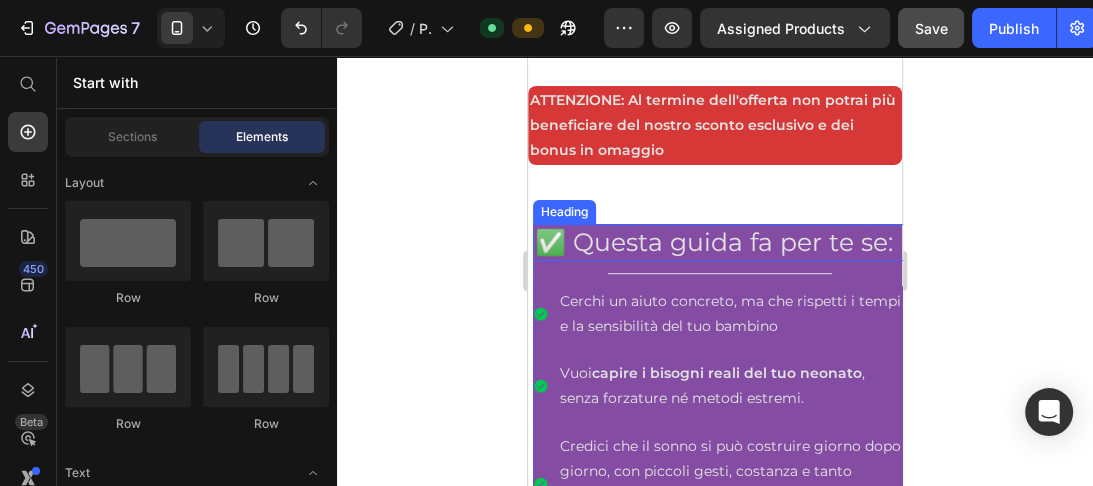 click on "✅ Questa guida fa per te se:" at bounding box center (720, 242) 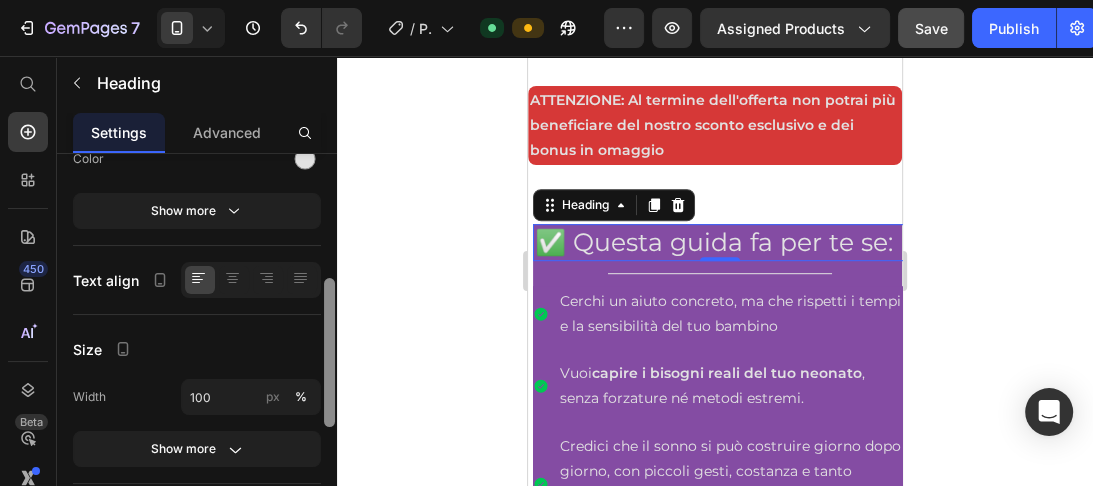 scroll, scrollTop: 297, scrollLeft: 0, axis: vertical 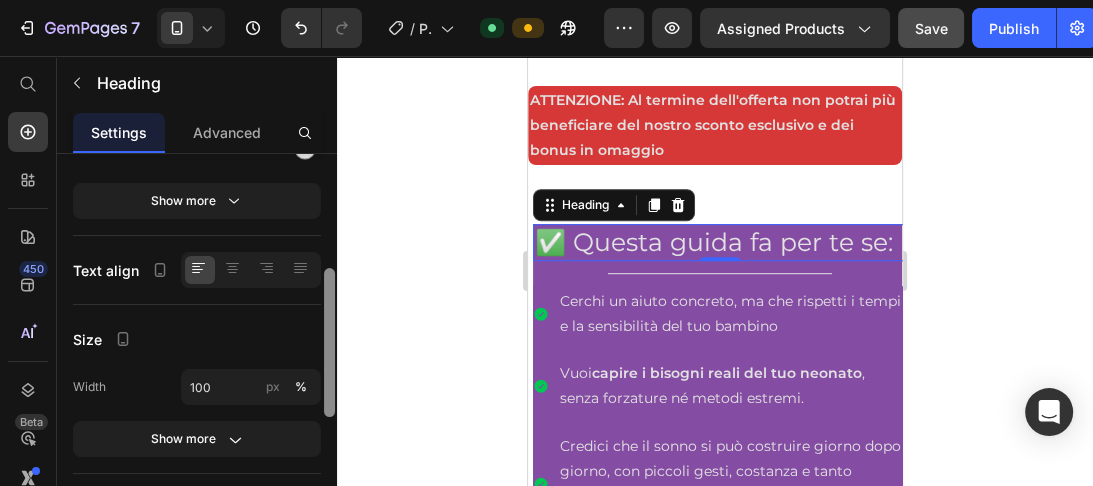 drag, startPoint x: 328, startPoint y: 193, endPoint x: 332, endPoint y: 308, distance: 115.06954 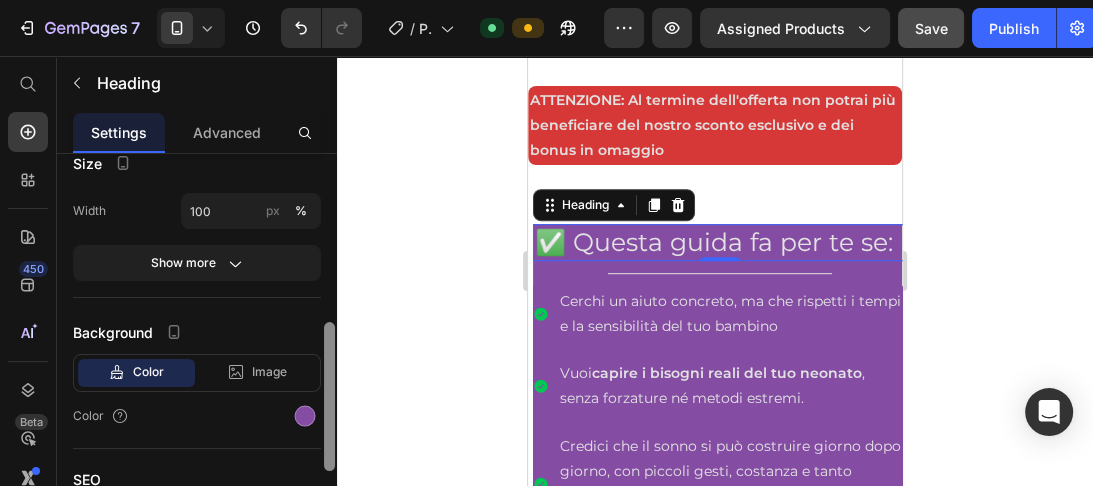 drag, startPoint x: 333, startPoint y: 312, endPoint x: 328, endPoint y: 380, distance: 68.18358 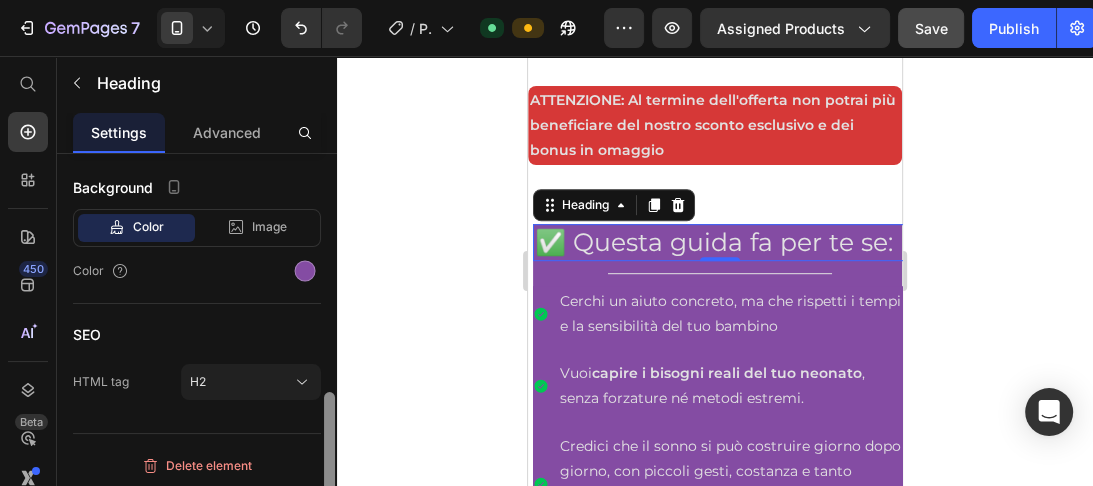 scroll, scrollTop: 620, scrollLeft: 0, axis: vertical 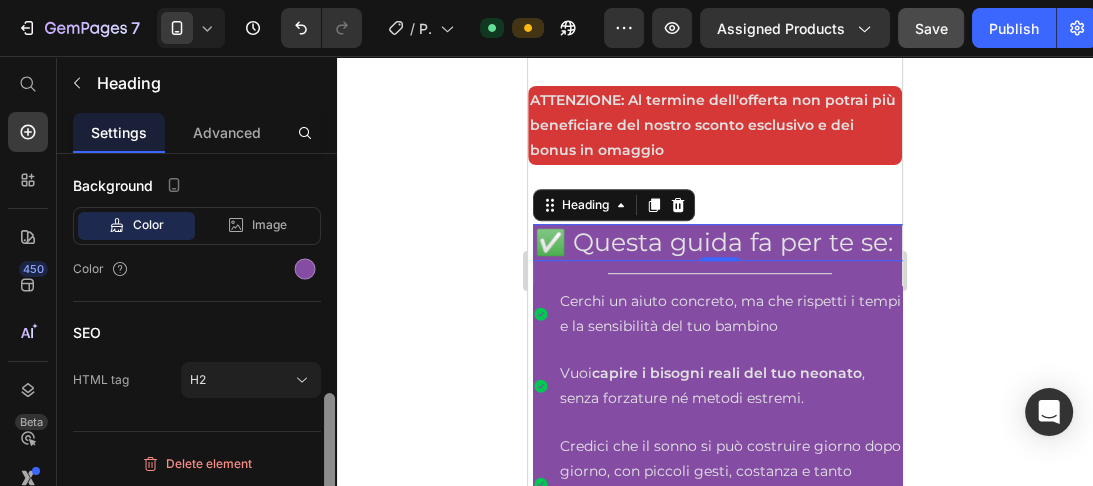 drag, startPoint x: 327, startPoint y: 388, endPoint x: 323, endPoint y: 448, distance: 60.133186 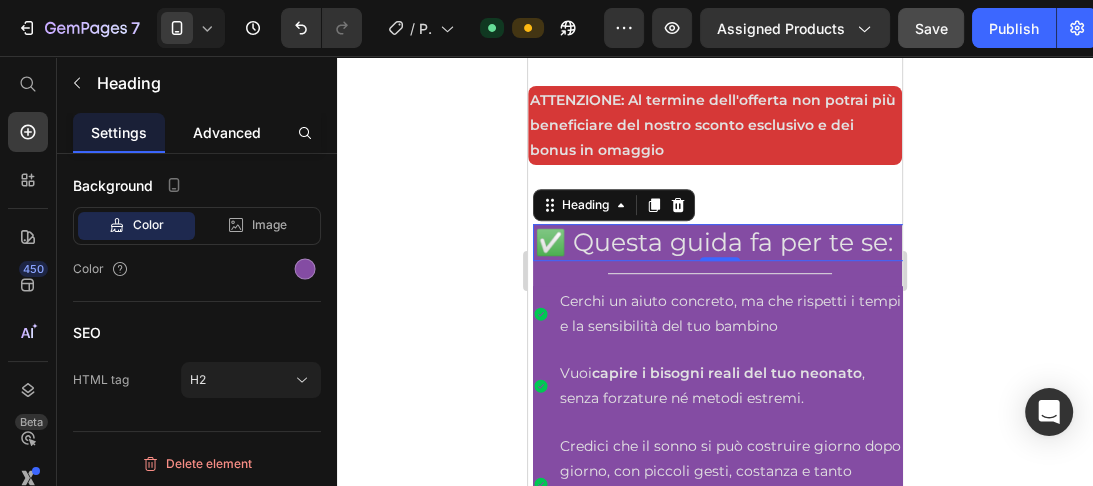 click on "Advanced" at bounding box center (227, 132) 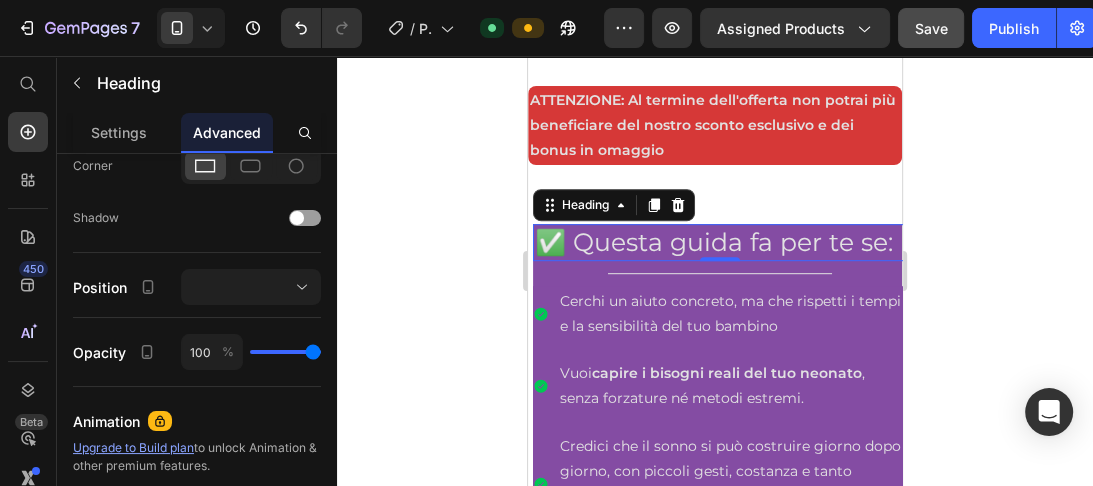 scroll, scrollTop: 0, scrollLeft: 0, axis: both 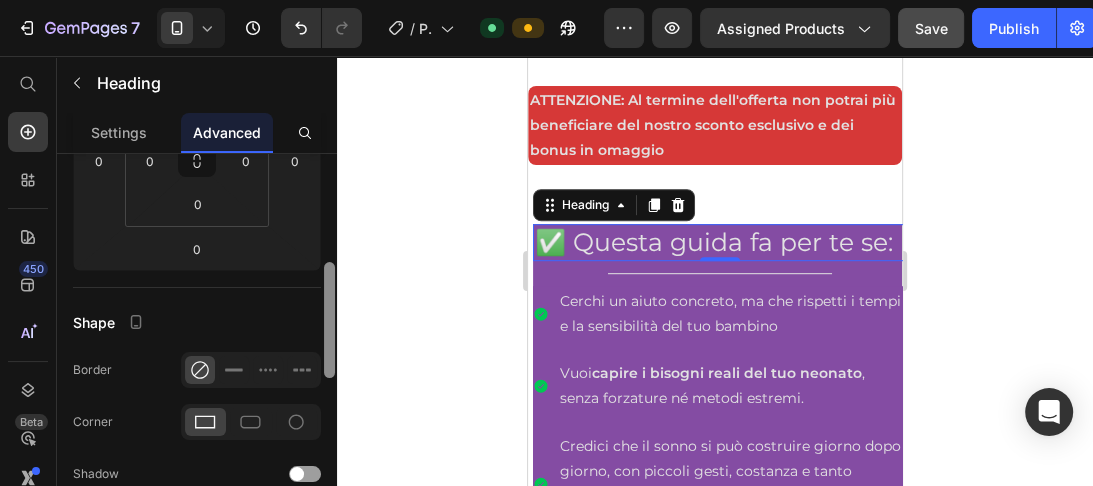 drag, startPoint x: 328, startPoint y: 182, endPoint x: 328, endPoint y: 295, distance: 113 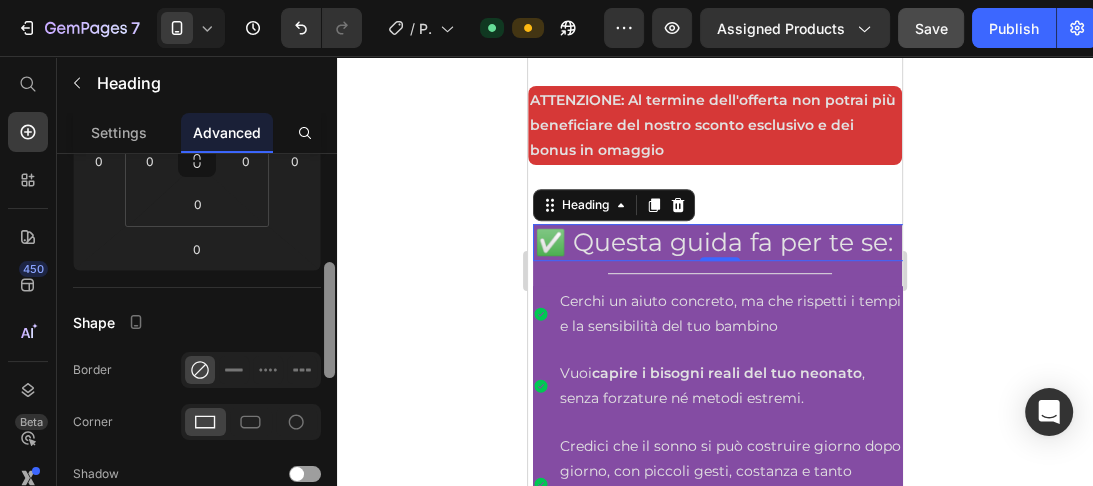 click at bounding box center (329, 320) 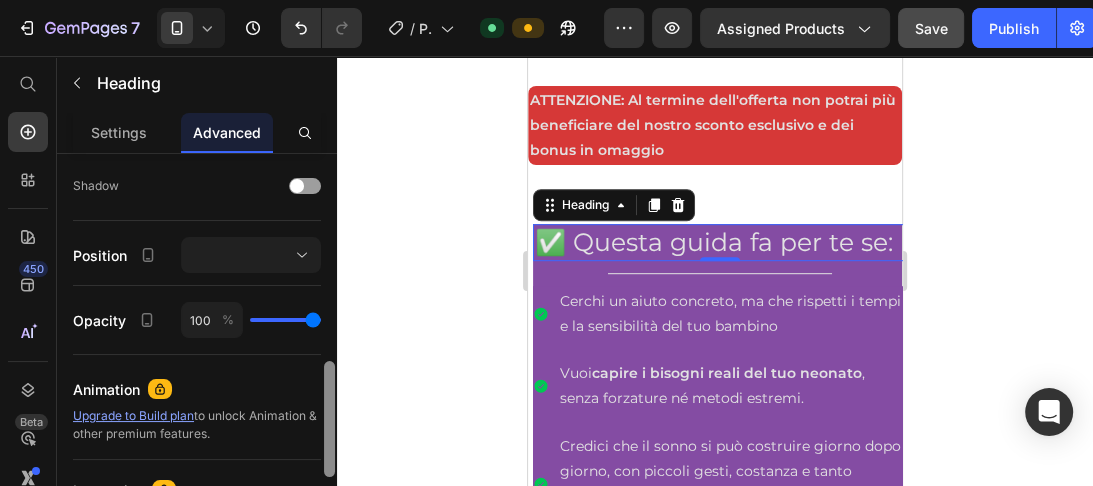 scroll, scrollTop: 662, scrollLeft: 0, axis: vertical 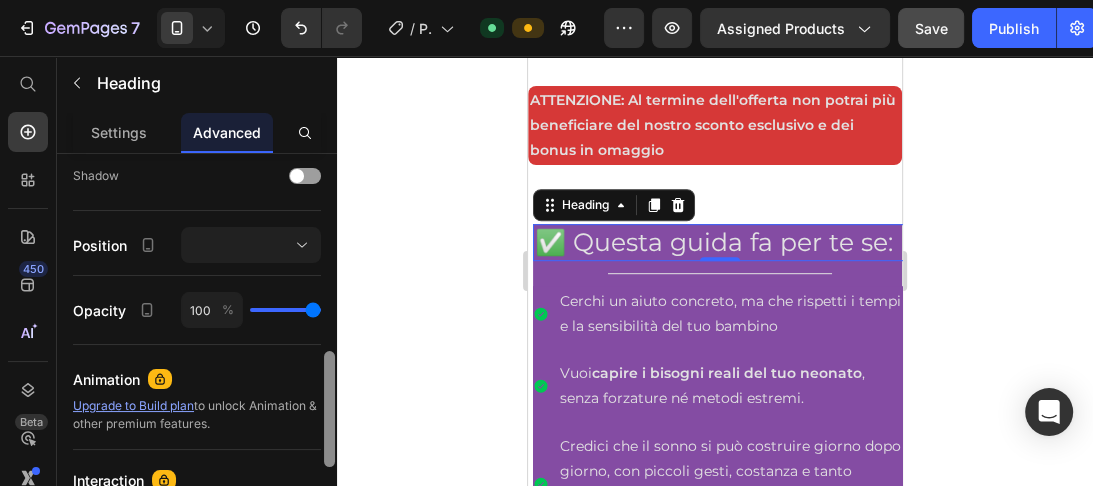 drag, startPoint x: 329, startPoint y: 299, endPoint x: 331, endPoint y: 384, distance: 85.02353 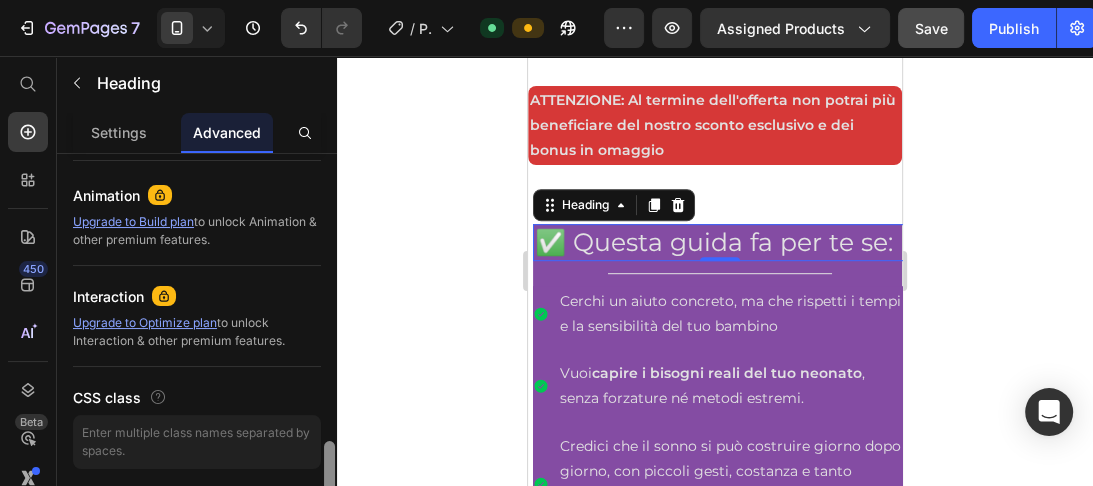 drag, startPoint x: 332, startPoint y: 393, endPoint x: 329, endPoint y: 456, distance: 63.07139 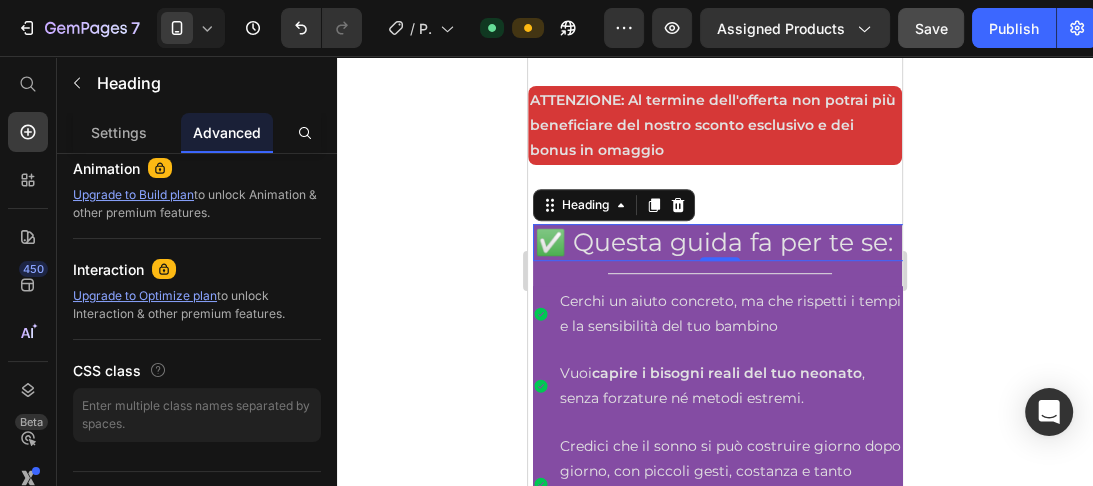 click on "✅ Questa guida fa per te se:" at bounding box center [720, 242] 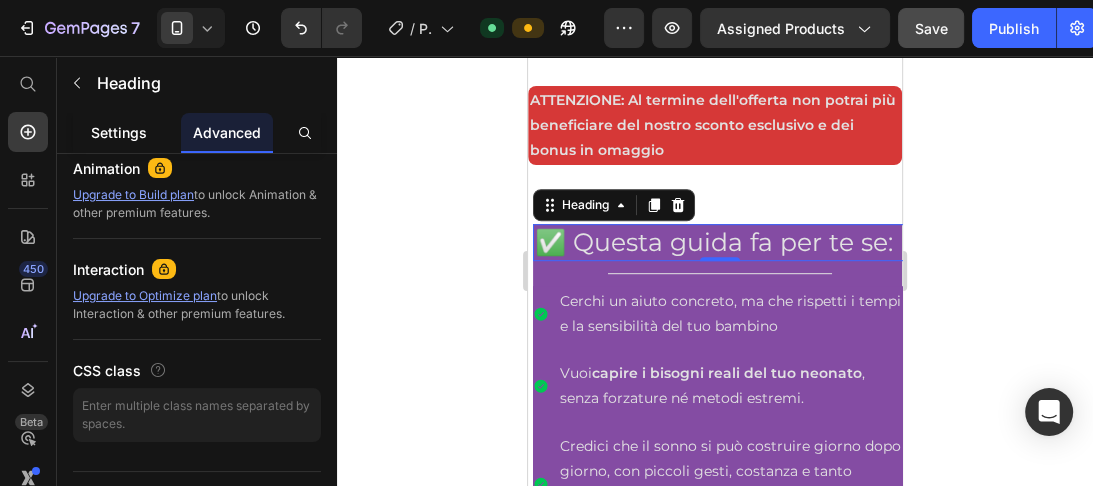 click on "Settings" at bounding box center [119, 132] 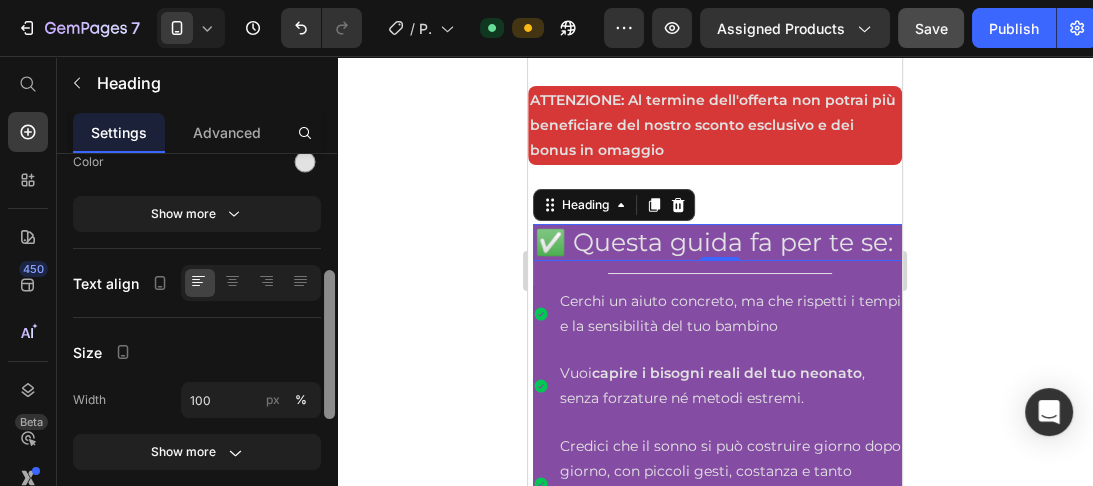 scroll, scrollTop: 289, scrollLeft: 0, axis: vertical 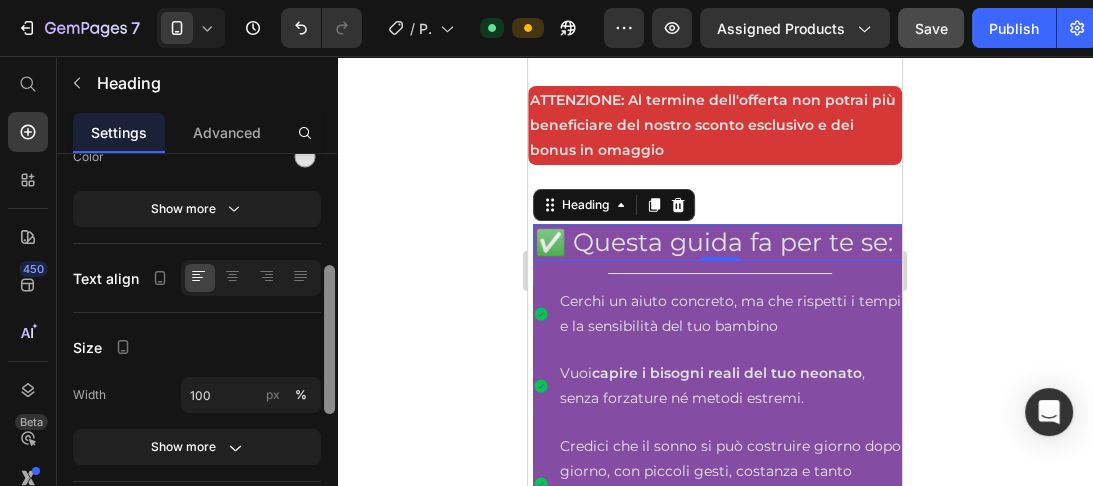 drag, startPoint x: 329, startPoint y: 172, endPoint x: 334, endPoint y: 284, distance: 112.11155 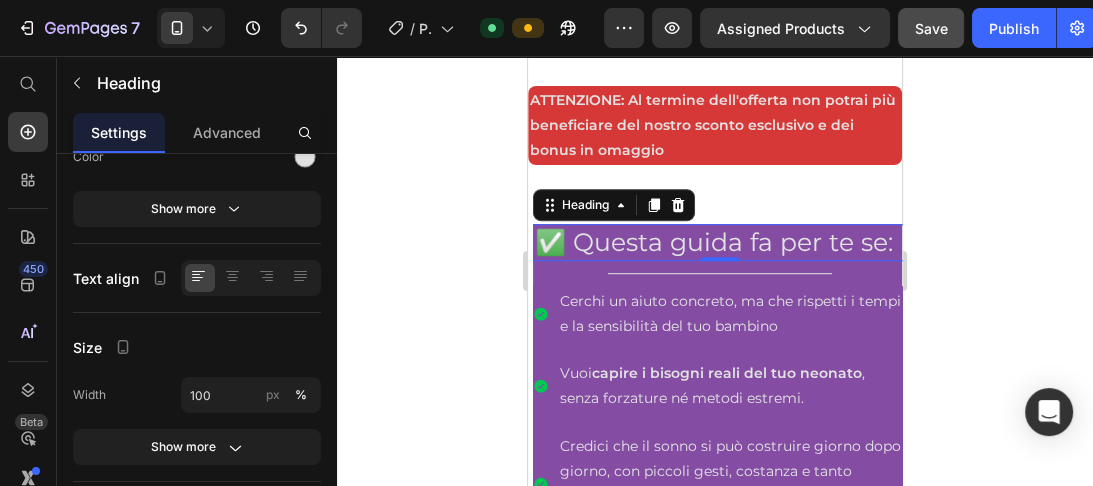 scroll, scrollTop: 620, scrollLeft: 0, axis: vertical 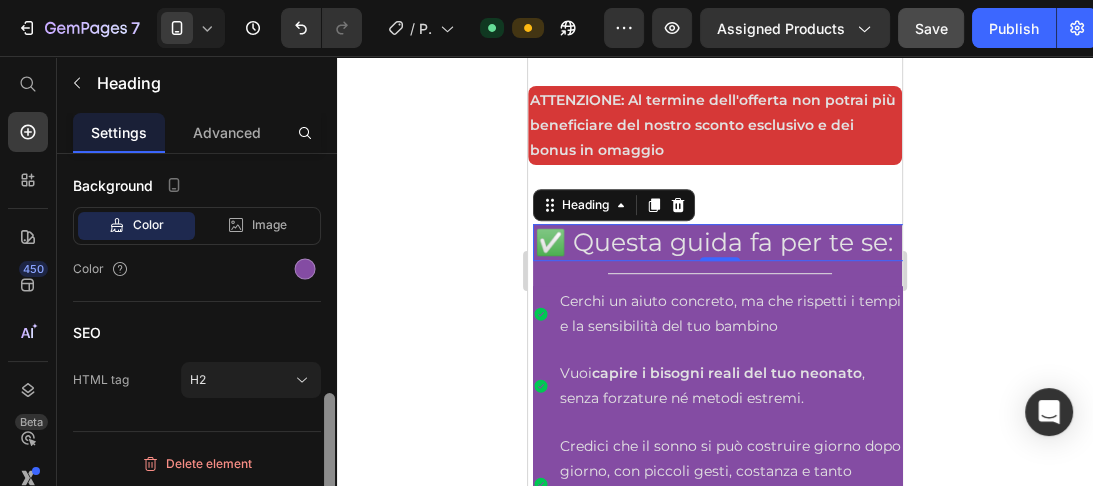 drag, startPoint x: 336, startPoint y: 291, endPoint x: 334, endPoint y: 270, distance: 21.095022 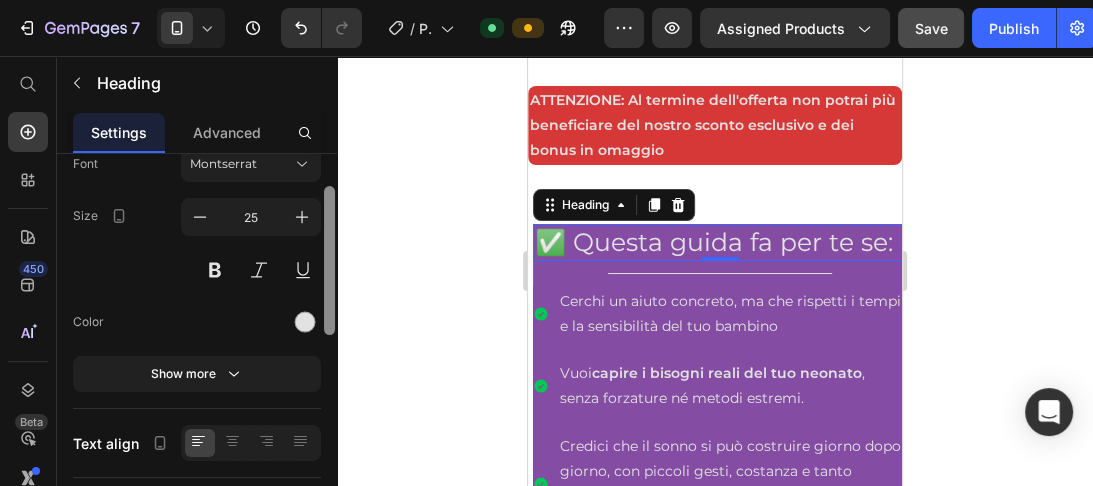 drag, startPoint x: 331, startPoint y: 420, endPoint x: 342, endPoint y: 220, distance: 200.30228 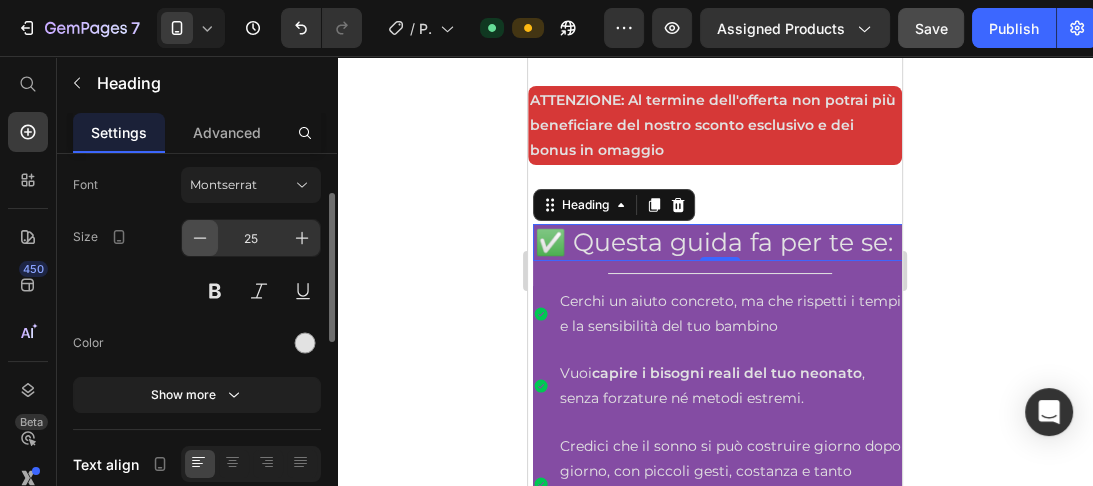 click 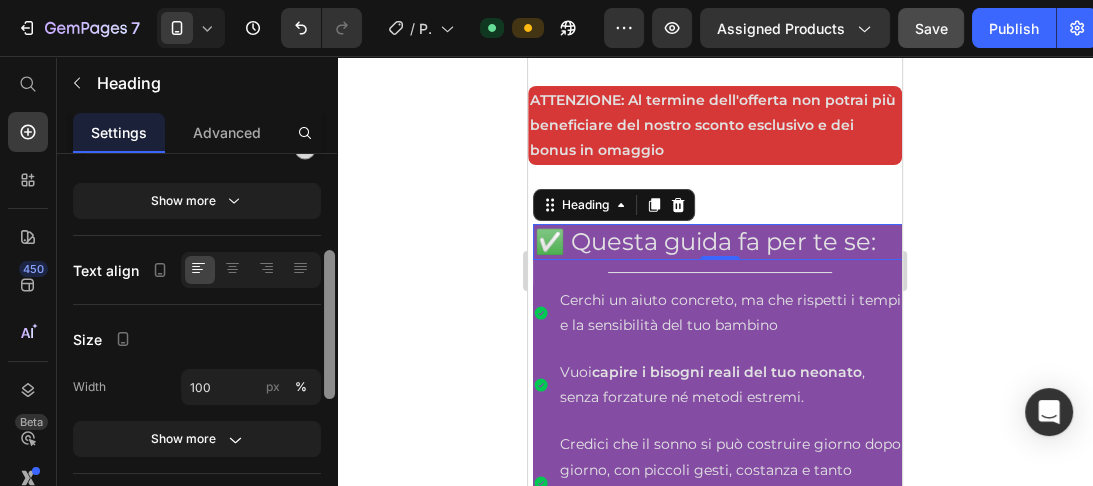 drag, startPoint x: 327, startPoint y: 237, endPoint x: 334, endPoint y: 314, distance: 77.31753 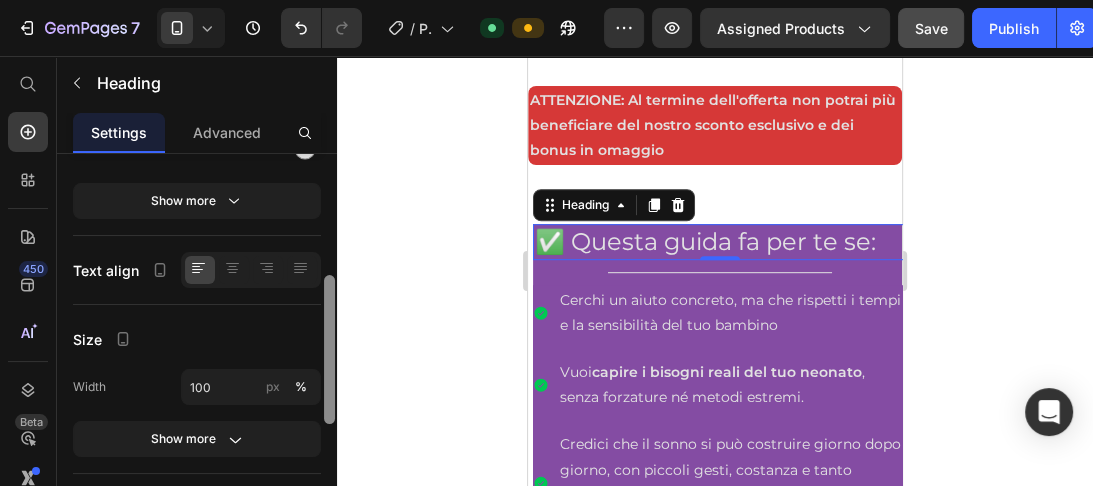 scroll, scrollTop: 302, scrollLeft: 0, axis: vertical 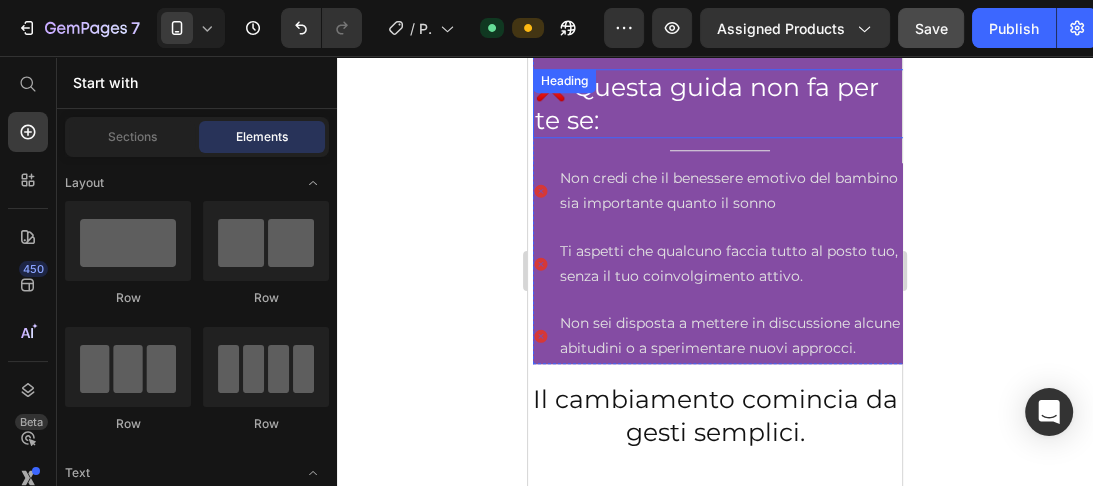 click on "❌ Questa guida non fa per te se:" at bounding box center [720, 103] 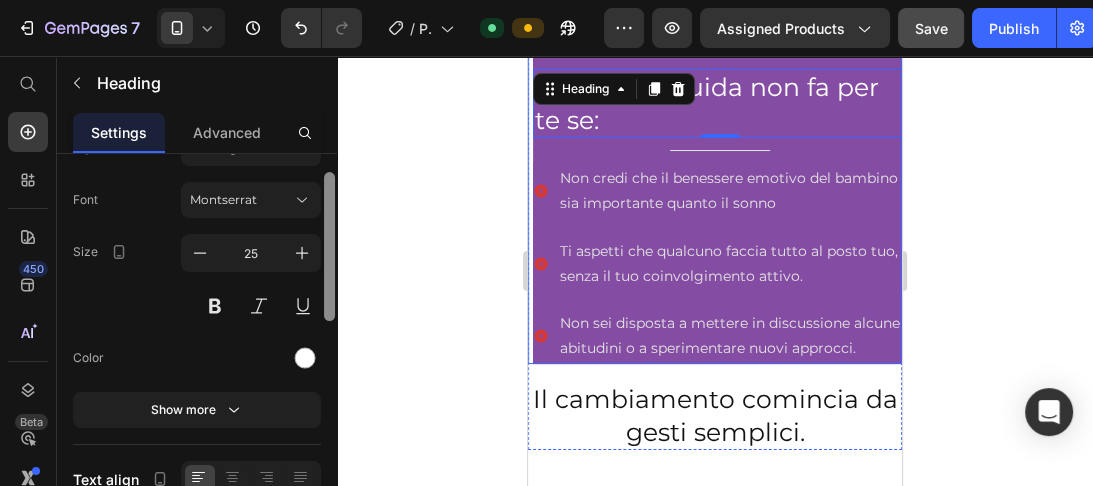 scroll, scrollTop: 77, scrollLeft: 0, axis: vertical 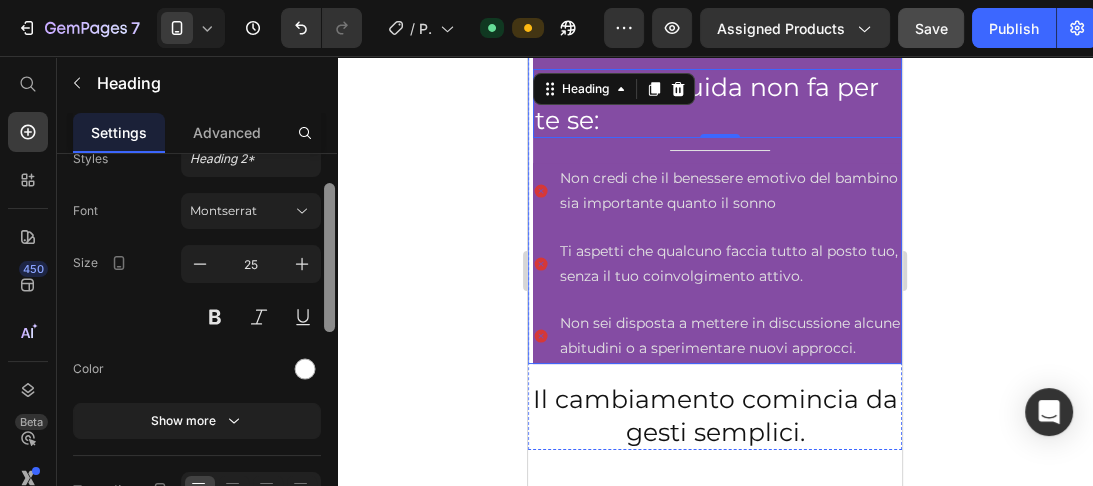 drag, startPoint x: 331, startPoint y: 299, endPoint x: 336, endPoint y: 212, distance: 87.14356 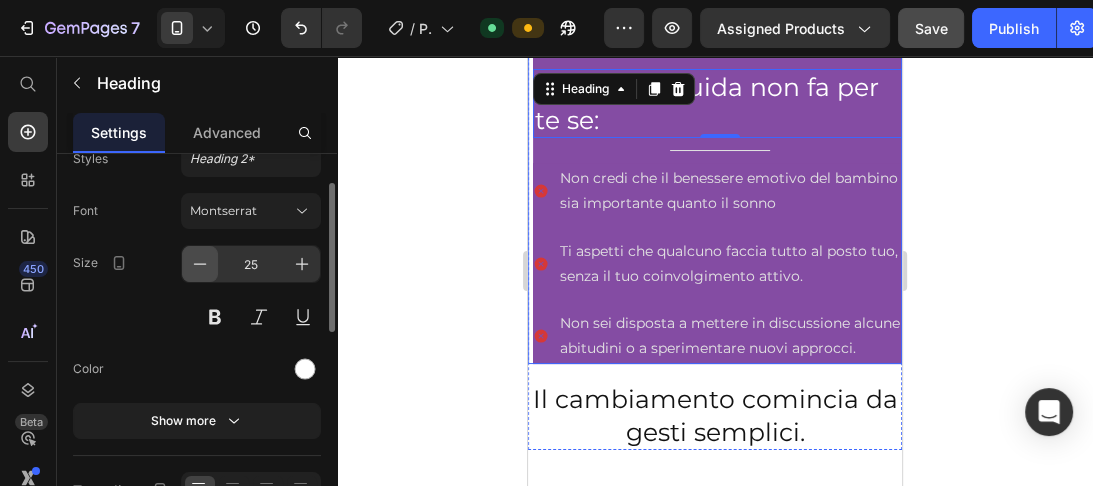 click 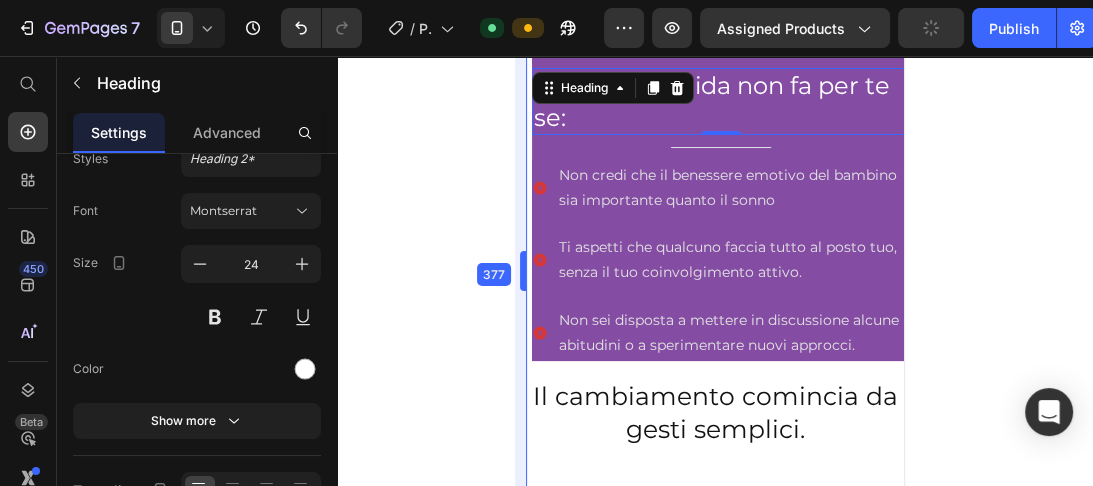 scroll, scrollTop: 1251, scrollLeft: 0, axis: vertical 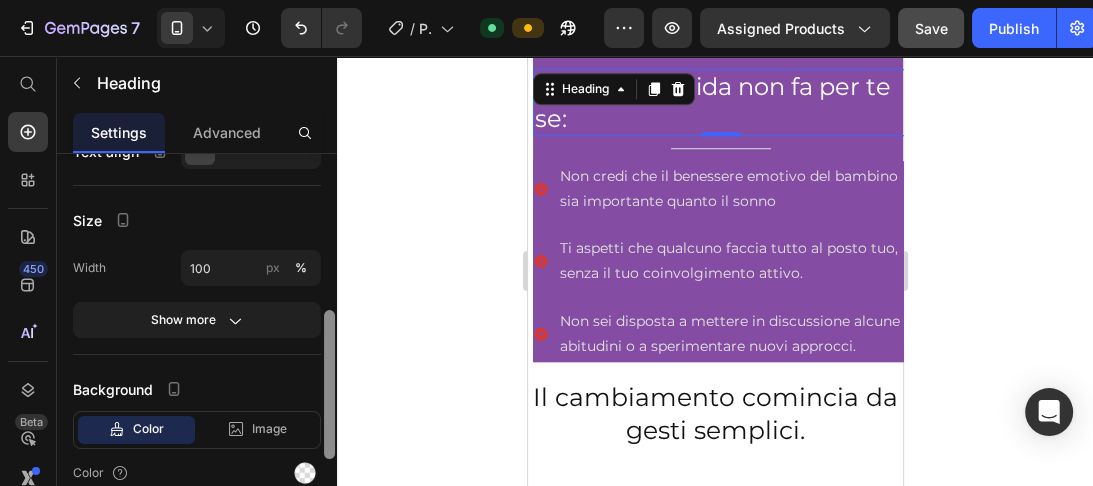 drag, startPoint x: 327, startPoint y: 217, endPoint x: 339, endPoint y: 348, distance: 131.54848 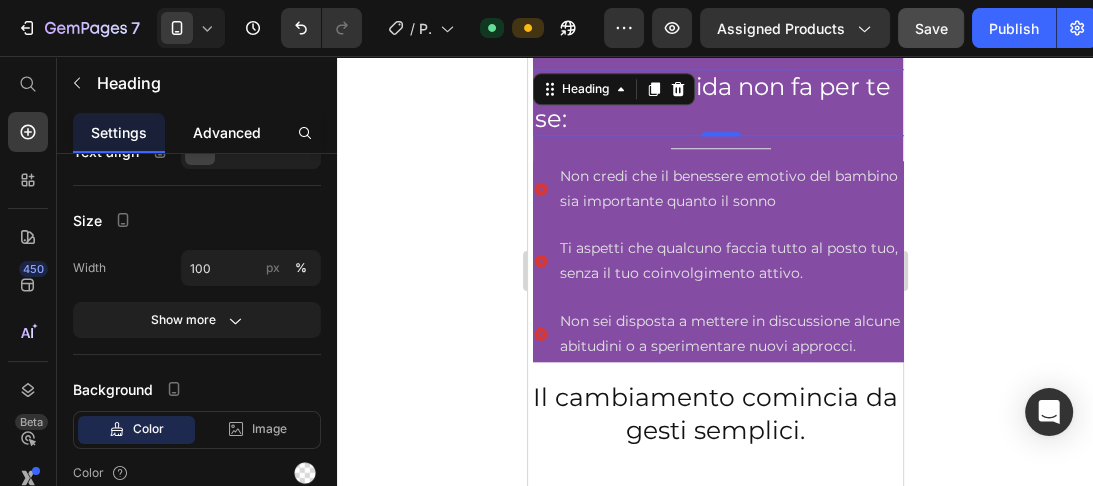 click on "Advanced" 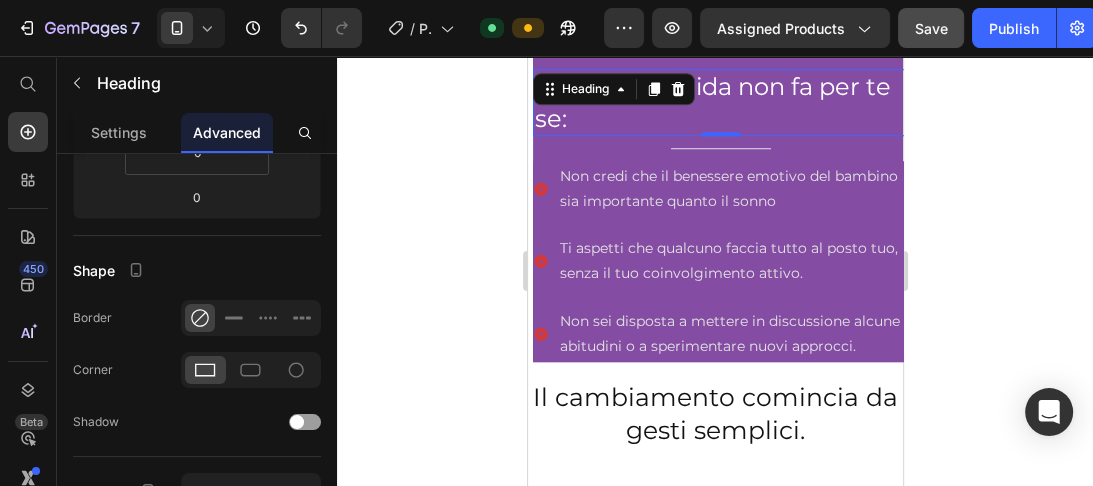 scroll, scrollTop: 0, scrollLeft: 0, axis: both 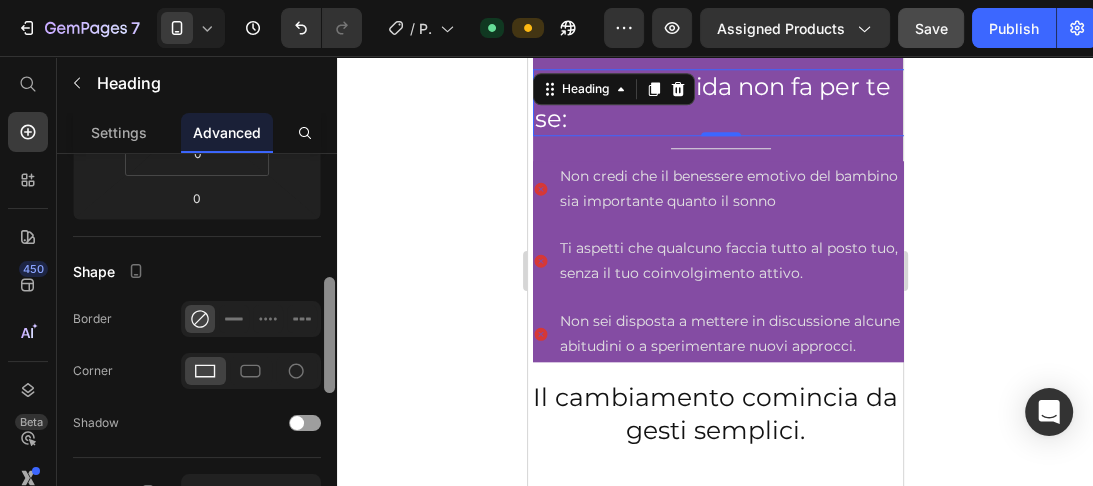 drag, startPoint x: 329, startPoint y: 202, endPoint x: 332, endPoint y: 326, distance: 124.036285 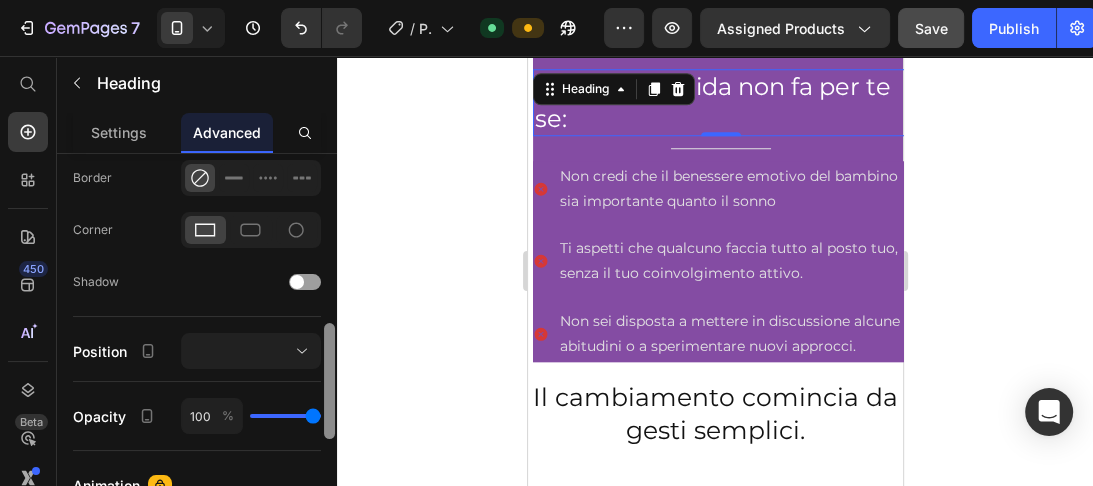 scroll, scrollTop: 562, scrollLeft: 0, axis: vertical 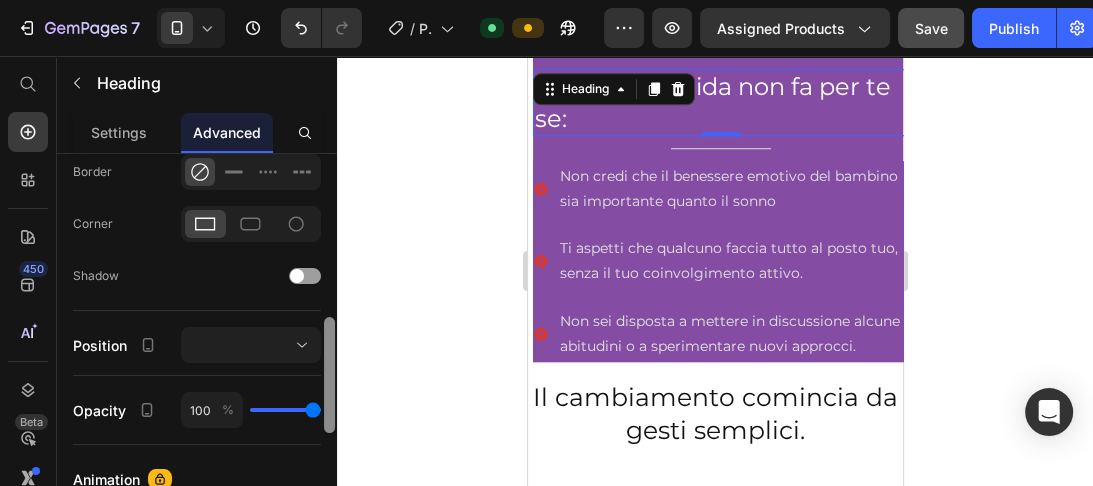 drag, startPoint x: 331, startPoint y: 331, endPoint x: 329, endPoint y: 375, distance: 44.04543 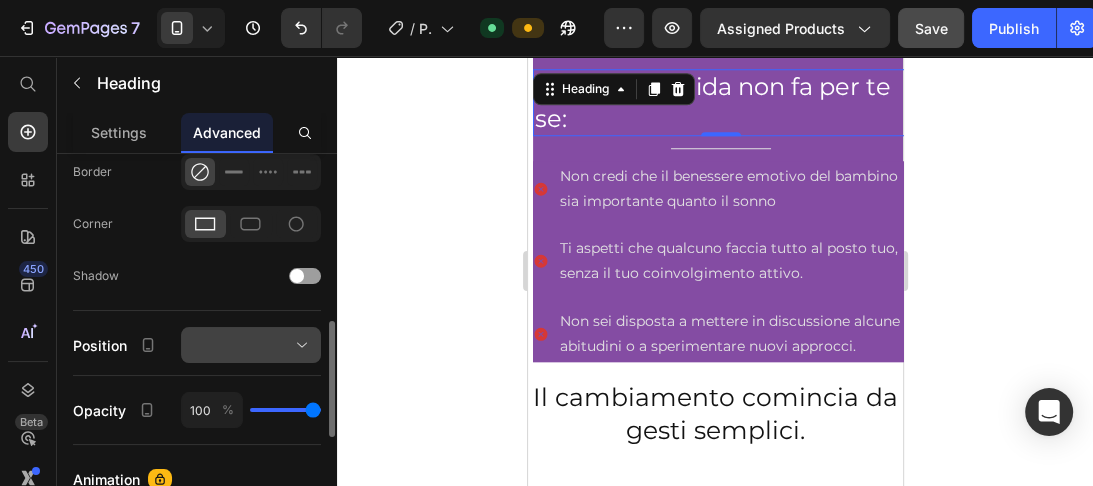 click 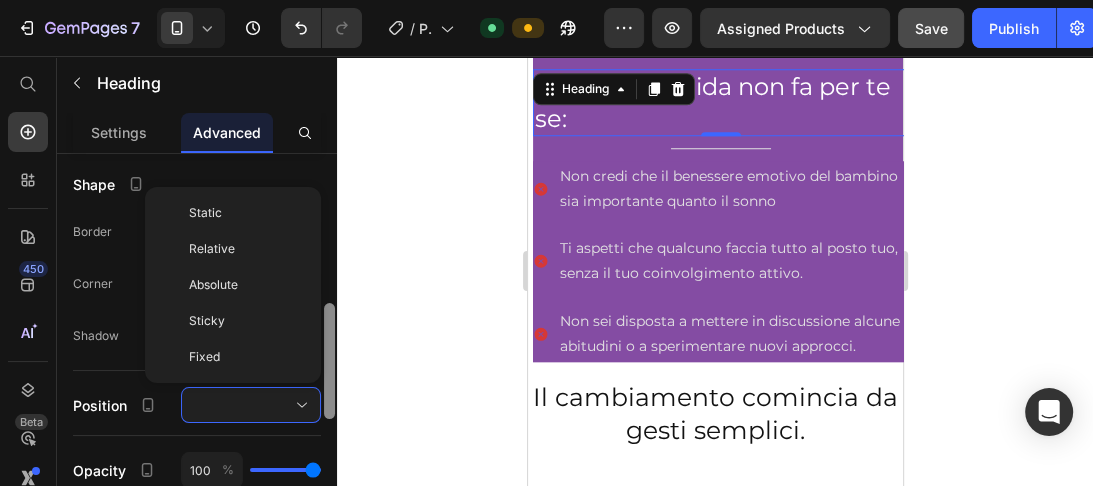 drag, startPoint x: 331, startPoint y: 366, endPoint x: 328, endPoint y: 352, distance: 14.3178215 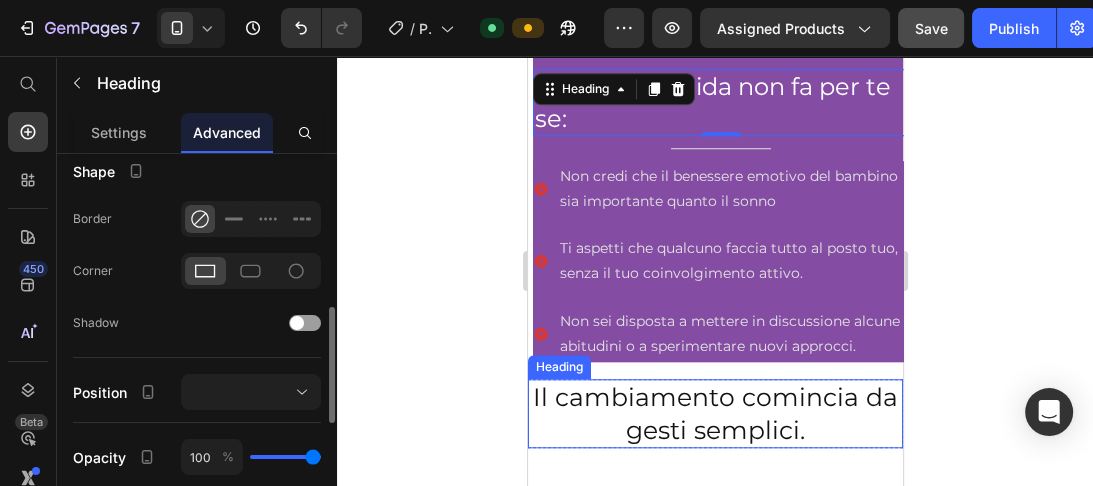 click on "Il cambiamento comincia da gesti semplici." at bounding box center [714, 413] 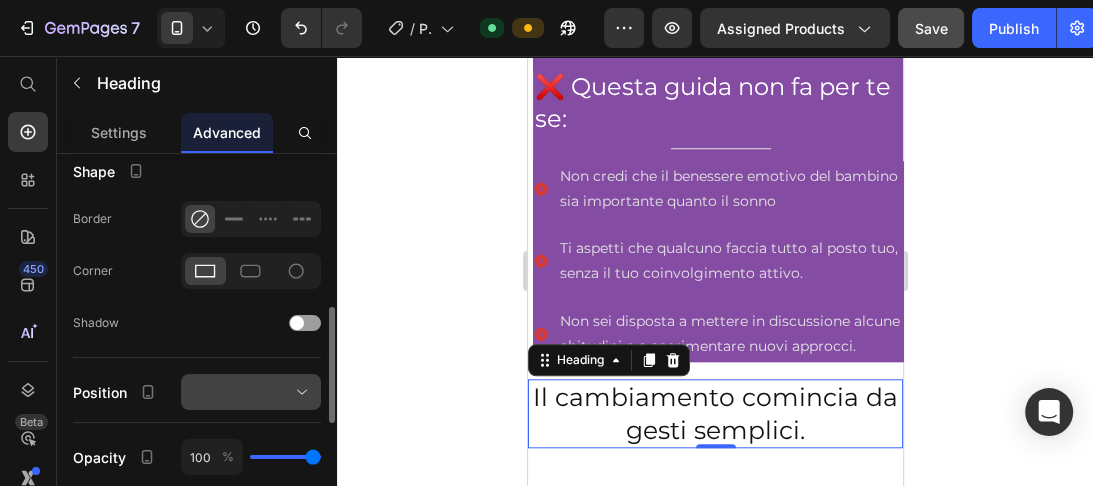 click 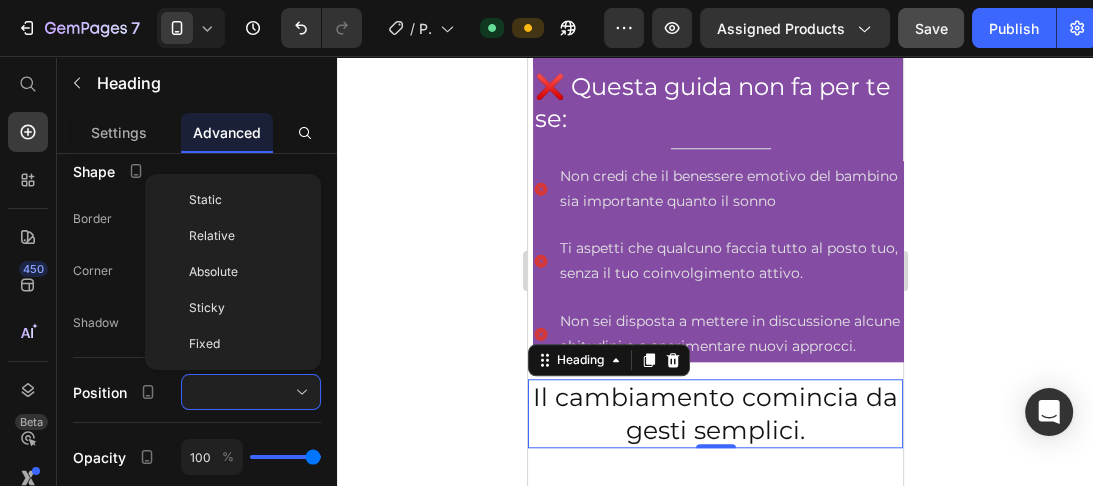 click 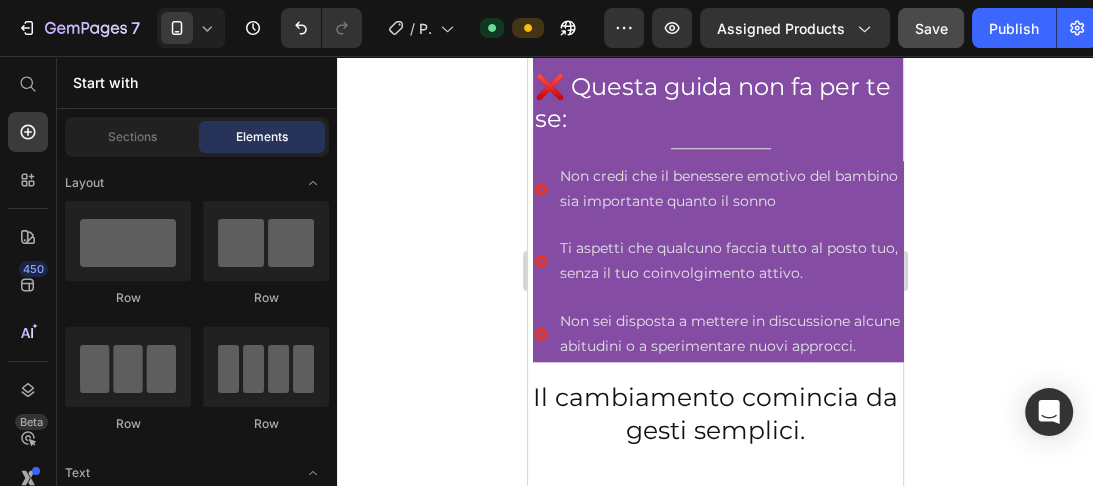 scroll, scrollTop: 1625, scrollLeft: 0, axis: vertical 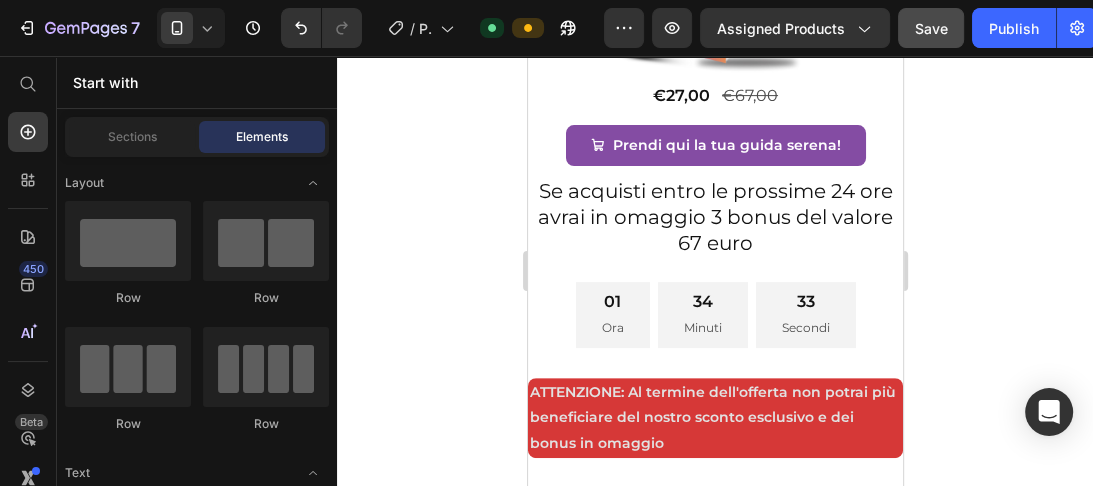 drag, startPoint x: 894, startPoint y: 121, endPoint x: 1423, endPoint y: 109, distance: 529.1361 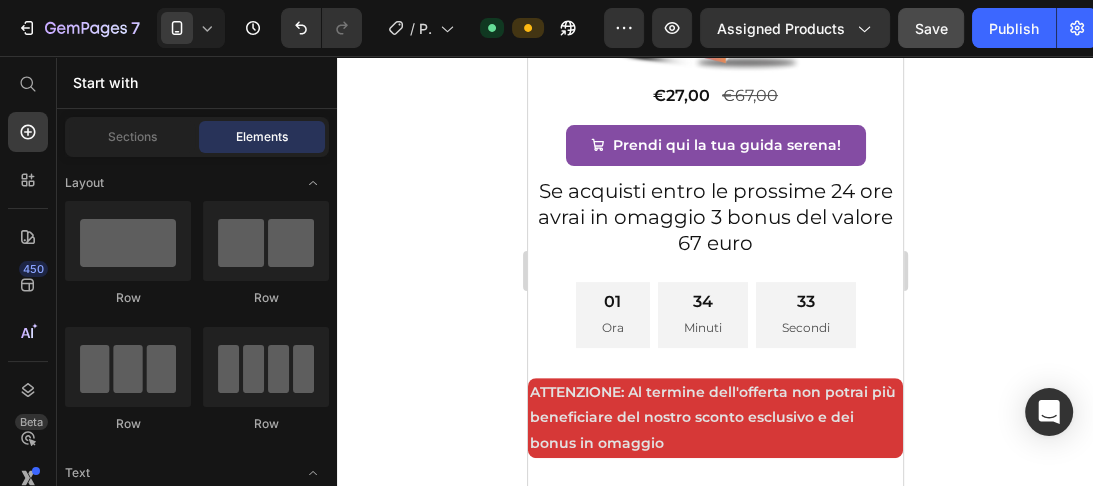 scroll, scrollTop: 0, scrollLeft: 0, axis: both 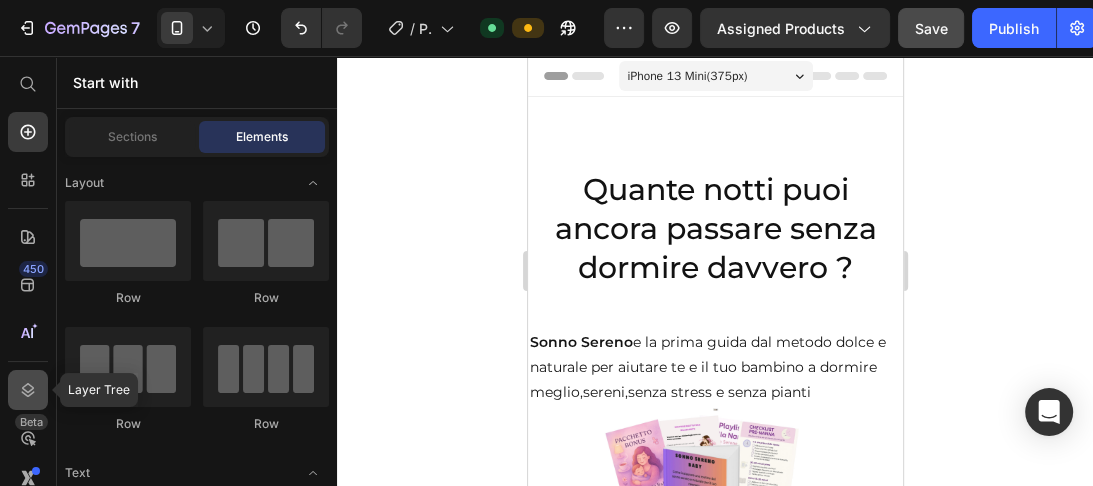 click 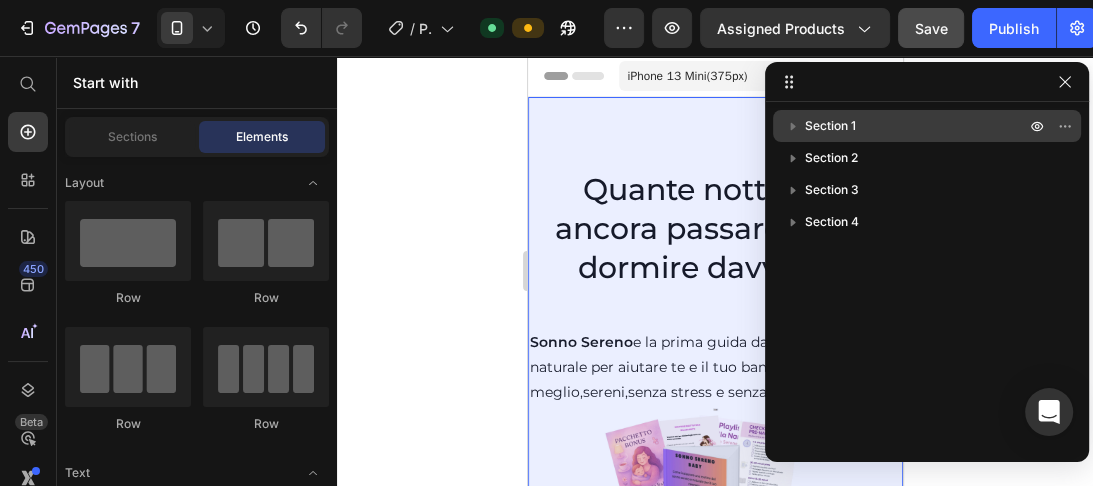 click on "Section 1" at bounding box center (830, 126) 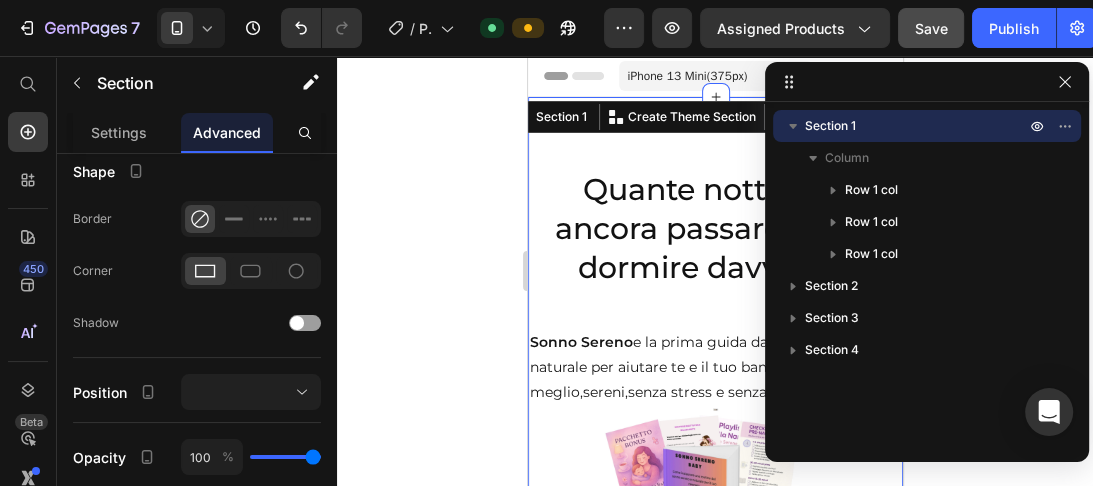 scroll, scrollTop: 0, scrollLeft: 0, axis: both 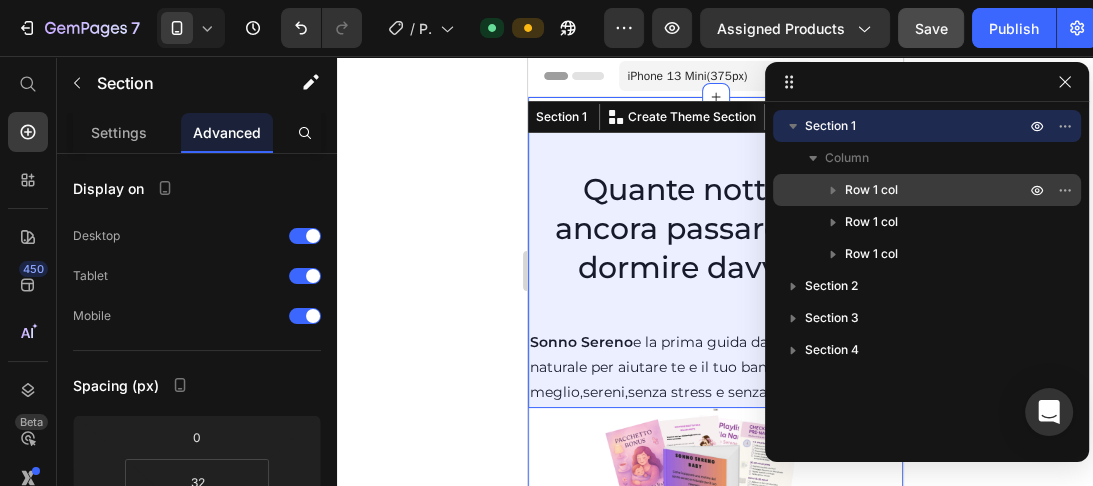 click on "Row 1 col" at bounding box center (871, 190) 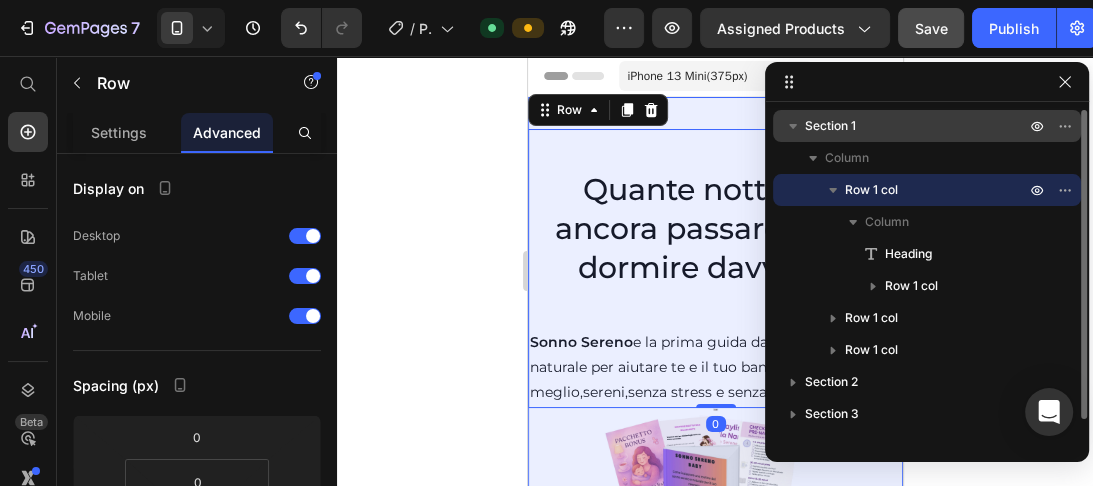 click on "Section 1" at bounding box center (830, 126) 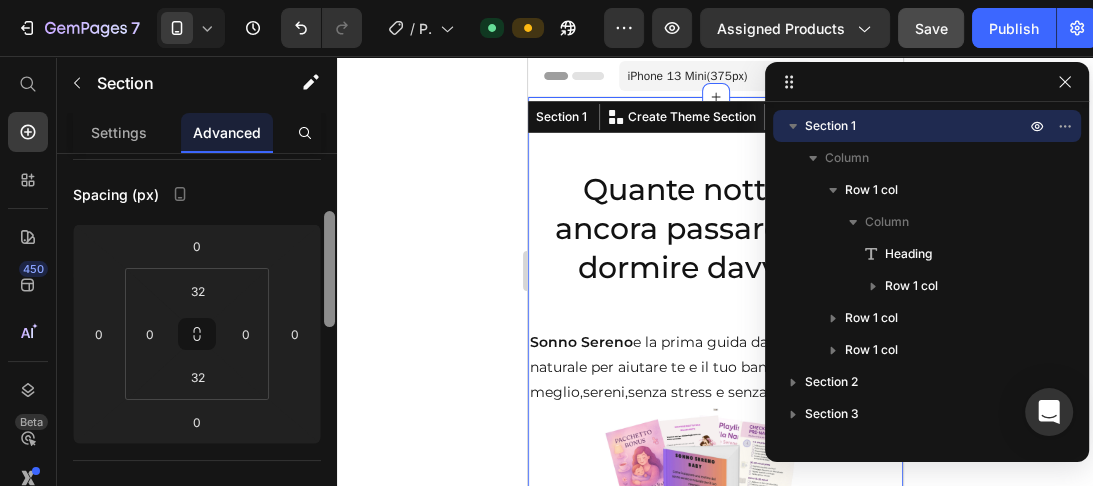 scroll, scrollTop: 194, scrollLeft: 0, axis: vertical 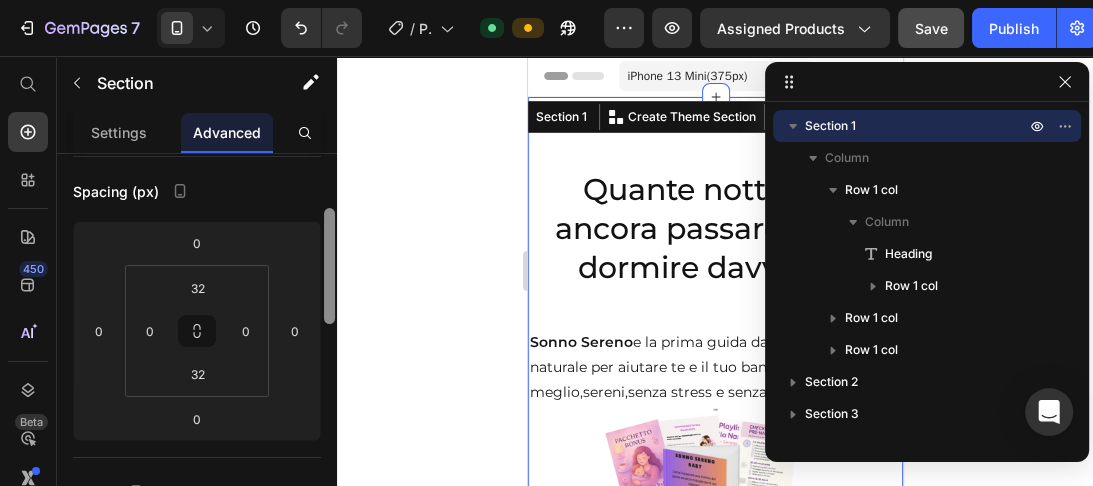 drag, startPoint x: 331, startPoint y: 182, endPoint x: 333, endPoint y: 240, distance: 58.034473 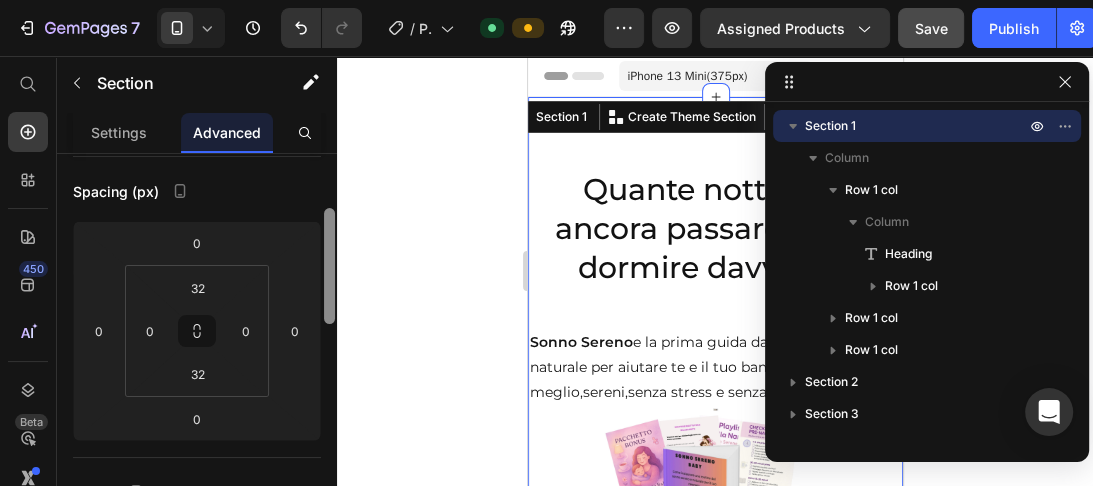 click at bounding box center [329, 266] 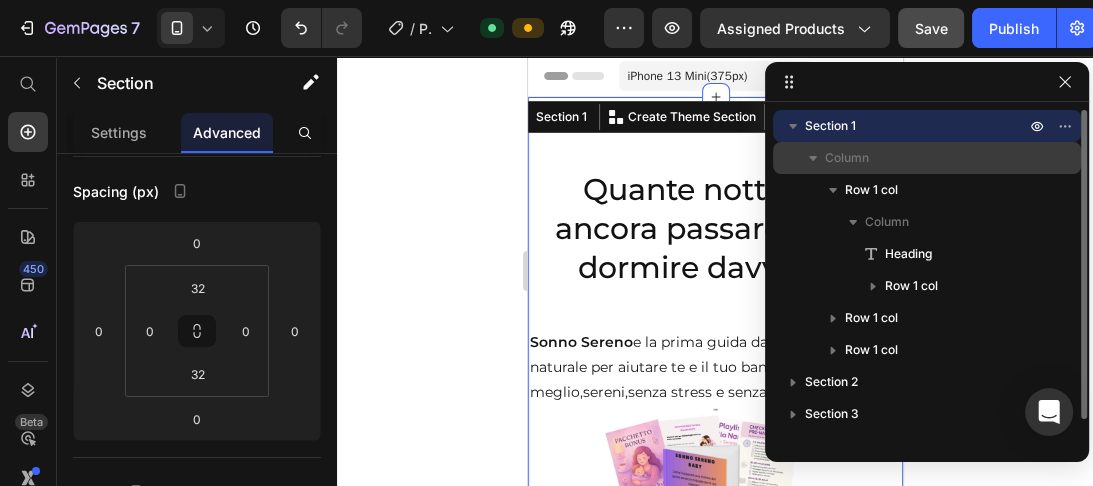 click on "Column" at bounding box center [847, 158] 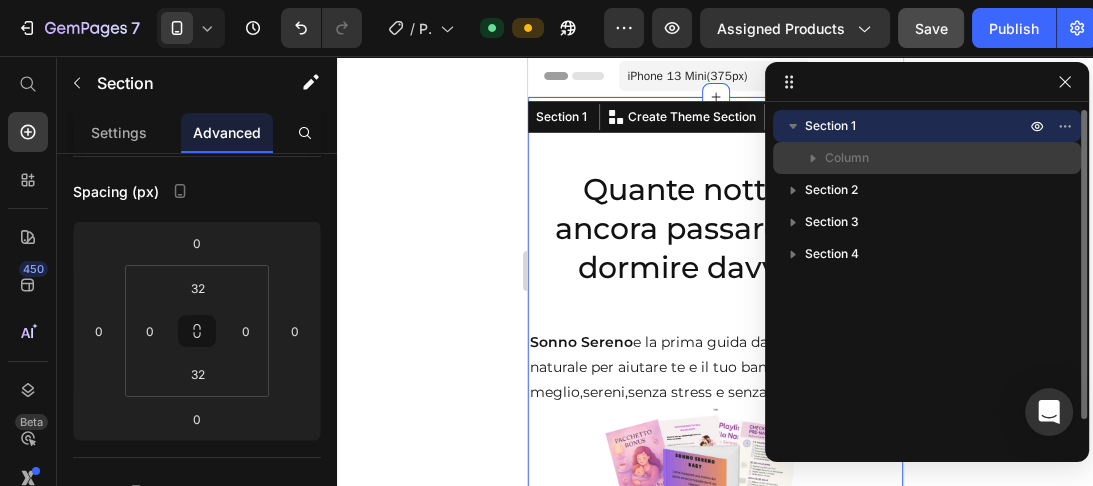 click on "Column" at bounding box center [847, 158] 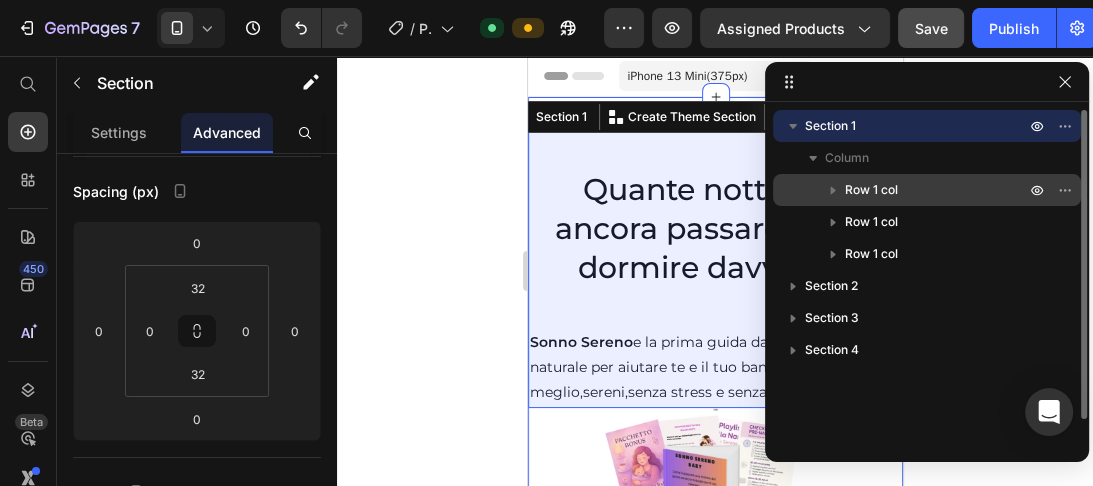 click on "Row 1 col" at bounding box center (871, 190) 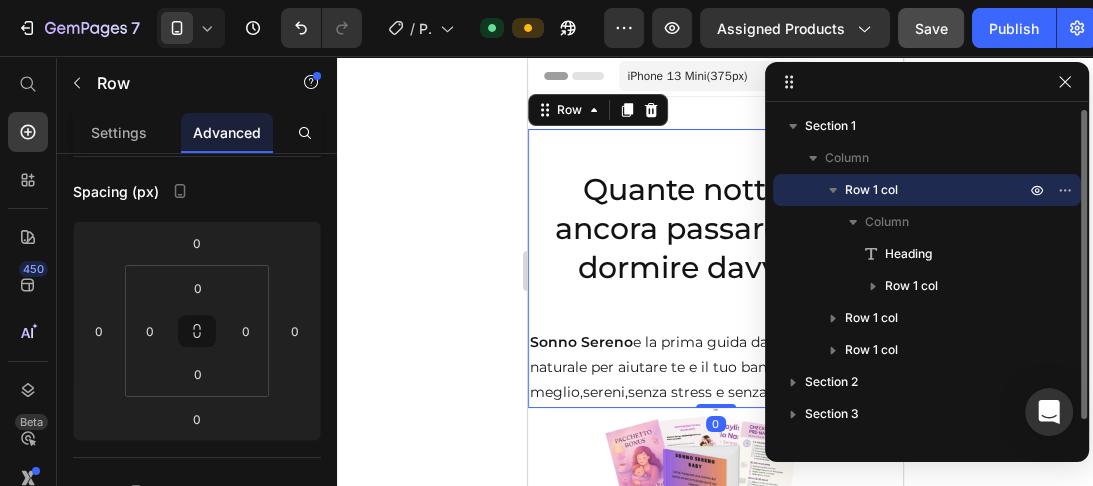 scroll, scrollTop: 0, scrollLeft: 0, axis: both 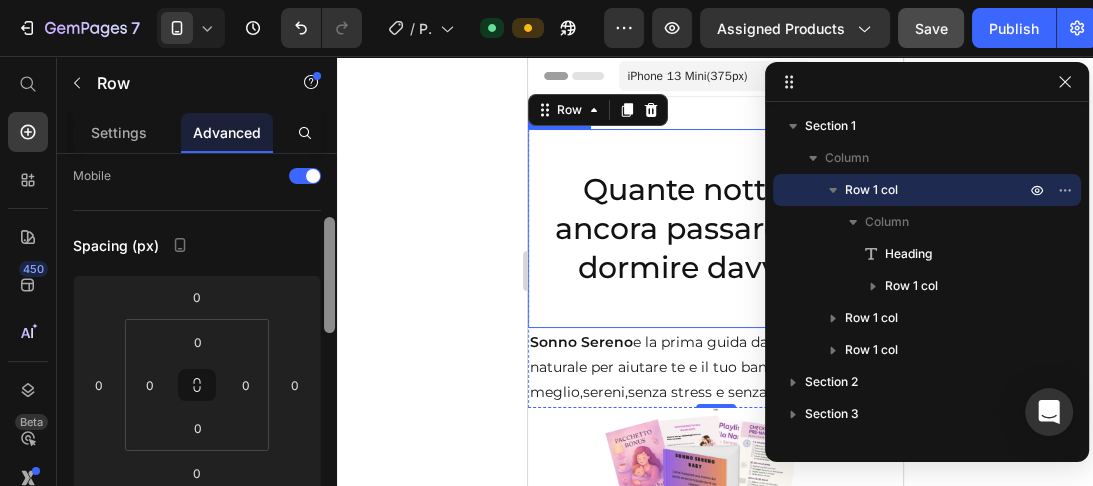 drag, startPoint x: 331, startPoint y: 199, endPoint x: 336, endPoint y: 247, distance: 48.259712 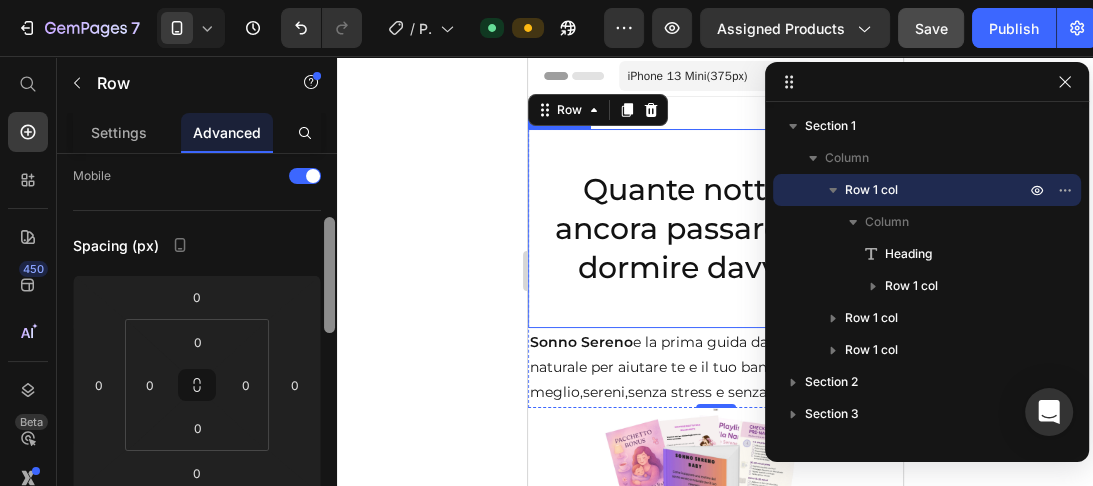 click at bounding box center [329, 365] 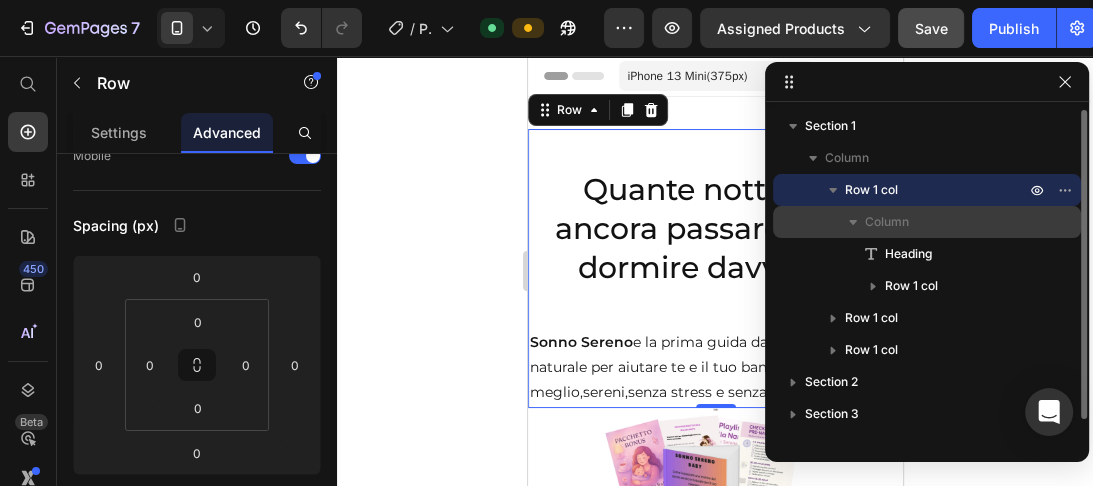click 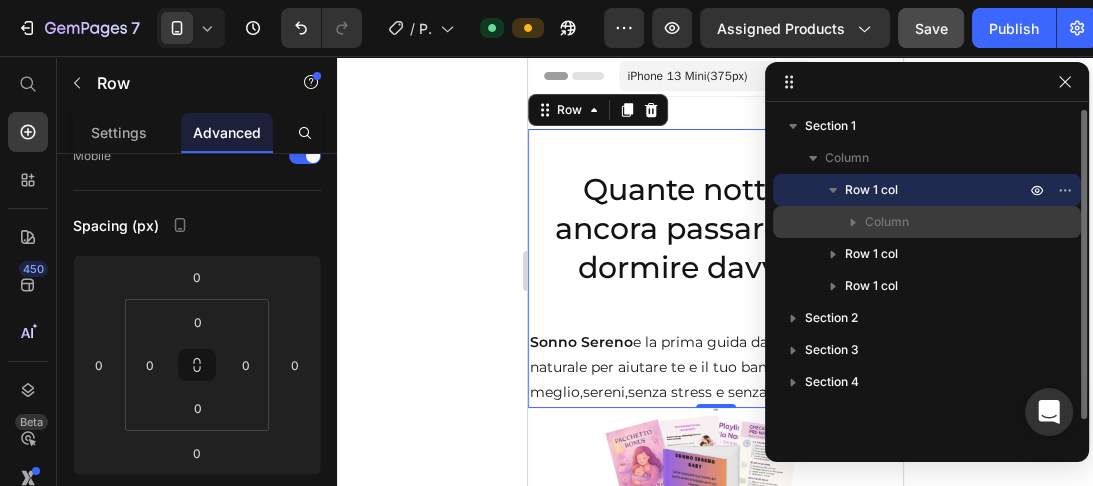 click 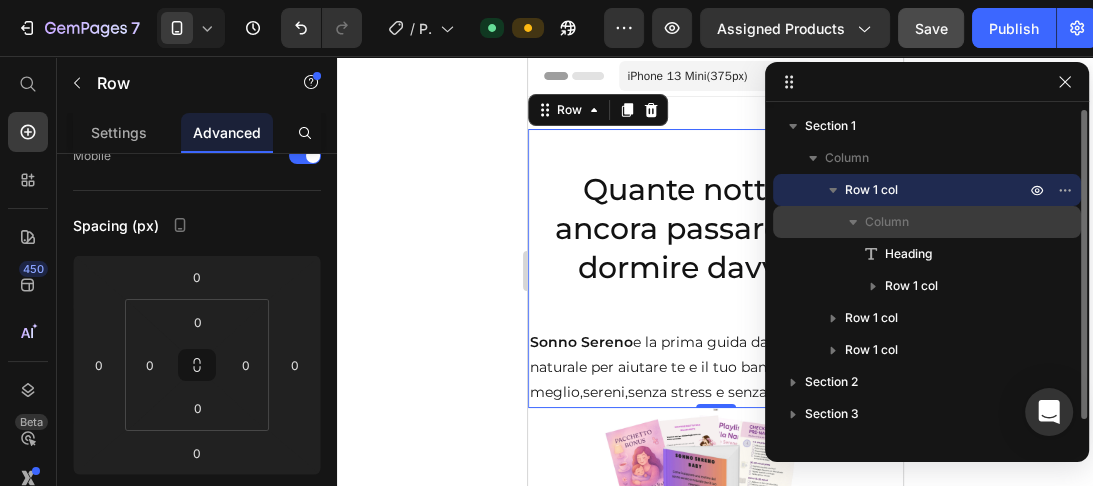 click 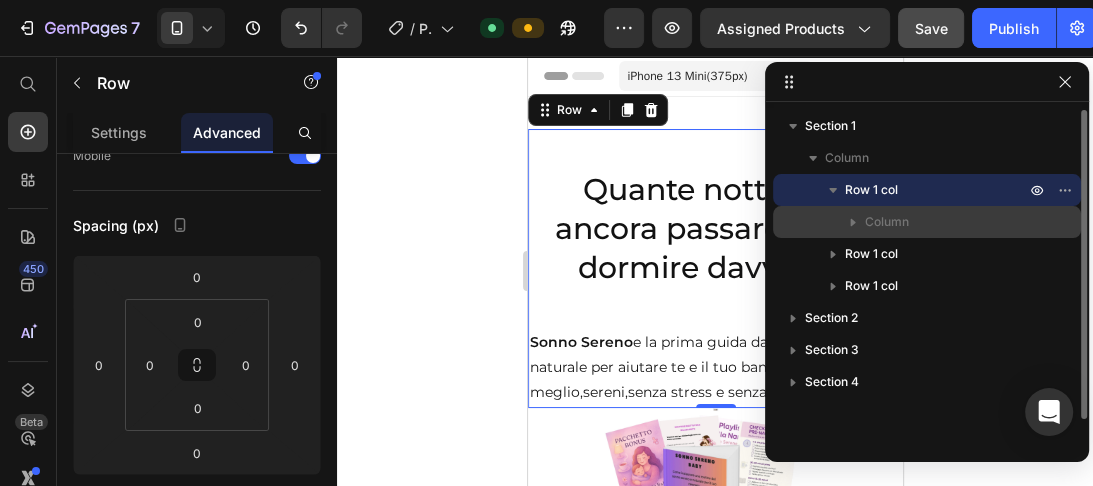click 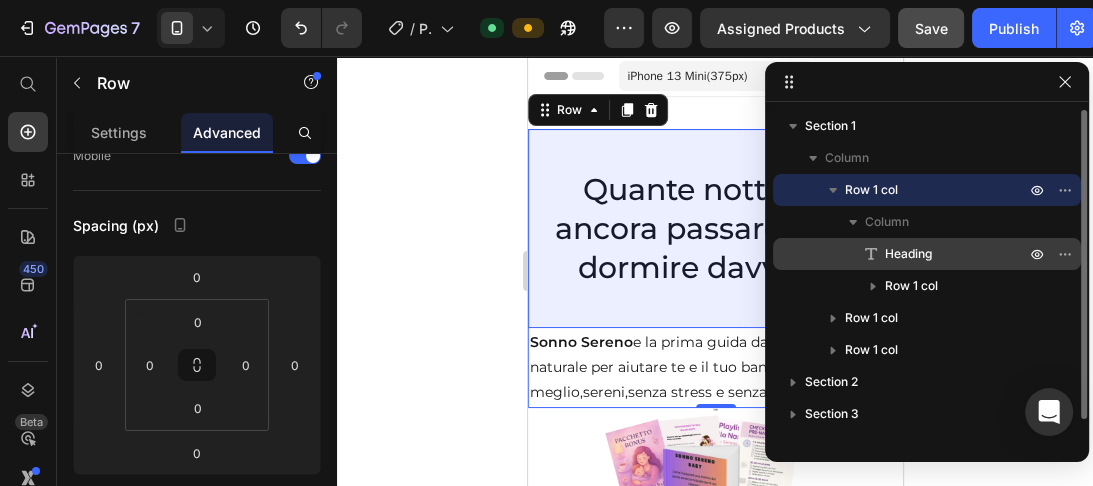 click on "Heading" at bounding box center [908, 254] 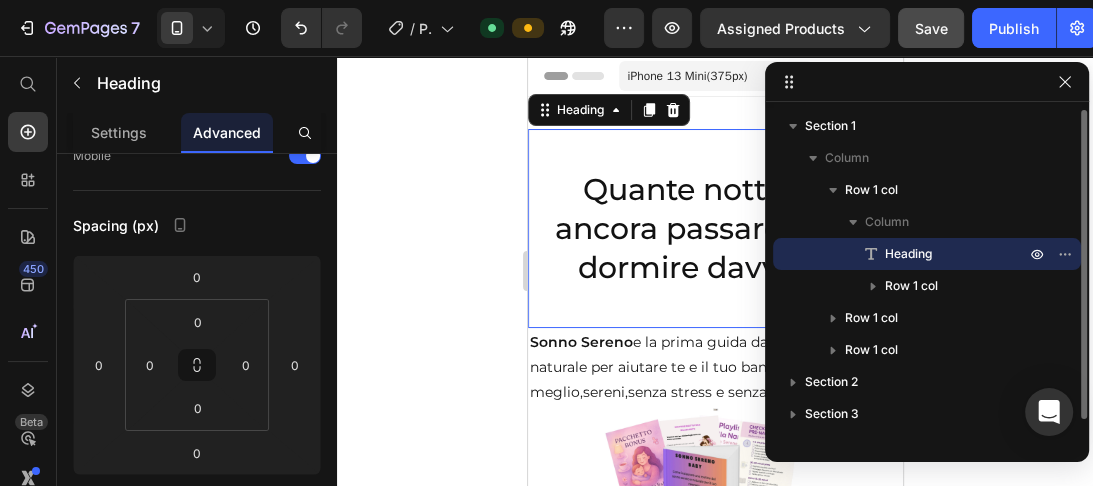 scroll, scrollTop: 0, scrollLeft: 0, axis: both 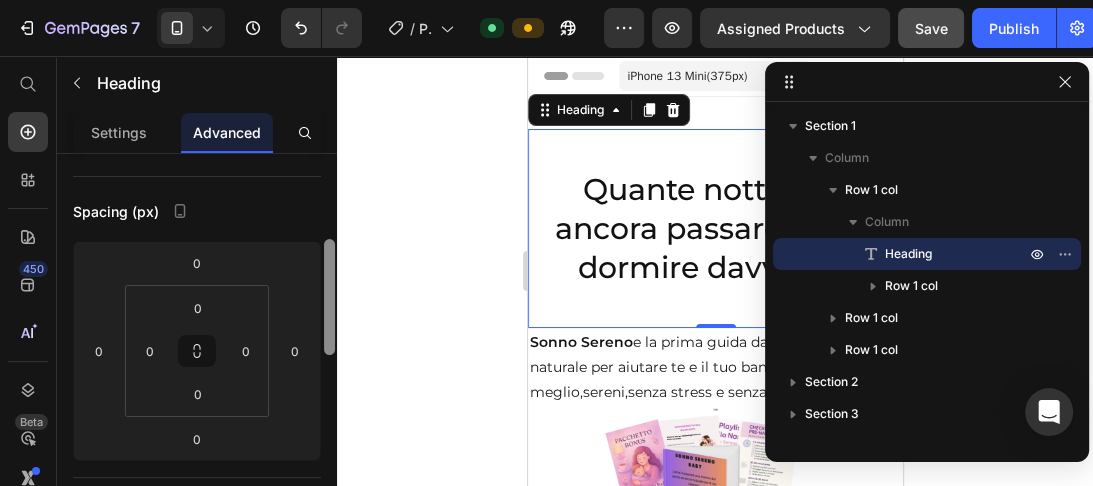 drag, startPoint x: 328, startPoint y: 183, endPoint x: 332, endPoint y: 244, distance: 61.13101 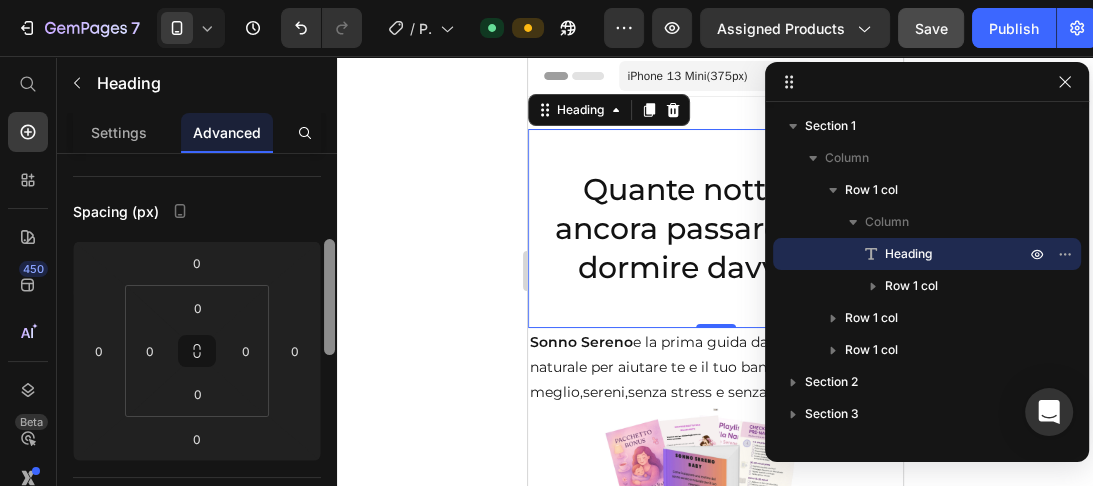 click at bounding box center [329, 297] 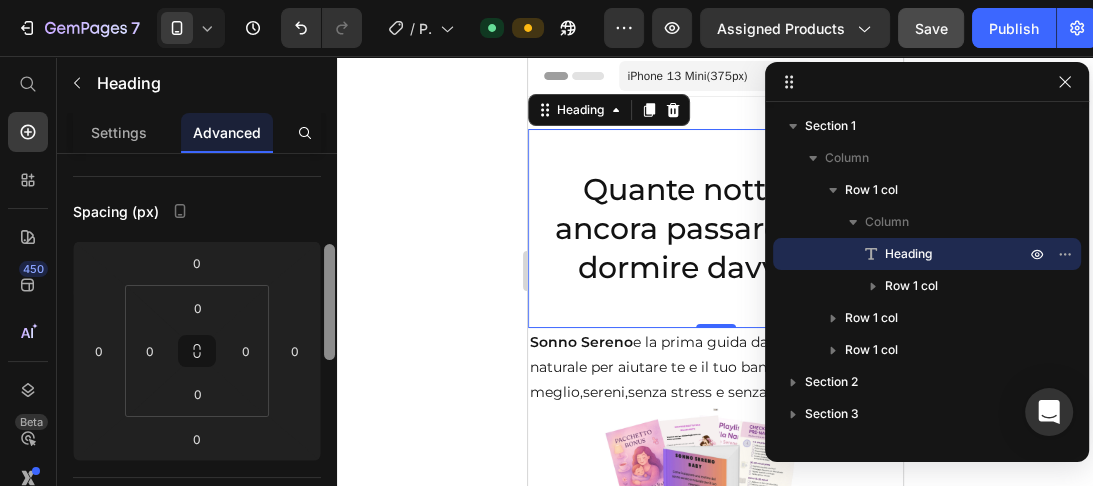 scroll, scrollTop: 204, scrollLeft: 0, axis: vertical 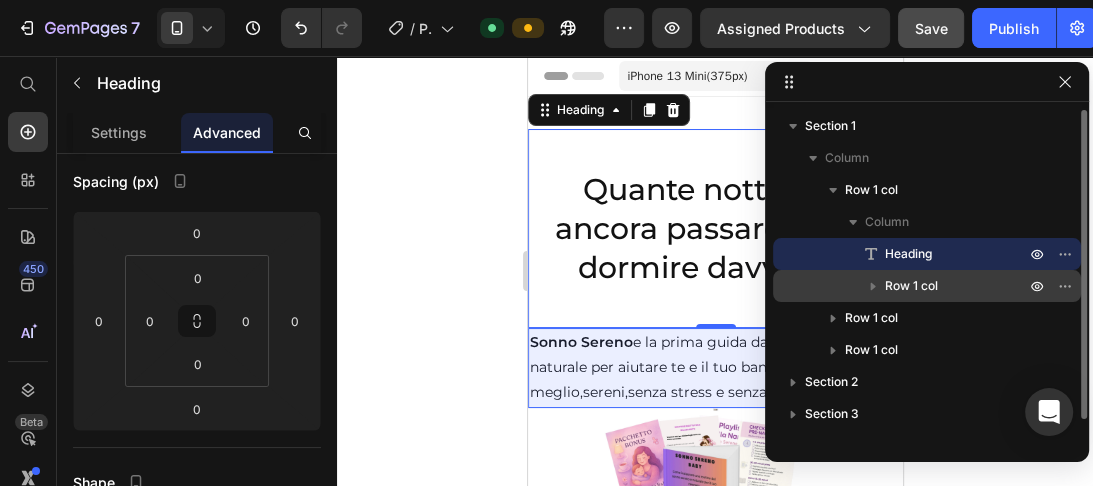 click 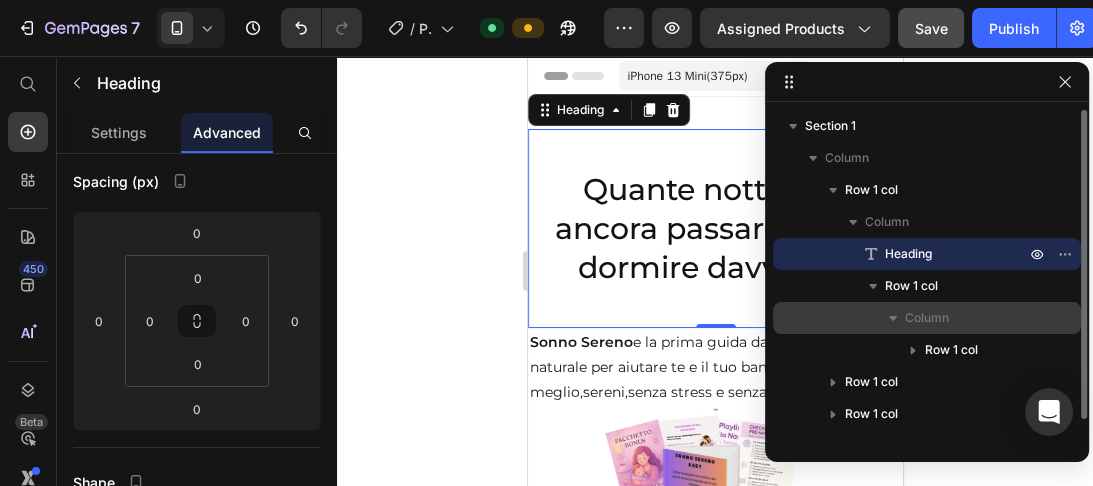 click at bounding box center (893, 318) 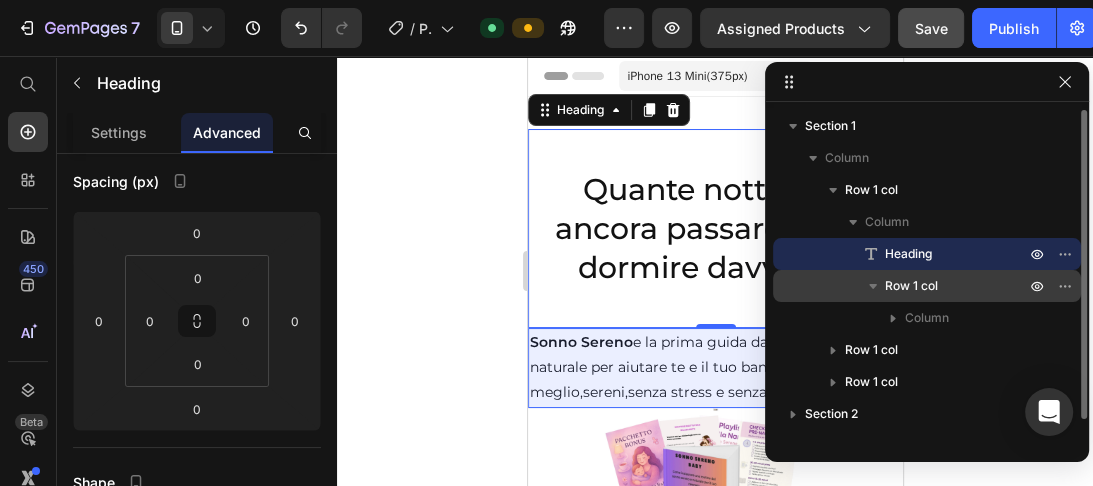 click on "Row 1 col" at bounding box center (911, 286) 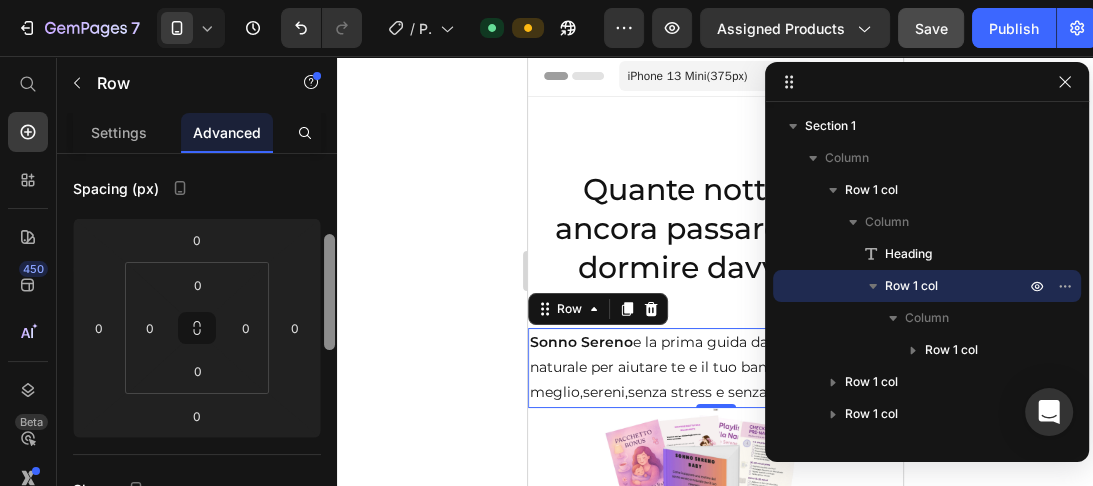 scroll, scrollTop: 214, scrollLeft: 0, axis: vertical 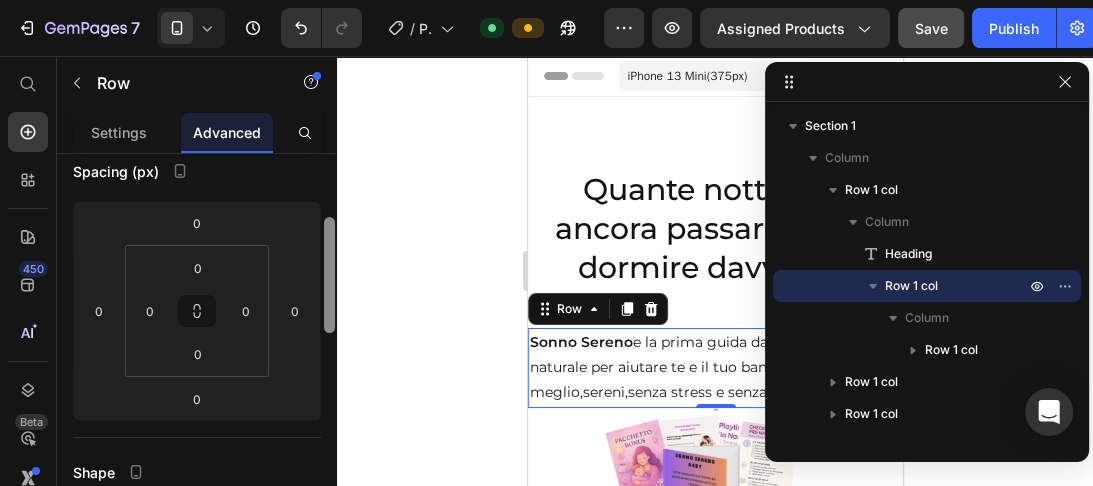 drag, startPoint x: 330, startPoint y: 204, endPoint x: 328, endPoint y: 268, distance: 64.03124 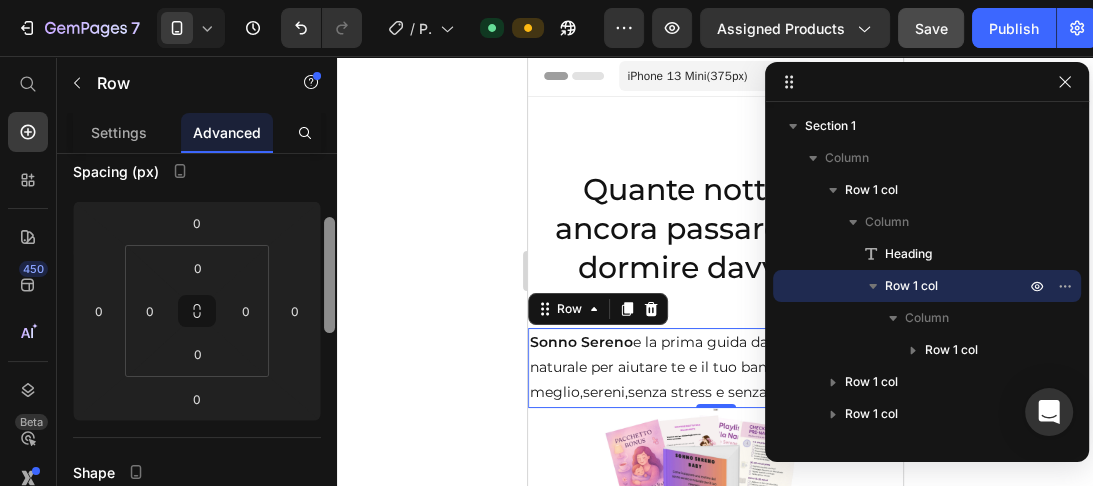 click at bounding box center (329, 275) 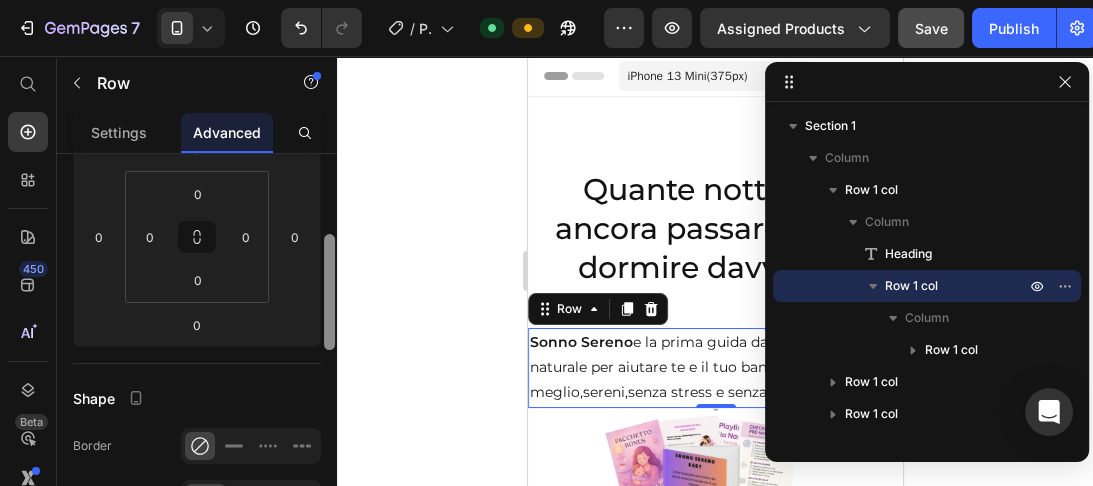 drag, startPoint x: 328, startPoint y: 274, endPoint x: 342, endPoint y: 295, distance: 25.23886 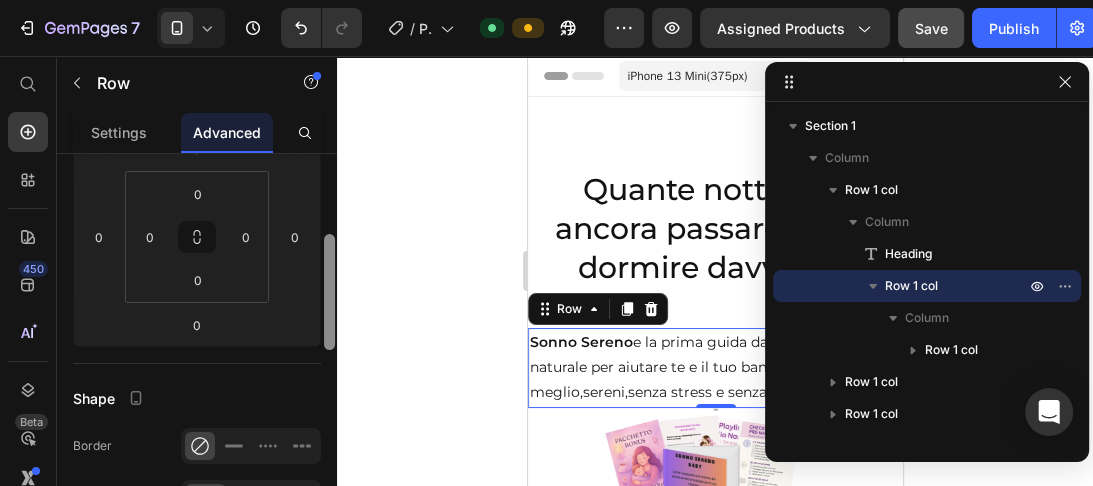 click on "7   /  Product Page - Jul 4, 15:19:08 Default Preview Assigned Products  Save   Publish  450 Beta Start with Sections Elements Hero Section Product Detail Brands Trusted Badges Guarantee Product Breakdown How to use Testimonials Compare Bundle FAQs Social Proof Brand Story Product List Collection Blog List Contact Sticky Add to Cart Custom Footer Browse Library 450 Layout
Row
Row
Row
Row Text
Heading
Text Block Button
Button
Button
Sticky Back to top Media
Image
Image" 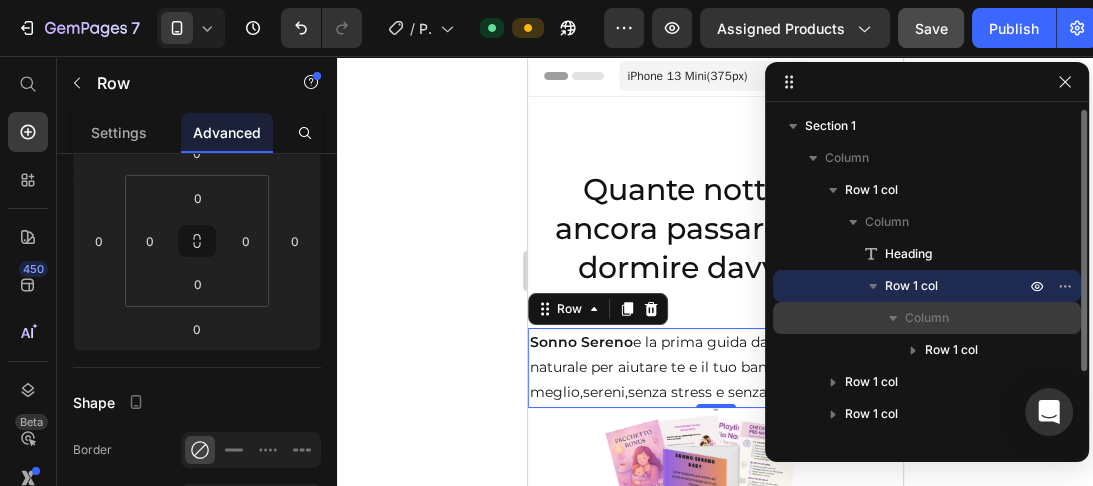 click on "Column" at bounding box center [927, 318] 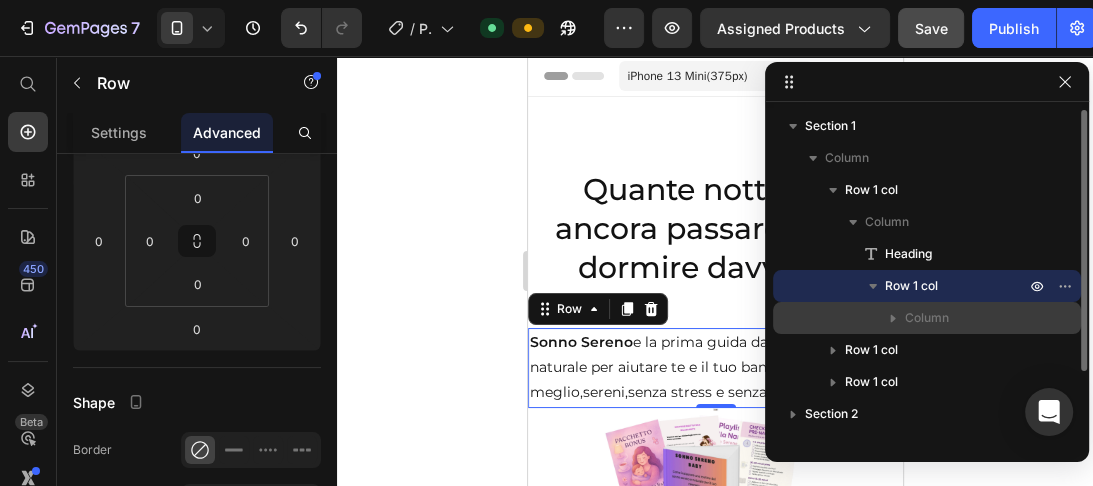 click on "Column" at bounding box center [927, 318] 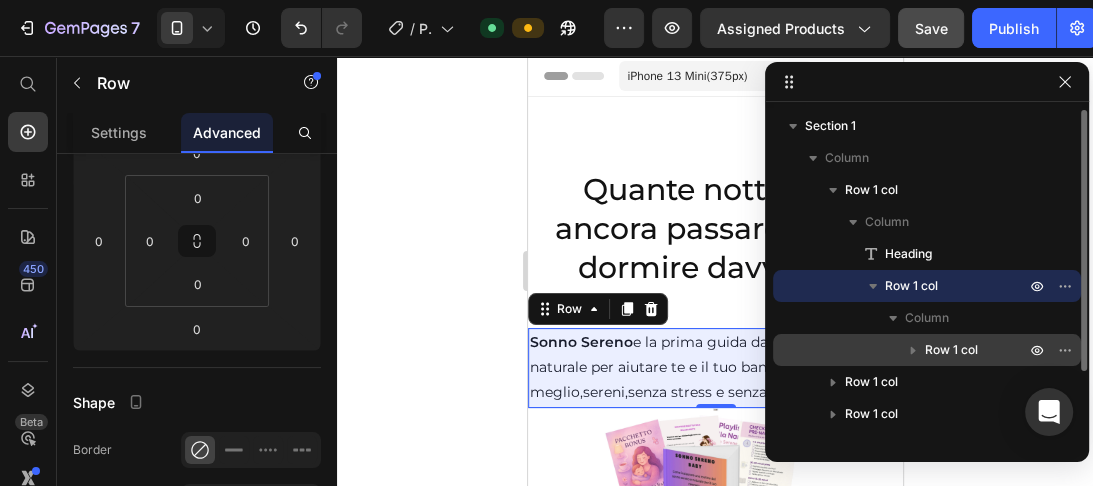 click on "Row 1 col" at bounding box center [951, 350] 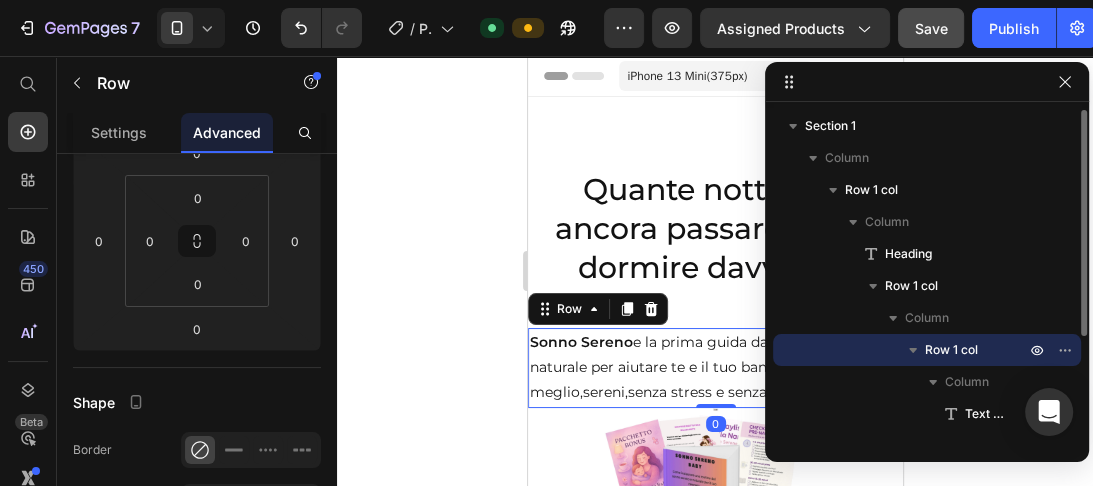 scroll, scrollTop: 284, scrollLeft: 0, axis: vertical 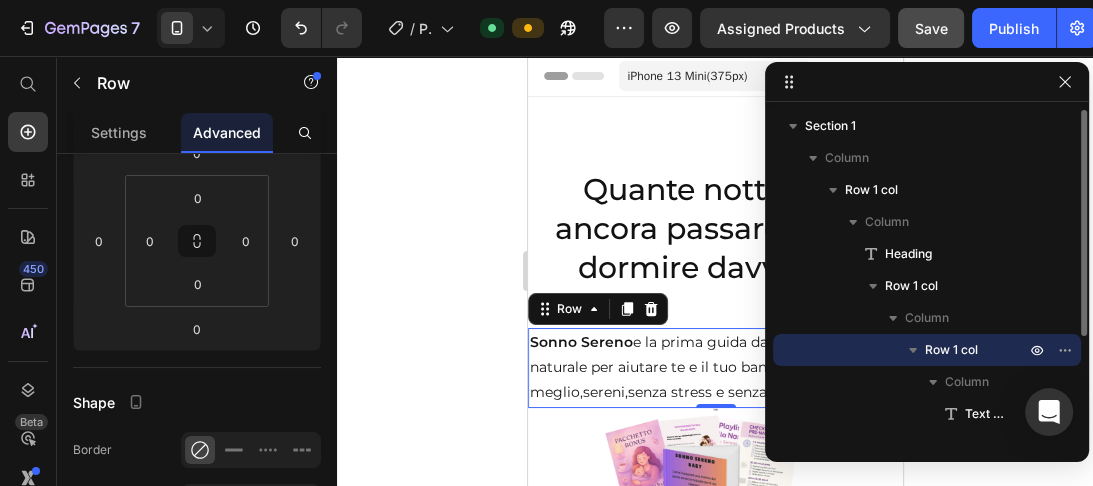 click 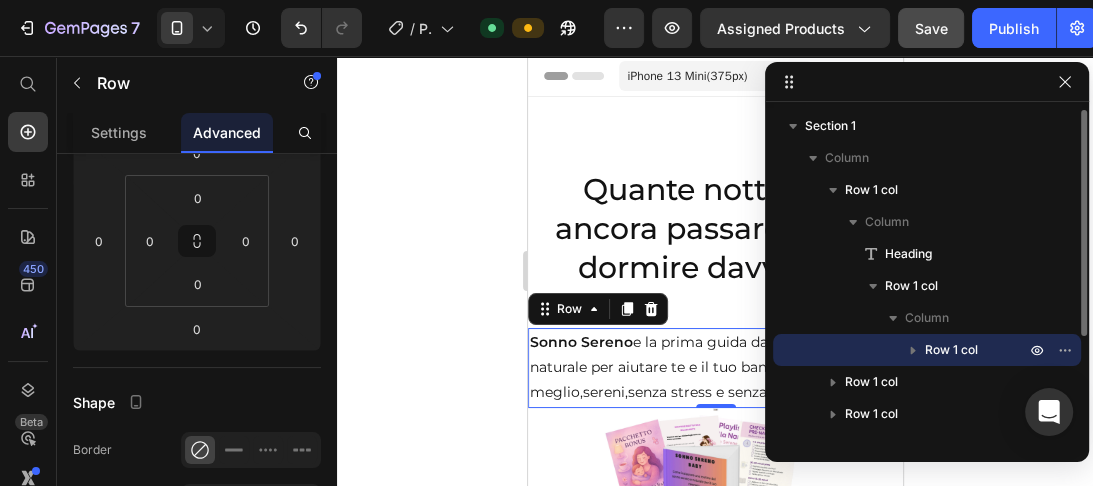 click 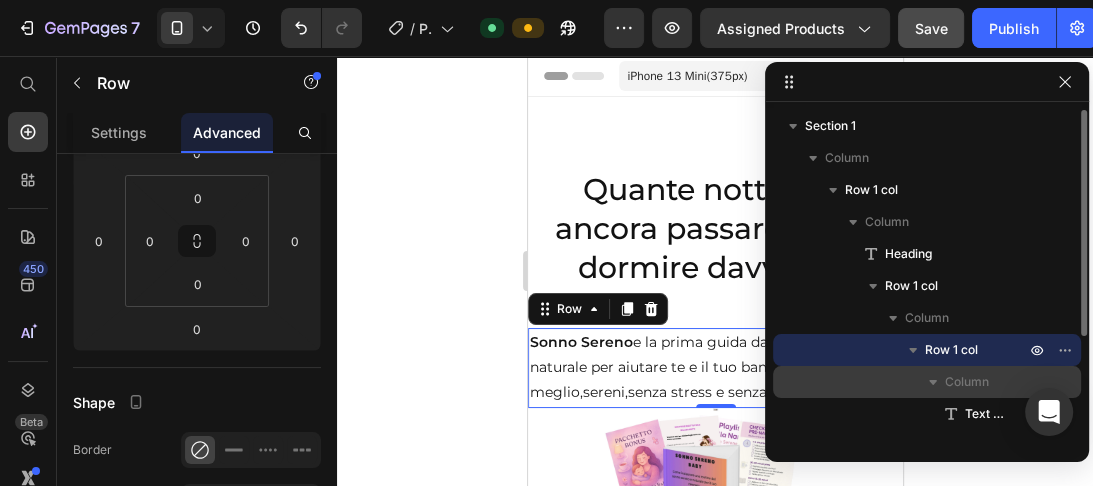 click on "Column" at bounding box center (967, 382) 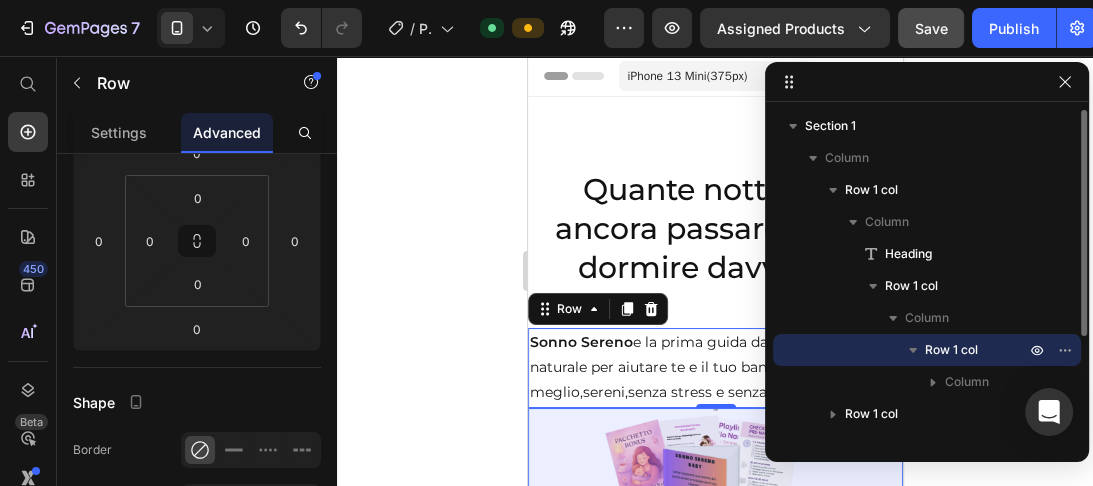 click on "Row 1 col" at bounding box center (871, 414) 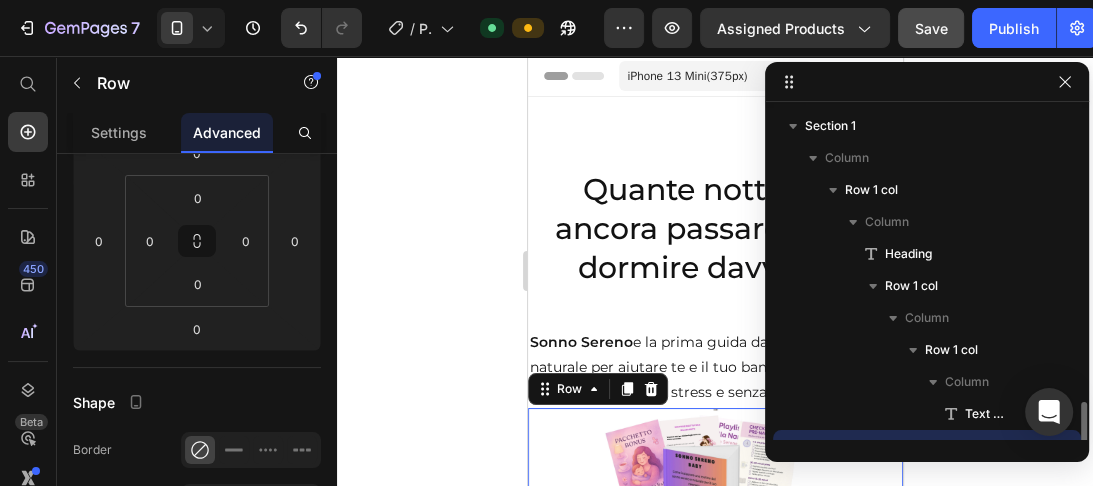 scroll, scrollTop: 186, scrollLeft: 0, axis: vertical 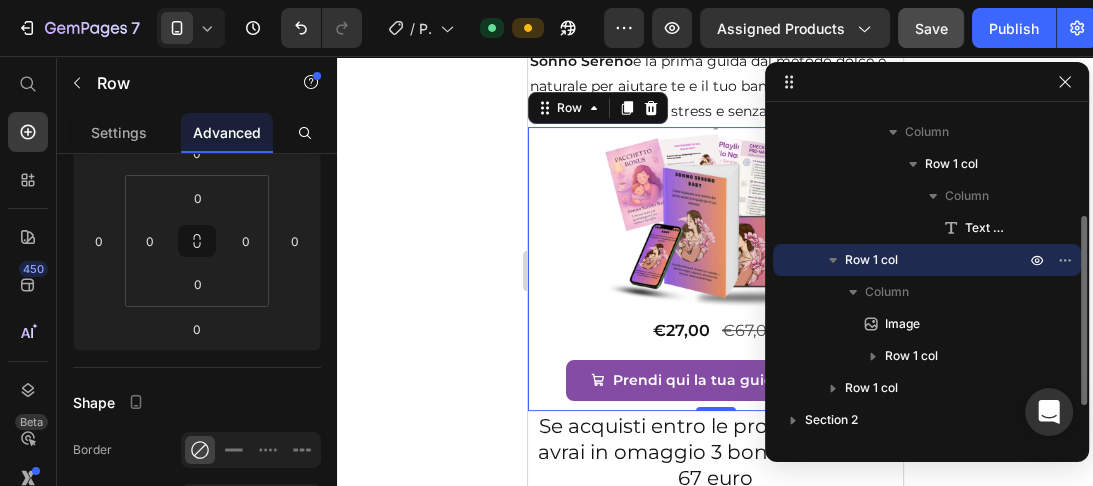 click on "Row 1 col" at bounding box center [871, 260] 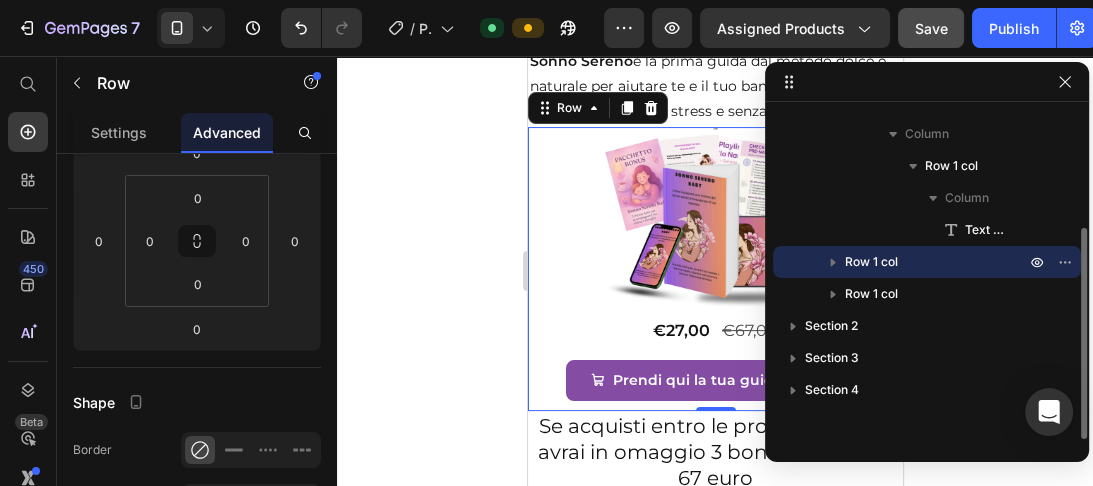 scroll, scrollTop: 184, scrollLeft: 0, axis: vertical 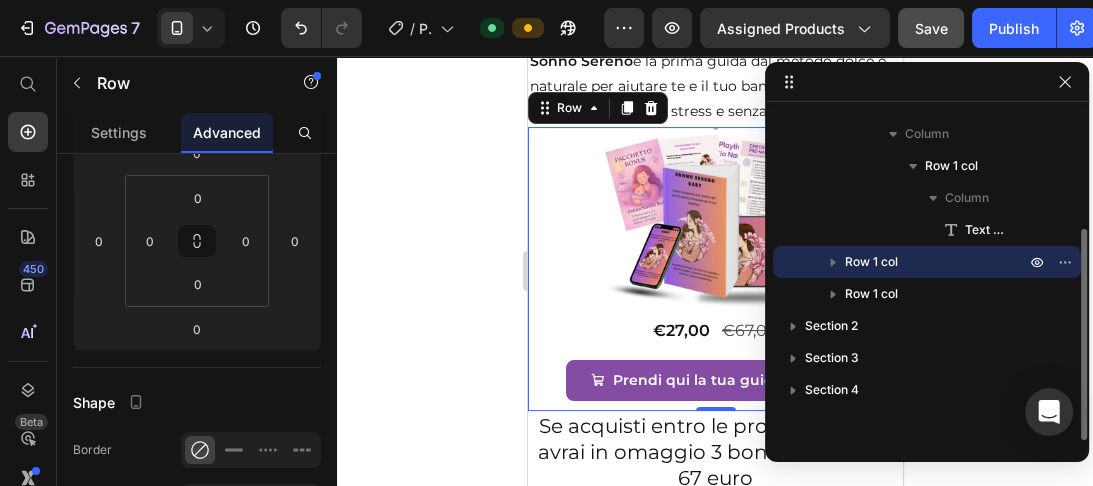 click on "Row 1 col" at bounding box center (871, 262) 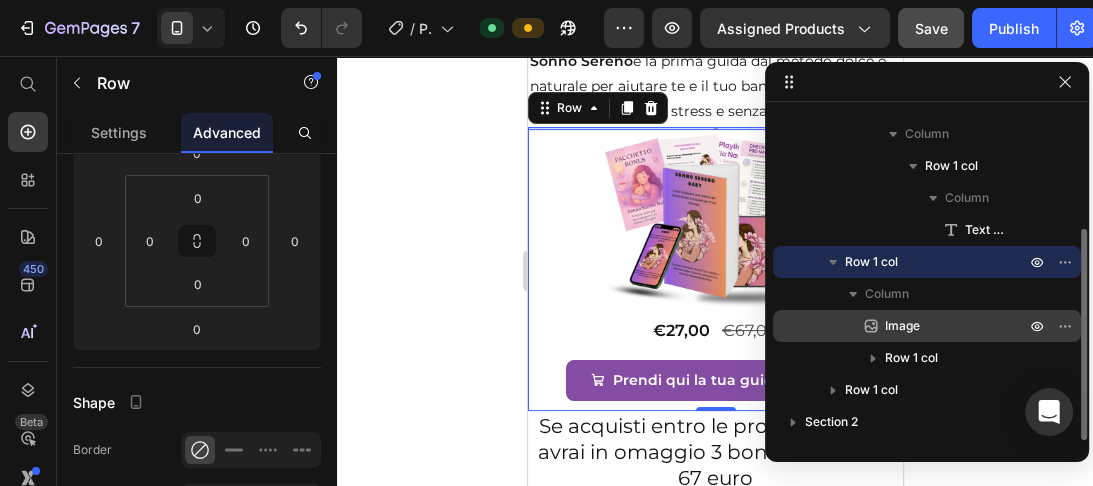 click 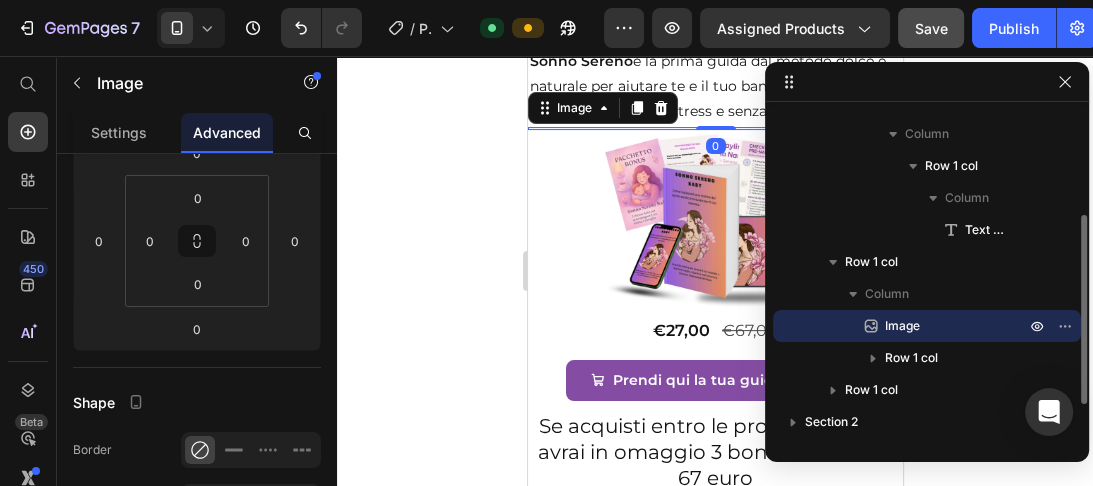 scroll, scrollTop: 0, scrollLeft: 0, axis: both 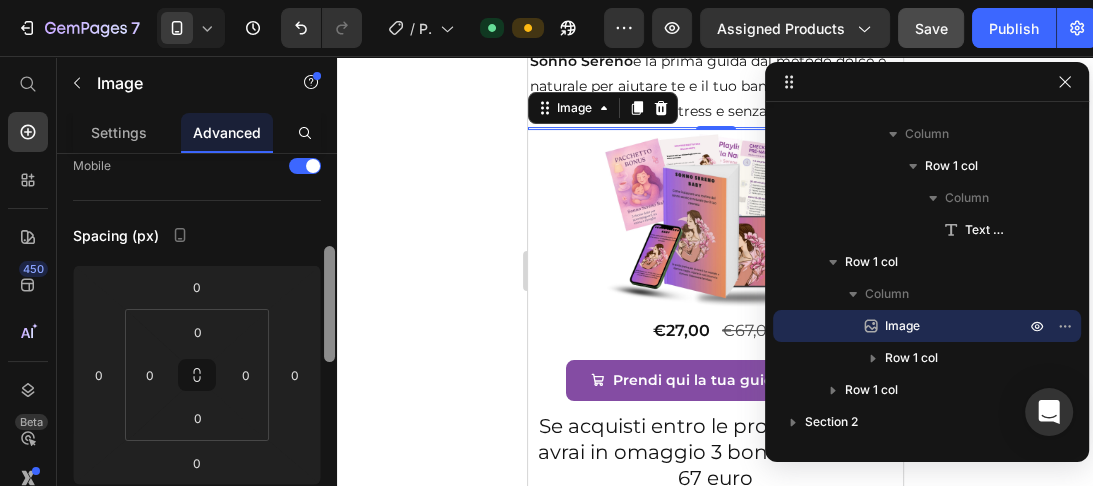 drag, startPoint x: 327, startPoint y: 164, endPoint x: 333, endPoint y: 220, distance: 56.32051 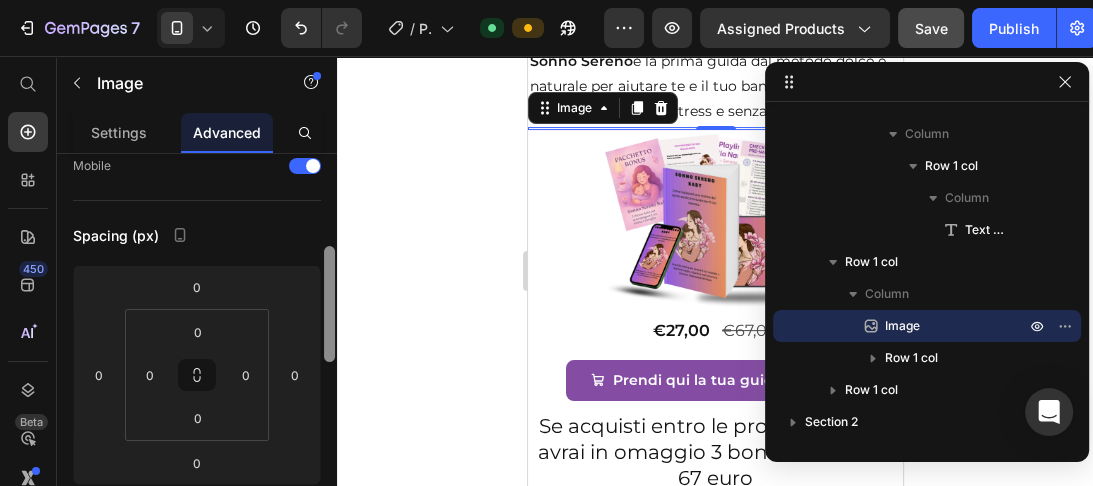 click at bounding box center [329, 304] 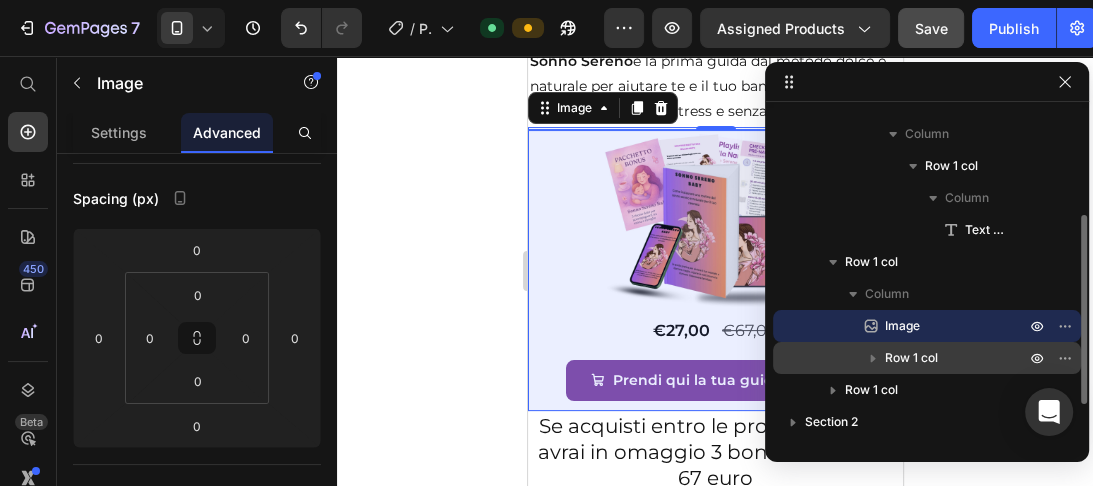 click on "Row 1 col" at bounding box center (911, 358) 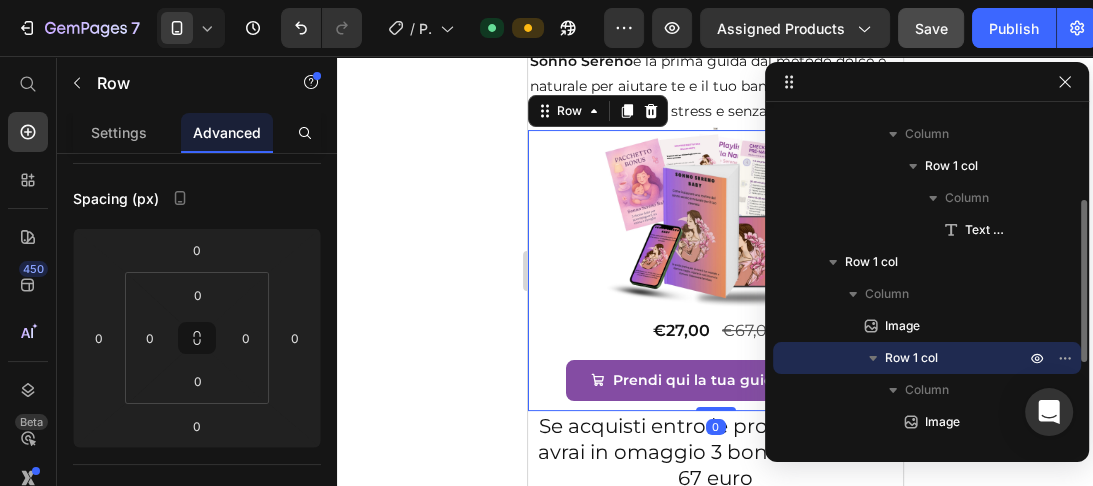 scroll, scrollTop: 0, scrollLeft: 0, axis: both 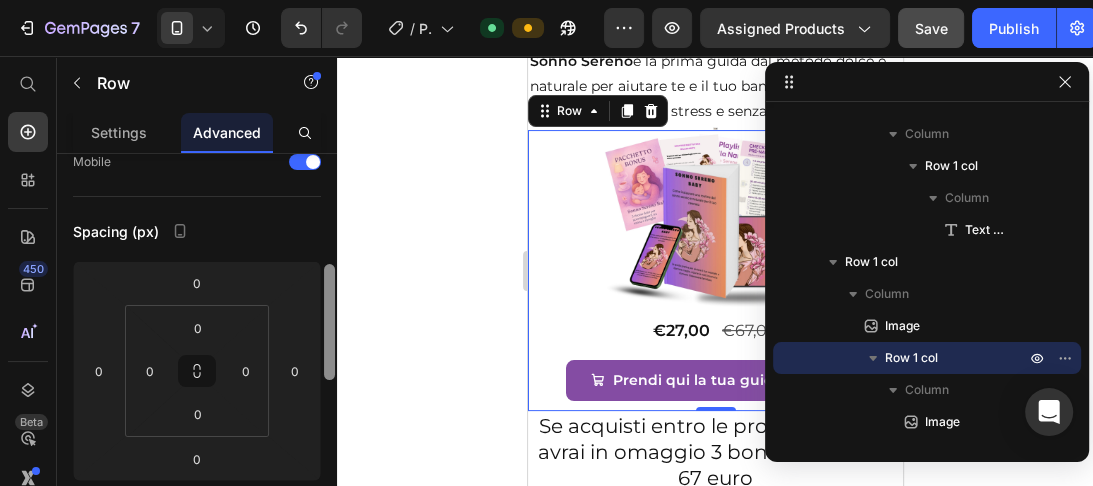 drag, startPoint x: 331, startPoint y: 231, endPoint x: 332, endPoint y: 295, distance: 64.00781 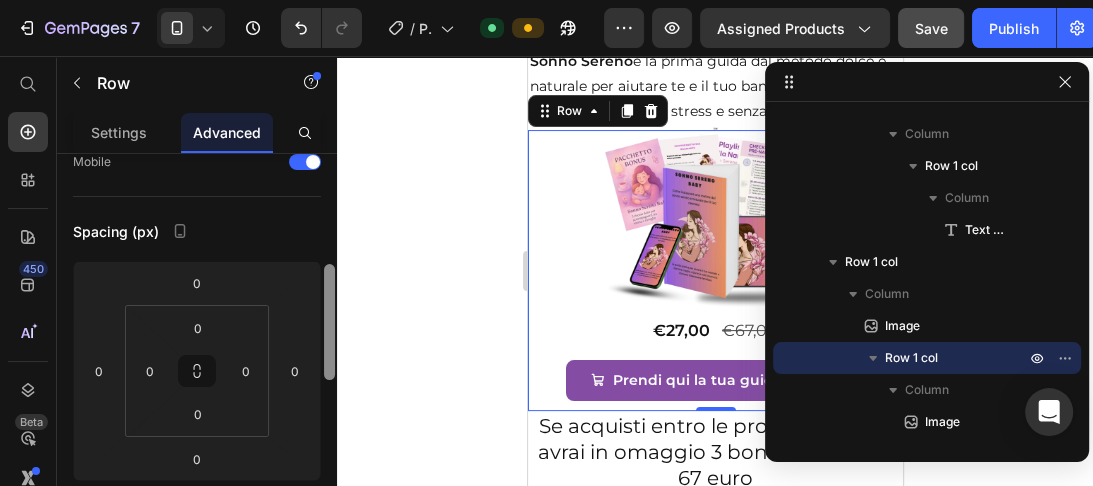 click at bounding box center (329, 322) 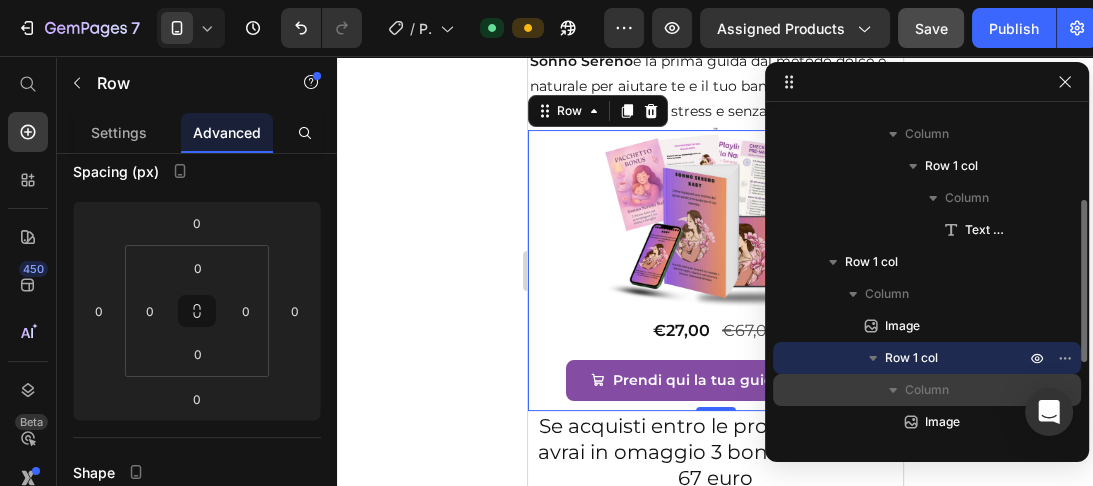 click on "Column" at bounding box center (927, 390) 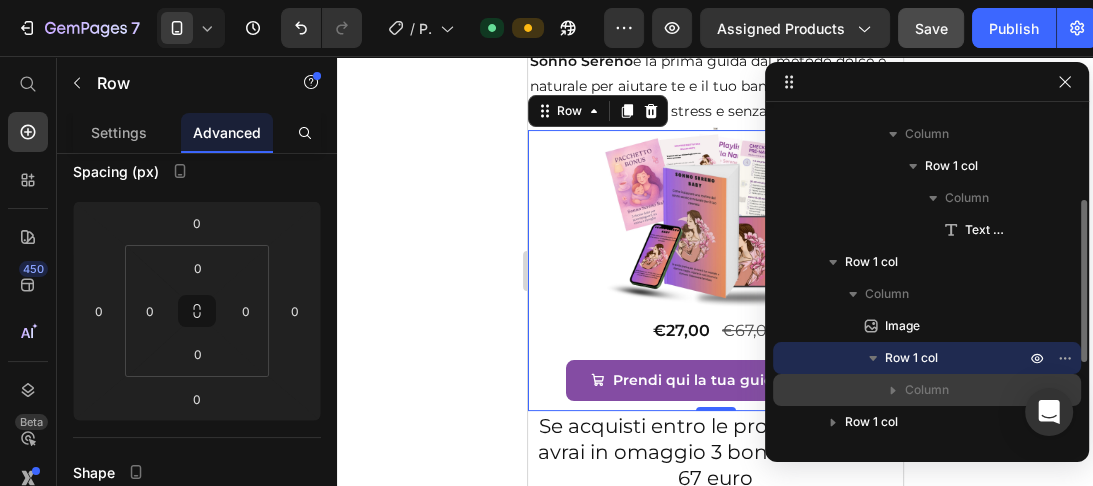 click on "Column" at bounding box center [927, 390] 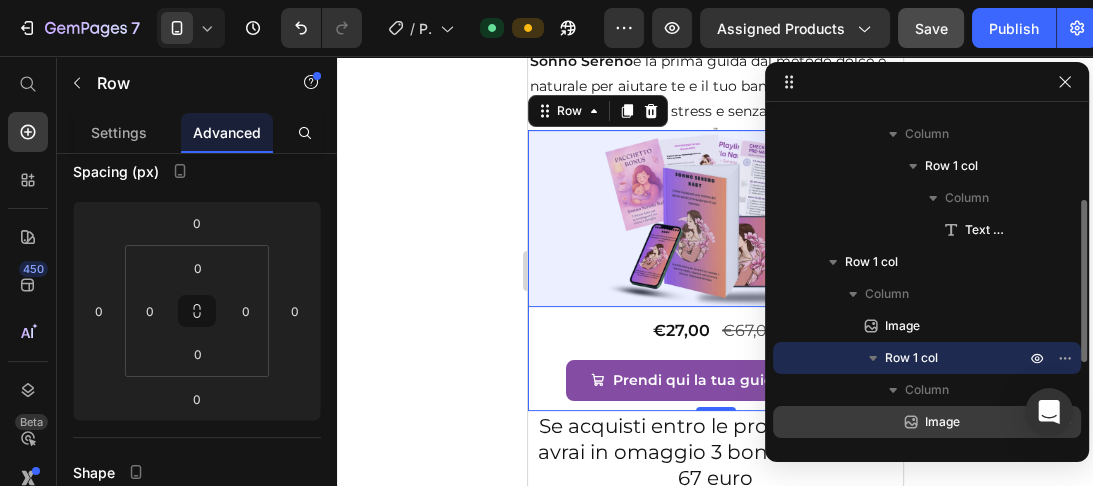 click on "Image" at bounding box center (942, 422) 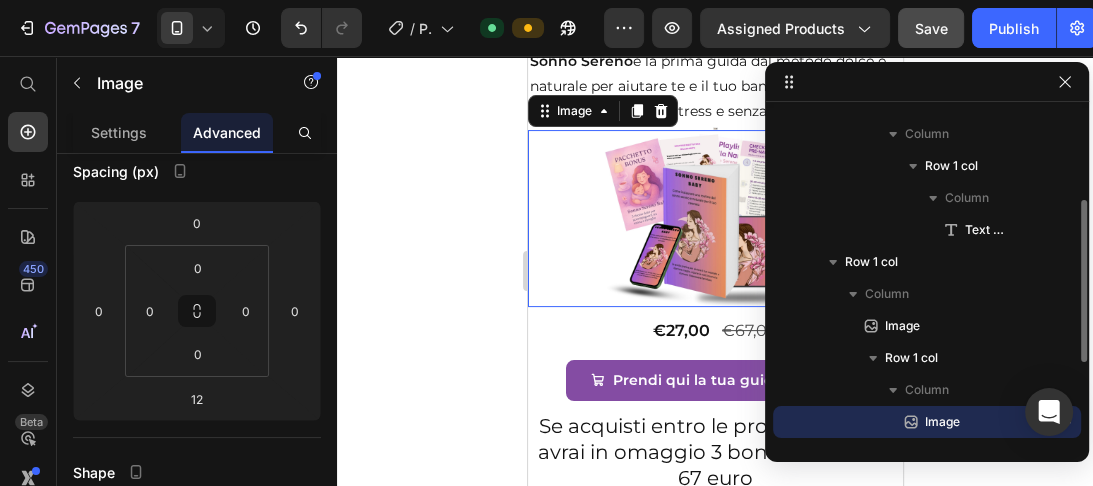 scroll, scrollTop: 0, scrollLeft: 0, axis: both 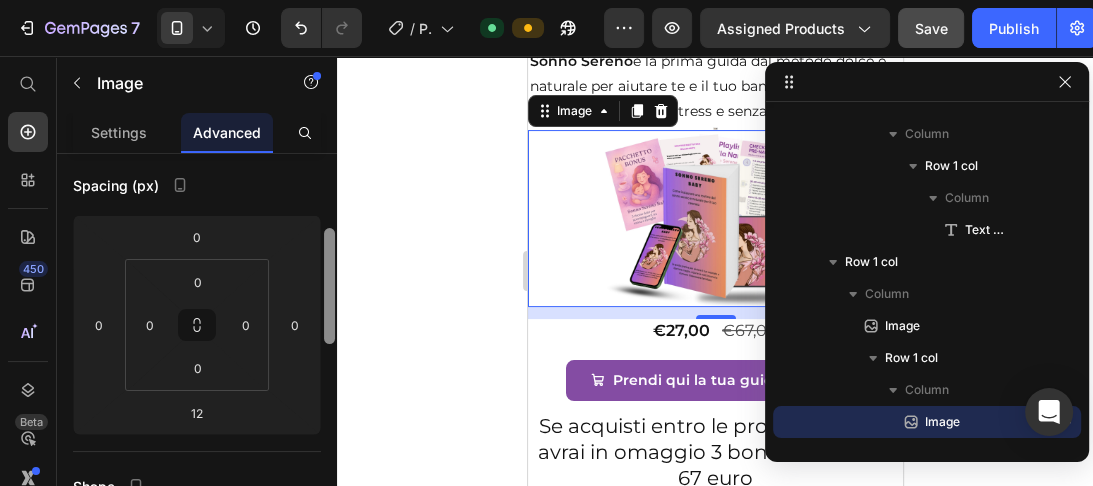 drag, startPoint x: 328, startPoint y: 204, endPoint x: 332, endPoint y: 267, distance: 63.126858 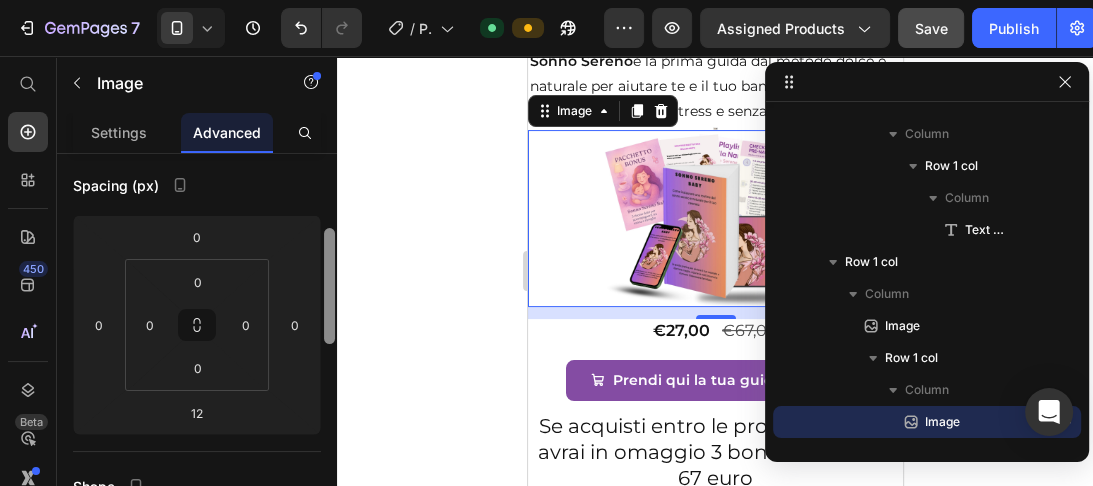 click at bounding box center [329, 286] 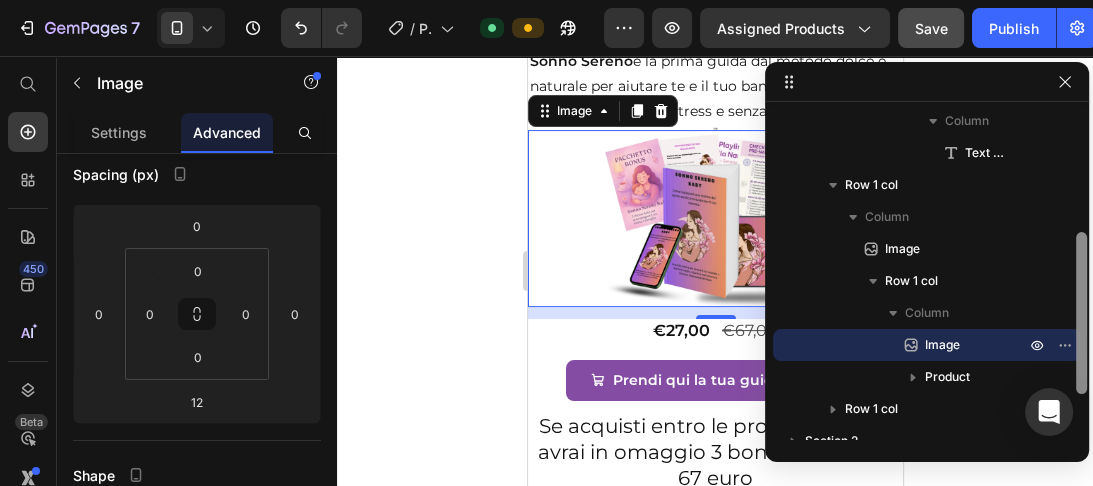 drag, startPoint x: 1080, startPoint y: 260, endPoint x: 1077, endPoint y: 306, distance: 46.09772 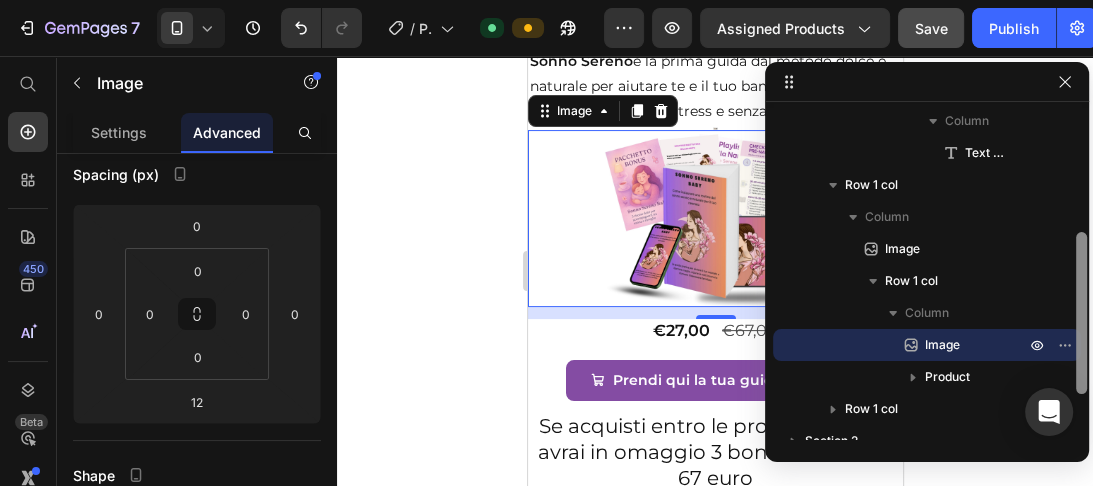 click at bounding box center (1081, 313) 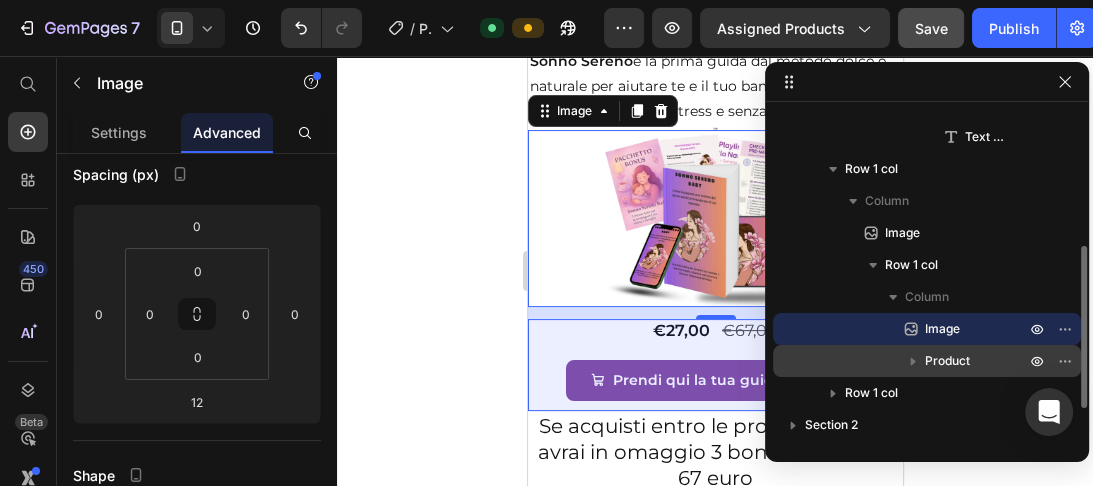 click on "Product" at bounding box center [947, 361] 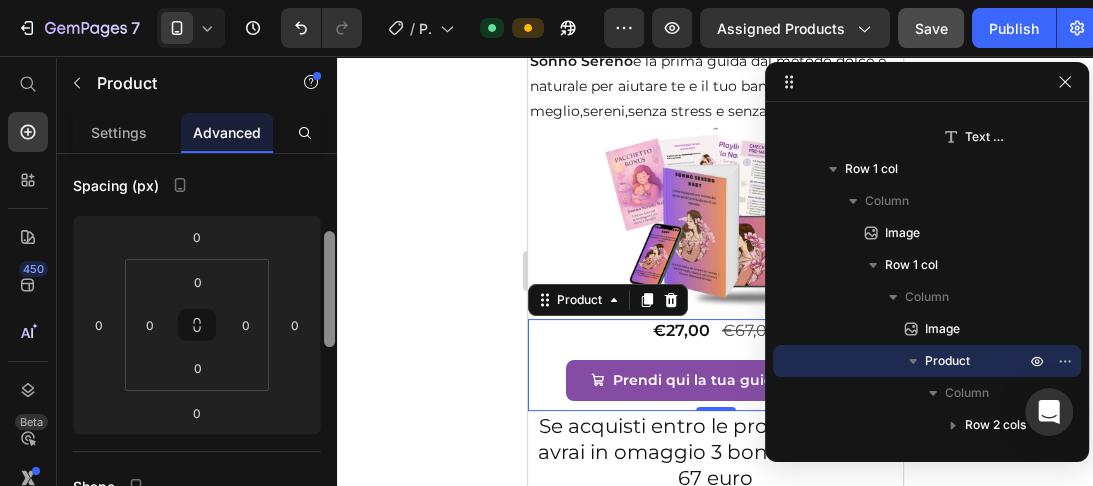 scroll, scrollTop: 217, scrollLeft: 0, axis: vertical 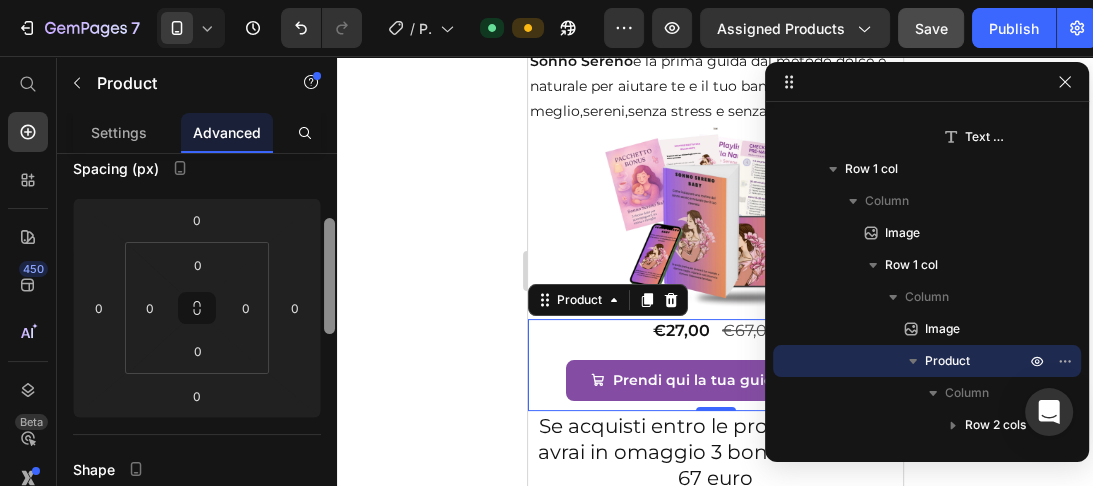 drag, startPoint x: 324, startPoint y: 236, endPoint x: 328, endPoint y: 301, distance: 65.12296 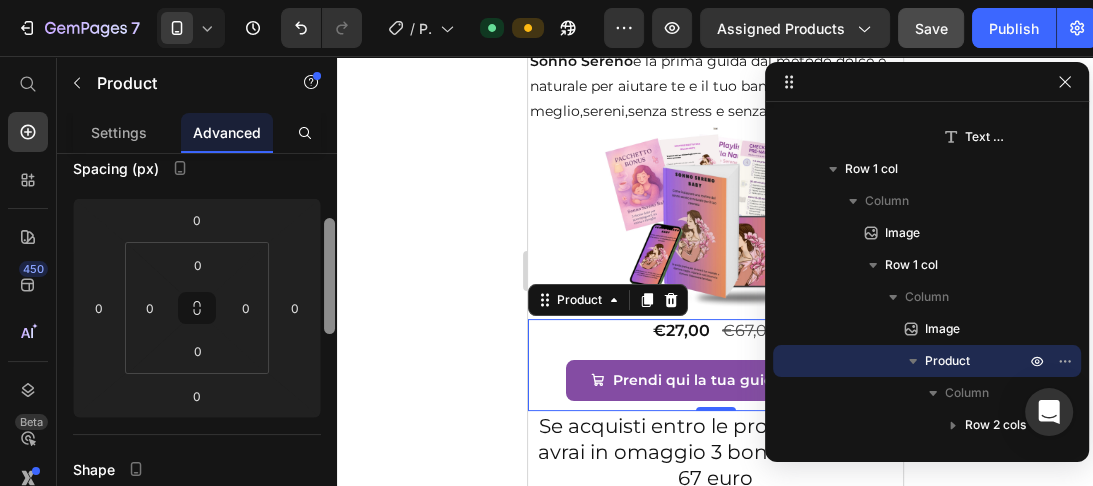 click at bounding box center (329, 276) 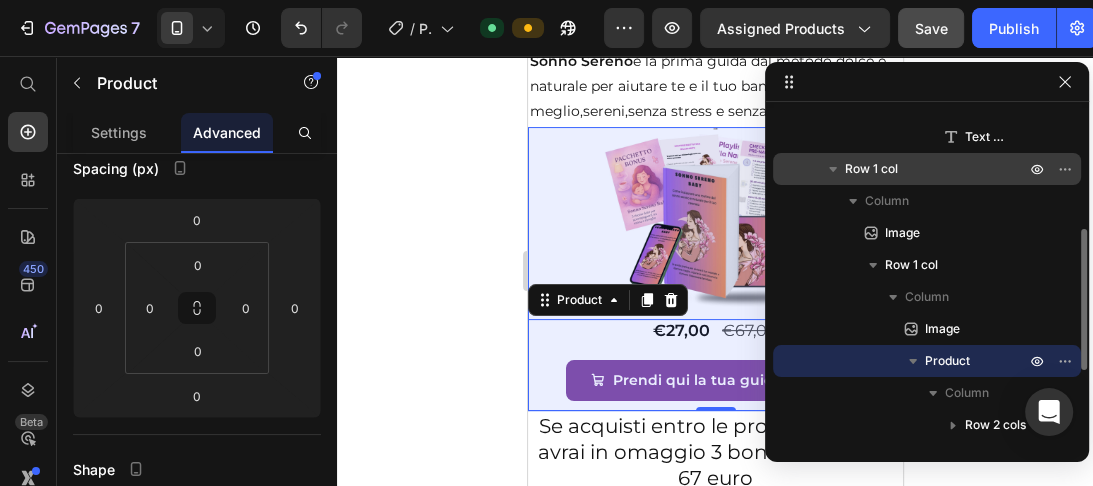 click on "Row 1 col" at bounding box center [927, 169] 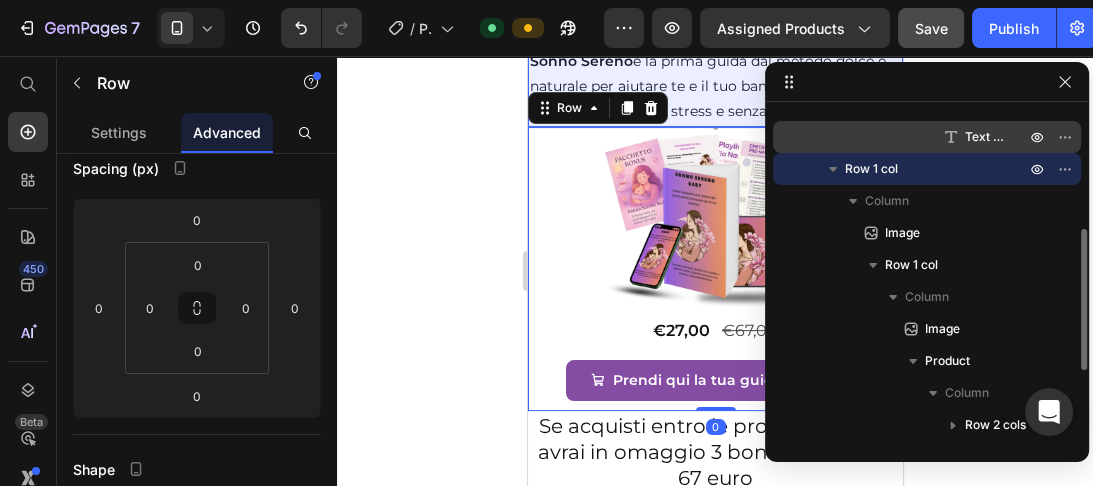 scroll, scrollTop: 0, scrollLeft: 0, axis: both 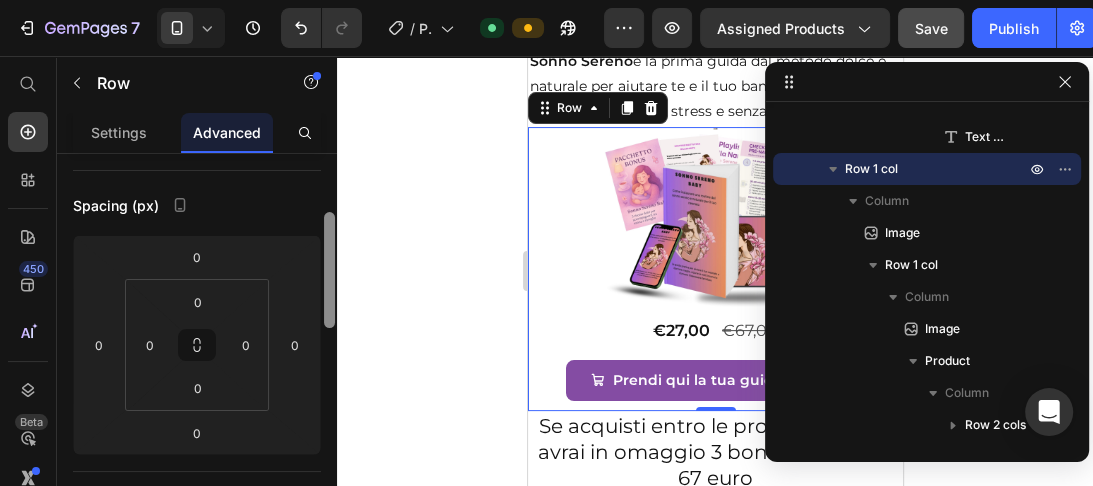 drag, startPoint x: 328, startPoint y: 189, endPoint x: 328, endPoint y: 245, distance: 56 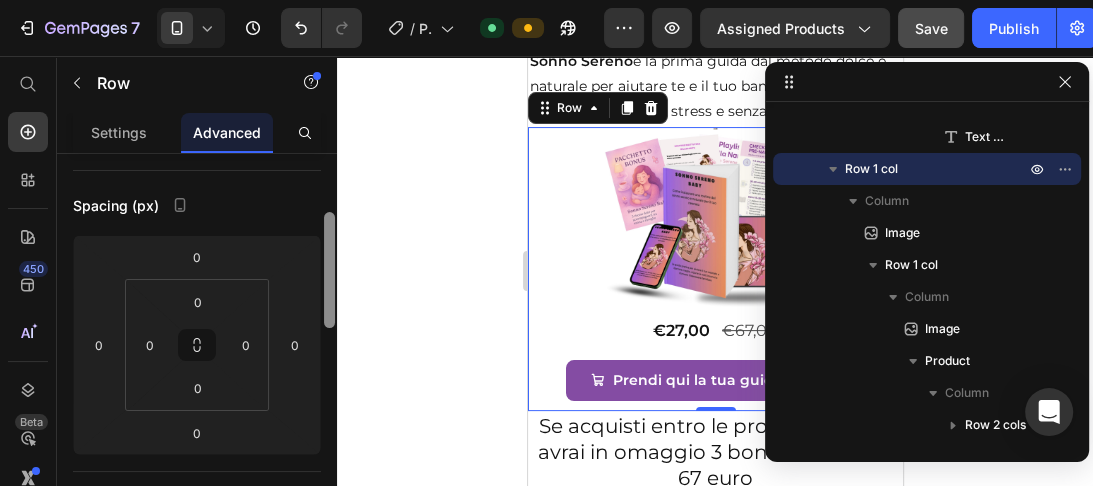 click at bounding box center (329, 270) 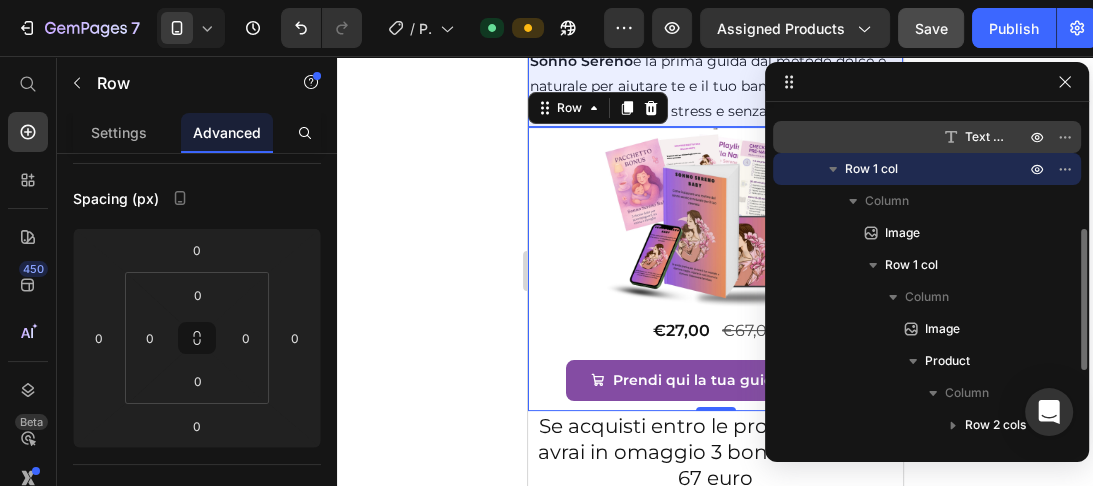 click on "Text Block" at bounding box center [985, 137] 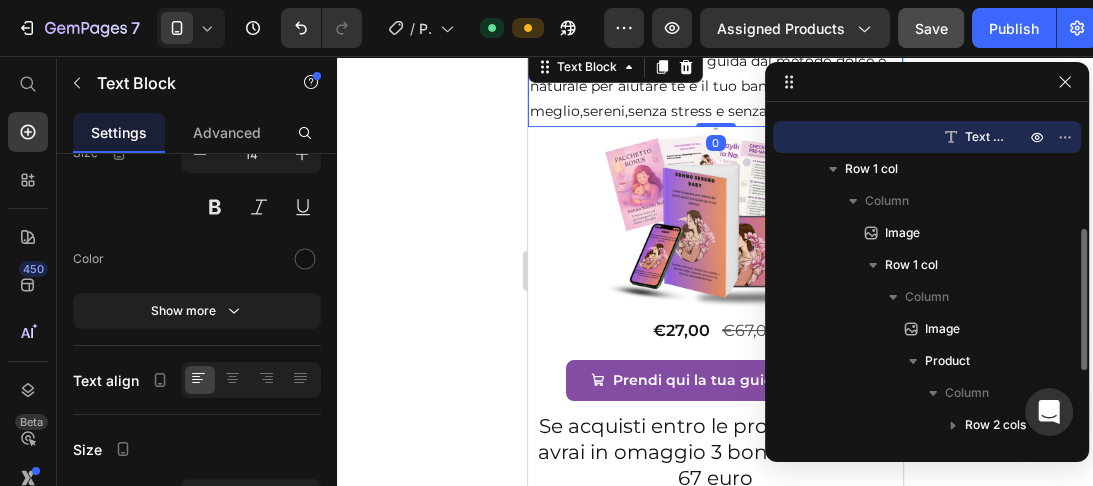 scroll, scrollTop: 0, scrollLeft: 0, axis: both 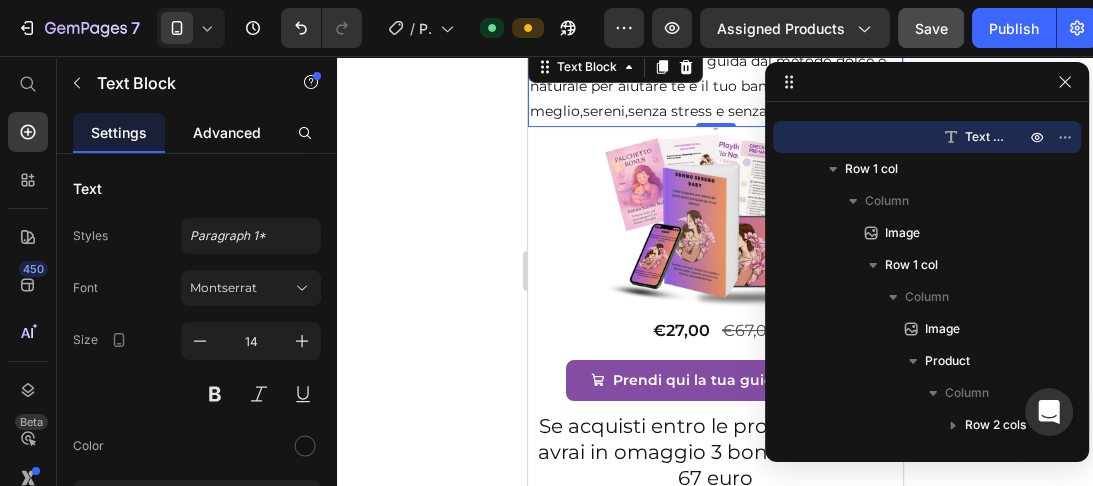 click on "Advanced" at bounding box center (227, 132) 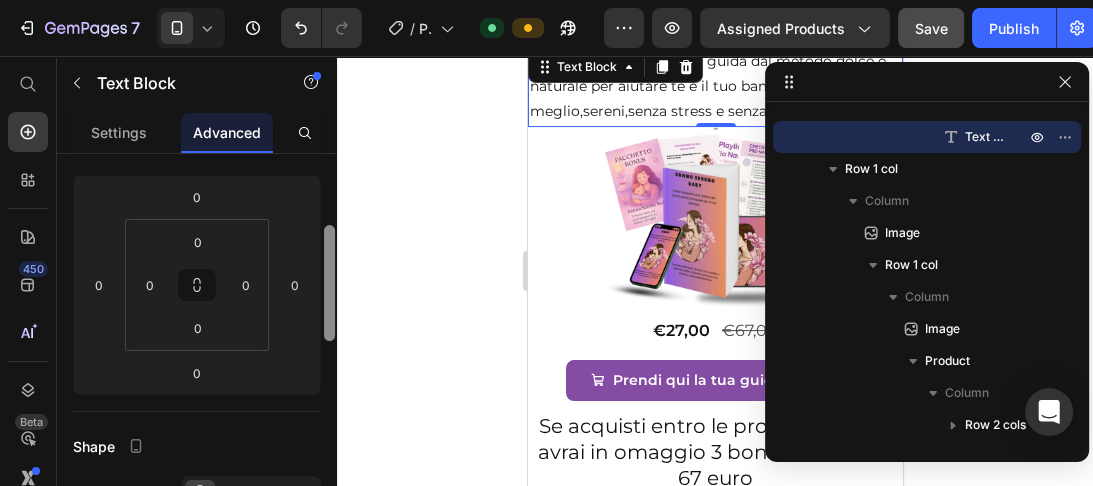 drag, startPoint x: 326, startPoint y: 177, endPoint x: 329, endPoint y: 250, distance: 73.061615 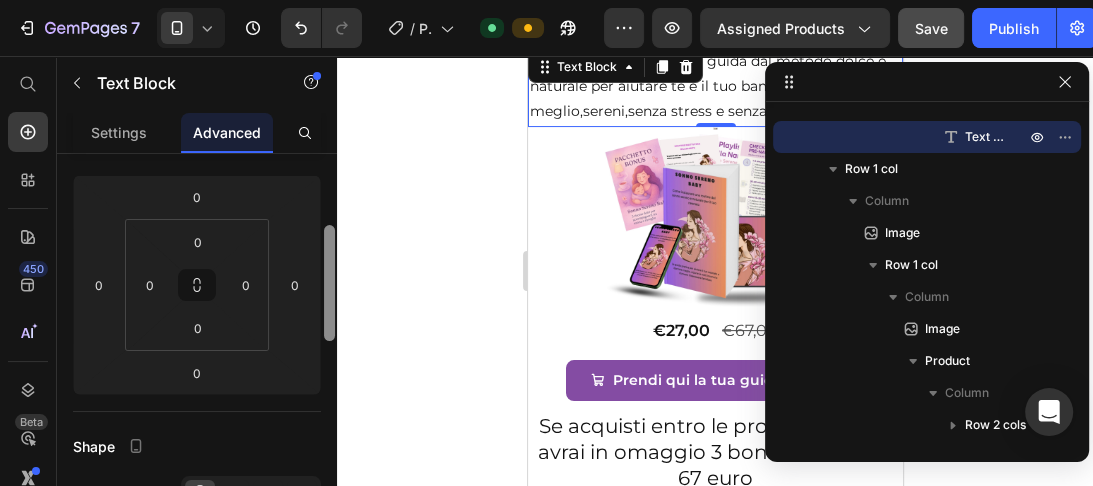 click at bounding box center [329, 283] 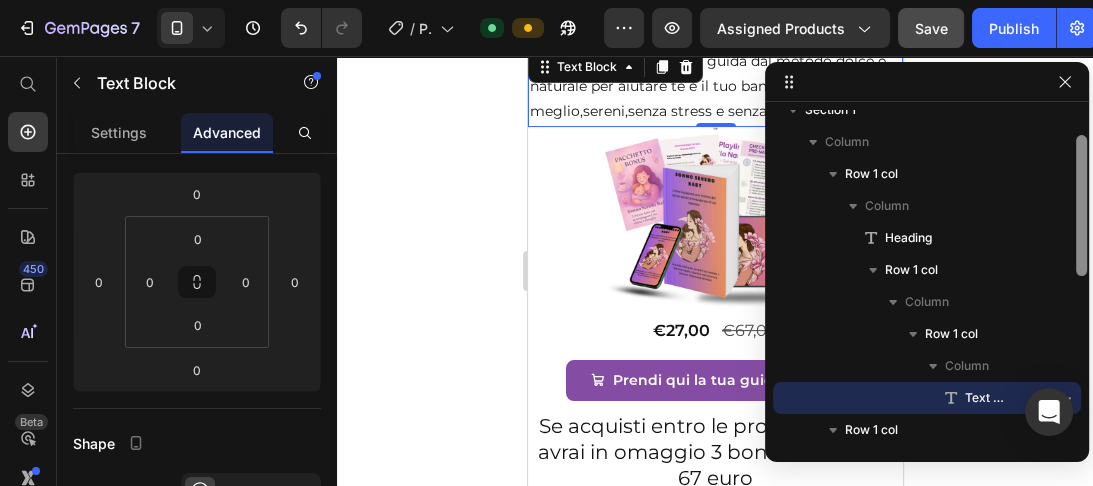 scroll, scrollTop: 0, scrollLeft: 0, axis: both 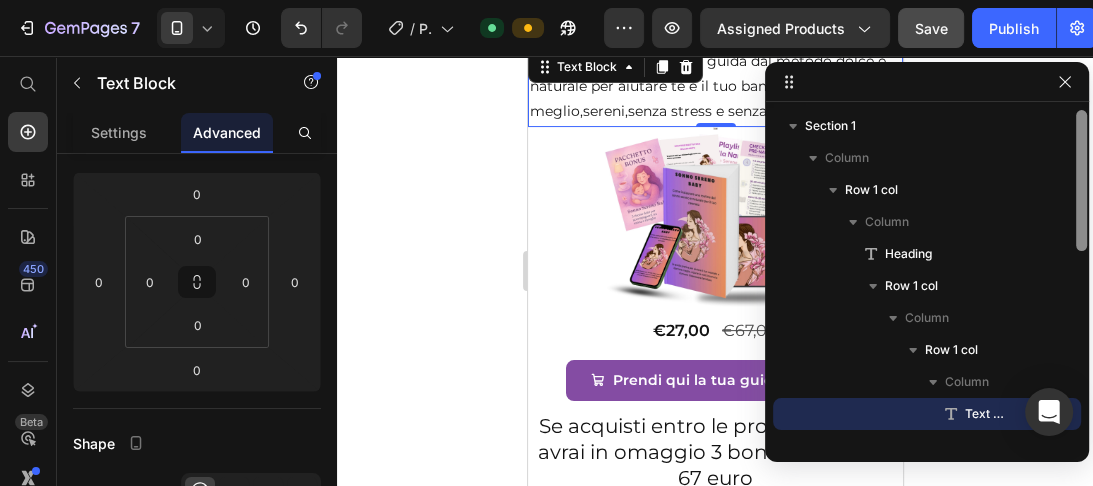 drag, startPoint x: 1080, startPoint y: 267, endPoint x: 1074, endPoint y: 124, distance: 143.12582 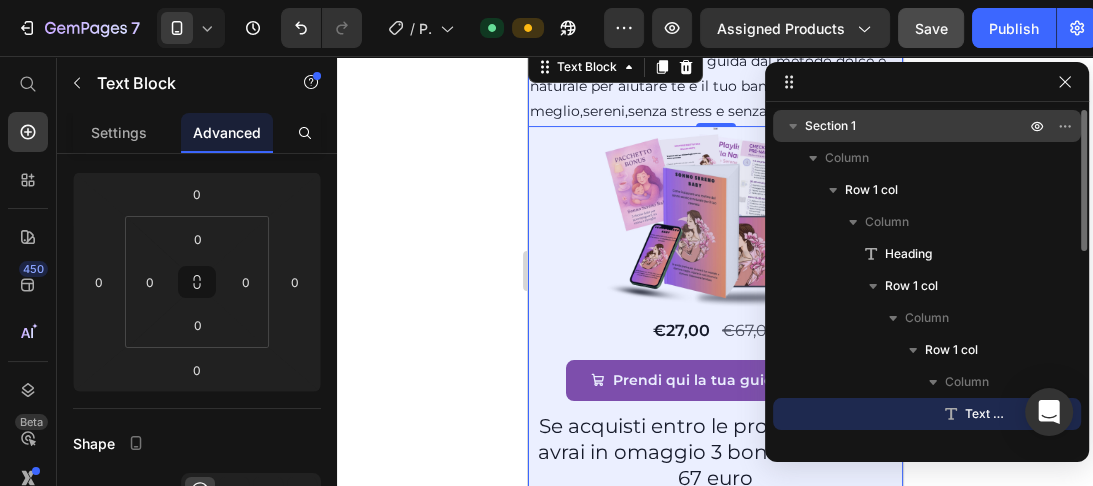 click on "Section 1" at bounding box center [830, 126] 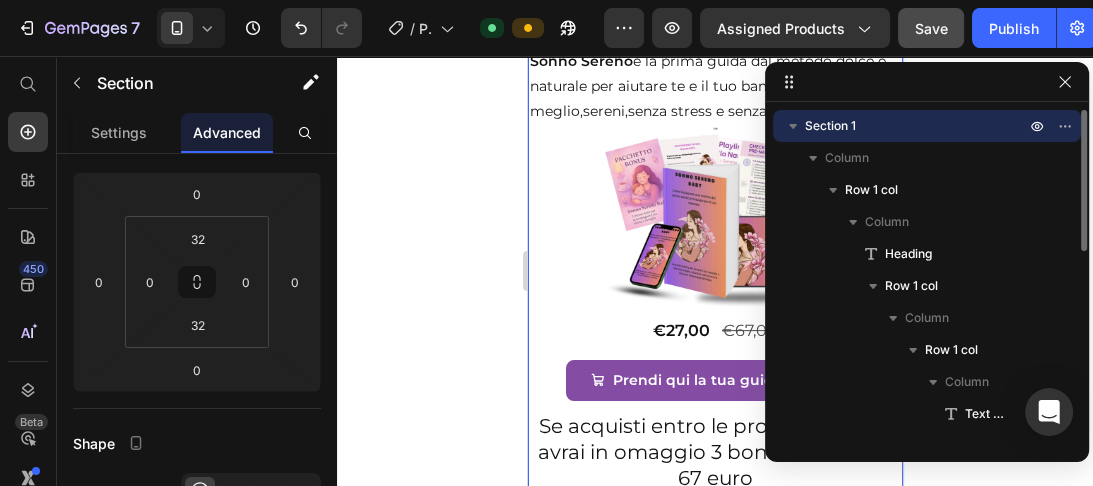 scroll, scrollTop: 0, scrollLeft: 0, axis: both 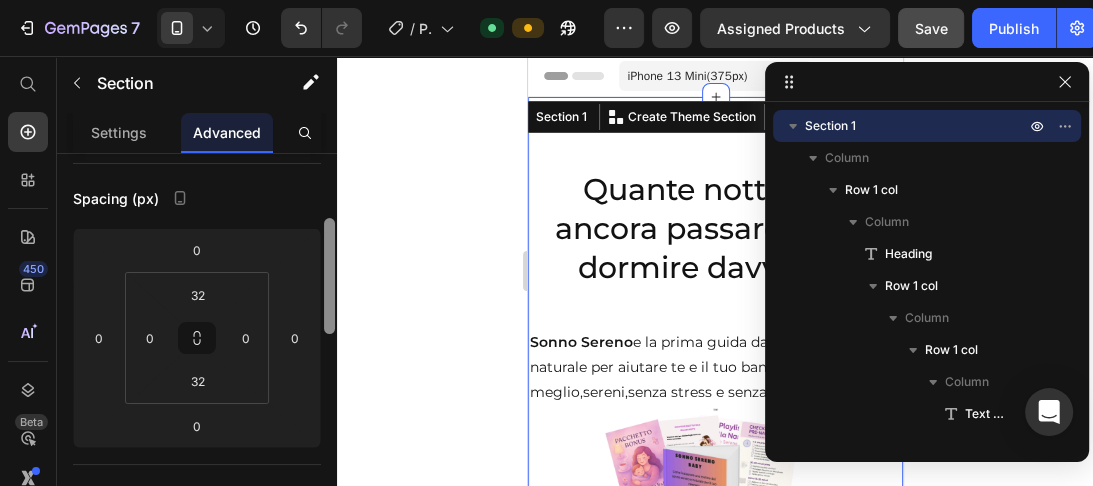 drag, startPoint x: 329, startPoint y: 165, endPoint x: 336, endPoint y: 223, distance: 58.420887 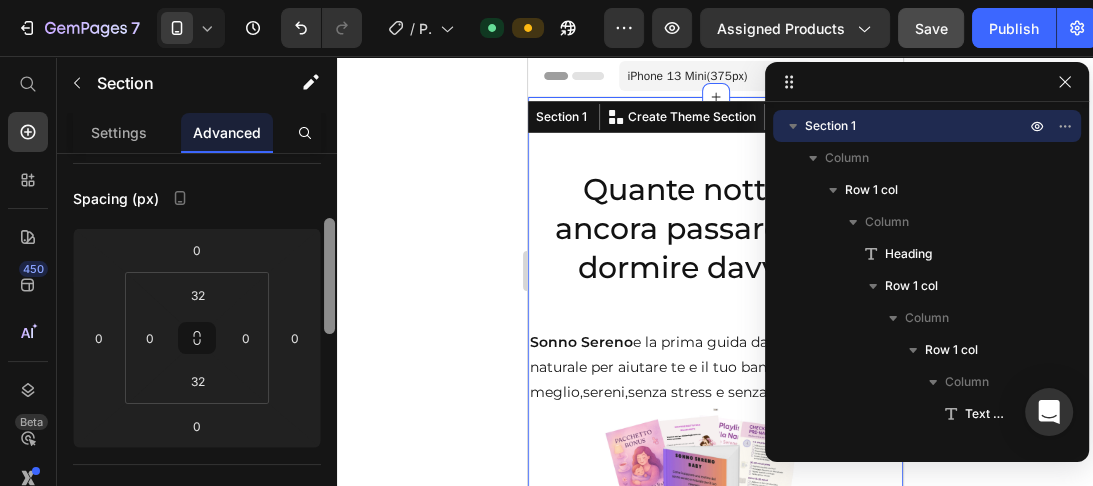 click at bounding box center [329, 355] 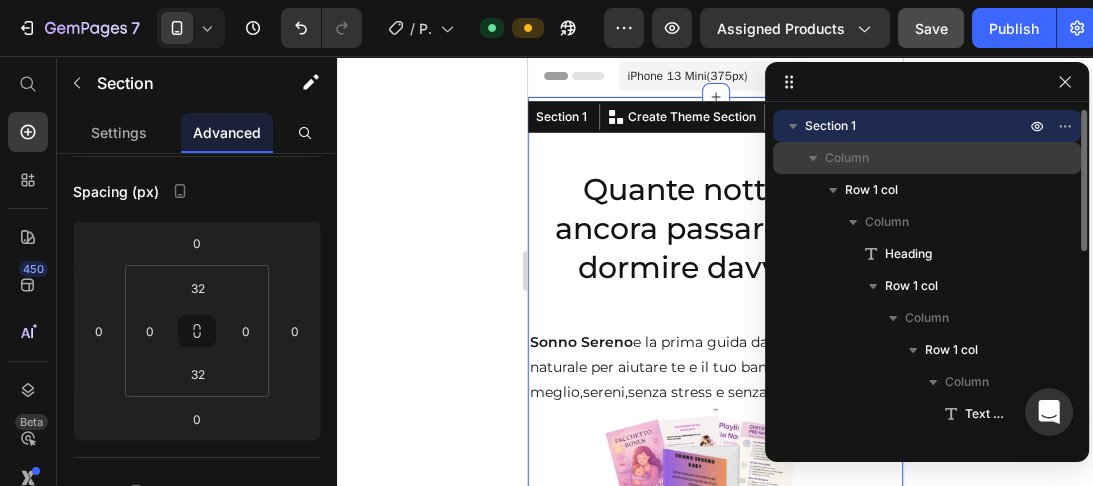 click on "Column" at bounding box center (847, 158) 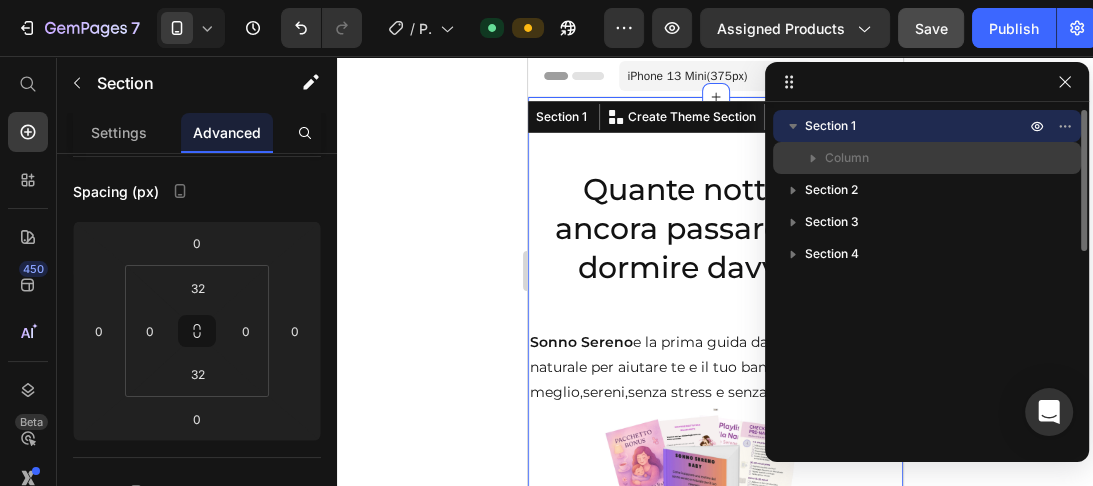 click on "Column" at bounding box center (847, 158) 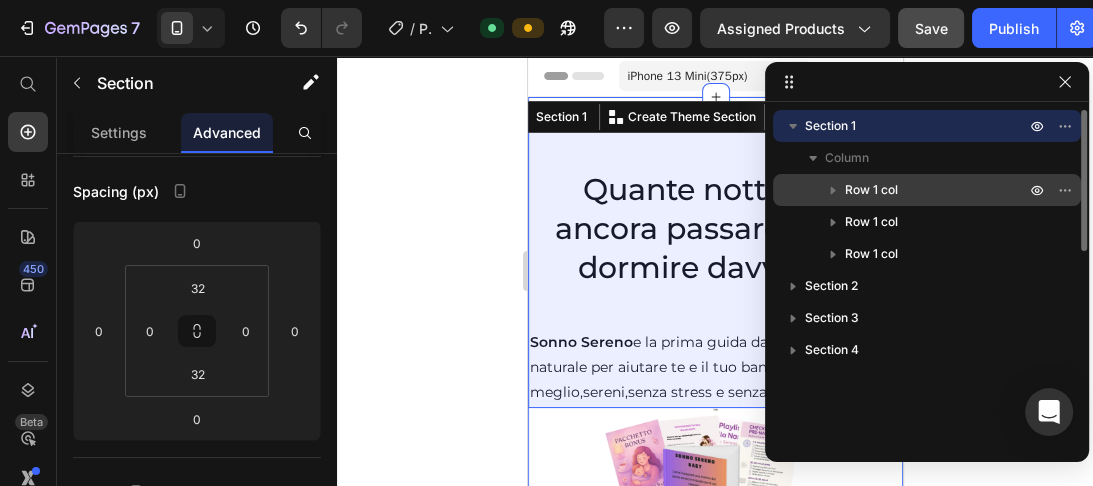 click on "Row 1 col" at bounding box center (871, 190) 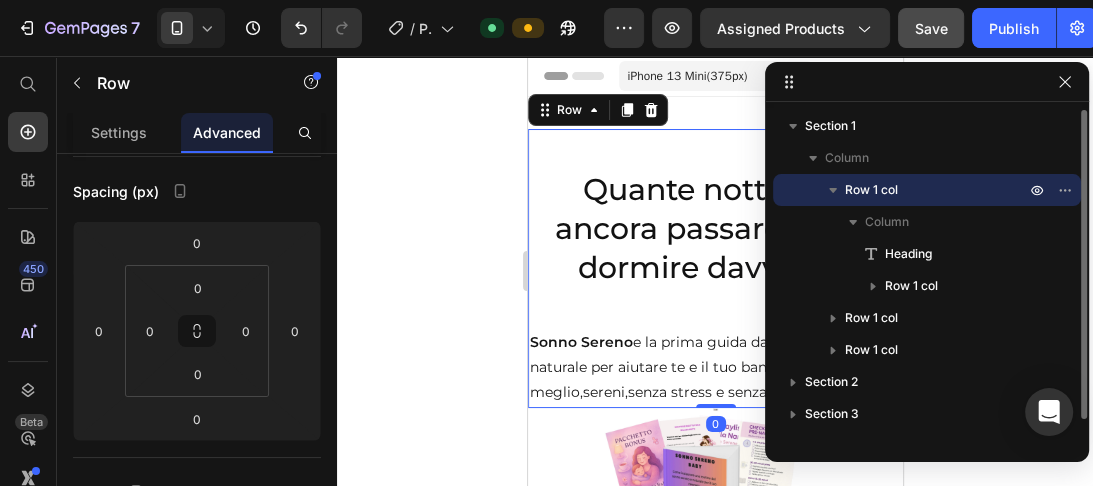 scroll, scrollTop: 0, scrollLeft: 0, axis: both 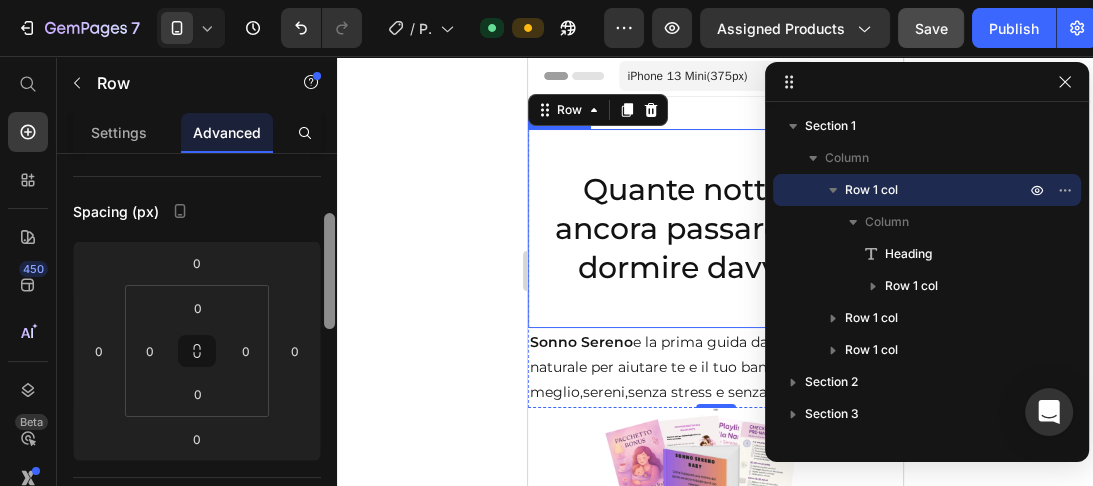 drag, startPoint x: 330, startPoint y: 180, endPoint x: 337, endPoint y: 234, distance: 54.451813 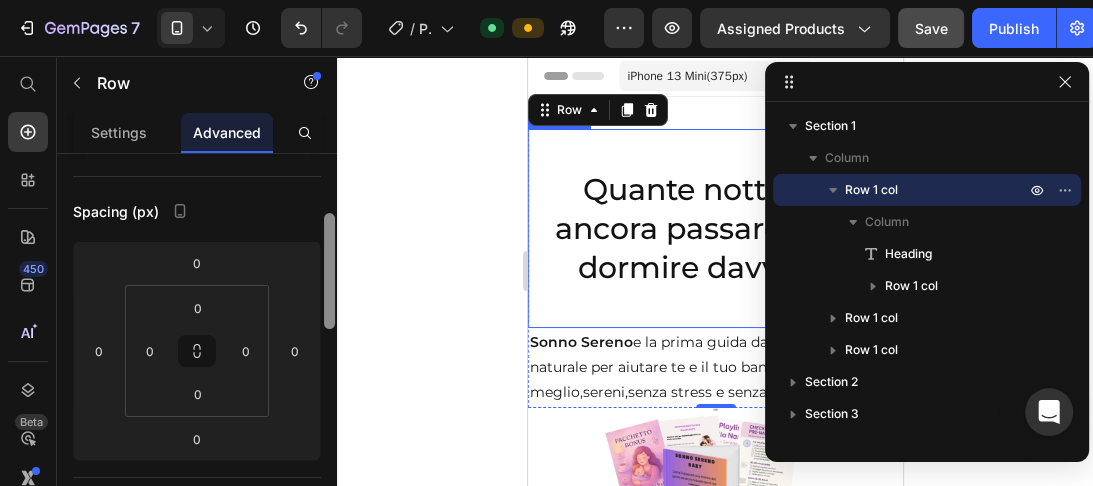 click on "7   /  Product Page - Jul 4, 15:19:08 Default Preview Assigned Products  Save   Publish  450 Beta Start with Sections Elements Hero Section Product Detail Brands Trusted Badges Guarantee Product Breakdown How to use Testimonials Compare Bundle FAQs Social Proof Brand Story Product List Collection Blog List Contact Sticky Add to Cart Custom Footer Browse Library 450 Layout
Row
Row
Row
Row Text
Heading
Text Block Button
Button
Button
Sticky Back to top Media
Image
Image" 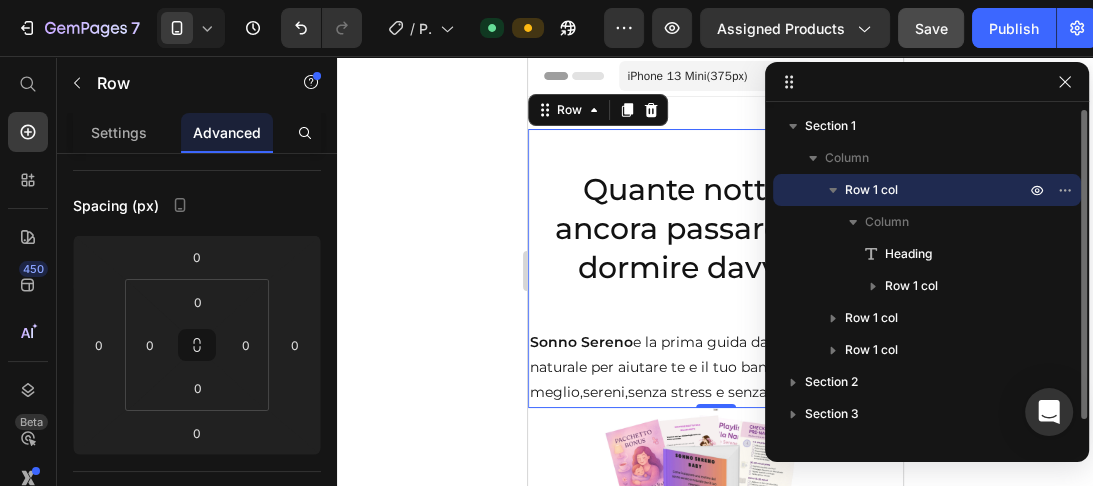 click 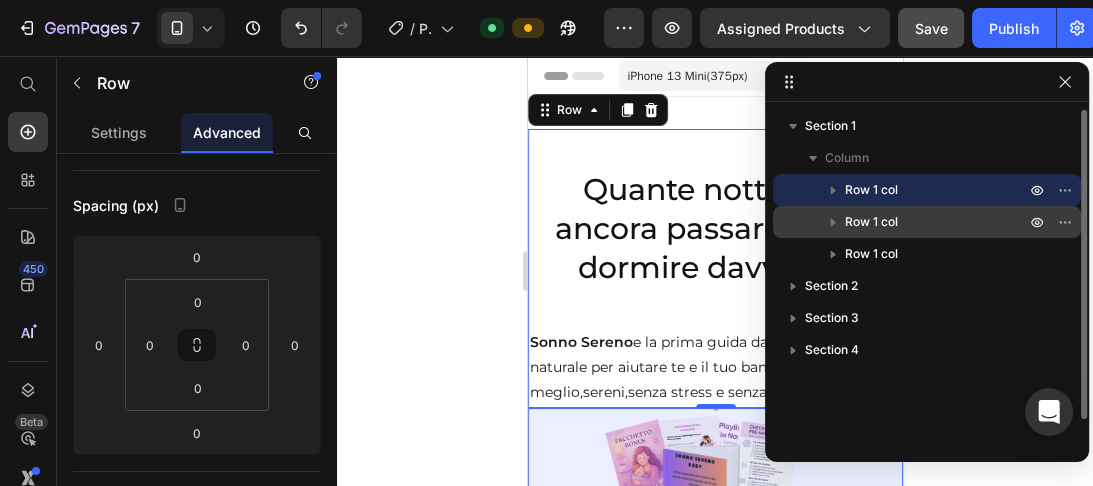 click 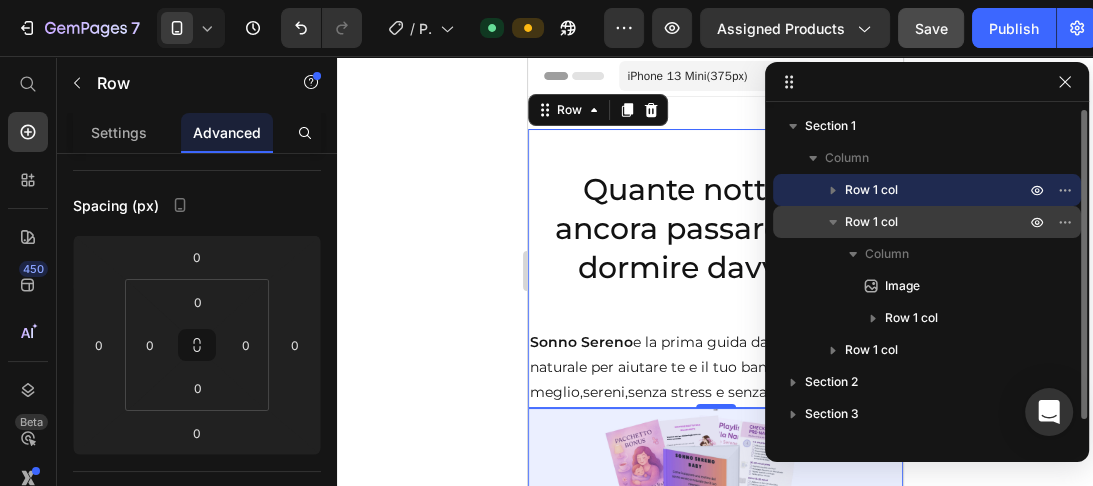 click 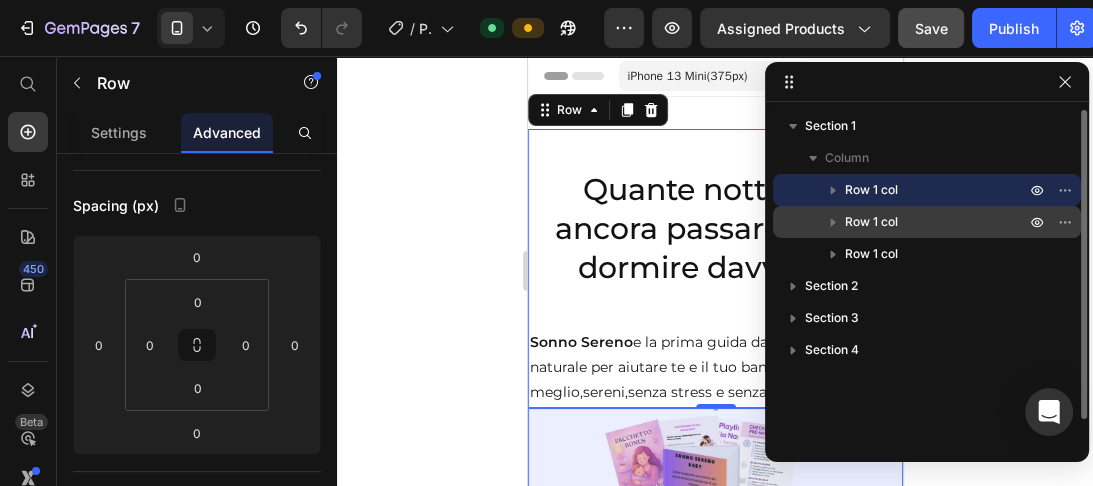 click 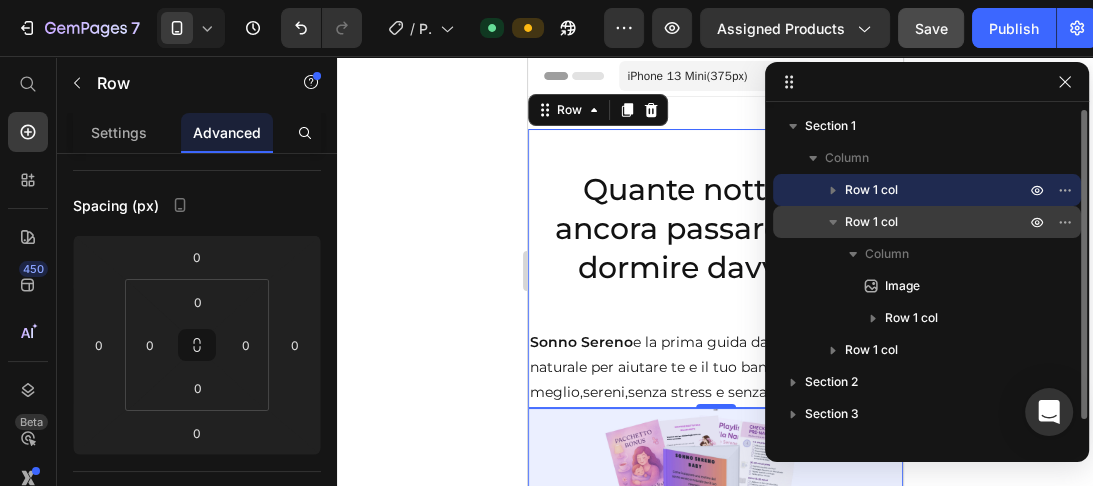 click 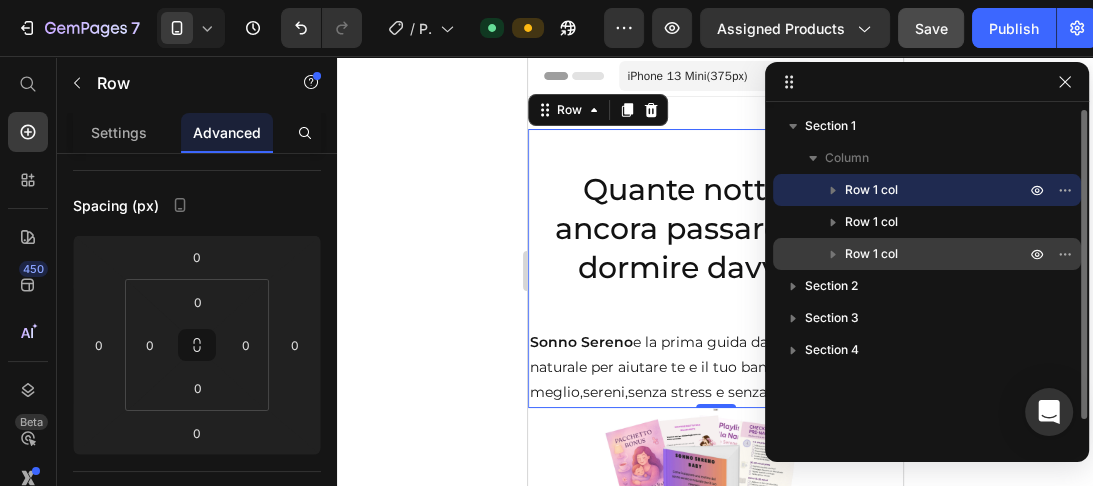 click on "Row 1 col" at bounding box center (871, 254) 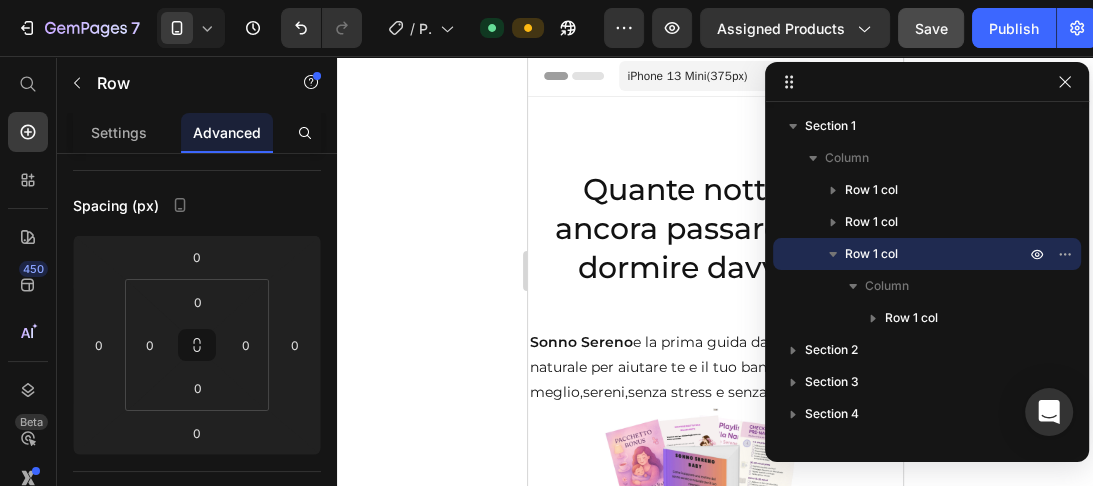 scroll, scrollTop: 180, scrollLeft: 0, axis: vertical 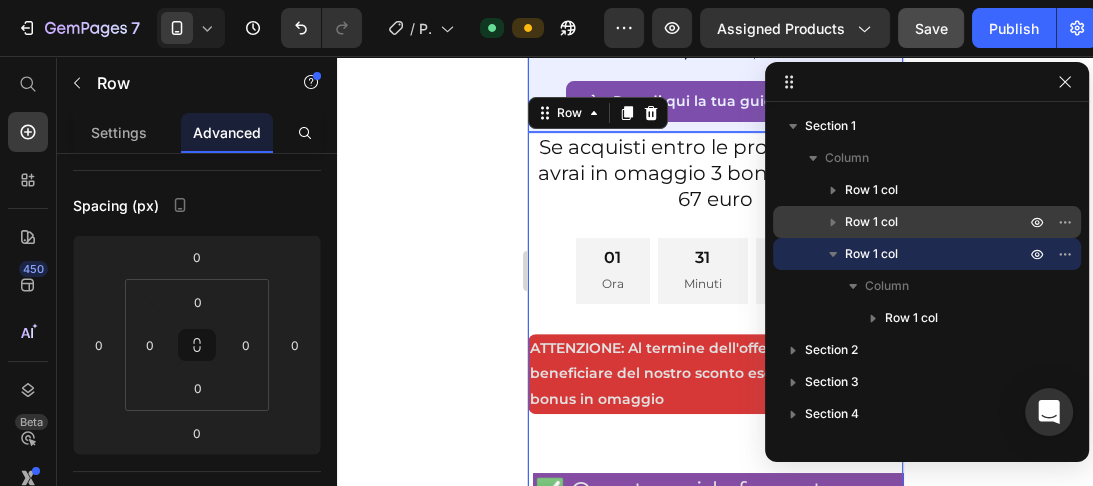 click 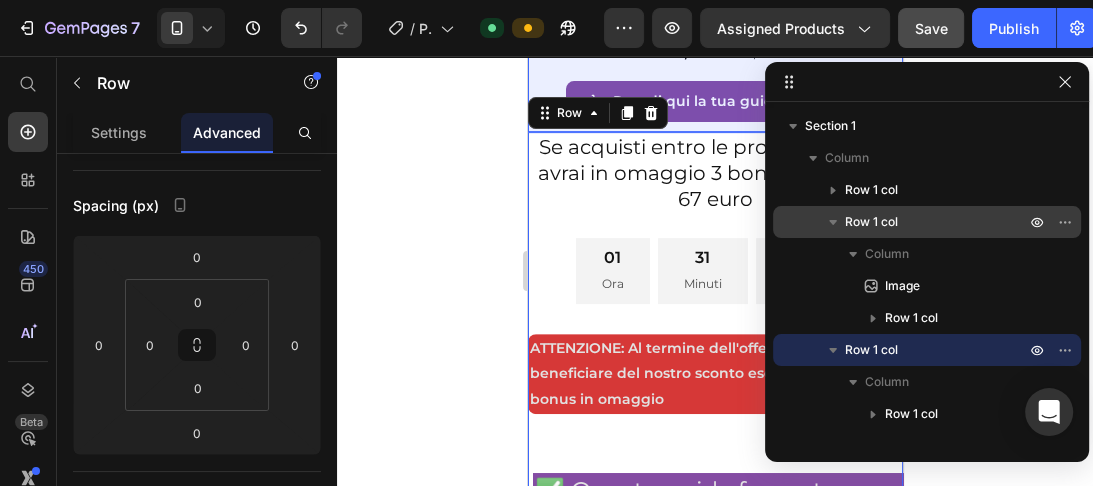 click 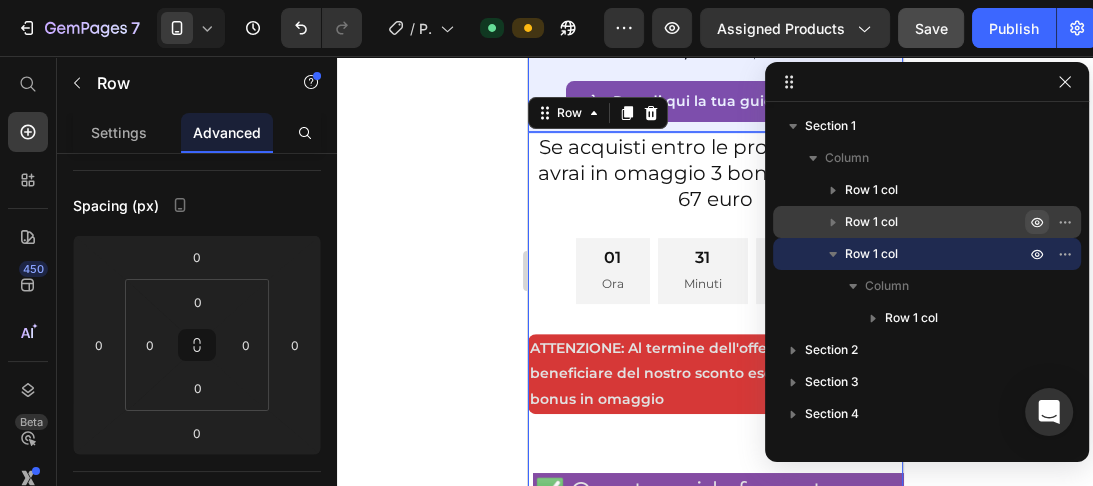 click 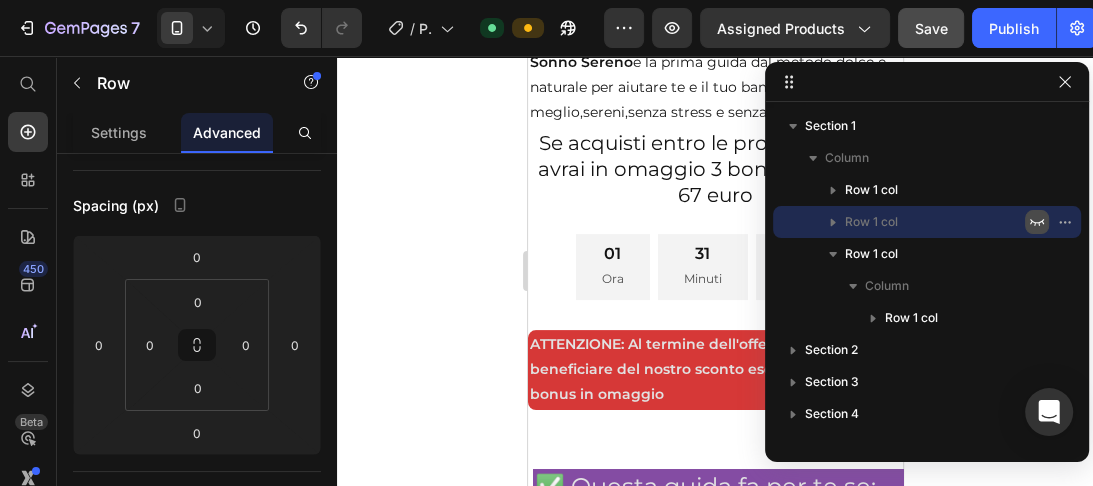 click 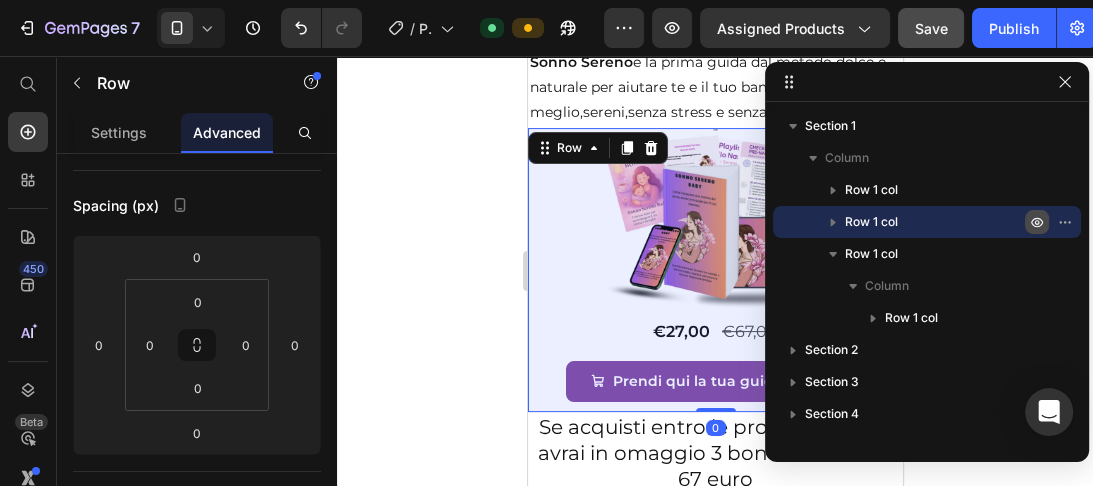scroll, scrollTop: 560, scrollLeft: 0, axis: vertical 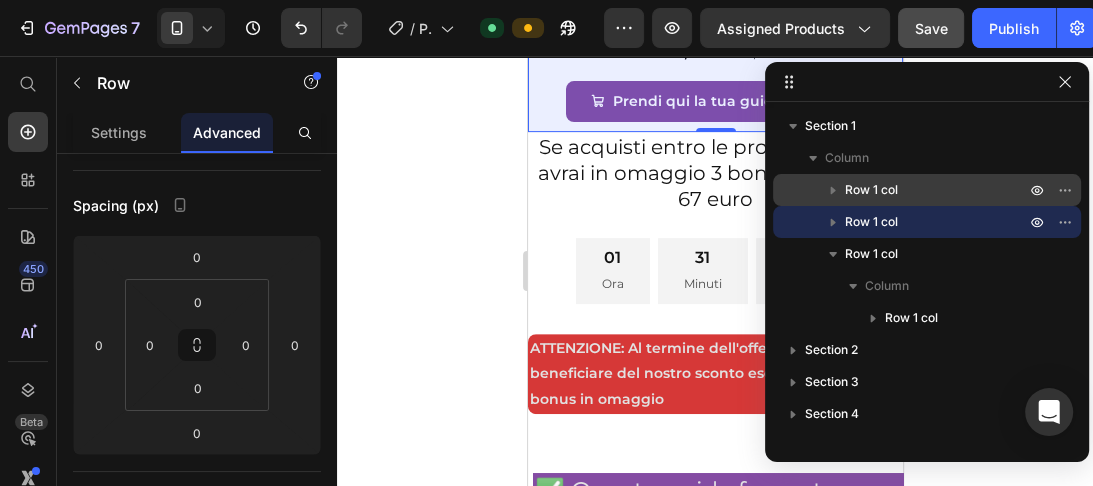 click on "Row 1 col" at bounding box center (871, 190) 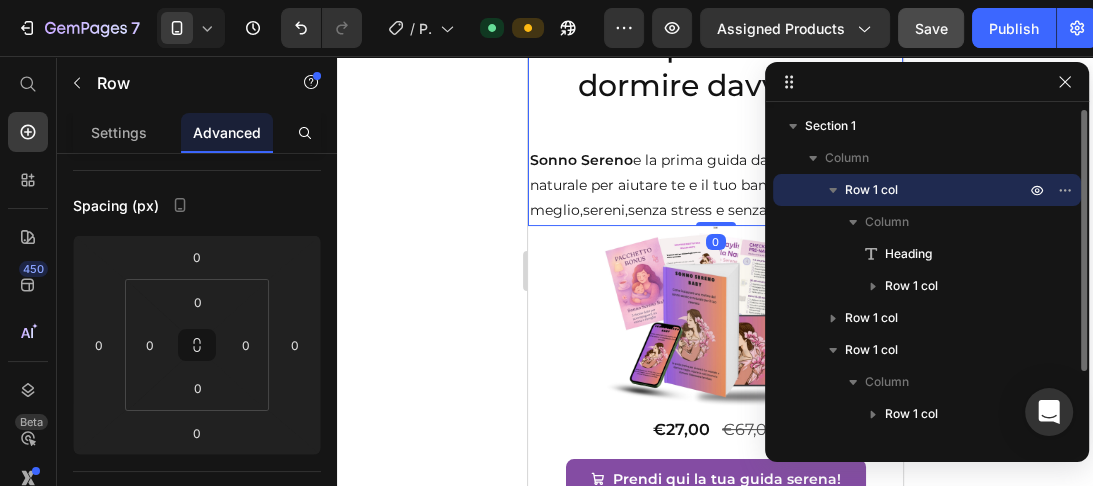 scroll, scrollTop: 2, scrollLeft: 0, axis: vertical 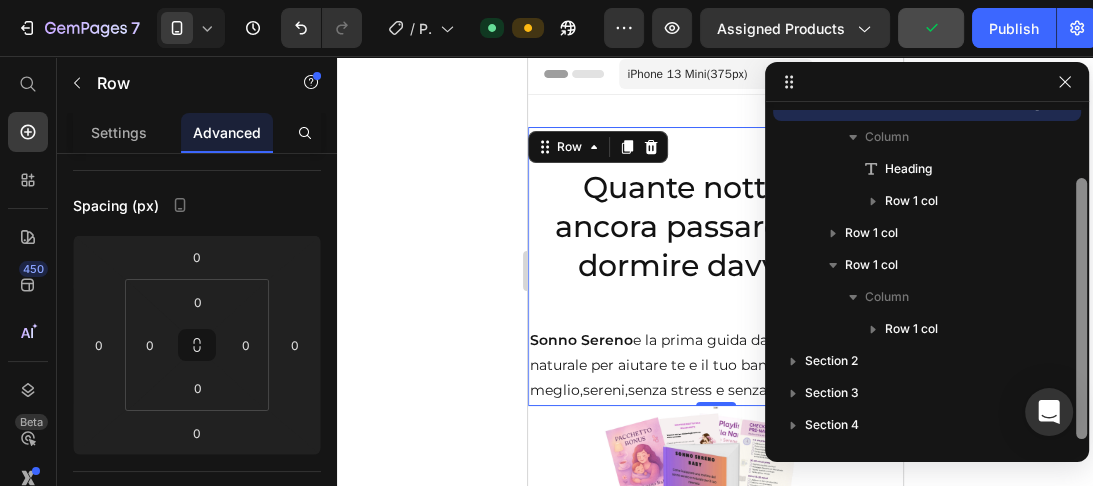 drag, startPoint x: 1079, startPoint y: 222, endPoint x: 1076, endPoint y: 352, distance: 130.0346 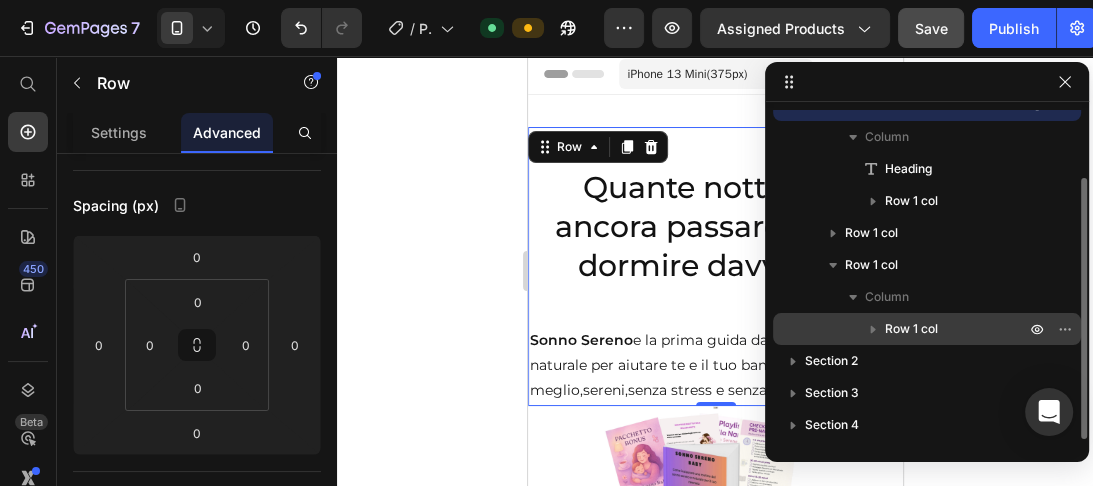 click on "Row 1 col" at bounding box center (911, 329) 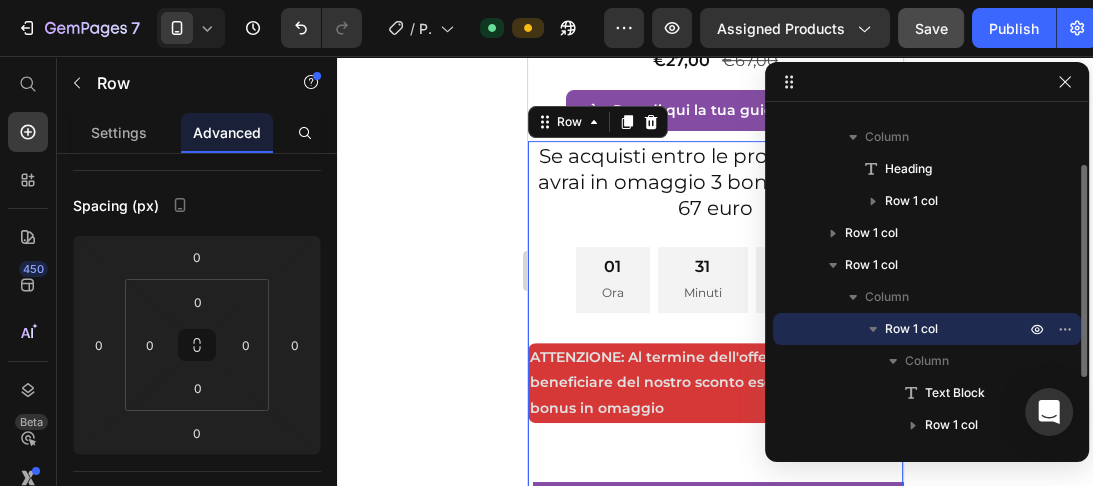 scroll, scrollTop: 560, scrollLeft: 0, axis: vertical 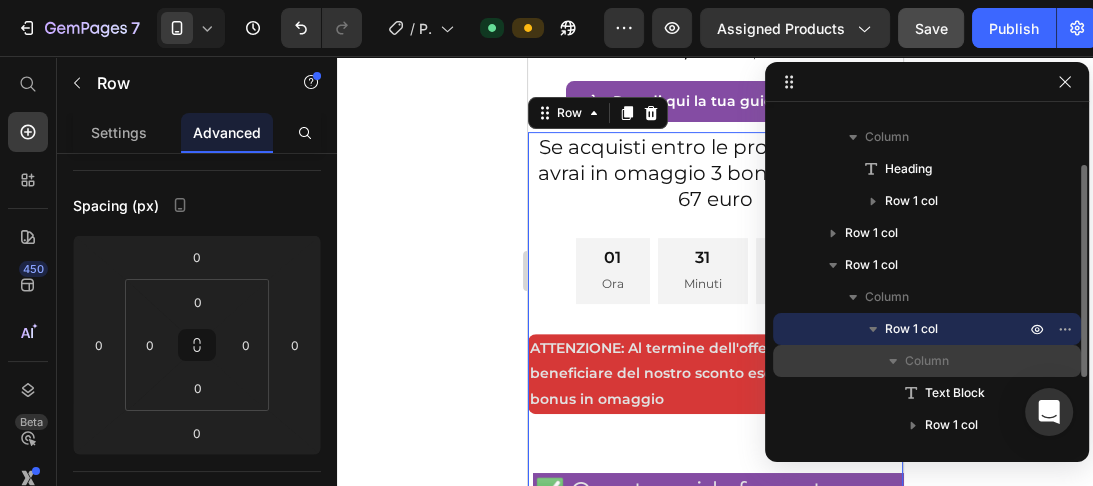 click on "Column" at bounding box center (927, 361) 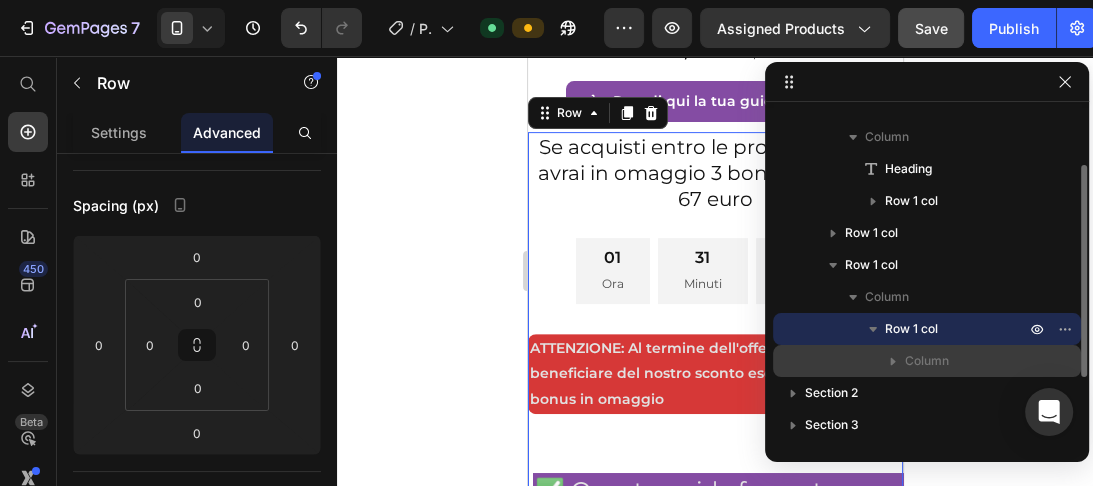 click on "Column" at bounding box center (927, 361) 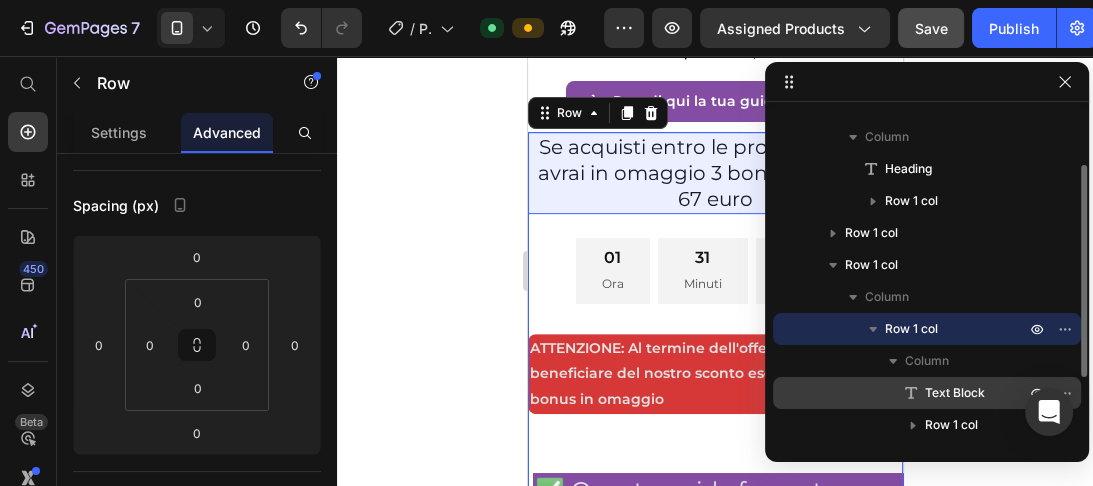 click on "Text Block" at bounding box center (955, 393) 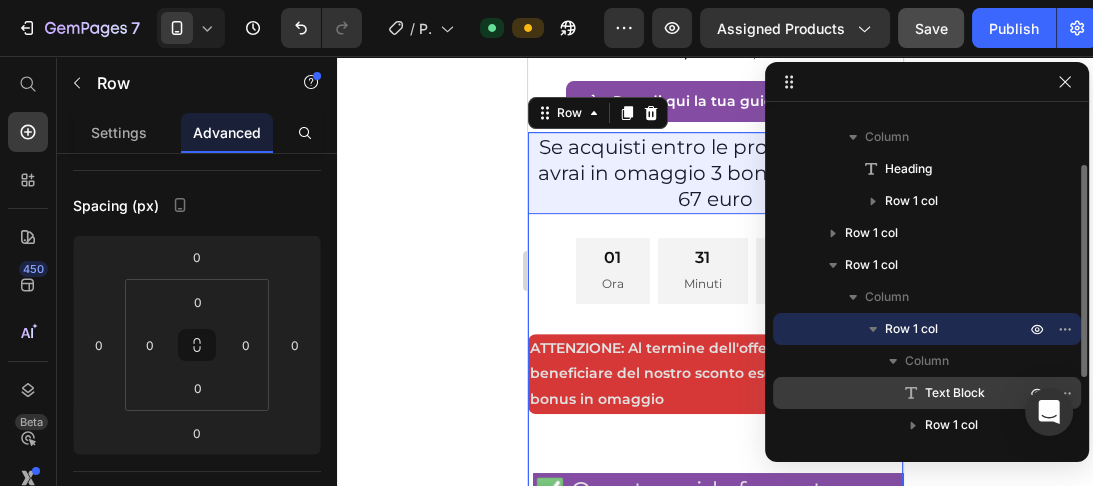 click on "Text Block" at bounding box center (955, 393) 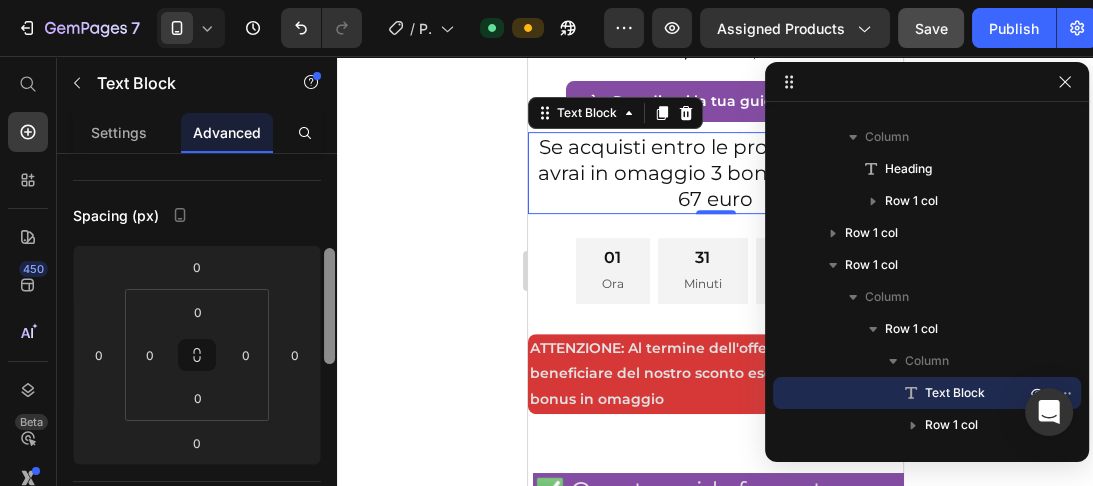 scroll, scrollTop: 204, scrollLeft: 0, axis: vertical 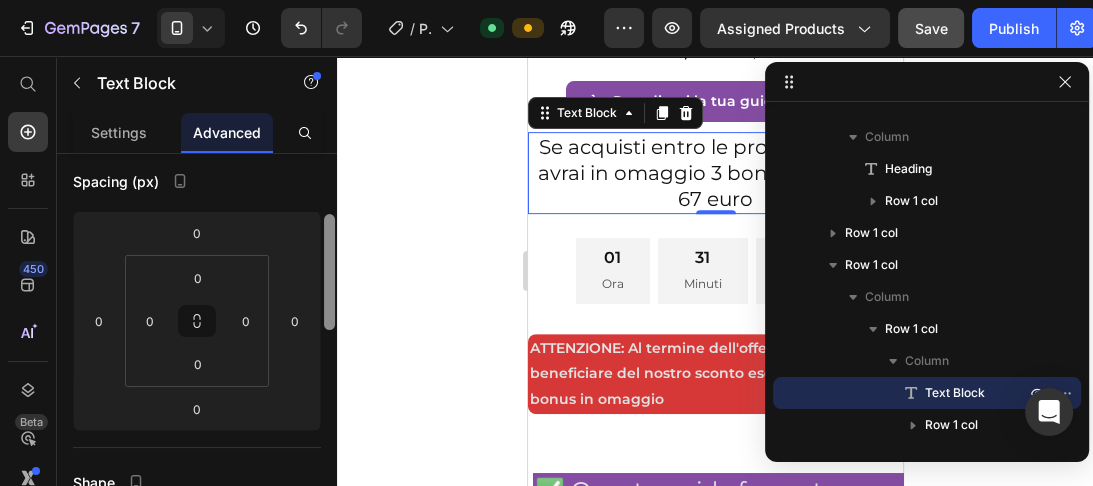 drag, startPoint x: 331, startPoint y: 231, endPoint x: 337, endPoint y: 291, distance: 60.299255 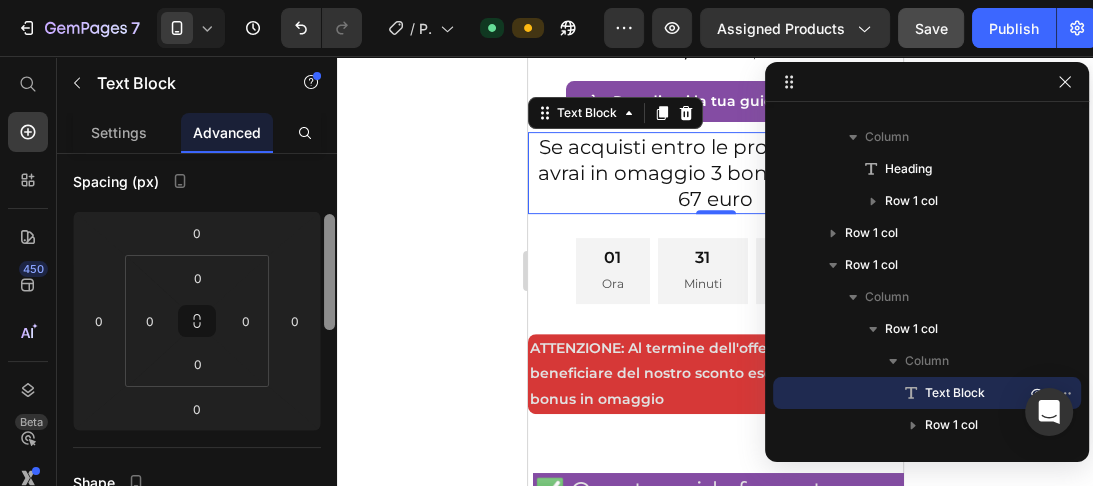 click on "7   /  Product Page - Jul 4, 15:19:08 Default Preview Assigned Products  Save   Publish  450 Beta Start with Sections Elements Hero Section Product Detail Brands Trusted Badges Guarantee Product Breakdown How to use Testimonials Compare Bundle FAQs Social Proof Brand Story Product List Collection Blog List Contact Sticky Add to Cart Custom Footer Browse Library 450 Layout
Row
Row
Row
Row Text
Heading
Text Block Button
Button
Button
Sticky Back to top Media
Image
Image" 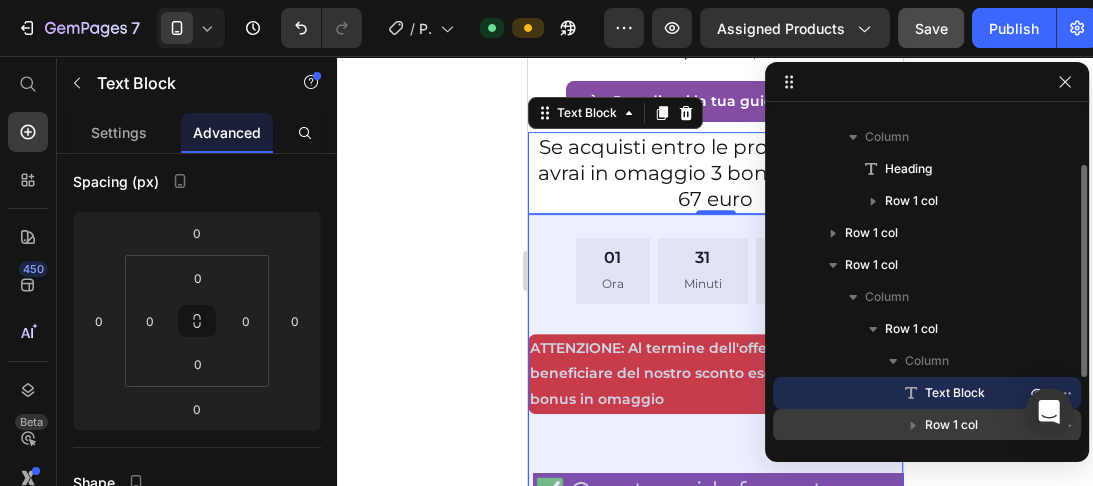 click on "Row 1 col" at bounding box center [951, 425] 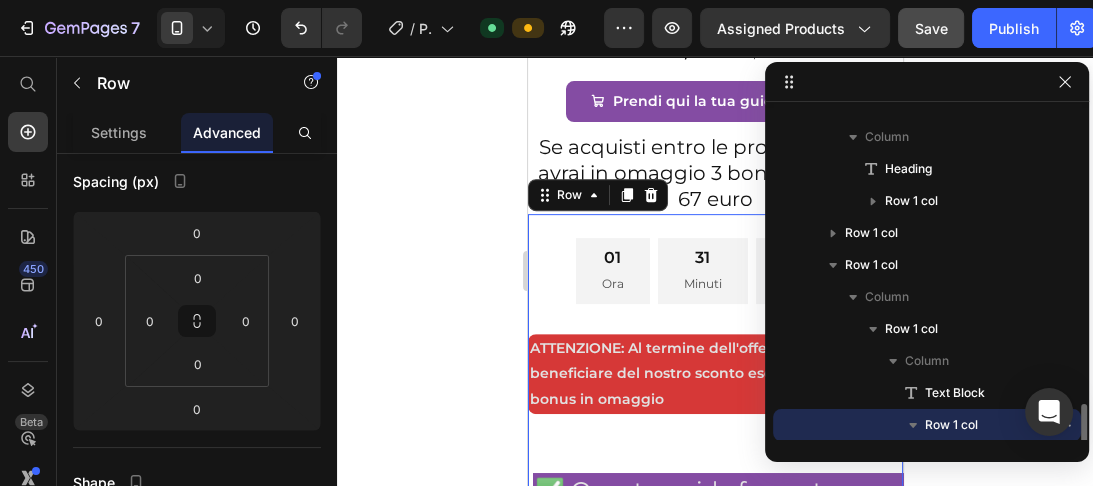 scroll, scrollTop: 250, scrollLeft: 0, axis: vertical 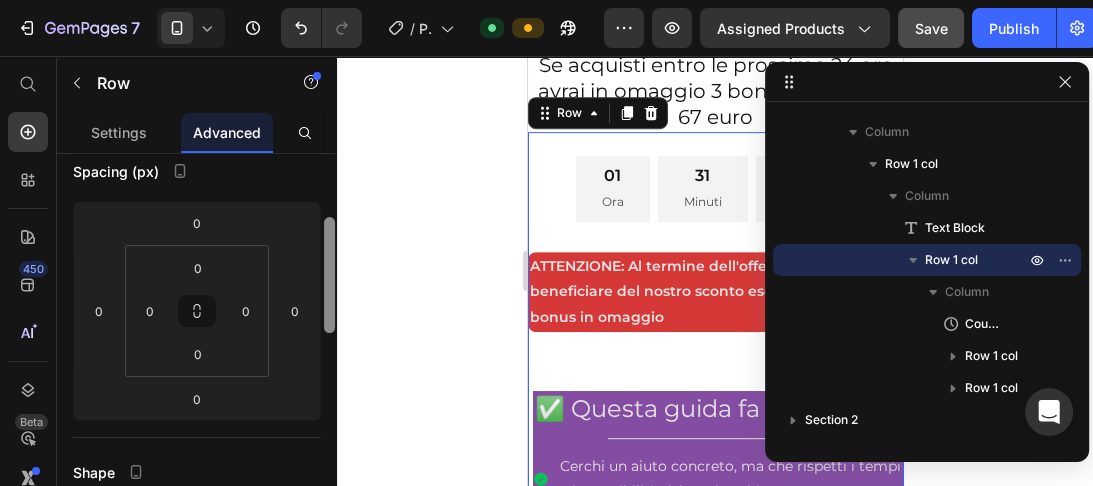 drag, startPoint x: 326, startPoint y: 253, endPoint x: 326, endPoint y: 318, distance: 65 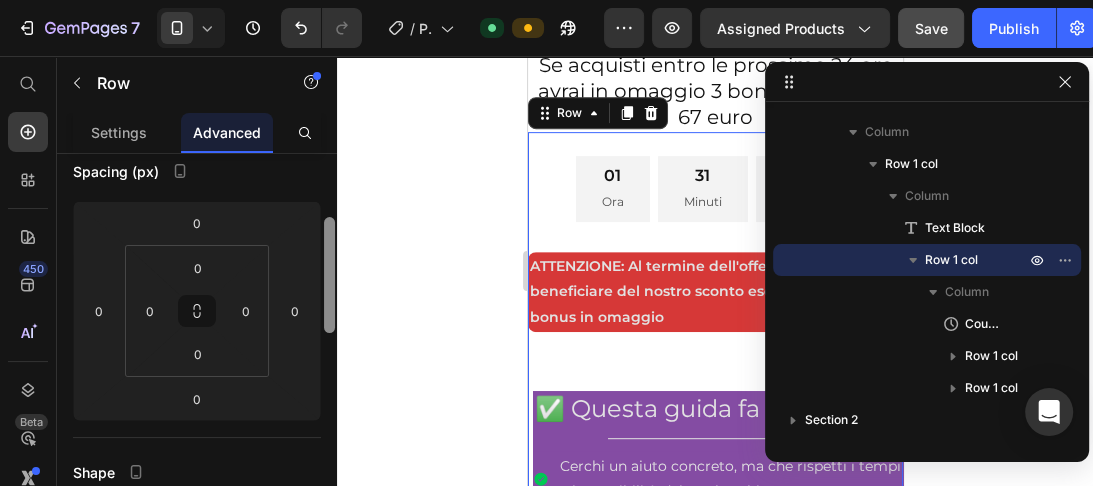 click at bounding box center (329, 275) 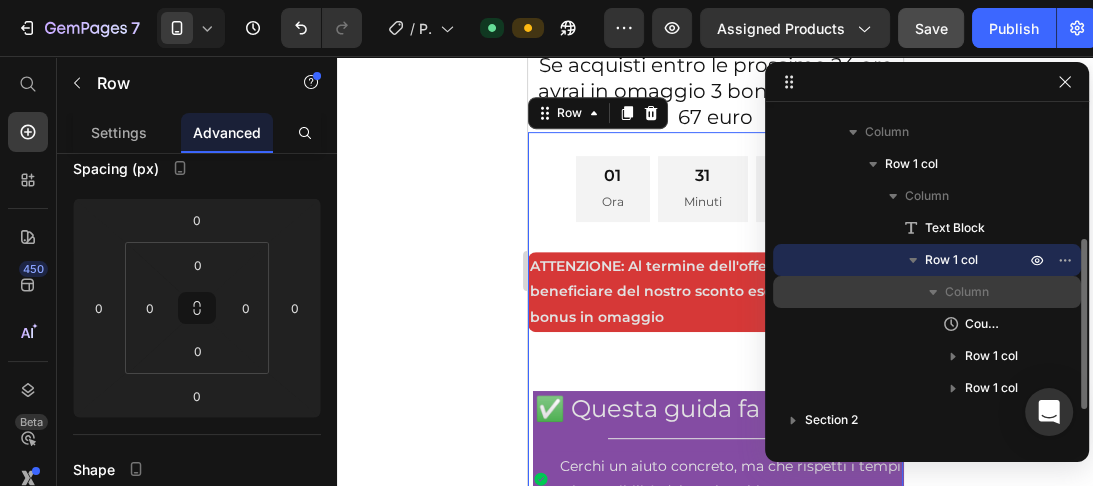 click on "Column" at bounding box center (967, 292) 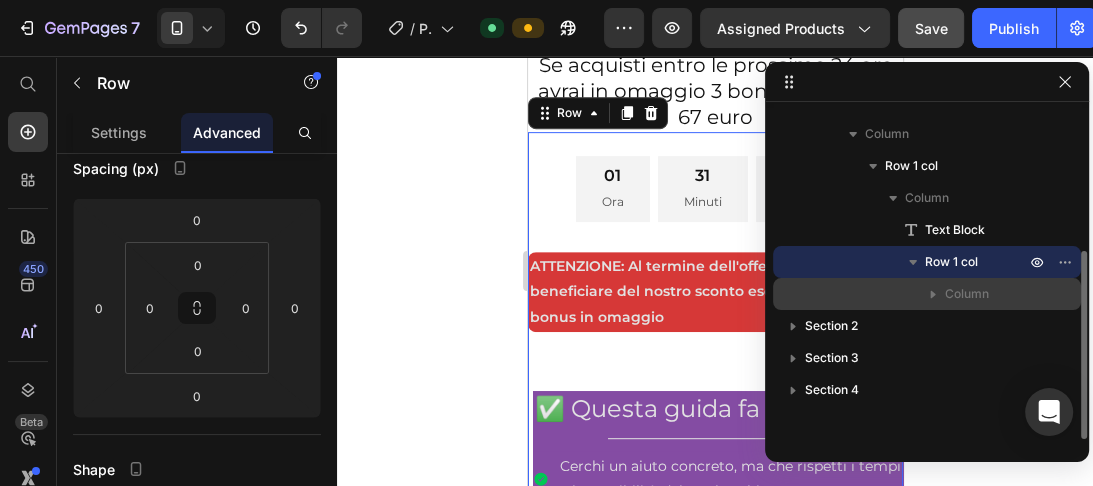 scroll, scrollTop: 248, scrollLeft: 0, axis: vertical 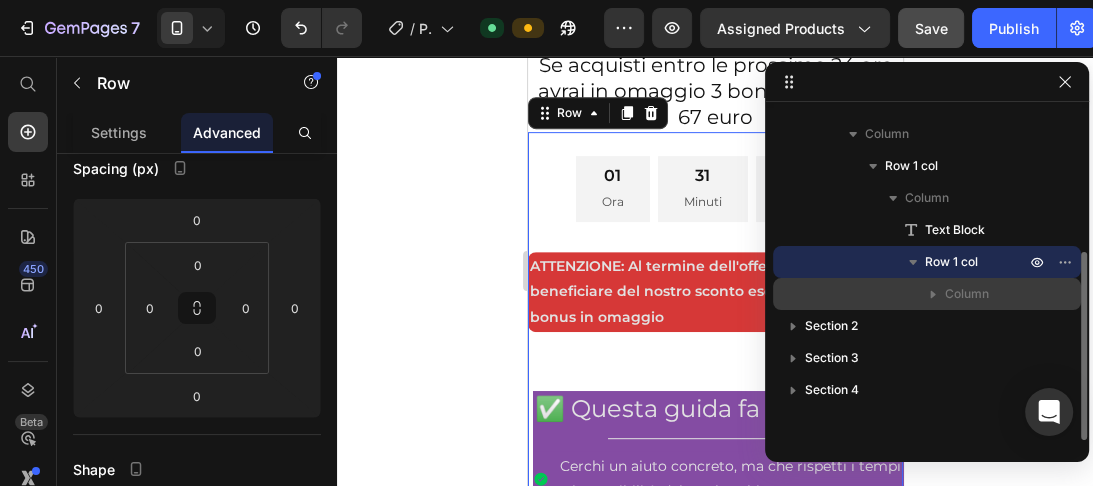click on "Column" at bounding box center [967, 294] 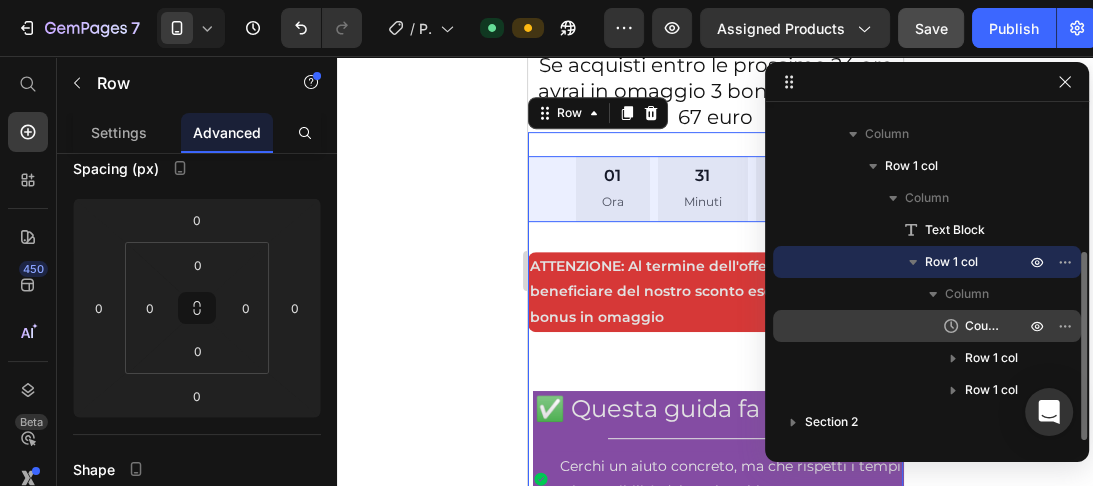 click 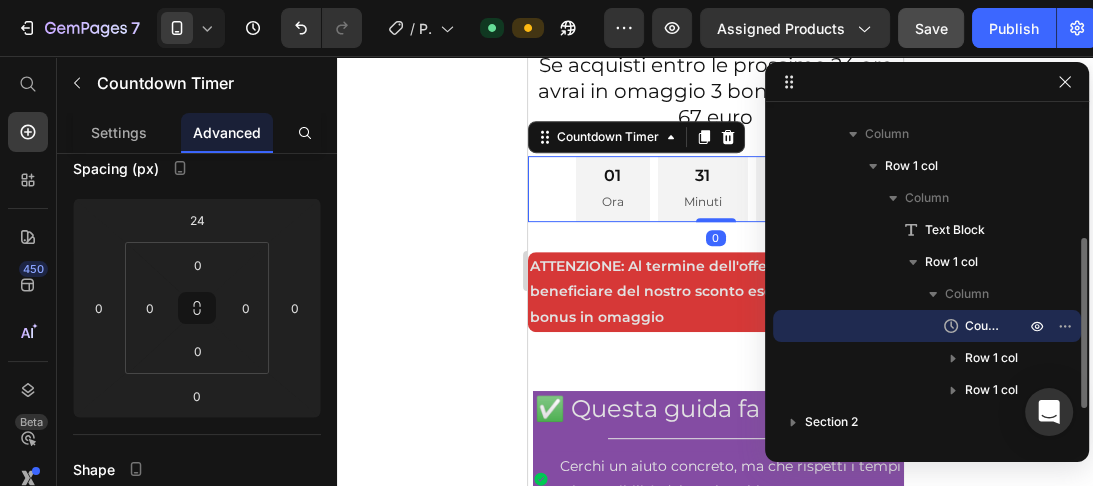 scroll, scrollTop: 0, scrollLeft: 0, axis: both 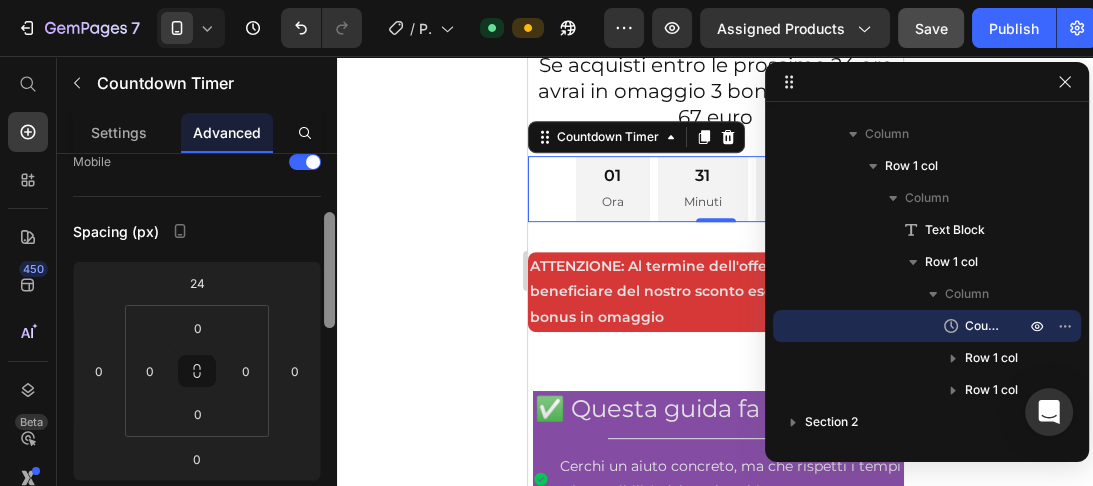 drag, startPoint x: 327, startPoint y: 226, endPoint x: 329, endPoint y: 281, distance: 55.03635 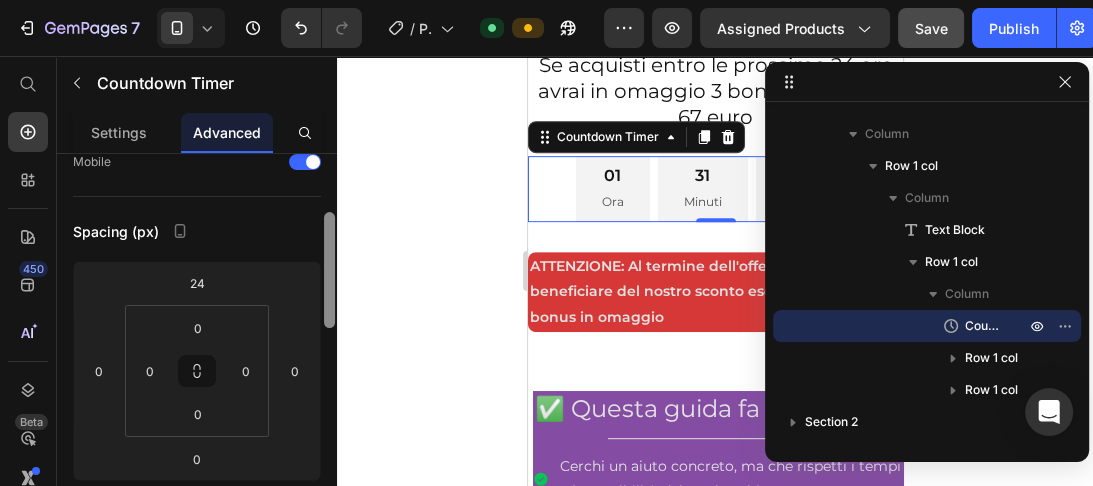 click at bounding box center [329, 270] 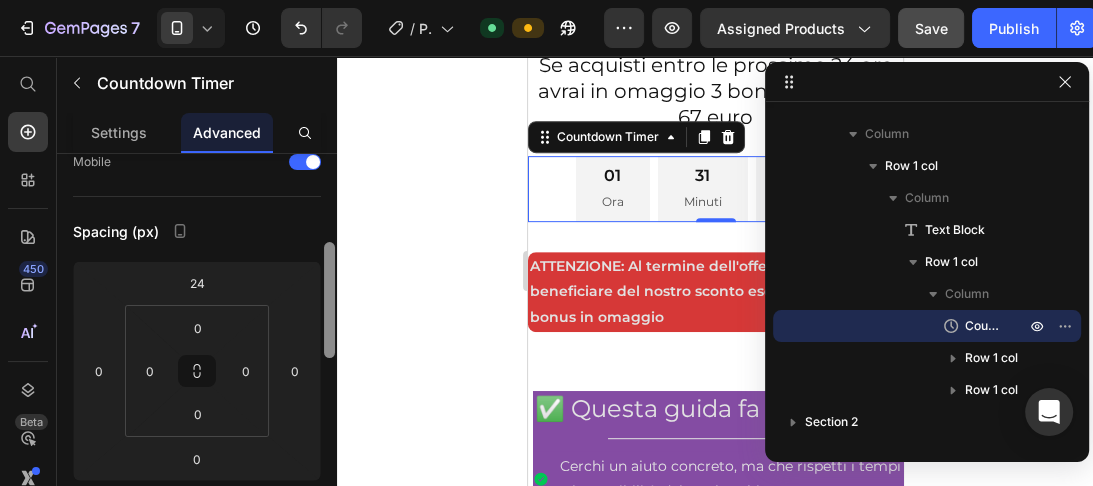 scroll, scrollTop: 187, scrollLeft: 0, axis: vertical 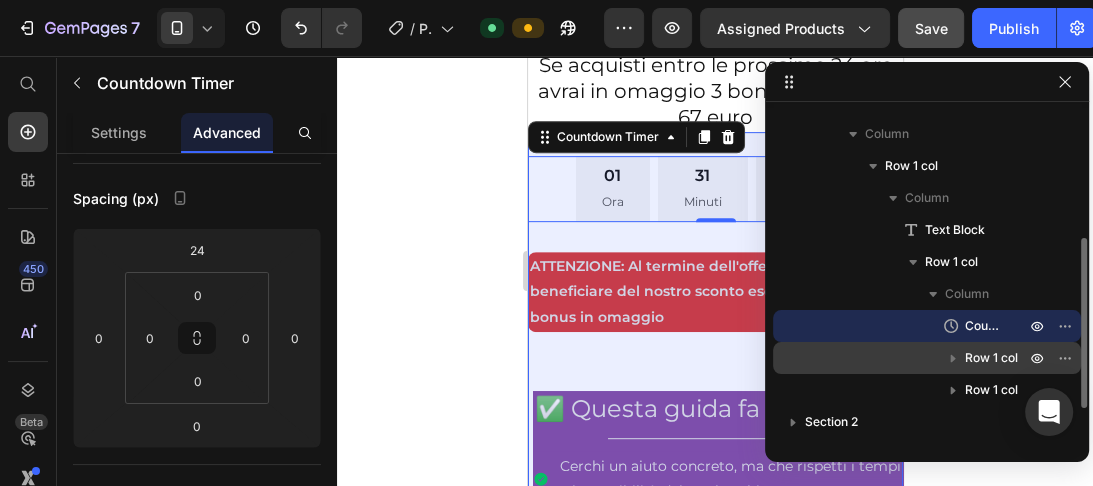 click on "Row 1 col" at bounding box center [991, 358] 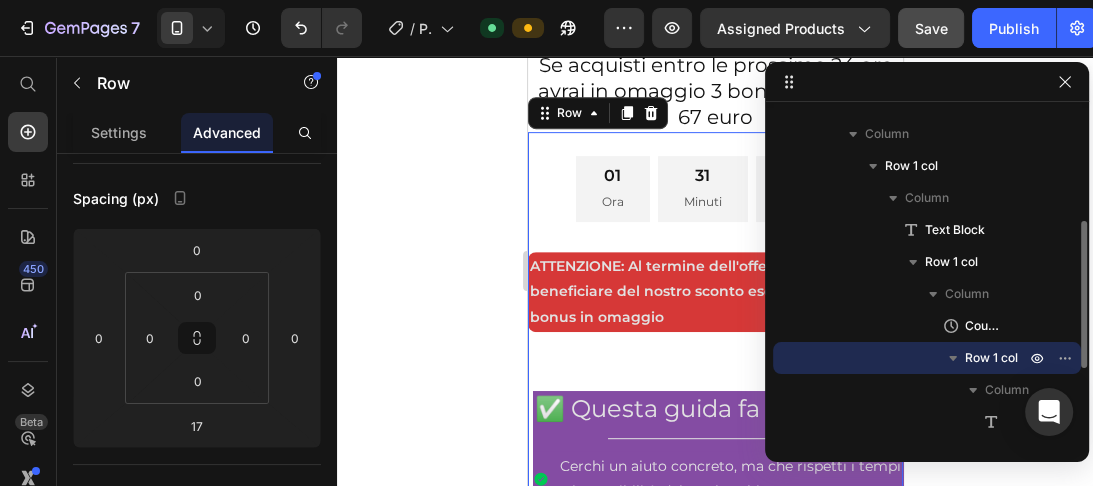 scroll, scrollTop: 732, scrollLeft: 0, axis: vertical 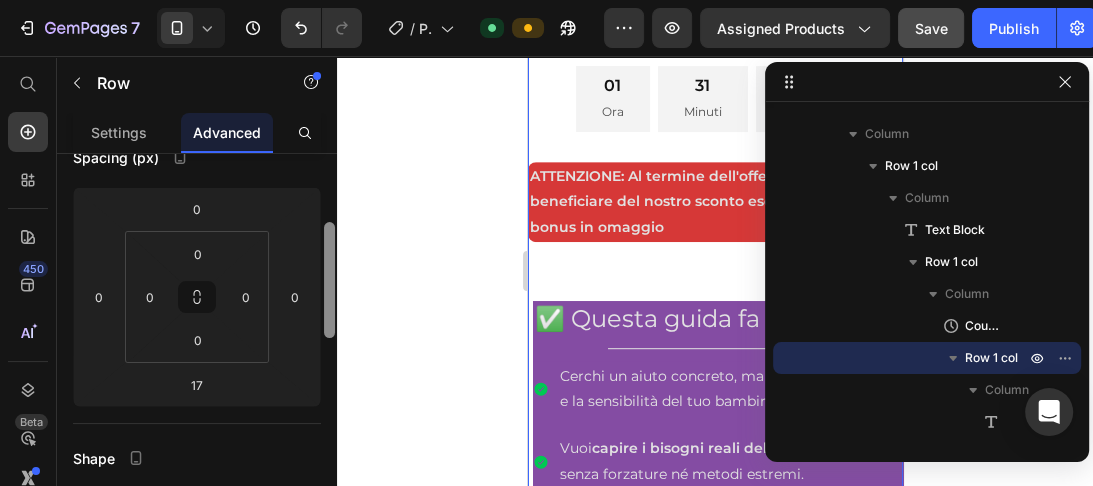 drag, startPoint x: 329, startPoint y: 248, endPoint x: 336, endPoint y: 320, distance: 72.33948 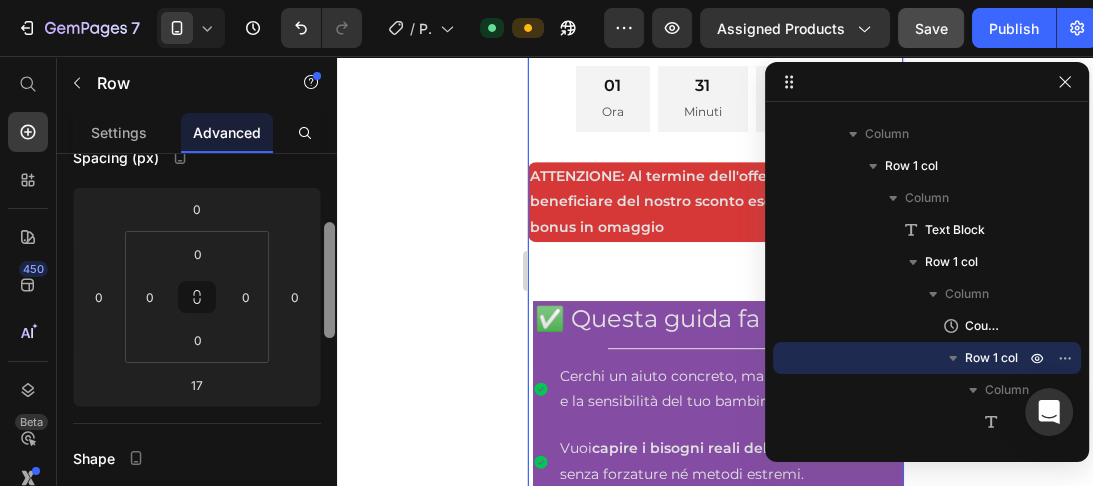 click at bounding box center [329, 348] 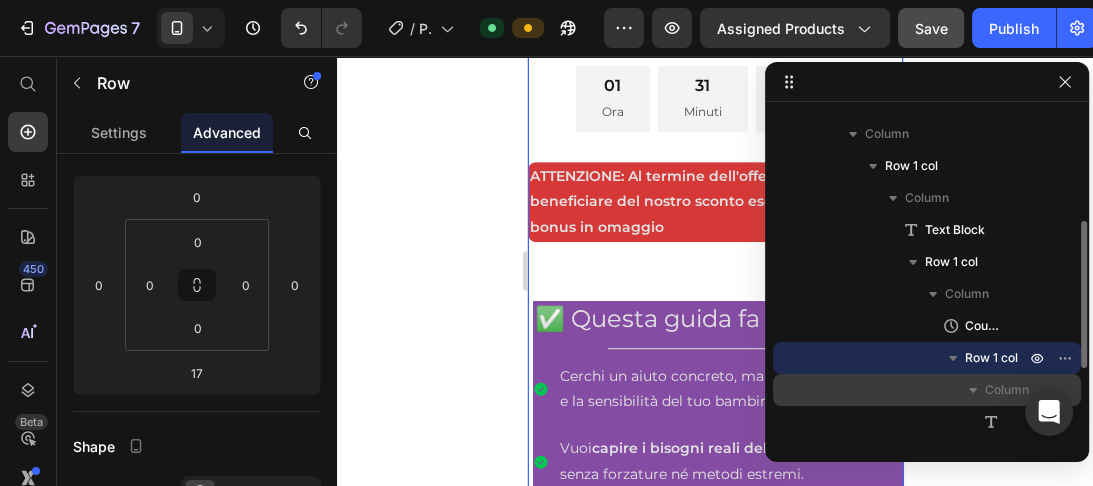 click on "Column" at bounding box center (1007, 390) 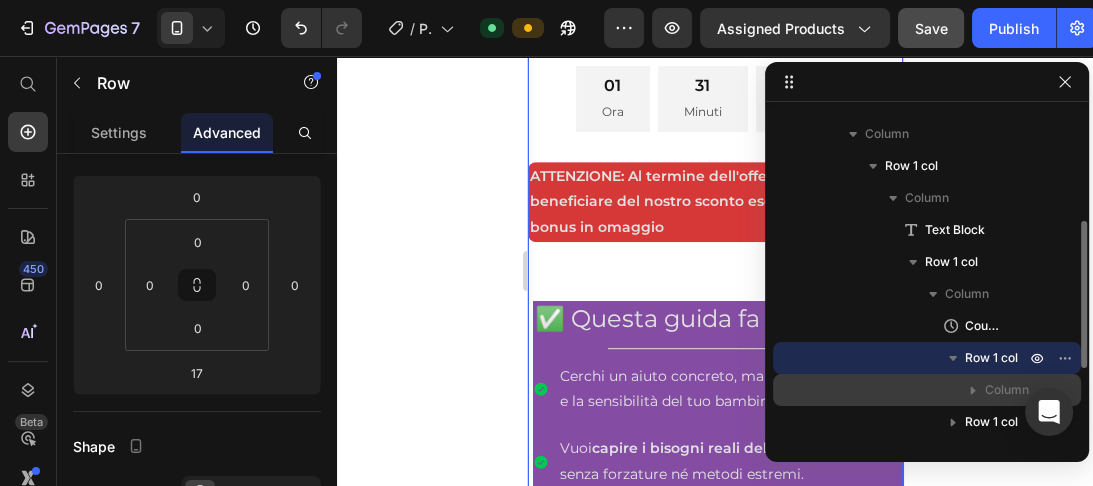 click on "Column" at bounding box center [1007, 390] 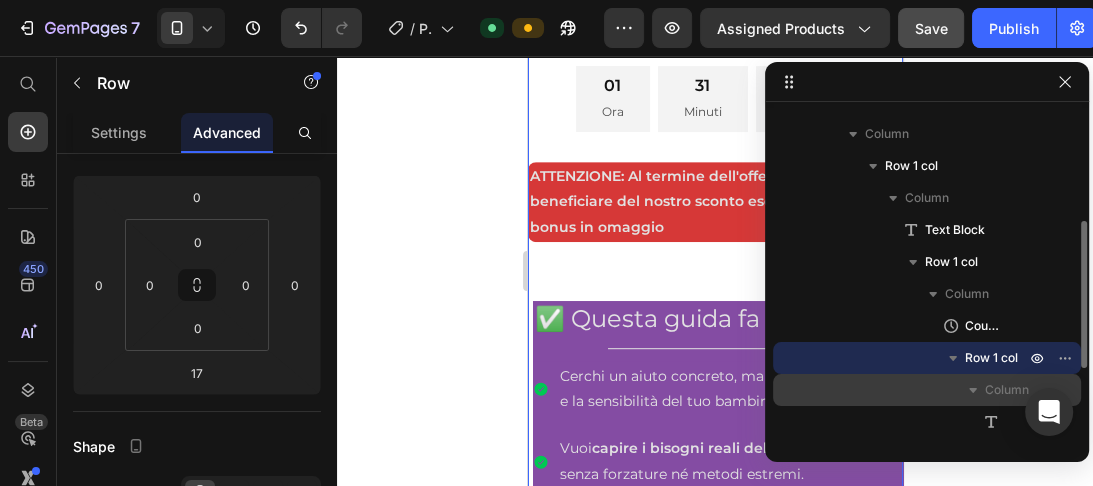 click on "Column" at bounding box center [1007, 390] 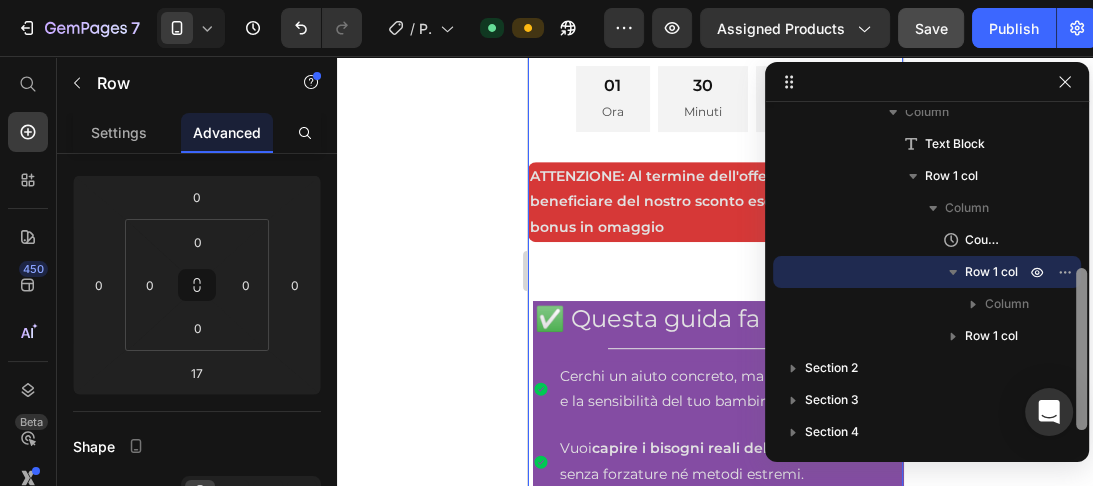 scroll, scrollTop: 341, scrollLeft: 0, axis: vertical 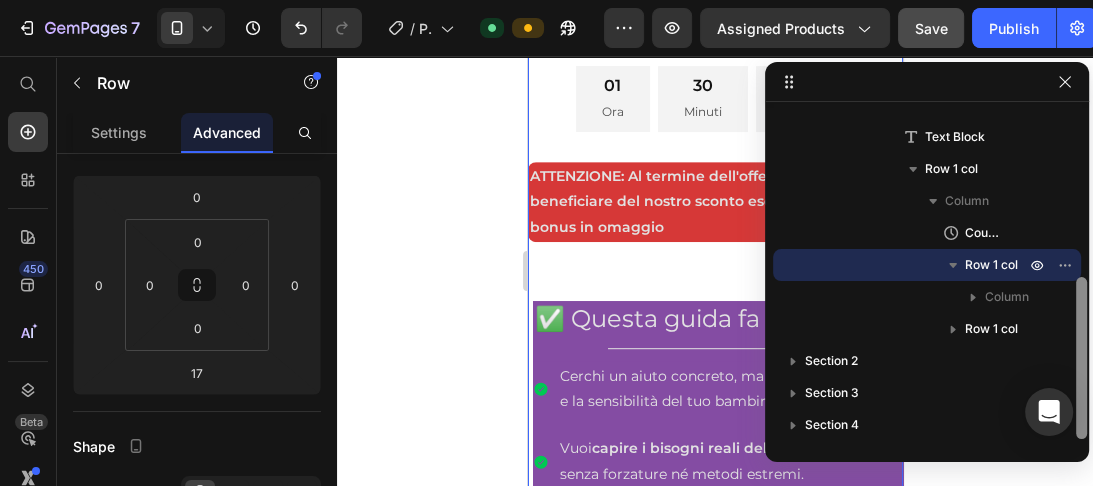 drag, startPoint x: 1079, startPoint y: 331, endPoint x: 1084, endPoint y: 378, distance: 47.26521 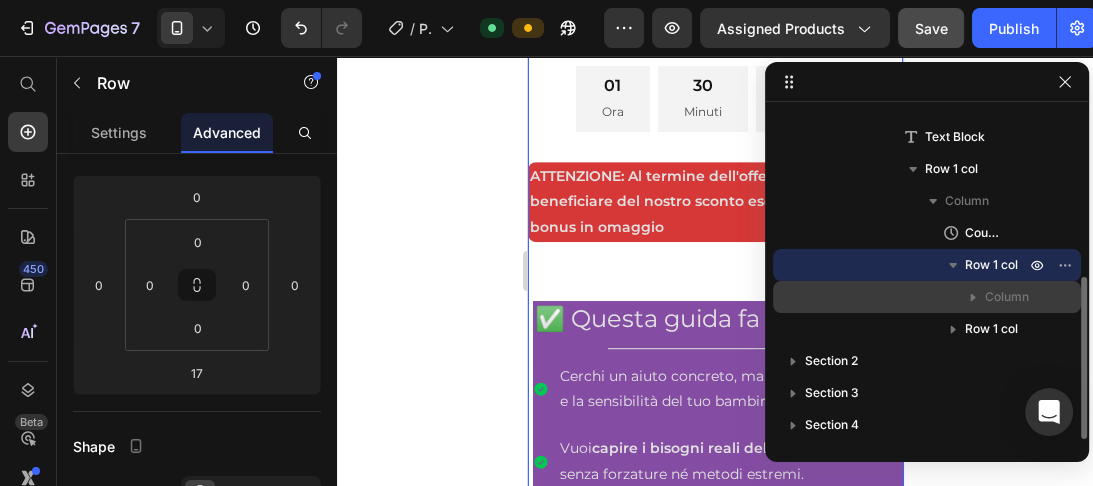 click 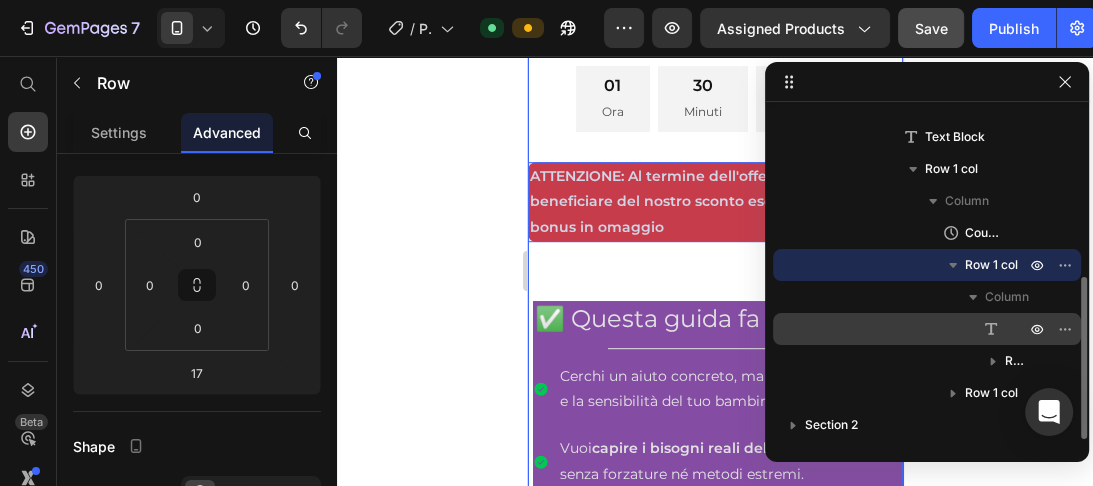 click 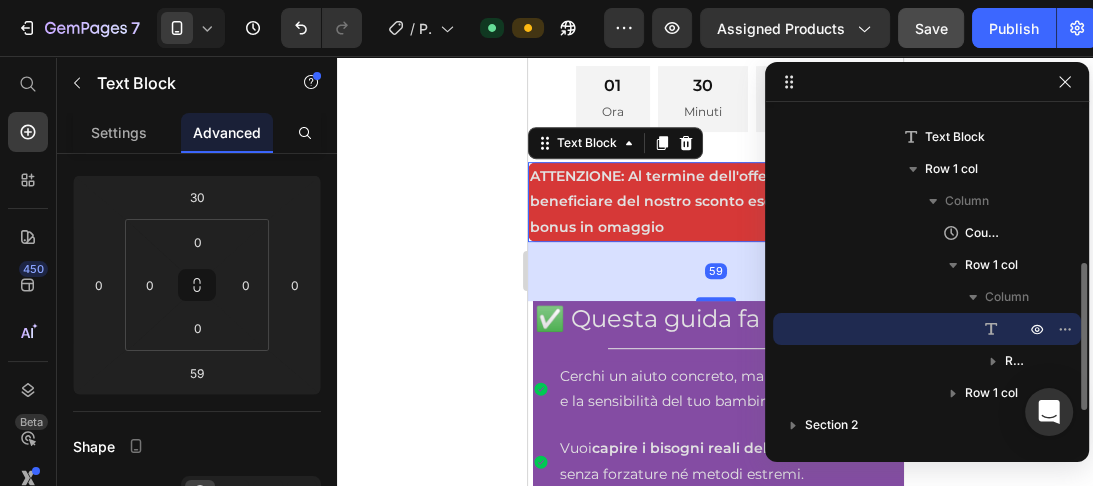 scroll, scrollTop: 0, scrollLeft: 0, axis: both 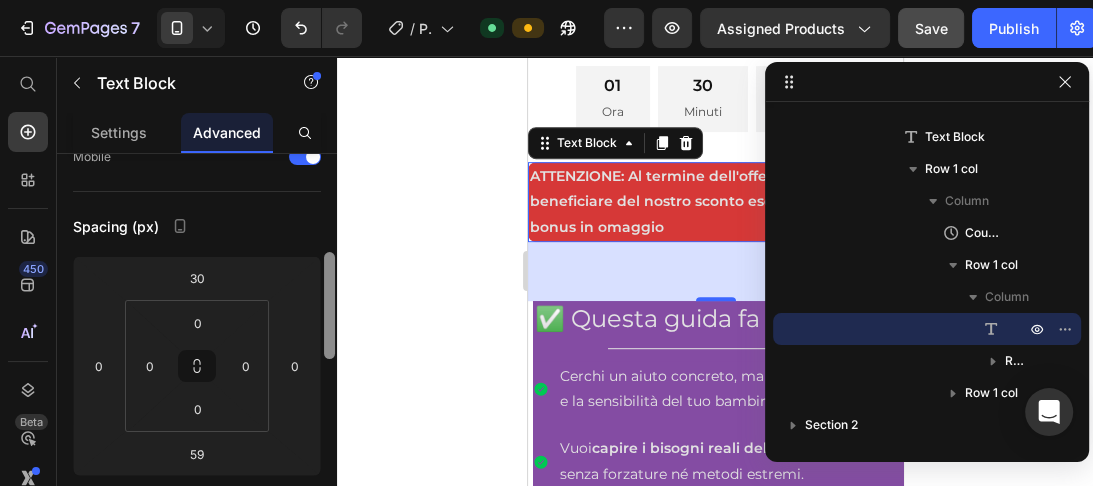 drag, startPoint x: 331, startPoint y: 168, endPoint x: 327, endPoint y: 224, distance: 56.142673 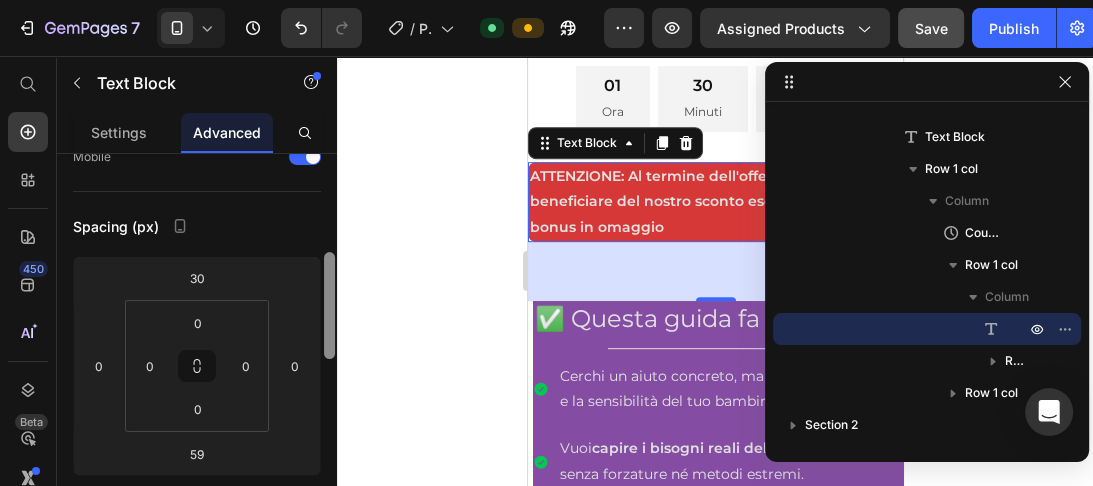 click at bounding box center [329, 305] 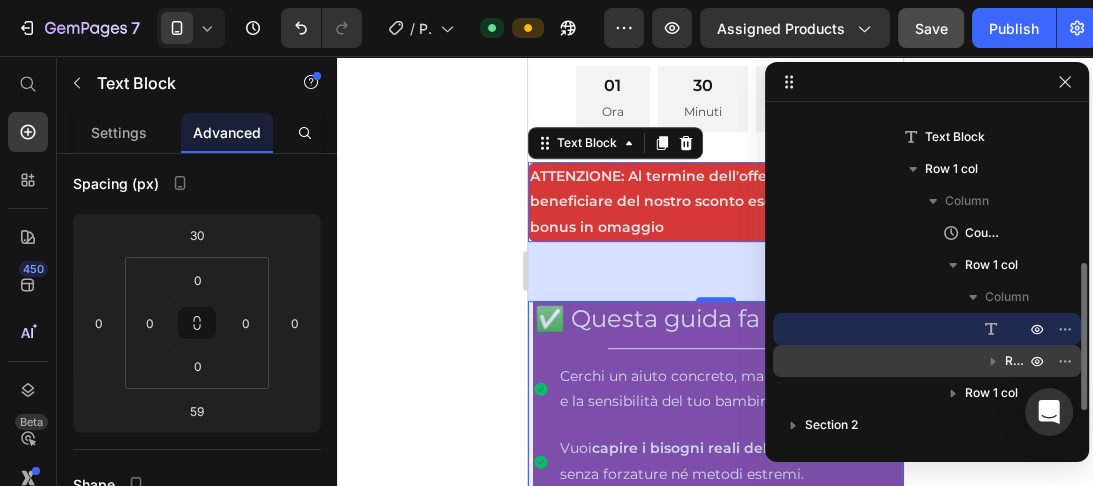 click on "Row 1 col" at bounding box center [1017, 361] 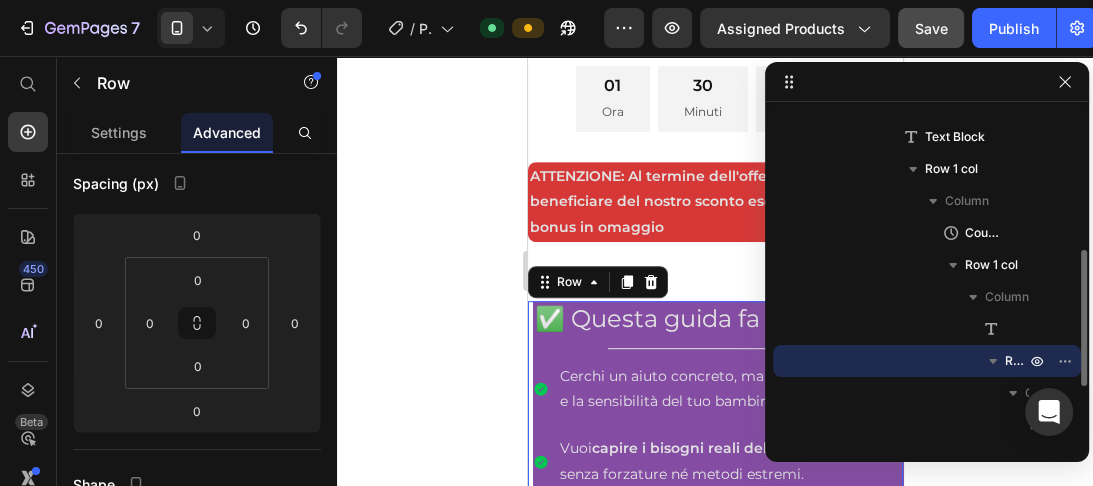 scroll, scrollTop: 900, scrollLeft: 0, axis: vertical 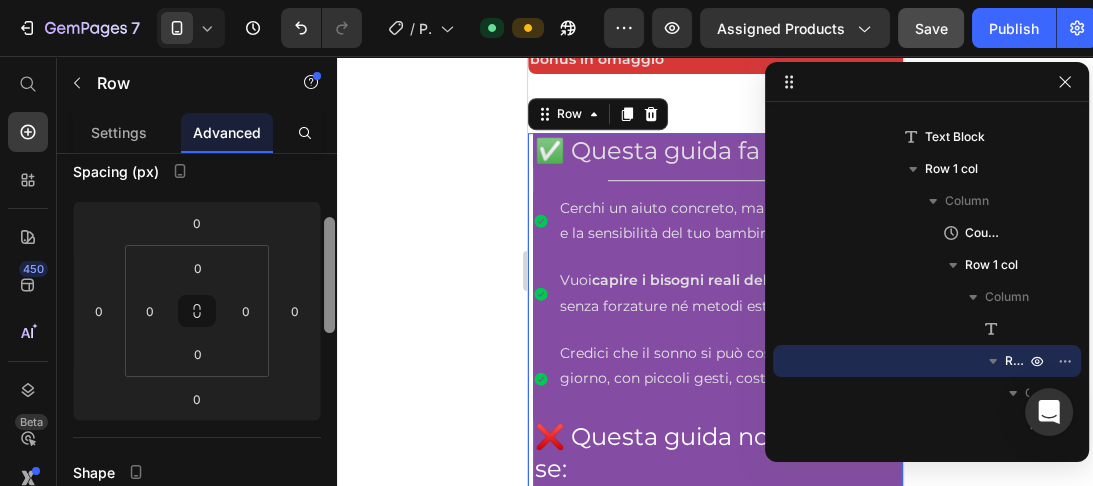 drag, startPoint x: 332, startPoint y: 174, endPoint x: 336, endPoint y: 238, distance: 64.12488 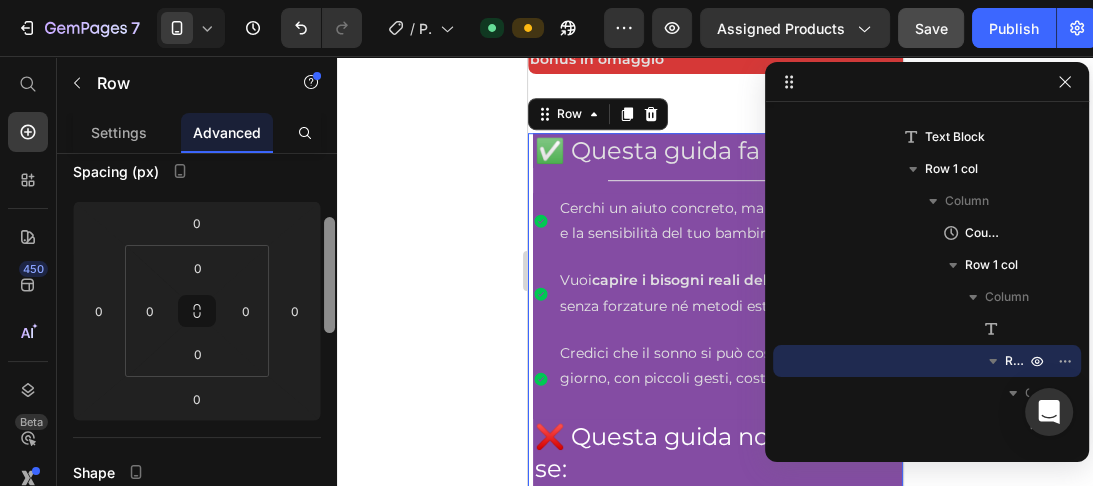 click at bounding box center (329, 348) 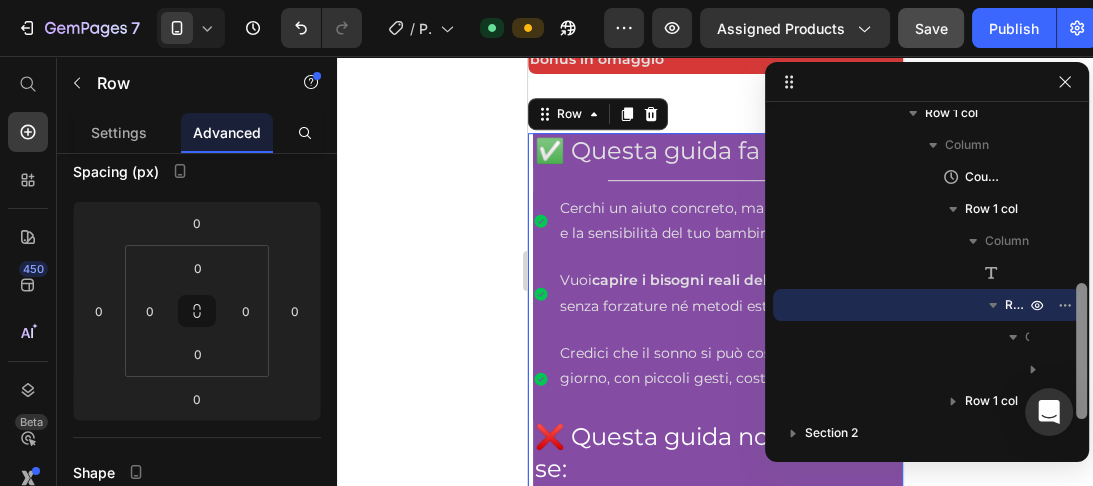 scroll, scrollTop: 407, scrollLeft: 0, axis: vertical 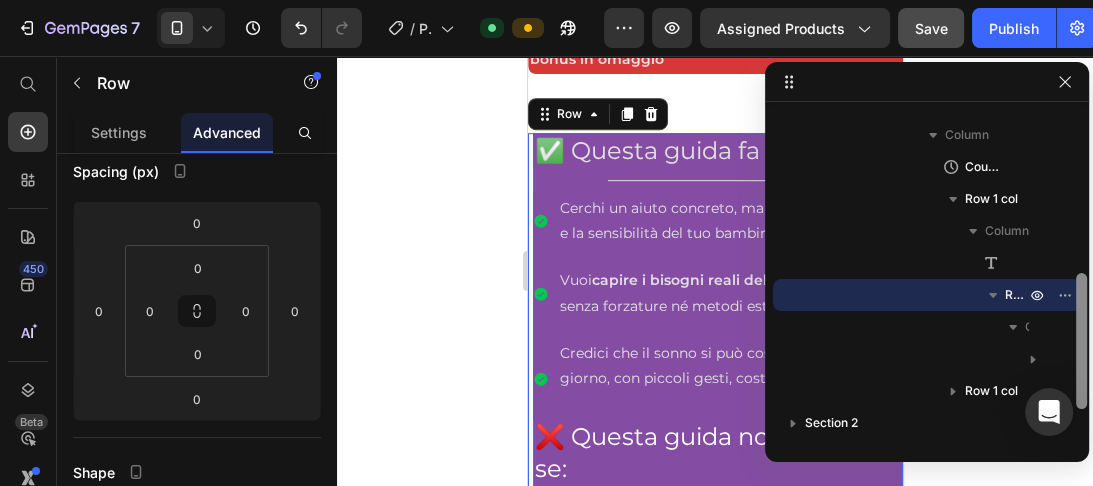 drag, startPoint x: 1080, startPoint y: 297, endPoint x: 1080, endPoint y: 324, distance: 27 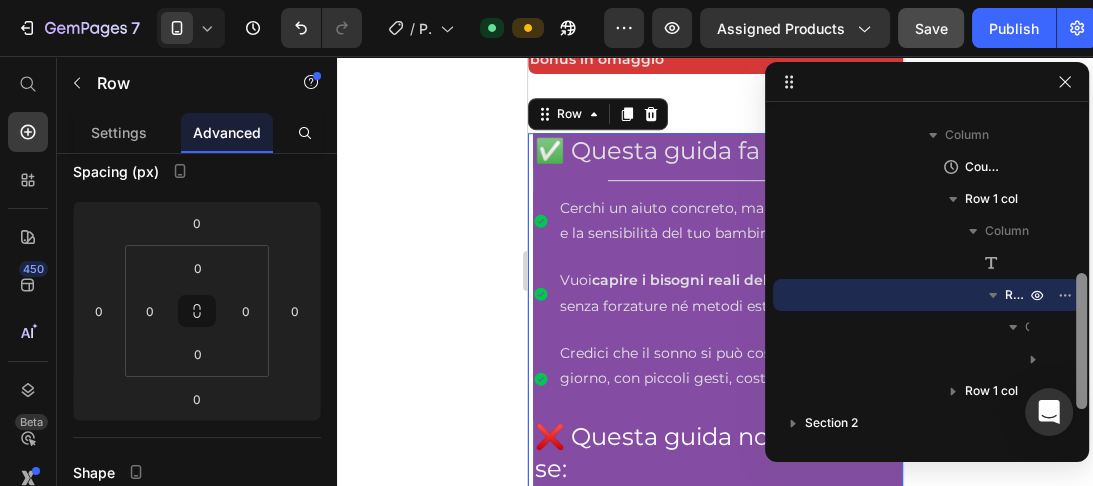 click at bounding box center [1081, 341] 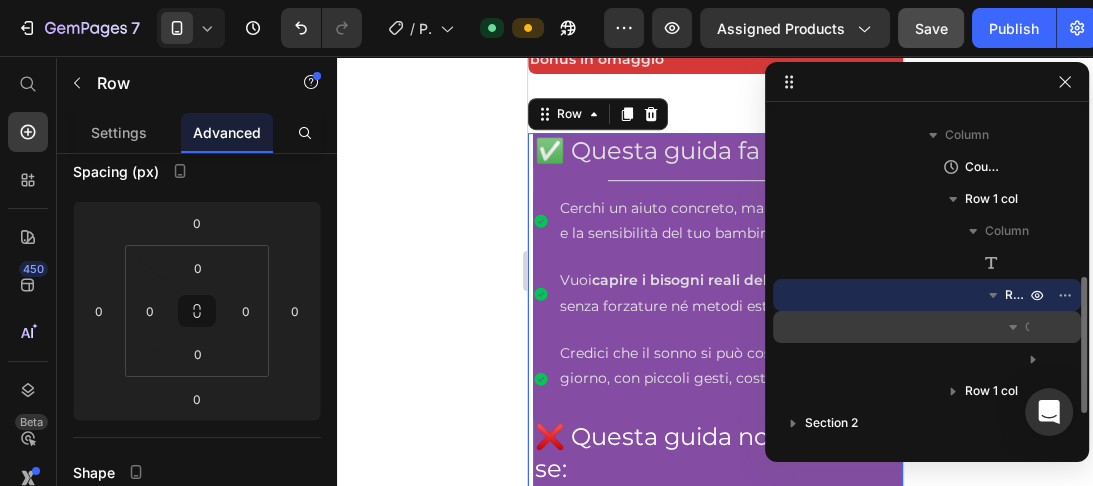 click 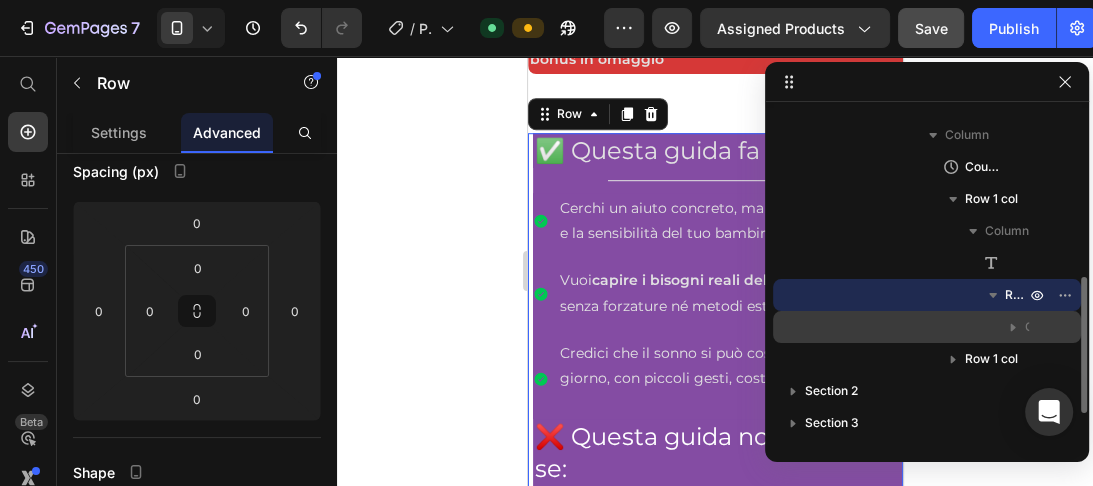 click 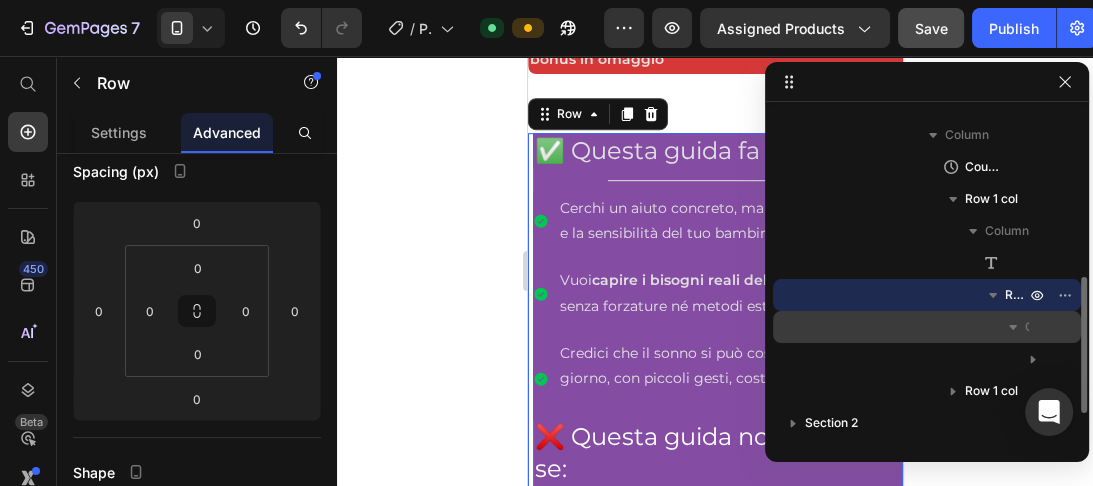 click on "Column" at bounding box center [927, 327] 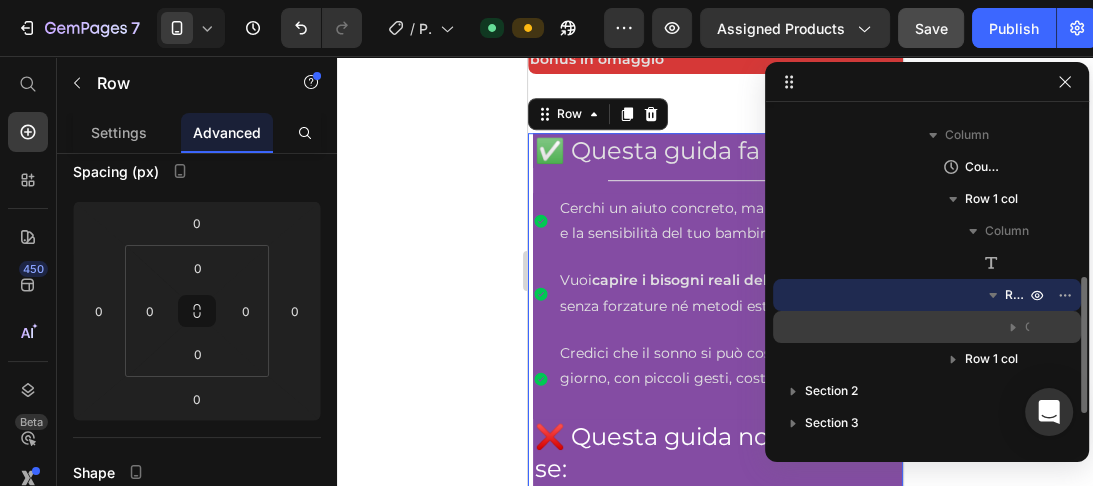 click 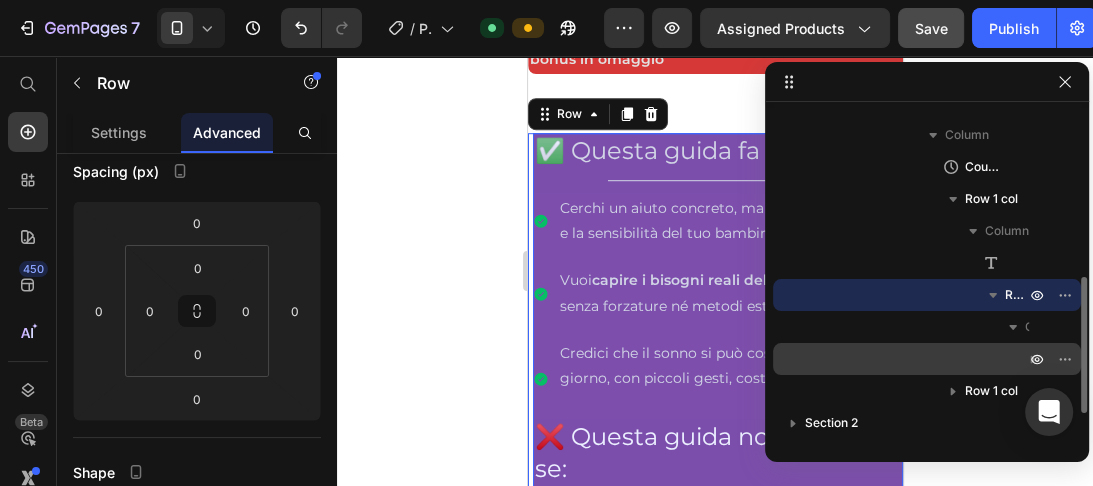 drag, startPoint x: 1027, startPoint y: 350, endPoint x: 1000, endPoint y: 355, distance: 27.45906 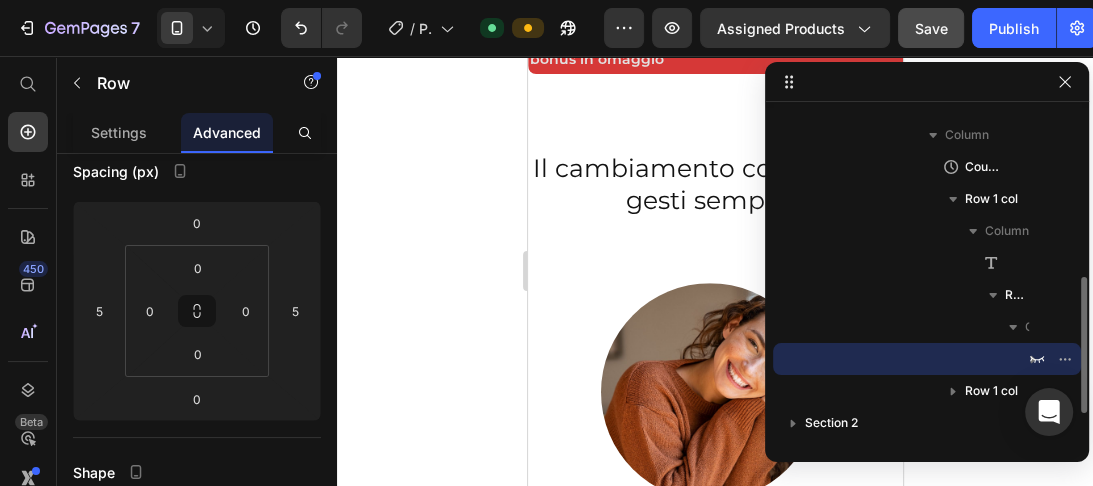 click on "Row 2 cols" at bounding box center [927, 359] 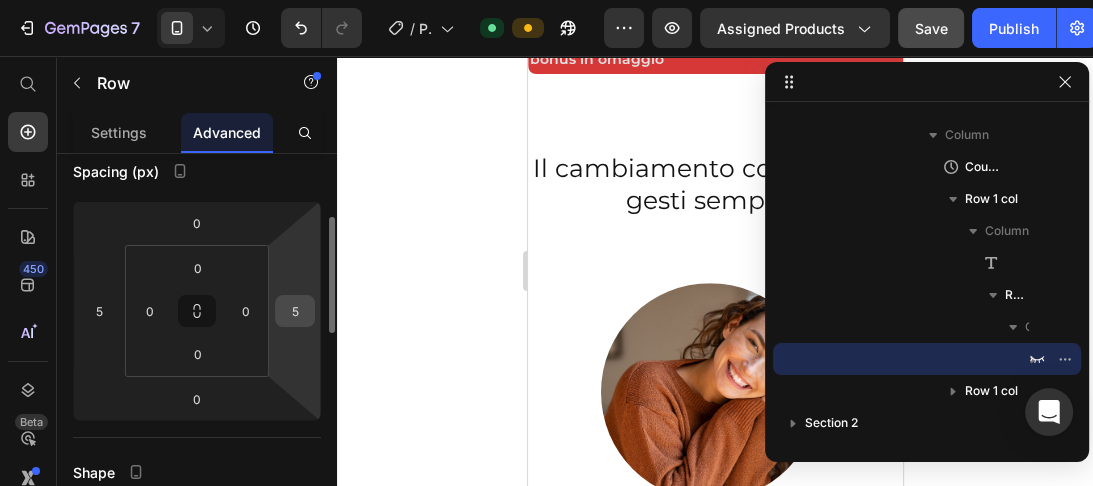 click on "7   /  Product Page - Jul 4, 15:19:08 Default Preview Assigned Products  Save   Publish  450 Beta Start with Sections Elements Hero Section Product Detail Brands Trusted Badges Guarantee Product Breakdown How to use Testimonials Compare Bundle FAQs Social Proof Brand Story Product List Collection Blog List Contact Sticky Add to Cart Custom Footer Browse Library 450 Layout
Row
Row
Row
Row Text
Heading
Text Block Button
Button
Button
Sticky Back to top Media
Image" at bounding box center [546, 0] 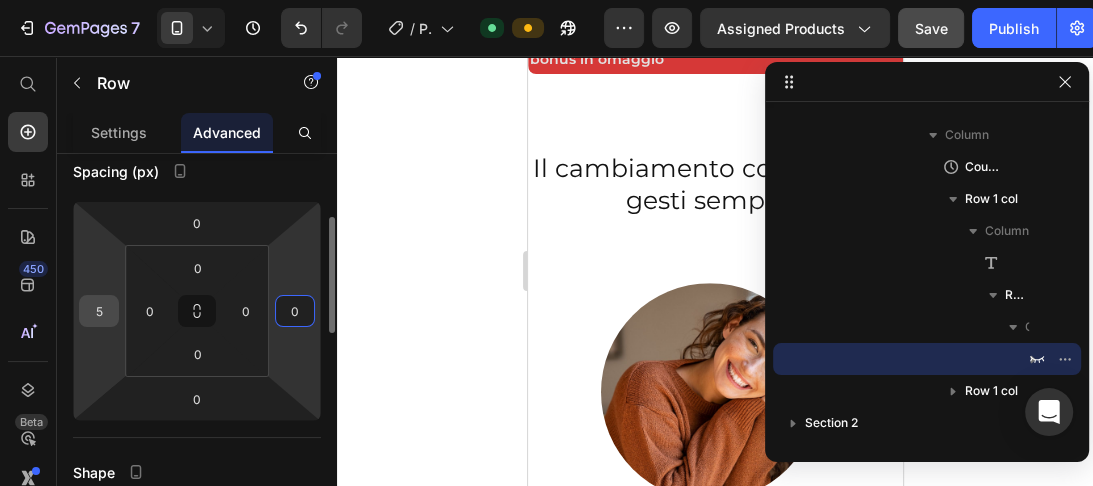 type on "0" 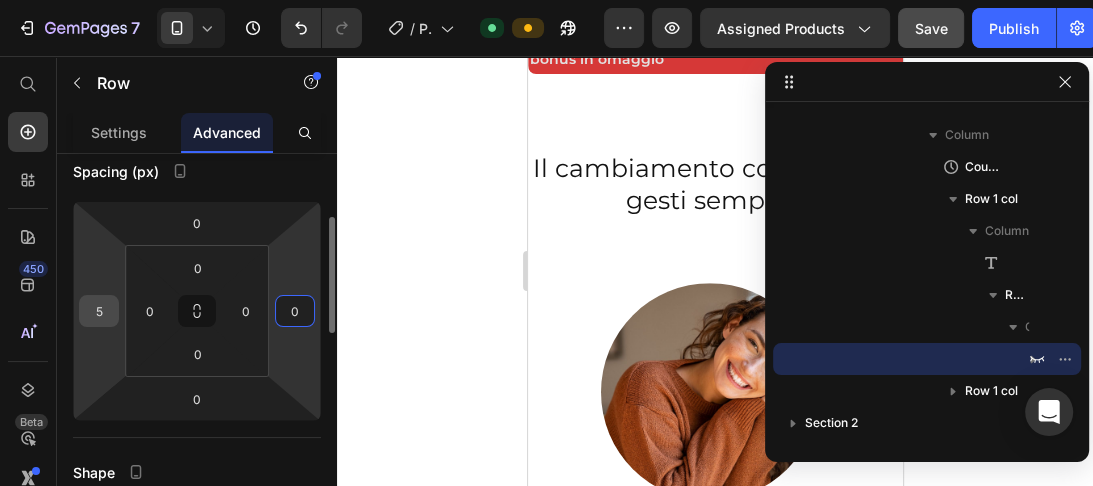 click on "5" at bounding box center (99, 311) 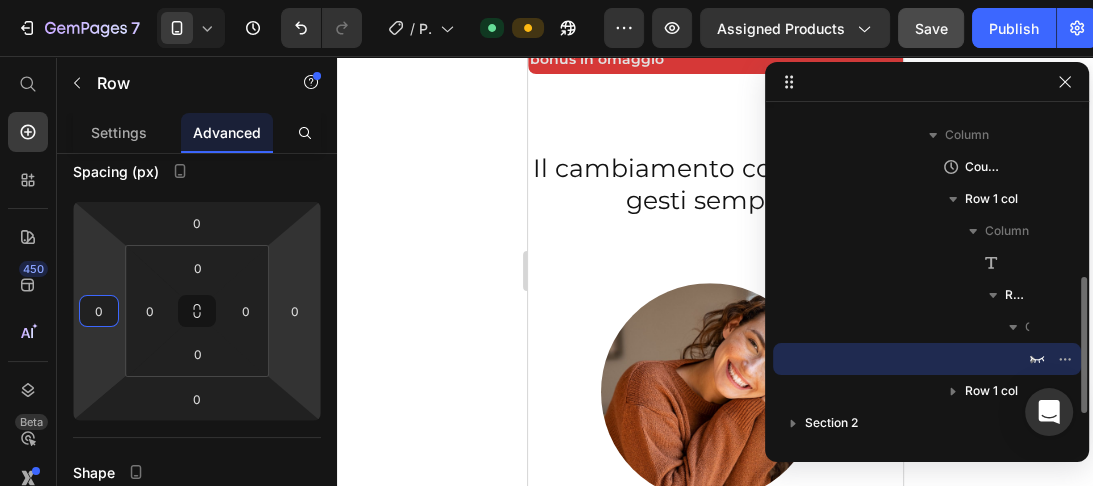 type on "0" 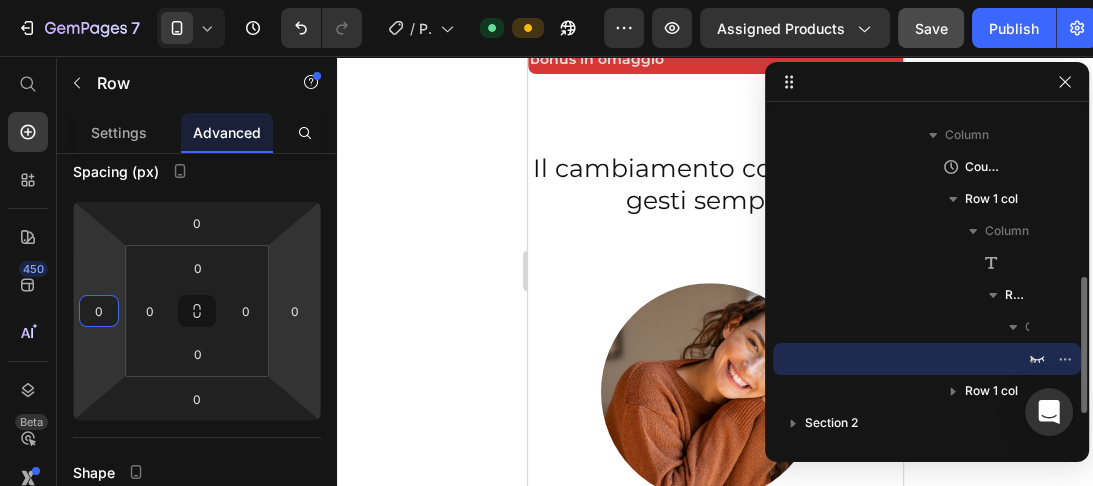 click on "Row 2 cols" at bounding box center [927, 359] 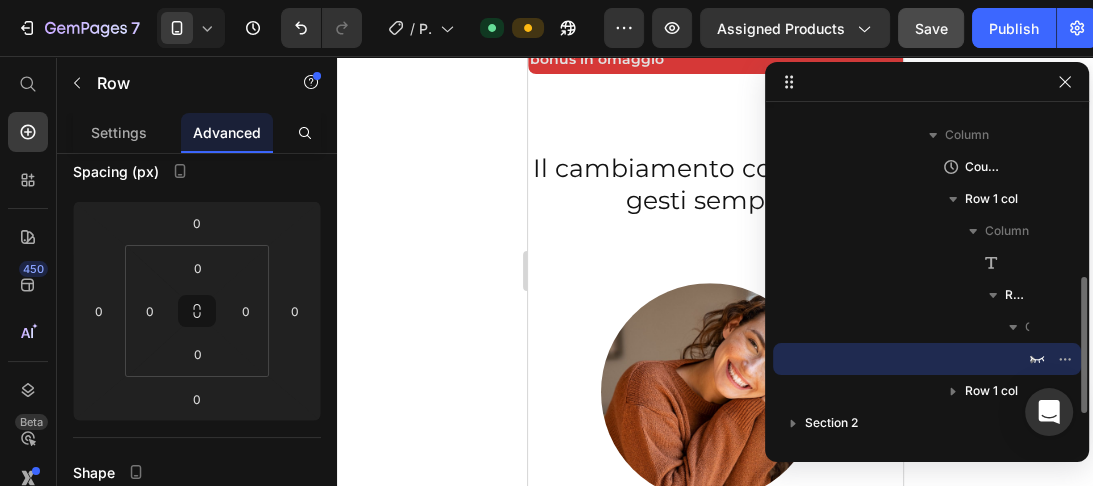 click on "Row 2 cols" at bounding box center (927, 359) 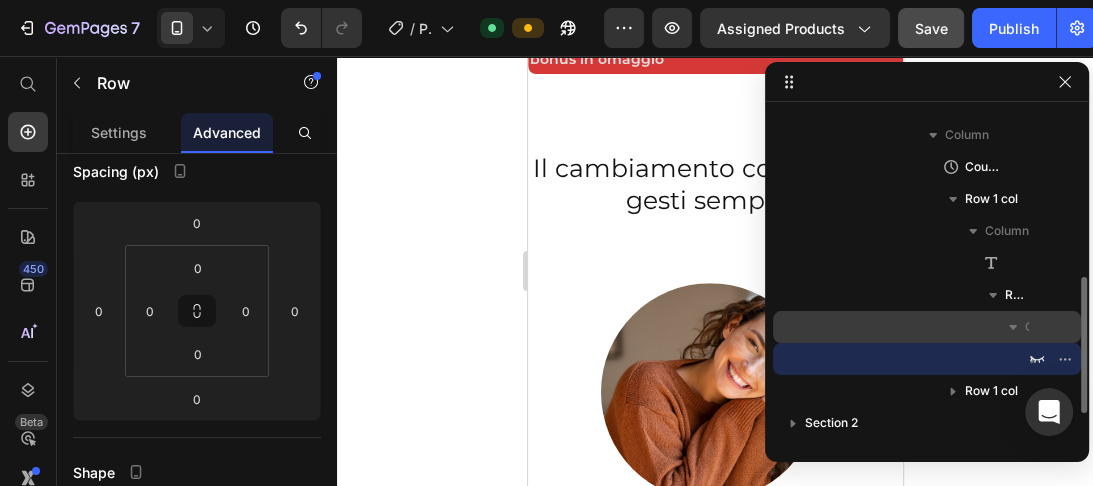 click 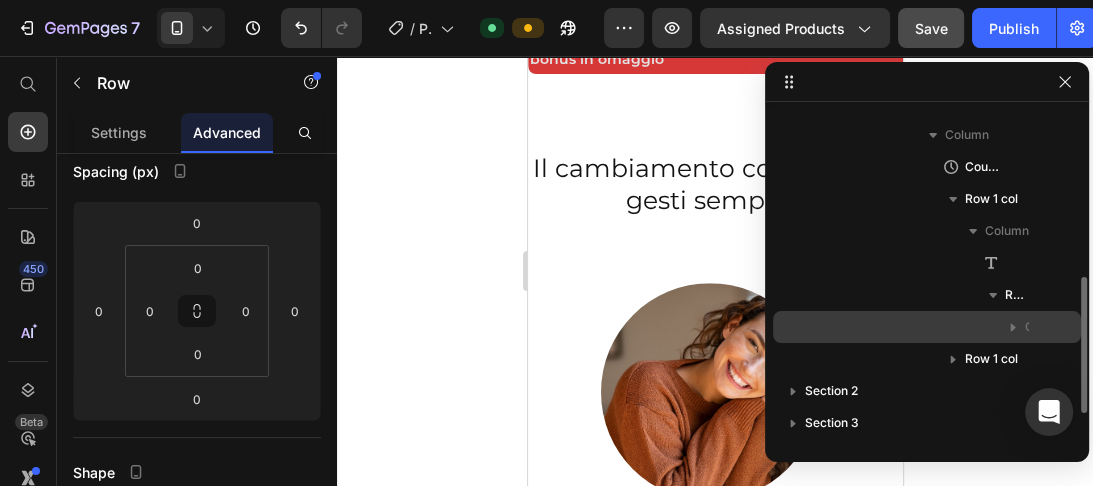 click 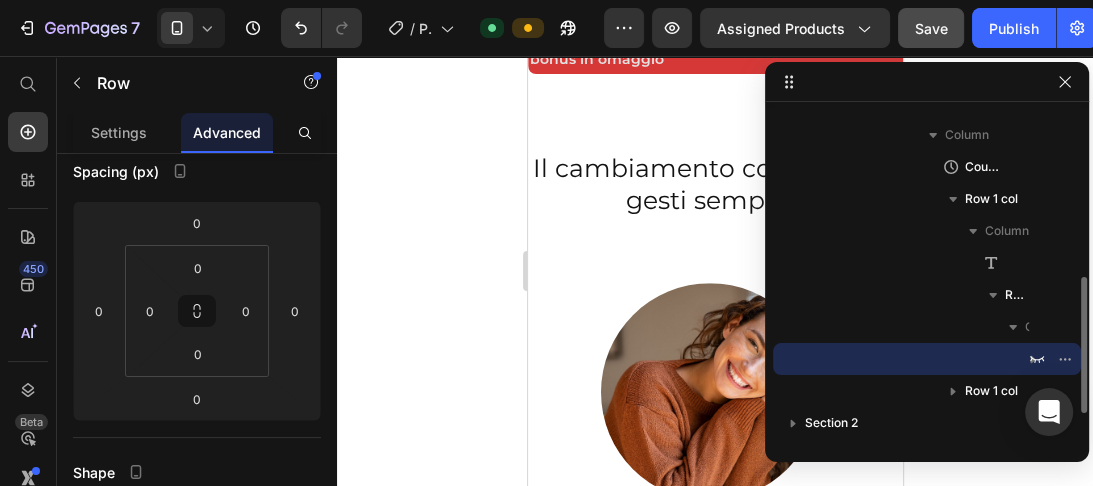click on "Row 2 cols" at bounding box center (927, 359) 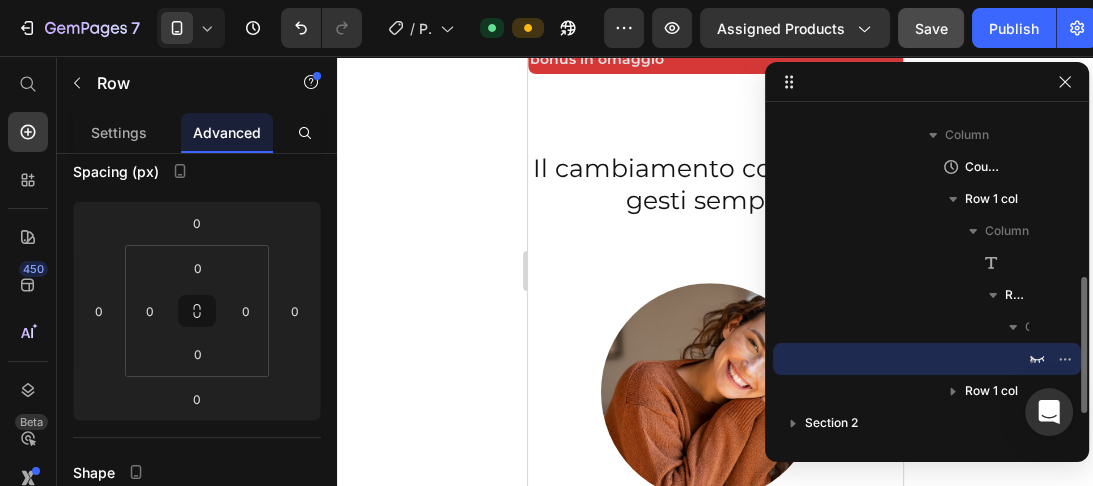 click on "Row 2 cols" at bounding box center [927, 359] 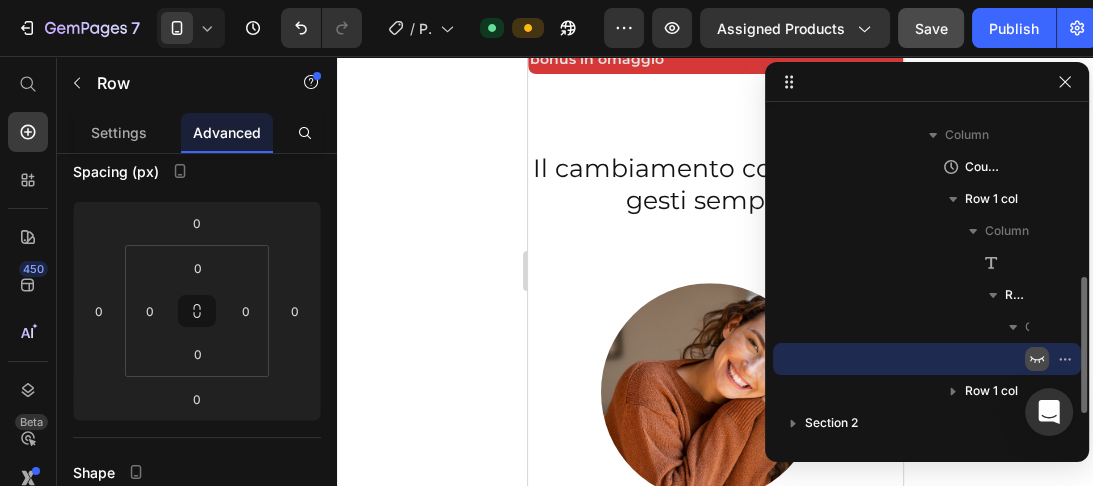 click 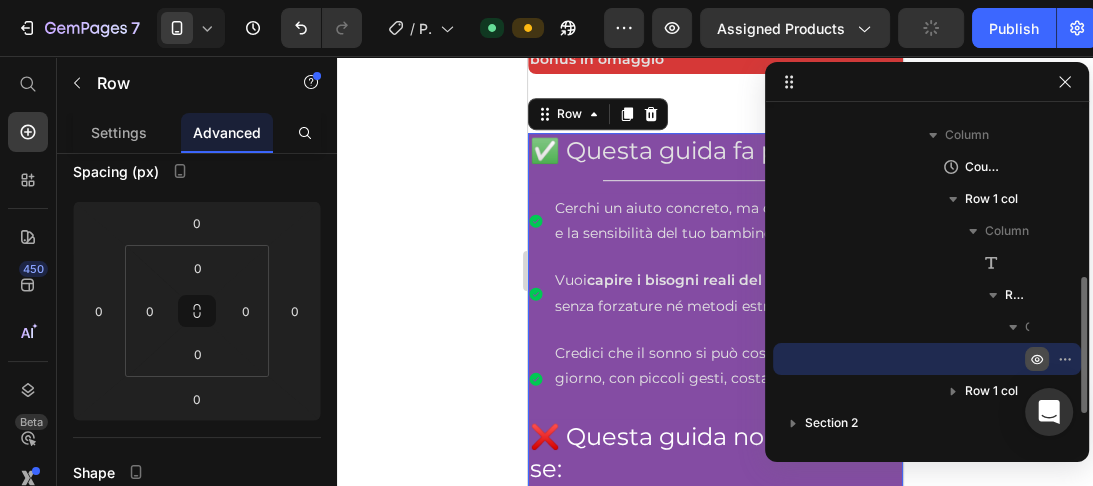 click 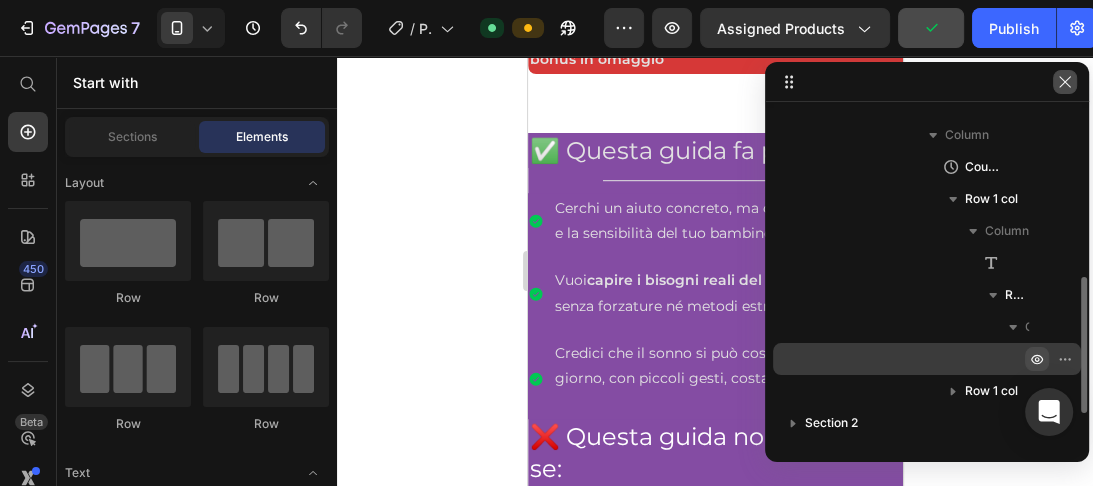 click 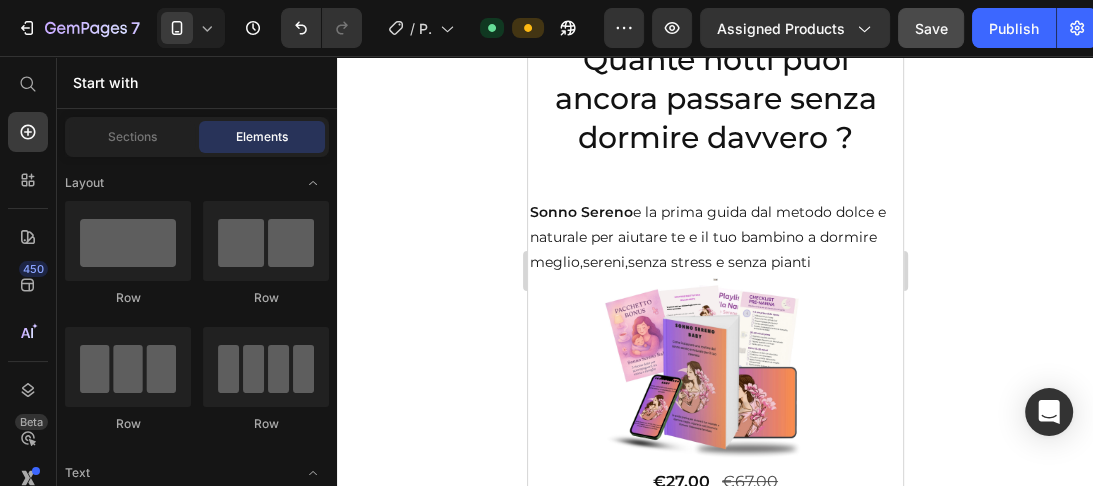 scroll, scrollTop: 160, scrollLeft: 0, axis: vertical 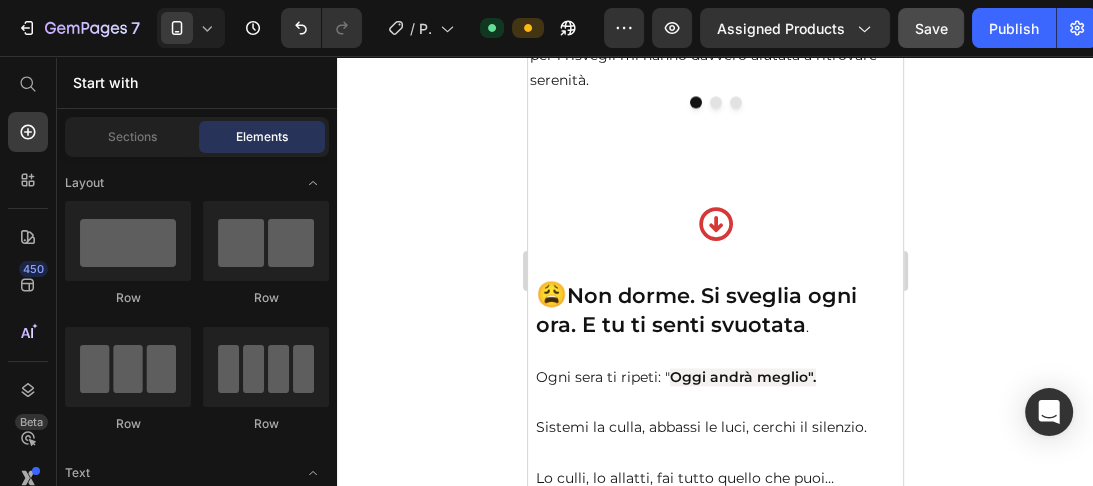 click on "Row
Row
Row
Row" 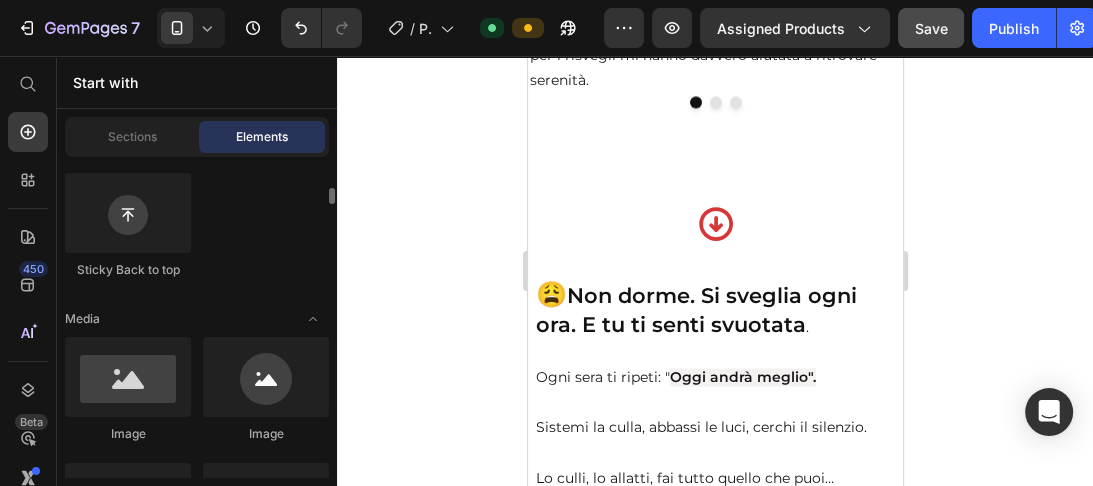 scroll, scrollTop: 638, scrollLeft: 0, axis: vertical 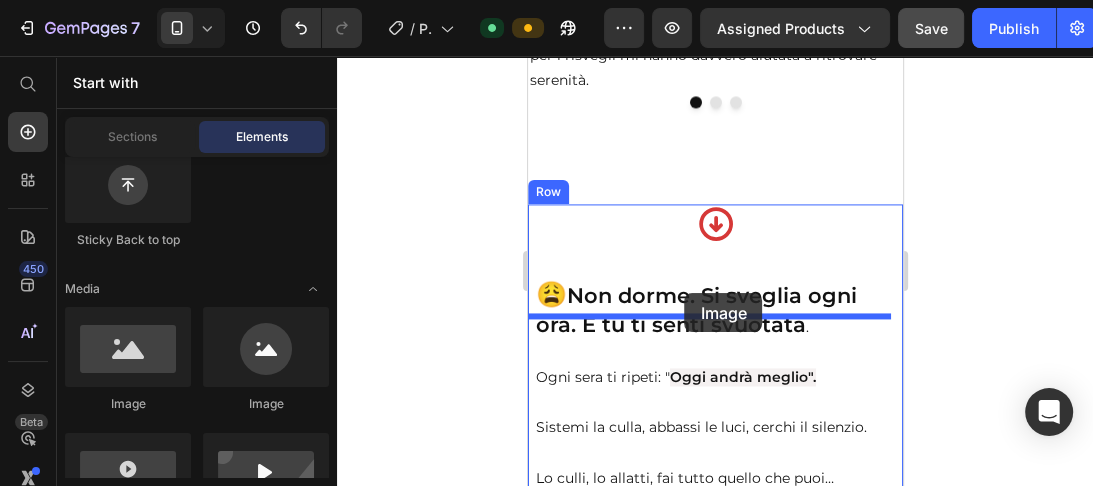 drag, startPoint x: 639, startPoint y: 404, endPoint x: 684, endPoint y: 292, distance: 120.70211 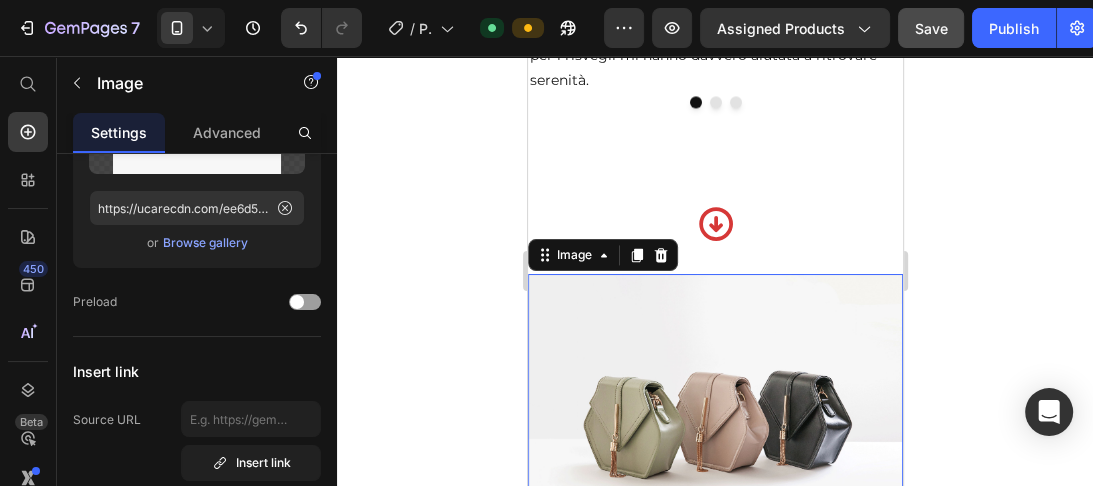 scroll, scrollTop: 0, scrollLeft: 0, axis: both 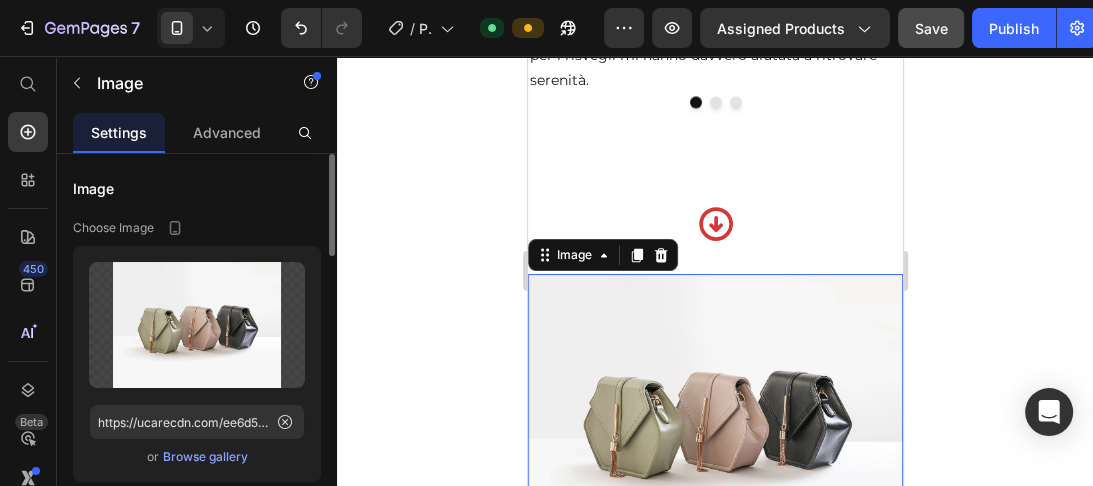 click on "Browse gallery" at bounding box center [205, 457] 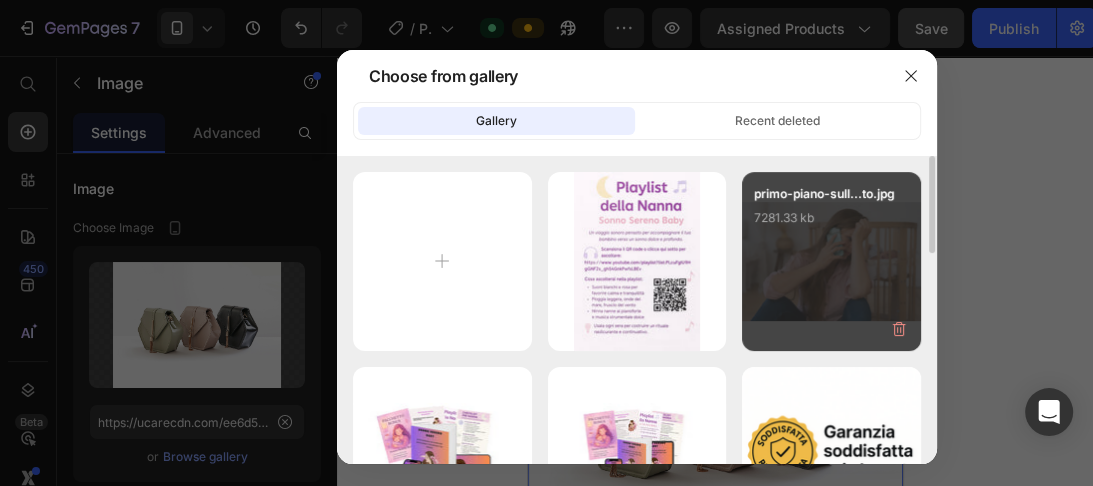 click on "primo-piano-sull...to.jpg 7281.33 kb" at bounding box center [831, 224] 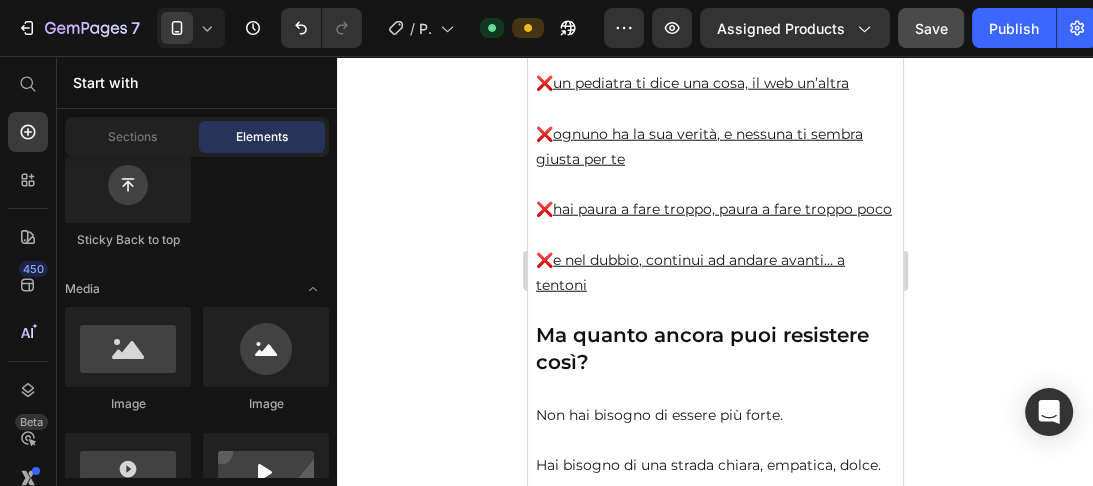 scroll, scrollTop: 4012, scrollLeft: 0, axis: vertical 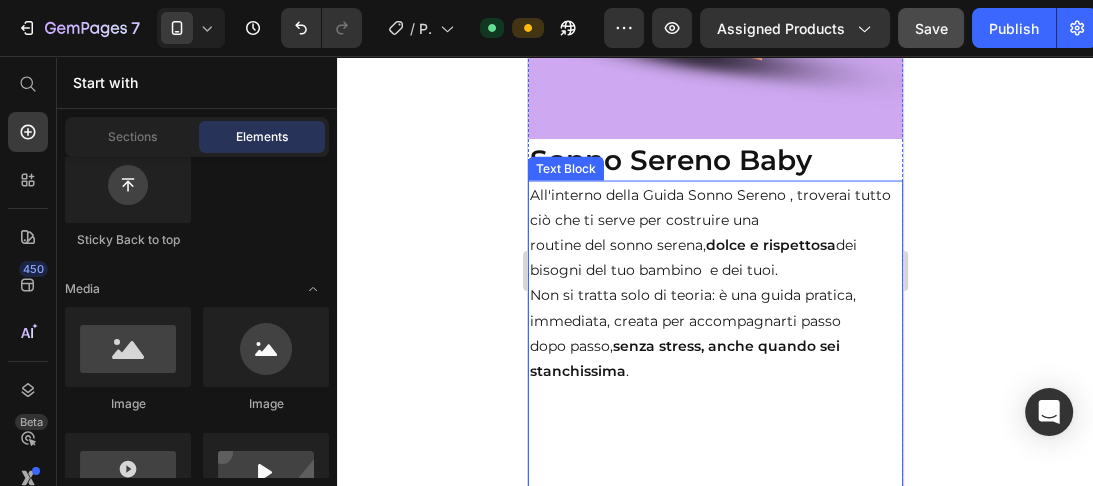 click on "All'interno della Guida Sonno Sereno , troverai tutto ciò che ti serve per costruire una  routine del sonno serena,  dolce e rispettosa  dei bisogni del tuo bambino  e dei tuoi.  Non si tratta solo di teoria: è una guida pratica, immediata, creata per accompagnarti passo  dopo passo,  senza stress, anche quando sei stanchissima ." at bounding box center [714, 346] 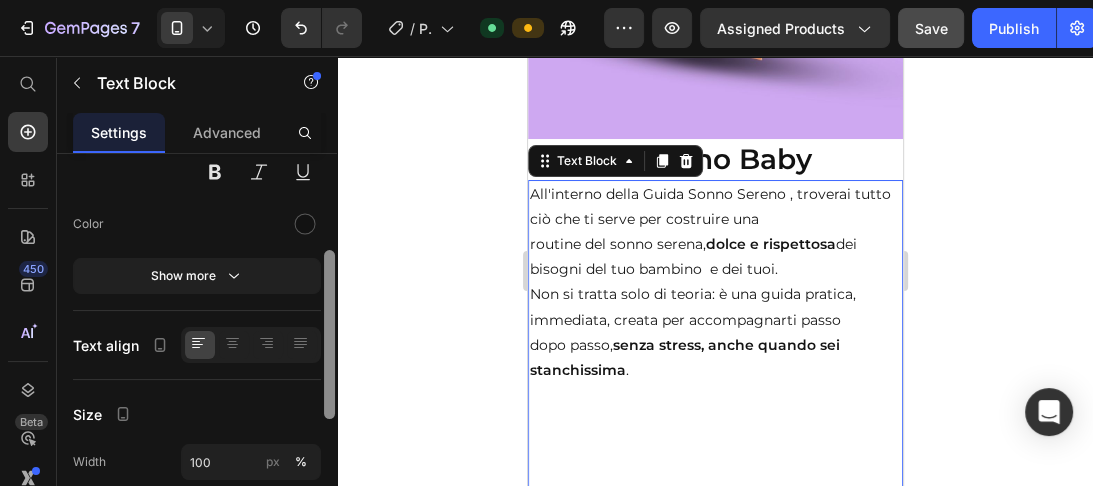 drag, startPoint x: 330, startPoint y: 181, endPoint x: 332, endPoint y: 277, distance: 96.02083 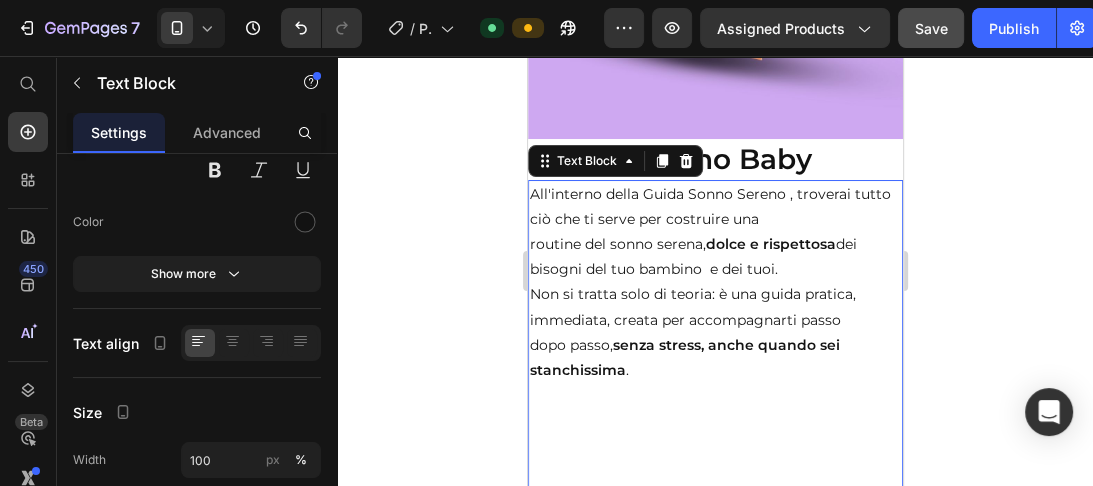 click on "All'interno della Guida Sonno Sereno , troverai tutto ciò che ti serve per costruire una  routine del sonno serena,  dolce e rispettosa  dei bisogni del tuo bambino  e dei tuoi.  Non si tratta solo di teoria: è una guida pratica, immediata, creata per accompagnarti passo  dopo passo,  senza stress, anche quando sei stanchissima ." at bounding box center (714, 346) 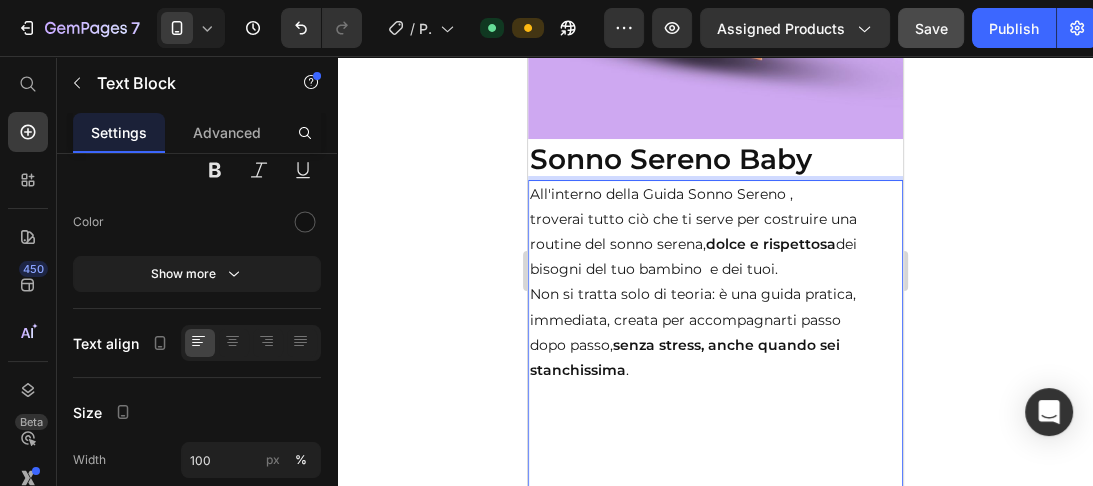 click on "troverai tutto ciò che ti serve per costruire una  routine del sonno serena,  dolce e rispettosa  dei bisogni del tuo bambino  e dei tuoi.  Non si tratta solo di teoria: è una guida pratica, immediata, creata per accompagnarti passo  dopo passo,  senza stress, anche quando sei stanchissima ." at bounding box center (714, 358) 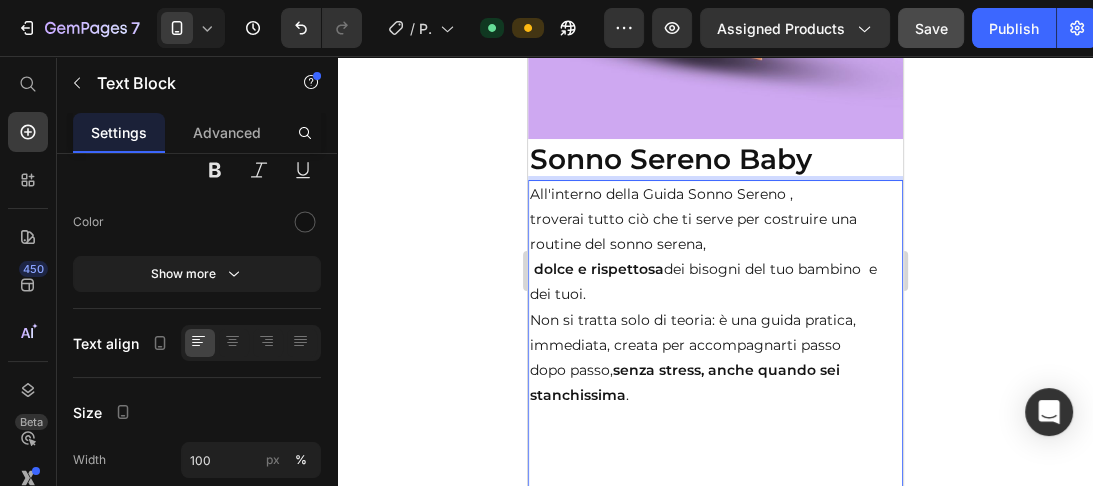 click on "dolce e rispettosa  dei bisogni del tuo bambino  e dei tuoi.  Non si tratta solo di teoria: è una guida pratica, immediata, creata per accompagnarti passo  dopo passo,  senza stress, anche quando sei stanchissima ." at bounding box center [714, 395] 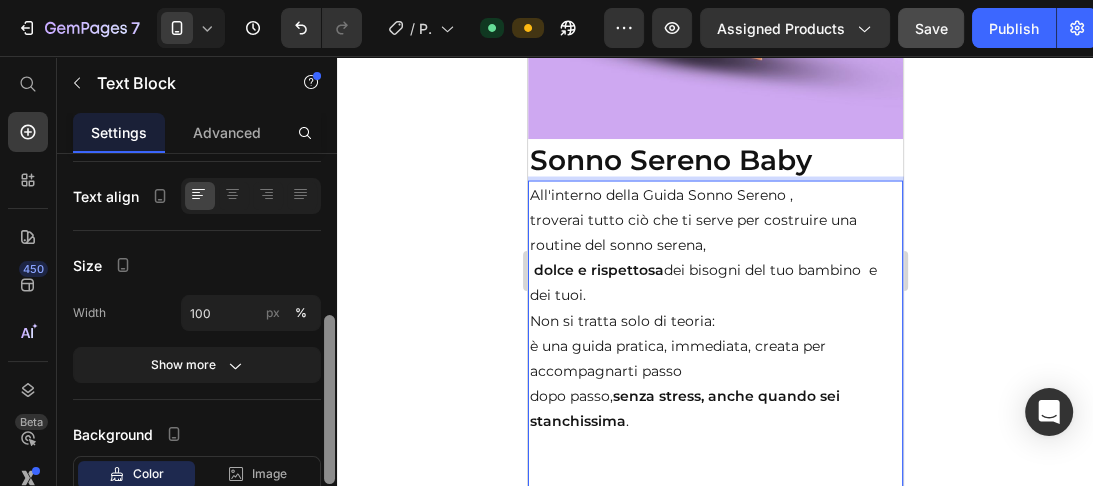 scroll, scrollTop: 380, scrollLeft: 0, axis: vertical 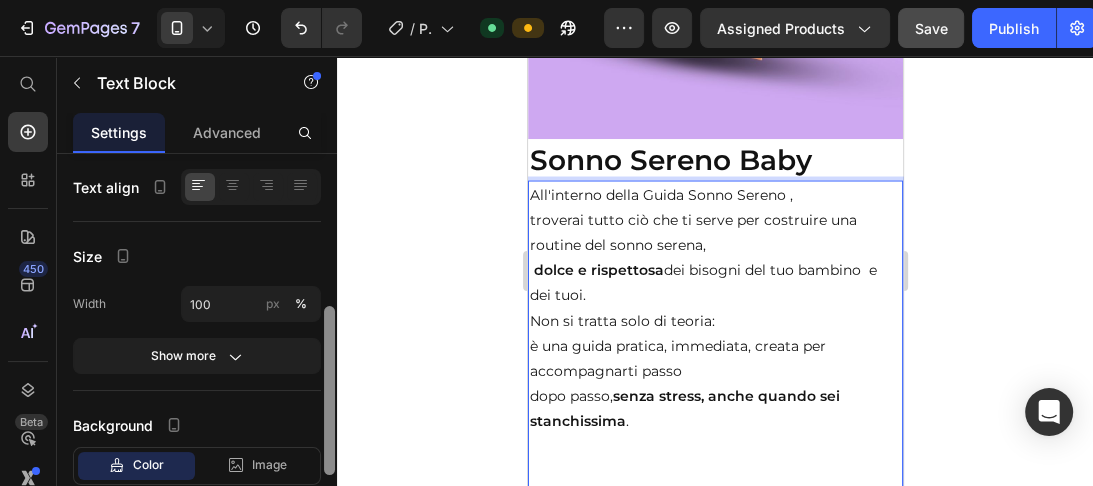 drag, startPoint x: 329, startPoint y: 256, endPoint x: 335, endPoint y: 324, distance: 68.26419 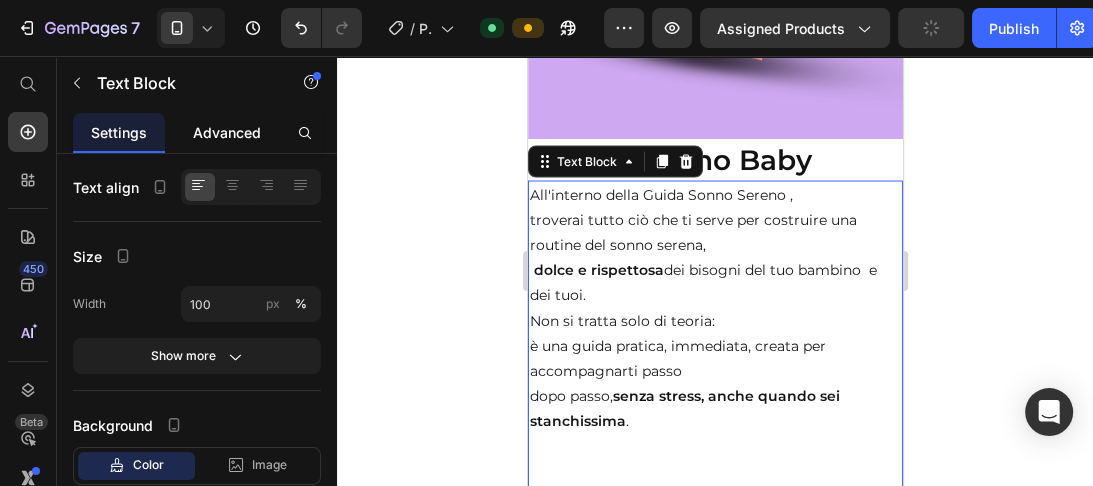 click on "Advanced" at bounding box center [227, 132] 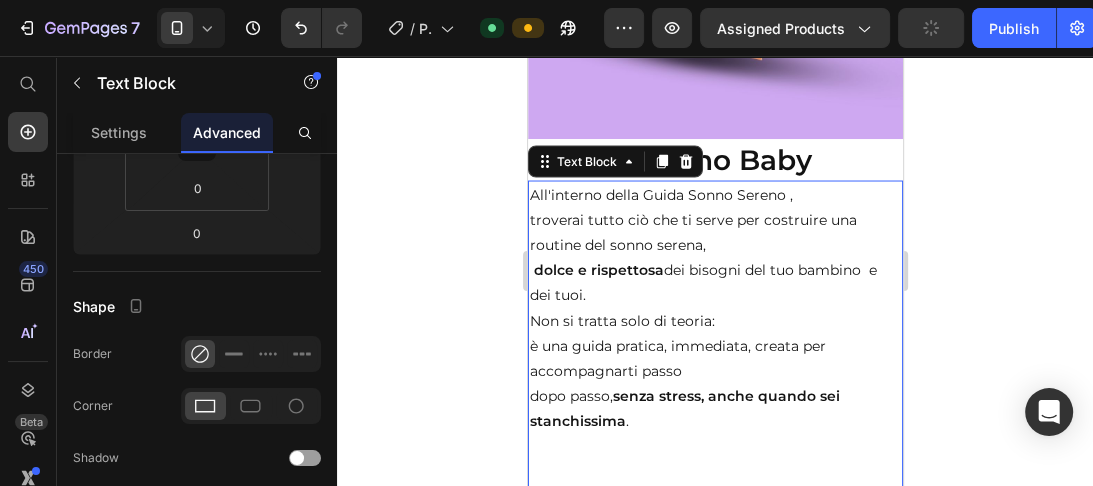 scroll, scrollTop: 0, scrollLeft: 0, axis: both 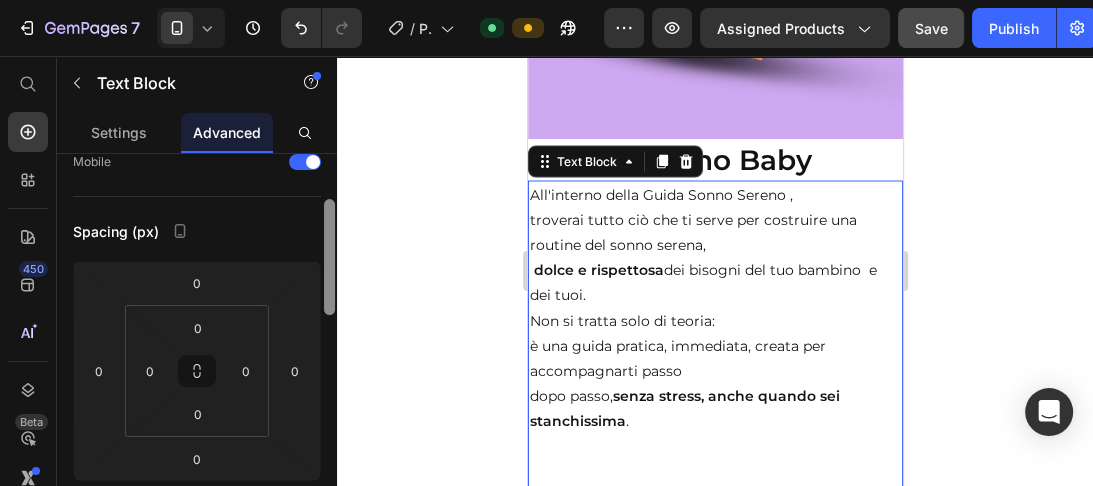 drag, startPoint x: 328, startPoint y: 200, endPoint x: 328, endPoint y: 246, distance: 46 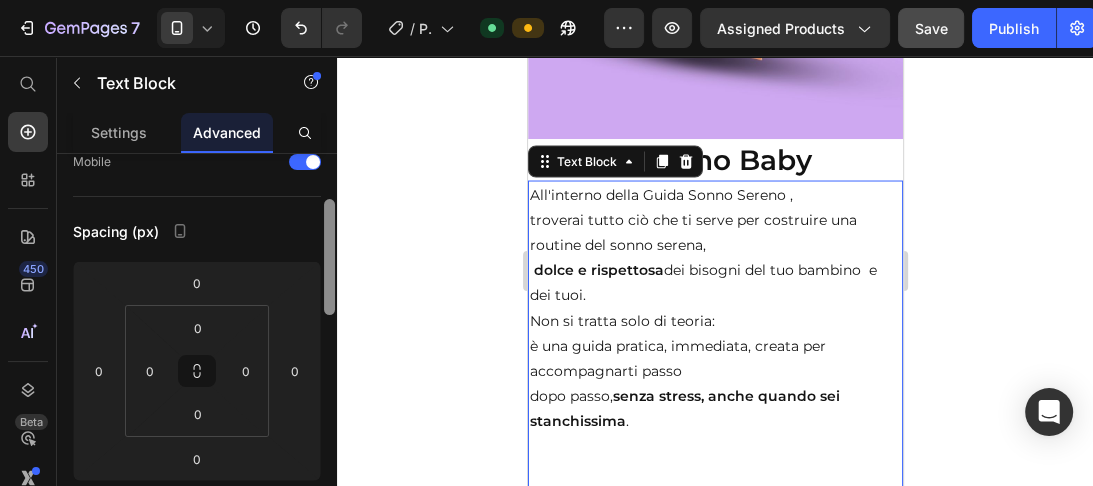 click at bounding box center [329, 257] 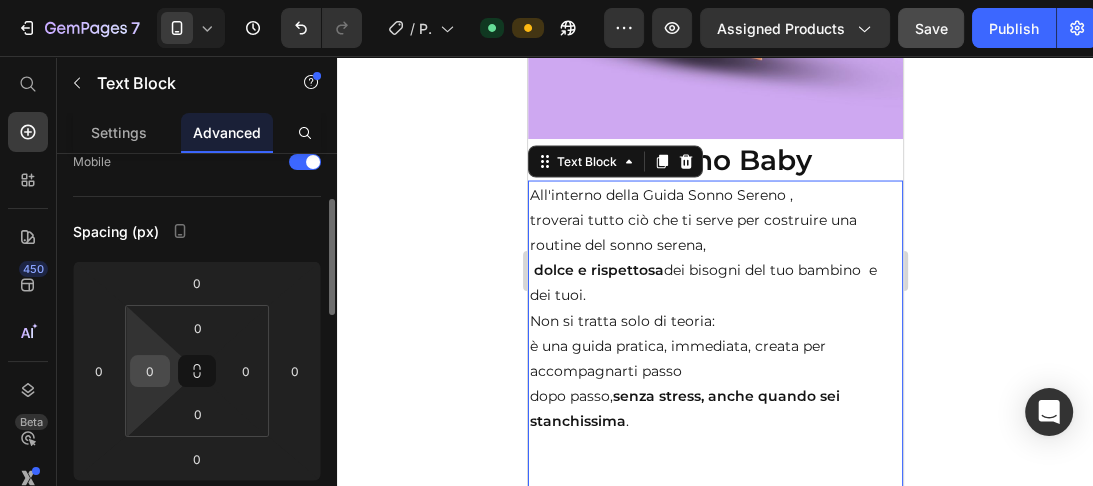 click on "0" at bounding box center [150, 371] 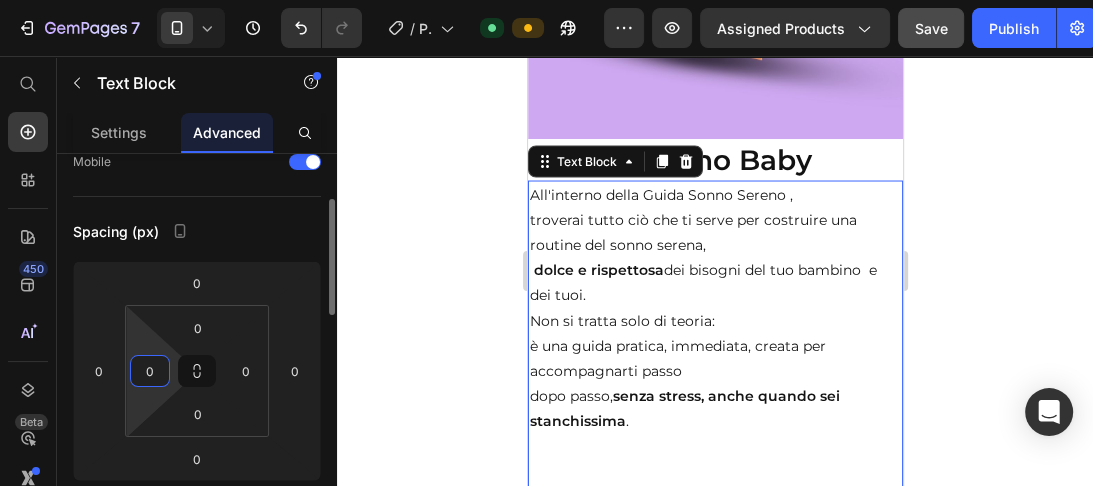 click on "0" at bounding box center (150, 371) 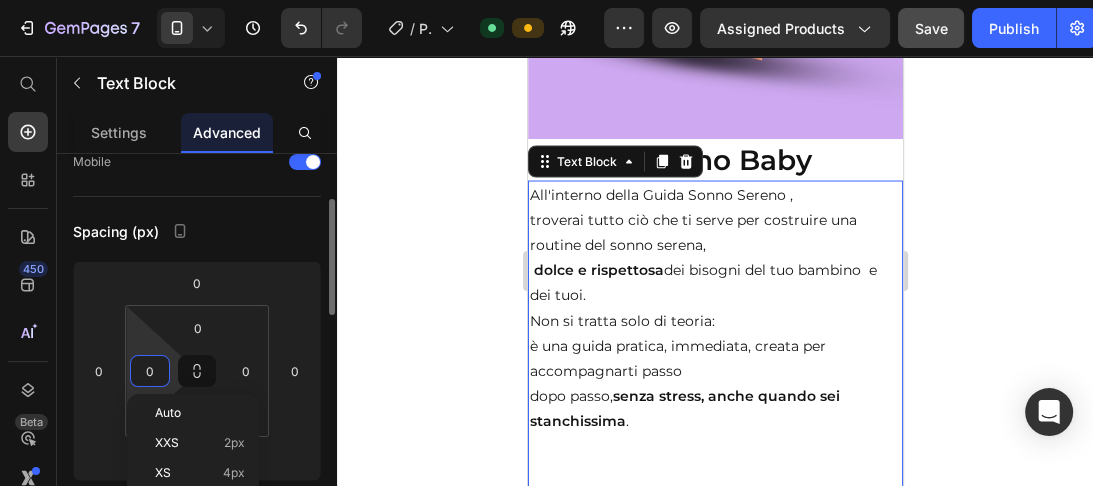 type on "5" 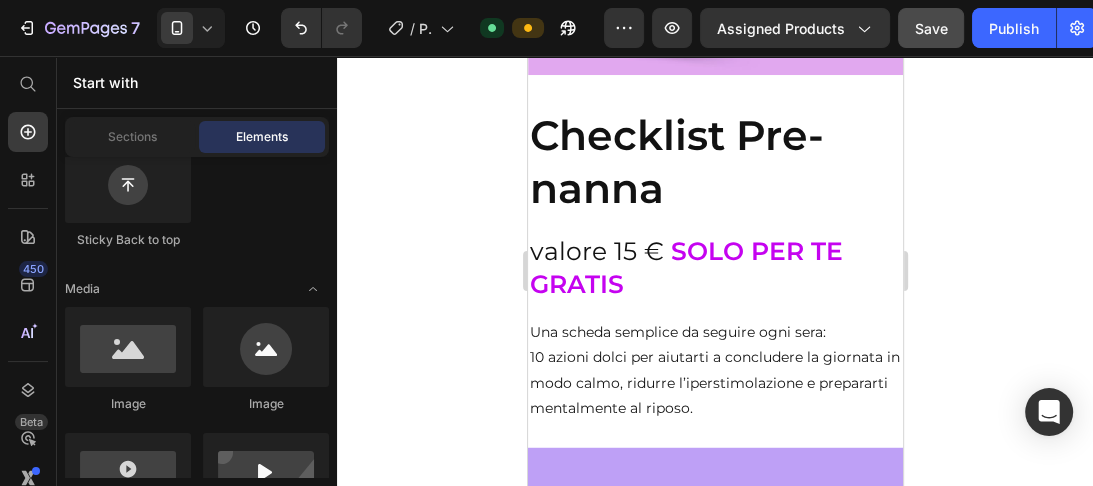scroll, scrollTop: 9292, scrollLeft: 0, axis: vertical 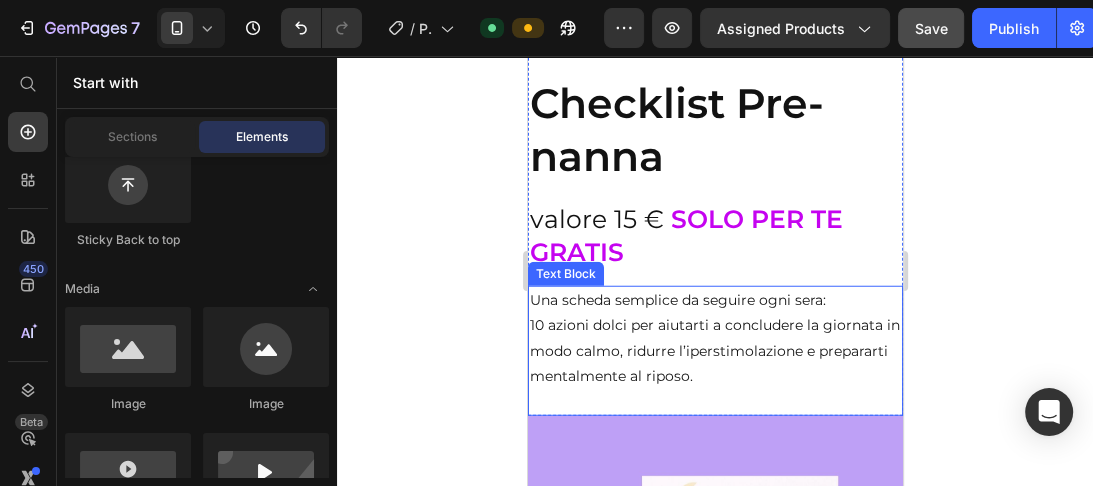click on "10 azioni dolci per aiutarti a concludere la giornata in modo calmo, ridurre l’iperstimolazione e prepararti mentalmente al riposo." at bounding box center [714, 363] 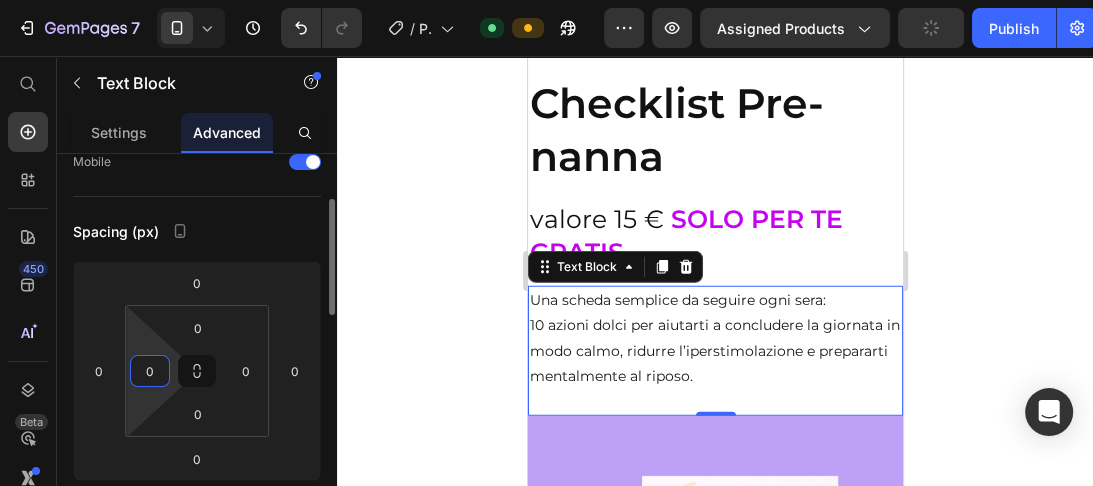 click on "0" at bounding box center (150, 371) 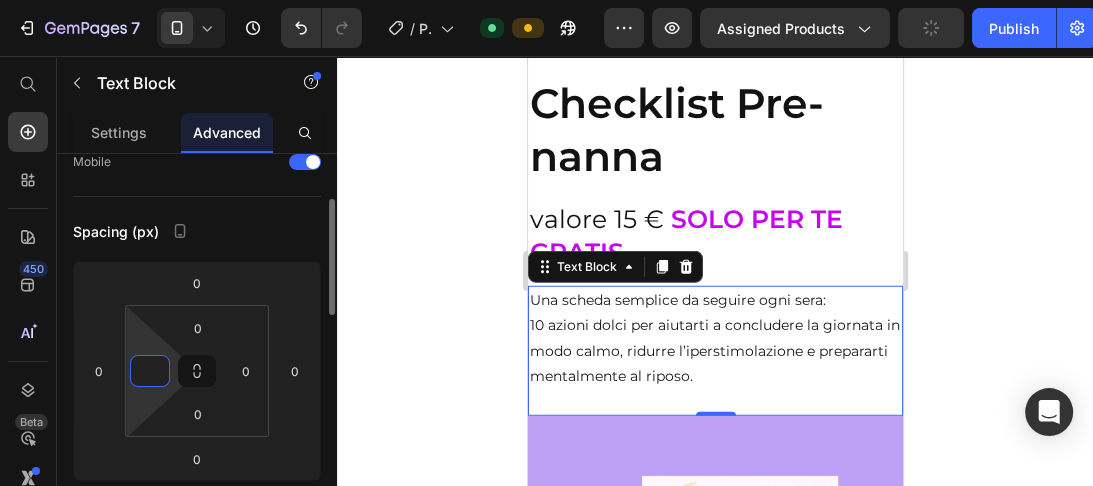 type on "5" 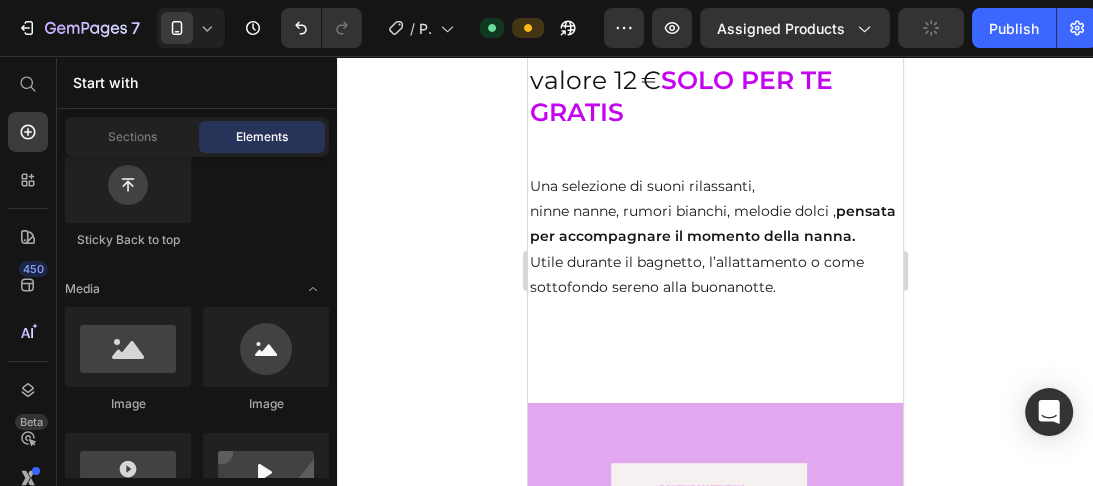 scroll, scrollTop: 10180, scrollLeft: 0, axis: vertical 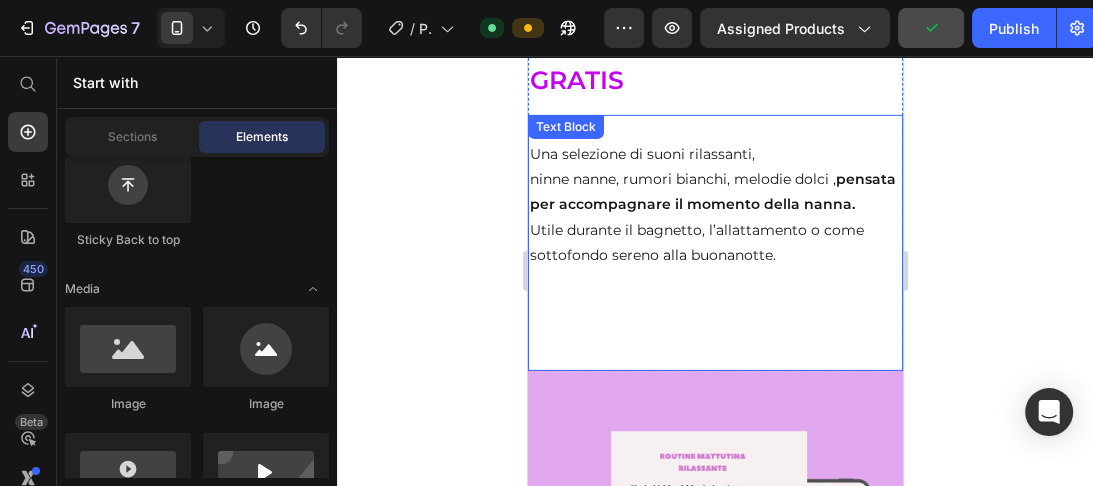 click on "ninne nanne, rumori bianchi, melodie dolci ,  pensata per accompagnare il momento della nanna." at bounding box center (714, 192) 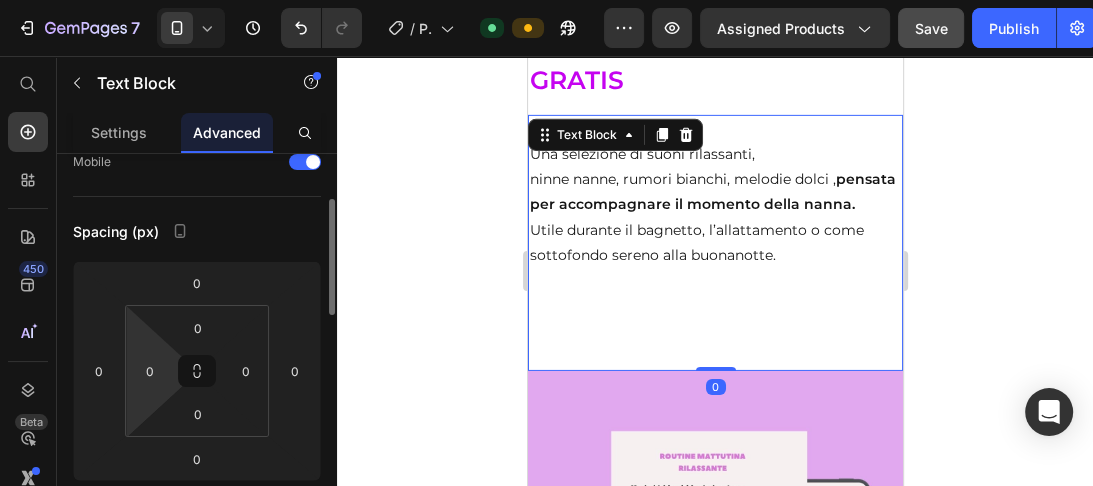 click on "7   /  Product Page - Jul 4, 15:19:08 Default Preview Assigned Products  Save   Publish  450 Beta Start with Sections Elements Hero Section Product Detail Brands Trusted Badges Guarantee Product Breakdown How to use Testimonials Compare Bundle FAQs Social Proof Brand Story Product List Collection Blog List Contact Sticky Add to Cart Custom Footer Browse Library 450 Layout
Row
Row
Row
Row Text
Heading
Text Block Button
Button
Button
Sticky Back to top Media
Image" at bounding box center [546, 0] 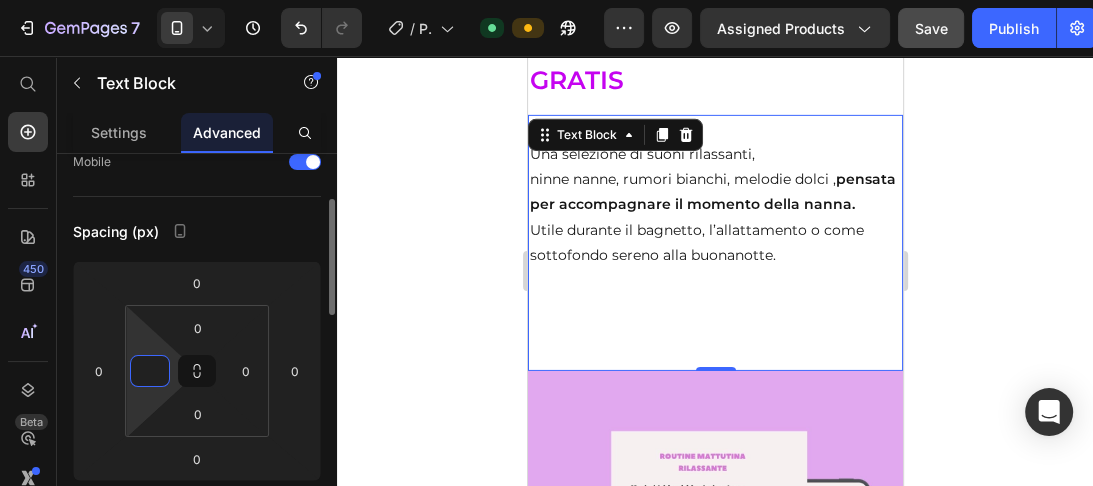 type on "5" 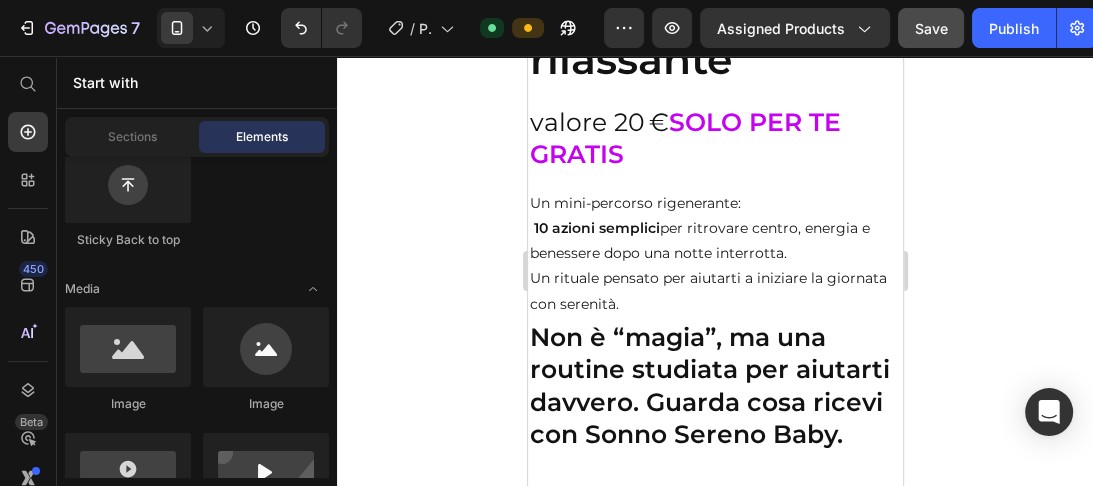 scroll, scrollTop: 11035, scrollLeft: 0, axis: vertical 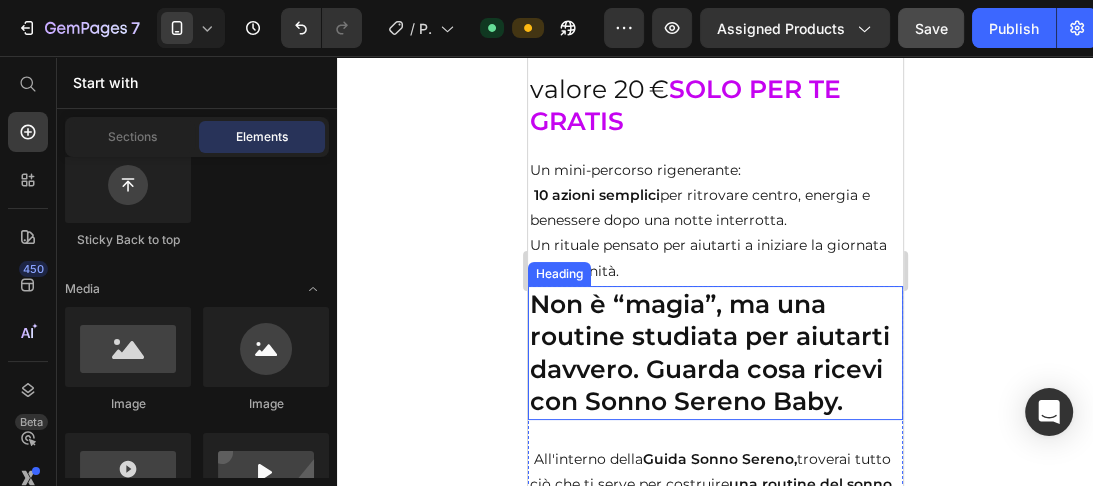 click on "Un mini-percorso rigenerante:   10 azioni semplici  per ritrovare centro, energia e benessere dopo una notte interrotta.  Un rituale pensato per aiutarti a iniziare la giornata con serenità." at bounding box center [714, 221] 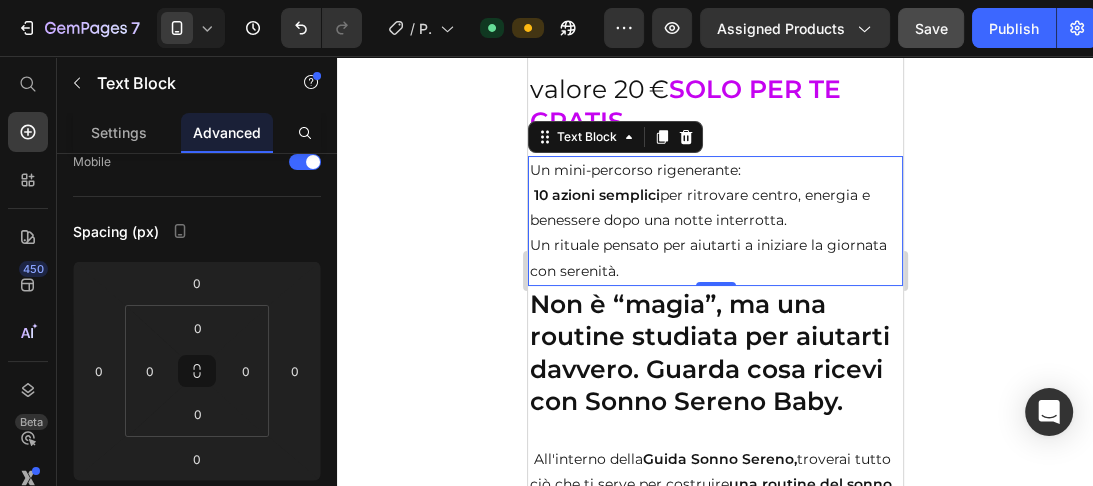 click on "0" at bounding box center (715, 302) 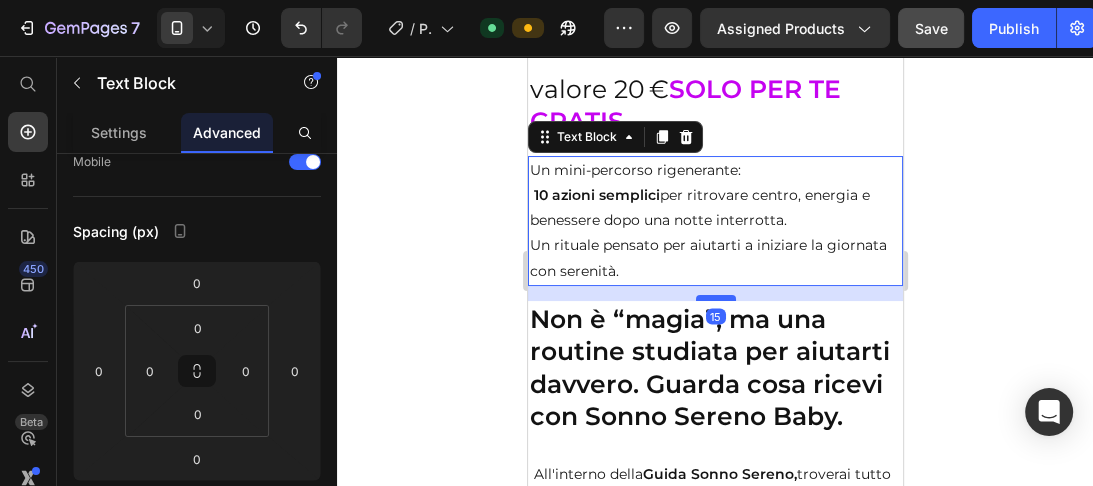 drag, startPoint x: 710, startPoint y: 261, endPoint x: 710, endPoint y: 276, distance: 15 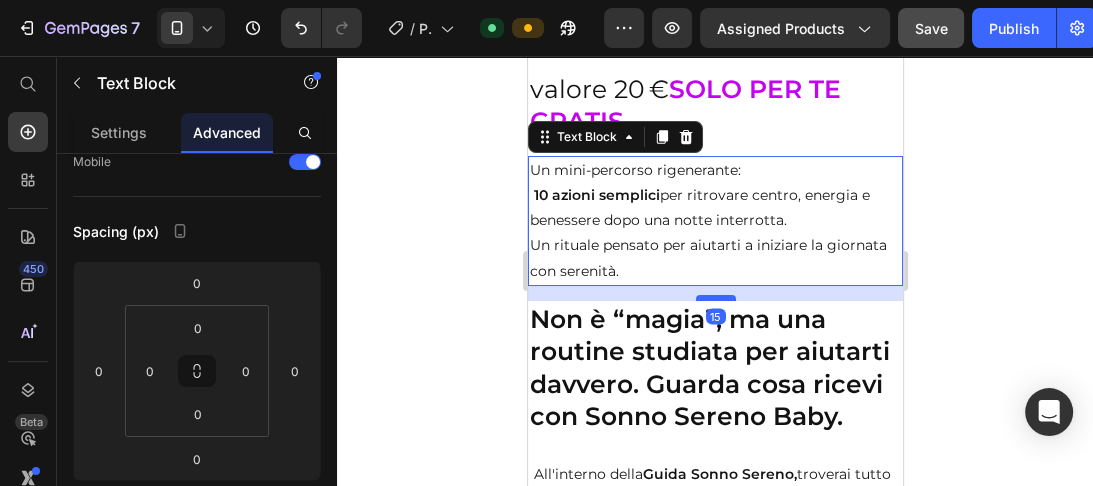 click at bounding box center (715, 298) 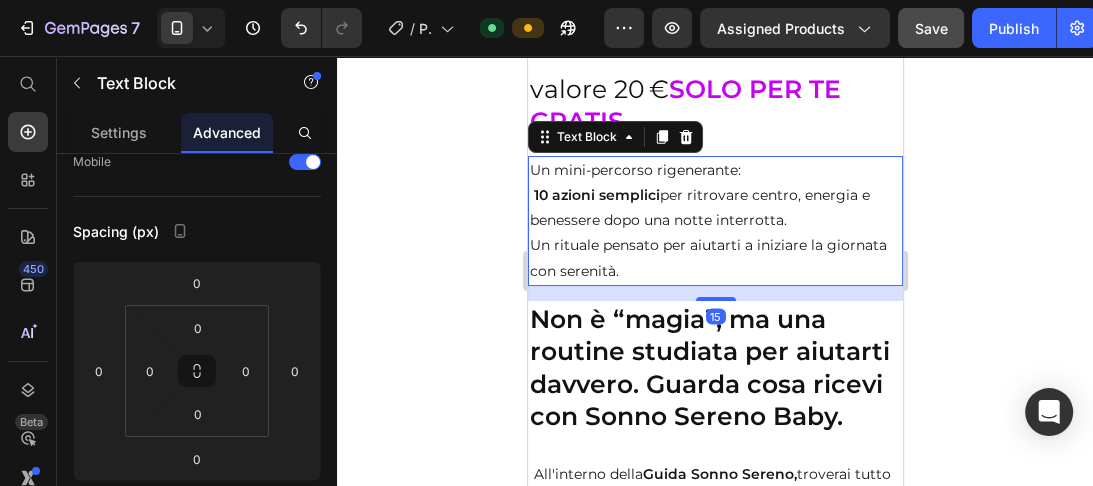 type on "15" 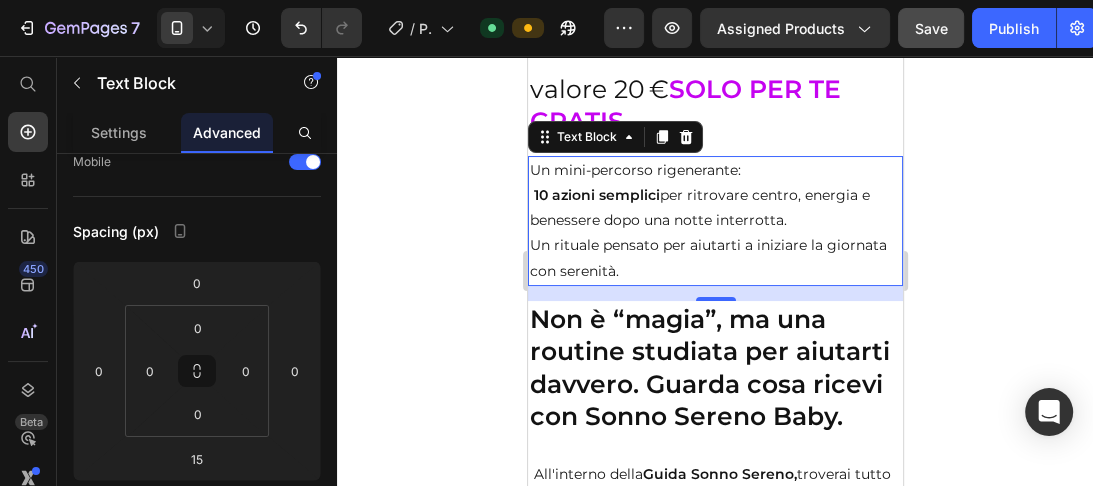 click on "Un mini-percorso rigenerante:" at bounding box center [714, 170] 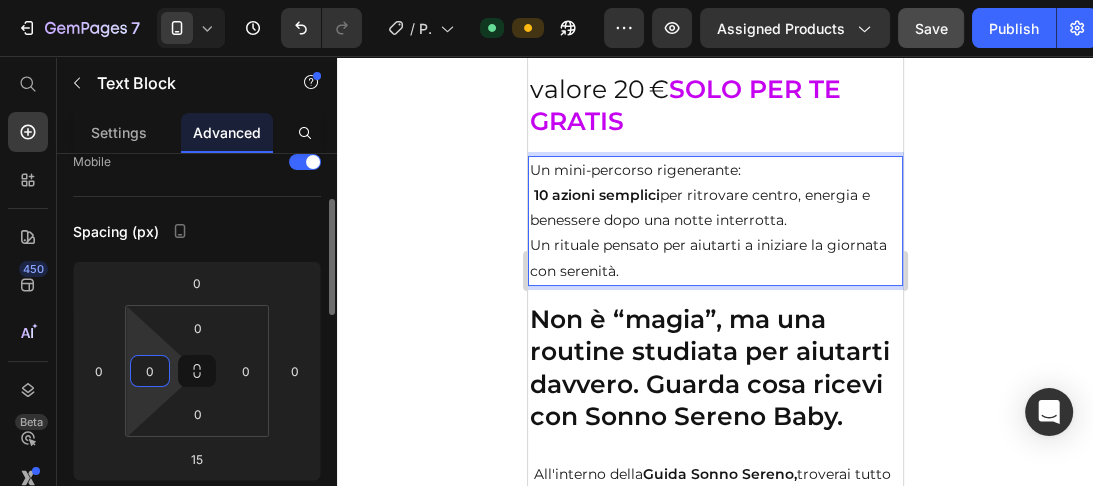 click on "0" at bounding box center (150, 371) 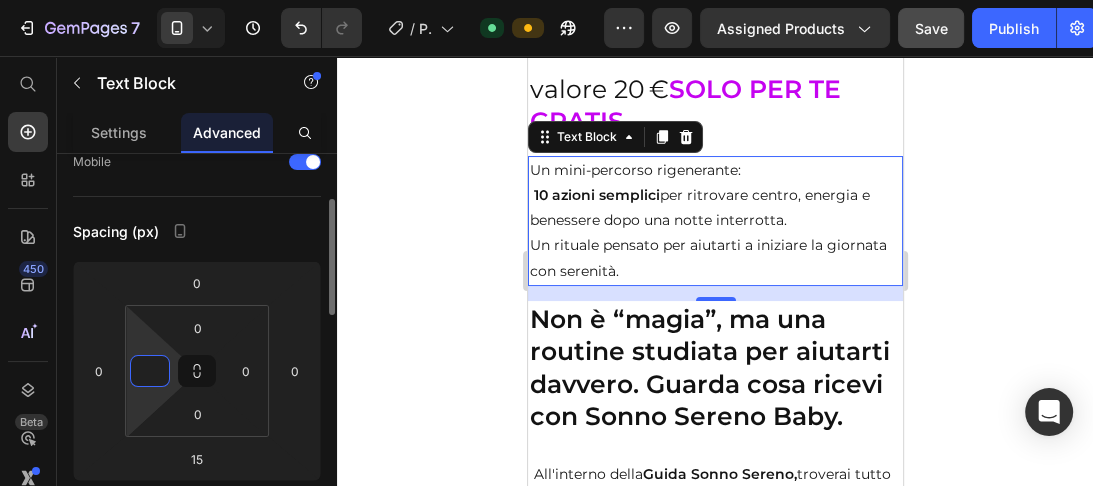 type on "5" 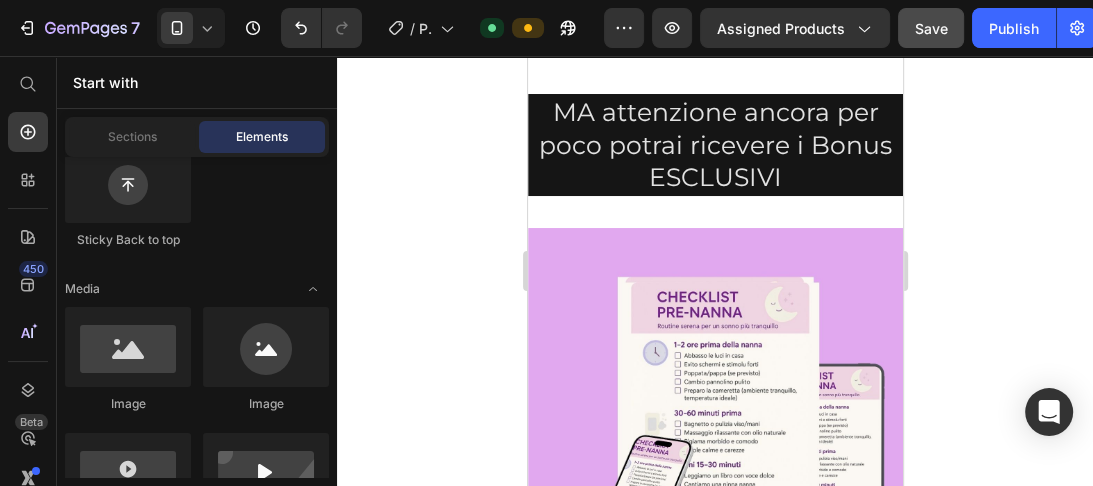 scroll, scrollTop: 8699, scrollLeft: 0, axis: vertical 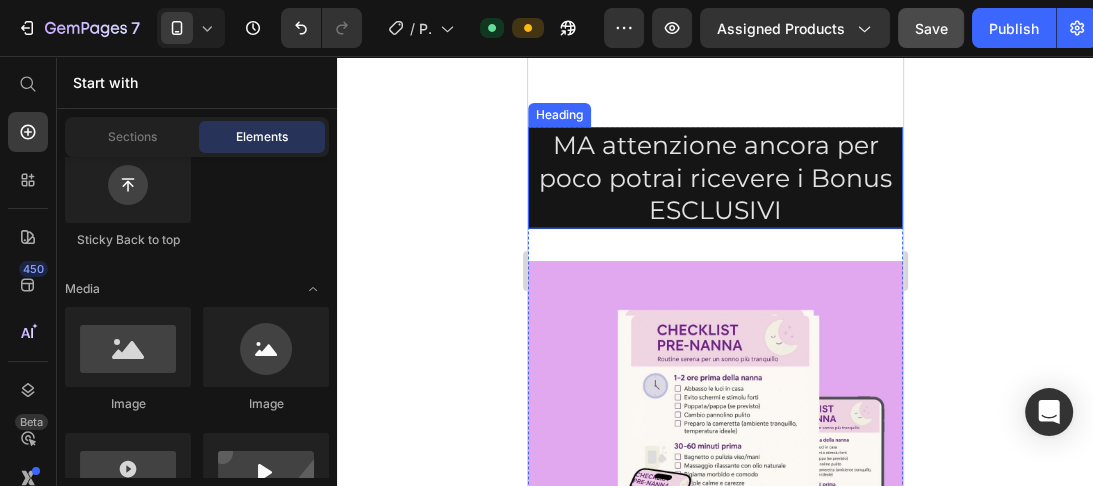 click on "MA attenzione ancora per poco potrai ricevere i Bonus ESCLUSIVI" at bounding box center [714, 178] 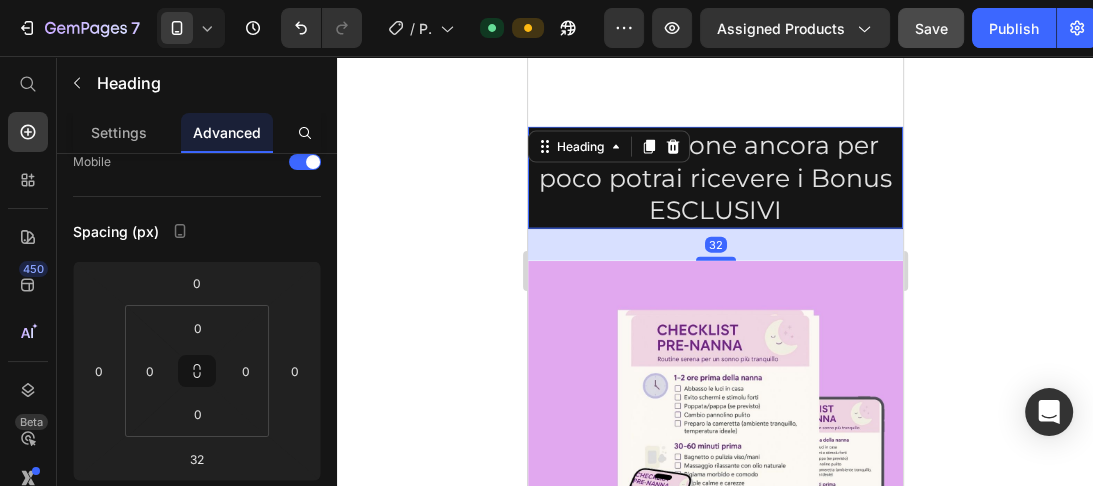 scroll, scrollTop: 0, scrollLeft: 0, axis: both 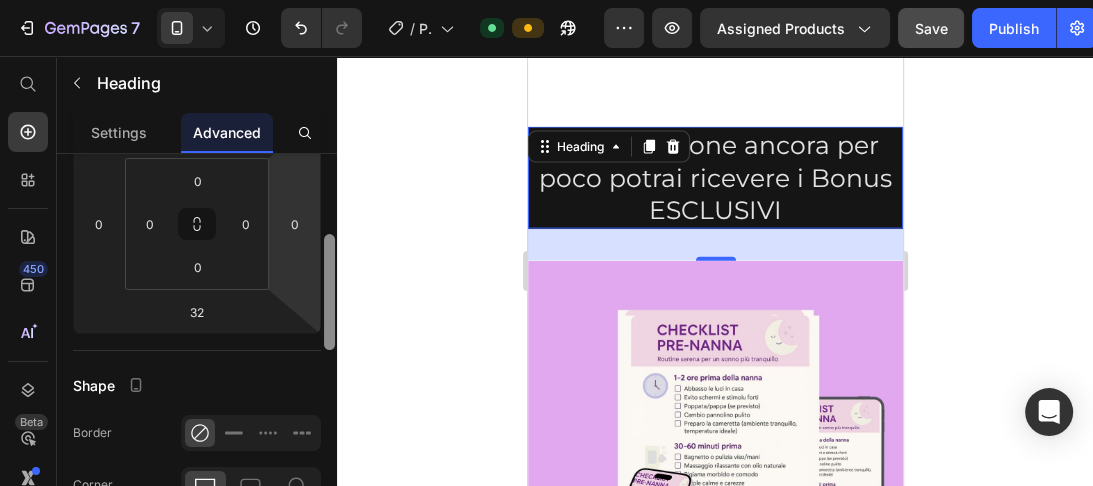 drag, startPoint x: 328, startPoint y: 229, endPoint x: 315, endPoint y: 319, distance: 90.934044 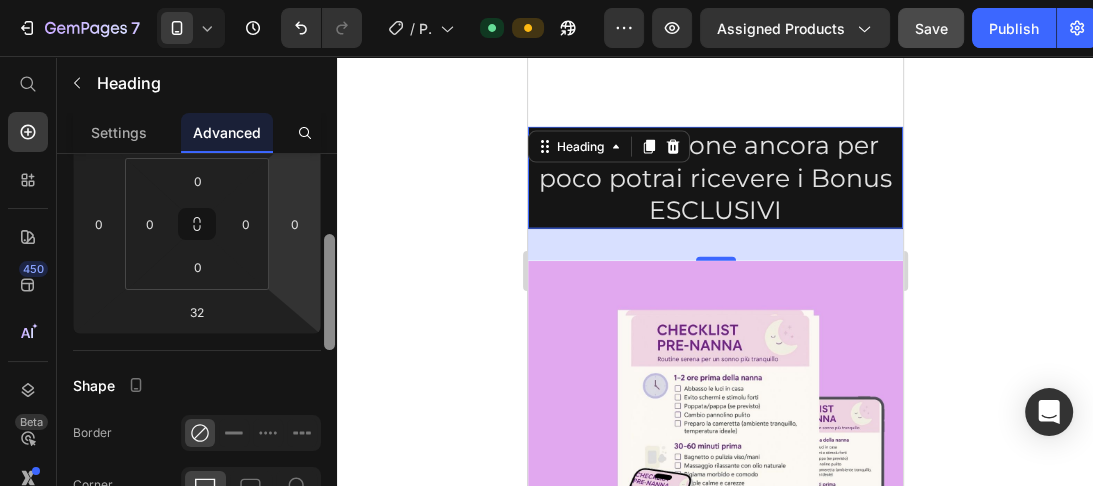 click on "Display on Desktop Tablet Mobile Spacing (px) 0 0 32 0 0 0 0 0 Shape Border Corner Shadow Position Opacity 100 % Animation Upgrade to Build plan  to unlock Animation & other premium features. Interaction Upgrade to Optimize plan  to unlock Interaction & other premium features. CSS class  Delete element" at bounding box center (197, 348) 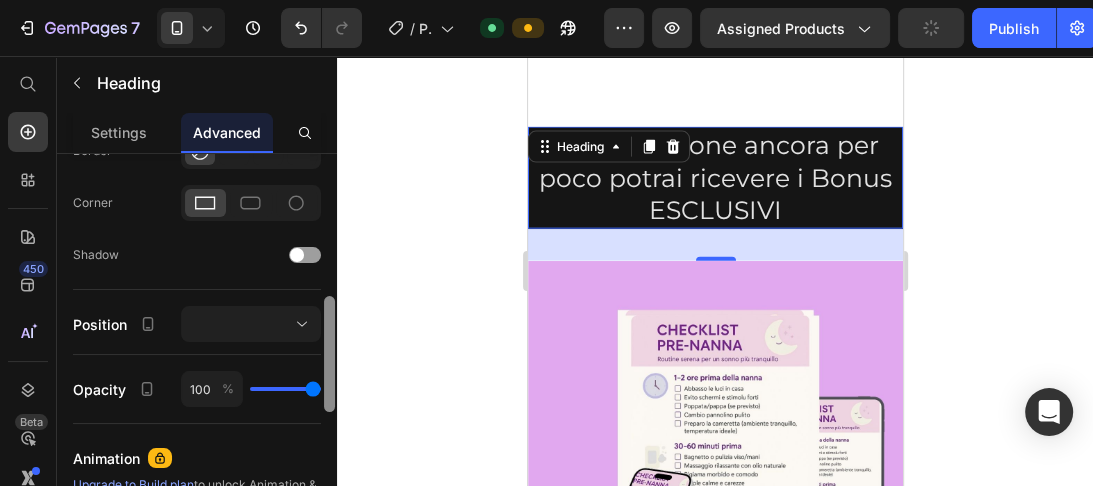 scroll, scrollTop: 559, scrollLeft: 0, axis: vertical 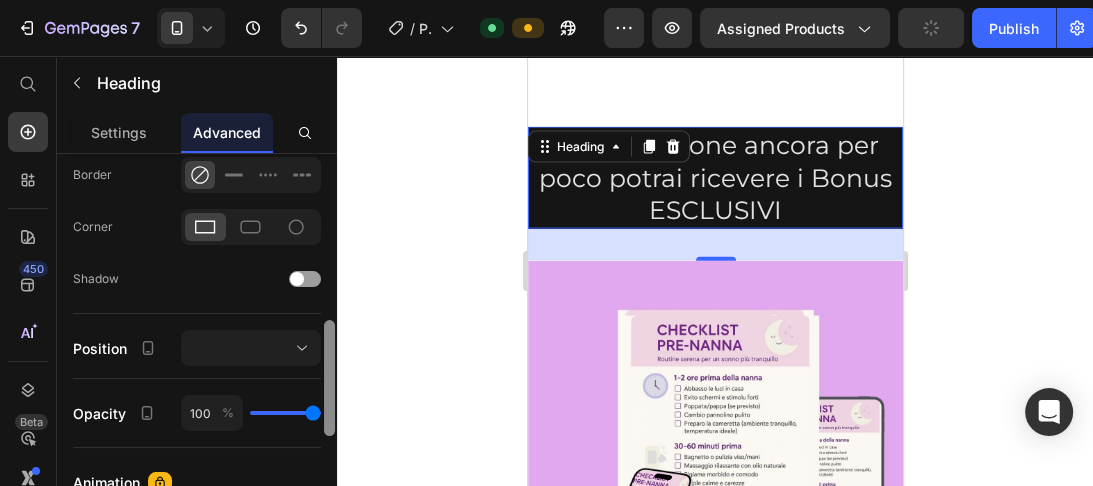 drag, startPoint x: 328, startPoint y: 300, endPoint x: 330, endPoint y: 377, distance: 77.02597 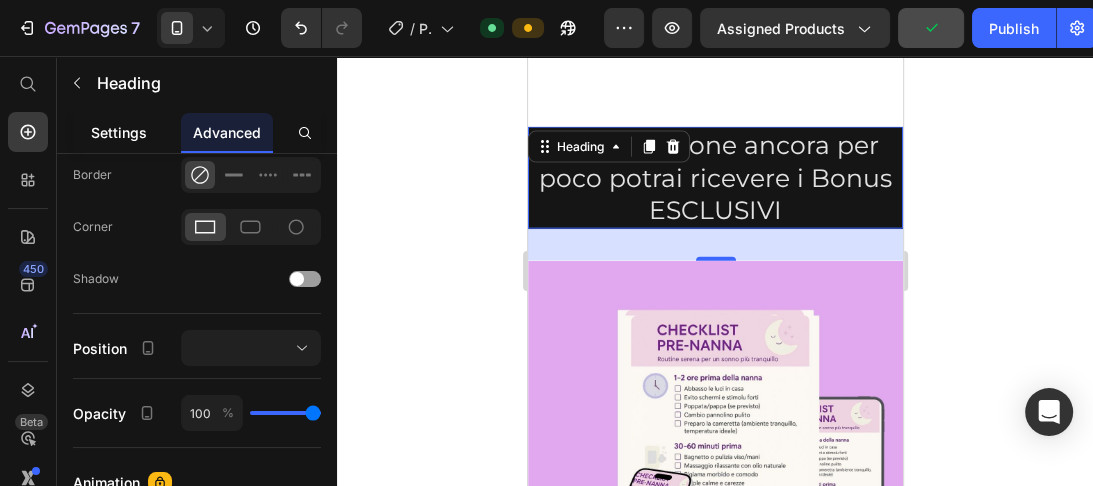 click on "Settings" at bounding box center [119, 132] 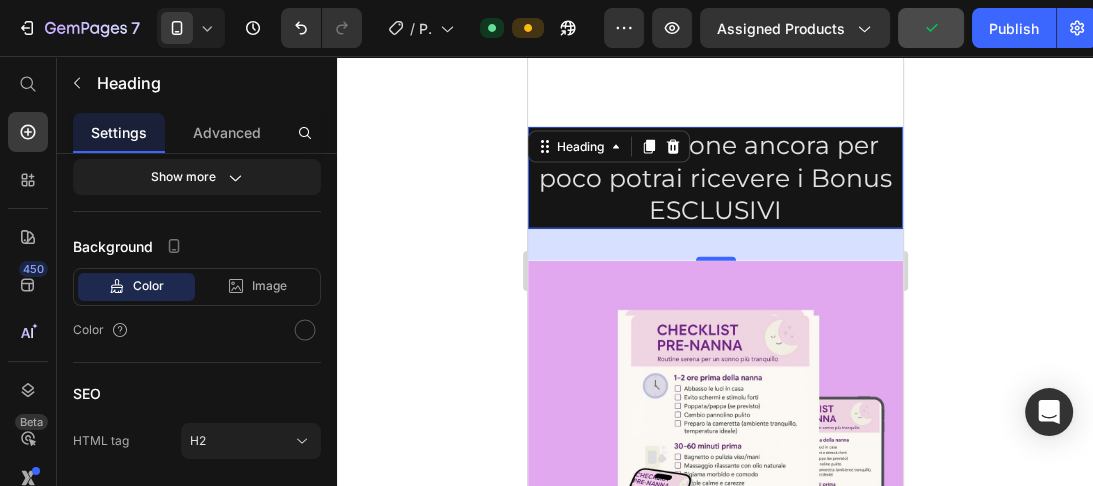 scroll, scrollTop: 0, scrollLeft: 0, axis: both 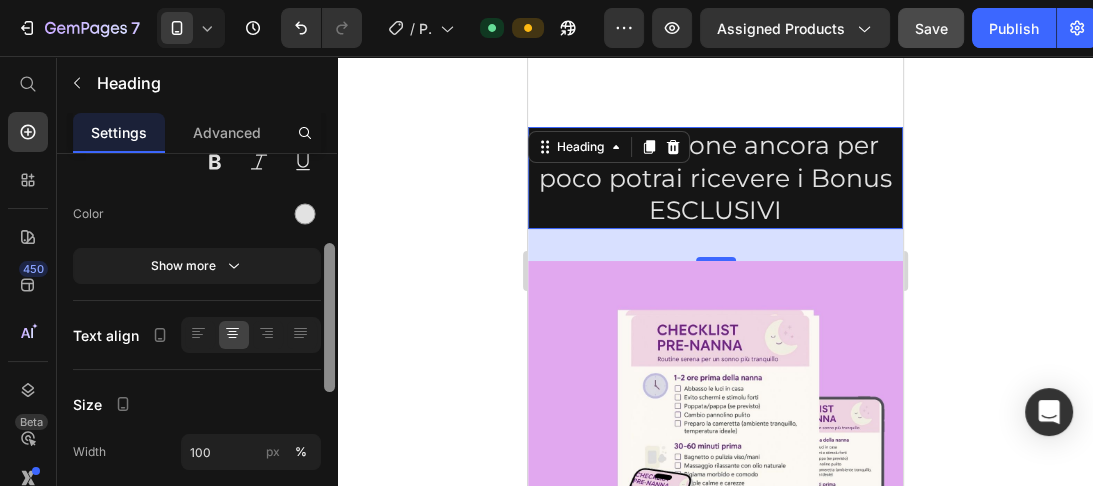 drag, startPoint x: 327, startPoint y: 194, endPoint x: 326, endPoint y: 285, distance: 91.00549 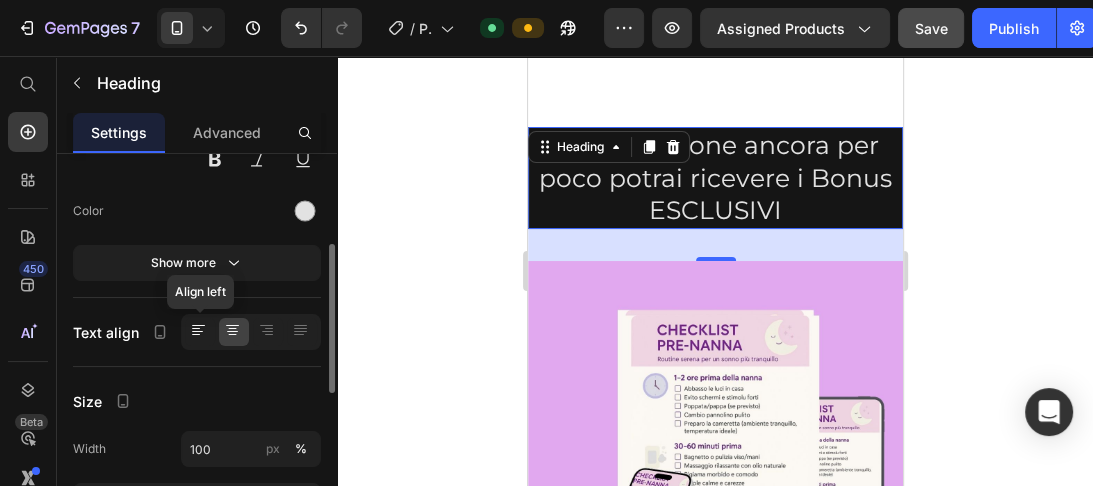 click 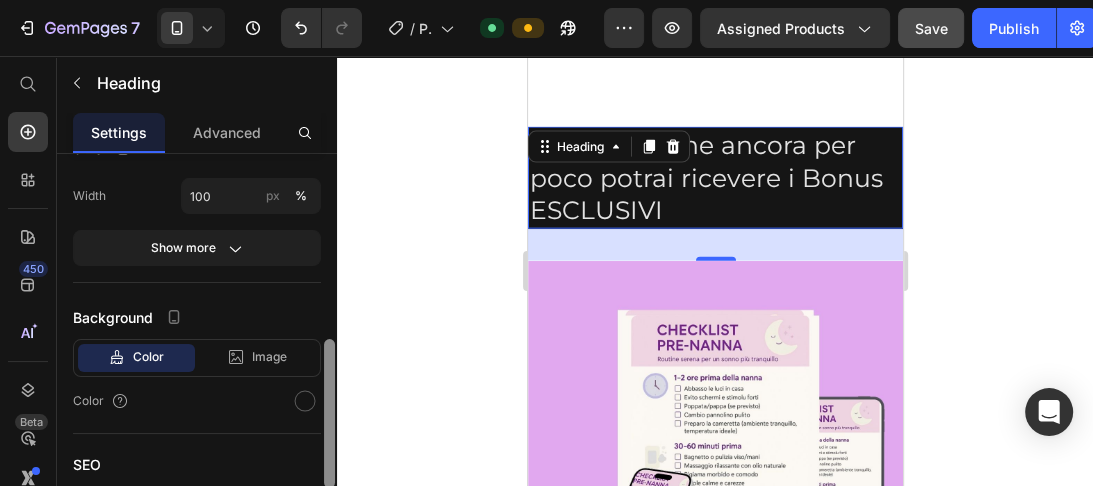 drag, startPoint x: 328, startPoint y: 265, endPoint x: 332, endPoint y: 364, distance: 99.08077 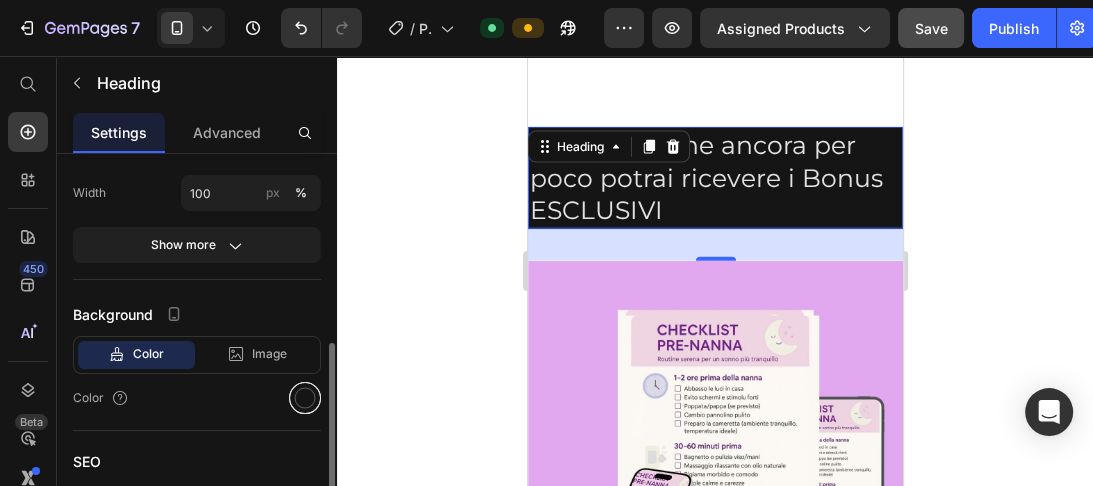 click at bounding box center (305, 398) 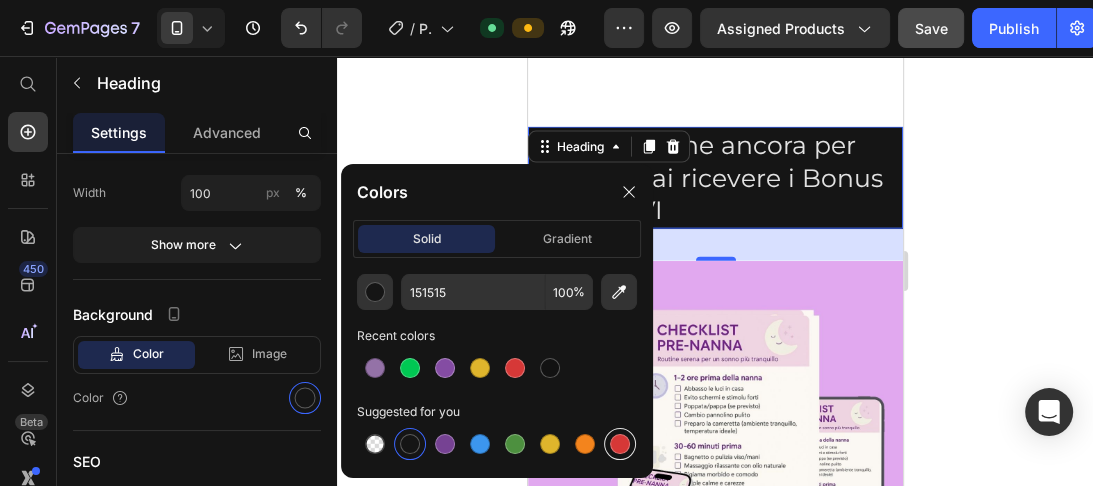 click at bounding box center [620, 444] 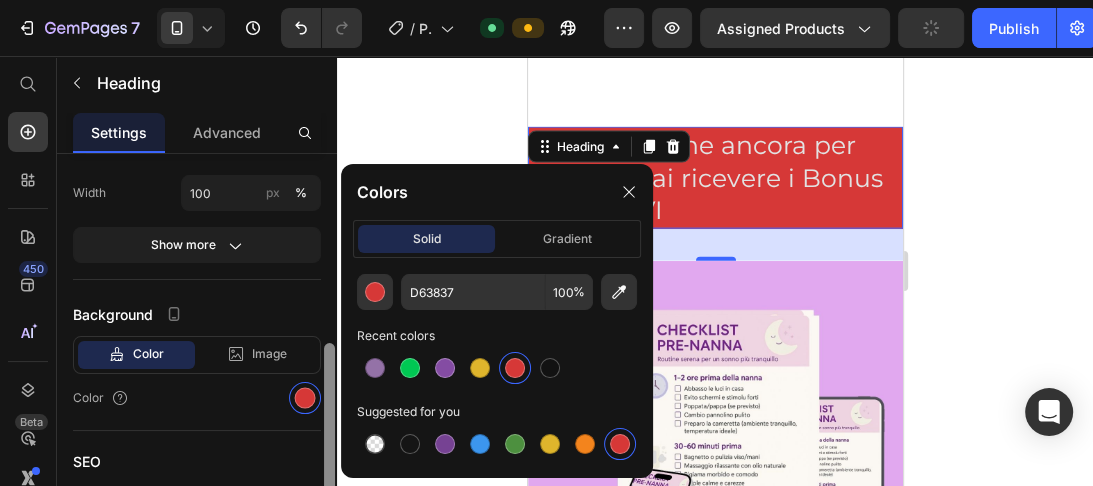 click at bounding box center (329, 417) 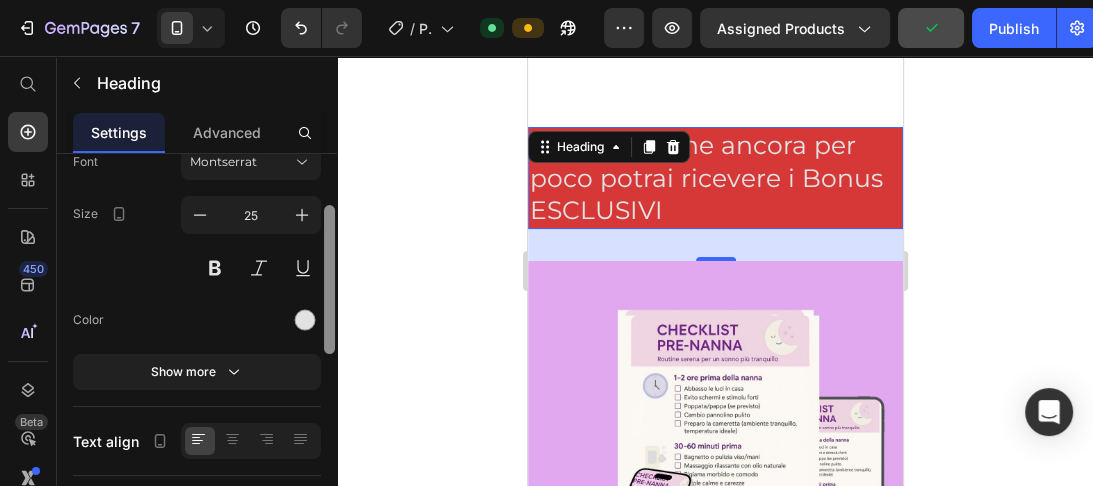 drag, startPoint x: 326, startPoint y: 372, endPoint x: 331, endPoint y: 293, distance: 79.15807 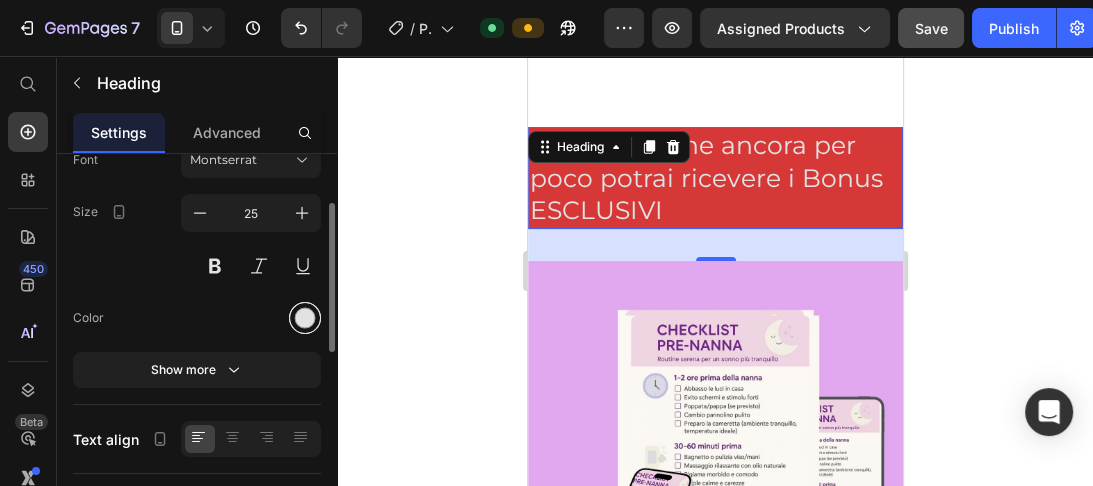 click at bounding box center [305, 318] 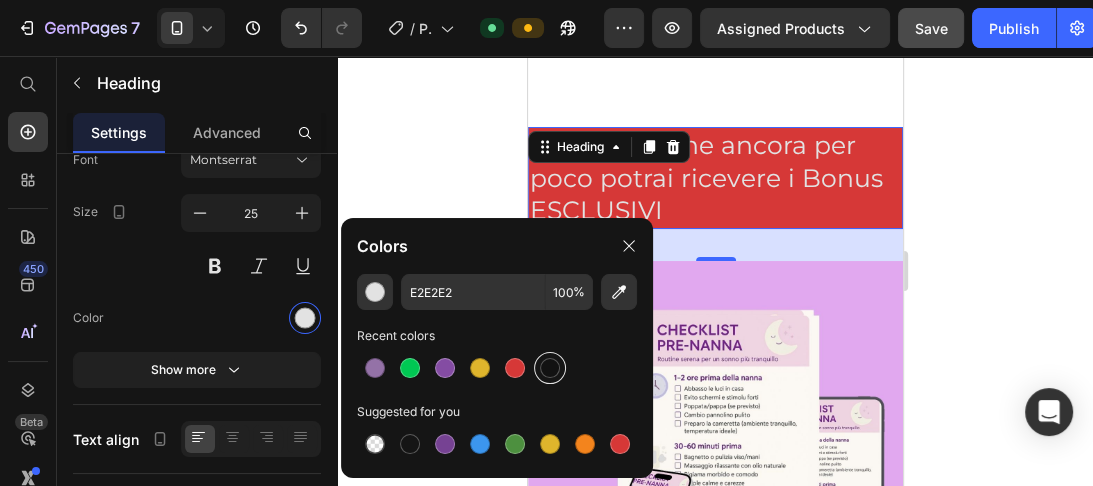 click at bounding box center [550, 368] 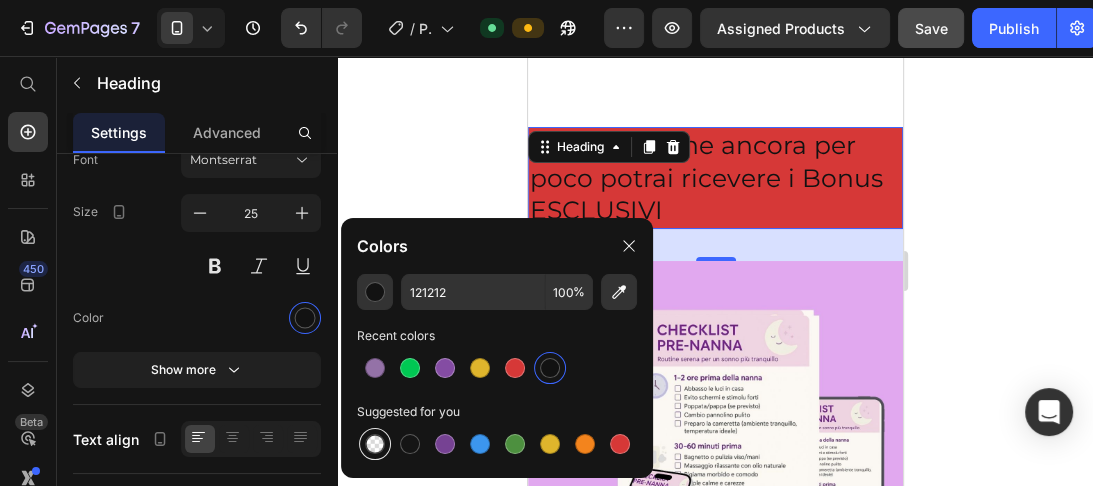 click at bounding box center (375, 444) 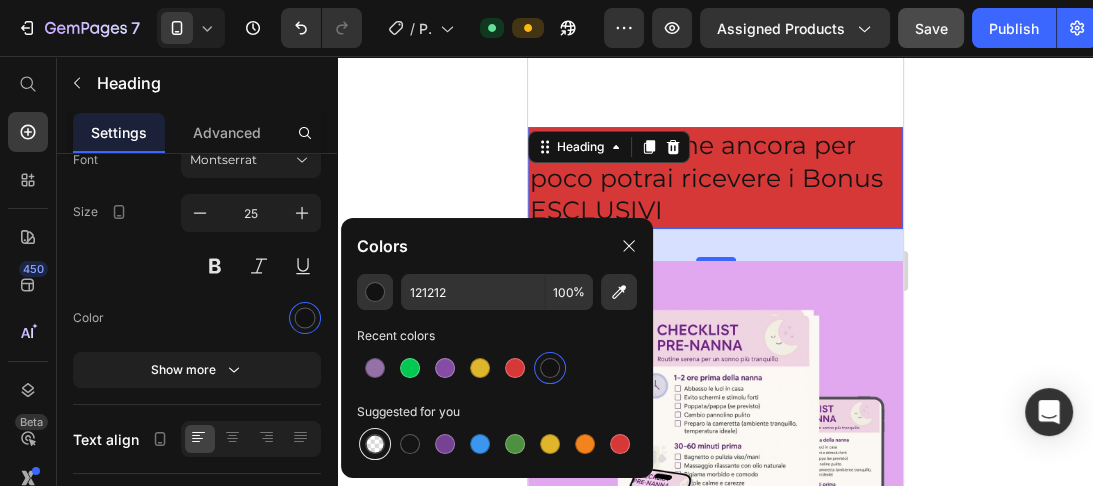 type on "000000" 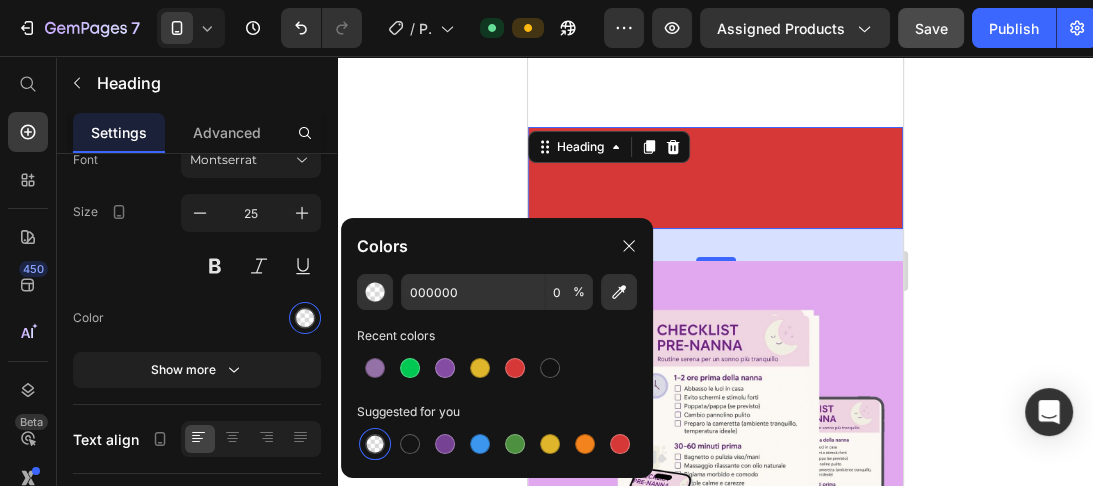 click at bounding box center (375, 444) 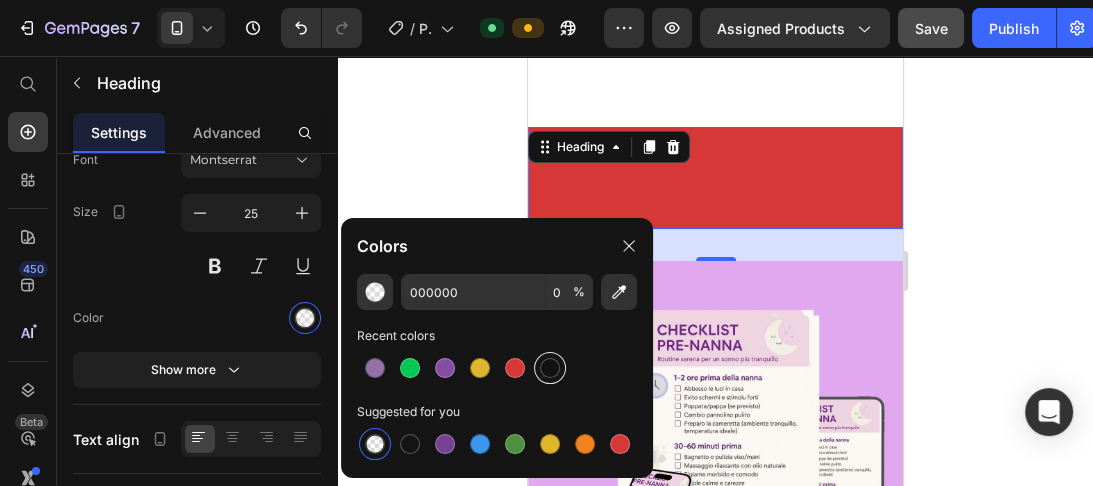 click at bounding box center [550, 368] 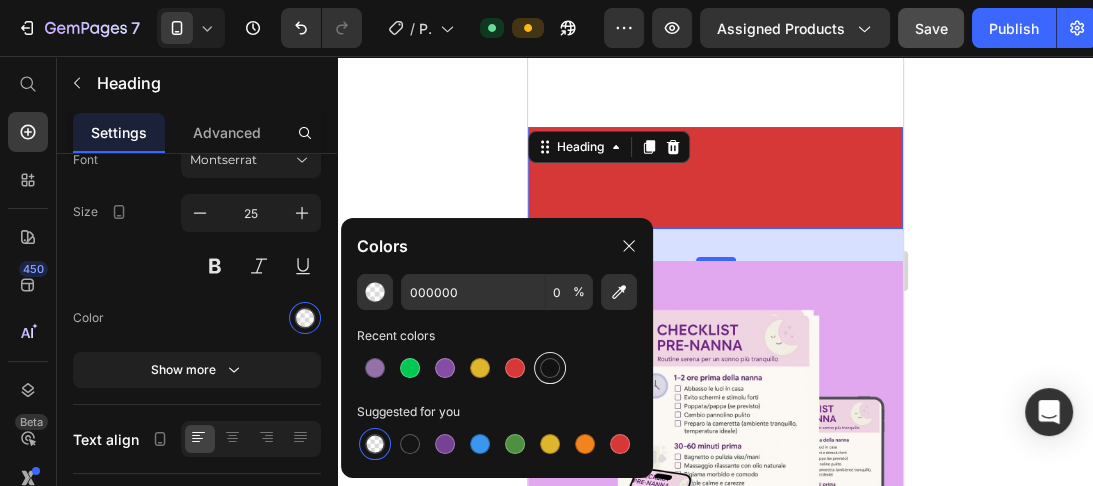 type on "121212" 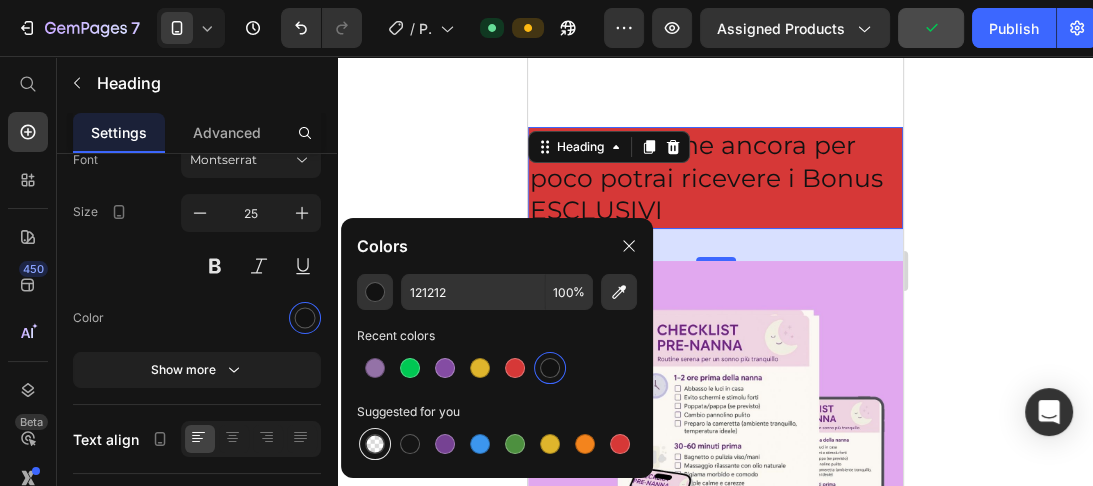click at bounding box center [375, 444] 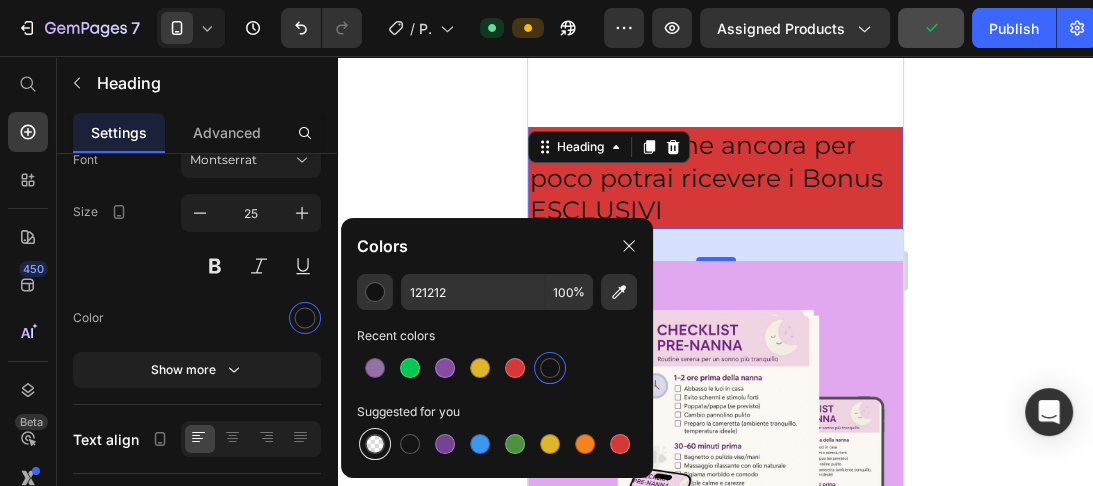 type on "000000" 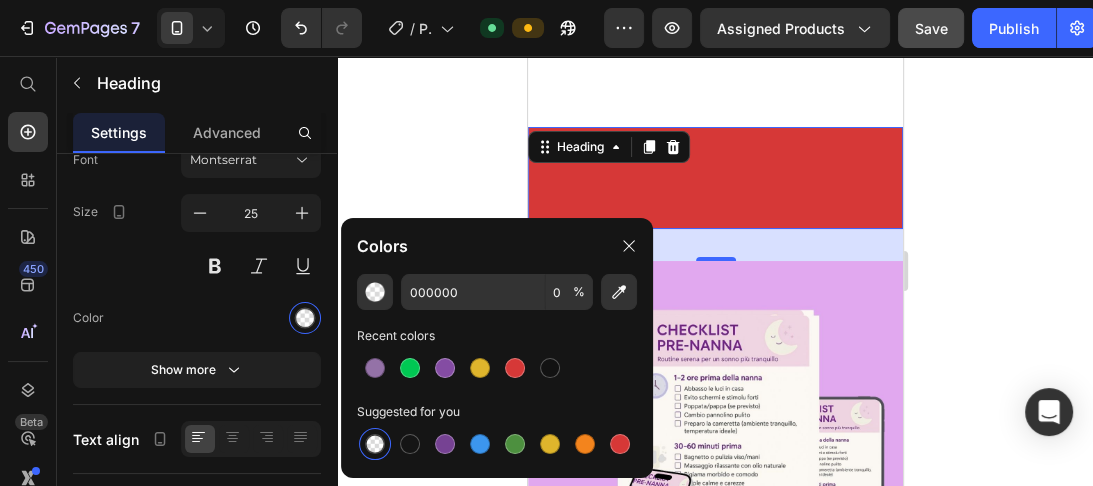 click at bounding box center (375, 444) 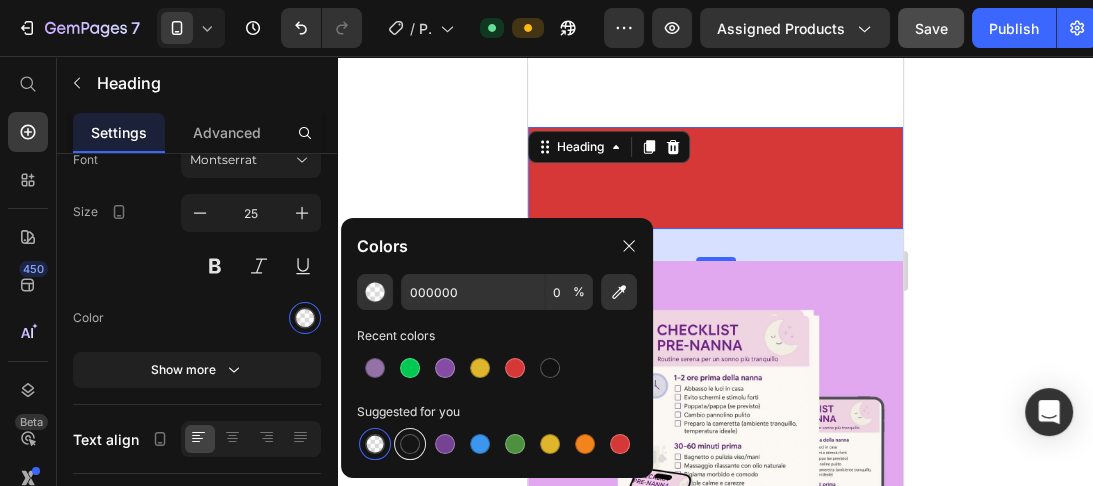 click at bounding box center (410, 444) 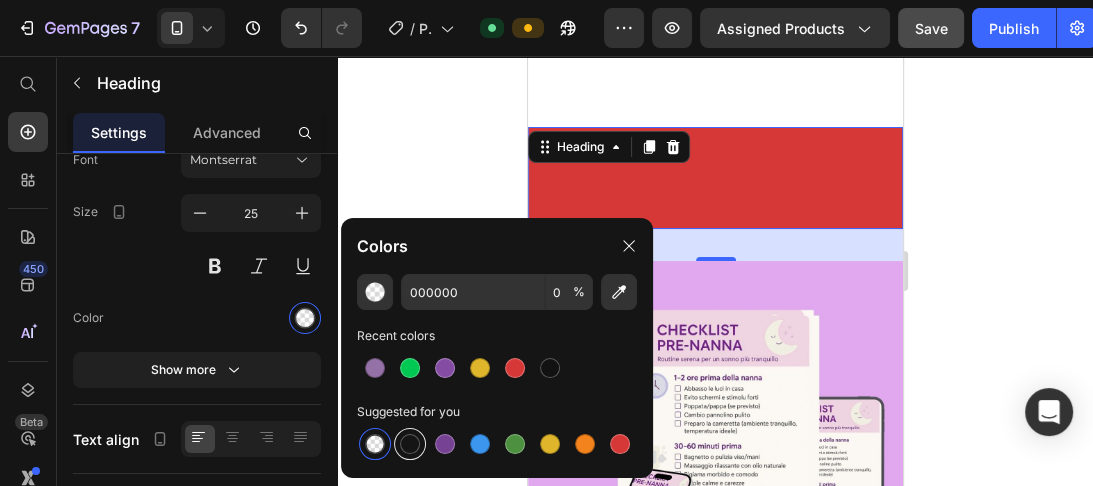 type on "151515" 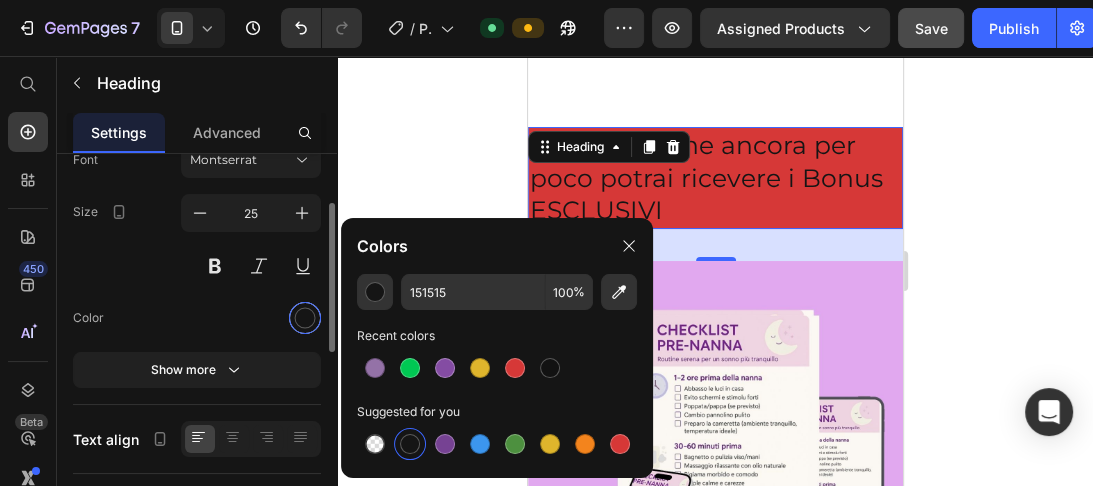 click at bounding box center (305, 318) 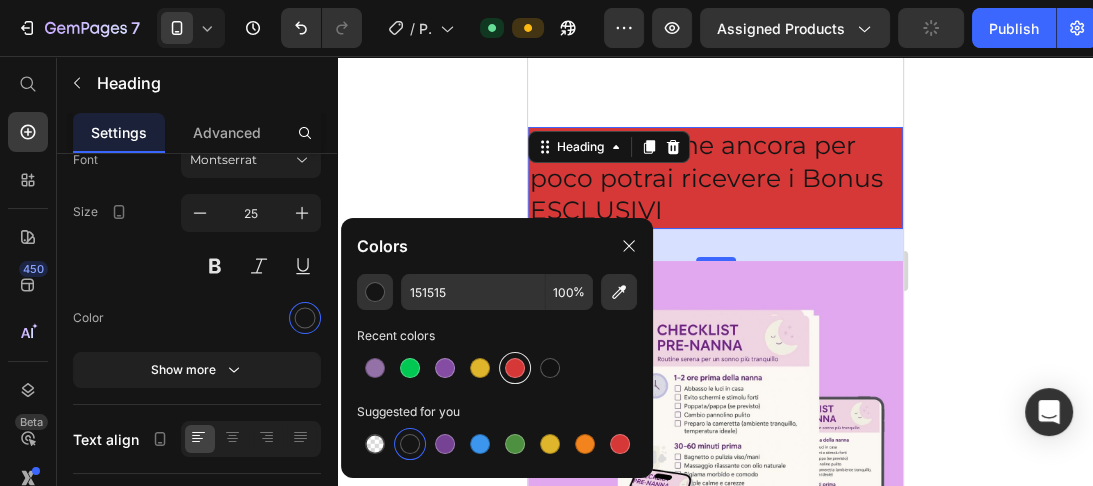click at bounding box center [515, 368] 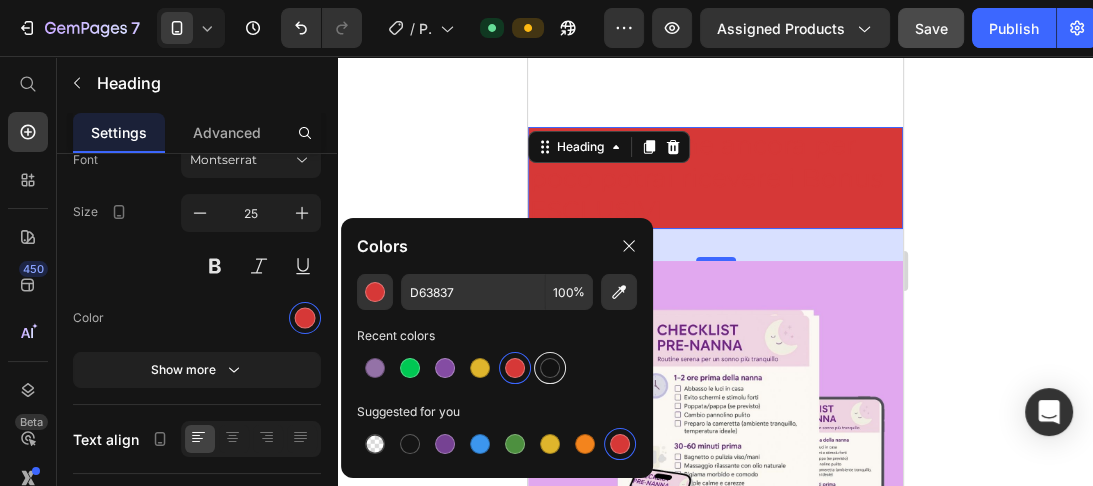 click at bounding box center [550, 368] 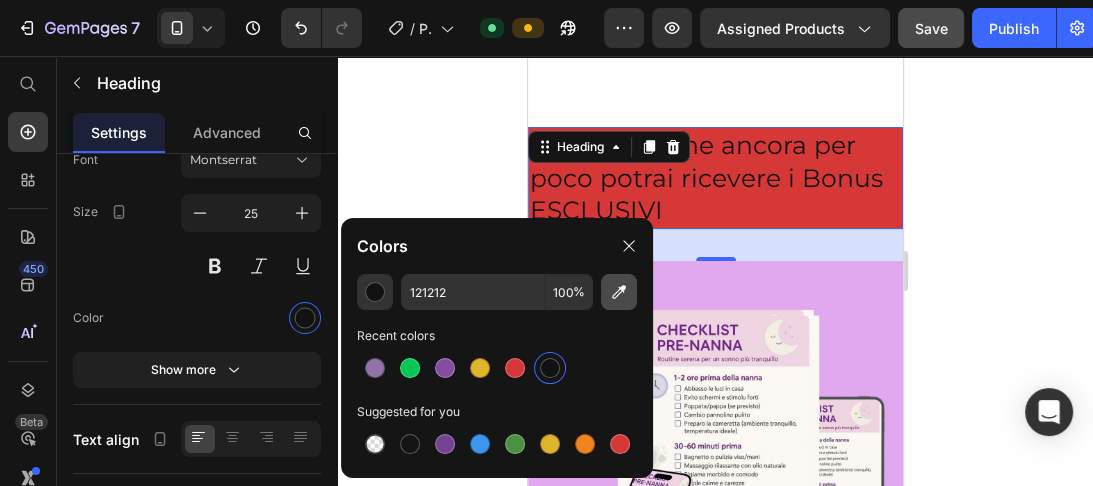 click 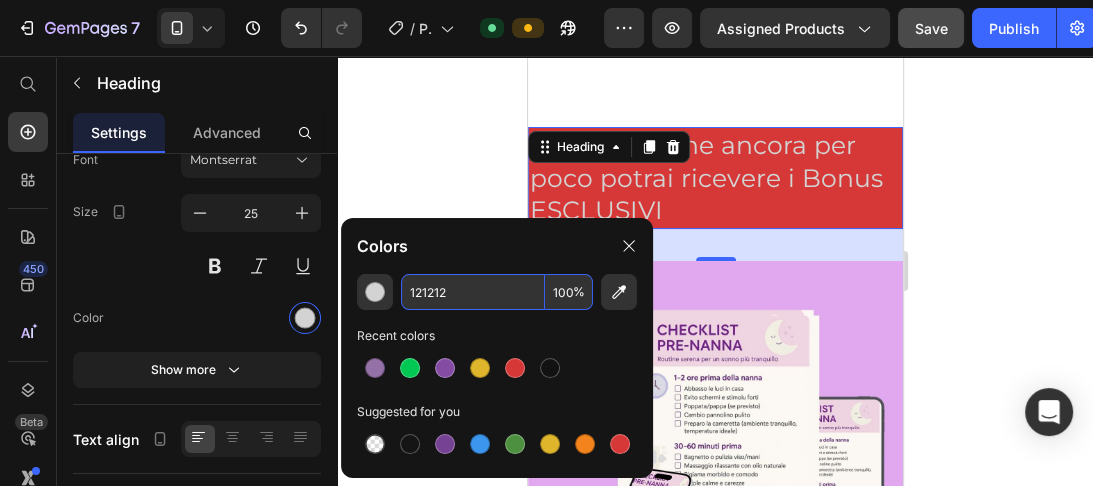 type on "D3D3D3" 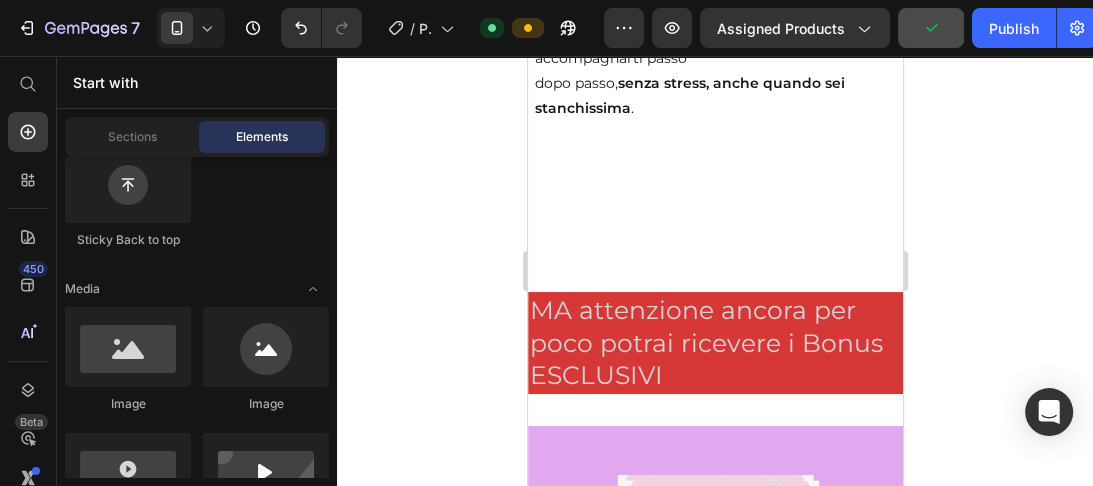 scroll, scrollTop: 8600, scrollLeft: 0, axis: vertical 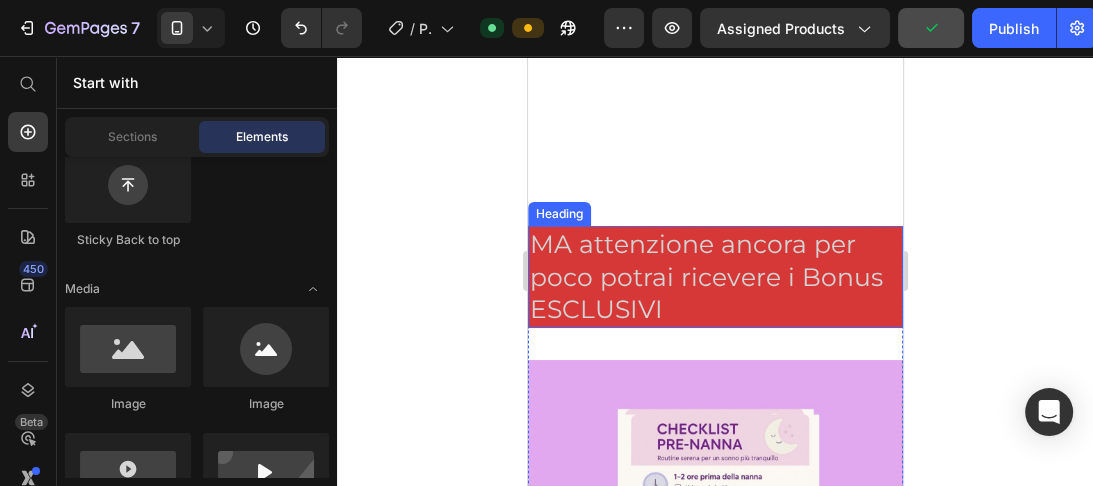 click on "MA attenzione ancora per poco potrai ricevere i Bonus ESCLUSIVI" at bounding box center [714, 277] 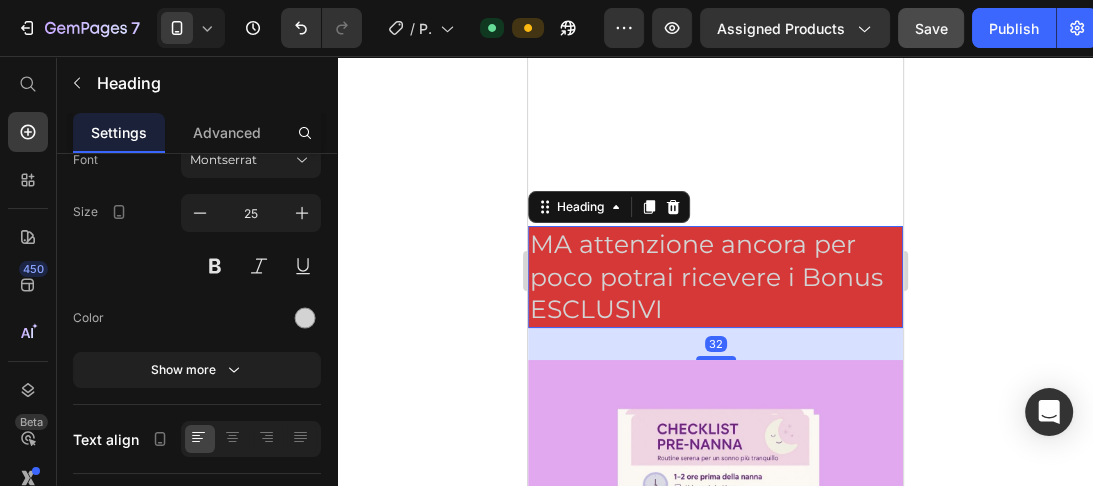 click on "MA attenzione ancora per poco potrai ricevere i Bonus ESCLUSIVI" at bounding box center [714, 277] 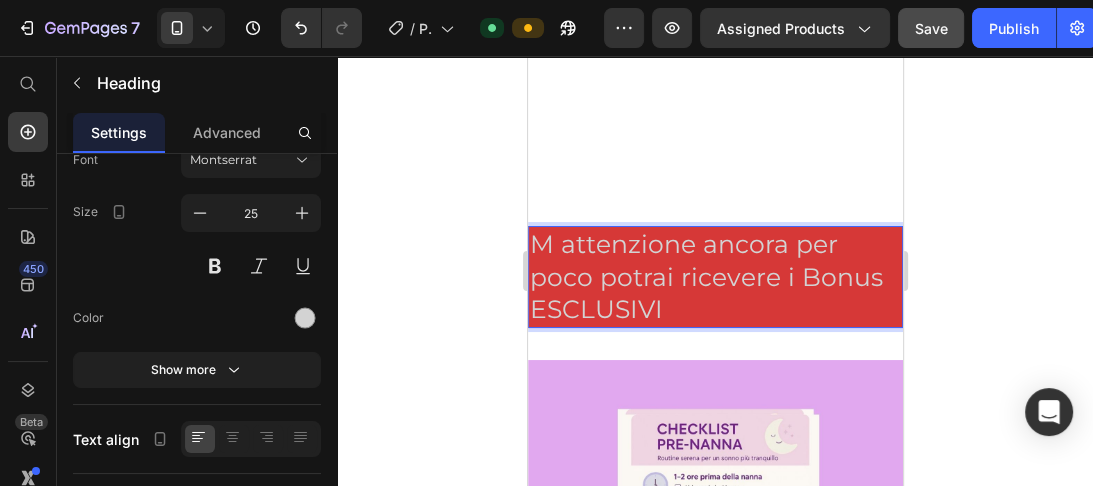 click on "M attenzione ancora per poco potrai ricevere i Bonus ESCLUSIVI" at bounding box center [714, 277] 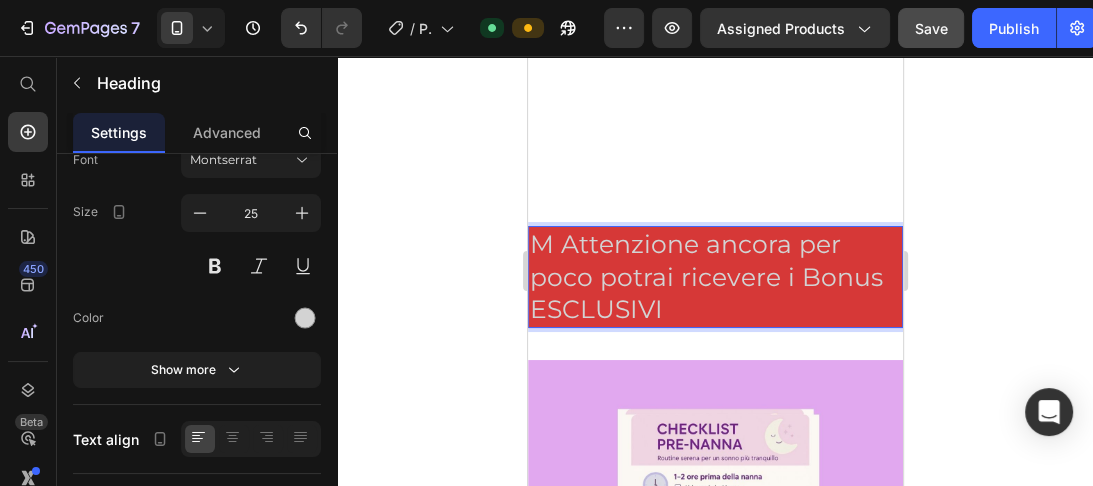 click on "M Attenzione ancora per poco potrai ricevere i Bonus ESCLUSIVI" at bounding box center (714, 277) 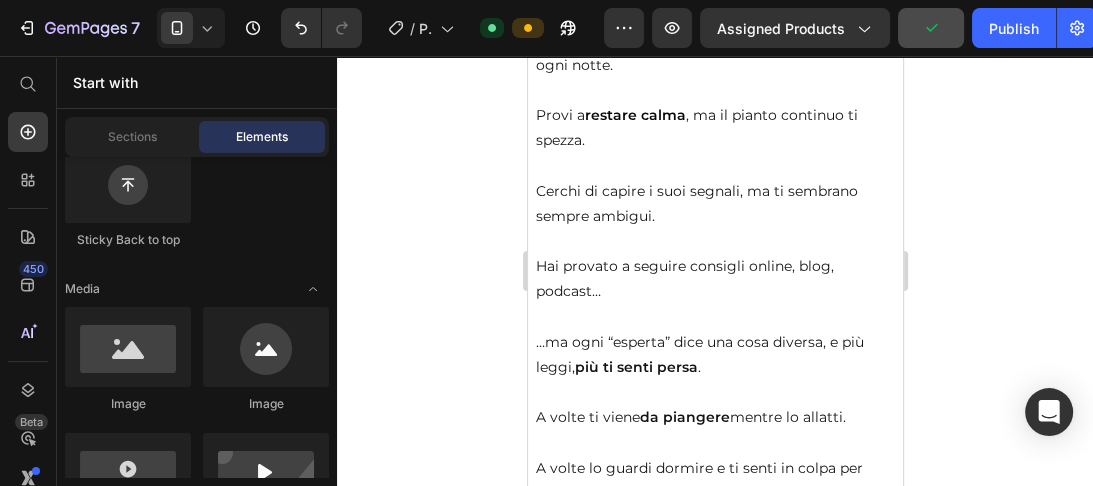 scroll, scrollTop: 4643, scrollLeft: 0, axis: vertical 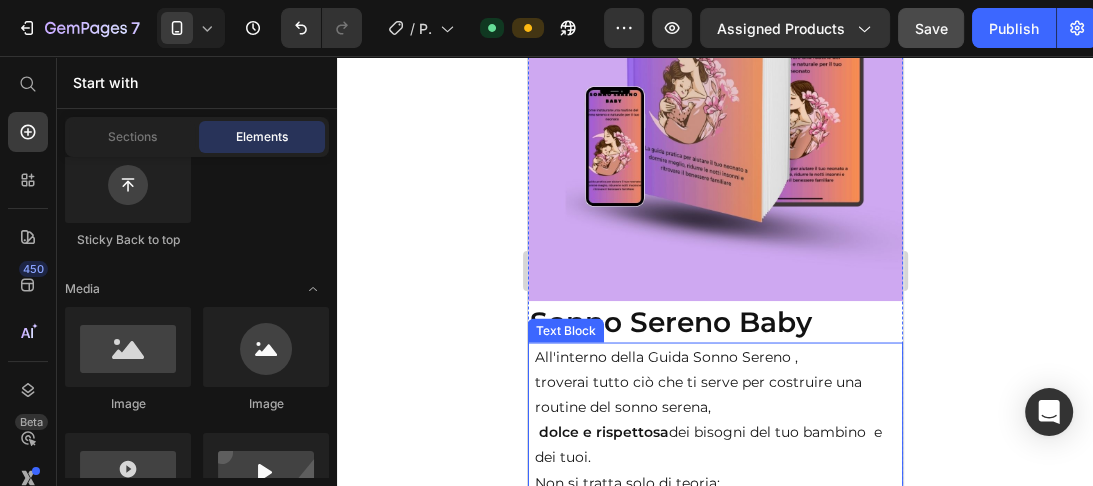 click on "All'interno della Guida Sonno Sereno ,  troverai tutto ciò che ti serve per costruire una  routine del sonno serena,   dolce e rispettosa  dei bisogni del tuo bambino  e dei tuoi.  Non si tratta solo di teoria:  è una guida pratica, immediata, creata per accompagnarti passo  dopo passo,  senza stress, anche quando sei stanchissima ." at bounding box center [717, 533] 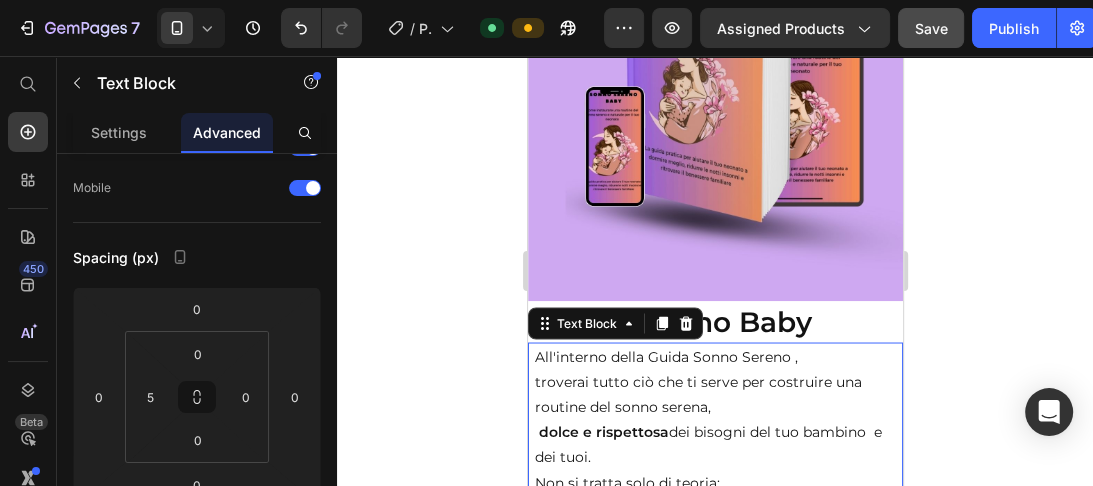 scroll, scrollTop: 0, scrollLeft: 0, axis: both 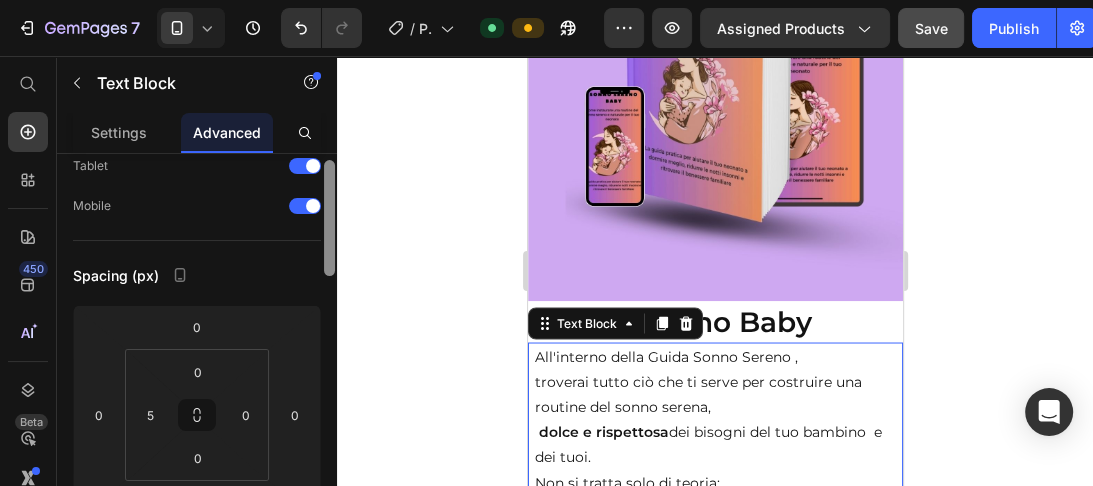drag, startPoint x: 330, startPoint y: 169, endPoint x: 332, endPoint y: 203, distance: 34.058773 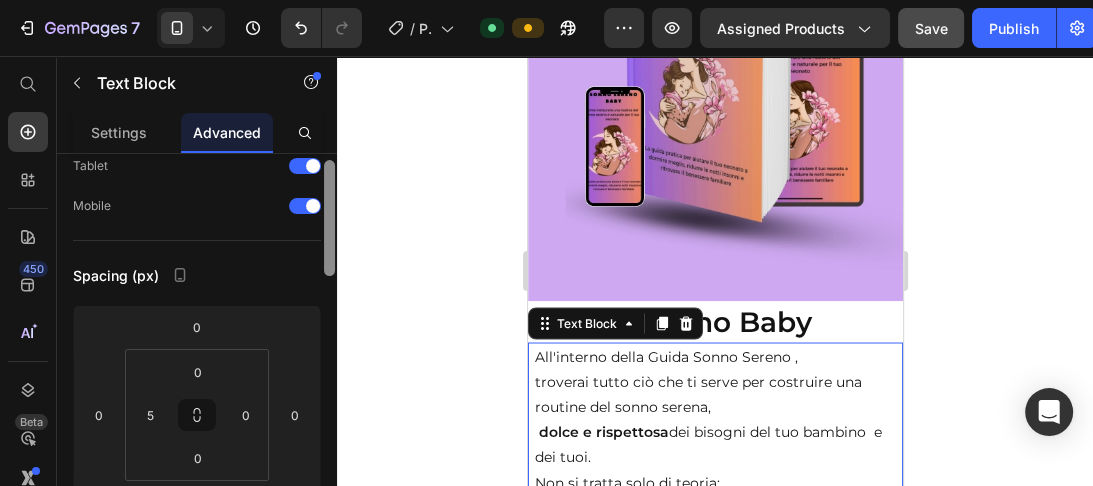 click at bounding box center [329, 218] 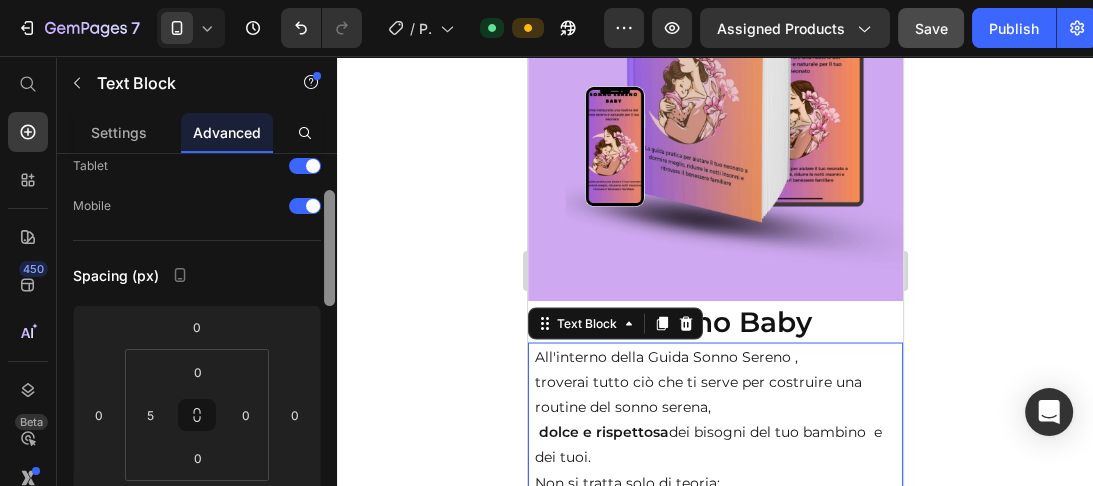 scroll, scrollTop: 113, scrollLeft: 0, axis: vertical 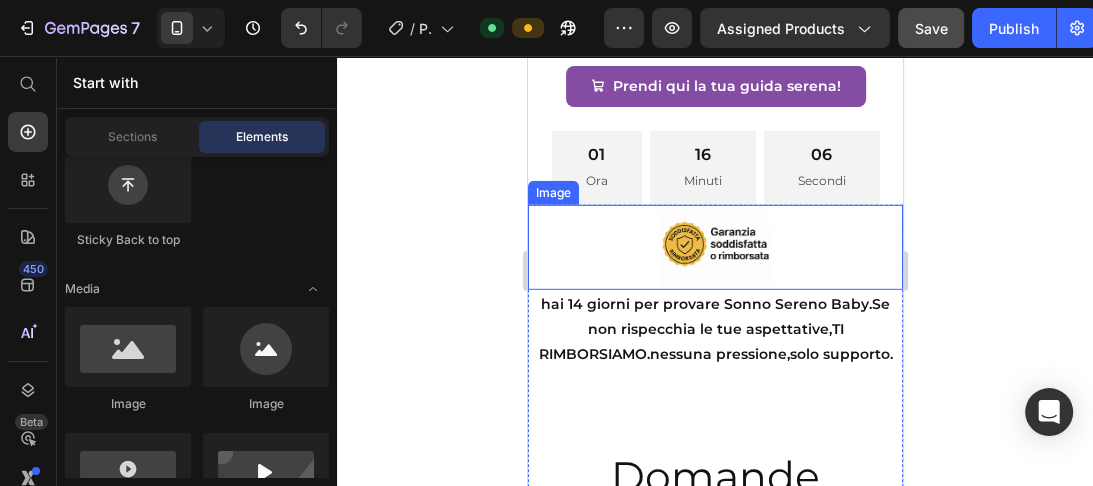 click at bounding box center [714, 247] 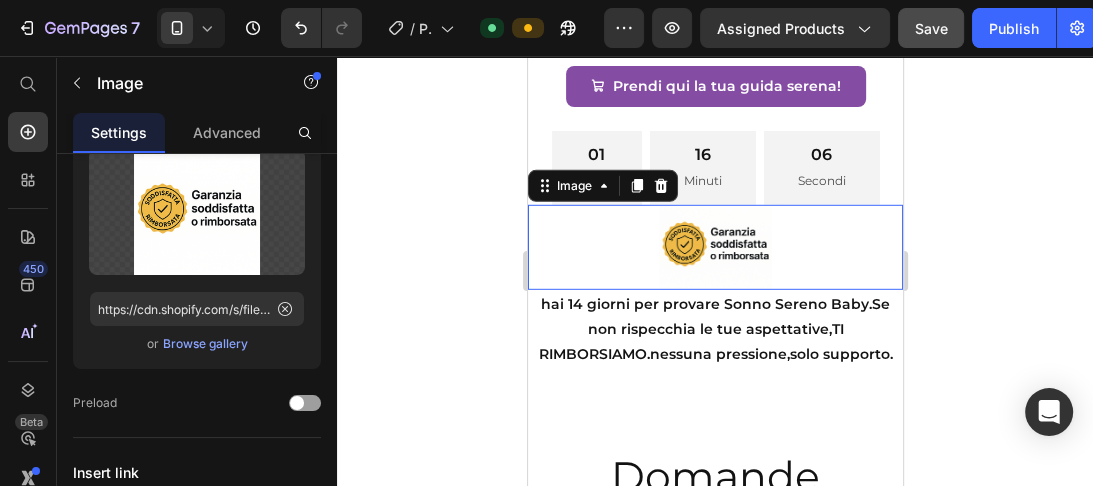 scroll, scrollTop: 0, scrollLeft: 0, axis: both 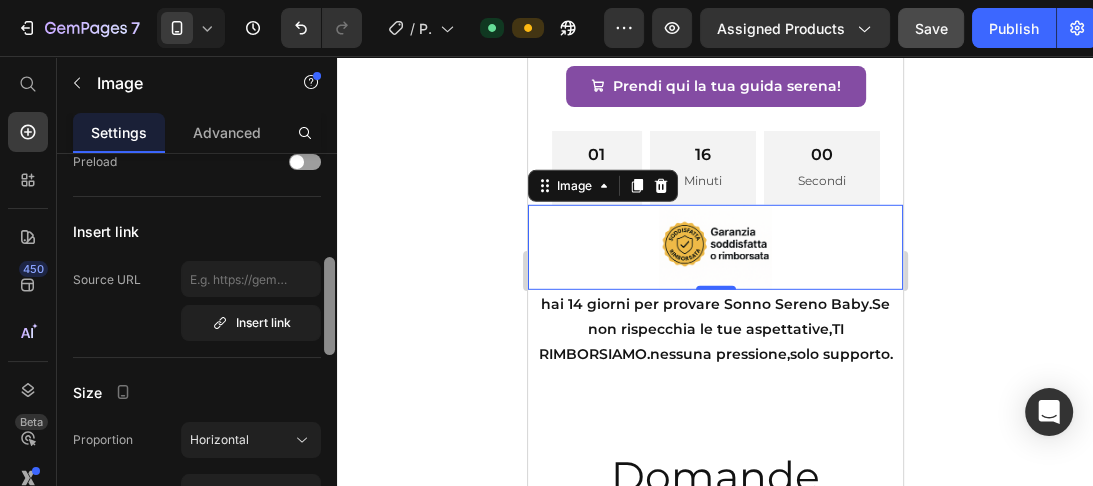 drag, startPoint x: 326, startPoint y: 206, endPoint x: 330, endPoint y: 303, distance: 97.082436 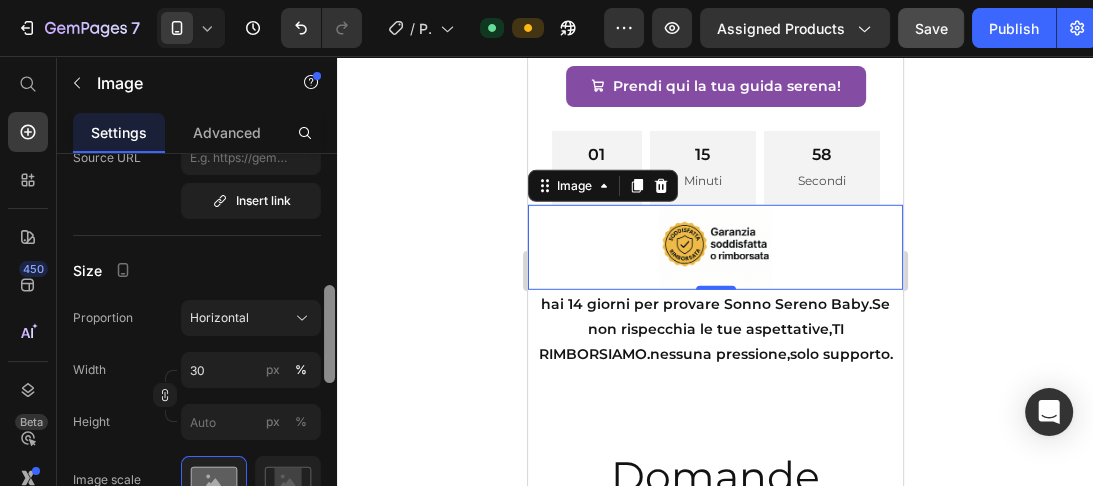 scroll, scrollTop: 484, scrollLeft: 0, axis: vertical 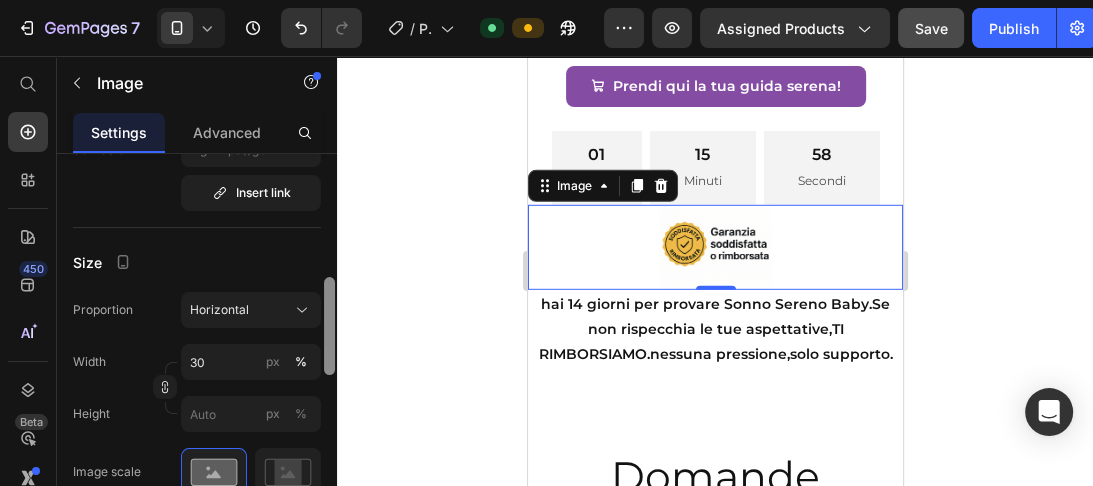 drag, startPoint x: 332, startPoint y: 304, endPoint x: 332, endPoint y: 330, distance: 26 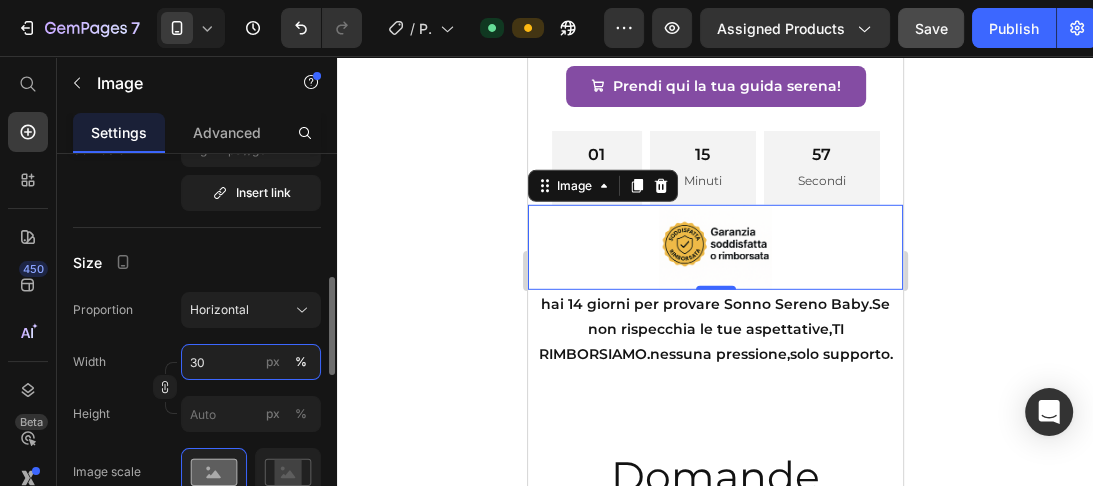 click on "30" at bounding box center (251, 362) 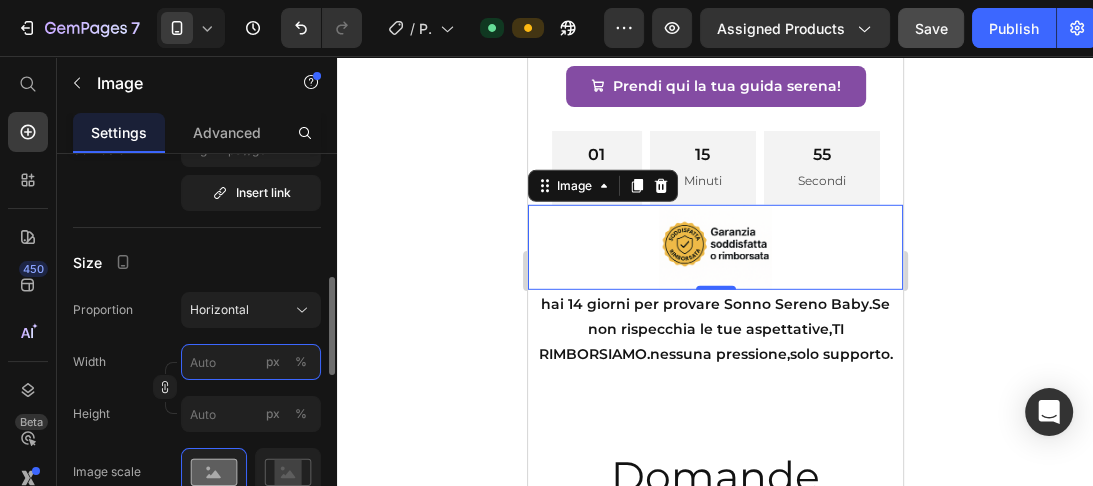 type on "6" 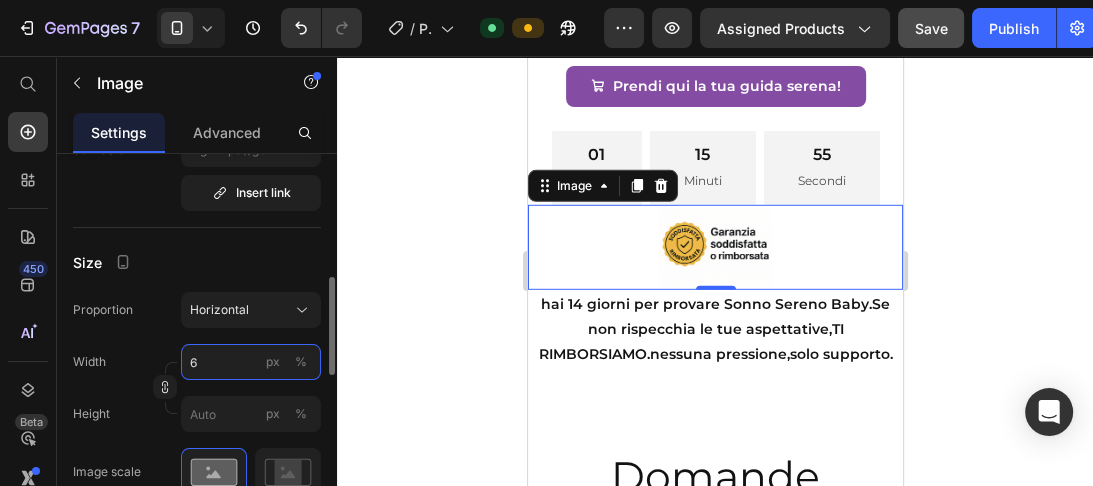 type on "5" 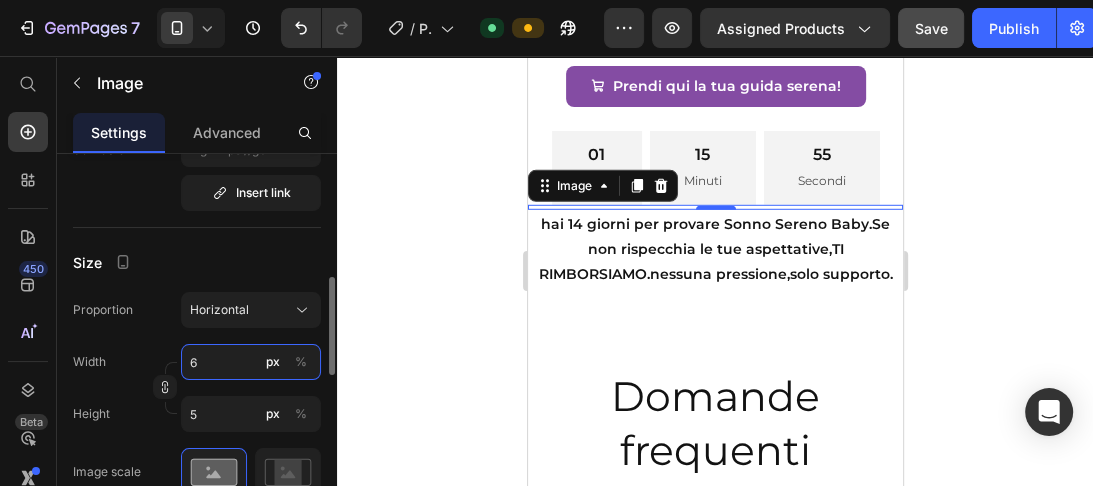 type on "60" 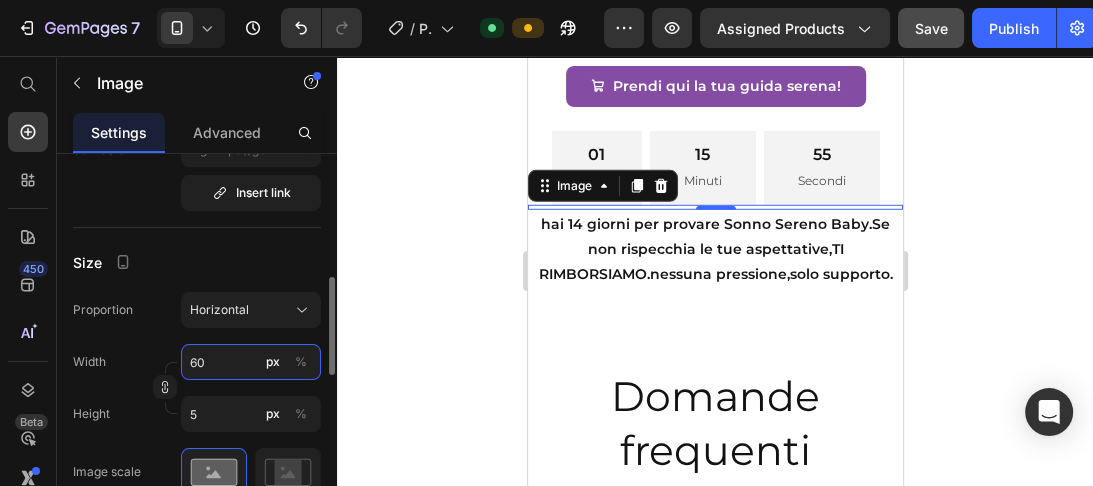 type on "45" 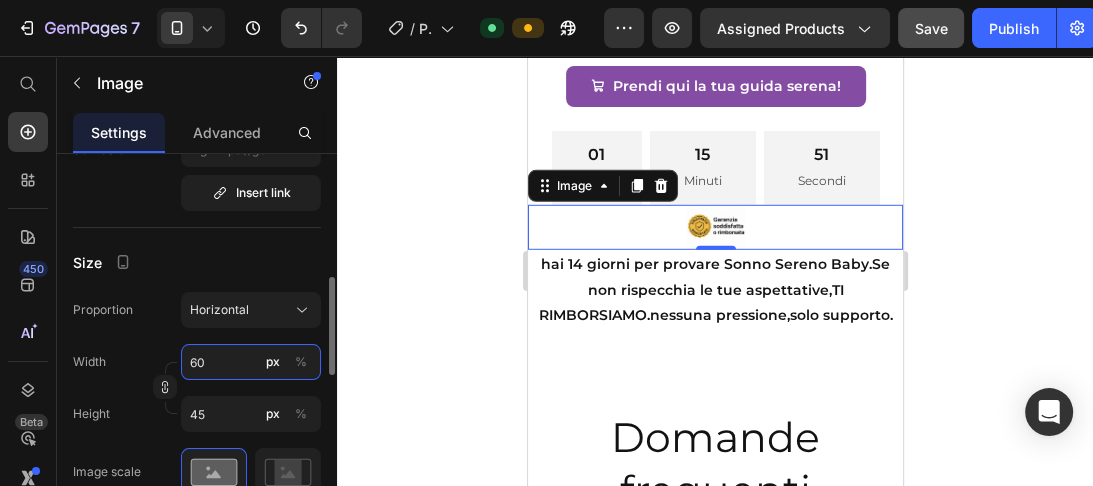 type on "60" 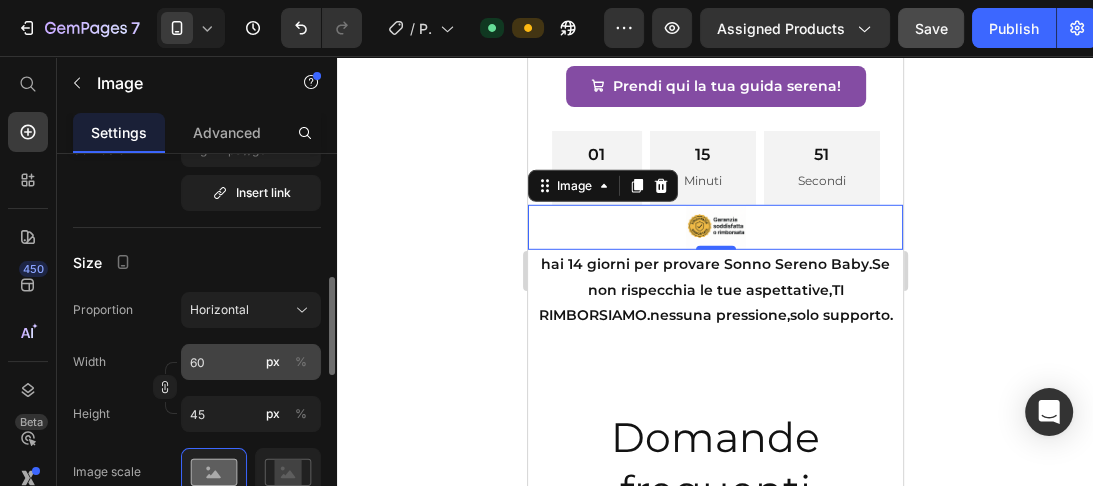 click on "%" at bounding box center [301, 362] 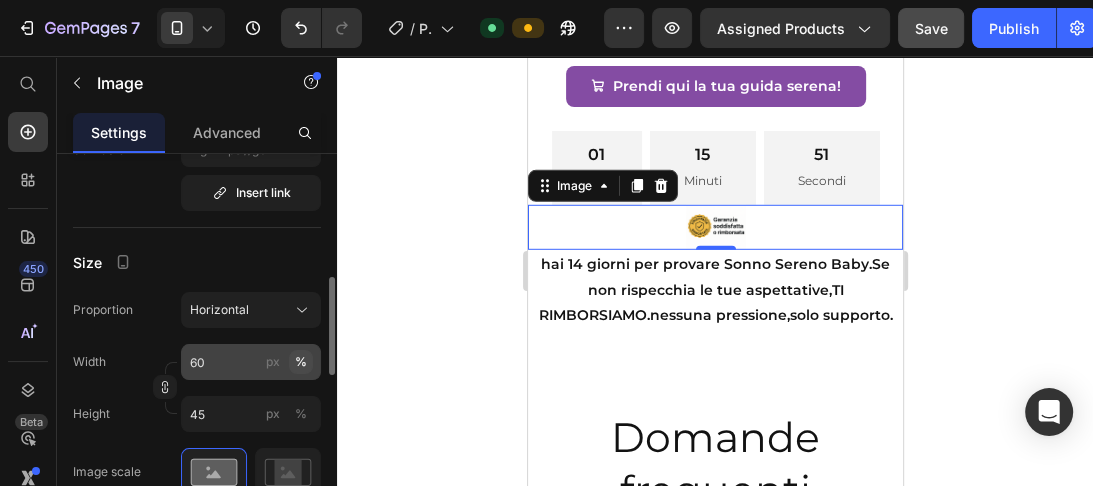 type 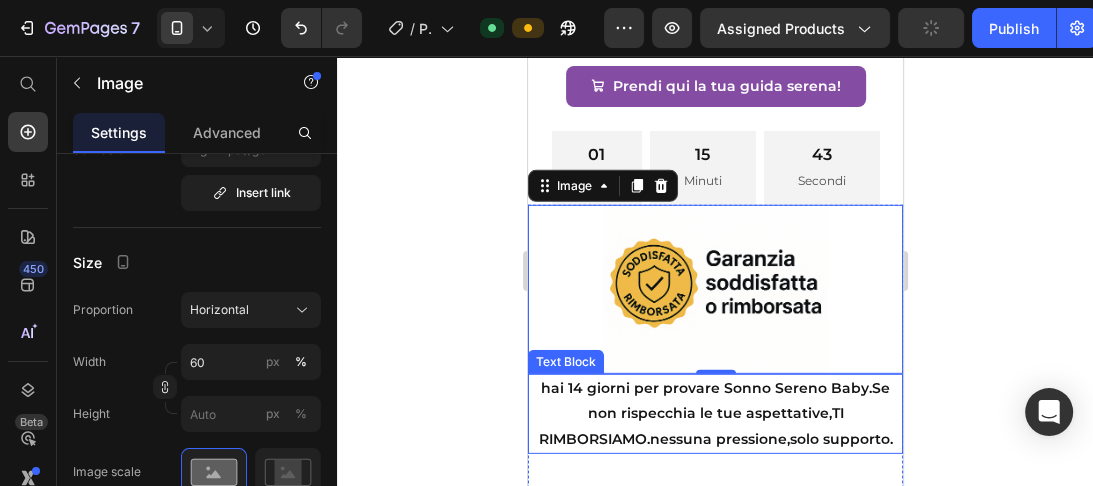 click on "hai 14 giorni per provare Sonno Sereno Baby.Se non rispecchia le tue aspettative,TI RIMBORSIAMO.nessuna pressione,solo supporto." at bounding box center (714, 414) 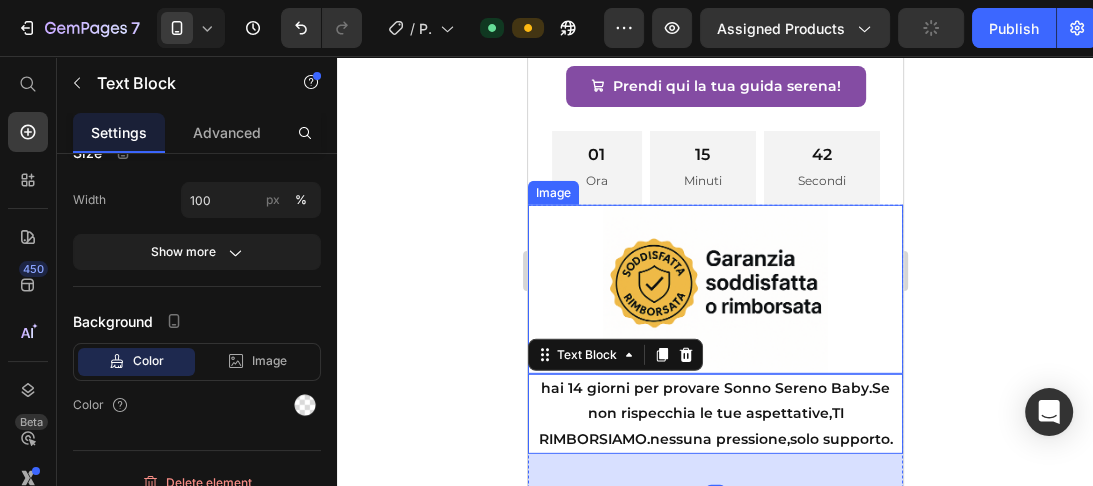 scroll, scrollTop: 0, scrollLeft: 0, axis: both 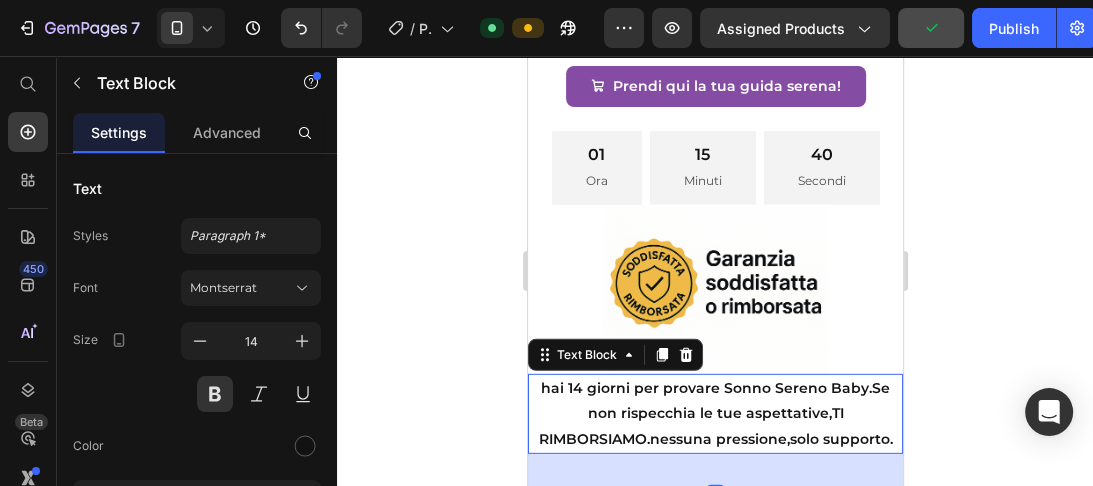 click on "hai 14 giorni per provare Sonno Sereno Baby.Se non rispecchia le tue aspettative,TI RIMBORSIAMO.nessuna pressione,solo supporto." at bounding box center [714, 414] 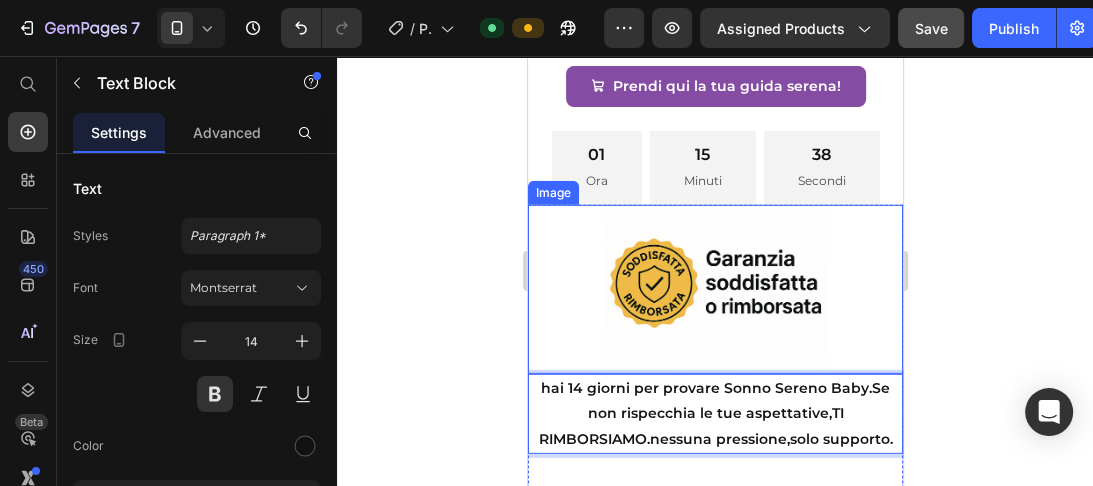 click at bounding box center (714, 289) 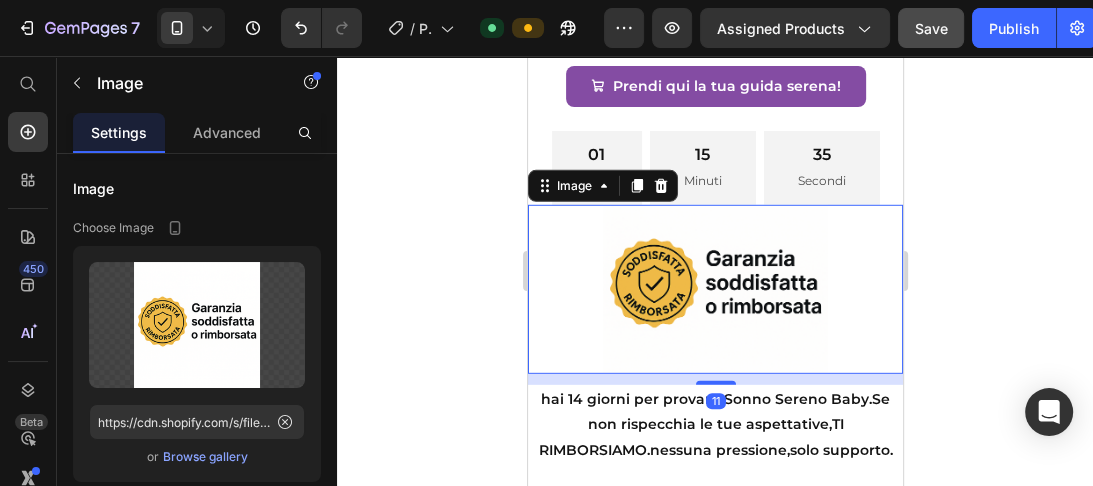 drag, startPoint x: 706, startPoint y: 316, endPoint x: 708, endPoint y: 327, distance: 11.18034 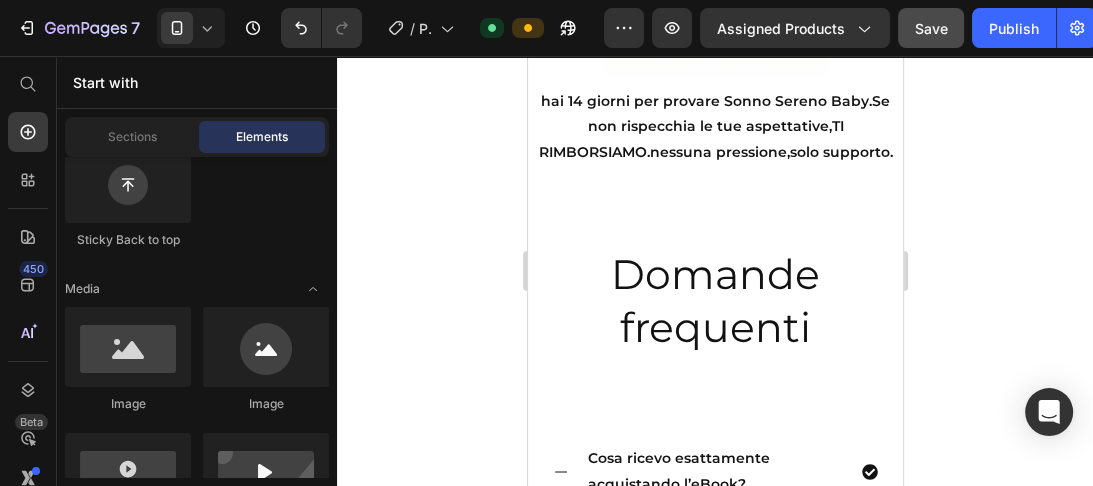 scroll, scrollTop: 15444, scrollLeft: 0, axis: vertical 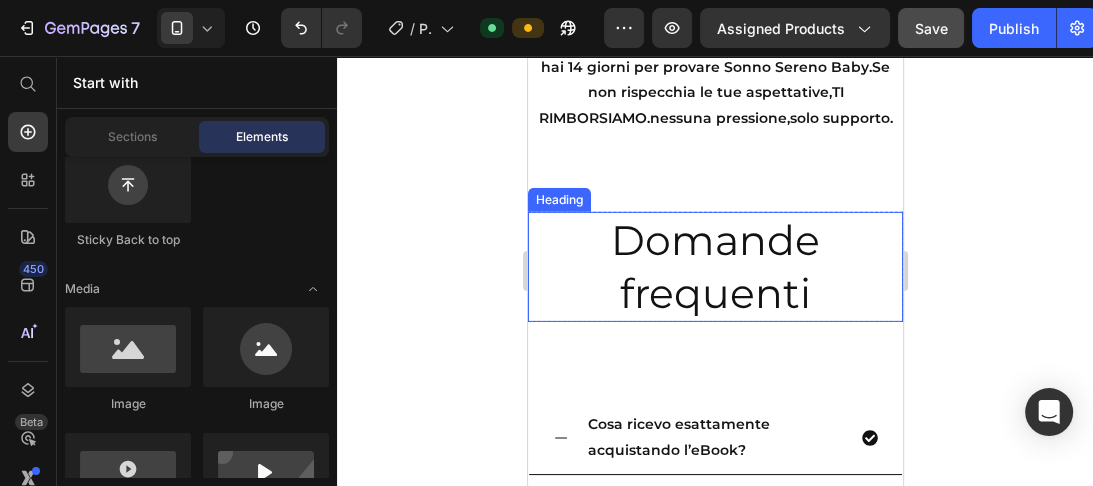 click on "Domande frequenti" at bounding box center [714, 267] 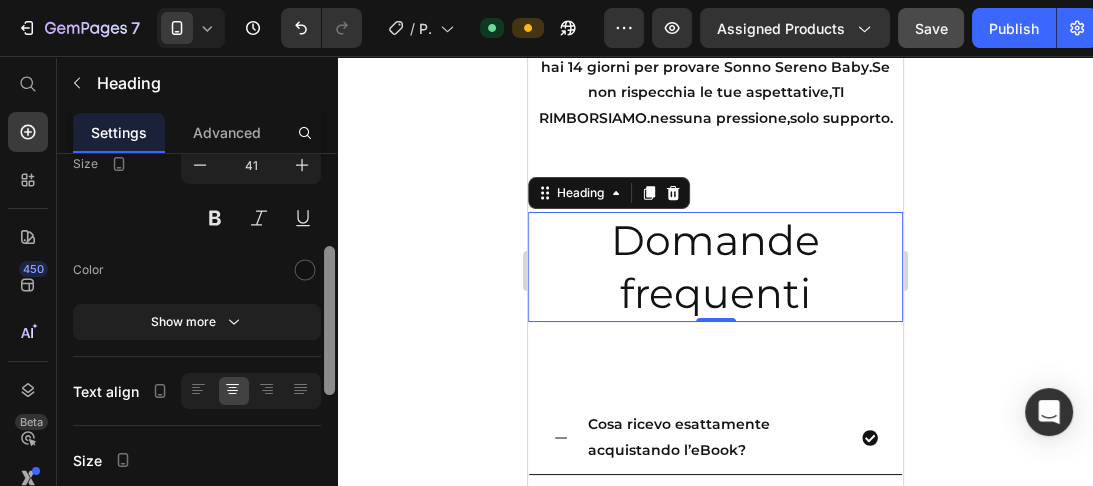 drag, startPoint x: 329, startPoint y: 264, endPoint x: 330, endPoint y: 339, distance: 75.00667 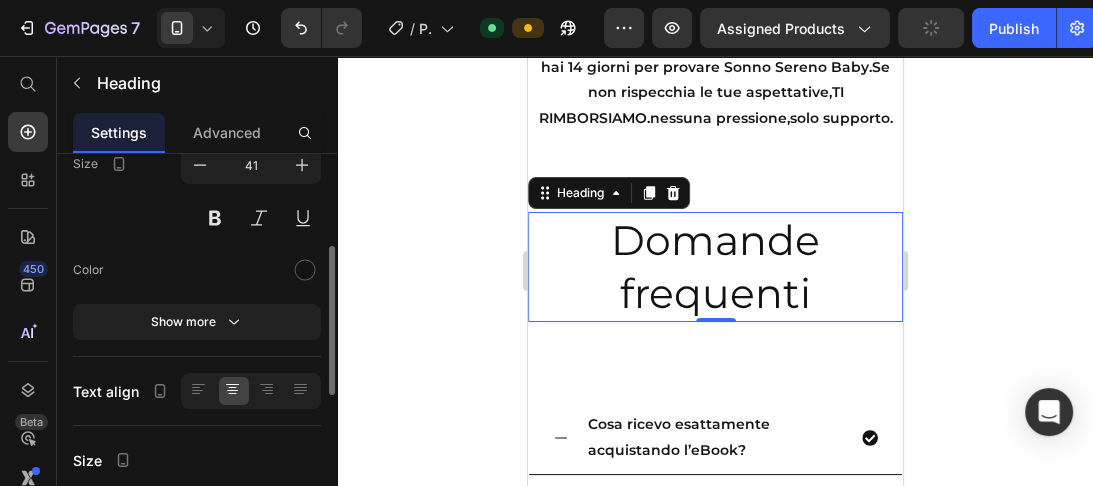 scroll, scrollTop: 194, scrollLeft: 0, axis: vertical 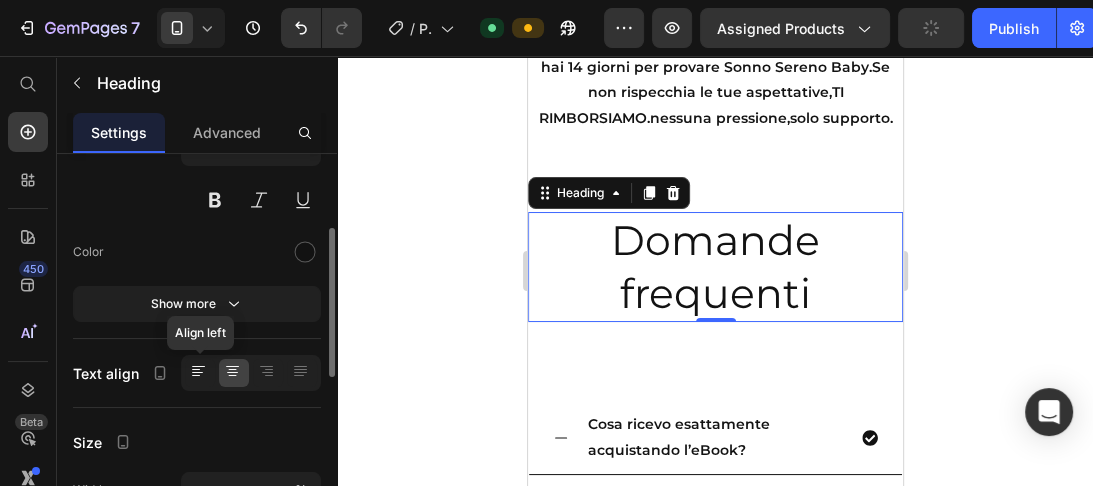 click 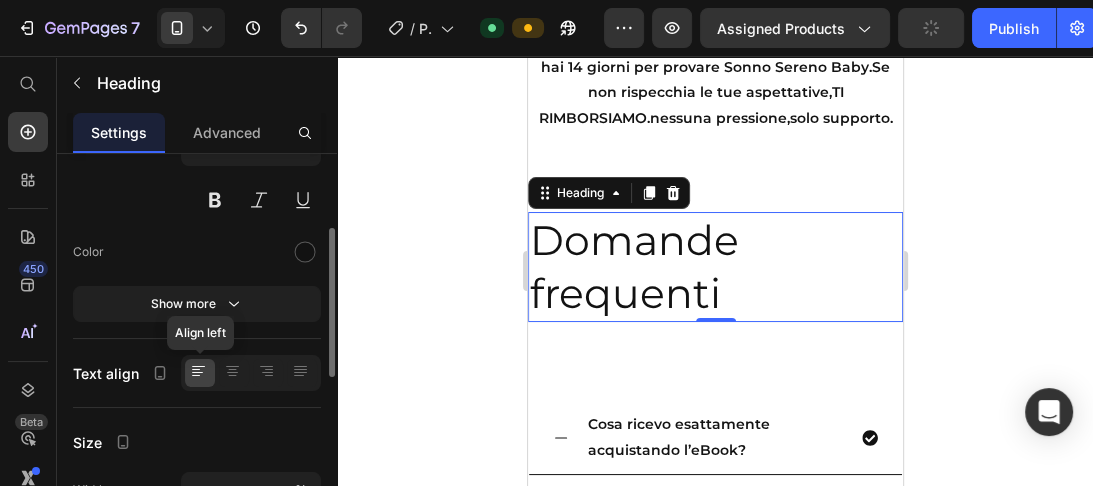 click 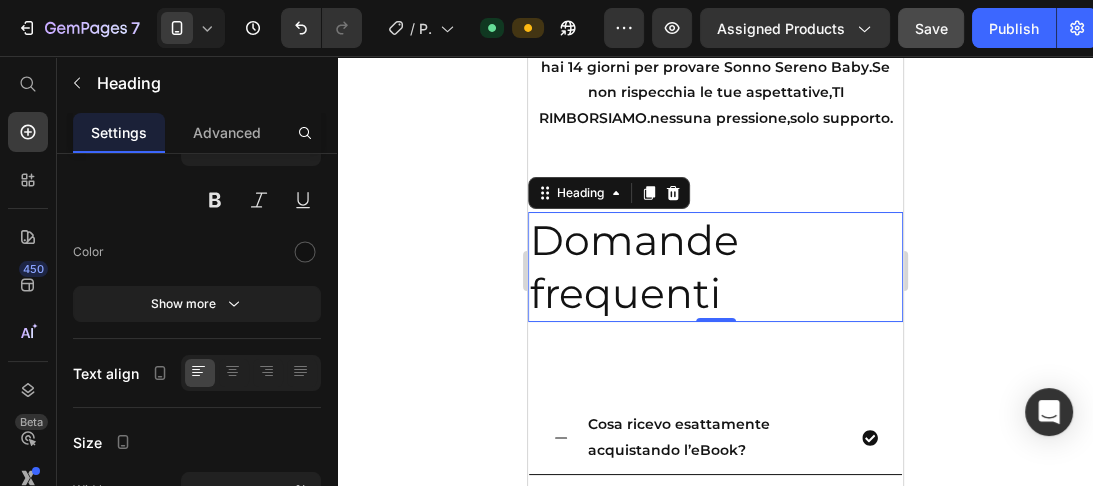 click on "Domande frequenti" at bounding box center (714, 267) 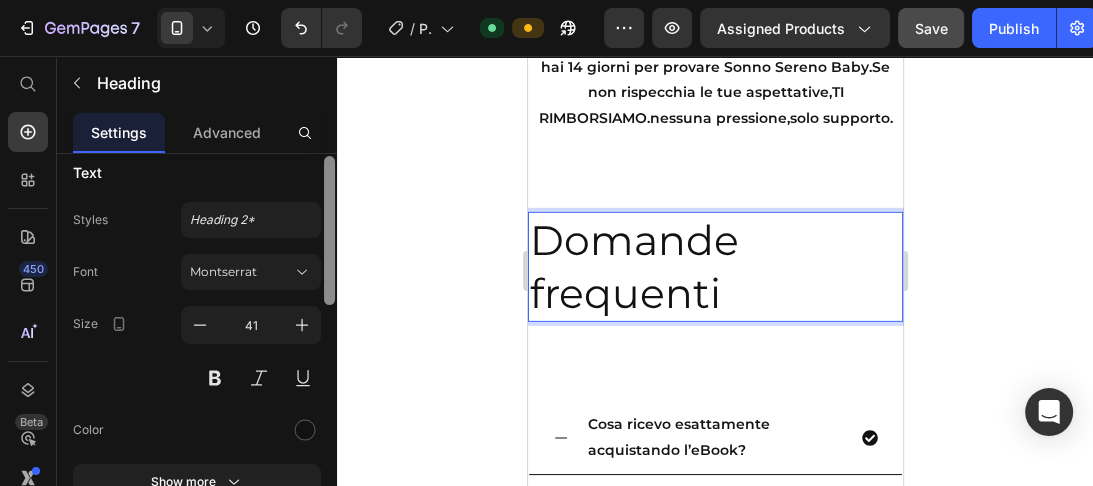 drag, startPoint x: 329, startPoint y: 235, endPoint x: 334, endPoint y: 165, distance: 70.178345 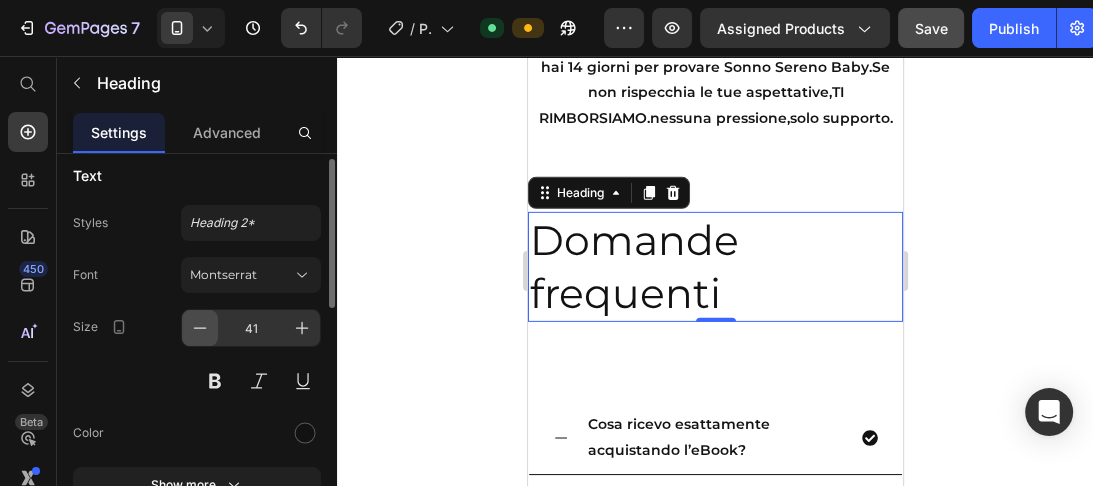 click 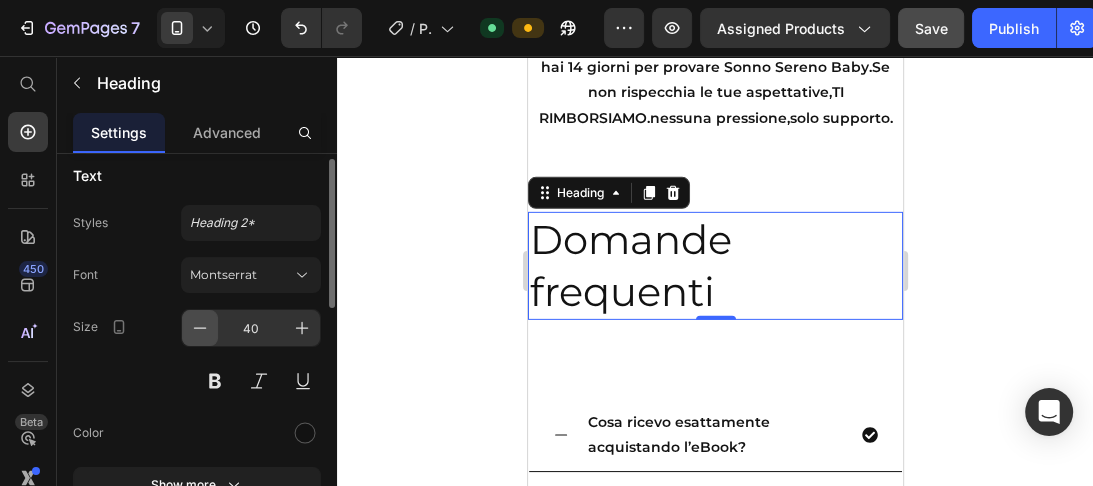 click 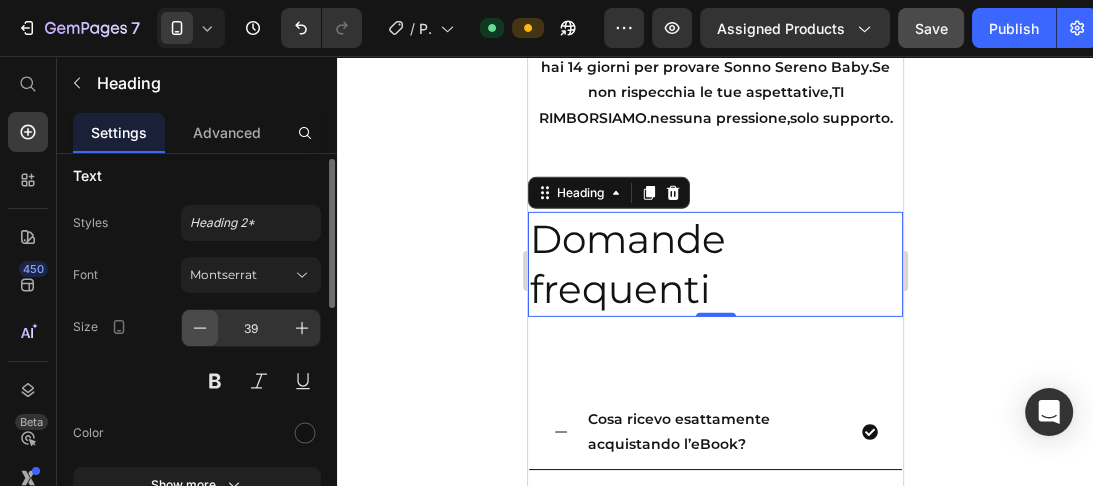 click 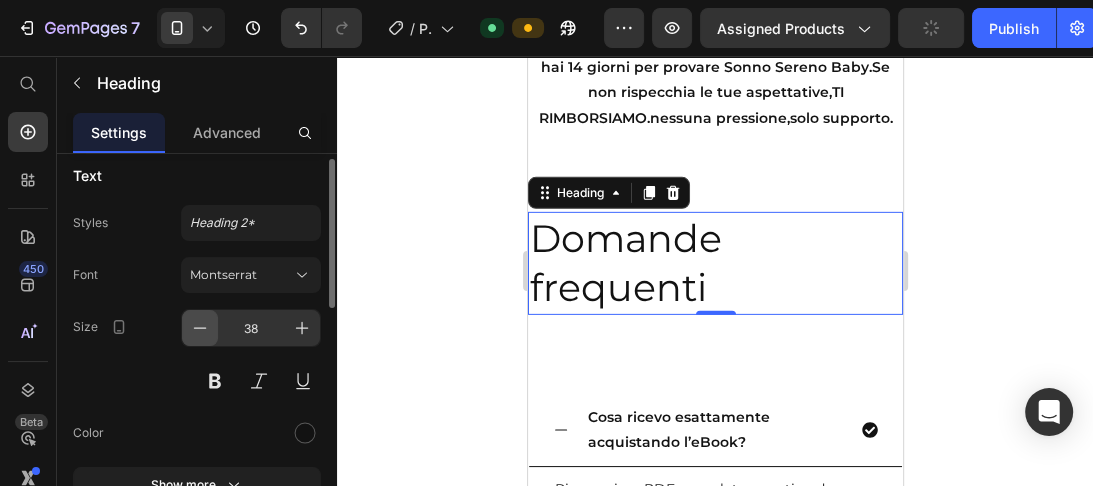 click 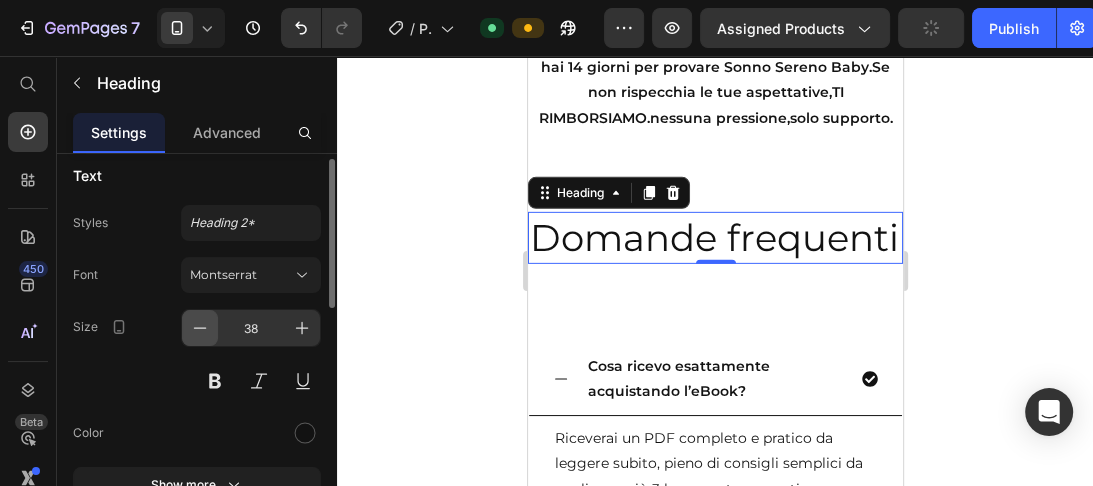 type on "37" 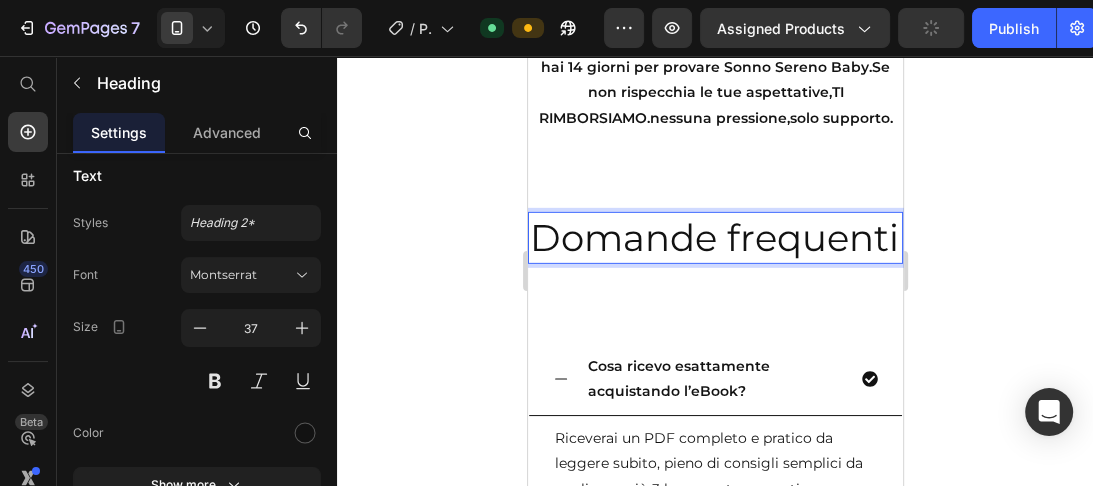 click on "Domande frequenti" at bounding box center [714, 238] 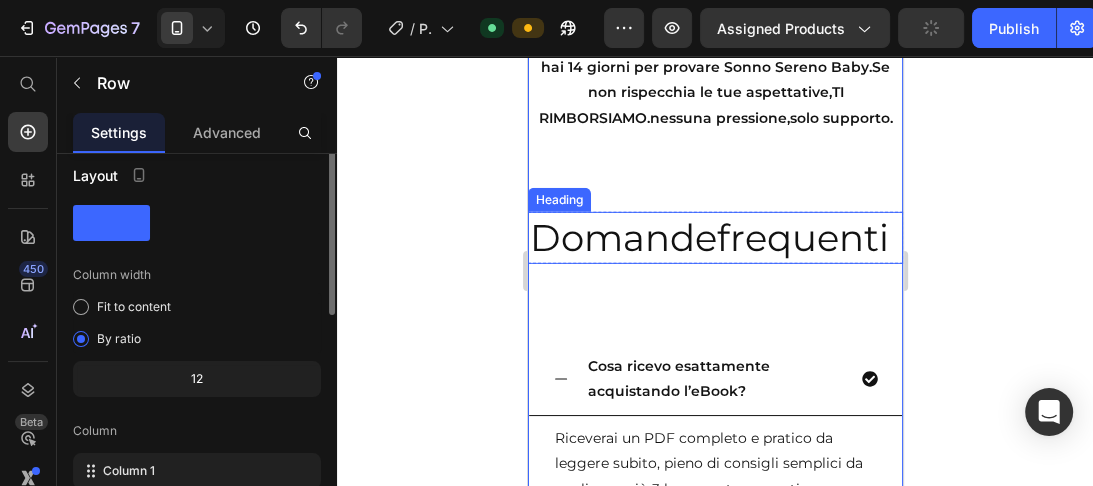 scroll, scrollTop: 0, scrollLeft: 0, axis: both 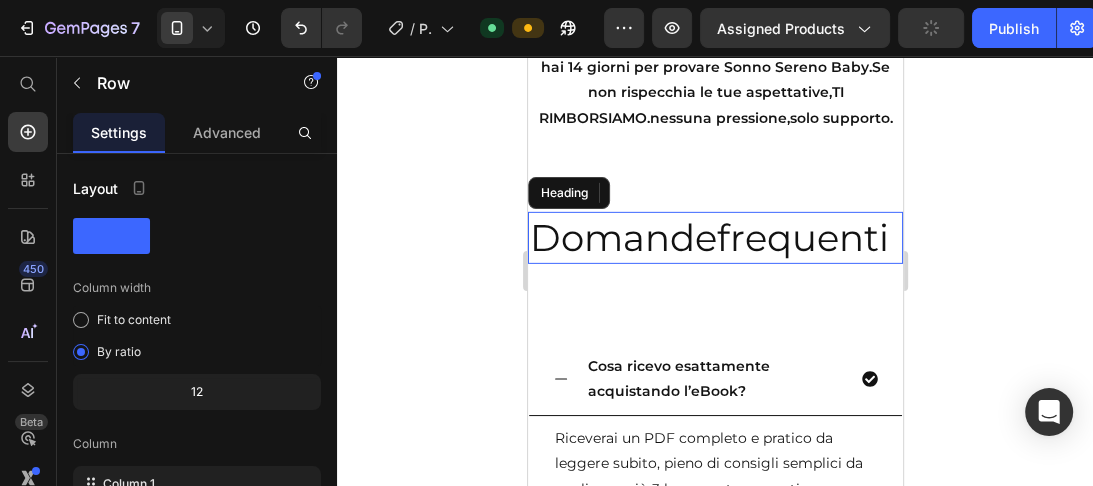 click on "Domandefrequenti" at bounding box center [714, 238] 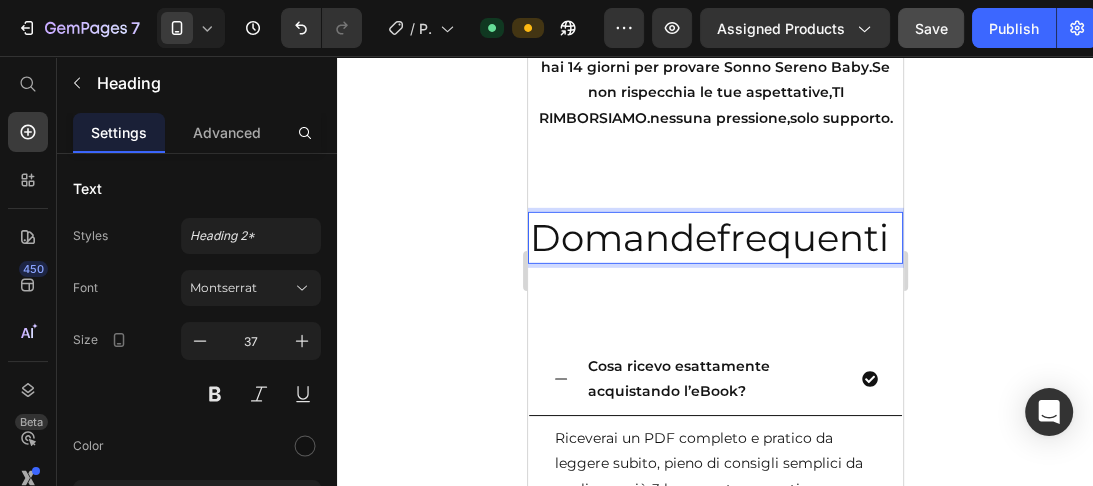 click on "Domandefrequenti" at bounding box center [714, 238] 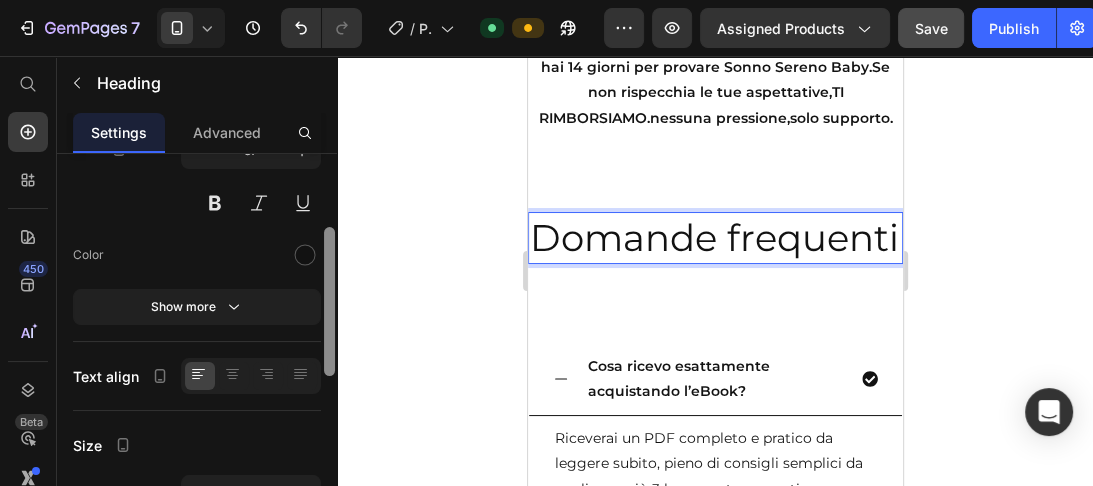 scroll, scrollTop: 201, scrollLeft: 0, axis: vertical 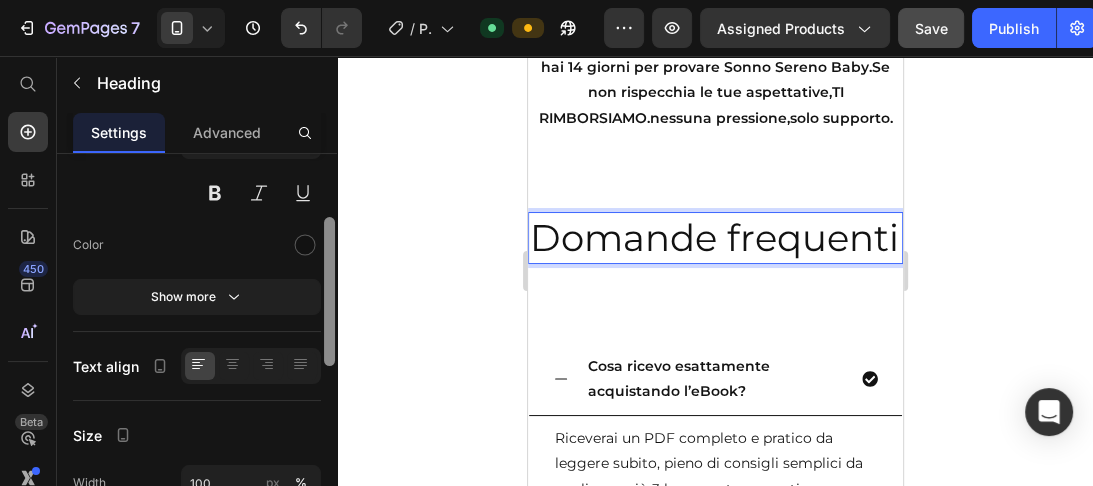 drag, startPoint x: 332, startPoint y: 250, endPoint x: 348, endPoint y: 328, distance: 79.624115 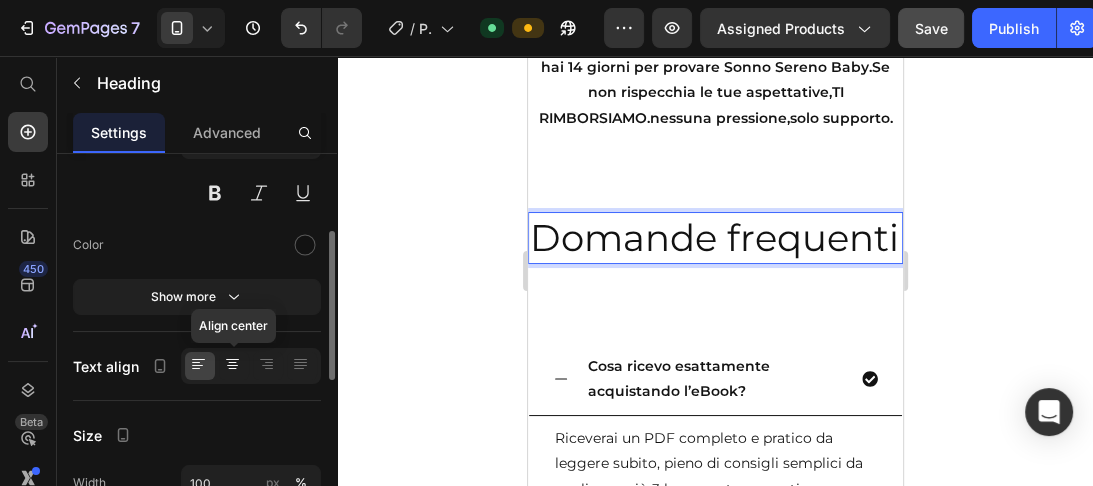 click 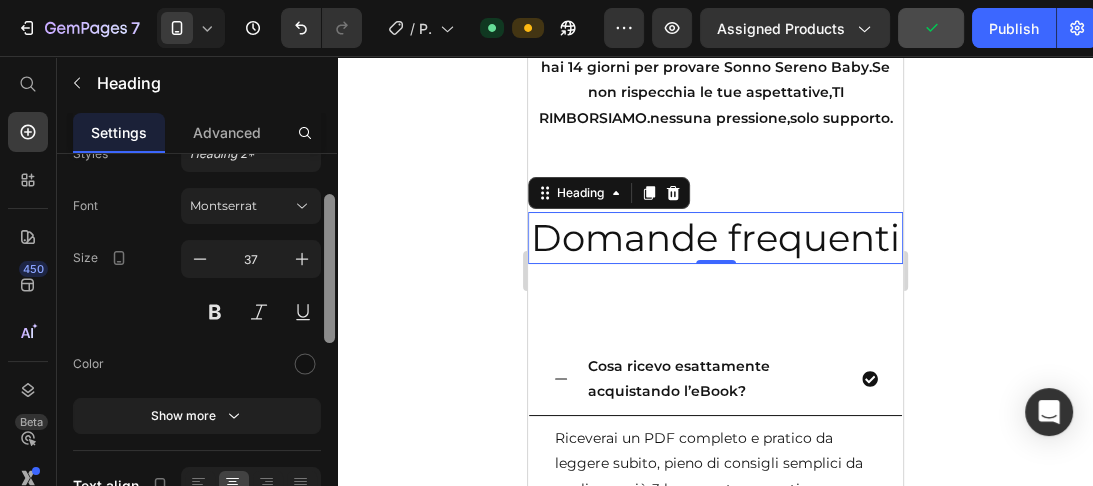 drag, startPoint x: 328, startPoint y: 292, endPoint x: 332, endPoint y: 244, distance: 48.166378 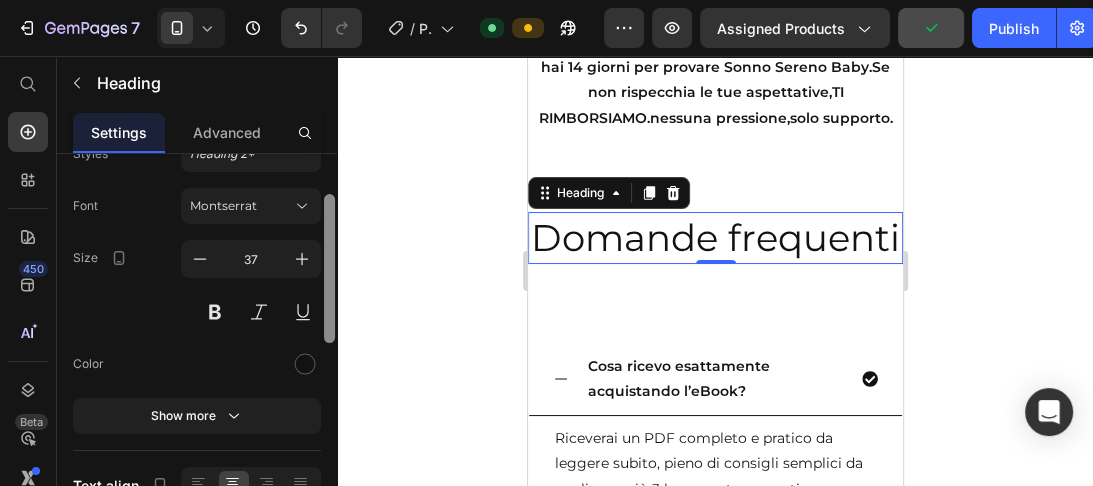 click at bounding box center [329, 268] 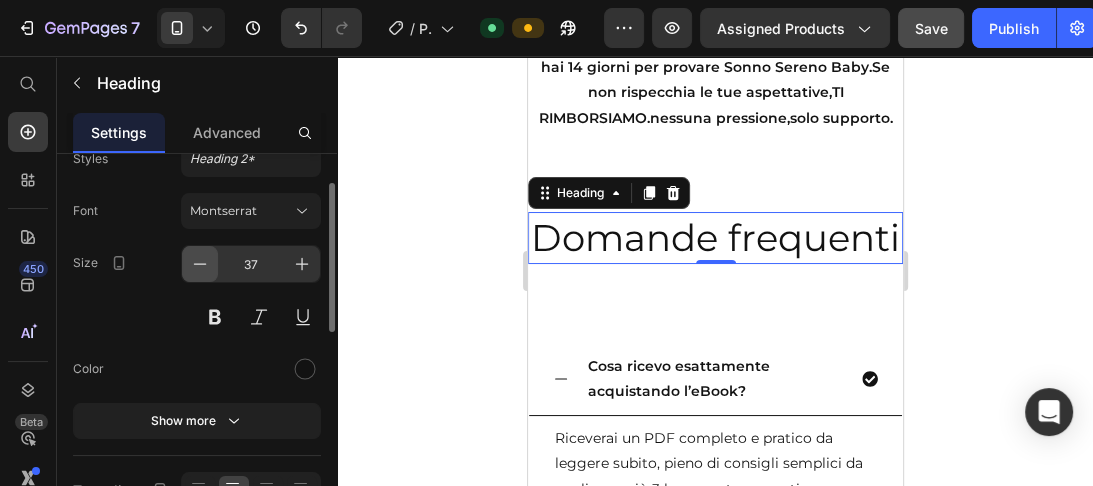 click 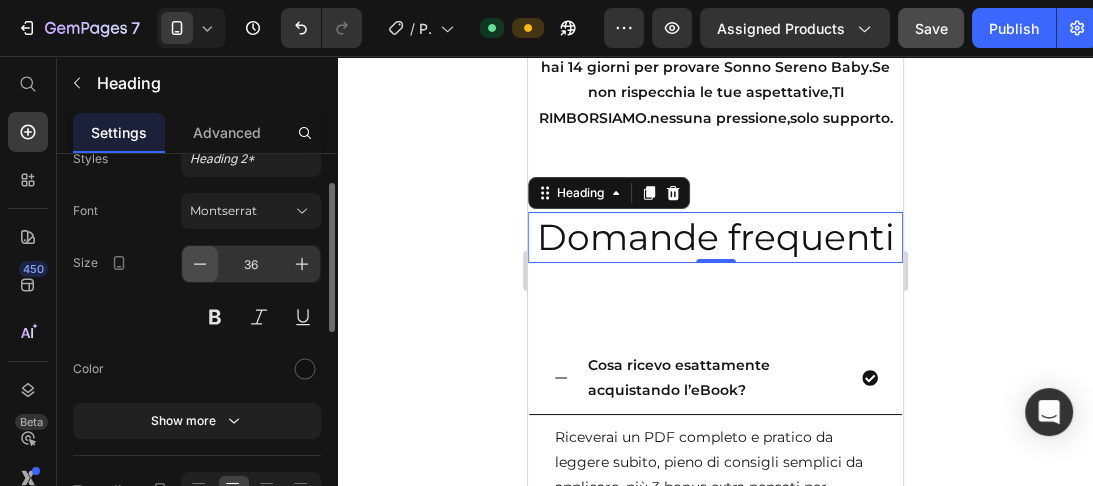 click 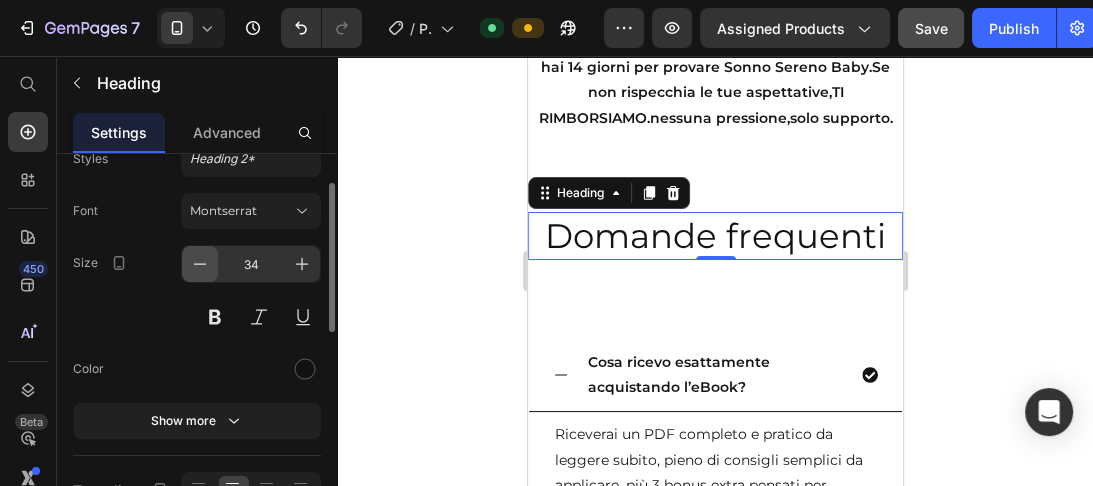 click 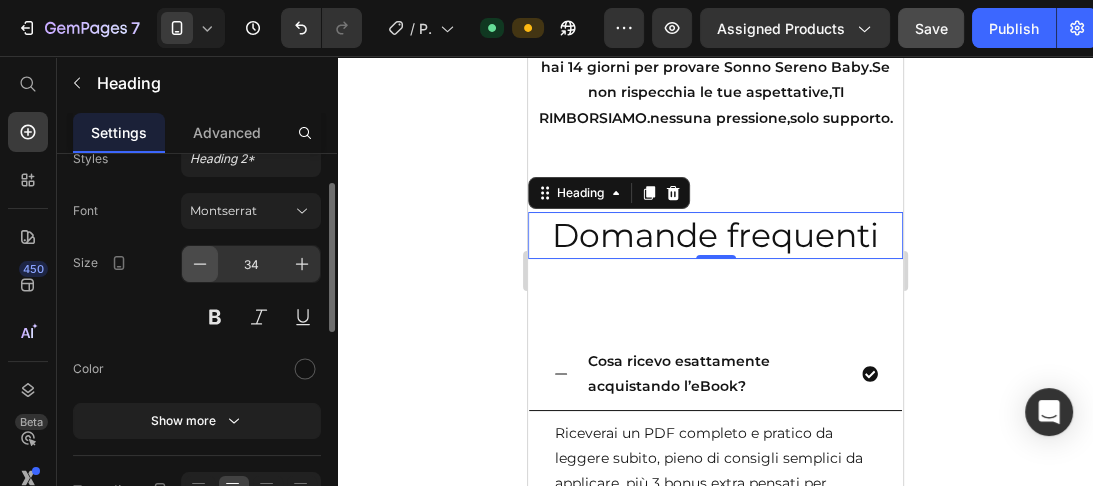 type on "33" 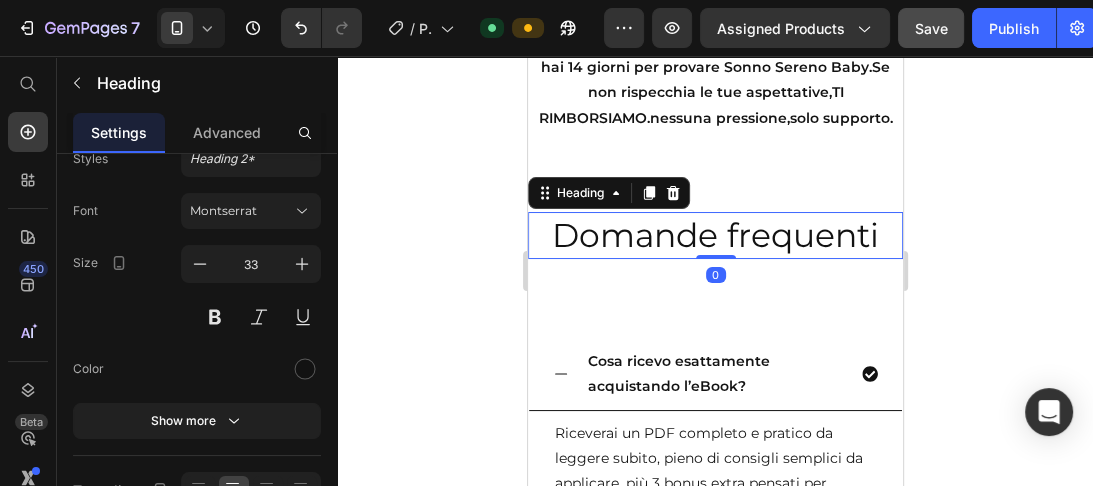 click on "Domande frequenti Heading   0" at bounding box center (714, 235) 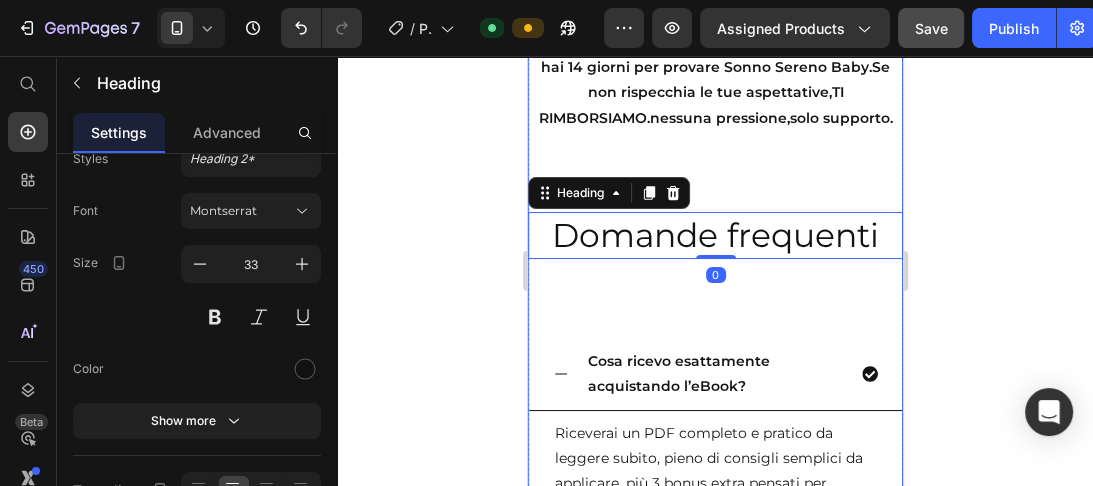 click on "Image hai 14 giorni per provare Sonno Sereno Baby.Se non rispecchia le tue aspettative,TI RIMBORSIAMO.nessuna pressione,solo supporto. Text Block Domande frequenti Heading   0 Row
Cosa ricevo esattamente acquistando l’eBook? Riceverai un PDF completo e pratico da leggere subito, pieno di consigli semplici da applicare, più 3 bonus extra pensati per supportarti ogni giorno. Text Block Row
E se ho domande dopo l’acquisto?
Se allatto al seno o dormo con il mio bambino, posso seguire comunque il metodo? Accordion Row" at bounding box center [714, 291] 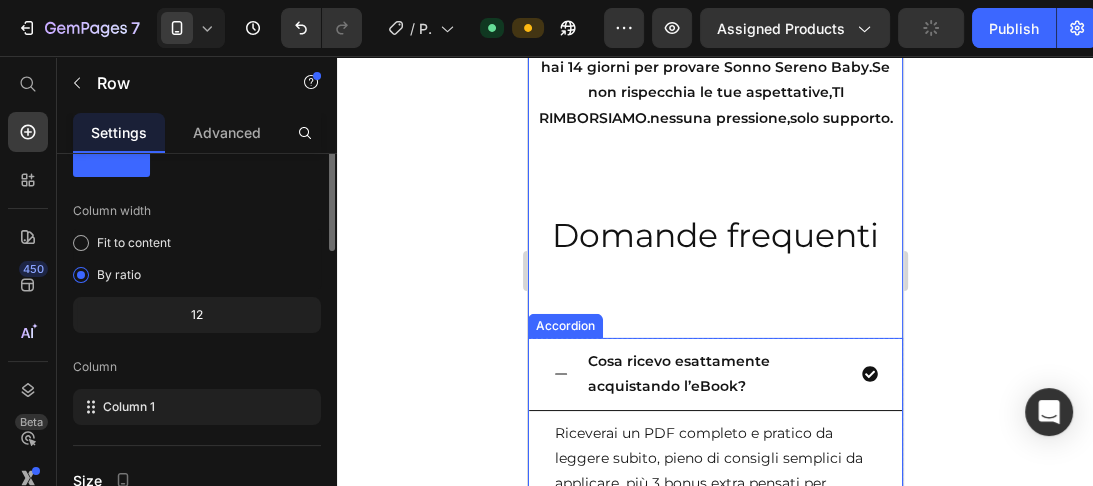 scroll, scrollTop: 0, scrollLeft: 0, axis: both 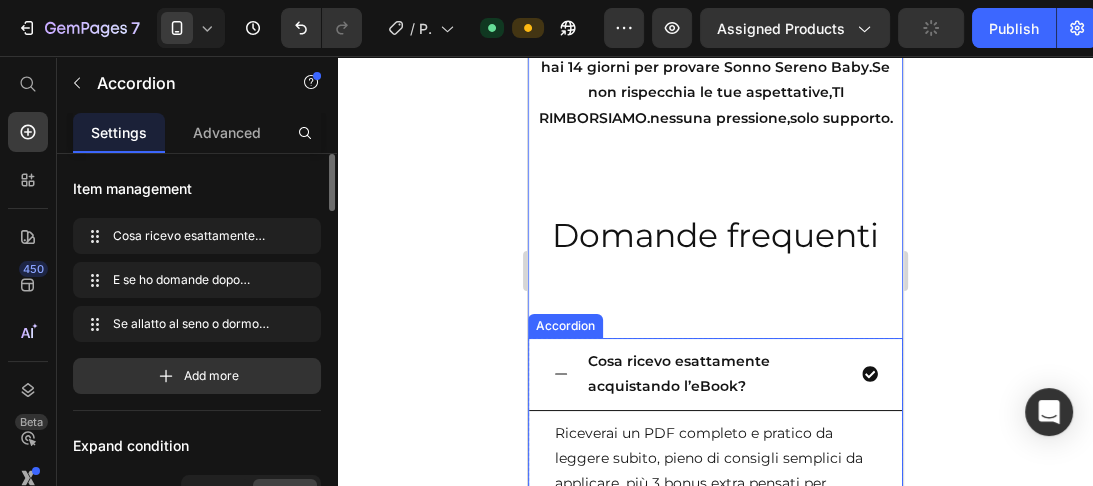click on "Cosa ricevo esattamente acquistando l’eBook?" at bounding box center (714, 374) 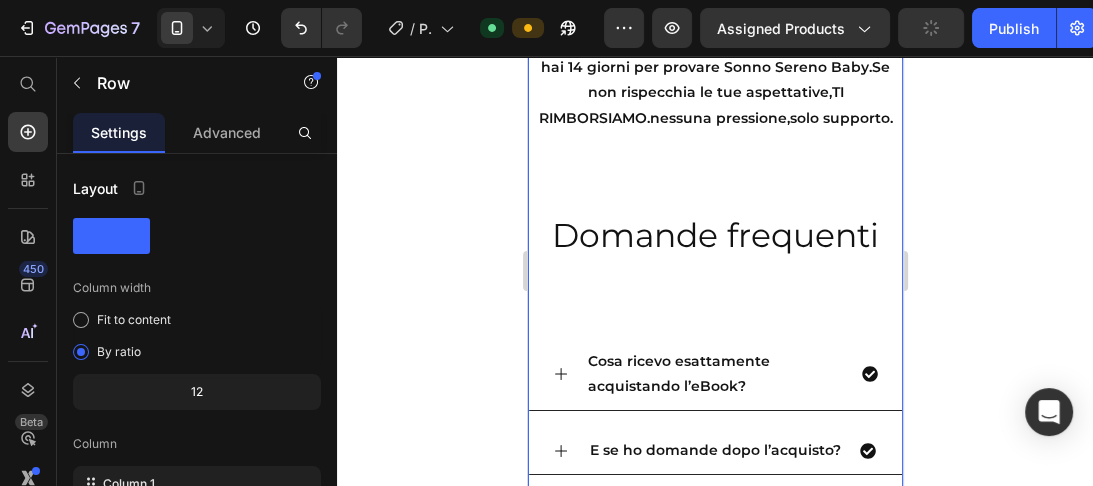 click on "Image hai 14 giorni per provare Sonno Sereno Baby.Se non rispecchia le tue aspettative,TI RIMBORSIAMO.nessuna pressione,solo supporto. Text Block Domande frequenti Heading Row
Cosa ricevo esattamente acquistando l’eBook? Riceverai un PDF completo e pratico da leggere subito, pieno di consigli semplici da applicare, più 3 bonus extra pensati per supportarti ogni giorno. Text Block Row
E se ho domande dopo l’acquisto?
Se allatto al seno o dormo con il mio bambino, posso seguire comunque il metodo? Accordion Row" at bounding box center (714, 231) 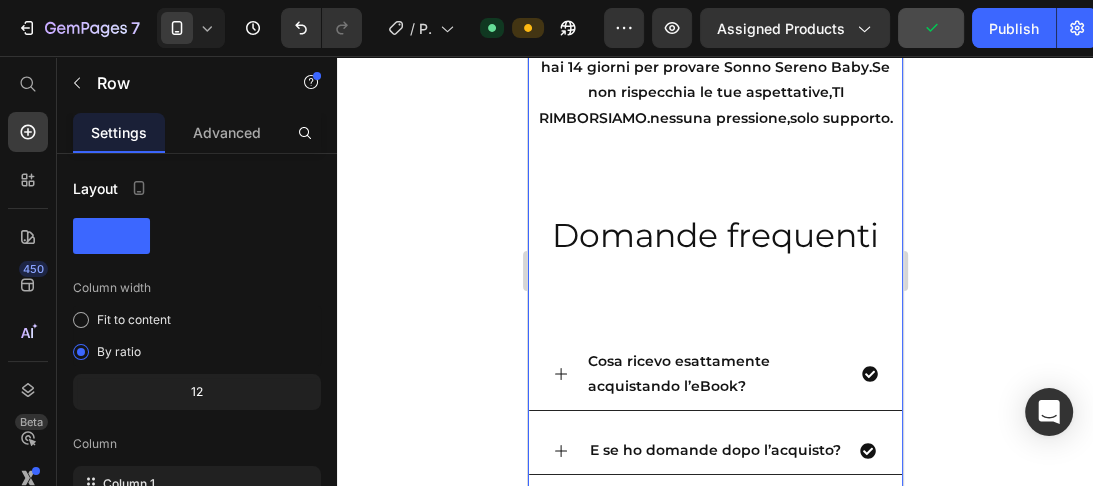 click on "Image hai 14 giorni per provare Sonno Sereno Baby.Se non rispecchia le tue aspettative,TI RIMBORSIAMO.nessuna pressione,solo supporto. Text Block Domande frequenti Heading Row
Cosa ricevo esattamente acquistando l’eBook?
E se ho domande dopo l’acquisto?
Se allatto al seno o dormo con il mio bambino, posso seguire comunque il metodo? Accordion Row" at bounding box center [714, 231] 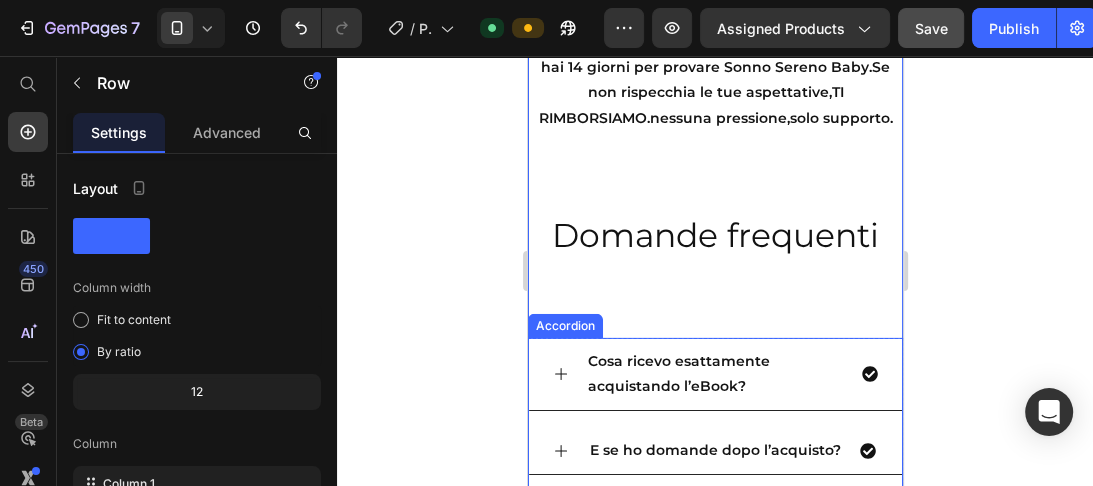 click on "Accordion" at bounding box center [564, 326] 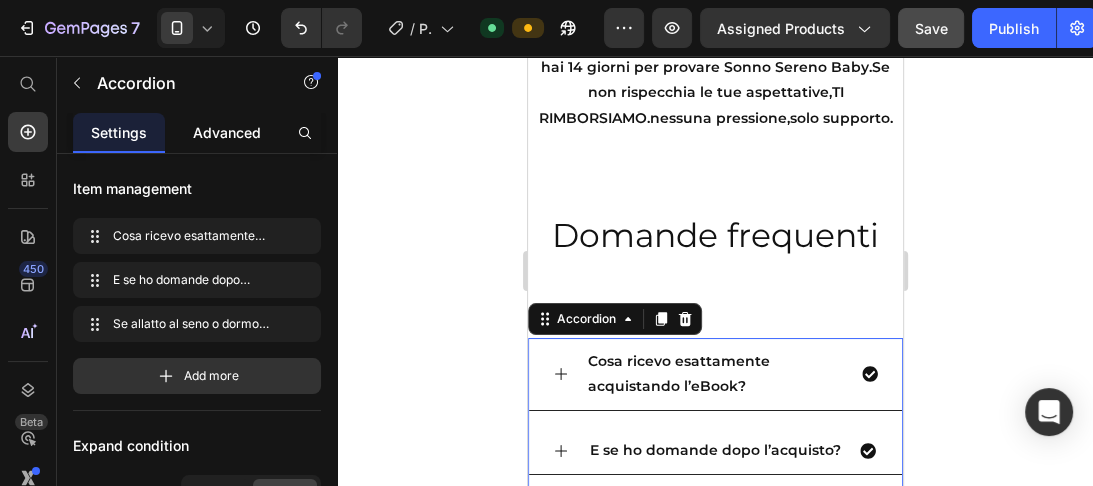 click on "Advanced" at bounding box center [227, 132] 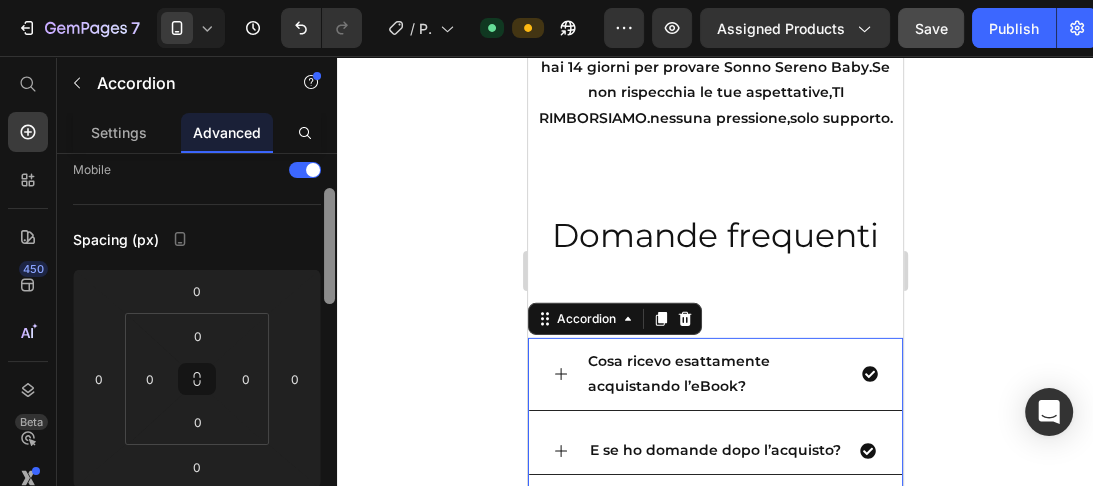 drag, startPoint x: 330, startPoint y: 244, endPoint x: 332, endPoint y: 283, distance: 39.051247 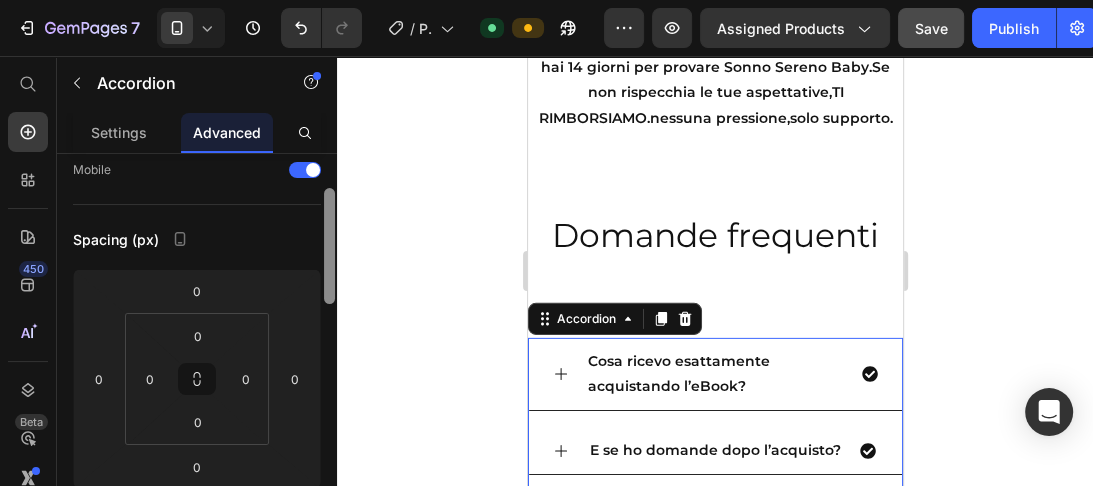 click at bounding box center [329, 246] 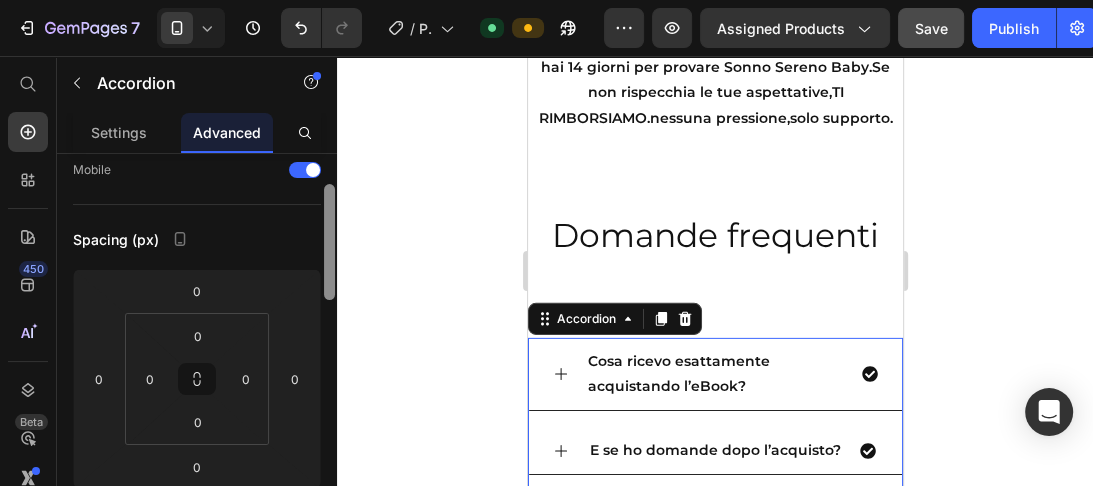 scroll, scrollTop: 136, scrollLeft: 0, axis: vertical 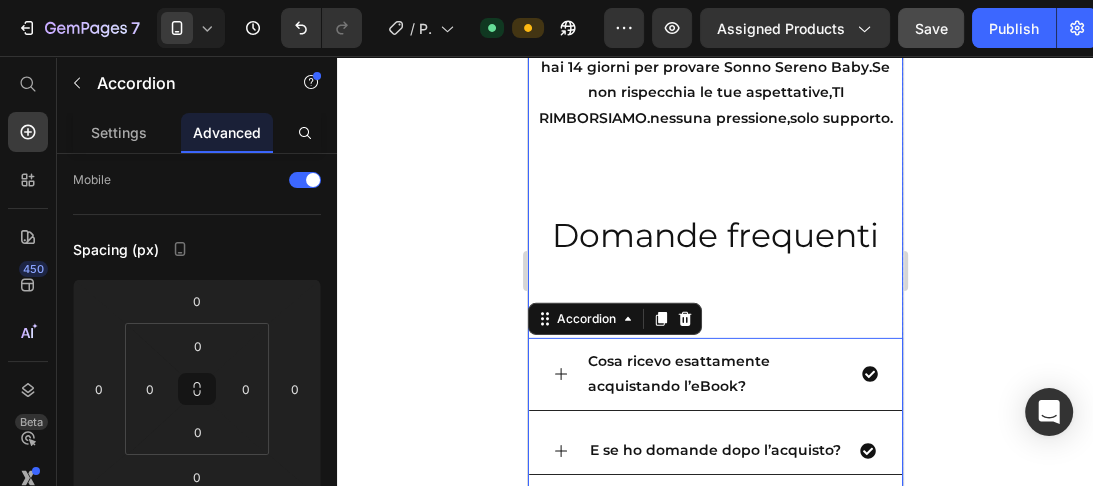click on "Image hai 14 giorni per provare Sonno Sereno Baby.Se non rispecchia le tue aspettative,TI RIMBORSIAMO.nessuna pressione,solo supporto. Text Block Domande frequenti Heading Row
Cosa ricevo esattamente acquistando l’eBook?
E se ho domande dopo l’acquisto?
Se allatto al seno o dormo con il mio bambino, posso seguire comunque il metodo? Accordion   0 Row" at bounding box center (714, 231) 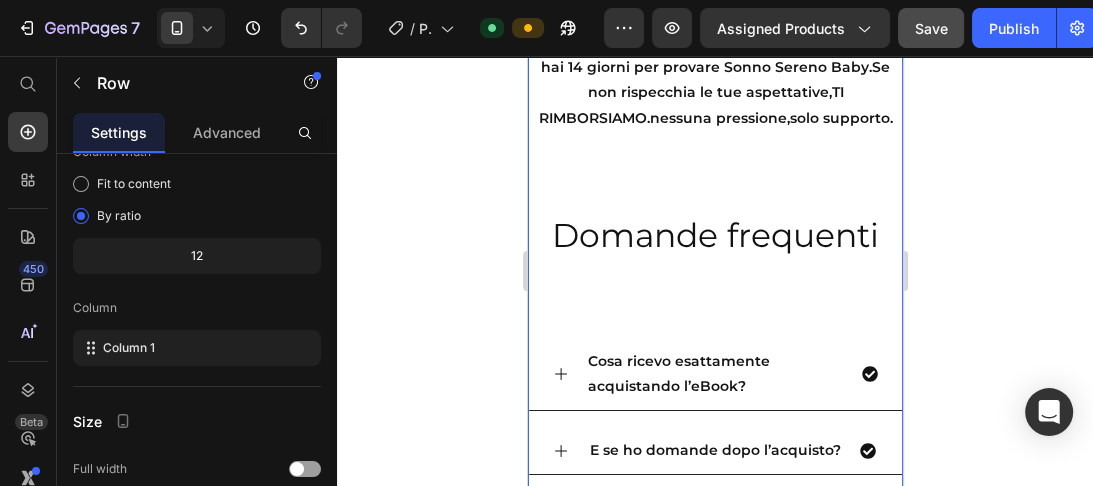 scroll, scrollTop: 0, scrollLeft: 0, axis: both 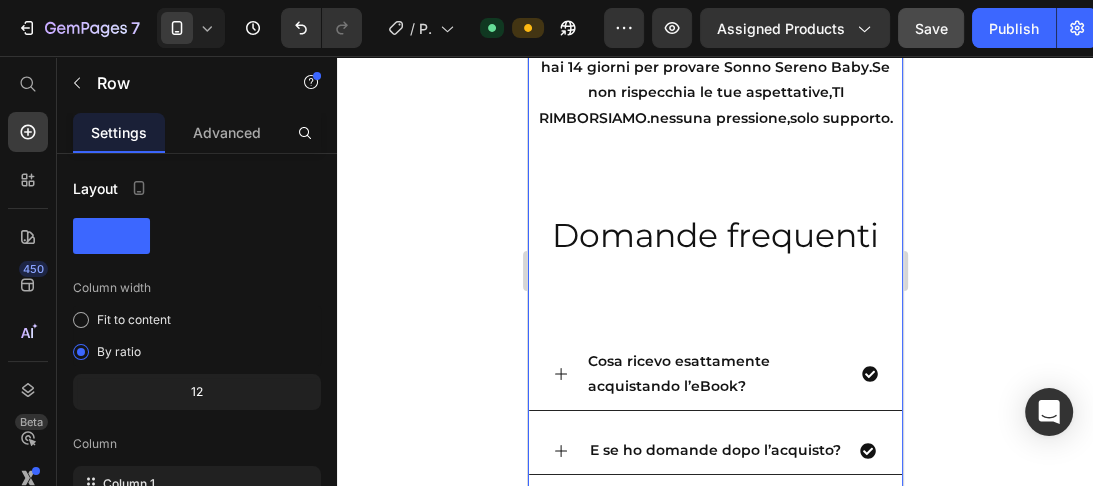 click on "Image hai 14 giorni per provare Sonno Sereno Baby.Se non rispecchia le tue aspettative,TI RIMBORSIAMO.nessuna pressione,solo supporto. Text Block Domande frequenti Heading Row
Cosa ricevo esattamente acquistando l’eBook?
E se ho domande dopo l’acquisto?
Se allatto al seno o dormo con il mio bambino, posso seguire comunque il metodo? Accordion Row" at bounding box center [714, 231] 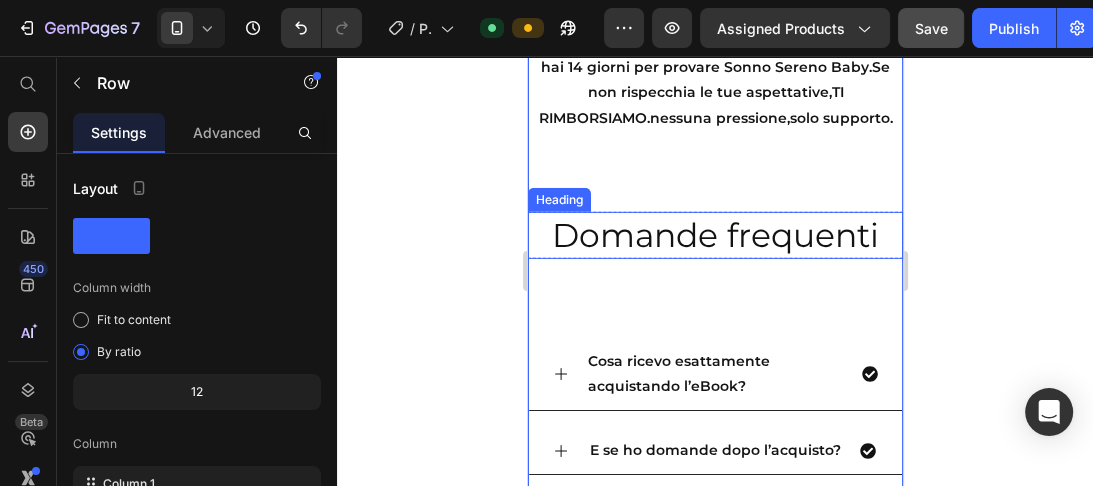 click on "Domande frequenti" at bounding box center (714, 235) 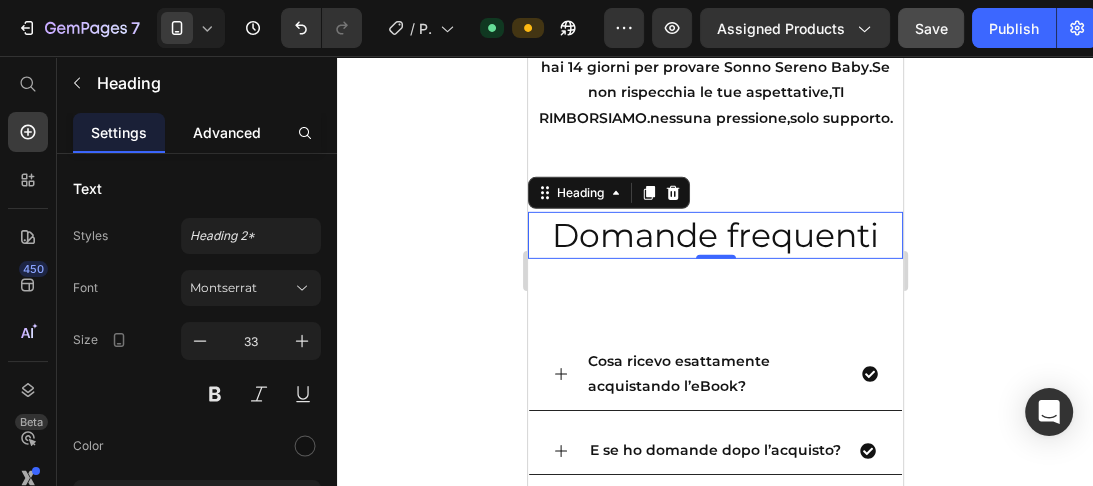 click on "Advanced" 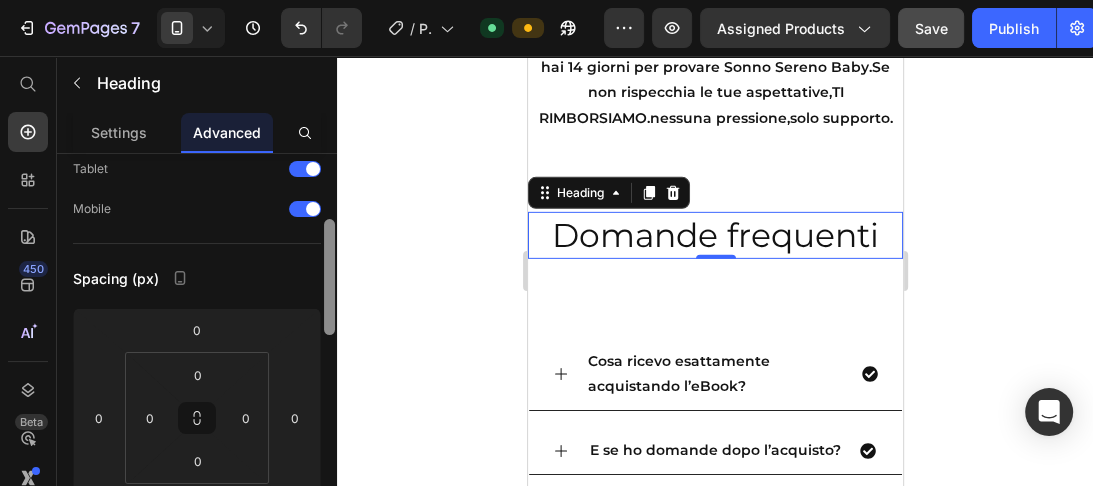 scroll, scrollTop: 137, scrollLeft: 0, axis: vertical 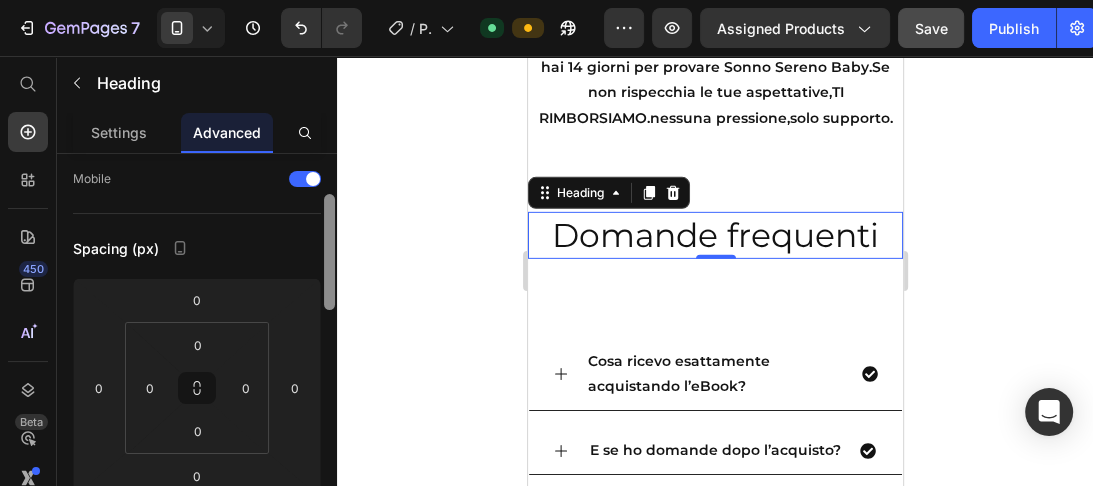 drag, startPoint x: 330, startPoint y: 168, endPoint x: 334, endPoint y: 207, distance: 39.20459 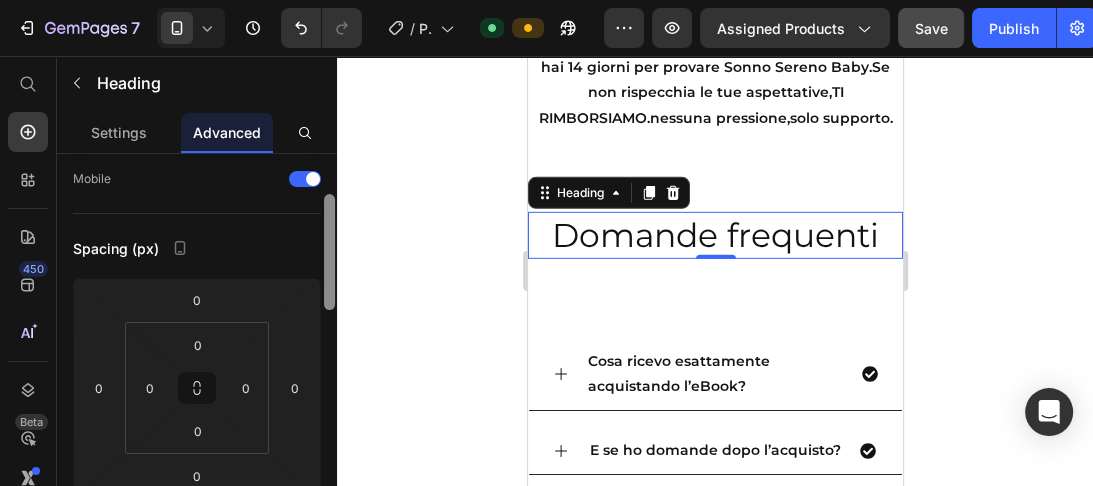 click at bounding box center [329, 252] 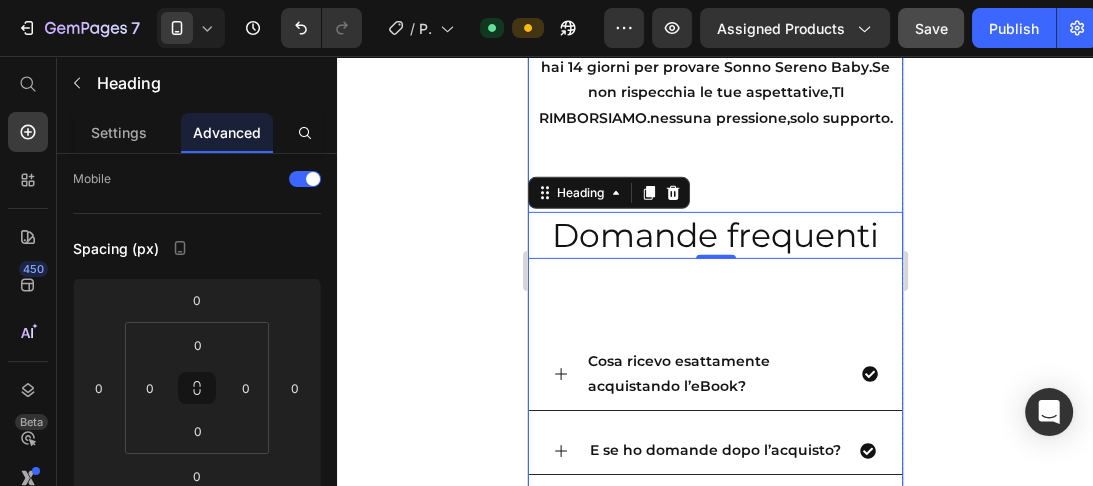 click on "Image hai 14 giorni per provare Sonno Sereno Baby.Se non rispecchia le tue aspettative,TI RIMBORSIAMO.nessuna pressione,solo supporto. Text Block Domande frequenti Heading   0 Row
Cosa ricevo esattamente acquistando l’eBook?
E se ho domande dopo l’acquisto?
Se allatto al seno o dormo con il mio bambino, posso seguire comunque il metodo? Accordion Row" at bounding box center (714, 231) 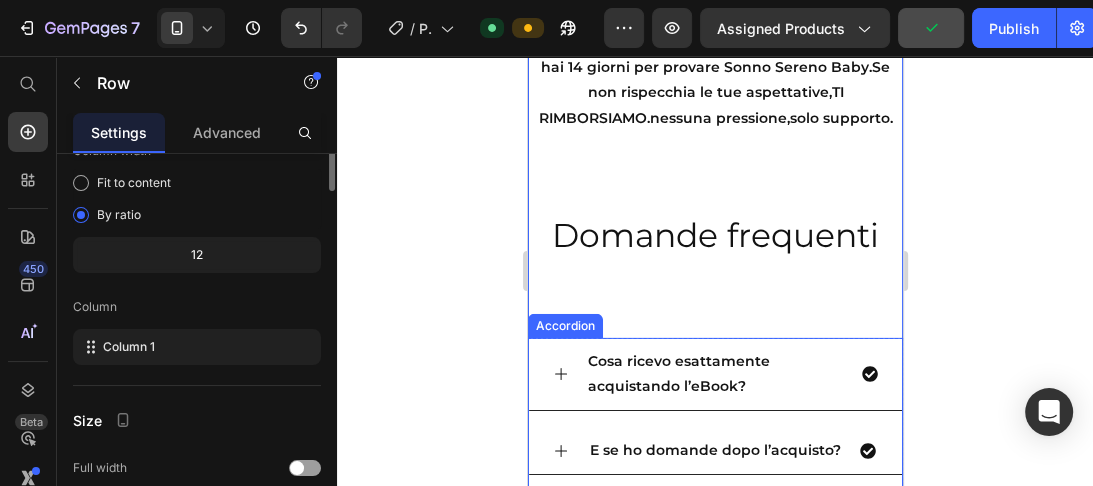 scroll, scrollTop: 0, scrollLeft: 0, axis: both 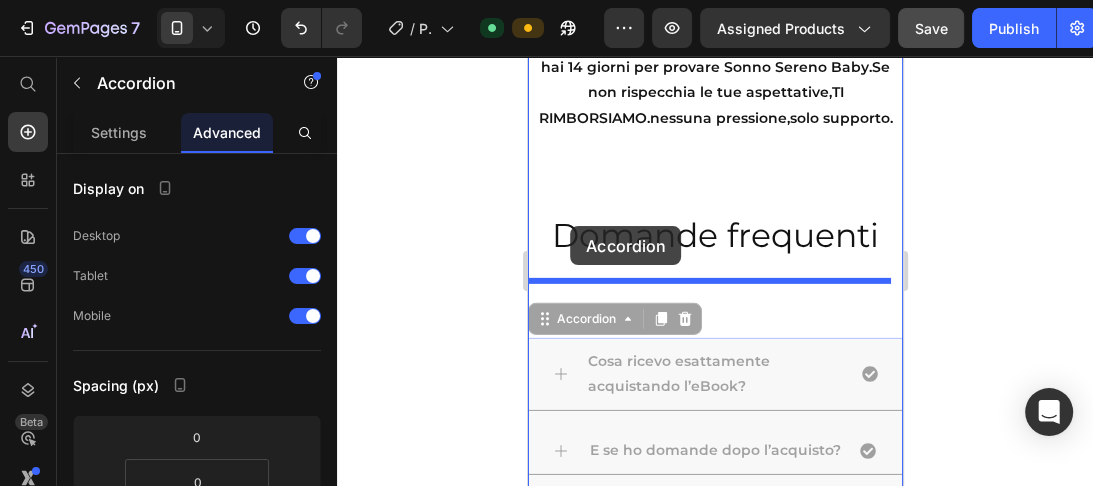 drag, startPoint x: 568, startPoint y: 272, endPoint x: 570, endPoint y: 226, distance: 46.043457 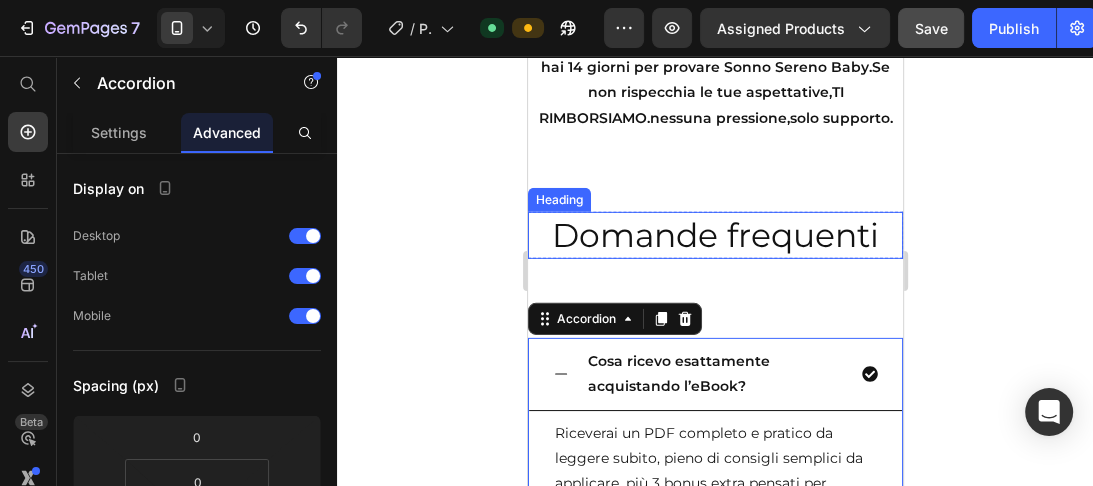 click on "Domande frequenti" at bounding box center (714, 235) 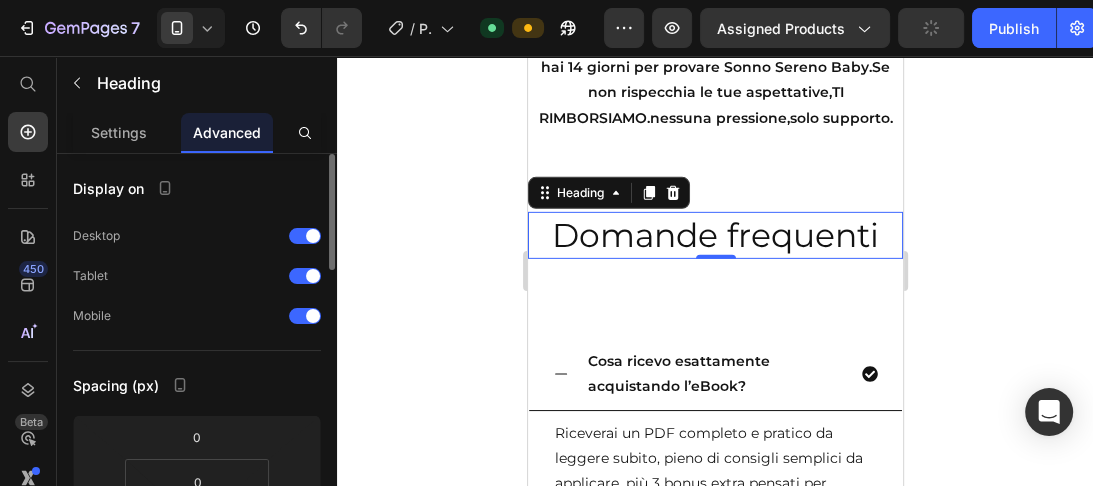 drag, startPoint x: 116, startPoint y: 141, endPoint x: 194, endPoint y: 167, distance: 82.219215 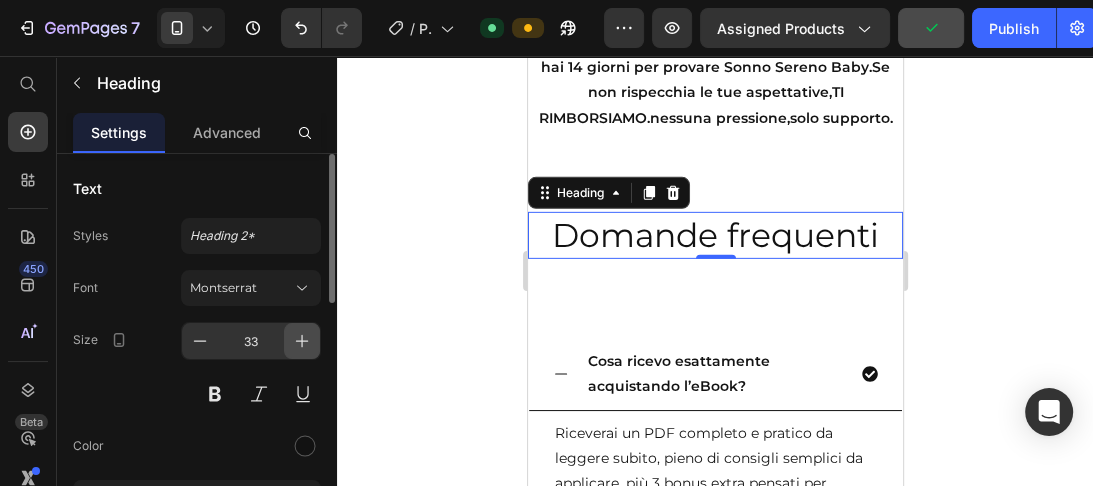 click 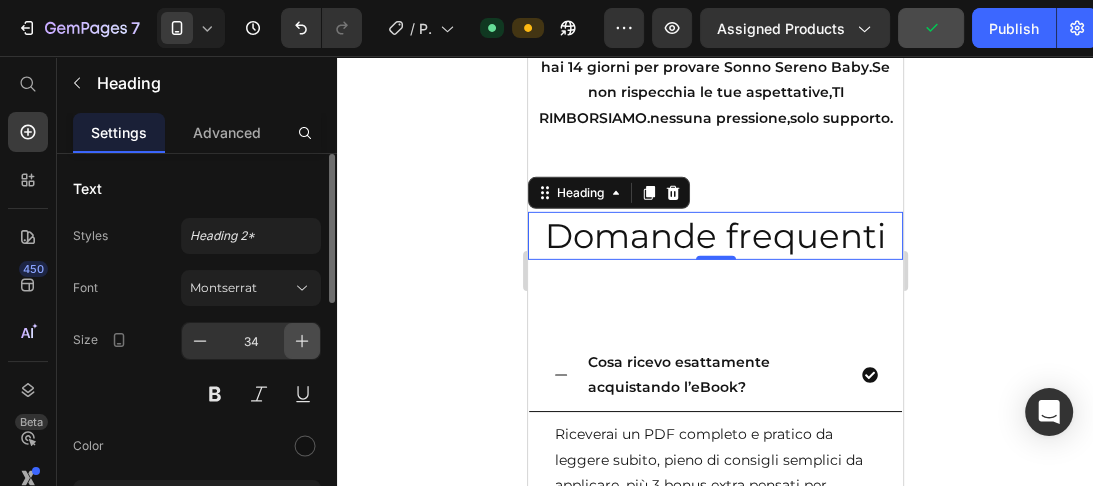 click 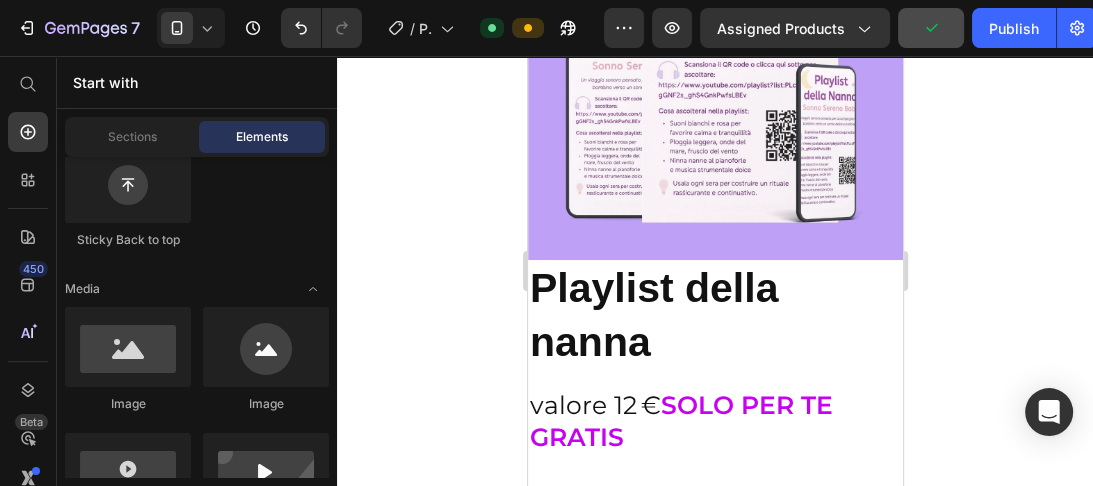 scroll, scrollTop: 9989, scrollLeft: 0, axis: vertical 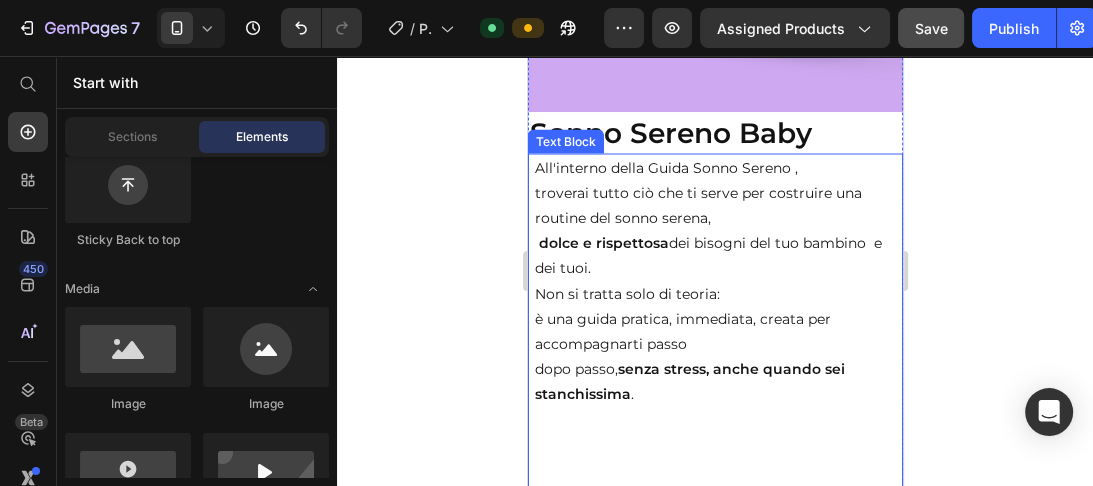 click on "troverai tutto ciò che ti serve per costruire una  routine del sonno serena," at bounding box center [717, 205] 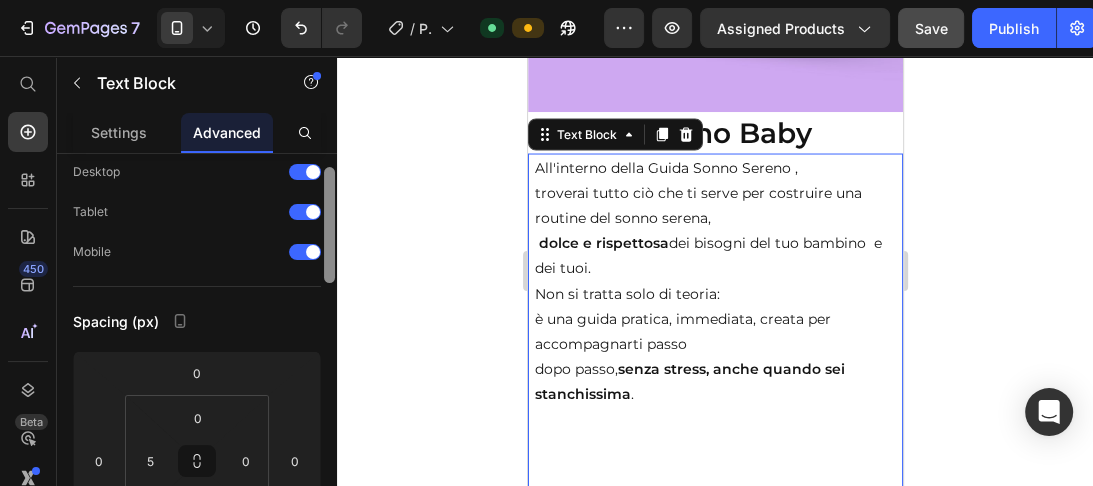scroll, scrollTop: 67, scrollLeft: 0, axis: vertical 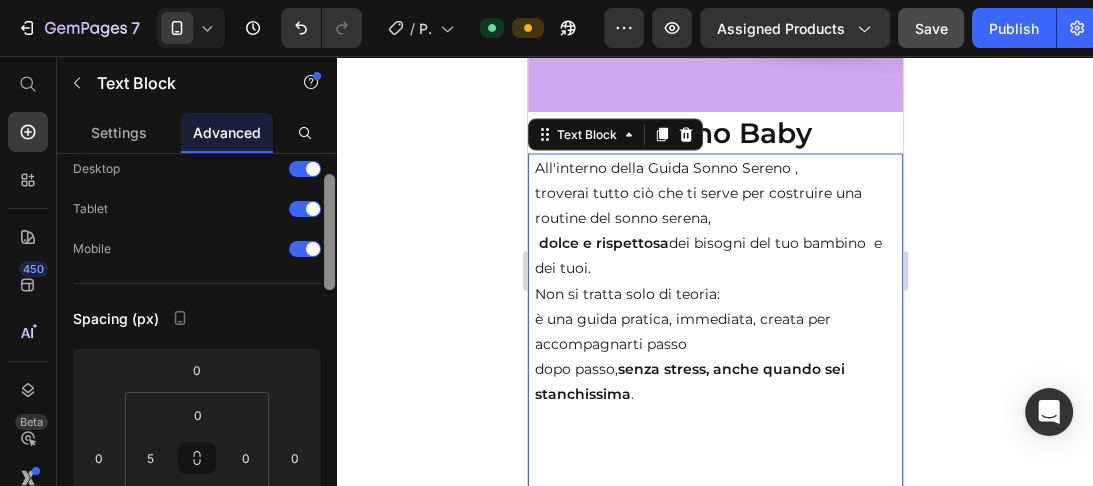 drag, startPoint x: 328, startPoint y: 222, endPoint x: 328, endPoint y: 242, distance: 20 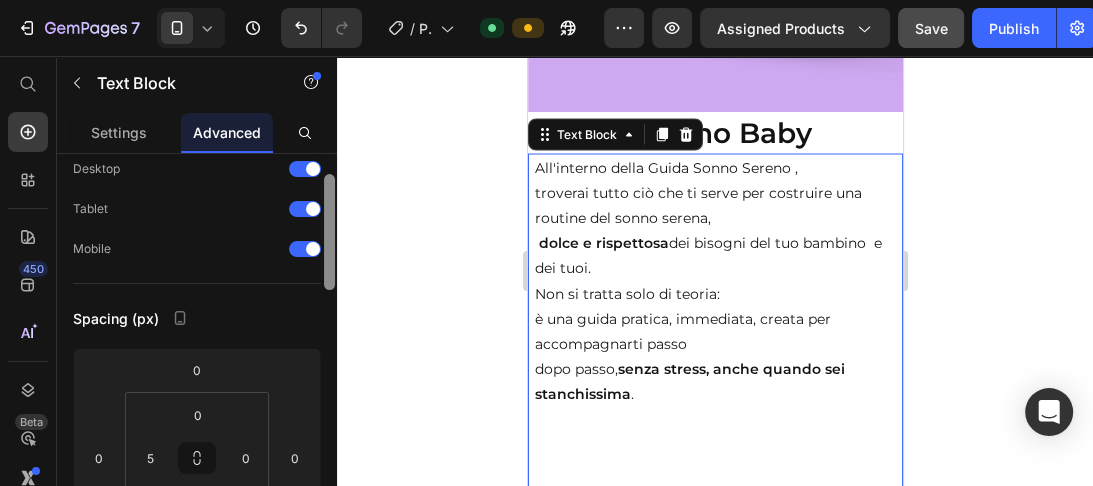 click at bounding box center [329, 232] 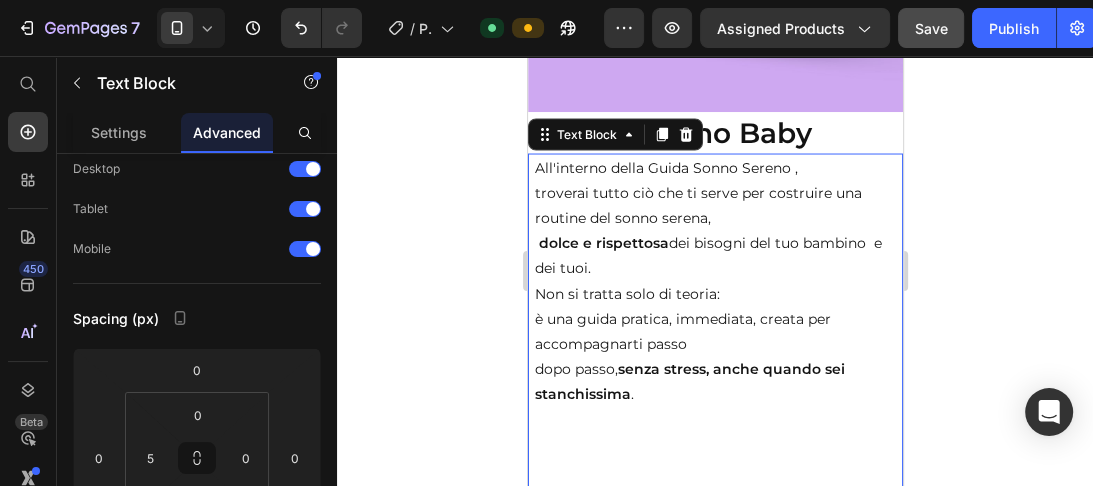 click on "troverai tutto ciò che ti serve per costruire una  routine del sonno serena," at bounding box center (717, 205) 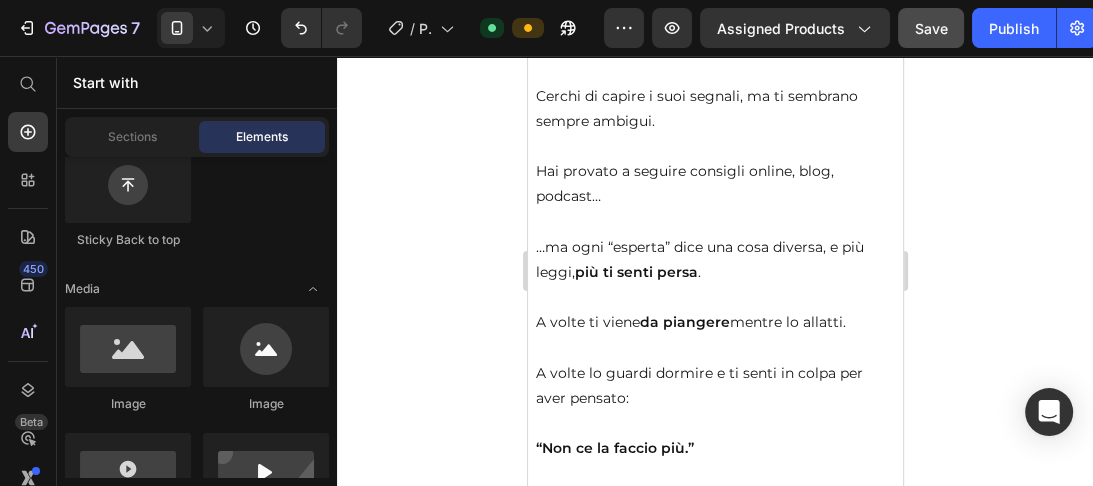 scroll, scrollTop: 4736, scrollLeft: 0, axis: vertical 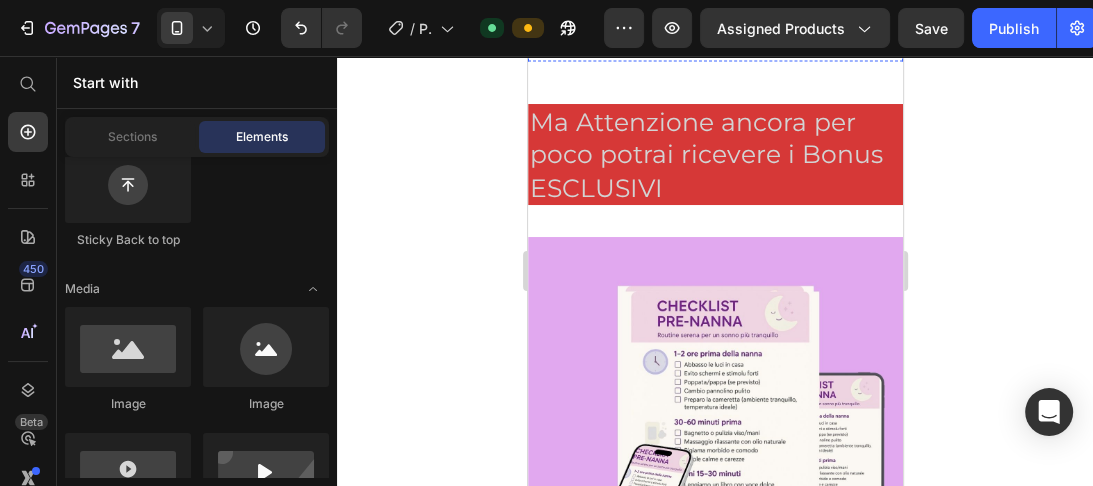 click on "Sonno Sereno Baby" at bounding box center (714, -342) 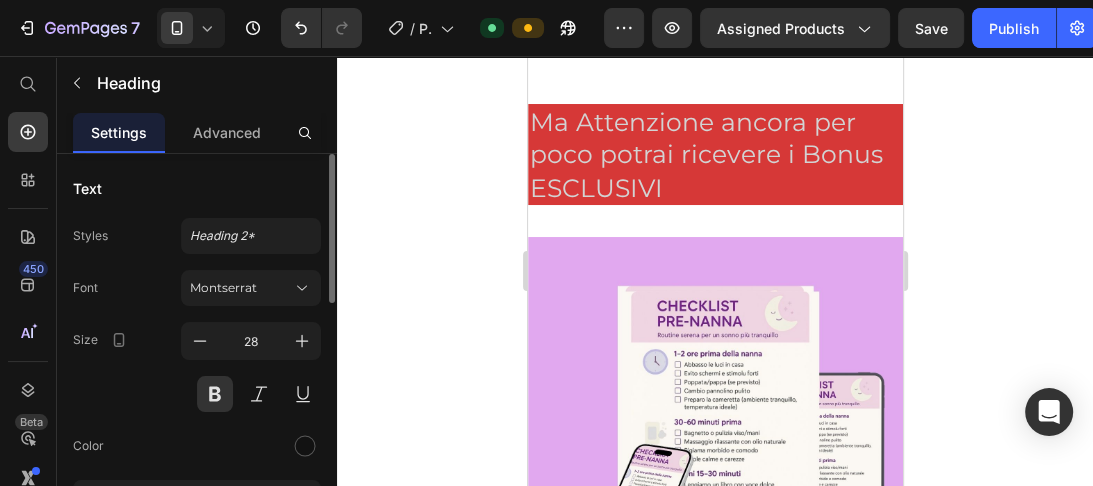 scroll, scrollTop: 0, scrollLeft: 0, axis: both 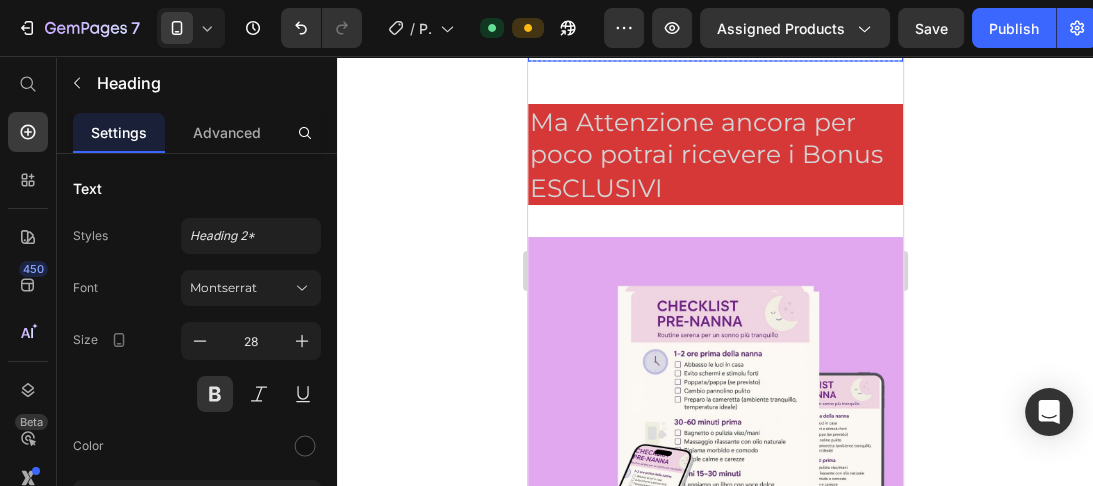 click on "troverai tutto ciò che ti serve per costruire una  routine del sonno serena," at bounding box center [717, -269] 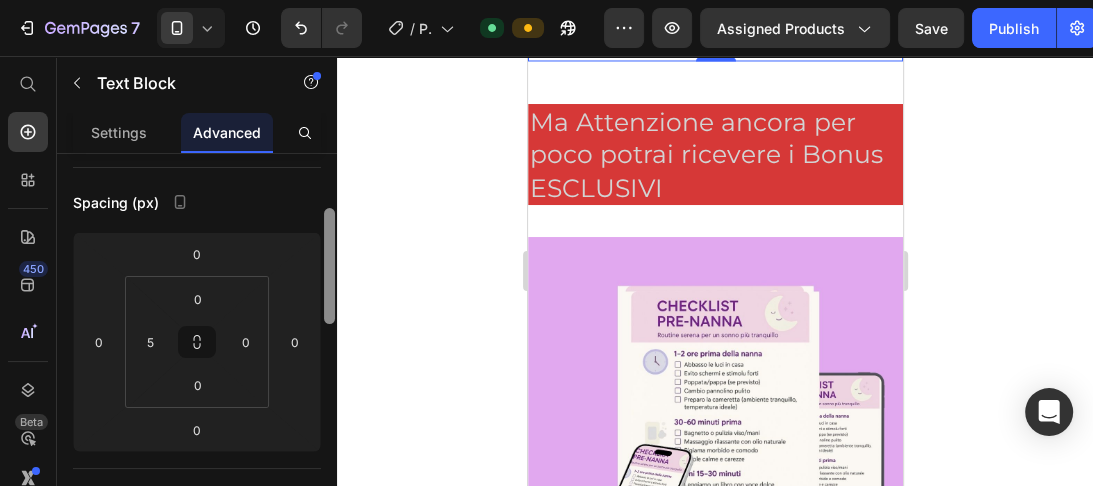 scroll, scrollTop: 186, scrollLeft: 0, axis: vertical 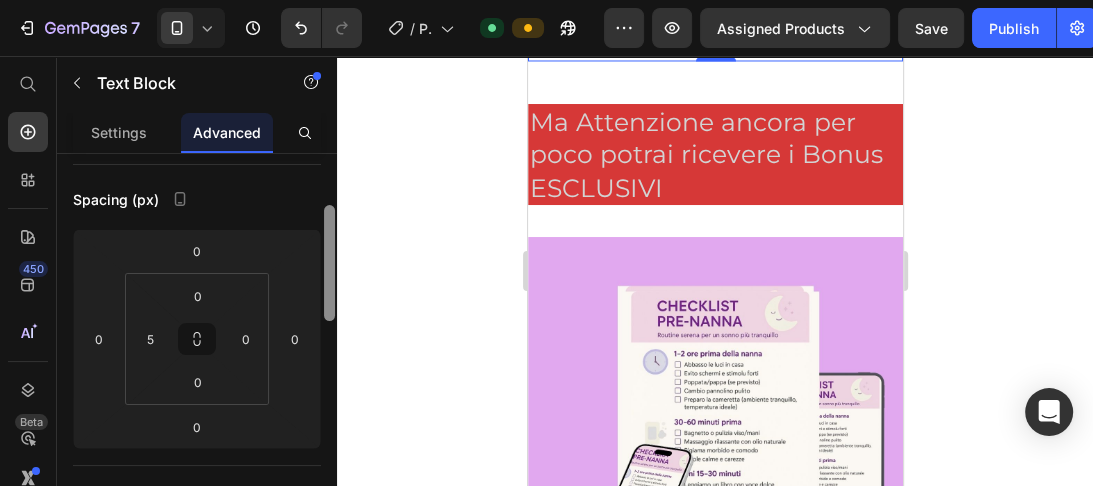 drag, startPoint x: 332, startPoint y: 174, endPoint x: 331, endPoint y: 230, distance: 56.008926 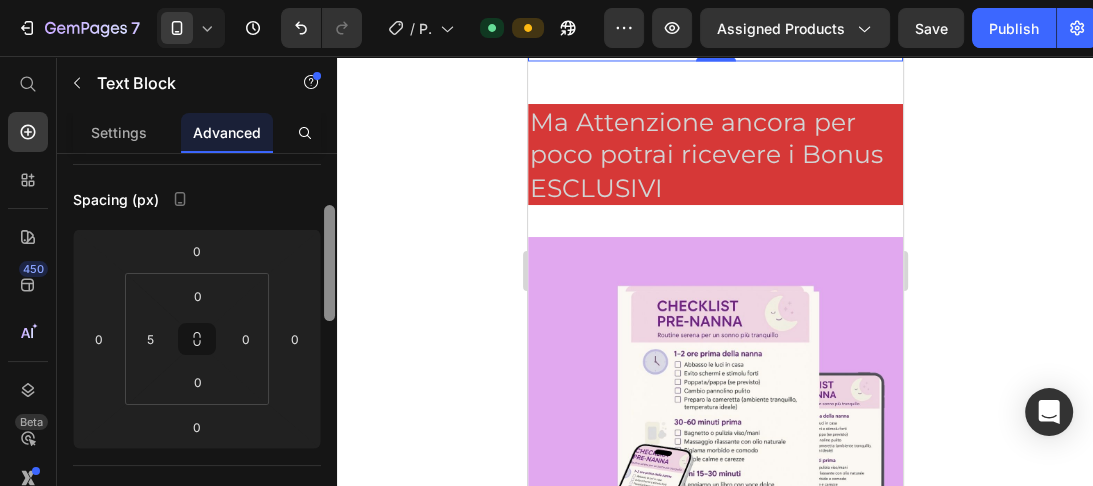 click at bounding box center [329, 263] 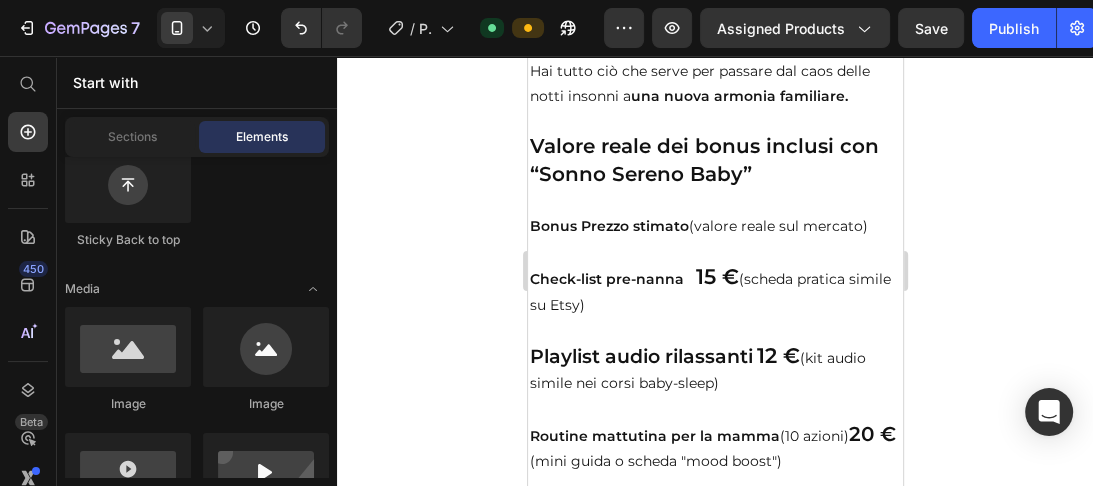 scroll, scrollTop: 12334, scrollLeft: 0, axis: vertical 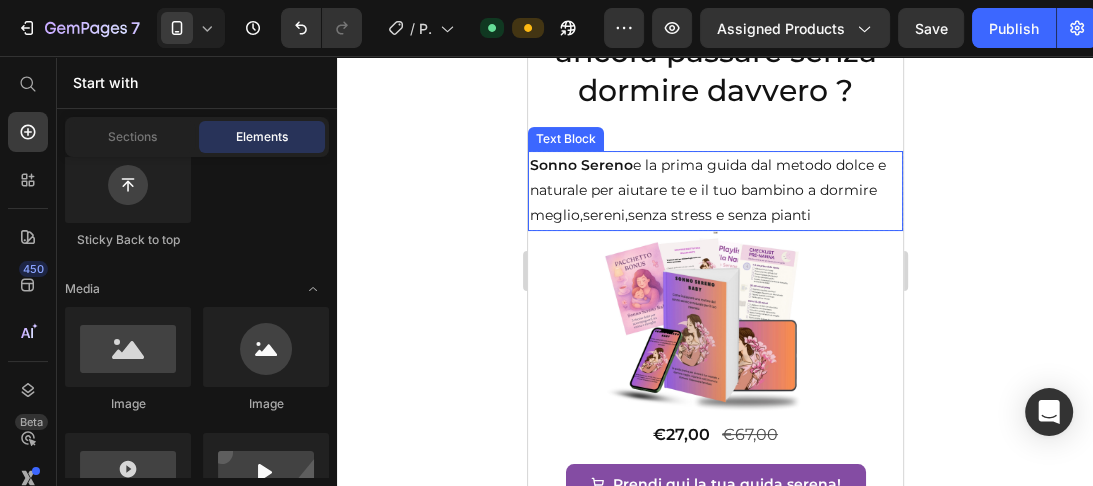 click on "Sonno Sereno  e la prima guida dal metodo dolce e naturale per aiutare te e il tuo bambino a dormire meglio,sereni,senza stress e senza pianti" at bounding box center [714, 191] 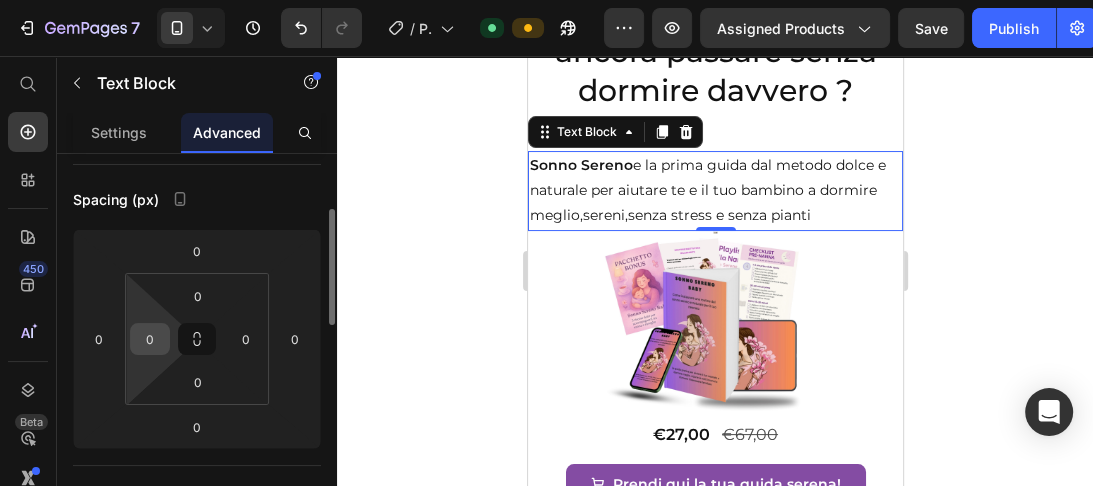 click on "0" at bounding box center (150, 339) 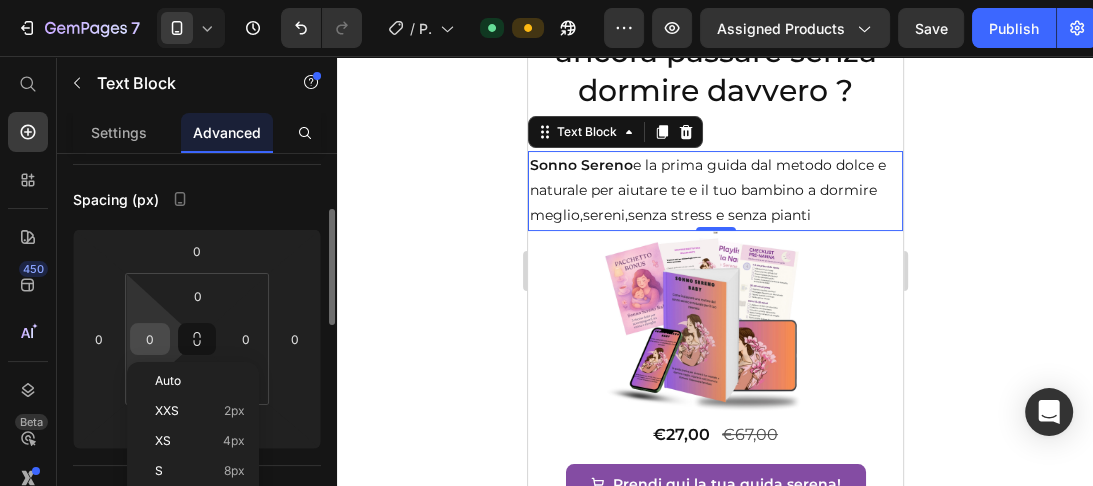 click on "0" at bounding box center [150, 339] 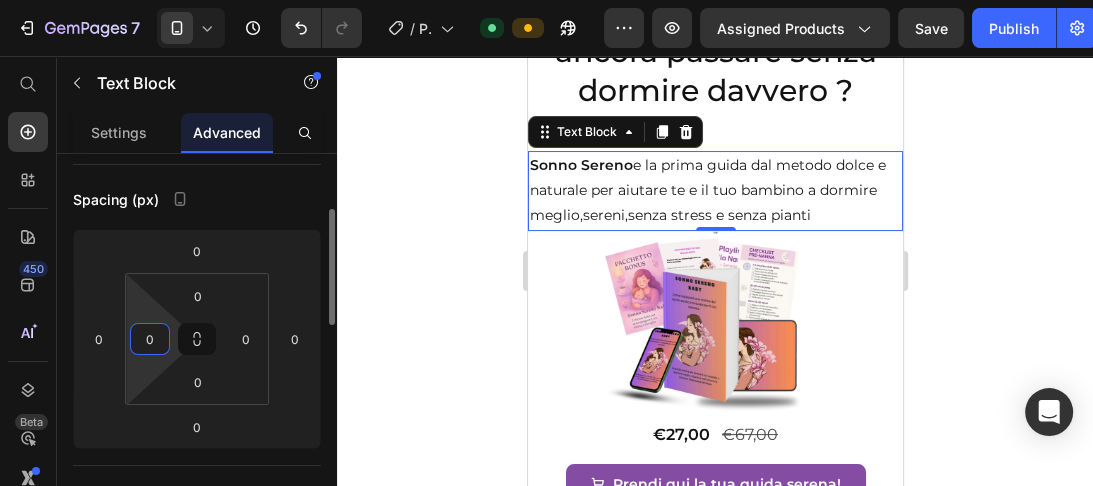 click on "0" at bounding box center (150, 339) 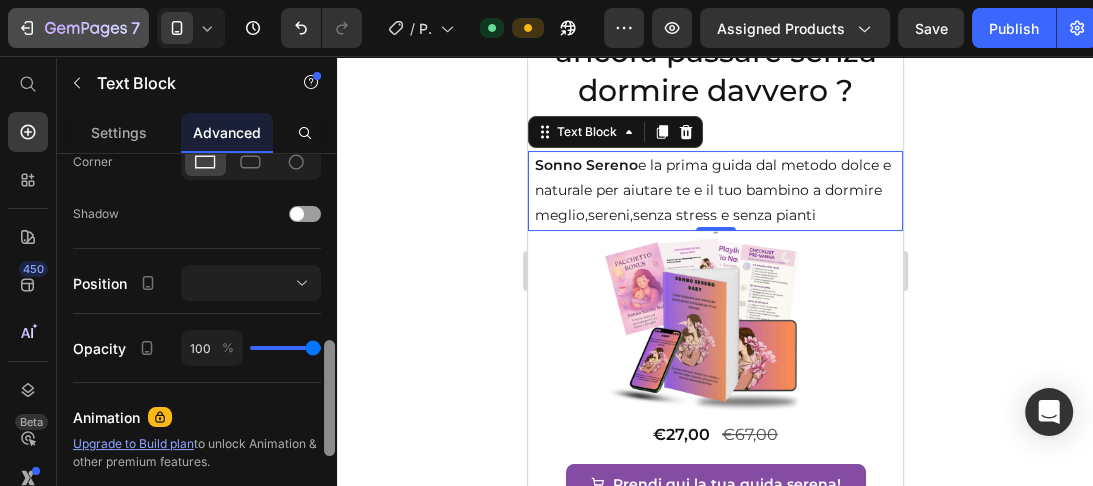 drag, startPoint x: 331, startPoint y: 272, endPoint x: 57, endPoint y: 29, distance: 366.2308 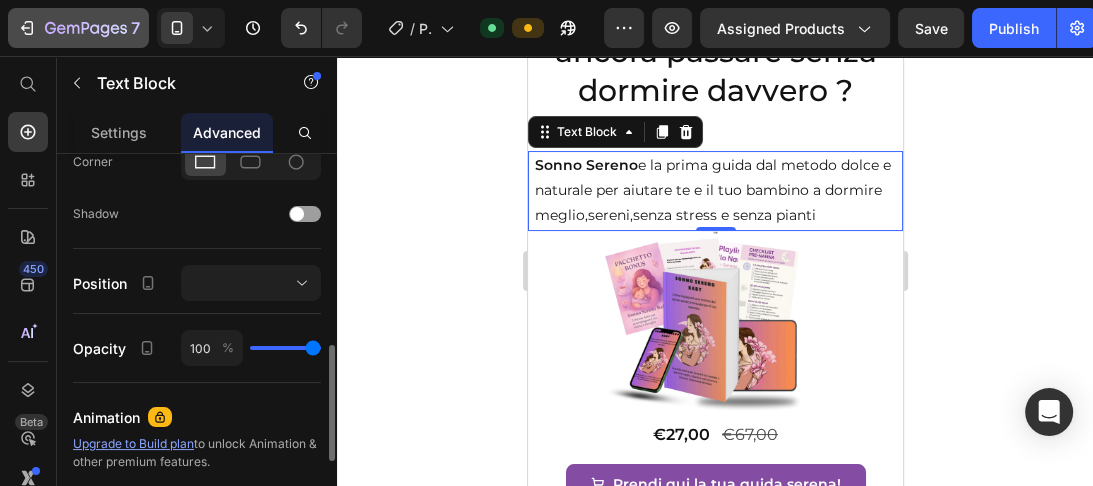 scroll, scrollTop: 628, scrollLeft: 0, axis: vertical 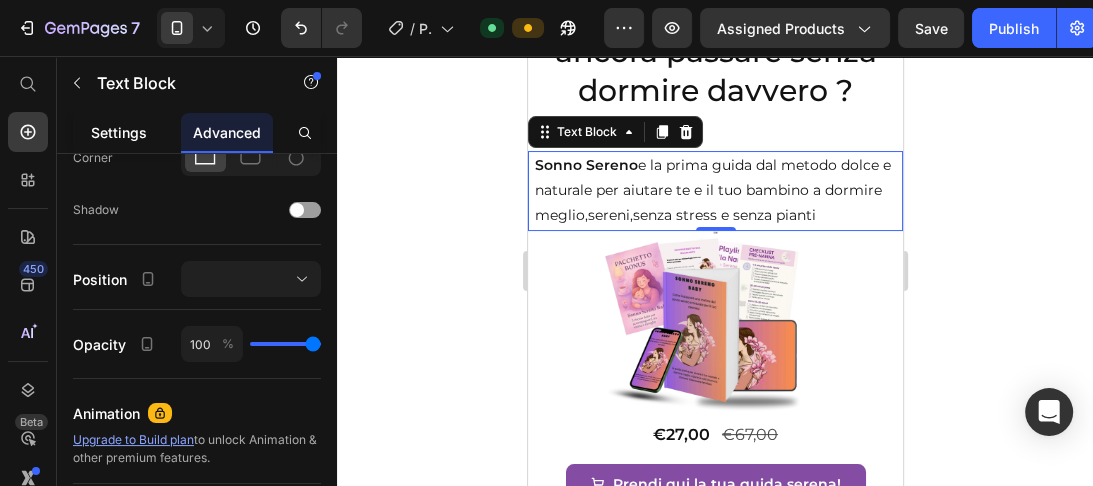 click on "Settings" 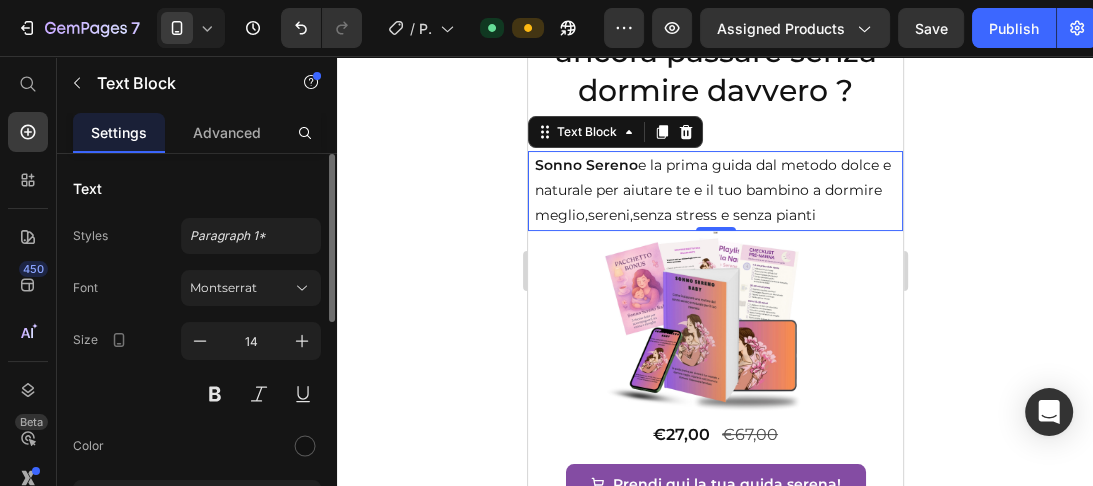 scroll, scrollTop: 0, scrollLeft: 0, axis: both 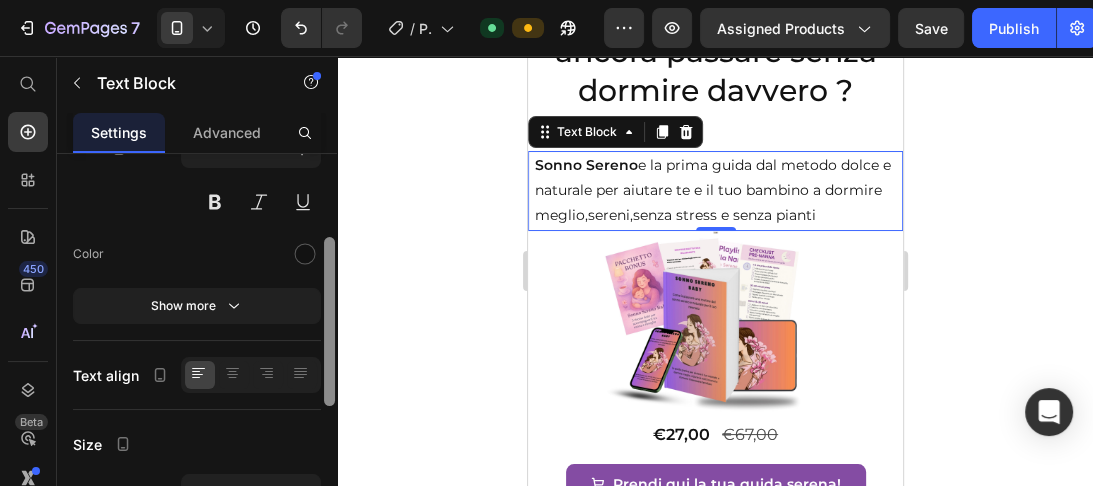 drag, startPoint x: 330, startPoint y: 184, endPoint x: 330, endPoint y: 268, distance: 84 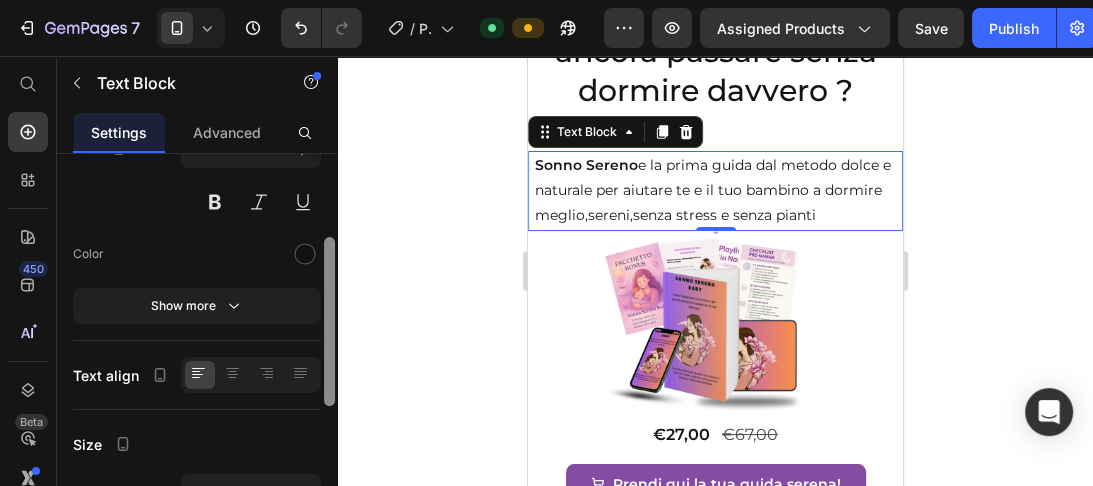 click at bounding box center (329, 321) 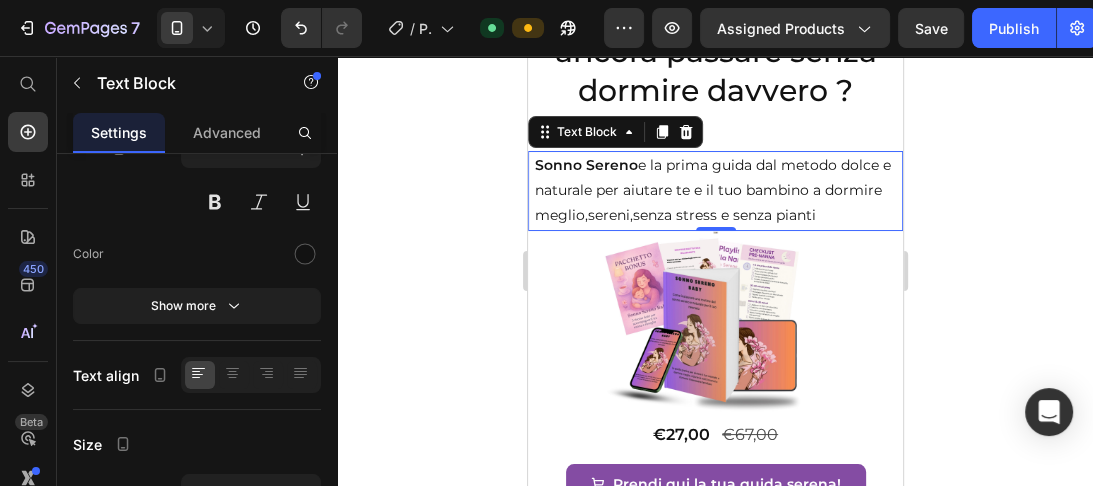 click on "Sonno Sereno  e la prima guida dal metodo dolce e naturale per aiutare te e il tuo bambino a dormire meglio,sereni,senza stress e senza pianti" at bounding box center [717, 191] 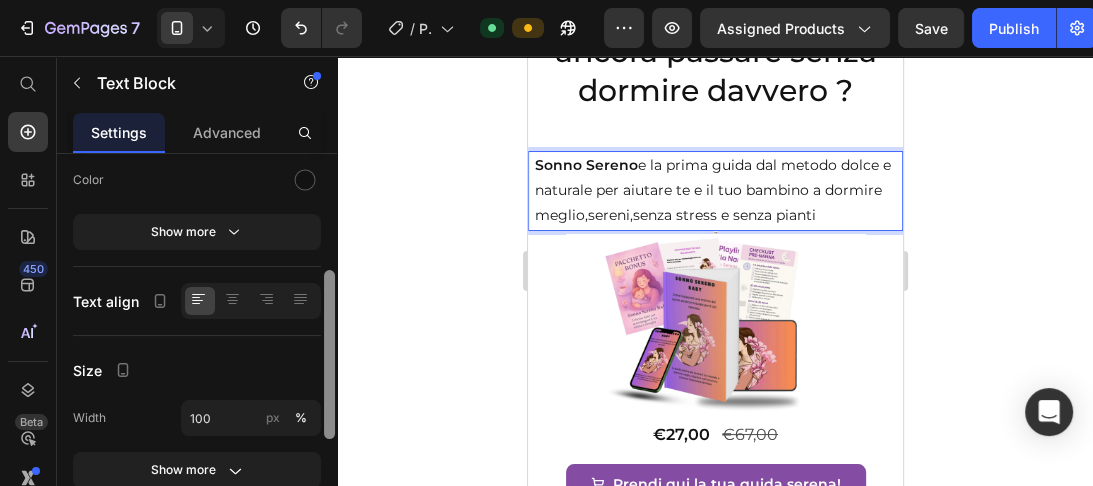 drag, startPoint x: 332, startPoint y: 244, endPoint x: 336, endPoint y: 271, distance: 27.294687 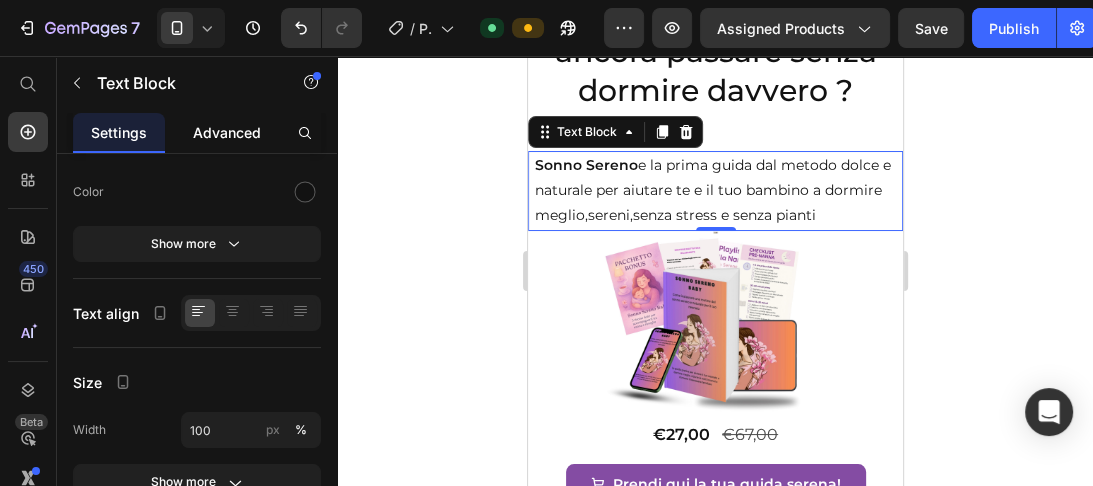 click on "Advanced" at bounding box center (227, 132) 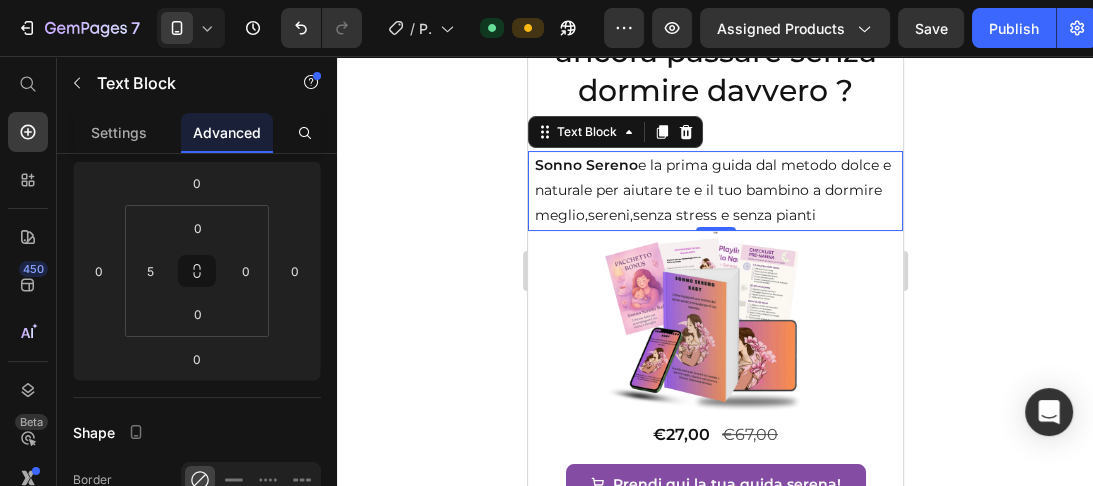 scroll, scrollTop: 0, scrollLeft: 0, axis: both 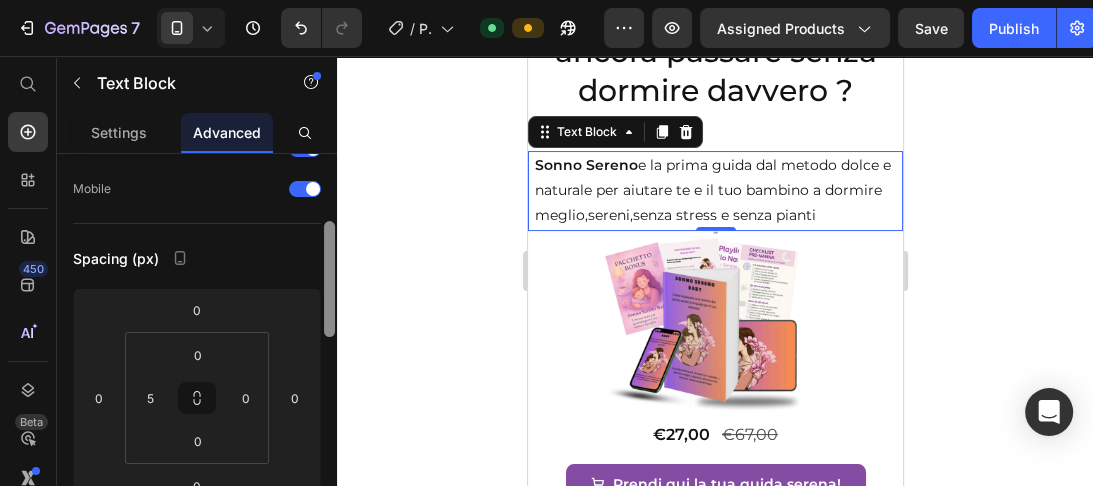 drag, startPoint x: 328, startPoint y: 236, endPoint x: 325, endPoint y: 281, distance: 45.099888 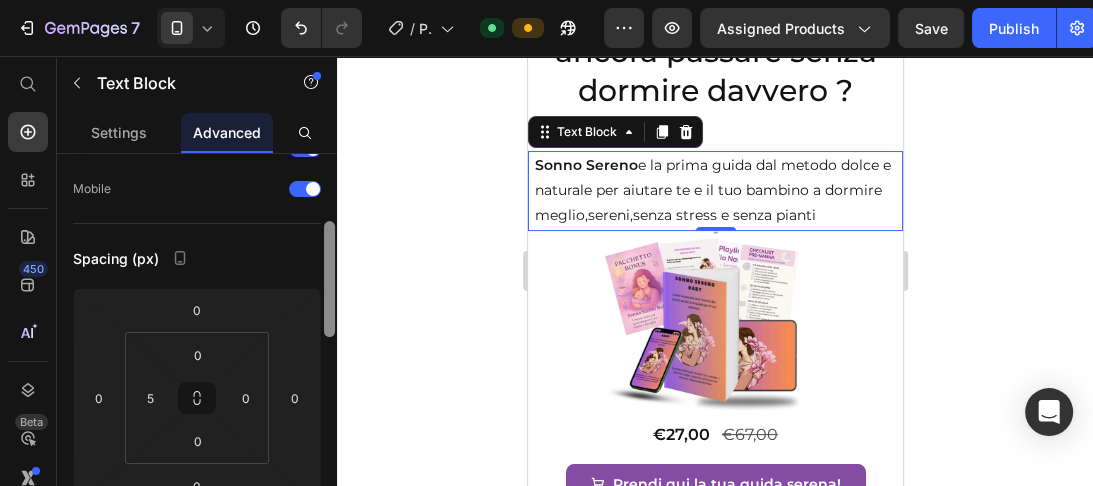 click at bounding box center [329, 279] 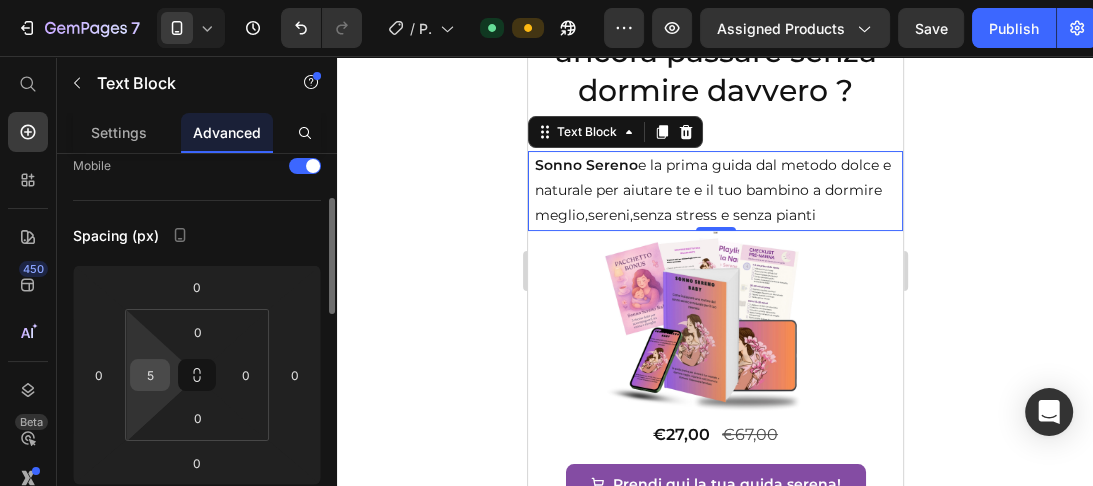 click on "5" at bounding box center (150, 375) 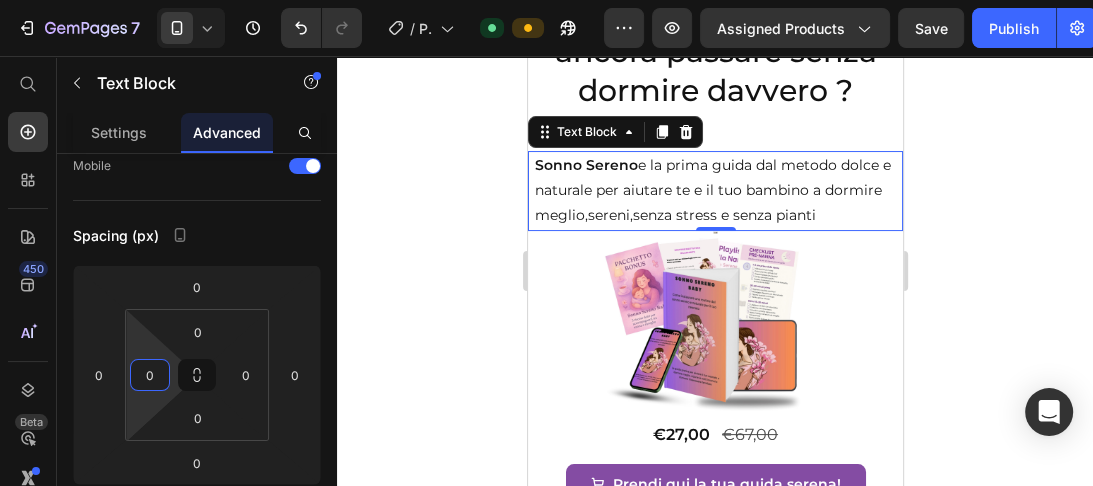 type on "0" 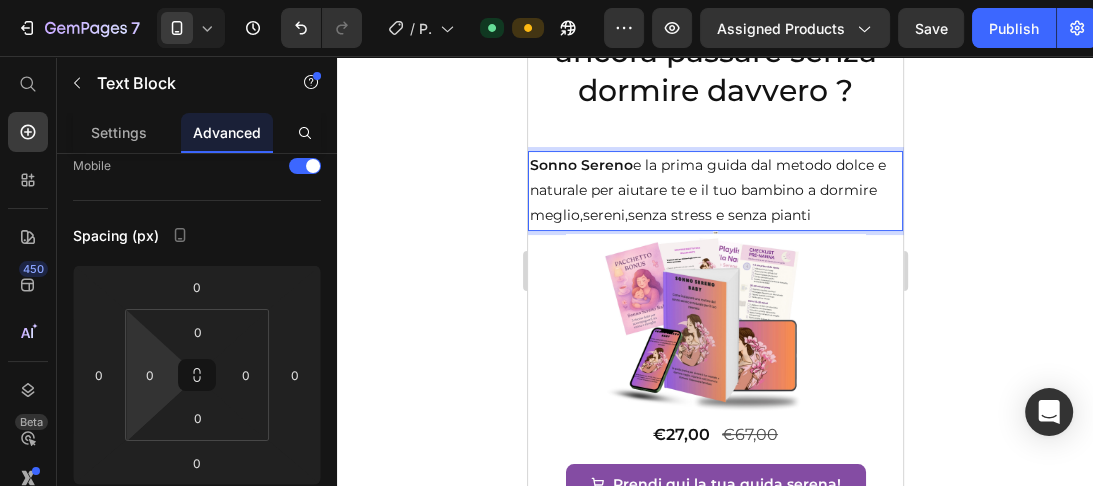 click on "Sonno Sereno  e la prima guida dal metodo dolce e naturale per aiutare te e il tuo bambino a dormire meglio,sereni,senza stress e senza pianti" at bounding box center [714, 191] 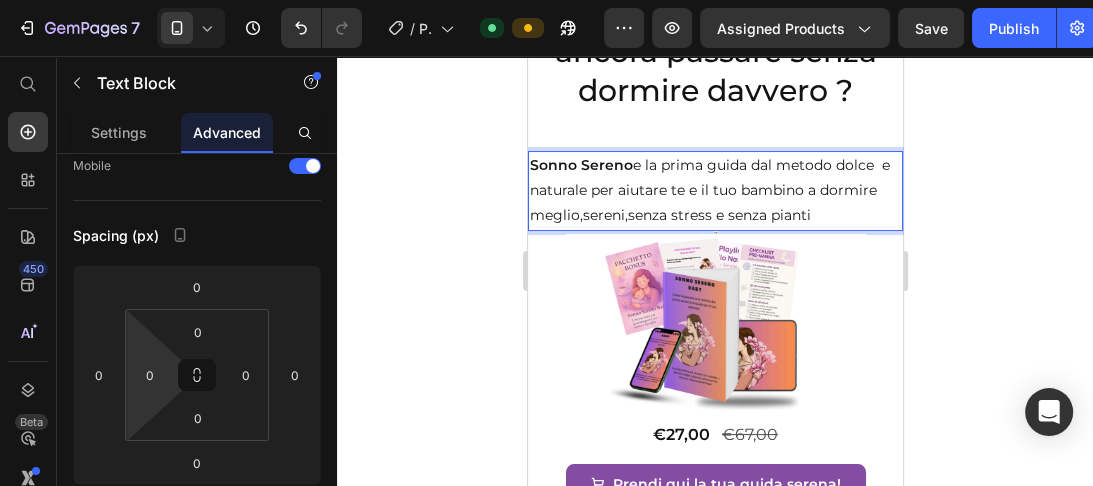 click on "Sonno Sereno  e la prima guida dal metodo dolce  e naturale per aiutare te e il tuo bambino a dormire meglio,sereni,senza stress e senza pianti" at bounding box center [714, 191] 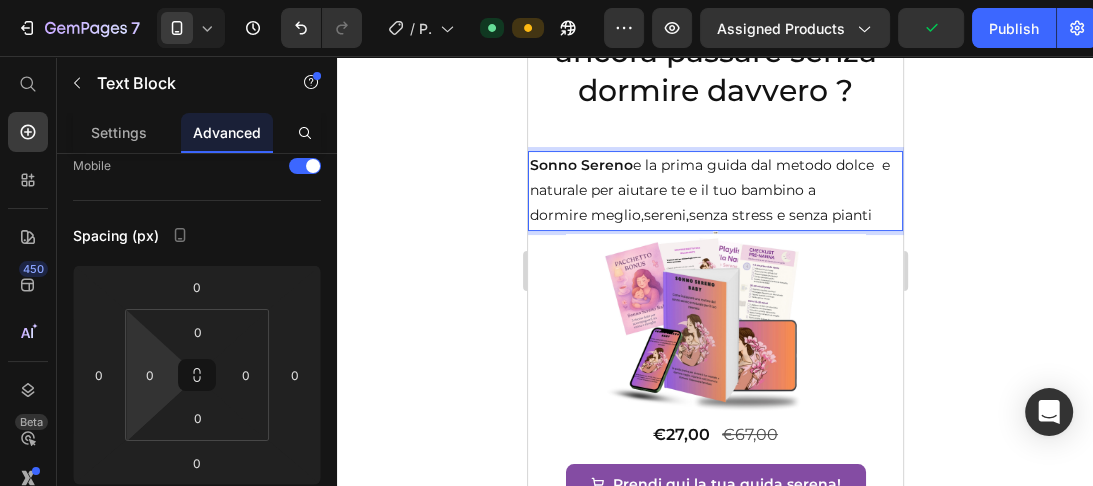 click on "dormire meglio,sereni,senza stress e senza pianti" at bounding box center (714, 215) 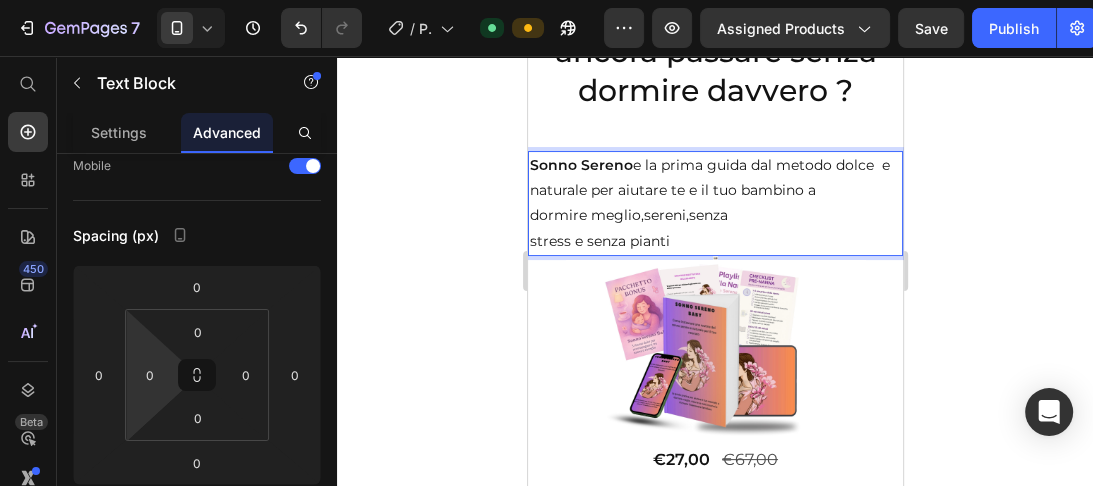 click on "dormire meglio,sereni,senza" at bounding box center (714, 215) 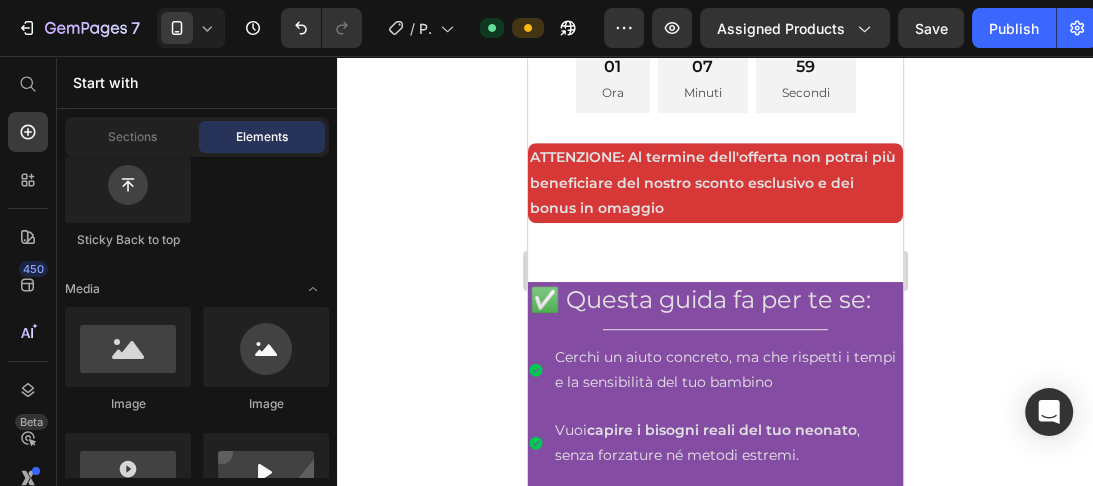scroll, scrollTop: 910, scrollLeft: 0, axis: vertical 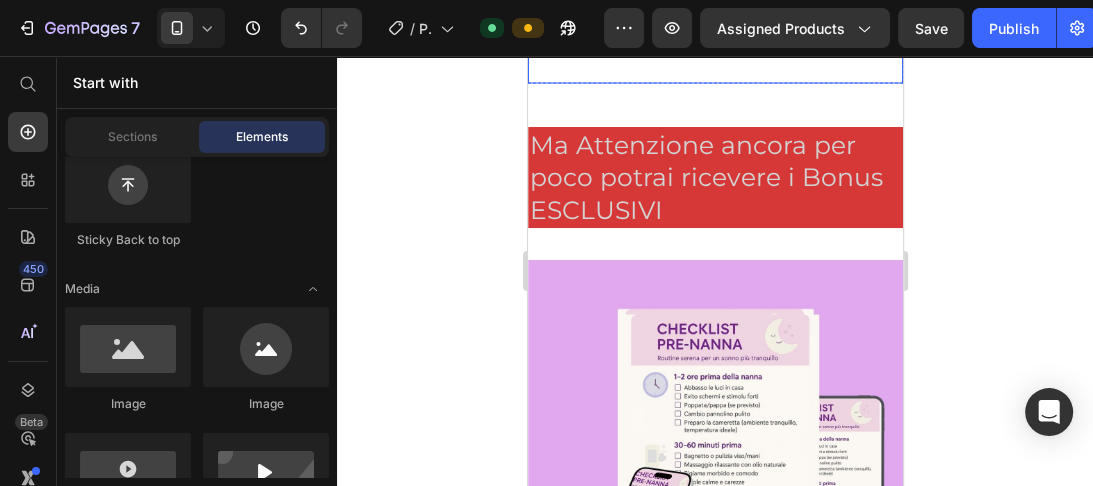 click on "dolce e rispettosa  dei bisogni del tuo bambino  e dei tuoi.  Non si tratta solo di teoria:" at bounding box center [717, -183] 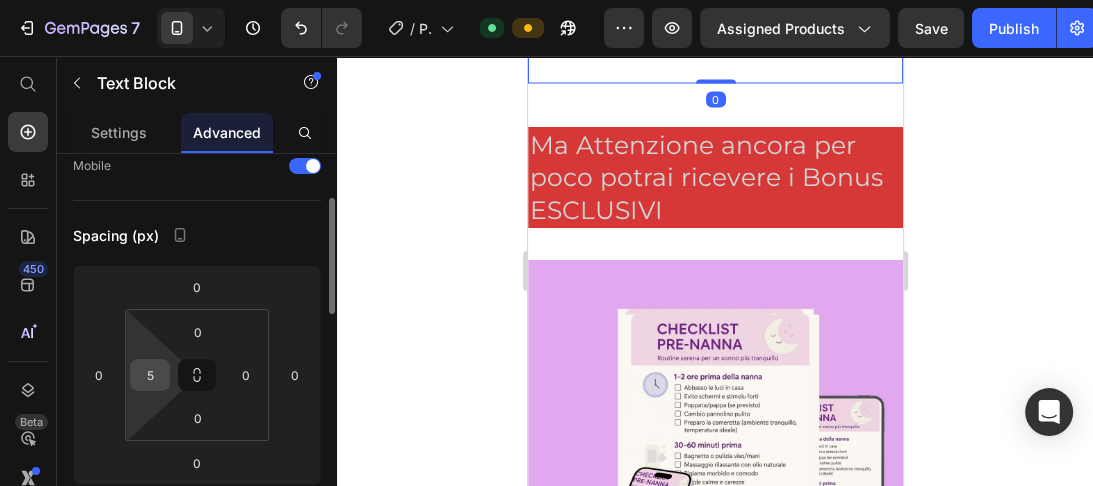 click on "5" at bounding box center [150, 375] 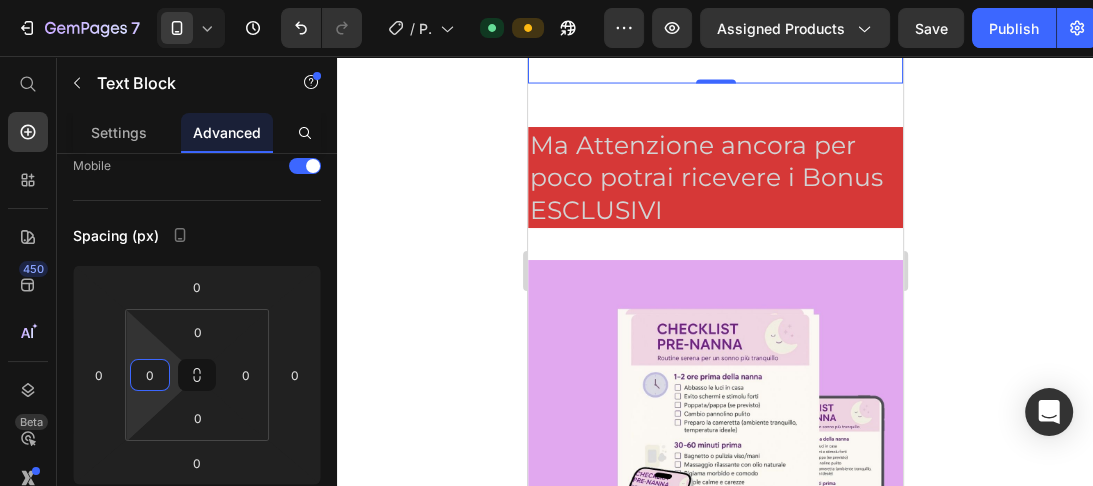 type on "0" 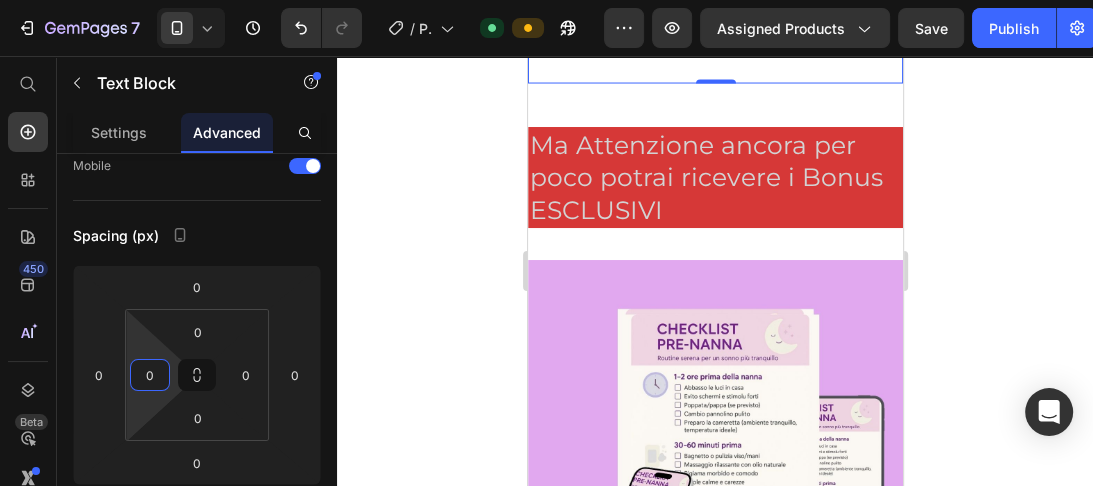click on "è una guida pratica, immediata, creata per accompagnarti passo  dopo passo,  senza stress, anche quando sei stanchissima ." at bounding box center [717, -32] 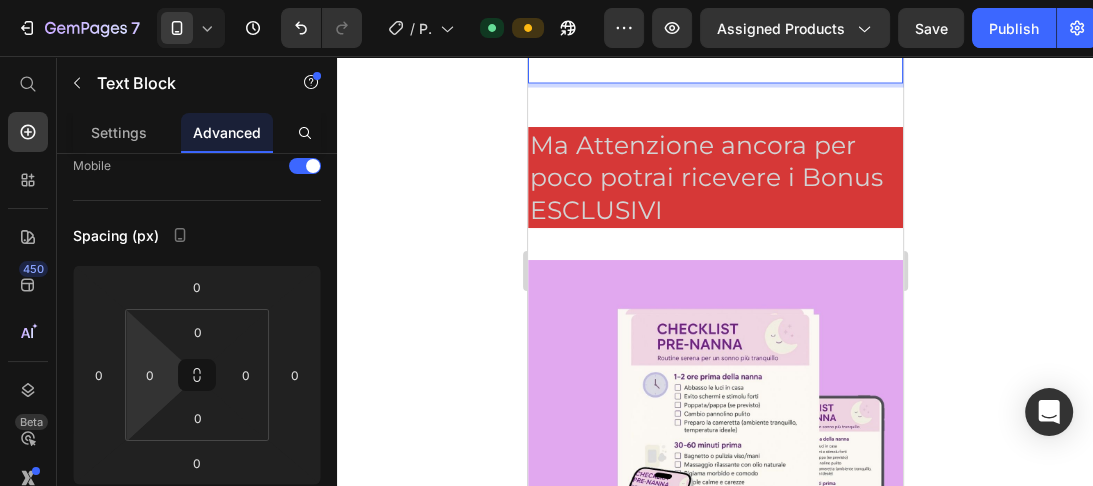 click on "All'interno della Guida Sonno Sereno ," at bounding box center (714, -284) 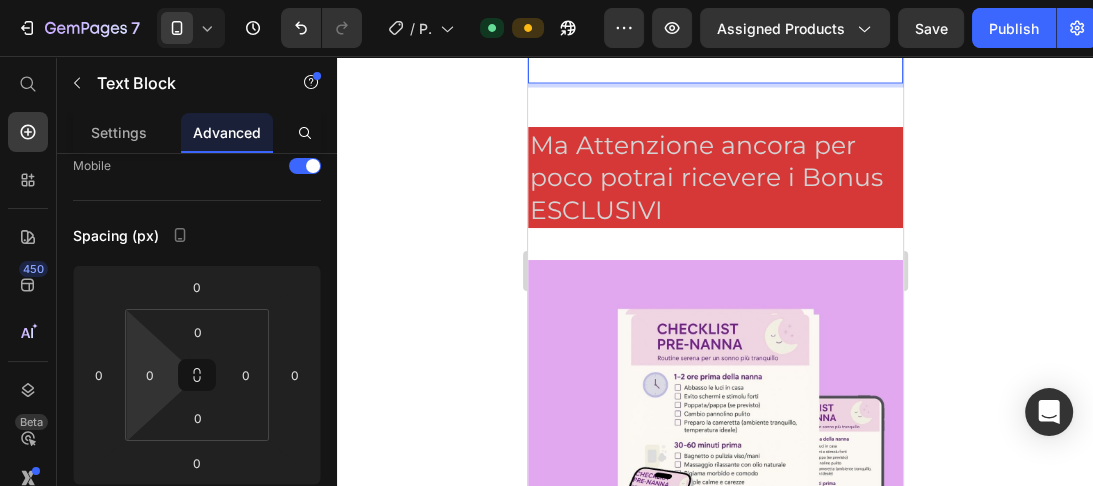 click on "troverai tutto ciò che ti serve per costruire una  routine del sonno serena," at bounding box center [714, -246] 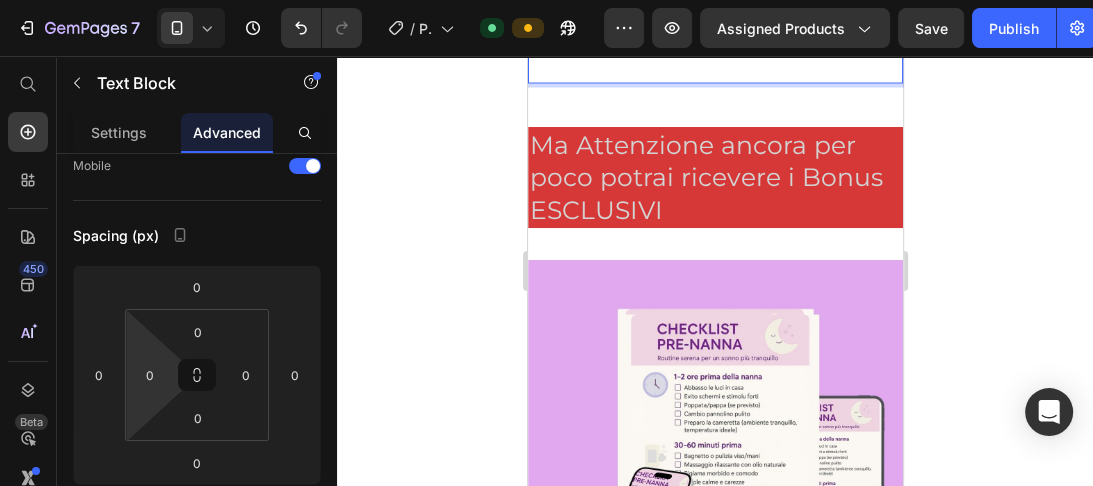 click on "è una guida pratica, immediata, creata per accompagnarti passo  dopo passo,  senza stress, anche quando sei stanchissima ." at bounding box center (714, -32) 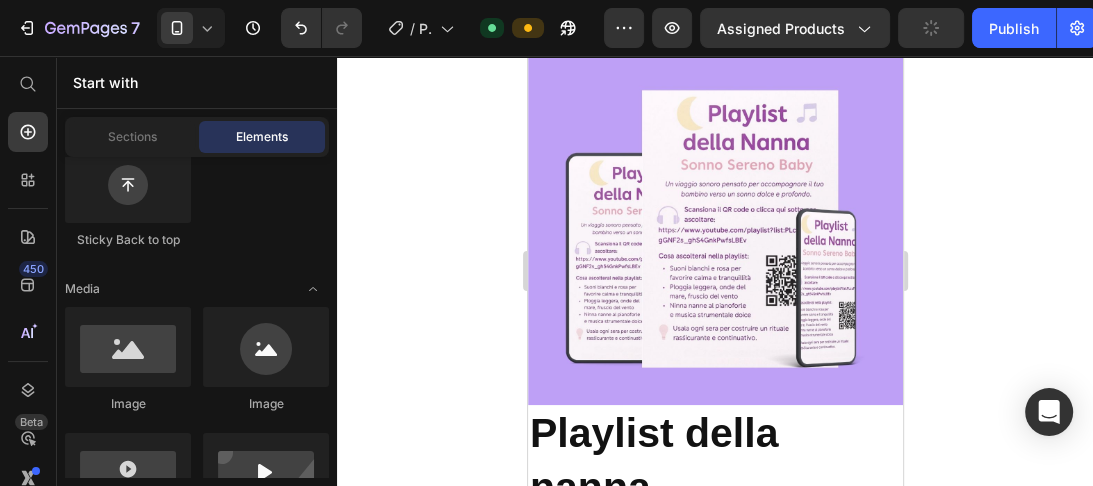 scroll, scrollTop: 9360, scrollLeft: 0, axis: vertical 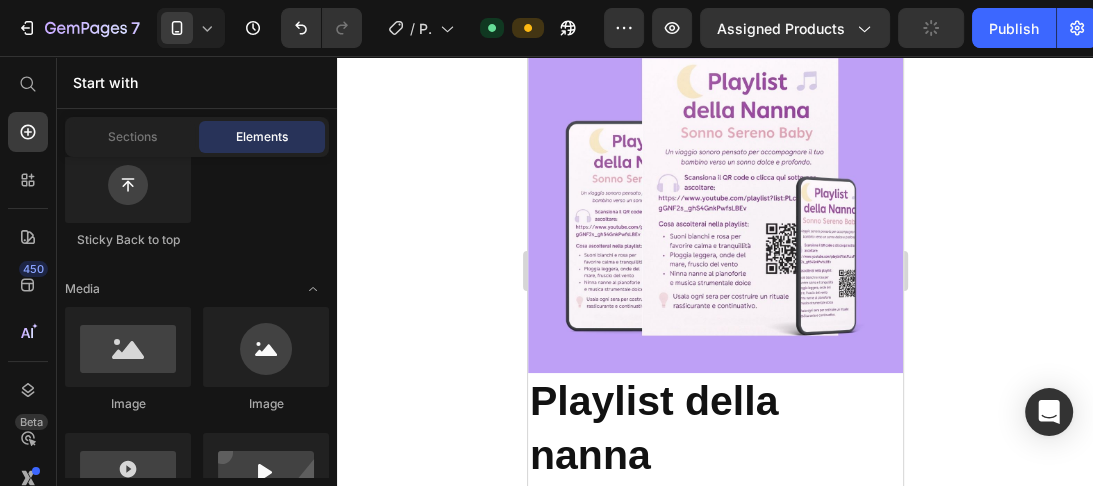 click on "10 azioni dolci per aiutarti a concludere la giornata in modo calmo, ridurre l’iperstimolazione e prepararti mentalmente al riposo." at bounding box center [717, -54] 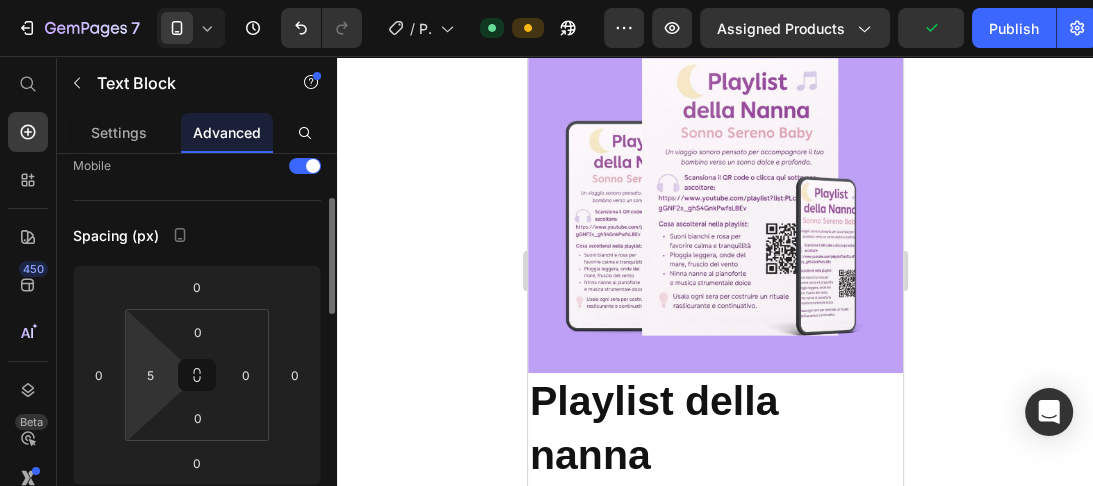 click on "7   /  Product Page - Jul 4, 15:19:08 Default Preview Assigned Products  Publish  450 Beta Start with Sections Elements Hero Section Product Detail Brands Trusted Badges Guarantee Product Breakdown How to use Testimonials Compare Bundle FAQs Social Proof Brand Story Product List Collection Blog List Contact Sticky Add to Cart Custom Footer Browse Library 450 Layout
Row
Row
Row
Row Text
Heading
Text Block Button
Button
Button
Sticky Back to top Media
Image" at bounding box center (546, 0) 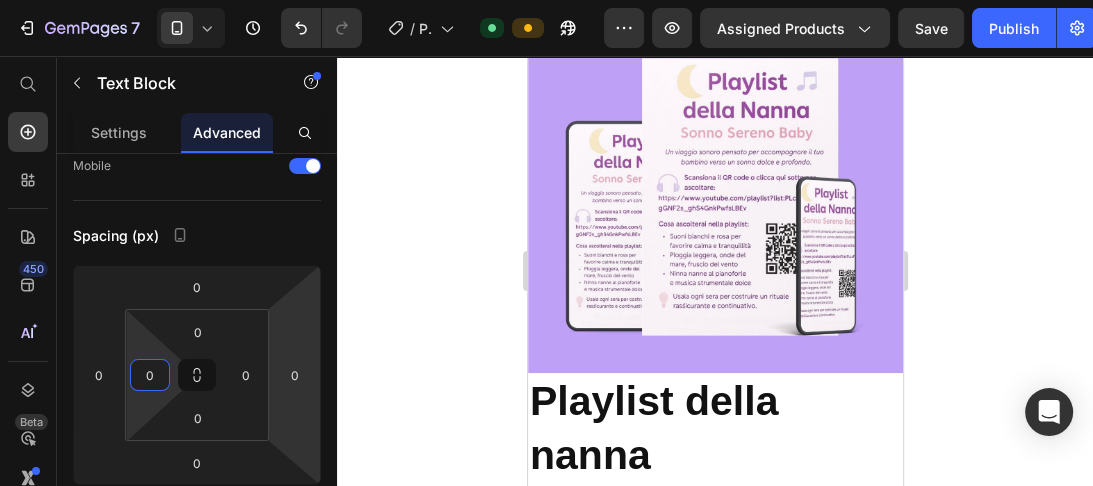 type on "0" 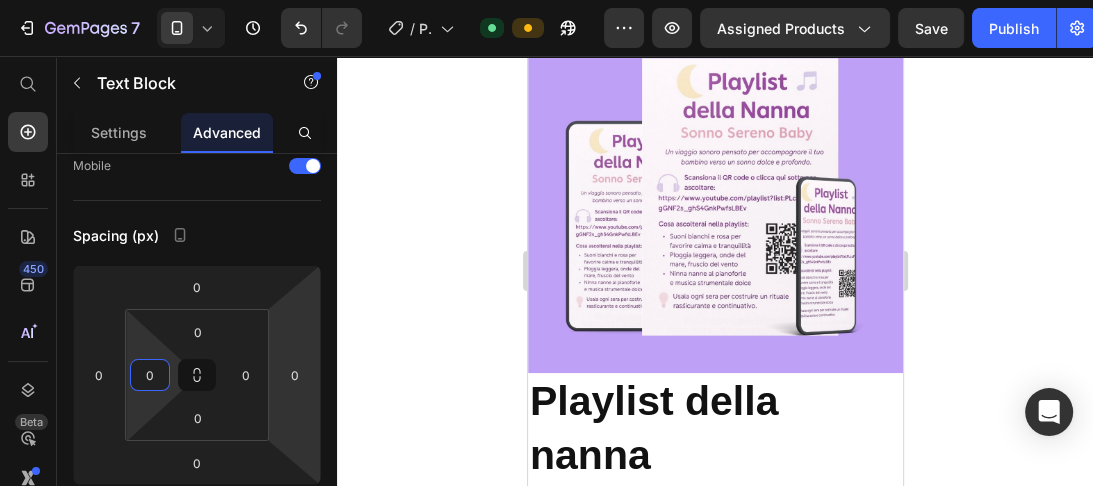 click on "10 azioni dolci per aiutarti a concludere la giornata in modo calmo, ridurre l’iperstimolazione e prepararti mentalmente al riposo." at bounding box center [717, -54] 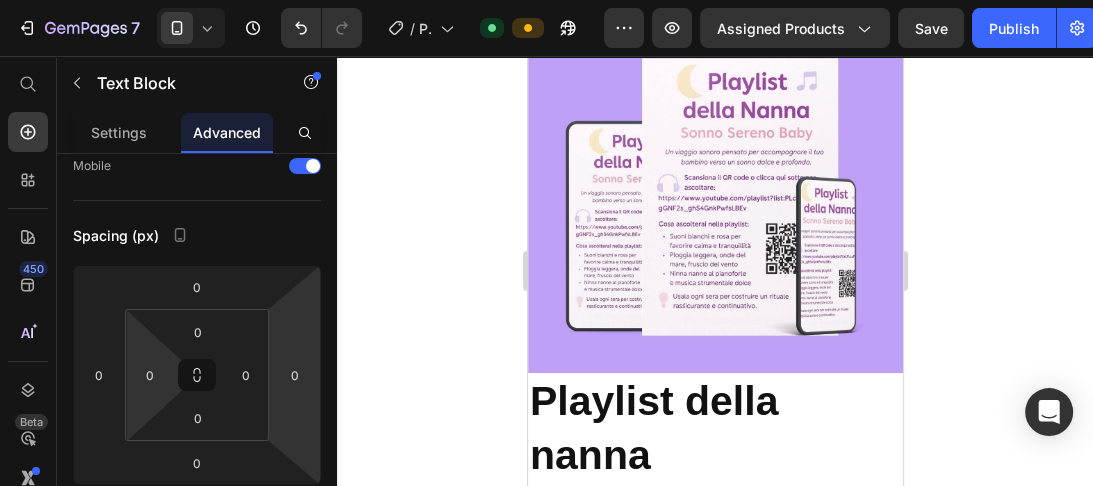 click on "Una scheda semplice da seguire ogni sera:" at bounding box center (714, -118) 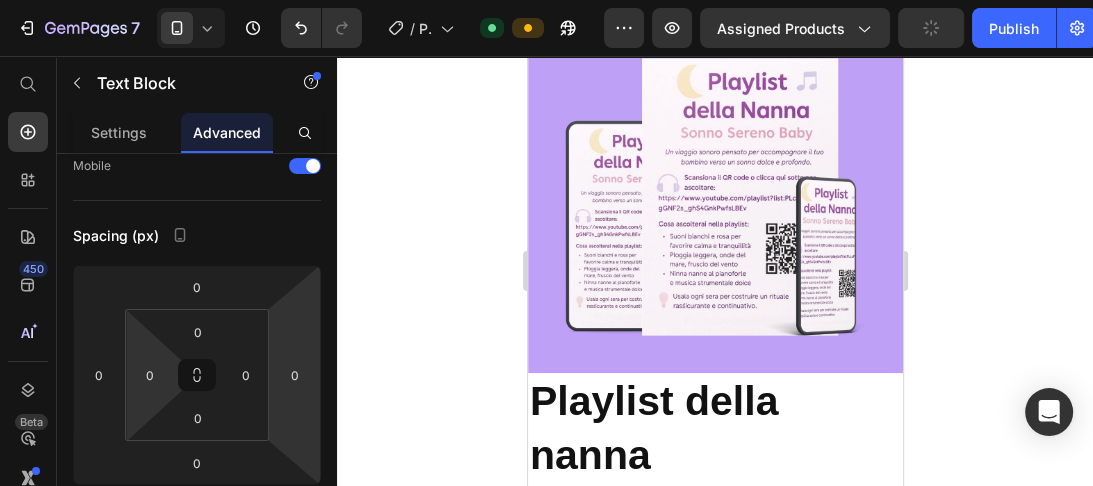click on "10 azioni dolci per aiutarti a concludere la giornata in modo calmo, ridurre l’iperstimolazione e prepararti mentalmente al riposo." at bounding box center (714, -54) 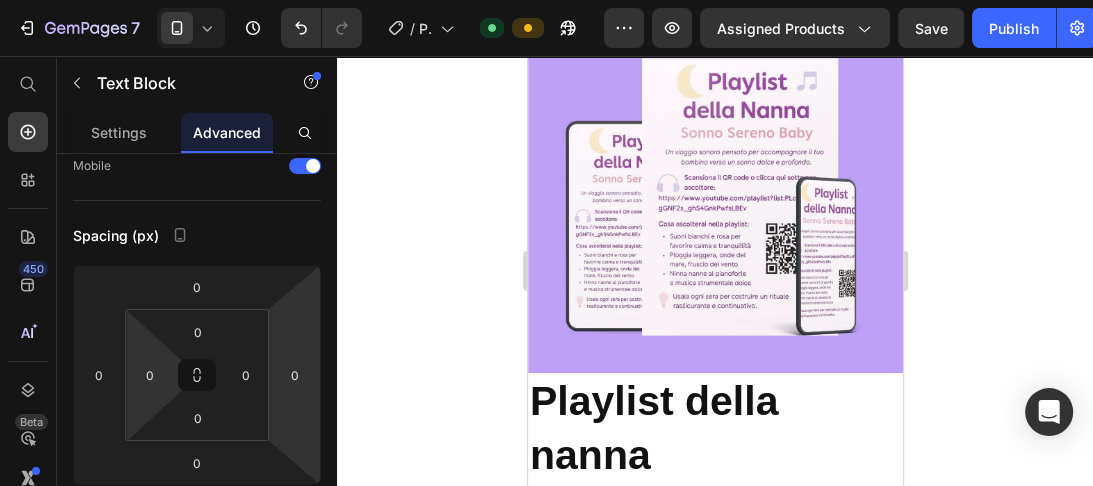click on "10 azioni dolci per aiutarti a concludere la giornata in modo calmo, ridurre l’iperstimolazione e prepararti mentalmente al riposo." at bounding box center (714, -54) 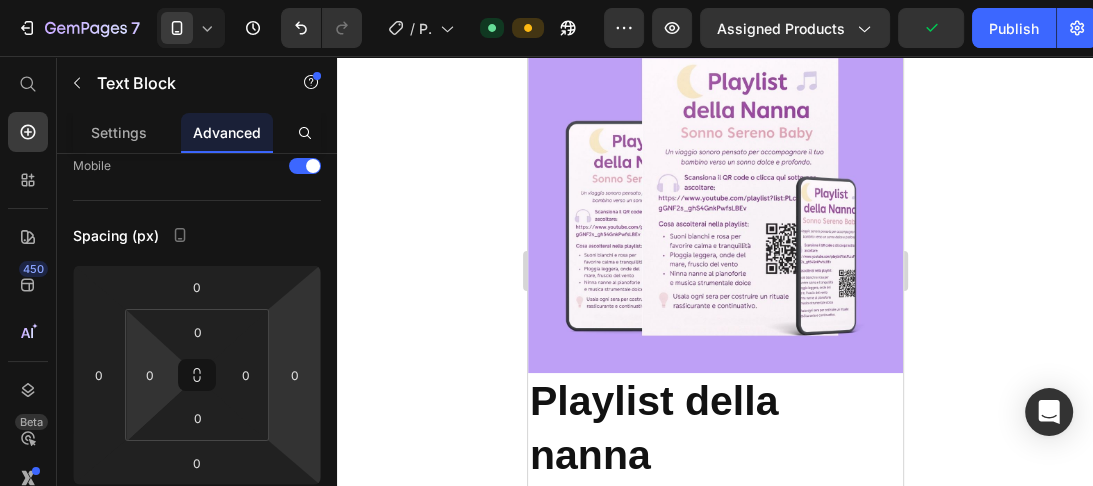 click on "10 azioni dolci per aiutarti a concludere la giornata in modo calmo, ridurre l’iperstimolazione e prepararti mentalmente al riposo." at bounding box center [714, -54] 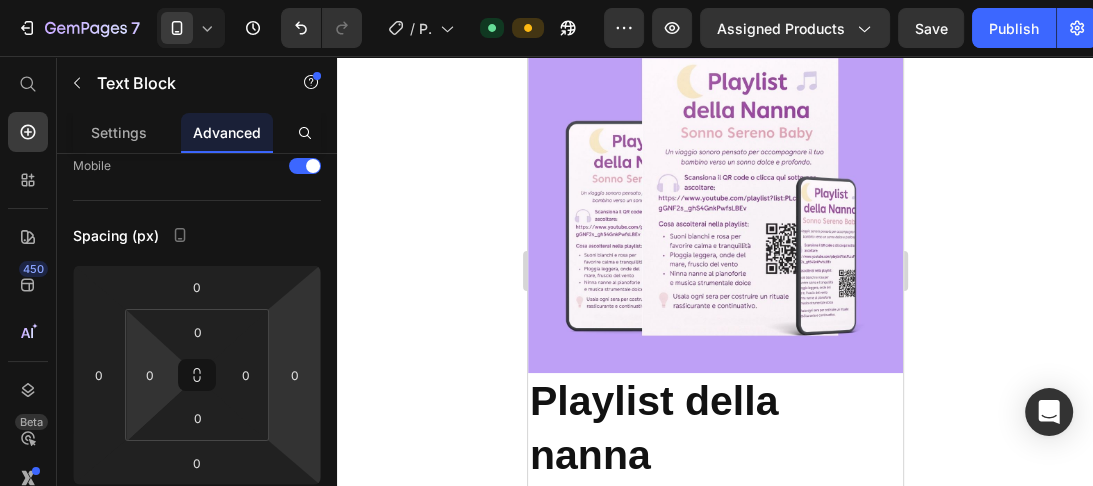 click on "10 azioni dolci per aiutarti a concludere la giornata  in modo calmo, ridurre l’iperstimolazione e prepararti mentalmente al riposo." at bounding box center (714, -54) 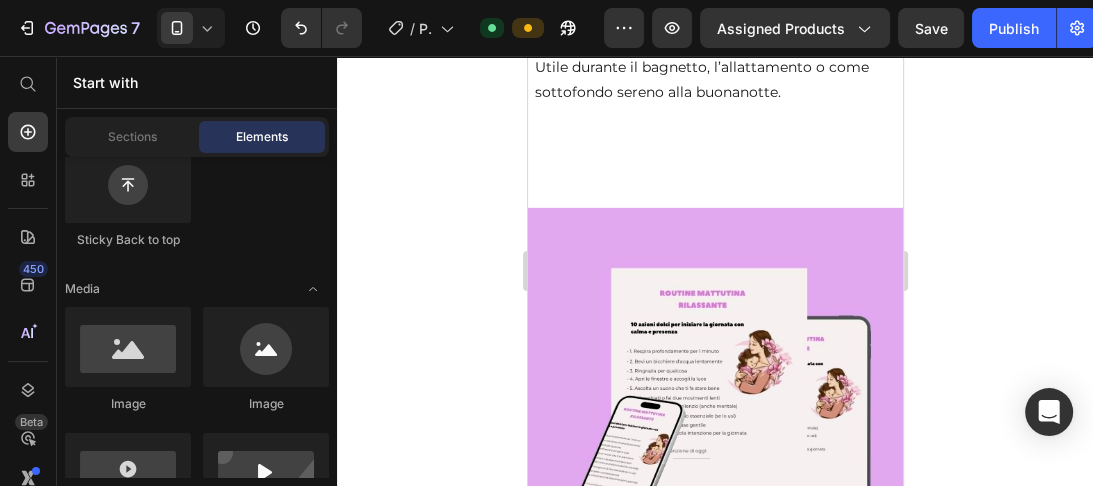 scroll, scrollTop: 10060, scrollLeft: 0, axis: vertical 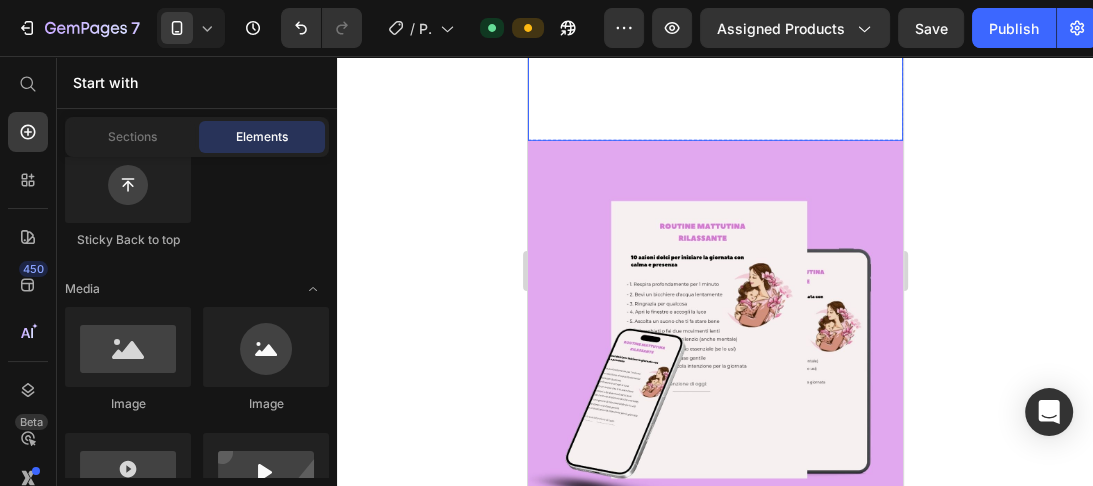 click on "ninne nanne, rumori bianchi, melodie dolci ,  pensata per accompagnare il momento della nanna." at bounding box center (717, -38) 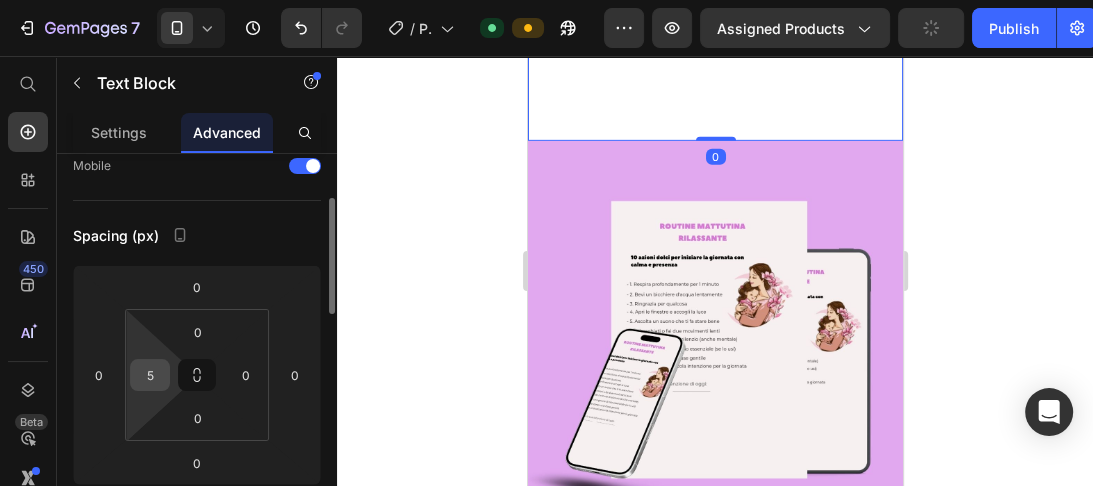 click on "5" at bounding box center (150, 375) 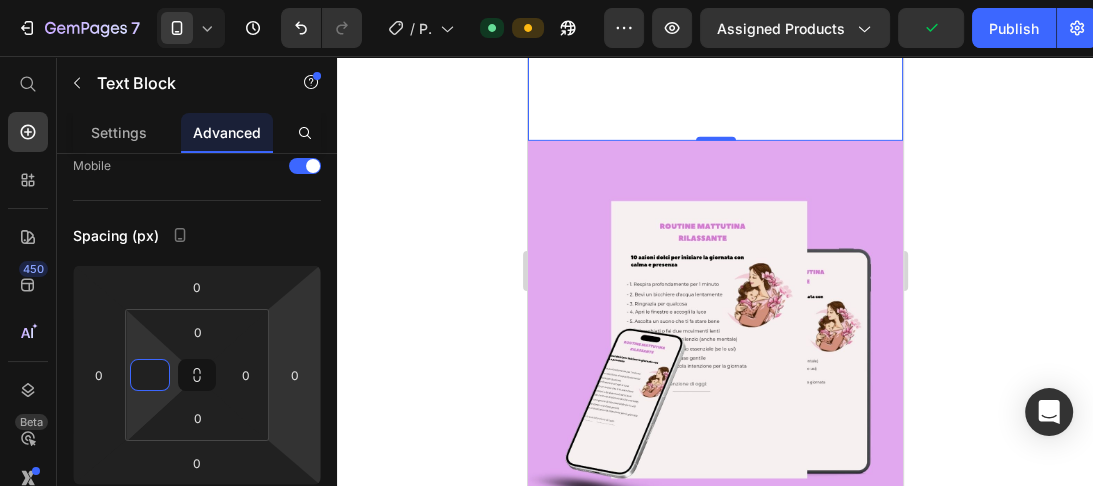 click at bounding box center [717, 88] 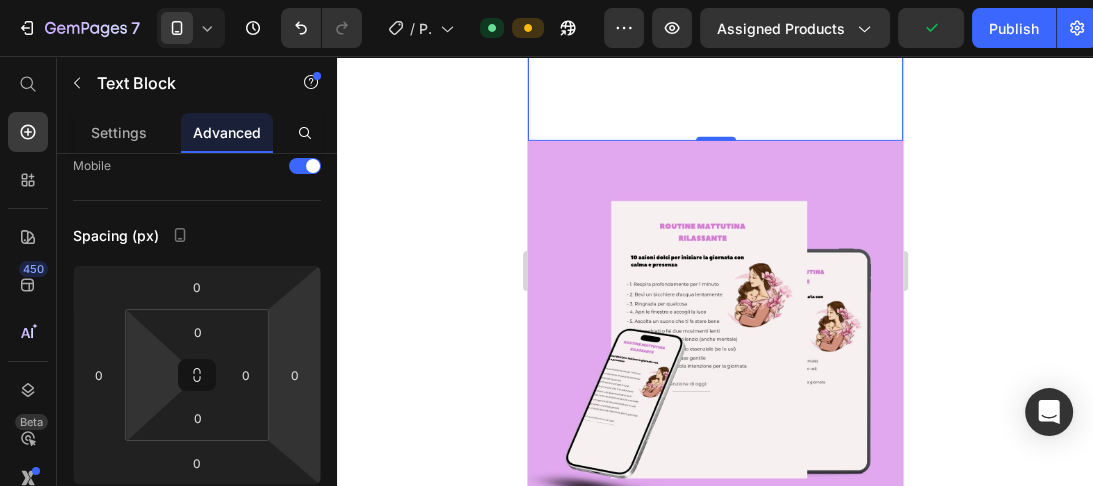 type on "0" 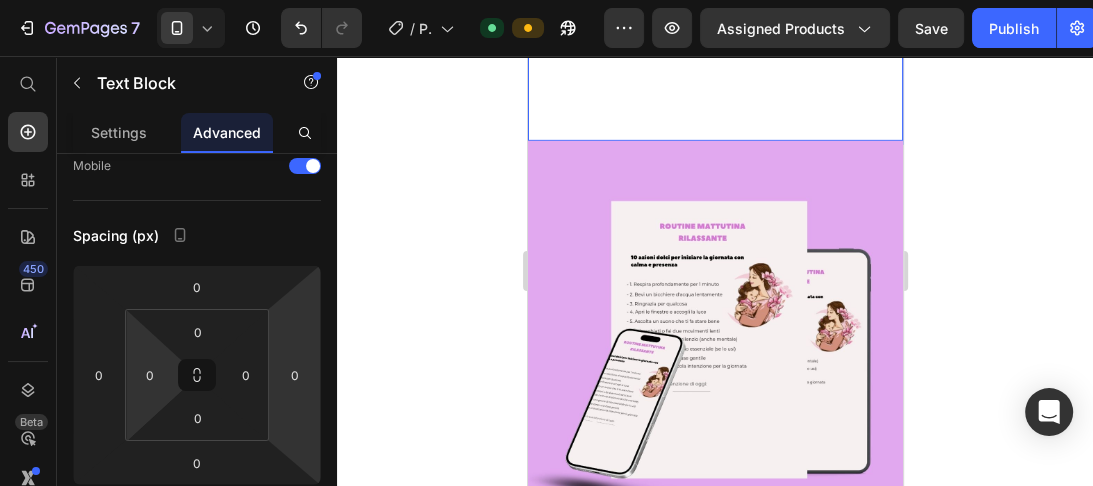 click on "Una selezione di suoni rilassanti," at bounding box center (714, -76) 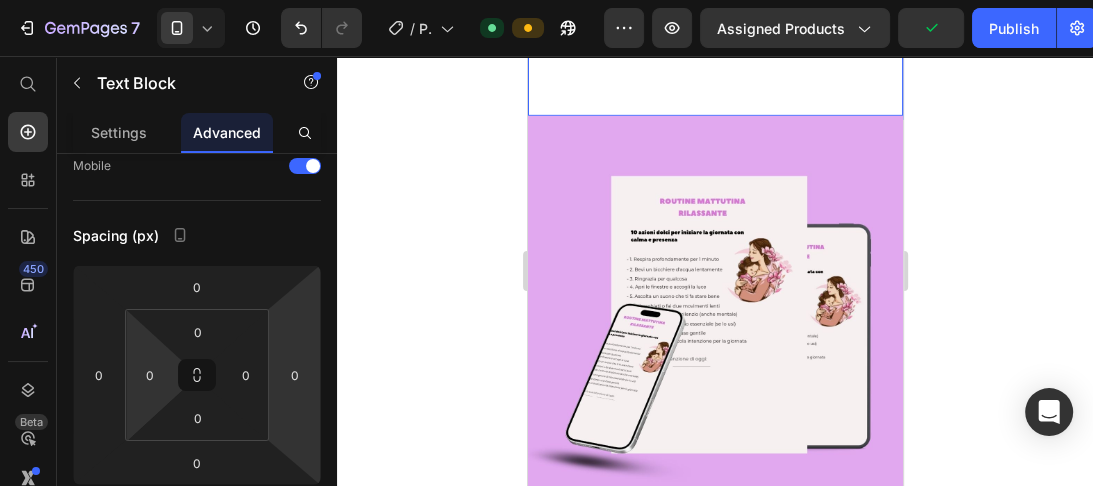 click on "pensata per accompagnare il momento della nanna." at bounding box center [712, -64] 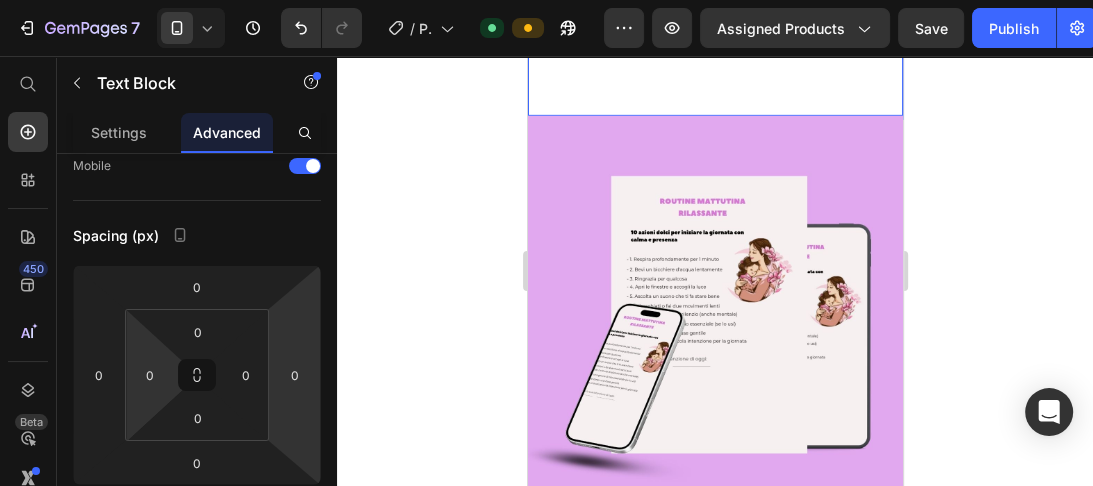 click on "pensata per accompagnare il momento della nanna." at bounding box center (712, -64) 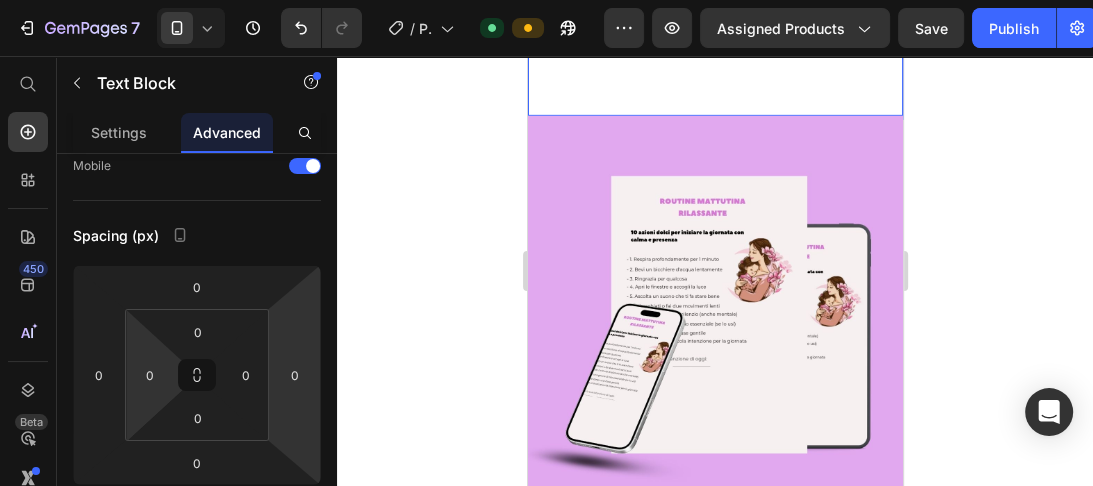 click on "Utile durante il bagnetto, l’allattamento o come sottofondo sereno alla buonanotte." at bounding box center [714, -12] 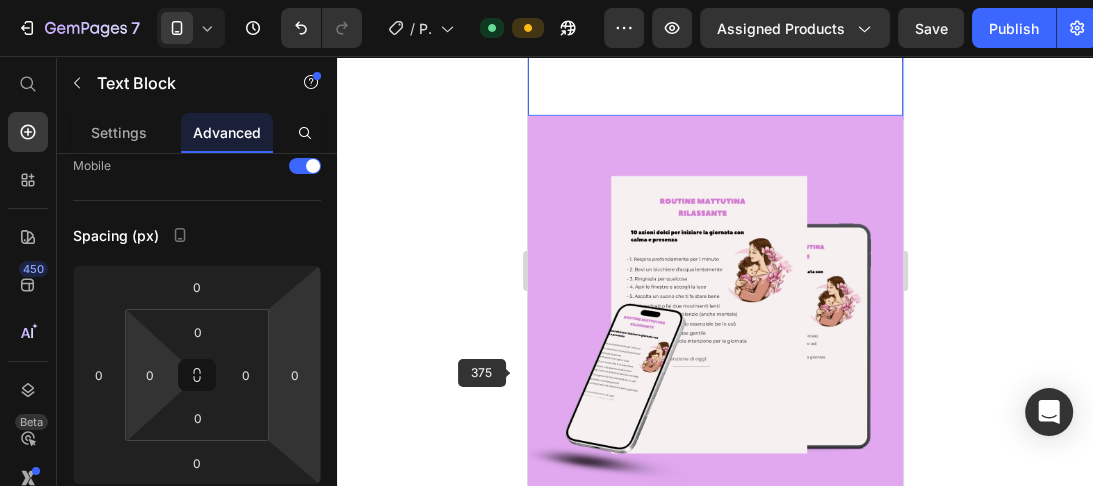 click on "Utile durante il bagnetto, l’allattamento o come sottofondo sereno alla buonanotte." at bounding box center [714, -12] 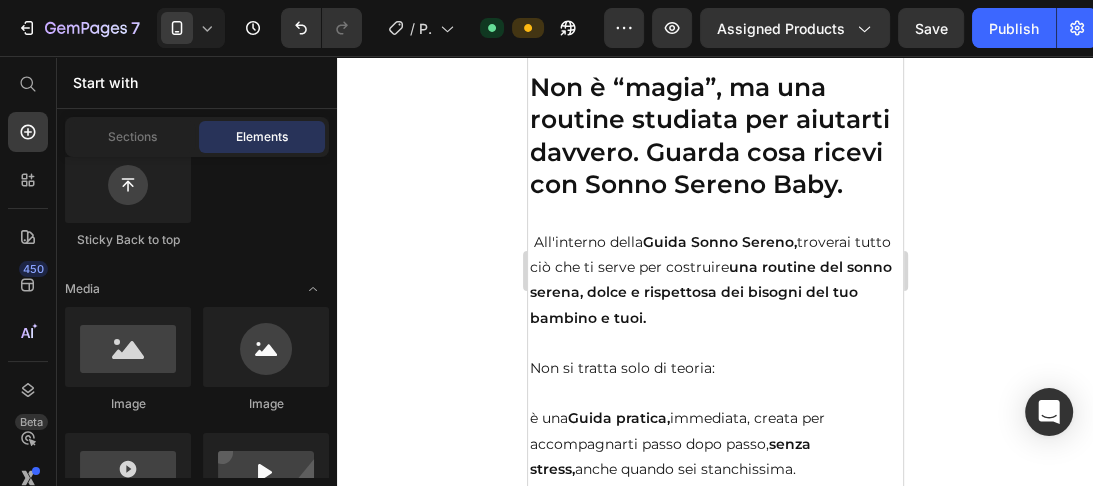 scroll, scrollTop: 10992, scrollLeft: 0, axis: vertical 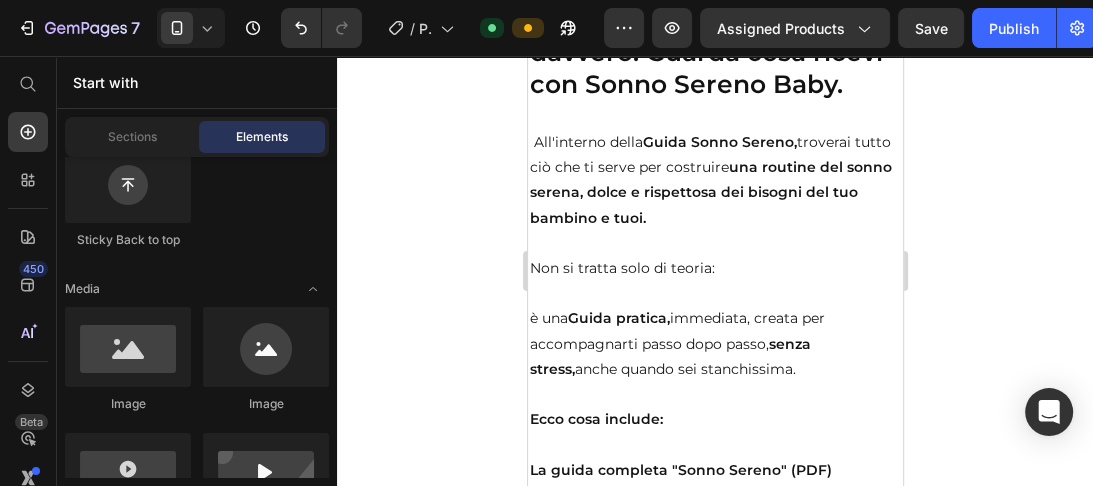 click on "Un rituale pensato per aiutarti a iniziare la giornata con serenità." at bounding box center (717, -74) 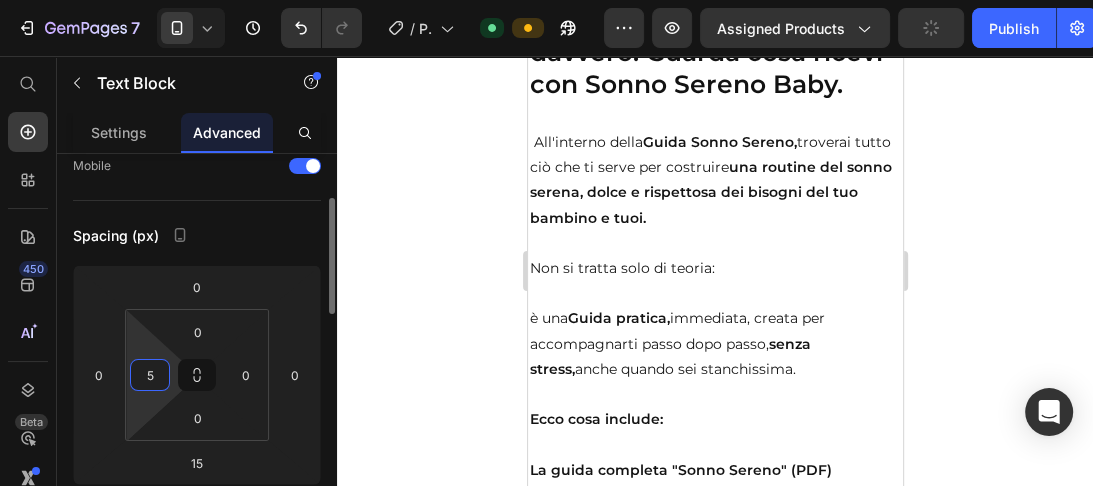 click on "5" at bounding box center [150, 375] 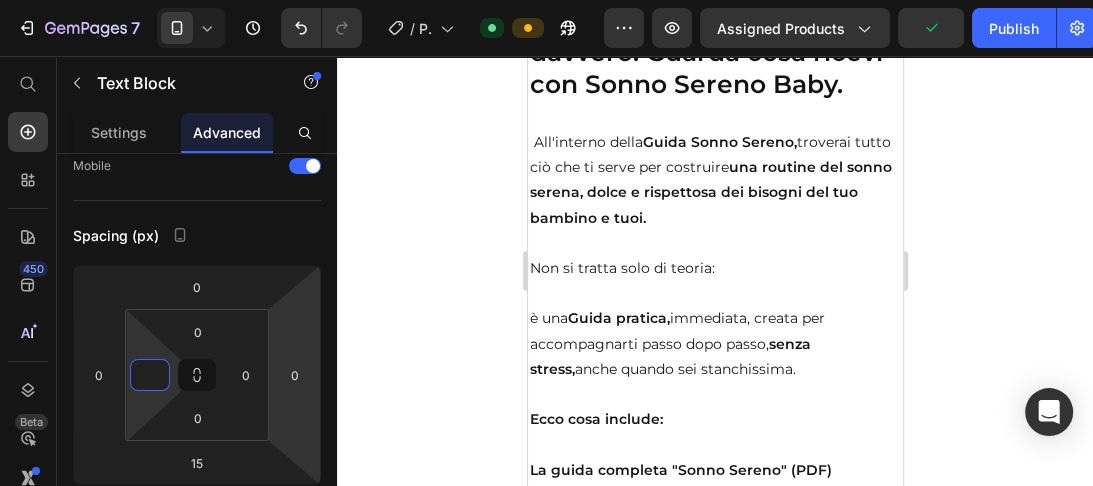 click on "Un rituale pensato per aiutarti a iniziare la giornata con serenità." at bounding box center (717, -74) 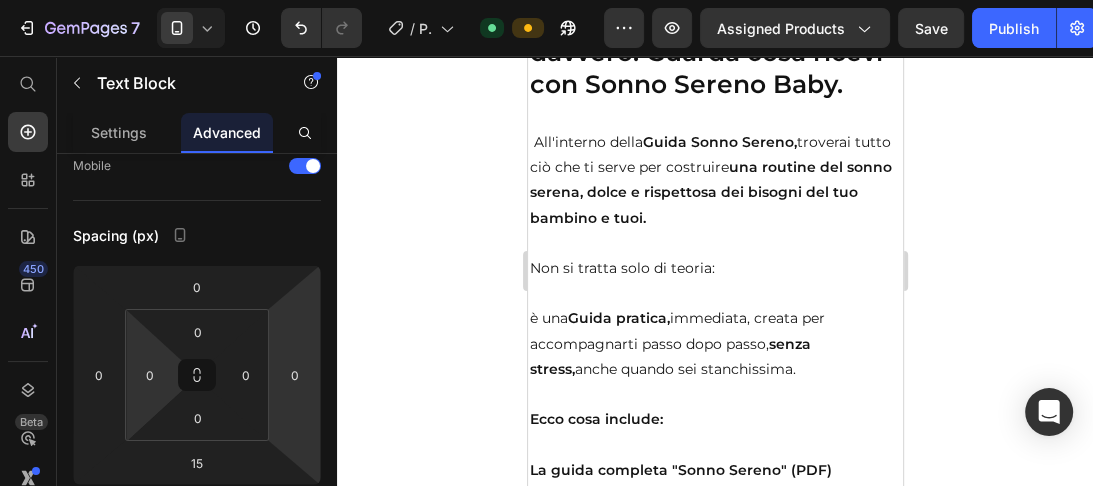 click on "Un mini-percorso rigenerante:" at bounding box center (714, -162) 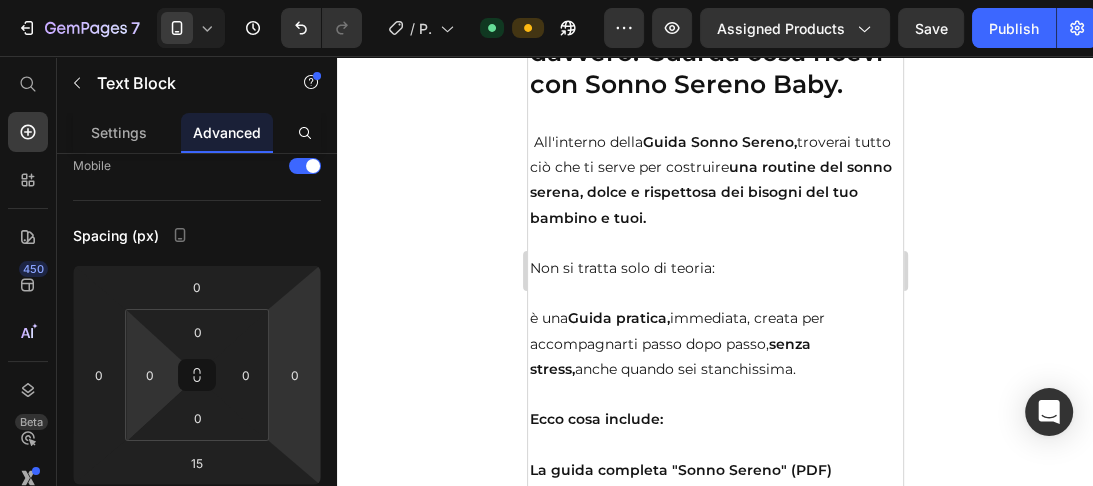 click on "10 azioni semplici  per ritrovare centro, energia e benessere dopo una notte interrotta." at bounding box center (714, -124) 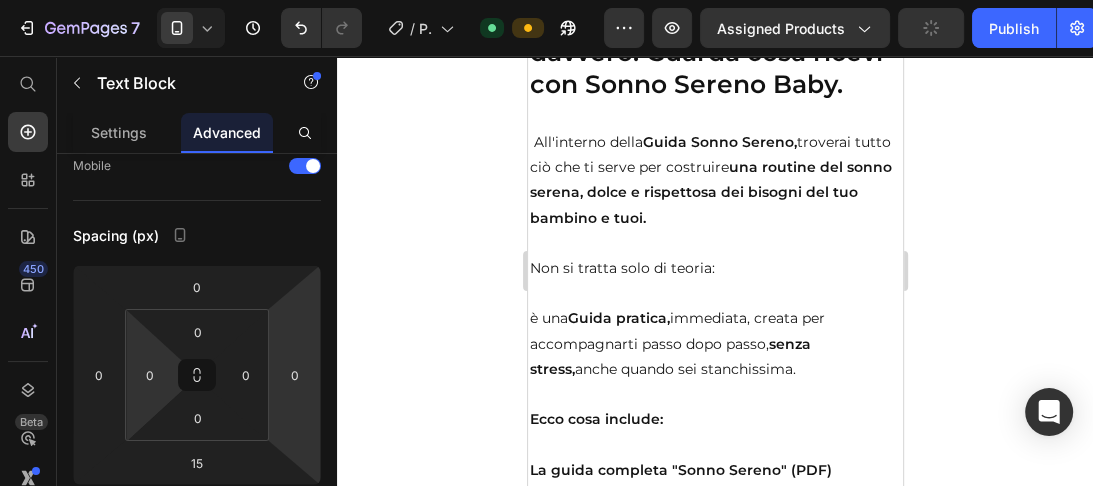 click on "Un mini-percorso rigenerante:   10 azioni semplici  per ritrovare centro, energia e  benessere dopo una notte interrotta.   Un rituale pensato per aiutarti a iniziare la giornata con serenità." at bounding box center (714, -111) 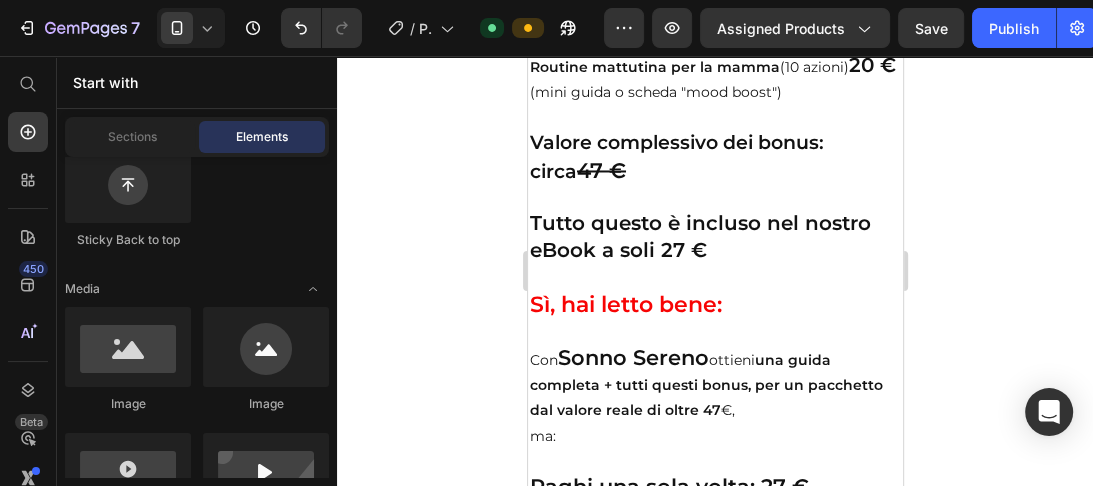 scroll, scrollTop: 13519, scrollLeft: 0, axis: vertical 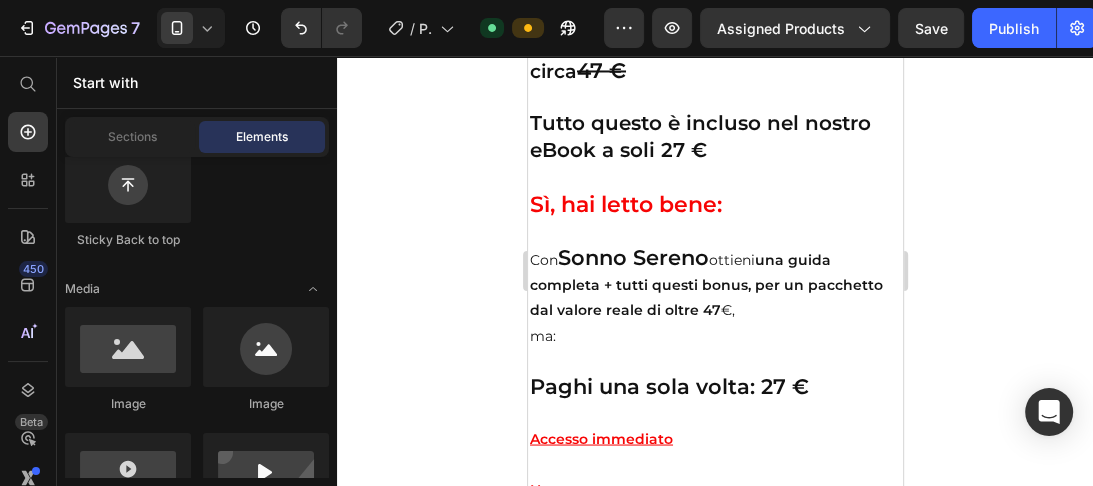 drag, startPoint x: 896, startPoint y: 343, endPoint x: 1429, endPoint y: 460, distance: 545.69037 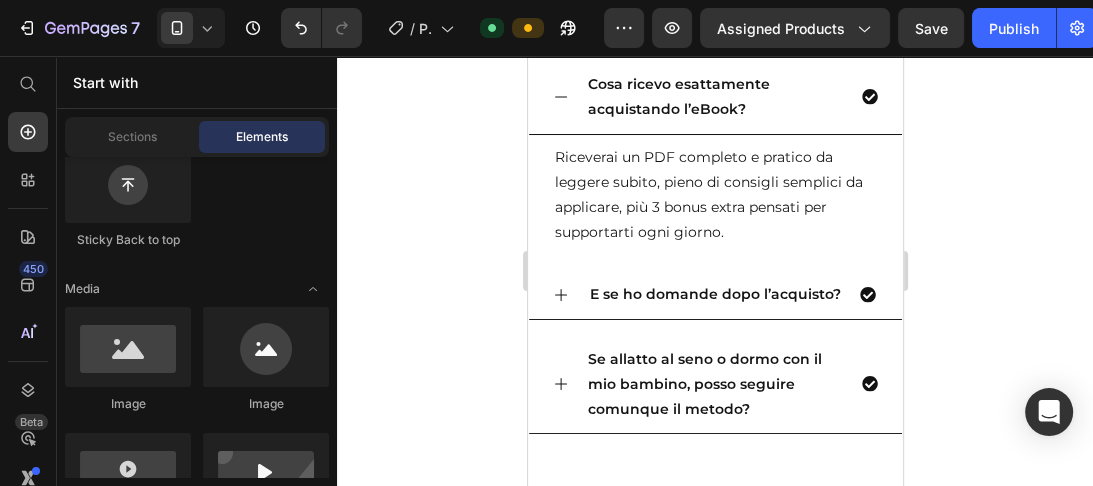 scroll, scrollTop: 15381, scrollLeft: 0, axis: vertical 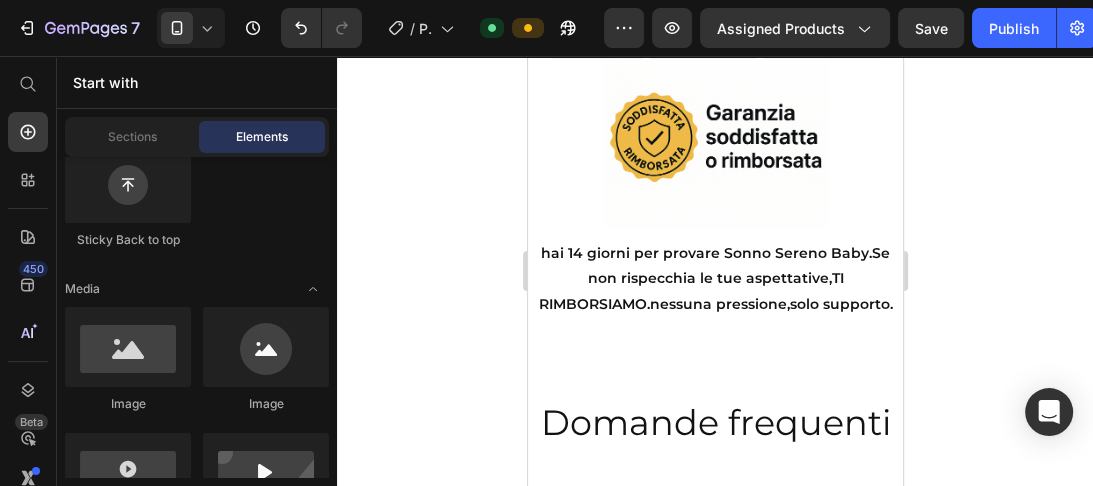 drag, startPoint x: 897, startPoint y: 443, endPoint x: 1446, endPoint y: 487, distance: 550.7604 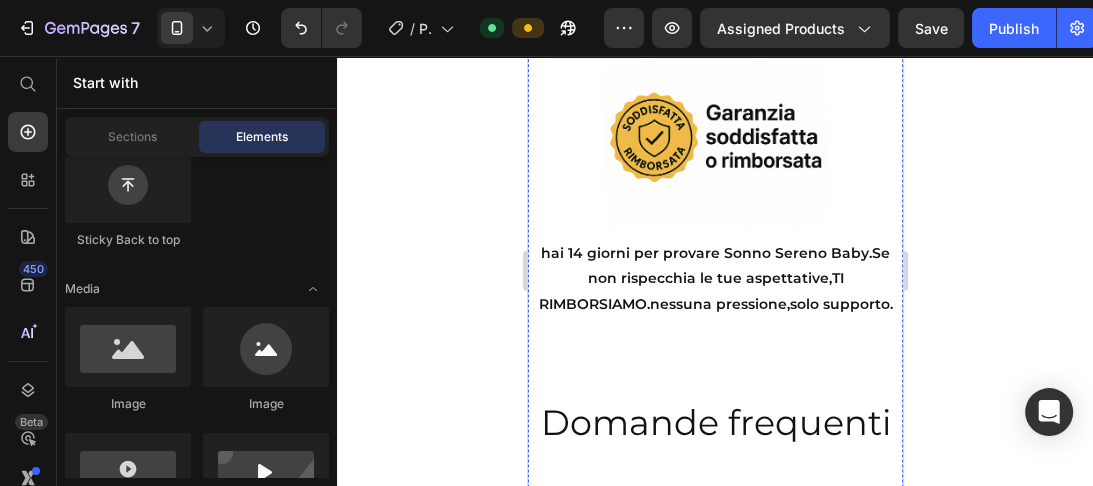 click at bounding box center (714, -192) 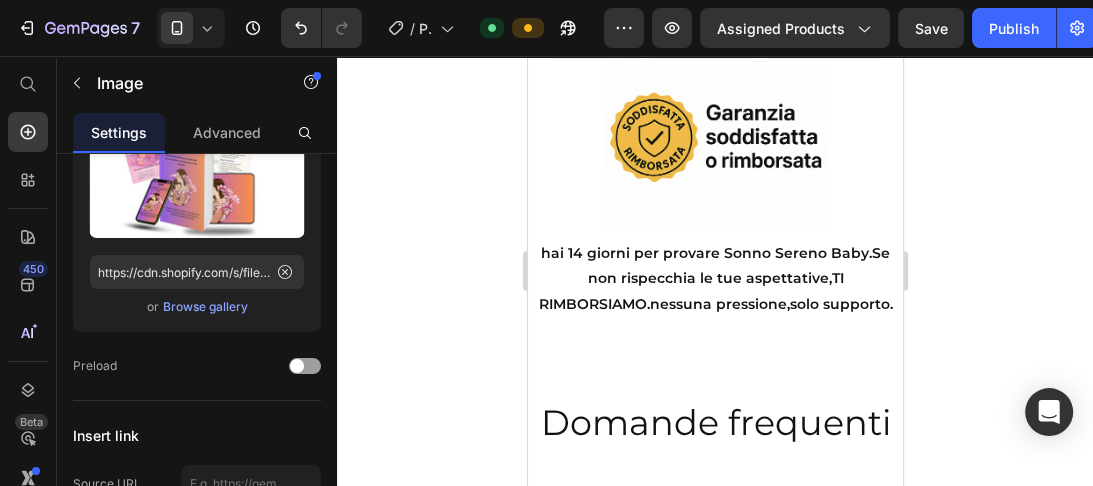 scroll, scrollTop: 0, scrollLeft: 0, axis: both 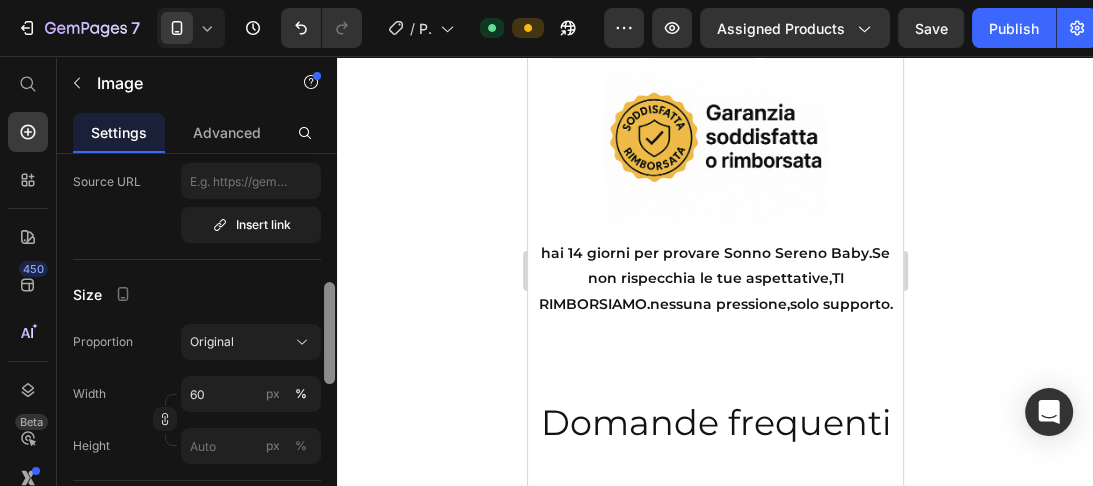 drag, startPoint x: 333, startPoint y: 219, endPoint x: 348, endPoint y: 341, distance: 122.91867 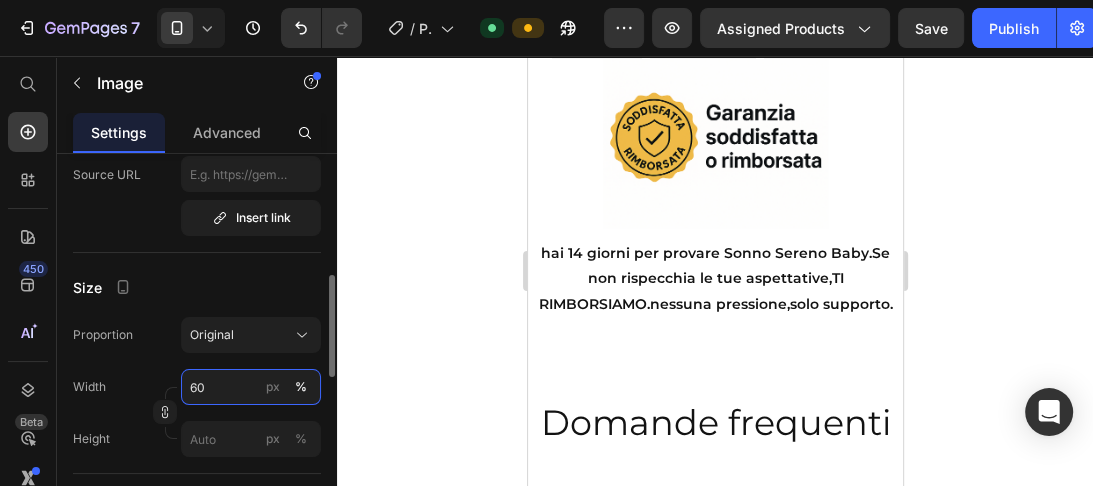 click on "60" at bounding box center (251, 387) 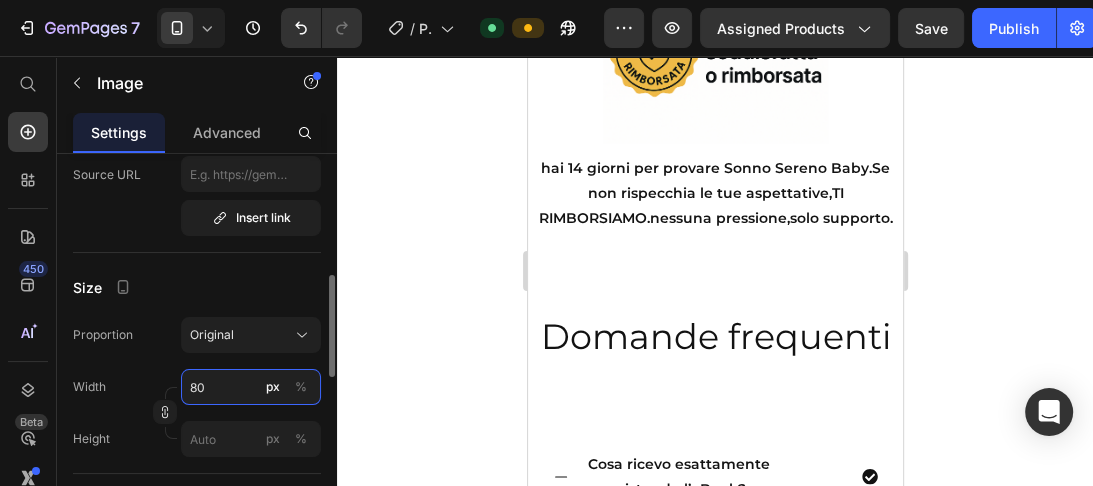 type on "80" 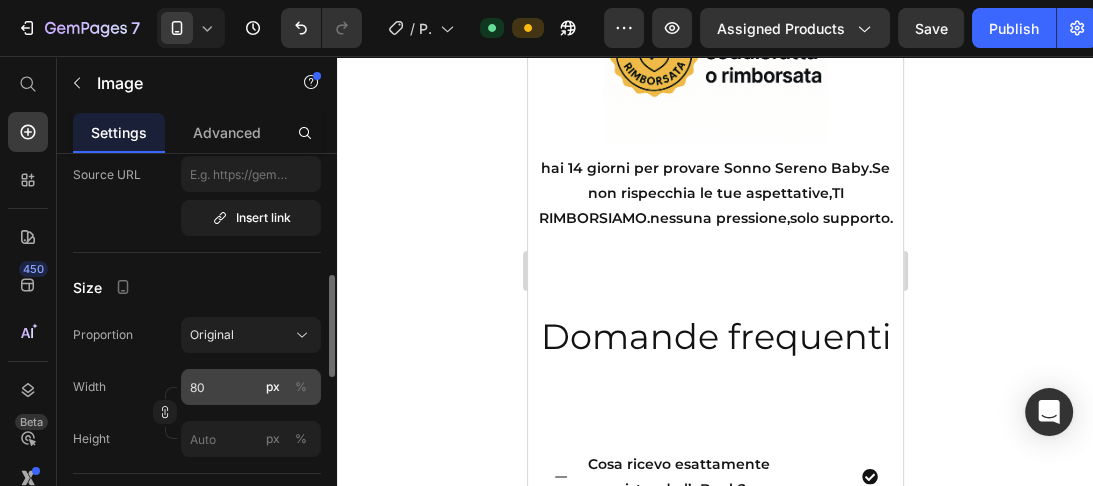 click on "%" at bounding box center [301, 387] 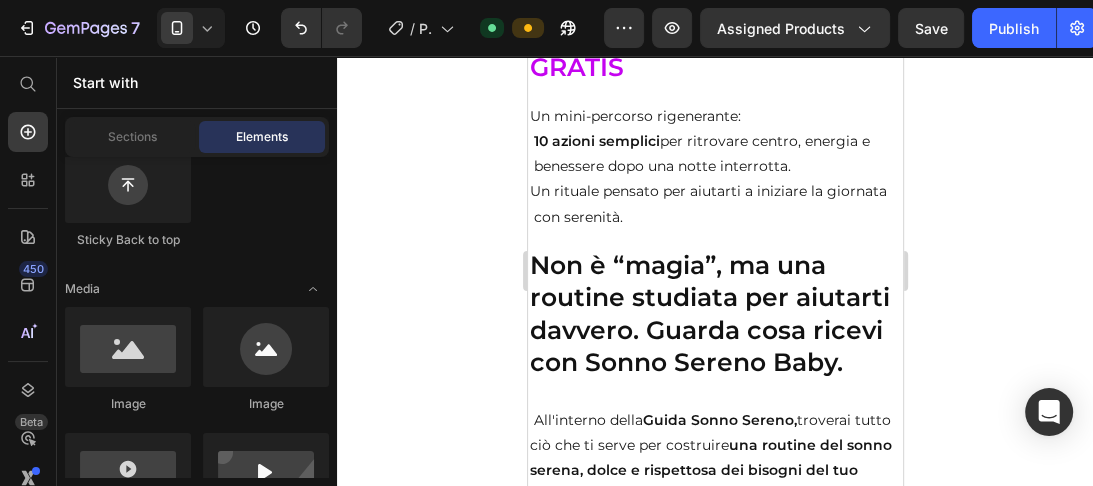 scroll, scrollTop: 10780, scrollLeft: 0, axis: vertical 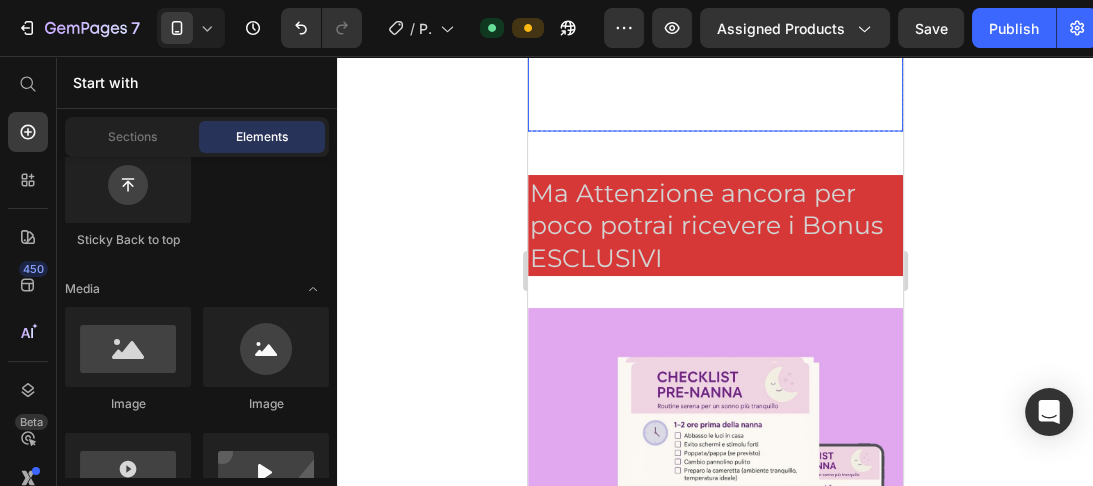 click on "All'interno della Guida Sonno Sereno ," at bounding box center (714, -236) 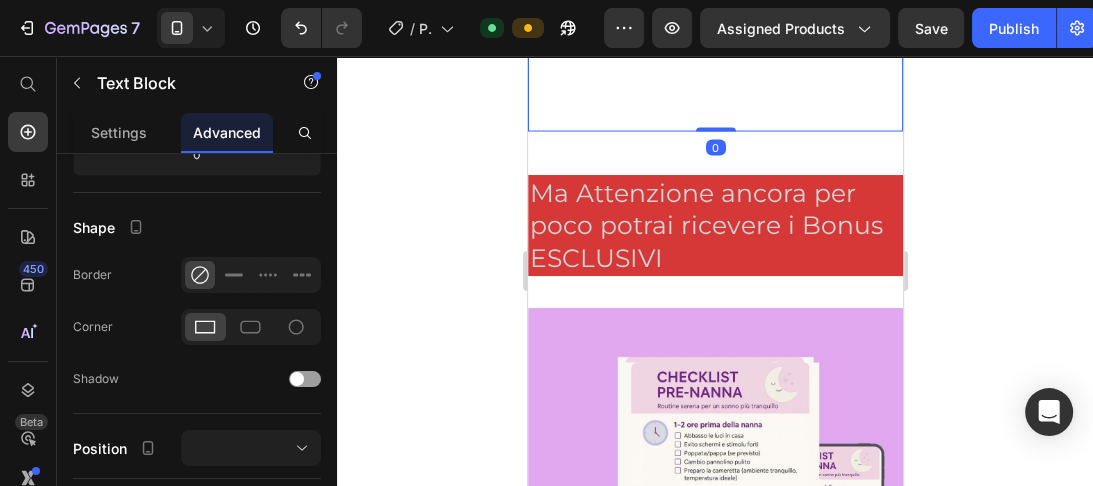 scroll, scrollTop: 0, scrollLeft: 0, axis: both 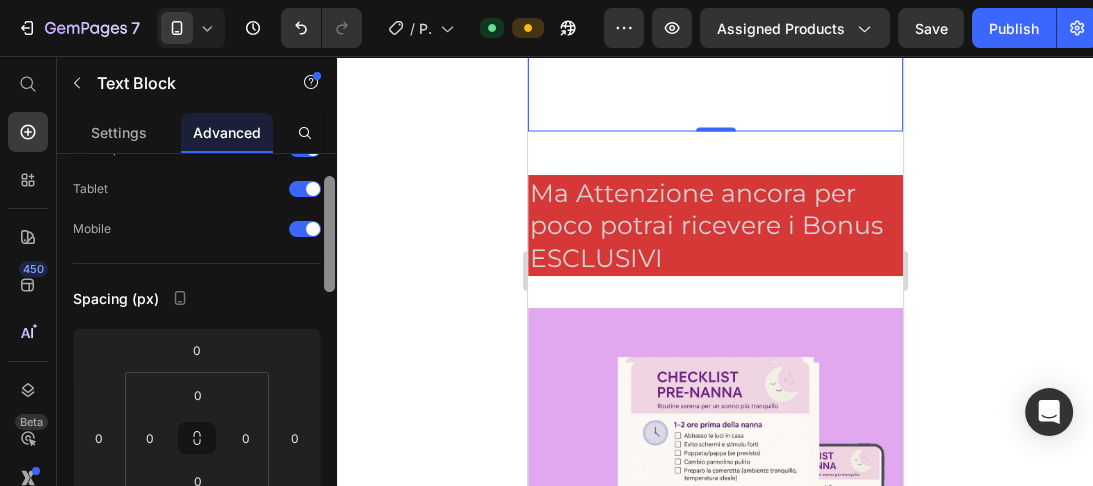 drag, startPoint x: 324, startPoint y: 194, endPoint x: 324, endPoint y: 221, distance: 27 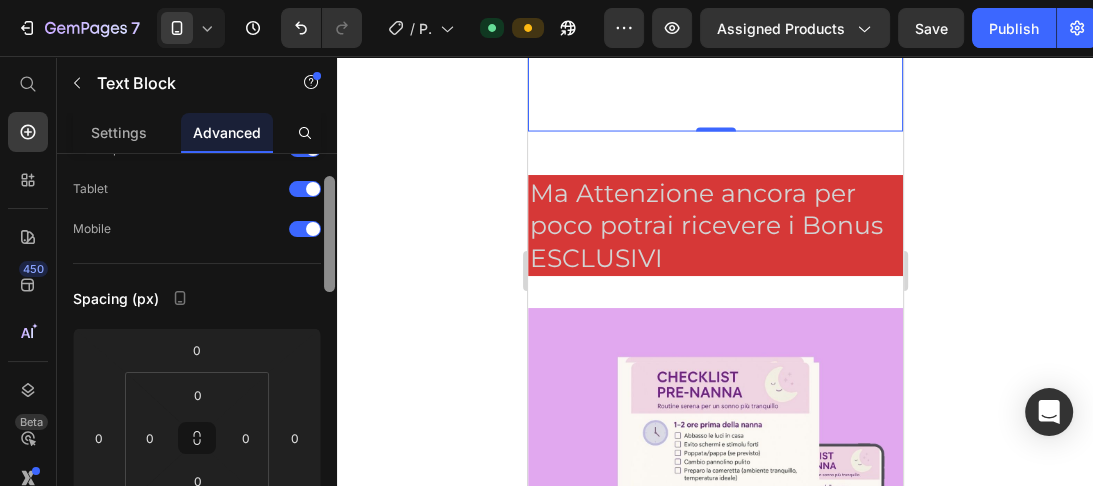 click at bounding box center [329, 234] 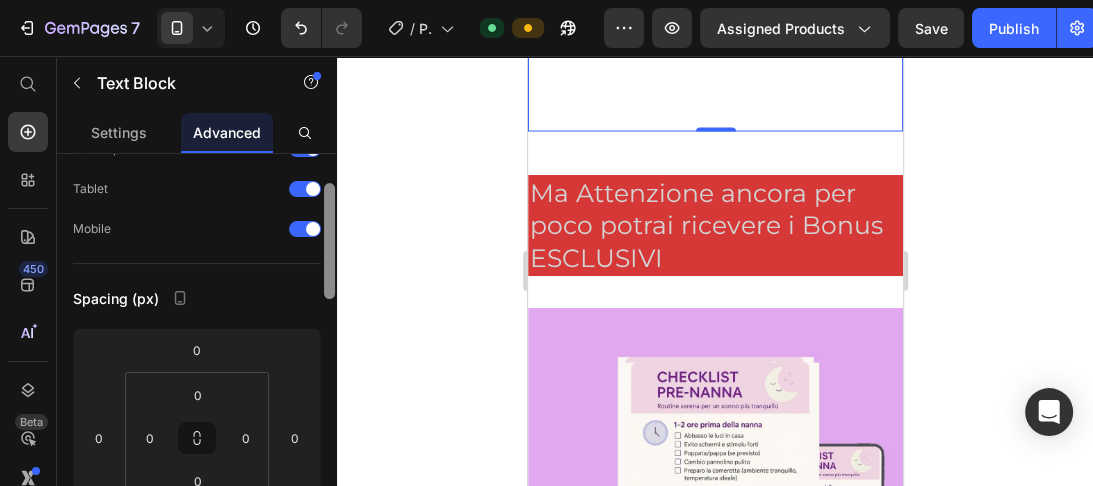 scroll, scrollTop: 90, scrollLeft: 0, axis: vertical 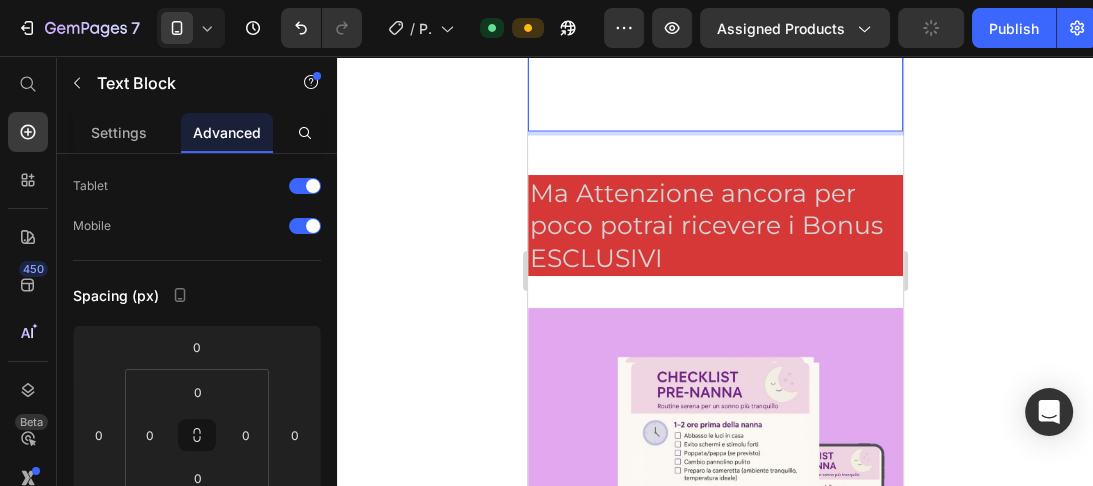 click on "troverai tutto ciò che ti serve per costruire una   routine del sonno serena," at bounding box center [714, -198] 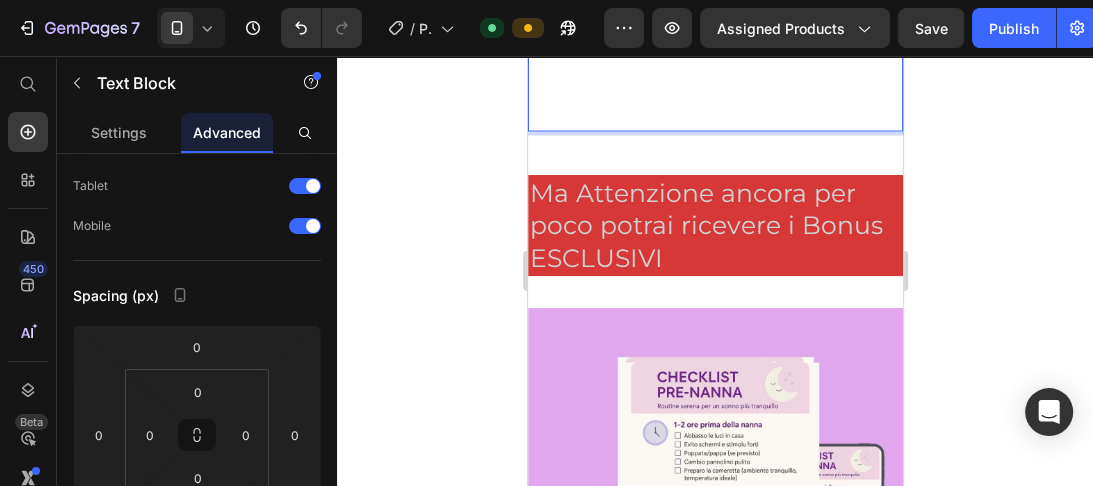 click on "troverai tutto ciò che ti serve per costruire una   routine del sonno serena," at bounding box center (714, -198) 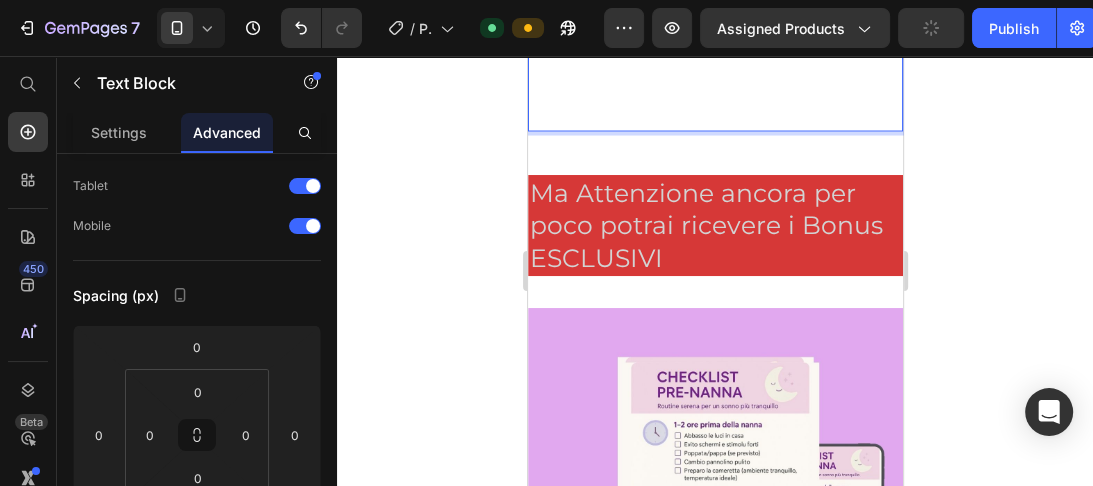 click on "dolce e rispettosa  dei bisogni del tuo bambino  e  dei tuoi.   Non si tratta solo di teoria:" at bounding box center [714, -135] 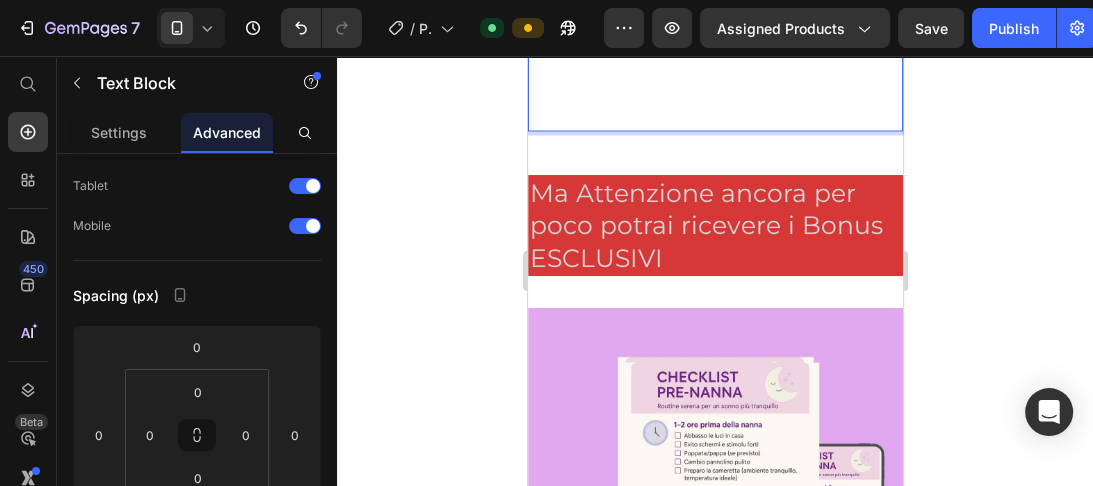 click on "dolce e rispettosa  dei bisogni del tuo bambino  e    dei tuoi.   Non si tratta solo di teoria:" at bounding box center [714, -135] 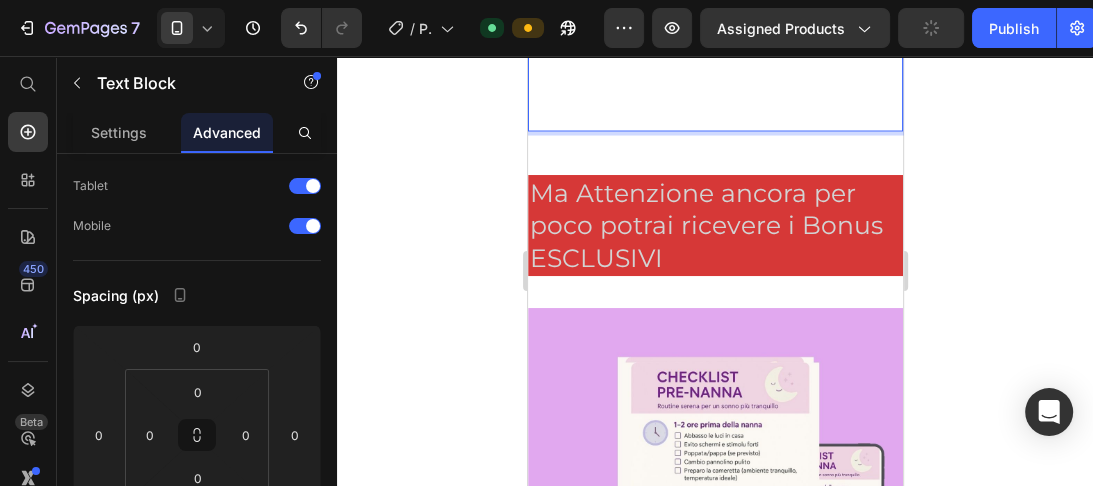 click on "è una guida pratica, immediata, creata per       accompagnarti passo    dopo passo,  senza stress, anche quando sei  stanchissima ." at bounding box center (714, 16) 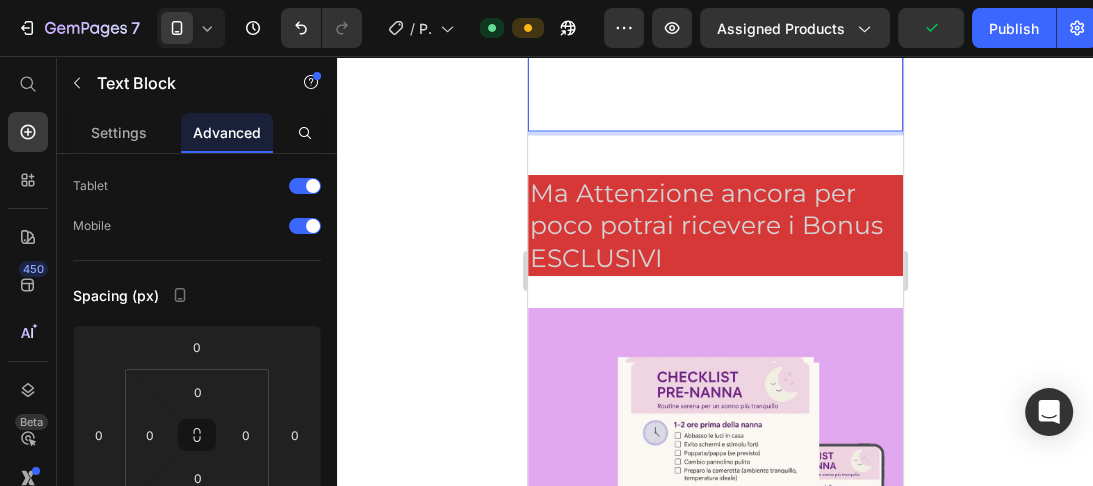 click on "è una guida pratica, immediata, creata per       accompagnarti passo    dopo passo,  senza stress, anche quando sei  stanchissima ." at bounding box center [714, 16] 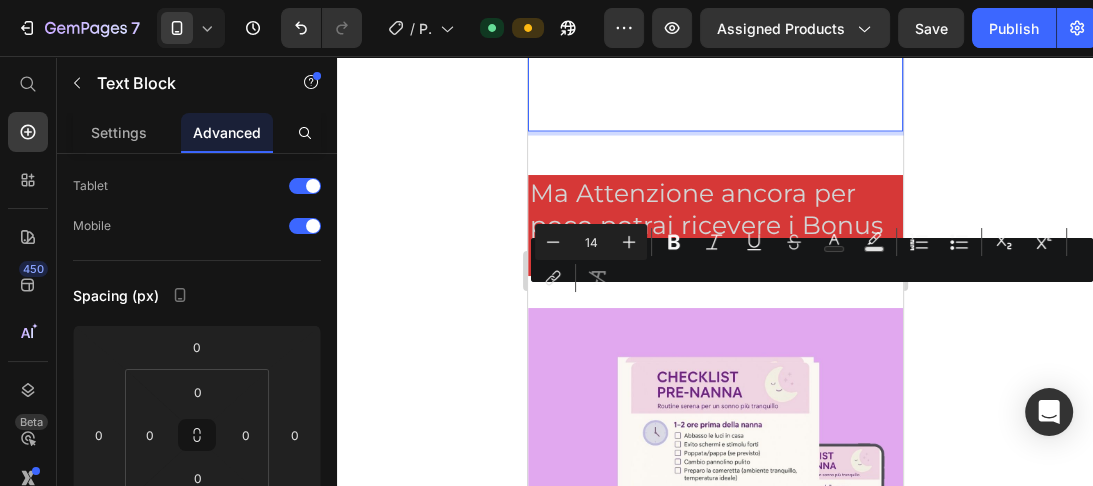 click on "è una guida pratica, immediata, creata per       accompagnarti passo    dopo passo,  senza stress, anche quando sei  stanchissima ." at bounding box center [714, 16] 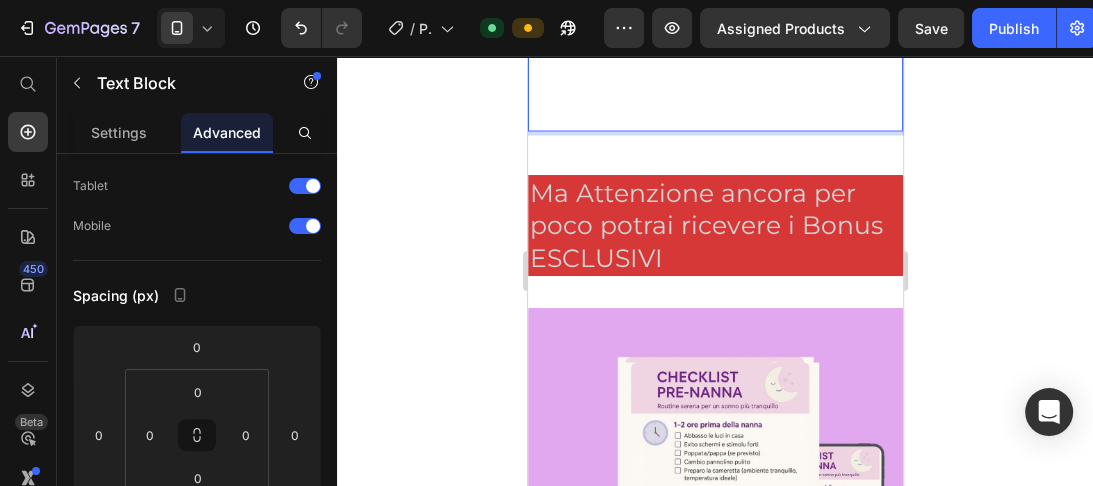 click on "è una guida pratica, immediata, creata per       accompagnarti passo    dopo passo,  senza stress, anche quando sei  stanchissima ." at bounding box center [714, 16] 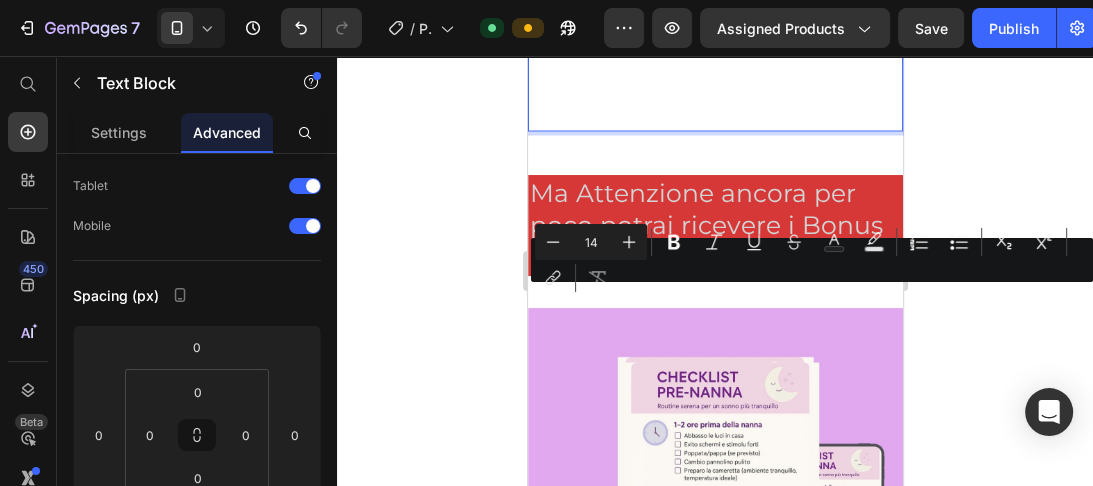 drag, startPoint x: 850, startPoint y: 297, endPoint x: 838, endPoint y: 297, distance: 12 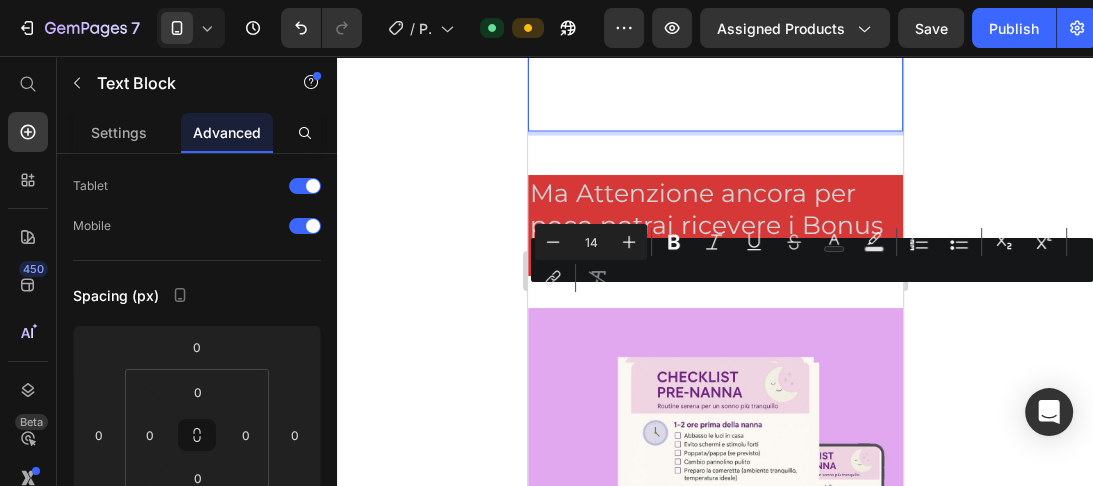 click on "è una guida pratica, immediata, creata per       accompagnarti passo    dopo passo,  senza stress, anche quando sei  stanchissima ." at bounding box center [714, 16] 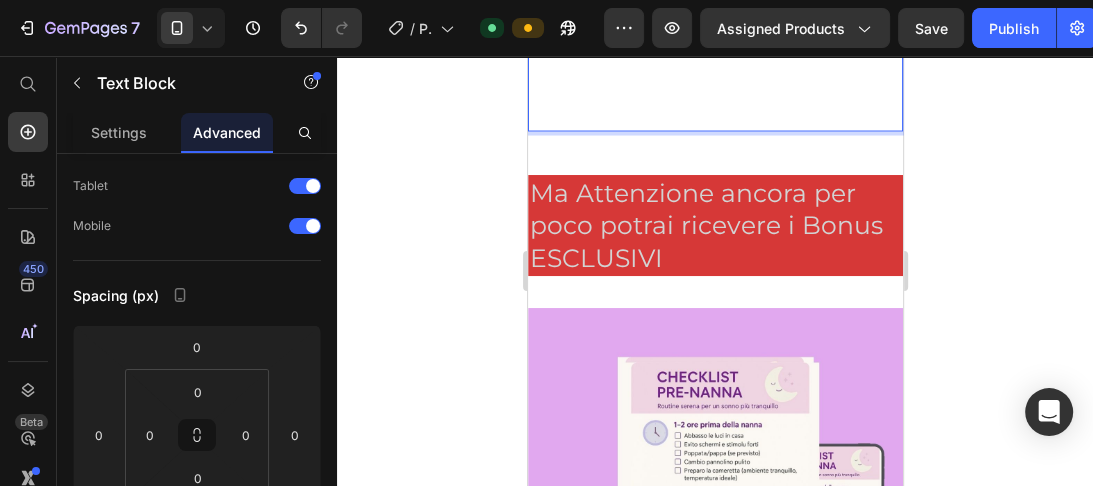 click on "è una guida pratica, immediata, creata per   accompagnarti passo    dopo passo,  senza stress, anche quando sei  stanchissima ." at bounding box center [714, 16] 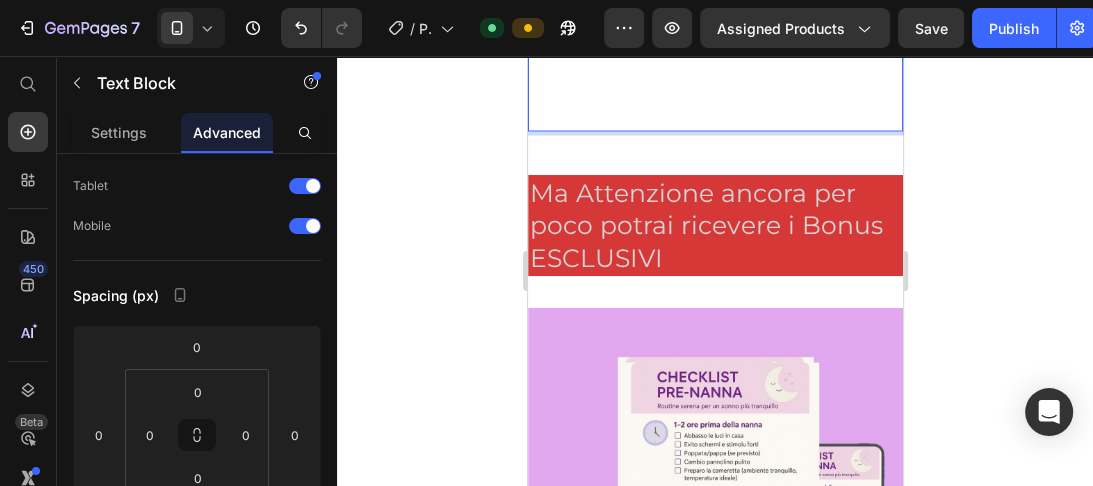 click on "è una guida pratica, immediata, creata per   accompagnarti passo    dopo passo,  senza stress, anche quando sei  stanchissima ." at bounding box center (714, 16) 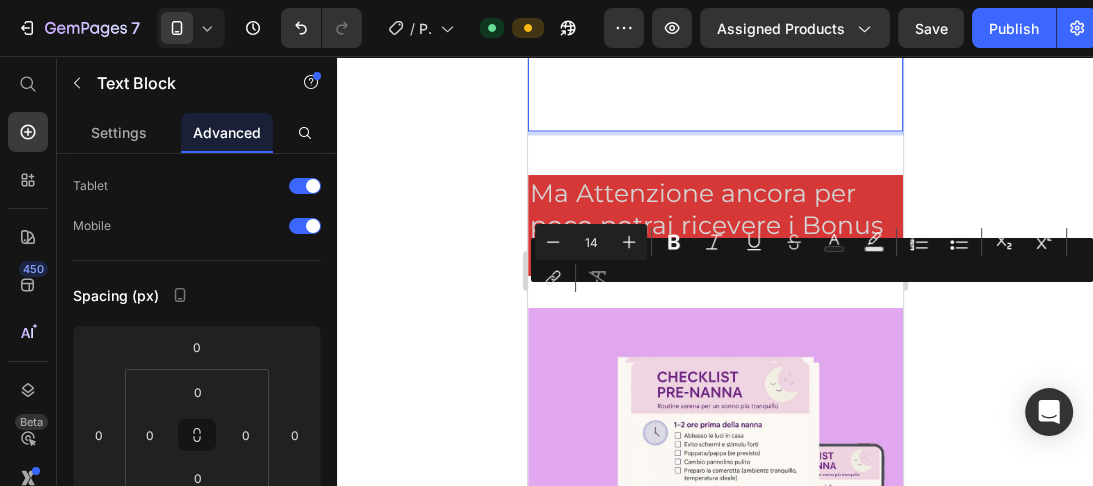 click on "All'interno della Guida Sonno Sereno ,    troverai tutto ciò che ti serve per costruire una    routine del sonno serena,    dolce e rispettosa  dei bisogni del tuo bambino  e   dei tuoi.    Non si tratta solo di teoria:   è una guida pratica, immediata, creata per   accompagnarti passo    dopo passo,  senza stress, anche quando sei  stanchissima ." at bounding box center (714, -59) 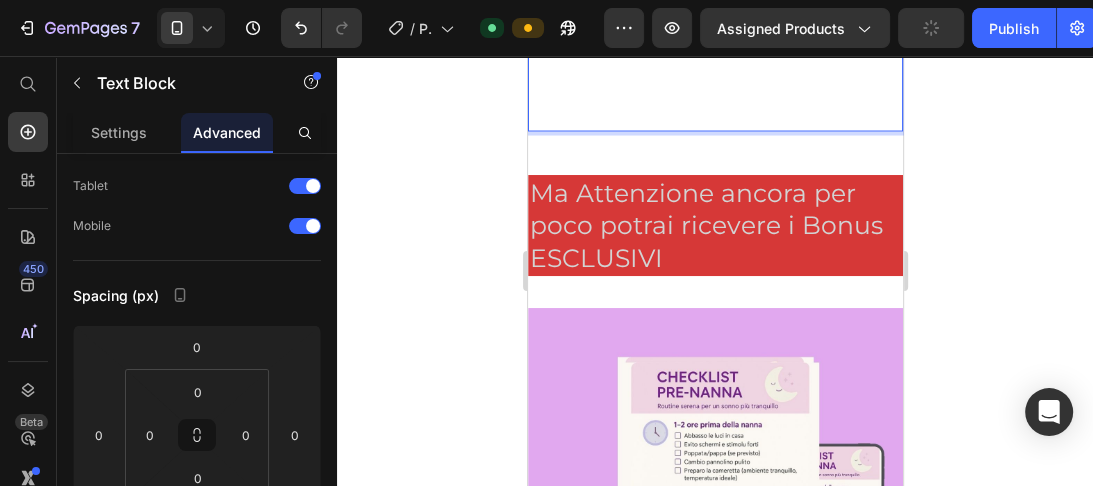 drag, startPoint x: 680, startPoint y: 324, endPoint x: 1052, endPoint y: 380, distance: 376.19144 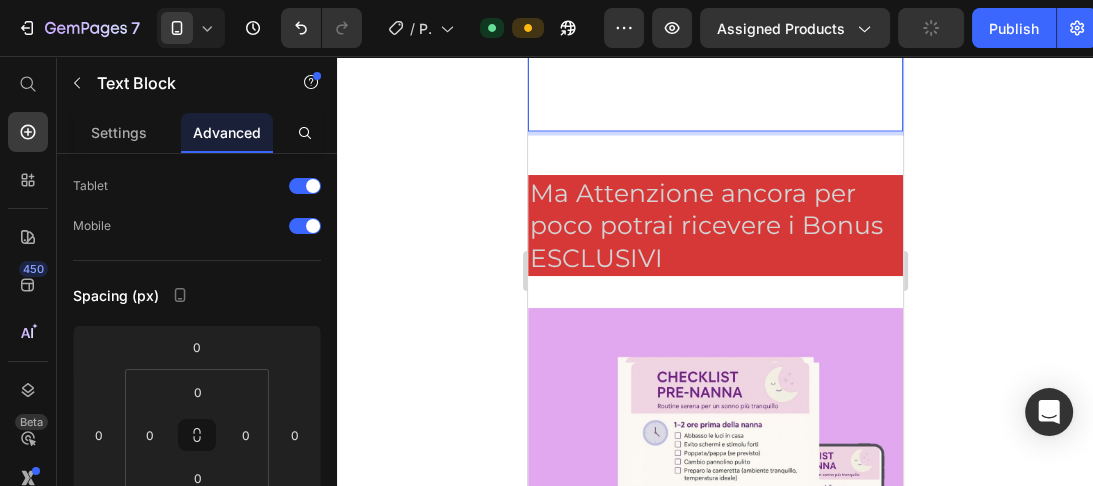 click on "iPhone 13 Mini  ( 375 px) iPhone 13 Mini iPhone 13 Pro iPhone 11 Pro Max iPhone 15 Pro Max Pixel 7 Galaxy S8+ Galaxy S20 Ultra iPad Mini iPad Air iPad Pro Header
Icon Image 😩  Non dorme. Si sveglia ogni ora. E tu ti senti svuotata . Ogni sera ti ripeti: " Oggi andrà meglio". Sistemi la culla, abbassi le luci, cerchi il silenzio. Lo culli, lo allatti, fai tutto quello che puoi… Ma dopo pochi minuti,  piange. Si gira. Si sveglia. E così inizia un’altra notte senza pace. 🔁 Ti alzi 4, 5, 6 volte. 😩 Il tuo corpo è  esausto . 🥺 La tua mente  corre, si agita, crolla. 💭 Ti domandi: “ Perché il mio bambino non dorme come gli altri? ” 💬 “Sto sbagliando qualcosa? Sono io che non ci riesco? ” Durante il giorno, provi a far finta di niente. Sorridi, ti dici che è normale, che passerà. Ma dentro hai un nodo fisso allo stomaco:  la paura  di non reggere,  il senso di colpa  che ti stringe,  la rabbia  che ti sorprende. Non è solo stanchezza. ❌  ❌ ❌  ❌ Text Block ." at bounding box center [714, -52] 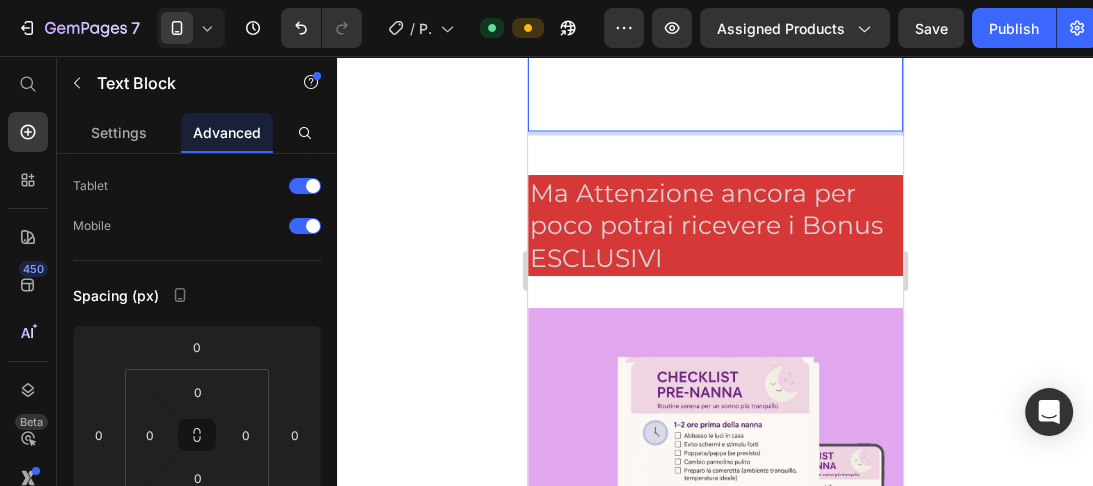 click on "senza stress, anche quando sei  stanchissima" at bounding box center (684, -23) 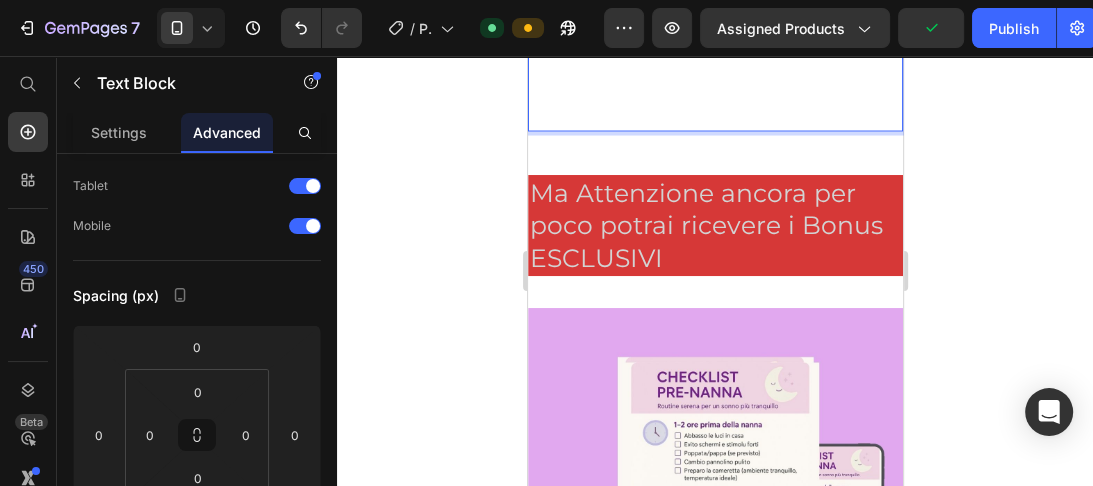 click on "All'interno della Guida Sonno Sereno ," at bounding box center [714, -236] 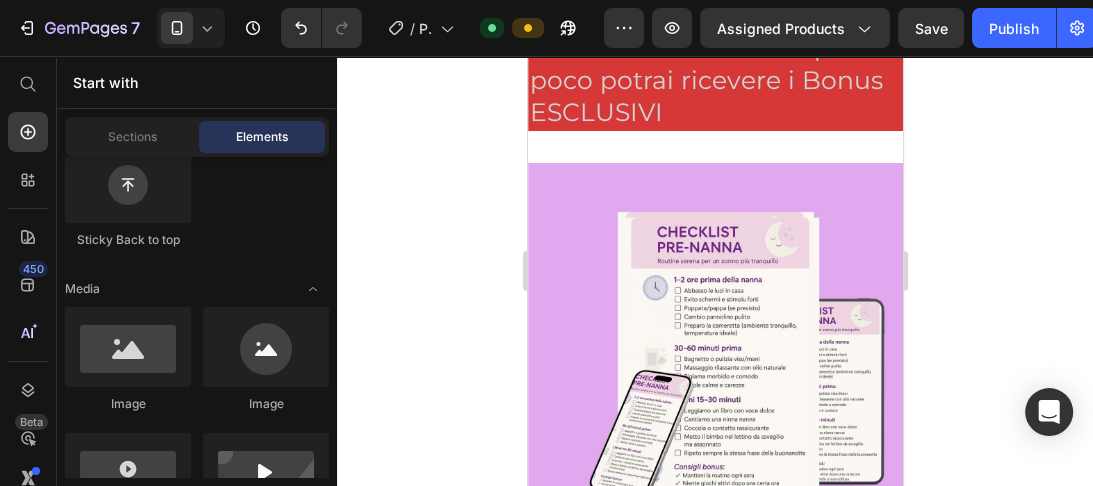 scroll, scrollTop: 8514, scrollLeft: 0, axis: vertical 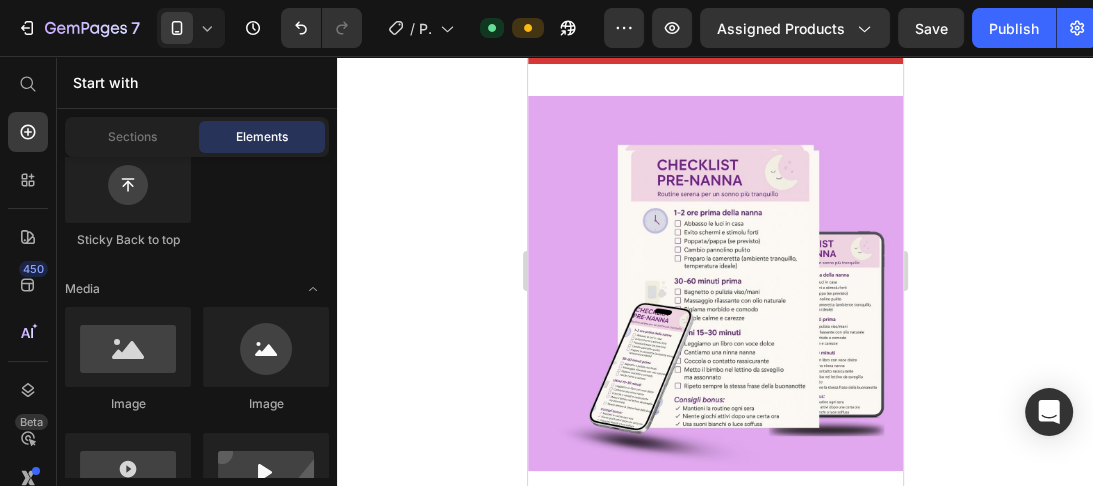 click on "senza stress, anche quando sei" at bounding box center (725, -247) 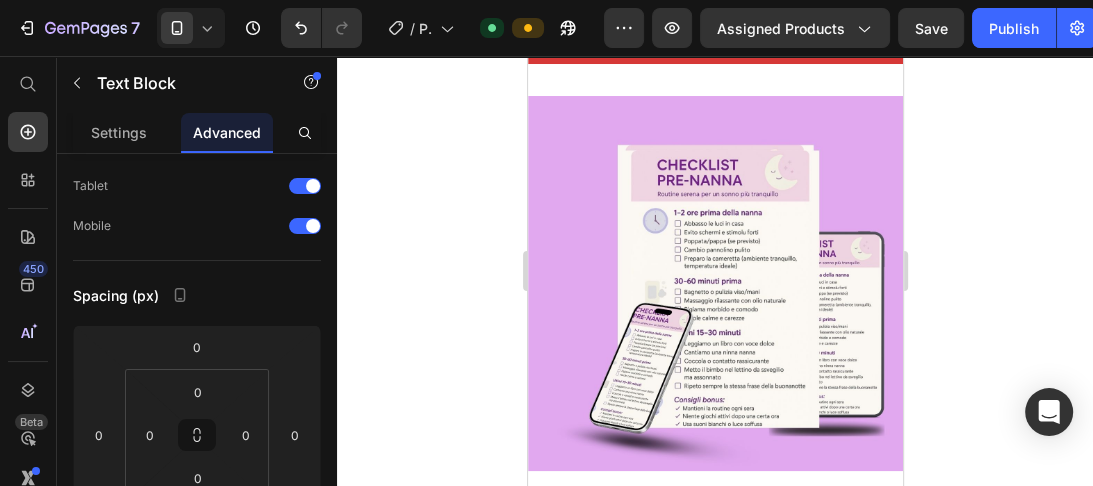 click on "senza stress, anche quando sei" at bounding box center [725, -247] 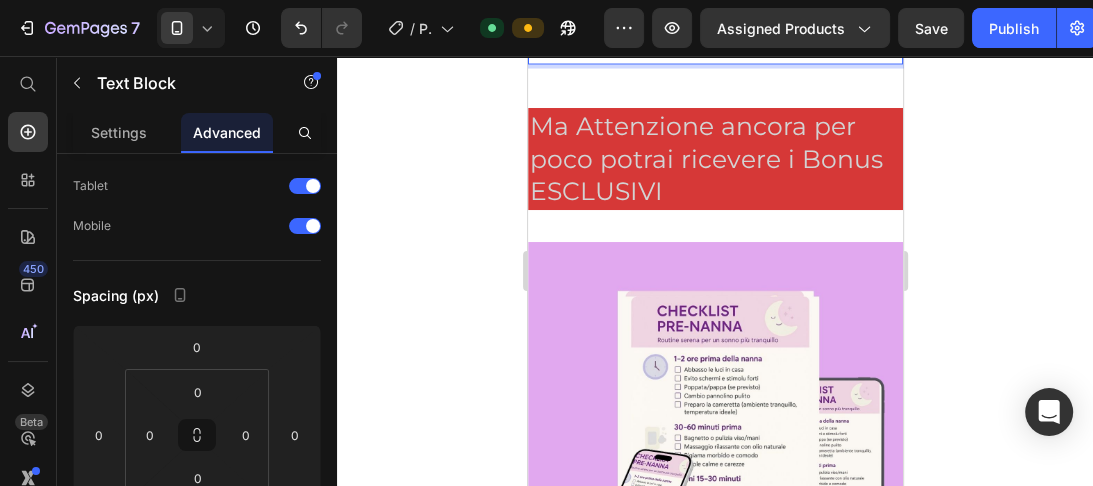 scroll, scrollTop: 8364, scrollLeft: 0, axis: vertical 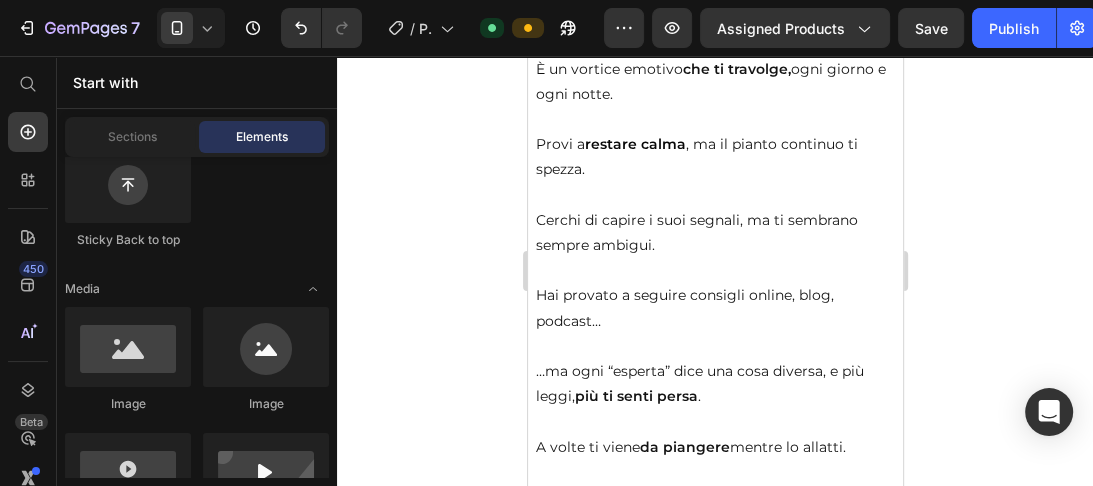 drag, startPoint x: 898, startPoint y: 274, endPoint x: 1430, endPoint y: 221, distance: 534.63354 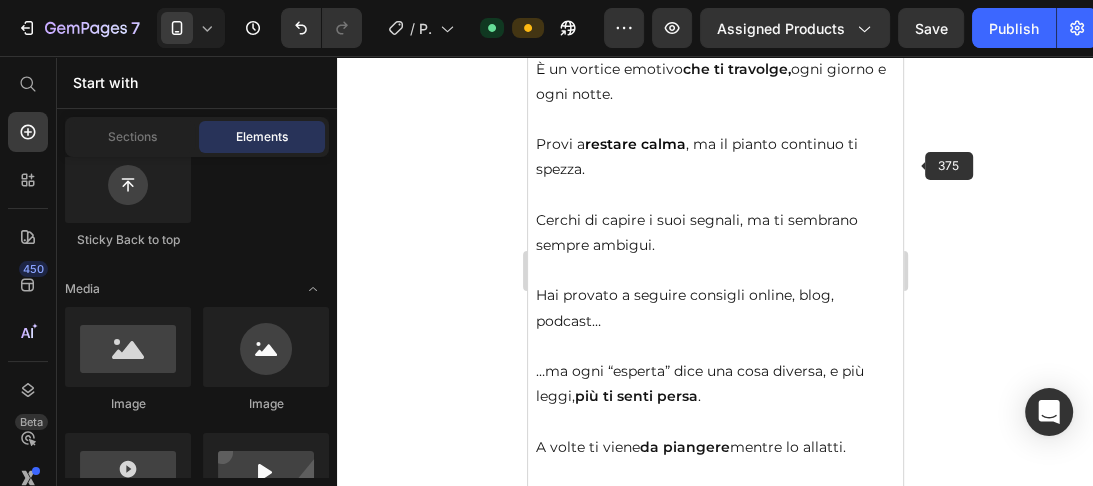scroll, scrollTop: 4004, scrollLeft: 0, axis: vertical 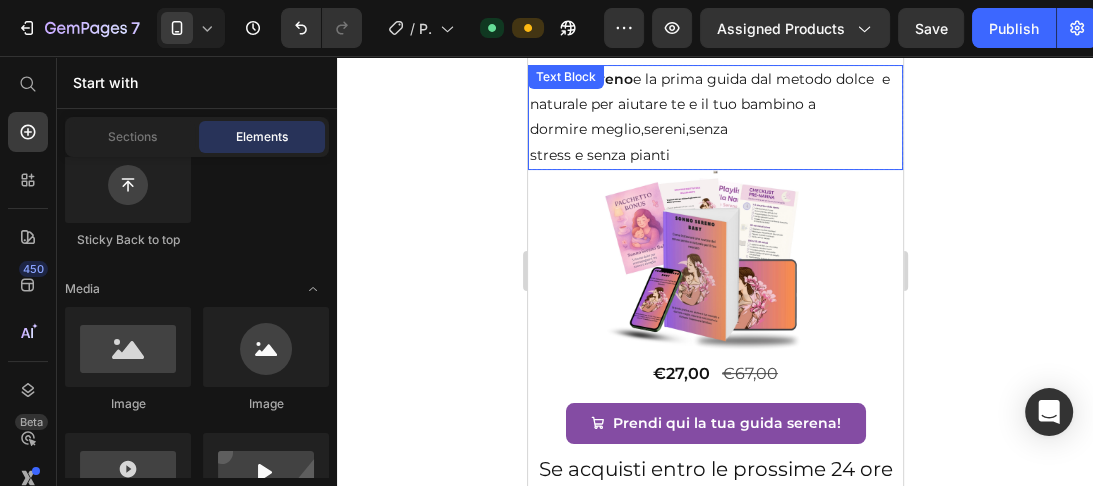 click on "Sonno Sereno  e la prima guida dal metodo dolce  e naturale per aiutare te e il tuo bambino a   dormire meglio,sereni,senza   stress e senza pianti Text Block" at bounding box center (714, 117) 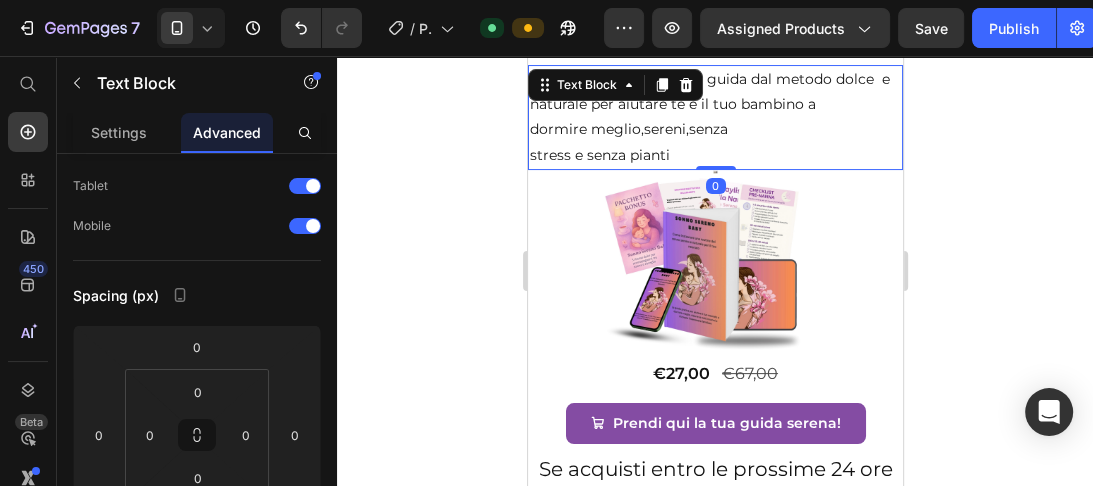 click on "Sonno Sereno  e la prima guida dal metodo dolce  e naturale per aiutare te e il tuo bambino a" at bounding box center (714, 92) 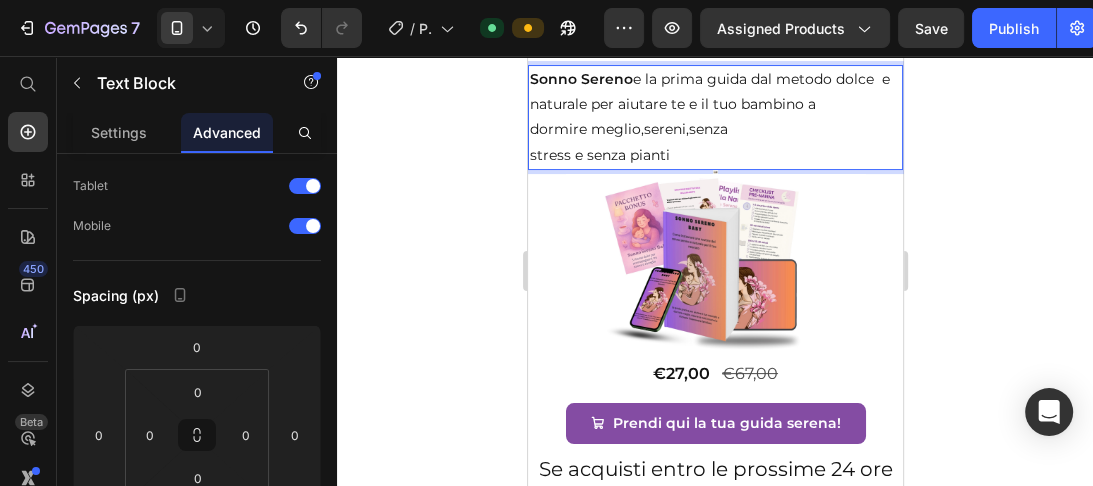 click on "Sonno Sereno" at bounding box center (580, 79) 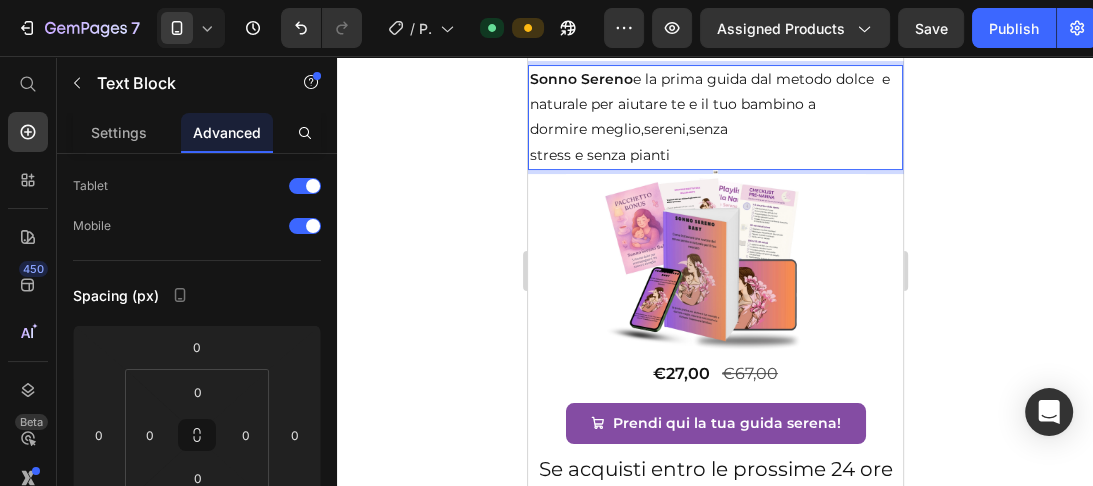 click on "Sonno Sereno  e la prima guida dal metodo dolce  e naturale per aiutare te e il tuo bambino a" at bounding box center [714, 92] 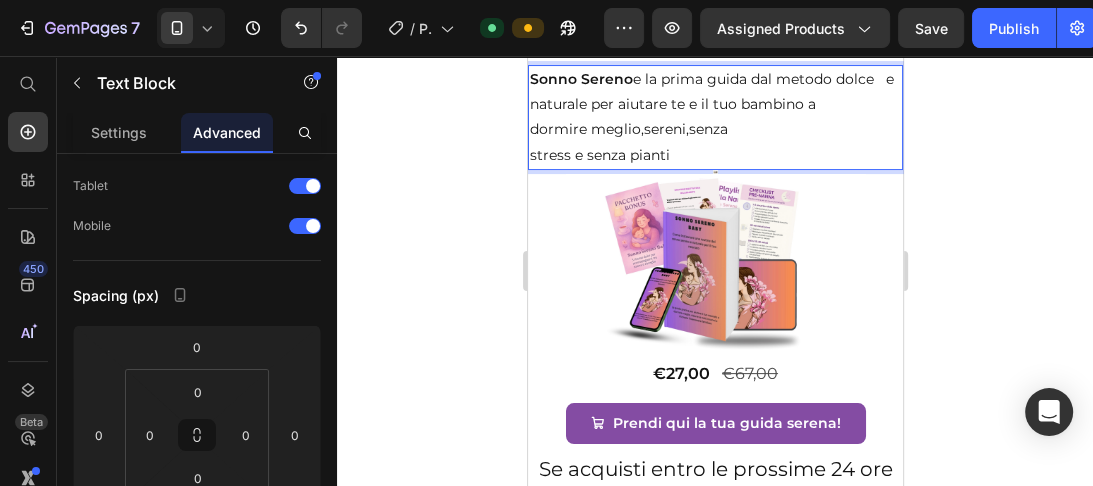 click on "dormire meglio,sereni,senza" at bounding box center [714, 129] 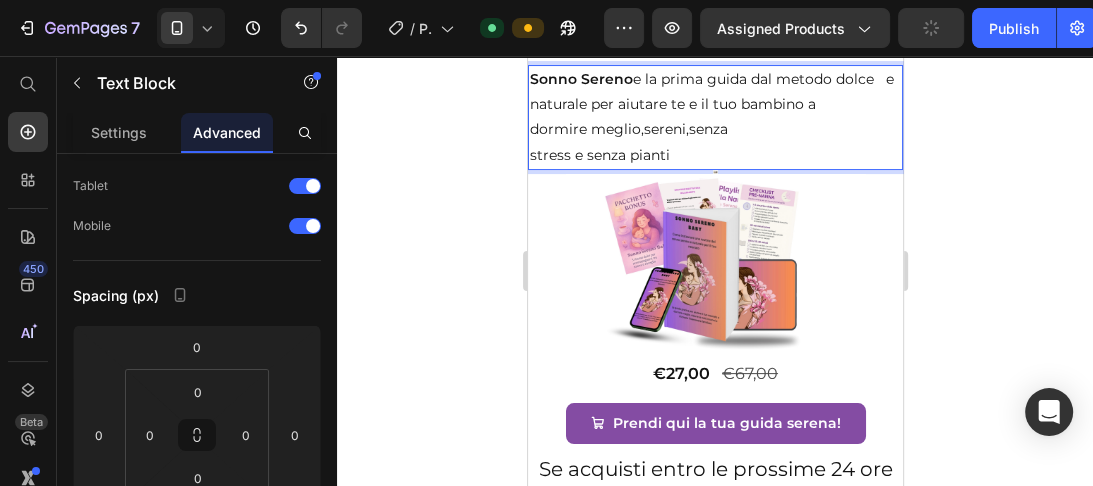 click on "stress e senza pianti" at bounding box center [714, 155] 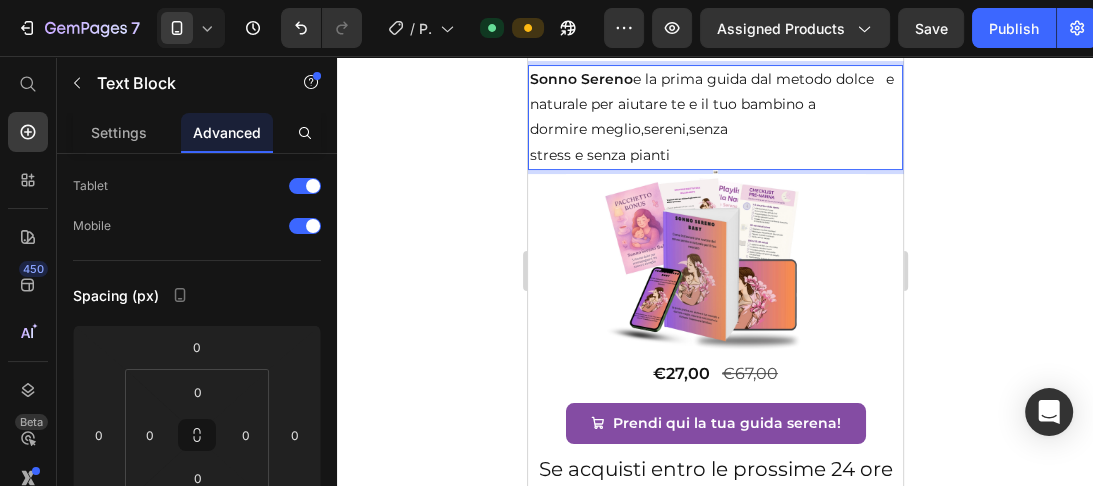 click on "Sonno Sereno" at bounding box center (580, 79) 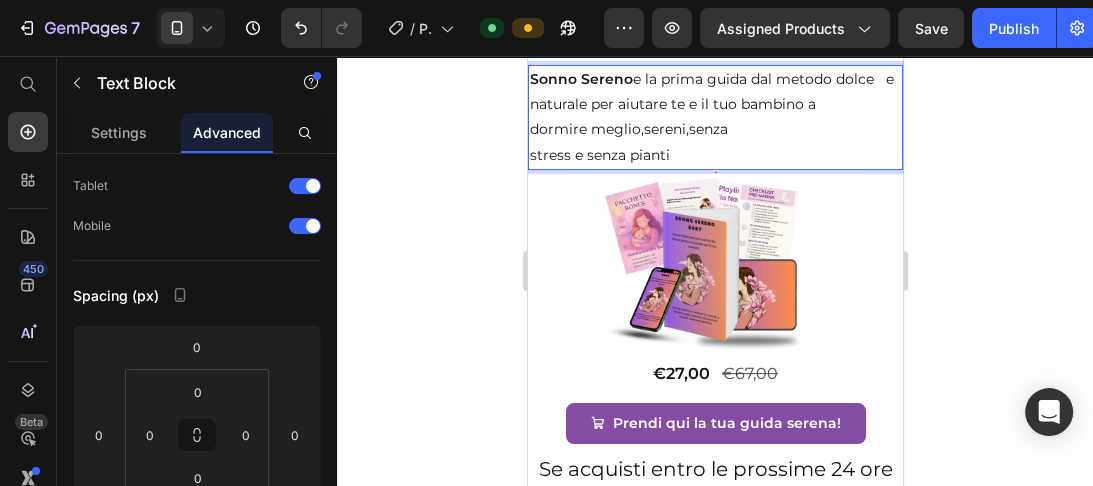 scroll, scrollTop: 257, scrollLeft: 0, axis: vertical 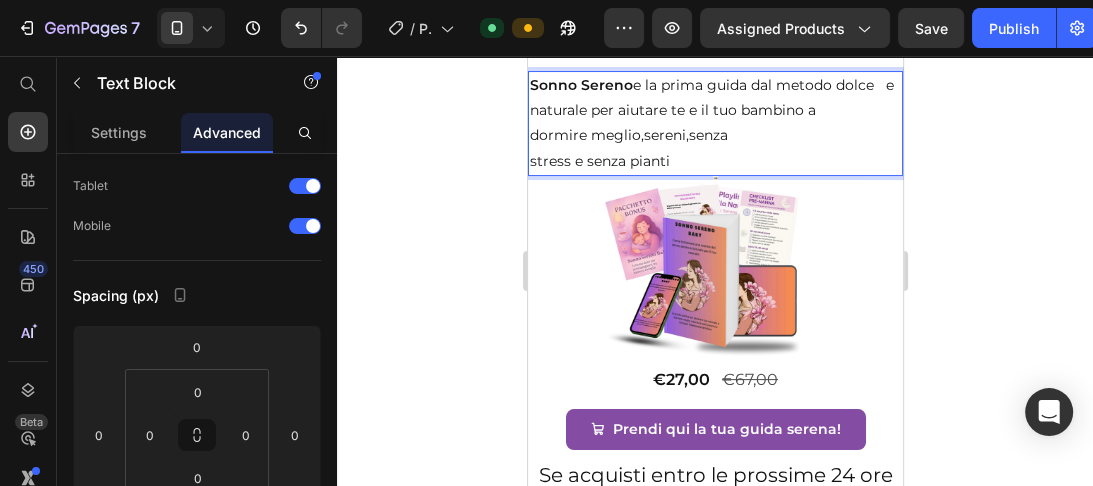 click on "dormire meglio,sereni,senza" at bounding box center (714, 135) 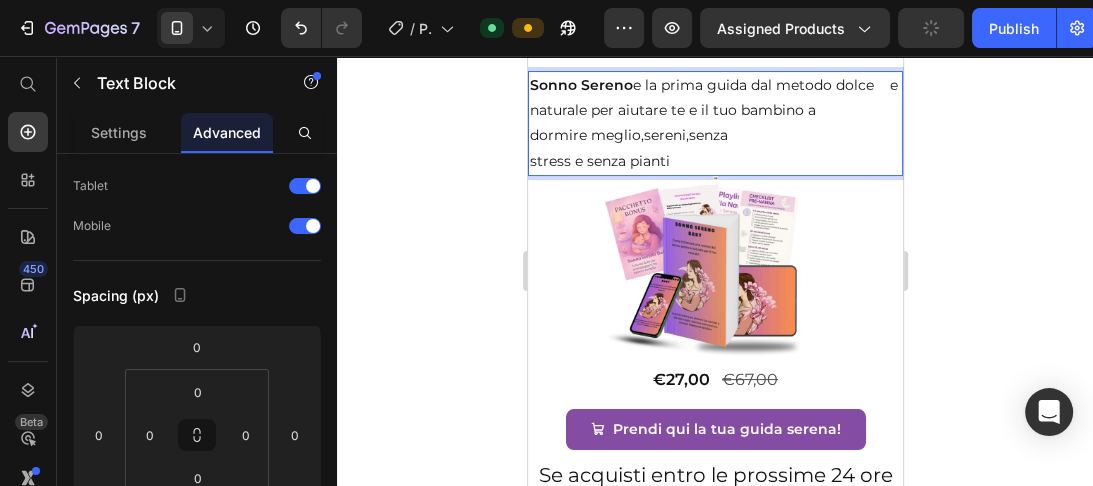 click on "dormire meglio,sereni,senza" at bounding box center (714, 135) 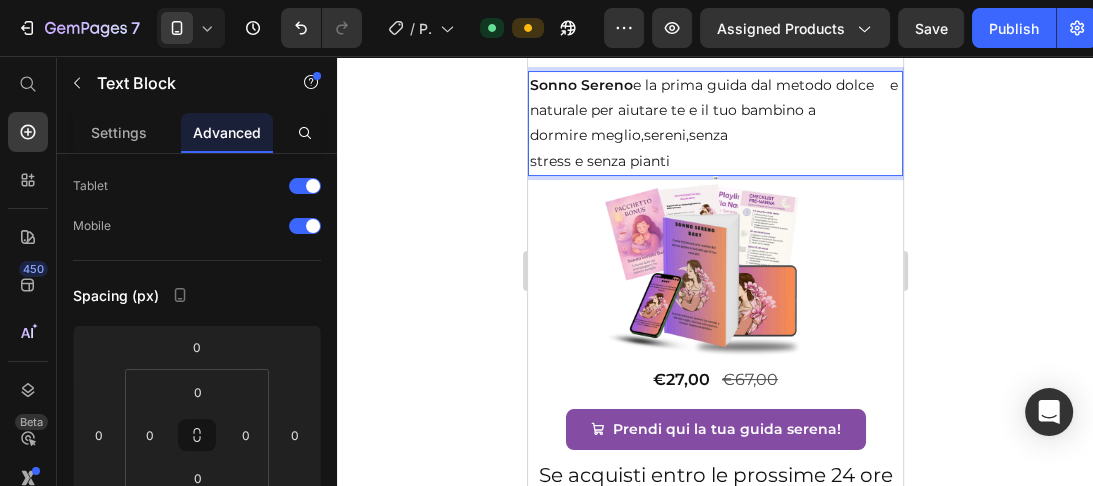 click on "stress e senza pianti" at bounding box center (714, 161) 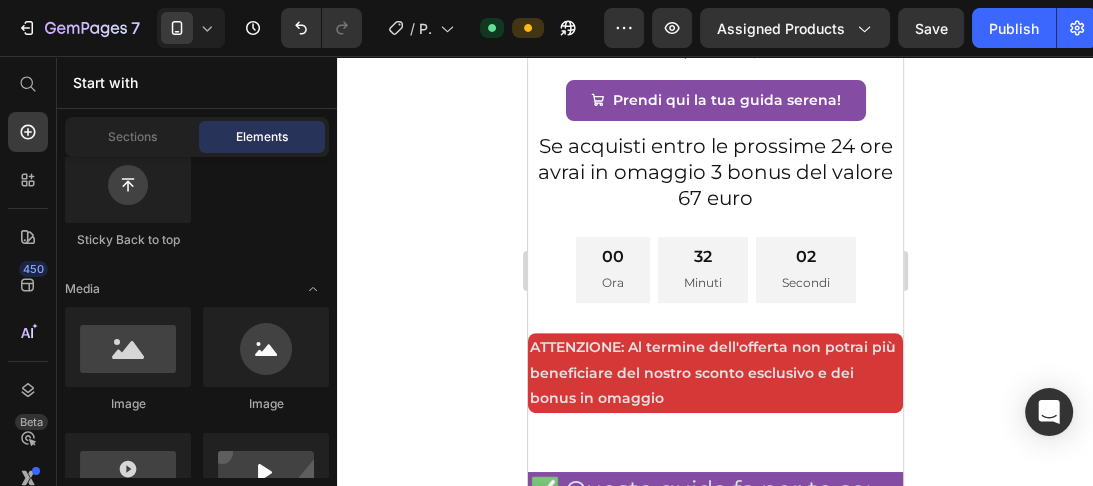 scroll, scrollTop: 619, scrollLeft: 0, axis: vertical 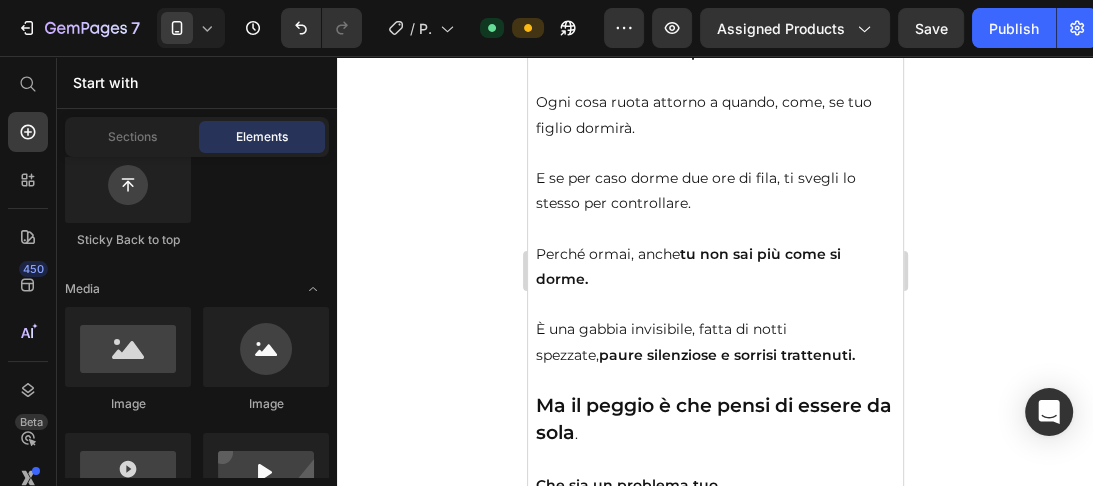 drag, startPoint x: 895, startPoint y: 179, endPoint x: 1430, endPoint y: 272, distance: 543.023 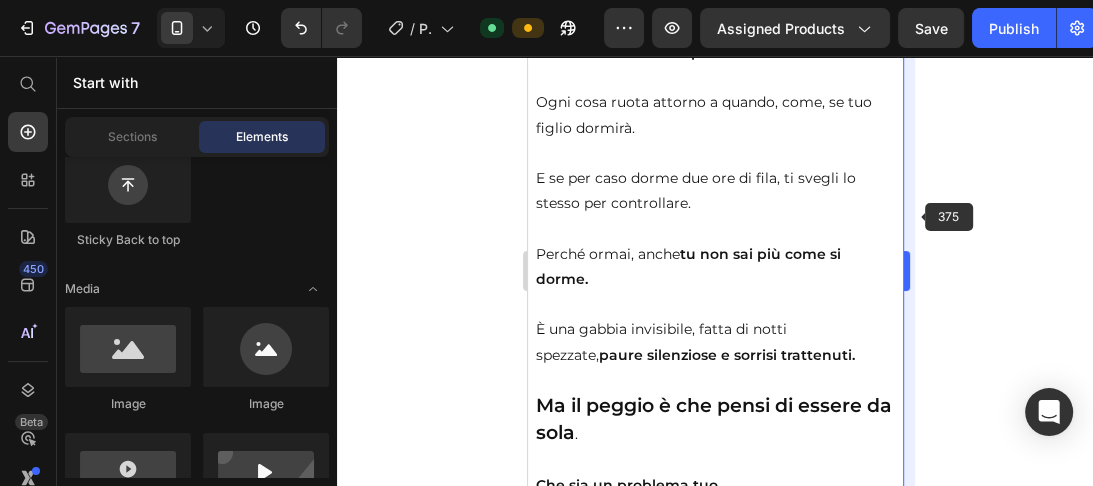 scroll, scrollTop: 5780, scrollLeft: 0, axis: vertical 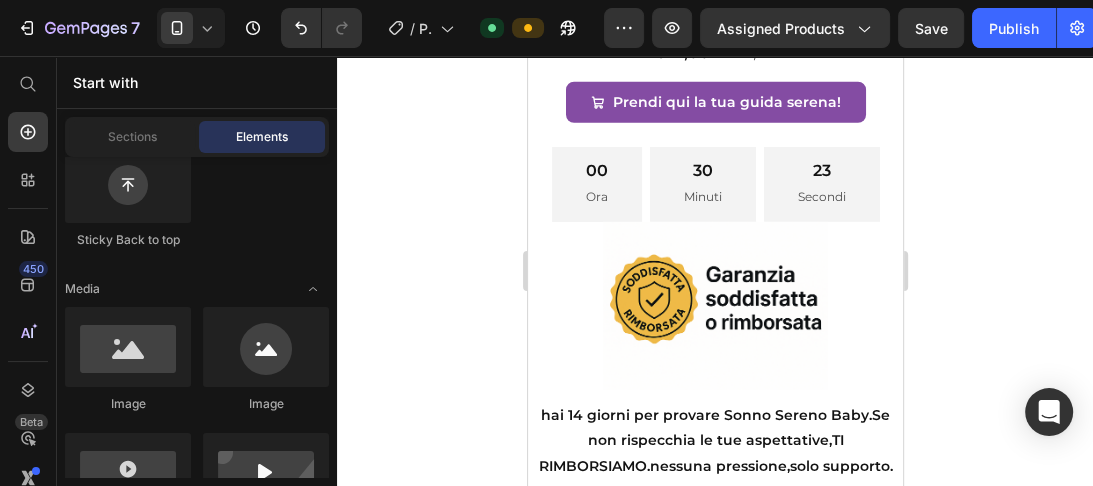 drag, startPoint x: 896, startPoint y: 396, endPoint x: 1430, endPoint y: 492, distance: 542.5606 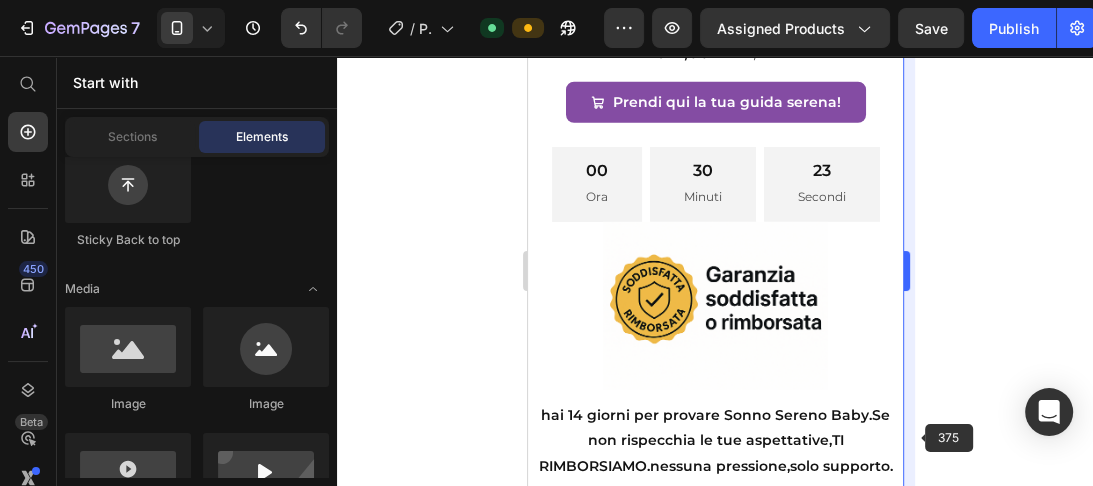 scroll, scrollTop: 15074, scrollLeft: 0, axis: vertical 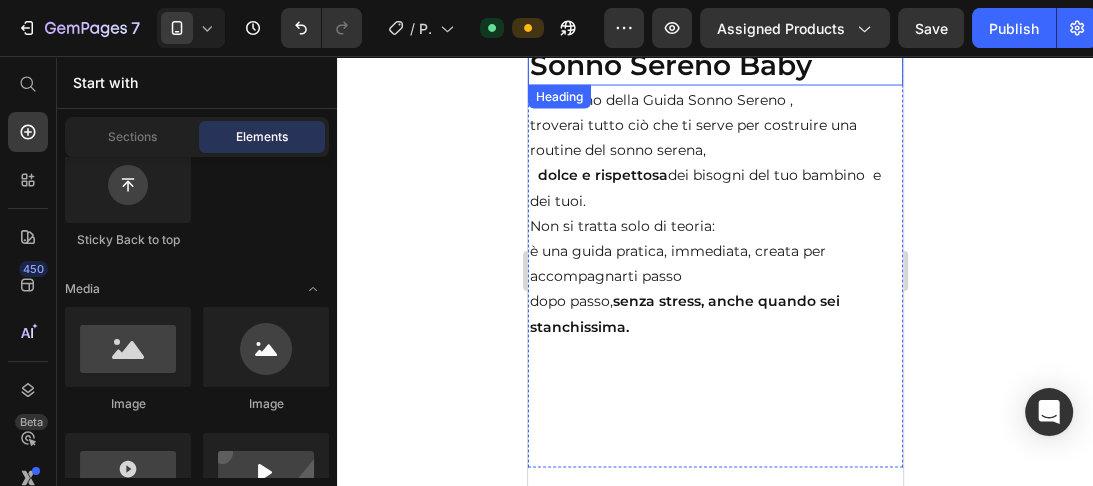 click on "Sonno Sereno Baby" at bounding box center (714, 65) 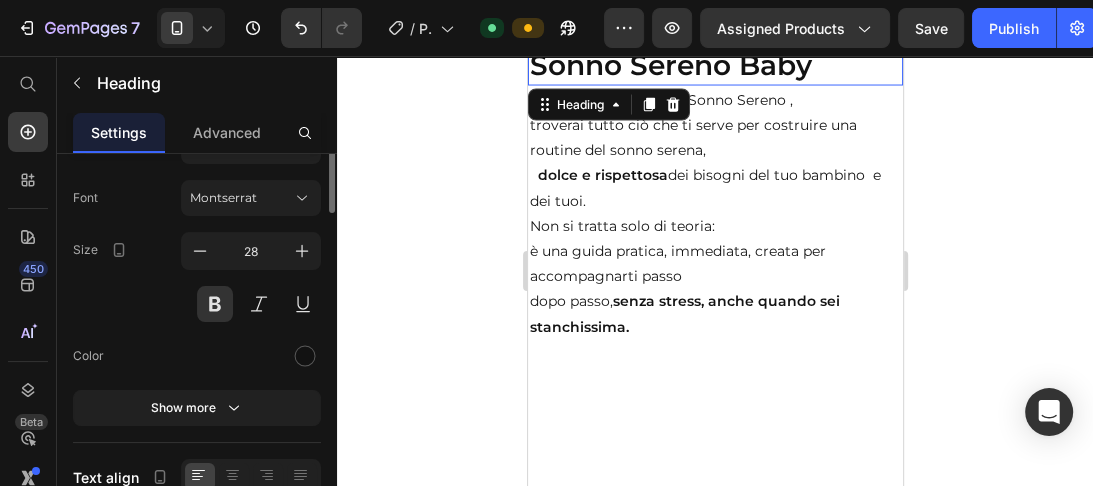 scroll, scrollTop: 0, scrollLeft: 0, axis: both 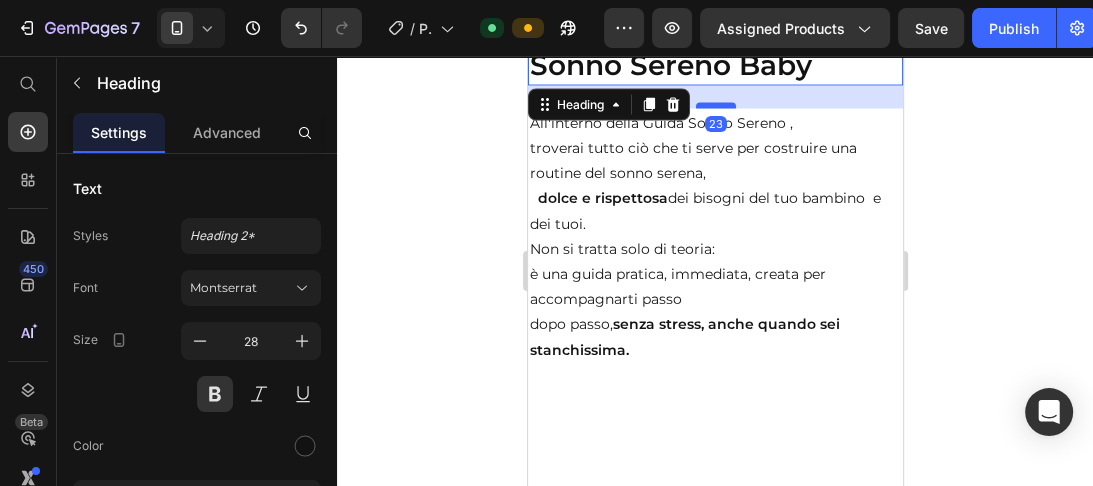 drag, startPoint x: 707, startPoint y: 93, endPoint x: 705, endPoint y: 116, distance: 23.086792 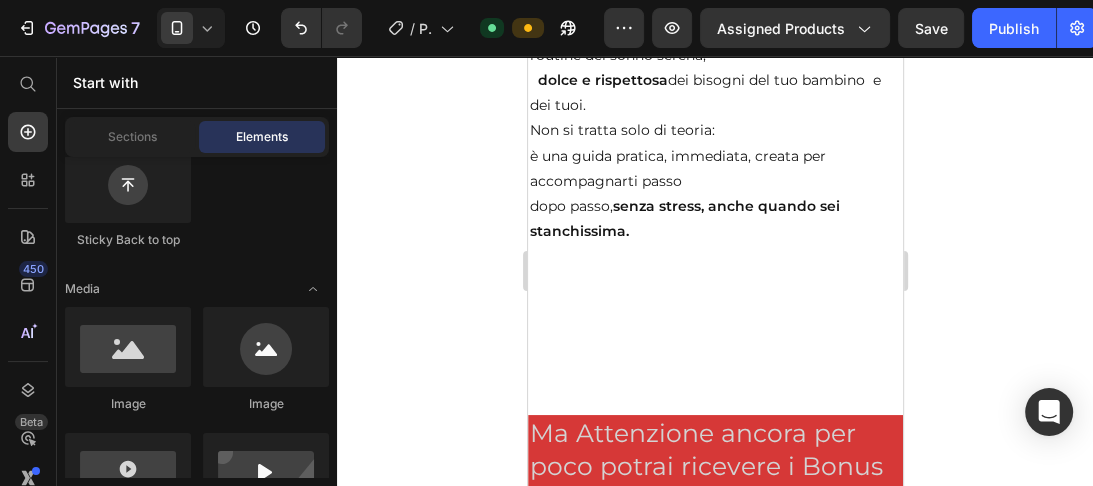 scroll, scrollTop: 8319, scrollLeft: 0, axis: vertical 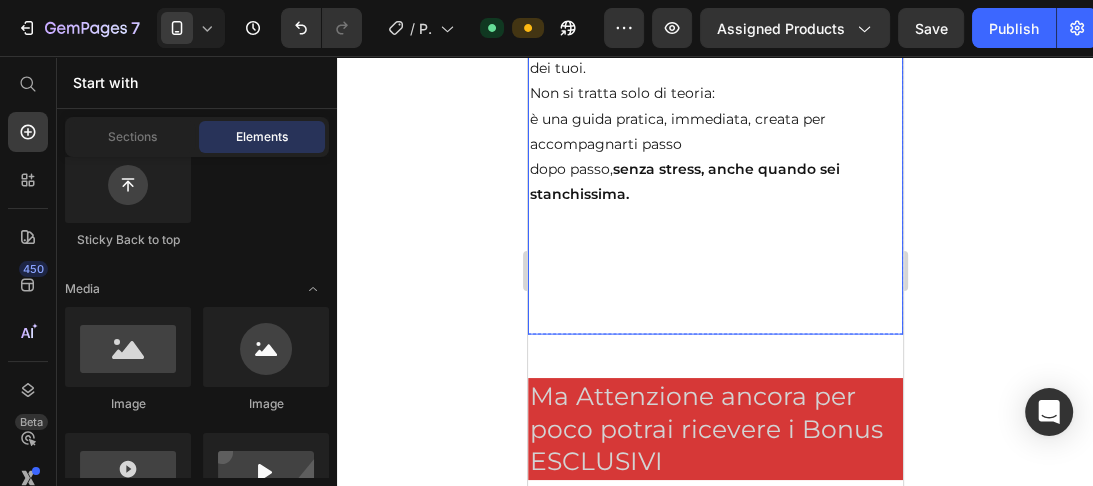 click on "stanchissima." at bounding box center [714, 257] 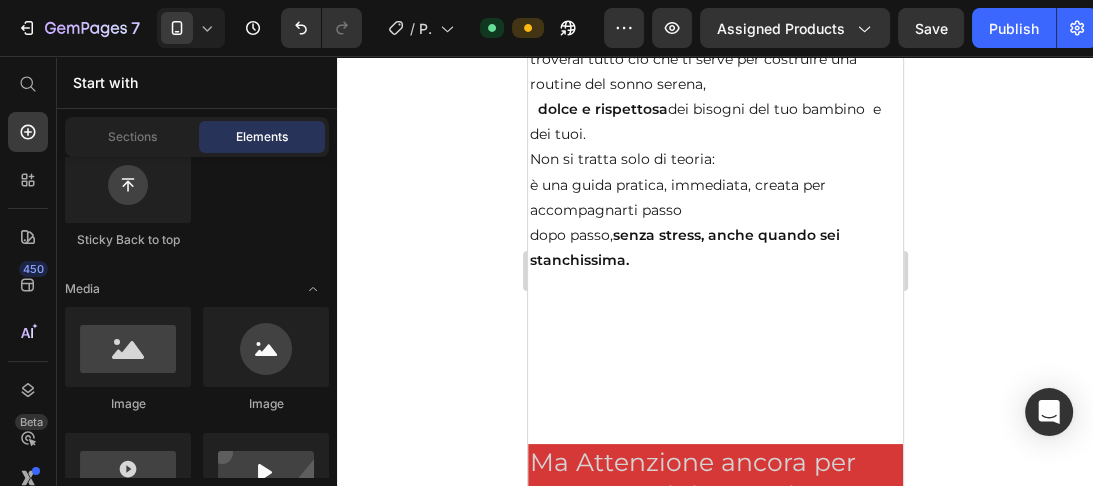 scroll, scrollTop: 8463, scrollLeft: 0, axis: vertical 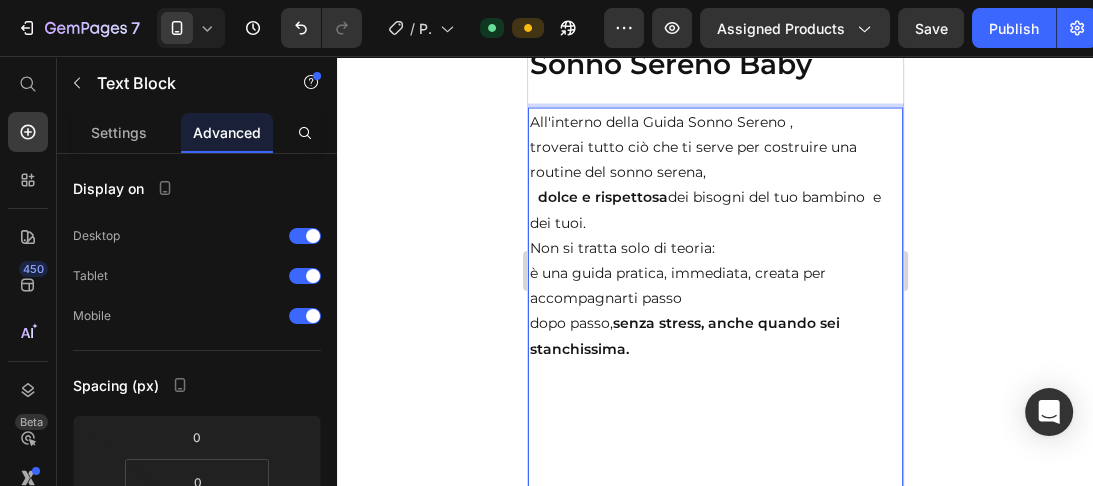 drag, startPoint x: 638, startPoint y: 216, endPoint x: 531, endPoint y: 132, distance: 136.03308 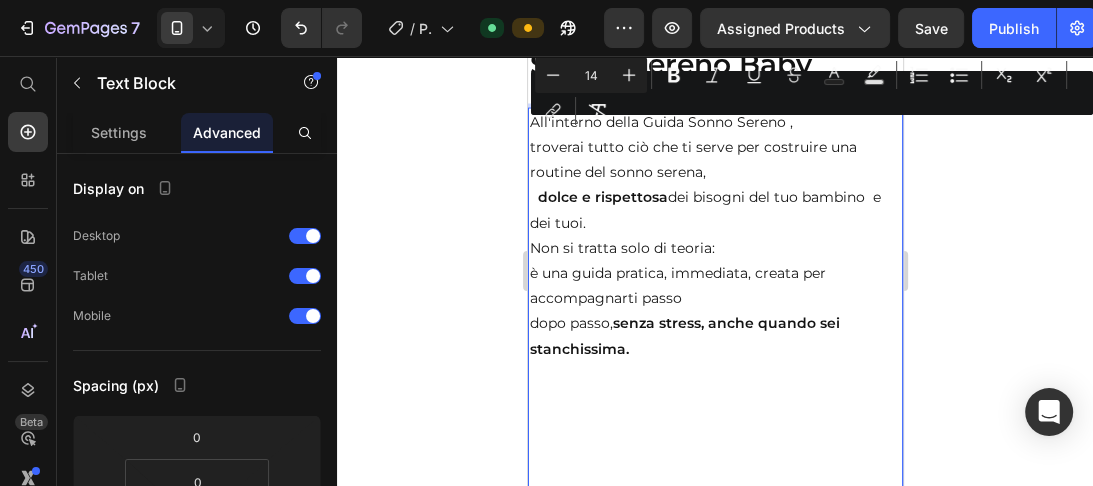 copy on "All'interno della Guida Sonno Sereno ,    troverai tutto ciò che ti serve per costruire una    routine del sonno serena,    dolce e rispettosa  dei bisogni del tuo bambino  e   dei tuoi.    Non si tratta solo di teoria:   è una guida pratica, immediata, creata per   accompagnarti passo    dopo passo,  senza stress, anche quando sei    stanchissima." 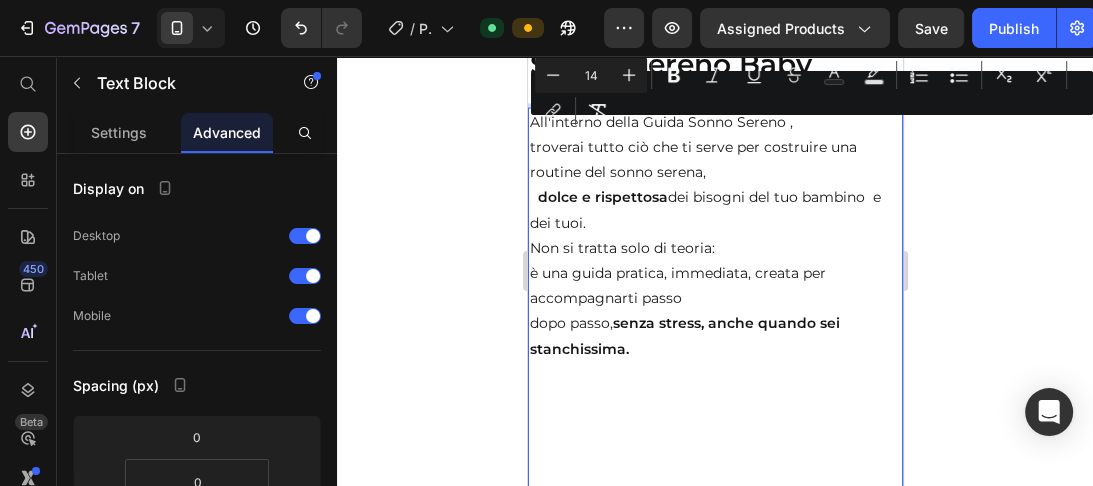 click on "All'interno della Guida Sonno Sereno ," at bounding box center [714, 122] 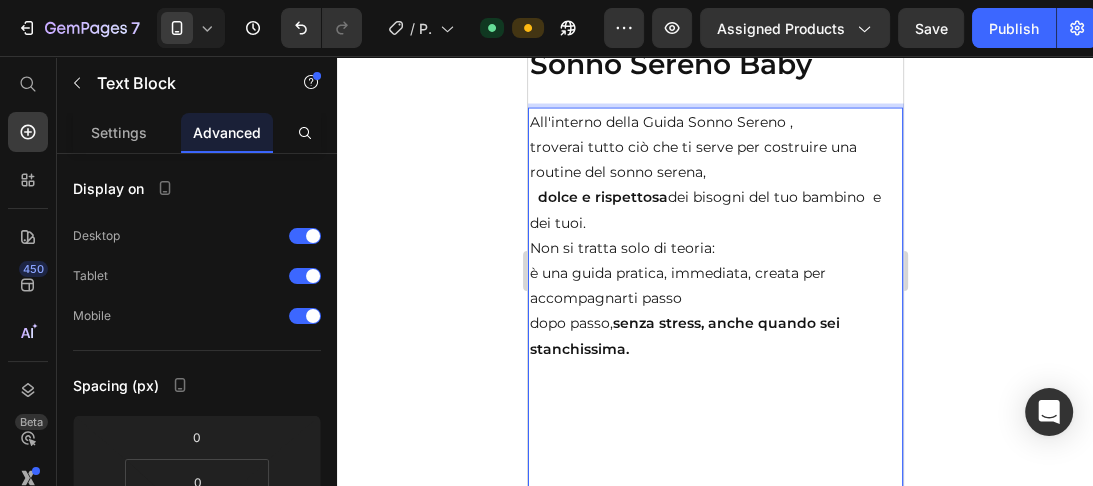click on "All'interno della Guida Sonno Sereno ," at bounding box center (714, 122) 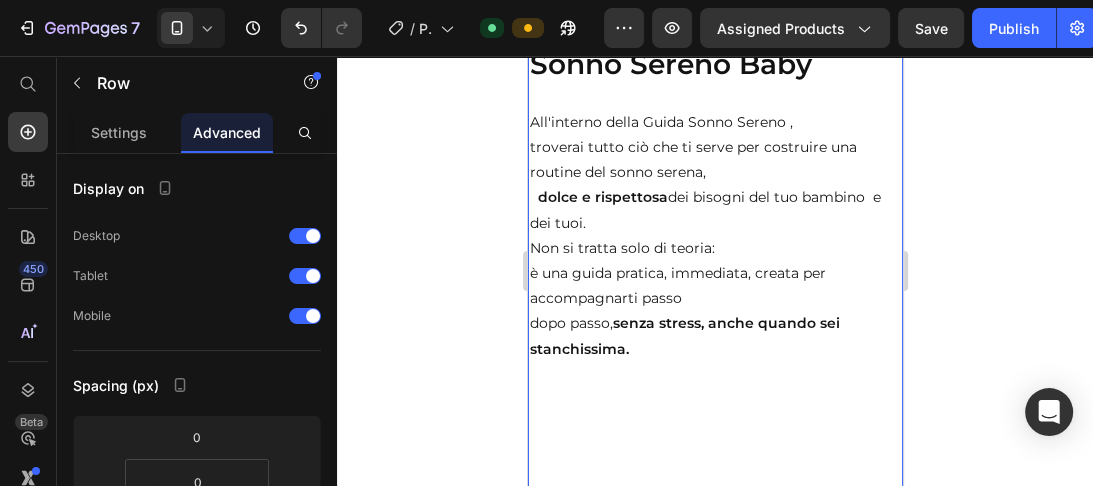 click on "troverai tutto ciò che ti serve per costruire una    routine del sonno serena," at bounding box center [714, 160] 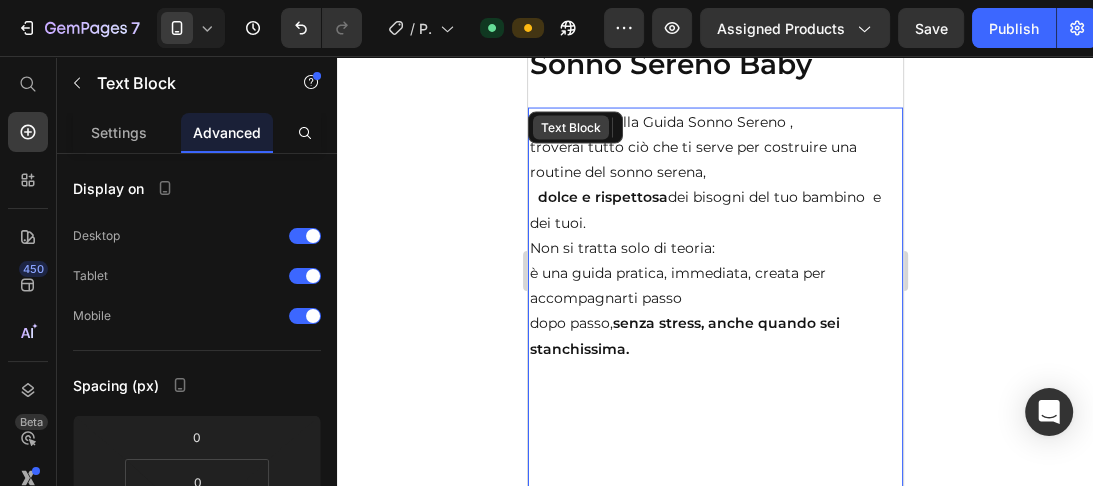 click on "Text Block" at bounding box center (570, 128) 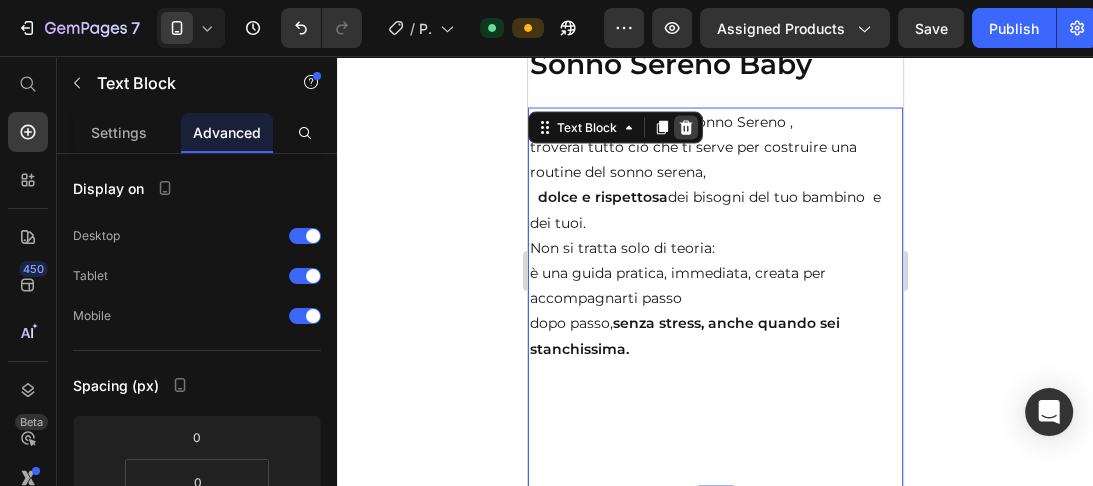 click 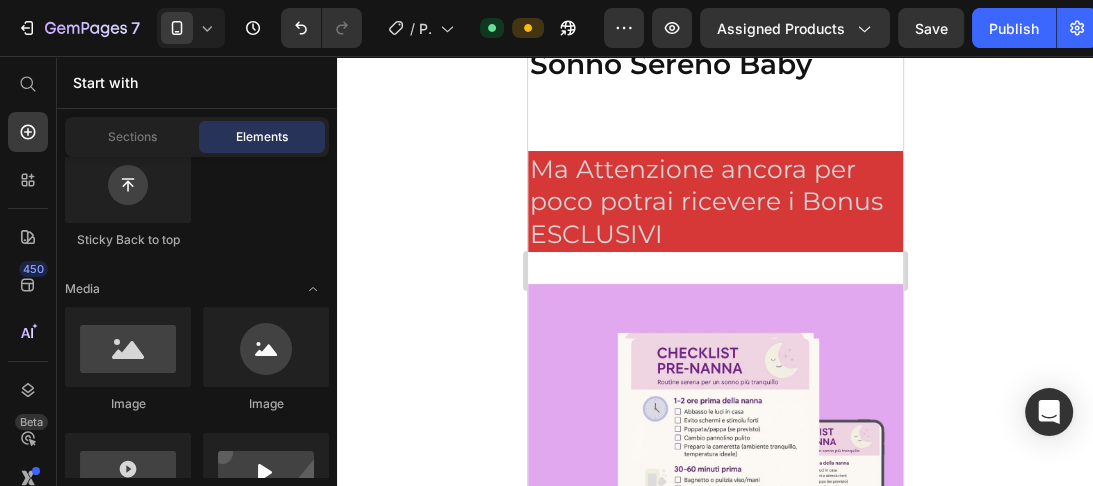 click on "Layout
Row
Row
Row
Row Text
Heading
Text Block Button
Button
Button
Sticky Back to top Media
Image
Image
Video
Video Banner" at bounding box center (197, 2611) 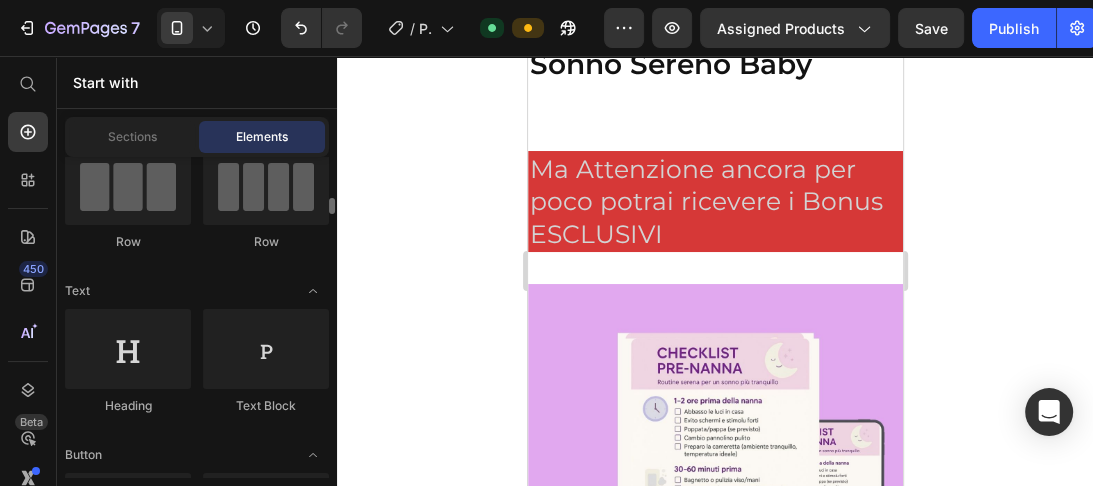 scroll, scrollTop: 212, scrollLeft: 0, axis: vertical 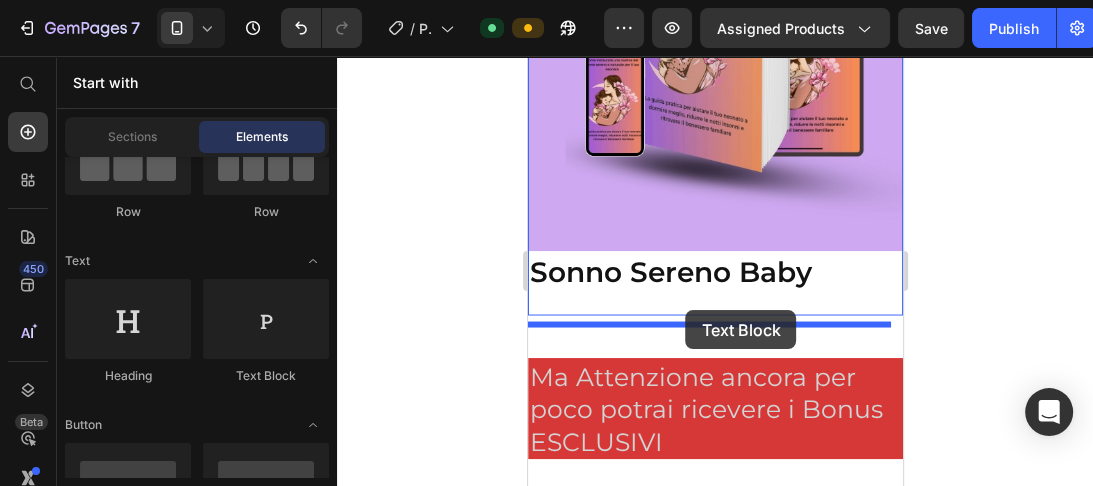drag, startPoint x: 813, startPoint y: 388, endPoint x: 683, endPoint y: 308, distance: 152.64337 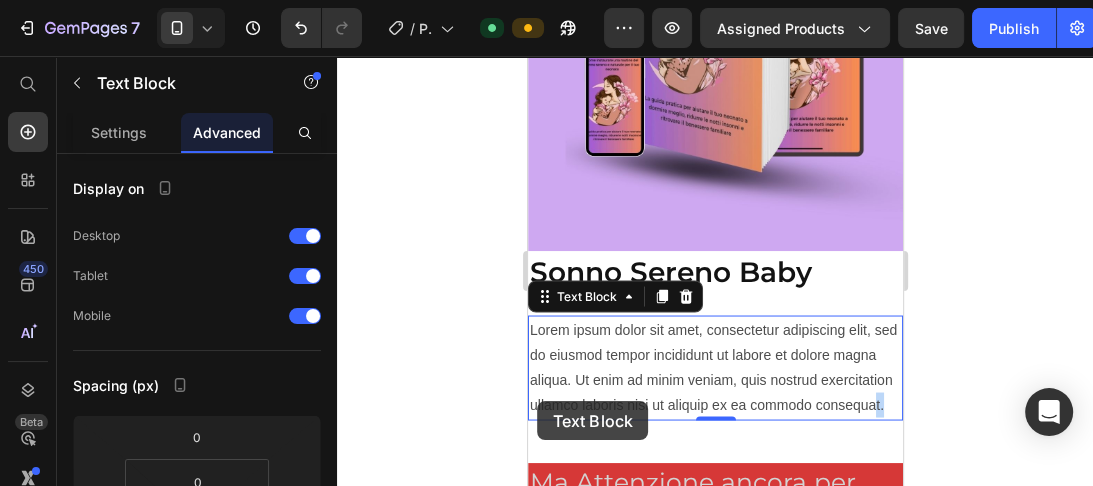 scroll, scrollTop: 8165, scrollLeft: 0, axis: vertical 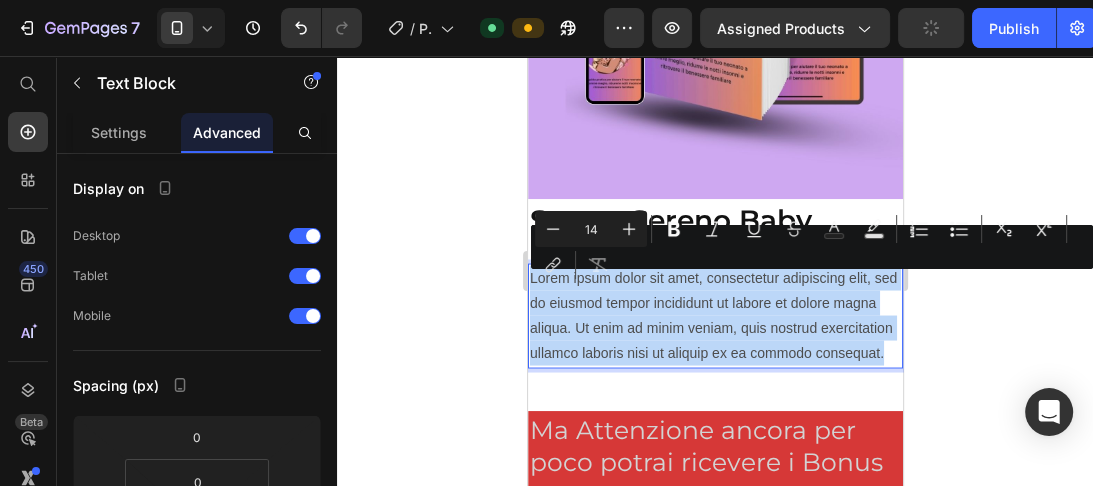 drag, startPoint x: 532, startPoint y: 284, endPoint x: 635, endPoint y: 384, distance: 143.55835 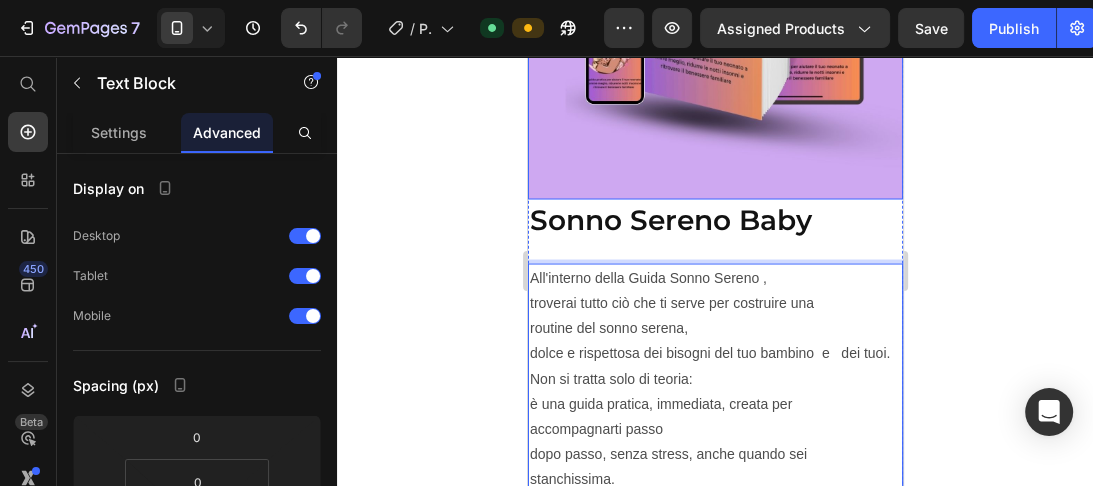 scroll, scrollTop: 8220, scrollLeft: 0, axis: vertical 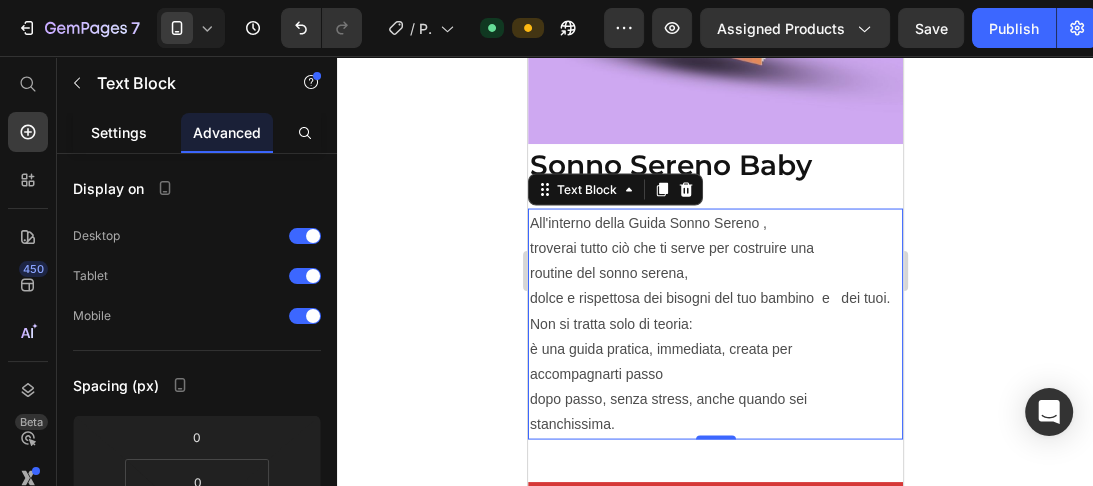 click on "Settings" at bounding box center (119, 132) 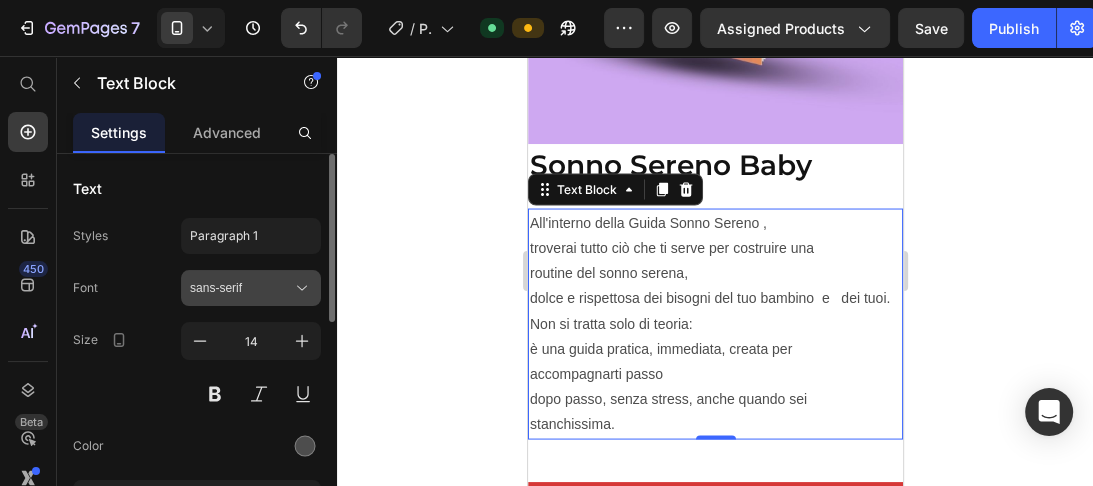 click 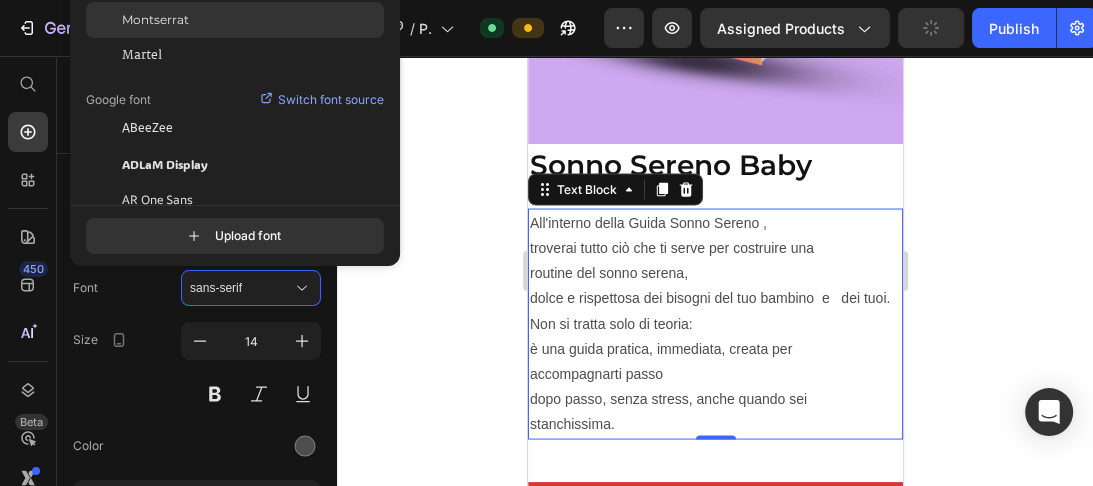click on "Montserrat" at bounding box center [155, 20] 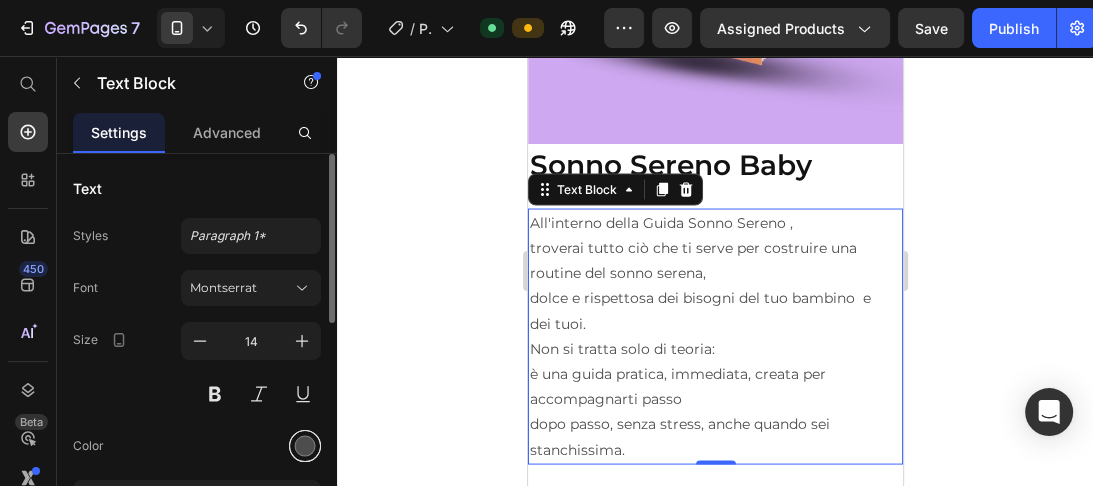 click at bounding box center [305, 446] 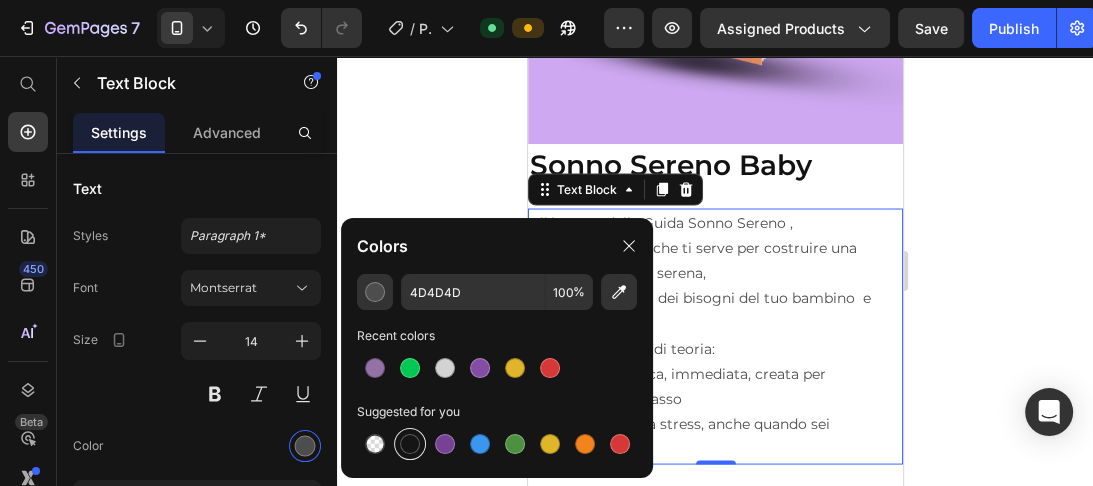 click at bounding box center (410, 444) 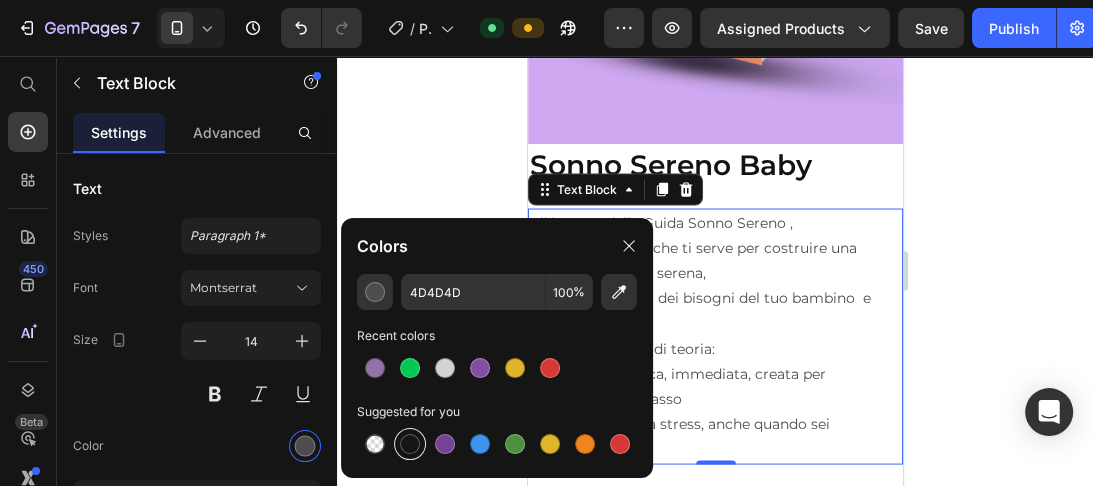 type on "151515" 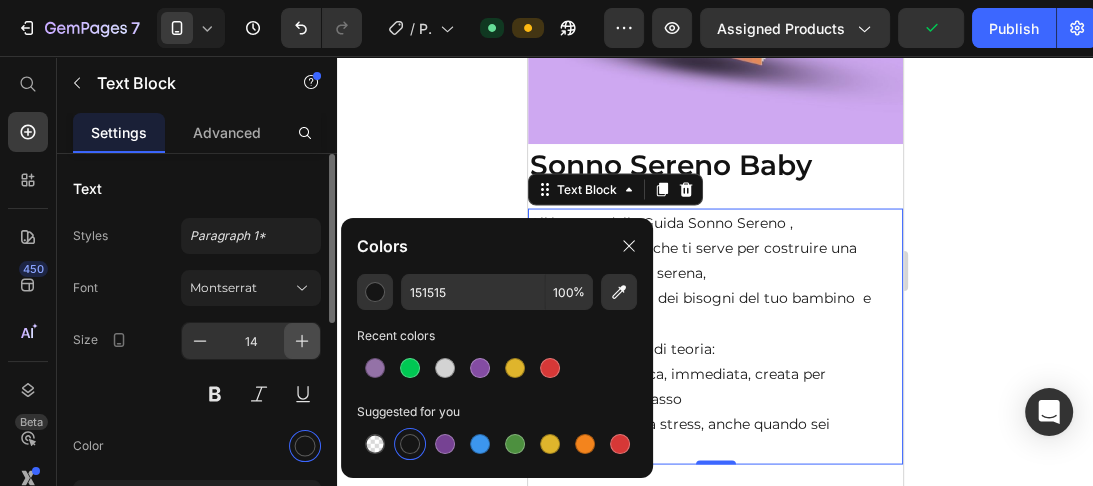 click 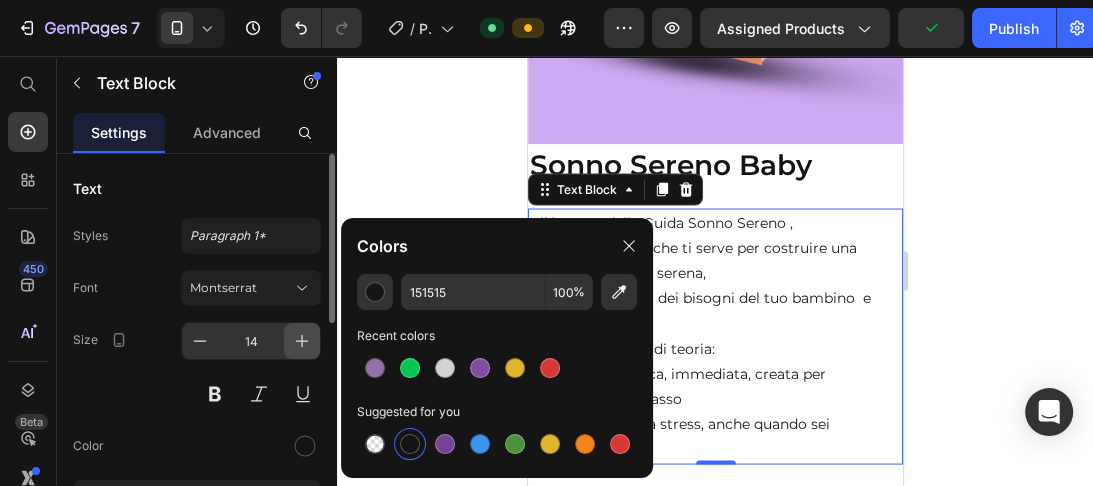 type on "15" 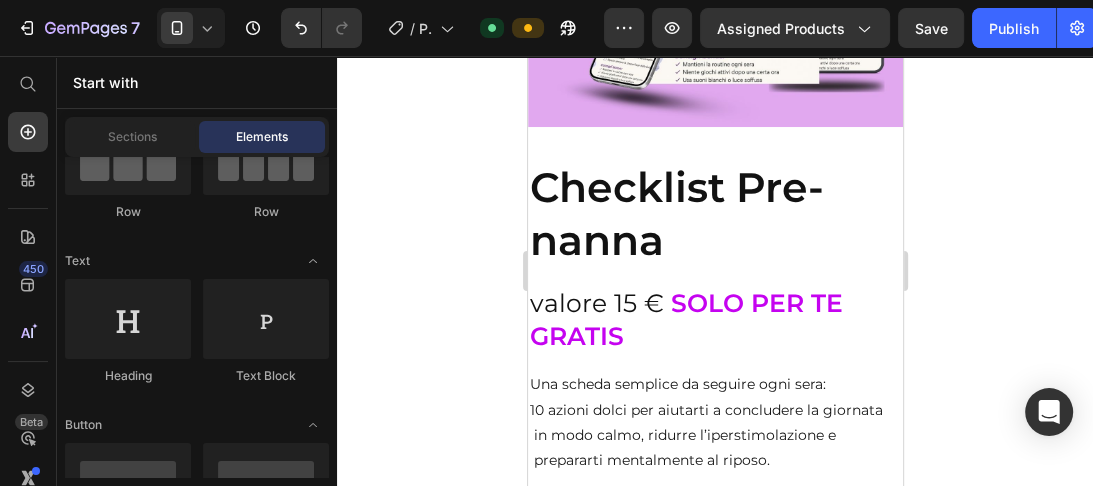 scroll, scrollTop: 9182, scrollLeft: 0, axis: vertical 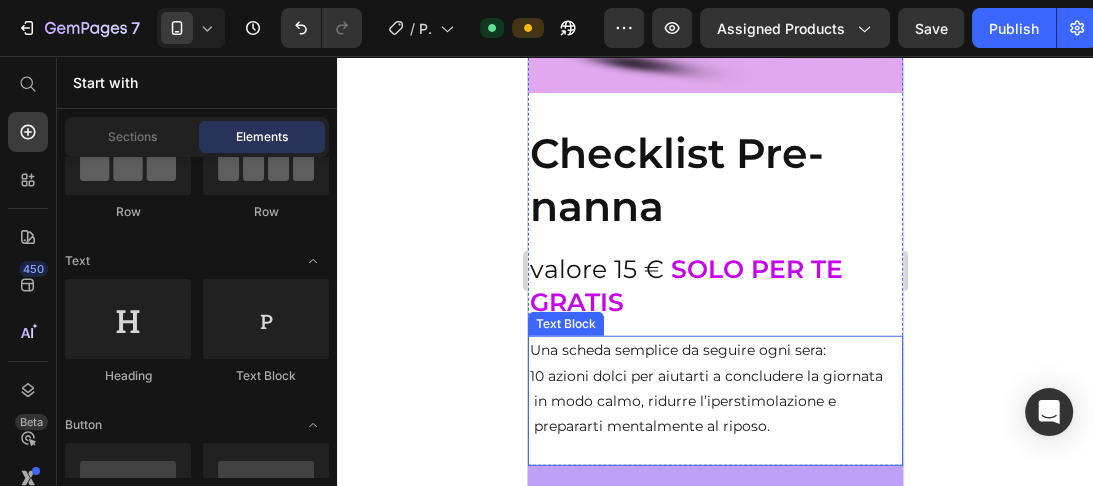 click on "10 azioni dolci per aiutarti a concludere la giornata  in modo calmo, ridurre l’iperstimolazione e  prepararti mentalmente al riposo." at bounding box center [714, 414] 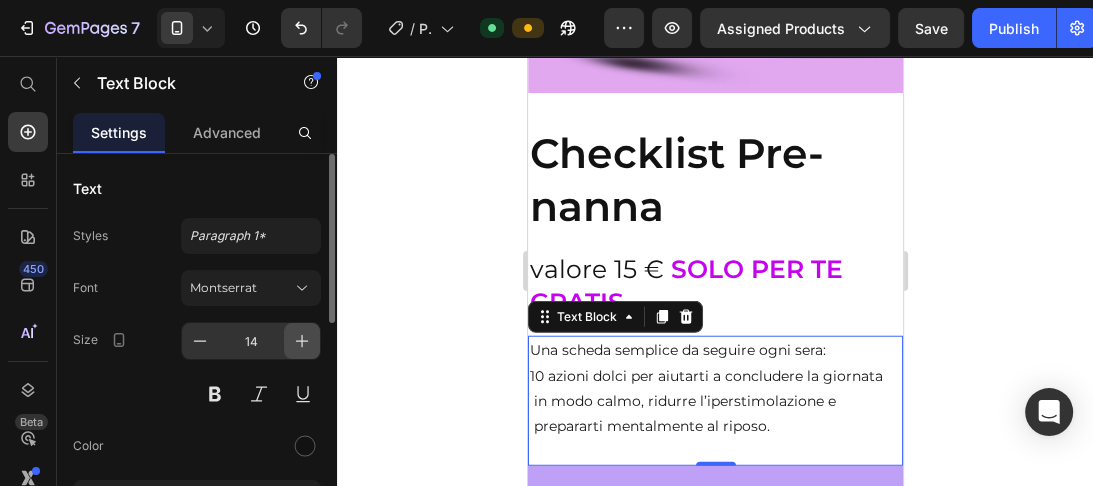 click 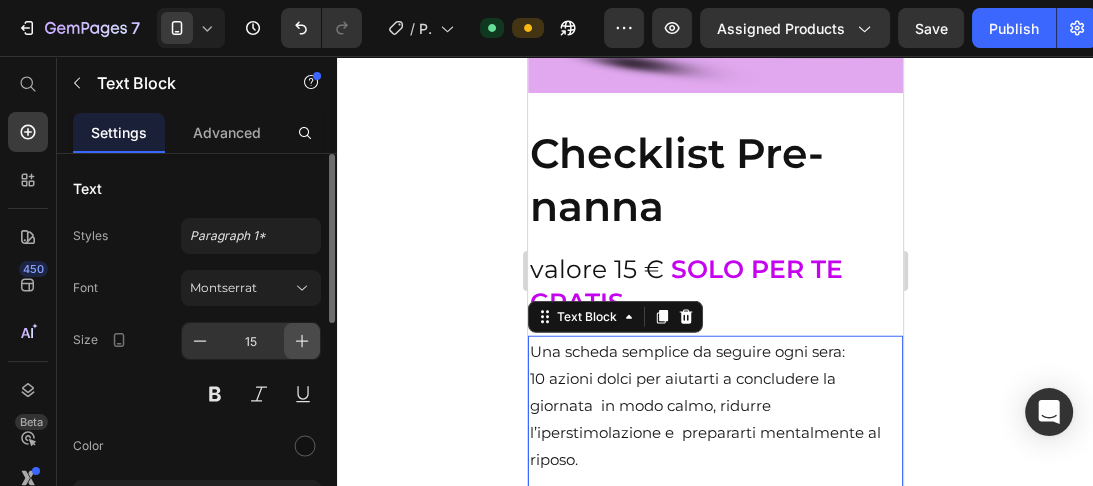 click 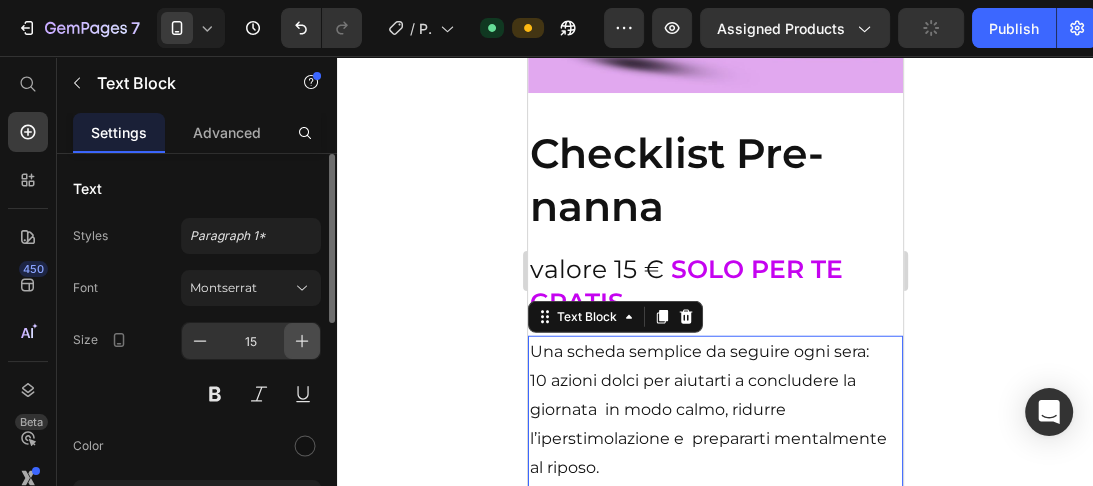 type on "16" 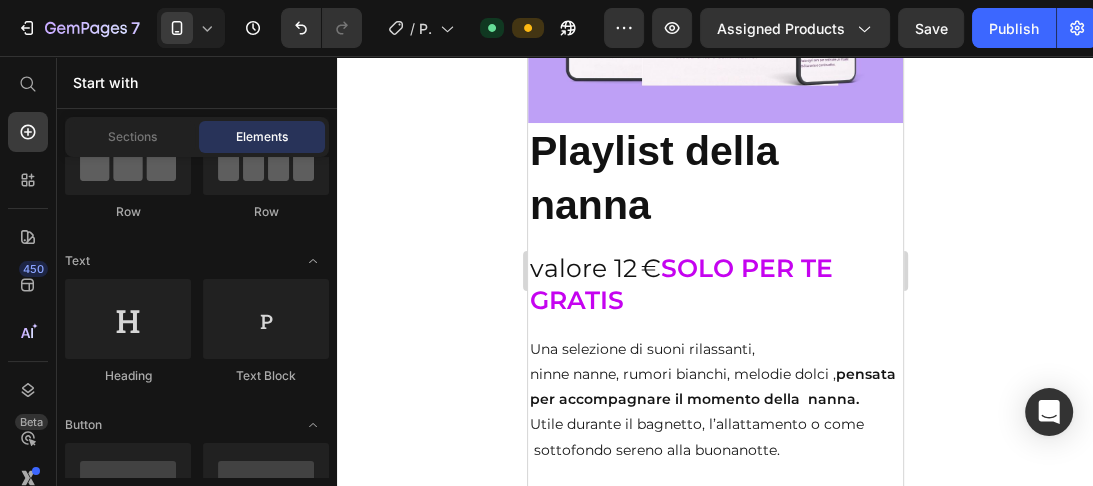 scroll, scrollTop: 9980, scrollLeft: 0, axis: vertical 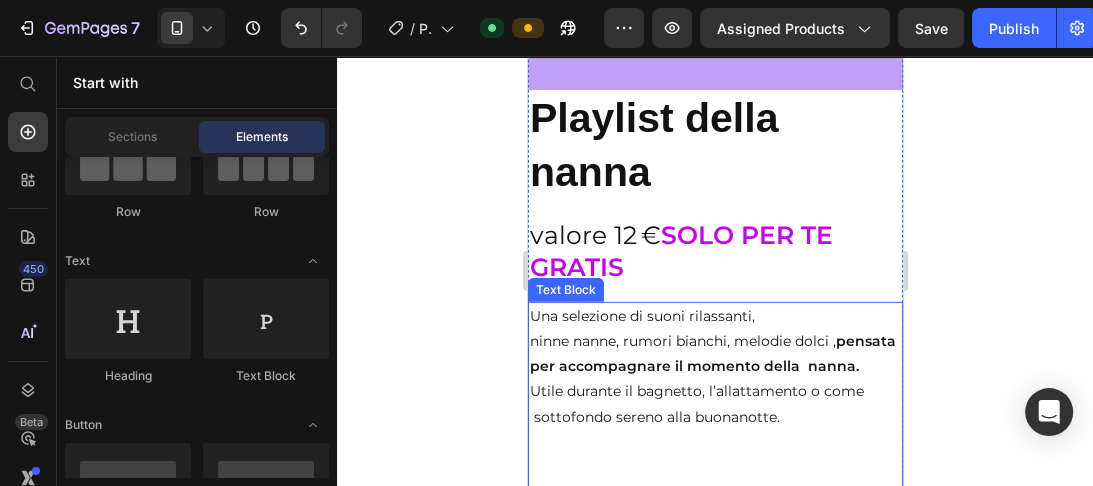 click on "pensata per accompagnare il momento della  nanna." at bounding box center [712, 353] 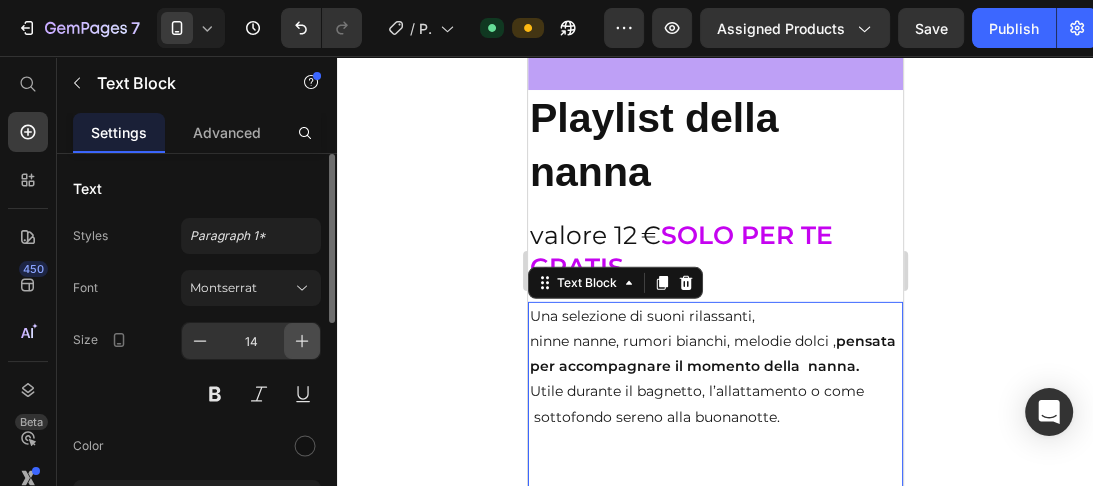 click 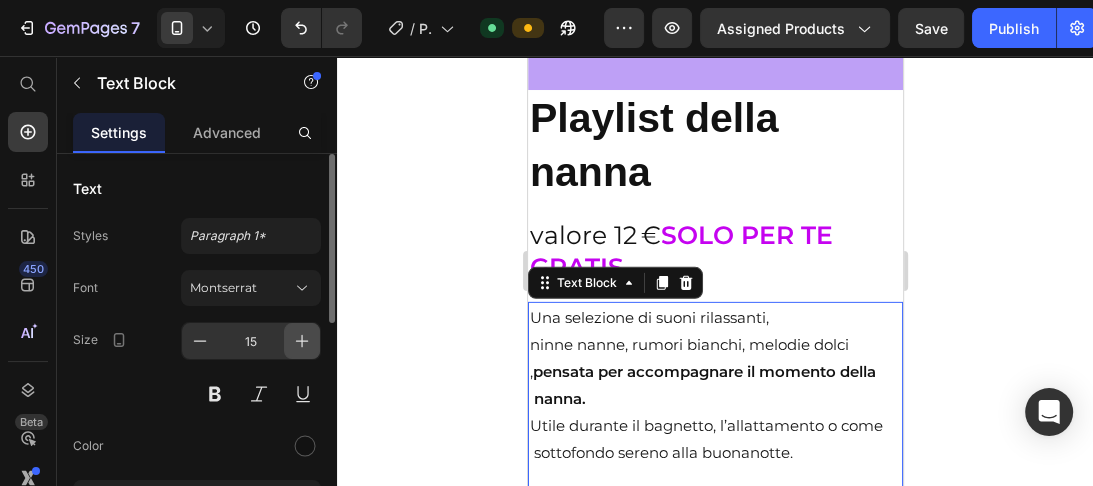 click 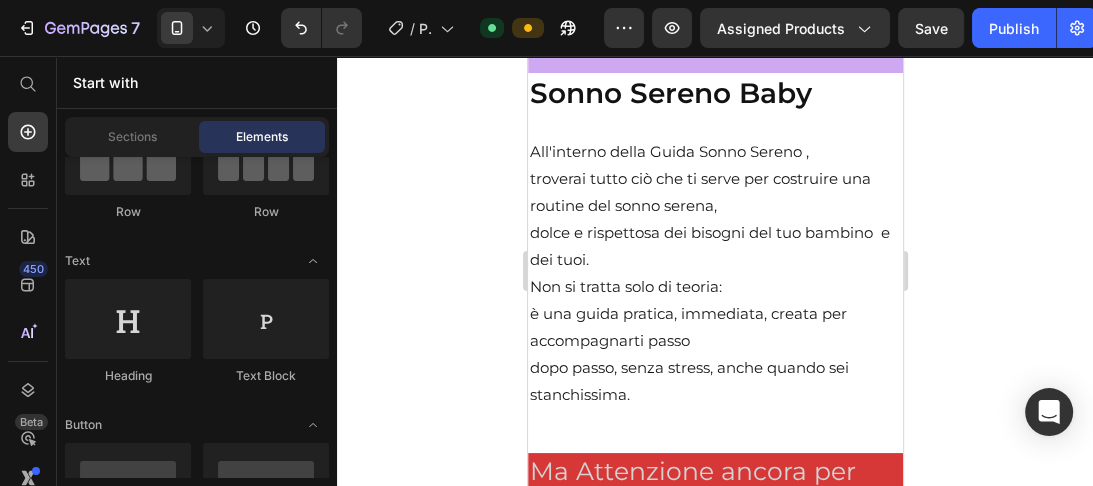 scroll, scrollTop: 8347, scrollLeft: 0, axis: vertical 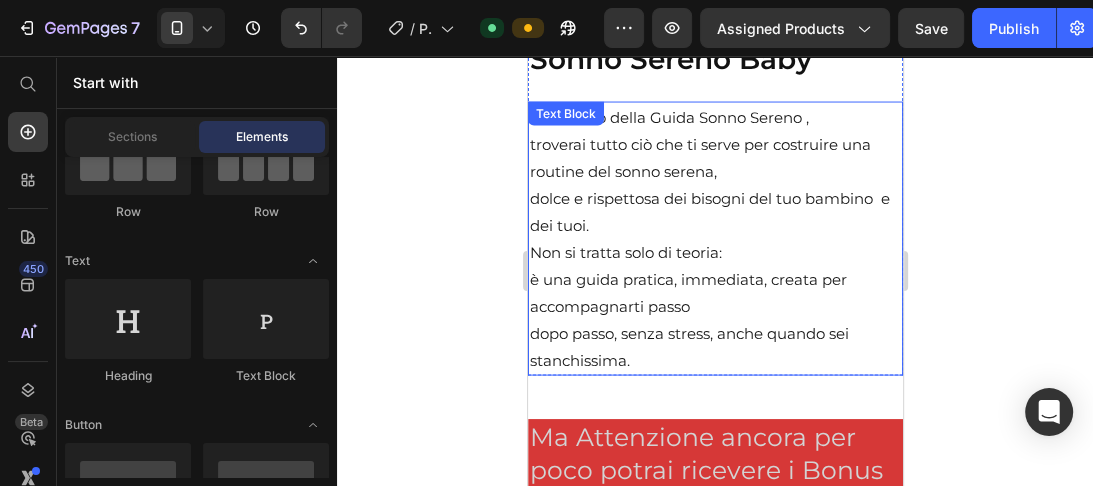 click on "All'interno della Guida Sonno Sereno ,  troverai tutto ciò che ti serve per costruire una   routine del sonno serena,  dolce e rispettosa dei bisogni del tuo bambino  e   dei tuoi.   Non si tratta solo di teoria:  è una guida pratica, immediata, creata per  accompagnarti passo   dopo passo, senza stress, anche quando sei  stanchissima. Text Block" at bounding box center (714, 239) 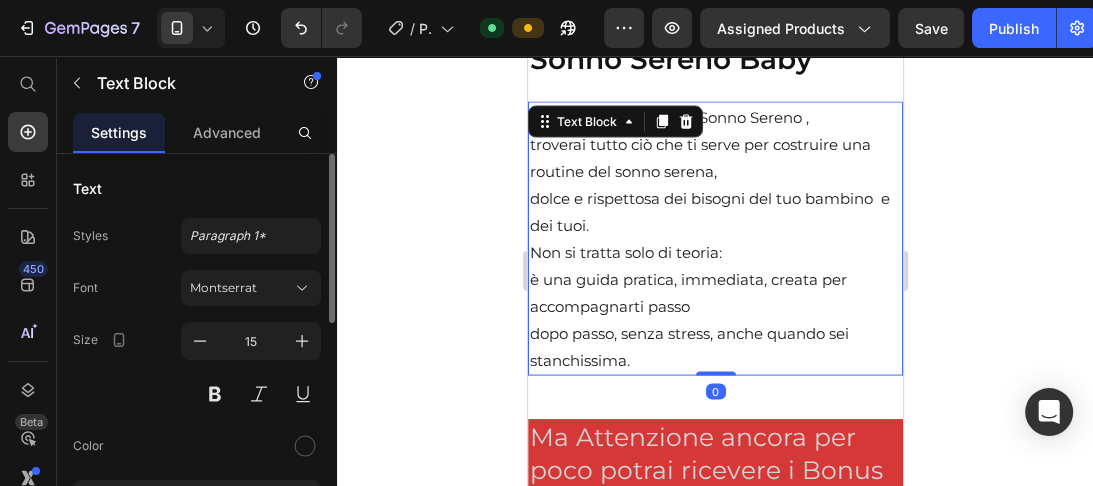 click on "All'interno della Guida Sonno Sereno ,  troverai tutto ciò che ti serve per costruire una   routine del sonno serena,  dolce e rispettosa dei bisogni del tuo bambino  e   dei tuoi.   Non si tratta solo di teoria:  è una guida pratica, immediata, creata per  accompagnarti passo   dopo passo, senza stress, anche quando sei  stanchissima." at bounding box center [714, 239] 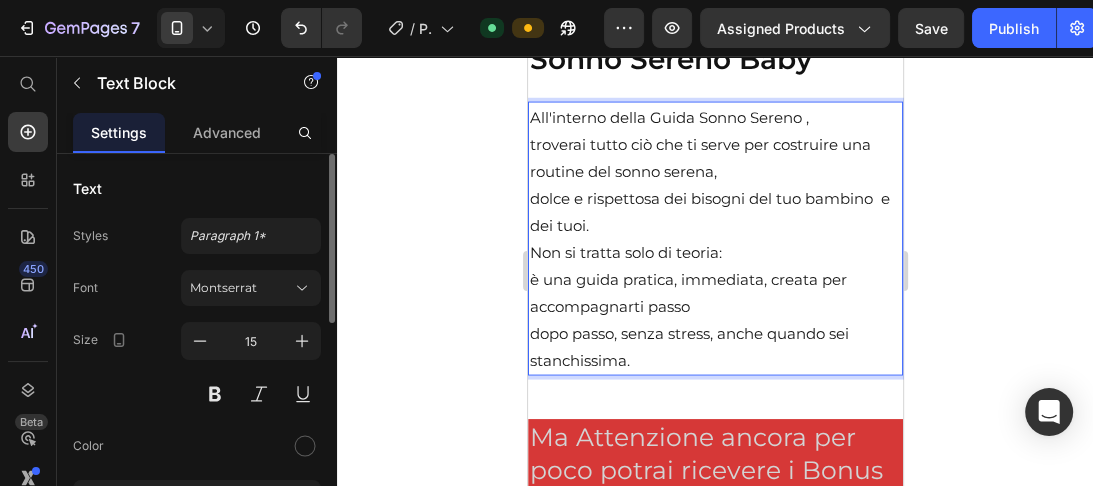 click on "All'interno della Guida Sonno Sereno ," at bounding box center [714, 117] 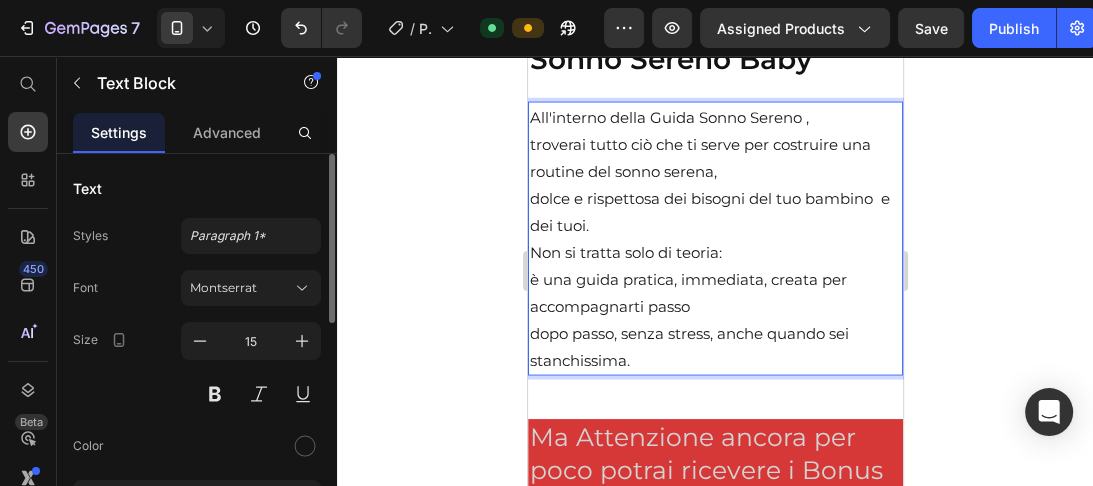 click on "troverai tutto ciò che ti serve per costruire una   routine del sonno serena," at bounding box center [714, 158] 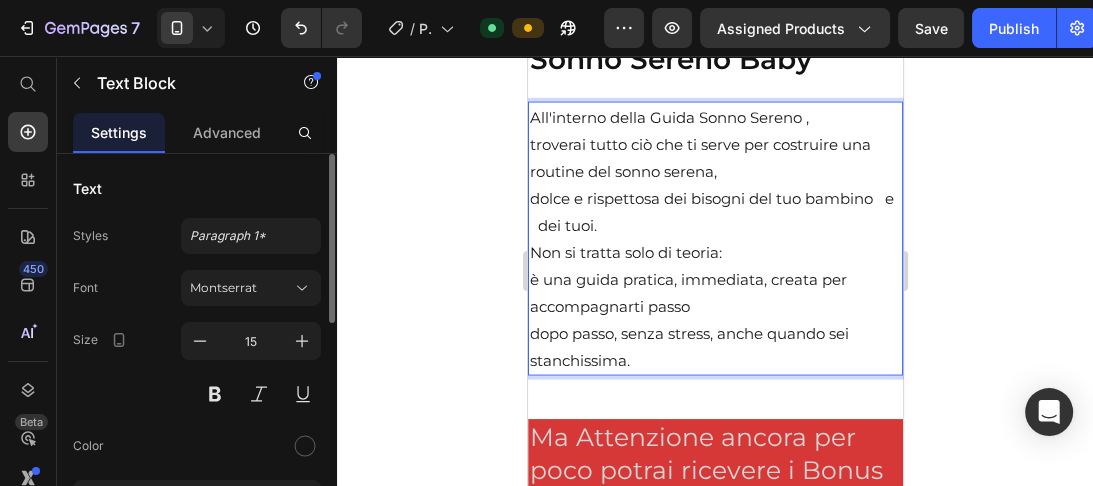 click on "dolce e rispettosa dei bisogni del tuo bambino   e   dei tuoi.   Non si tratta solo di teoria:" at bounding box center (714, 225) 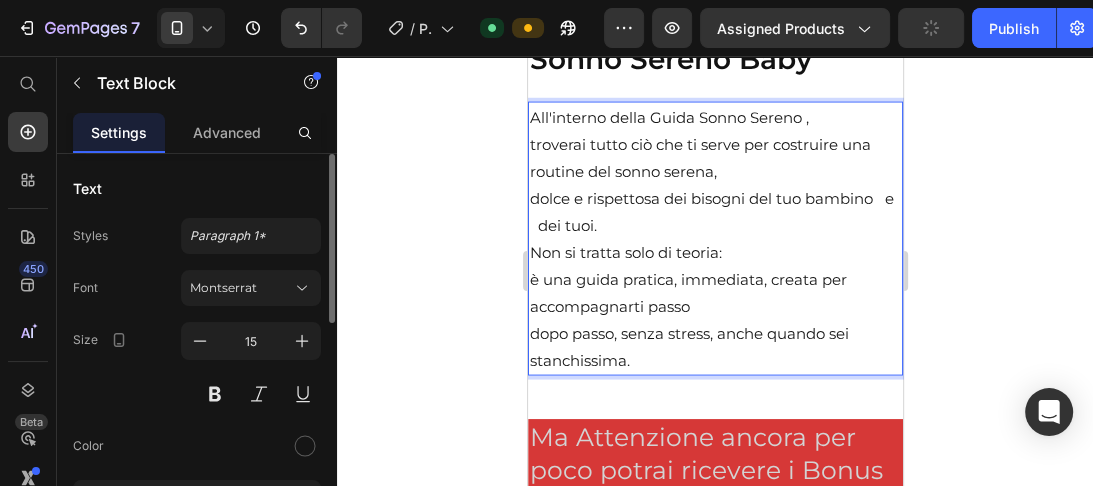 click on "stanchissima." at bounding box center (714, 360) 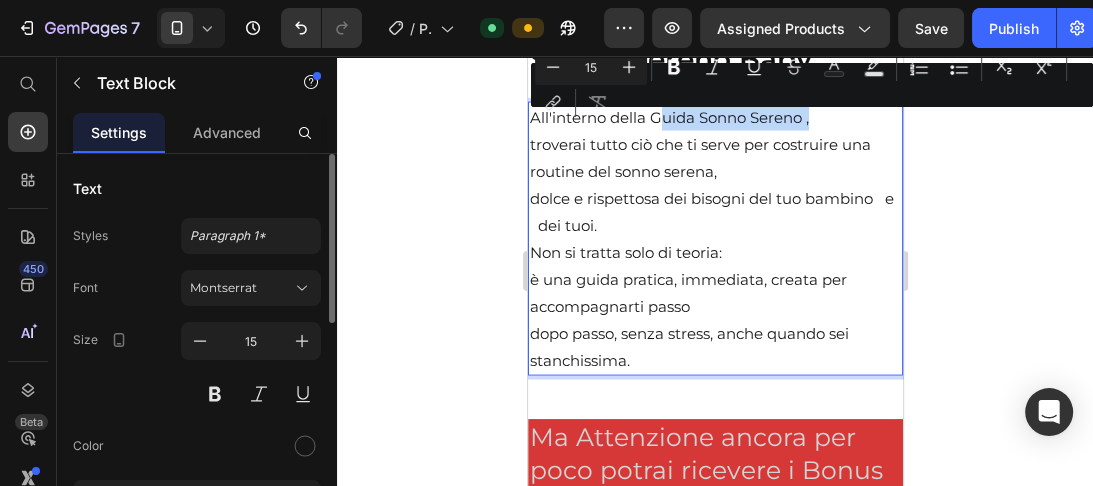 drag, startPoint x: 654, startPoint y: 103, endPoint x: 811, endPoint y: 101, distance: 157.01274 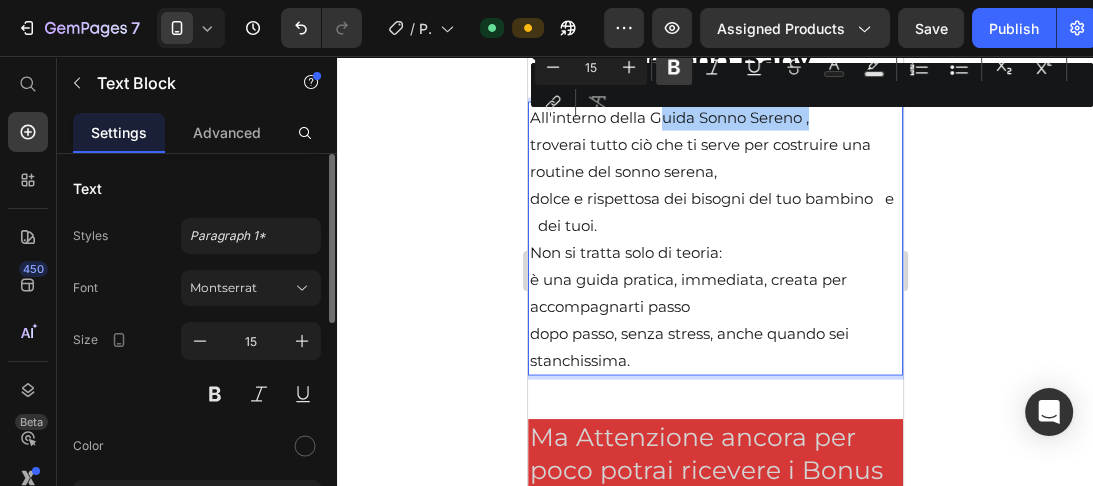 click 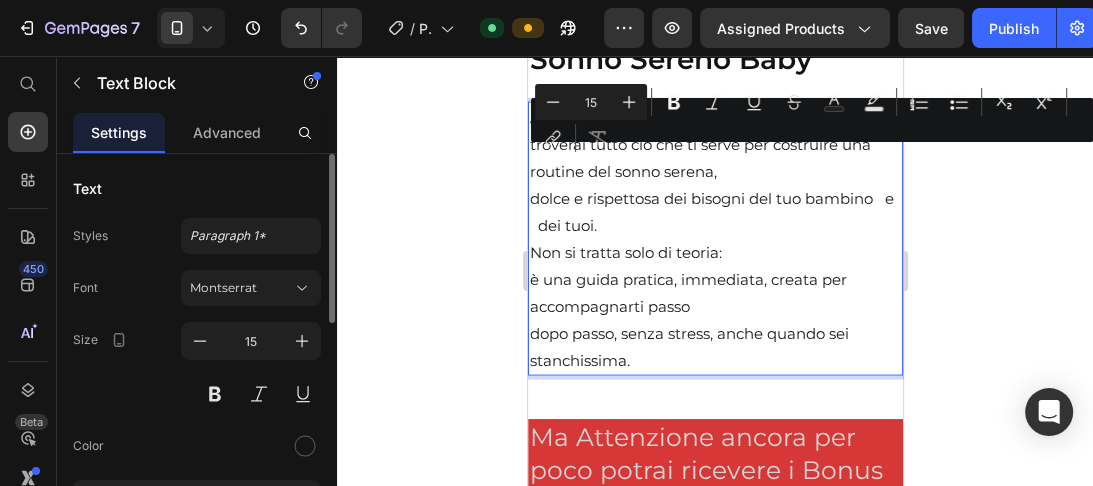 drag, startPoint x: 534, startPoint y: 164, endPoint x: 734, endPoint y: 162, distance: 200.01 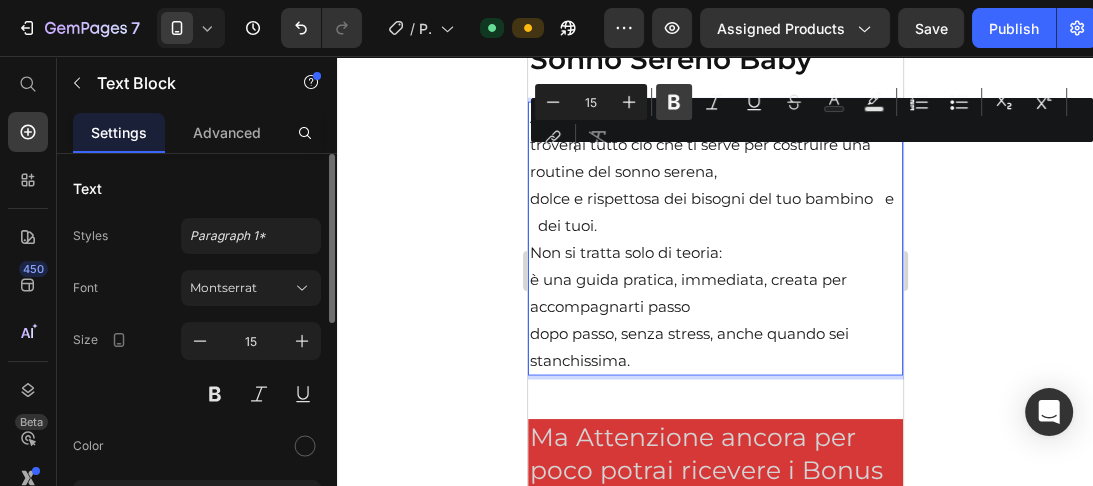 click 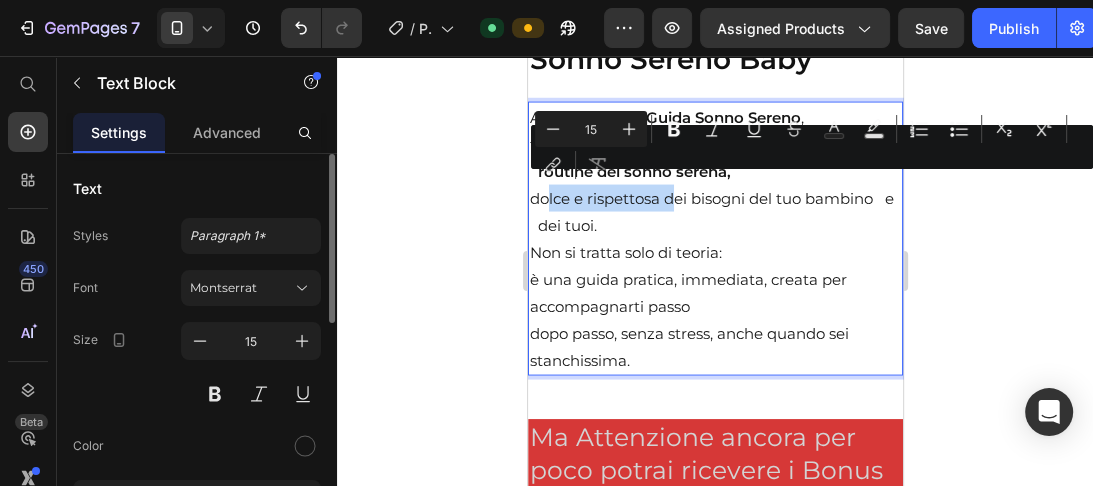 drag, startPoint x: 536, startPoint y: 192, endPoint x: 670, endPoint y: 195, distance: 134.03358 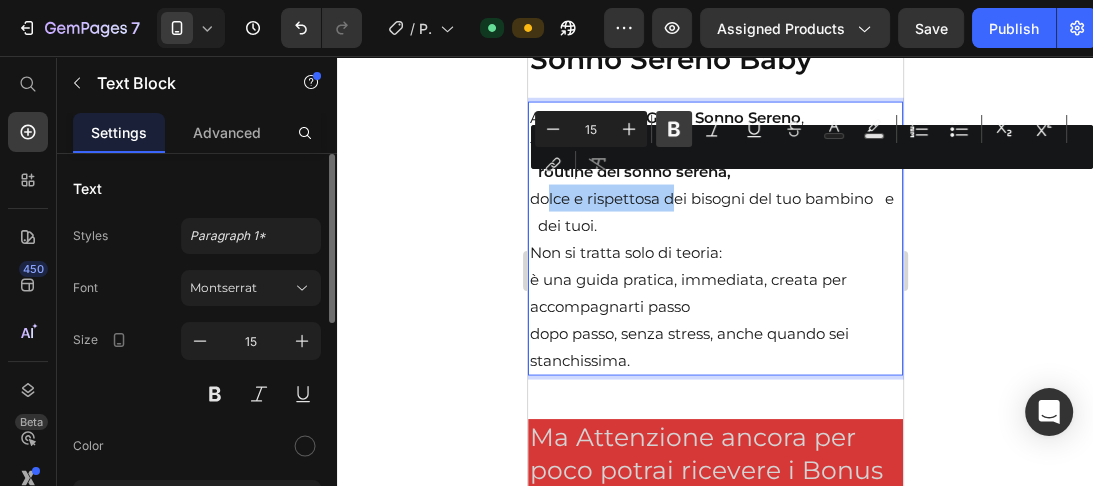 click 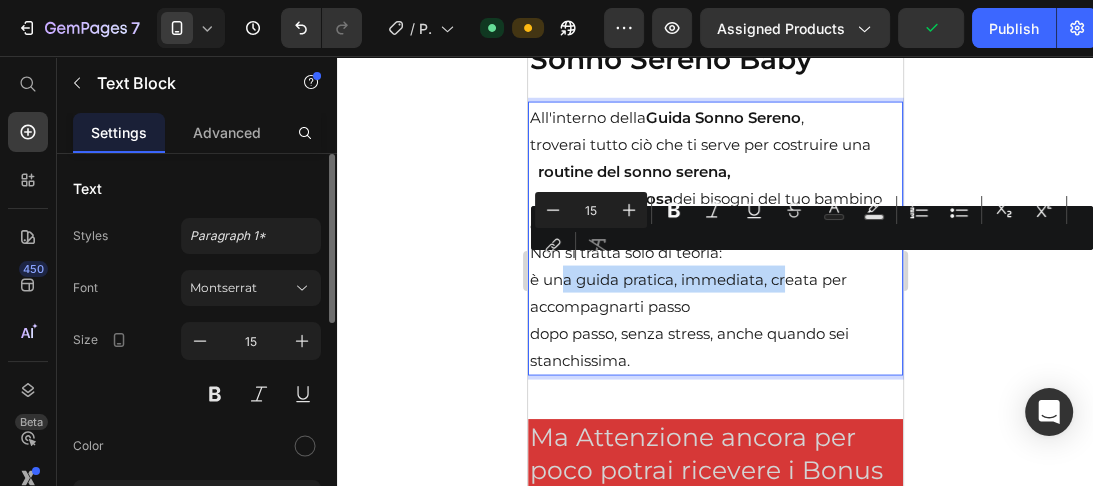drag, startPoint x: 549, startPoint y: 271, endPoint x: 780, endPoint y: 269, distance: 231.00865 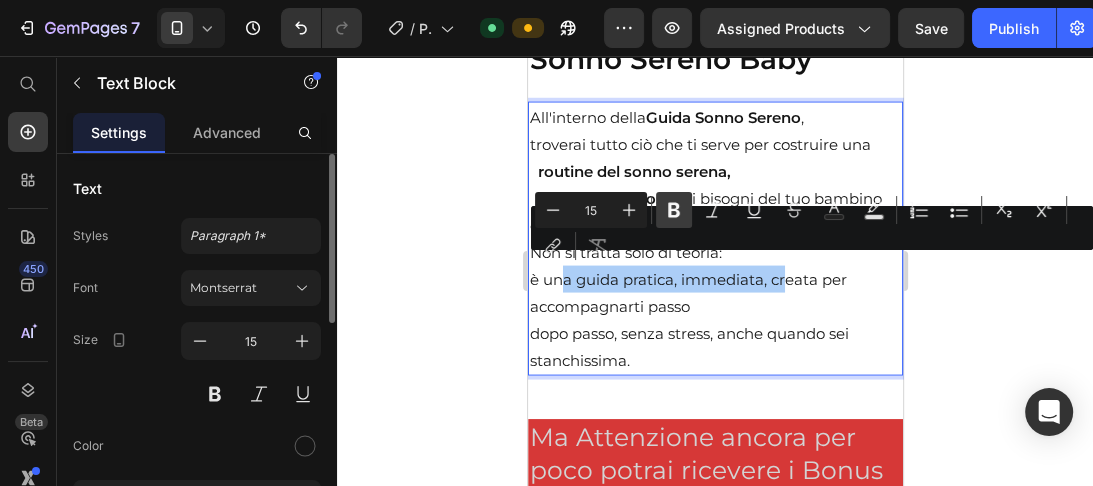 click 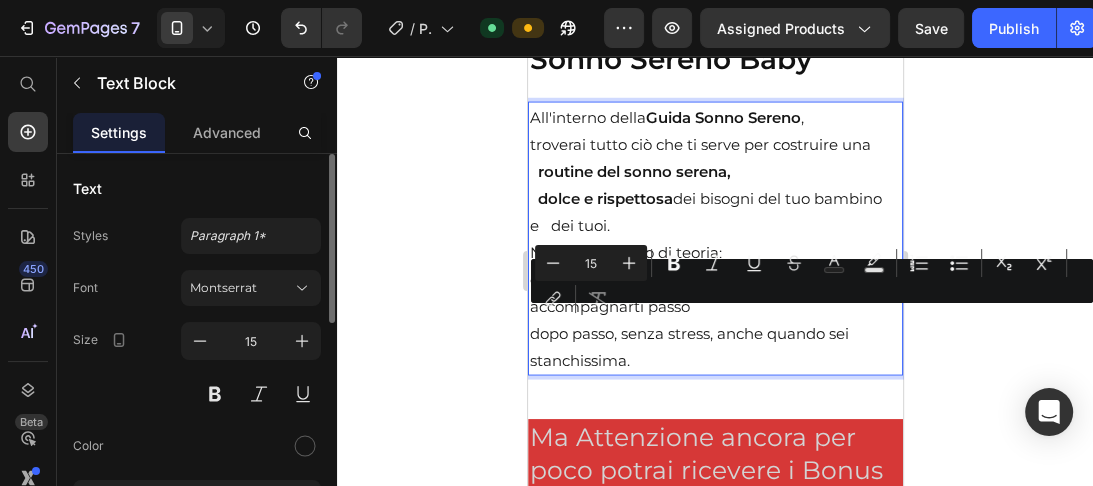 drag, startPoint x: 637, startPoint y: 324, endPoint x: 846, endPoint y: 352, distance: 210.86726 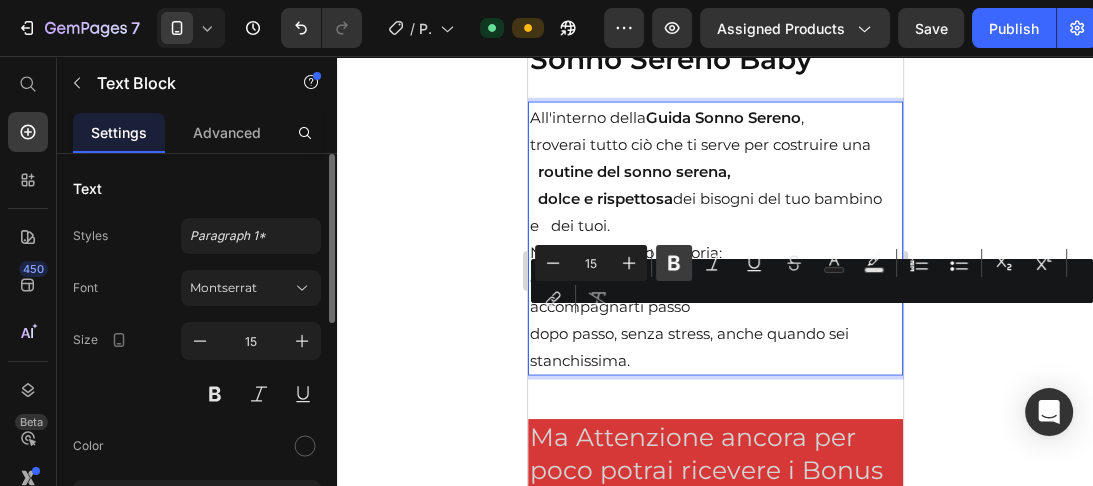 click 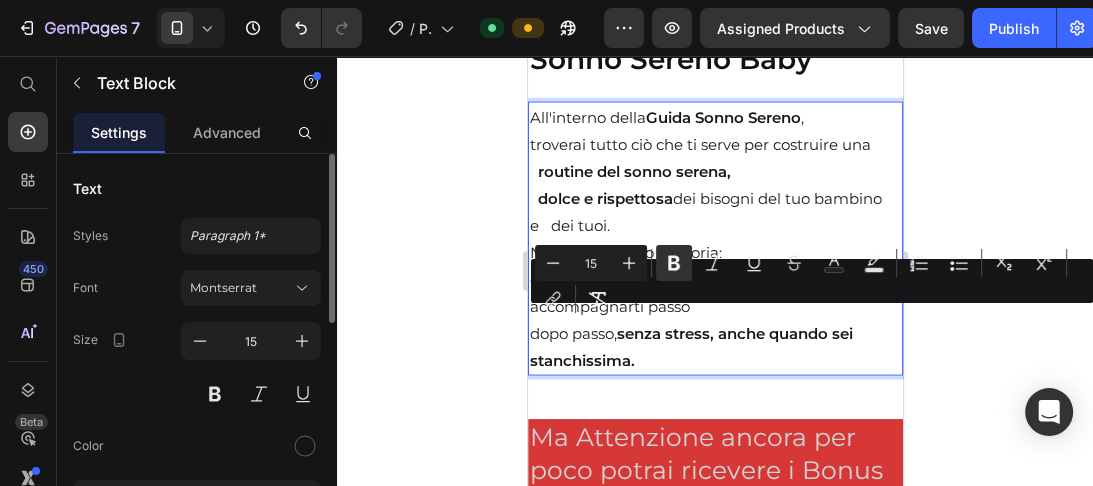 click 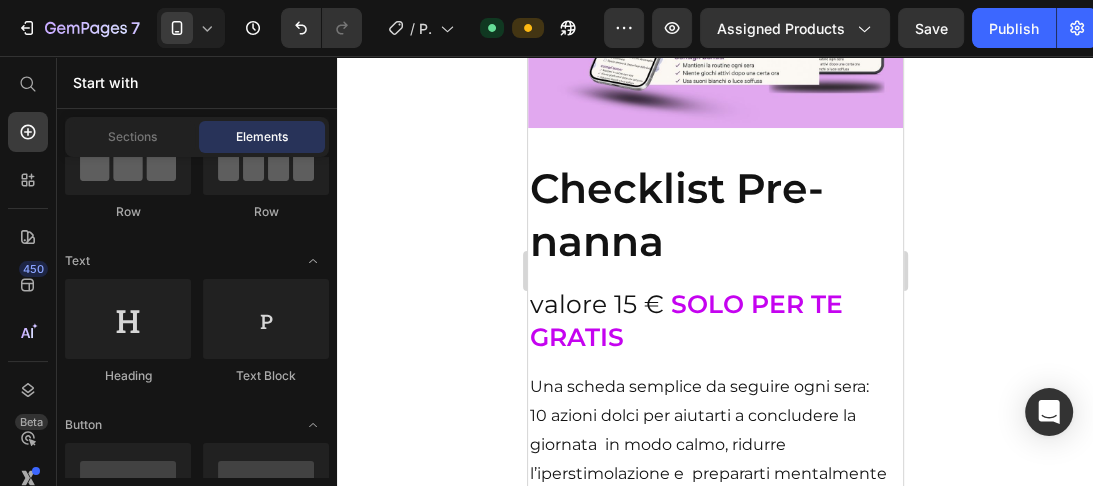 scroll, scrollTop: 9180, scrollLeft: 0, axis: vertical 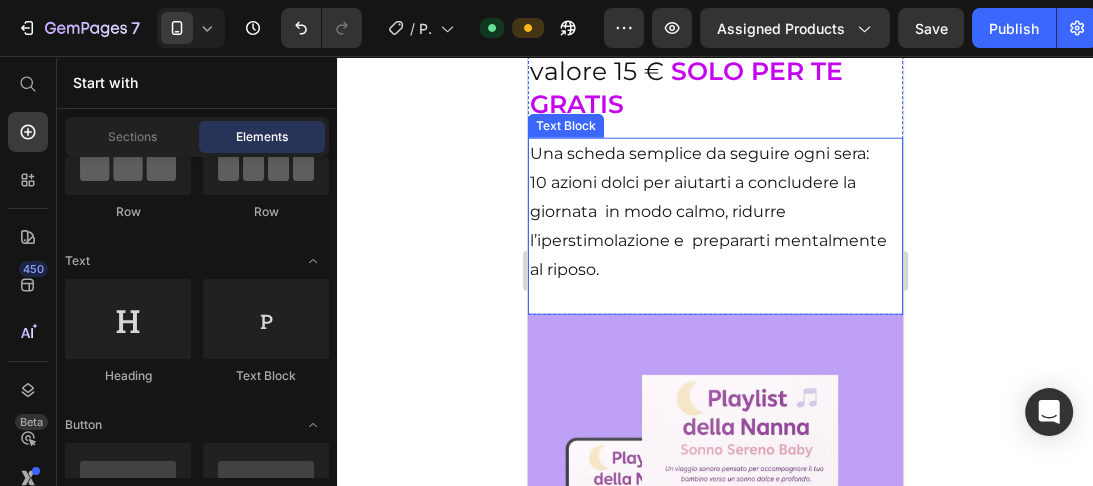 click on "10 azioni dolci per aiutarti a concludere la giornata  in modo calmo, ridurre l’iperstimolazione e  prepararti mentalmente al riposo." at bounding box center [714, 241] 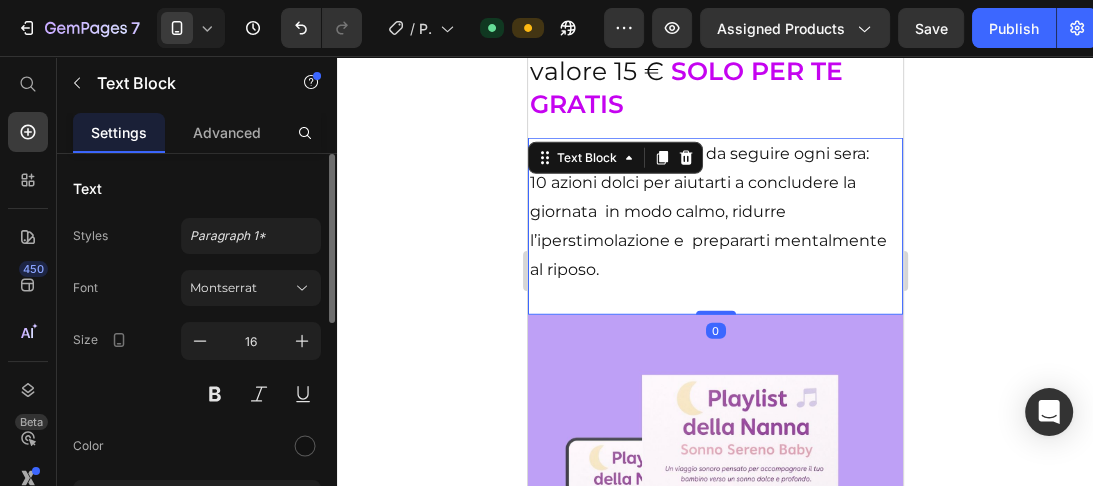 click on "10 azioni dolci per aiutarti a concludere la giornata  in modo calmo, ridurre l’iperstimolazione e  prepararti mentalmente al riposo." at bounding box center (714, 241) 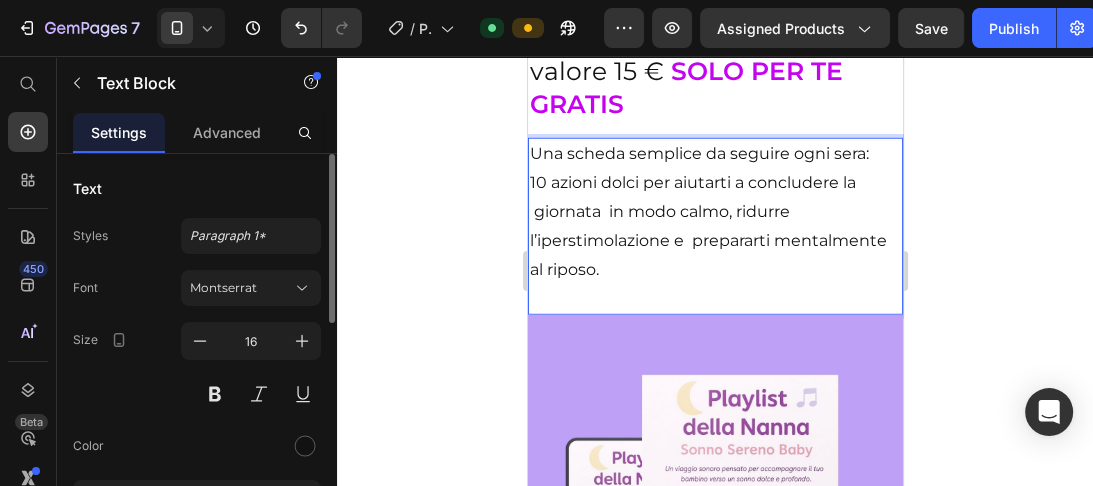 click on "10 azioni dolci per aiutarti a concludere la  giornata  in modo calmo, ridurre l’iperstimolazione e  prepararti mentalmente al riposo." at bounding box center [714, 241] 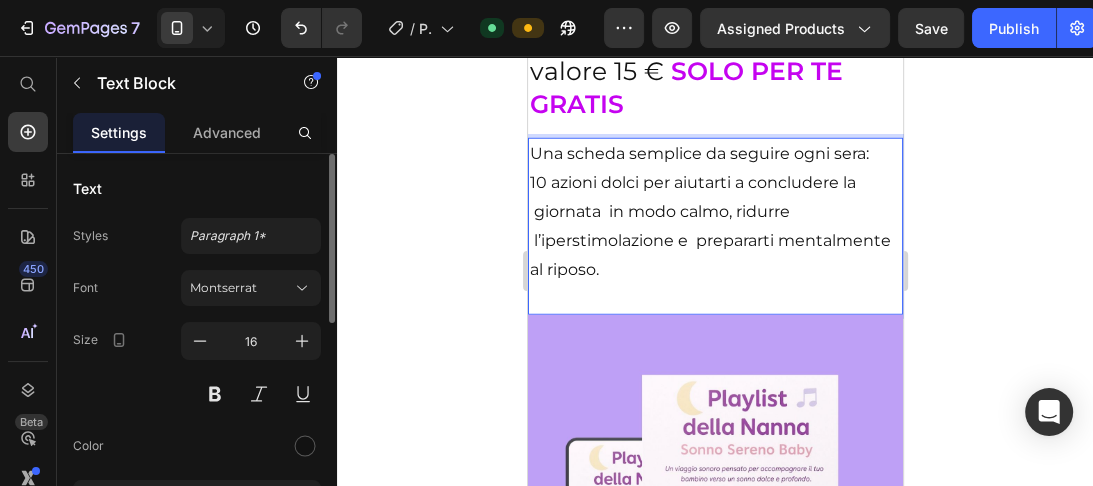 click on "10 azioni dolci per aiutarti a concludere la  giornata  in modo calmo, ridurre  l’iperstimolazione e  prepararti mentalmente al riposo." at bounding box center [714, 241] 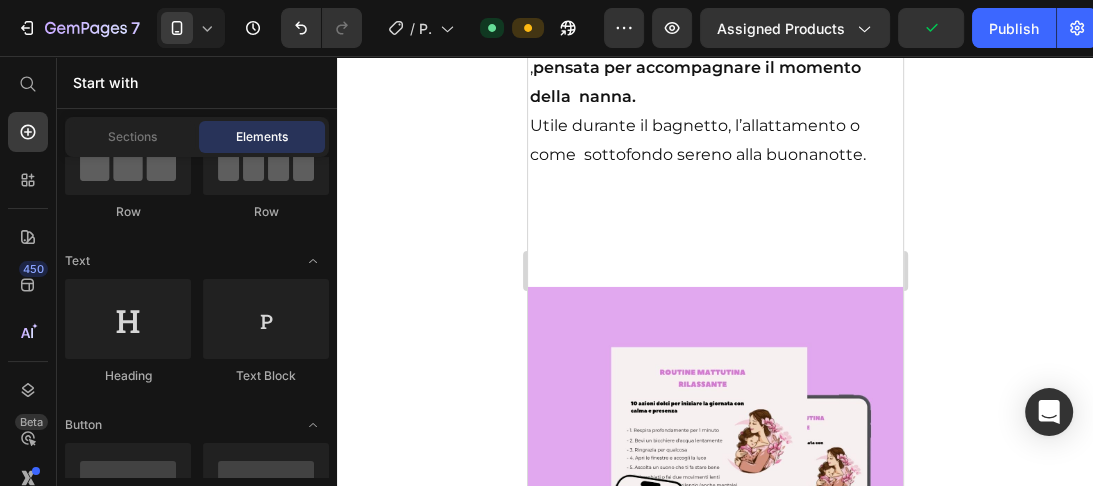 scroll, scrollTop: 9939, scrollLeft: 0, axis: vertical 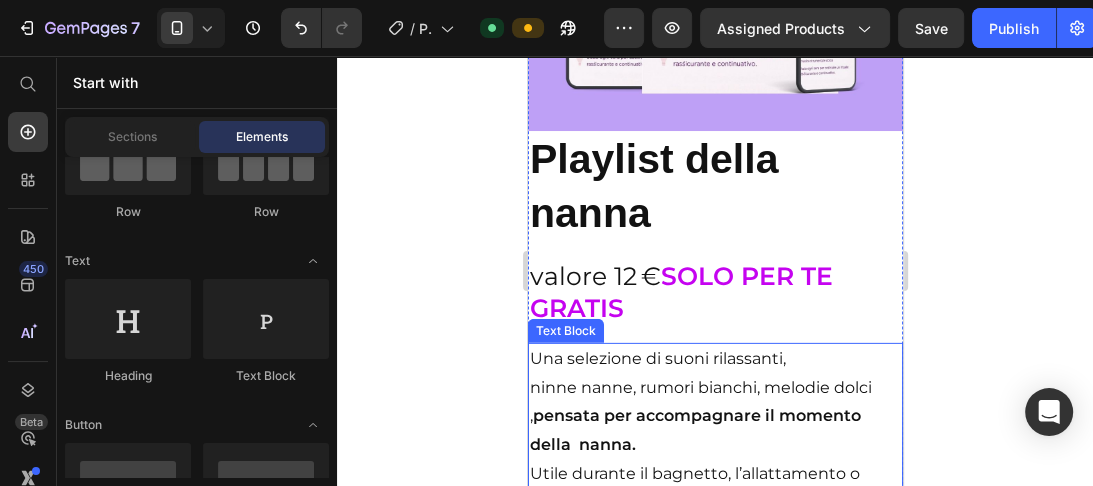 click on "pensata per accompagnare il momento della  nanna." at bounding box center [694, 430] 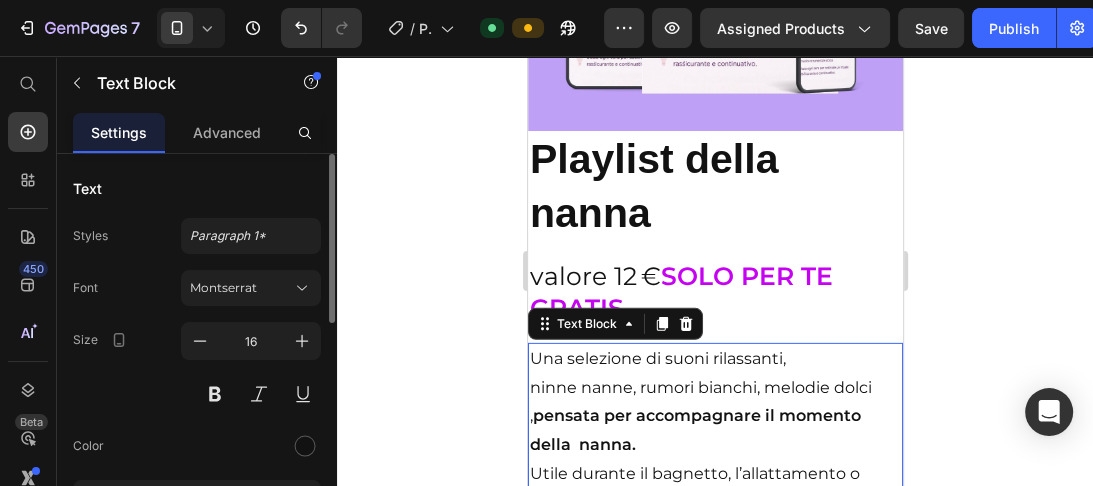 click on "pensata per accompagnare il momento della  nanna." at bounding box center (694, 430) 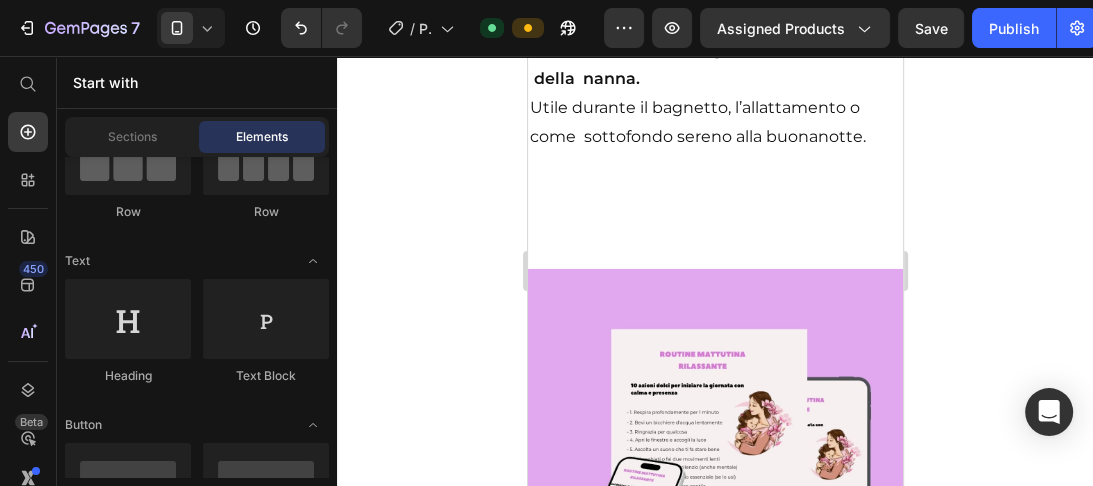 scroll, scrollTop: 10072, scrollLeft: 0, axis: vertical 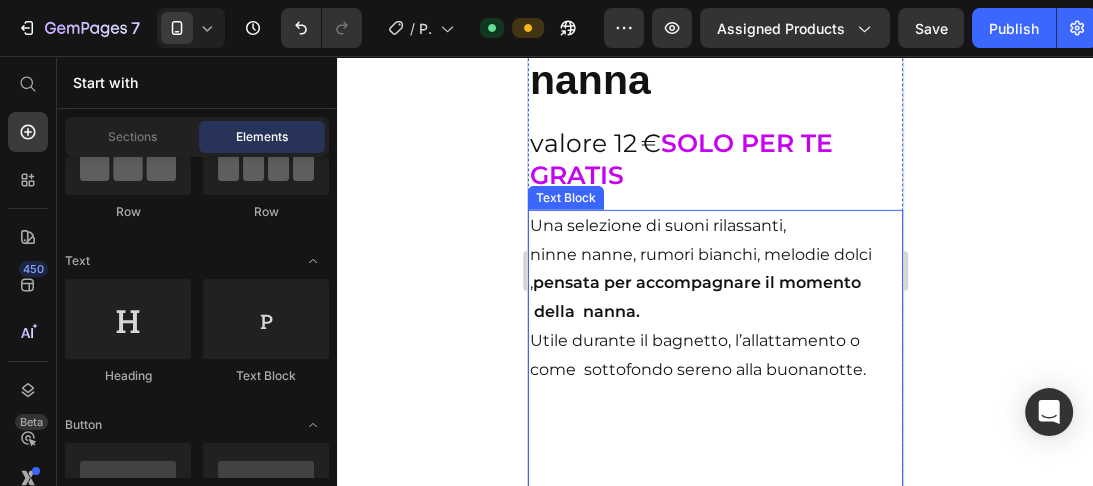 click on "Utile durante il bagnetto, l’allattamento o come  sottofondo sereno alla buonanotte." at bounding box center [714, 356] 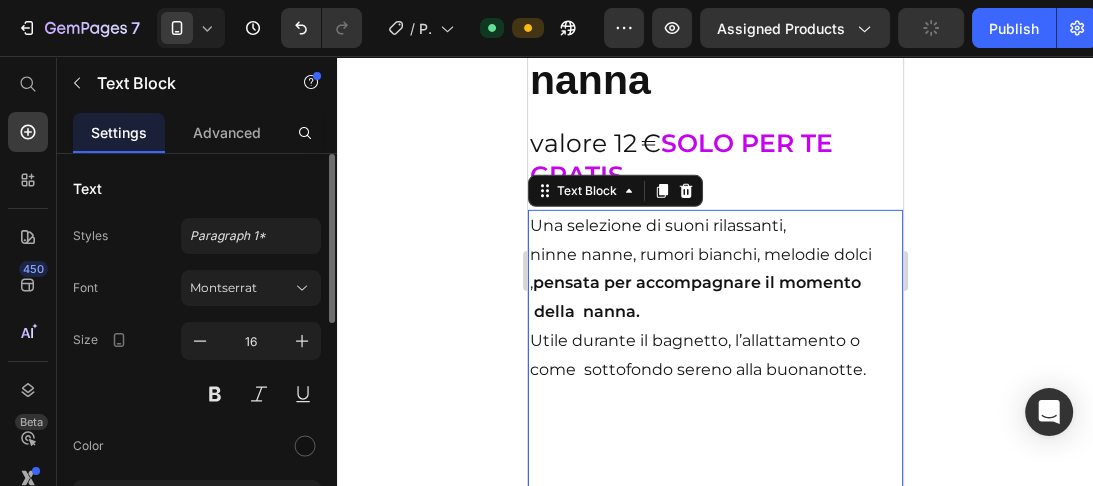 click on "Utile durante il bagnetto, l’allattamento o come  sottofondo sereno alla buonanotte." at bounding box center (714, 356) 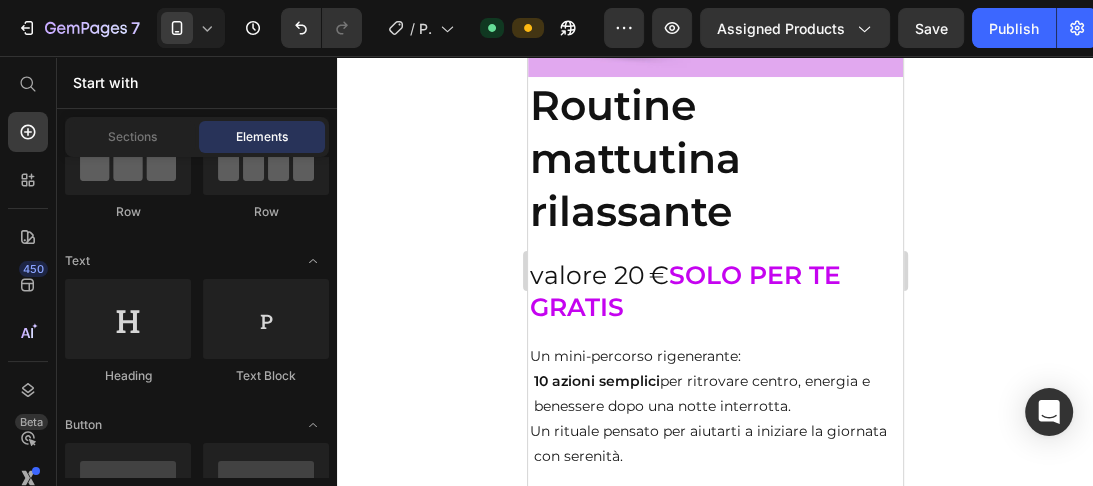 scroll, scrollTop: 10905, scrollLeft: 0, axis: vertical 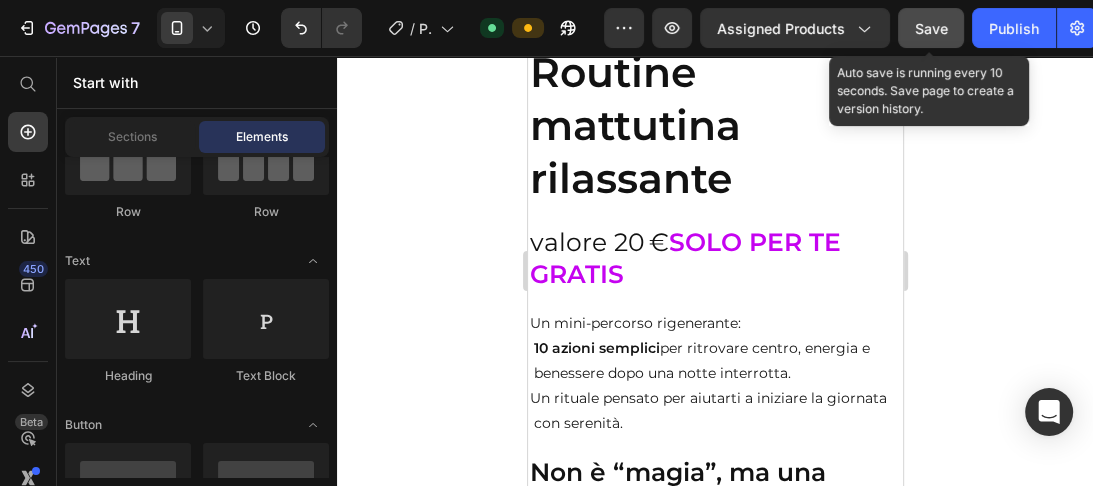 click on "Save" at bounding box center [931, 28] 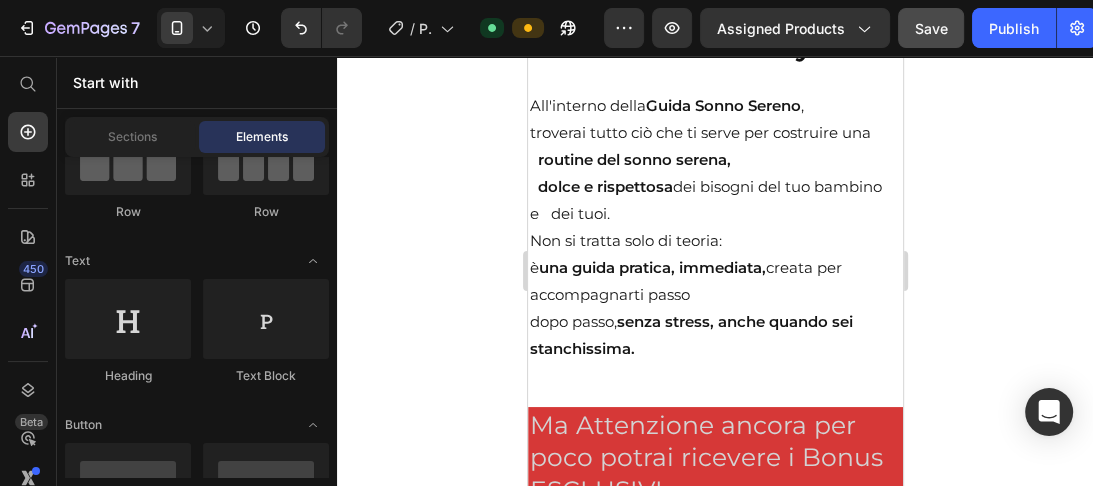 scroll, scrollTop: 8238, scrollLeft: 0, axis: vertical 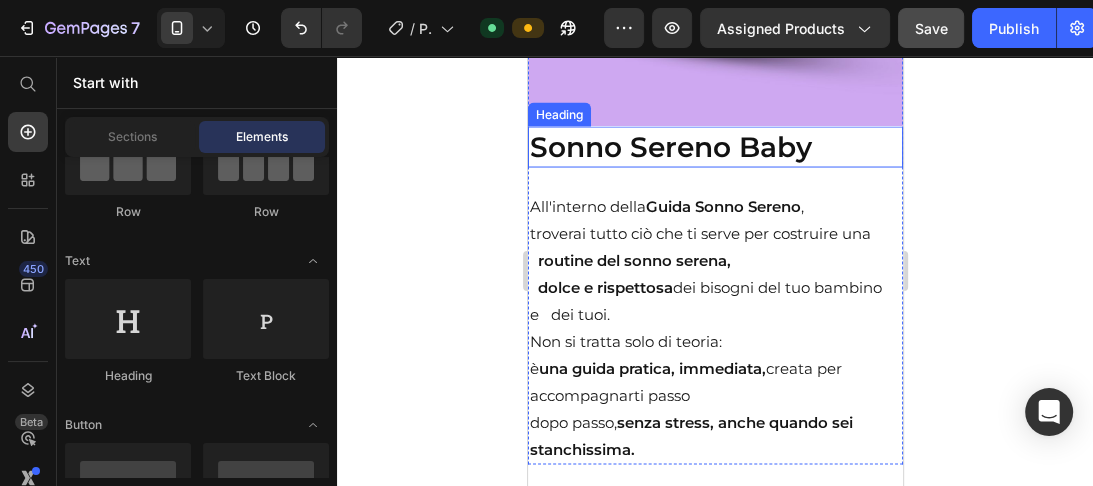 click on "Sonno Sereno Baby" at bounding box center [714, 146] 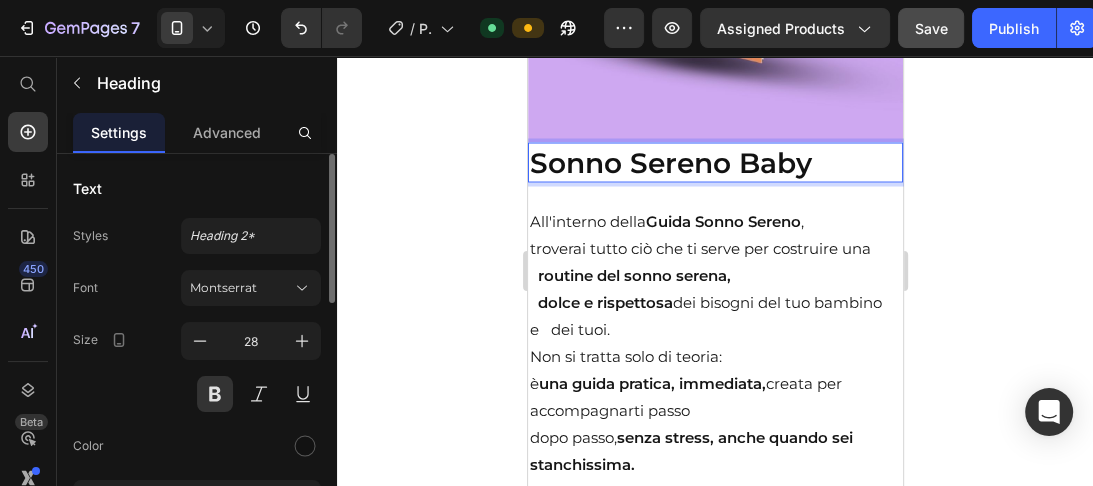 scroll, scrollTop: 8613, scrollLeft: 0, axis: vertical 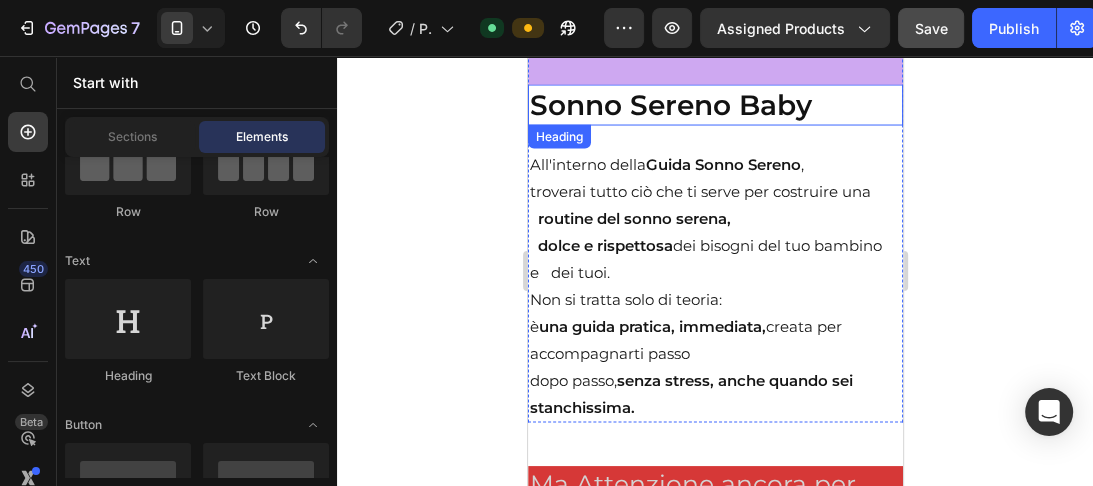 click on "Sonno Sereno Baby" at bounding box center [714, 105] 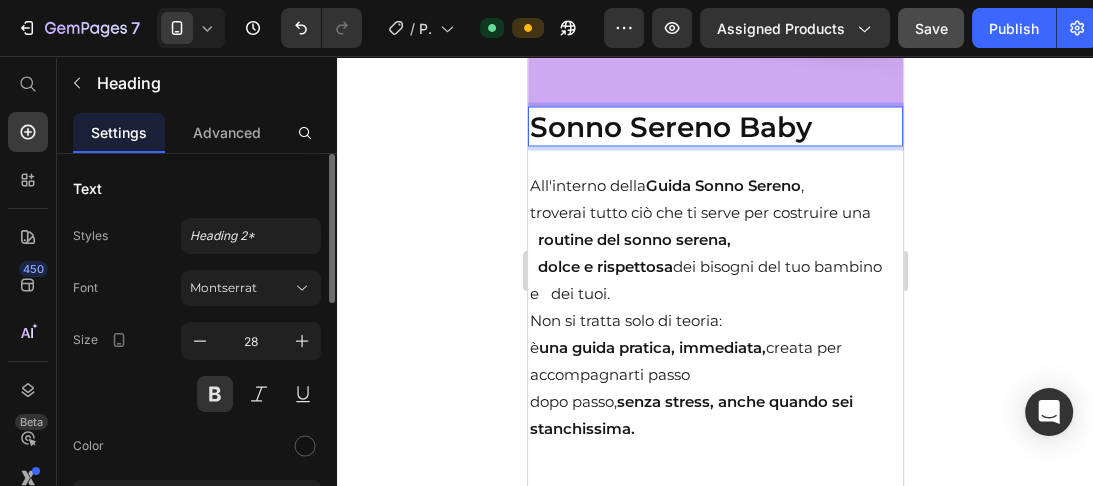 scroll, scrollTop: 8654, scrollLeft: 0, axis: vertical 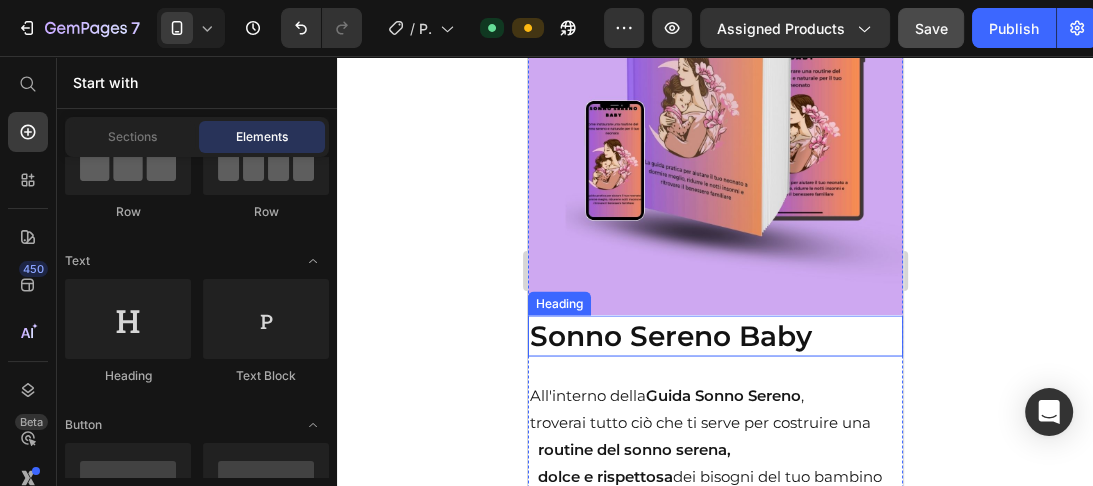 click on "Sonno Sereno Baby" at bounding box center (714, 335) 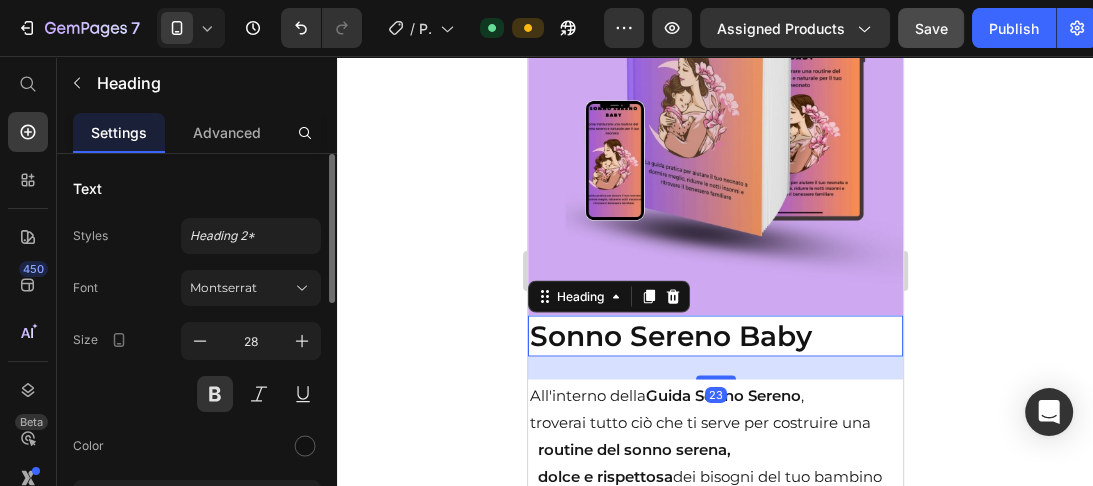 click on "Sonno Sereno Baby" at bounding box center (714, 335) 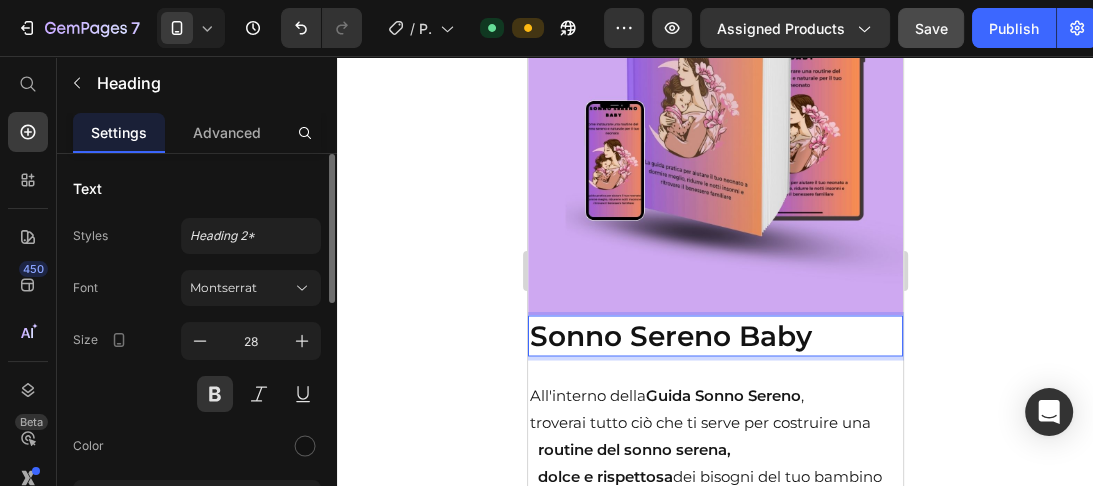 click on "Sonno Sereno Baby" at bounding box center [714, 335] 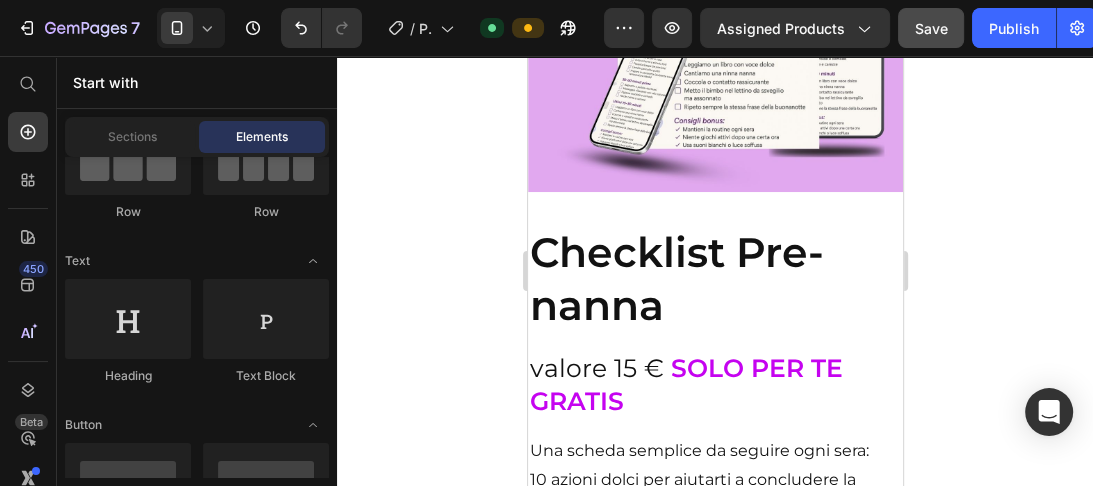 scroll, scrollTop: 9116, scrollLeft: 0, axis: vertical 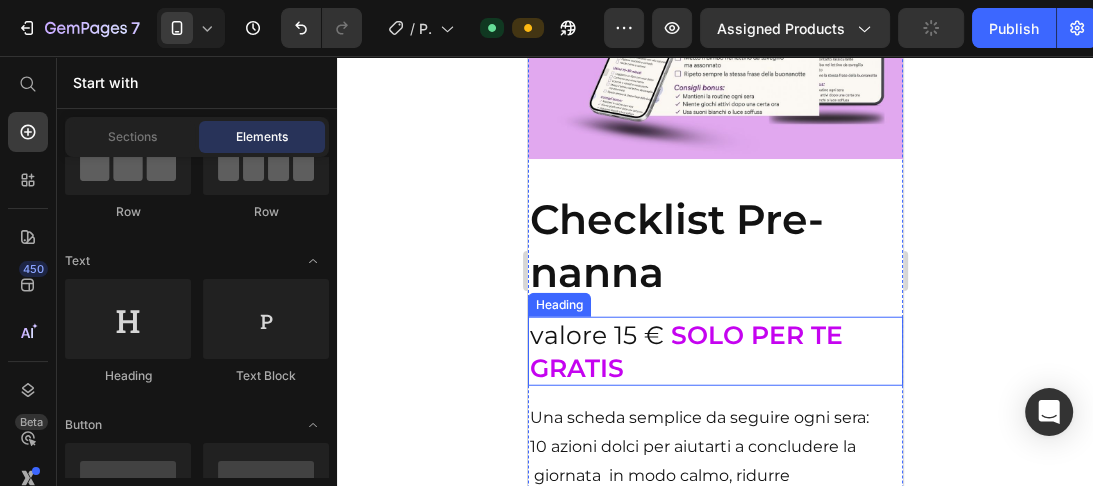 click on "valore 15 €   SOLO PER TE   GRATIS" at bounding box center (714, 351) 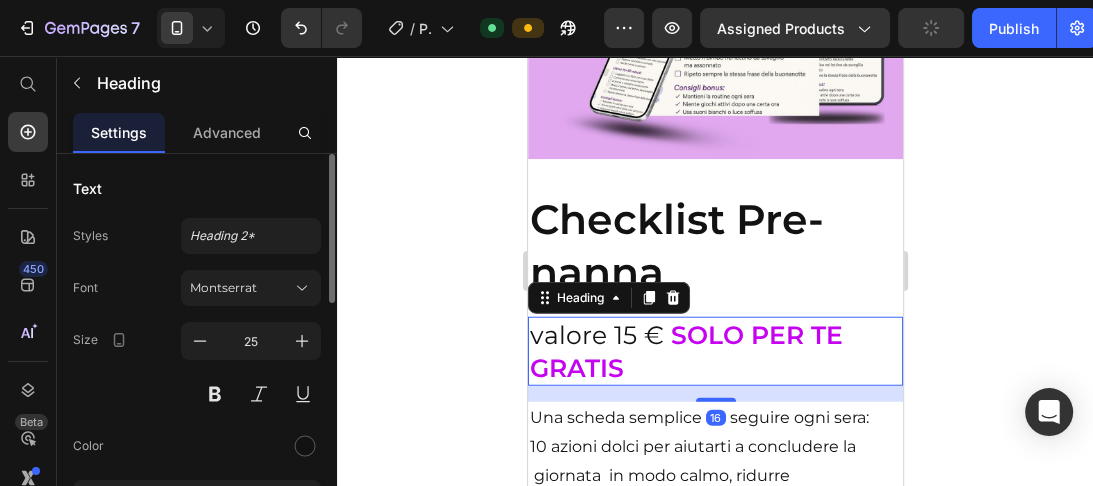 click on "valore 15 €   SOLO PER TE   GRATIS" at bounding box center [714, 351] 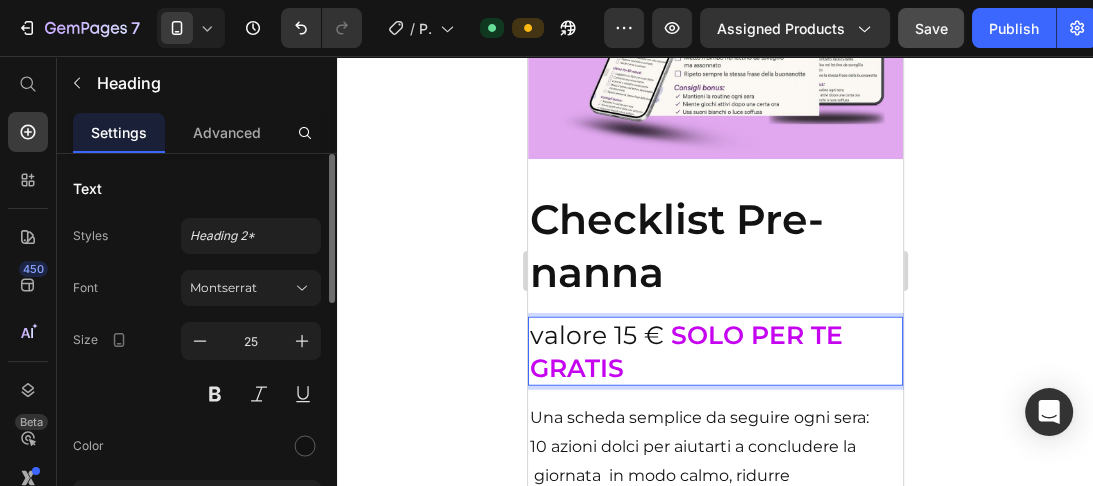 click on "GRATIS" at bounding box center [576, 368] 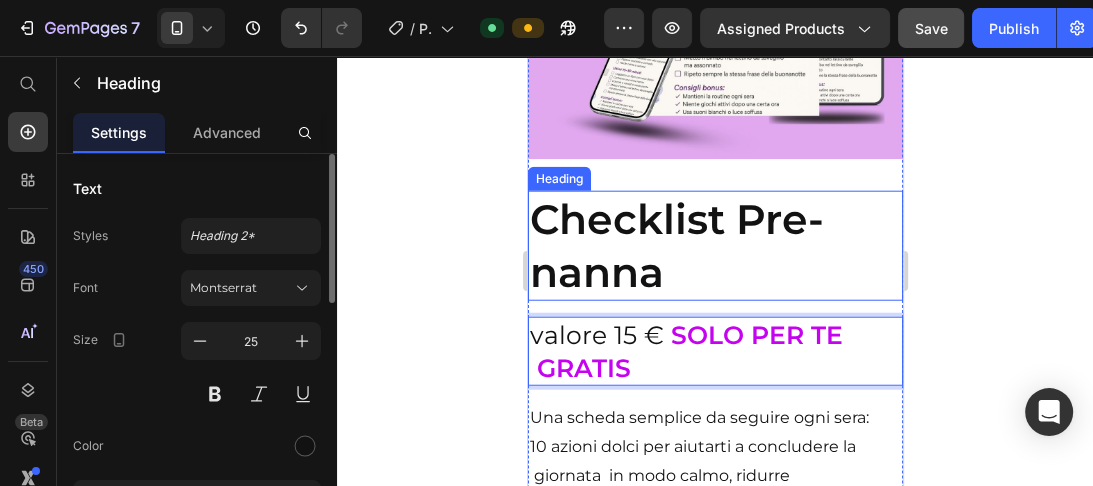 click on "Checklist Pre-nanna" at bounding box center (714, 246) 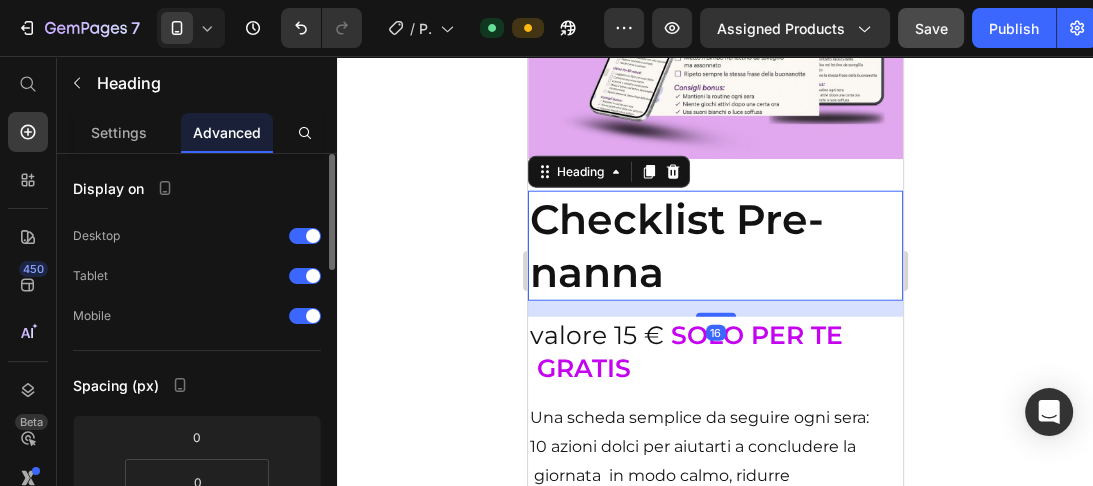 click on "Checklist Pre-nanna" at bounding box center [714, 246] 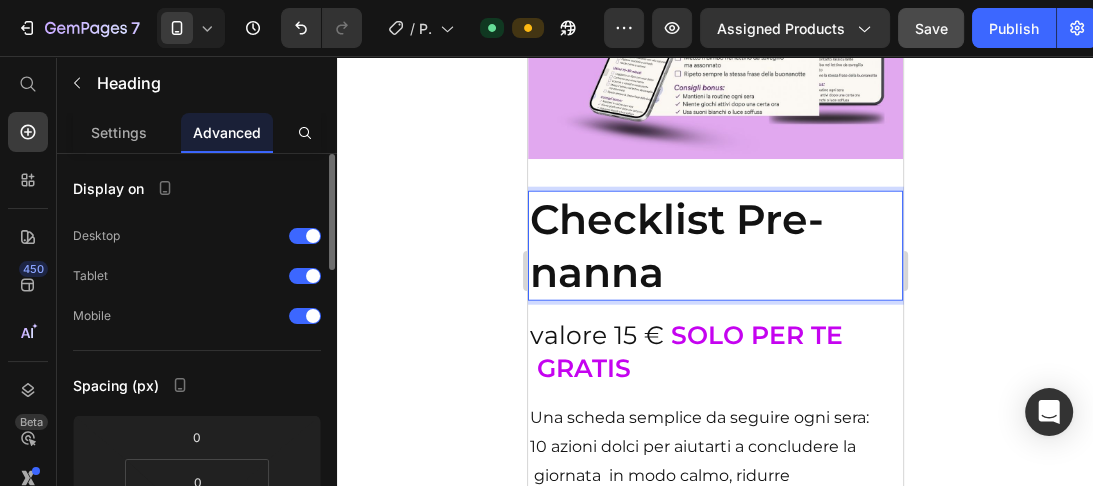 click on "Checklist Pre-nanna" at bounding box center [714, 246] 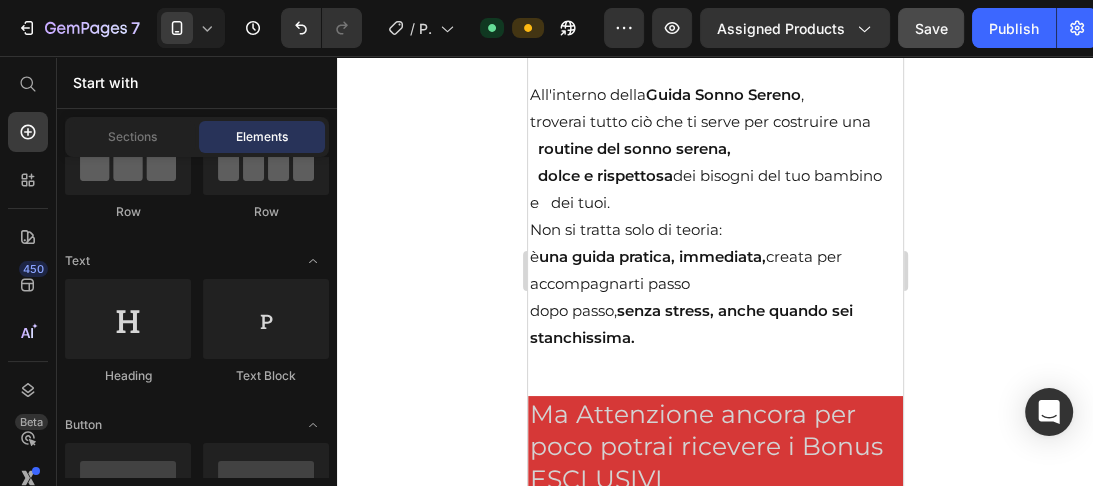 scroll, scrollTop: 8249, scrollLeft: 0, axis: vertical 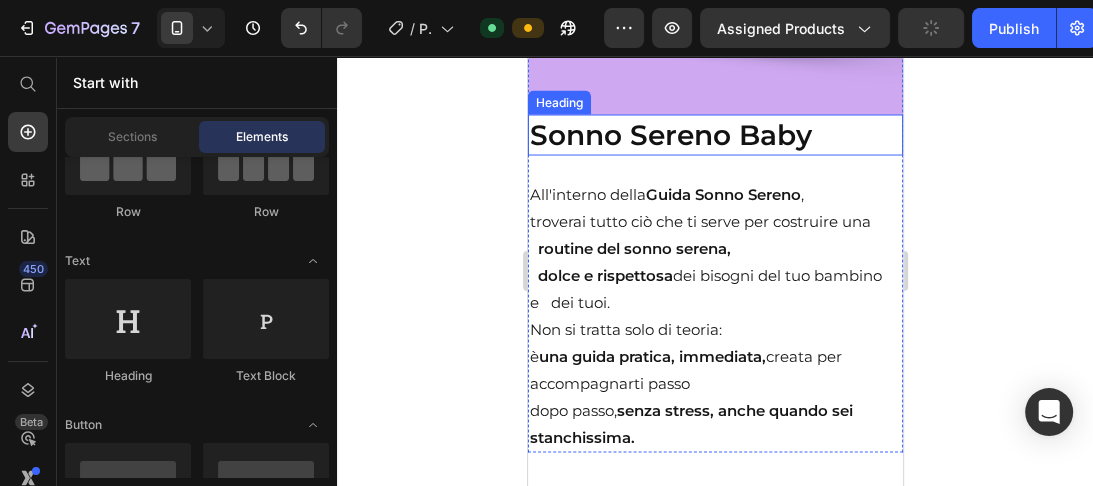 click on "Sonno Sereno Baby" at bounding box center [714, 135] 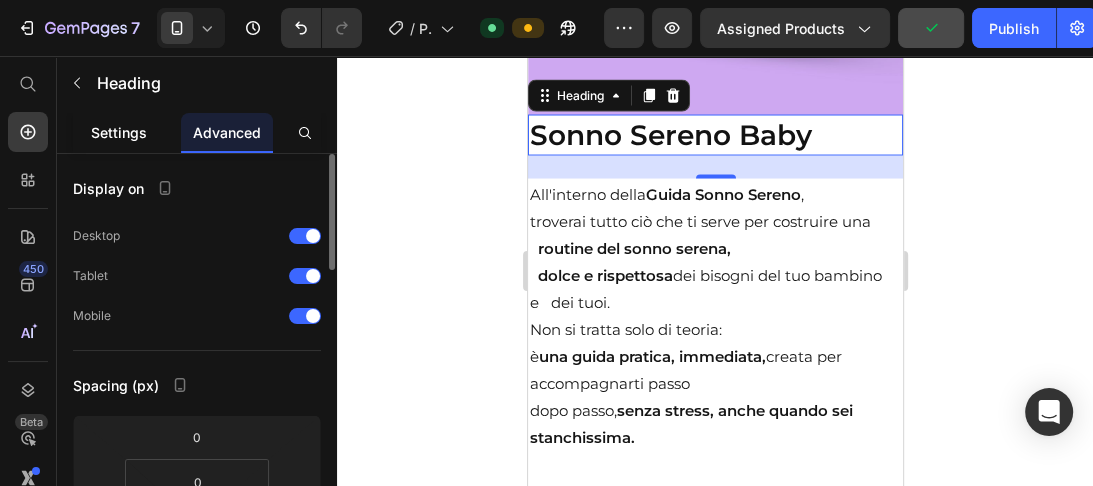 click on "Settings" at bounding box center [119, 132] 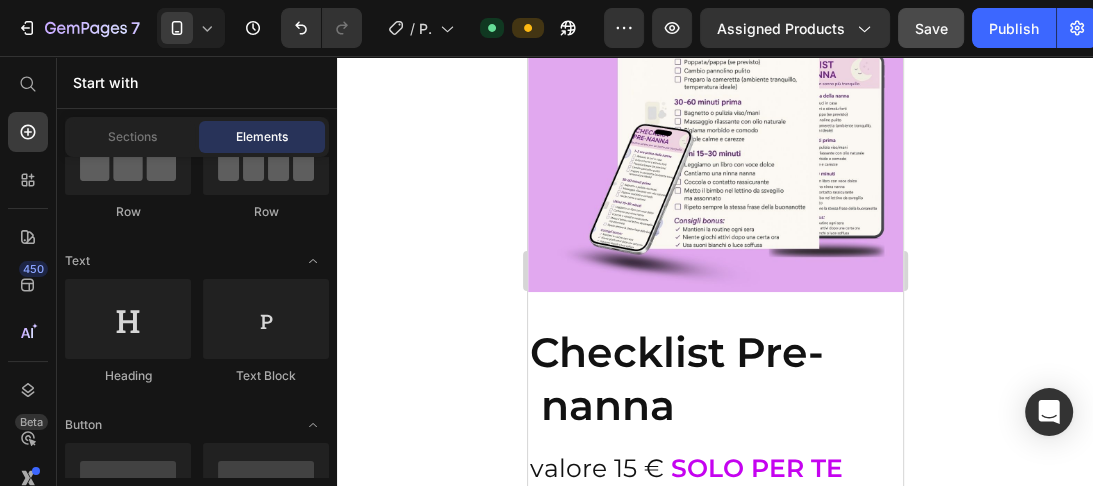 scroll, scrollTop: 9016, scrollLeft: 0, axis: vertical 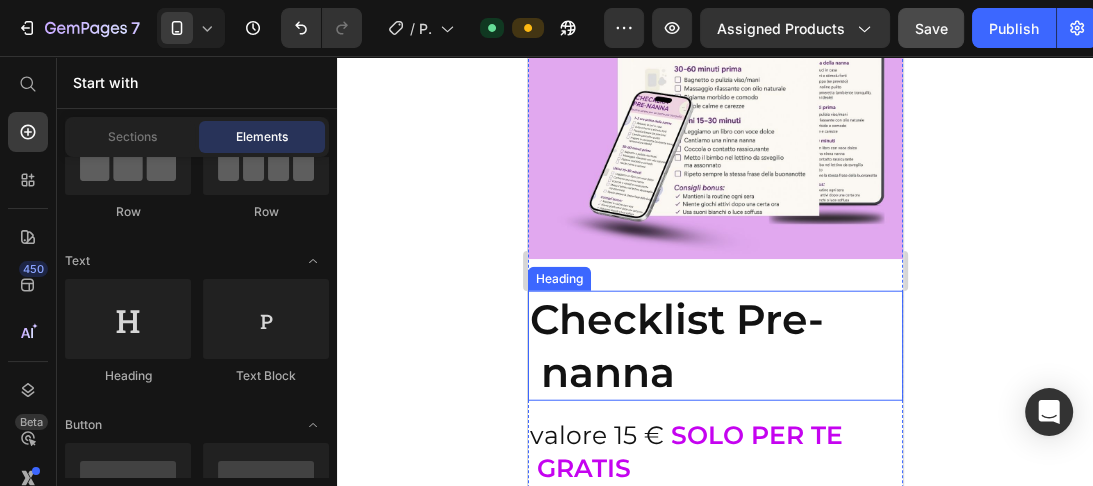 click on "Checklist Pre-  nanna" at bounding box center (714, 346) 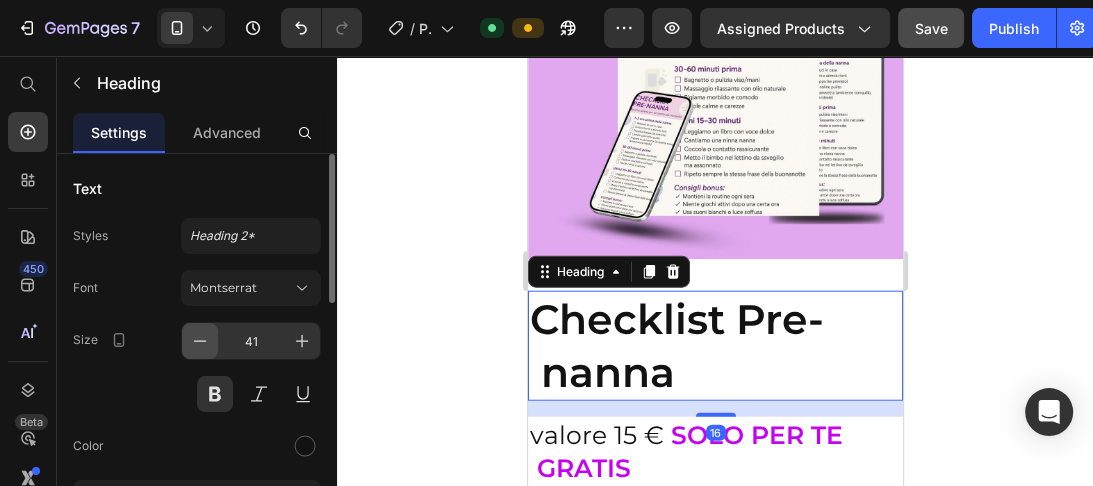 click 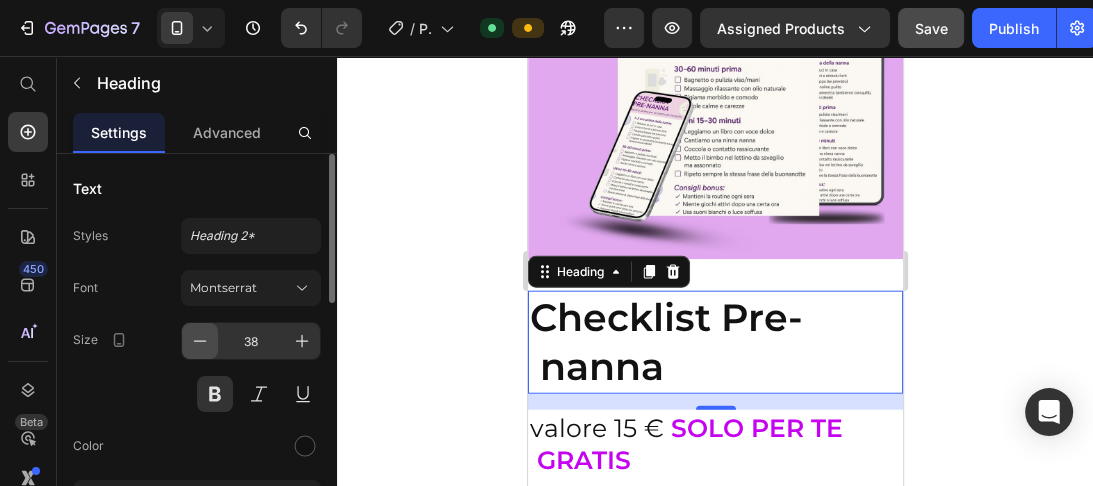 click 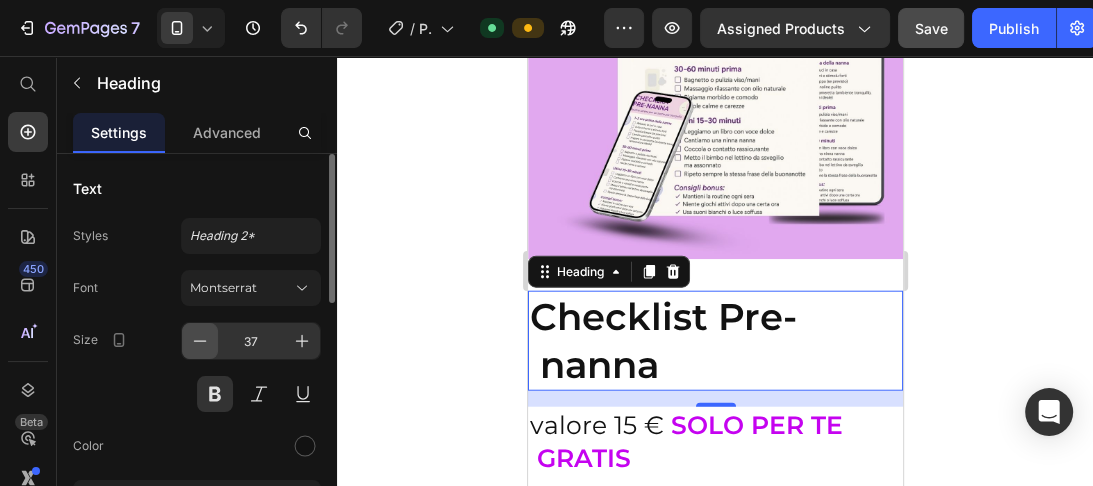 click 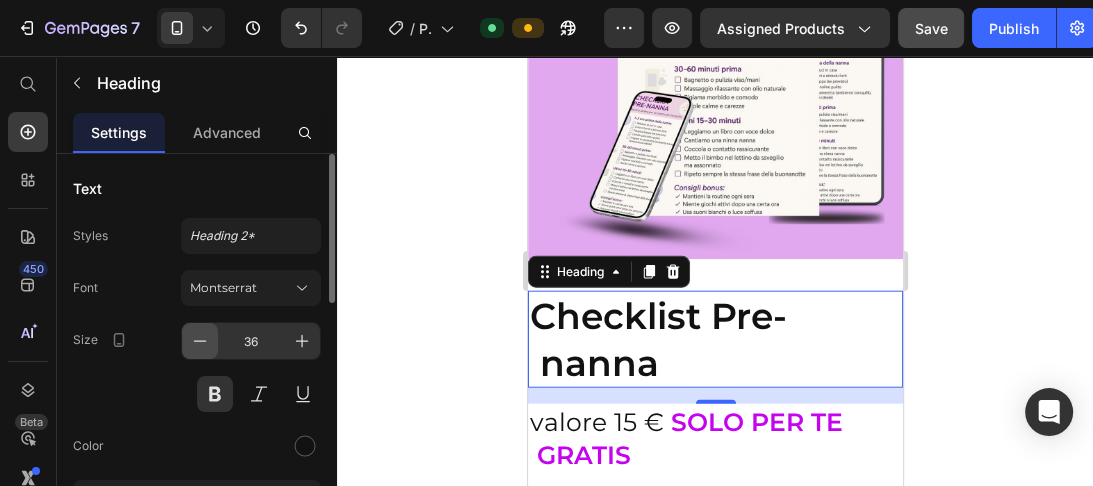 click 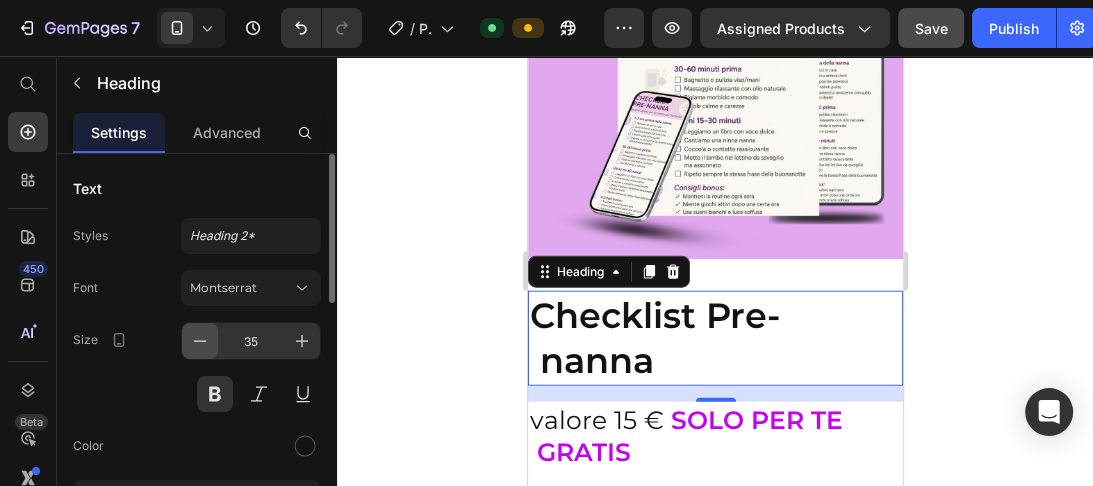 click 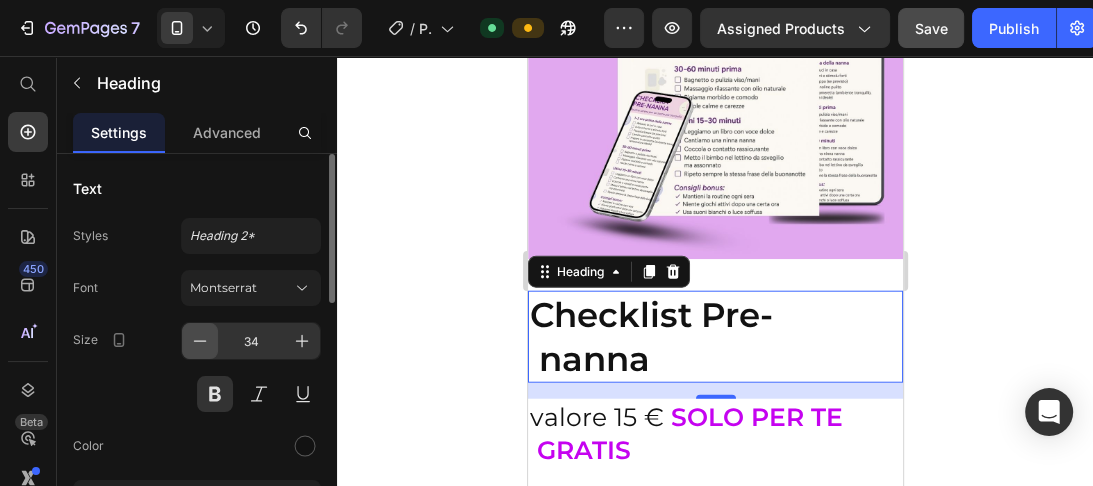 click 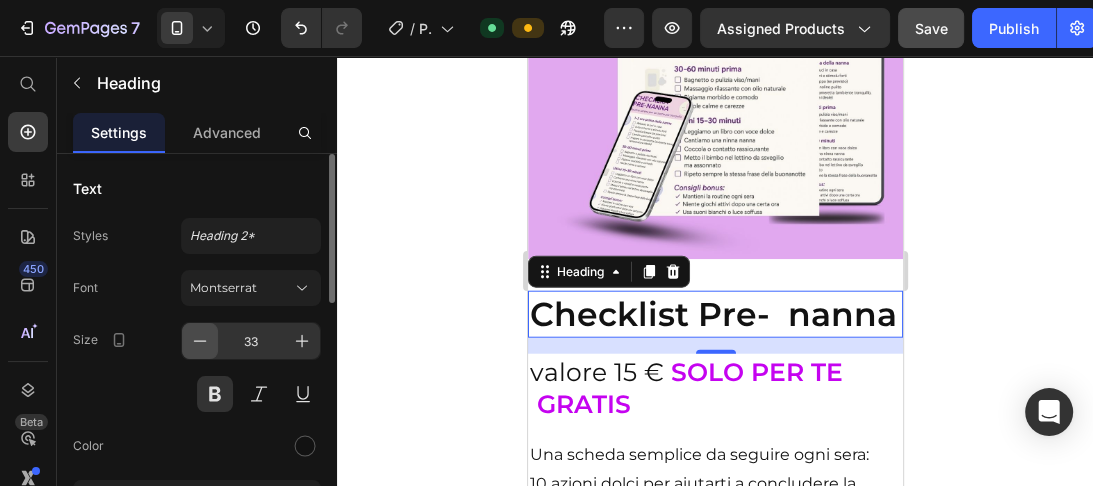 click 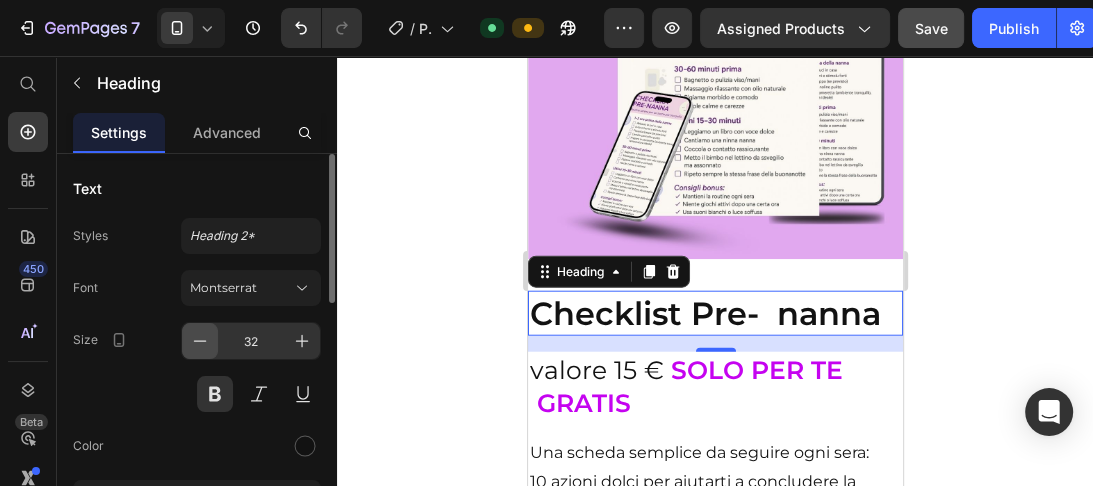click 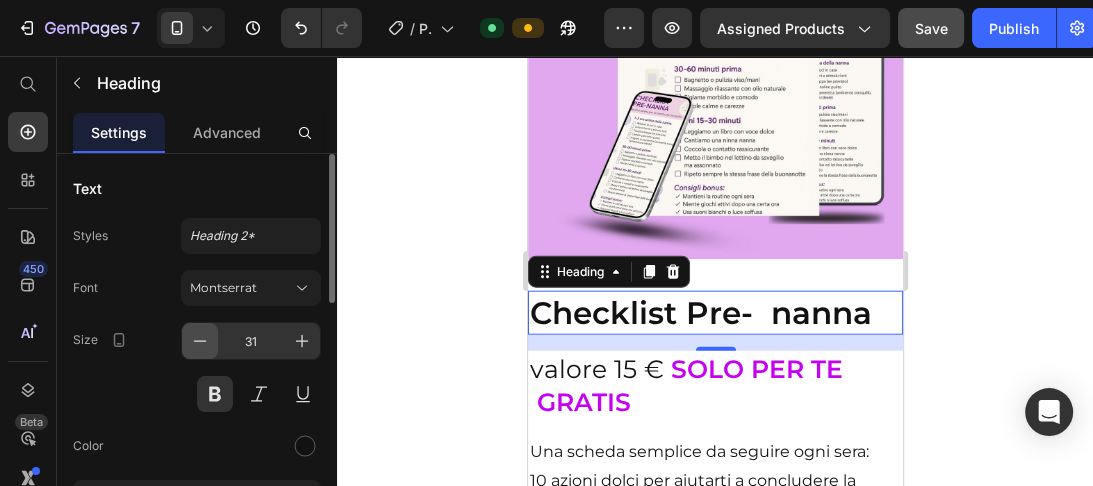 click 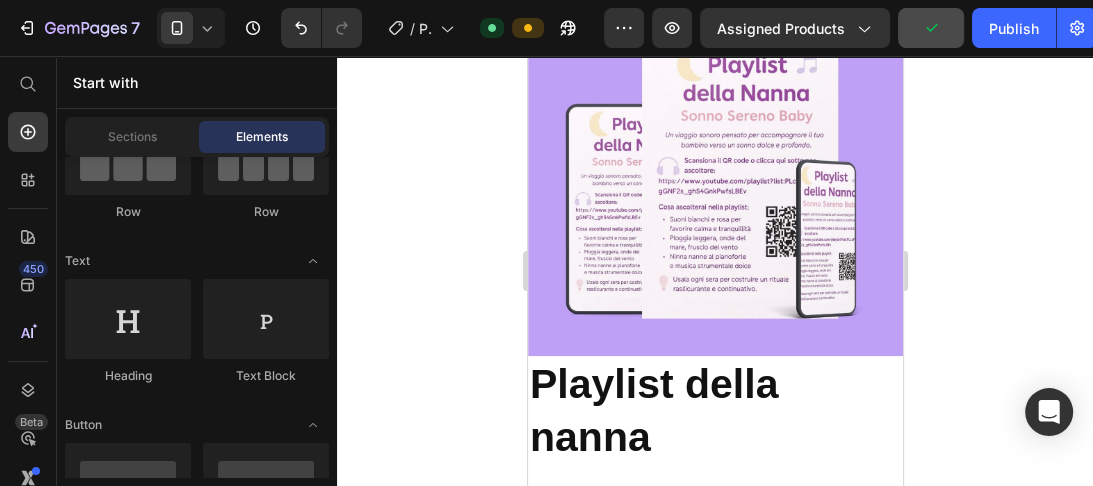 scroll, scrollTop: 9680, scrollLeft: 0, axis: vertical 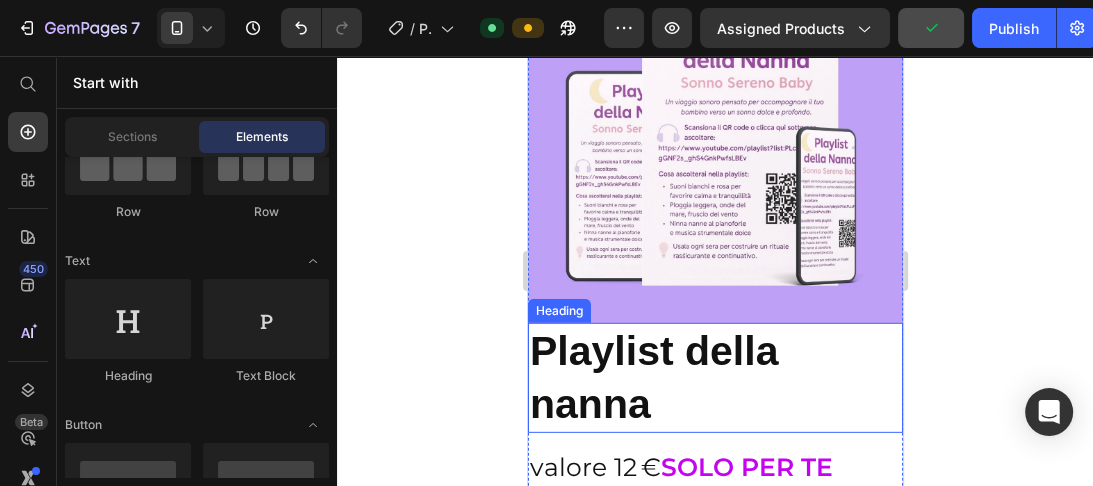 click on "Playlist della nanna" at bounding box center (714, 378) 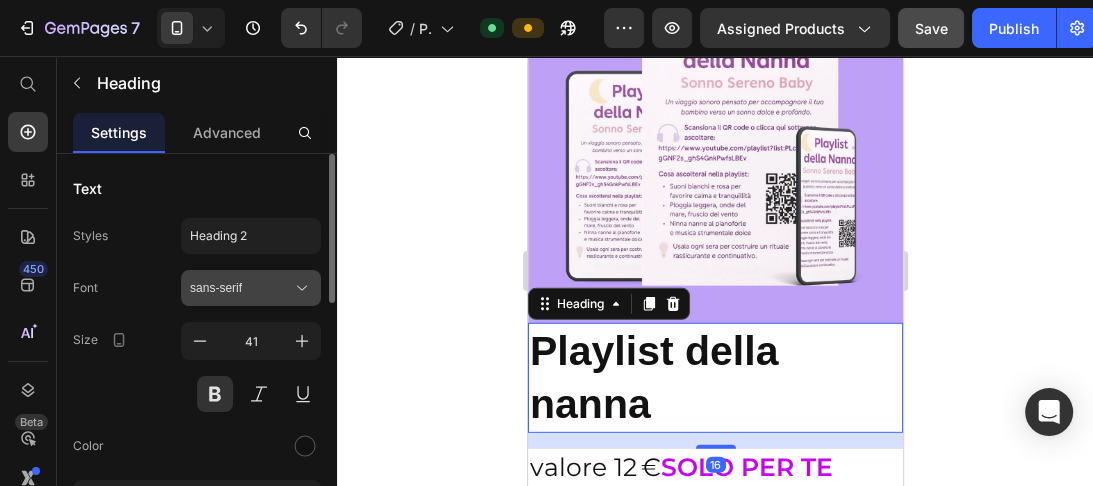 click on "sans-serif" at bounding box center [241, 288] 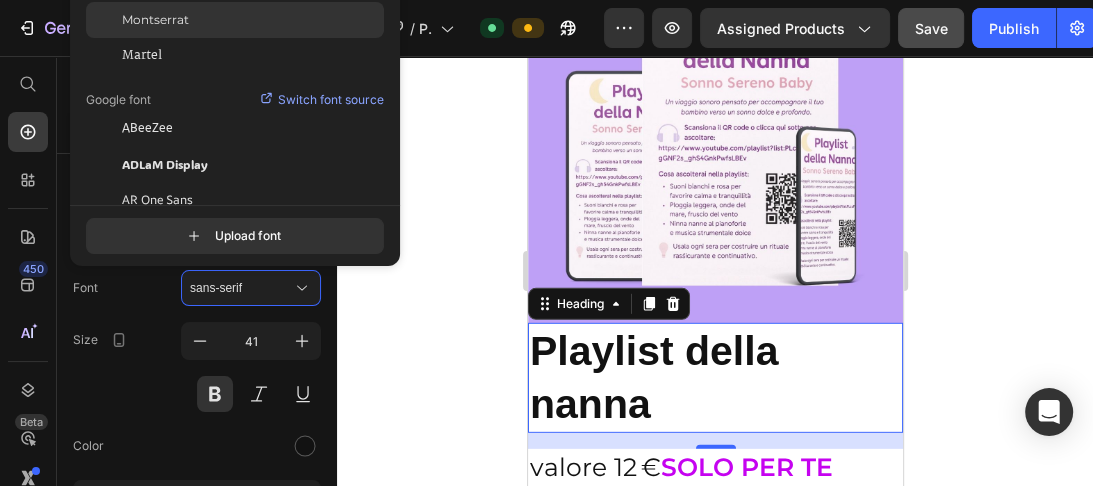 click on "Montserrat" 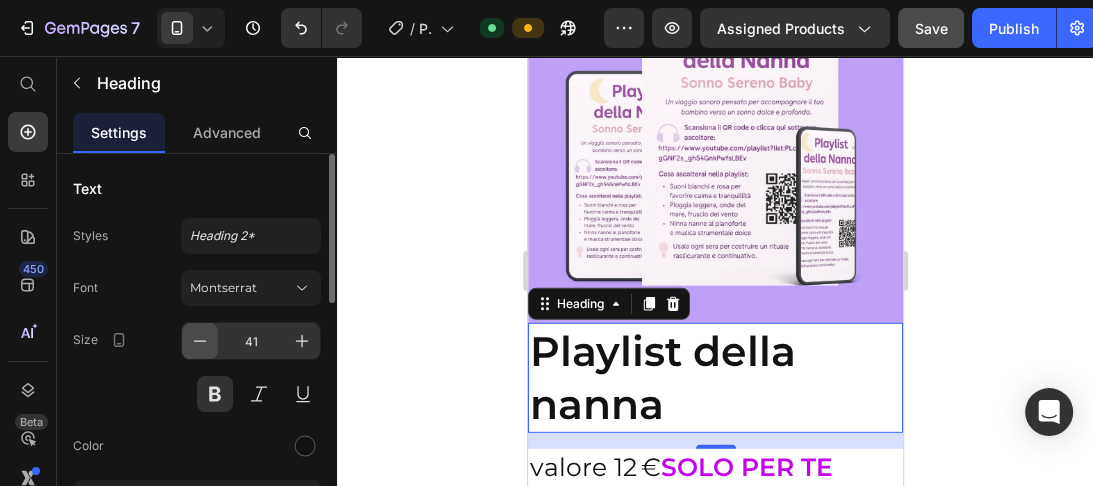 click 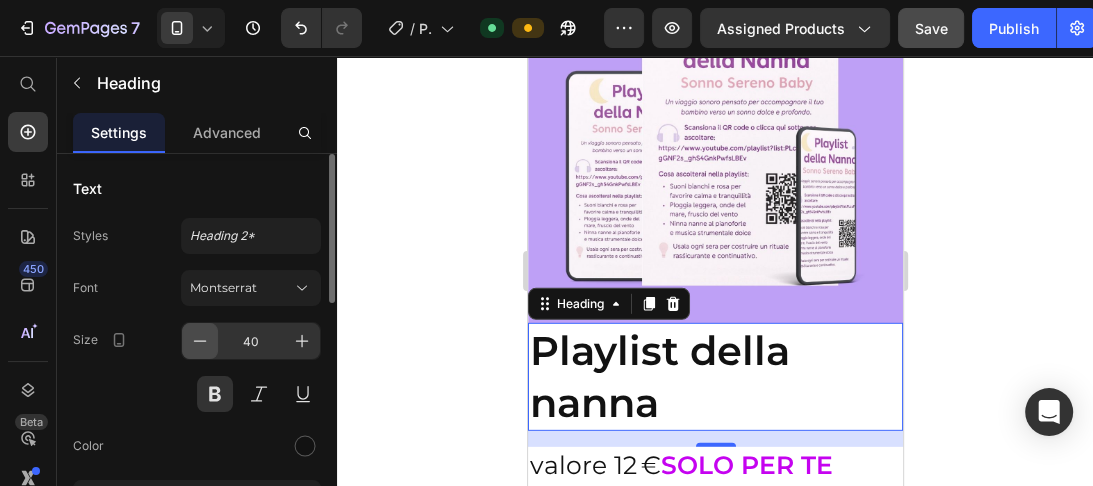 click 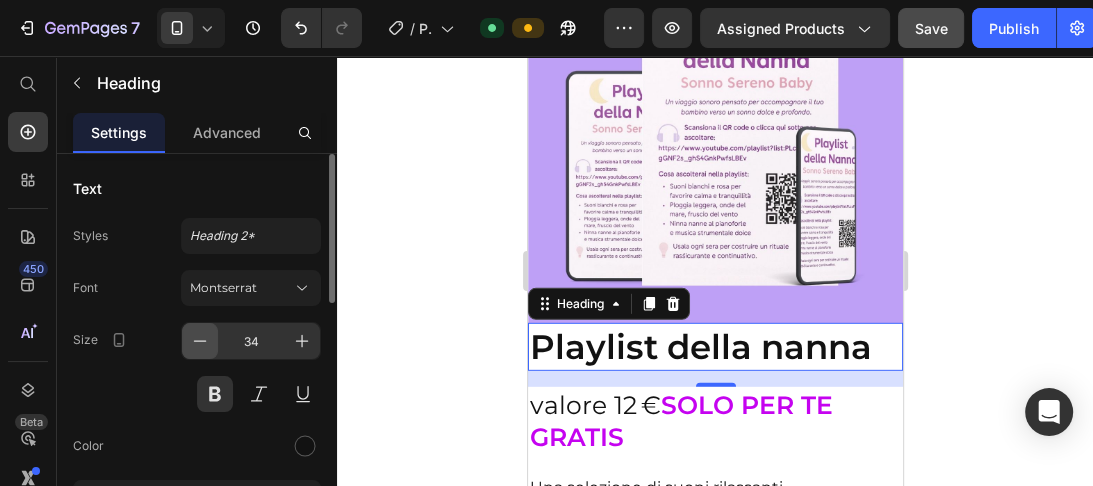 click 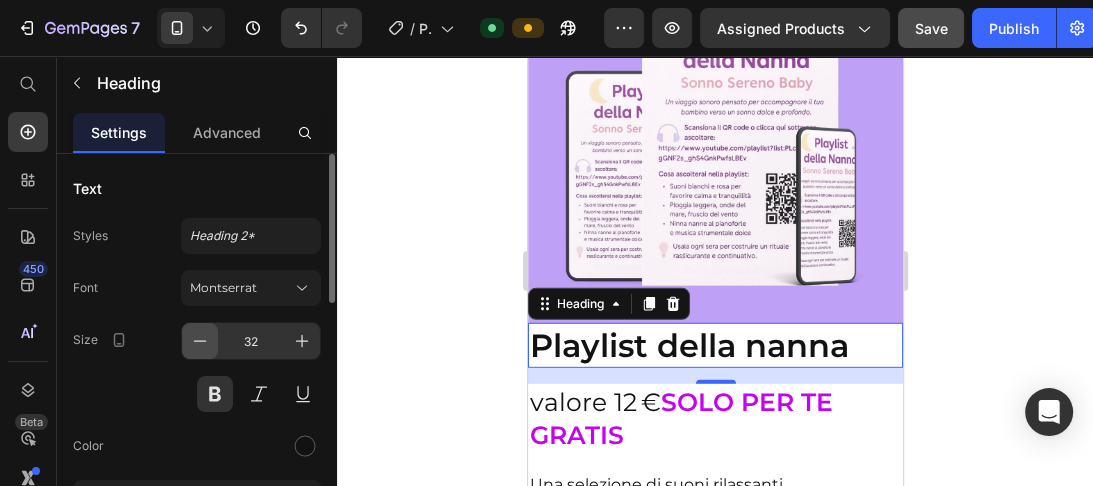 click 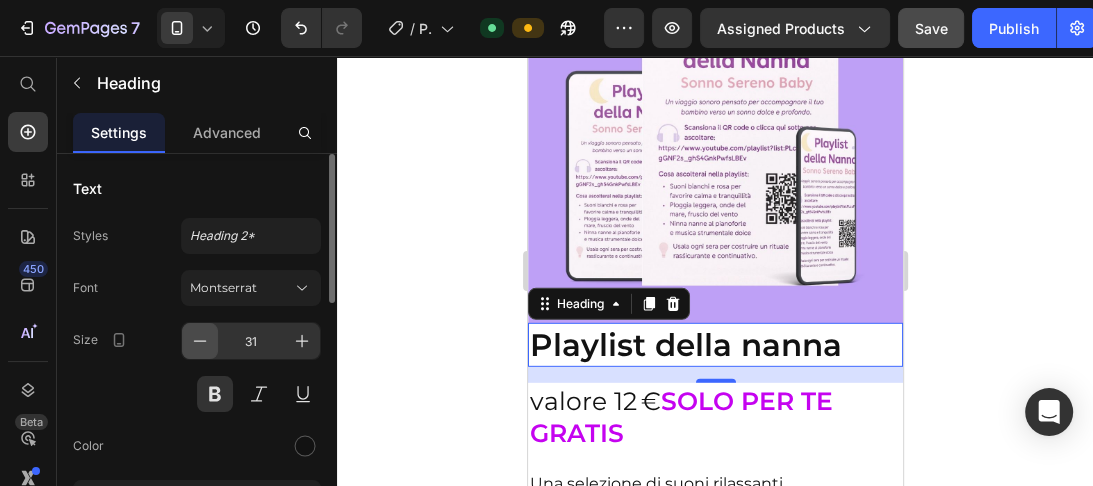 click 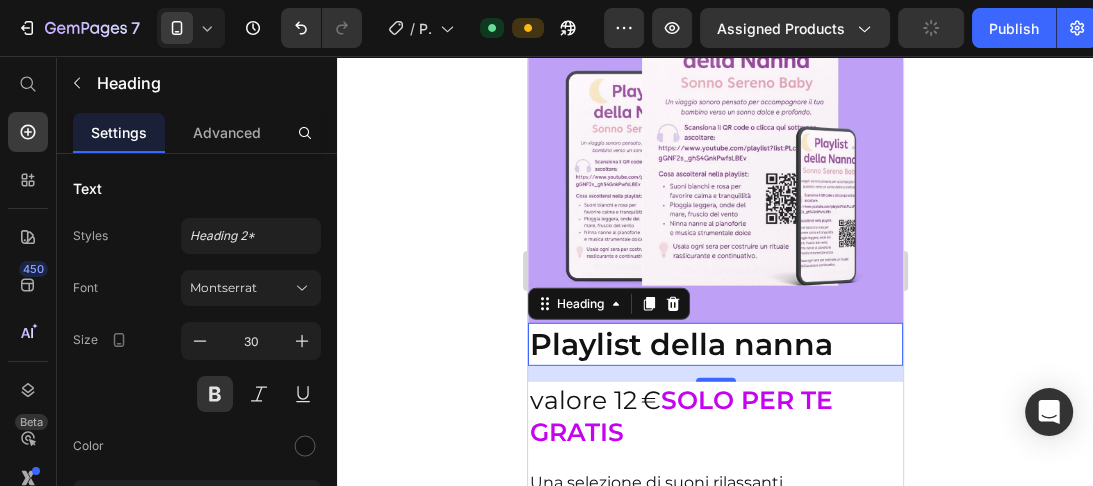 click on "Playlist della nanna" at bounding box center (714, 344) 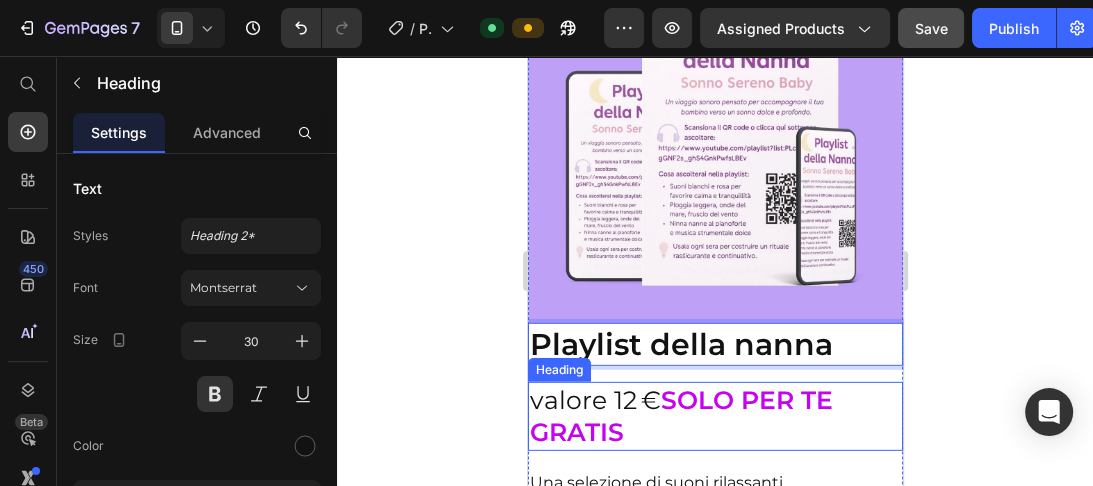 click on "valore 12 €   SOLO PER TE   GRATIS" at bounding box center [714, 416] 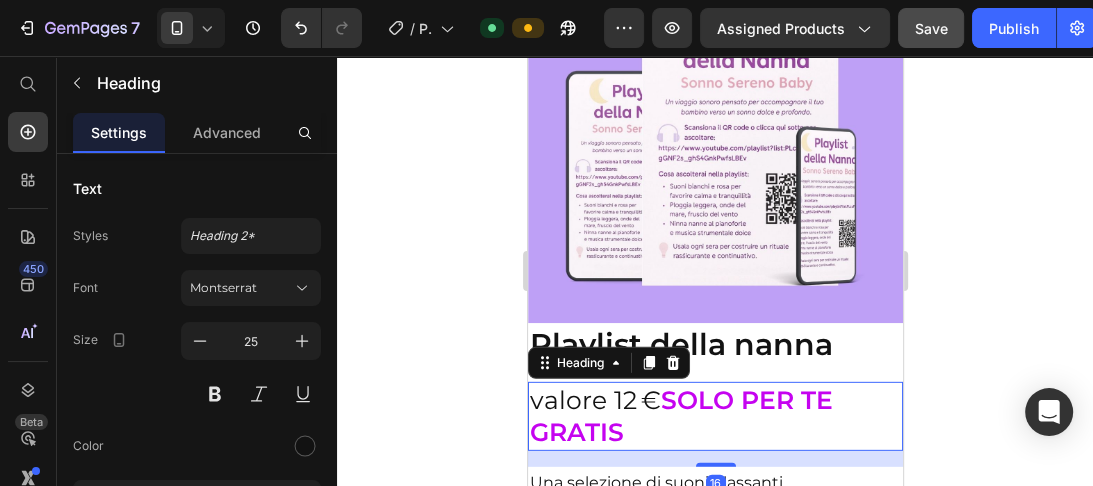 click on "valore 12 €   SOLO PER TE   GRATIS" at bounding box center (714, 416) 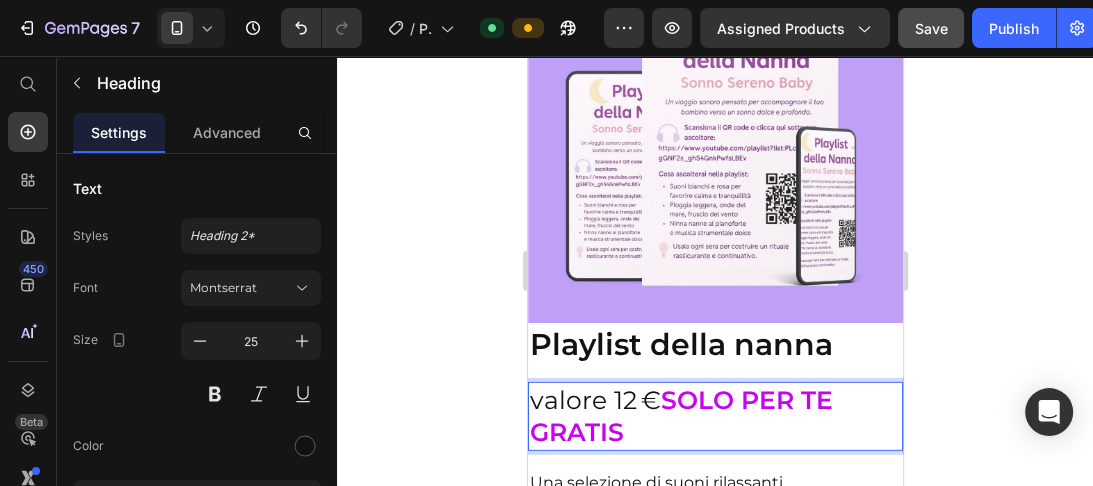 click on "GRATIS" at bounding box center [576, 432] 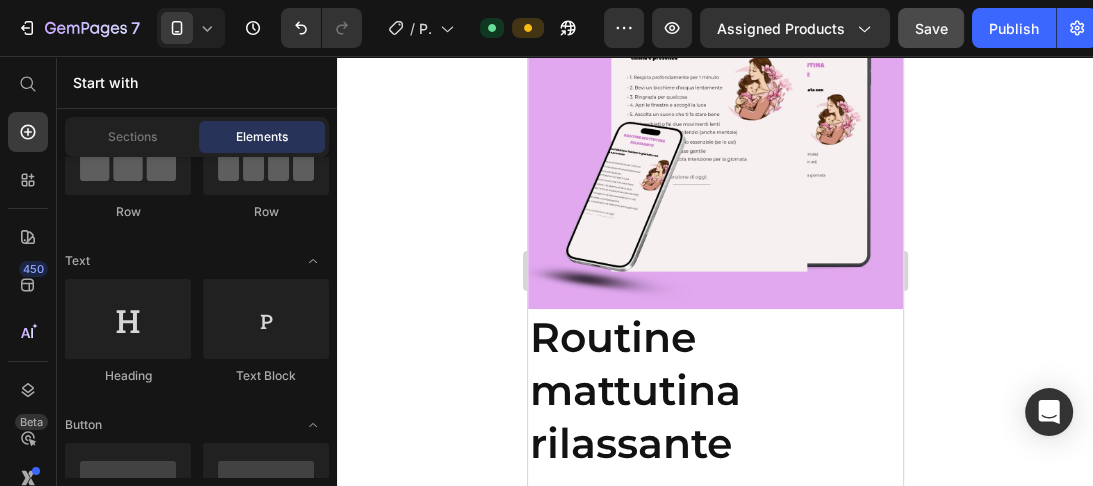 scroll, scrollTop: 10539, scrollLeft: 0, axis: vertical 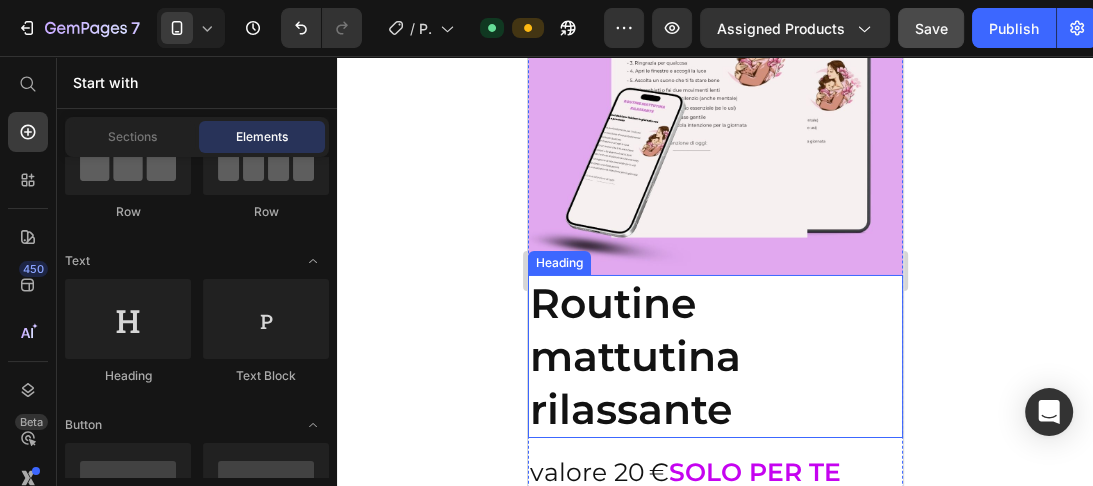 click on "Routine mattutina rilassante" at bounding box center [714, 357] 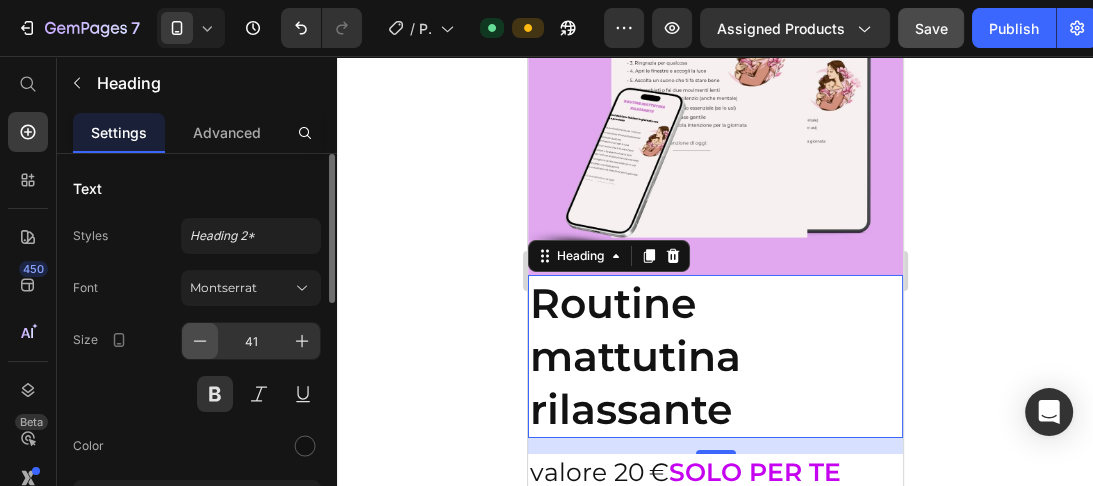 click 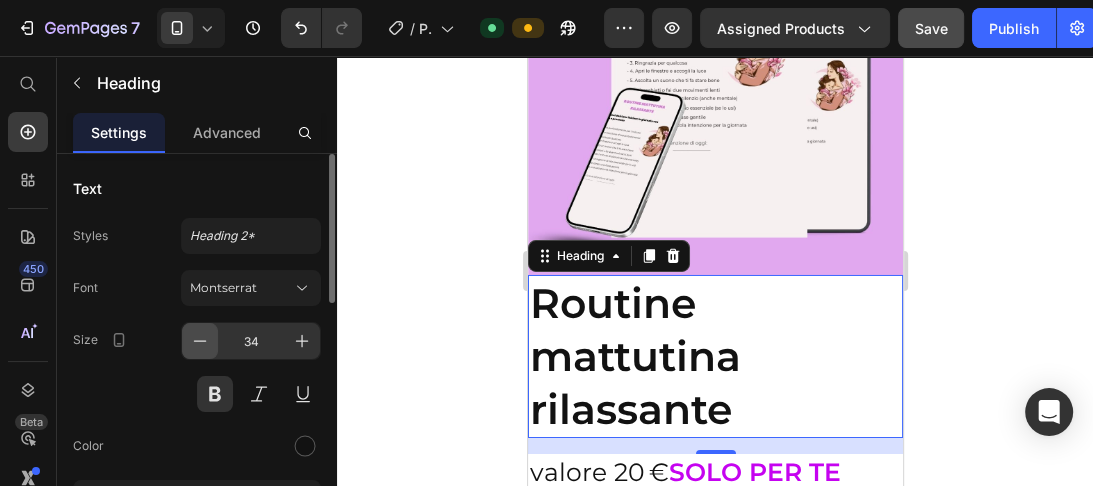 click 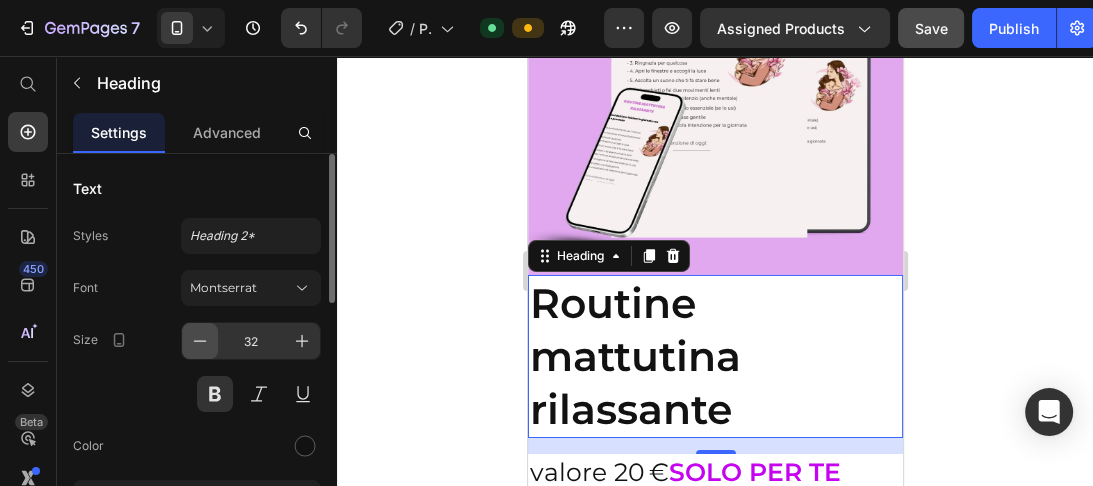 click 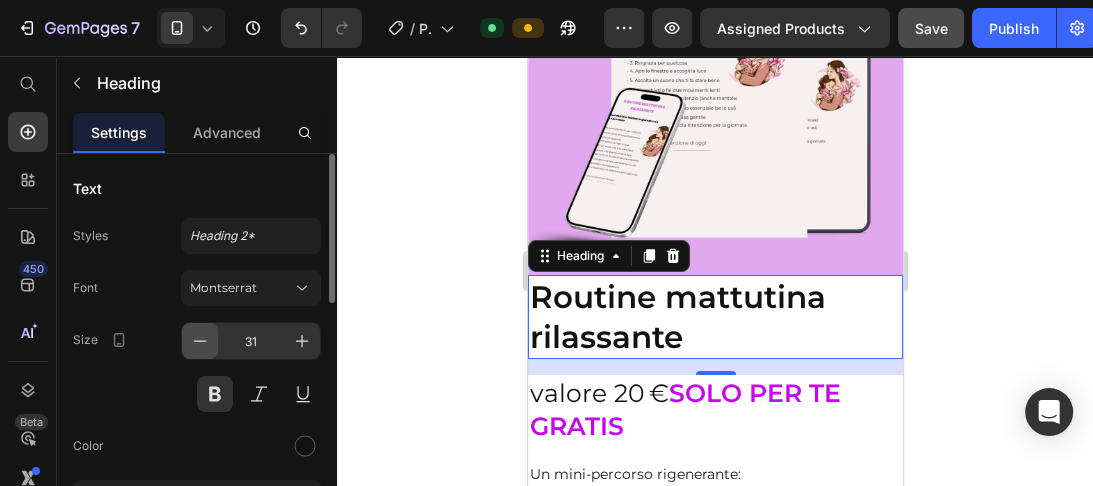 click 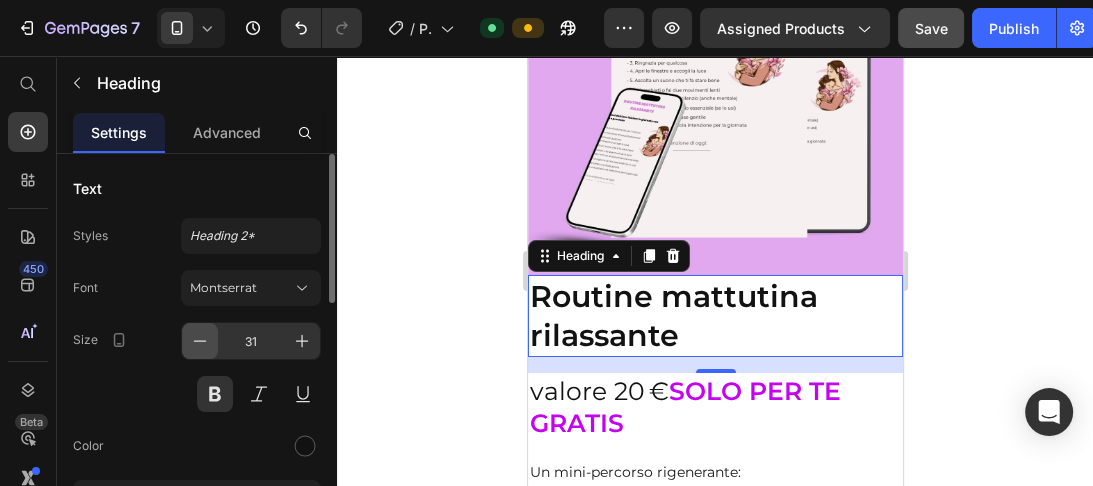 type on "30" 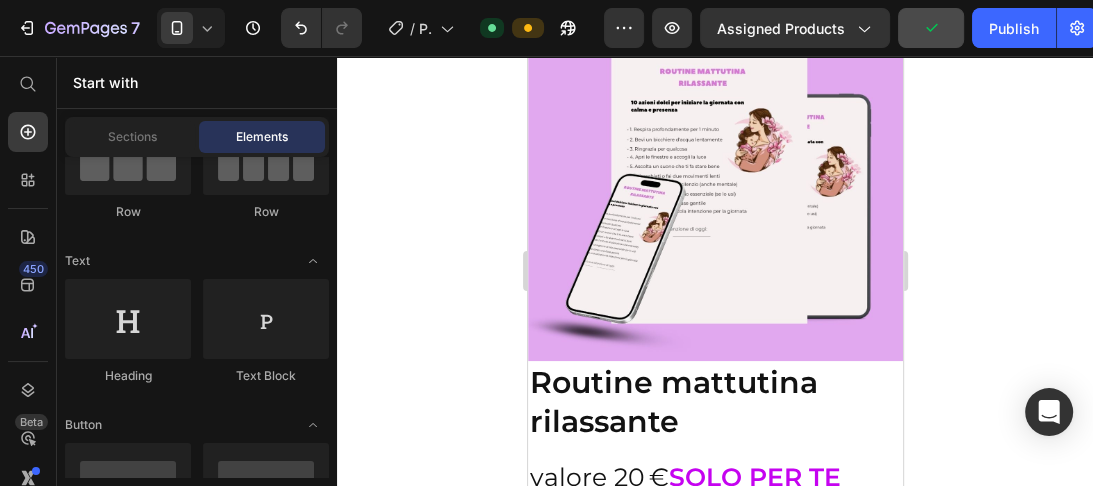 scroll, scrollTop: 10486, scrollLeft: 0, axis: vertical 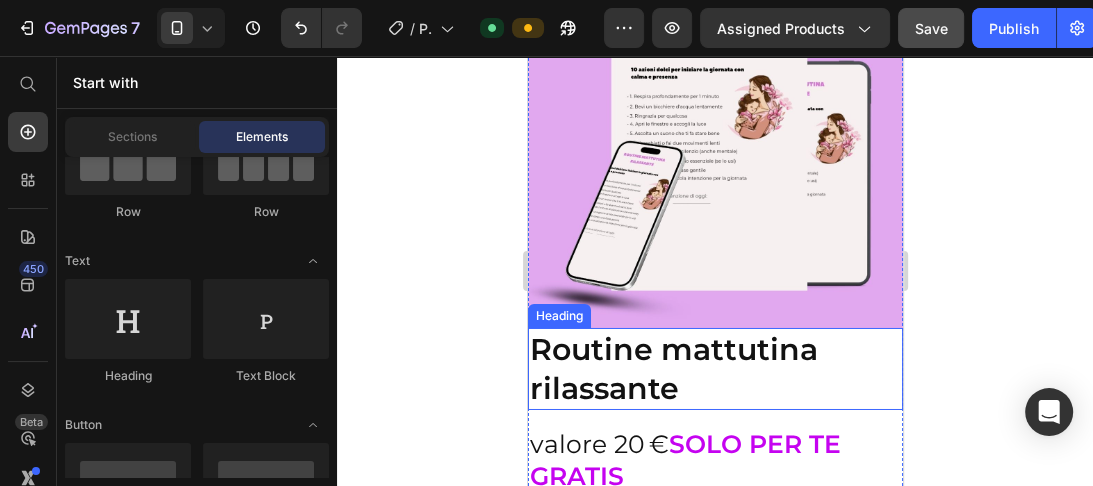 click on "Routine mattutina rilassante" at bounding box center (714, 369) 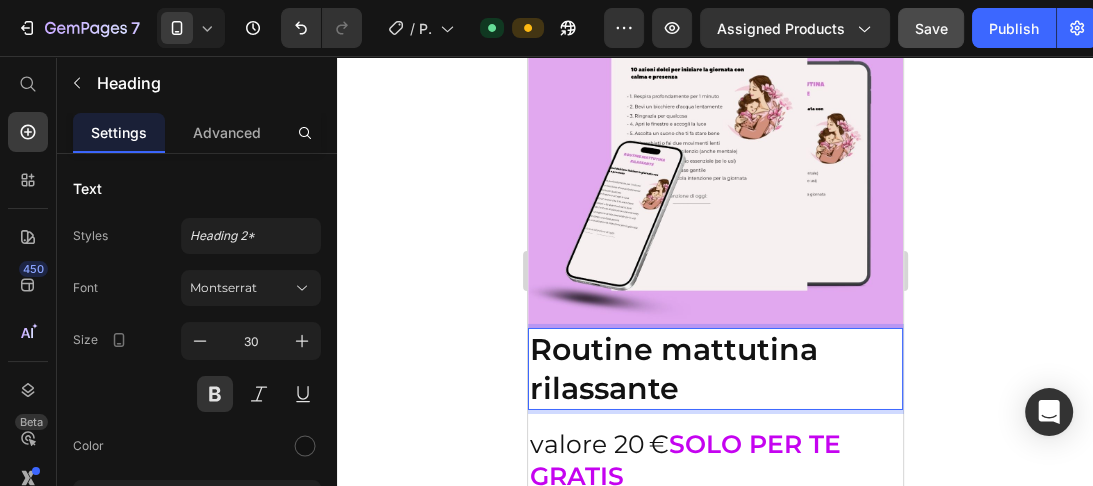 click on "Routine mattutina rilassante" at bounding box center [714, 369] 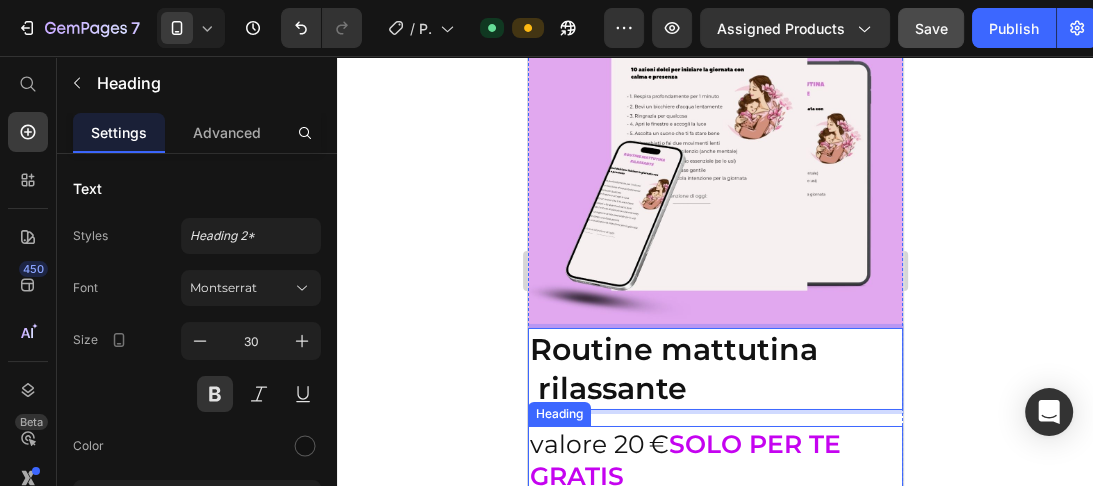 click on "valore 20 €  SOLO PER TE   GRATIS" at bounding box center [714, 460] 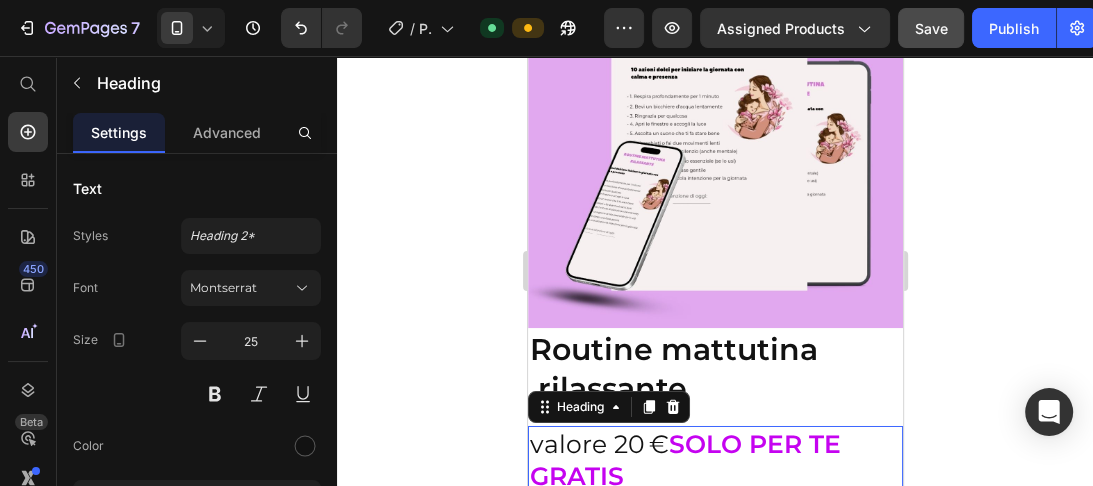 click on "valore 20 €  SOLO PER TE   GRATIS" at bounding box center [714, 460] 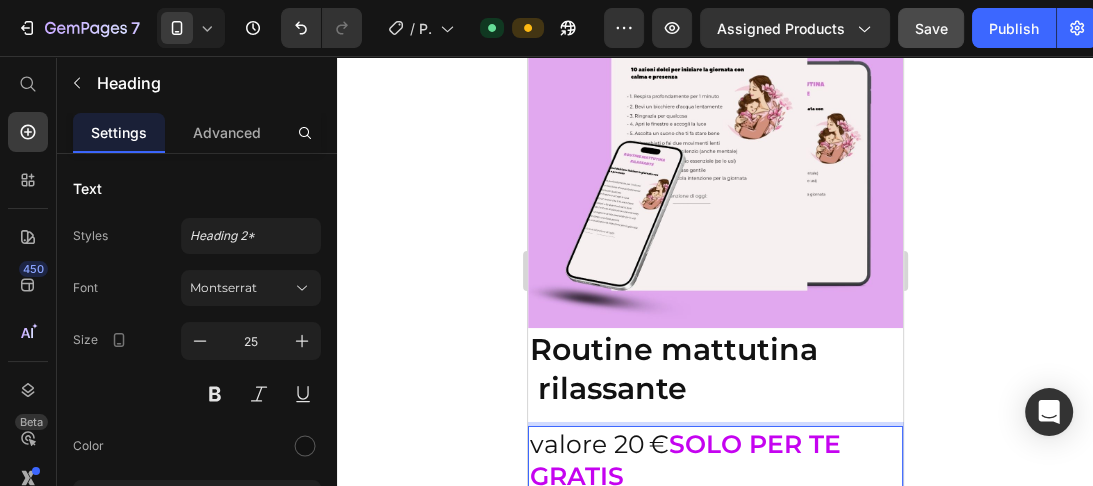 click on "valore 20 €  SOLO PER TE   GRATIS" at bounding box center (714, 460) 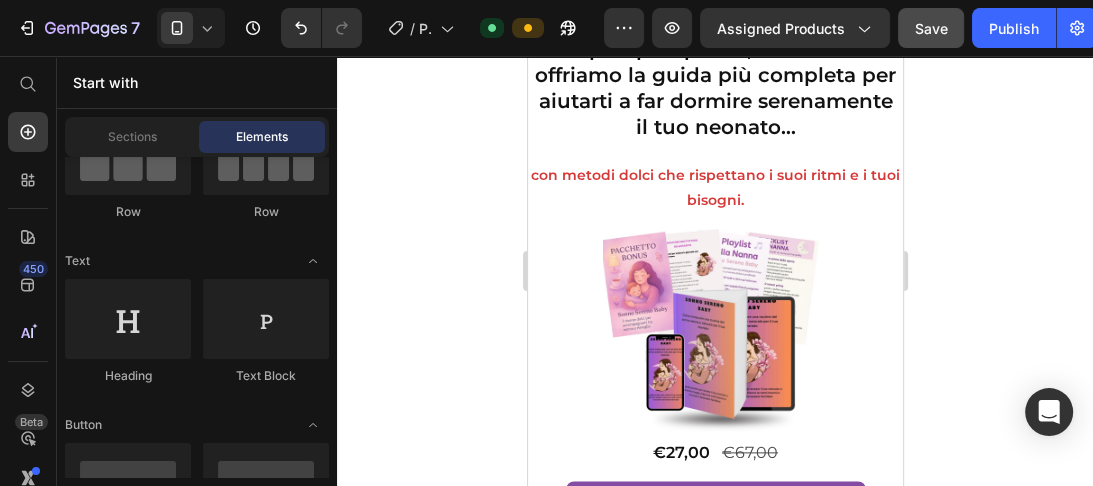 scroll, scrollTop: 7164, scrollLeft: 0, axis: vertical 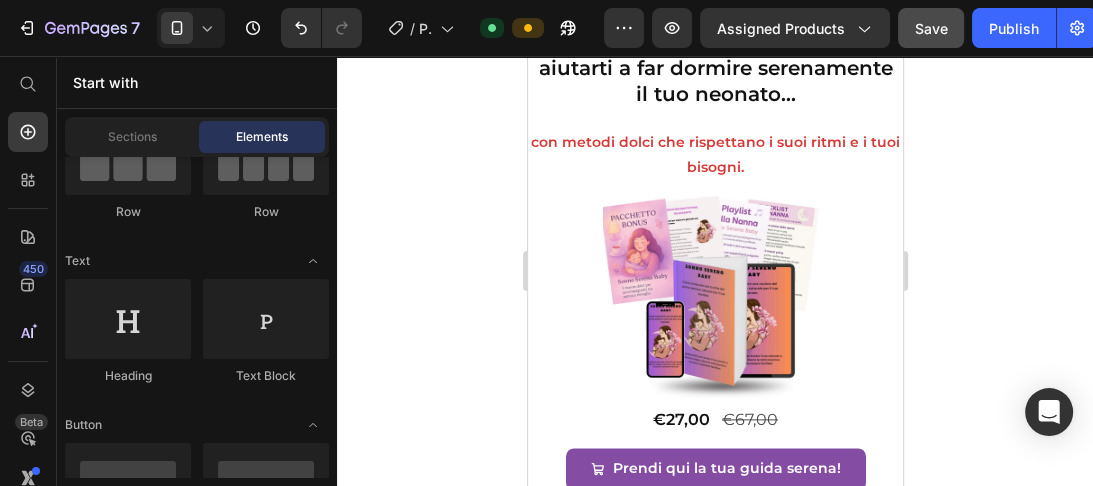 drag, startPoint x: 896, startPoint y: 304, endPoint x: 1430, endPoint y: 308, distance: 534.01495 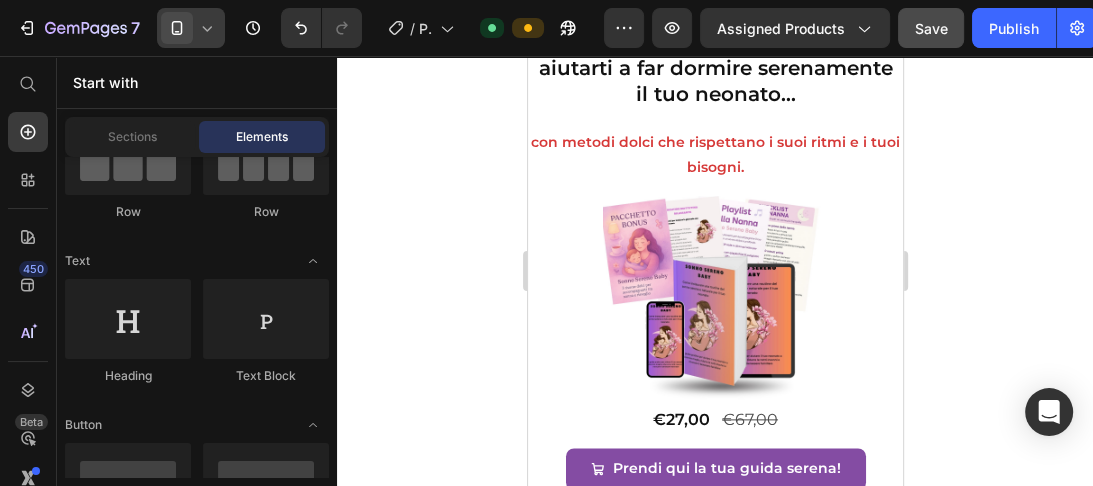 click 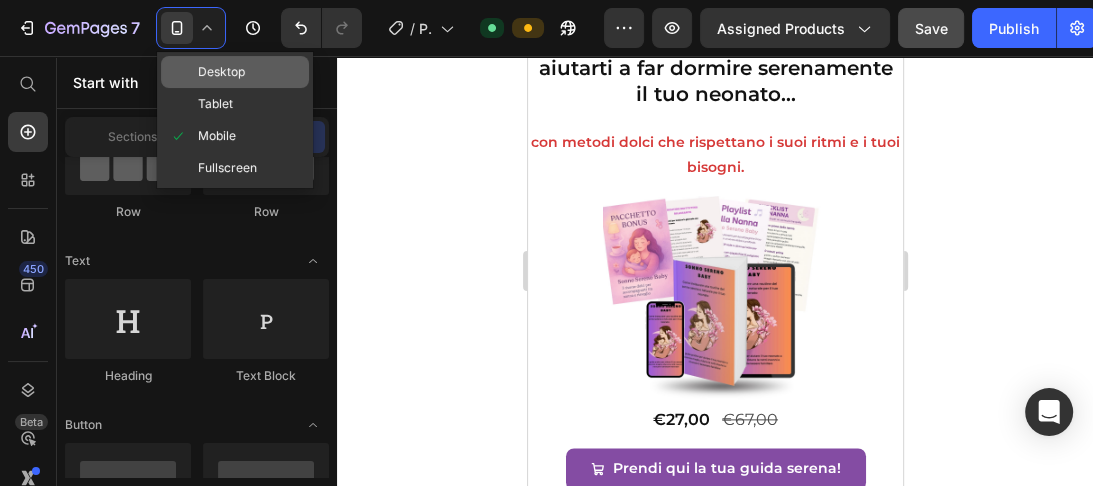 click on "Desktop" at bounding box center (221, 72) 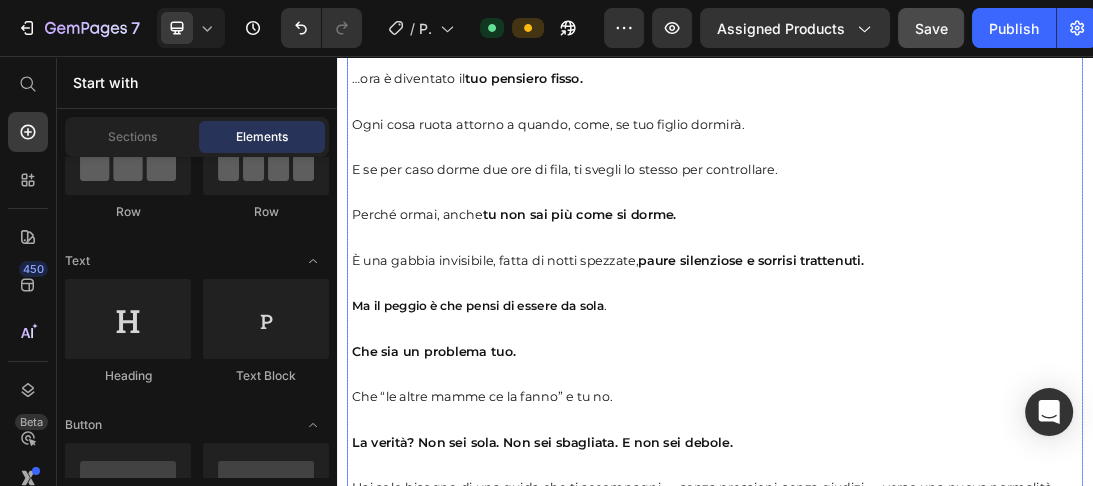 scroll, scrollTop: 7046, scrollLeft: 0, axis: vertical 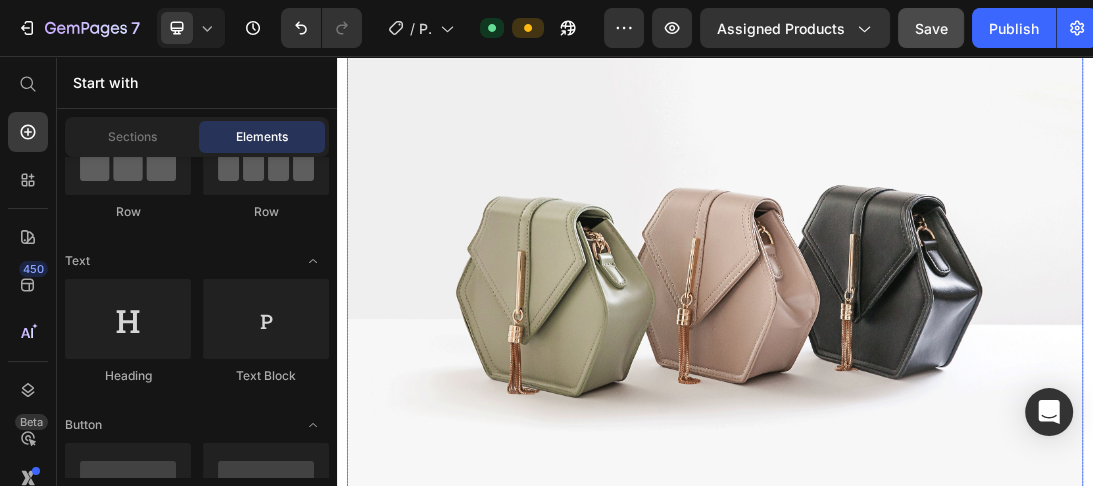 click at bounding box center [937, 399] 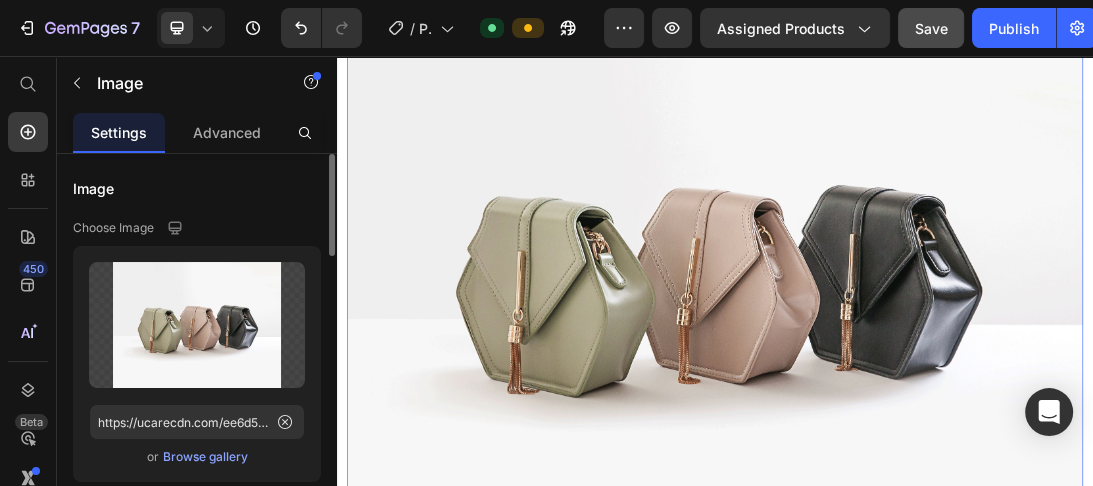 click on "Browse gallery" at bounding box center [205, 457] 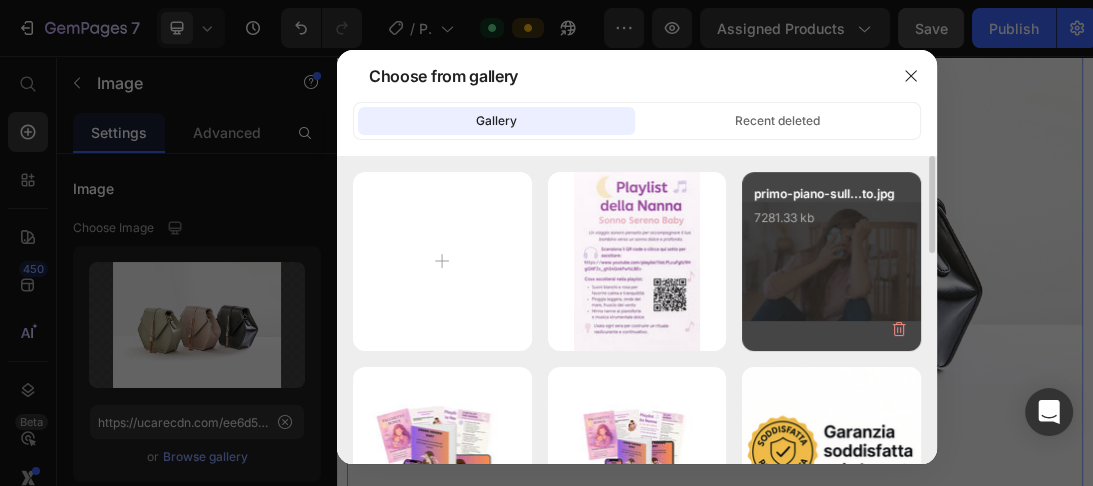 click on "primo-piano-sull...to.jpg 7281.33 kb" at bounding box center (831, 224) 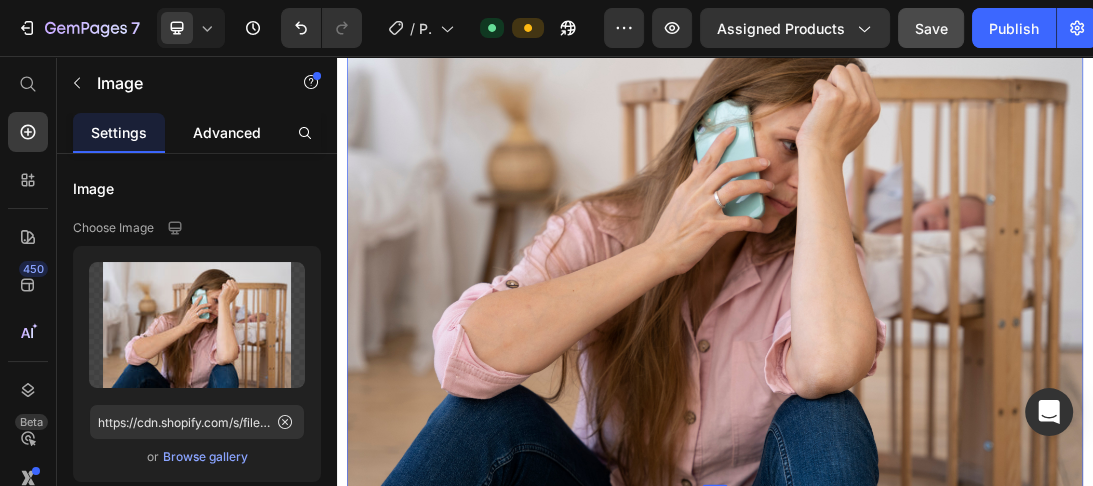 click on "Advanced" at bounding box center [227, 132] 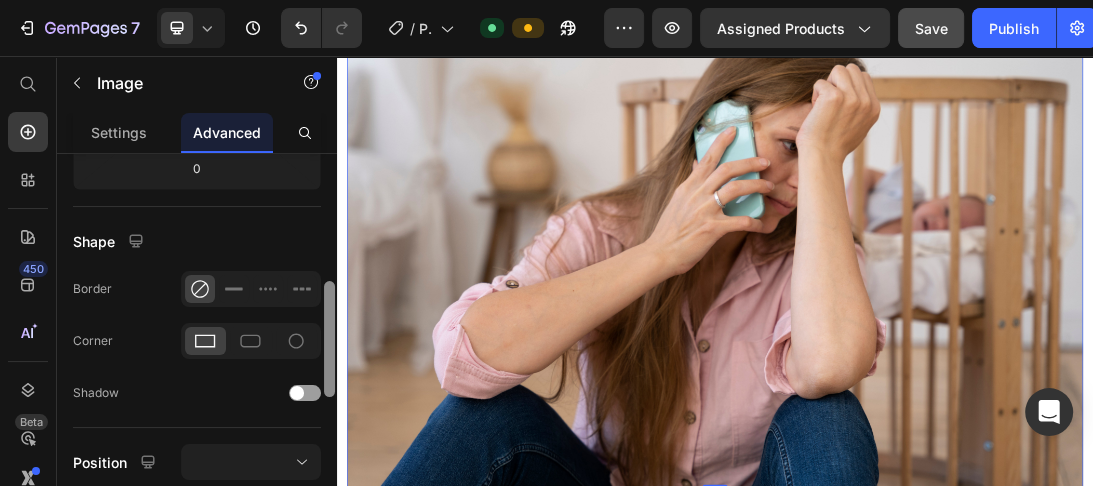 scroll, scrollTop: 441, scrollLeft: 0, axis: vertical 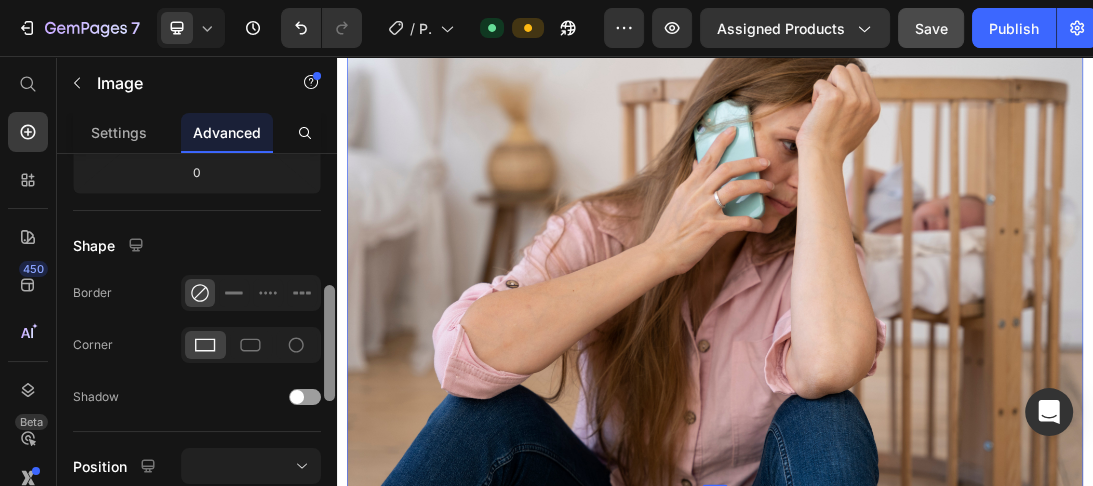 drag, startPoint x: 329, startPoint y: 184, endPoint x: 320, endPoint y: 315, distance: 131.30879 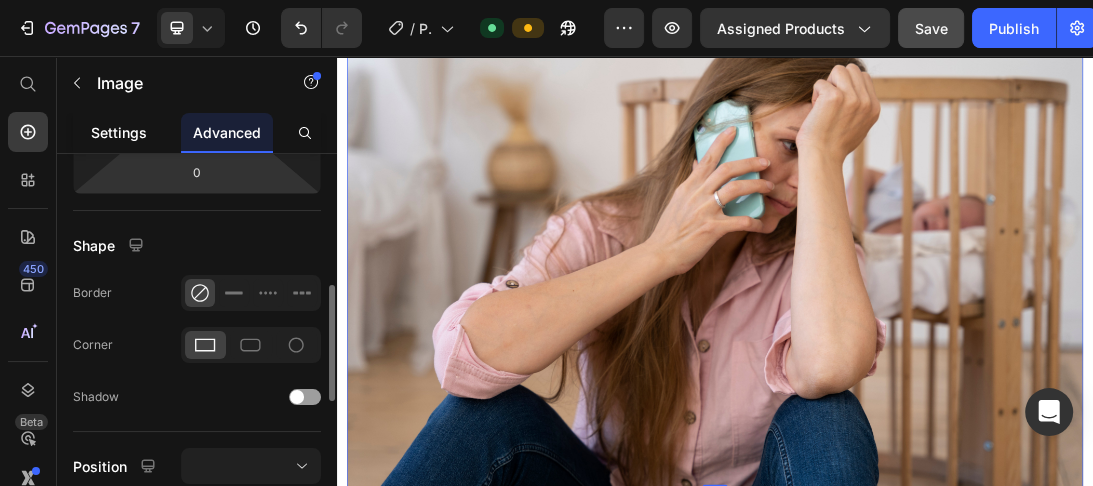 click on "Settings" at bounding box center (119, 132) 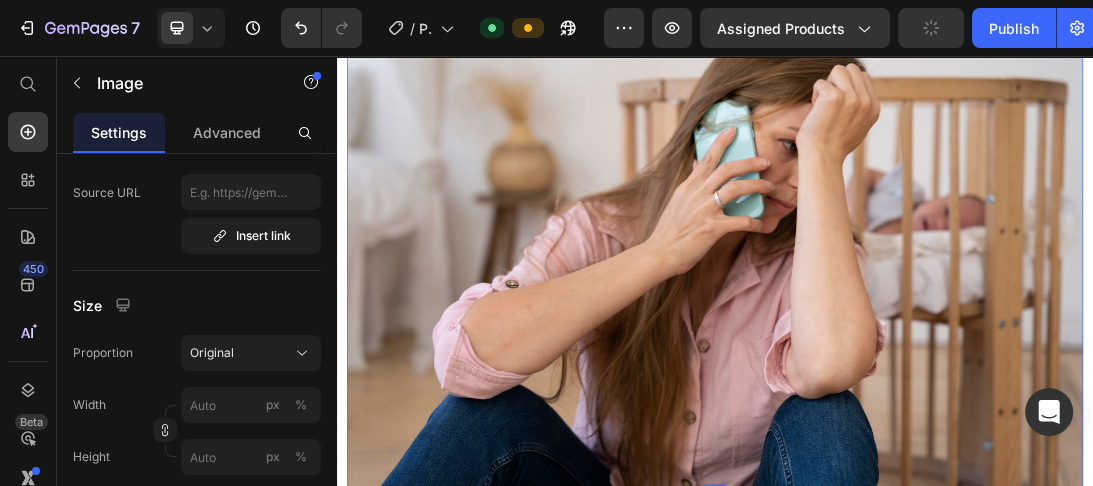 scroll, scrollTop: 0, scrollLeft: 0, axis: both 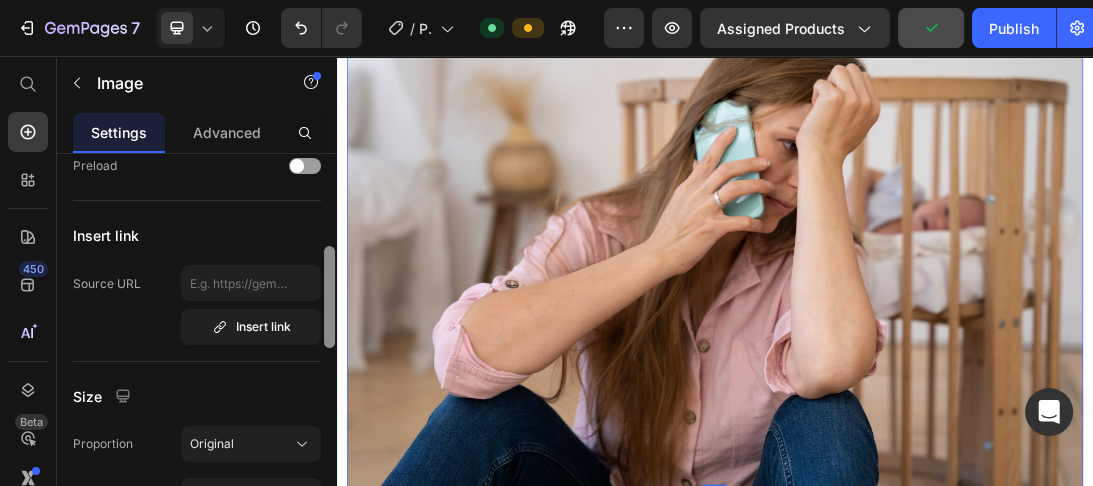 drag, startPoint x: 330, startPoint y: 176, endPoint x: 328, endPoint y: 270, distance: 94.02127 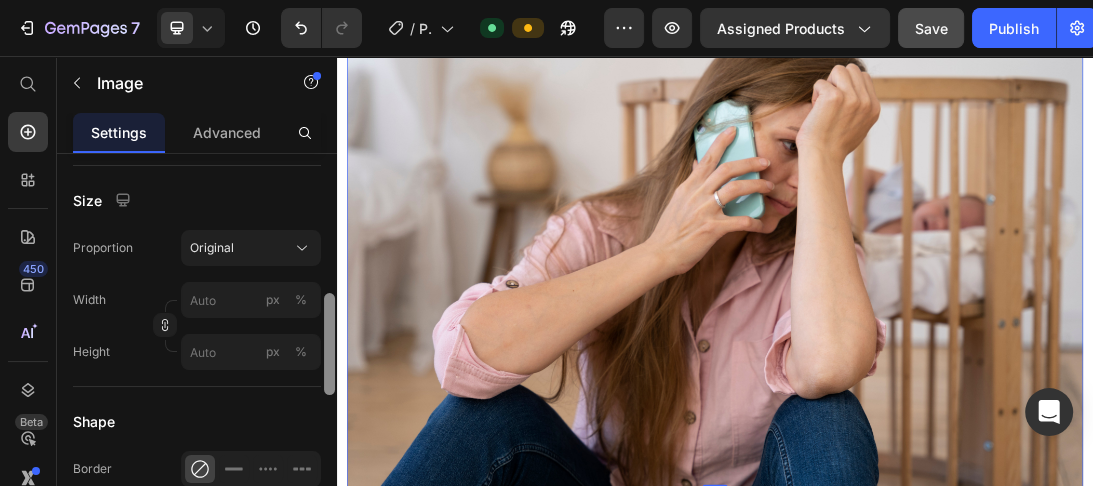 drag, startPoint x: 330, startPoint y: 271, endPoint x: 324, endPoint y: 323, distance: 52.34501 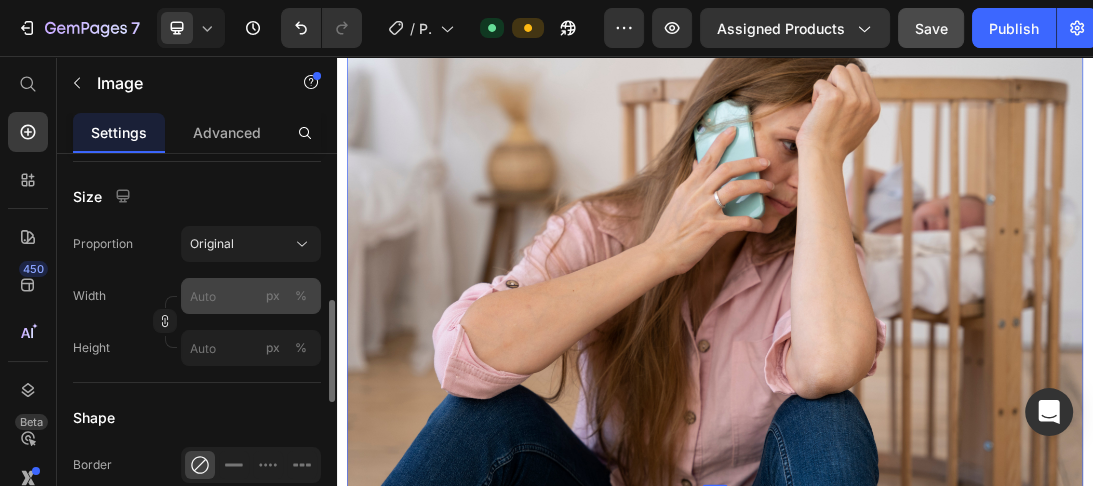 click on "%" at bounding box center [301, 296] 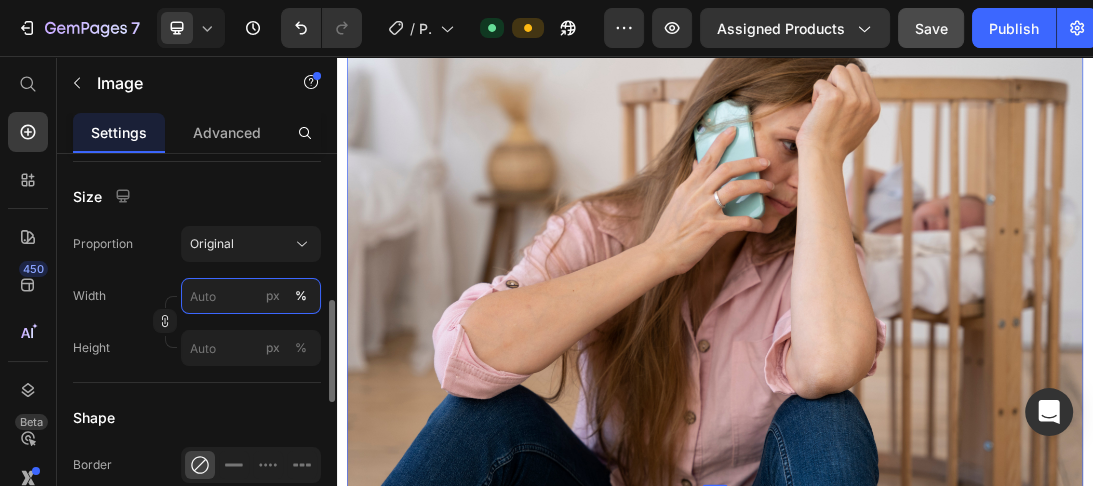 click on "px %" at bounding box center (251, 296) 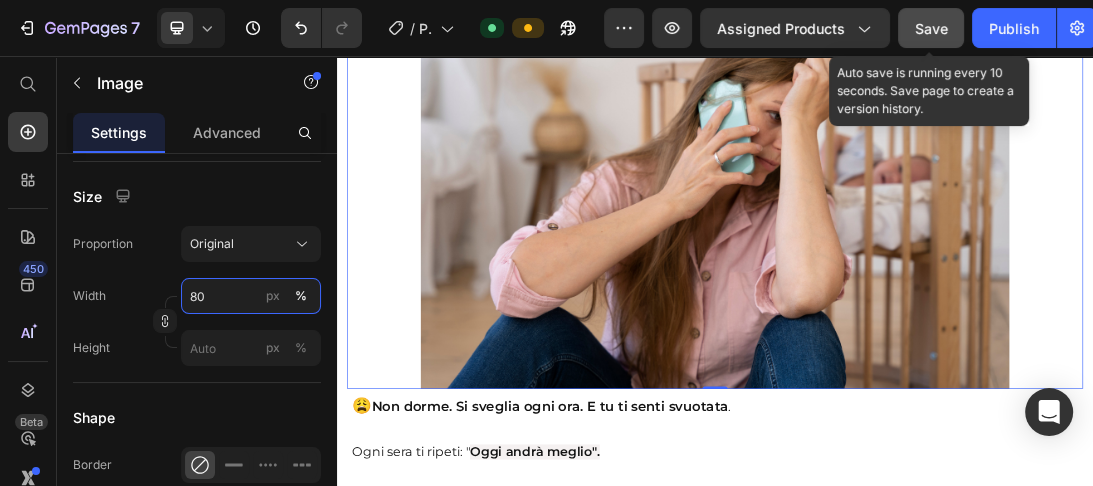 type on "80" 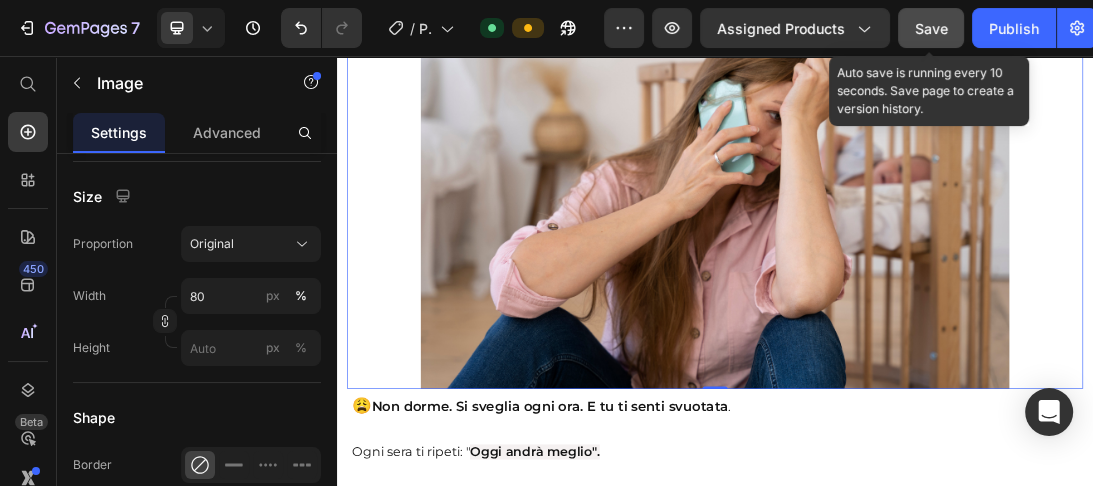 click on "Save" at bounding box center (931, 28) 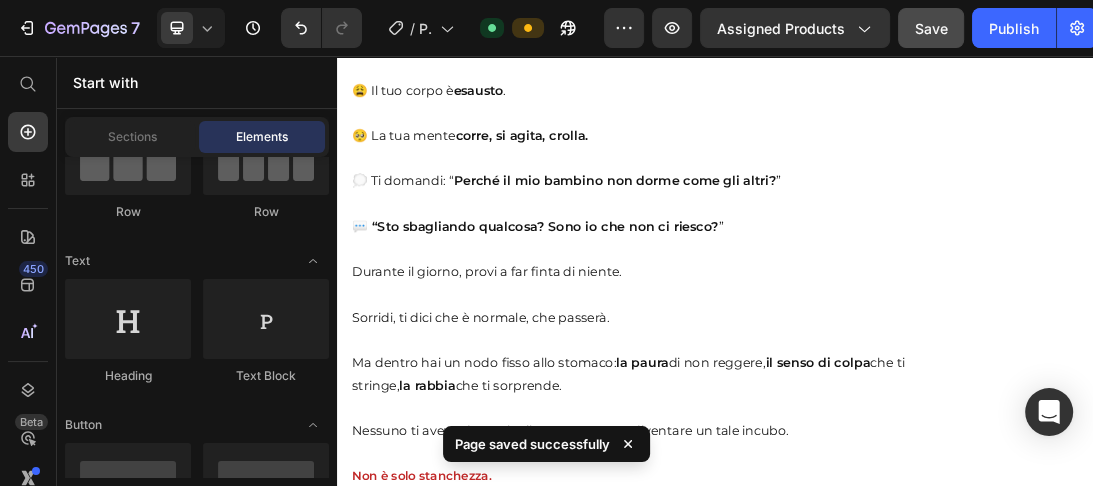 scroll, scrollTop: 4392, scrollLeft: 0, axis: vertical 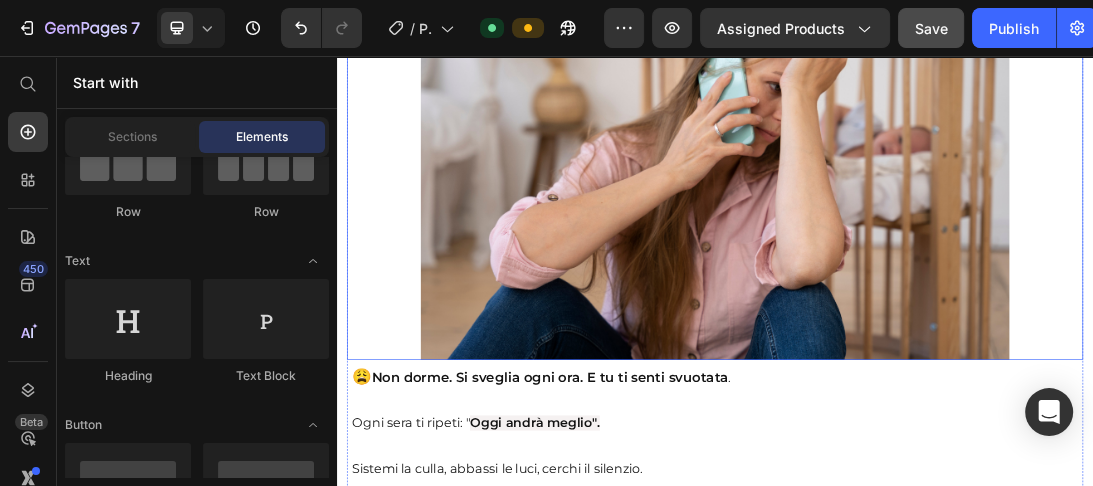 click at bounding box center [937, 226] 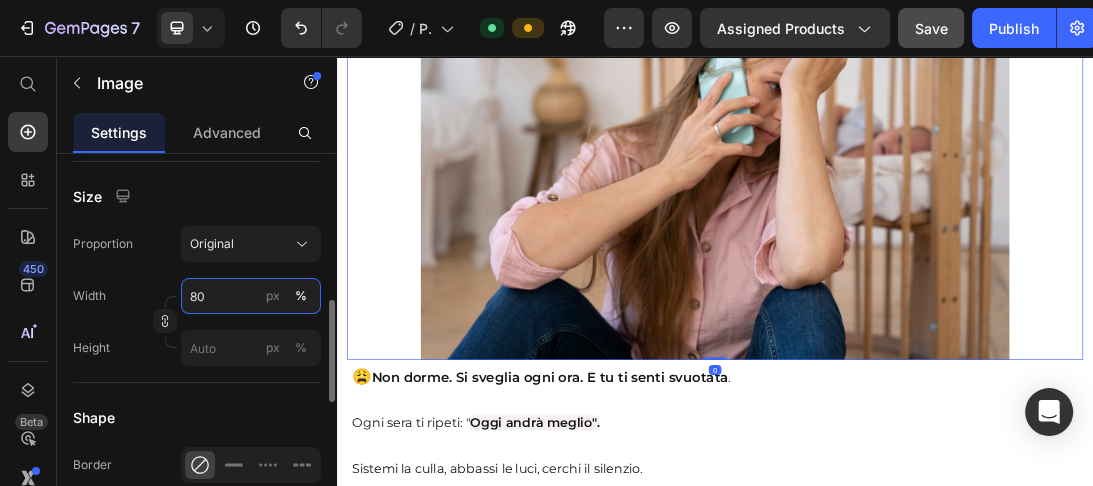 click on "80" at bounding box center [251, 296] 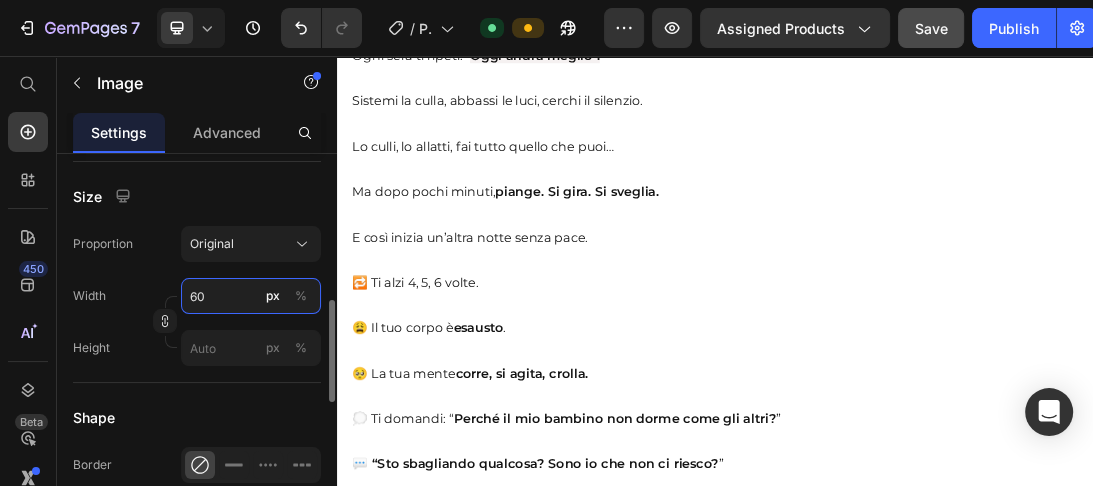 type on "60" 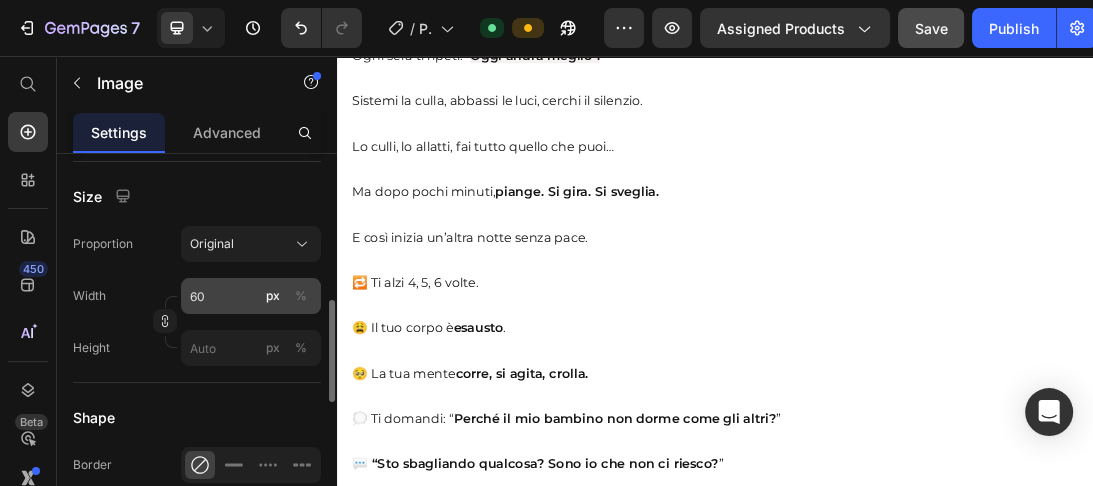 click on "%" at bounding box center (301, 296) 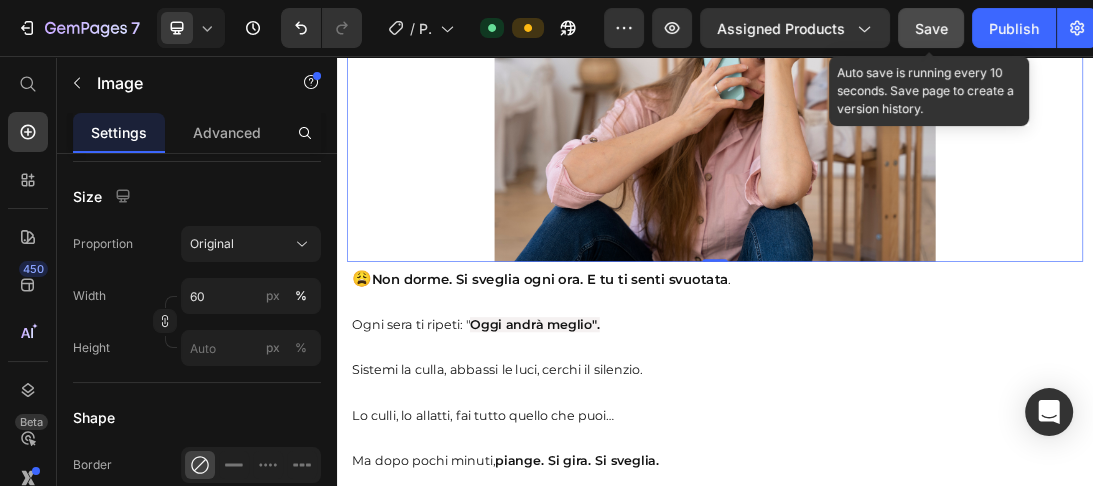 click on "Save" at bounding box center (931, 28) 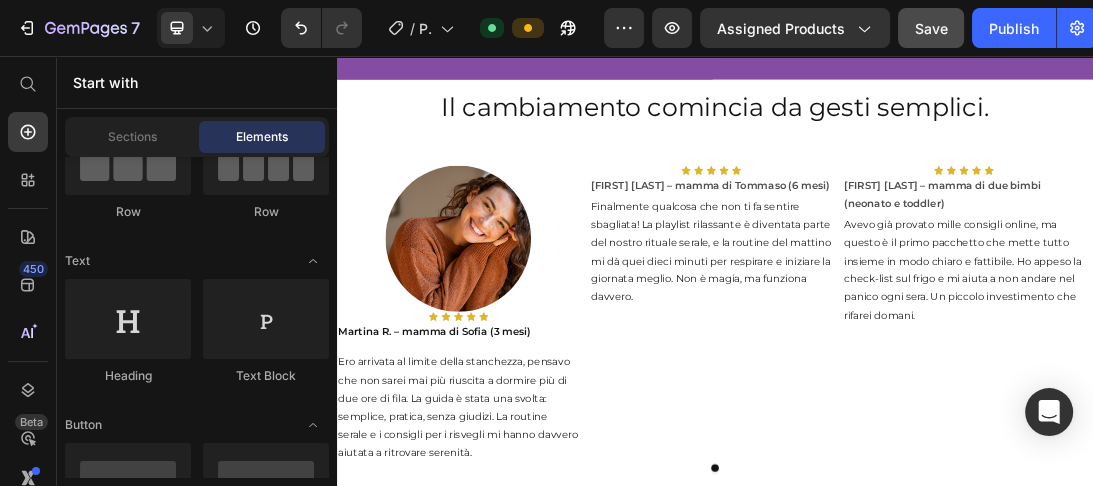 scroll, scrollTop: 1763, scrollLeft: 0, axis: vertical 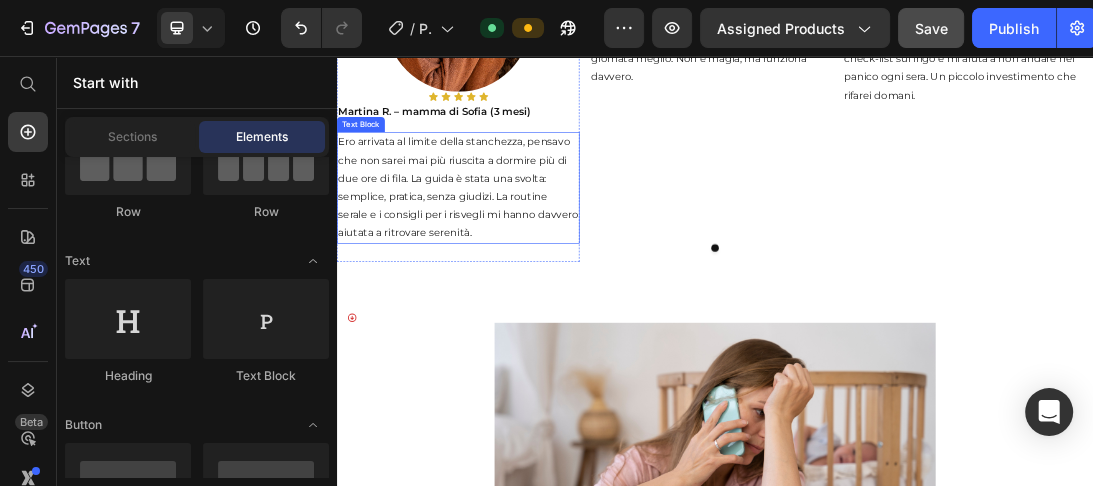 click on "Ero arrivata al limite della stanchezza, pensavo che non sarei mai più riuscita a dormire più di due ore di fila. La guida è stata una svolta: semplice, pratica, senza giudizi. La routine serale e i consigli per i risvegli mi hanno davvero aiutata a ritrovare serenità." at bounding box center (529, 265) 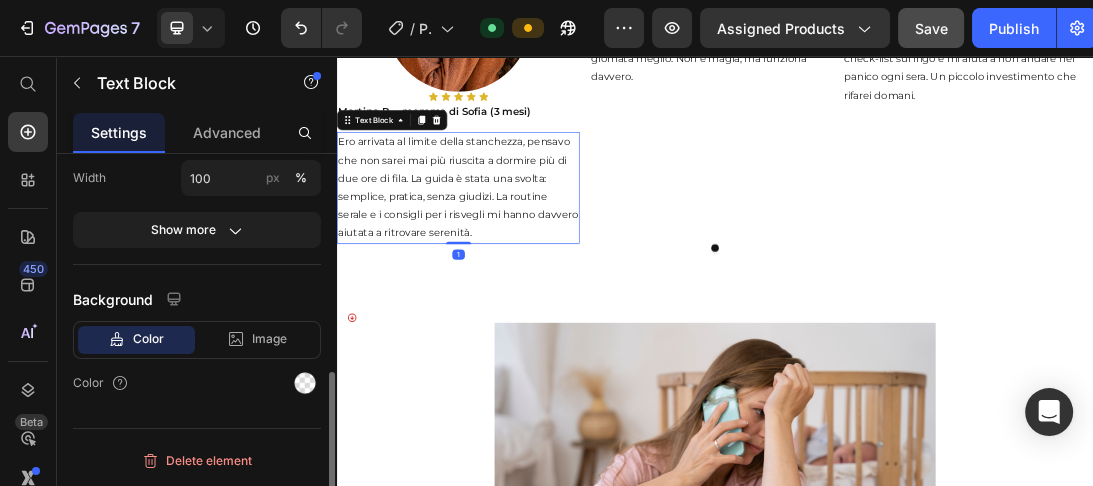 scroll, scrollTop: 0, scrollLeft: 0, axis: both 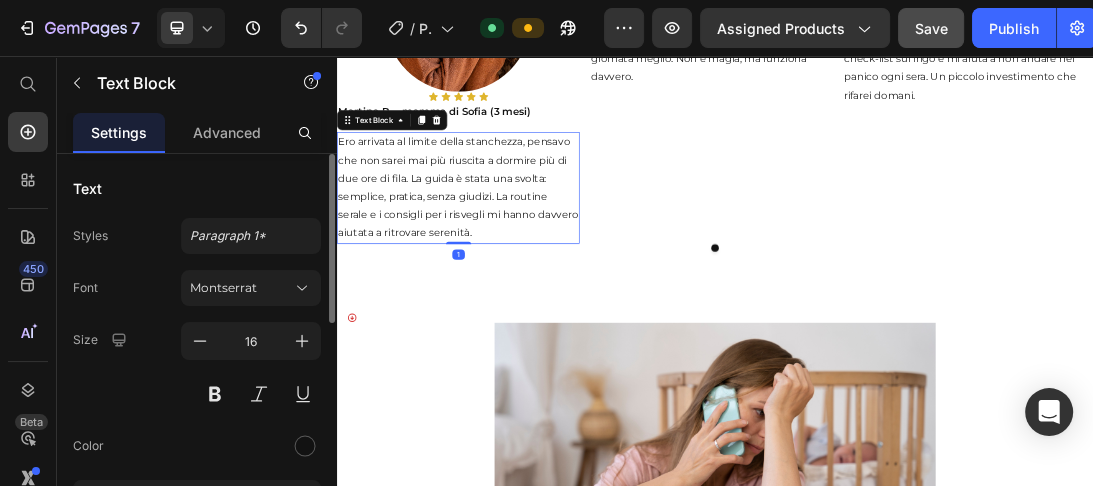 click on "Ero arrivata al limite della stanchezza, pensavo che non sarei mai più riuscita a dormire più di due ore di fila. La guida è stata una svolta: semplice, pratica, senza giudizi. La routine serale e i consigli per i risvegli mi hanno davvero aiutata a ritrovare serenità." at bounding box center [529, 265] 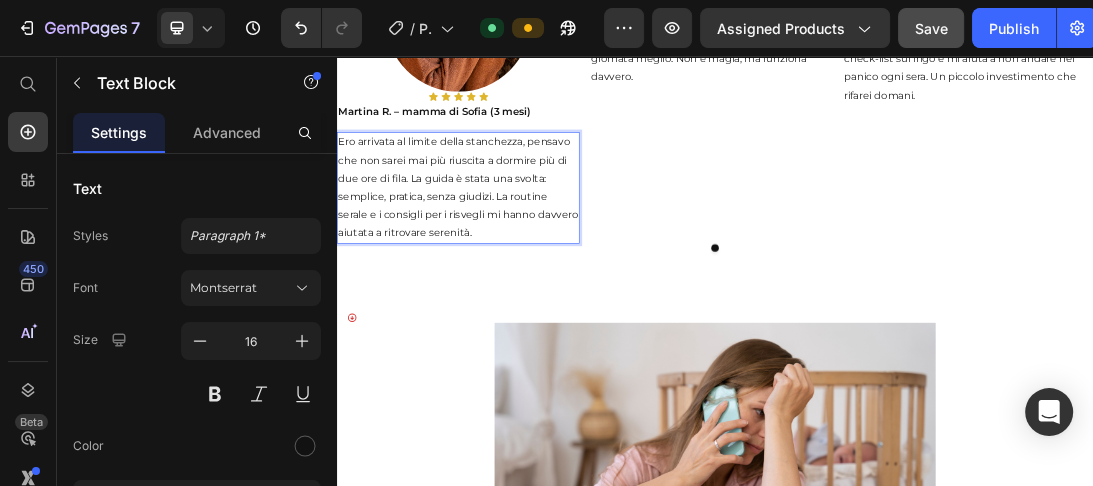 click on "Ero arrivata al limite della stanchezza, pensavo che non sarei mai più riuscita a dormire più di due ore di fila. La guida è stata una svolta: semplice, pratica, senza giudizi. La routine serale e i consigli per i risvegli mi hanno davvero aiutata a ritrovare serenità." at bounding box center [529, 265] 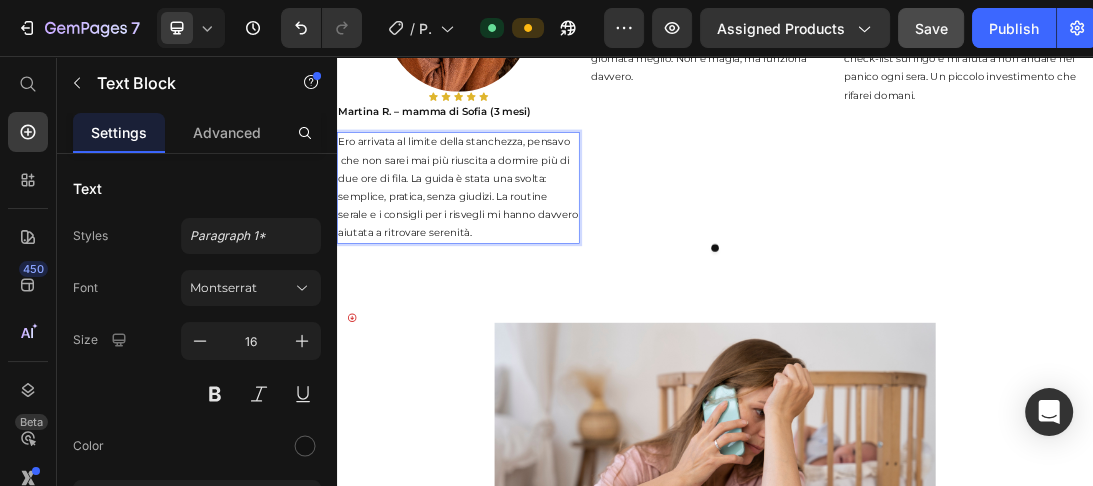 click on "Ero arrivata al limite della stanchezza, pensavo  che non sarei mai più riuscita a dormire più di due ore di fila. La guida è stata una svolta: semplice, pratica, senza giudizi. La routine serale e i consigli per i risvegli mi hanno davvero aiutata a ritrovare serenità." at bounding box center [529, 265] 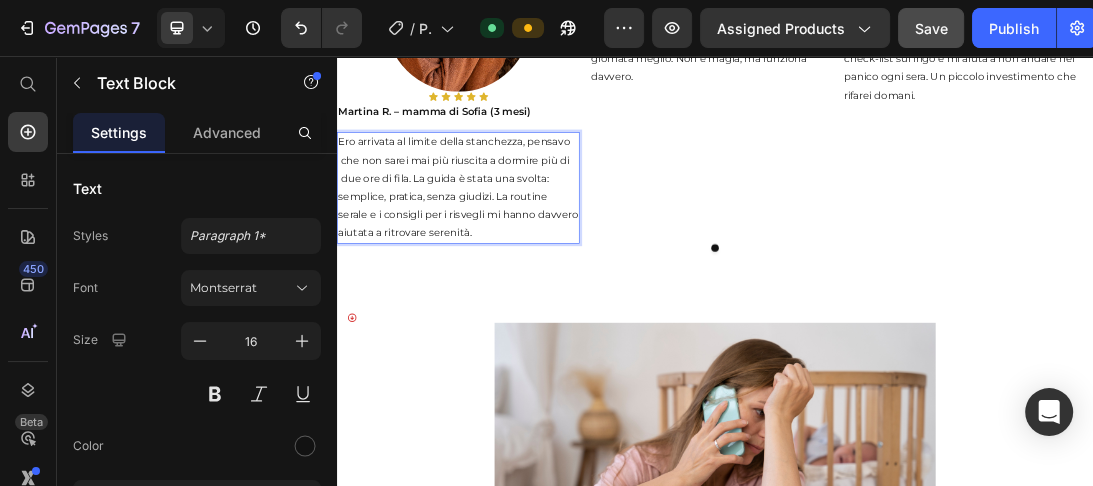 click on "Ero arrivata al limite della stanchezza, pensavo  che non sarei mai più riuscita a dormire più di  due ore di fila. La guida è stata una svolta: semplice, pratica, senza giudizi. La routine serale e i consigli per i risvegli mi hanno davvero aiutata a ritrovare serenità." at bounding box center (529, 265) 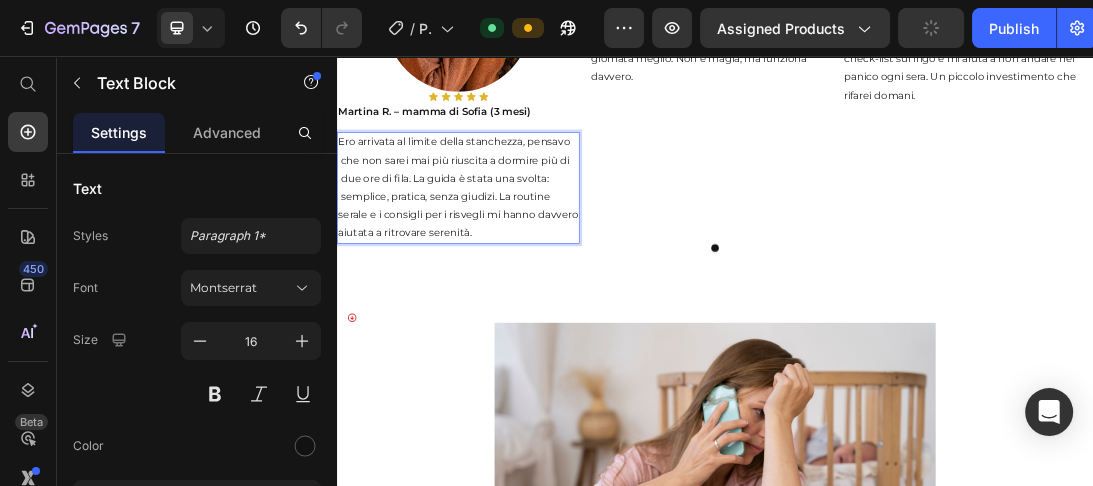 click on "Ero arrivata al limite della stanchezza, pensavo  che non sarei mai più riuscita a dormire più di  due ore di fila. La guida è stata una svolta:  semplice, pratica, senza giudizi. La routine serale e i consigli per i risvegli mi hanno davvero aiutata a ritrovare serenità." at bounding box center [529, 265] 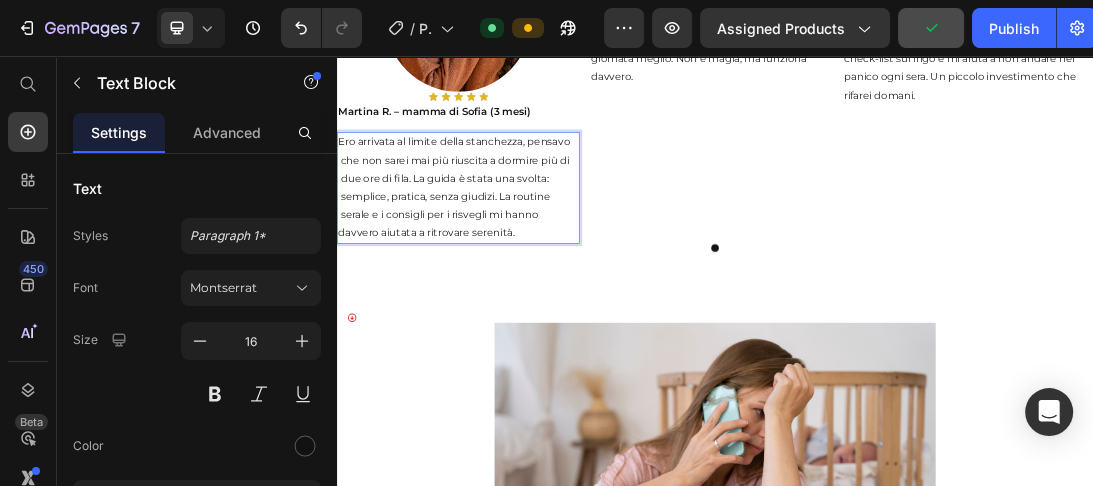click on "Ero arrivata al limite della stanchezza, pensavo  che non sarei mai più riuscita a dormire più di  due ore di fila. La guida è stata una svolta:  semplice, pratica, senza giudizi. La routine  serale e i consigli per i risvegli mi hanno davvero aiutata a ritrovare serenità." at bounding box center [529, 265] 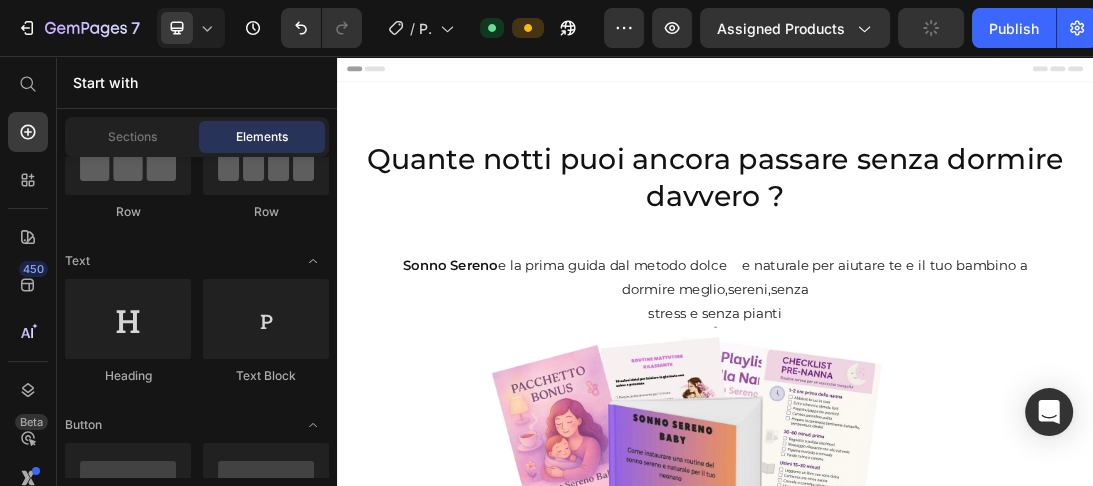 scroll, scrollTop: 891, scrollLeft: 0, axis: vertical 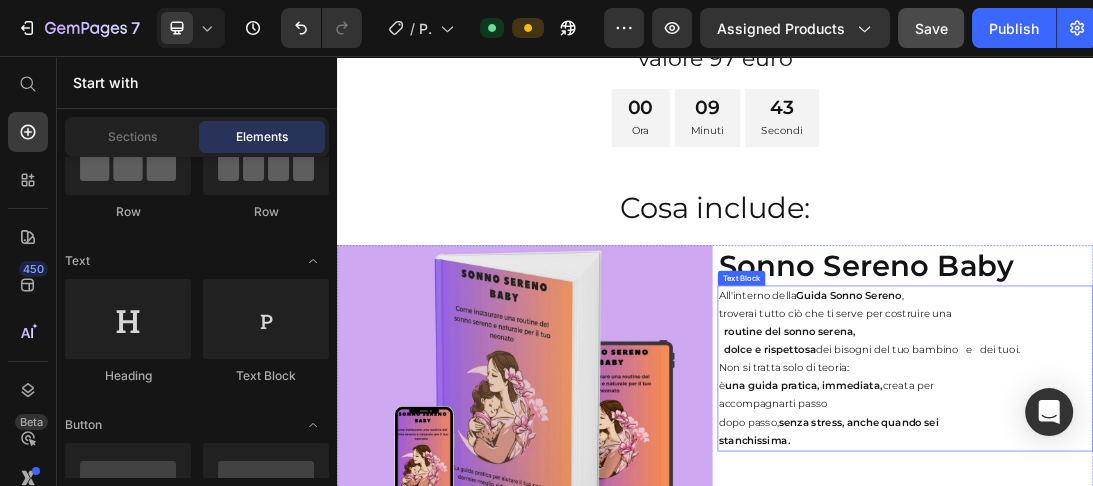 click on "dolce e rispettosa  dei bisogni del tuo bambino   e   dei tuoi.    Non si tratta solo di teoria:" at bounding box center [1239, 537] 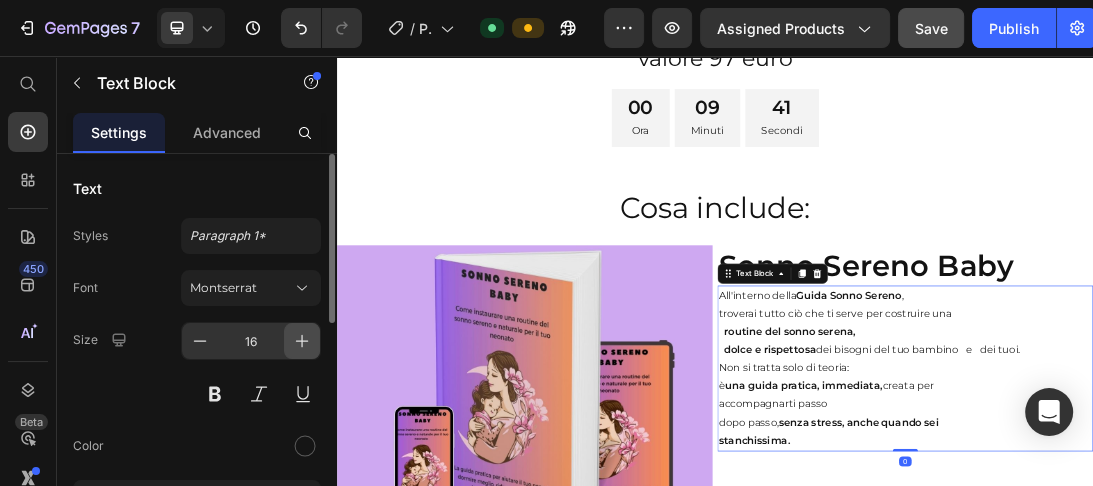 click 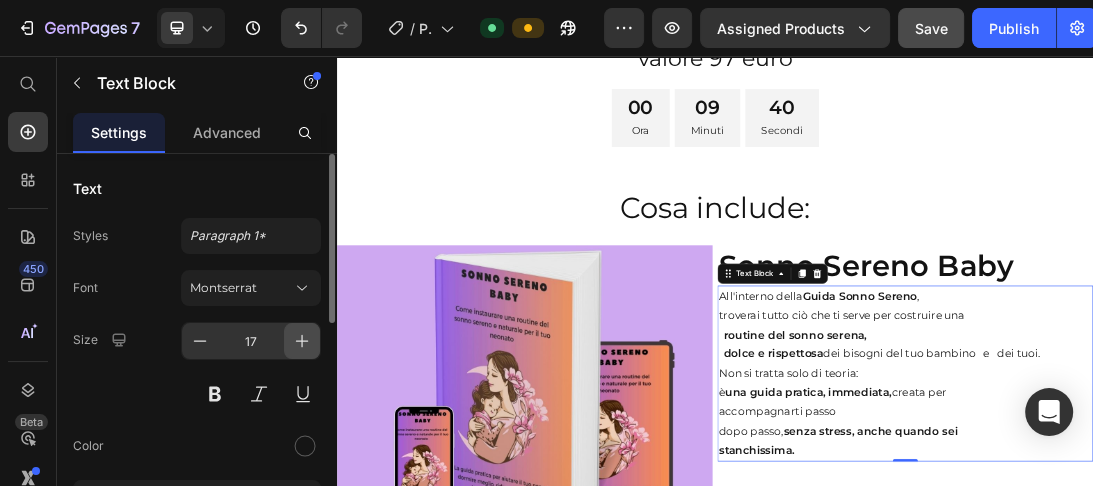 click 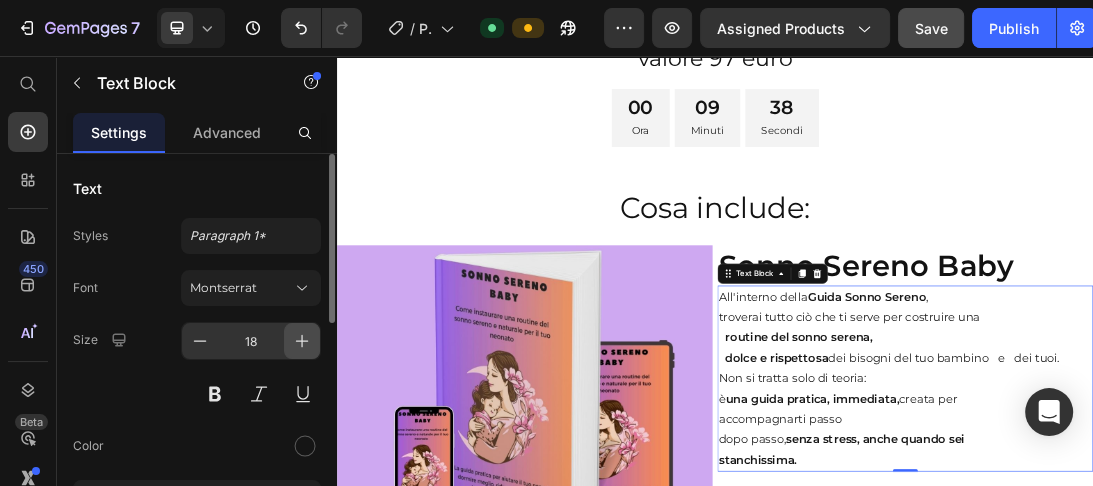 click 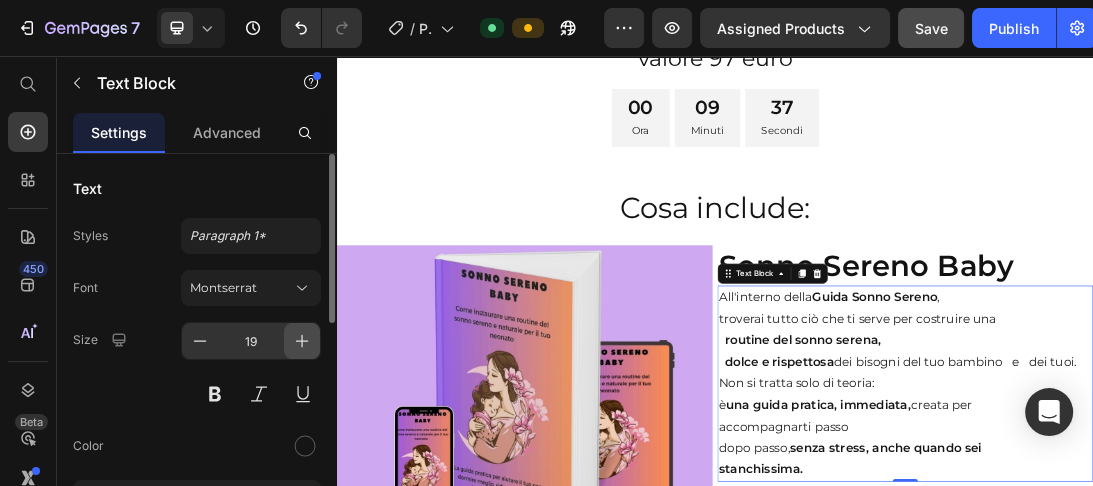 click 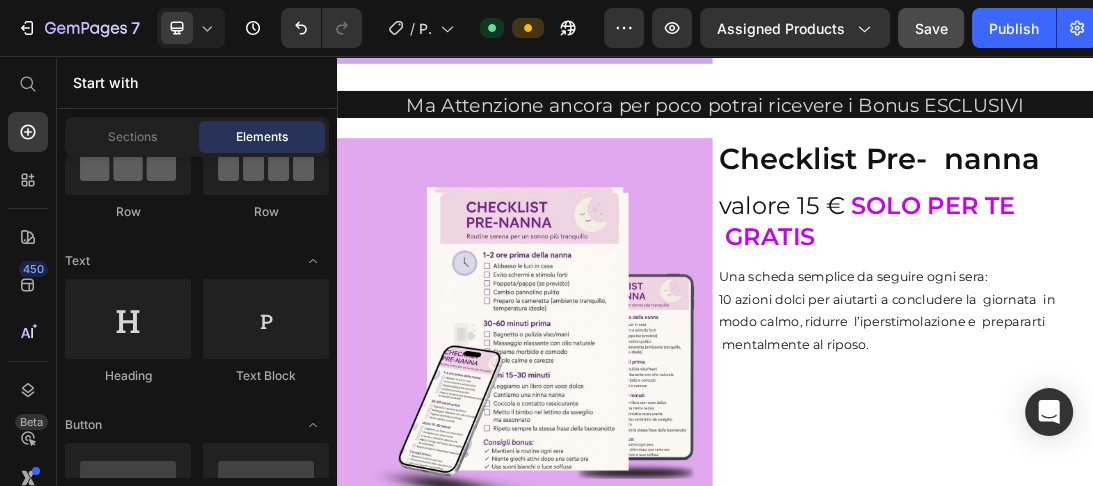 scroll, scrollTop: 10265, scrollLeft: 0, axis: vertical 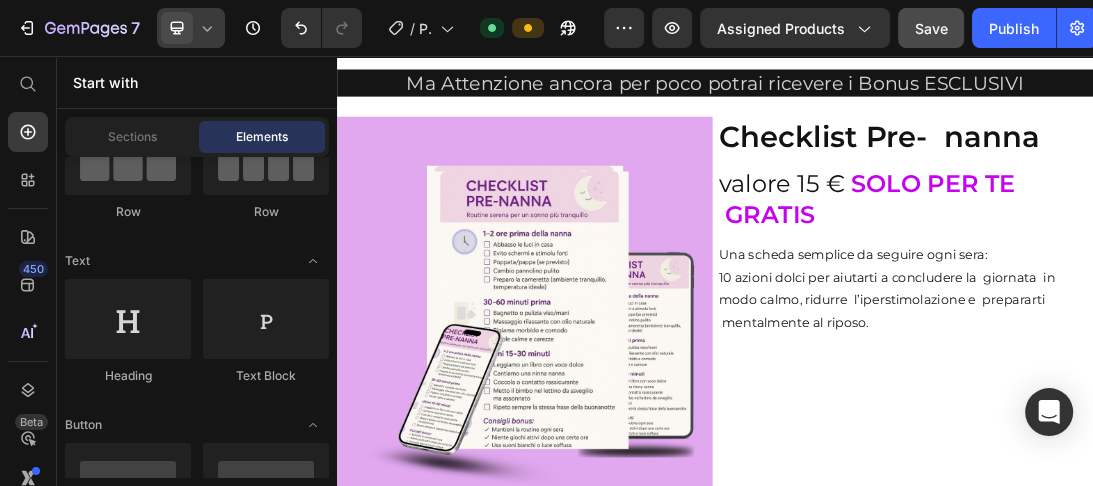 click 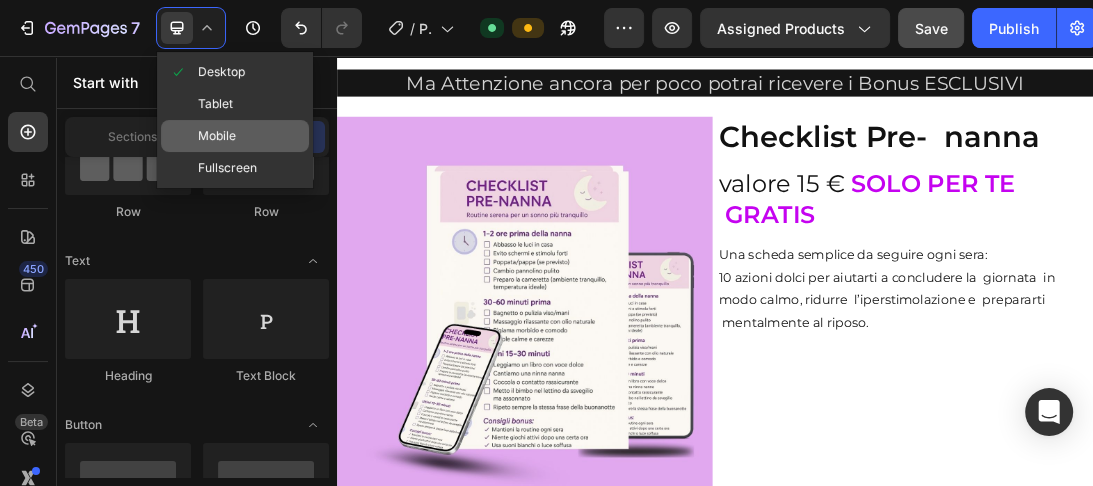 click on "Mobile" at bounding box center (217, 136) 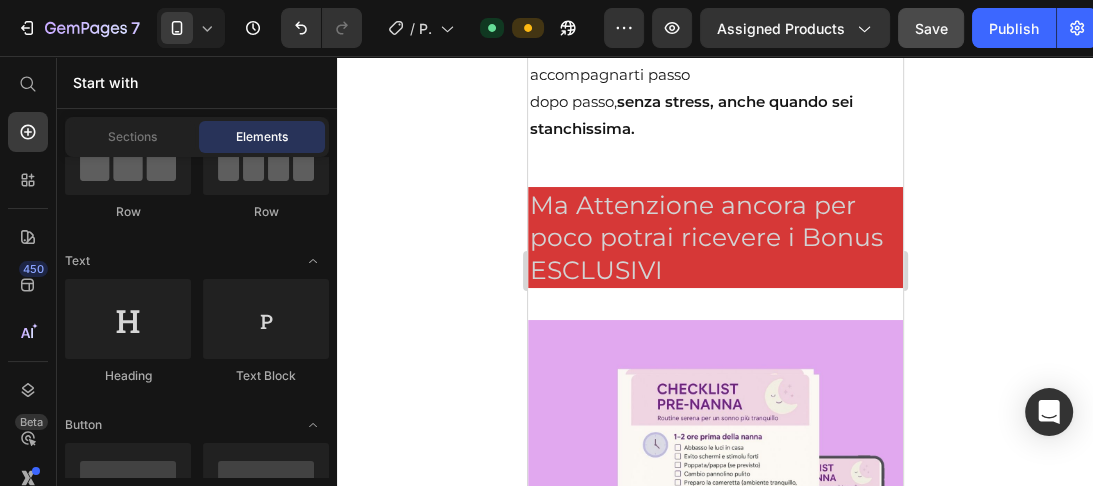 scroll, scrollTop: 10161, scrollLeft: 0, axis: vertical 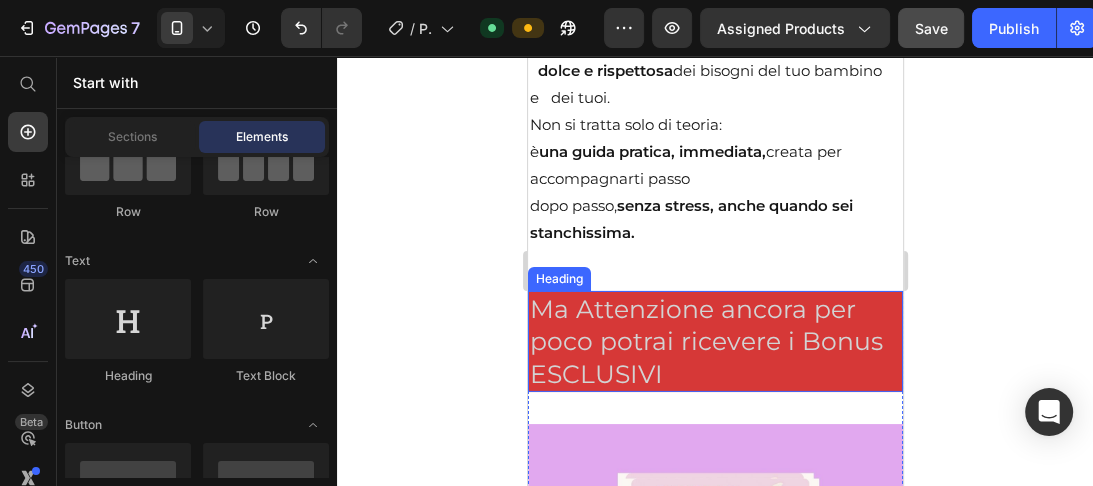 click on "Ma Attenzione ancora per poco potrai ricevere i Bonus ESCLUSIVI" at bounding box center [714, 342] 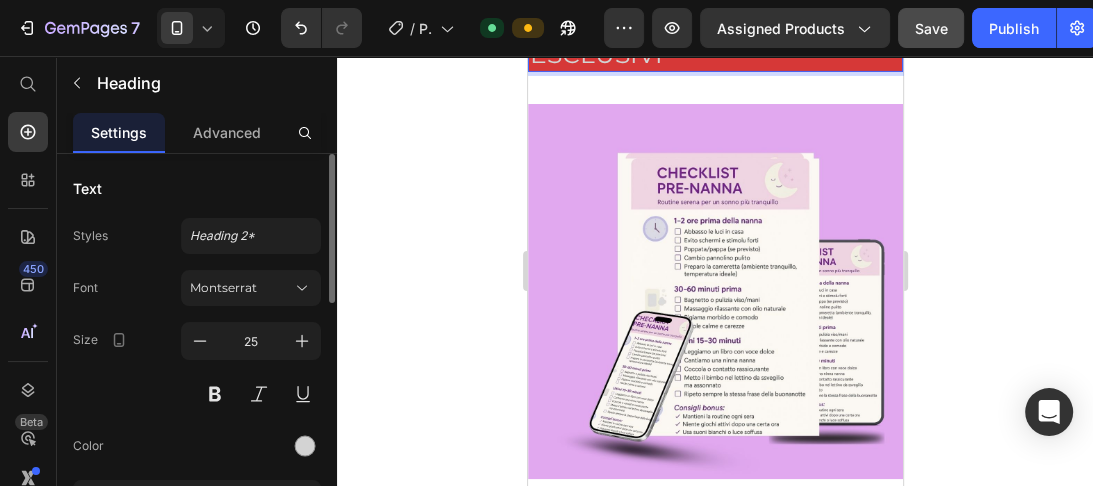 scroll, scrollTop: 10536, scrollLeft: 0, axis: vertical 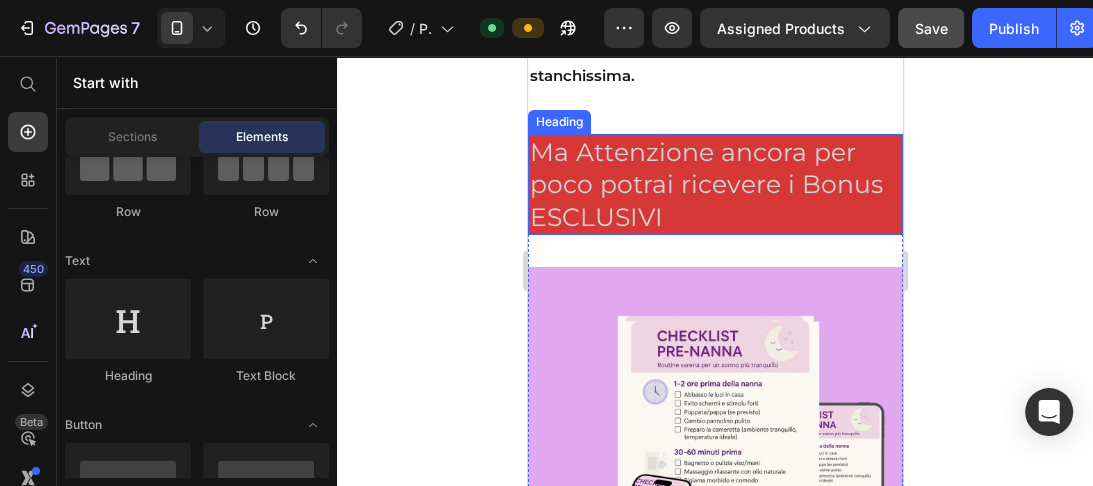 click on "Ma Attenzione ancora per poco potrai ricevere i Bonus ESCLUSIVI Heading" at bounding box center [714, 185] 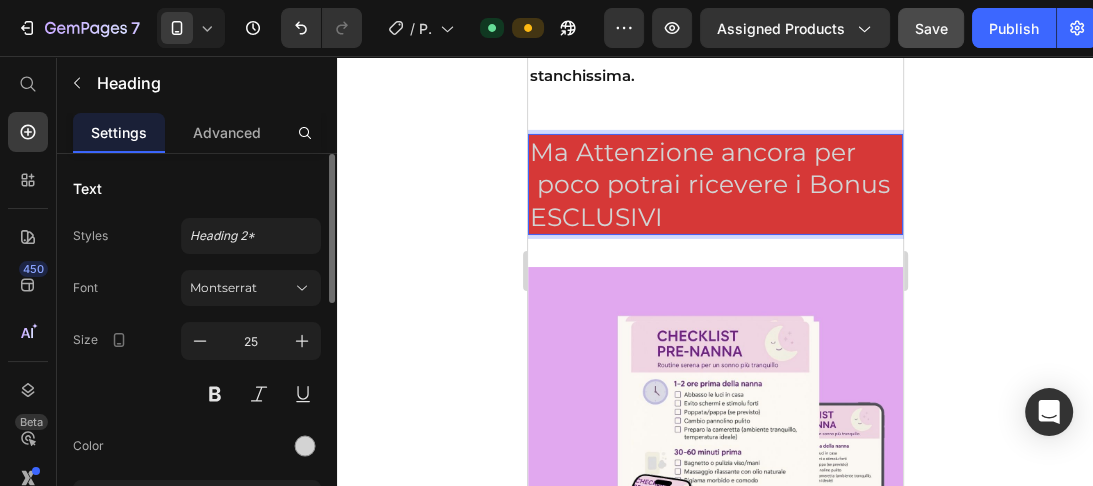 click on "Ma Attenzione ancora per  poco potrai ricevere i Bonus ESCLUSIVI" at bounding box center [714, 185] 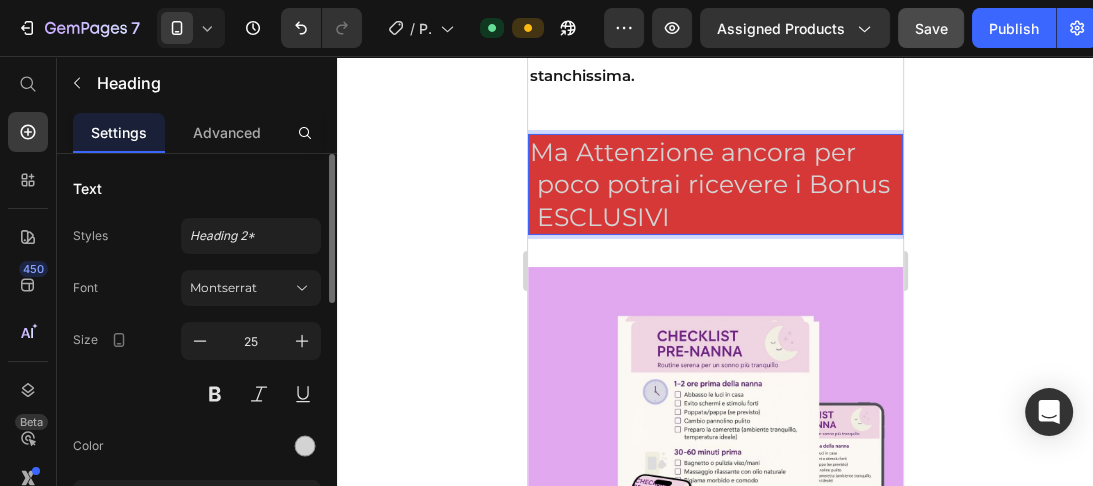 click on "Ma Attenzione ancora per  poco potrai ricevere i Bonus  ESCLUSIVI" at bounding box center (714, 185) 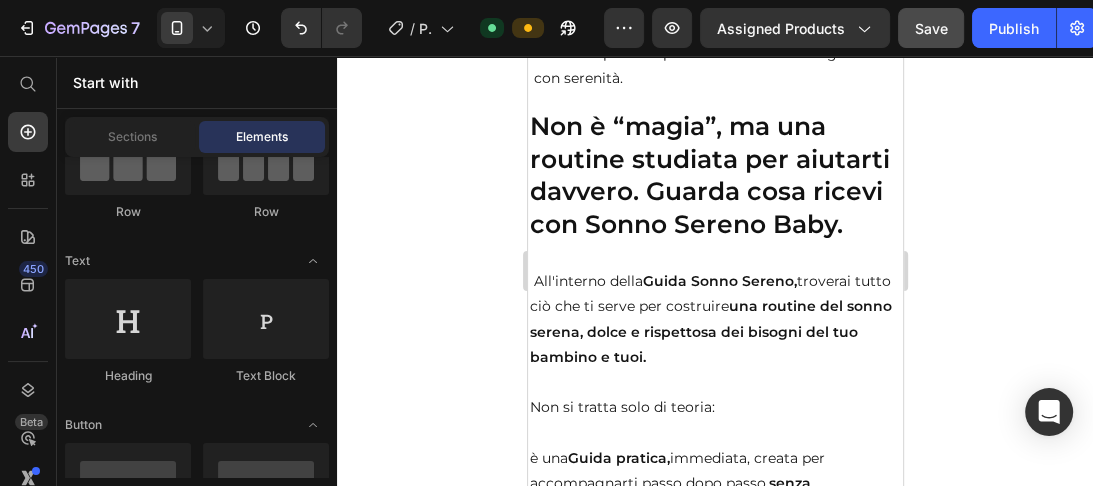 scroll, scrollTop: 12246, scrollLeft: 0, axis: vertical 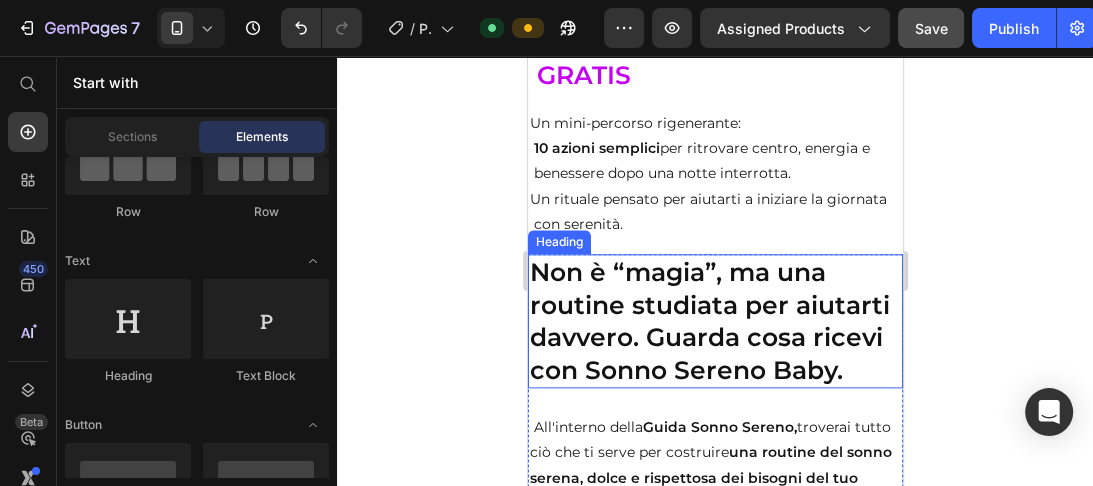 click on "Non è “magia”, ma una routine studiata per aiutarti davvero. Guarda cosa ricevi con Sonno Sereno Baby." at bounding box center [714, 321] 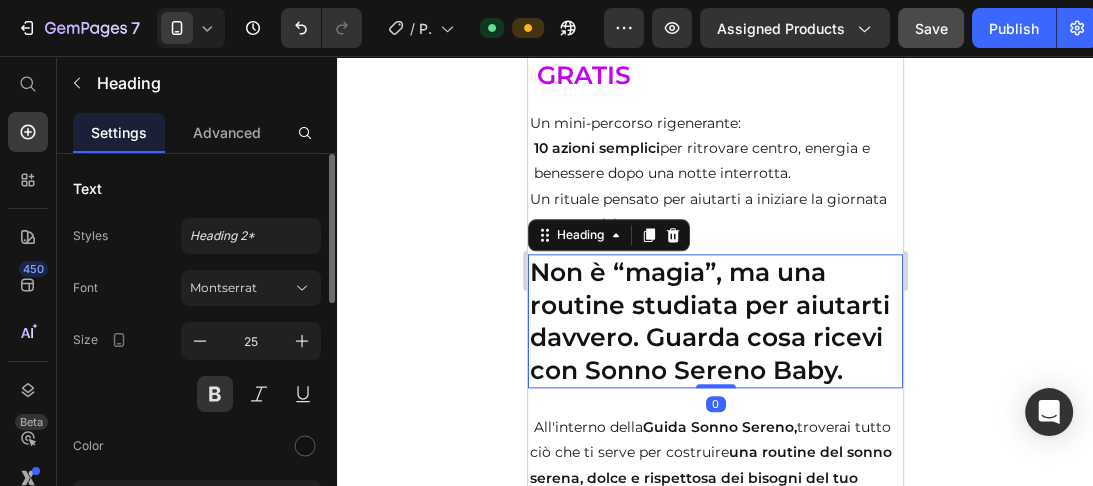 click on "Non è “magia”, ma una routine studiata per aiutarti davvero. Guarda cosa ricevi con Sonno Sereno Baby." at bounding box center [714, 321] 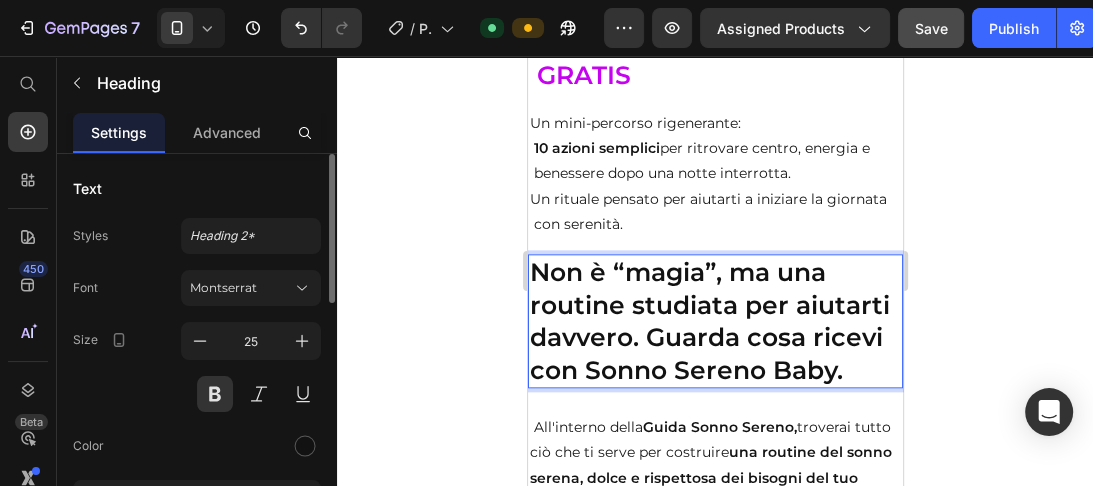 click on "Non è “magia”, ma una routine studiata per aiutarti davvero. Guarda cosa ricevi con Sonno Sereno Baby." at bounding box center [714, 321] 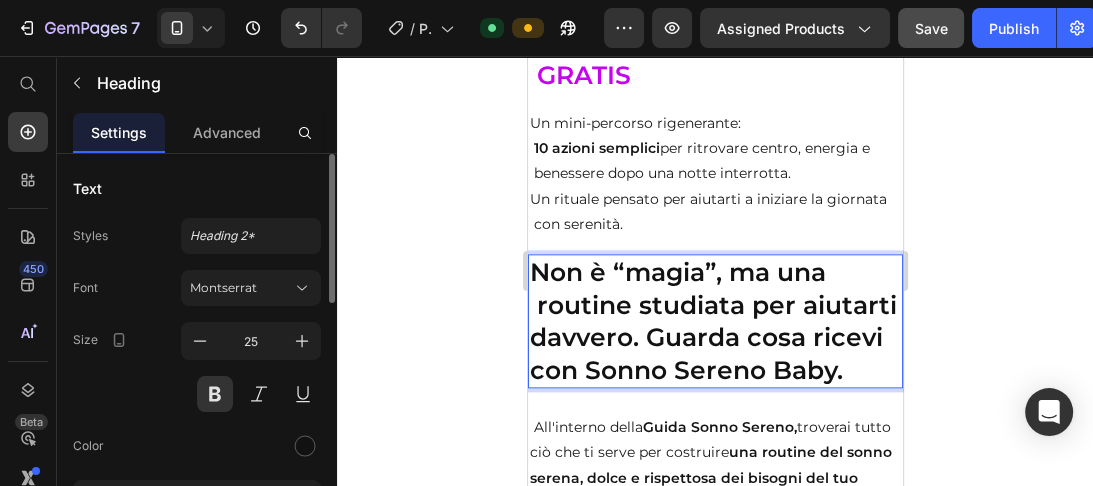 click on "Non è “magia”, ma una  routine studiata per aiutarti davvero. Guarda cosa ricevi con Sonno Sereno Baby." at bounding box center (714, 321) 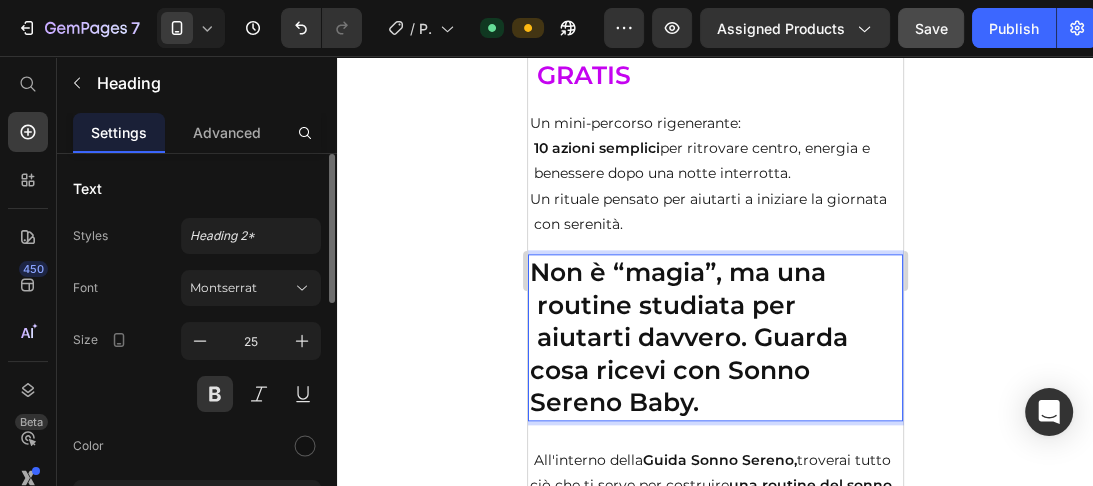 click on "Non è “magia”, ma una  routine studiata per  aiutarti davvero. Guarda cosa ricevi con Sonno Sereno Baby." at bounding box center (714, 337) 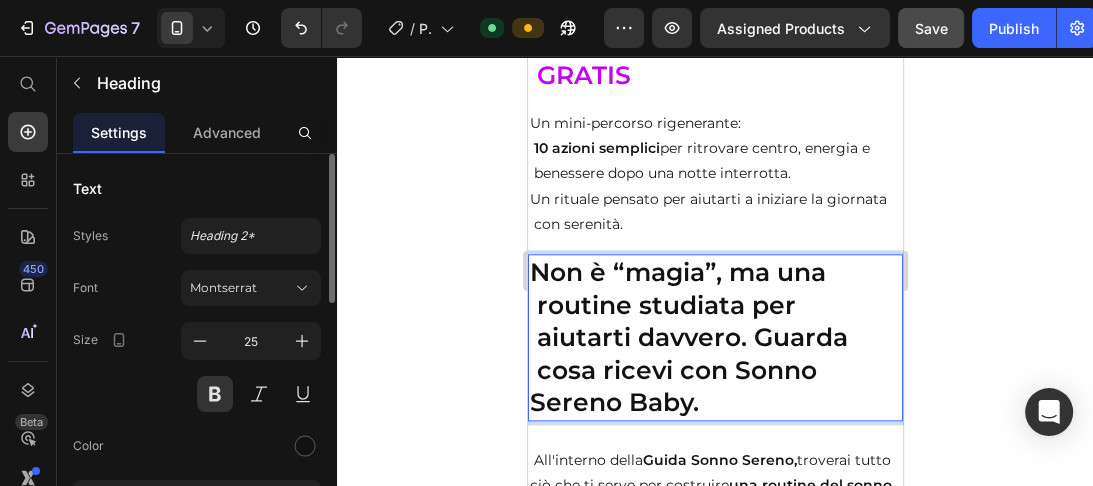 click on "Non è “magia”, ma una  routine studiata per  aiutarti davvero. Guarda  cosa ricevi con Sonno Sereno Baby." at bounding box center [714, 337] 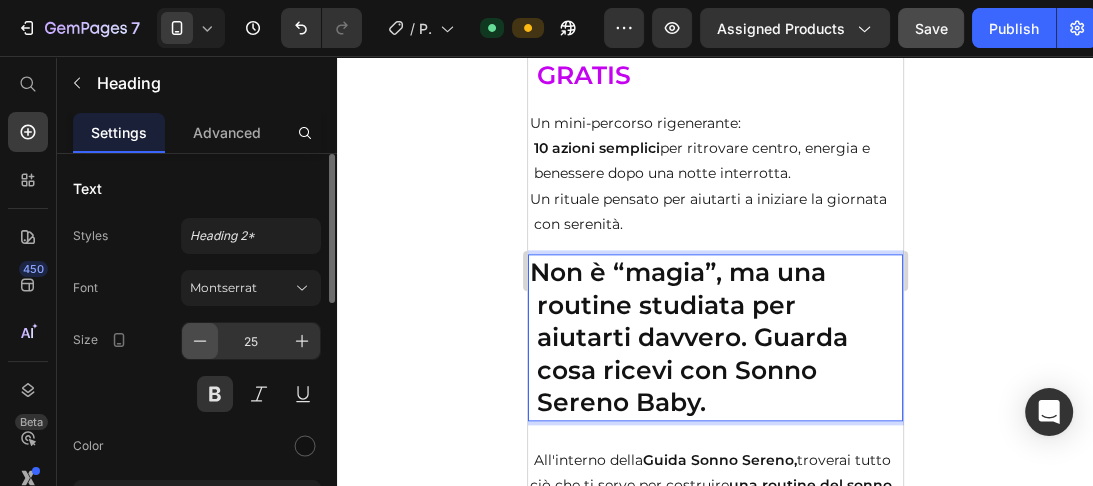 click 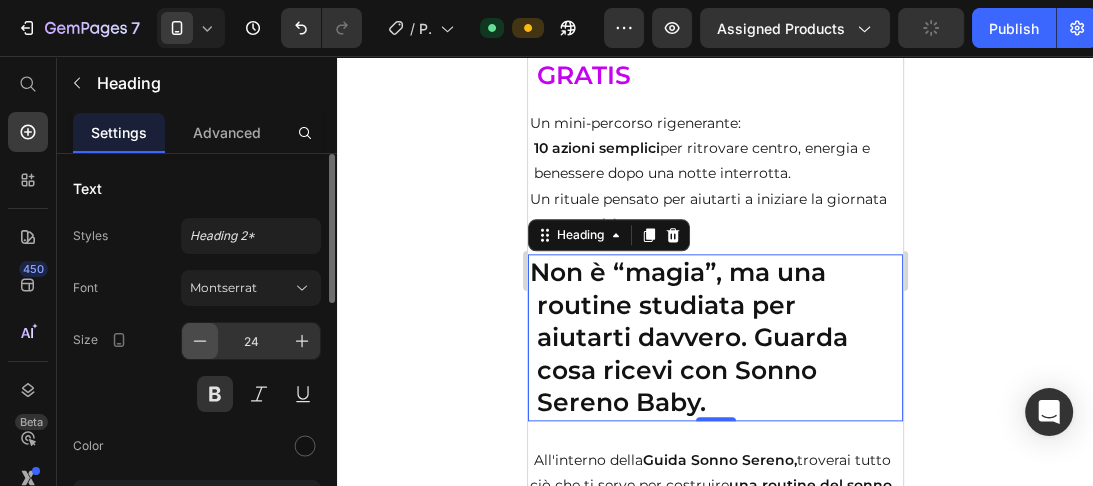 click 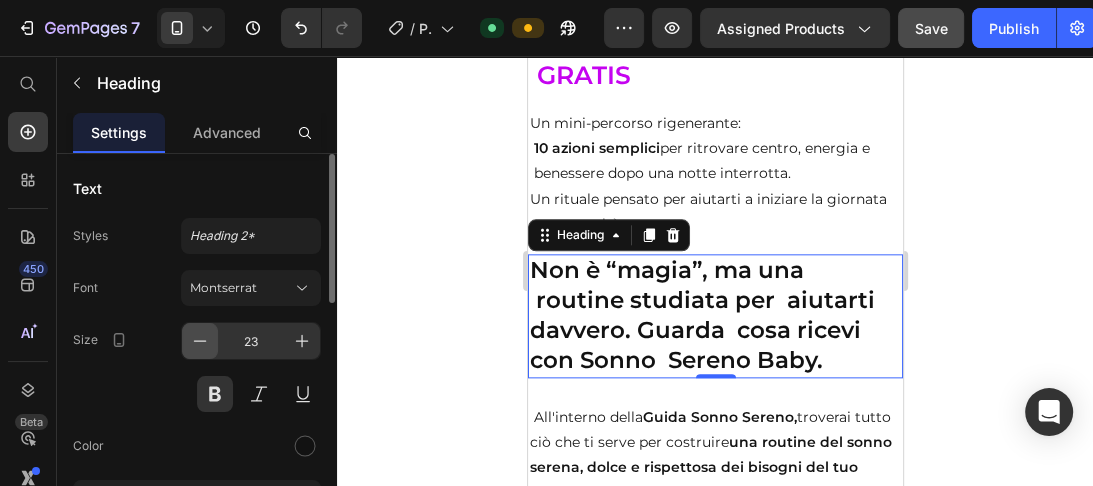 click 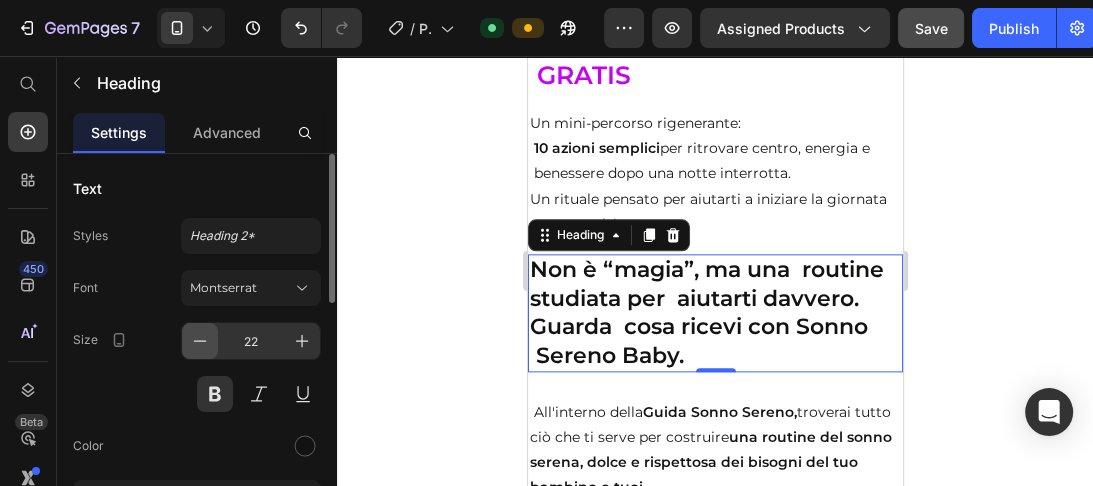 click 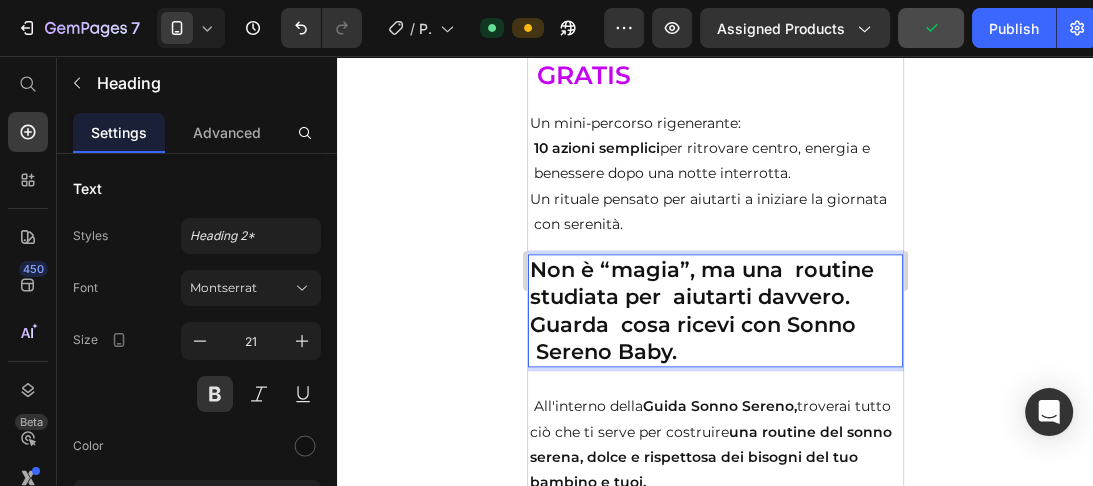 click on "Non è “magia”, ma una  routine studiata per  aiutarti davvero. Guarda  cosa ricevi con Sonno  Sereno Baby." at bounding box center [714, 310] 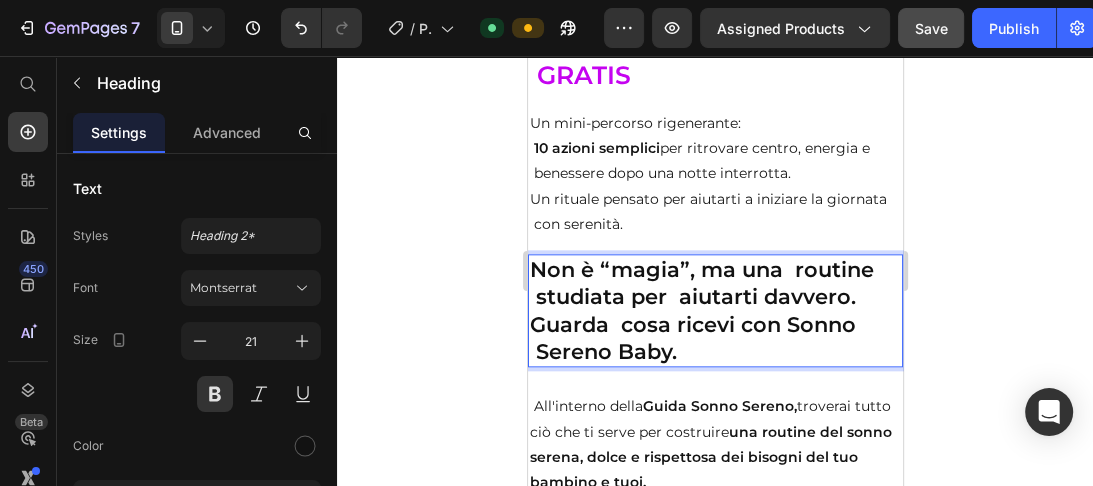 click on "Non è “magia”, ma una  routine  studiata per  aiutarti davvero. Guarda  cosa ricevi con Sonno  Sereno Baby." at bounding box center (714, 310) 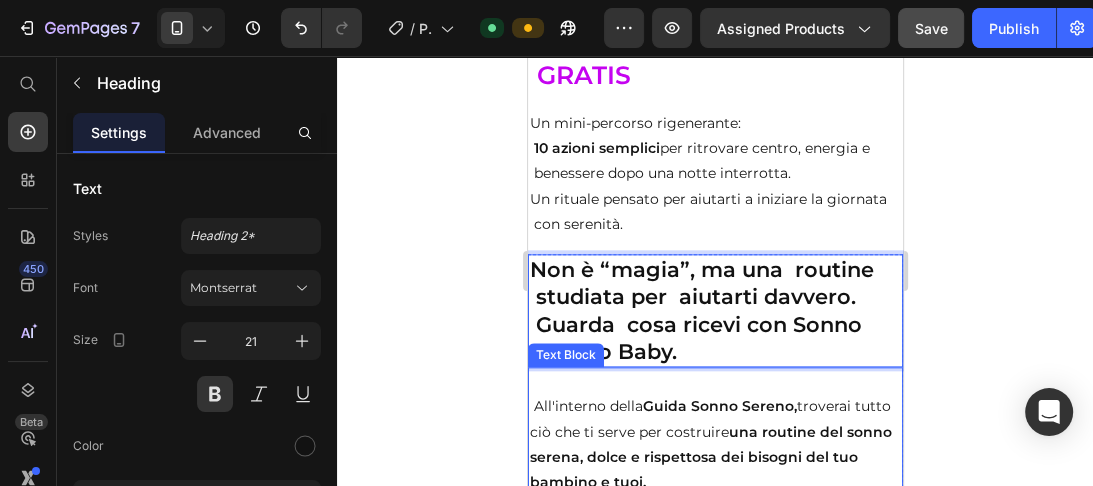 click on "All'interno della  Guida Sonno Sereno,  troverai tutto ciò che ti serve per costruire  una routine del sonno serena, dolce e rispettosa dei bisogni del tuo bambino e tuoi." at bounding box center (714, 432) 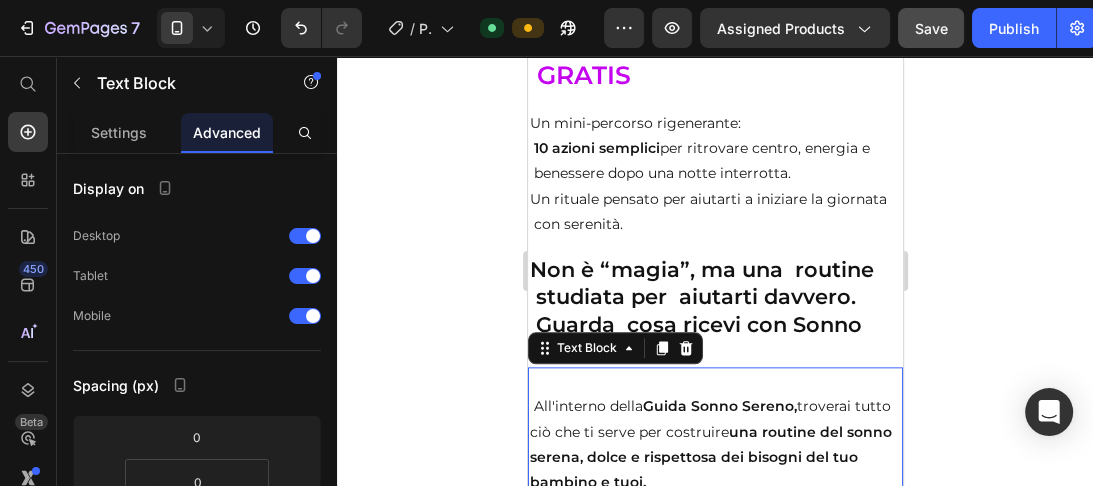click on "All'interno della  Guida Sonno Sereno,  troverai tutto ciò che ti serve per costruire  una routine del sonno serena, dolce e rispettosa dei bisogni del tuo bambino e tuoi." at bounding box center (714, 432) 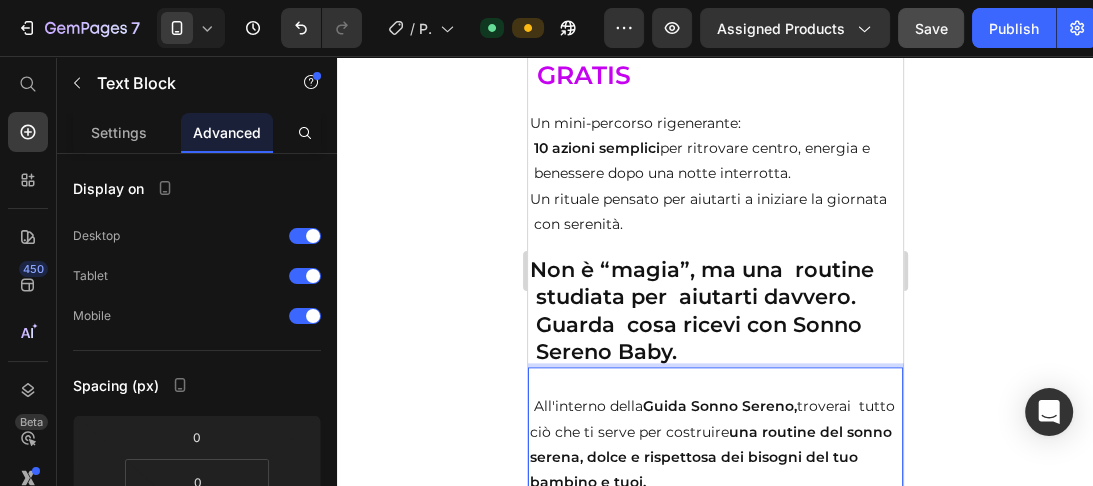 click on "una routine del sonno serena, dolce e rispettosa dei bisogni del tuo bambino e tuoi." at bounding box center (710, 457) 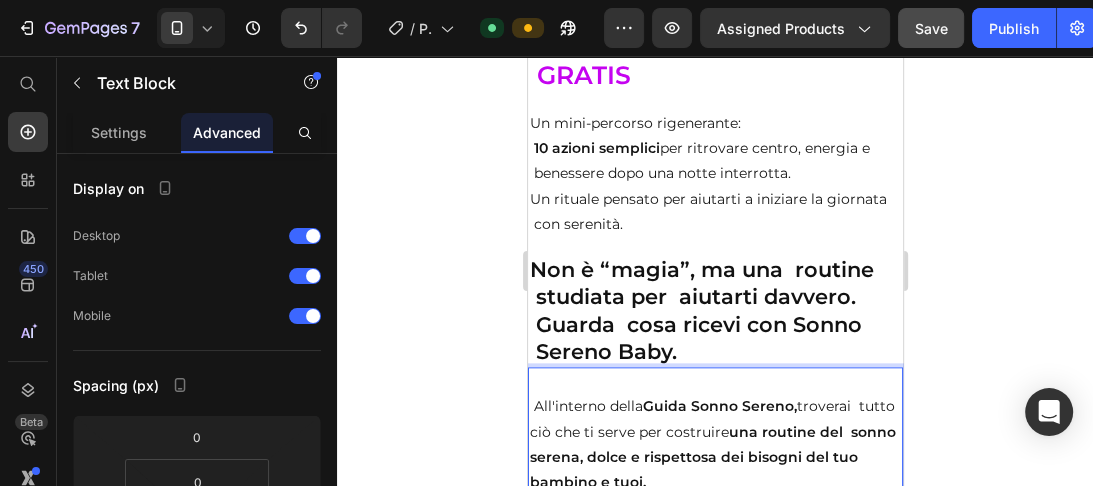 click on "una routine del  sonno serena, dolce e rispettosa dei bisogni del tuo bambino e tuoi." at bounding box center (712, 457) 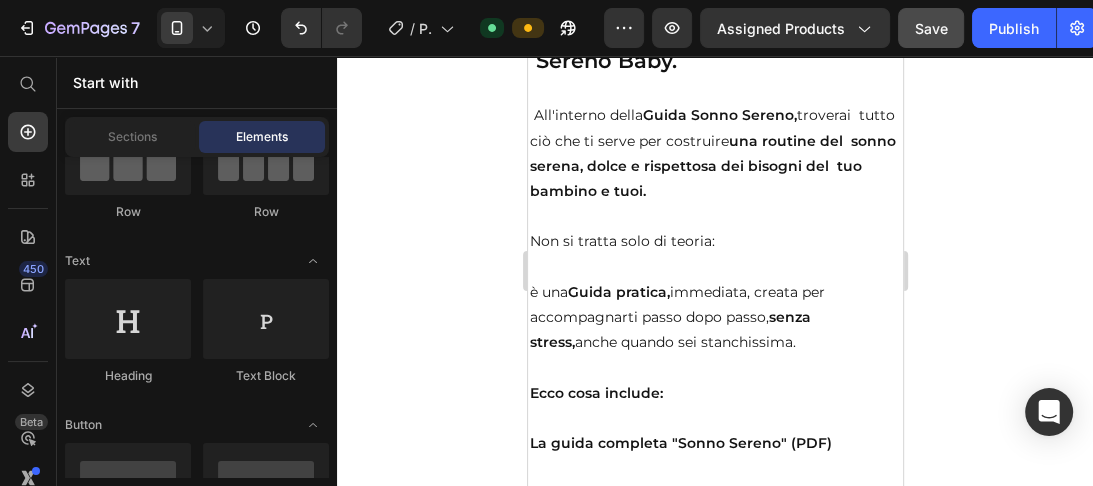 scroll, scrollTop: 12792, scrollLeft: 0, axis: vertical 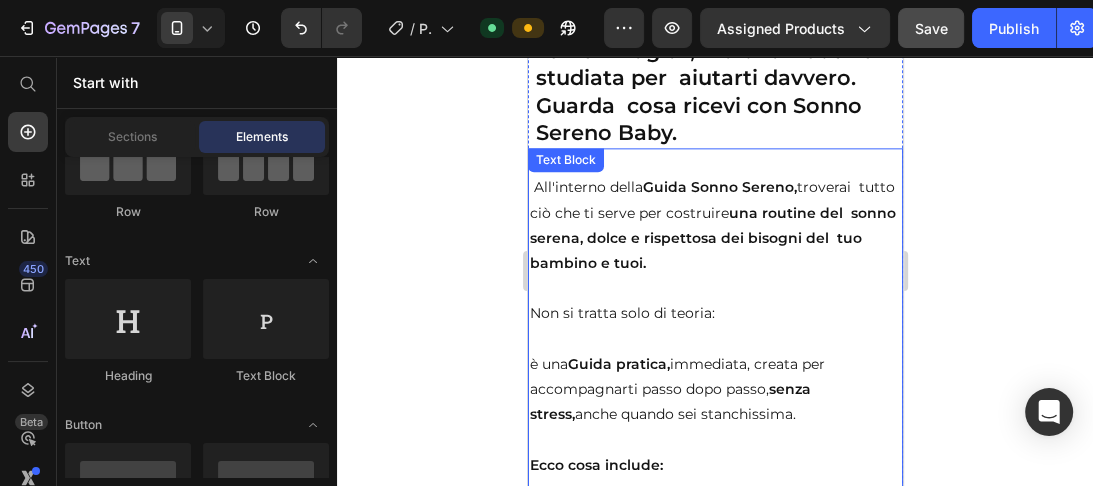 click on "Non si tratta solo di teoria:" at bounding box center [714, 301] 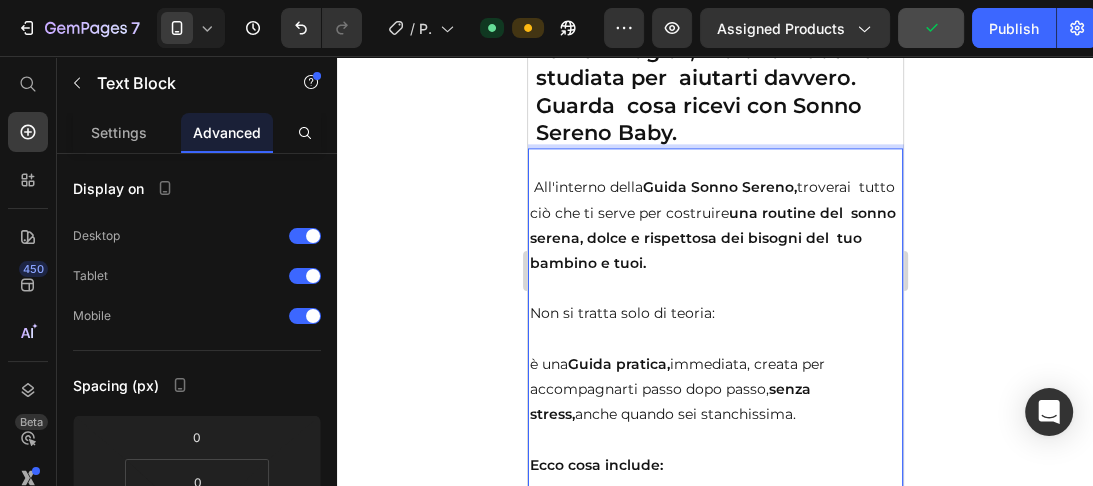 click on "Non si tratta solo di teoria:" at bounding box center (714, 301) 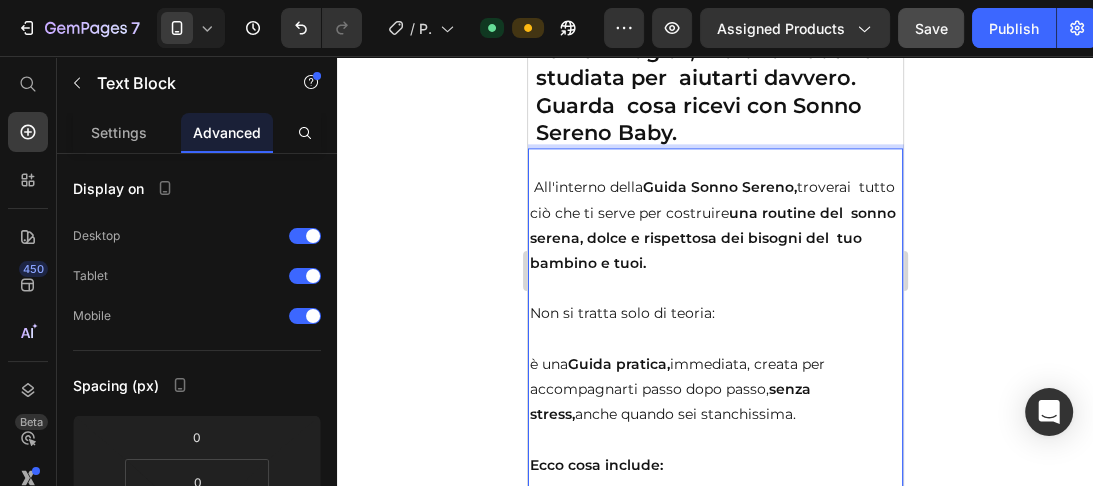 click on "è una  Guida pratica,  immediata, creata per accompagnarti passo dopo passo,  senza stress,  anche quando sei stanchissima." at bounding box center (714, 390) 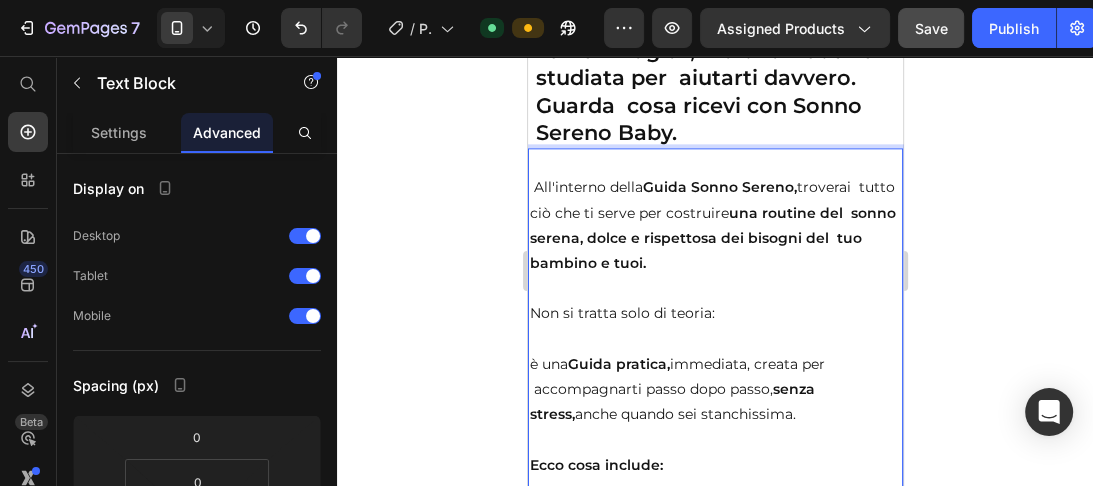 click on "è una  Guida pratica,  immediata, creata per  accompagnarti passo dopo passo,  senza stress,  anche quando sei stanchissima." at bounding box center [714, 390] 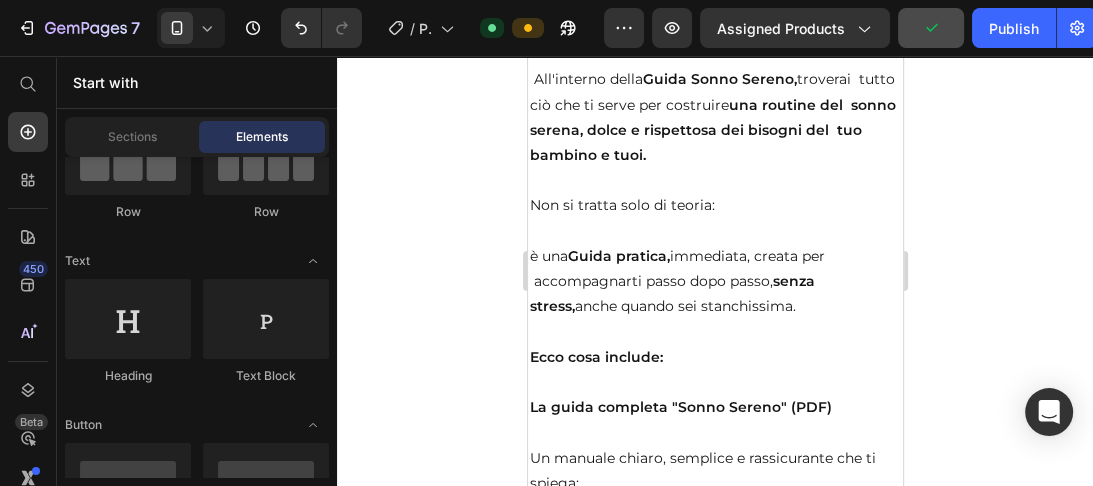scroll, scrollTop: 12937, scrollLeft: 0, axis: vertical 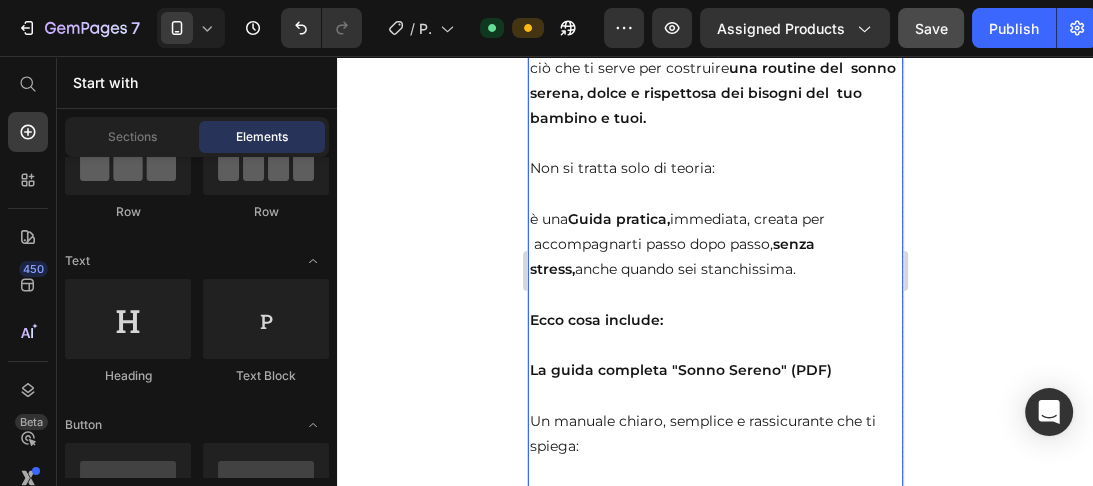 click on "La guida completa "Sonno Sereno" (PDF)" at bounding box center [680, 370] 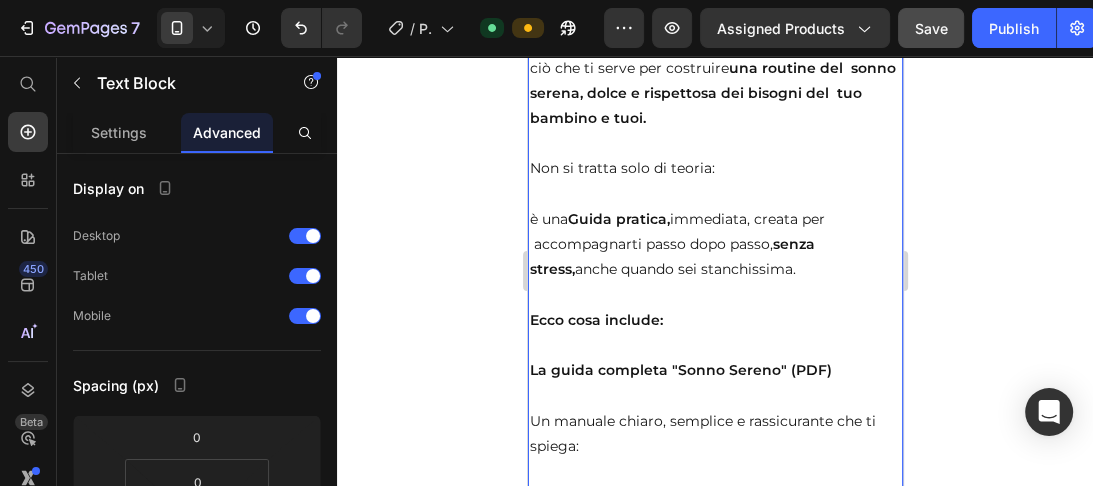 click on "Un manuale chiaro, semplice e rassicurante che ti spiega:" at bounding box center (714, 421) 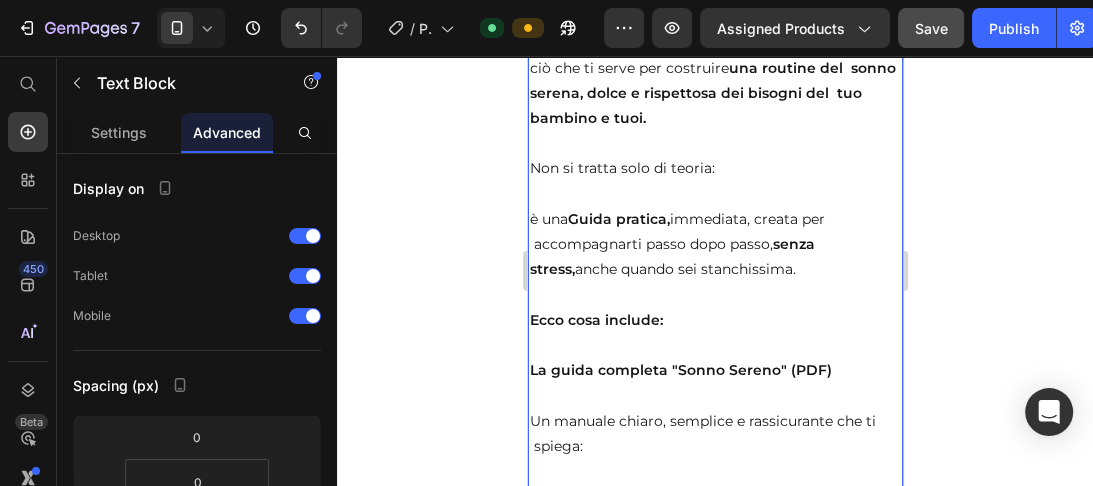 click on "come funziona davvero il  sonno dei neonati  nei primi 12 mesi" at bounding box center [714, 509] 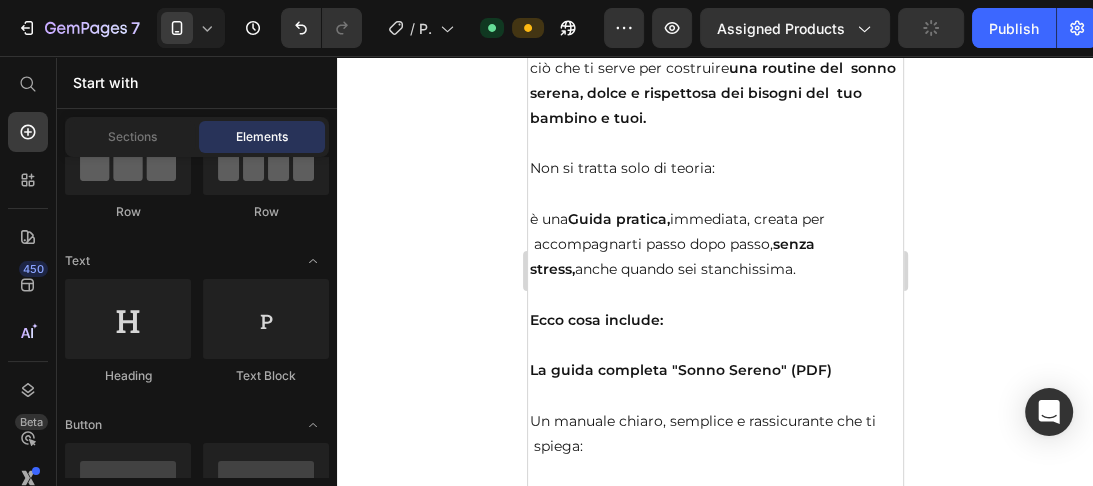 scroll, scrollTop: 13119, scrollLeft: 0, axis: vertical 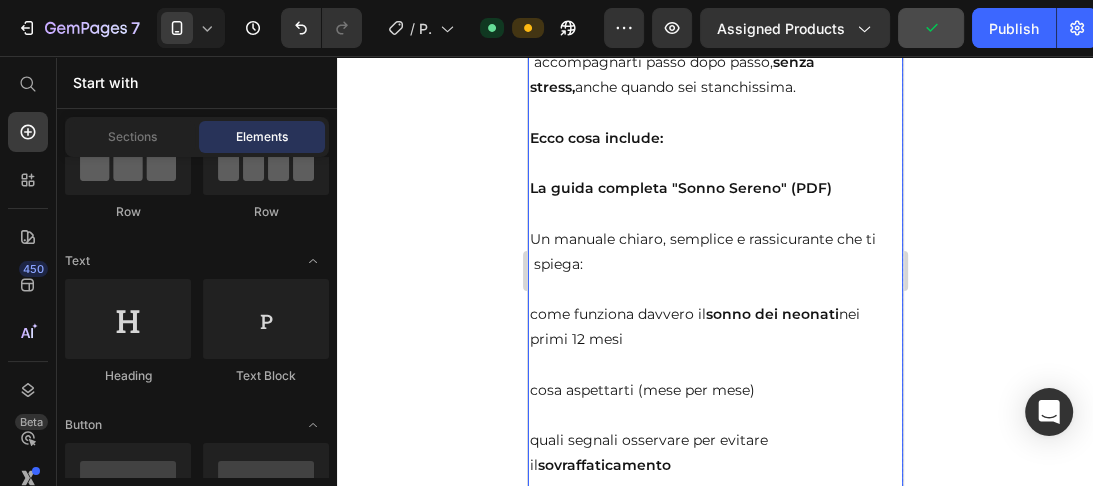 click on "come funziona davvero il  sonno dei neonati  nei primi 12 mesi" at bounding box center [714, 327] 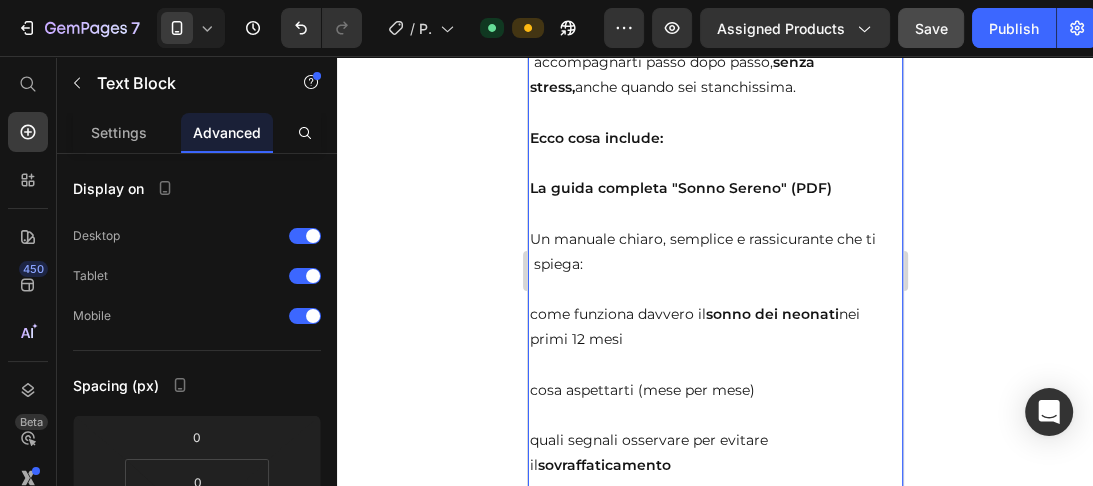 click on "come funziona davvero il  sonno dei neonati  nei primi 12 mesi" at bounding box center [714, 327] 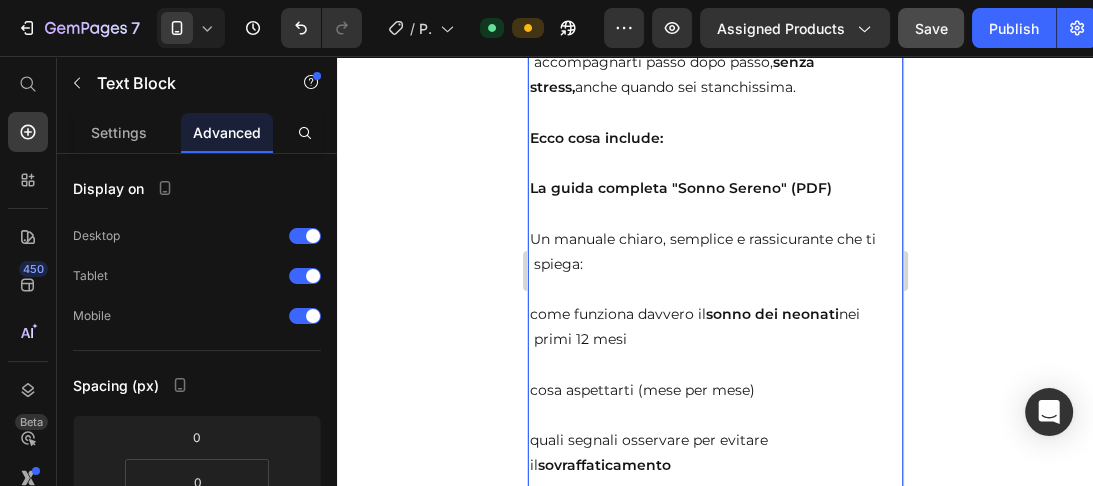 click on "cosa aspettarti (mese per mese)" at bounding box center (714, 390) 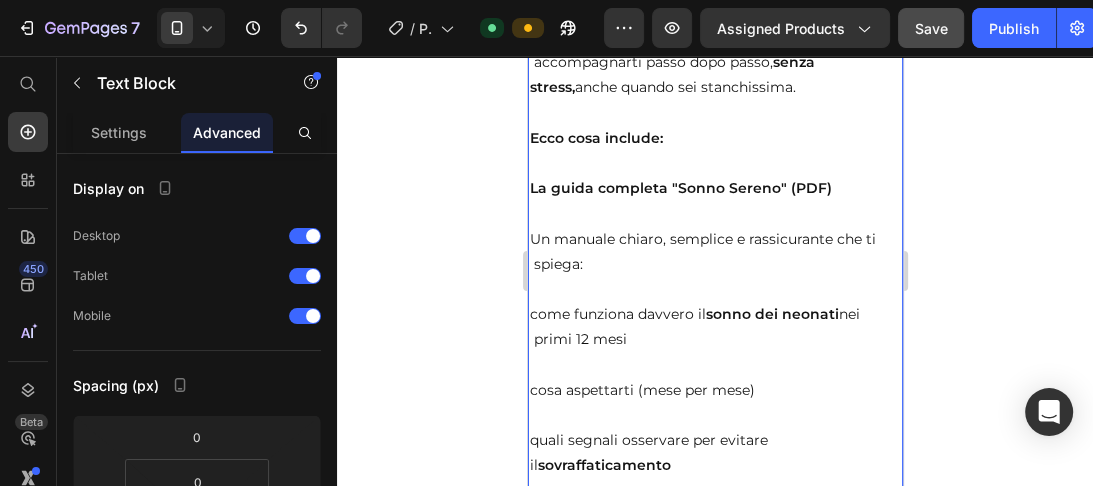 click on "sovraffaticamento" at bounding box center (603, 465) 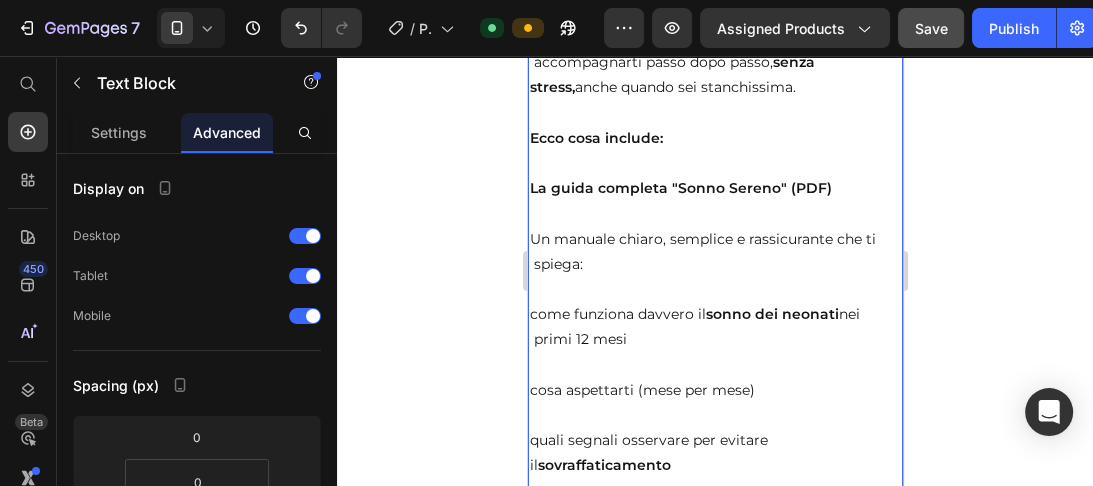 click on "come creare  una routine su misura, flessibile e naturale" at bounding box center (714, 529) 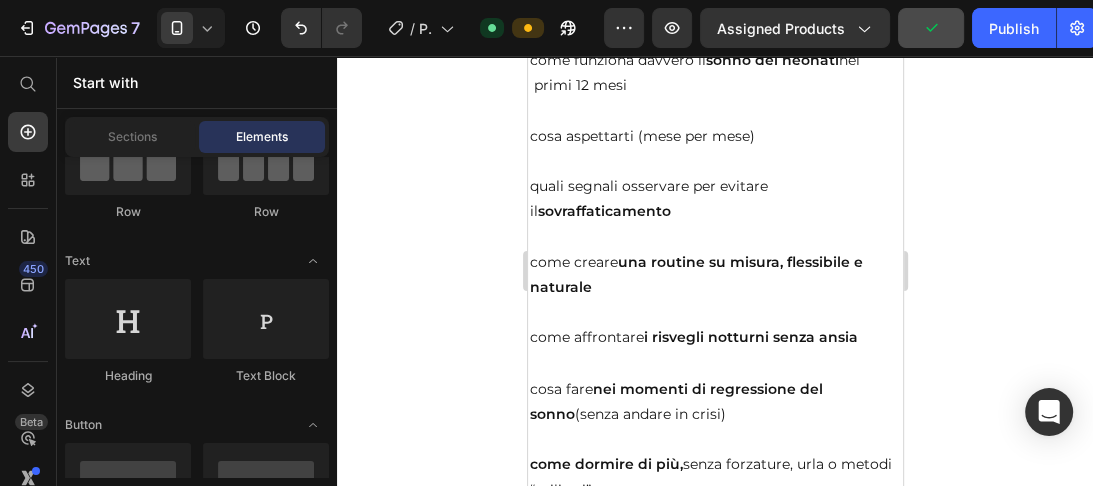 scroll, scrollTop: 13409, scrollLeft: 0, axis: vertical 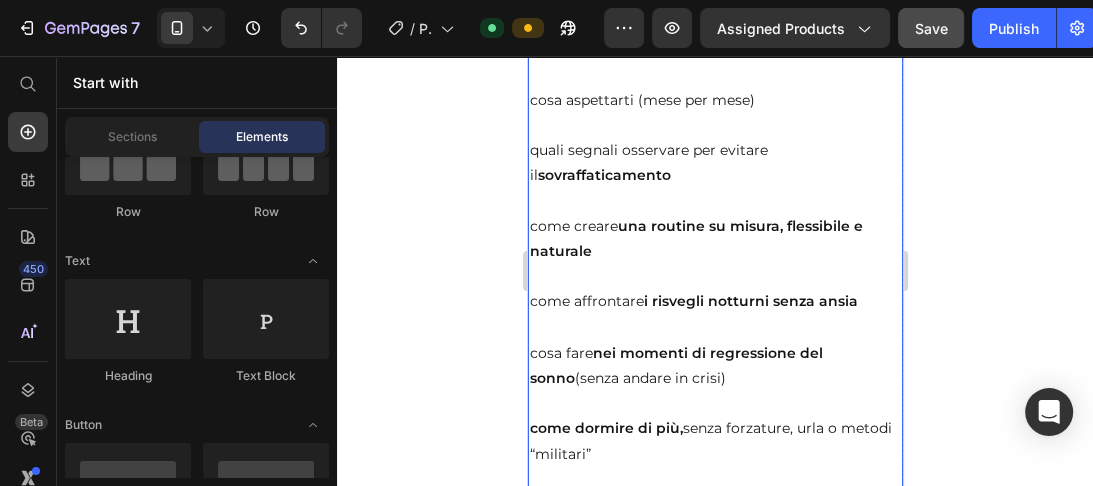 click on "una routine su misura, flessibile e naturale" at bounding box center [695, 238] 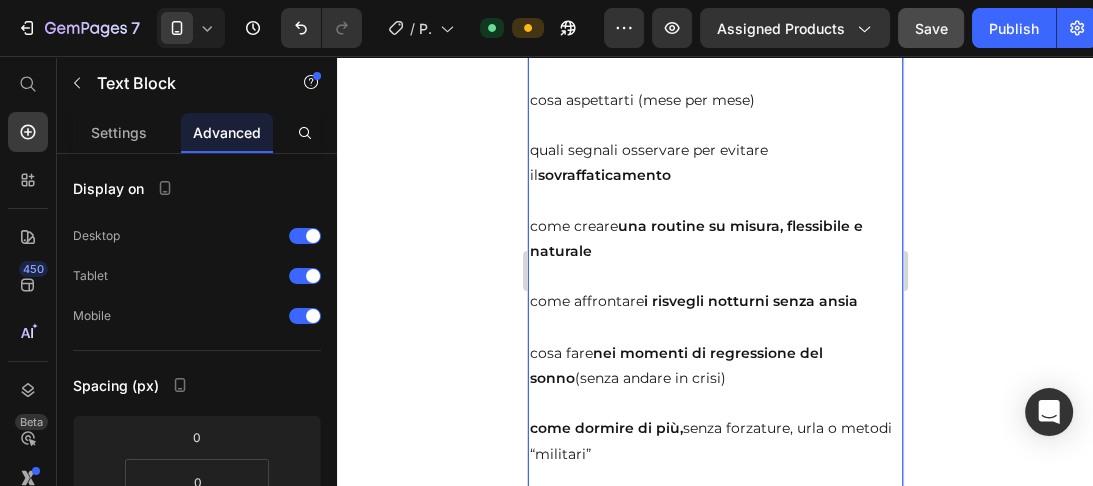 click on "una routine su misura, flessibile e naturale" at bounding box center [695, 238] 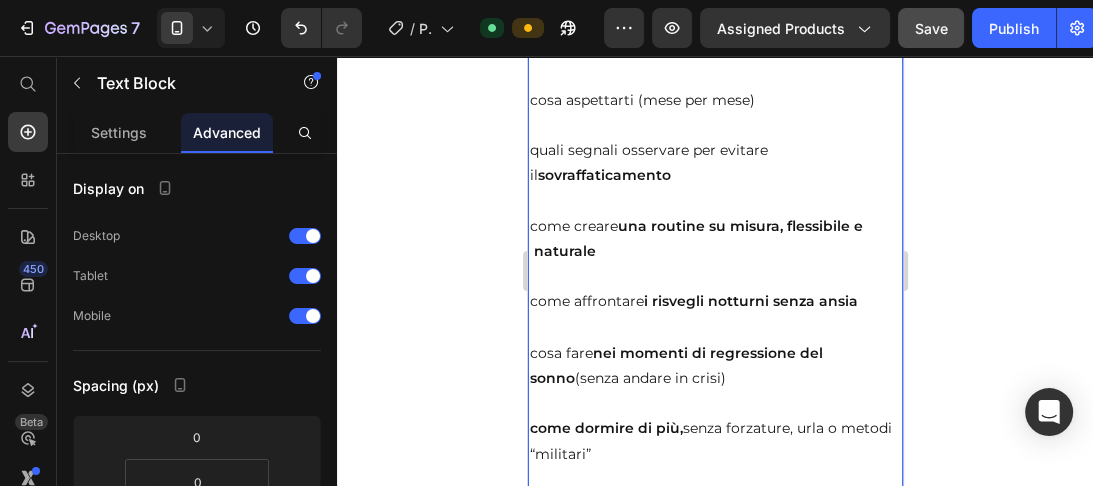 click on "come affrontare  i risvegli notturni senza ansia" at bounding box center (714, 301) 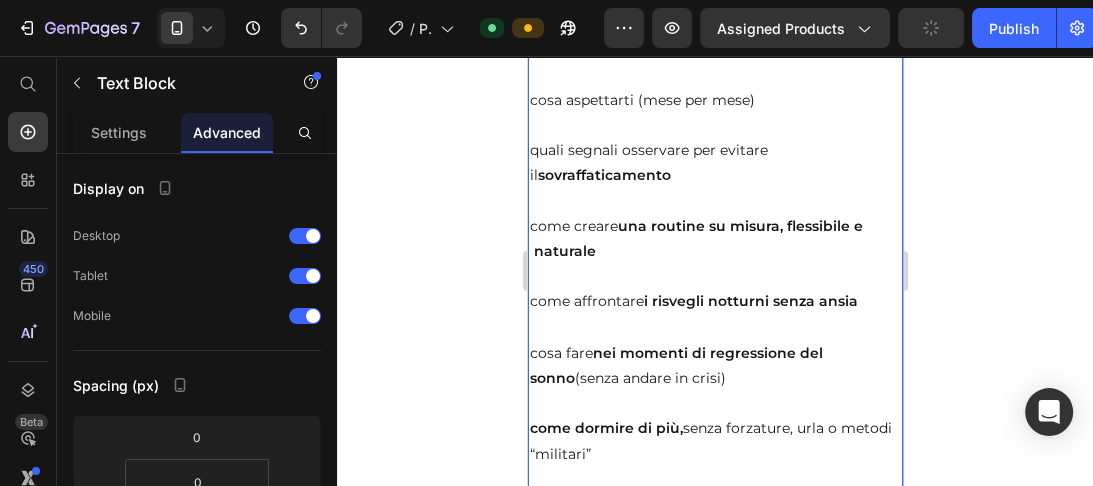 click on "come dormire di più,  senza forzature, urla o metodi “militari”" at bounding box center (714, 440) 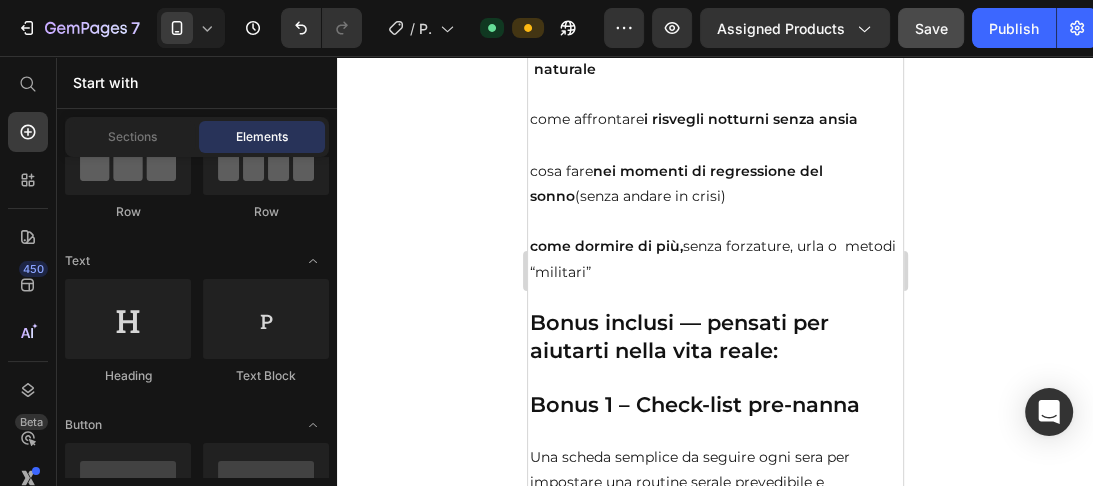 scroll, scrollTop: 13664, scrollLeft: 0, axis: vertical 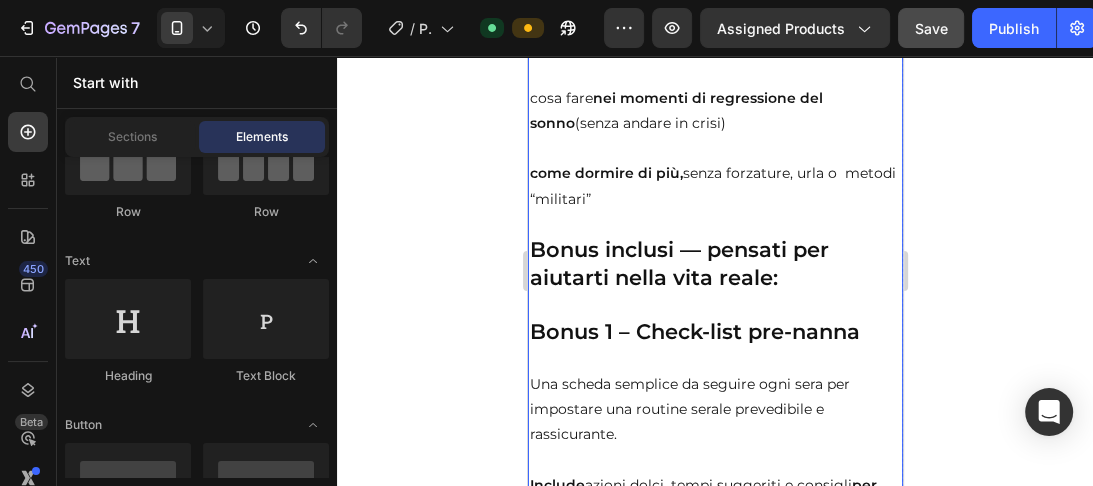 click on "Bonus inclusi — pensati per aiutarti nella vita reale:" at bounding box center (678, 262) 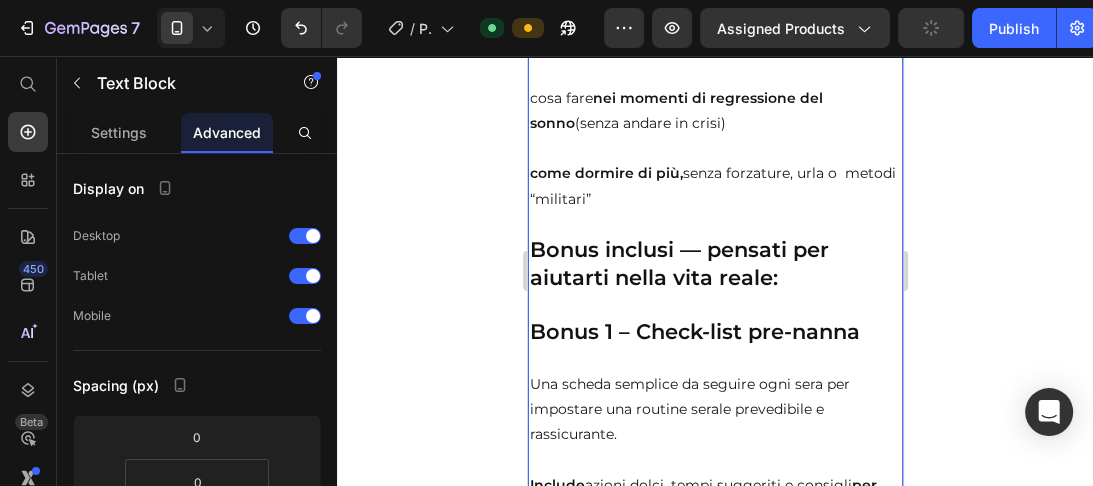 click on "Bonus inclusi — pensati per aiutarti nella vita reale:" at bounding box center (678, 262) 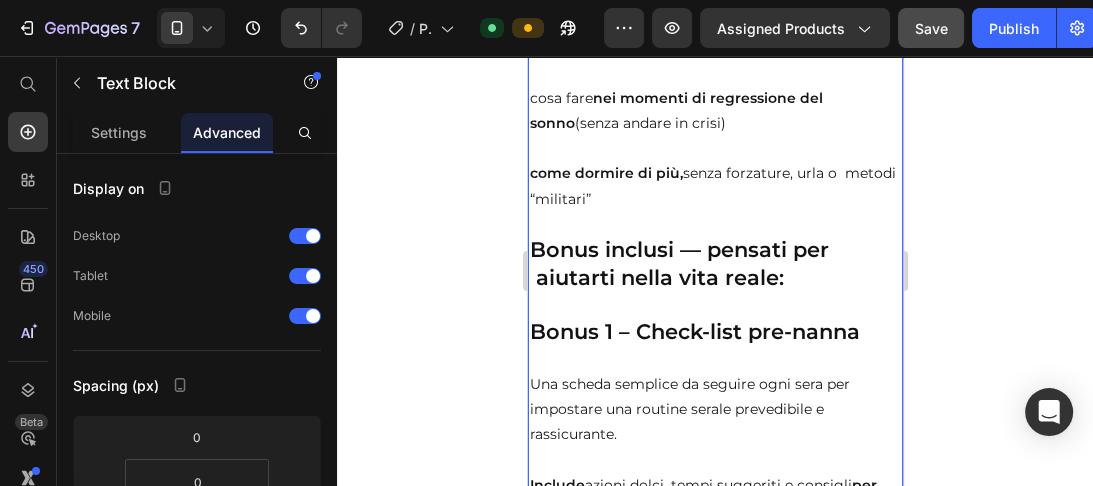 click on "Una scheda semplice da seguire ogni sera per impostare una routine serale prevedibile e rassicurante." at bounding box center [714, 396] 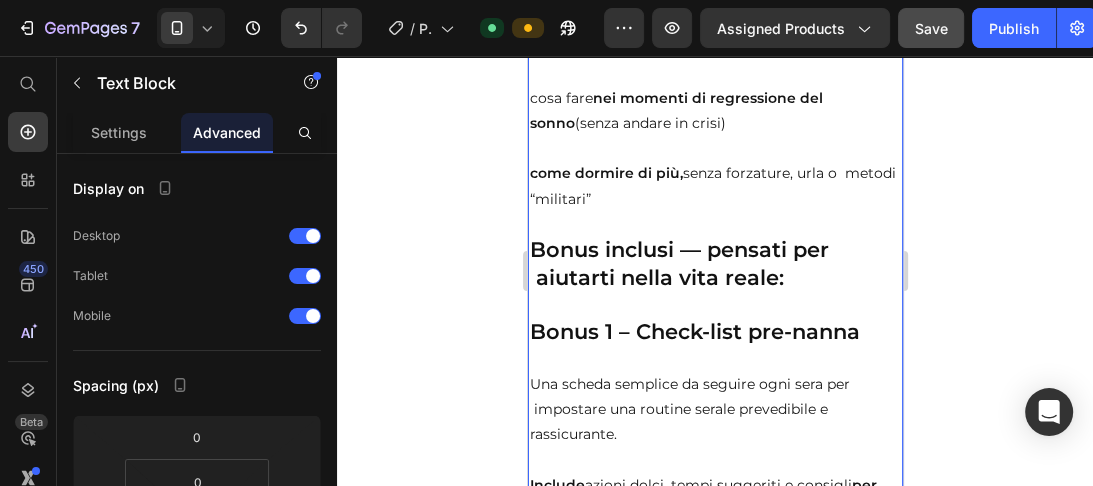 click on "Una scheda semplice da seguire ogni sera per  impostare una routine serale prevedibile e rassicurante." at bounding box center (714, 396) 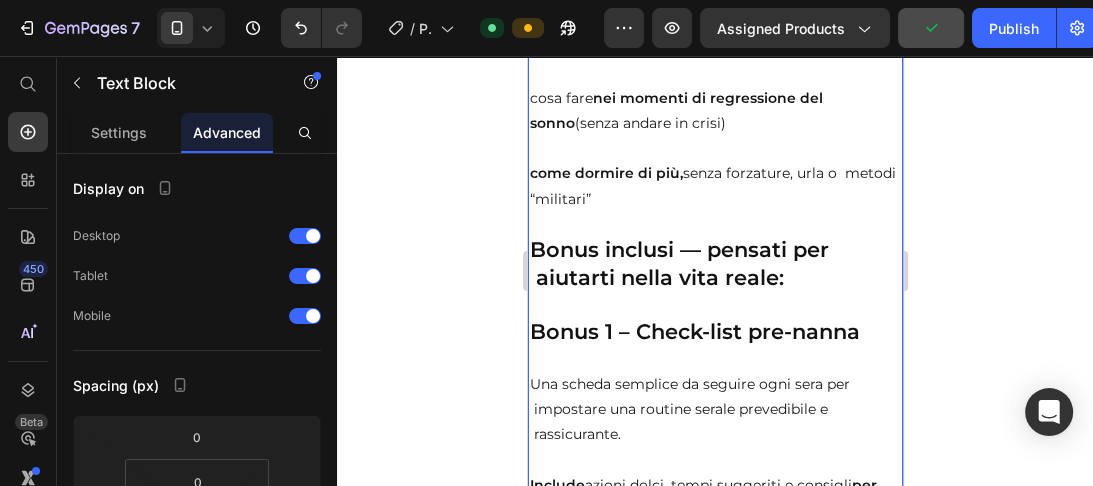 click on "per ridurre l’iperstimolazione" at bounding box center [702, 496] 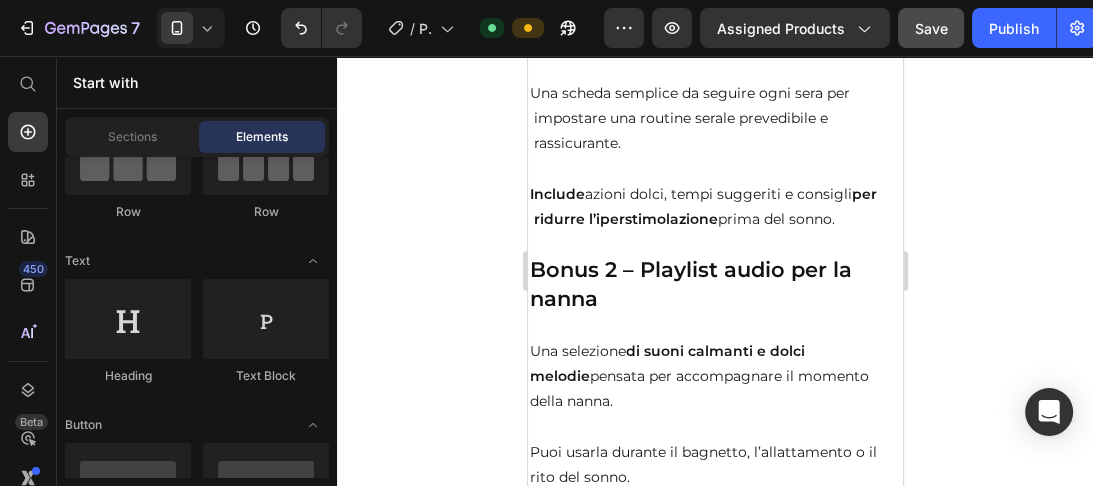 scroll, scrollTop: 13991, scrollLeft: 0, axis: vertical 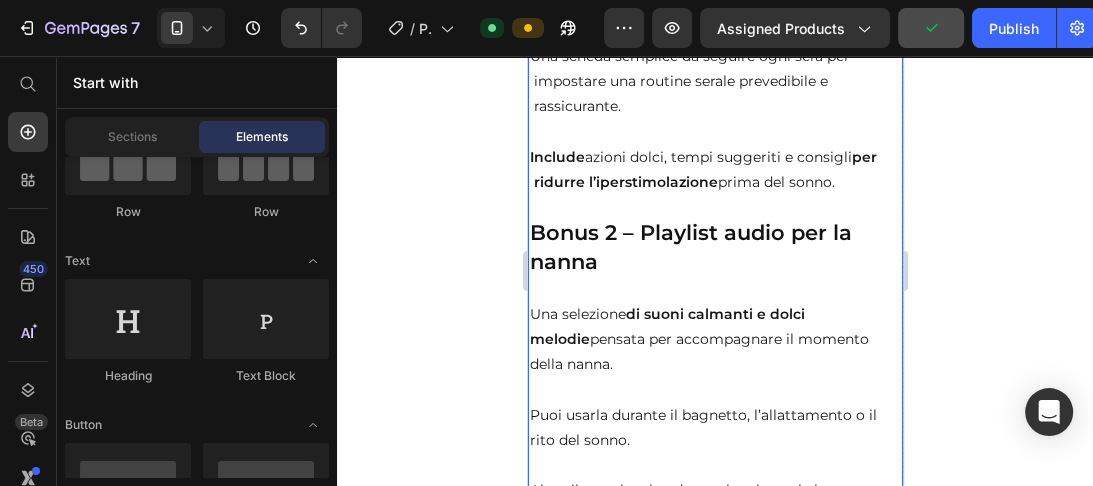 click on "Bonus 2 – Playlist audio per la nanna" at bounding box center (690, 246) 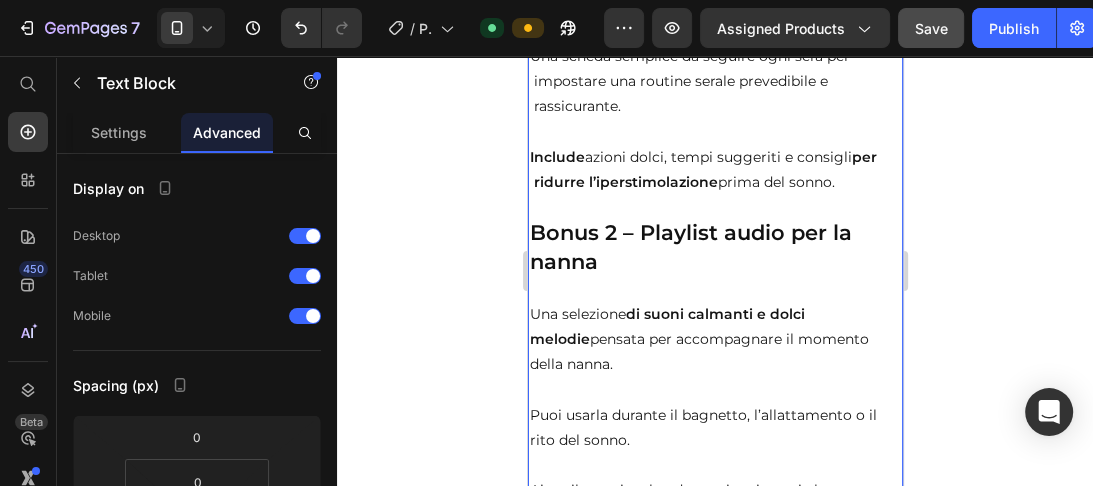 click on "Bonus 2 – Playlist audio per la nanna" at bounding box center [690, 246] 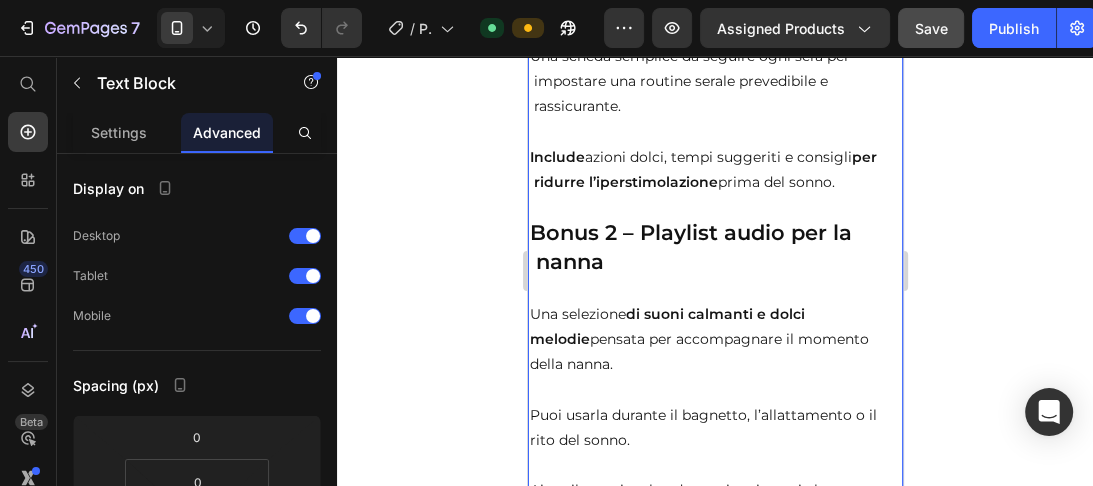 click on "Una selezione  di suoni calmanti e dolci melodie  pensata per accompagnare il momento della nanna." at bounding box center [714, 327] 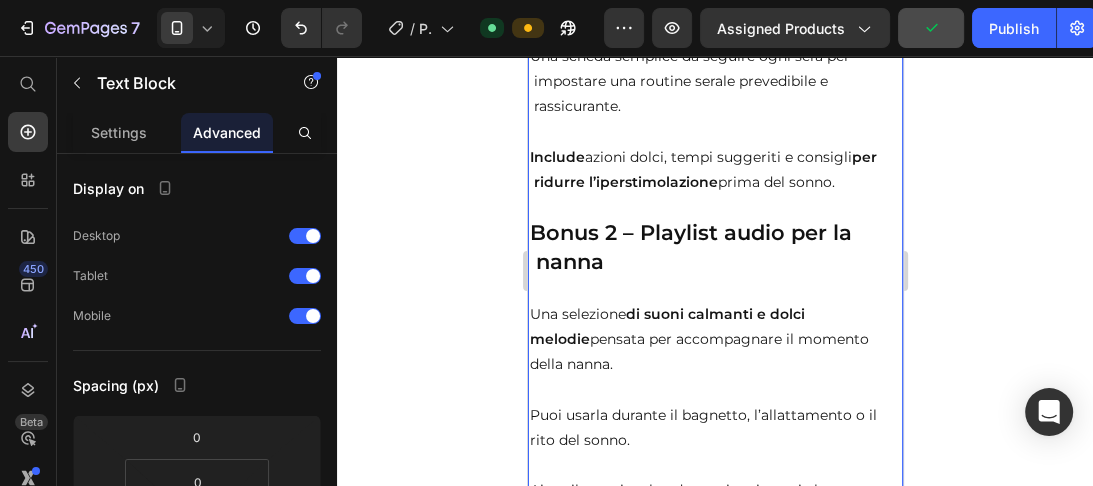 click on "Una selezione  di suoni calmanti e dolci melodie  pensata per accompagnare il momento della nanna." at bounding box center (714, 327) 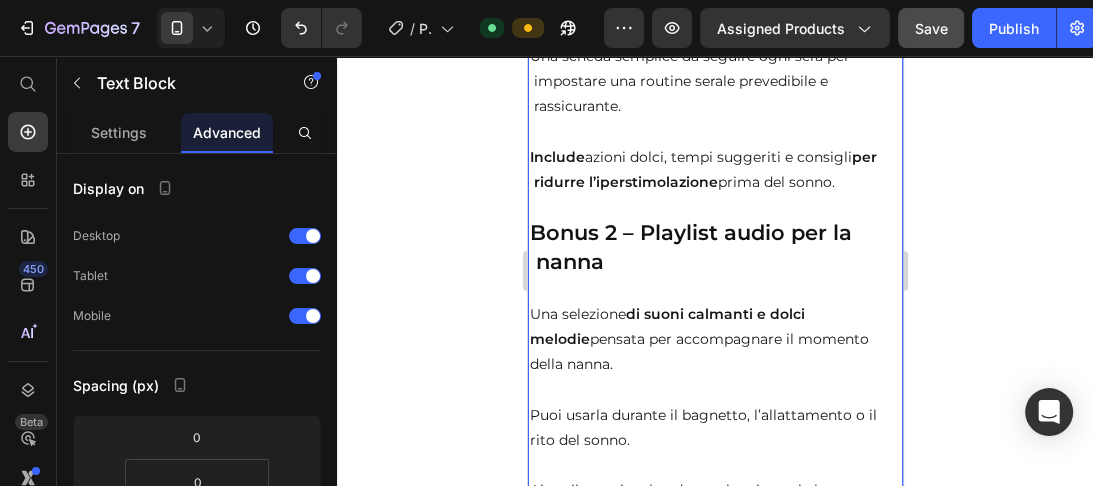 click on "Una selezione  di suoni calmanti e dolci melodie   pensata per accompagnare il momento della nanna." at bounding box center [714, 327] 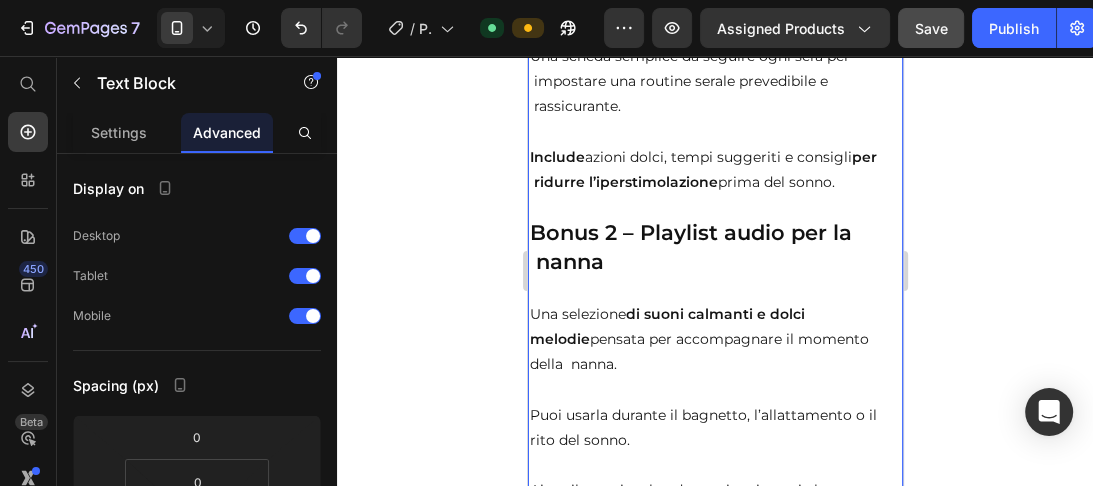 click on "Puoi usarla durante il bagnetto, l’allattamento o il rito del sonno." at bounding box center (714, 416) 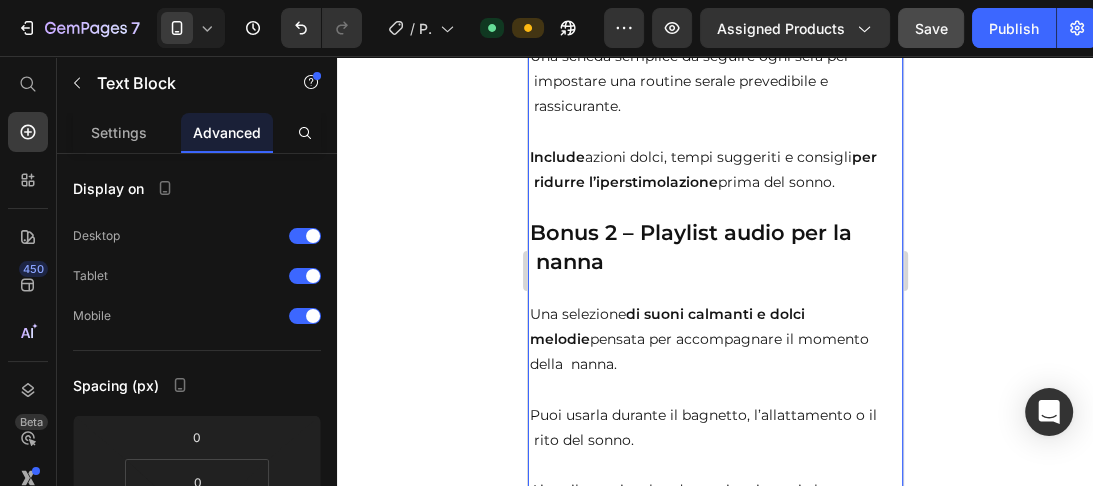 click on "Aiuta il tuo piccolo ad associare i suoni al rilassamento e alla tranquillità." at bounding box center (714, 503) 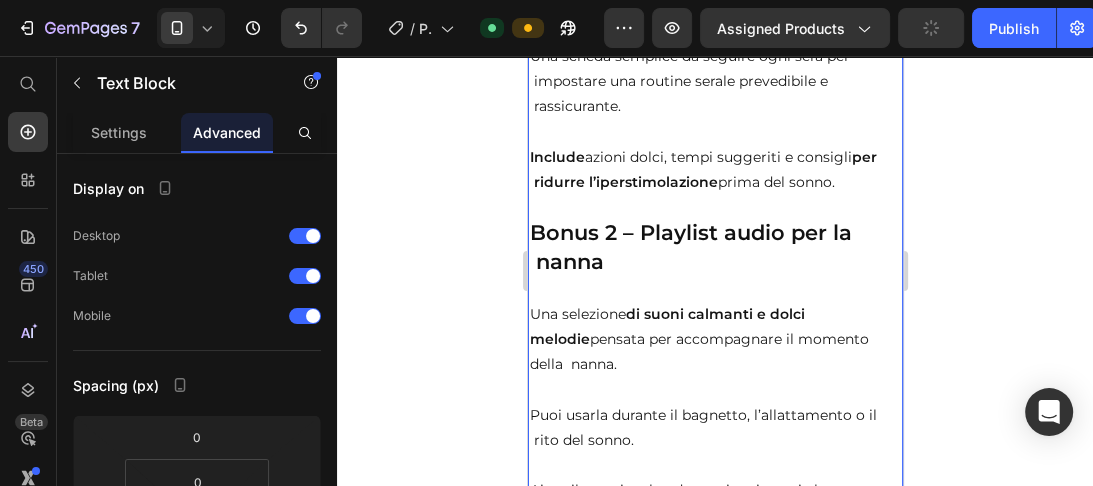 click on "Aiuta il tuo piccolo ad associare i suoni al rilassamento e alla tranquillità." at bounding box center [714, 503] 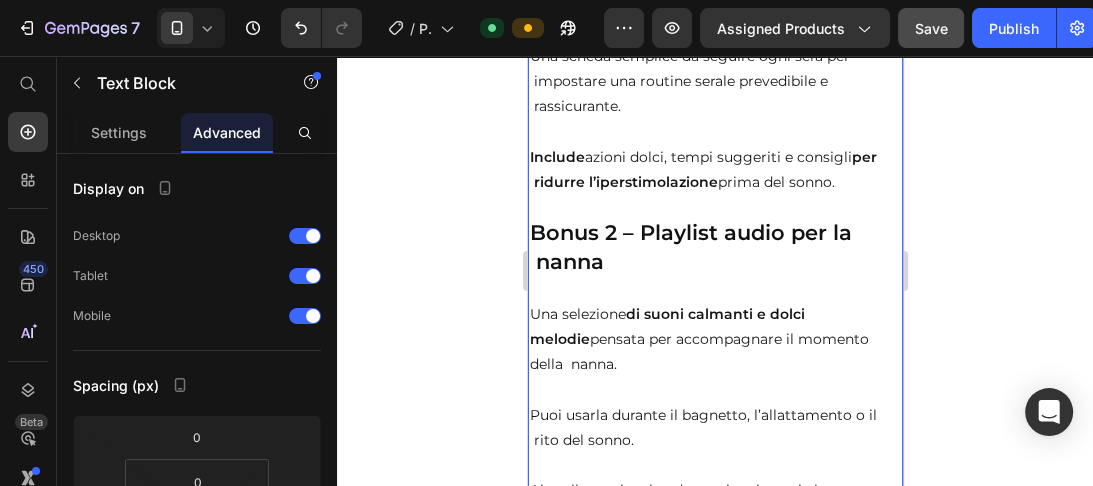 click at bounding box center (714, 541) 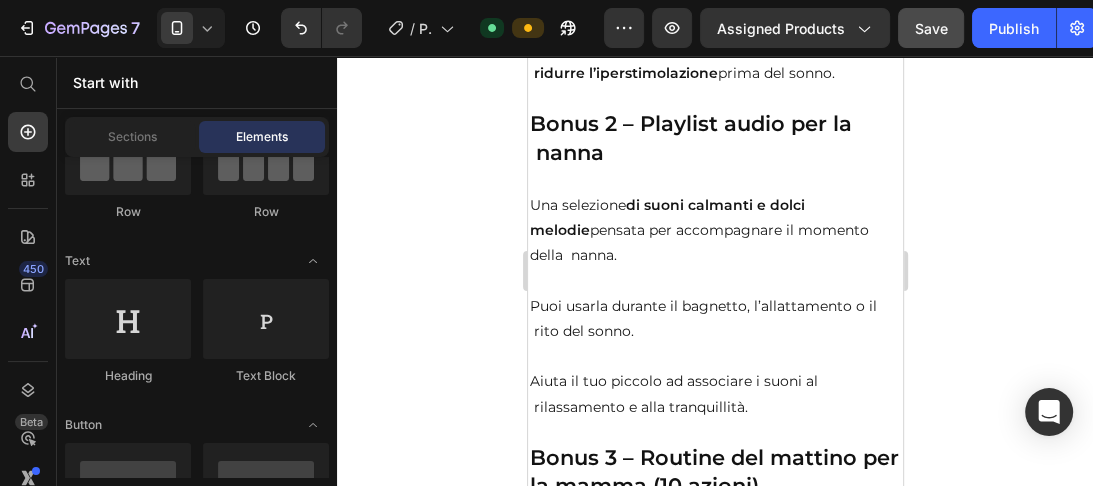 scroll, scrollTop: 14136, scrollLeft: 0, axis: vertical 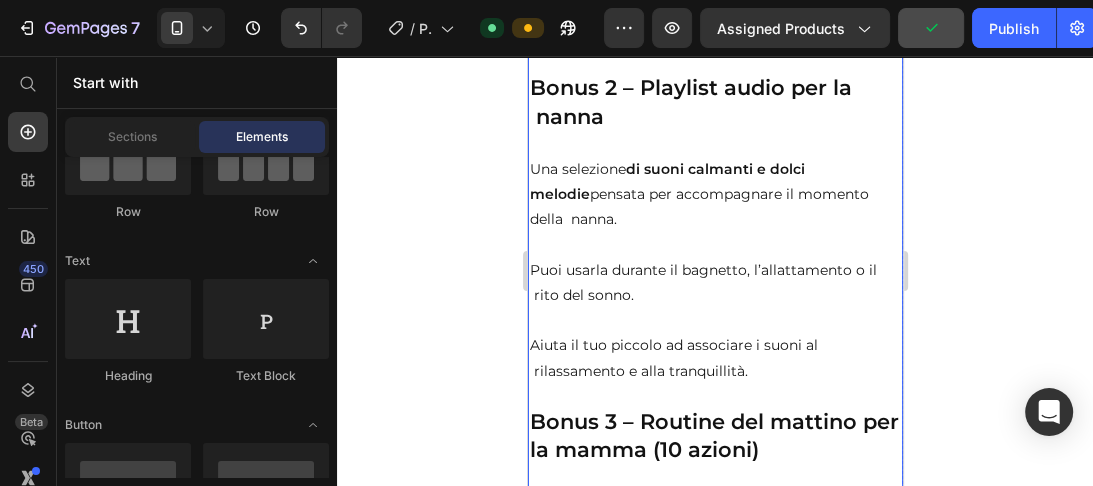 click on "Bonus 3 – Routine del mattino per la mamma (10 azioni)" at bounding box center [713, 435] 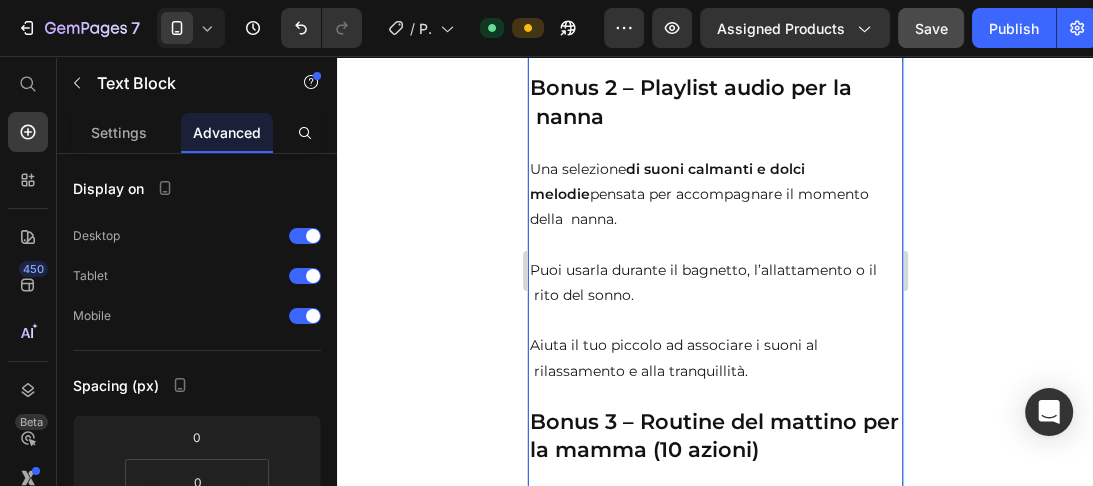 click on "Bonus 3 – Routine del mattino per la mamma (10 azioni)" at bounding box center (713, 435) 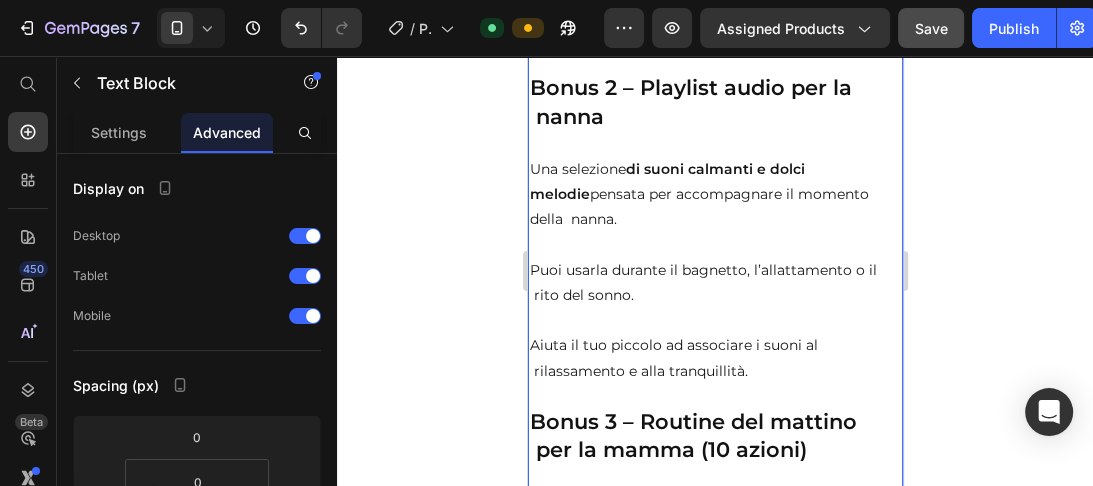 click on "Un mini-percorso  rigenerante per te ." at bounding box center (714, 490) 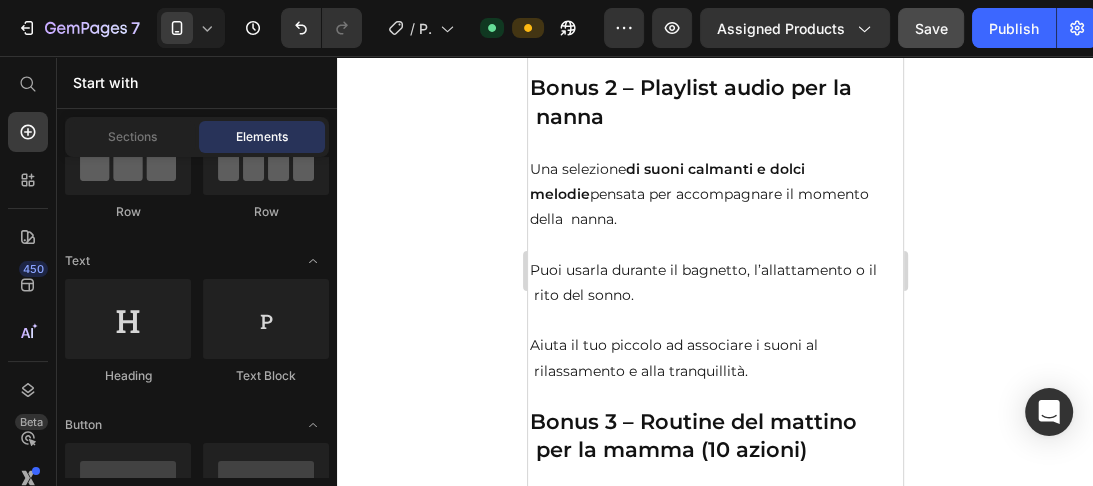 scroll, scrollTop: 14390, scrollLeft: 0, axis: vertical 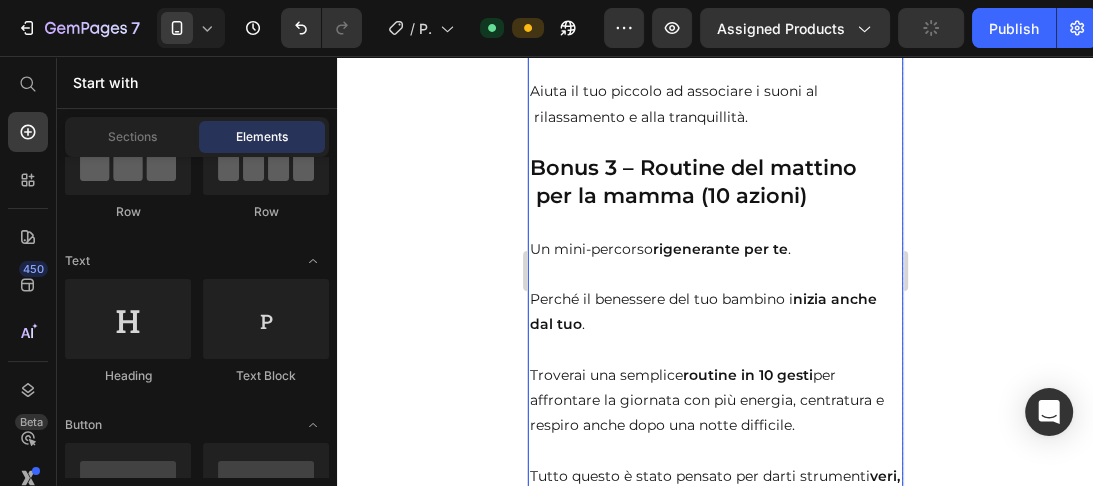 click on "Perché il benessere del tuo bambino i nizia anche dal tuo ." at bounding box center [714, 300] 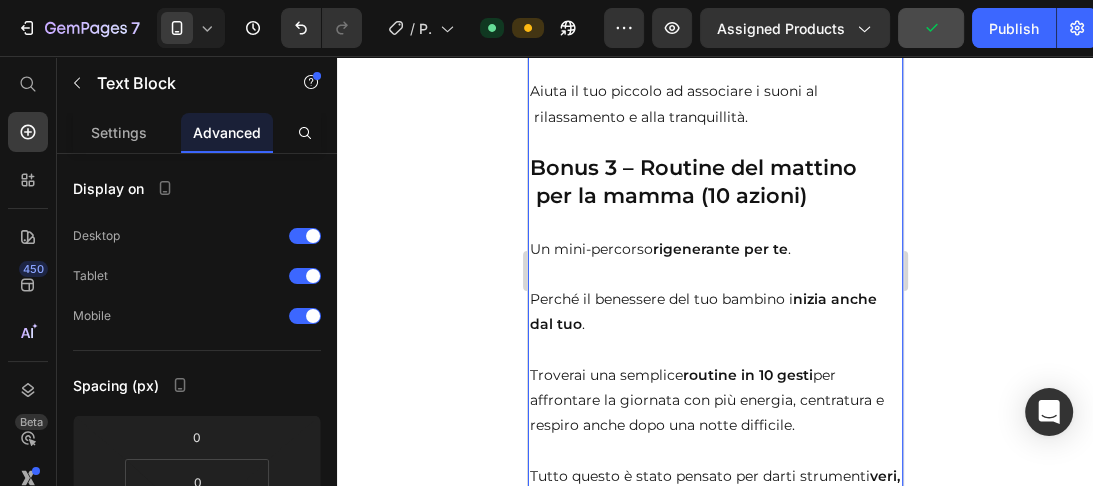 click on "Perché il benessere del tuo bambino i nizia anche dal tuo ." at bounding box center [714, 300] 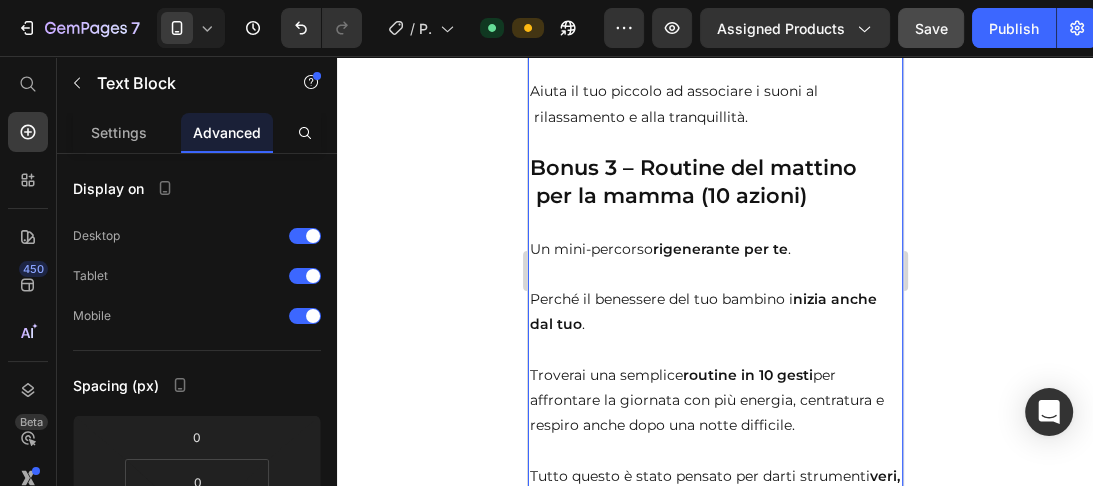 click on "nizia anche dal tuo" at bounding box center (702, 311) 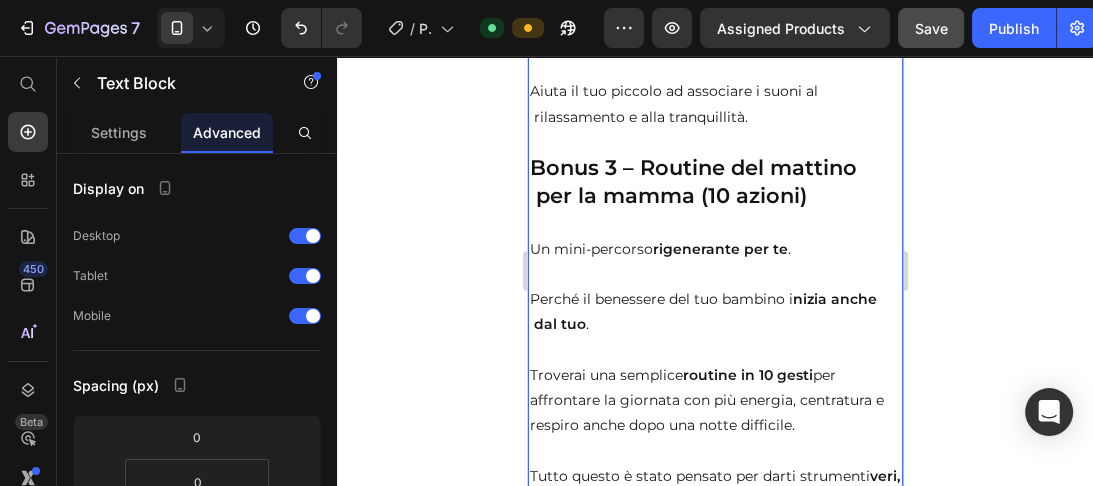 click on "Troverai una semplice  routine in 10 gesti  per affrontare la giornata con più energia, centratura e respiro anche dopo una notte difficile." at bounding box center [714, 387] 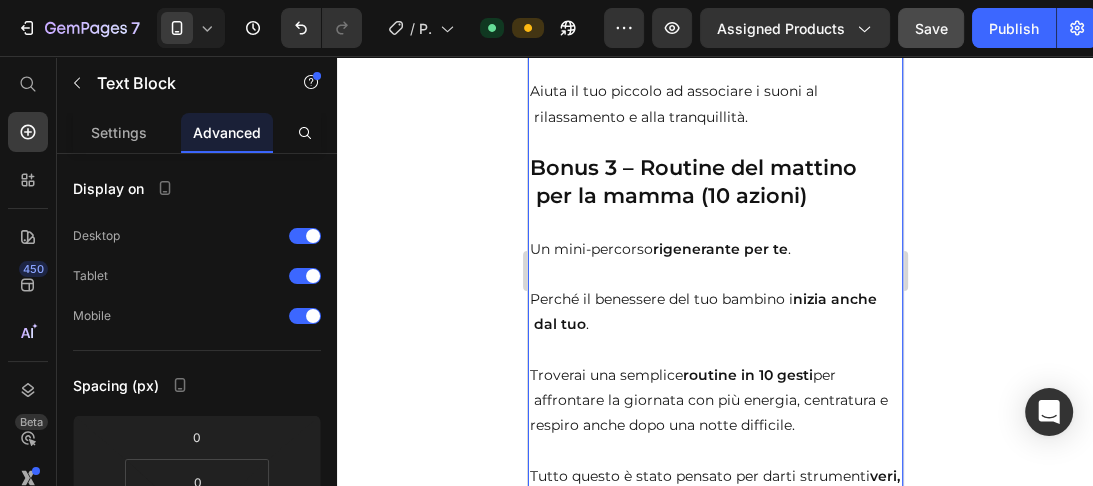 click on "Troverai una semplice  routine in 10 gesti  per  affrontare la giornata con più energia, centratura e respiro anche dopo una notte difficile." at bounding box center [714, 387] 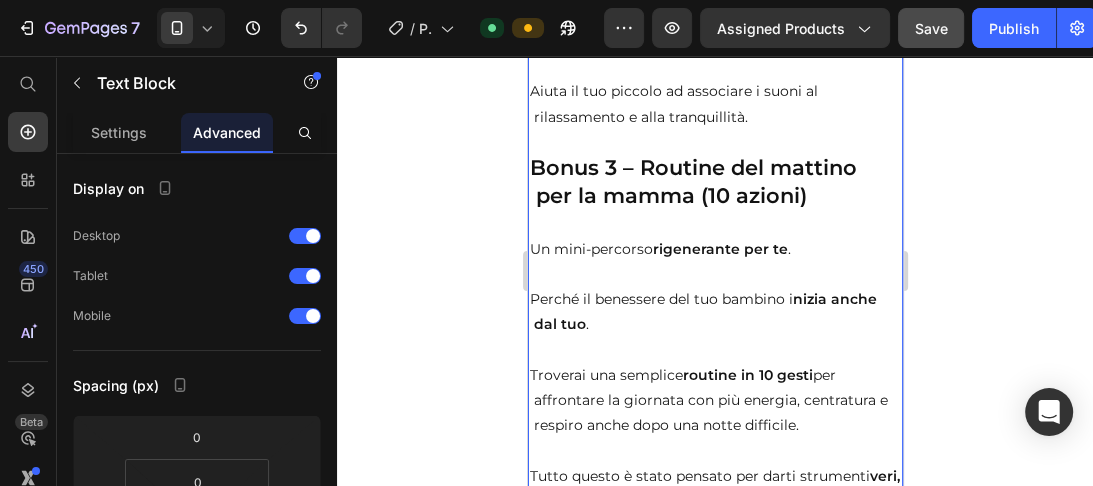 click on "Tutto questo è stato pensato per darti strumenti  veri, concreti  e subito utilizzabili,  senza complicazioni, senza pressioni." at bounding box center [714, 502] 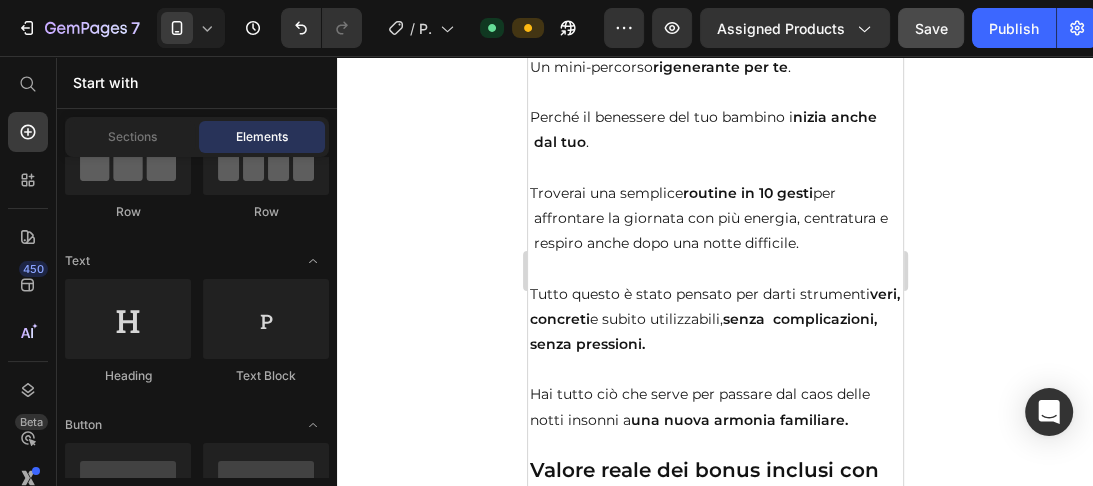 scroll, scrollTop: 14608, scrollLeft: 0, axis: vertical 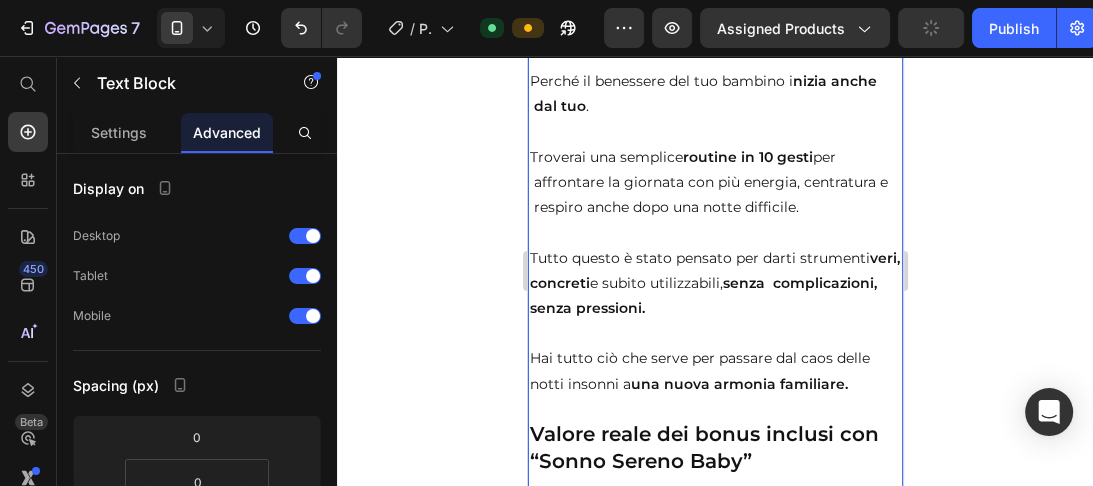 click on "Hai tutto ciò che serve per passare dal caos delle notti insonni a  una nuova armonia familiare." at bounding box center [714, 359] 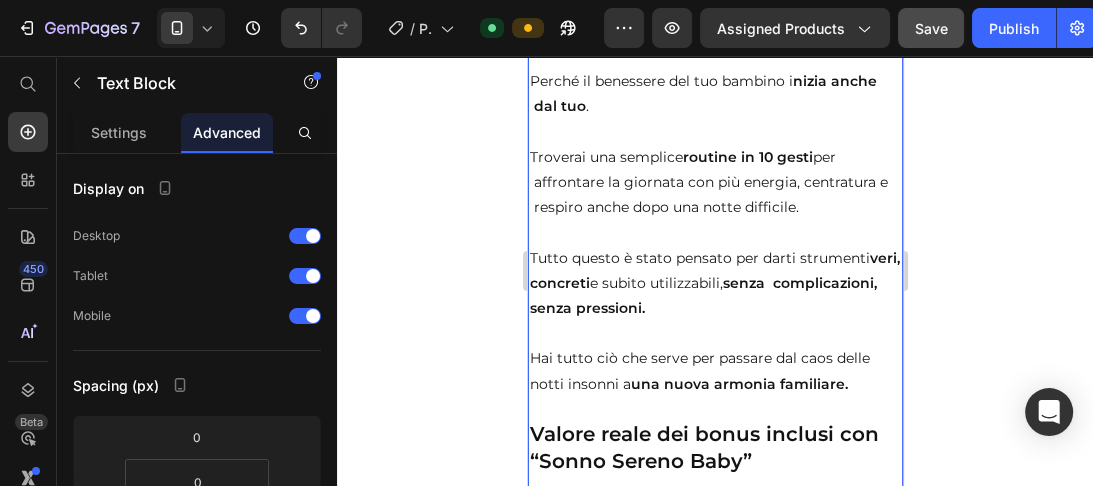 click on "Hai tutto ciò che serve per passare dal caos delle notti insonni a  una nuova armonia familiare." at bounding box center [714, 359] 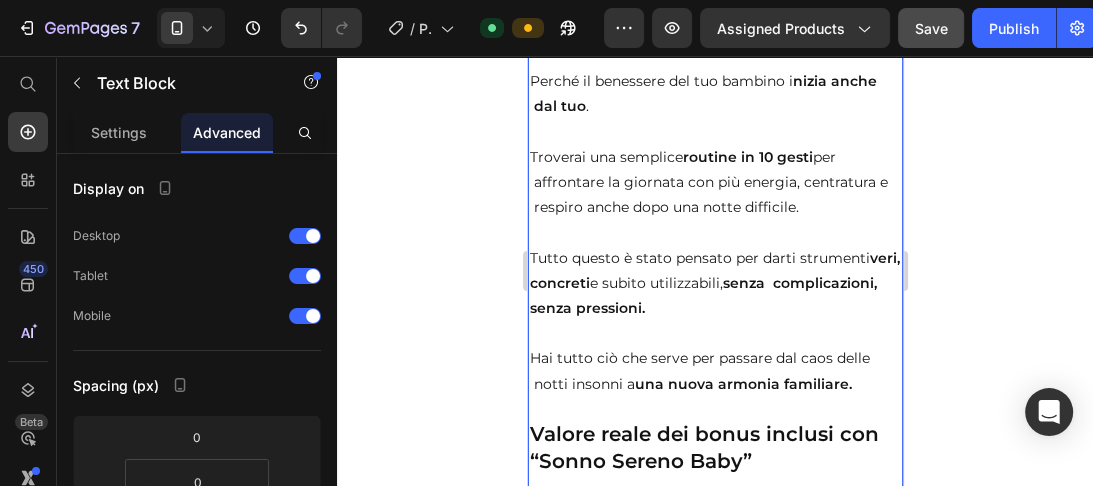 click on "Valore reale dei bonus inclusi con “Sonno Sereno Baby”" at bounding box center [703, 447] 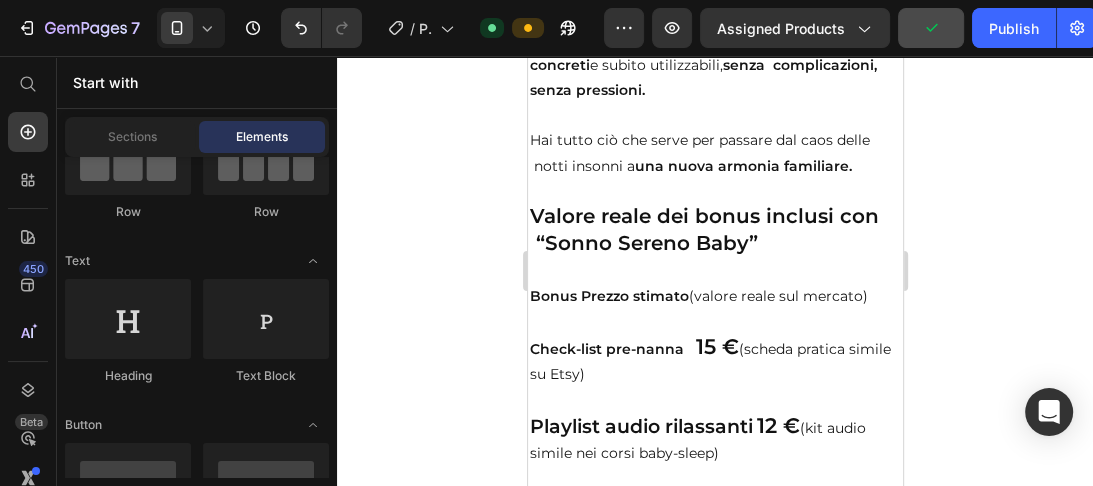 scroll, scrollTop: 14863, scrollLeft: 0, axis: vertical 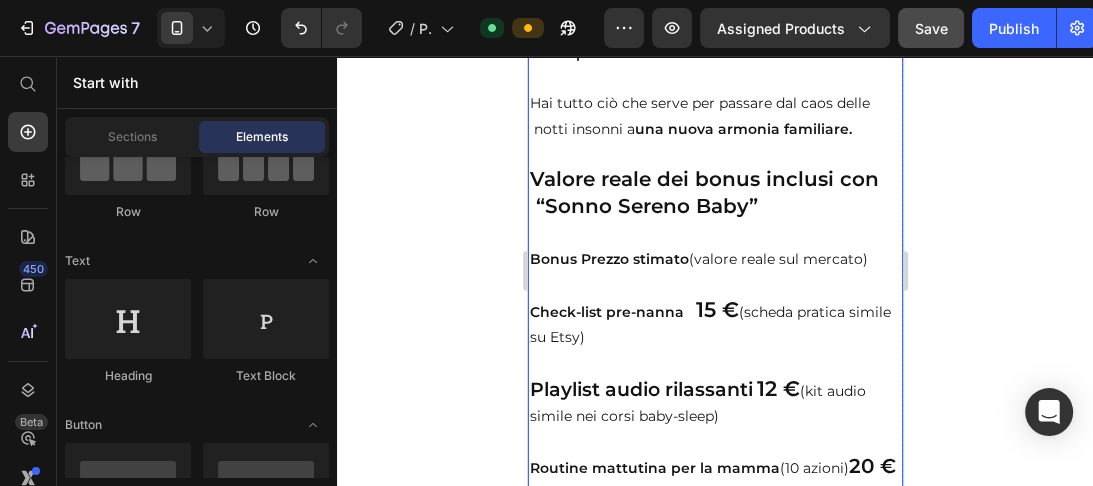 click on "Check-list pre-nanna" at bounding box center [606, 312] 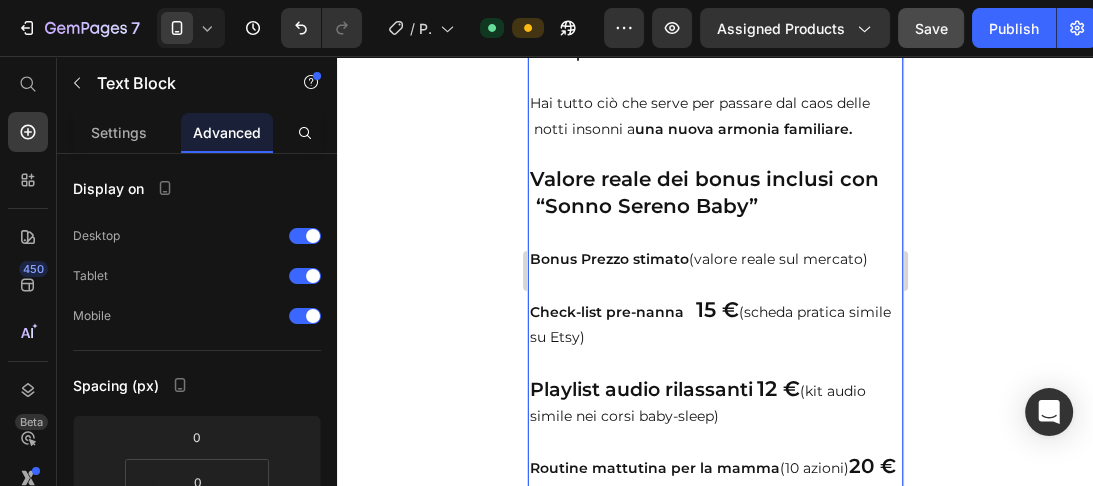 click on "Check-list pre-nanna      15 €  (scheda pratica simile su Etsy)" at bounding box center (714, 311) 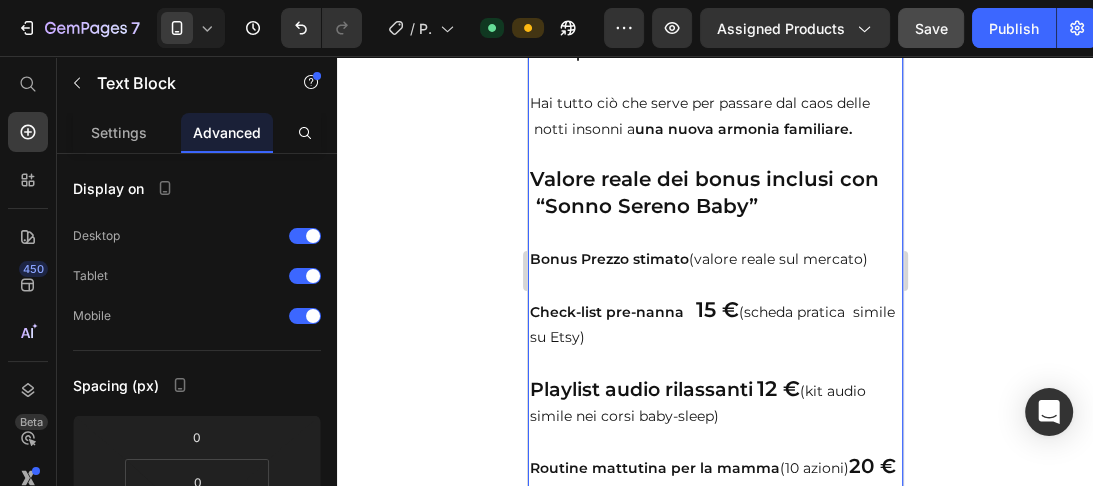 click on "Playlist audio rilassanti      12 €  (kit audio simile nei corsi baby-sleep)" at bounding box center [714, 389] 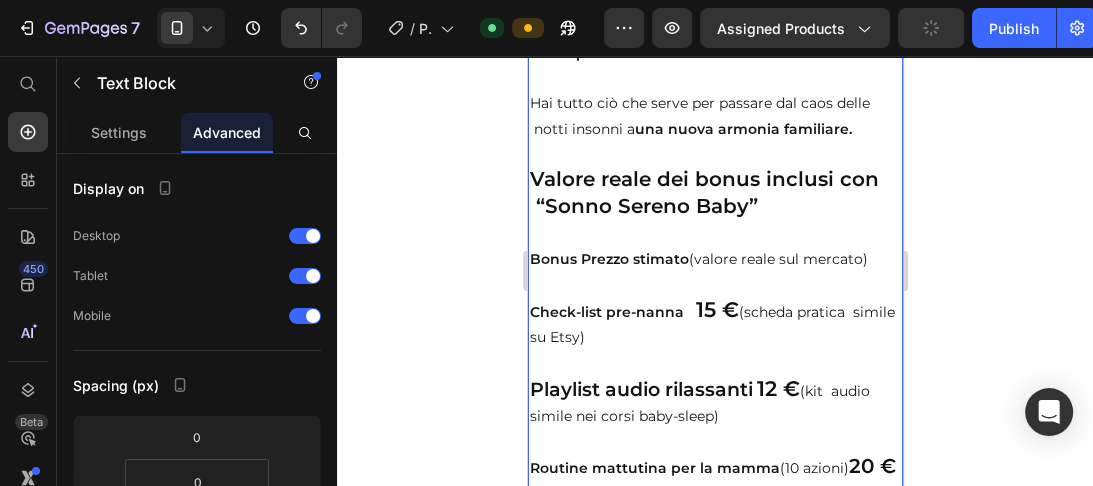 click on "Routine mattutina per la mamma" at bounding box center (654, 468) 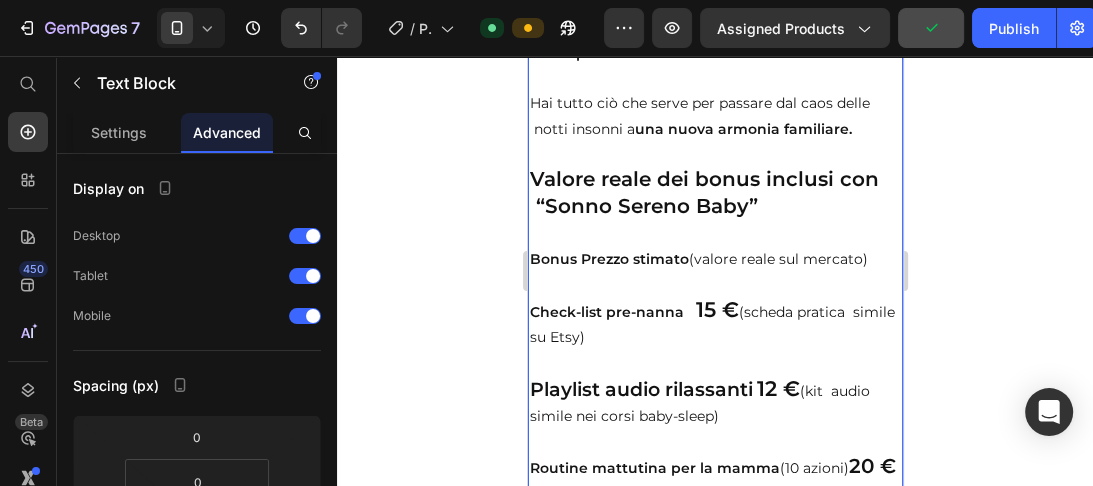 click on "Routine mattutina per la mamma" at bounding box center [654, 468] 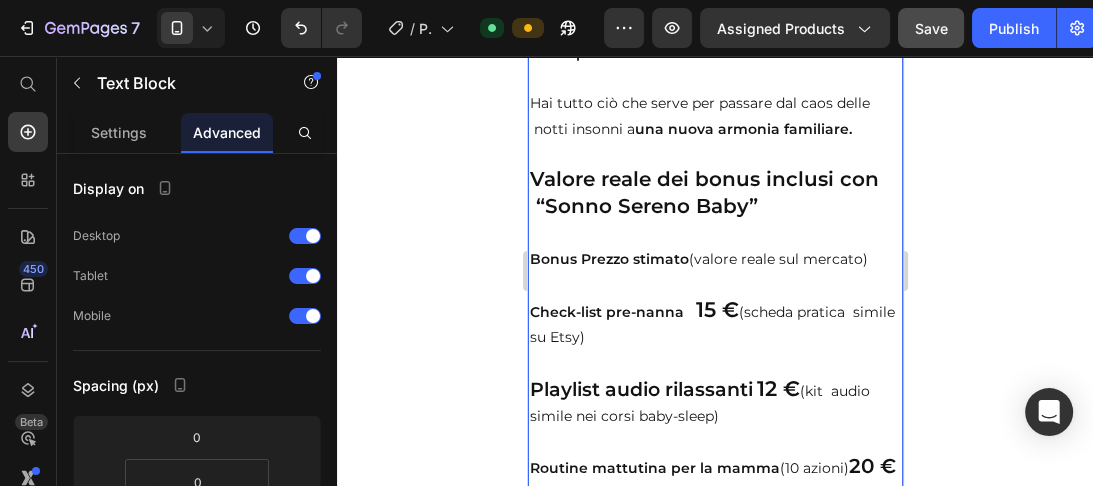 click on "Routine mattutina per la mamma" at bounding box center (654, 468) 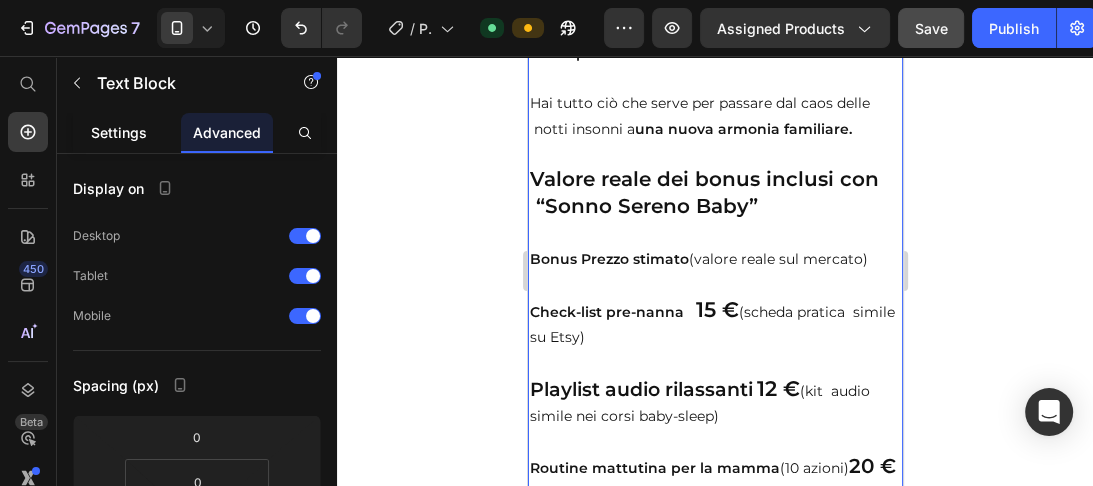 click on "Settings" 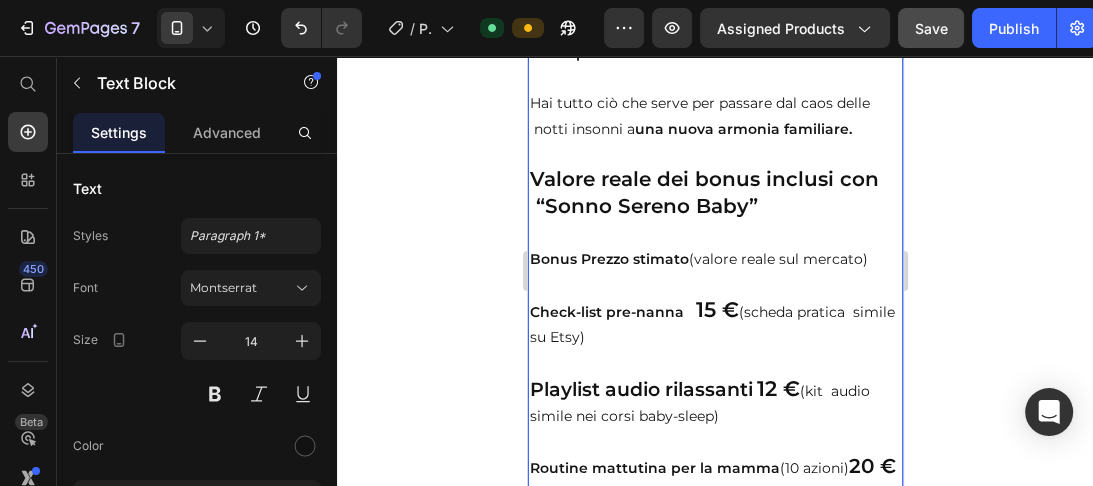 click on "Routine mattutina per la mamma" at bounding box center [654, 468] 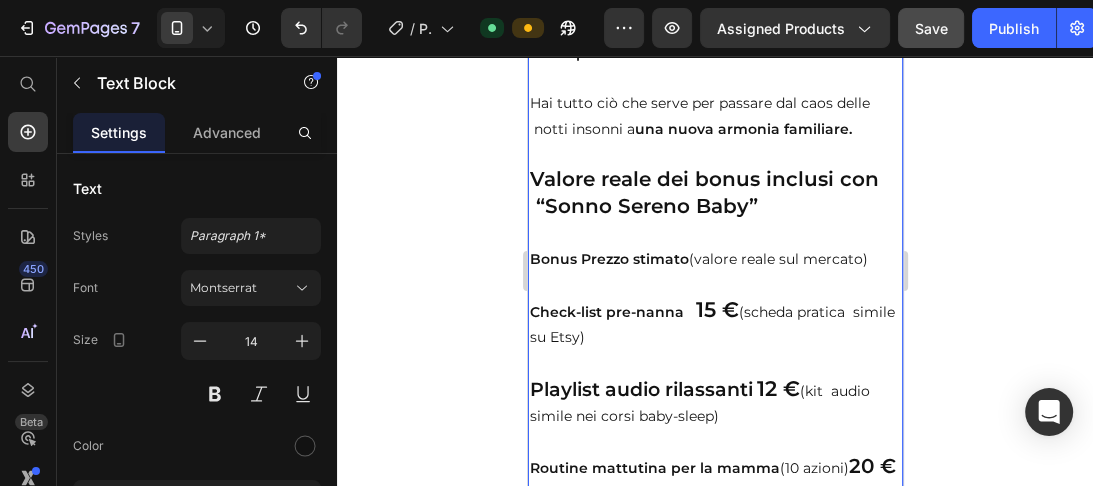 click on "20 €" at bounding box center (871, 466) 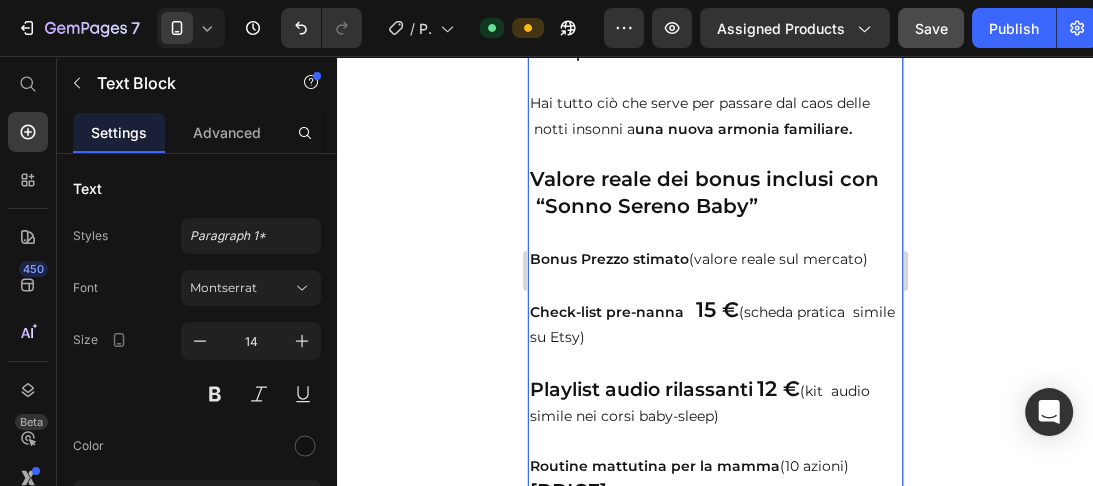click on "Routine mattutina per la mamma  (10 azioni)     20  €  (mini guida o scheda "mood boost")" at bounding box center [714, 468] 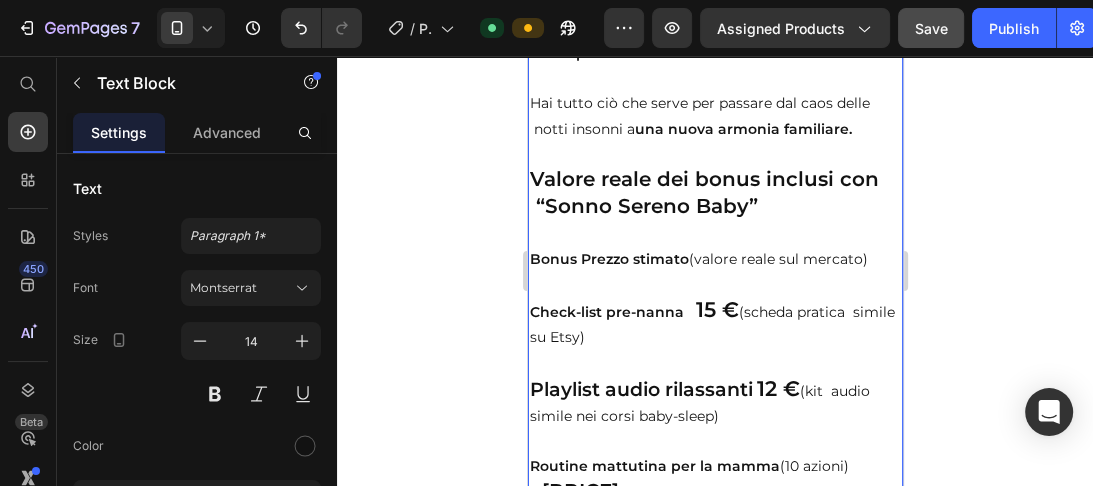 click on "20  €" at bounding box center [579, 491] 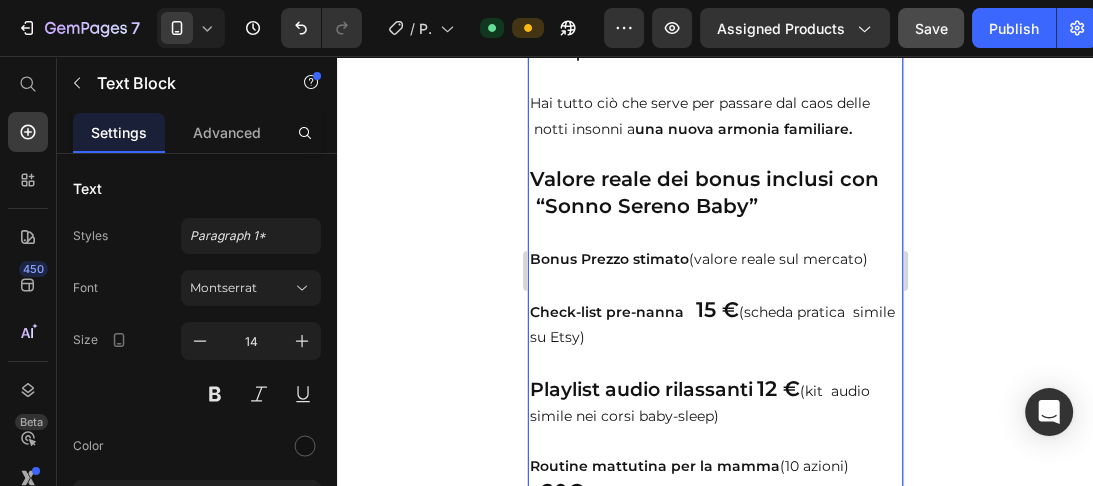 click on "Routine mattutina per la mamma  (10 azioni)" at bounding box center [714, 454] 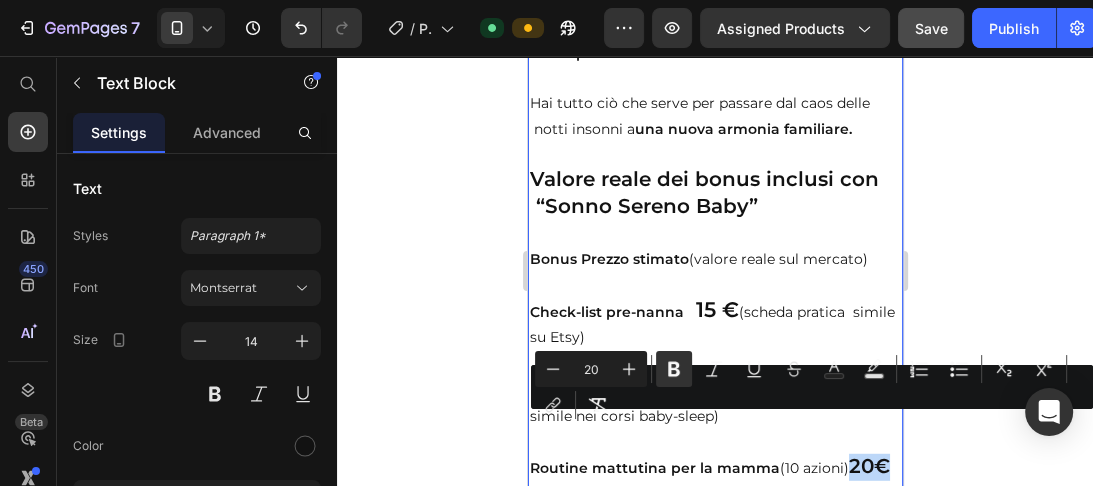 drag, startPoint x: 566, startPoint y: 432, endPoint x: 531, endPoint y: 432, distance: 35 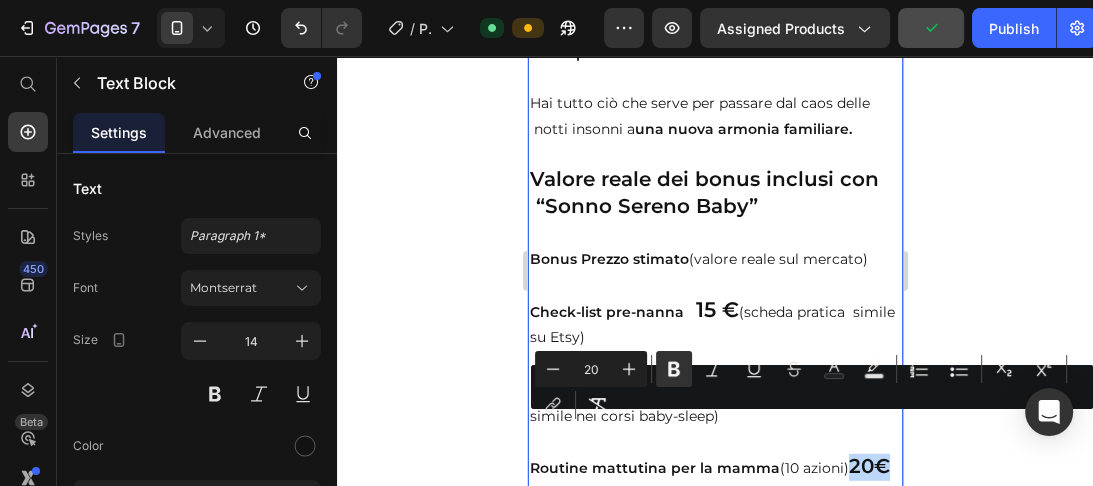 copy on "20€" 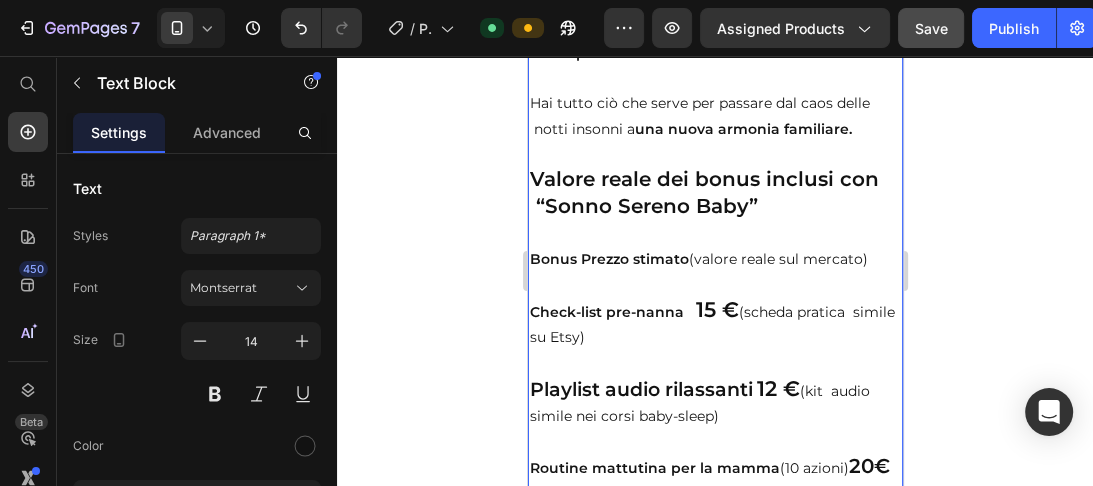 click on "Routine mattutina per la mamma  (10 azioni)  20€  (mini guida o scheda "mood boost")" at bounding box center (714, 468) 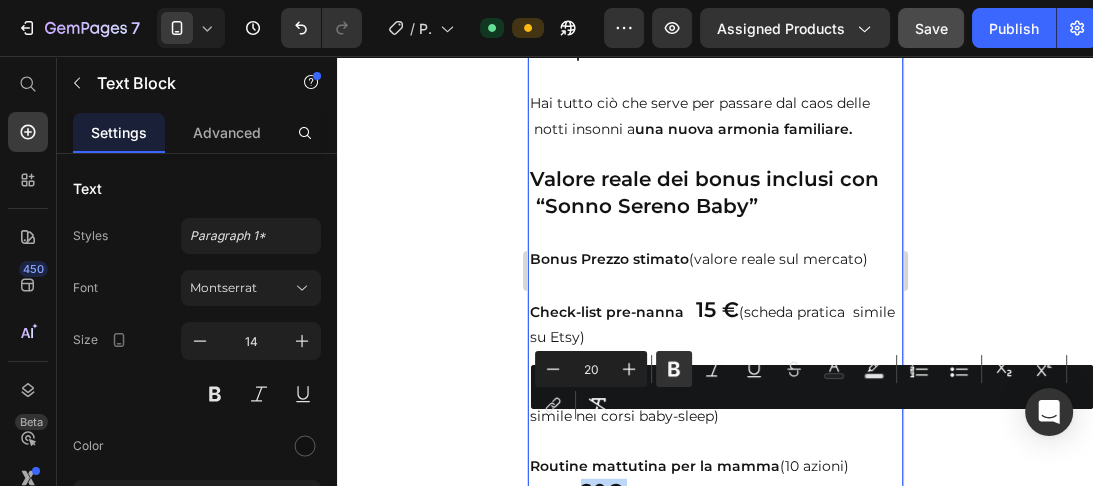drag, startPoint x: 573, startPoint y: 430, endPoint x: 530, endPoint y: 438, distance: 43.737854 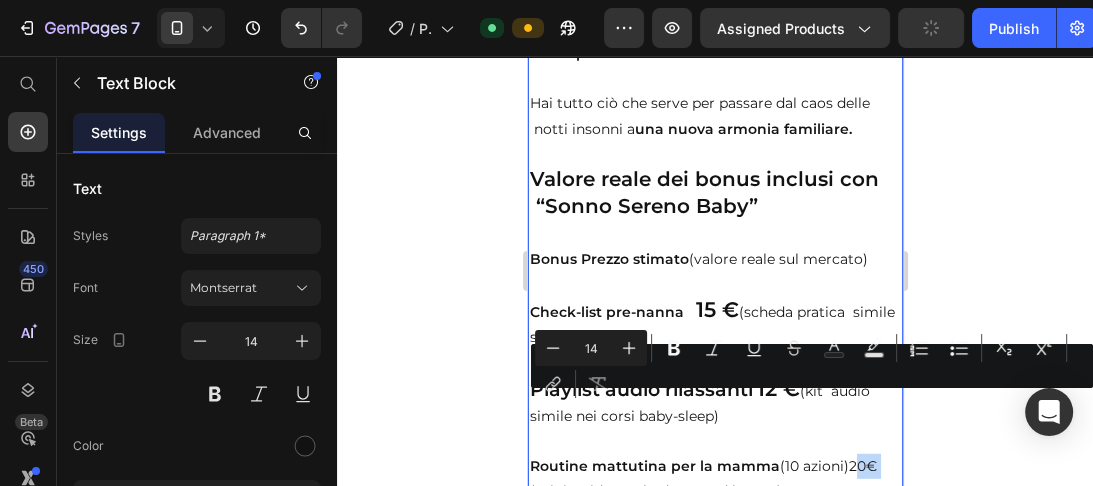 drag, startPoint x: 876, startPoint y: 403, endPoint x: 847, endPoint y: 404, distance: 29.017237 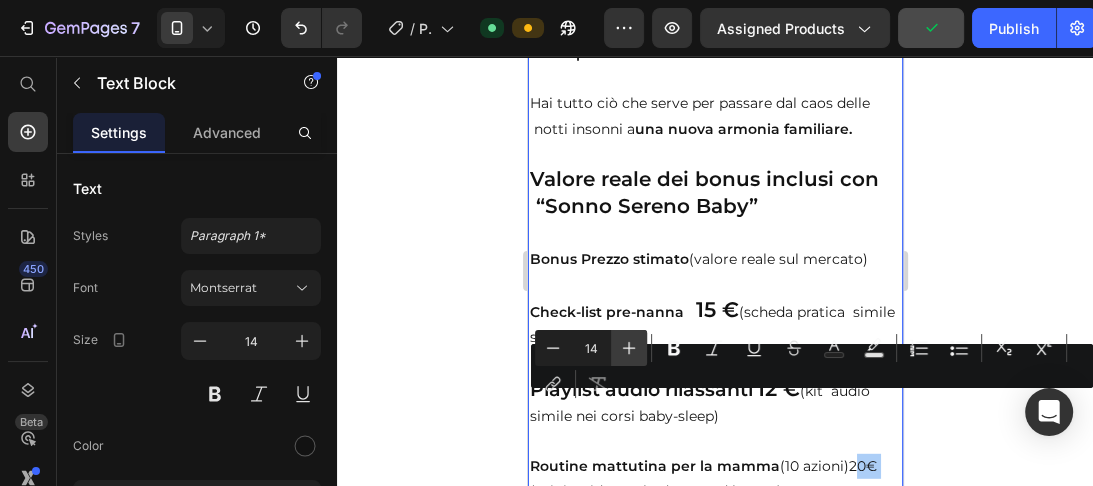 click 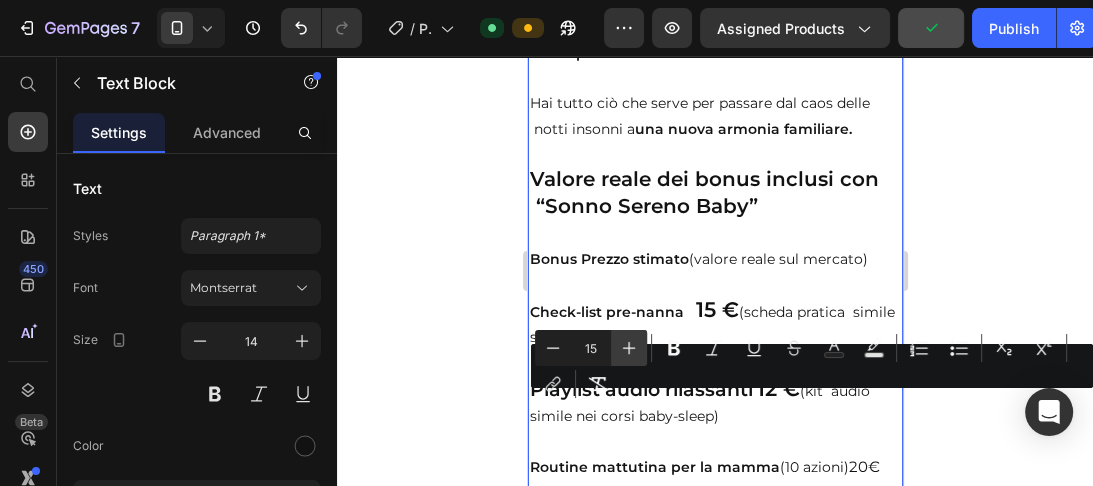 click 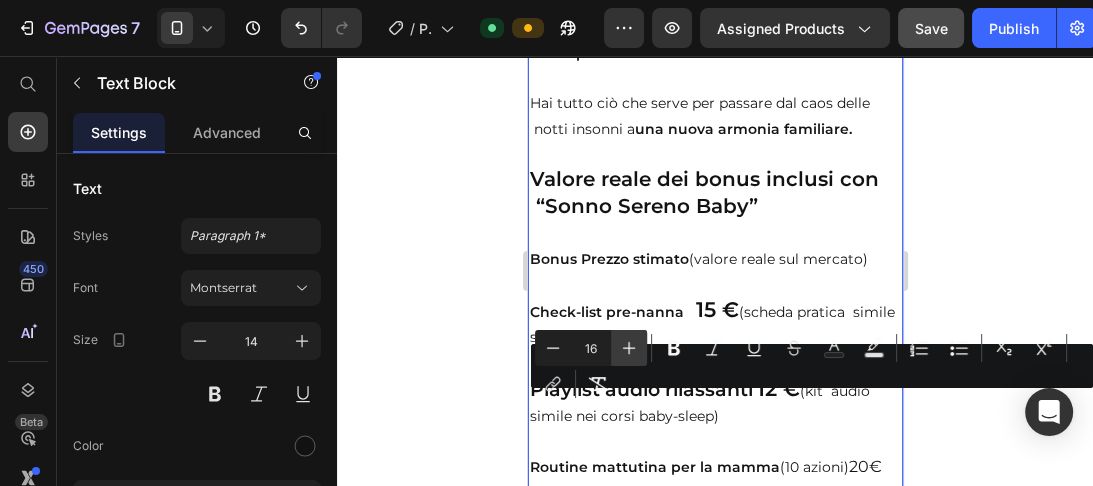 click 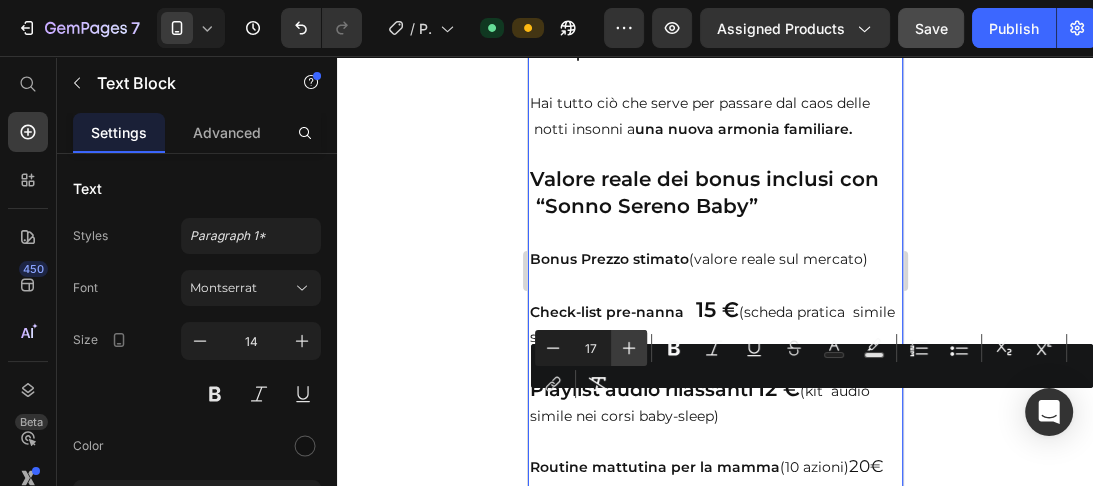click 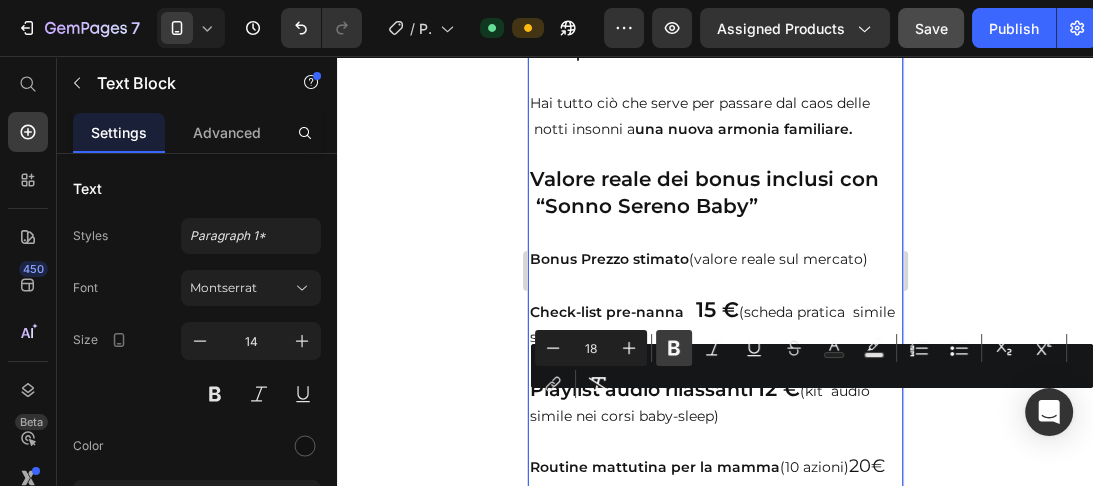 click 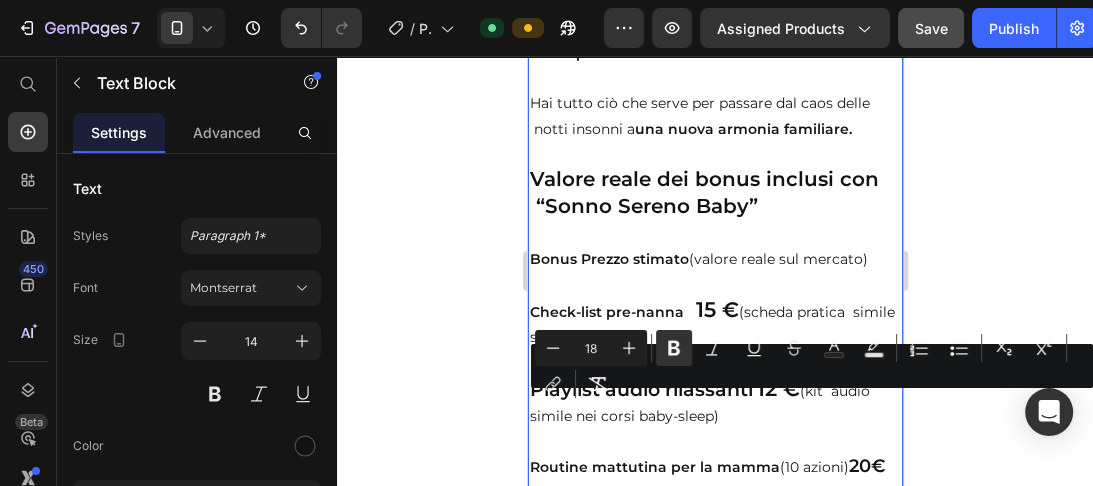 click on "Routine mattutina per la mamma  (10 azioni) 20€  (mini guida o scheda "mood boost")" at bounding box center (714, 467) 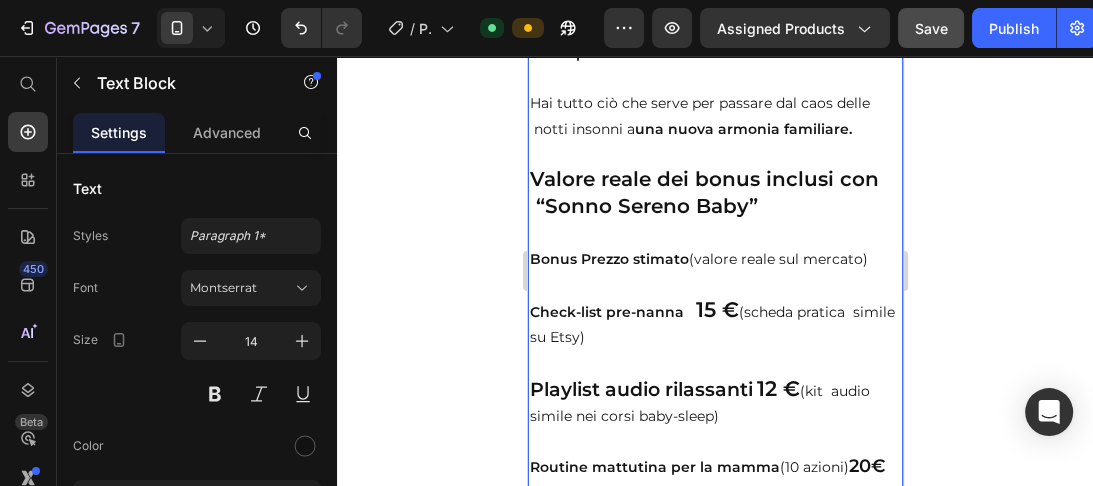click on "Routine mattutina per la mamma (10 azioni) 20€  (mini guida o scheda "mood boost")" at bounding box center [714, 467] 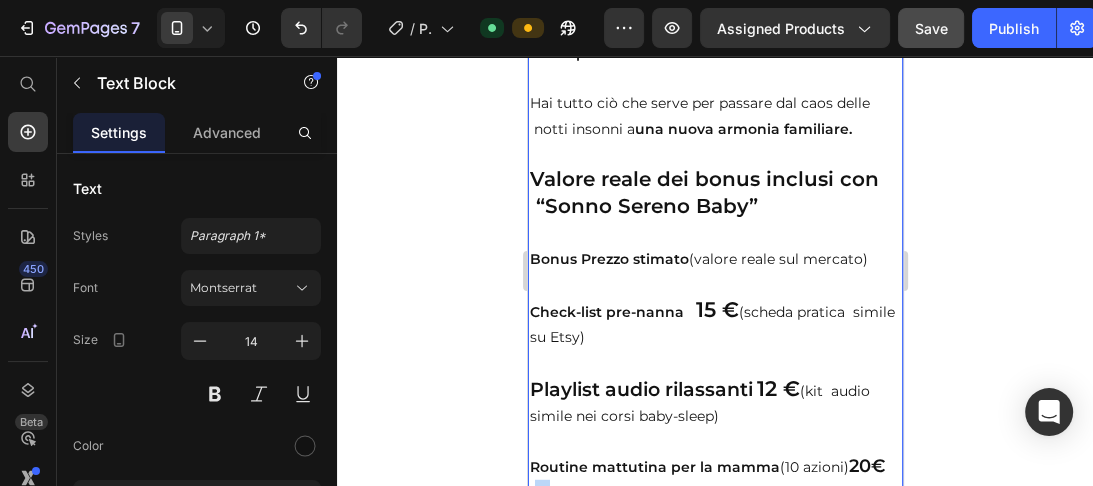 click on "Routine mattutina per la mamma (10 azioni) 20€  (mini guida o scheda "mood boost")" at bounding box center (714, 467) 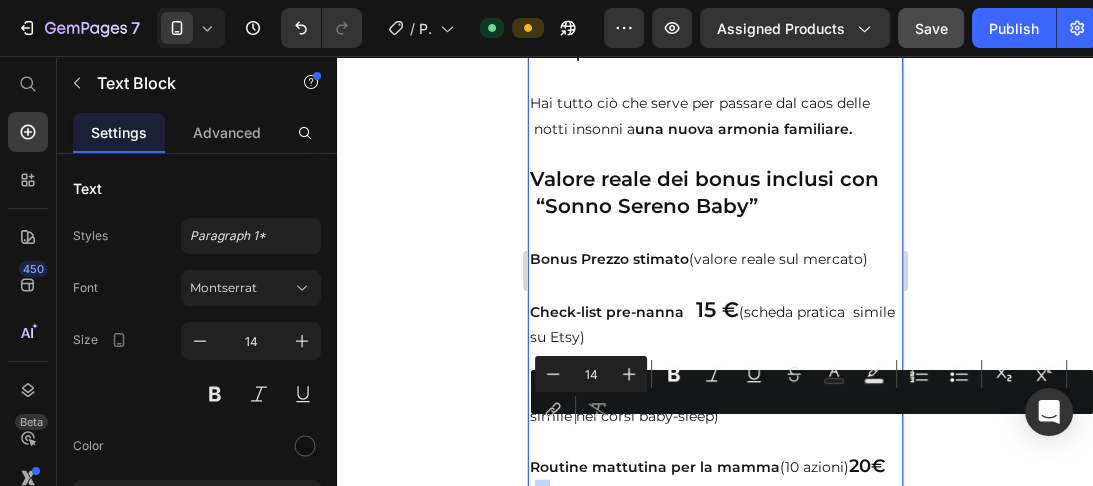 click on "Routine mattutina per la mamma (10 azioni) 20€  (mini guida o scheda "mood boost")" at bounding box center (714, 467) 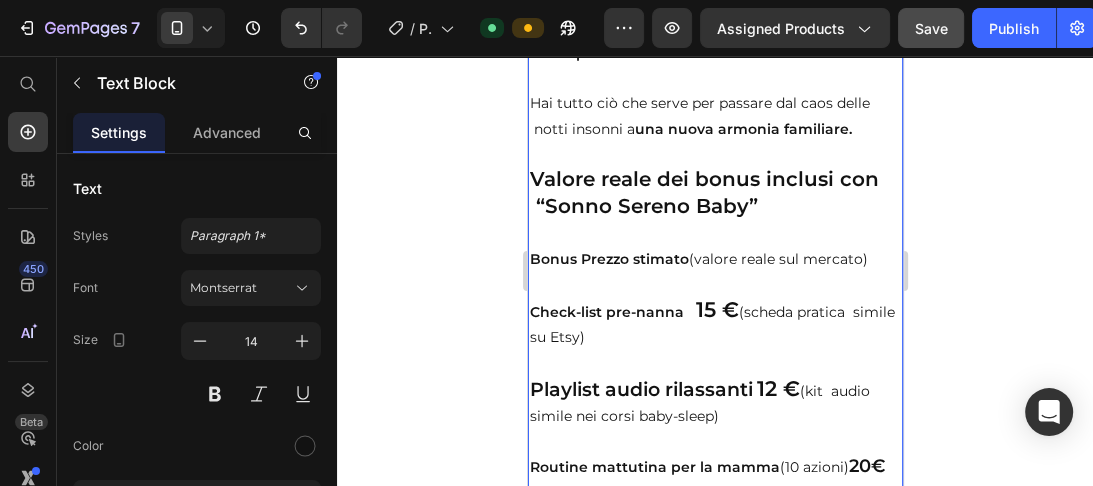 click on "12 €" at bounding box center (777, 388) 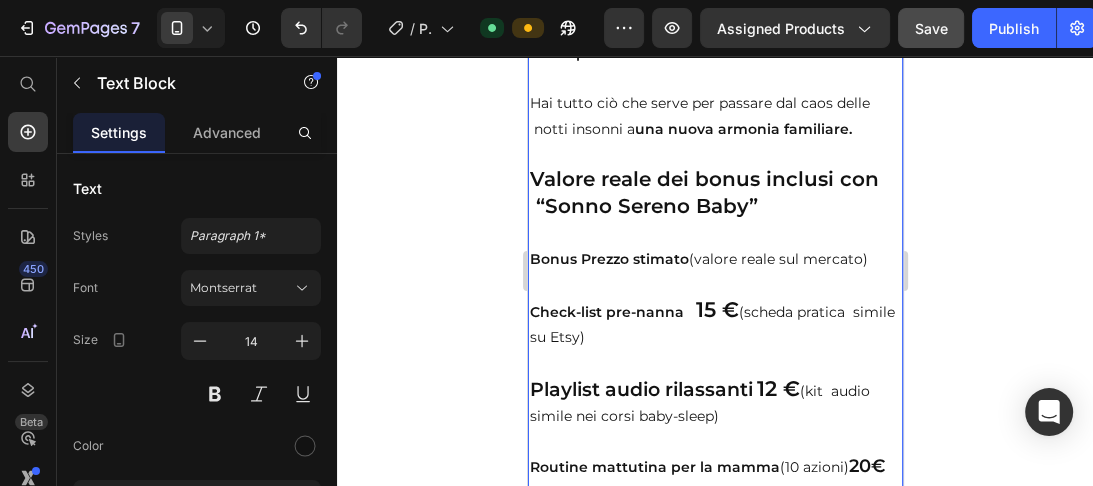click on "15 €" at bounding box center [716, 309] 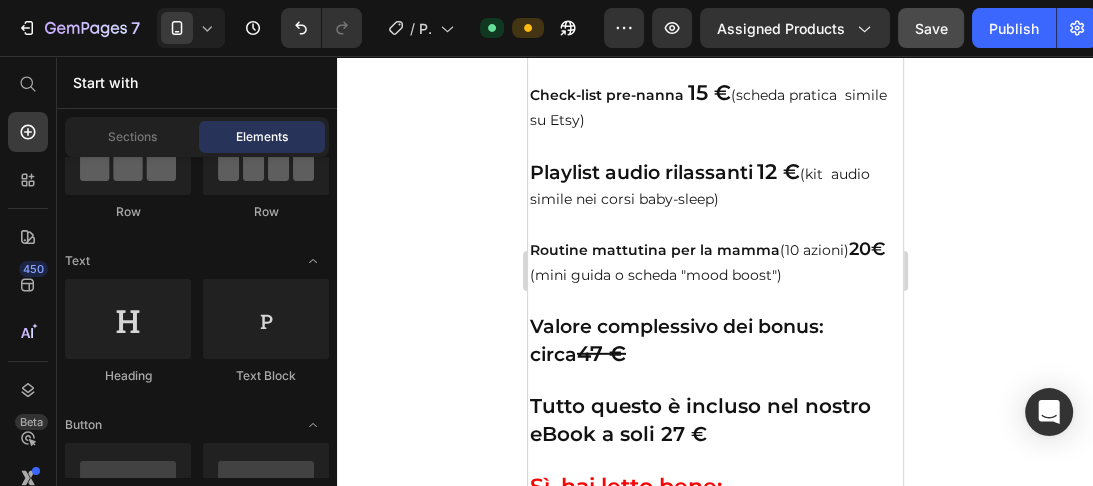 scroll, scrollTop: 15116, scrollLeft: 0, axis: vertical 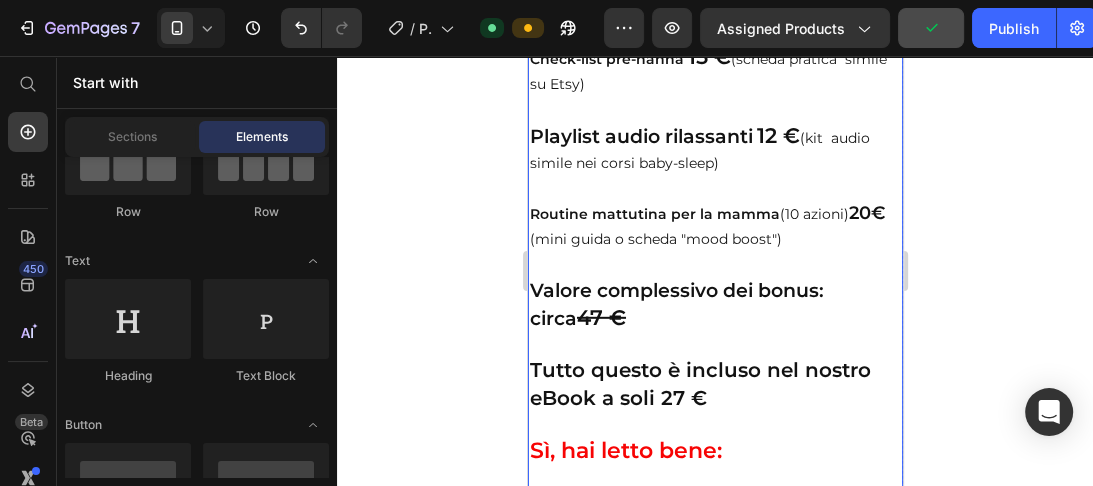 click on "Playlist audio rilassanti   12 €  (kit  audio simile nei corsi baby-sleep)" at bounding box center (714, 136) 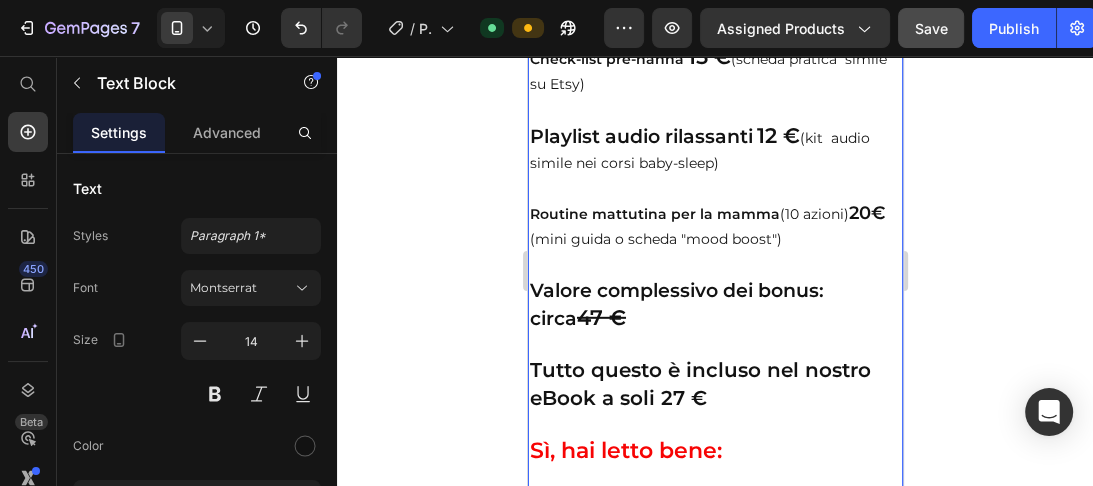 click on "Playlist audio rilassanti   12 €  (kit  audio simile nei corsi baby-sleep)" at bounding box center (714, 136) 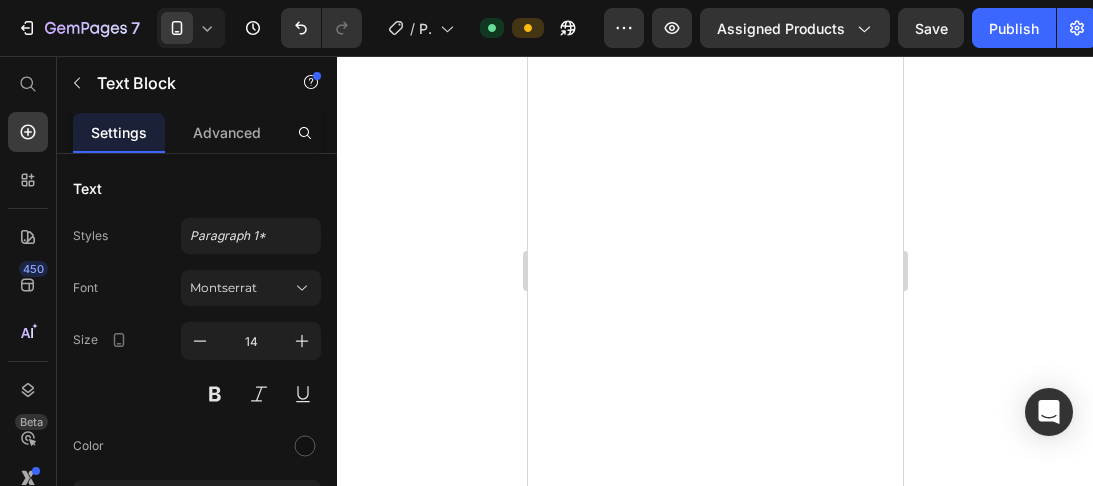 scroll, scrollTop: 0, scrollLeft: 0, axis: both 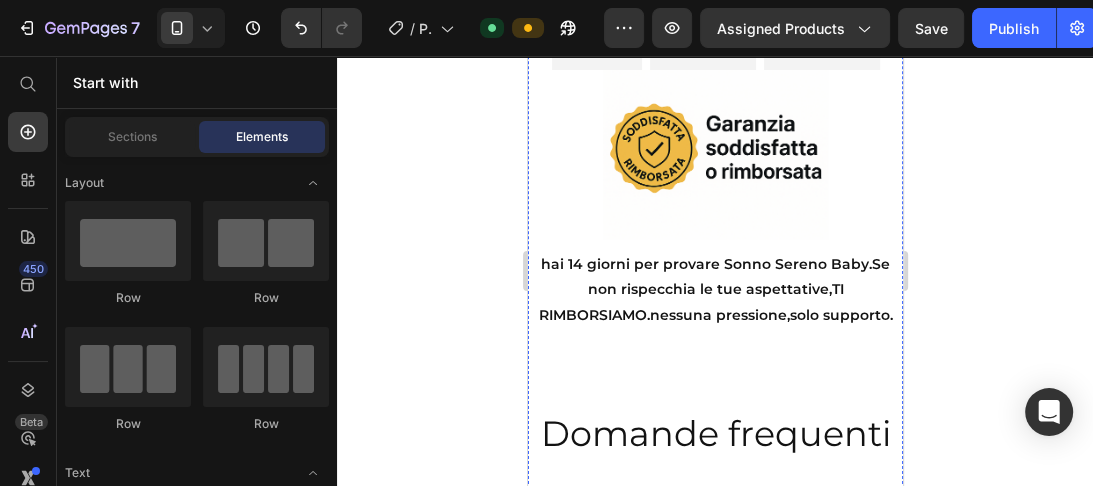 click on "Valore complessivo dei bonus: circa" at bounding box center (676, -1164) 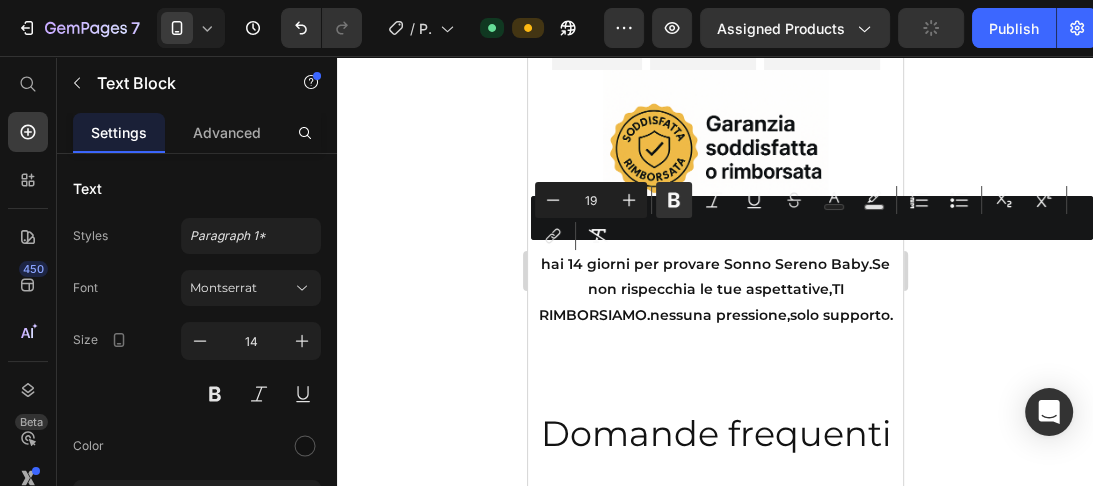 click on "Valore complessivo dei bonus: circa" at bounding box center (676, -1164) 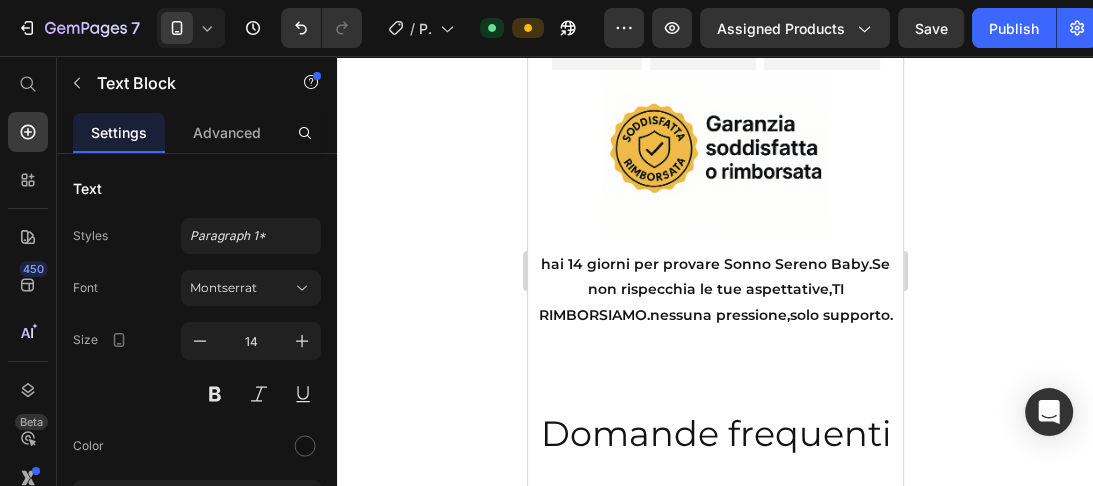 click on "47 €" at bounding box center (600, -1151) 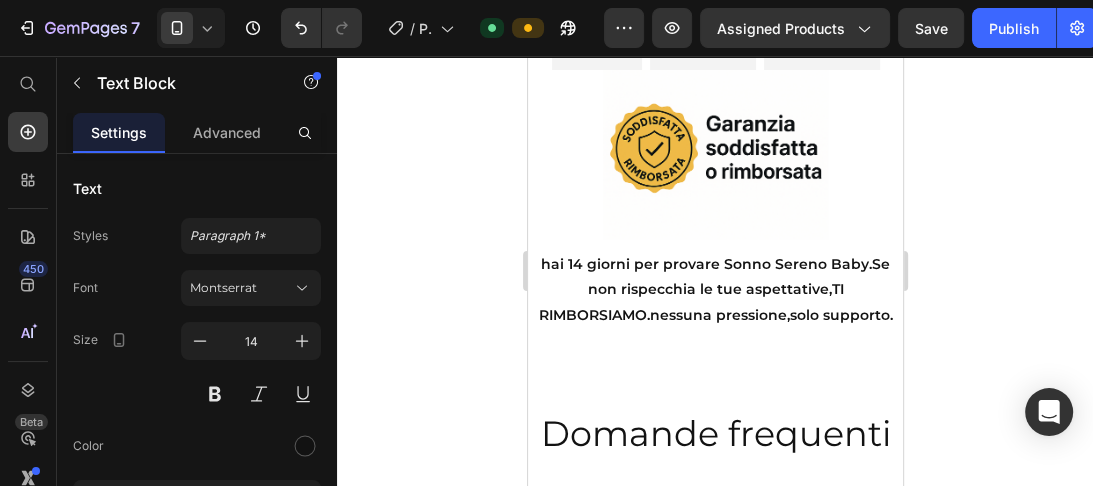 click on "All'interno della  Guida Sonno Sereno,  troverai  tutto ciò che ti serve per costruire  una routine del  sonno serena, dolce e rispettosa dei bisogni del  tuo bambino e tuoi.  Non si tratta solo di teoria:  è una  Guida pratica,  immediata, creata per  accompagnarti passo dopo passo,  senza stress,   anche quando sei stanchissima.  Ecco cosa include:  La guida completa "Sonno Sereno" (PDF)  Un manuale chiaro, semplice e rassicurante che ti  spiega:  come funziona davvero il  sonno dei neonati  nei  primi 12 mesi  cosa aspettarti (mese per mese)  quali segnali osservare per evitare il   sovraffaticamento  come creare  una routine su misura, flessibile e  naturale  come affrontare  i risvegli notturni senza ansia  cosa fare  nei momenti di regressione del sonno   (senza andare in crisi)  come dormire di più,  senza forzature, urla o  metodi “militari”  Bonus inclusi — pensati per  aiutarti nella vita reale:  Bonus 1 – Check-list pre-nanna  Include . ." at bounding box center [714, -1882] 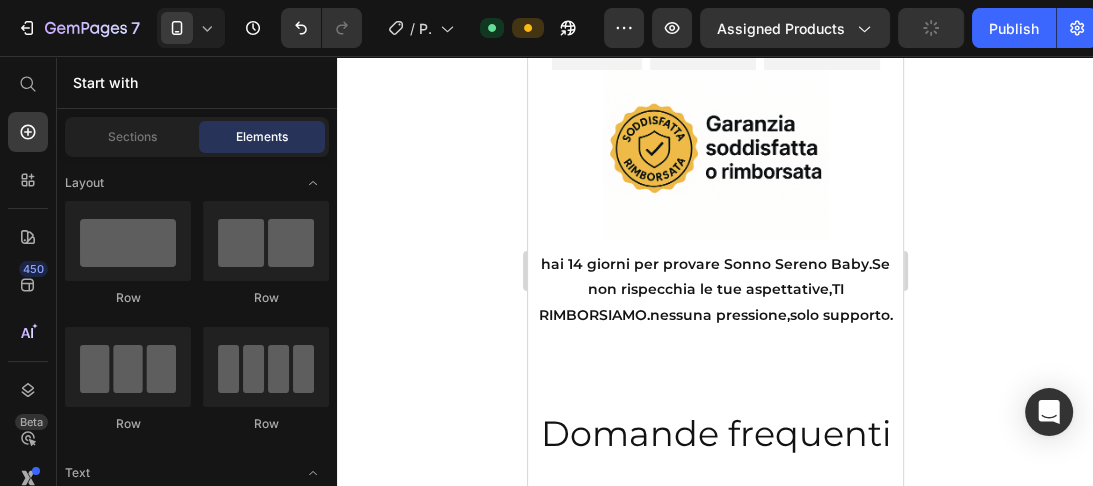 scroll, scrollTop: 15230, scrollLeft: 0, axis: vertical 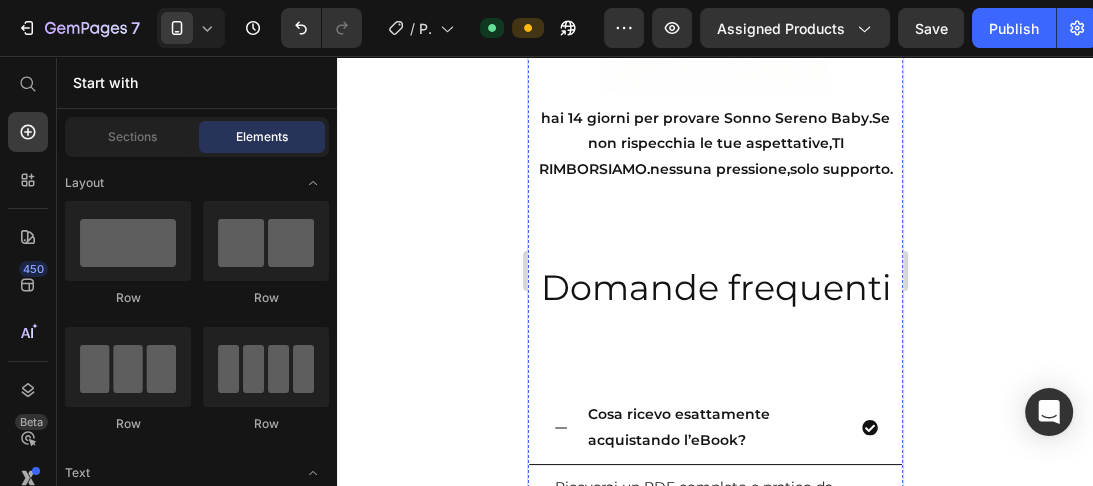 click on "una guida completa + tutti questi bonus, per un pacchetto dal valore reale di oltre 47" at bounding box center (705, -1083) 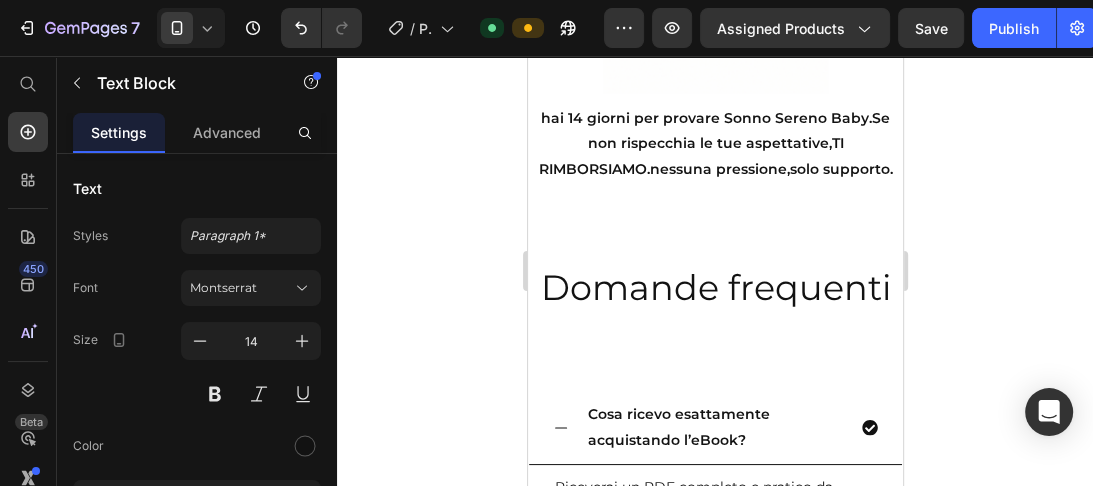 click on "una guida completa + tutti questi bonus, per un pacchetto dal valore reale di oltre 47" at bounding box center [705, -1083] 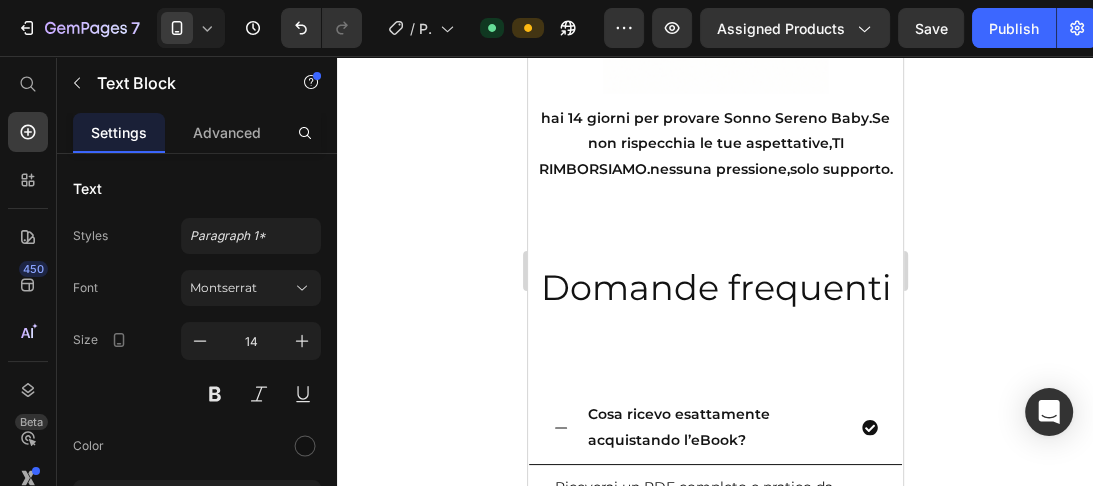 click on "ma:" at bounding box center (714, -1032) 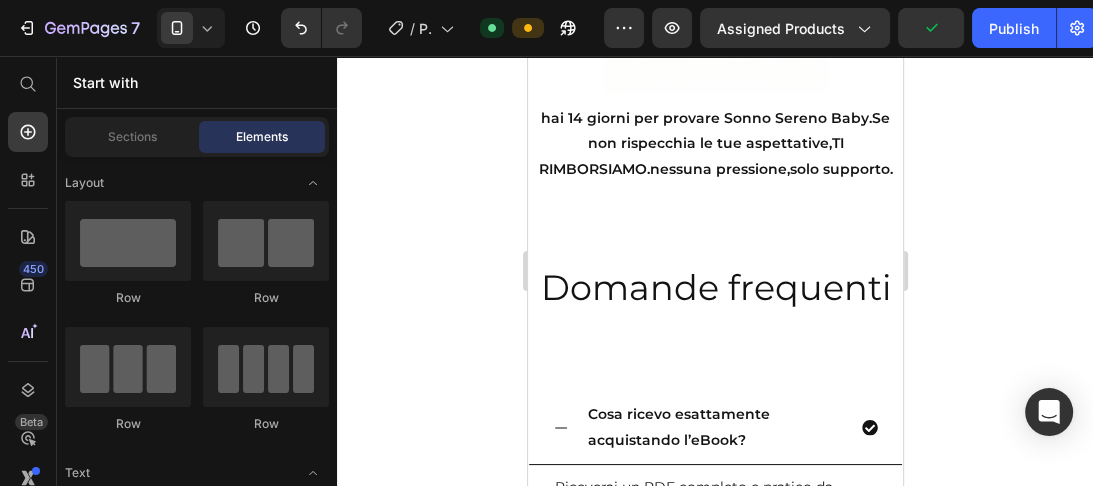 scroll, scrollTop: 15412, scrollLeft: 0, axis: vertical 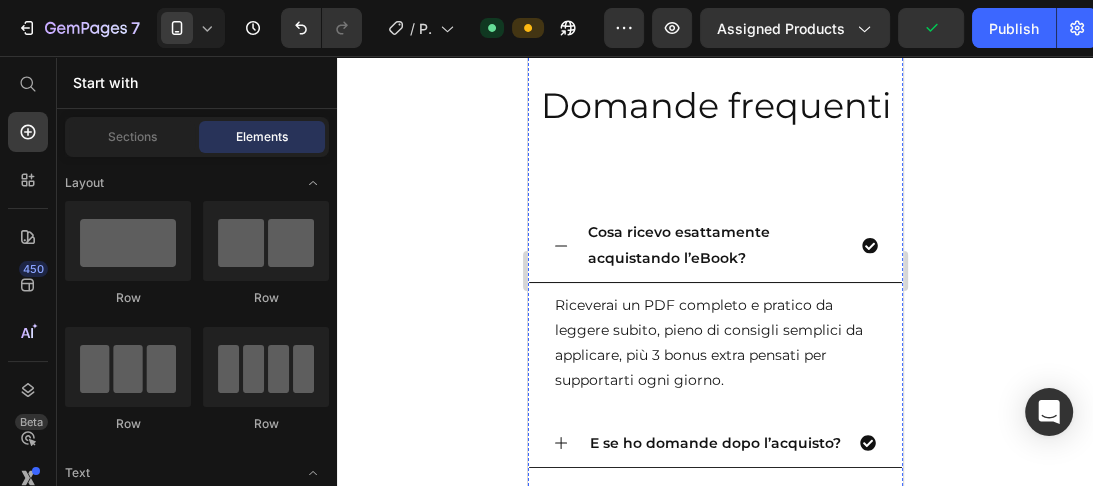 click on "Accesso immediato" at bounding box center [600, -1110] 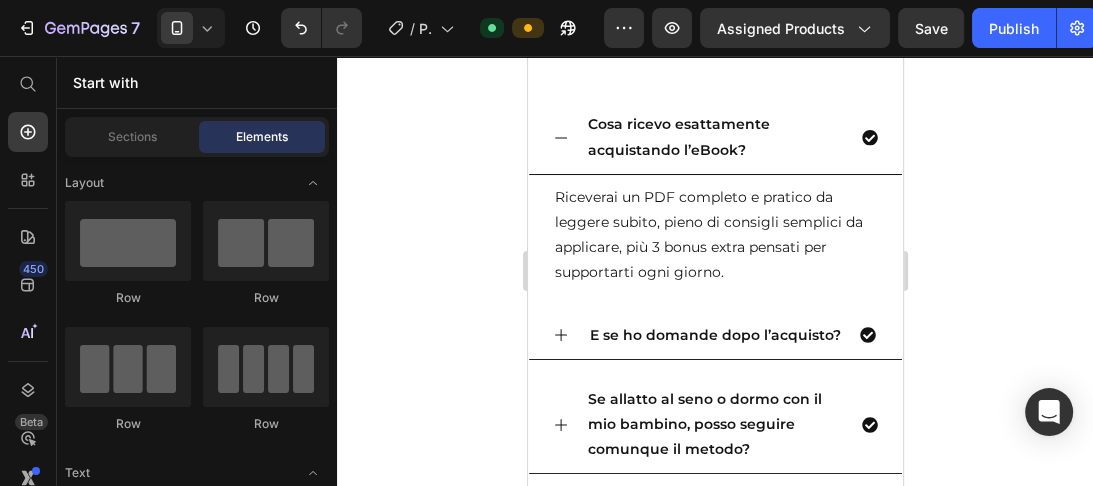 scroll, scrollTop: 15557, scrollLeft: 0, axis: vertical 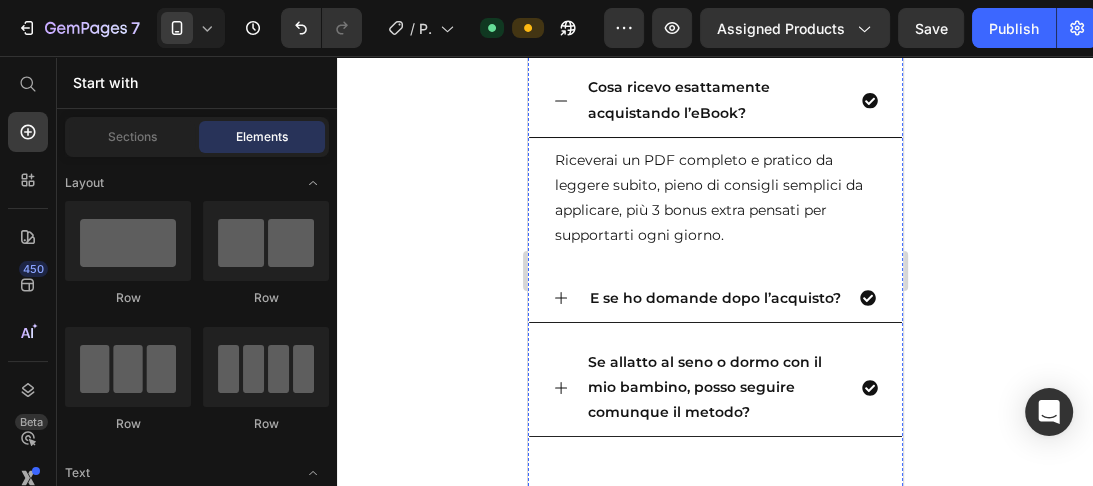 click at bounding box center (714, -1154) 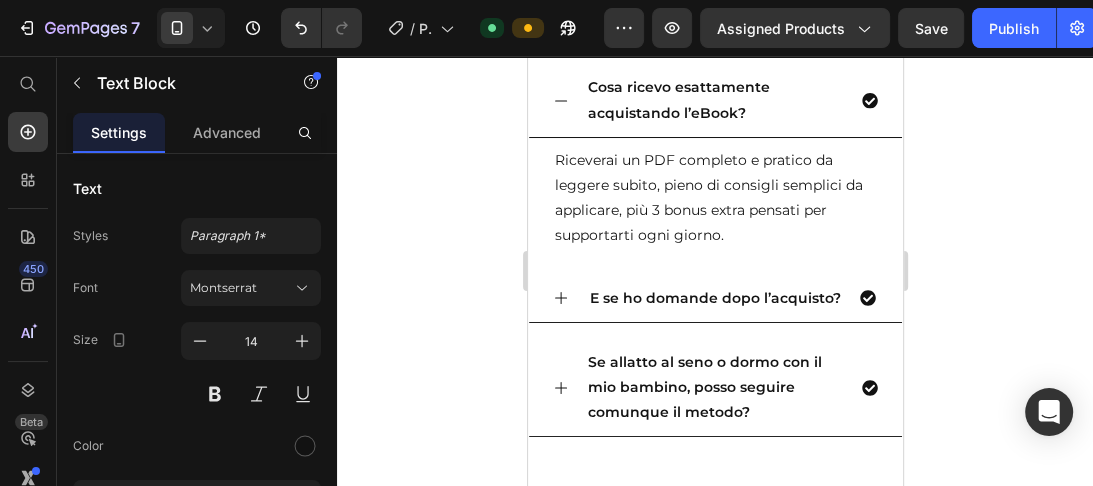 click at bounding box center (714, -1154) 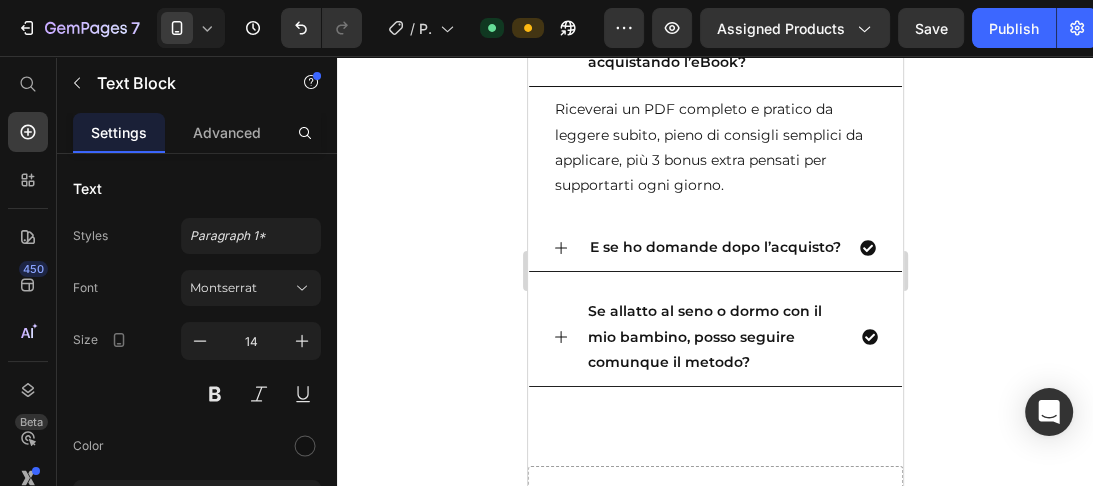 click on "Risparmi oltre 40 € rispetto a comprare i bonus separatamente" at bounding box center (714, -1053) 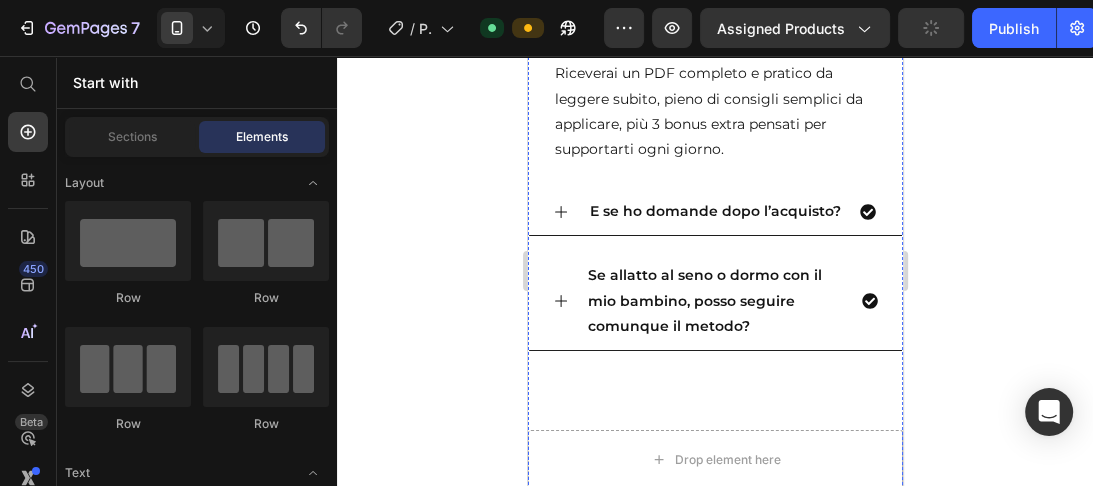 click on "Ottieni un pacchetto completo, studiato su misura per neo mamme" at bounding box center [706, -1002] 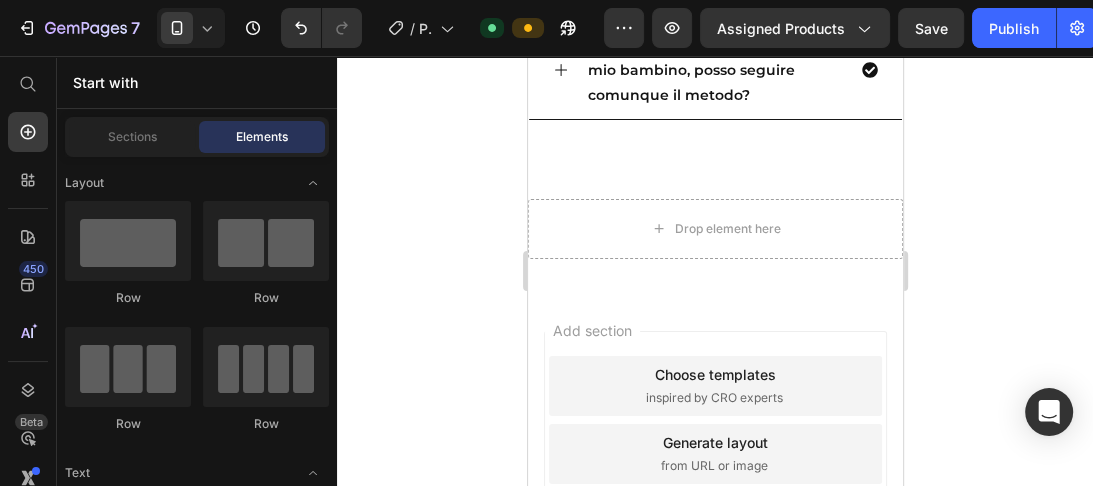 scroll, scrollTop: 15788, scrollLeft: 0, axis: vertical 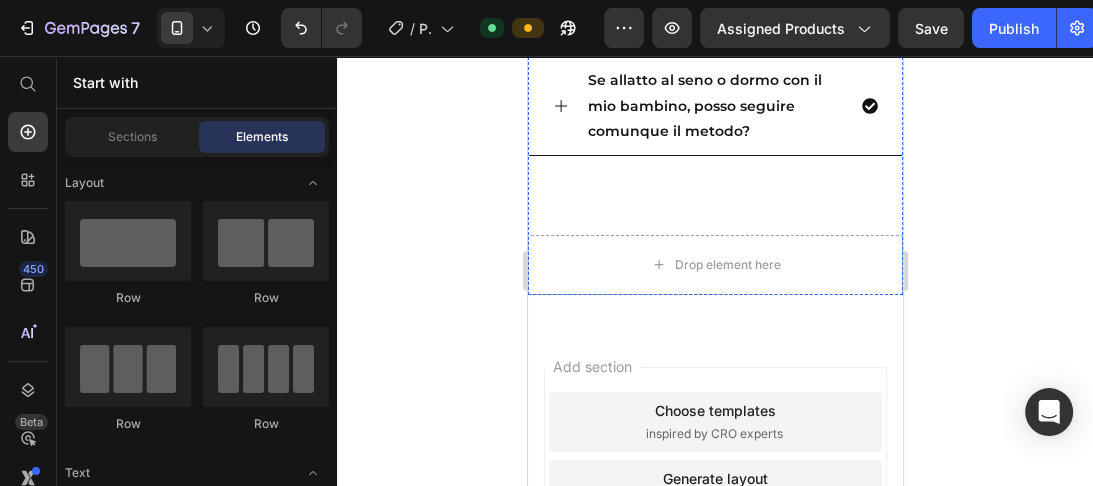 click on "Ottieni un pacchetto completo, studiato su misura per neo mamme" at bounding box center (706, -1197) 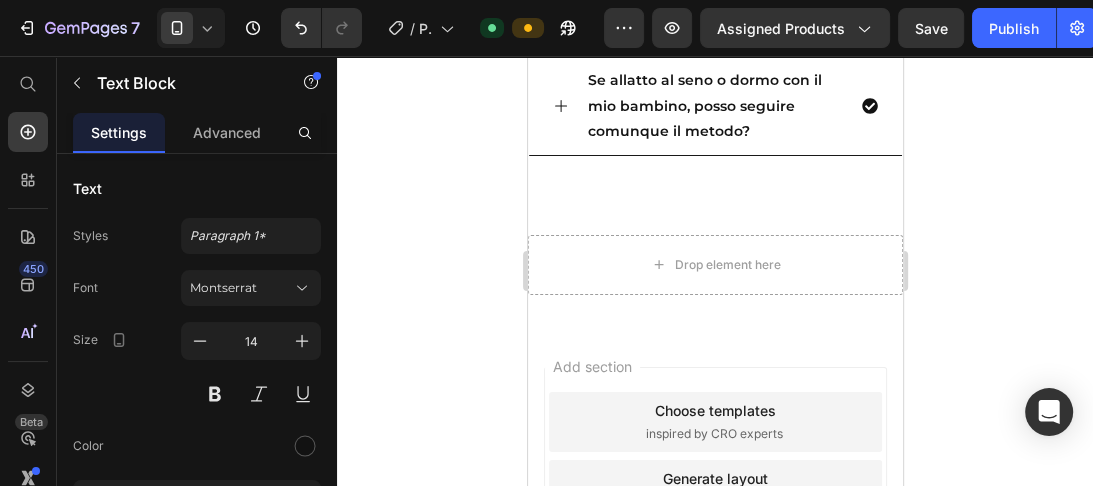 click on "Ottieni un pacchetto completo, studiato su misura per neo mamme" at bounding box center (706, -1197) 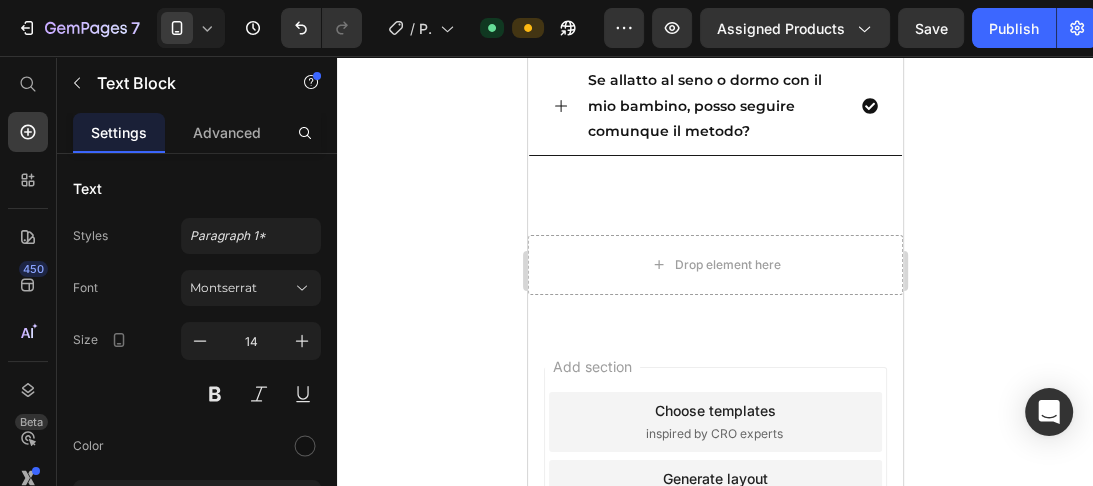 click on "Zero stress : tutte le risorse disponibili in un unico luogo, subito pronte" at bounding box center (714, -1120) 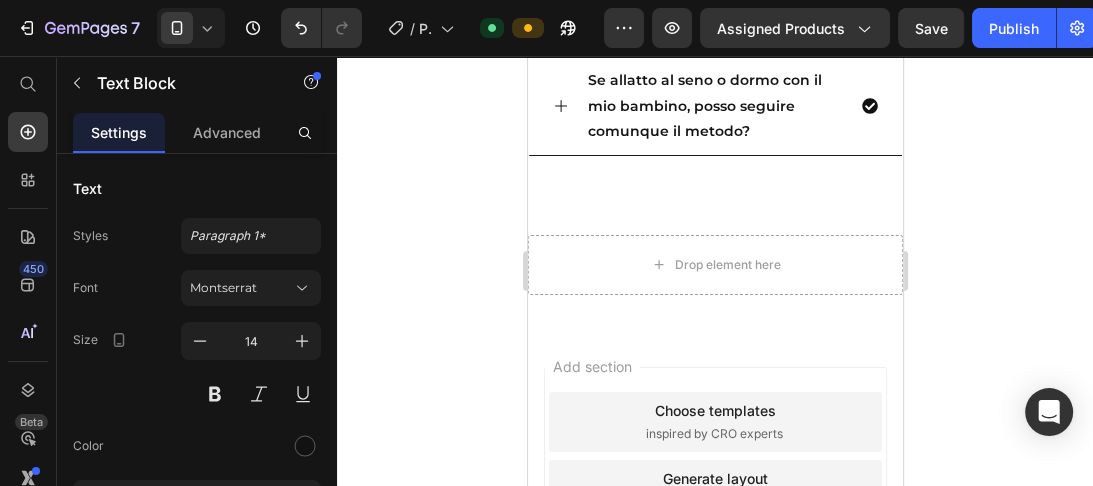 click on "Scarica ora "Sonno Sereno" + bonus" at bounding box center (704, -1044) 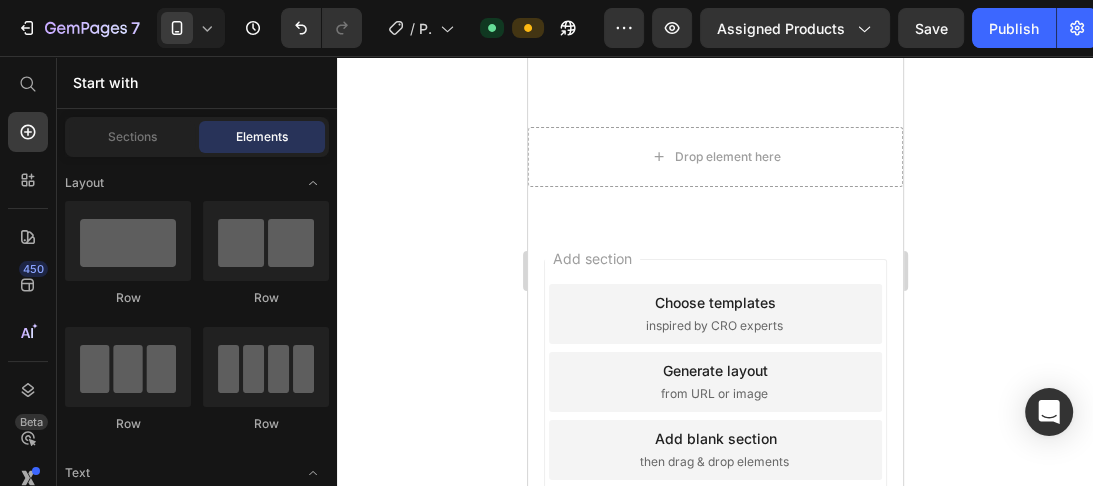 scroll, scrollTop: 15932, scrollLeft: 0, axis: vertical 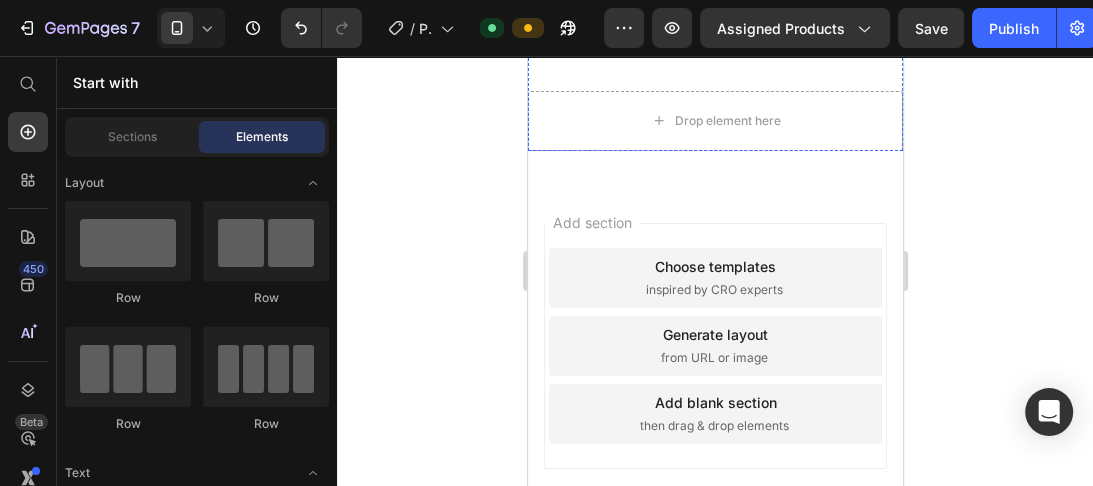 click on "per soli 27 € e inizia oggi il tuo percorso verso notti più serene e famiglie più felici." at bounding box center (707, -1090) 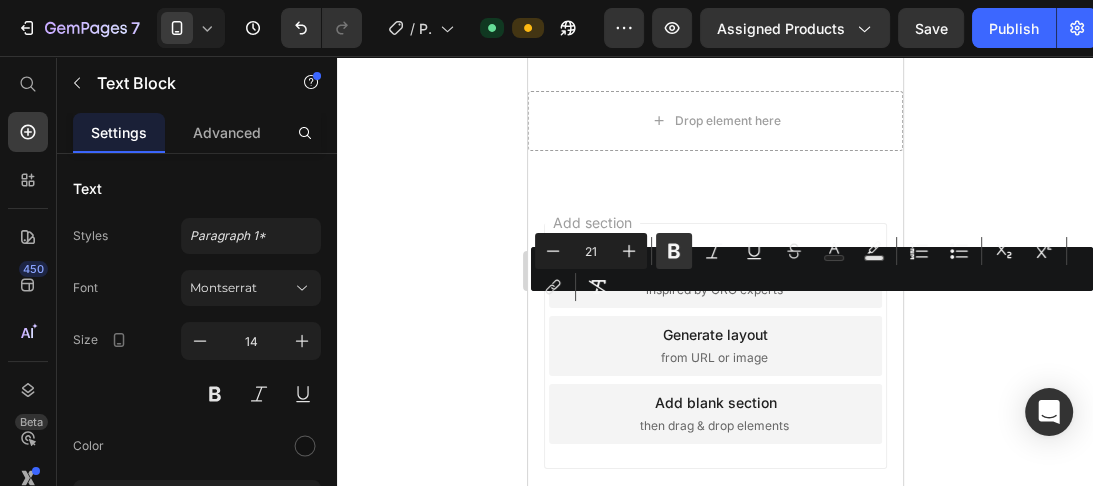 drag, startPoint x: 613, startPoint y: 309, endPoint x: 642, endPoint y: 309, distance: 29 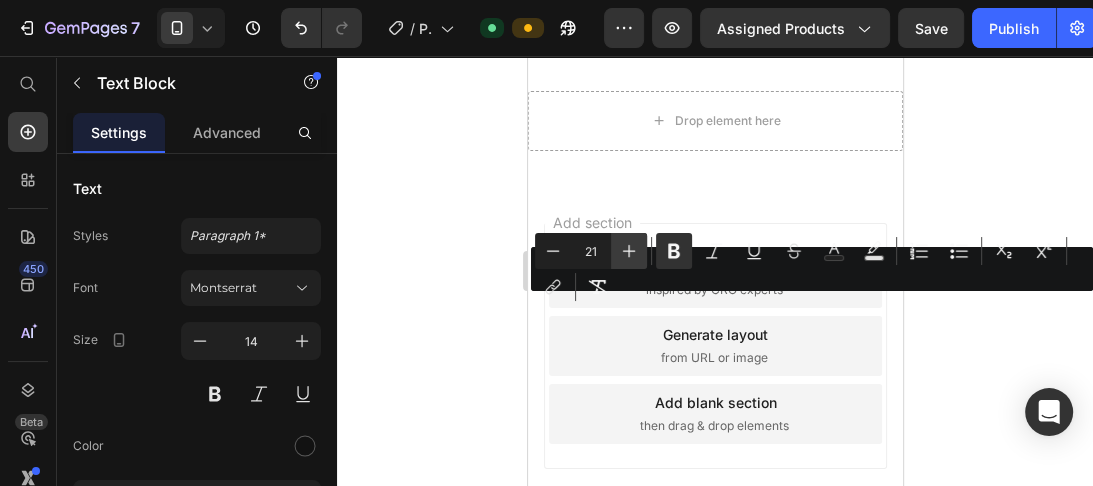 click 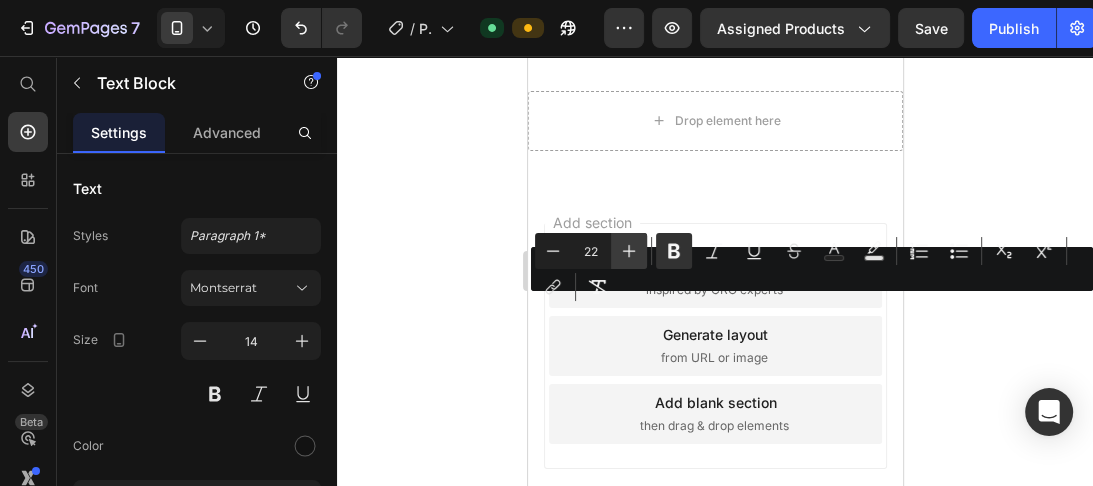 click 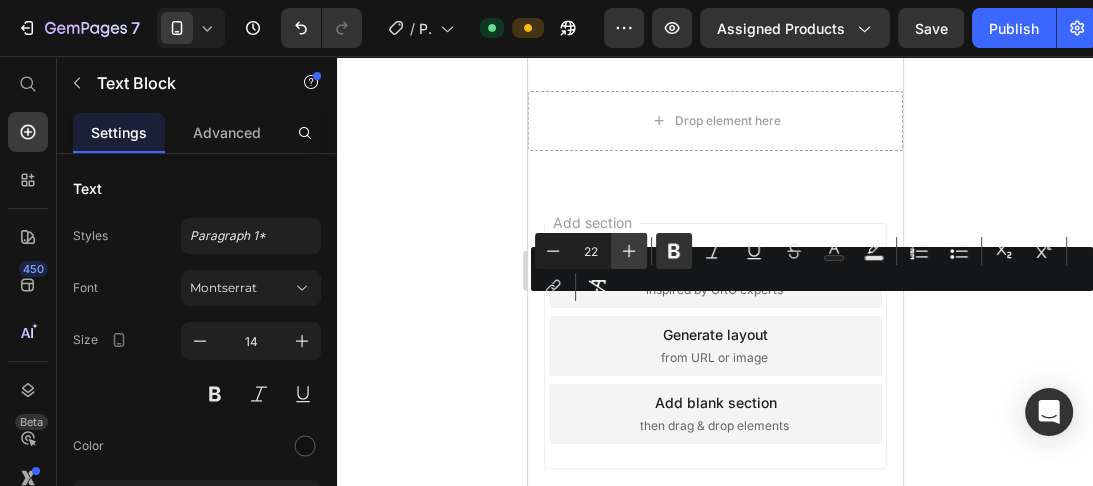 type on "23" 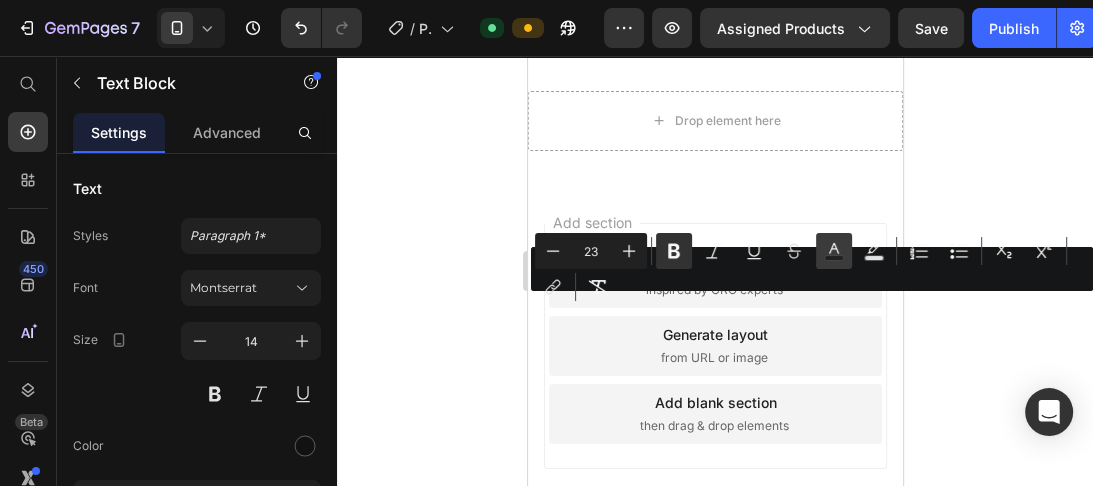 click 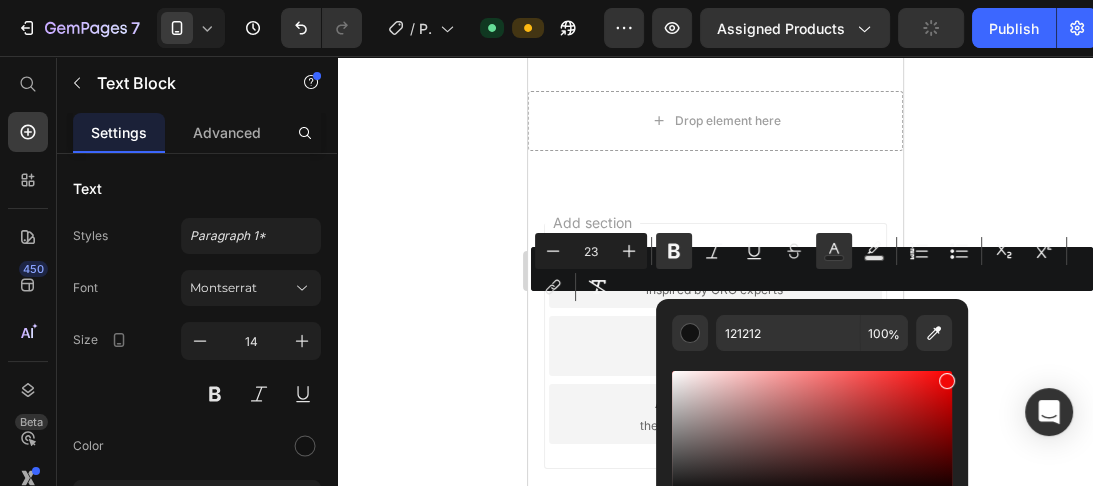 click at bounding box center [812, 434] 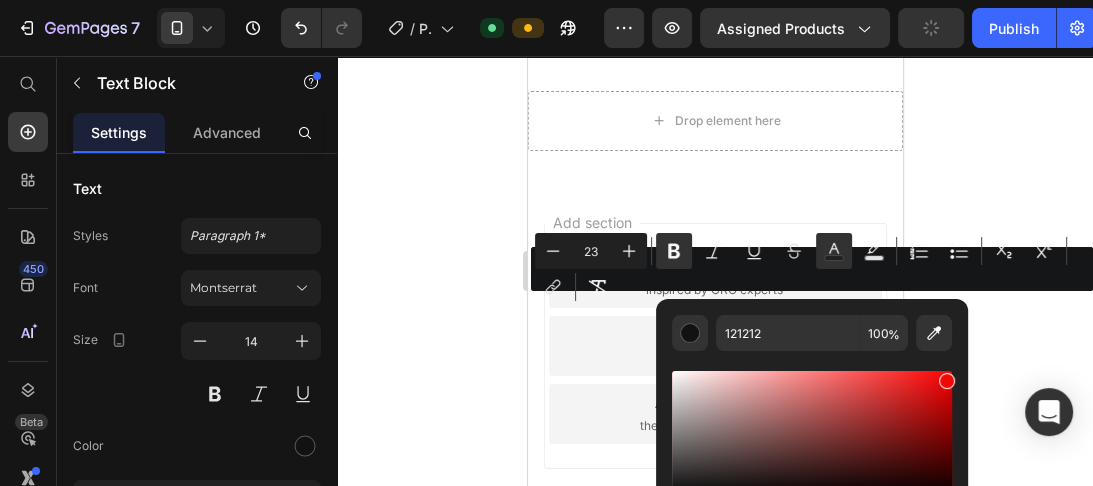 type on "F20707" 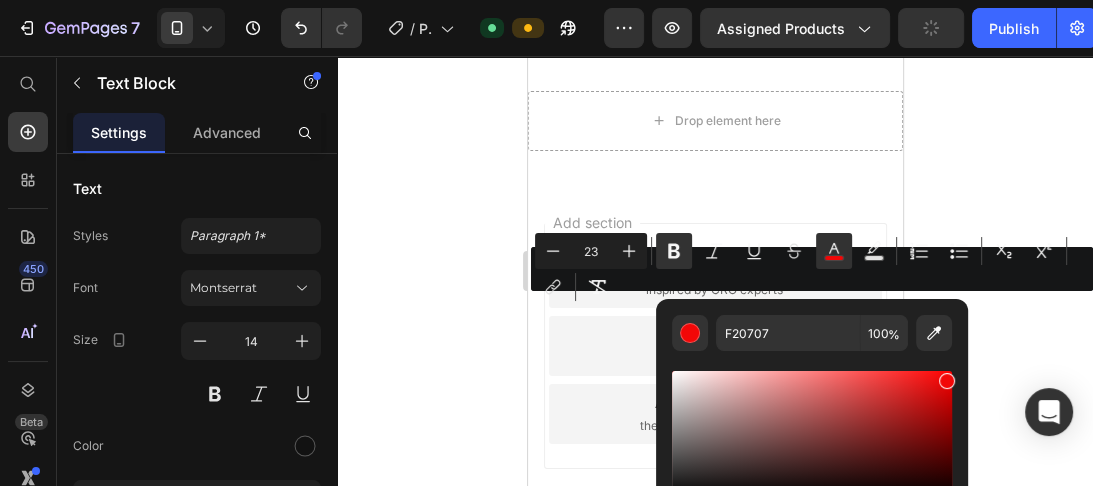 click 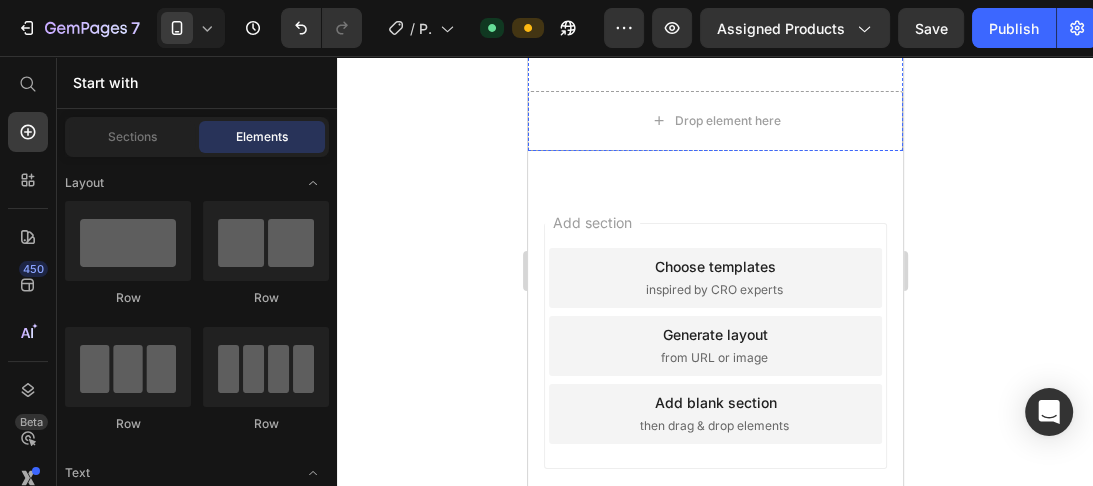 click on "per soli" at bounding box center (568, -1118) 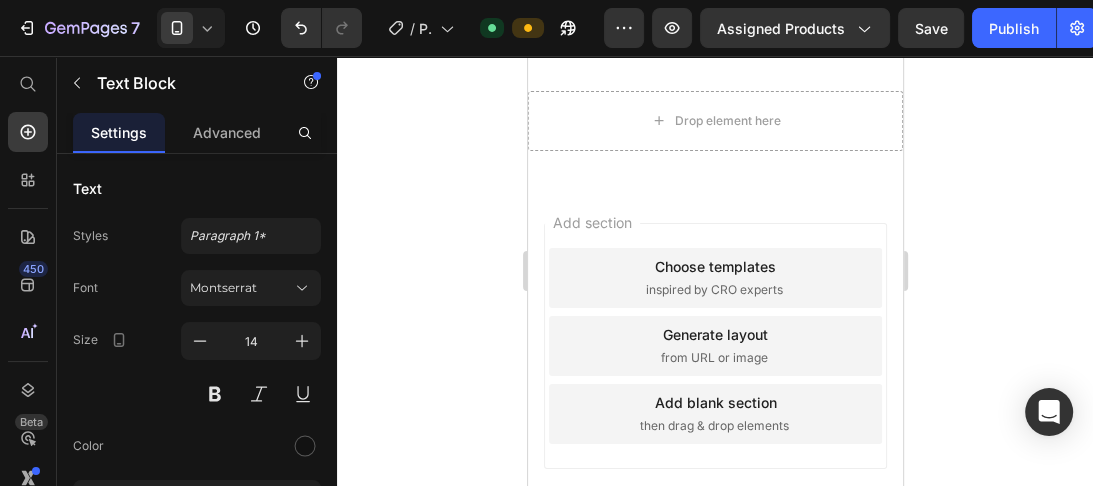 click on "per soli" at bounding box center (568, -1118) 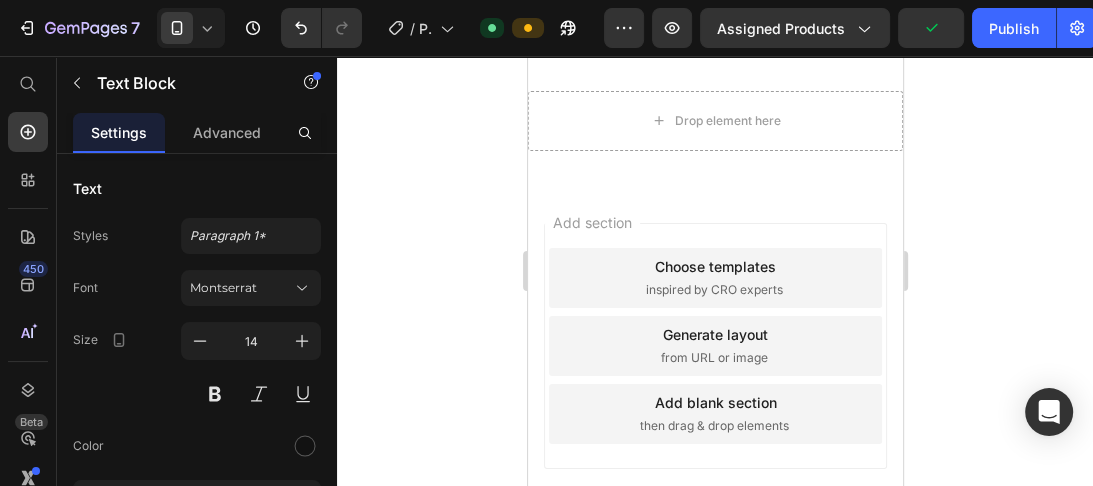 click on "€ e inizia oggi il tuo percorso verso notti più serene e famiglie più felici." at bounding box center (707, -1090) 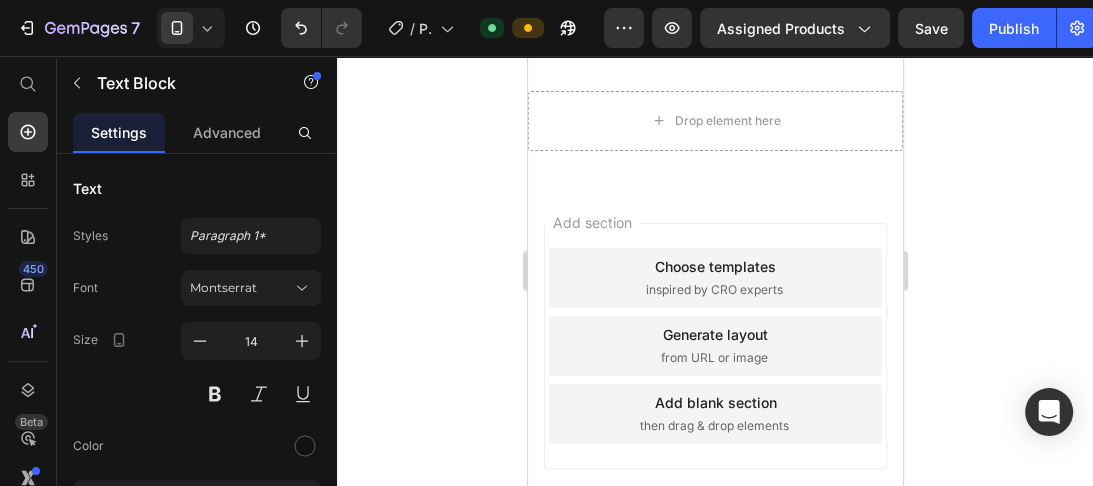click on "€ e inizia oggi il tuo  percorso verso notti più serene e famiglie più felici." at bounding box center [710, -1090] 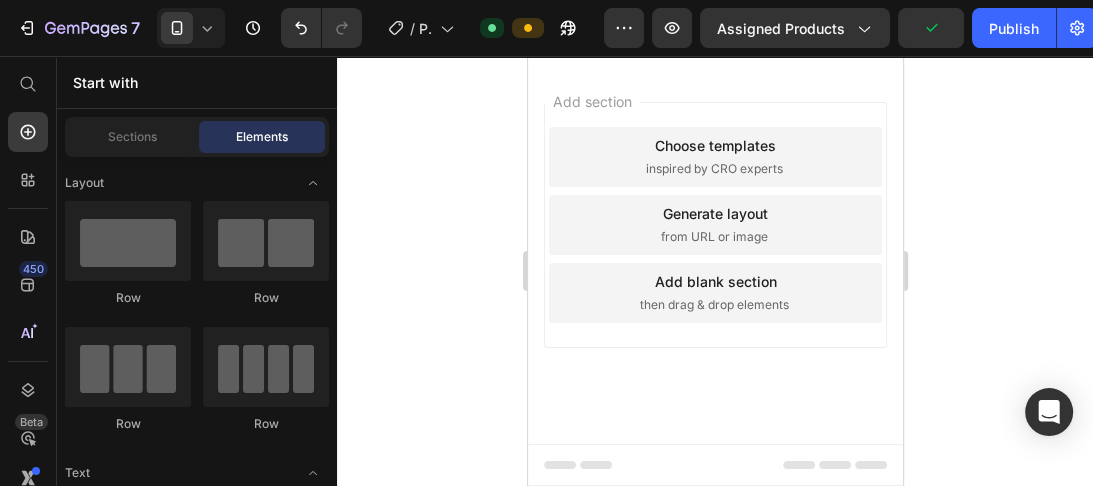scroll, scrollTop: 16512, scrollLeft: 0, axis: vertical 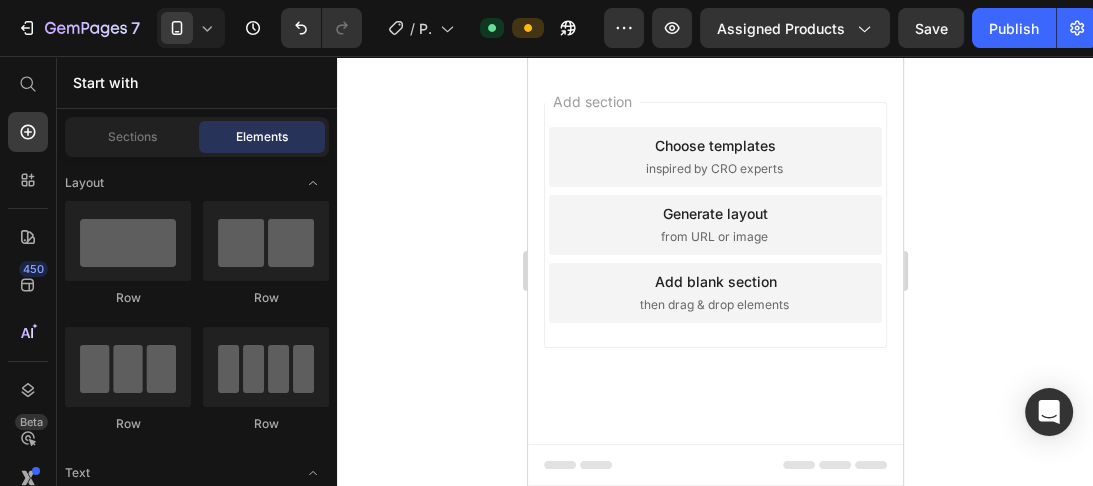 click on "hai 14 giorni per provare Sonno Sereno Baby.Se non rispecchia le tue aspettative,TI RIMBORSIAMO.nessuna pressione,solo supporto." at bounding box center [714, -729] 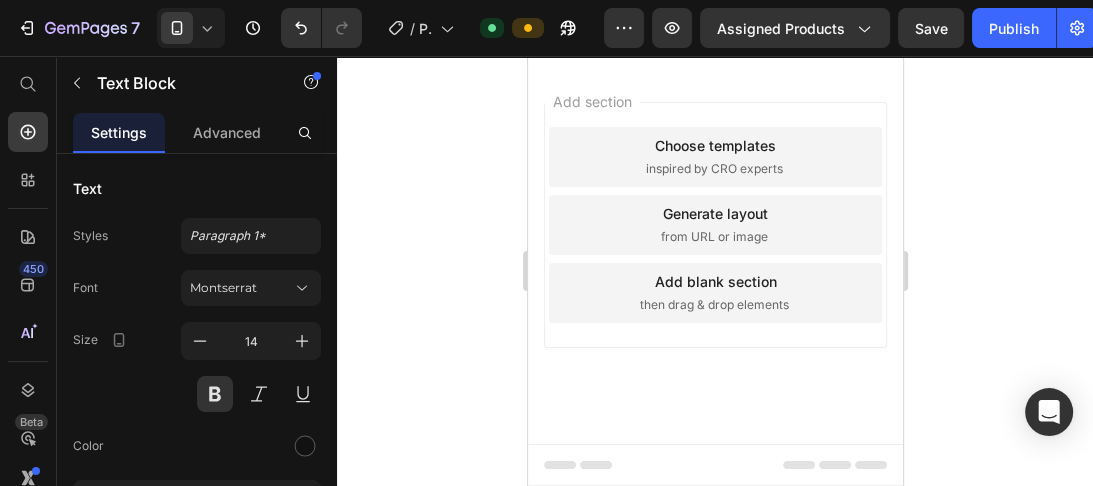 click on "hai 14 giorni per provare Sonno Sereno Baby.Se non rispecchia le tue aspettative,TI RIMBORSIAMO.nessuna pressione,solo supporto." at bounding box center (714, -729) 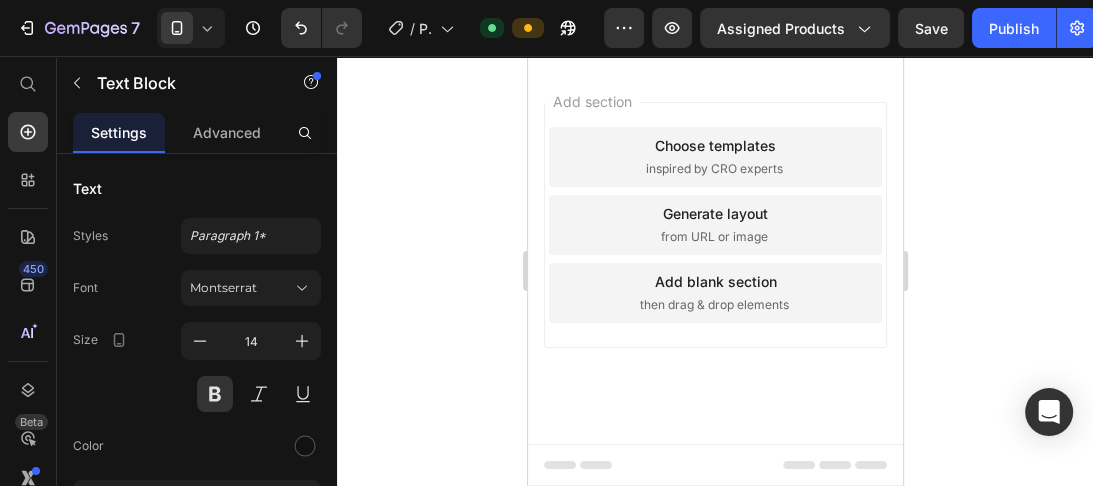 click on "Hai 14 giorni per provare Sonno Sereno Baby.Se non rispecchia le tue aspettative,TI RIMBORSIAMO.nessuna pressione,solo supporto." at bounding box center [714, -729] 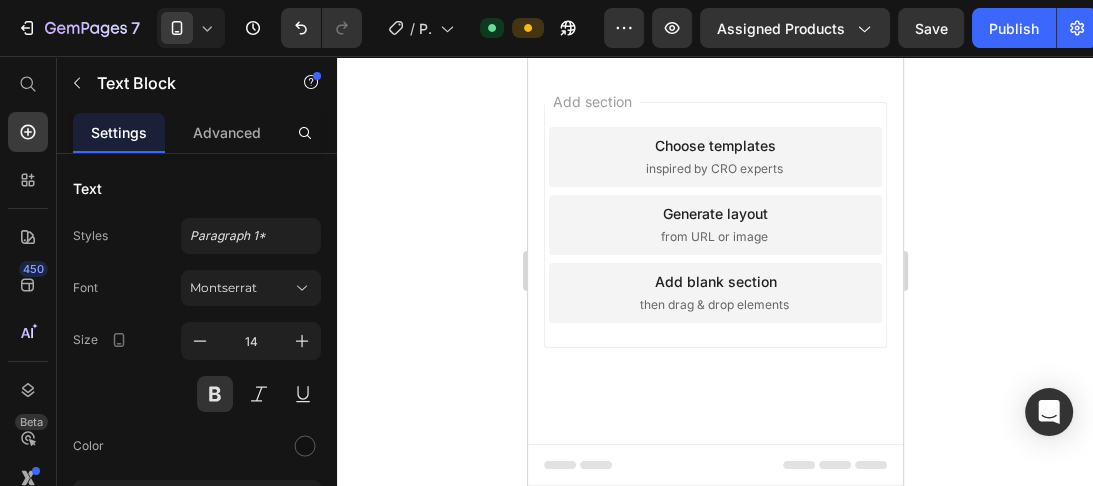 click on "Hai 14 giorni per provare Sonno Sereno Baby.Se non rispecchia le tue aspettative,TI RIMBORSIAMO.nessuna pressione,solo supporto." at bounding box center (714, -729) 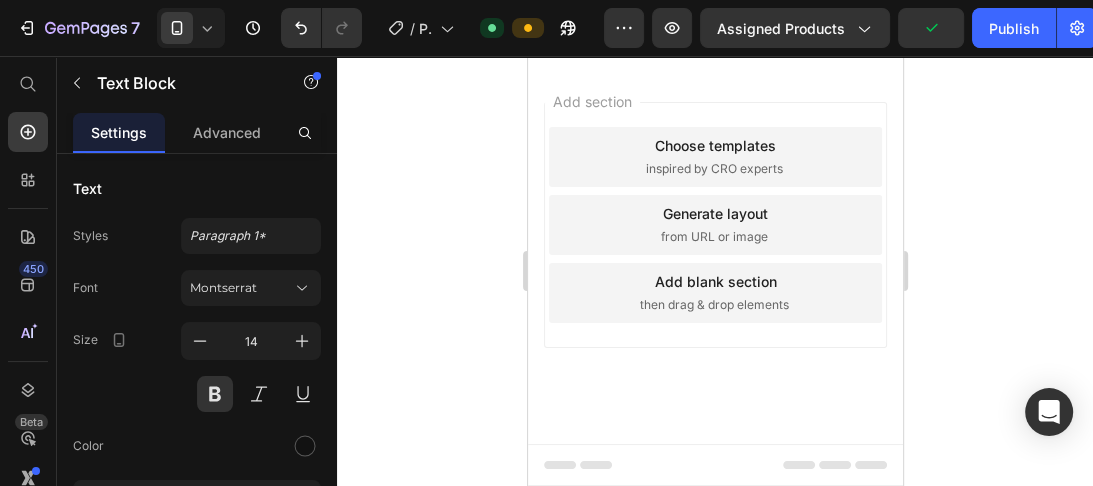 click on "Hai 14 giorni per provare Sonno Sereno Baby.Se non rispecchia le tue aspettative," at bounding box center (714, -742) 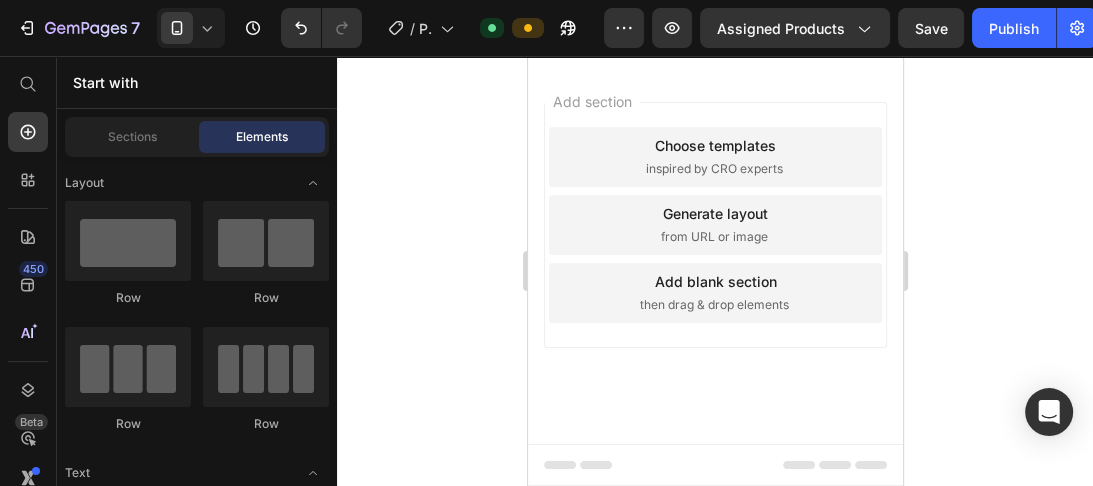 scroll, scrollTop: 16729, scrollLeft: 0, axis: vertical 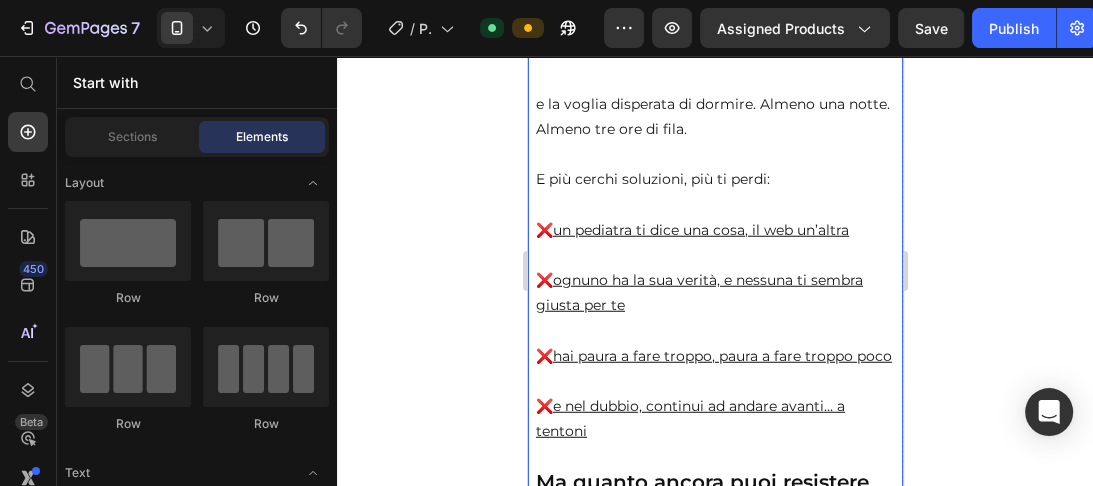 click on "un pediatra ti dice una cosa, il web un’altra" at bounding box center [700, 230] 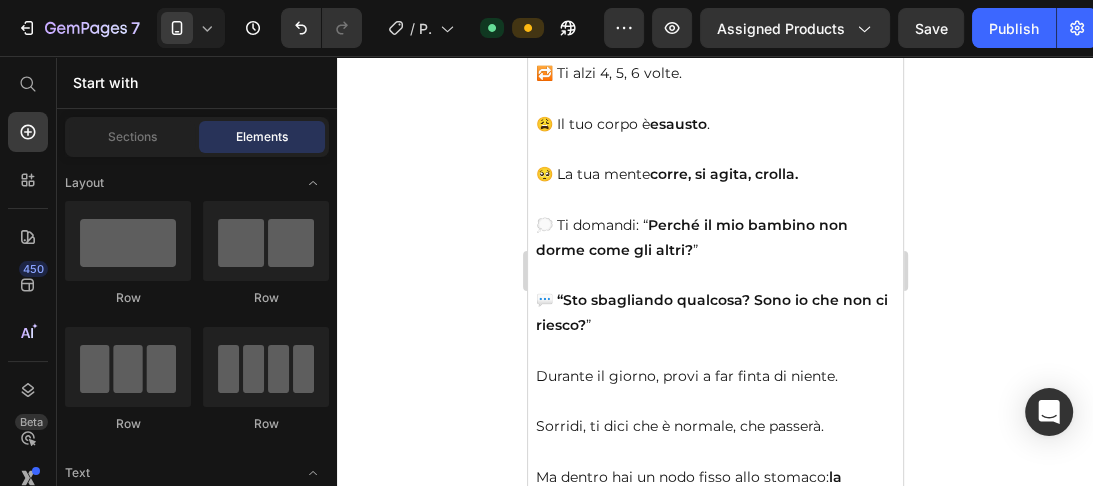scroll, scrollTop: 3071, scrollLeft: 0, axis: vertical 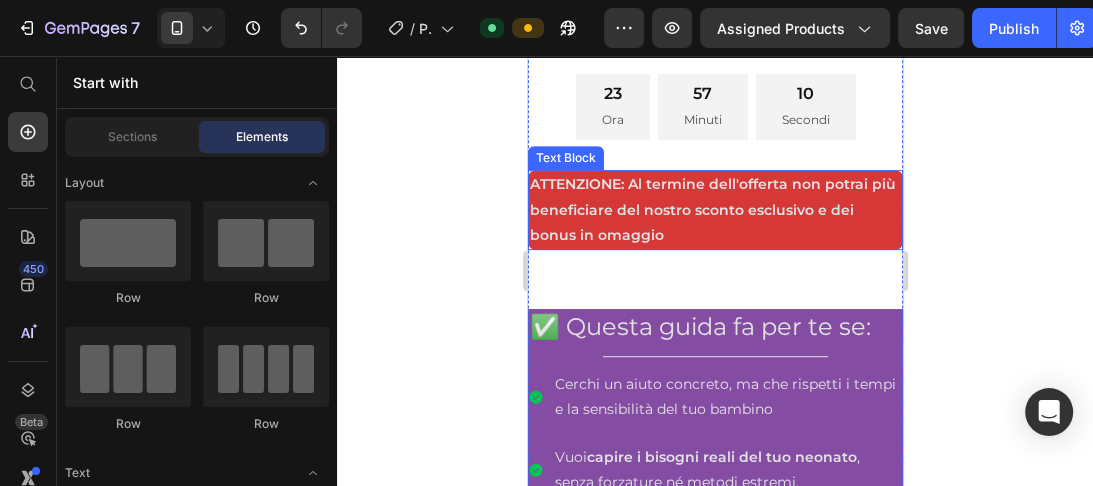 click on "ATTENZIONE: Al termine dell'offerta non potrai più beneficiare del nostro sconto esclusivo e dei bonus in omaggio" at bounding box center (714, 210) 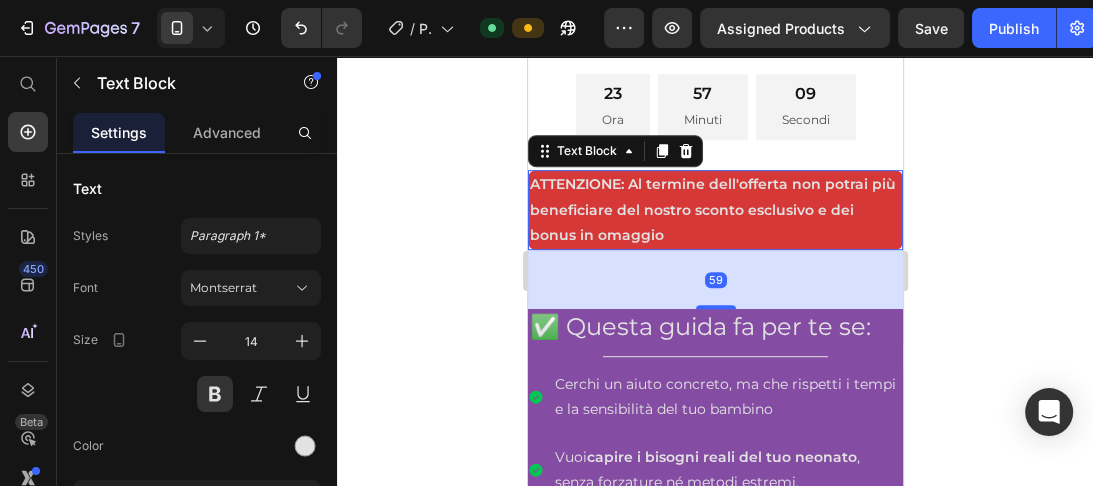 click on "ATTENZIONE: Al termine dell'offerta non potrai più beneficiare del nostro sconto esclusivo e dei bonus in omaggio" at bounding box center (714, 210) 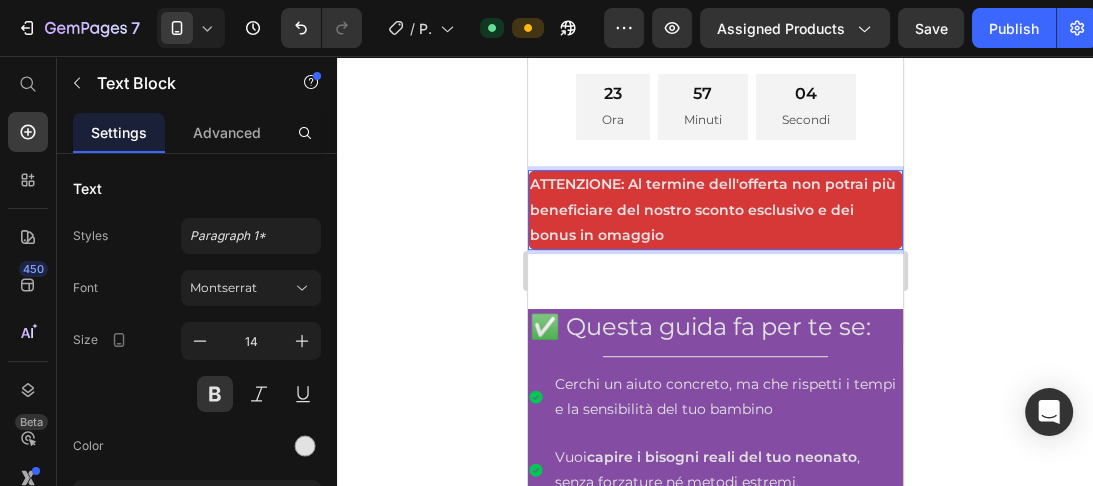 click on "ATTENZIONE: Al termine dell'offerta non potrai più beneficiare del nostro sconto esclusivo e dei bonus in omaggio" at bounding box center (714, 210) 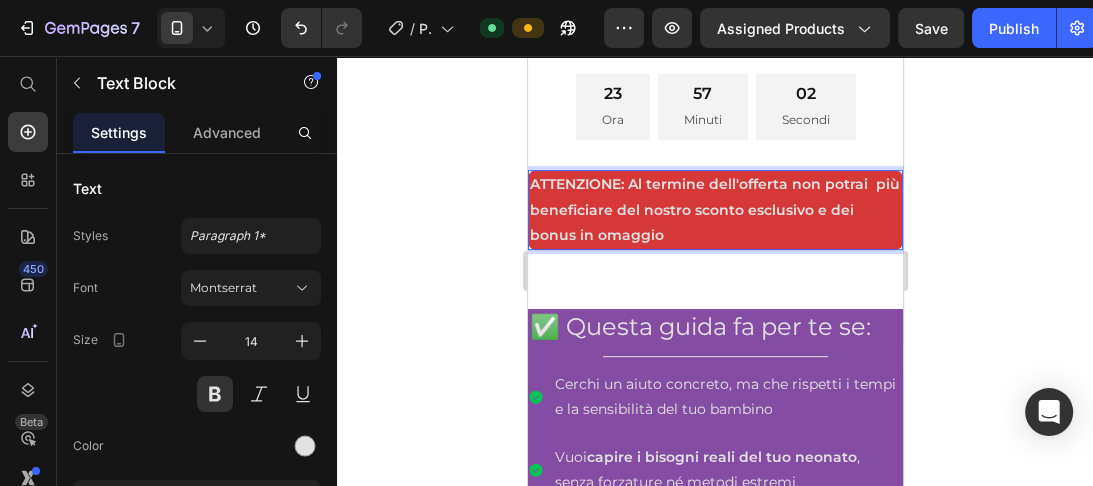 click on "ATTENZIONE: Al termine dell'offerta non potrai  più beneficiare del nostro sconto esclusivo e dei bonus in omaggio" at bounding box center [714, 210] 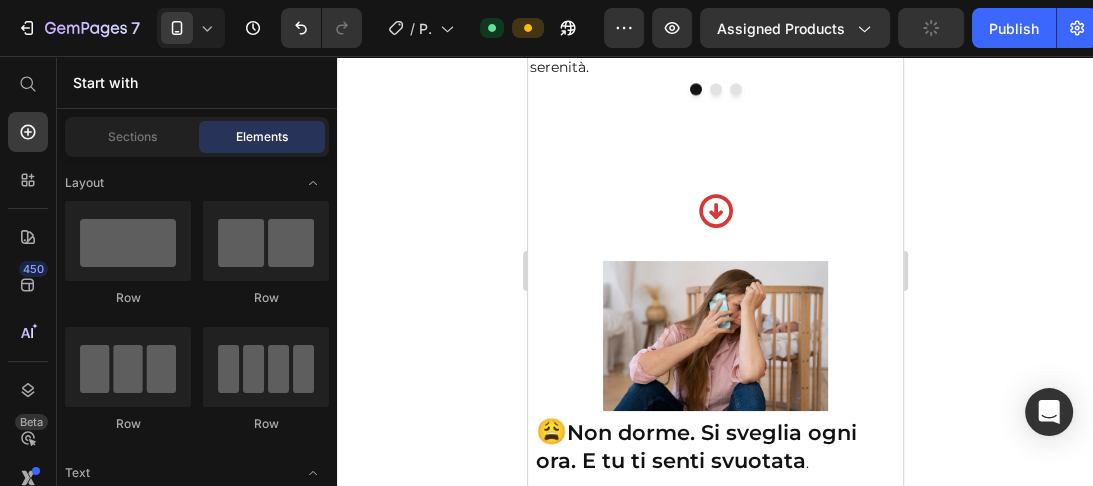 scroll, scrollTop: 1956, scrollLeft: 0, axis: vertical 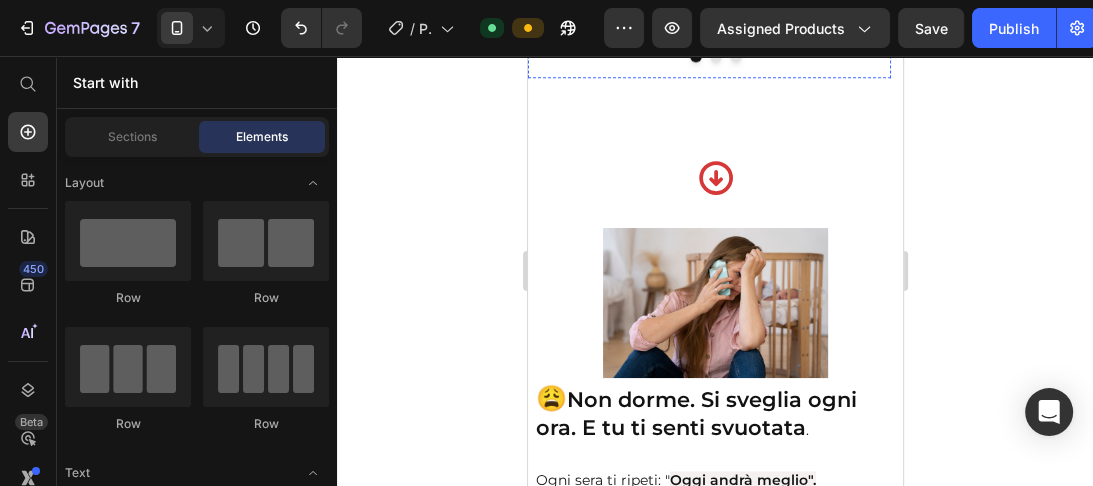 click on "Ero arrivata al limite della stanchezza, pensavo  che non sarei mai più riuscita a dormire più di  due ore di fila. La guida è stata una svolta:  semplice, pratica, senza giudizi. La routine  serale e i consigli per i risvegli mi hanno  davvero aiutata a ritrovare serenità." at bounding box center [708, -30] 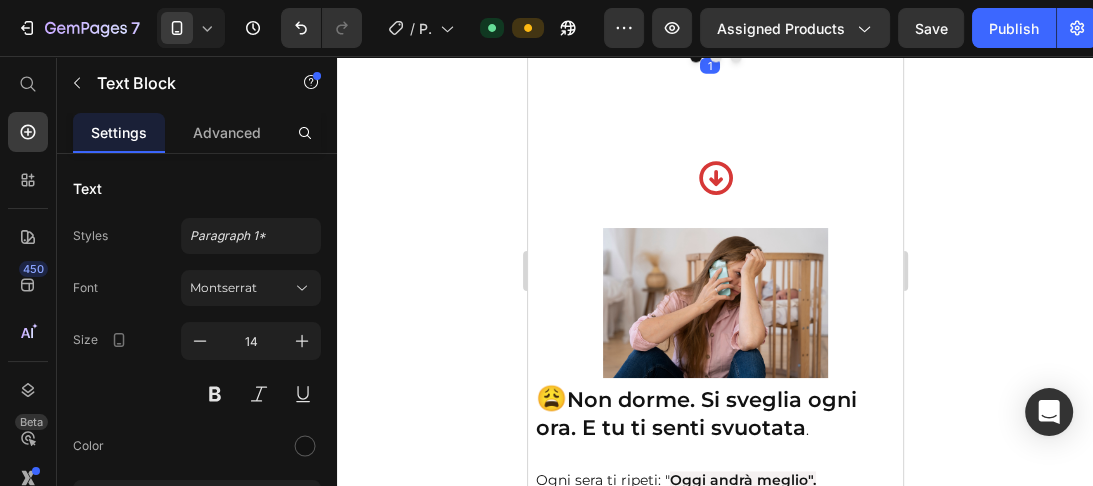 click on "Ero arrivata al limite della stanchezza, pensavo  che non sarei mai più riuscita a dormire più di  due ore di fila. La guida è stata una svolta:  semplice, pratica, senza giudizi. La routine  serale e i consigli per i risvegli mi hanno  davvero aiutata a ritrovare serenità." at bounding box center [708, -30] 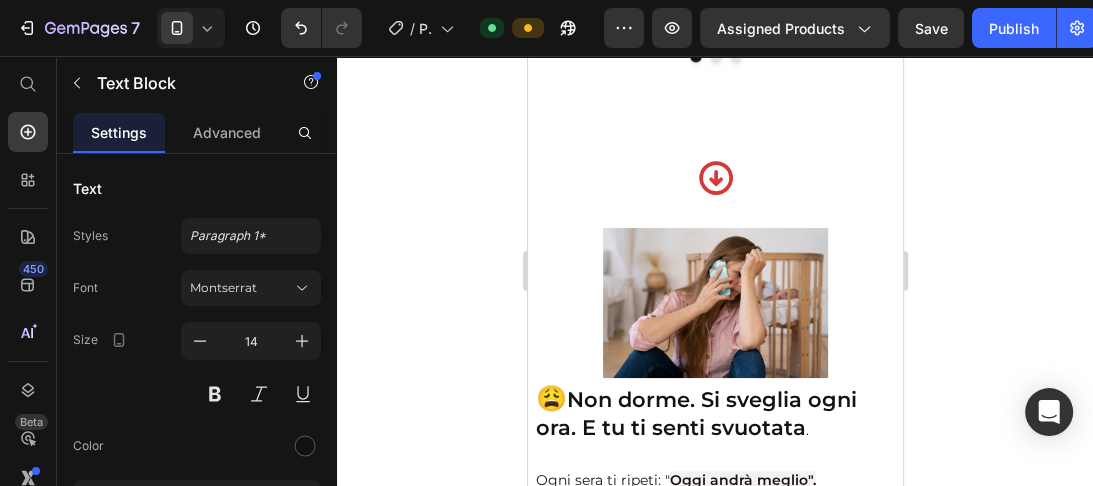 click on "Ero arrivata al limite della stanchezza, pensavo  che non sarei mai più riuscita a dormire più di  due  ore di fila. La guida è stata una svolta:  semplice, pratica, senza giudizi. La routine  serale e i consigli per i risvegli mi hanno  davvero aiutata a ritrovare serenità." at bounding box center (708, -30) 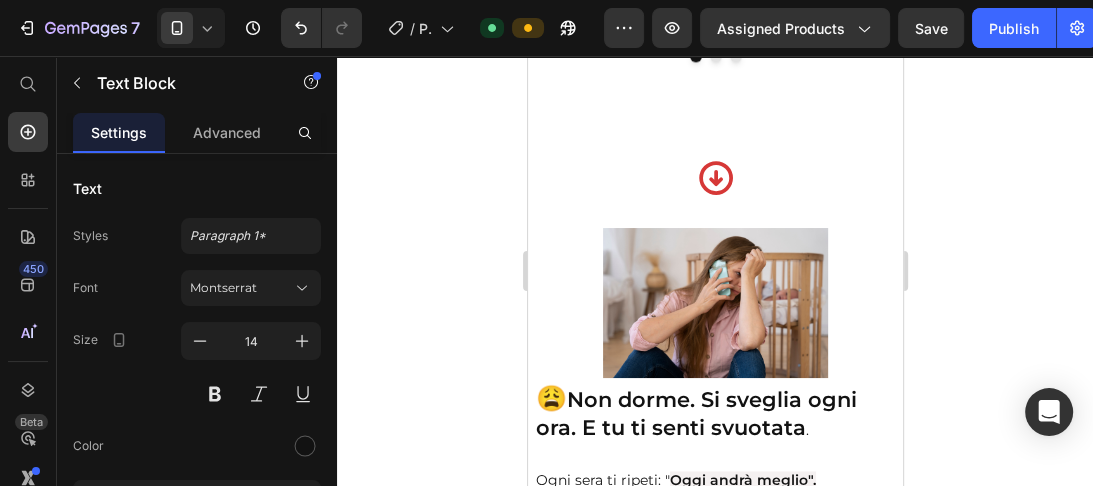 click on "Ero arrivata al limite della stanchezza, pensavo  che non sarei mai più riuscita a dormire più di  due  ore di fila. La guida è stata una svolta:  semplice,  pratica, senza giudizi. La routine  serale e i consigli per i risvegli mi hanno  davvero aiutata a ritrovare serenità." at bounding box center (708, -30) 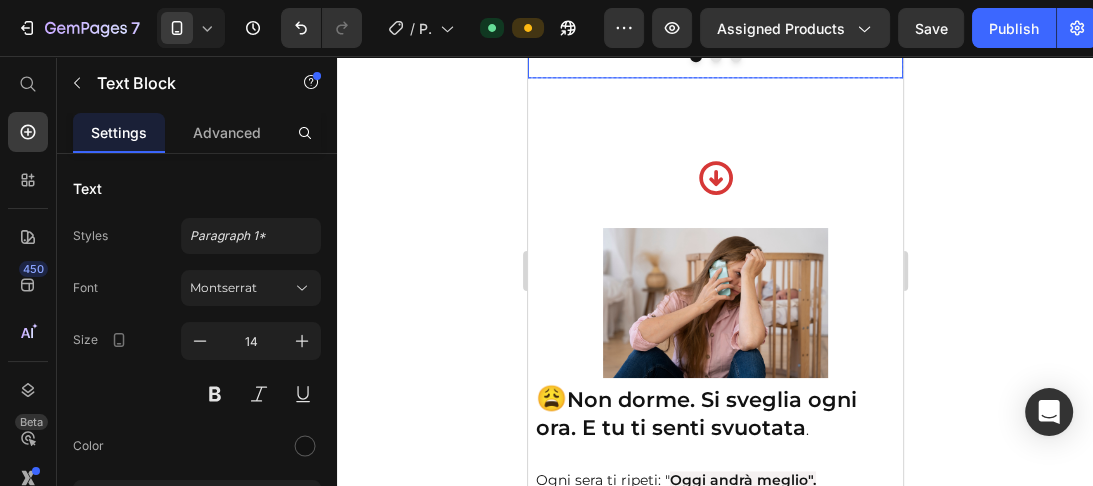 click 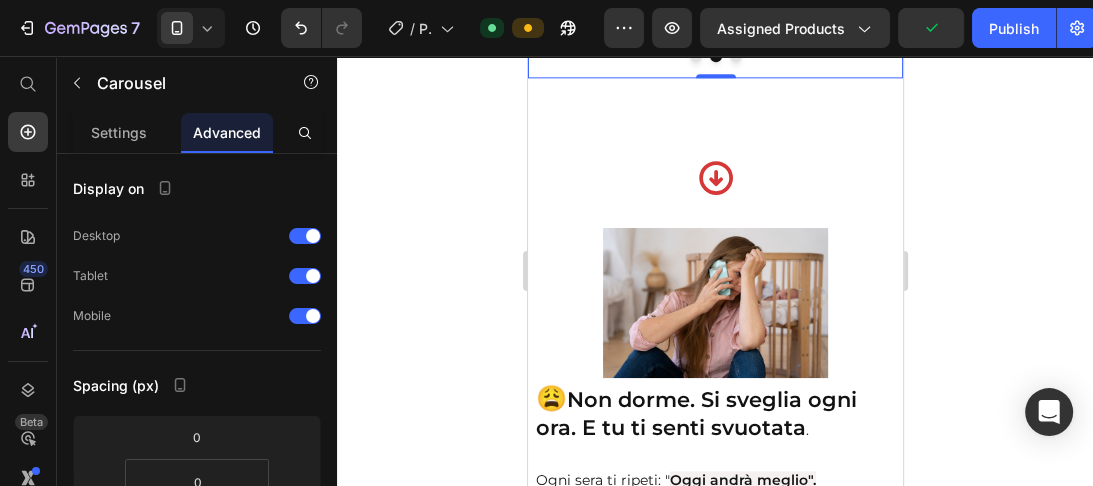 click on "Finalmente qualcosa che non ti fa sentire sbagliata! La playlist rilassante è diventata parte del nostro rituale serale, e la routine del mattino mi dà quei dieci minuti per respirare e iniziare la giornata meglio. Non è magia, ma funziona davvero." at bounding box center [708, -47] 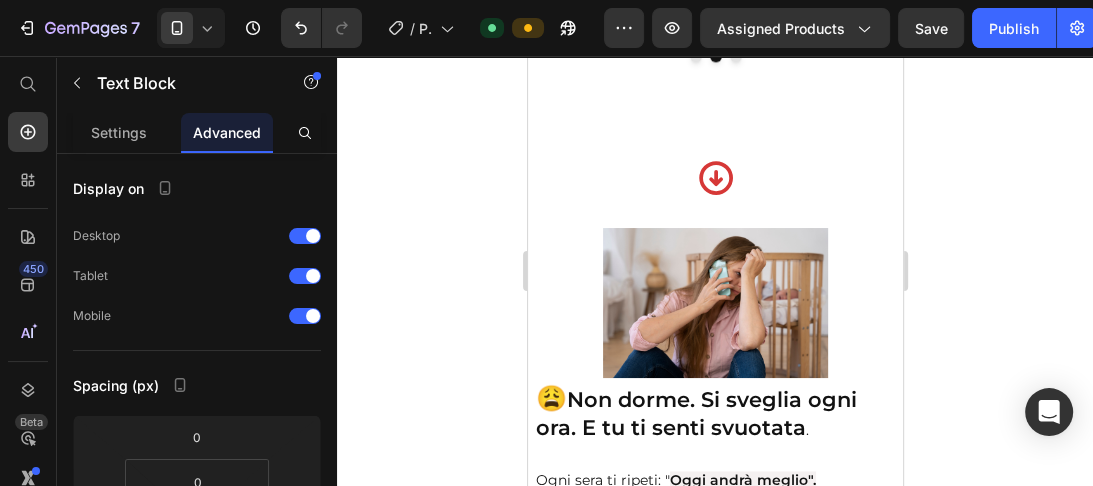 click on "Finalmente qualcosa che non ti fa sentire sbagliata! La playlist rilassante è diventata parte del nostro rituale serale, e la routine del mattino mi dà quei dieci minuti per respirare e iniziare la giornata meglio. Non è magia, ma funziona davvero." at bounding box center (708, -47) 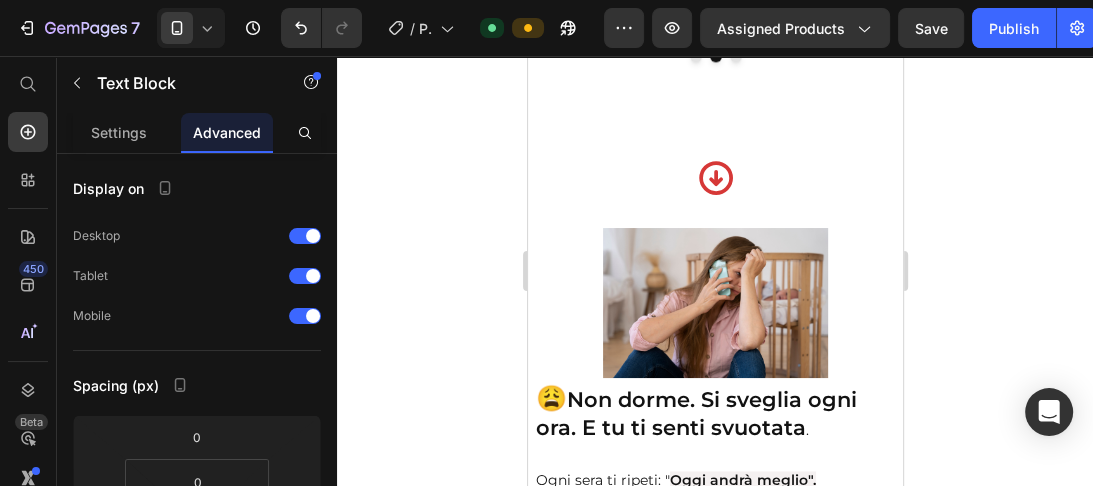 click on "Finalmente qualcosa che non ti fa sentire sbagliata! La playlist rilassante è diventata parte del nostro rituale serale, e la routine del mattino mi dà quei dieci minuti per respirare e iniziare la giornata  meglio. Non è magia, ma funziona davvero." at bounding box center [708, -47] 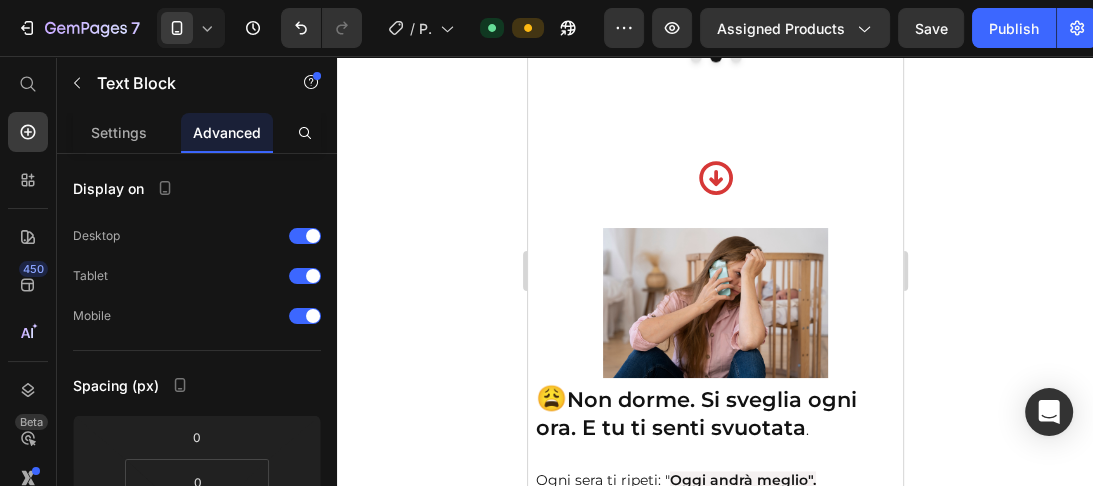 click on "Finalmente qualcosa che non ti fa sentire sbagliata! La playlist rilassante è diventata parte del nostro rituale serale, e la routine del mattino mi dà  quei dieci minuti per respirare e iniziare la giornata  meglio. Non è magia, ma funziona davvero." at bounding box center [708, -47] 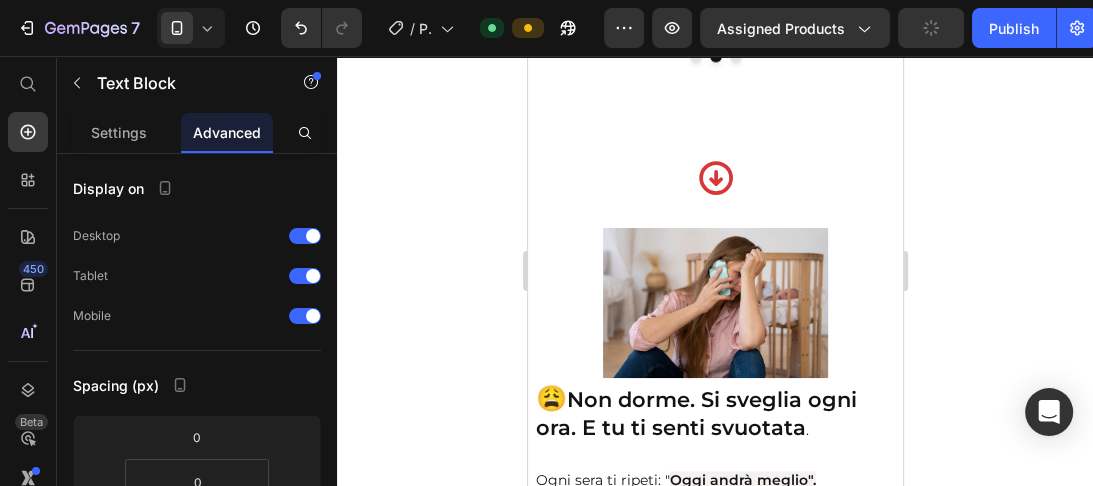 click on "Finalmente qualcosa che non ti fa sentire sbagliata! La playlist rilassante è diventata parte del  nostro rituale serale, e la routine del mattino mi dà  quei dieci minuti per respirare e iniziare la giornata  meglio. Non è magia, ma funziona davvero." at bounding box center (708, -47) 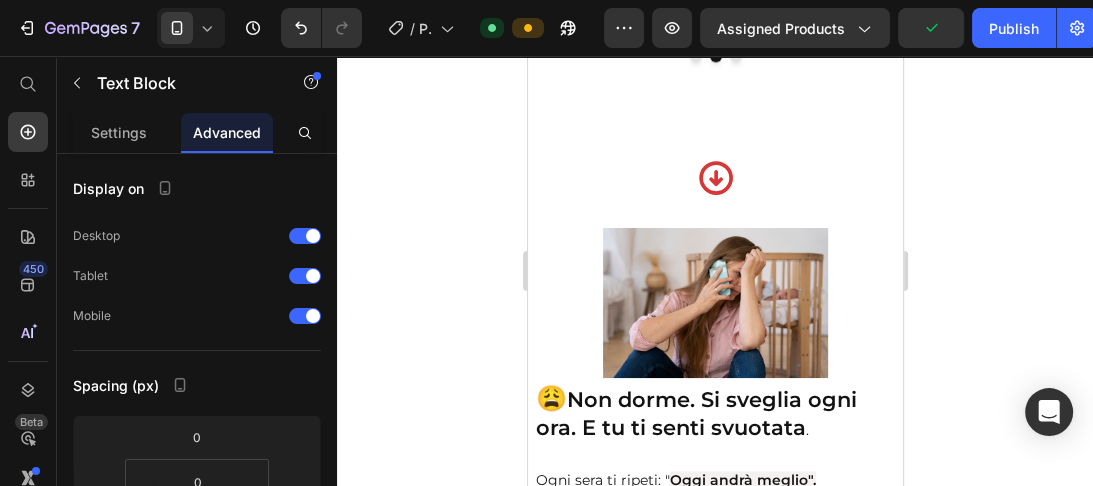 click on "Finalmente qualcosa che non ti fa sentire  sbagliata! La playlist rilassante è diventata parte del  nostro rituale serale, e la routine del mattino mi dà  quei dieci minuti per respirare e iniziare la giornata  meglio. Non è magia, ma funziona davvero." at bounding box center (708, -47) 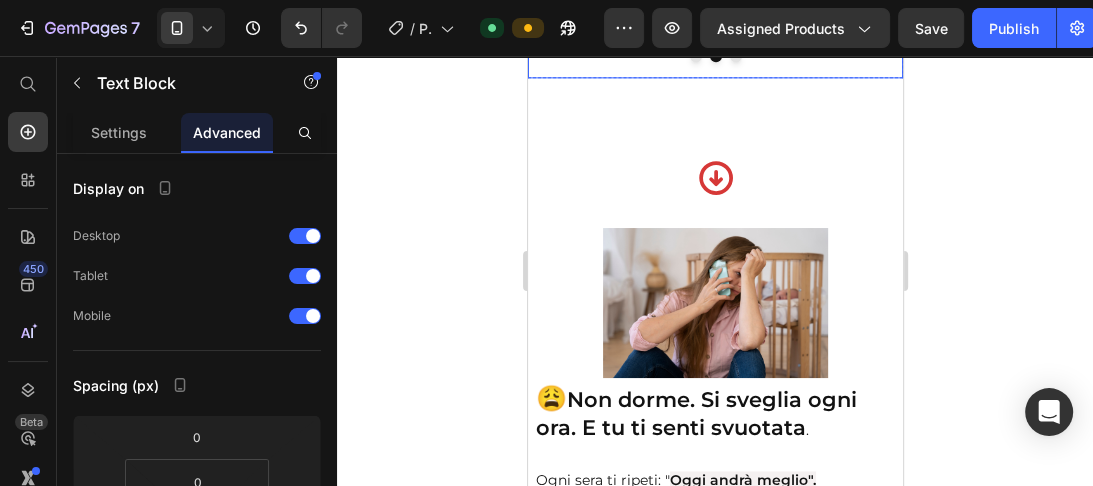 click 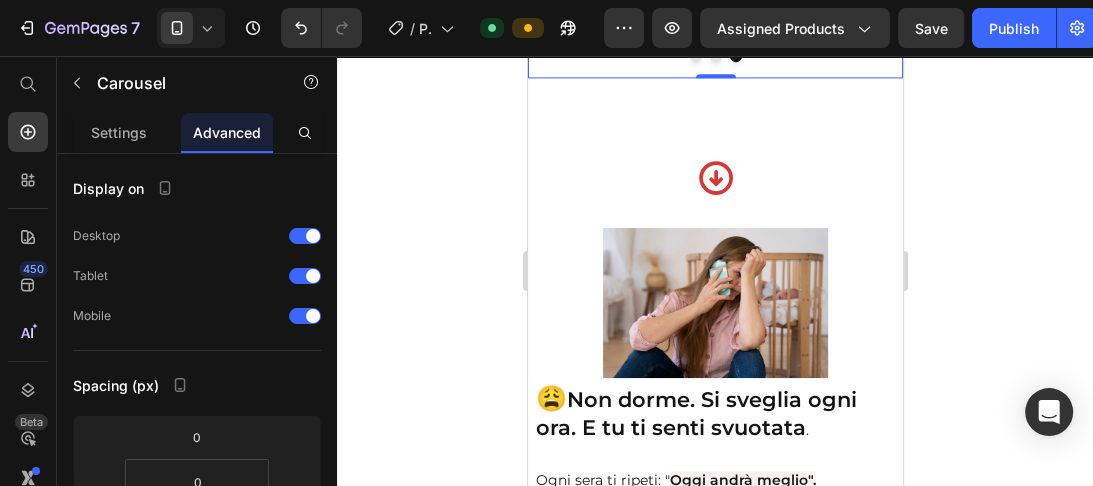 click on "Avevo già provato mille consigli online, ma questo è il primo pacchetto che mette tutto insieme in modo chiaro e fattibile. Ho appeso la check-list sul frigo e mi aiuta a non andare nel panico ogni sera. Un piccolo investimento che rifarei domani." at bounding box center (708, -33) 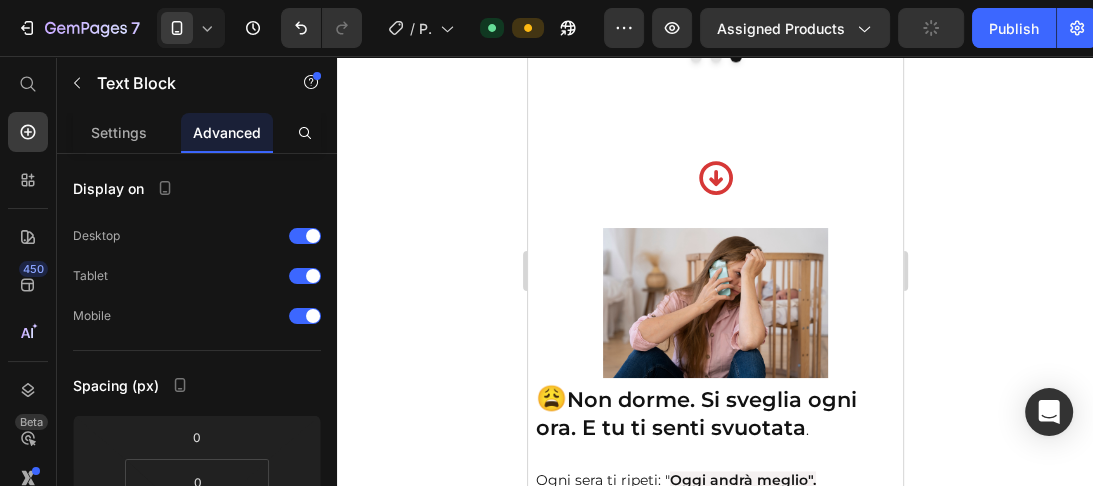 click on "Avevo già provato mille consigli online, ma questo è il primo pacchetto che mette tutto insieme in modo chiaro e fattibile. Ho appeso la check-list sul frigo e mi aiuta a non andare nel panico ogni sera. Un piccolo investimento che rifarei domani." at bounding box center (708, -33) 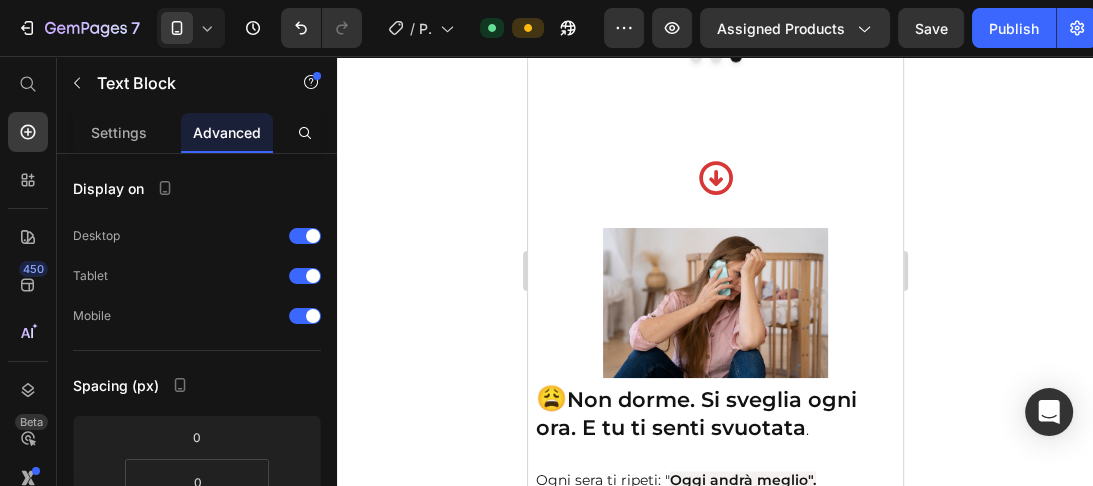 click on "Avevo già provato mille consigli online, ma questo è il primo pacchetto che mette tutto insieme in modo chiaro e fattibile. Ho appeso la check-list sul frigo e mi aiuta a non andare nel panico ogni sera. Un piccolo investimento che rifarei domani." at bounding box center (708, -33) 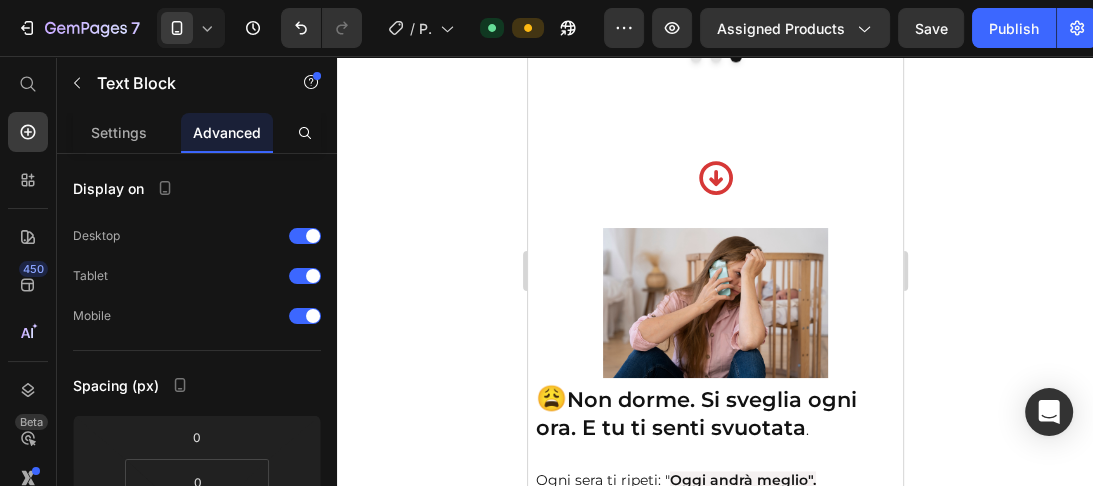 click on "Avevo già provato mille consigli online, ma questo è il primo pacchetto che mette tutto insieme in modo chiaro e fattibile. Ho appeso la check-list sul frigo e mi aiuta a non andare nel panico ogni sera. Un piccolo investimento che rifarei domani." at bounding box center (708, -33) 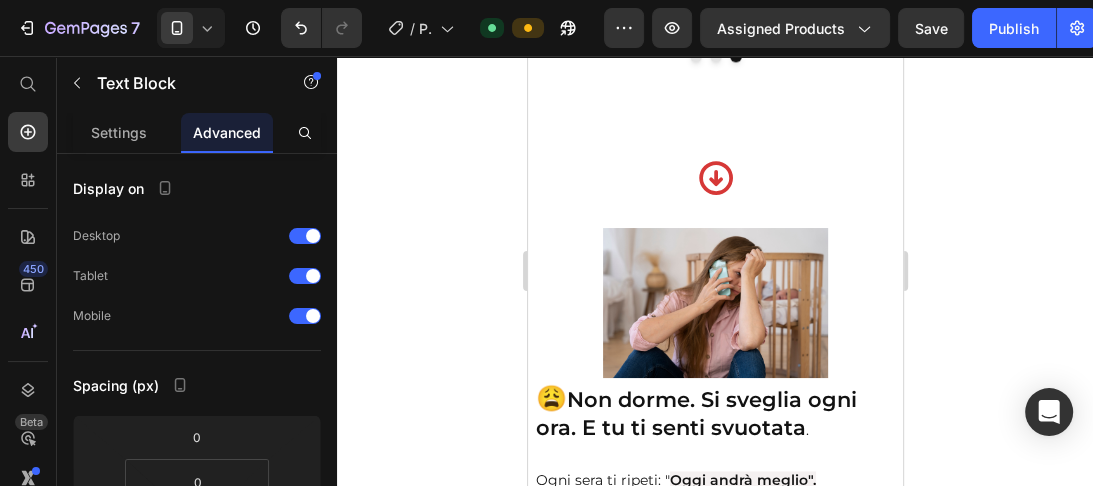 click on "Avevo già provato mille consigli online, ma questo è il primo pacchetto che mette tutto insieme in modo chiaro e fattibile. Ho appeso la check-list sul frigo e mi aiuta a non andare nel panico ogni sera. Un piccolo investimento che rifarei domani." at bounding box center (708, -33) 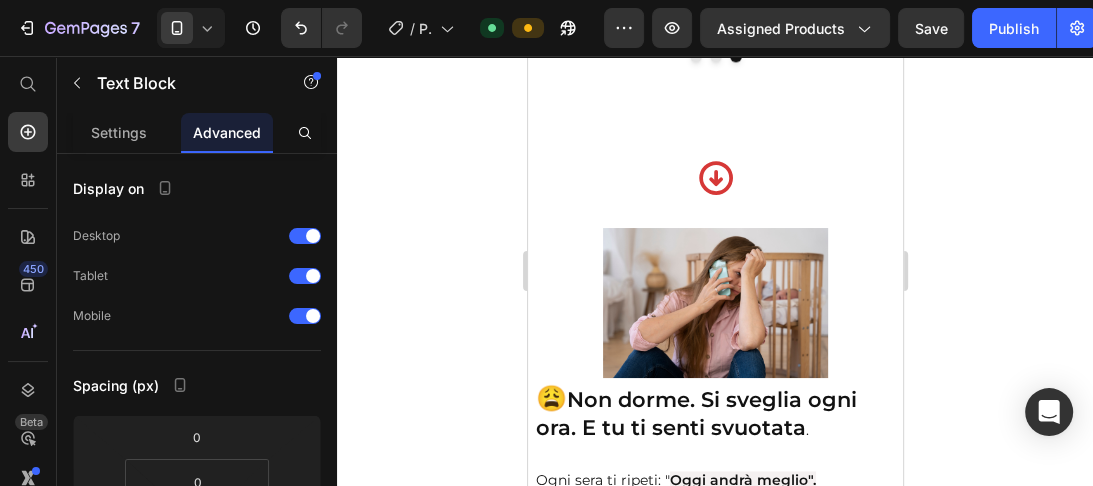click on "Avevo già provato mille consigli online, ma questo è il primo pacchetto che mette tutto insieme in modo chiaro e fattibile. Ho appeso la check-list sul frigo e mi aiuta a non andare nel panico ogni sera. Un piccolo investimento che rifarei domani." at bounding box center [708, -33] 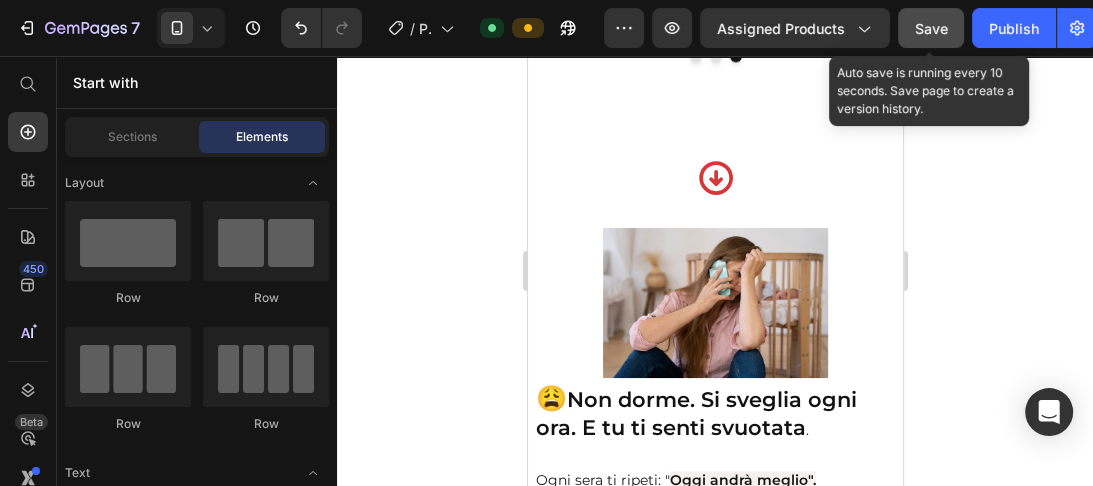 click on "Save" at bounding box center [931, 28] 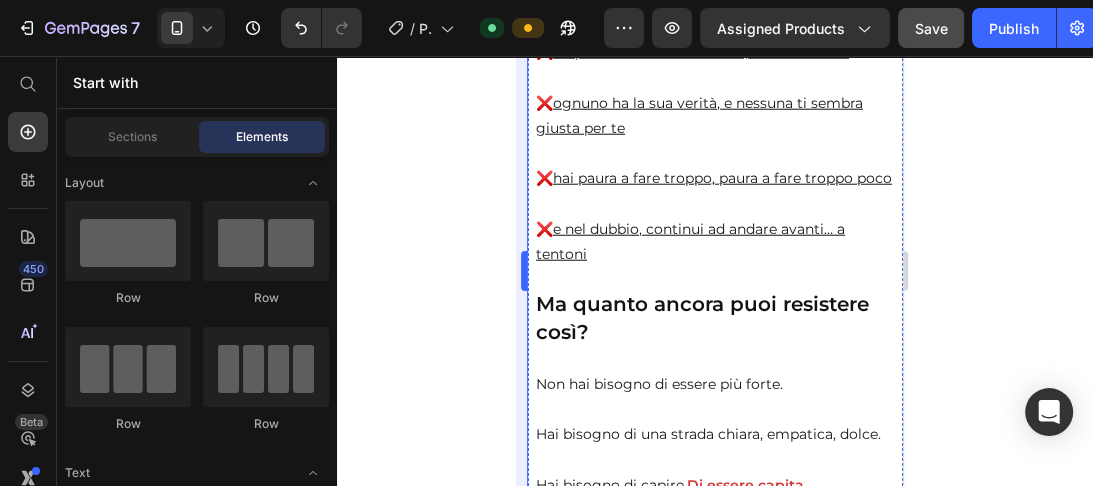 scroll, scrollTop: 4237, scrollLeft: 0, axis: vertical 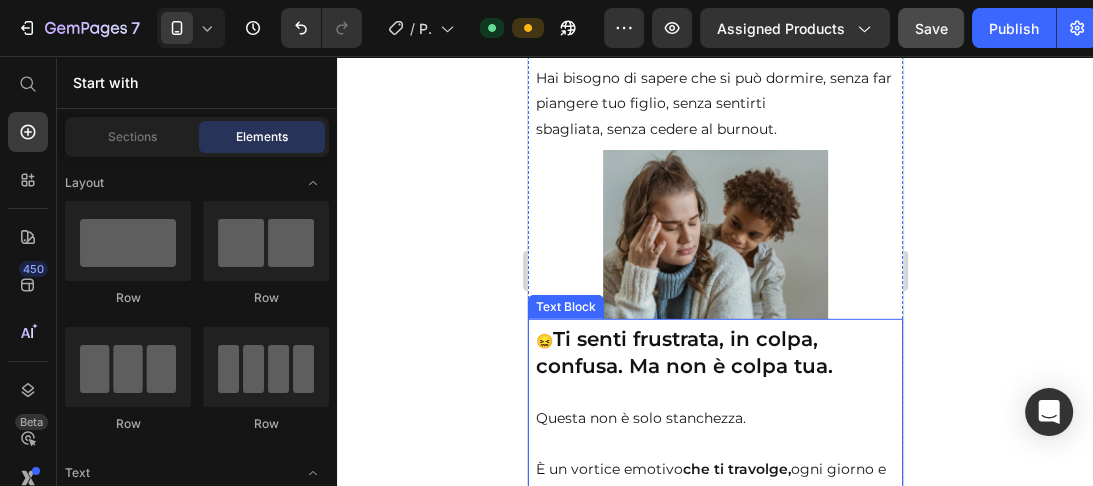 click on "😖  Ti senti frustrata, in colpa, confusa. Ma non è colpa tua. Questa non è solo stanchezza. È un vortice emotivo  che ti travolge,  ogni giorno e ogni notte. Provi a  restare calma , ma il pianto continuo ti spezza. Cerchi di capire i suoi segnali, ma ti sembrano sempre ambigui. Hai provato a seguire consigli online, blog, podcast… …ma ogni “esperta” dice una cosa diversa, e più leggi,  più ti senti persa . A volte ti viene  da piangere  mentre lo allatti. A volte lo guardi dormire e ti senti in colpa per aver pensato: “Non ce la faccio più.” E intanto la gente intorno ti dice: “È normale. ” “Passa.” “Goditi questi momenti, che poi ti mancheranno.” Ma tu ti chiedi: 👉  Com'è possibile godersi qualcosa se non si dorme da settimane? 👉  Dov’è finita la me di prima? La donna che aveva energia, lucidità, entusiasmo? Il sonno, che una volta era solo una parte della giornata… …ora è diventato il  tuo pensiero fisso. Perché ormai, anche  tu non sai più come si dorme." at bounding box center (714, 1559) 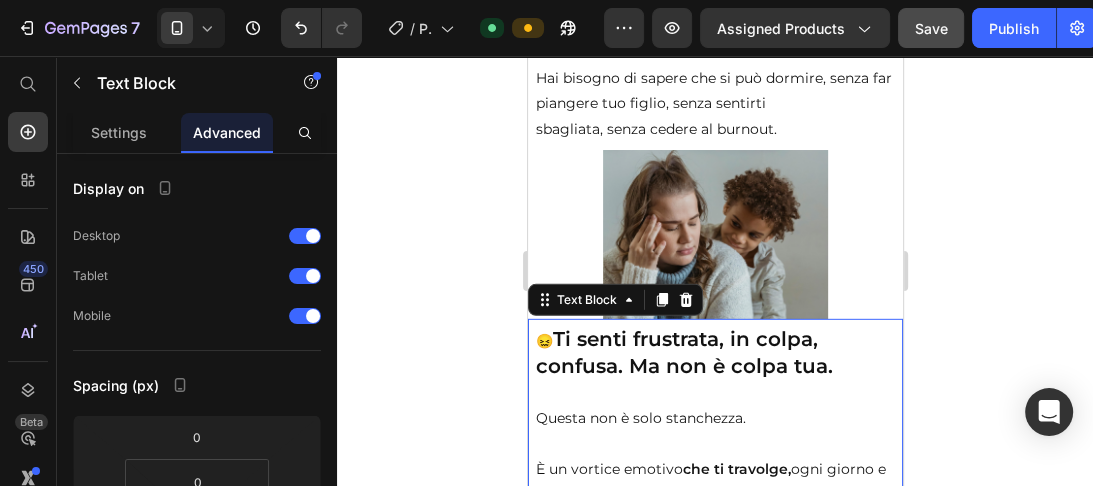 click on "Ti senti frustrata, in colpa, confusa. Ma non è colpa tua." at bounding box center [683, 352] 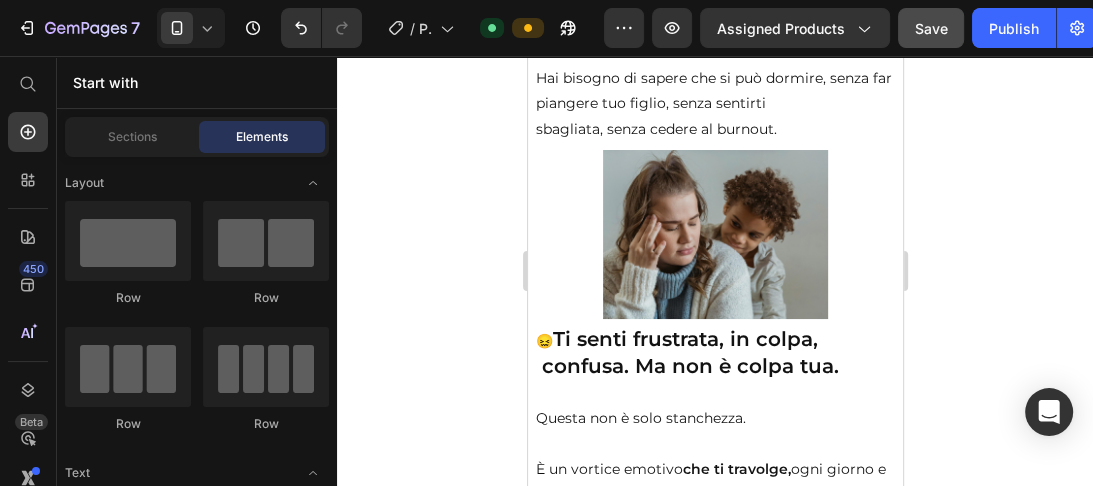 scroll, scrollTop: 5704, scrollLeft: 0, axis: vertical 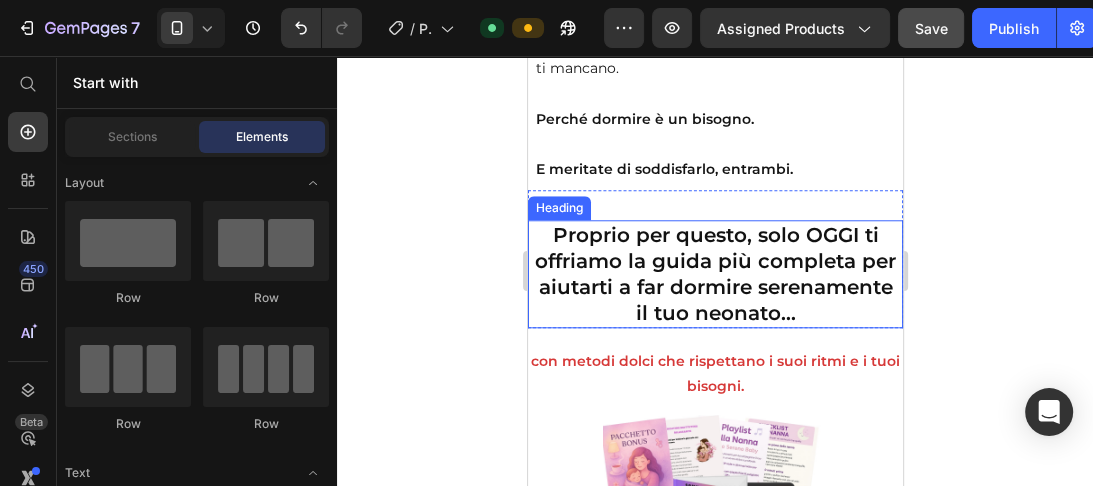 click on "Proprio per questo, solo OGGI ti offriamo la guida più completa per aiutarti a far dormire serenamente il tuo neonato…" at bounding box center [714, 274] 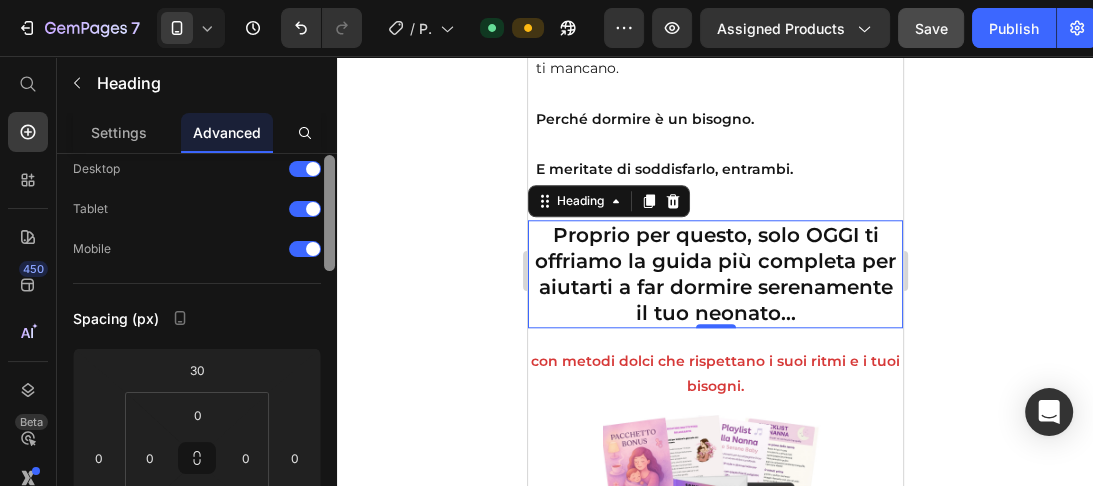 scroll, scrollTop: 0, scrollLeft: 0, axis: both 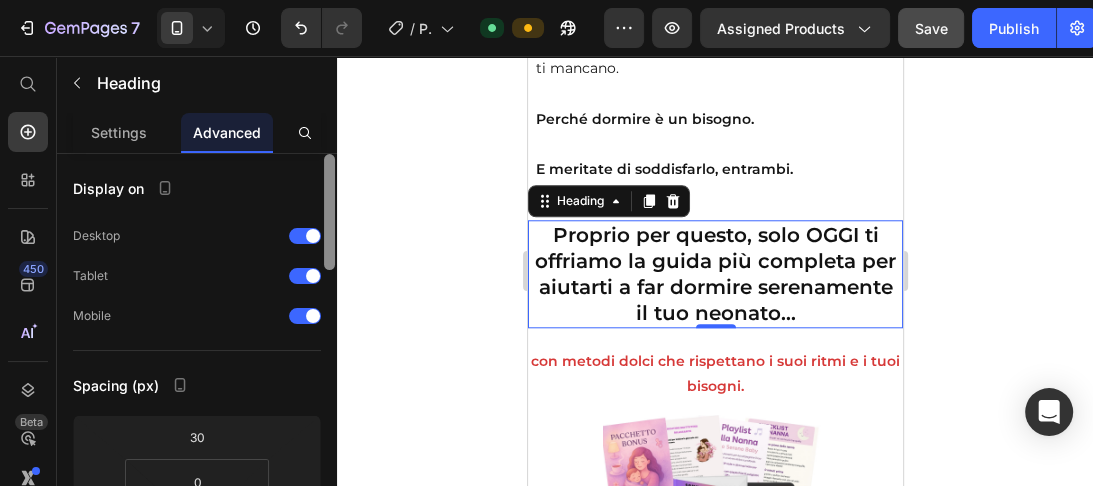 drag, startPoint x: 328, startPoint y: 232, endPoint x: 324, endPoint y: 195, distance: 37.215588 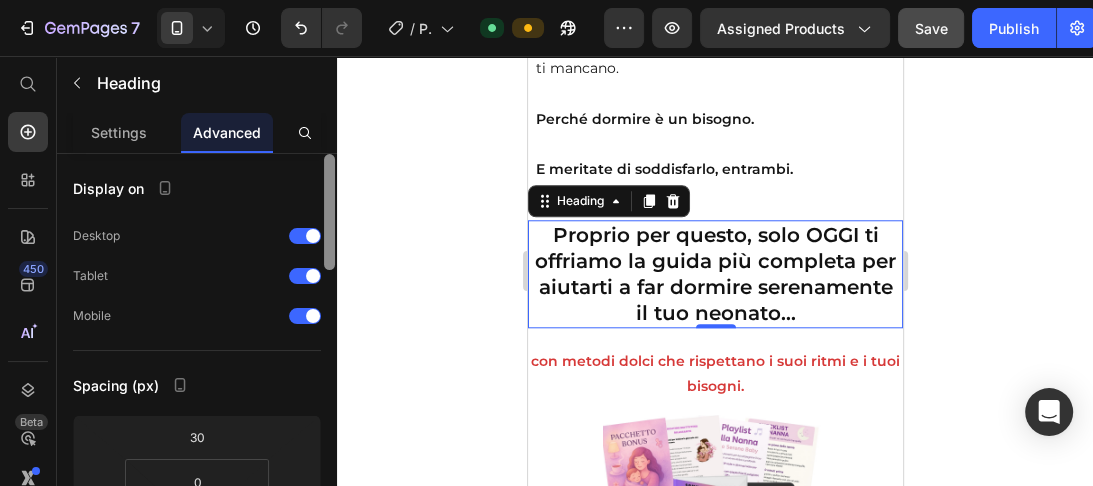 click at bounding box center (329, 212) 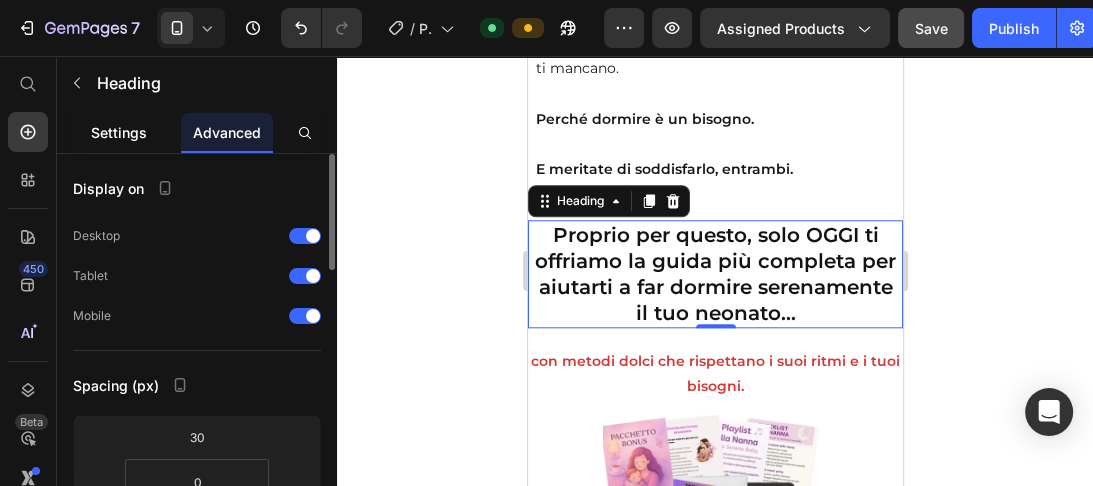 click on "Settings" 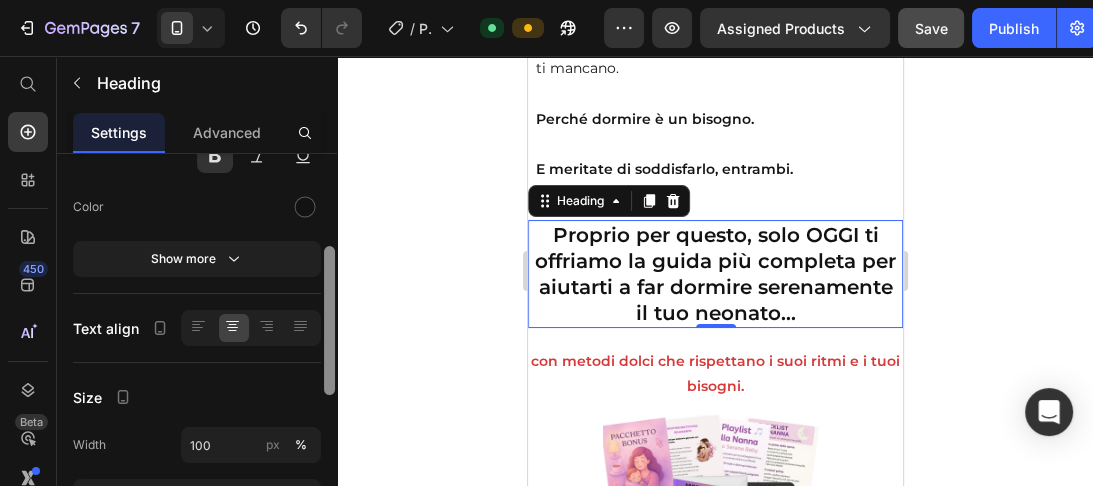 scroll, scrollTop: 271, scrollLeft: 0, axis: vertical 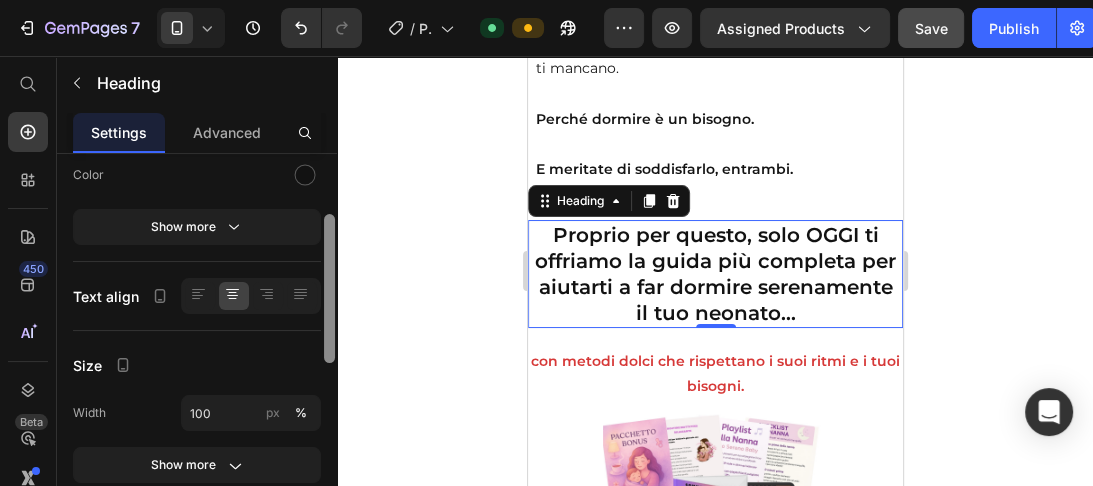drag, startPoint x: 328, startPoint y: 244, endPoint x: 328, endPoint y: 348, distance: 104 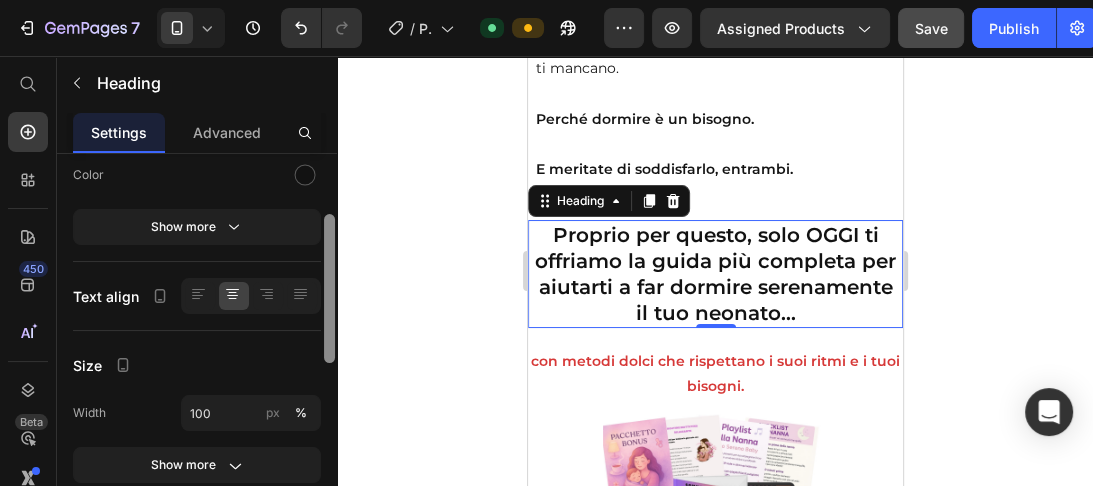 click at bounding box center (329, 288) 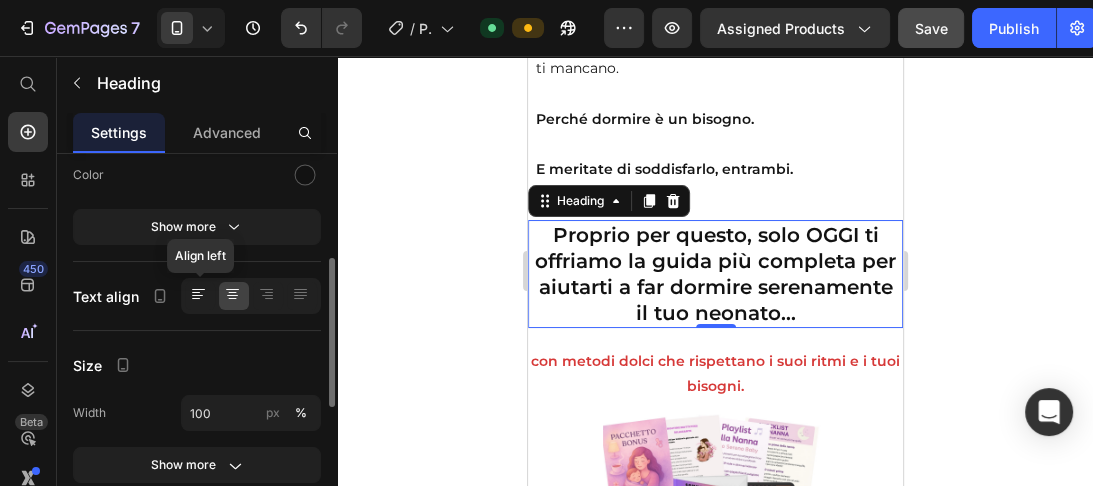 click 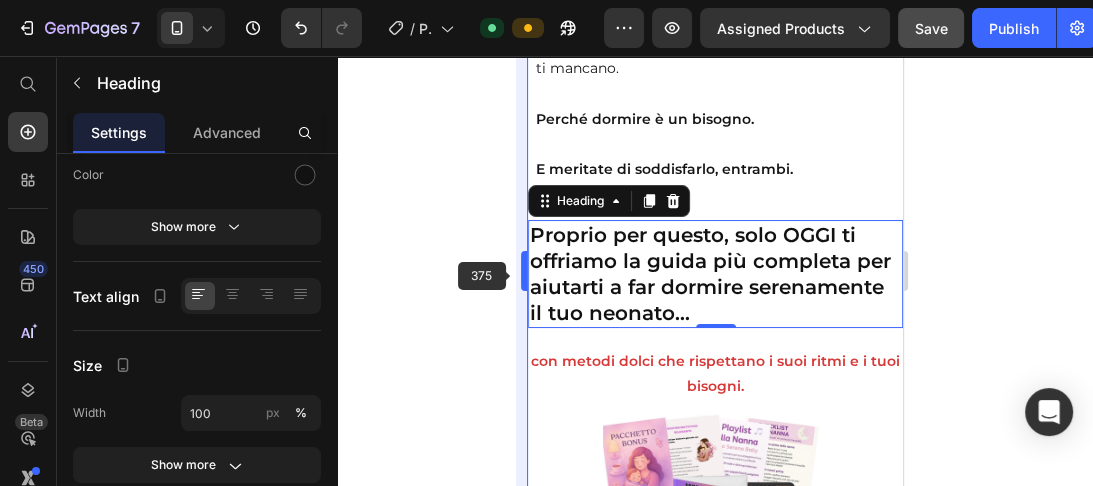 scroll, scrollTop: 7220, scrollLeft: 0, axis: vertical 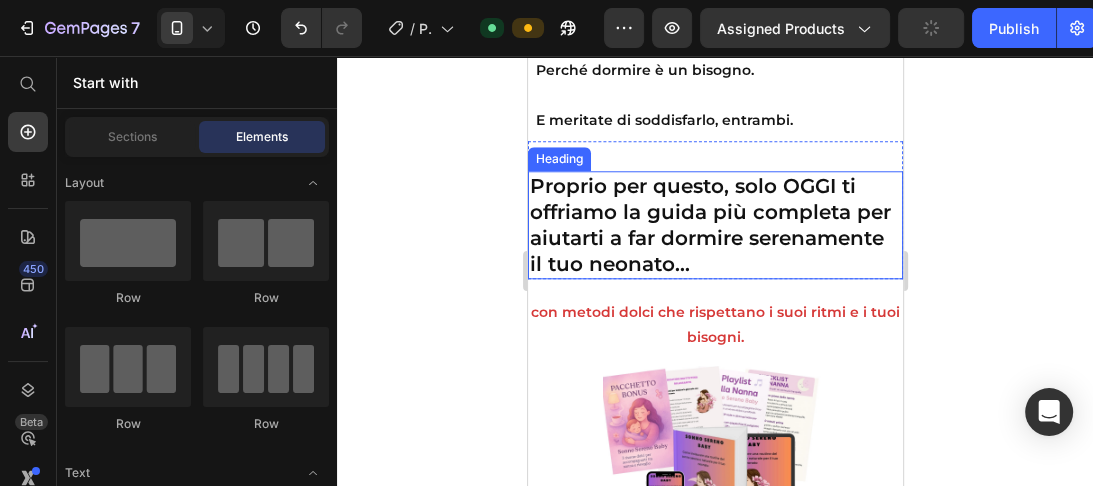 click on "Proprio per questo, solo OGGI ti offriamo la guida più completa per aiutarti a far dormire serenamente il tuo neonato…" at bounding box center (714, 225) 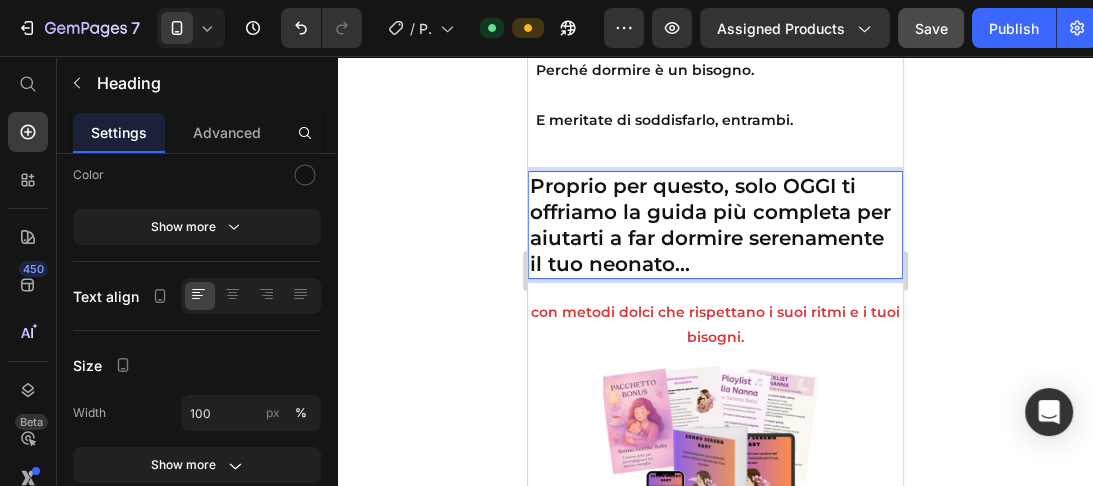 click on "Proprio per questo, solo OGGI ti offriamo la guida più completa per aiutarti a far dormire serenamente il tuo neonato…" at bounding box center [714, 225] 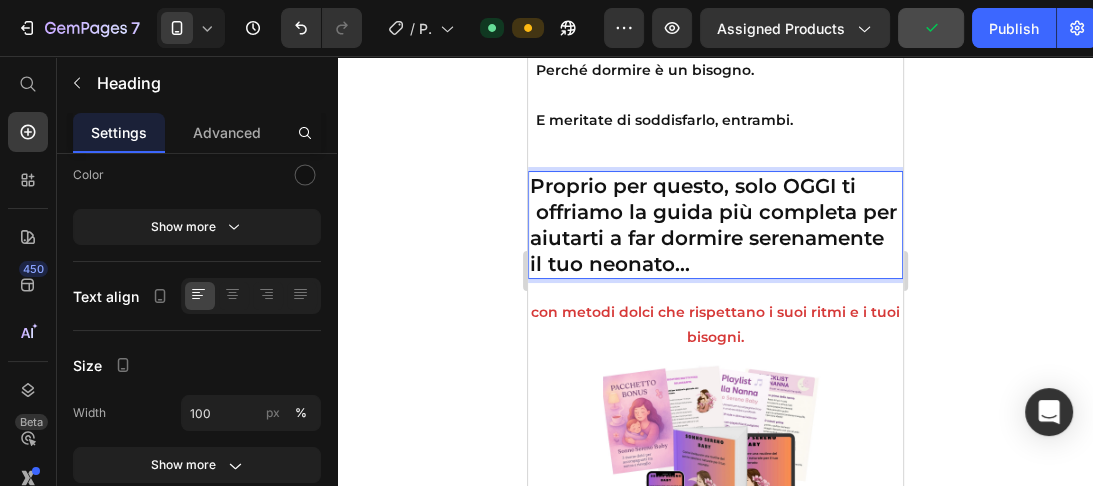 click on "Proprio per questo, solo OGGI ti  offriamo la guida più completa per aiutarti a far dormire serenamente il tuo neonato…" at bounding box center (714, 225) 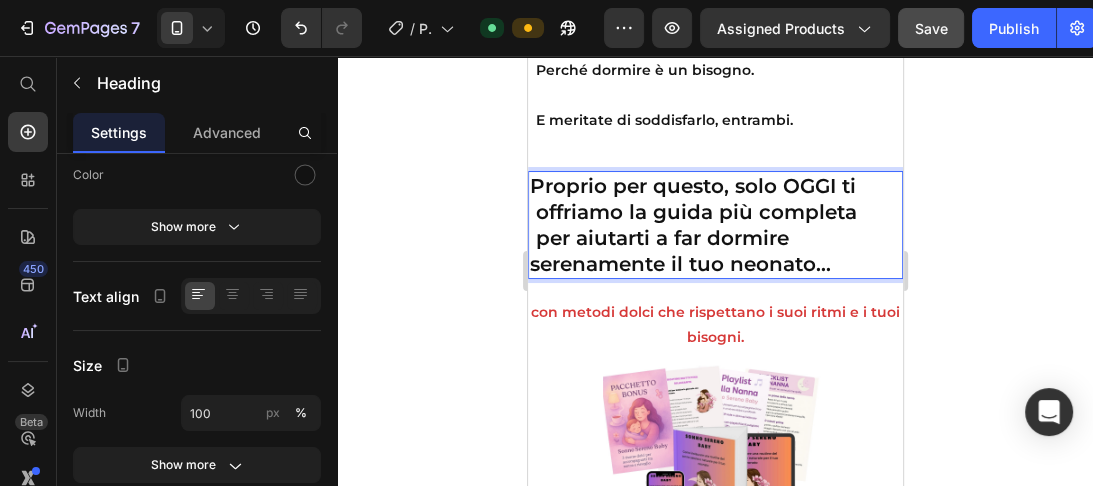 click on "Proprio per questo, solo OGGI ti  offriamo la guida più completa  per aiutarti a far dormire serenamente il tuo neonato…" at bounding box center (714, 225) 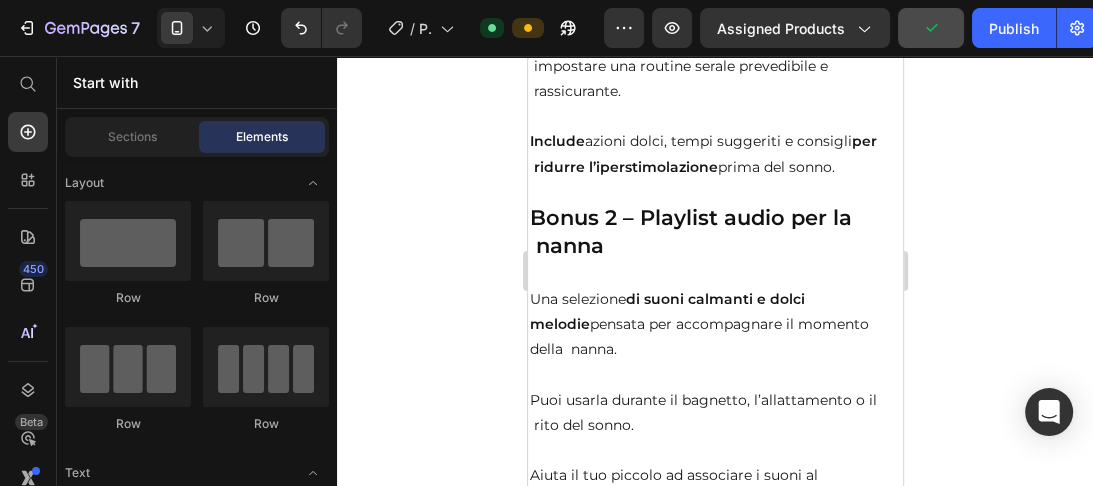 scroll, scrollTop: 11034, scrollLeft: 0, axis: vertical 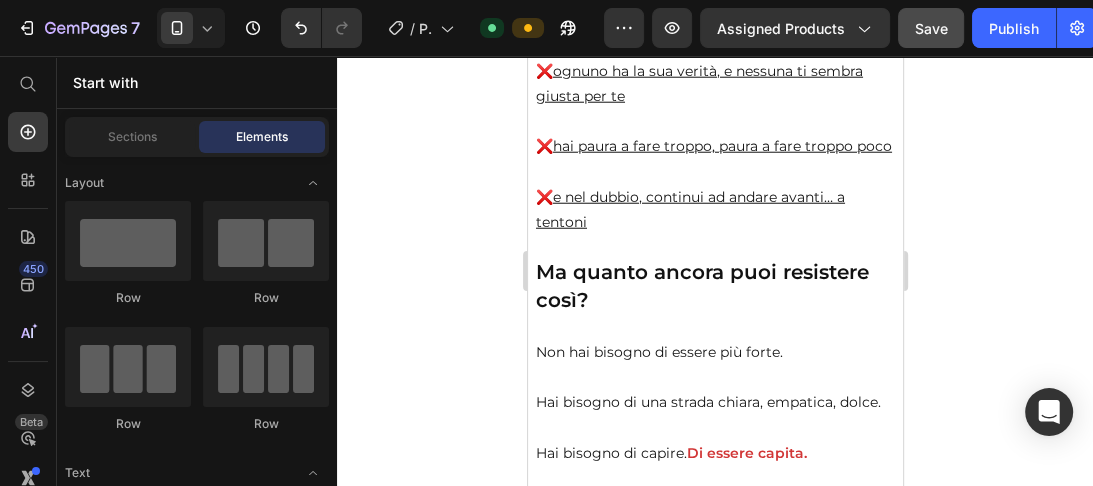 drag, startPoint x: 894, startPoint y: 155, endPoint x: 1430, endPoint y: 260, distance: 546.1877 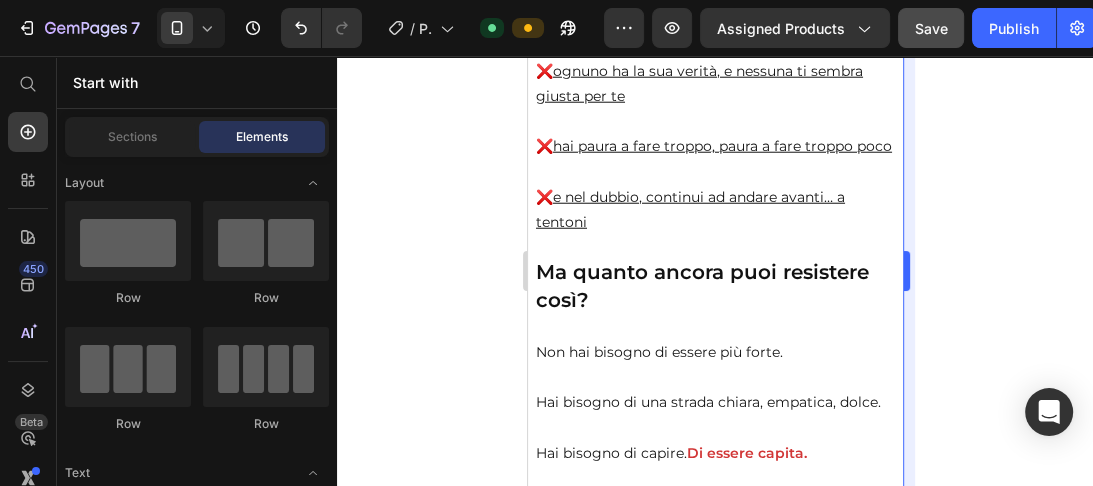 scroll, scrollTop: 5051, scrollLeft: 0, axis: vertical 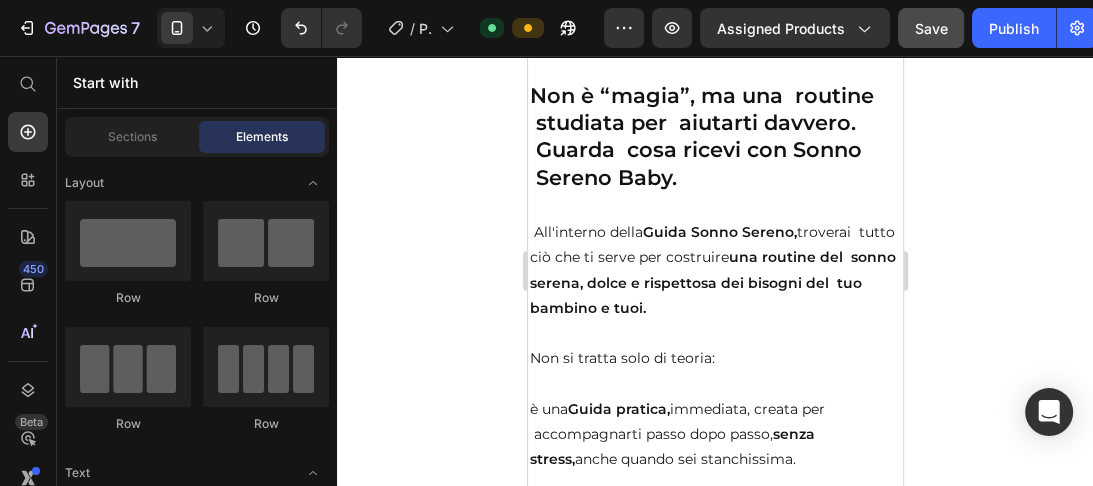 drag, startPoint x: 895, startPoint y: 203, endPoint x: 1429, endPoint y: 373, distance: 560.407 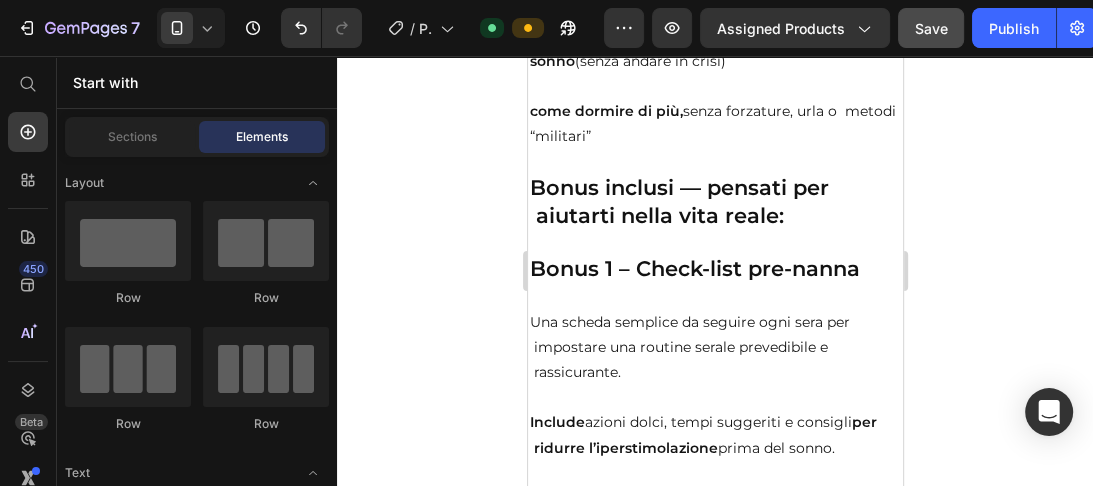 scroll, scrollTop: 10785, scrollLeft: 0, axis: vertical 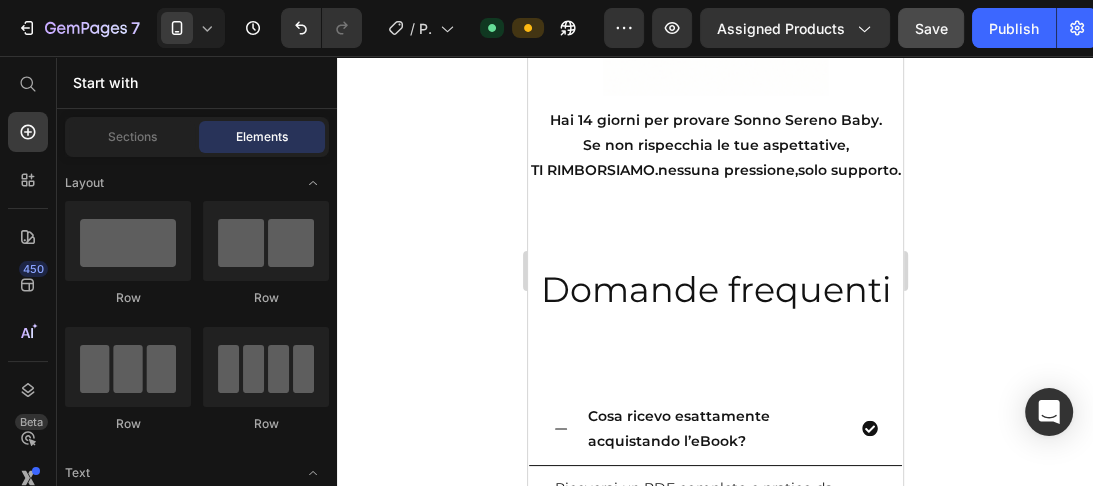 drag, startPoint x: 367, startPoint y: 385, endPoint x: 1004, endPoint y: 340, distance: 638.5875 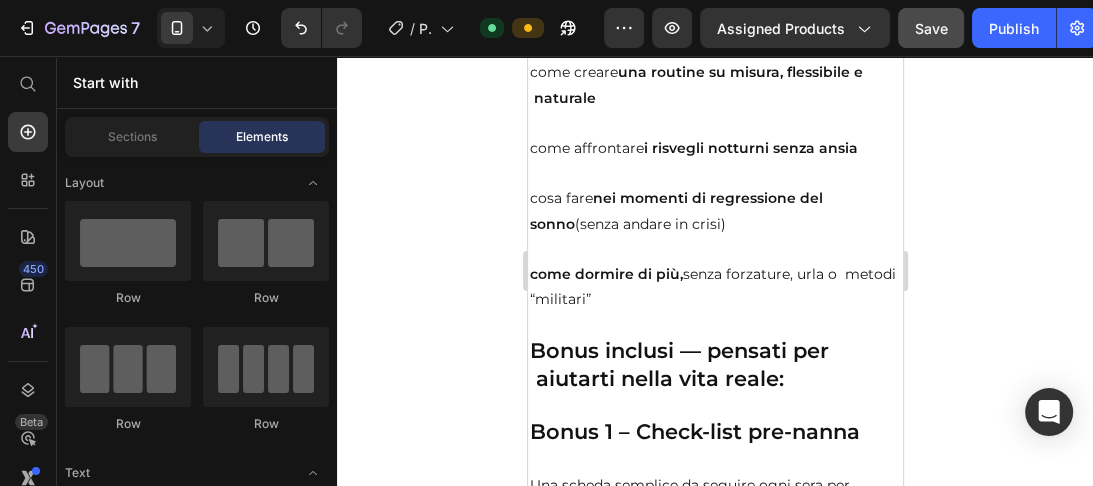 scroll, scrollTop: 10688, scrollLeft: 0, axis: vertical 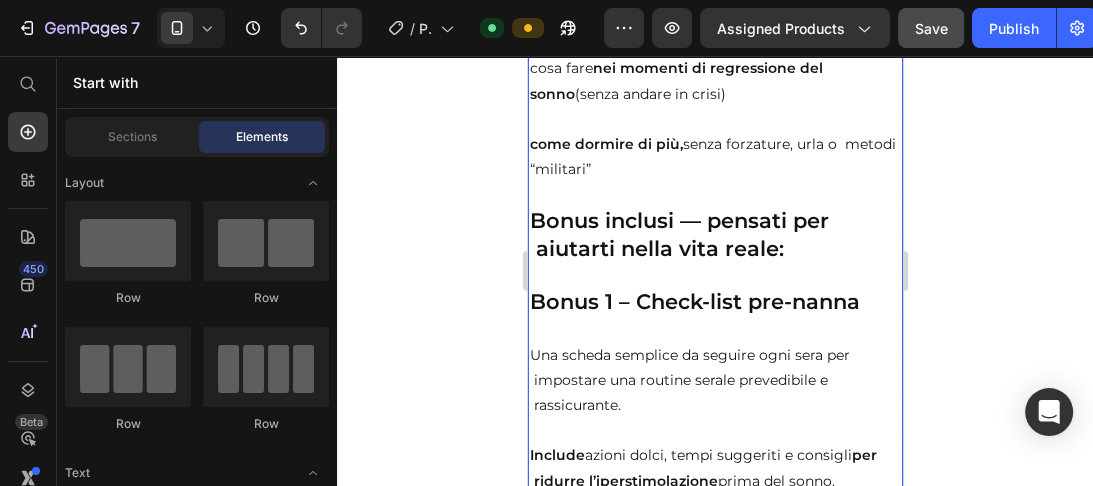 click on "All'interno della  Guida Sonno Sereno,  troverai  tutto ciò che ti serve per costruire  una routine del  sonno serena, dolce e rispettosa dei bisogni del  tuo bambino e tuoi." at bounding box center [714, -687] 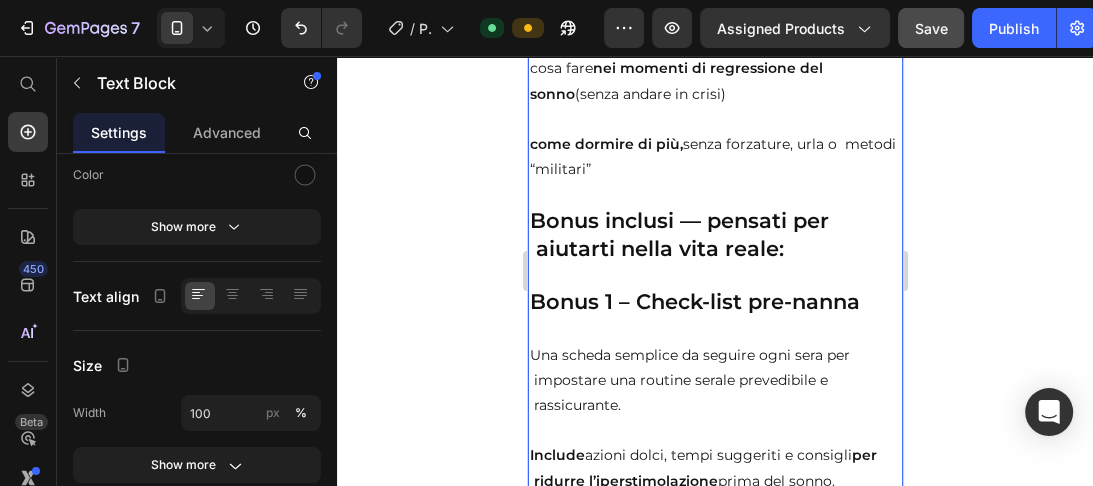 scroll, scrollTop: 0, scrollLeft: 0, axis: both 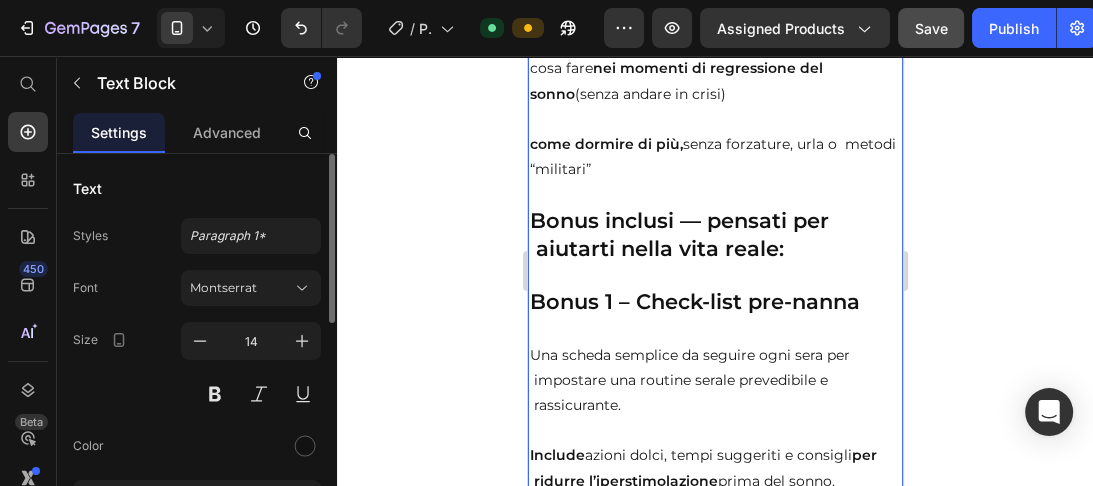 click on "All'interno della  Guida Sonno Sereno,  troverai  tutto ciò che ti serve per costruire  una routine del  sonno serena, dolce e rispettosa dei bisogni del  tuo bambino e tuoi." at bounding box center (714, -687) 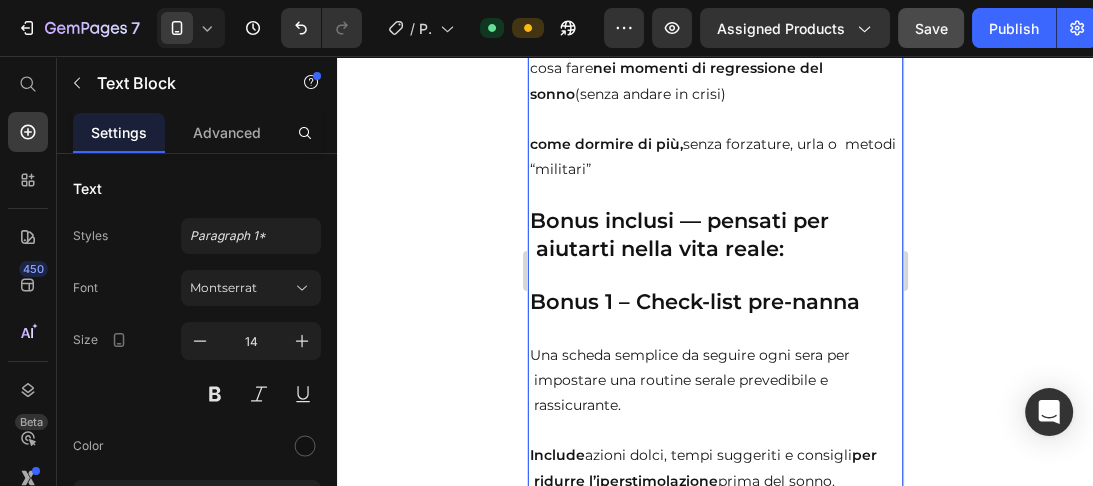 click on "All'interno della  Guida Sonno Sereno,  troverai  tutto ciò che ti serve per costruire  una routine del  sonno serena, dolce e rispettosa dei bisogni del  tuo bambino e tuoi." at bounding box center (714, -687) 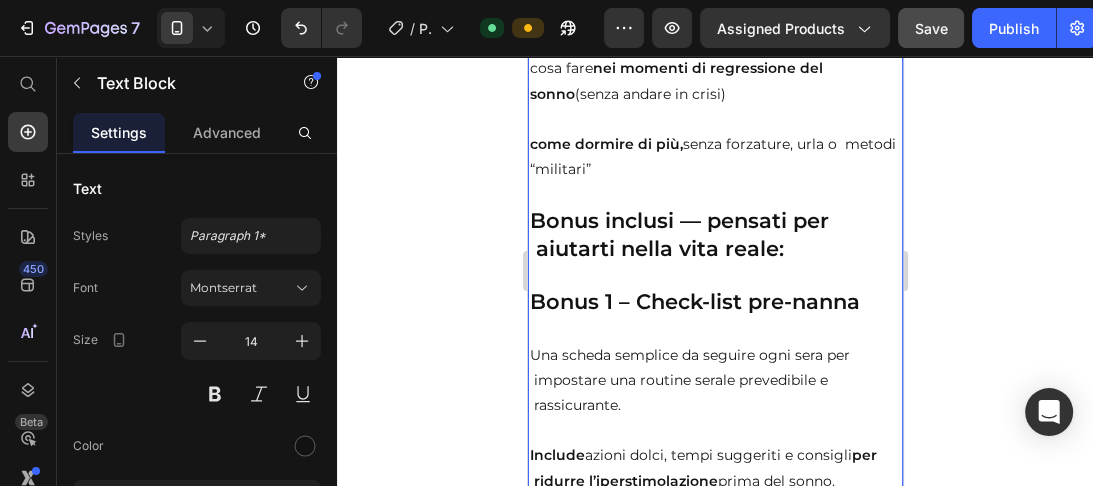 click on "All'interno della  Guida Sonno Sereno,  troverai      tutto ciò che ti serve per costruire  una routine del  sonno serena, dolce e rispettosa dei bisogni del  tuo bambino e tuoi." at bounding box center [714, -687] 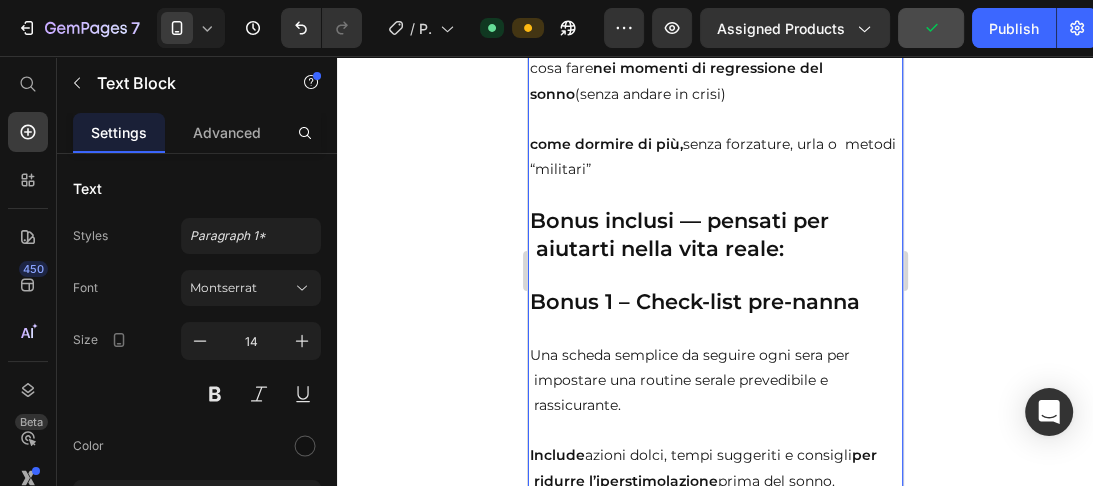 click on "una routine del  sonno serena, dolce e rispettosa dei bisogni del  tuo bambino e tuoi." at bounding box center (705, -663) 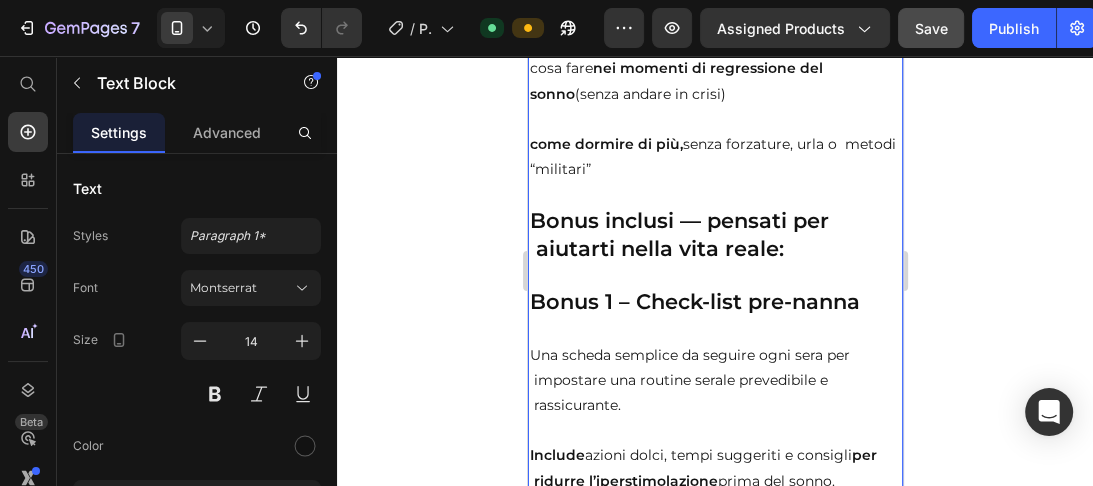 click on "una routine del   sonno serena, dolce e rispettosa dei bisogni del  tuo bambino e tuoi." at bounding box center (709, -663) 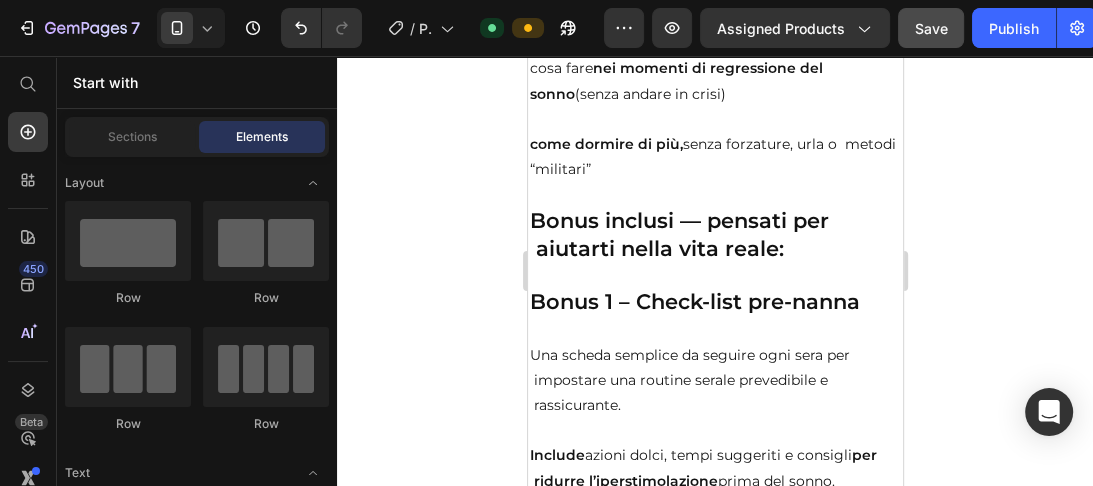 scroll, scrollTop: 11046, scrollLeft: 0, axis: vertical 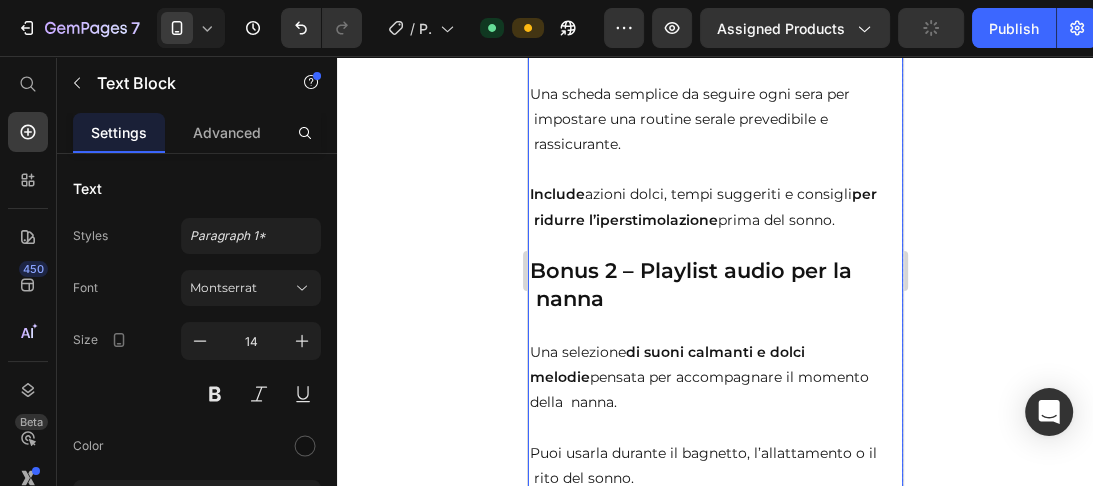 click on "Non si tratta solo di teoria:" at bounding box center (714, -860) 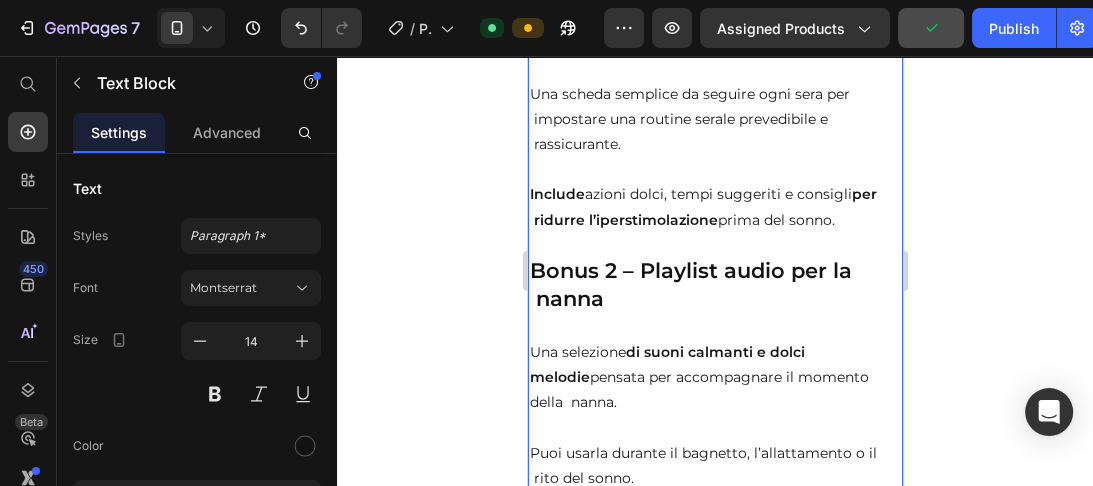 click on "Non si tratta solo di teoria:" at bounding box center (714, -860) 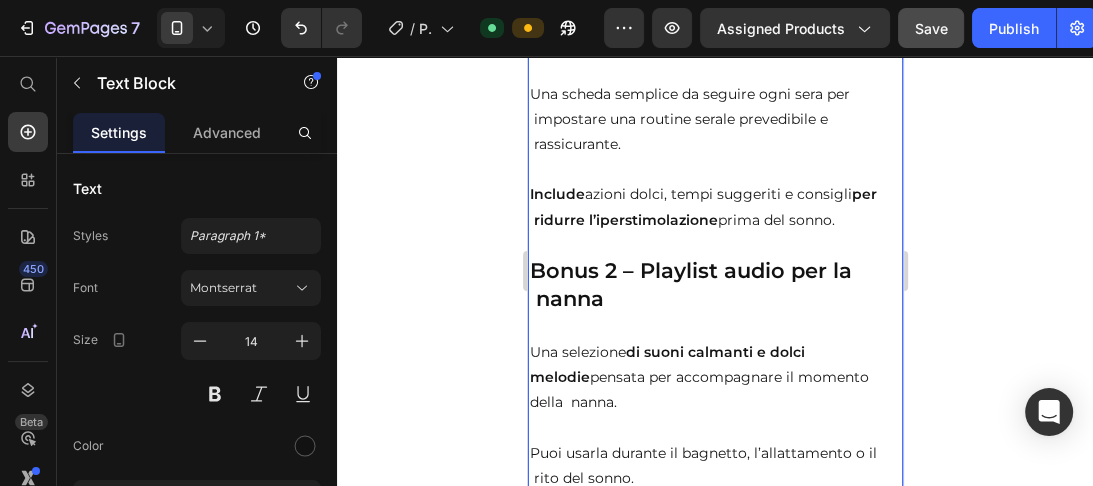 click on "è una  Guida pratica,  immediata, creata per  accompagnarti passo dopo passo,  senza stress,   anche quando sei stanchissima." at bounding box center (714, -771) 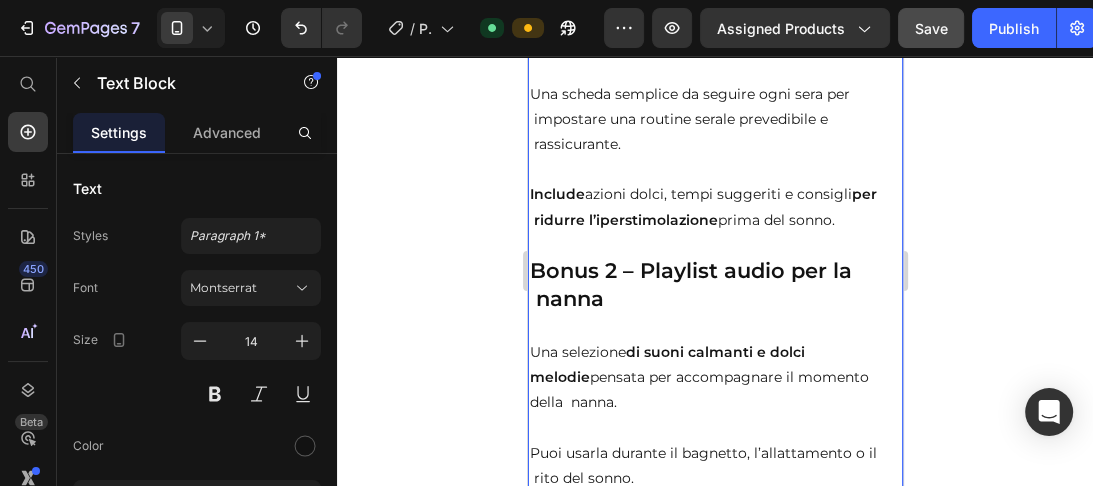 click on "è una  Guida pratica,  immediata, creata per  accompagnarti passo dopo passo,  senza stress,   anche quando sei stanchissima." at bounding box center (714, -771) 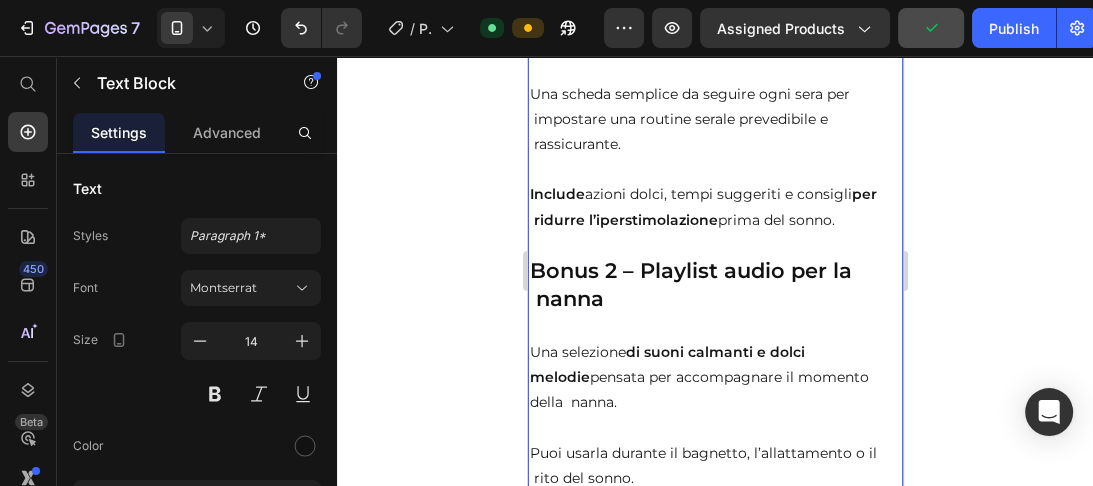 click on "è una  Guida pratica,  immediata, creata per      accompagnarti passo dopo passo,  senza stress,   anche quando sei stanchissima." at bounding box center (714, -771) 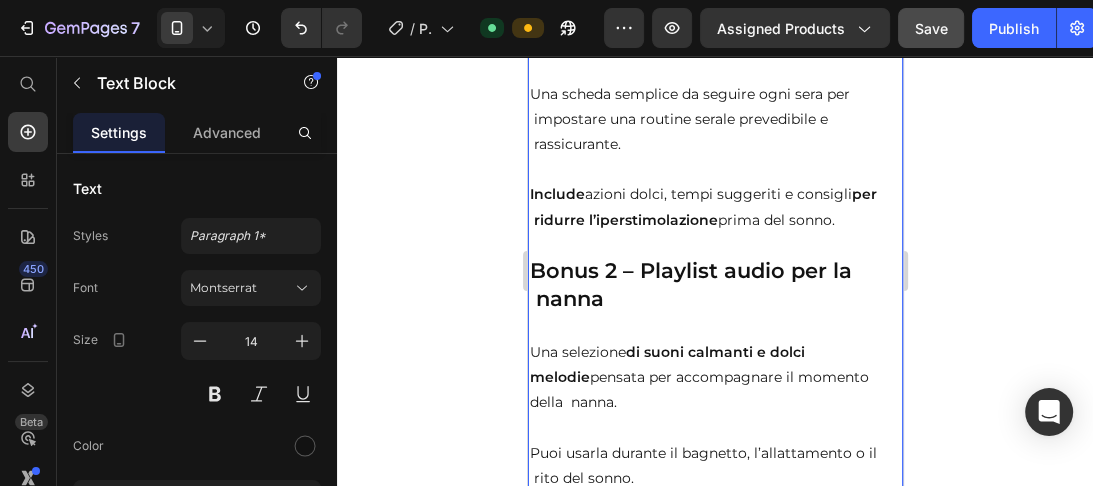 click on "è una  Guida pratica,  immediata, creata per      accompagnarti passo dopo passo,  senza stress,   anche quando sei stanchissima." at bounding box center [714, -771] 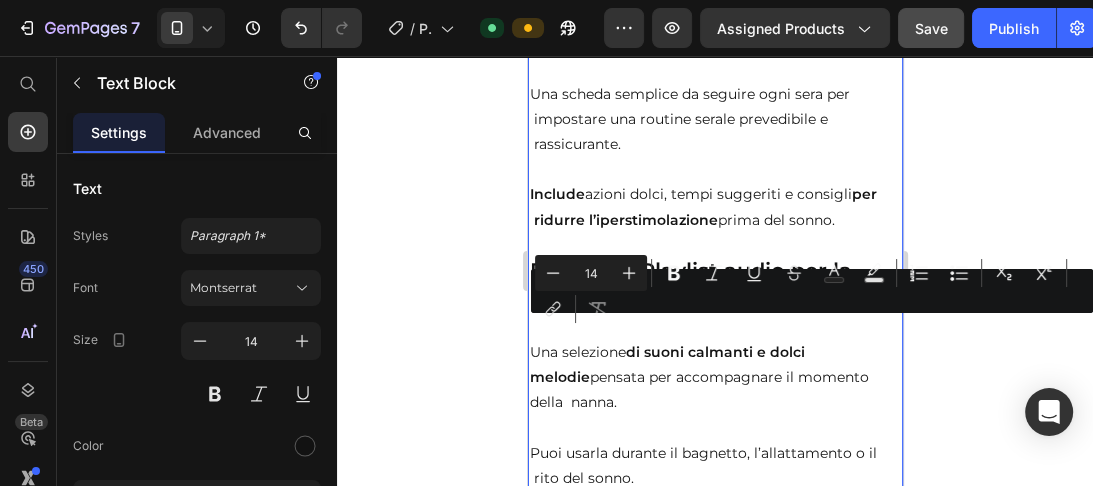 click at bounding box center (714, -722) 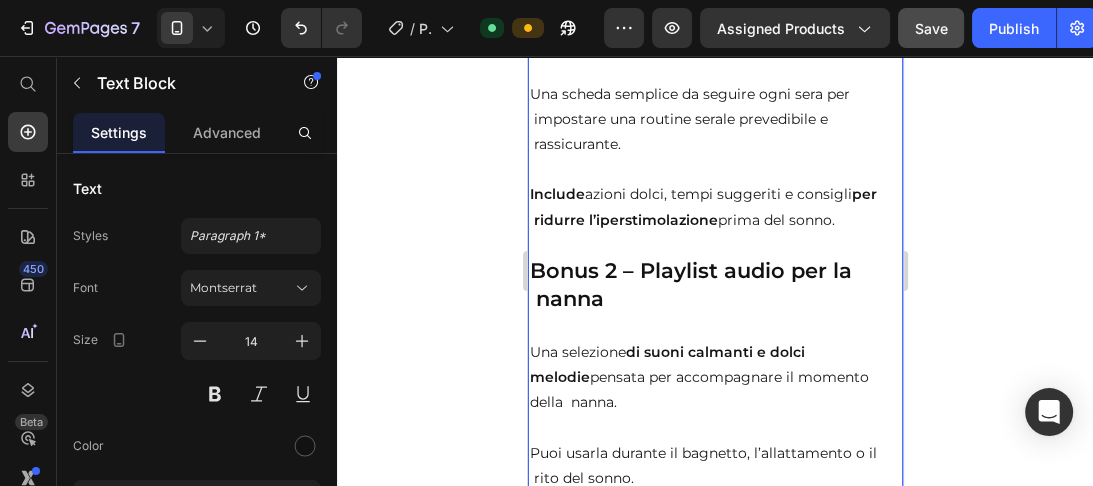 click on "è una  Guida pratica,  immediata, creata per      accompagnarti passo dopo passo,  senza stress,   anche quando sei stanchissima." at bounding box center [714, -771] 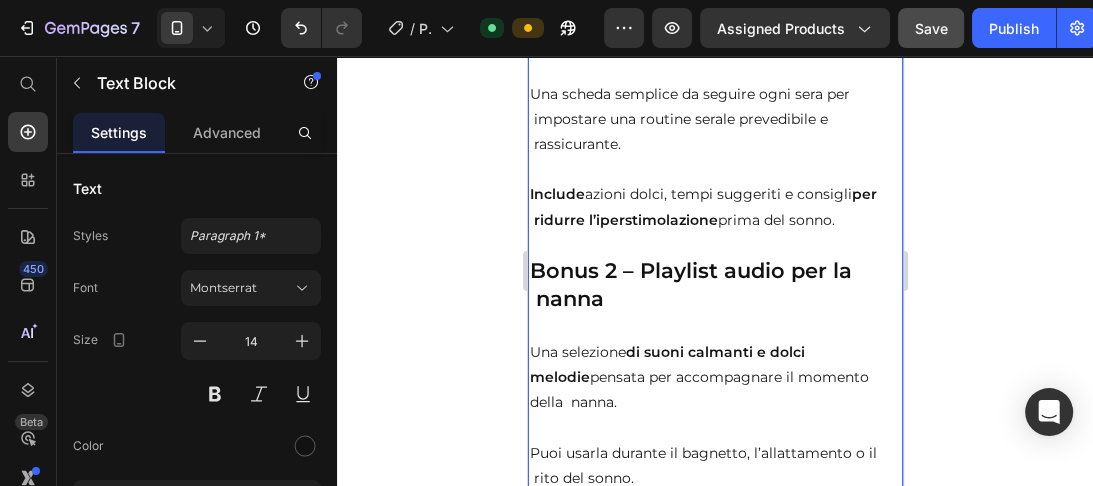 click on "è una  Guida pratica,  immediata, creata per      accompagnarti passo dopo passo,  senza stress,   anche quando sei stanchissima." at bounding box center (714, -771) 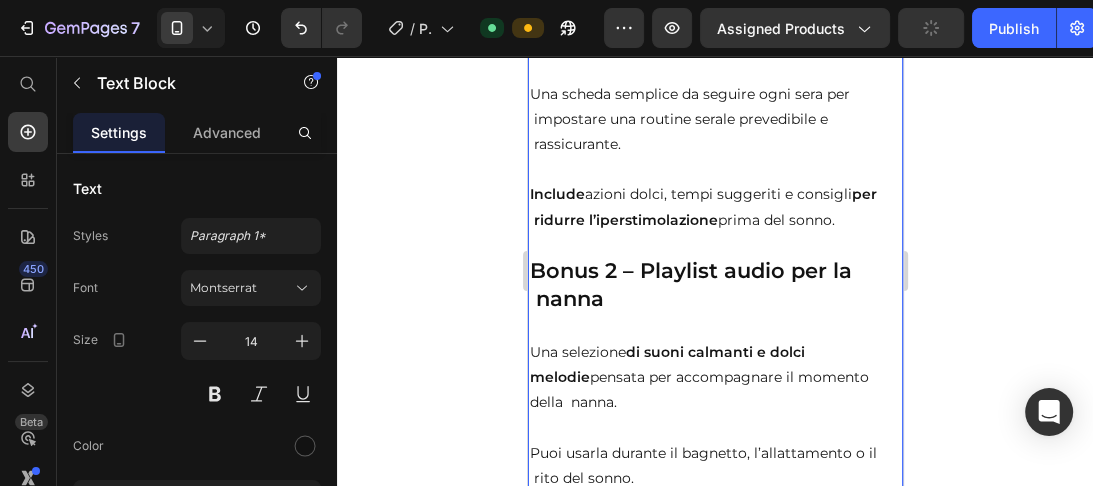 click on "anche quando sei stanchissima." at bounding box center [714, -747] 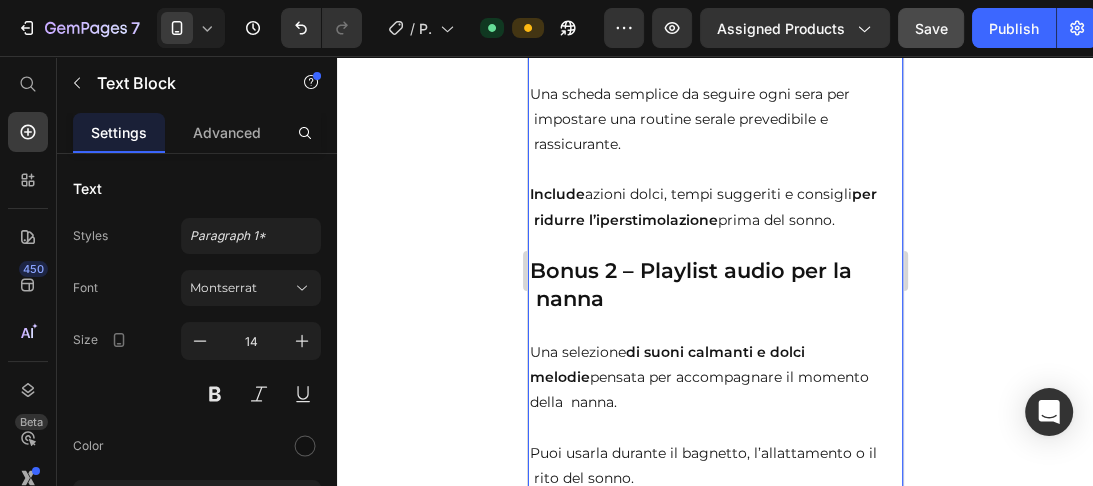 click on "Ecco cosa include:" at bounding box center (595, -697) 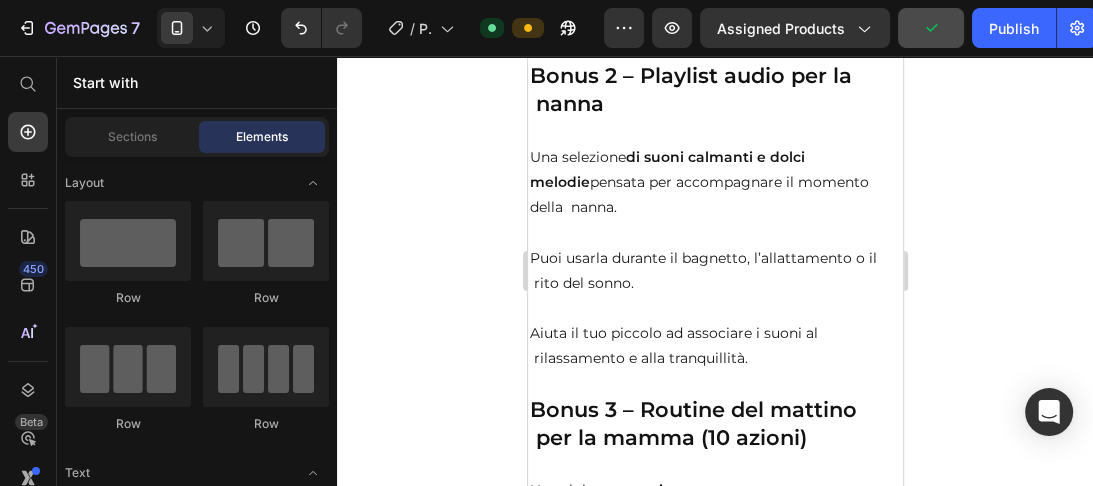scroll, scrollTop: 11274, scrollLeft: 0, axis: vertical 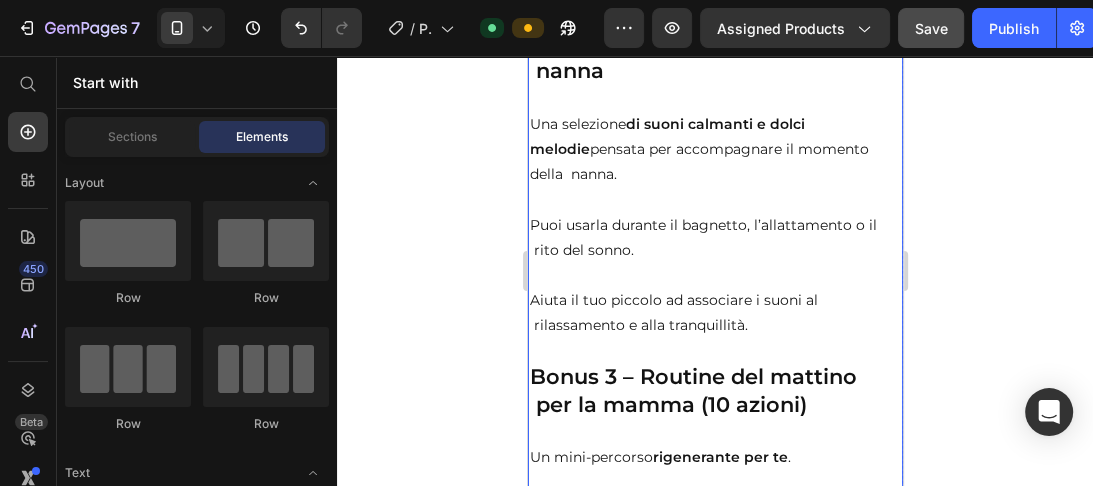 click on "Un manuale chiaro, semplice e rassicurante che ti  spiega:" at bounding box center [714, -823] 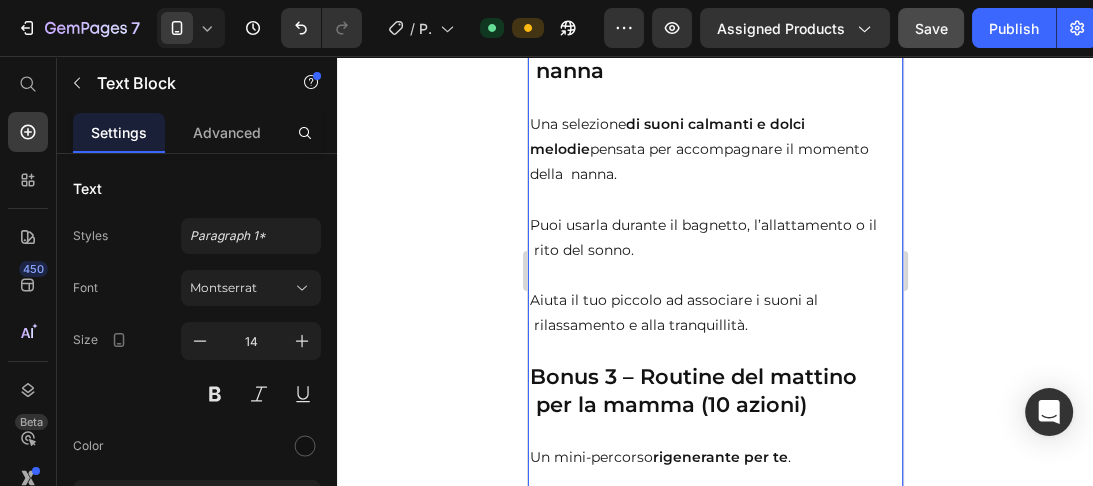 click on "Un manuale chiaro, semplice e rassicurante che ti  spiega:" at bounding box center (714, -823) 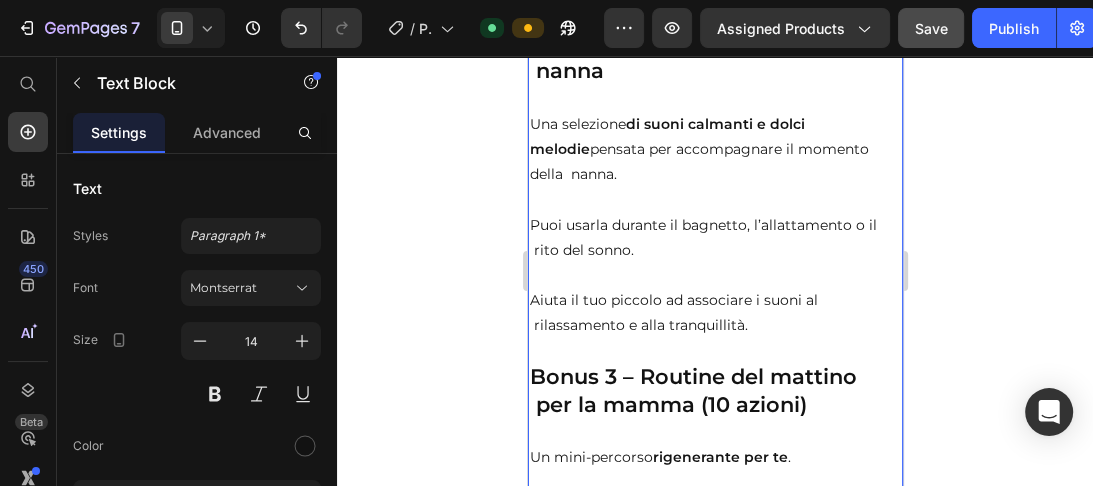 click on "Un manuale chiaro, semplice e rassicurante che ti  spiega:" at bounding box center [714, -823] 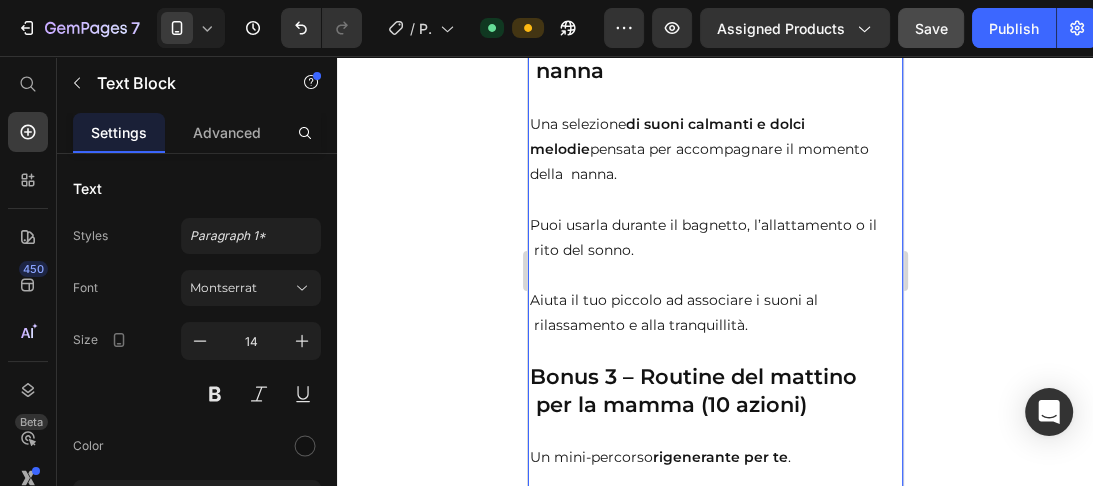 click on "come funziona davvero il  sonno dei neonati  nei  primi 12 mesi" at bounding box center (714, -735) 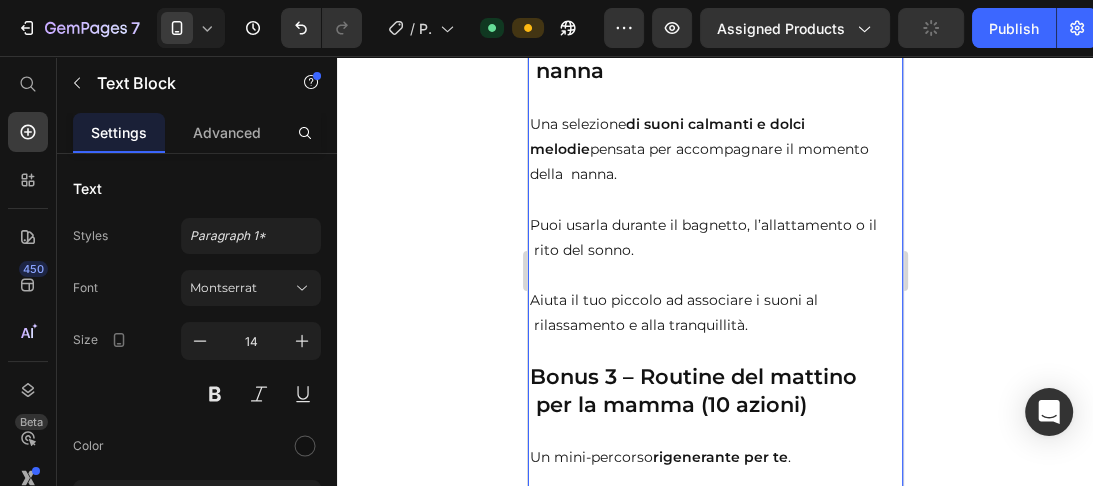 click on "cosa aspettarti (mese per mese)" at bounding box center (714, -673) 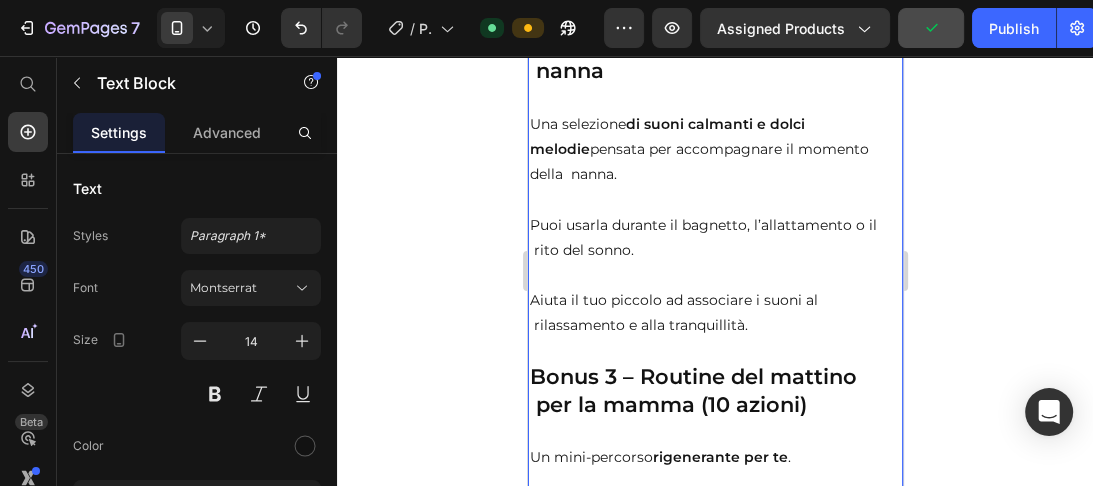 click on "quali segnali osservare per evitare il   sovraffaticamento" at bounding box center (714, -609) 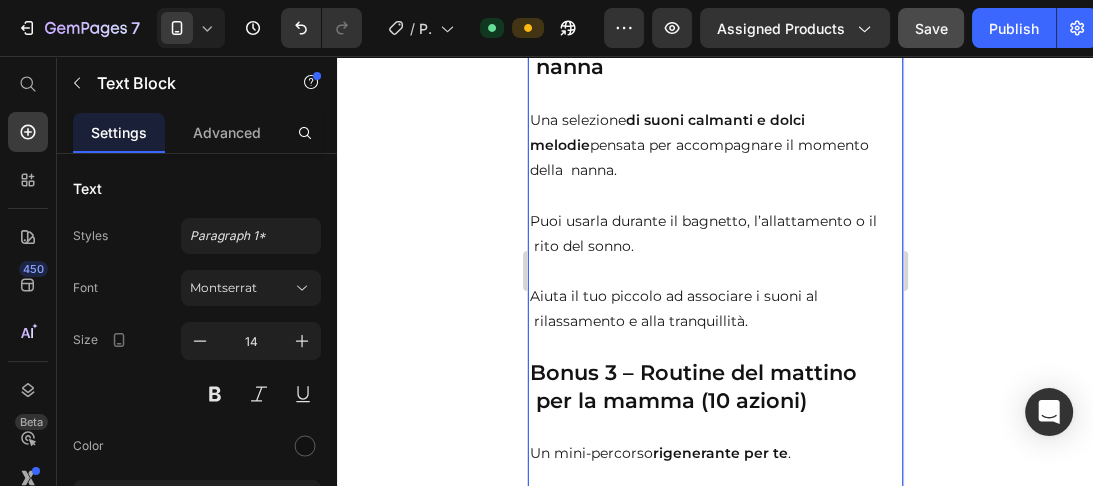 scroll, scrollTop: 11303, scrollLeft: 0, axis: vertical 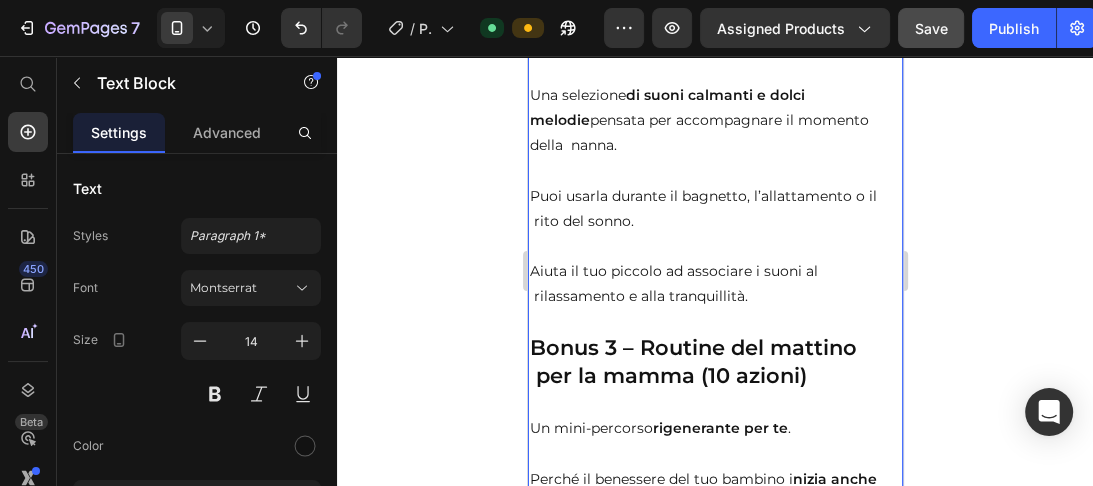 click on "quali segnali osservare per evitare il       sovraffaticamento" at bounding box center (714, -638) 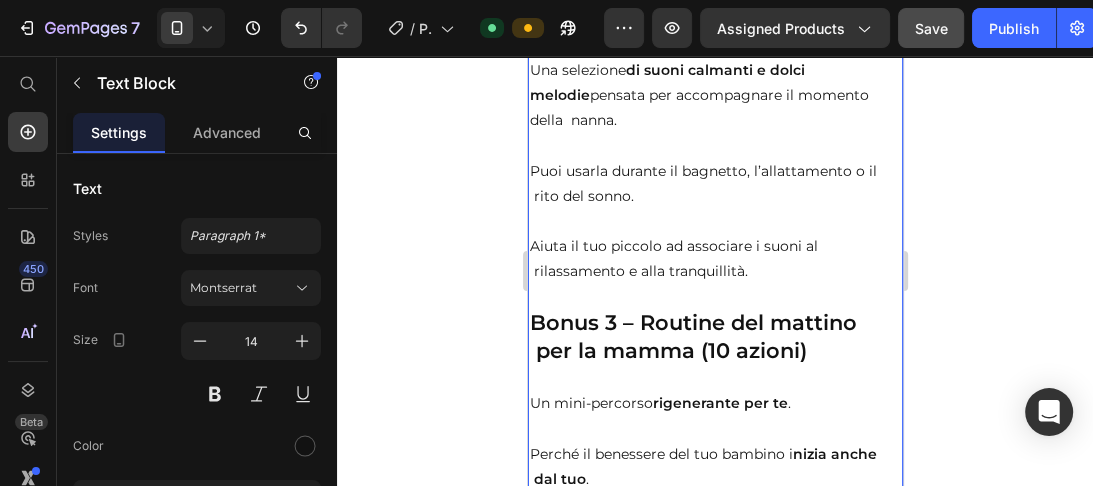 scroll, scrollTop: 11353, scrollLeft: 0, axis: vertical 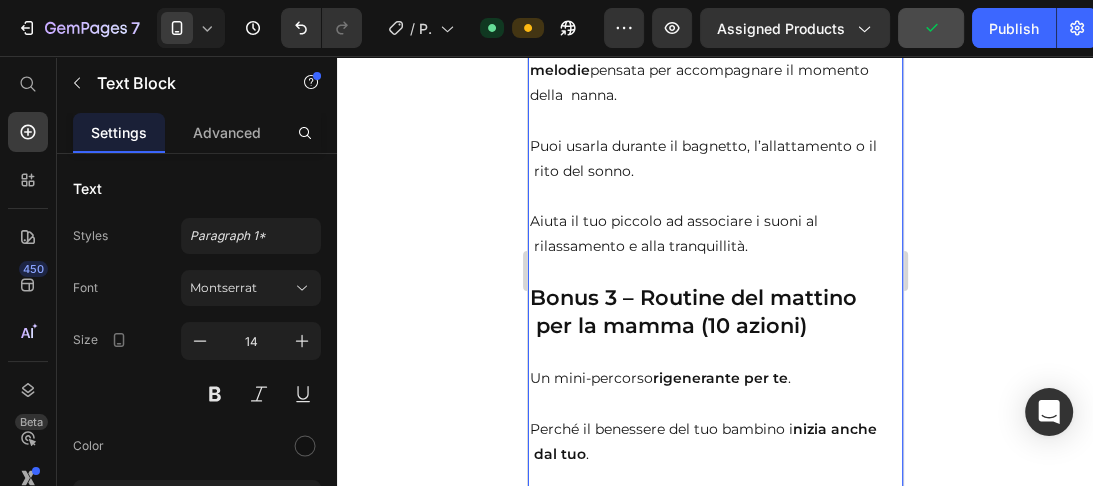 click on "una routine su misura, flessibile e    naturale" at bounding box center (699, -614) 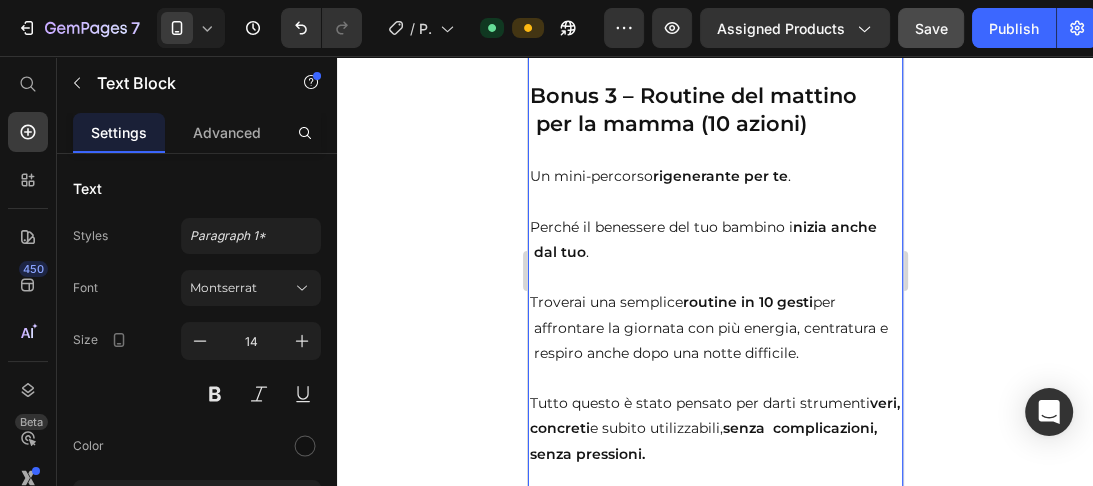 scroll, scrollTop: 11580, scrollLeft: 0, axis: vertical 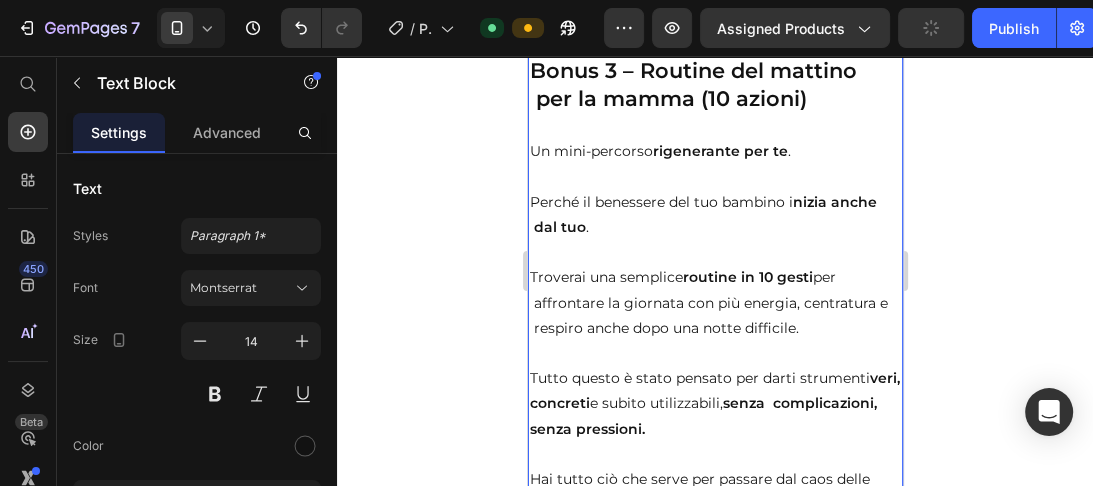 click on "come dormire di più,  senza forzature, urla o      metodi “militari”" at bounding box center [714, -638] 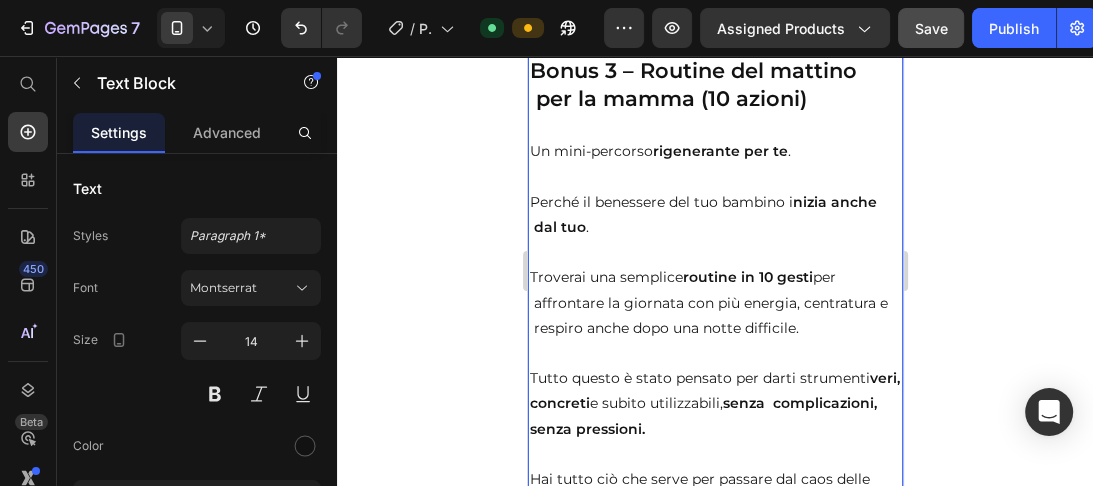 click on "metodi “militari”" at bounding box center (714, -626) 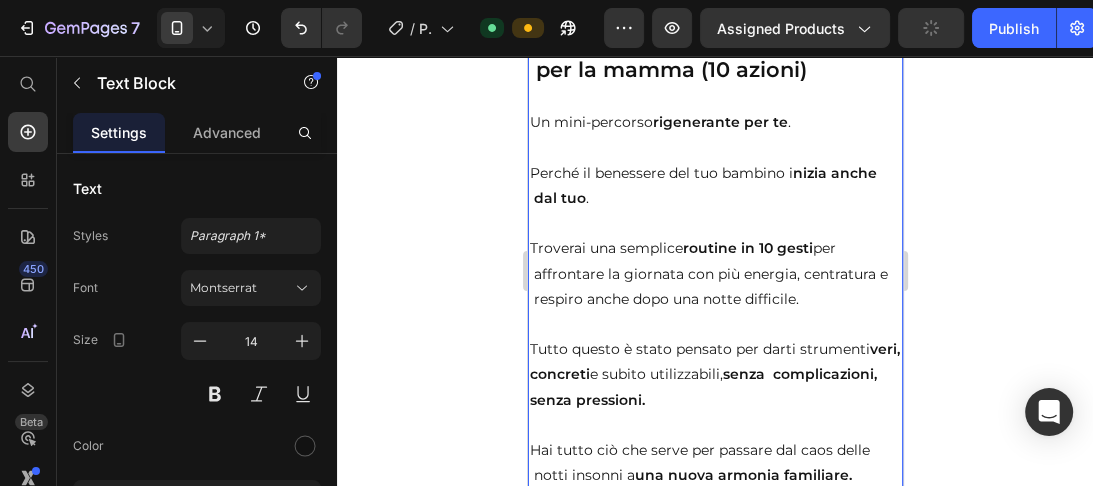 scroll, scrollTop: 11636, scrollLeft: 0, axis: vertical 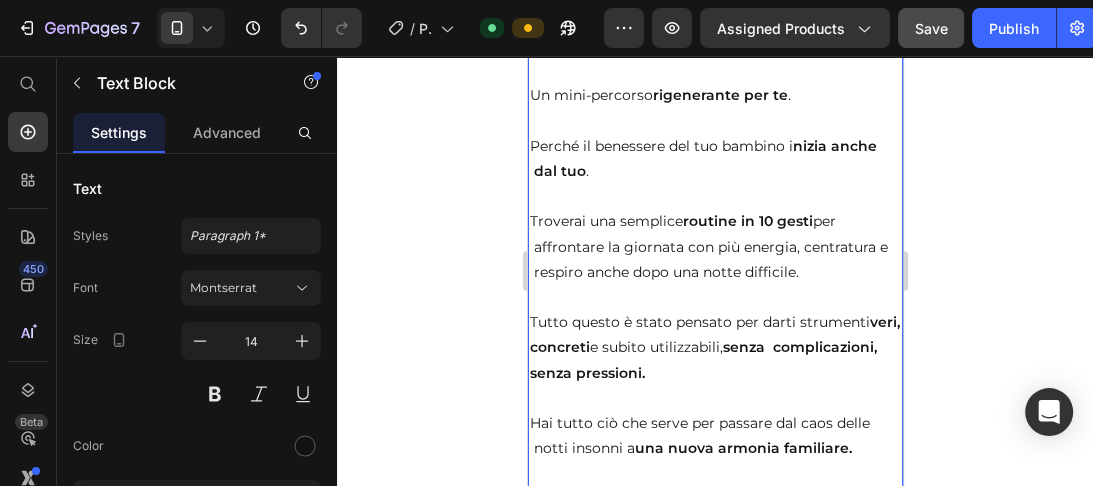 click on "Bonus inclusi — pensati per      aiutarti nella vita reale:" at bounding box center (690, -617) 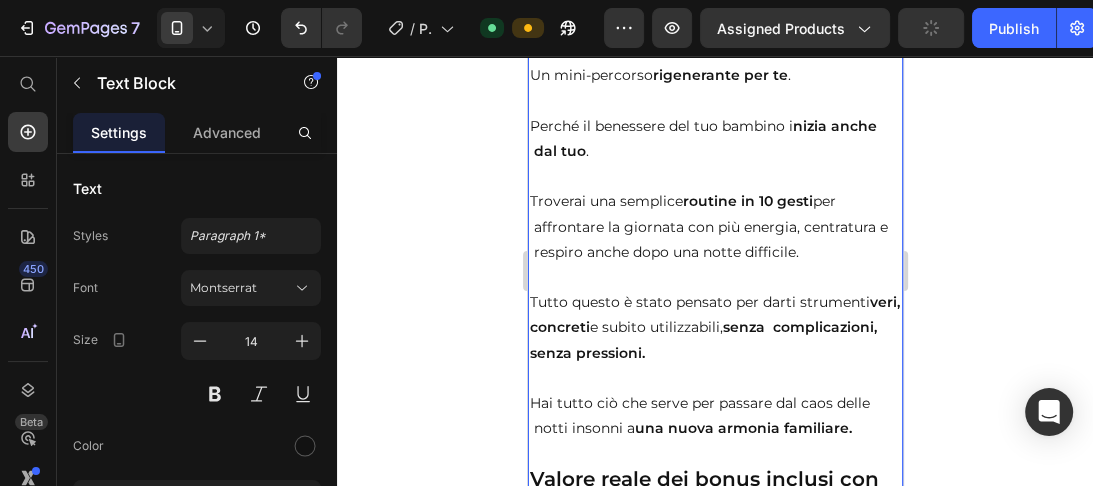 click on "aiutarti nella vita reale:" at bounding box center (653, -623) 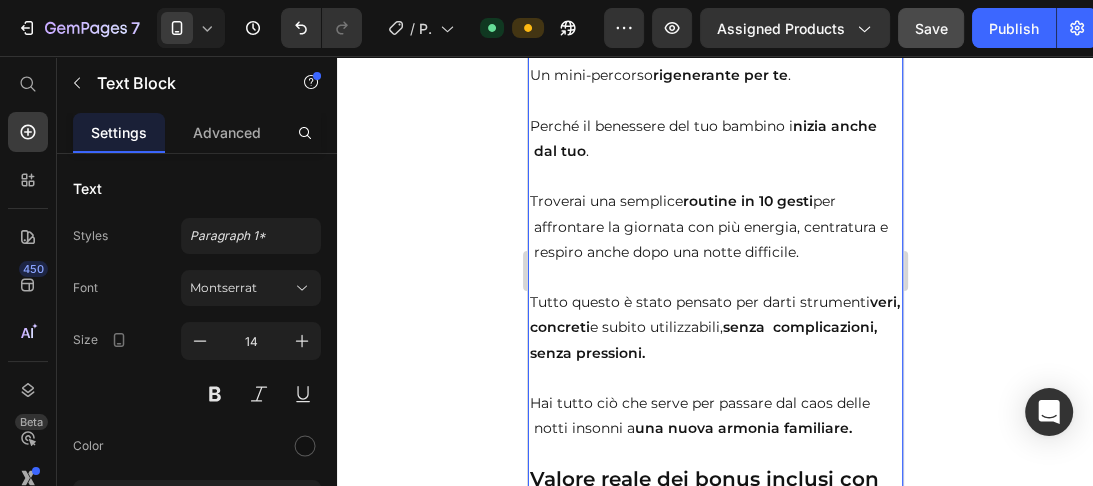 click on "aiutarti nella vita reale:" at bounding box center (653, -623) 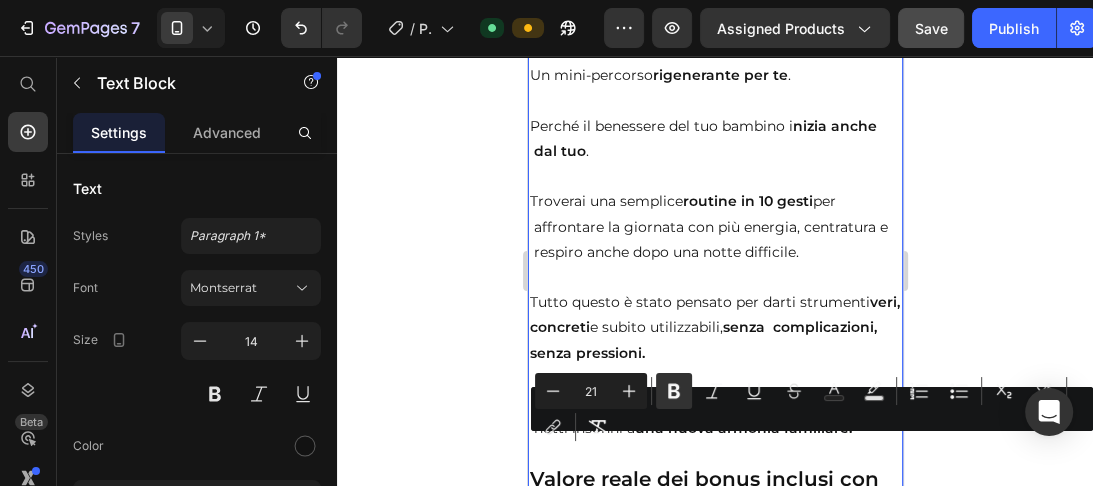 click on "aiutarti nella vita reale:" at bounding box center [653, -623] 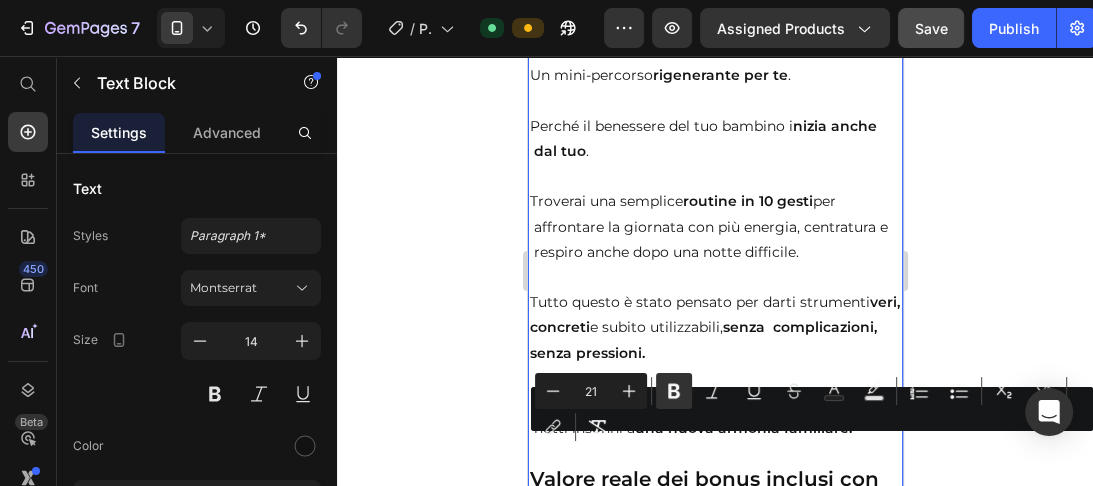 click on "aiutarti nella vita reale:" at bounding box center [653, -623] 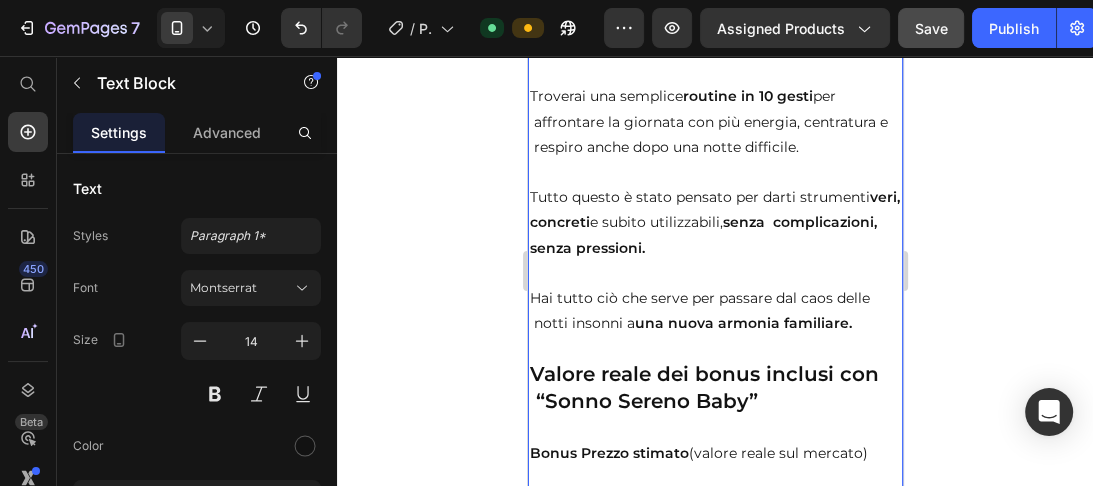 scroll, scrollTop: 11787, scrollLeft: 0, axis: vertical 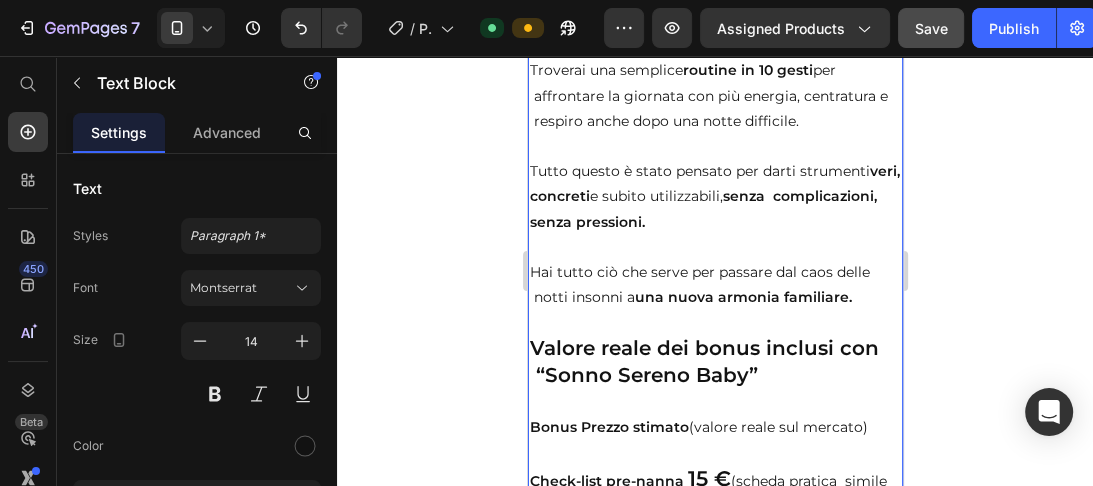click on "Una scheda semplice da seguire ogni sera per      impostare una routine serale prevedibile e  rassicurante." at bounding box center [714, -635] 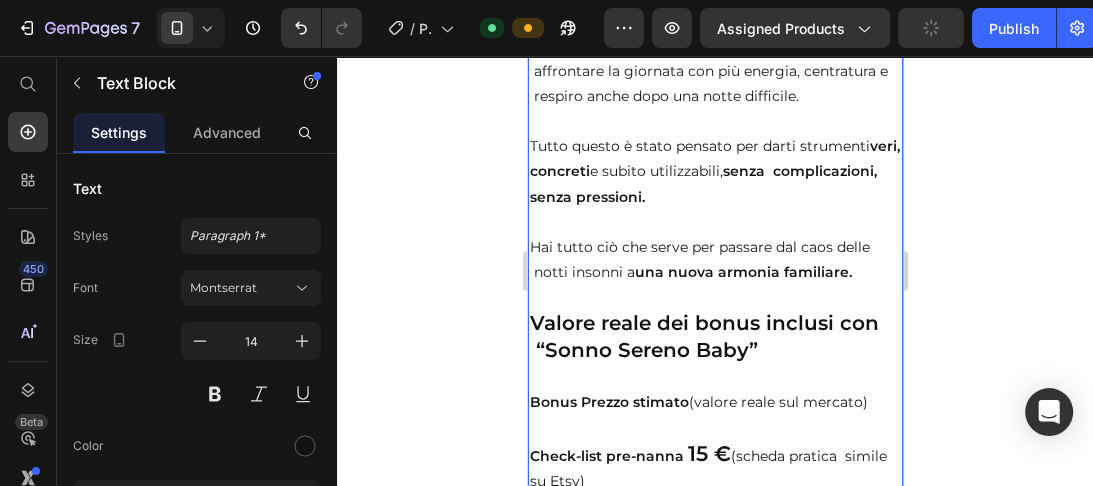 scroll, scrollTop: 11837, scrollLeft: 0, axis: vertical 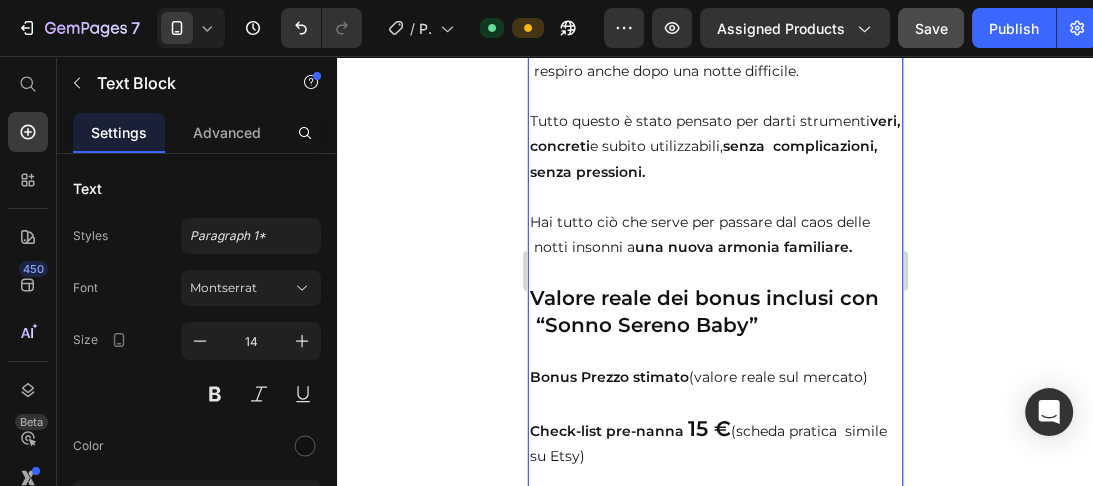click on "impostare una routine serale prevedibile e    rassicurante." at bounding box center [714, -659] 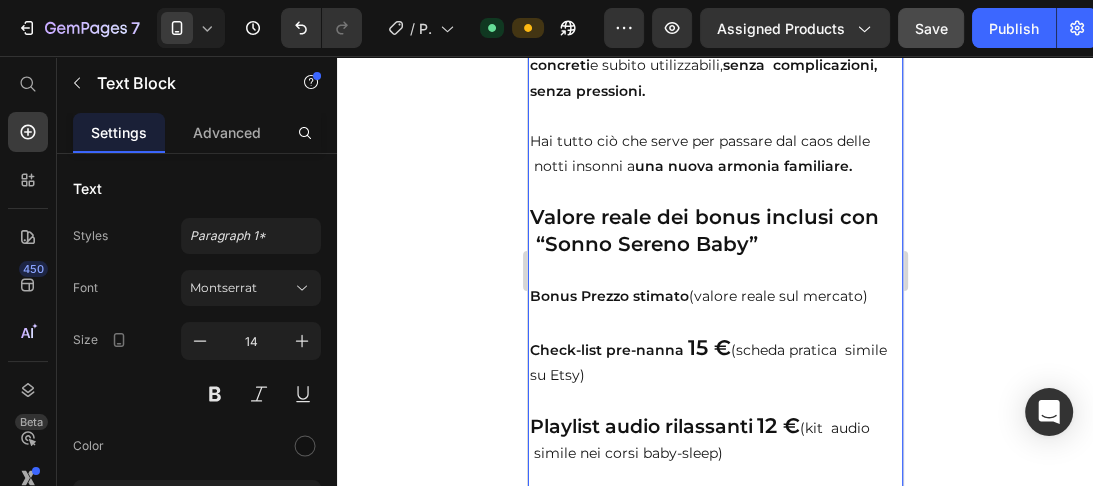 scroll, scrollTop: 11944, scrollLeft: 0, axis: vertical 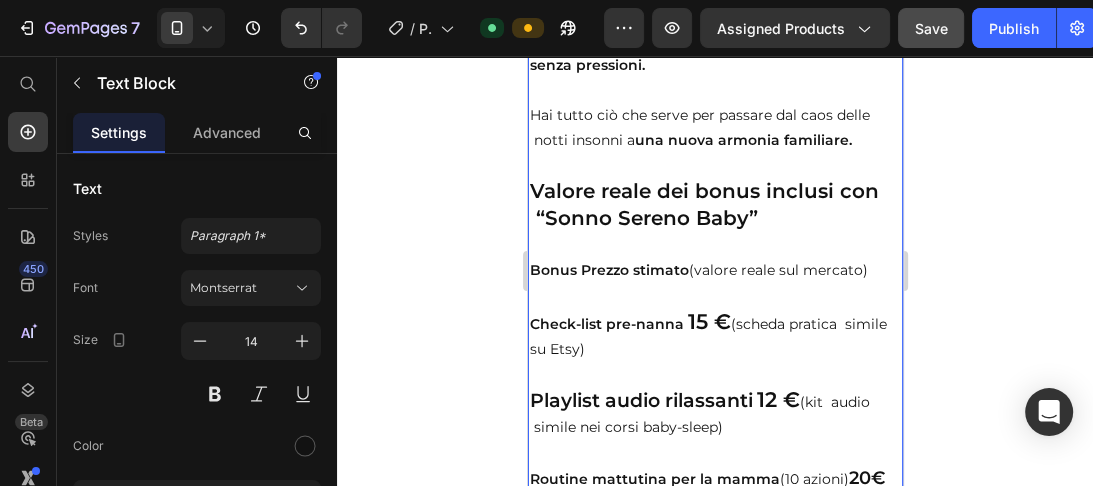 click on "Bonus 2 – Playlist audio per la      nanna" at bounding box center [702, -614] 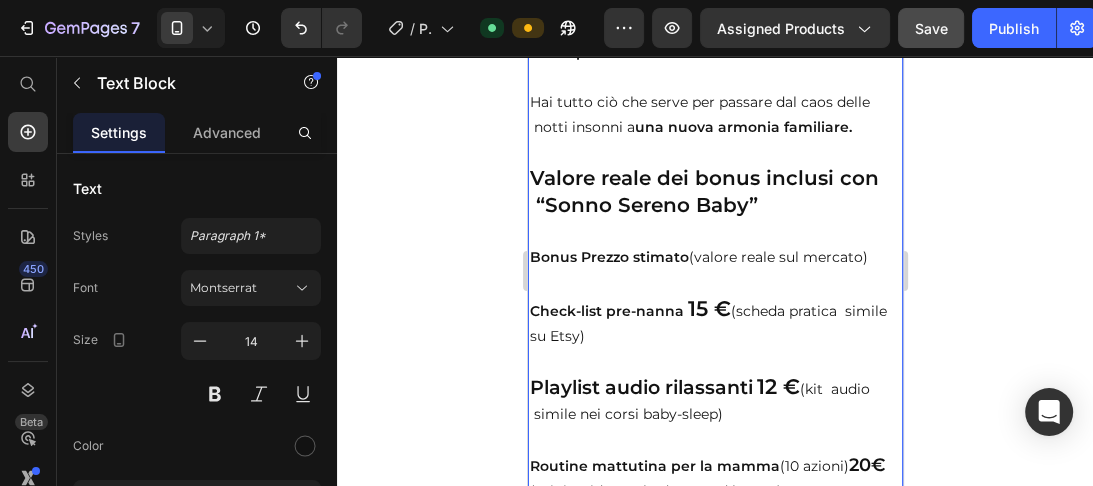 scroll, scrollTop: 11963, scrollLeft: 0, axis: vertical 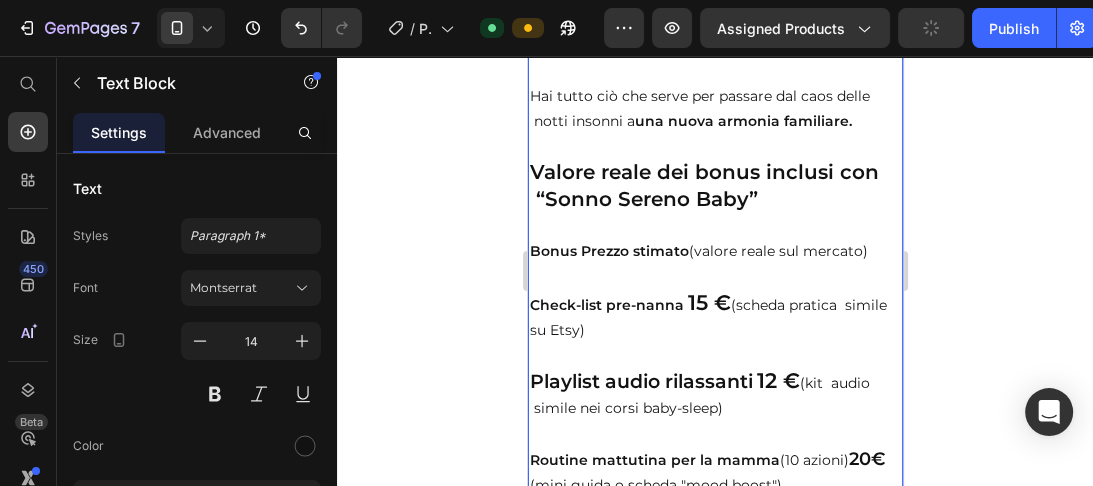 click on "nanna" at bounding box center [563, -619] 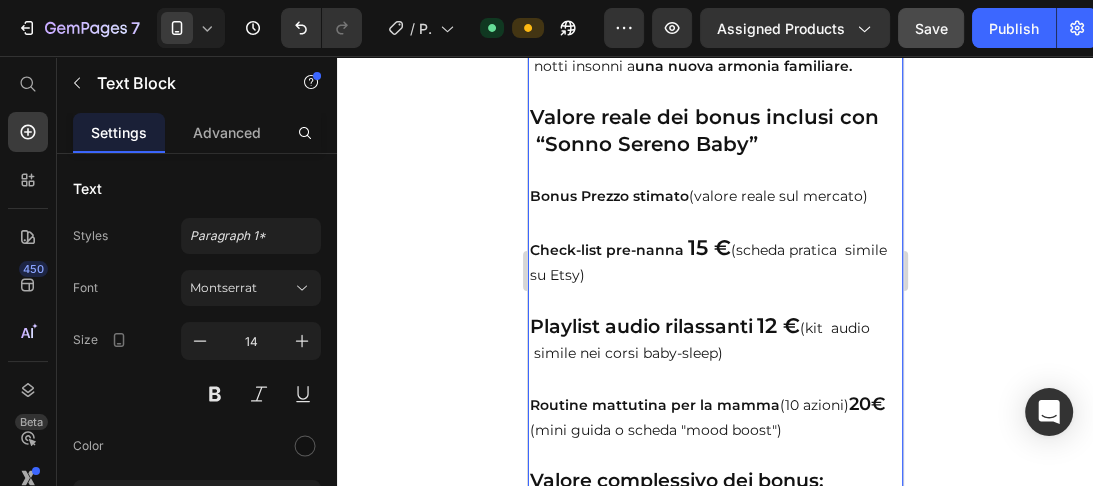 scroll, scrollTop: 12042, scrollLeft: 0, axis: vertical 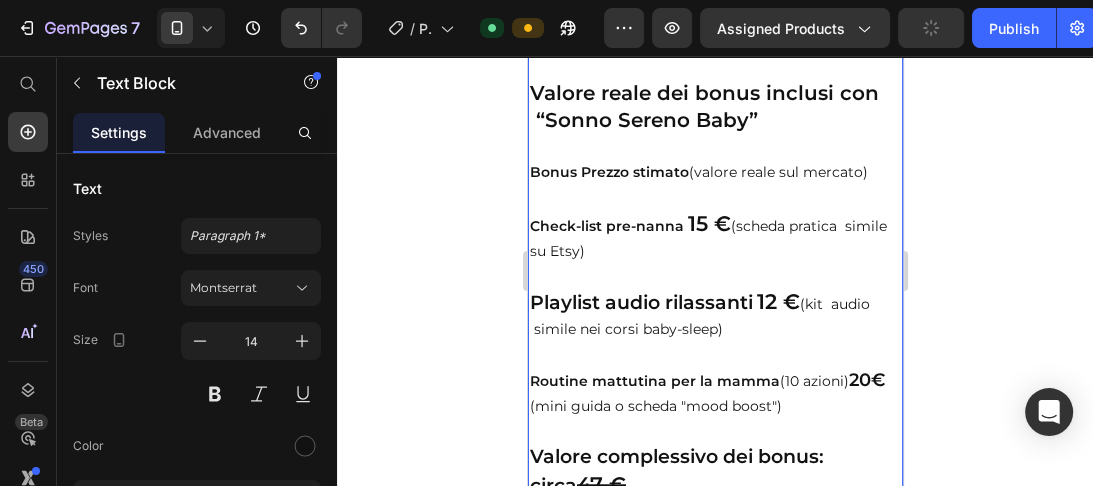 click on "Una selezione  di suoni calmanti e dolci melodie    pensata per accompagnare il momento della    nanna." at bounding box center [714, -632] 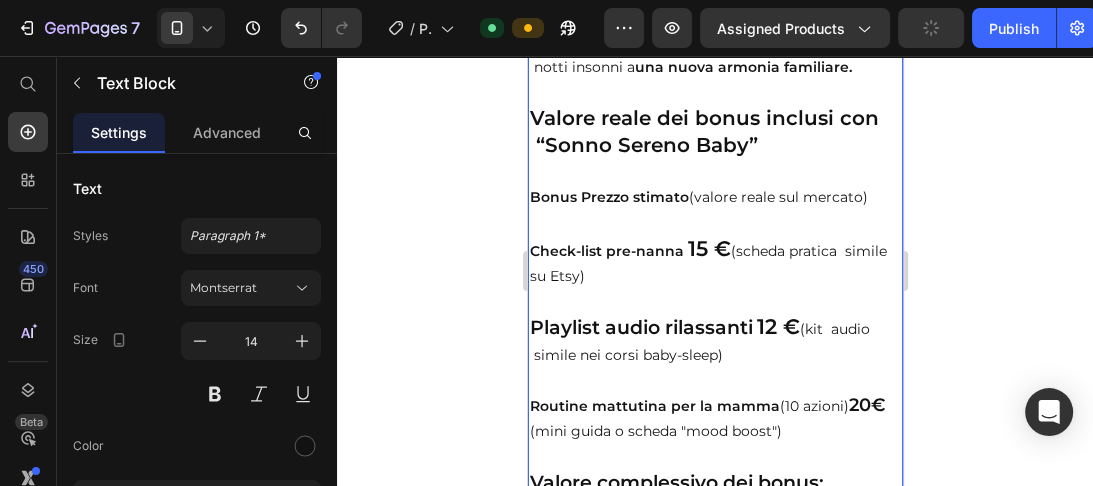 scroll, scrollTop: 12061, scrollLeft: 0, axis: vertical 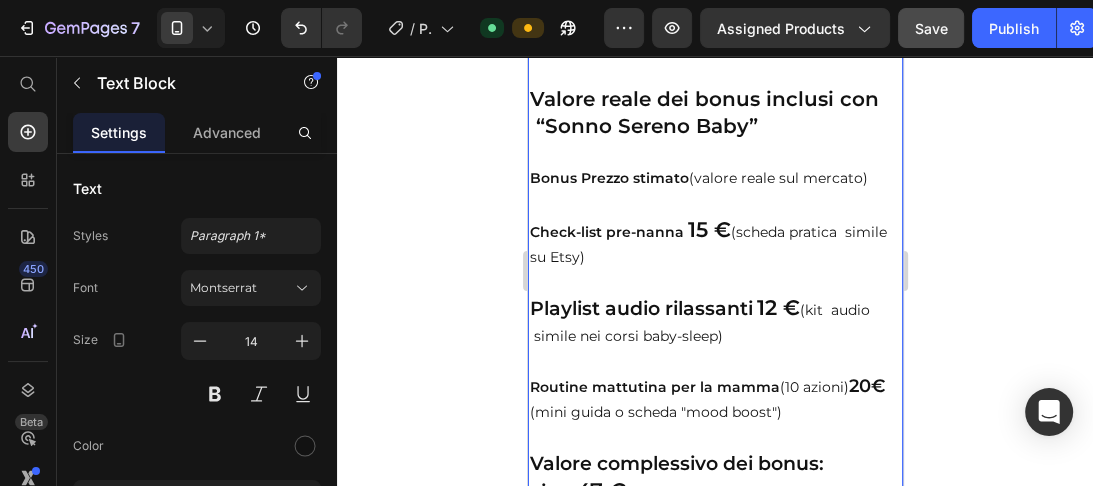 click on "nanna." at bounding box center [714, -588] 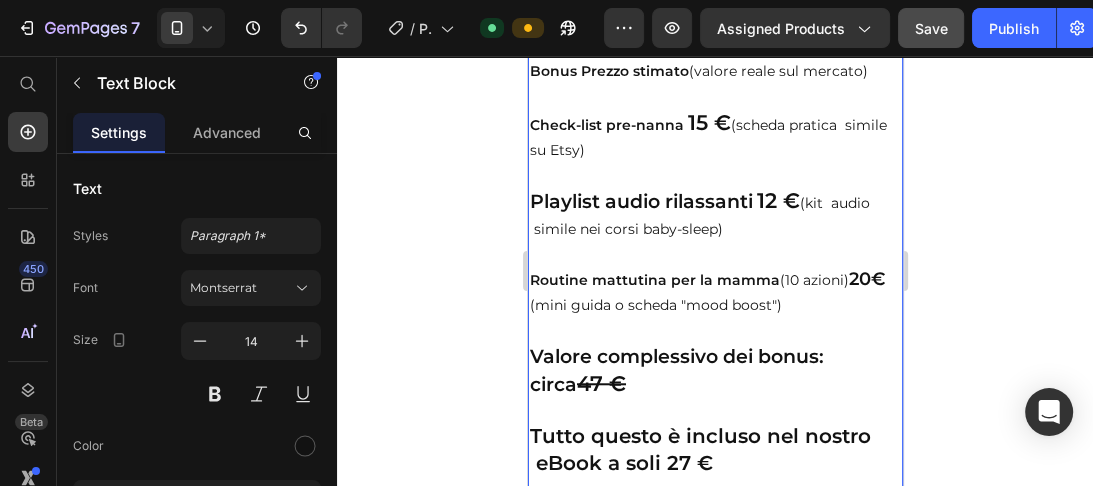 scroll, scrollTop: 12193, scrollLeft: 0, axis: vertical 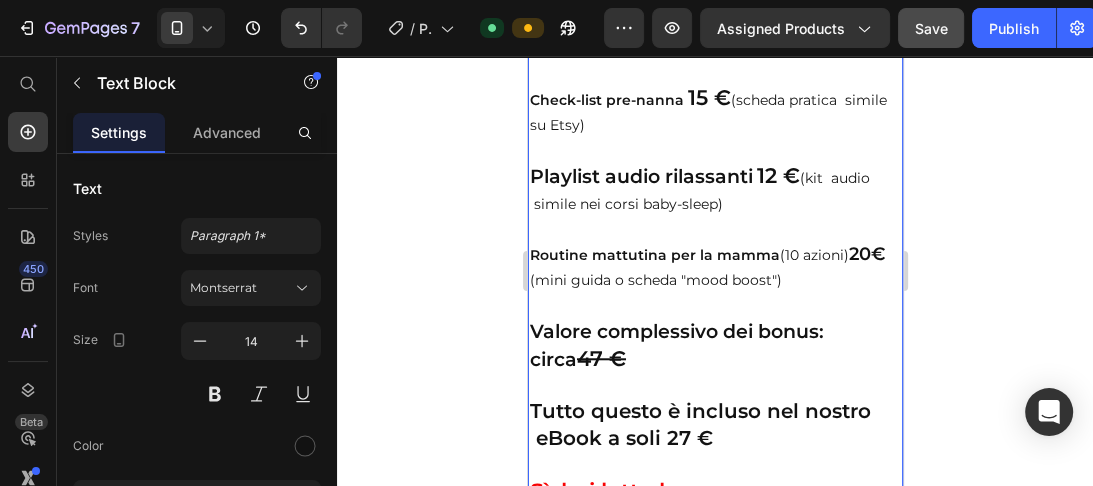 click on "Aiuta il tuo piccolo ad associare i suoni al      rilassamento e alla tranquillità." at bounding box center (714, -581) 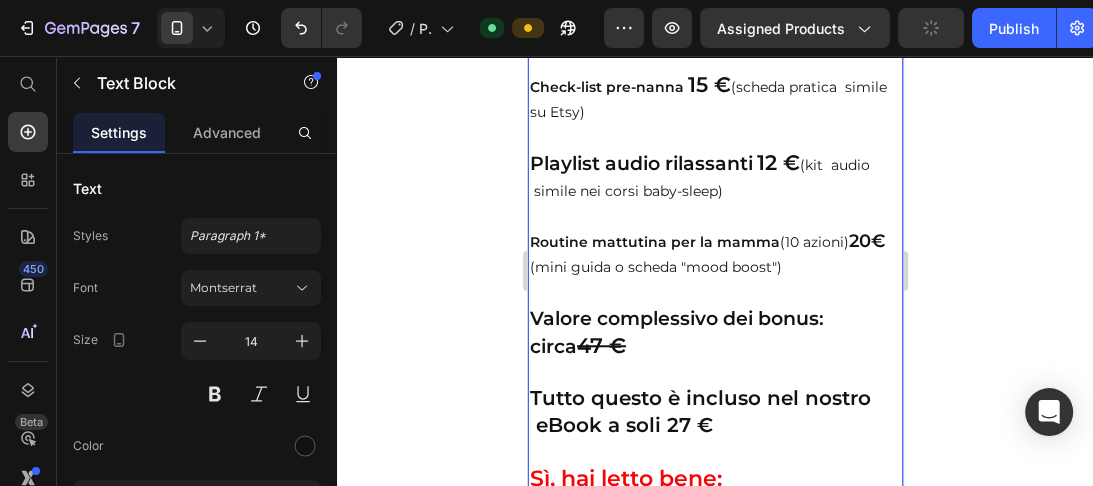 scroll, scrollTop: 12212, scrollLeft: 0, axis: vertical 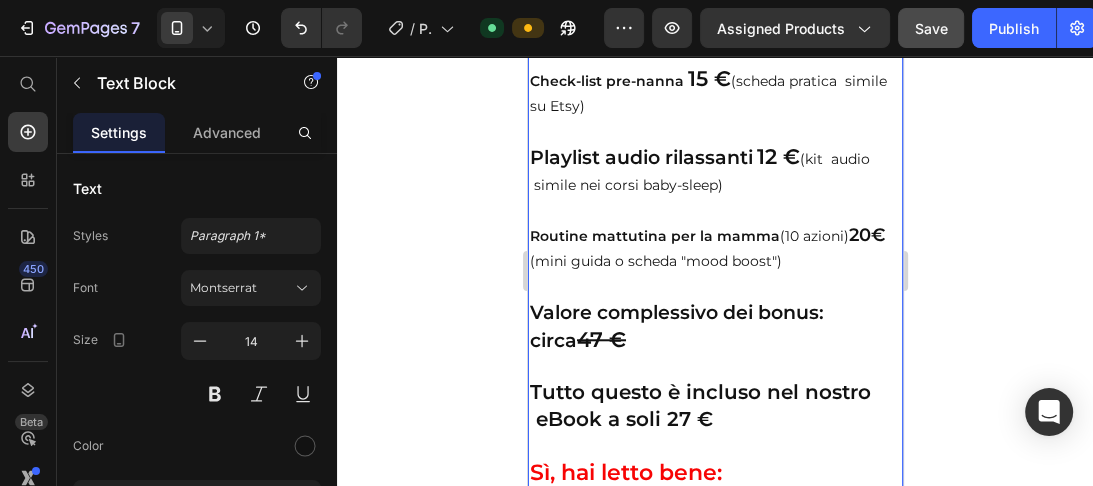 click on "rilassamento e alla tranquillità." at bounding box center [714, -587] 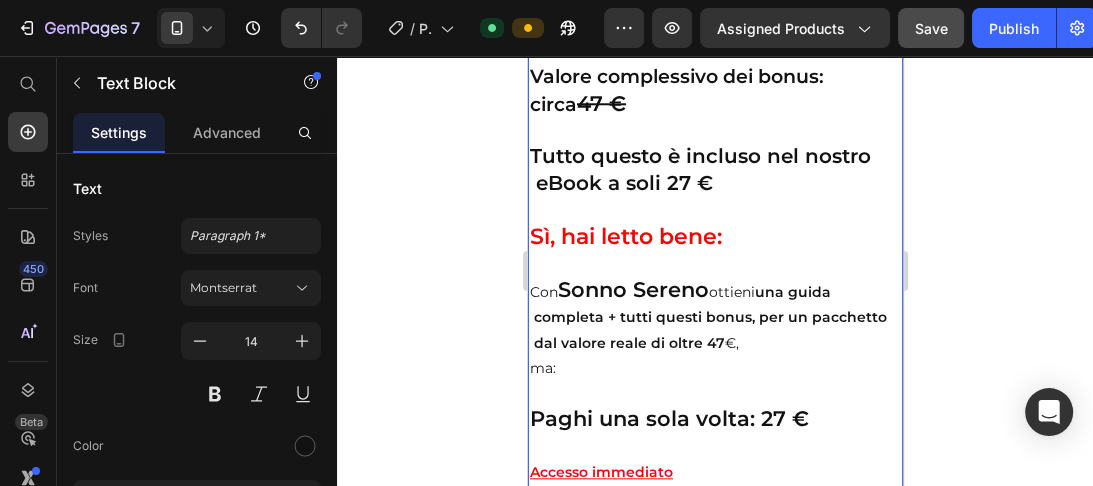 scroll, scrollTop: 12473, scrollLeft: 0, axis: vertical 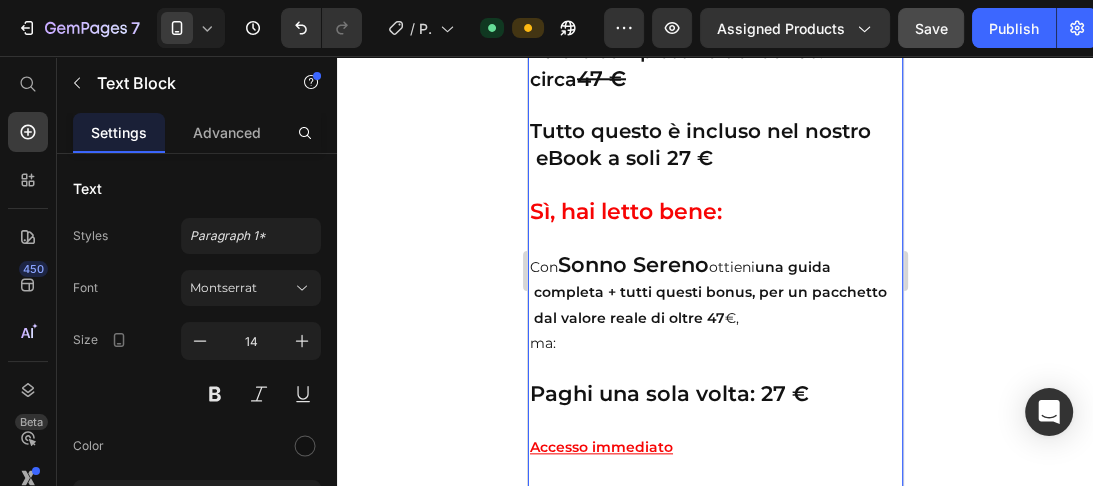 click on "Troverai una semplice  routine in 10 gesti  per      affrontare la giornata con più energia, centratura e  respiro anche dopo una notte difficile." at bounding box center [714, -578] 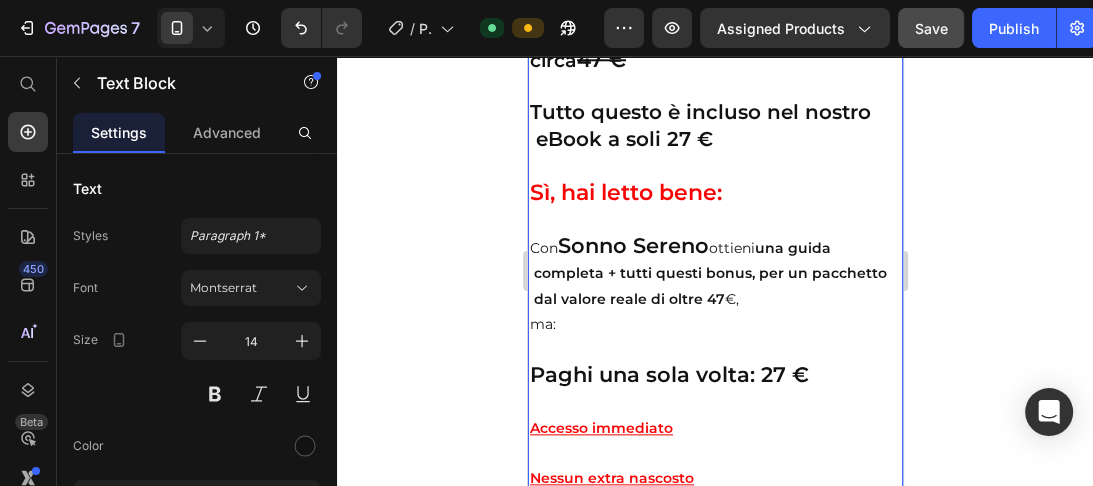 click on "affrontare la giornata con più energia, centratura e  respiro anche dopo una notte difficile." at bounding box center (714, -571) 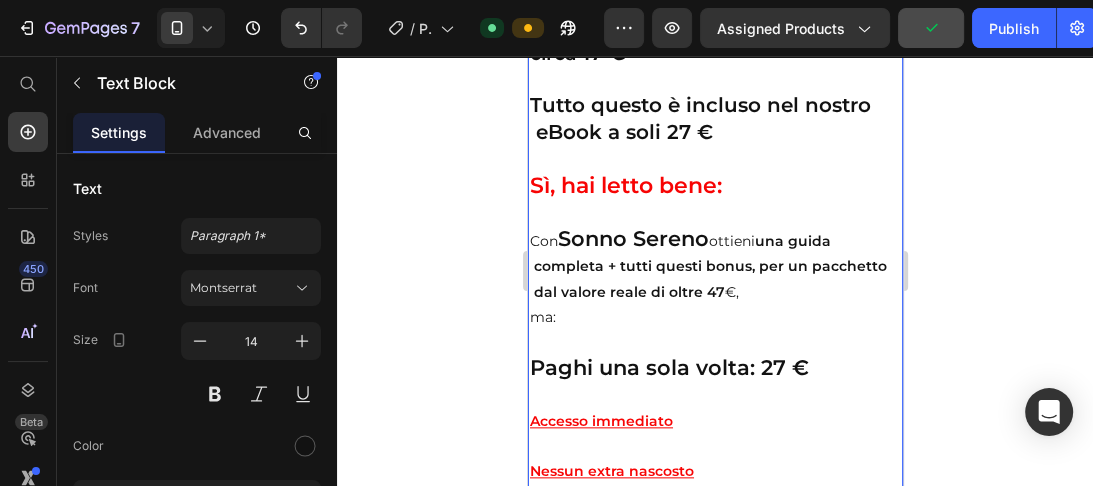 scroll, scrollTop: 12524, scrollLeft: 0, axis: vertical 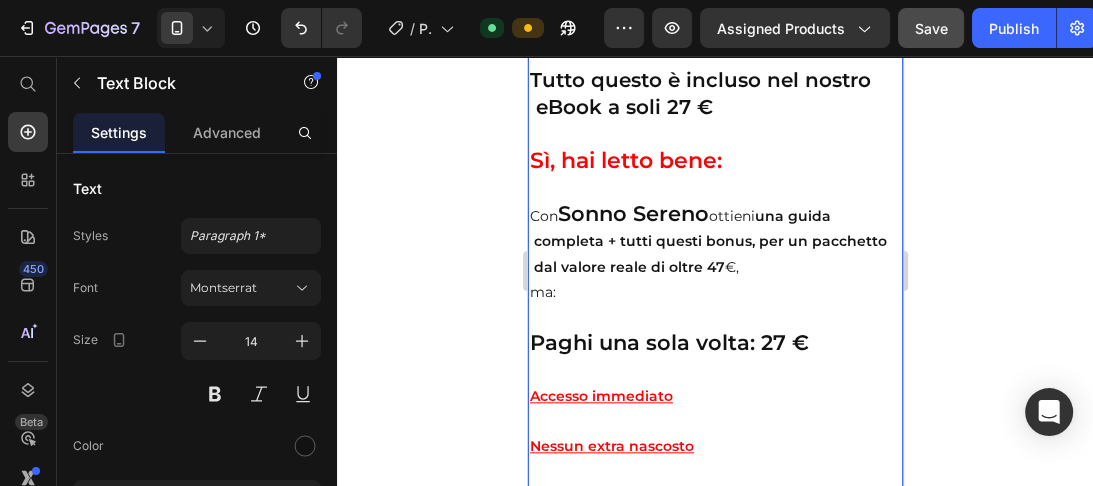 click on "affrontare la giornata con più energia, centratura  e  respiro anche dopo una notte difficile." at bounding box center (714, -603) 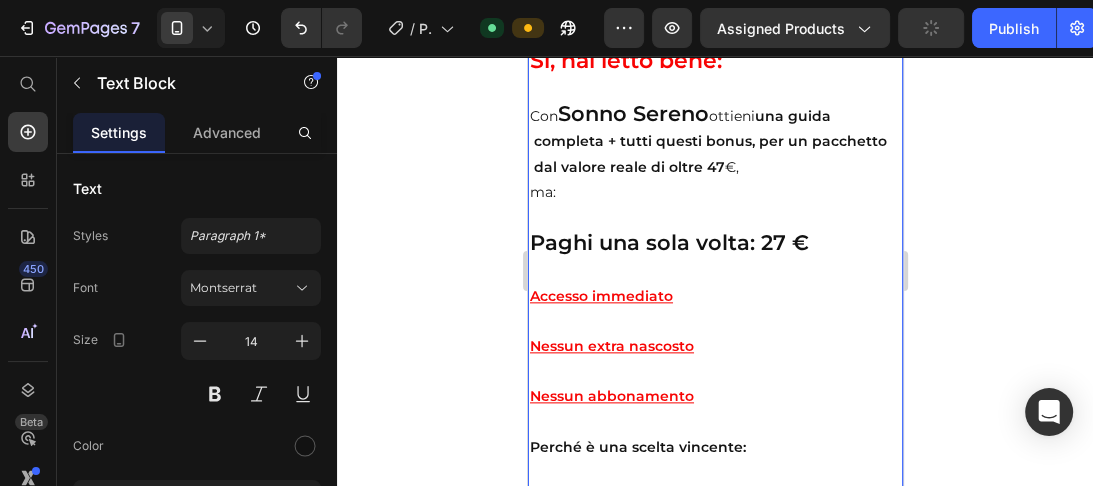 scroll, scrollTop: 12624, scrollLeft: 0, axis: vertical 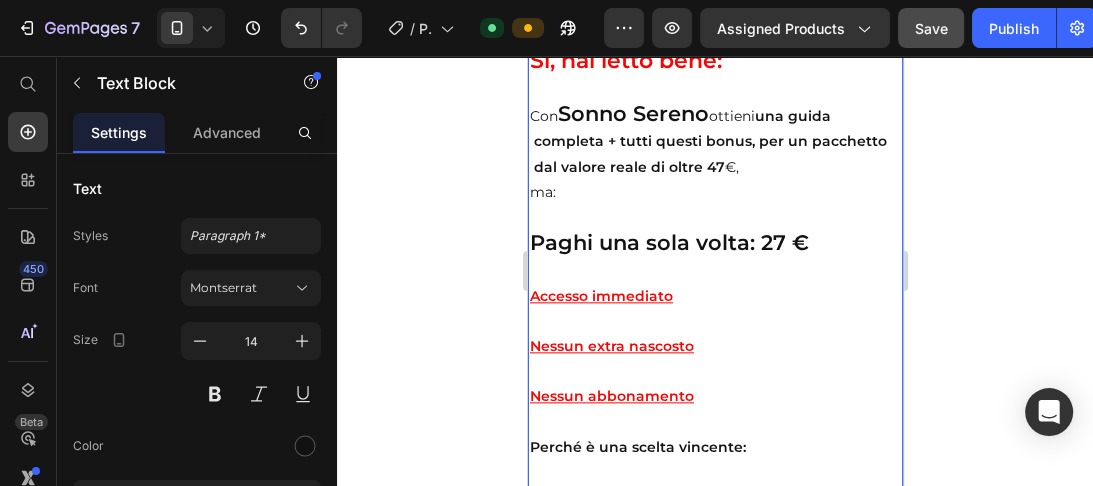 click on "senza      complicazioni, senza pressioni." at bounding box center [710, -603] 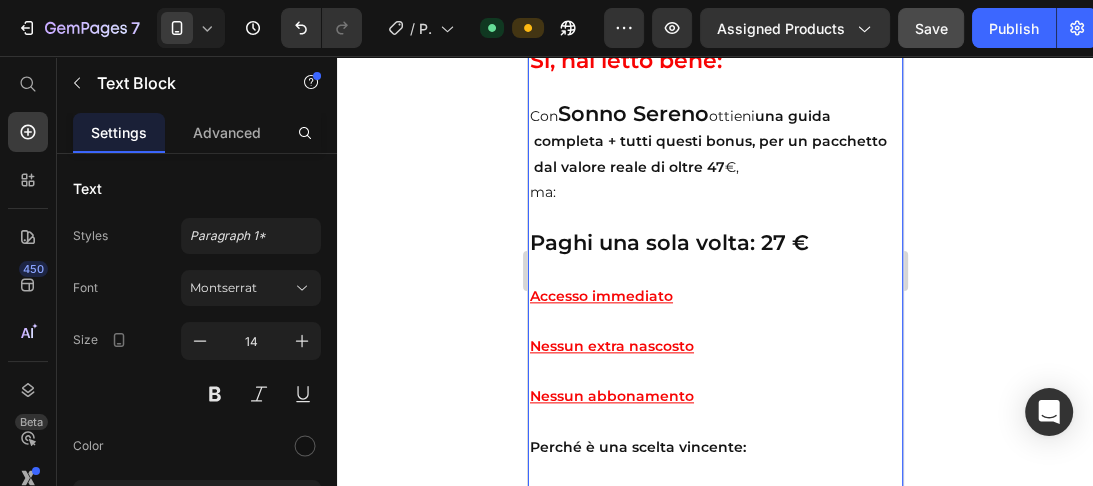 click on "complicazioni, senza pressioni." at bounding box center (640, -590) 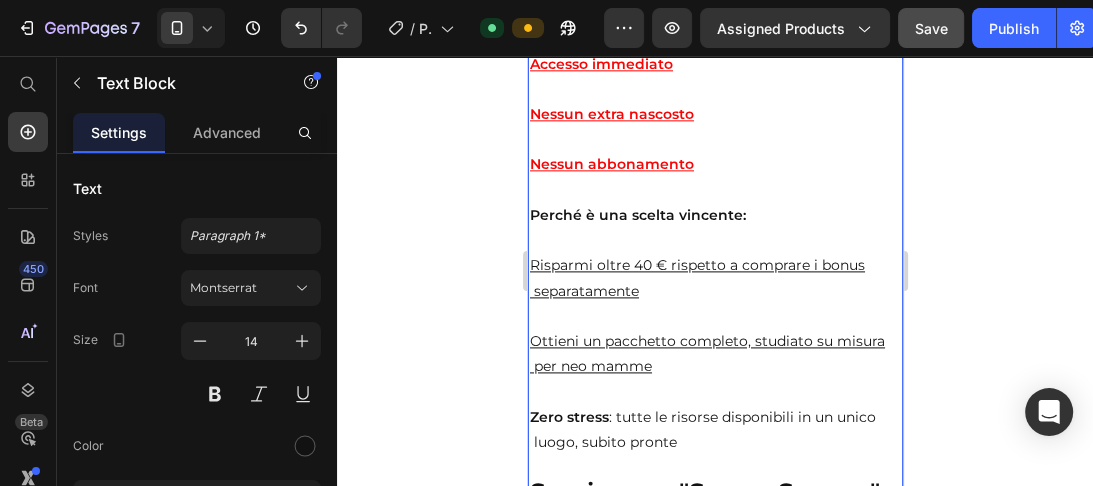 scroll, scrollTop: 12881, scrollLeft: 0, axis: vertical 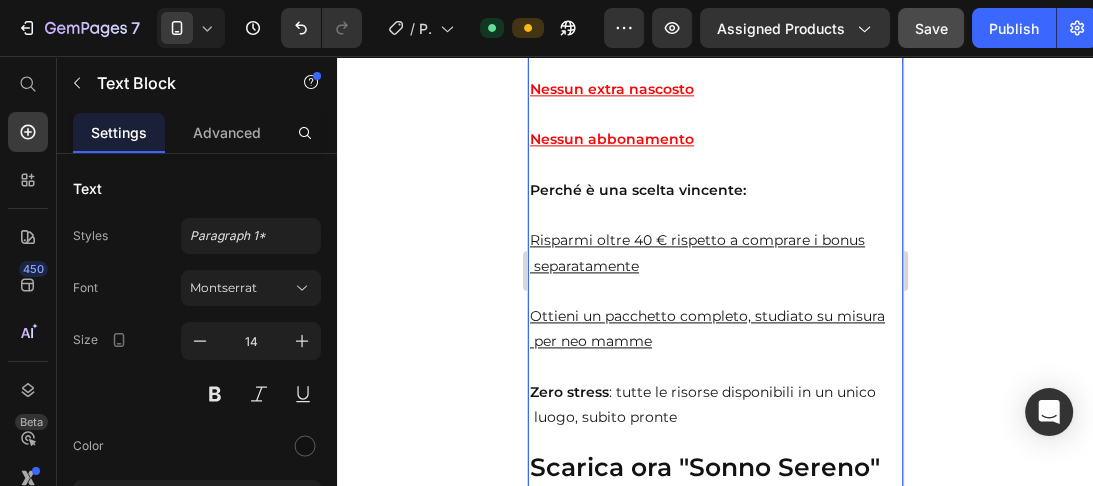 click on "Check-list pre-nanna   15 €  (scheda pratica      simile su Etsy)" at bounding box center (714, -589) 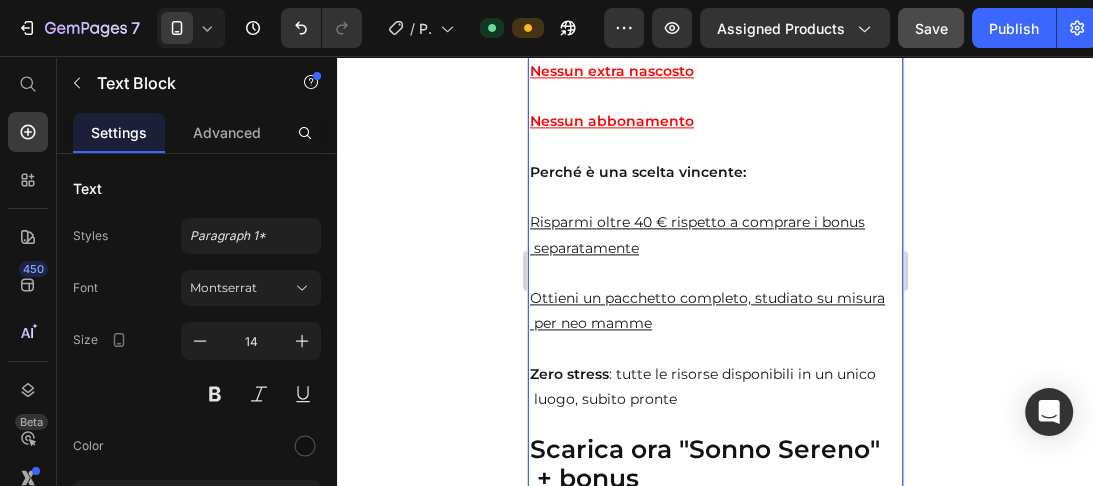 scroll, scrollTop: 12900, scrollLeft: 0, axis: vertical 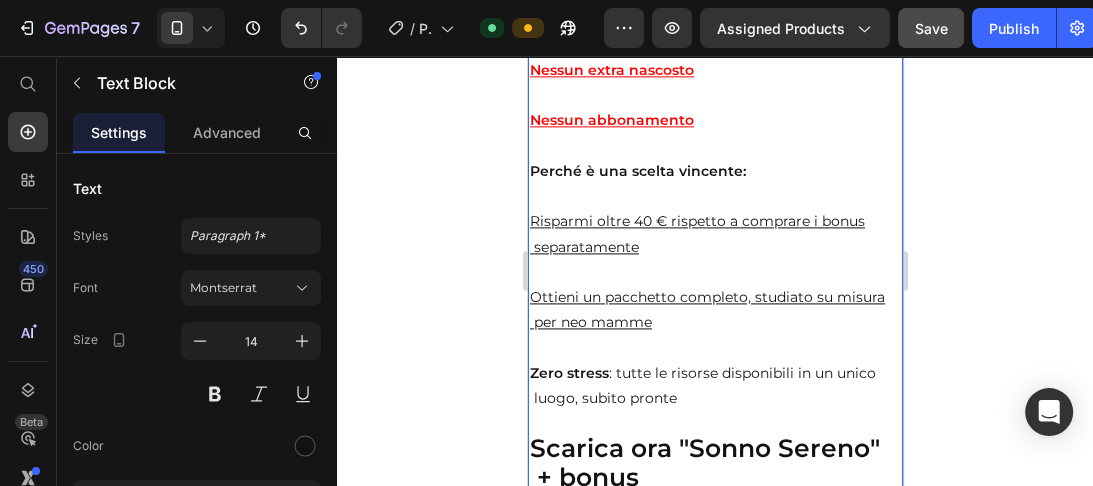 click on "simile su Etsy)" at bounding box center (714, -582) 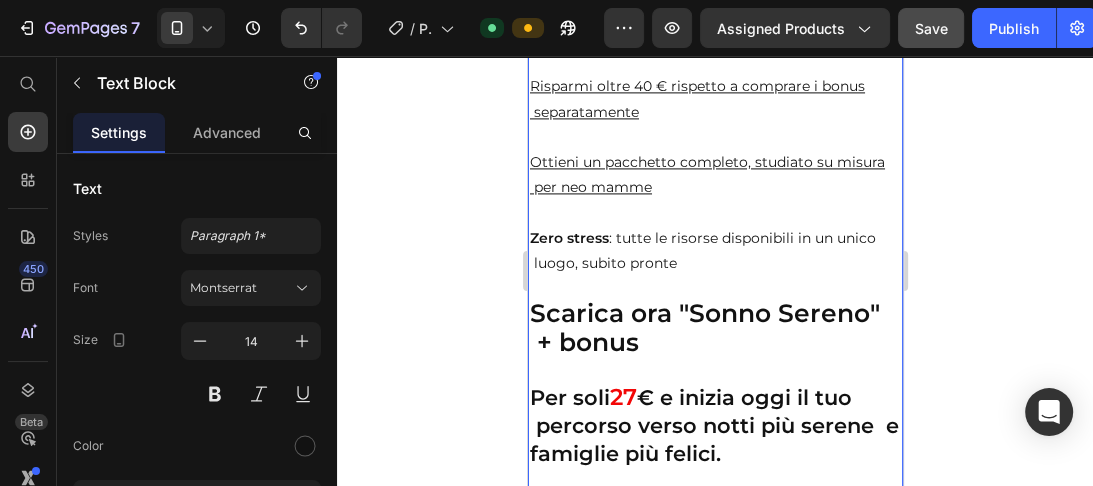 scroll, scrollTop: 13060, scrollLeft: 0, axis: vertical 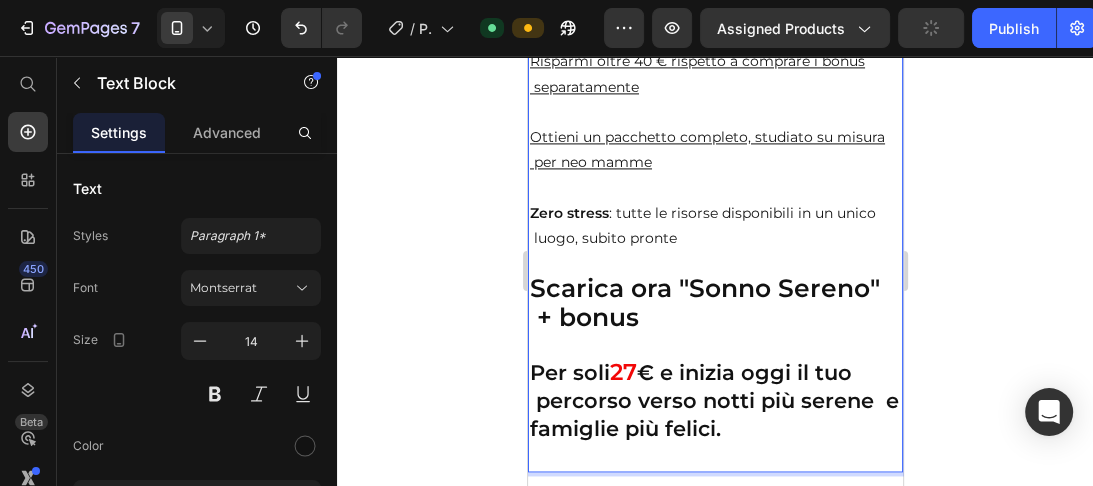 click on "Routine mattutina per la mamma (10    azioni) 20€" at bounding box center [714, -625] 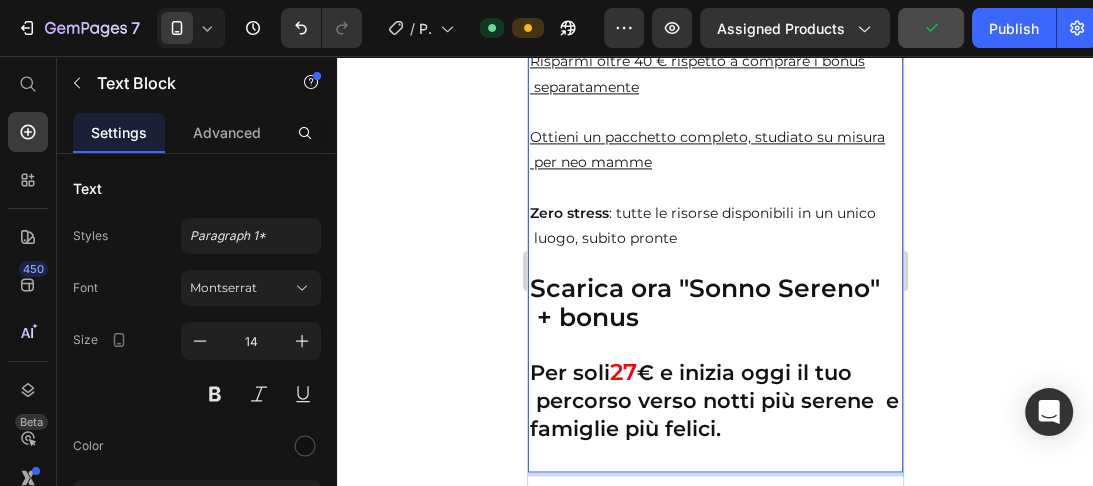 click on "Routine mattutina per la mamma (10    azioni) 20€" at bounding box center (714, -625) 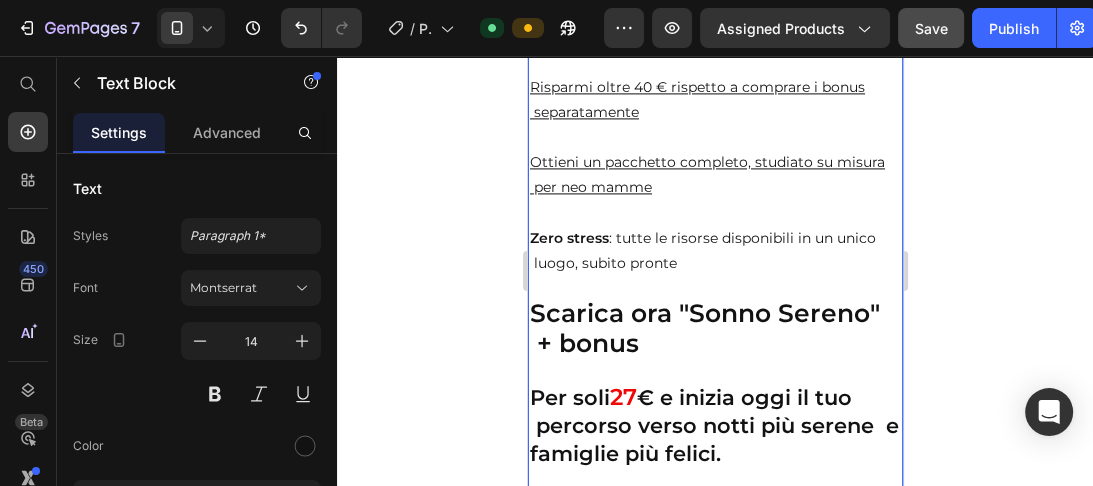 click on "Routine mattutina per la mamma (10" at bounding box center [714, -625] 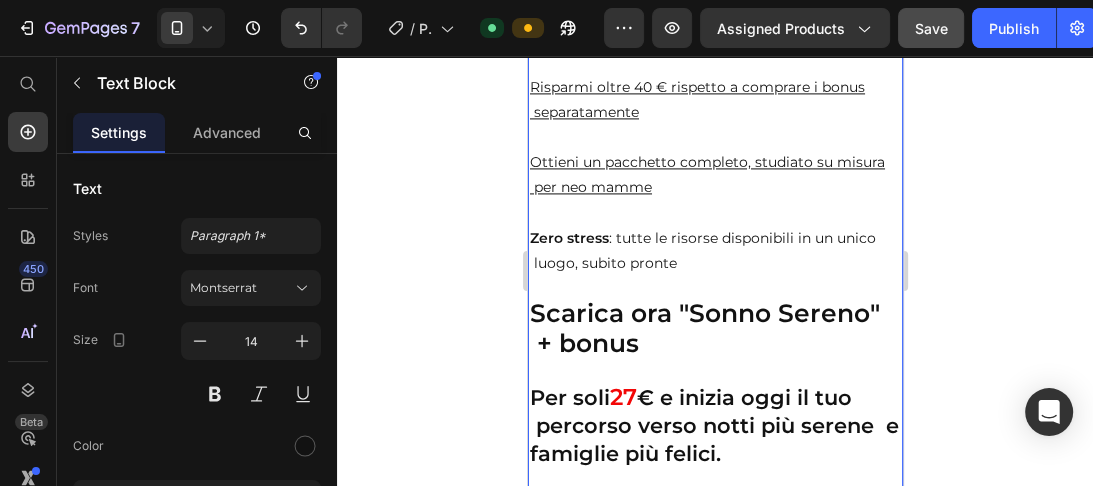 click on "20€" at bounding box center (593, -588) 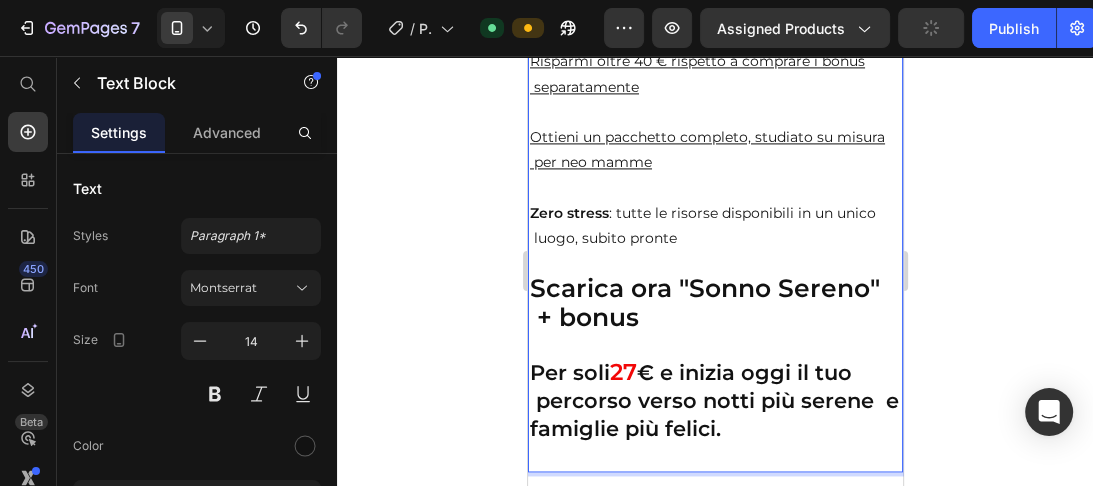 click on "Routine mattutina per la mamma  20€" at bounding box center [714, -625] 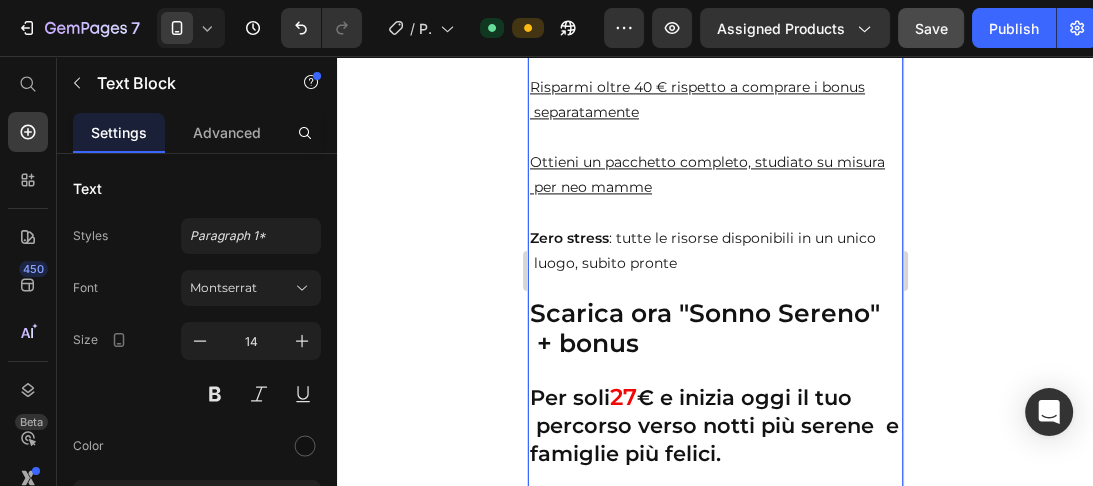 click on "Routine mattutina per la mamma  20€" at bounding box center (714, -625) 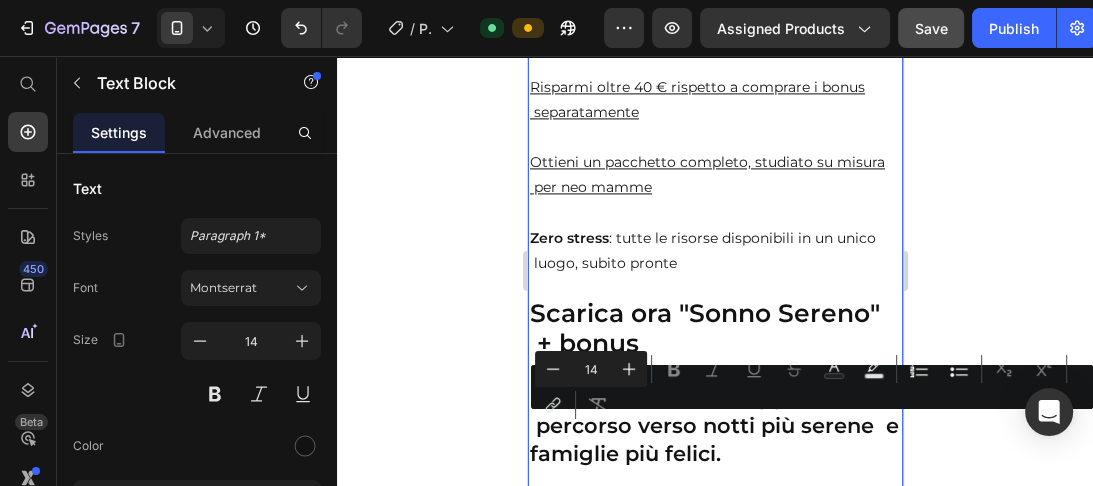 click on "Routine mattutina per la mamma  20€" at bounding box center [714, -625] 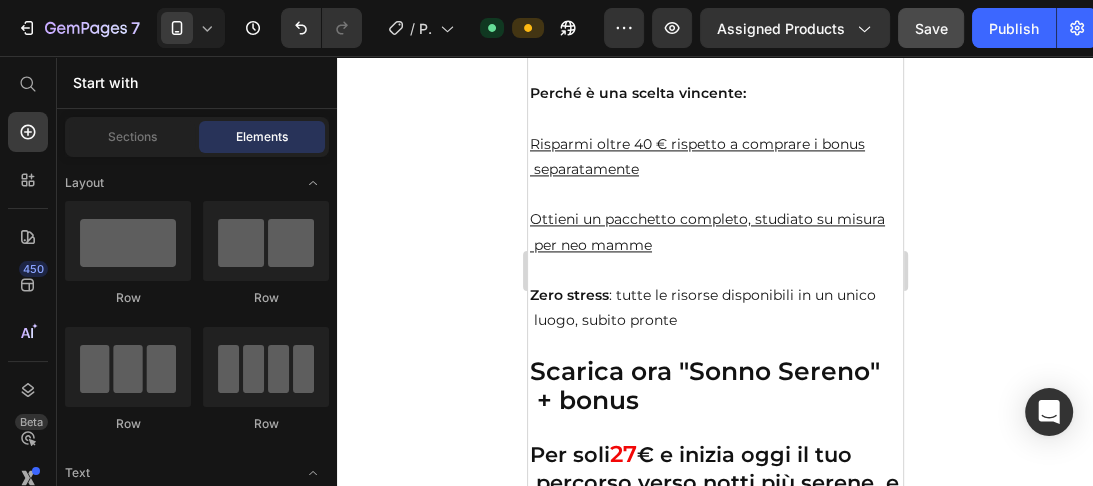 scroll, scrollTop: 13159, scrollLeft: 0, axis: vertical 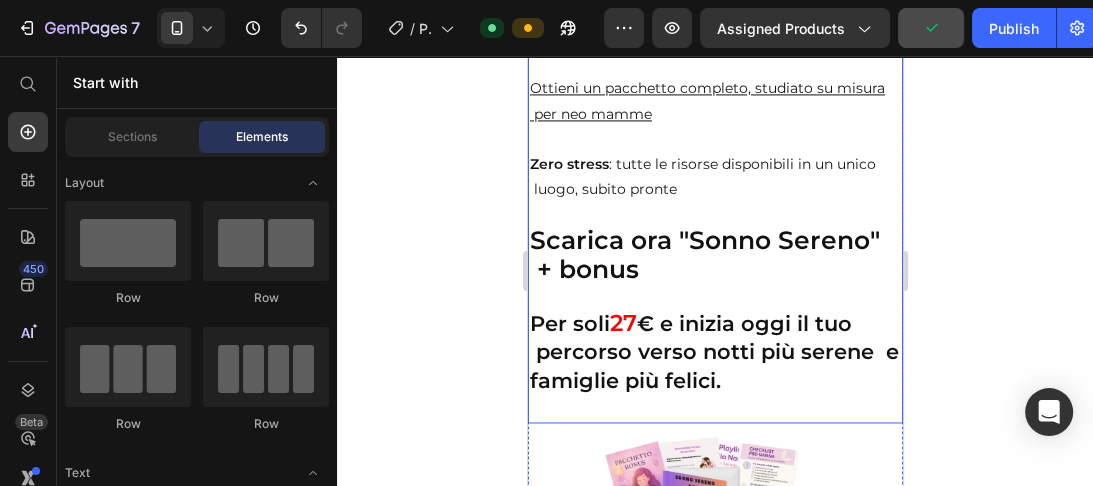click at bounding box center (714, -661) 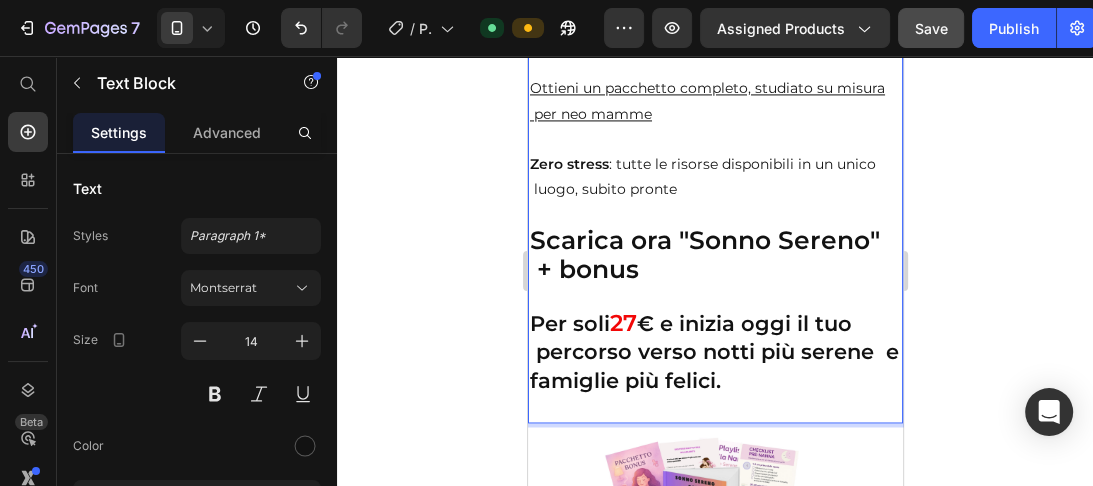 click at bounding box center (714, -661) 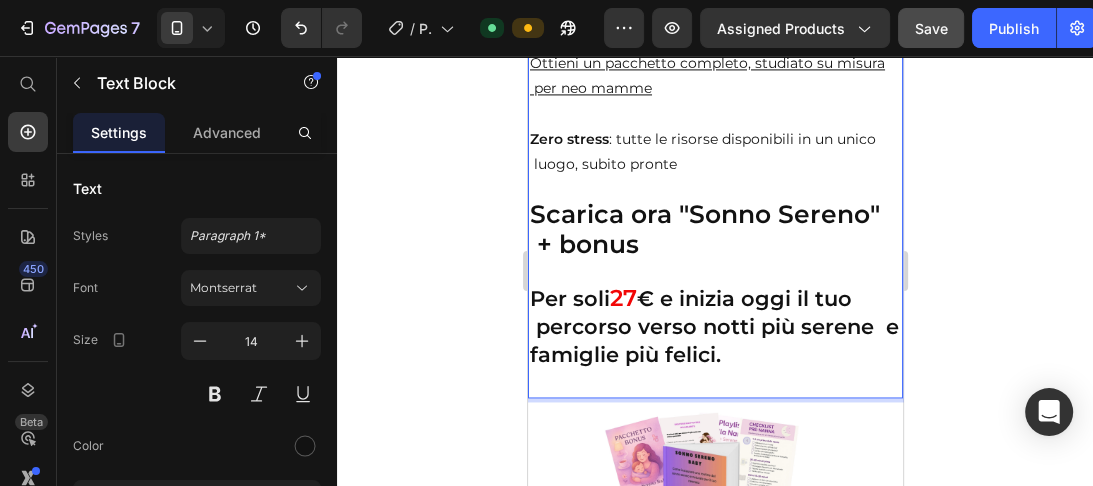 click on "(mini guida o scheda "mood boost")" at bounding box center (714, -661) 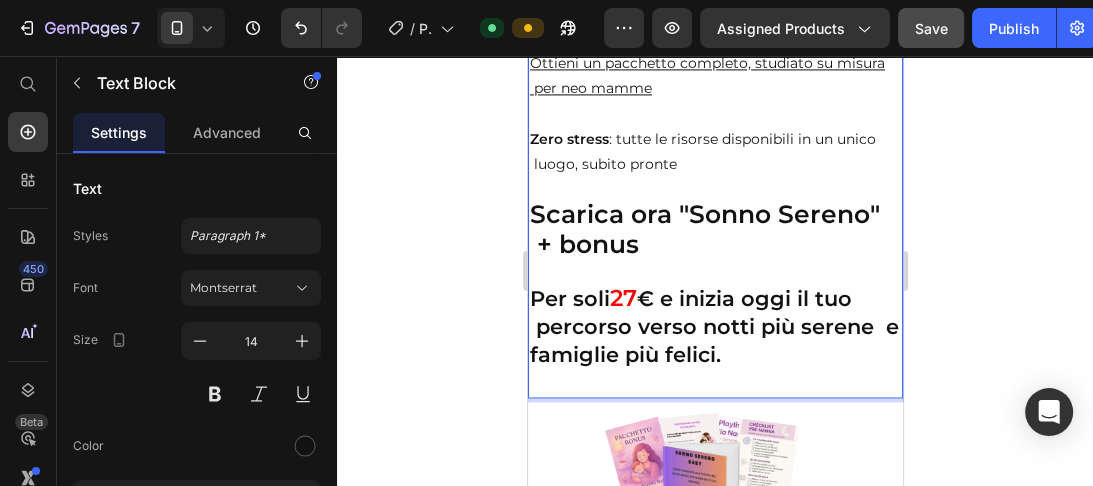 click on "Valore complessivo dei bonus: circa" at bounding box center [676, -596] 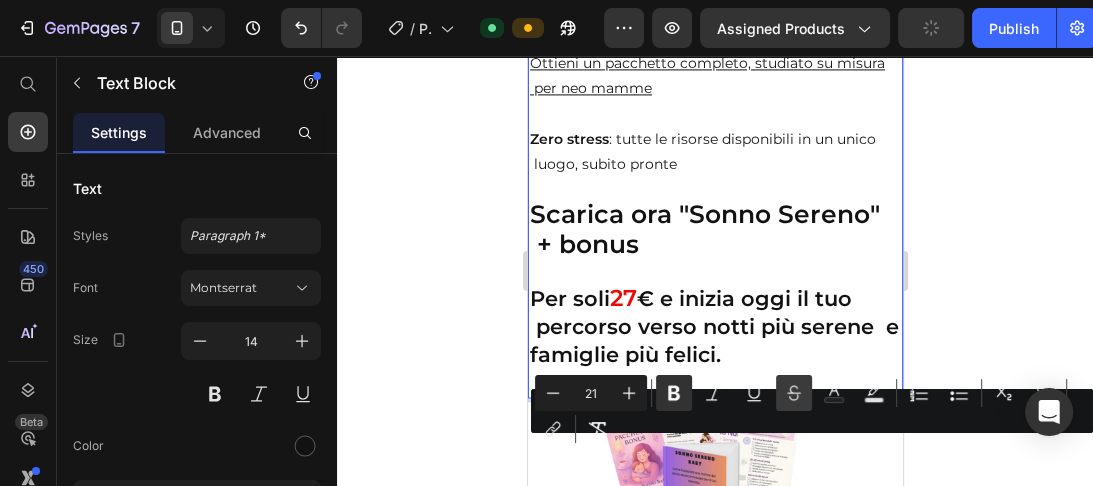 click 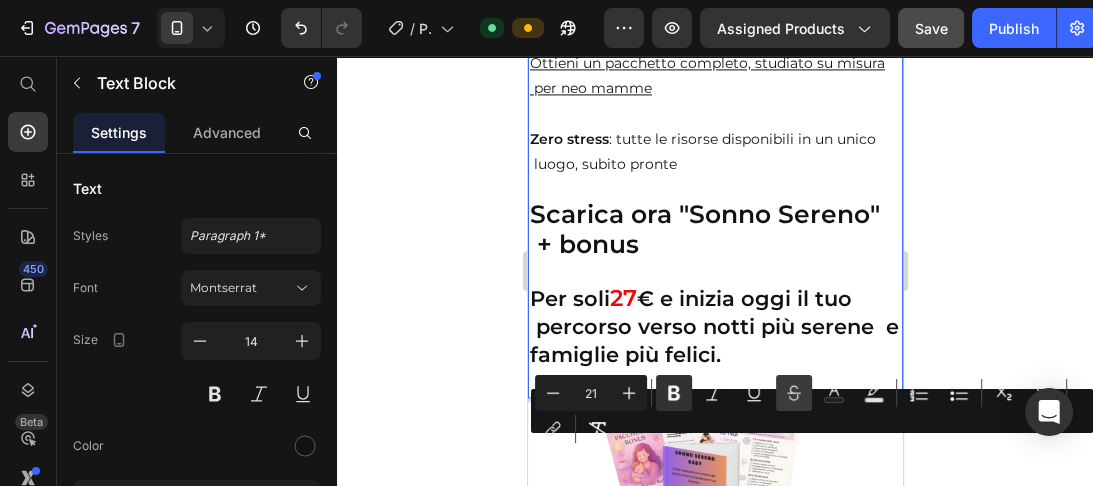 click 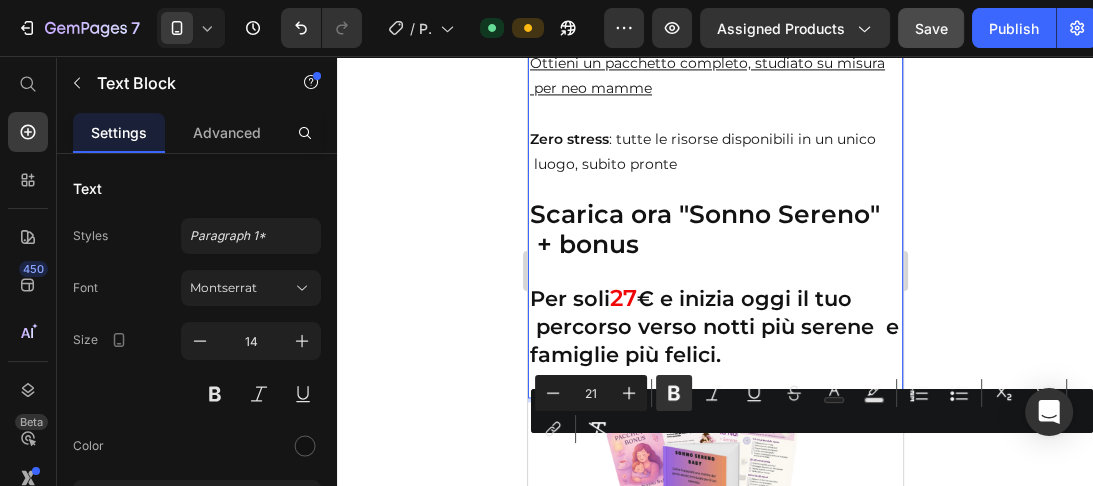 click on "47 €" at bounding box center [606, -583] 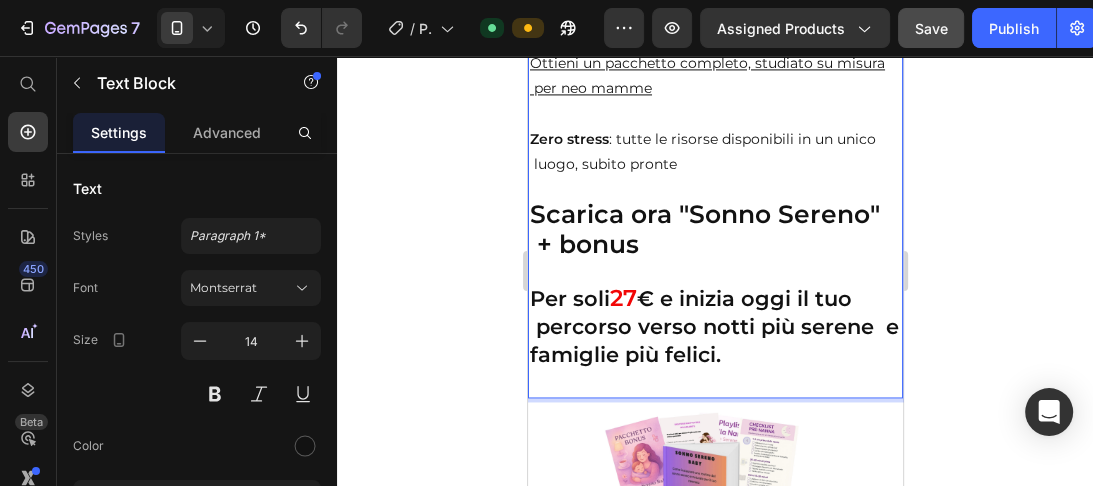click on "47 €" at bounding box center [606, -583] 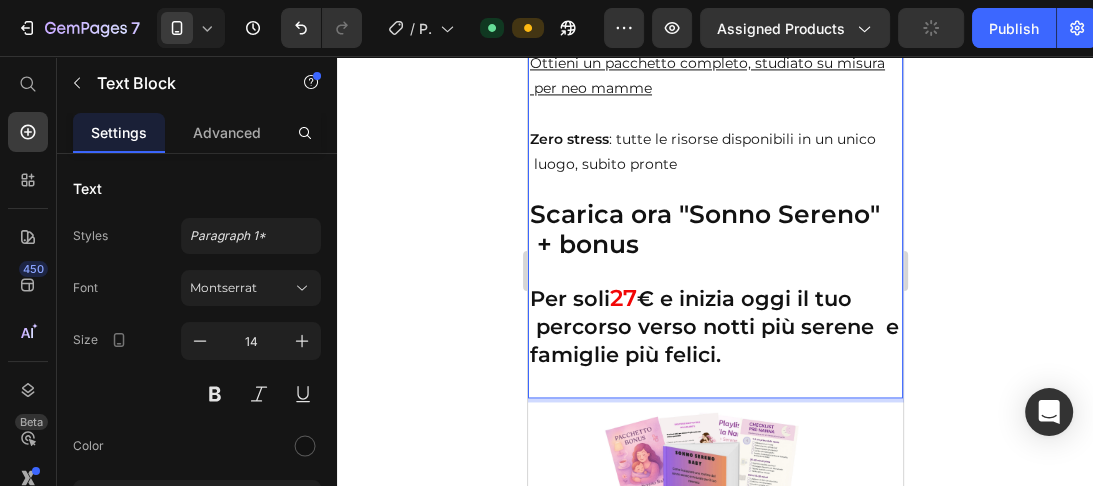drag, startPoint x: 570, startPoint y: 453, endPoint x: 526, endPoint y: 456, distance: 44.102154 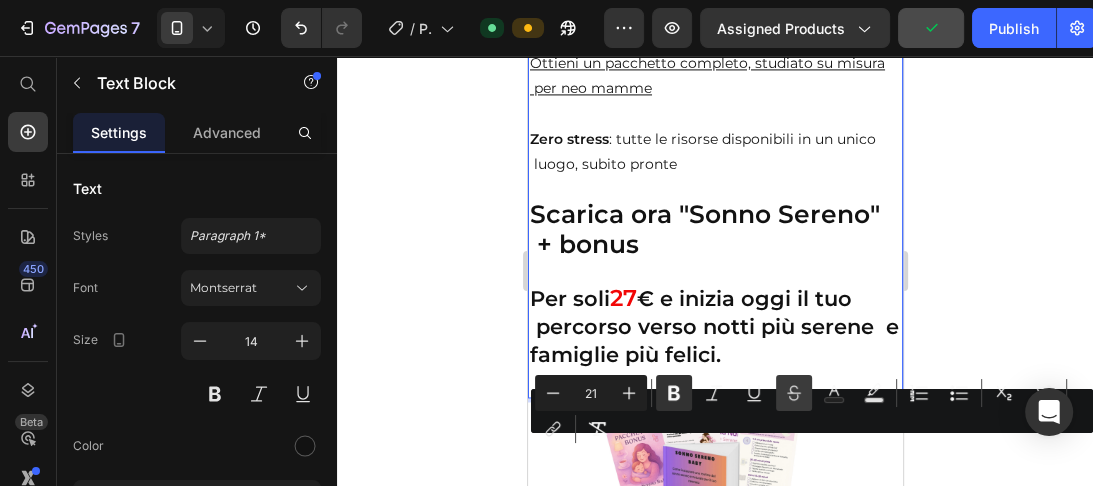 click 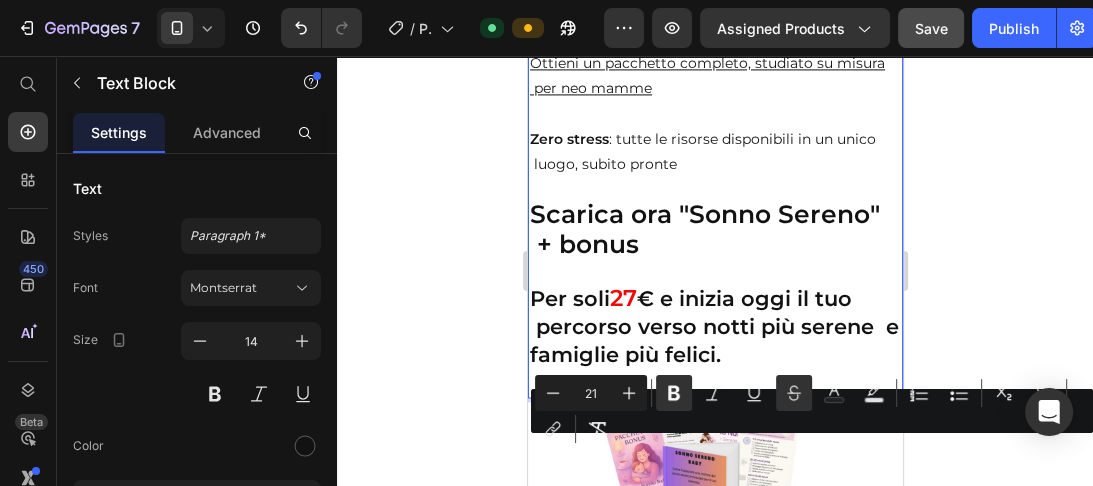 click on "Valore complessivo dei bonus: circa    47 €" at bounding box center (714, -595) 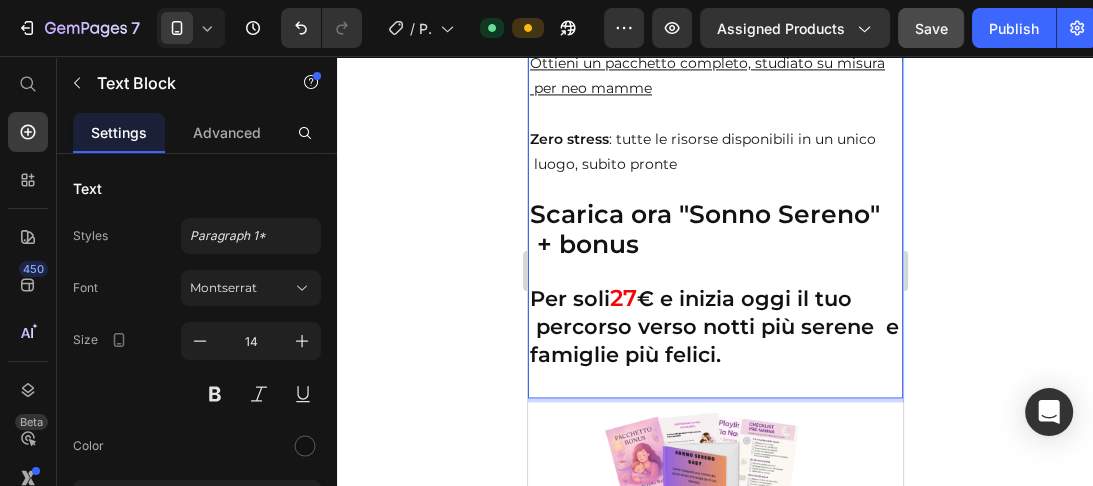 click on "Valore complessivo dei bonus: circa" at bounding box center (676, -596) 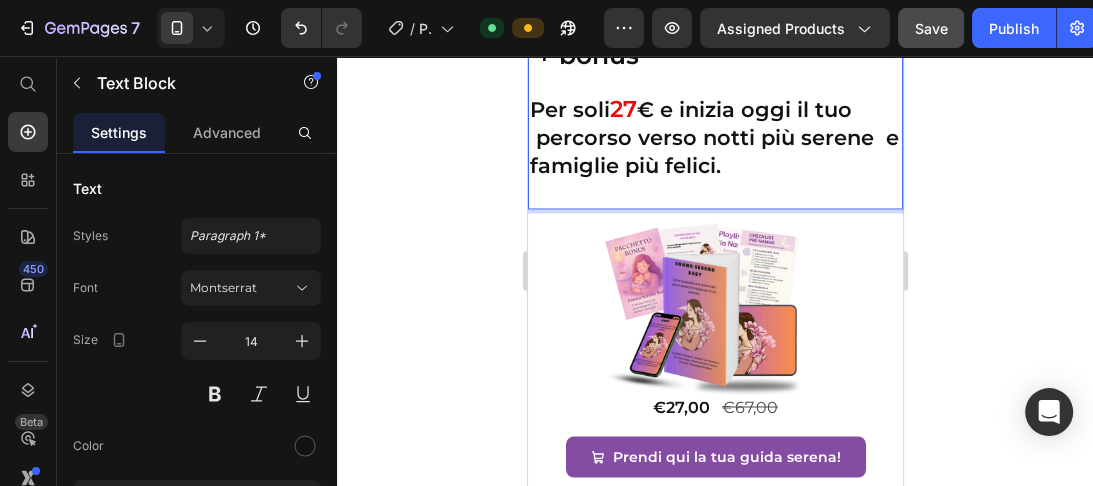 scroll, scrollTop: 13373, scrollLeft: 0, axis: vertical 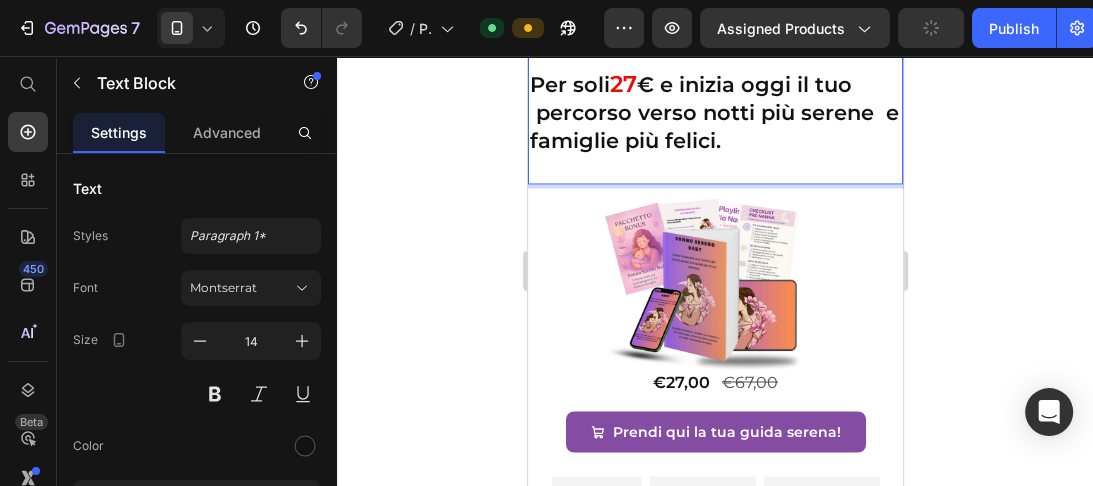 click on "una guida      completa + tutti questi bonus, per un pacchetto  dal valore reale di oltre 47" at bounding box center (707, -583) 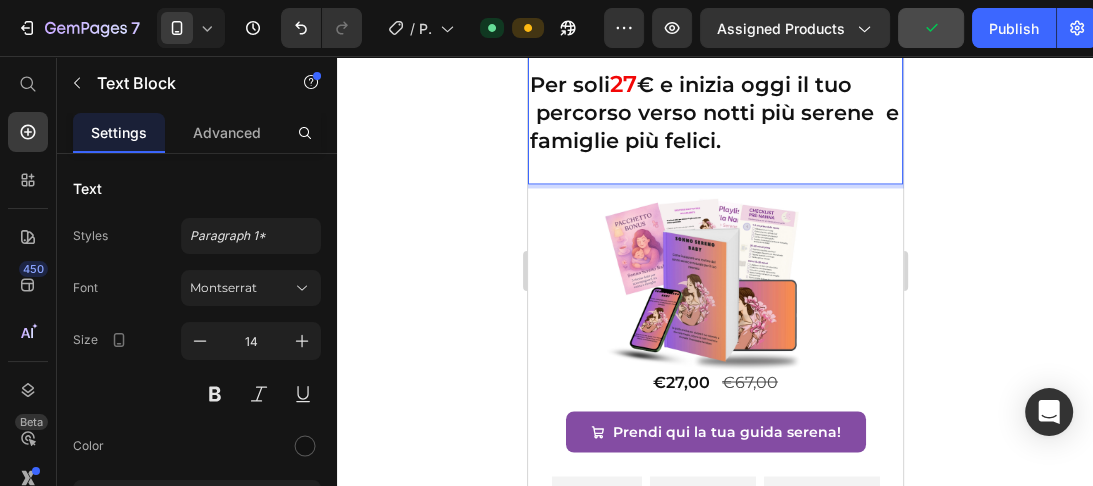 click on "una guida      completa + tutti questi bonus, per un pacchetto  dal valore reale di oltre 47" at bounding box center [707, -583] 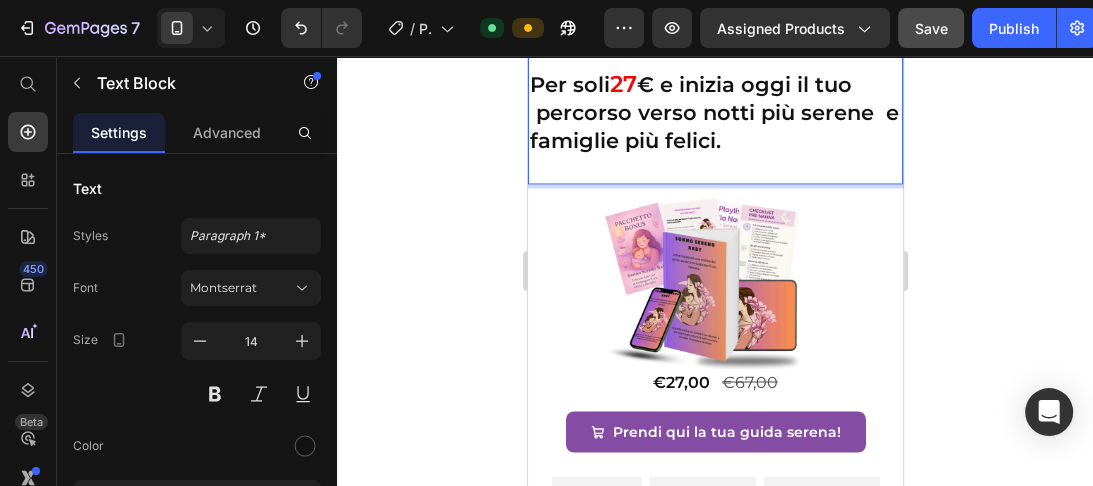 click on "completa + tutti questi bonus, per un pacchetto  dal valore reale di oltre 47" at bounding box center (705, -570) 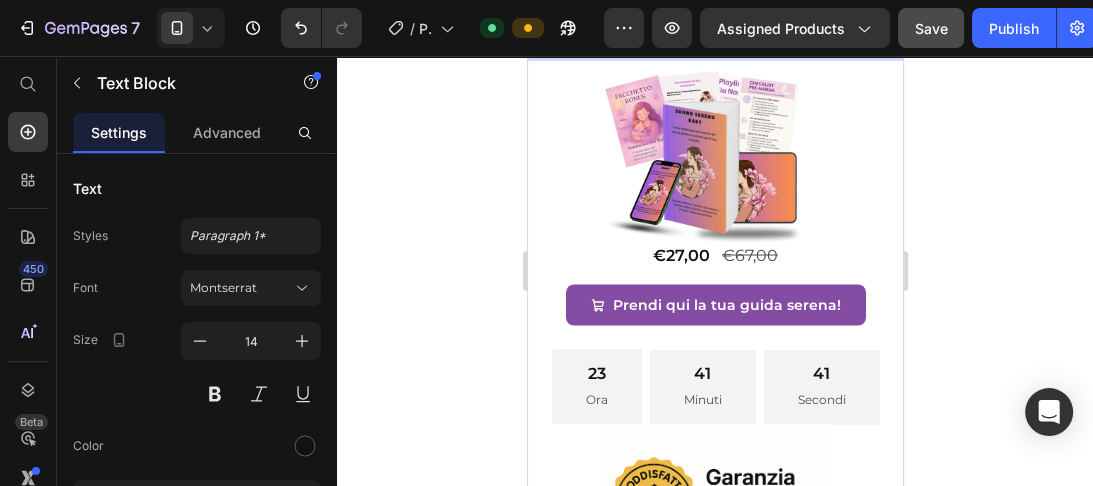 scroll, scrollTop: 13520, scrollLeft: 0, axis: vertical 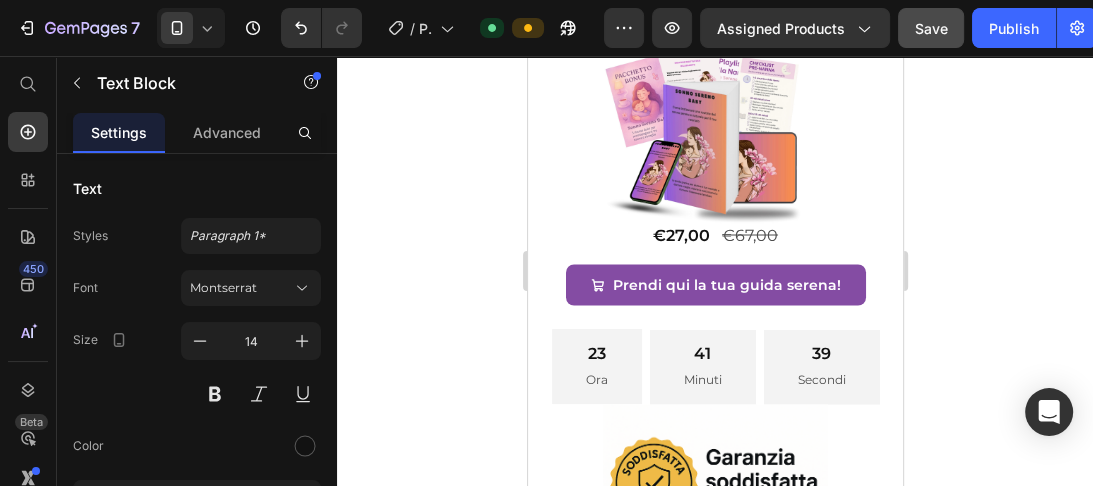 click on "Accesso immediato" at bounding box center [600, -575] 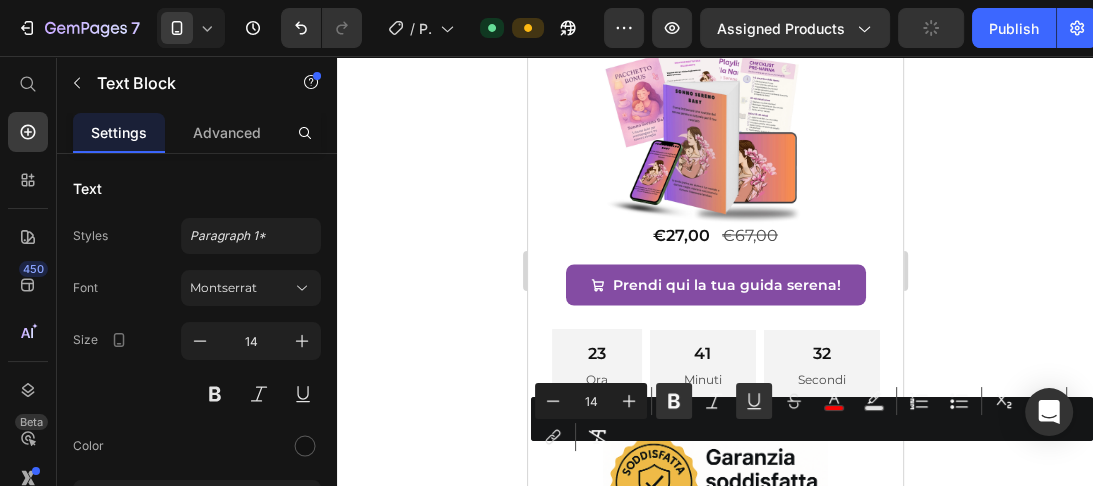 drag, startPoint x: 684, startPoint y: 457, endPoint x: 524, endPoint y: 456, distance: 160.00313 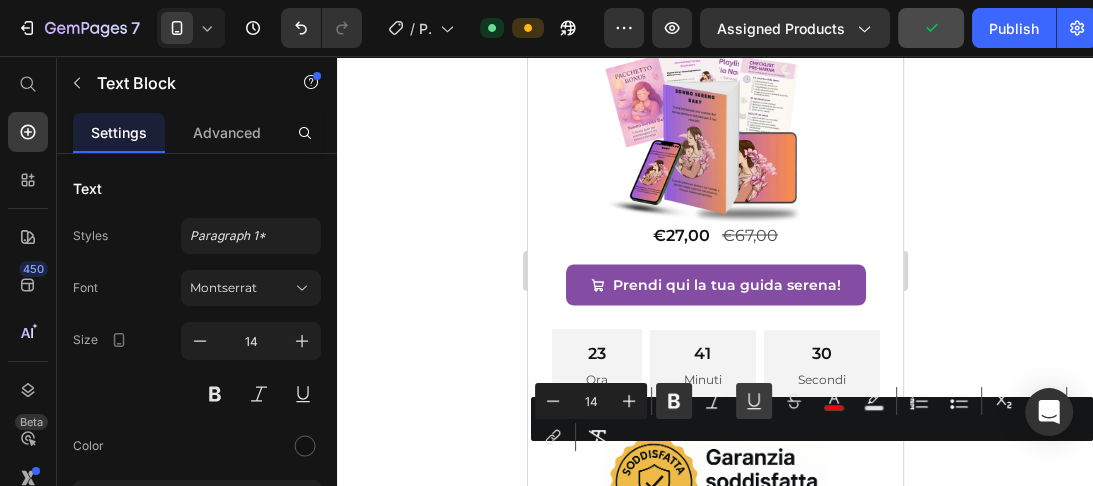click on "Underline" at bounding box center [754, 401] 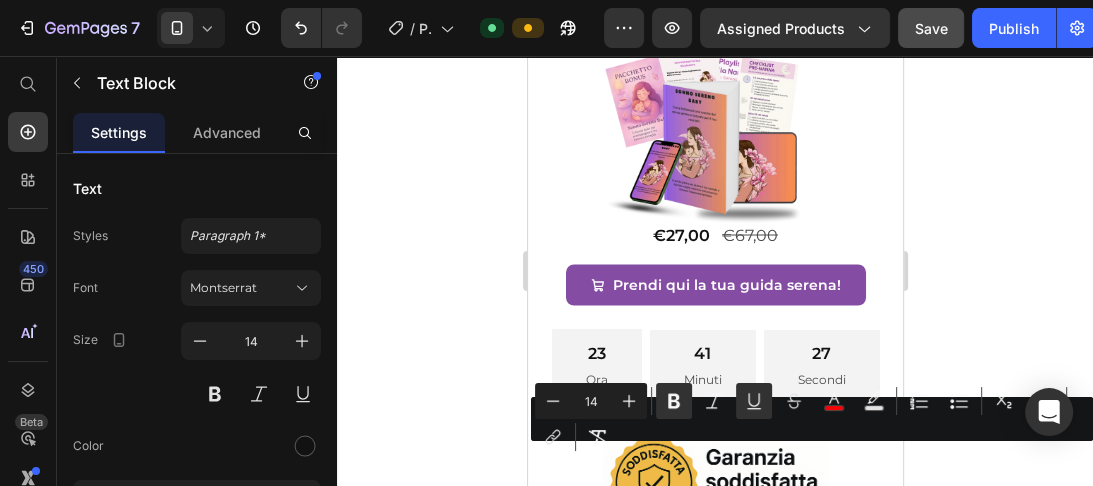 click on "Accesso immediato" at bounding box center (714, -575) 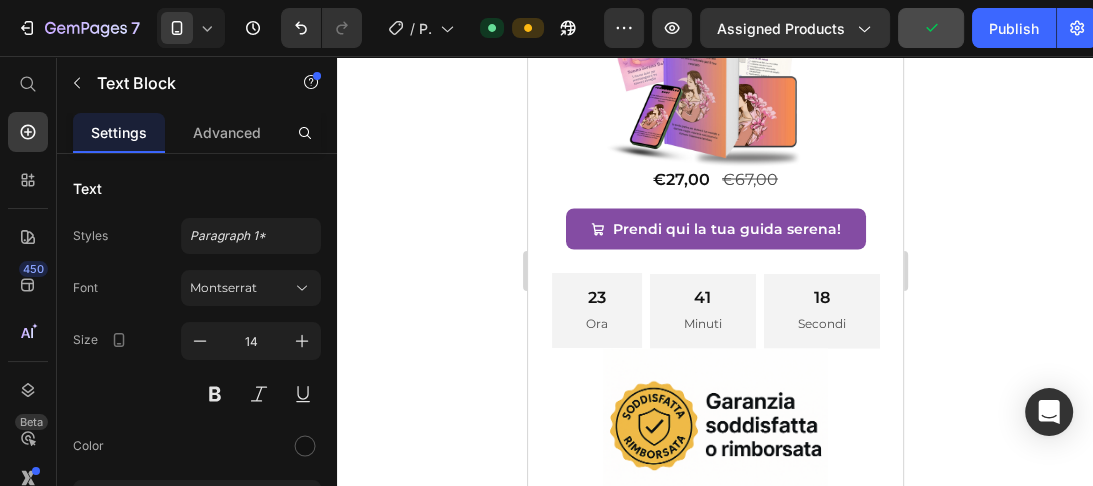 scroll, scrollTop: 13601, scrollLeft: 0, axis: vertical 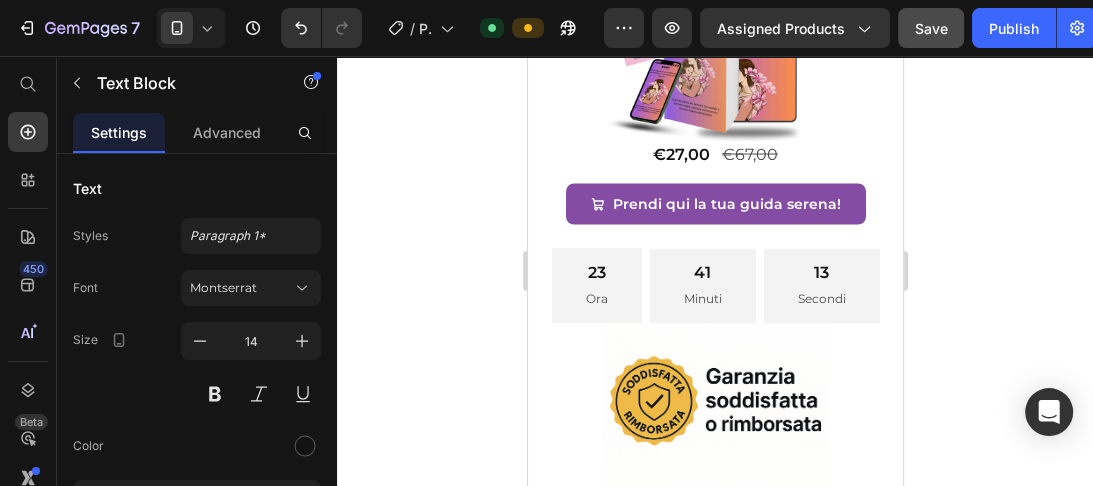 click on "Accesso immediato" at bounding box center [600, -656] 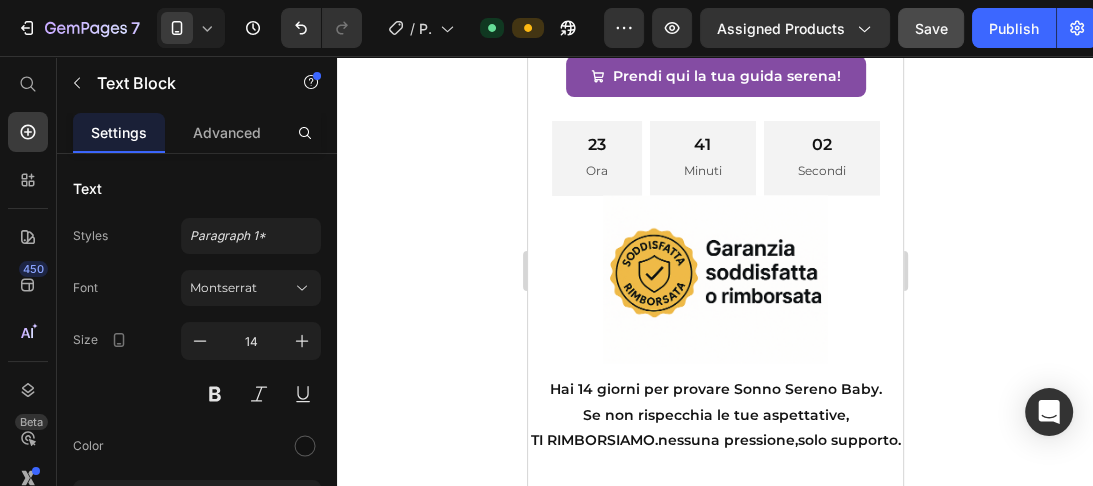 scroll, scrollTop: 13752, scrollLeft: 0, axis: vertical 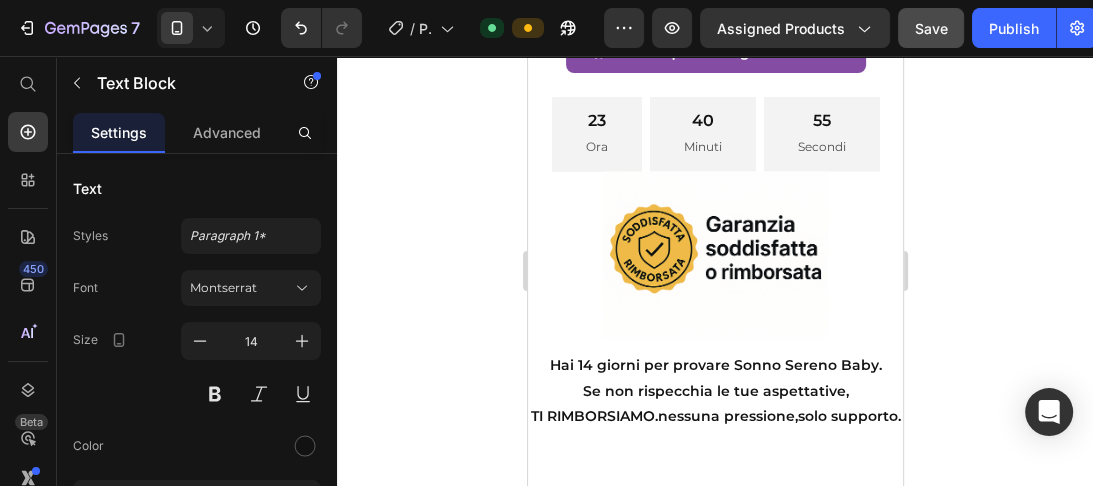 click on "Risparmi oltre 40 € rispetto a comprare i bonus      separatamente" at bounding box center [704, -593] 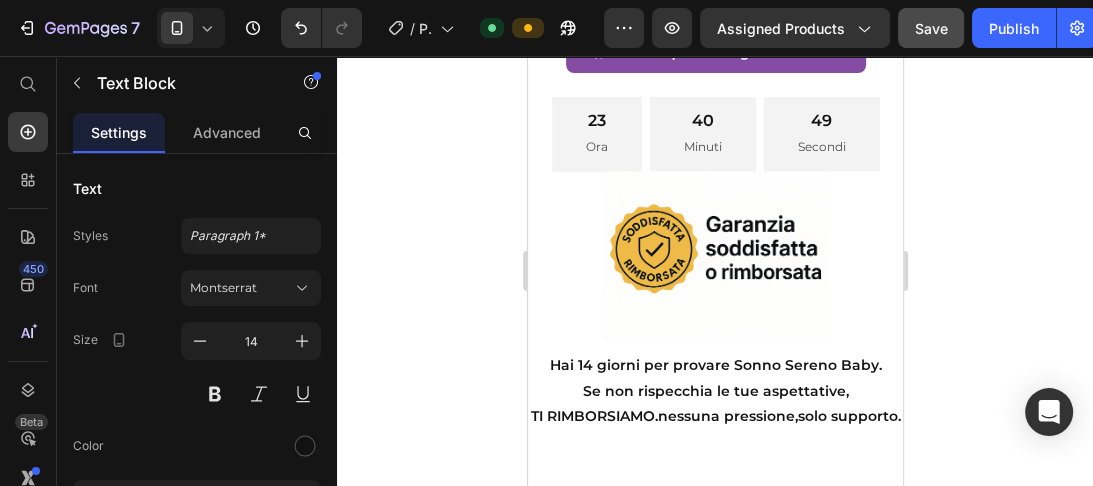 click on "separatamente" at bounding box center [581, -580] 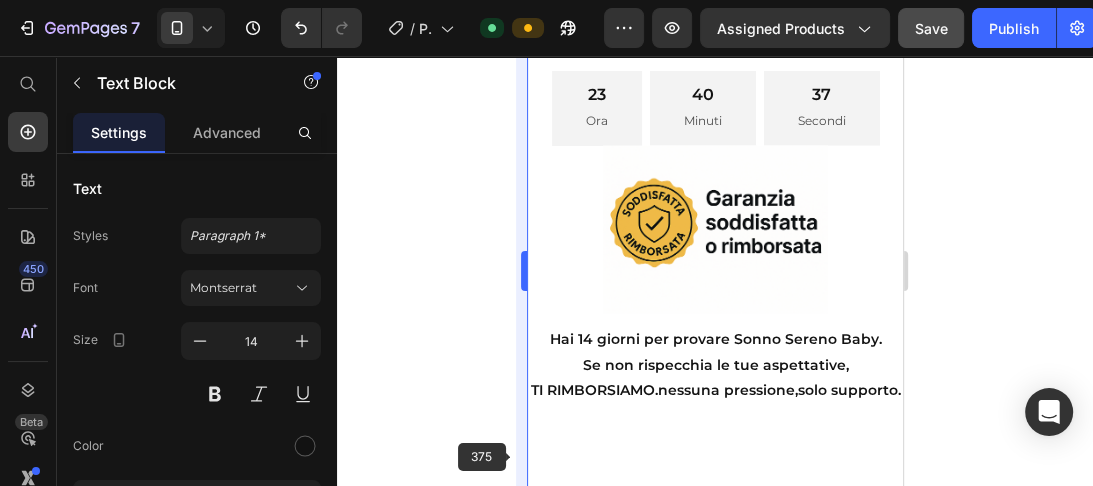 scroll, scrollTop: 13803, scrollLeft: 0, axis: vertical 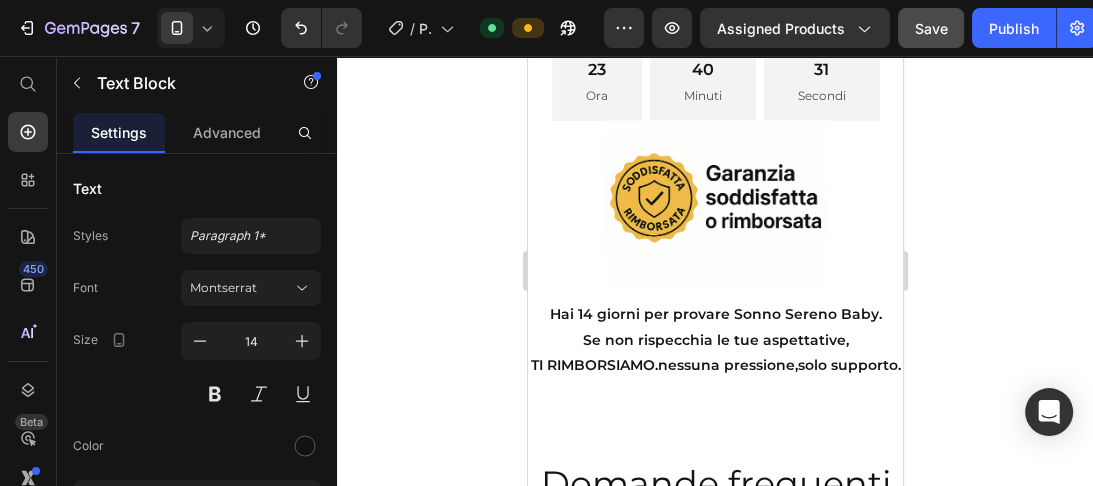click on "Ottieni un pacchetto completo, studiato su   misura  per neo mamme" at bounding box center (710, -569) 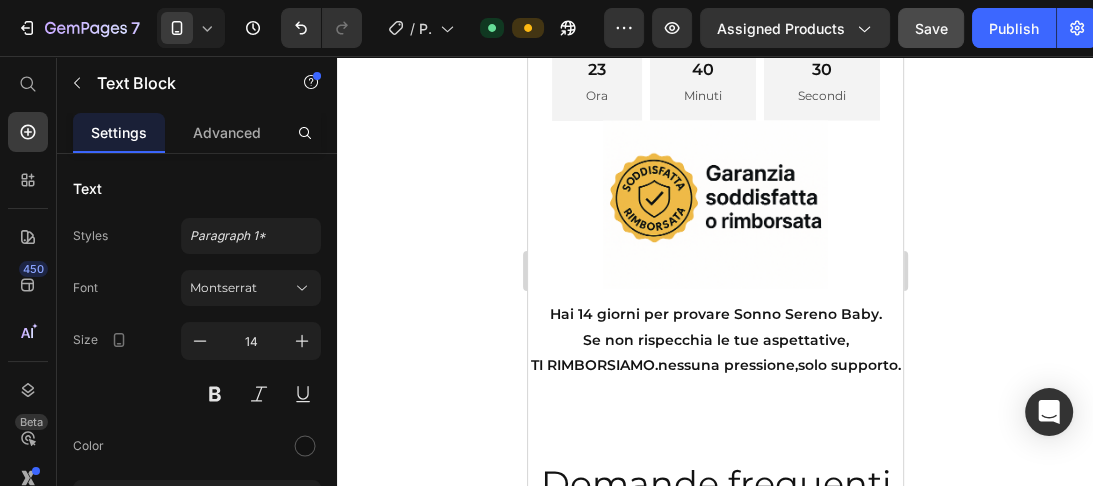 scroll, scrollTop: 13822, scrollLeft: 0, axis: vertical 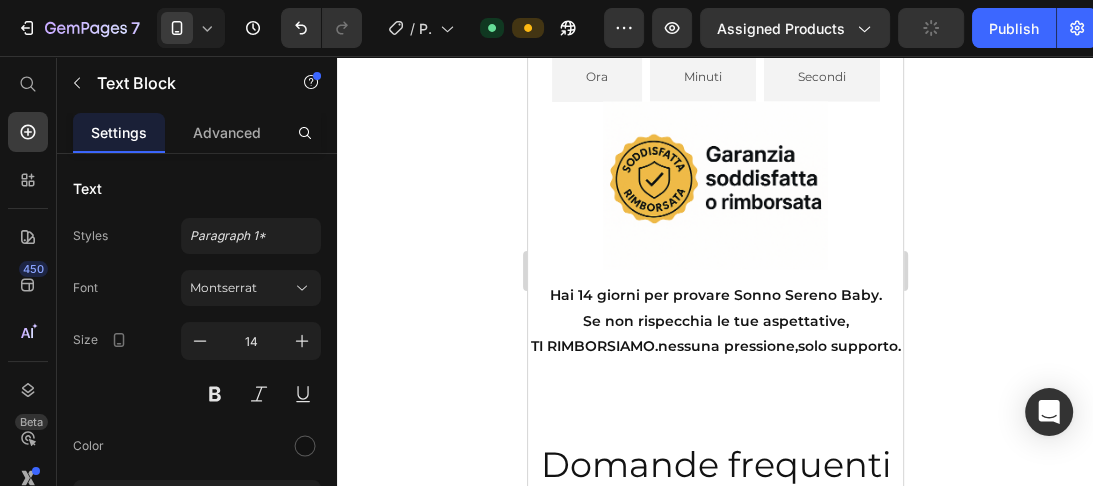 click on "misura  per neo mamme" at bounding box center [616, -575] 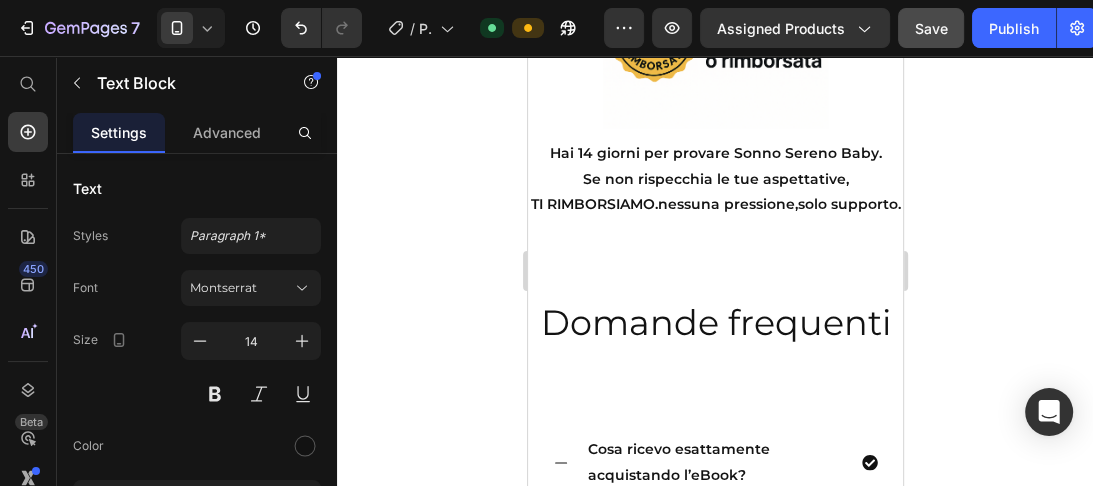 scroll, scrollTop: 13986, scrollLeft: 0, axis: vertical 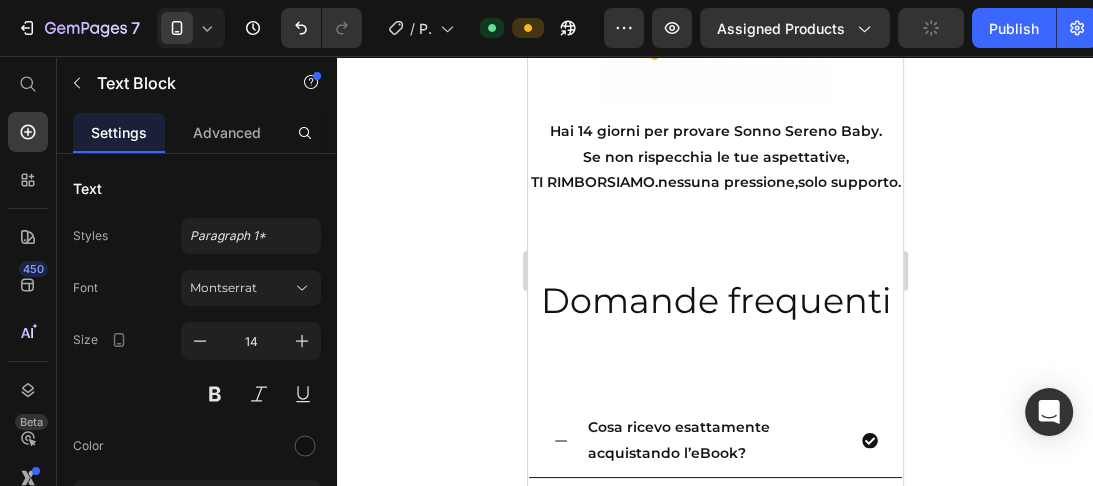 click on "Scarica ora "Sonno  Sereno"  + bonus" at bounding box center [707, -599] 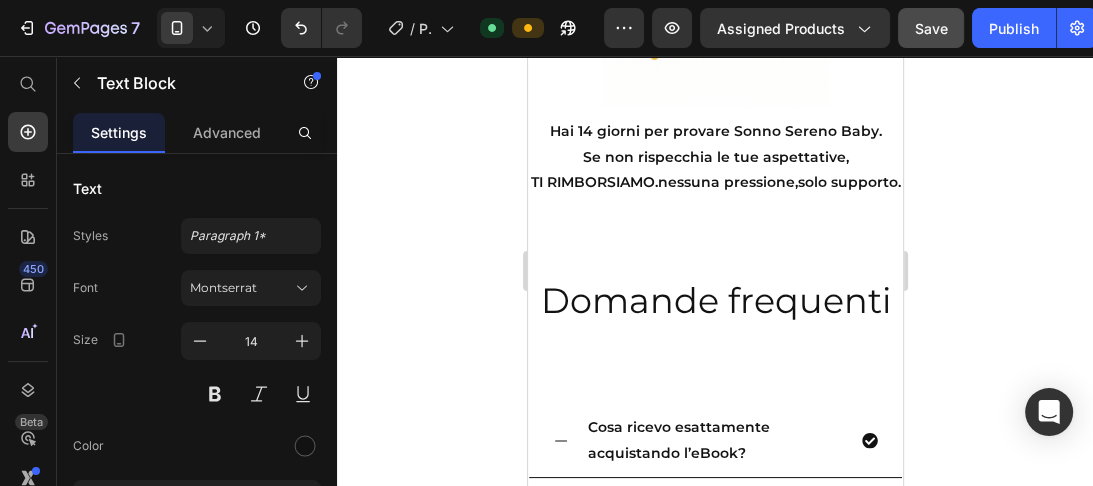 click on "Scarica ora "Sonno  Sereno"  + bonus" at bounding box center (707, -599) 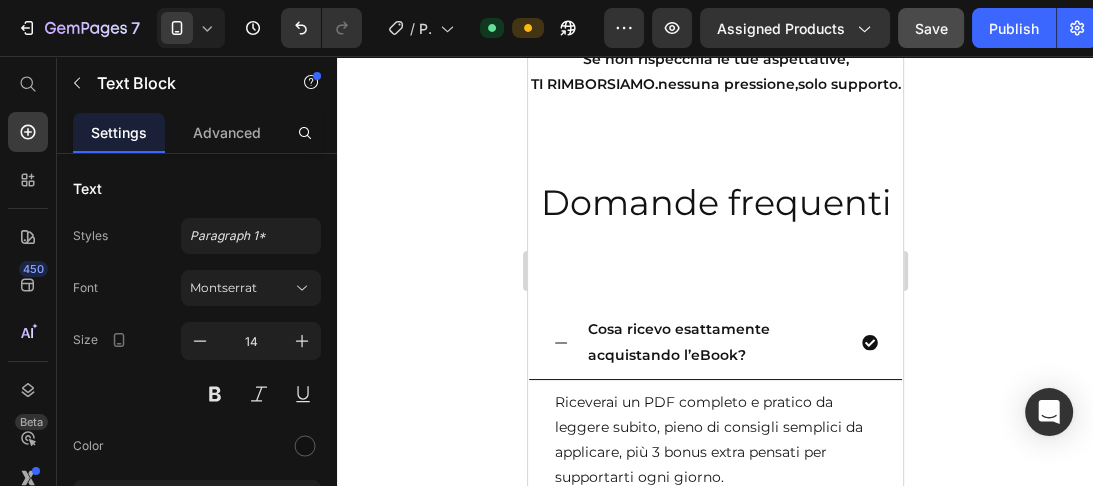 scroll, scrollTop: 14093, scrollLeft: 0, axis: vertical 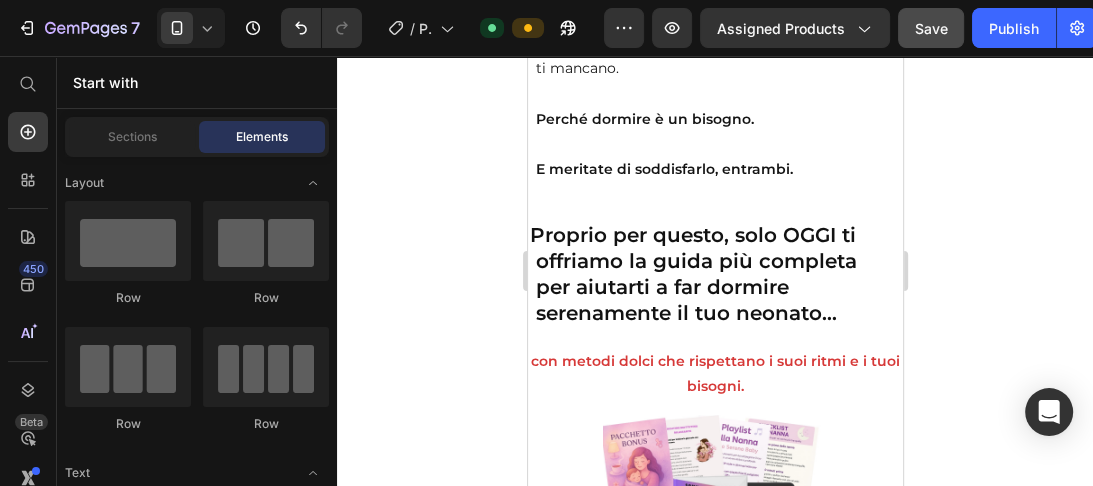 drag, startPoint x: 893, startPoint y: 409, endPoint x: 1431, endPoint y: 292, distance: 550.57513 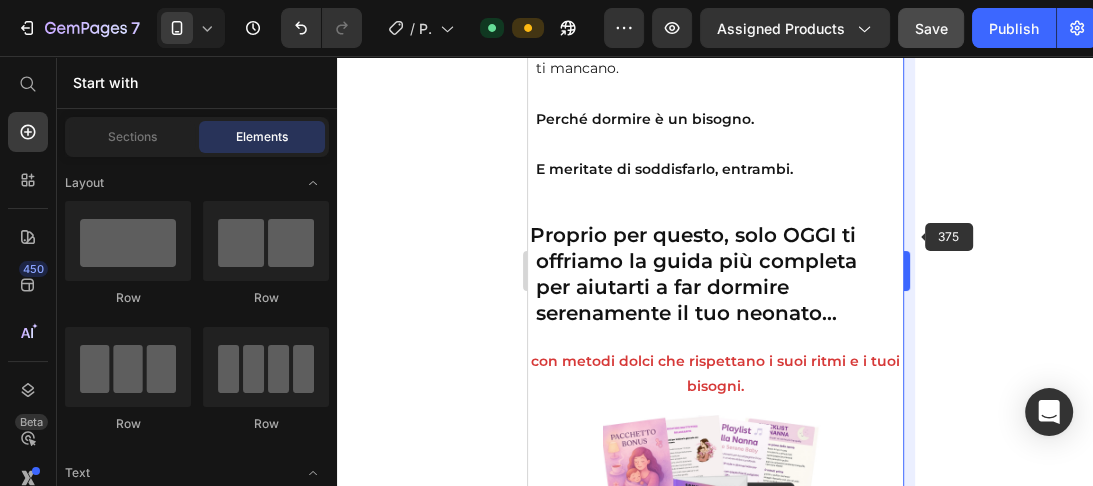 scroll, scrollTop: 6747, scrollLeft: 0, axis: vertical 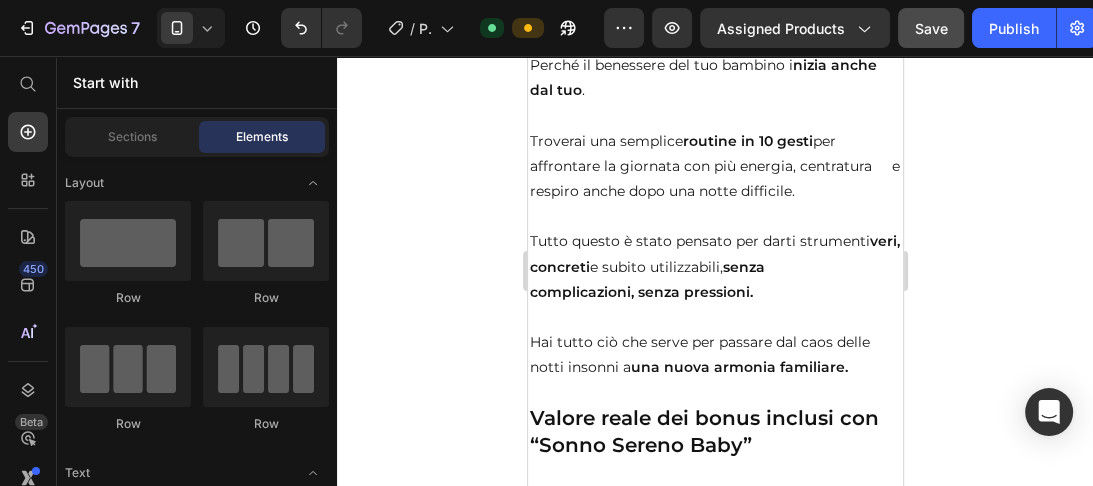 drag, startPoint x: 897, startPoint y: 288, endPoint x: 1429, endPoint y: 402, distance: 544.0772 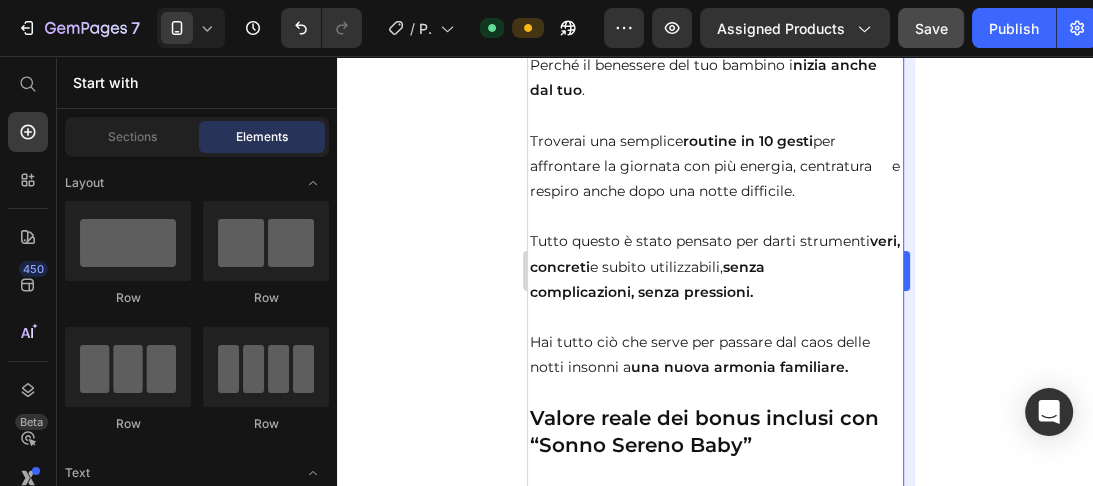scroll, scrollTop: 11677, scrollLeft: 0, axis: vertical 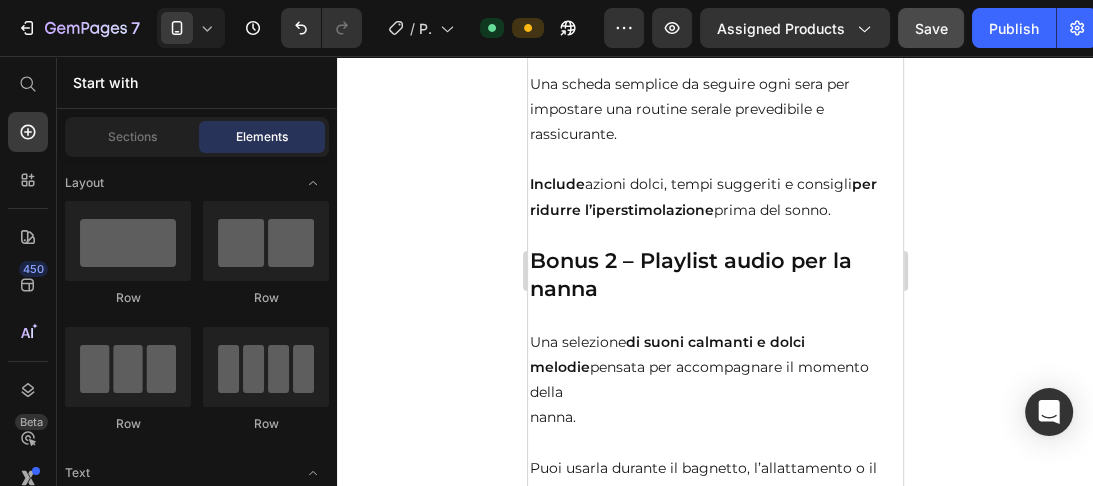drag, startPoint x: 897, startPoint y: 360, endPoint x: 1435, endPoint y: 401, distance: 539.56 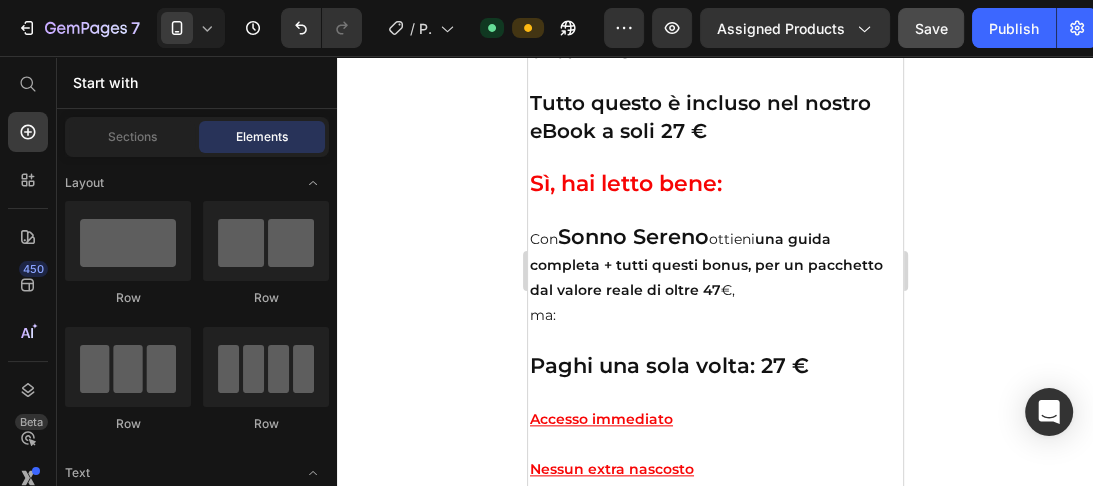 scroll, scrollTop: 12559, scrollLeft: 0, axis: vertical 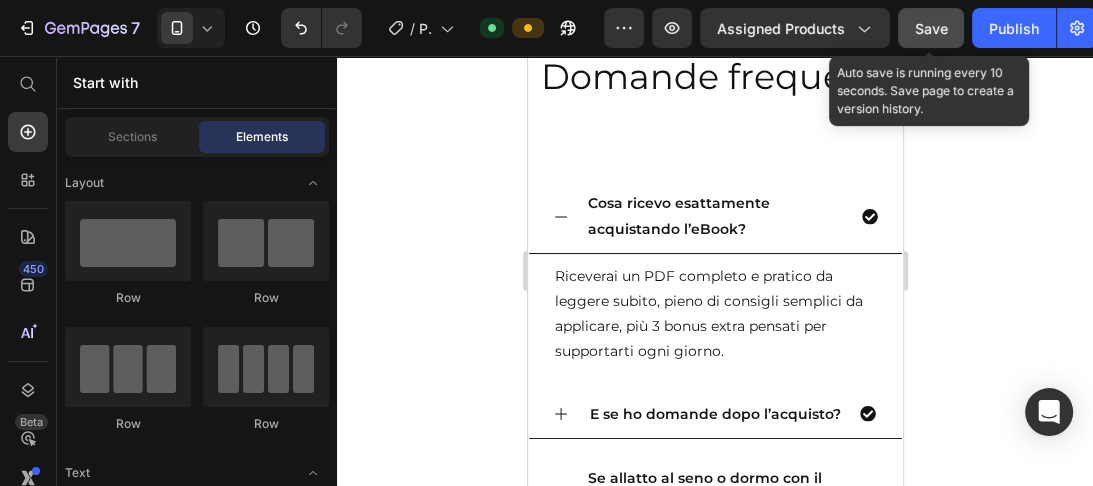 click on "Save" at bounding box center (931, 28) 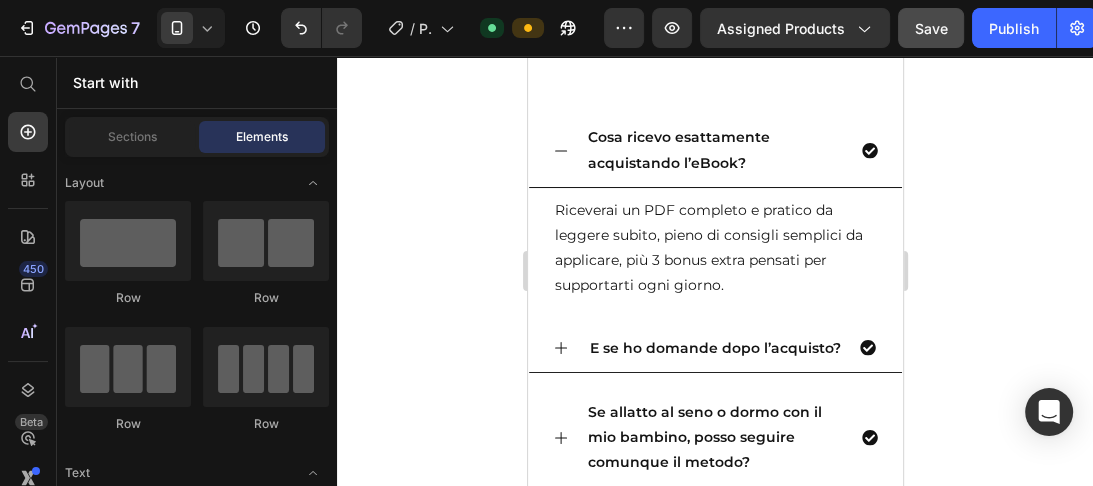 scroll, scrollTop: 14243, scrollLeft: 0, axis: vertical 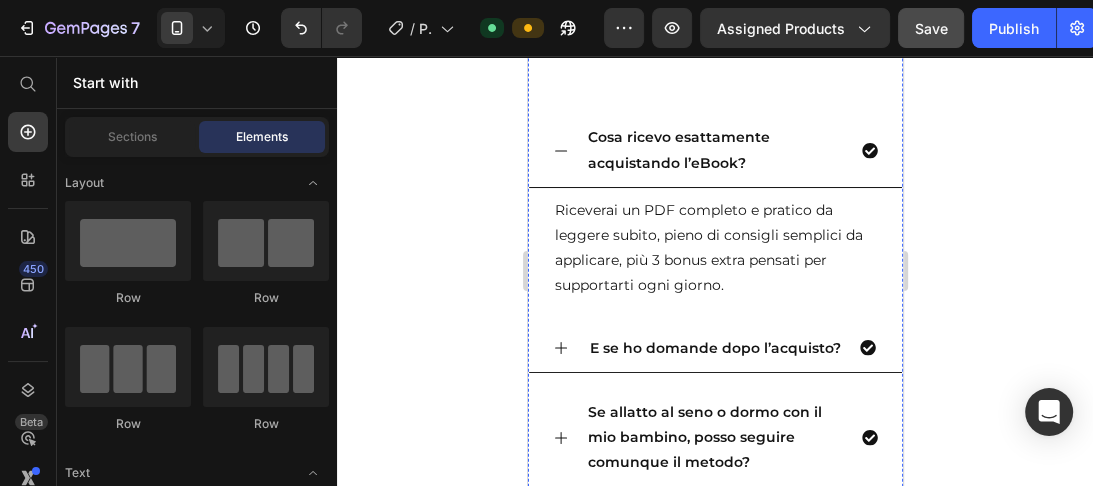 click on "Scarica ora "Sonno" at bounding box center (649, -903) 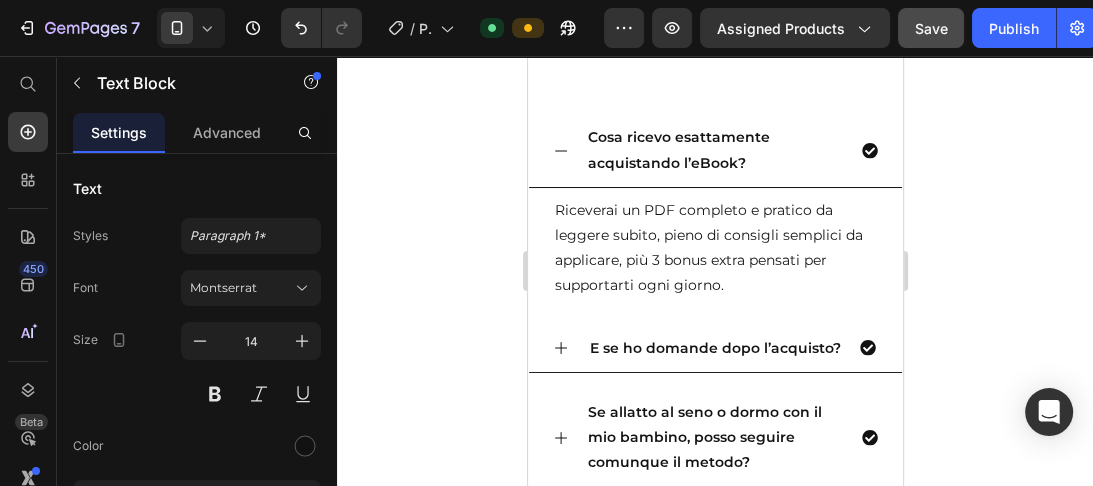 click on "Scarica ora "Sonno" at bounding box center [649, -903] 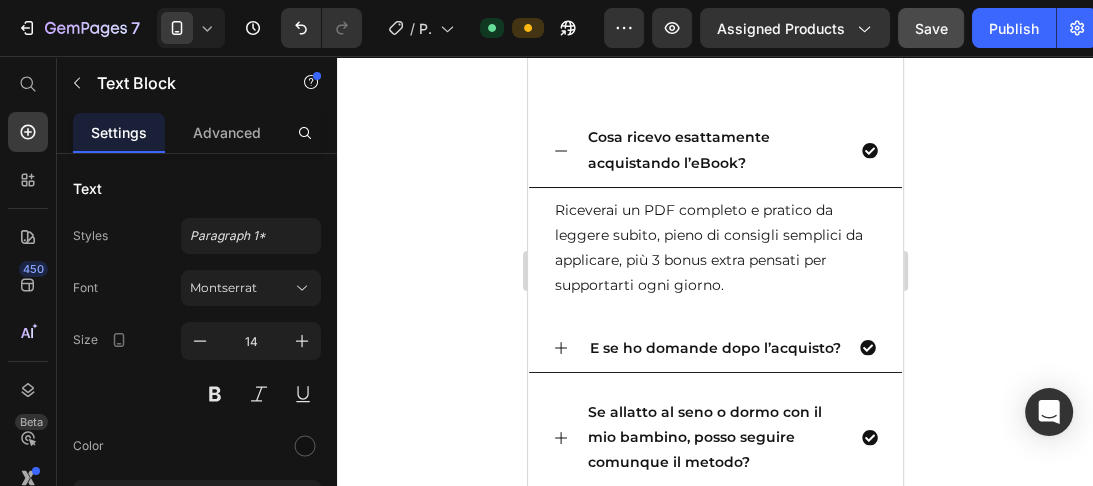 click on "Sereno"  + bonus" at bounding box center (638, -873) 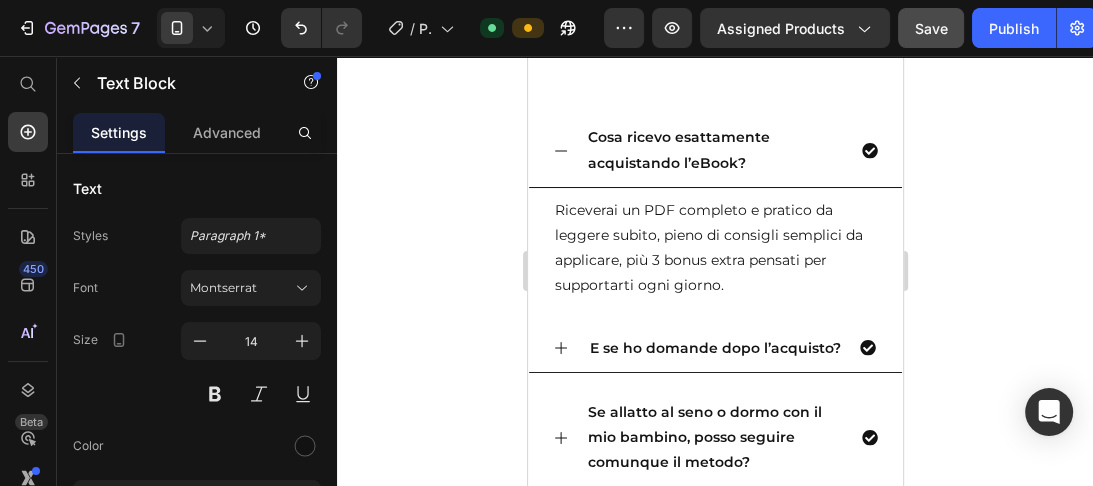 click on "Per soli" at bounding box center [569, -819] 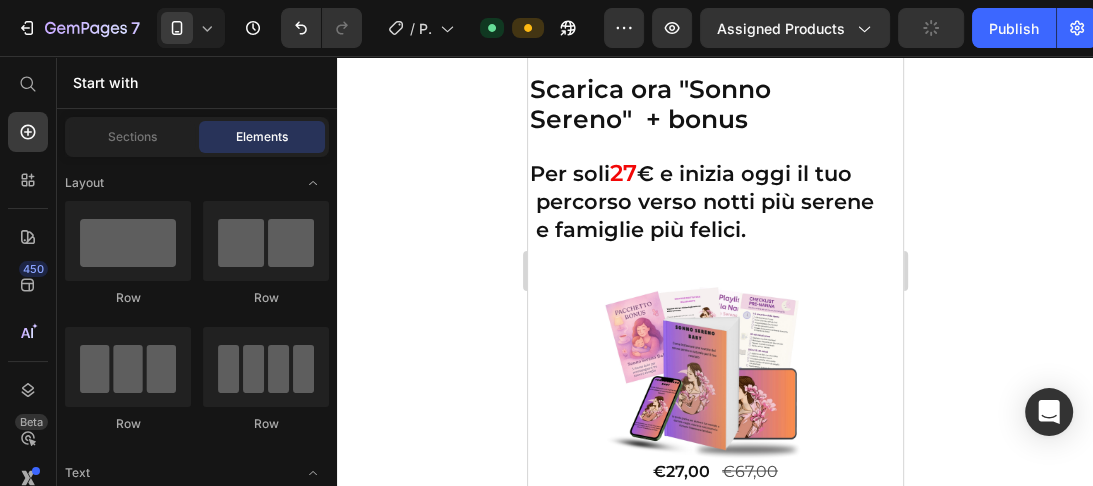 scroll, scrollTop: 12856, scrollLeft: 0, axis: vertical 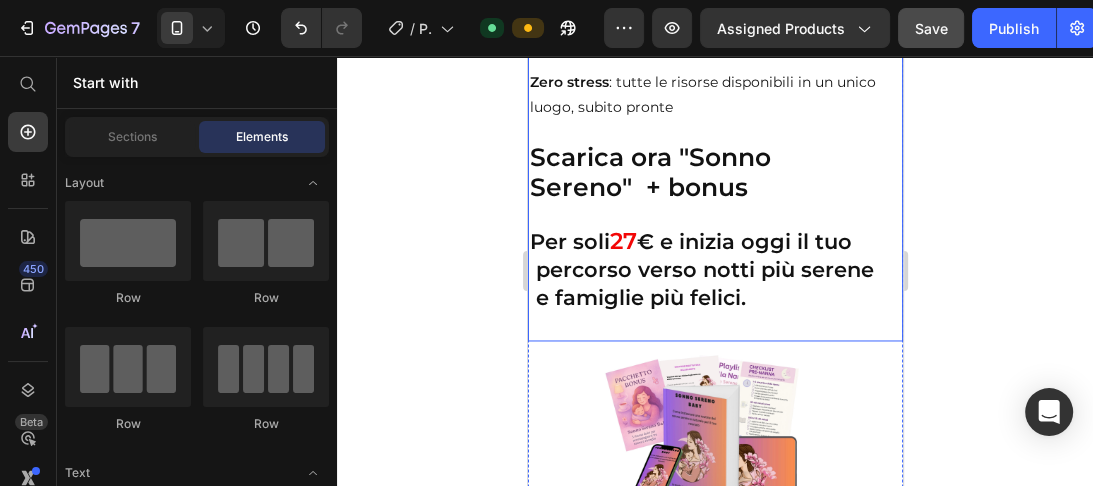 click on "Playlist audio rilassanti" at bounding box center (640, -847) 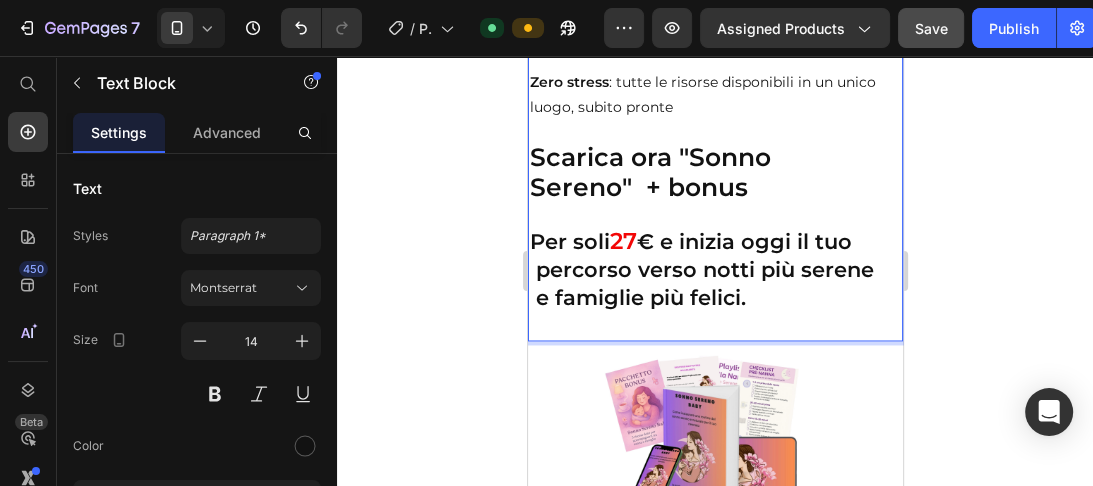 click on "Playlist audio rilassanti" at bounding box center [640, -847] 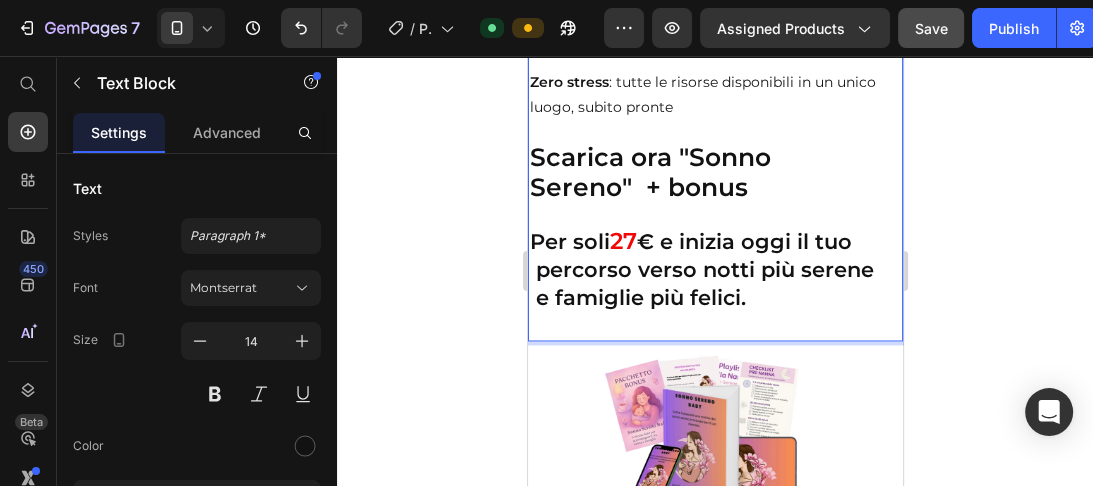 click on "Playlist audio rilassanti   12 €  (kit  audio   simile nei corsi baby-sleep)" at bounding box center [714, -846] 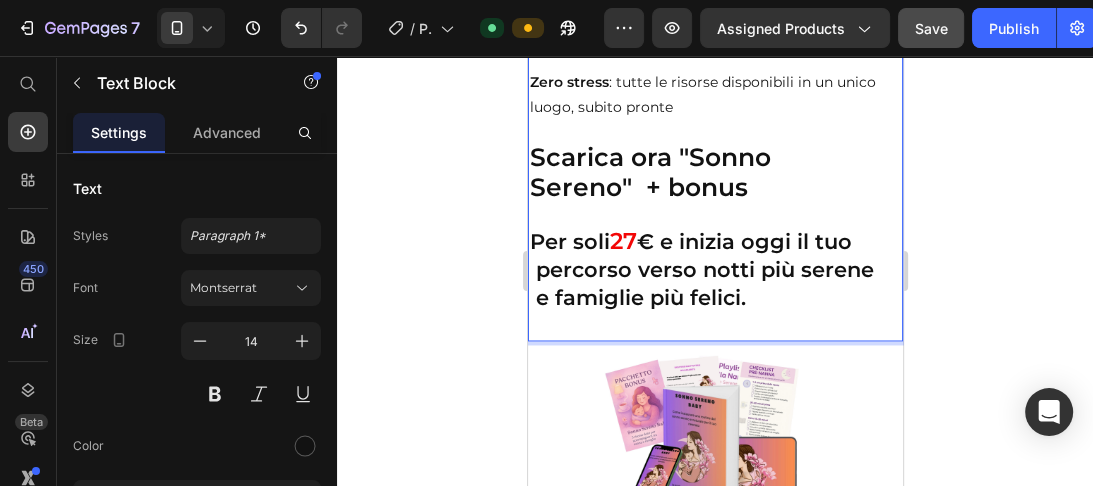 click on "Routine mattutina per la mamma" at bounding box center (654, -768) 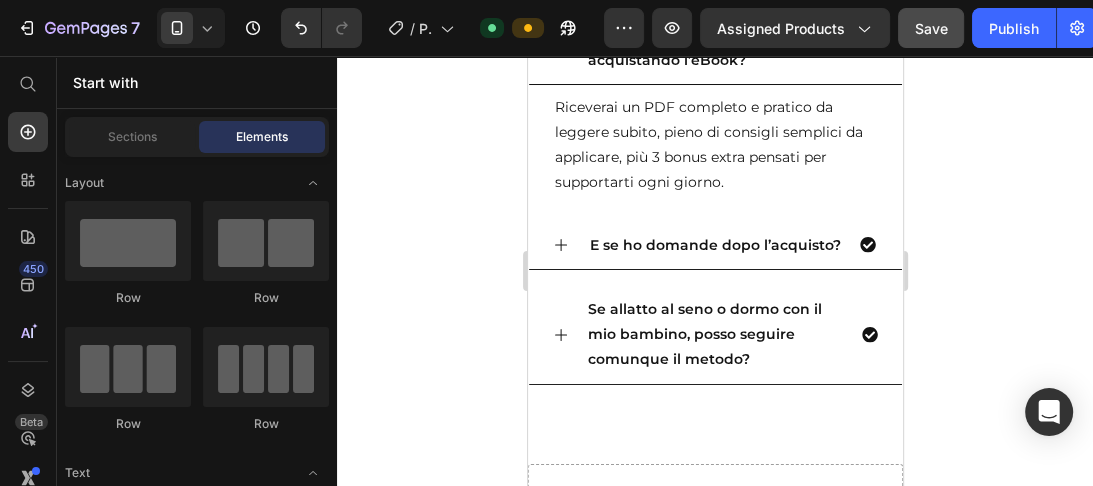 scroll, scrollTop: 14485, scrollLeft: 0, axis: vertical 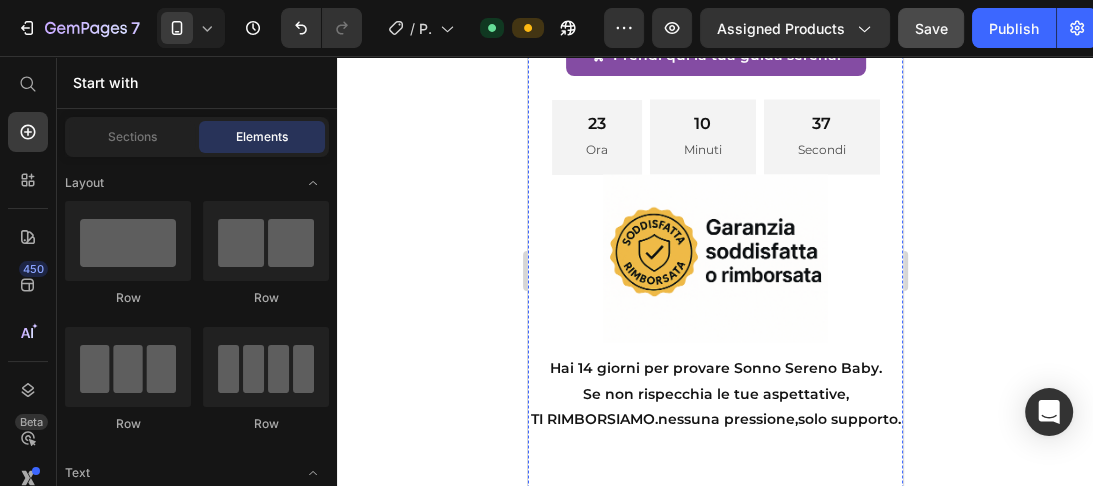 click on "Paghi una sola volta: 27 €" at bounding box center [668, -858] 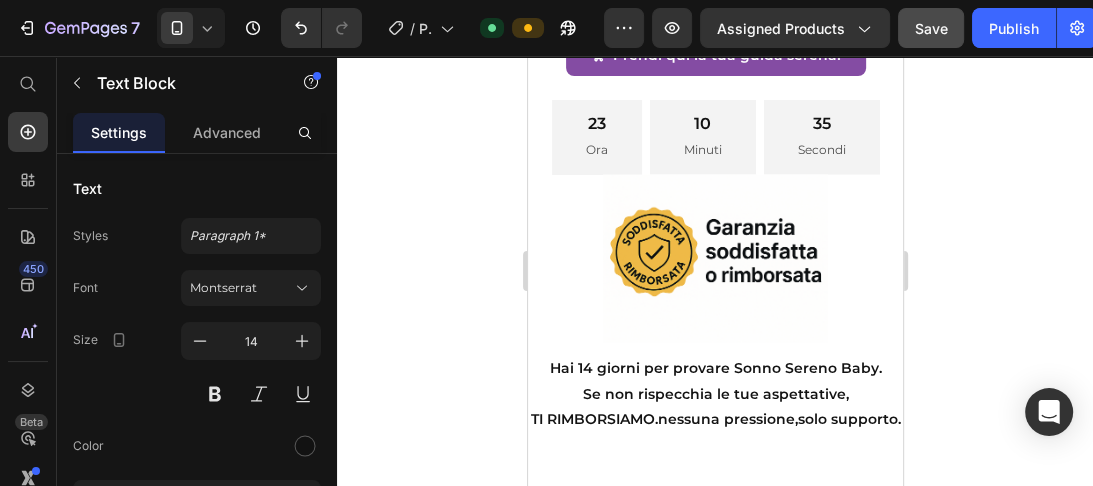 click on "Paghi una sola volta: 27 €" at bounding box center (668, -858) 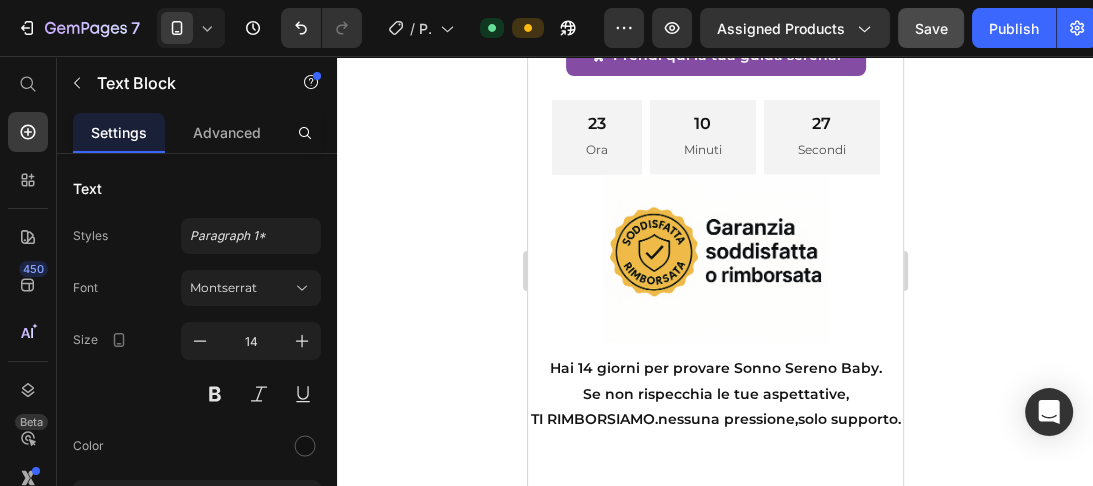 click on "Accesso immediato" at bounding box center [600, -804] 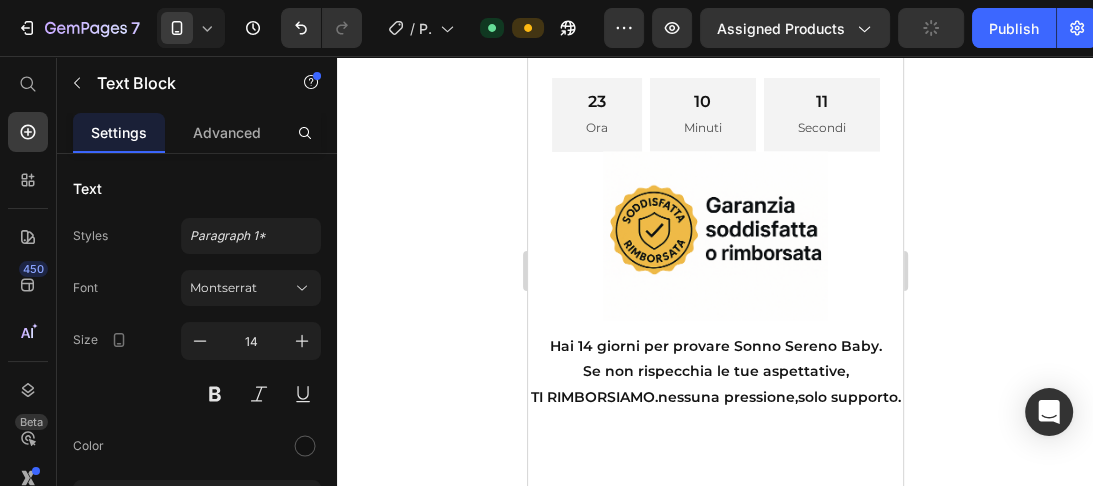 click on "Nessun extra nascosto" at bounding box center (611, -776) 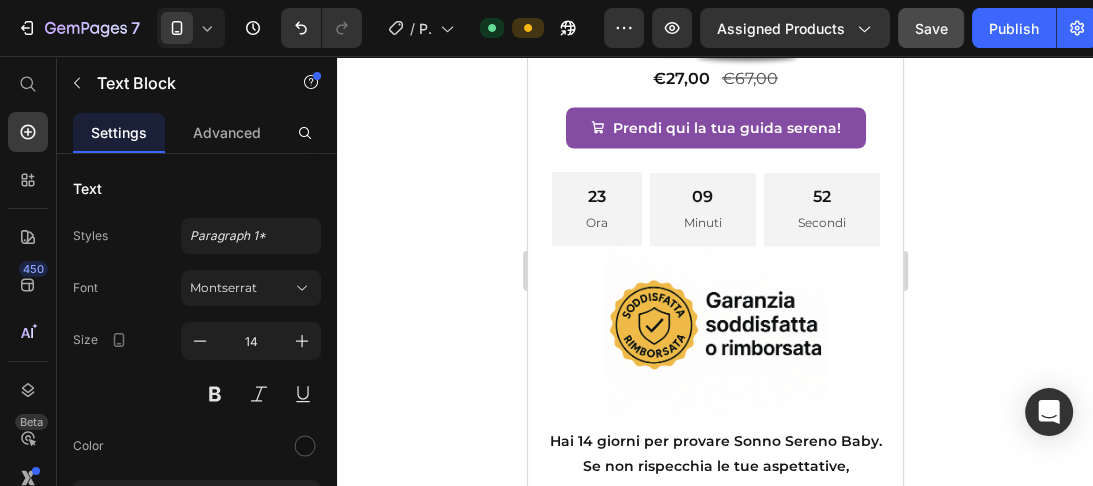 scroll, scrollTop: 13624, scrollLeft: 0, axis: vertical 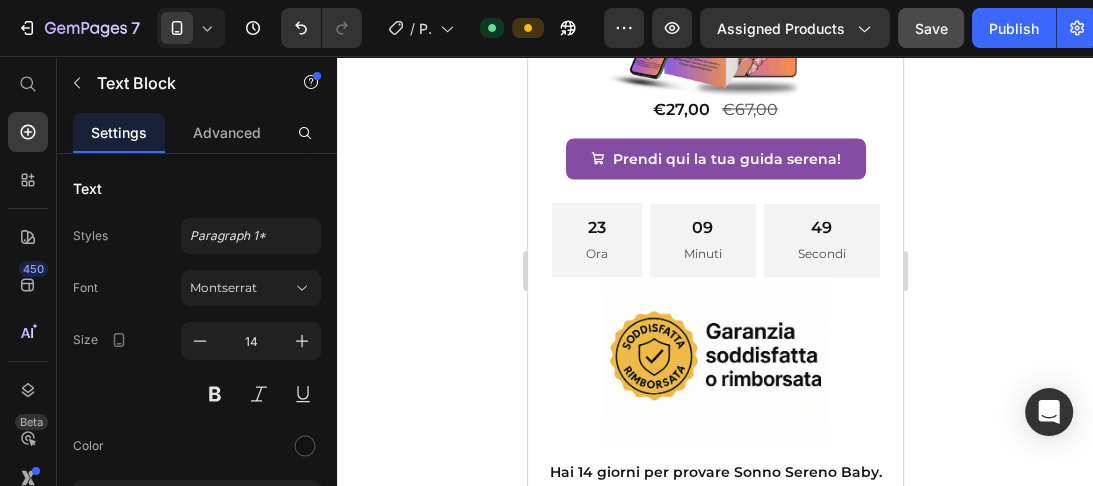 click on "Sì, hai letto bene:" at bounding box center [625, -915] 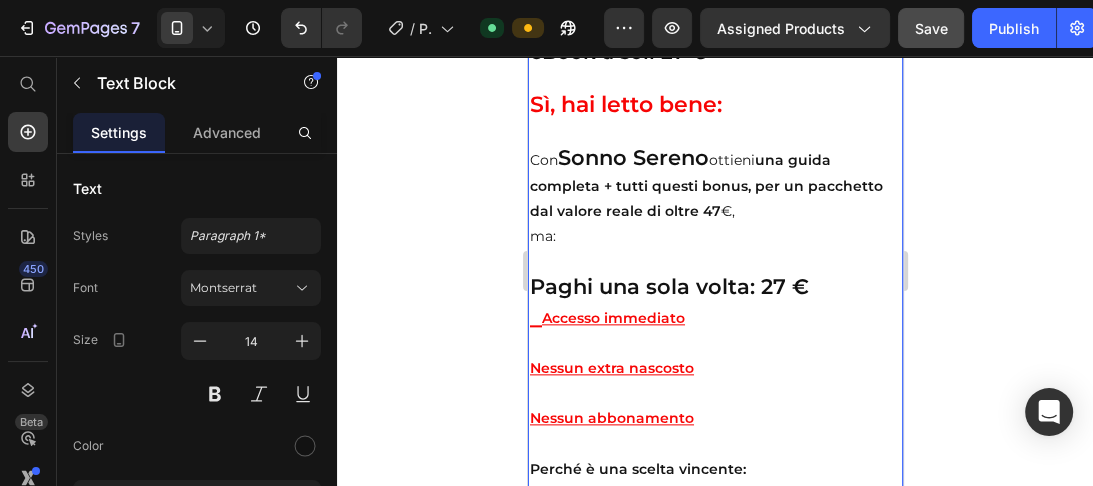 scroll, scrollTop: 12580, scrollLeft: 0, axis: vertical 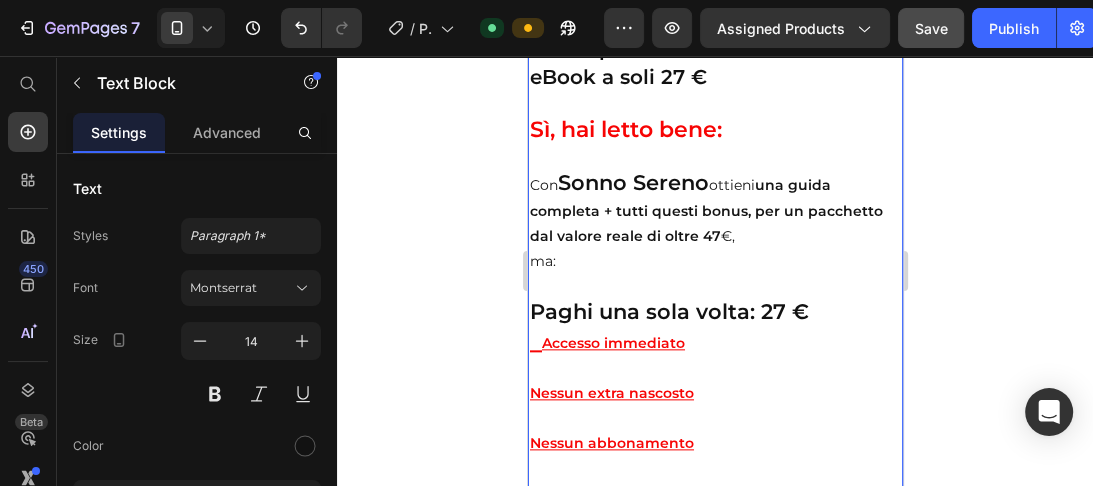 click on "Bonus 3 – Routine del mattino     per la mamma (10 azioni)" at bounding box center [704, -891] 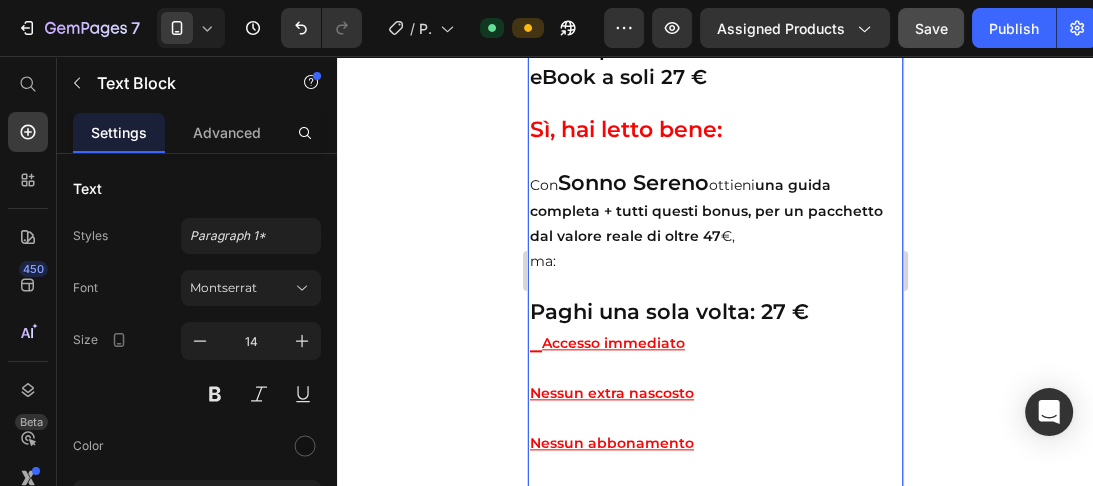 click on "Bonus 3 – Routine del mattino     per la mamma (10 azioni)" at bounding box center (704, -891) 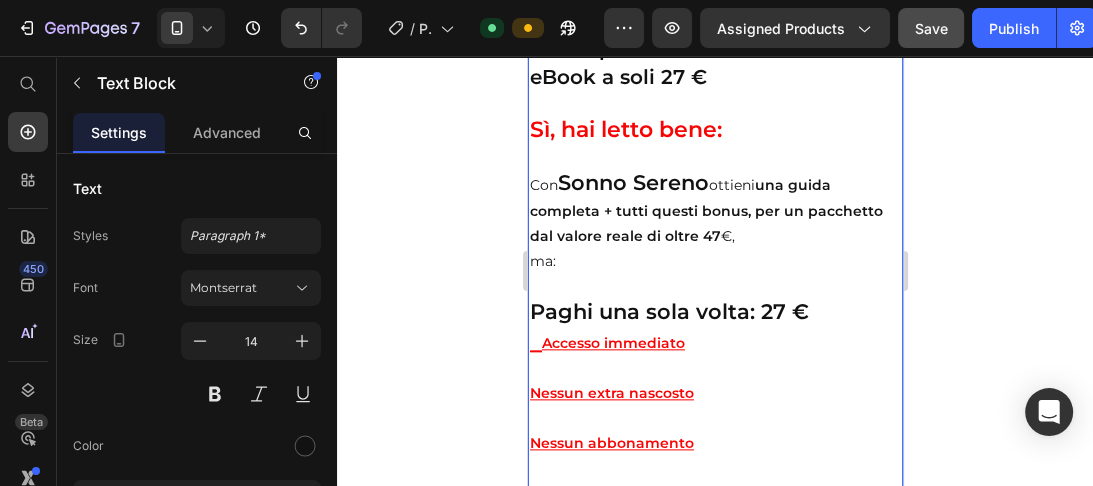 click on "rilassamento e alla tranquillità." at bounding box center [714, -955] 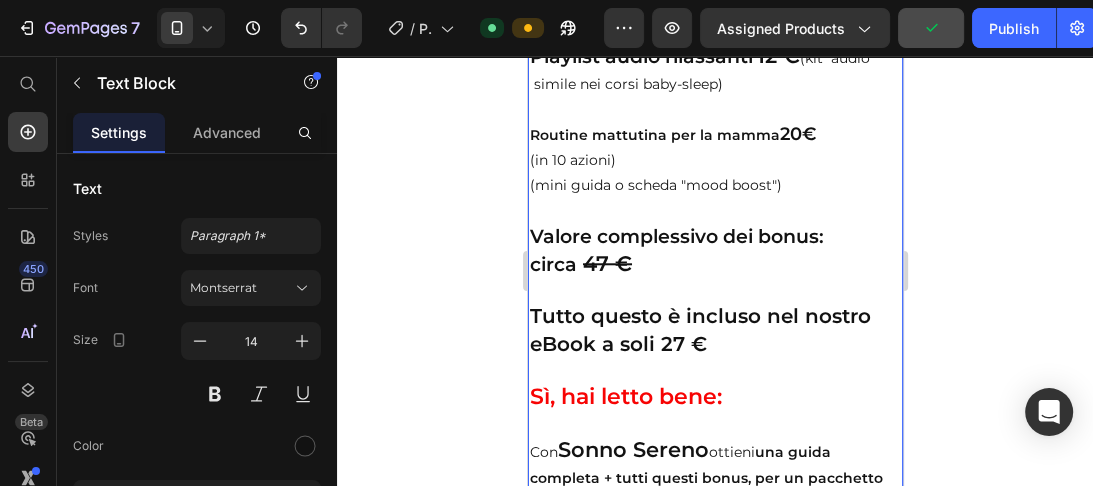scroll, scrollTop: 12300, scrollLeft: 0, axis: vertical 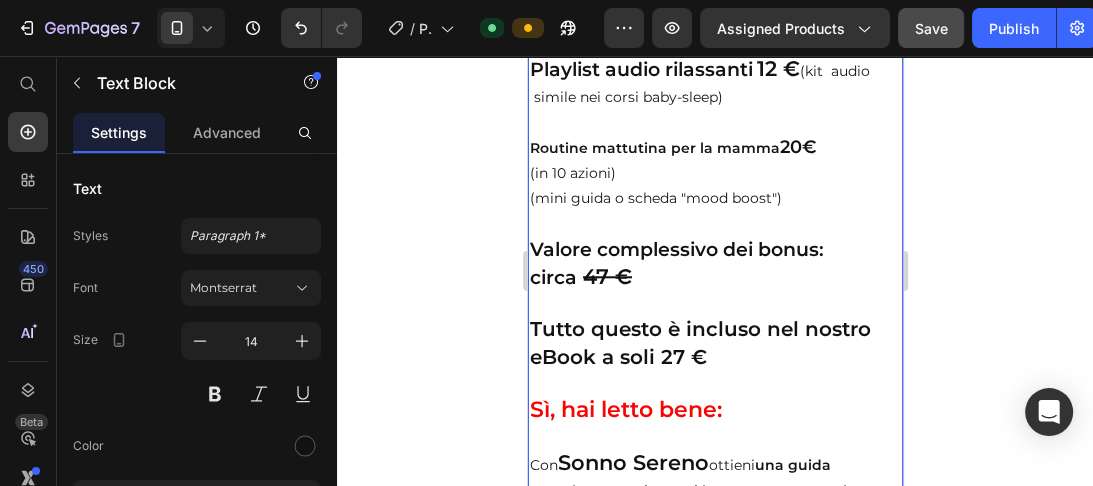 click on "nanna" at bounding box center [563, -956] 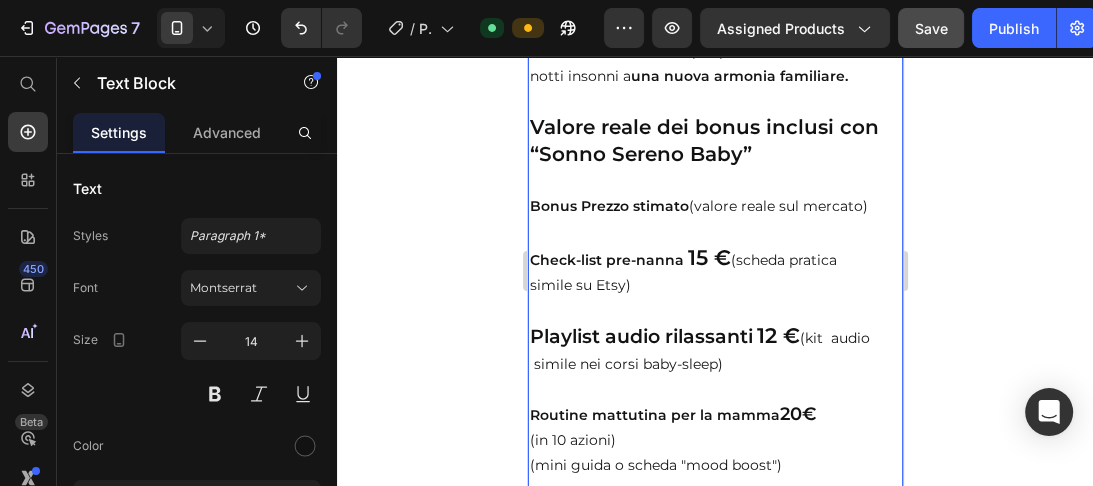 scroll, scrollTop: 12012, scrollLeft: 0, axis: vertical 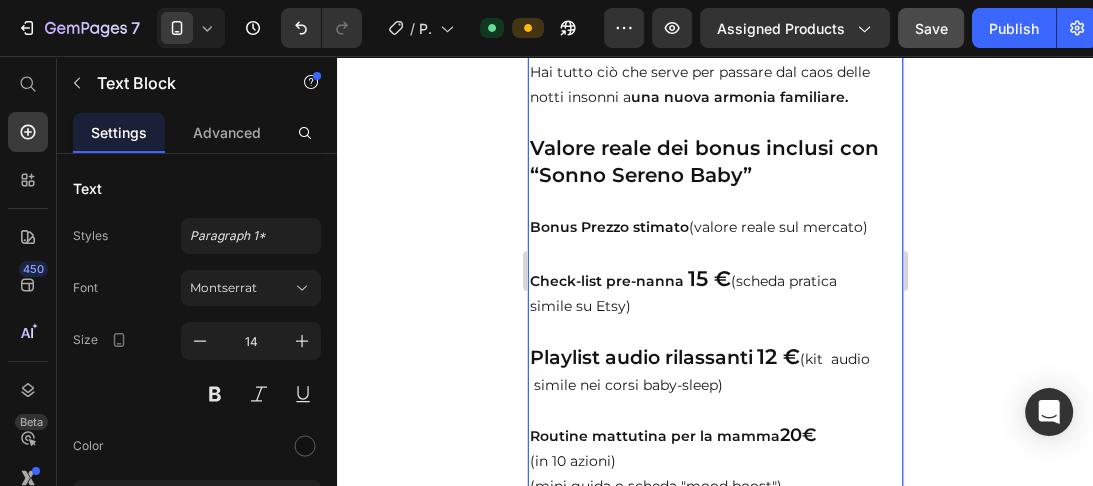 click on "aiutarti nella vita reale:" at bounding box center [653, -979] 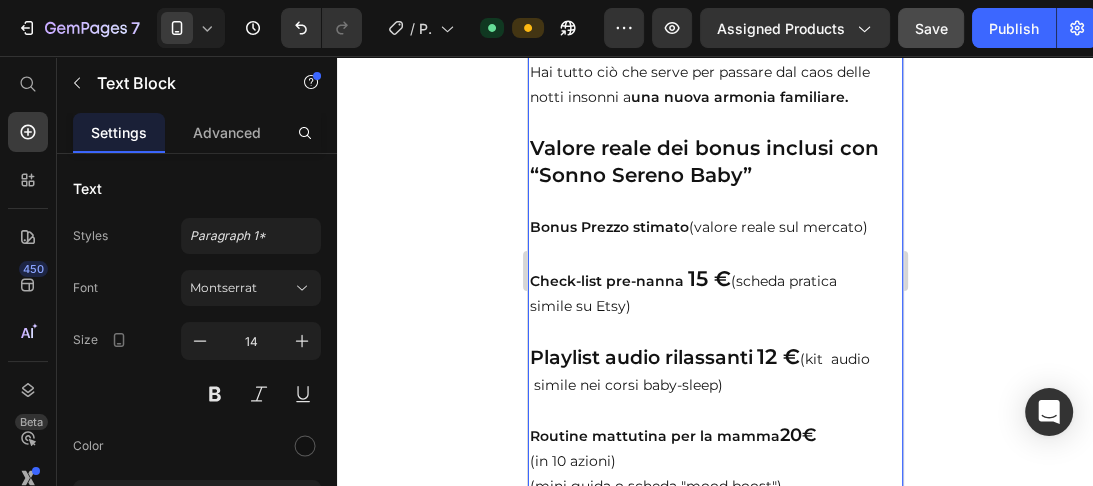 click on "Bonus inclusi — pensati per" at bounding box center (678, -1007) 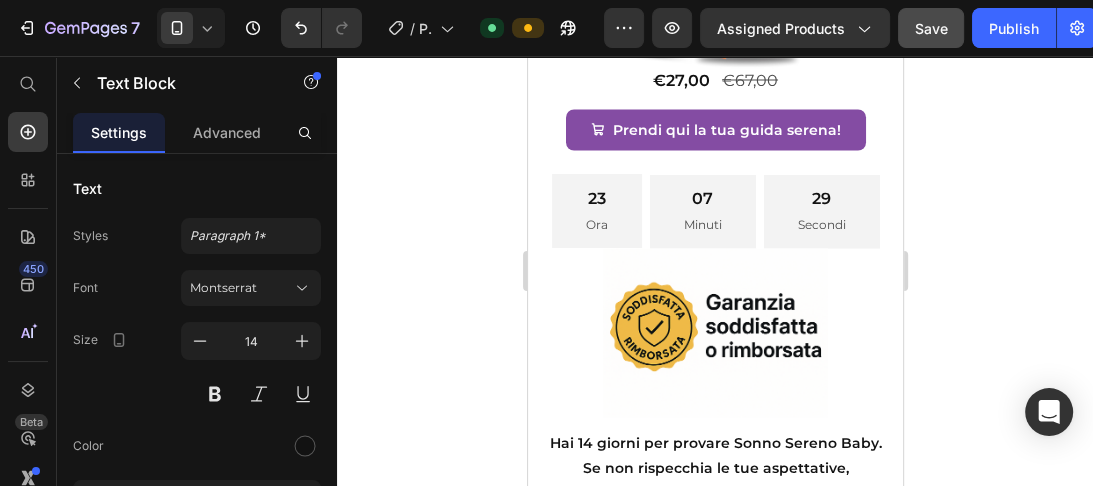 scroll, scrollTop: 13679, scrollLeft: 0, axis: vertical 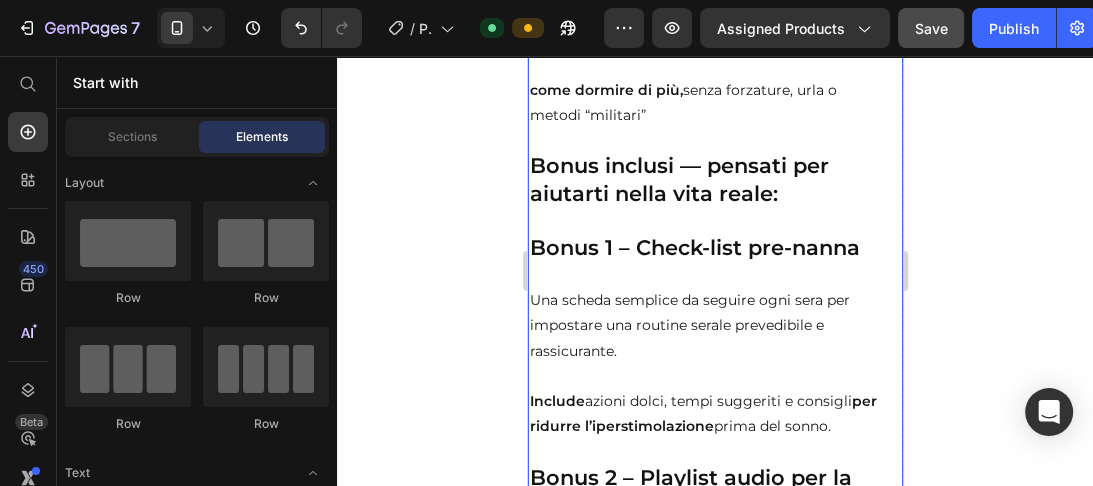 click at bounding box center (533, -767) 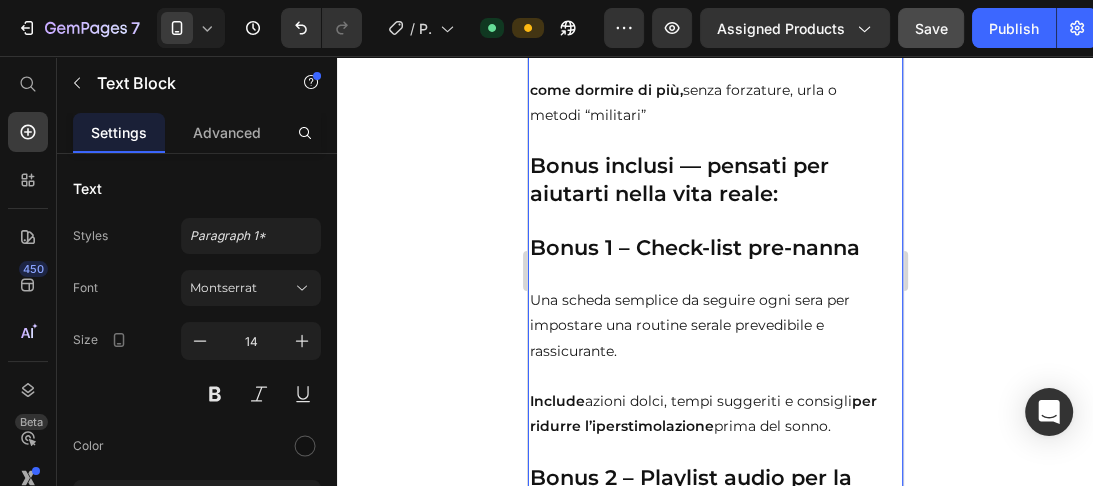 click at bounding box center (533, -767) 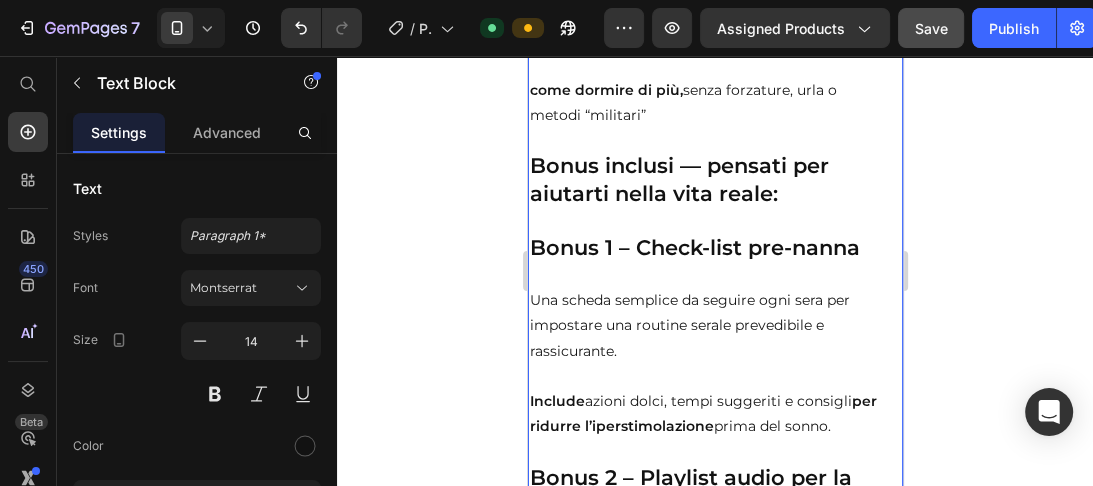 click on "tutto ciò che ti serve per costruire  una routine del   sonno serena, dolce e rispettosa dei bisogni del     tuo bambino e tuoi." at bounding box center [714, -716] 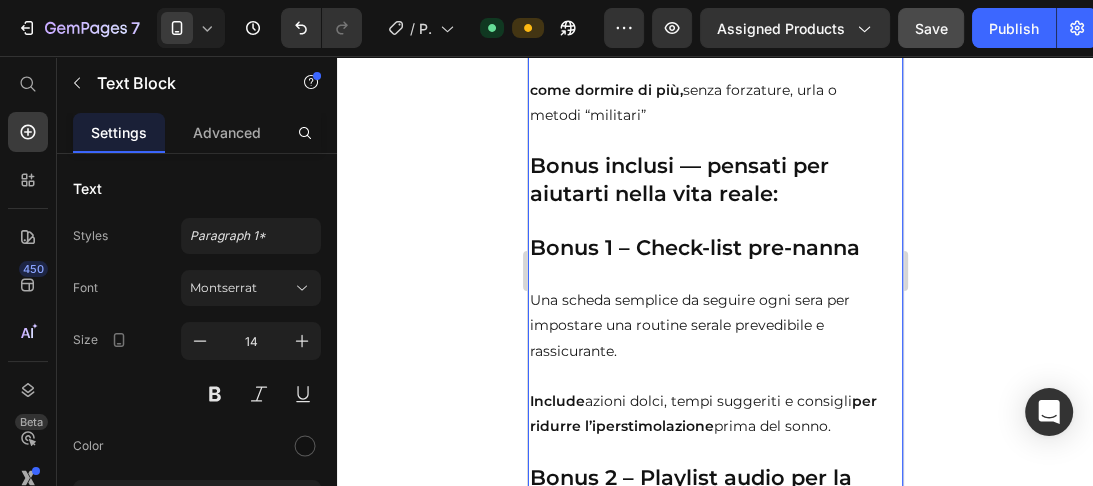 click on "tutto ciò che ti serve per costruire  una routine del   sonno serena, dolce e rispettosa dei bisogni del     tuo bambino e tuoi." at bounding box center [714, -716] 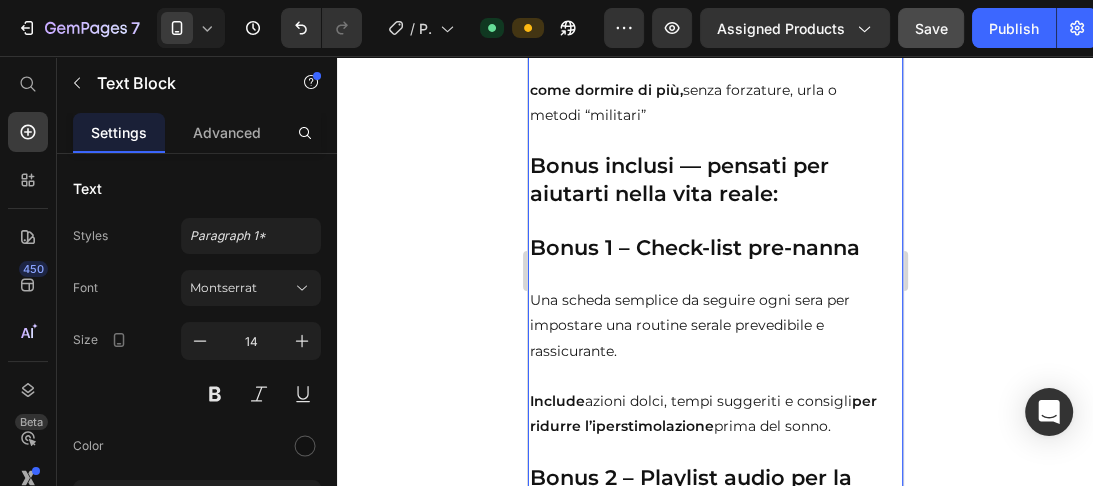 click on "All'interno della  Guida Sonno Sereno,  troverai tutto ciò che ti serve per costruire  una routine del   sonno serena, dolce e rispettosa dei bisogni del     tuo bambino e tuoi." at bounding box center [714, -741] 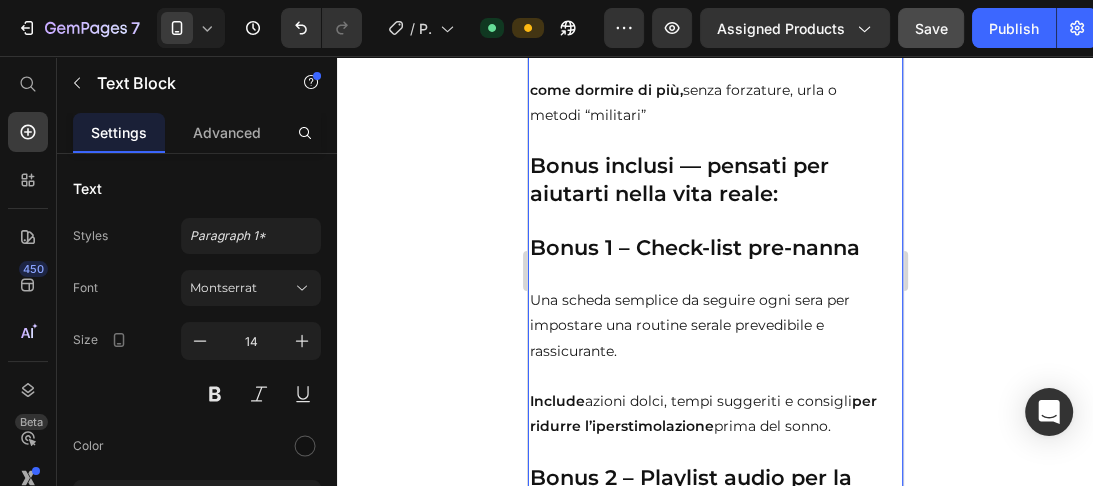 click on "All'interno della  Guida Sonno Sereno,  troverai tutto ciò che ti serve per costruire  una routine del   sonno serena, dolce e rispettosa dei bisogni del     tuo bambino e tuoi." at bounding box center (714, -741) 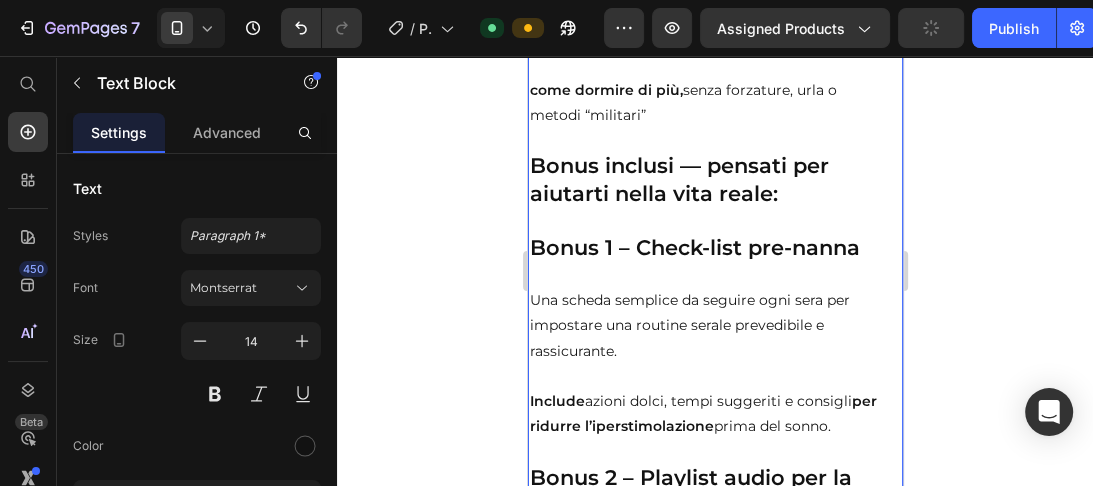 click on "Non si tratta solo di teoria:" at bounding box center (714, -653) 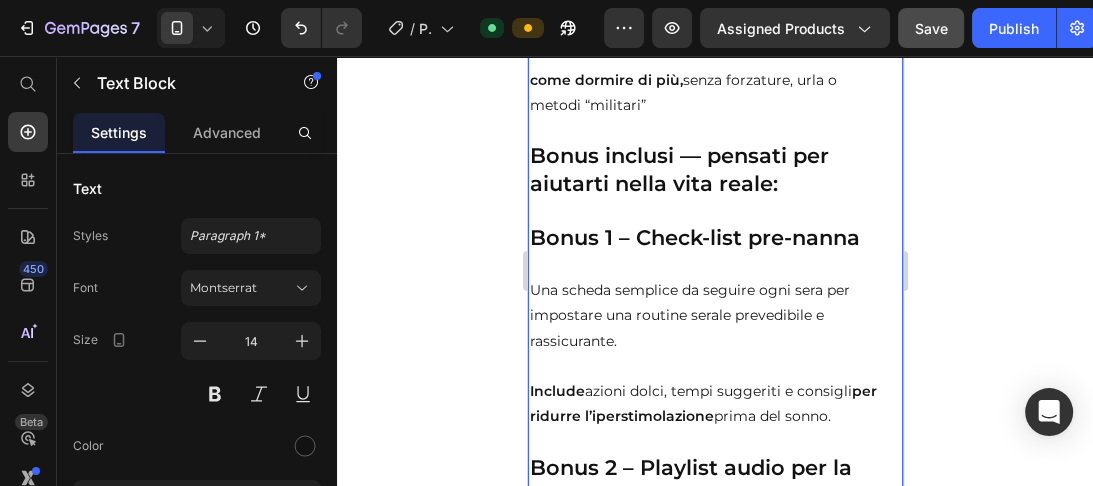 scroll, scrollTop: 10856, scrollLeft: 0, axis: vertical 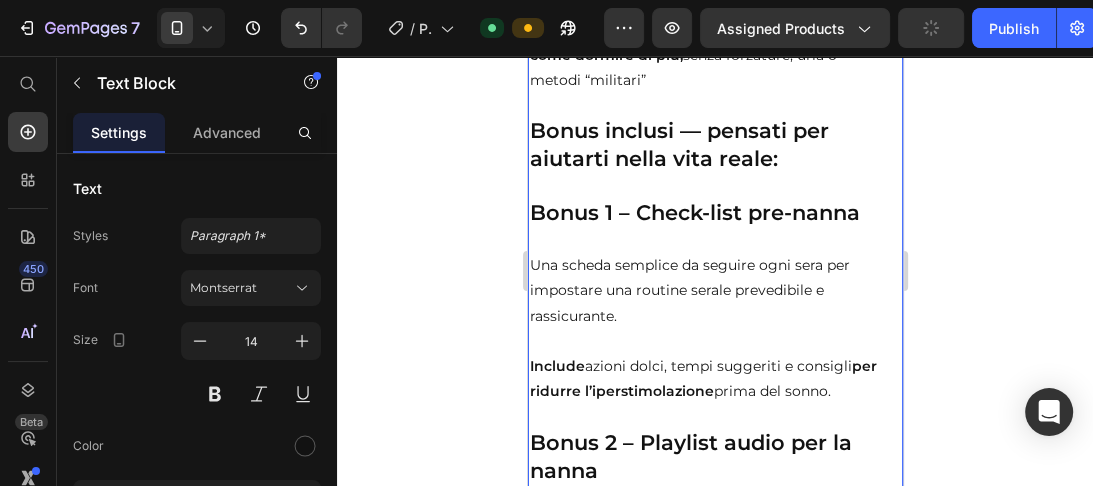 click on "è una  Guida pratica,  immediata, creata per" at bounding box center [714, -626] 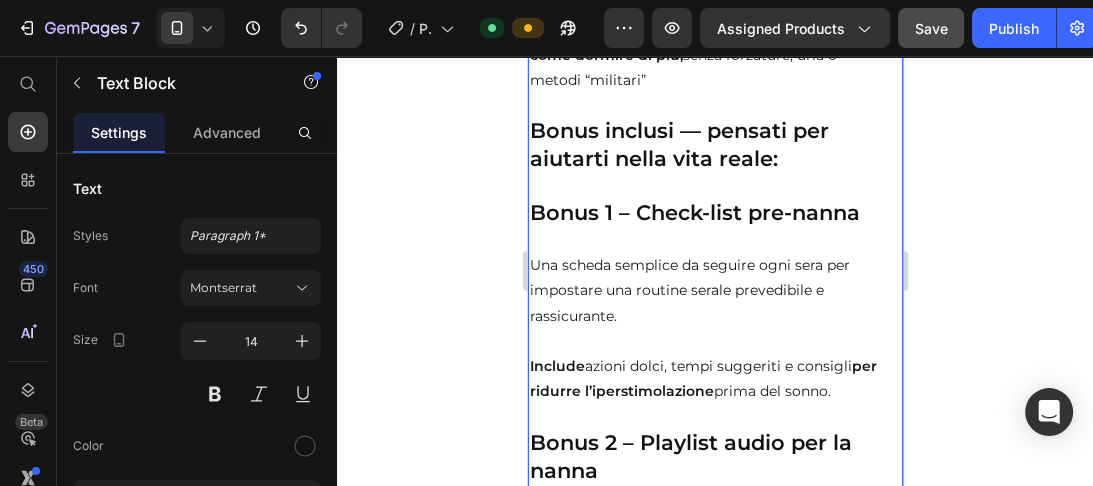 scroll, scrollTop: 10881, scrollLeft: 0, axis: vertical 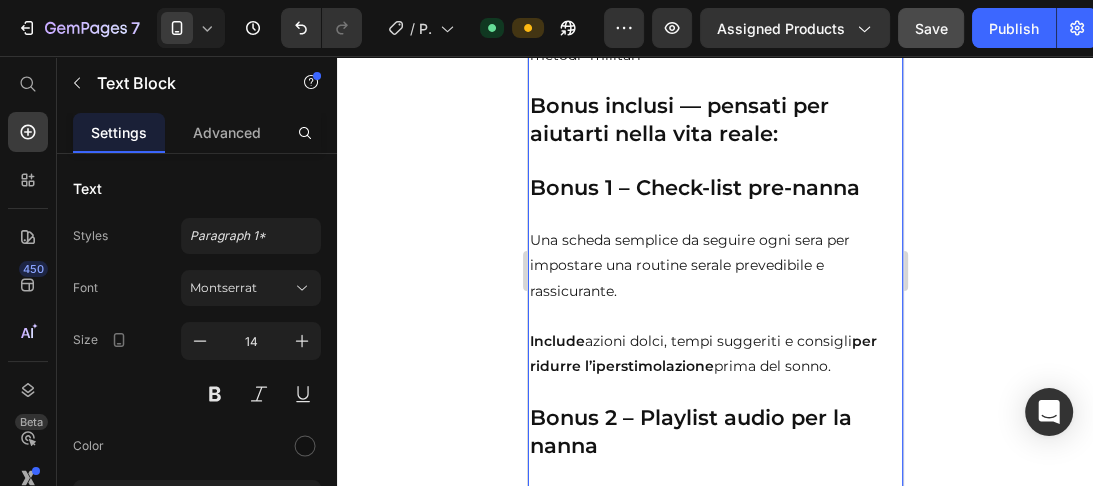 click on "accompagnarti passo dopo passo,  senza stress," at bounding box center [714, -626] 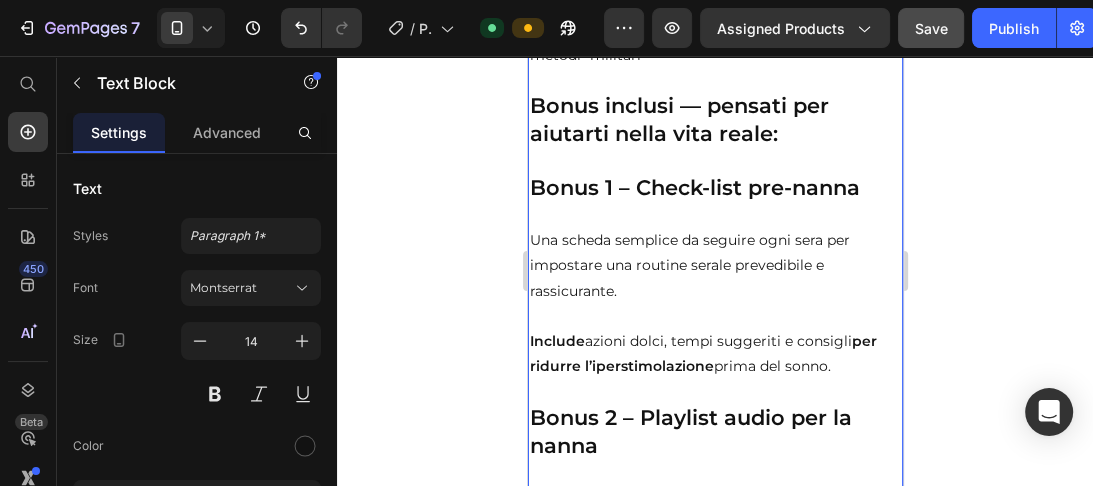 scroll, scrollTop: 10907, scrollLeft: 0, axis: vertical 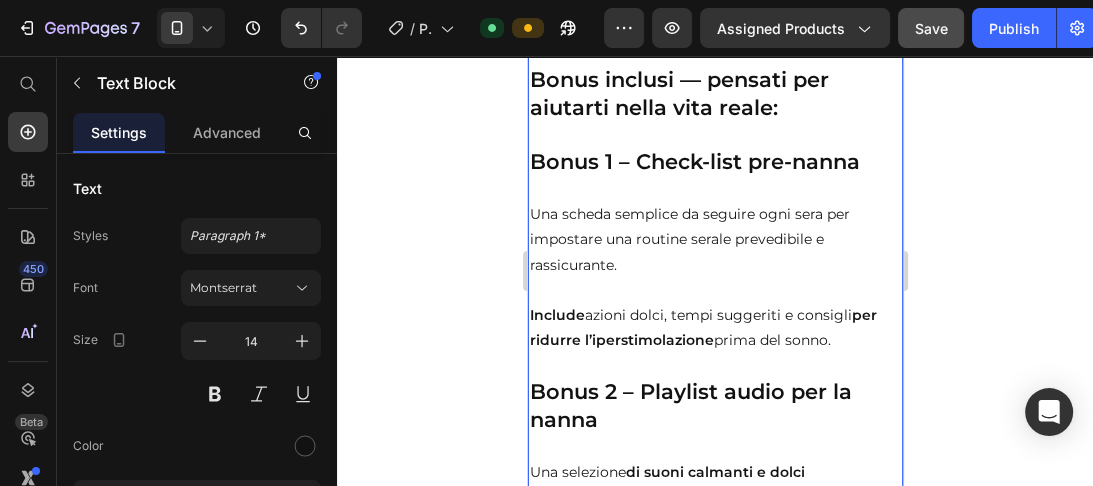 click on "anche quando sei stanchissima." at bounding box center [714, -626] 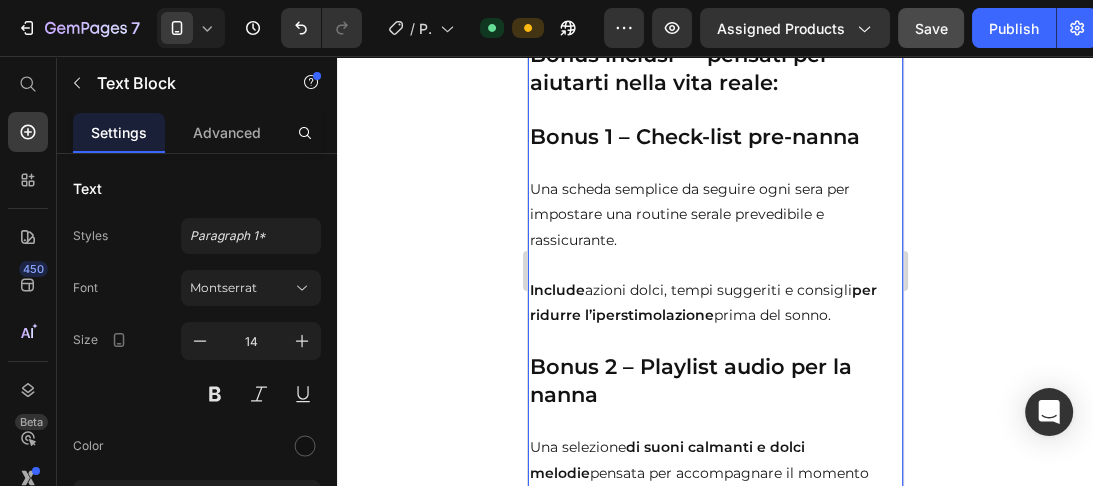 scroll, scrollTop: 10957, scrollLeft: 0, axis: vertical 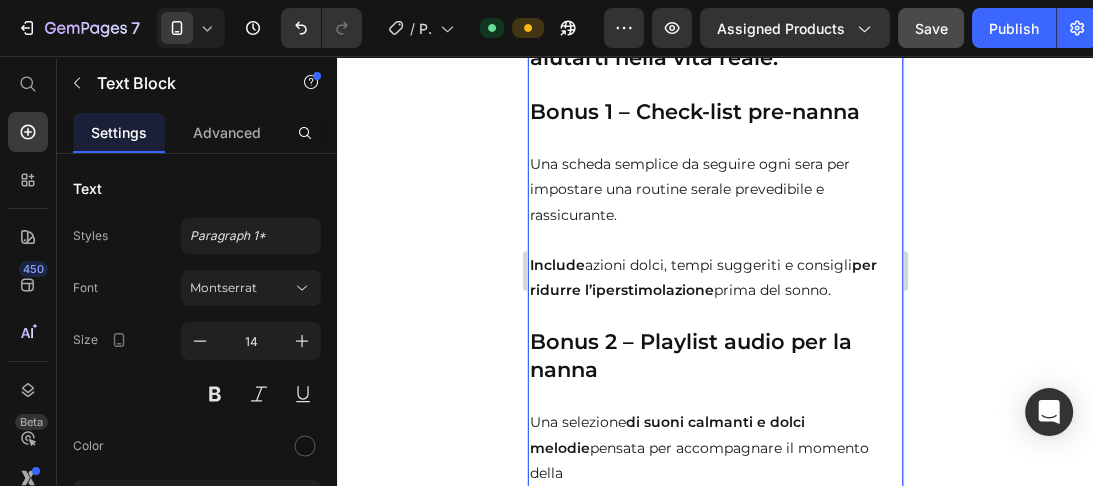 click on "Ecco cosa include:" at bounding box center [595, -626] 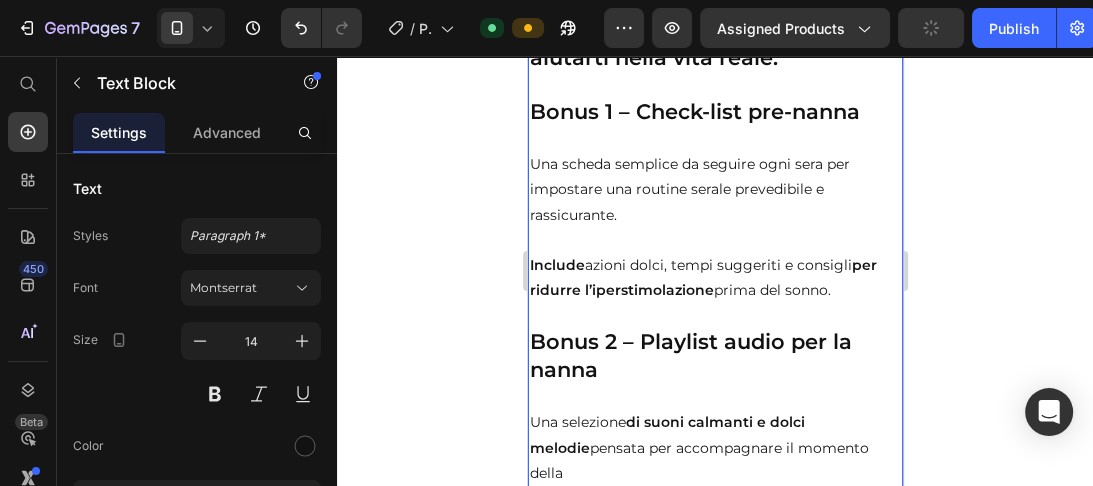 click on "Ecco cosa include:" at bounding box center (595, -626) 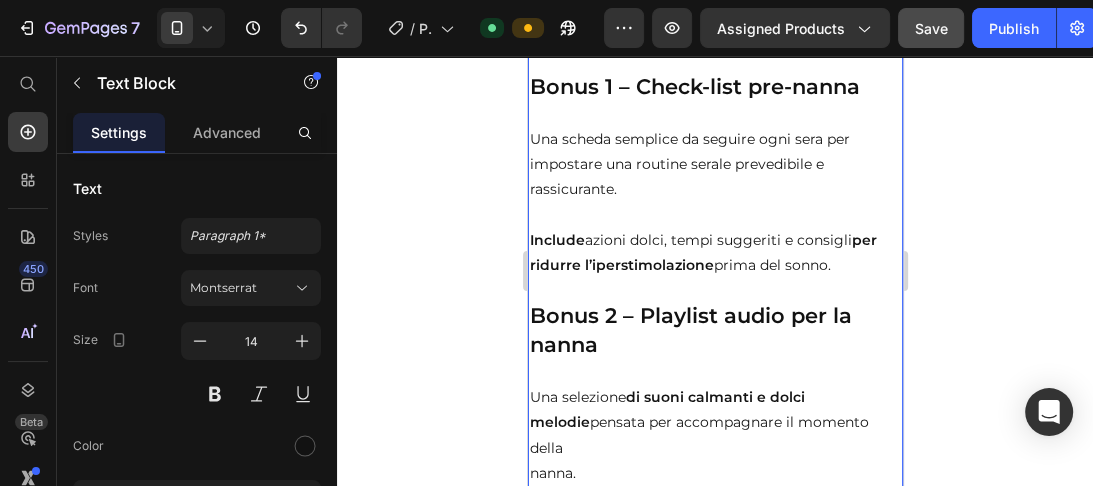 scroll, scrollTop: 10982, scrollLeft: 0, axis: vertical 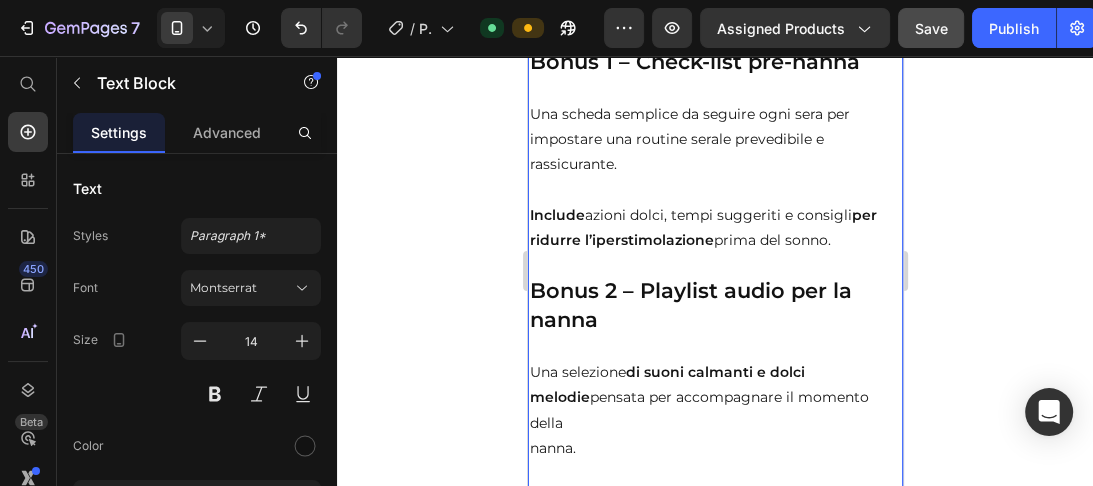 click on "La guida completa "Sonno Sereno" (PDF)" at bounding box center (680, -626) 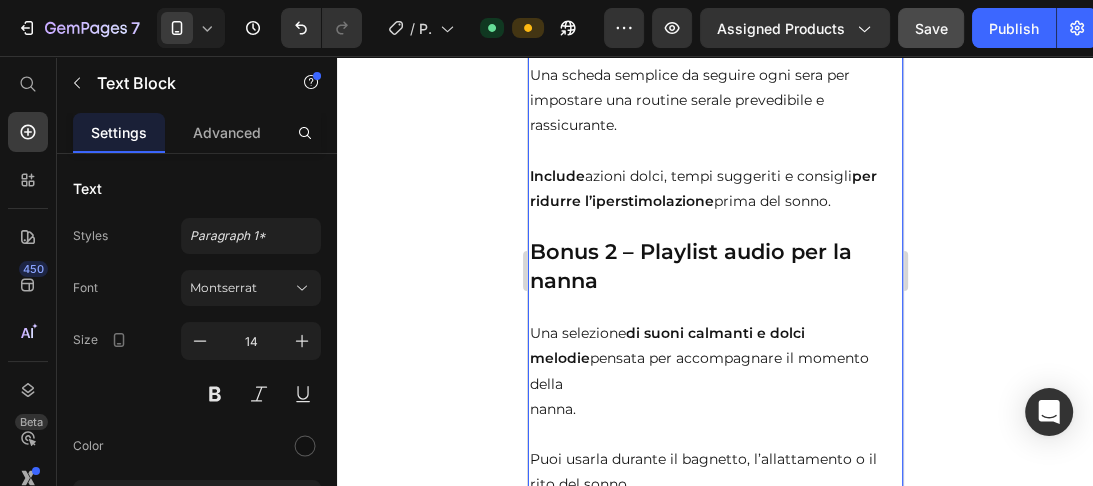 scroll, scrollTop: 11027, scrollLeft: 0, axis: vertical 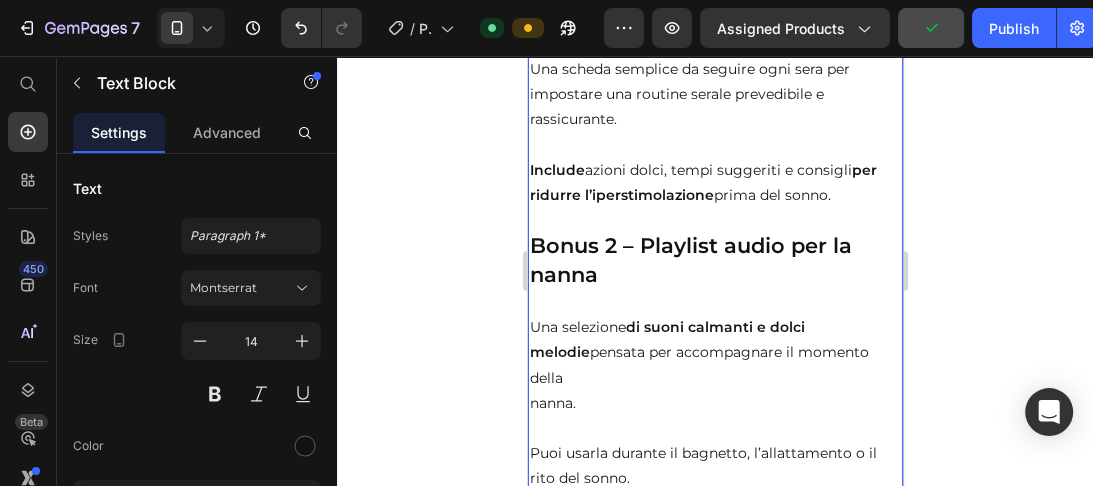 click on "Un manuale chiaro, semplice e rassicurante che ti   spiega:" at bounding box center [714, -607] 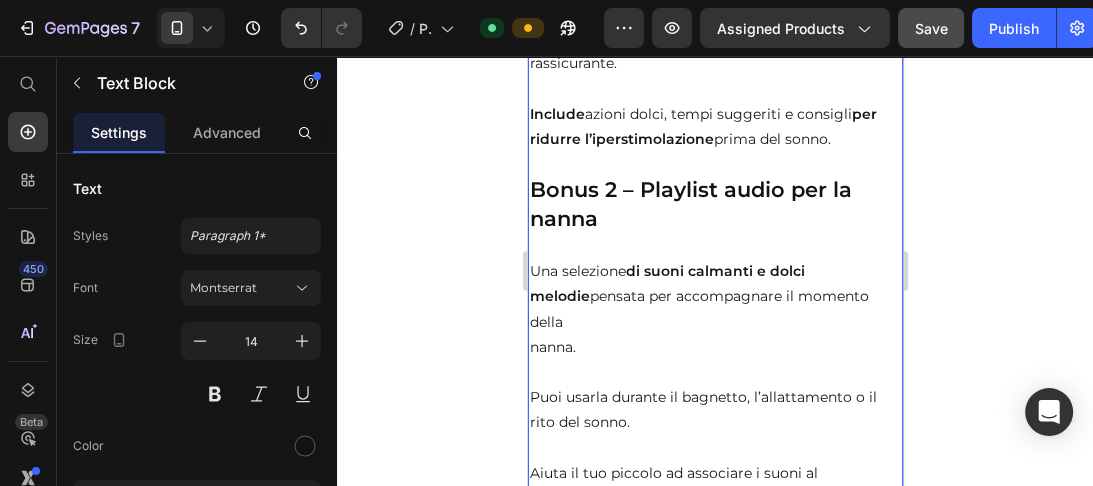 scroll, scrollTop: 11108, scrollLeft: 0, axis: vertical 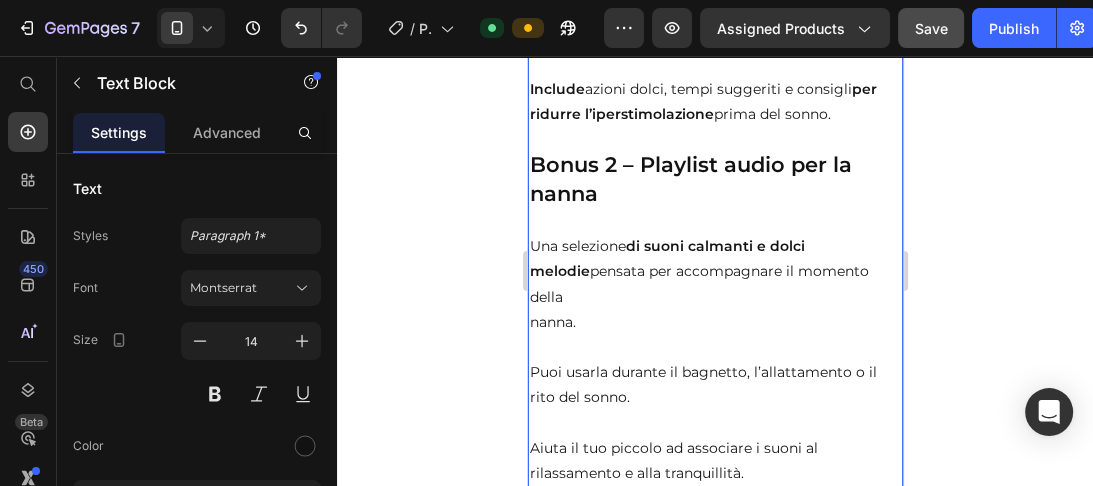 click on "come funziona davvero il  sonno dei neonati  nei" at bounding box center (714, -626) 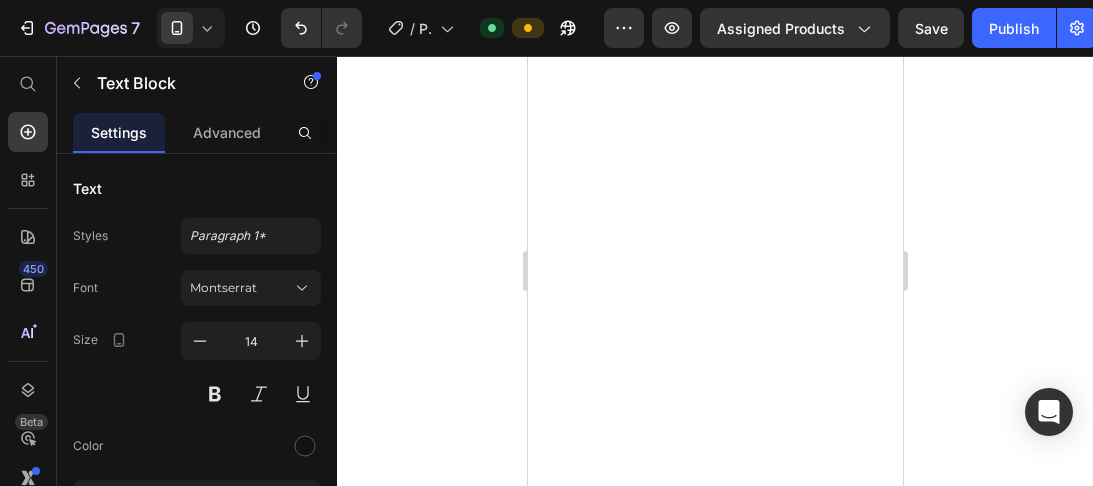 scroll, scrollTop: 0, scrollLeft: 0, axis: both 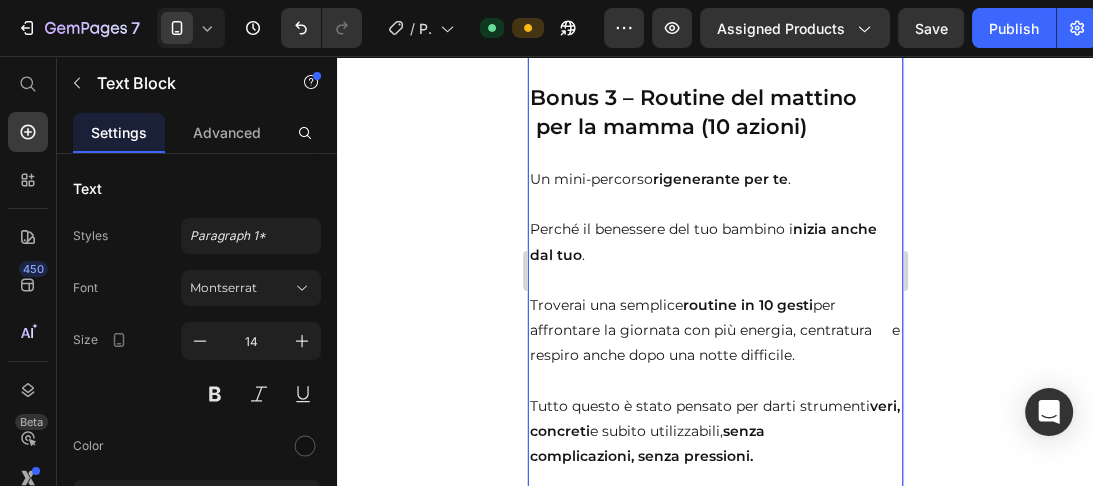 click on "cosa aspettarti (mese per mese)" at bounding box center [714, -976] 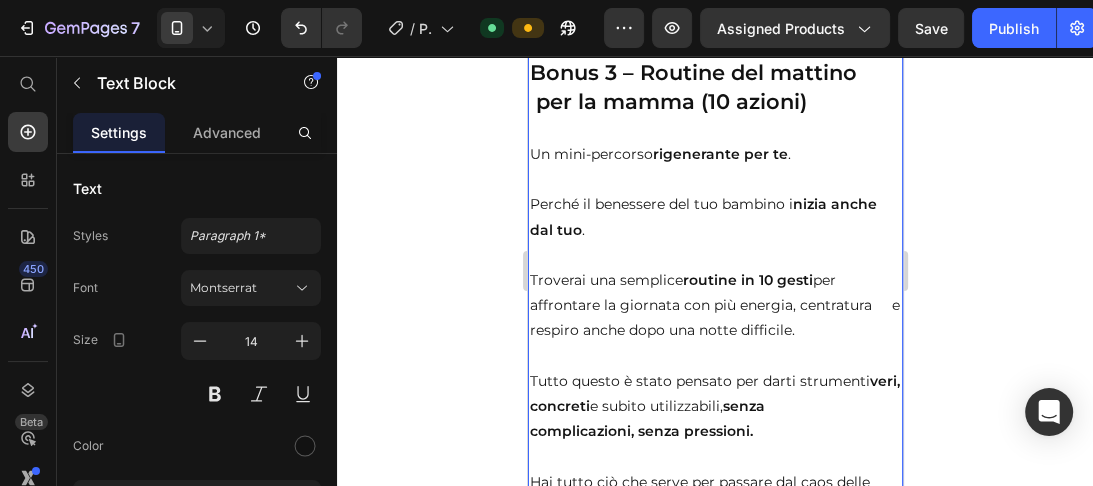 scroll, scrollTop: 11209, scrollLeft: 0, axis: vertical 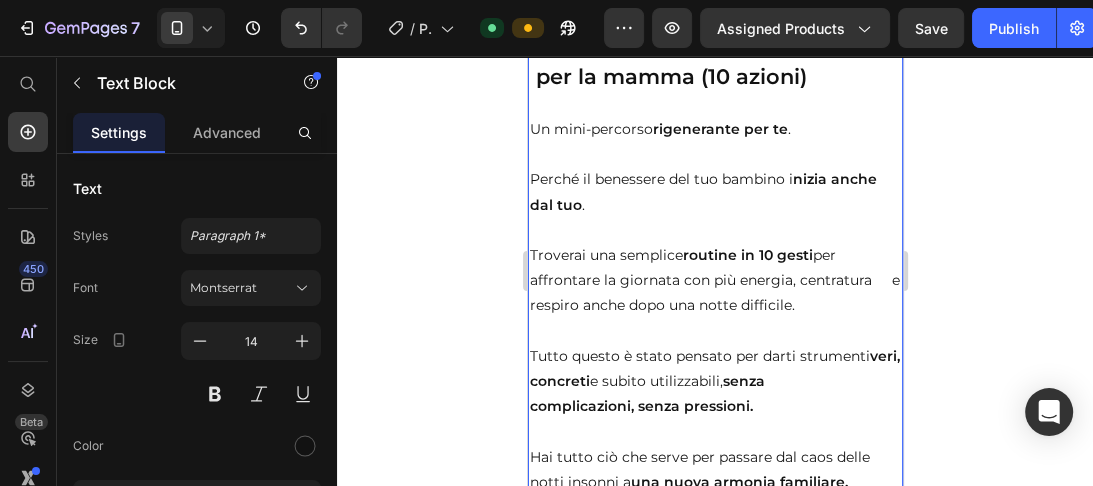 click on "quali segnali osservare per evitare il" at bounding box center (714, -976) 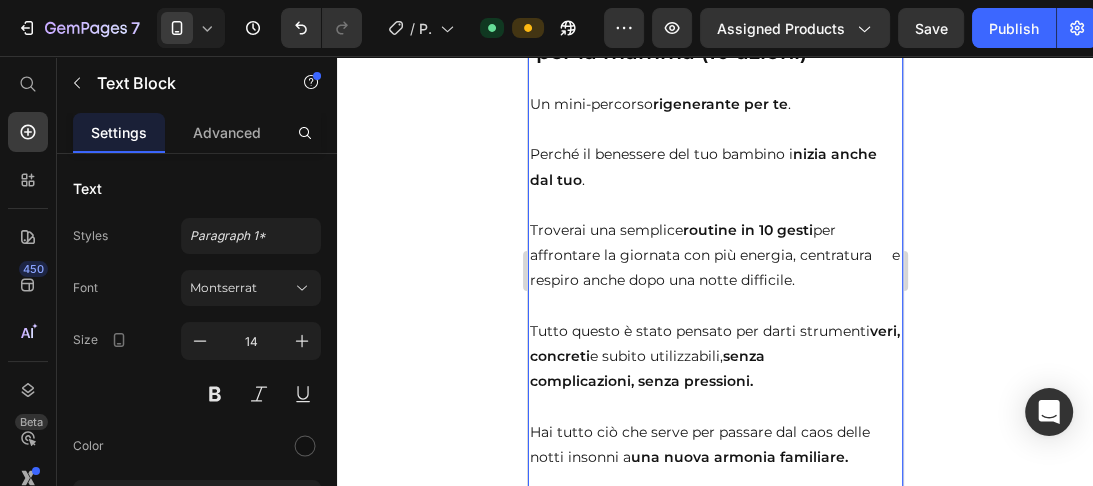 scroll, scrollTop: 11260, scrollLeft: 0, axis: vertical 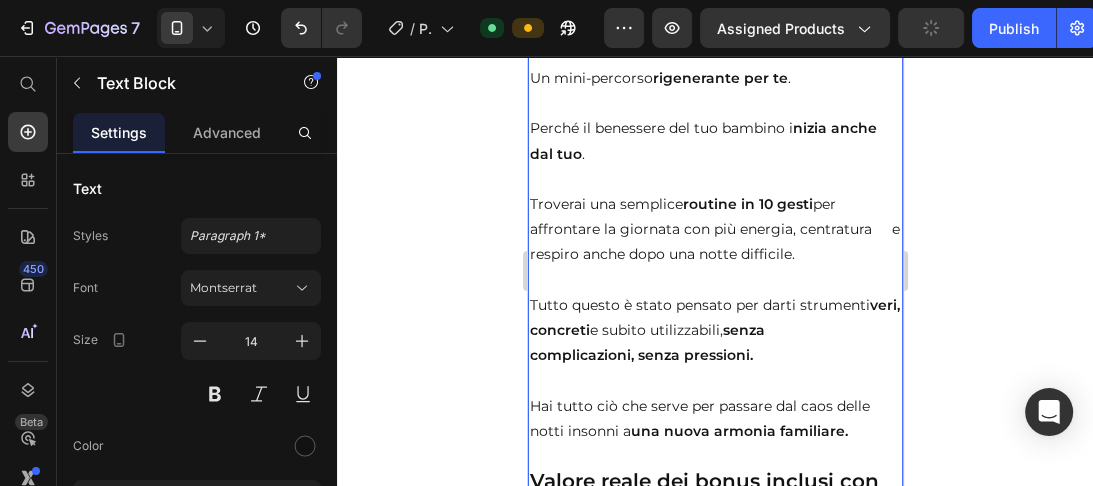 click on "sovraffaticamento" at bounding box center [595, -1002] 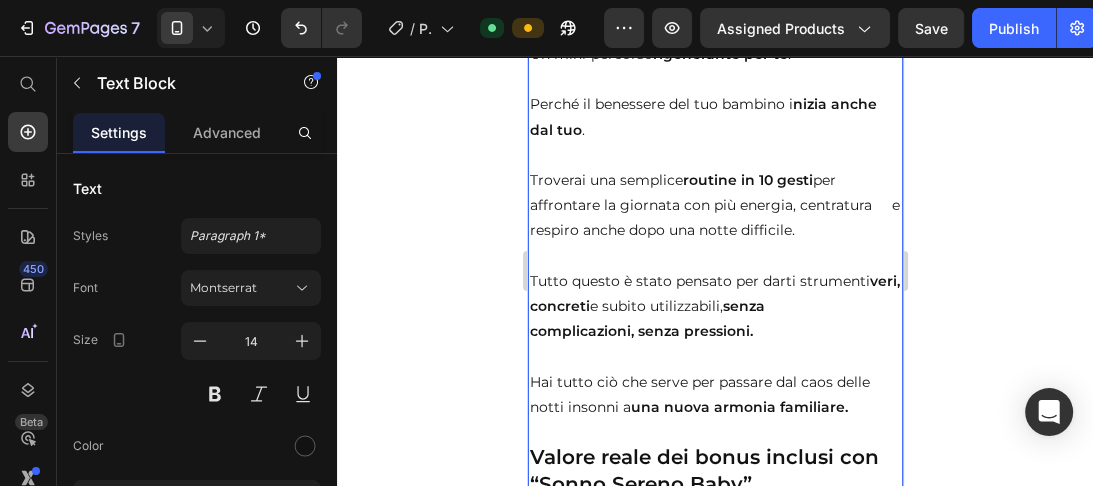 scroll, scrollTop: 11310, scrollLeft: 0, axis: vertical 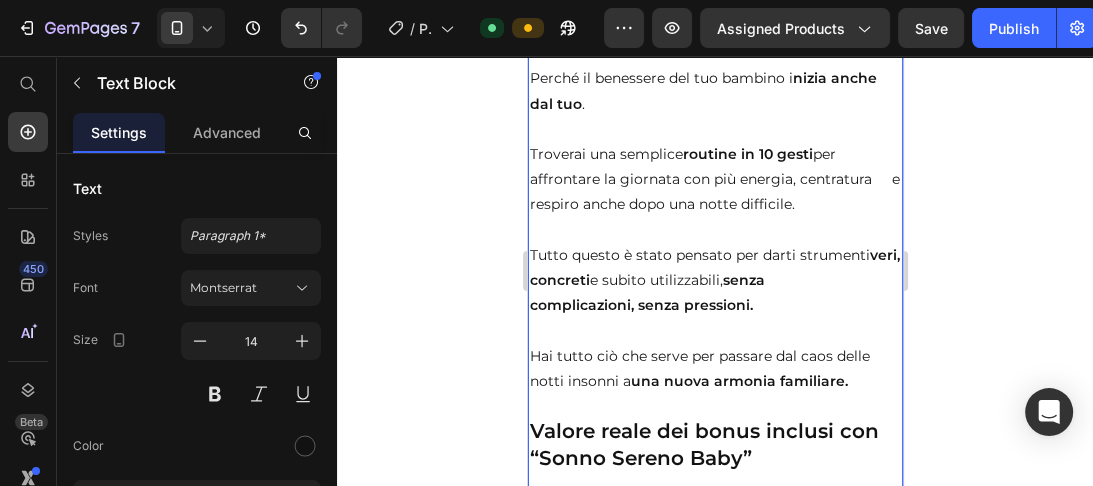 click on "come creare  una routine su misura, flessibile e" at bounding box center [714, -1001] 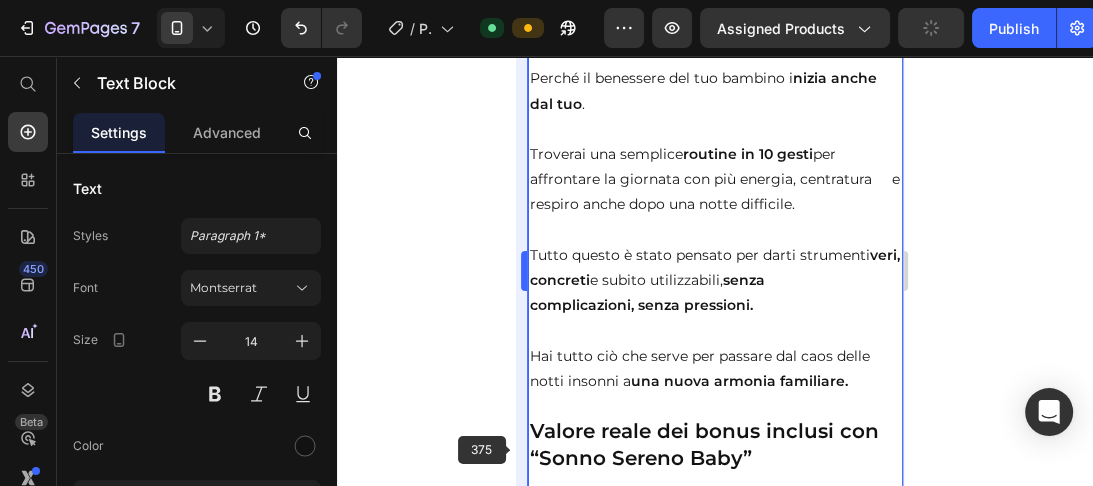 scroll, scrollTop: 11335, scrollLeft: 0, axis: vertical 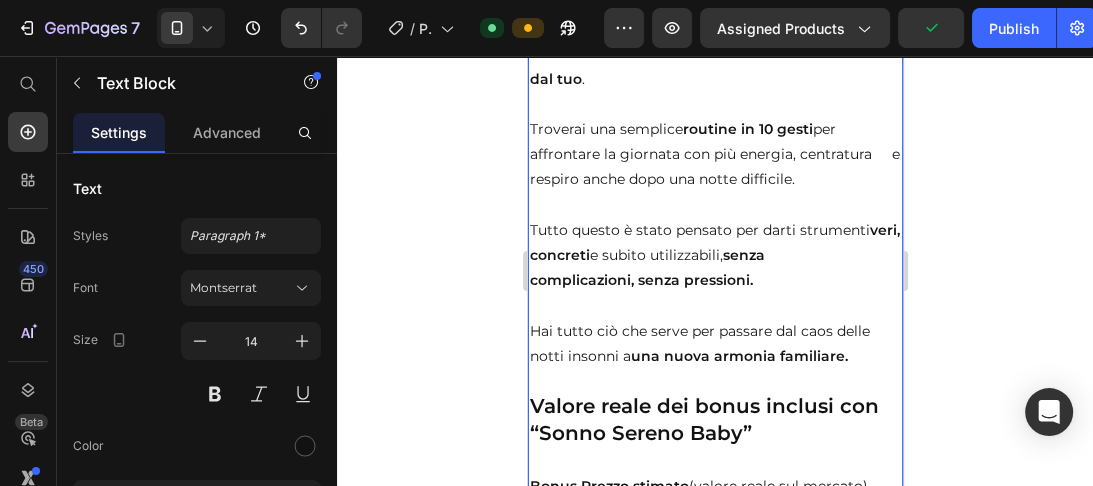 click on "naturale" at bounding box center (560, -1001) 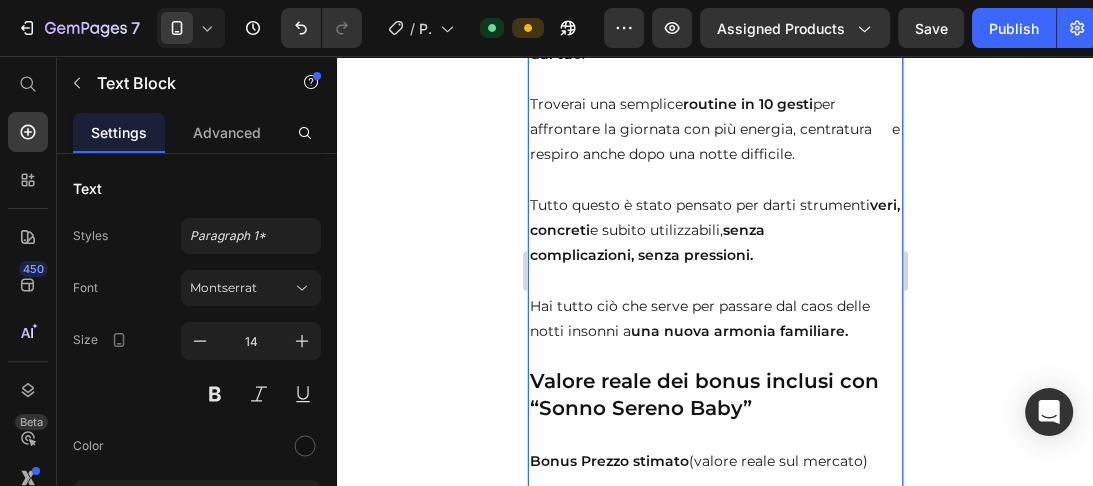 scroll, scrollTop: 11385, scrollLeft: 0, axis: vertical 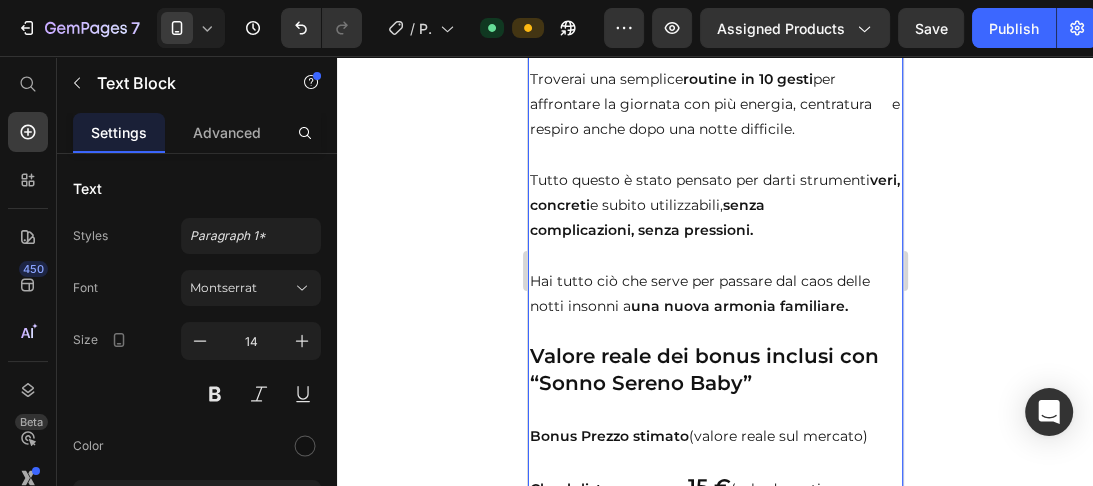 click on "come affrontare  i risvegli notturni senza ansia" at bounding box center (714, -1001) 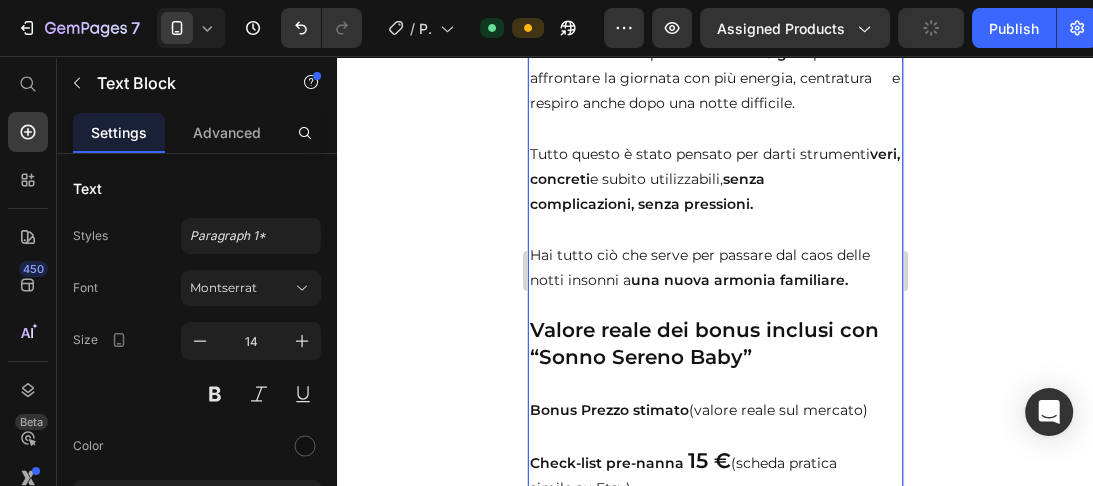 scroll, scrollTop: 11436, scrollLeft: 0, axis: vertical 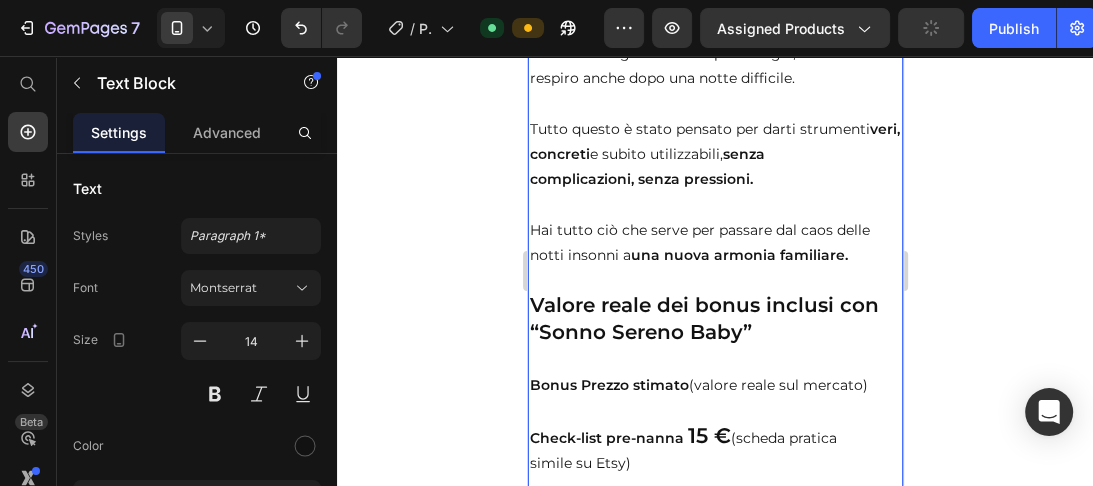 click on "cosa fare  nei momenti di regressione del sonno      (senza andare in crisi)" at bounding box center [714, -988] 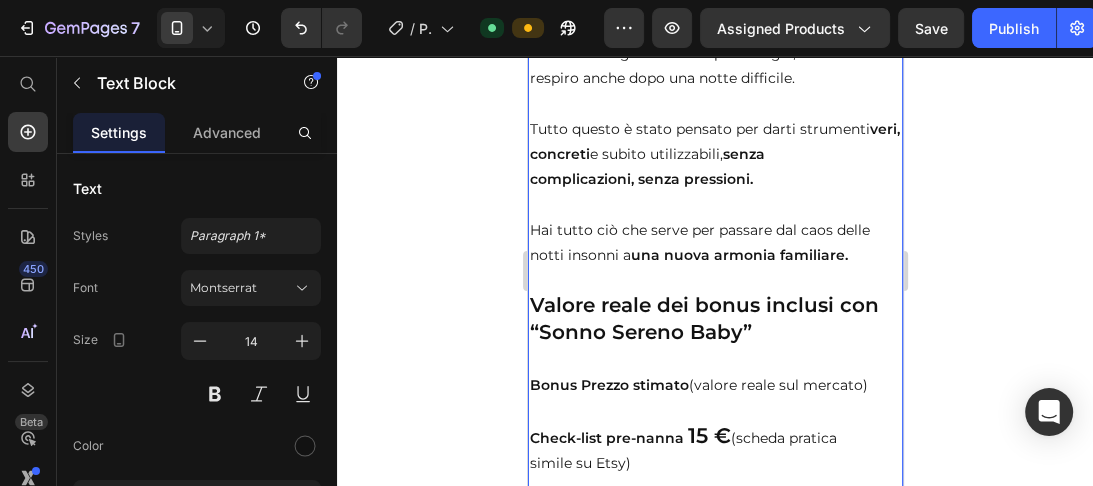 scroll, scrollTop: 11461, scrollLeft: 0, axis: vertical 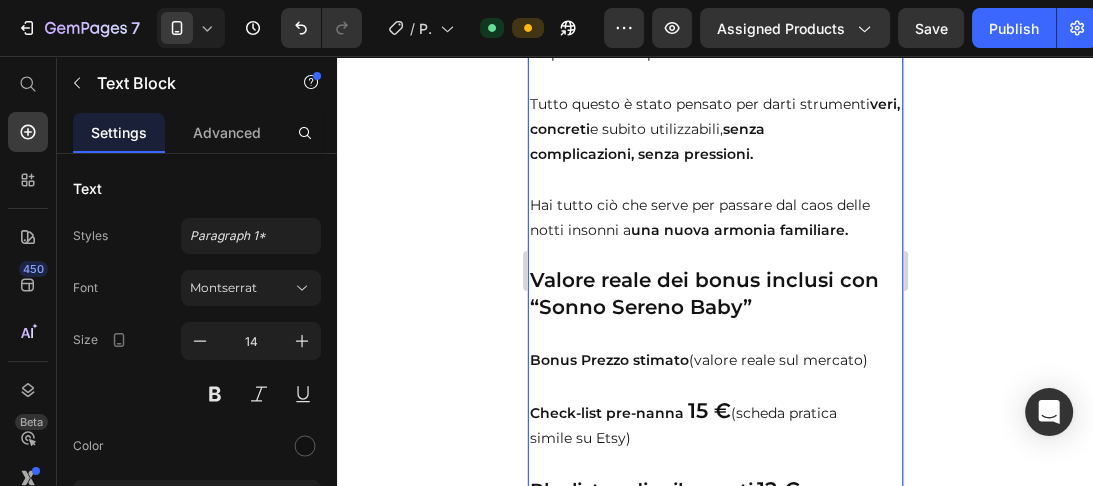 click on "cosa fare  nei momenti di regressione del sonno      (senza andare in crisi)" at bounding box center (714, -1013) 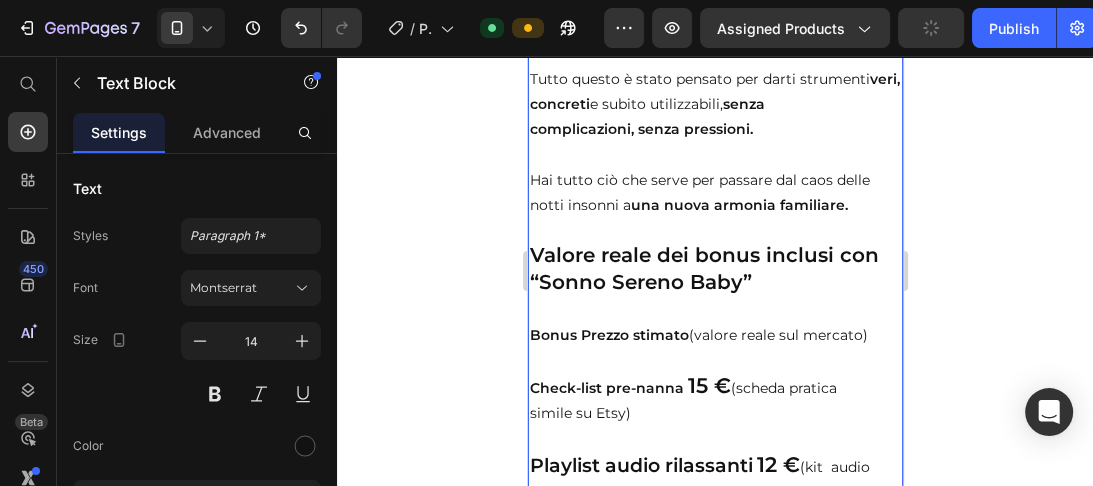 click on "come dormire di più," at bounding box center [605, -976] 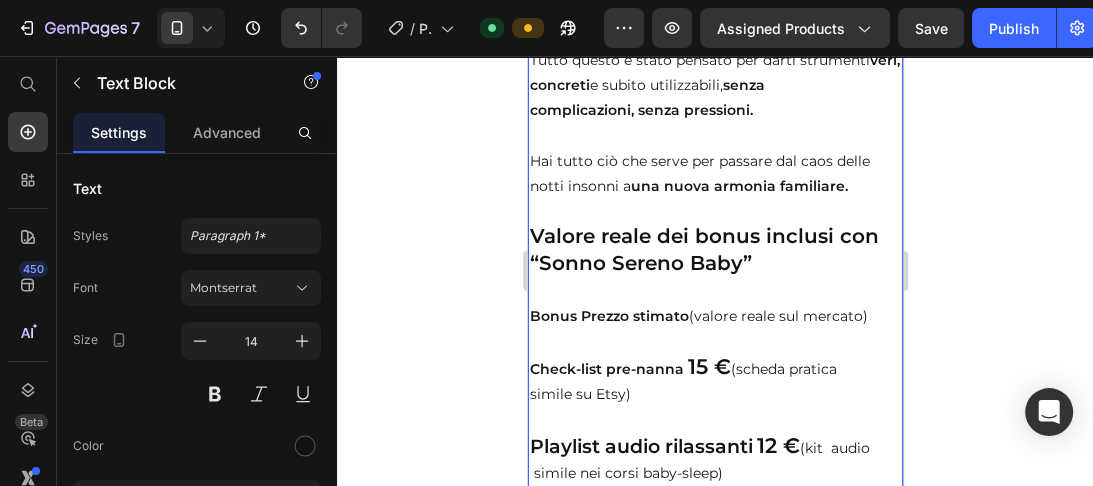 scroll, scrollTop: 11512, scrollLeft: 0, axis: vertical 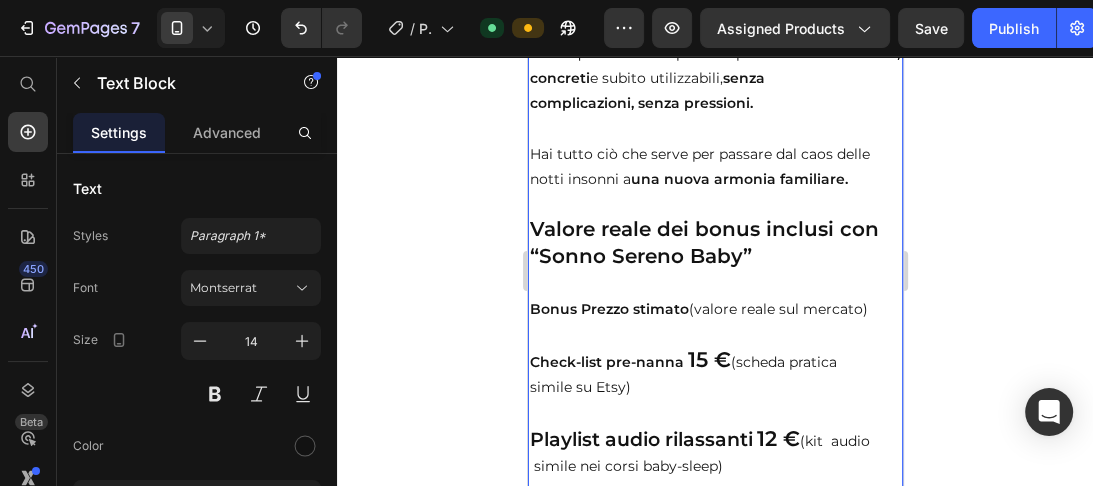 click on "metodi “militari”" at bounding box center (714, -976) 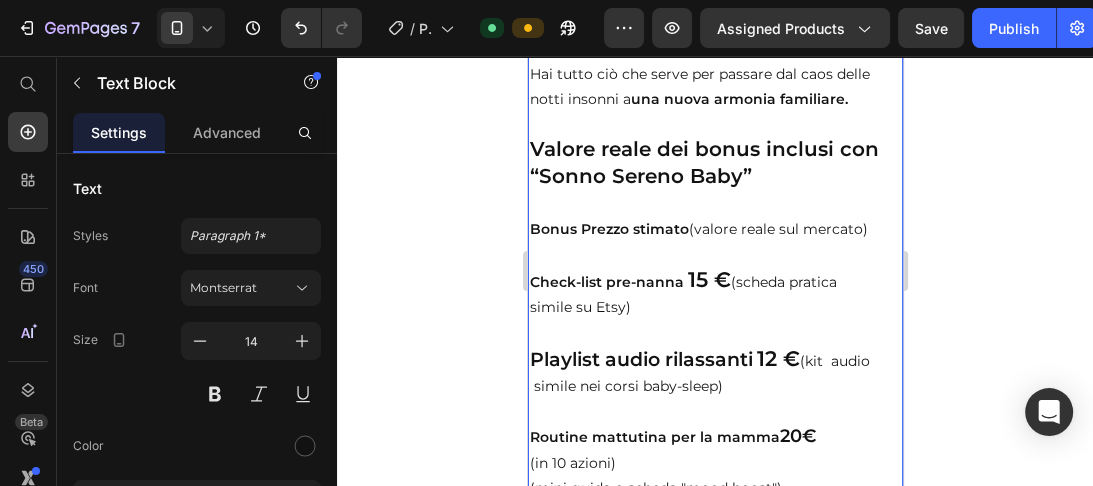 scroll, scrollTop: 11612, scrollLeft: 0, axis: vertical 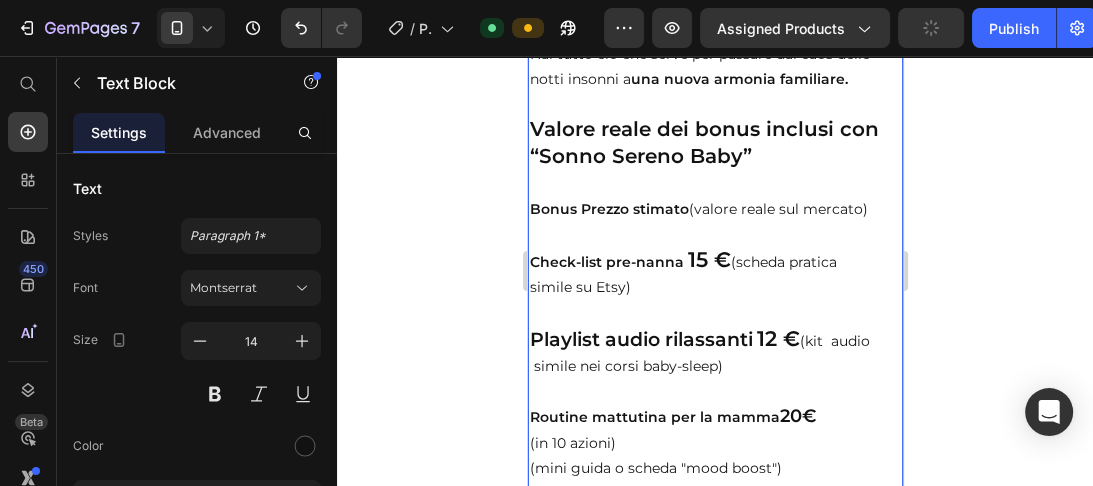 click on "Bonus inclusi — pensati per" at bounding box center [678, -1026] 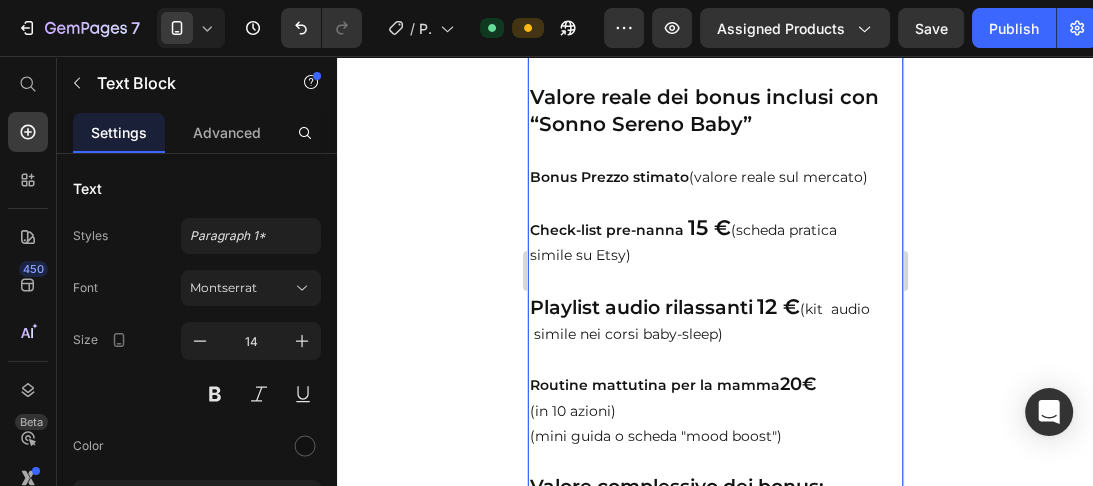 scroll, scrollTop: 11668, scrollLeft: 0, axis: vertical 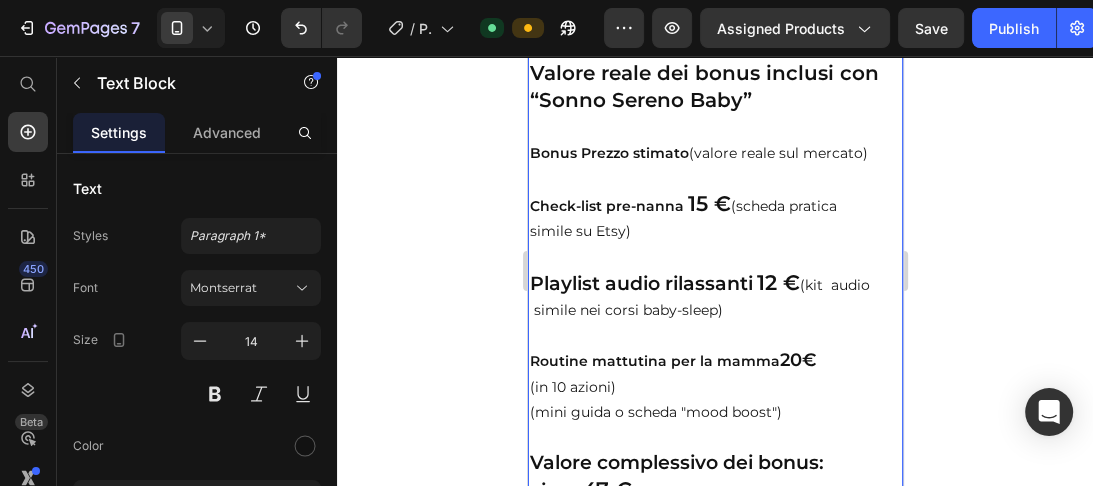 click on "Bonus 1 – Check-list pre-nanna" at bounding box center (694, -1000) 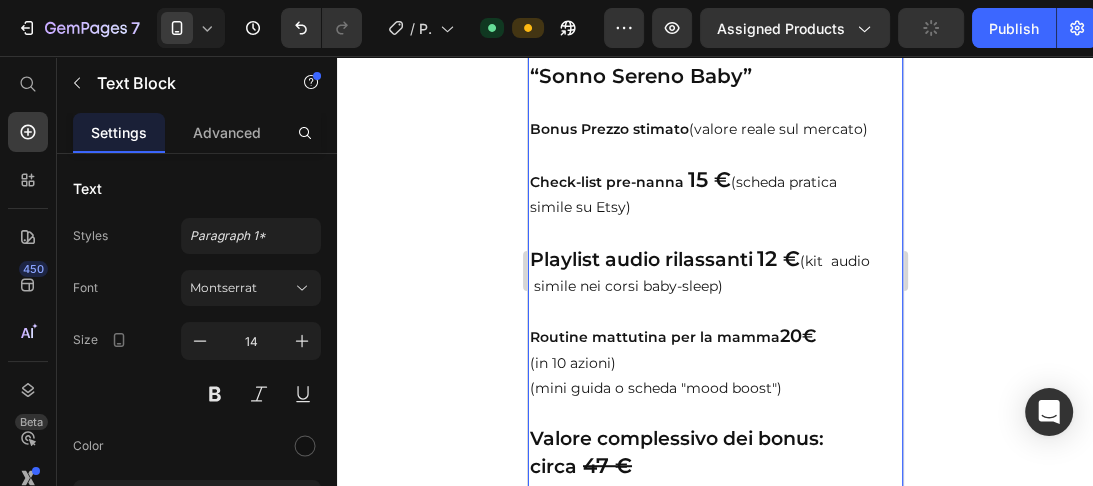 scroll, scrollTop: 11718, scrollLeft: 0, axis: vertical 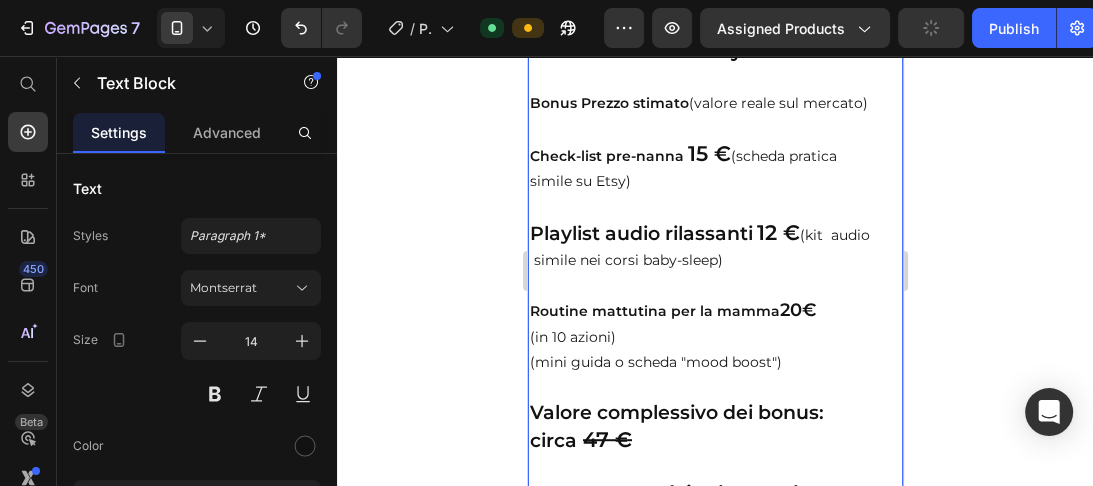 click on "Una scheda semplice da seguire ogni sera per" at bounding box center (714, -1009) 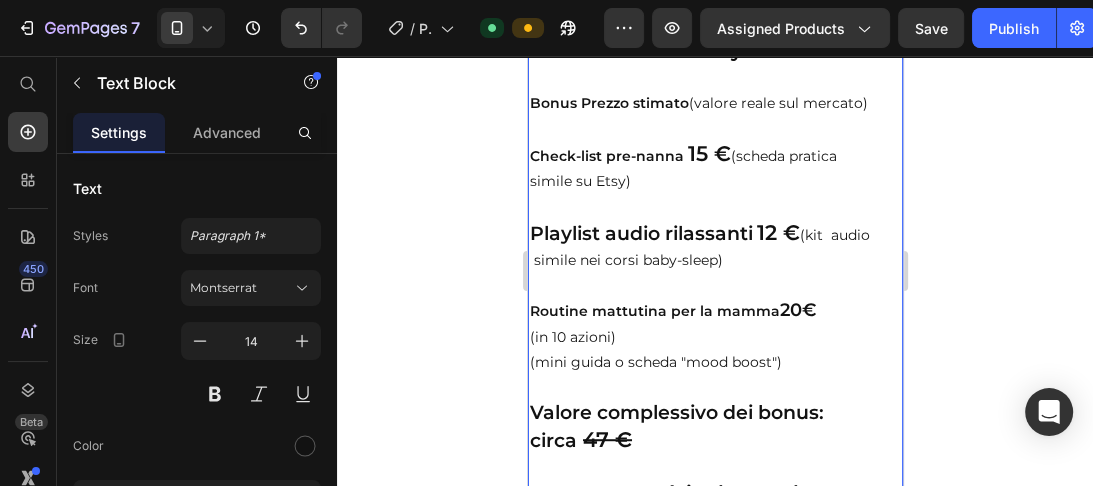 scroll, scrollTop: 11743, scrollLeft: 0, axis: vertical 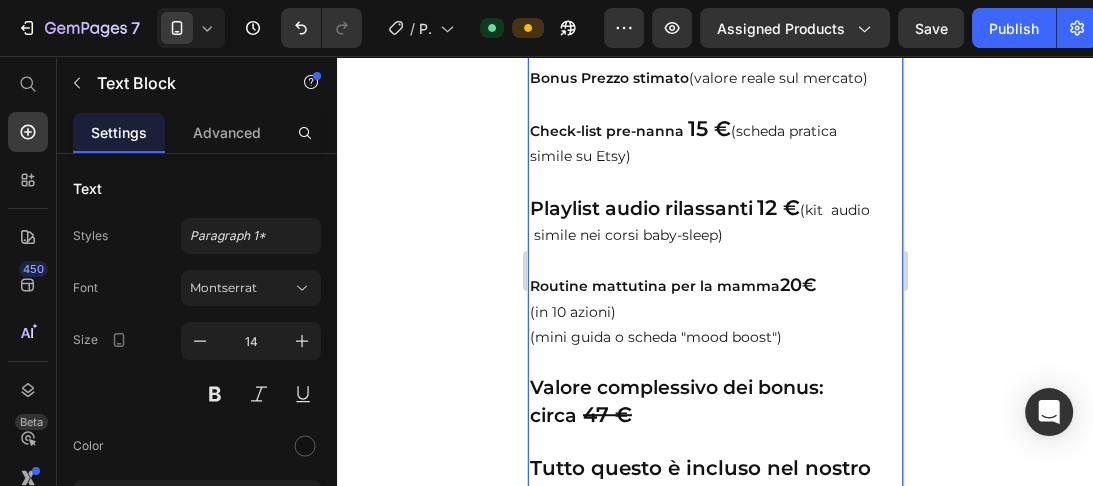 click on "impostare una routine serale prevedibile e" at bounding box center (714, -997) 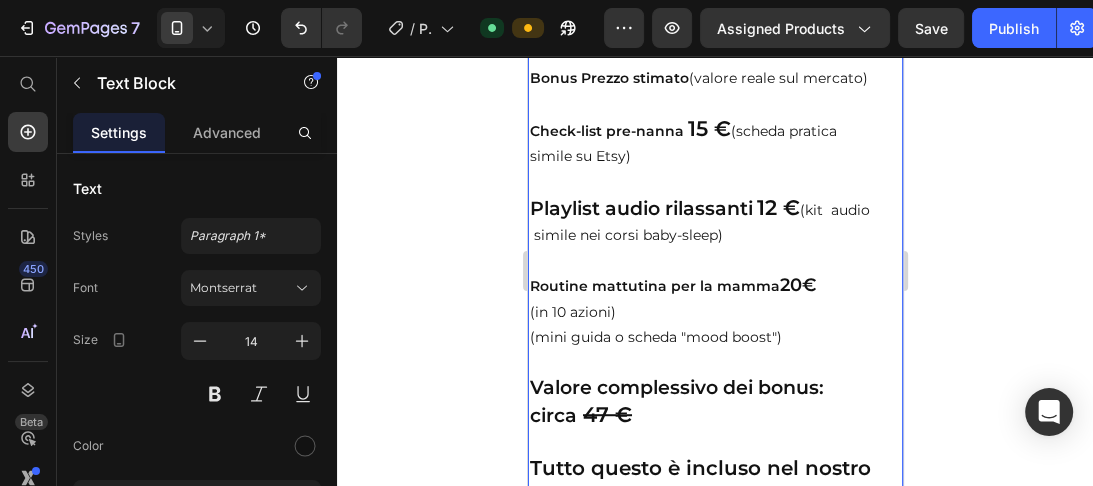 click on "rassicurante." at bounding box center (714, -972) 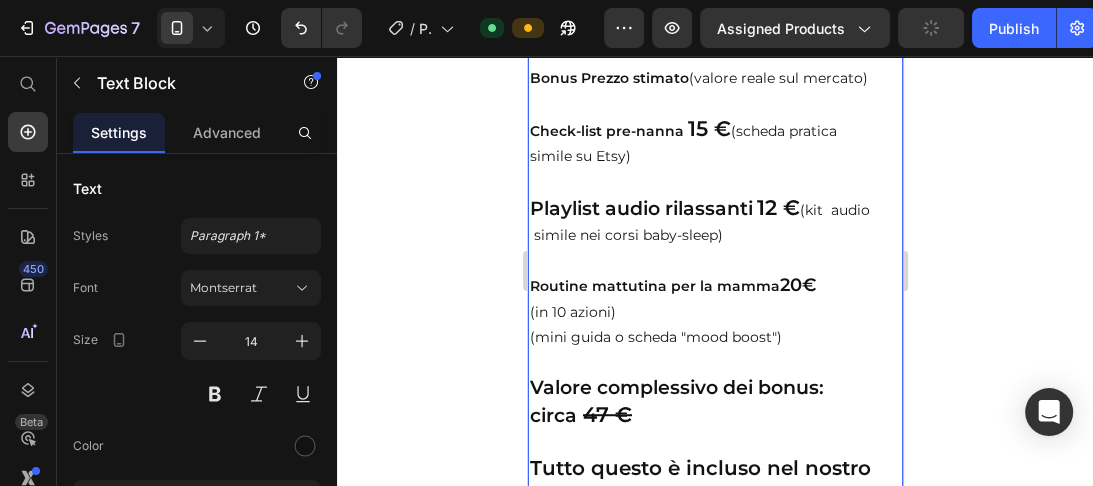 click on "rassicurante." at bounding box center (714, -972) 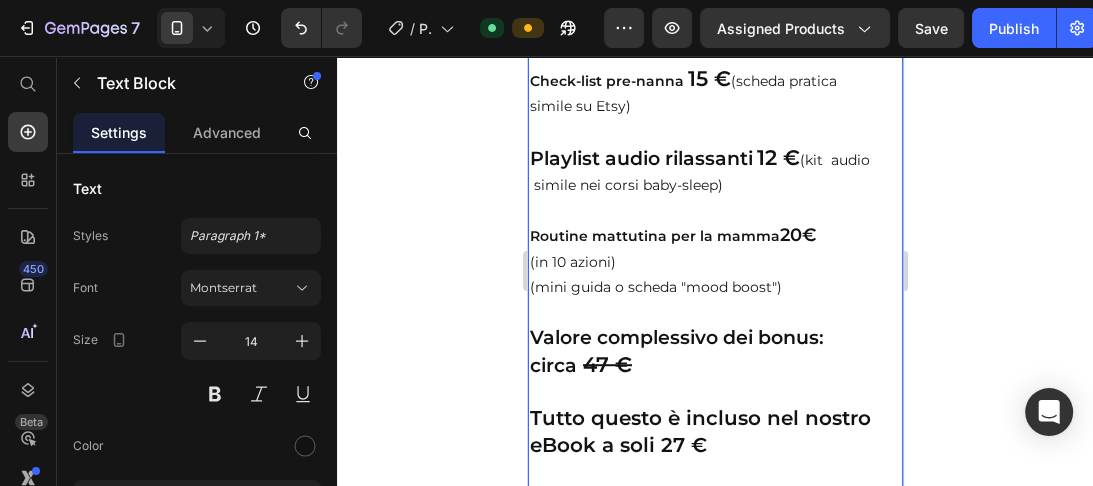 scroll, scrollTop: 11819, scrollLeft: 0, axis: vertical 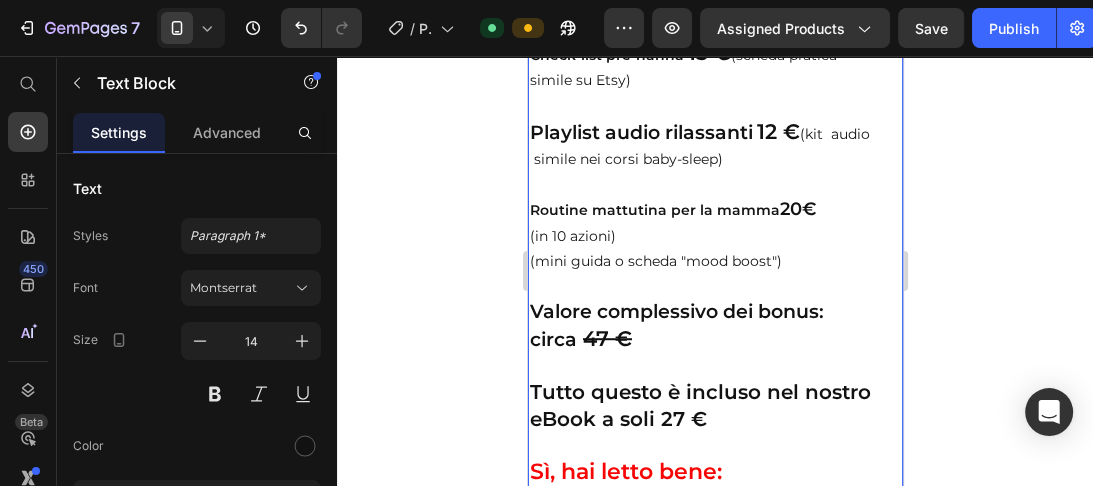 click on "Include  azioni dolci, tempi suggeriti e consigli  per   ridurre l’iperstimolazione  prima del sonno." at bounding box center (714, -996) 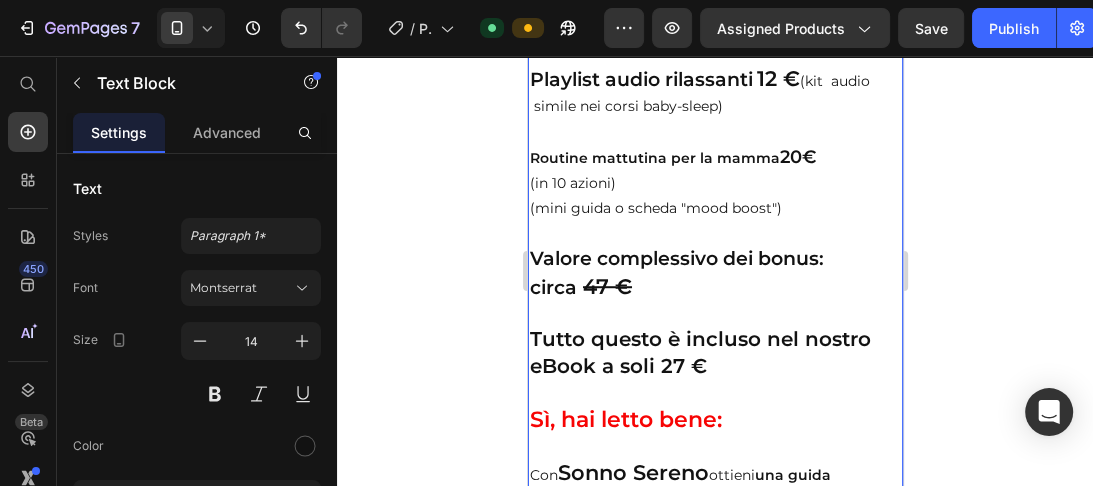scroll, scrollTop: 11946, scrollLeft: 0, axis: vertical 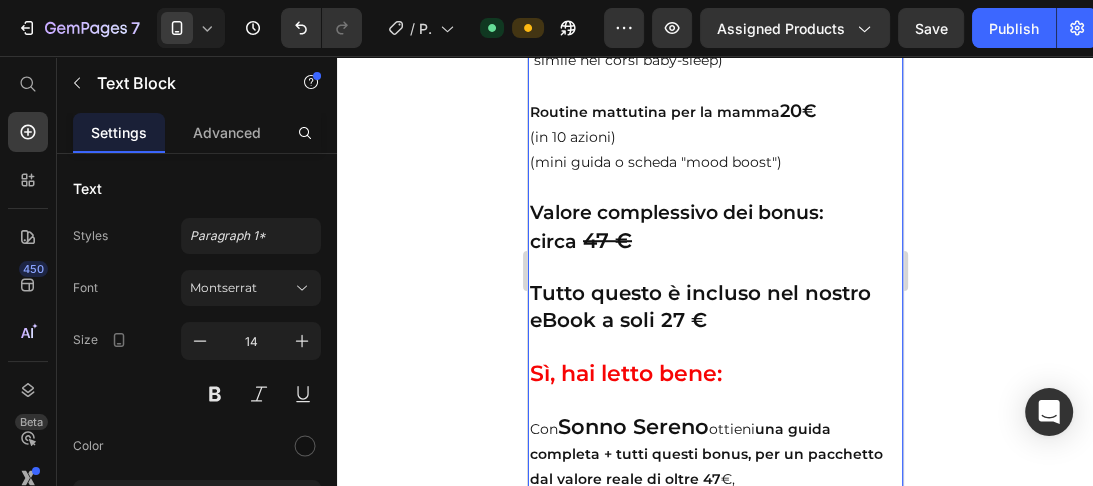 click on "Bonus 2 – Playlist audio per la" at bounding box center [690, -1049] 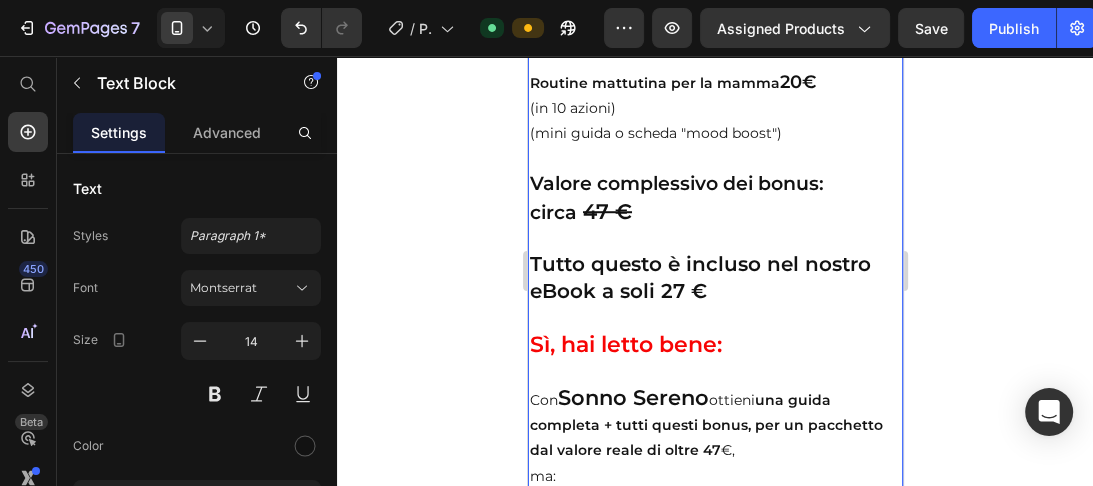 scroll, scrollTop: 12000, scrollLeft: 0, axis: vertical 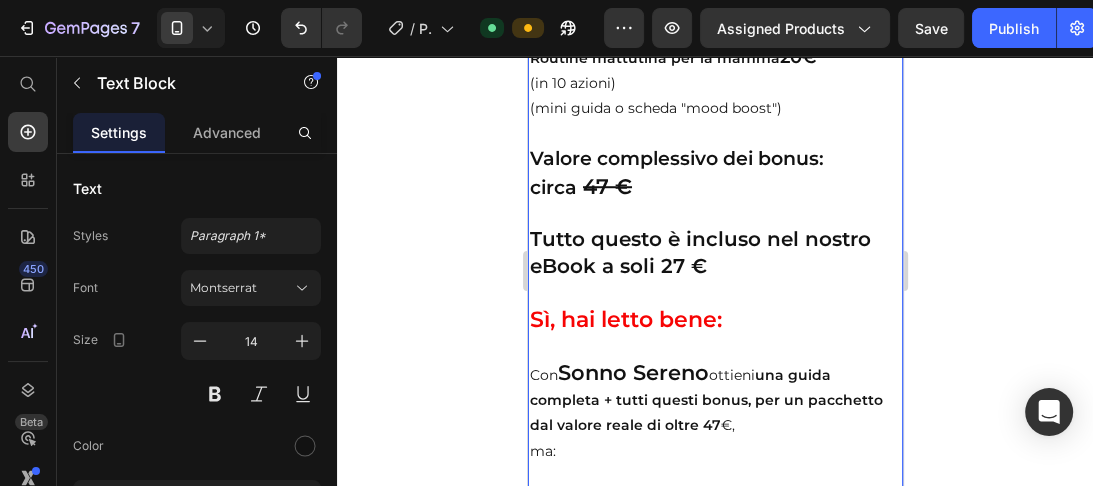 click on "Una selezione  di suoni calmanti e dolci melodie    pensata per accompagnare il momento della" at bounding box center [714, -980] 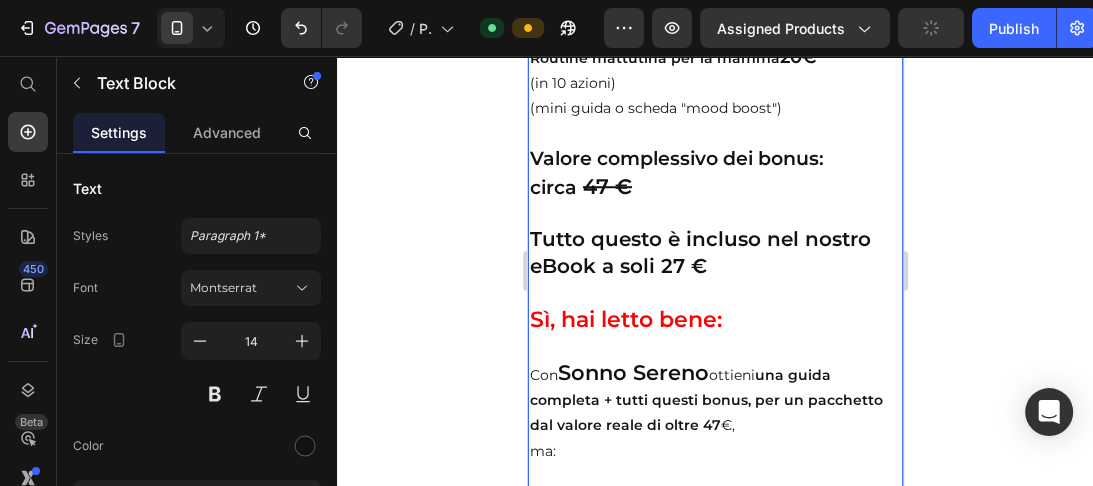 click on "Una selezione  di suoni calmanti e dolci melodie    pensata per accompagnare il momento della" at bounding box center [714, -980] 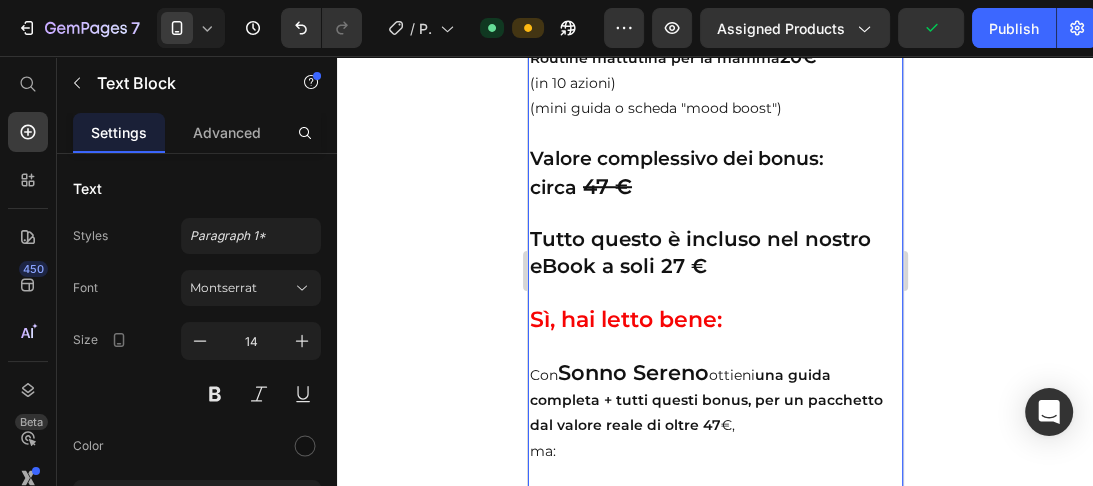 scroll, scrollTop: 12019, scrollLeft: 0, axis: vertical 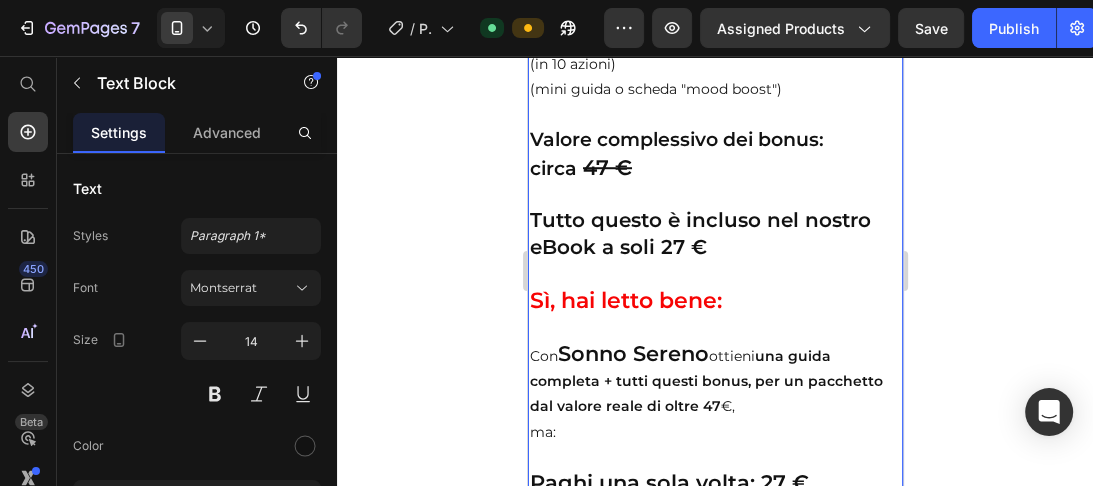 click on "nanna." at bounding box center [714, -936] 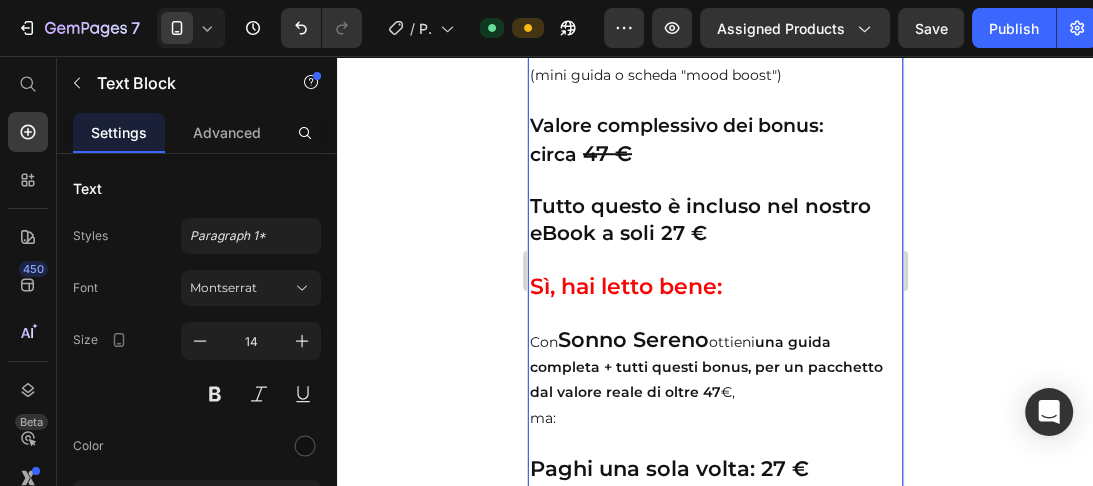 scroll, scrollTop: 12050, scrollLeft: 0, axis: vertical 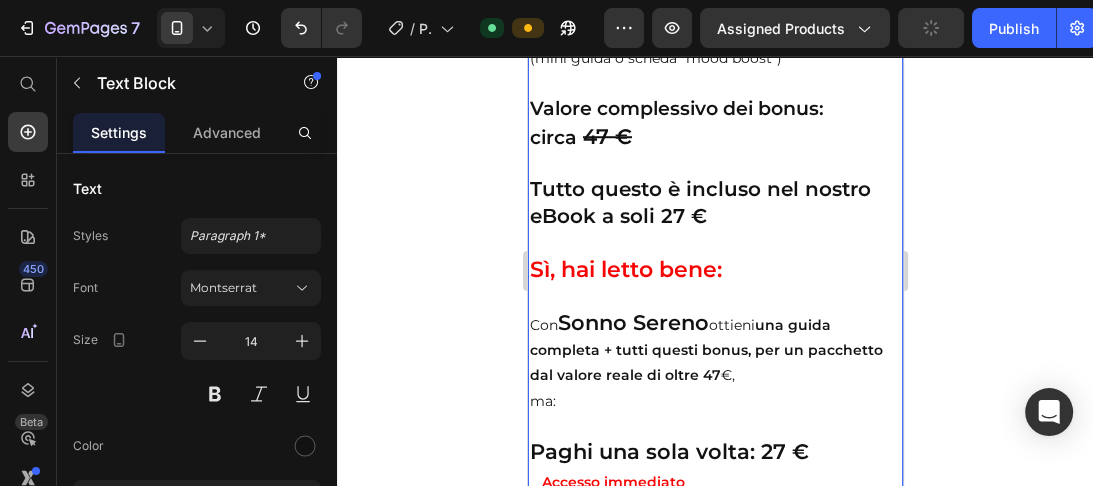 click on "Una selezione  di suoni calmanti e dolci melodia  pensata per accompagnare il momento della" at bounding box center [714, -1030] 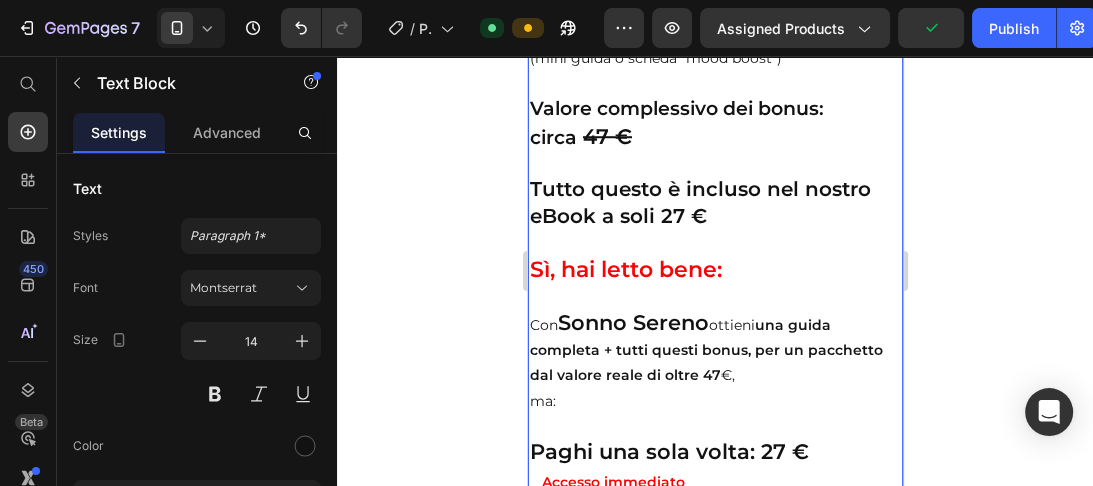 click on "nanna." at bounding box center (714, -967) 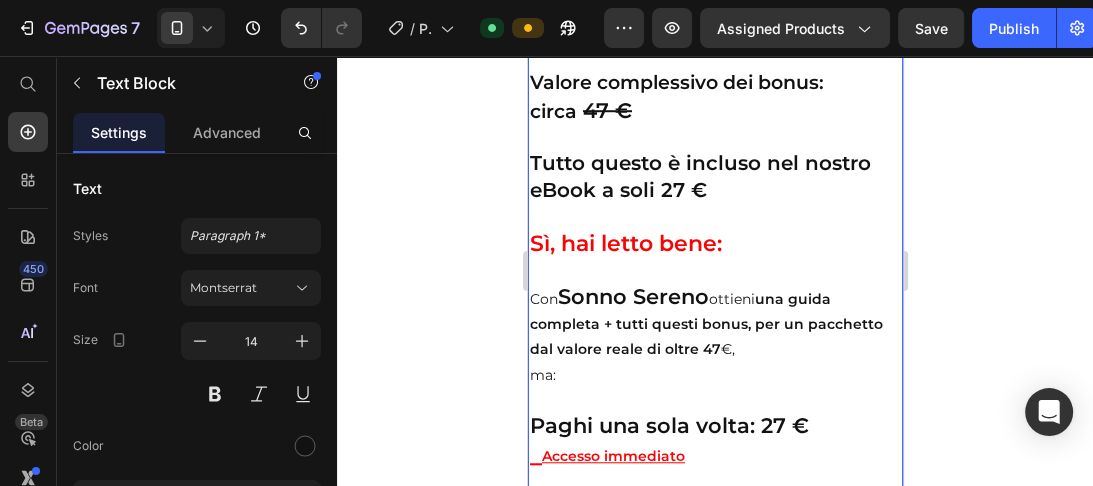 scroll, scrollTop: 12100, scrollLeft: 0, axis: vertical 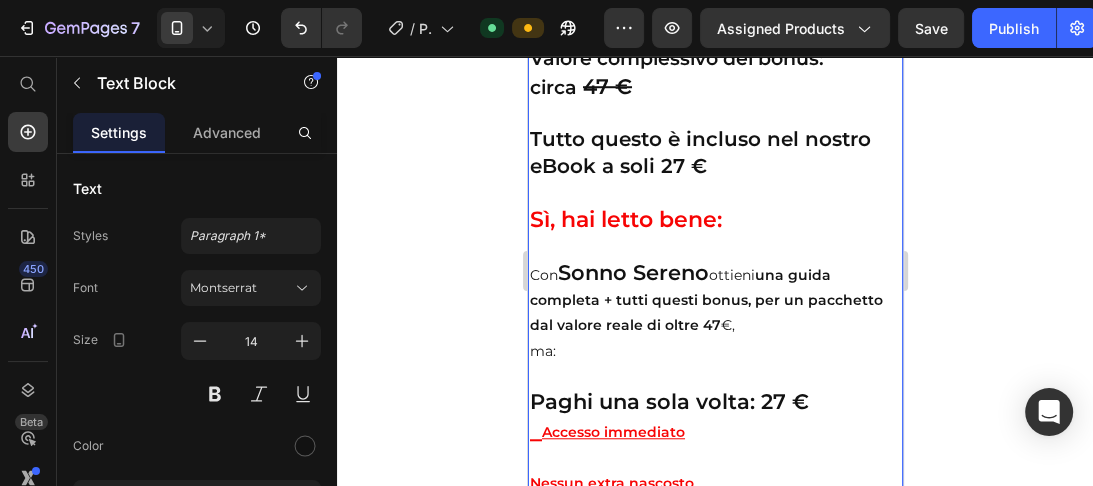 click on "Puoi usarla durante il bagnetto, l’allattamento o il     rito del sonno." at bounding box center [714, -966] 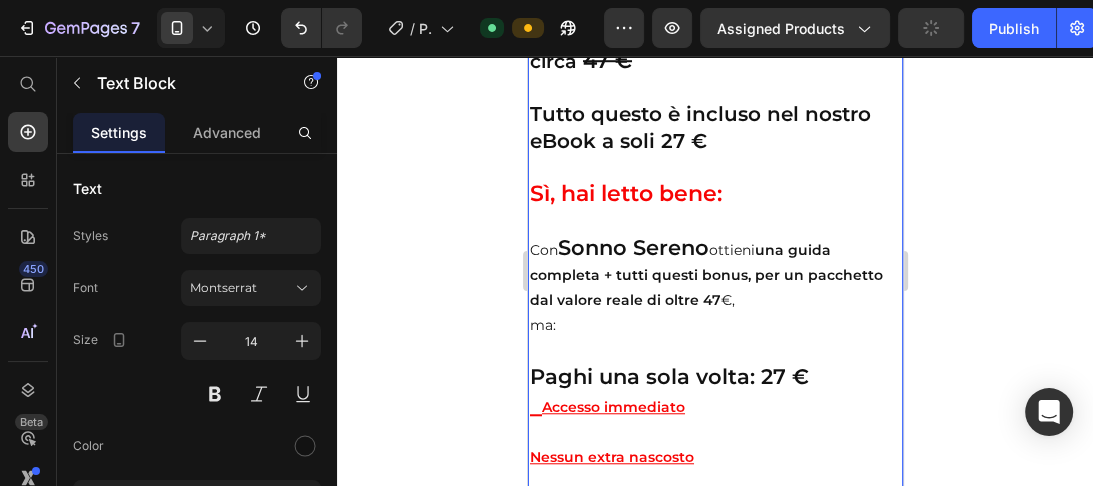 click on "Puoi usarla durante il bagnetto, l’allattamento o il     rito del sonno." at bounding box center [714, -979] 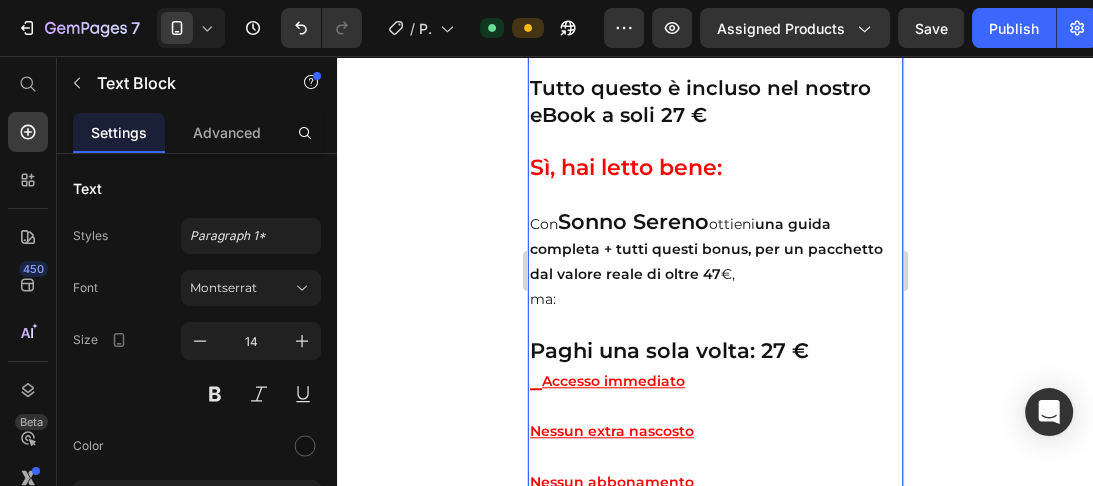 scroll, scrollTop: 12151, scrollLeft: 0, axis: vertical 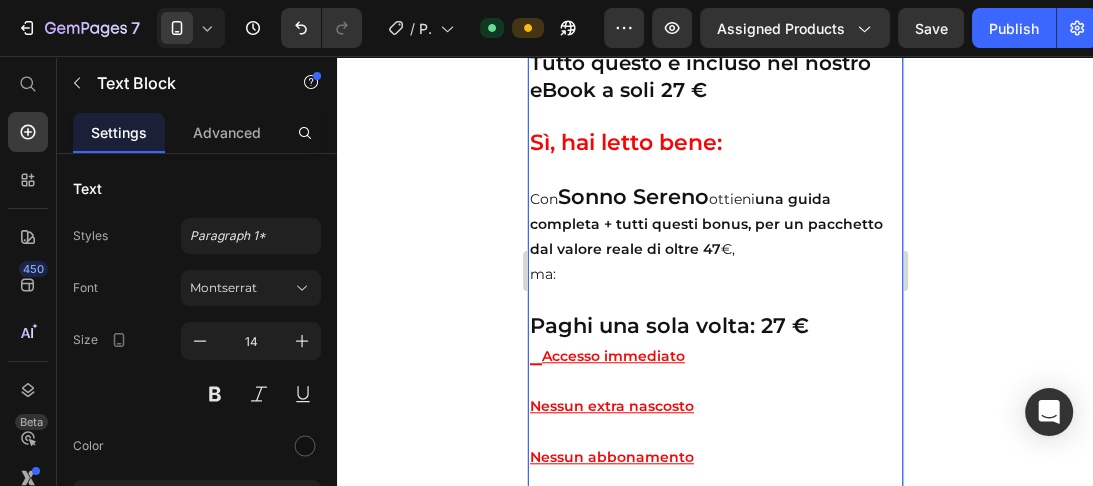 click on "Aiuta il tuo piccolo ad associare i suoni al" at bounding box center (714, -967) 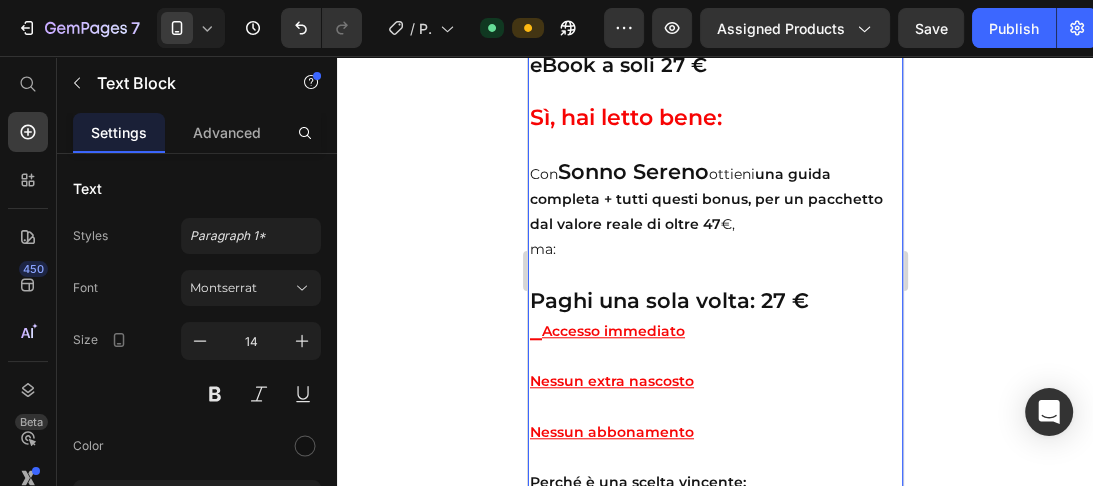 click on "rilassamento e alla tranquillità." at bounding box center [714, -967] 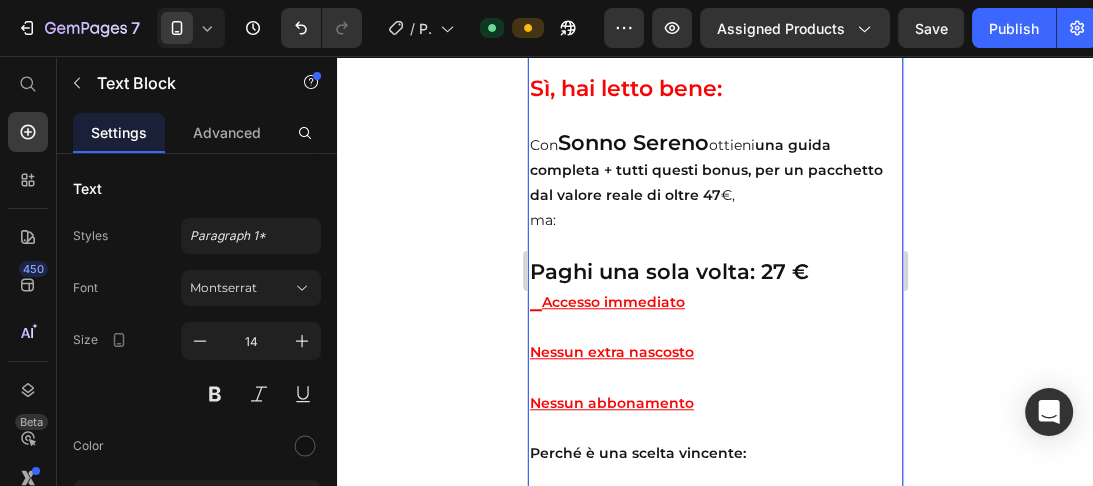 scroll, scrollTop: 12232, scrollLeft: 0, axis: vertical 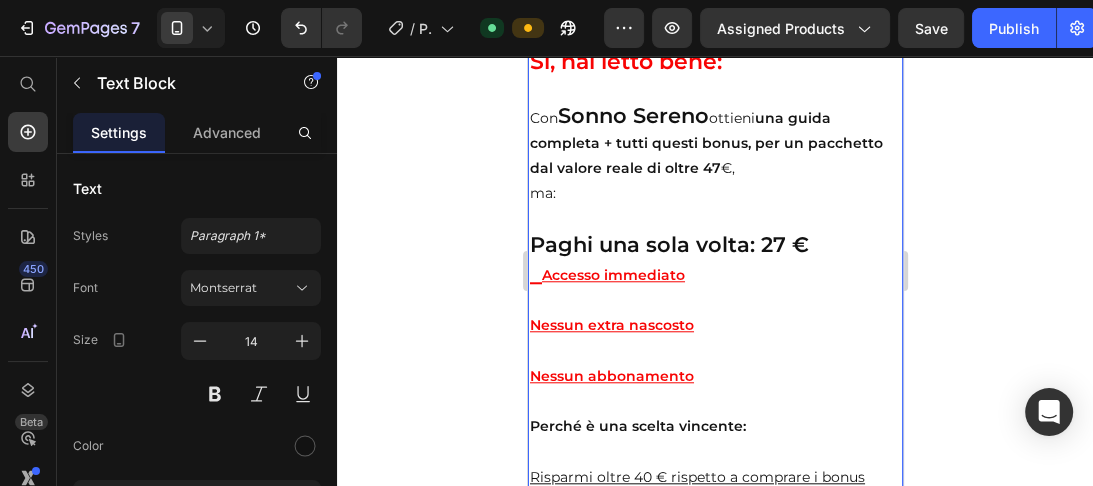 click on "Bonus 3 – Routine del mattino      per la mamma (10 azioni)" at bounding box center [704, -959] 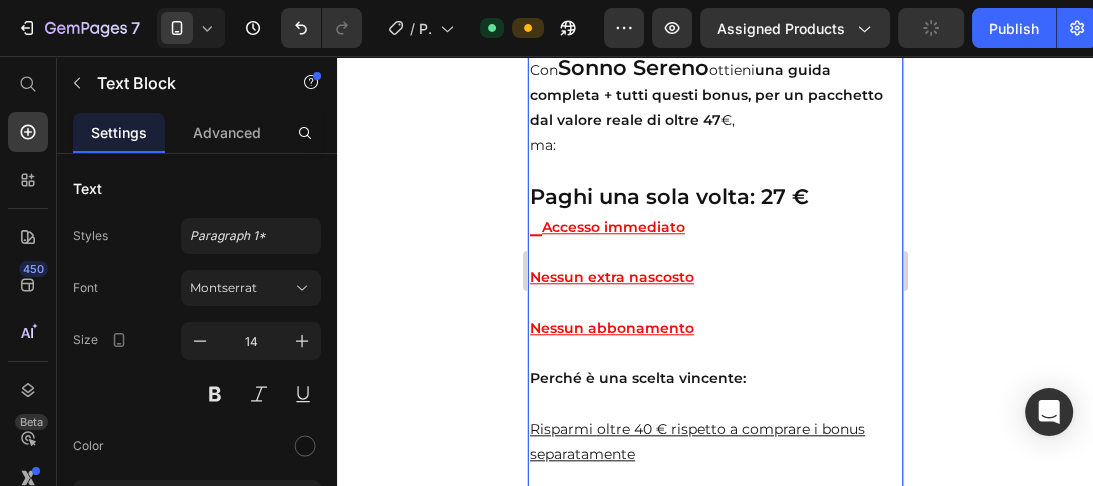 scroll, scrollTop: 12305, scrollLeft: 0, axis: vertical 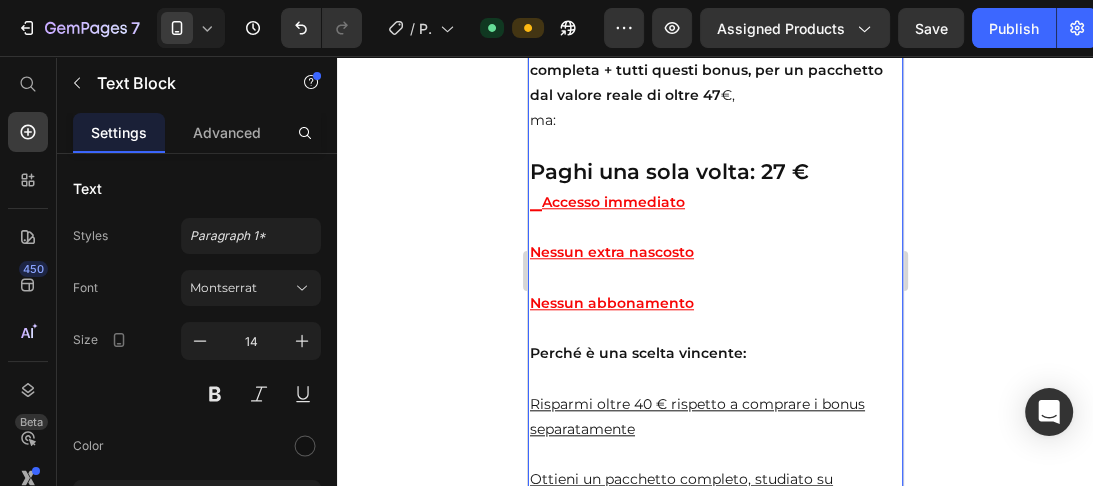 click on "Bonus 3 – Routine del mattino      per la mamma (10 azioni)" at bounding box center [714, -1030] 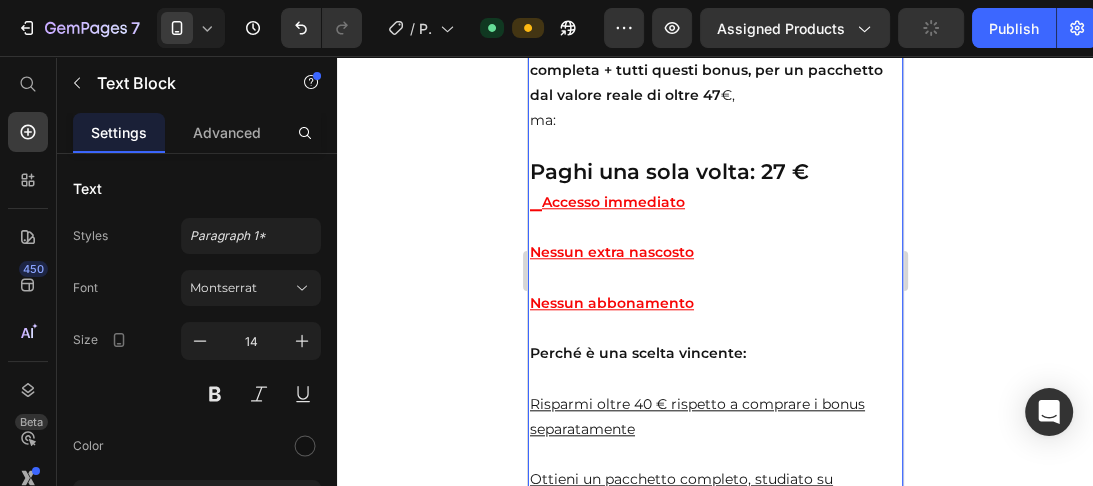 click on "Bonus 3 – Routine del mattino per la mamma (10 azioni)20€" at bounding box center (713, -1032) 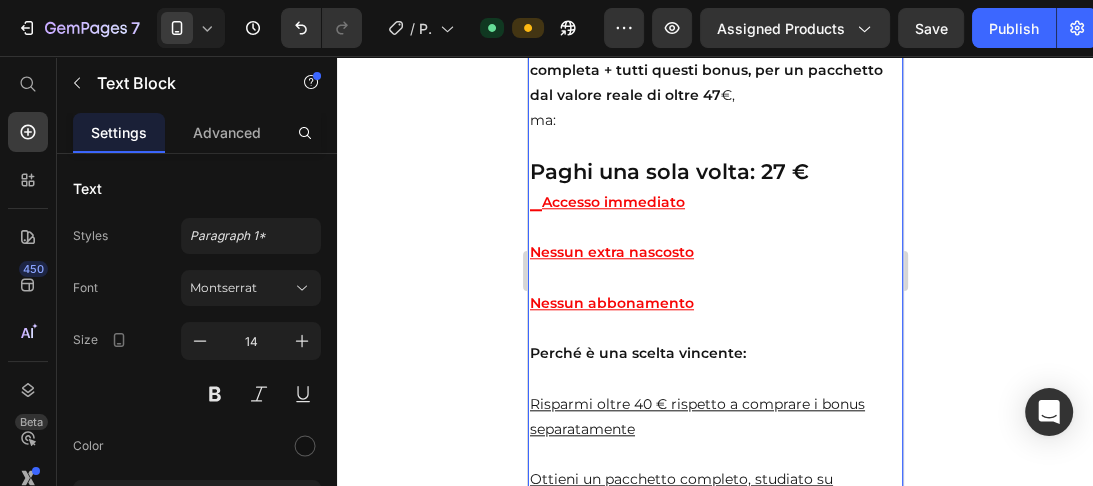 click on "Bonus 3 – Routine del mattino per la mamma (10 azioni) 20€" at bounding box center [714, -1030] 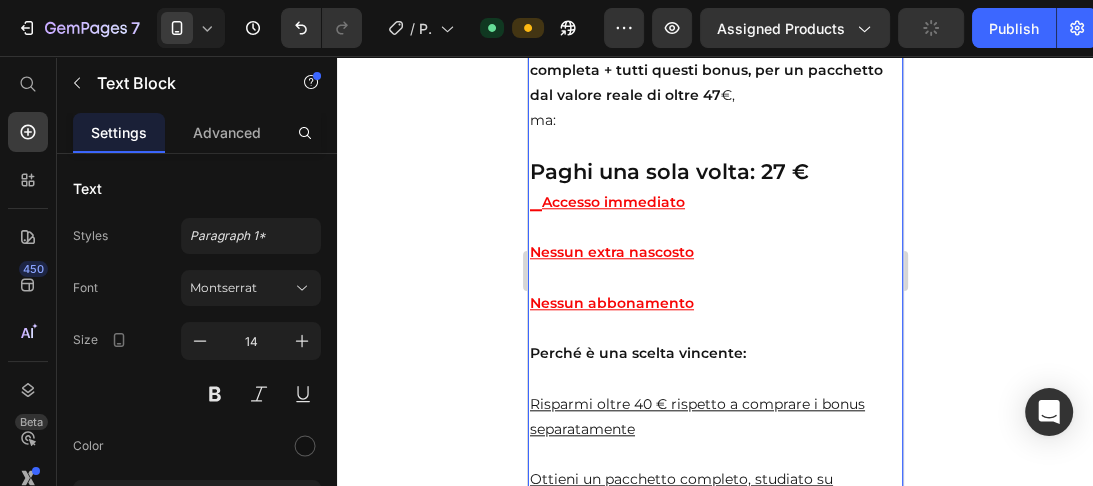 click on "Bonus 3 – Routine del mattino per la mamma (10 azioni) 2" at bounding box center [714, -1030] 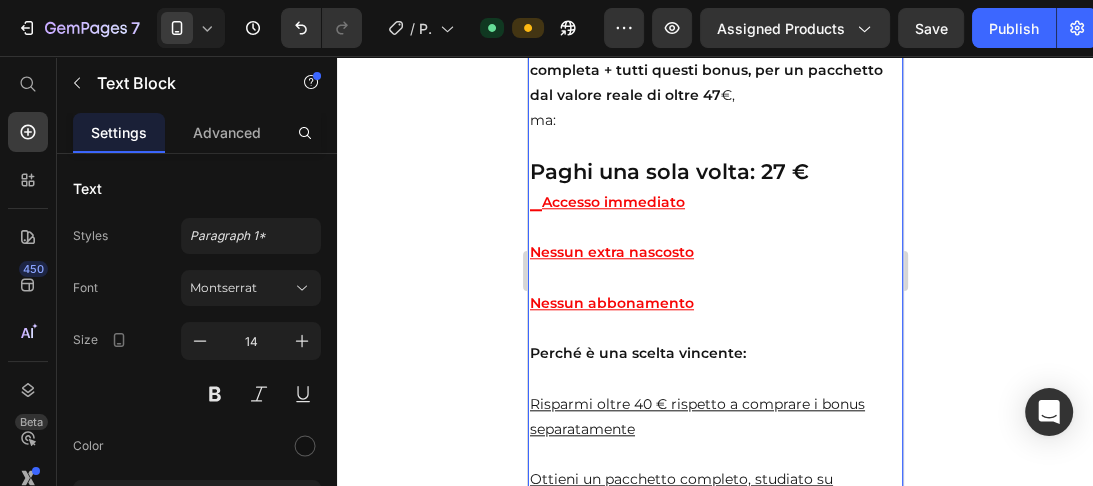 click on "Un mini-percorso  rigenerante per te ." at bounding box center (714, -976) 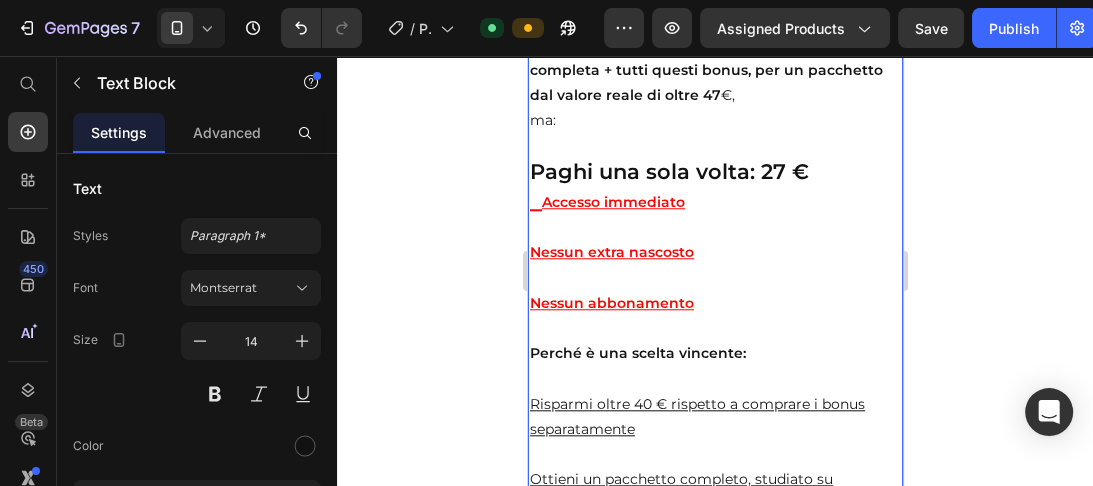 click on "Un mini-percorso  rigenerante per te ." at bounding box center (714, -976) 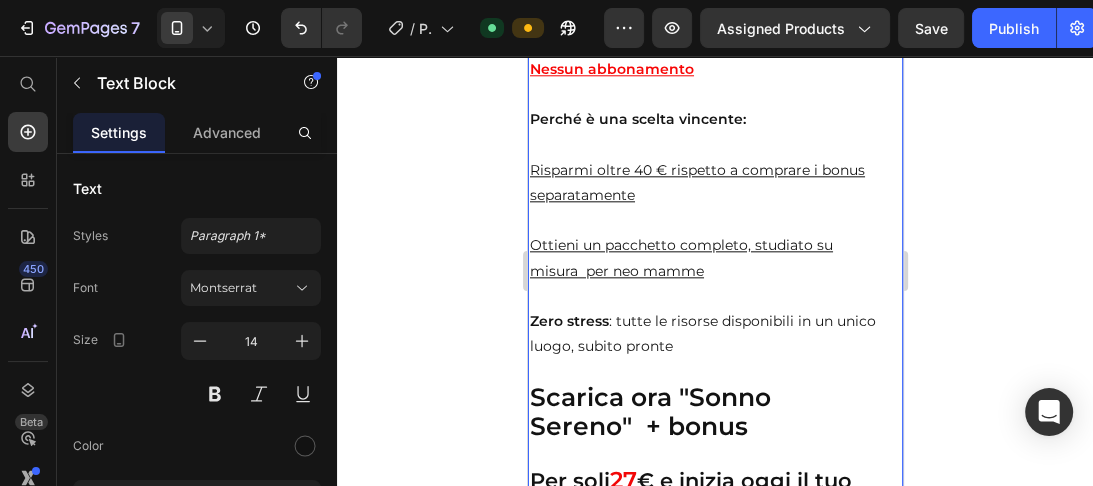 scroll, scrollTop: 12557, scrollLeft: 0, axis: vertical 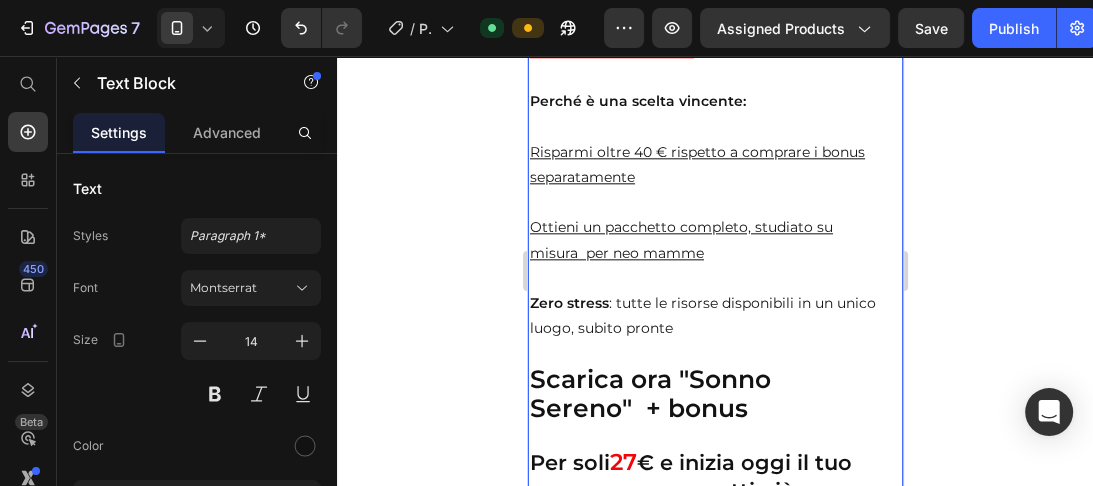 click on "Perché il benessere del tuo bambino i nizia anche   dal tuo ." at bounding box center (714, -1165) 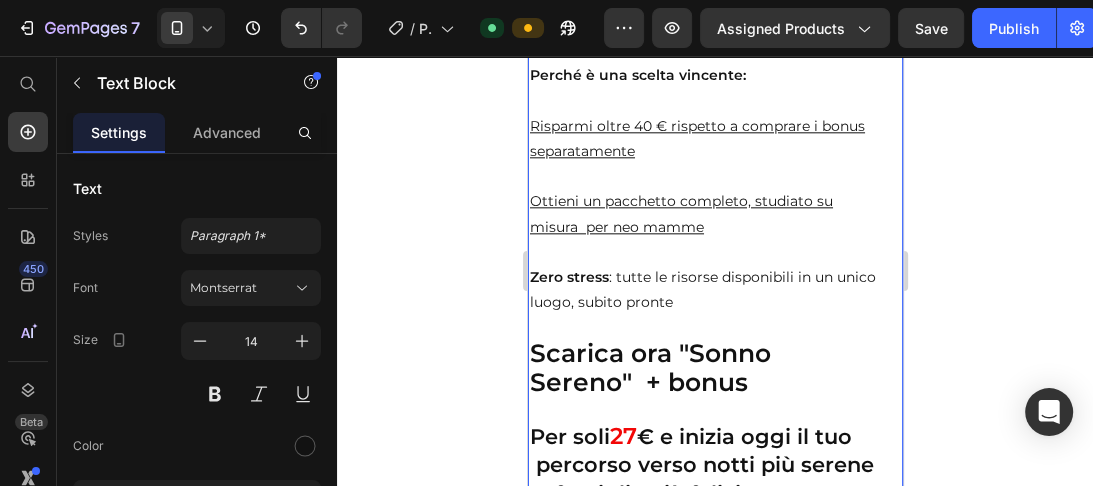 scroll, scrollTop: 12608, scrollLeft: 0, axis: vertical 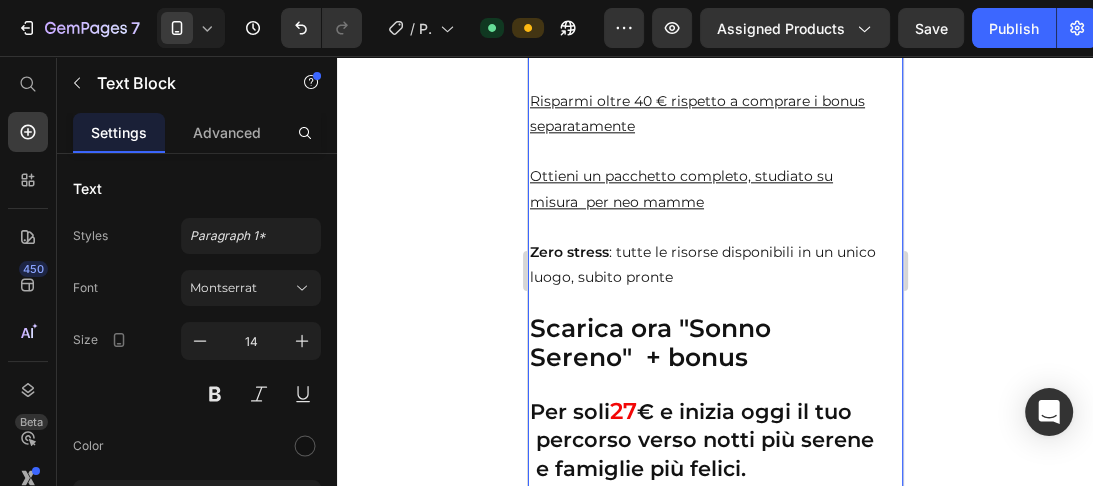click on "complicazioni, senza pressioni." at bounding box center [640, -990] 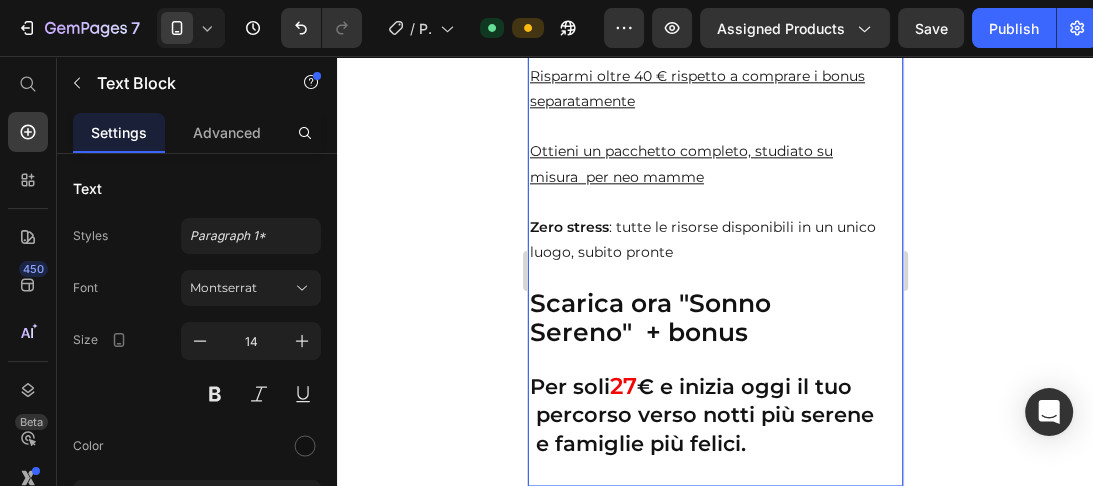 click on "Hai tutto ciò che serve per passare dal caos delle     notti insonni a  una nuova armonia familiare." at bounding box center (714, -964) 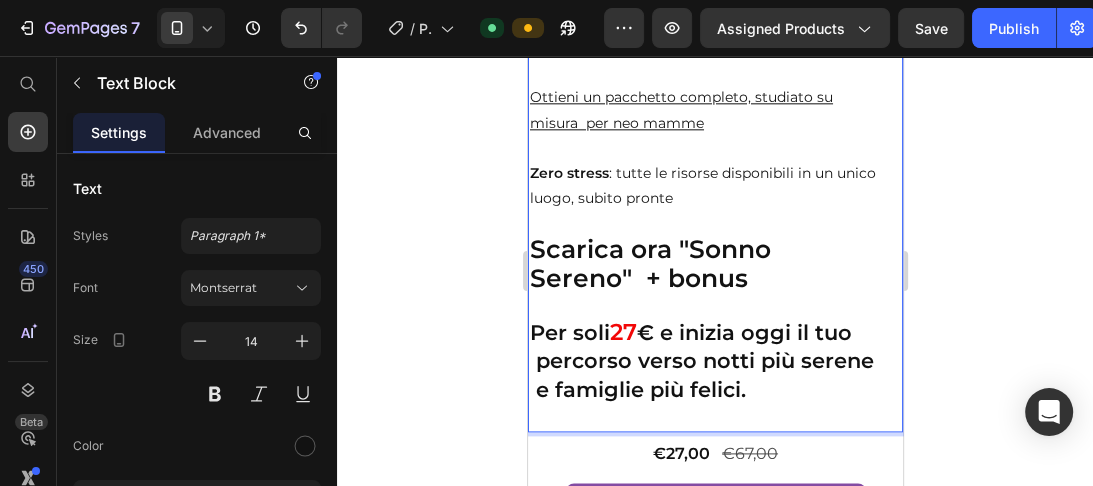 scroll, scrollTop: 12713, scrollLeft: 0, axis: vertical 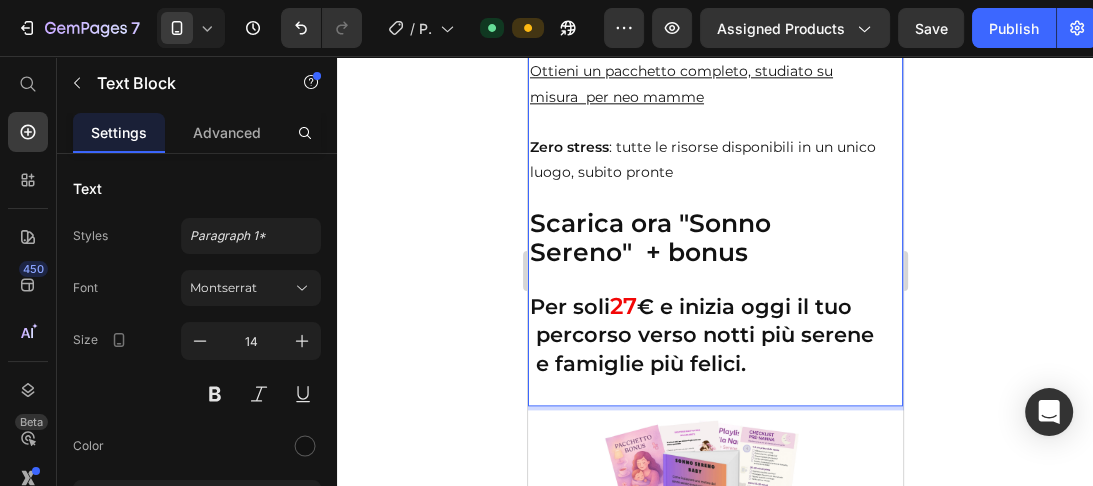 click on "Valore reale dei bonus inclusi con   “Sonno Sereno Baby”" at bounding box center [709, -956] 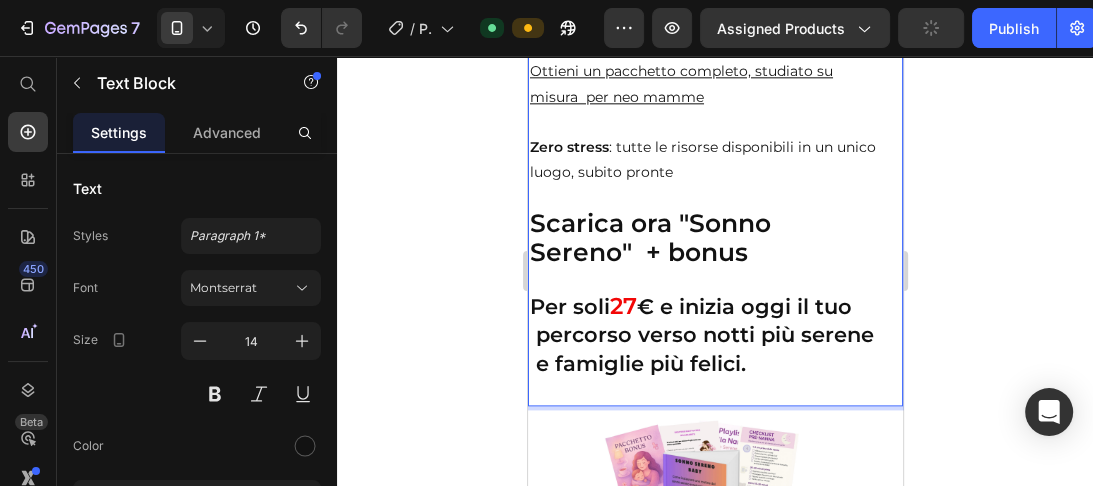 click on "Valore reale dei bonus inclusi con   “Sonno Sereno Baby”" at bounding box center (709, -956) 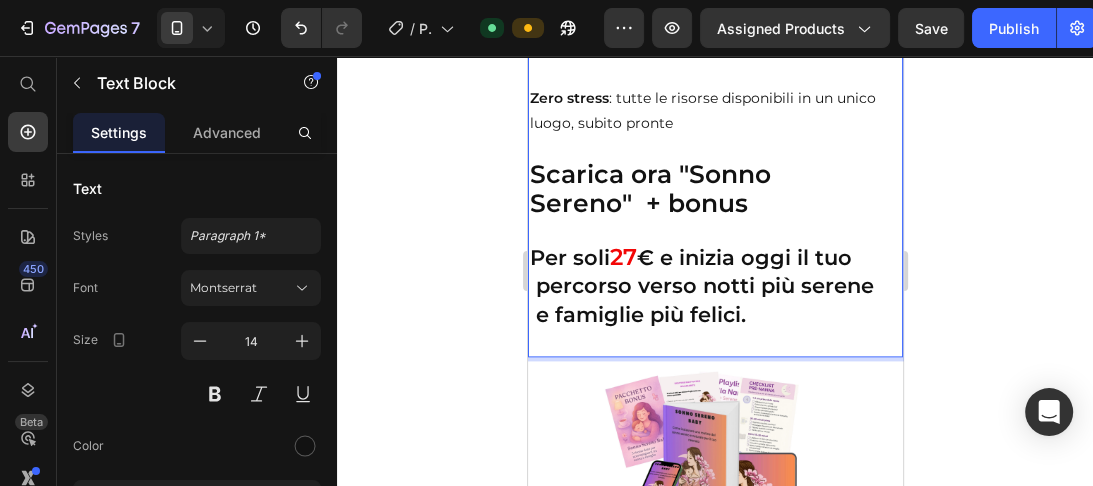 scroll, scrollTop: 12788, scrollLeft: 0, axis: vertical 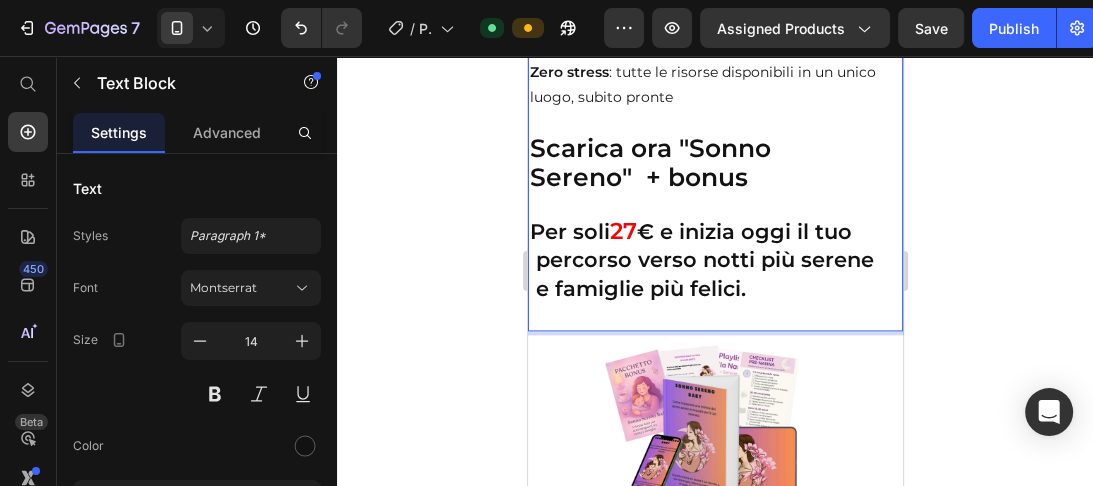click on "Bonus Prezzo stimato" at bounding box center [608, -964] 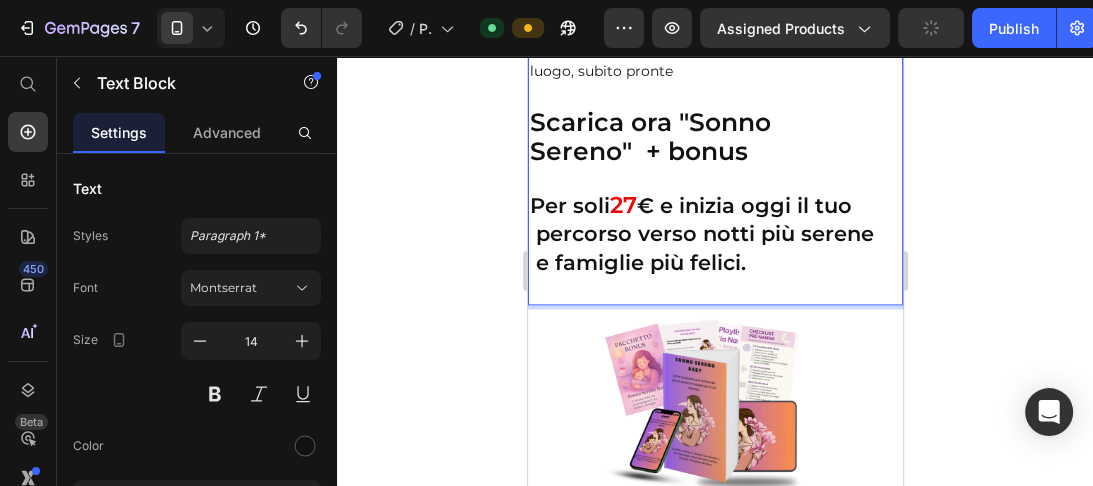 scroll, scrollTop: 12840, scrollLeft: 0, axis: vertical 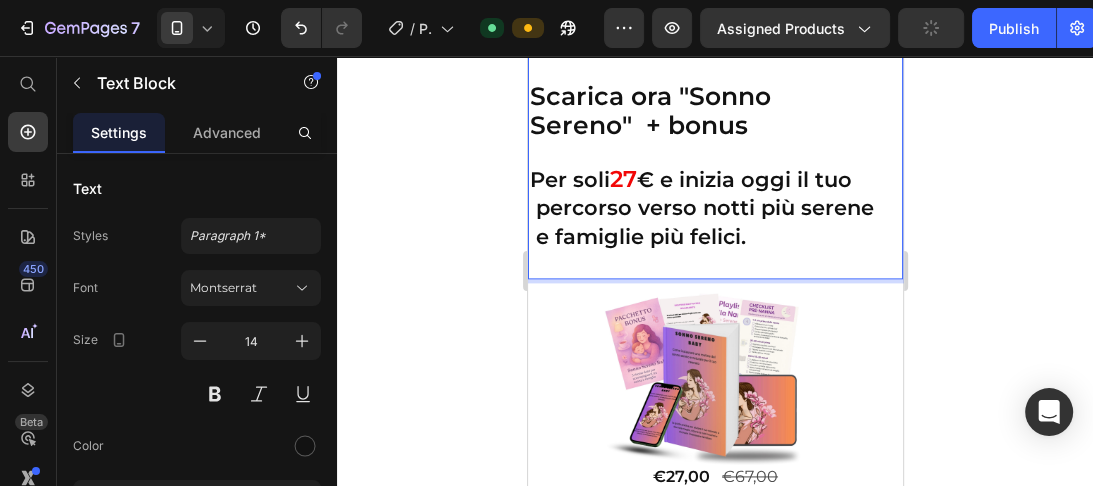 click on "Check-list pre-nanna" at bounding box center (606, -963) 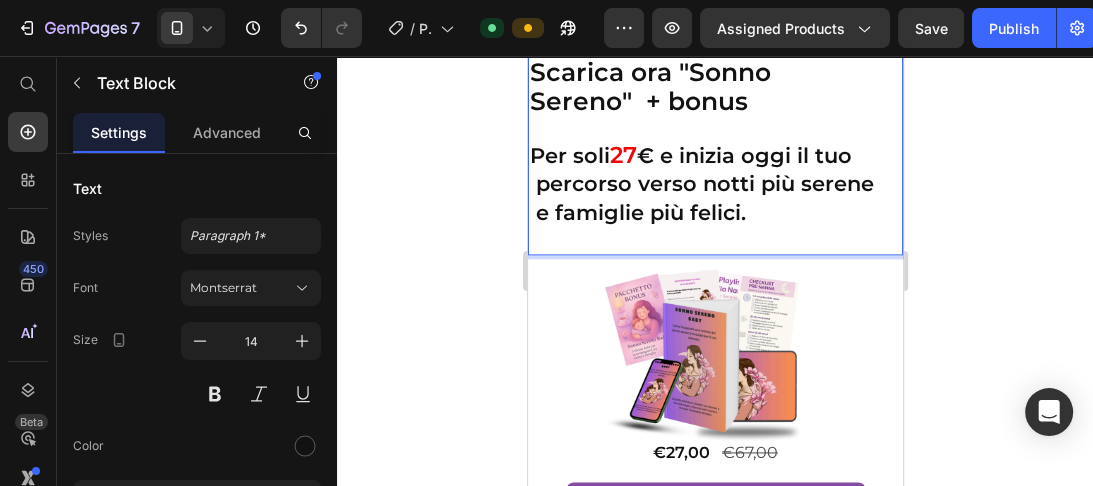 scroll, scrollTop: 12864, scrollLeft: 0, axis: vertical 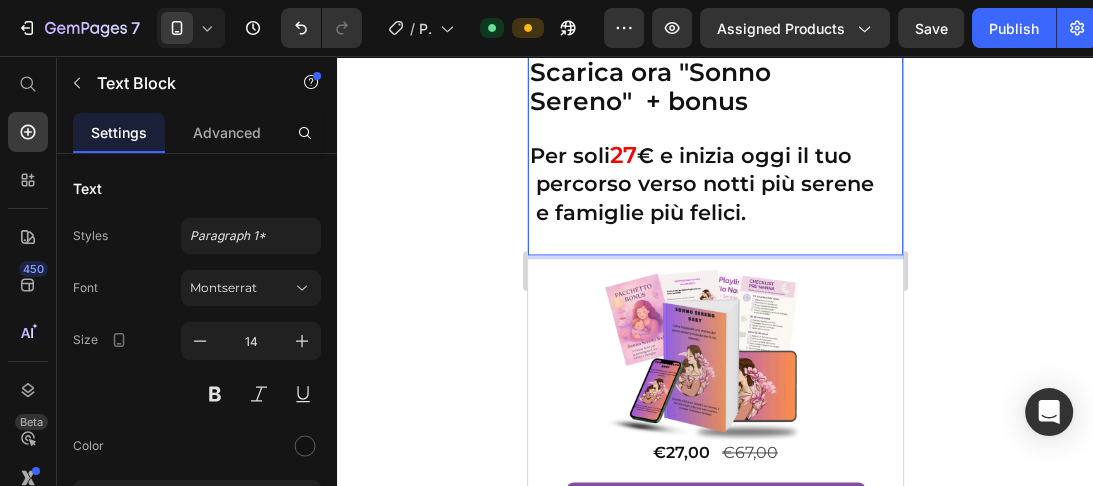 click on "simile su Etsy)" at bounding box center (714, -962) 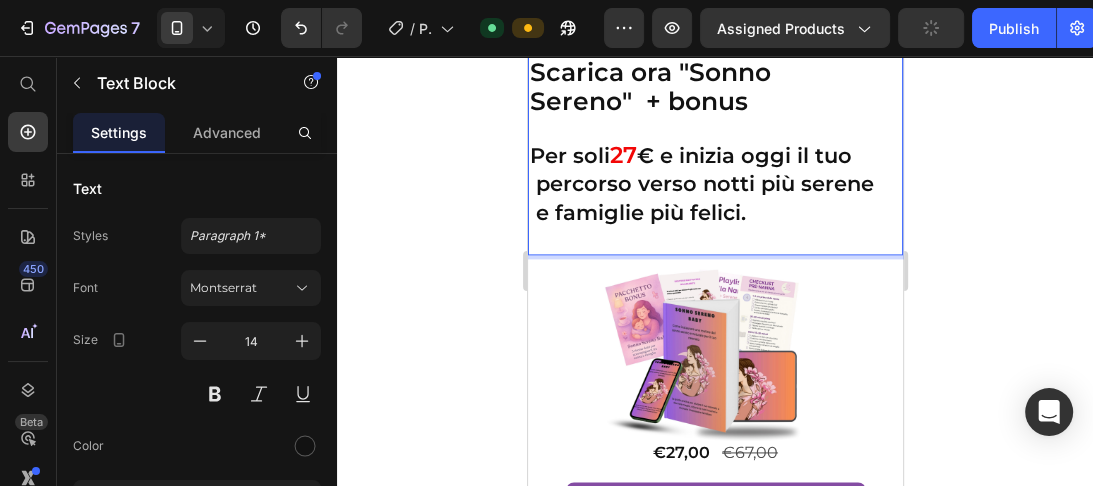 click on "Check-list pre-nanna 15 € (scheda pratica simile su Etsy)" at bounding box center [714, -988] 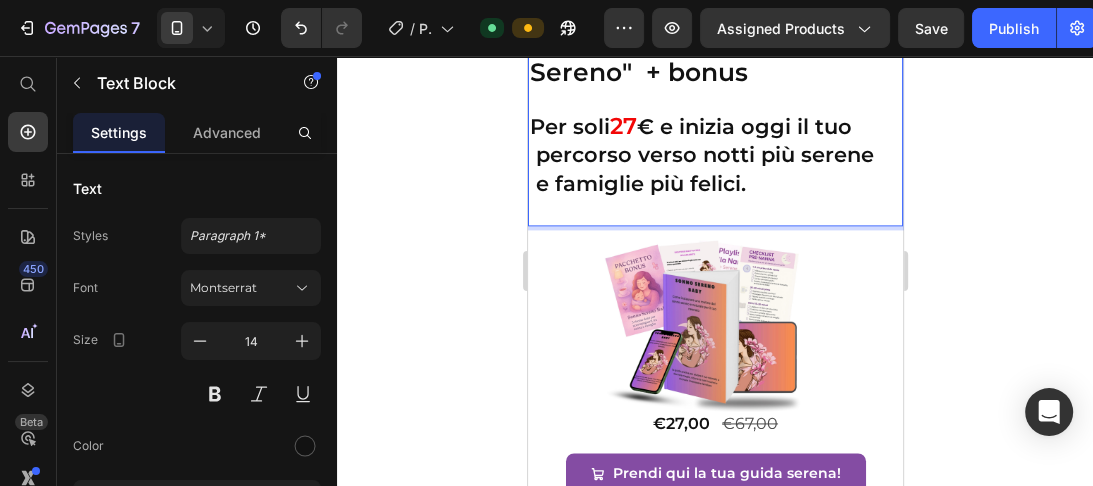 scroll, scrollTop: 12916, scrollLeft: 0, axis: vertical 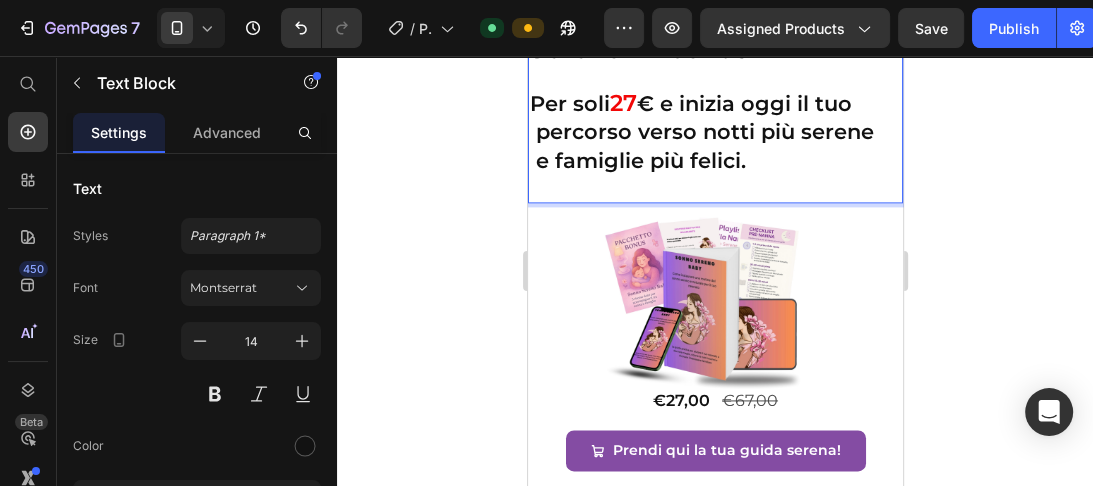 click on "Playlist audio rilassanti" at bounding box center [640, -962] 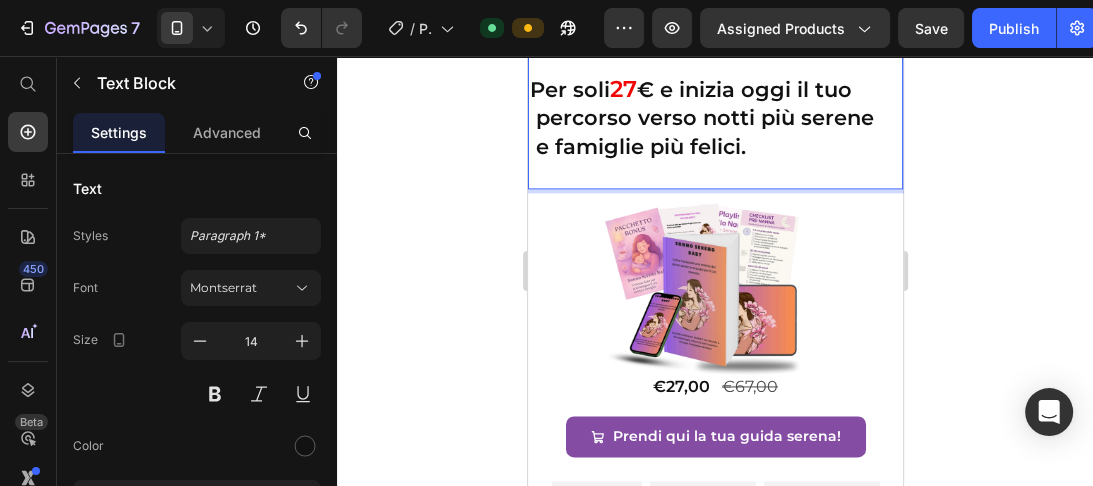 scroll, scrollTop: 12936, scrollLeft: 0, axis: vertical 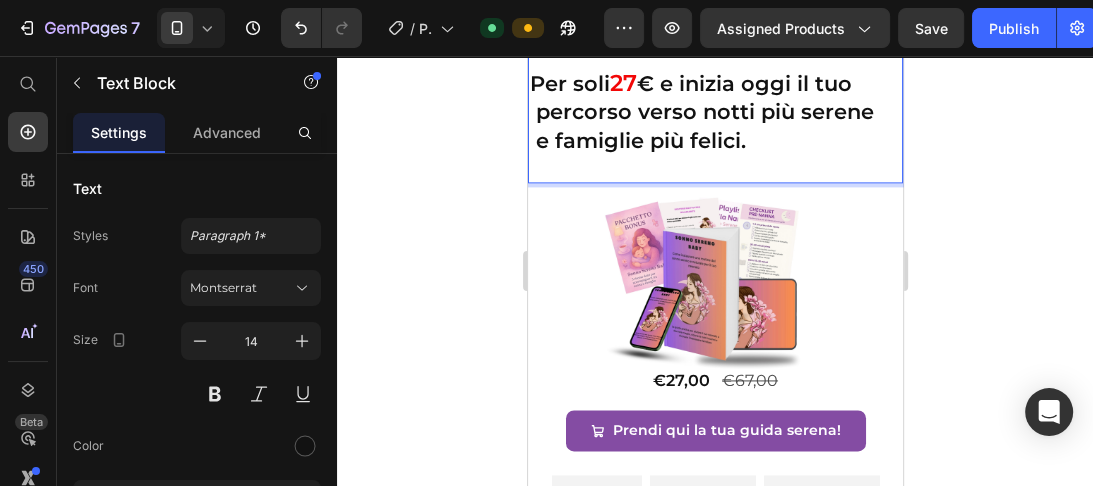 click on "Playlist audio rilassanti   12 €  (kit  audio   simile nei corsi baby-sleep)" at bounding box center (714, -969) 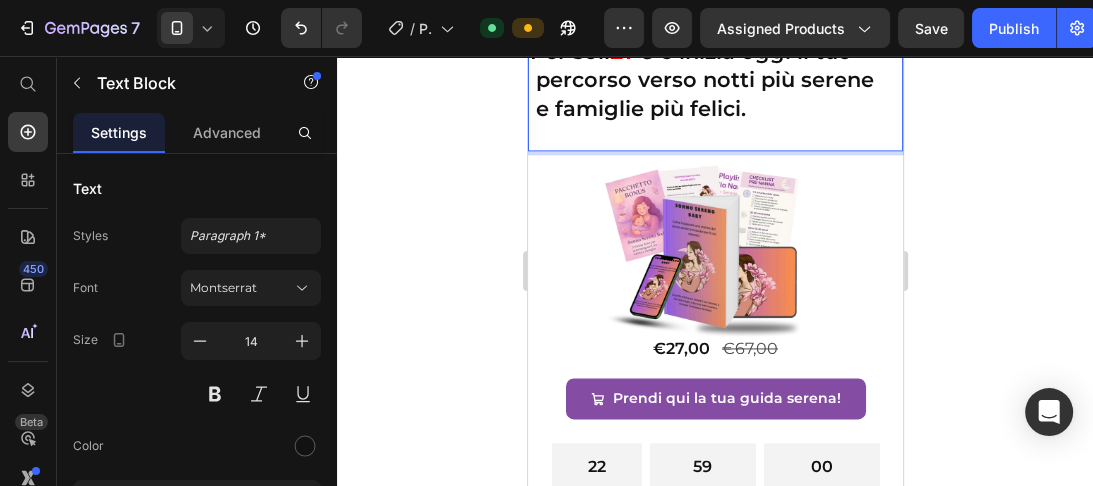 scroll, scrollTop: 12993, scrollLeft: 0, axis: vertical 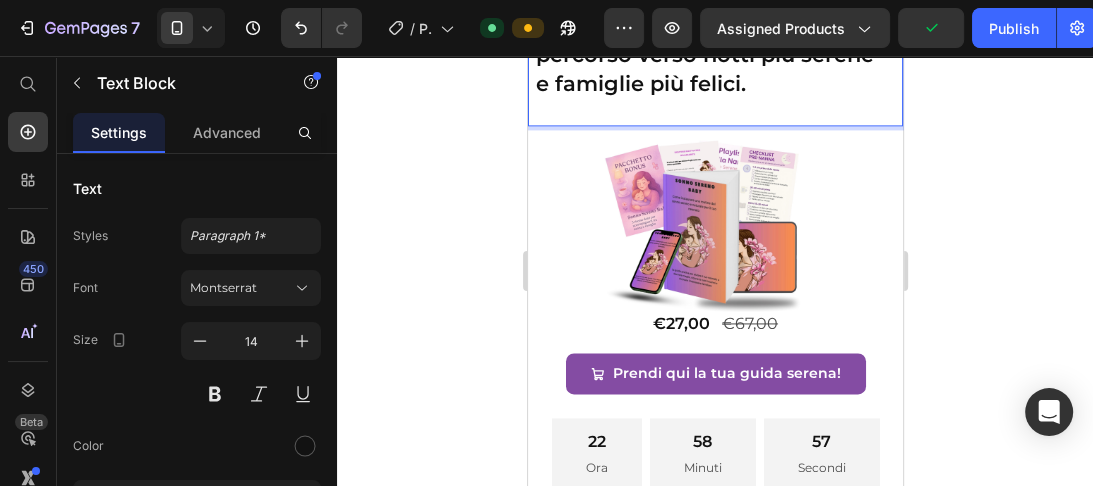 click on "Routine mattutina per la mamma" at bounding box center [654, -961] 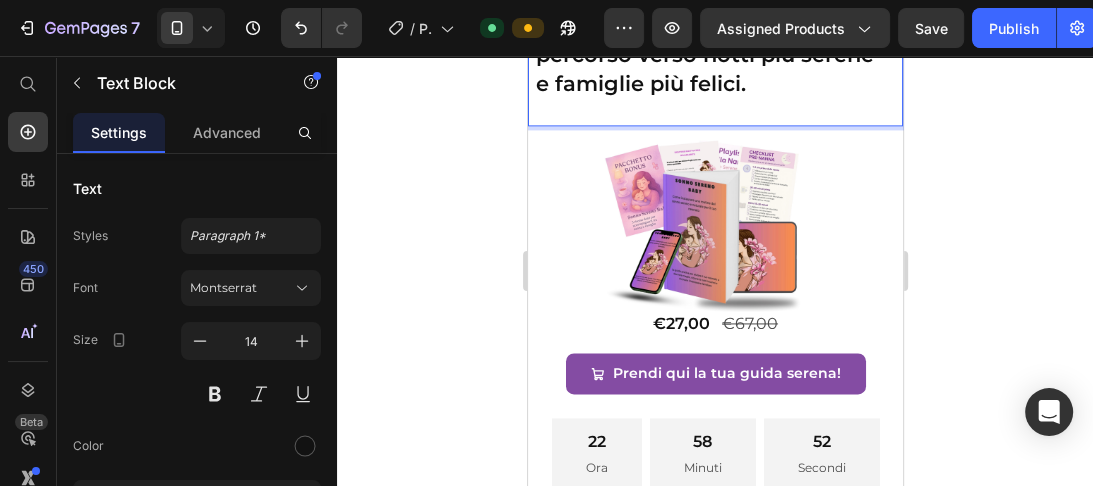 click on "(in 10 azioni)" at bounding box center [714, -935] 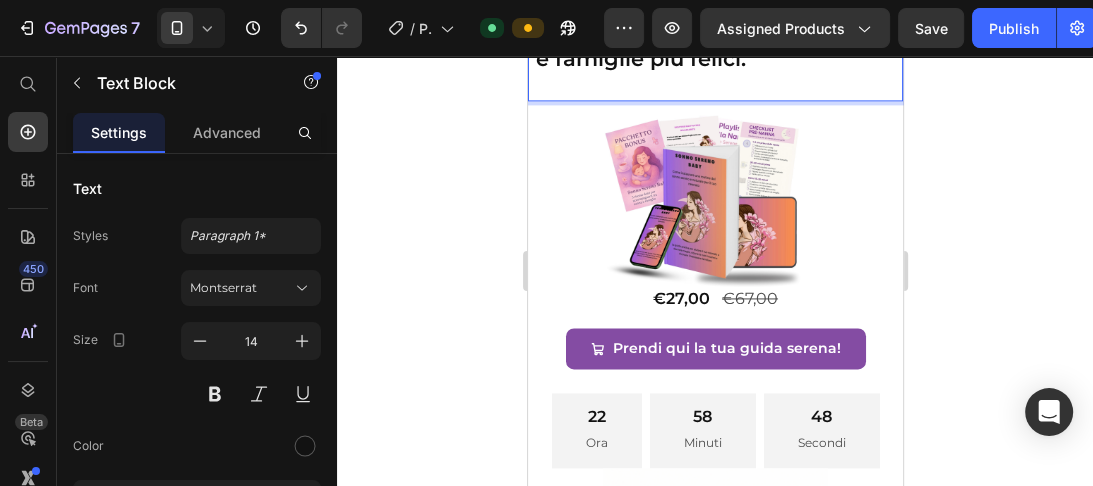 scroll, scrollTop: 13044, scrollLeft: 0, axis: vertical 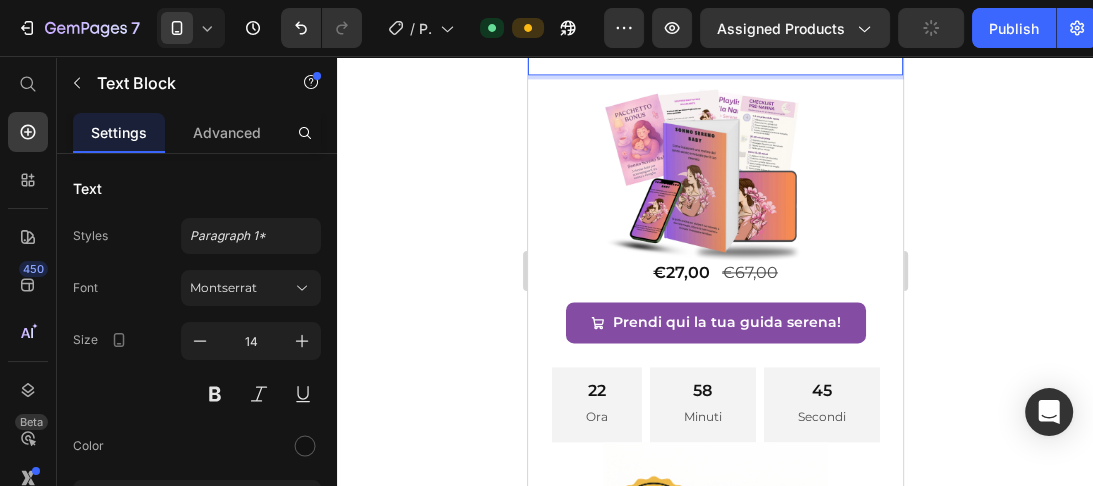 click on "(mini guida o scheda "mood boost")" at bounding box center [714, -961] 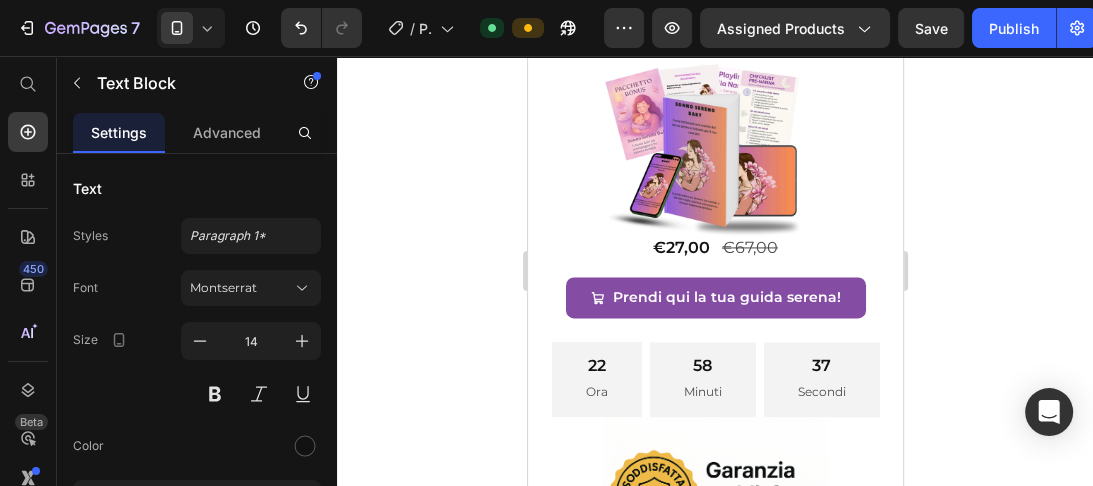 scroll, scrollTop: 13047, scrollLeft: 0, axis: vertical 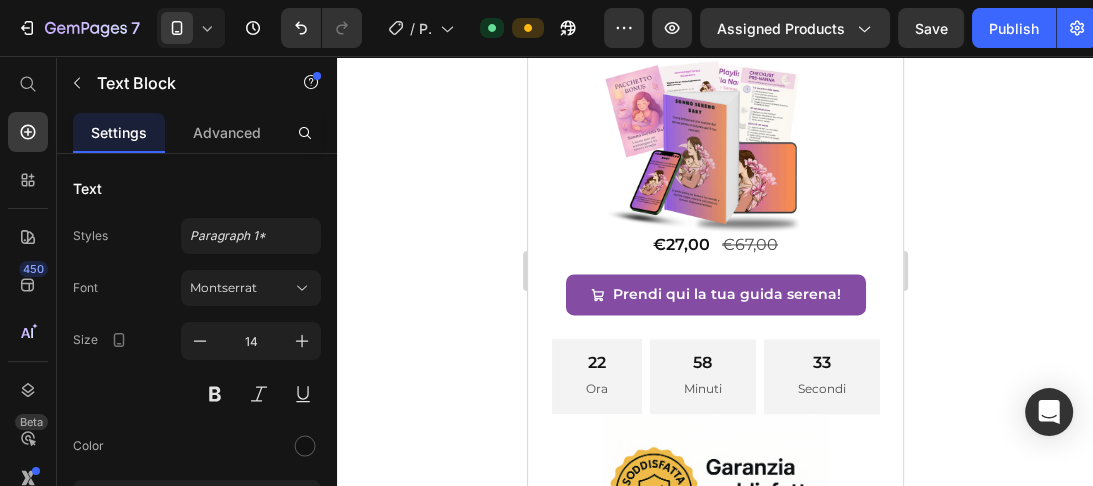 click on "(in 10 azioni) (mini guida o scheda "mood boost")" at bounding box center (714, -989) 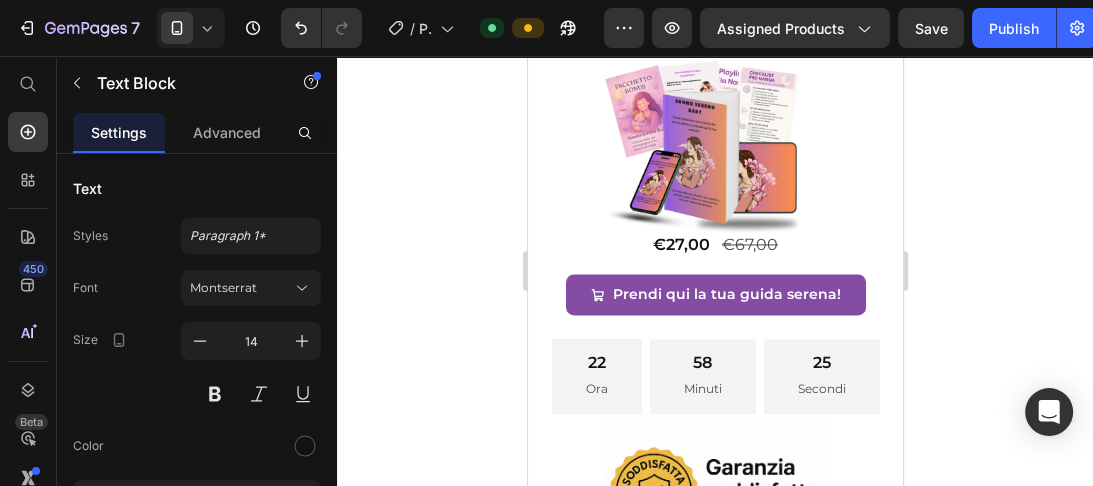 click on "(in 10 azioni)"" at bounding box center (714, -989) 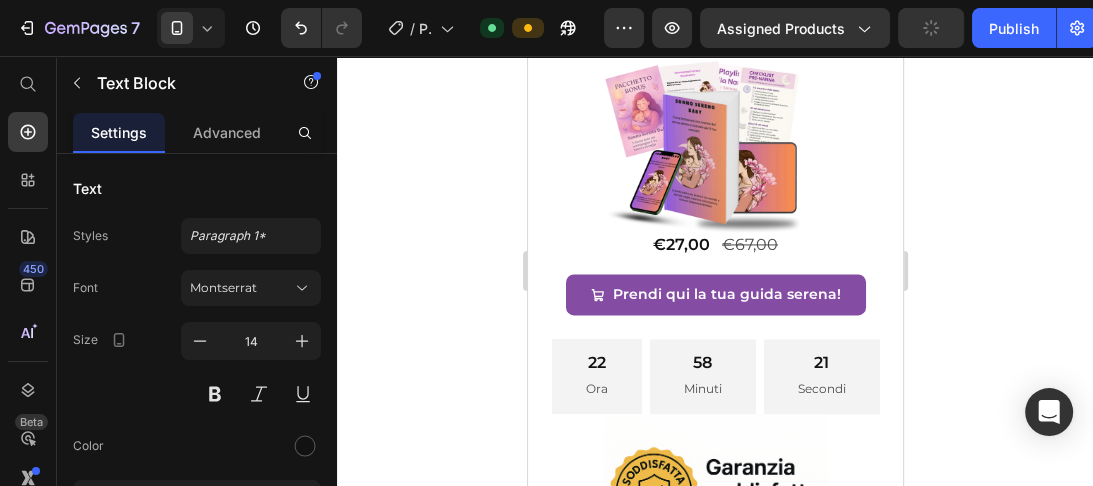 click on "Valore complessivo dei bonus:" at bounding box center (676, -939) 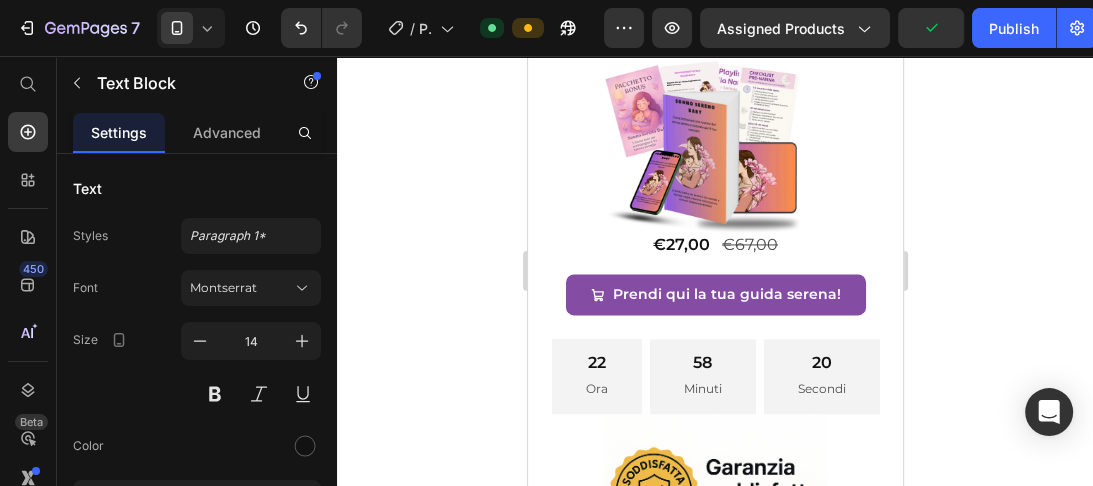 scroll, scrollTop: 13074, scrollLeft: 0, axis: vertical 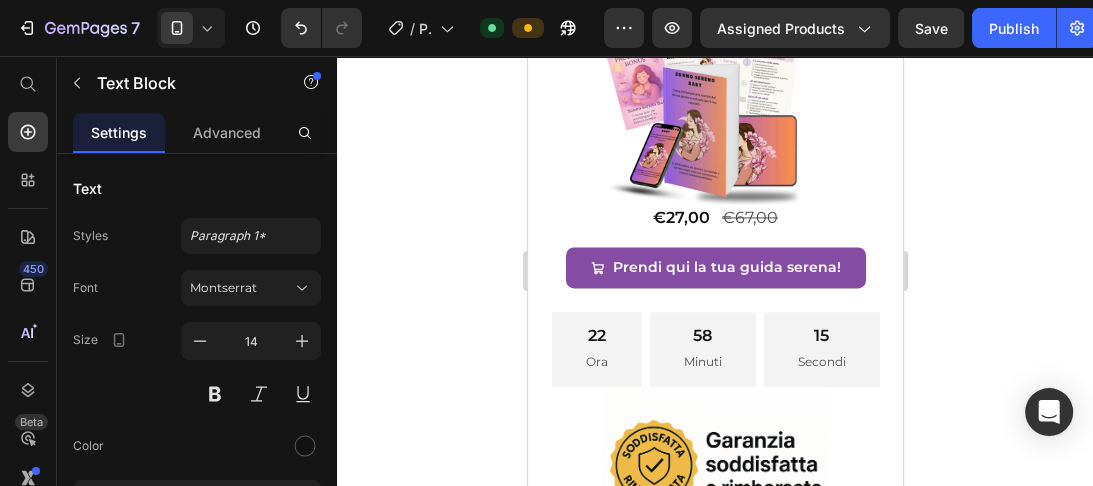 click on "circa" at bounding box center [552, -938] 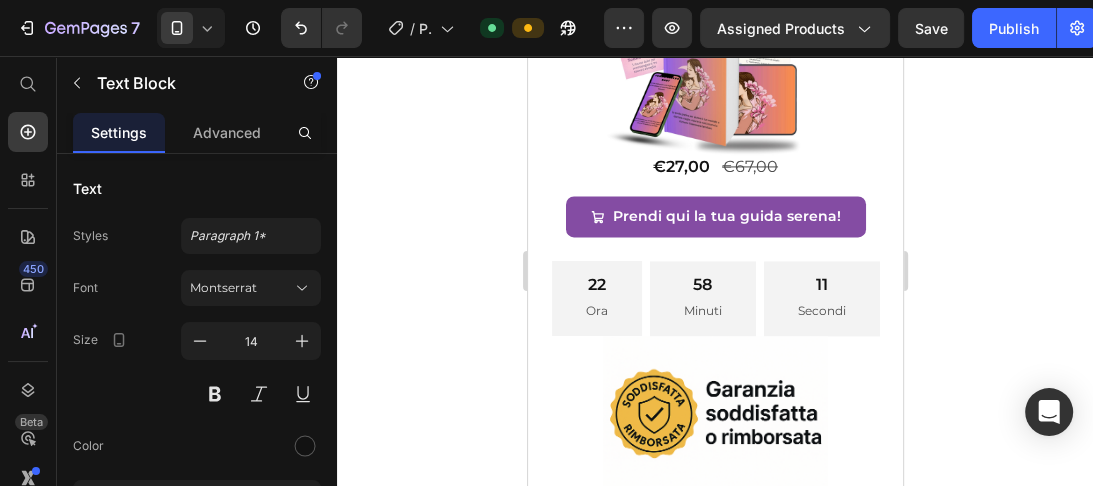 scroll, scrollTop: 13152, scrollLeft: 0, axis: vertical 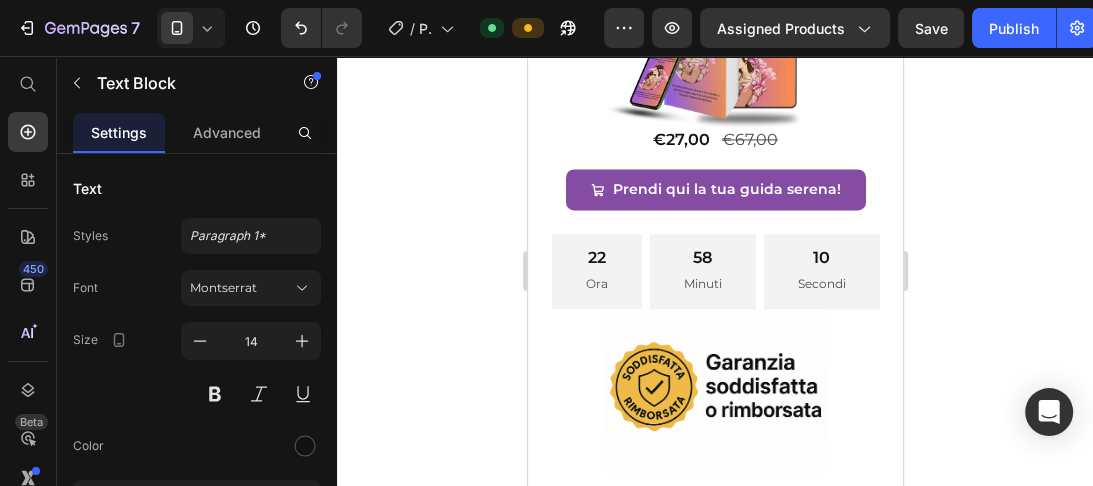 click on "Tutto questo è incluso nel nostro   eBook a soli 27 €" at bounding box center [705, -950] 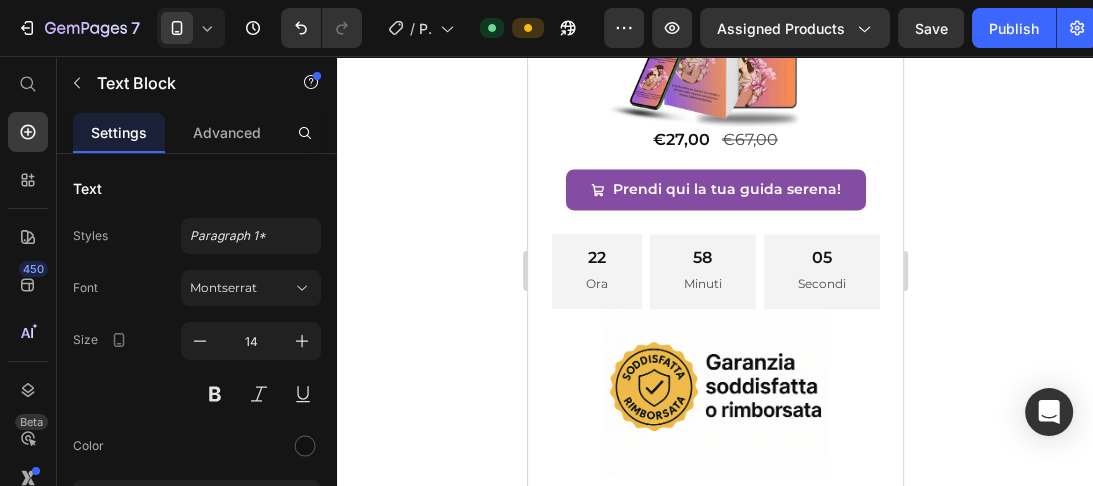 click on "Tutto questo è incluso nel nostro   eBook a soli 27 €" at bounding box center (705, -950) 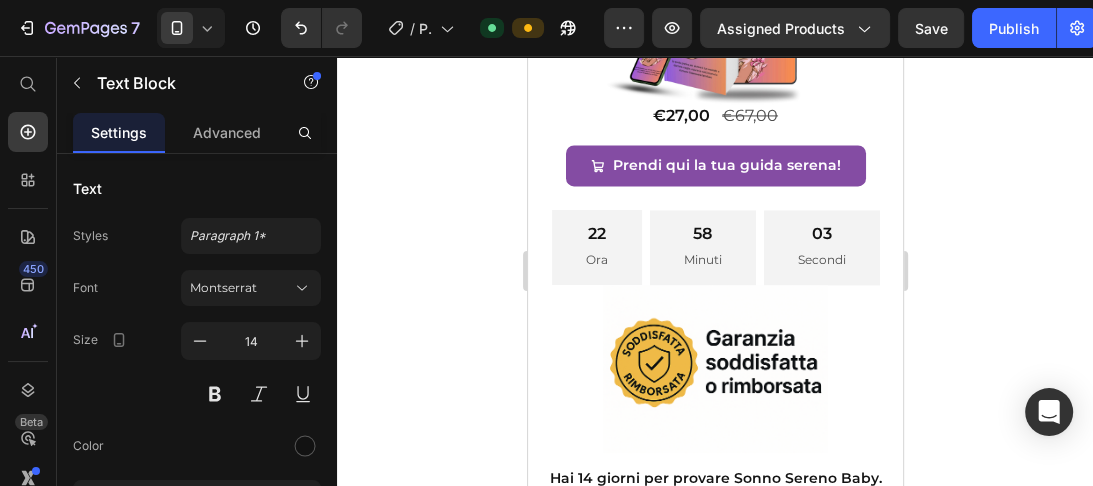 scroll, scrollTop: 13206, scrollLeft: 0, axis: vertical 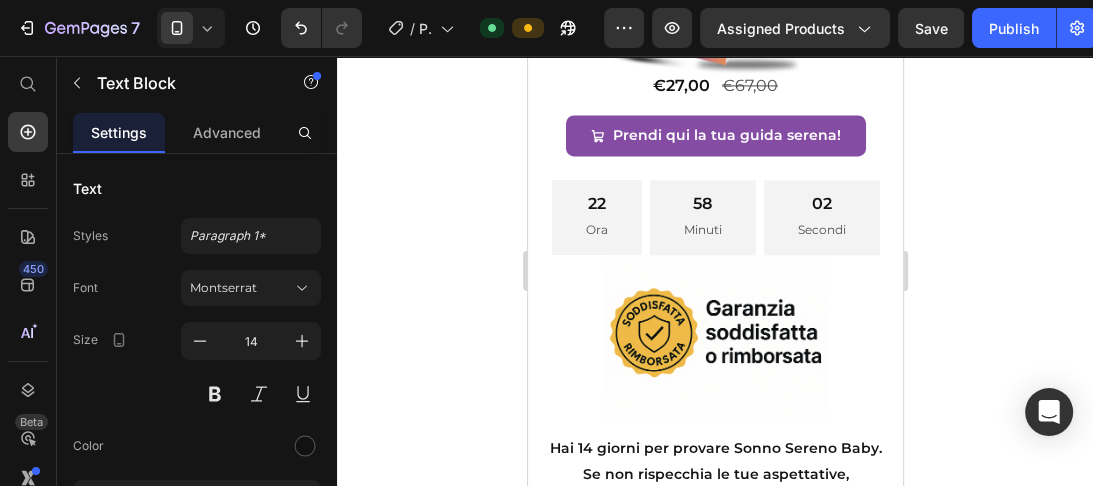 click 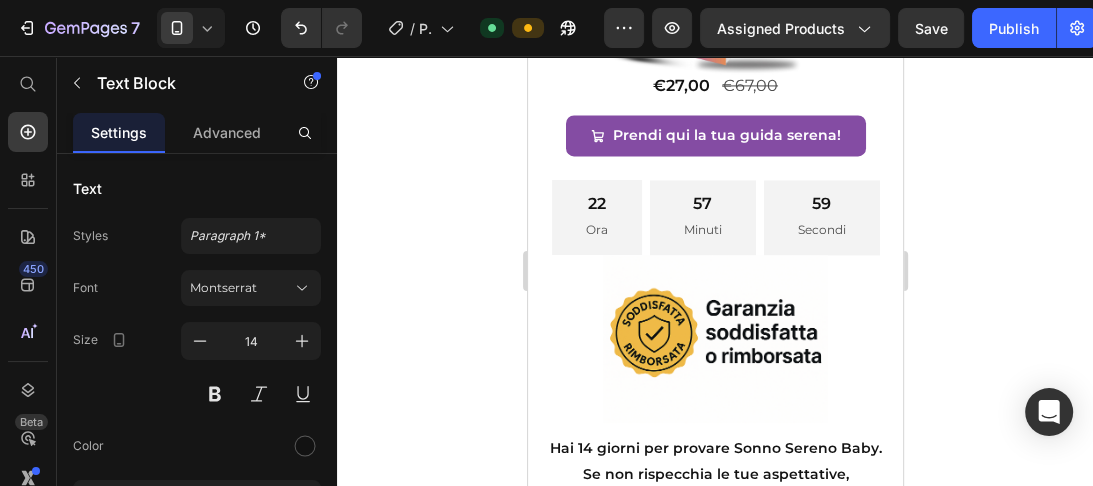 click on "Sì, hai letto bene:" at bounding box center [625, -938] 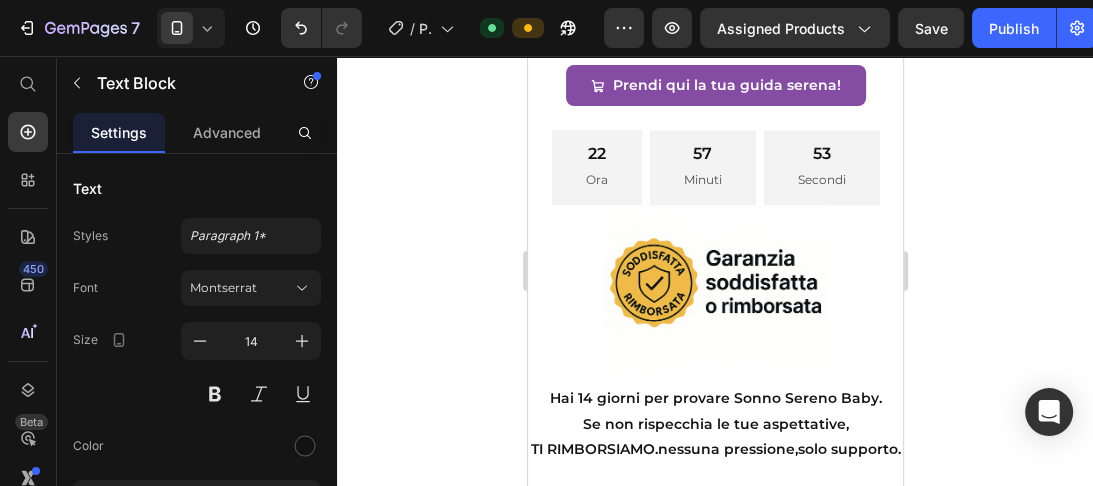 scroll, scrollTop: 13280, scrollLeft: 0, axis: vertical 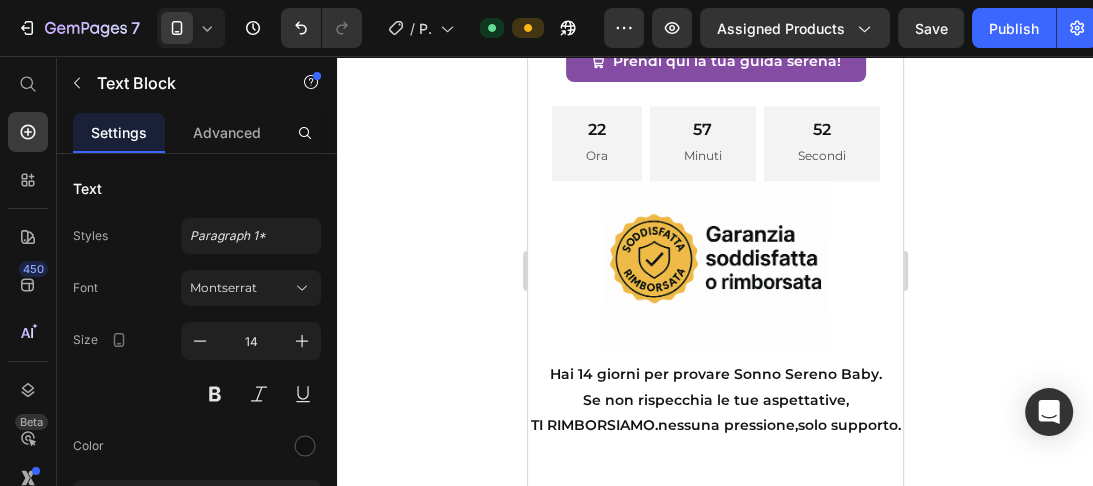 click on "Con  Sonno Sereno  ottieni  una guida" at bounding box center (714, -970) 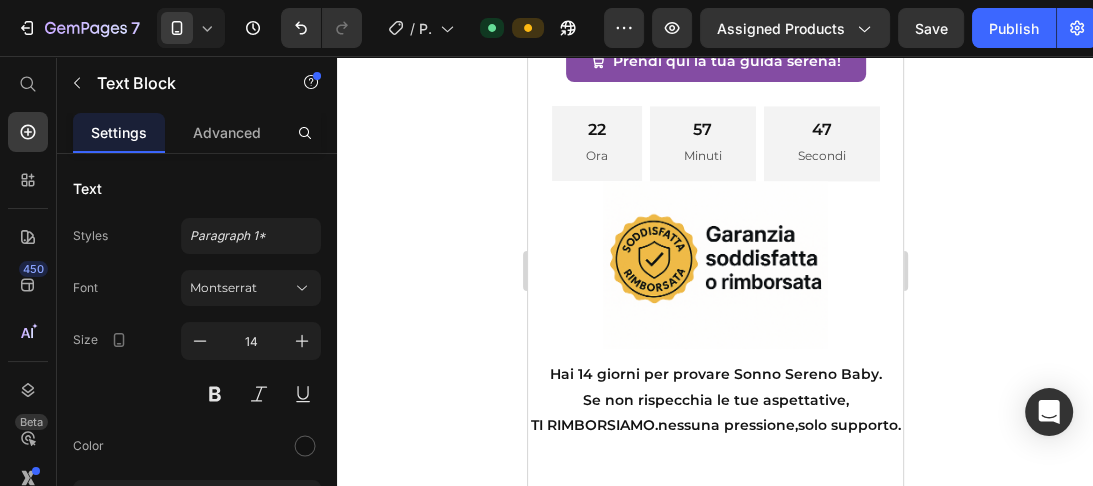 click on "completa + tutti questi bonus, per un pacchetto   dal valore reale di oltre 47" at bounding box center (709, -918) 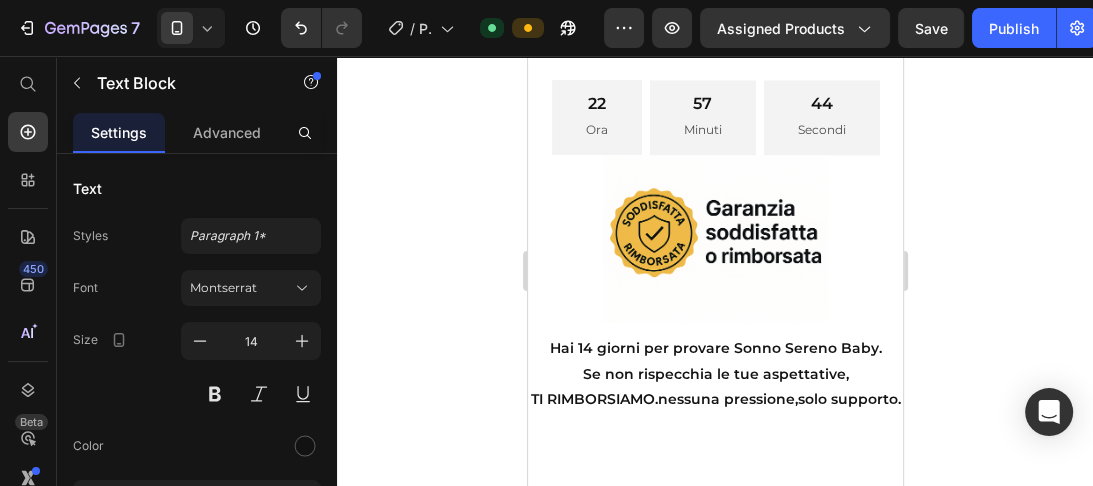 scroll, scrollTop: 13331, scrollLeft: 0, axis: vertical 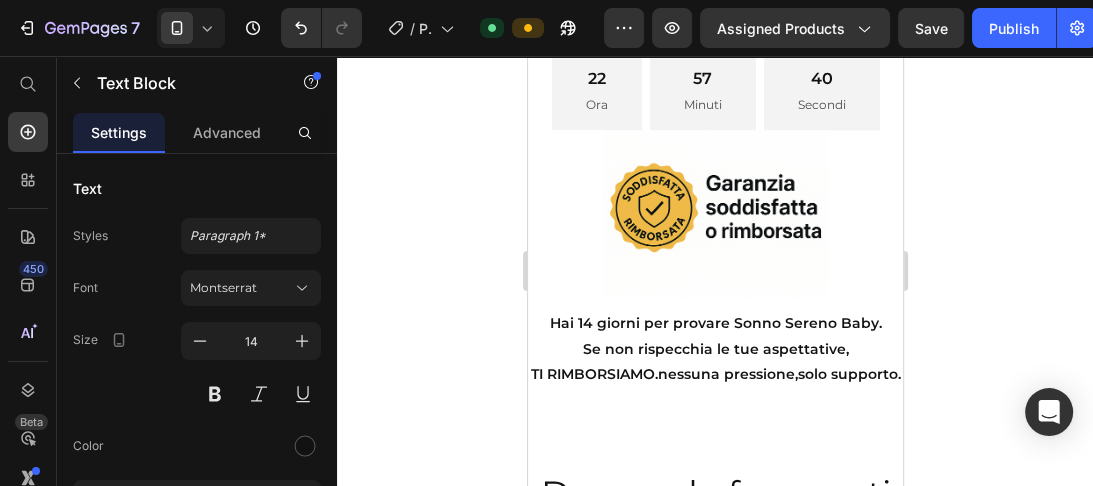 click on "ma:" at bounding box center (714, -931) 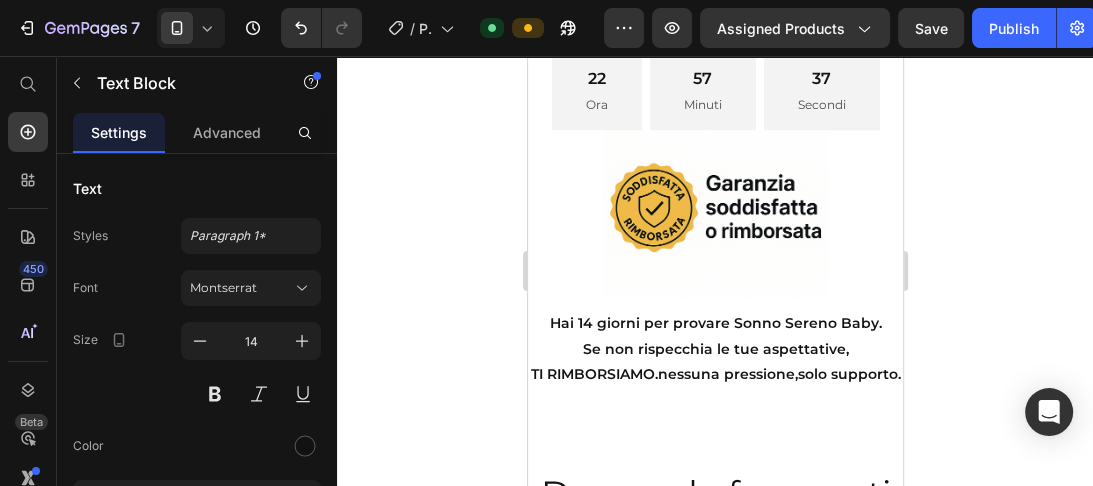 click on "ma:" at bounding box center [714, -931] 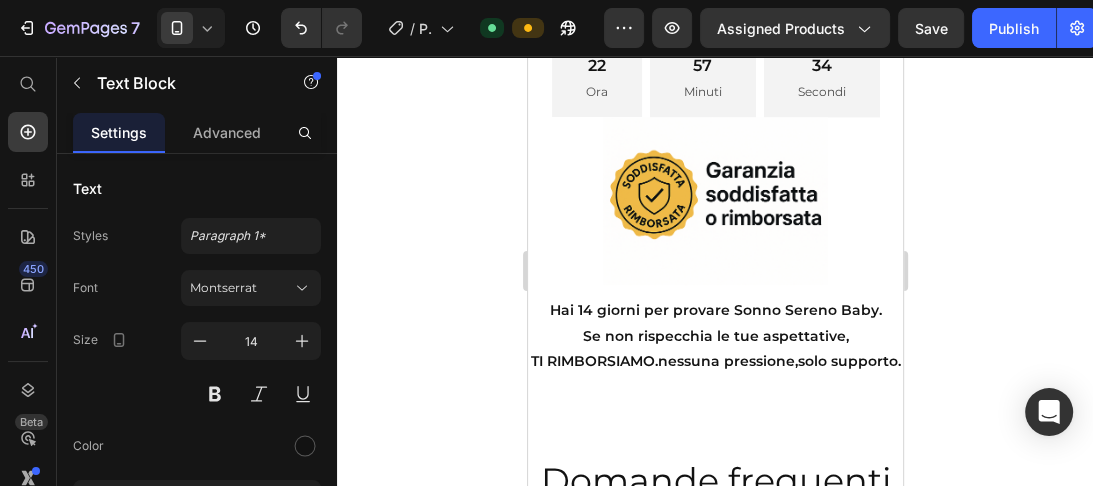 scroll, scrollTop: 13350, scrollLeft: 0, axis: vertical 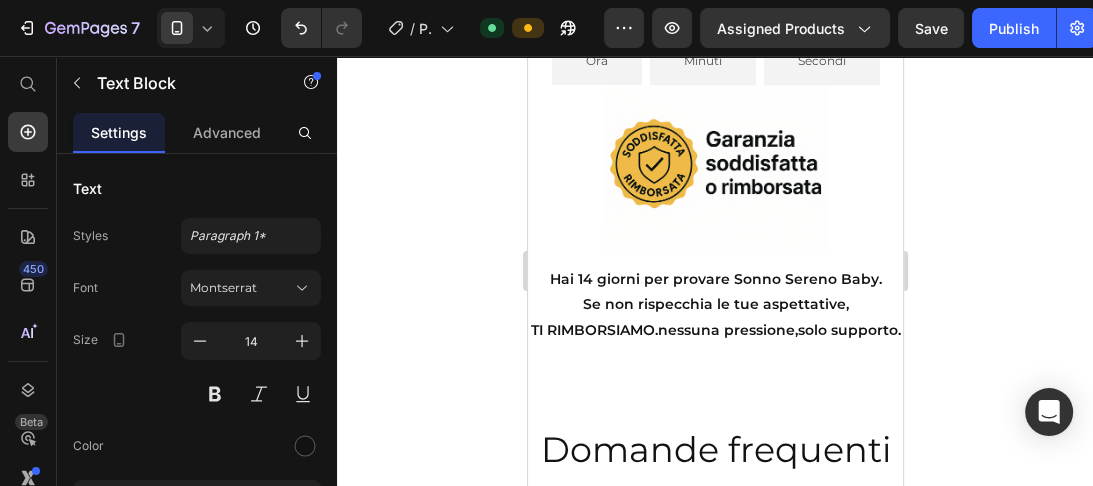 click at bounding box center [714, -950] 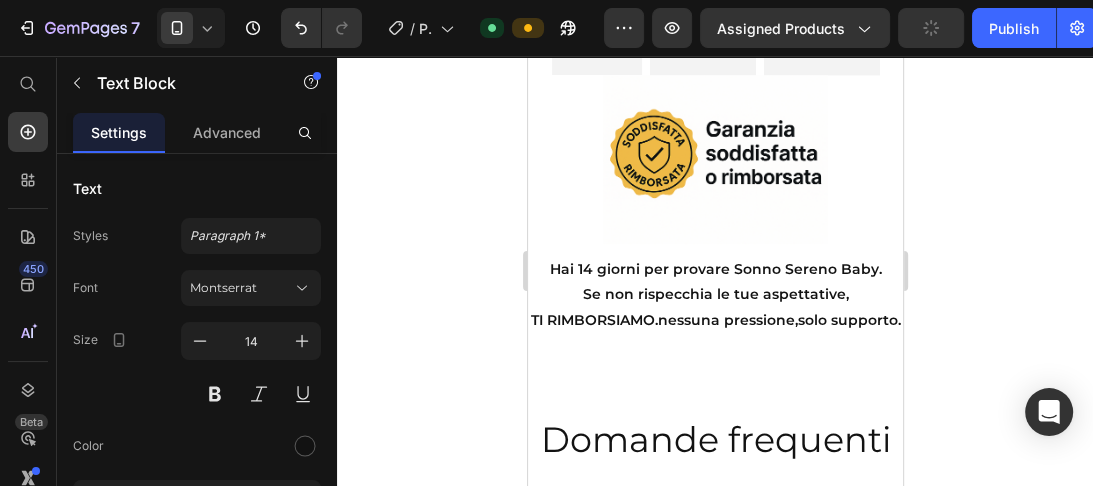 scroll, scrollTop: 13387, scrollLeft: 0, axis: vertical 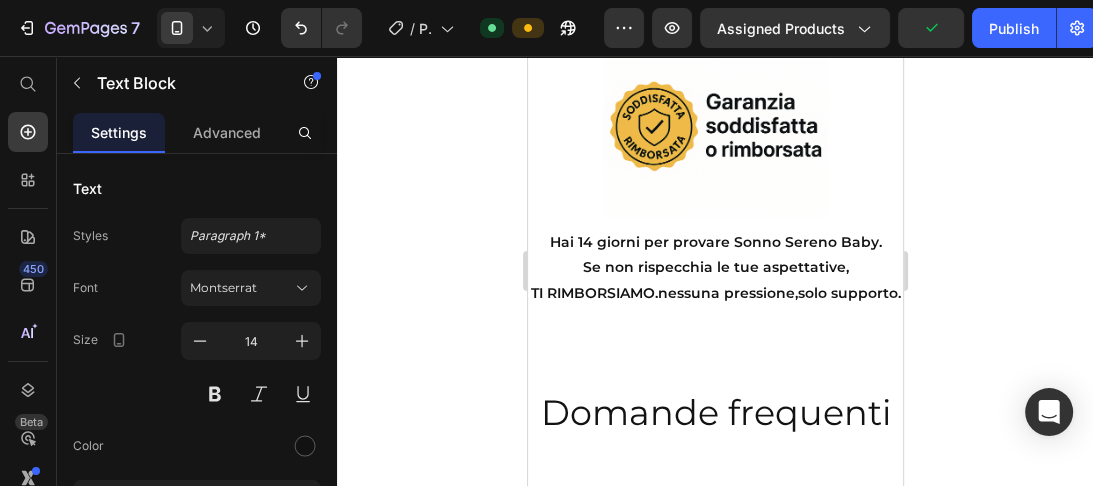 click on "Paghi una sola volta: 27 €" at bounding box center [668, -962] 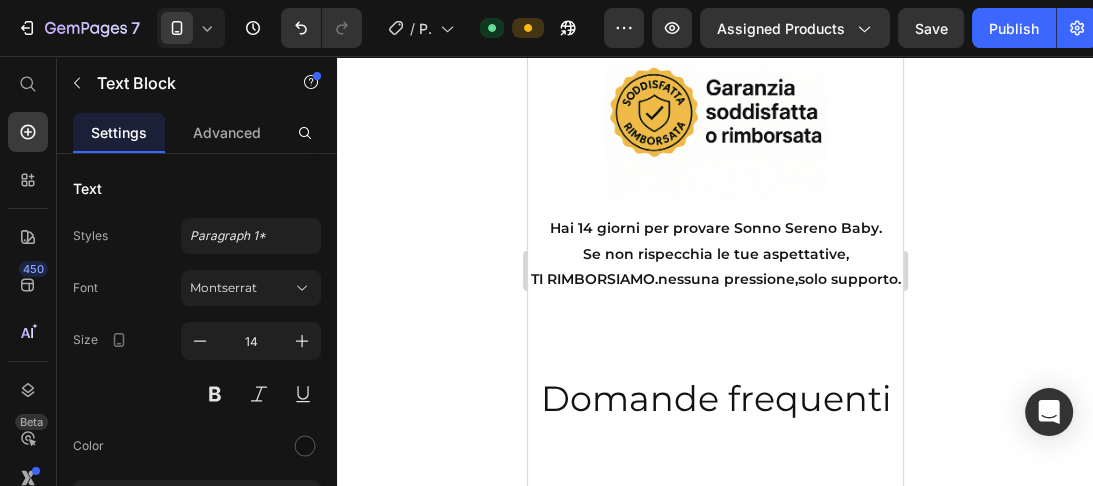 scroll, scrollTop: 13433, scrollLeft: 0, axis: vertical 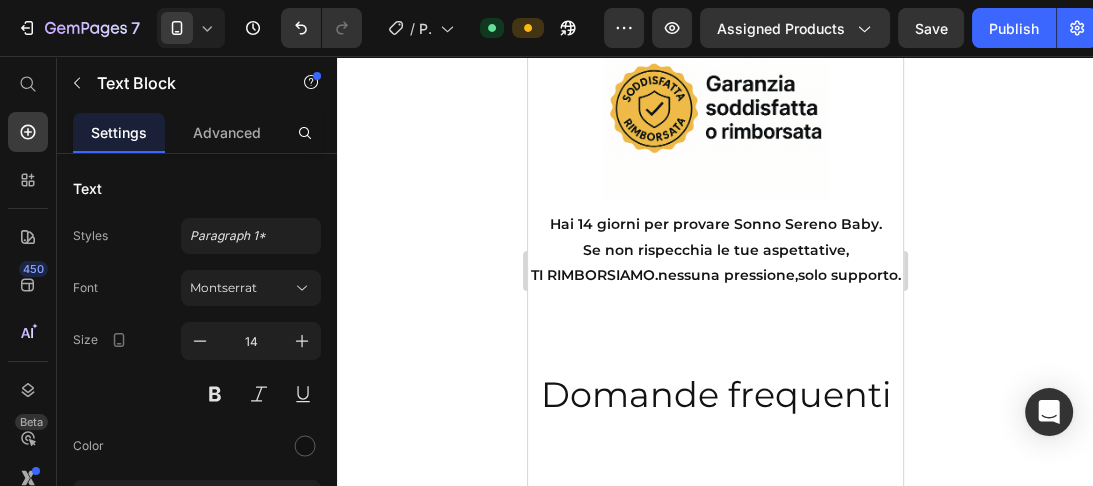 click at bounding box center [714, -977] 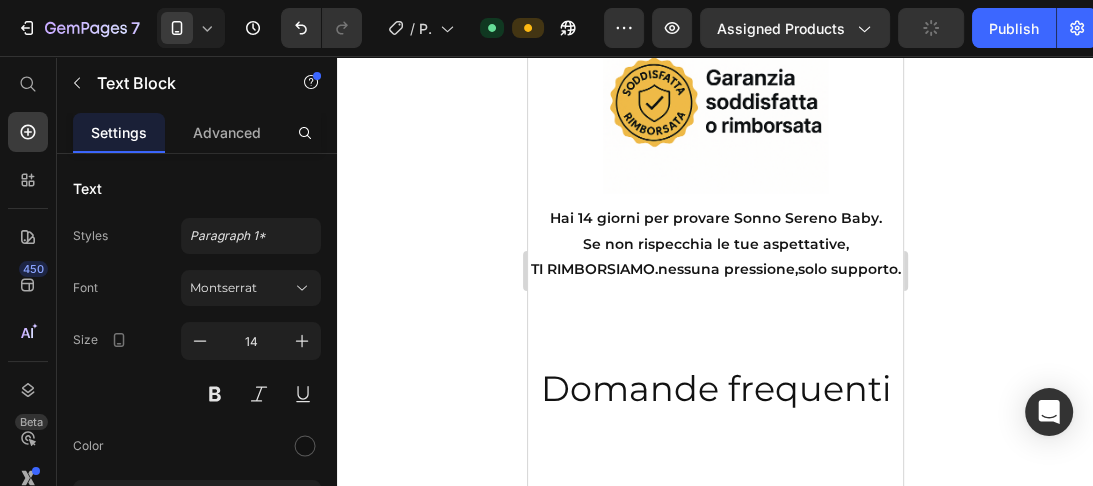 scroll, scrollTop: 13459, scrollLeft: 0, axis: vertical 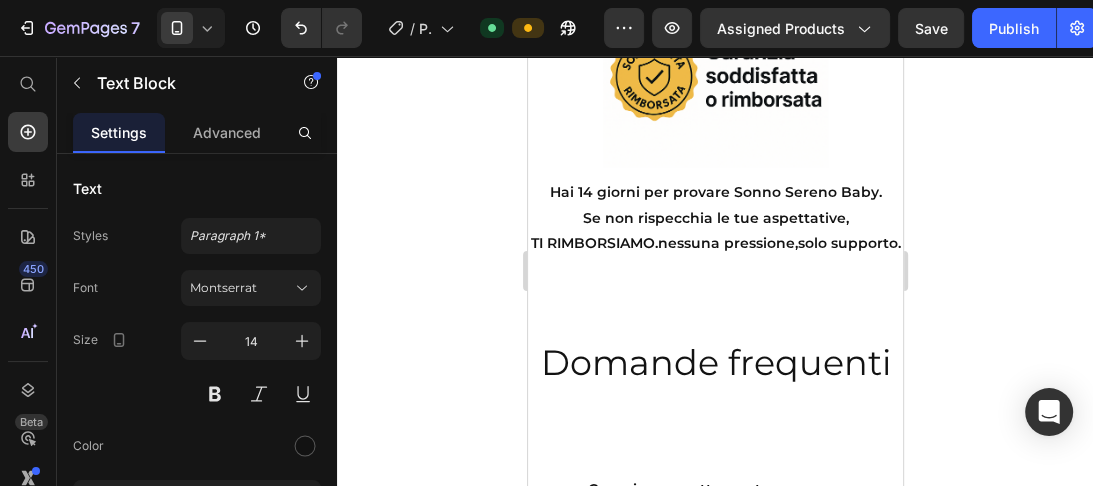 click on "Nessun extra nascosto" at bounding box center (611, -930) 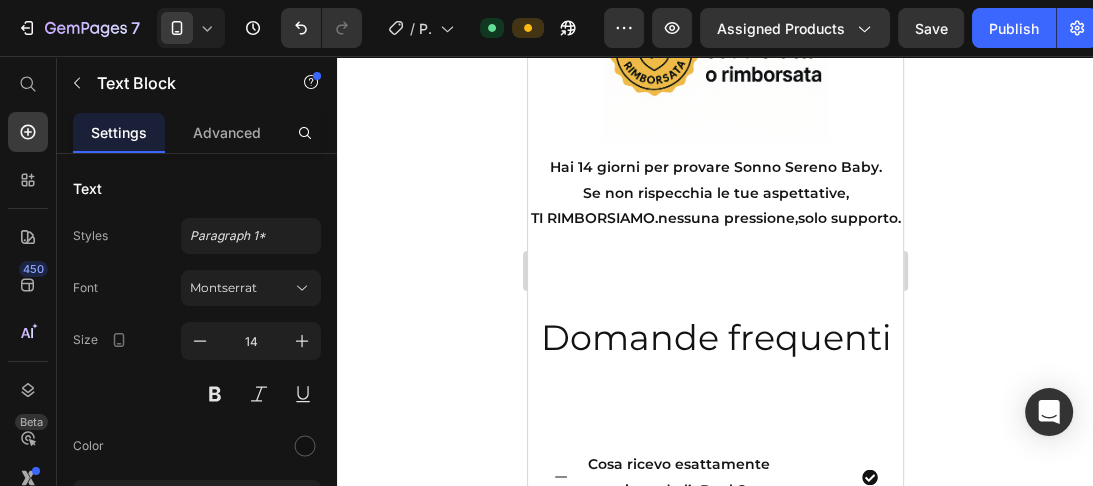scroll, scrollTop: 13509, scrollLeft: 0, axis: vertical 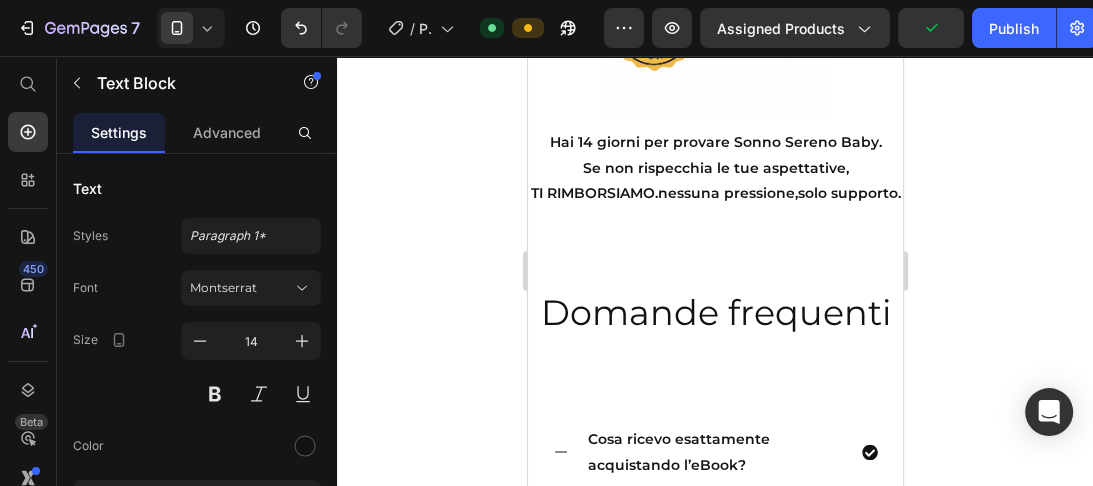 click on "Nessun abbonamento" at bounding box center (611, -929) 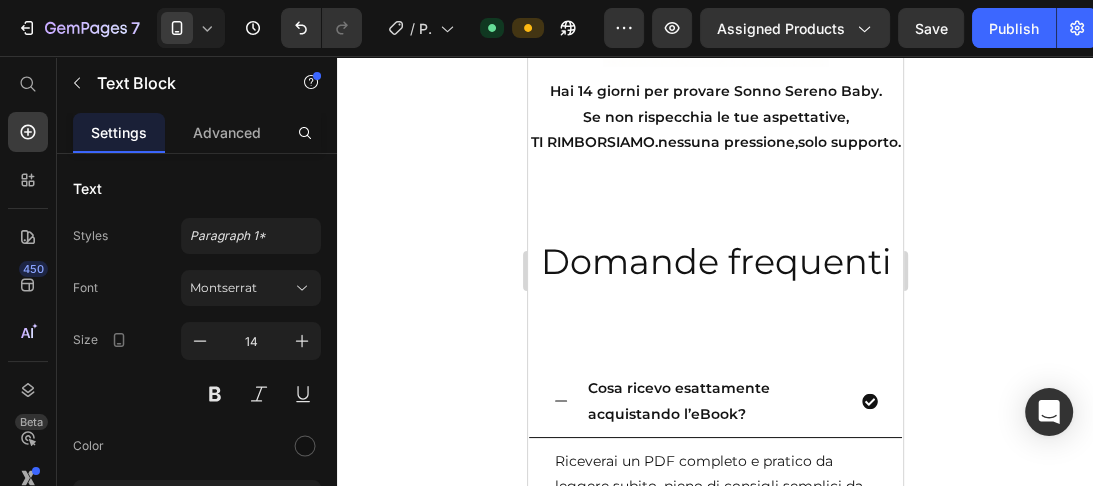 scroll, scrollTop: 13584, scrollLeft: 0, axis: vertical 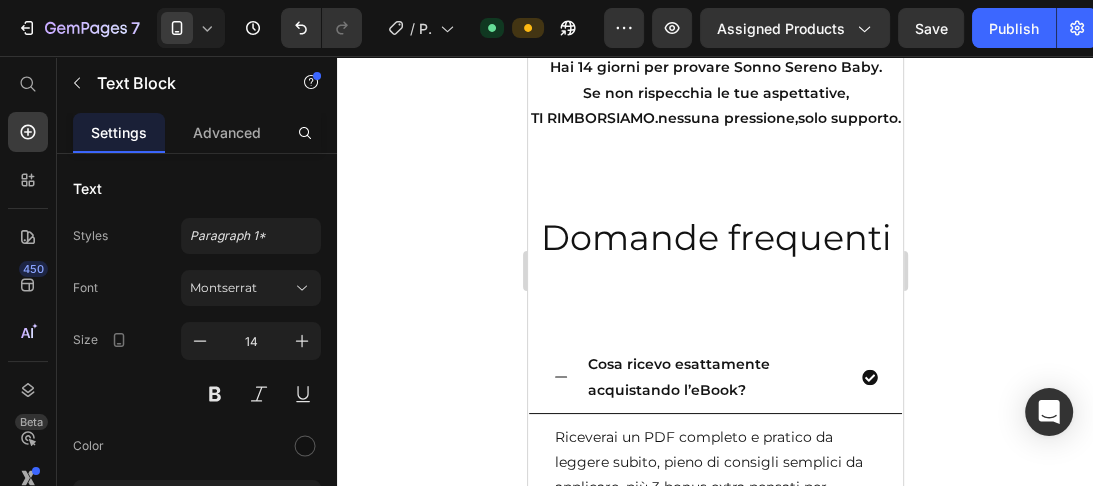 click on "Perché è una scelta vincente:" at bounding box center [637, -954] 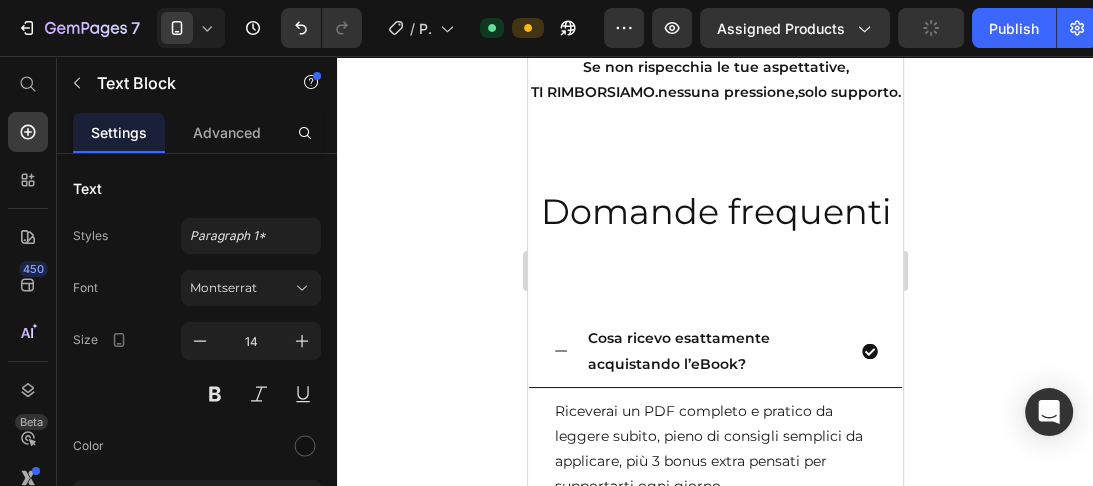 click on "Risparmi oltre 40 € rispetto a comprare i bonus" at bounding box center (696, -929) 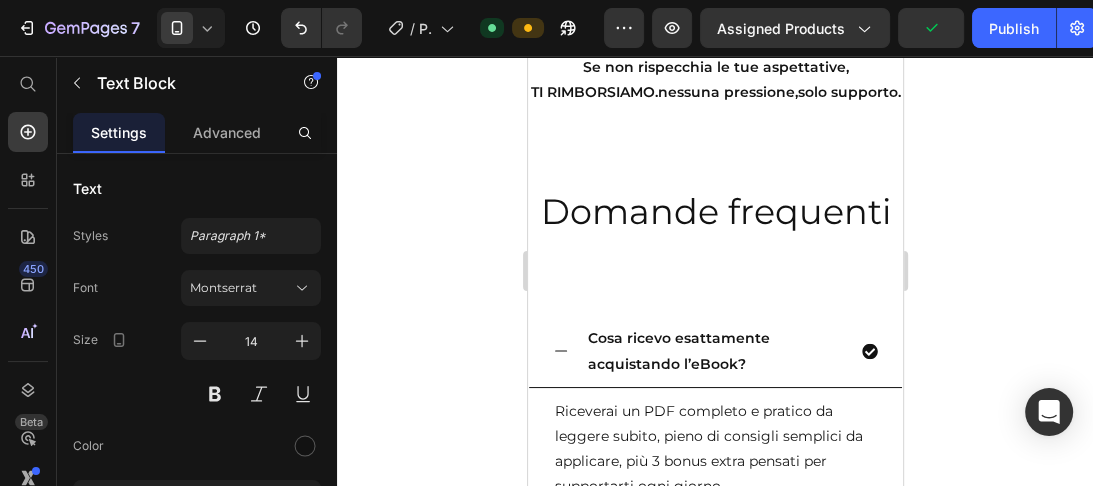 click on "Risparmi oltre 40 € rispetto a comprare i bonus" at bounding box center [696, -929] 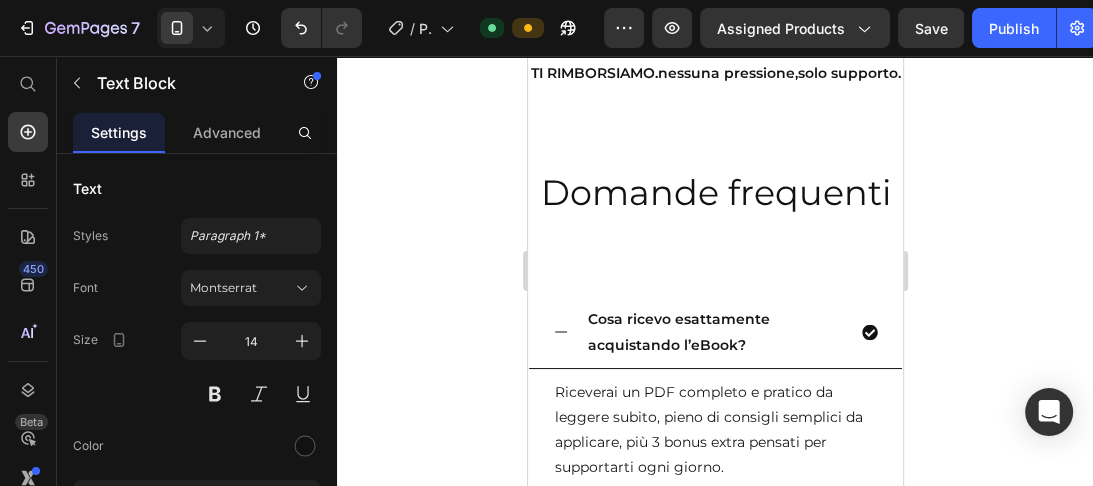 scroll, scrollTop: 13635, scrollLeft: 0, axis: vertical 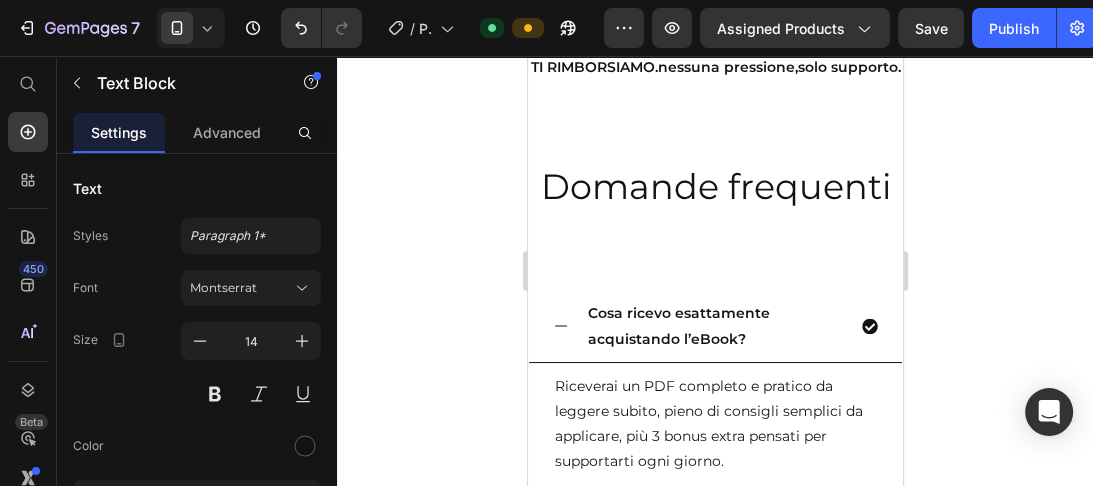 click on "separatamente" at bounding box center (581, -929) 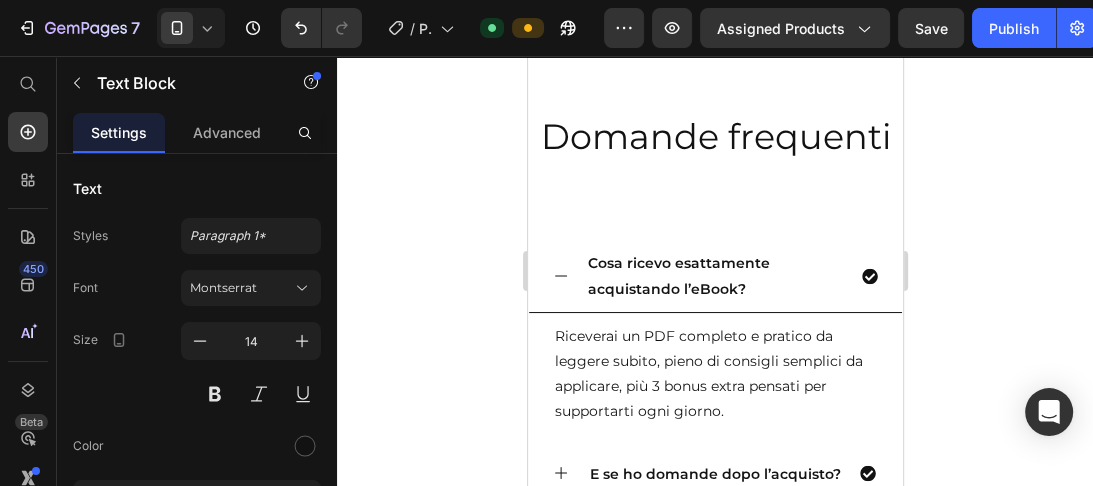 scroll, scrollTop: 13711, scrollLeft: 0, axis: vertical 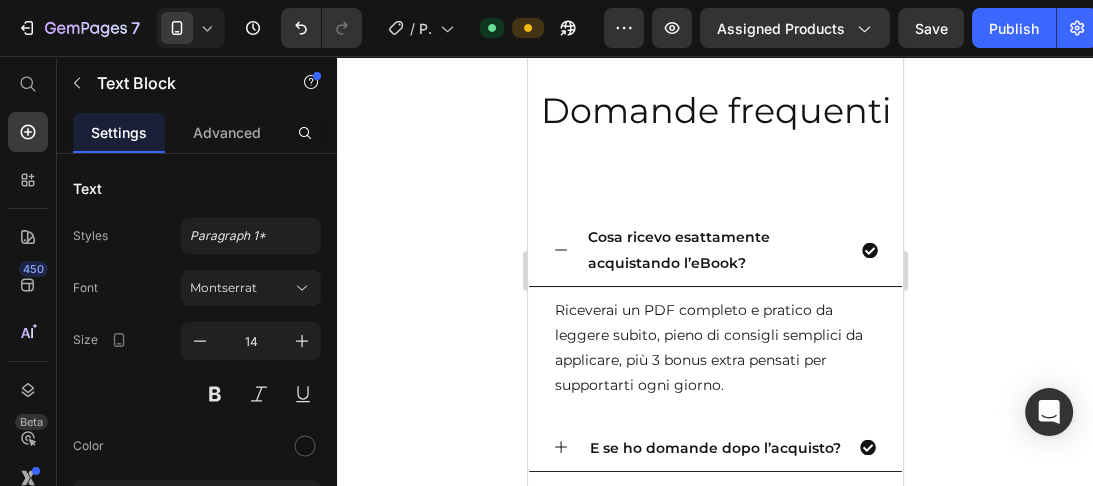 click on "Ottieni un pacchetto completo, studiato su" at bounding box center [680, -955] 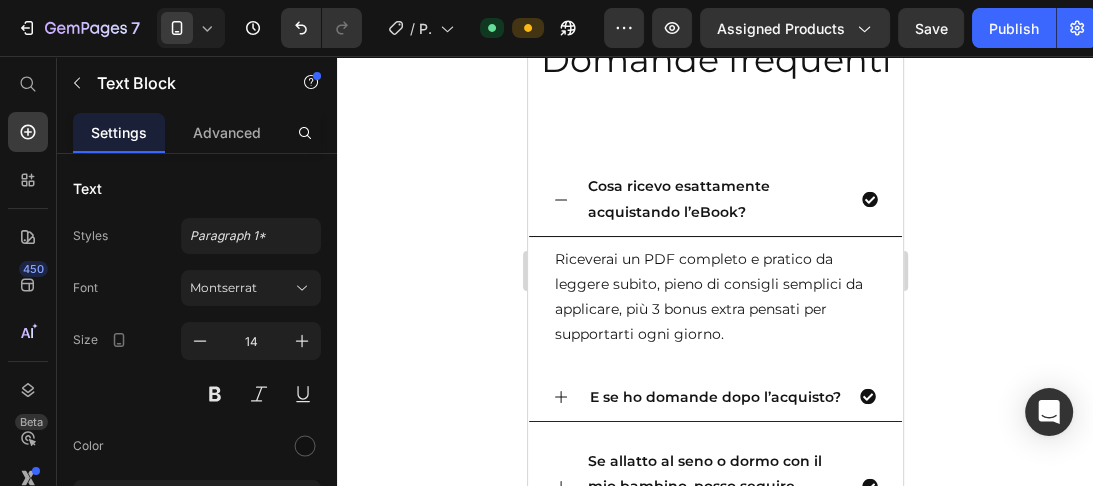 scroll, scrollTop: 13786, scrollLeft: 0, axis: vertical 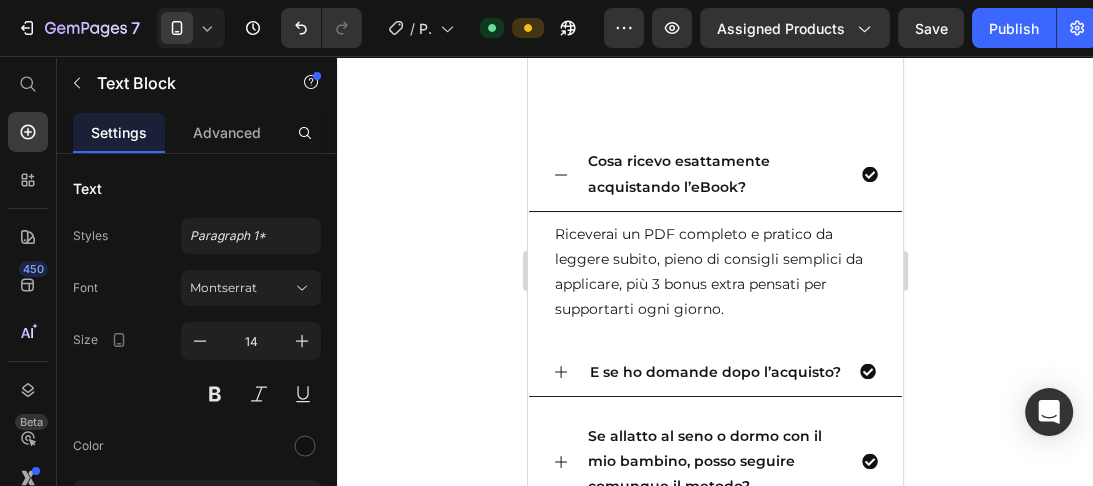 click on "Zero stress" at bounding box center [568, -954] 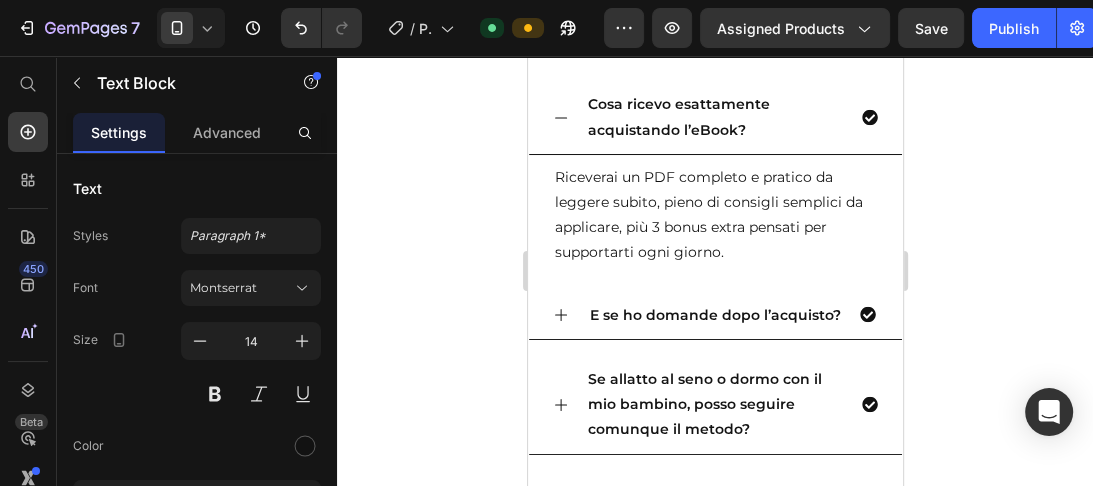scroll, scrollTop: 13872, scrollLeft: 0, axis: vertical 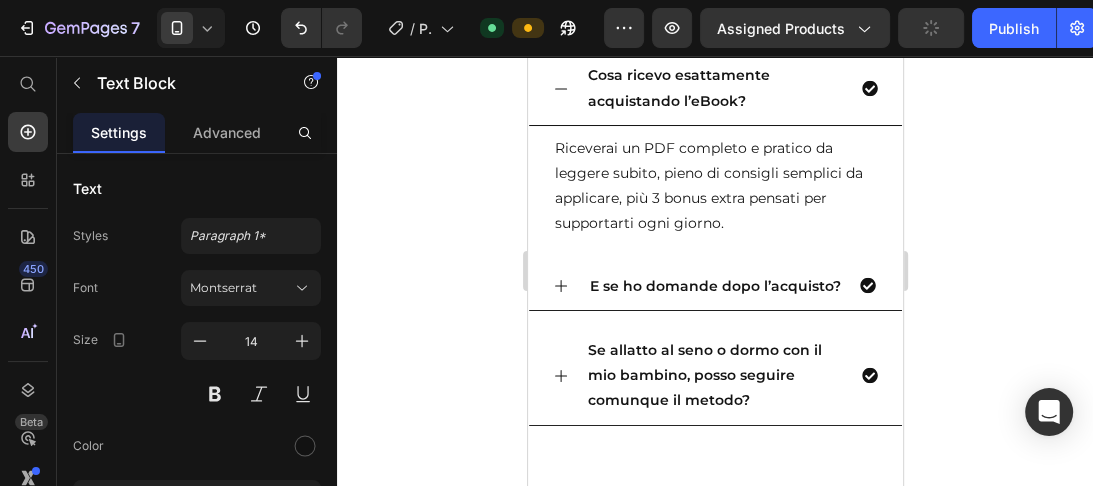 click on "Scarica ora "Sonno" at bounding box center [649, -965] 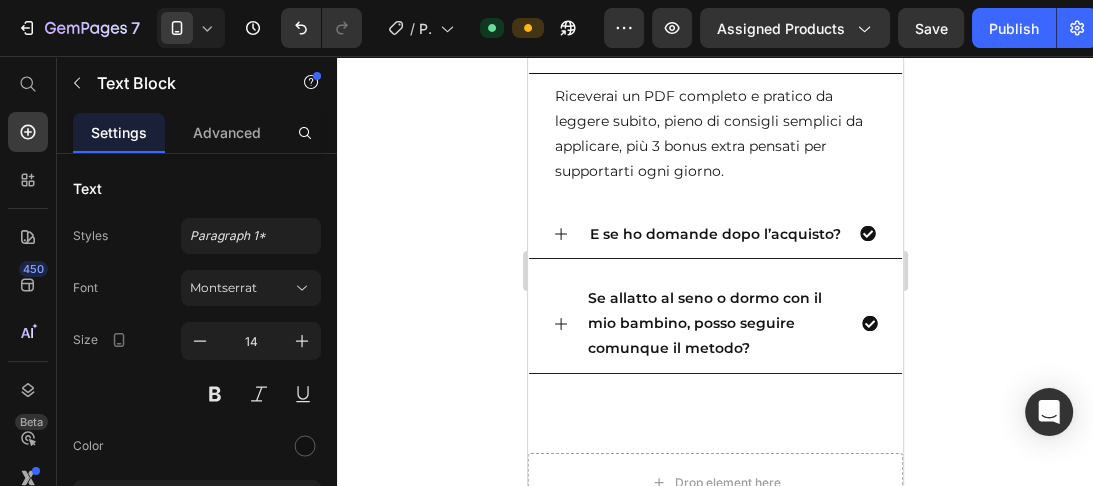 scroll, scrollTop: 13951, scrollLeft: 0, axis: vertical 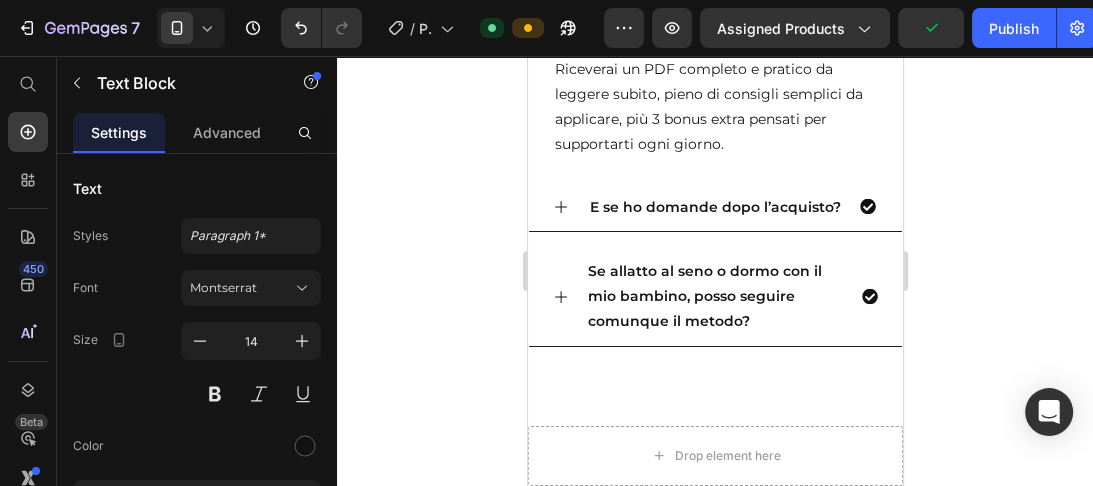 click on "Per soli" at bounding box center [569, -960] 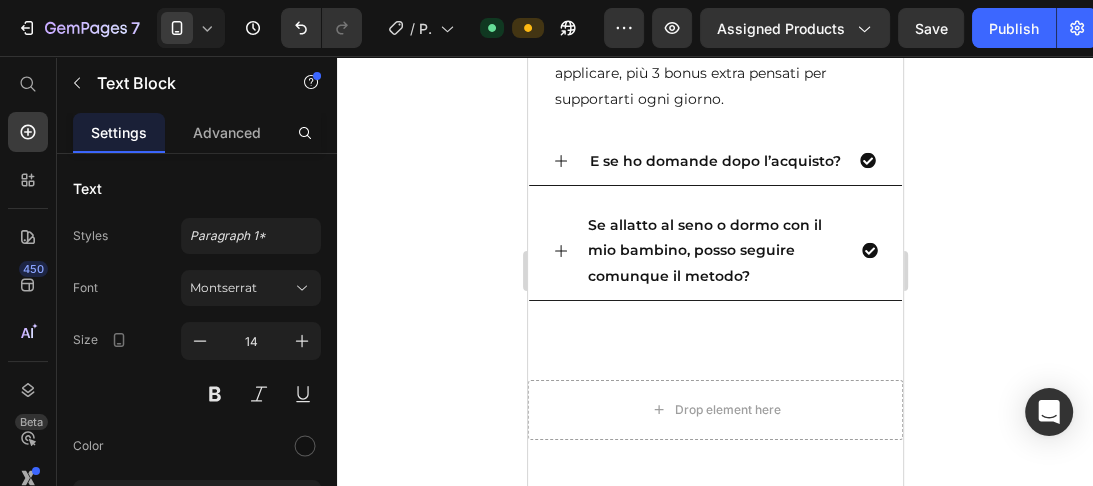 scroll, scrollTop: 14026, scrollLeft: 0, axis: vertical 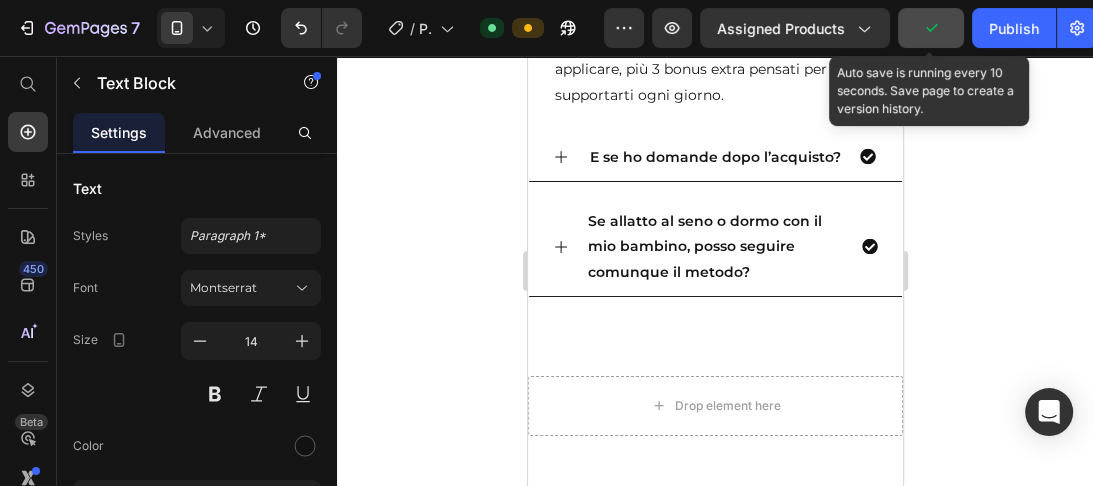 click 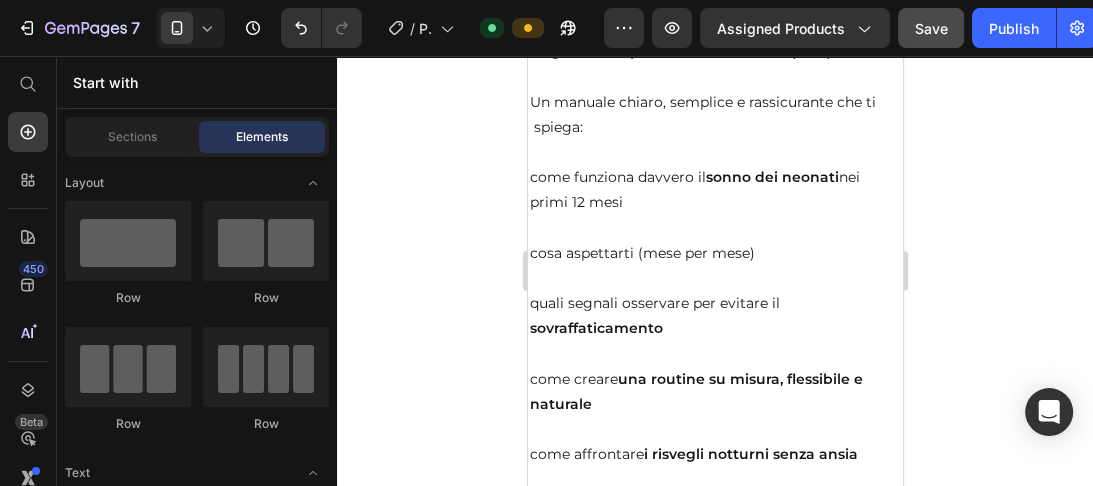 scroll, scrollTop: 9962, scrollLeft: 0, axis: vertical 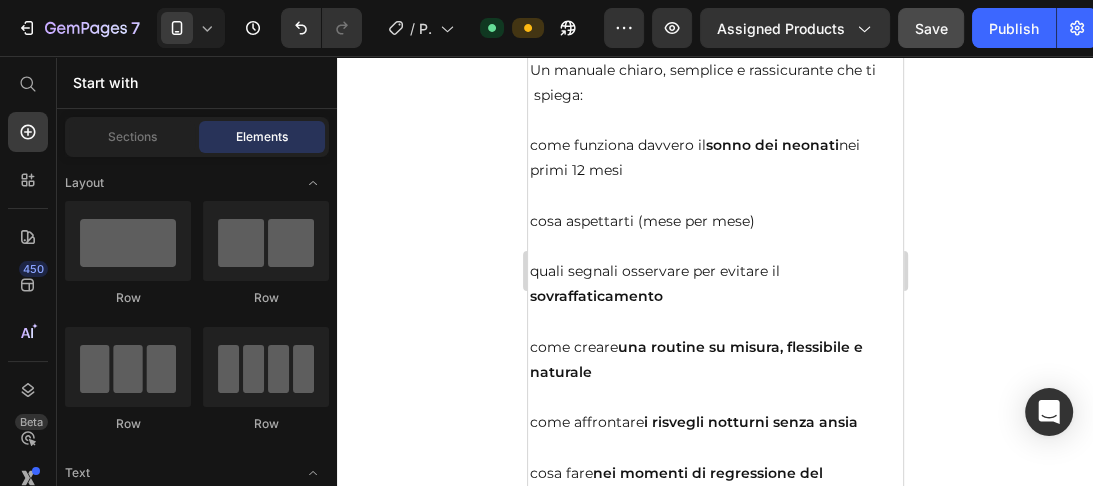 type 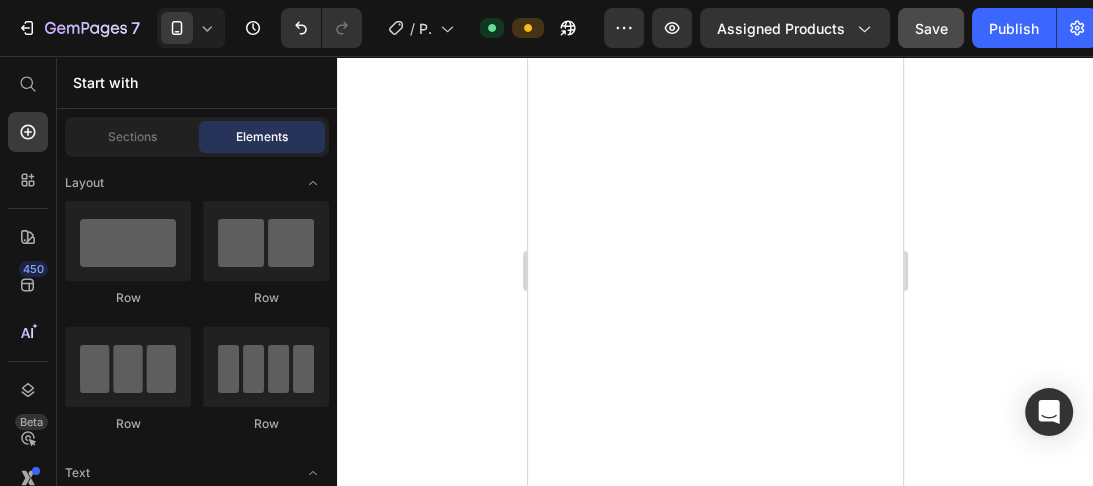scroll, scrollTop: 4728, scrollLeft: 0, axis: vertical 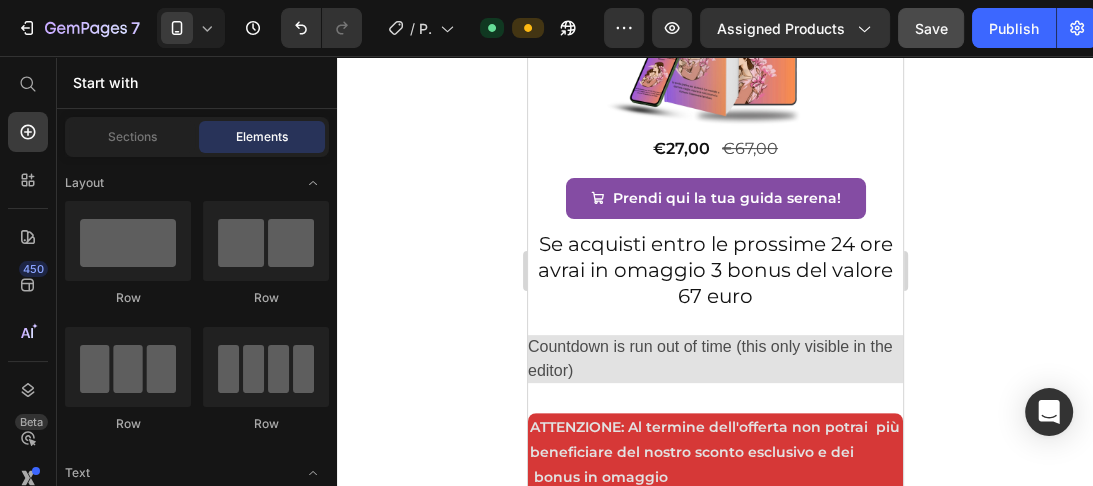 drag, startPoint x: 896, startPoint y: 76, endPoint x: 1429, endPoint y: 116, distance: 534.49884 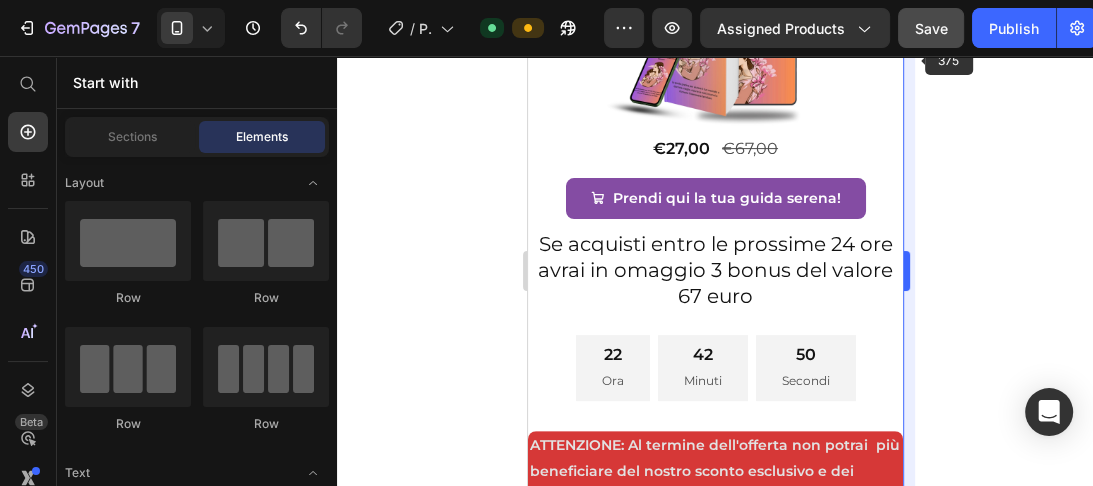 scroll, scrollTop: 0, scrollLeft: 0, axis: both 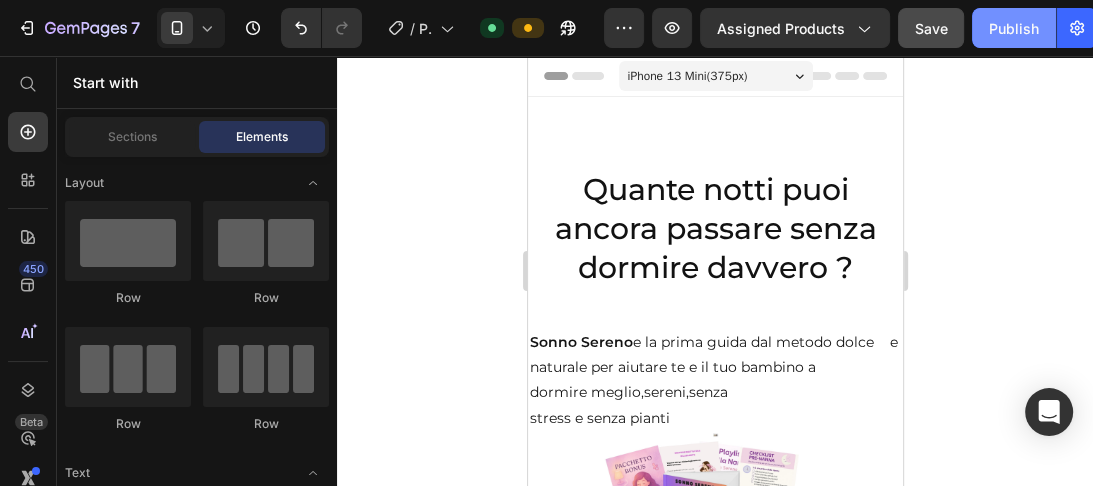 click on "Publish" at bounding box center [1014, 28] 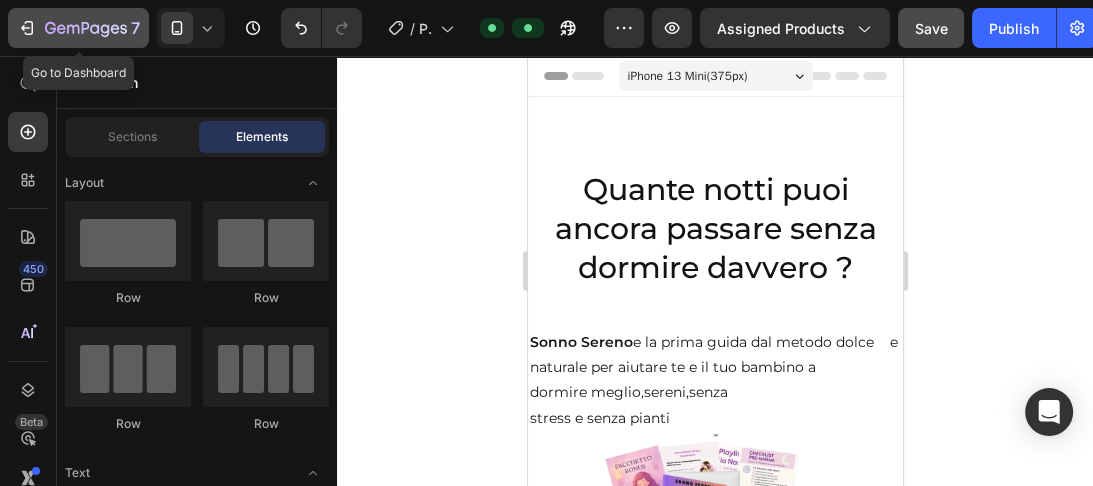 click 